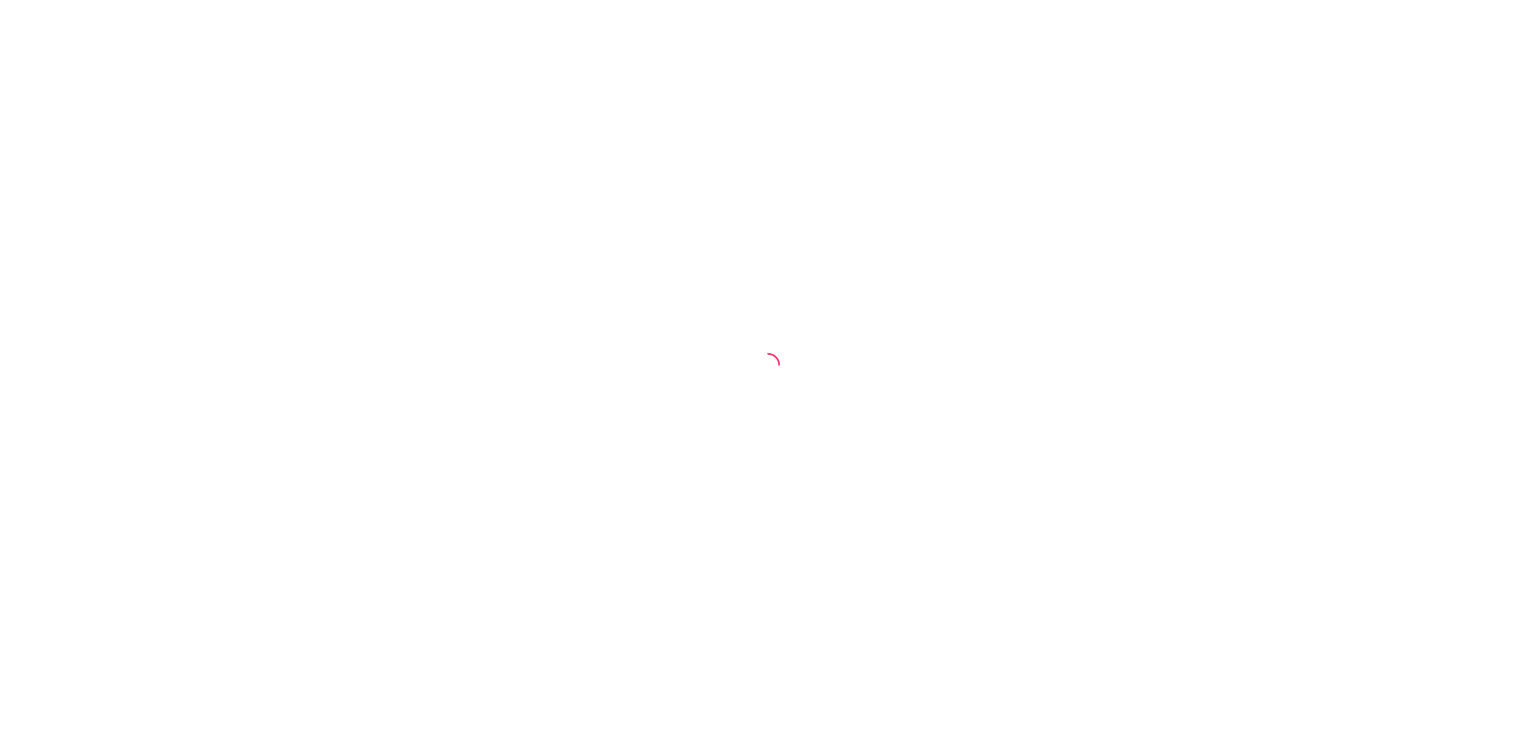scroll, scrollTop: 0, scrollLeft: 0, axis: both 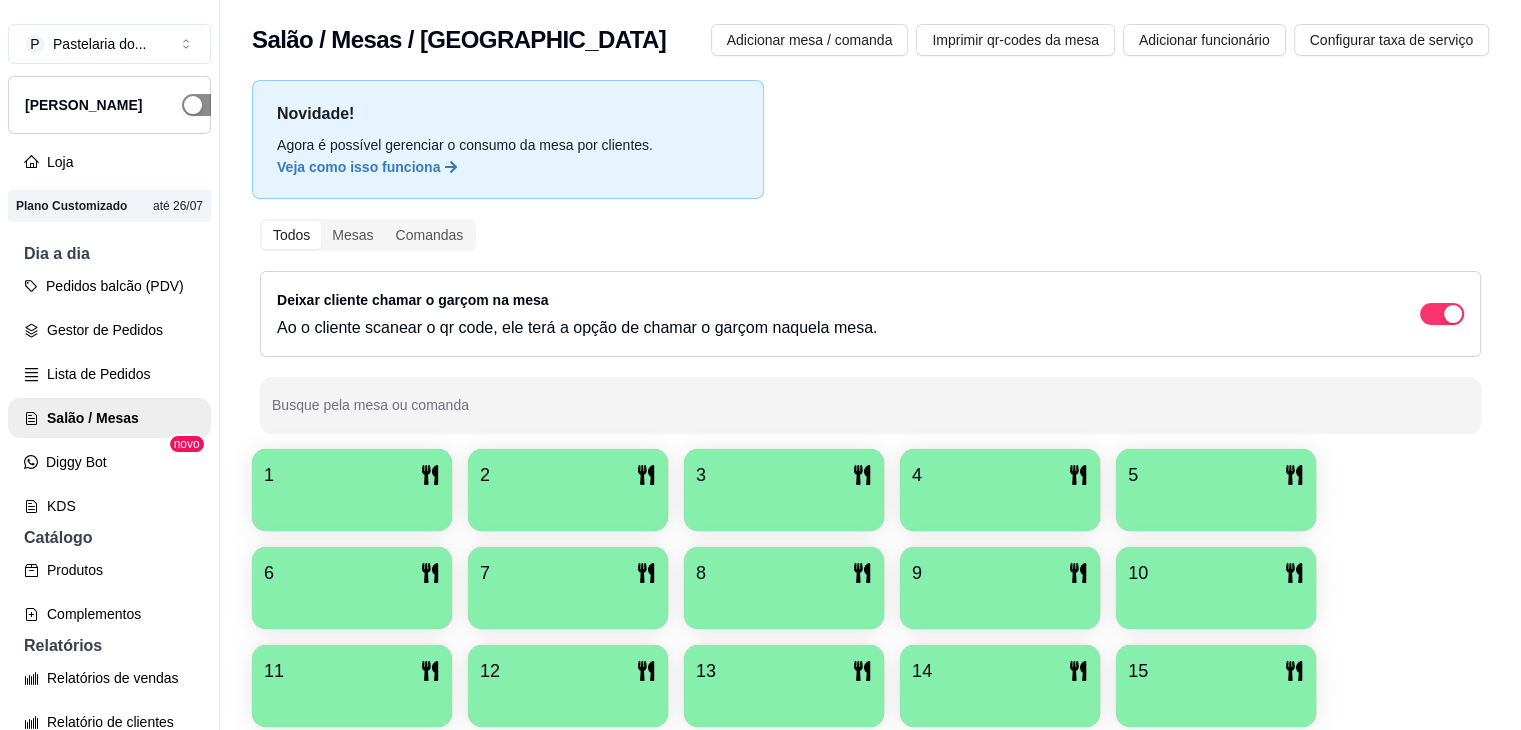 click at bounding box center (204, 105) 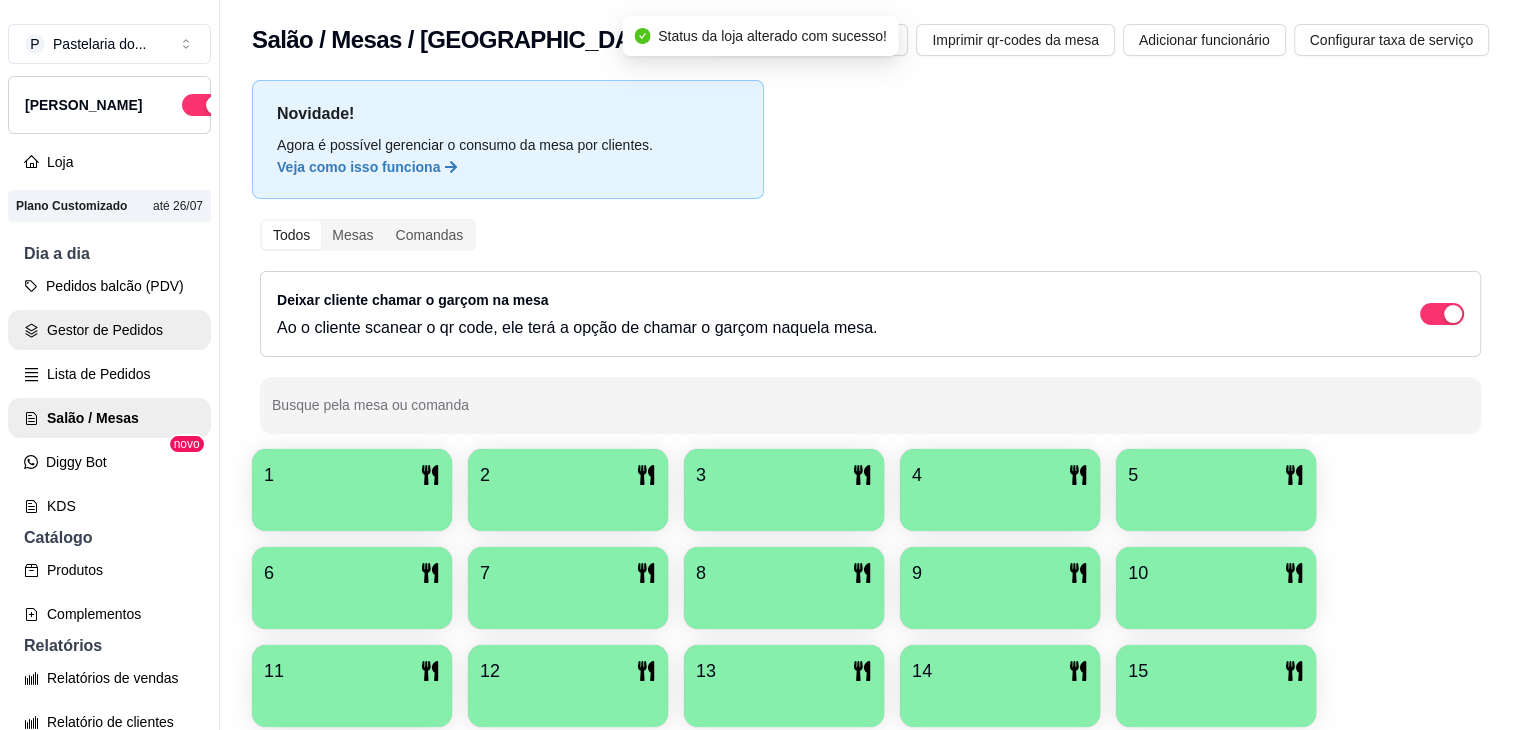 click on "Gestor de Pedidos" at bounding box center [109, 330] 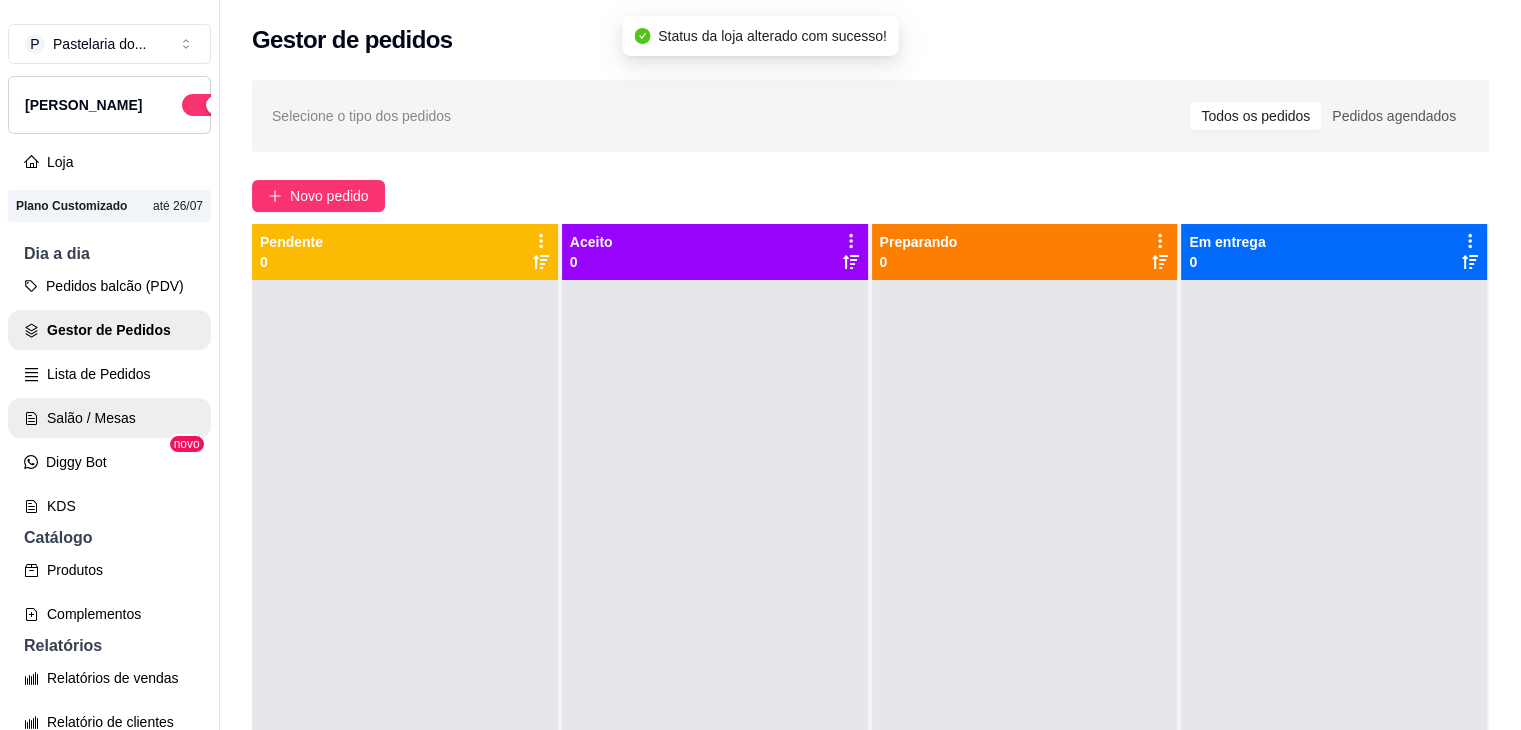 click on "Salão / Mesas" at bounding box center (109, 418) 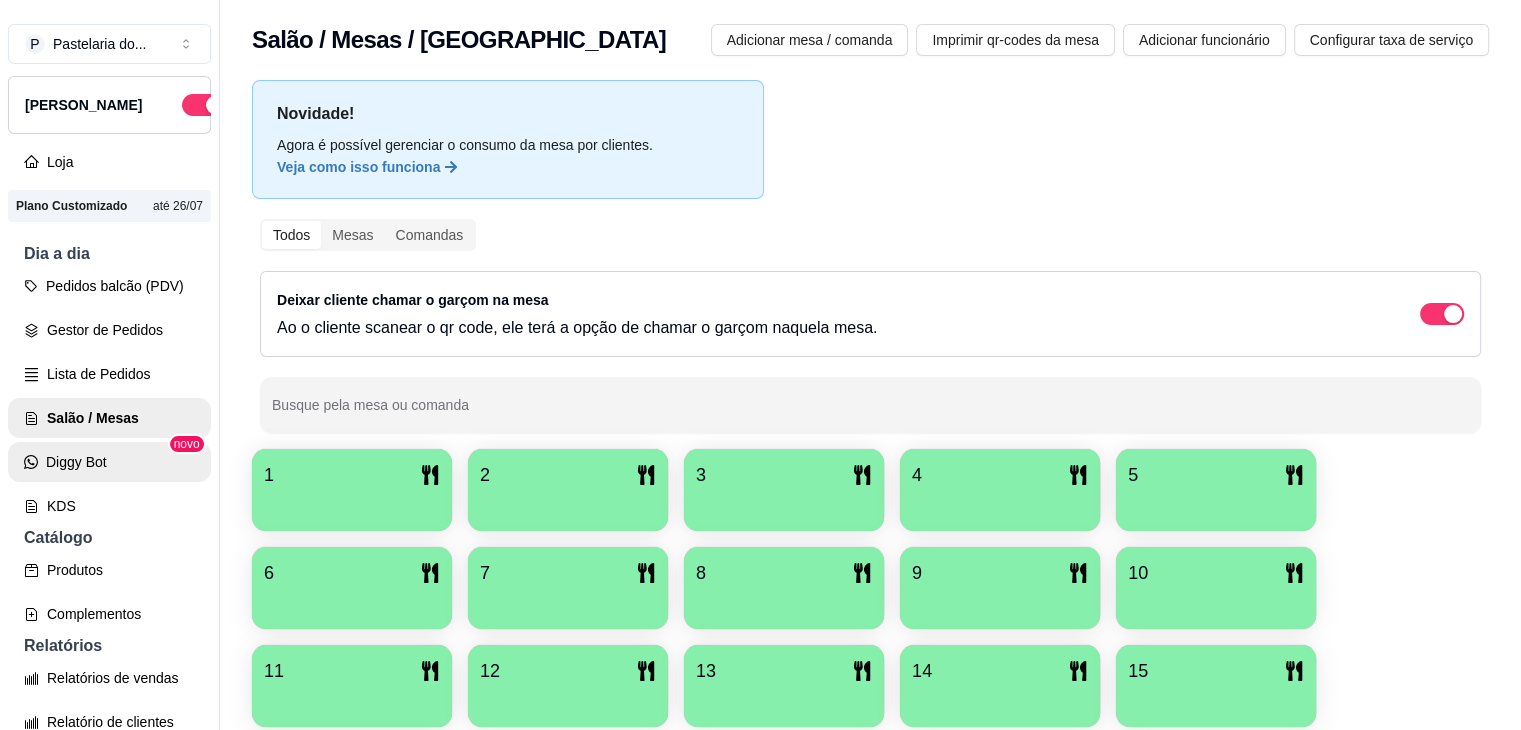 click on "Diggy Bot" at bounding box center [109, 462] 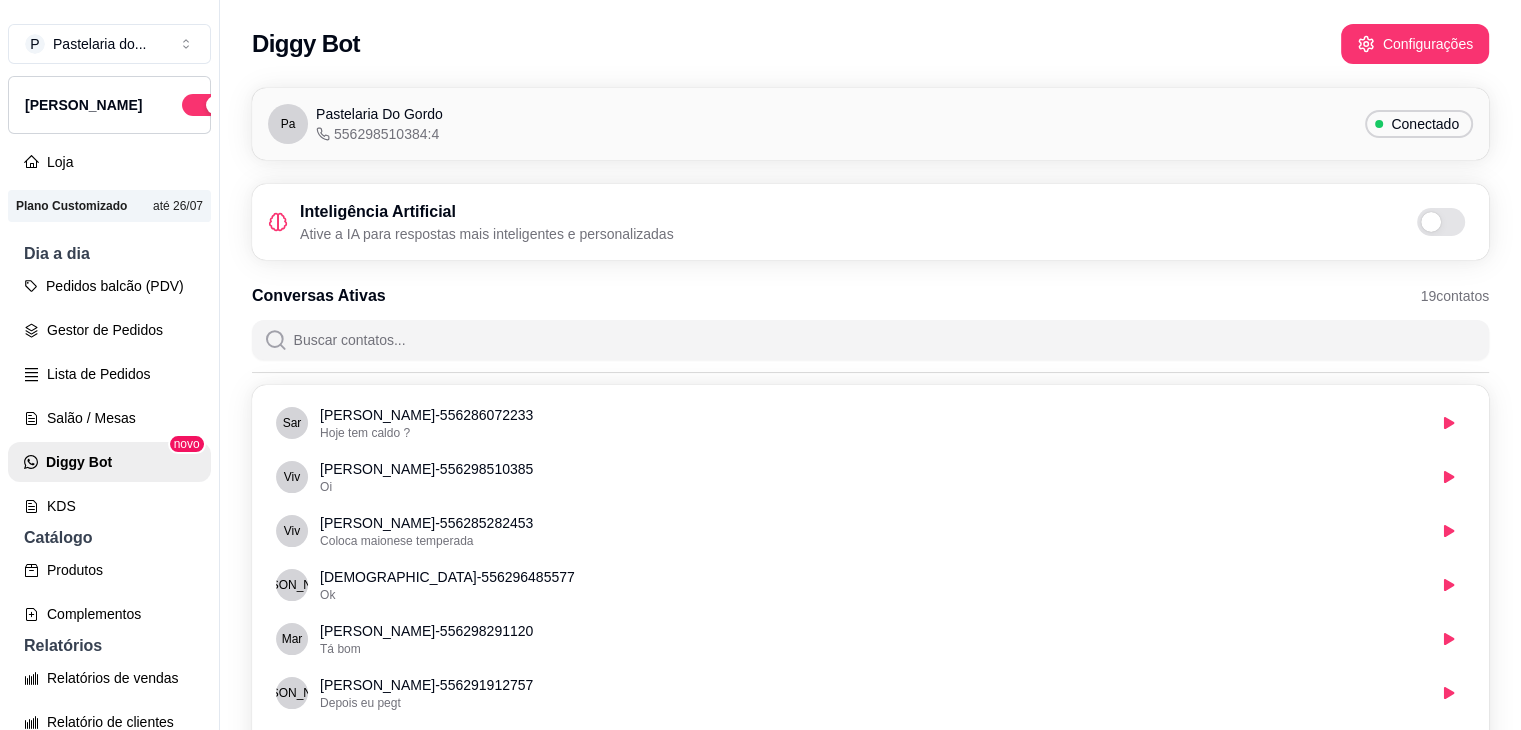 click at bounding box center (1431, 222) 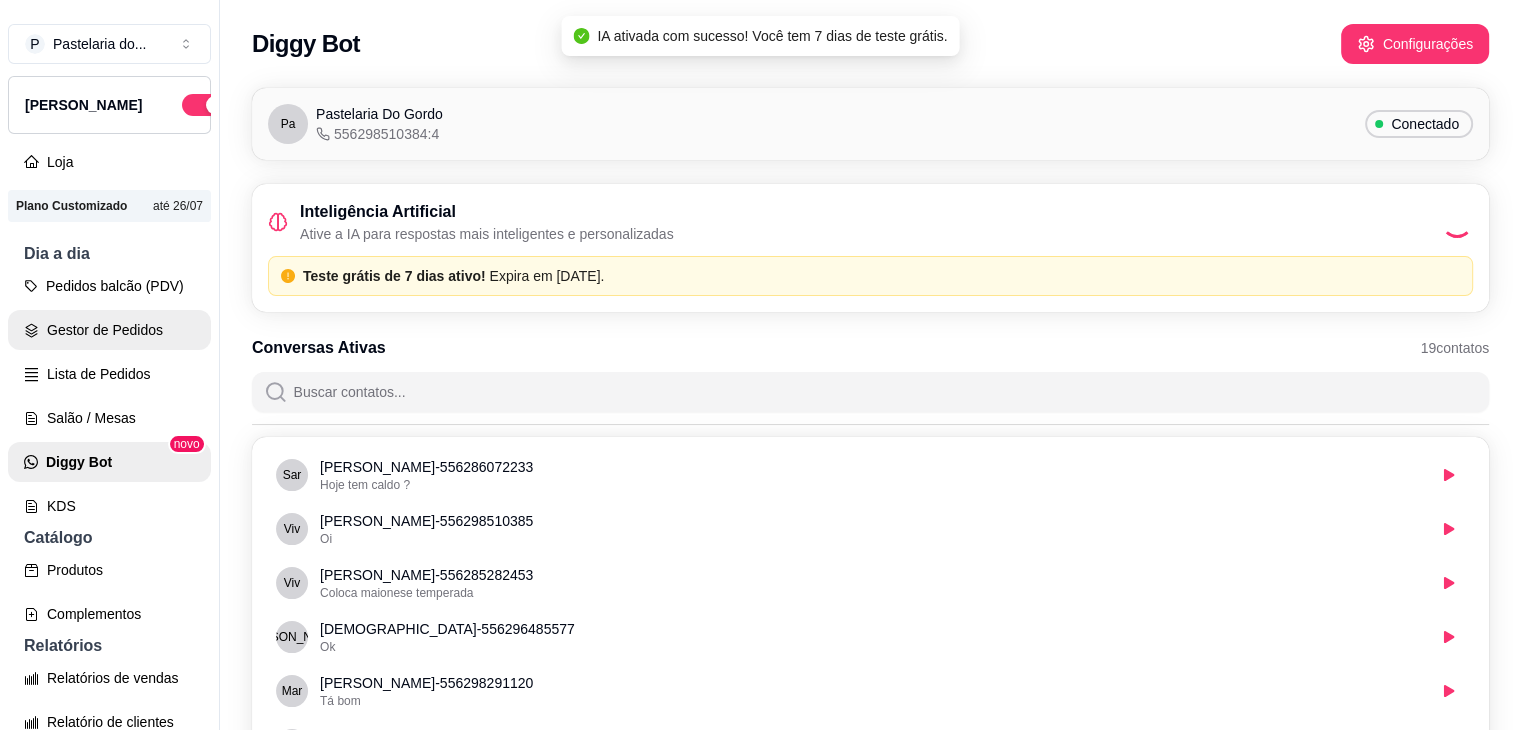 click on "Gestor de Pedidos" at bounding box center [109, 330] 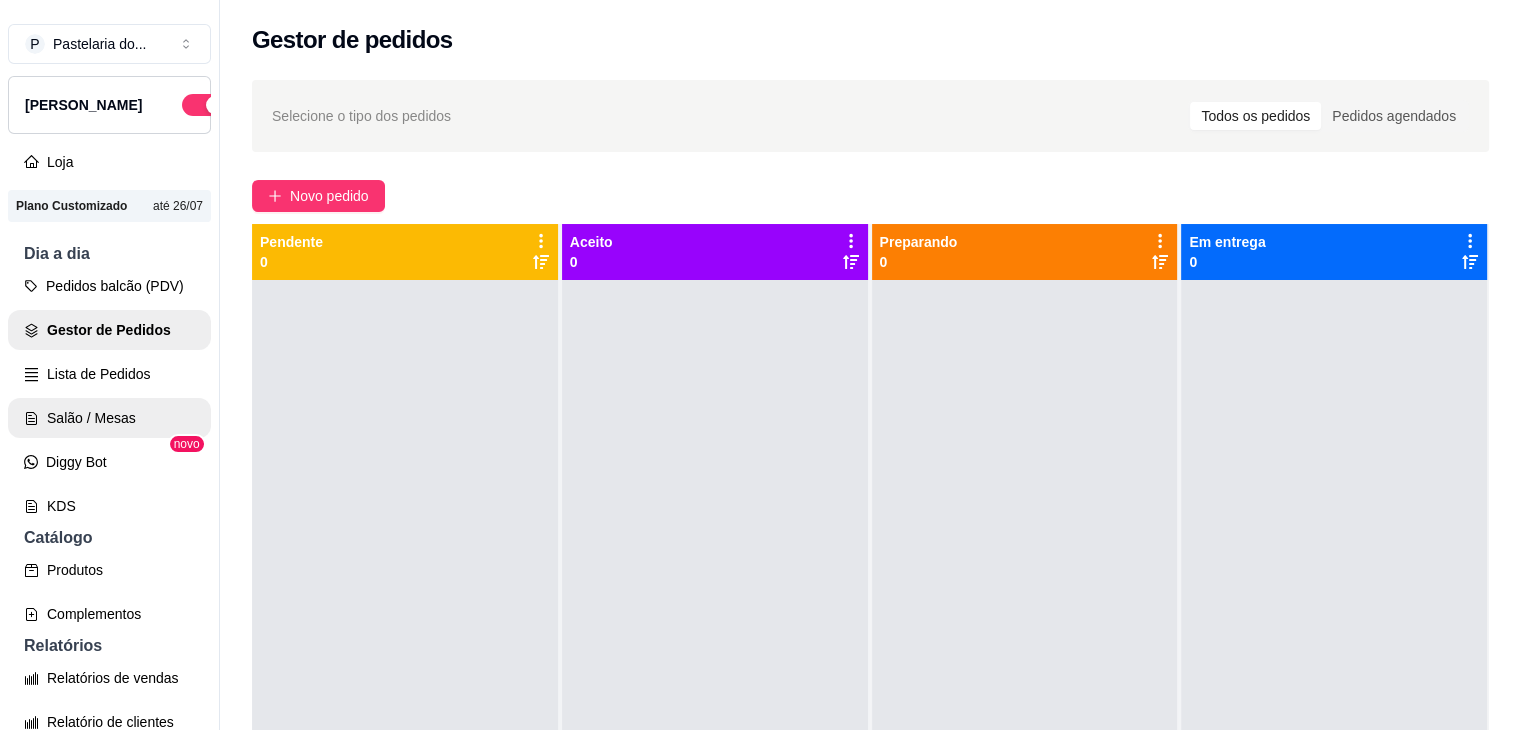 click on "Salão / Mesas" at bounding box center (109, 418) 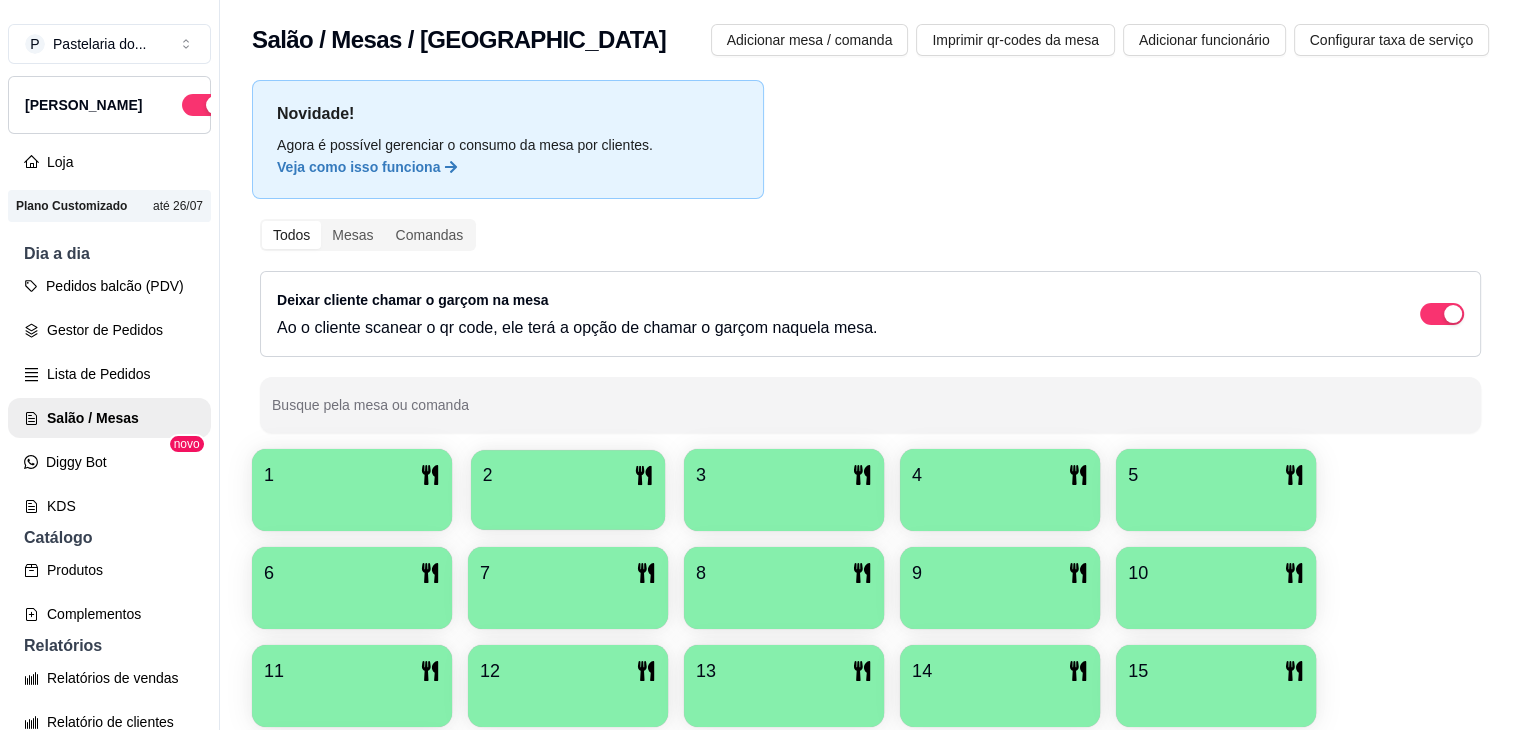 click at bounding box center [568, 503] 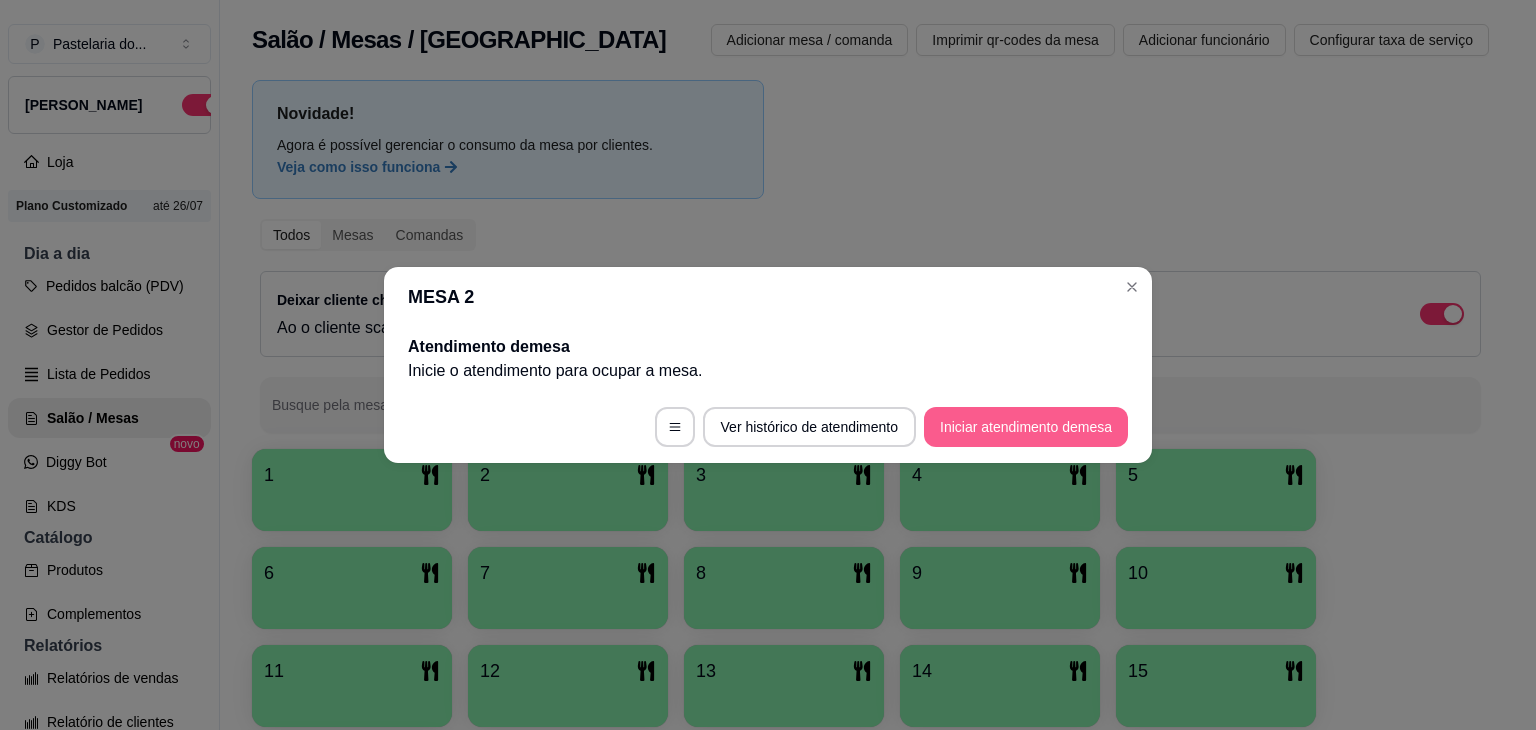 click on "Iniciar atendimento de  mesa" at bounding box center (1026, 427) 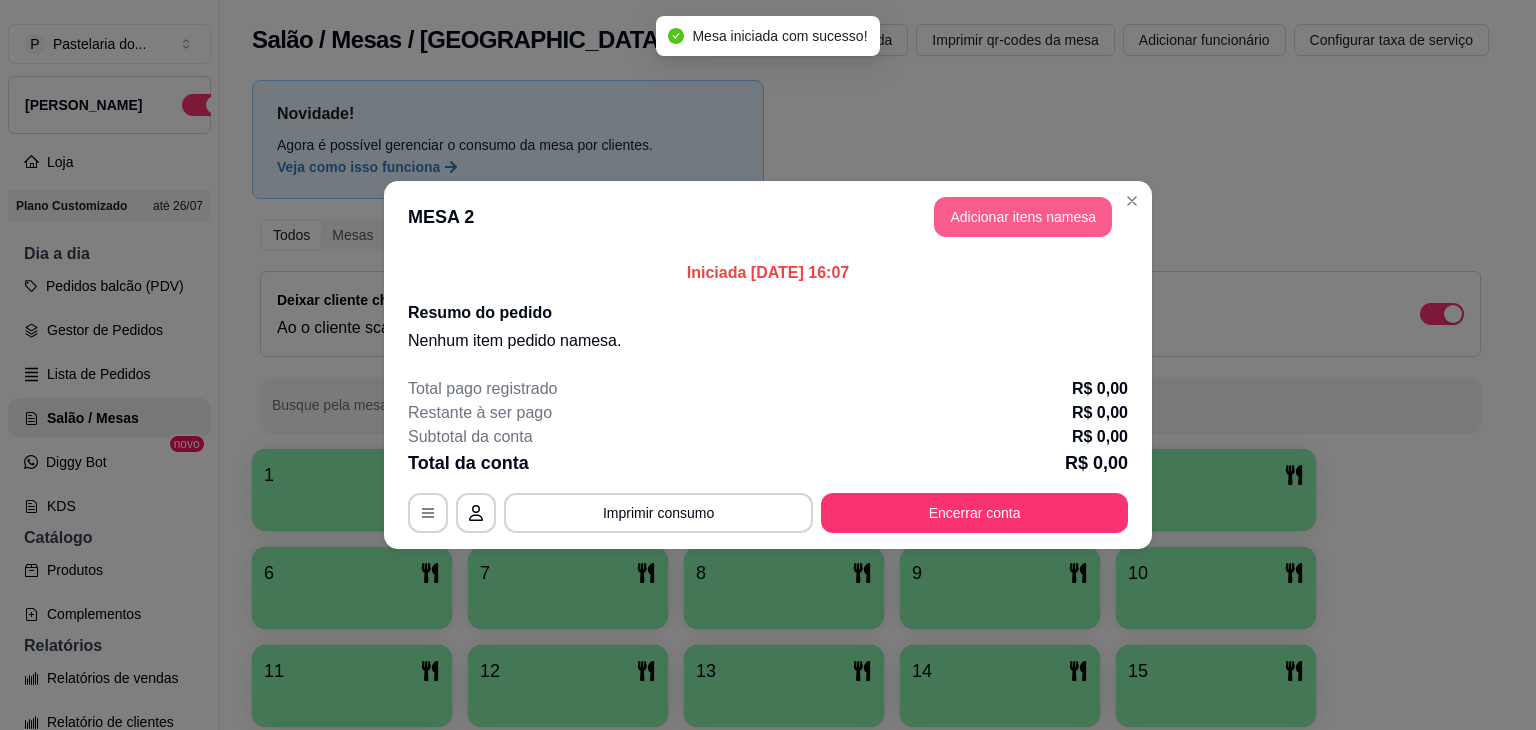 click on "Adicionar itens na  mesa" at bounding box center (1023, 217) 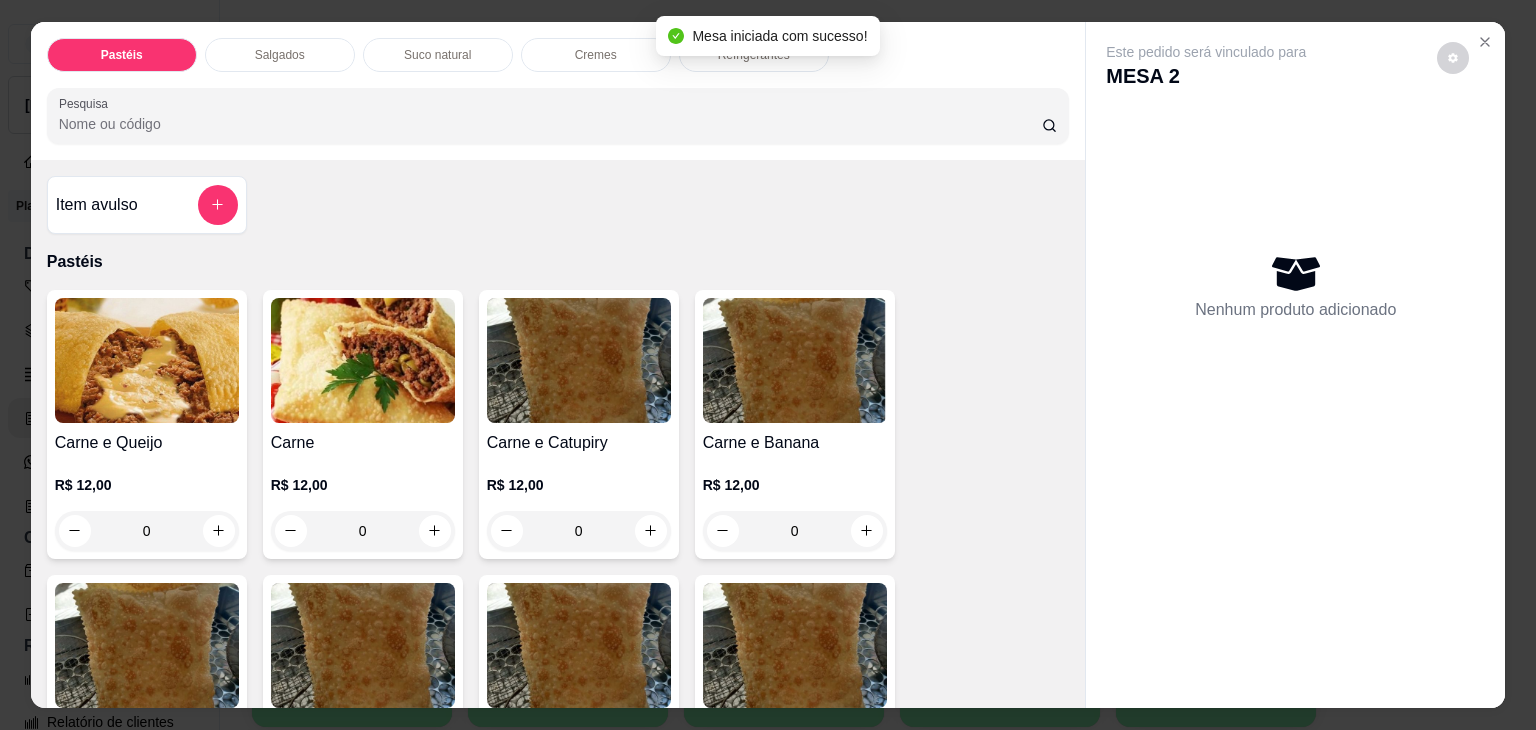 click on "0" at bounding box center [147, 531] 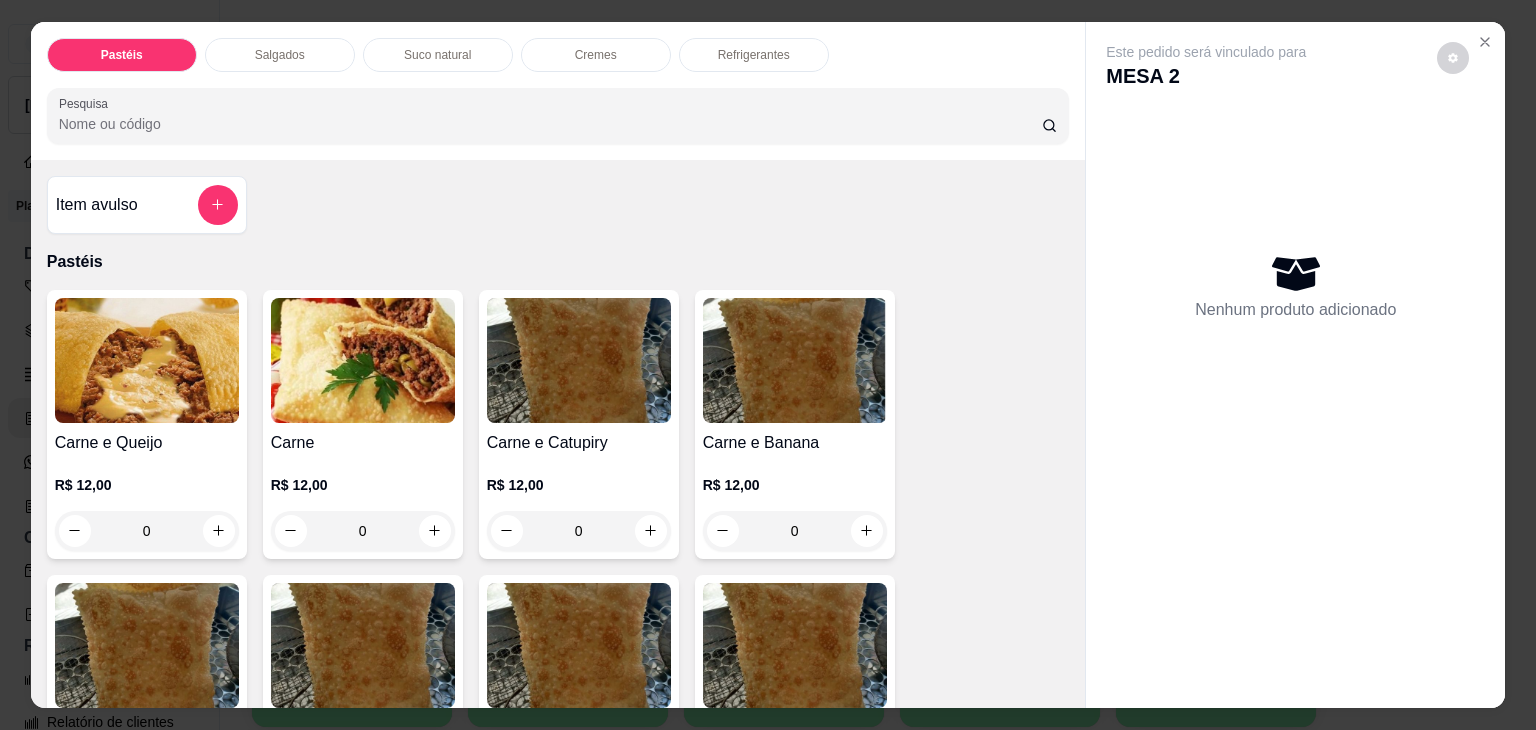 click on "0" at bounding box center [147, 531] 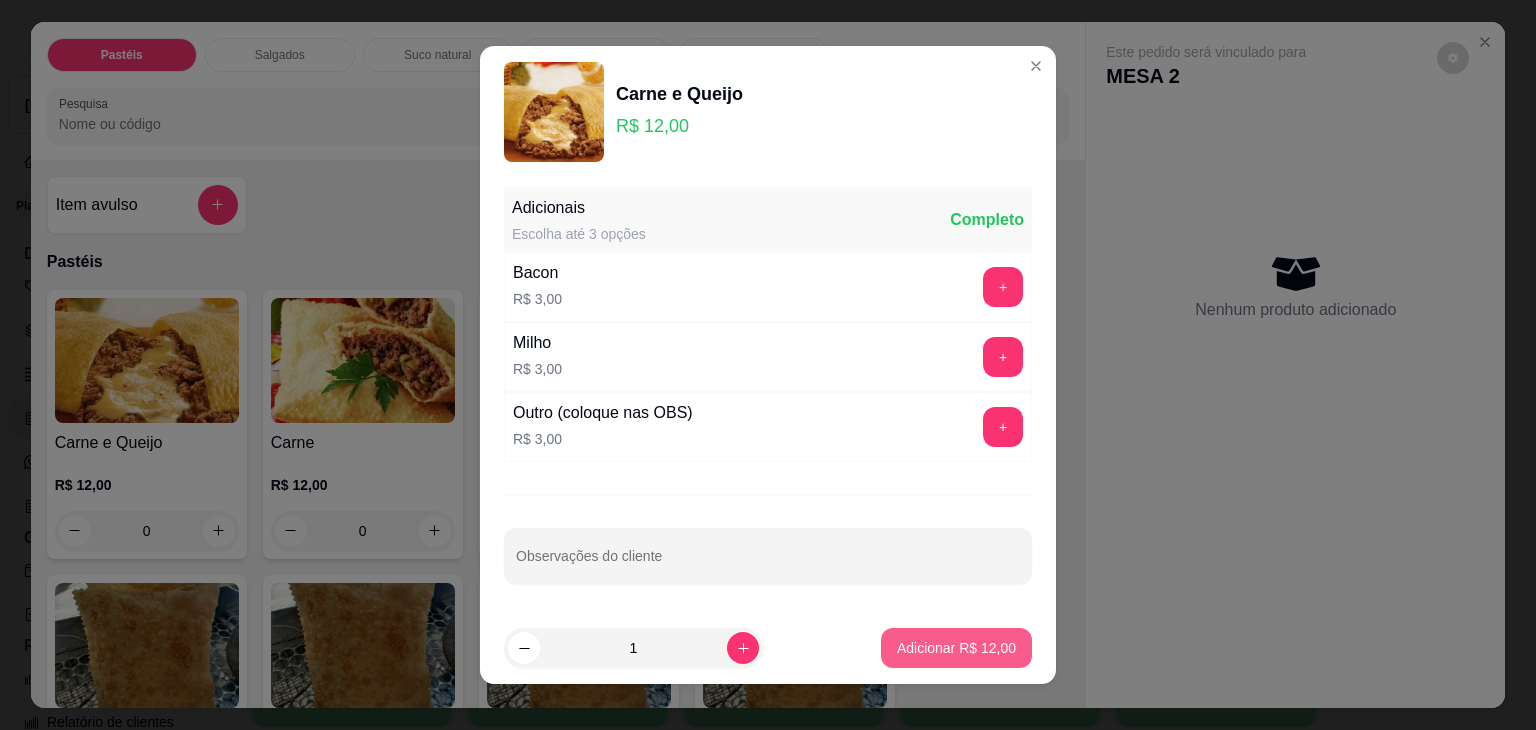 click on "Adicionar   R$ 12,00" at bounding box center (956, 648) 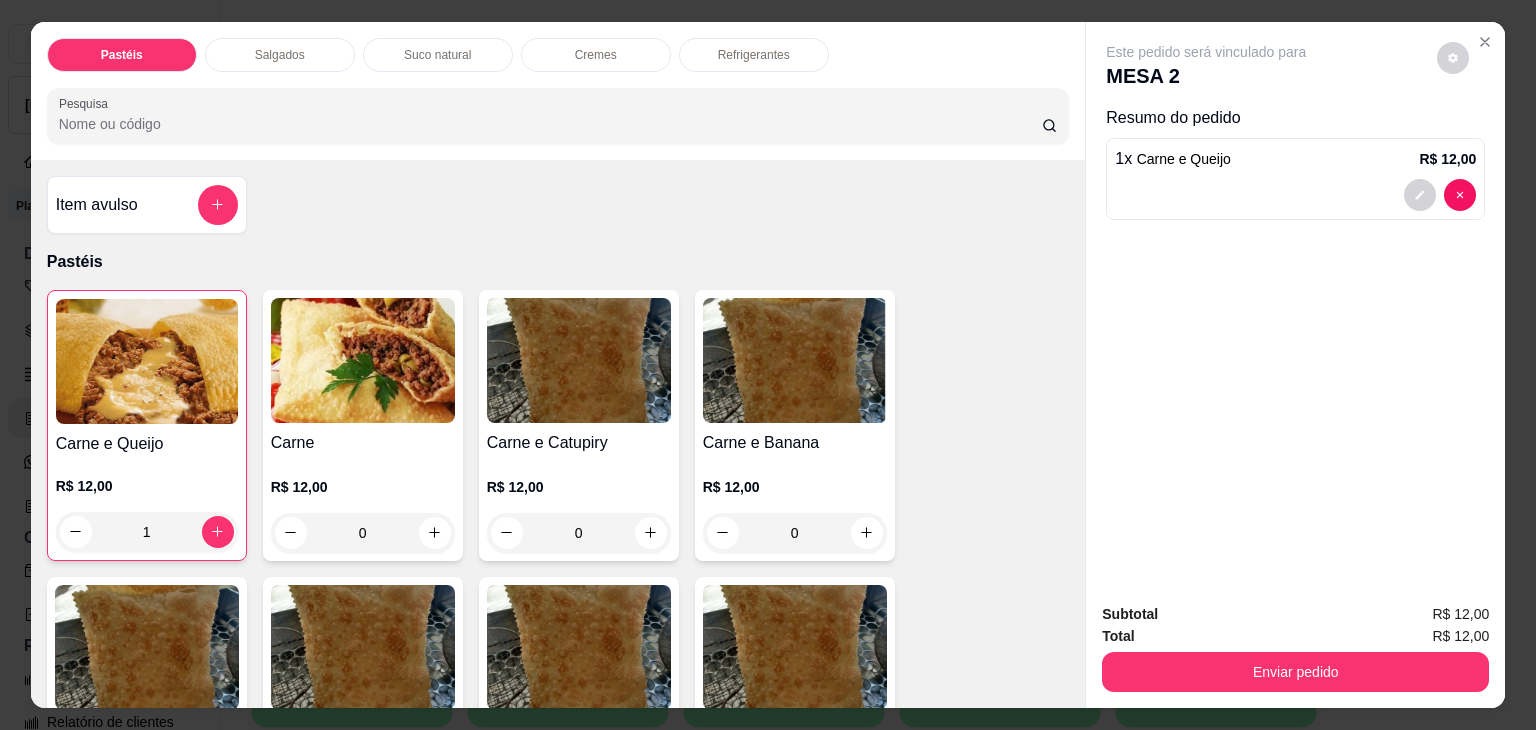 click on "Refrigerantes" at bounding box center (754, 55) 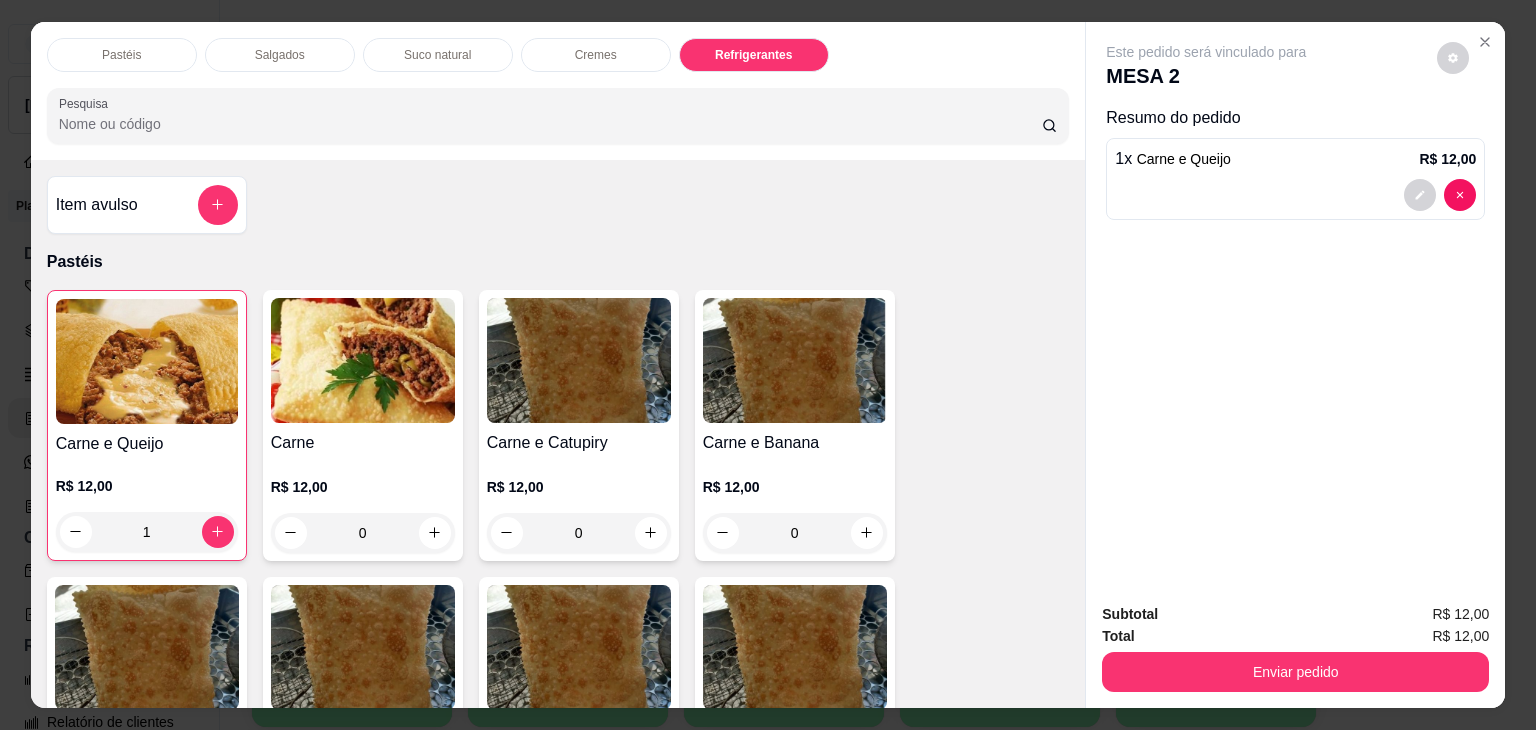 scroll, scrollTop: 4622, scrollLeft: 0, axis: vertical 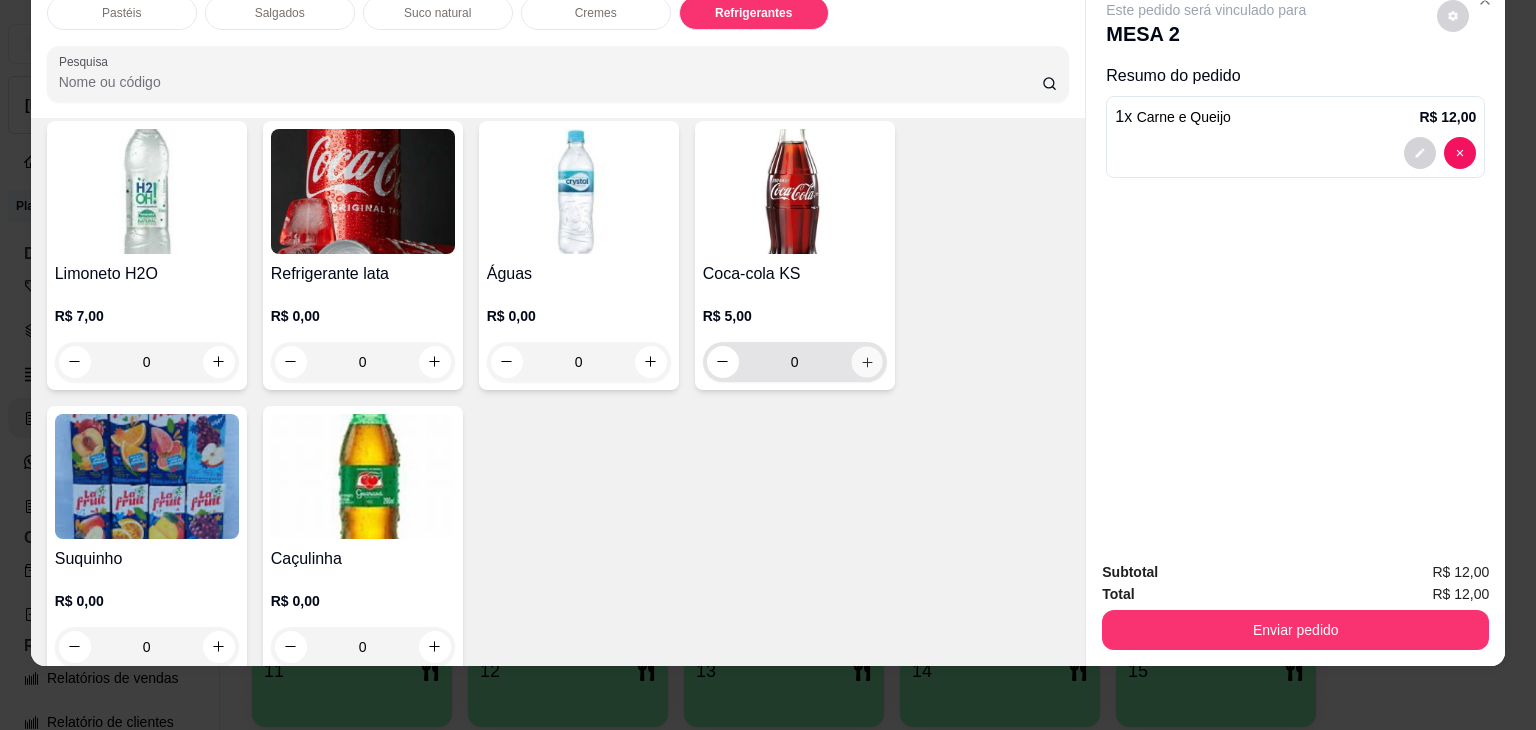 click 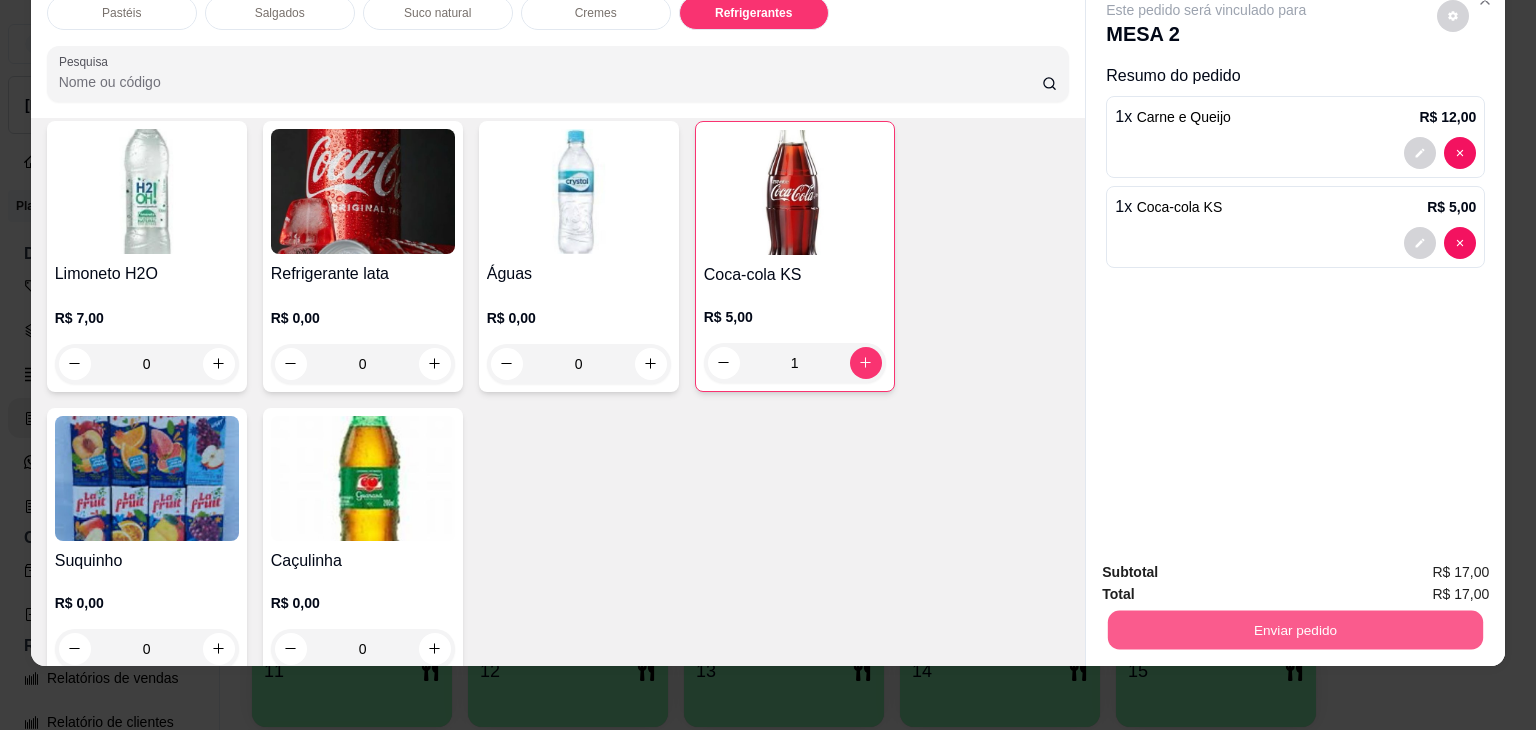 click on "Enviar pedido" at bounding box center [1295, 630] 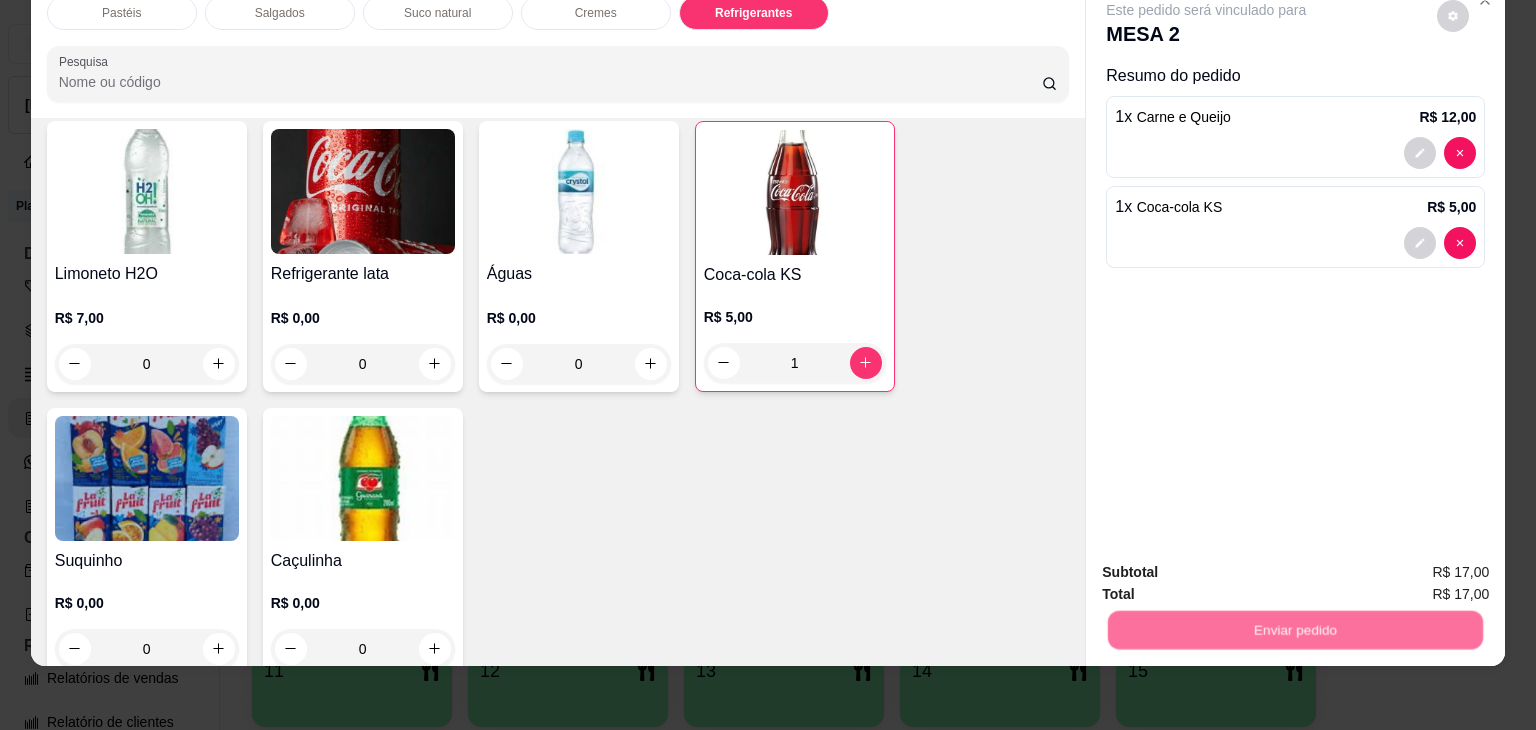 click on "Não registrar e enviar pedido" at bounding box center [1229, 565] 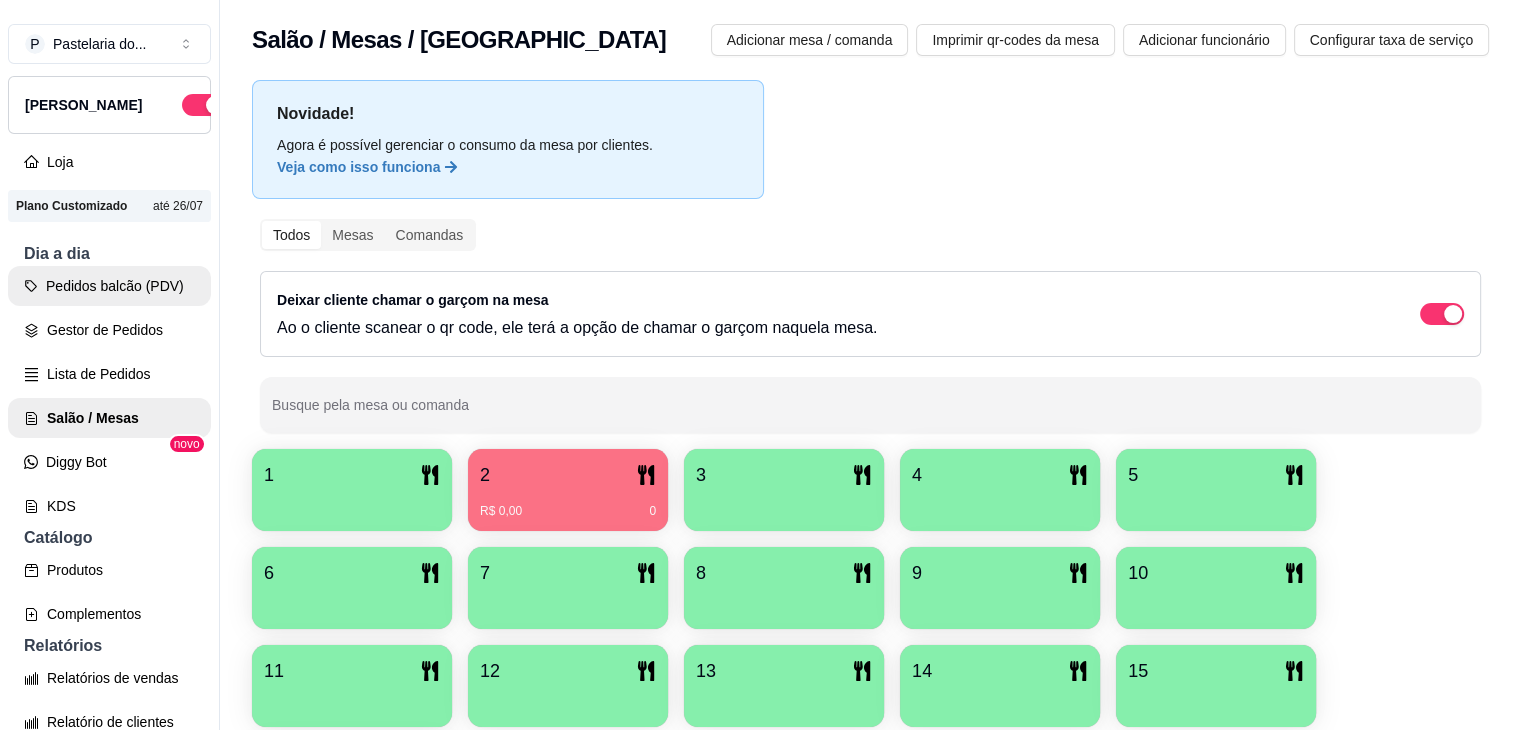 click on "Pedidos balcão (PDV)" at bounding box center [109, 286] 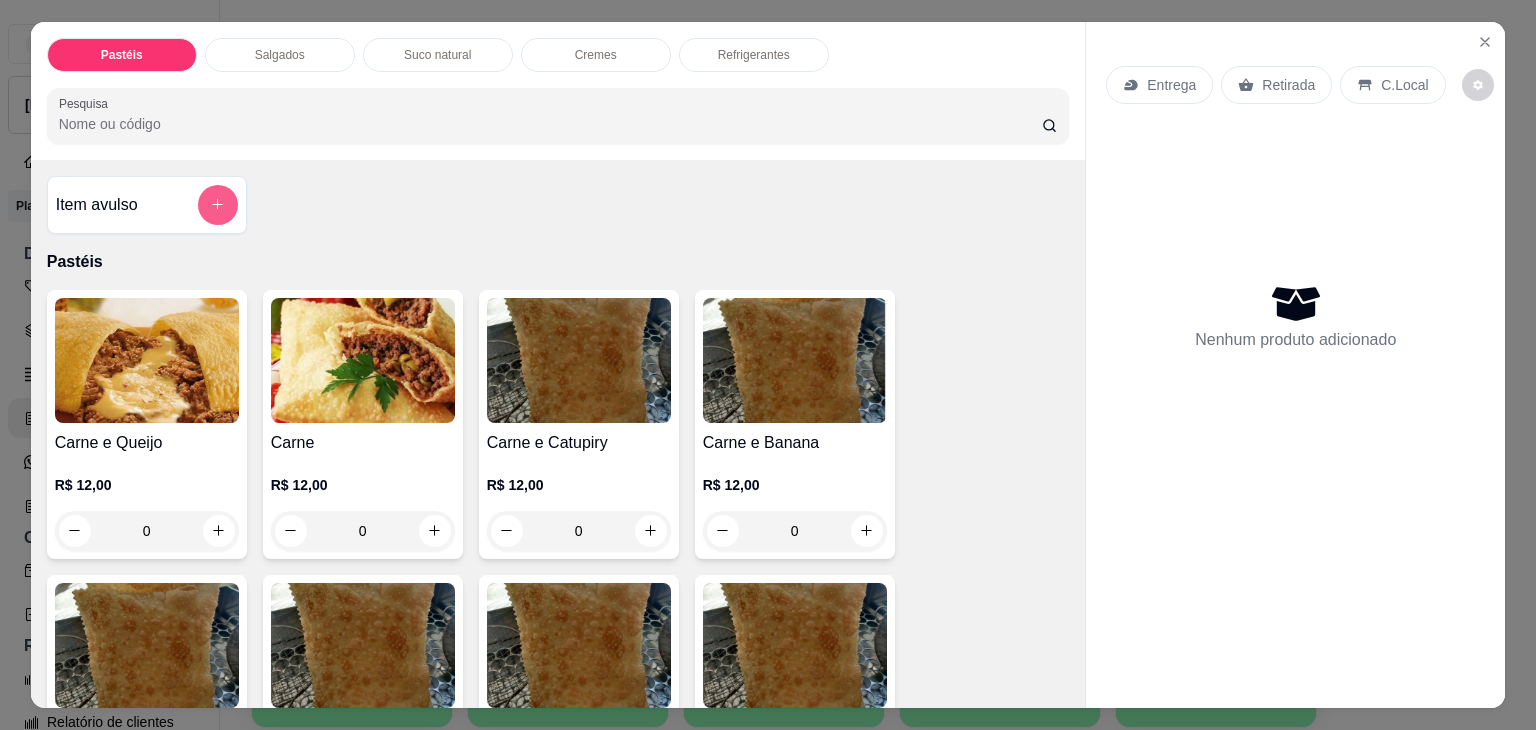 click at bounding box center [218, 205] 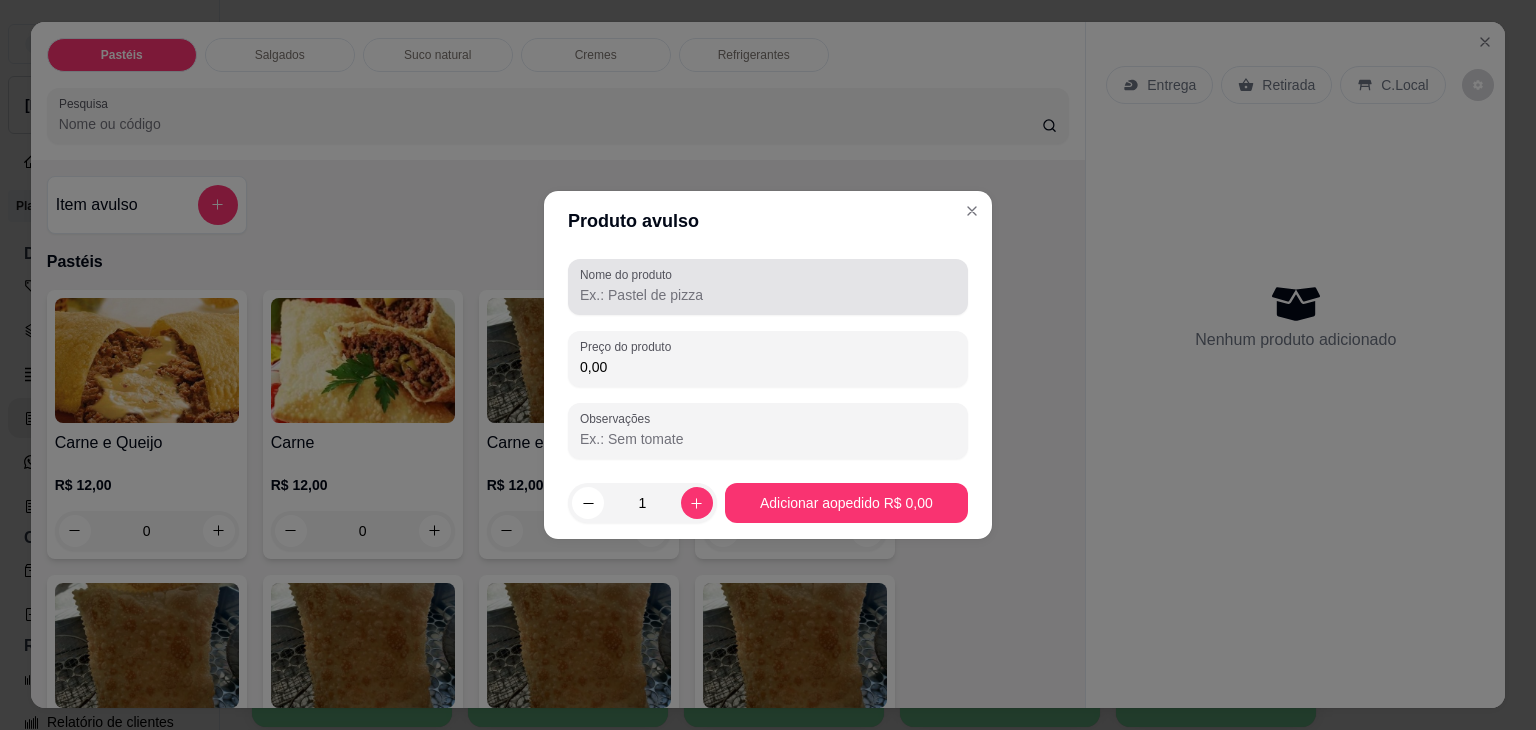click at bounding box center [768, 287] 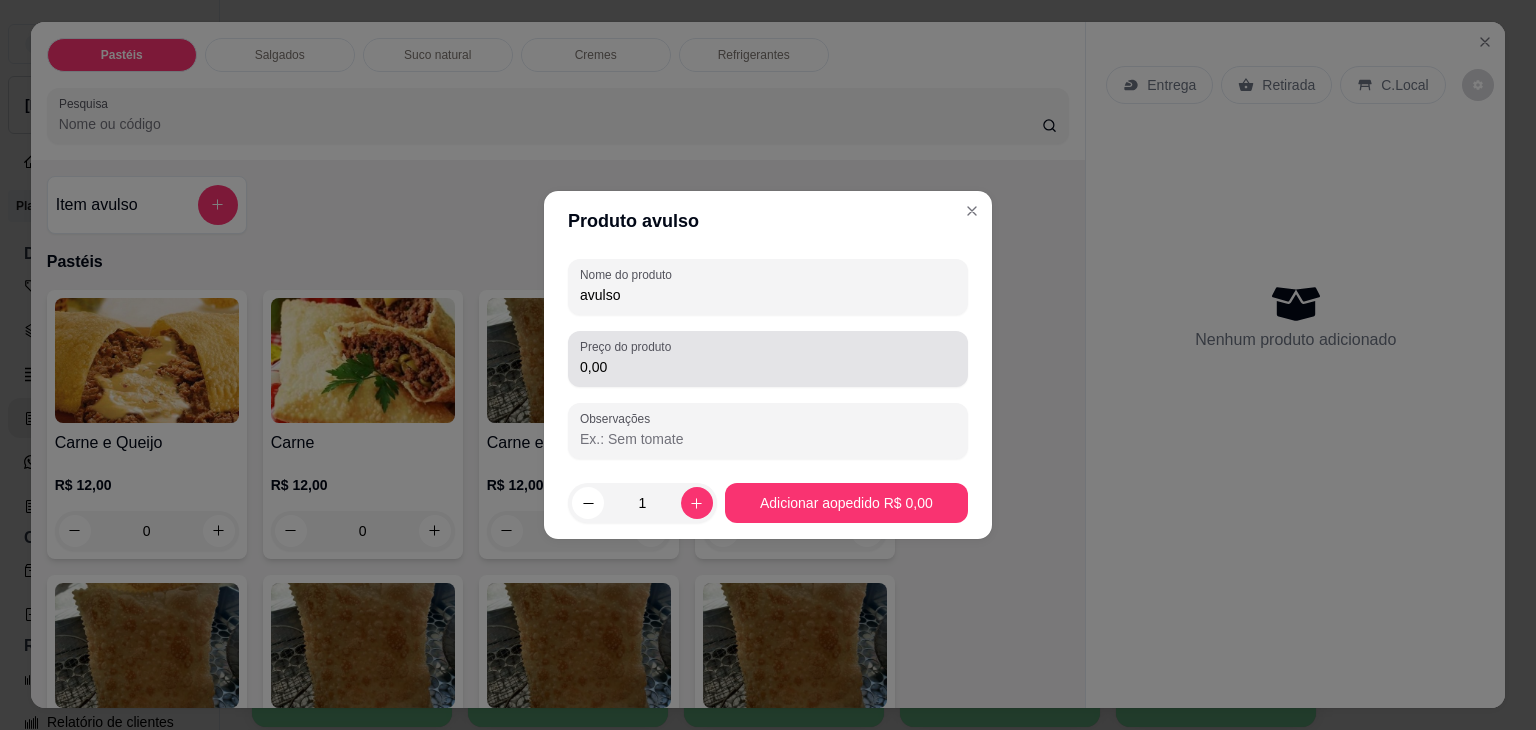 type on "avulso" 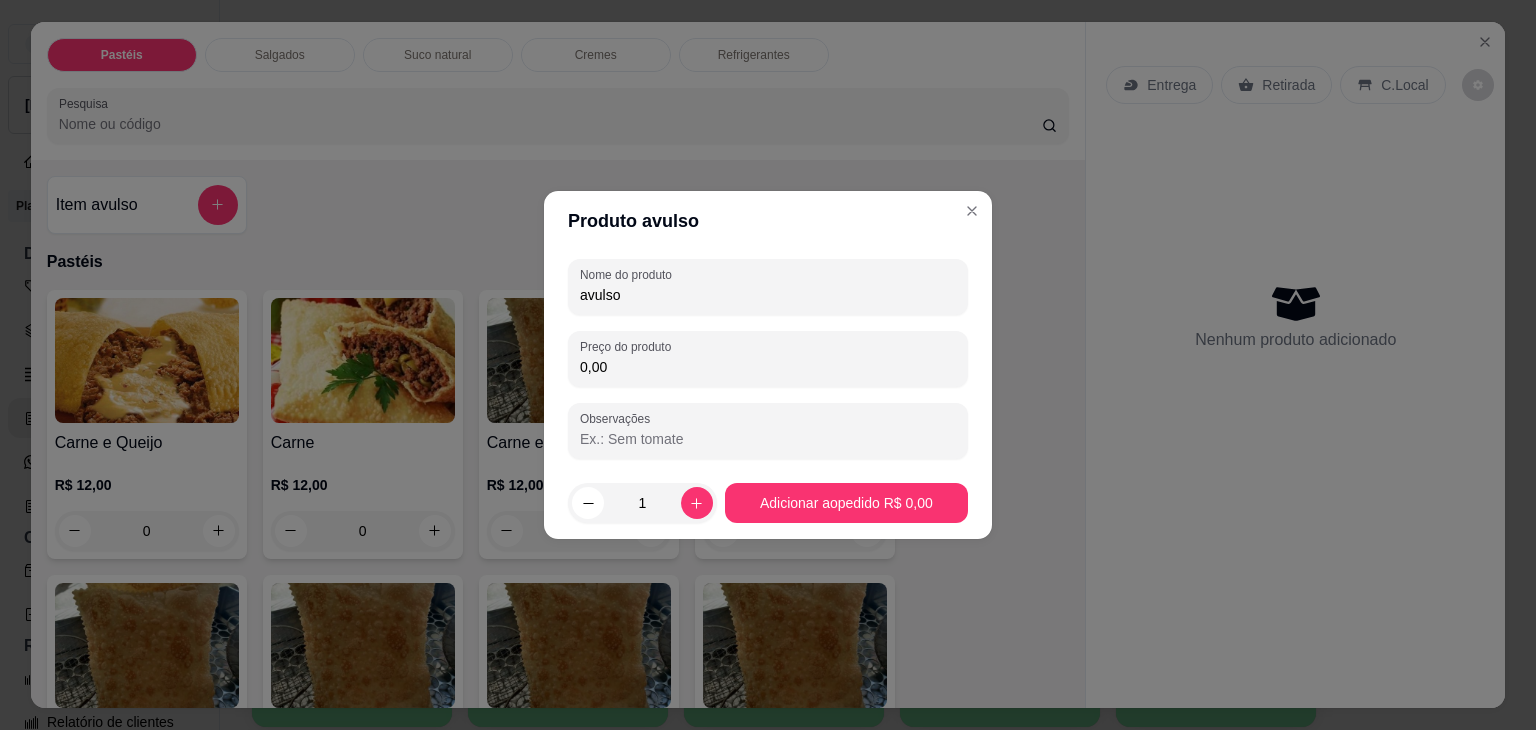 click on "Nome do produto avulso Preço do produto 0,00 Observações" at bounding box center (768, 359) 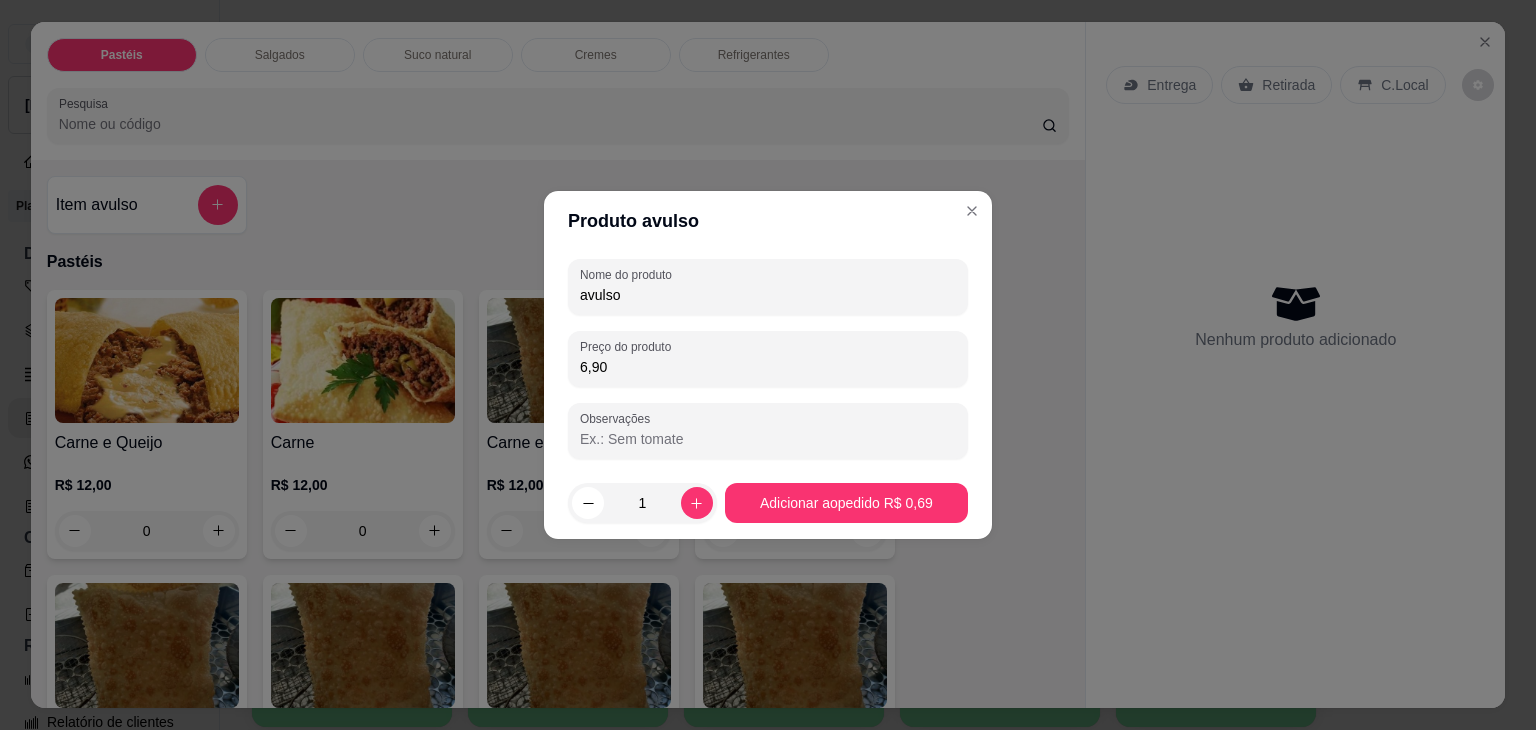 type on "69,00" 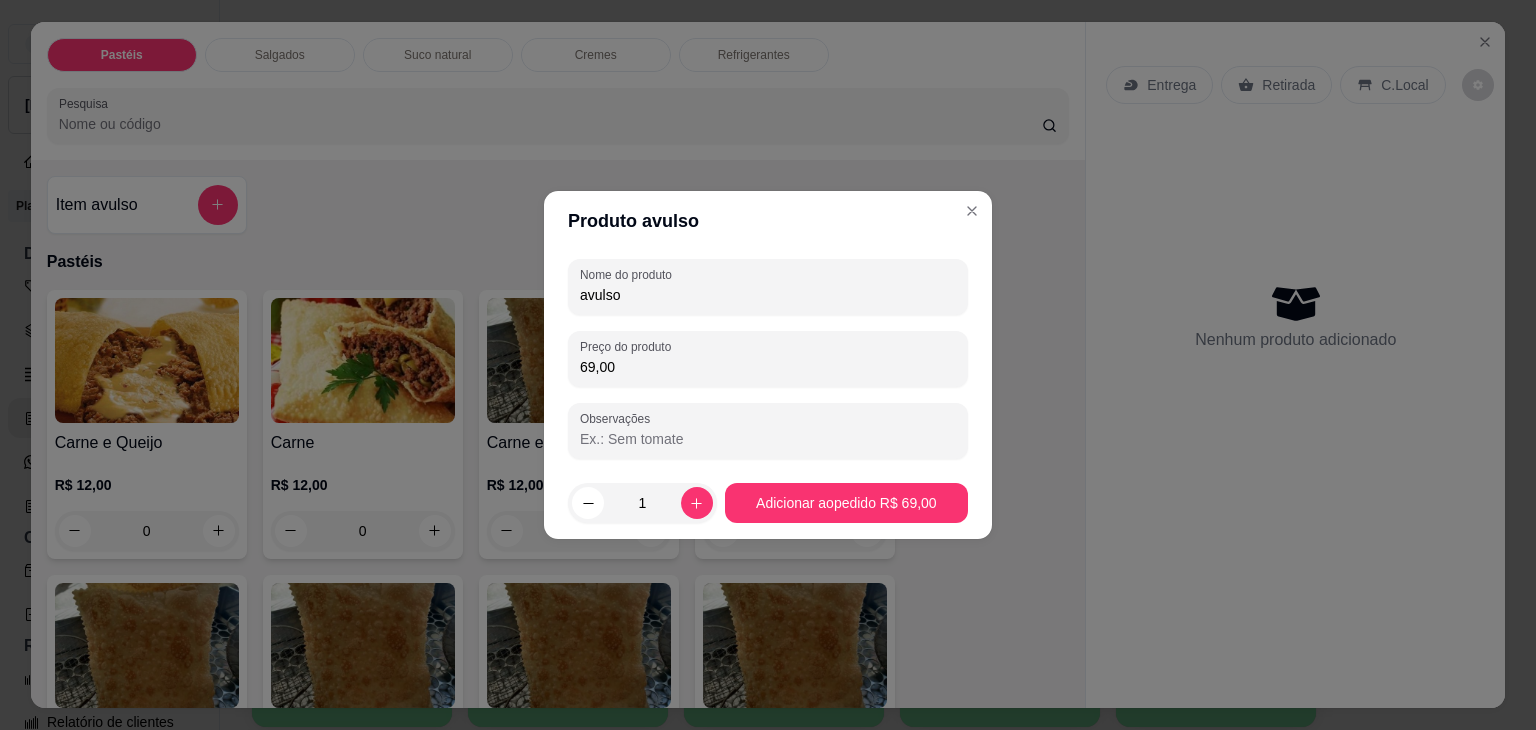 click on "Carne e Queijo    R$ 12,00 0 Carne    R$ 12,00 0 Carne e Catupiry    R$ 12,00 0 Carne e Banana    R$ 12,00 0 Carne e Guariroba   R$ 12,00 0 Carne e Bacon    R$ 12,00 0 Carne e Cheddar    R$ 12,00 0 Carne e Milho    R$ 12,00 0 Frango e Queijo    R$ 12,00 0 Frango    R$ 12,00 0 Frango e Catupiry   R$ 12,00 0 Frango e Bacon    R$ 12,00 0 Frango e Milho   R$ 12,00 0 Frango e Cheddar    R$ 12,00 0 Frango e Guariroba     R$ 12,00 0 Presunto e Queijo   R$ 12,00 0 Queijo    R$ 12,00 0 Pizza   R$ 12,00 0 Àrabe   R$ 12,00 0 Chocolate   R$ 15,00 0 Banana Real   R$ 12,00 0 Cachorro Quente   R$ 15,00 0  X - tudo   R$ 18,00 0 Banana com Chocolate   R$ 15,00 0 Gueroba e Queijo   R$ 12,00 0" at bounding box center (558, 1291) 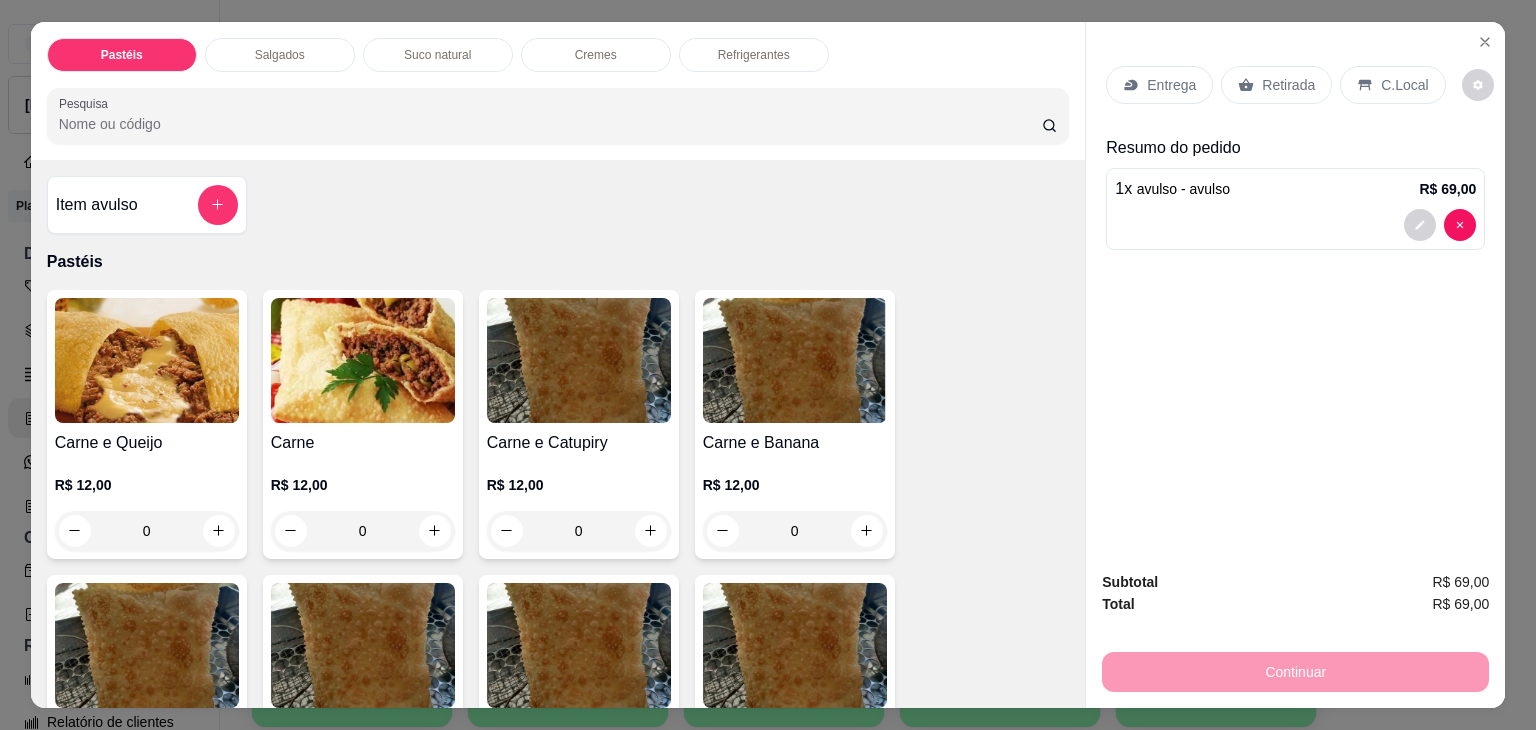click on "Retirada" at bounding box center (1288, 85) 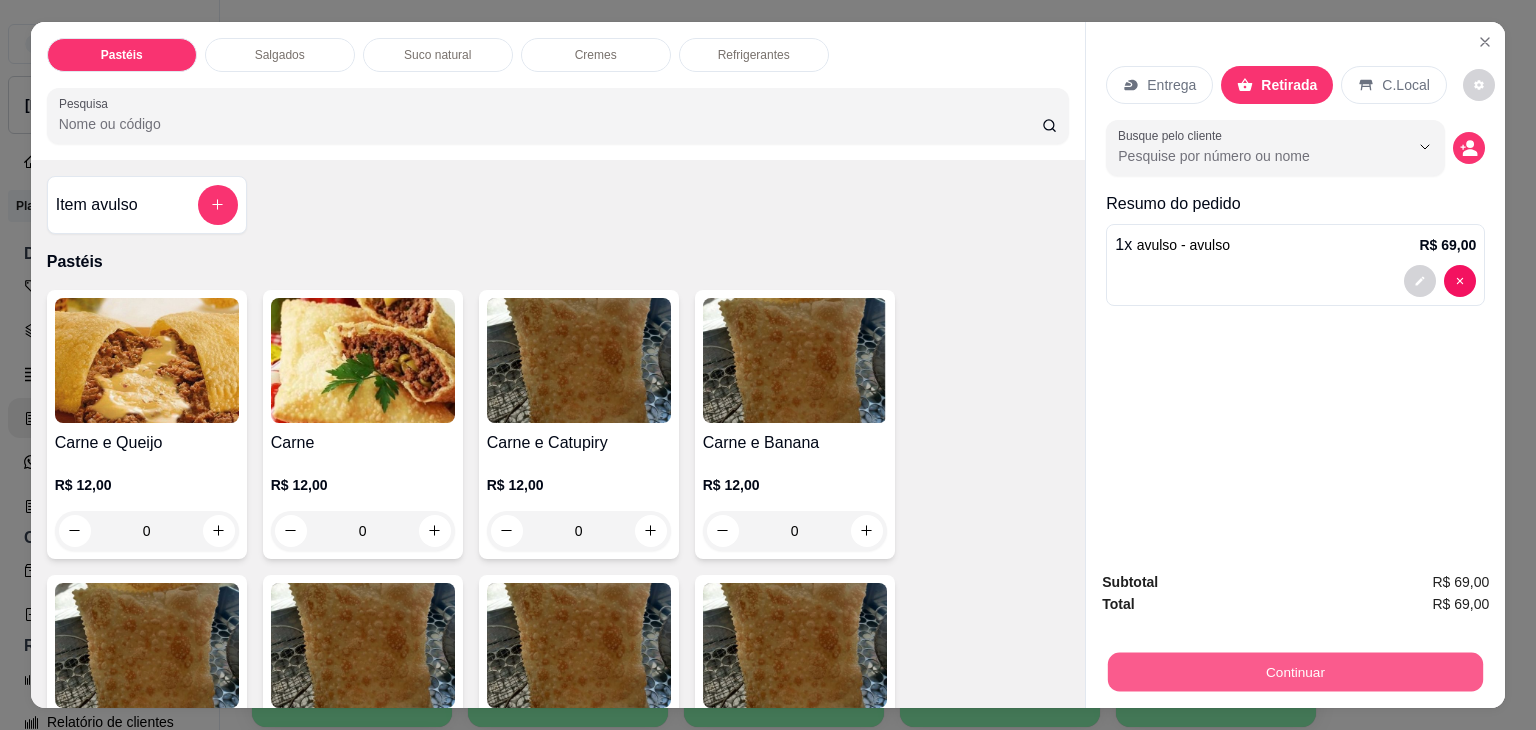 click on "Continuar" at bounding box center [1295, 672] 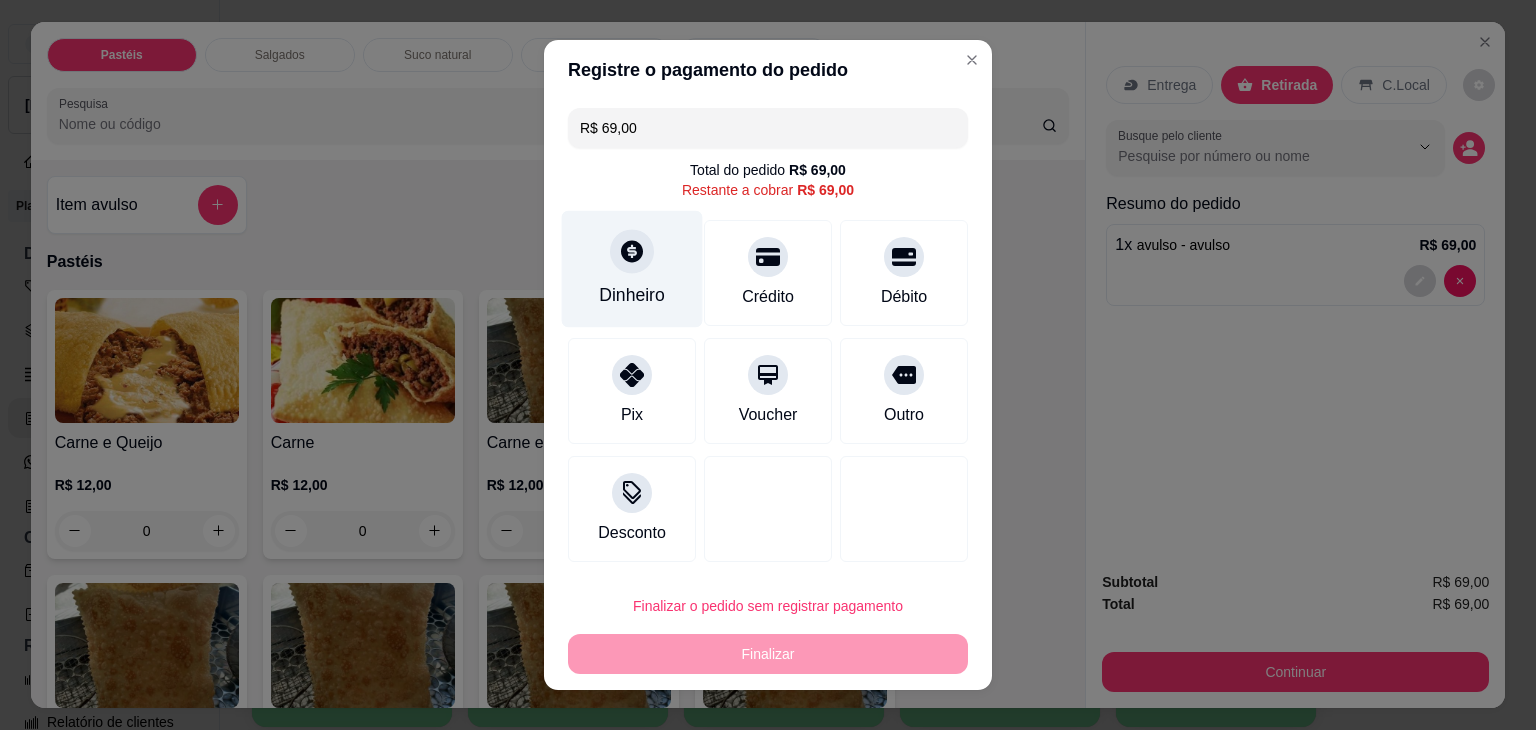 click at bounding box center [632, 251] 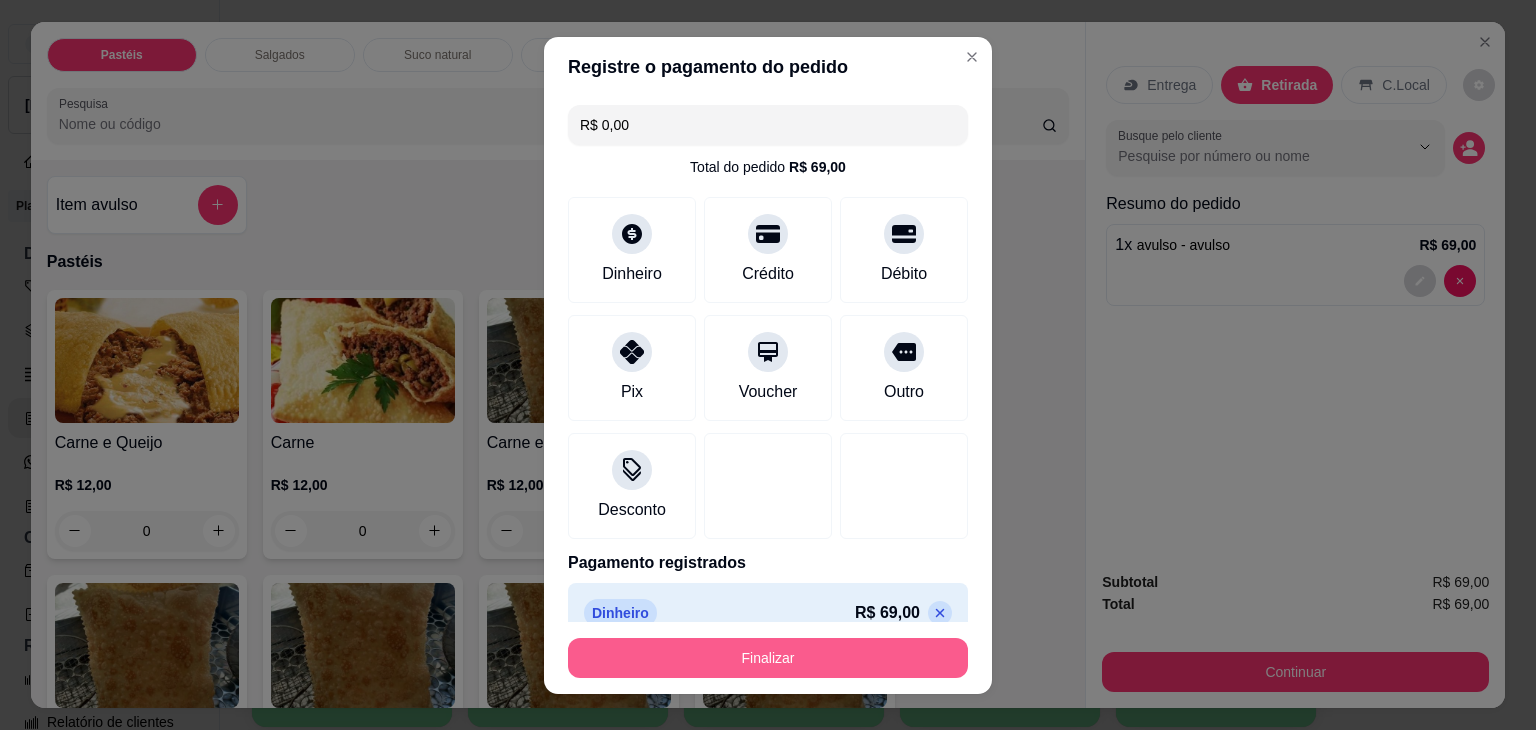 click on "Finalizar" at bounding box center (768, 658) 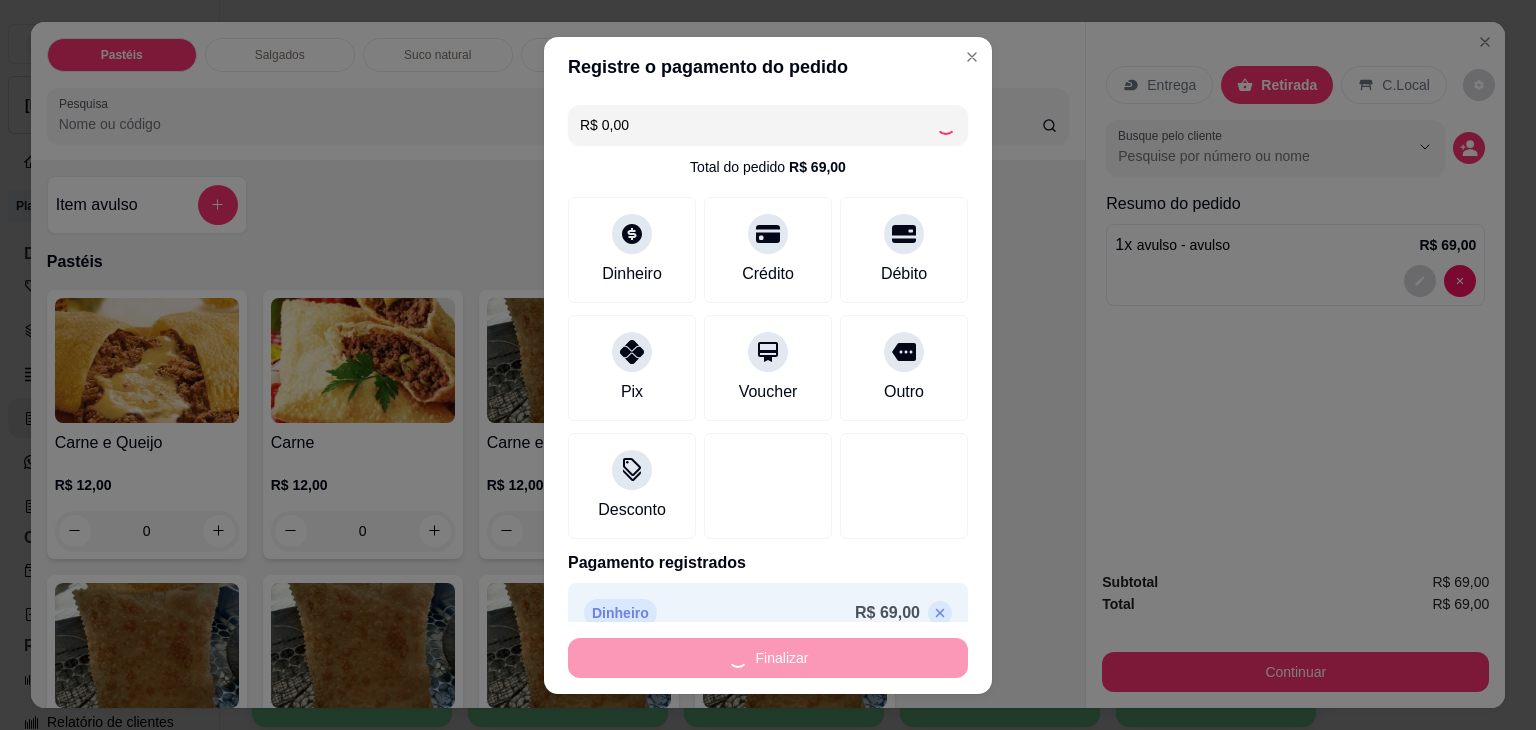 type on "-R$ 69,00" 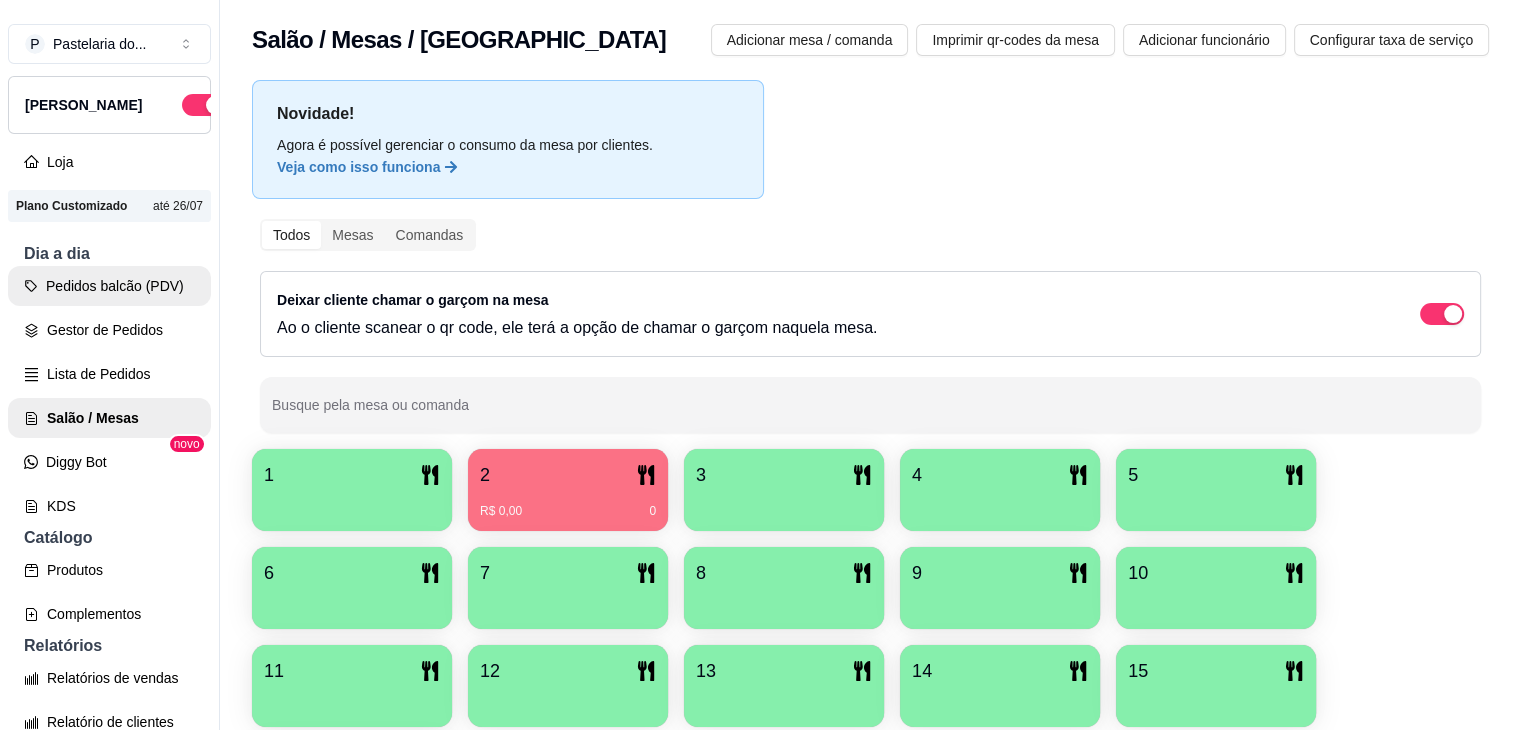 click on "Pedidos balcão (PDV)" at bounding box center [109, 286] 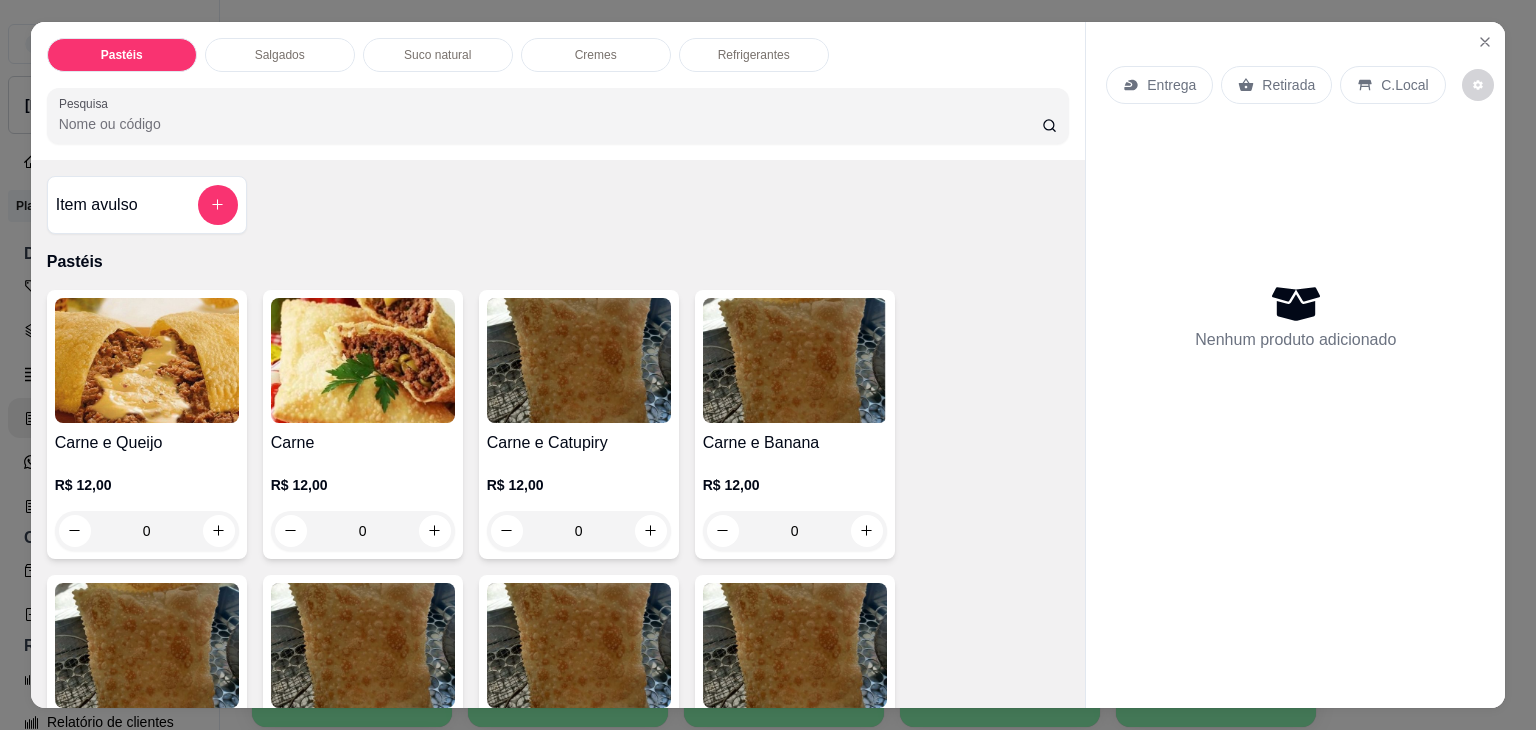 click on "Salgados" at bounding box center [280, 55] 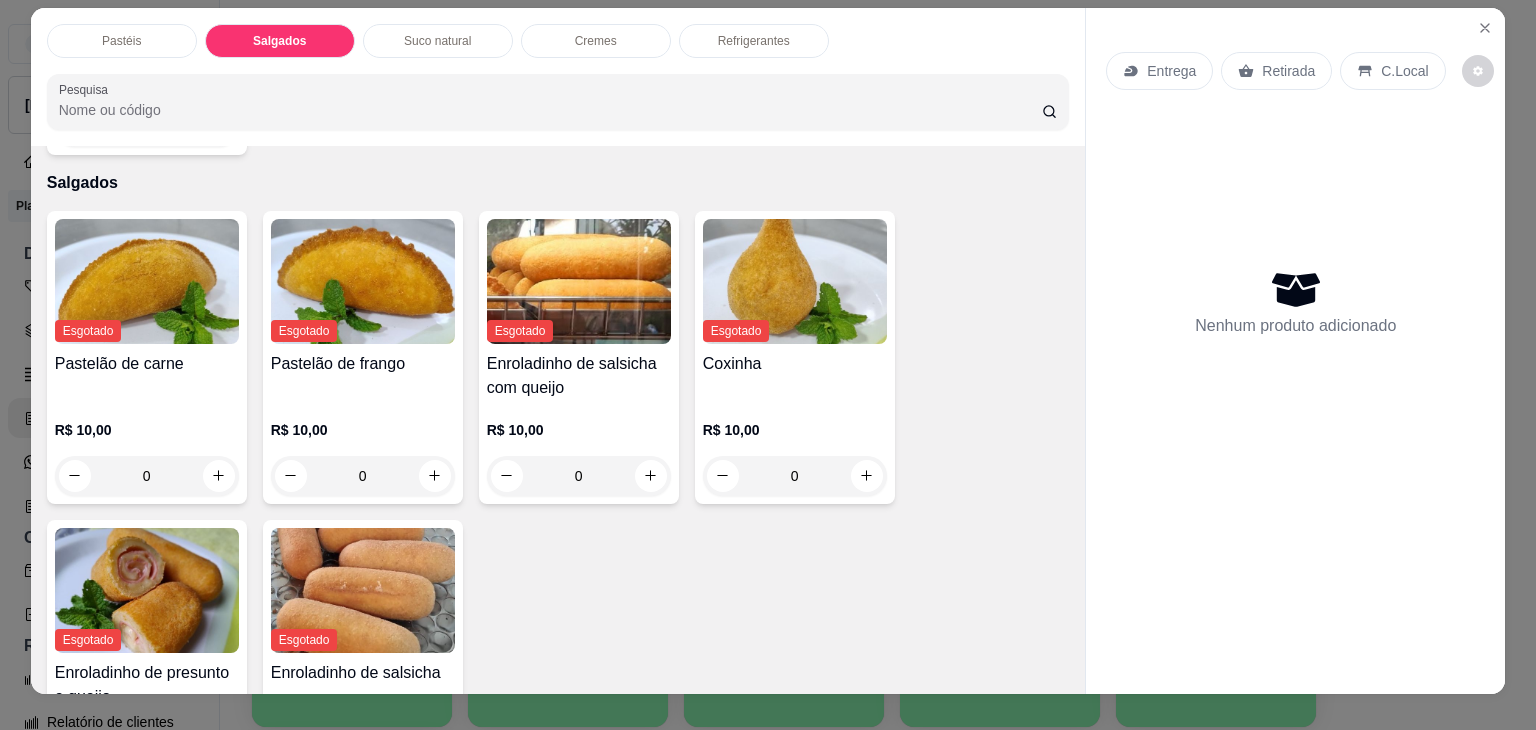 scroll, scrollTop: 0, scrollLeft: 0, axis: both 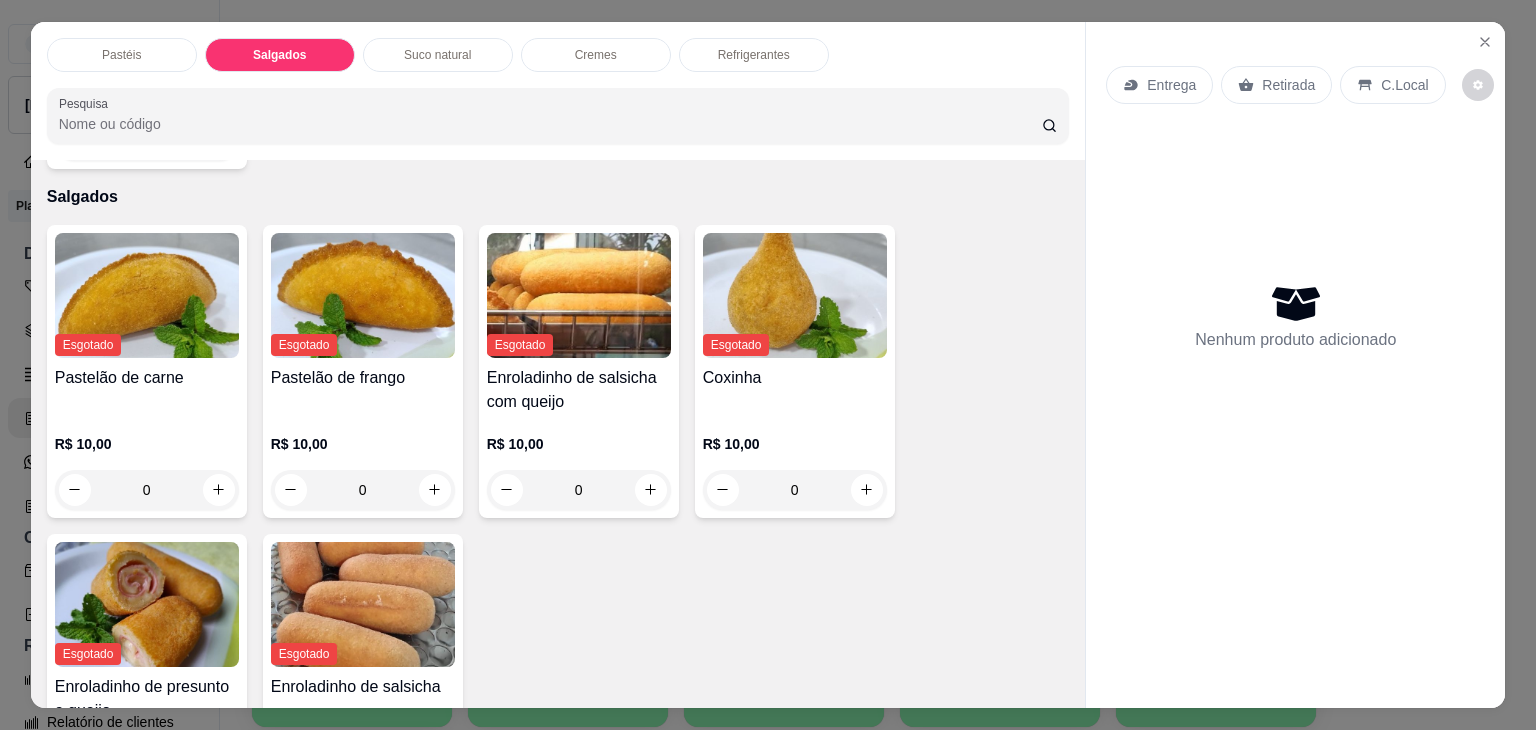 click on "Pastéis" at bounding box center (121, 55) 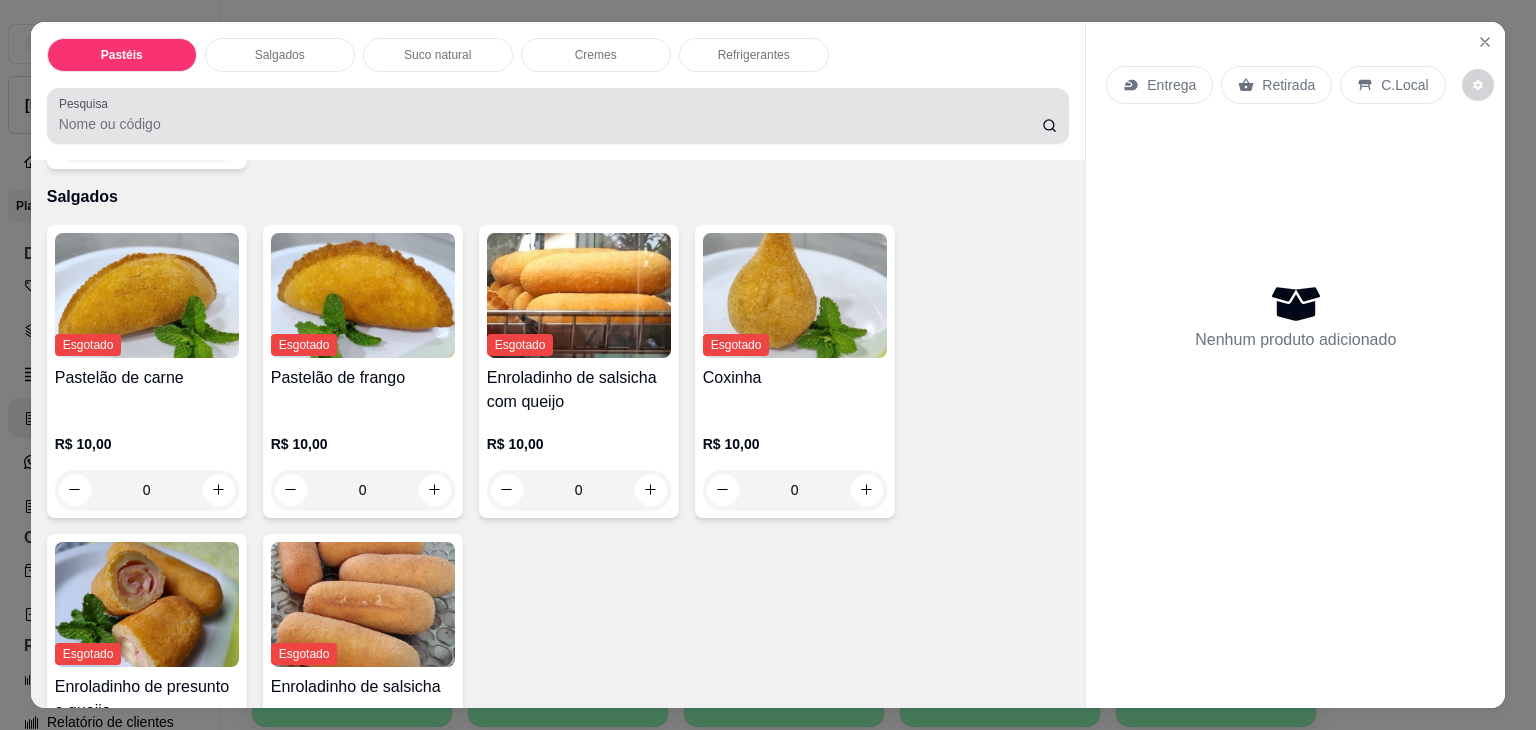 scroll, scrollTop: 89, scrollLeft: 0, axis: vertical 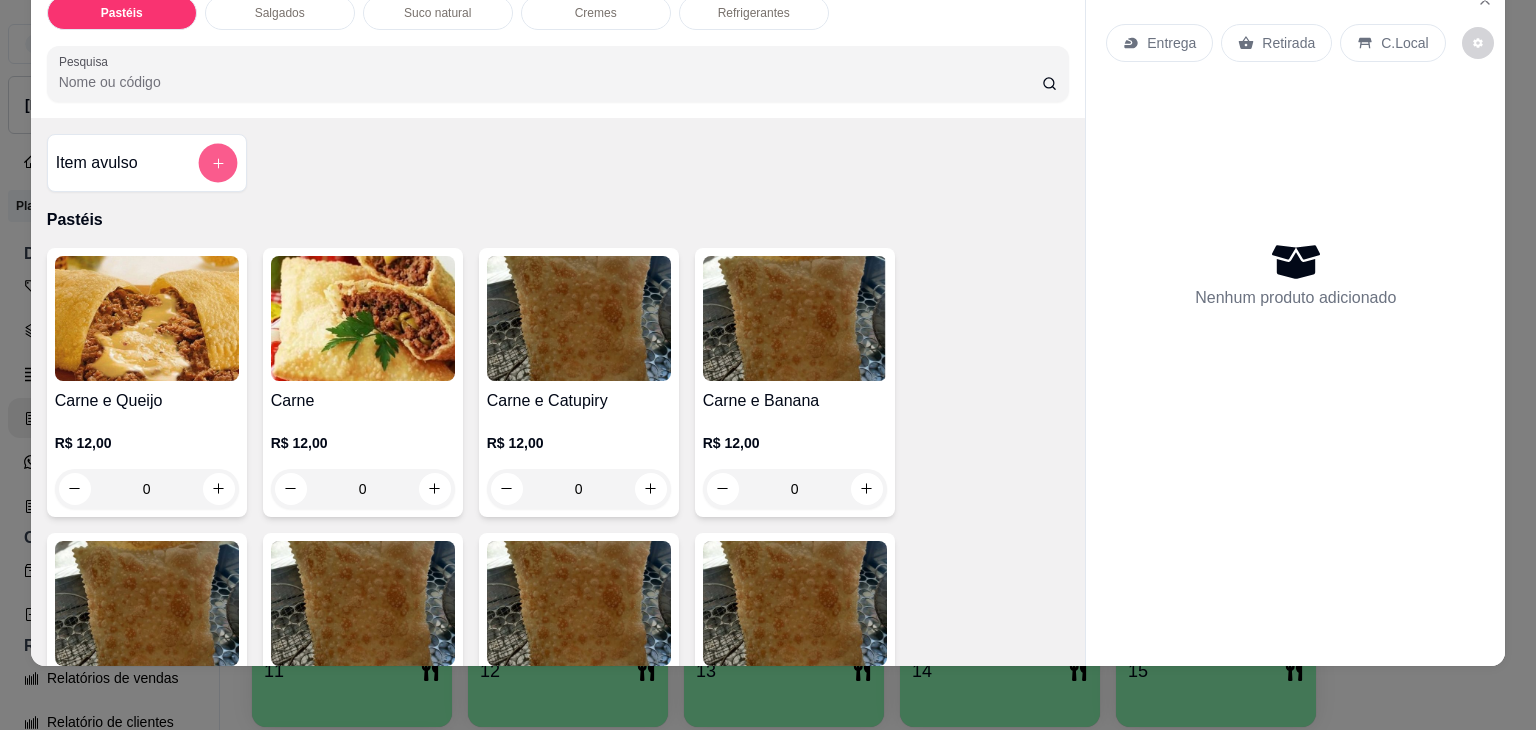 click at bounding box center (217, 163) 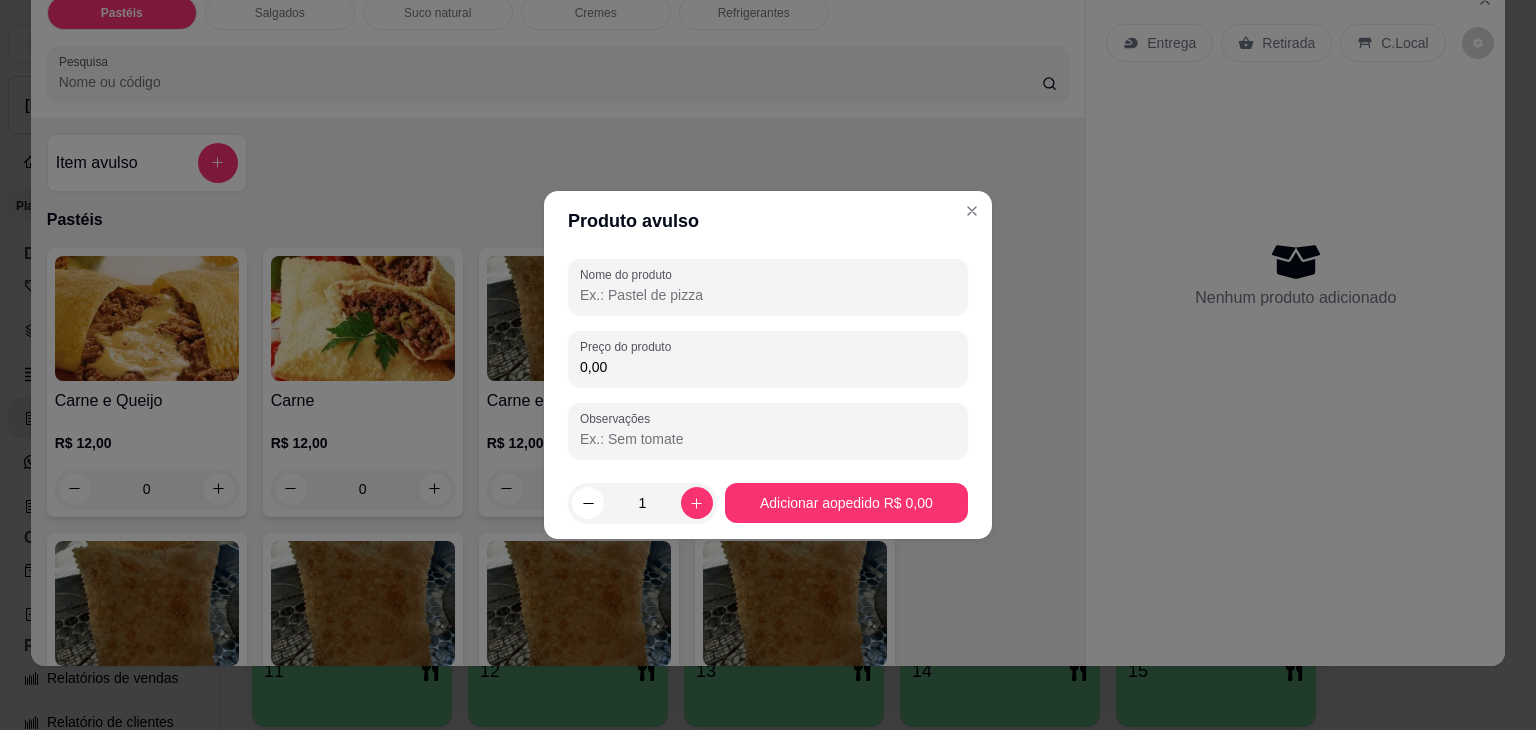 click on "Nome do produto" at bounding box center [768, 295] 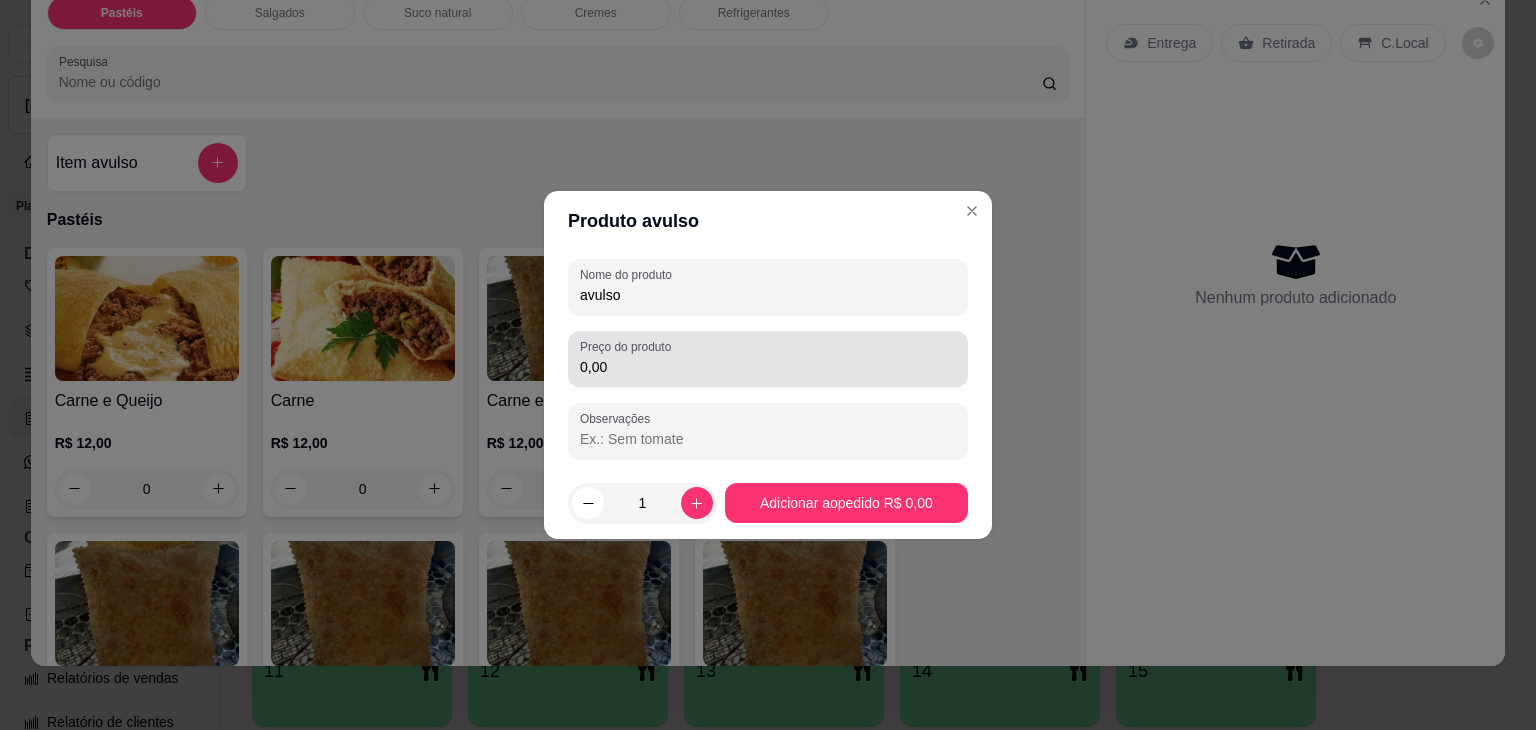 type on "avulso" 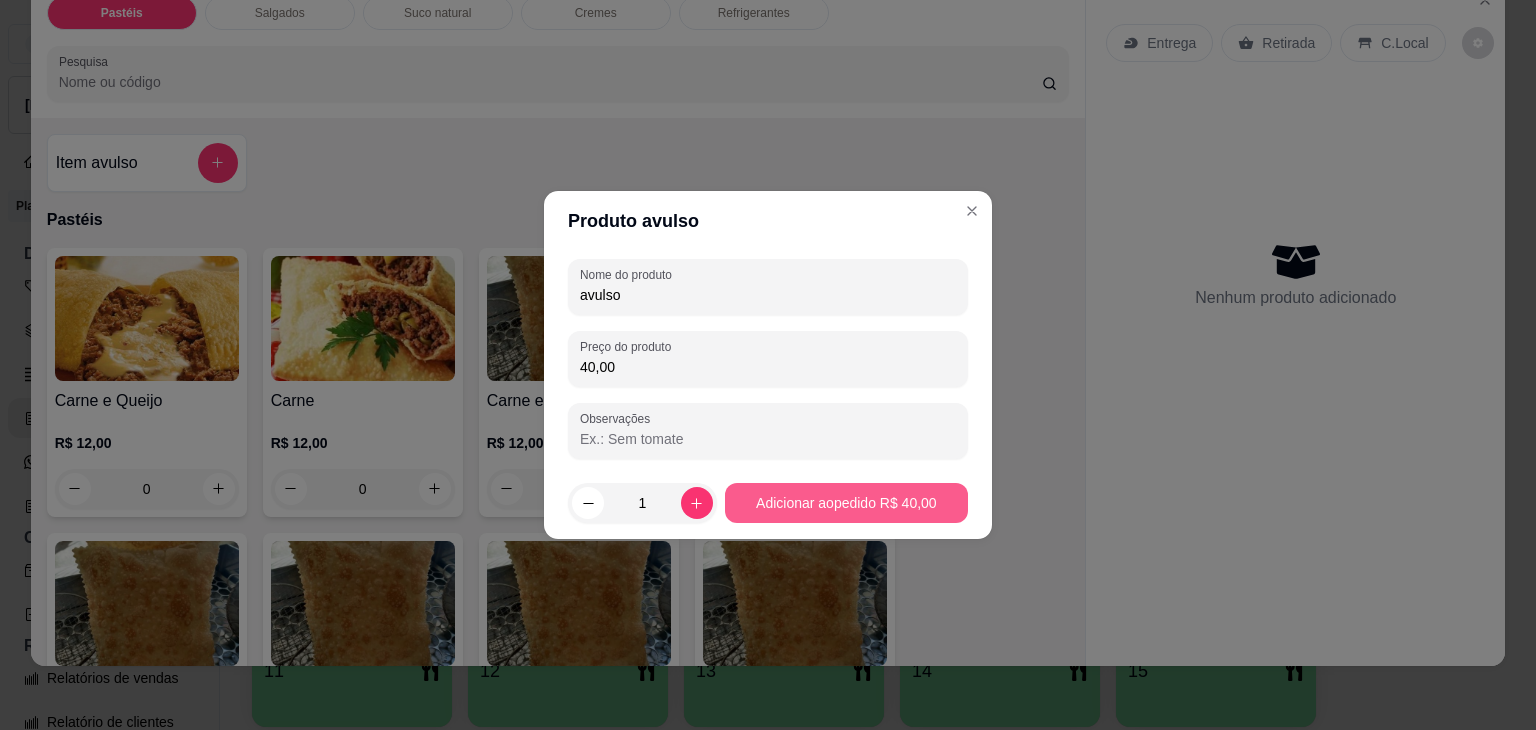 type on "40,00" 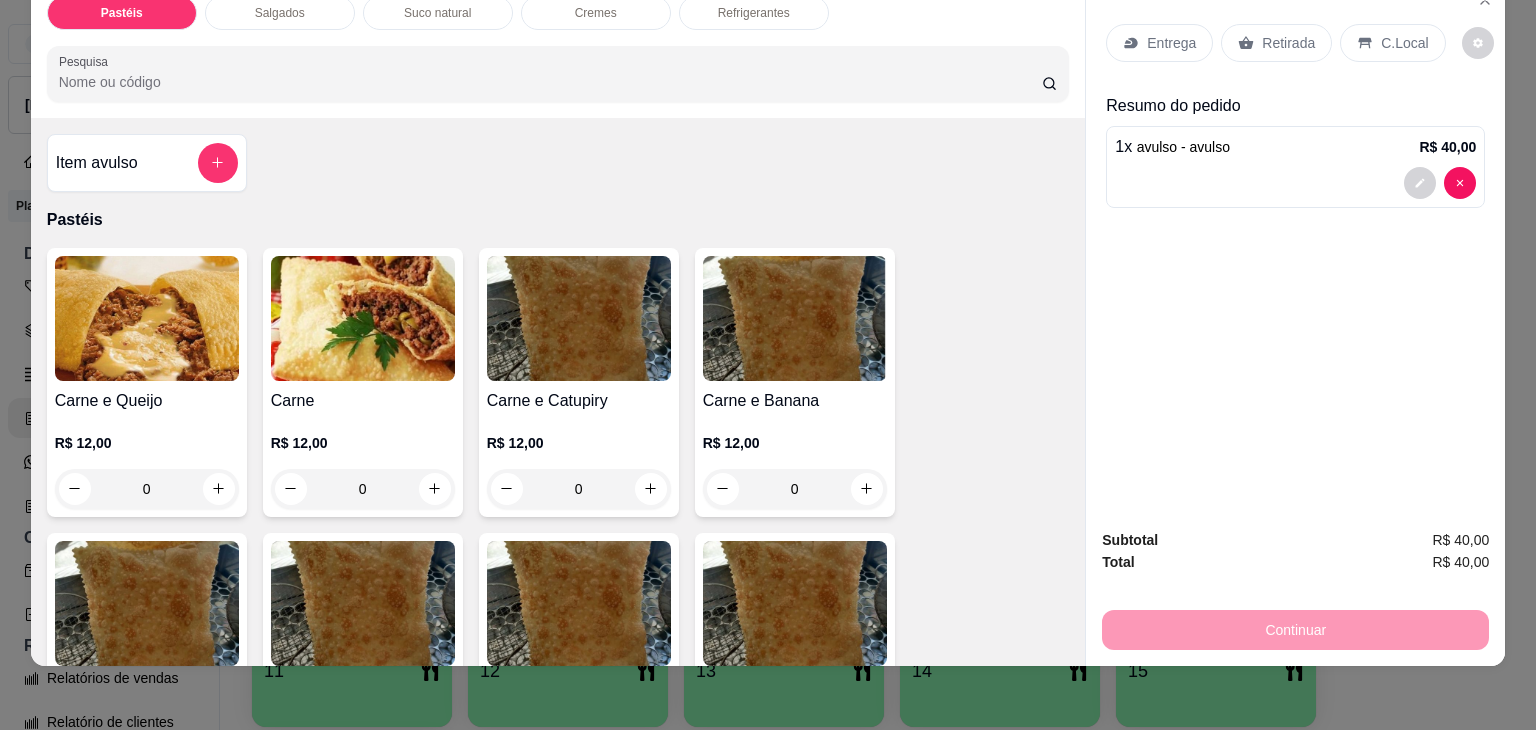 click on "Retirada" at bounding box center [1288, 43] 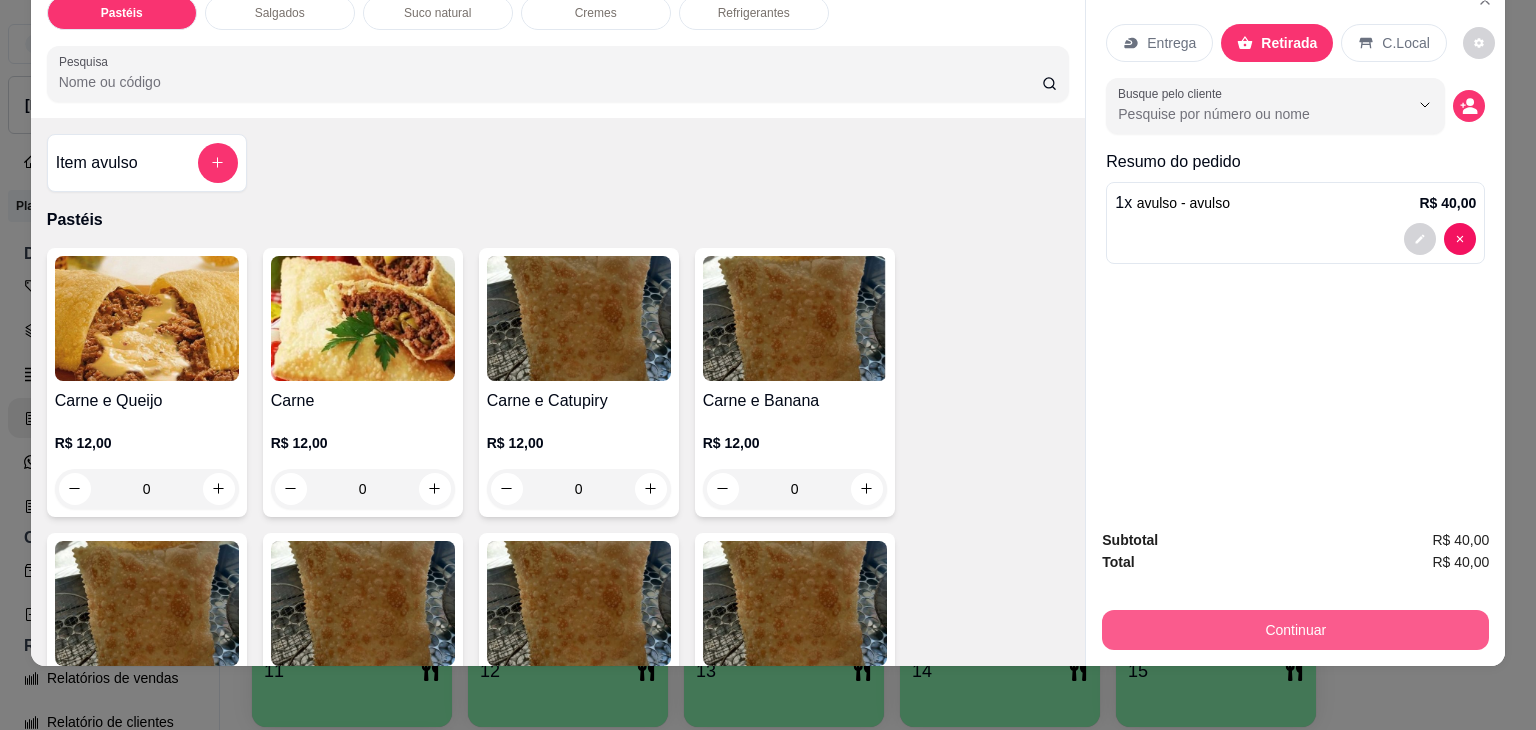 click on "Continuar" at bounding box center [1295, 630] 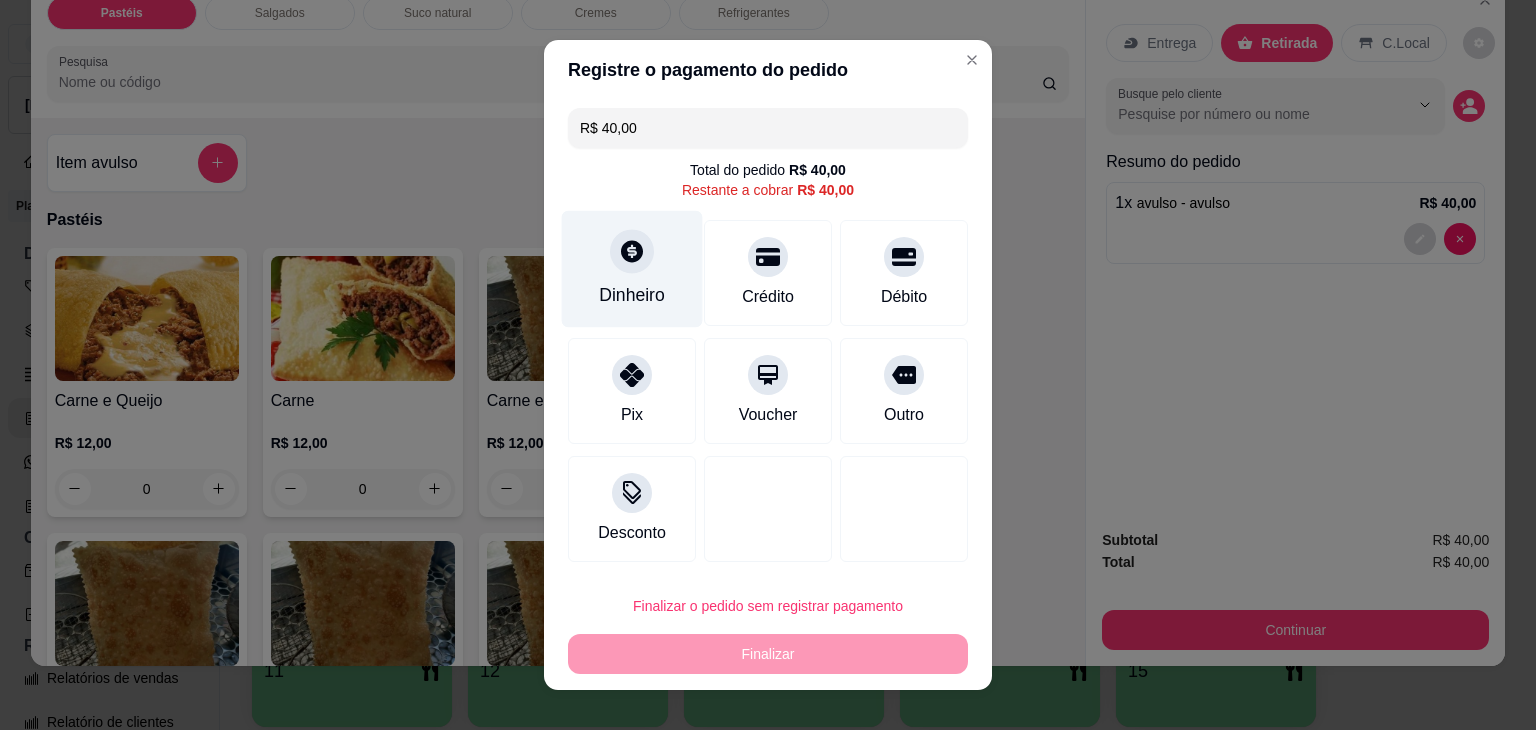 click on "Dinheiro" at bounding box center (632, 269) 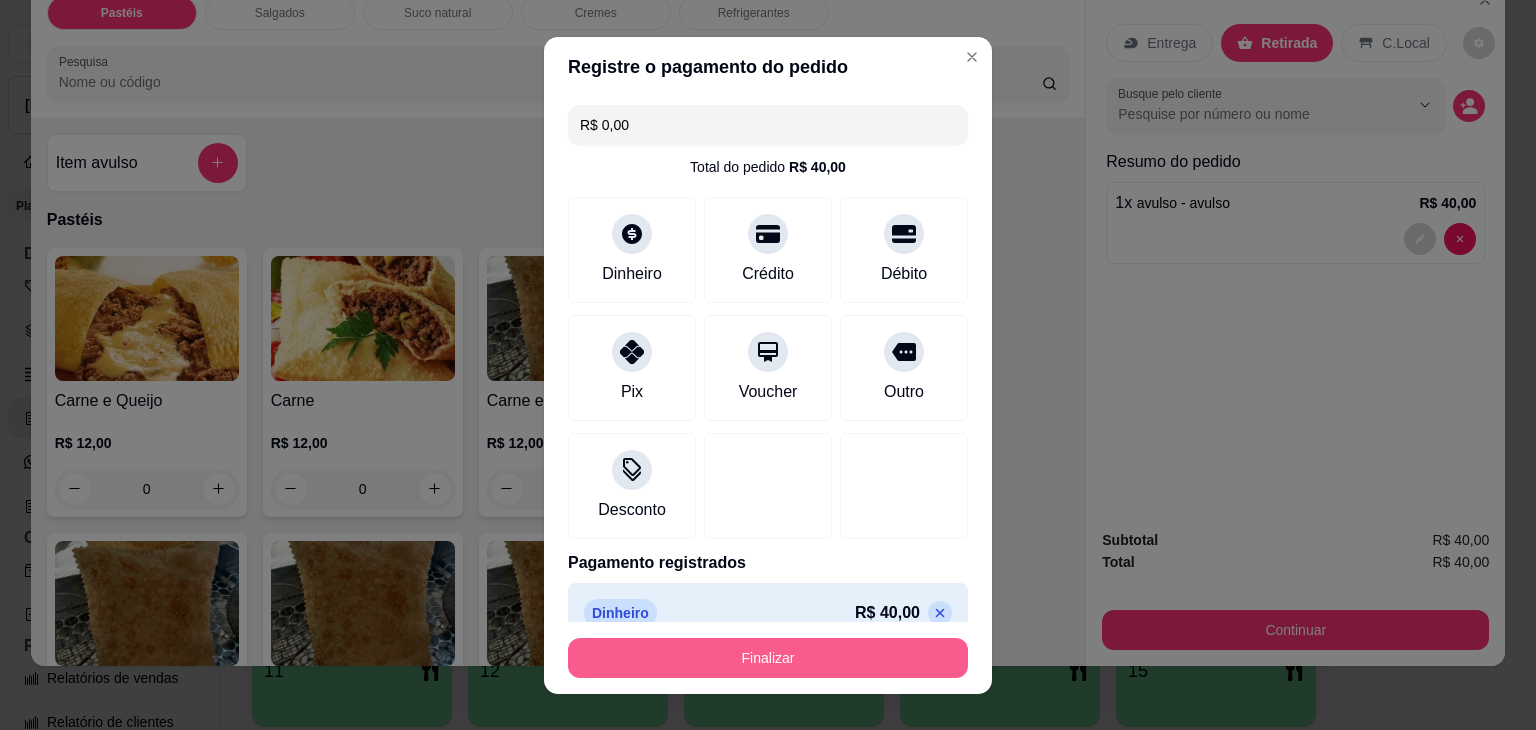 click on "Finalizar" at bounding box center [768, 658] 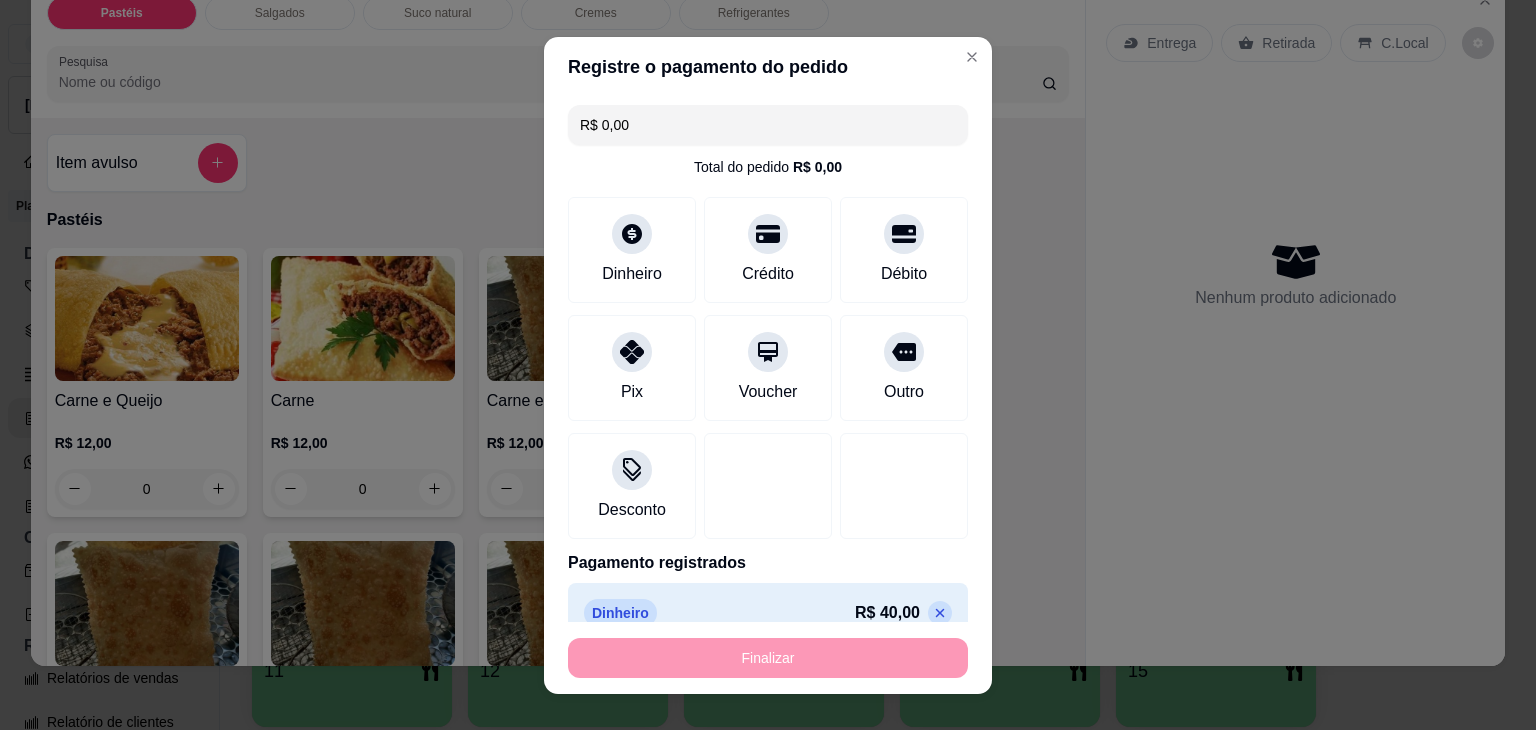 type on "-R$ 40,00" 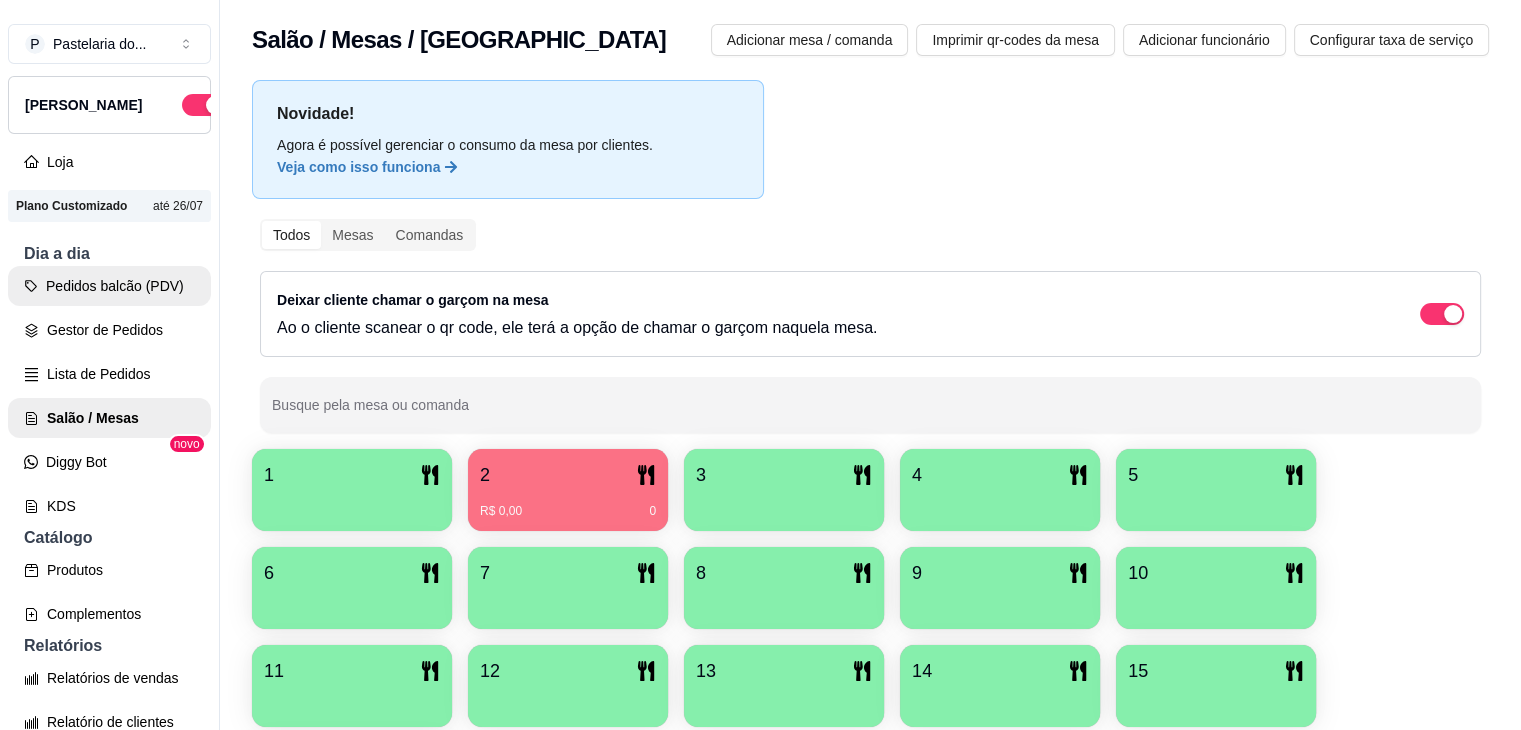 click on "Pedidos balcão (PDV)" at bounding box center [109, 286] 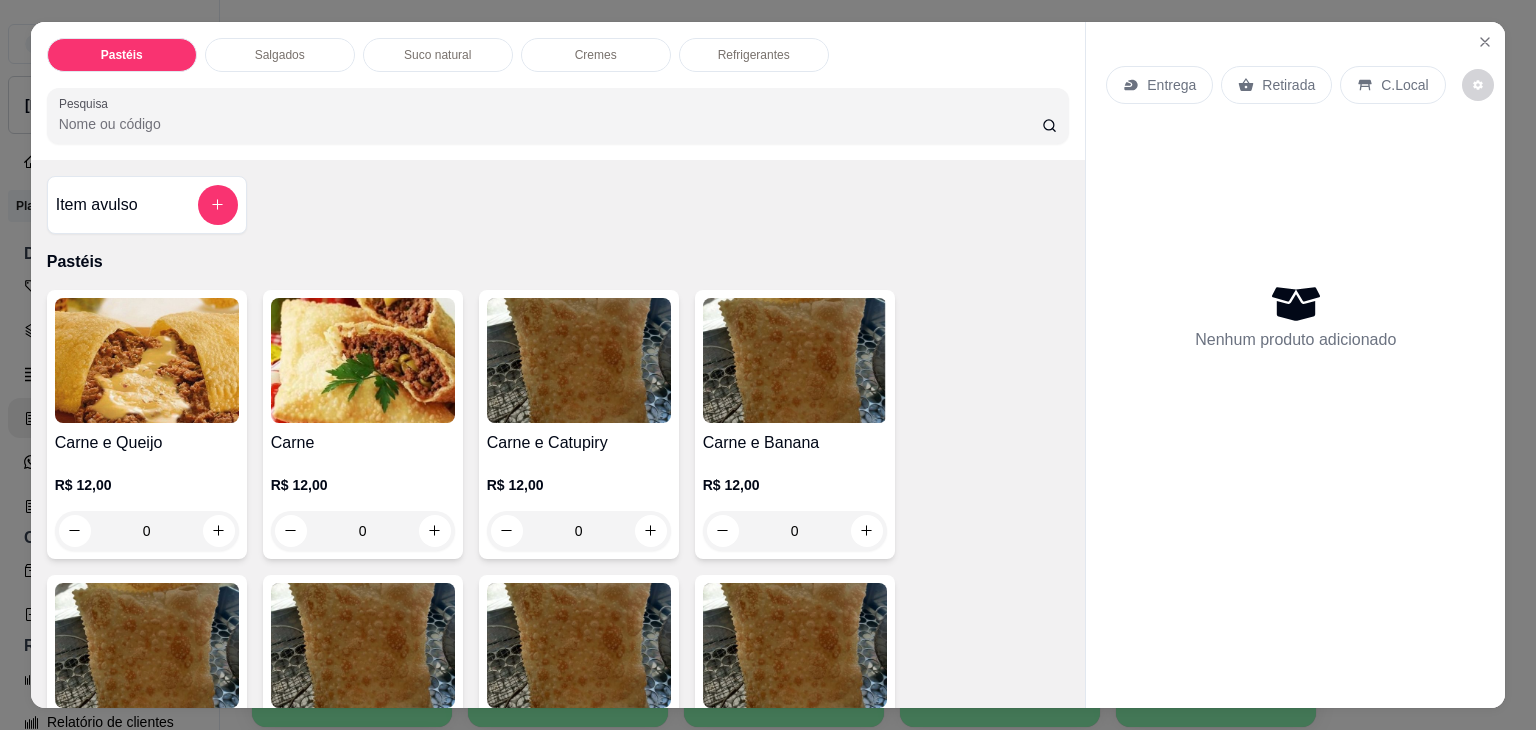 click on "0" at bounding box center [363, 531] 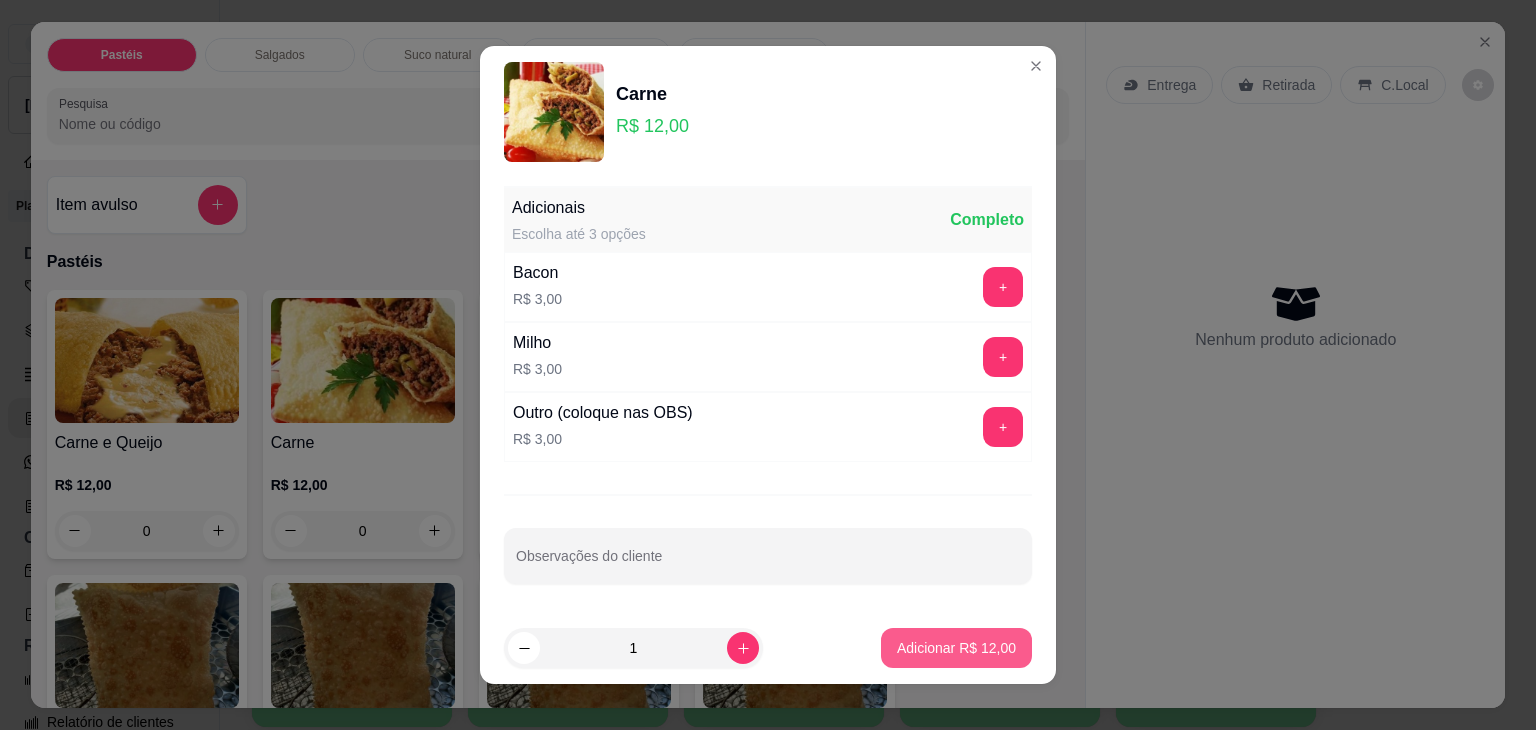 click on "Adicionar   R$ 12,00" at bounding box center [956, 648] 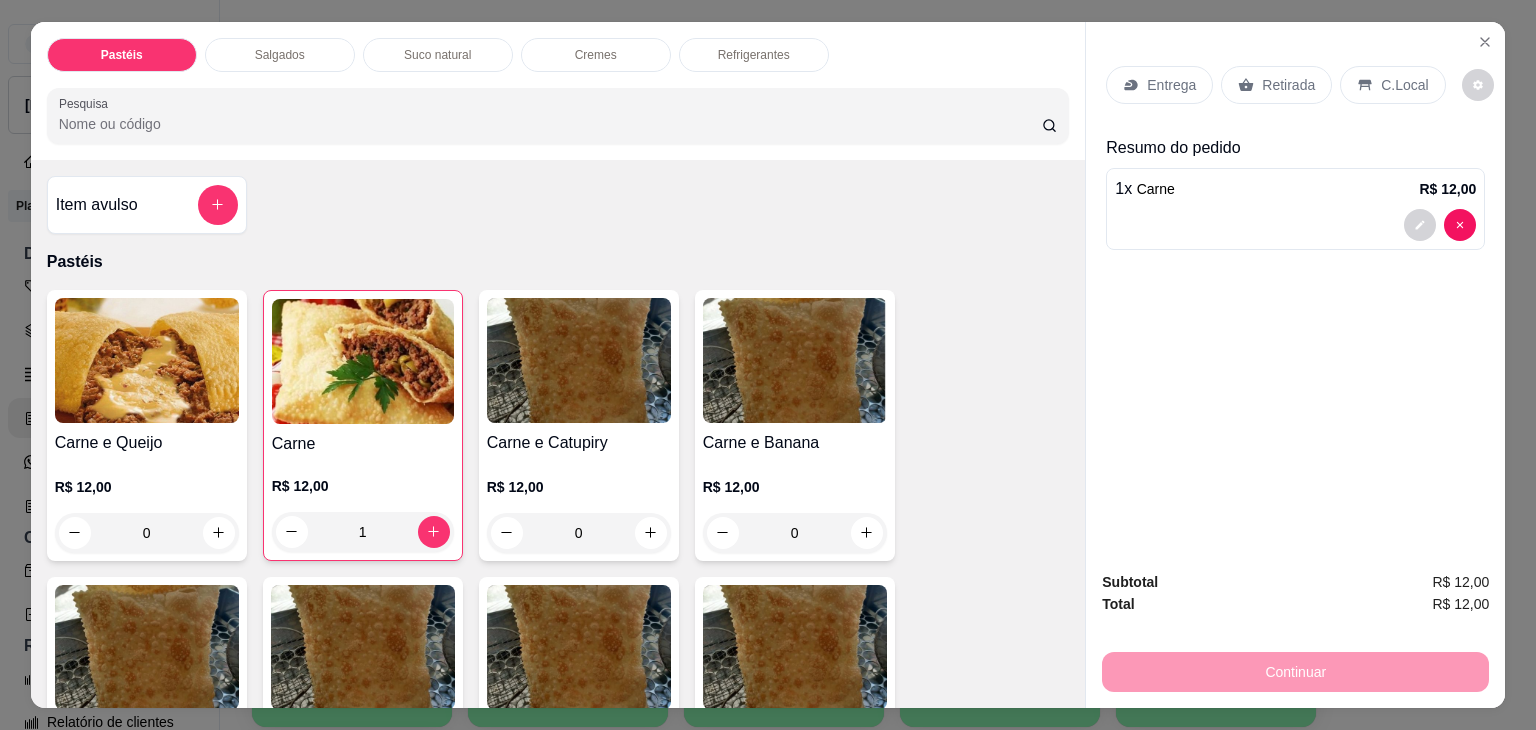 click on "0" at bounding box center [147, 533] 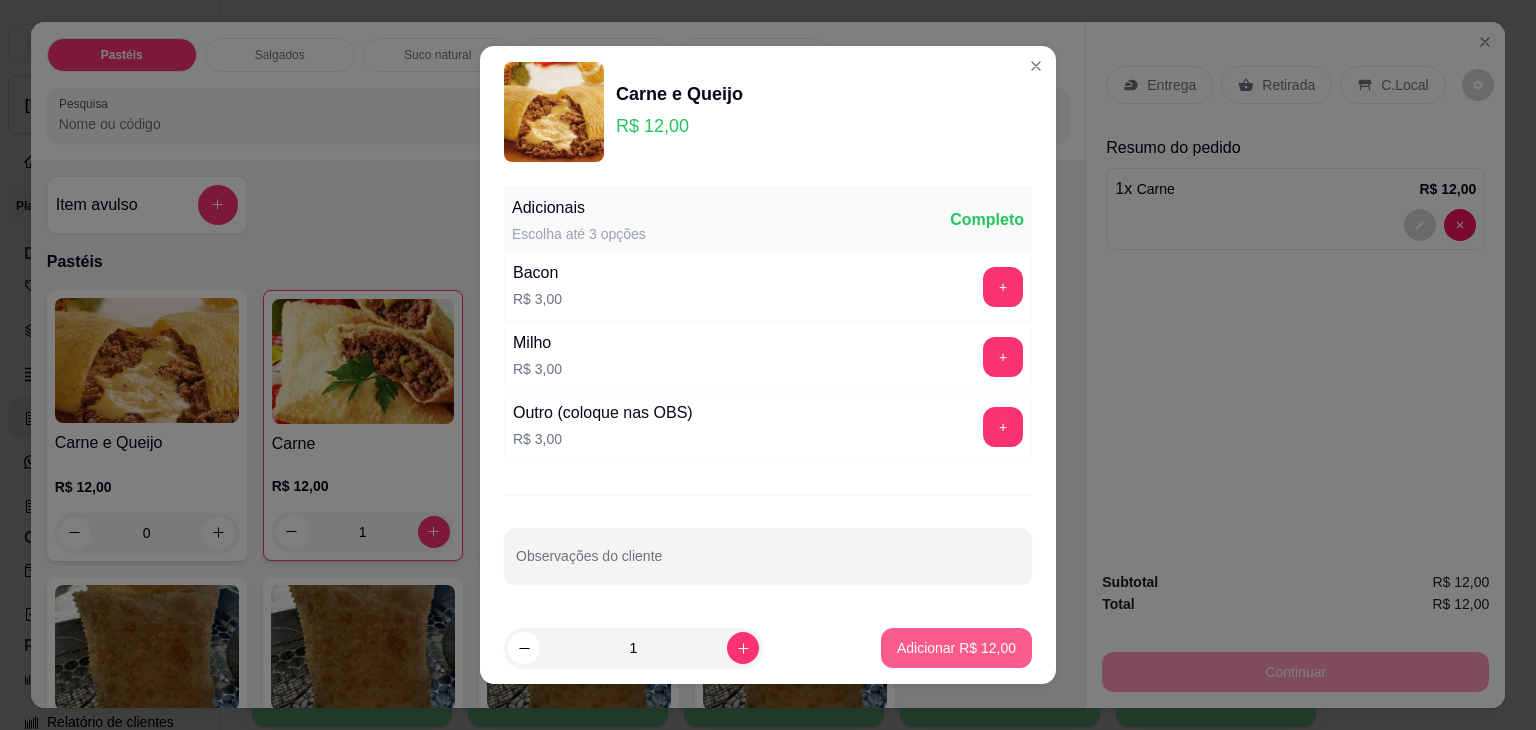 click on "Adicionar   R$ 12,00" at bounding box center (956, 648) 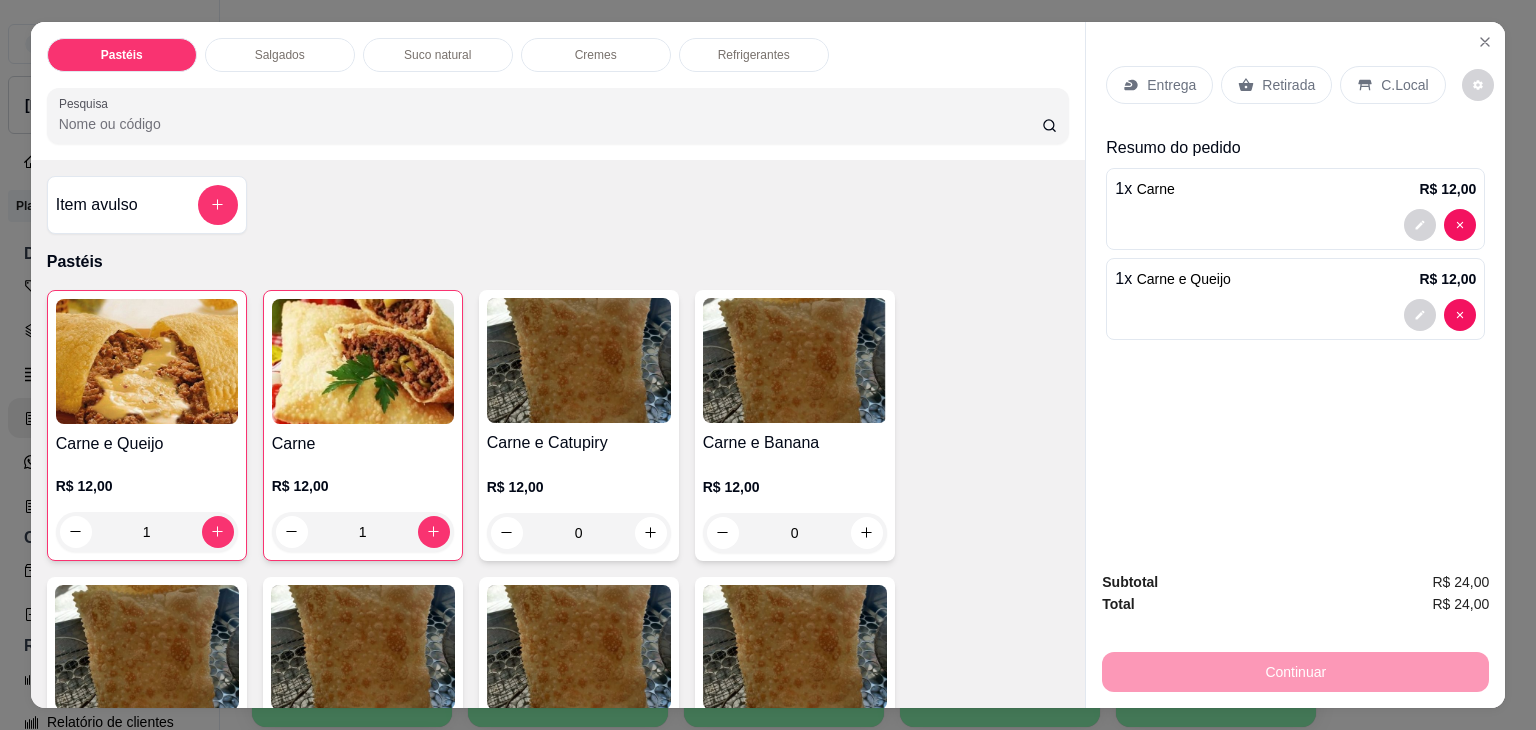 scroll, scrollTop: 300, scrollLeft: 0, axis: vertical 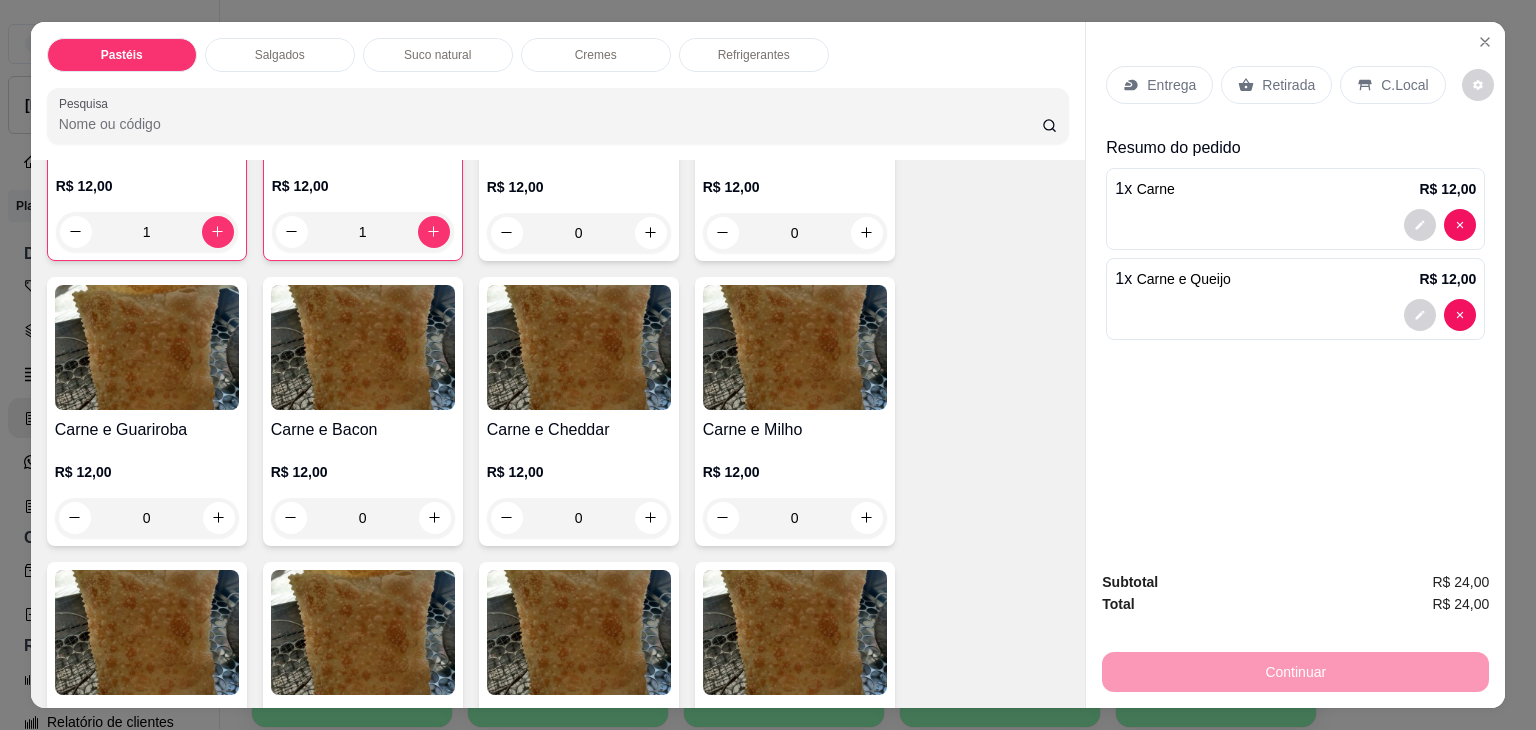 click on "0" at bounding box center [147, 518] 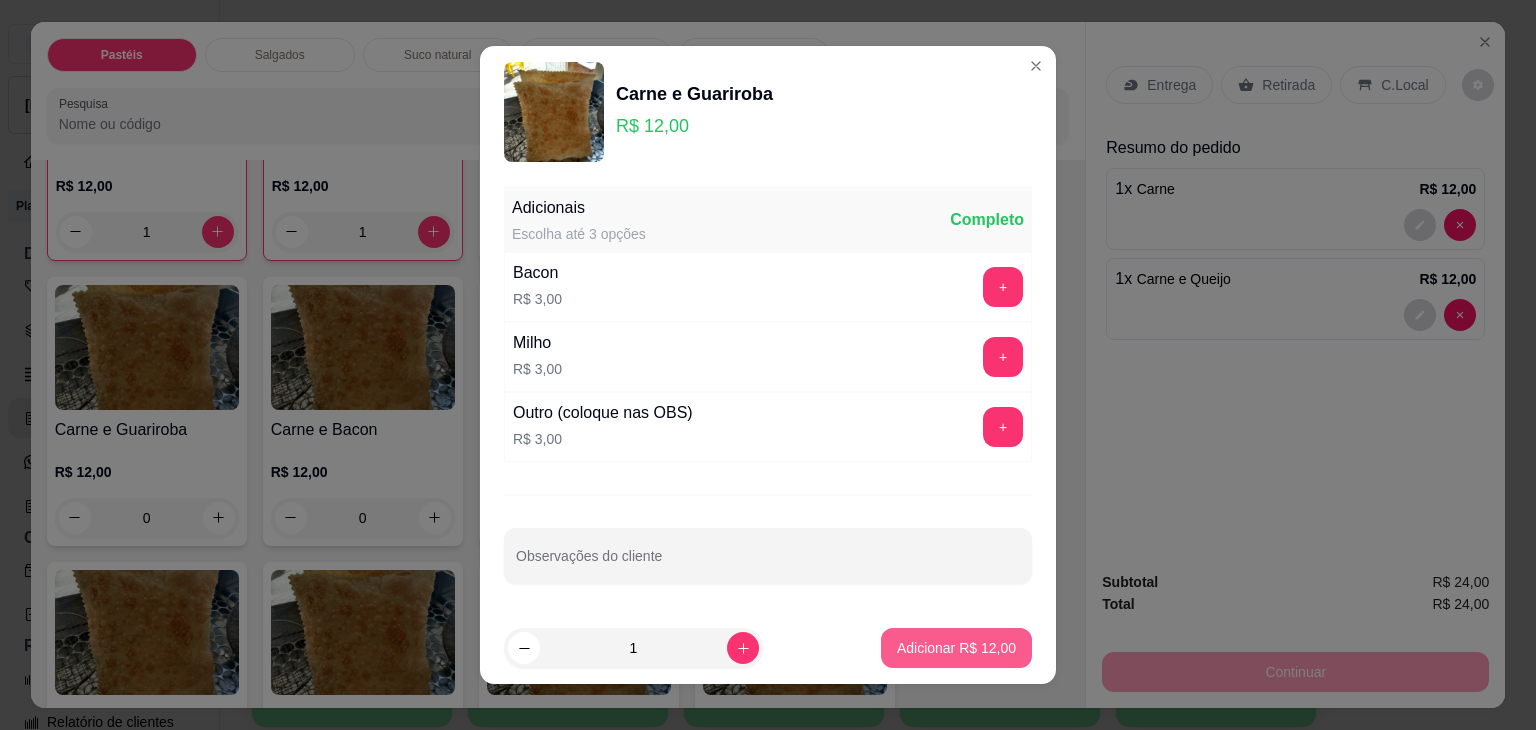 click on "Adicionar   R$ 12,00" at bounding box center [956, 648] 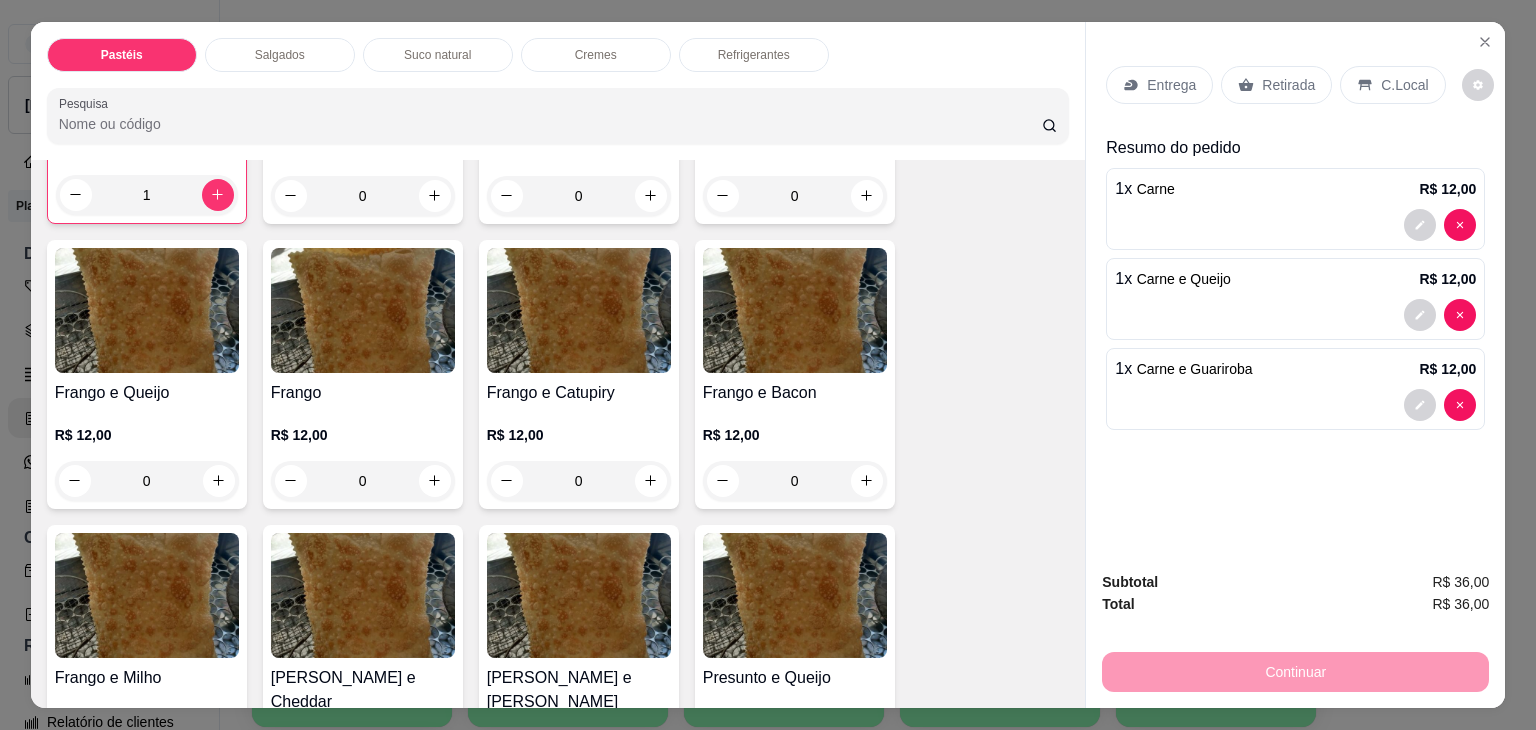 scroll, scrollTop: 700, scrollLeft: 0, axis: vertical 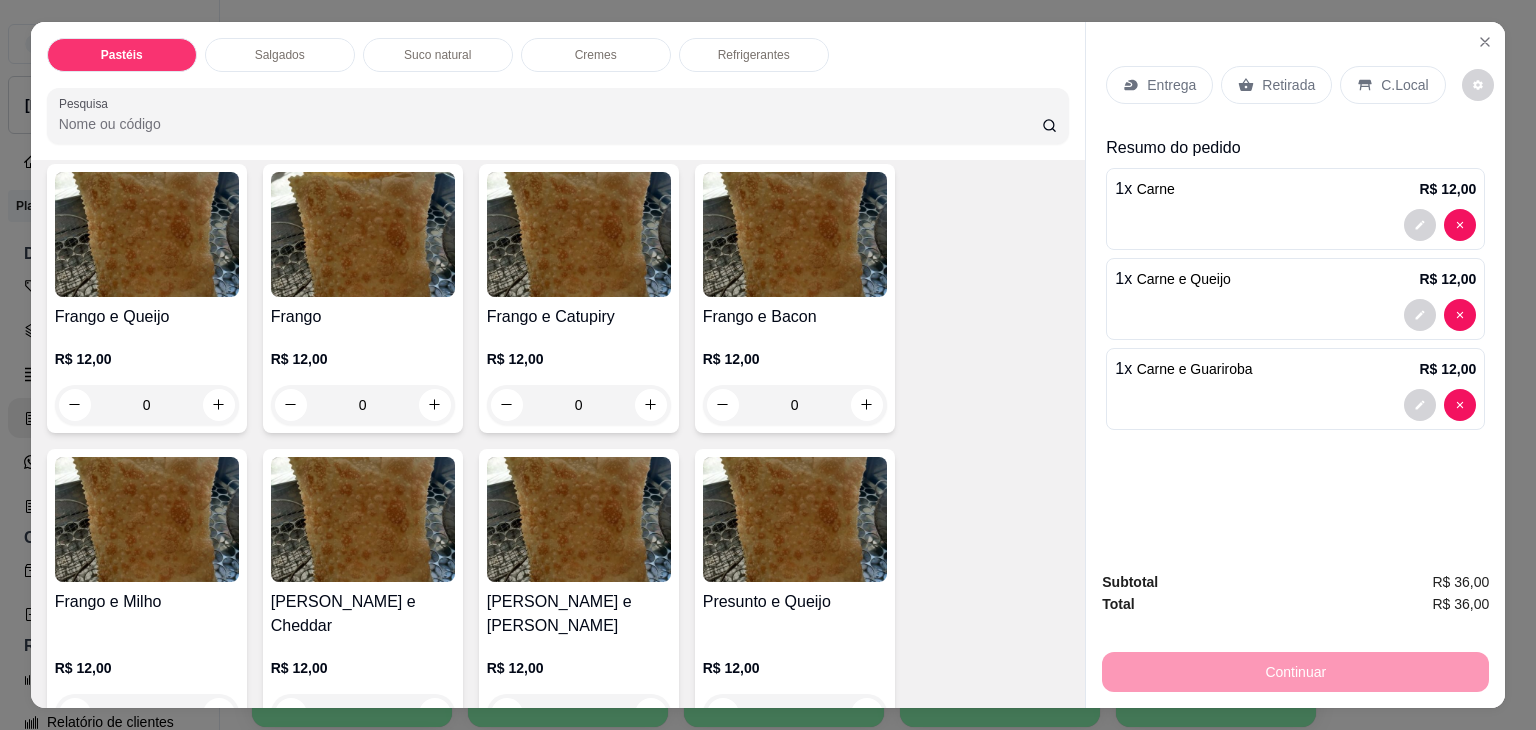 click on "0" at bounding box center (579, 405) 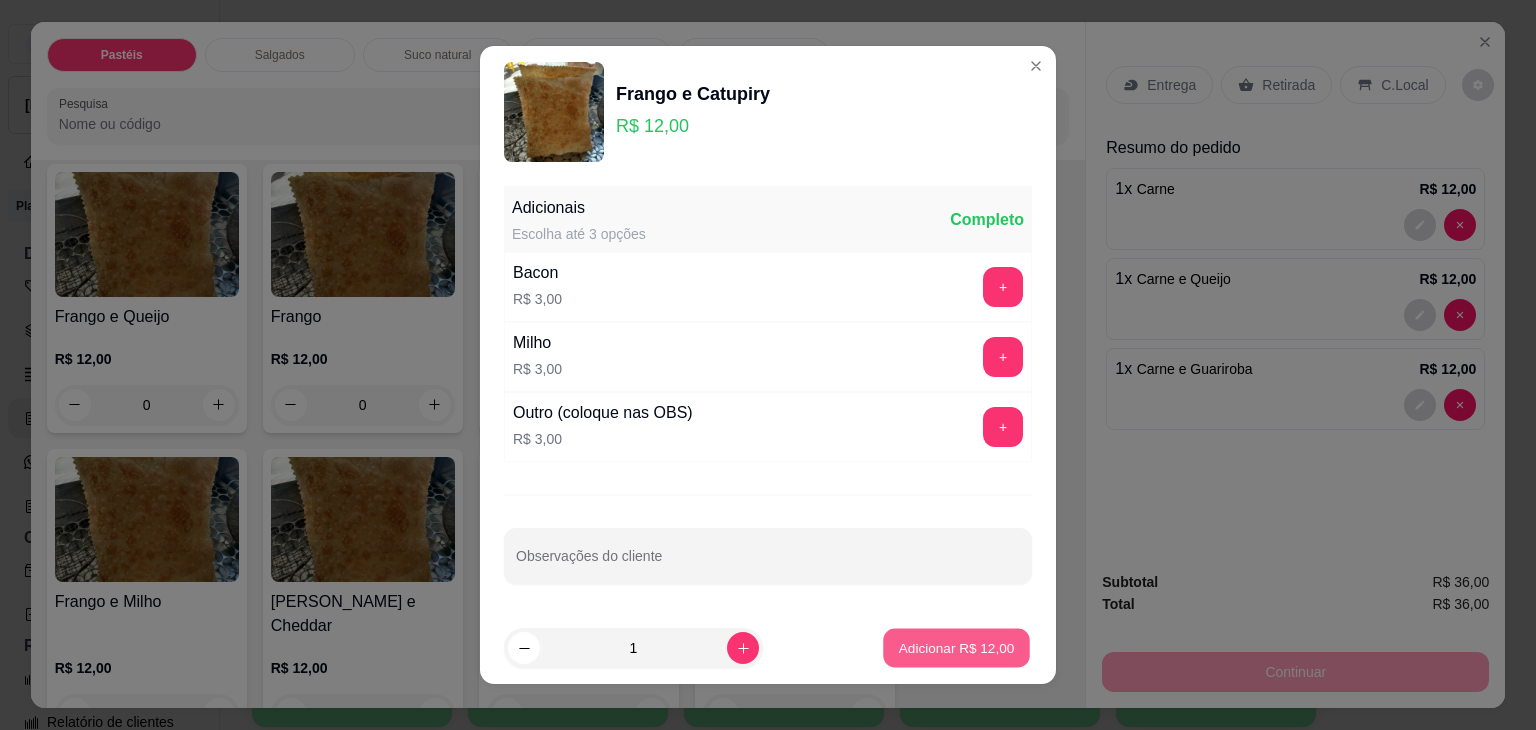 click on "Adicionar   R$ 12,00" at bounding box center (956, 648) 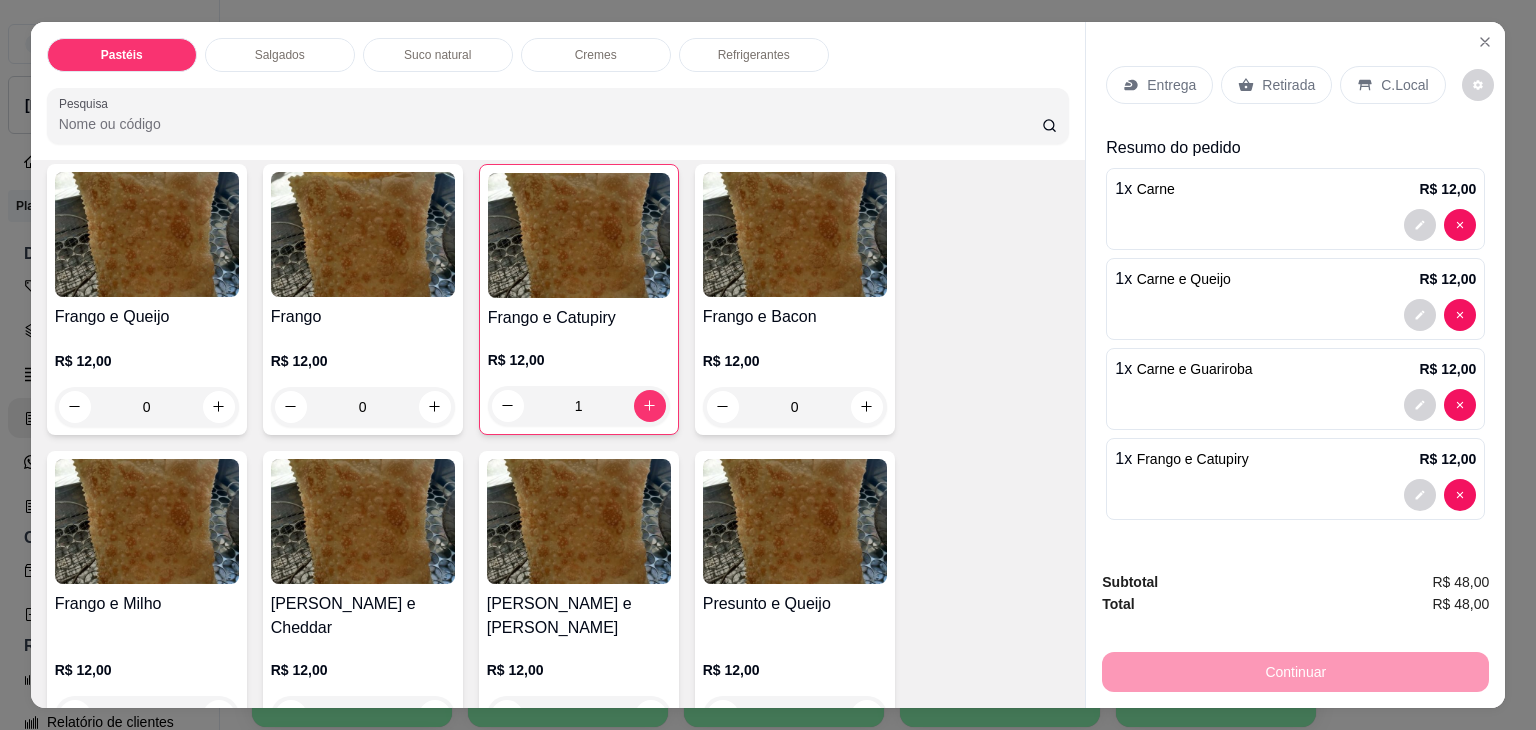 click on "Retirada" at bounding box center [1276, 85] 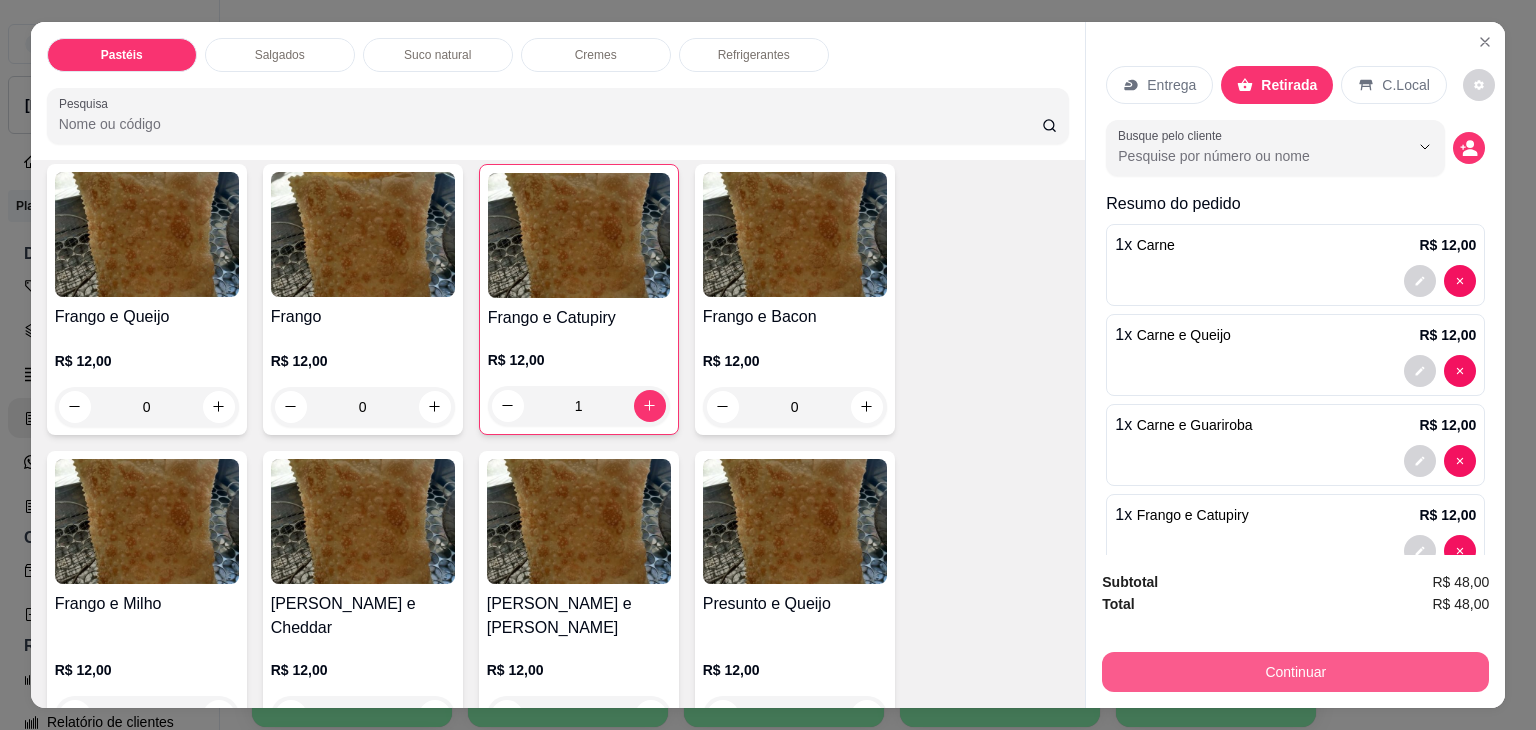 click on "Continuar" at bounding box center (1295, 672) 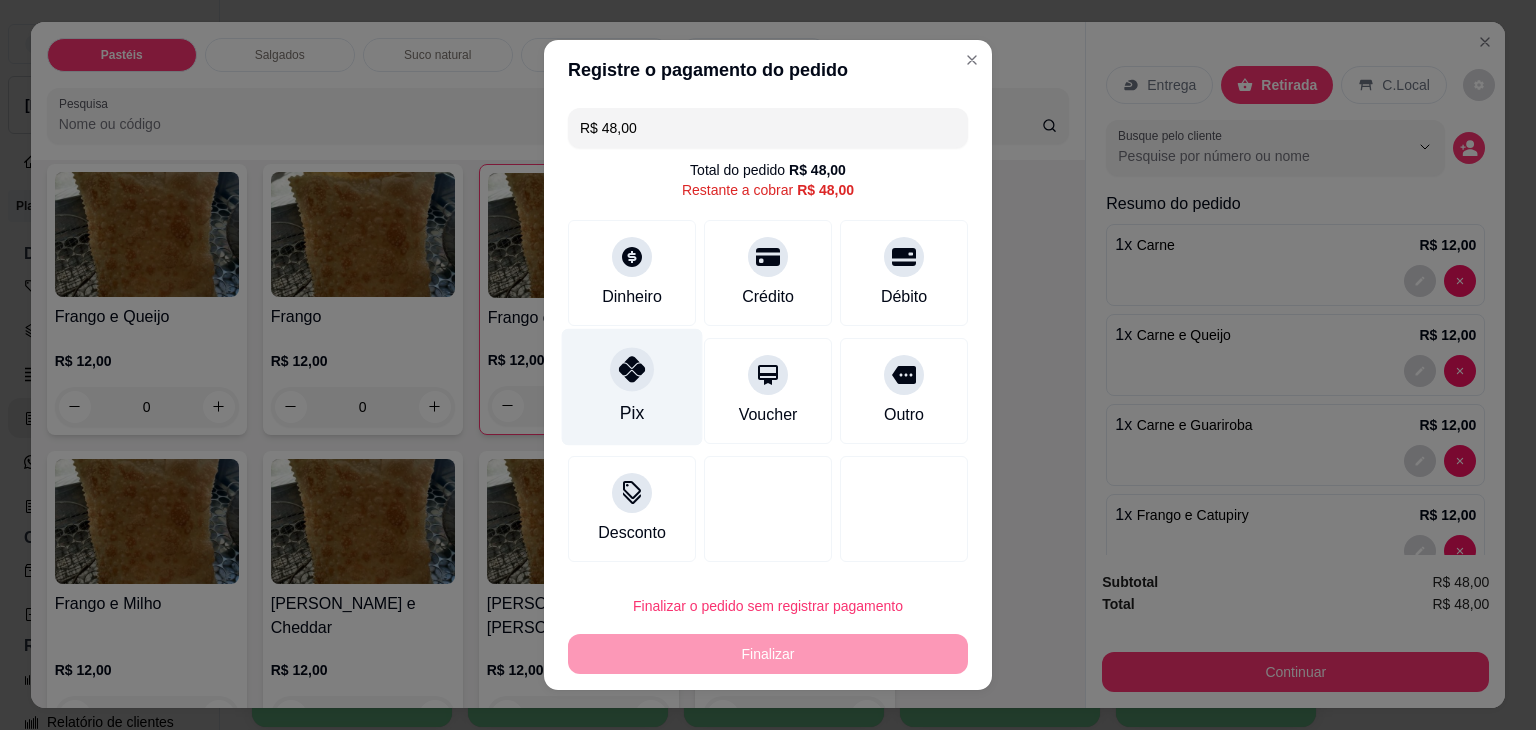 click on "Pix" at bounding box center (632, 387) 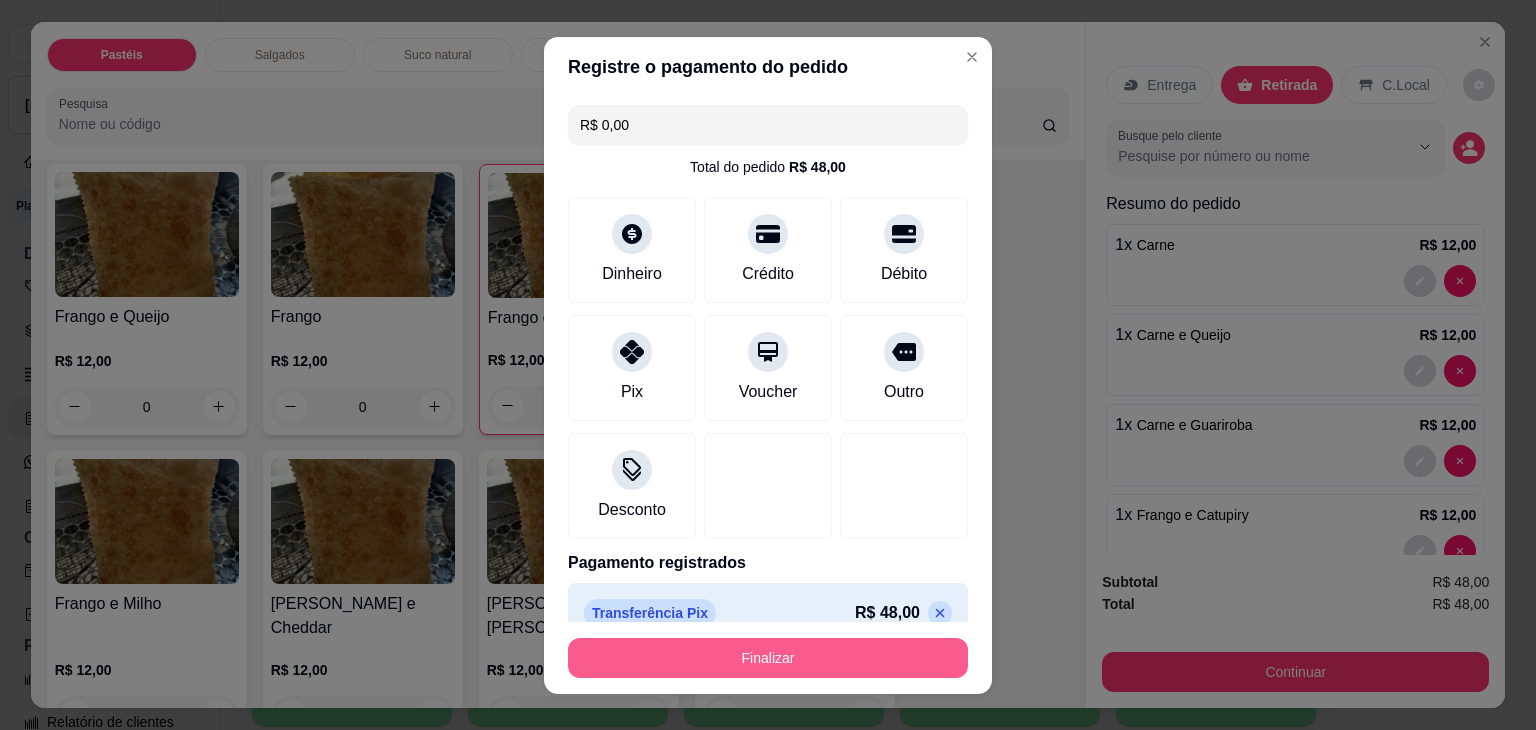 click on "Finalizar" at bounding box center [768, 658] 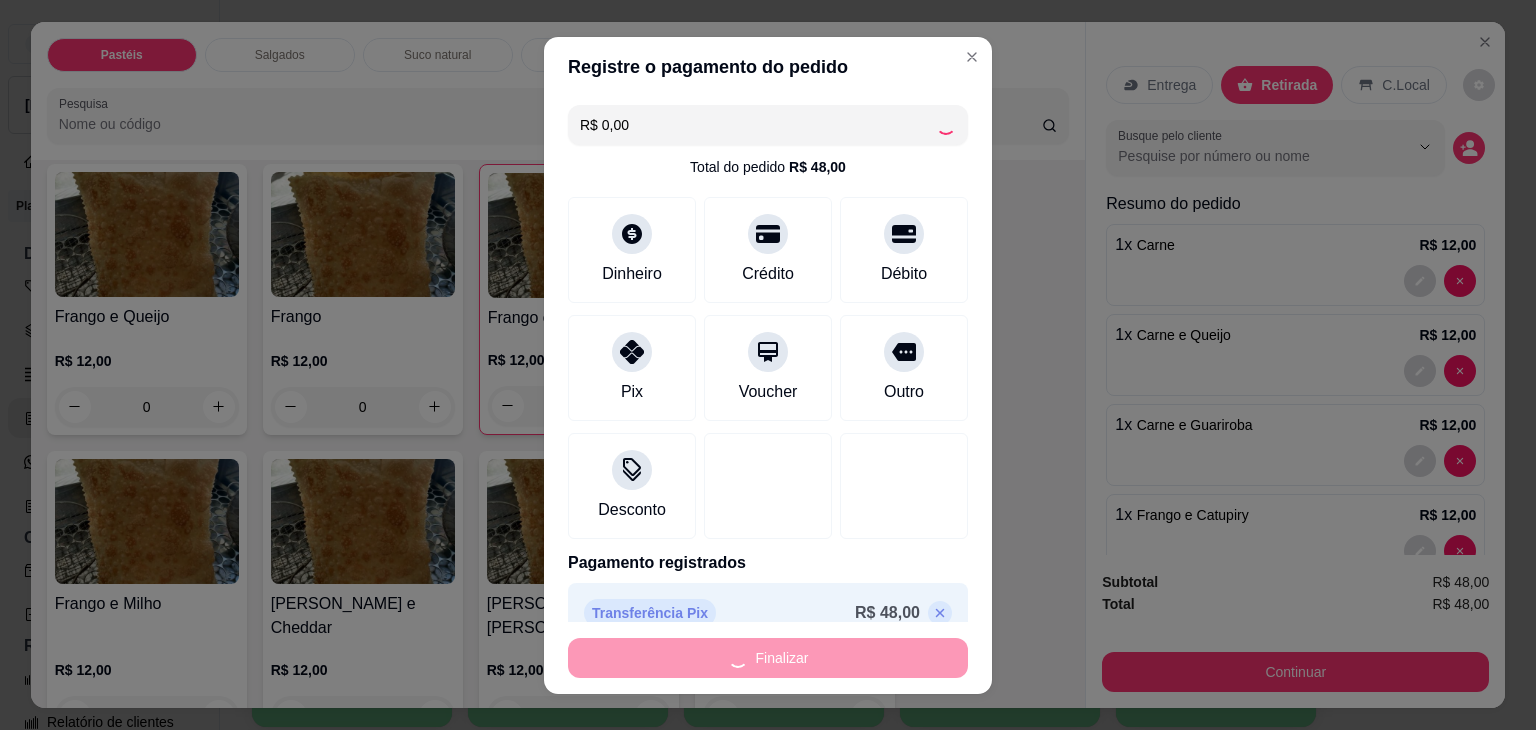 type on "0" 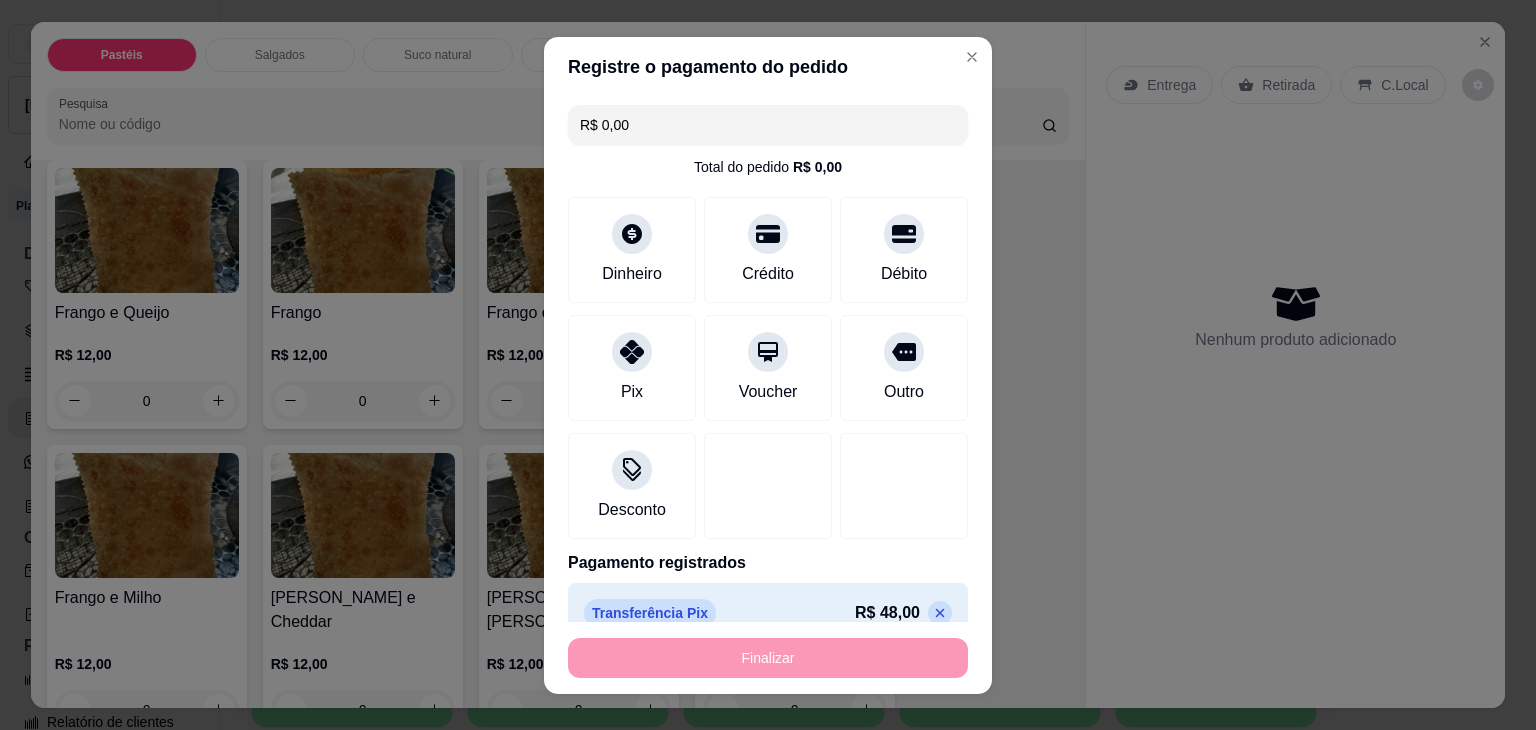 type on "-R$ 48,00" 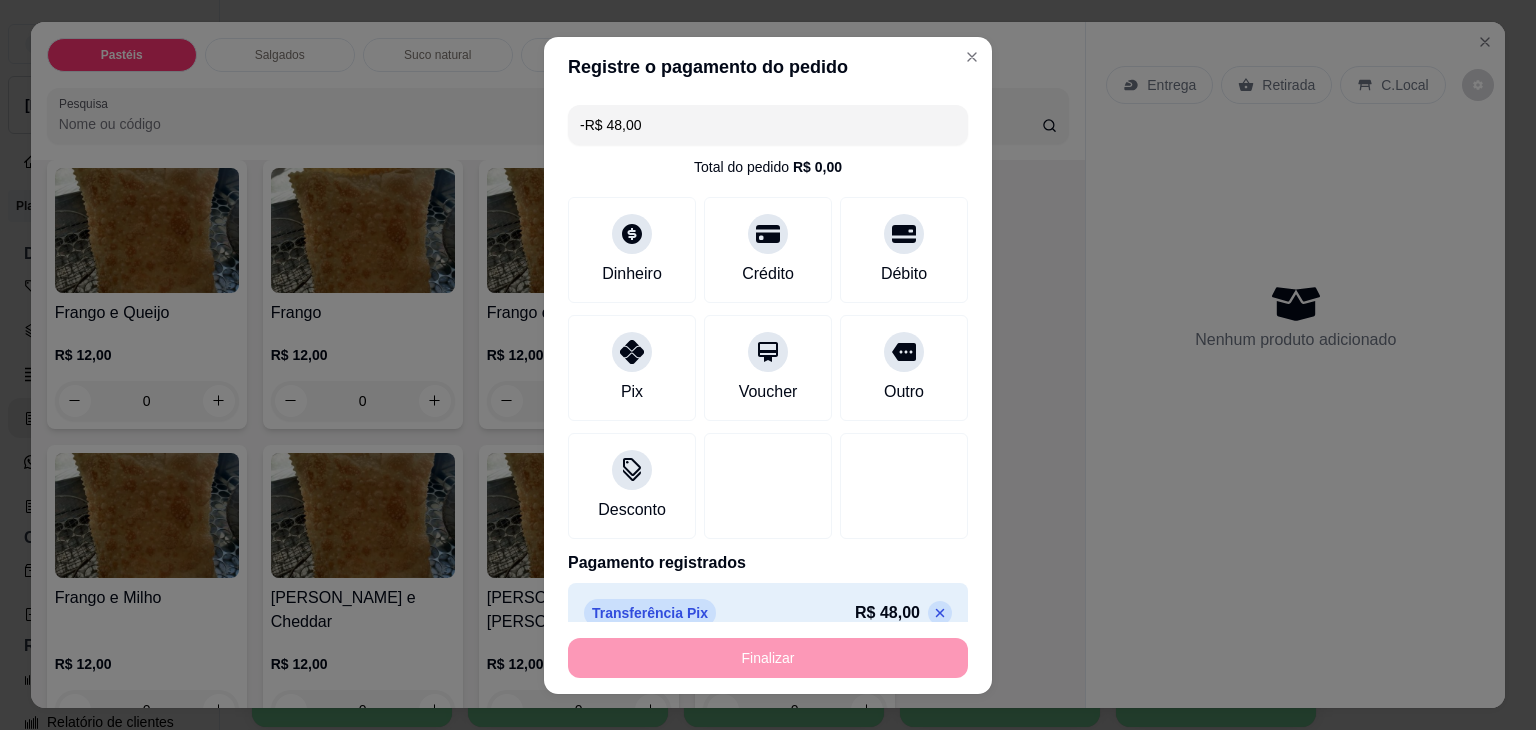 scroll, scrollTop: 696, scrollLeft: 0, axis: vertical 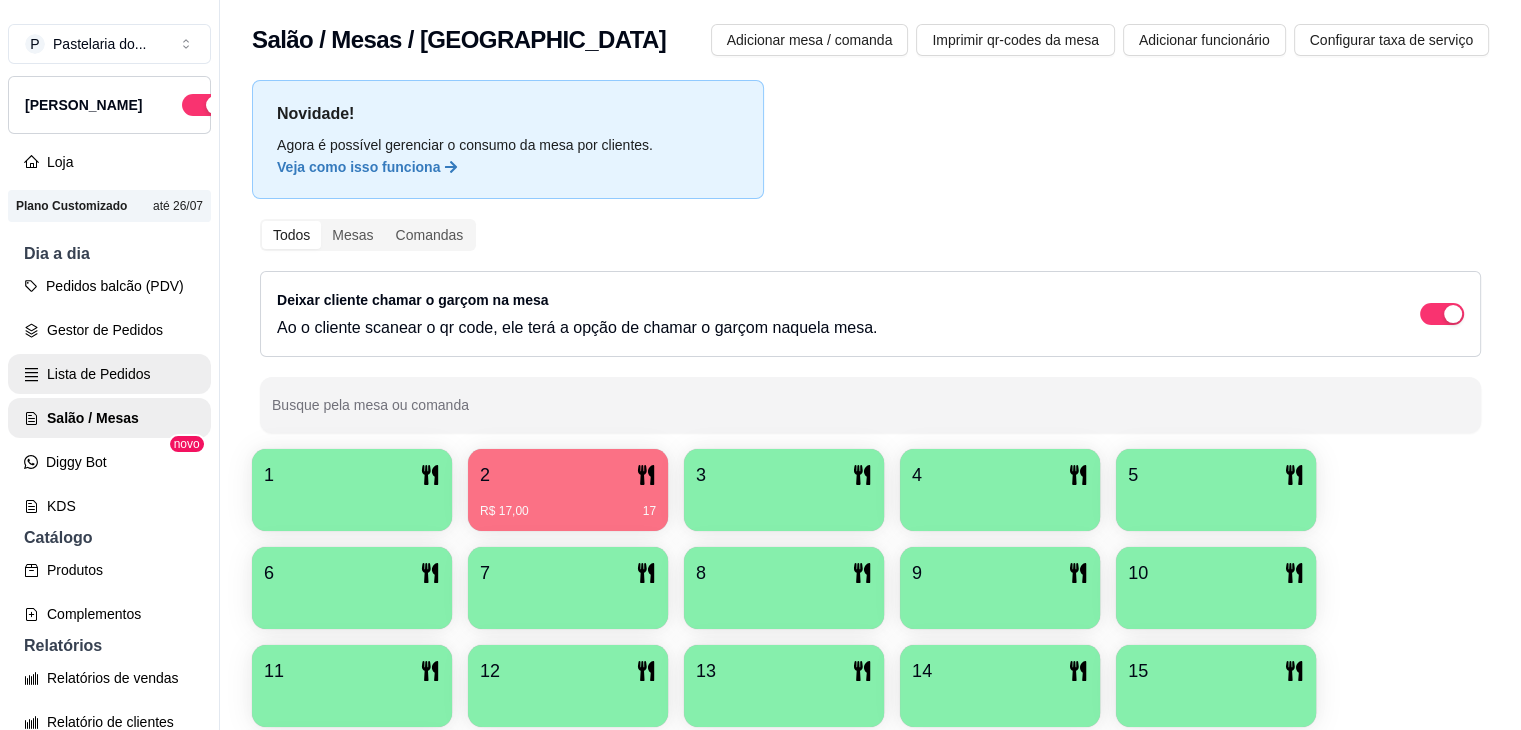 click on "Lista de Pedidos" at bounding box center [109, 374] 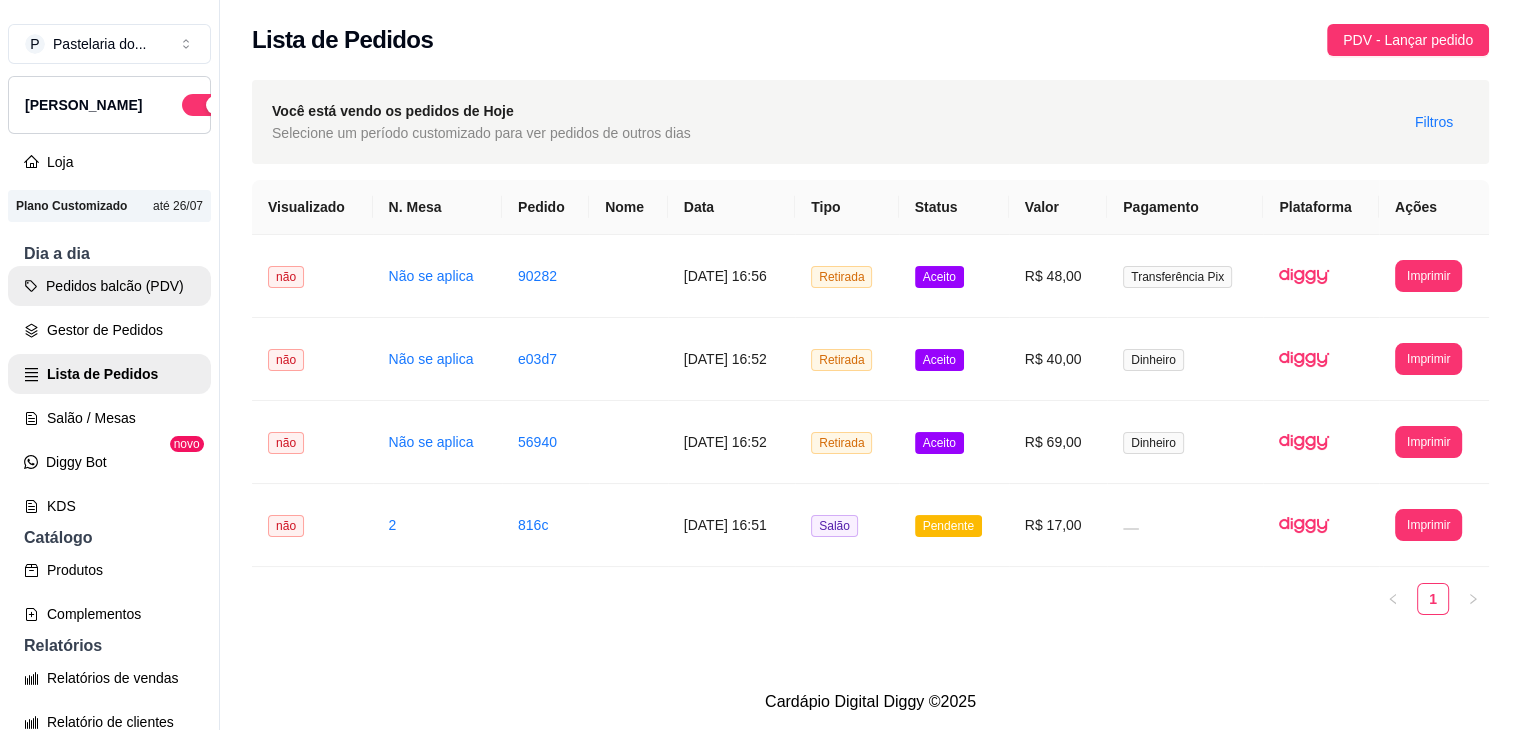 click on "Pedidos balcão (PDV)" at bounding box center [109, 286] 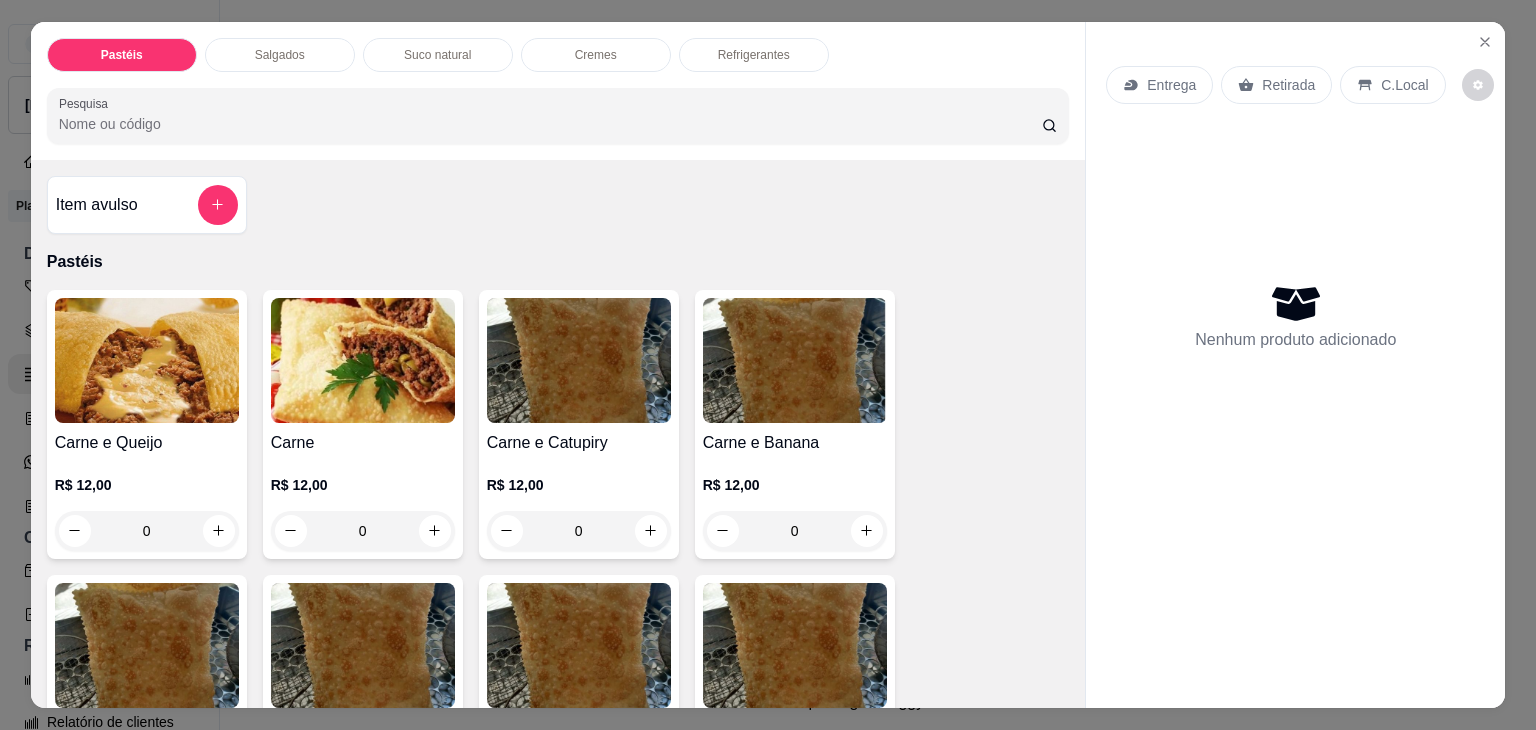 click on "Salgados" at bounding box center [280, 55] 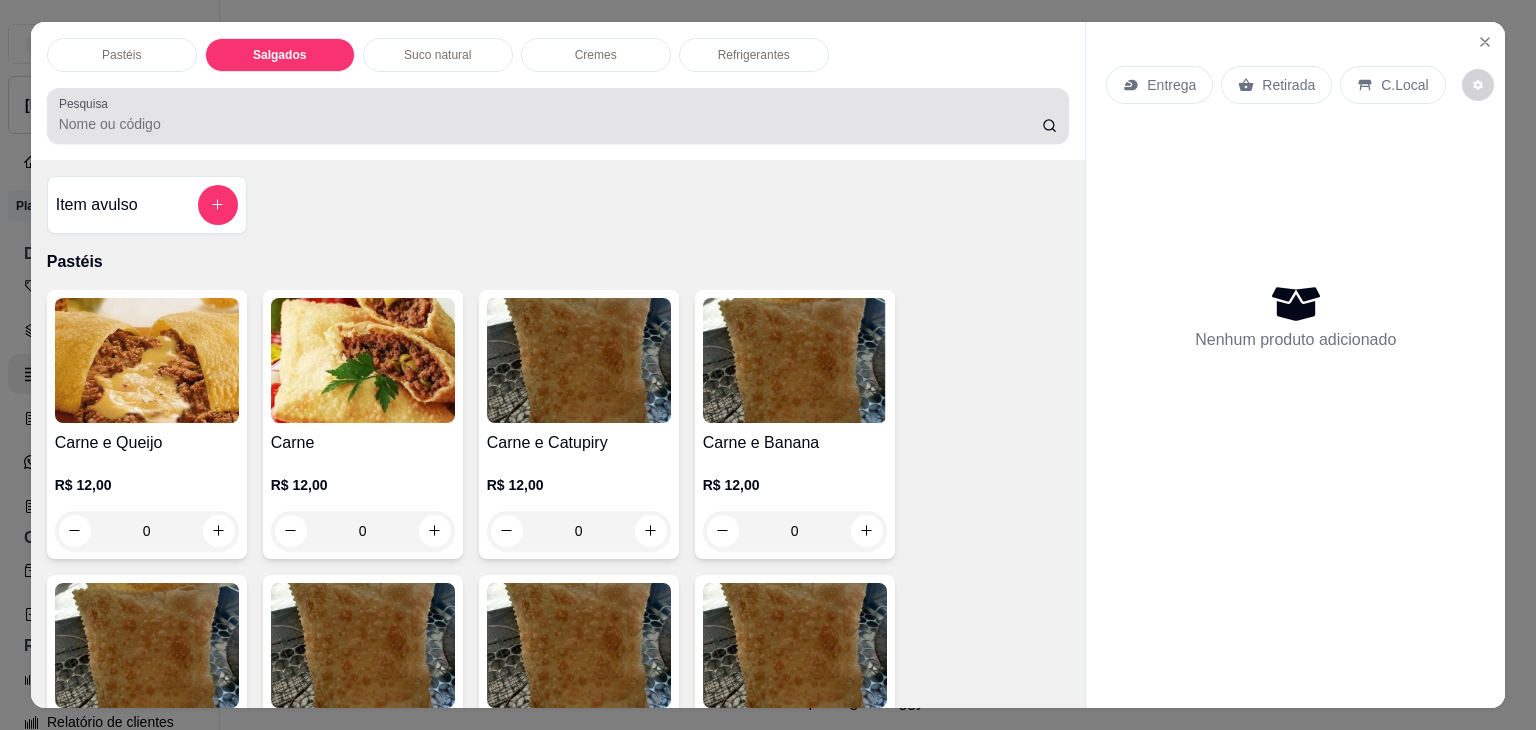 scroll, scrollTop: 2124, scrollLeft: 0, axis: vertical 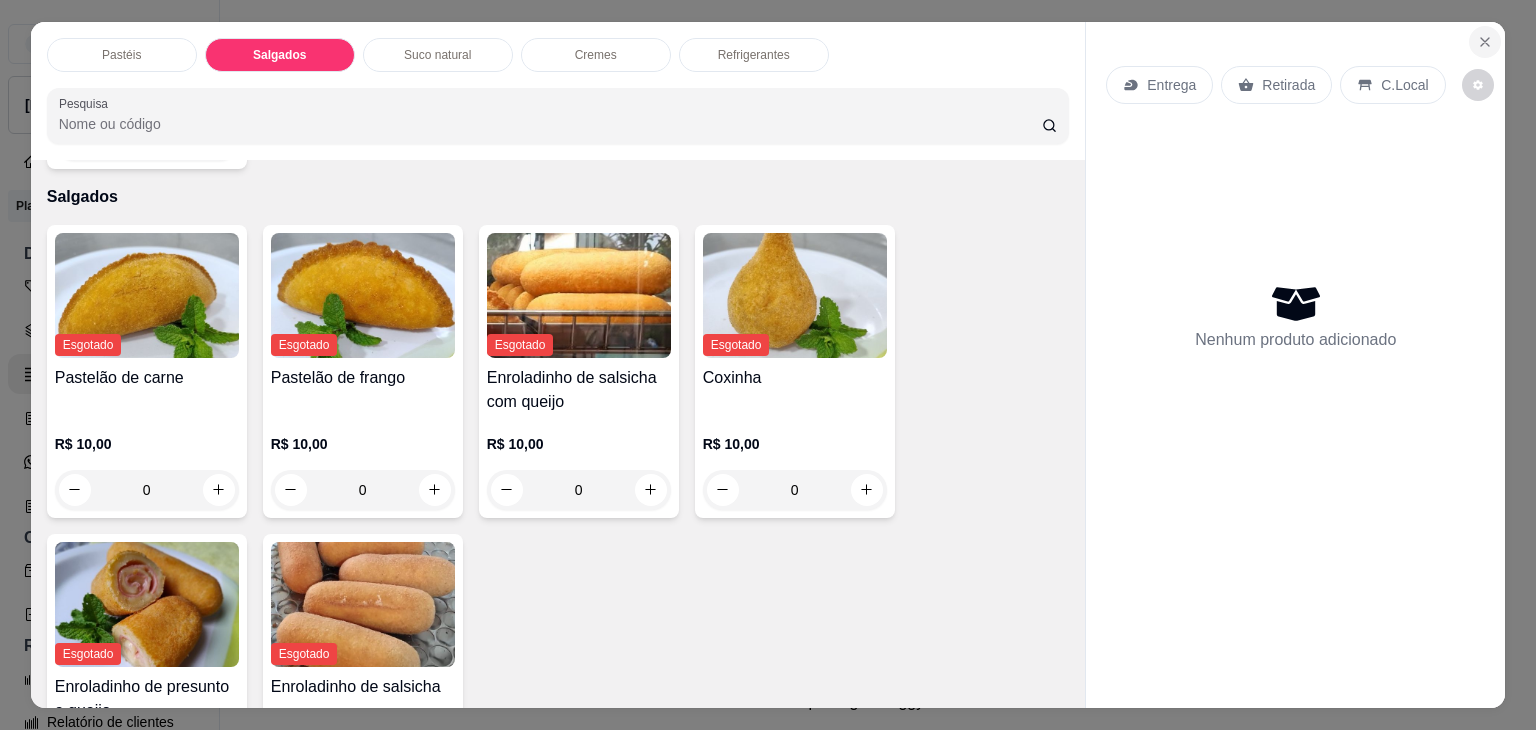 click at bounding box center [1485, 42] 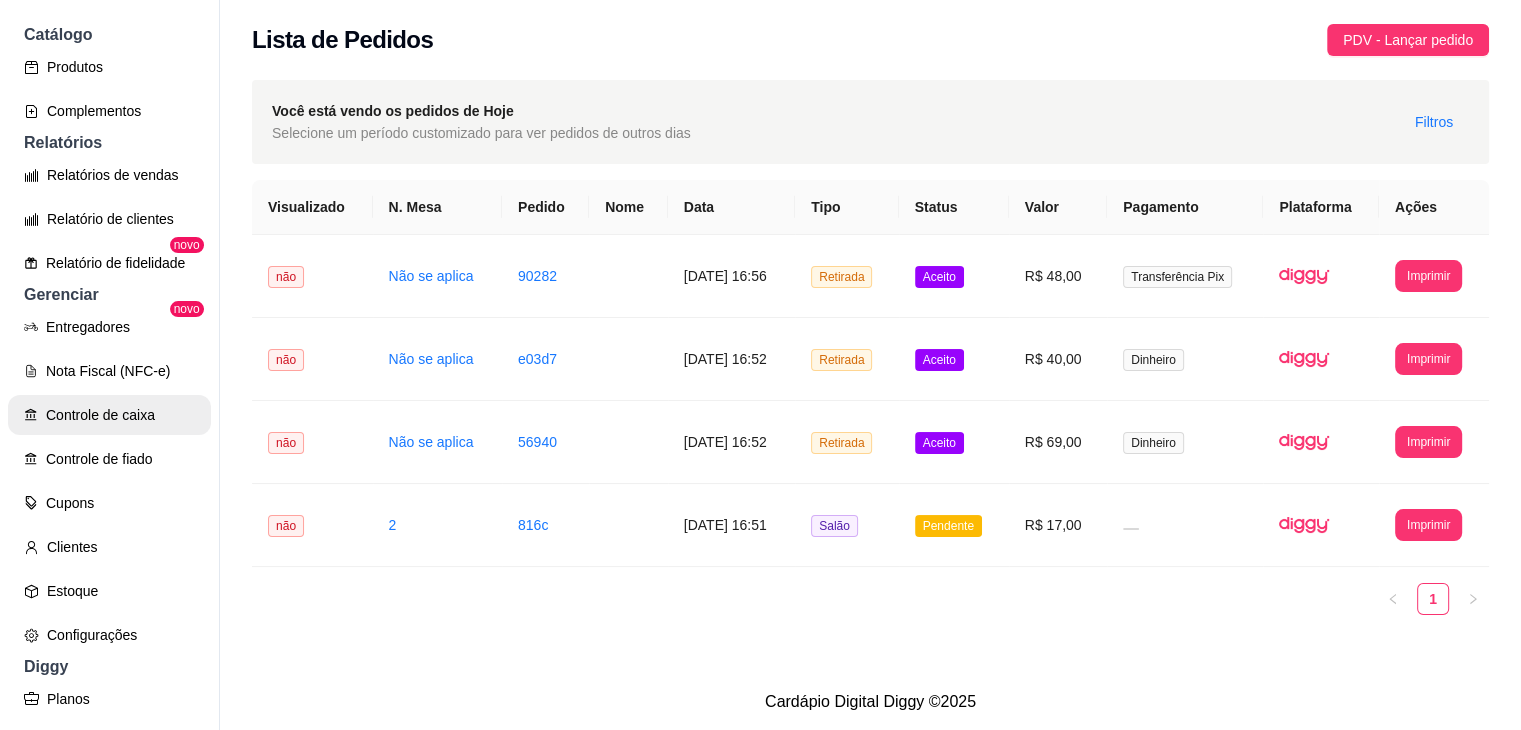 scroll, scrollTop: 600, scrollLeft: 0, axis: vertical 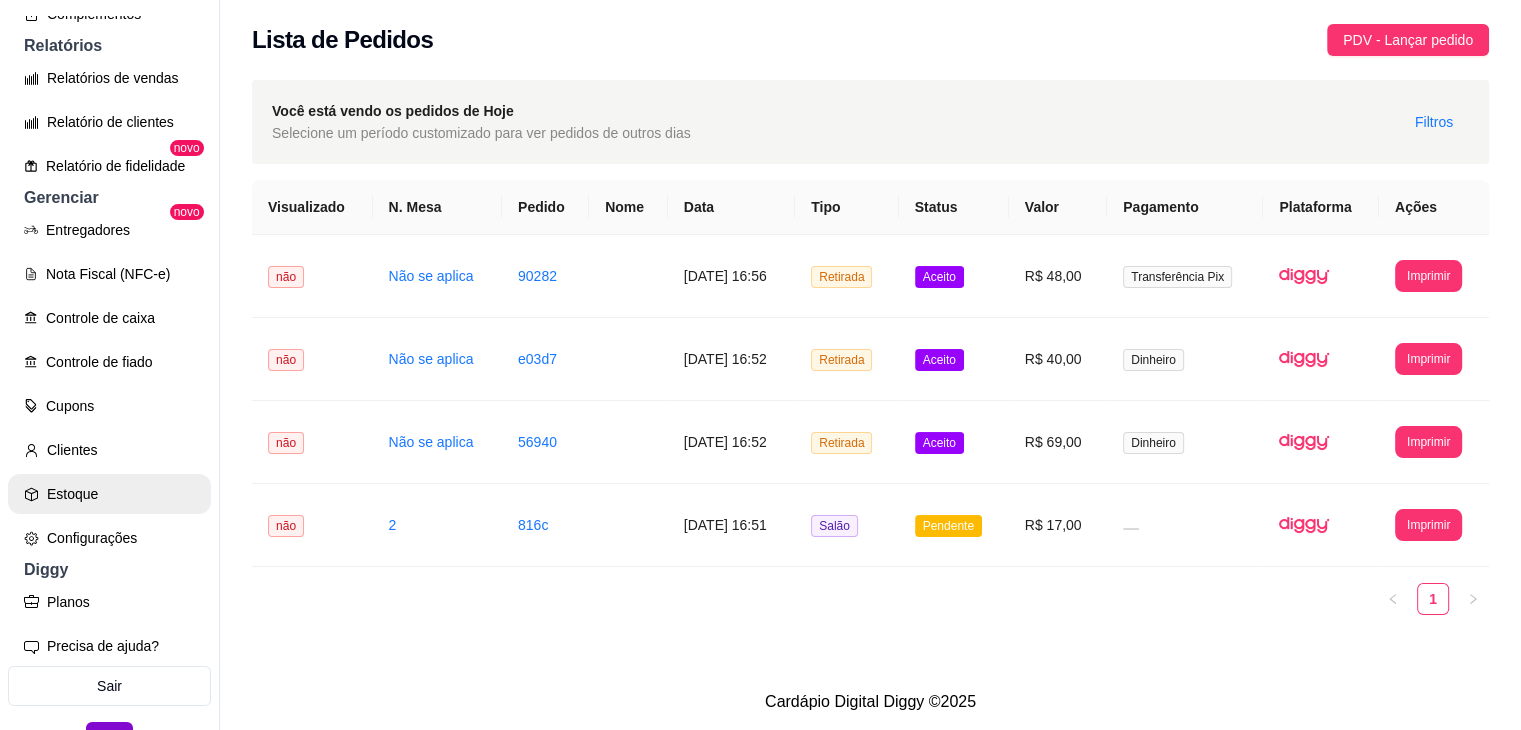 click on "Estoque" at bounding box center [109, 494] 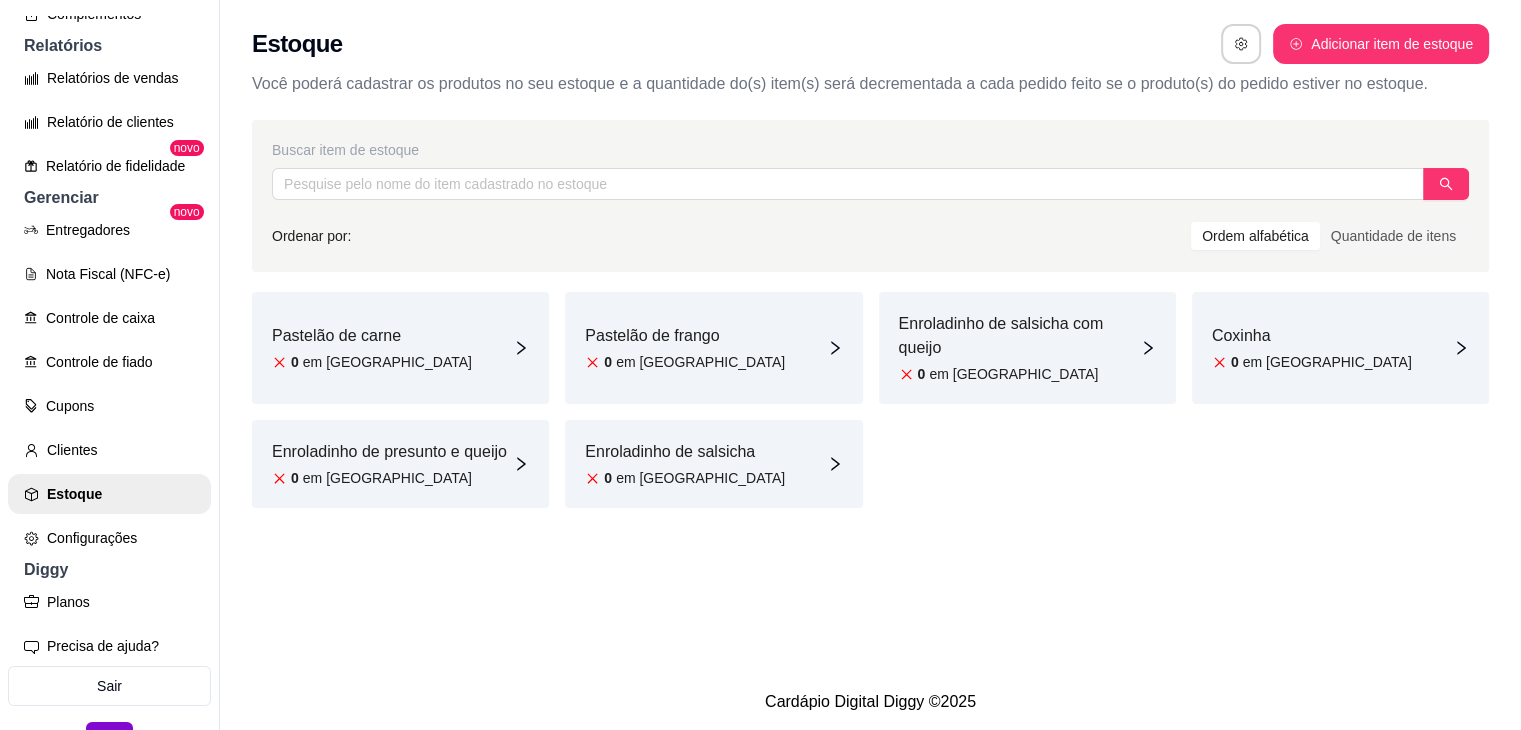 click on "Pastelão de carne  0 em [GEOGRAPHIC_DATA]" at bounding box center (400, 348) 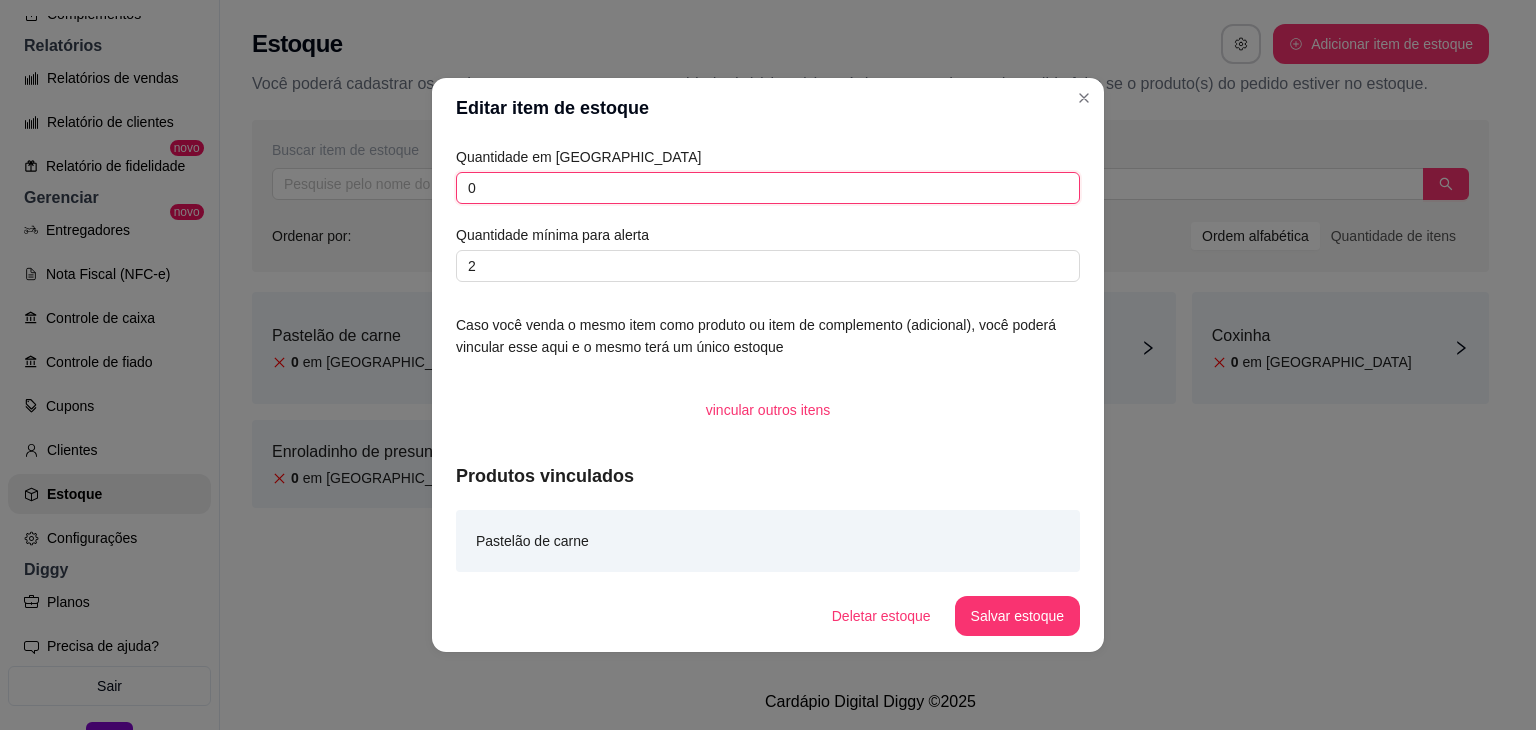 drag, startPoint x: 559, startPoint y: 190, endPoint x: 390, endPoint y: 195, distance: 169.07394 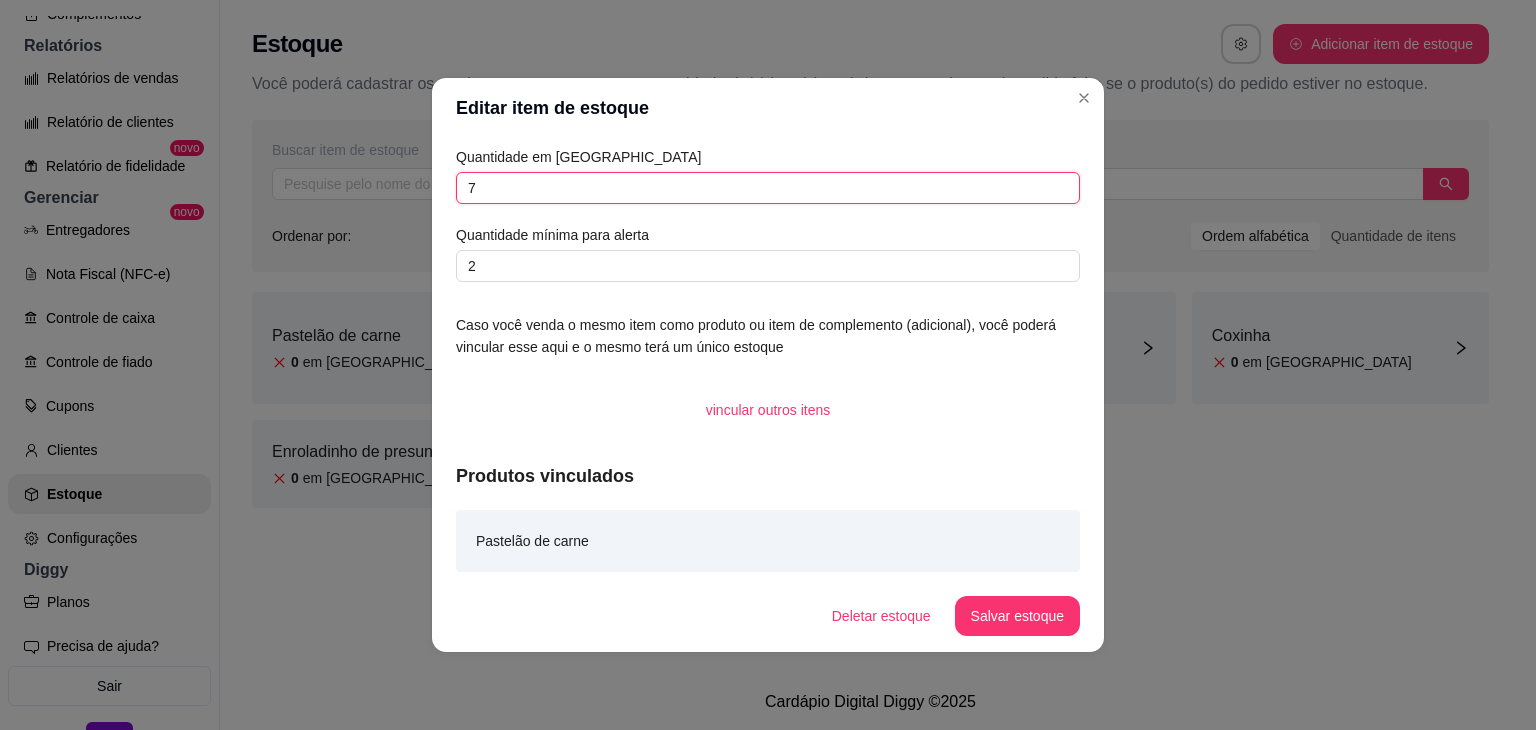 type on "7" 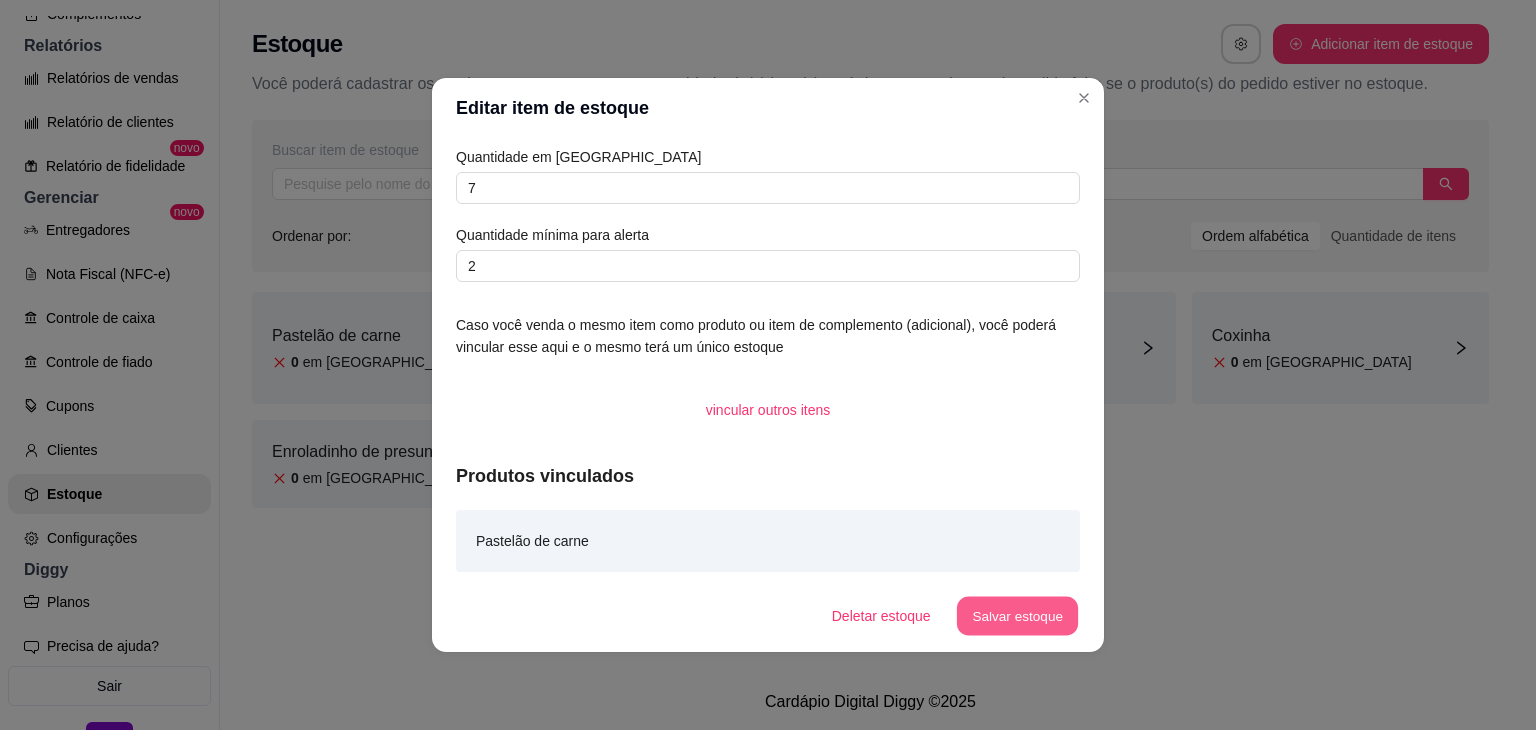 click on "Salvar estoque" at bounding box center (1017, 616) 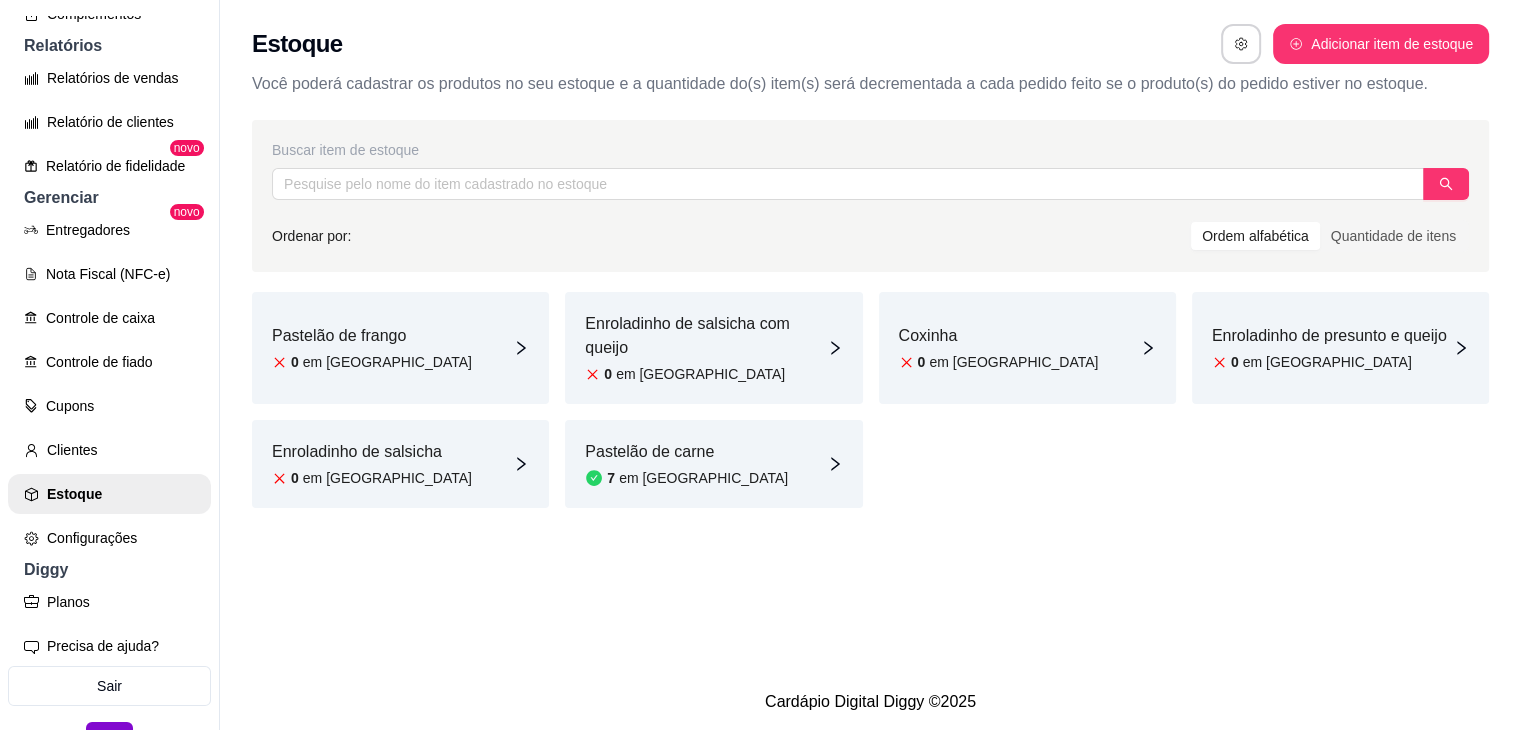 click on "Pastelão de frango  0 em [GEOGRAPHIC_DATA]" at bounding box center [400, 348] 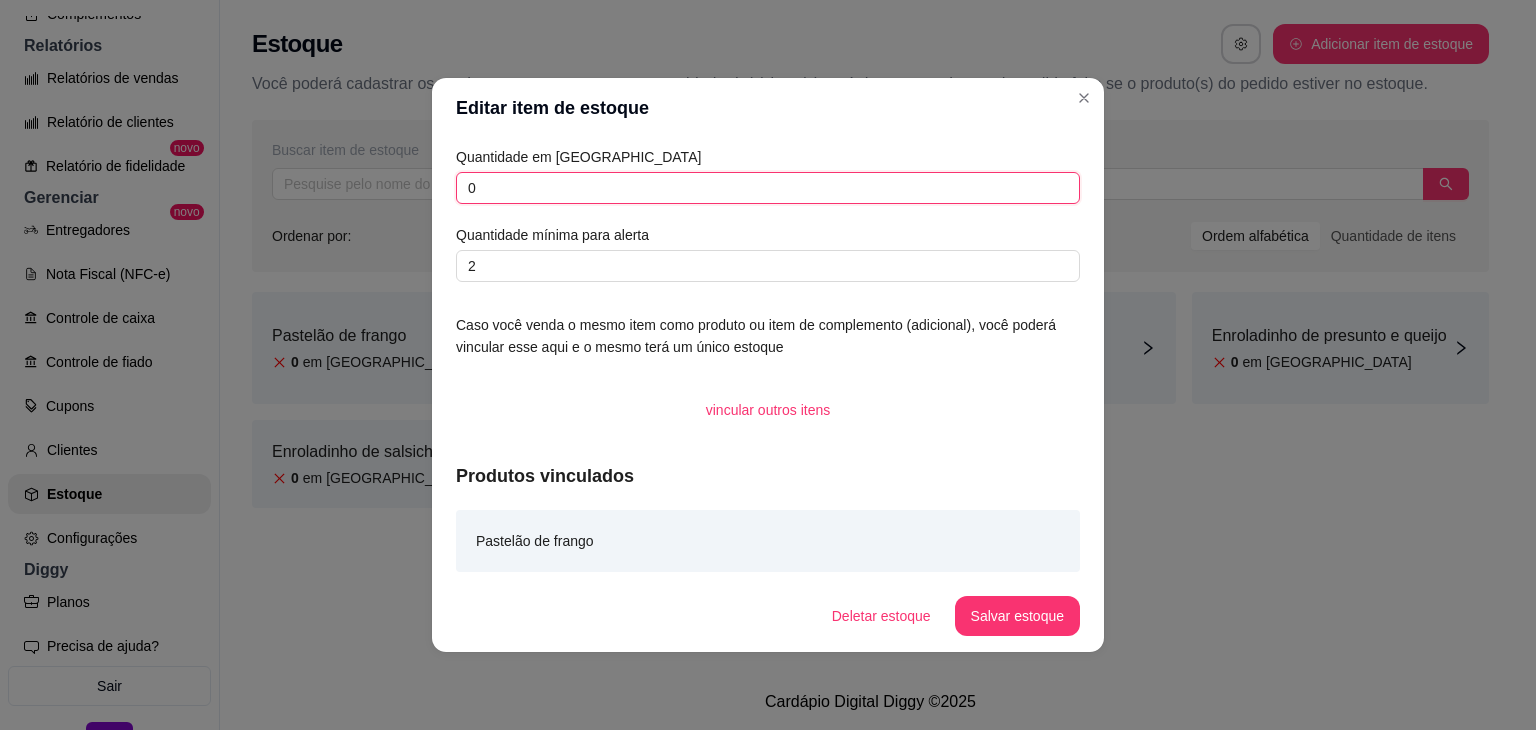 drag, startPoint x: 547, startPoint y: 184, endPoint x: 375, endPoint y: 184, distance: 172 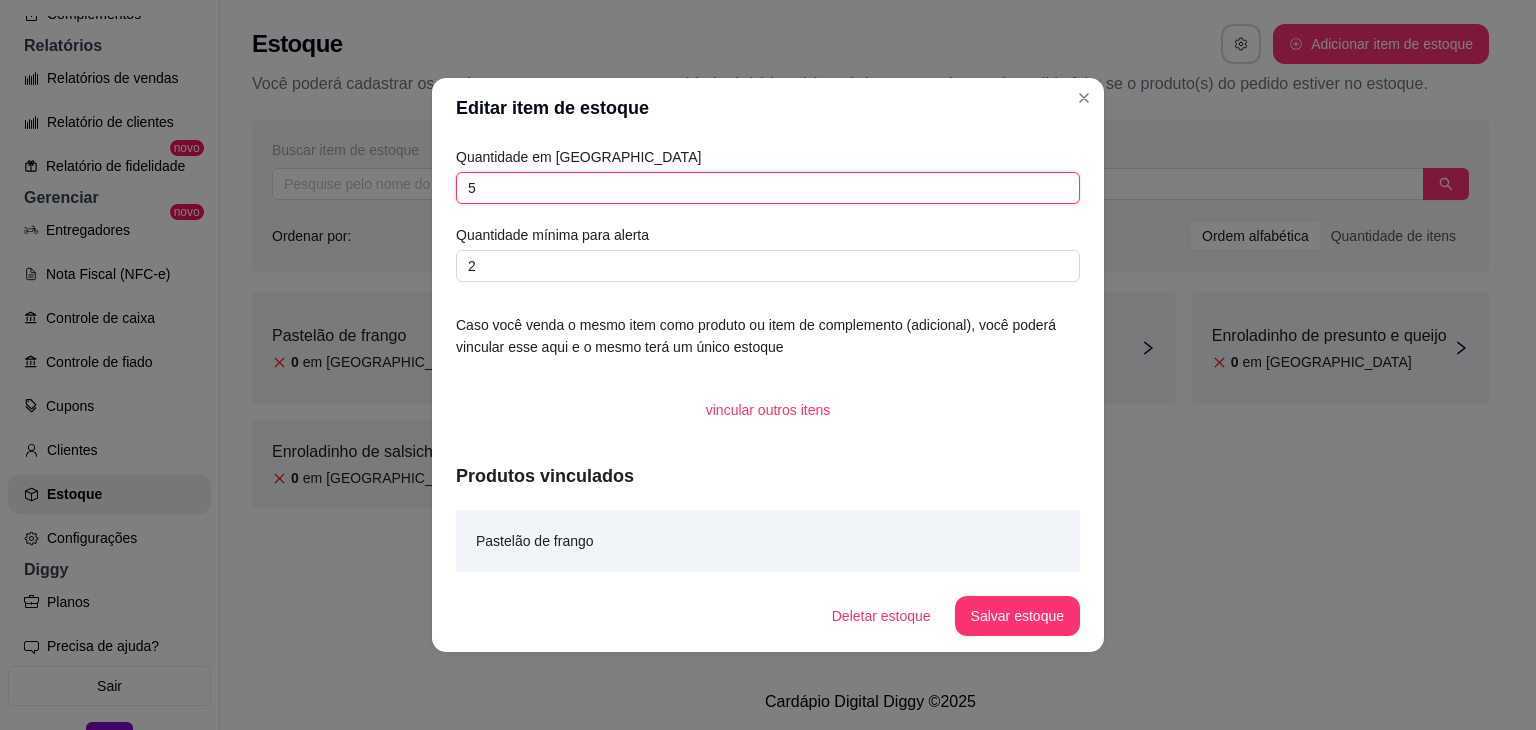 type on "5" 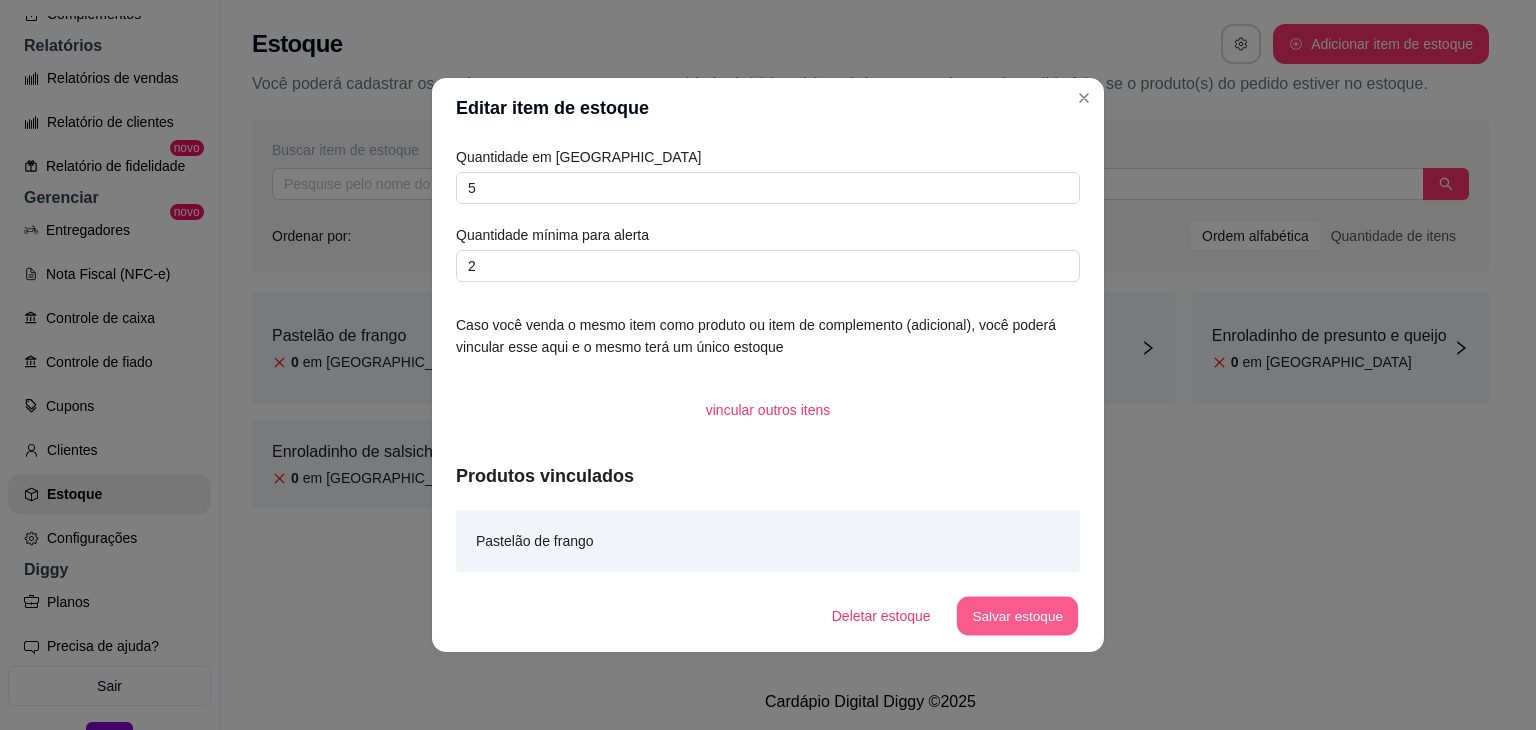 click on "Salvar estoque" at bounding box center (1017, 616) 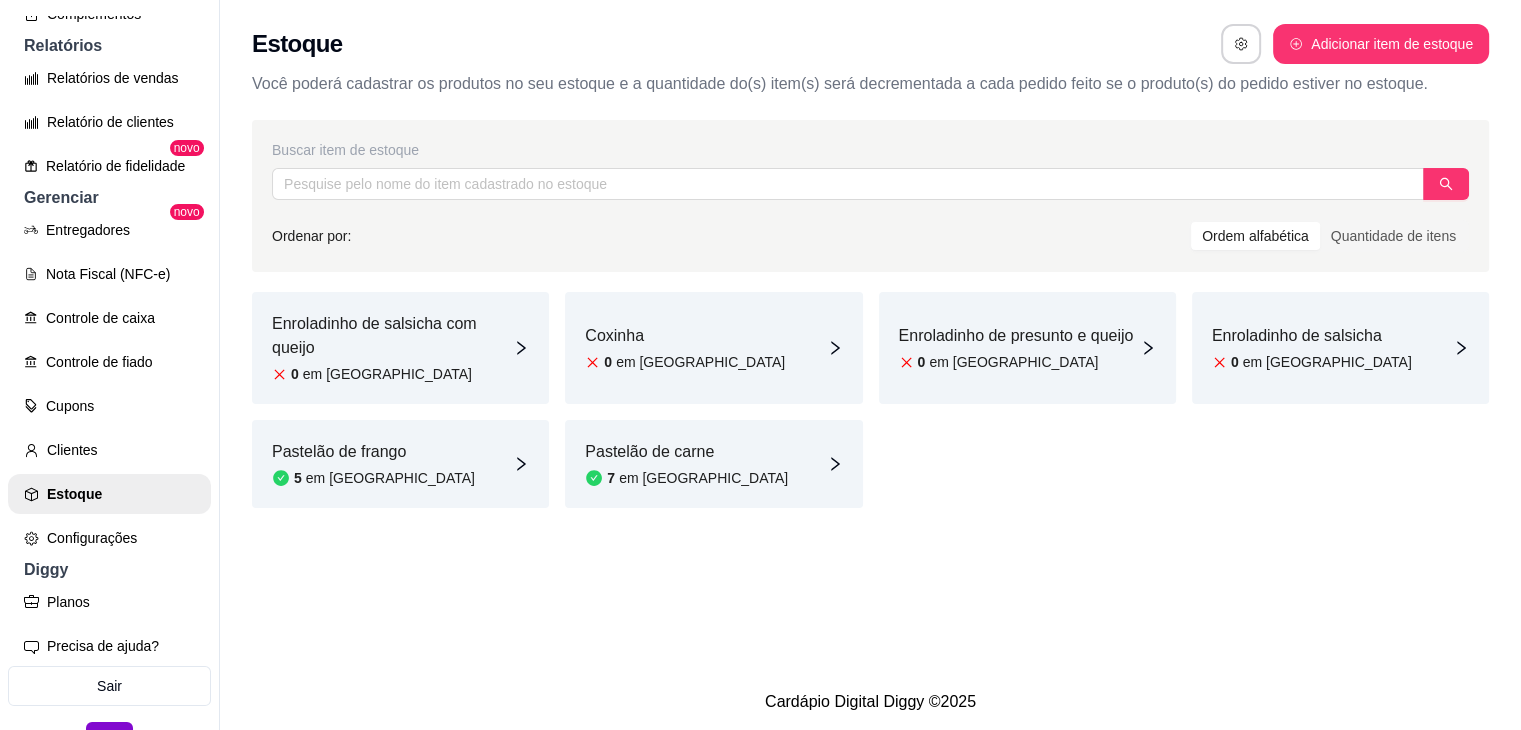 click on "0 em [GEOGRAPHIC_DATA]" at bounding box center (392, 374) 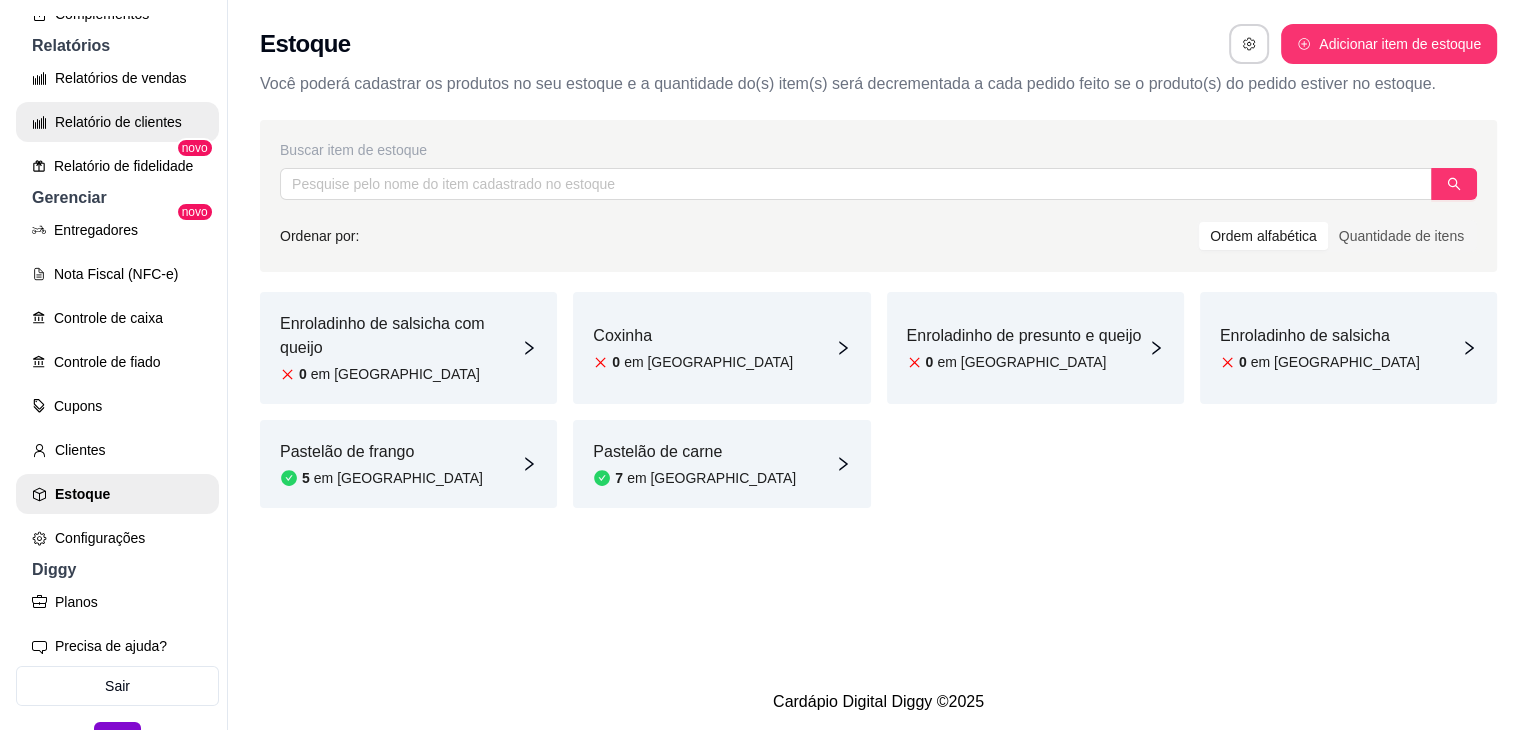 scroll, scrollTop: 0, scrollLeft: 0, axis: both 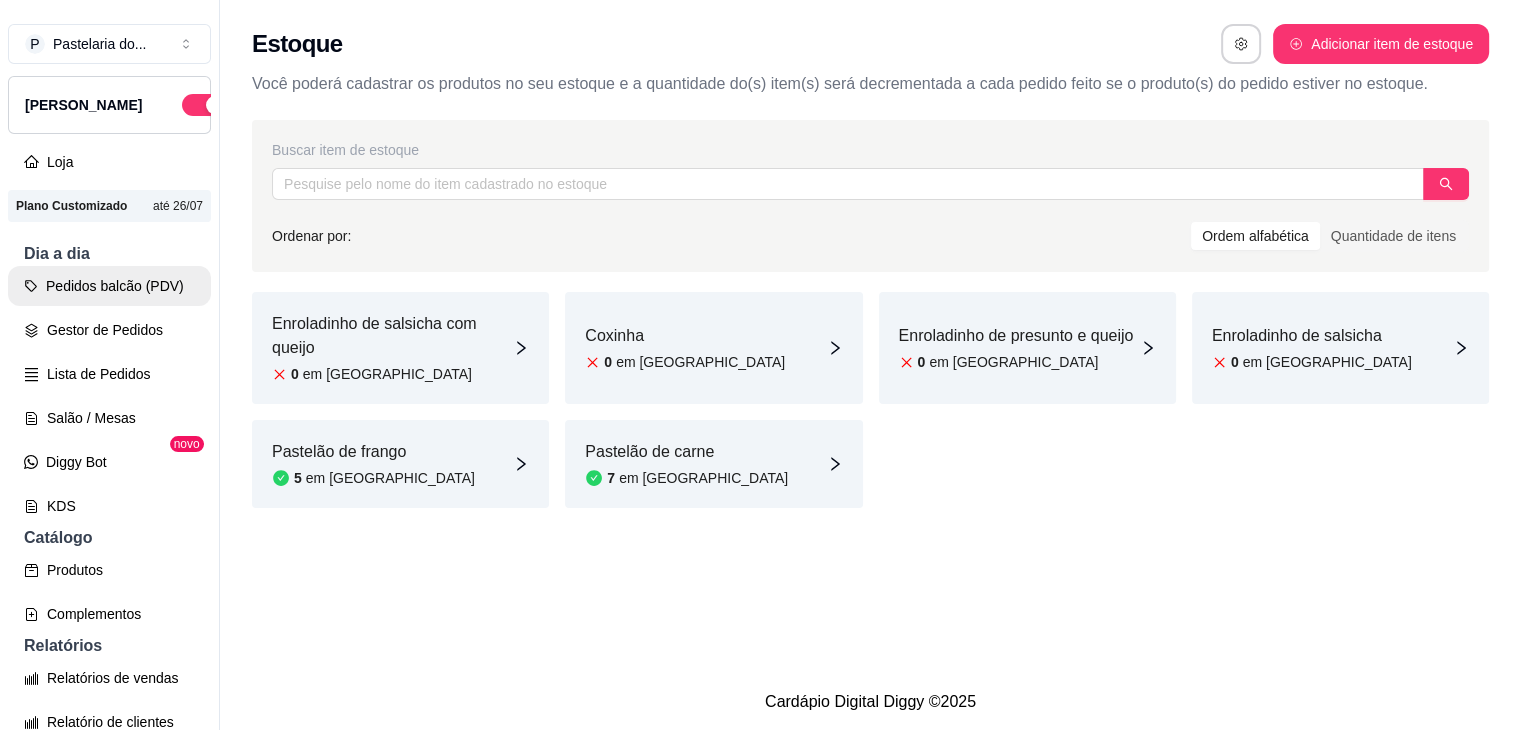 click on "Pedidos balcão (PDV)" at bounding box center (109, 286) 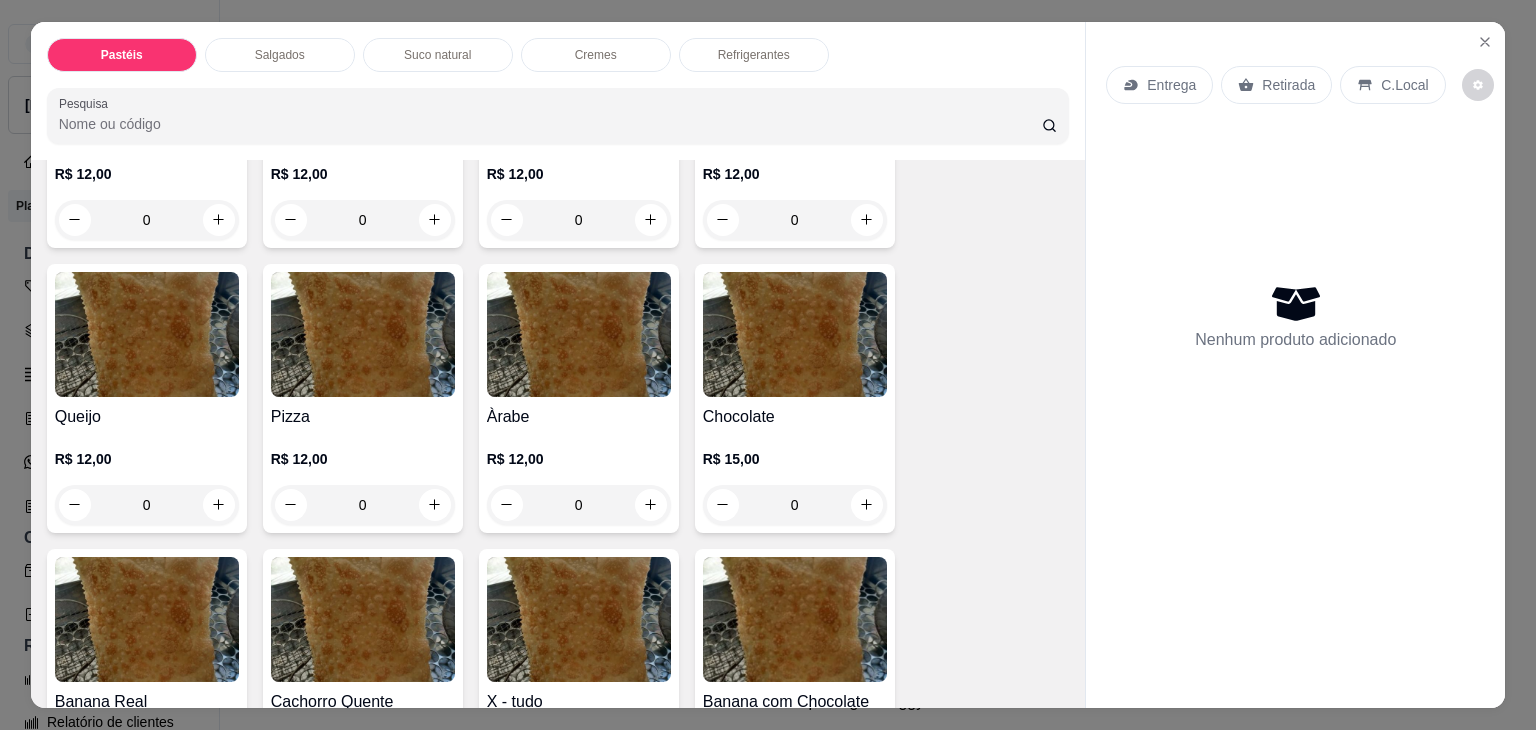 scroll, scrollTop: 1200, scrollLeft: 0, axis: vertical 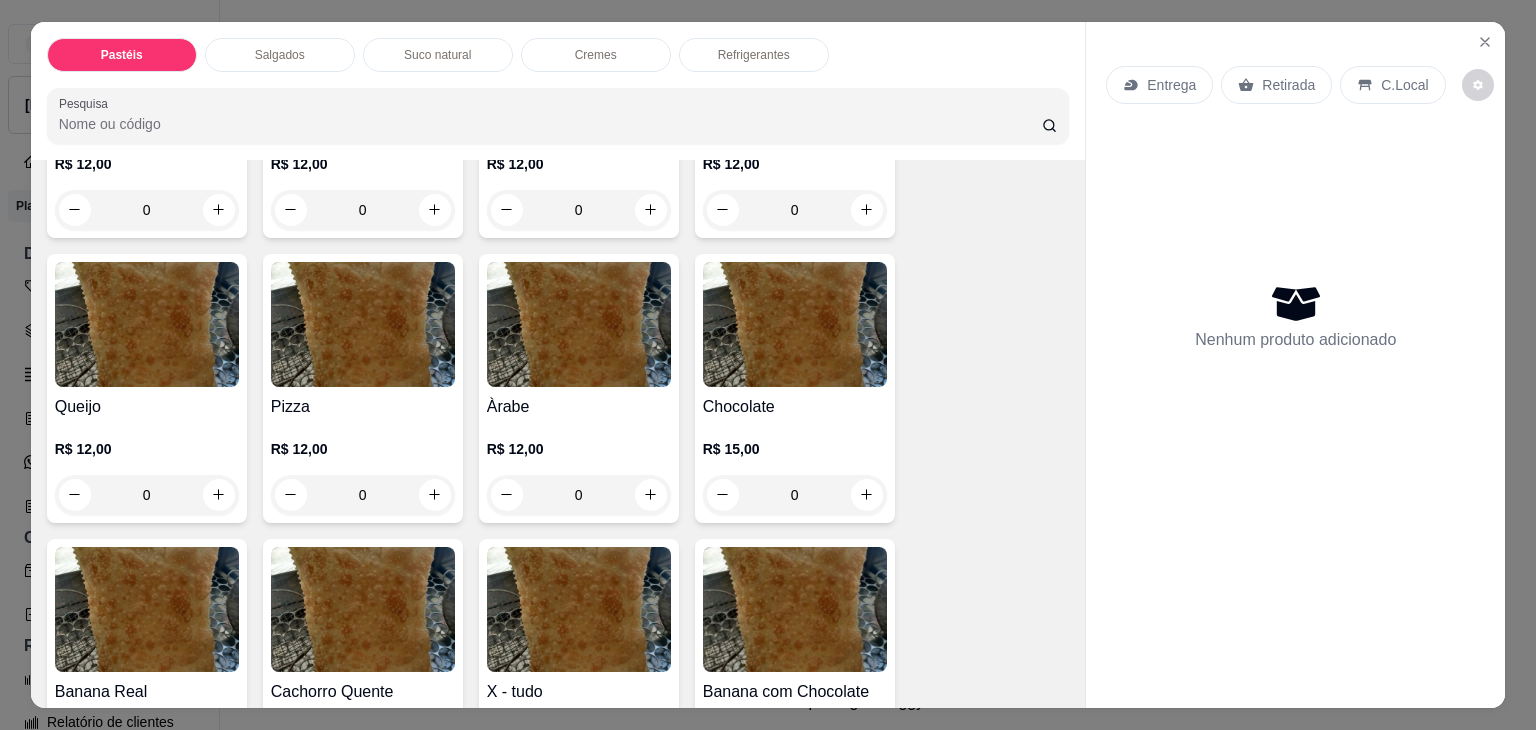 click on "0" at bounding box center (147, 495) 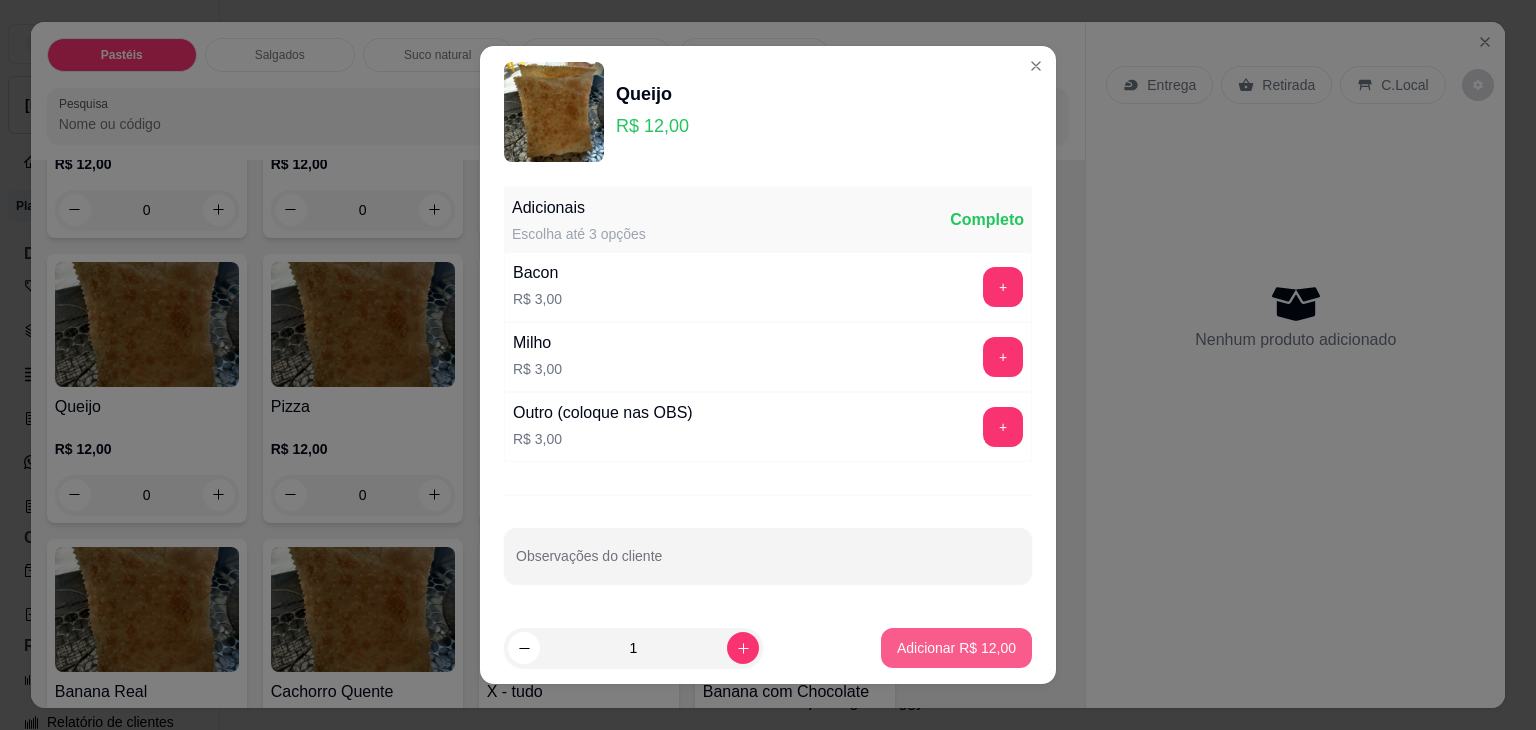 click on "Adicionar   R$ 12,00" at bounding box center [956, 648] 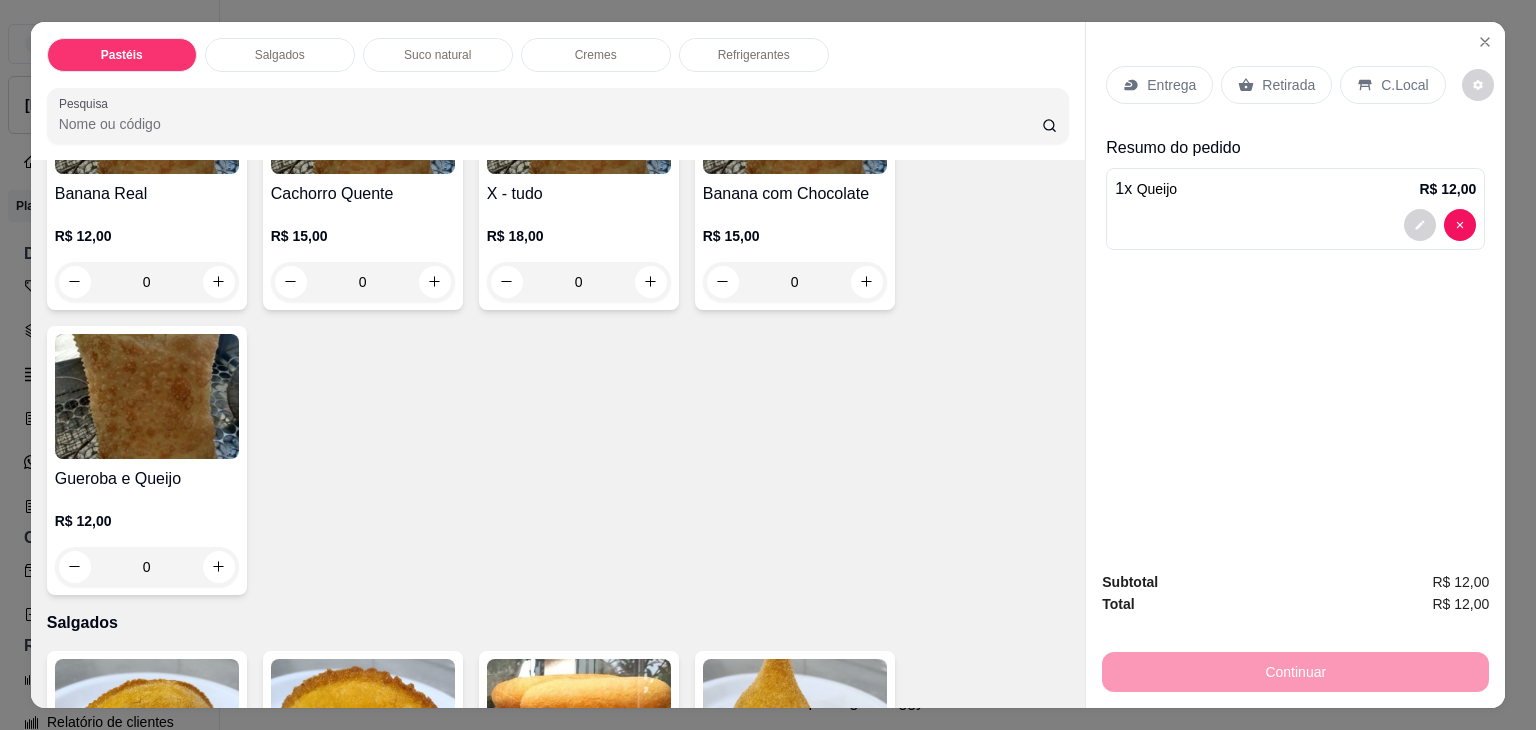scroll, scrollTop: 1600, scrollLeft: 0, axis: vertical 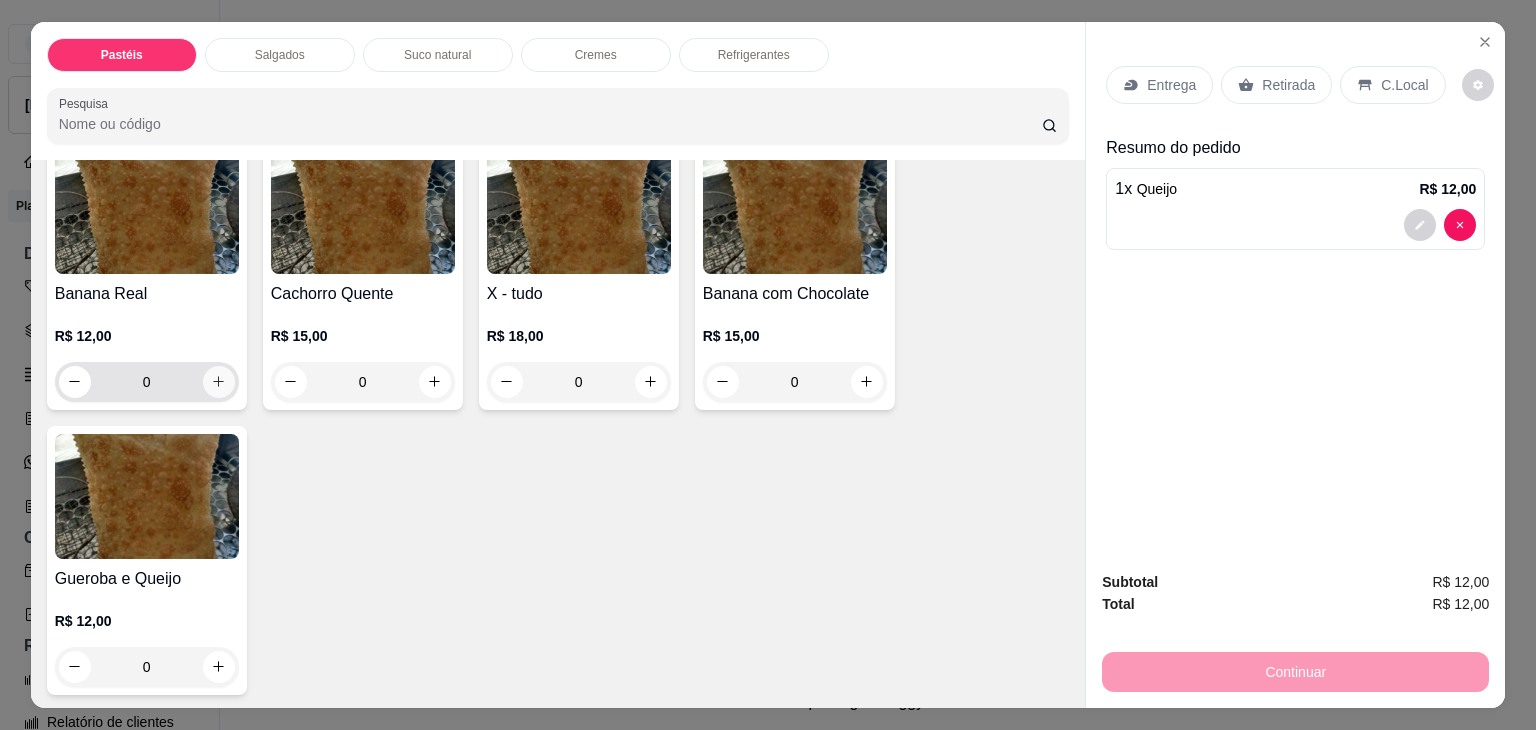 click at bounding box center [219, 382] 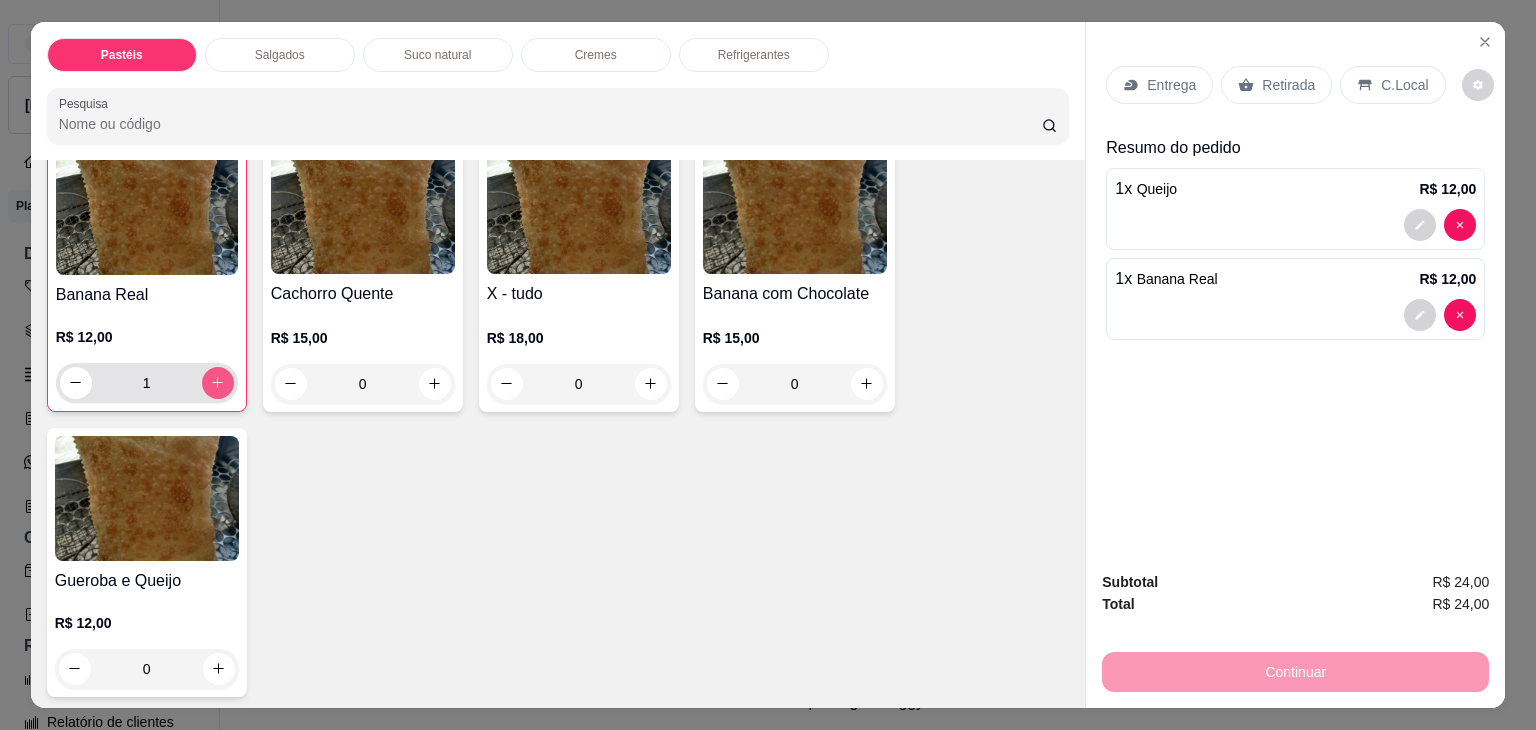 scroll, scrollTop: 1600, scrollLeft: 0, axis: vertical 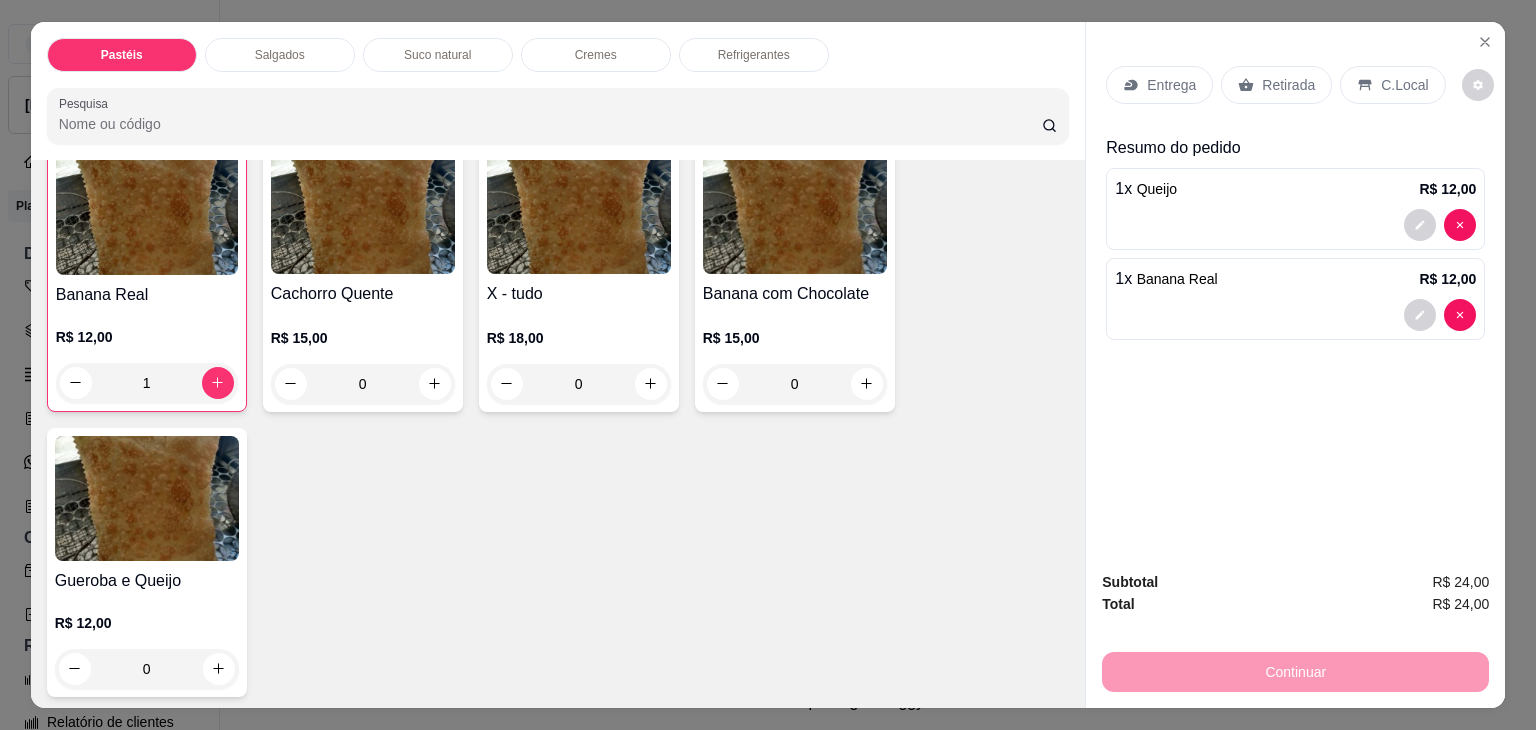 click on "Retirada" at bounding box center [1288, 85] 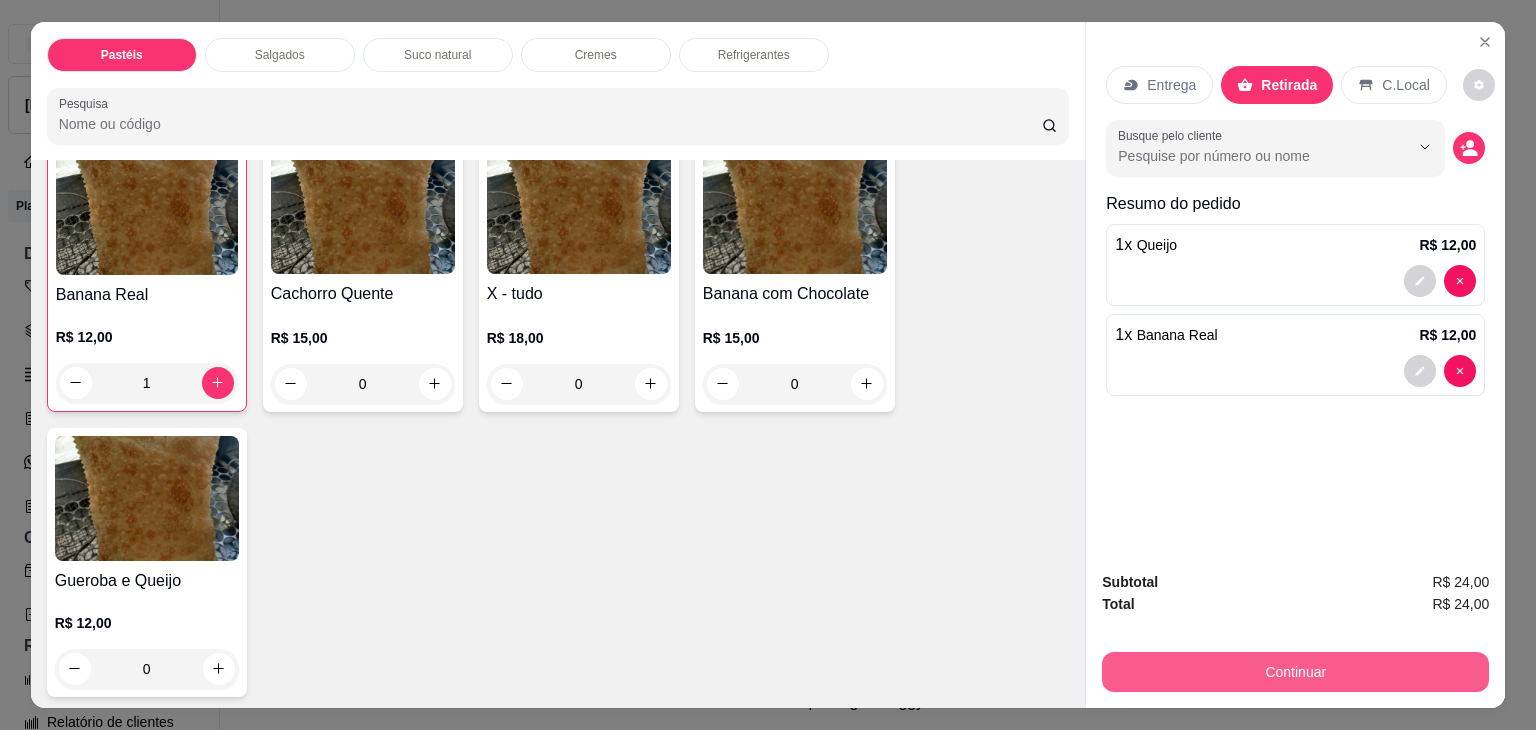 click on "Continuar" at bounding box center (1295, 672) 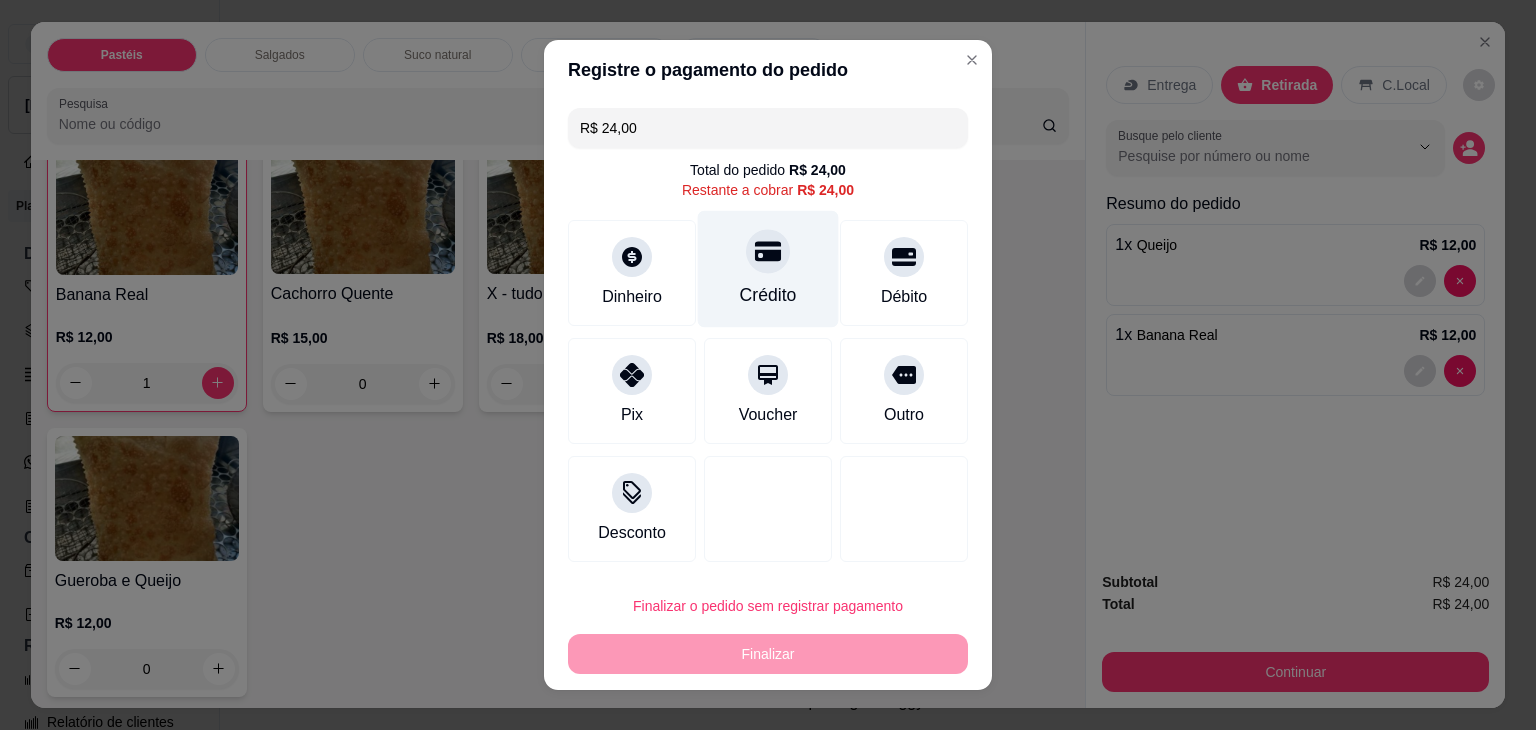 click on "Crédito" at bounding box center (768, 269) 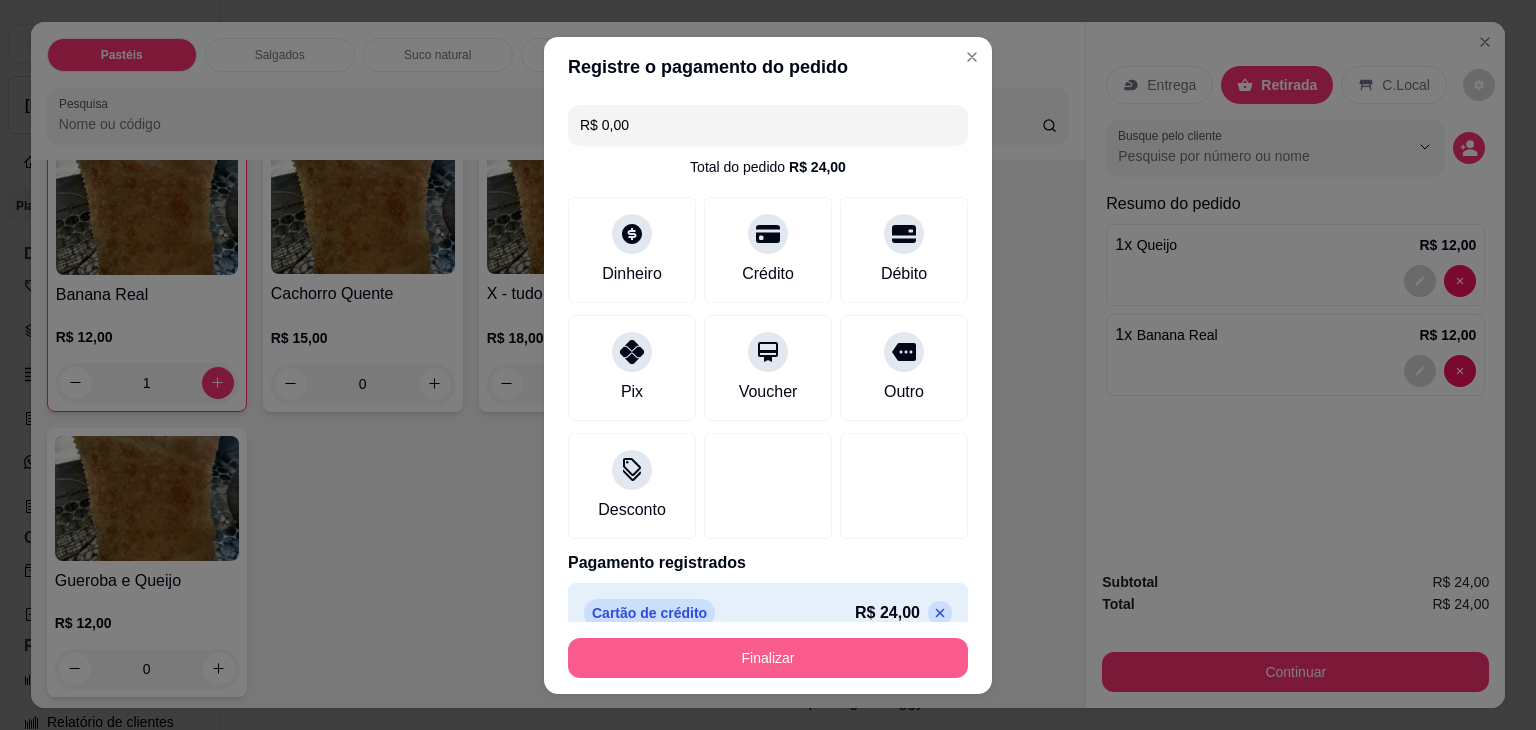 click on "Finalizar" at bounding box center [768, 658] 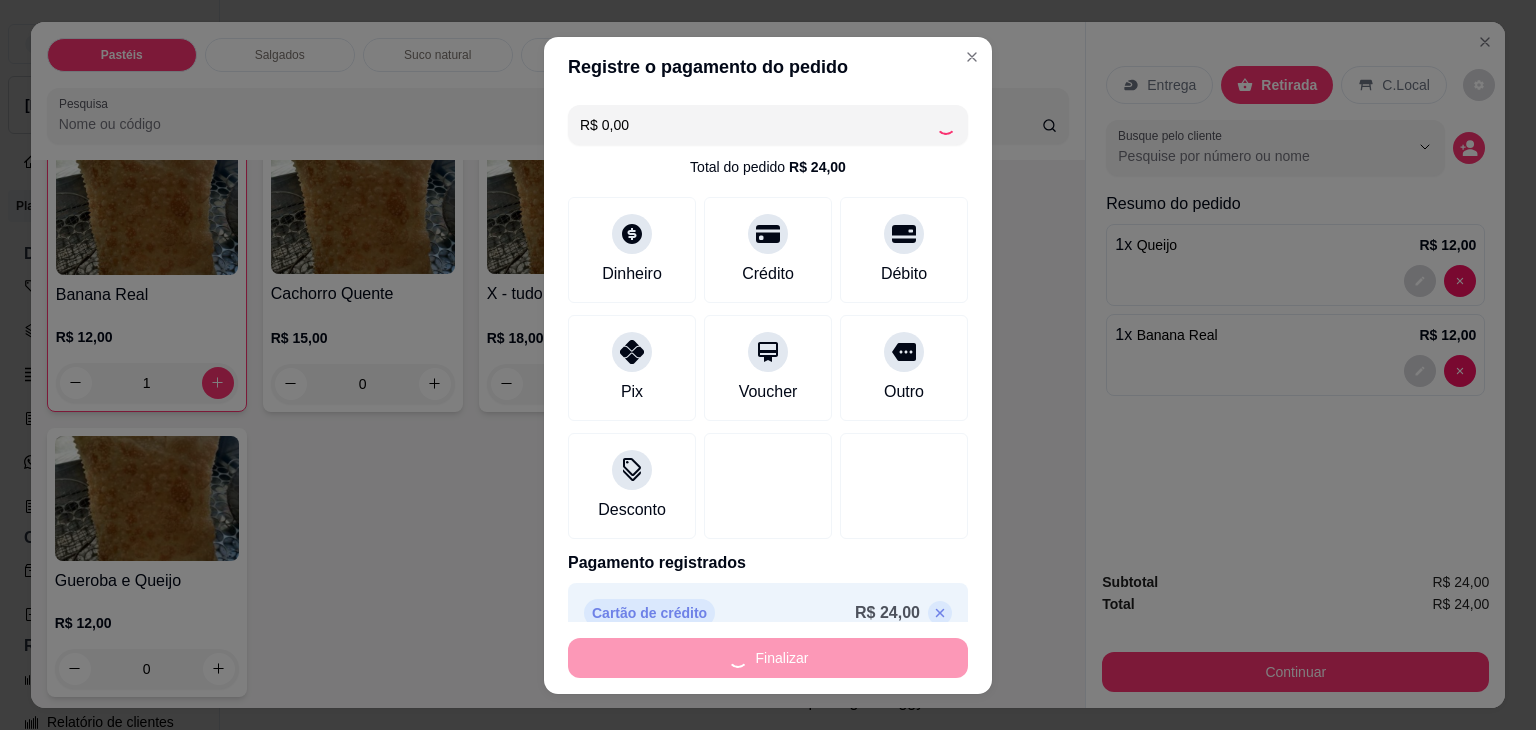 type on "0" 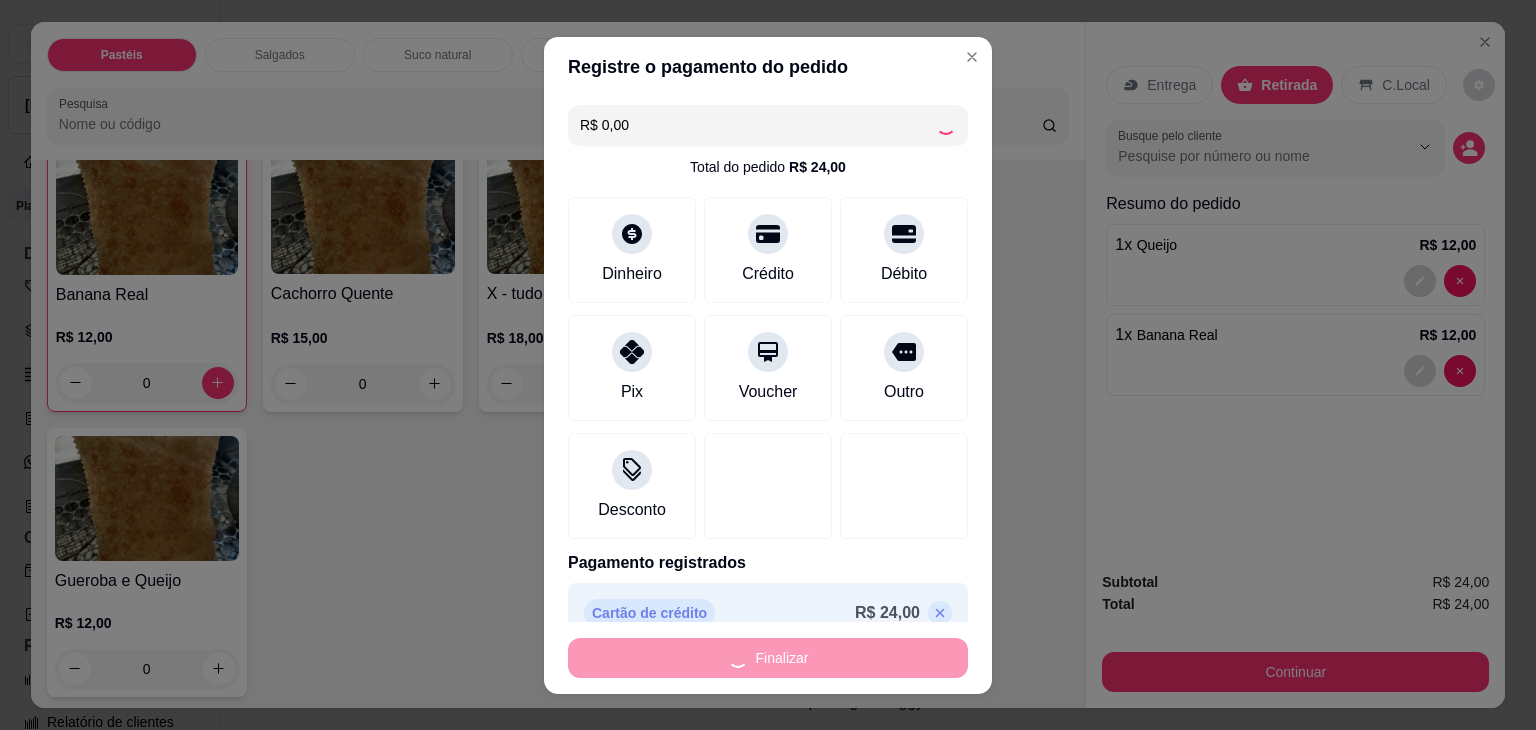 type on "-R$ 24,00" 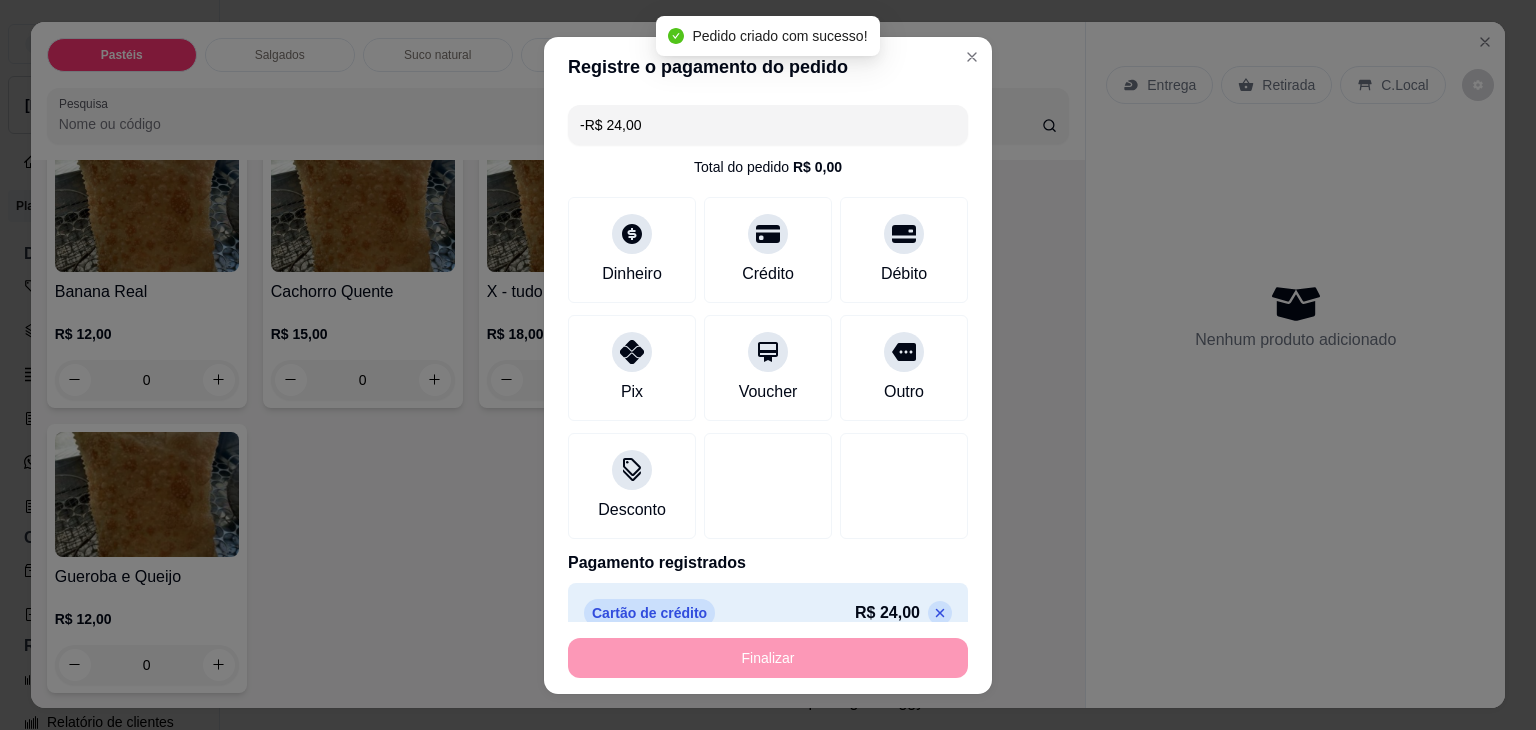 scroll, scrollTop: 1598, scrollLeft: 0, axis: vertical 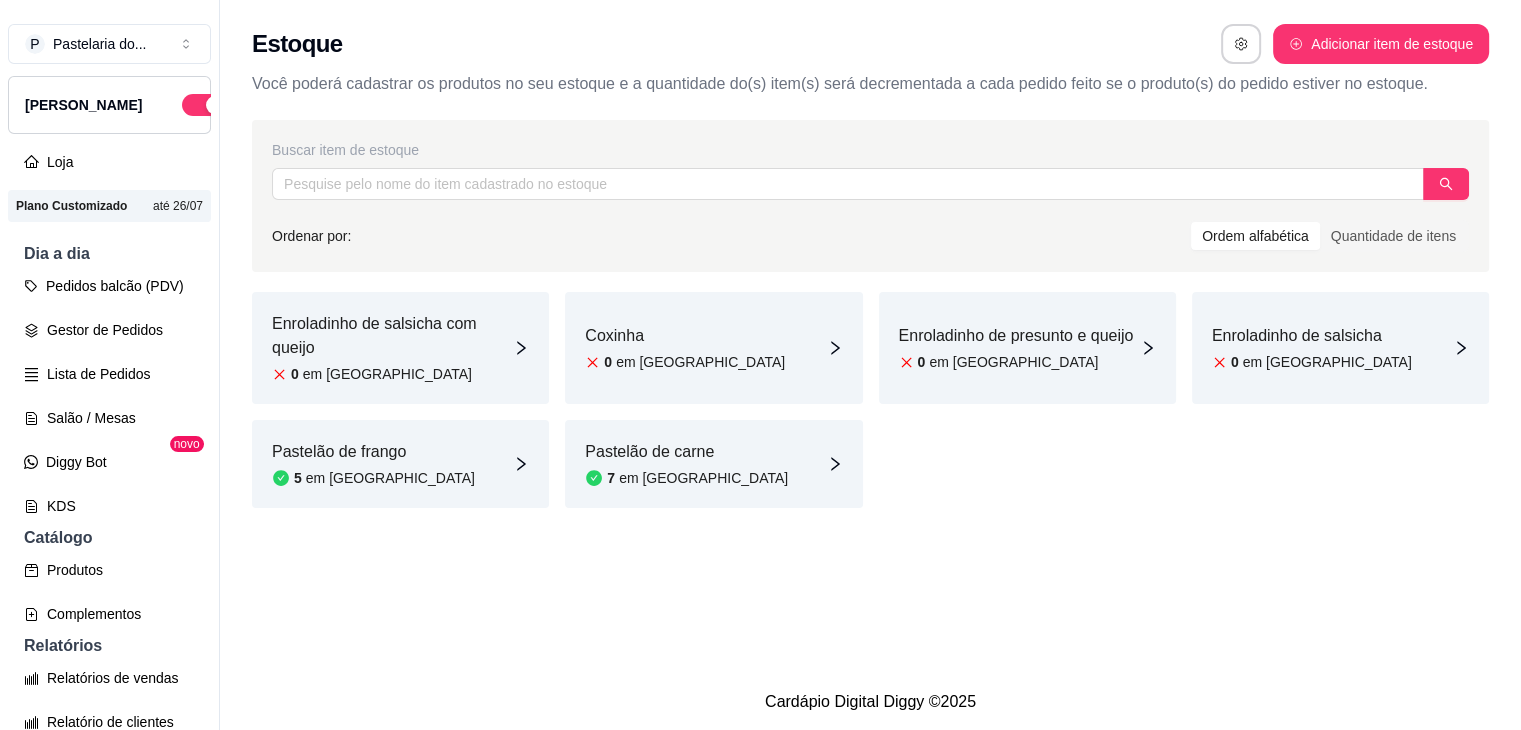 click on "em [GEOGRAPHIC_DATA]" at bounding box center [387, 374] 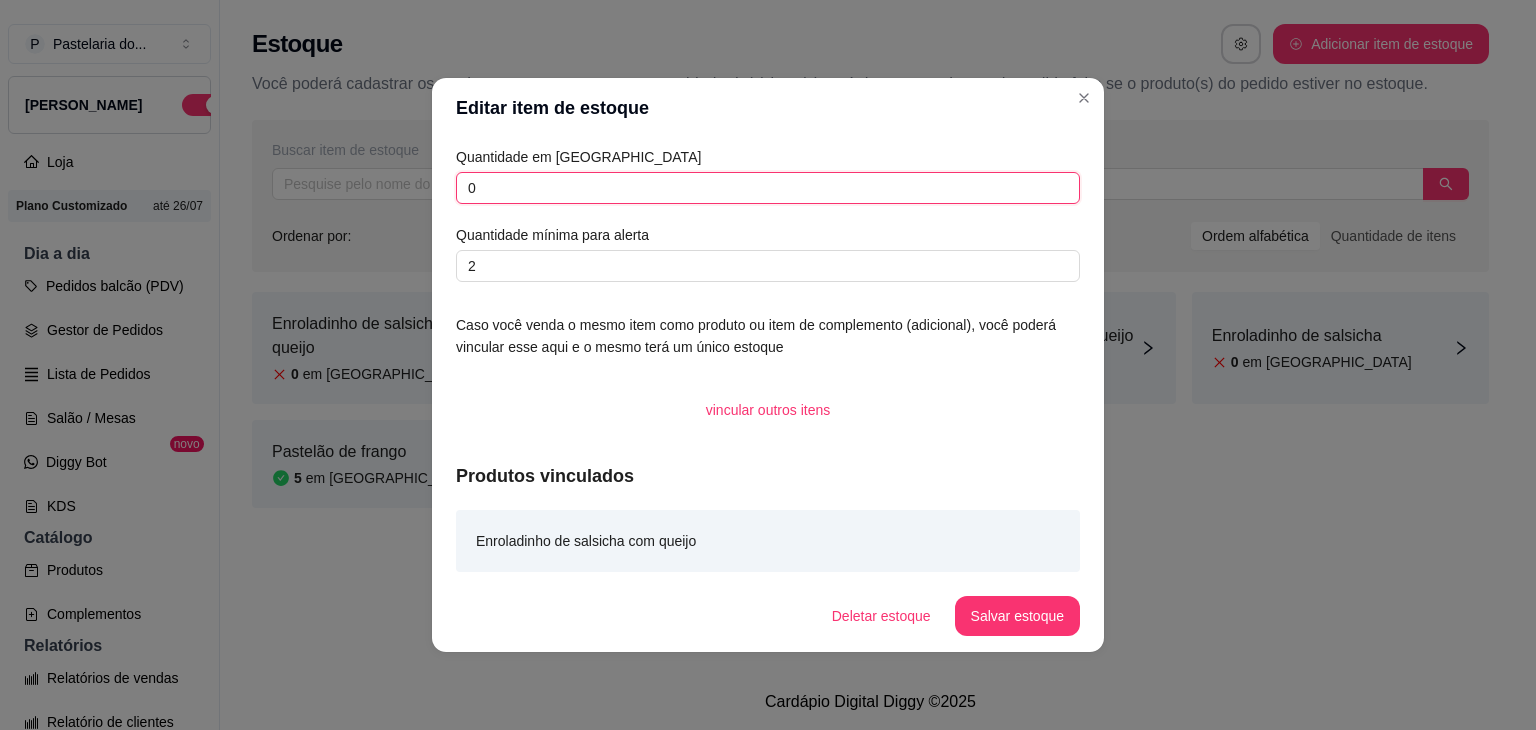 drag, startPoint x: 504, startPoint y: 192, endPoint x: 452, endPoint y: 176, distance: 54.405884 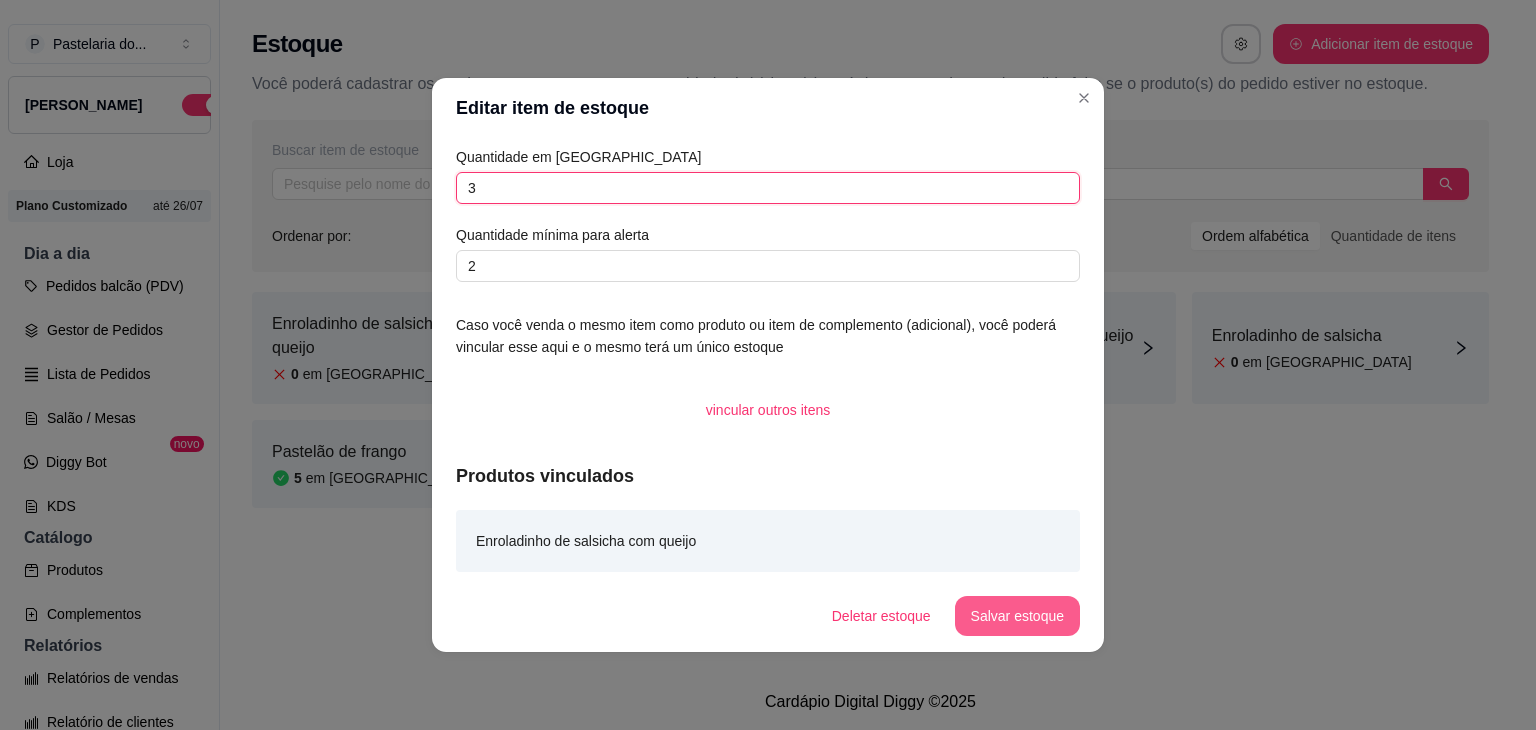 type on "3" 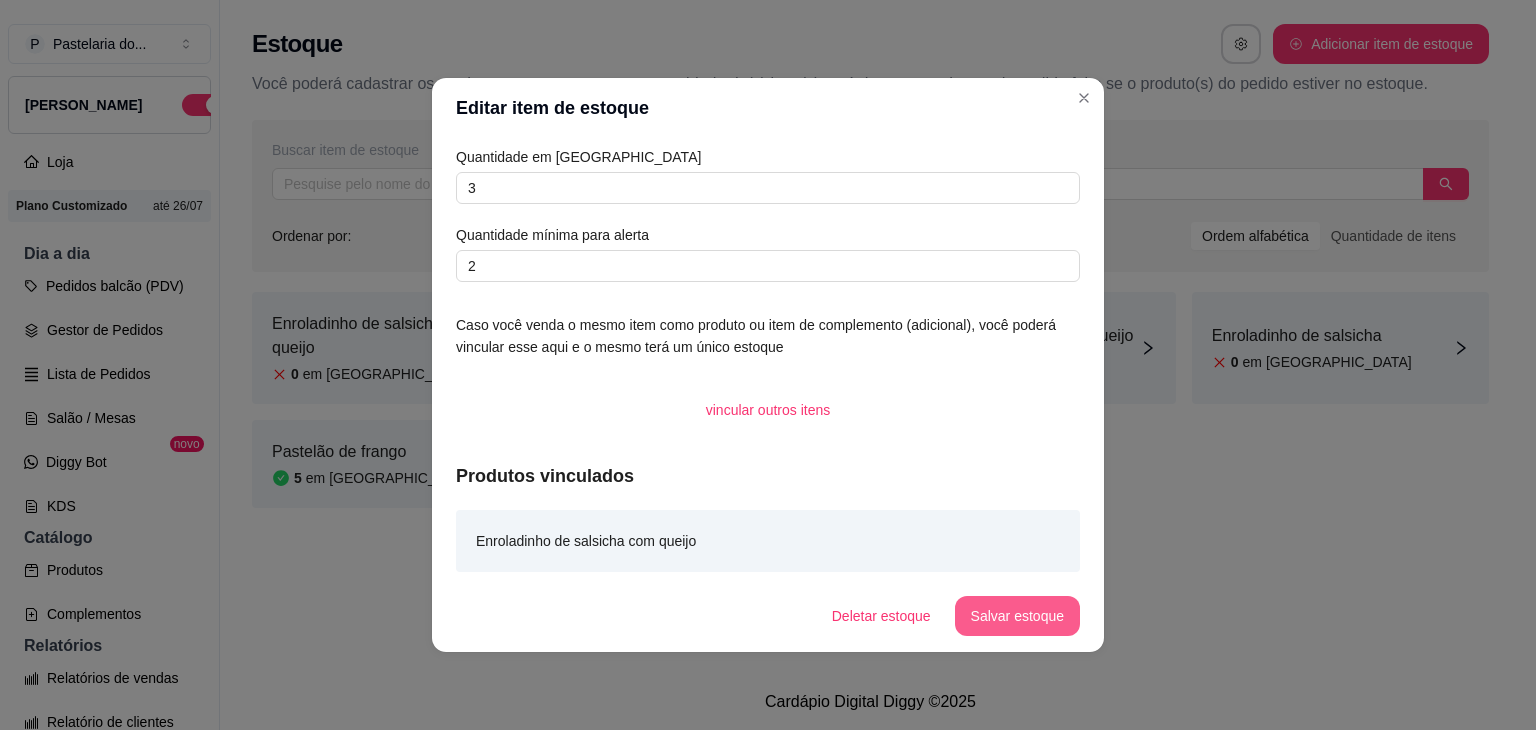 click on "Salvar estoque" at bounding box center [1017, 616] 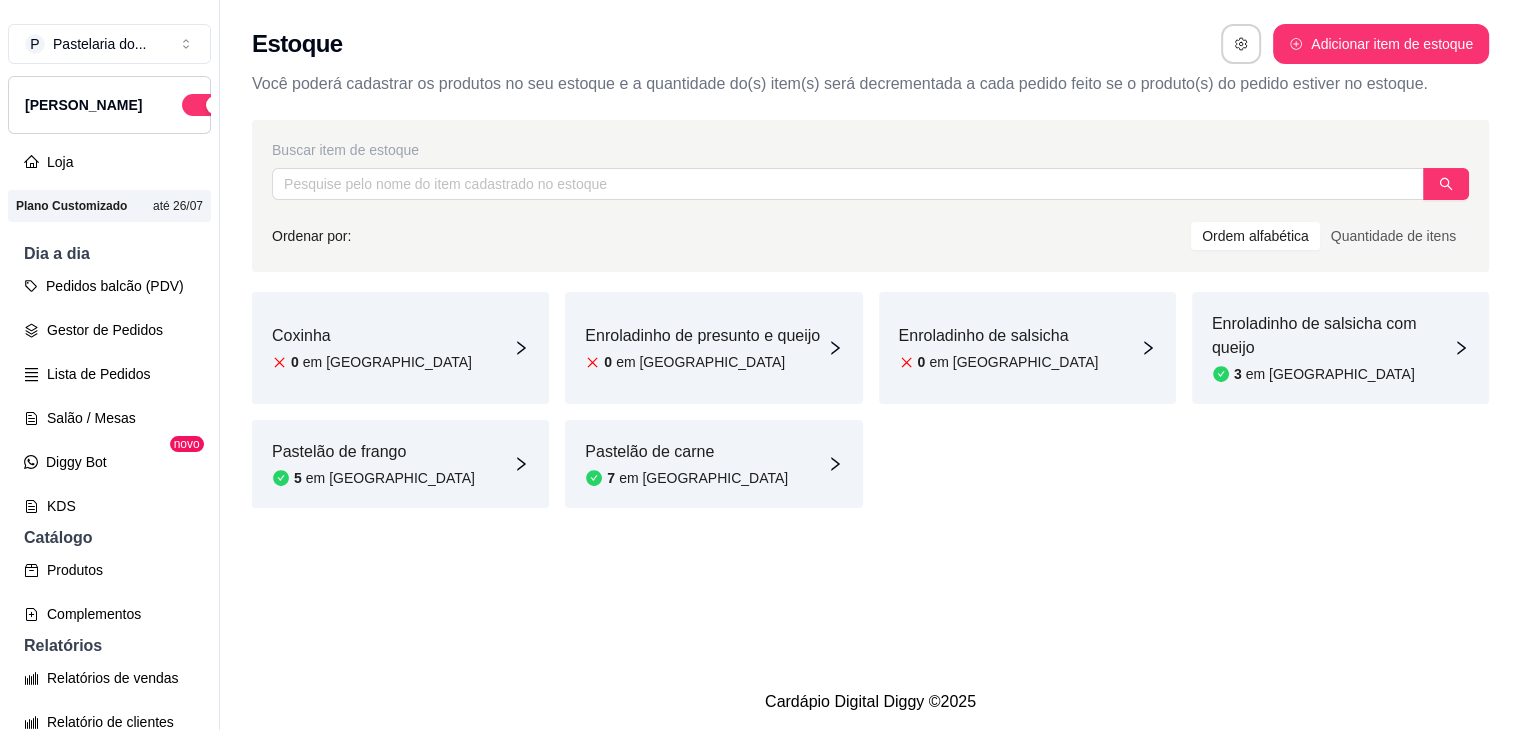 click on "Enroladinho de salsicha" at bounding box center (999, 336) 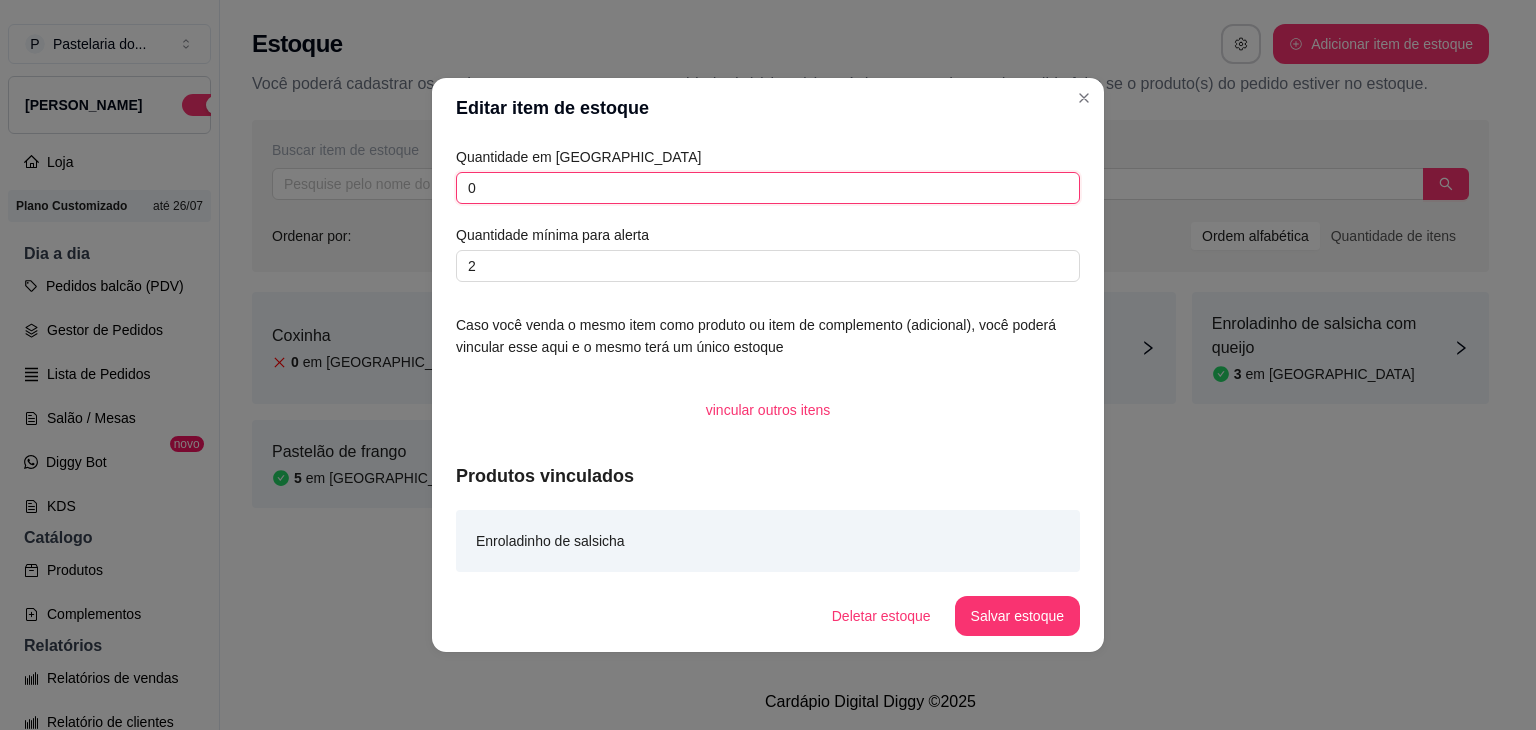 drag, startPoint x: 422, startPoint y: 193, endPoint x: 402, endPoint y: 193, distance: 20 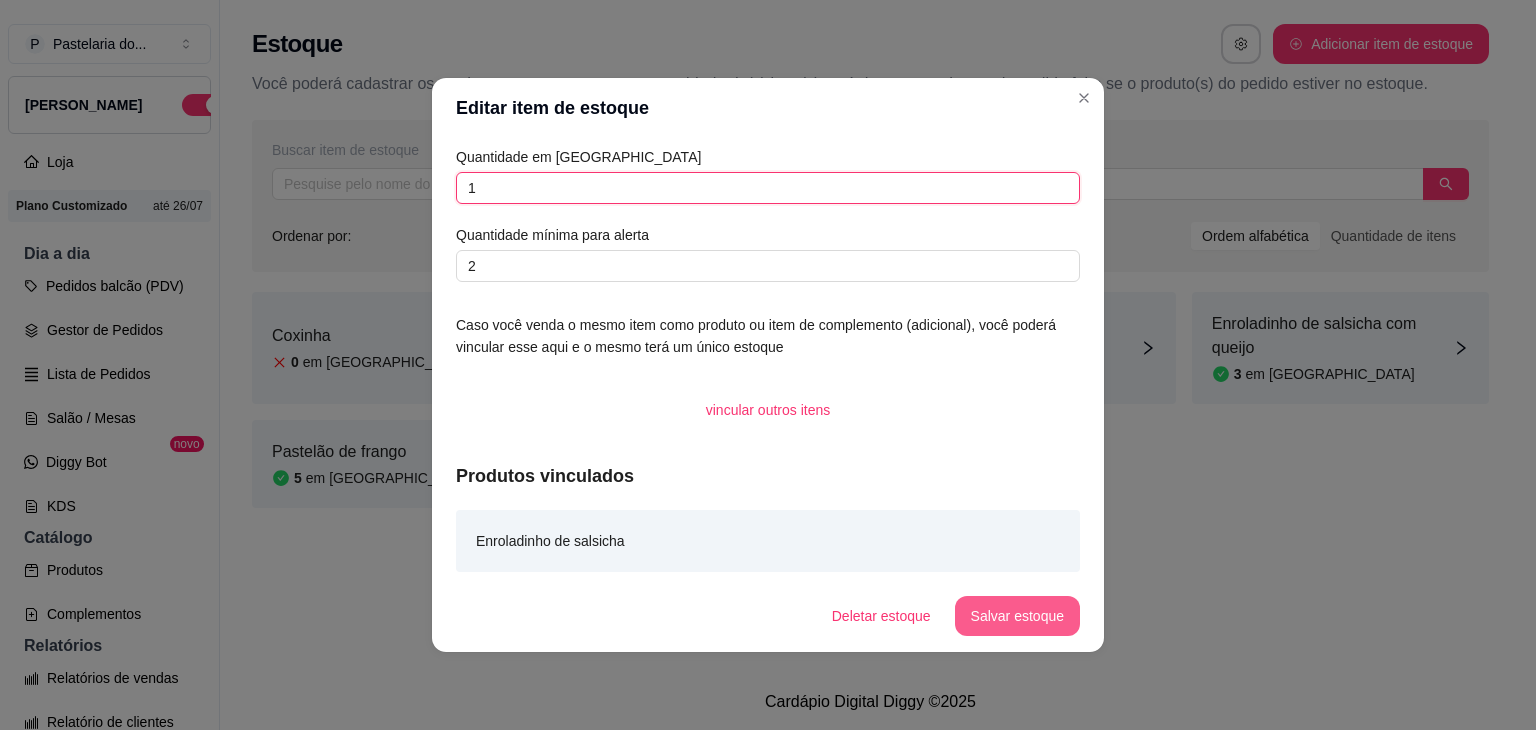 type on "1" 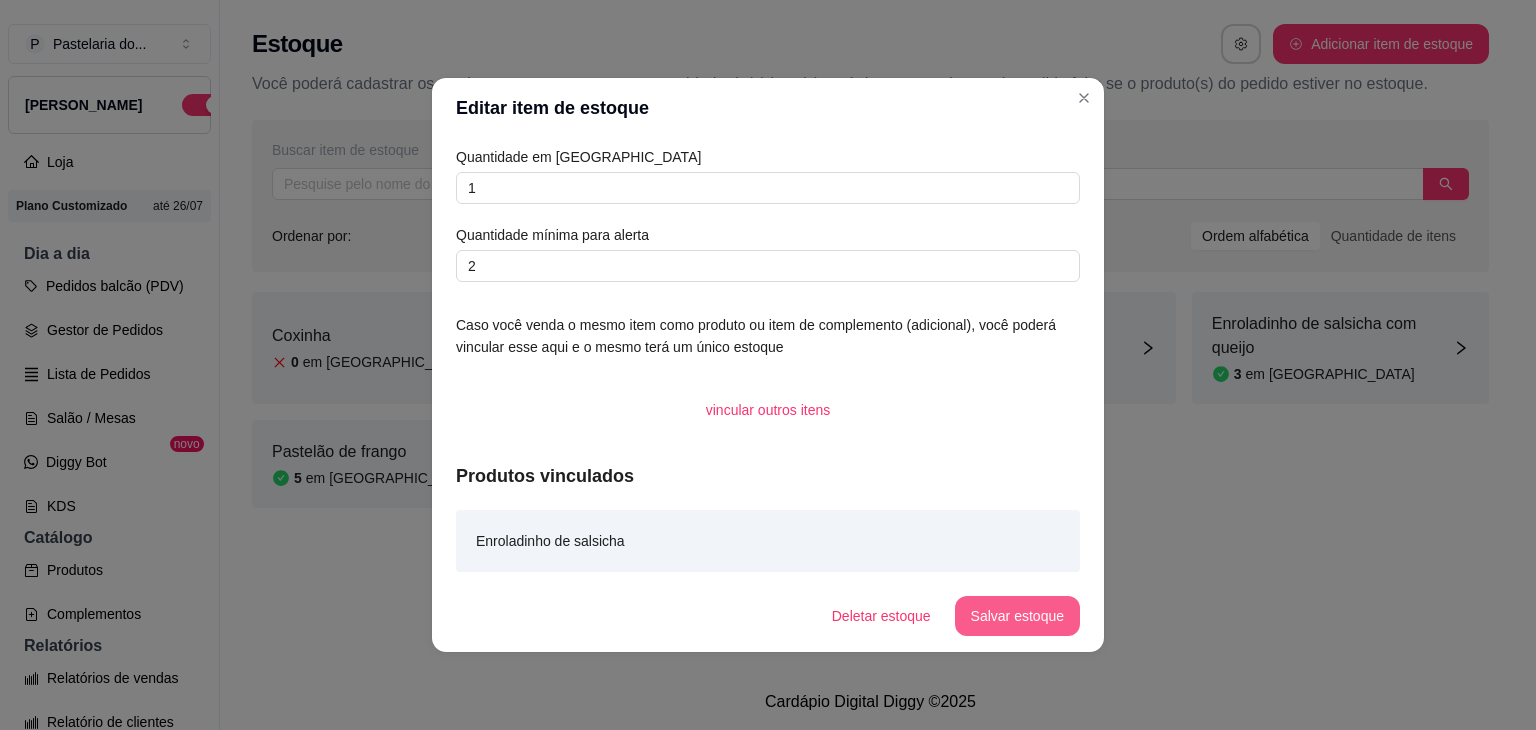 click on "Salvar estoque" at bounding box center (1017, 616) 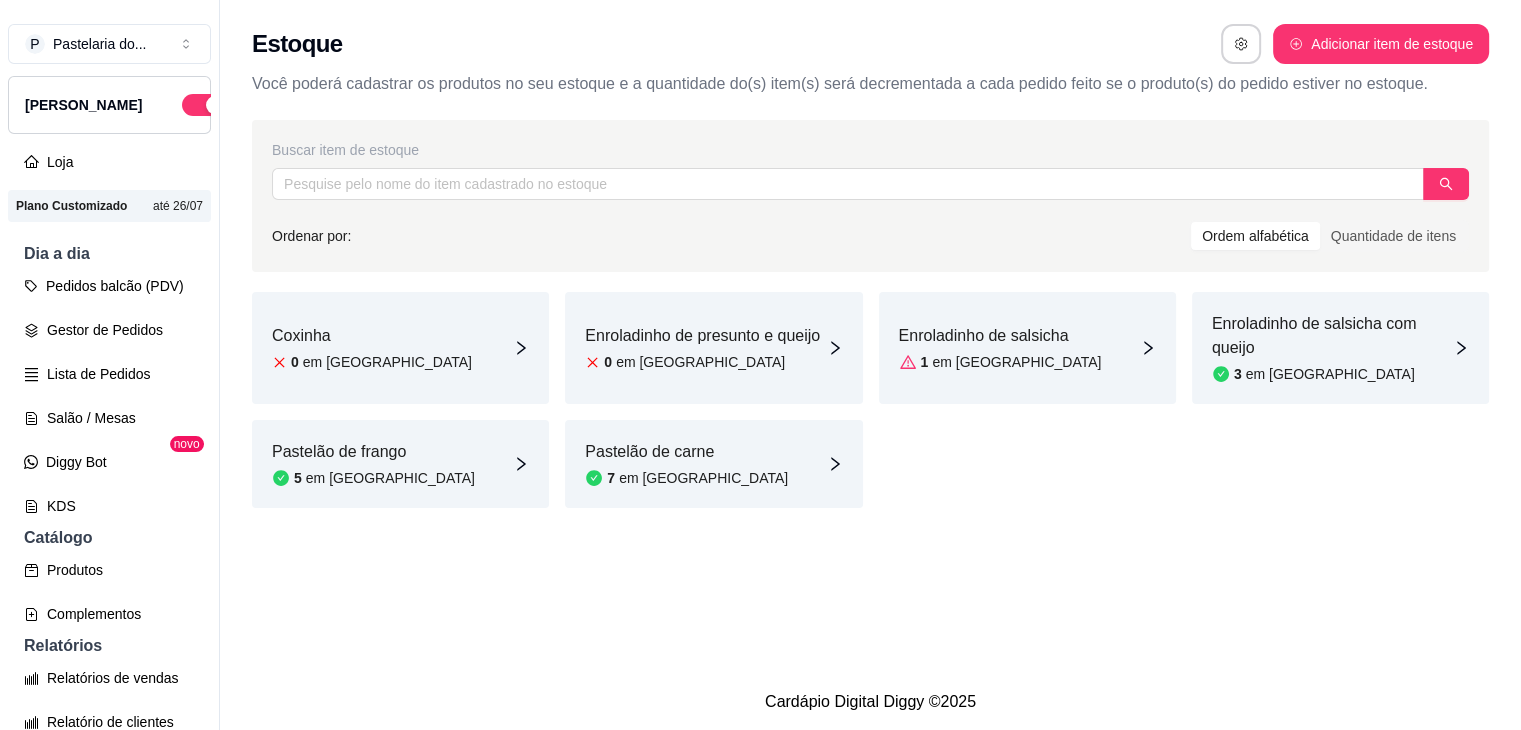 click on "Enroladinho de presunto e queijo" at bounding box center (702, 336) 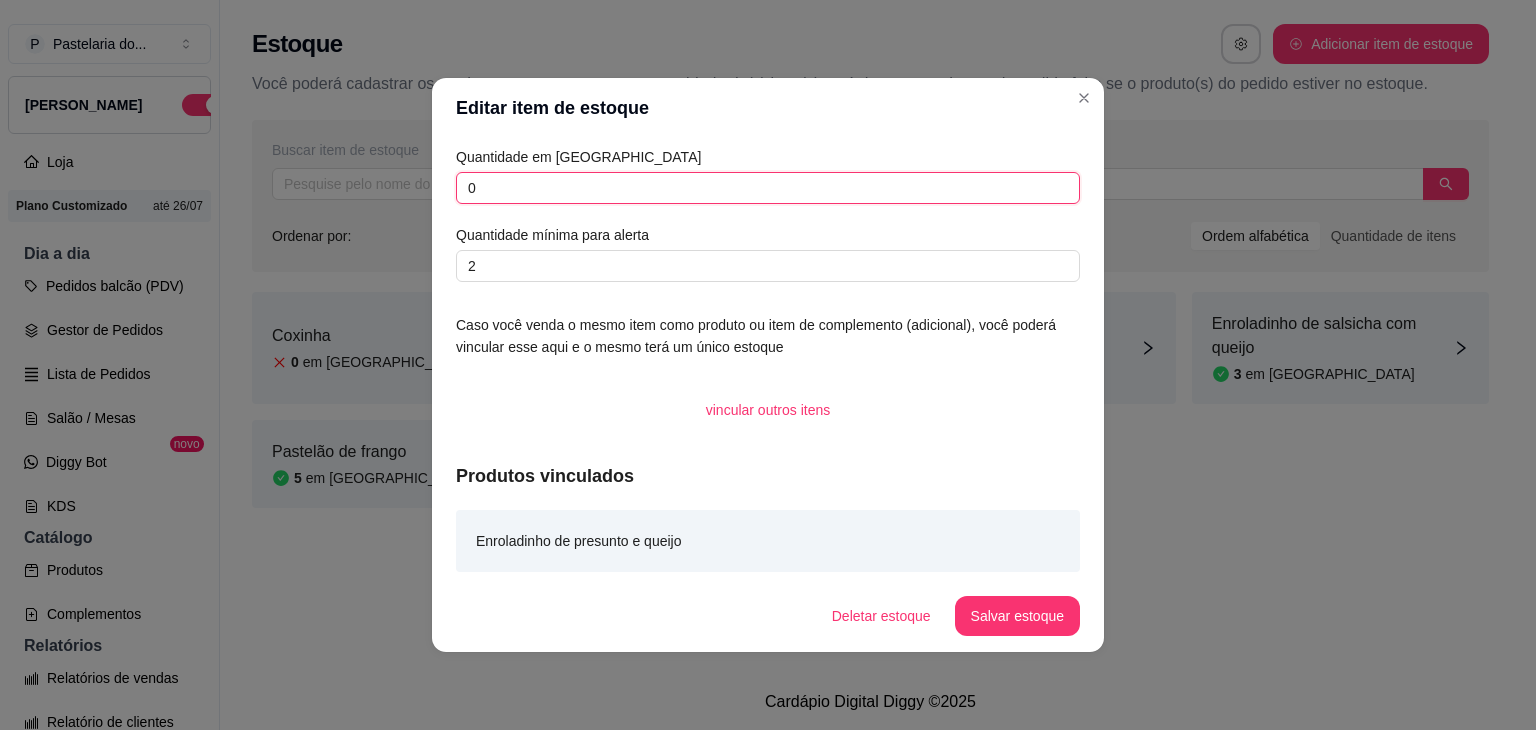 drag, startPoint x: 540, startPoint y: 187, endPoint x: 450, endPoint y: 165, distance: 92.64988 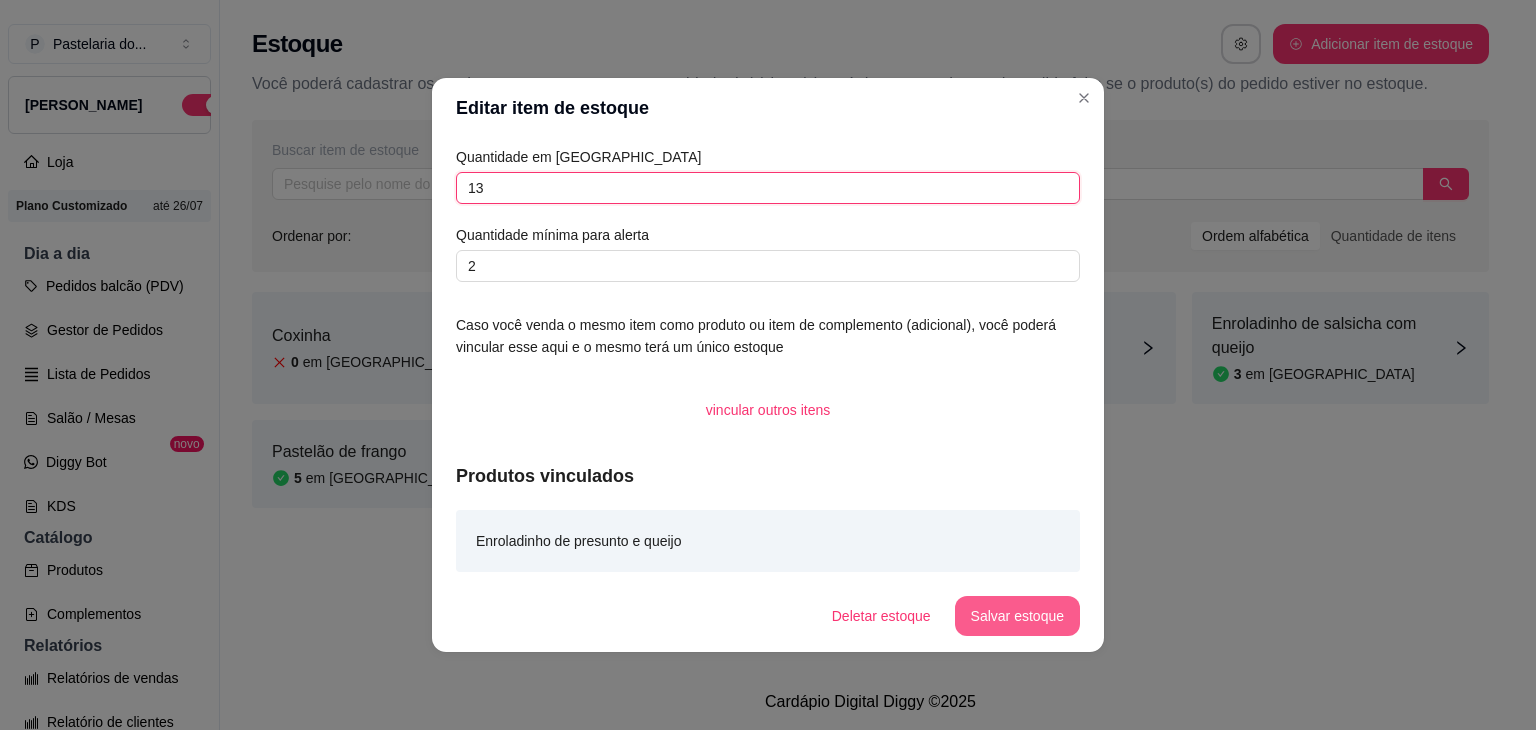type on "13" 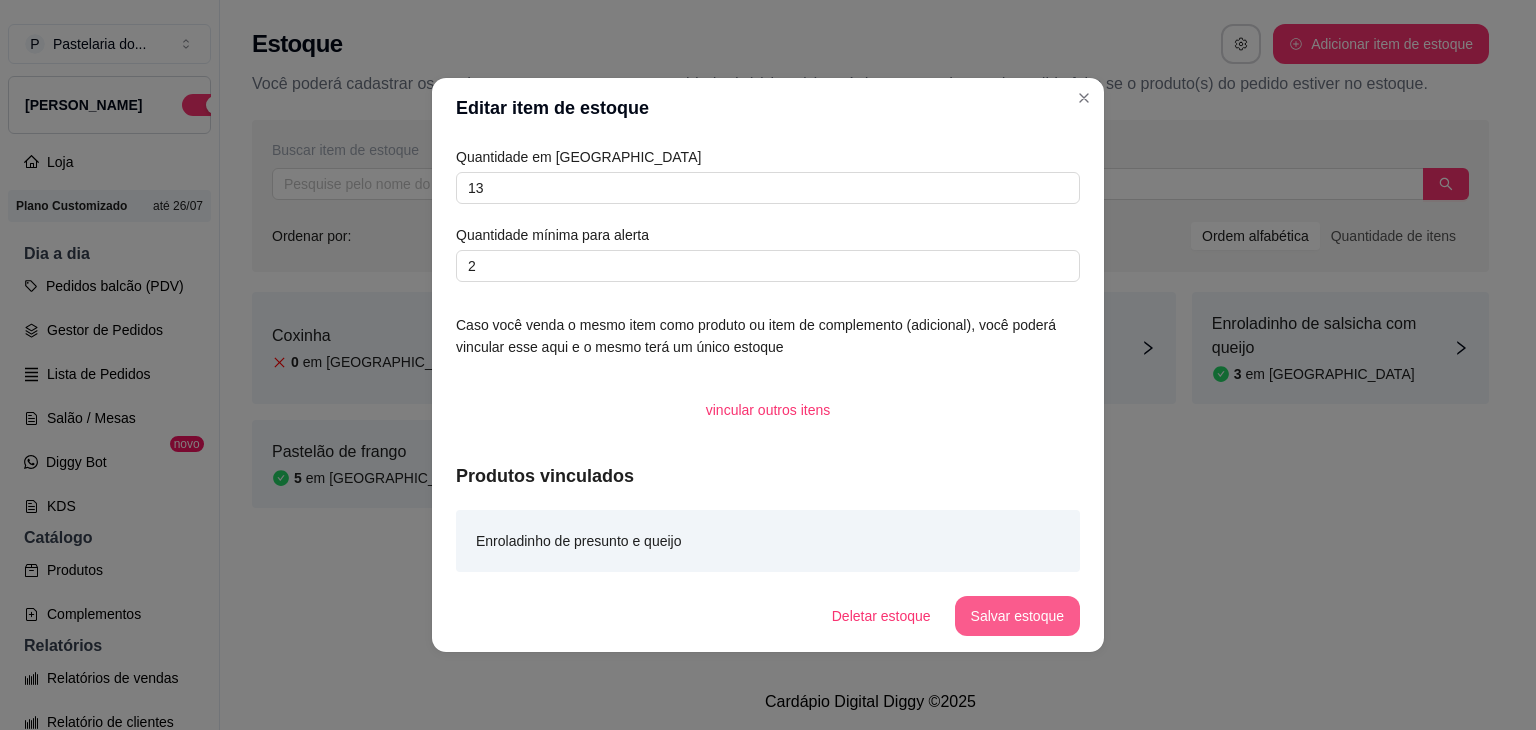 click on "Salvar estoque" at bounding box center (1017, 616) 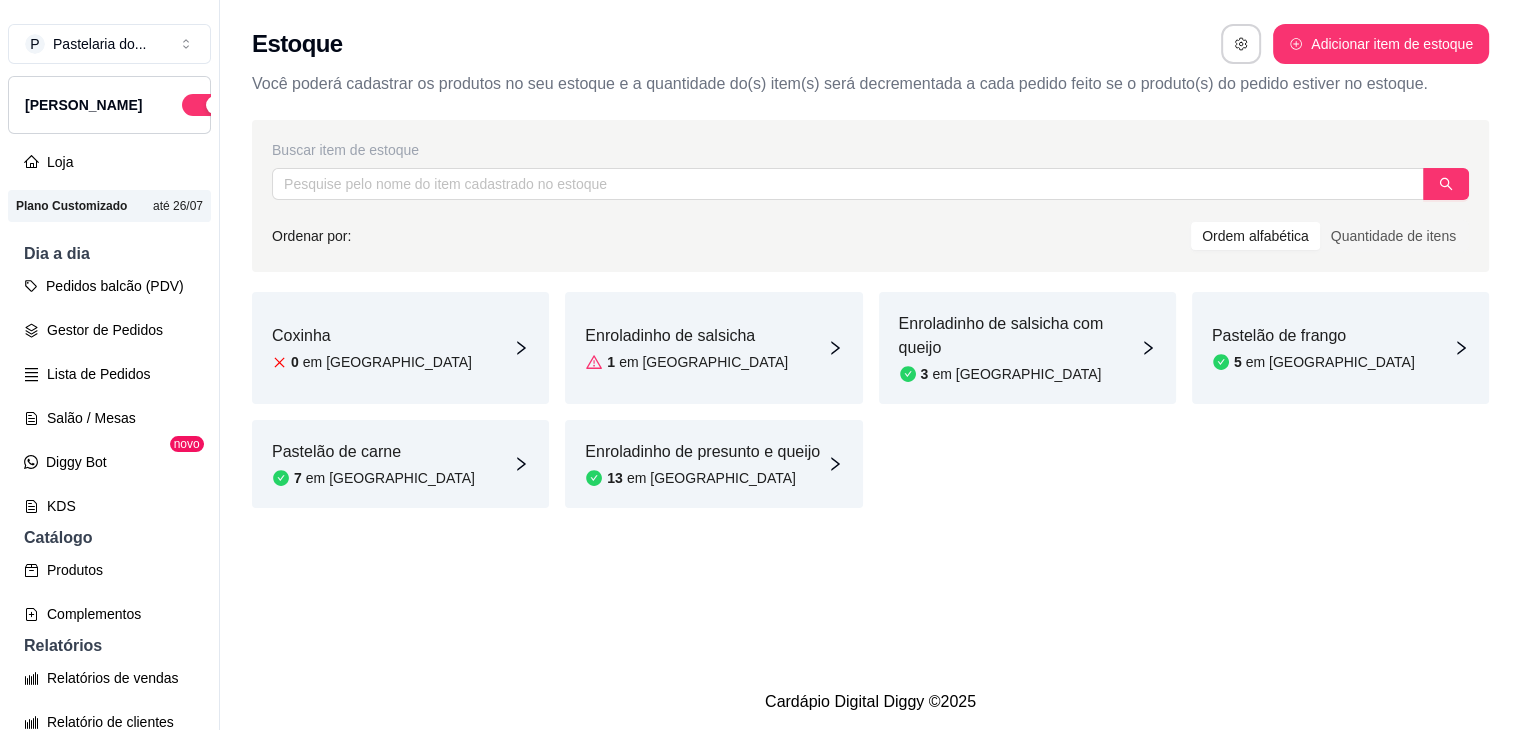 click on "Coxinha 0 em [GEOGRAPHIC_DATA]" at bounding box center (400, 348) 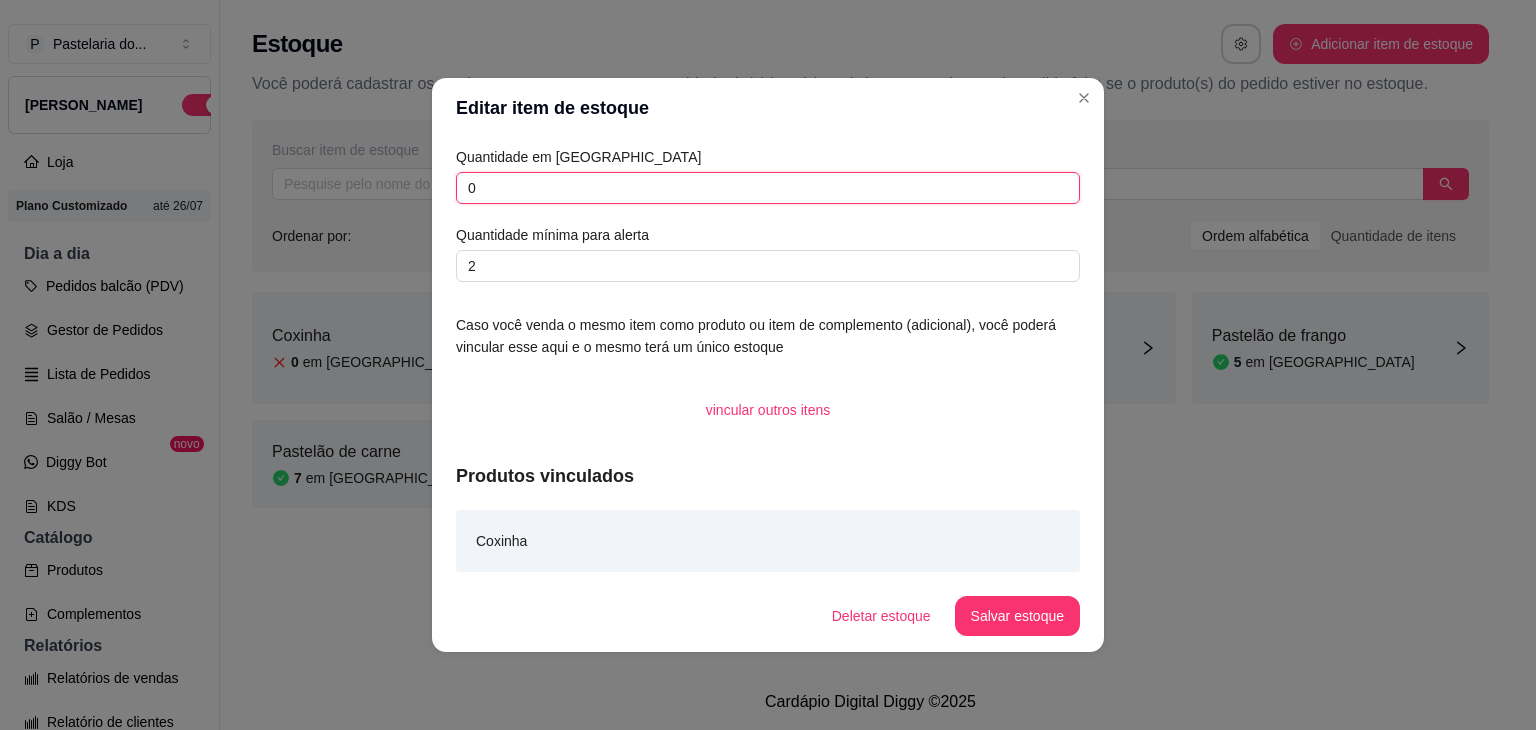click on "Quantidade   em estoque 0 Quantidade   mínima para alerta 2 Caso você venda o mesmo item como produto ou item de complemento (adicional), você poderá vincular esse aqui e o mesmo terá um único estoque vincular outros itens Produtos vinculados Coxinha" at bounding box center [768, 359] 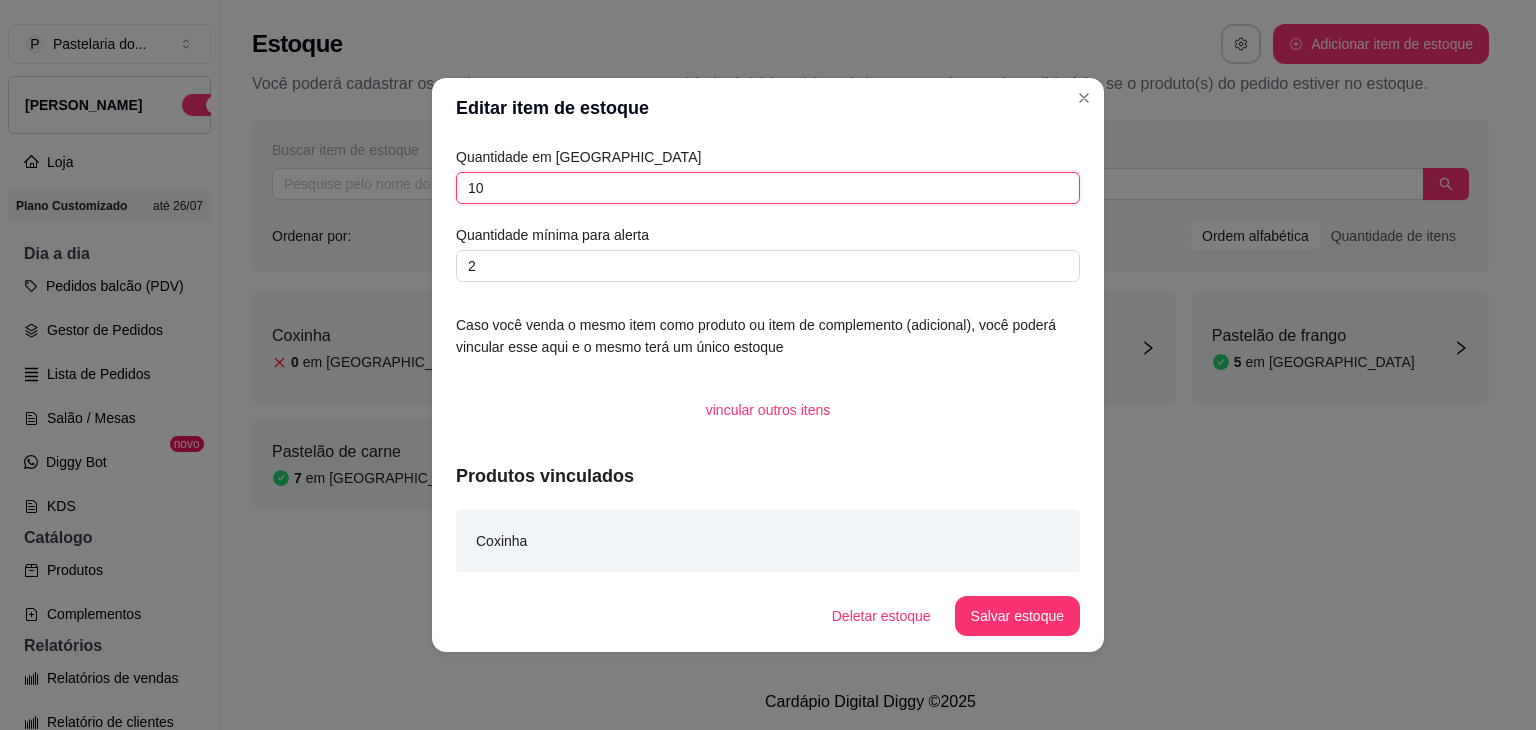 type on "10" 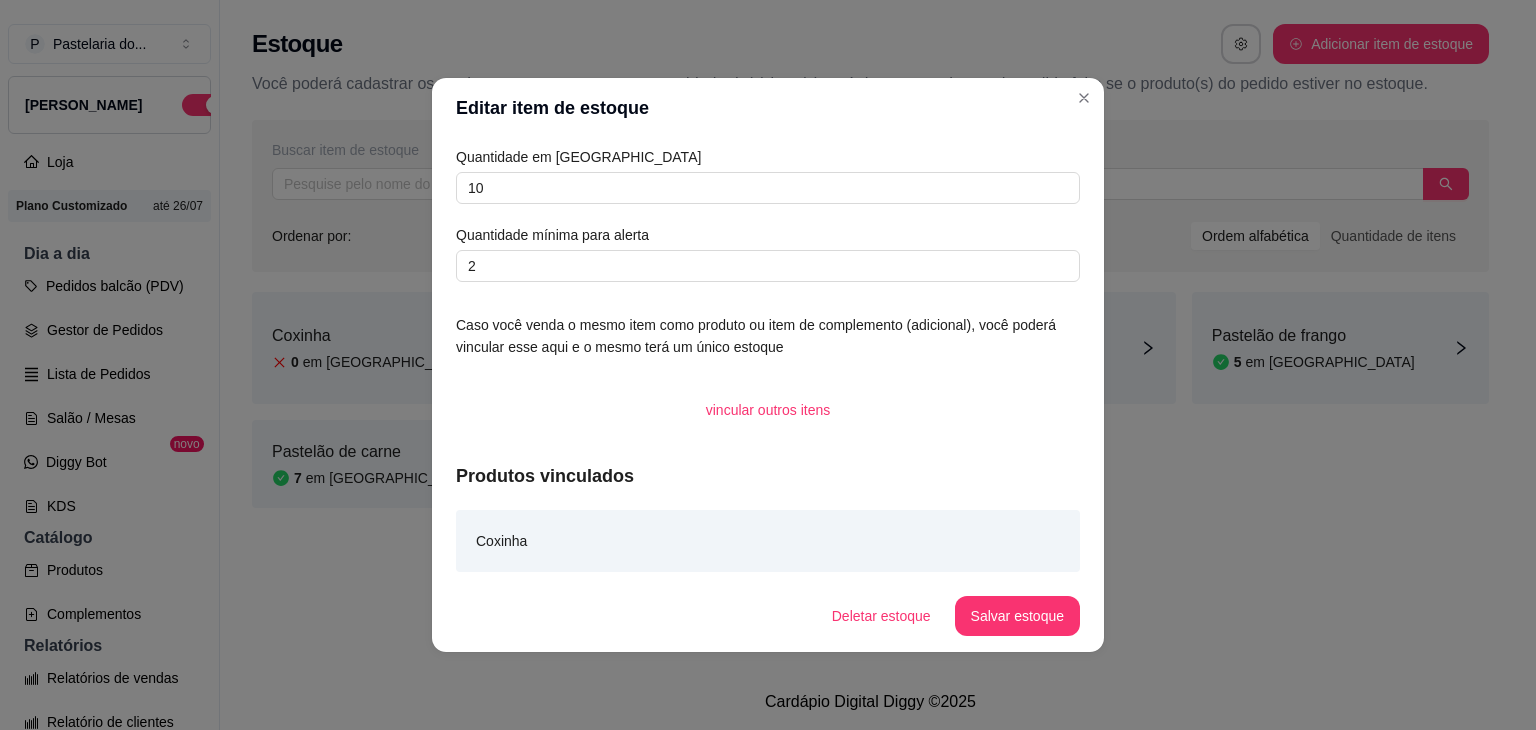 drag, startPoint x: 942, startPoint y: 360, endPoint x: 993, endPoint y: 463, distance: 114.93476 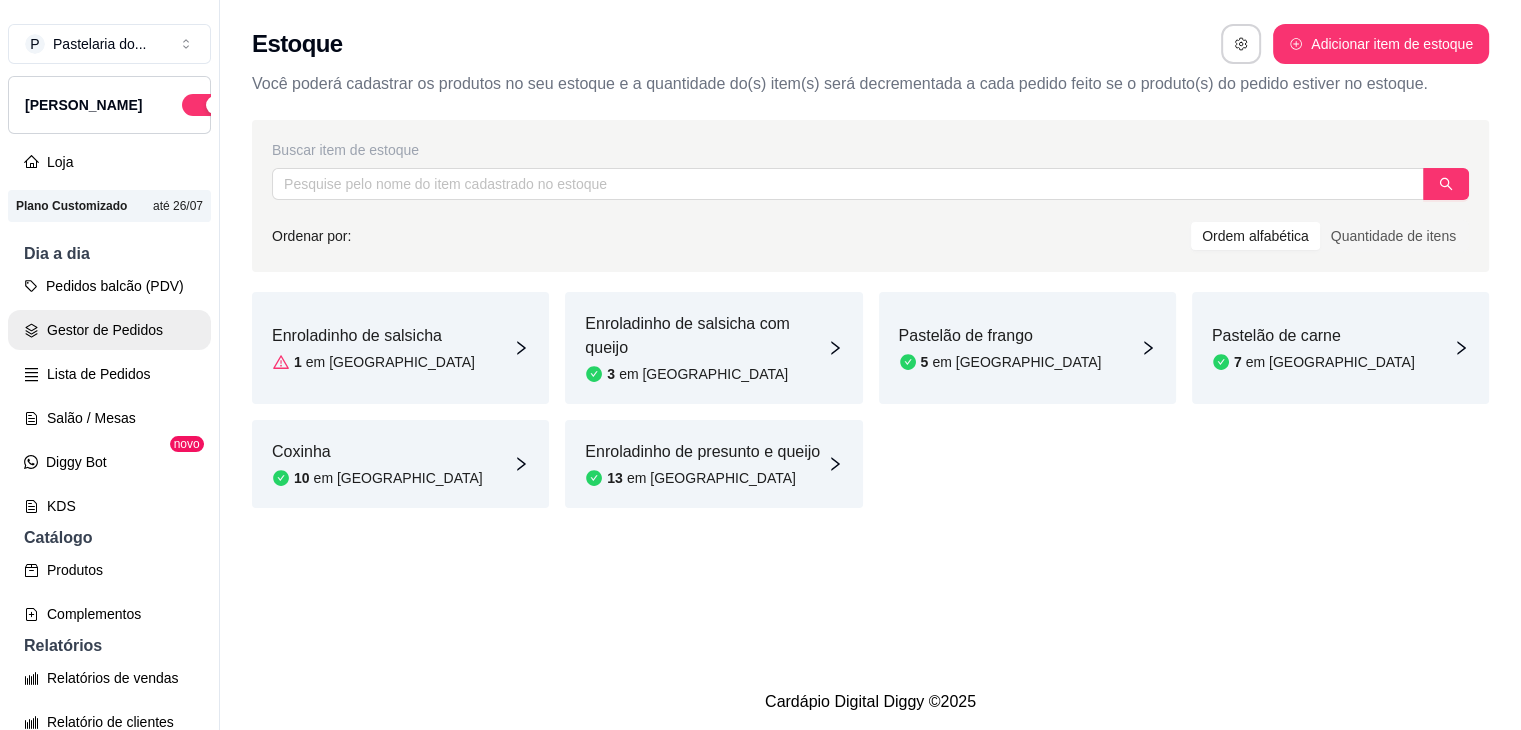 click on "Gestor de Pedidos" at bounding box center (109, 330) 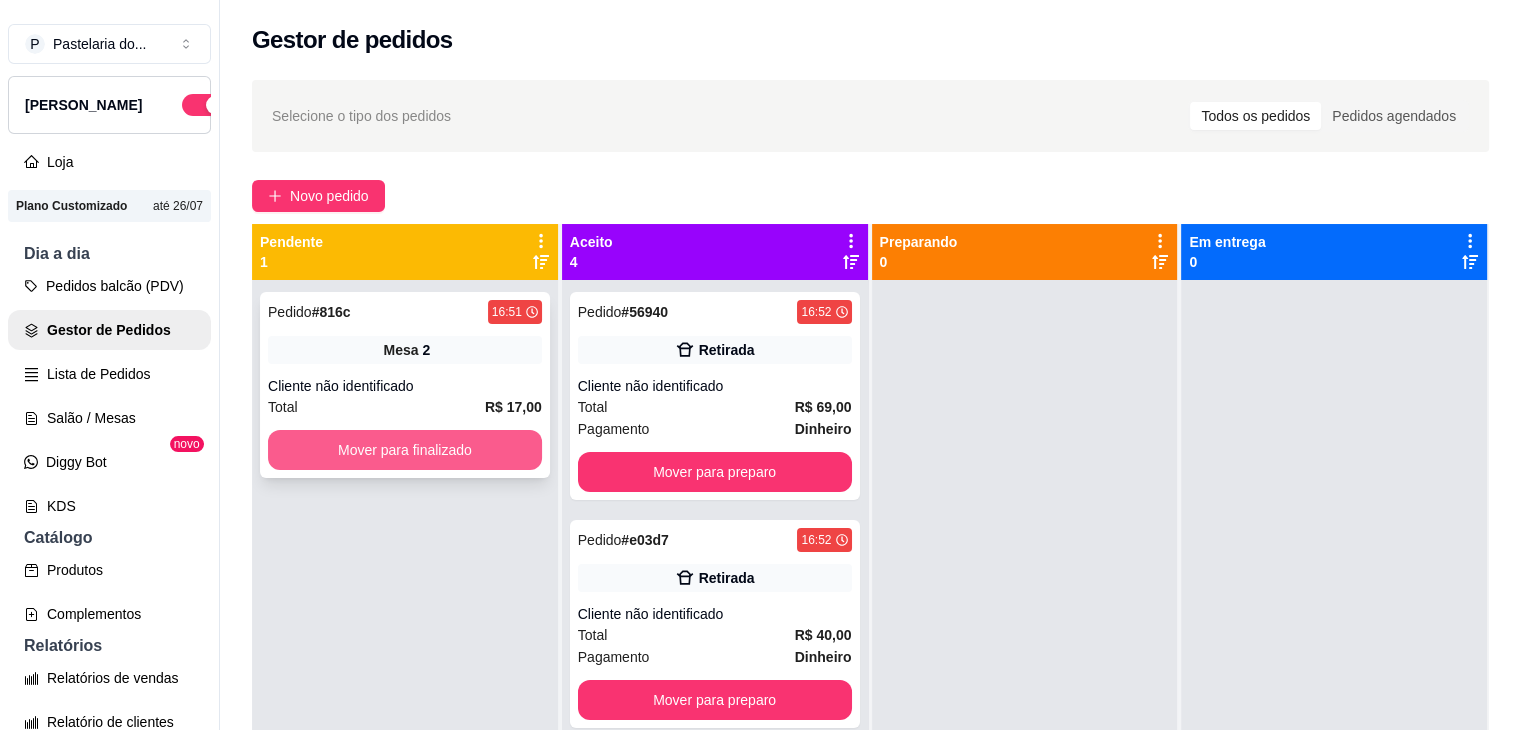 click on "Mover para finalizado" at bounding box center (405, 450) 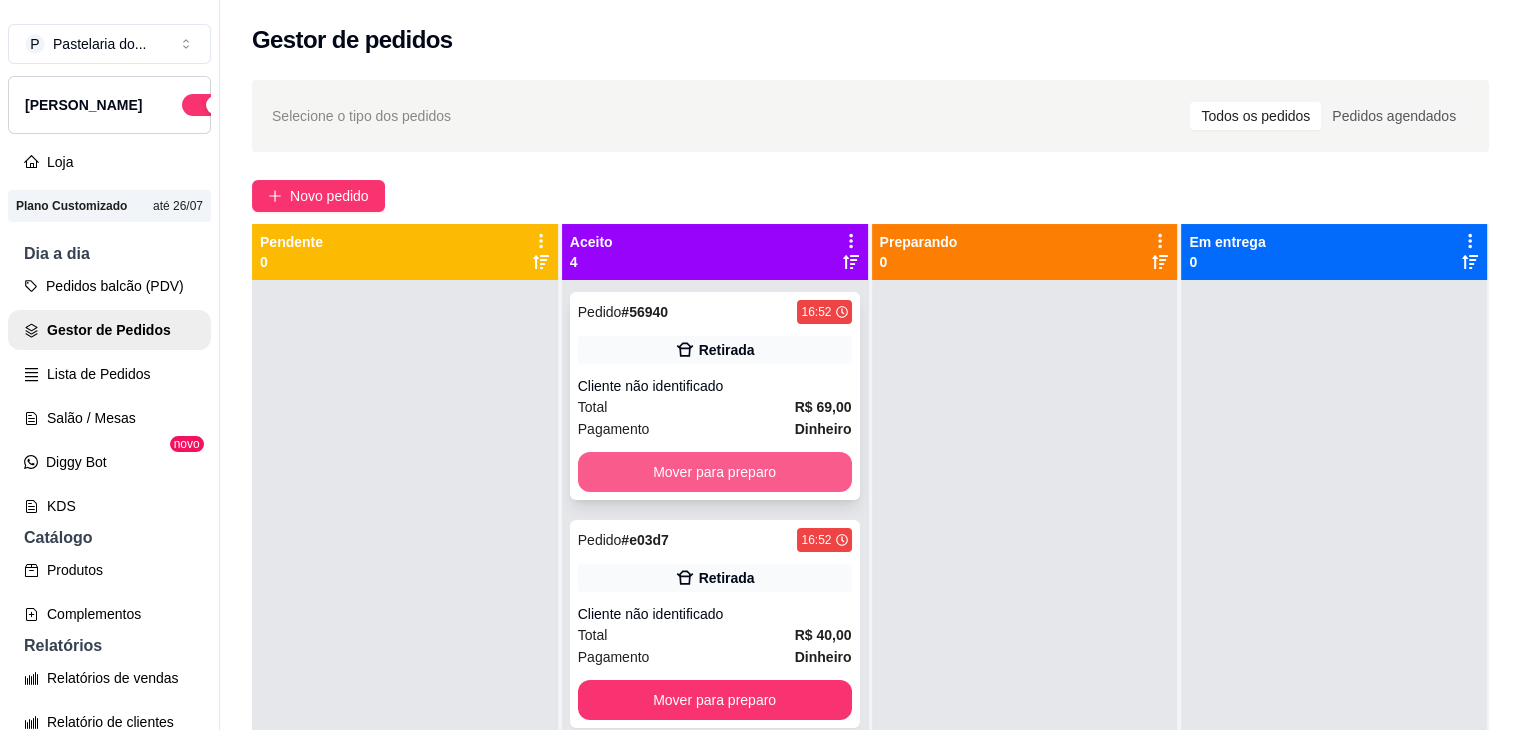 click on "Mover para preparo" at bounding box center (715, 472) 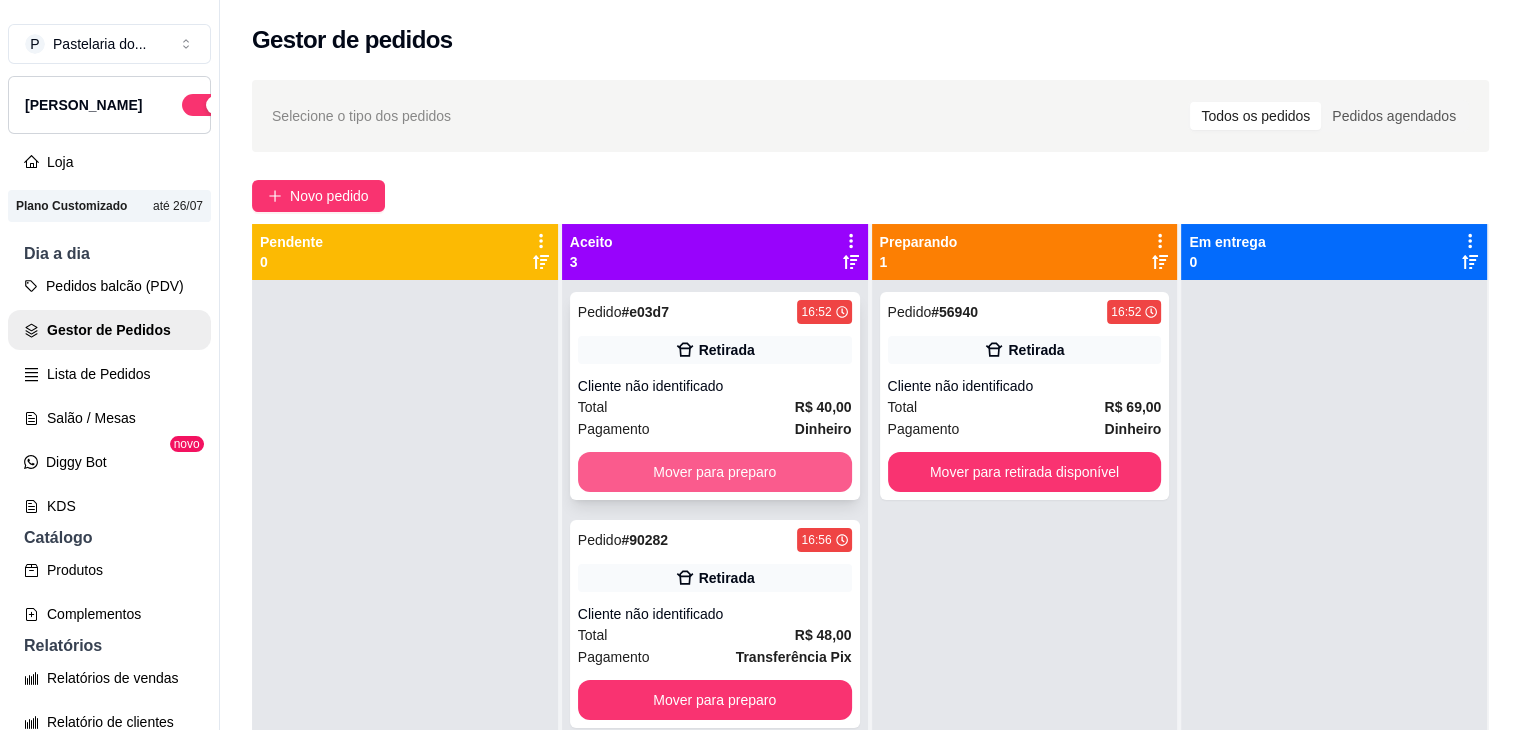 click on "Mover para preparo" at bounding box center [715, 472] 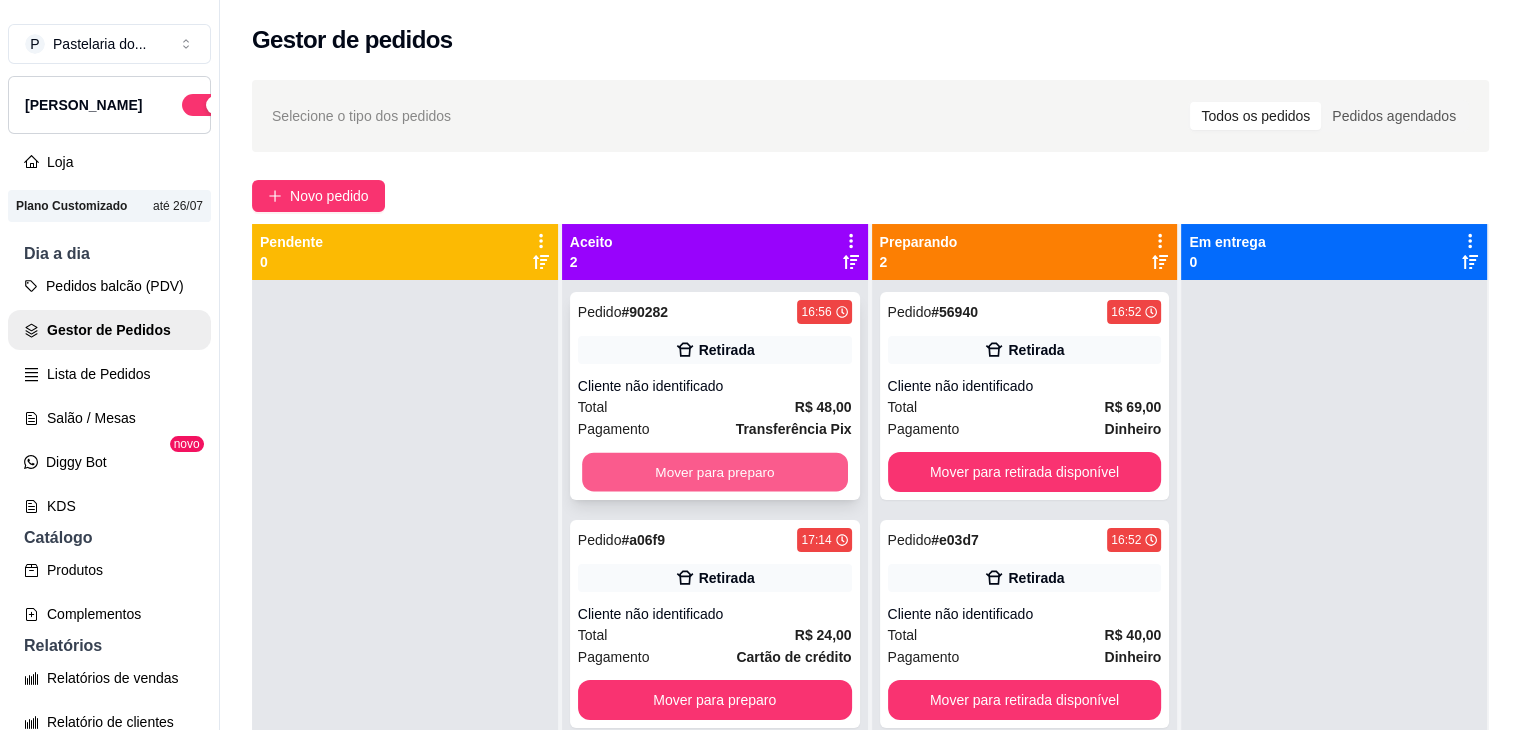 click on "Mover para preparo" at bounding box center (715, 472) 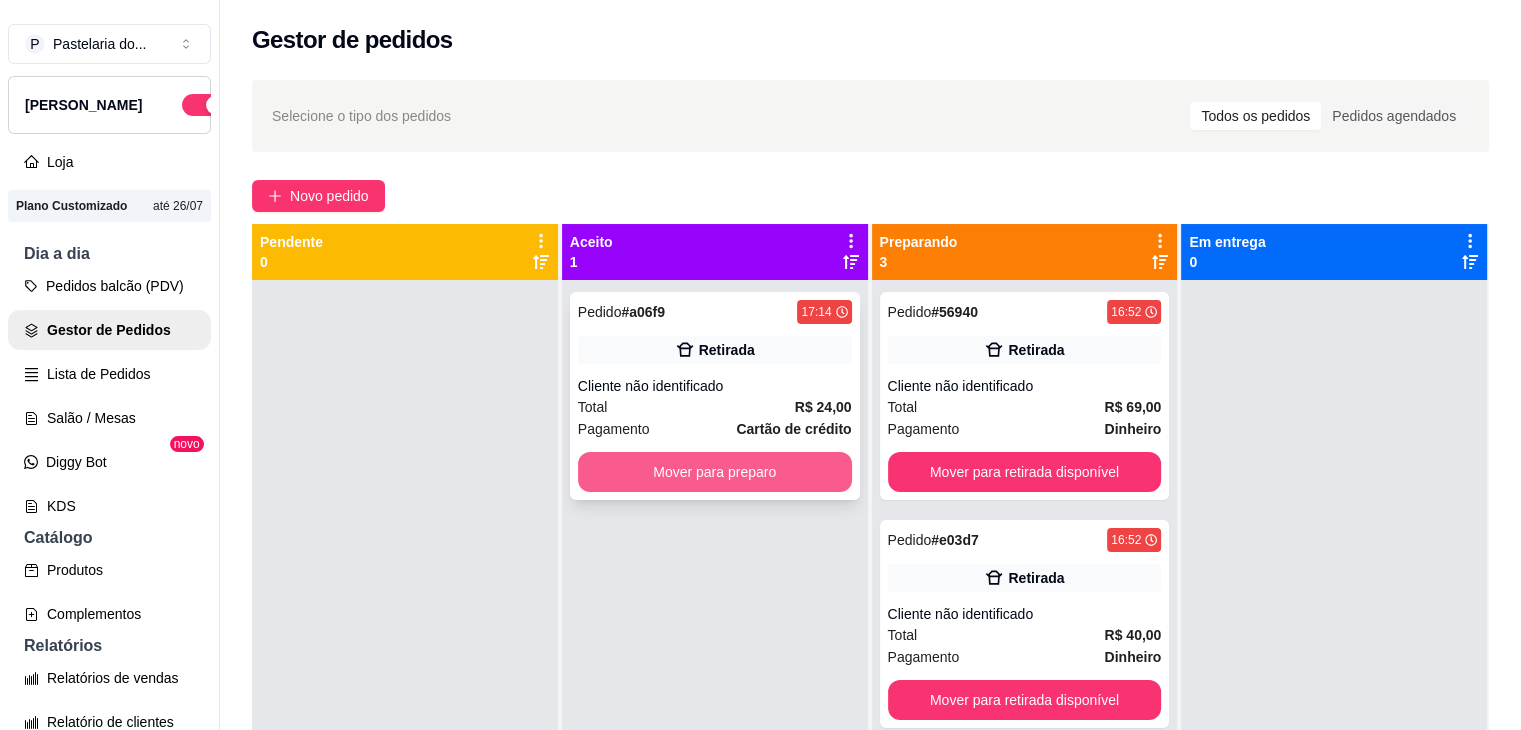 click on "Mover para preparo" at bounding box center (715, 472) 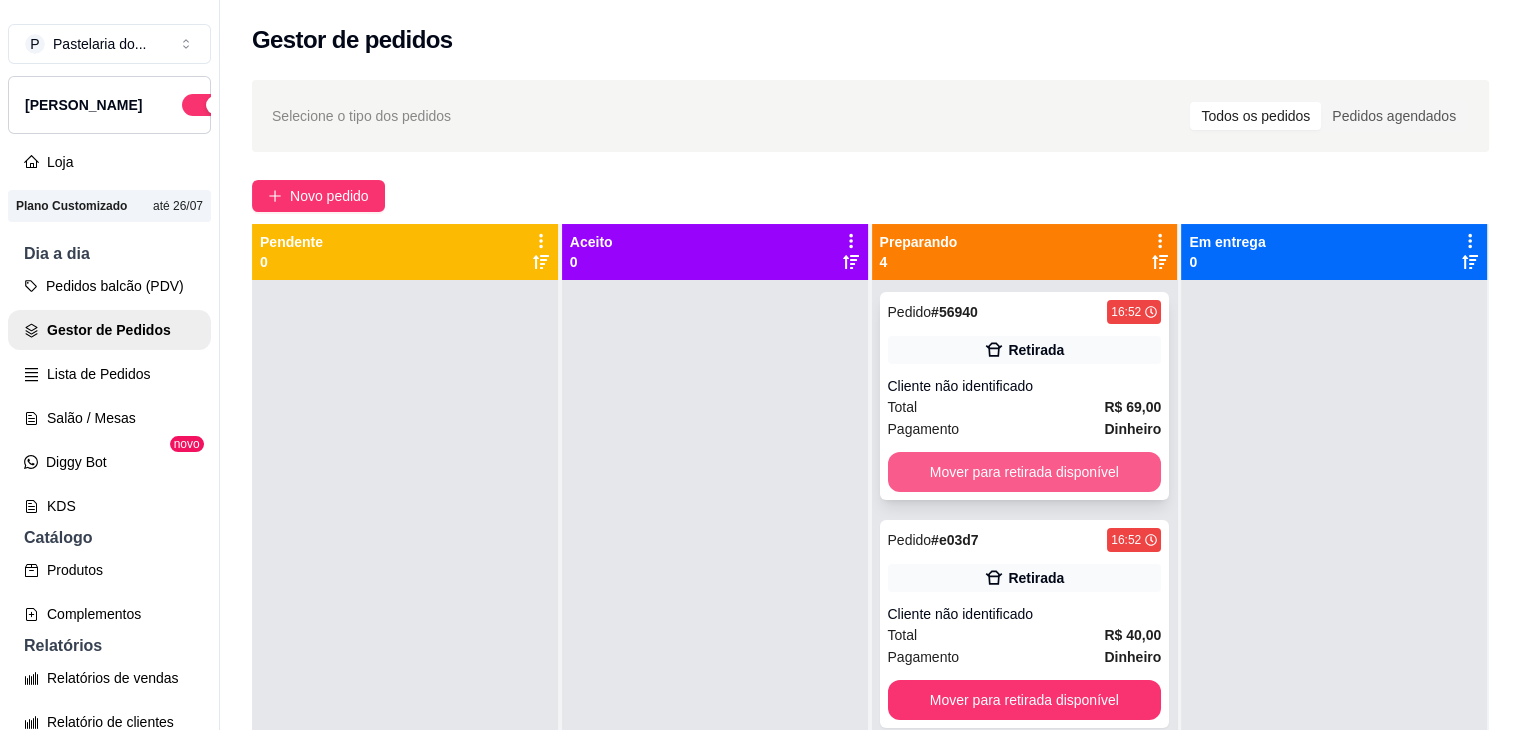 click on "Mover para retirada disponível" at bounding box center (1025, 472) 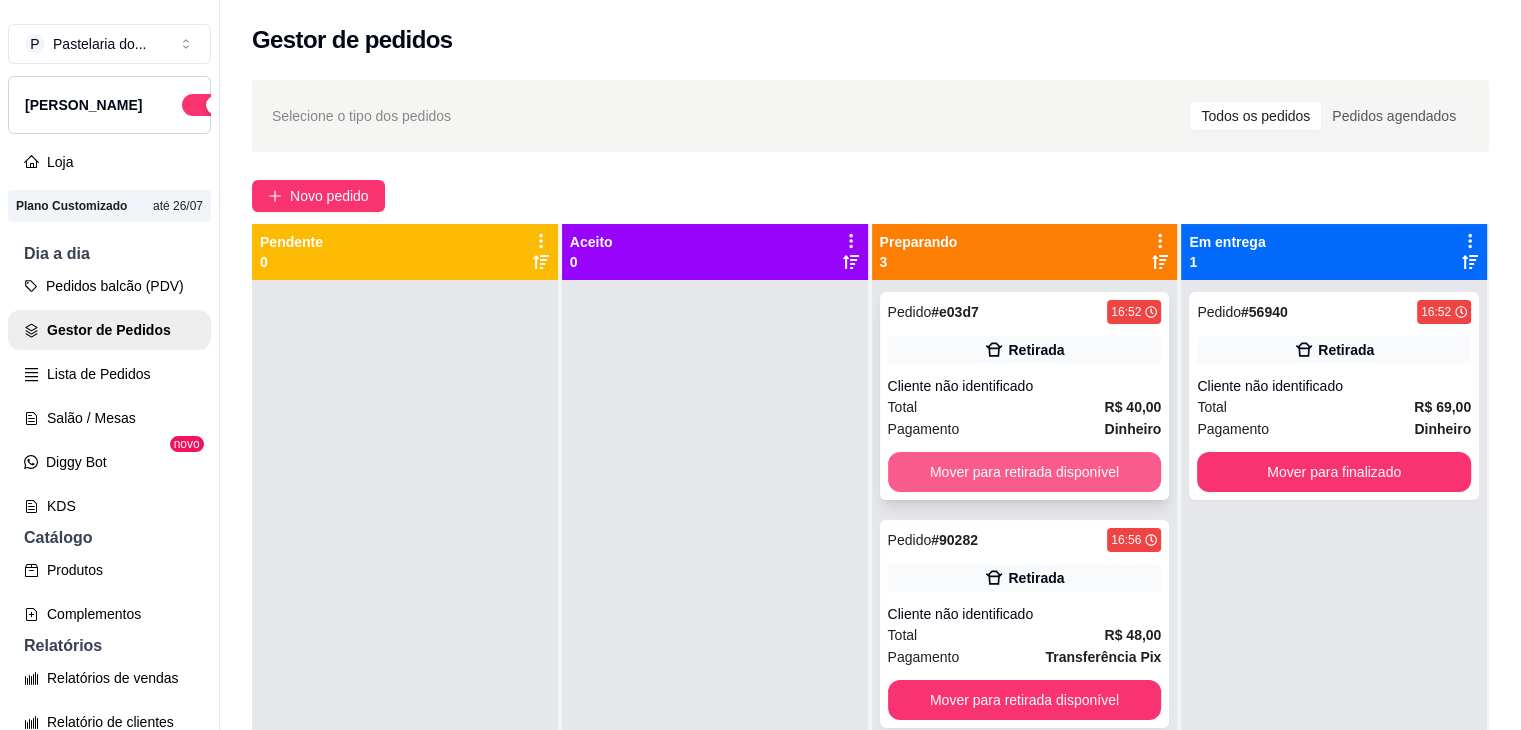 click on "Mover para retirada disponível" at bounding box center (1025, 472) 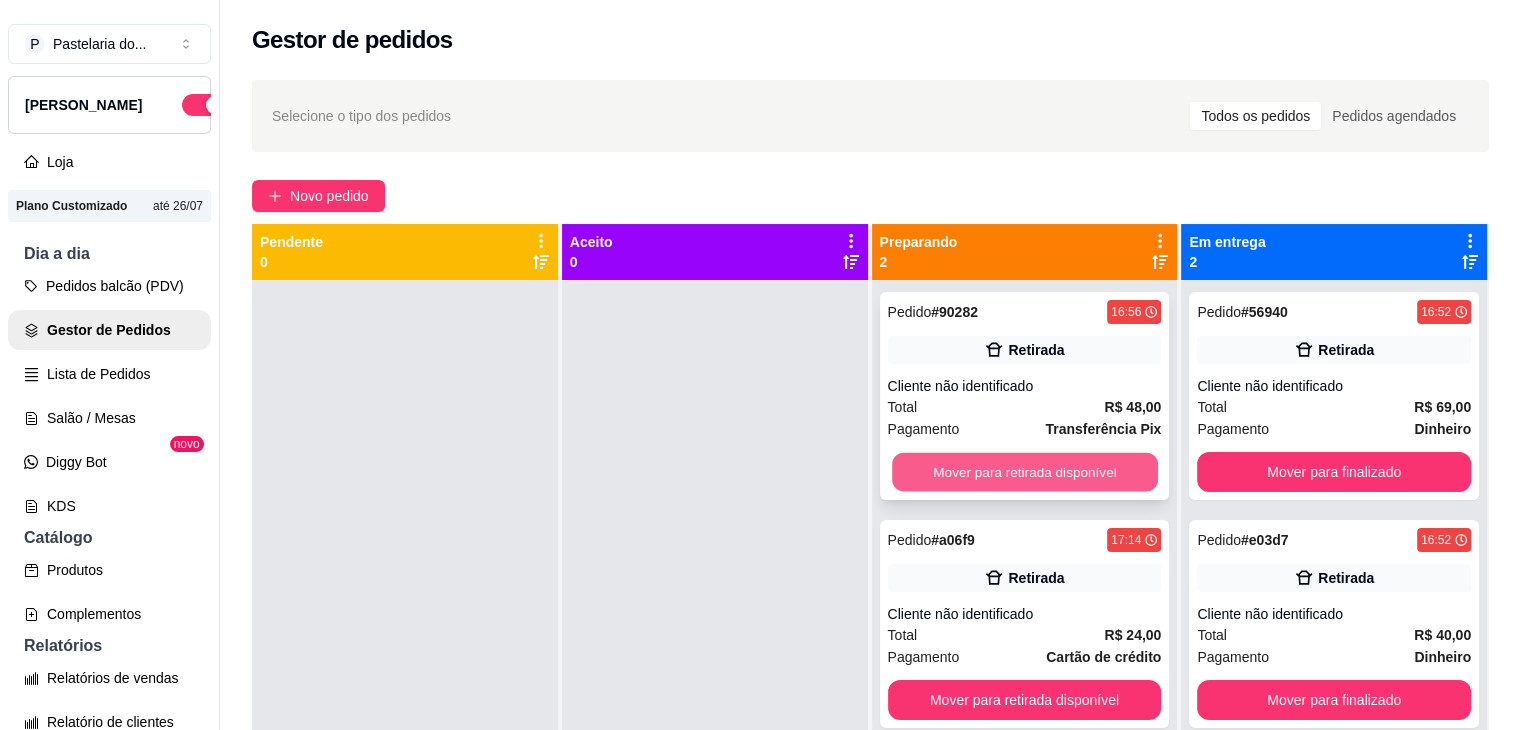 click on "Mover para retirada disponível" at bounding box center [1025, 472] 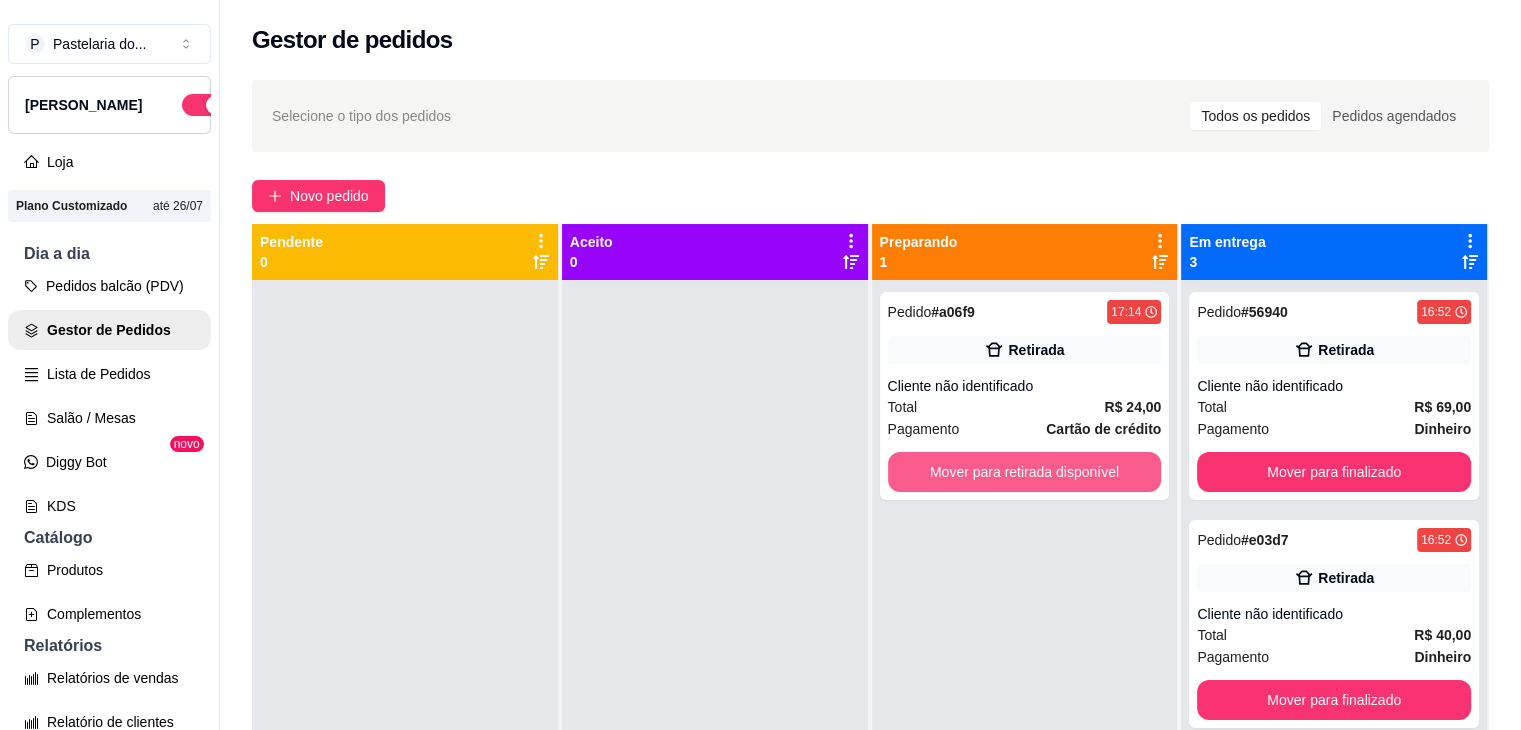 click on "Mover para retirada disponível" at bounding box center (1025, 472) 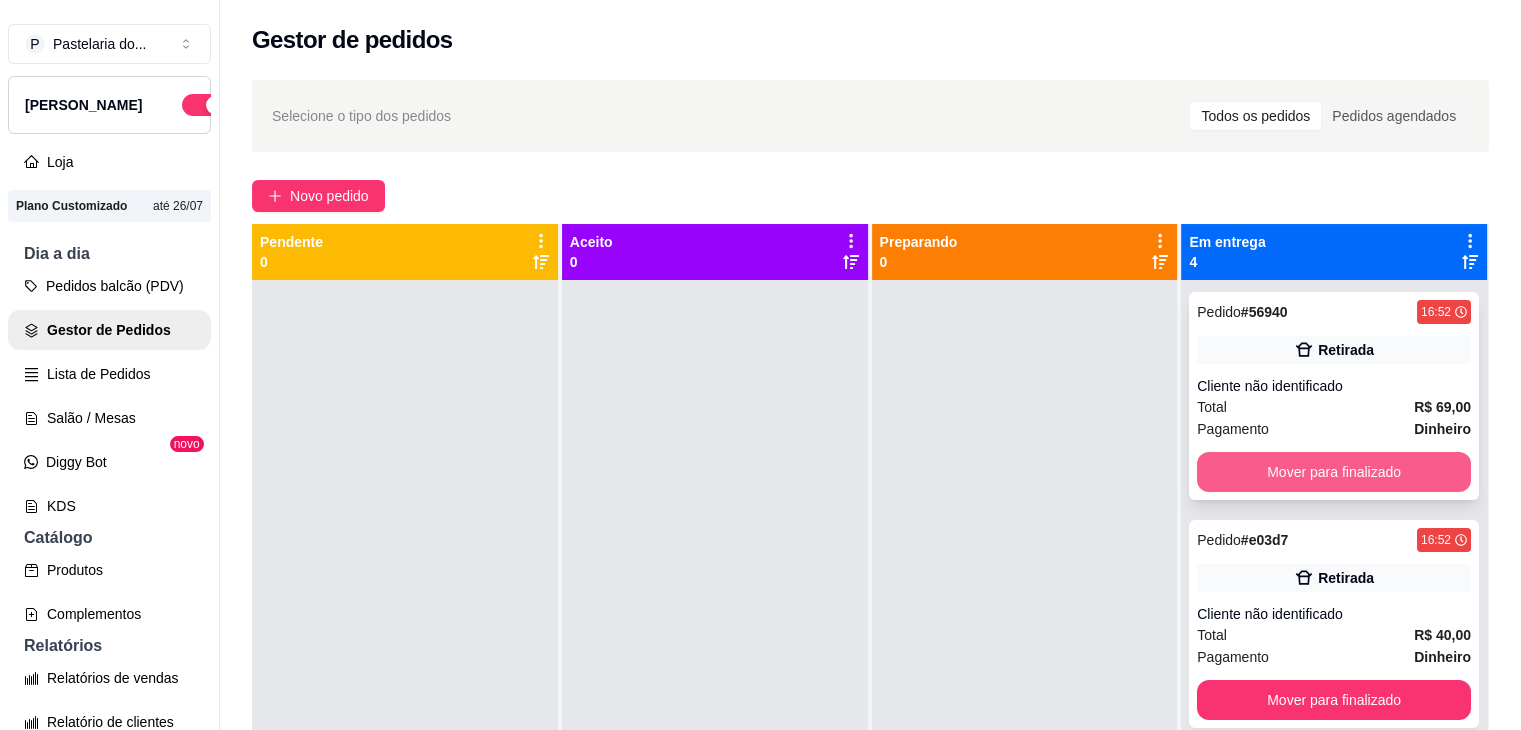 click on "Mover para finalizado" at bounding box center [1334, 472] 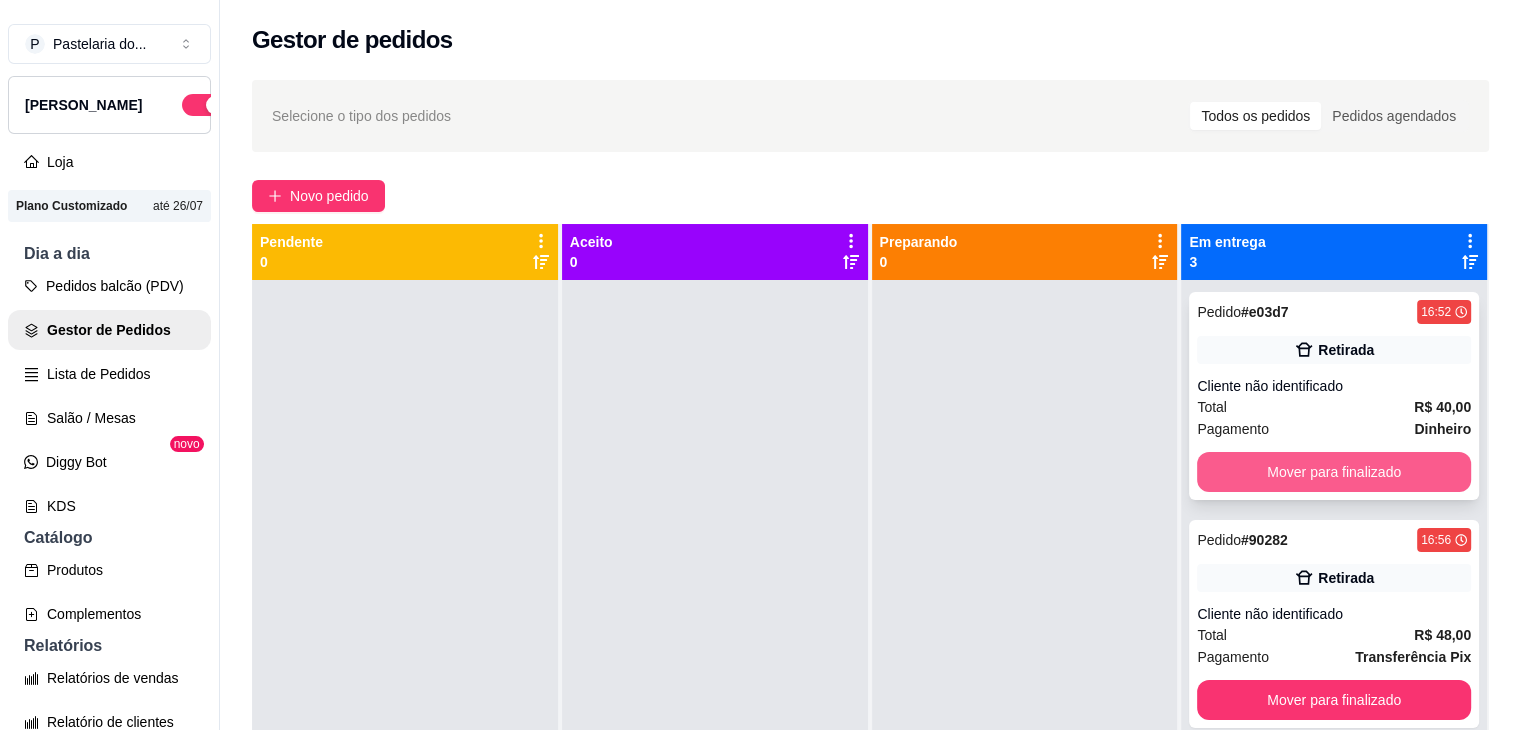 click on "Mover para finalizado" at bounding box center [1334, 472] 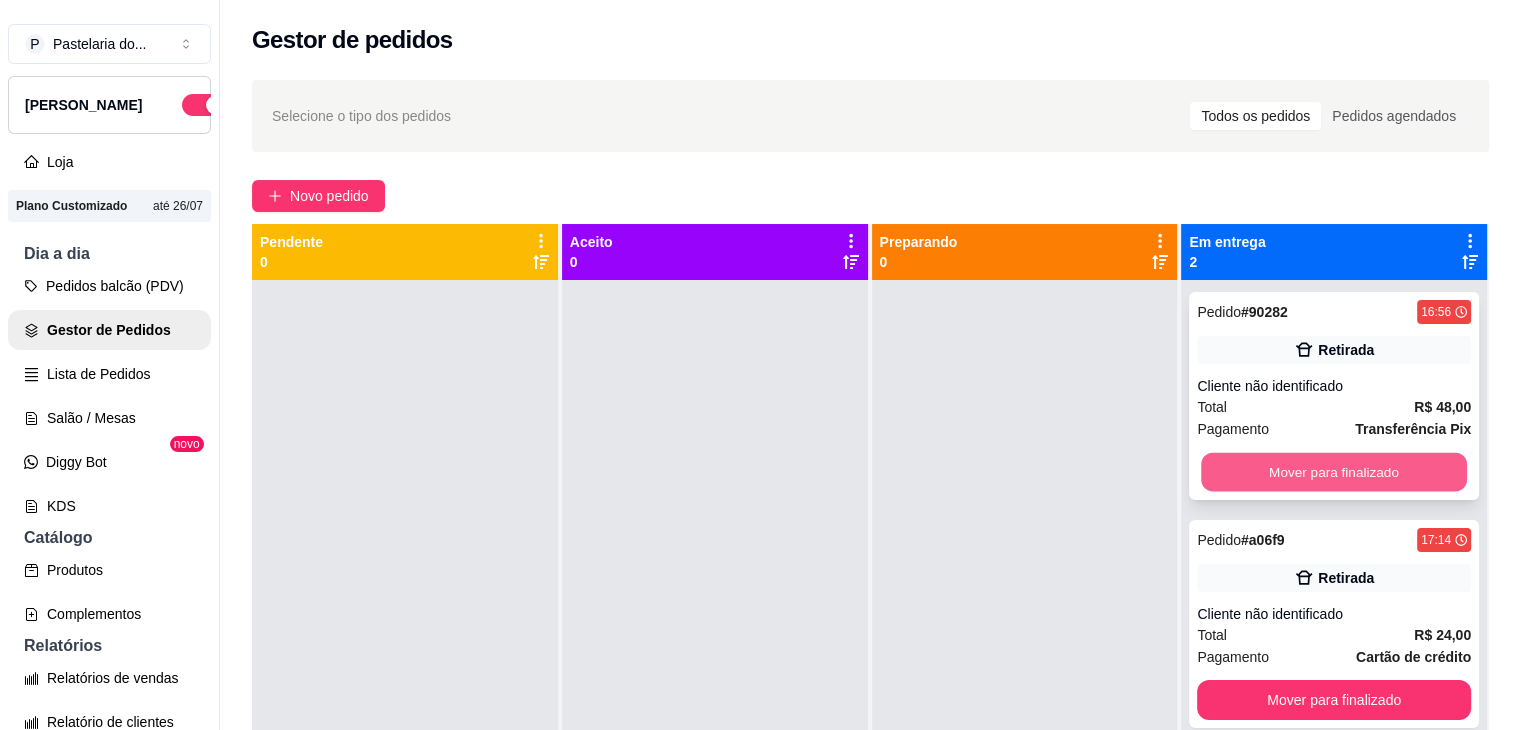 click on "Mover para finalizado" at bounding box center (1334, 472) 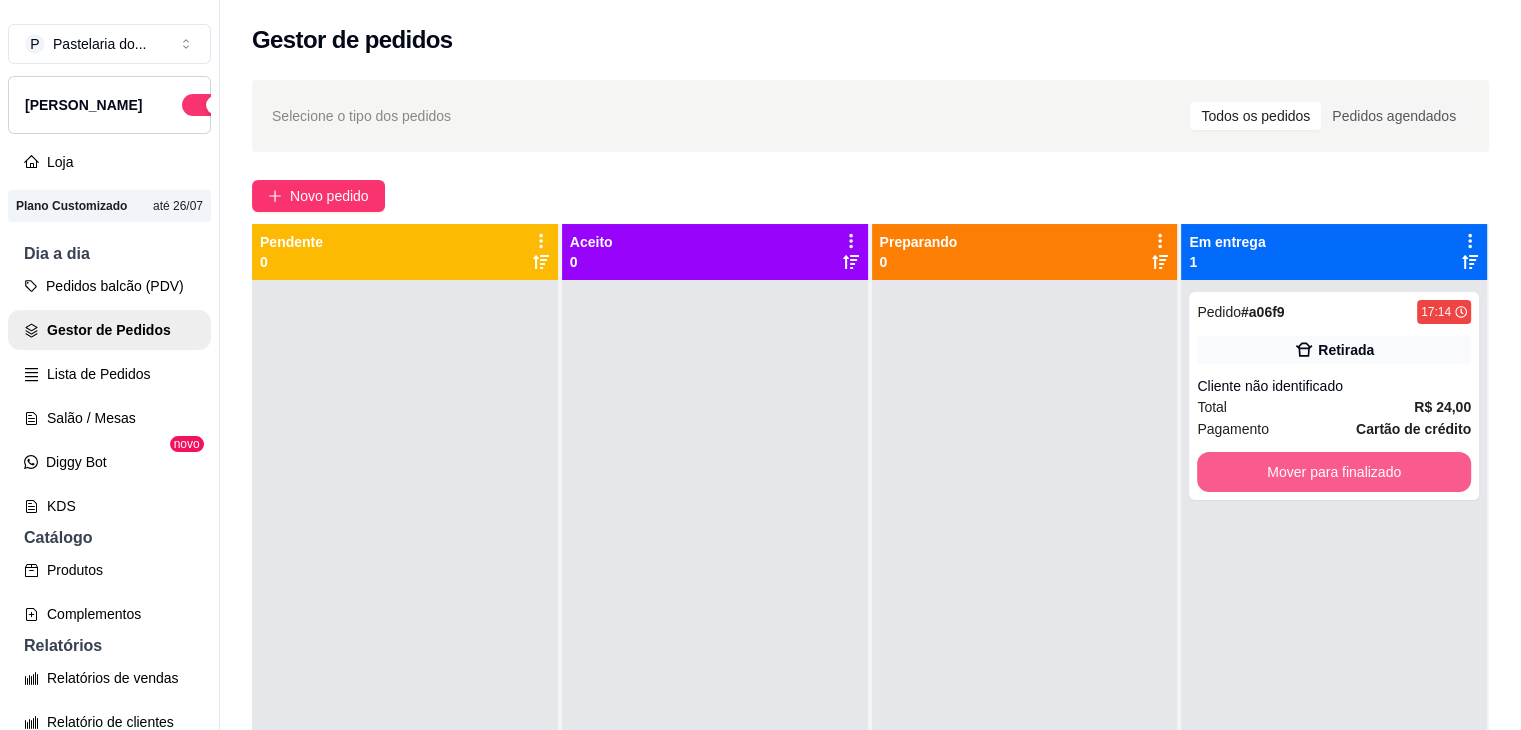 click on "Mover para finalizado" at bounding box center (1334, 472) 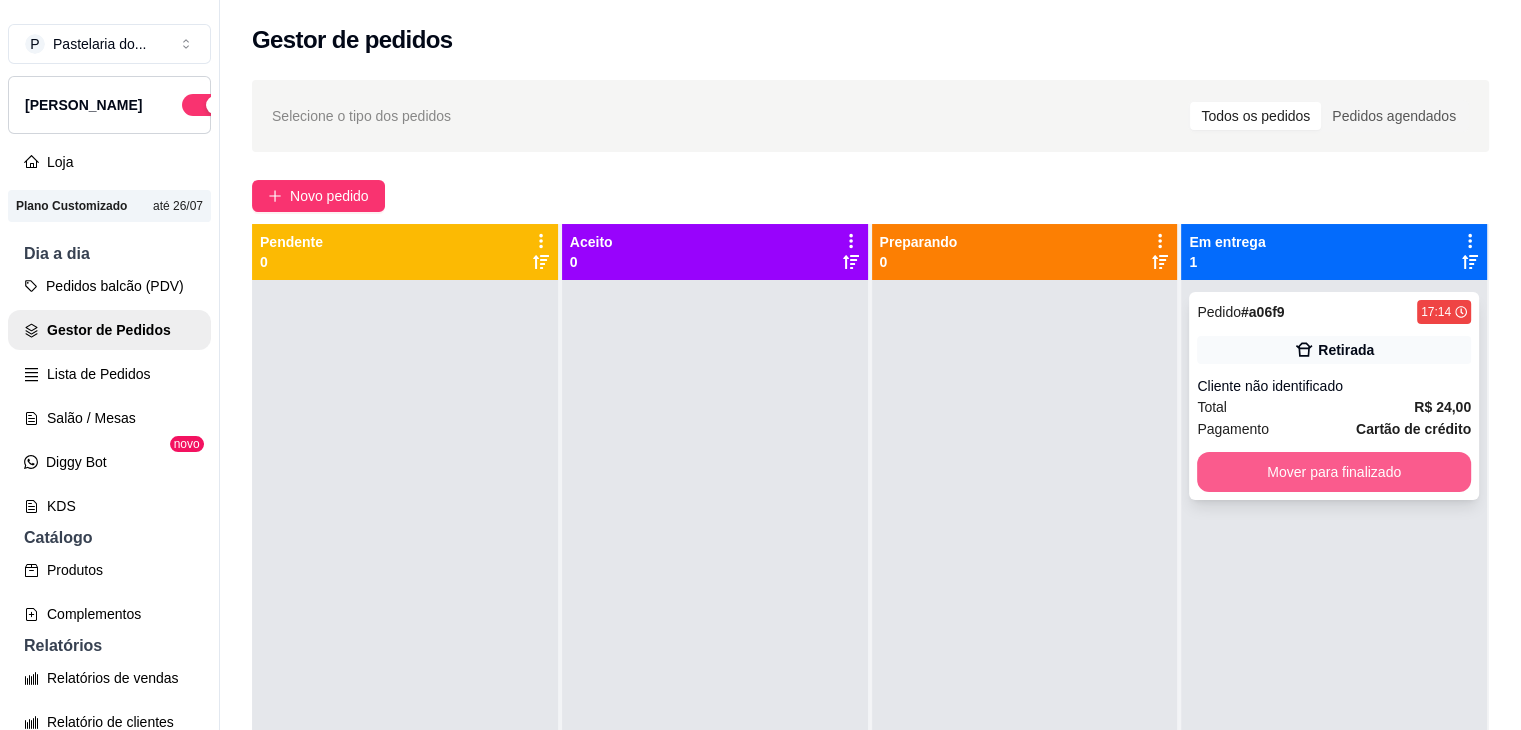 click on "Mover para finalizado" at bounding box center [1334, 472] 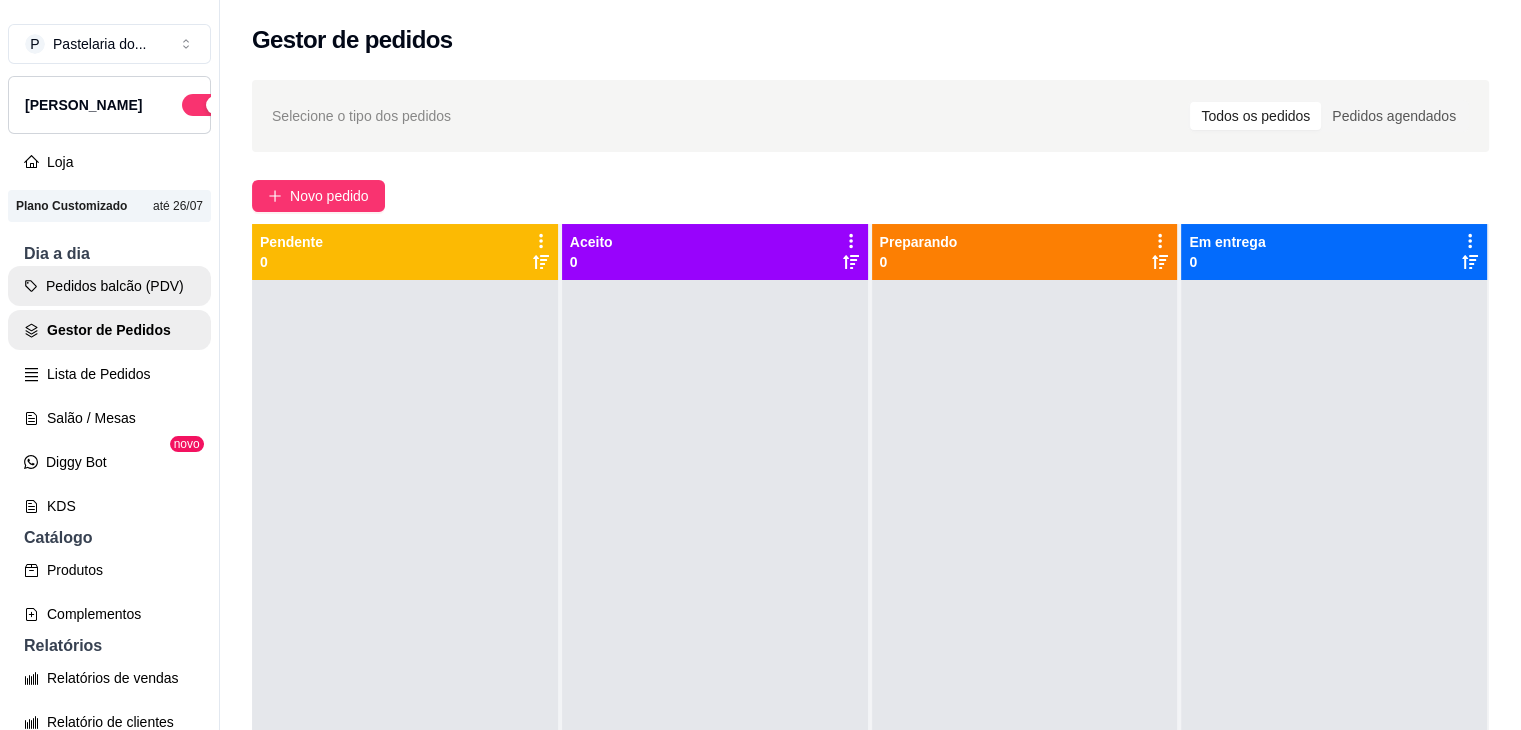 click on "Pedidos balcão (PDV)" at bounding box center (109, 286) 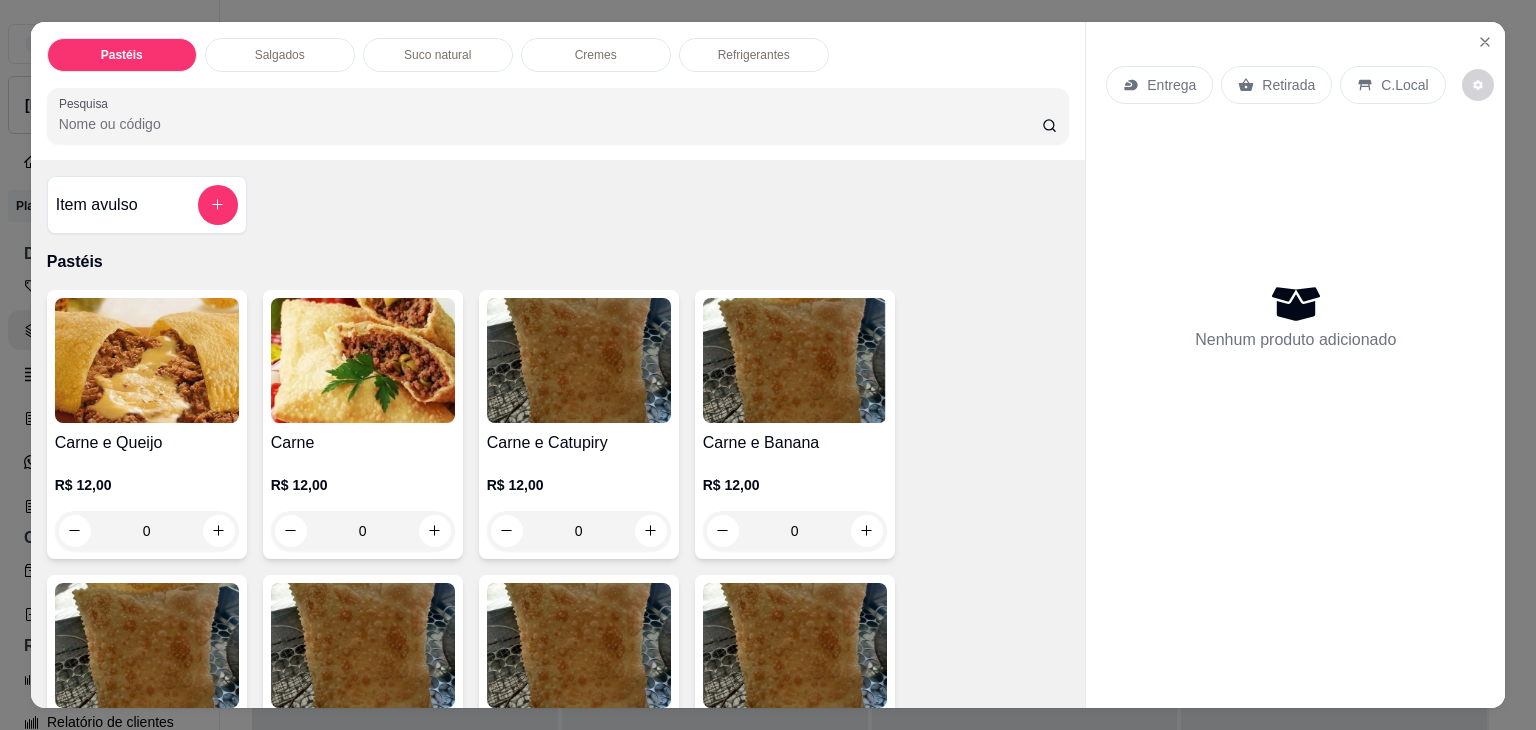 click on "Salgados" at bounding box center [280, 55] 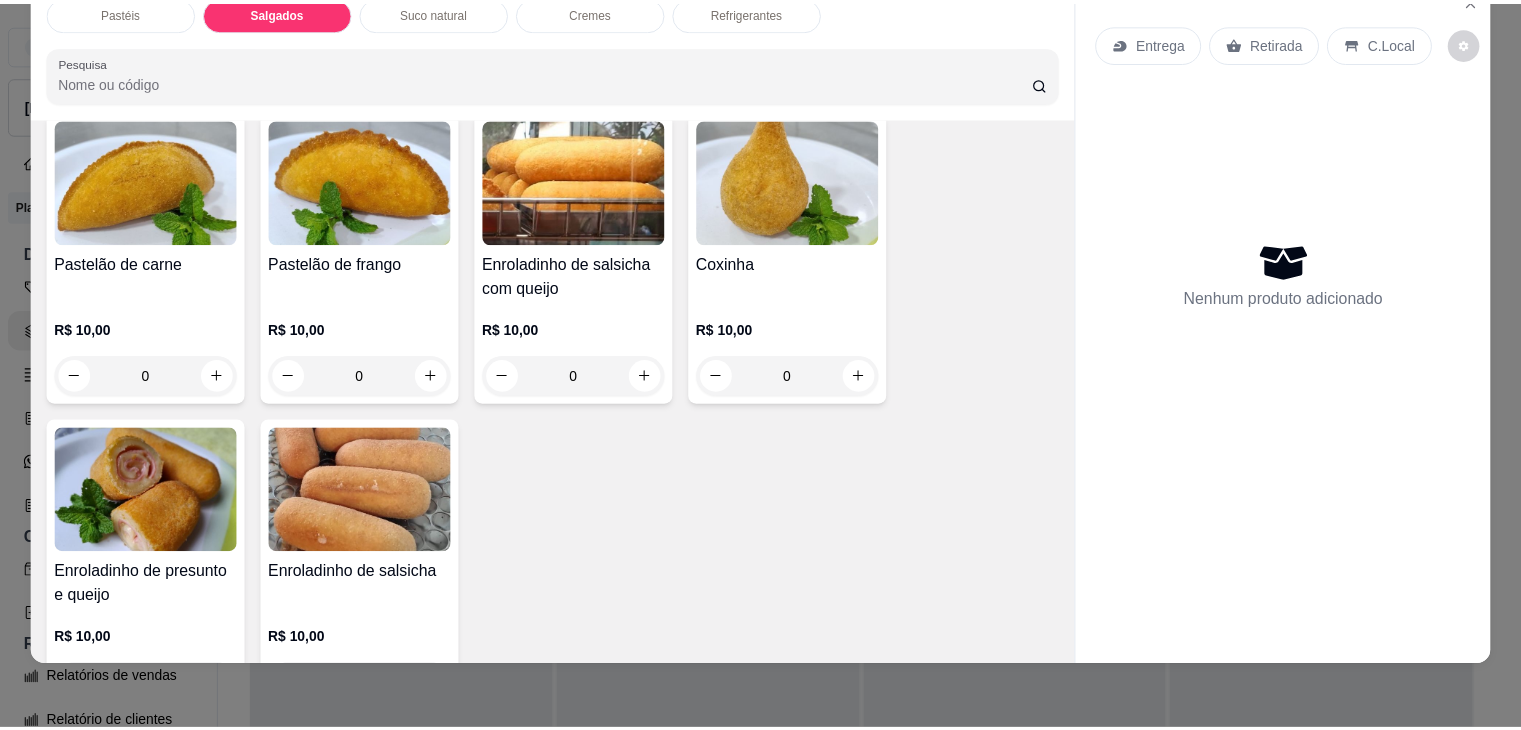 scroll, scrollTop: 2224, scrollLeft: 0, axis: vertical 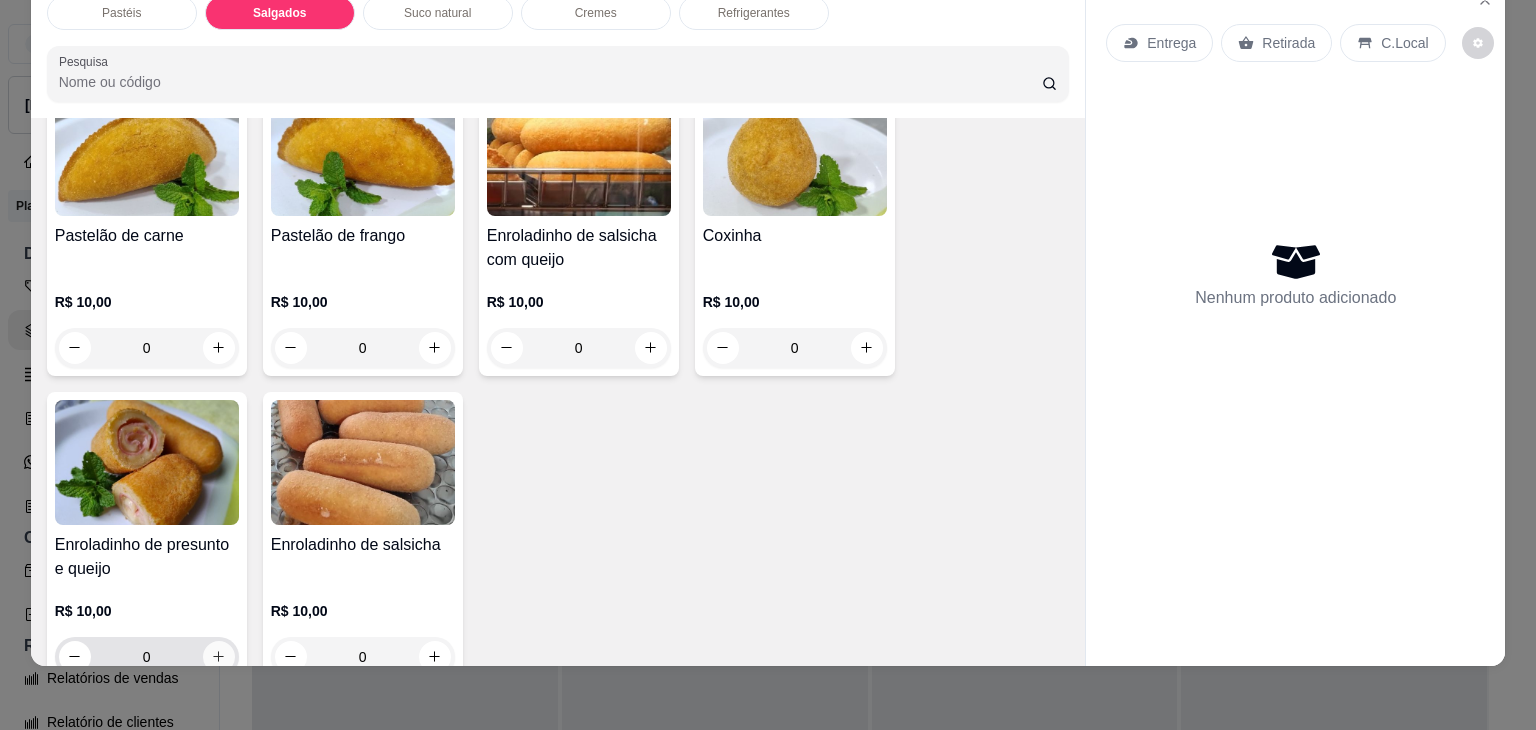 click at bounding box center (219, 657) 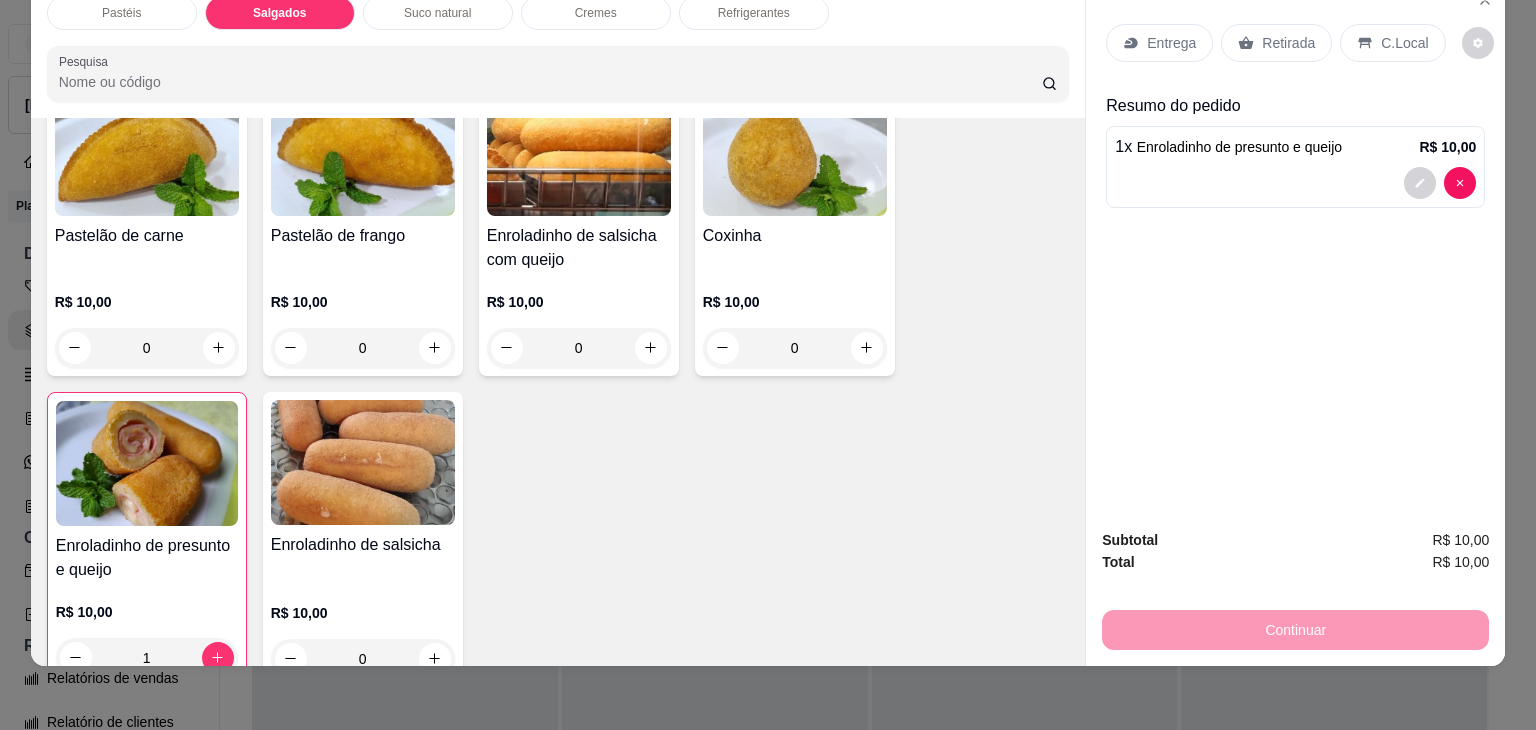 click on "Retirada" at bounding box center [1288, 43] 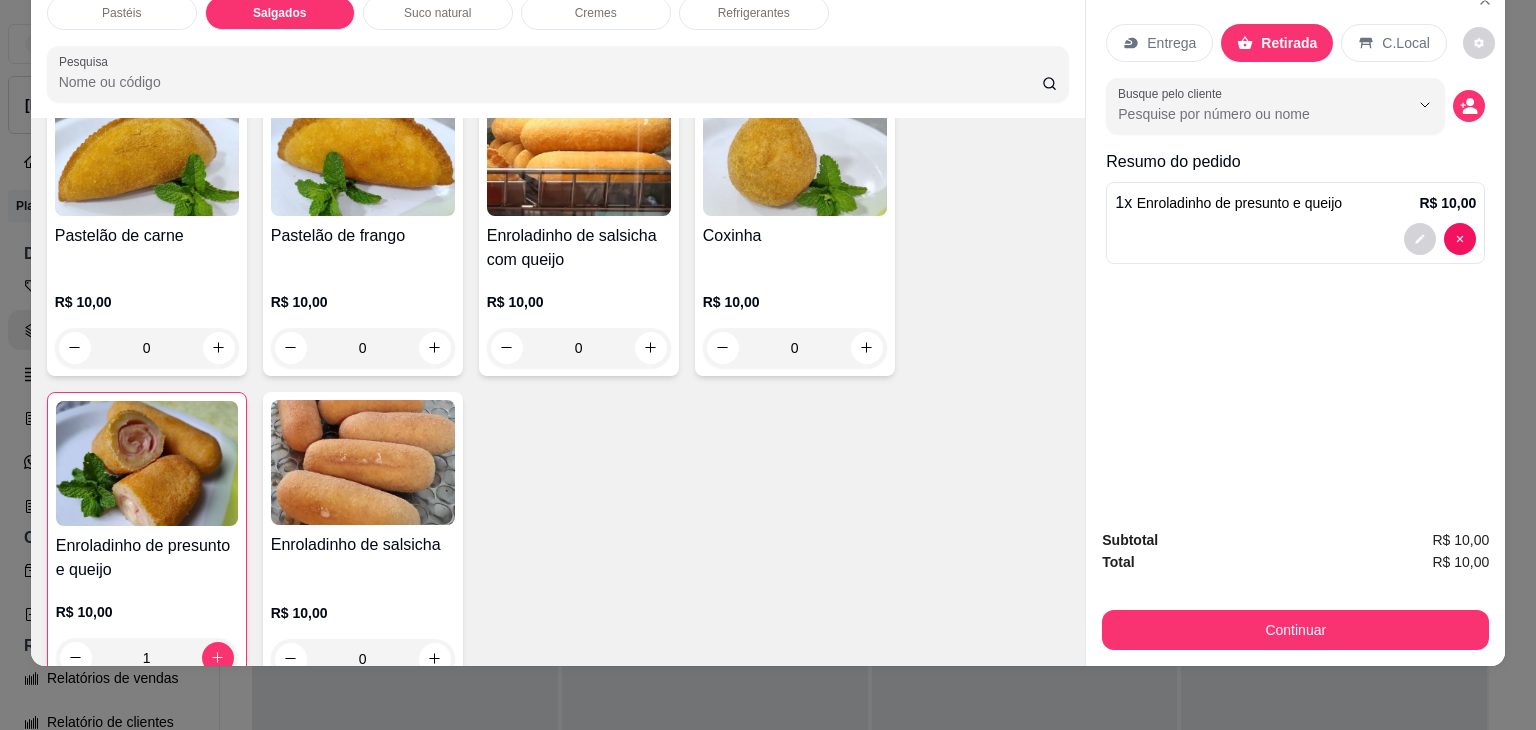 click on "Continuar" at bounding box center (1295, 630) 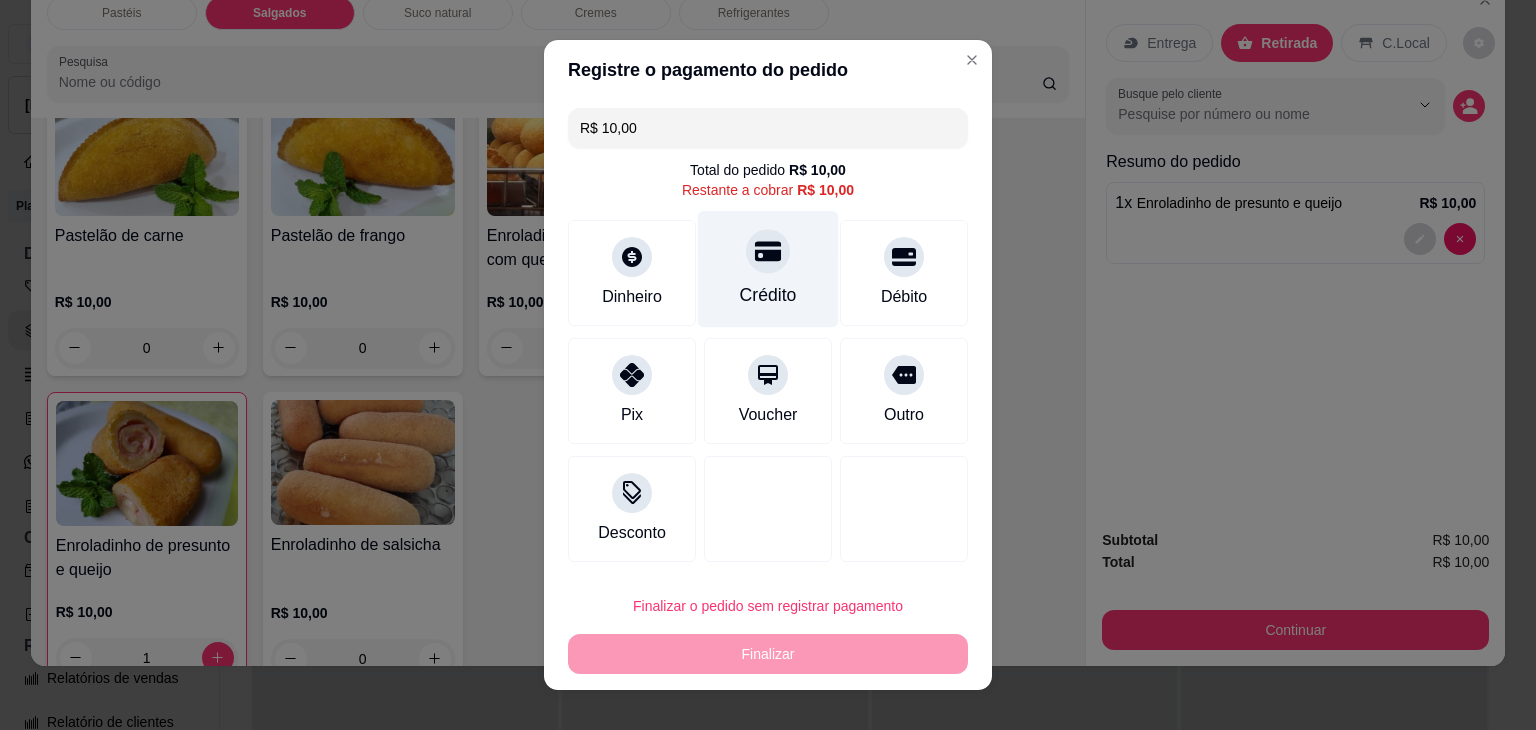 click on "Crédito" at bounding box center [768, 269] 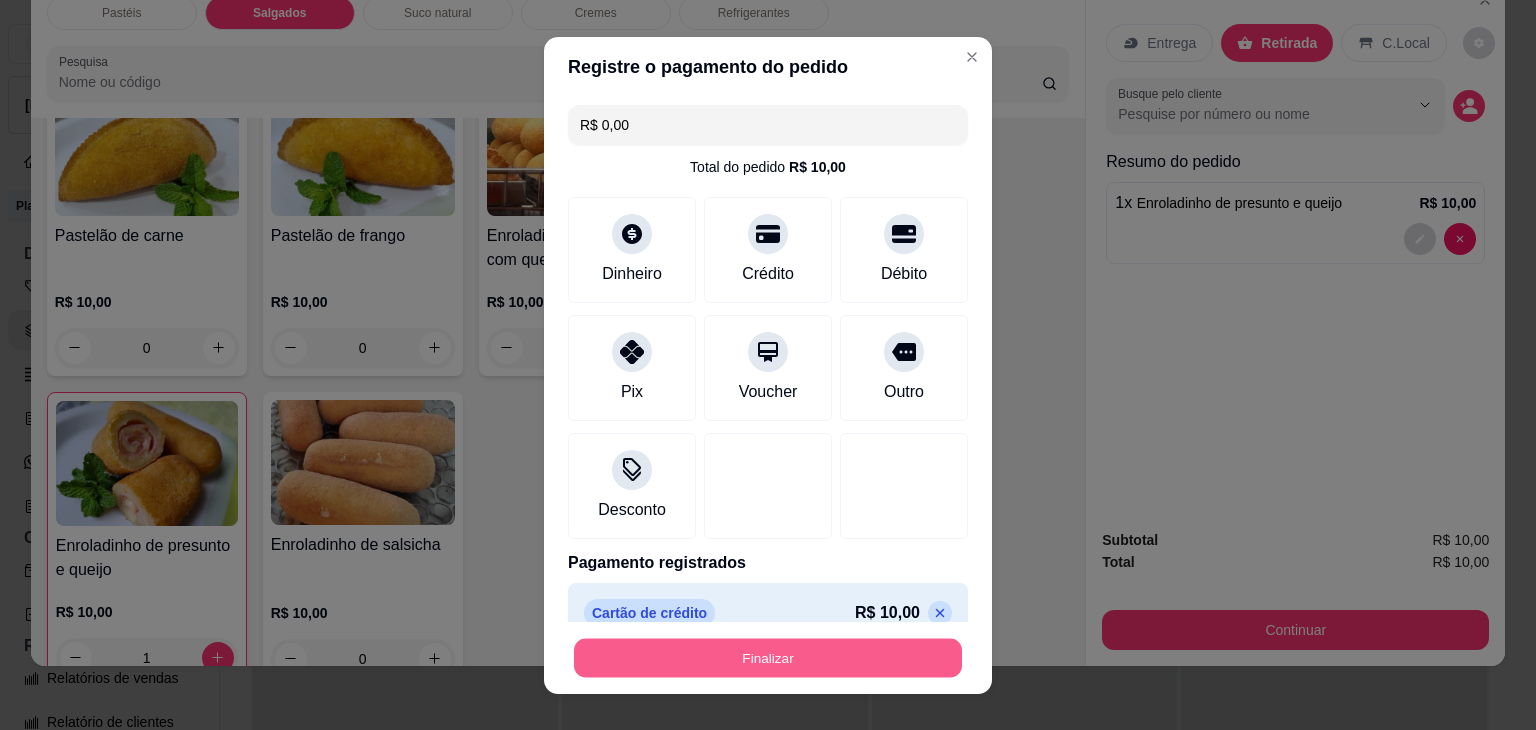 click on "Finalizar" at bounding box center [768, 657] 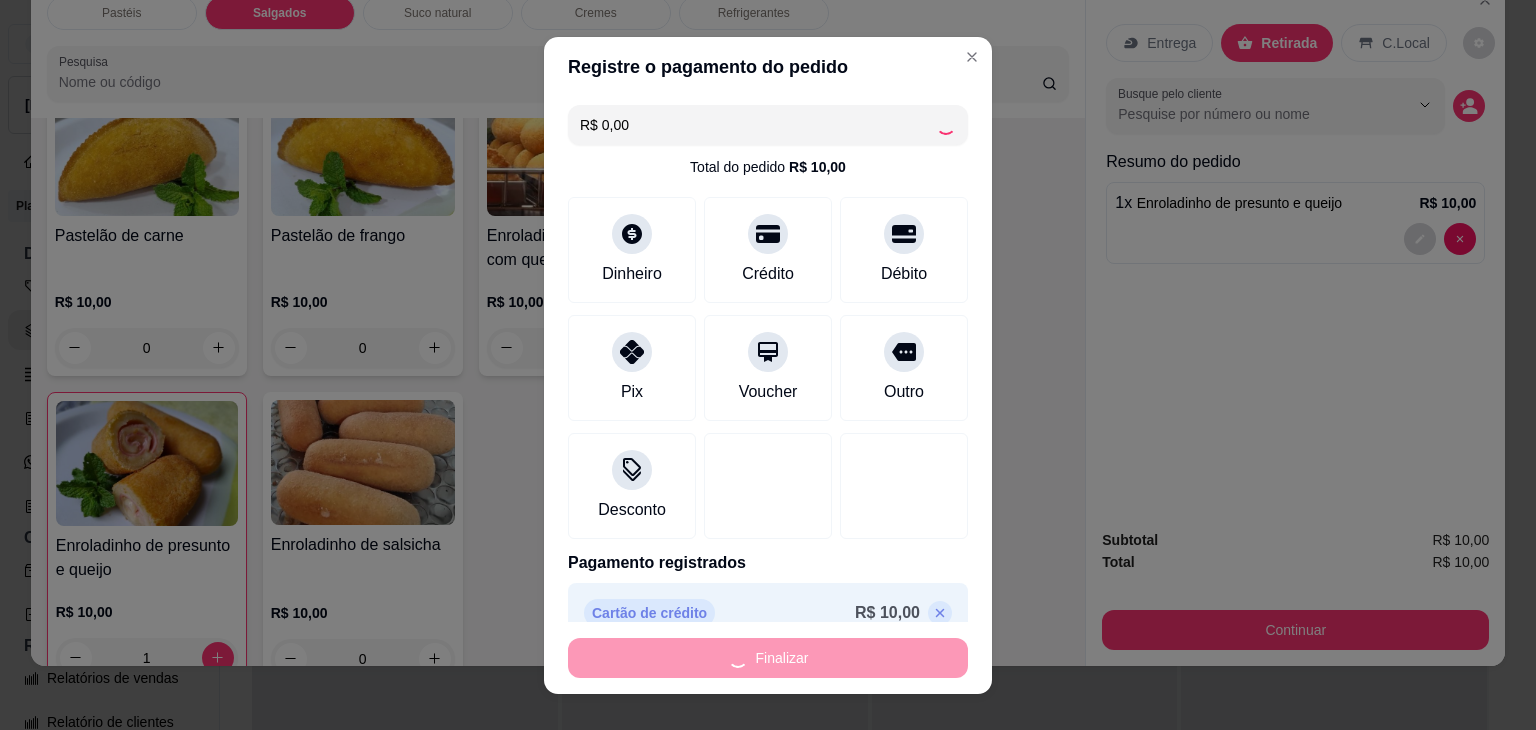 type on "0" 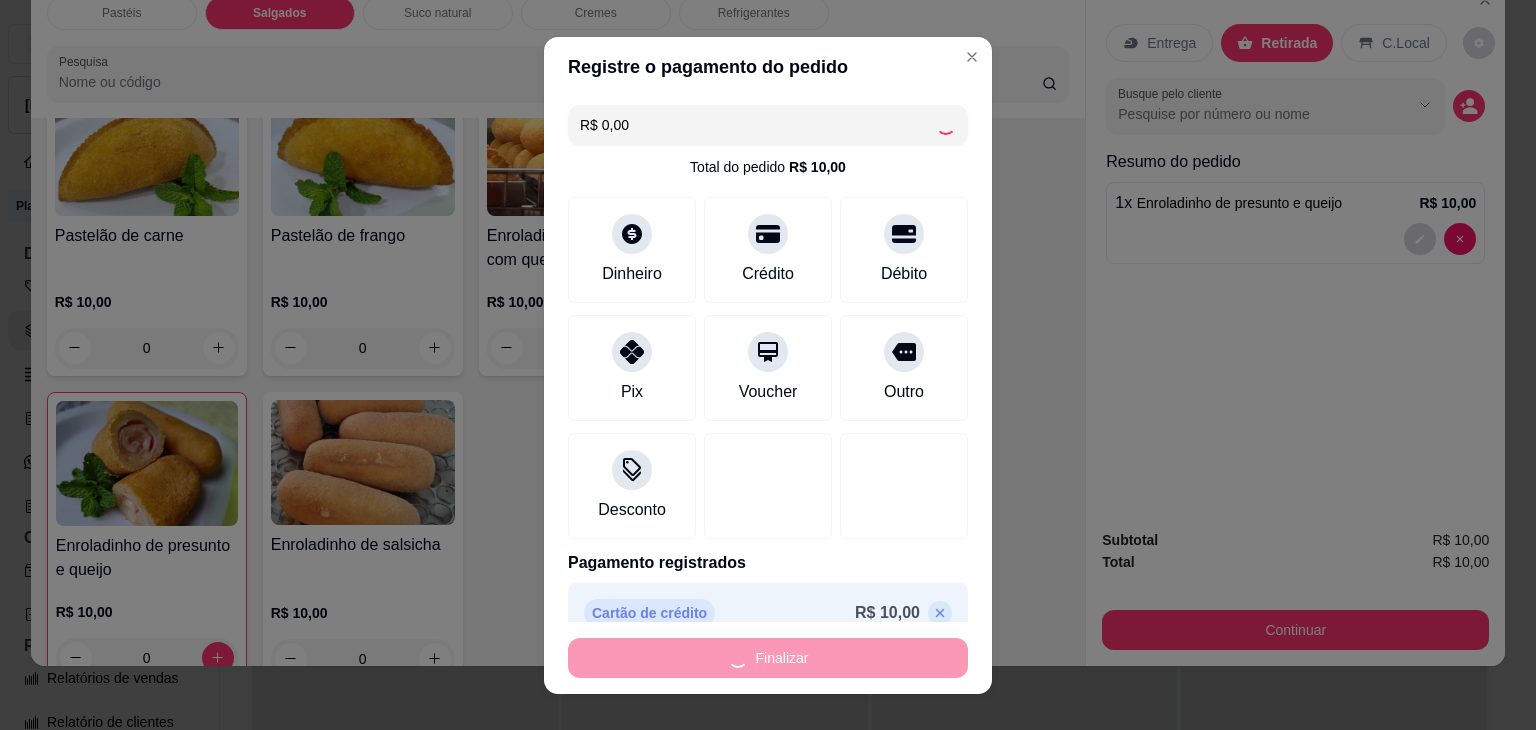 type on "-R$ 10,00" 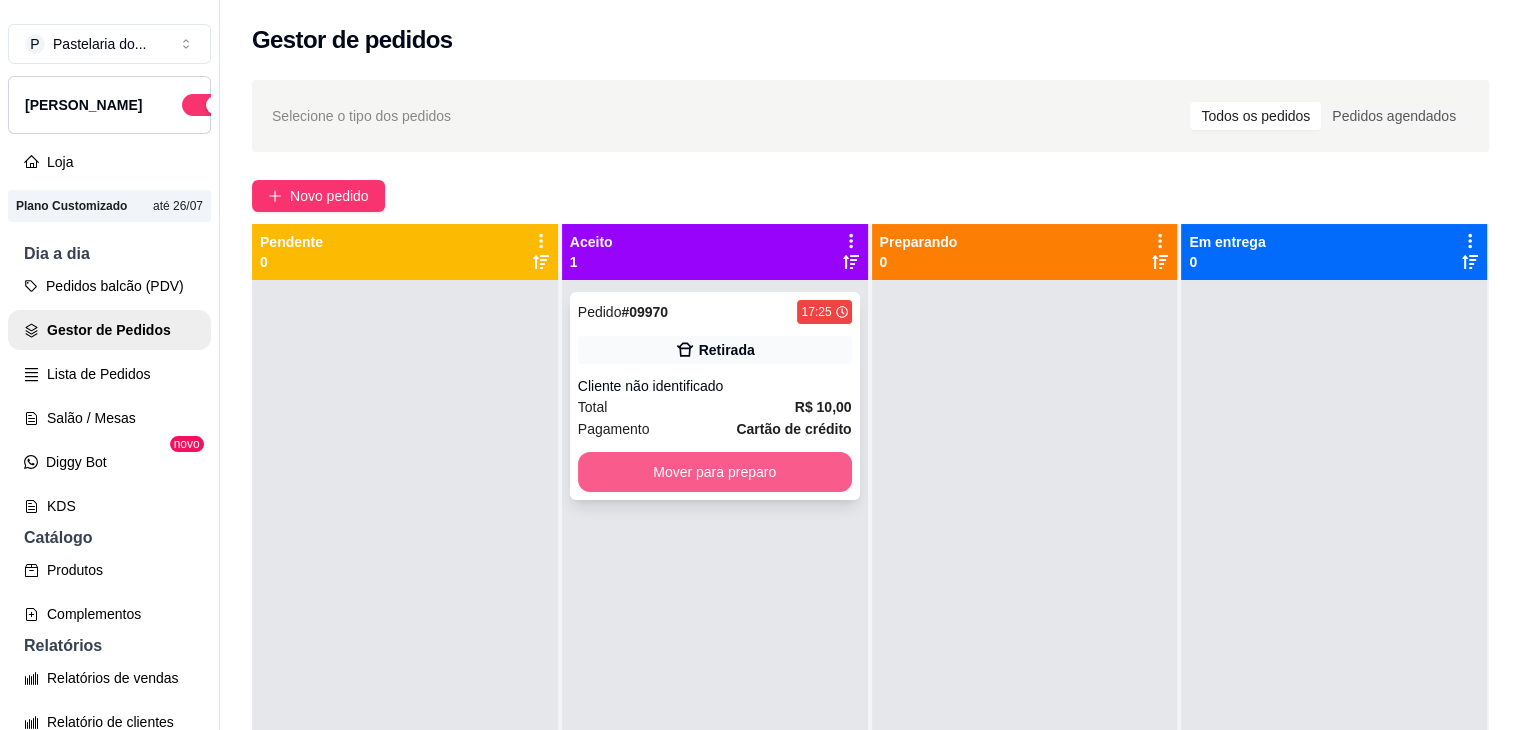 click on "Mover para preparo" at bounding box center [715, 472] 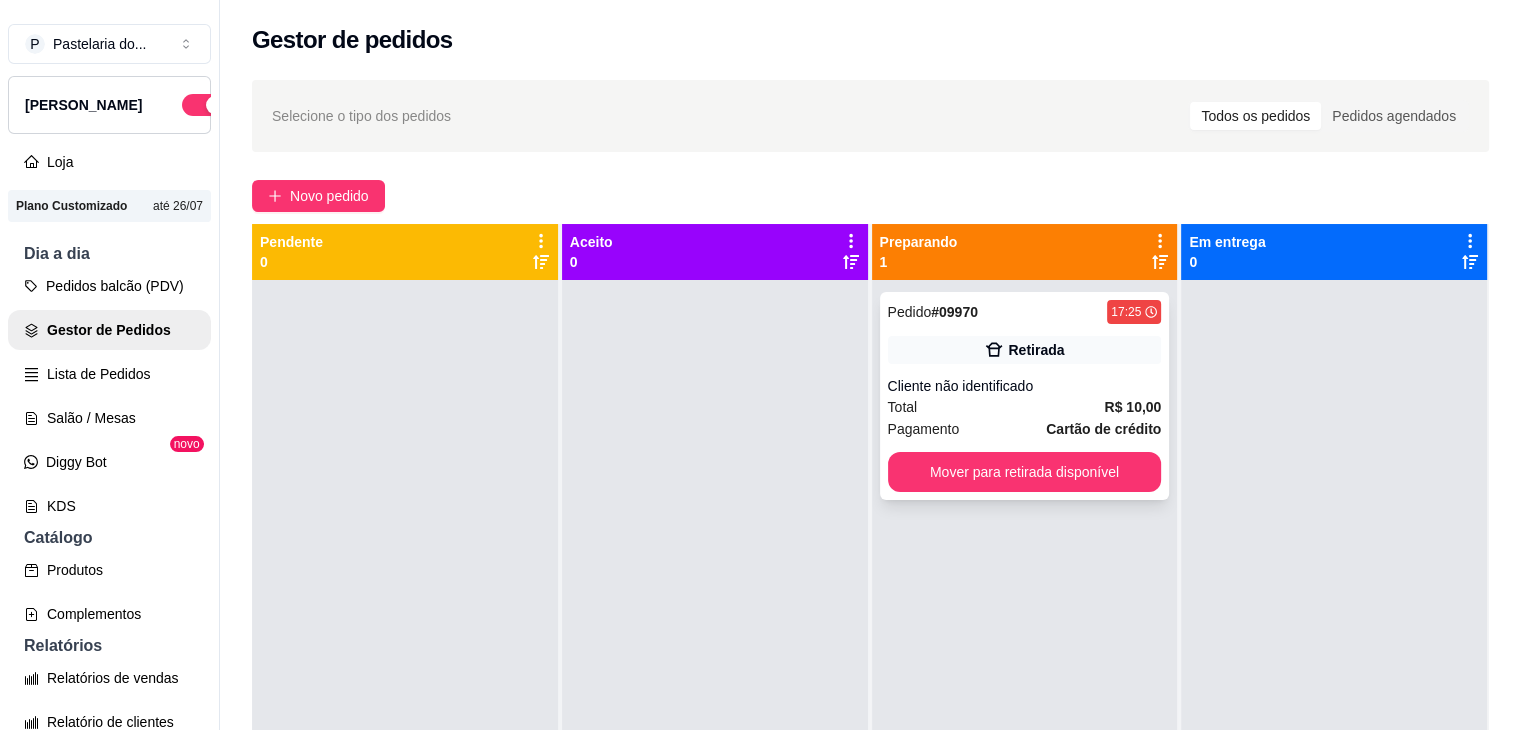 click on "Mover para retirada disponível" at bounding box center (1025, 472) 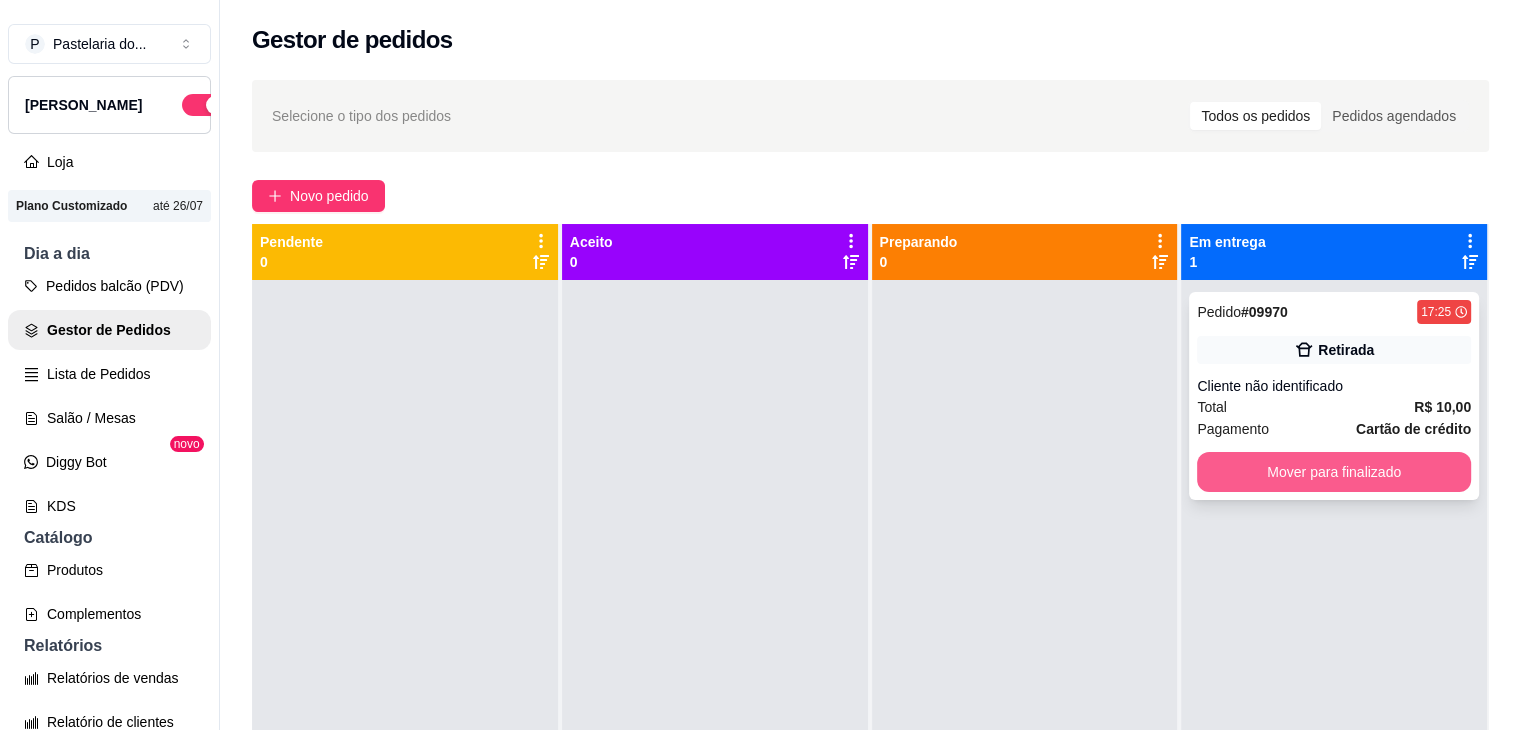click on "Mover para finalizado" at bounding box center [1334, 472] 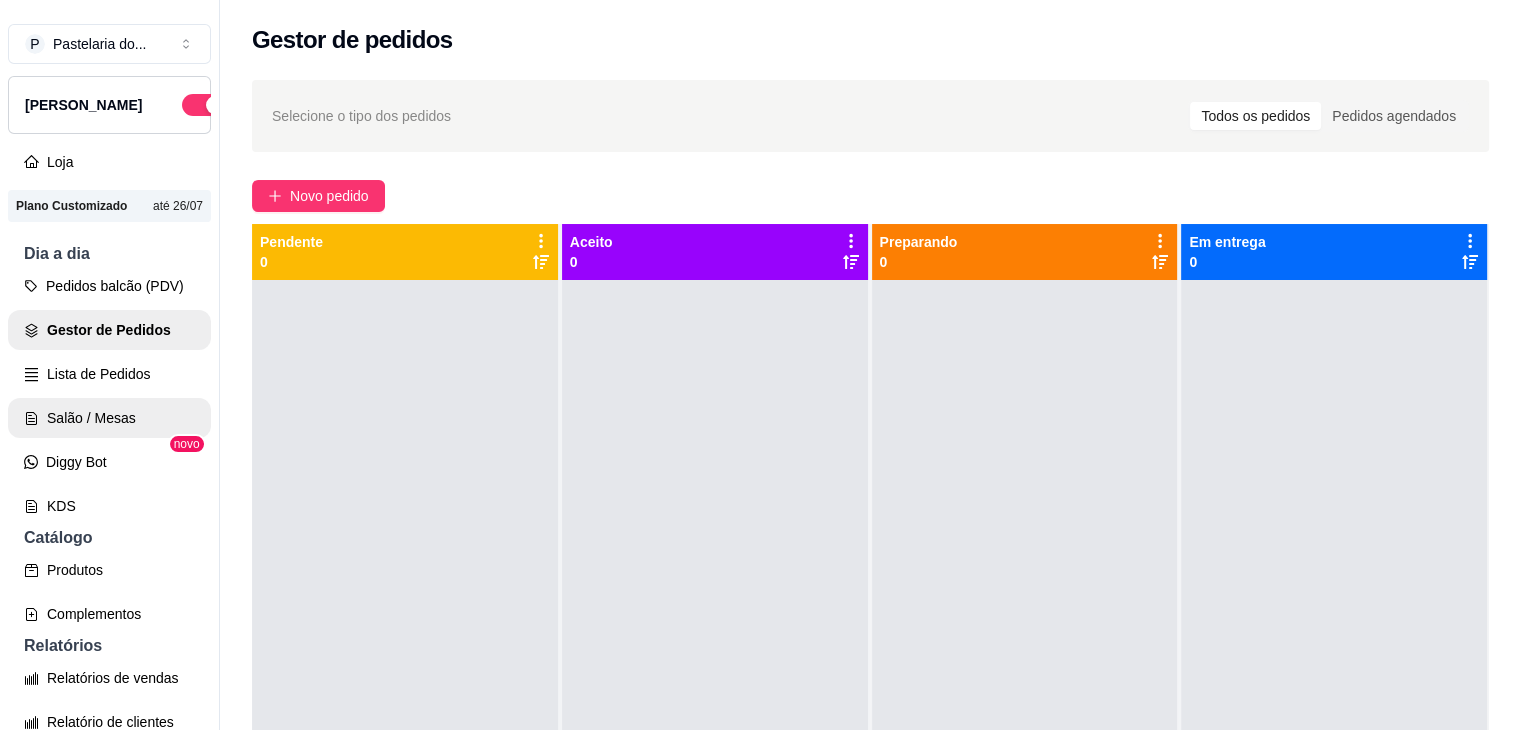 click on "Salão / Mesas" at bounding box center (109, 418) 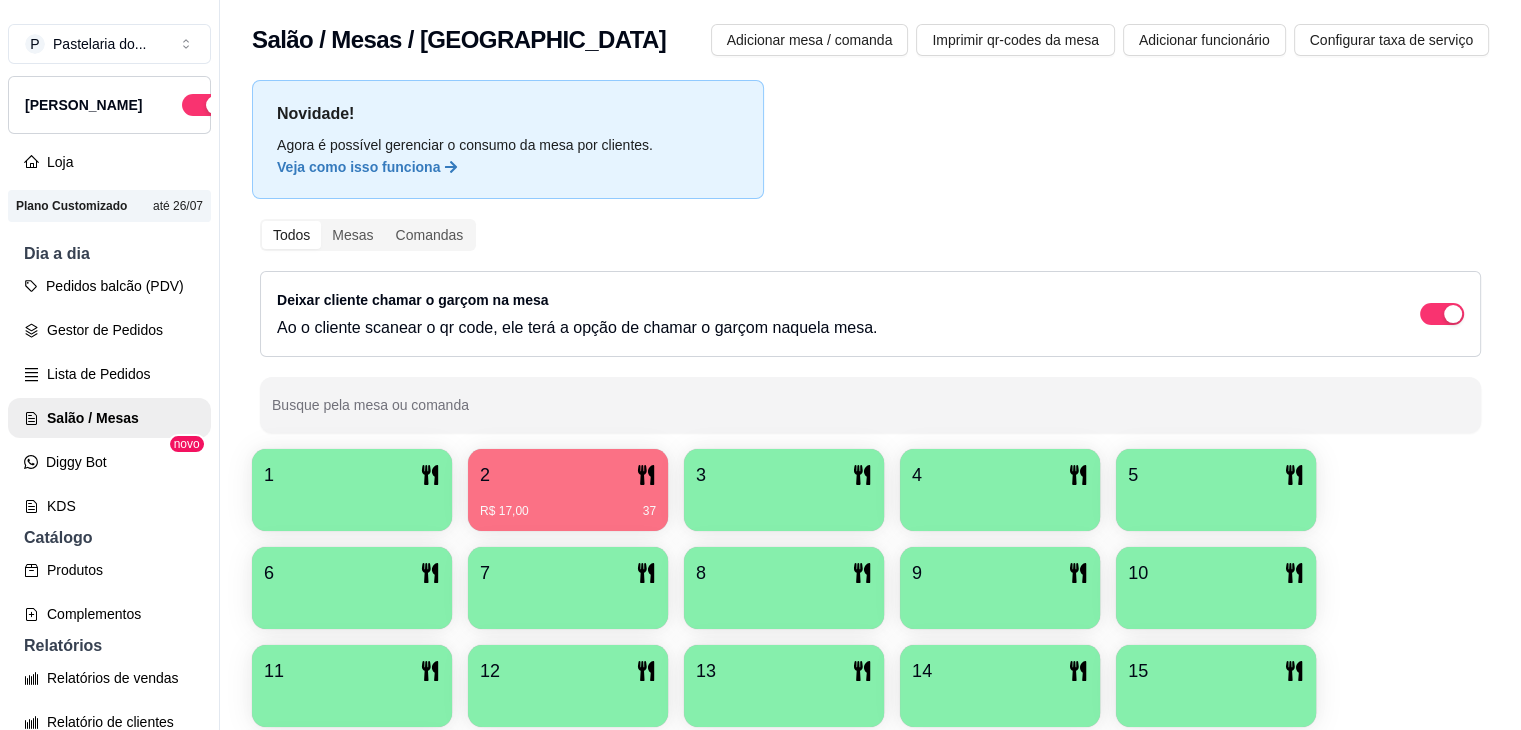 click on "R$ 17,00 37" at bounding box center (568, 504) 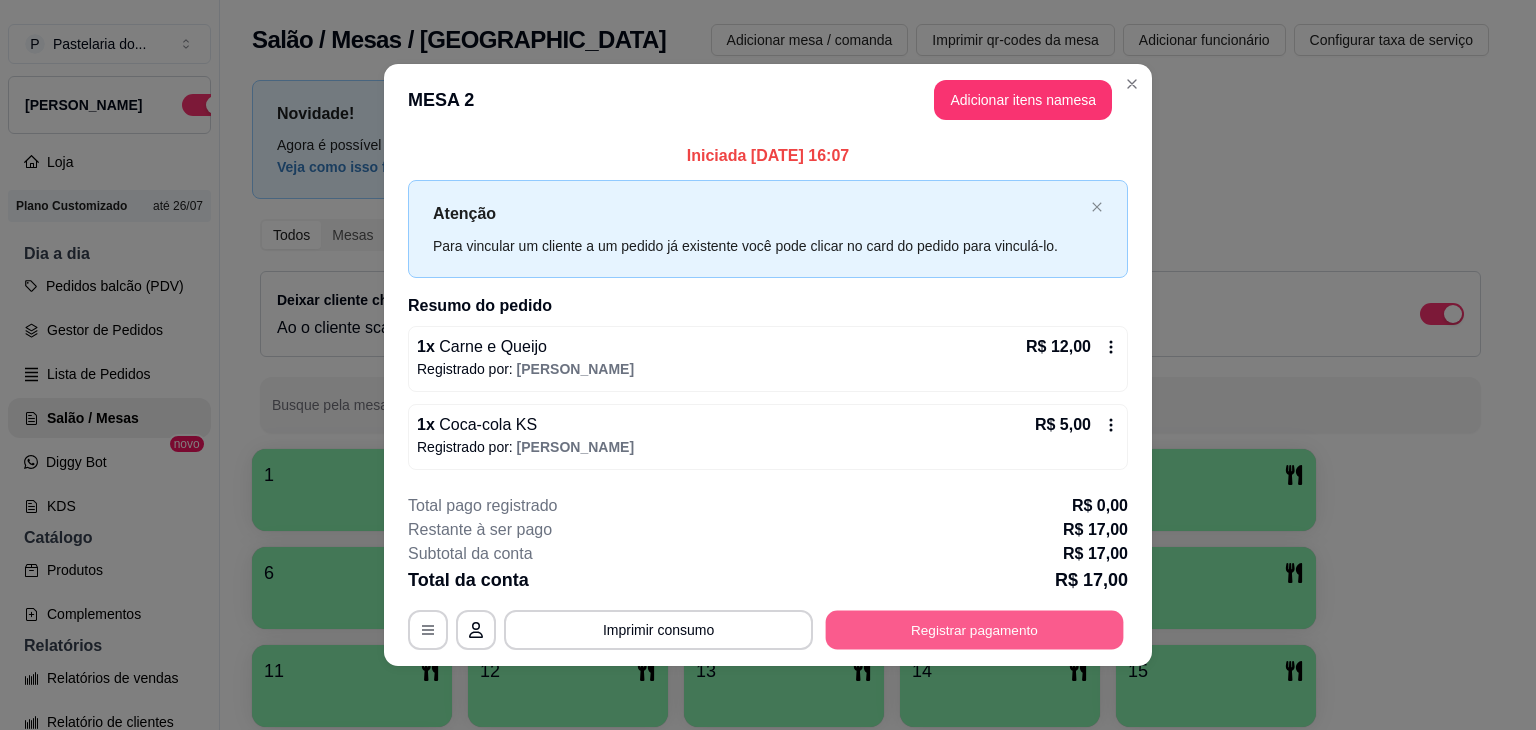 click on "Registrar pagamento" at bounding box center (975, 629) 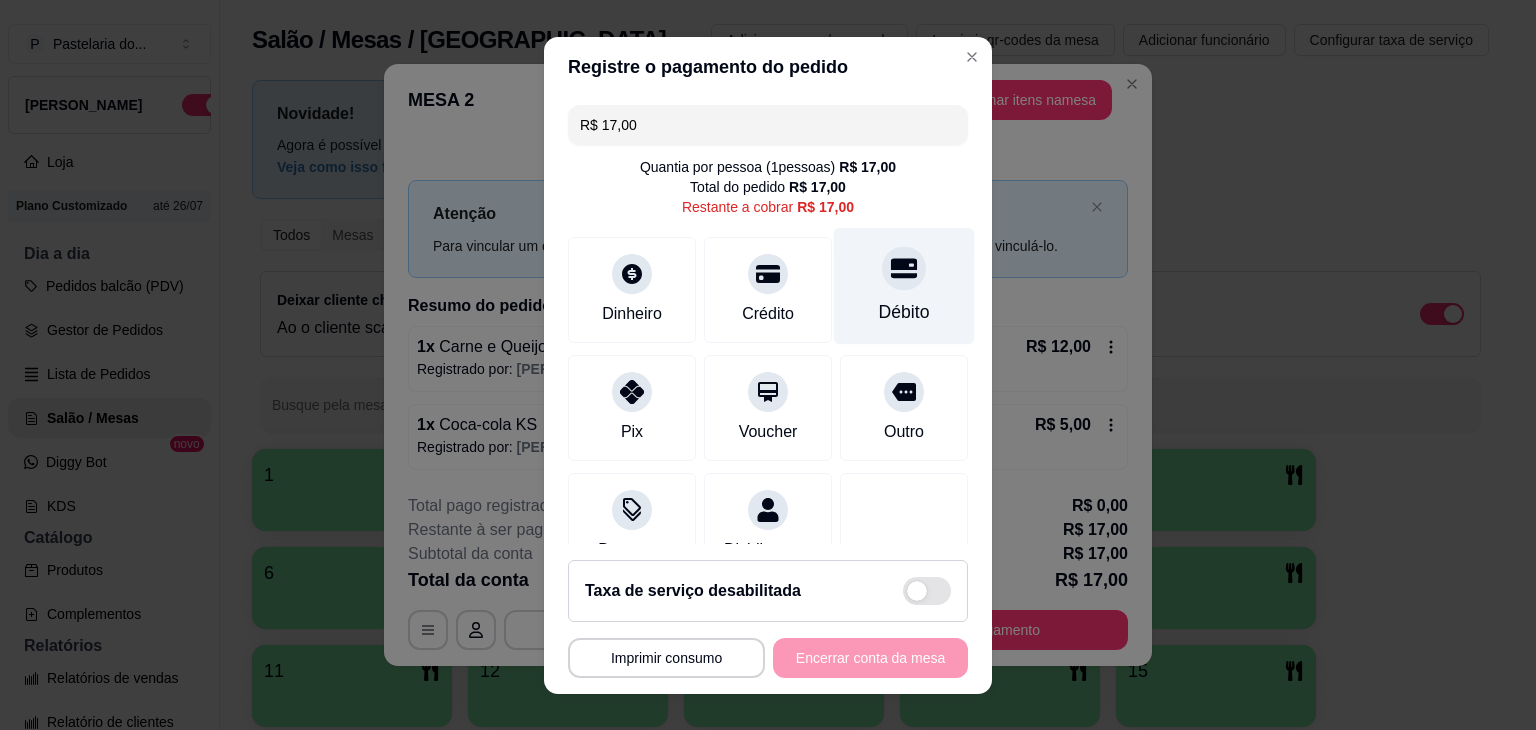 click on "Débito" at bounding box center (904, 312) 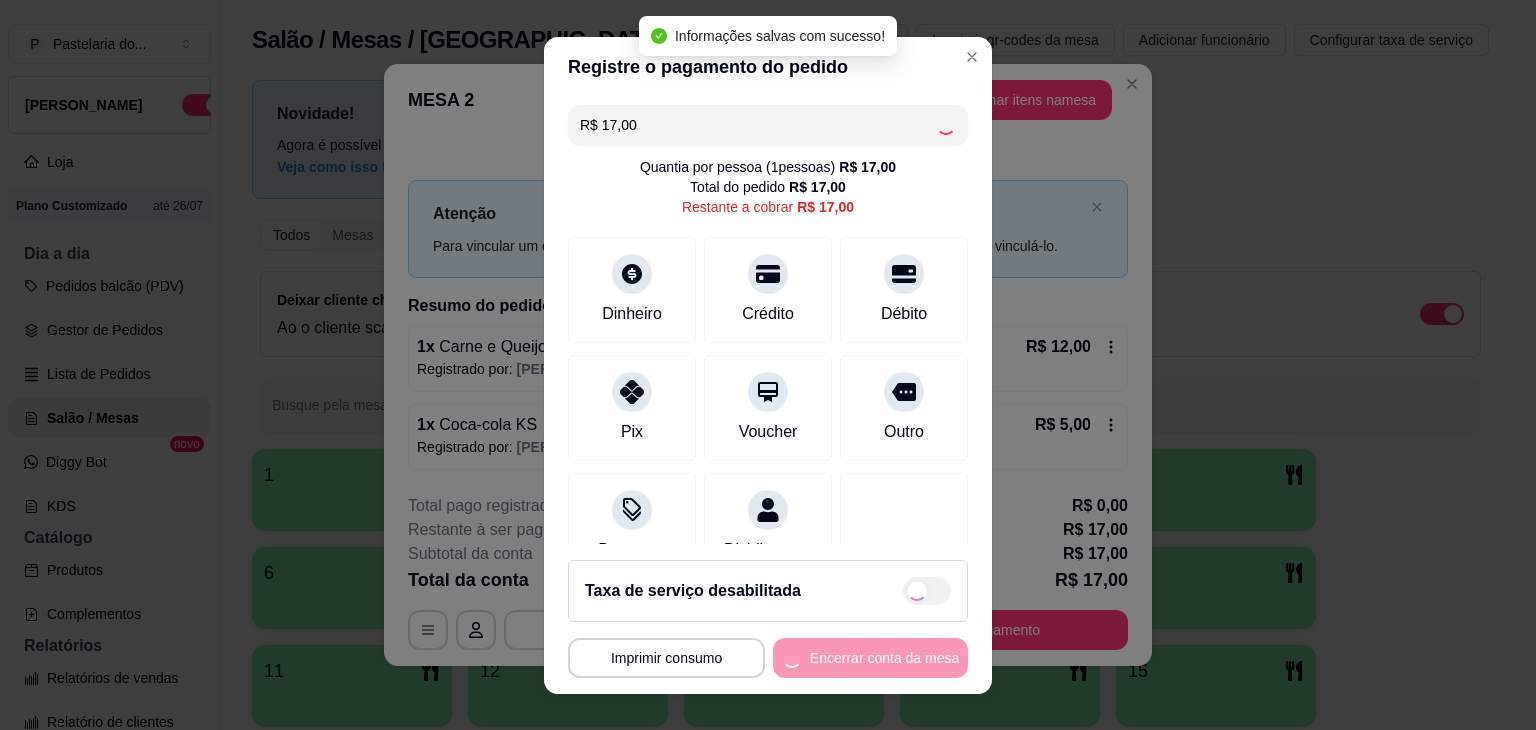 type on "R$ 0,00" 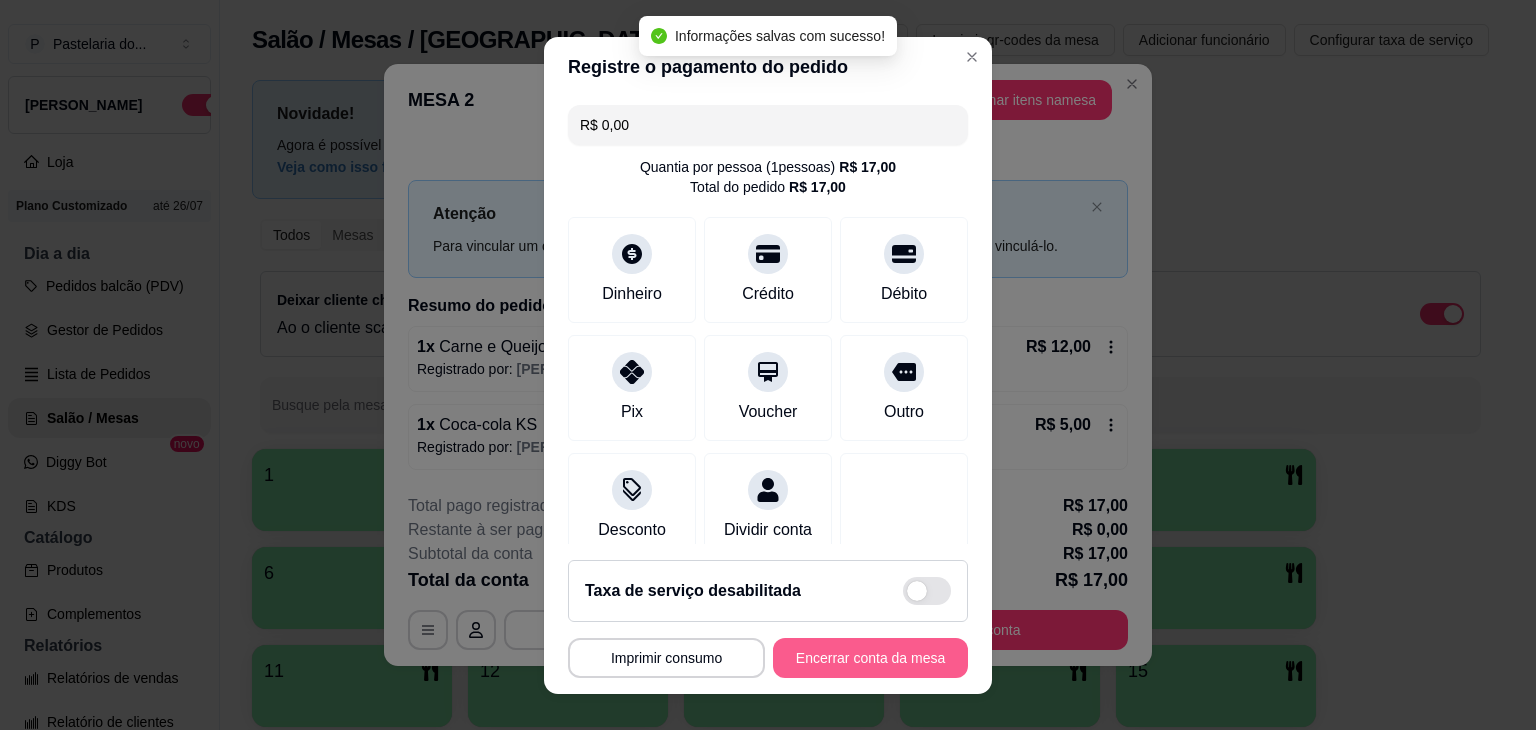 click on "Encerrar conta da mesa" at bounding box center (870, 658) 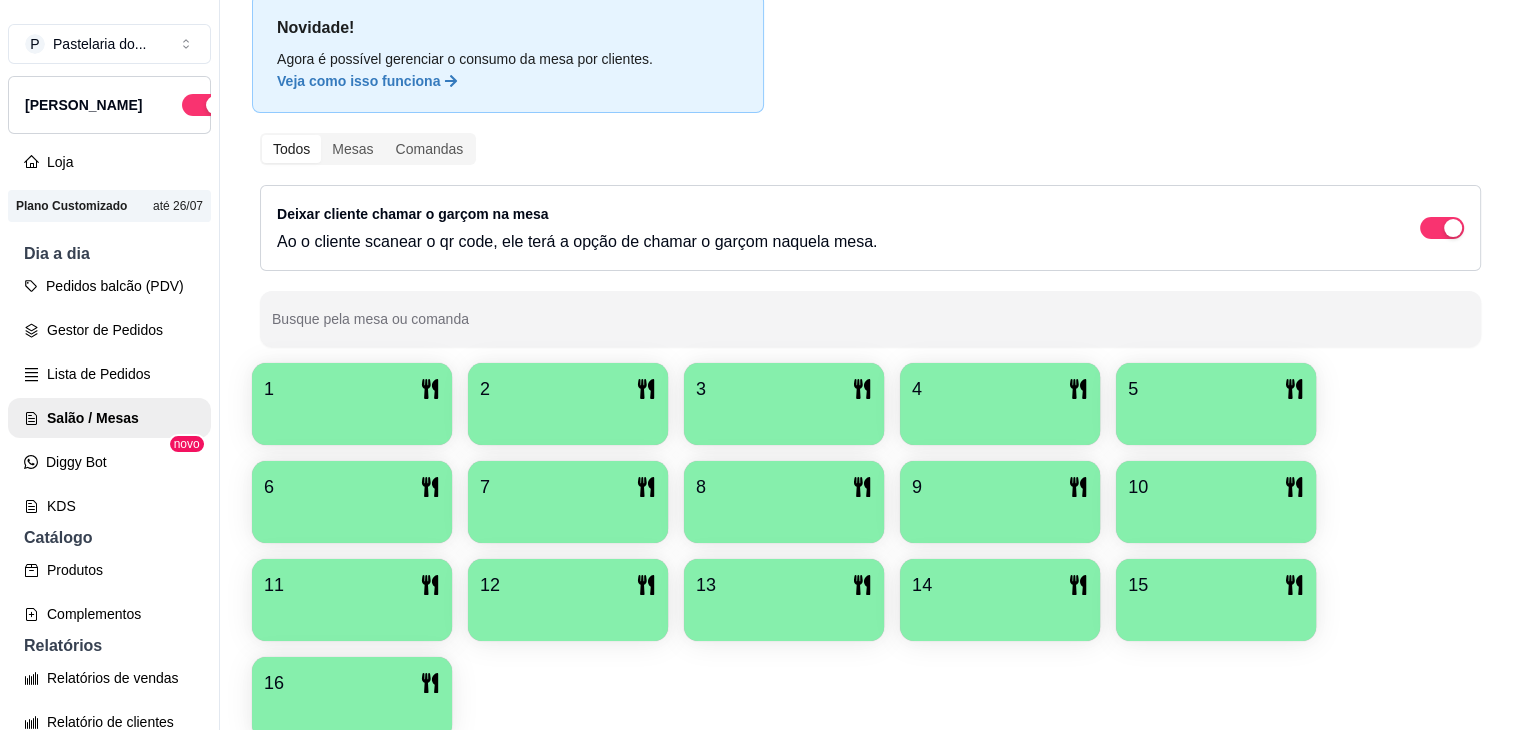 scroll, scrollTop: 100, scrollLeft: 0, axis: vertical 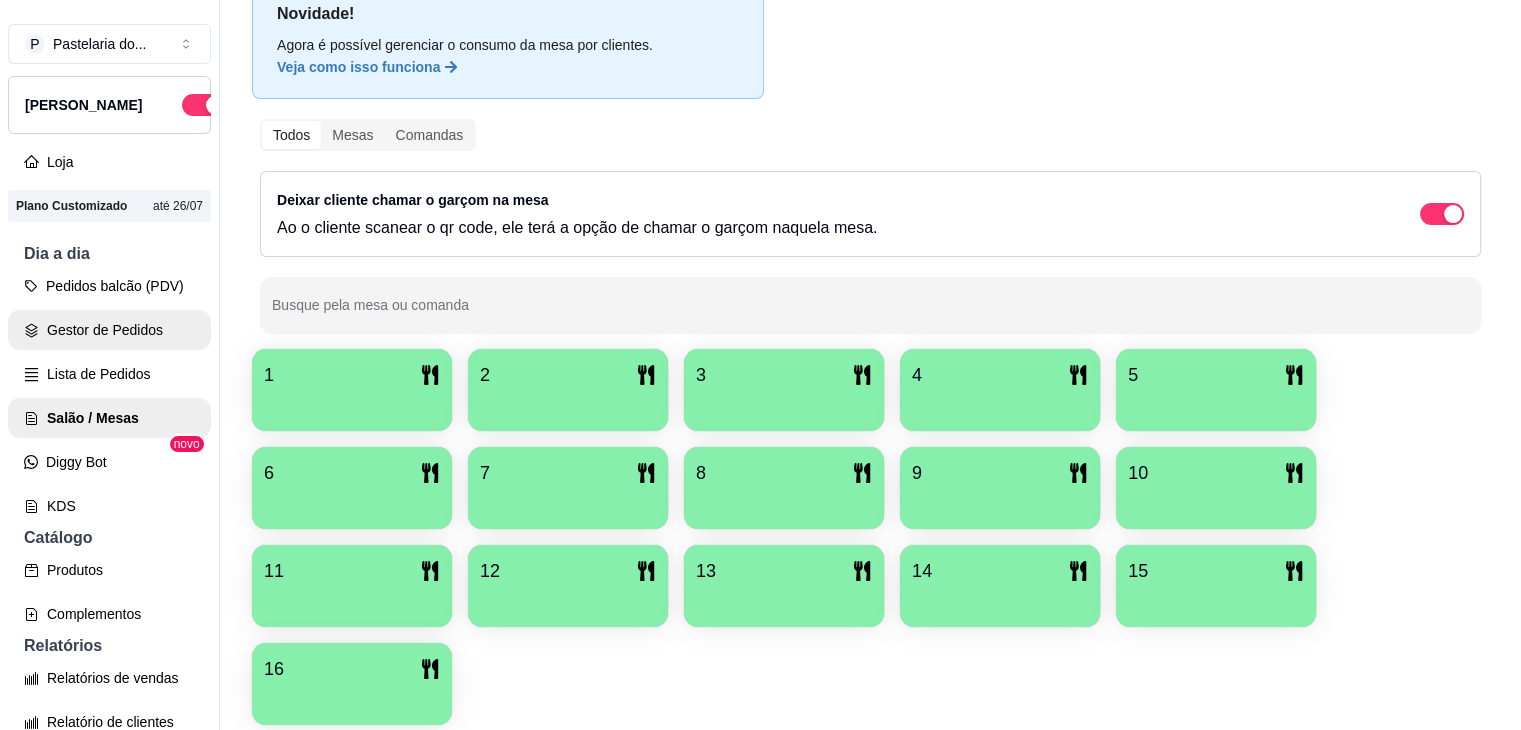 click on "Gestor de Pedidos" at bounding box center [109, 330] 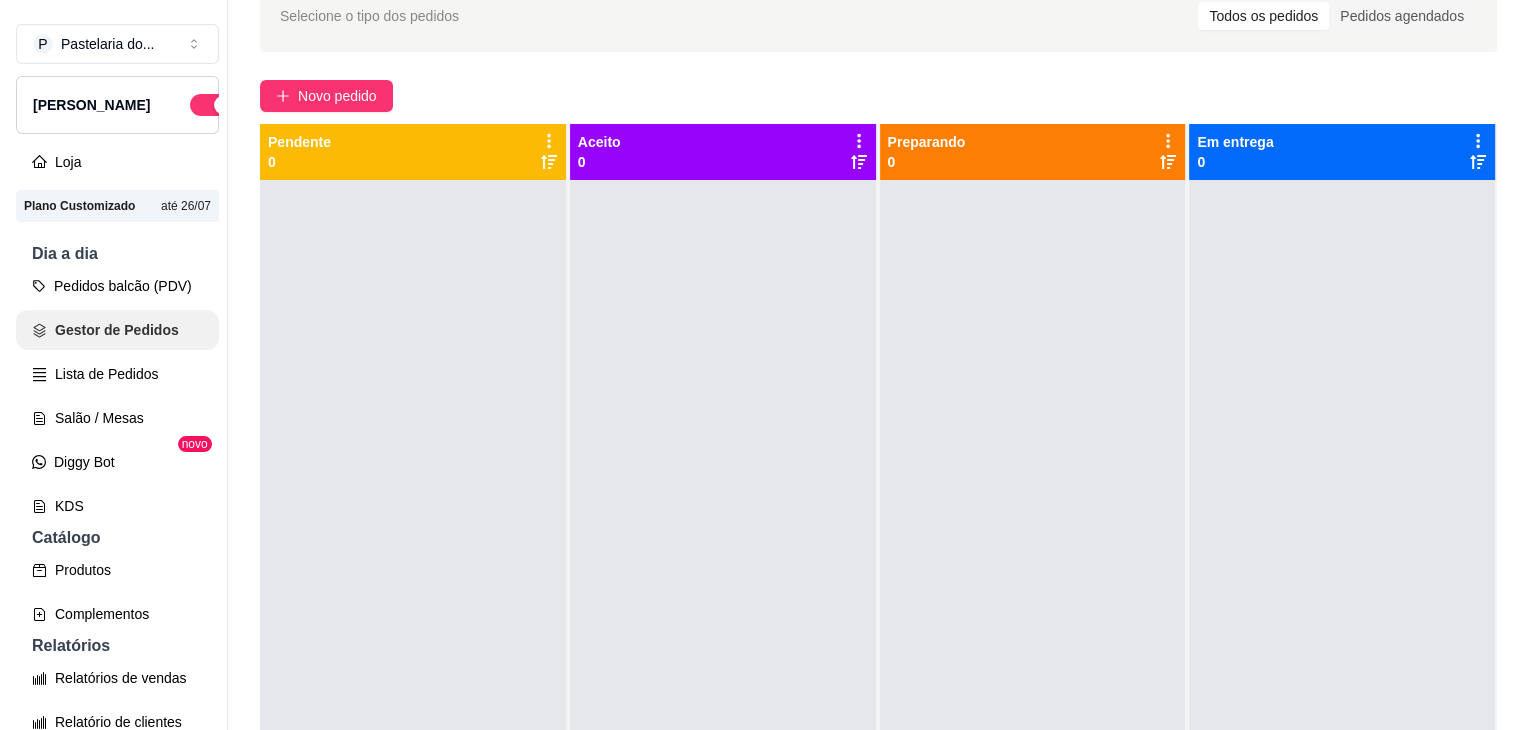 scroll, scrollTop: 0, scrollLeft: 0, axis: both 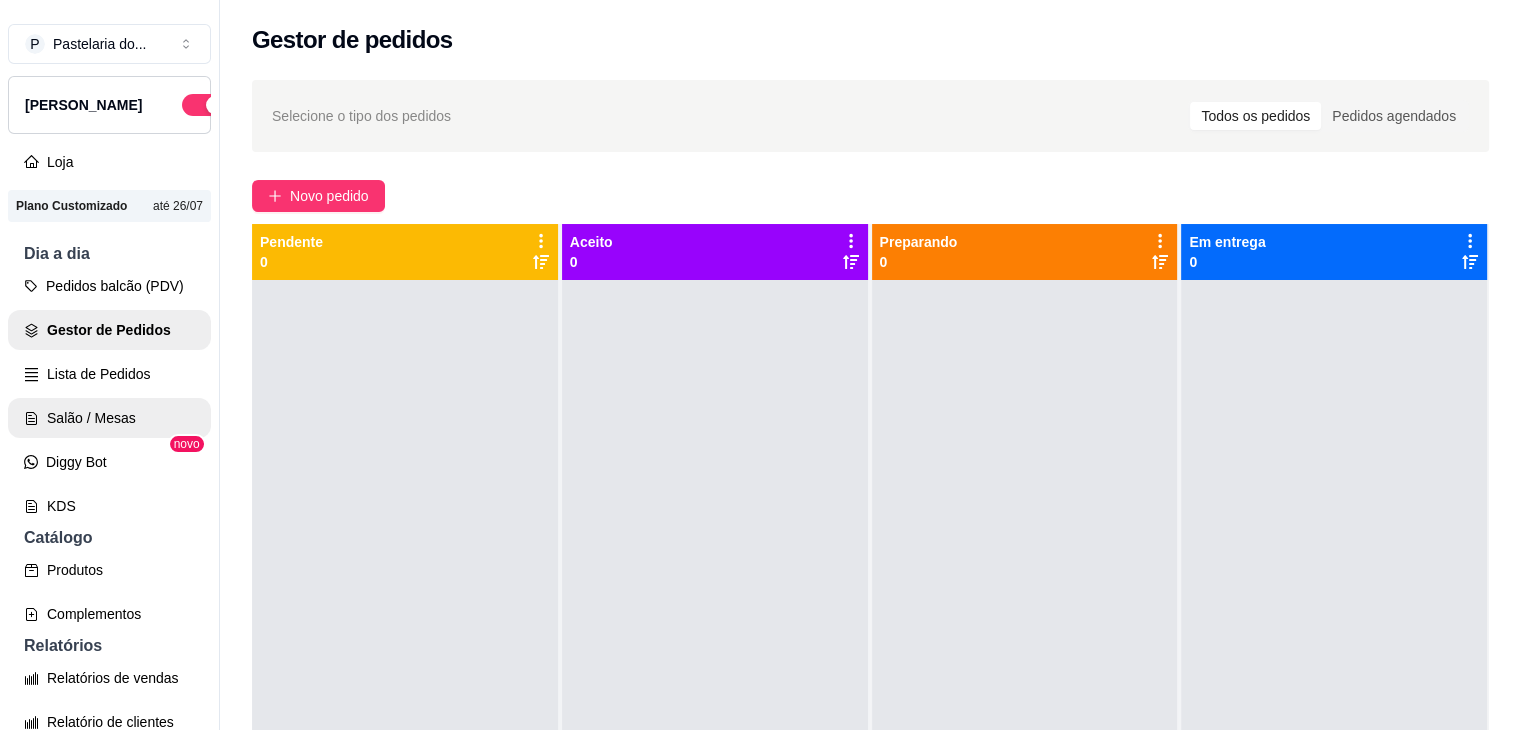 click on "Salão / Mesas" at bounding box center [109, 418] 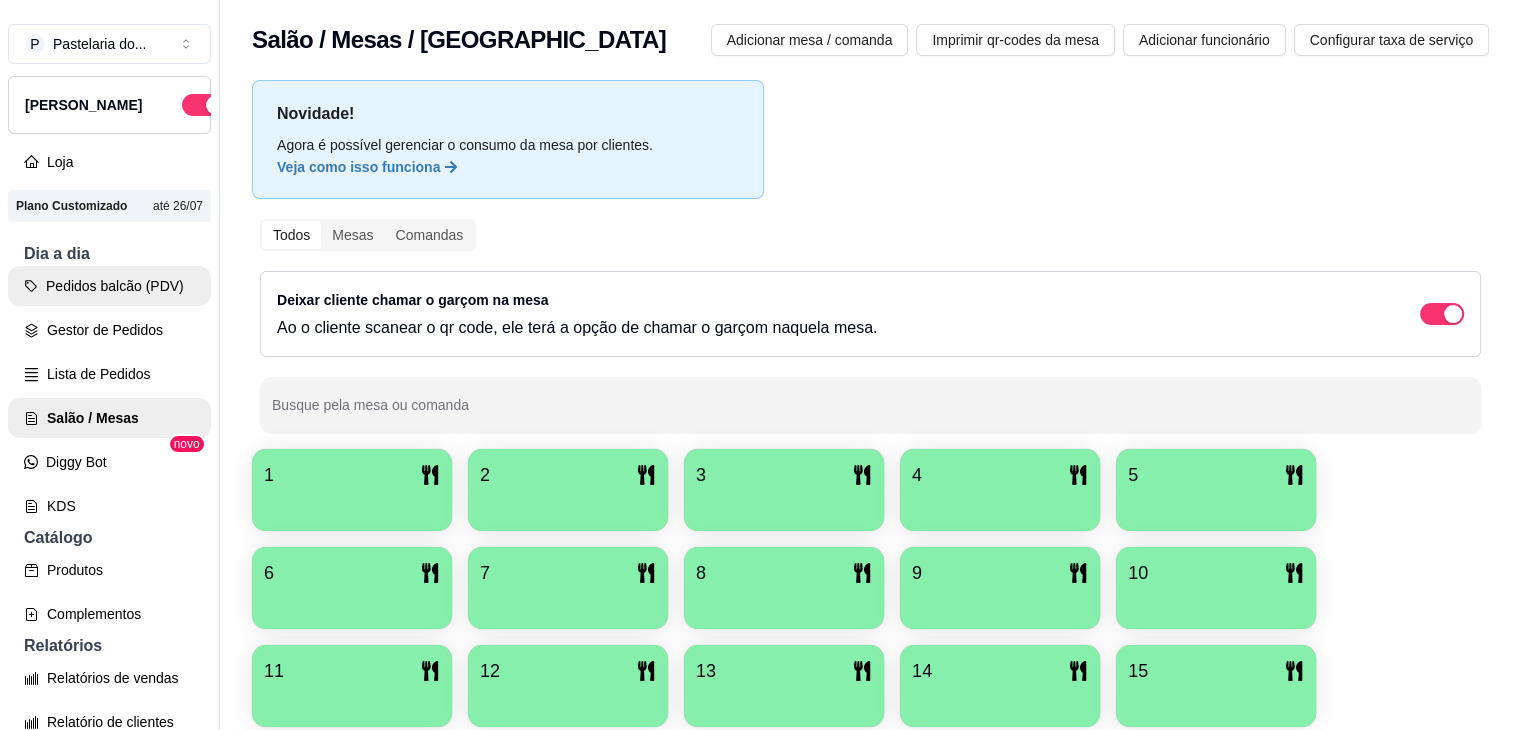 click on "Pedidos balcão (PDV)" at bounding box center (109, 286) 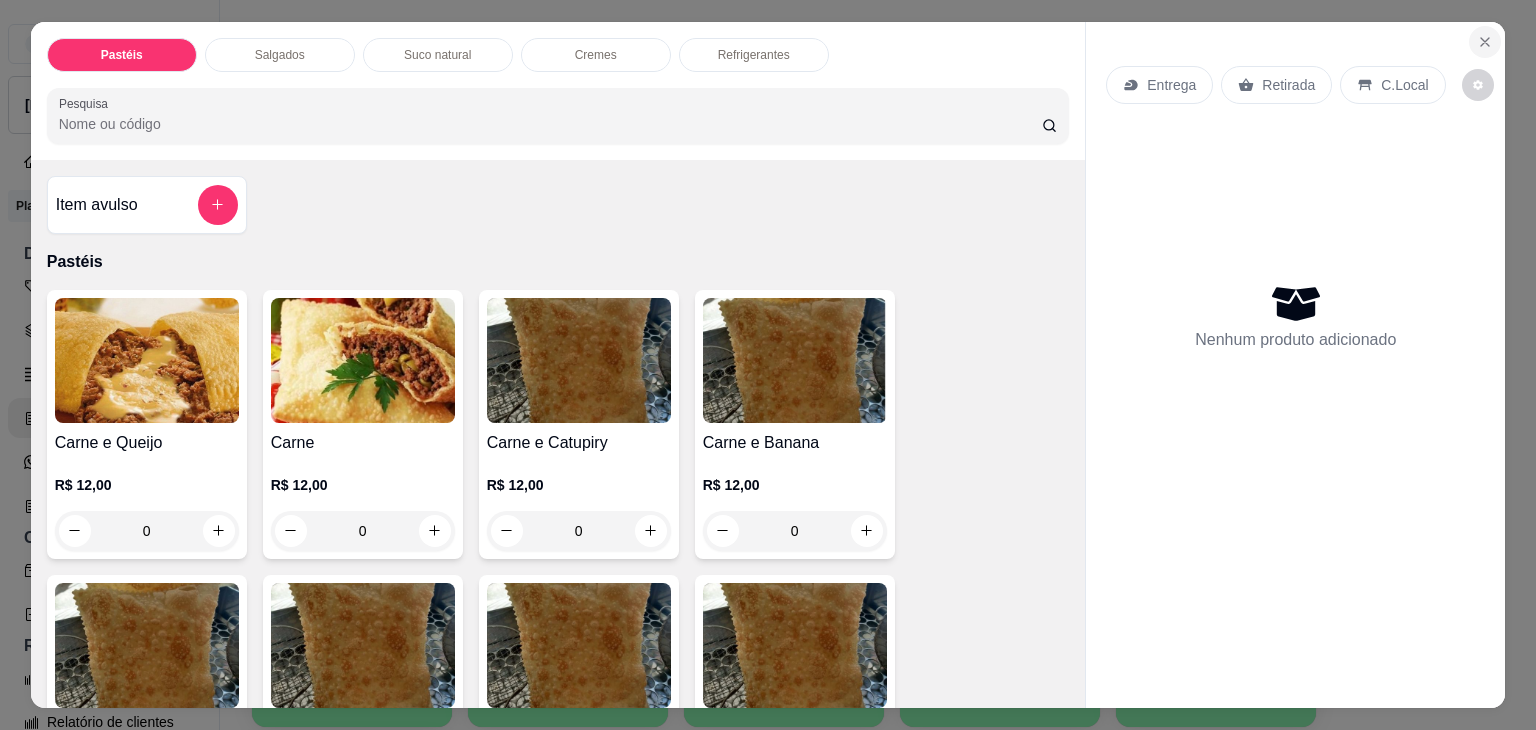 click at bounding box center [1485, 42] 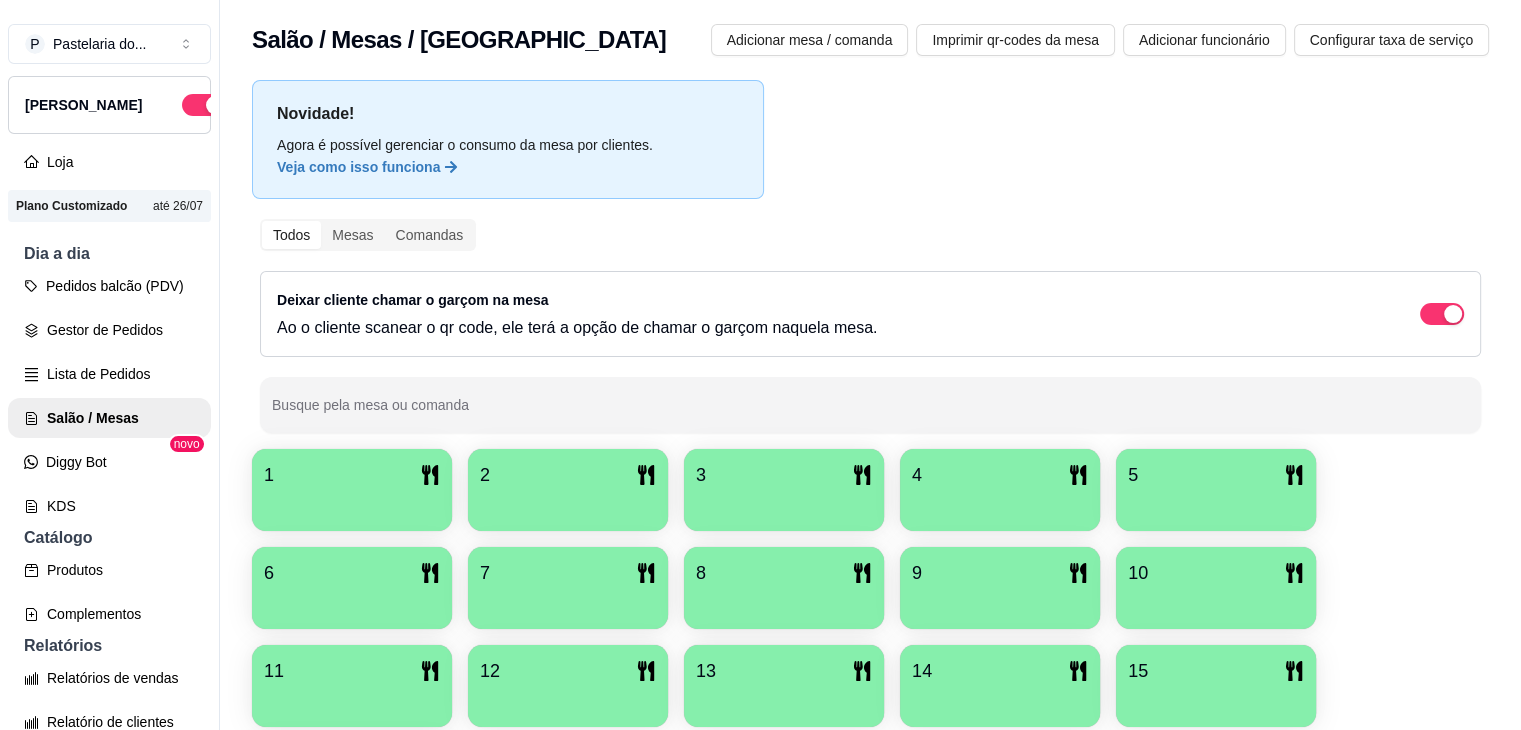 click at bounding box center [784, 504] 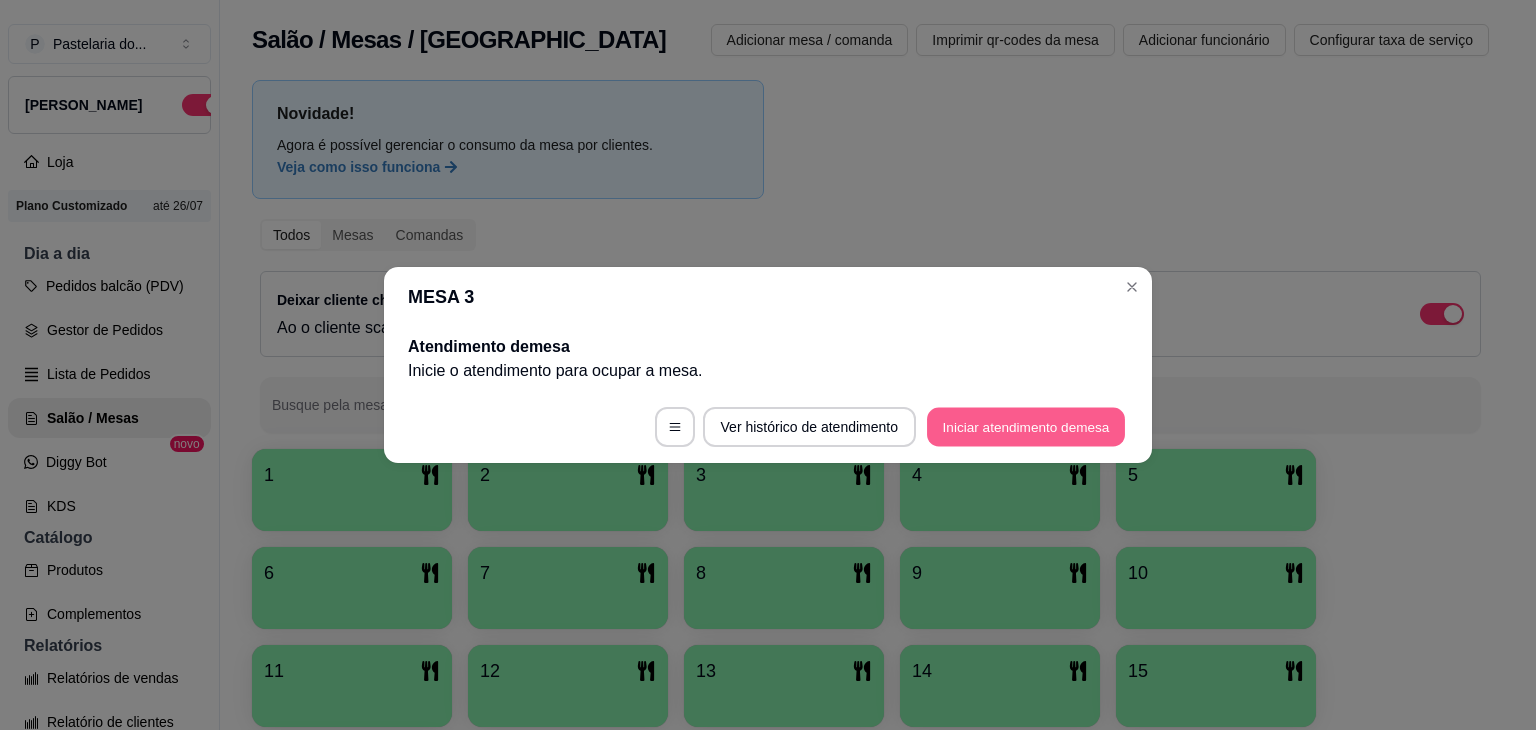 click on "Iniciar atendimento de  mesa" at bounding box center (1026, 427) 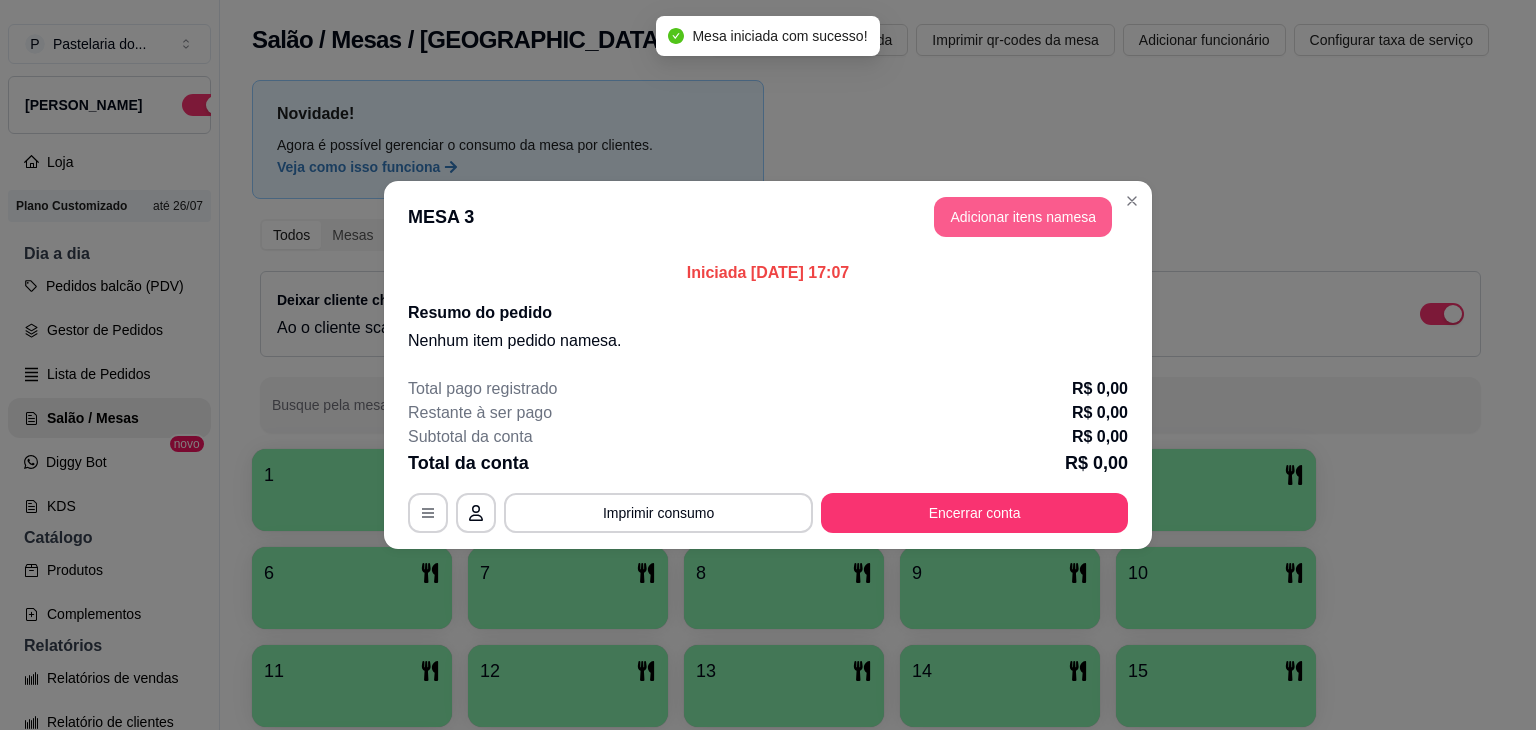 click on "Adicionar itens na  mesa" at bounding box center (1023, 217) 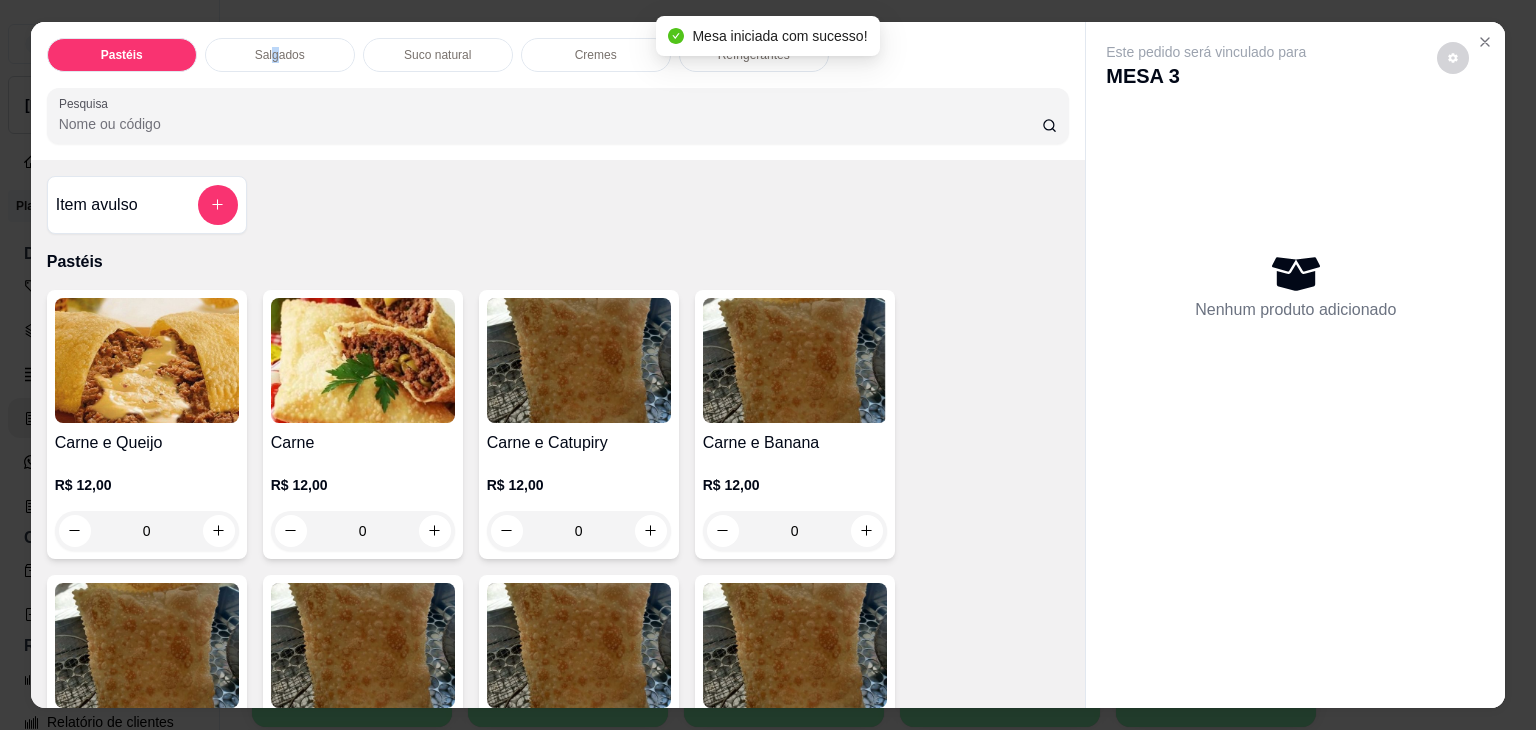 click on "Salgados" at bounding box center (280, 55) 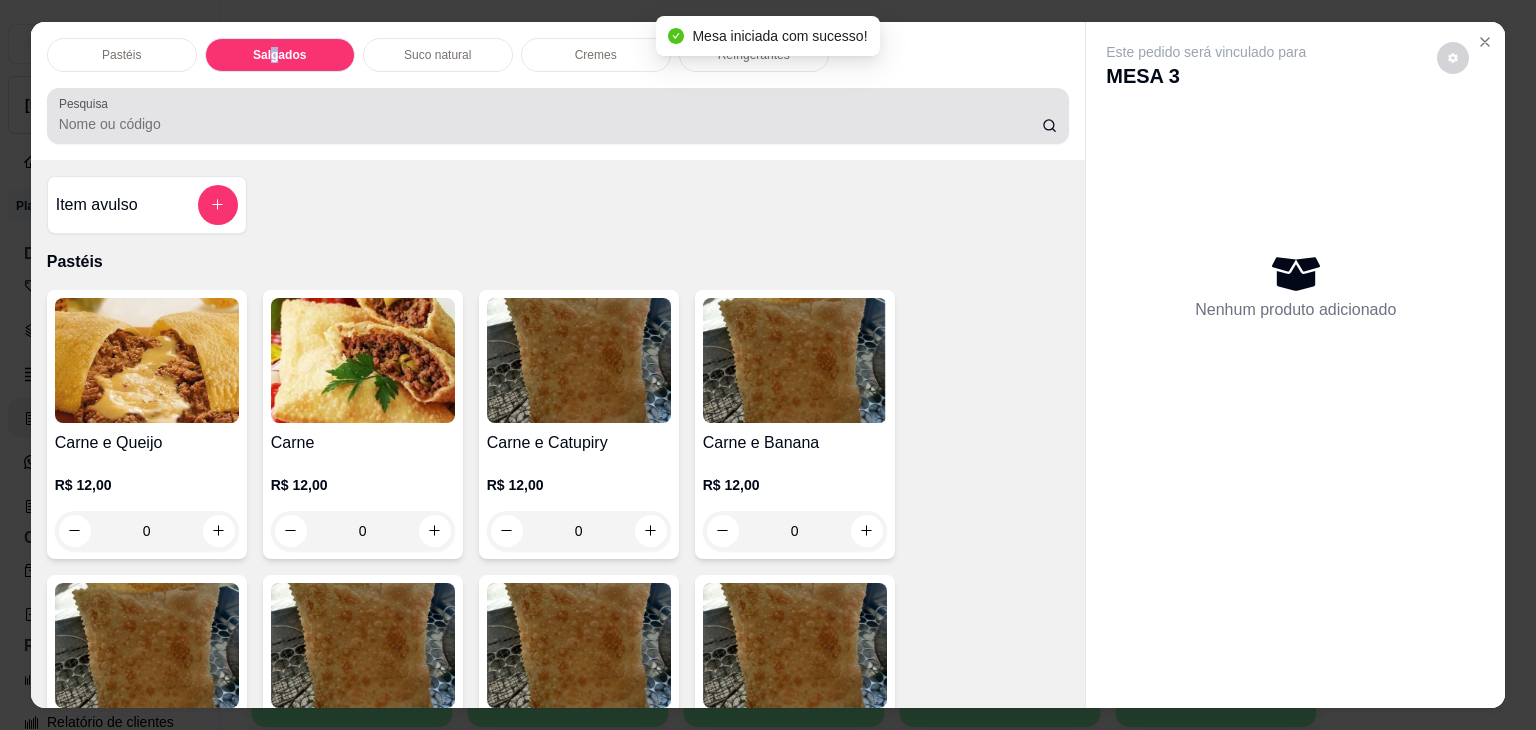 scroll, scrollTop: 2124, scrollLeft: 0, axis: vertical 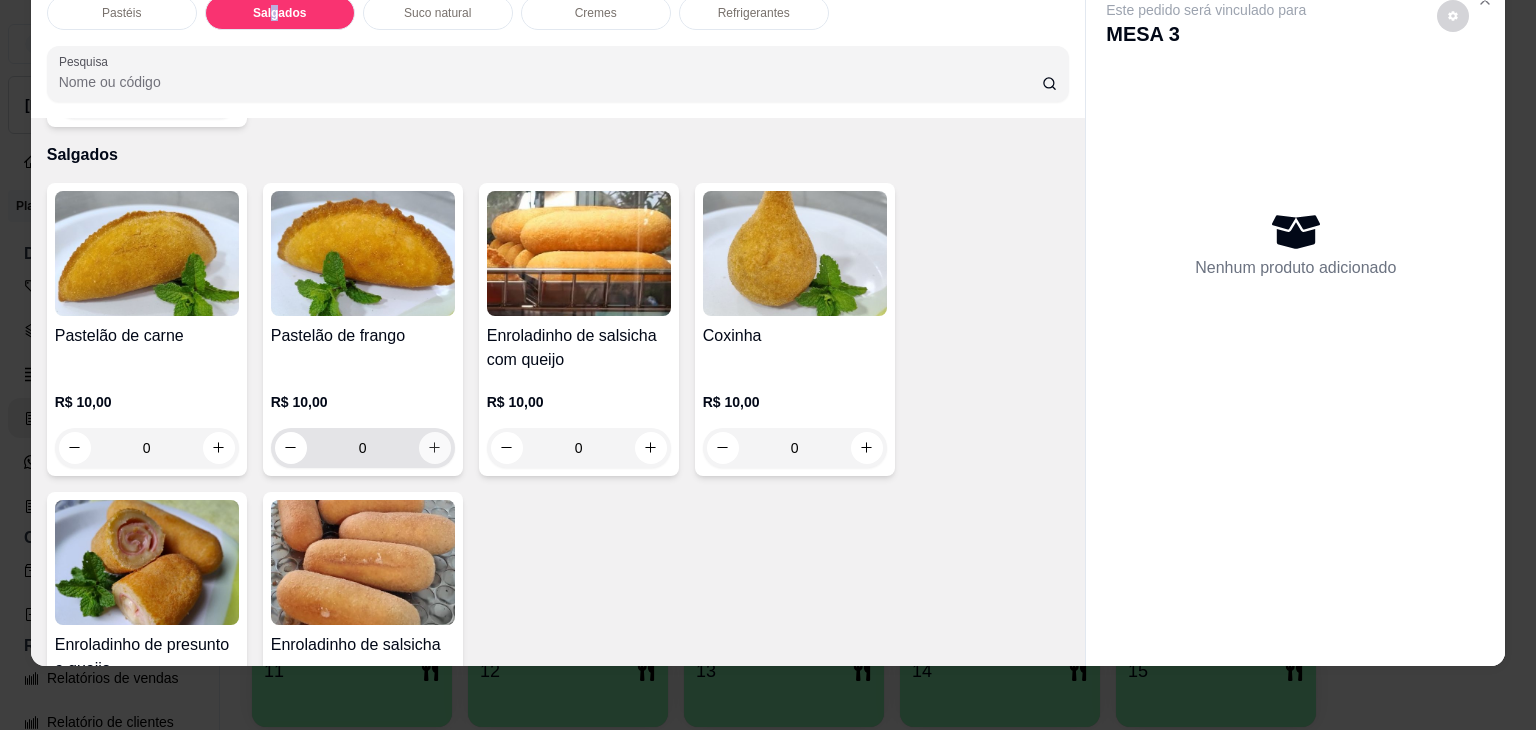click 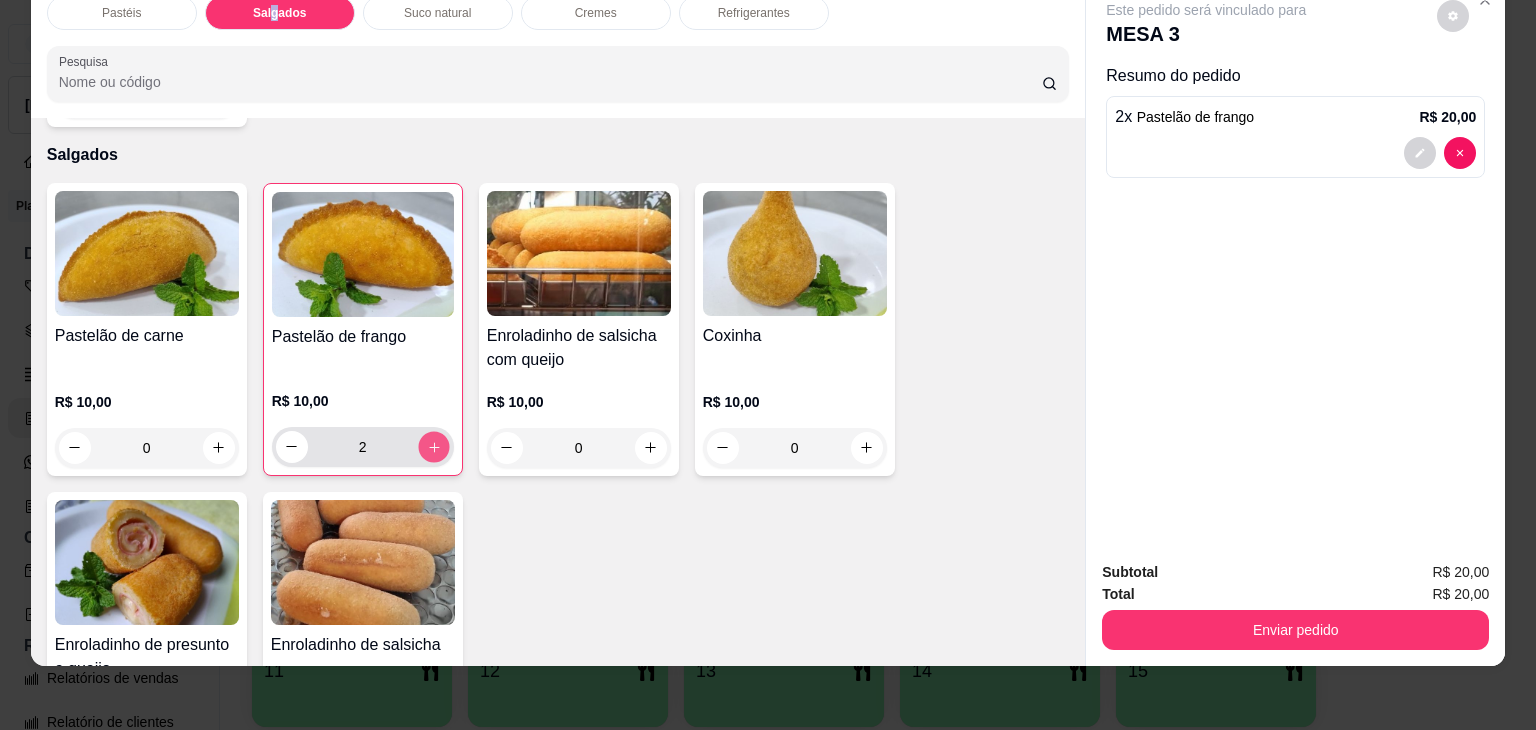 click 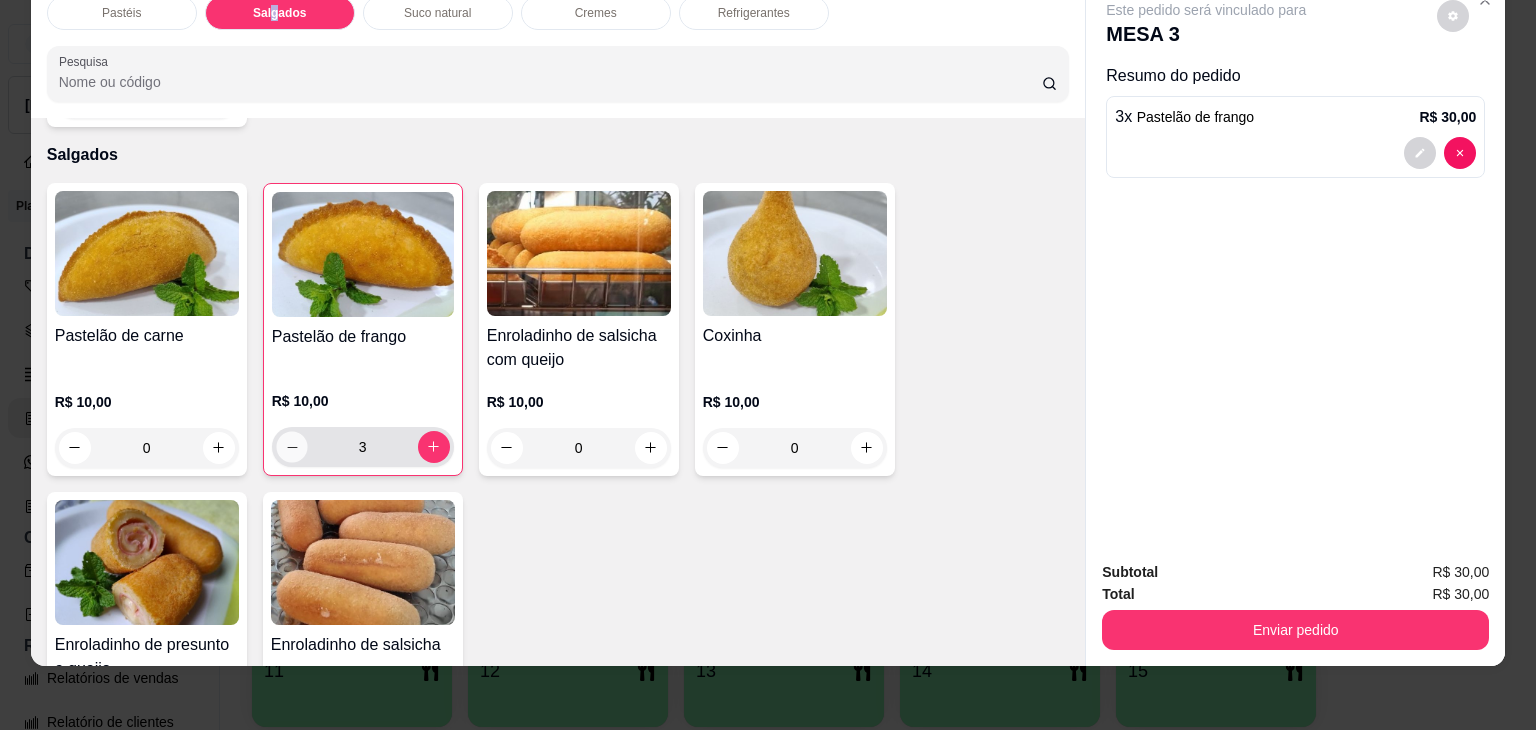 click at bounding box center (291, 446) 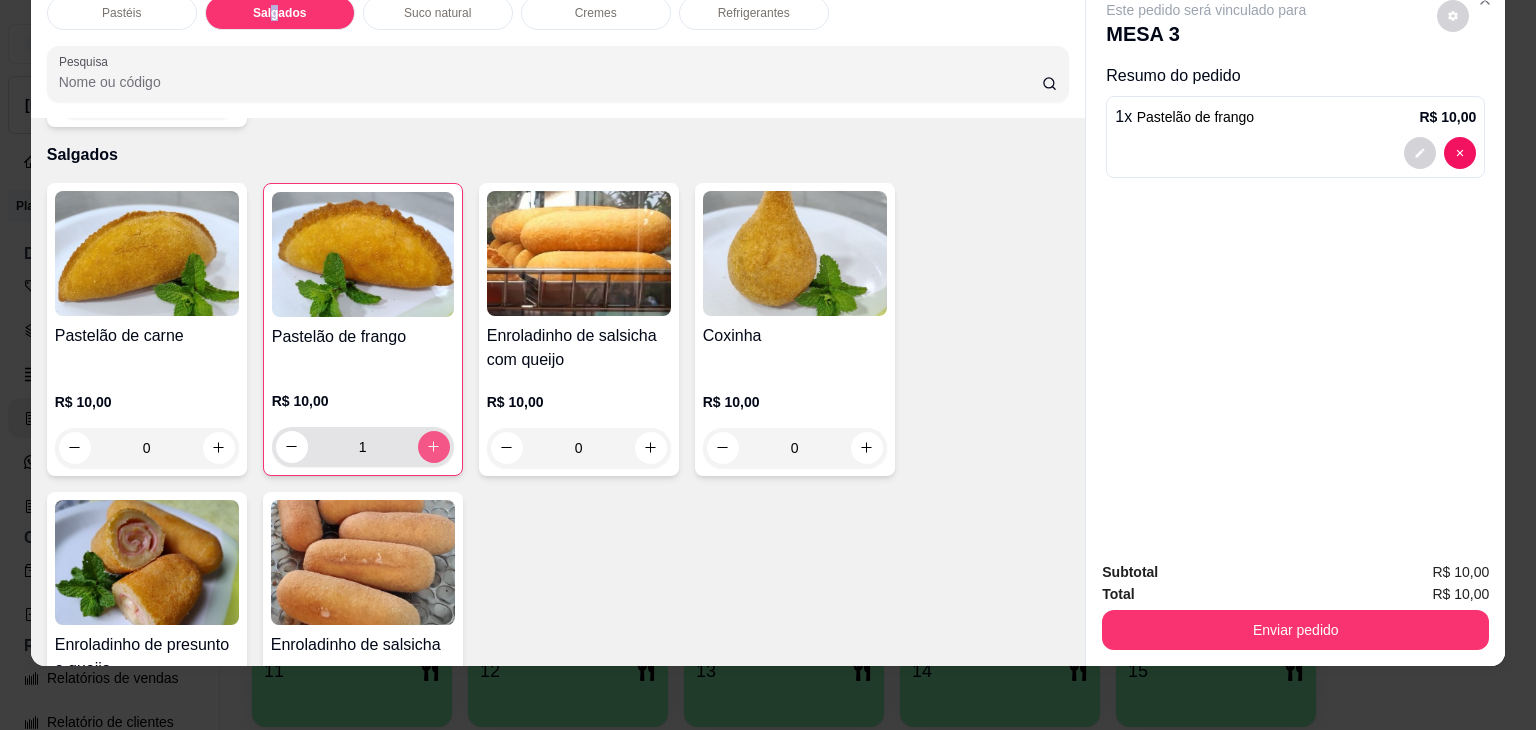 click at bounding box center (434, 447) 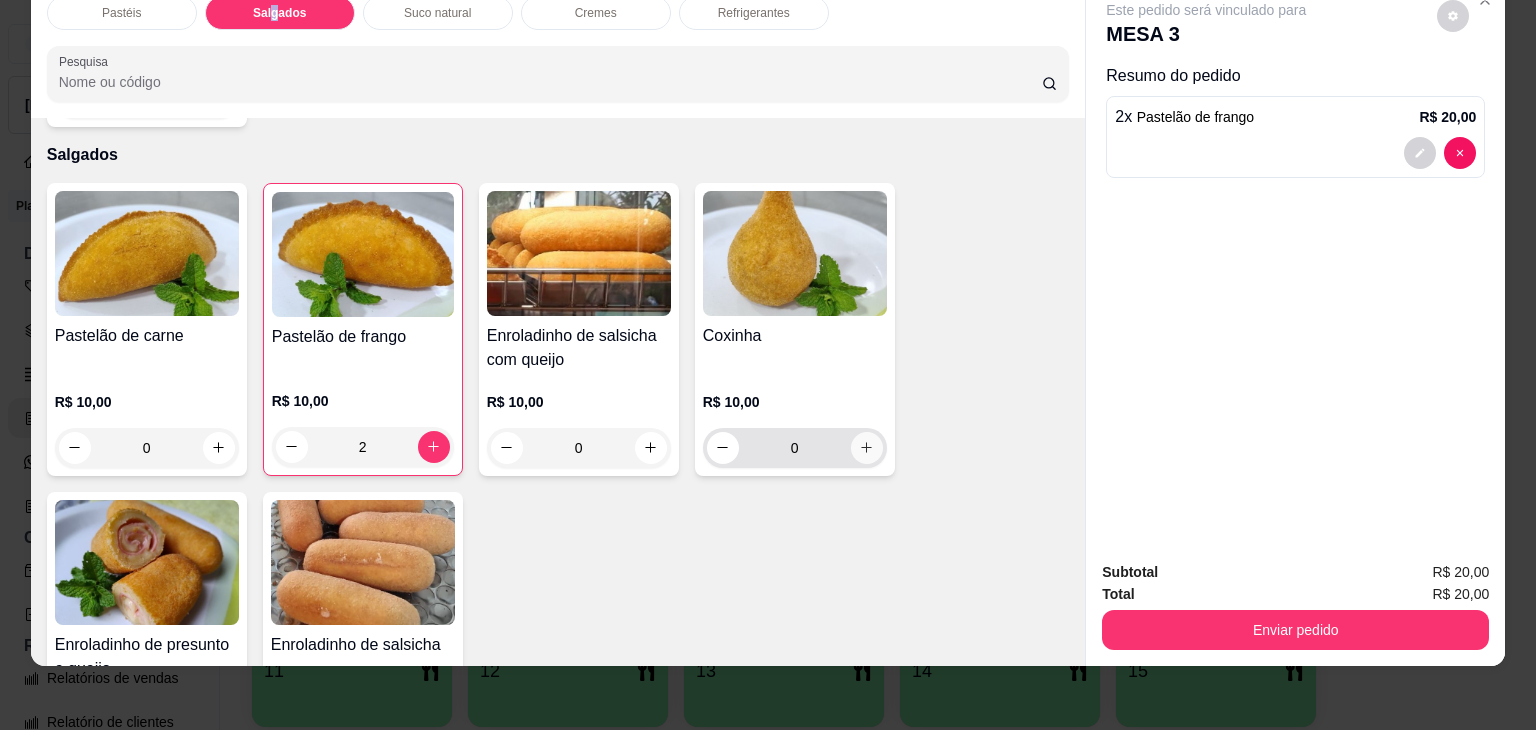 click 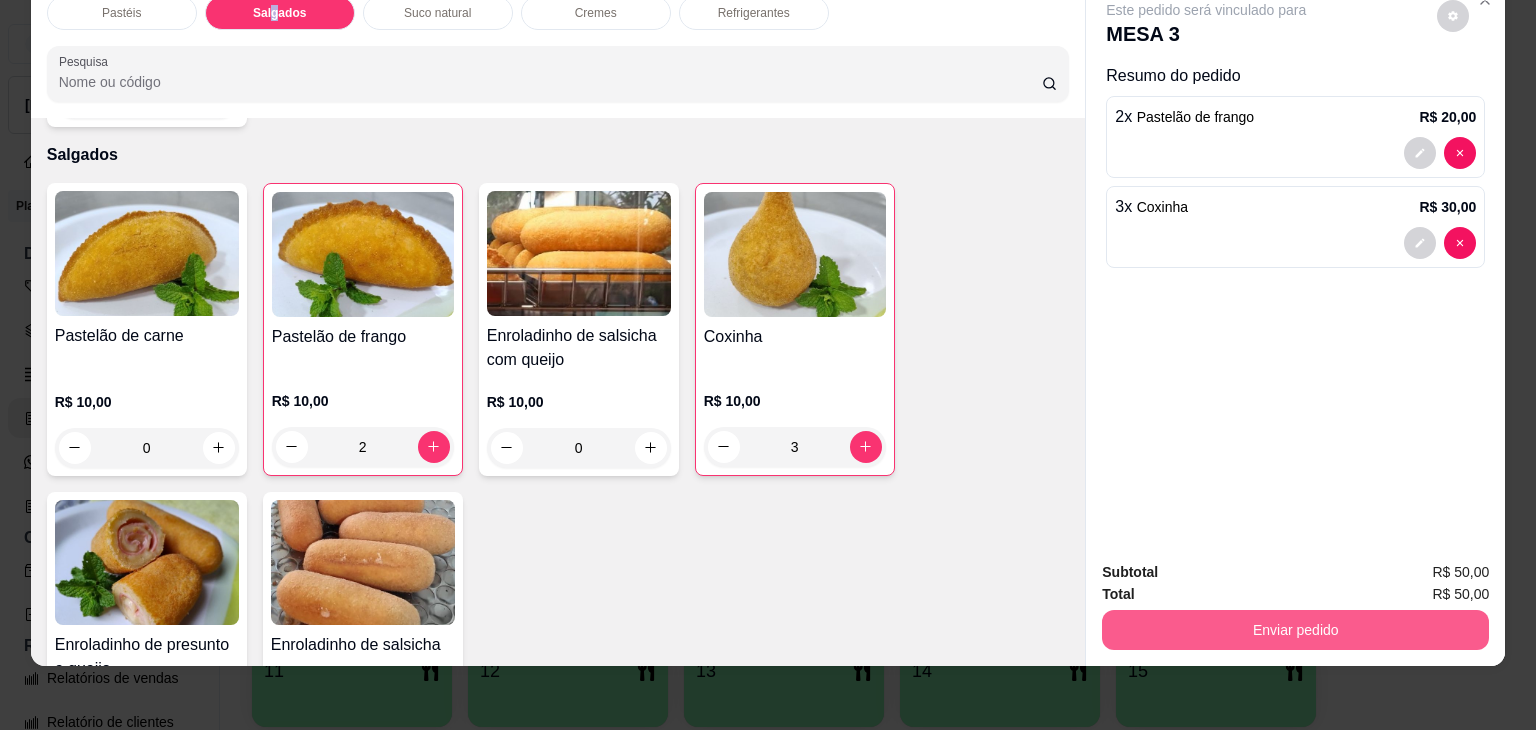 click on "Enviar pedido" at bounding box center (1295, 630) 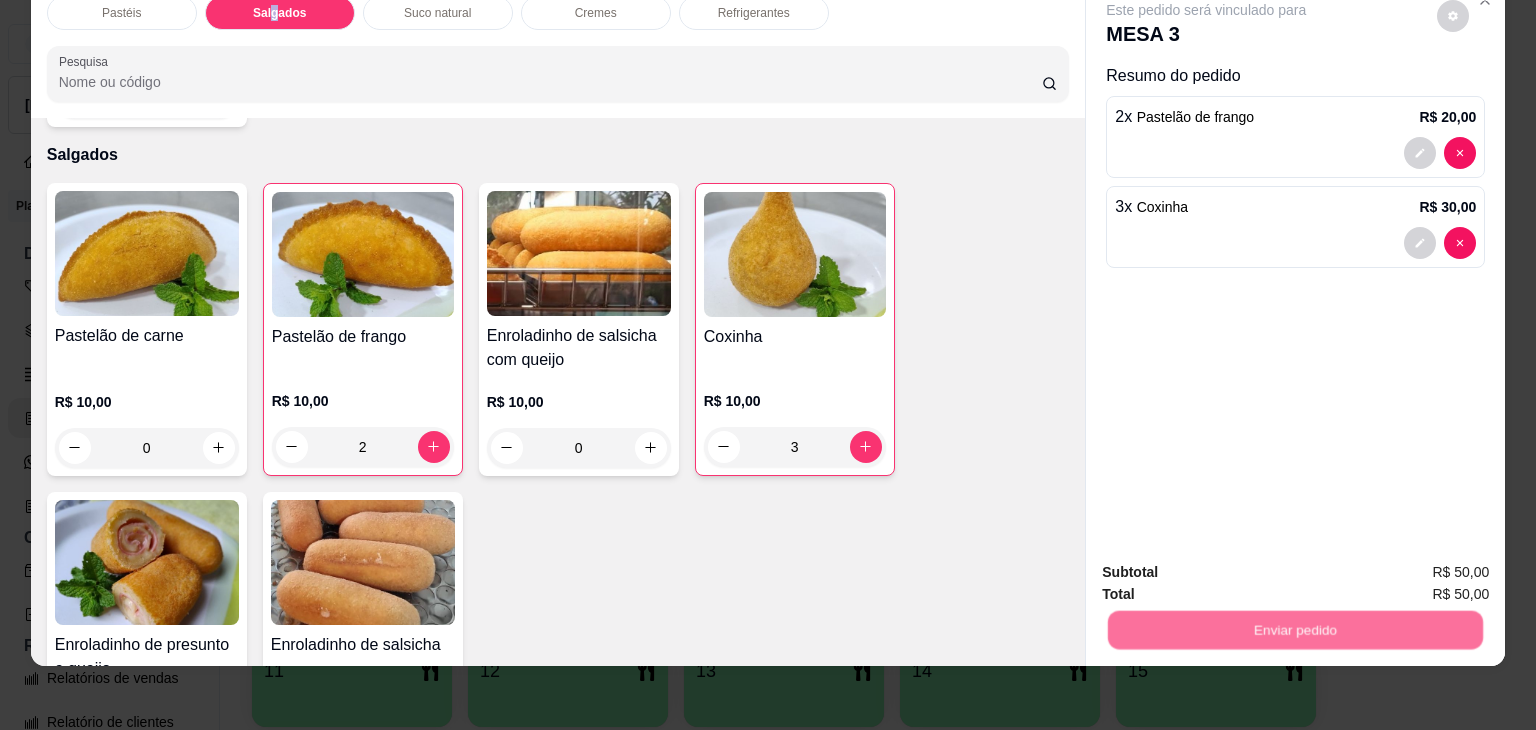 click on "Não registrar e enviar pedido" at bounding box center (1229, 565) 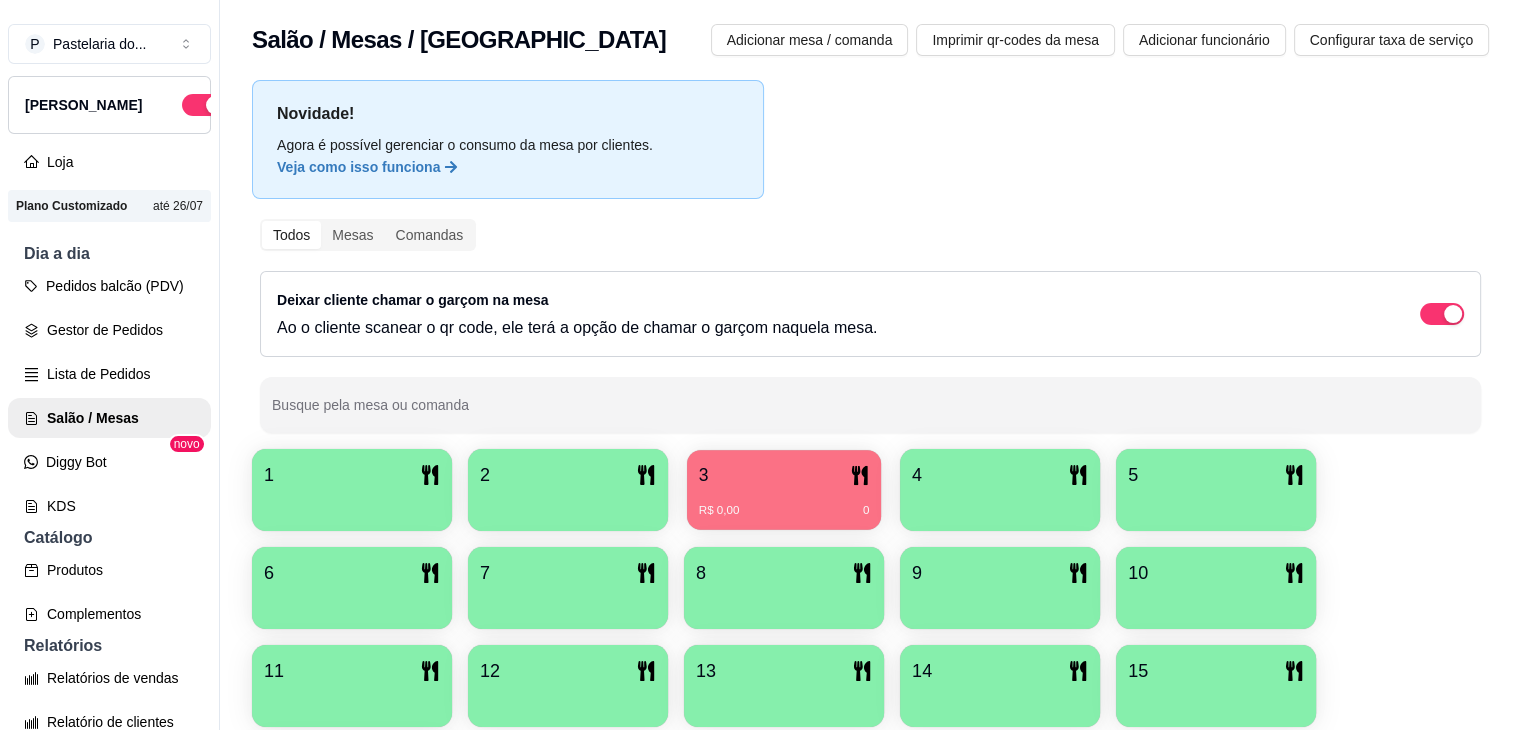 click on "3" at bounding box center [784, 475] 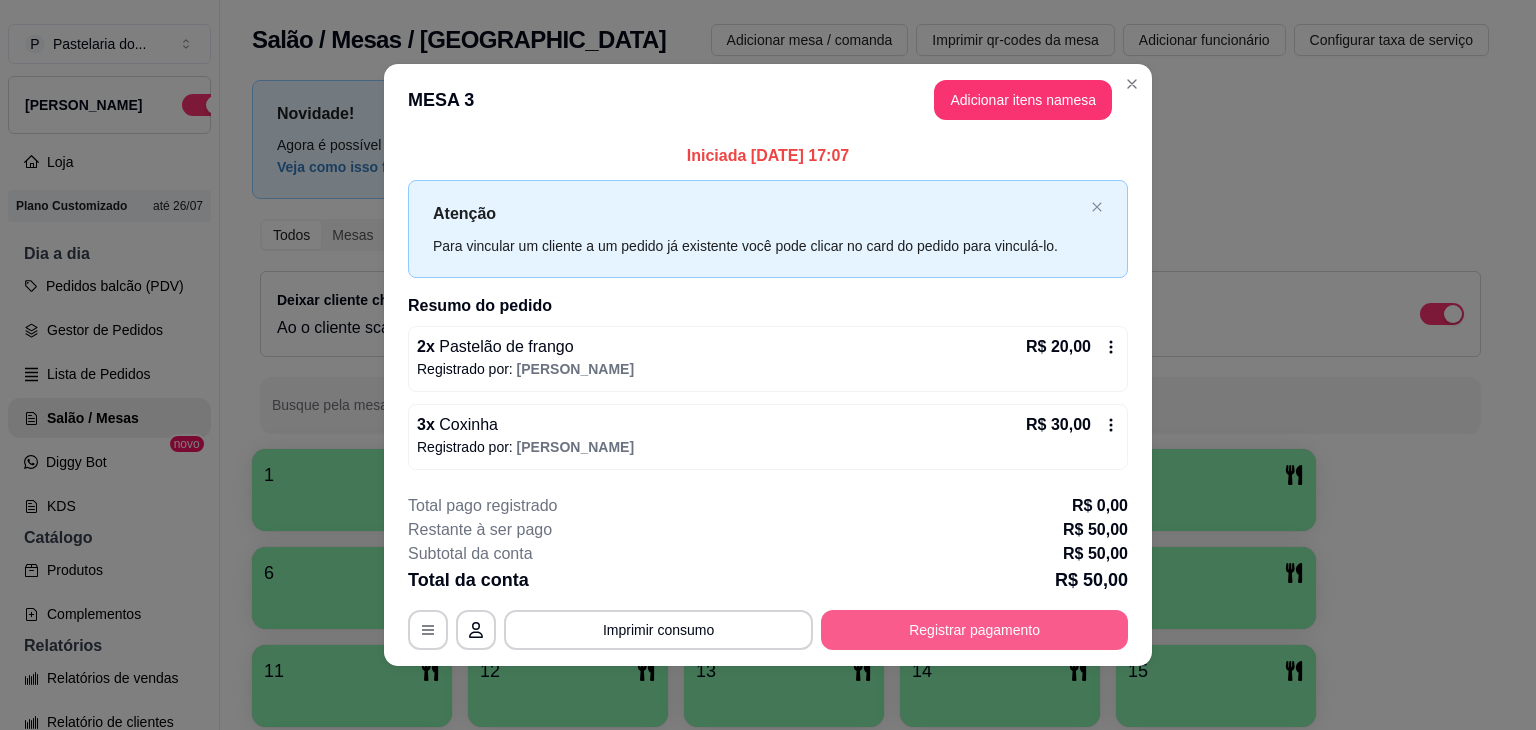 click on "Registrar pagamento" at bounding box center (974, 630) 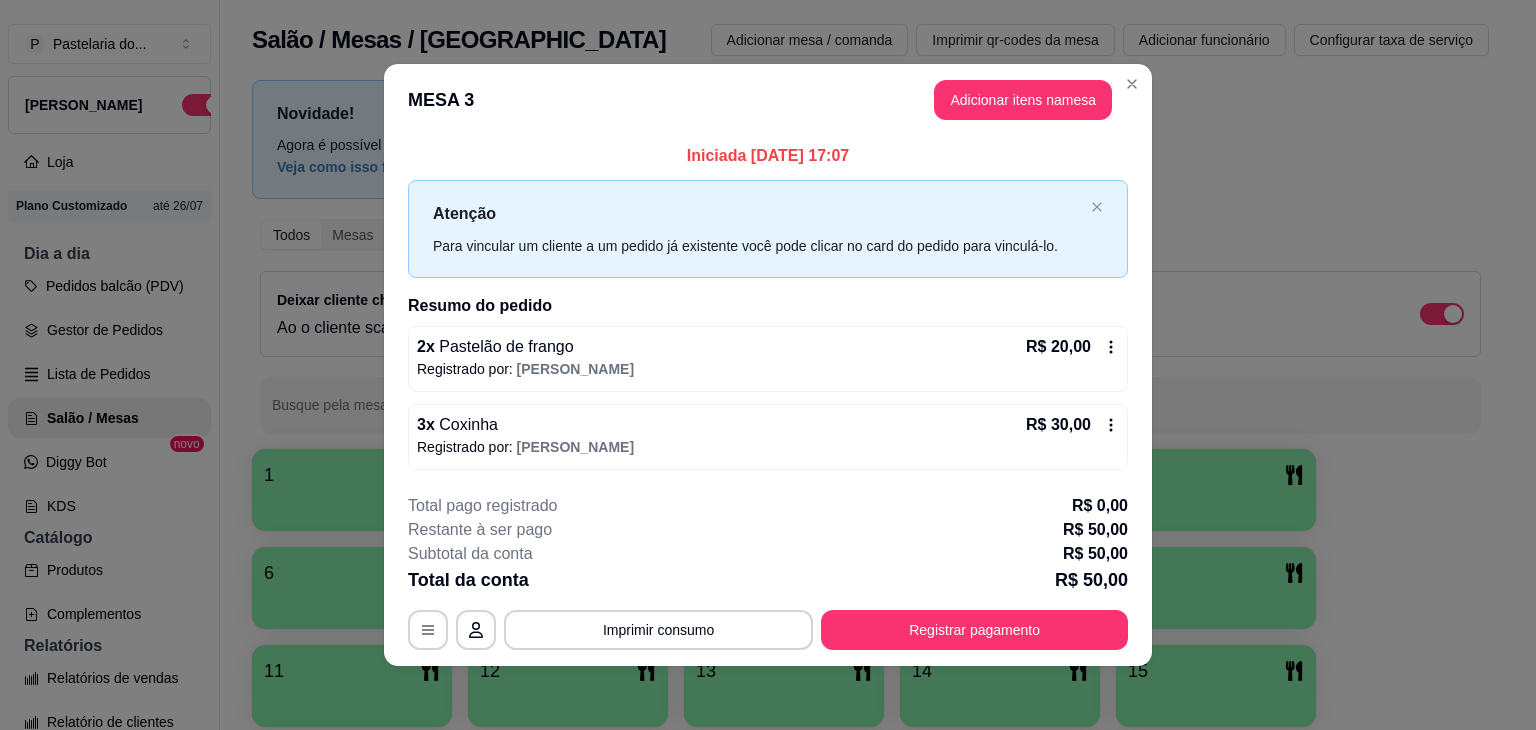 click on "R$ 30,00" at bounding box center [1072, 425] 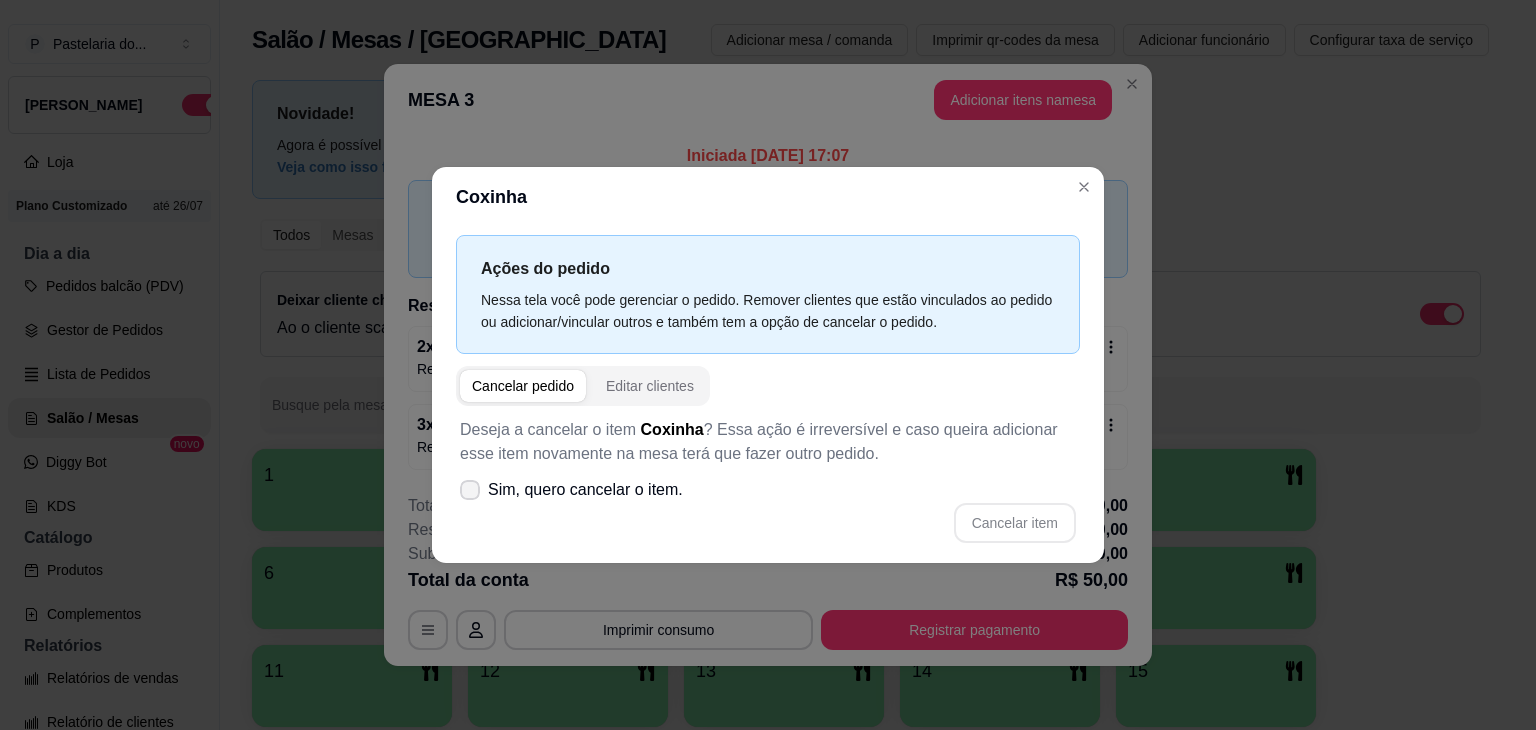 click at bounding box center (470, 490) 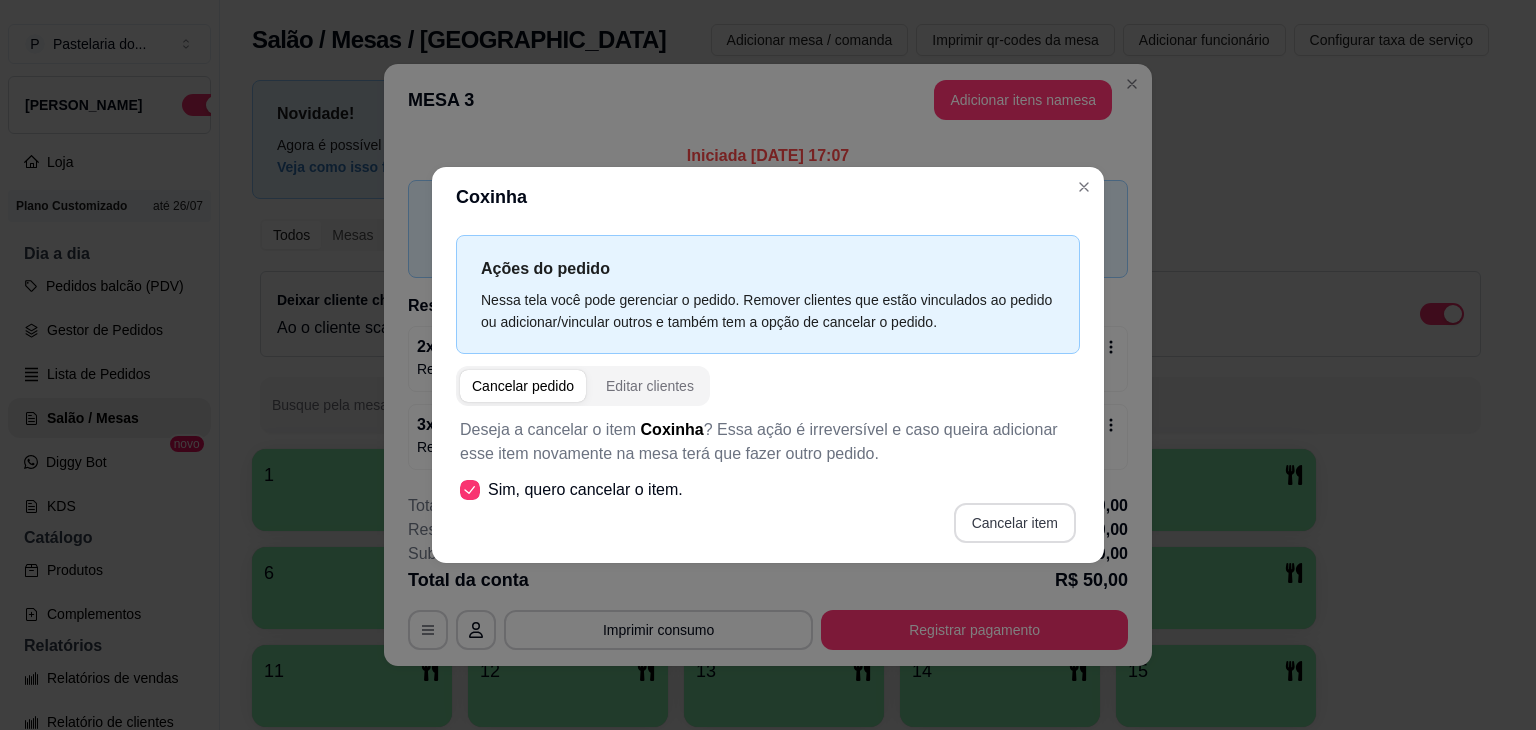 click on "Cancelar item" at bounding box center (1015, 523) 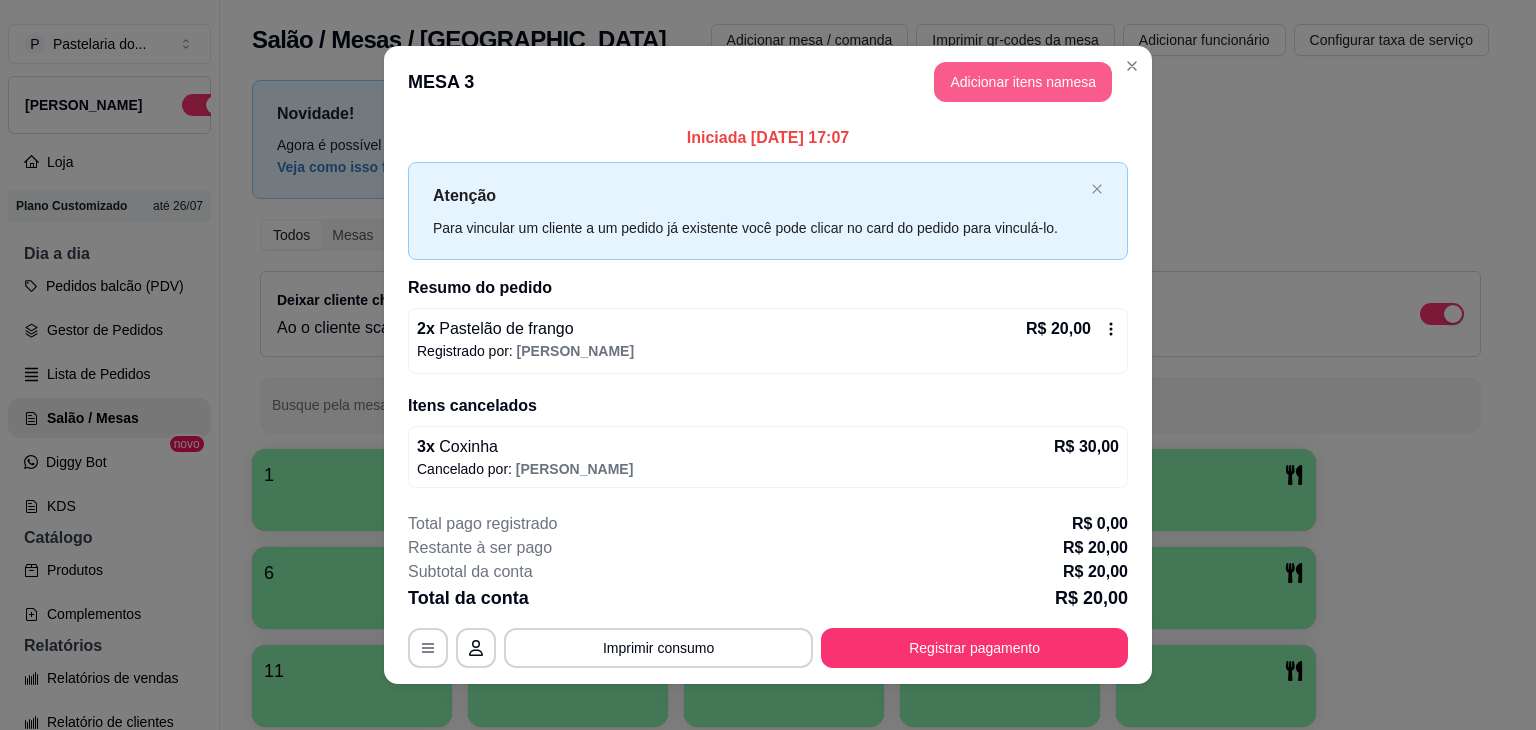 click on "Adicionar itens na  mesa" at bounding box center (1023, 82) 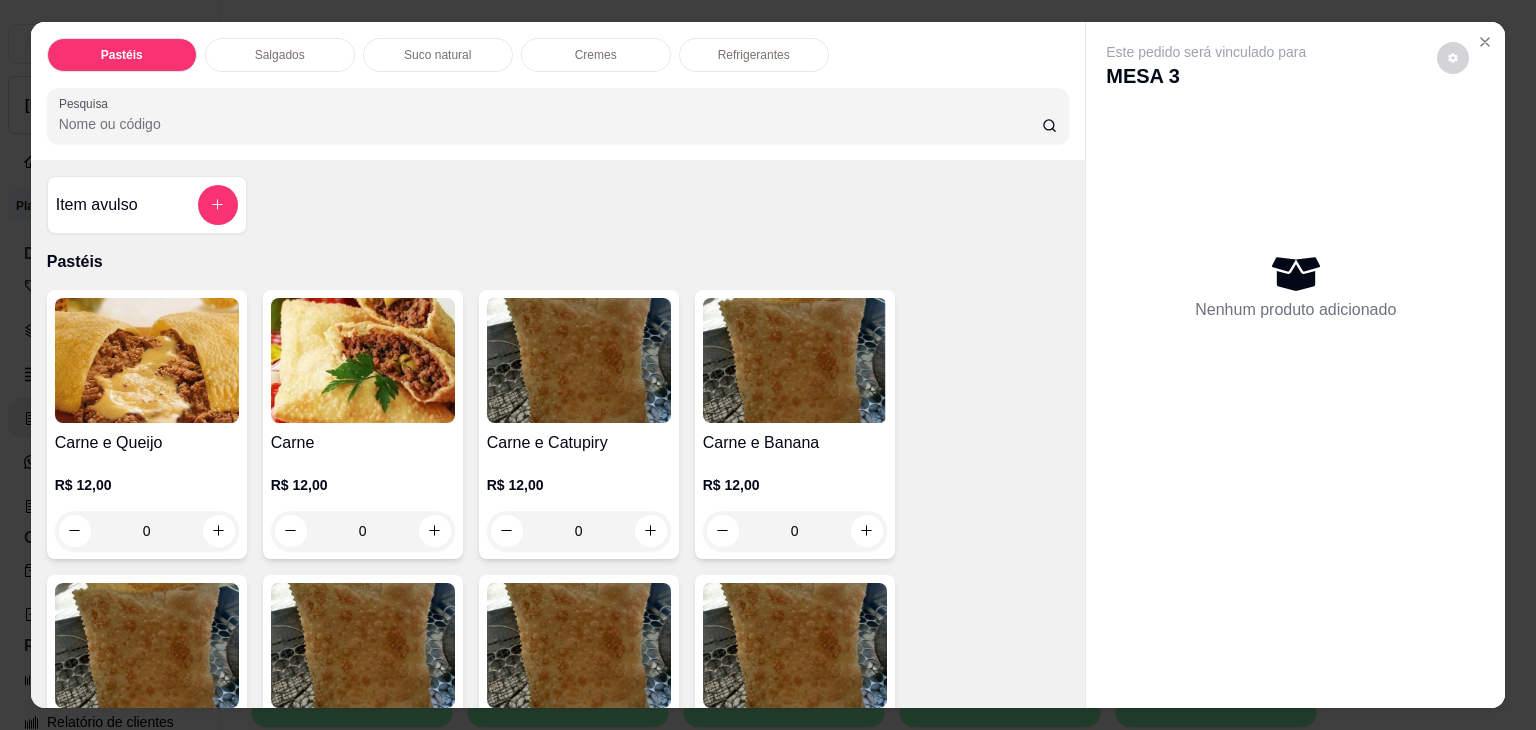 click on "Salgados" at bounding box center (280, 55) 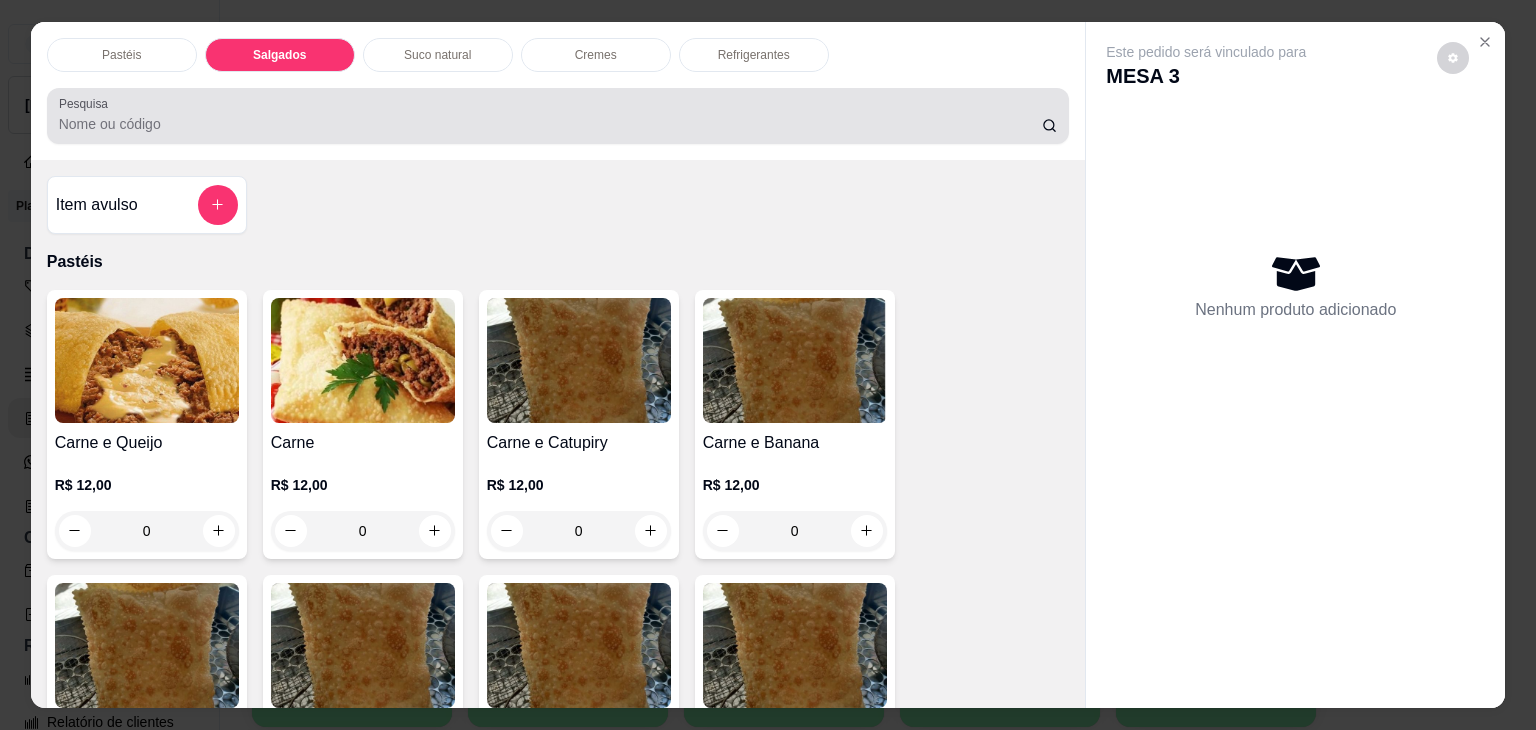 scroll, scrollTop: 2124, scrollLeft: 0, axis: vertical 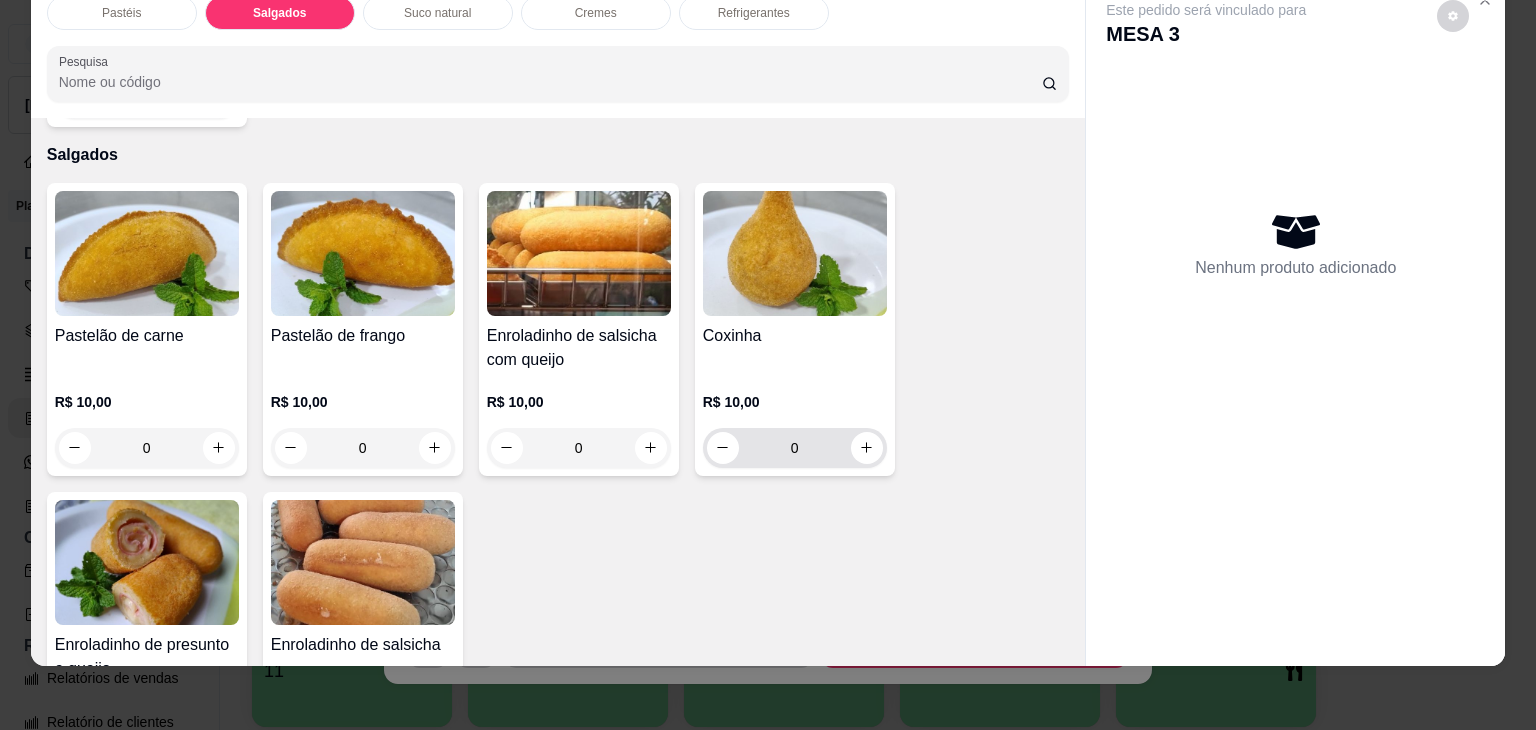 click at bounding box center [867, 448] 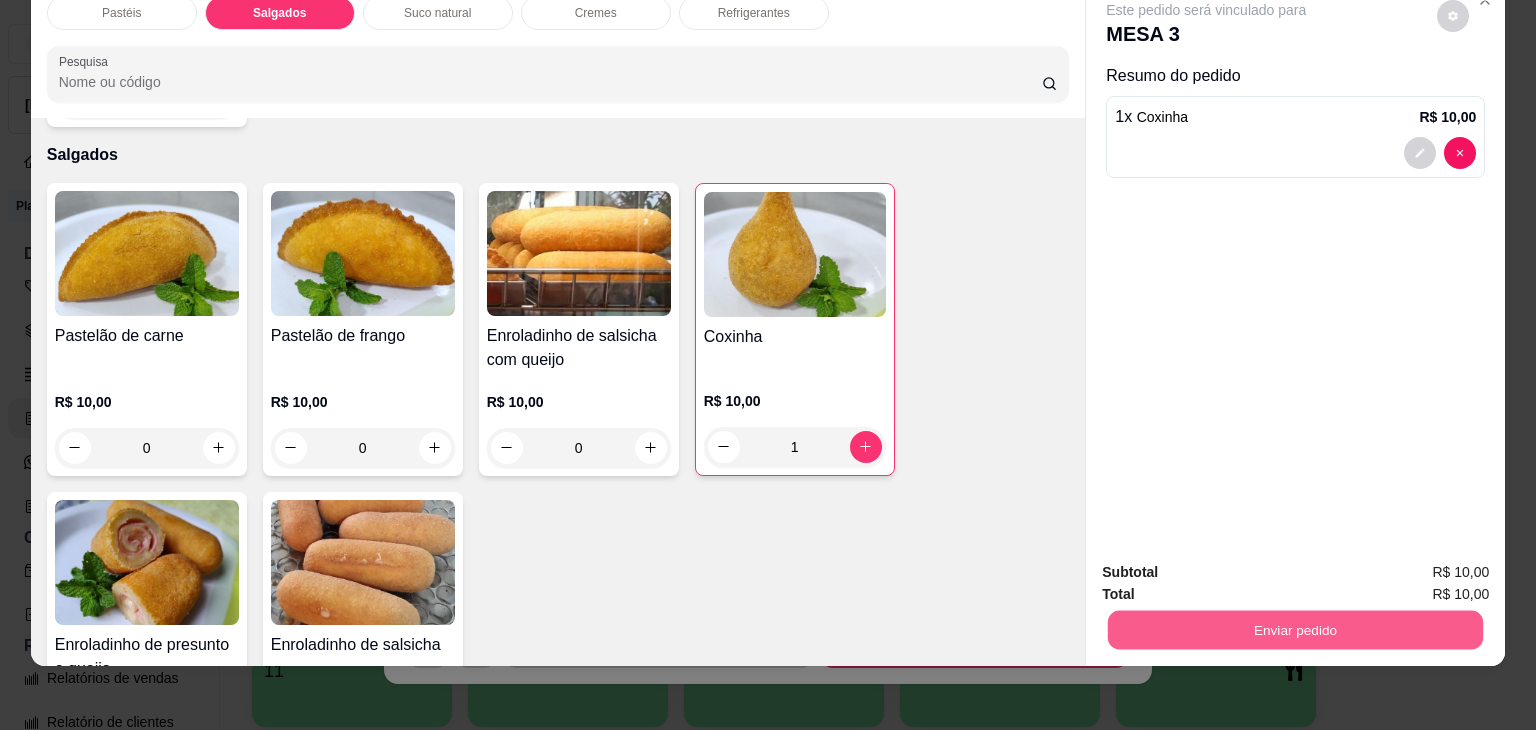 click on "Enviar pedido" at bounding box center [1295, 630] 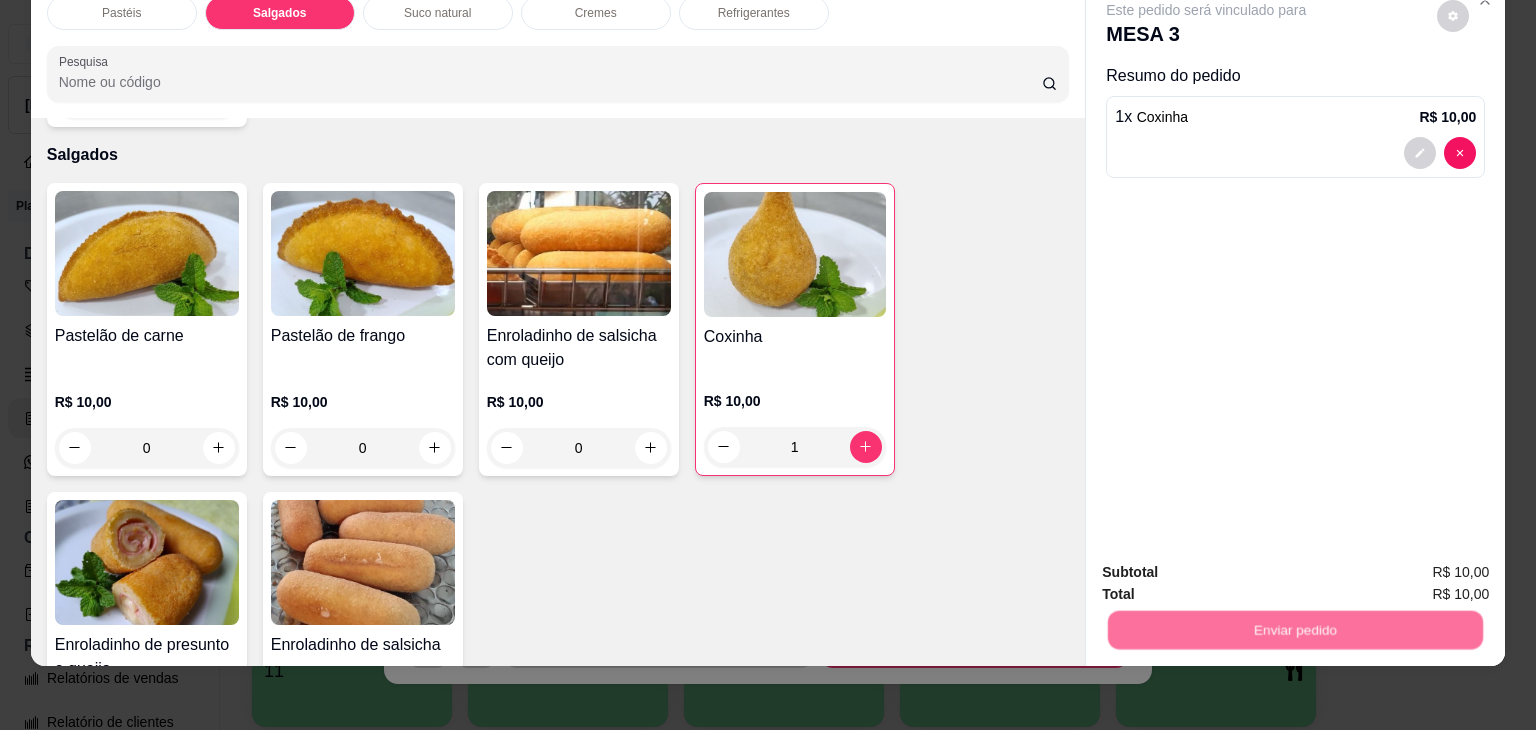 click on "Não registrar e enviar pedido" at bounding box center (1229, 564) 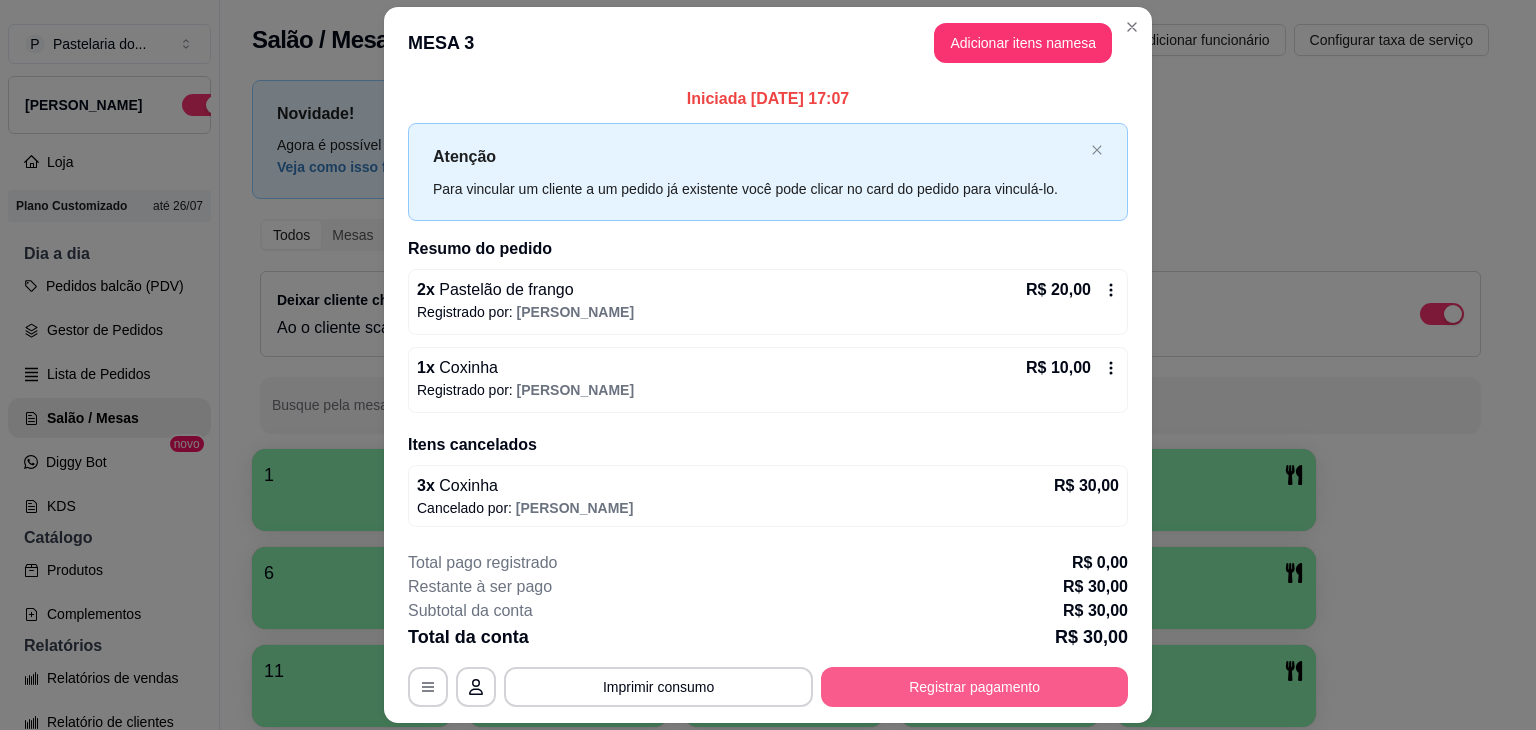 click on "Registrar pagamento" at bounding box center [974, 687] 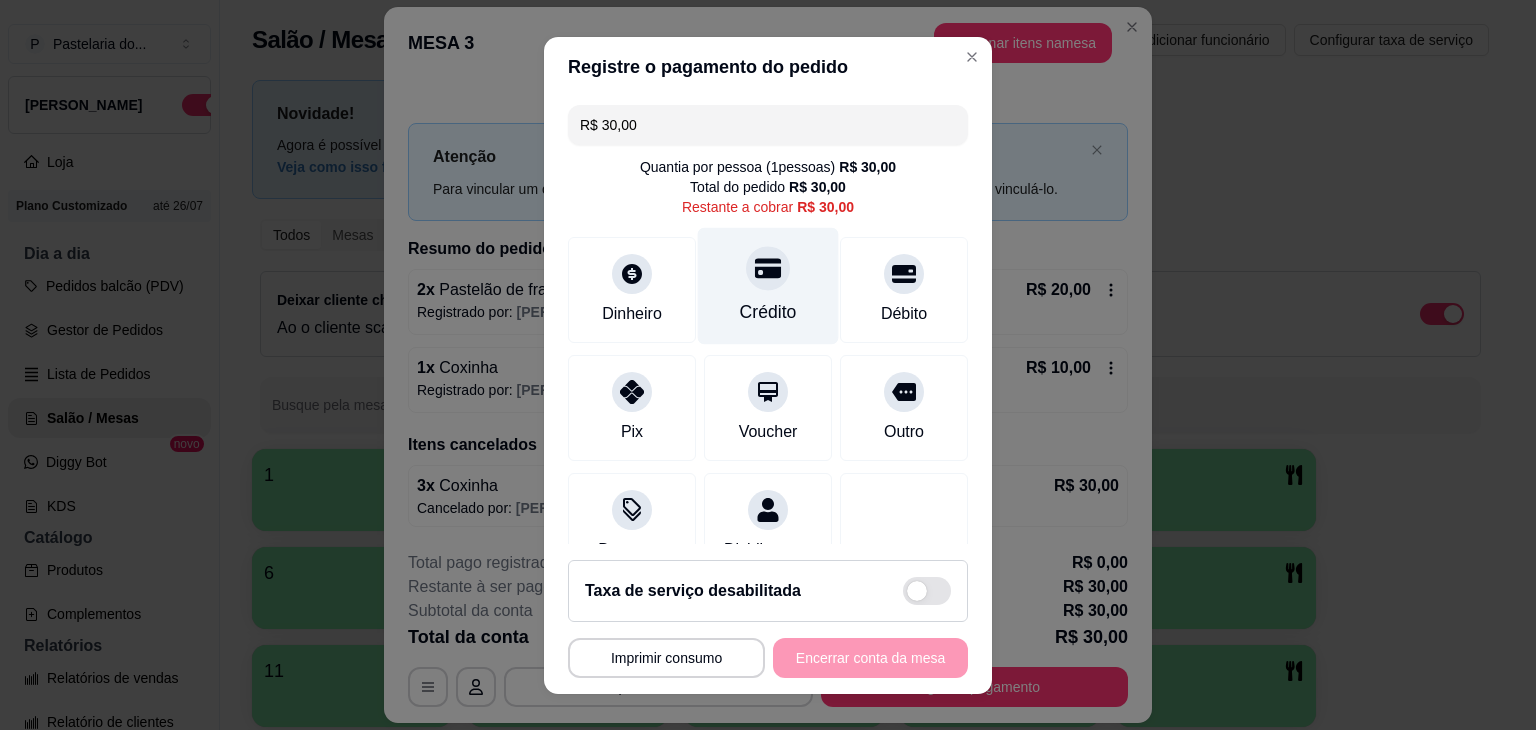 click 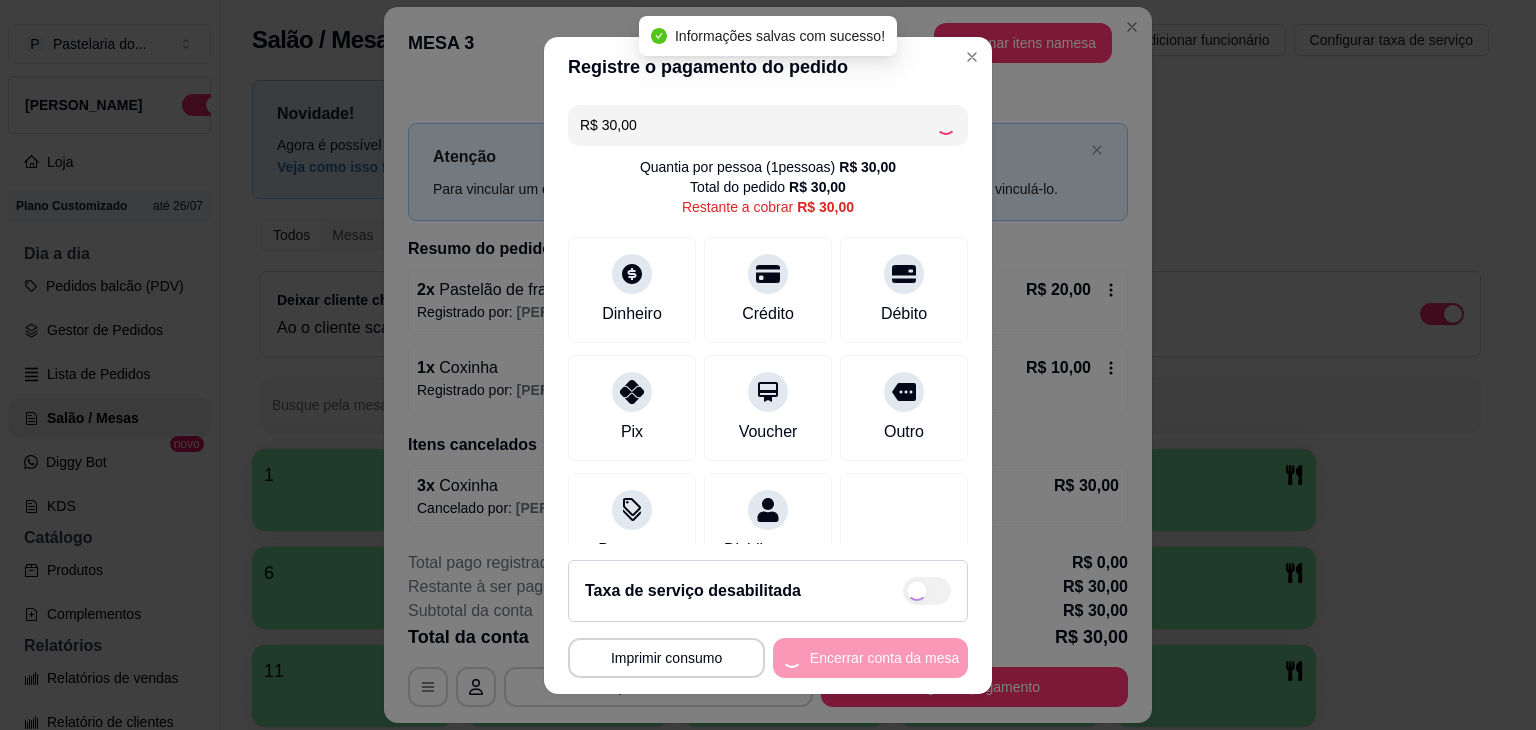 type on "R$ 0,00" 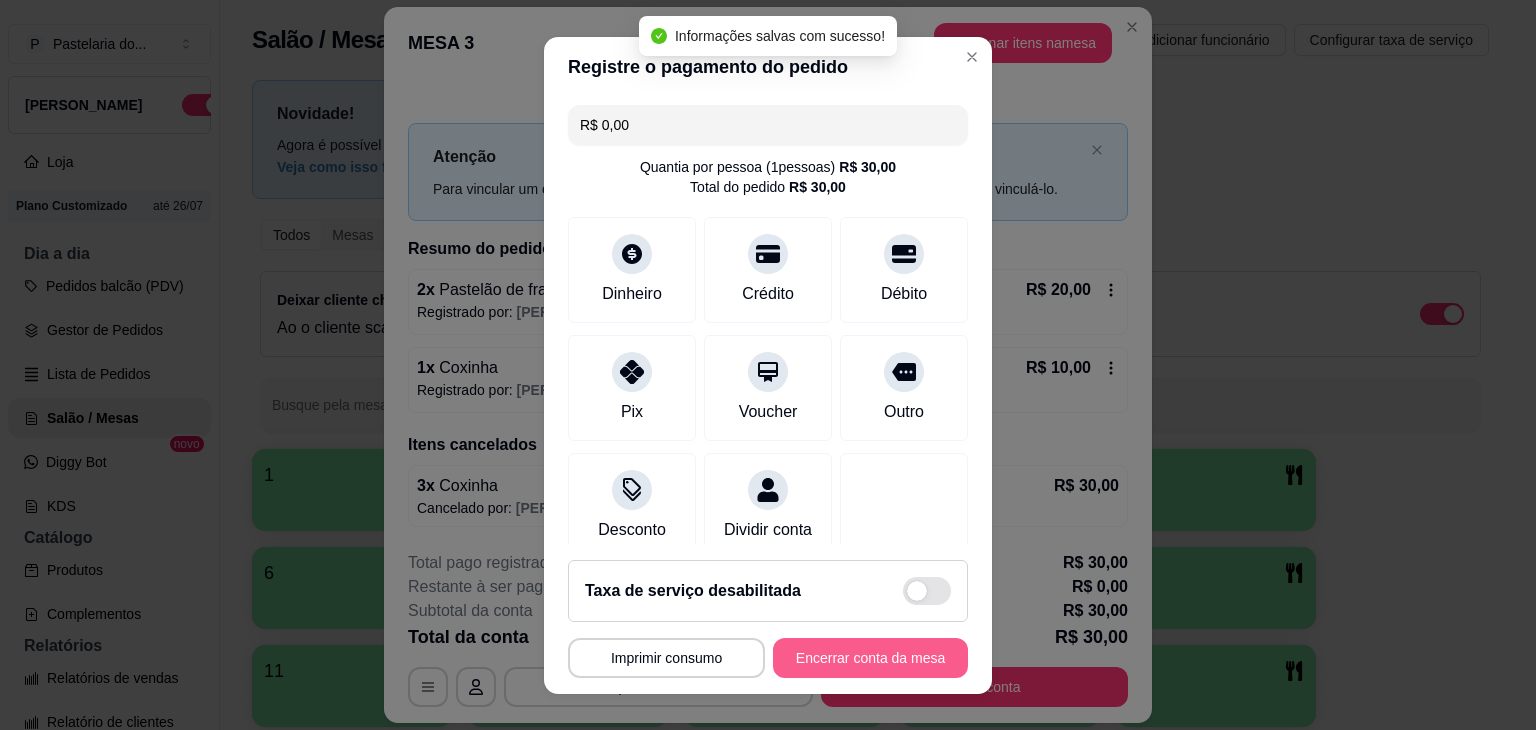 click on "Encerrar conta da mesa" at bounding box center [870, 658] 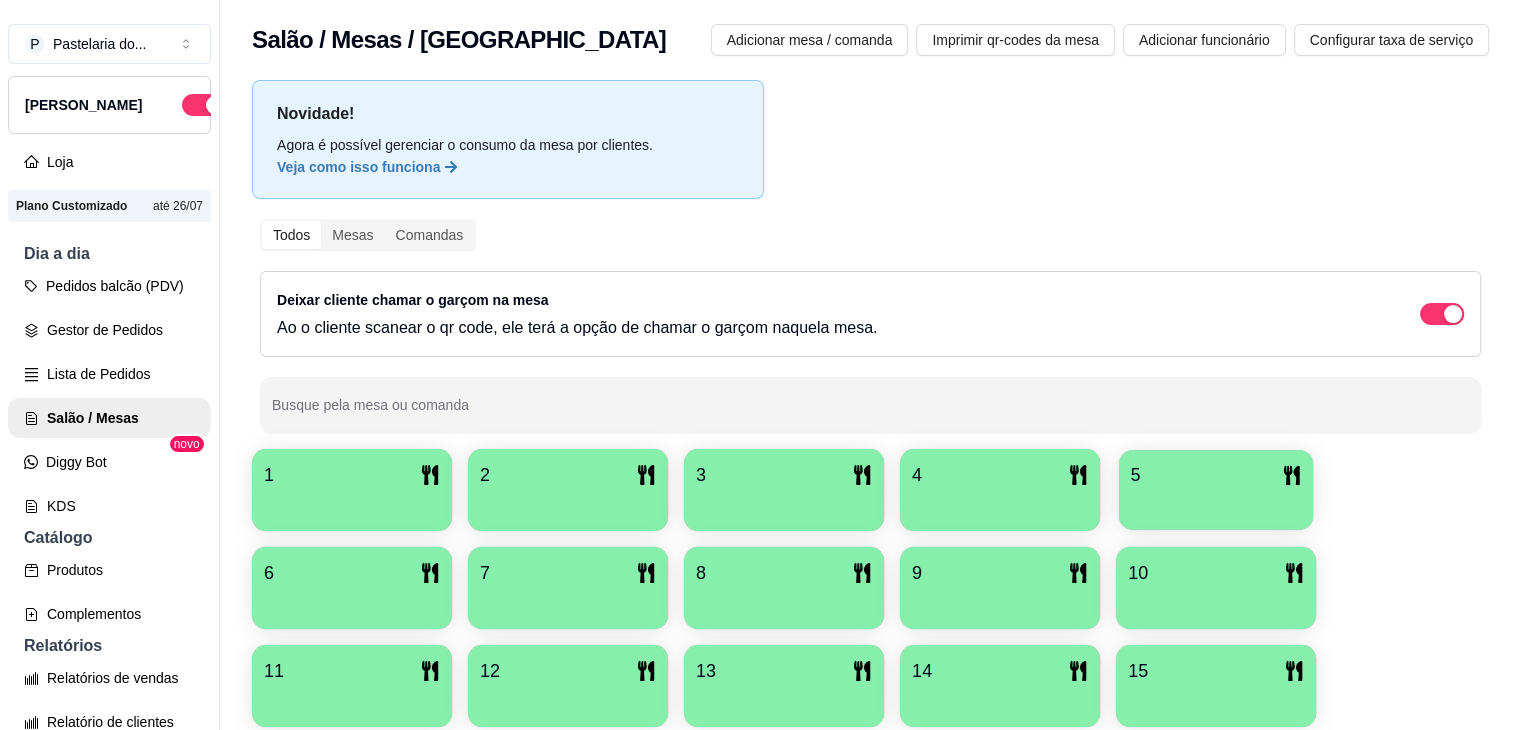 click on "5" at bounding box center (1216, 490) 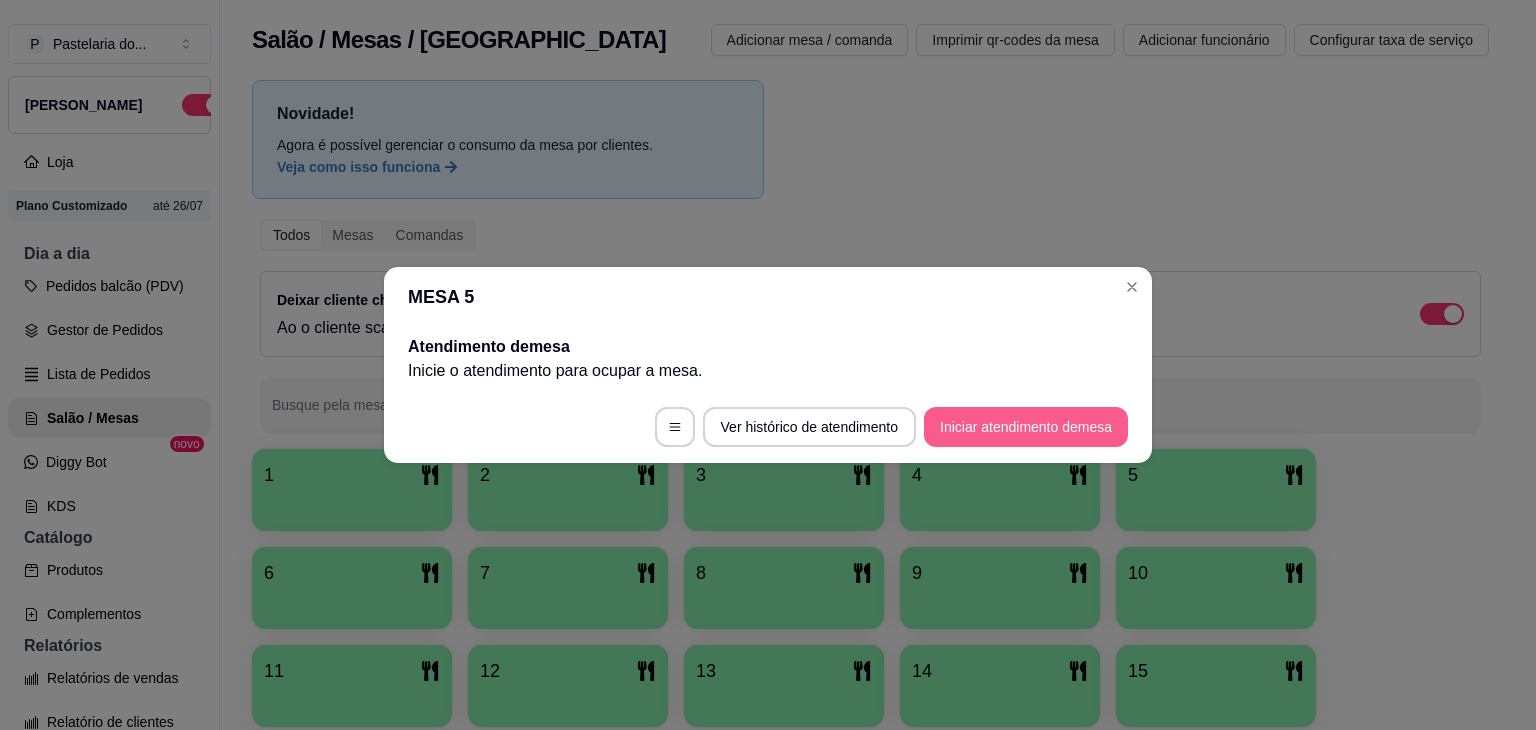 click on "Iniciar atendimento de  mesa" at bounding box center (1026, 427) 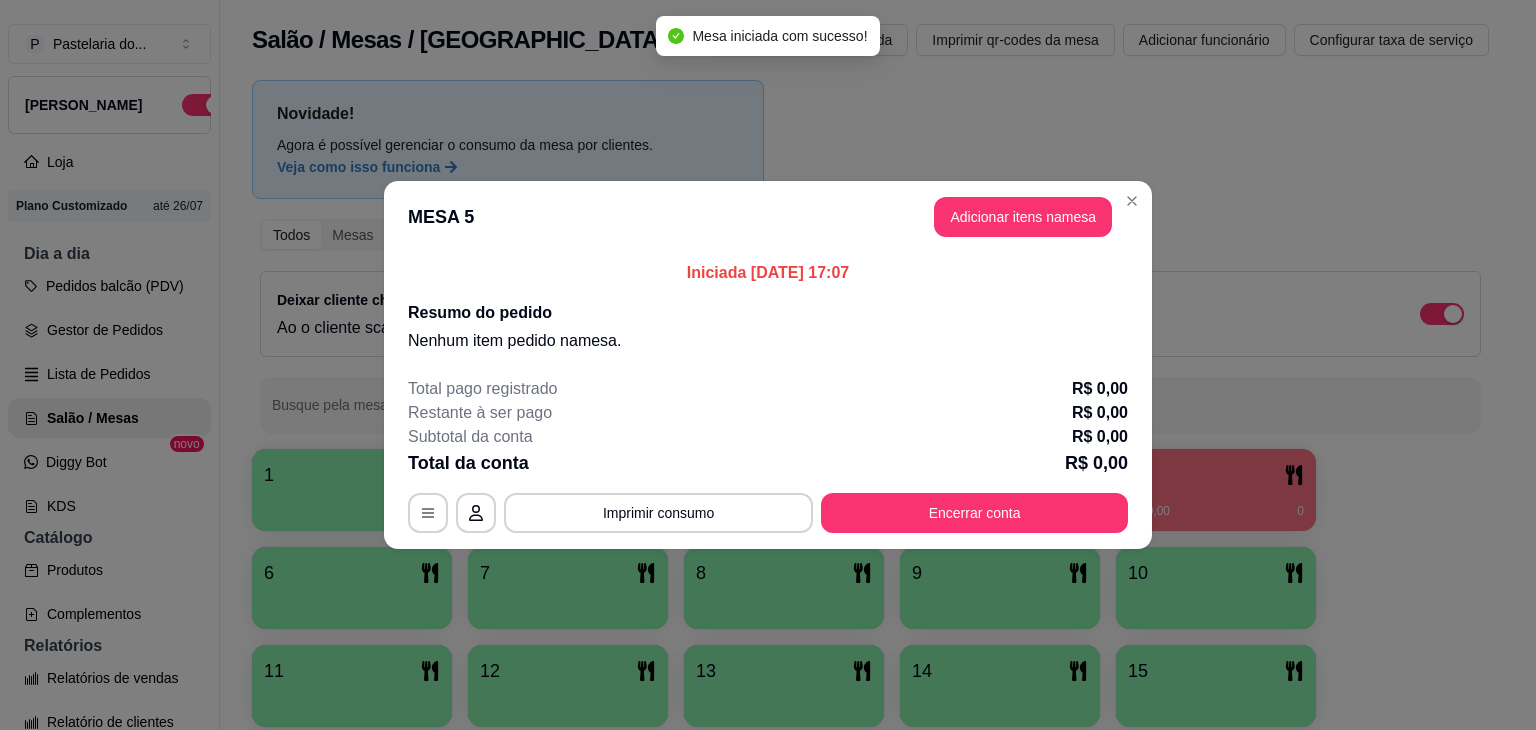 click on "MESA 5 Adicionar itens na  mesa" at bounding box center (768, 217) 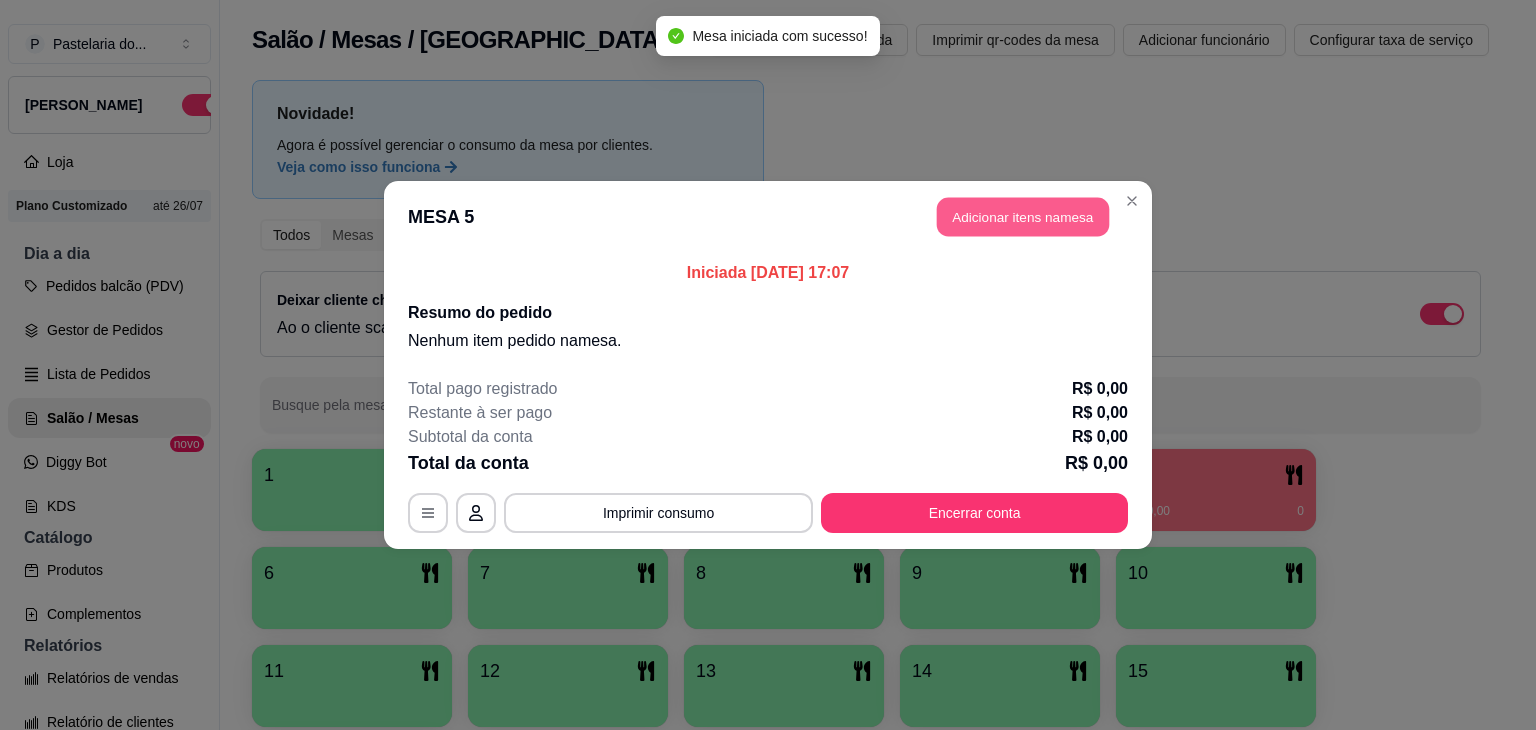 click on "Adicionar itens na  mesa" at bounding box center [1023, 217] 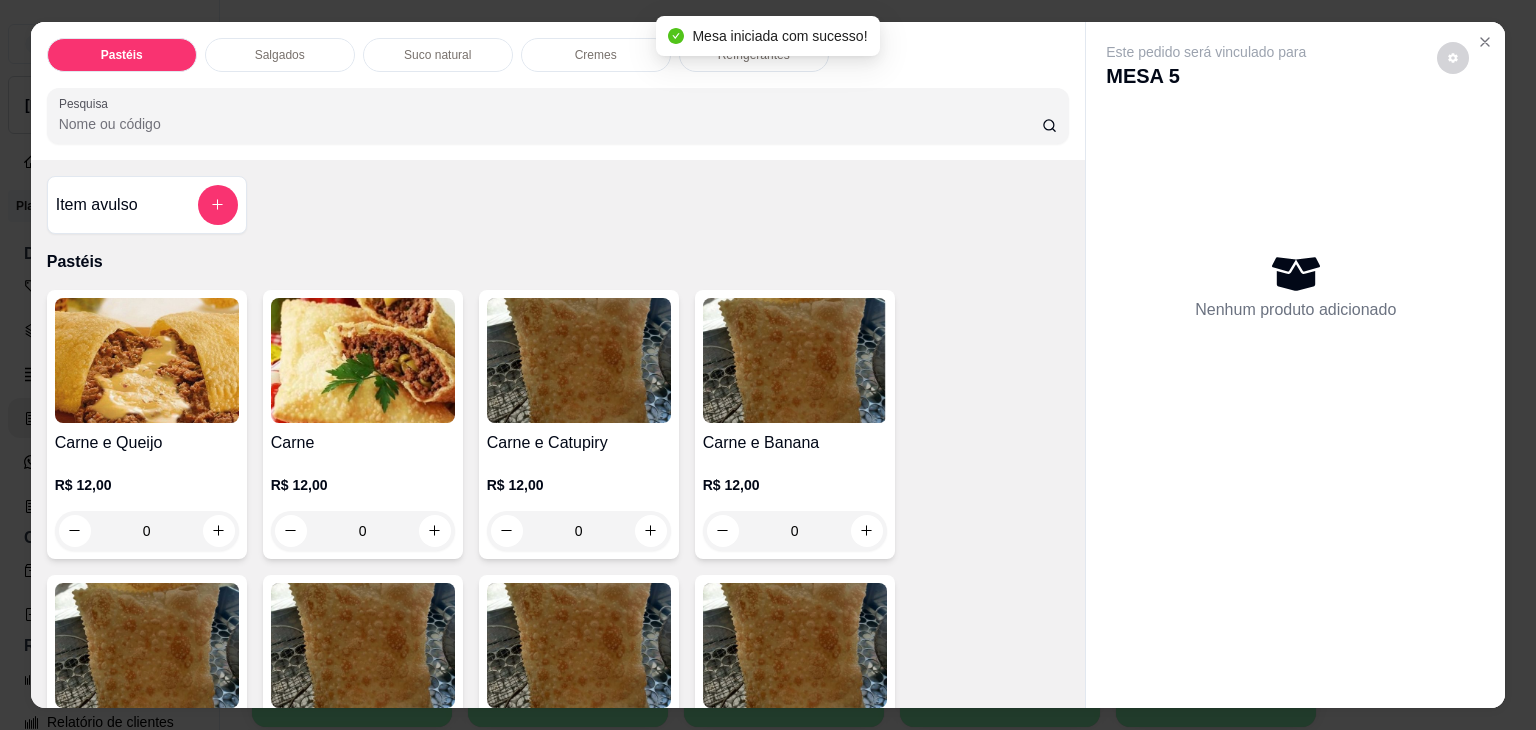 click on "Mesa iniciada com sucesso!" at bounding box center (767, 36) 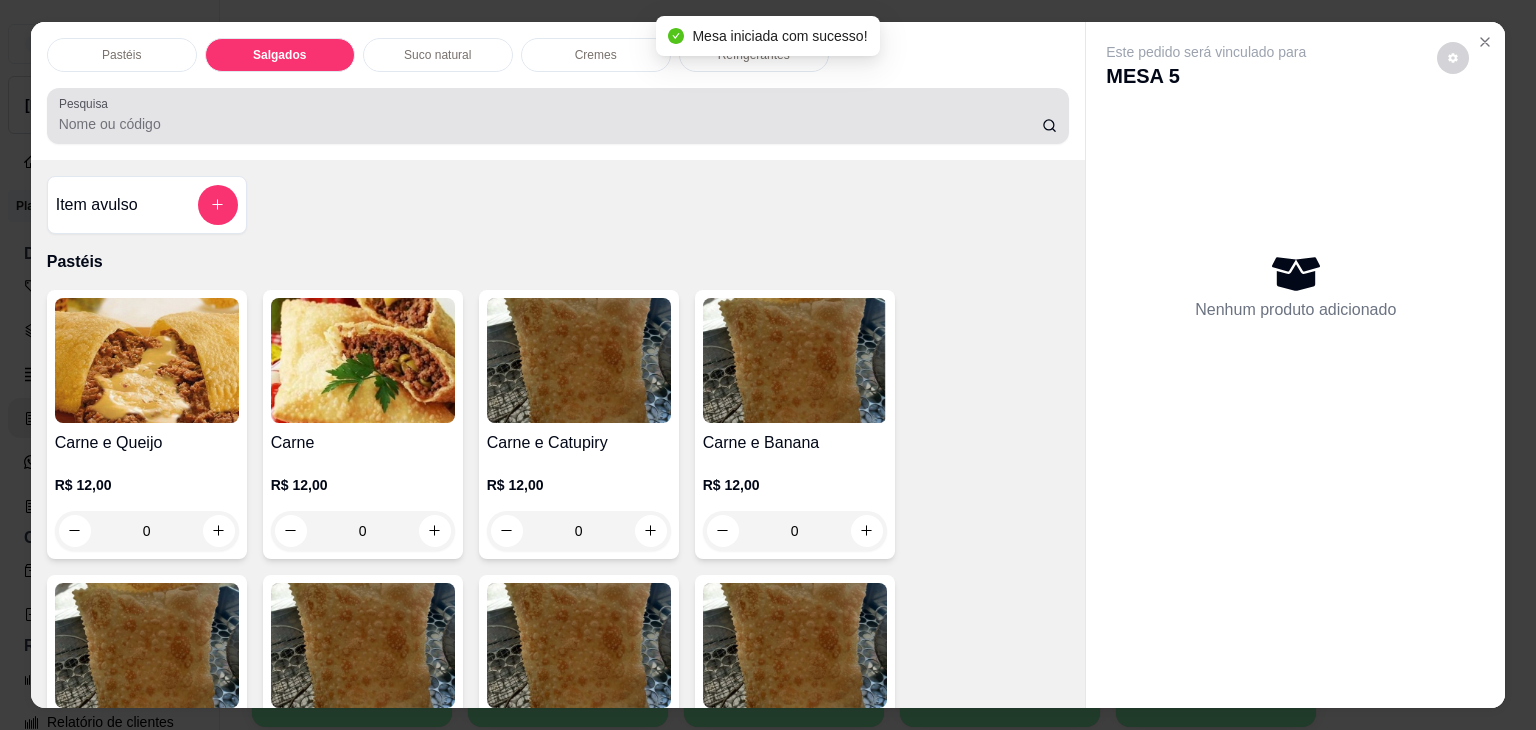 scroll, scrollTop: 2124, scrollLeft: 0, axis: vertical 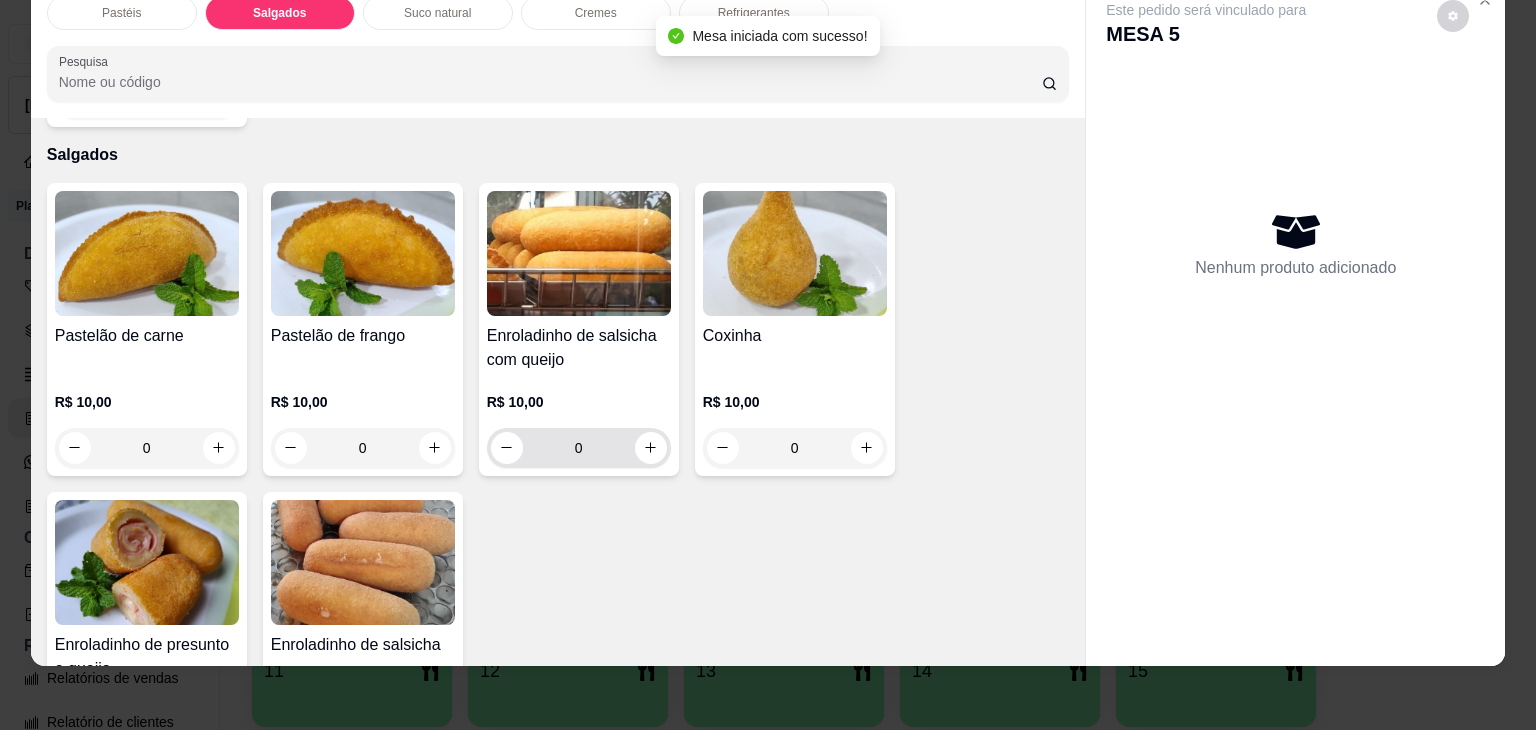 click 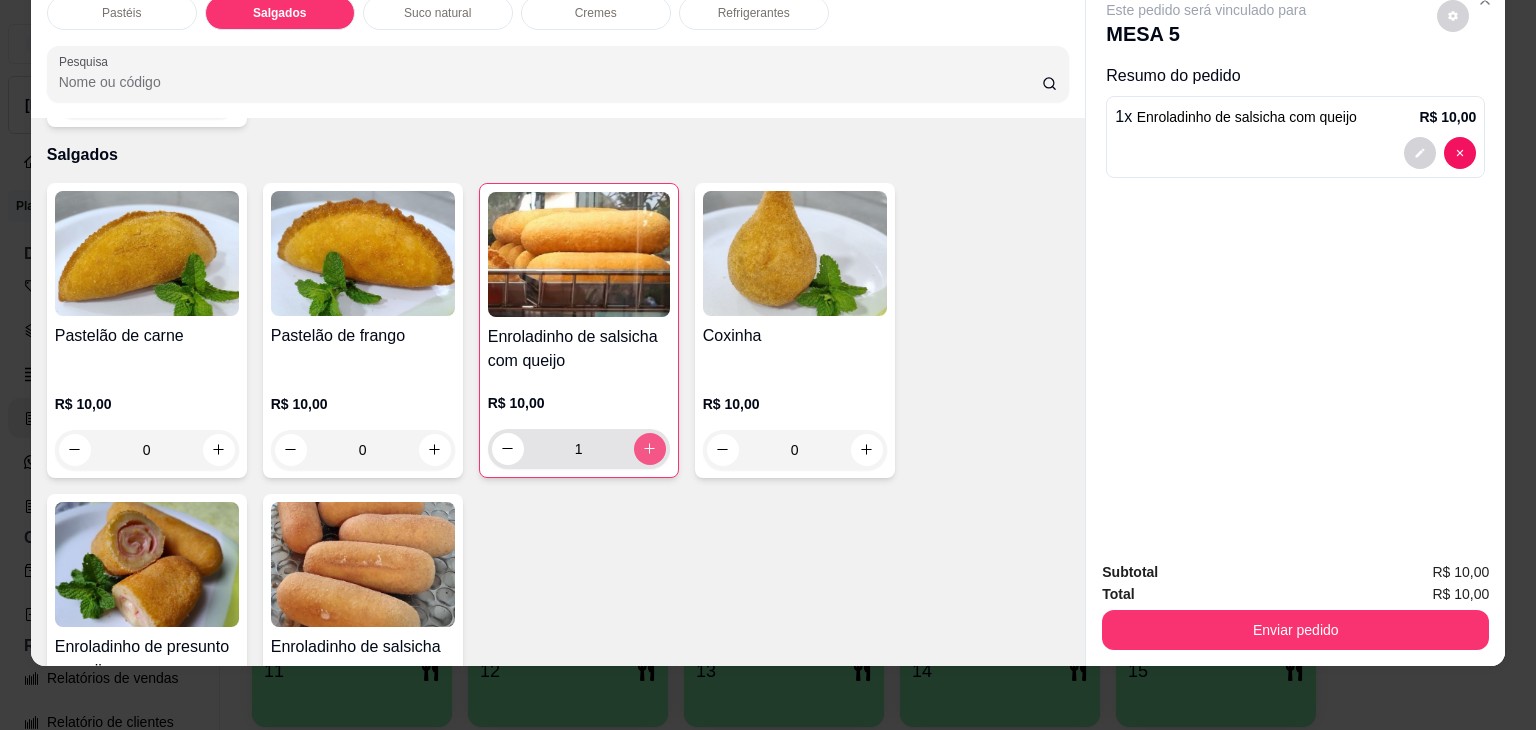 click 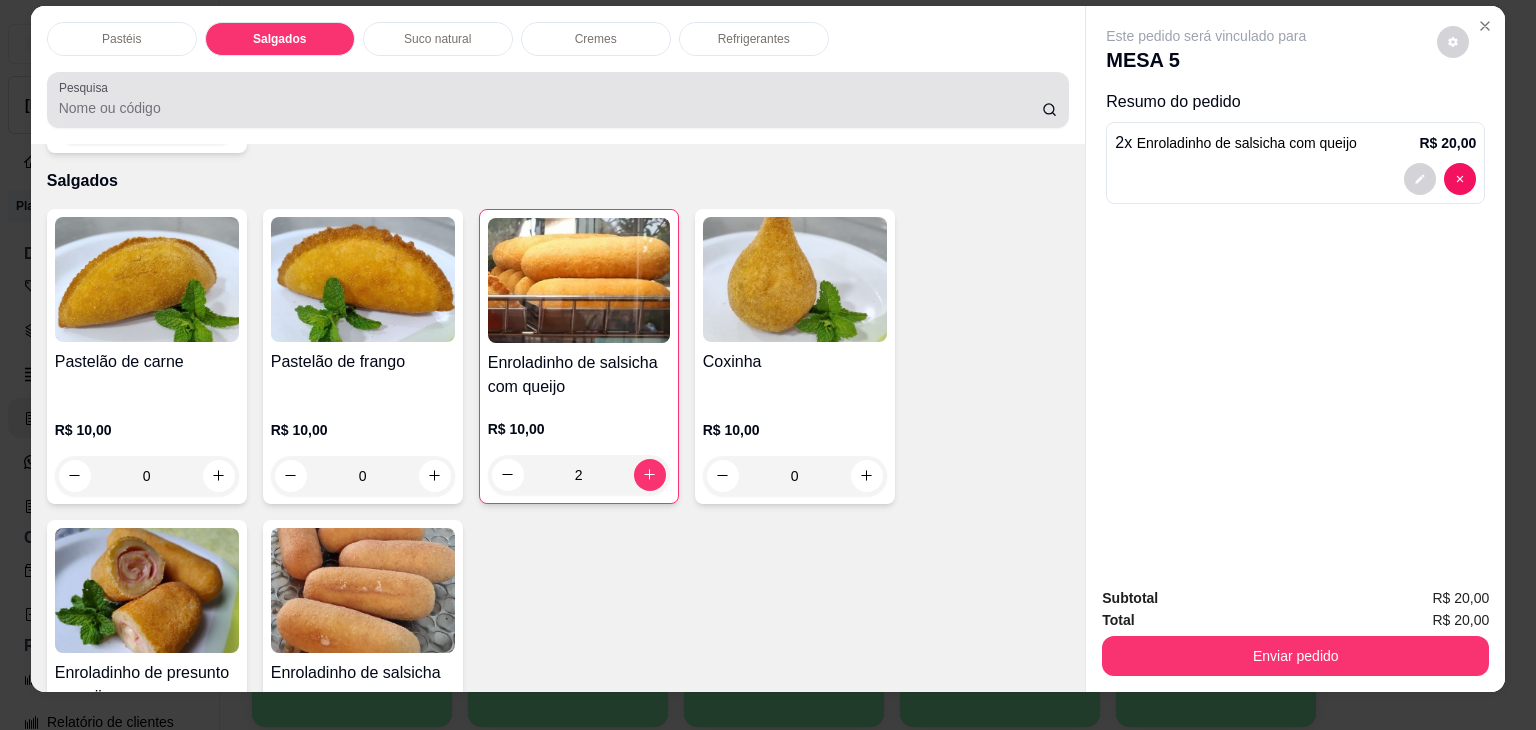 scroll, scrollTop: 0, scrollLeft: 0, axis: both 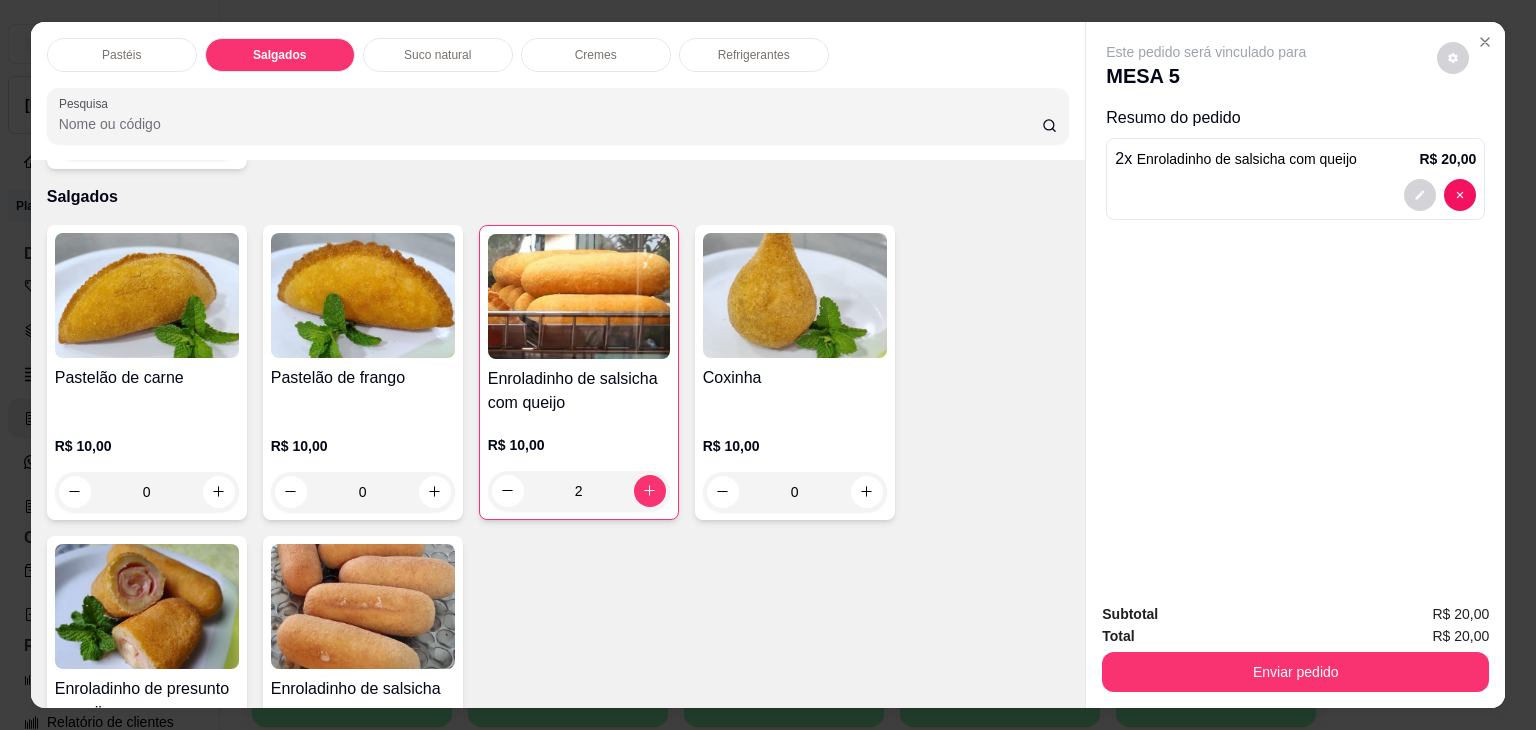 click on "Refrigerantes" at bounding box center [754, 55] 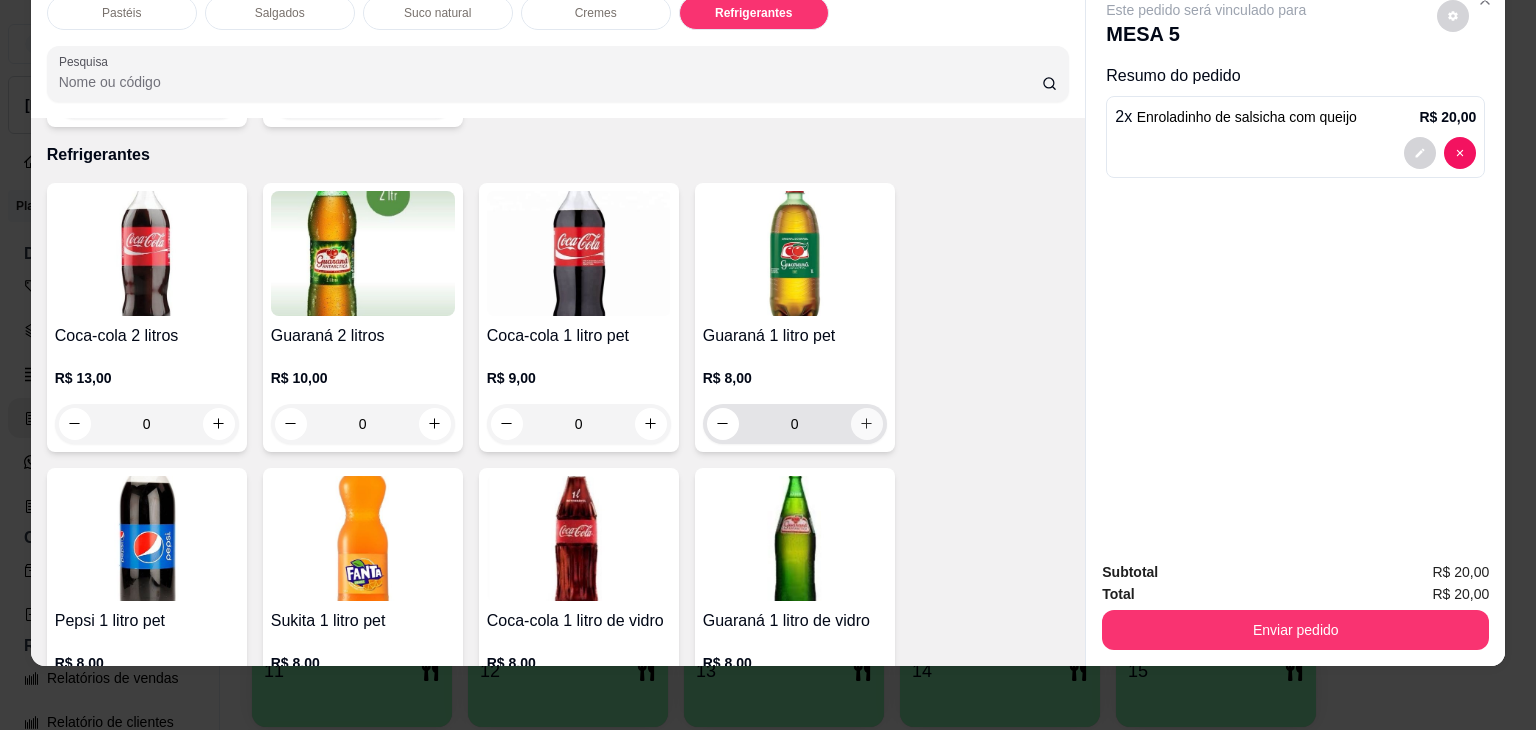 click 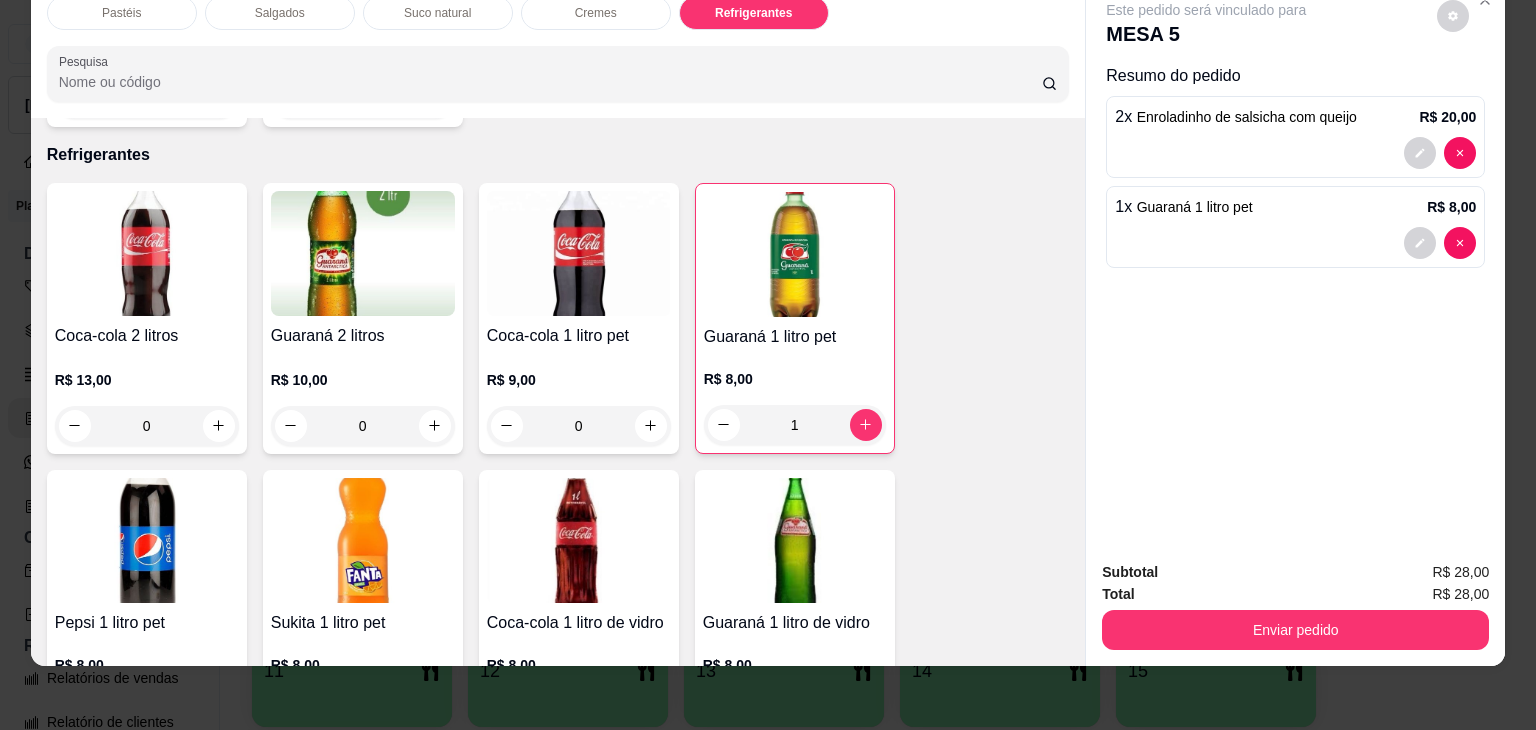 click on "Enviar pedido" at bounding box center [1295, 630] 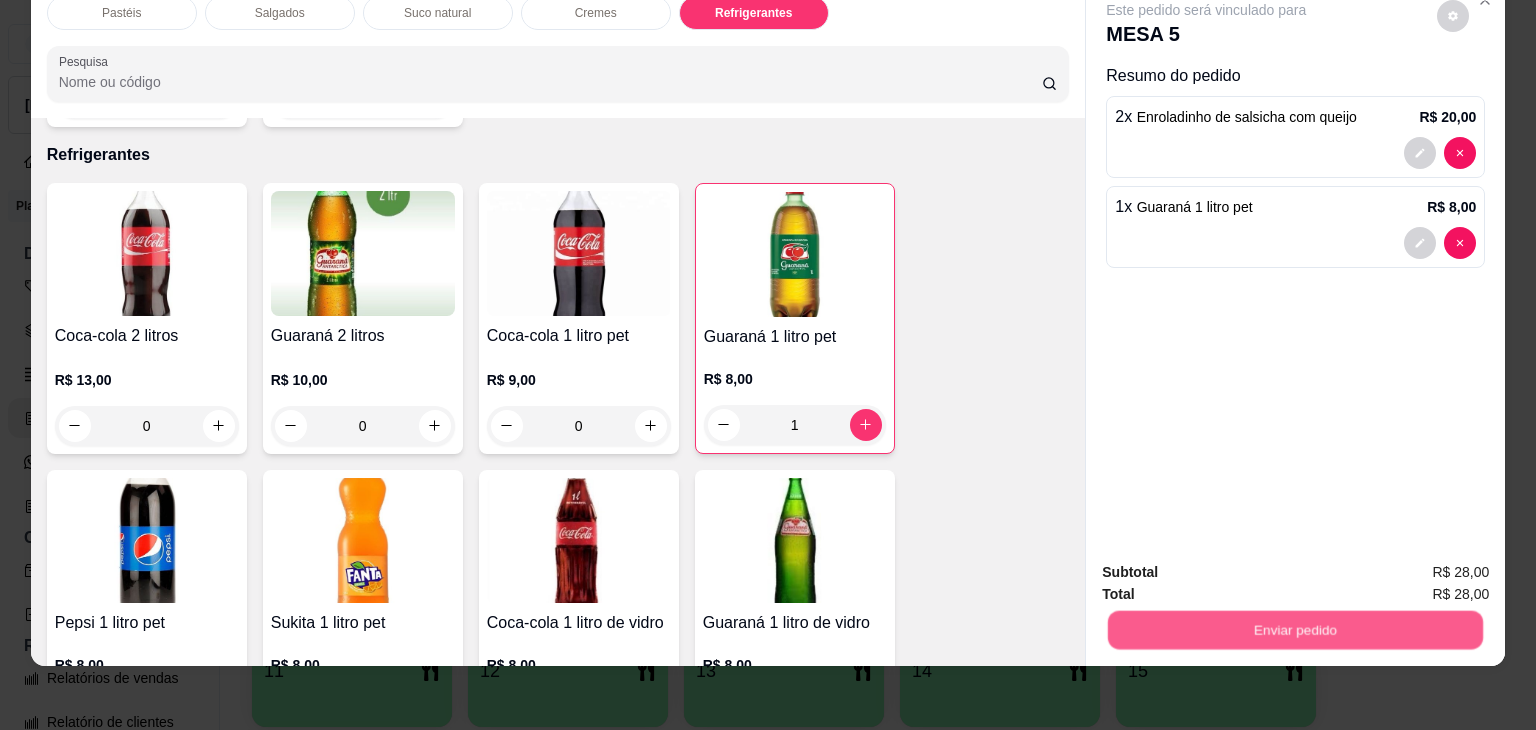 click on "Não registrar e enviar pedido" at bounding box center (1229, 565) 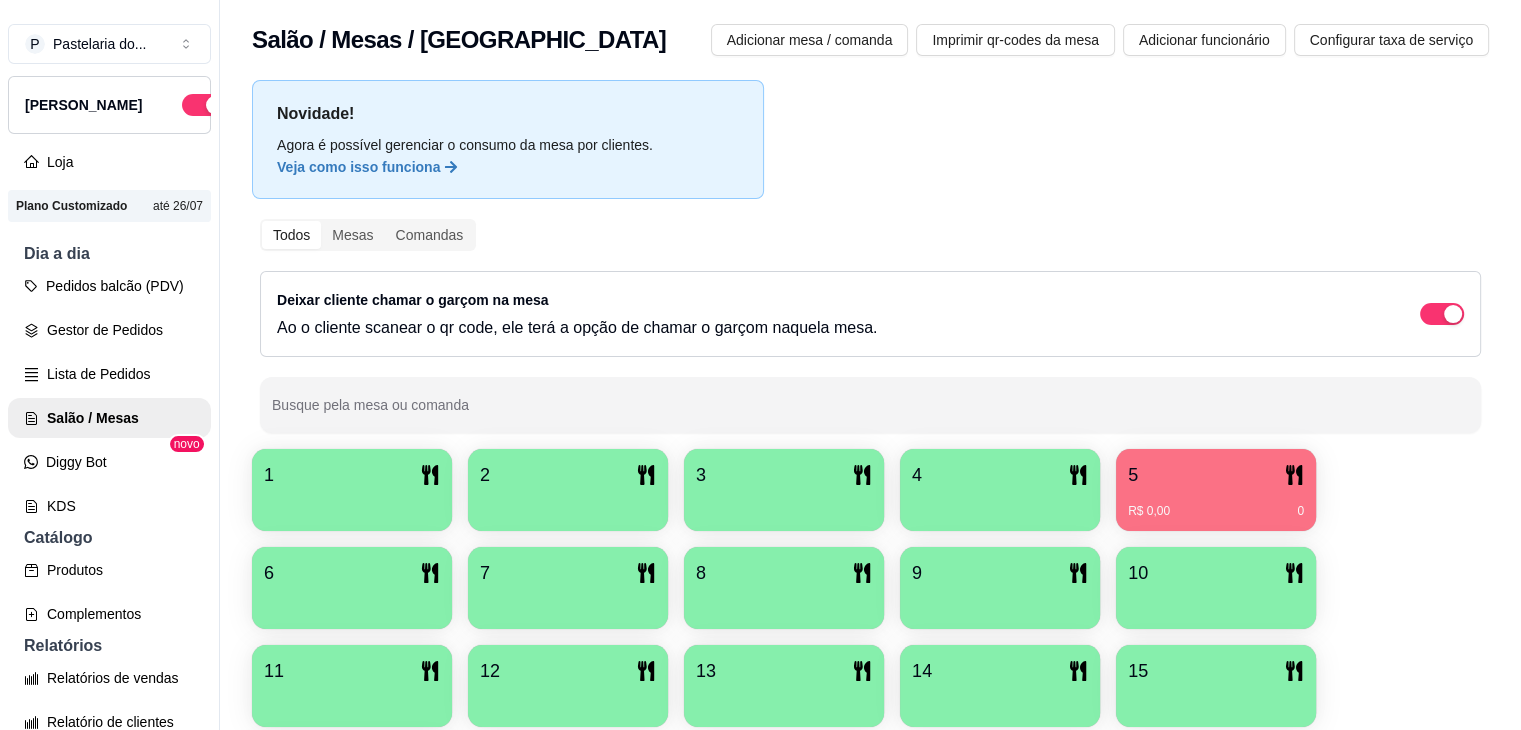 drag, startPoint x: 1278, startPoint y: 254, endPoint x: 1272, endPoint y: 238, distance: 17.088007 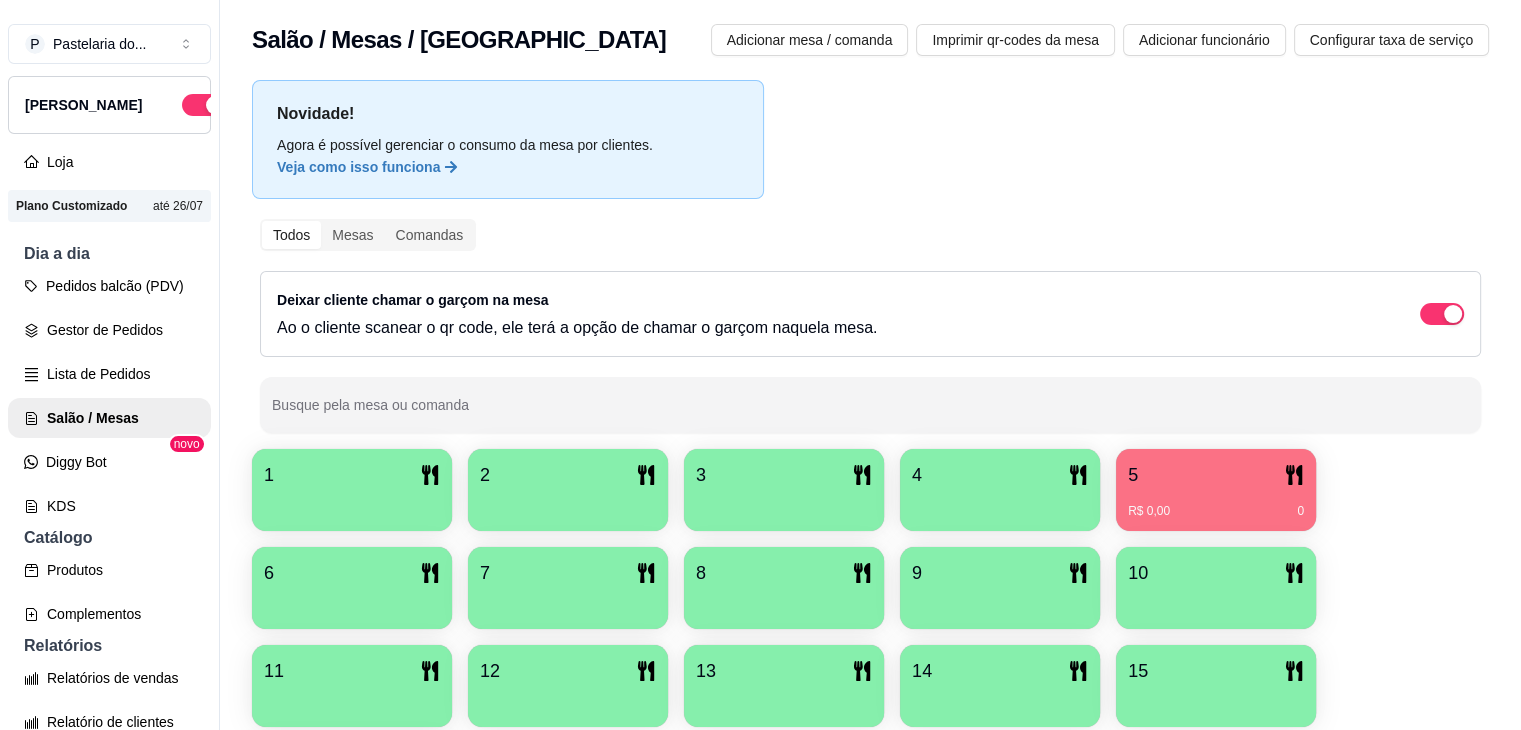 click on "12" at bounding box center [568, 671] 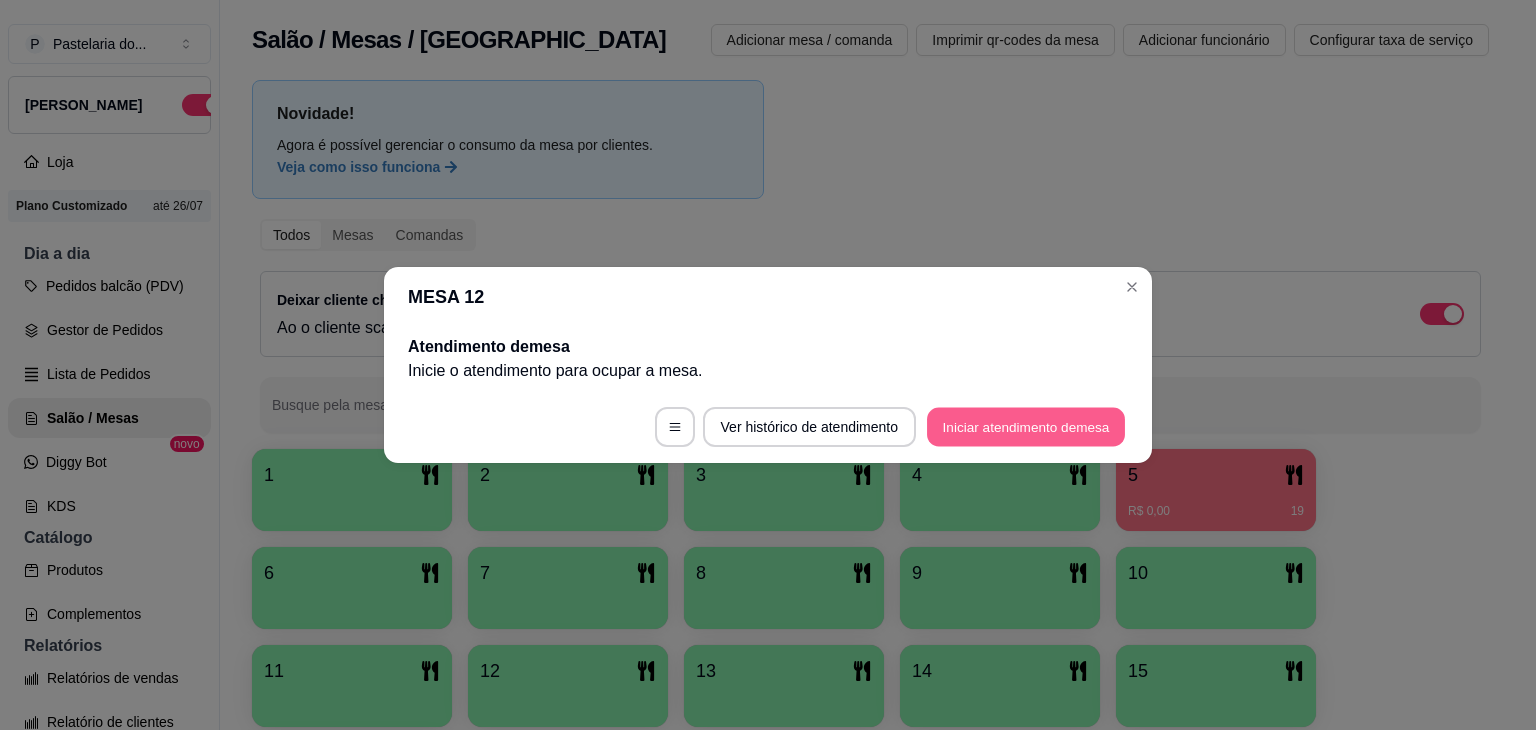 click on "Iniciar atendimento de  mesa" at bounding box center [1026, 427] 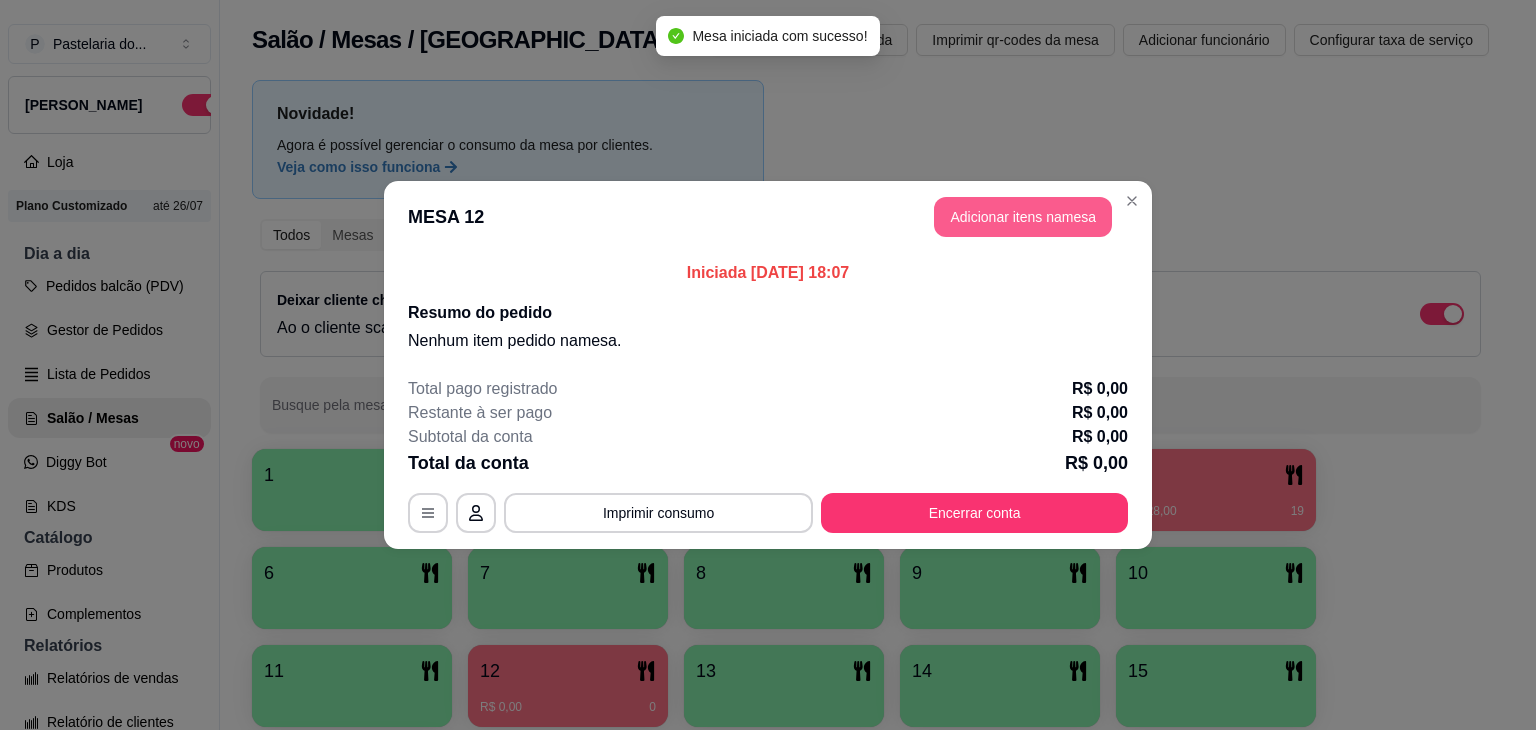 click on "Adicionar itens na  mesa" at bounding box center (1023, 217) 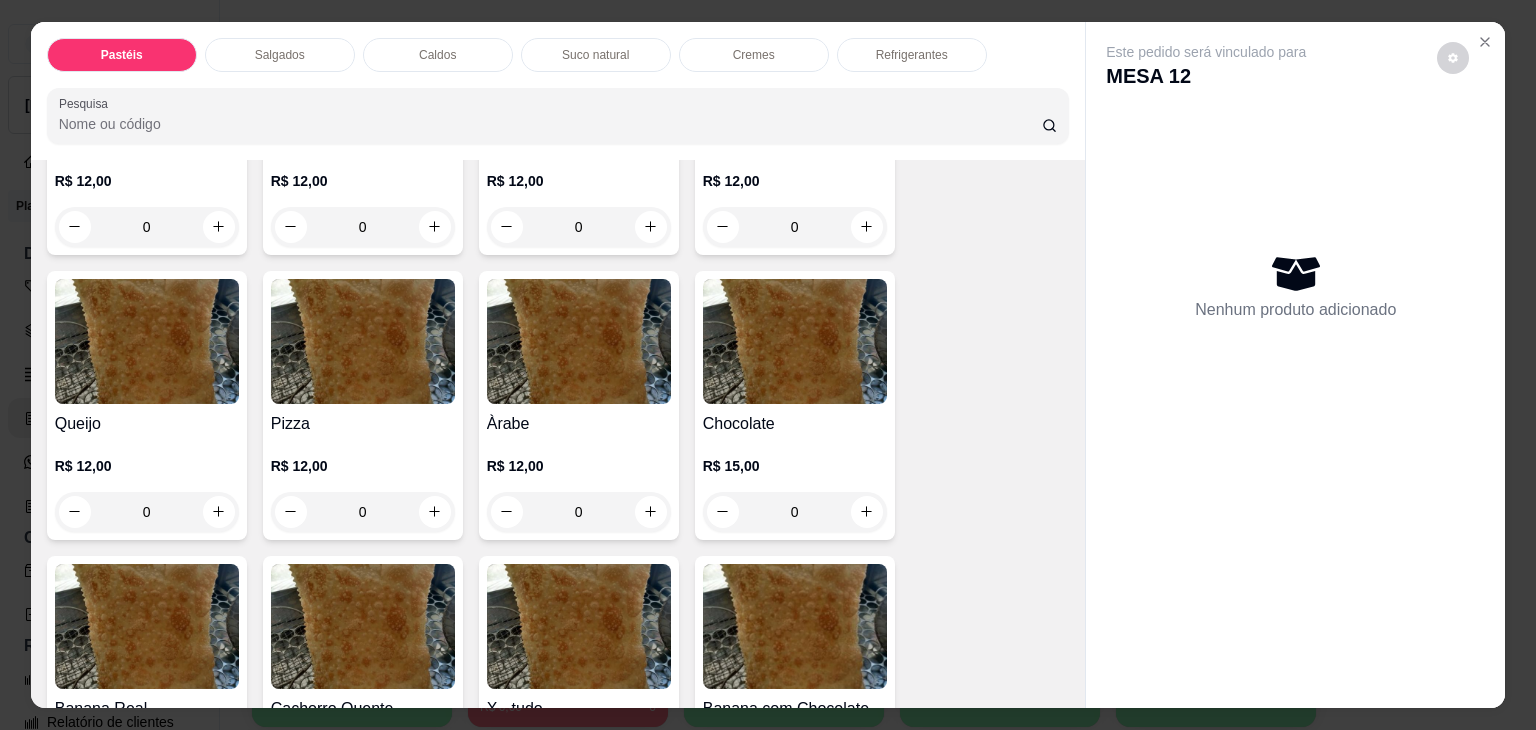 scroll, scrollTop: 1300, scrollLeft: 0, axis: vertical 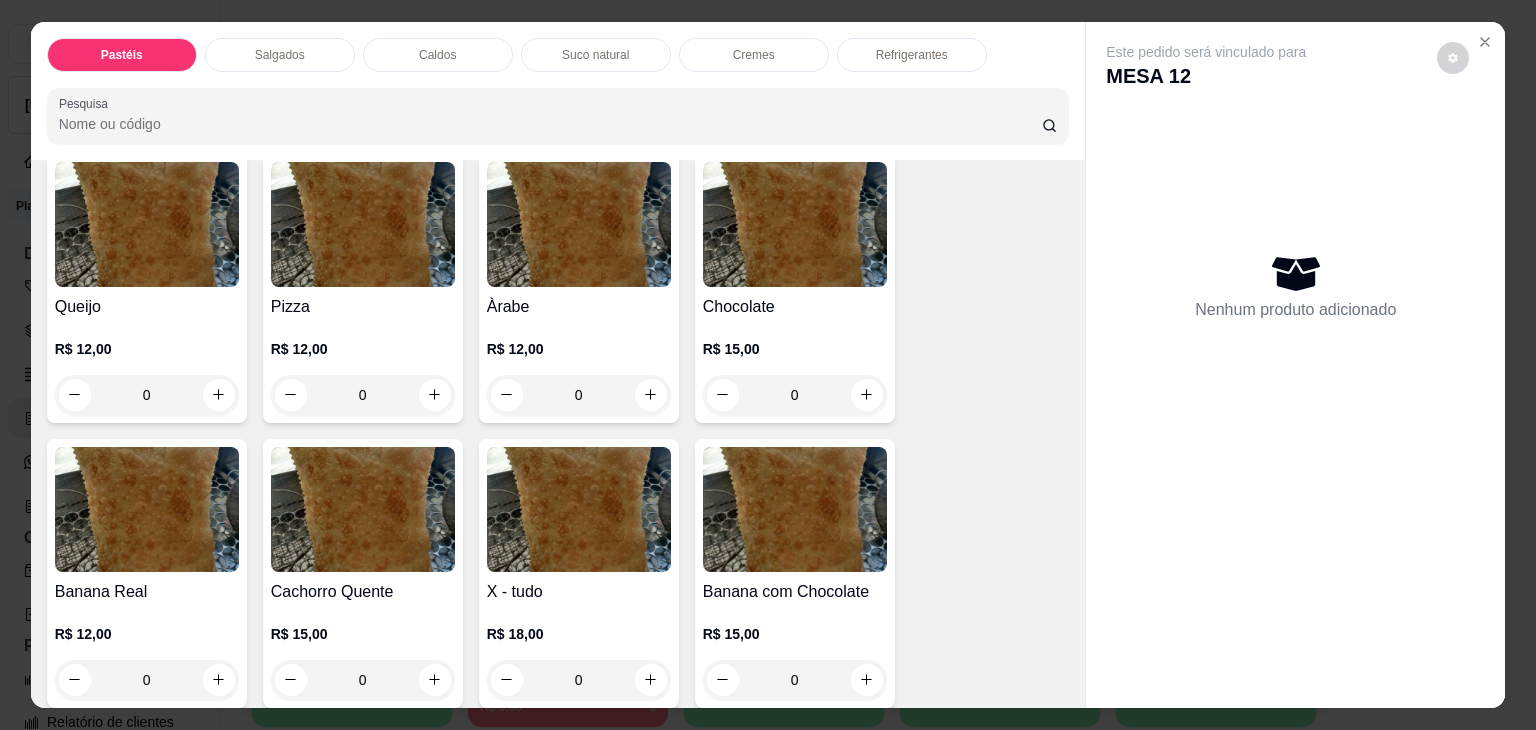 click on "0" at bounding box center [579, 395] 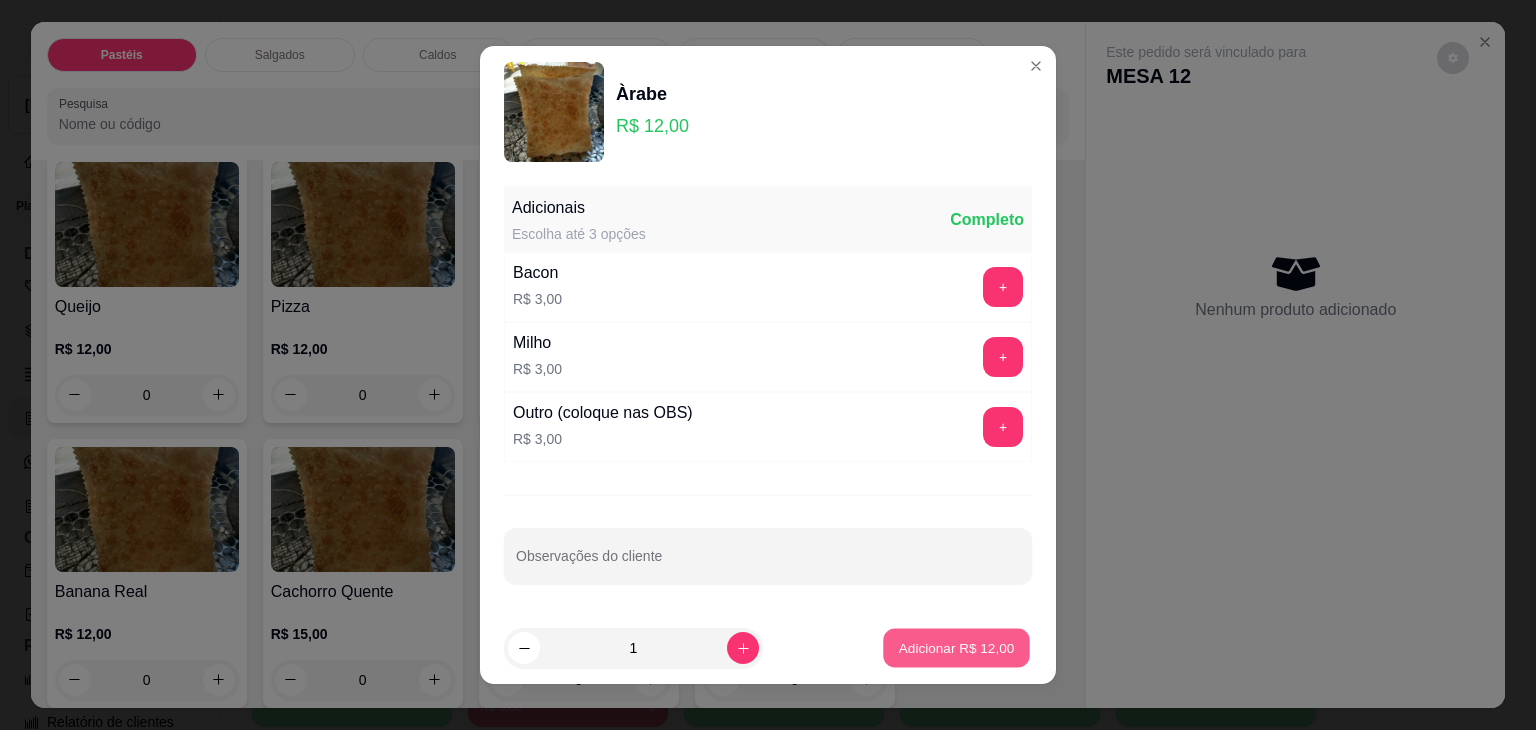 click on "Adicionar   R$ 12,00" at bounding box center (956, 648) 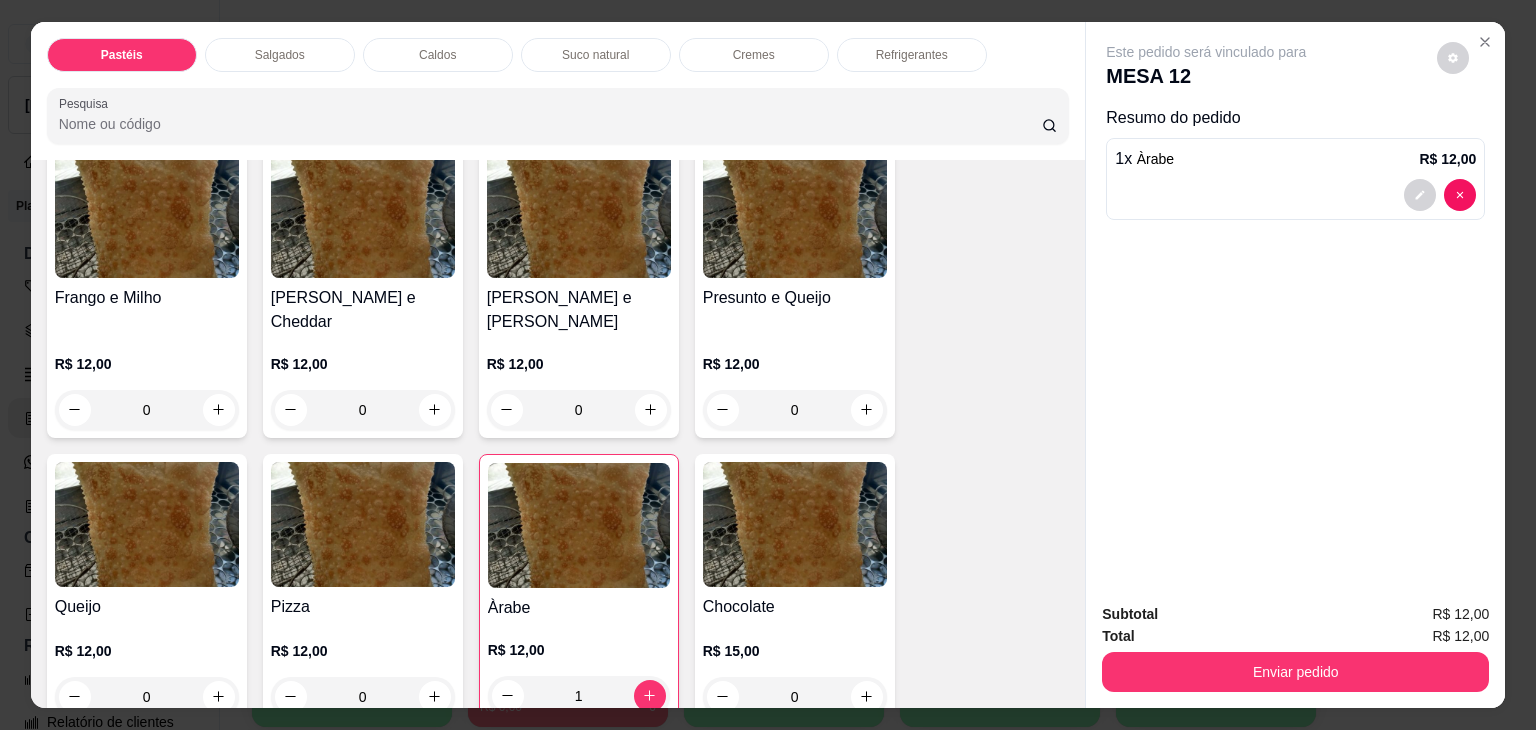 scroll, scrollTop: 1000, scrollLeft: 0, axis: vertical 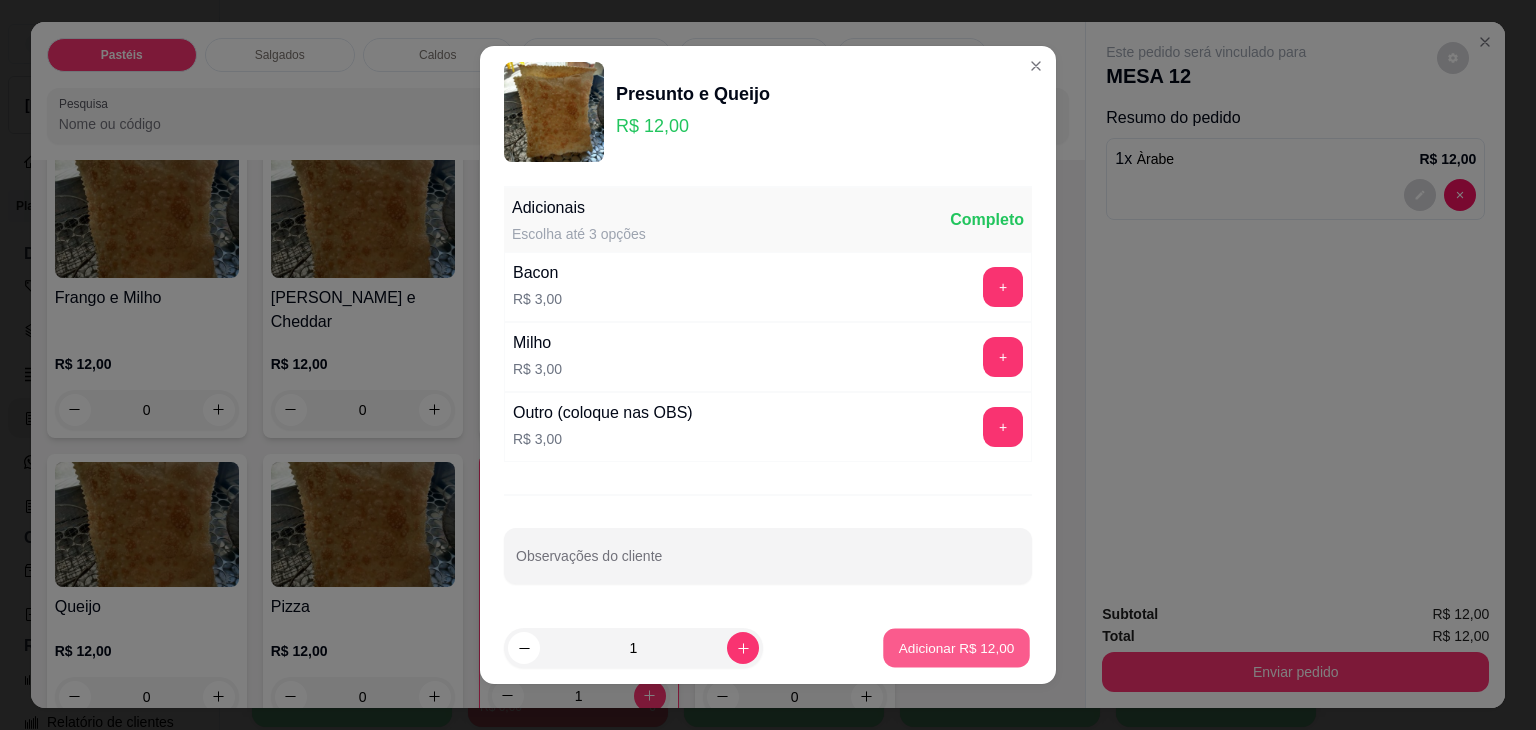click on "Adicionar   R$ 12,00" at bounding box center (957, 647) 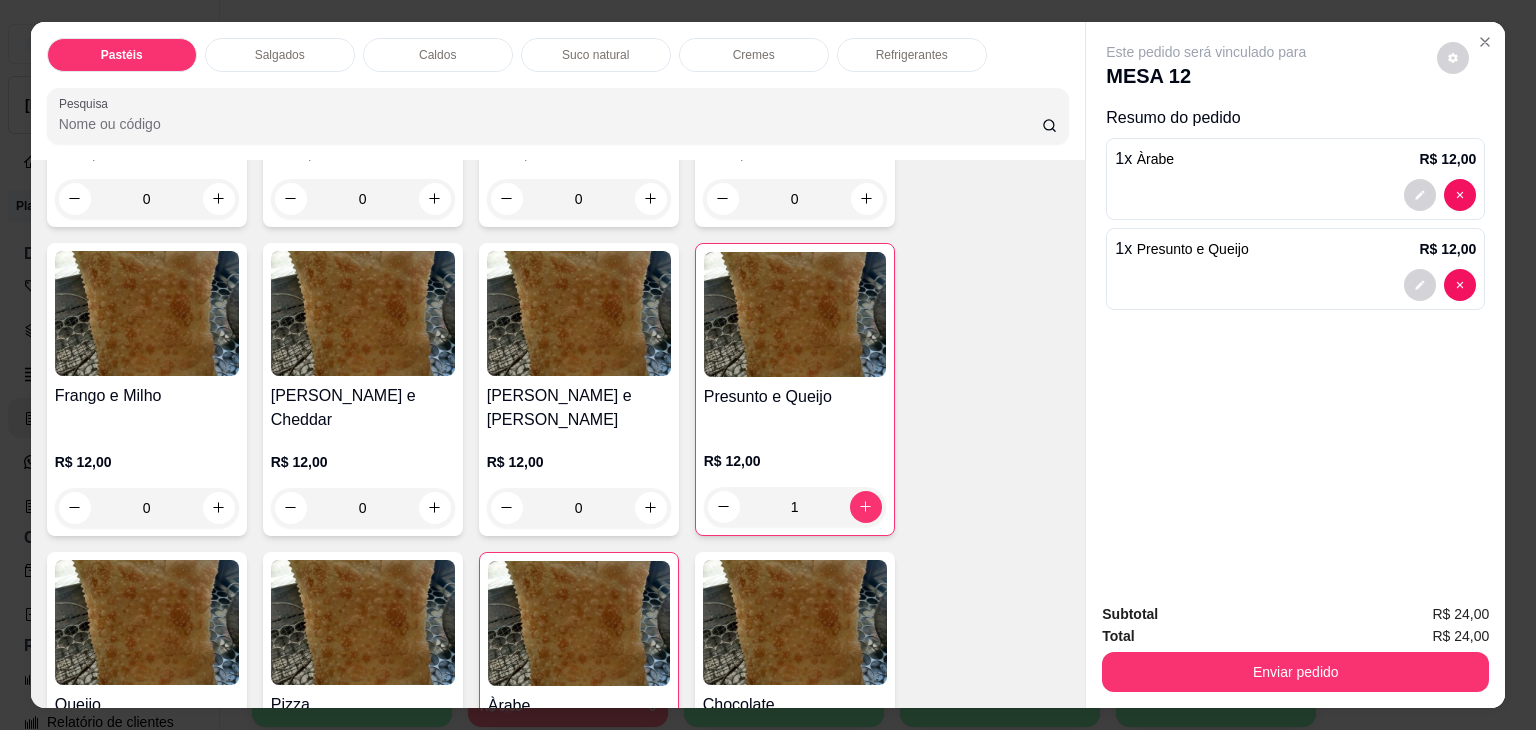 scroll, scrollTop: 900, scrollLeft: 0, axis: vertical 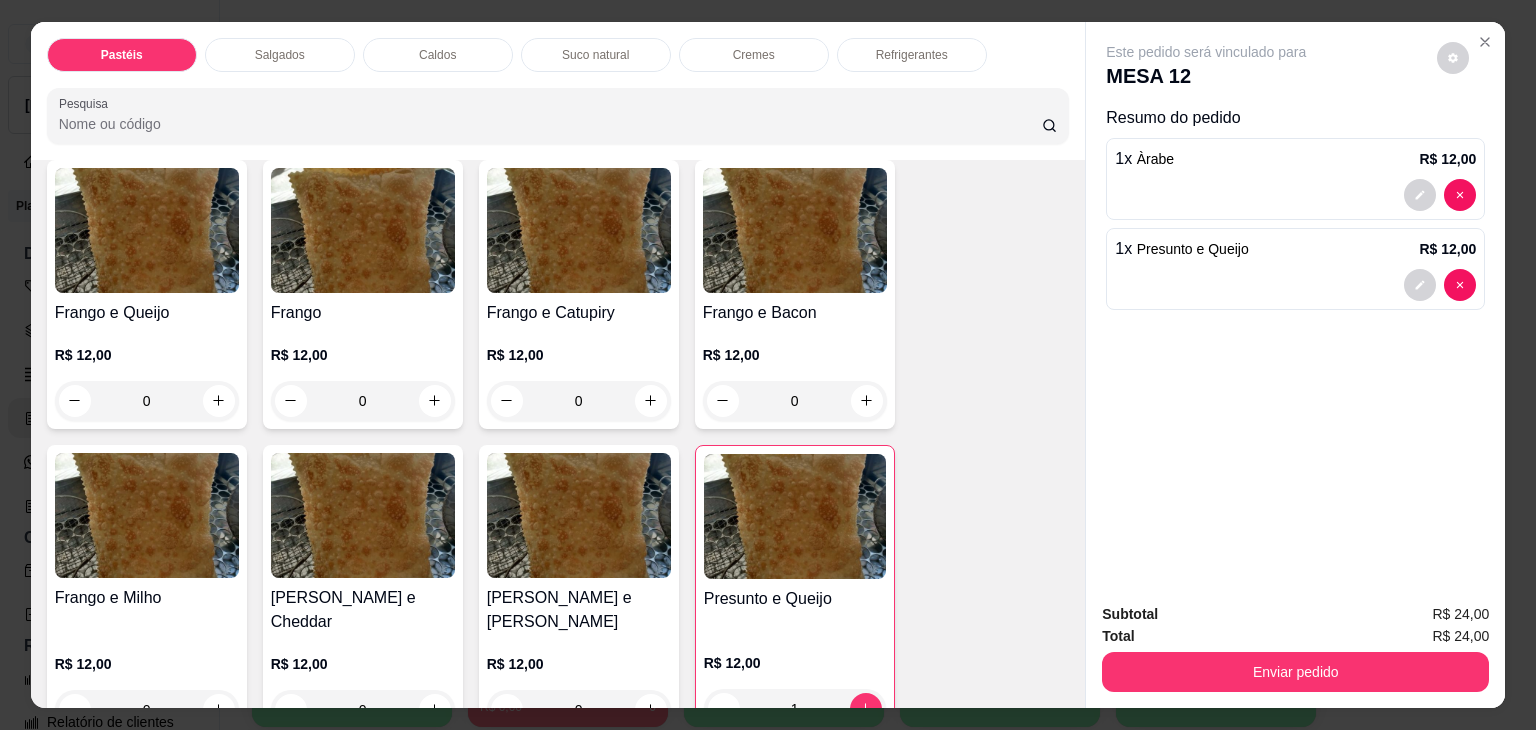 click on "0" at bounding box center (579, 401) 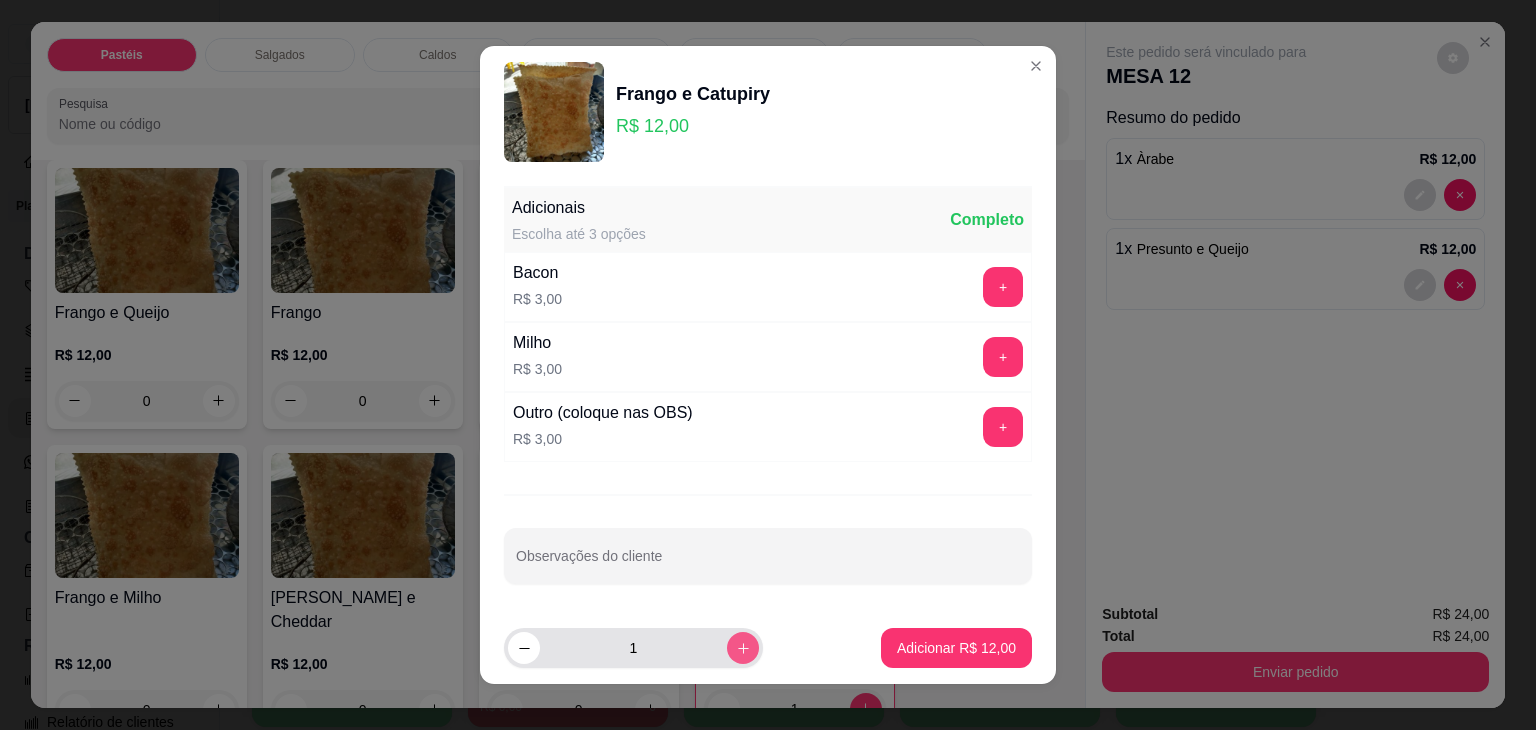 click at bounding box center (743, 648) 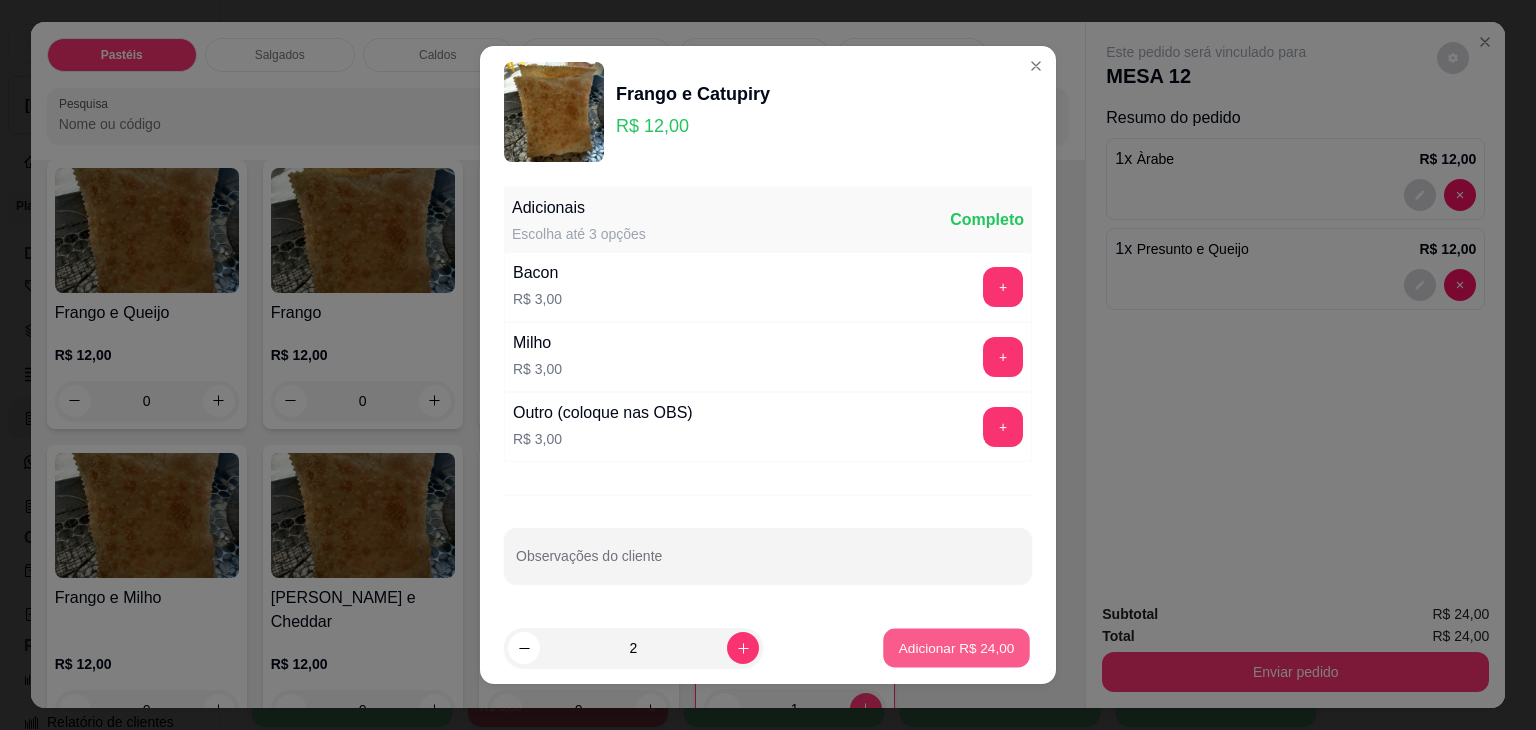 click on "Adicionar   R$ 24,00" at bounding box center (957, 647) 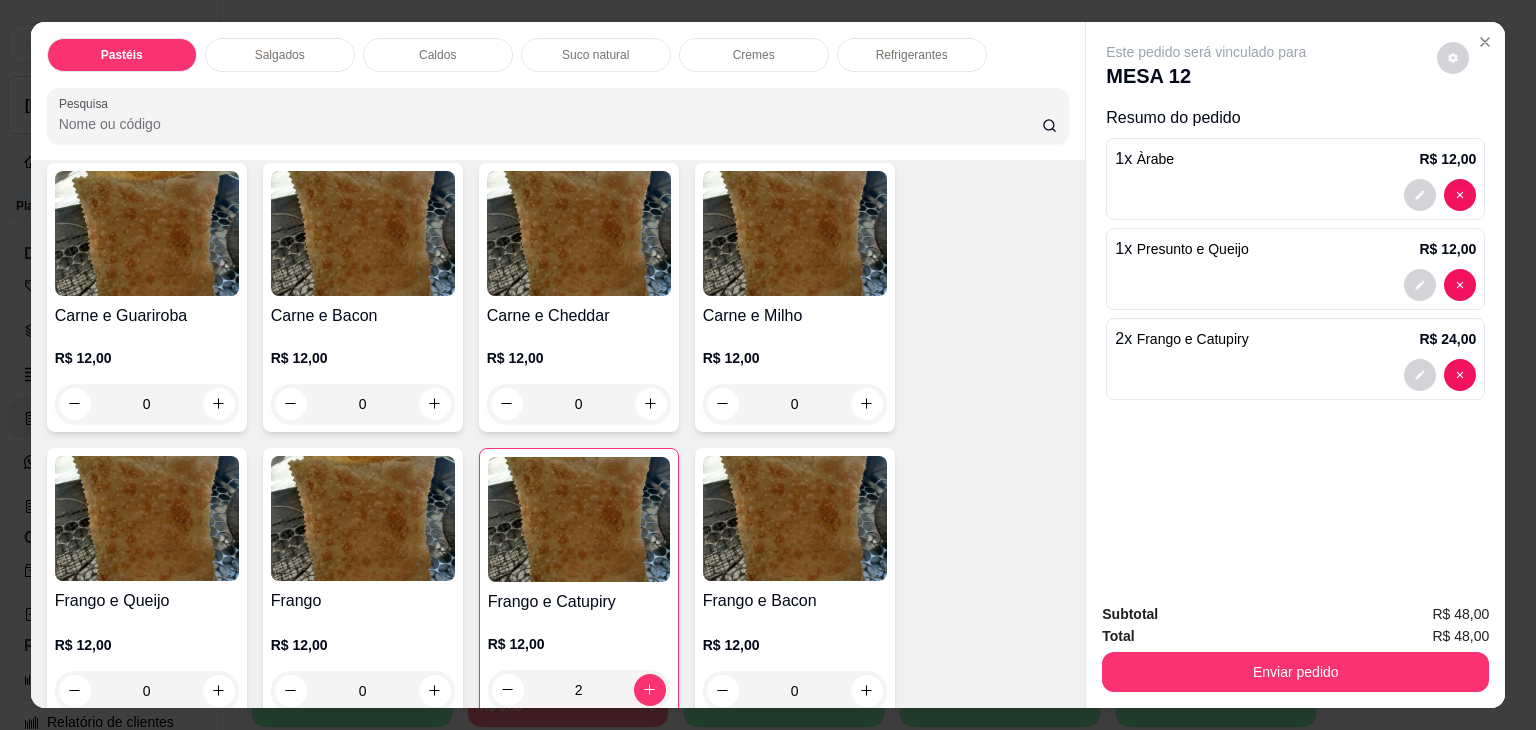 scroll, scrollTop: 200, scrollLeft: 0, axis: vertical 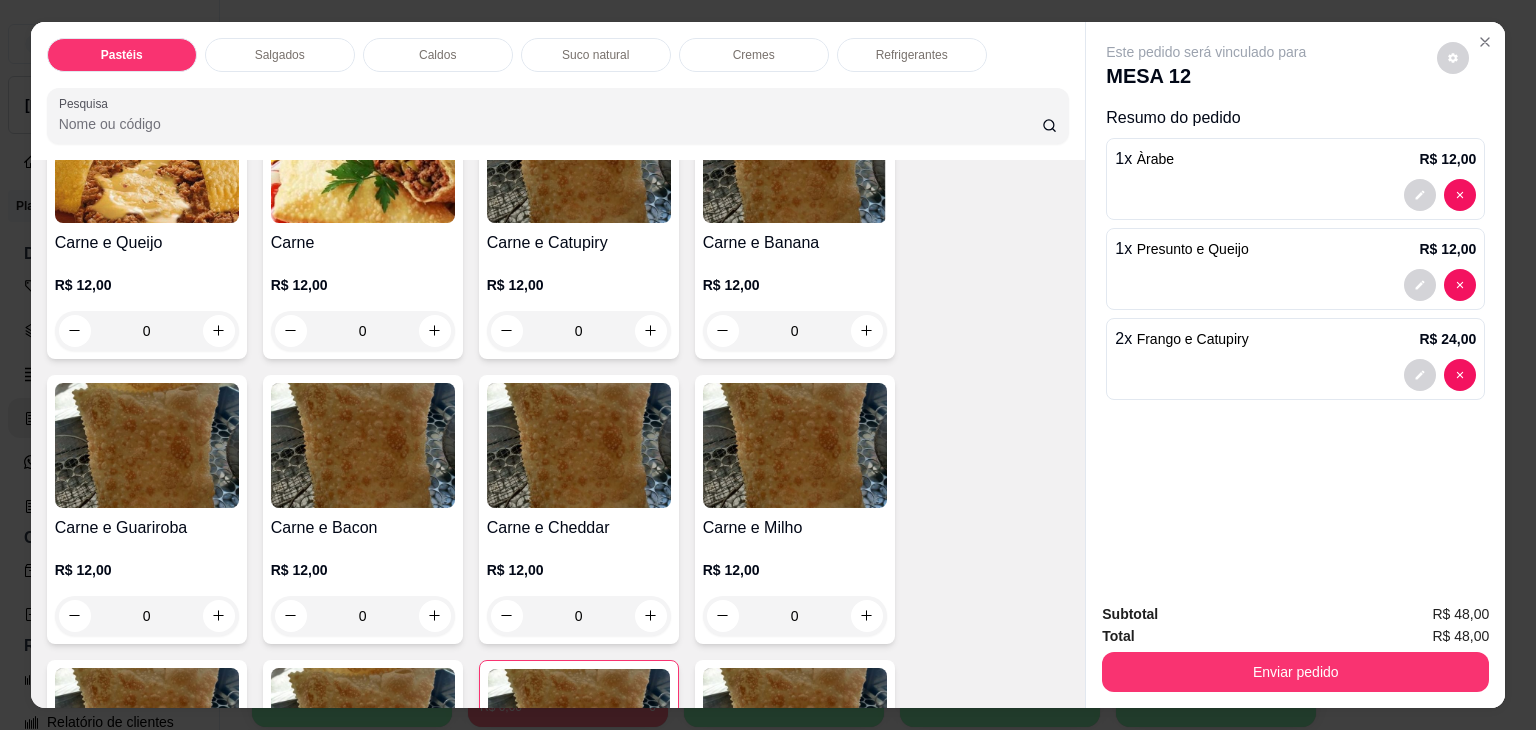 click on "0" at bounding box center [147, 616] 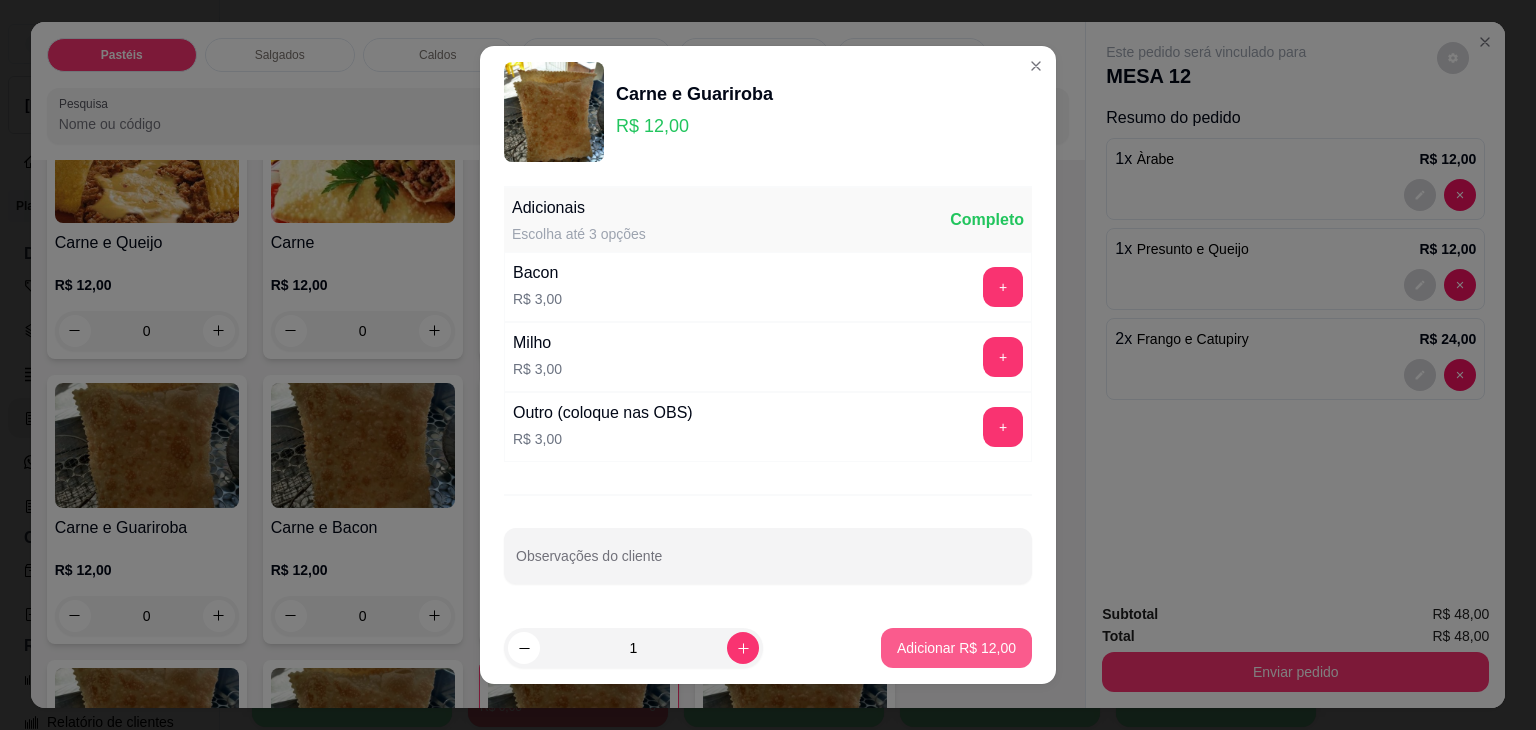 click on "Adicionar   R$ 12,00" at bounding box center (956, 648) 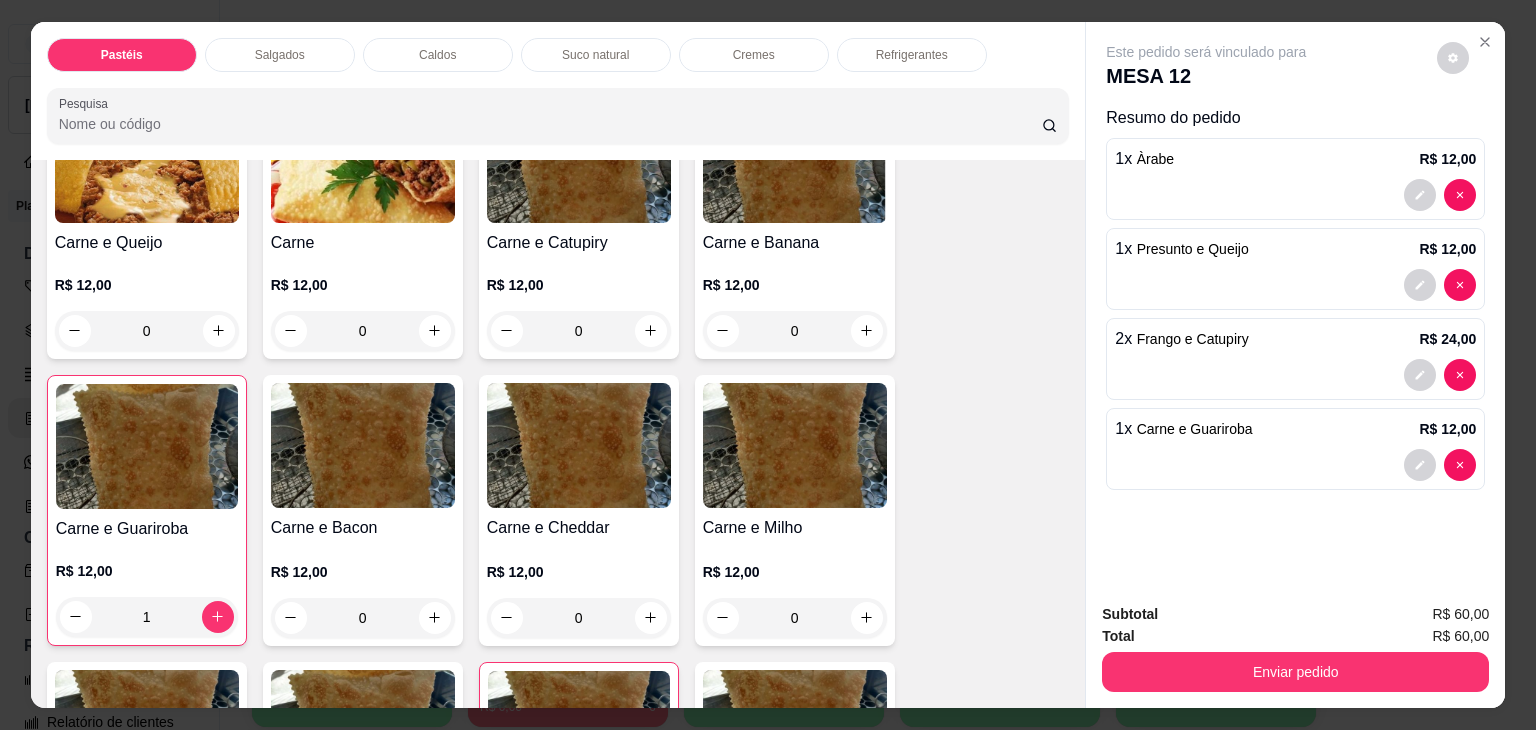 click on "Refrigerantes" at bounding box center [912, 55] 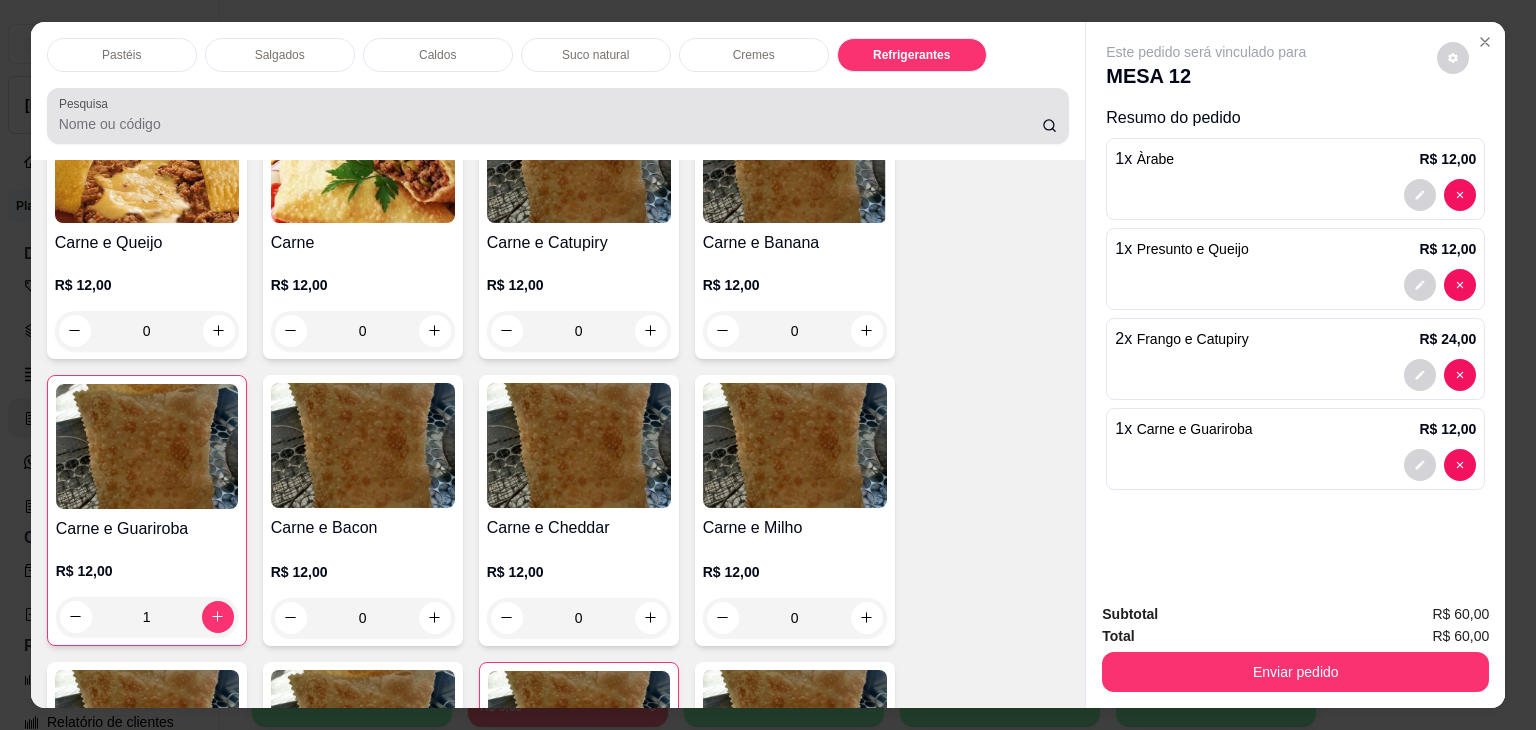 scroll, scrollTop: 5236, scrollLeft: 0, axis: vertical 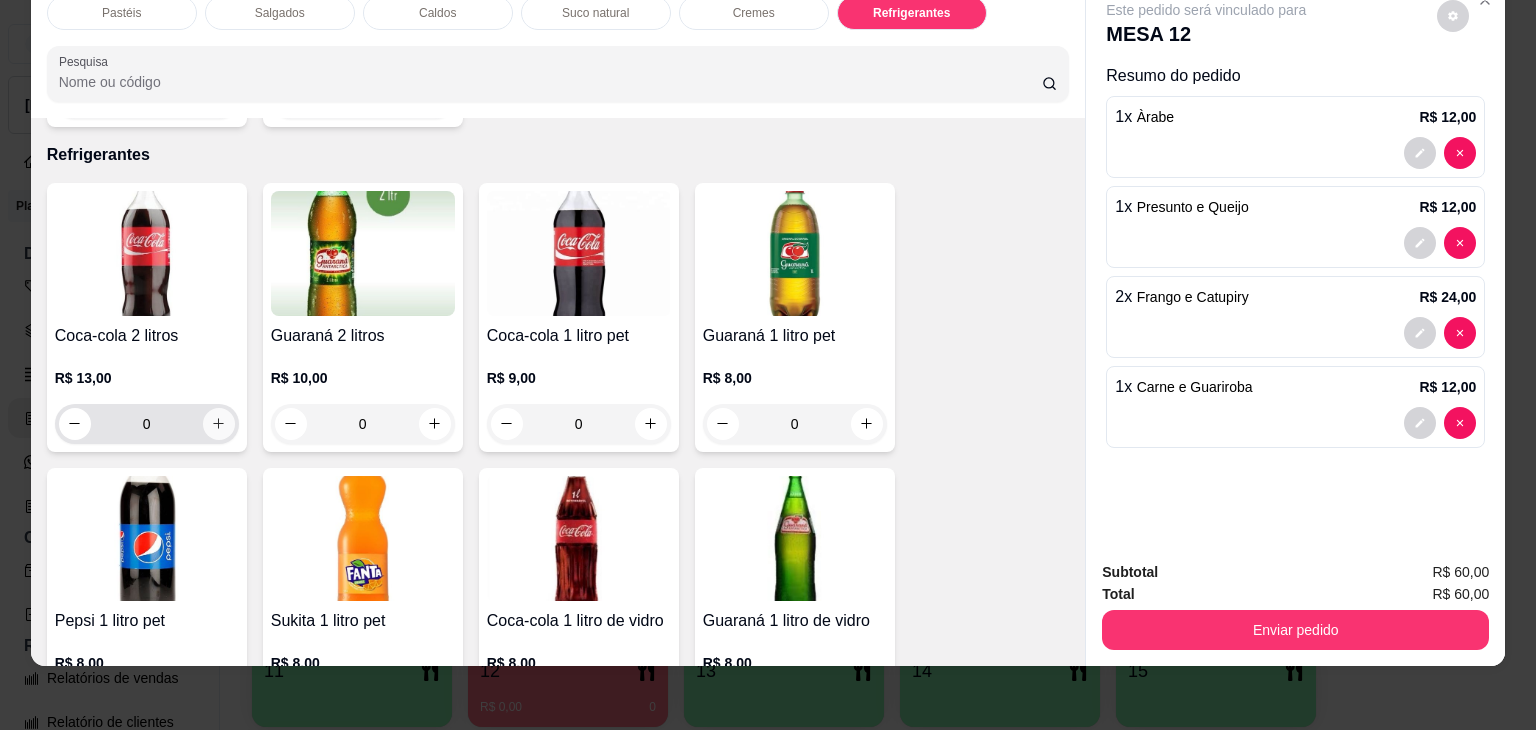 click 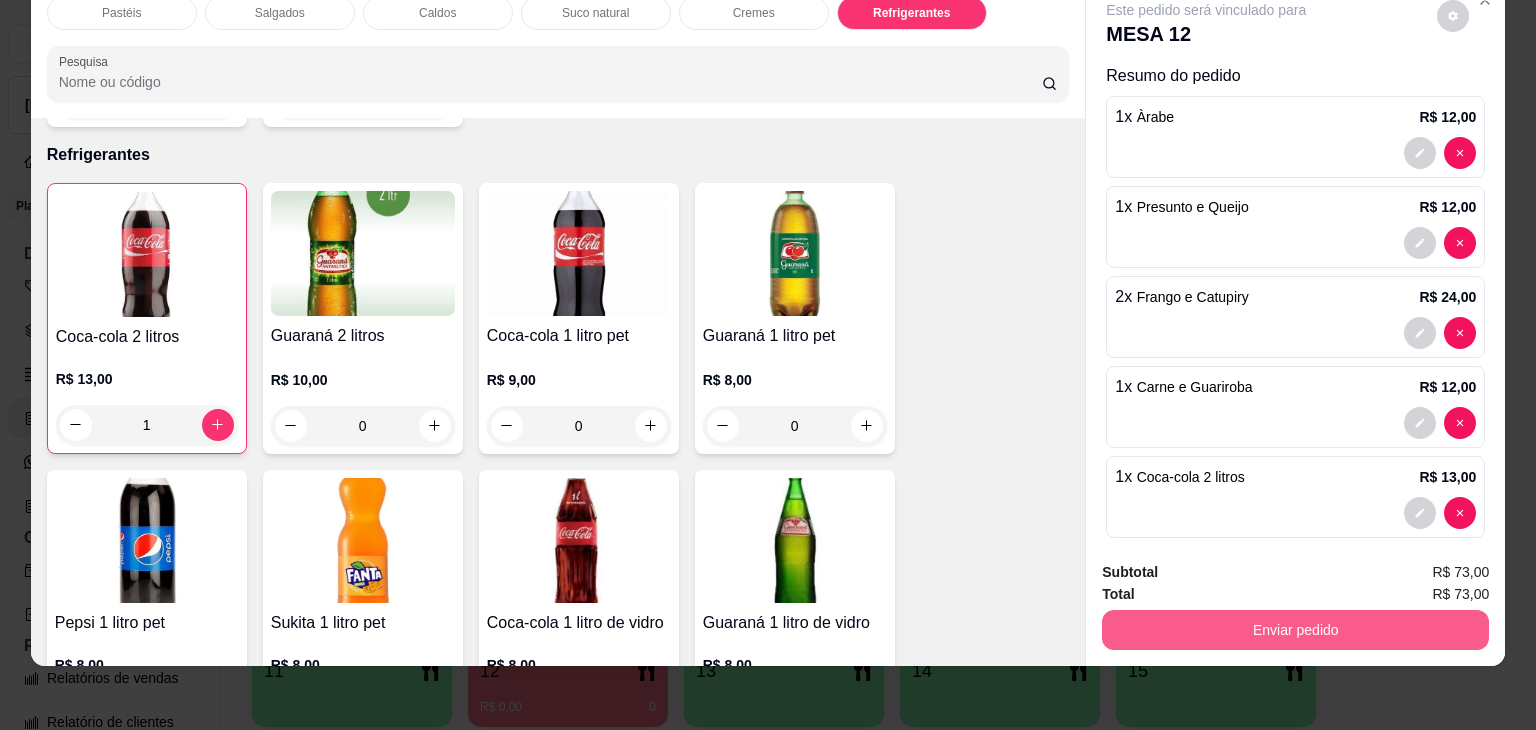 click on "Enviar pedido" at bounding box center [1295, 630] 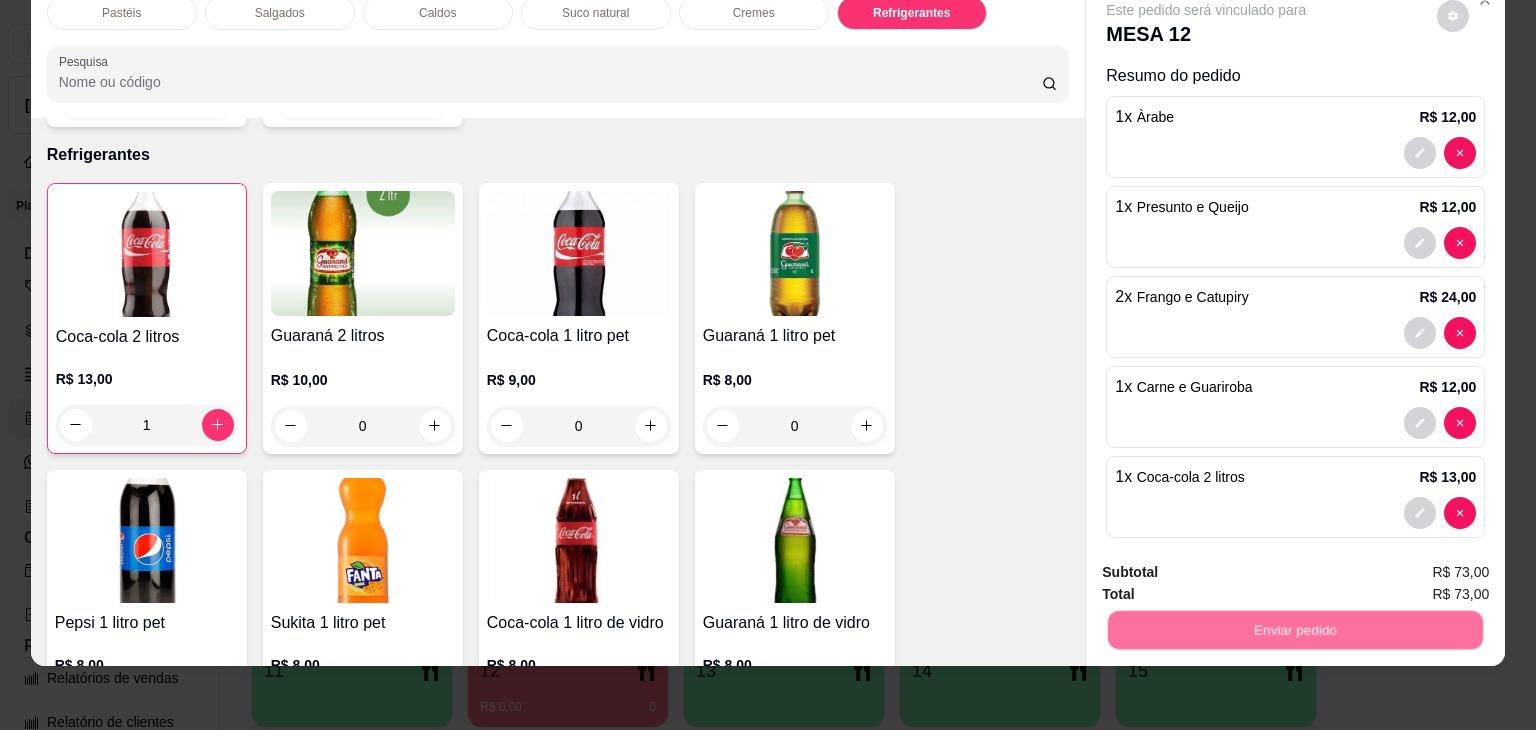 click on "Não registrar e enviar pedido" at bounding box center [1229, 564] 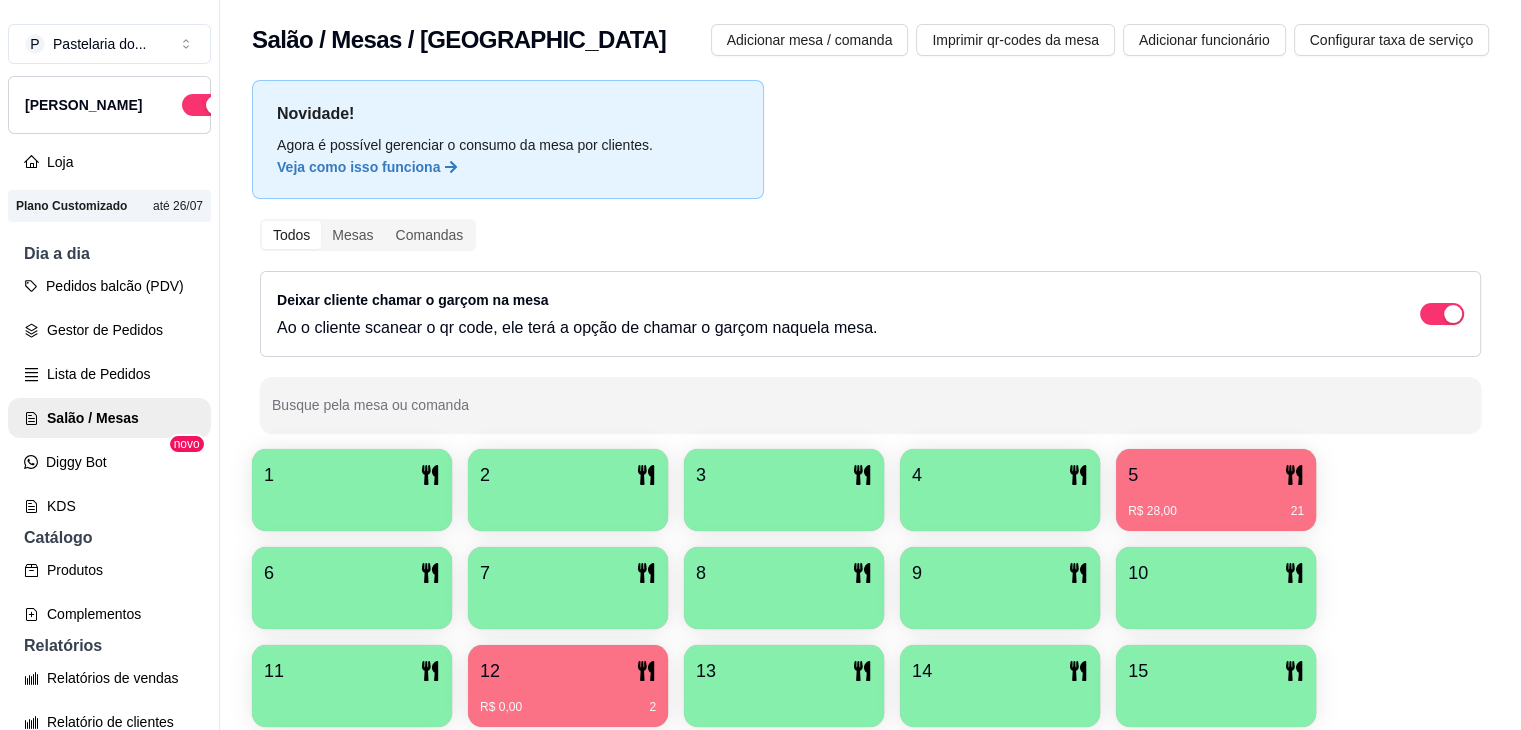 click at bounding box center [352, 504] 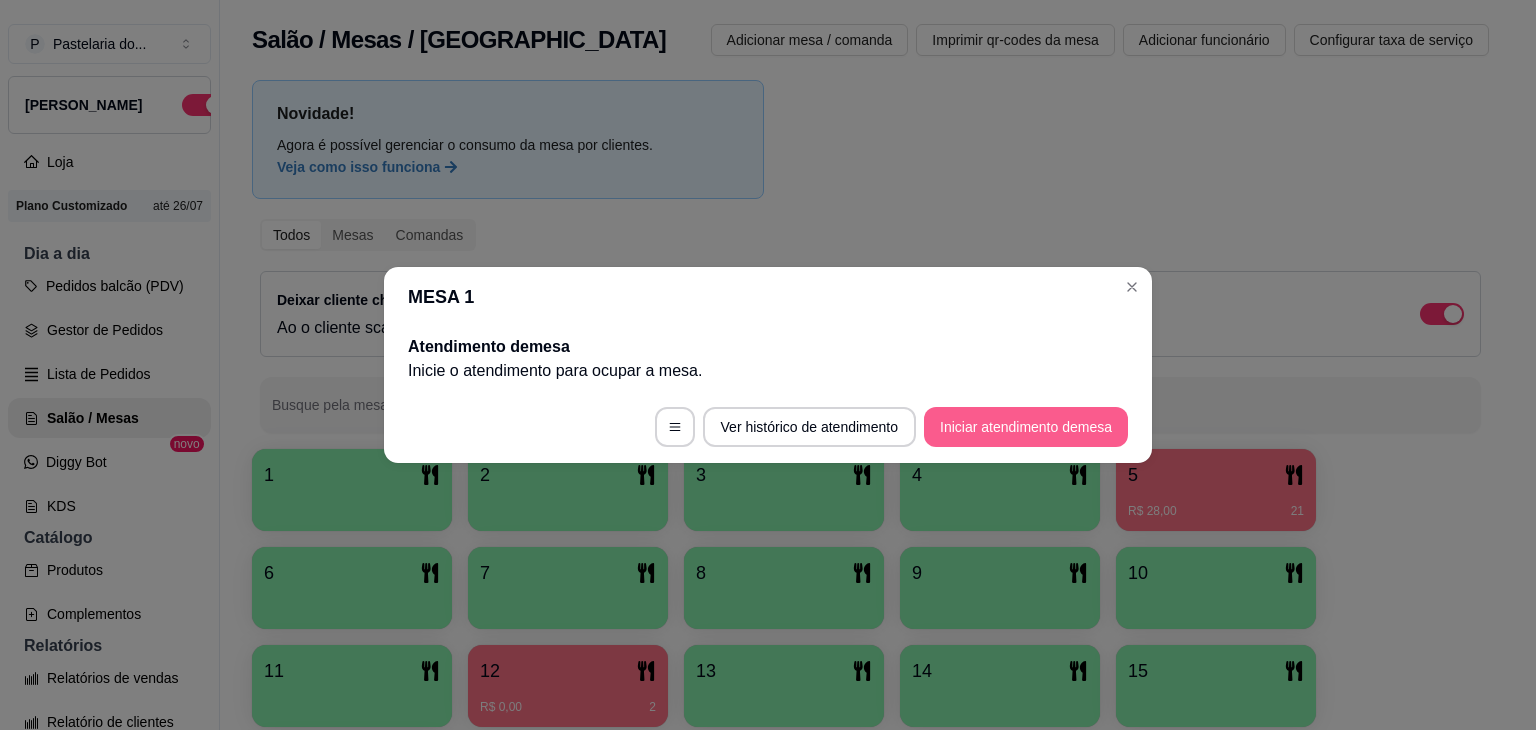 click on "Iniciar atendimento de  mesa" at bounding box center [1026, 427] 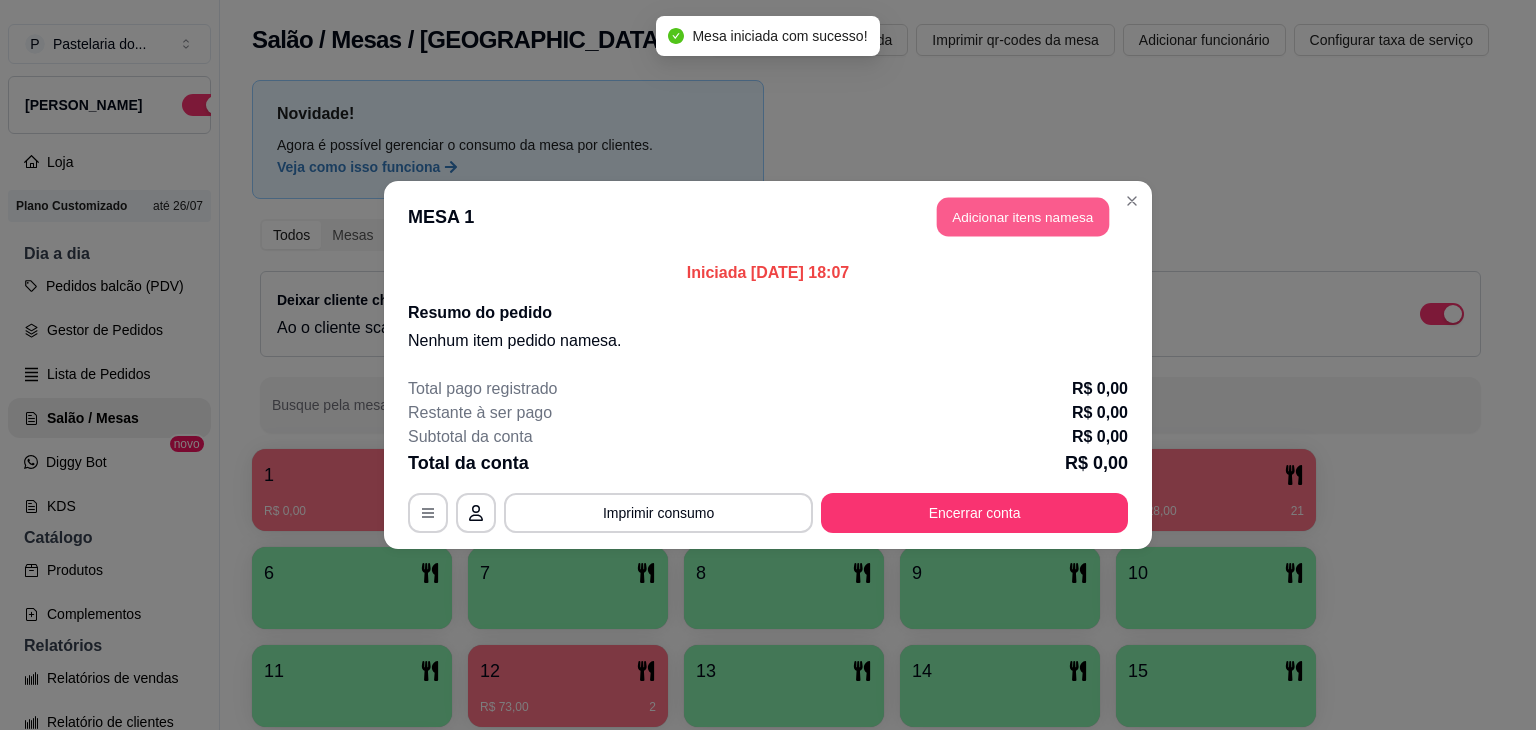 click on "Adicionar itens na  mesa" at bounding box center [1023, 217] 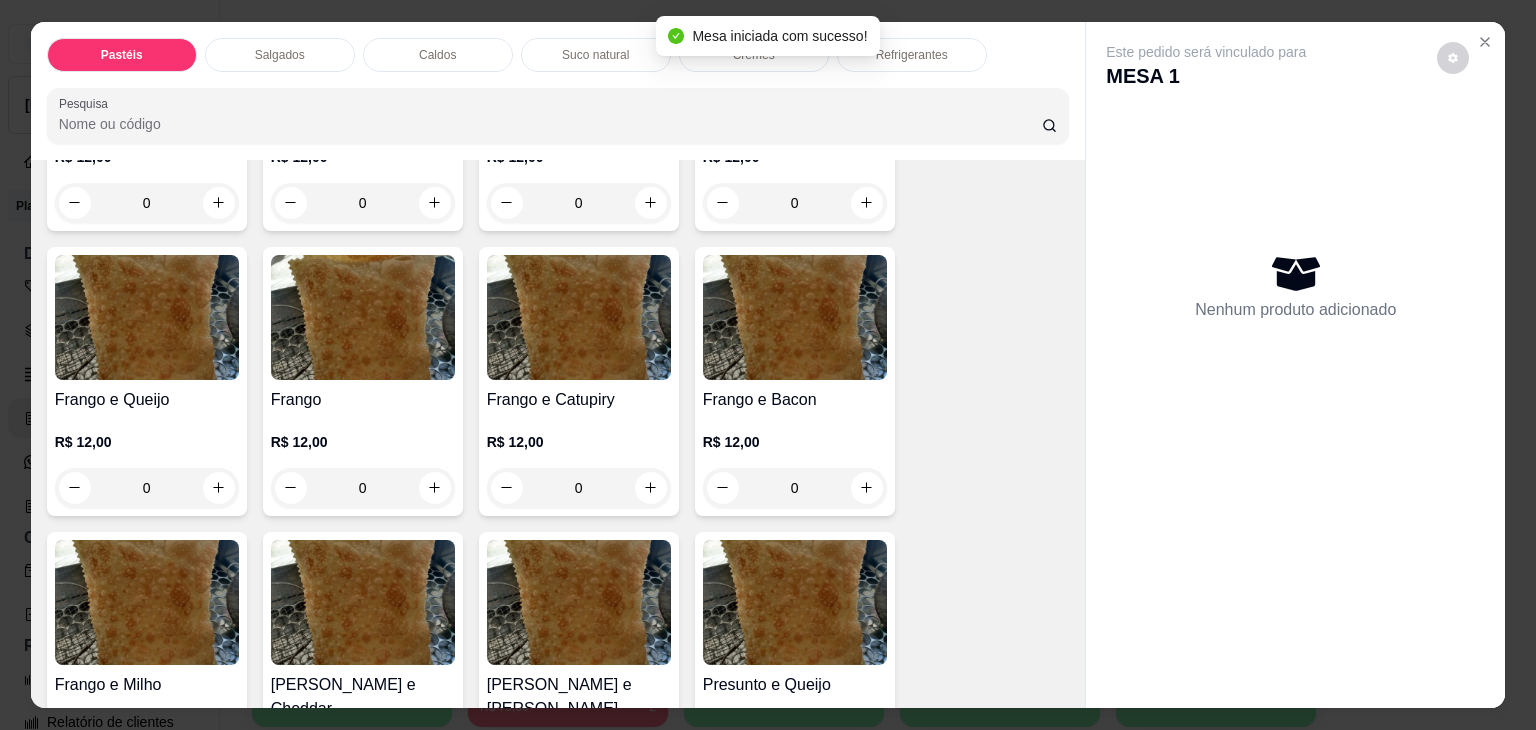 scroll, scrollTop: 700, scrollLeft: 0, axis: vertical 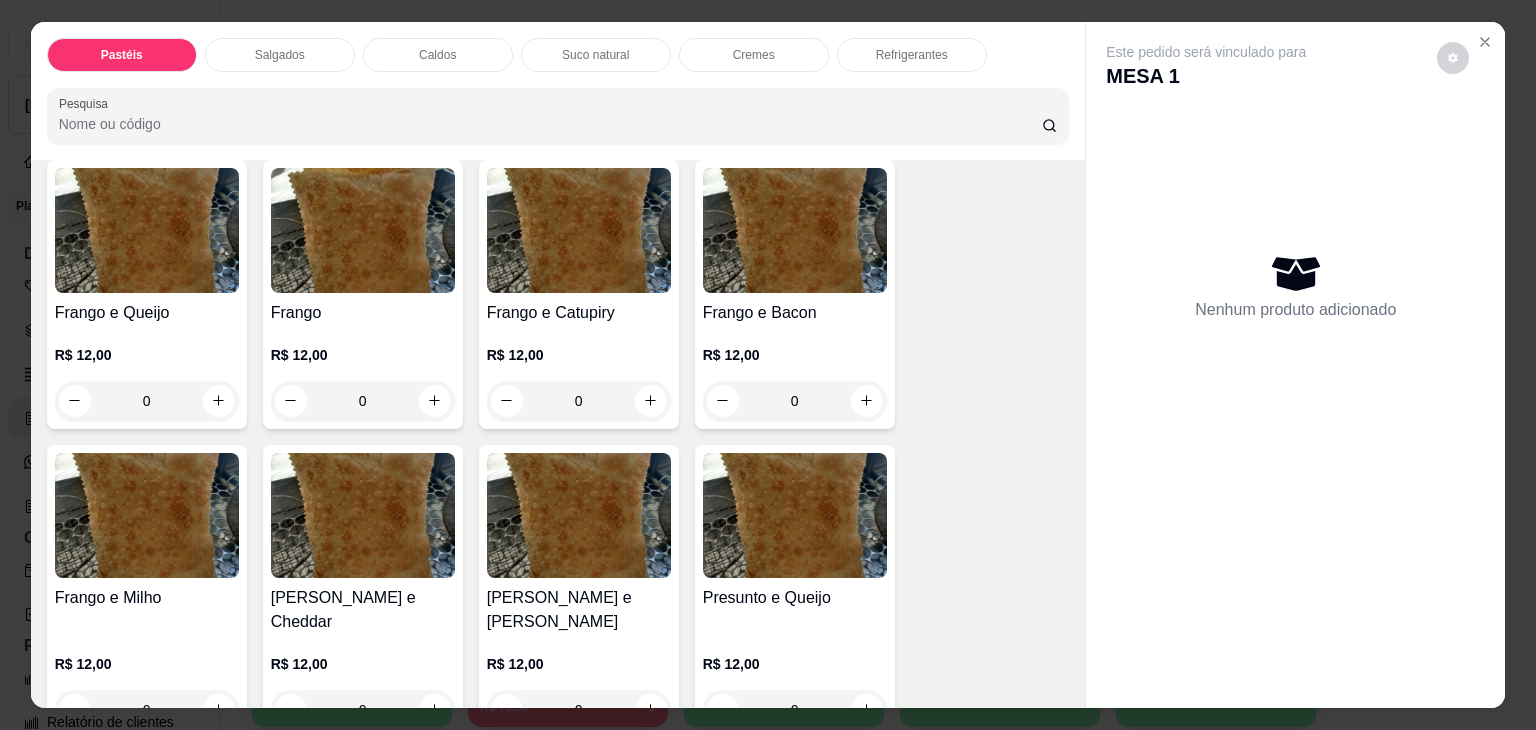 click on "0" at bounding box center (147, 401) 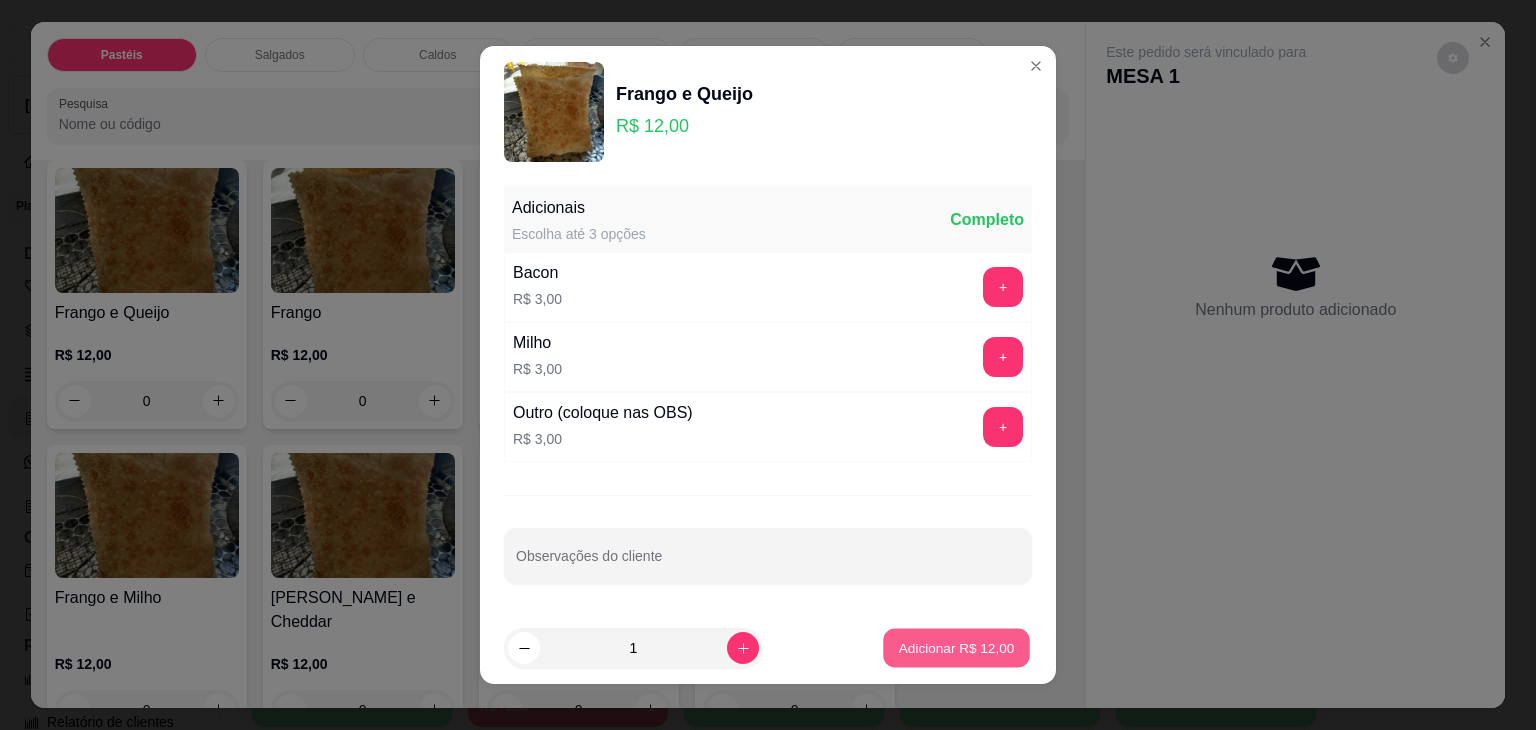 click on "Adicionar   R$ 12,00" at bounding box center (957, 647) 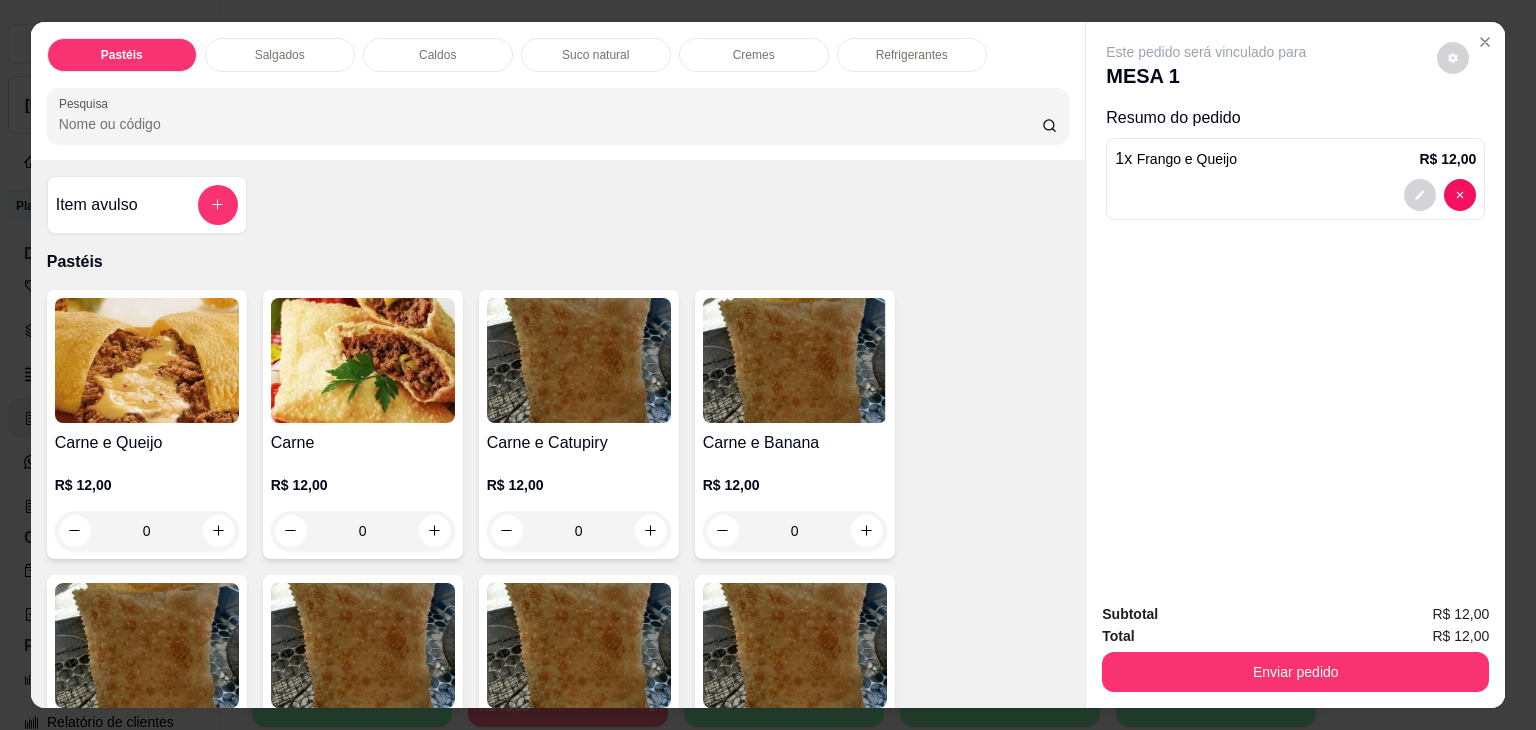 scroll, scrollTop: 0, scrollLeft: 0, axis: both 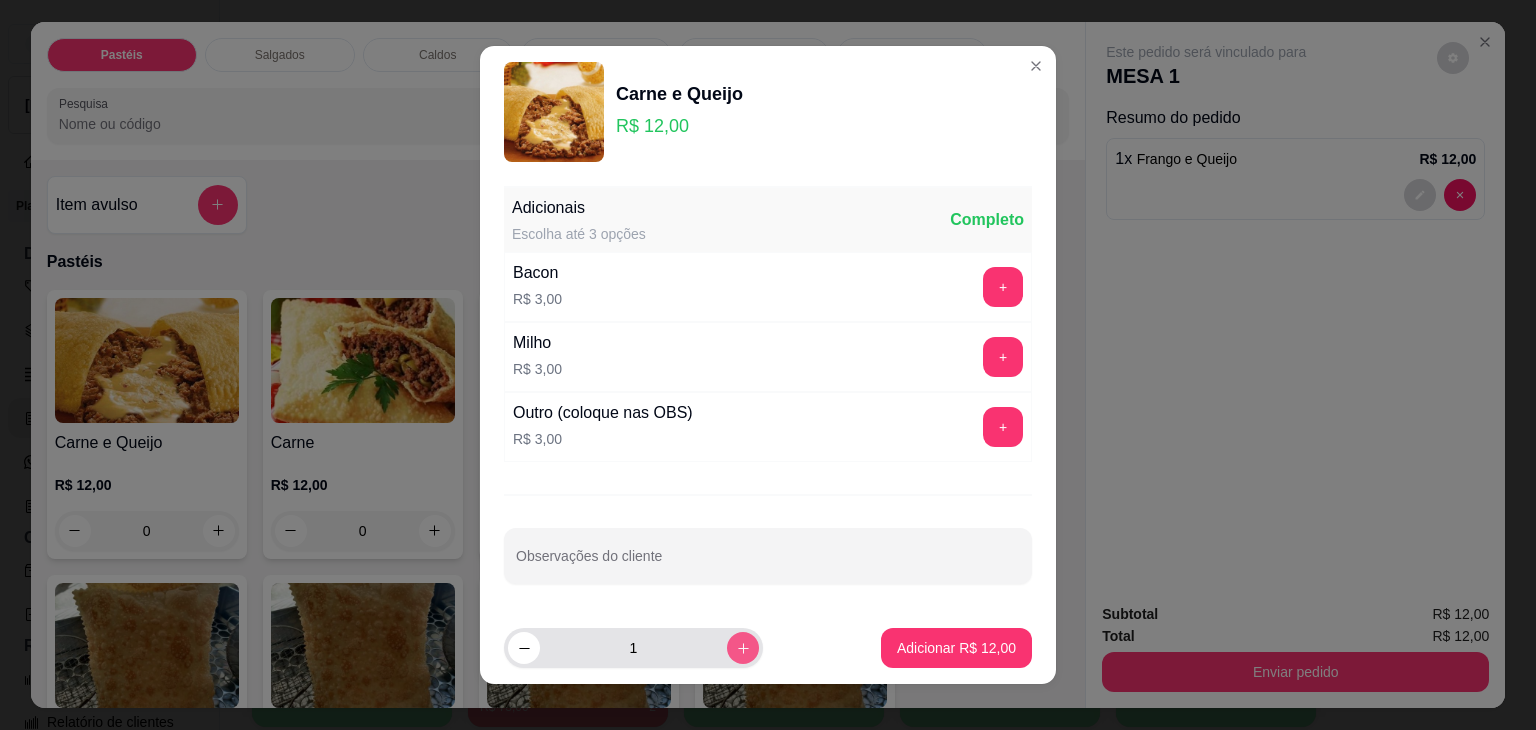 click 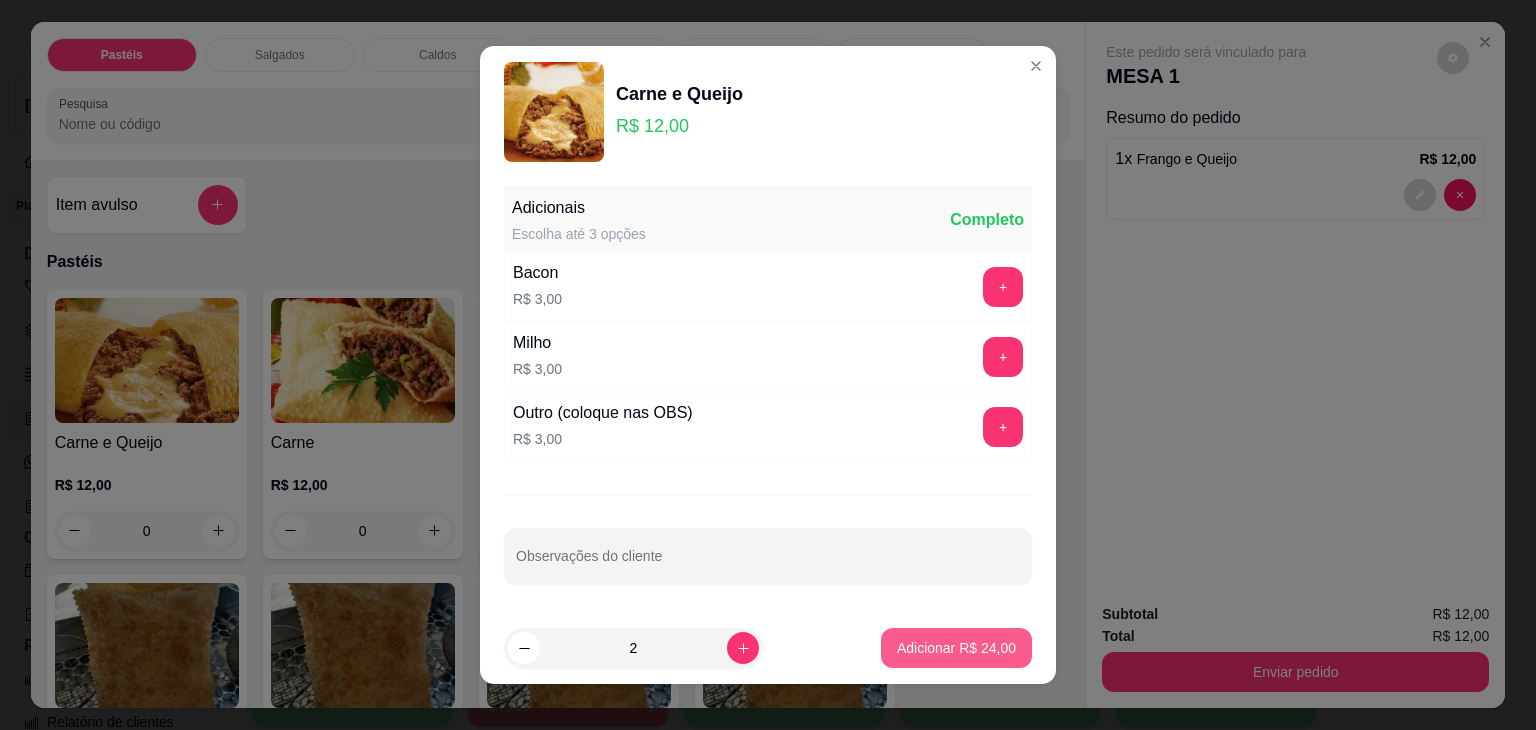 click on "Adicionar   R$ 24,00" at bounding box center (956, 648) 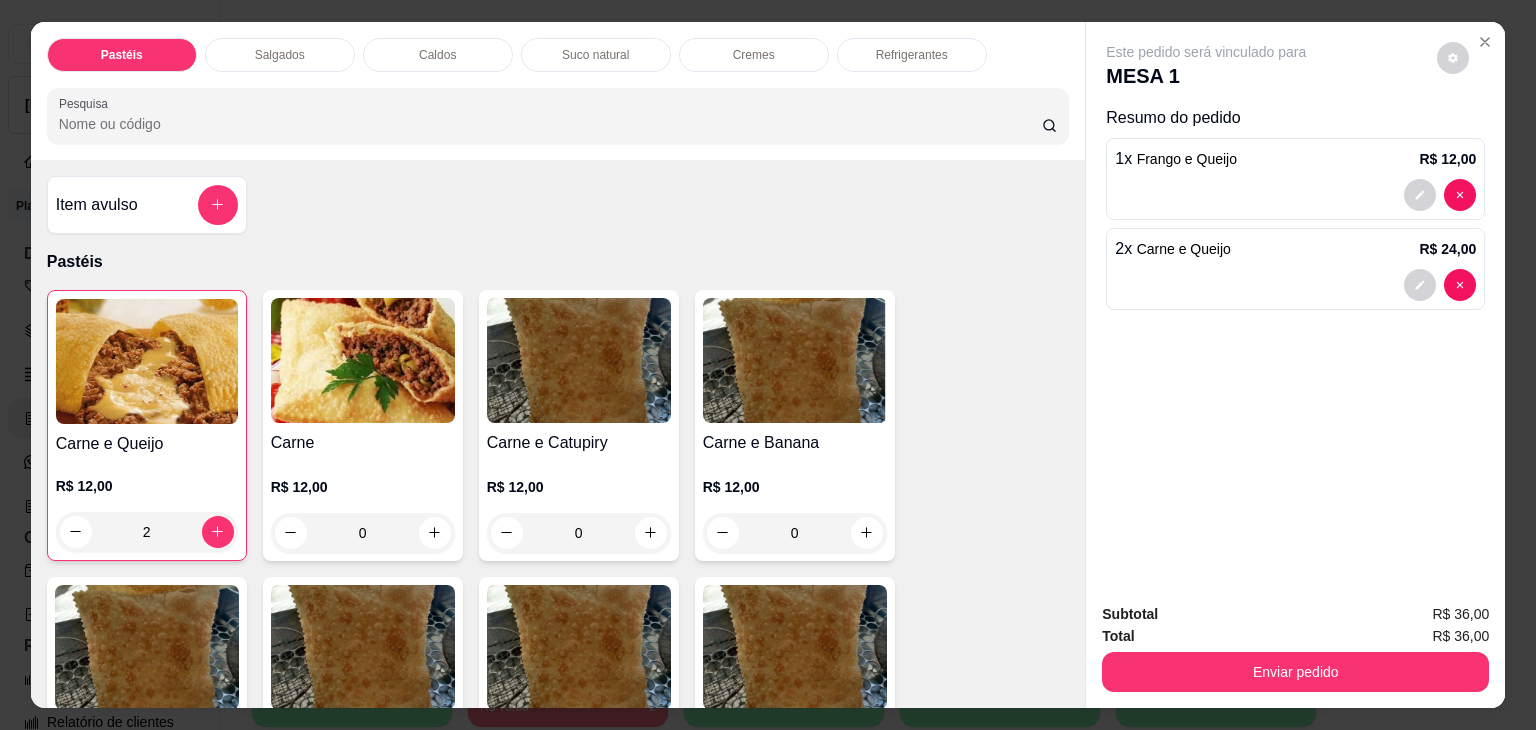 click on "Refrigerantes" at bounding box center [912, 55] 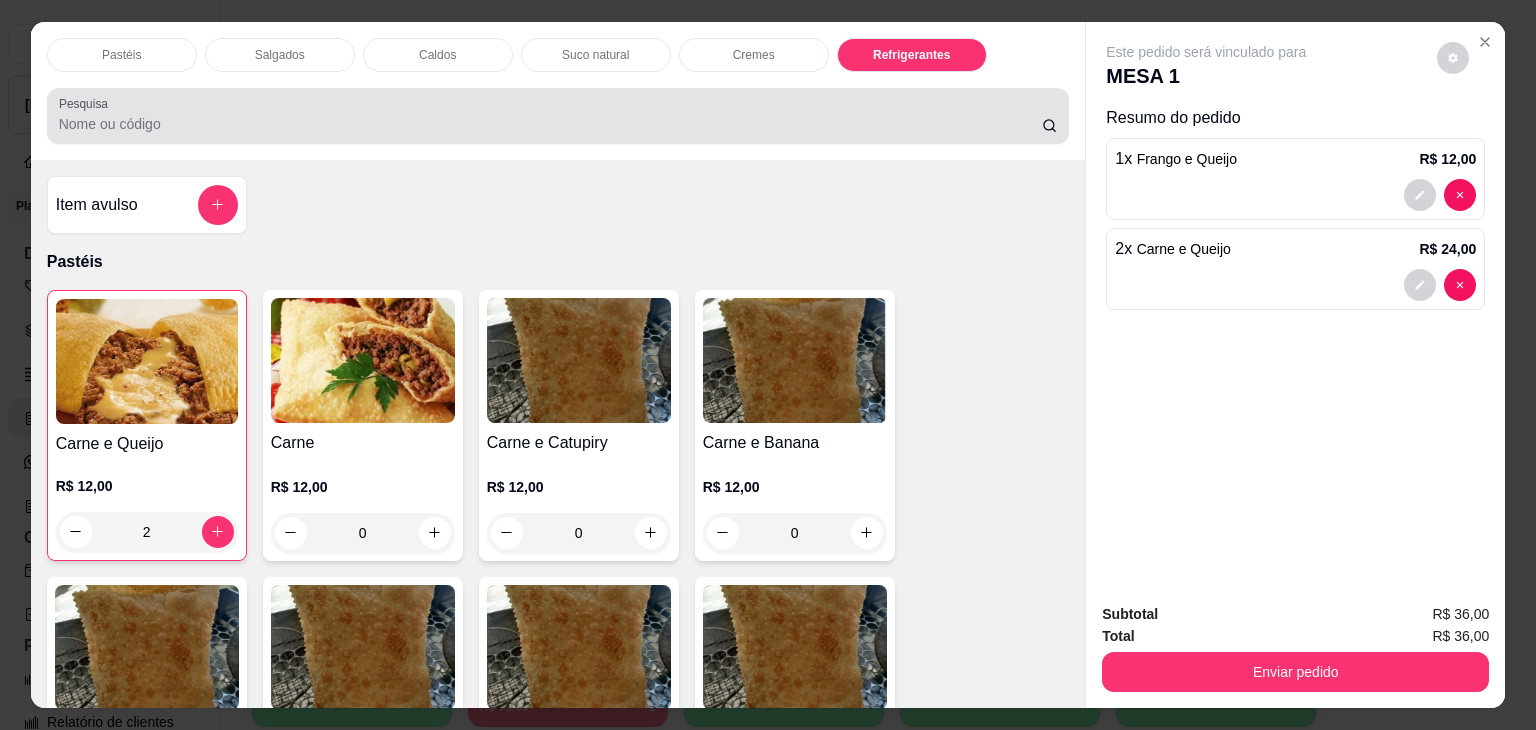 scroll, scrollTop: 5233, scrollLeft: 0, axis: vertical 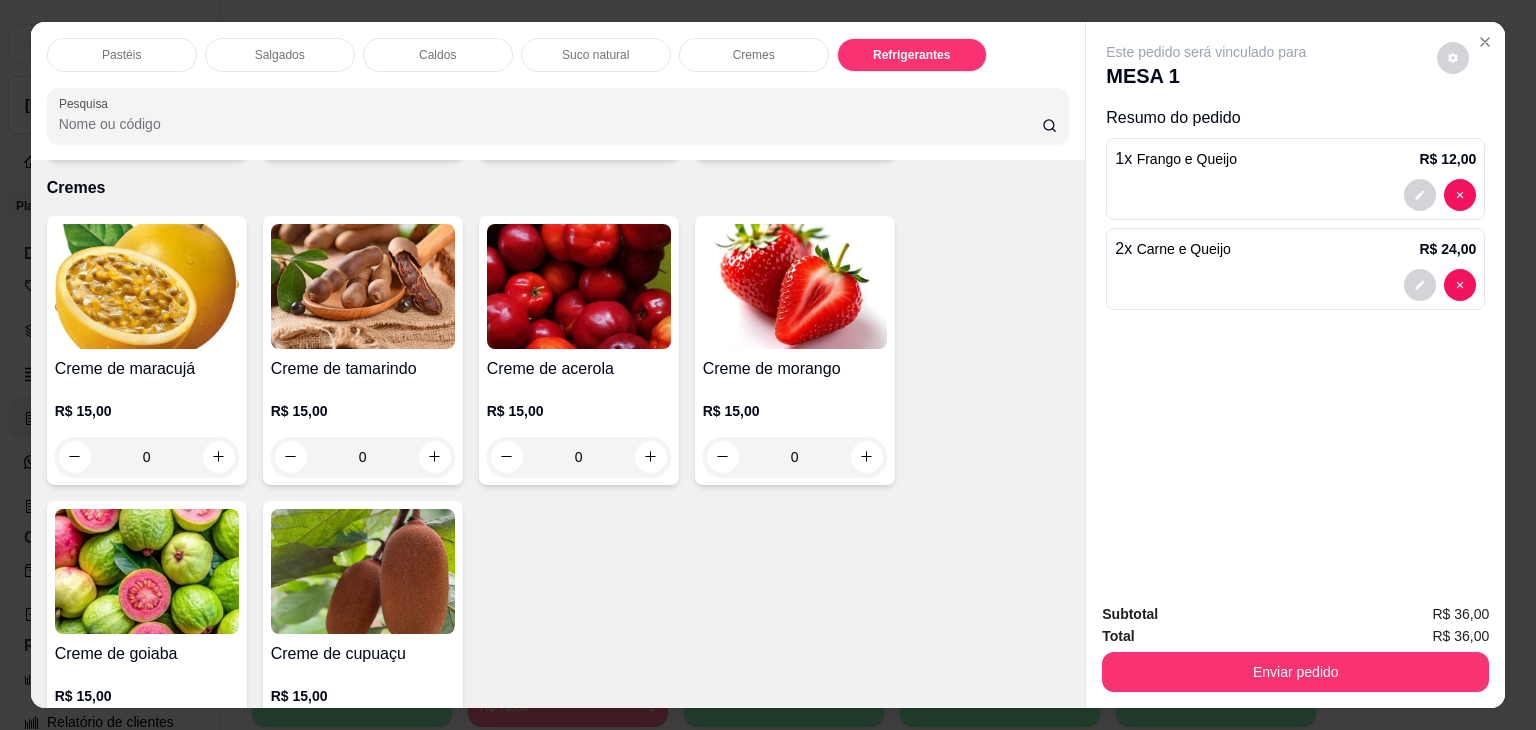 click on "Suco natural" at bounding box center [595, 55] 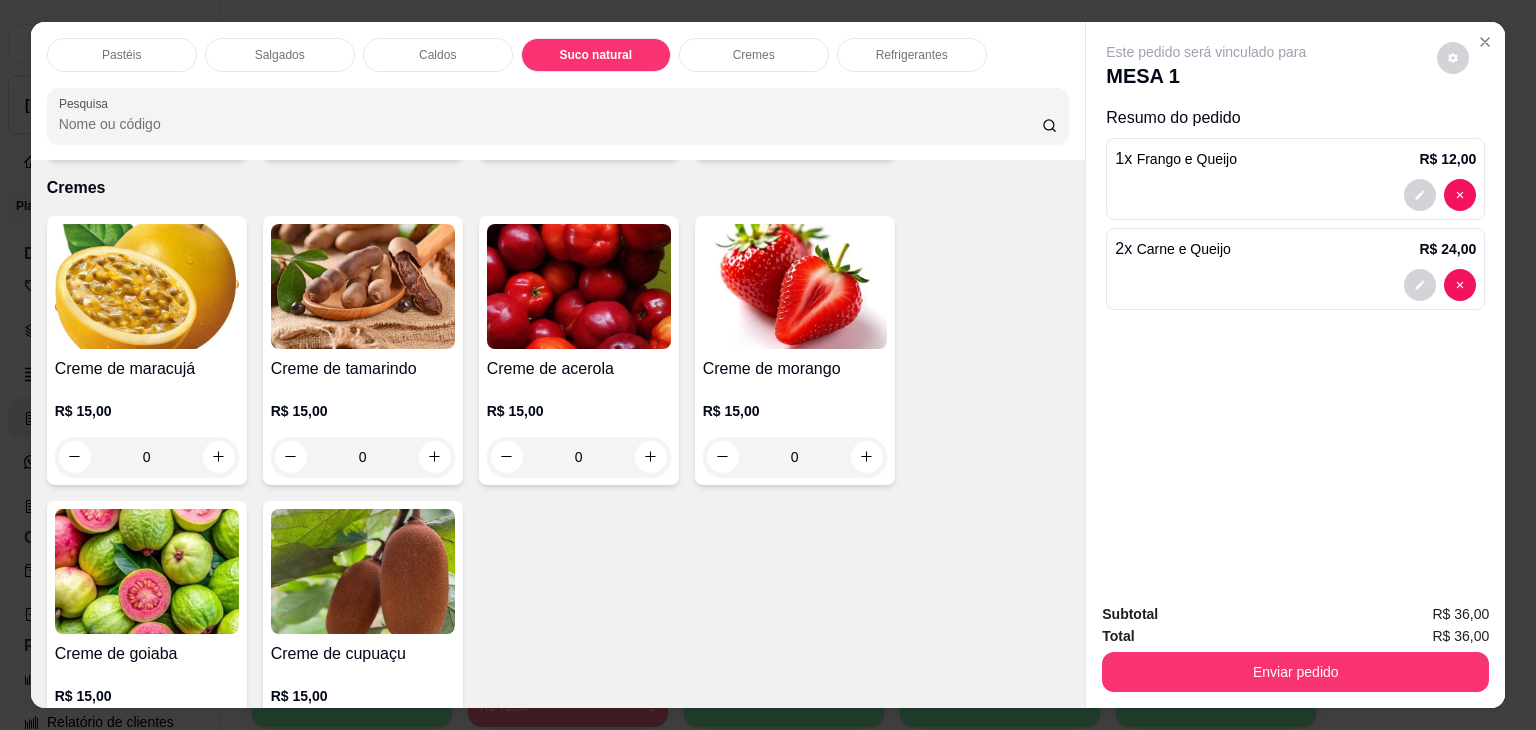 scroll, scrollTop: 3396, scrollLeft: 0, axis: vertical 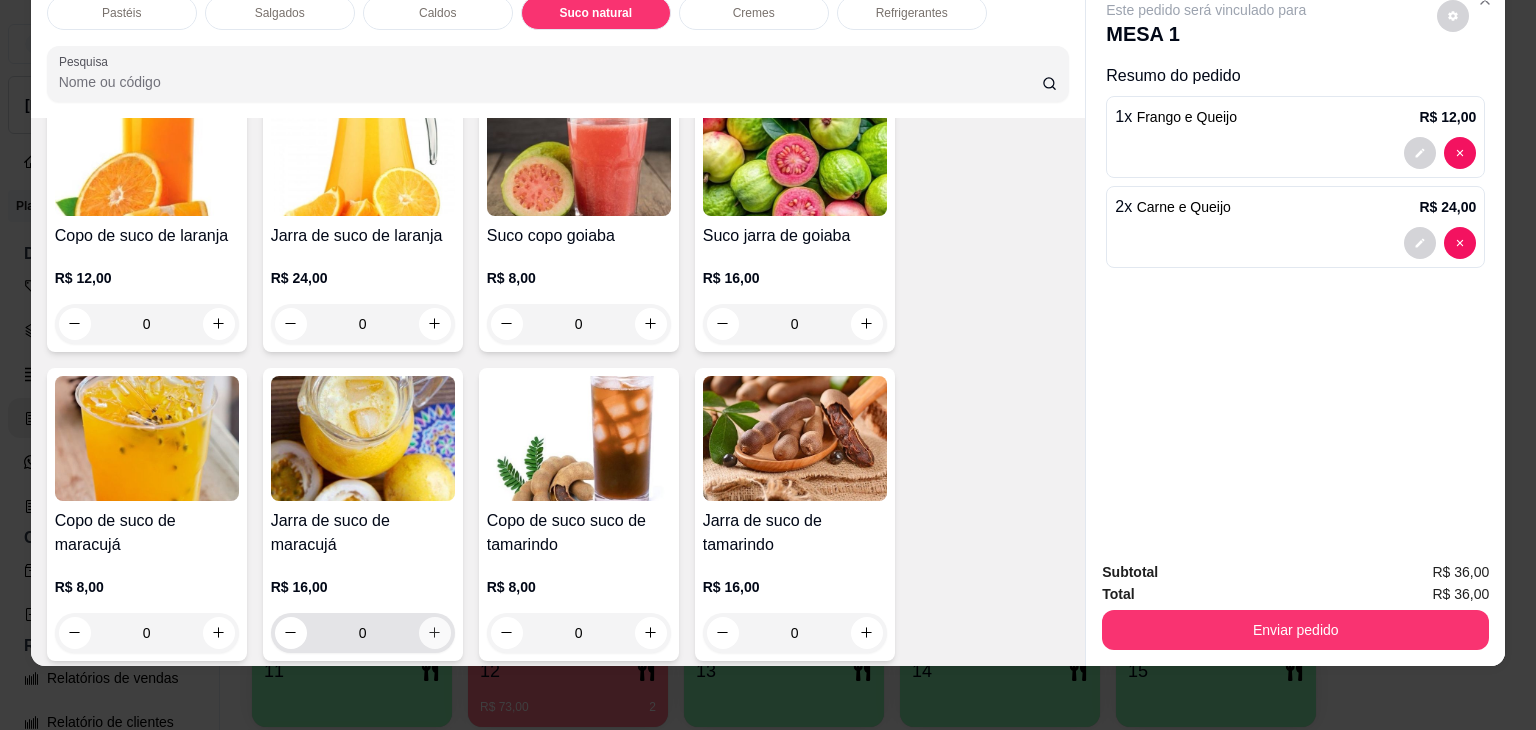click 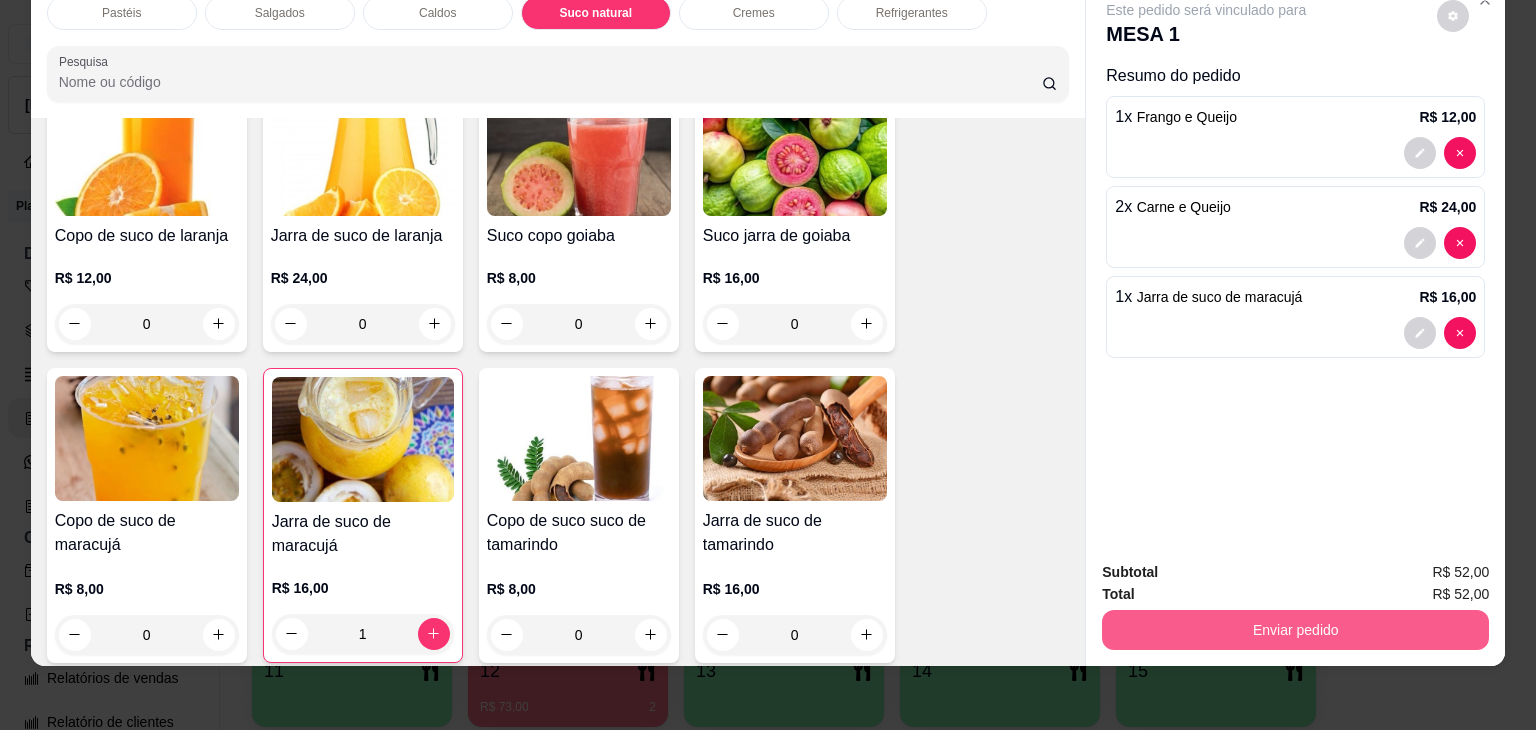 click on "Enviar pedido" at bounding box center [1295, 630] 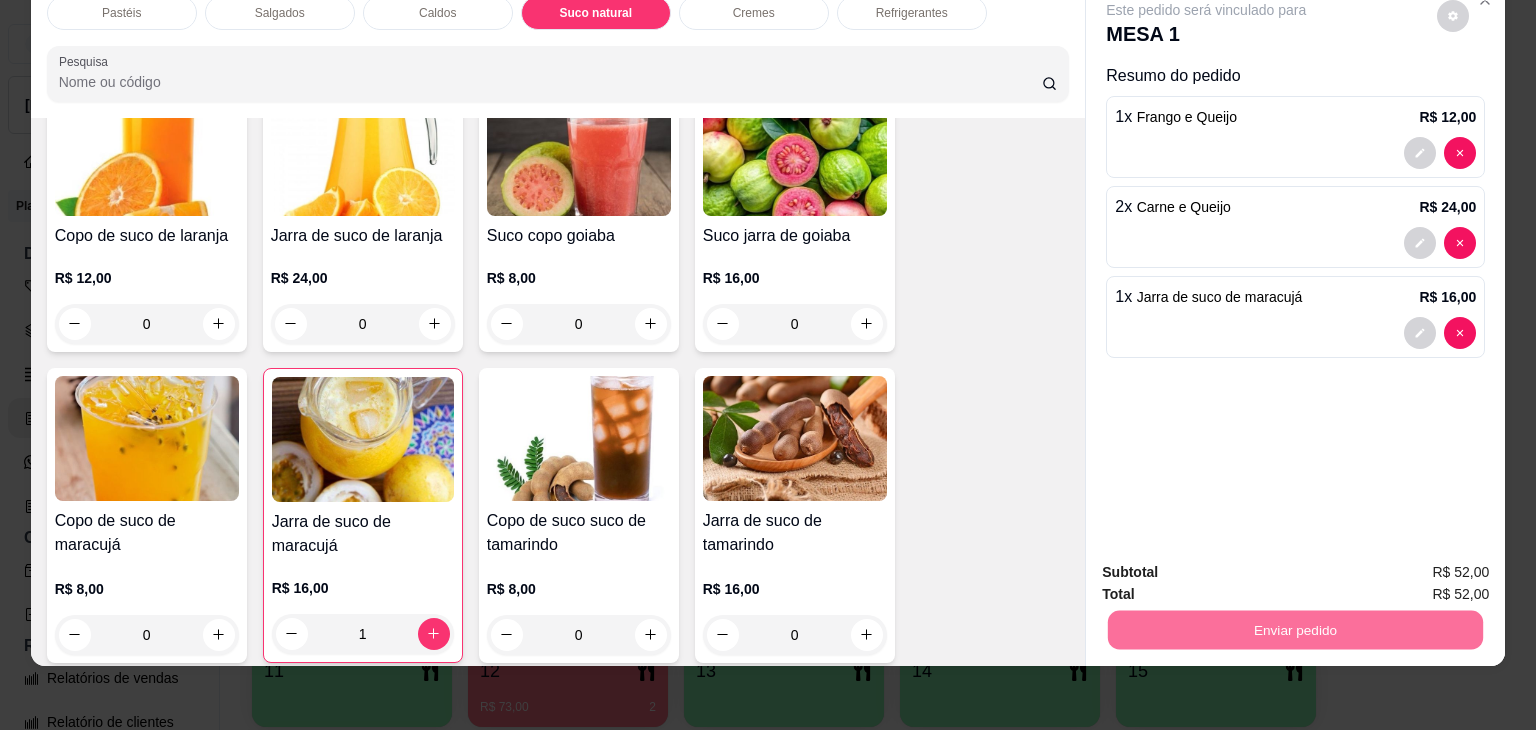 click on "Não registrar e enviar pedido" at bounding box center (1229, 565) 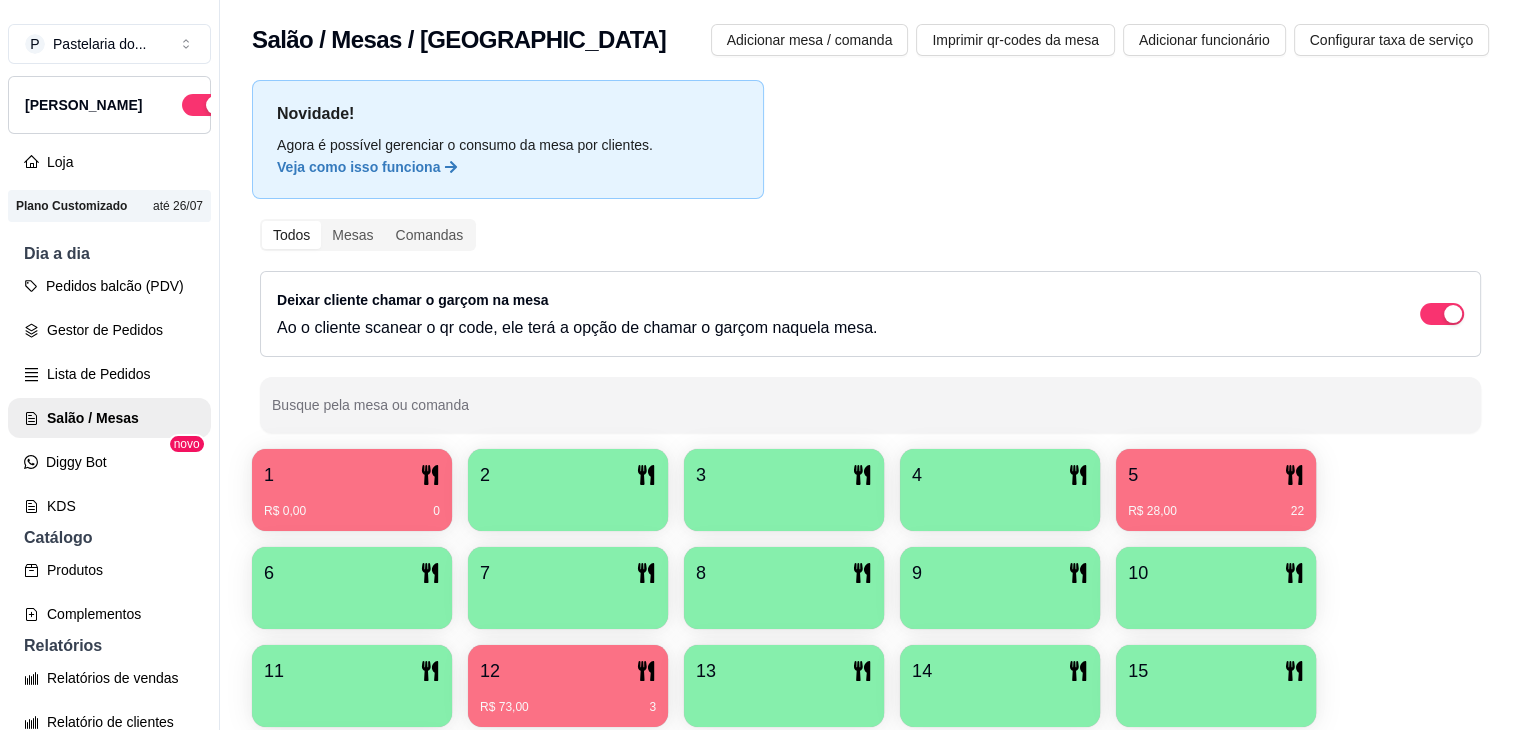 click on "1 R$ 0,00 0" at bounding box center (352, 490) 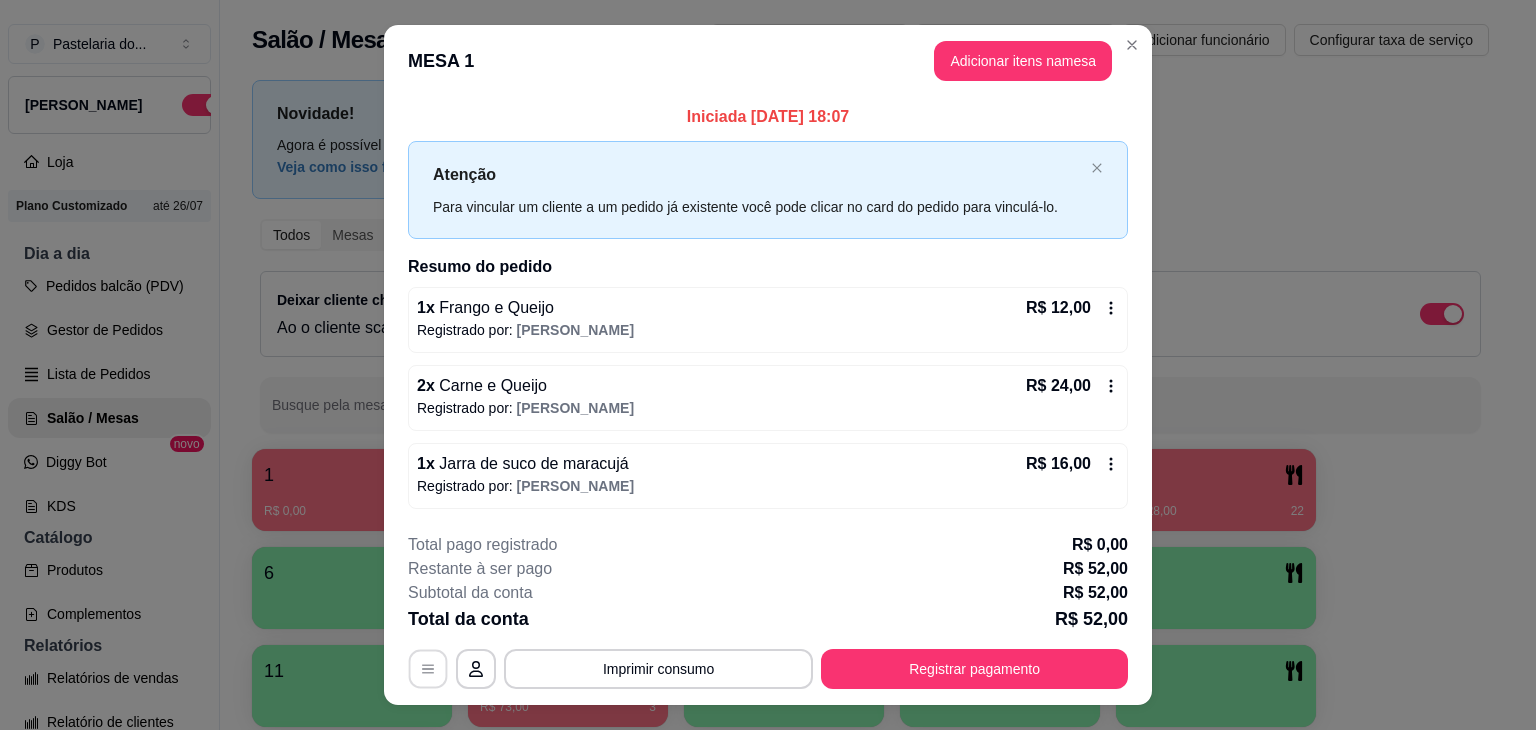 click at bounding box center [428, 668] 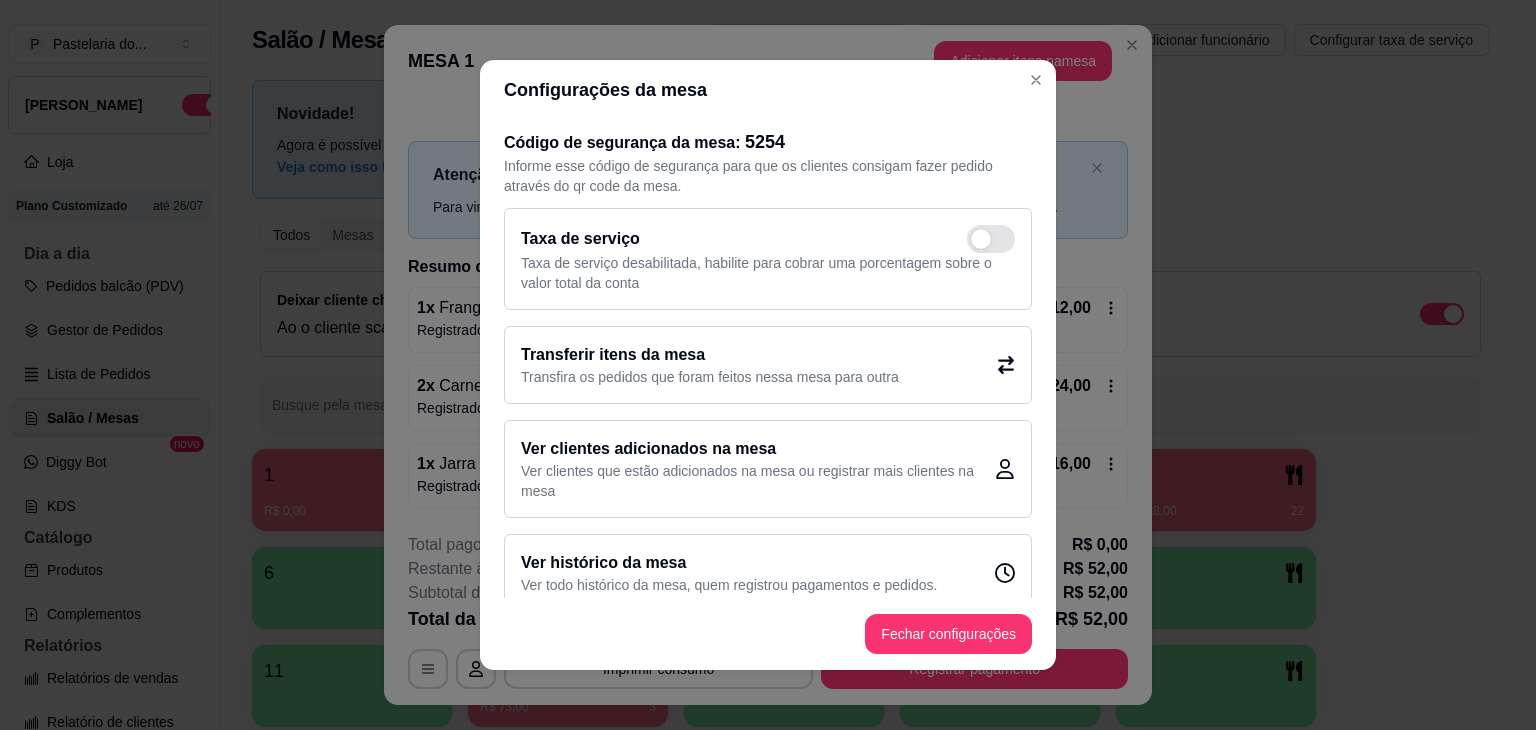 click on "Transferir itens da mesa" at bounding box center (710, 355) 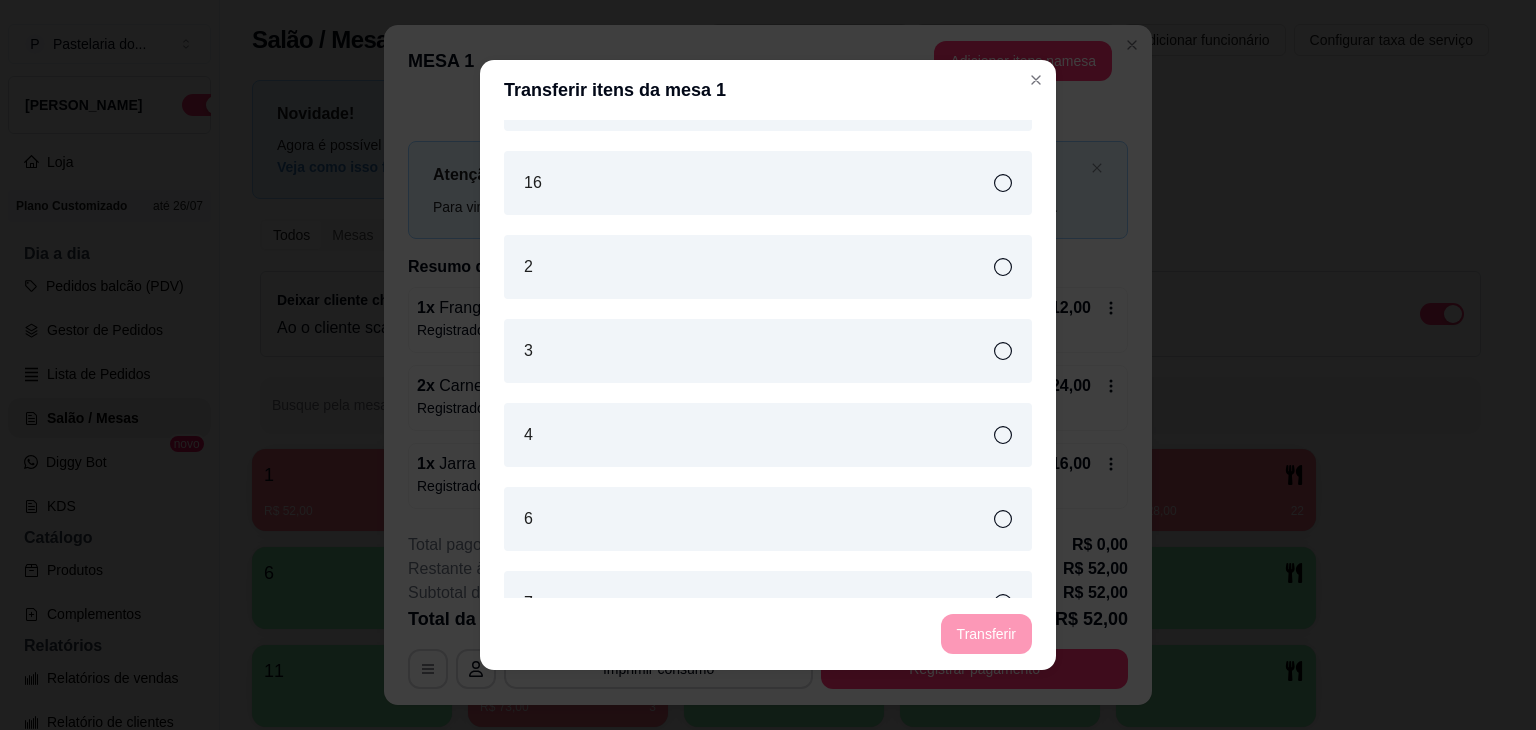 scroll, scrollTop: 500, scrollLeft: 0, axis: vertical 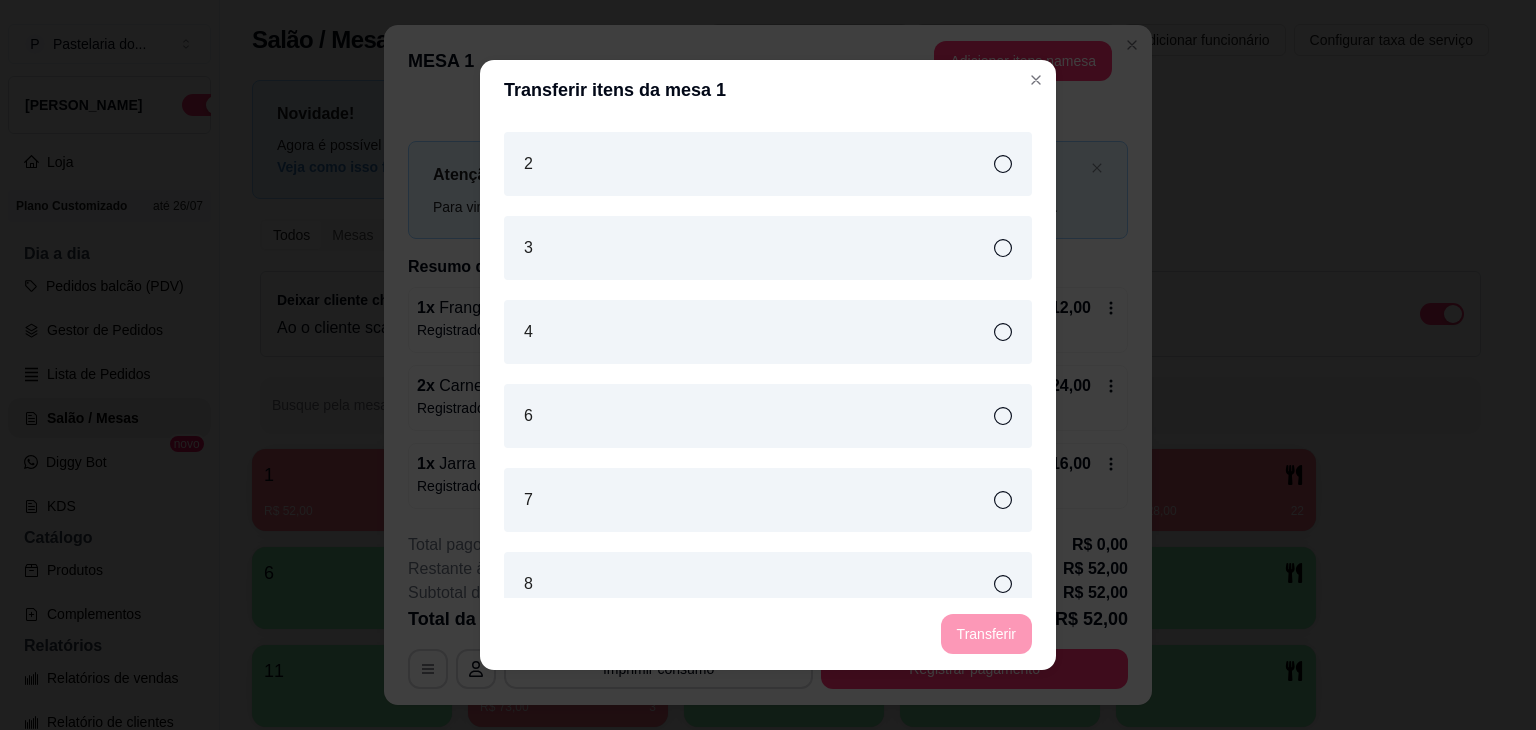 click on "4" at bounding box center (768, 332) 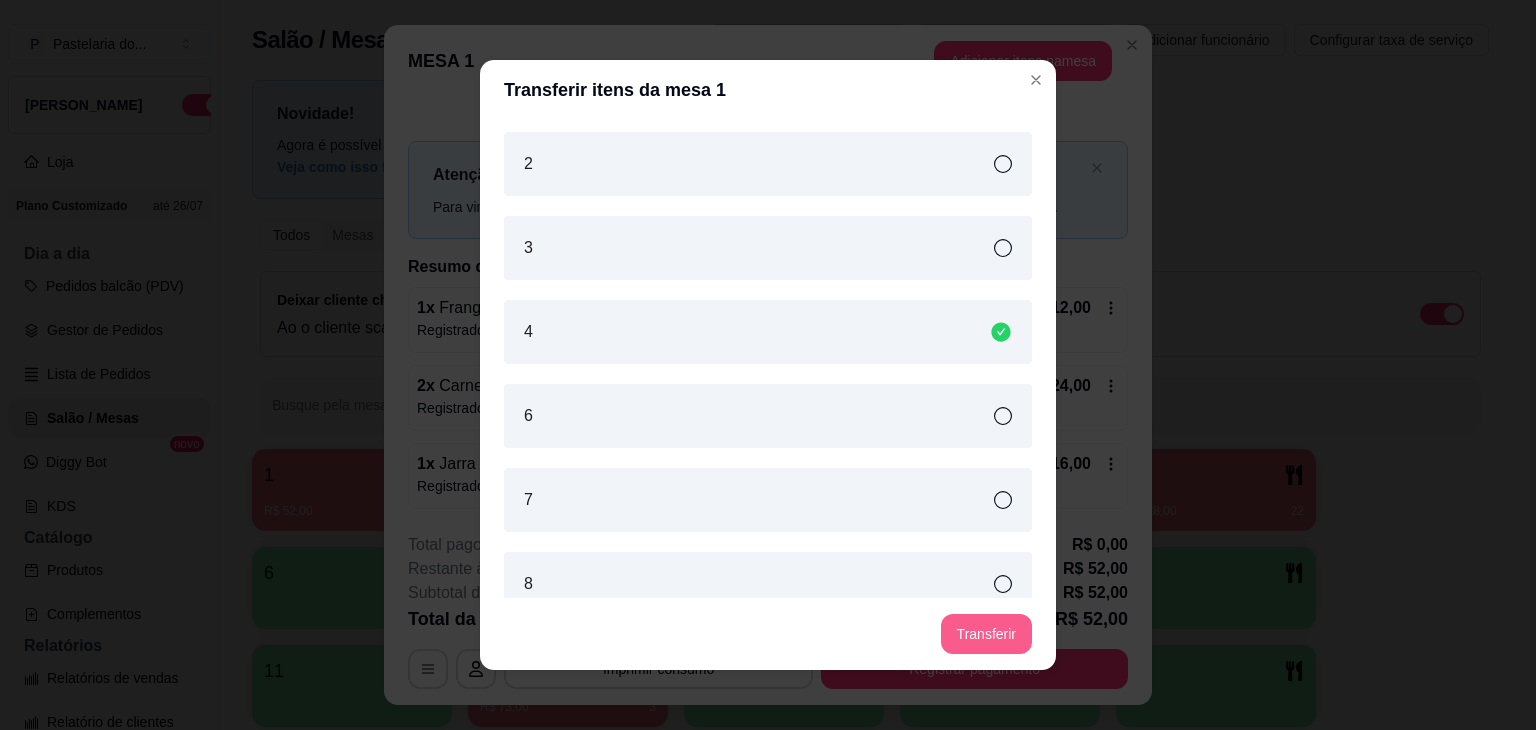 click on "Transferir" at bounding box center (768, 634) 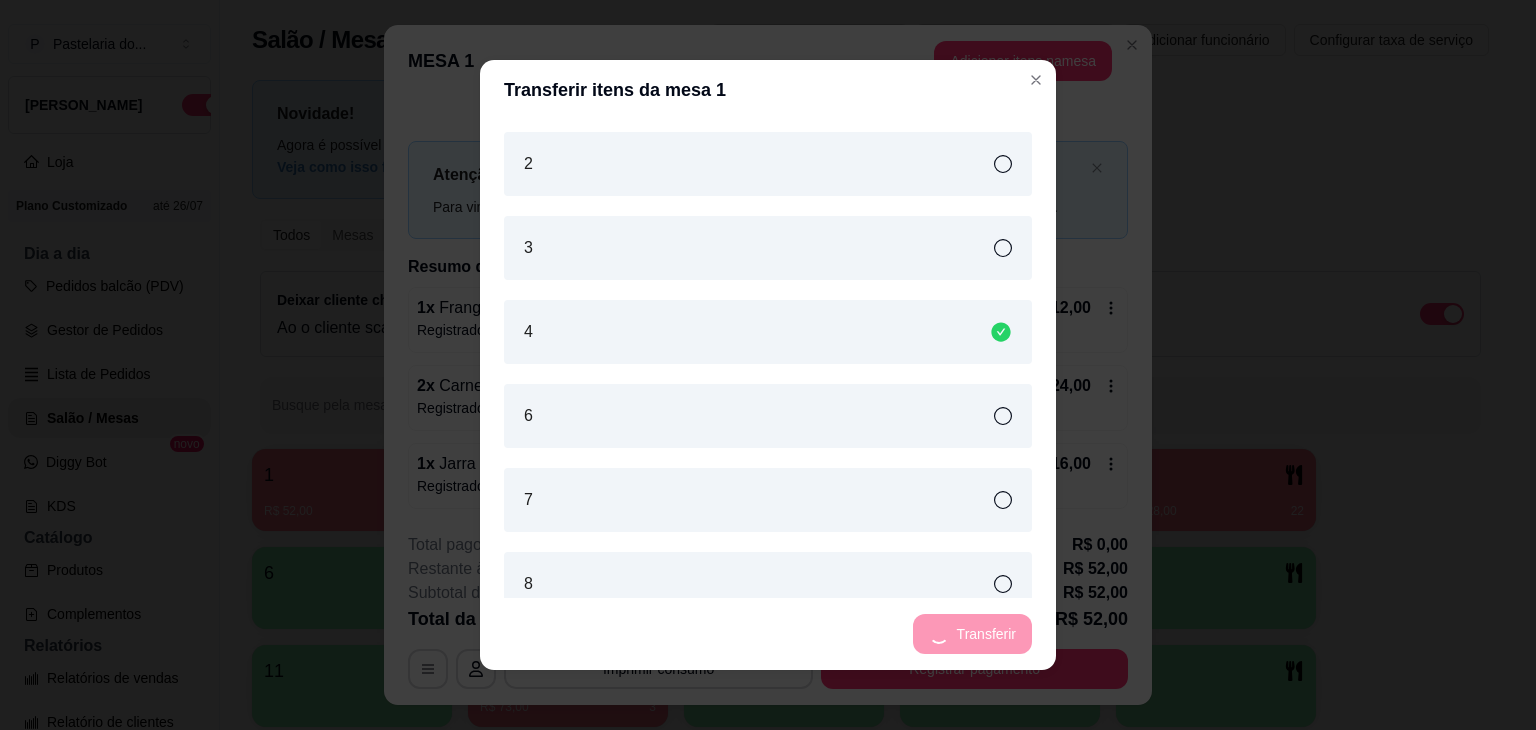 scroll, scrollTop: 584, scrollLeft: 0, axis: vertical 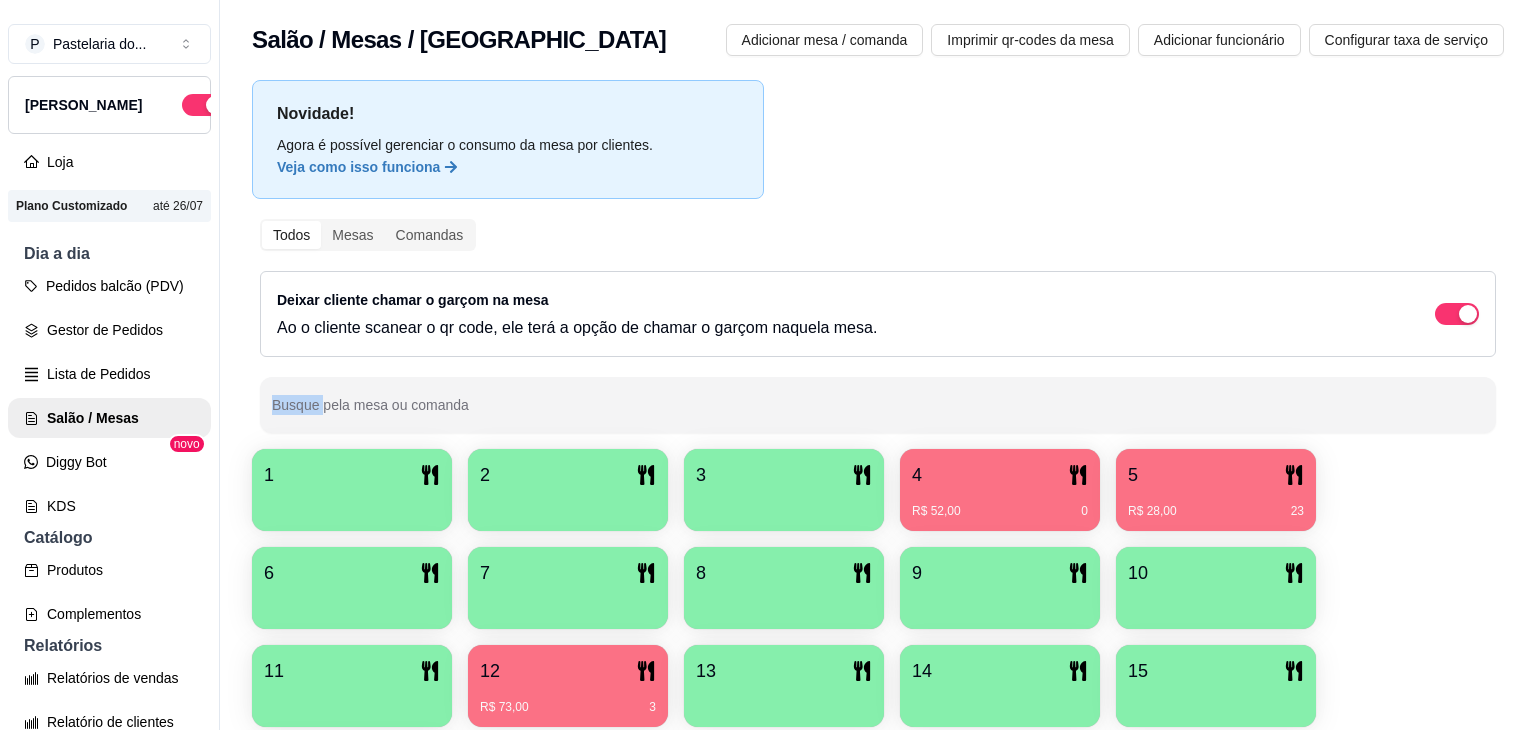 click on "Deixar cliente chamar o garçom na mesa Ao o cliente scanear o qr code, ele terá a opção de chamar o garçom naquela mesa." at bounding box center [878, 314] 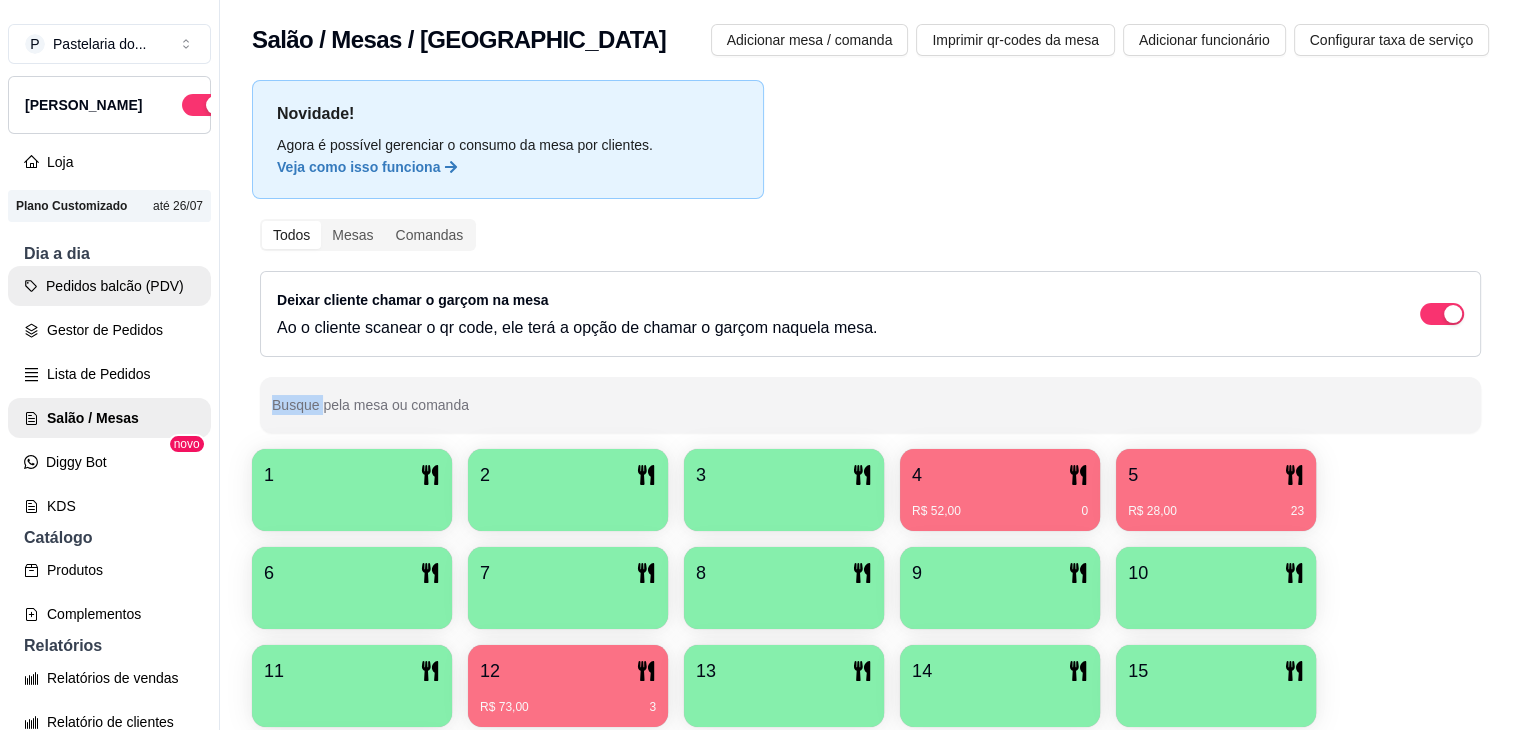 click on "Pedidos balcão (PDV)" at bounding box center (109, 286) 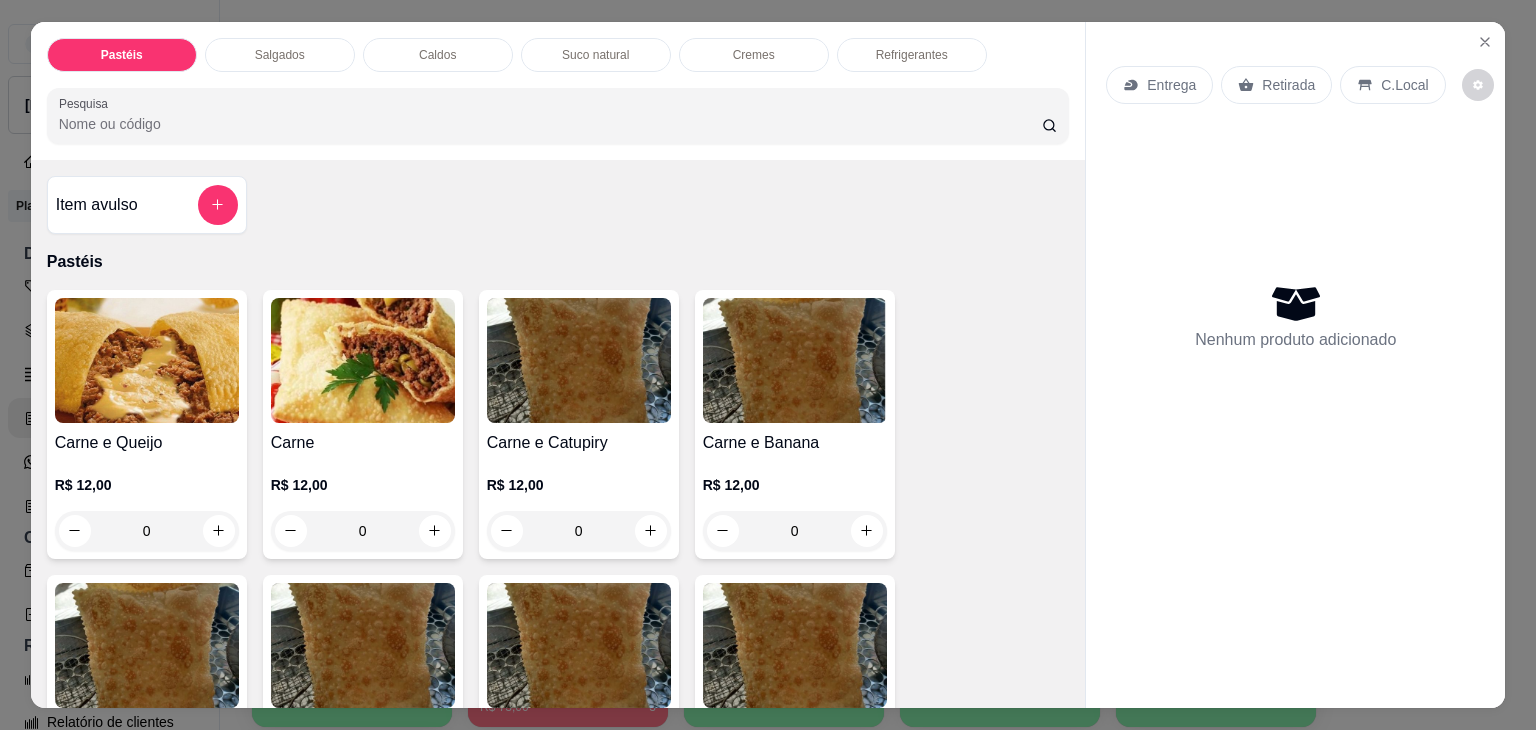 click on "Salgados" at bounding box center (280, 55) 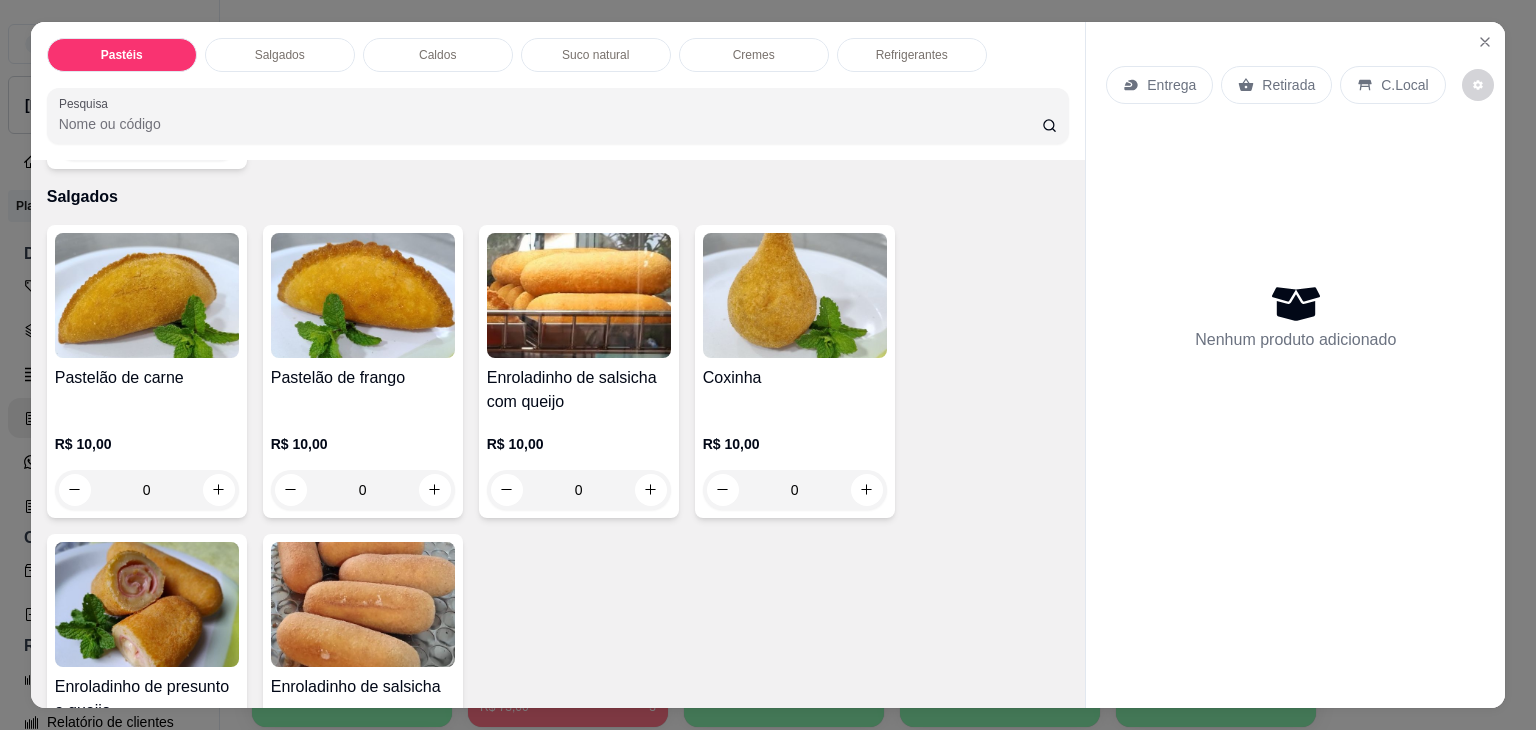 scroll, scrollTop: 49, scrollLeft: 0, axis: vertical 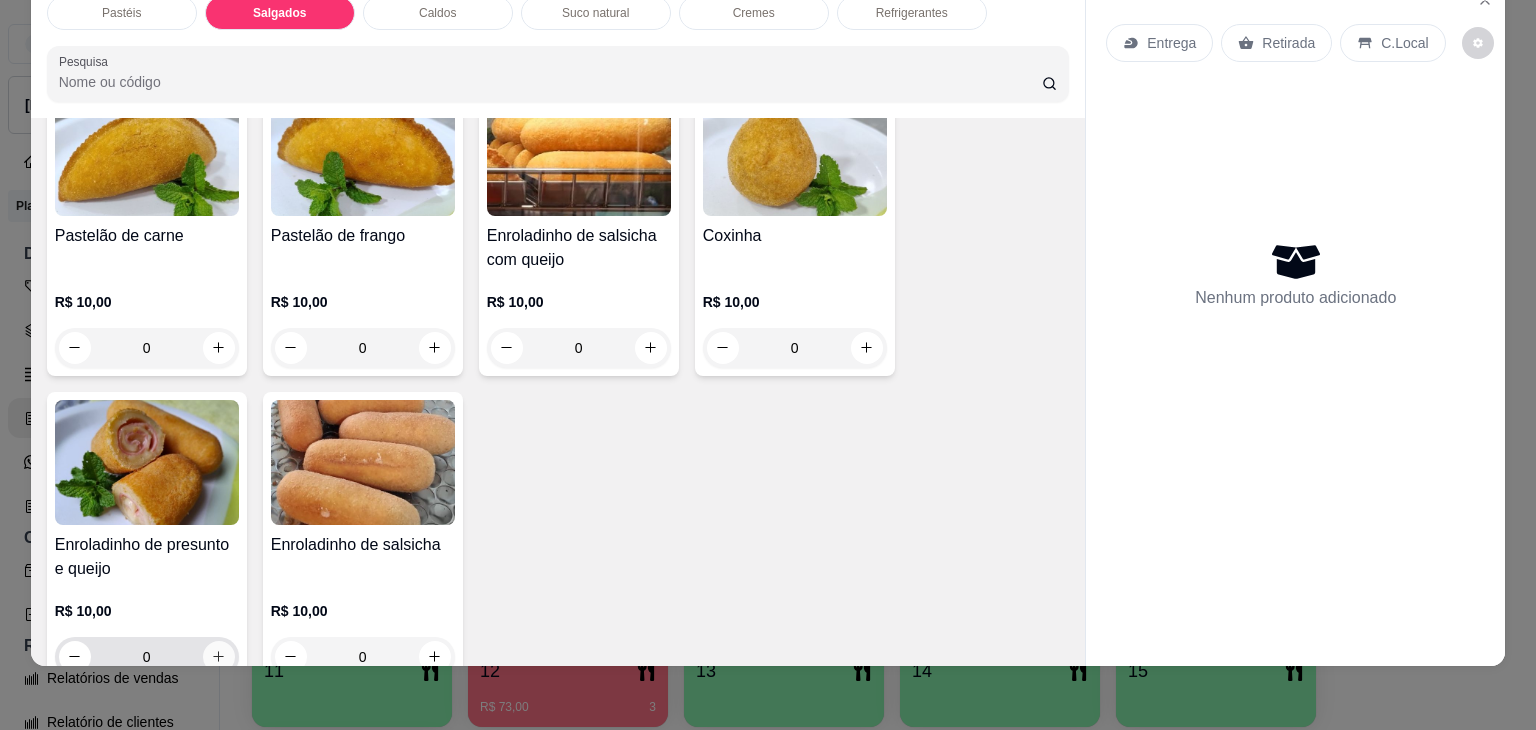 click at bounding box center [219, 657] 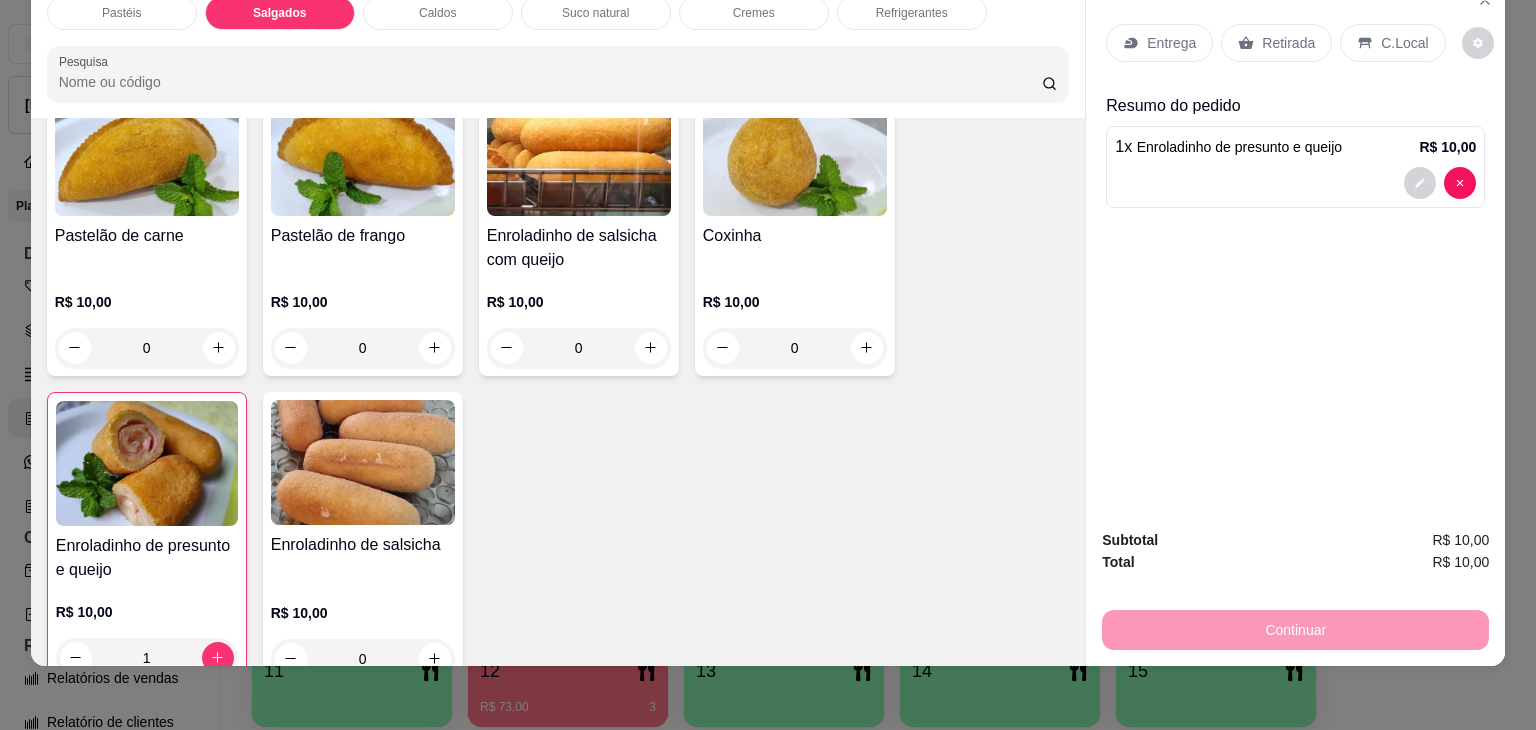 click on "Retirada" at bounding box center (1276, 43) 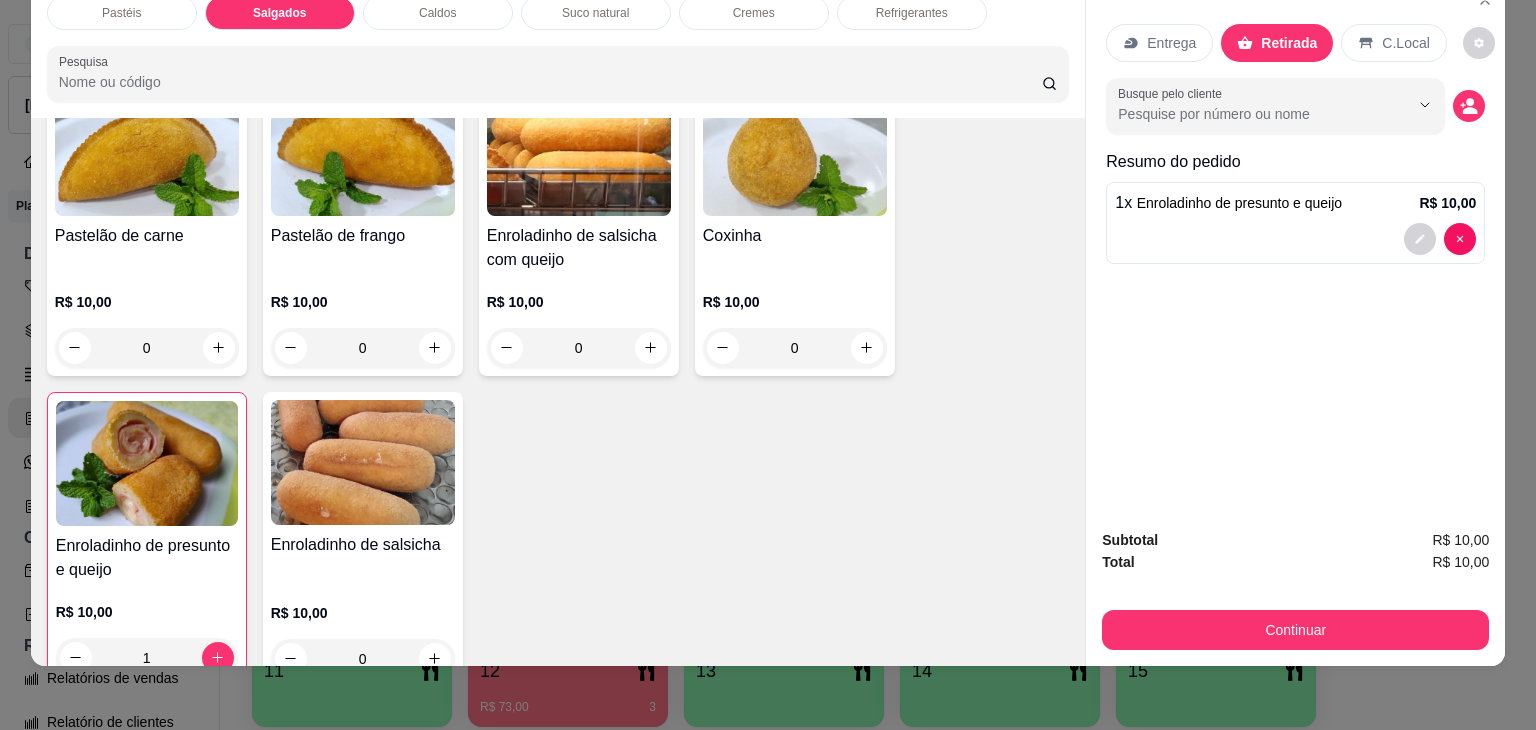 click on "Subtotal R$ 10,00 Total R$ 10,00 Continuar" at bounding box center (1295, 589) 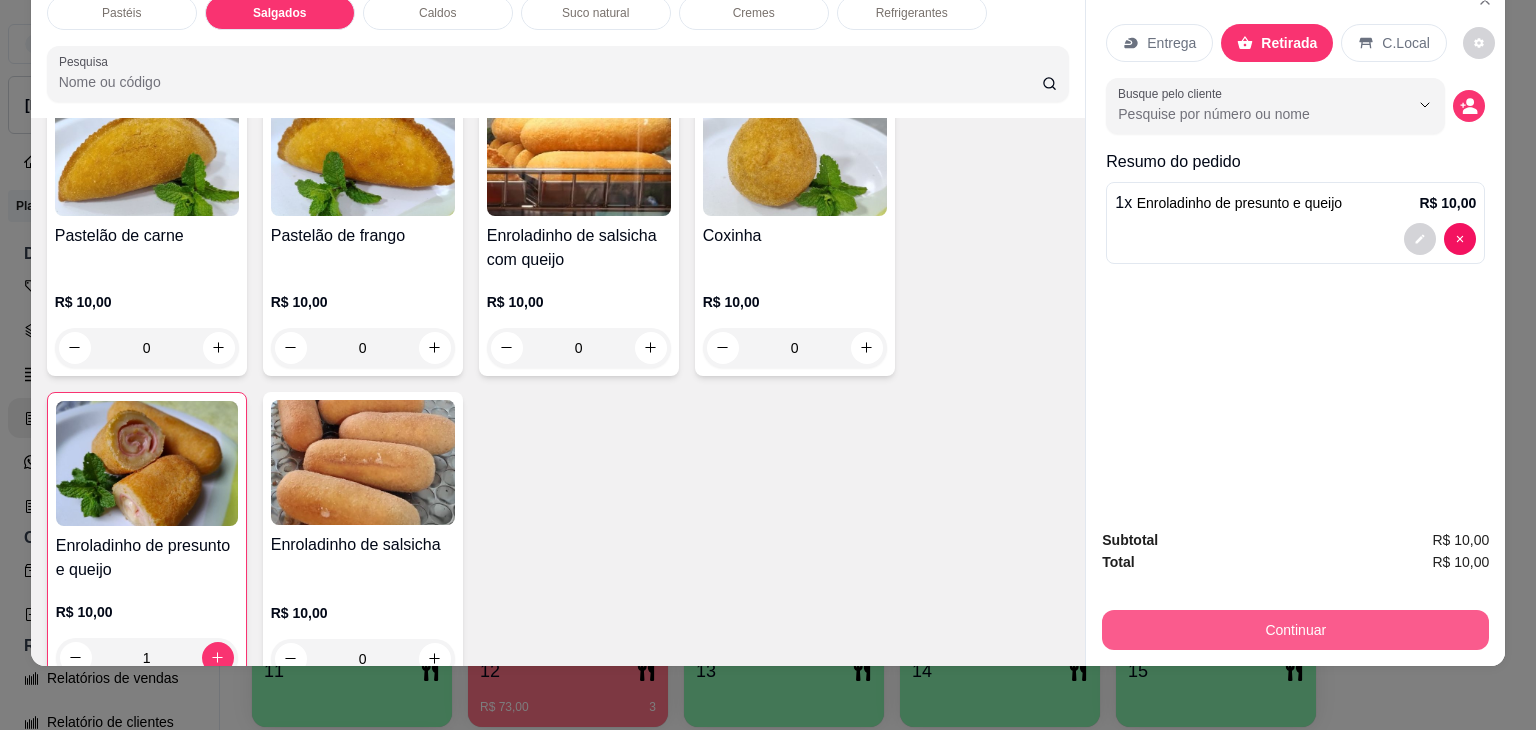 click on "Continuar" at bounding box center [1295, 630] 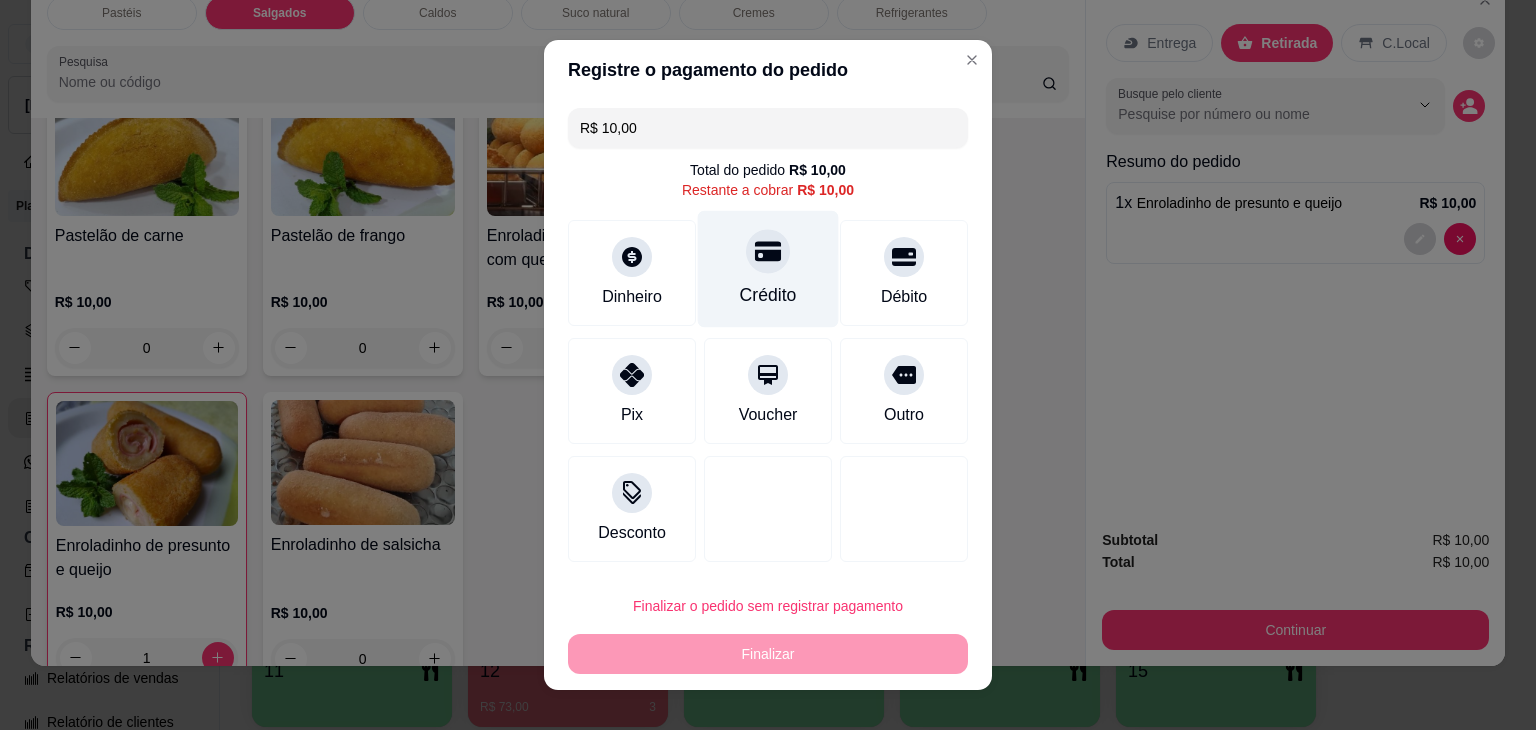 click on "Crédito" at bounding box center [768, 269] 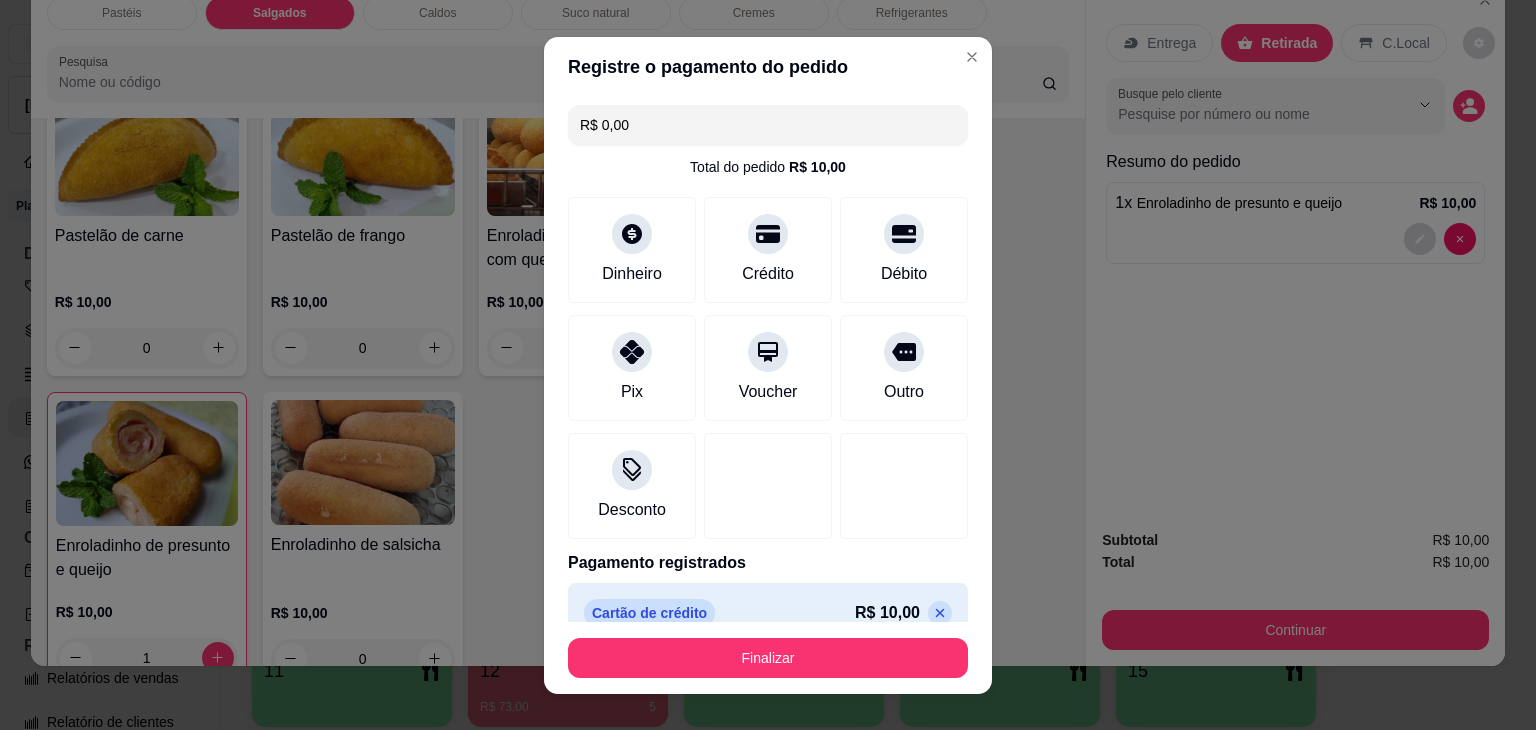click on "Finalizar" at bounding box center (768, 658) 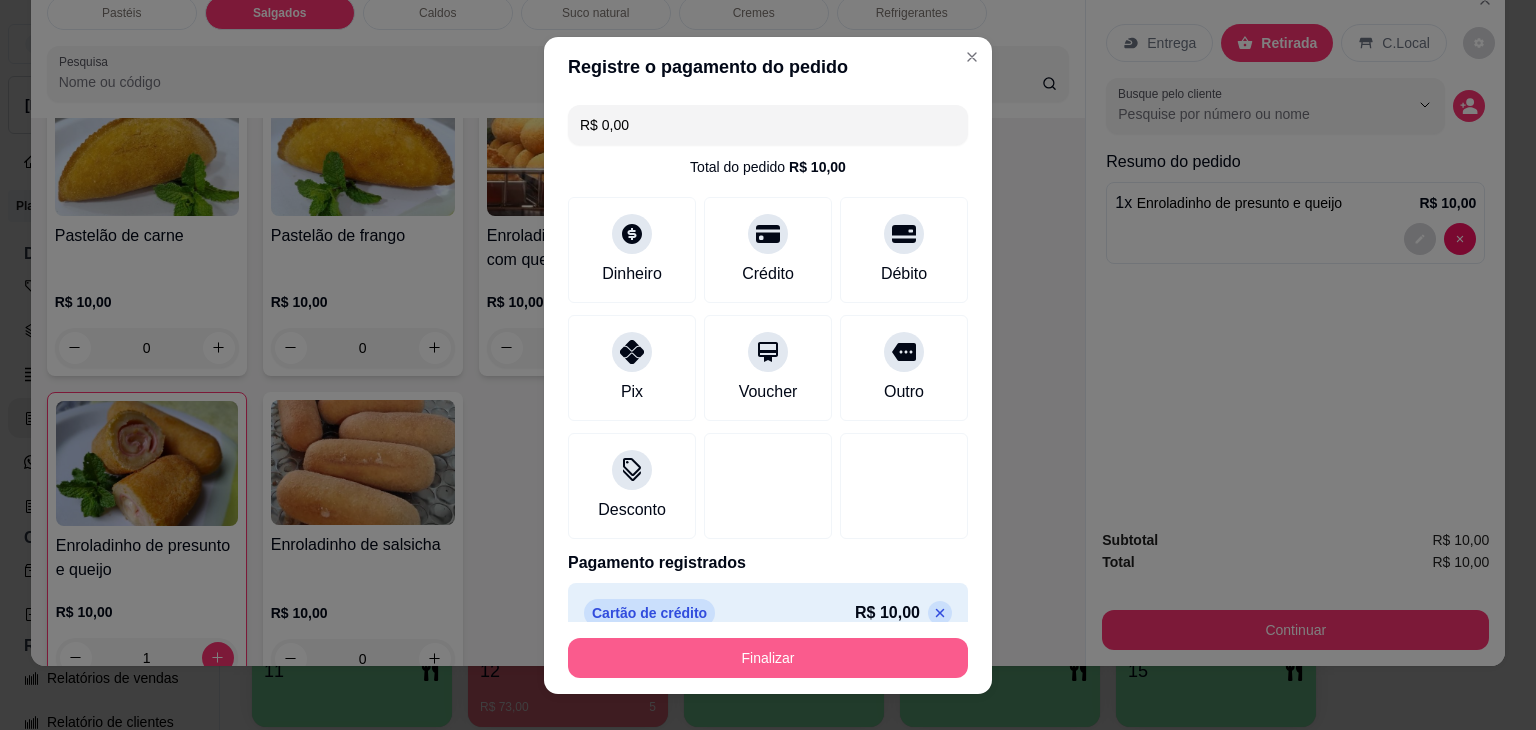 click on "Finalizar" at bounding box center (768, 658) 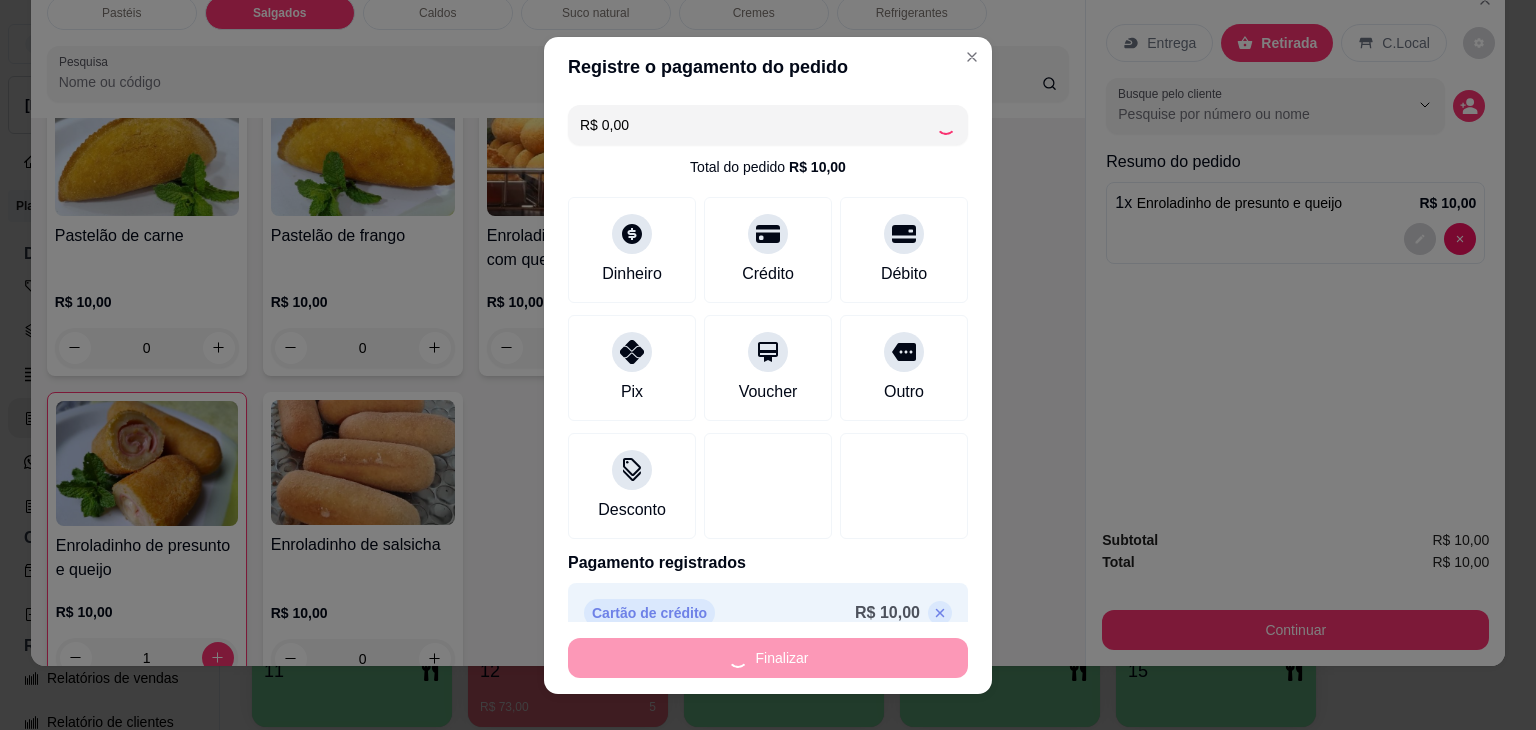 type on "0" 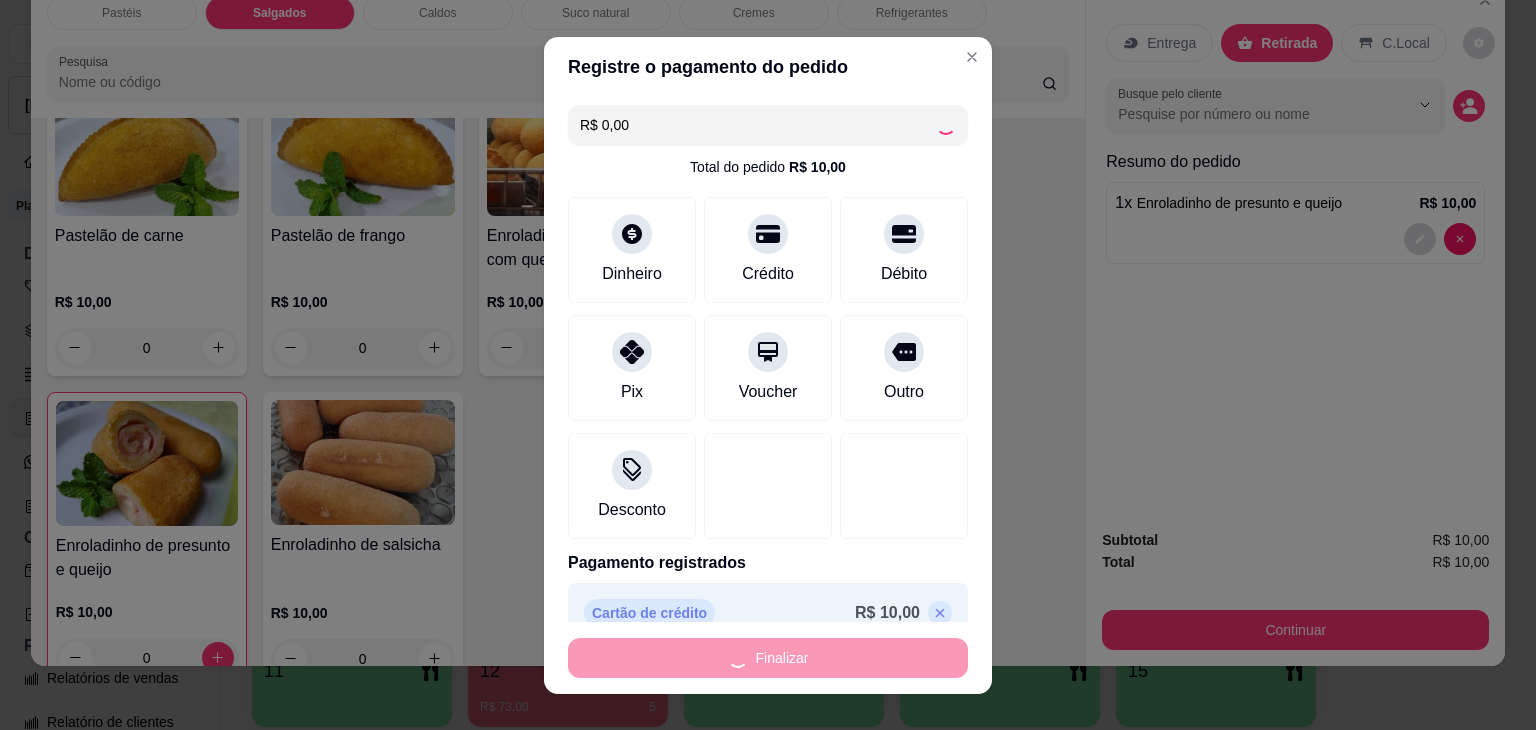 type on "-R$ 10,00" 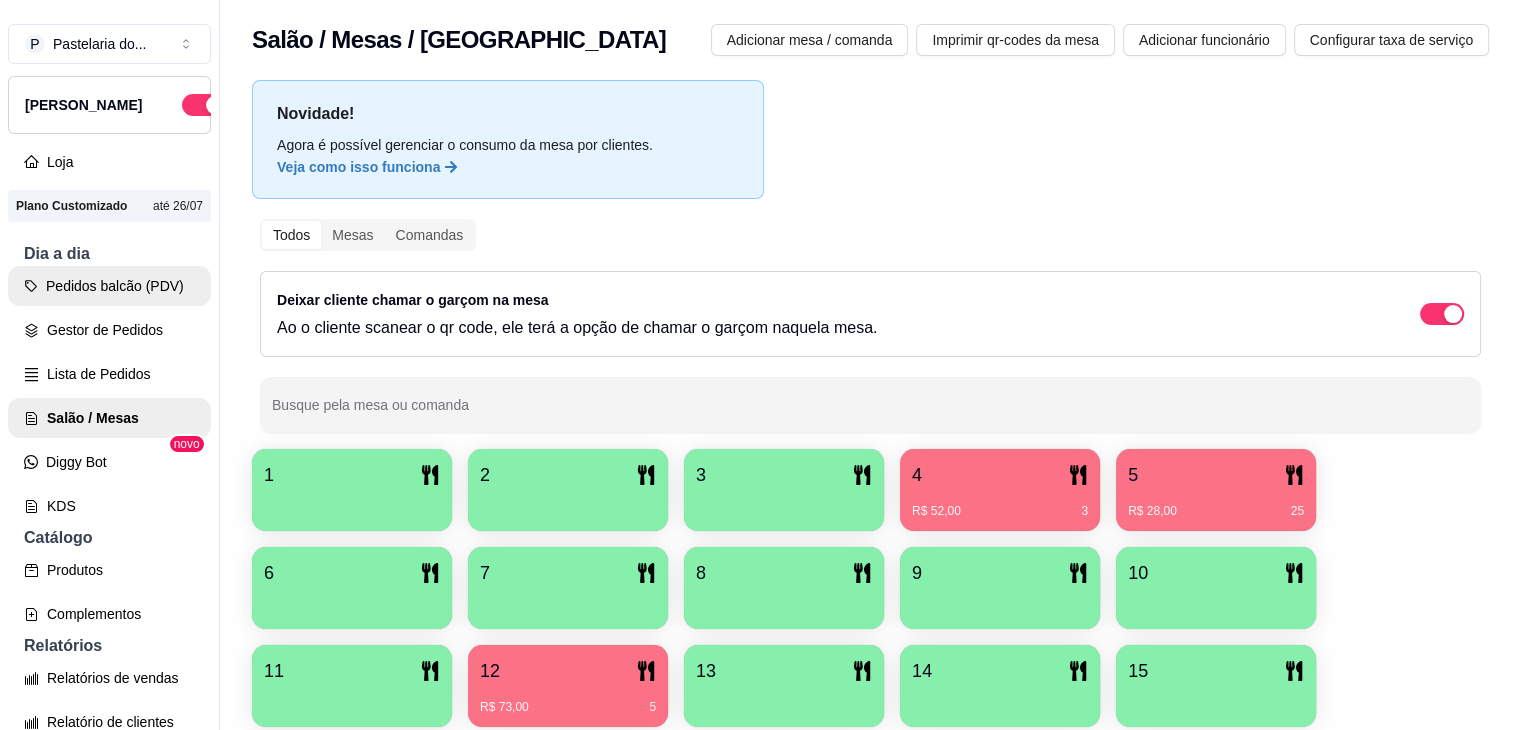 click on "Pedidos balcão (PDV)" at bounding box center (109, 286) 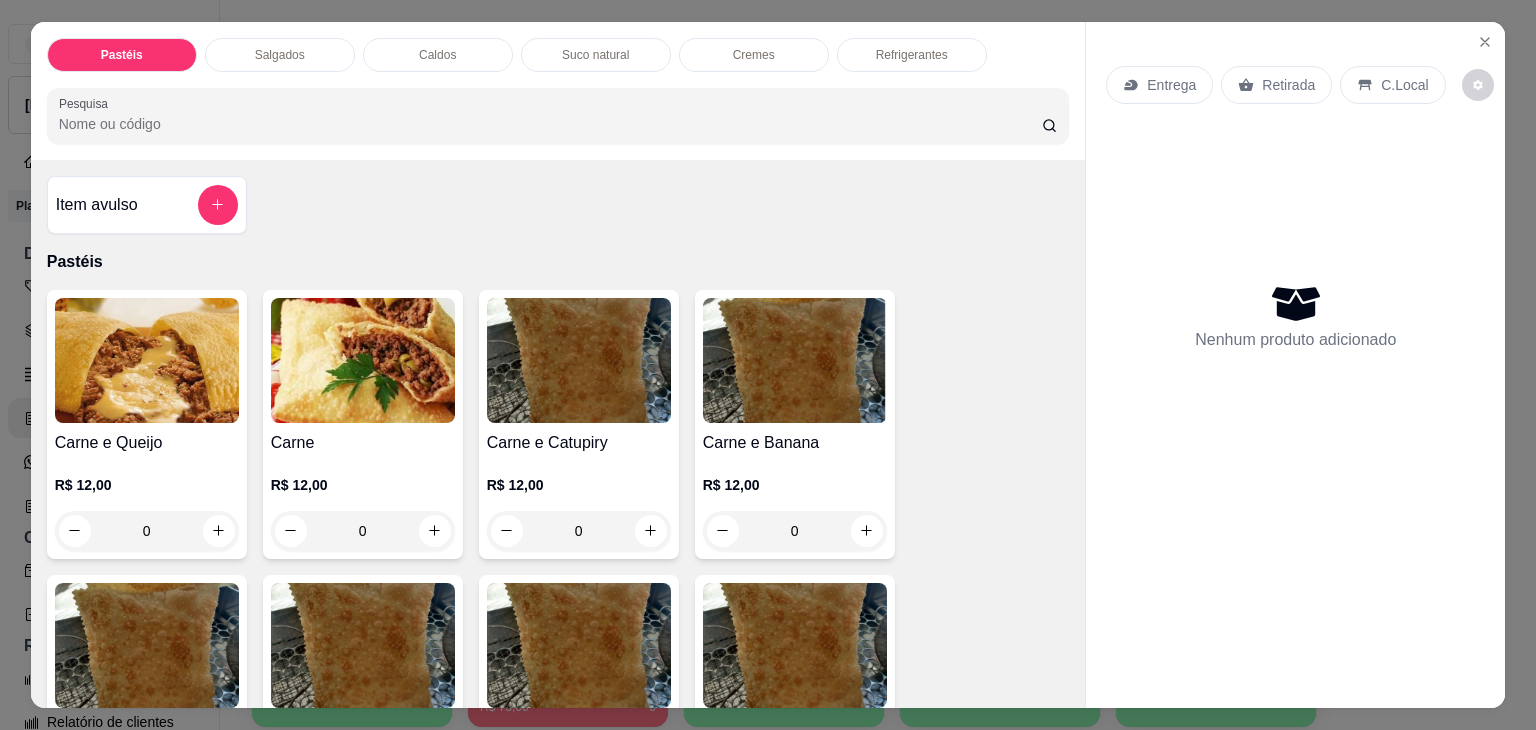 click on "Salgados" at bounding box center (280, 55) 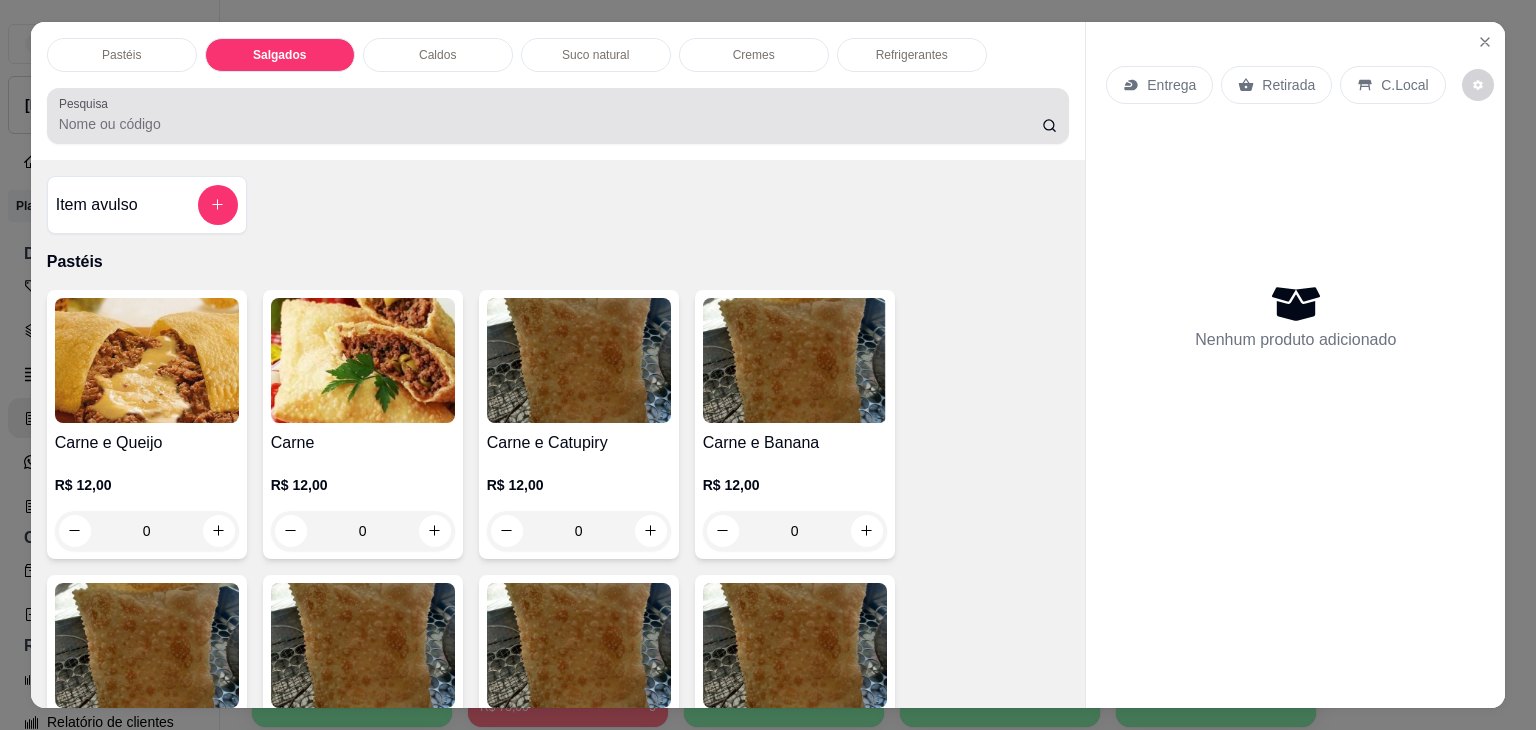 scroll, scrollTop: 2124, scrollLeft: 0, axis: vertical 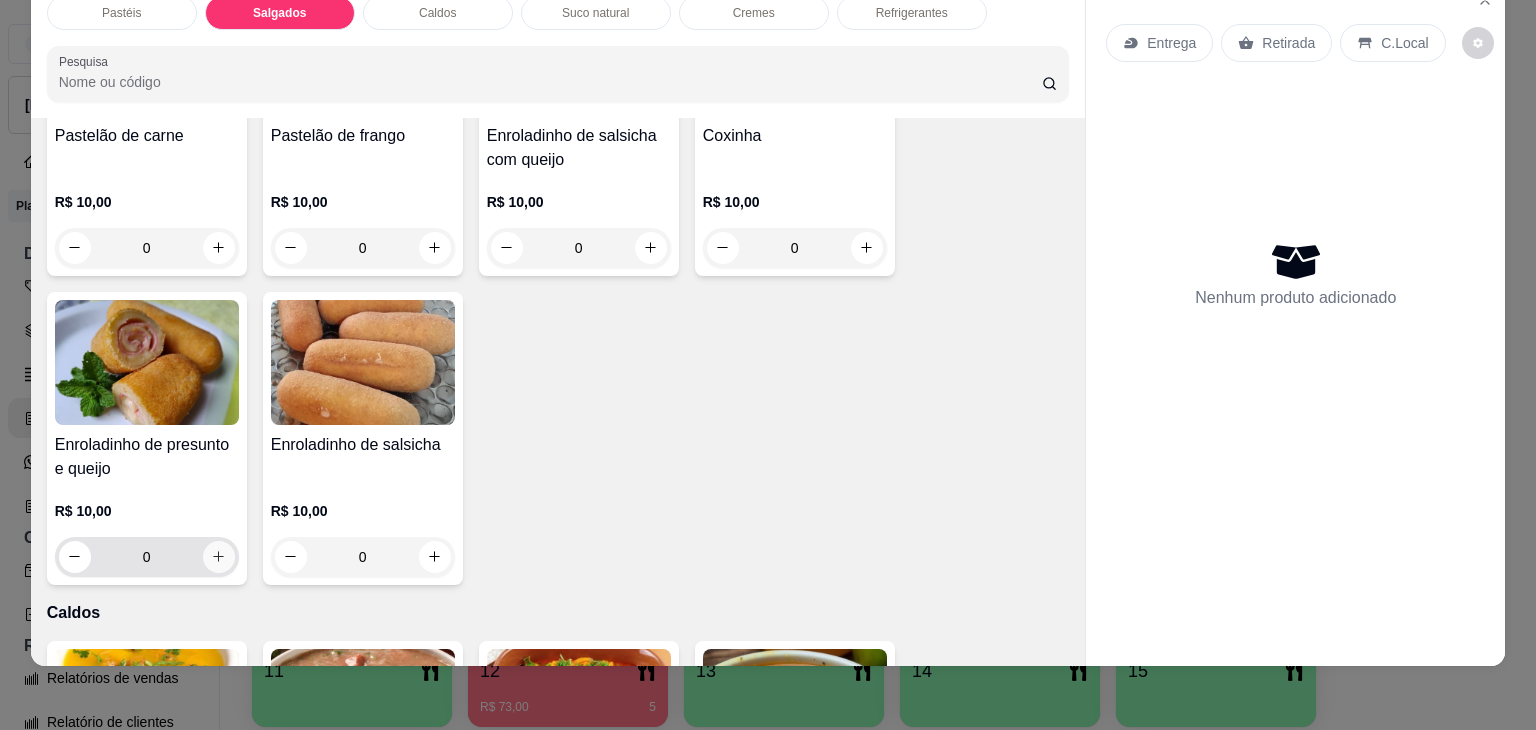 click at bounding box center (219, 557) 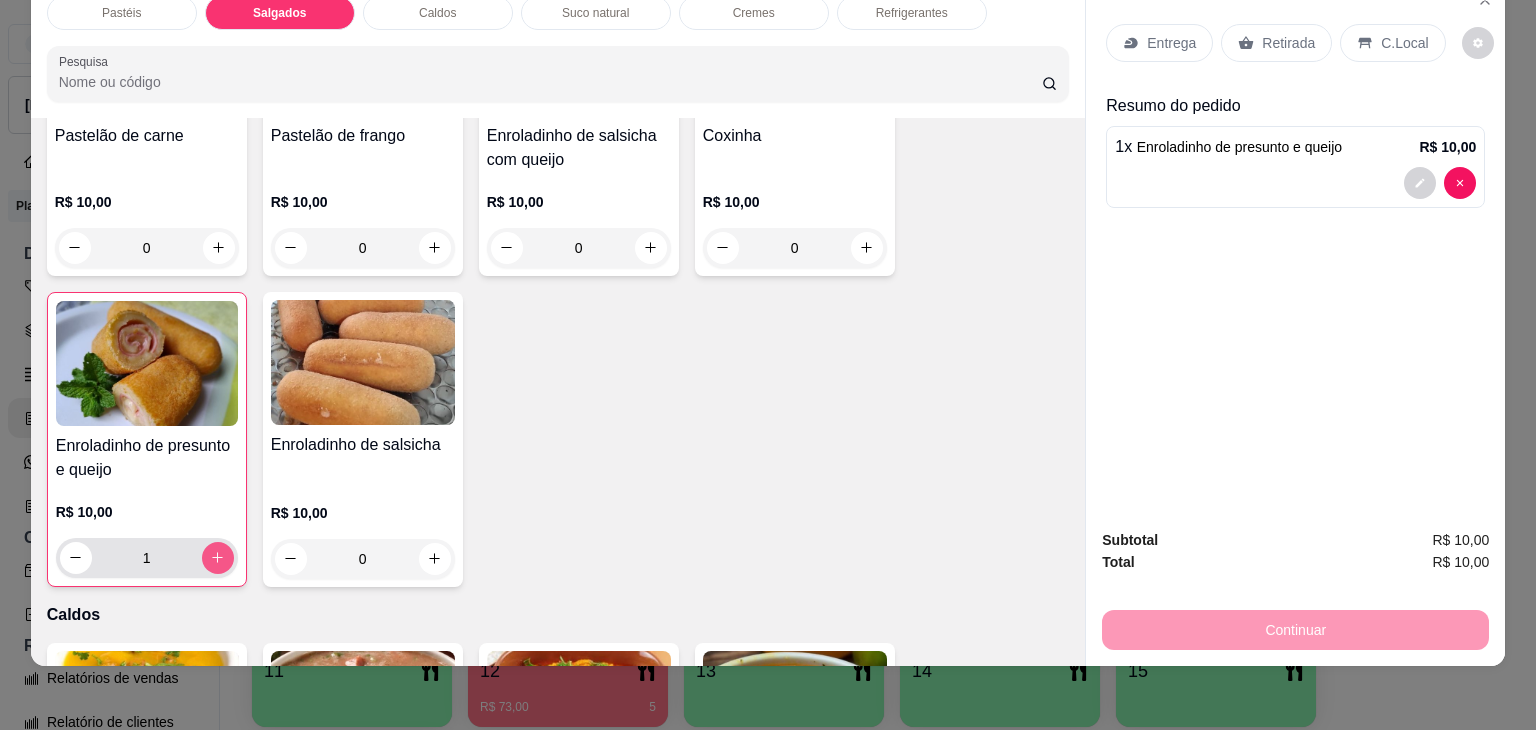 click 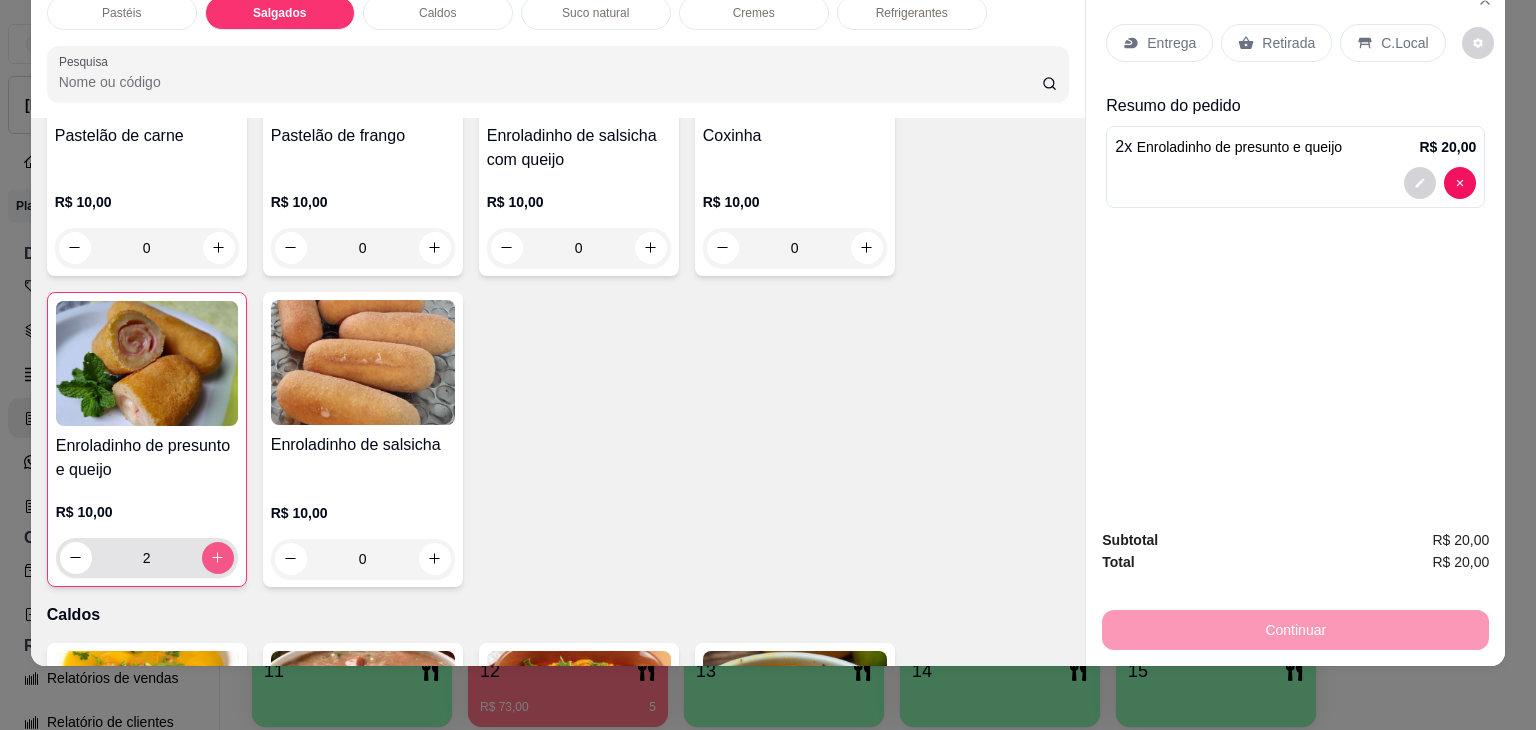click 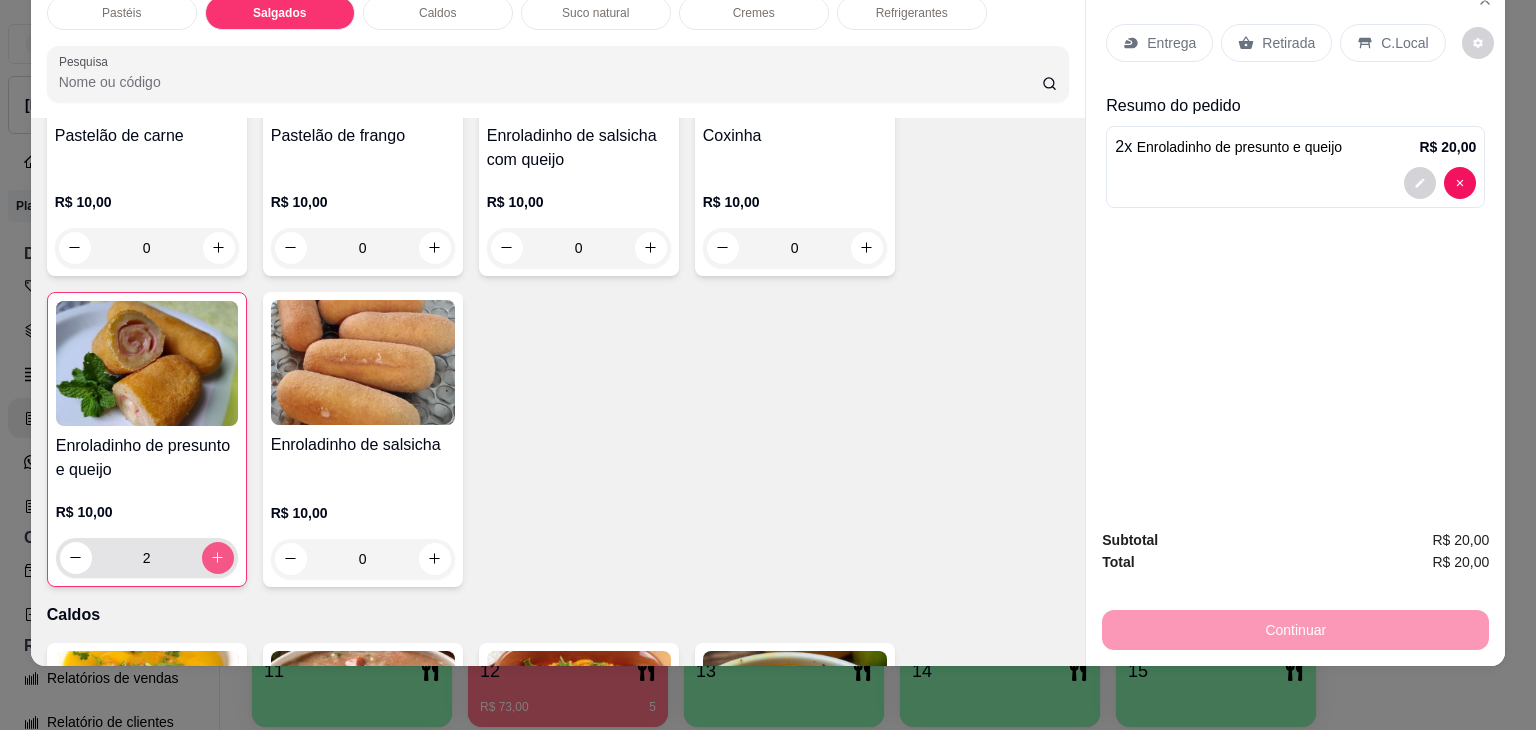 type on "3" 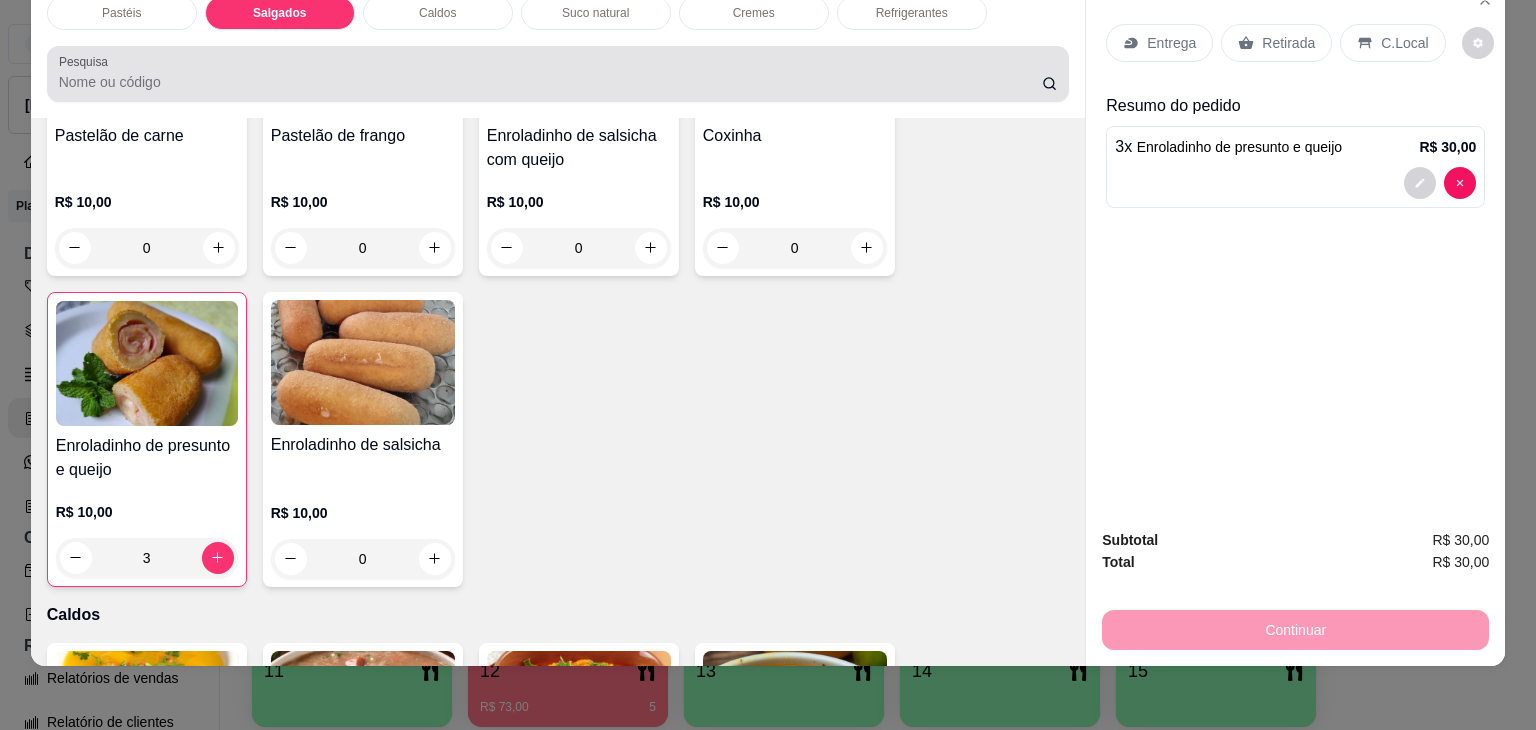 scroll, scrollTop: 0, scrollLeft: 0, axis: both 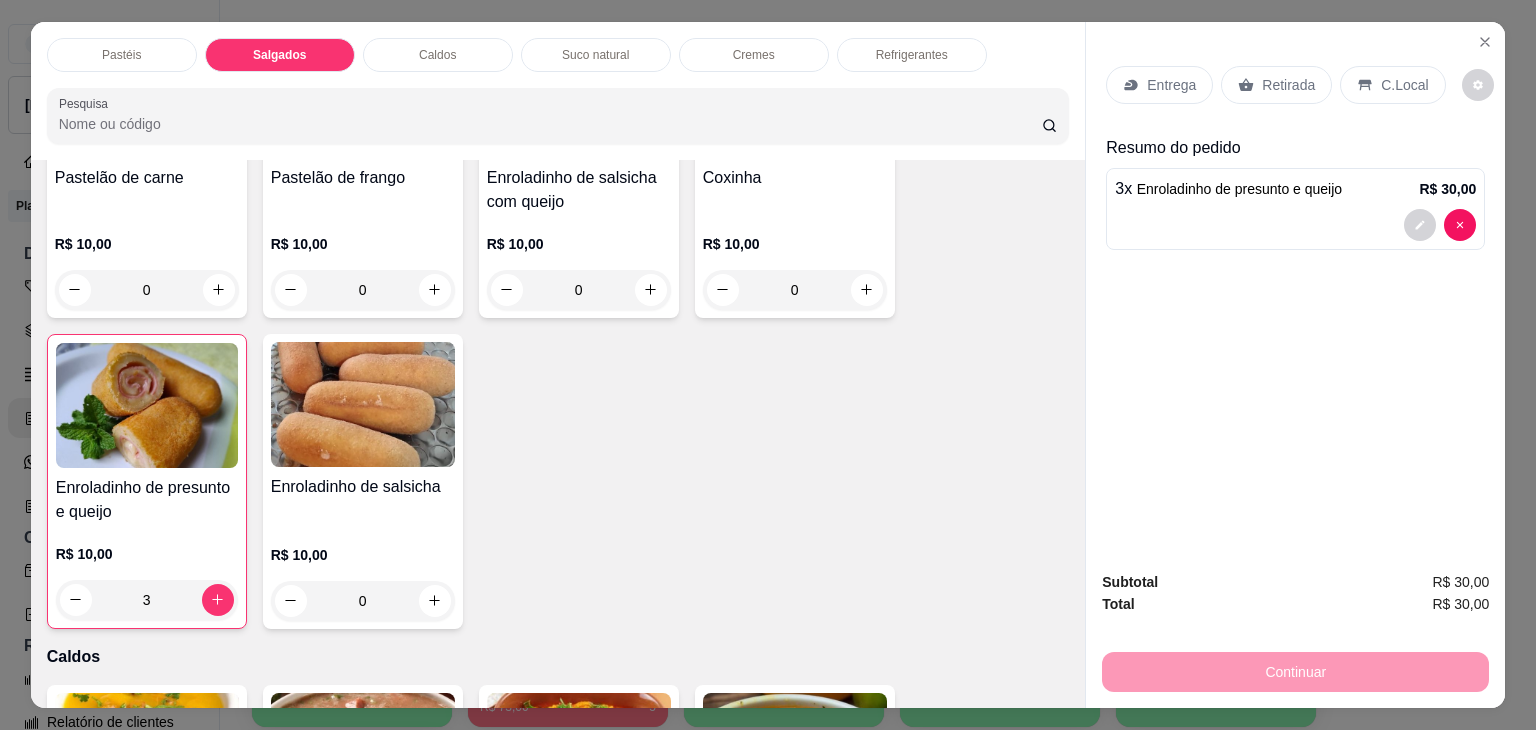 click on "Refrigerantes" at bounding box center (912, 55) 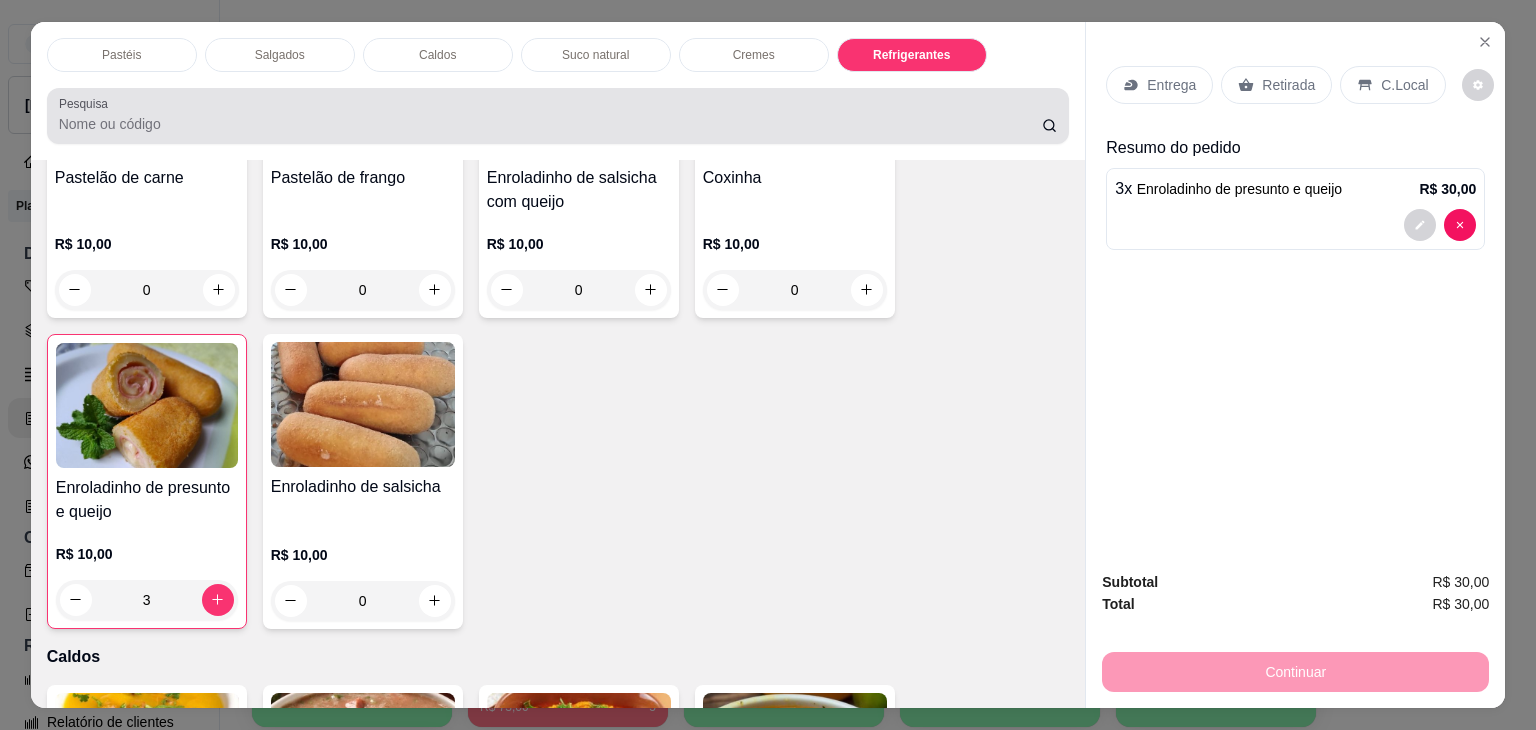 scroll, scrollTop: 5232, scrollLeft: 0, axis: vertical 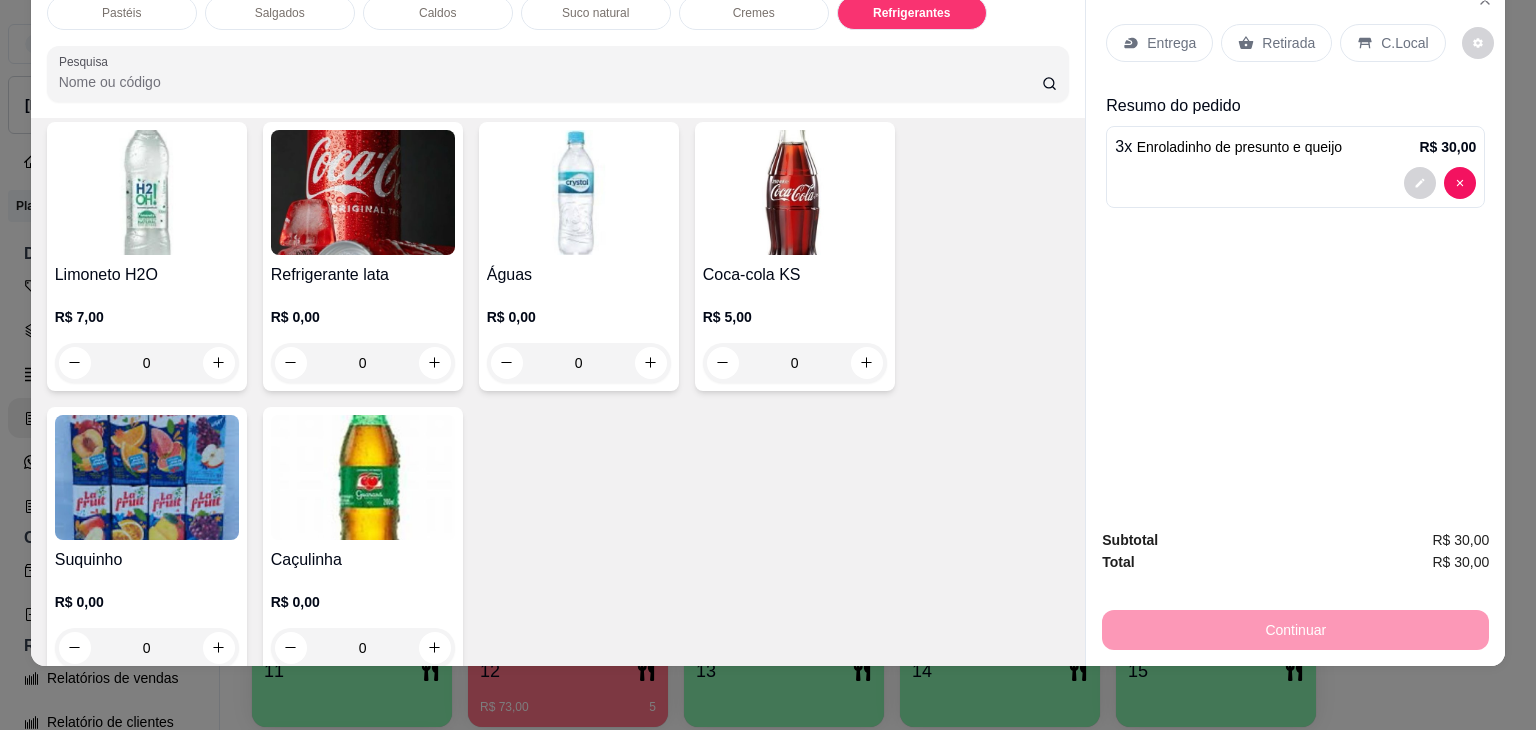 click on "0" at bounding box center [363, 648] 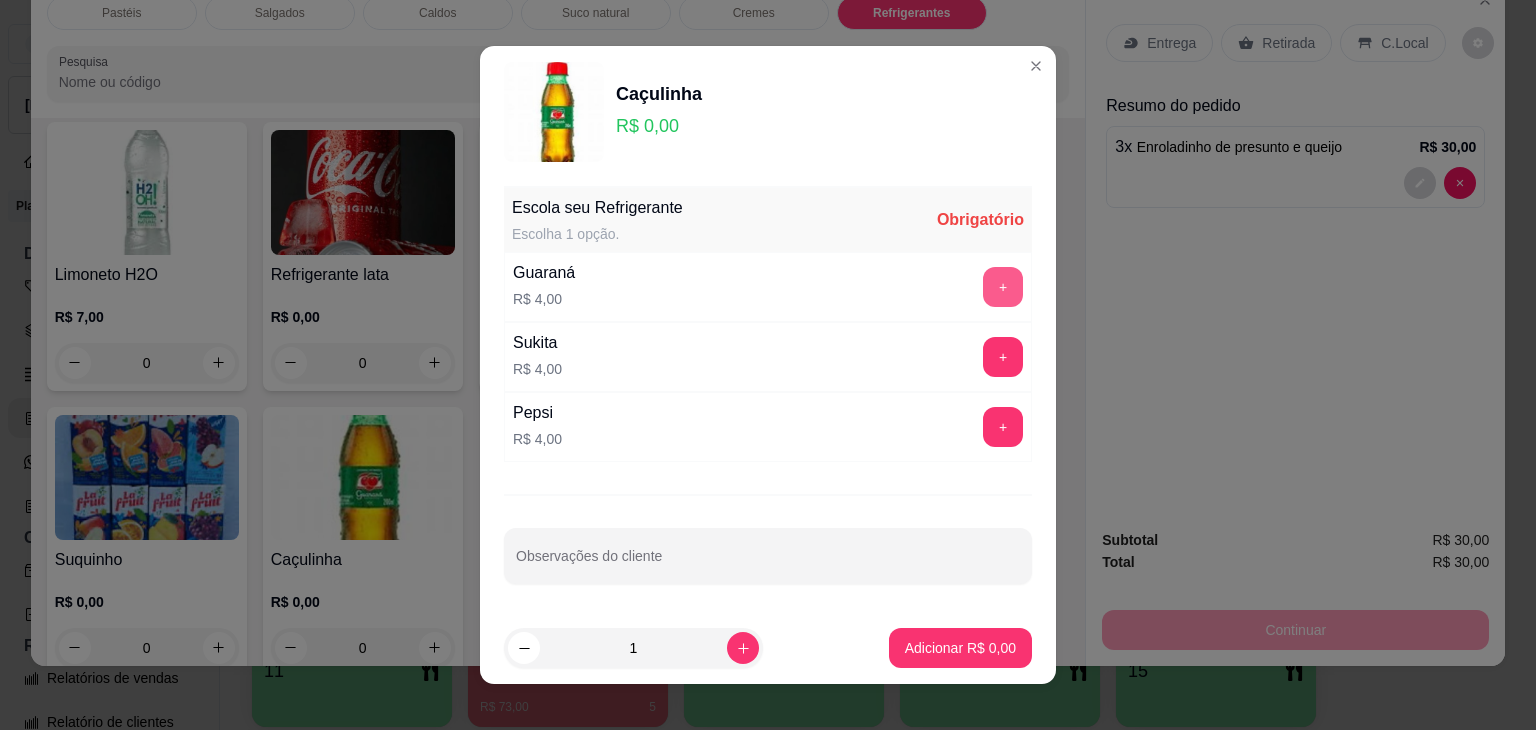 click on "+" at bounding box center [1003, 287] 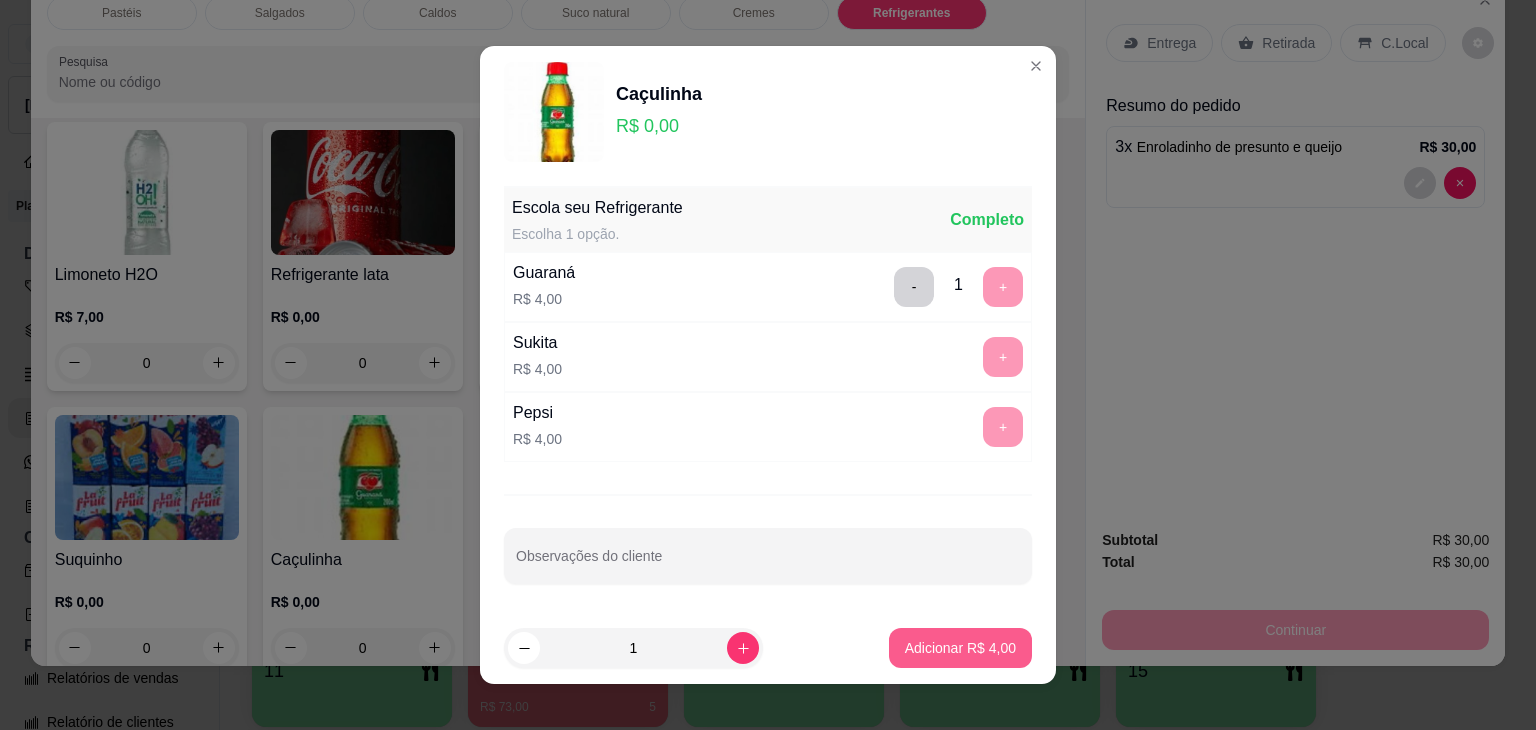 click on "Adicionar   R$ 4,00" at bounding box center (960, 648) 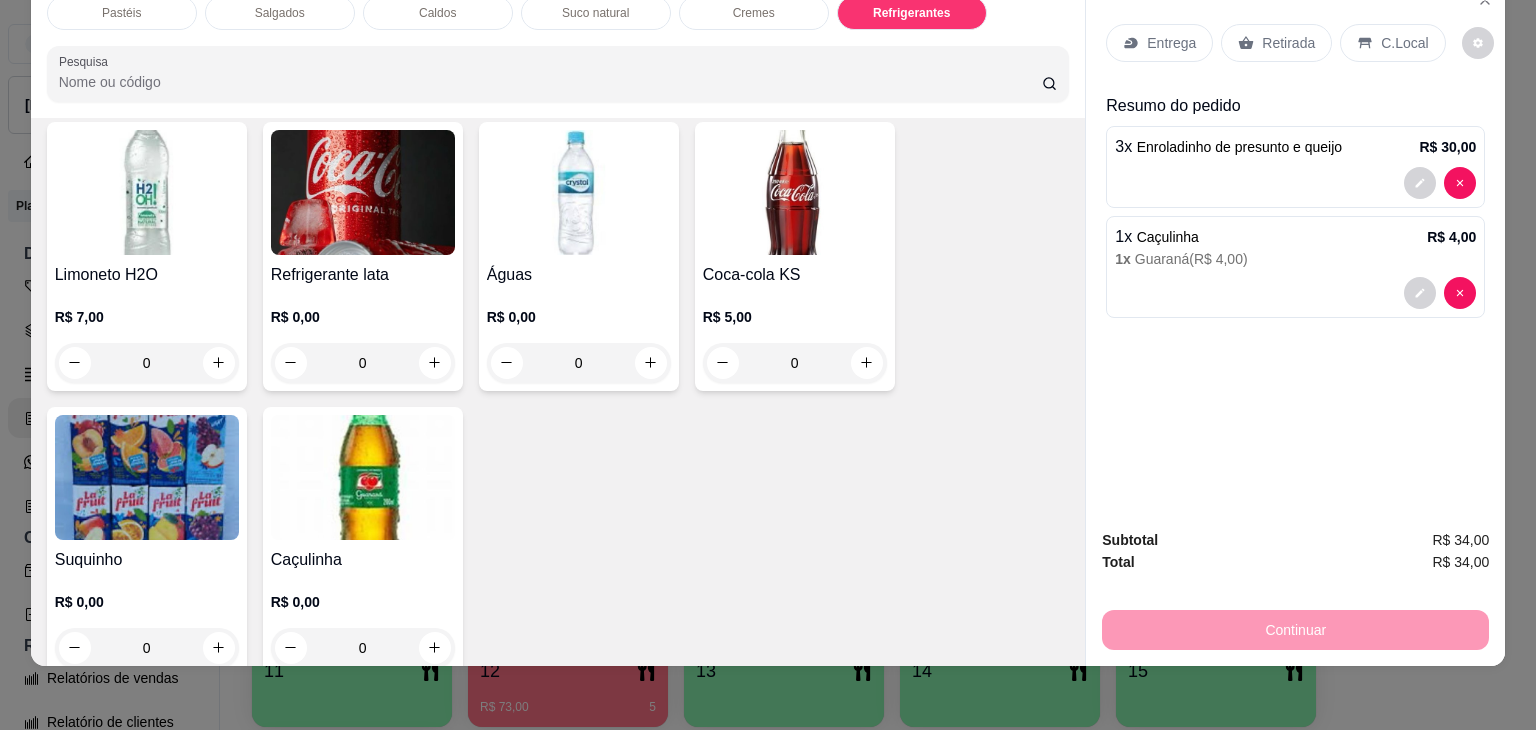 click on "Retirada" at bounding box center (1276, 43) 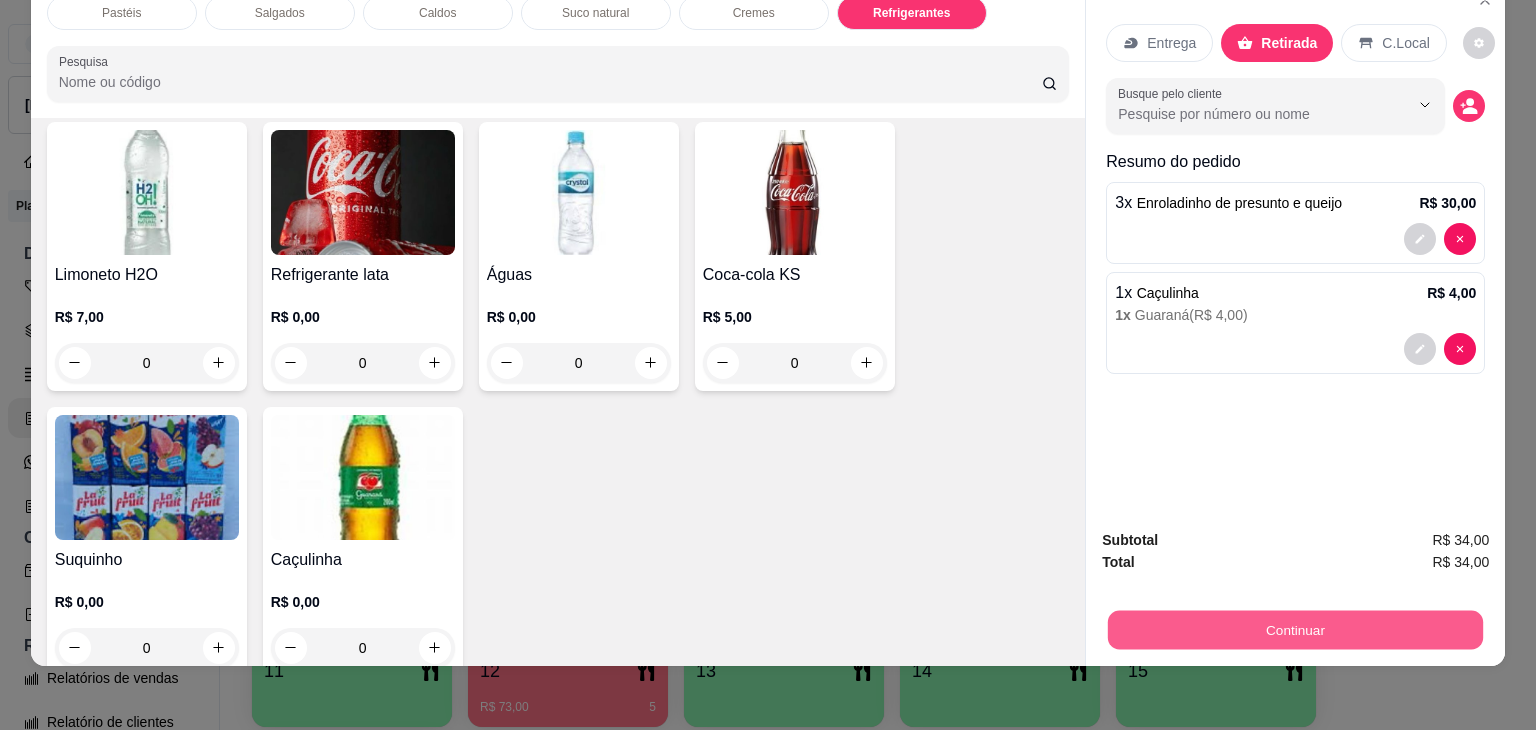 click on "Continuar" at bounding box center [1295, 630] 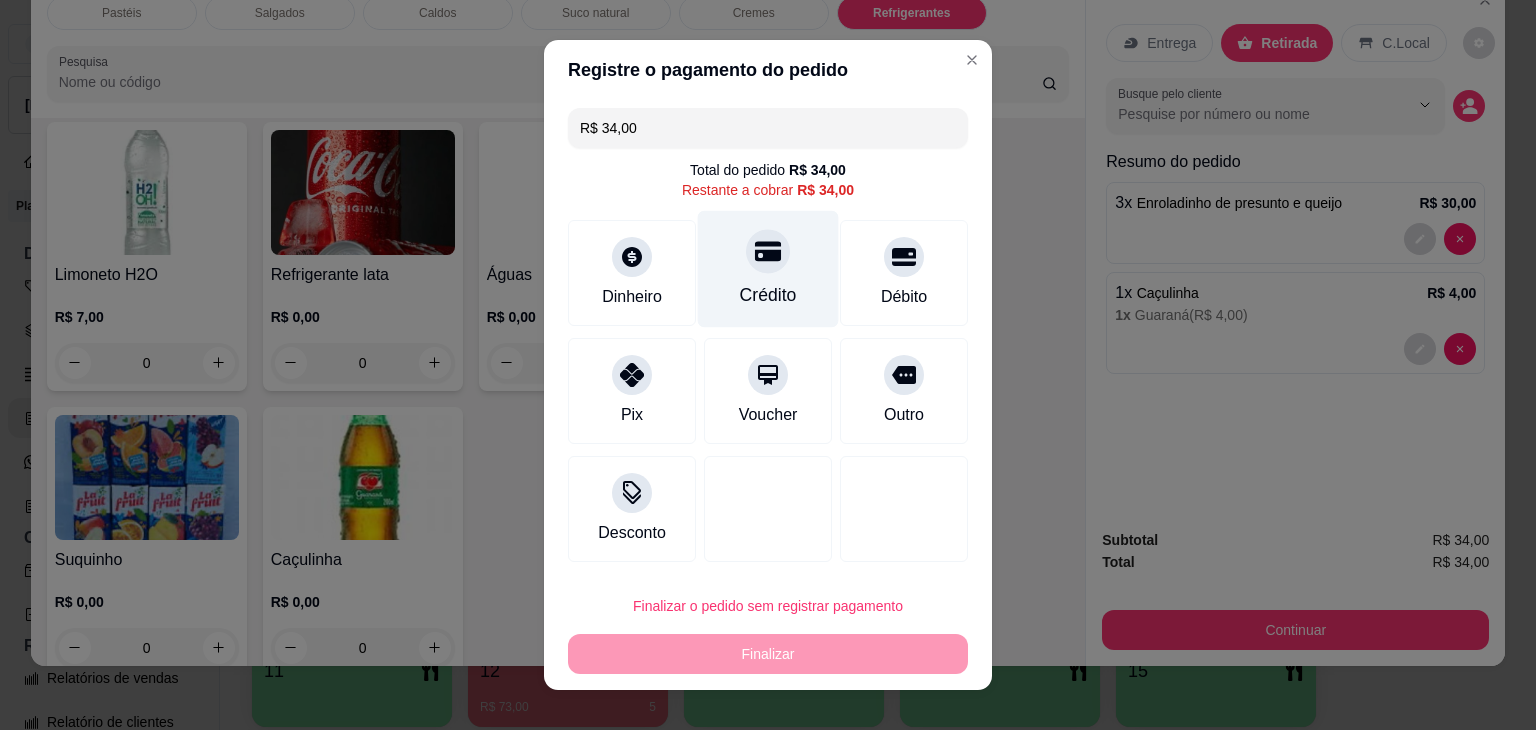click on "Crédito" at bounding box center (768, 269) 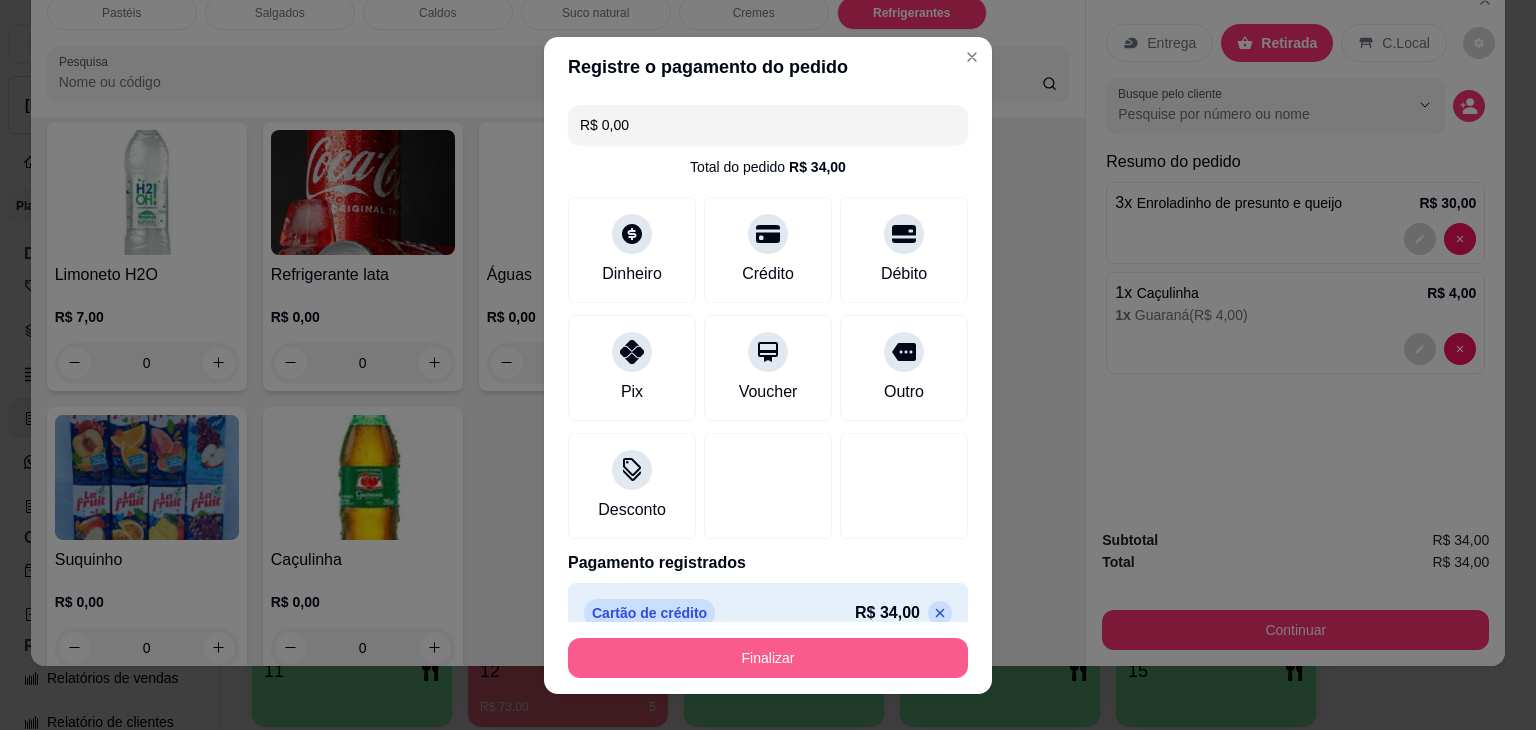 click on "Finalizar" at bounding box center [768, 658] 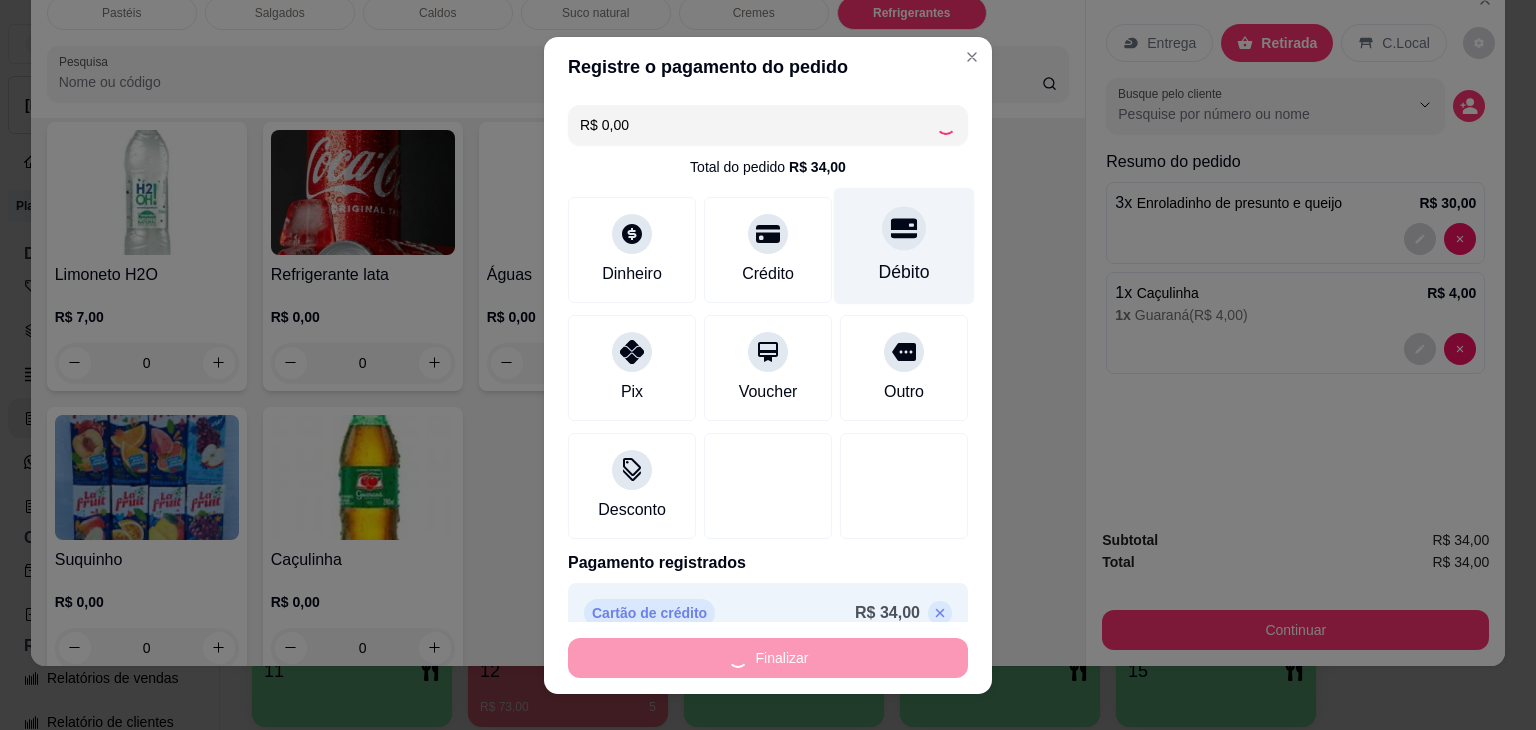 type on "0" 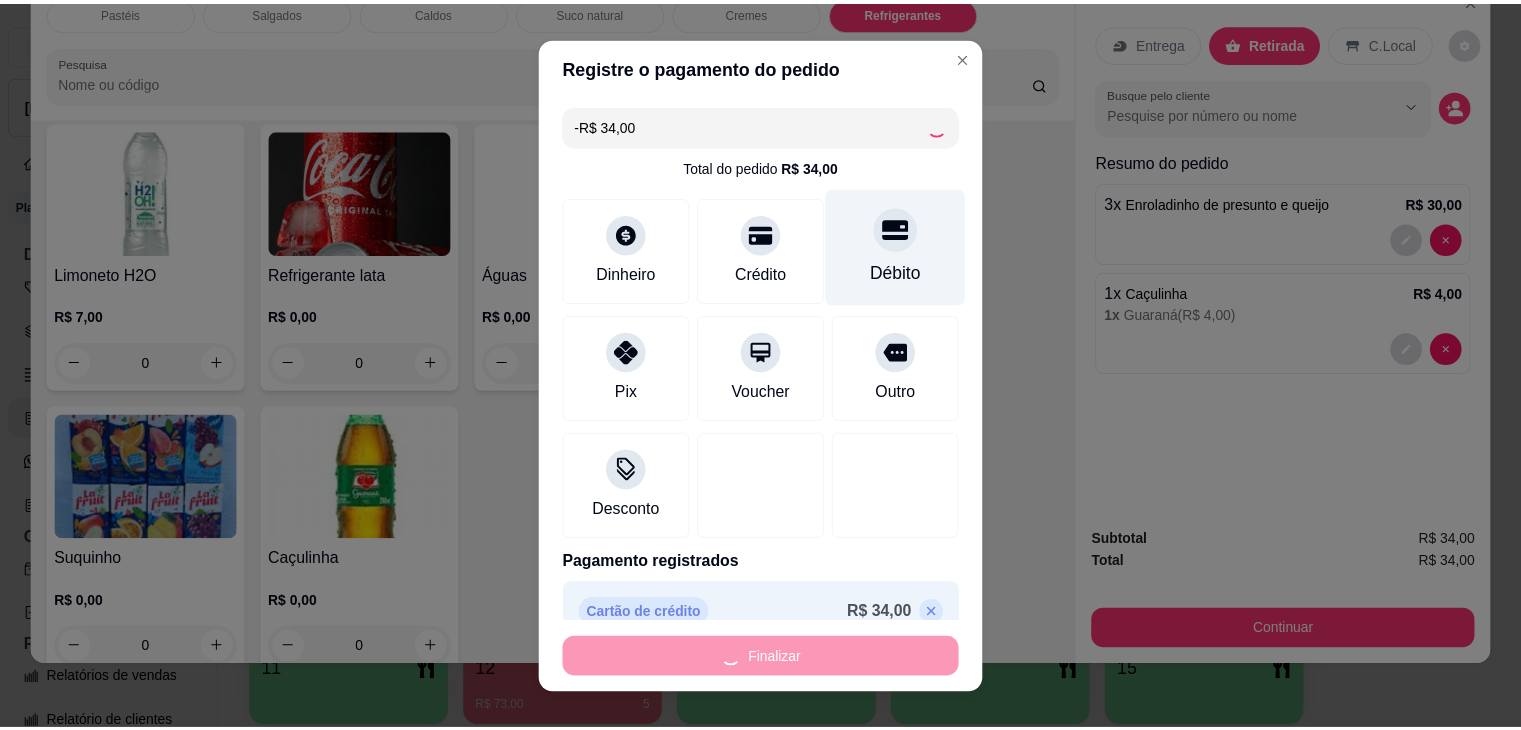 scroll, scrollTop: 6147, scrollLeft: 0, axis: vertical 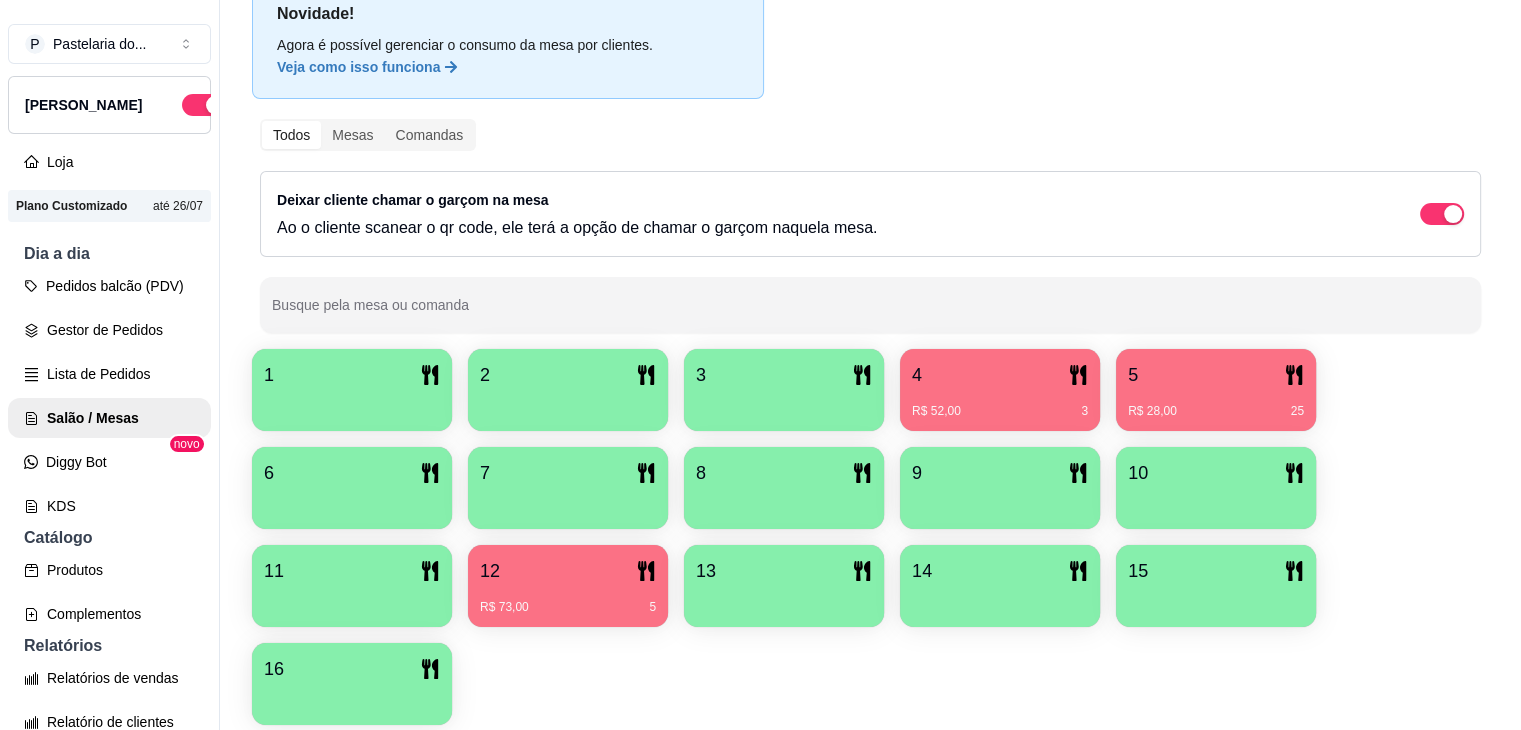 click on "R$ 28,00 25" at bounding box center [1216, 404] 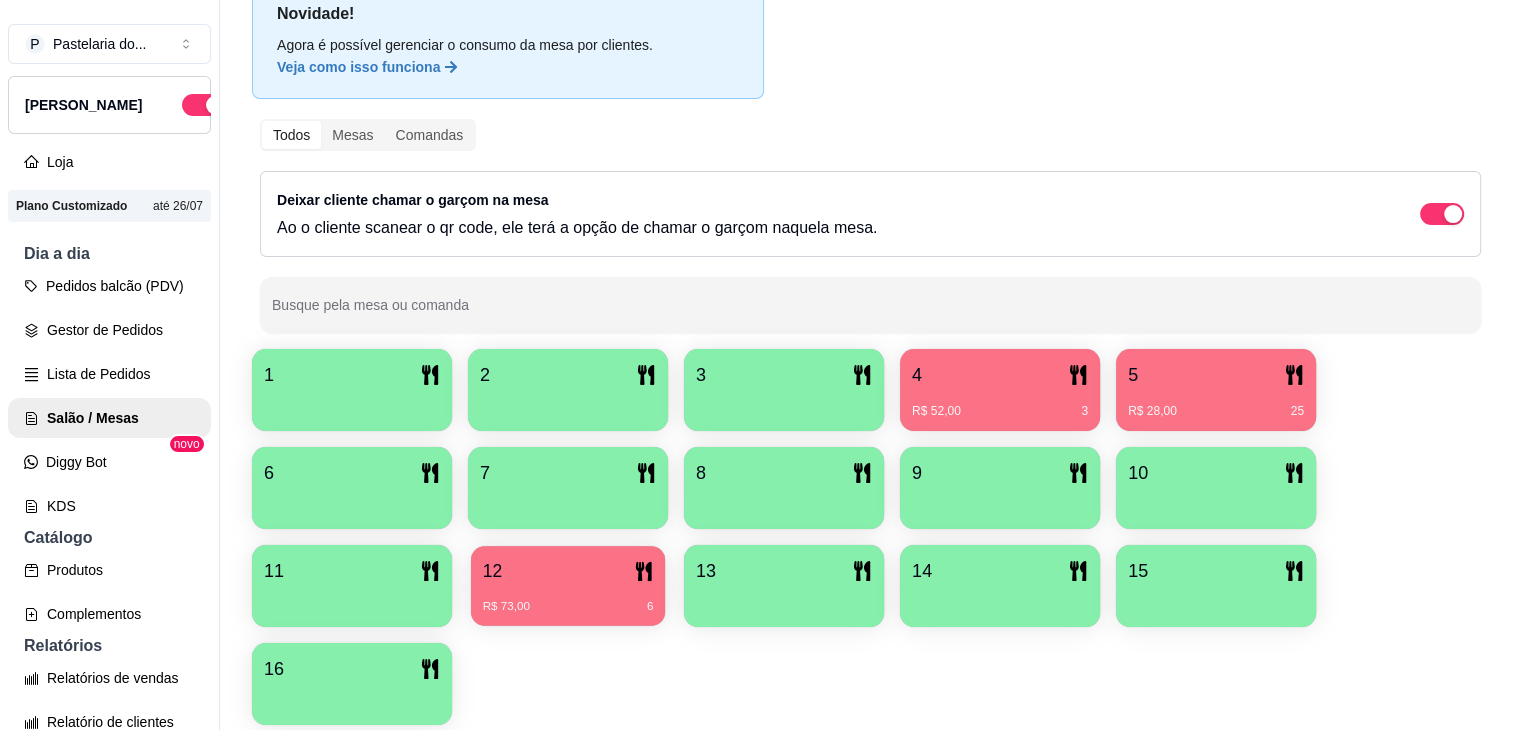 click on "R$ 73,00 6" at bounding box center (568, 607) 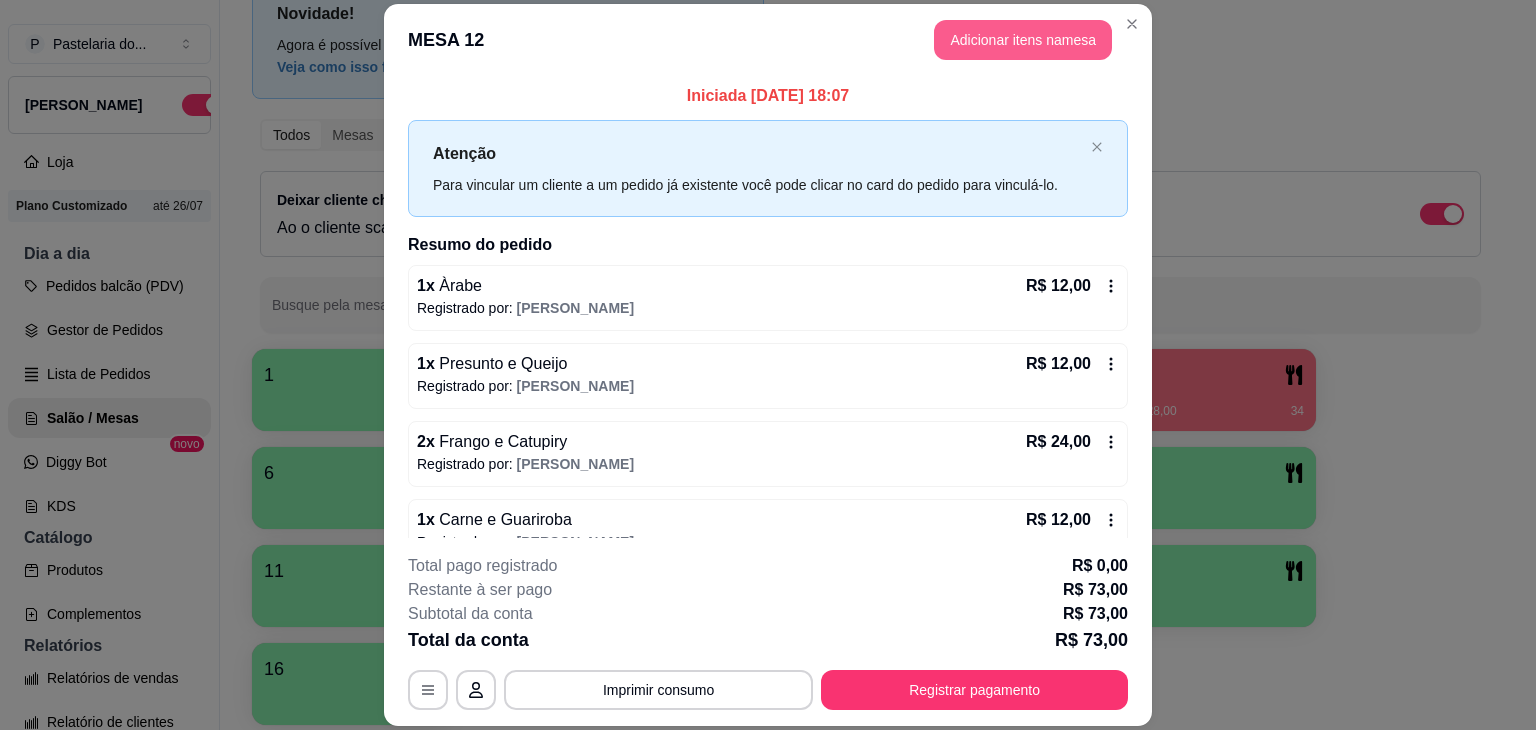 click on "Adicionar itens na  mesa" at bounding box center [1023, 40] 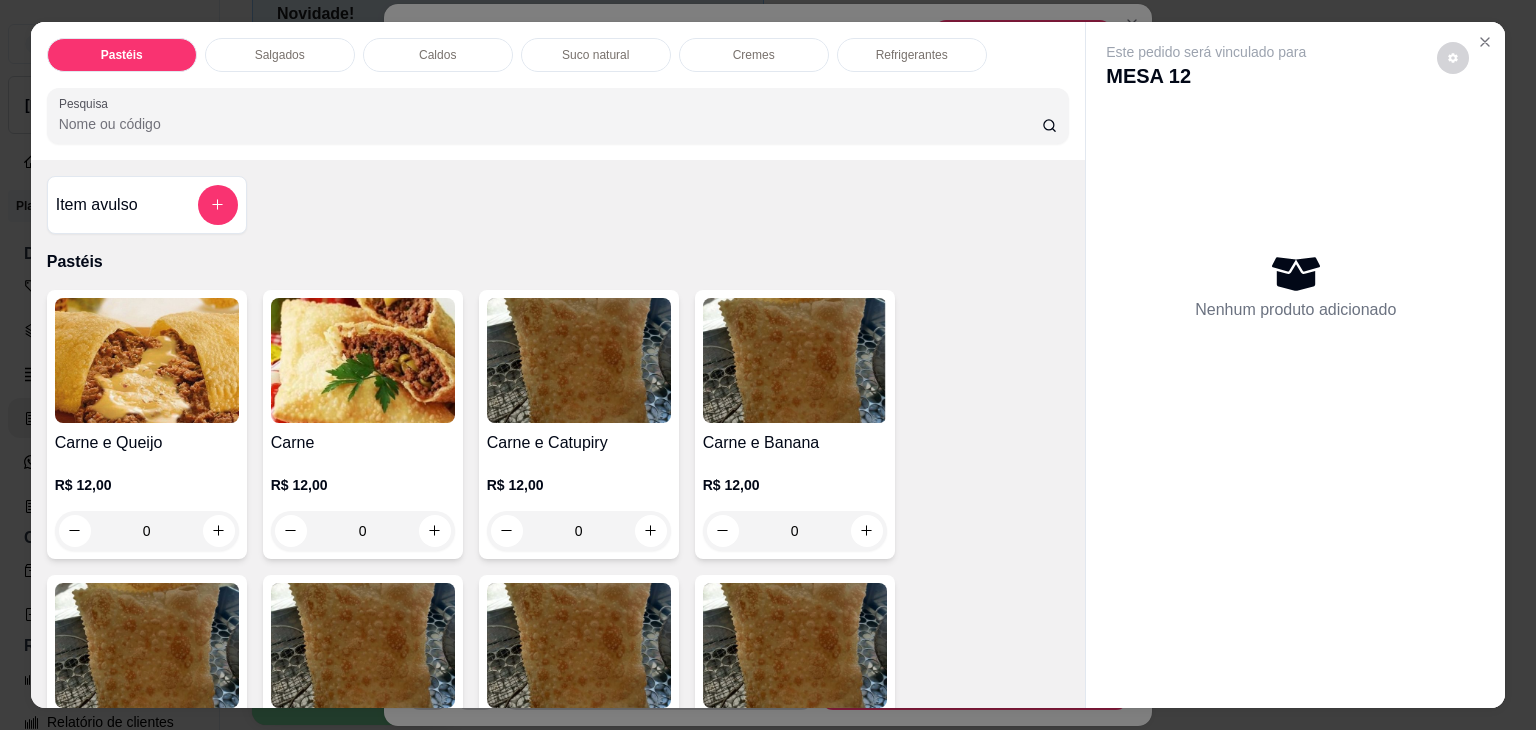 click on "0" at bounding box center (147, 531) 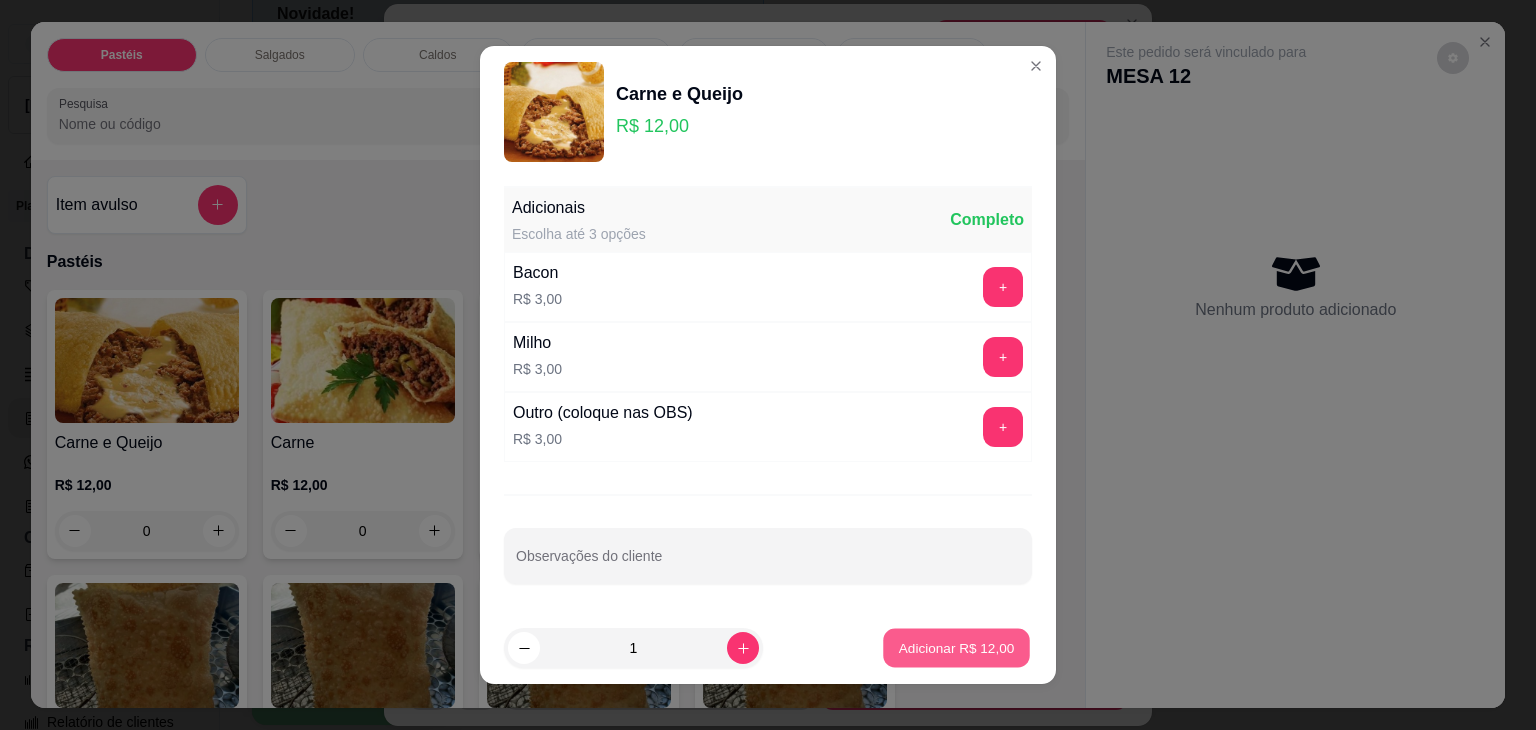 click on "Adicionar   R$ 12,00" at bounding box center (957, 647) 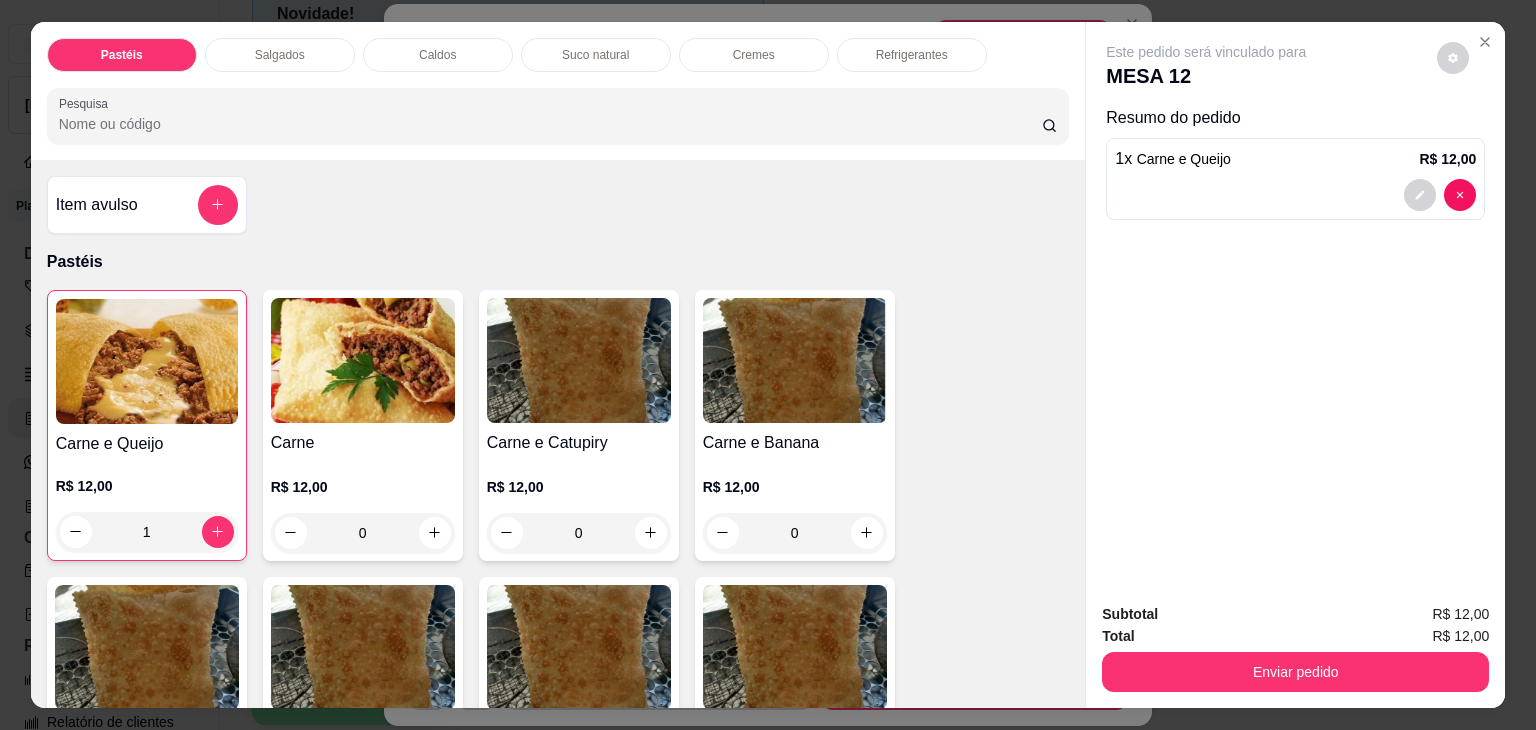 click on "Salgados" at bounding box center [280, 55] 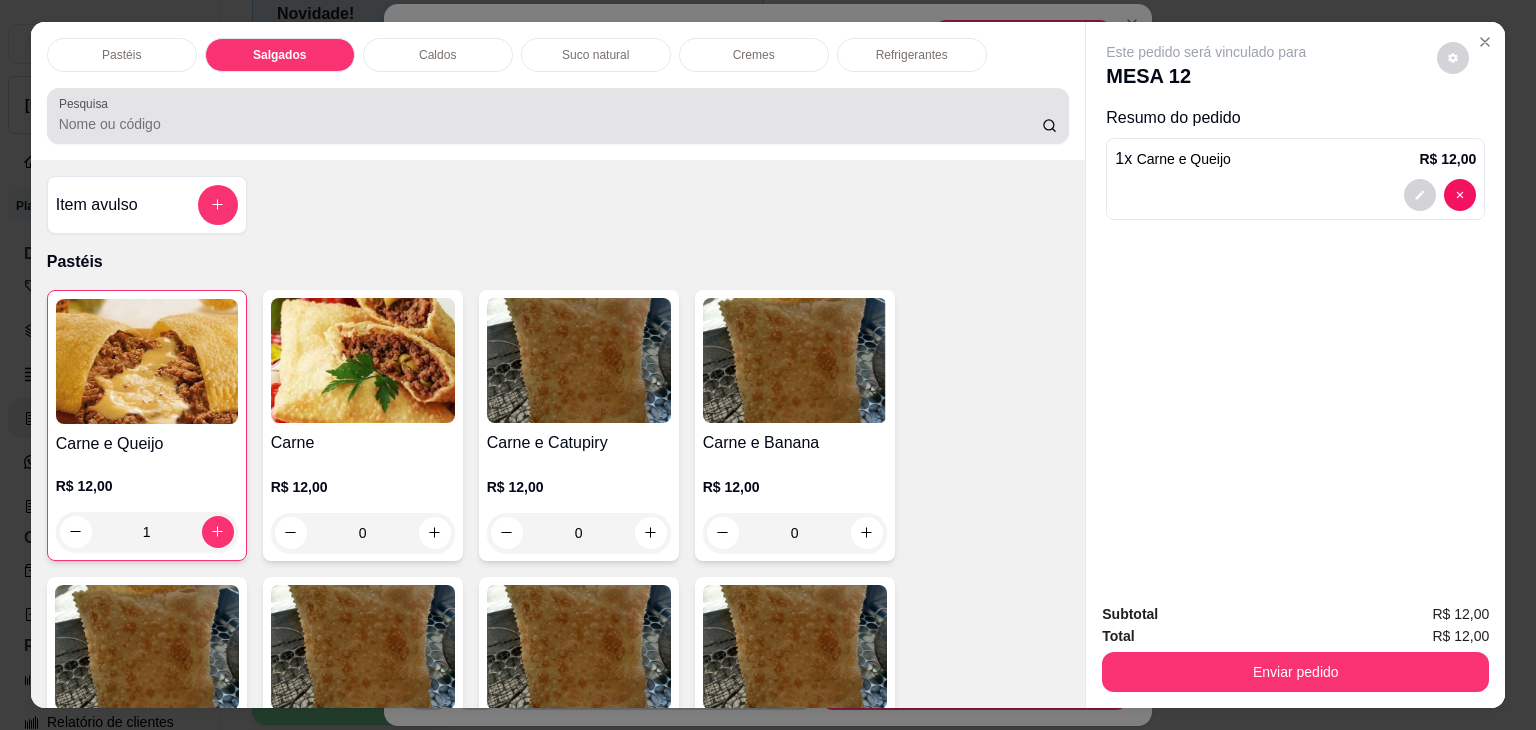 scroll, scrollTop: 2126, scrollLeft: 0, axis: vertical 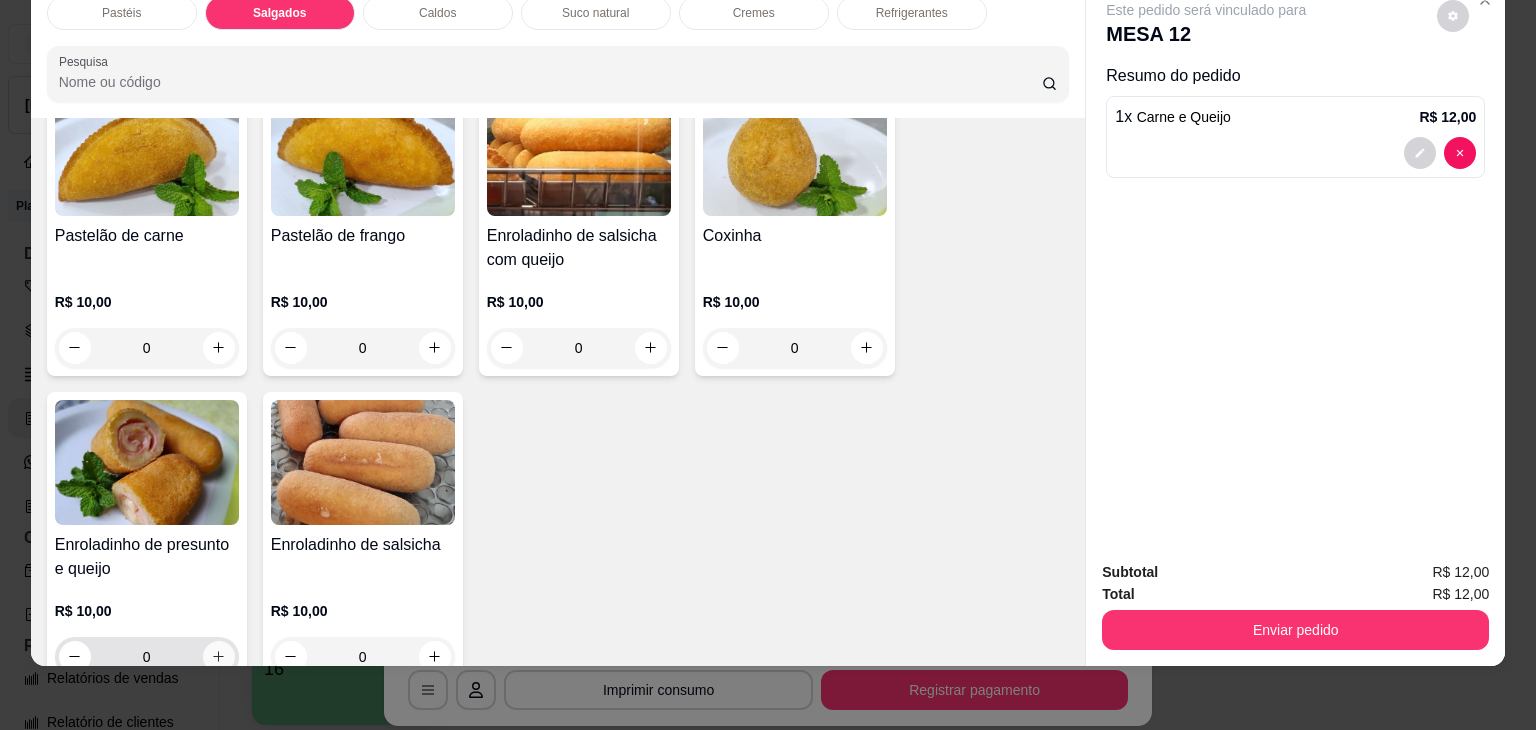click 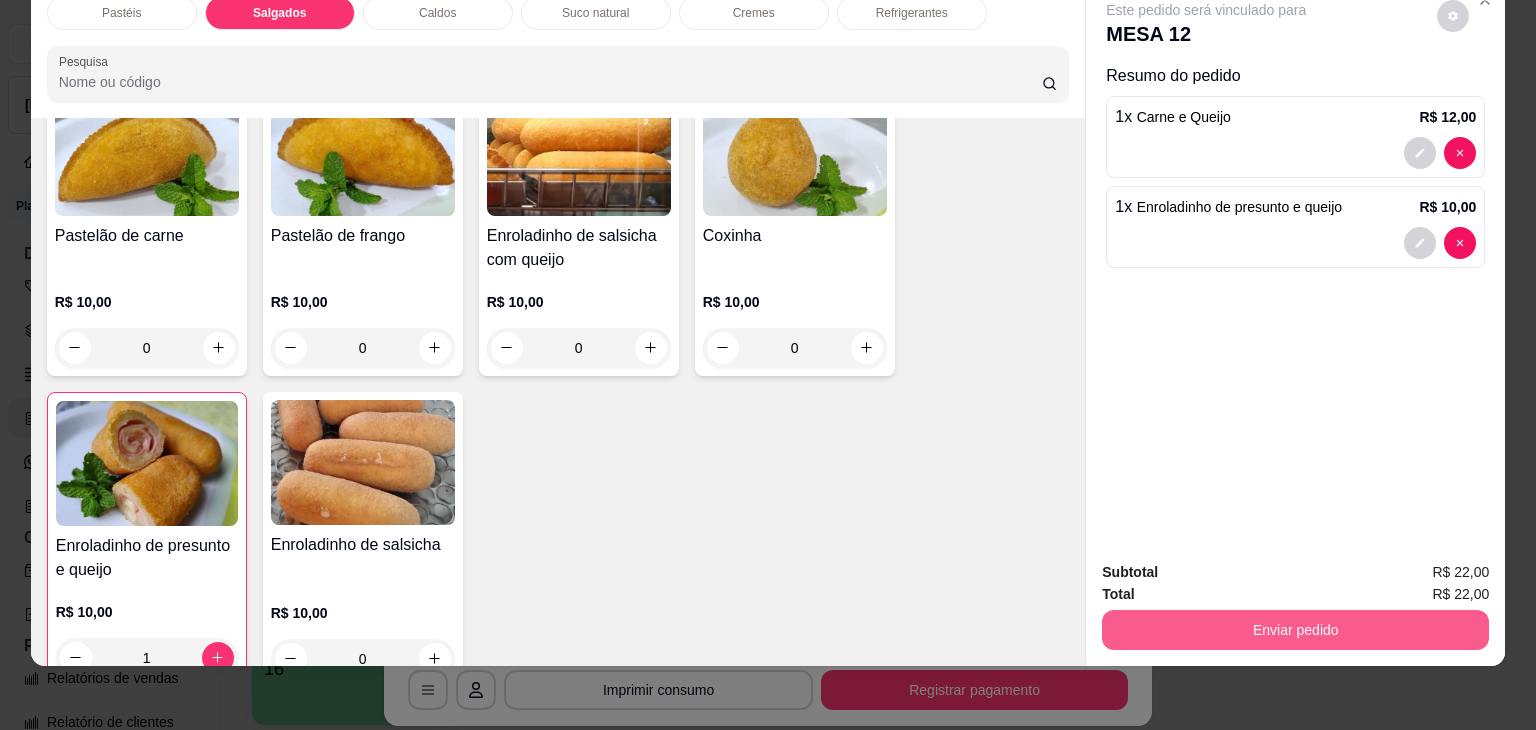 click on "Enviar pedido" at bounding box center [1295, 630] 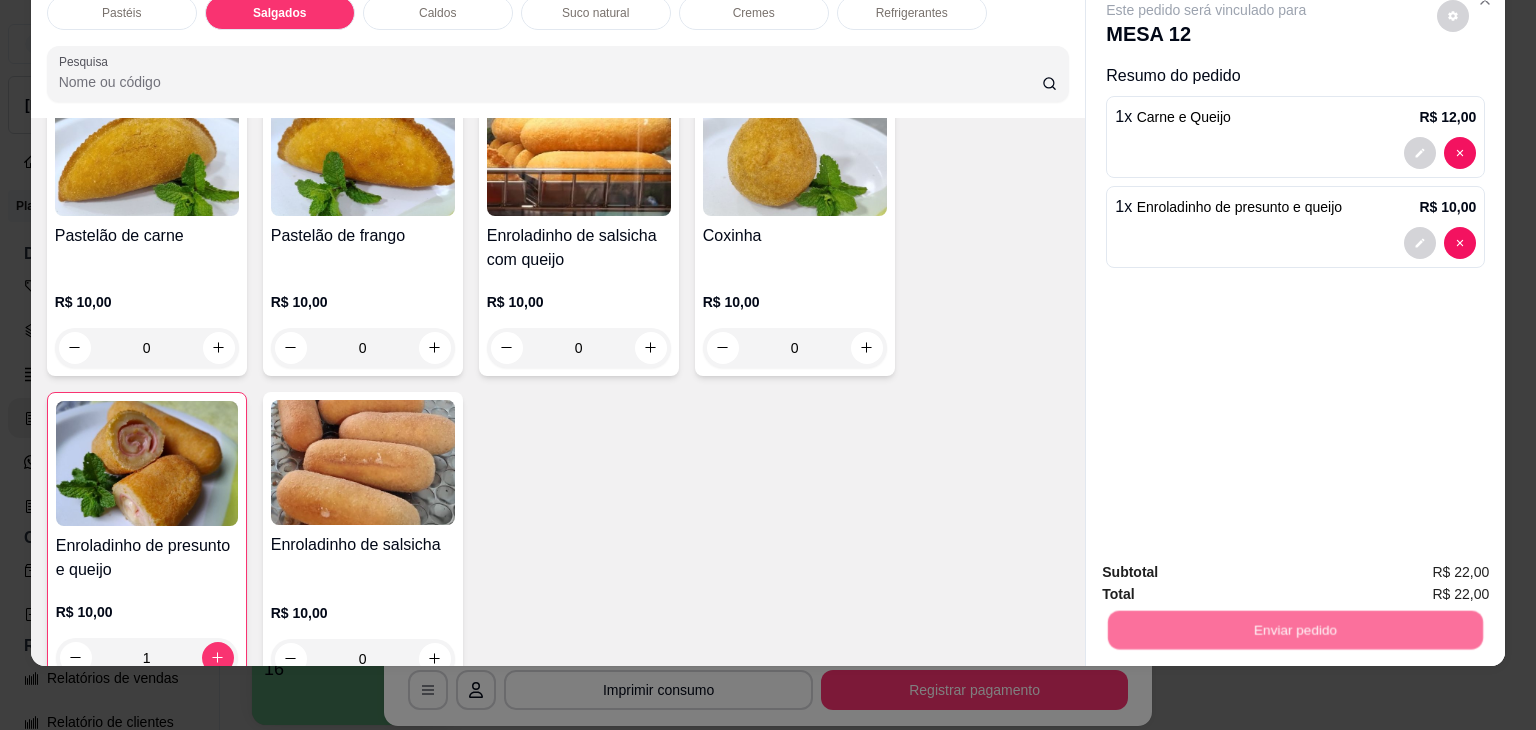 click on "Não registrar e enviar pedido" at bounding box center (1229, 565) 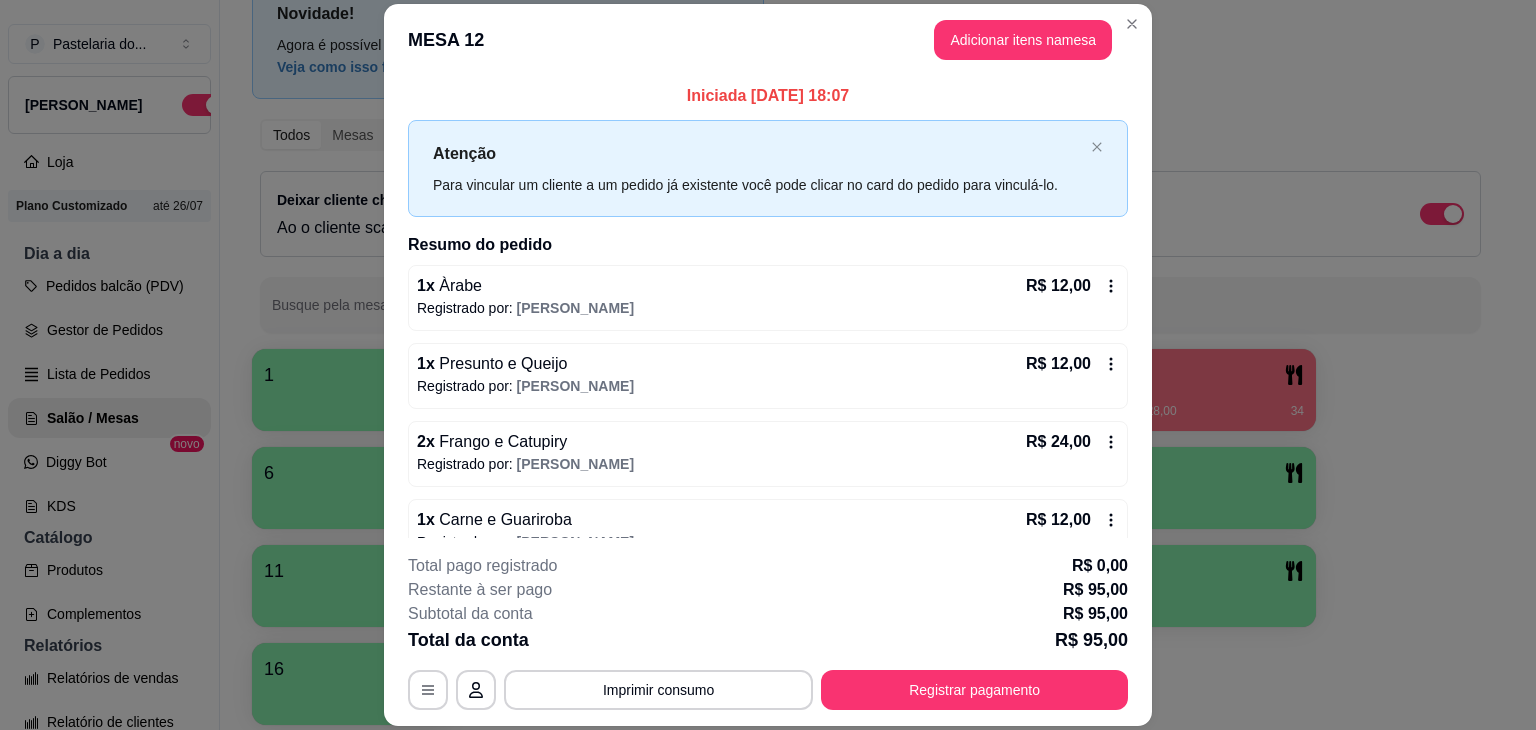 click on "Novidade! Agora é possível gerenciar o consumo da mesa por clientes.   Veja como isso funciona Todos Mesas Comandas Deixar cliente chamar o garçom na mesa Ao o cliente scanear o qr code, ele terá a opção de chamar o garçom naquela mesa. Busque pela mesa ou comanda
1 2 3 4 R$ 52,00 12 5 R$ 28,00 34 6 7 8 9 10 11 12 R$ 73,00 14 13 14 15 16" at bounding box center (870, 358) 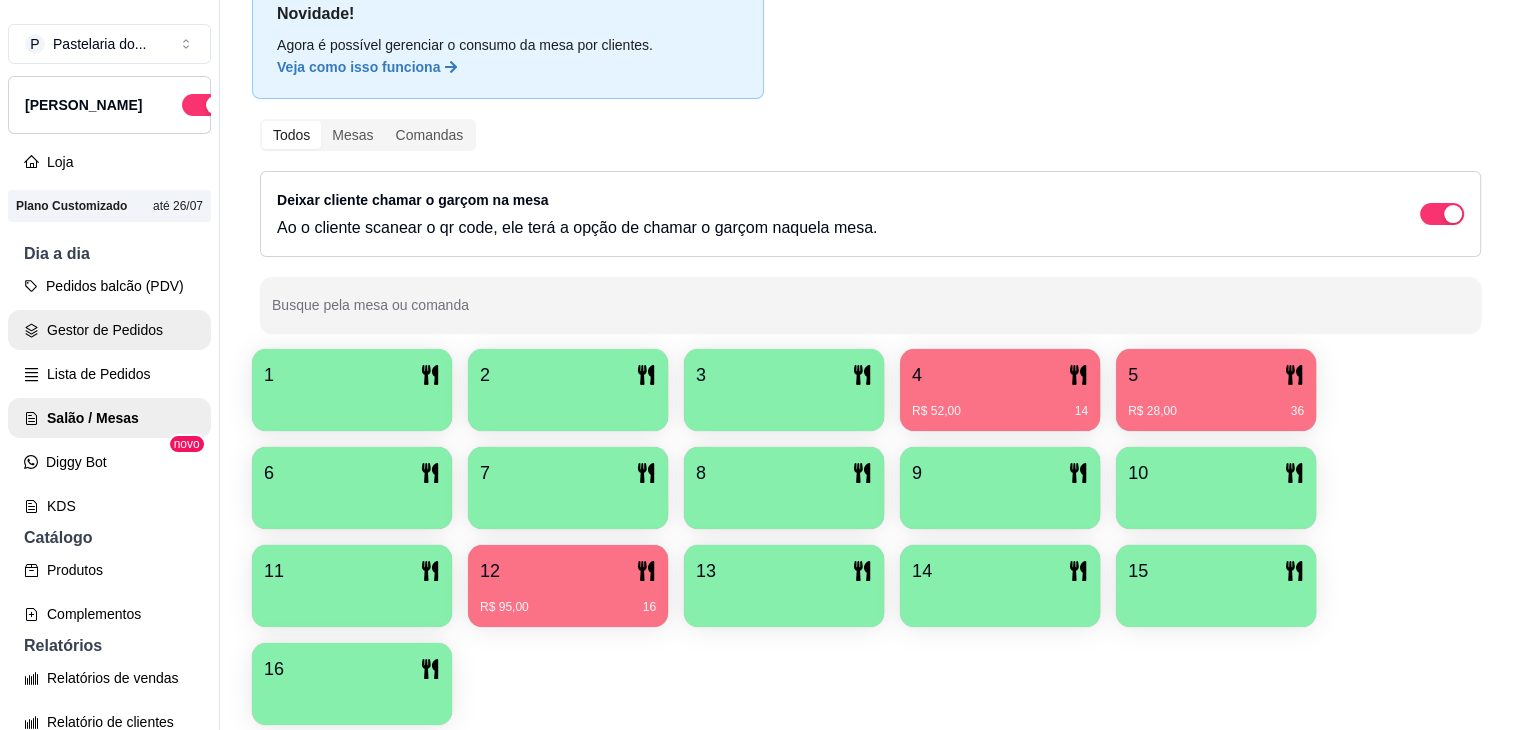 click on "Gestor de Pedidos" at bounding box center (109, 330) 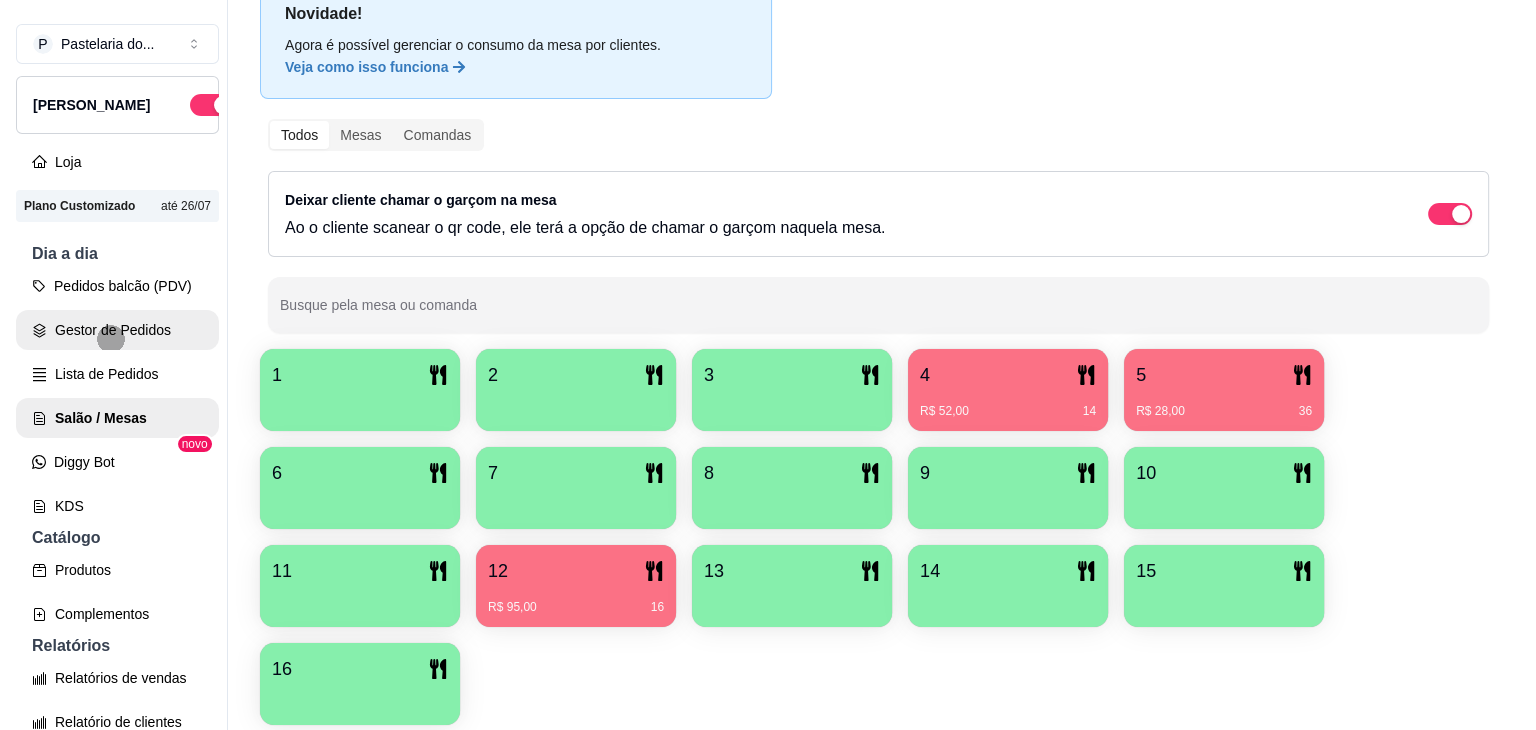 scroll, scrollTop: 0, scrollLeft: 0, axis: both 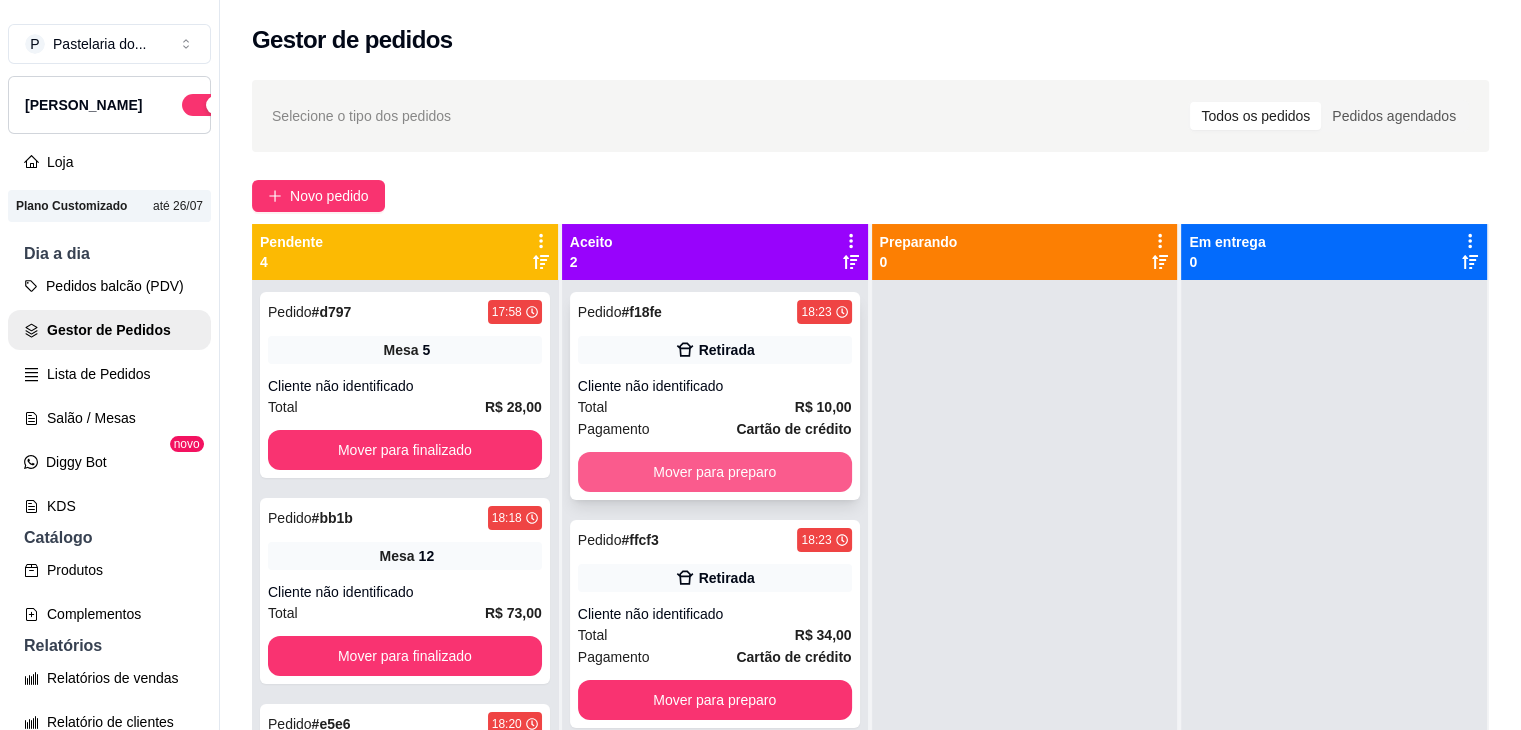 click on "Mover para preparo" at bounding box center [715, 472] 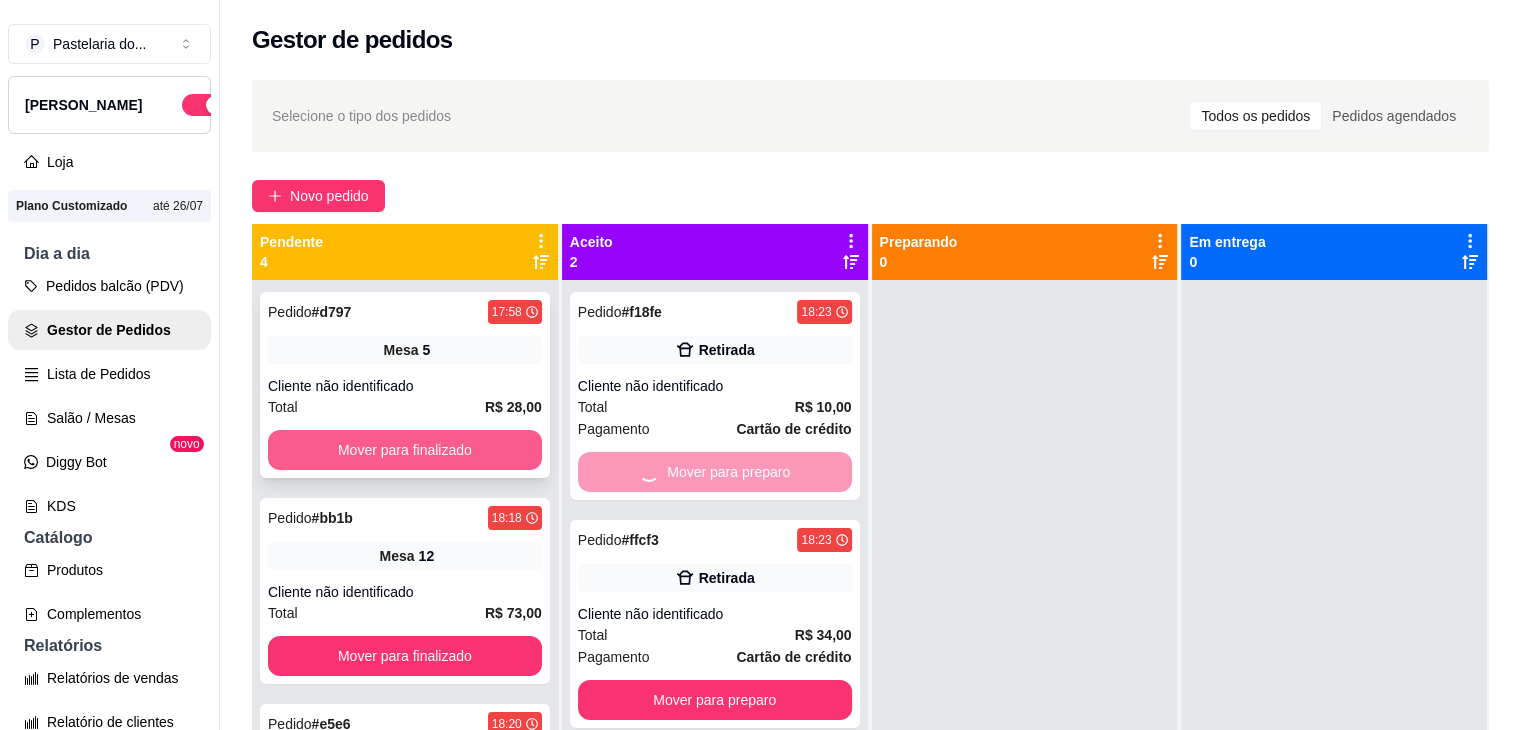 click on "Mover para finalizado" at bounding box center [405, 450] 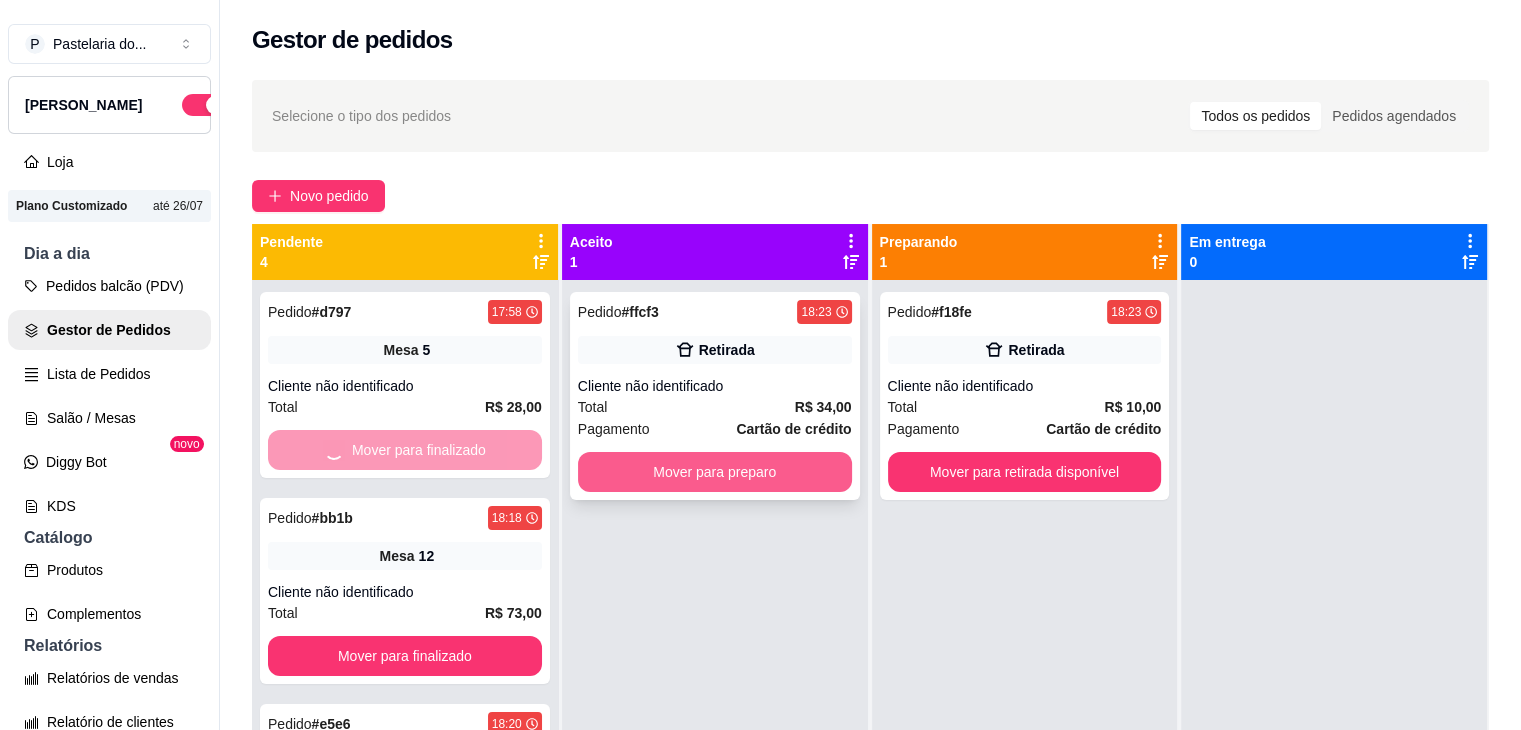 click on "Mover para preparo" at bounding box center (715, 472) 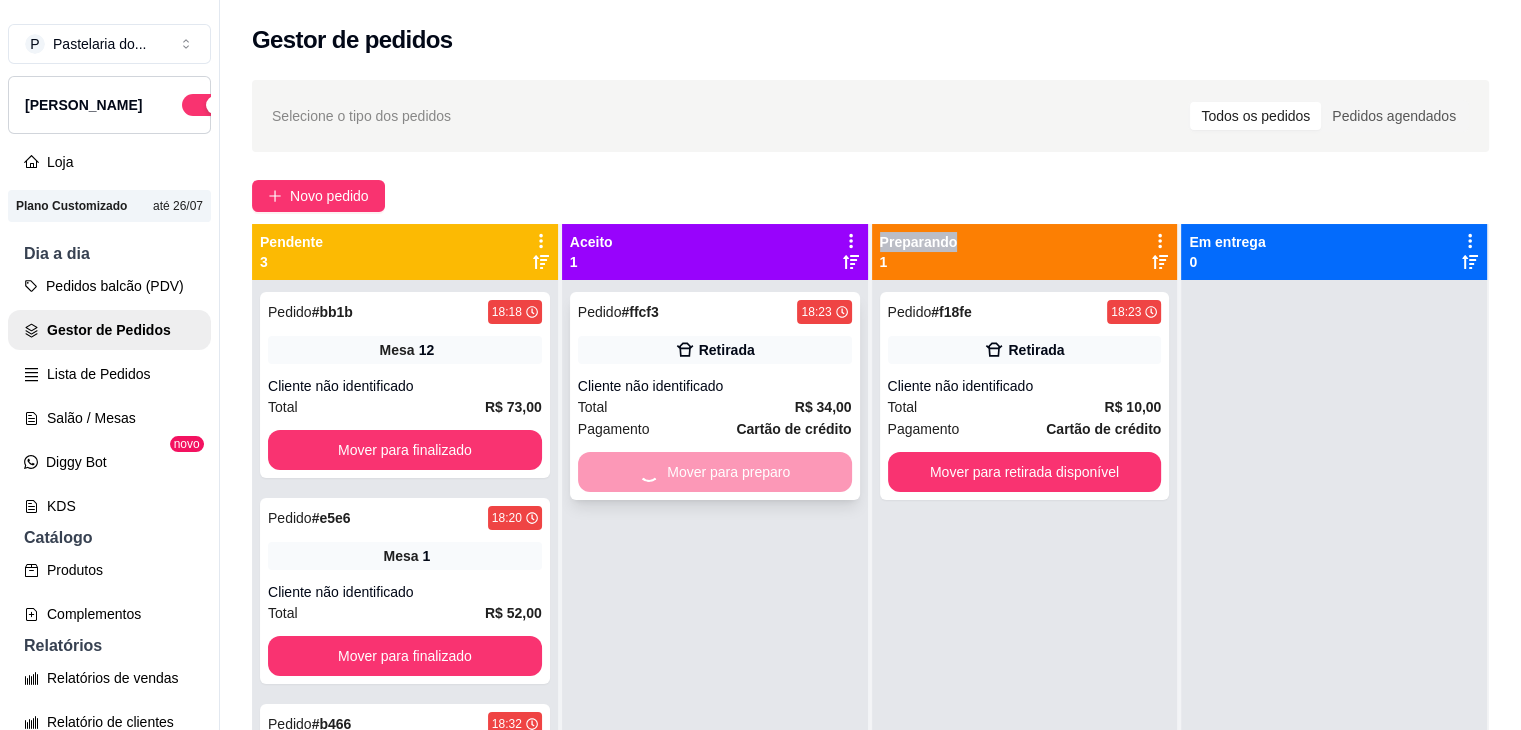 click on "Mover para preparo" at bounding box center (715, 472) 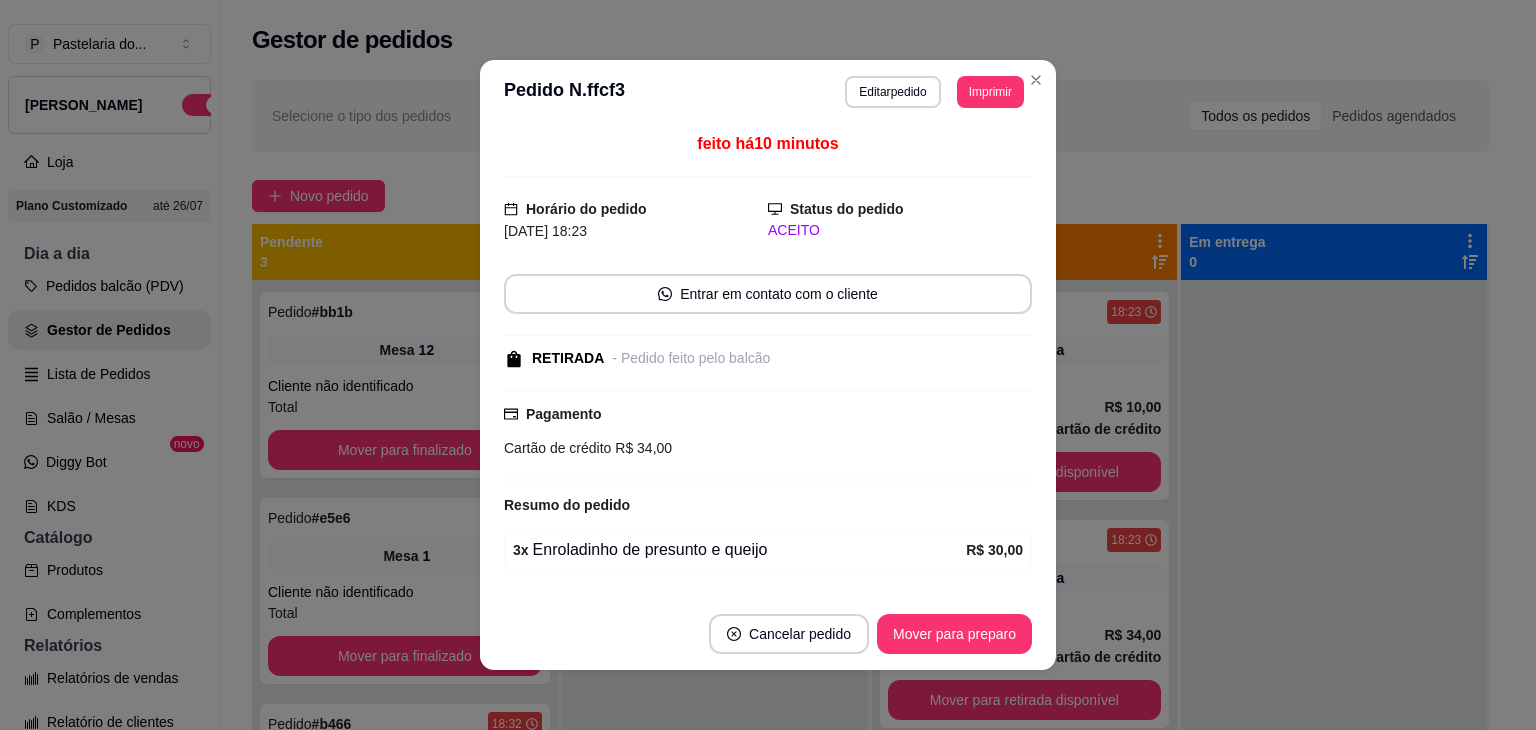 click on "feito há  10   minutos Horário do pedido [DATE] 18:23 Status do pedido ACEITO Entrar em contato com o cliente RETIRADA - Pedido feito pelo balcão Pagamento Cartão de crédito   R$ 34,00 Resumo do pedido 3 x     Enroladinho de presunto e queijo  R$ 30,00 1 x     Caçulinha R$ 4,00   1 x   Guaraná  ( R$ 4,00 ) Subtotal R$ 34,00 Total R$ 34,00" at bounding box center (768, 361) 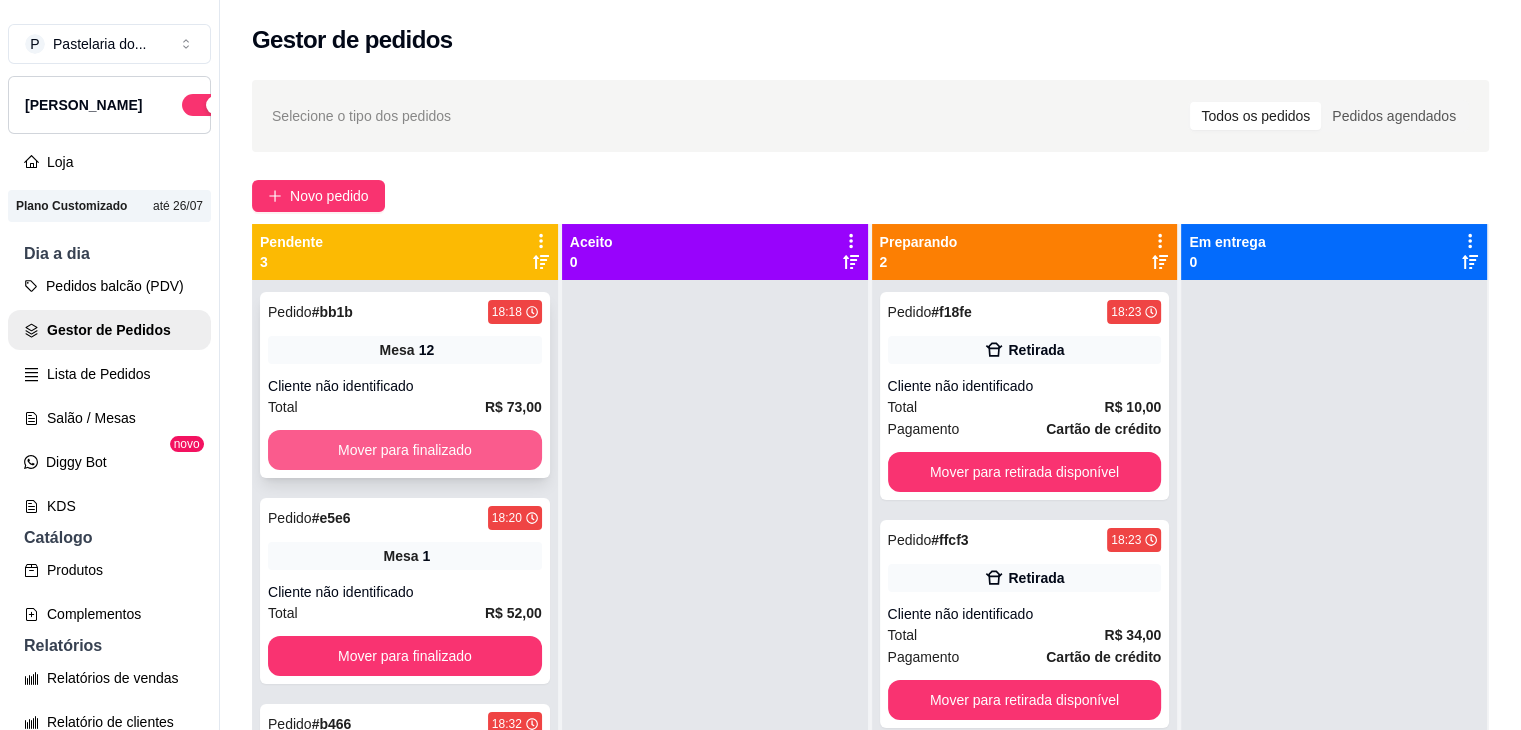 click on "Mover para finalizado" at bounding box center [405, 450] 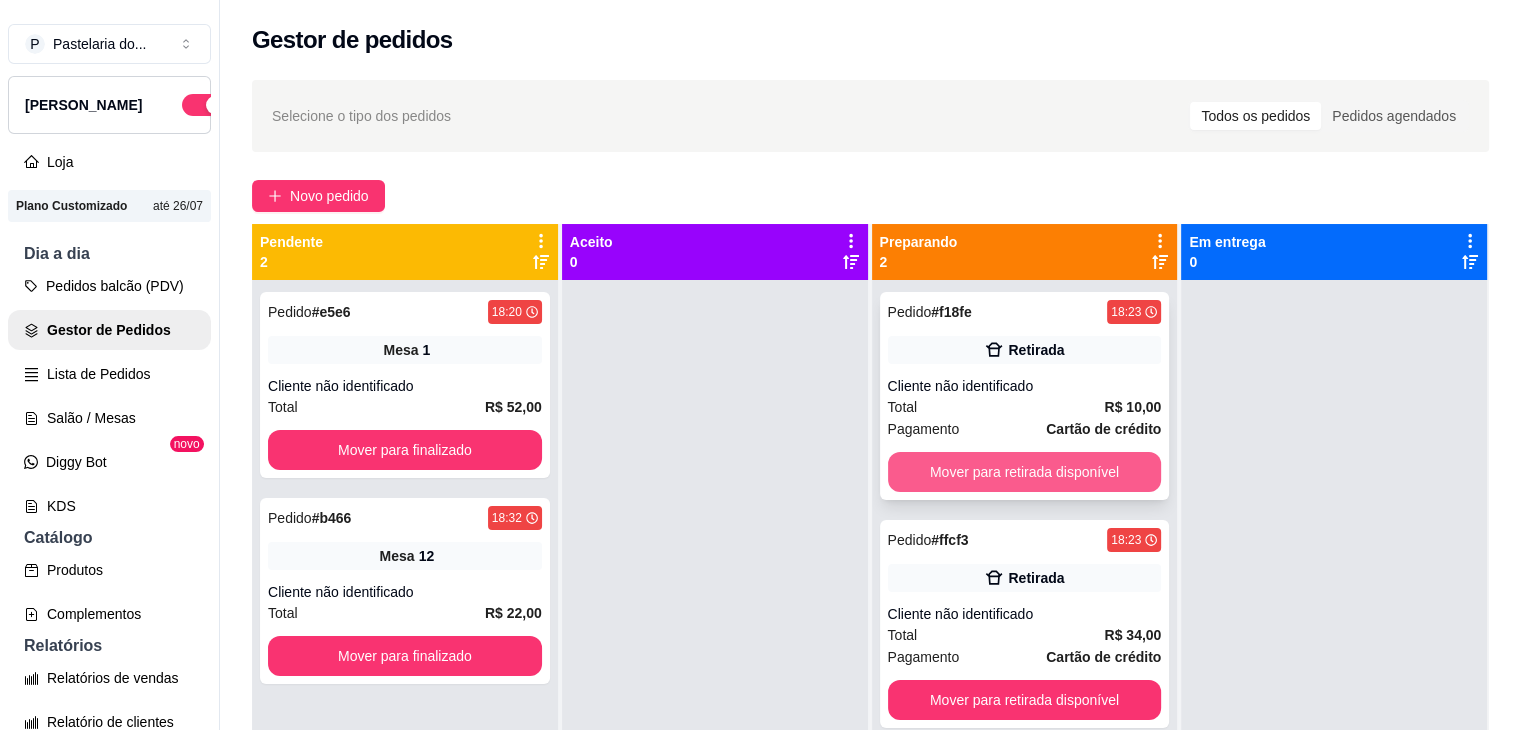 click on "Mover para retirada disponível" at bounding box center (1025, 472) 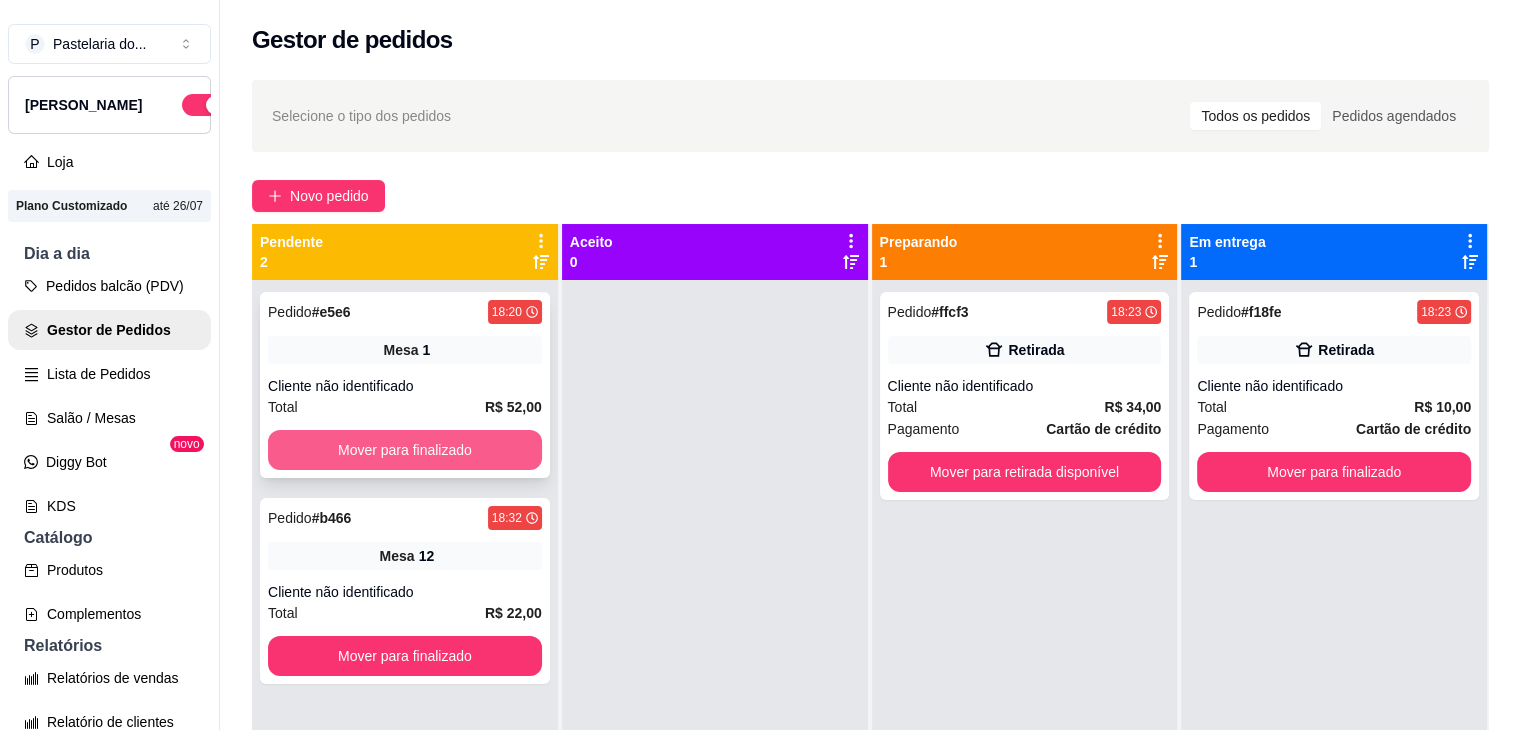 click on "Mover para finalizado" at bounding box center (405, 450) 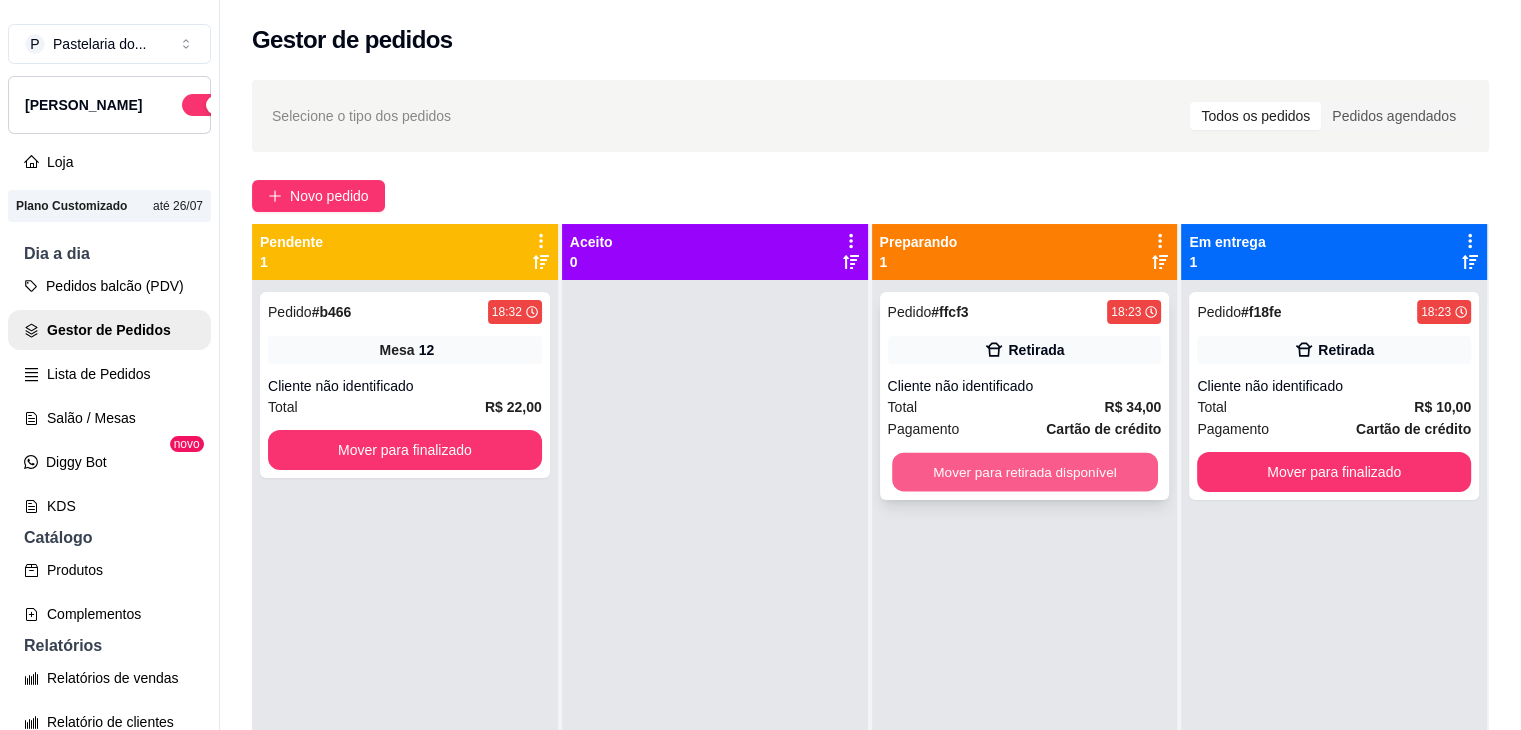 click on "Mover para retirada disponível" at bounding box center [1025, 472] 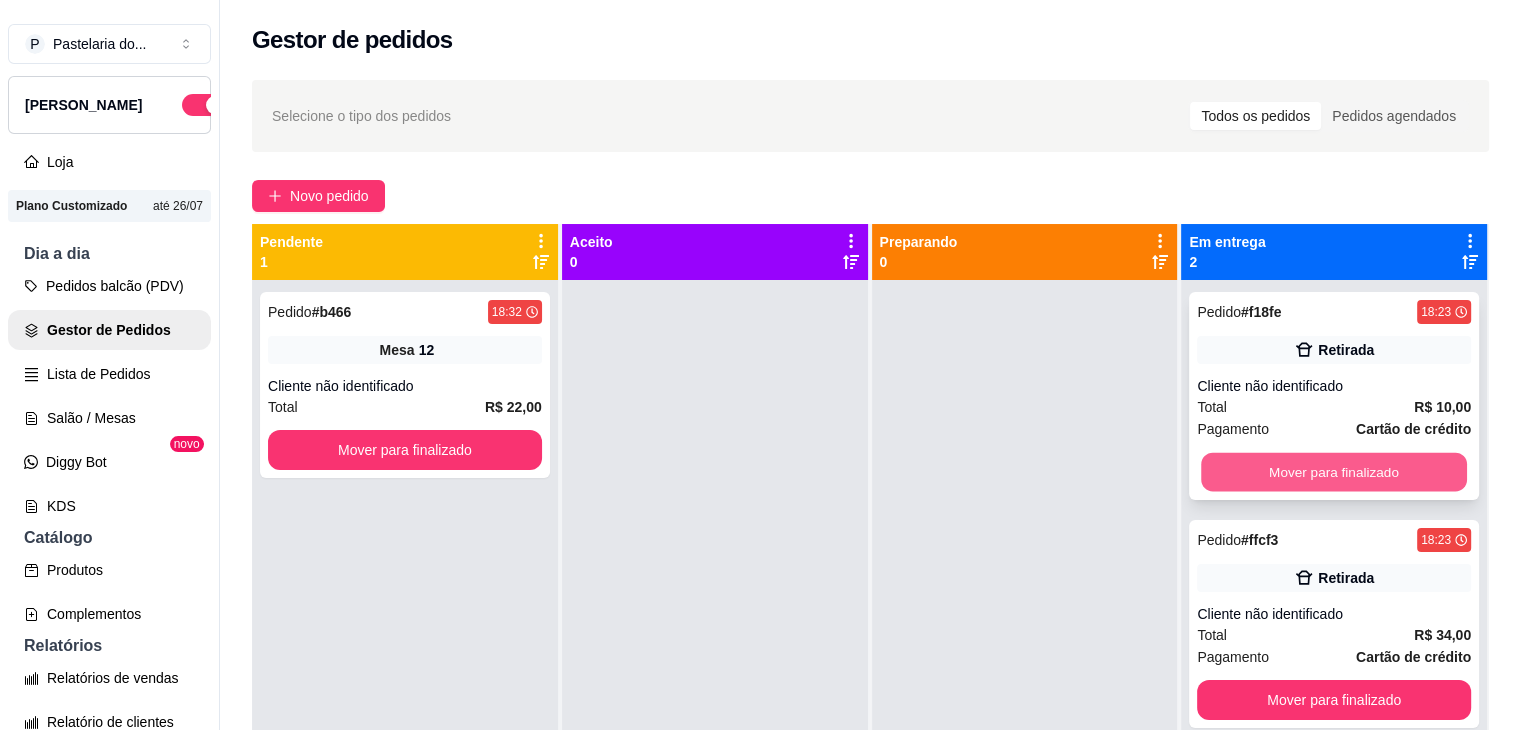 click on "Mover para finalizado" at bounding box center [1334, 472] 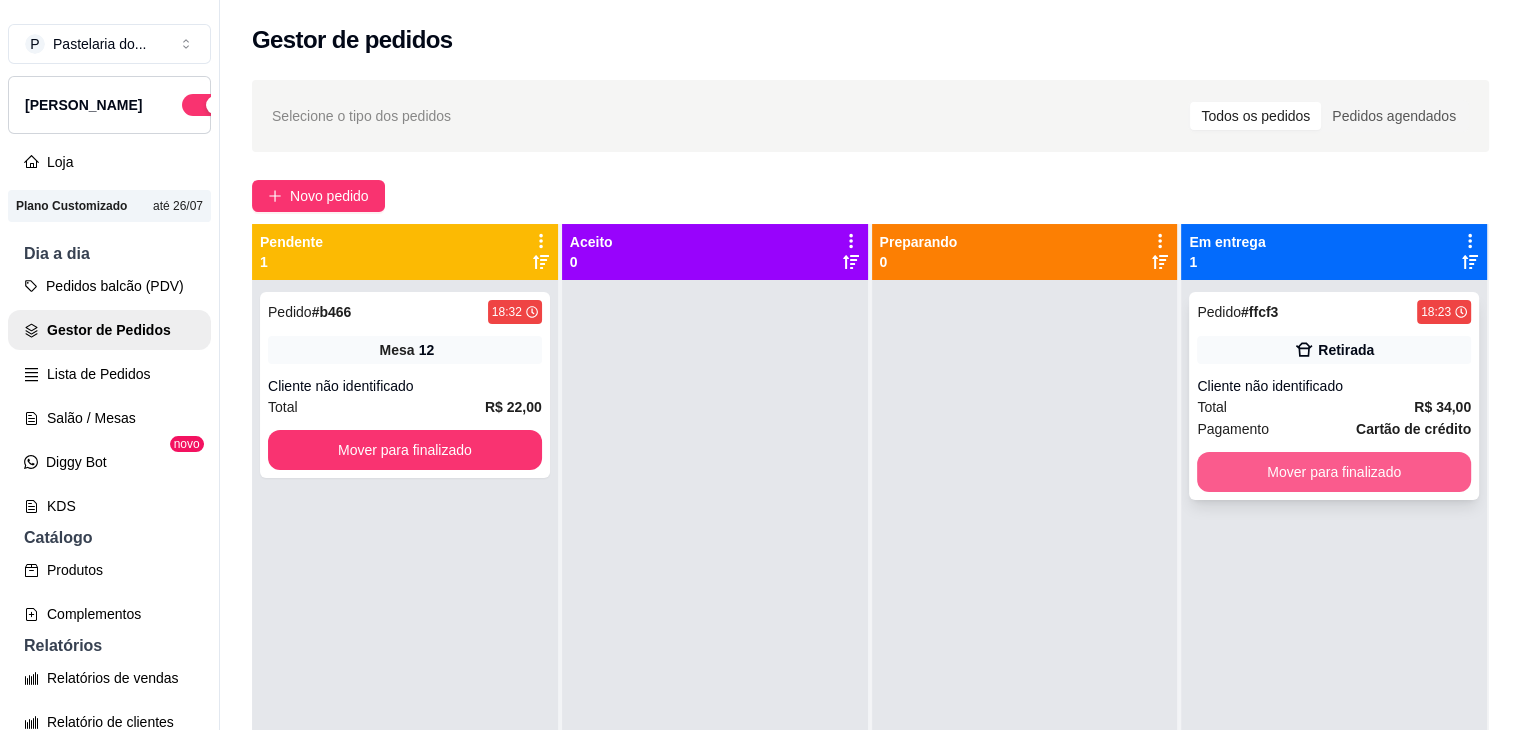 click on "Mover para finalizado" at bounding box center (1334, 472) 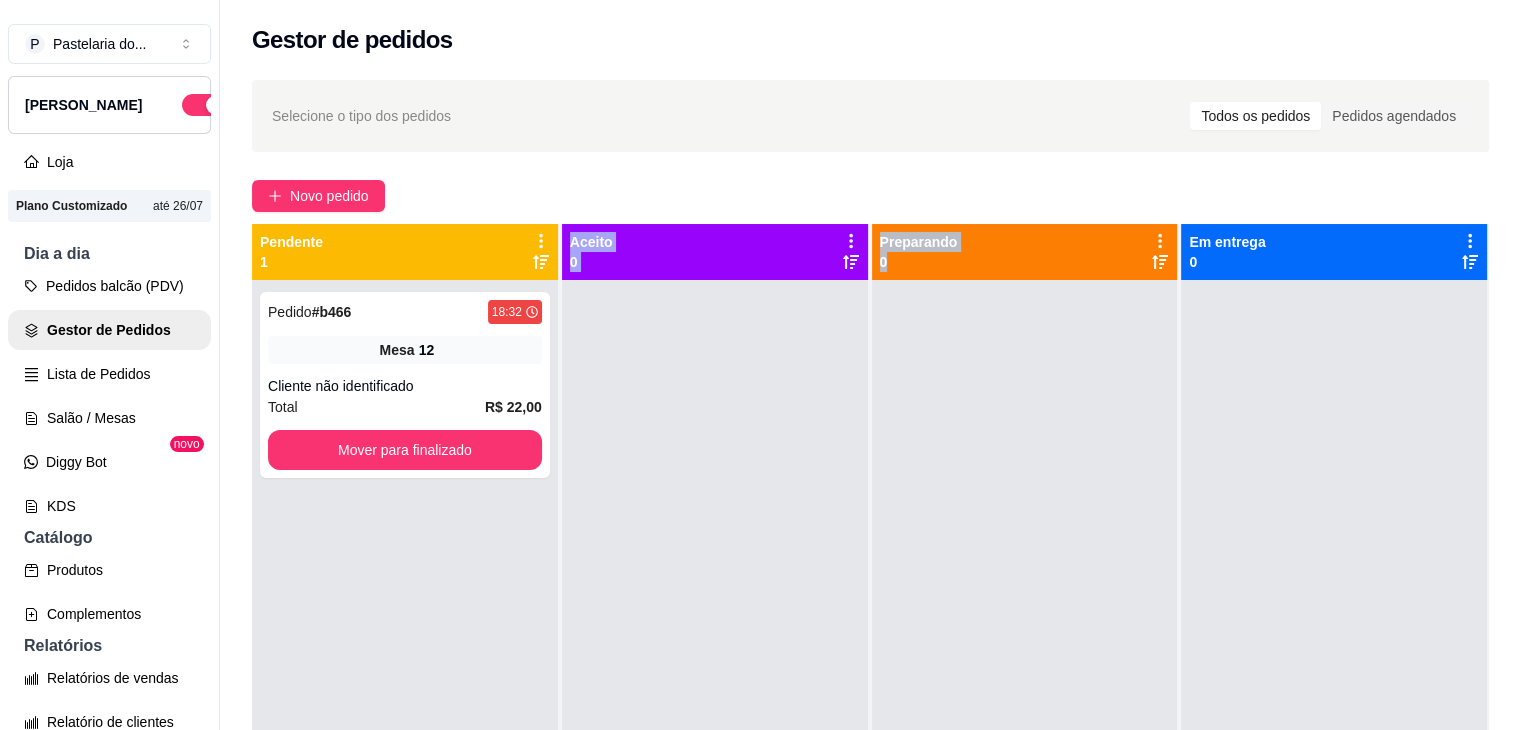 drag, startPoint x: 916, startPoint y: 433, endPoint x: 480, endPoint y: 497, distance: 440.6722 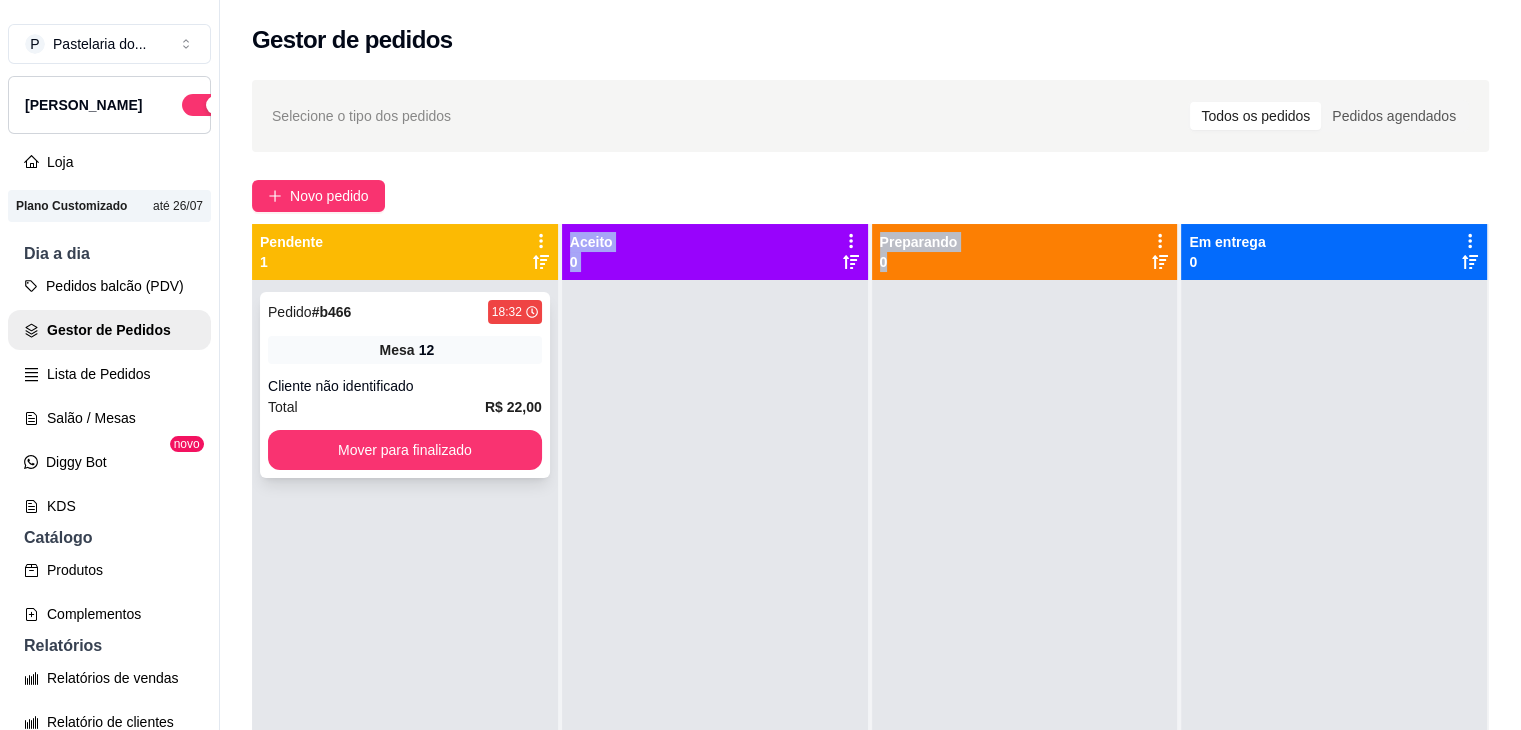 click on "Mover para finalizado" at bounding box center (405, 450) 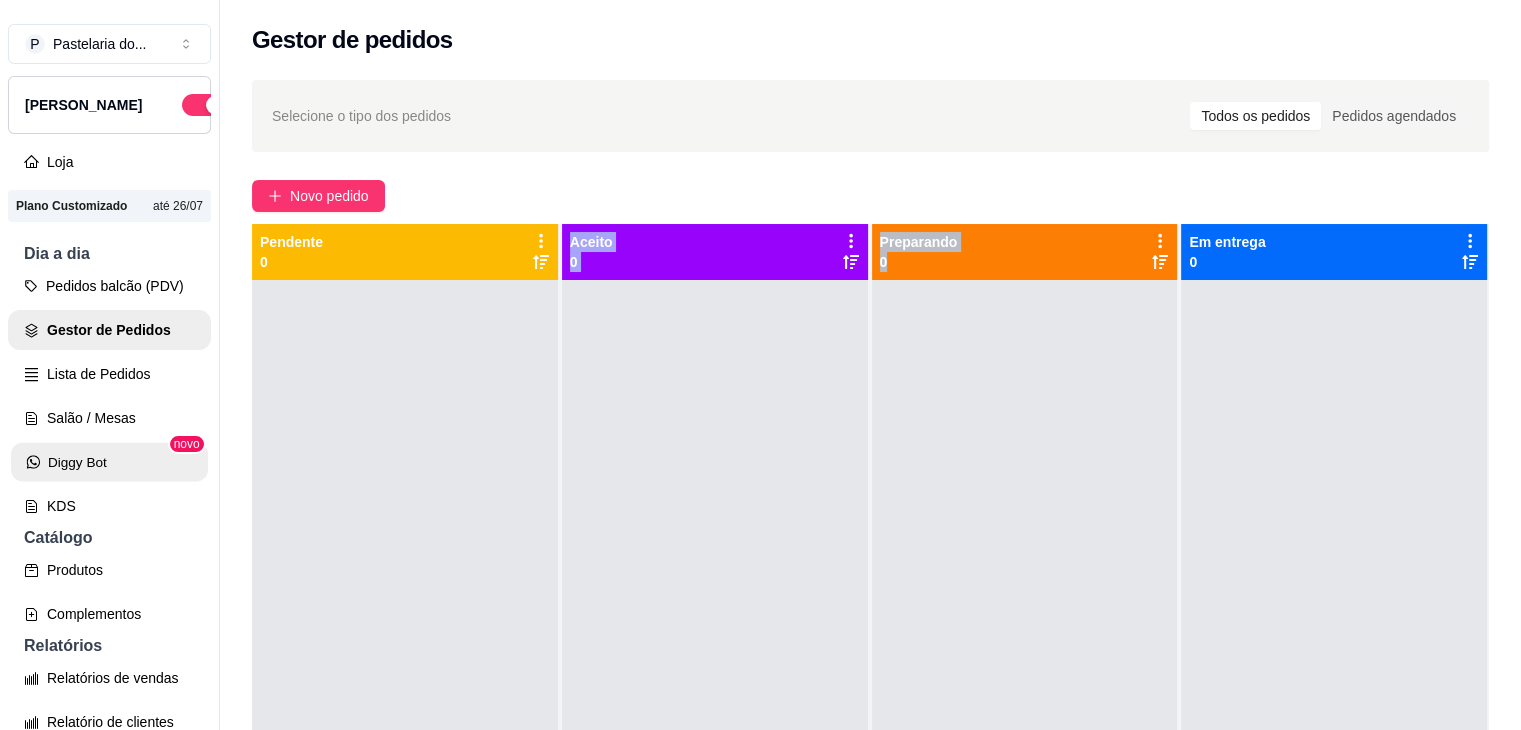 click on "Diggy Bot" at bounding box center [109, 462] 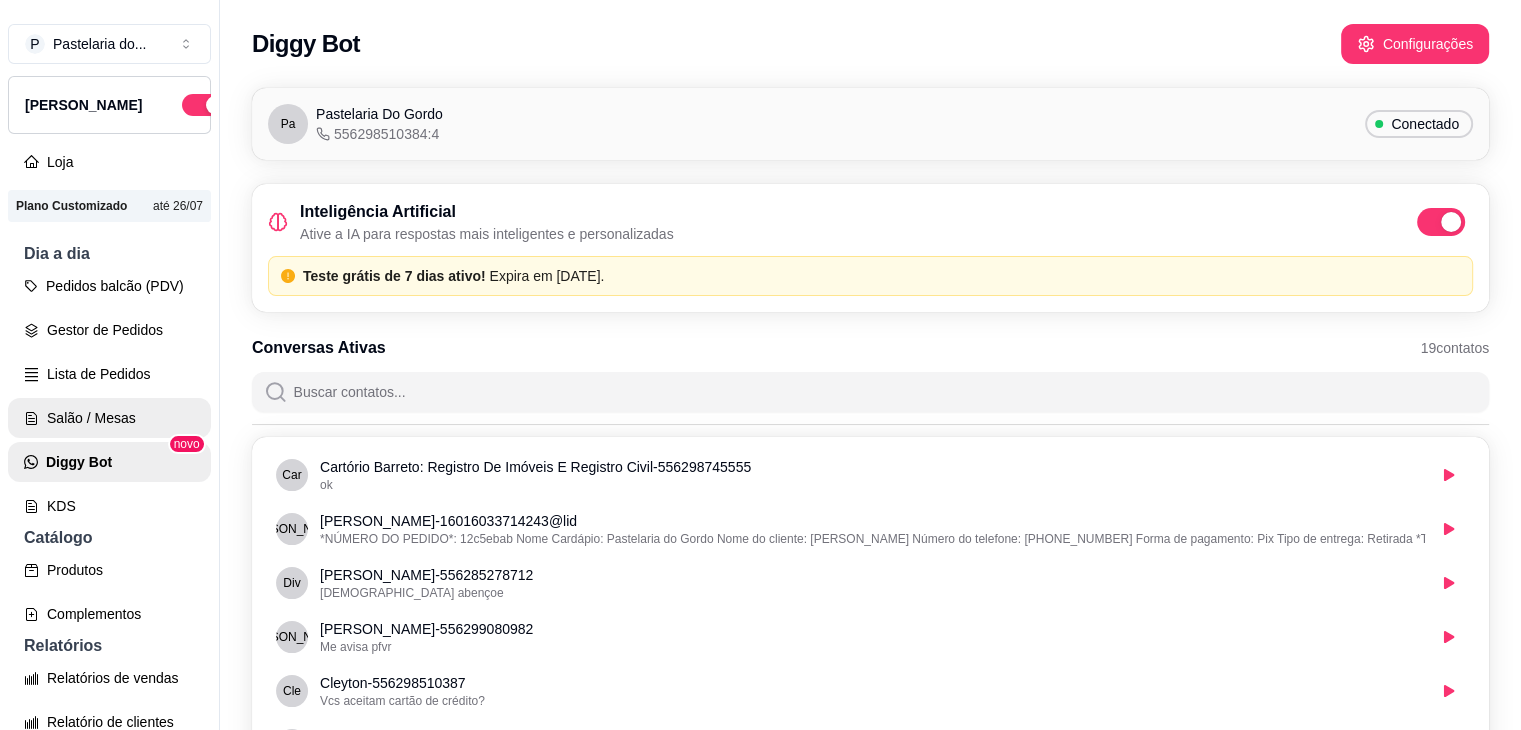click on "Salão / Mesas" at bounding box center [109, 418] 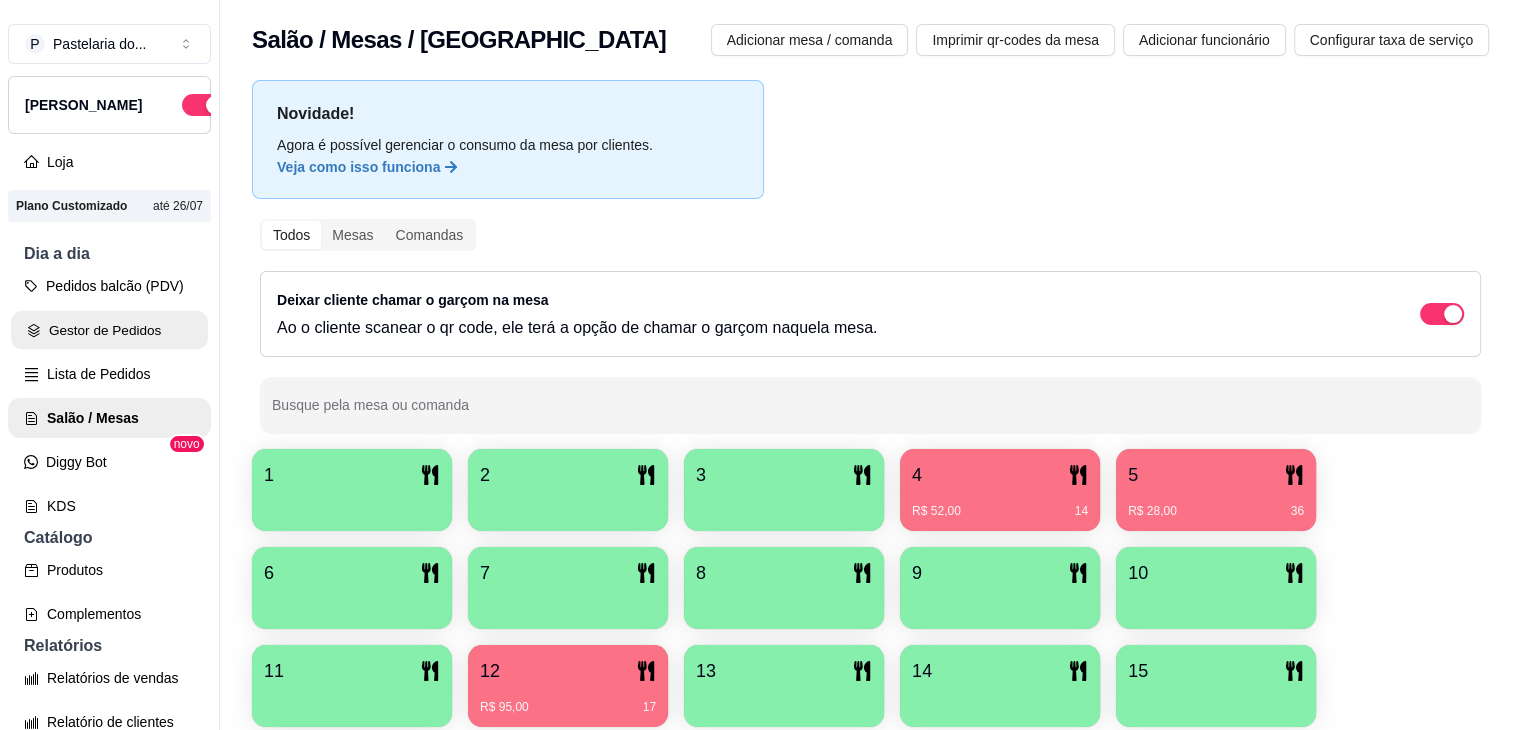 click on "Gestor de Pedidos" at bounding box center (109, 330) 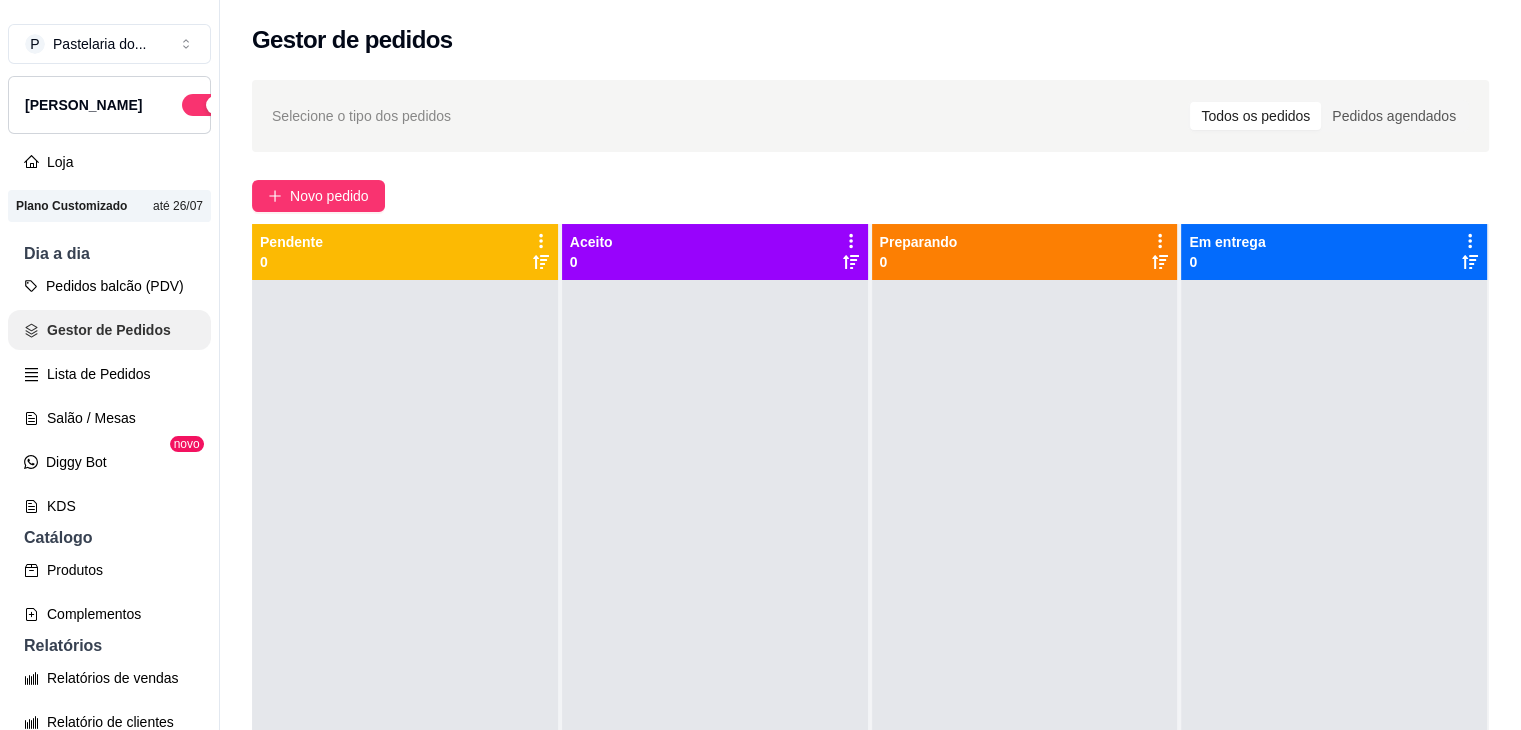 click on "Gestor de Pedidos" at bounding box center (109, 330) 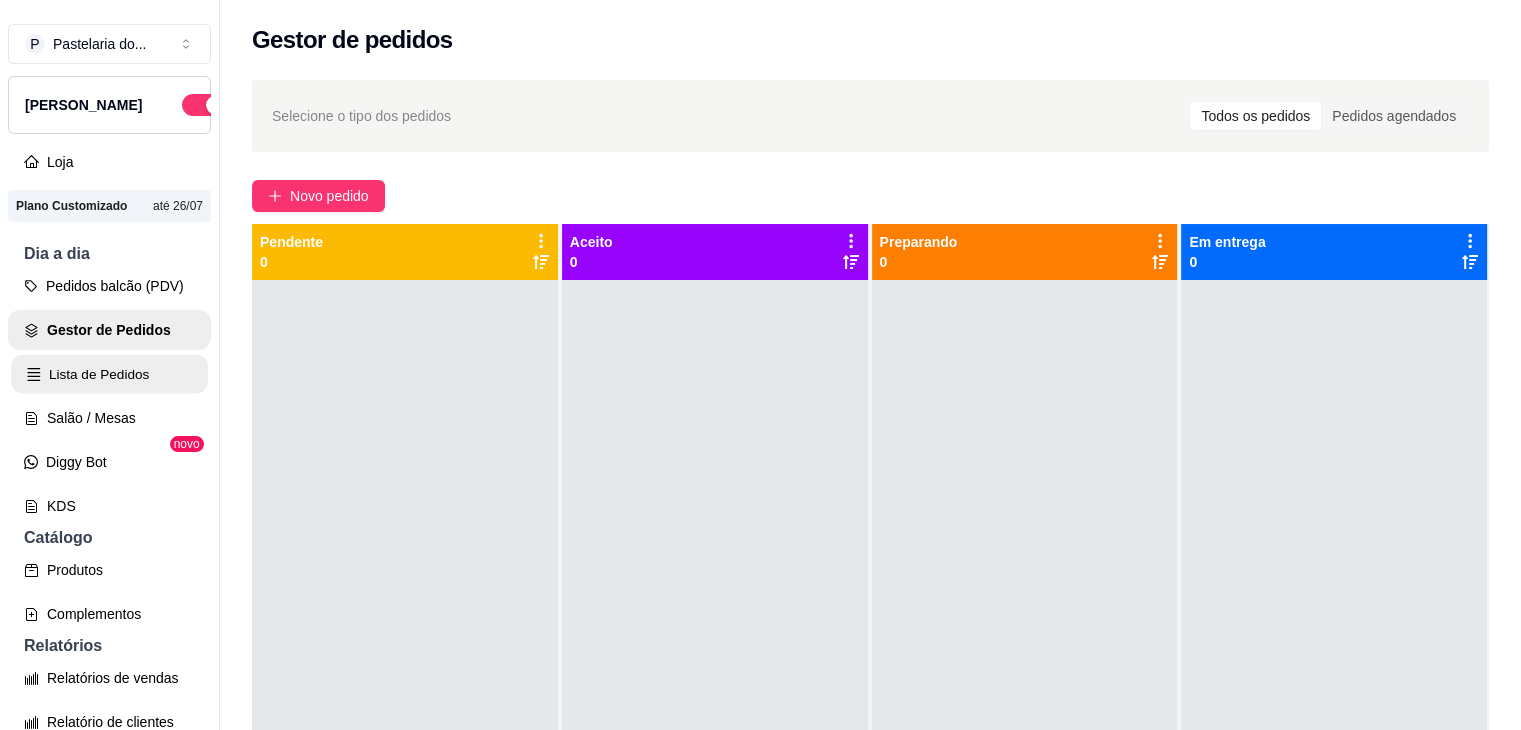 click on "Lista de Pedidos" at bounding box center [109, 374] 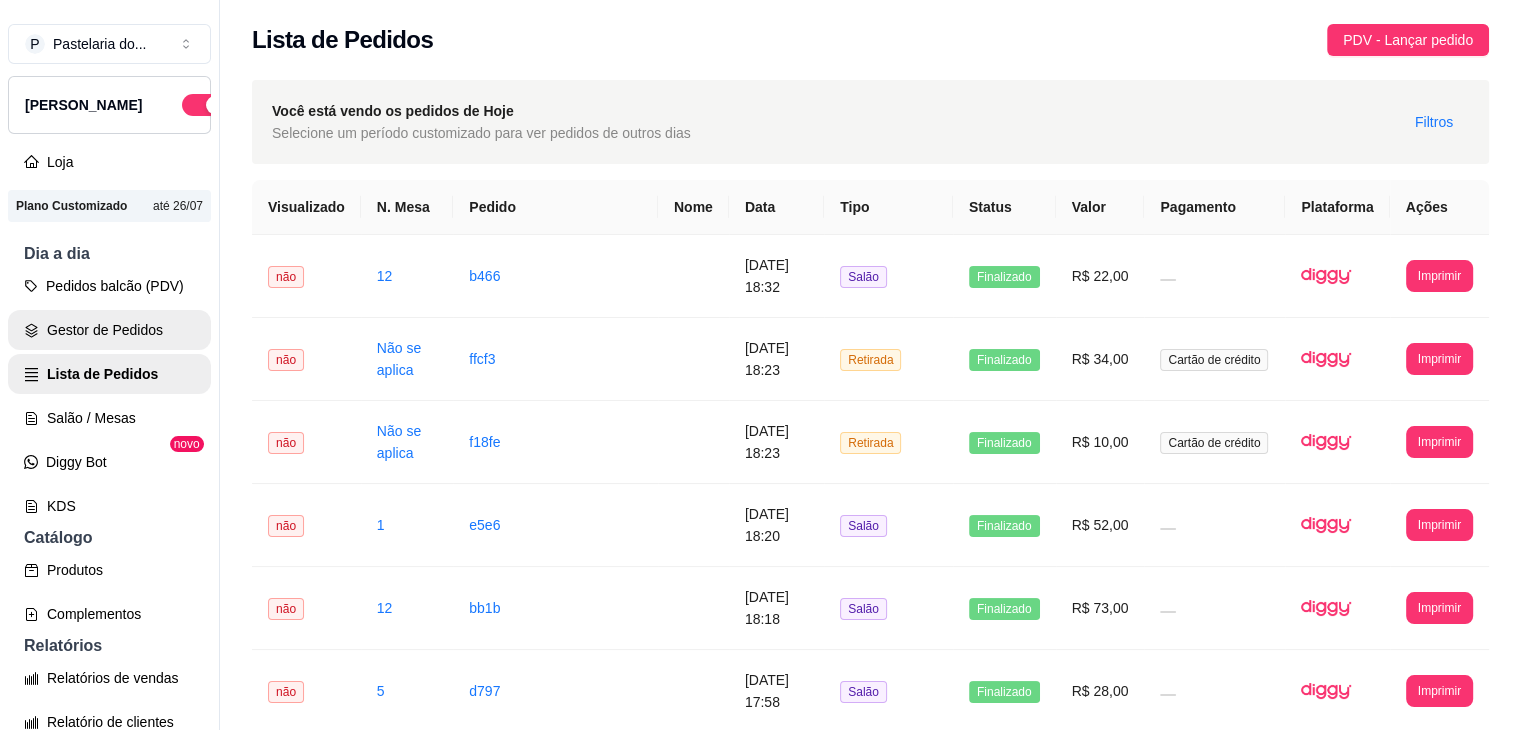 click on "Gestor de Pedidos" at bounding box center (109, 330) 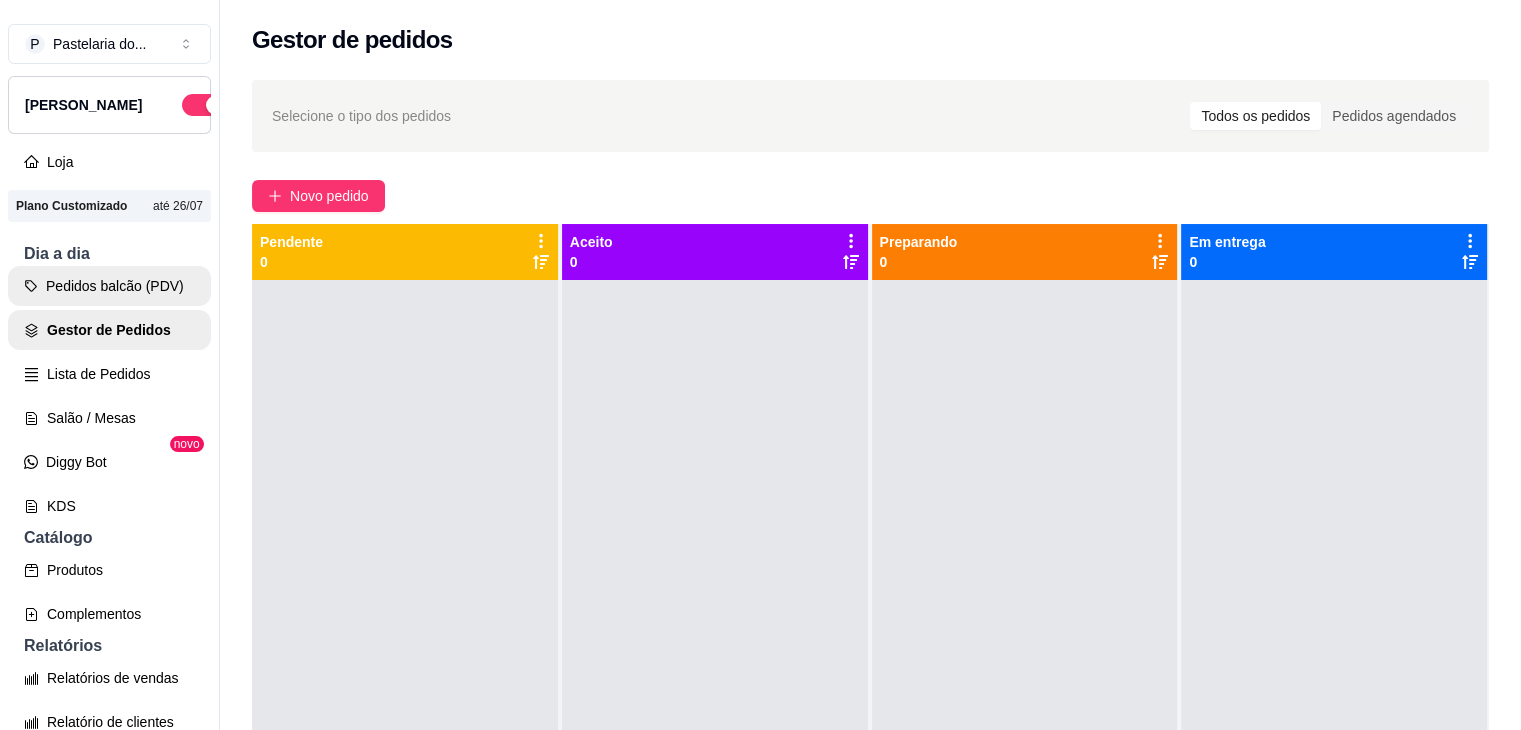 click on "Pedidos balcão (PDV)" at bounding box center [109, 286] 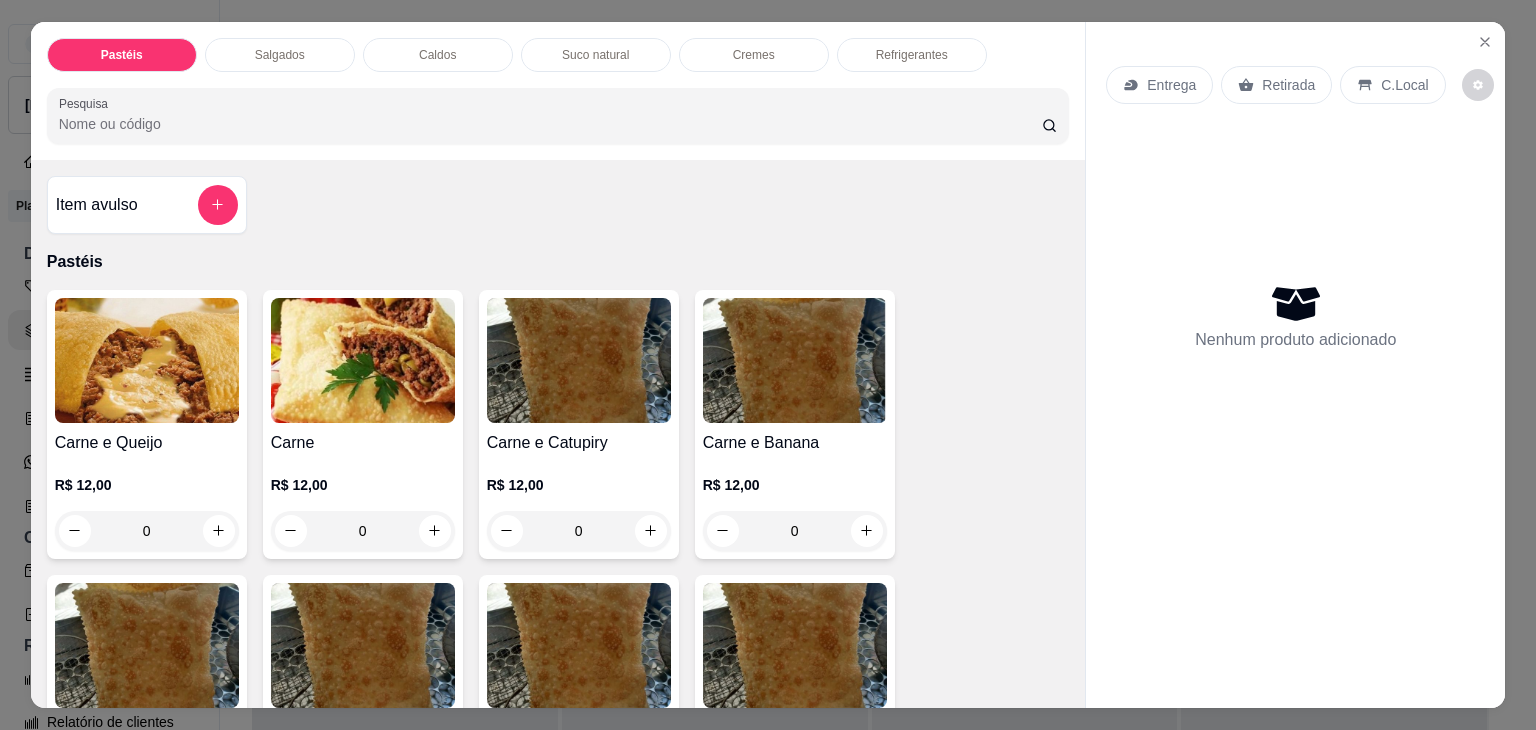 click on "Pastéis  Salgados  Caldos Suco natural Cremes Refrigerantes Pesquisa" at bounding box center [558, 91] 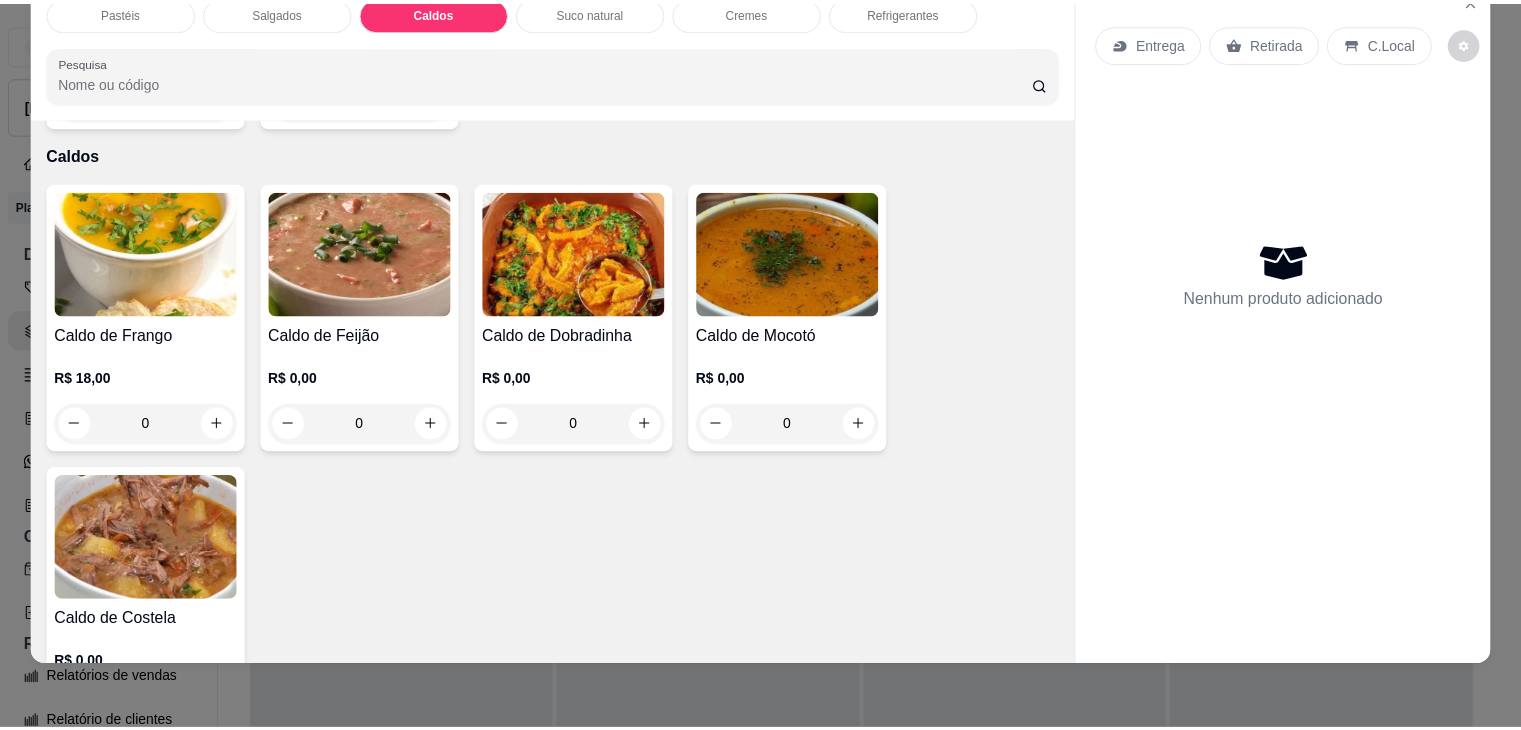 scroll, scrollTop: 0, scrollLeft: 0, axis: both 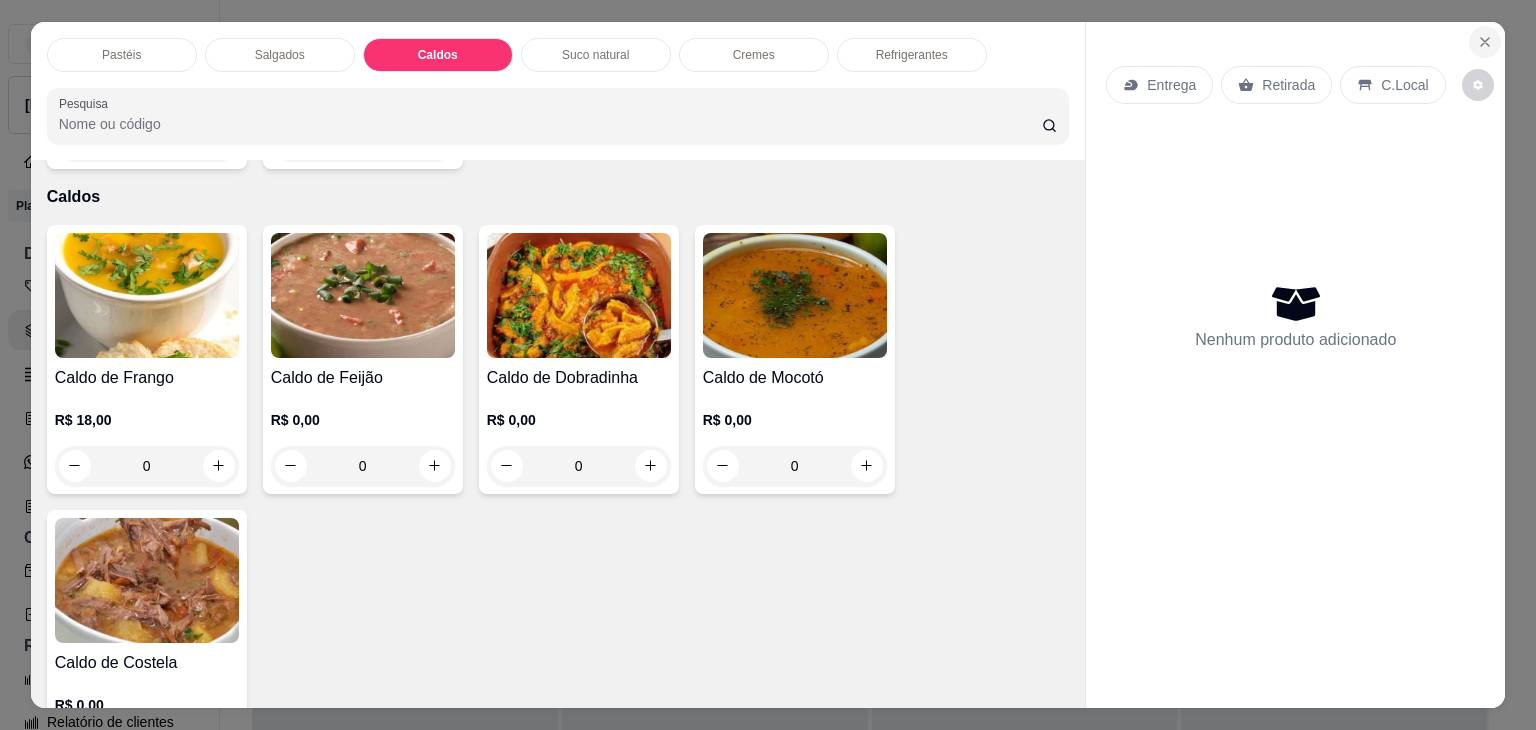 click 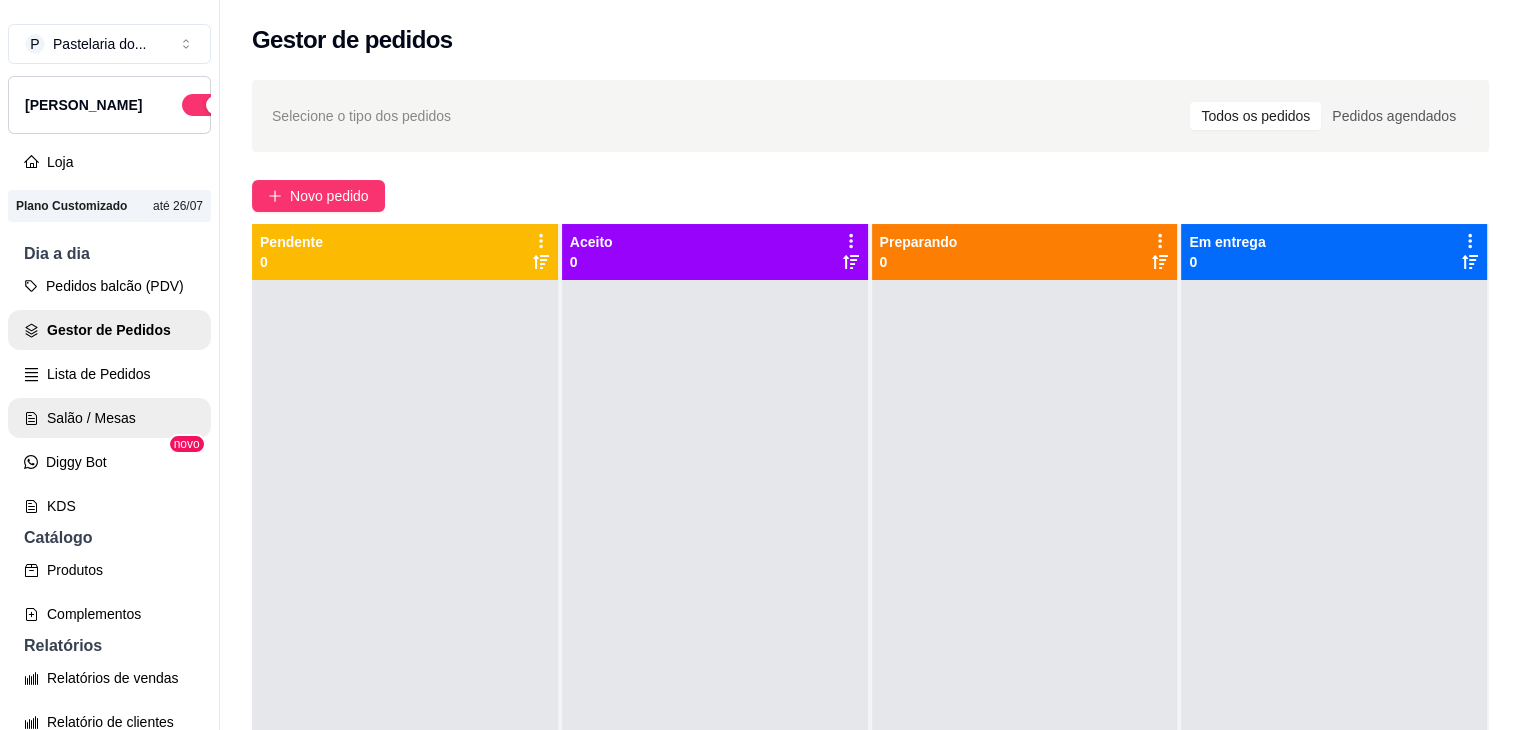 click on "Salão / Mesas" at bounding box center [109, 418] 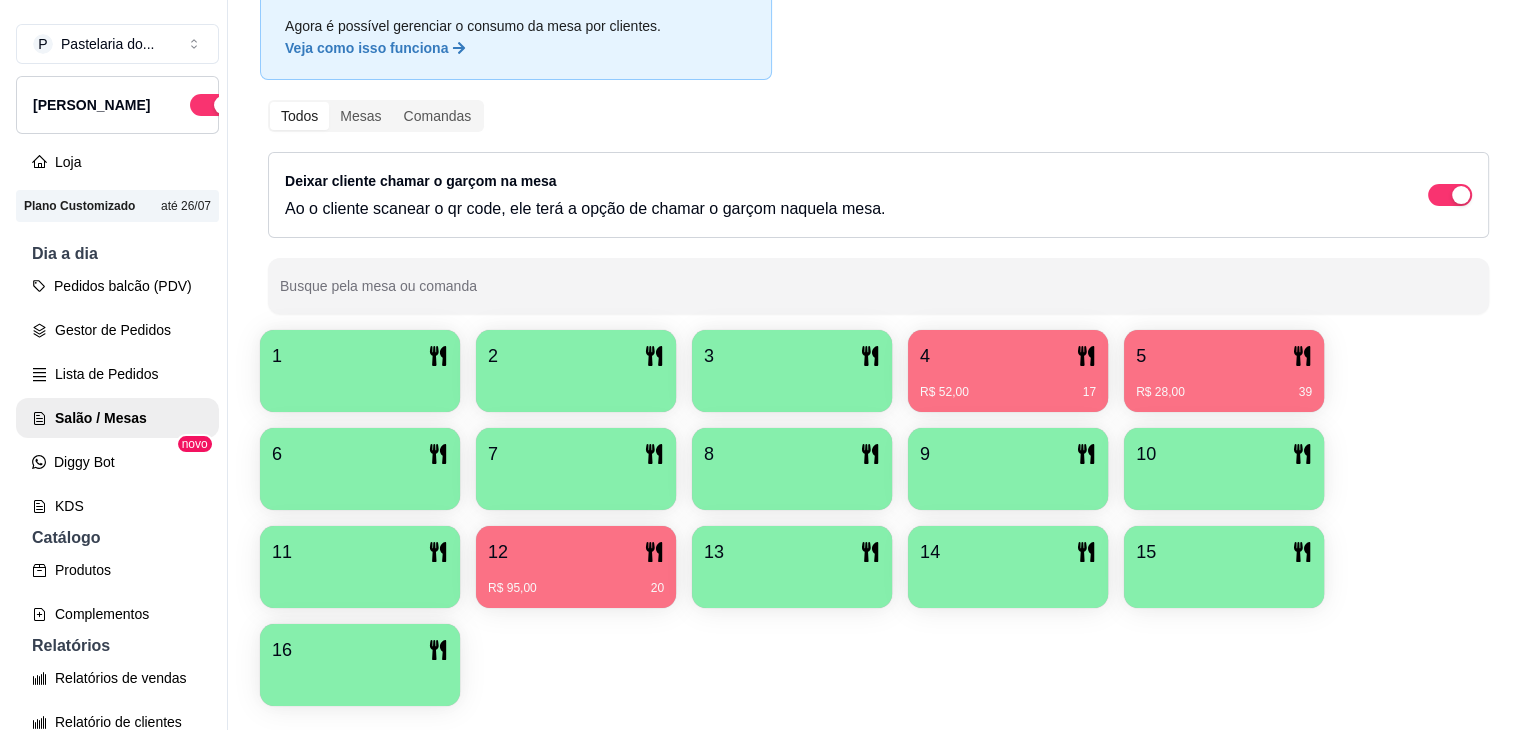 scroll, scrollTop: 189, scrollLeft: 0, axis: vertical 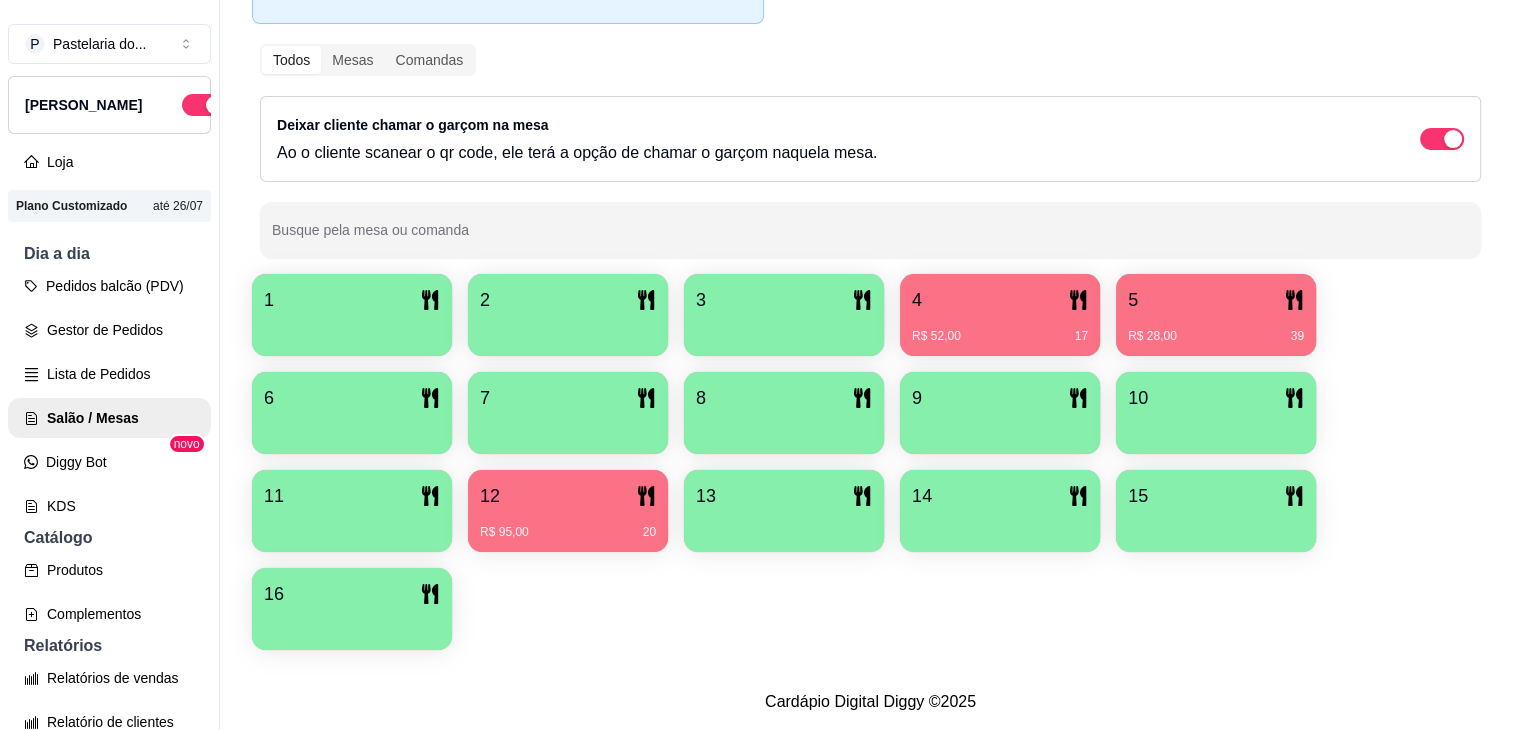 click on "12" at bounding box center [568, 496] 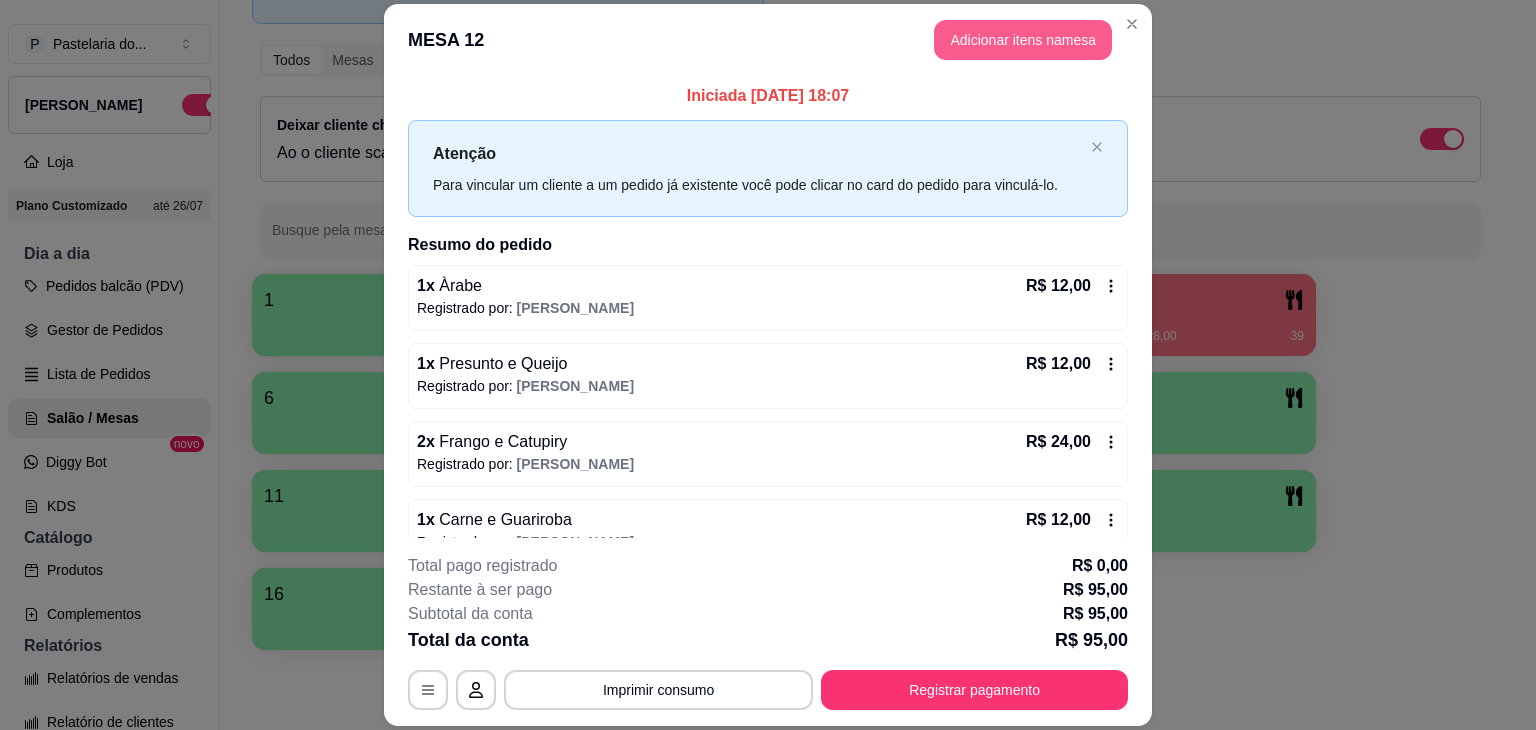 click on "Adicionar itens na  mesa" at bounding box center (1023, 40) 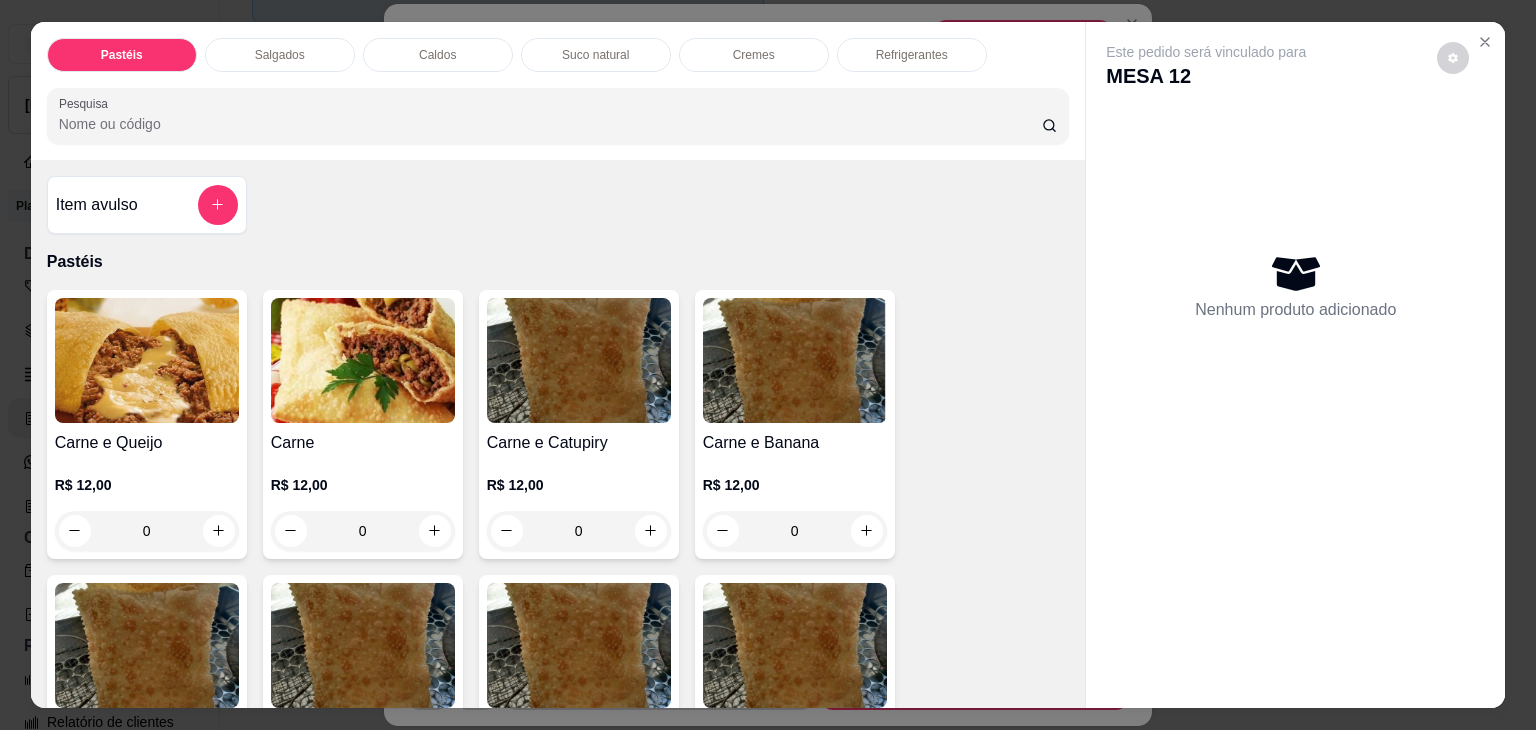 click on "Refrigerantes" at bounding box center (912, 55) 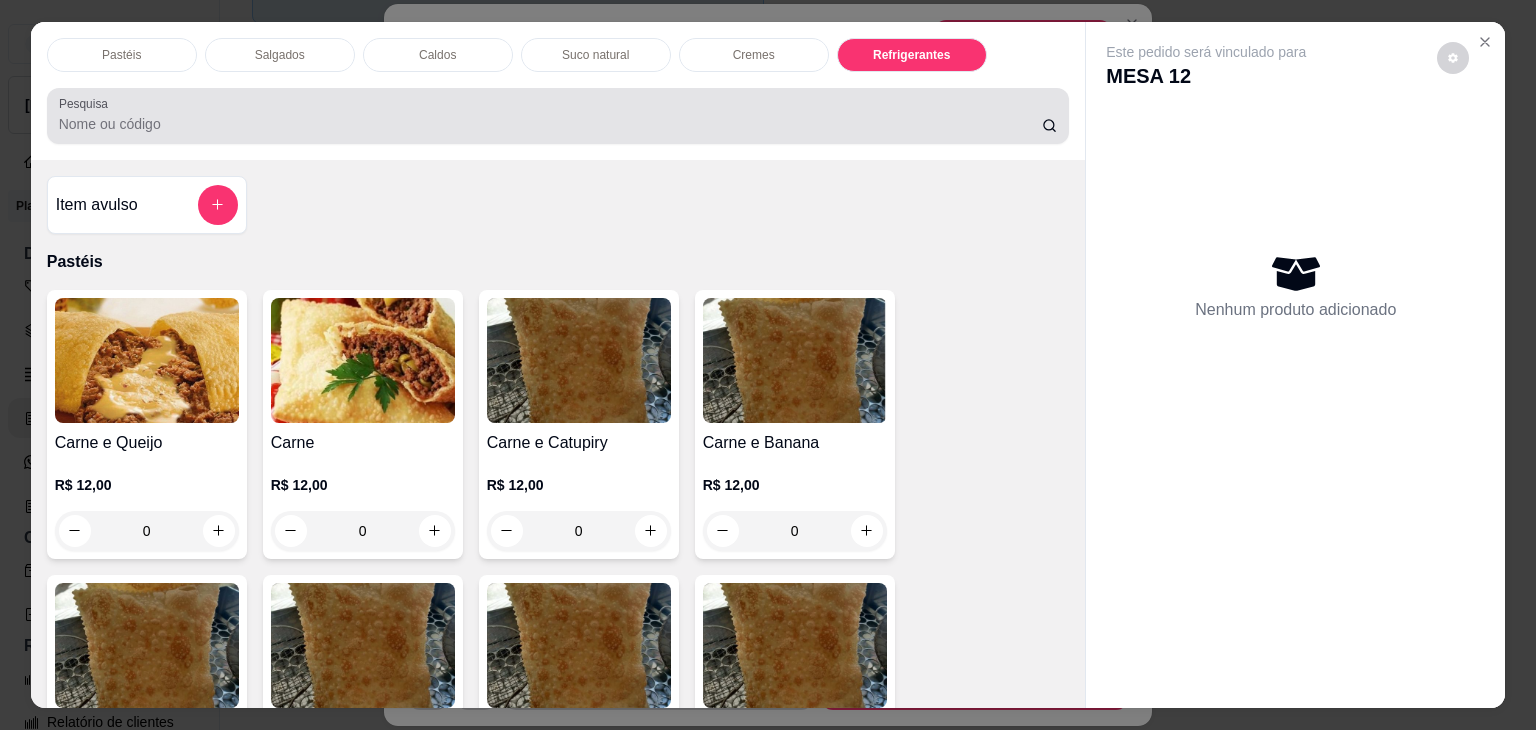 scroll, scrollTop: 5230, scrollLeft: 0, axis: vertical 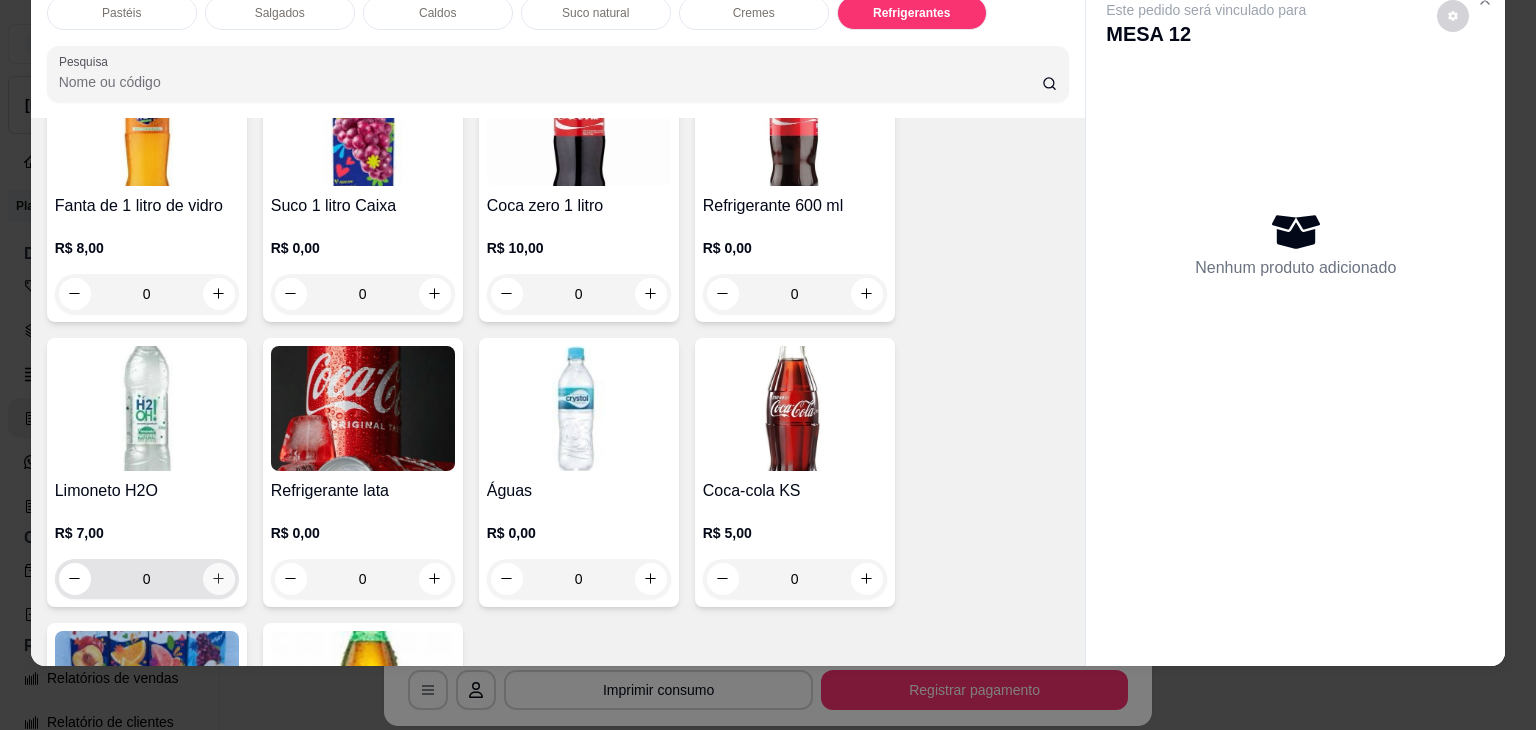 click 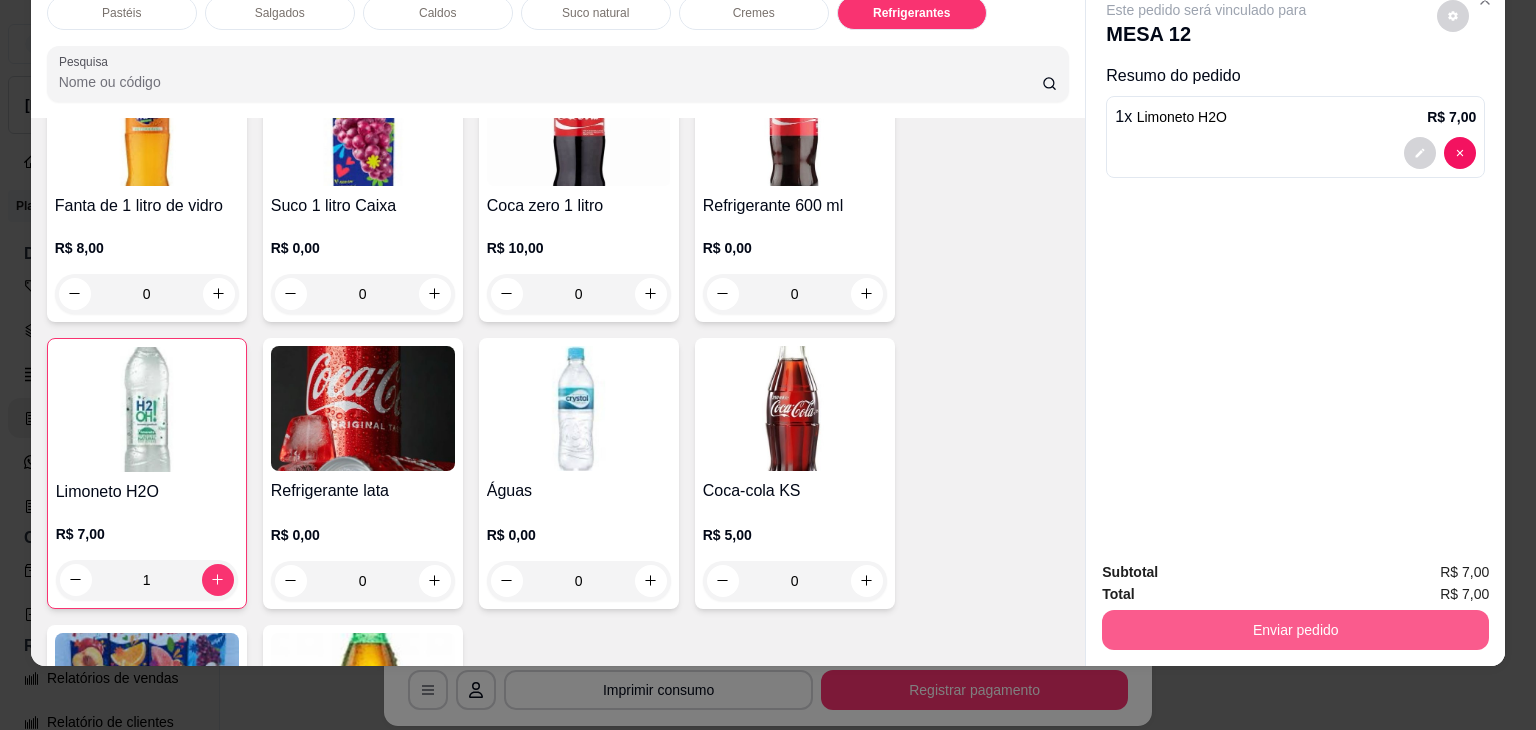 click on "Enviar pedido" at bounding box center (1295, 630) 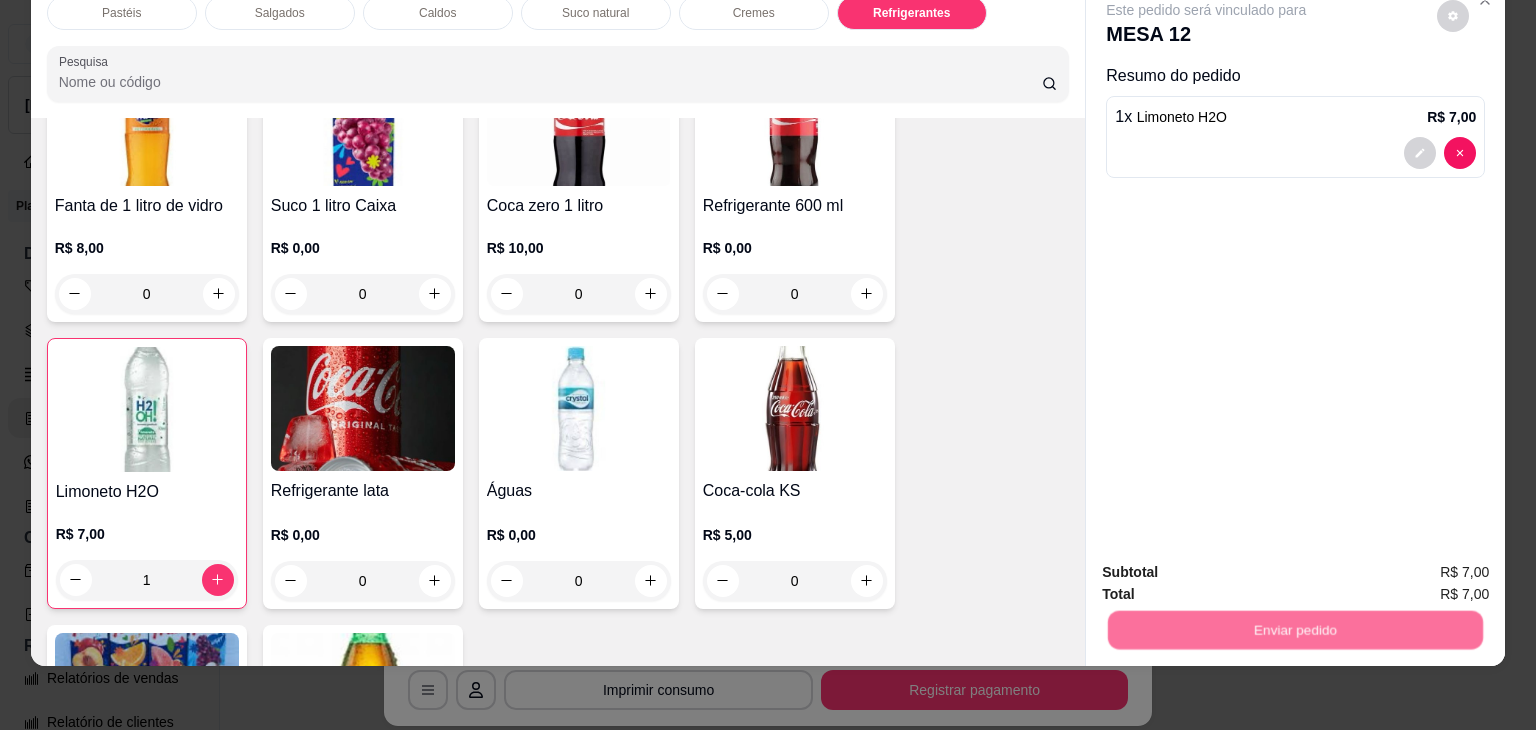 click on "Não registrar e enviar pedido" at bounding box center [1229, 565] 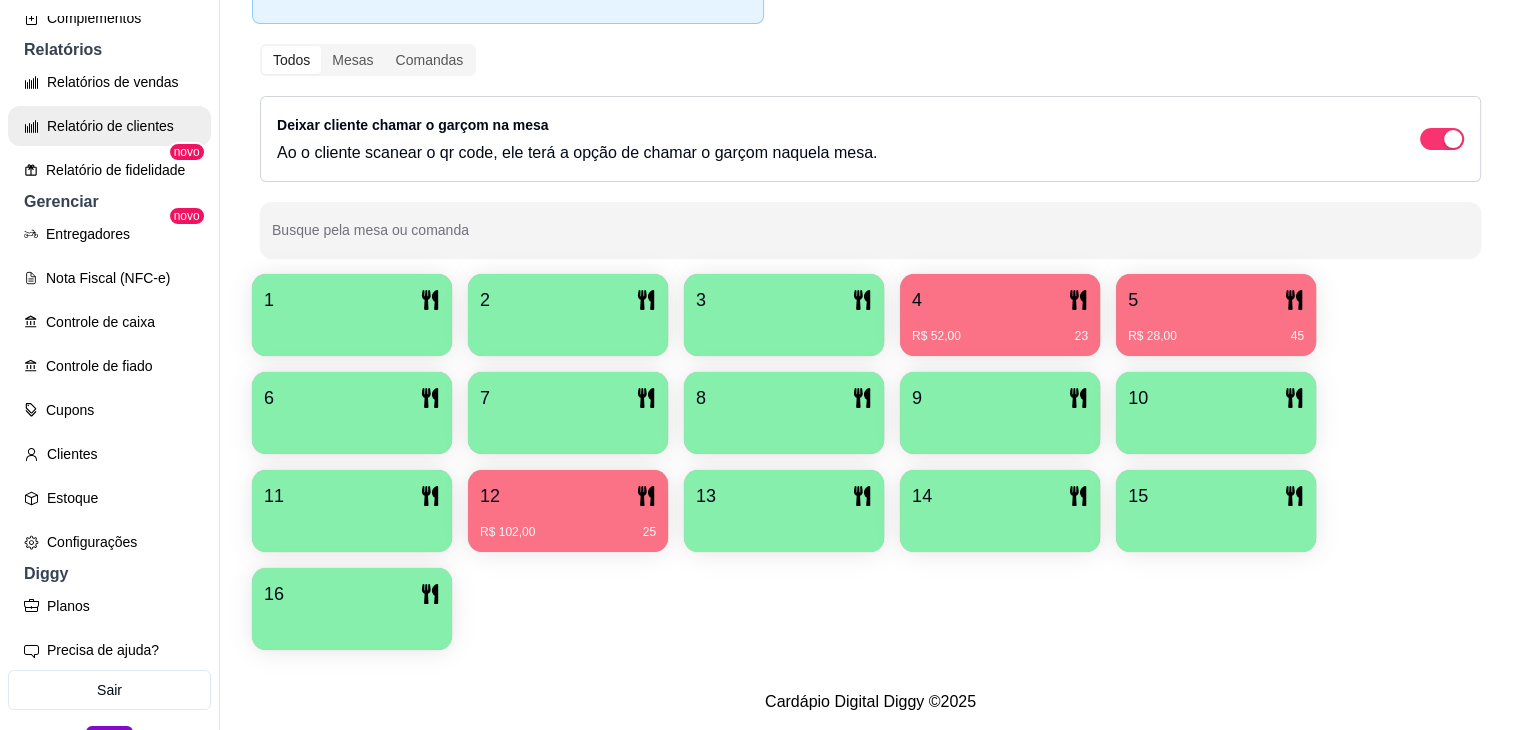 scroll, scrollTop: 600, scrollLeft: 0, axis: vertical 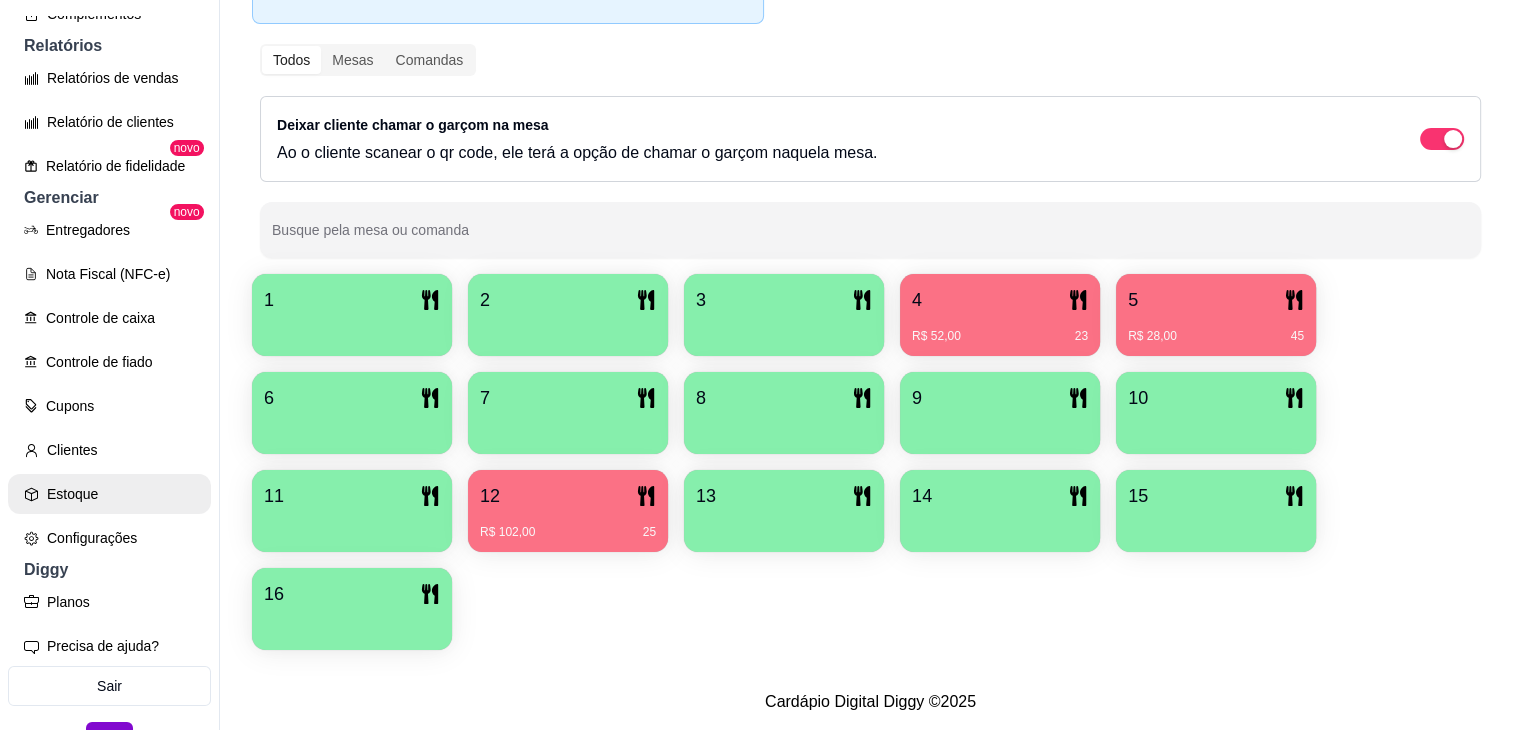 click on "Estoque" at bounding box center [109, 494] 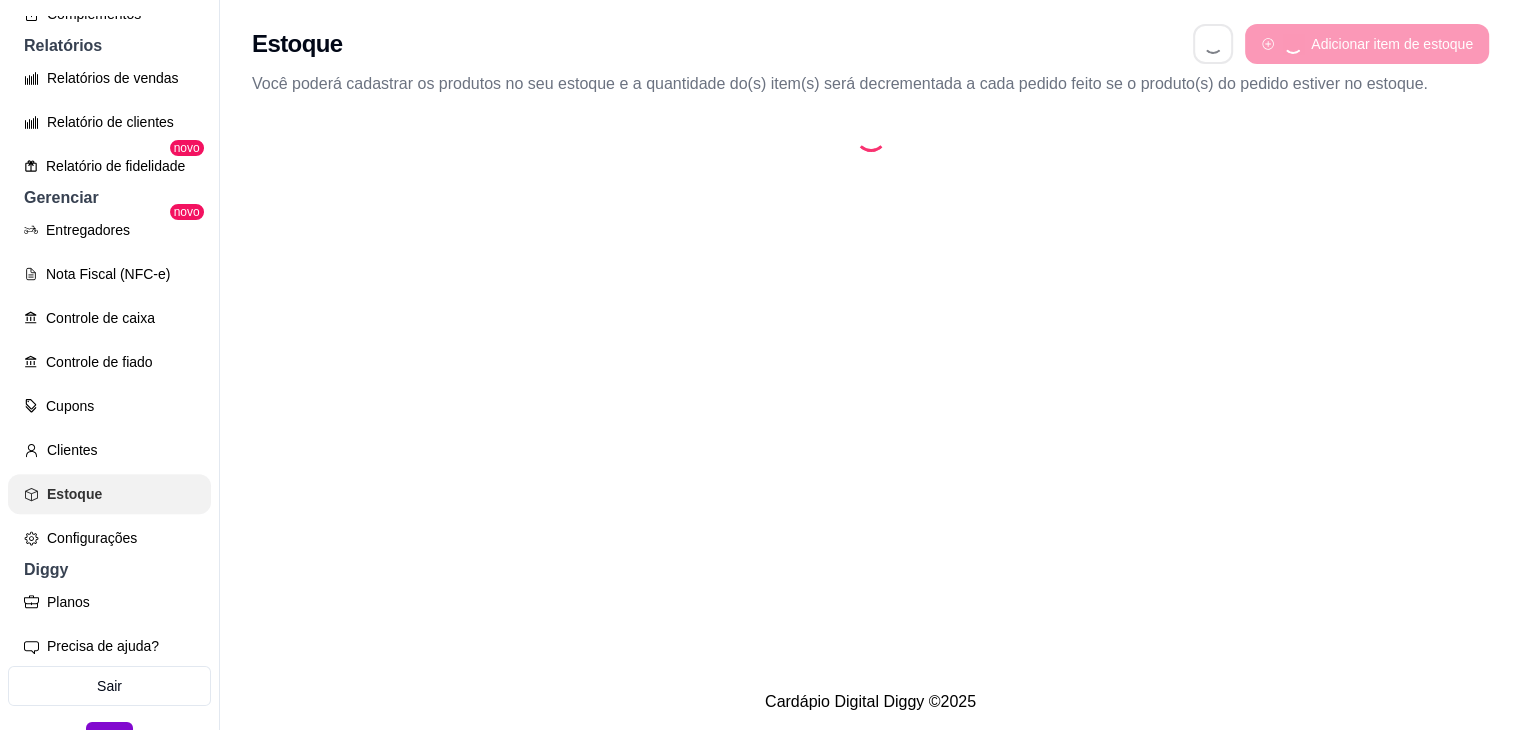 scroll, scrollTop: 0, scrollLeft: 0, axis: both 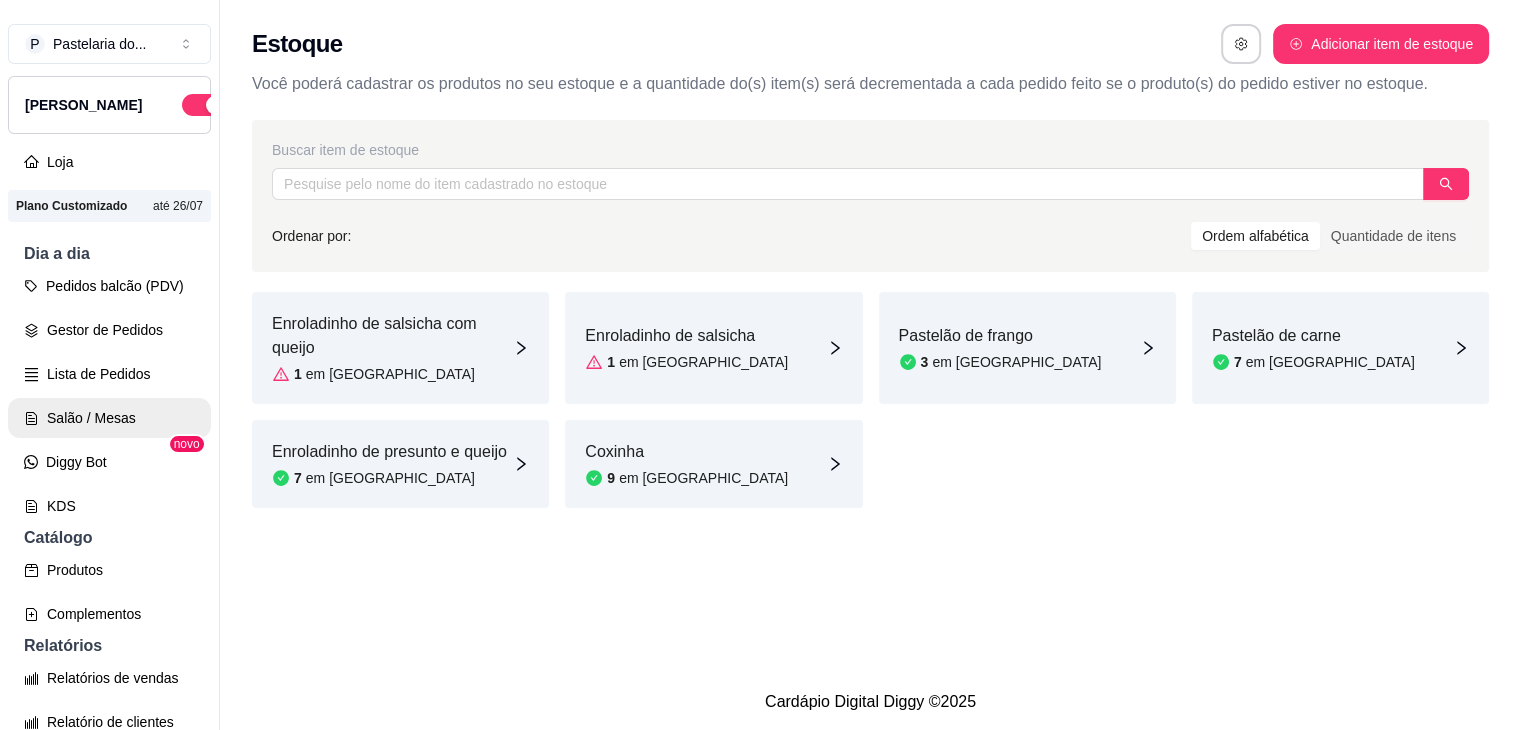 click on "Salão / Mesas" at bounding box center [109, 418] 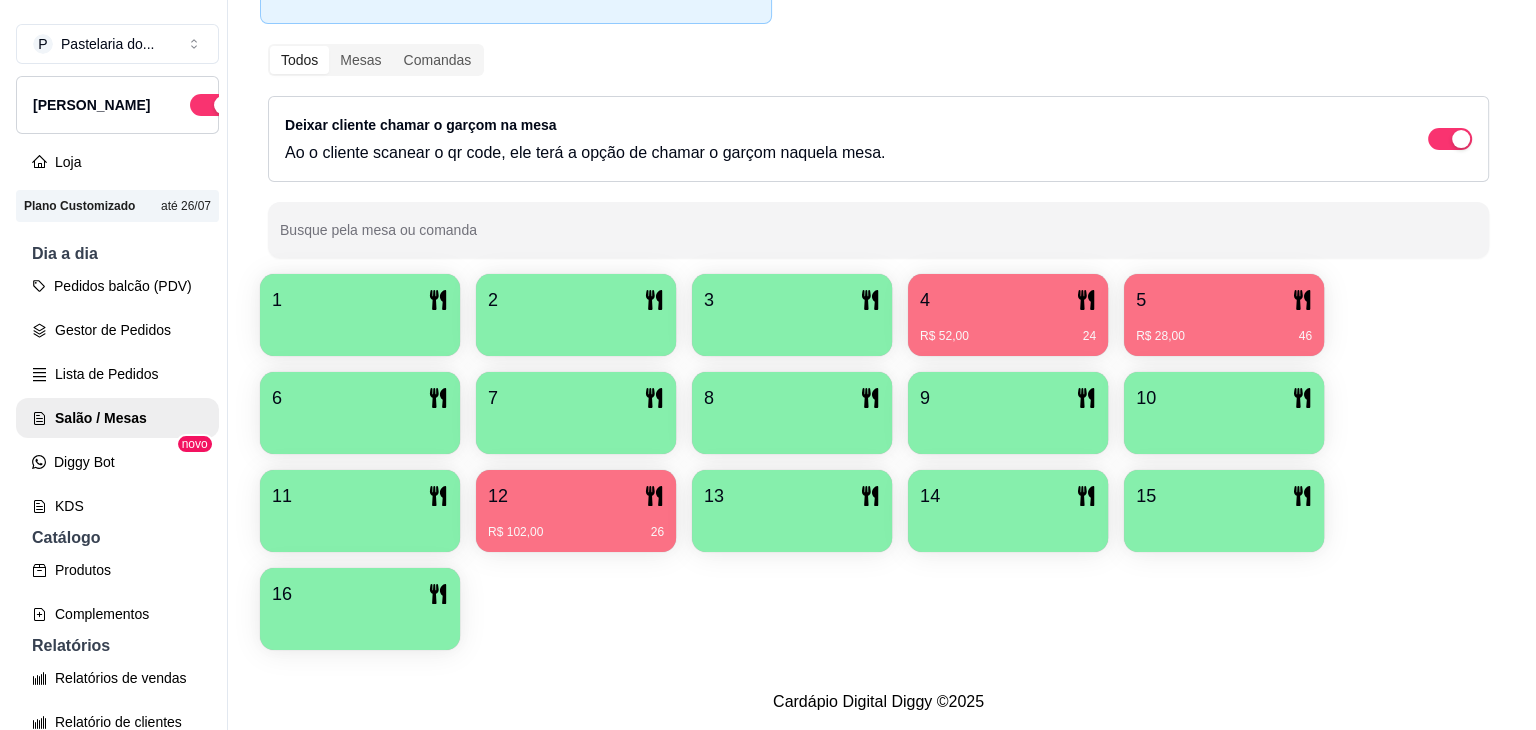 scroll, scrollTop: 189, scrollLeft: 0, axis: vertical 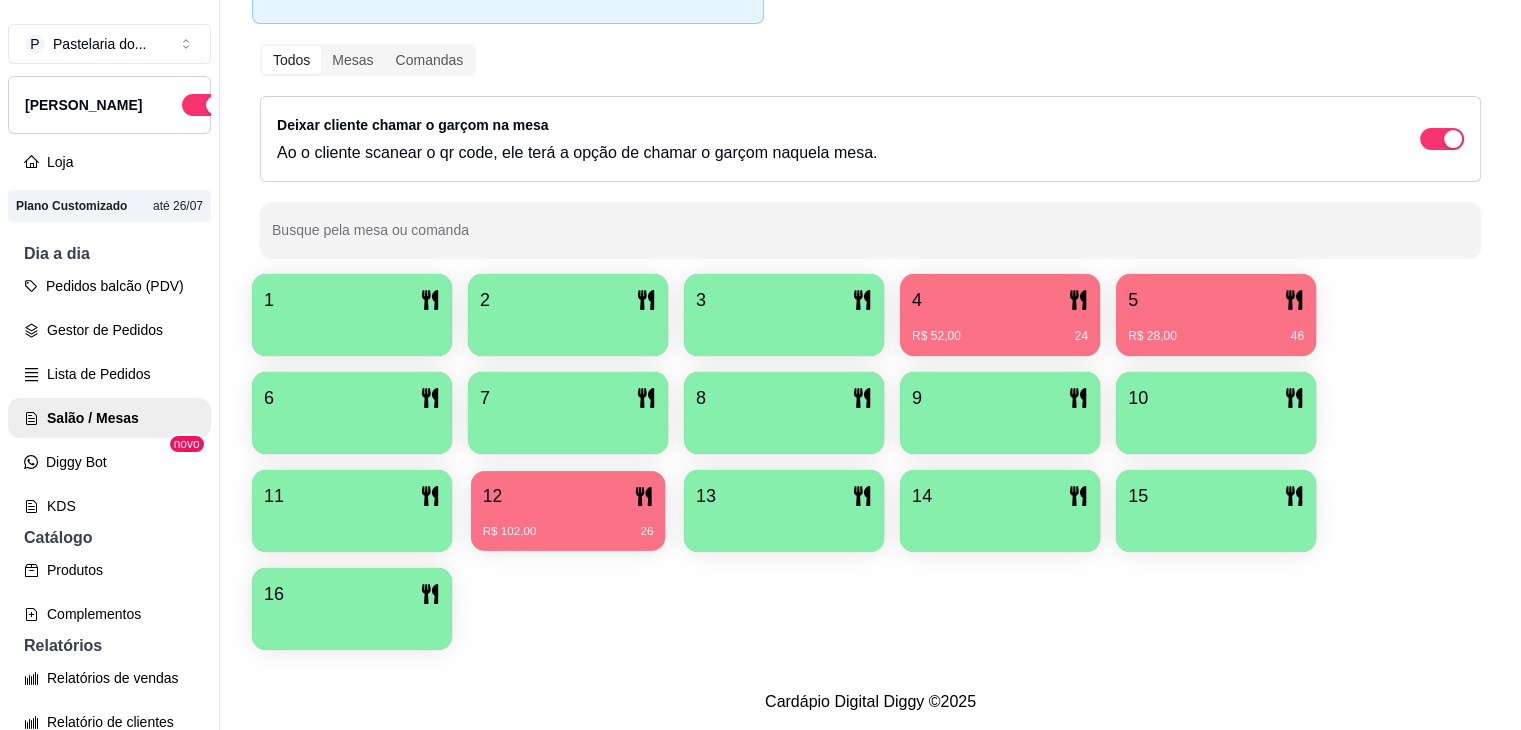 click on "R$ 102,00 26" at bounding box center (568, 524) 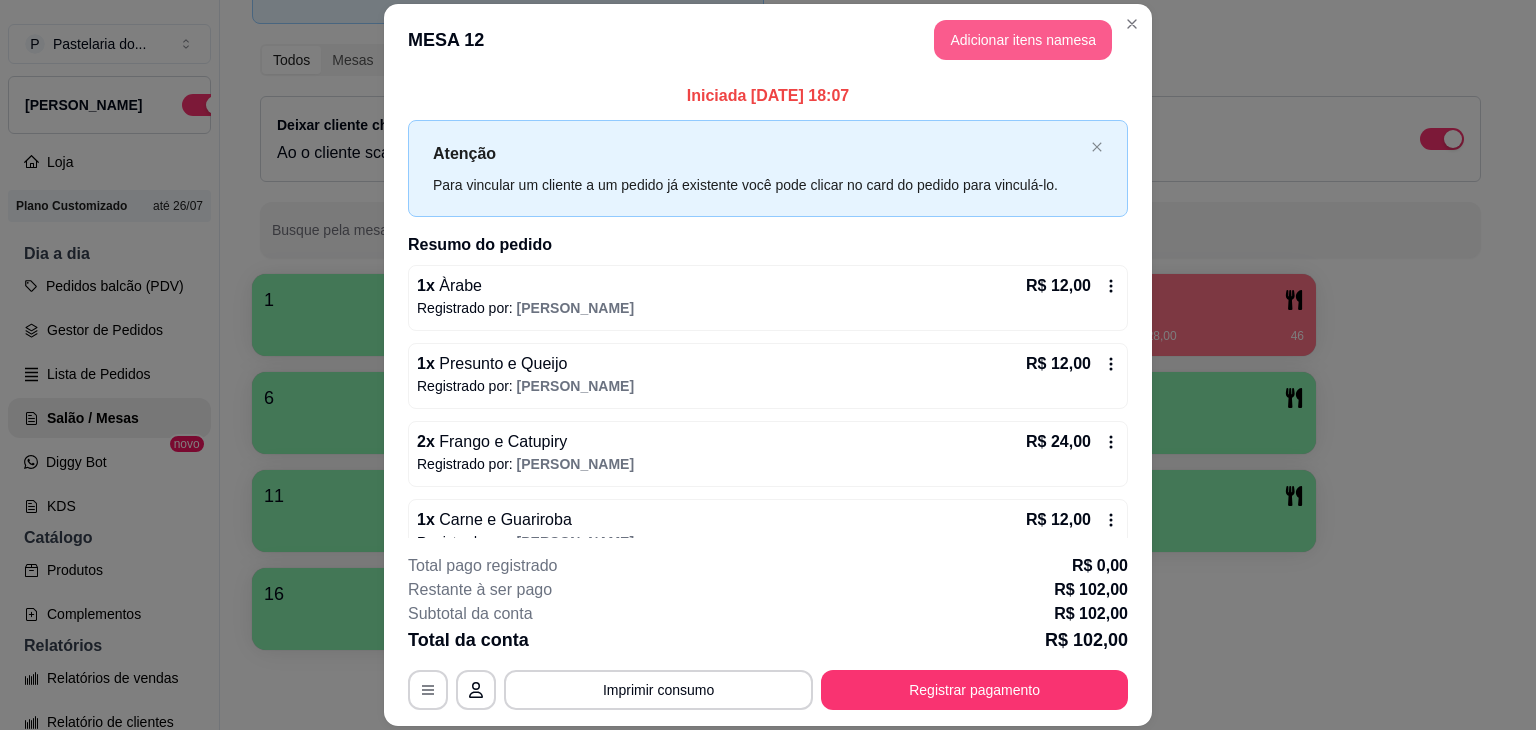 click on "Adicionar itens na  mesa" at bounding box center [1023, 40] 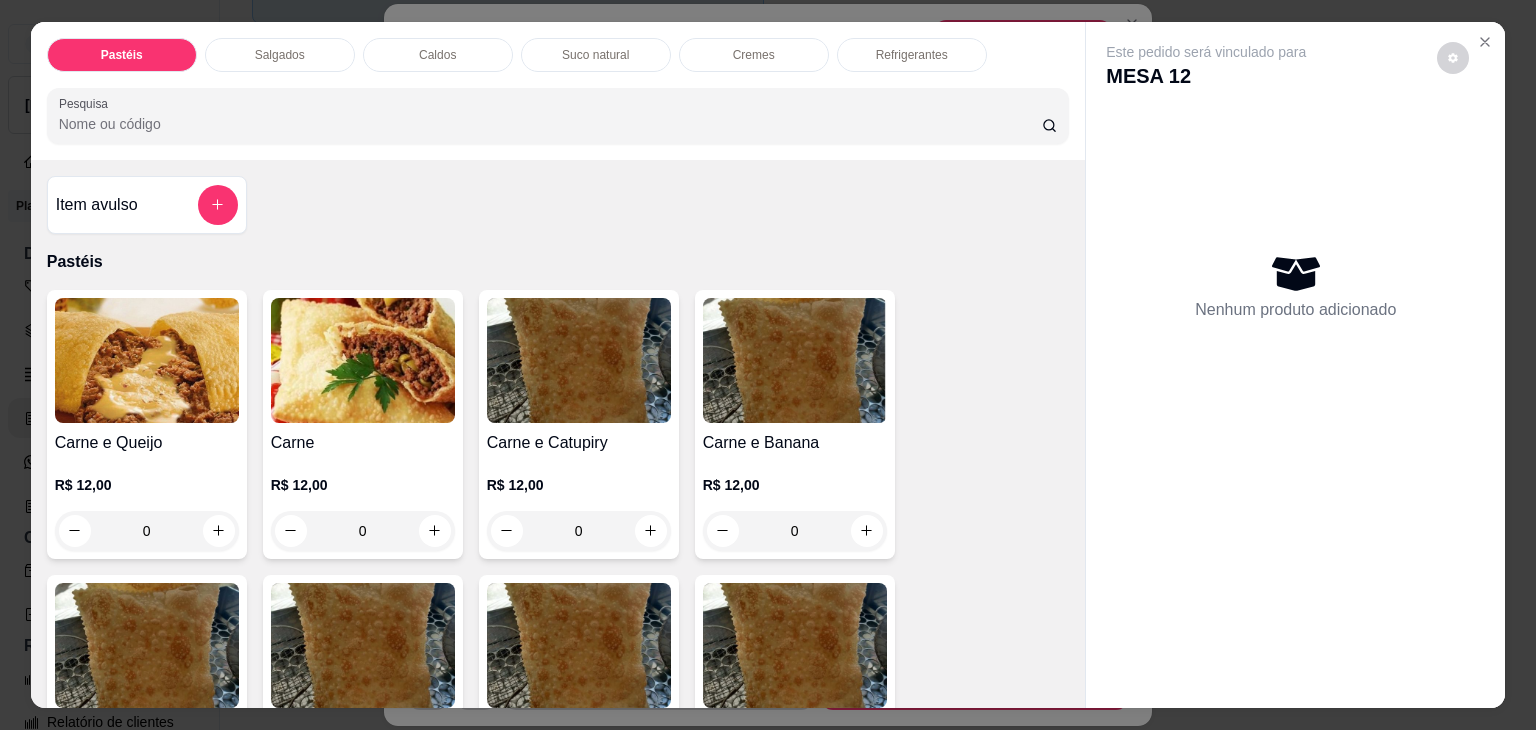 click at bounding box center [147, 360] 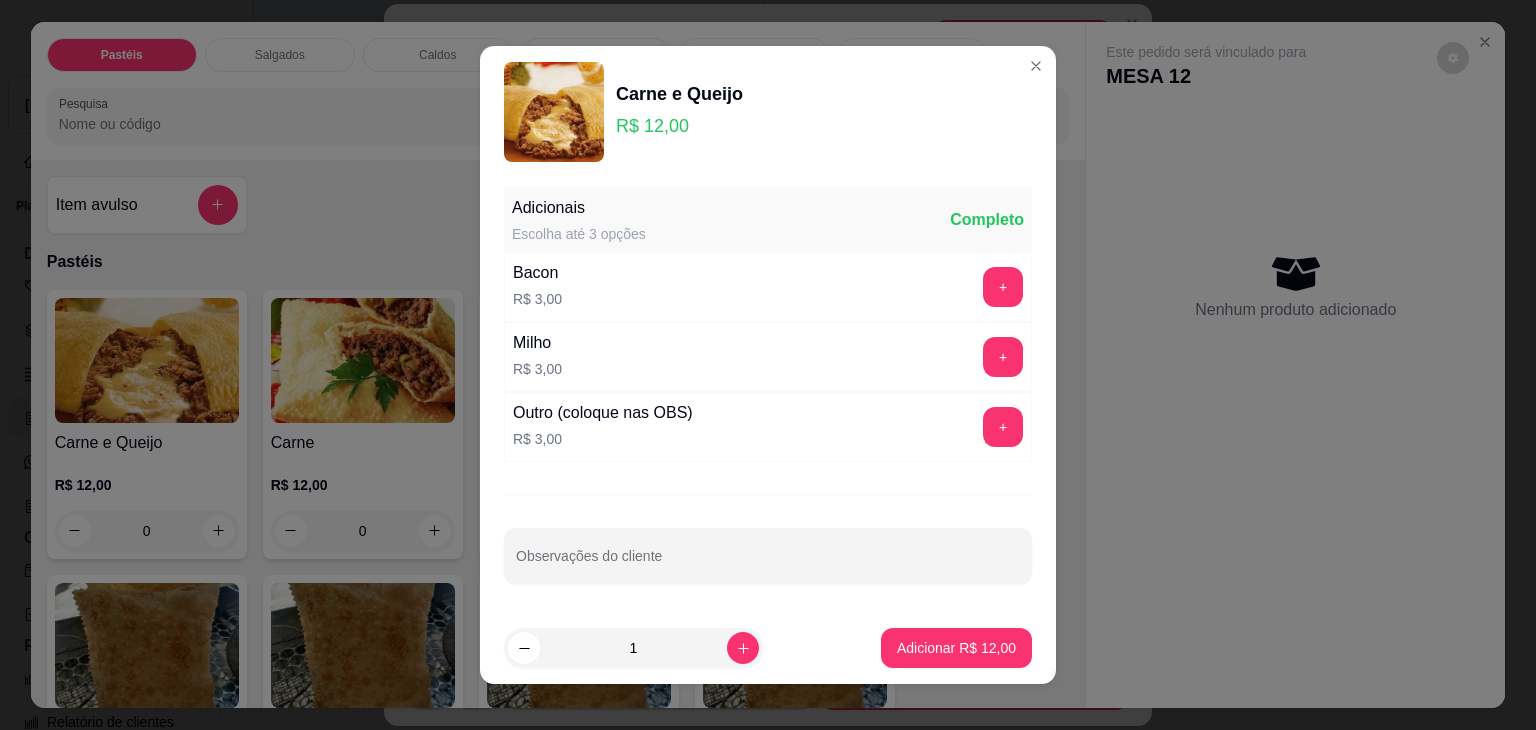 click on "1 Adicionar   R$ 12,00" at bounding box center [768, 648] 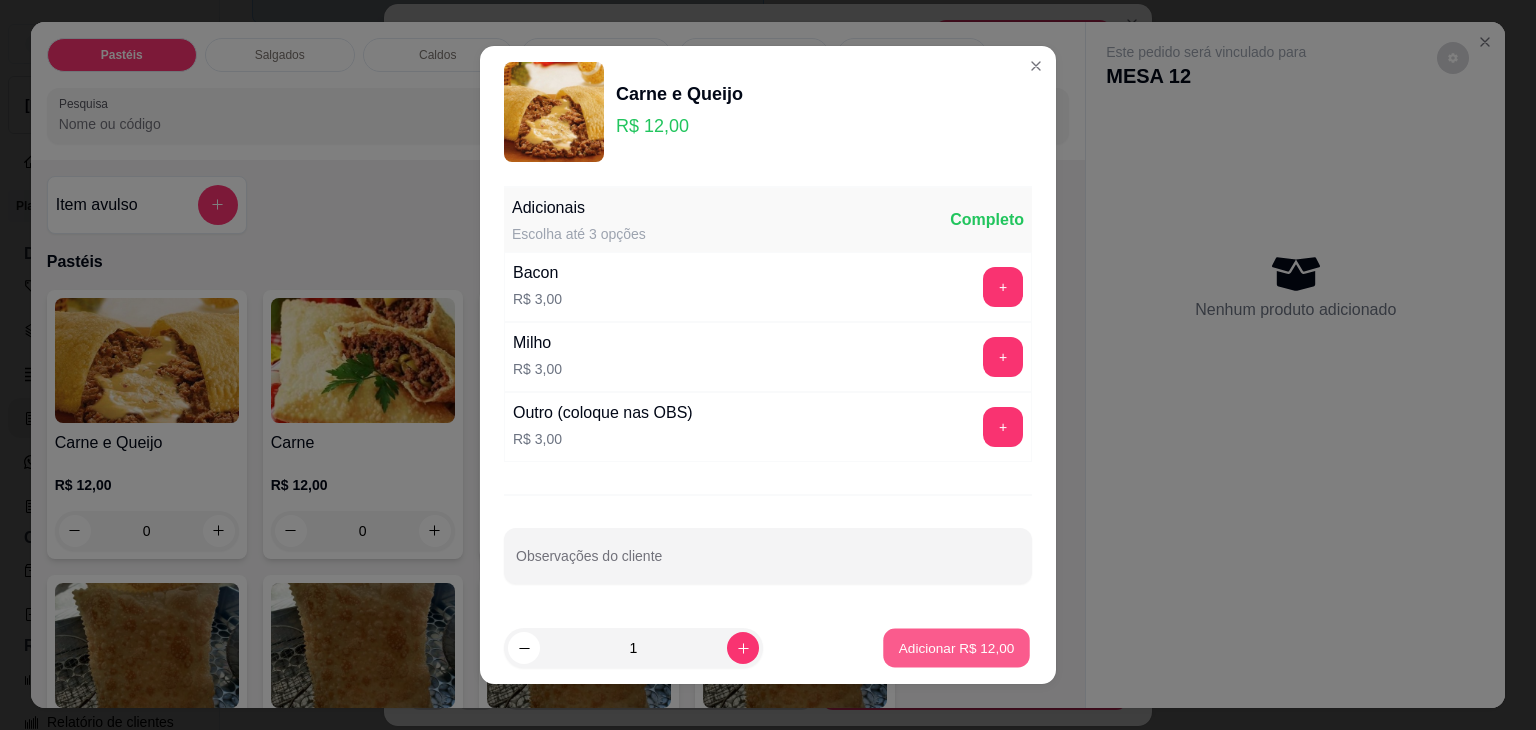 click on "Adicionar   R$ 12,00" at bounding box center (957, 647) 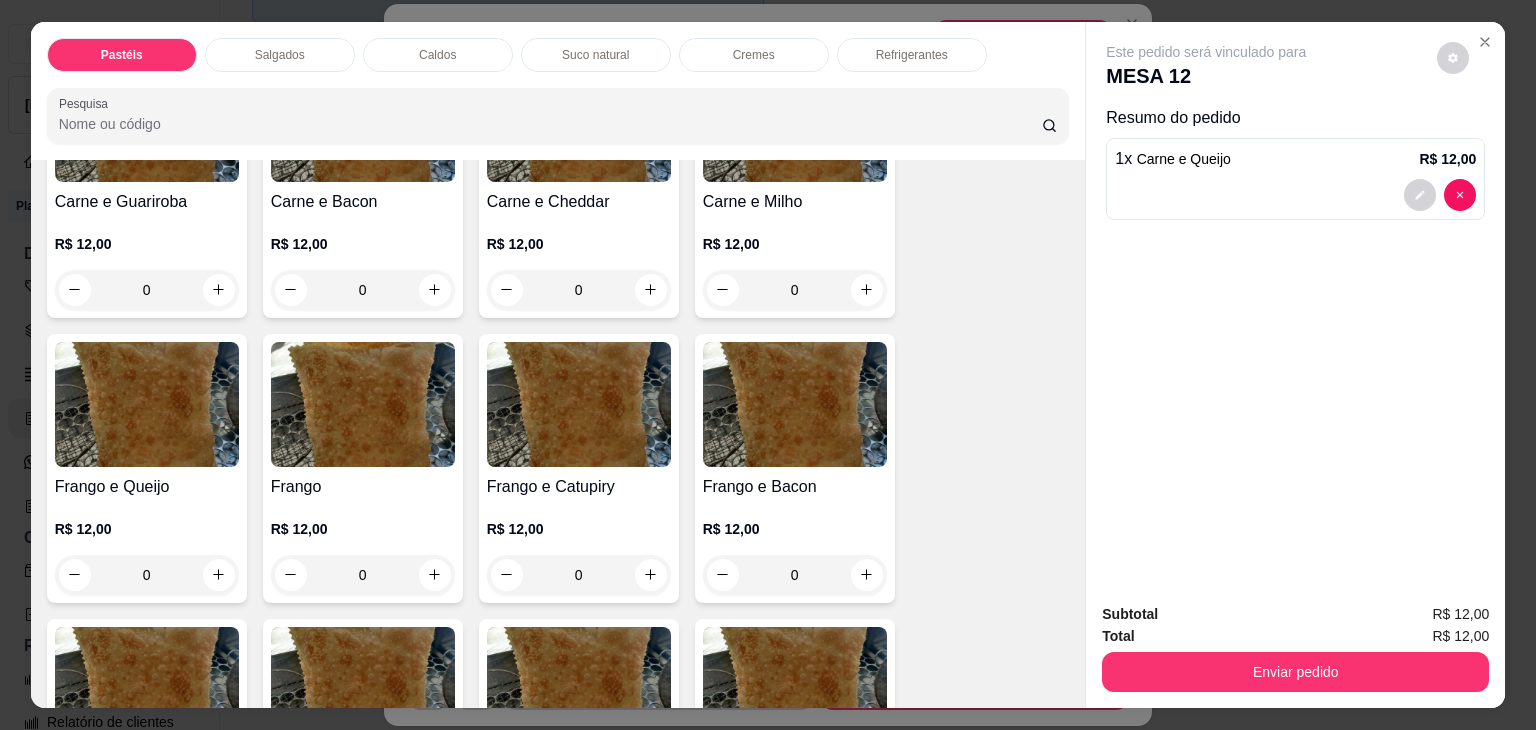scroll, scrollTop: 400, scrollLeft: 0, axis: vertical 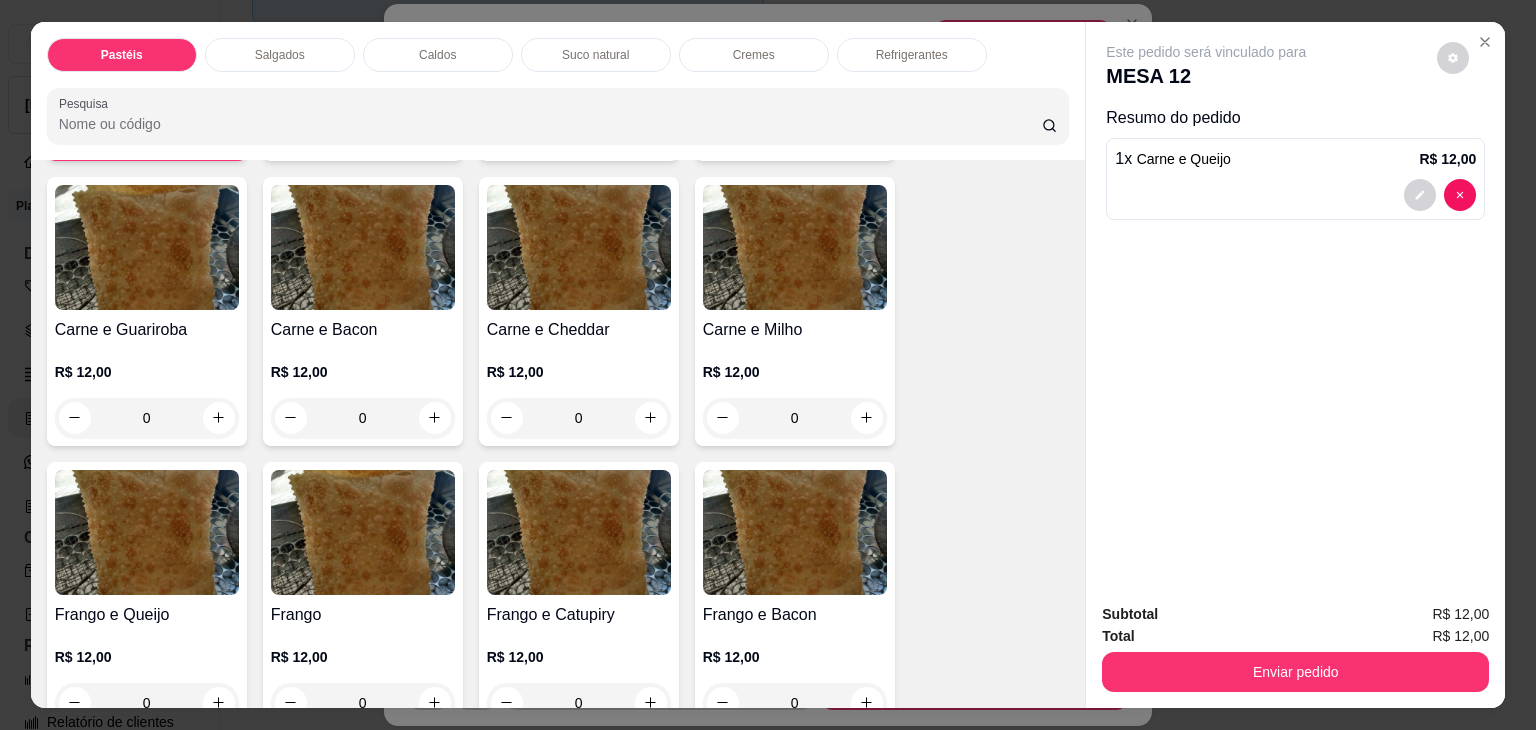 click at bounding box center (579, 532) 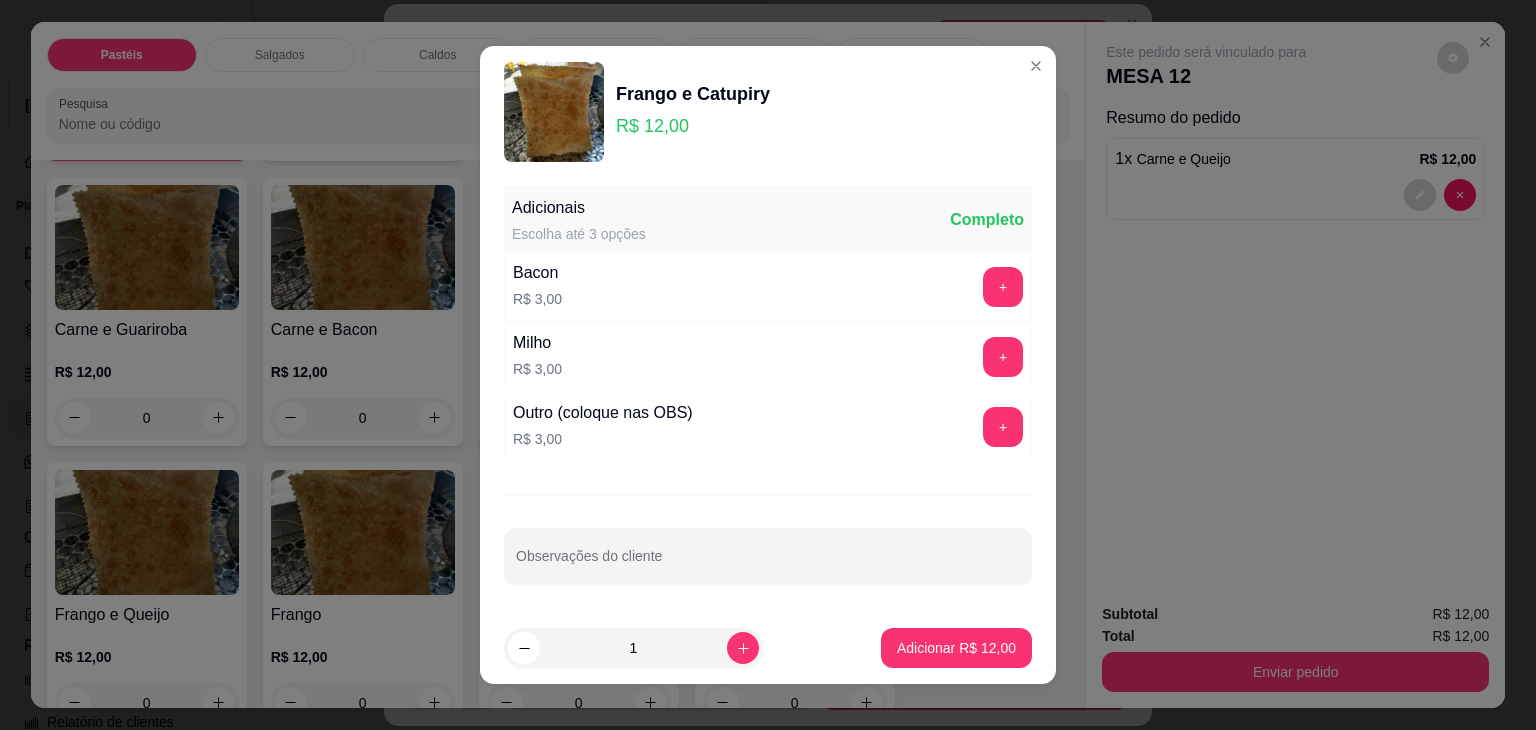 click on "Adicionar   R$ 12,00" at bounding box center [956, 648] 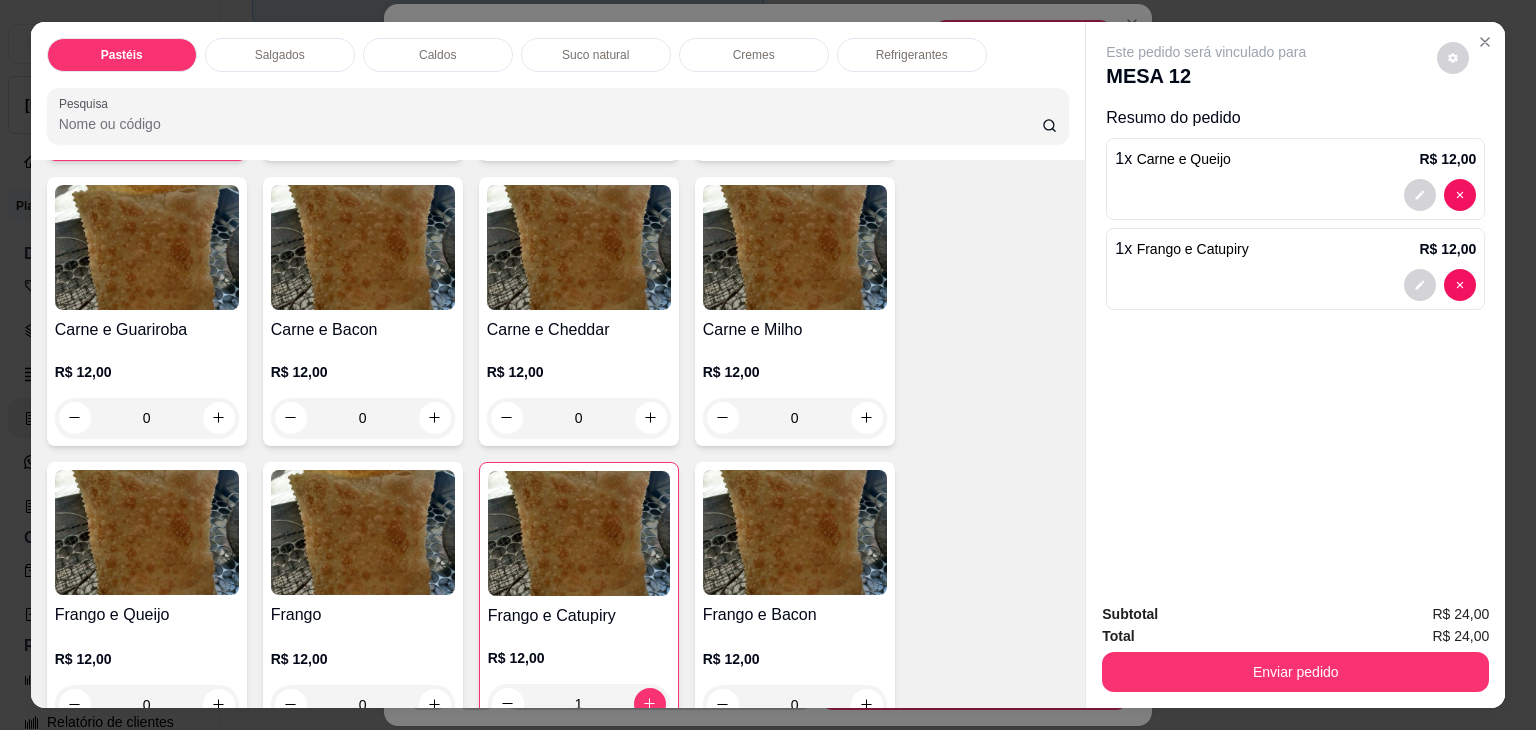 click on "Salgados" at bounding box center [280, 55] 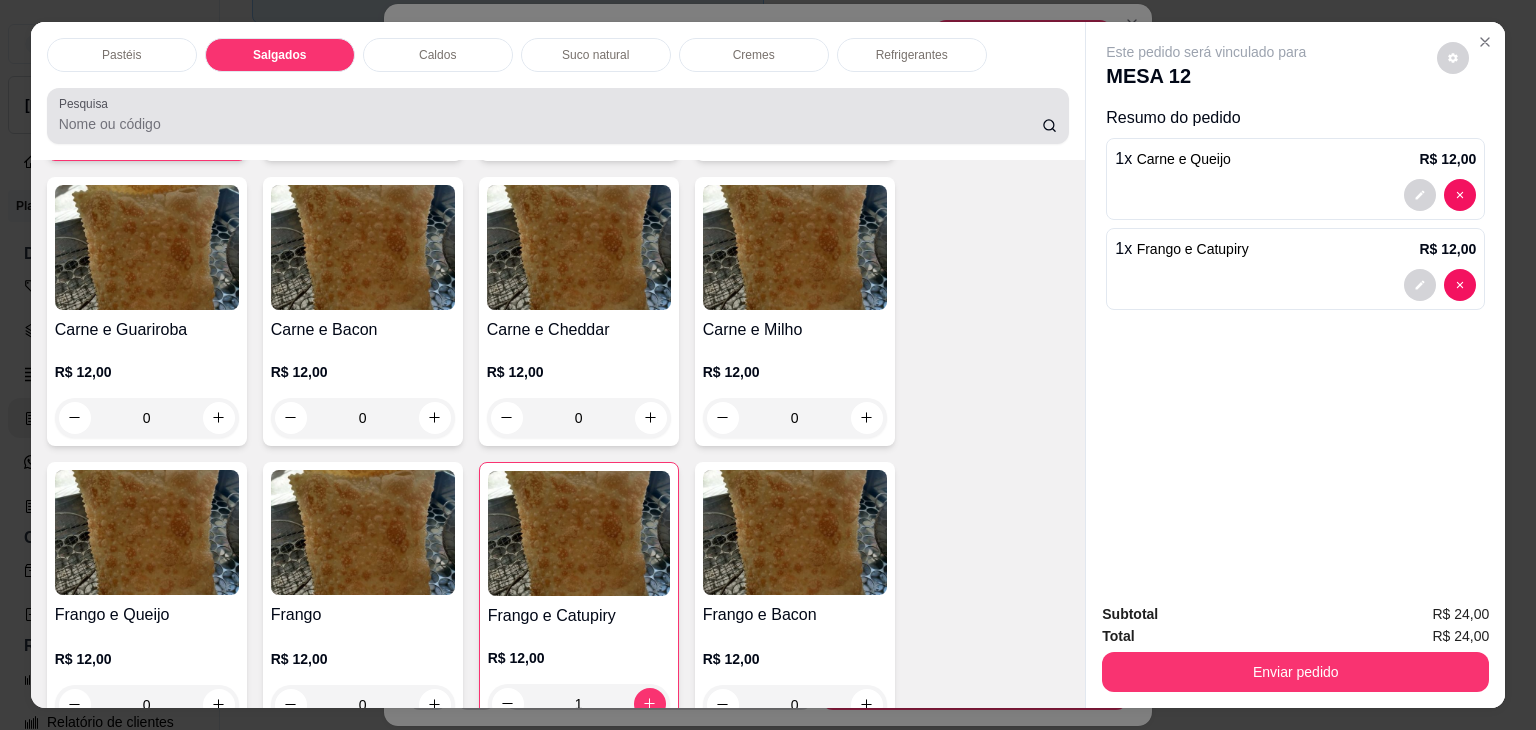 scroll, scrollTop: 2128, scrollLeft: 0, axis: vertical 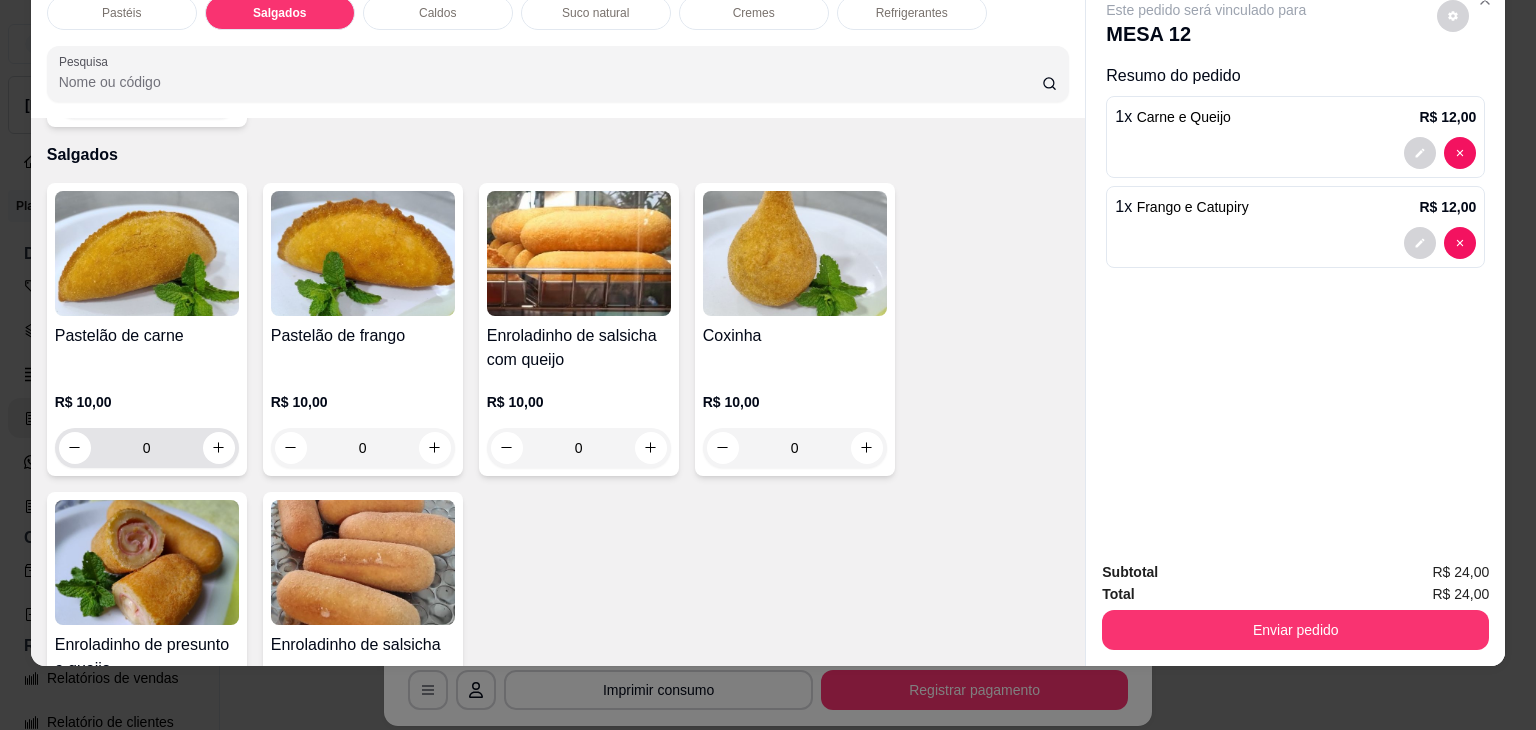 click on "Enroladinho de presunto e queijo    R$ 10,00 0" at bounding box center [147, 638] 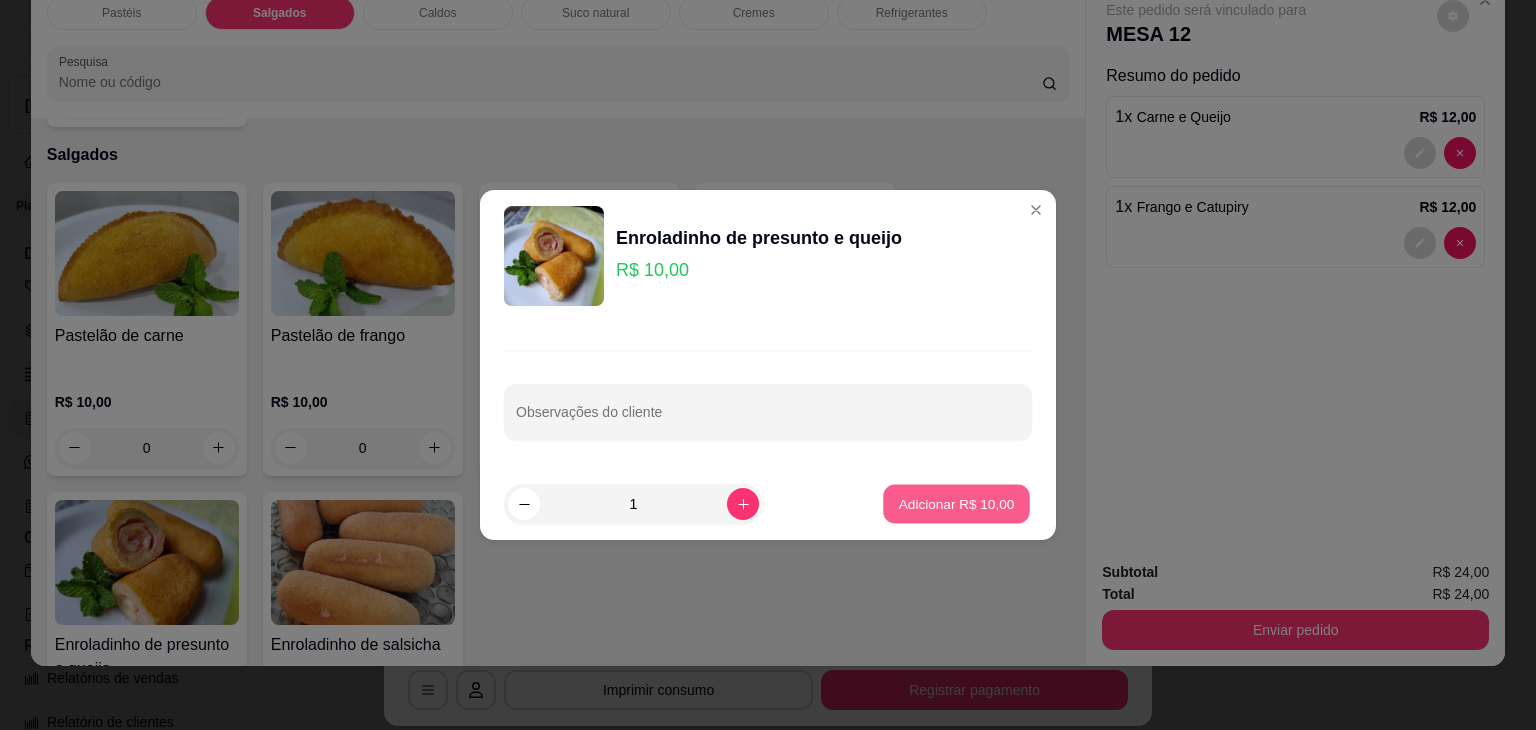 click on "Adicionar   R$ 10,00" at bounding box center [957, 503] 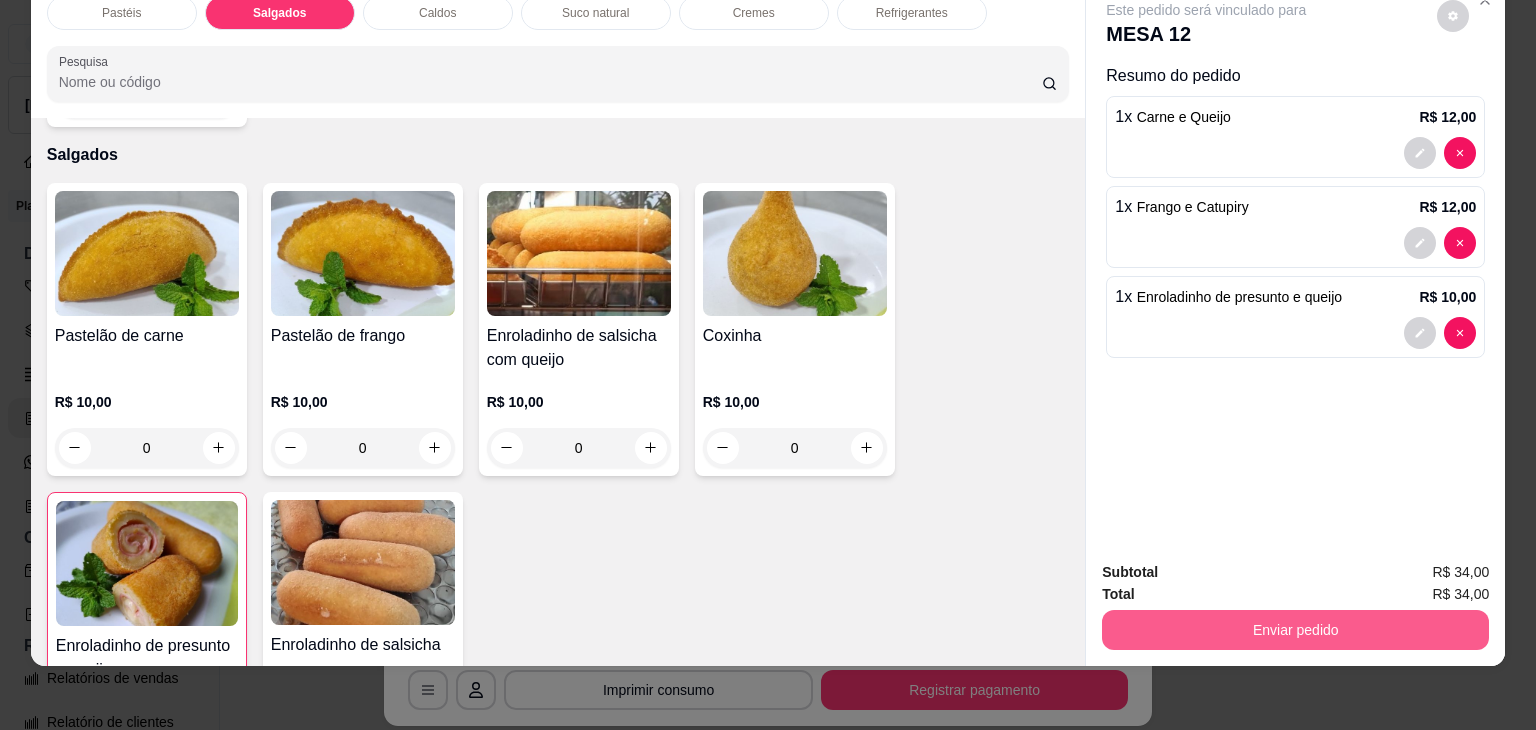 click on "Enviar pedido" at bounding box center [1295, 630] 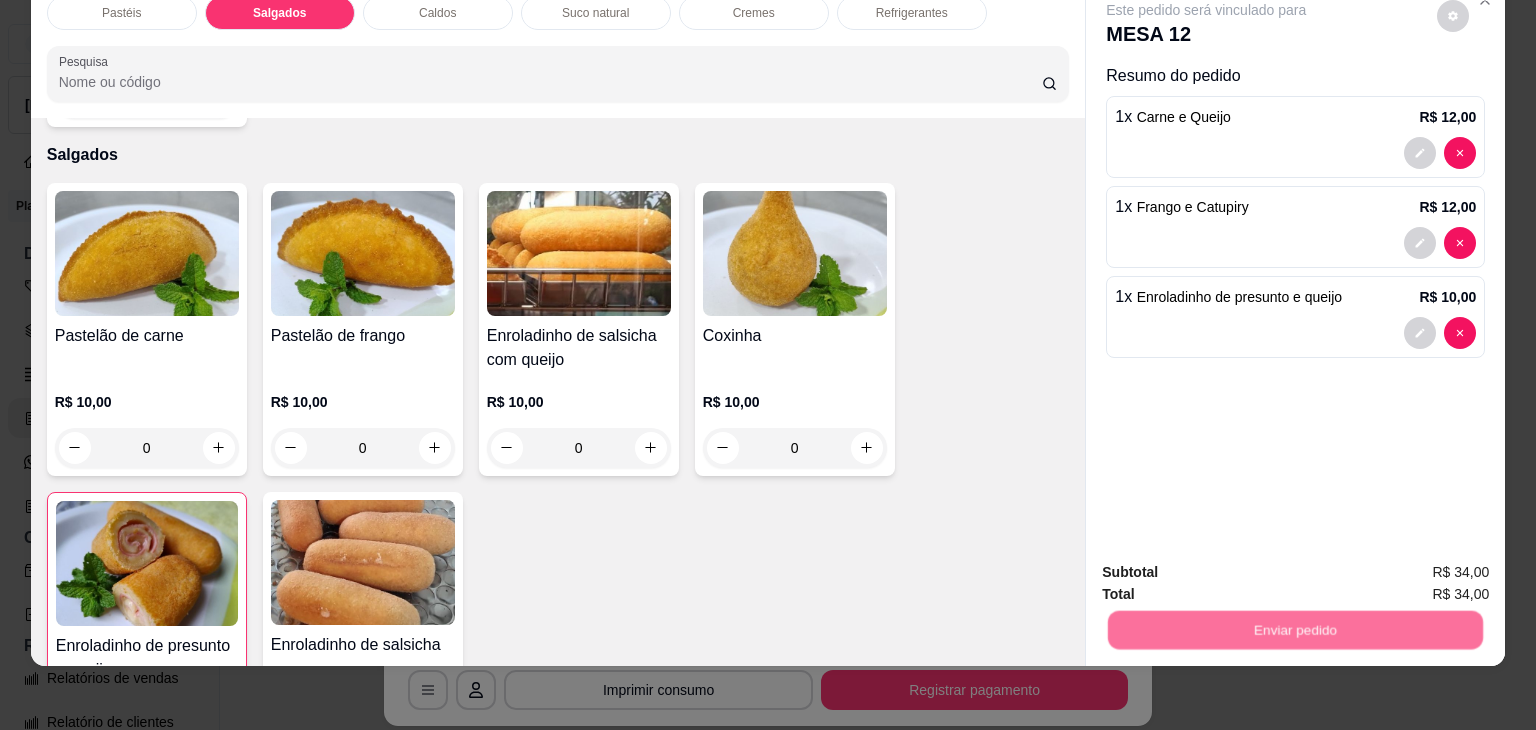 click on "Não registrar e enviar pedido" at bounding box center (1229, 565) 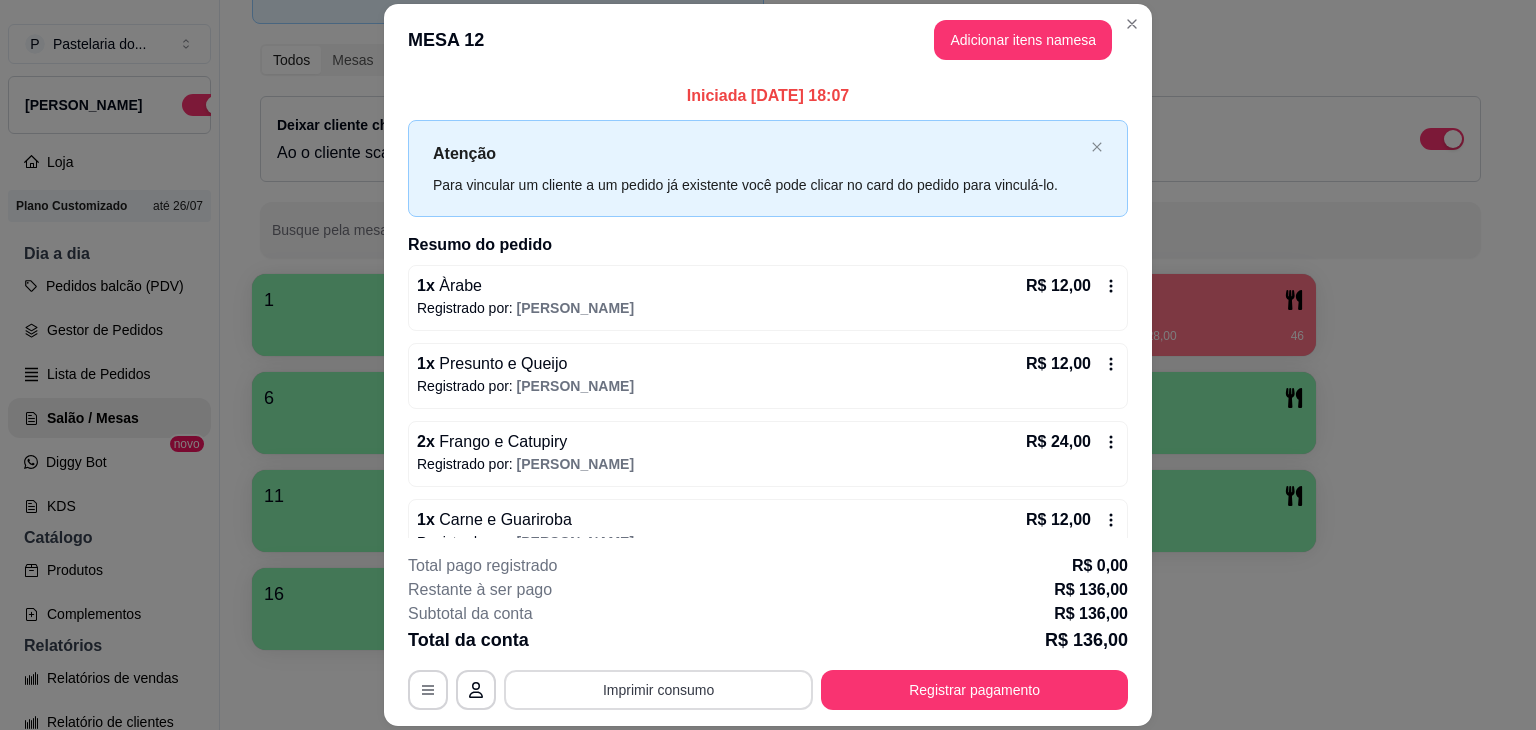 click on "Imprimir consumo" at bounding box center [658, 690] 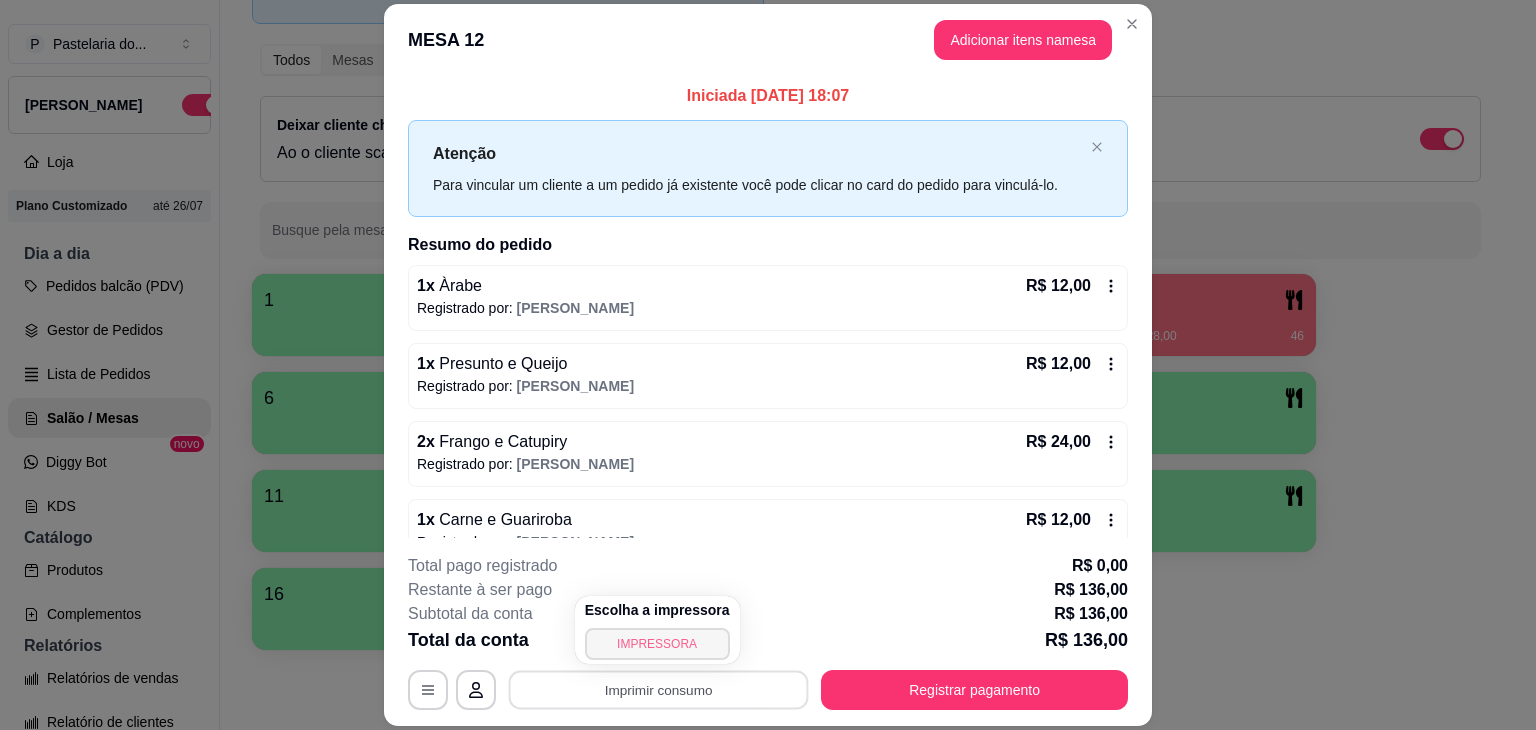 click on "IMPRESSORA" at bounding box center (657, 644) 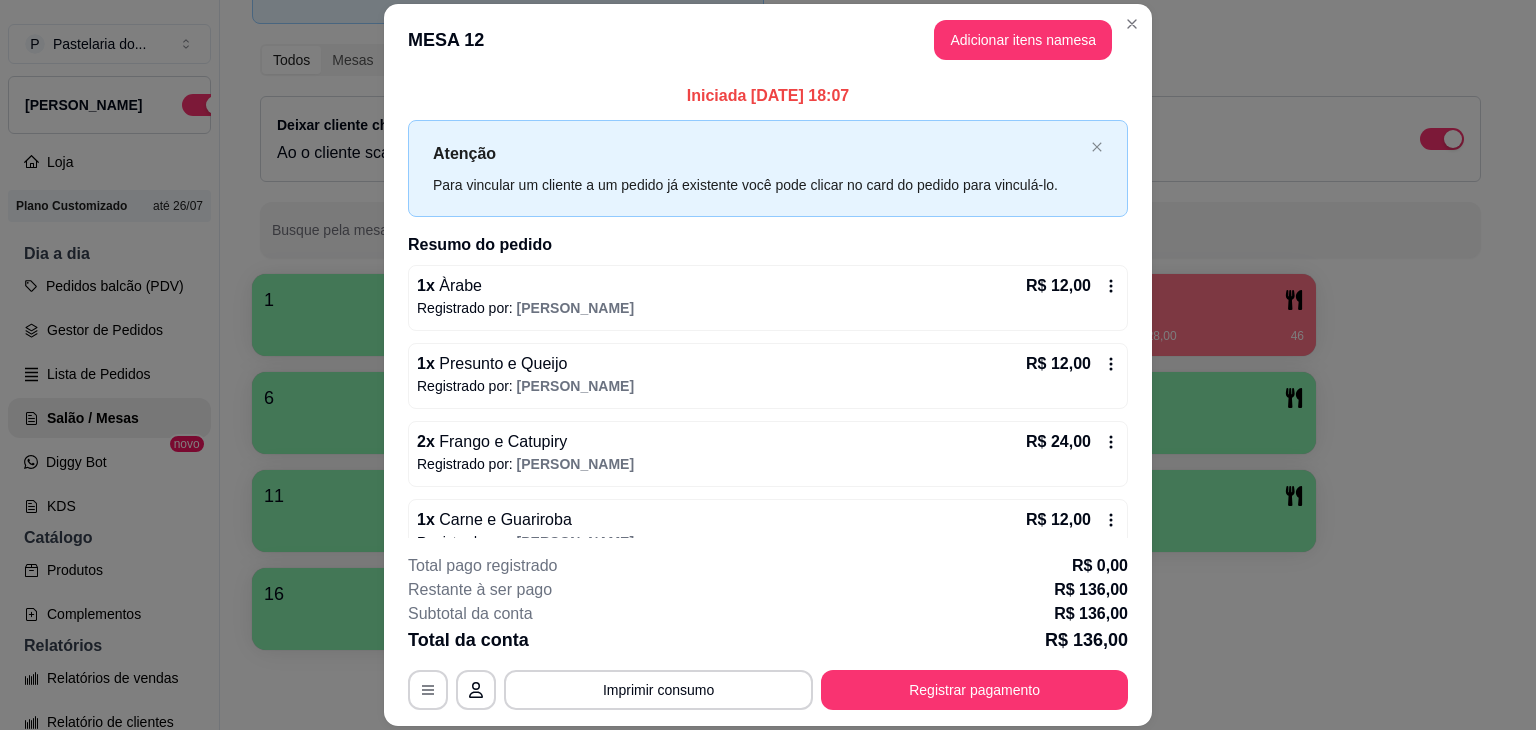 type 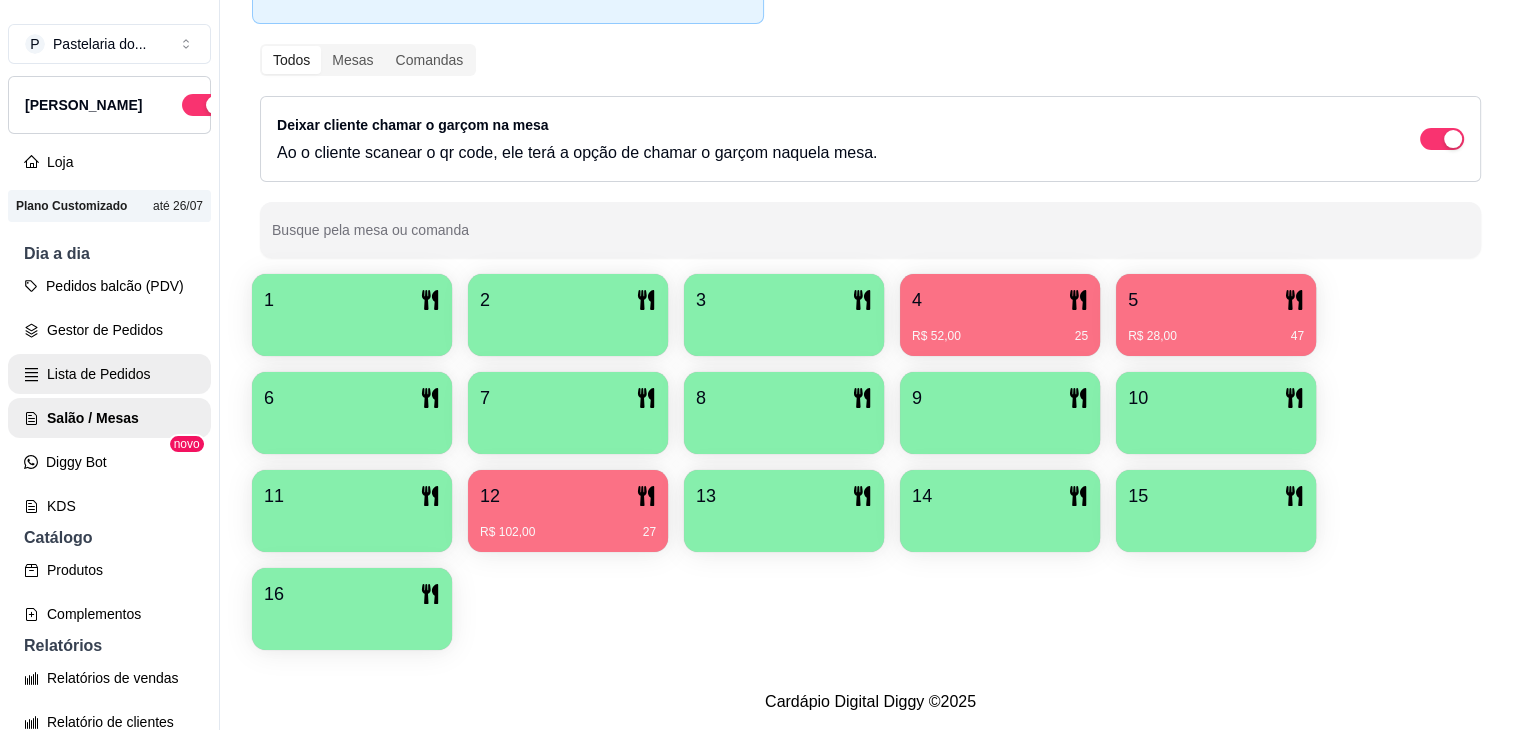 click on "Lista de Pedidos" at bounding box center [109, 374] 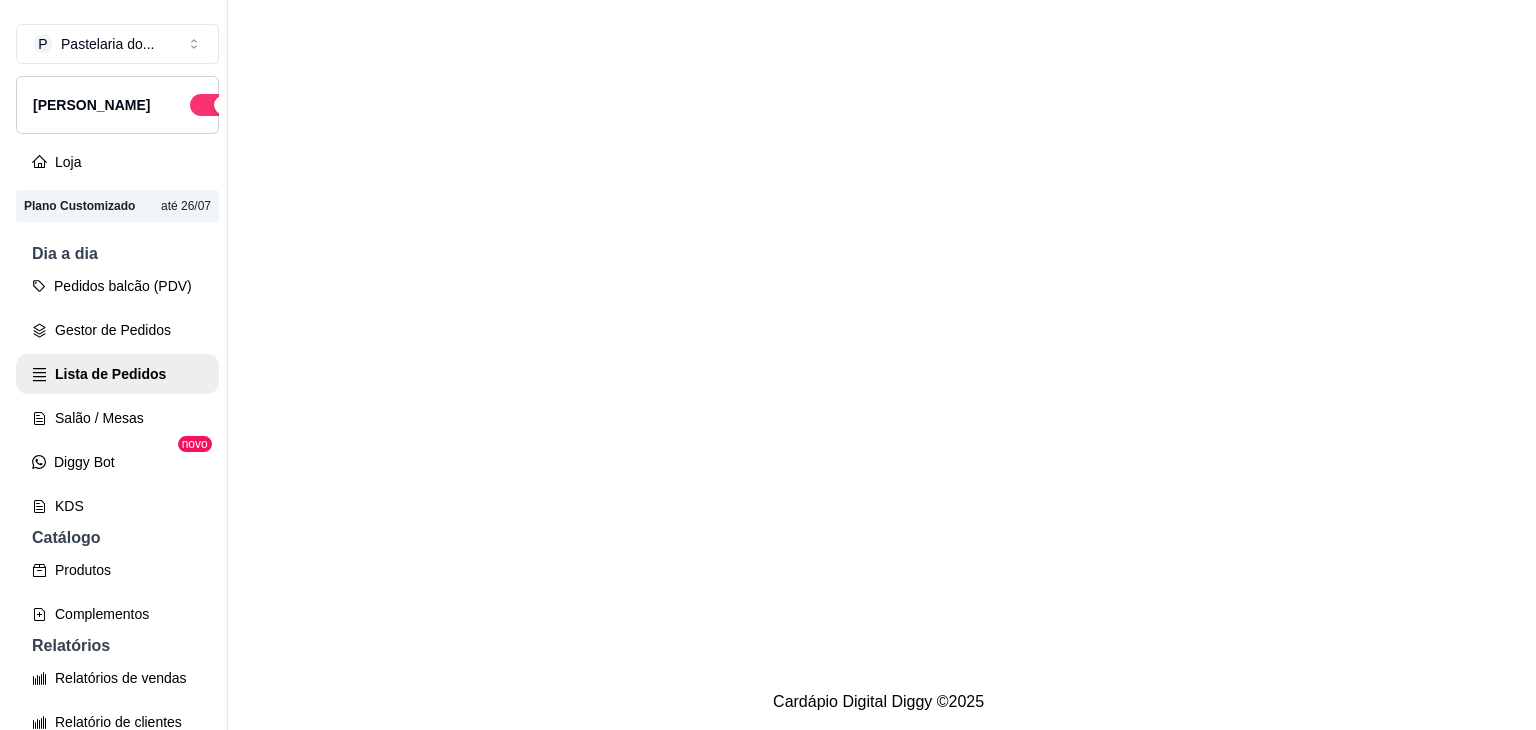 scroll, scrollTop: 0, scrollLeft: 0, axis: both 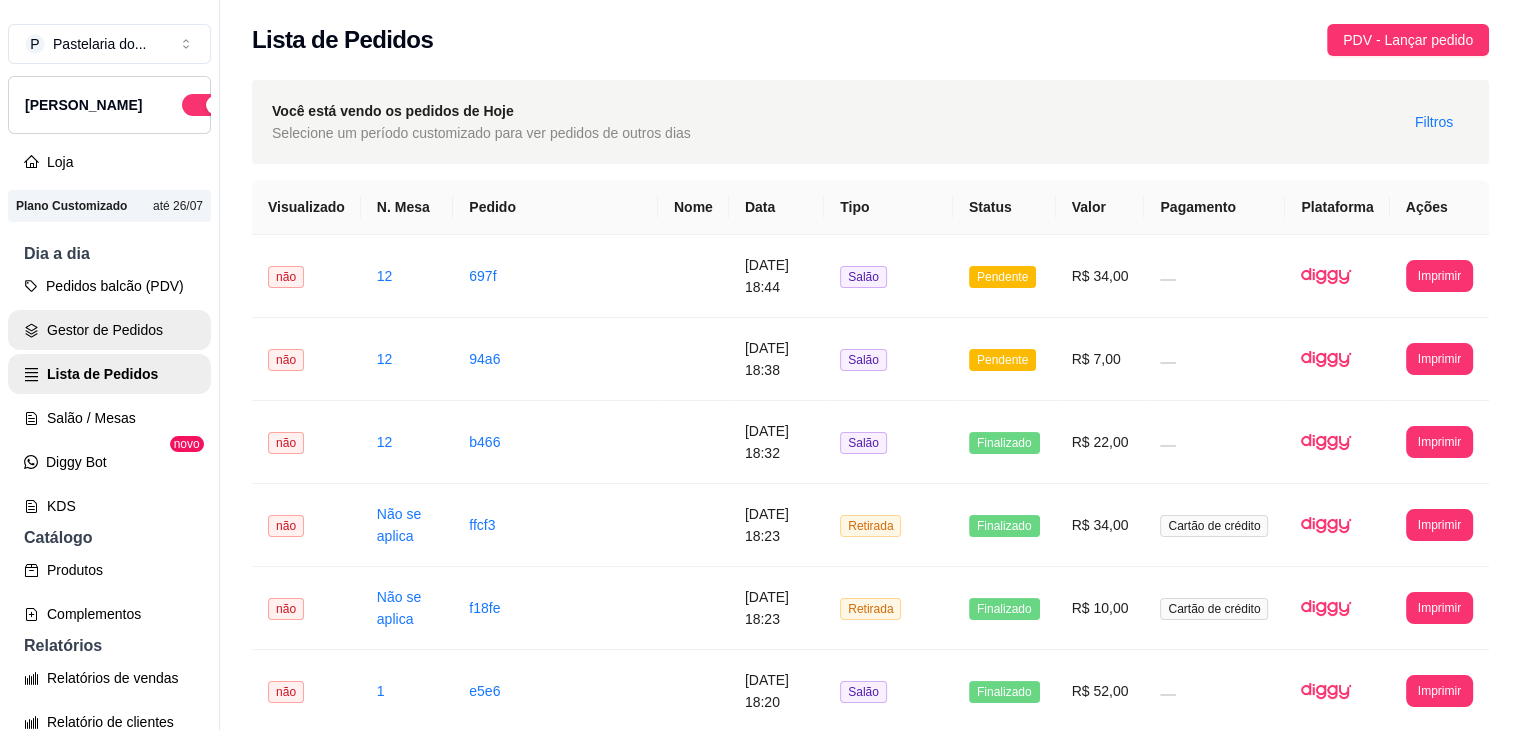 click on "Gestor de Pedidos" at bounding box center [109, 330] 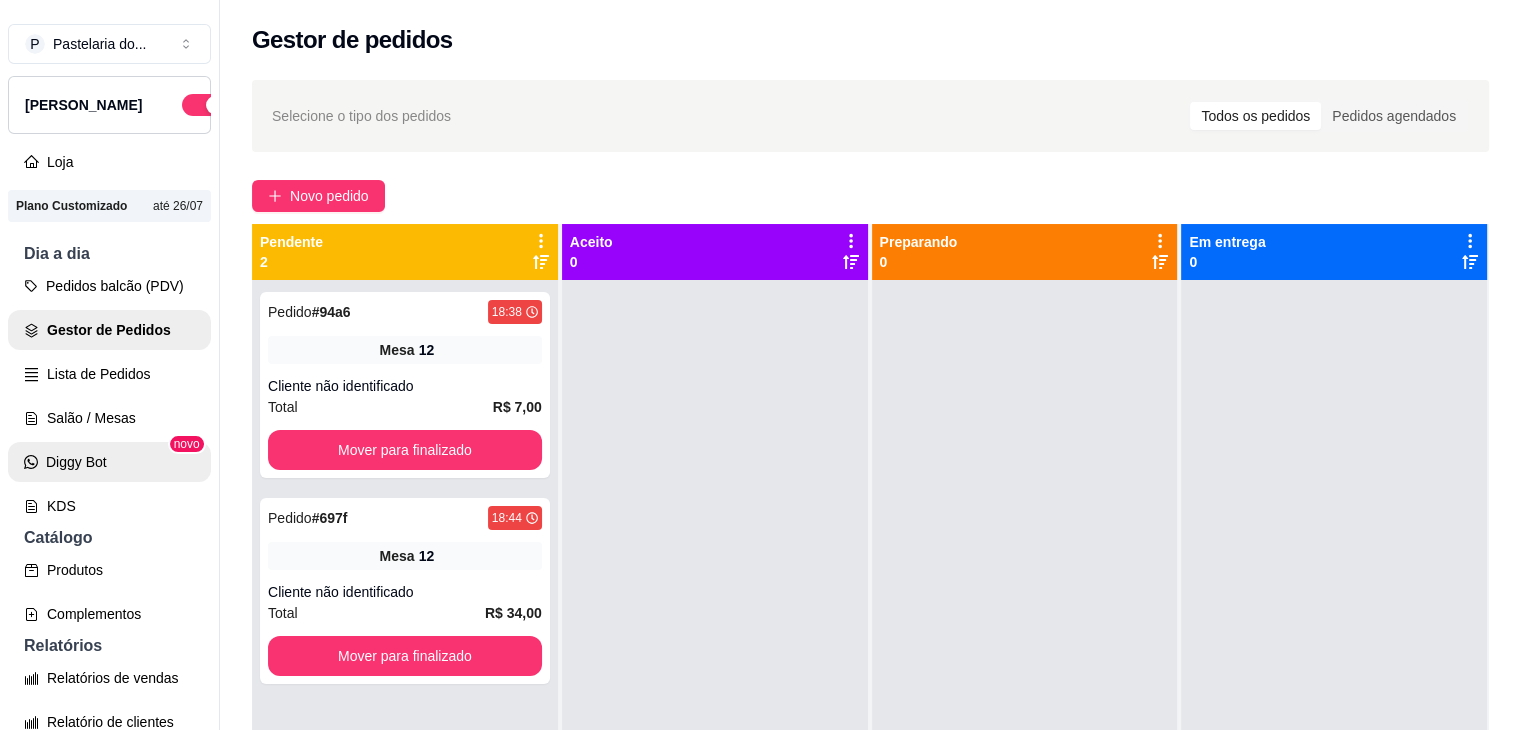 click on "Diggy Bot" at bounding box center [109, 462] 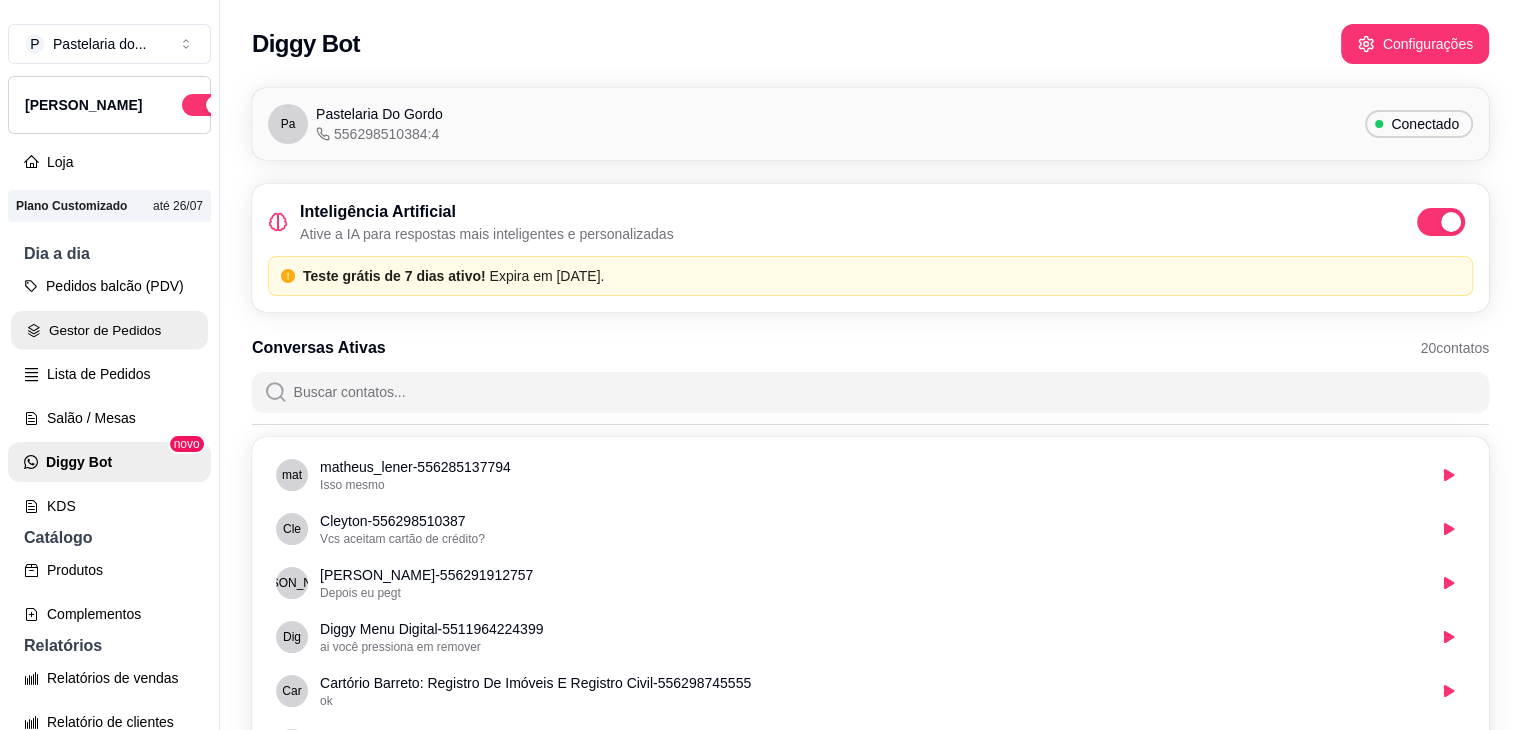 click on "Gestor de Pedidos" at bounding box center (109, 330) 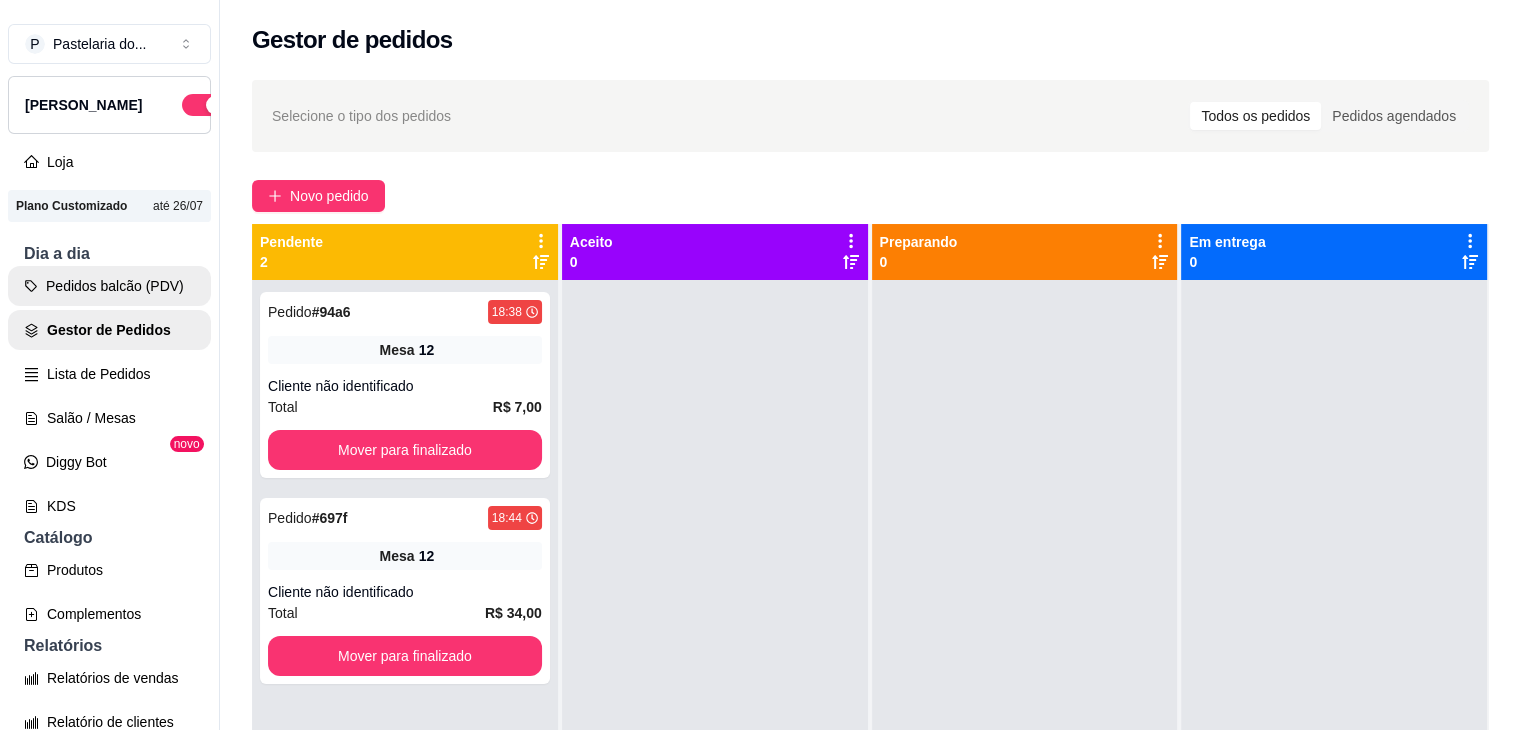 click on "Pedidos balcão (PDV)" at bounding box center (109, 286) 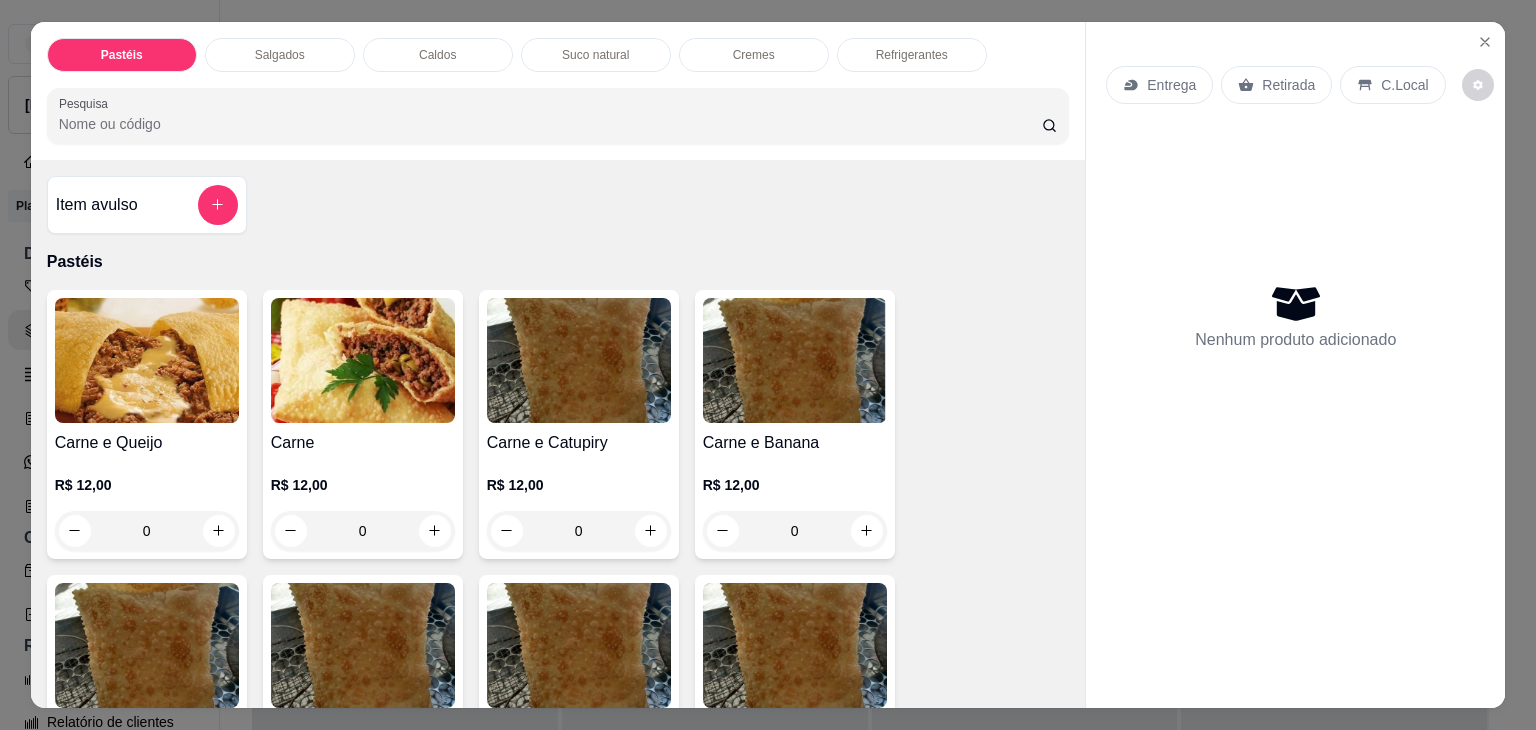 click on "Salgados" at bounding box center (280, 55) 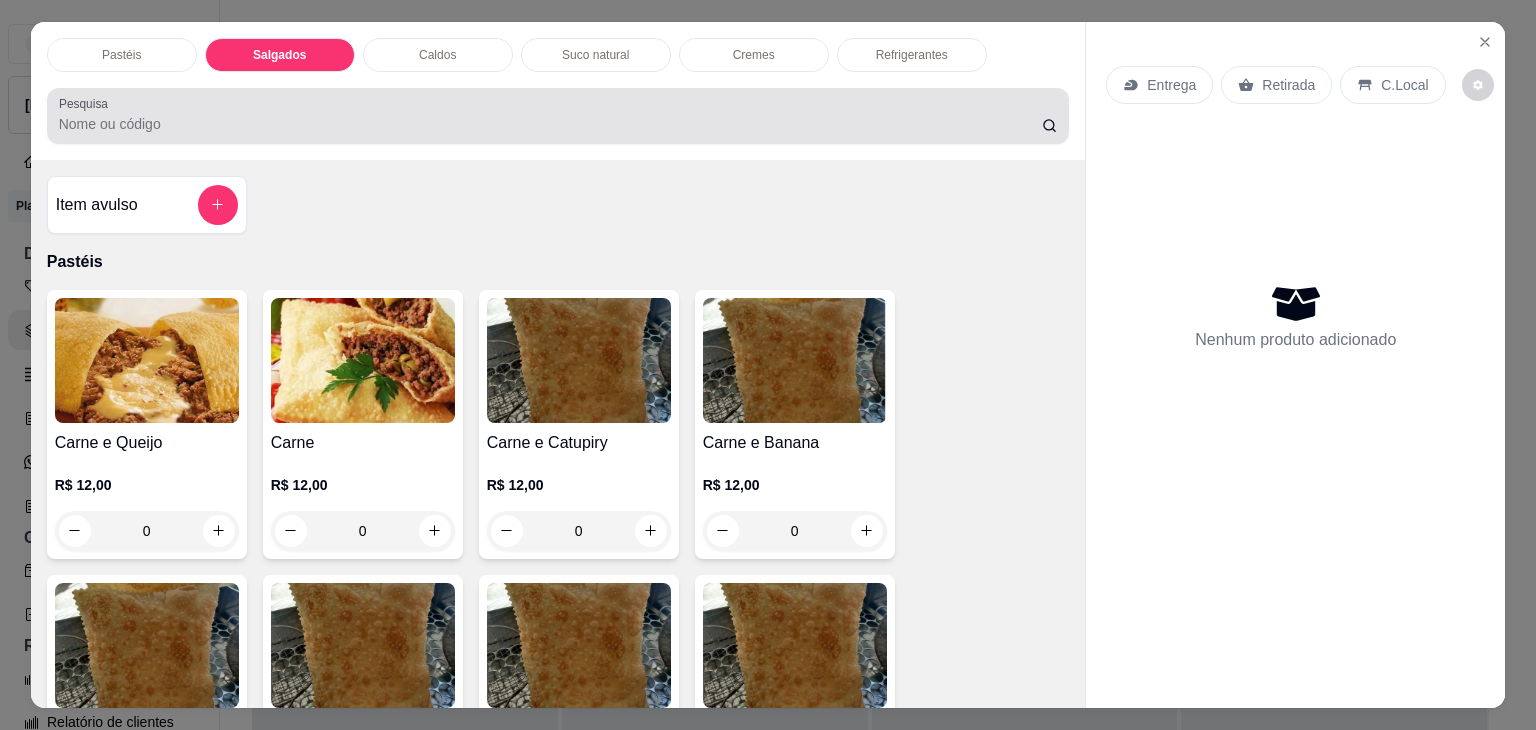 scroll, scrollTop: 2124, scrollLeft: 0, axis: vertical 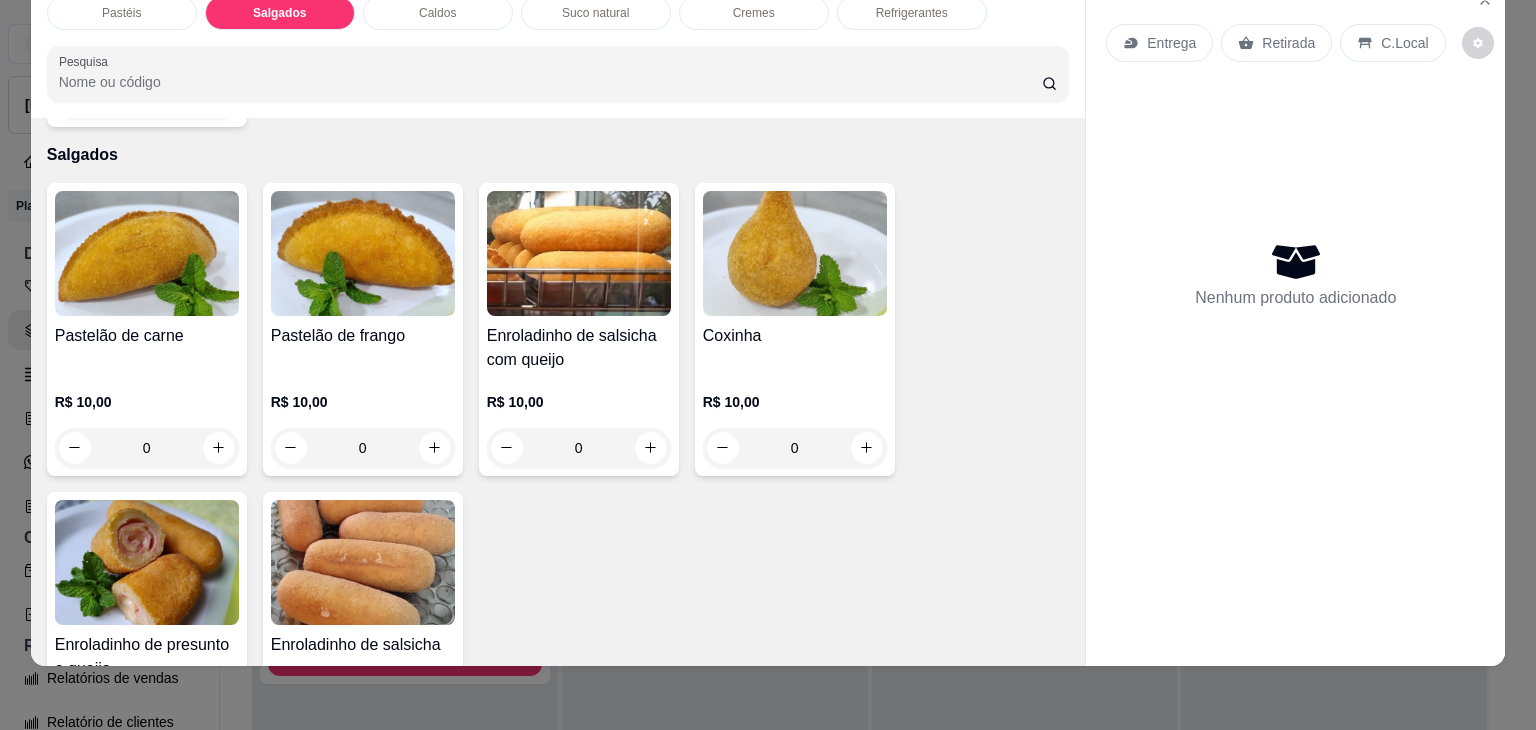 click at bounding box center [795, 253] 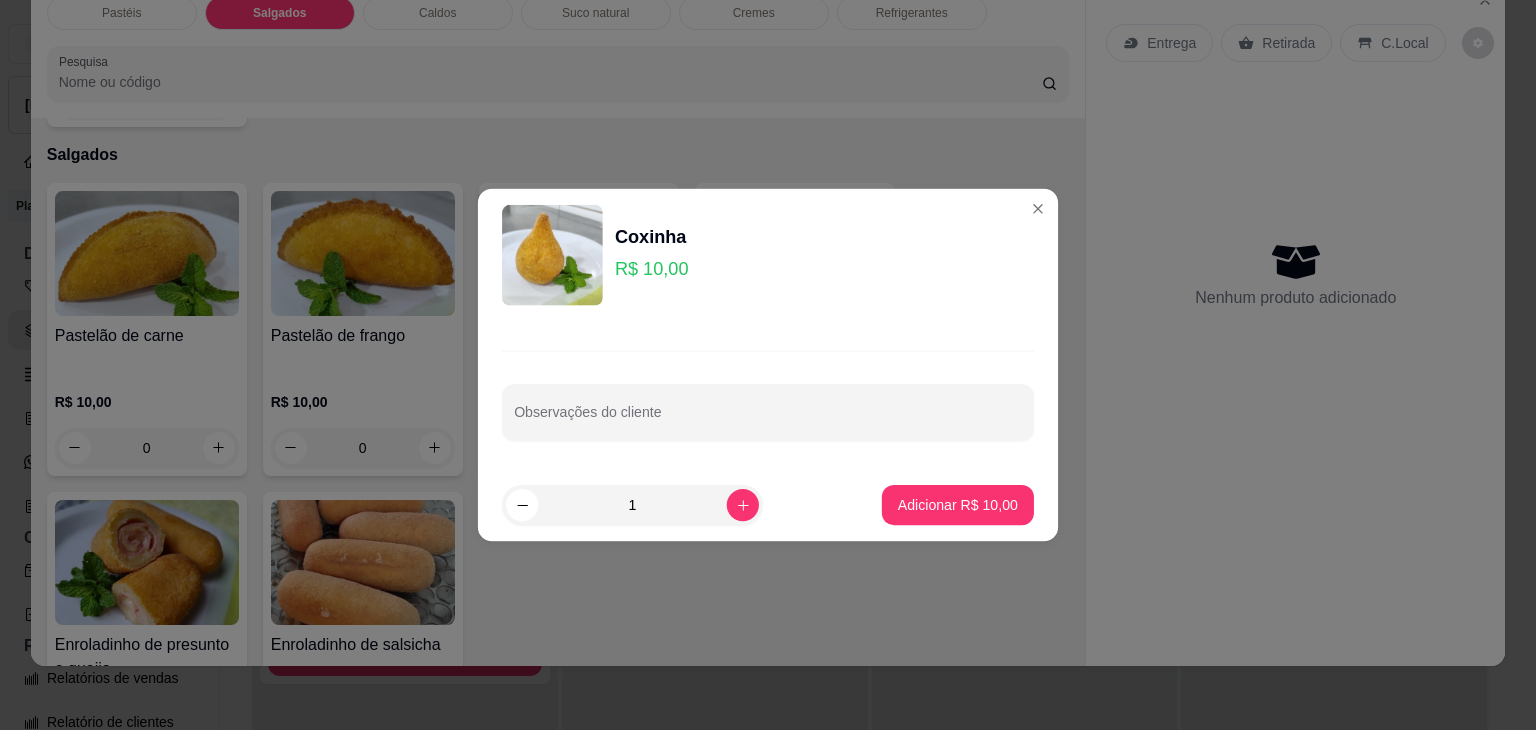 click at bounding box center (552, 255) 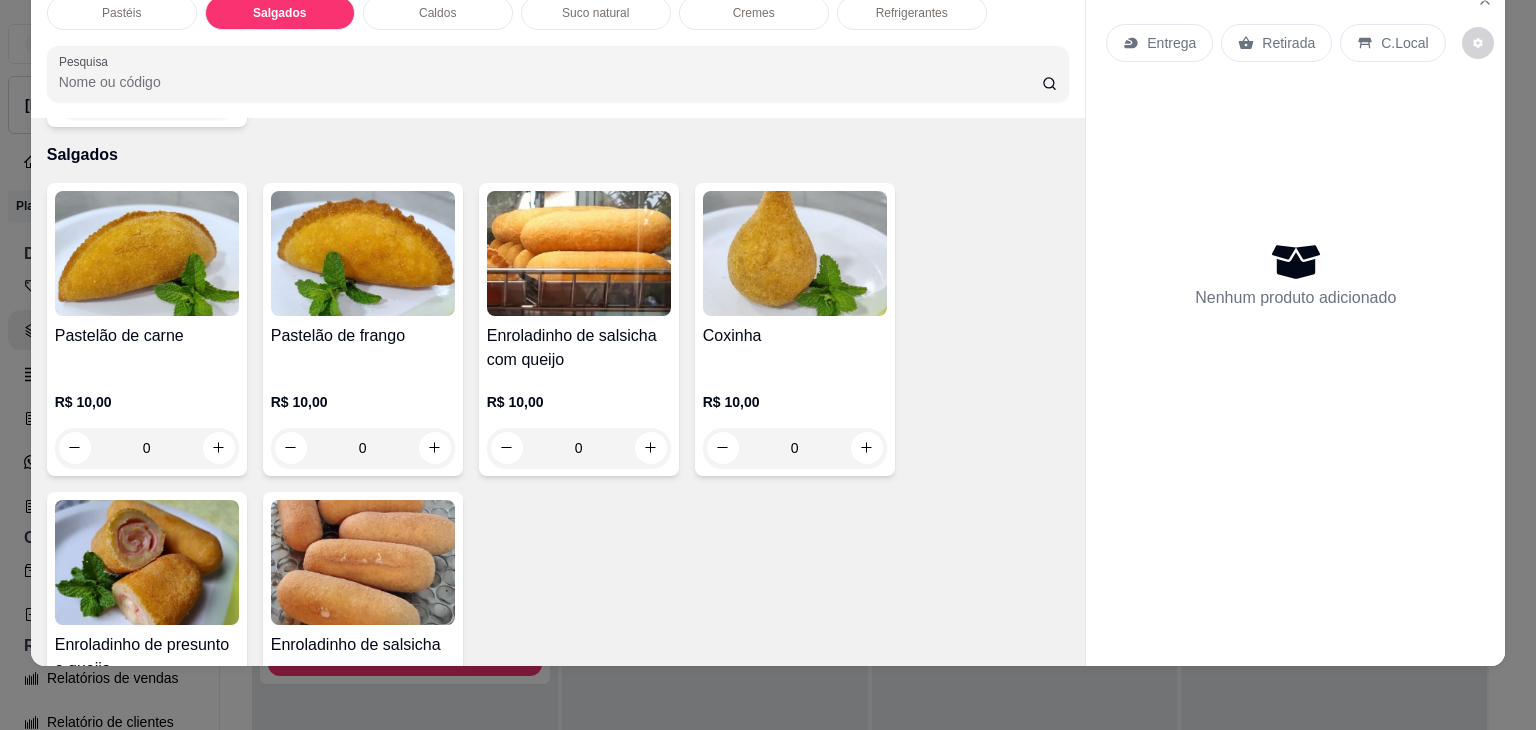 click at bounding box center (579, 253) 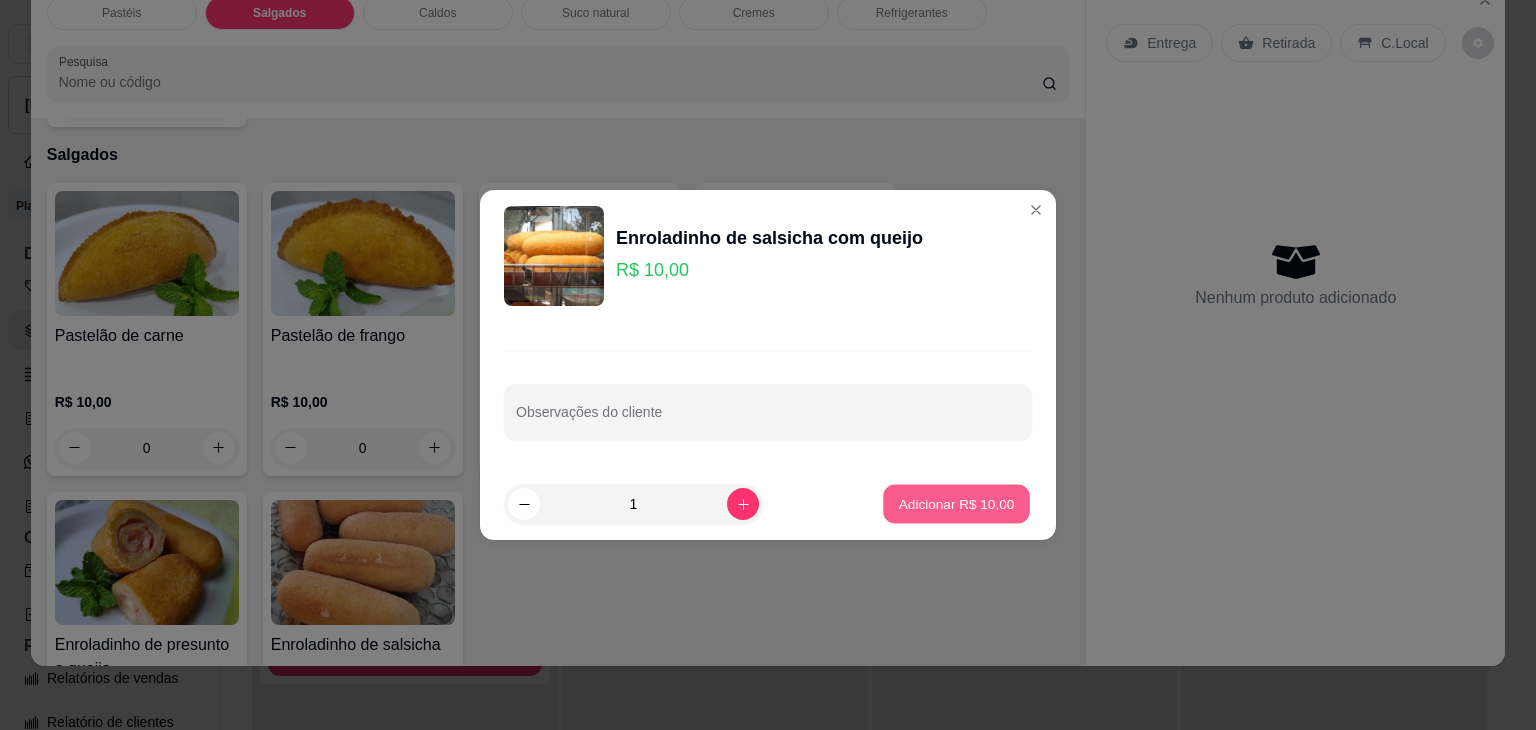 click on "Adicionar   R$ 10,00" at bounding box center [957, 503] 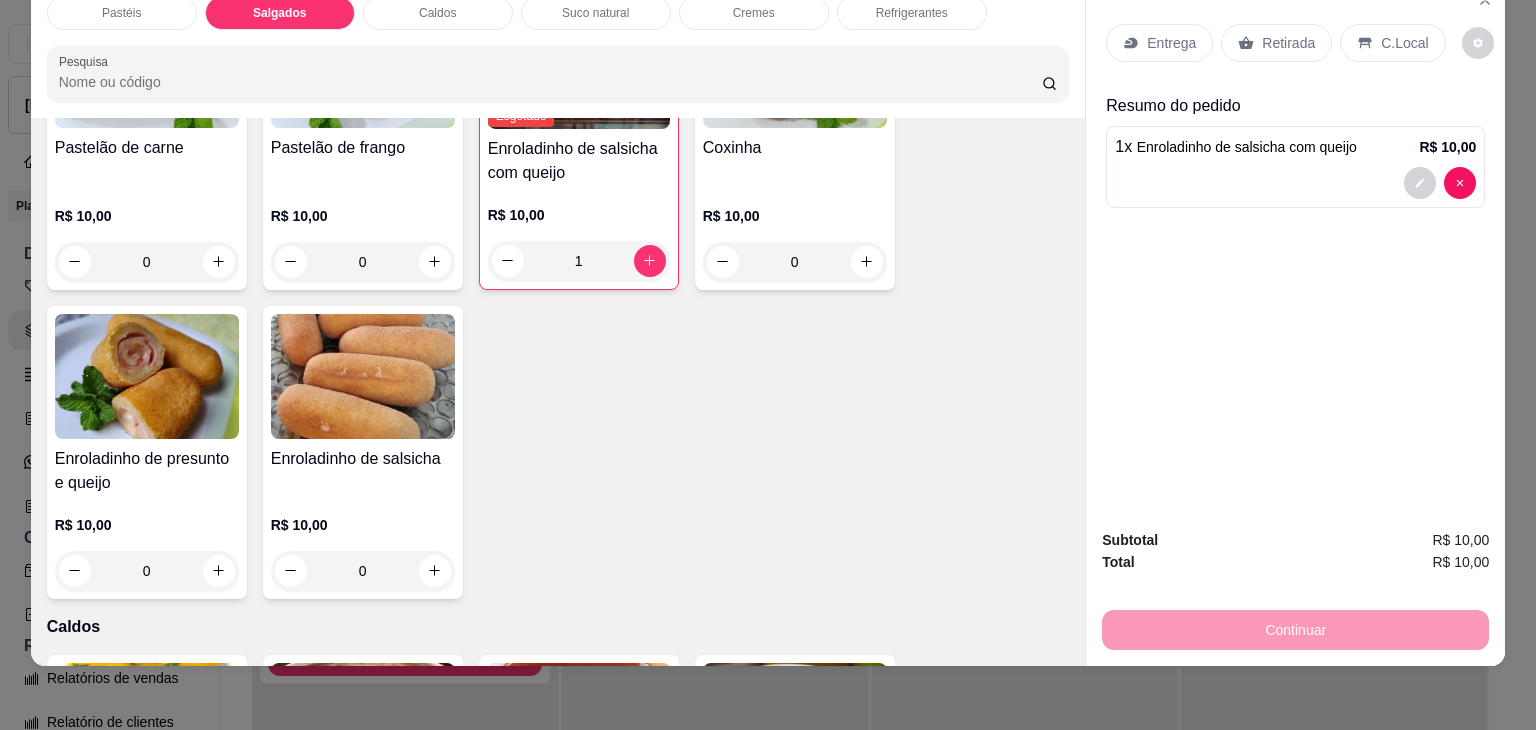 scroll, scrollTop: 2324, scrollLeft: 0, axis: vertical 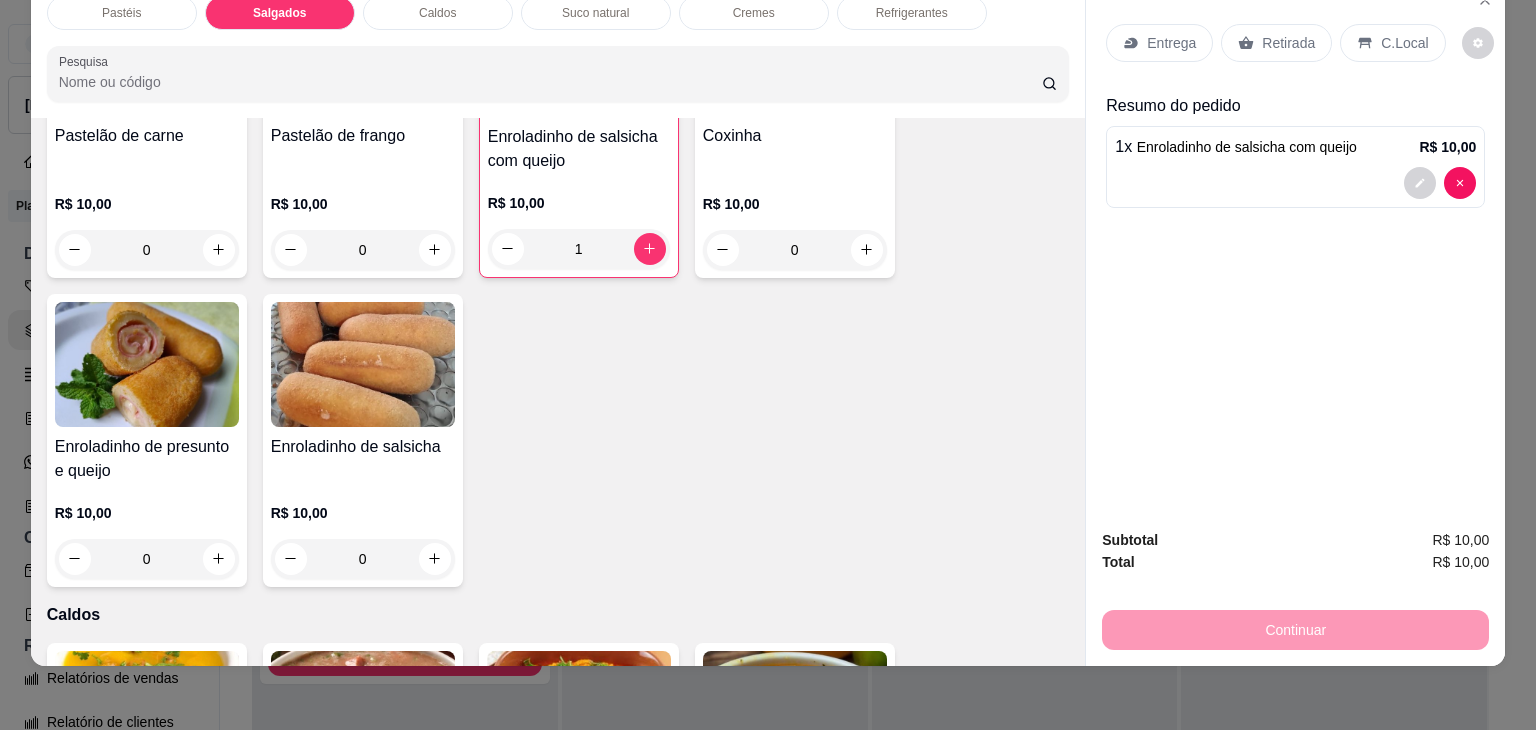 click on "R$ 10,00 0" at bounding box center (147, 531) 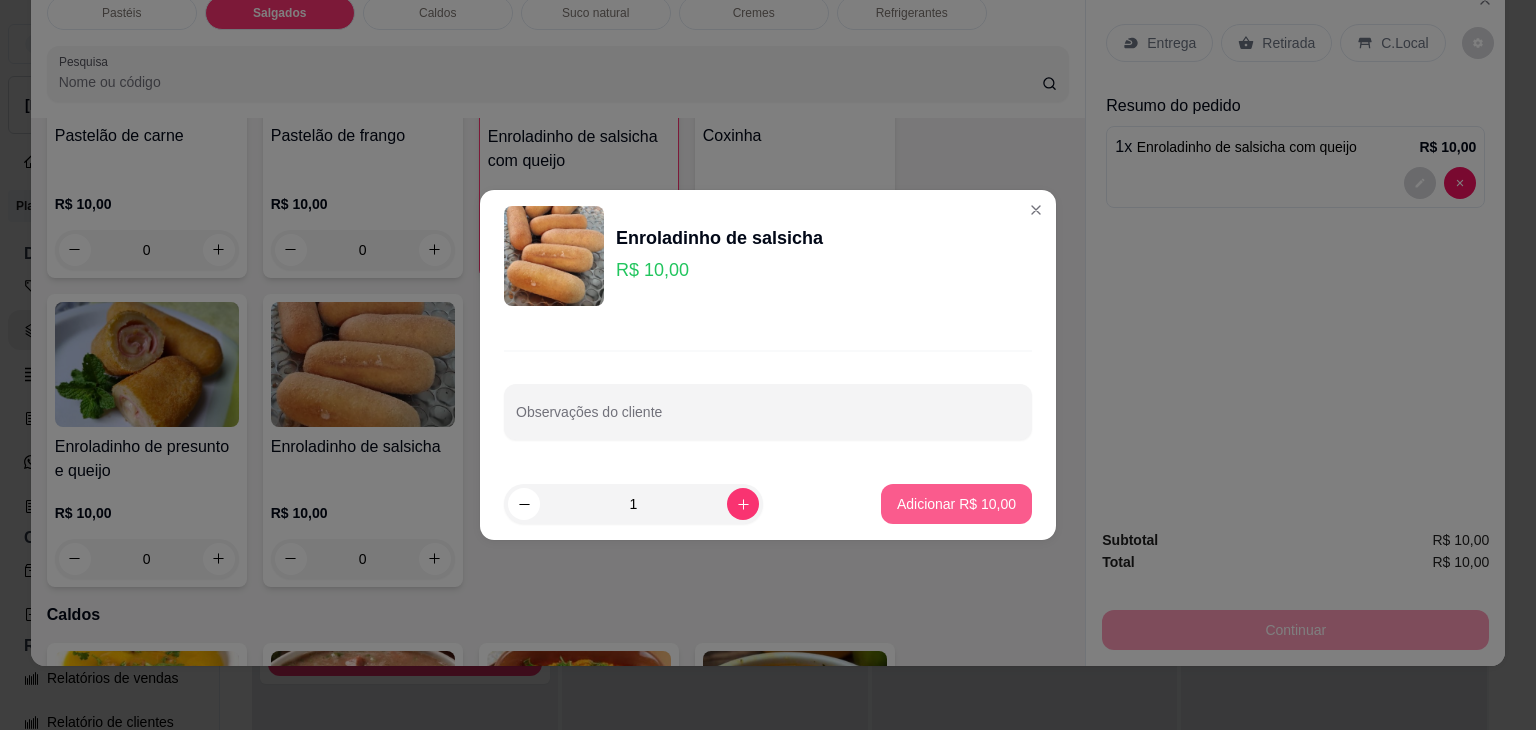 click on "Adicionar   R$ 10,00" at bounding box center [956, 504] 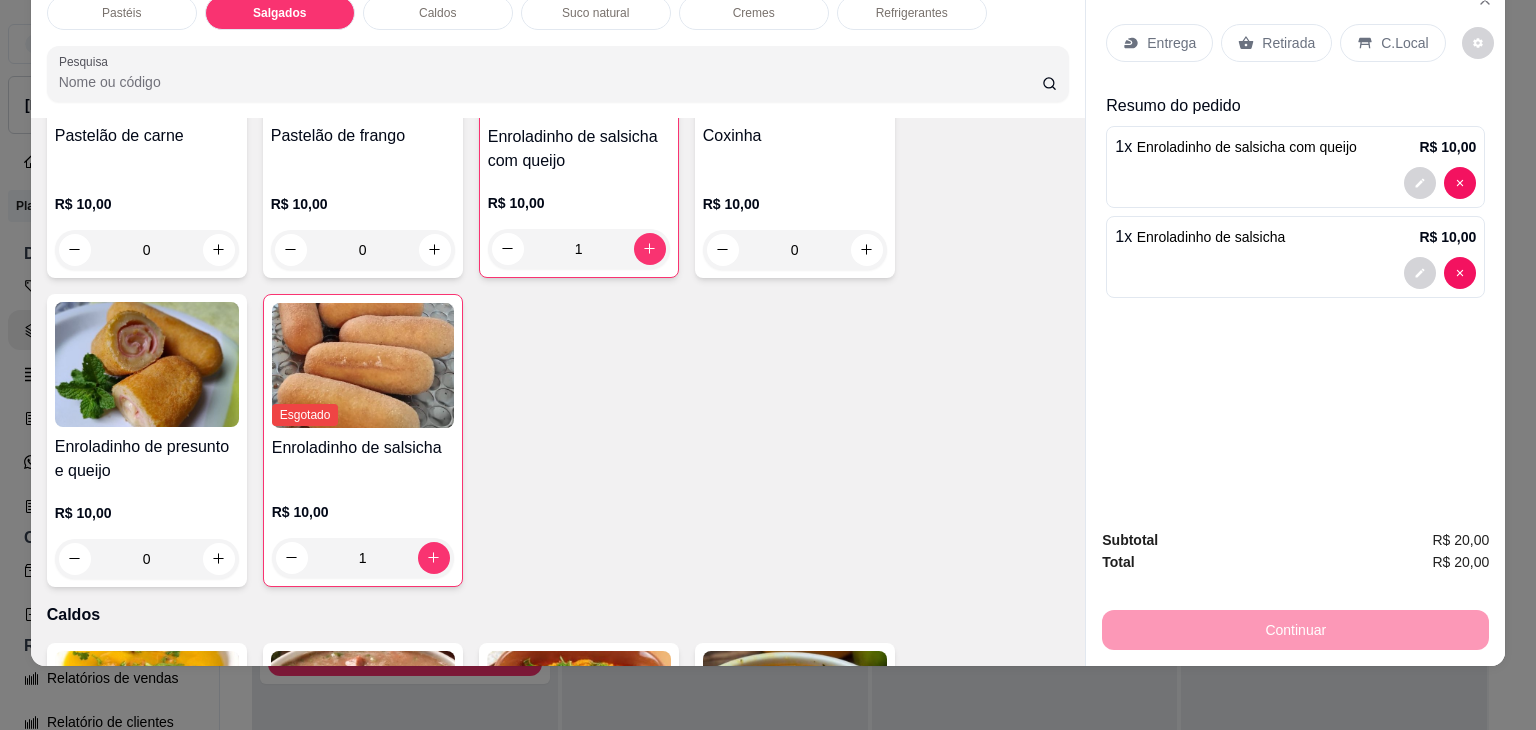 click on "Retirada" at bounding box center [1288, 43] 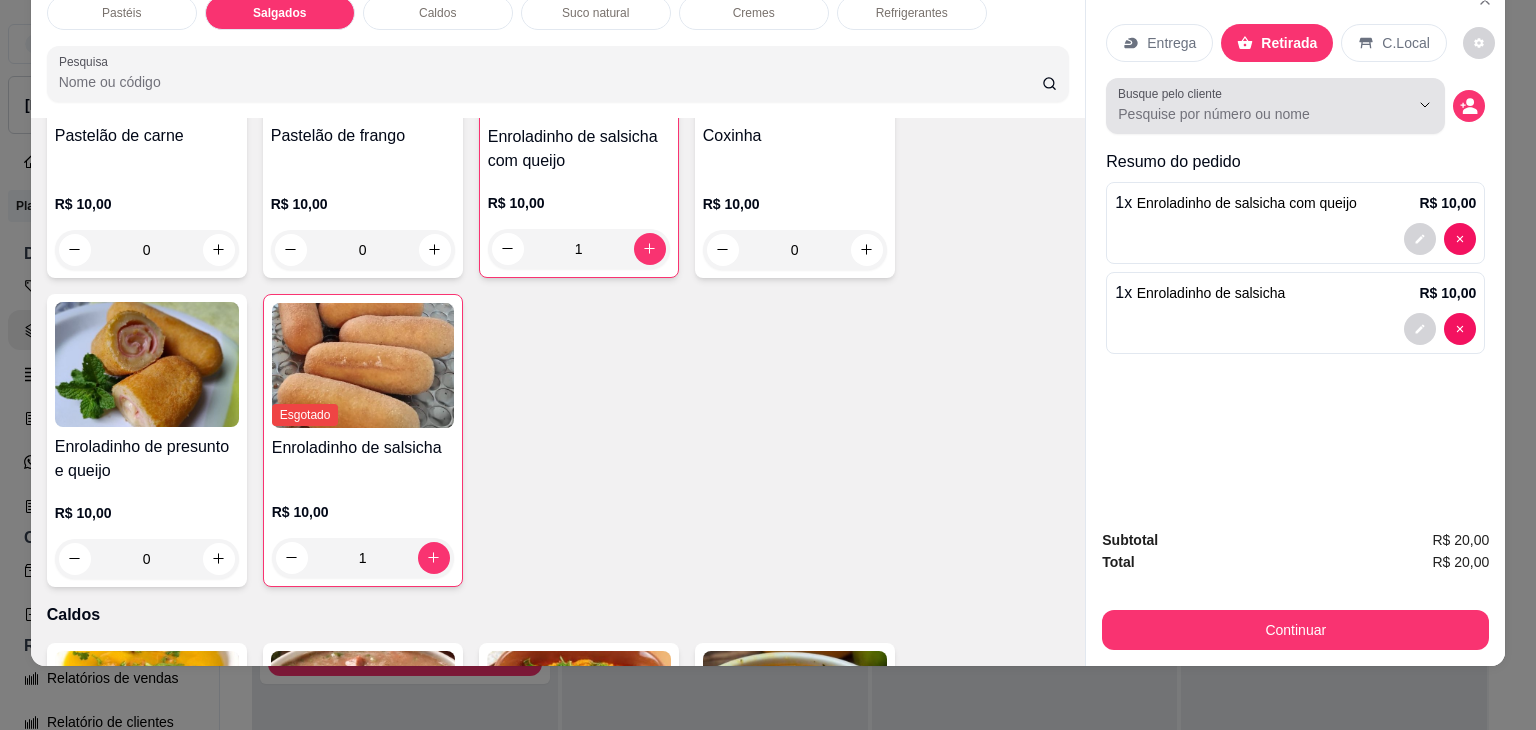scroll, scrollTop: 0, scrollLeft: 0, axis: both 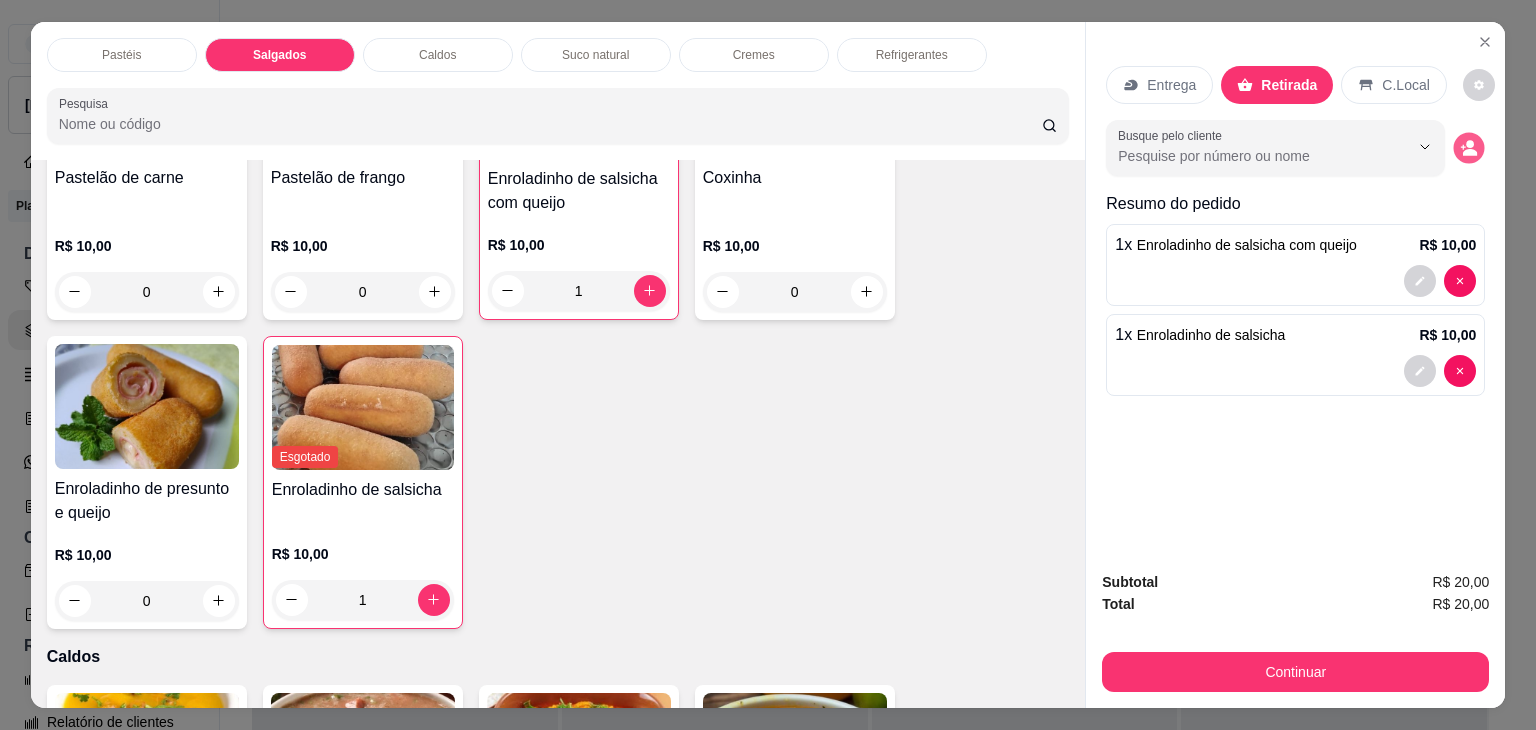 click 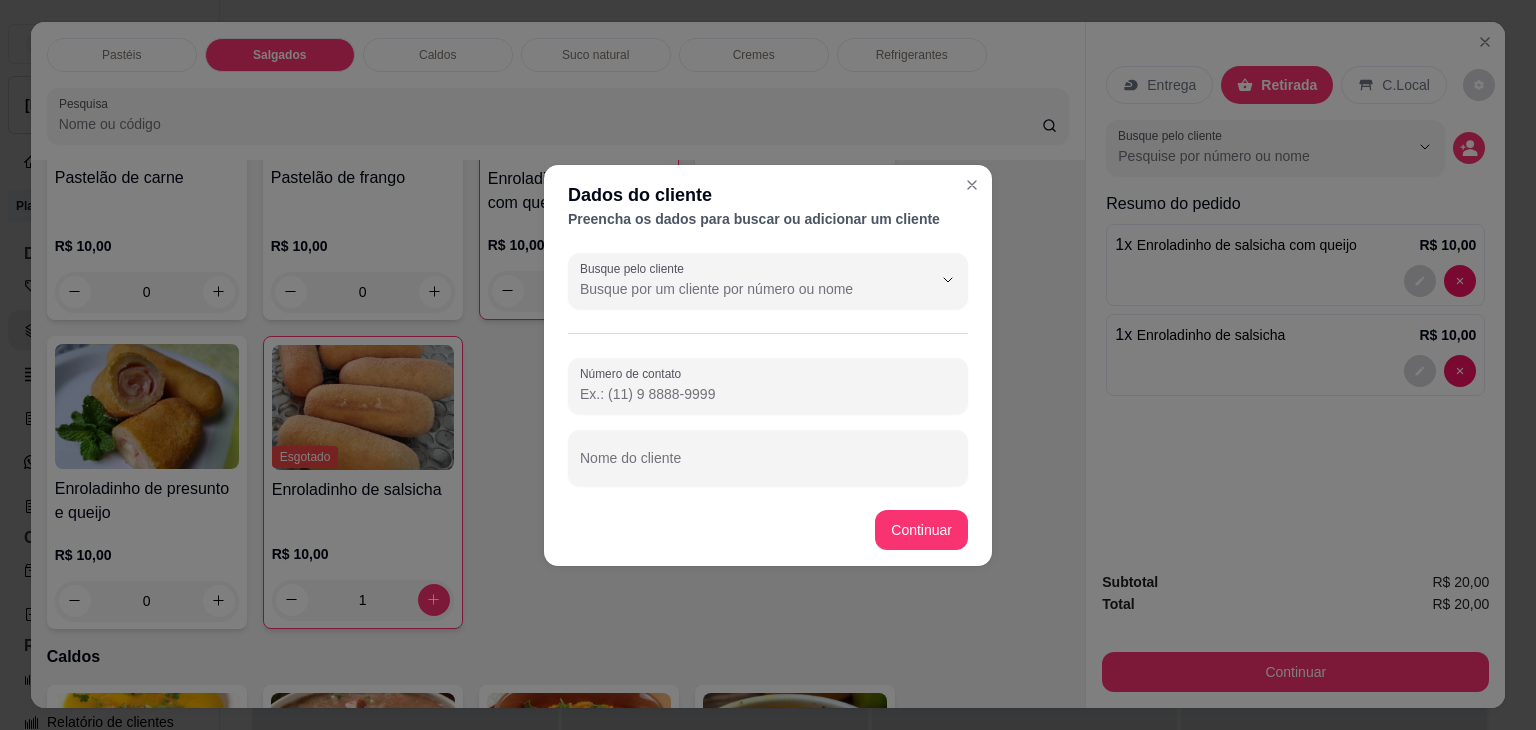 click on "Nome do cliente" at bounding box center [768, 458] 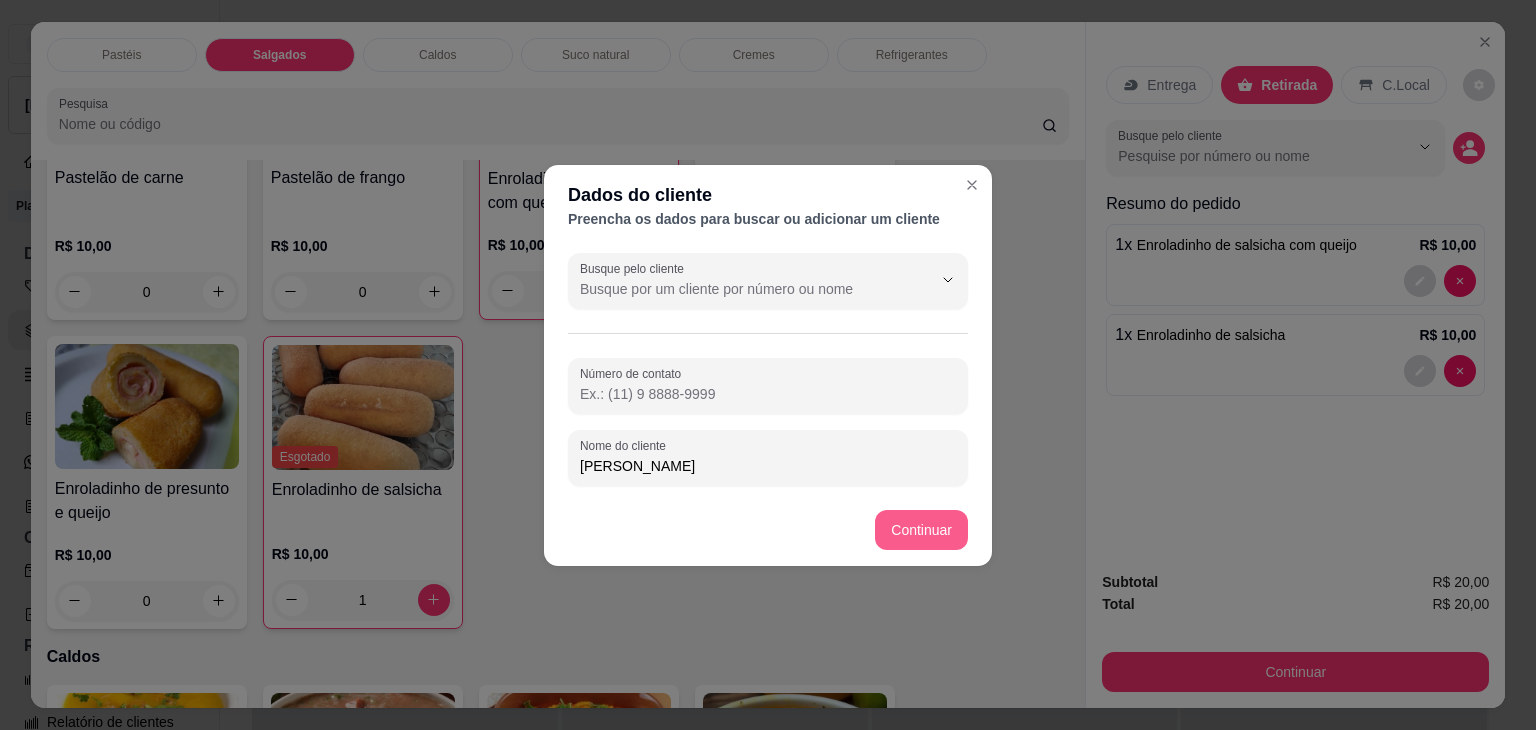 type on "[PERSON_NAME]" 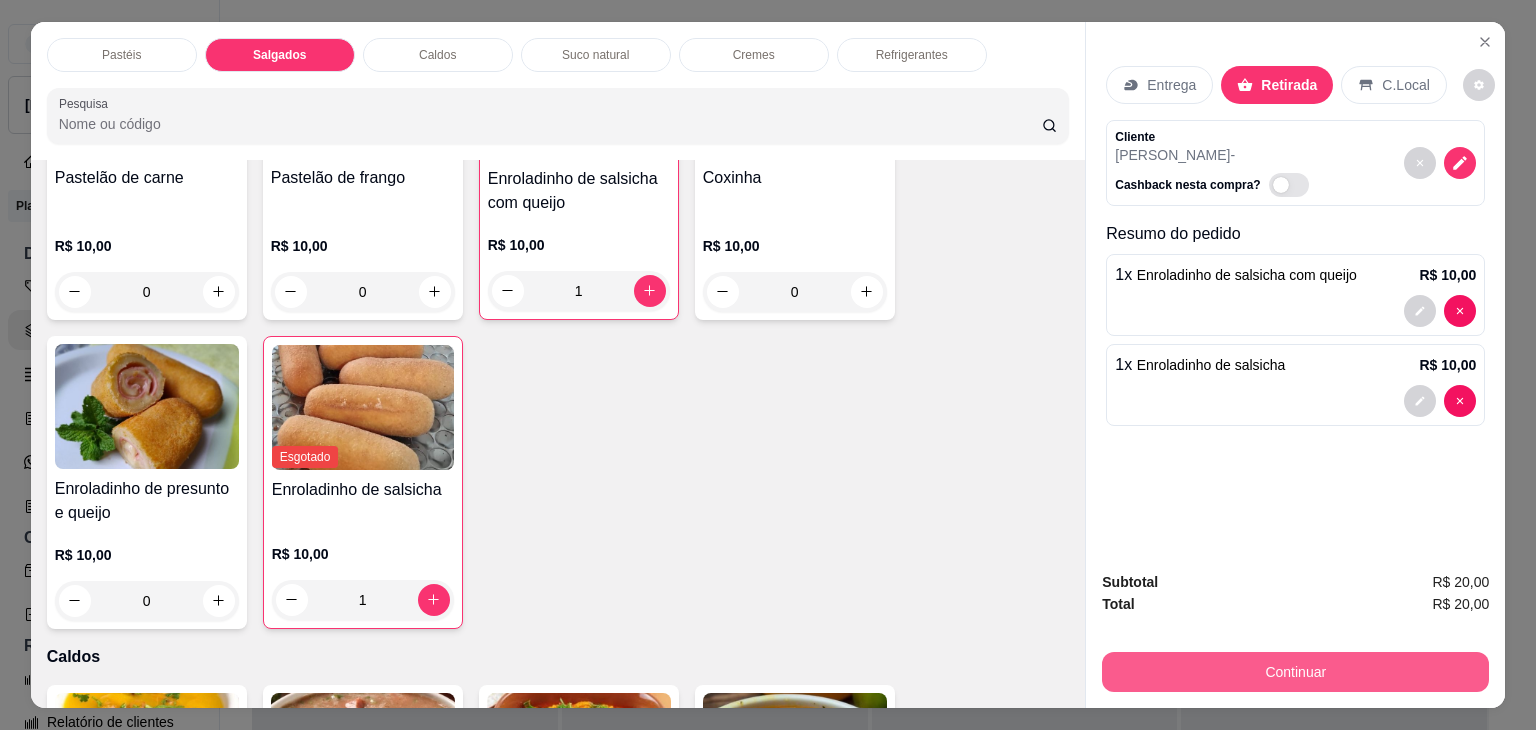 click on "Continuar" at bounding box center [1295, 672] 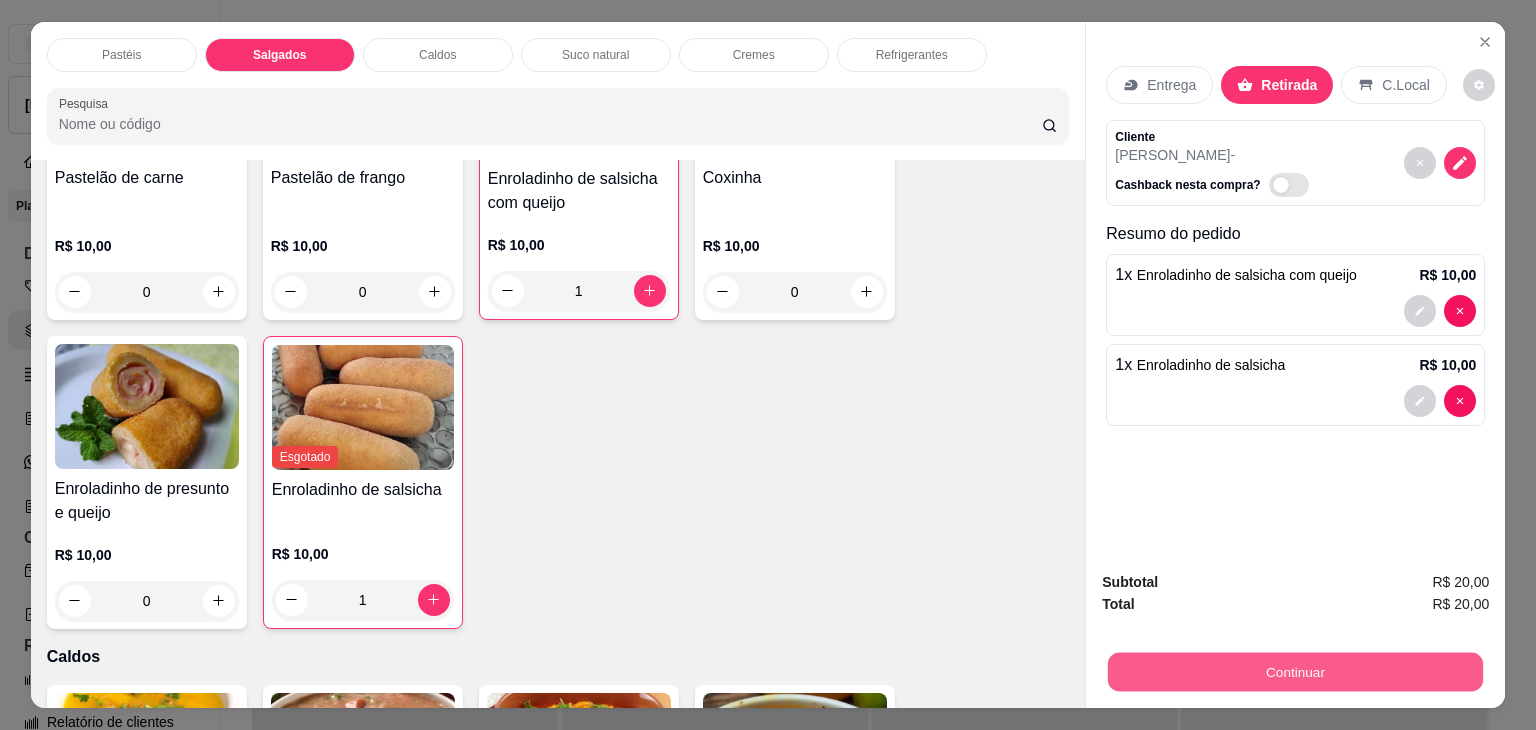 click on "Continuar" at bounding box center (1295, 672) 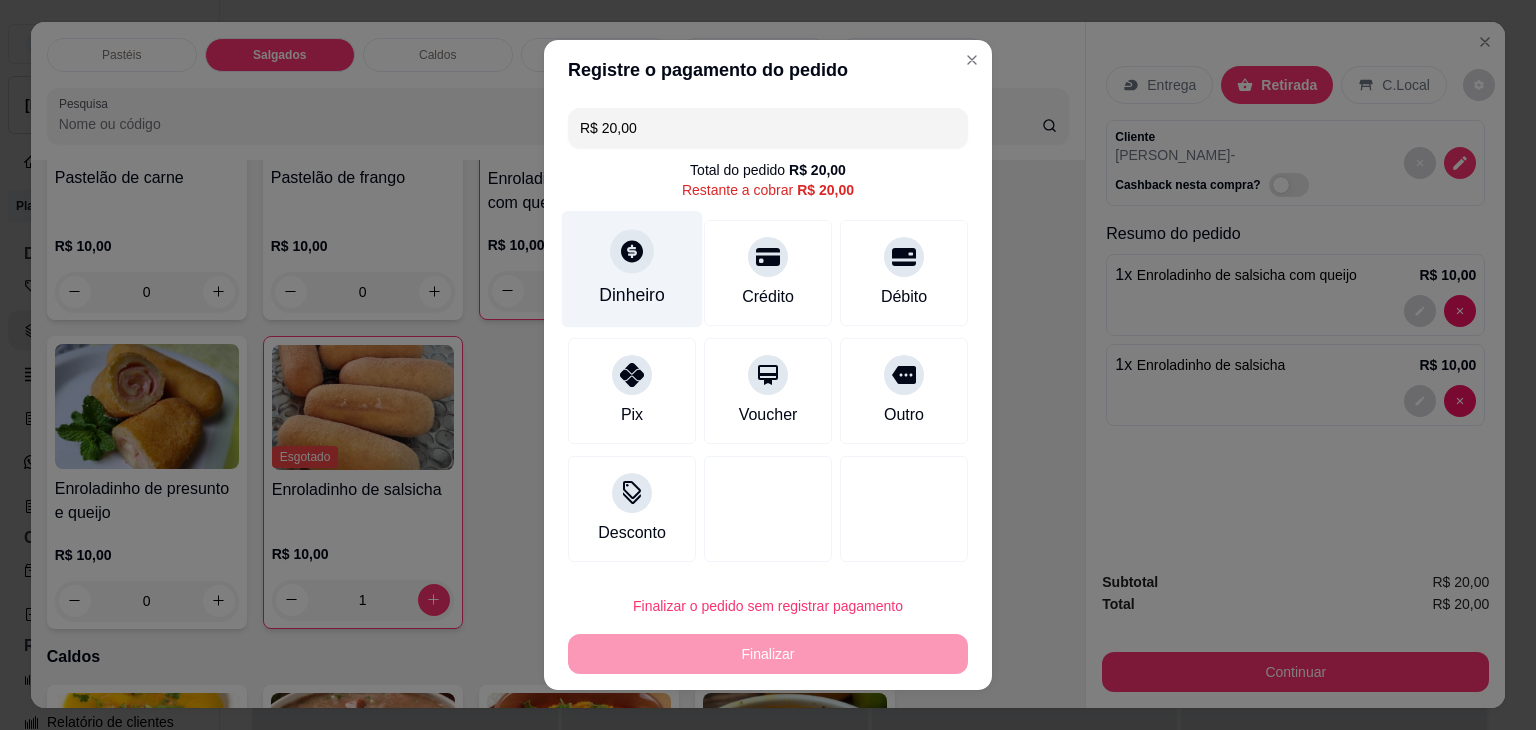 click on "Dinheiro" at bounding box center (632, 269) 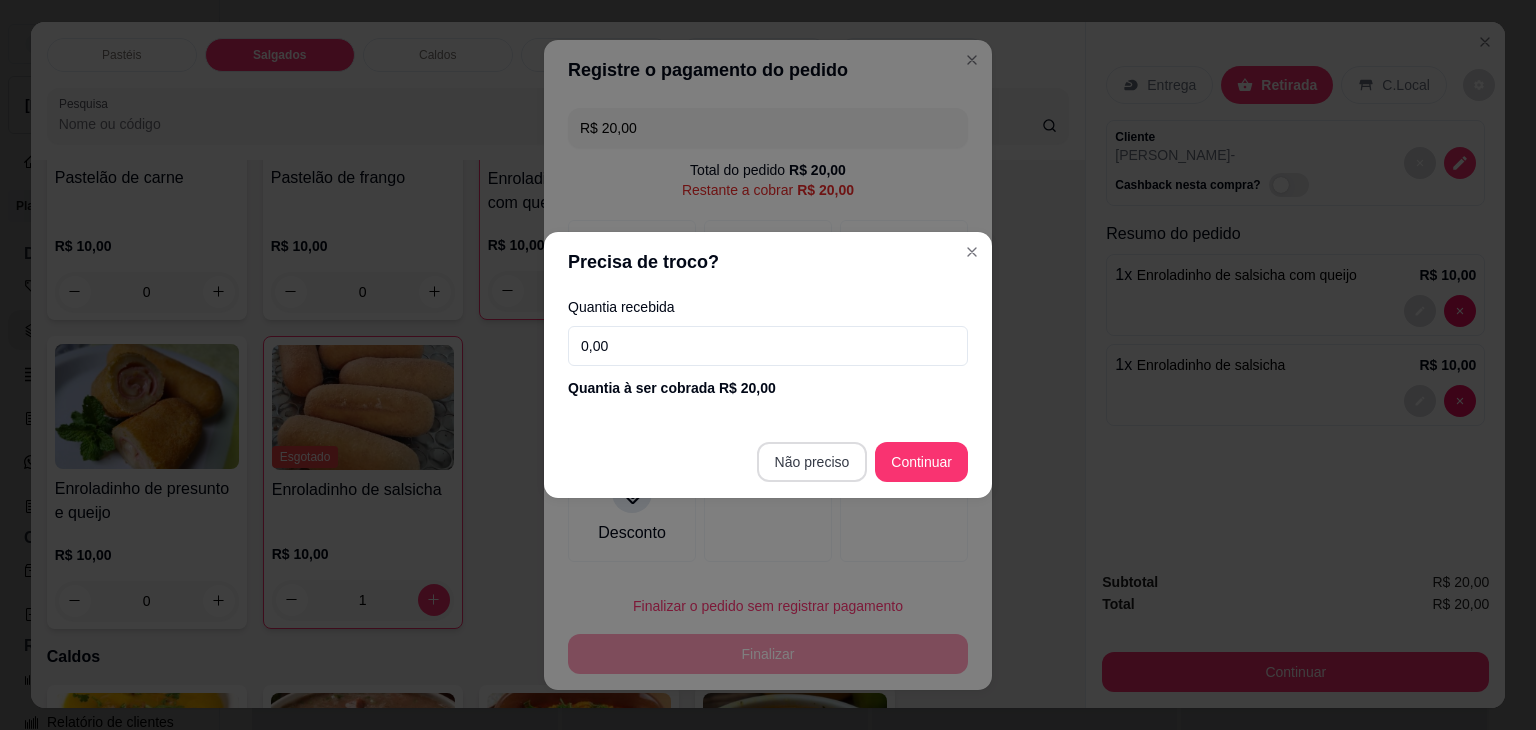 type on "R$ 0,00" 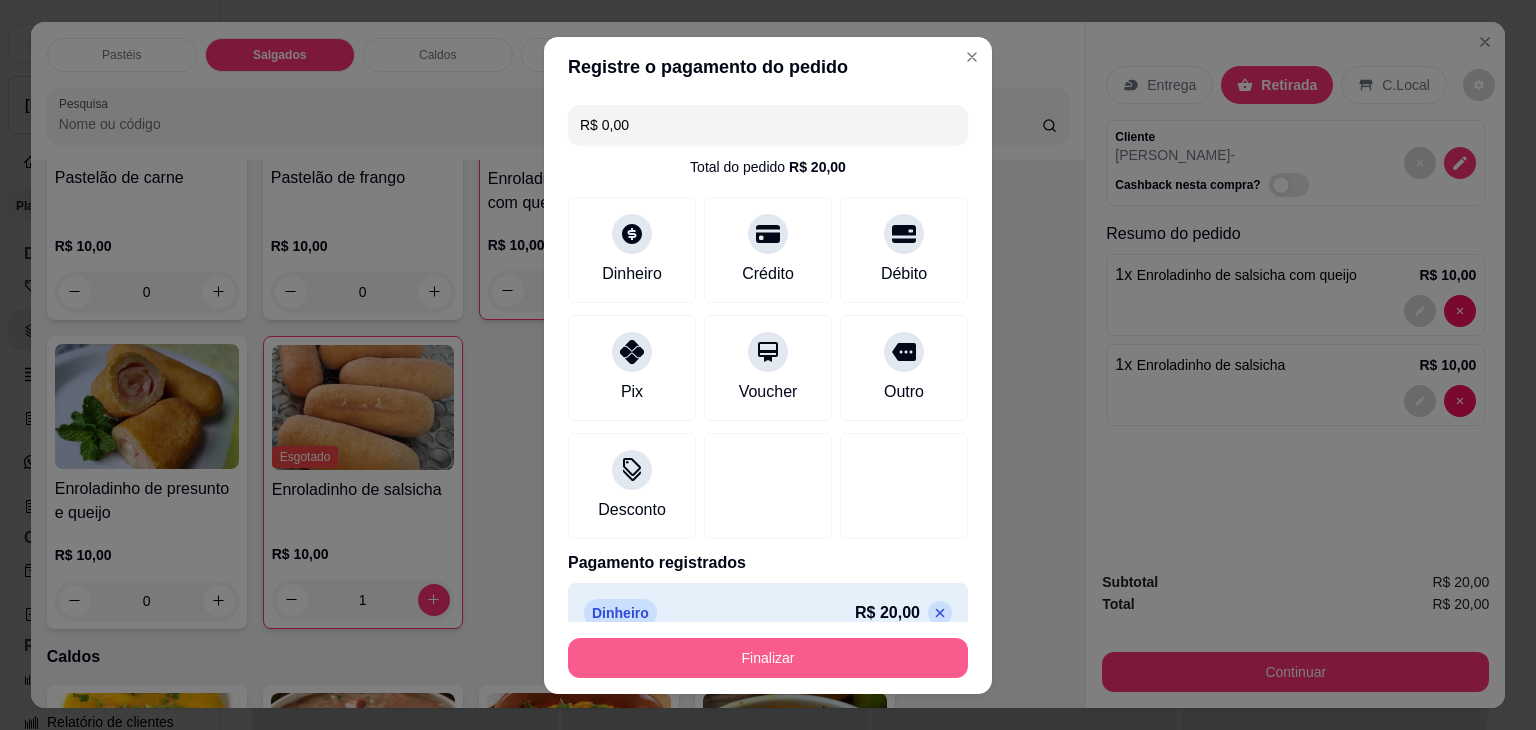 click on "Finalizar" at bounding box center (768, 658) 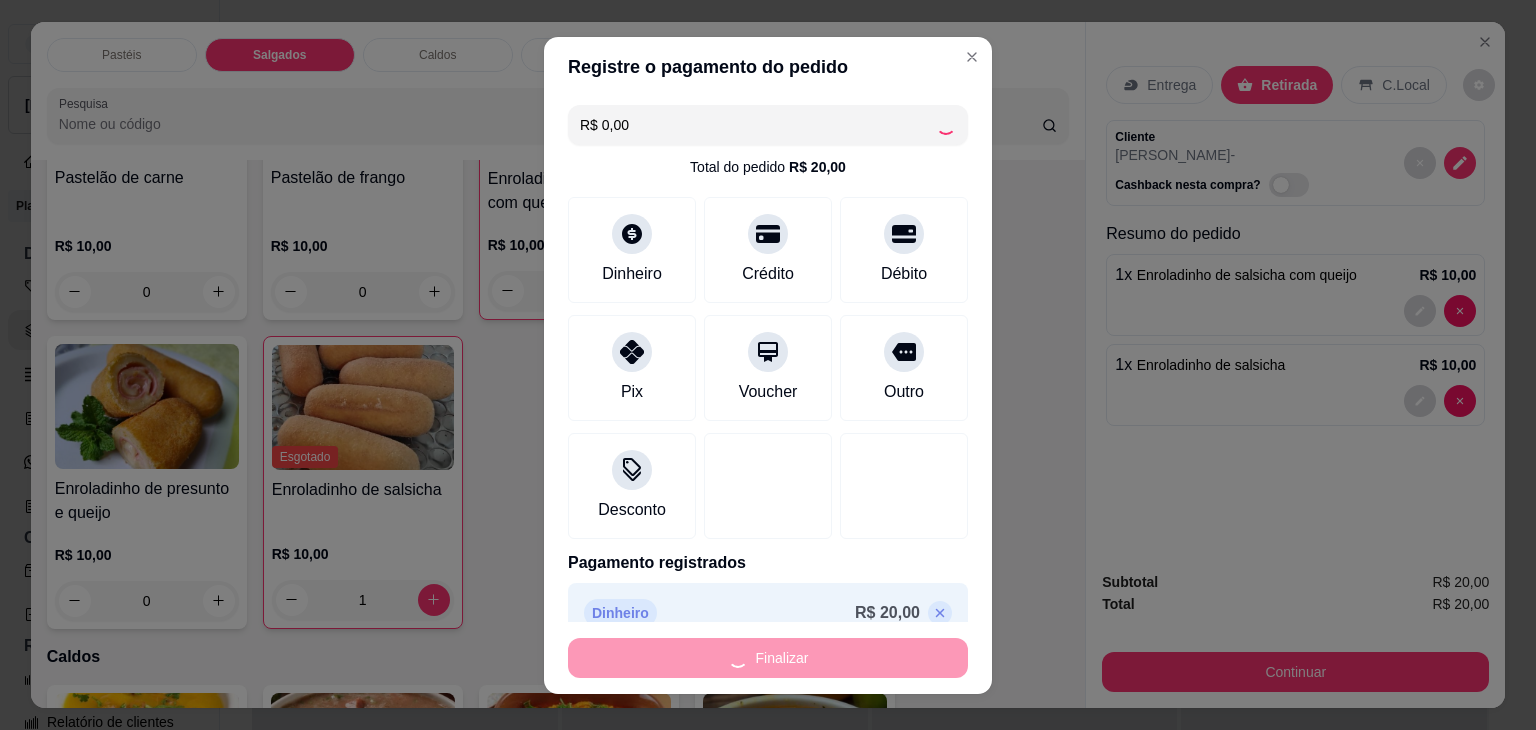 type on "0" 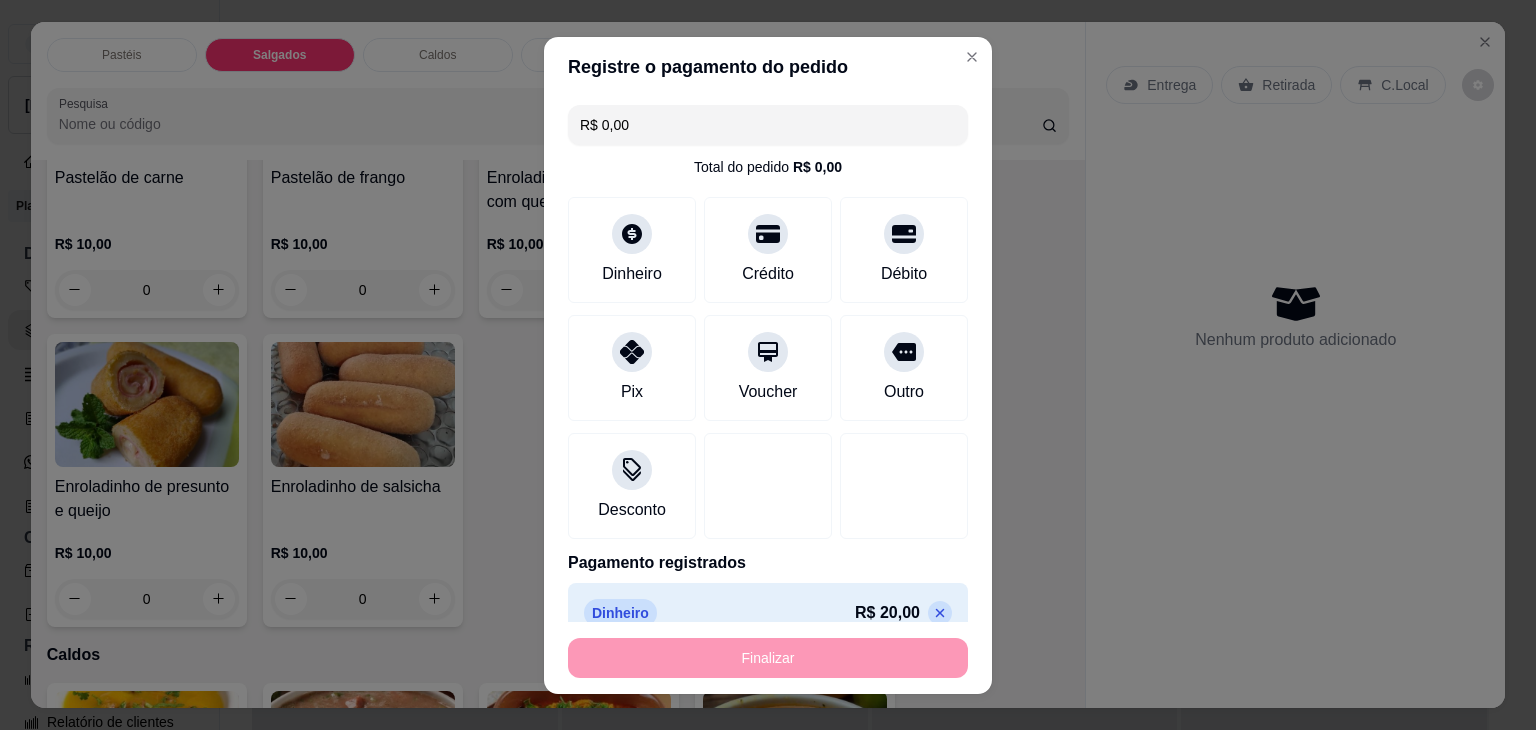 type on "-R$ 20,00" 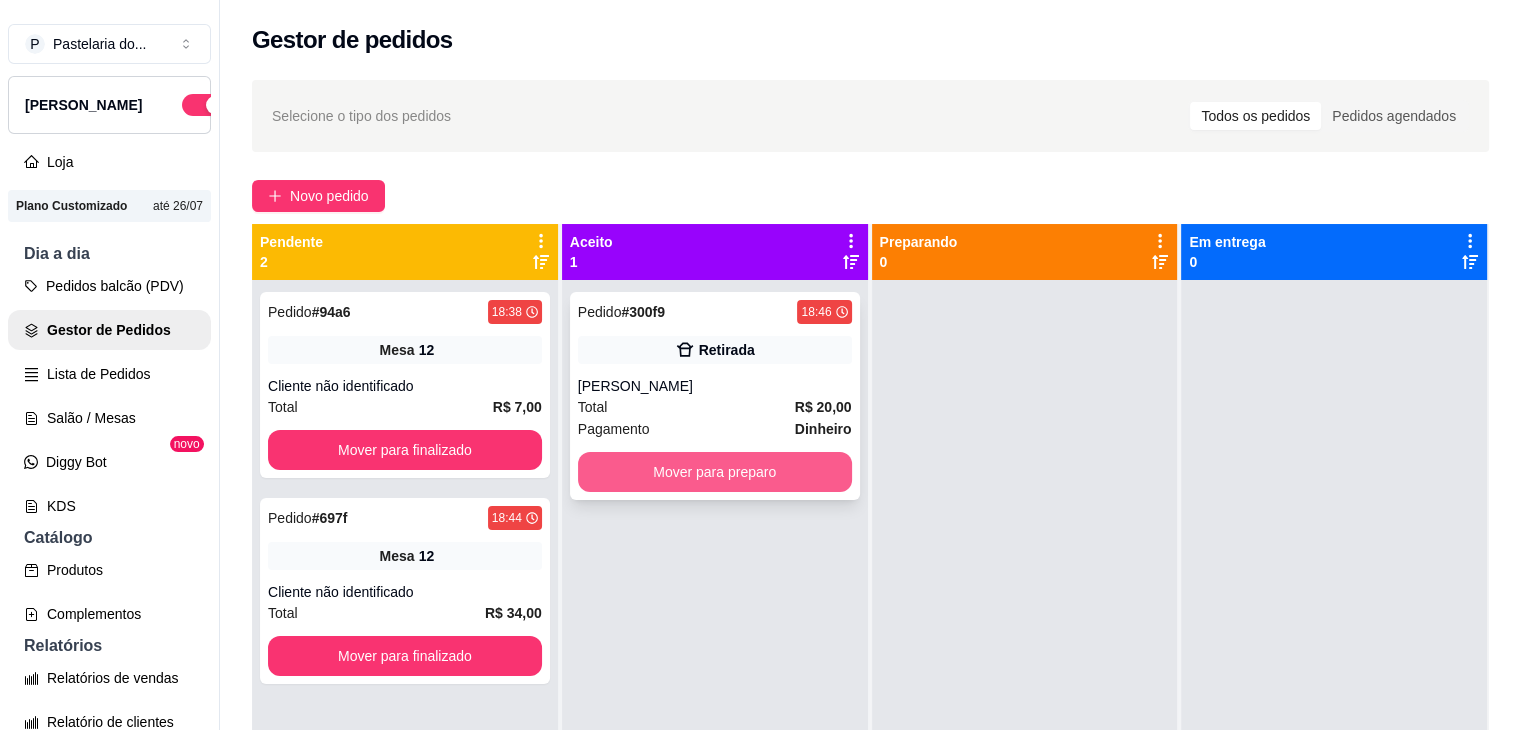 click on "Mover para preparo" at bounding box center [715, 472] 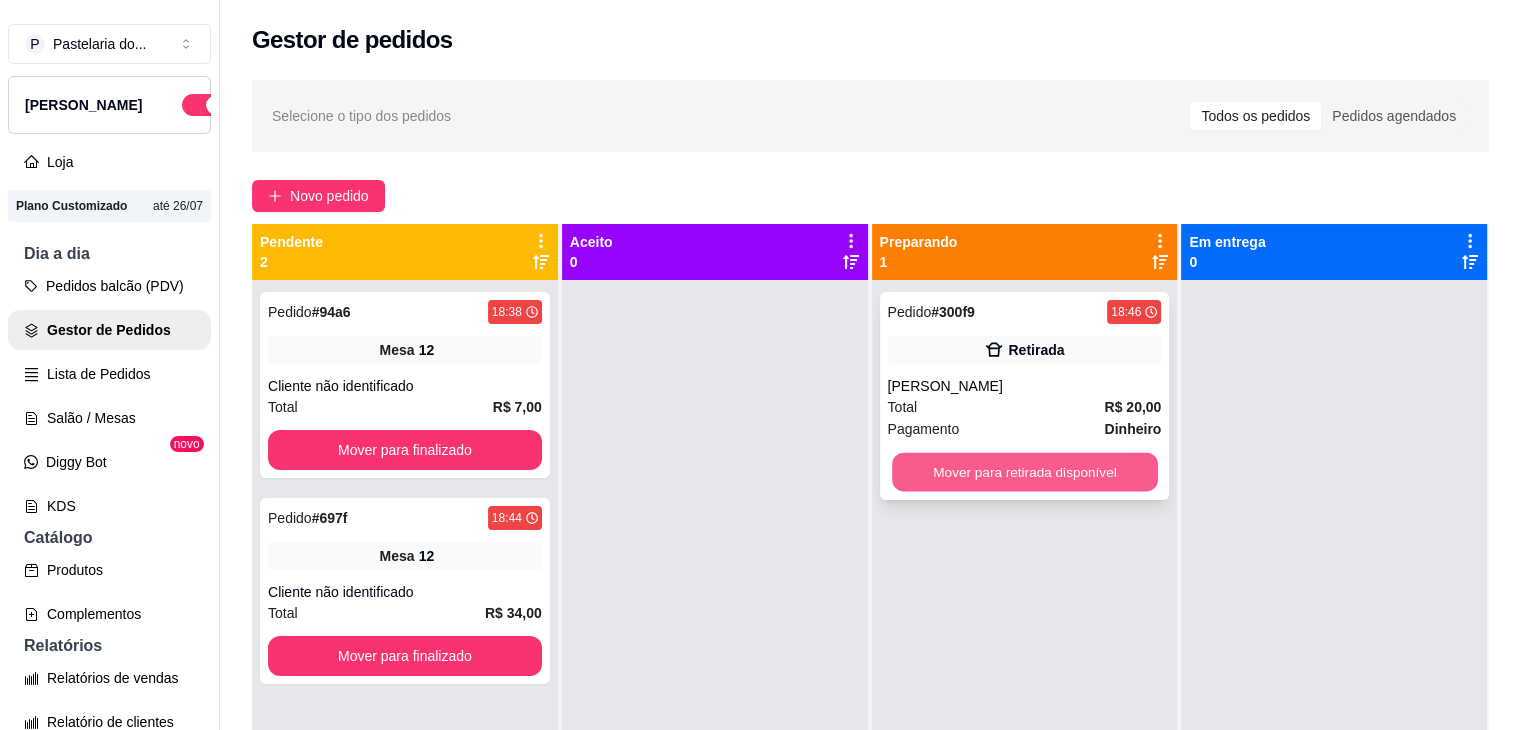 click on "Mover para retirada disponível" at bounding box center (1025, 472) 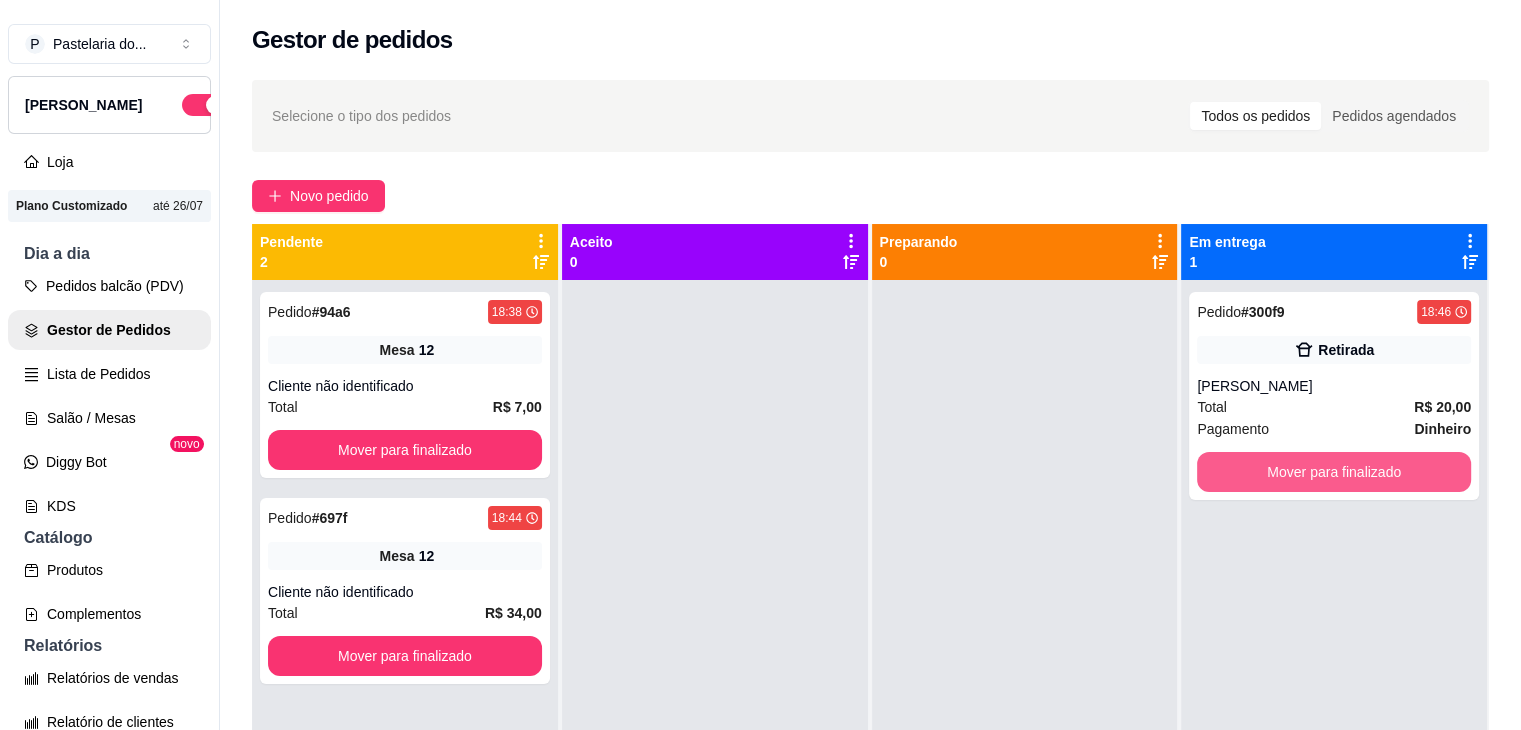 click on "Mover para finalizado" at bounding box center [1334, 472] 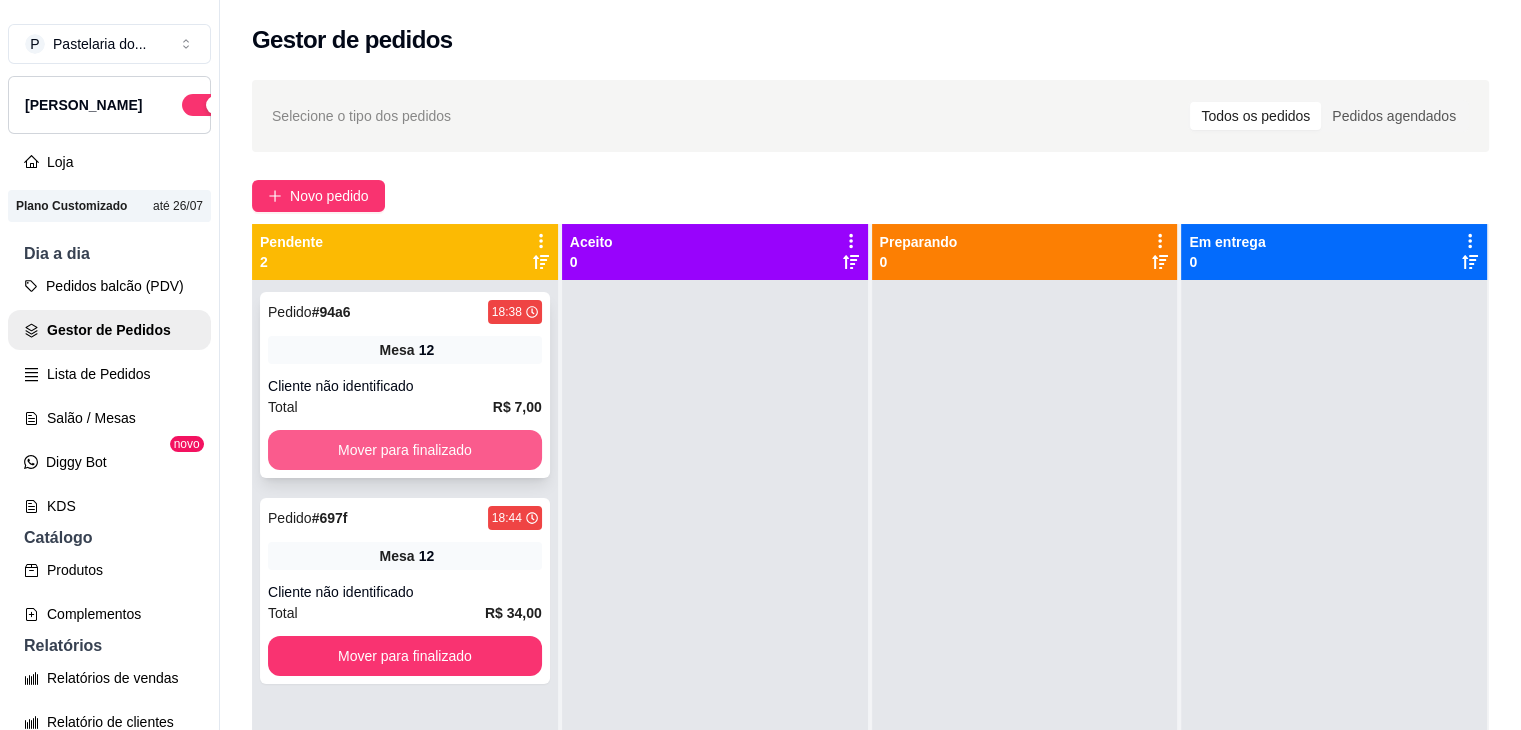 click on "Mover para finalizado" at bounding box center [405, 450] 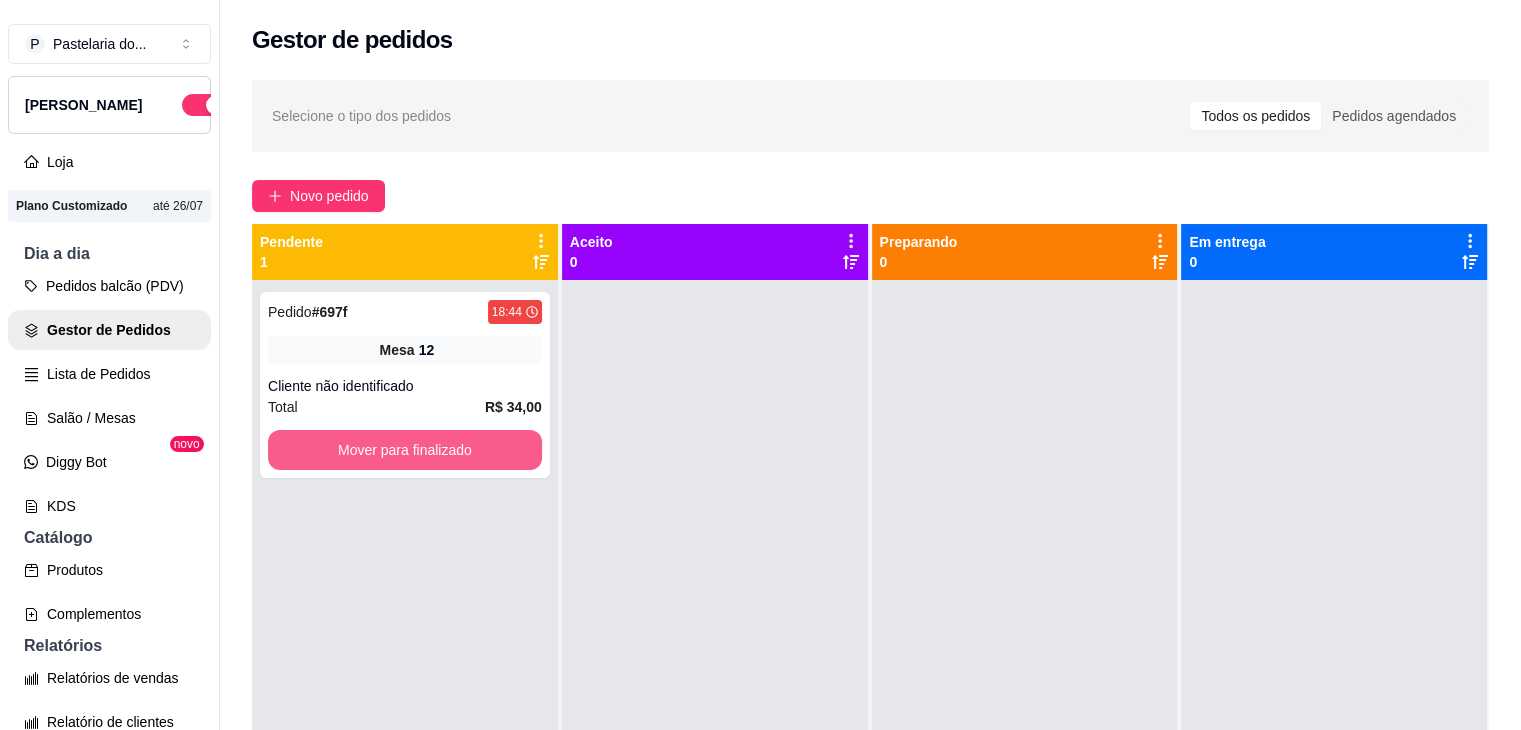 click on "Mover para finalizado" at bounding box center (405, 450) 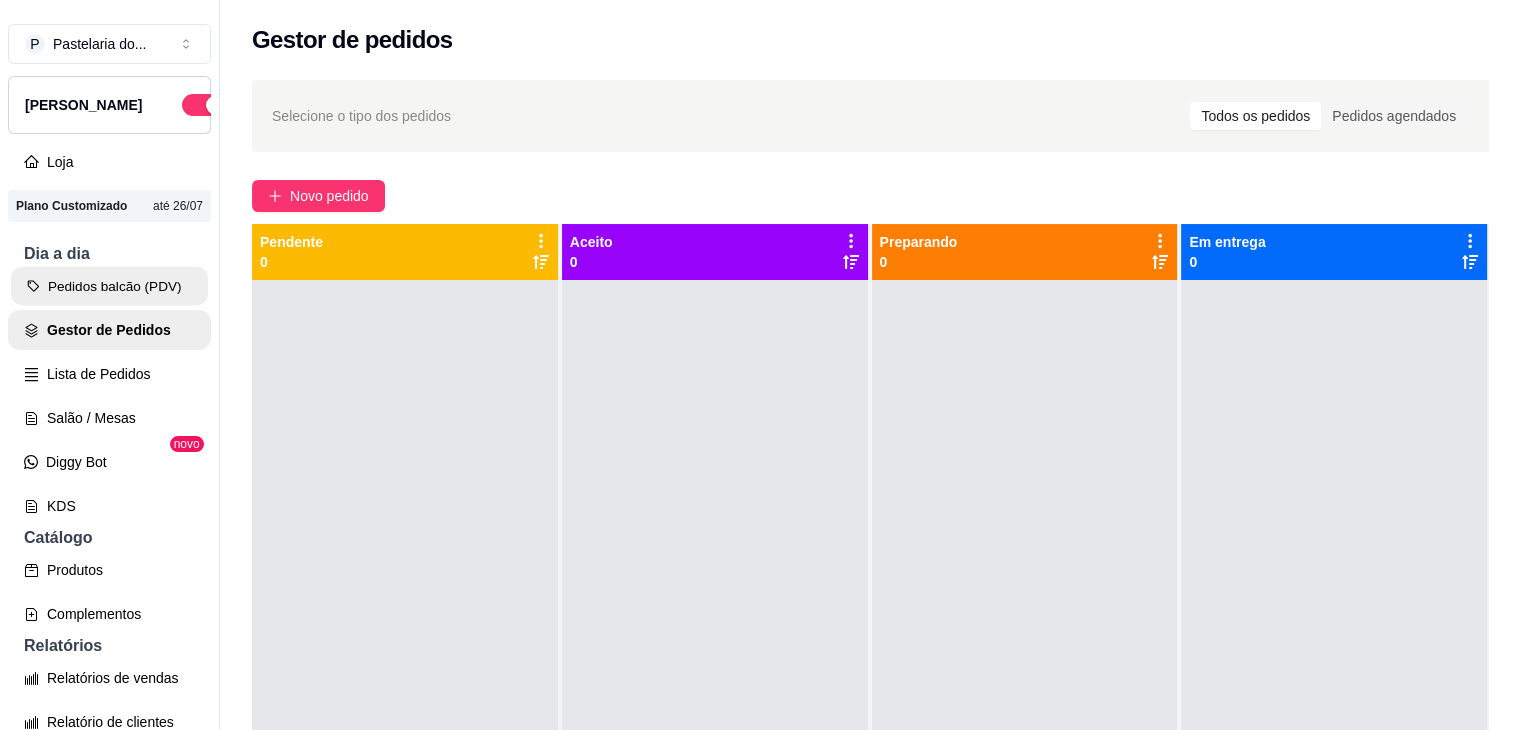 click on "Pedidos balcão (PDV)" at bounding box center (109, 286) 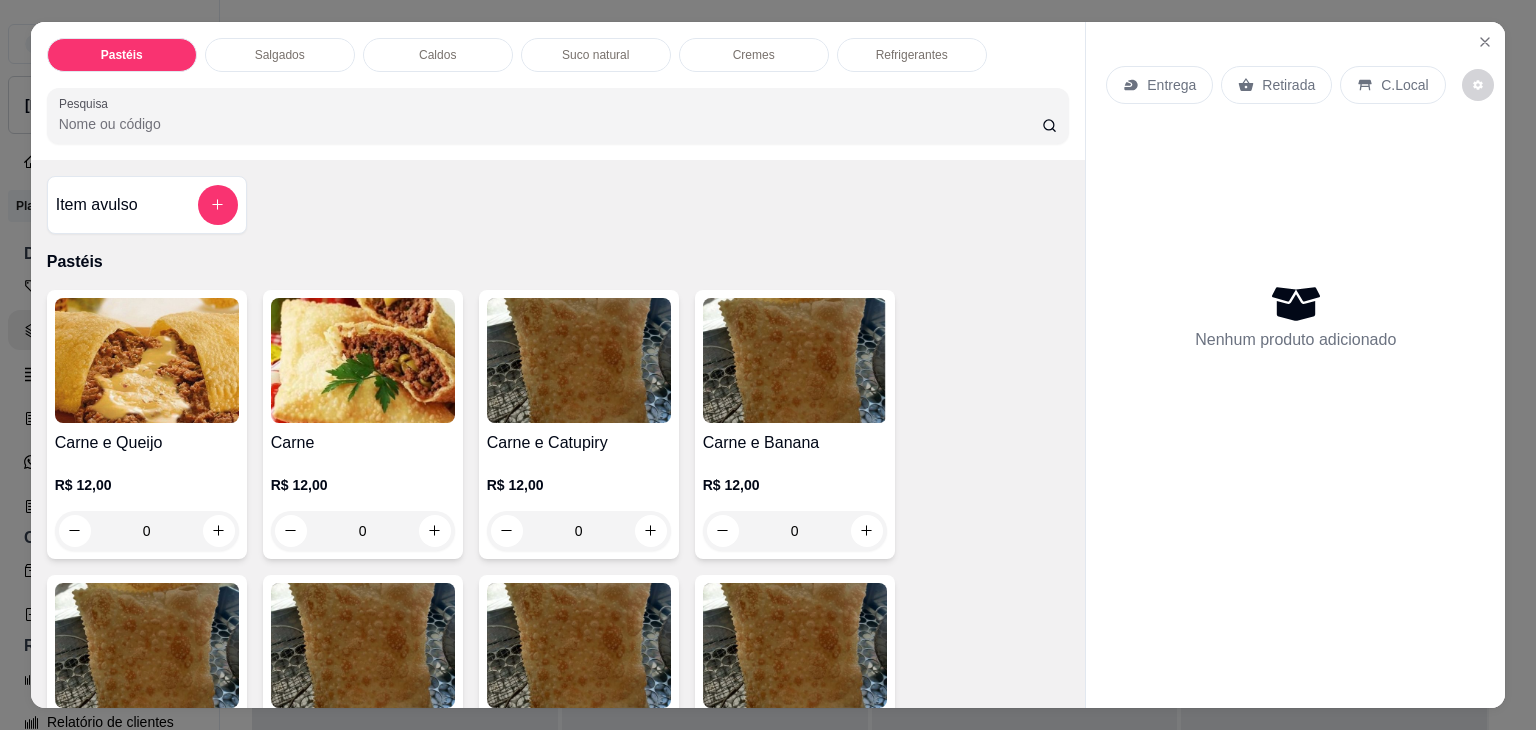 click on "Salgados" at bounding box center [280, 55] 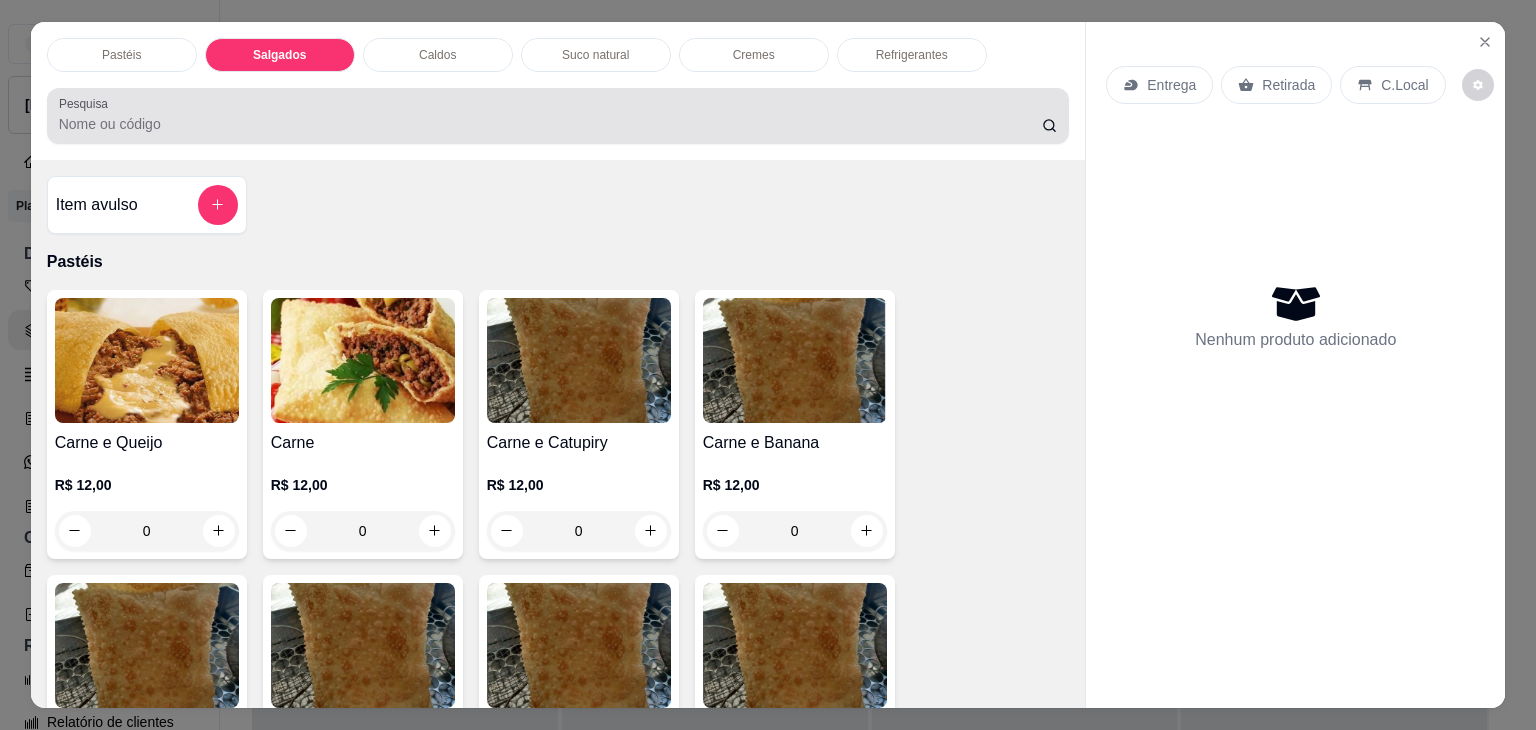 scroll, scrollTop: 2124, scrollLeft: 0, axis: vertical 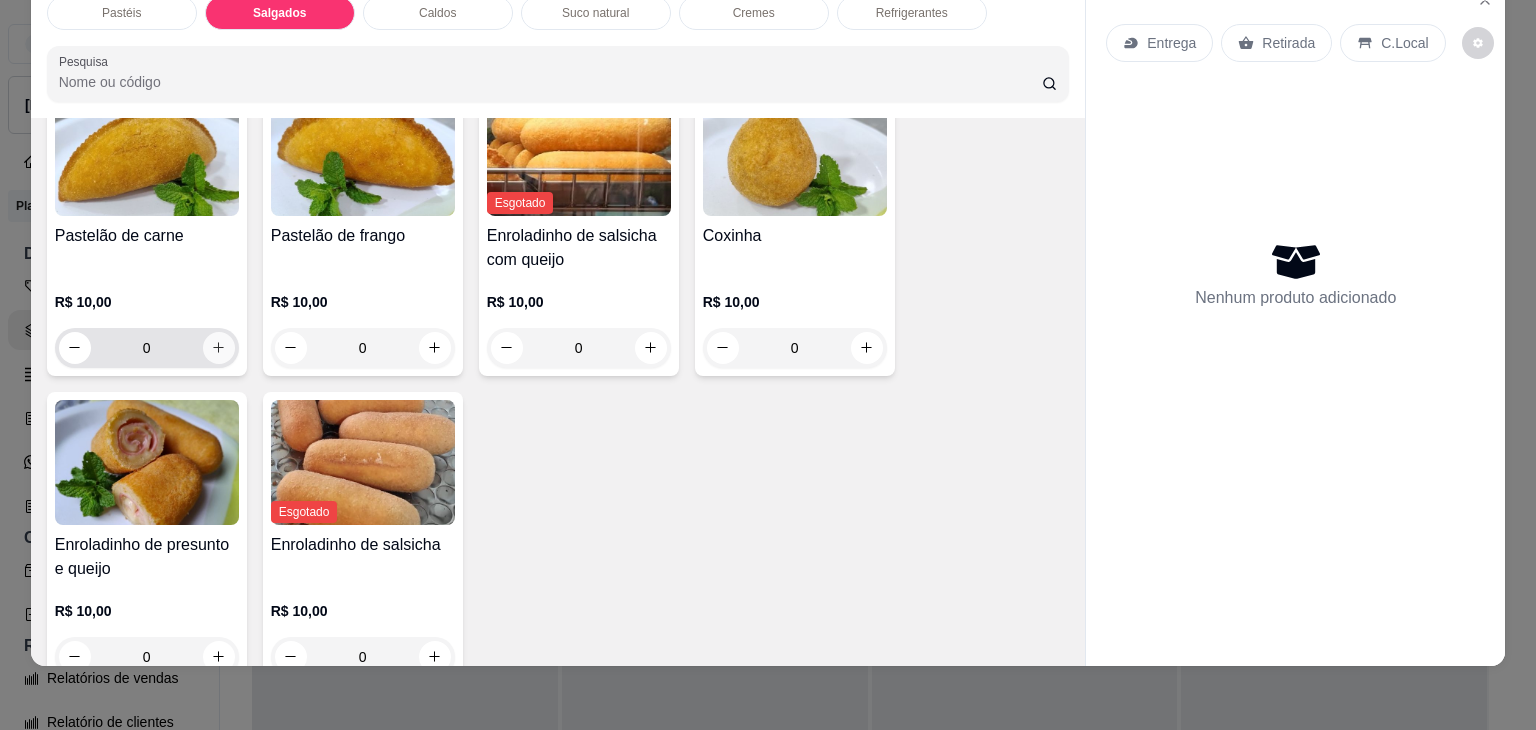 click 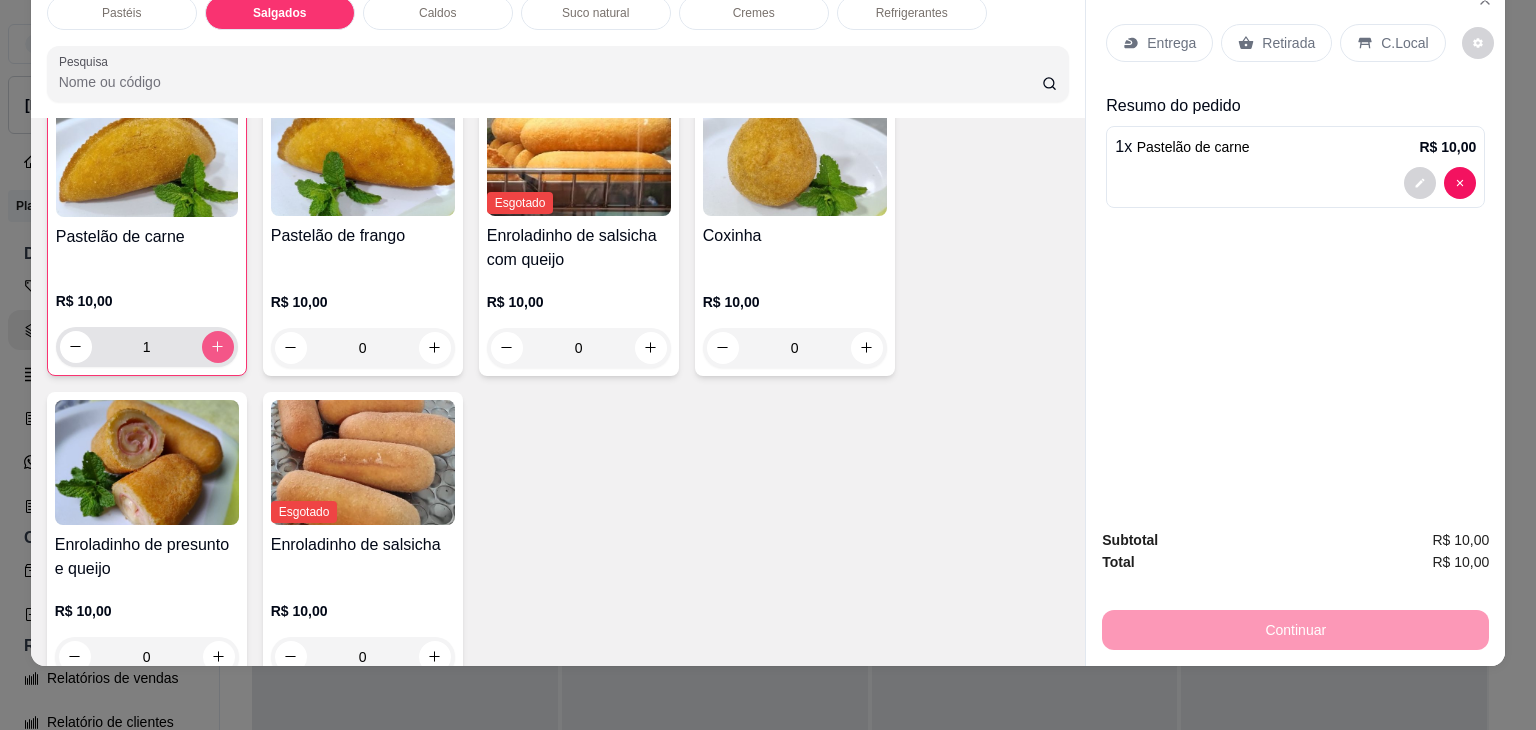 scroll, scrollTop: 2225, scrollLeft: 0, axis: vertical 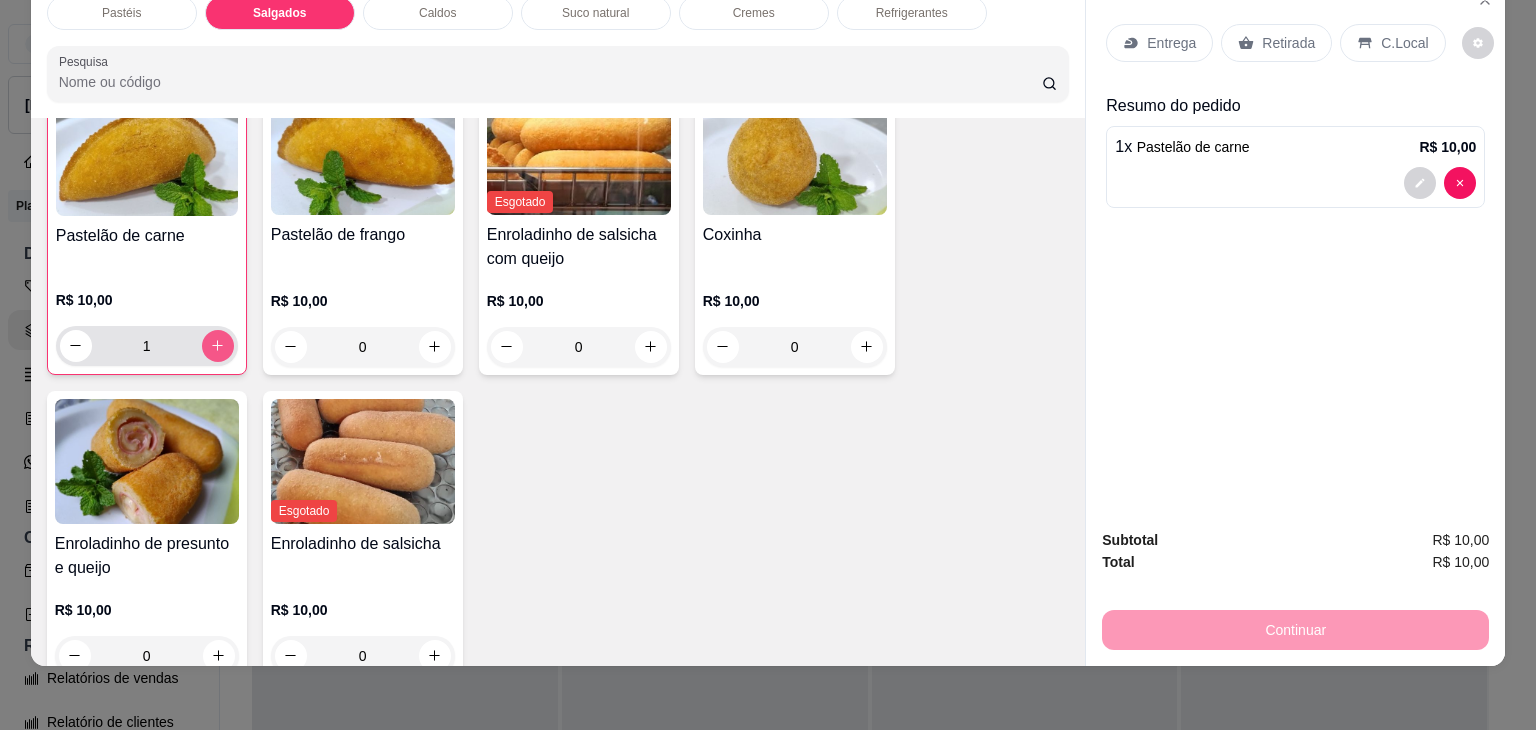 click at bounding box center [218, 346] 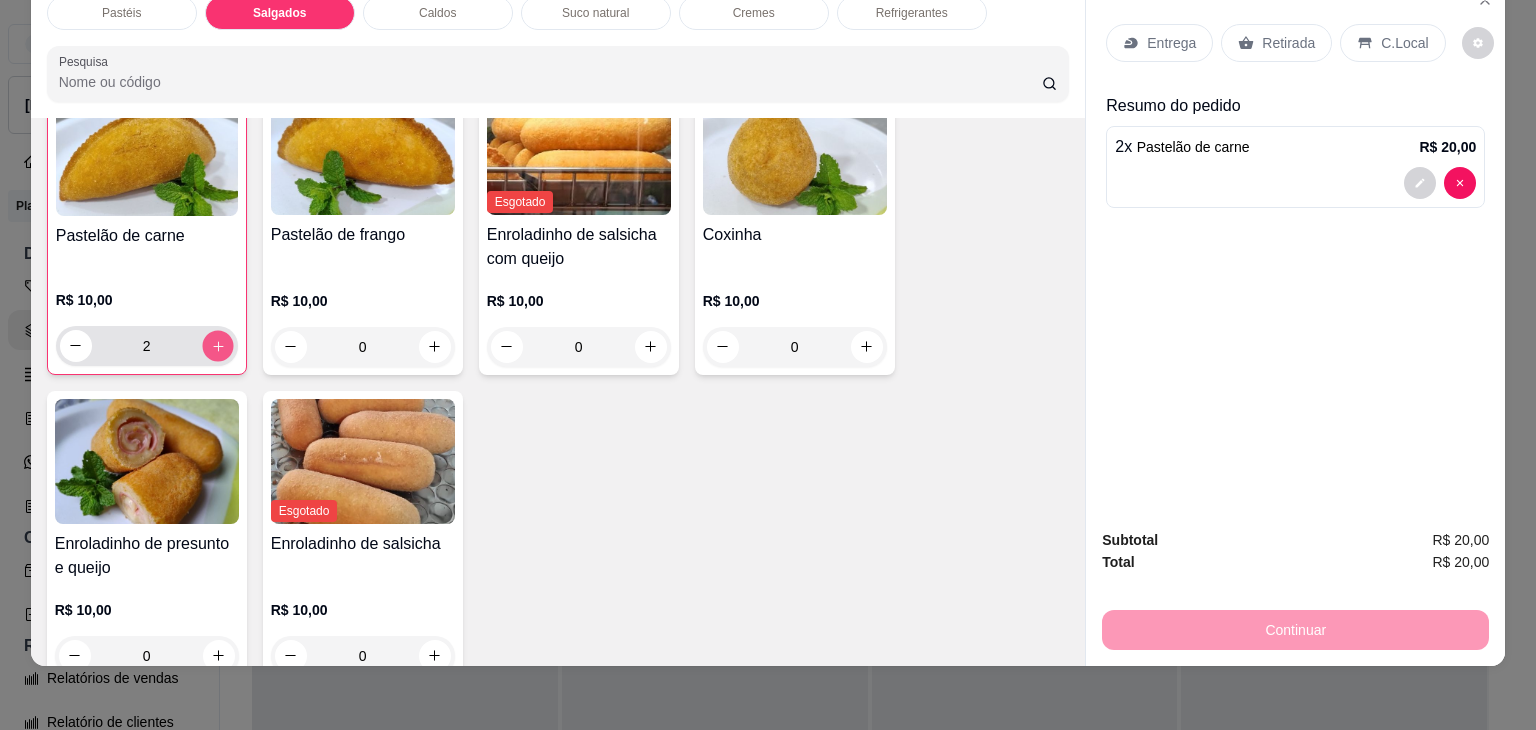 click at bounding box center (217, 345) 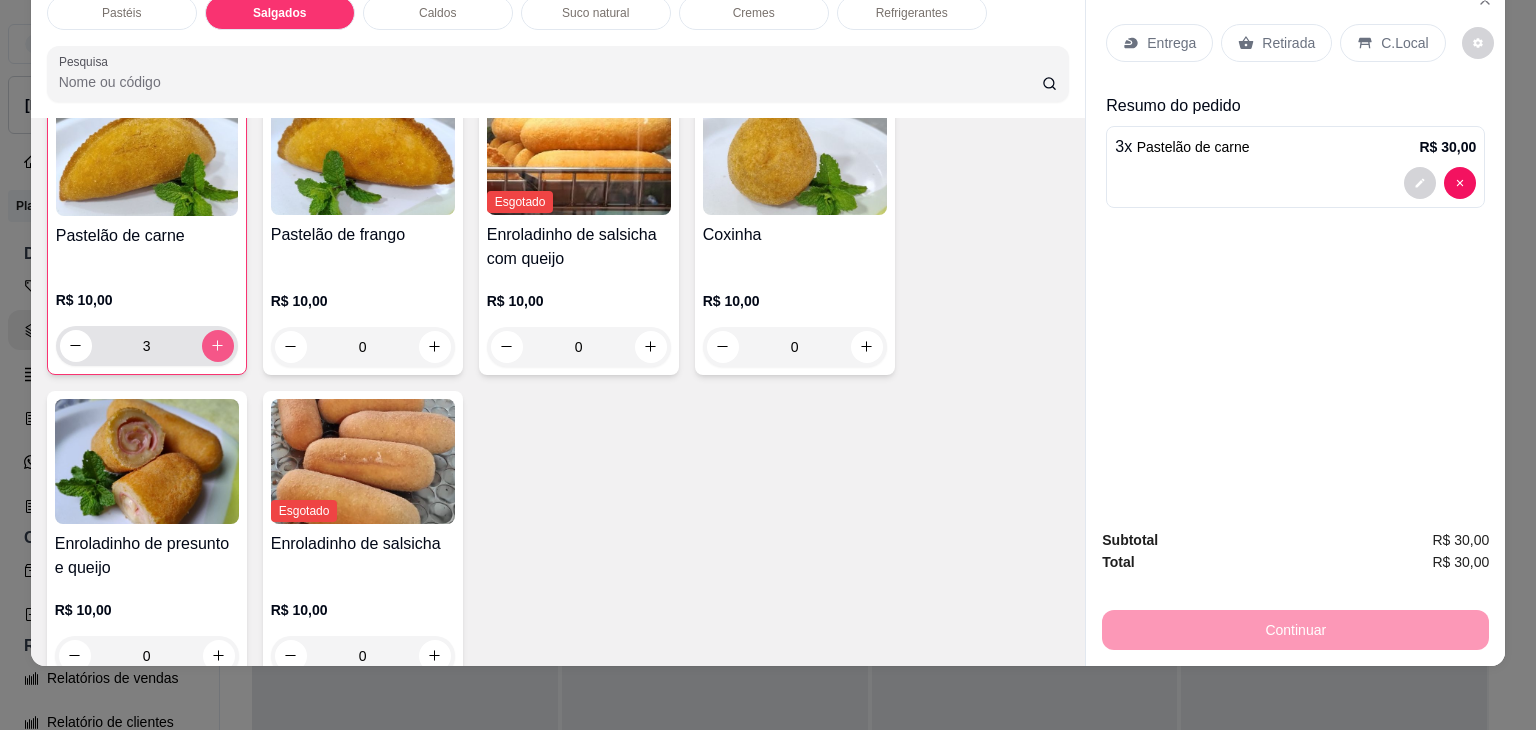 click 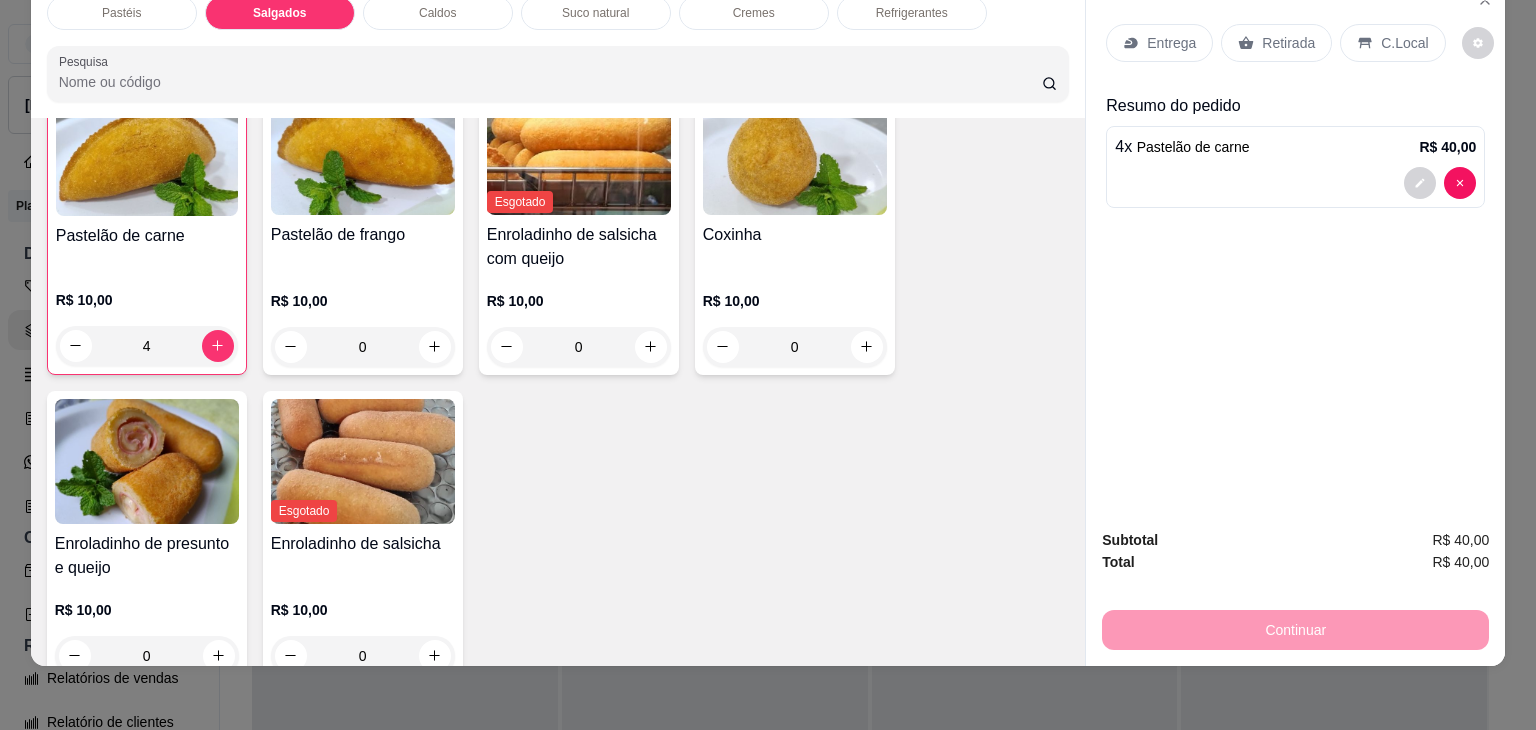 click on "Retirada" at bounding box center [1276, 43] 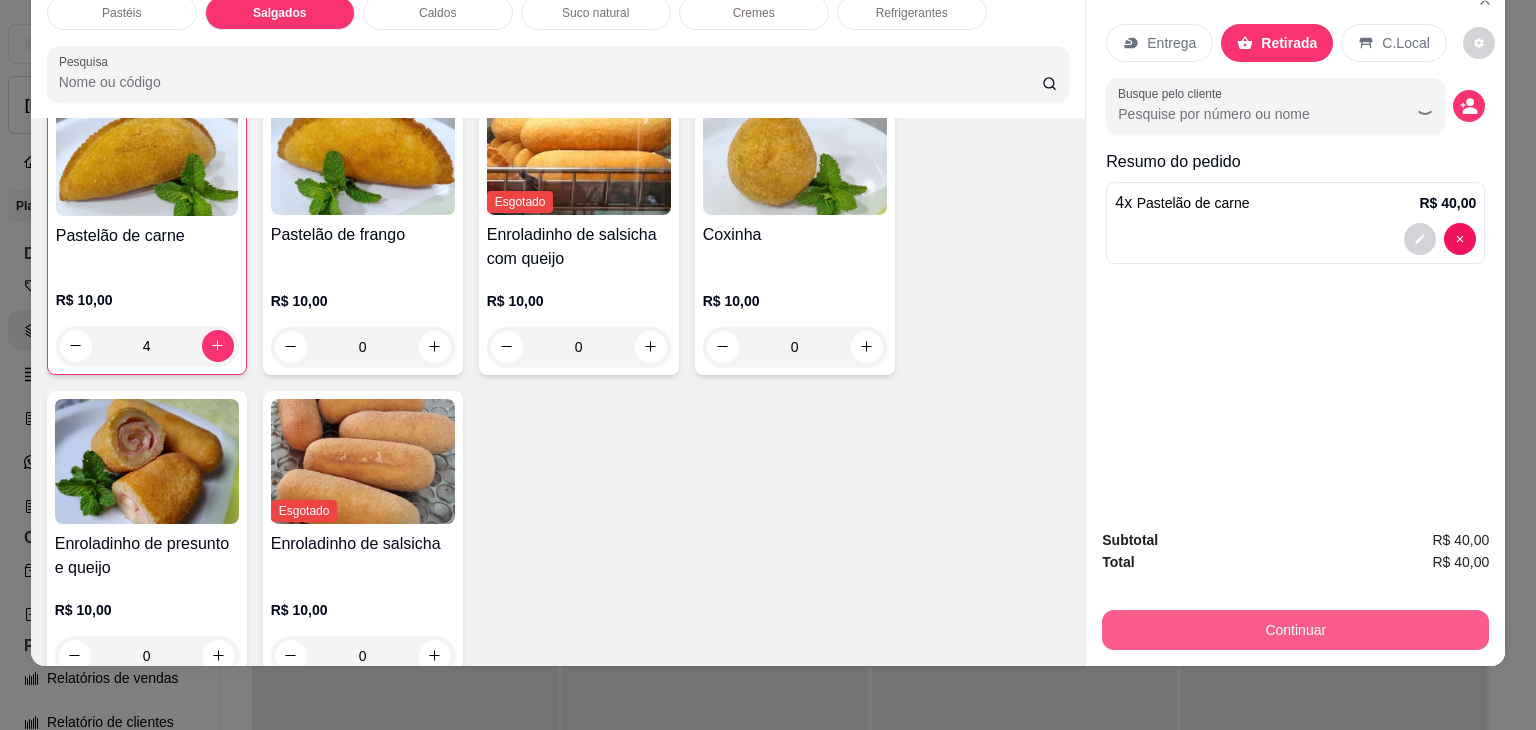 click on "Continuar" at bounding box center (1295, 630) 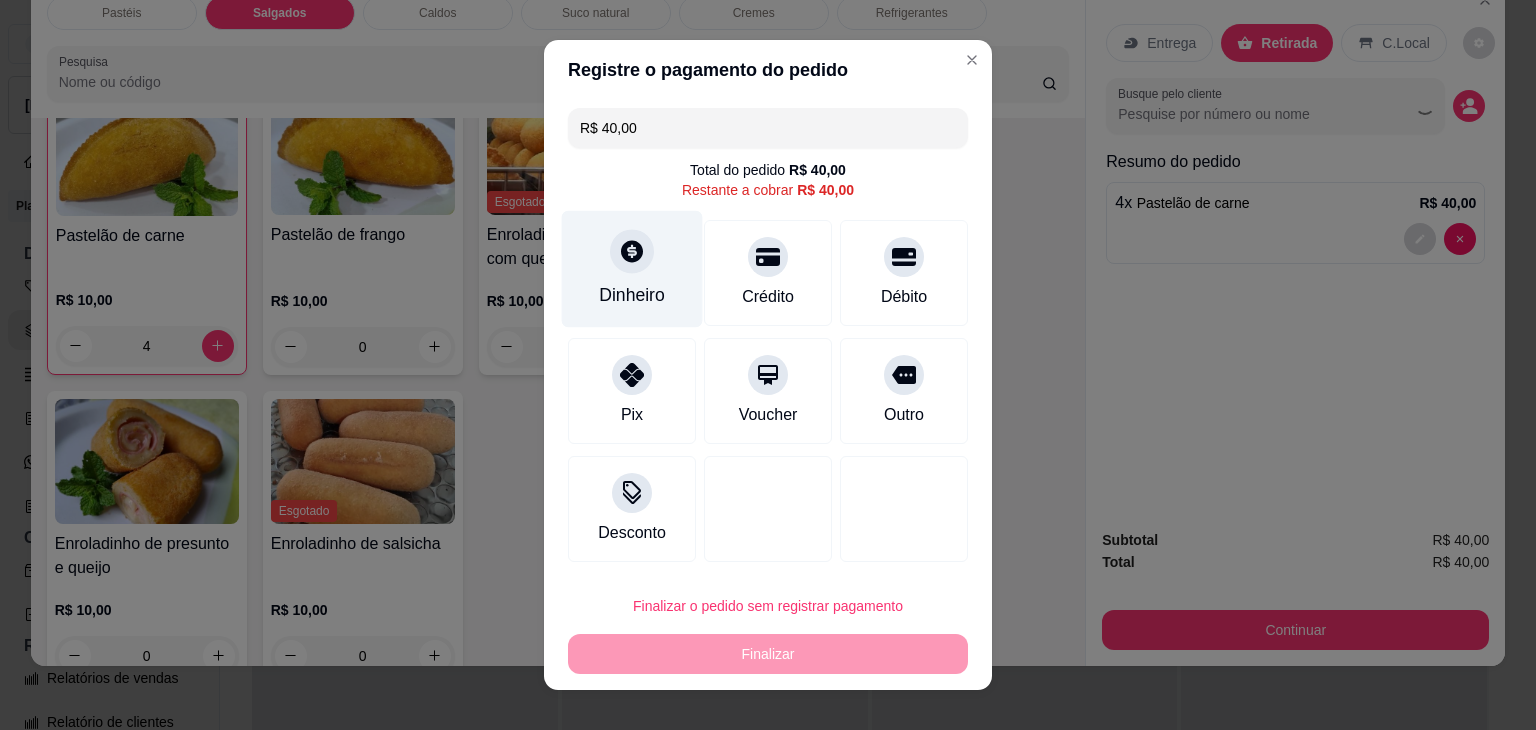 click on "Dinheiro" at bounding box center [632, 295] 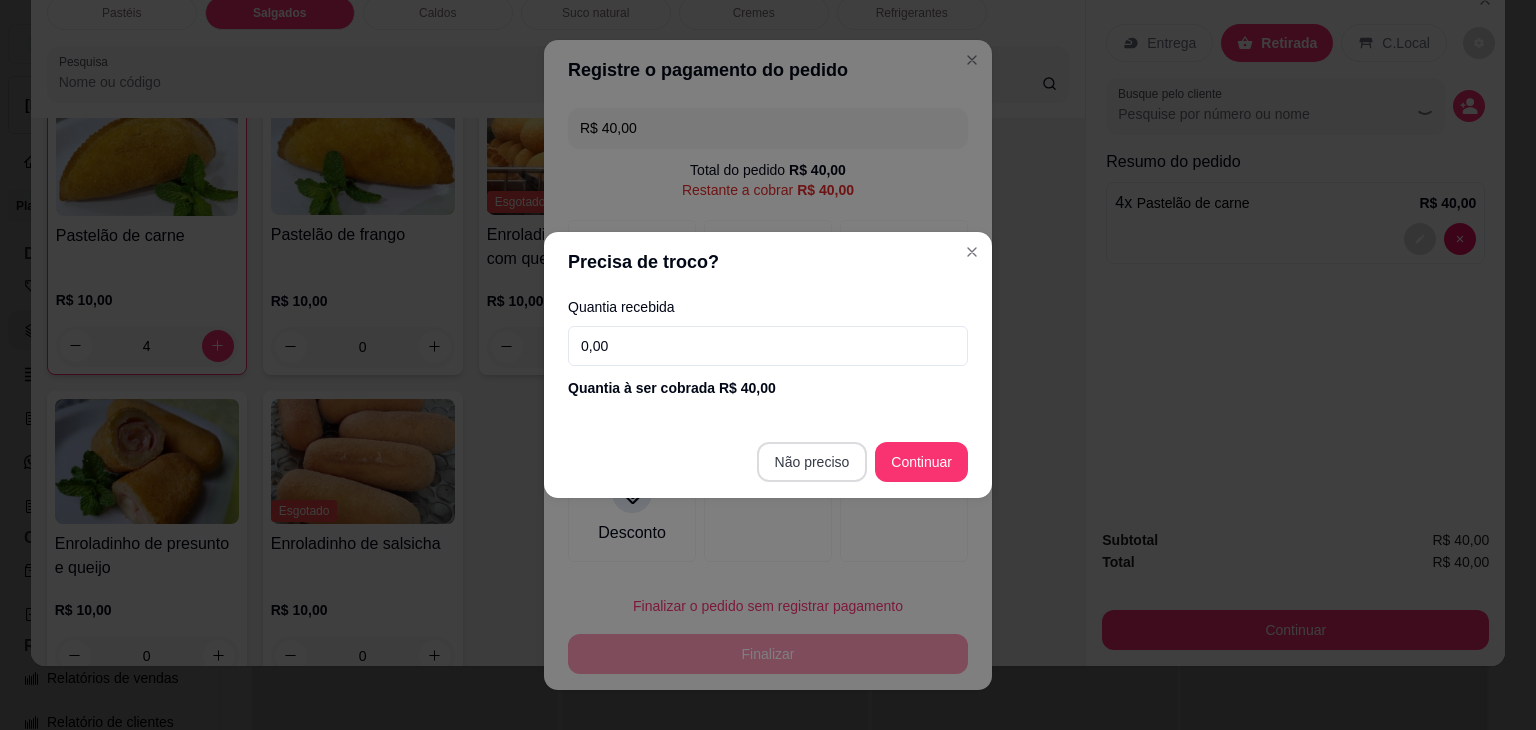 type on "R$ 0,00" 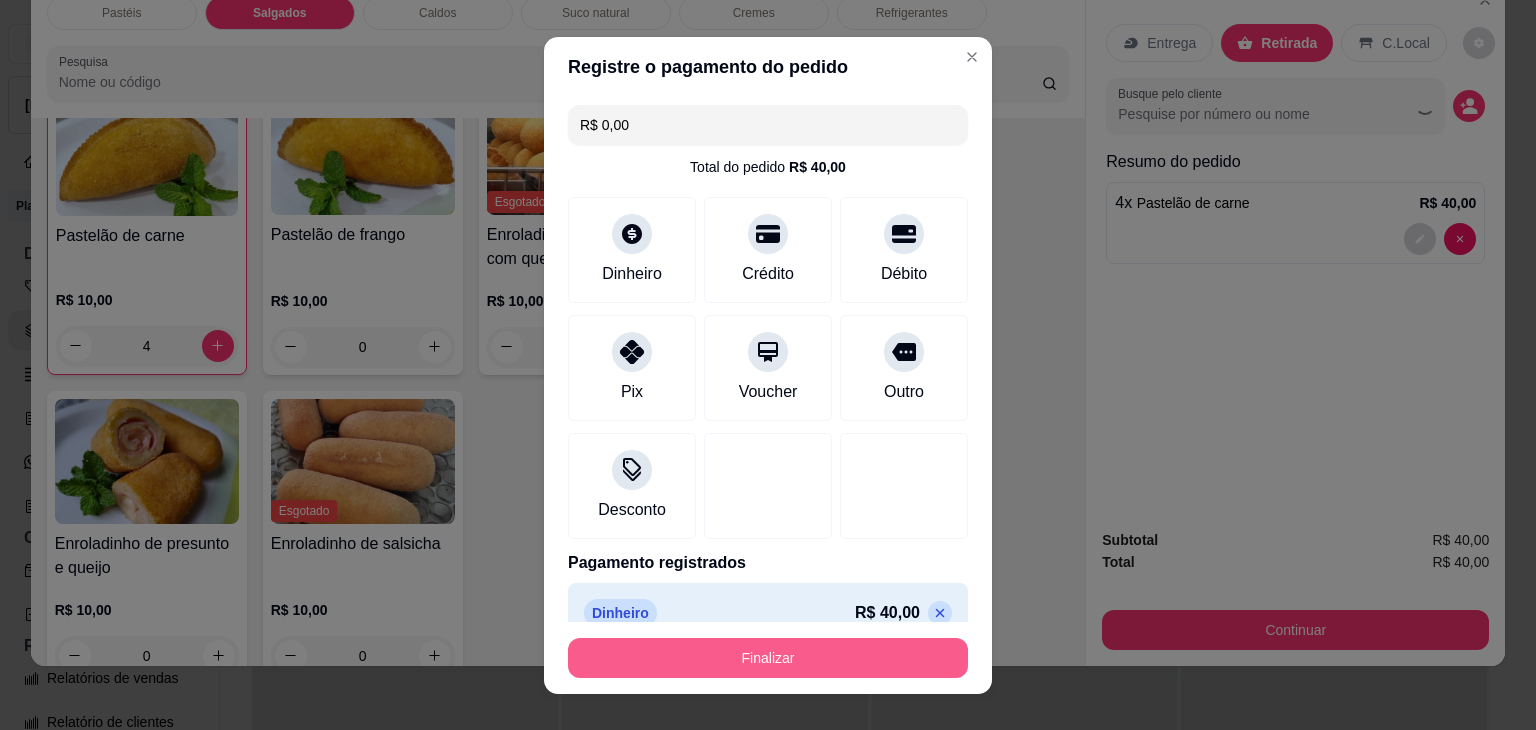 click on "Finalizar" at bounding box center (768, 658) 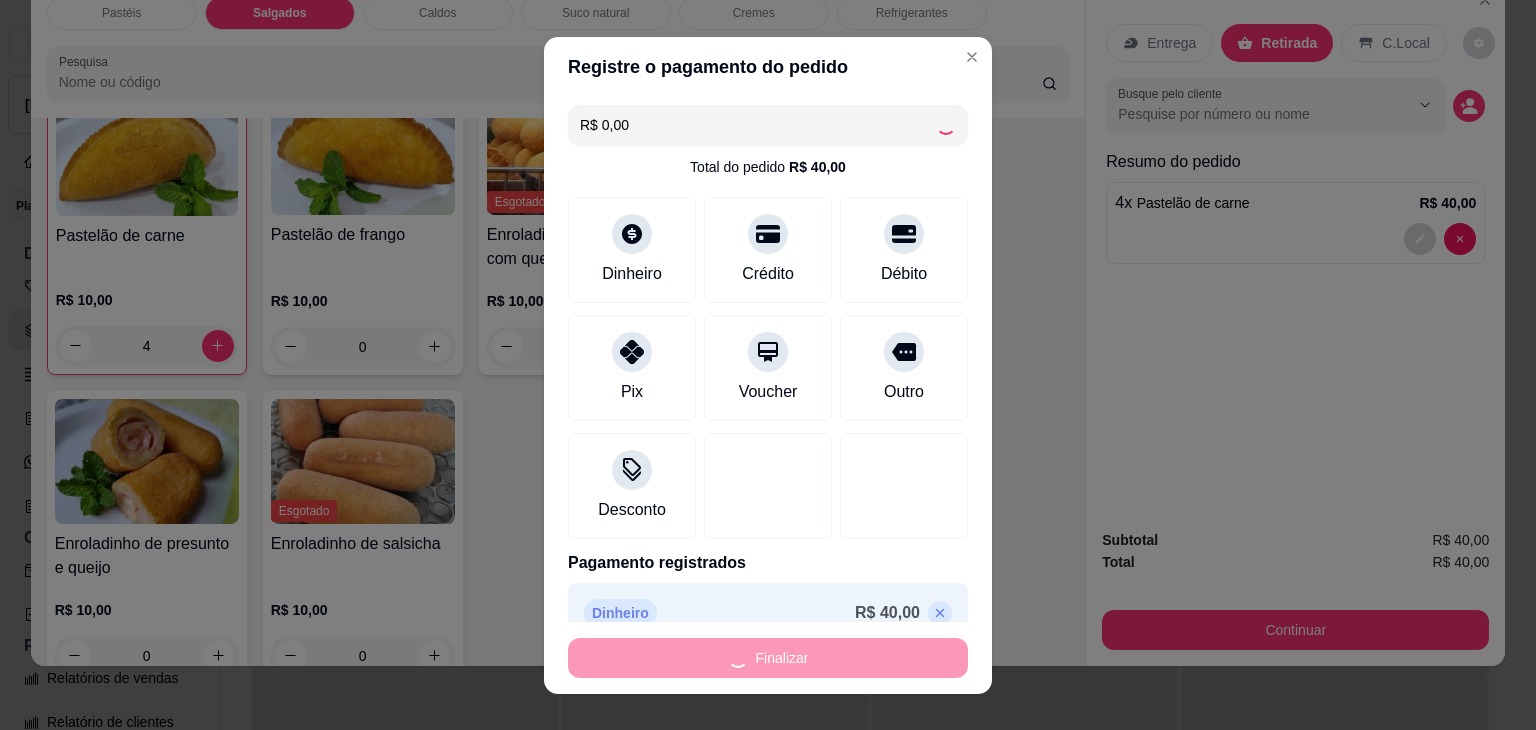 type on "0" 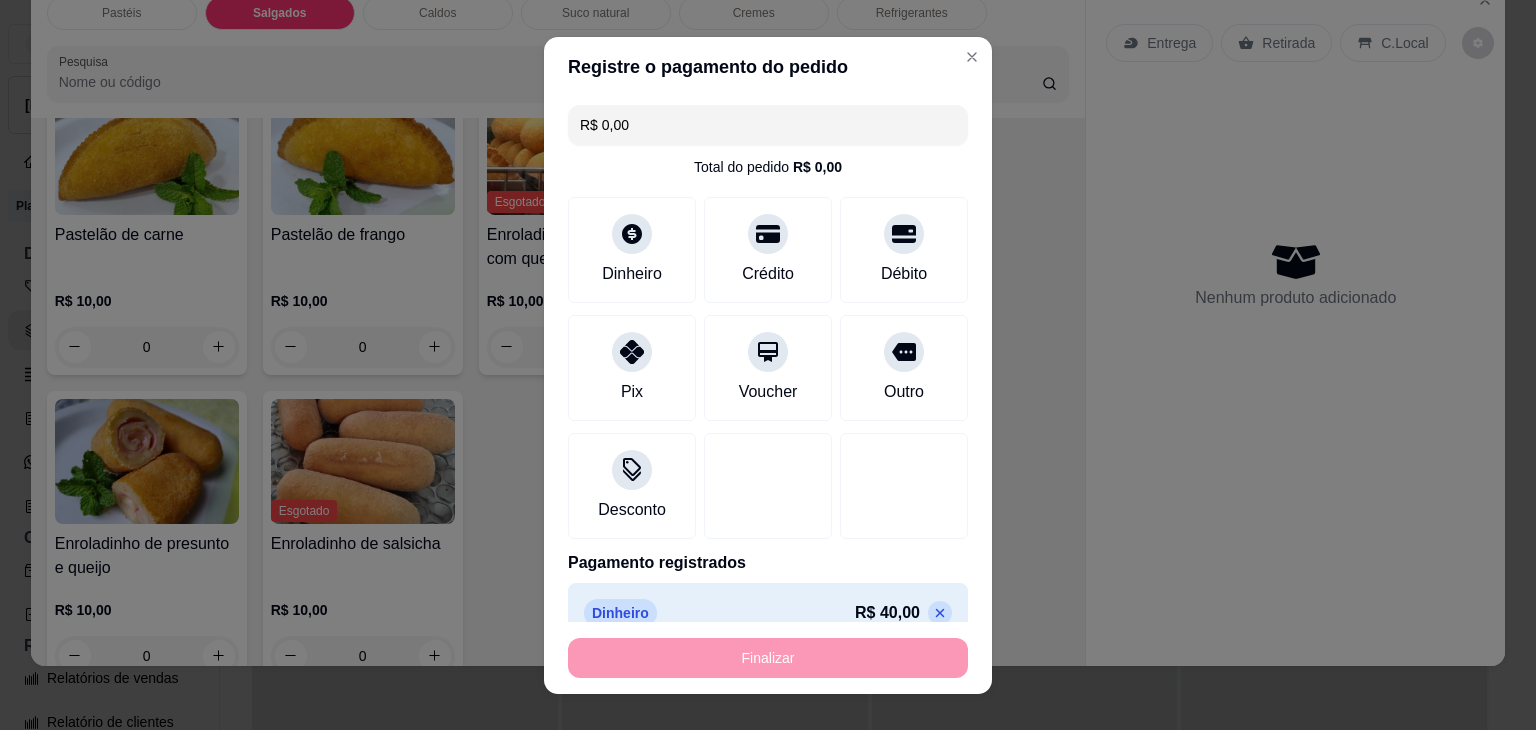 type on "-R$ 40,00" 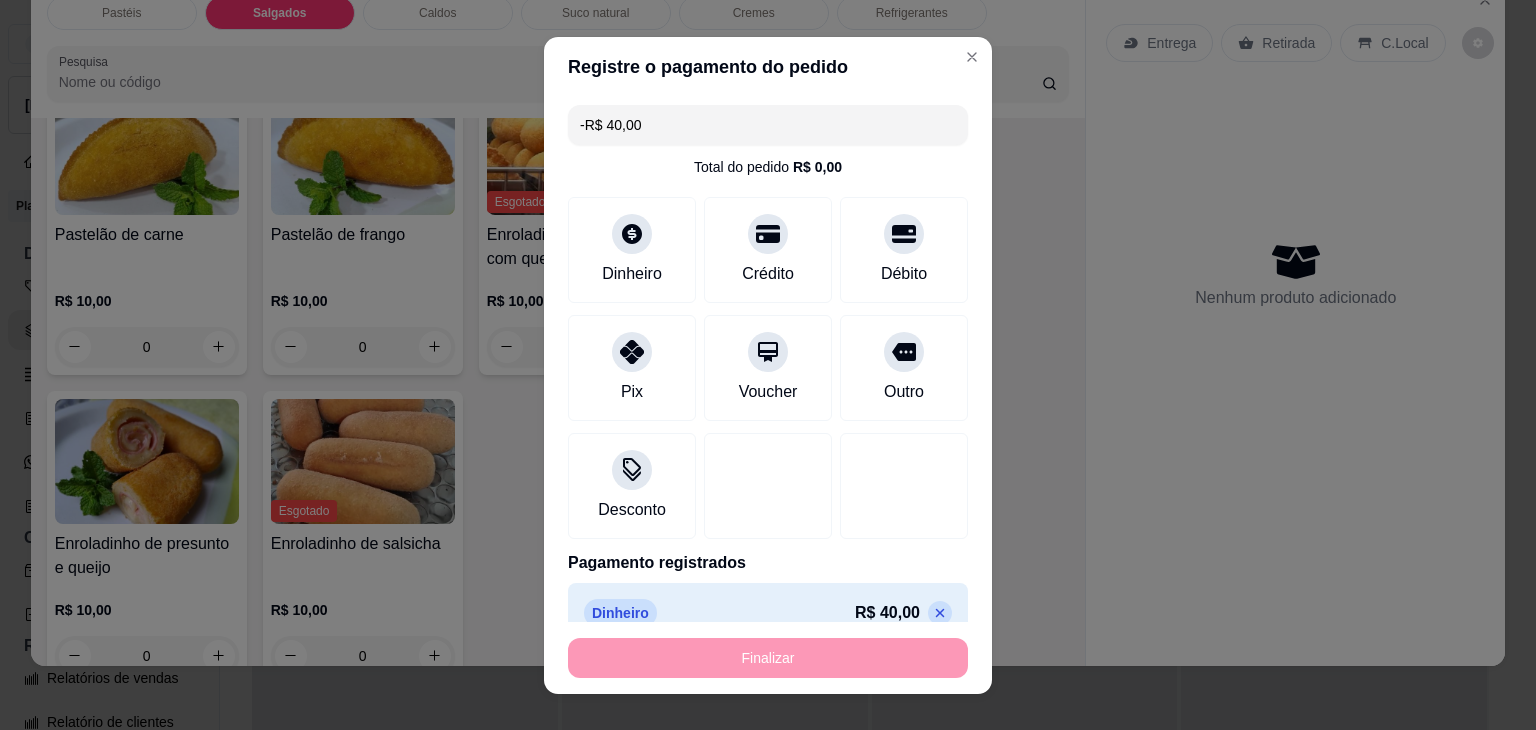 scroll, scrollTop: 2224, scrollLeft: 0, axis: vertical 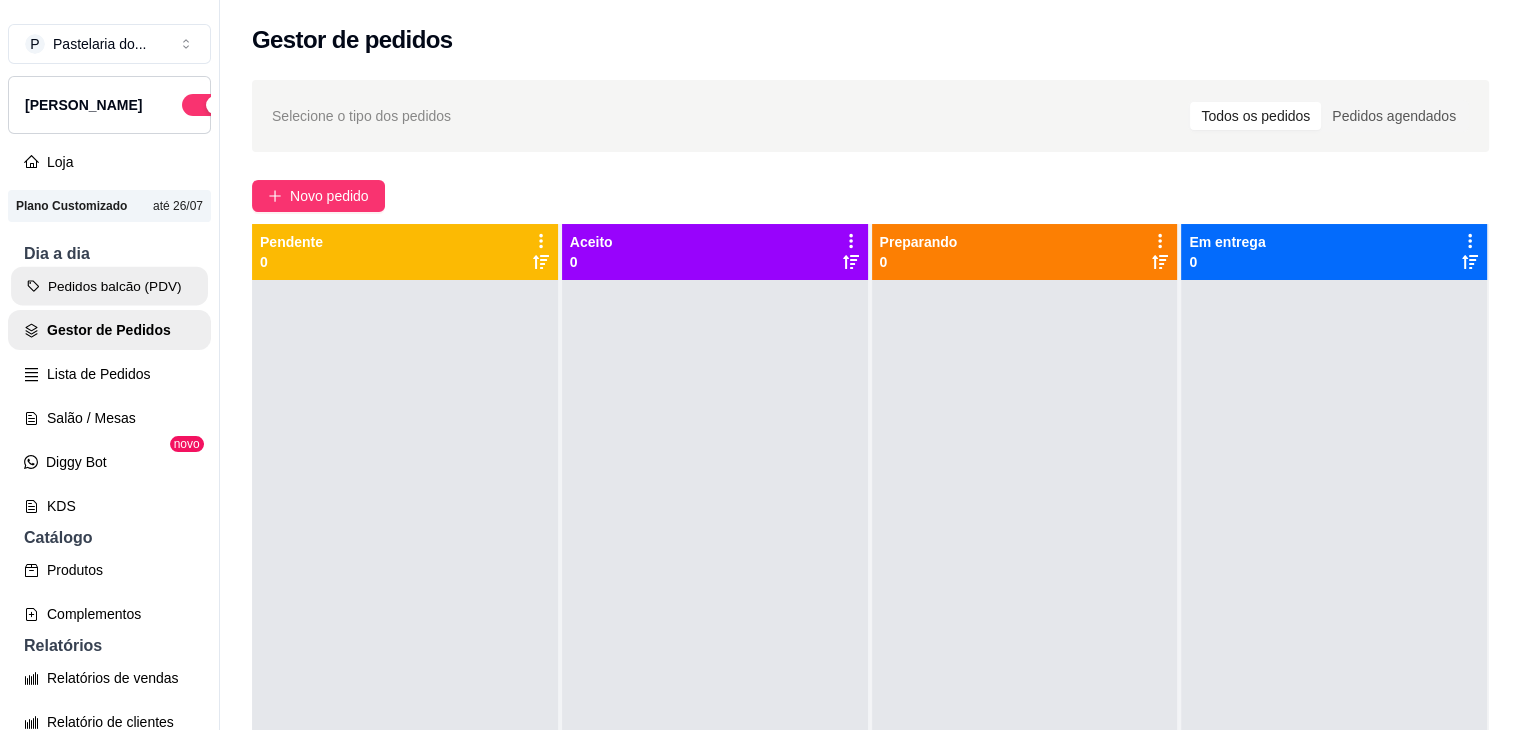 click on "Pedidos balcão (PDV)" at bounding box center [109, 286] 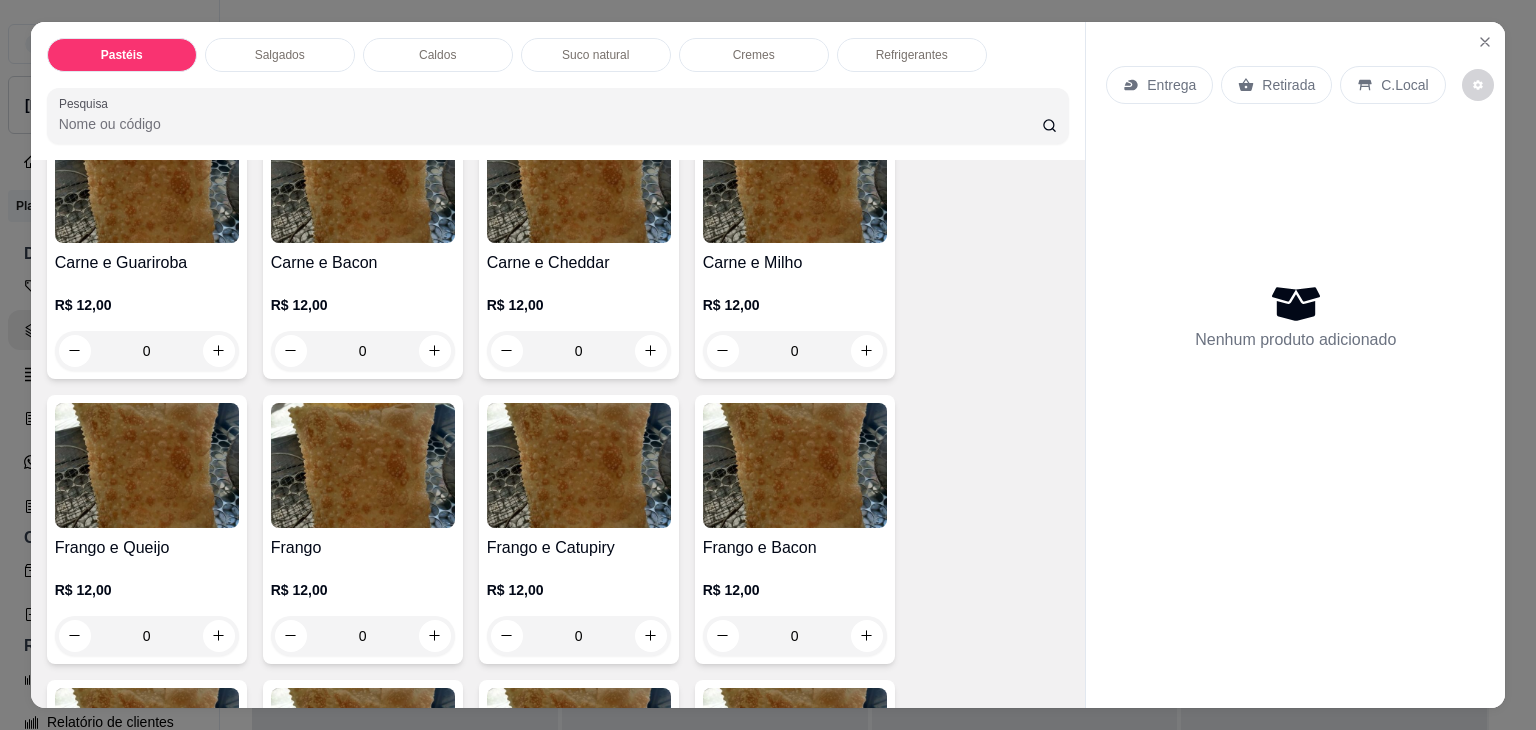scroll, scrollTop: 500, scrollLeft: 0, axis: vertical 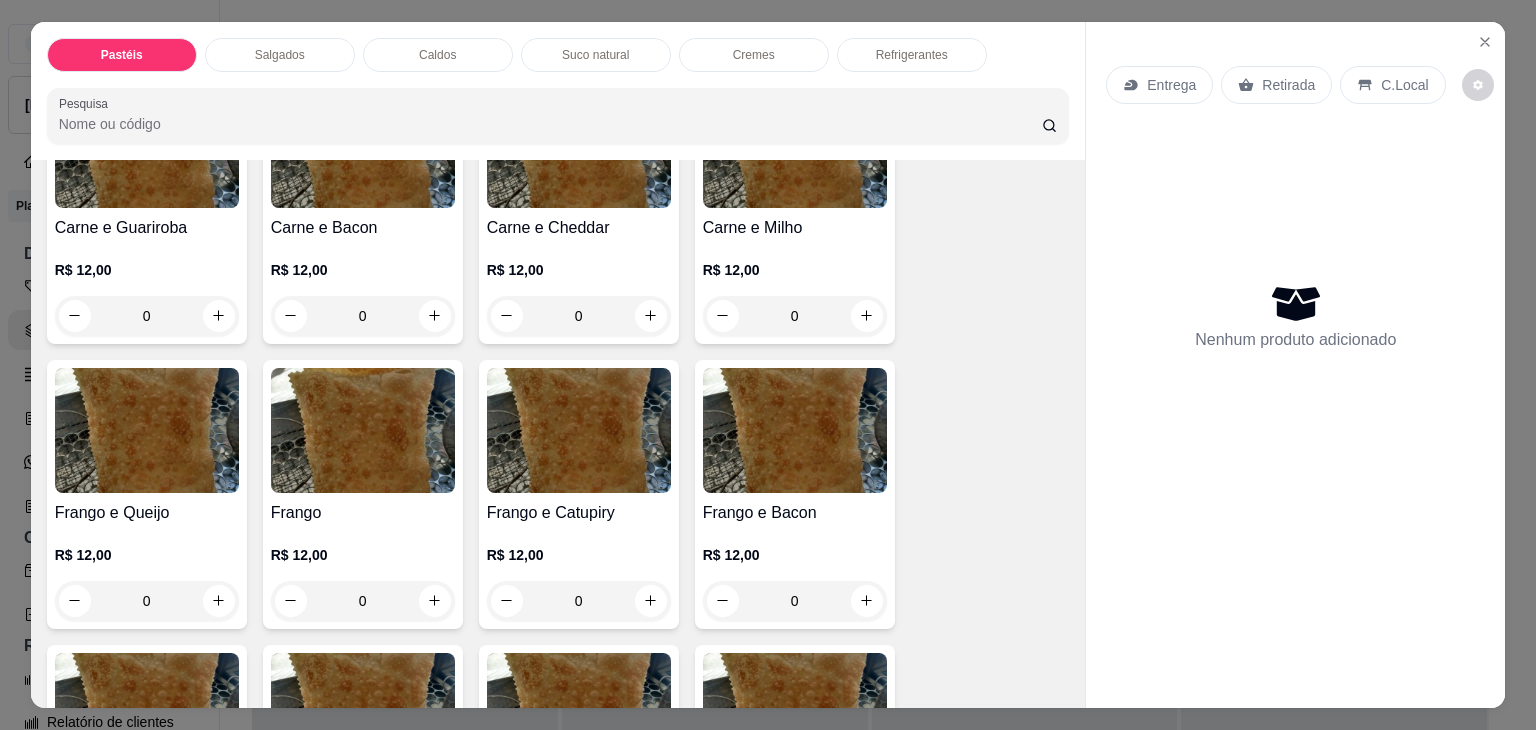 click on "0" at bounding box center (579, 601) 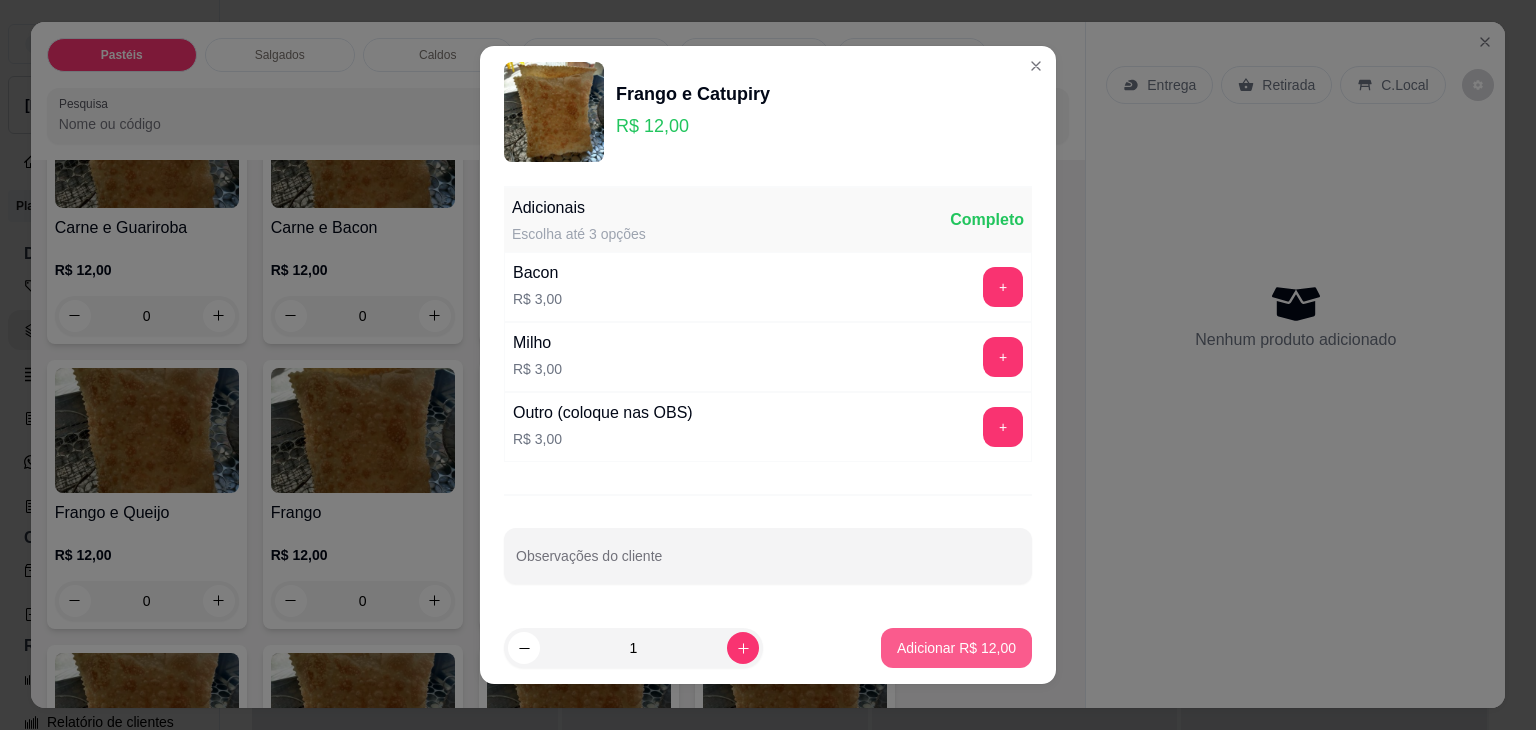 click on "Adicionar   R$ 12,00" at bounding box center (956, 648) 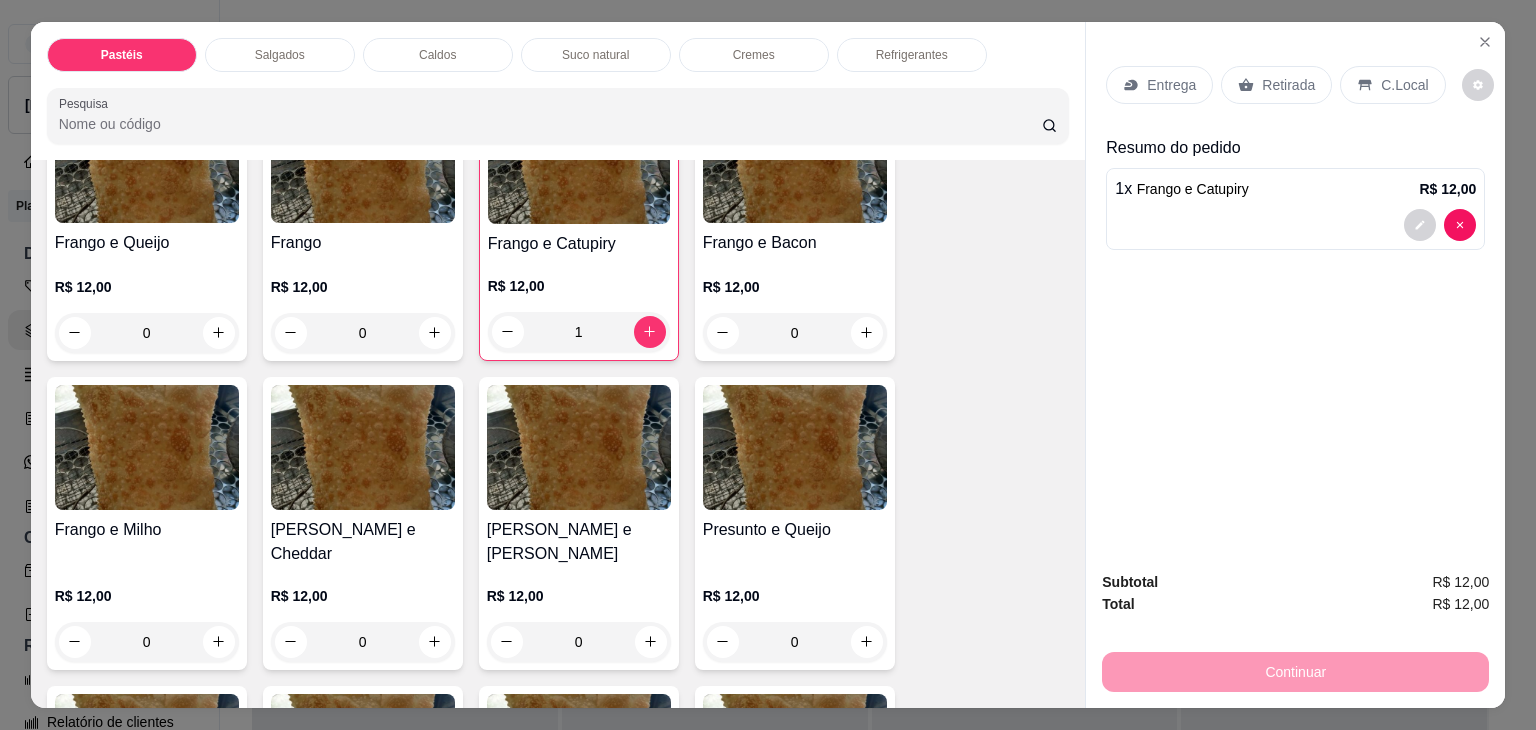 scroll, scrollTop: 800, scrollLeft: 0, axis: vertical 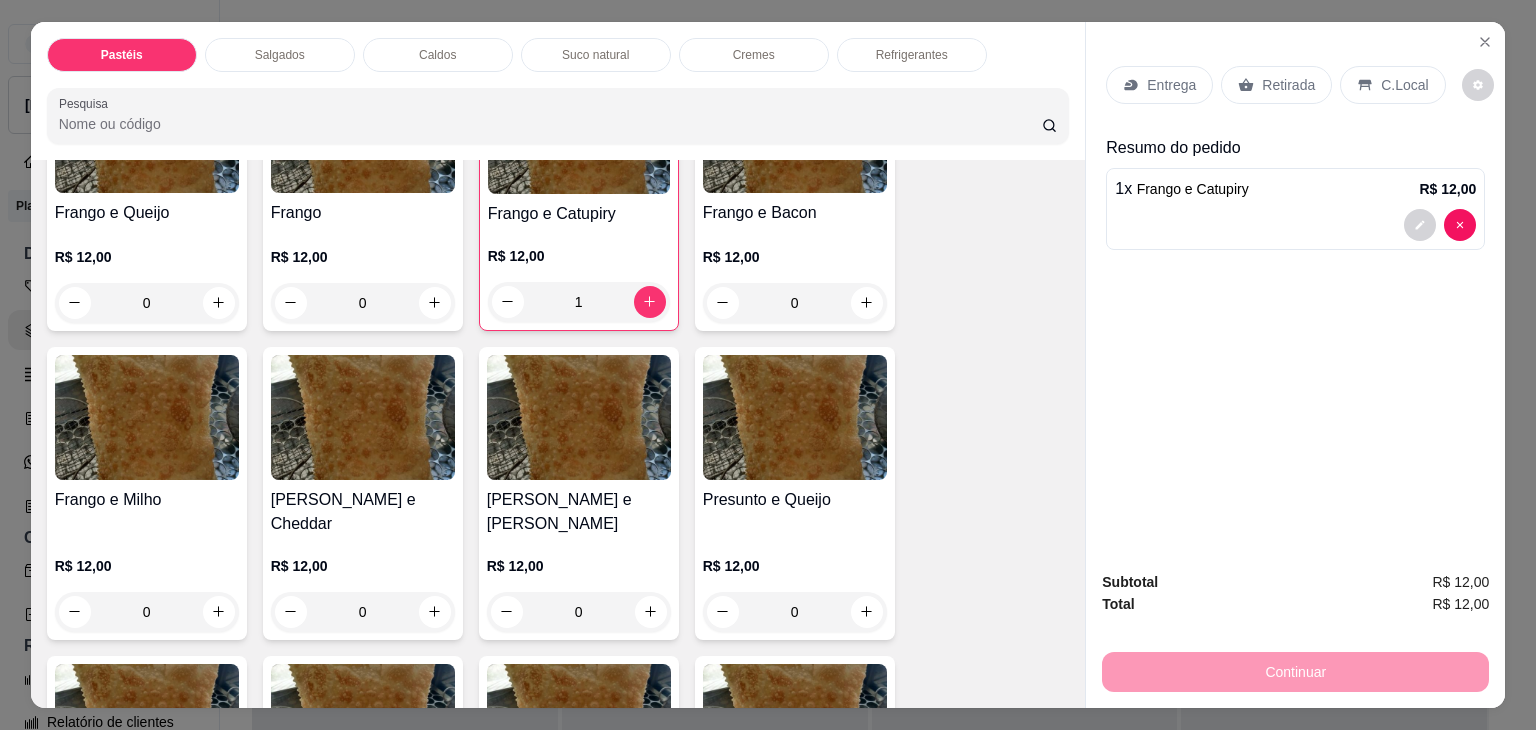 click on "0" at bounding box center [147, 612] 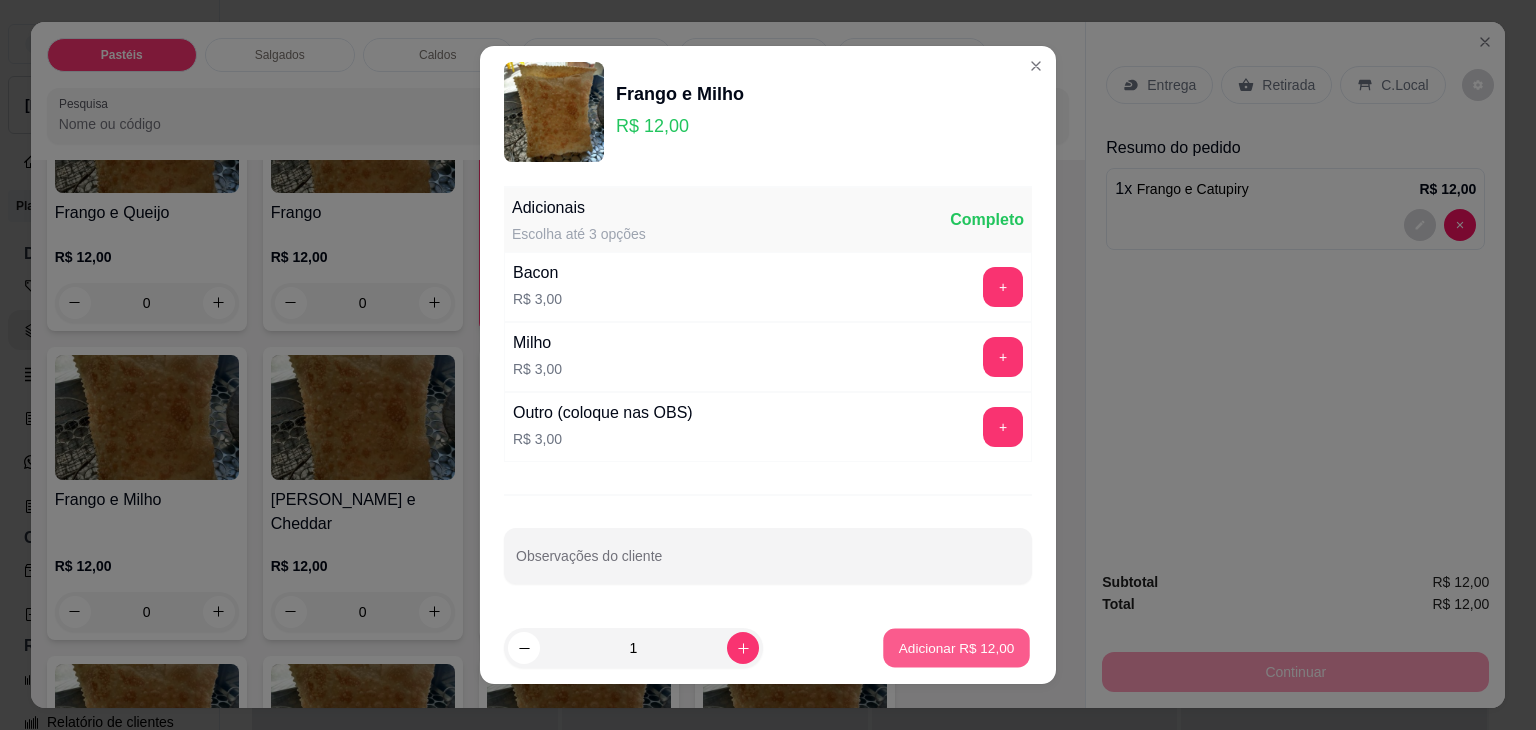 click on "Adicionar   R$ 12,00" at bounding box center [957, 647] 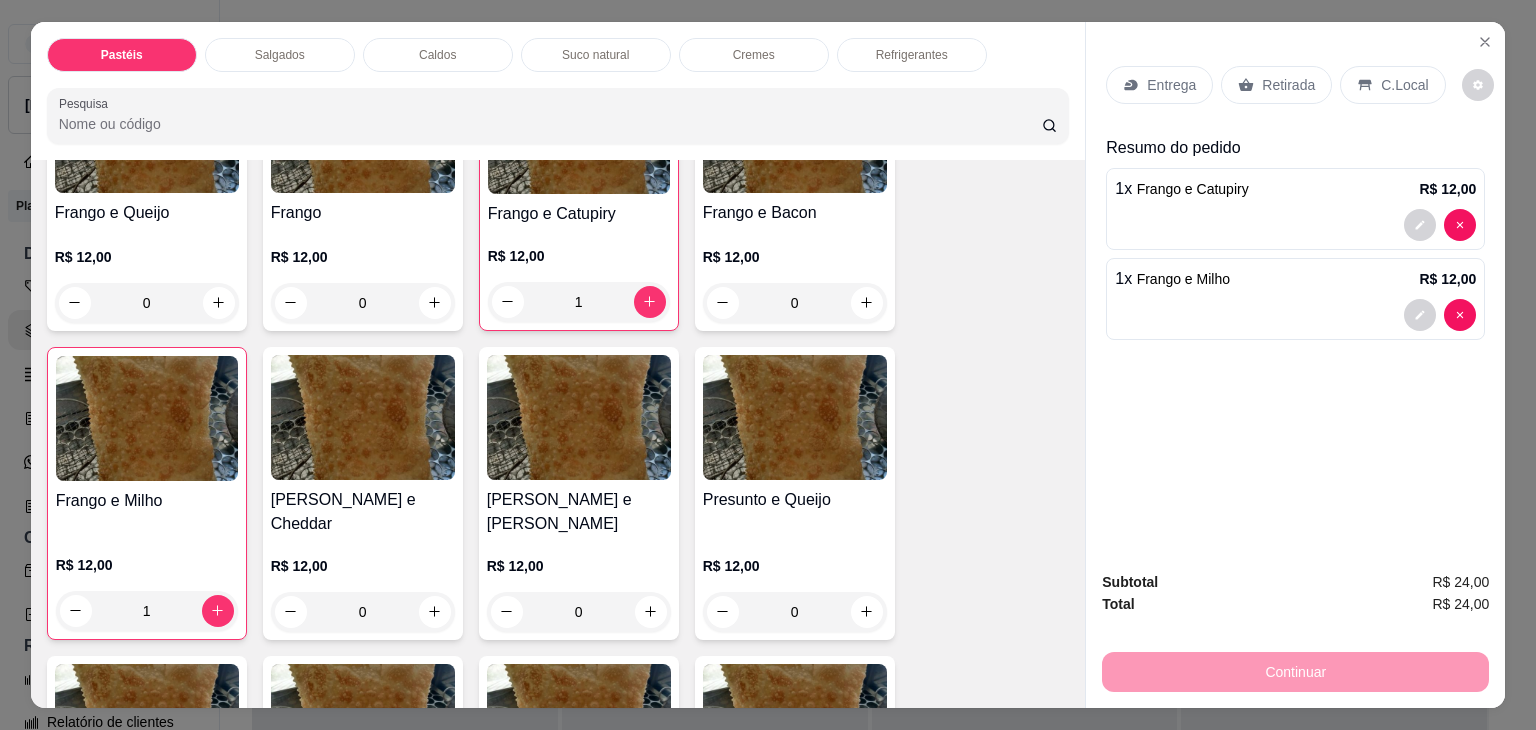 click on "Caldos" at bounding box center (437, 55) 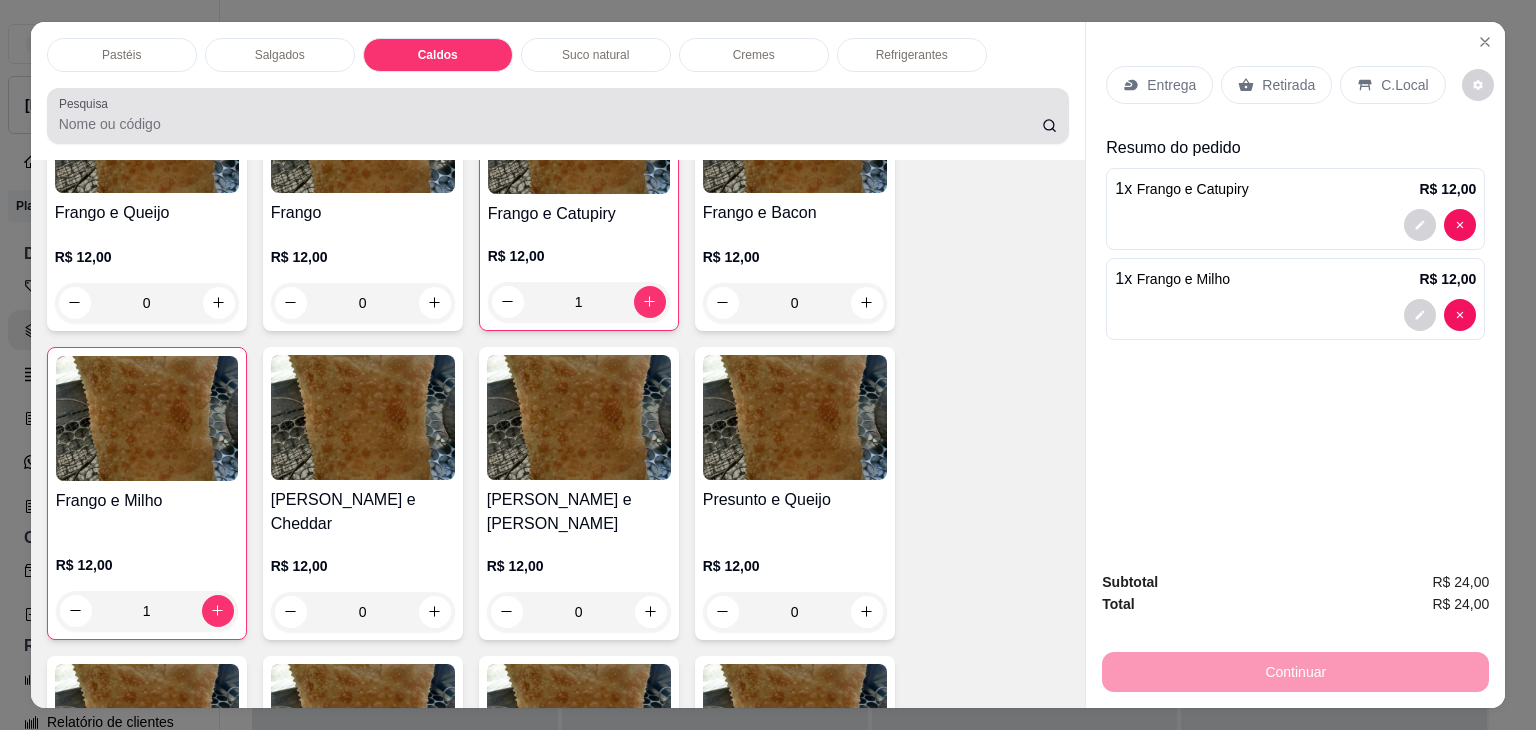 scroll, scrollTop: 2785, scrollLeft: 0, axis: vertical 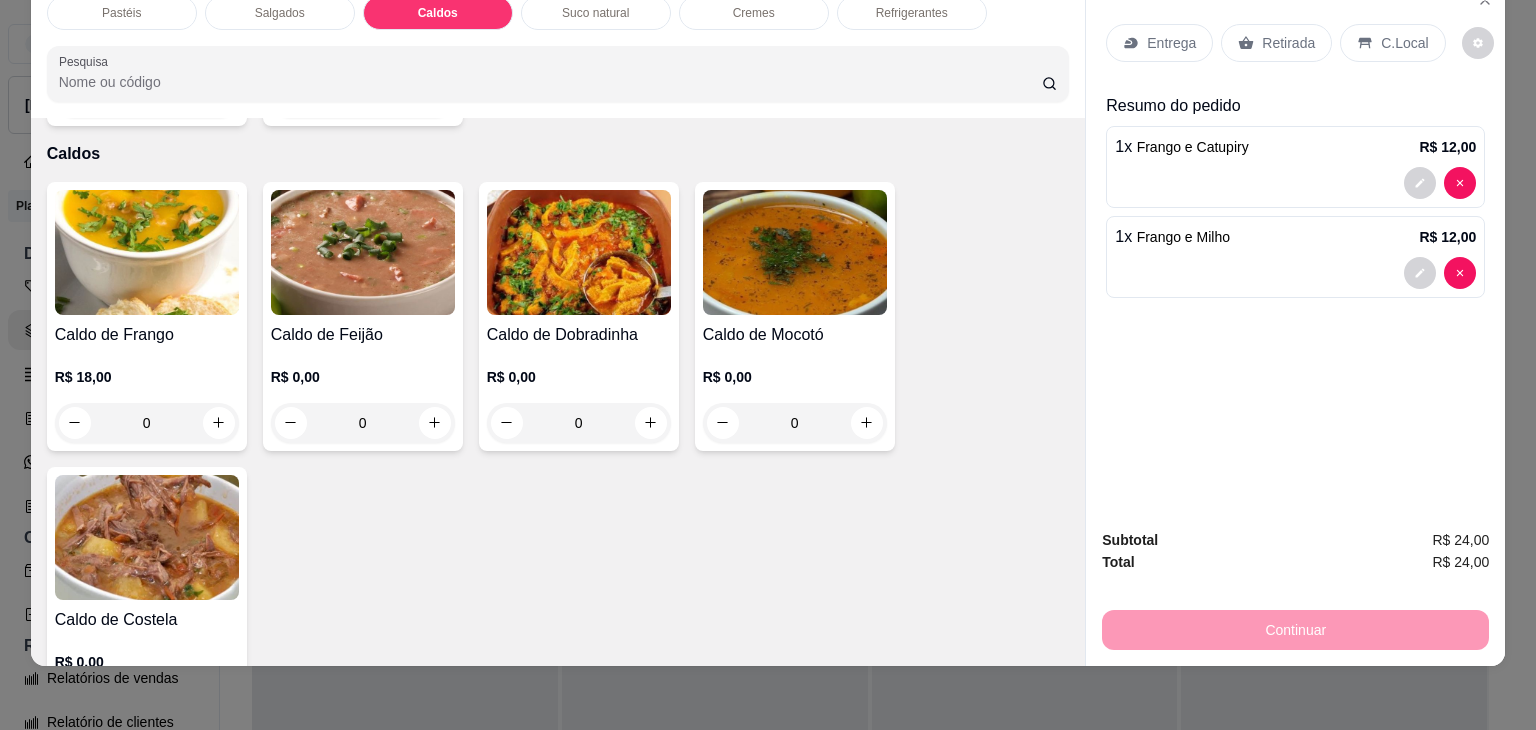 click on "0" at bounding box center (147, 423) 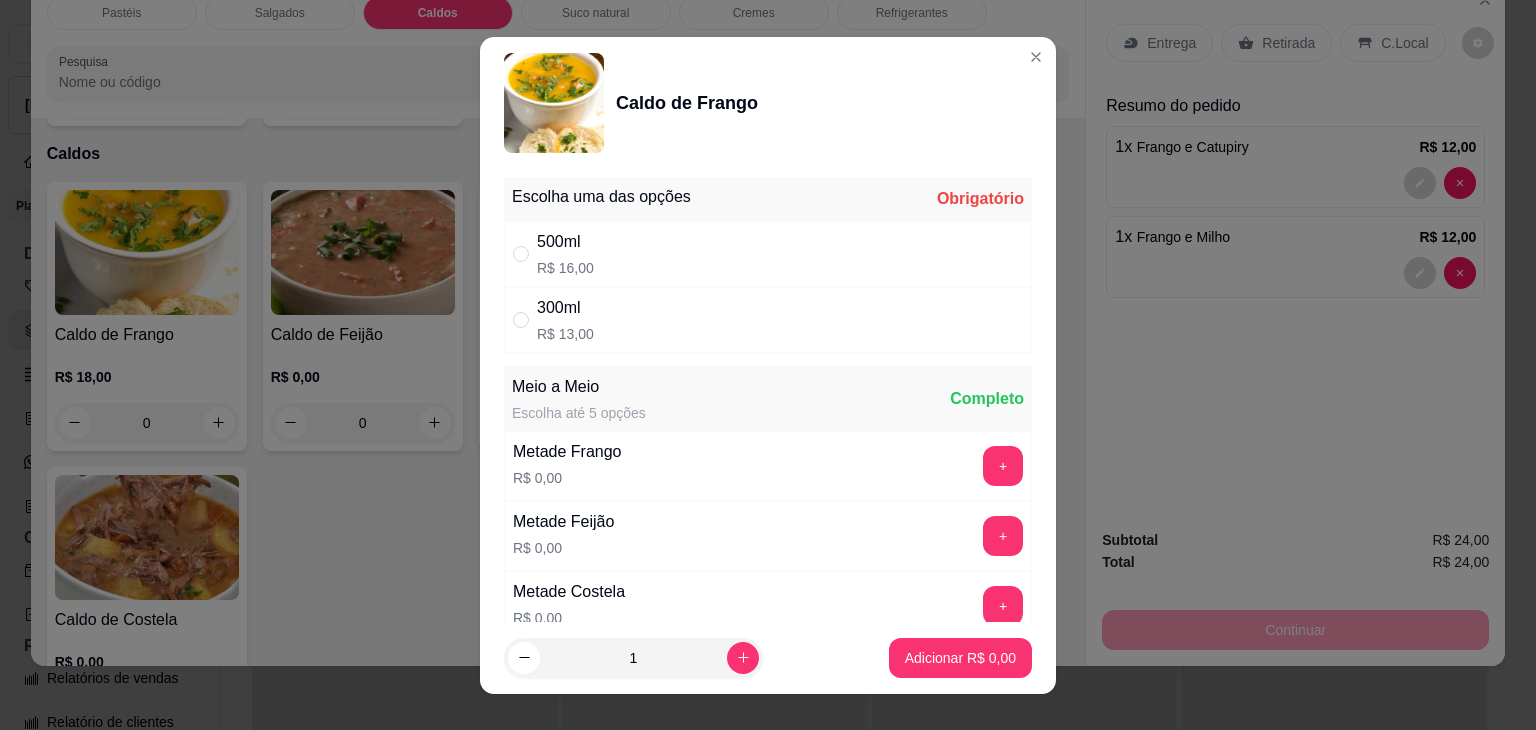 click on "R$ 13,00" at bounding box center (565, 334) 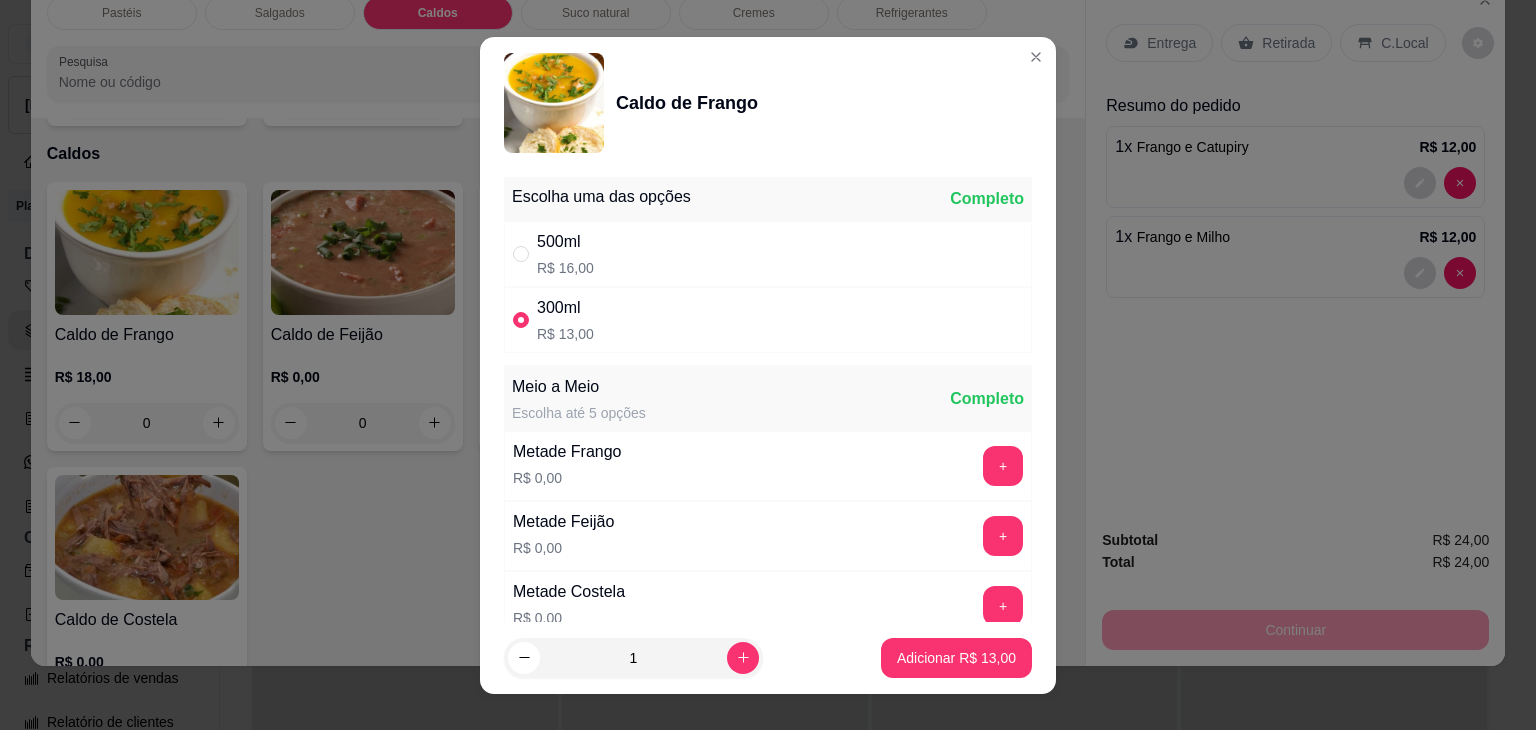 click on "500ml R$ 16,00" at bounding box center (768, 254) 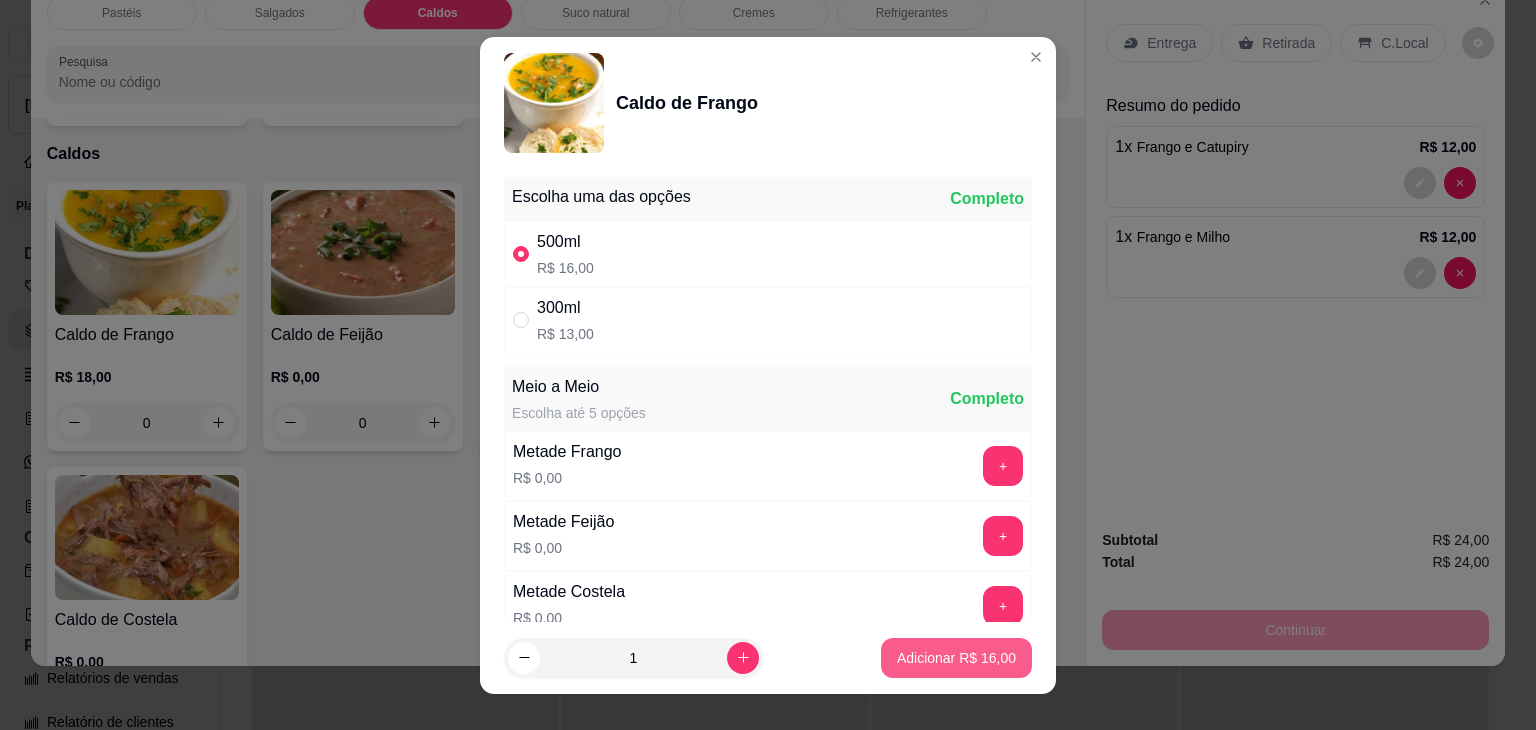 click on "Adicionar   R$ 16,00" at bounding box center [956, 658] 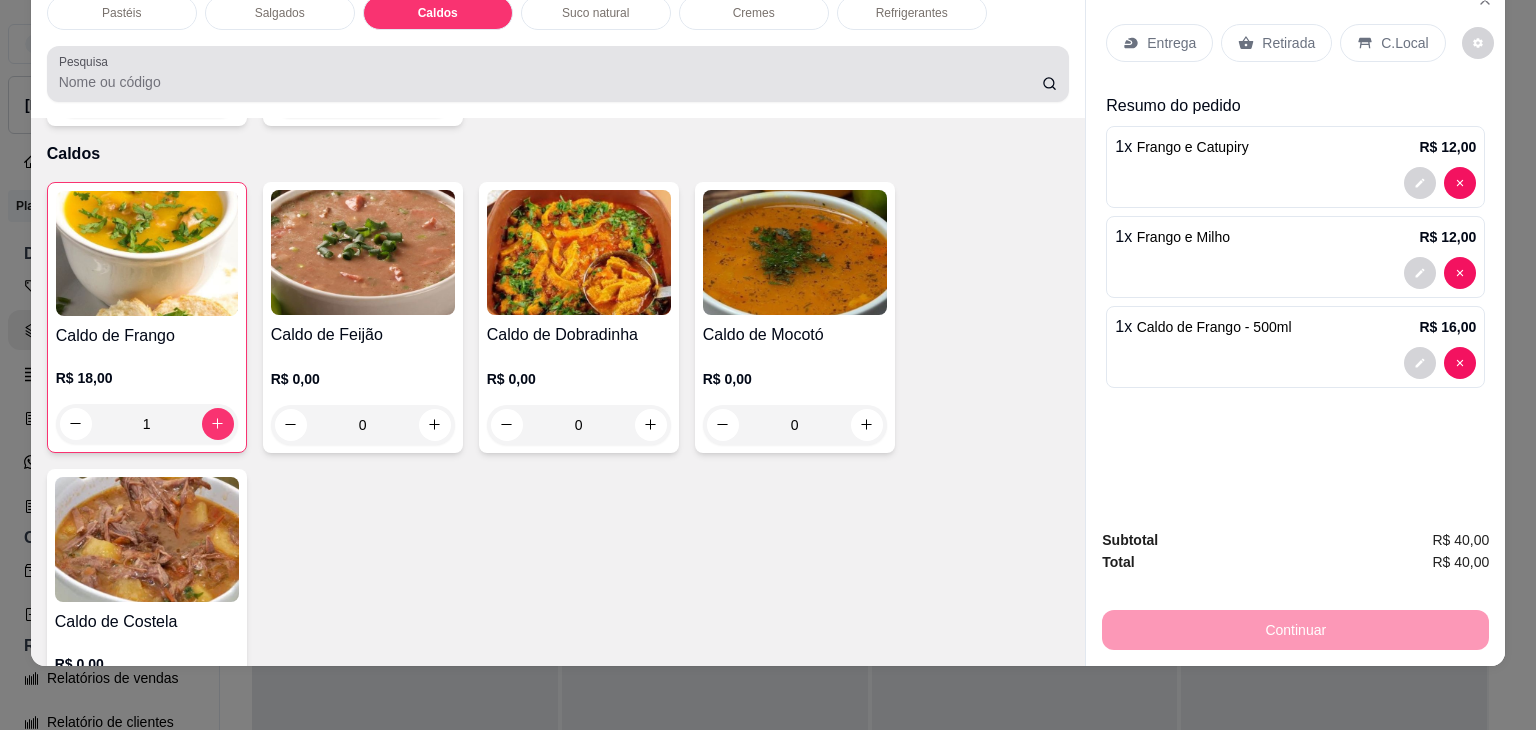 scroll, scrollTop: 0, scrollLeft: 0, axis: both 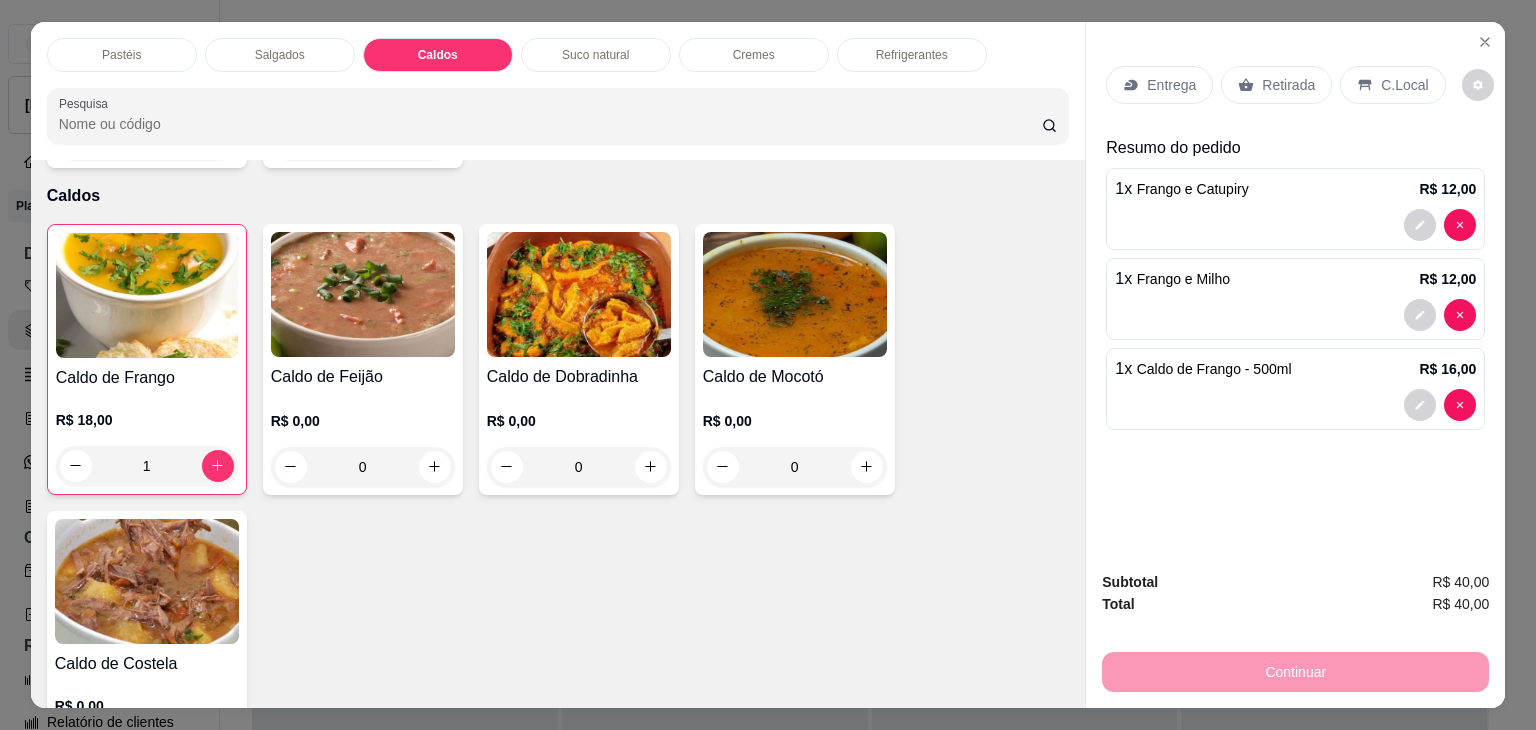 click on "Refrigerantes" at bounding box center (912, 55) 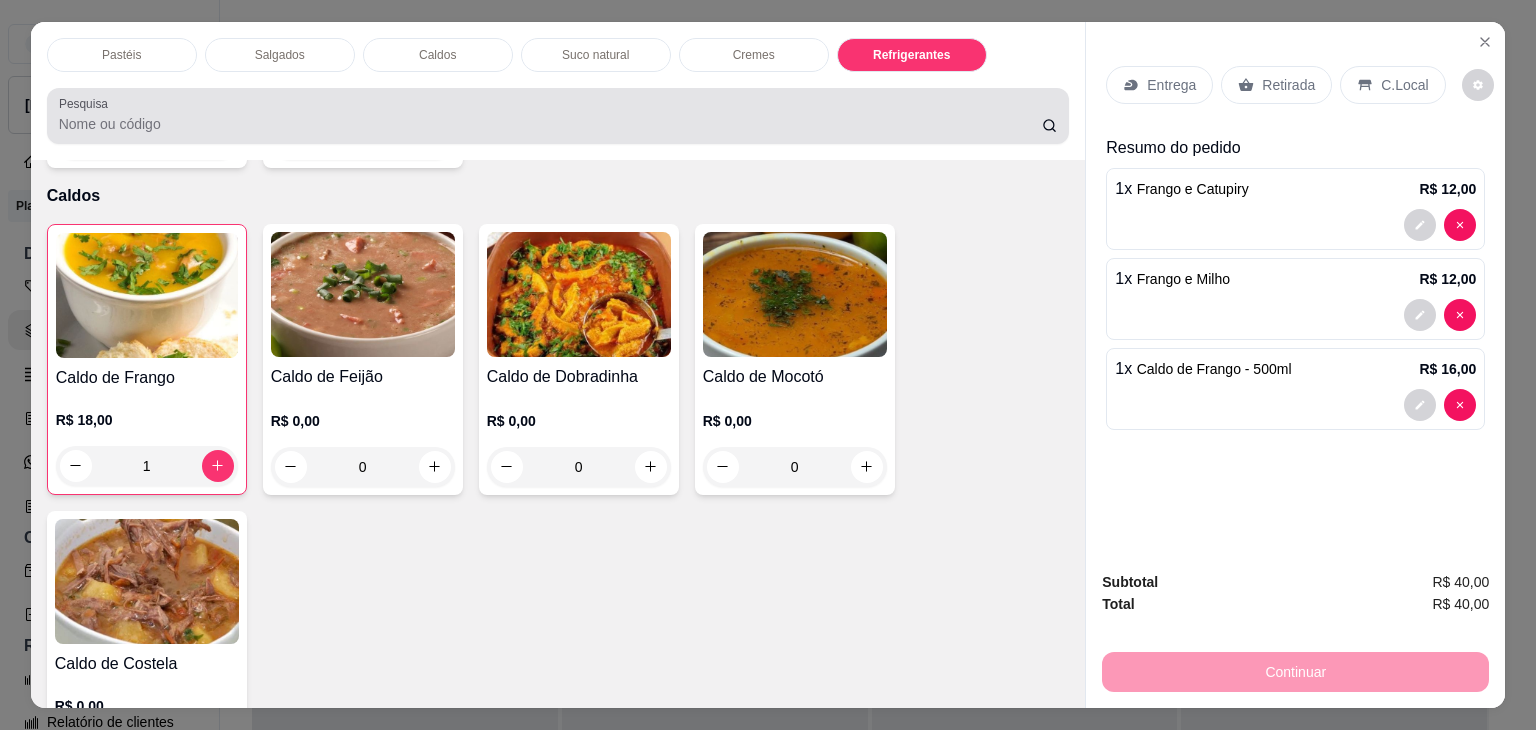 scroll, scrollTop: 5235, scrollLeft: 0, axis: vertical 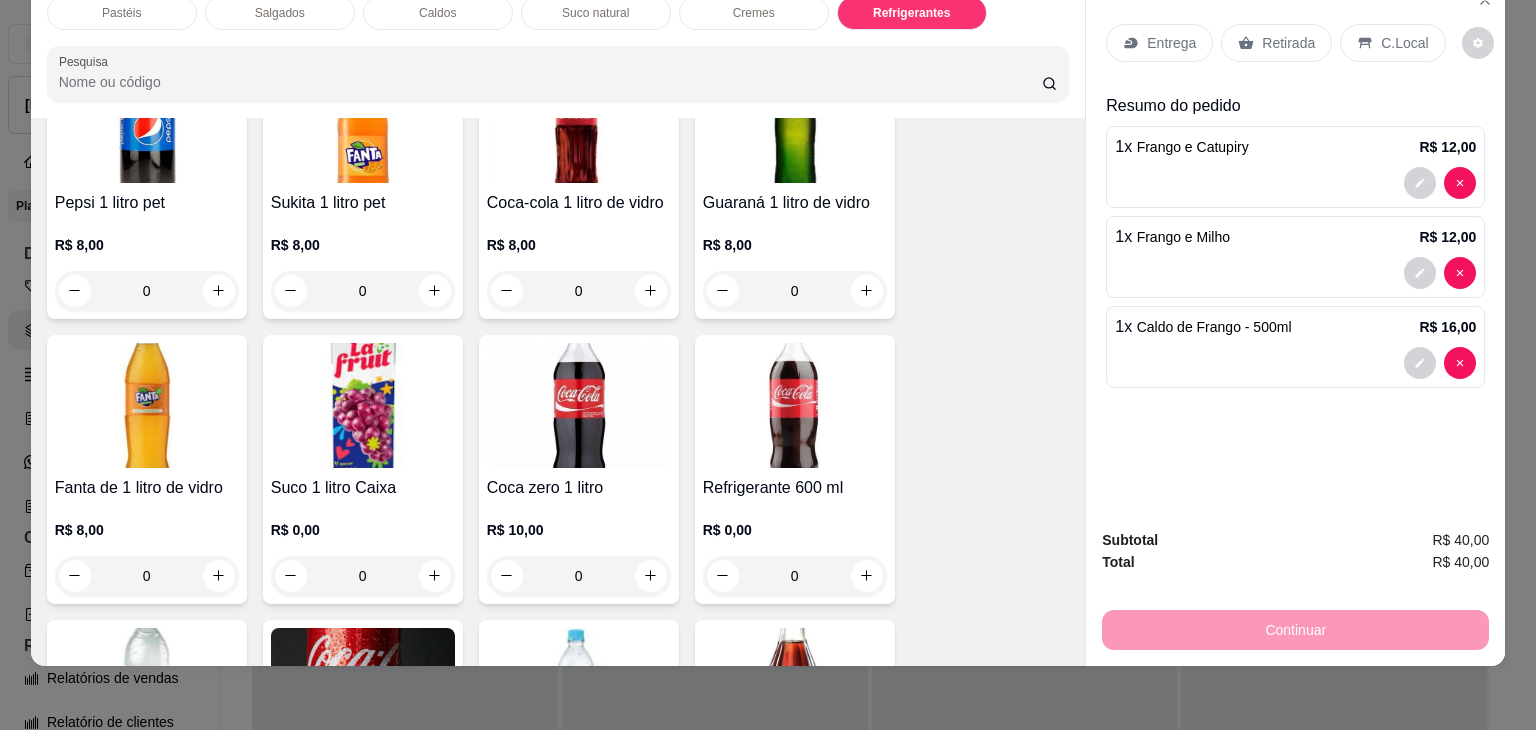 click on "0" at bounding box center (795, 576) 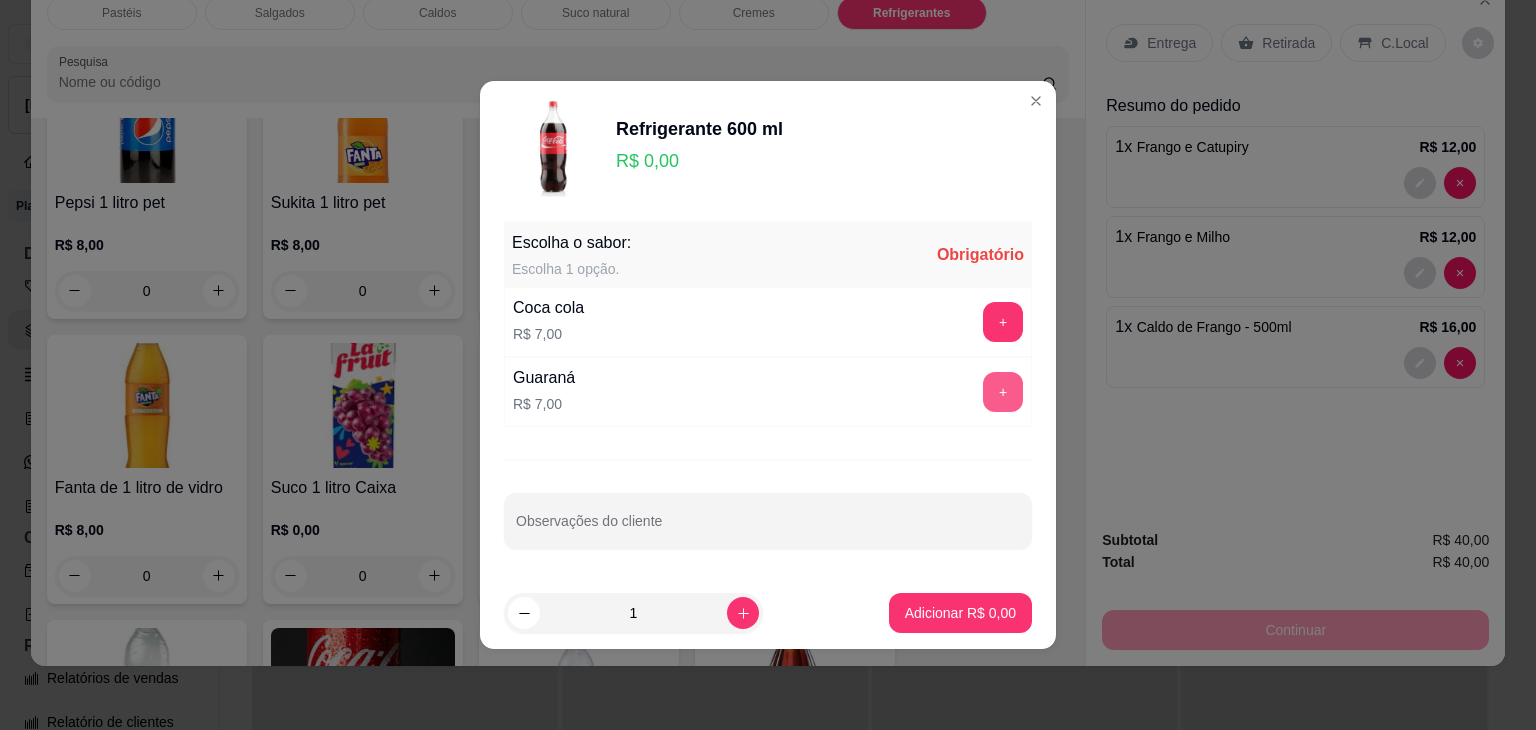 click on "+" at bounding box center (1003, 392) 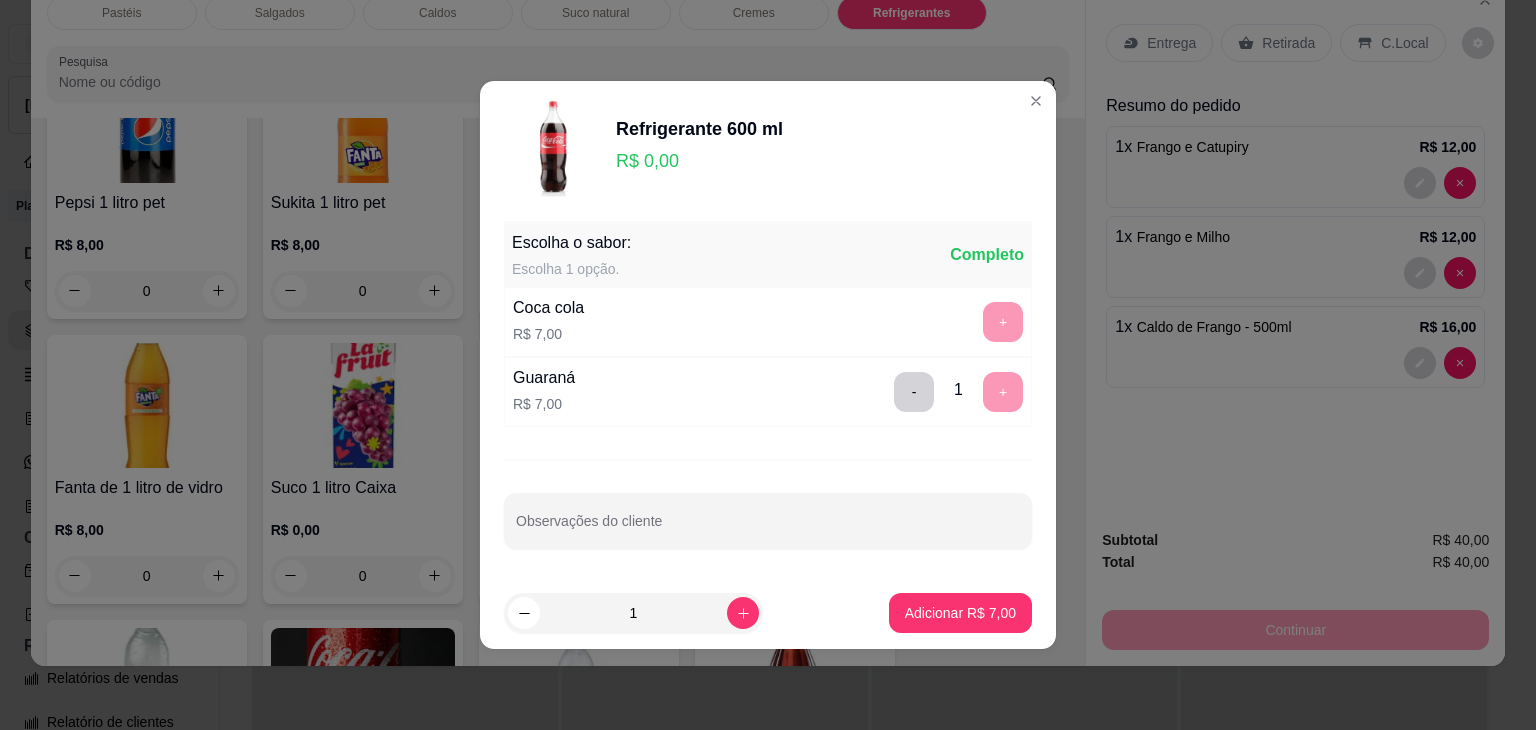 click on "1 Adicionar   R$ 7,00" at bounding box center (768, 613) 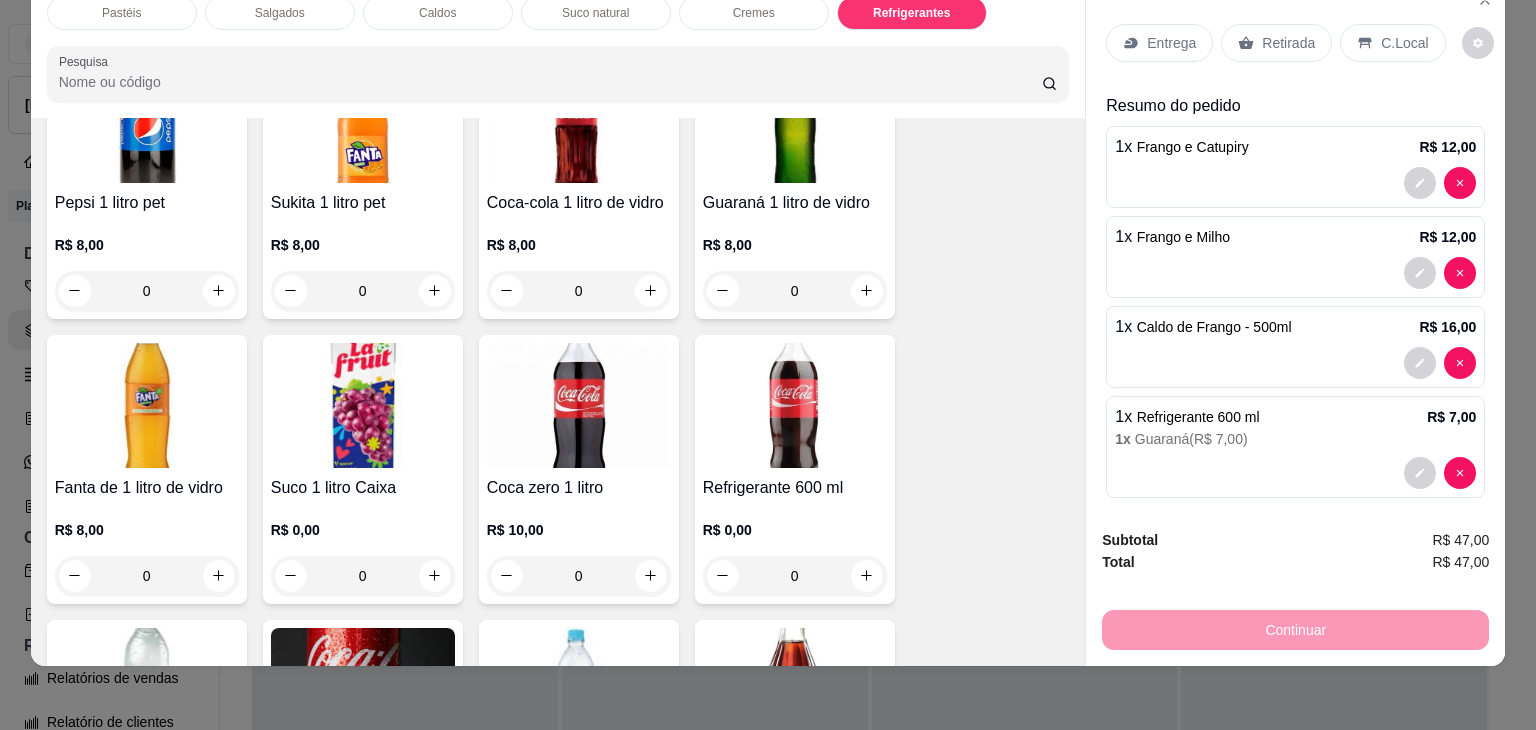 click on "Retirada" at bounding box center [1276, 43] 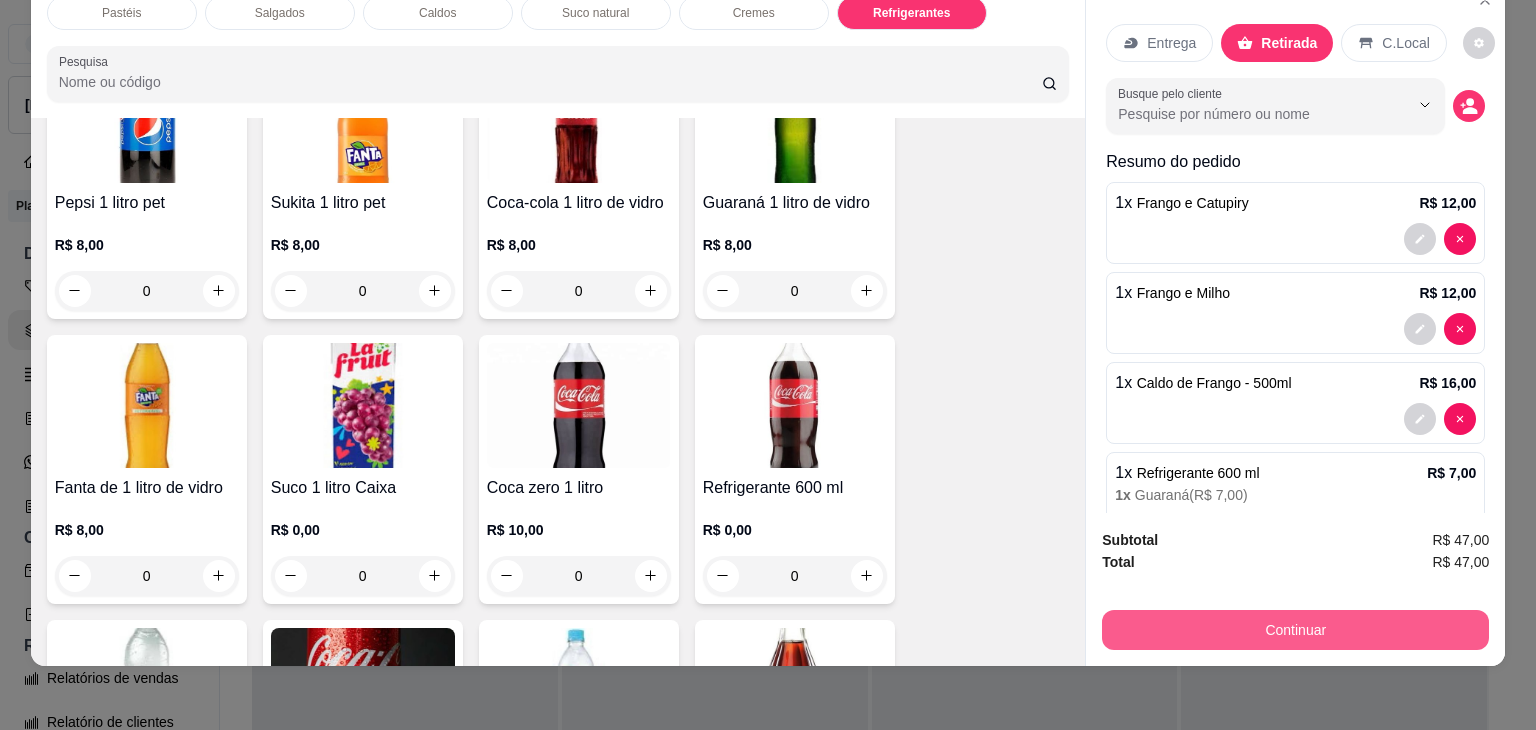 click on "Continuar" at bounding box center (1295, 630) 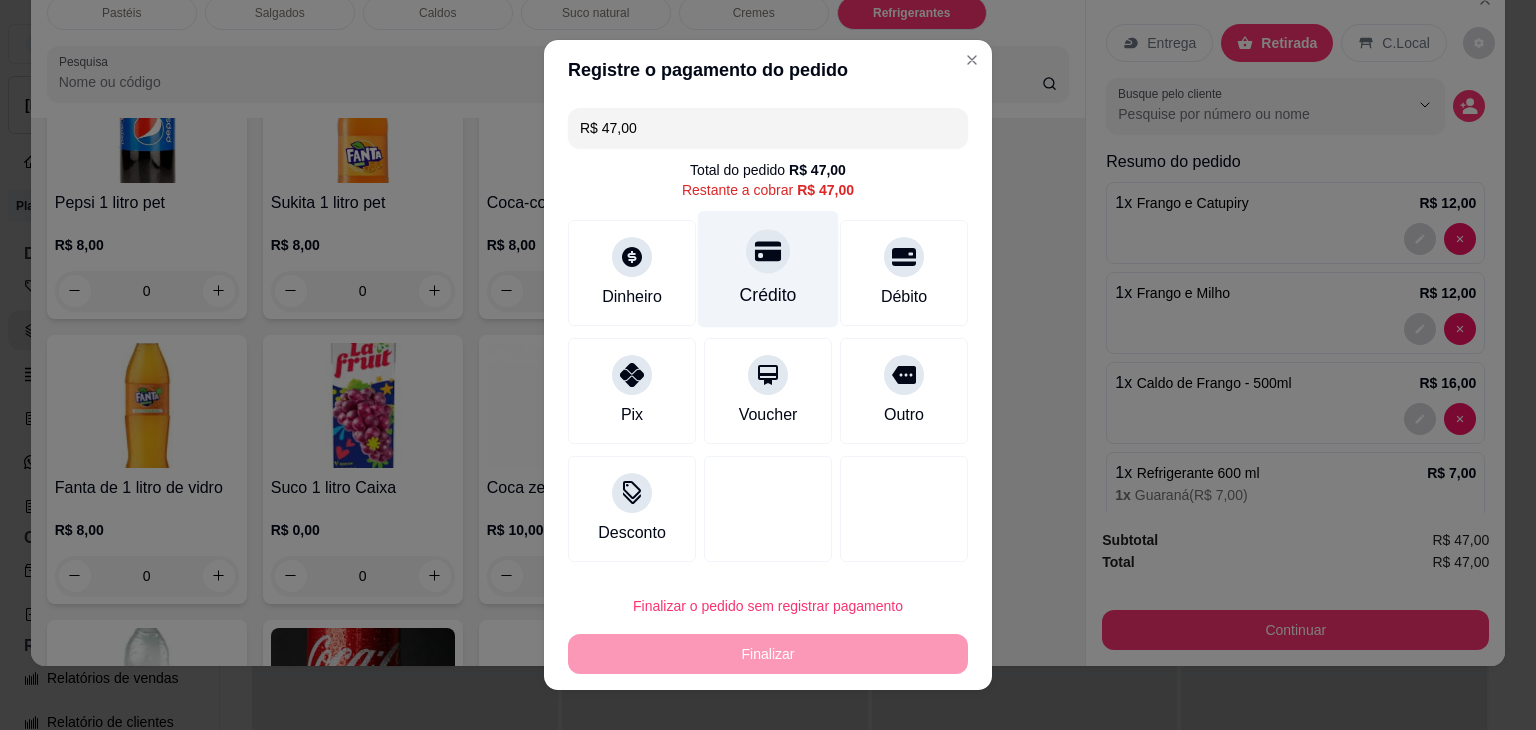click at bounding box center (768, 251) 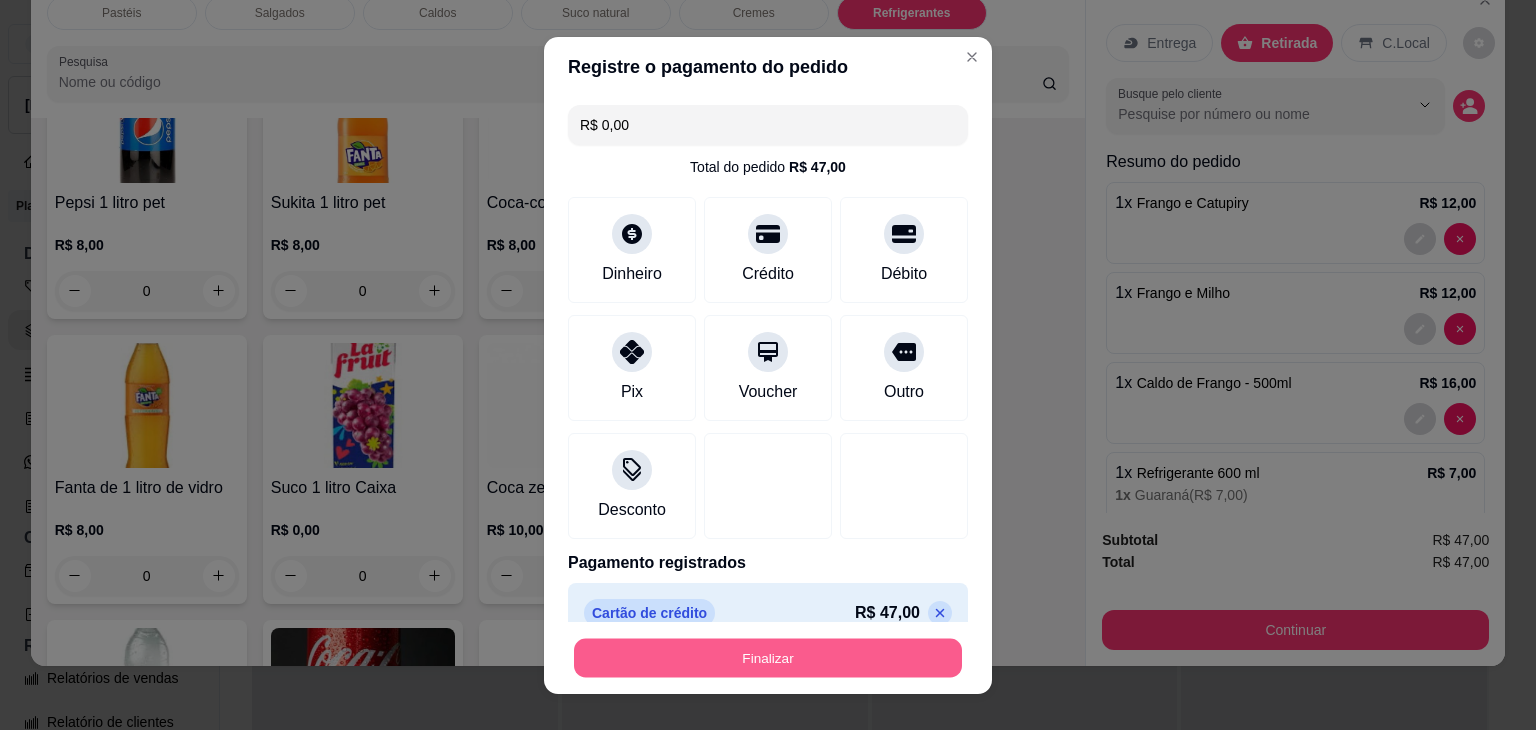 click on "Finalizar" at bounding box center (768, 657) 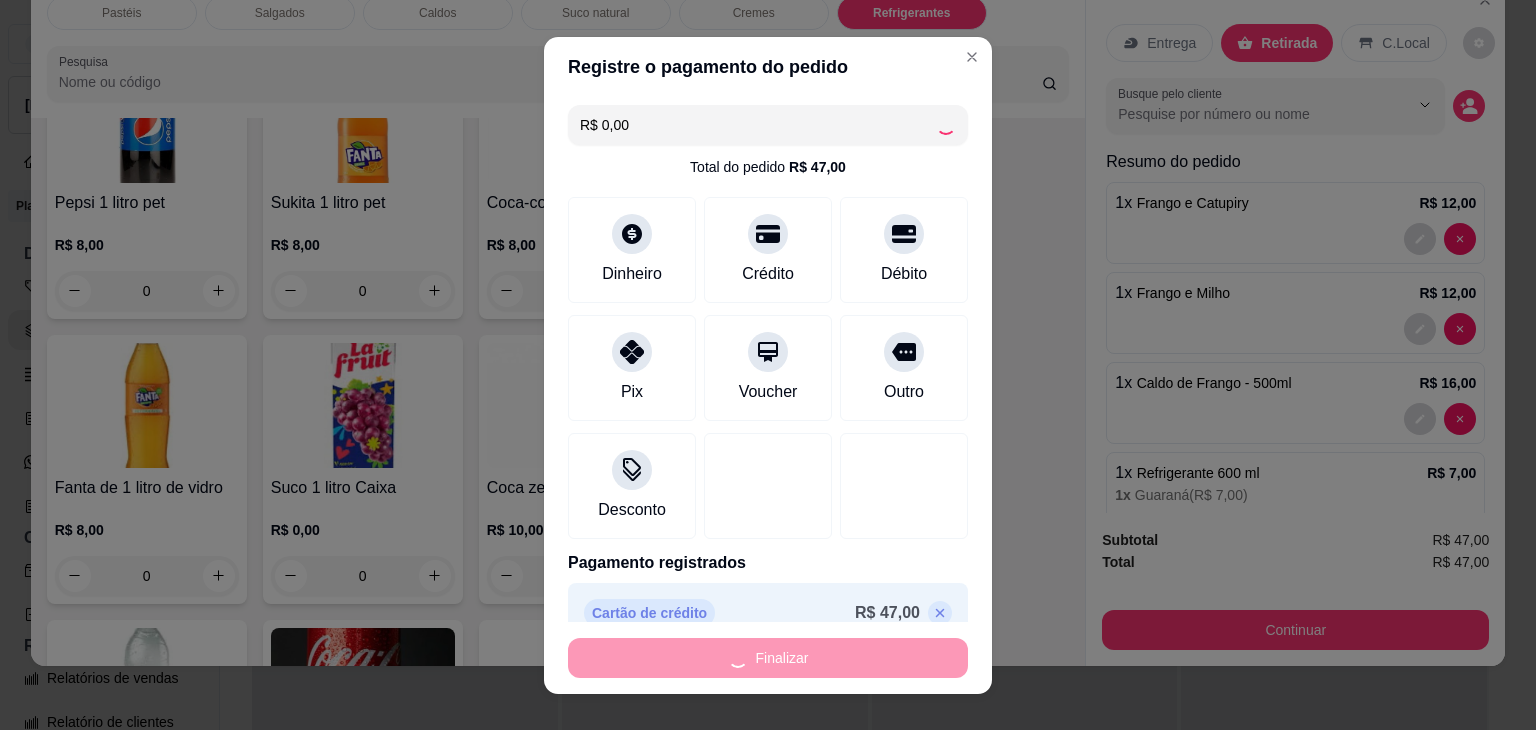 type on "0" 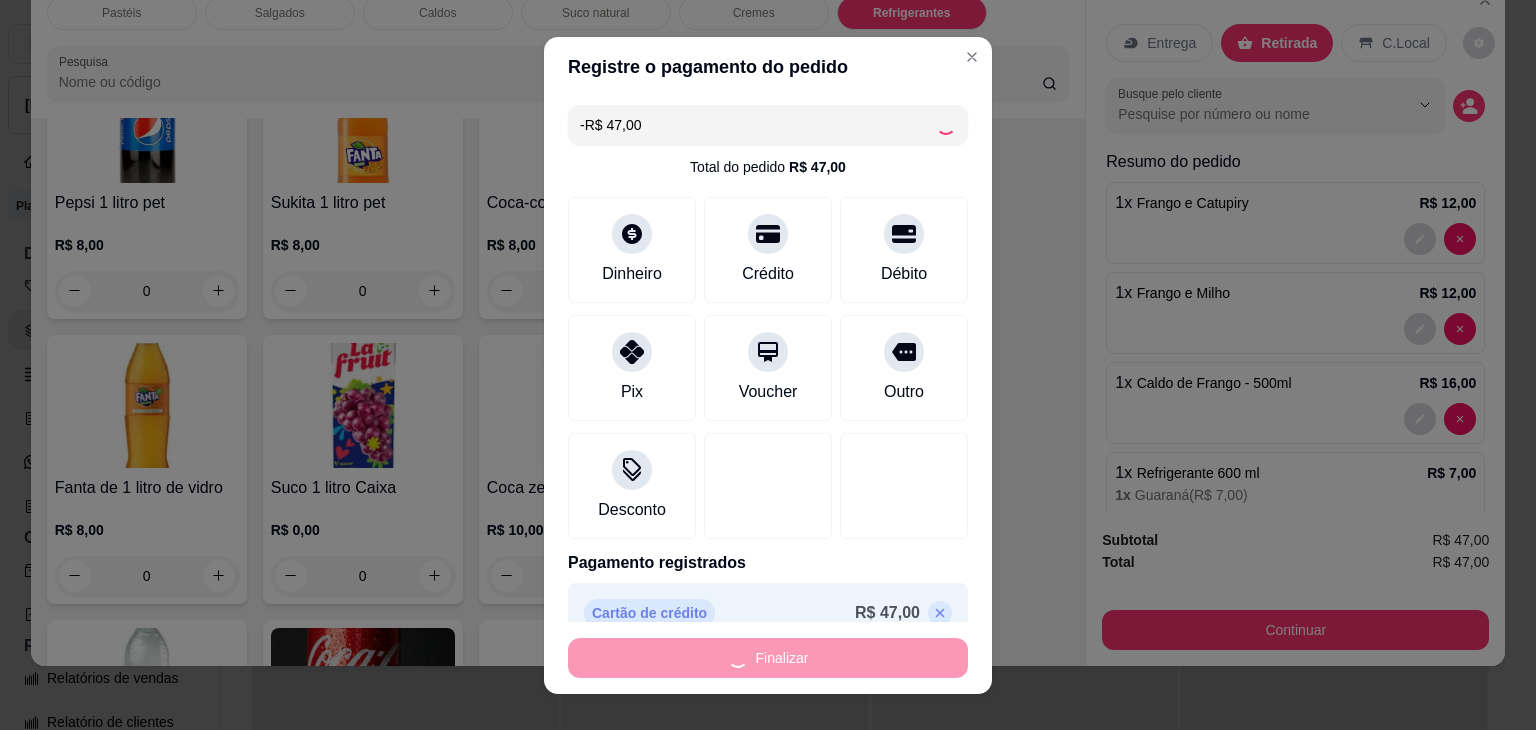 scroll, scrollTop: 5647, scrollLeft: 0, axis: vertical 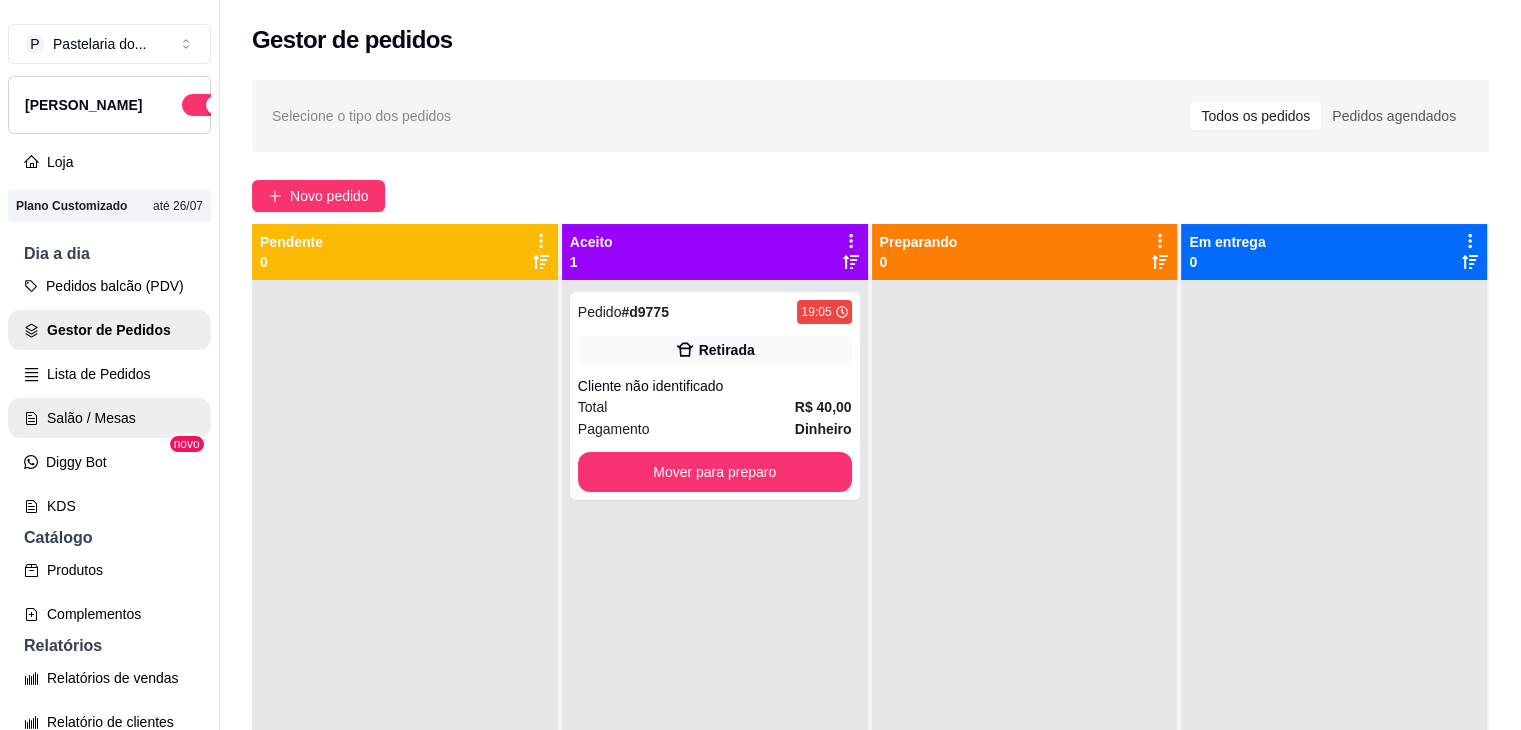 click on "Salão / Mesas" at bounding box center [109, 418] 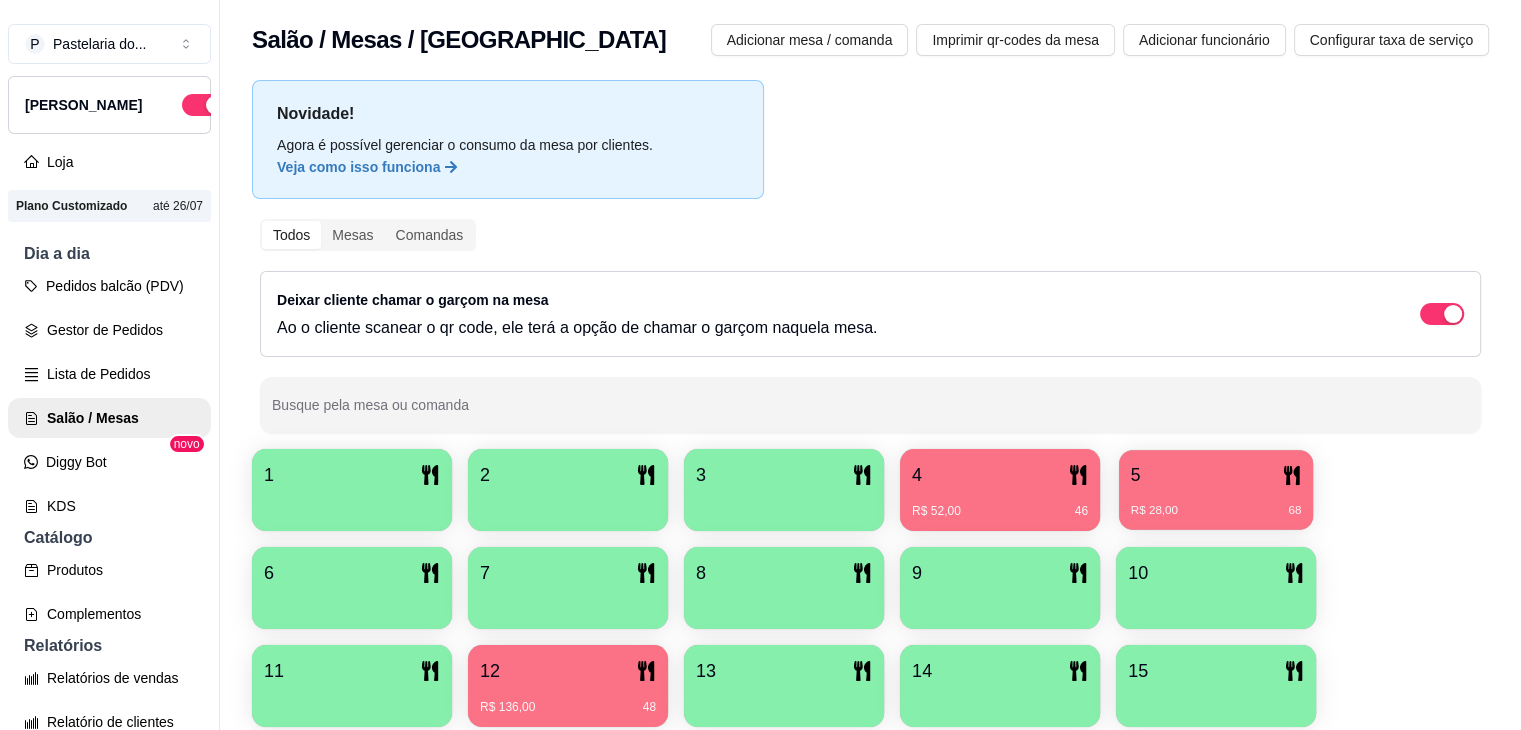 click on "R$ 28,00 68" at bounding box center [1216, 503] 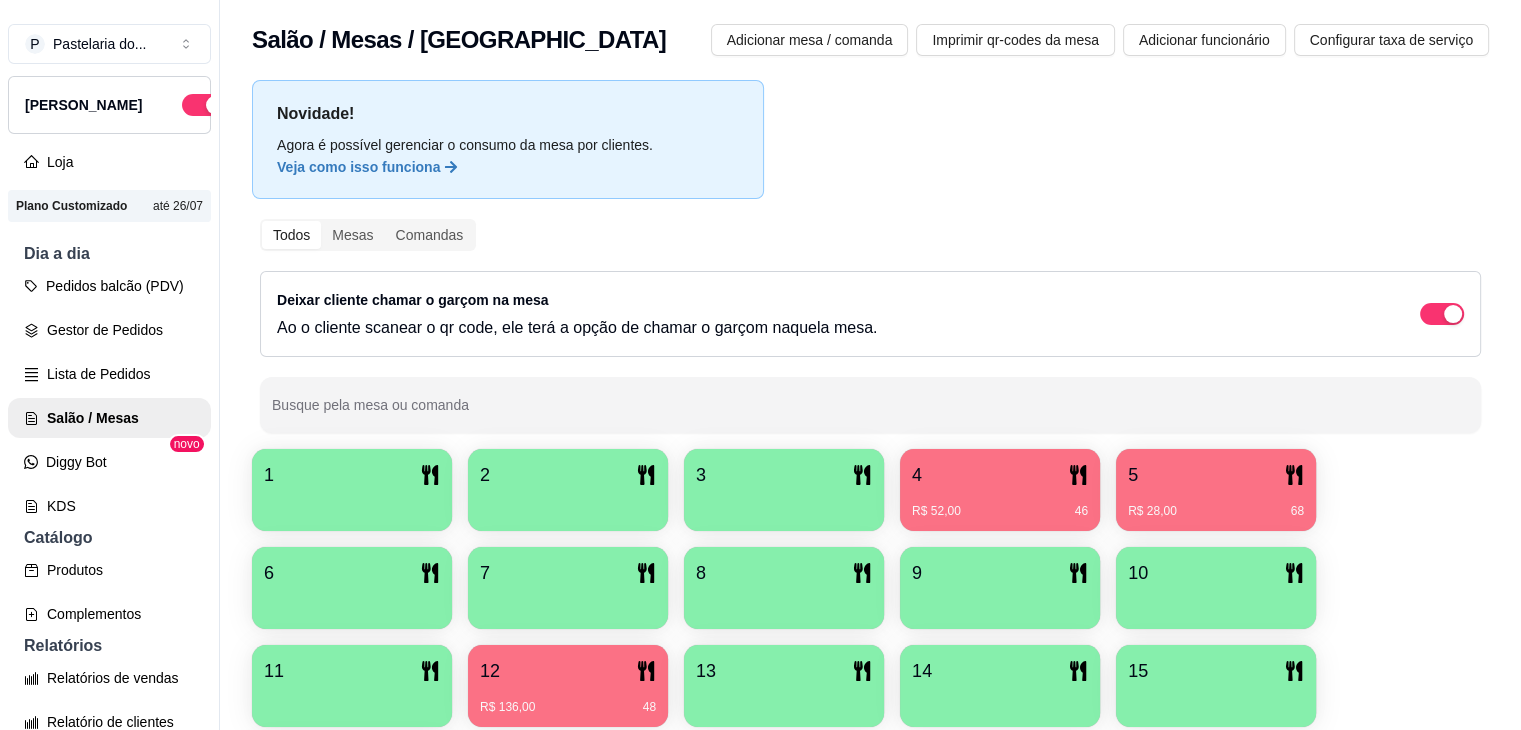 click on "4" at bounding box center [1000, 475] 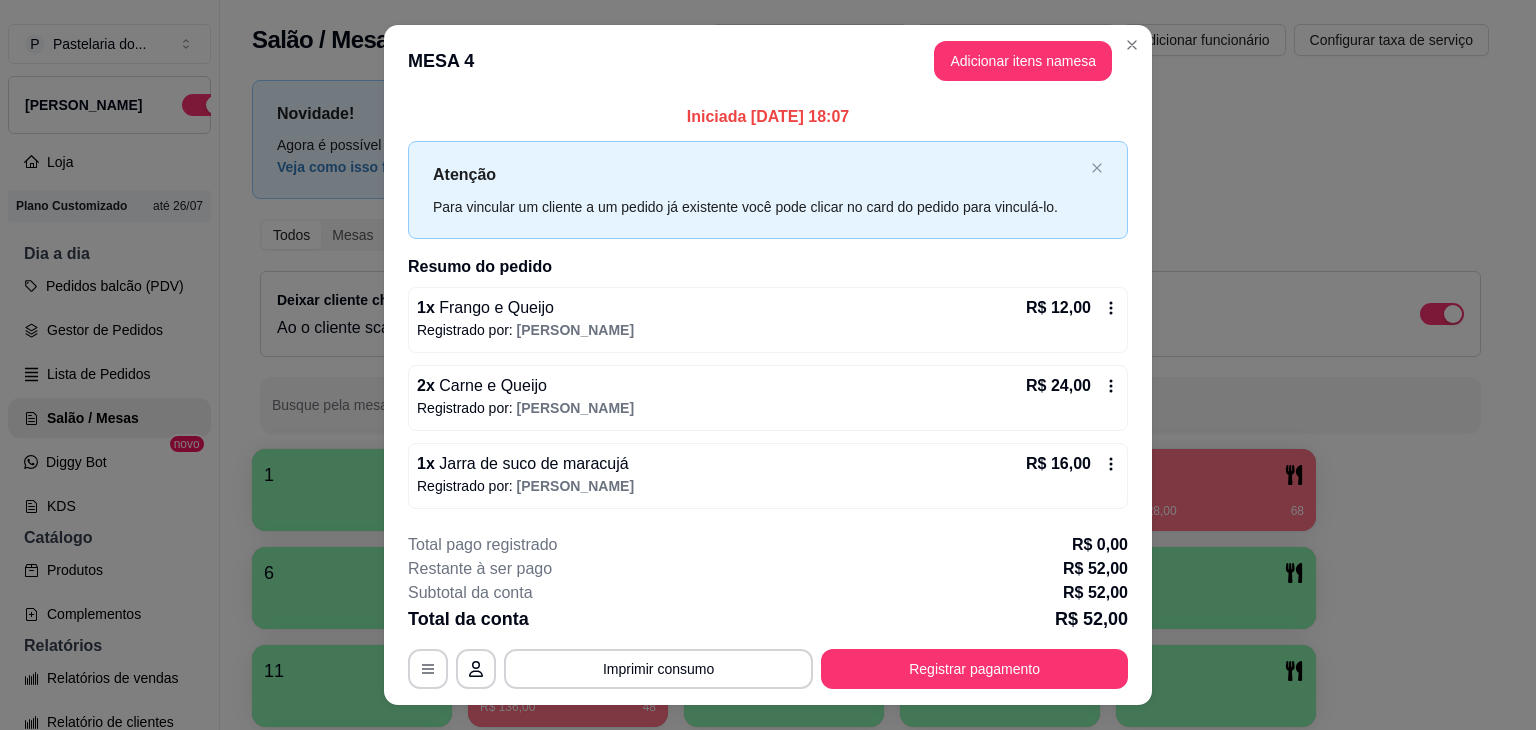 scroll, scrollTop: 37, scrollLeft: 0, axis: vertical 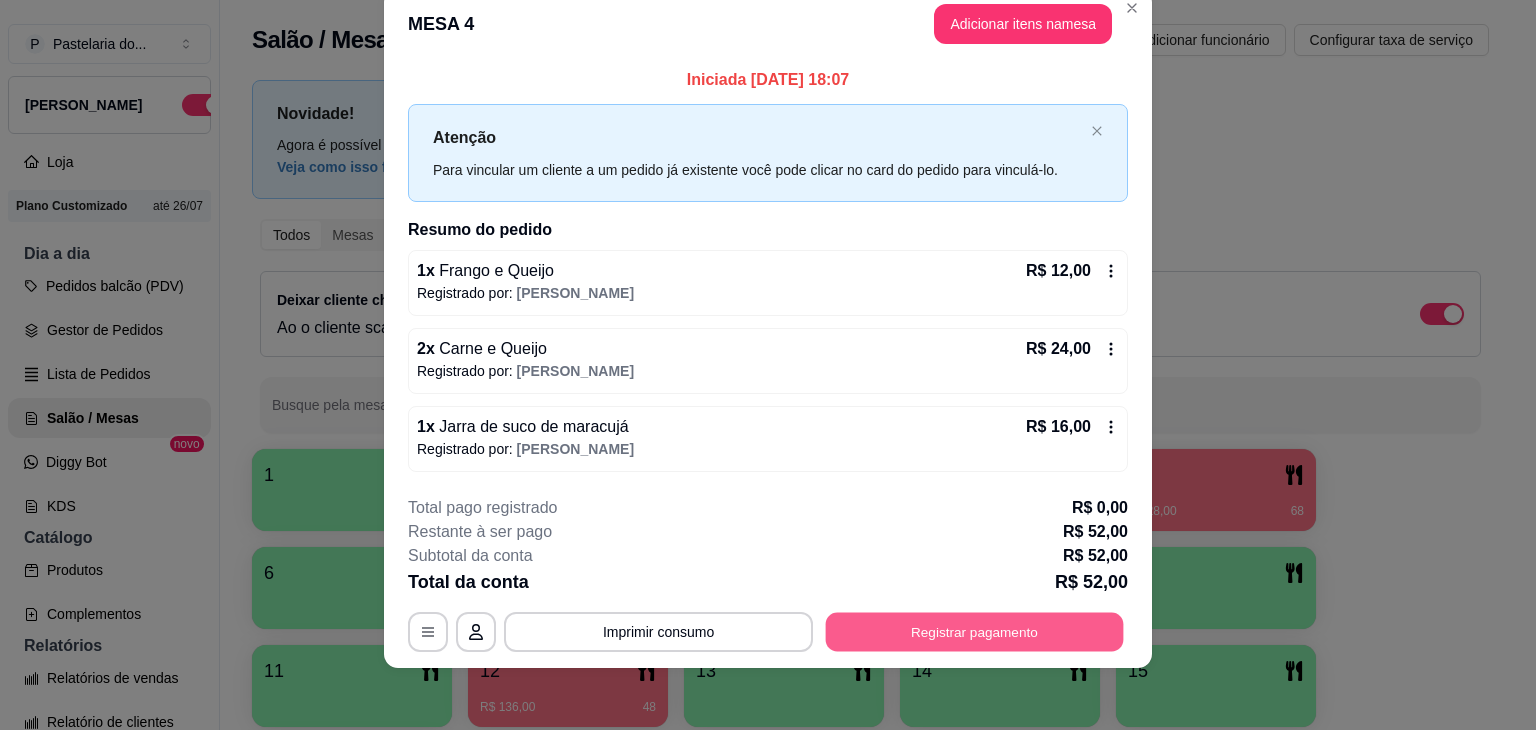 click on "Registrar pagamento" at bounding box center (975, 631) 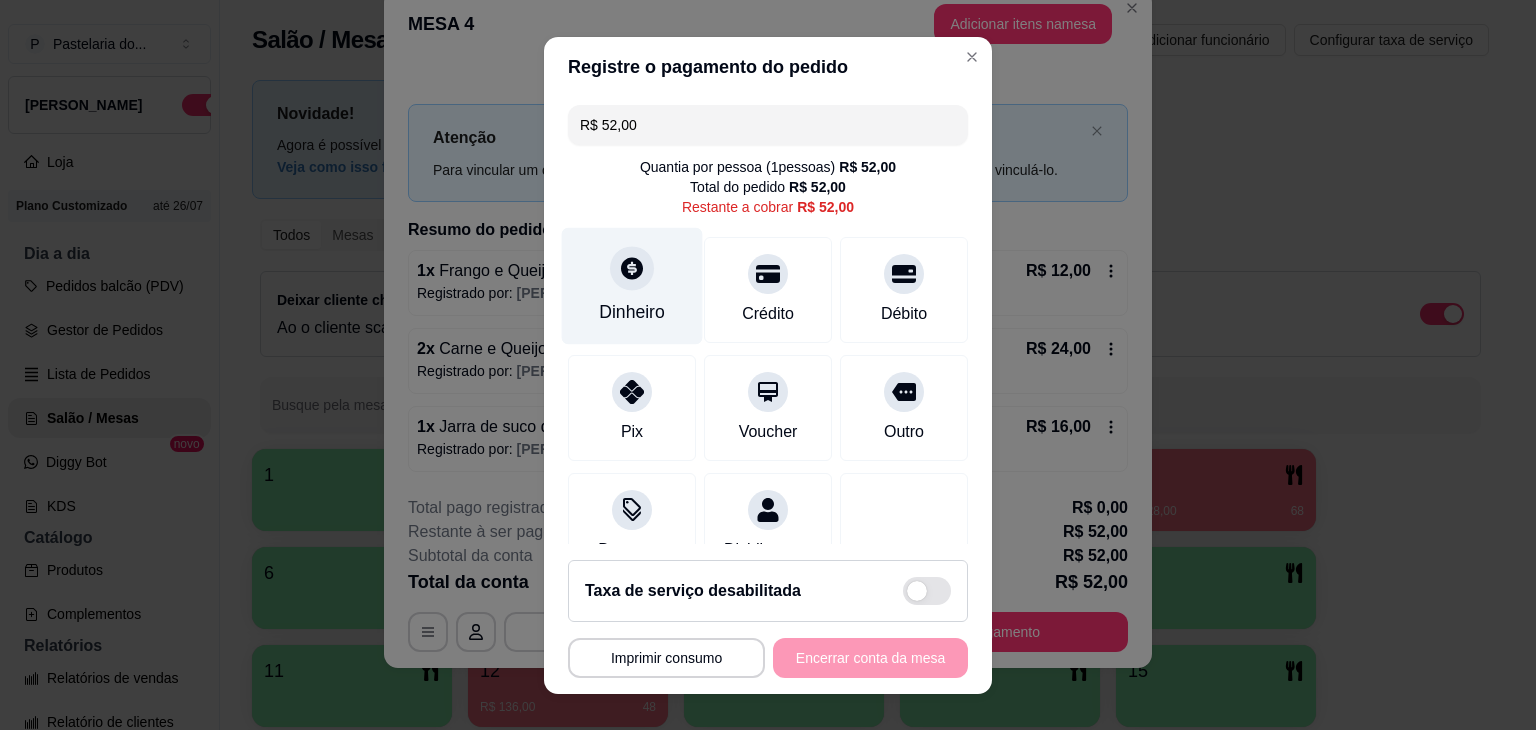click at bounding box center [632, 268] 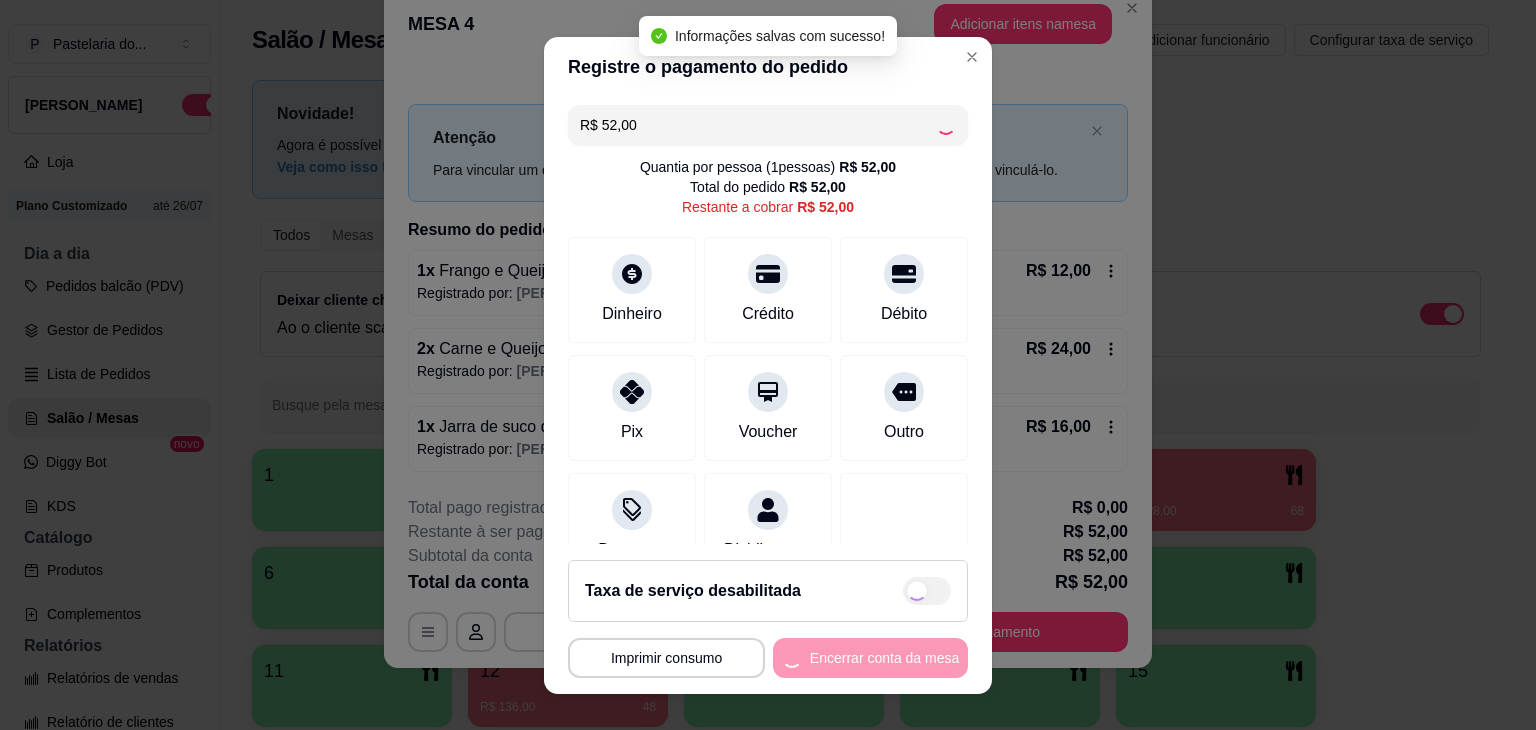 type on "R$ 0,00" 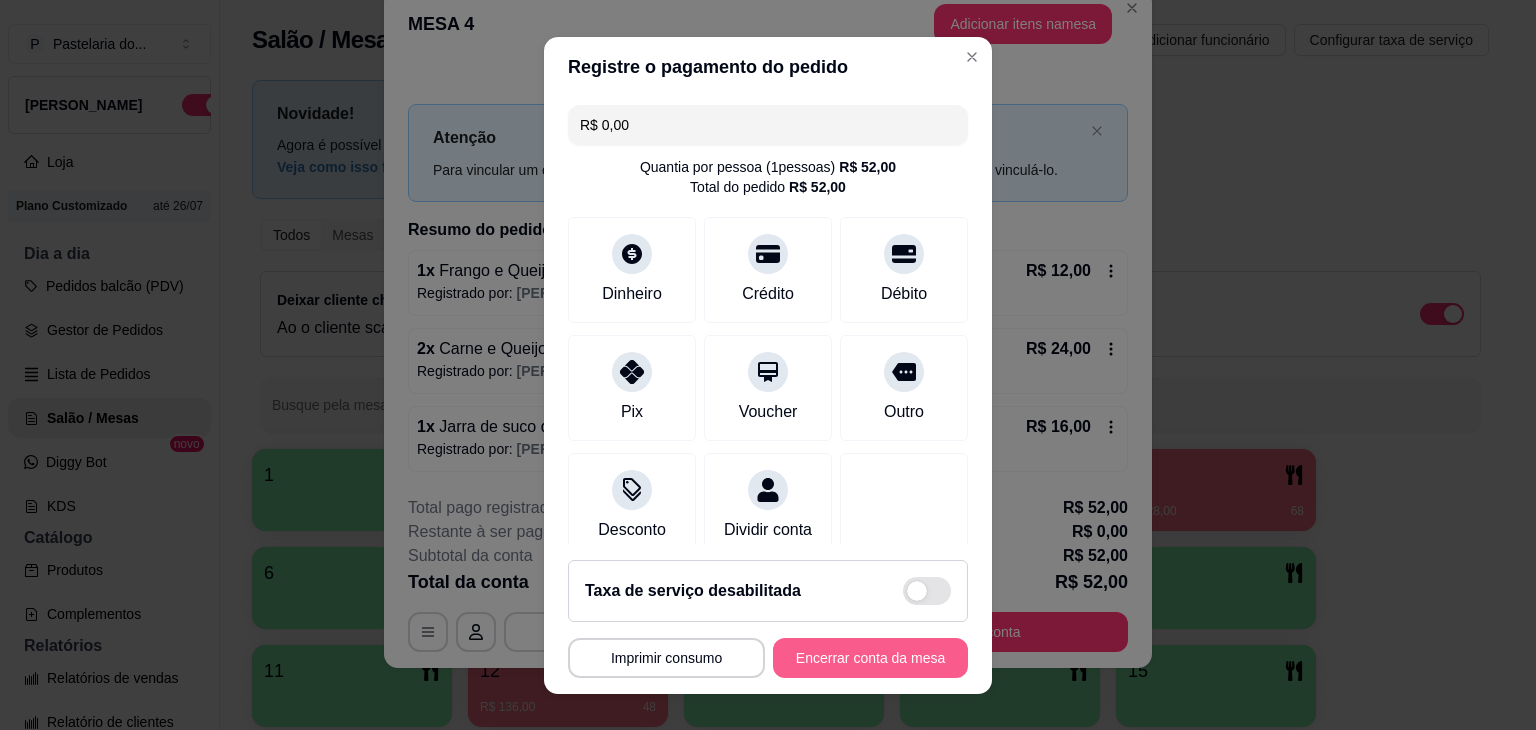 click on "Encerrar conta da mesa" at bounding box center [870, 658] 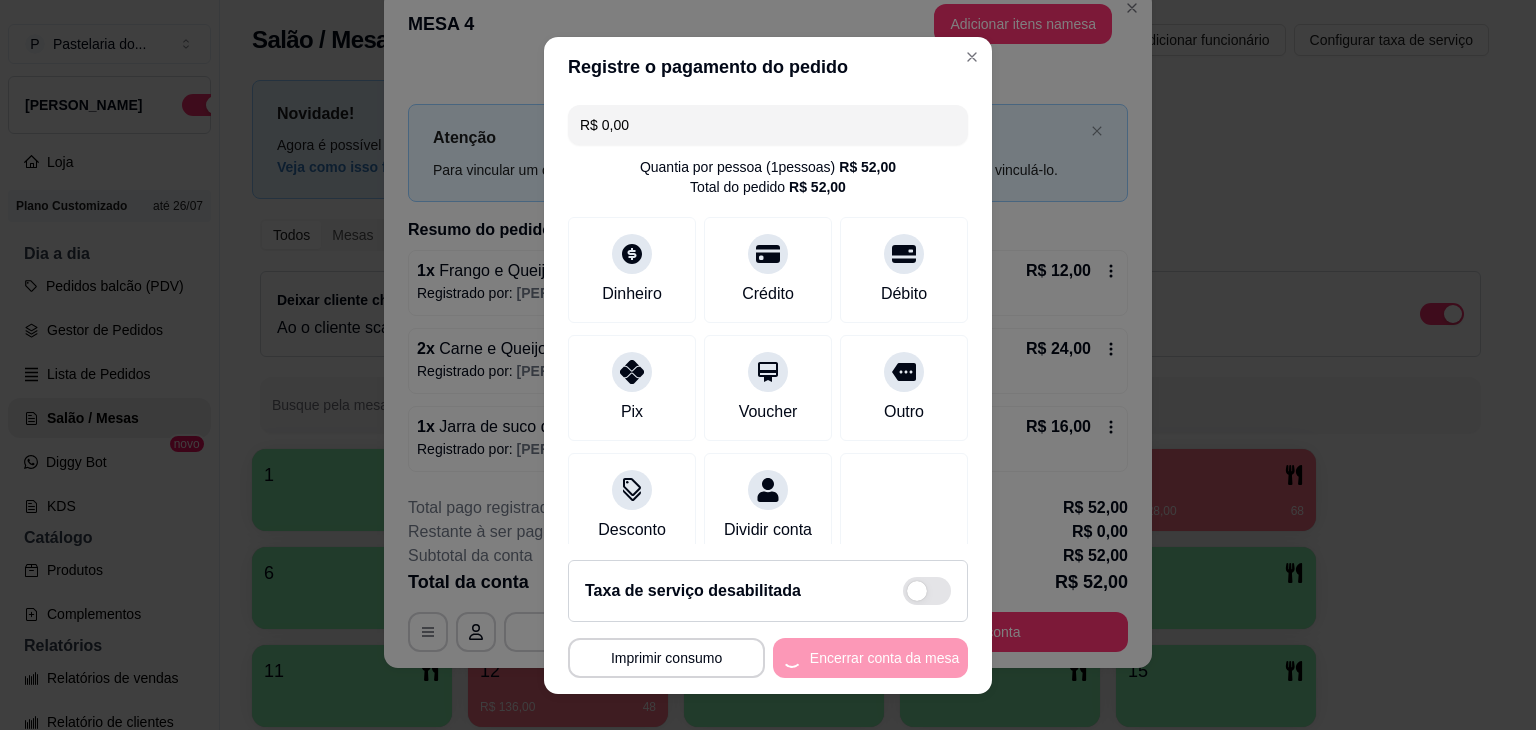 scroll, scrollTop: 0, scrollLeft: 0, axis: both 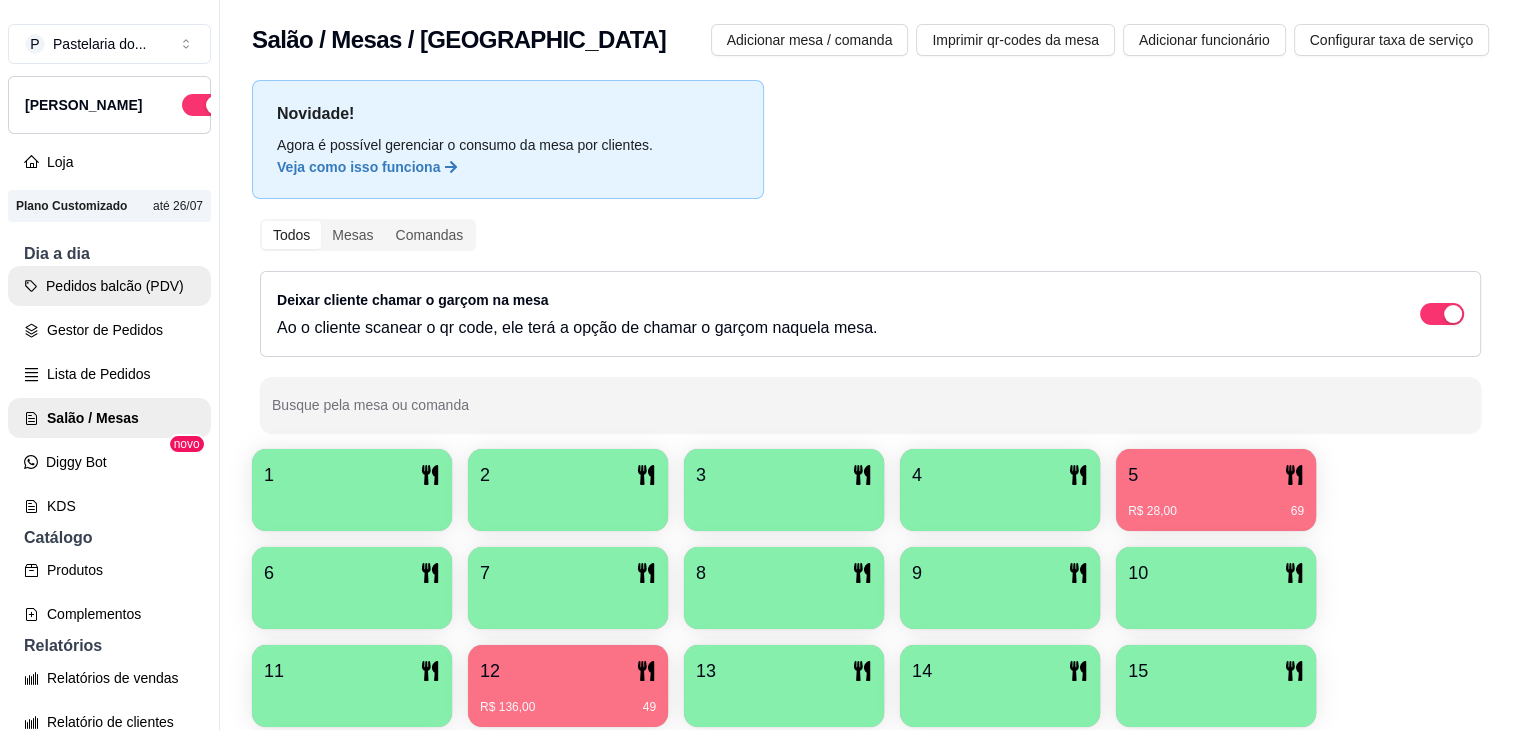 click on "Pedidos balcão (PDV)" at bounding box center (109, 286) 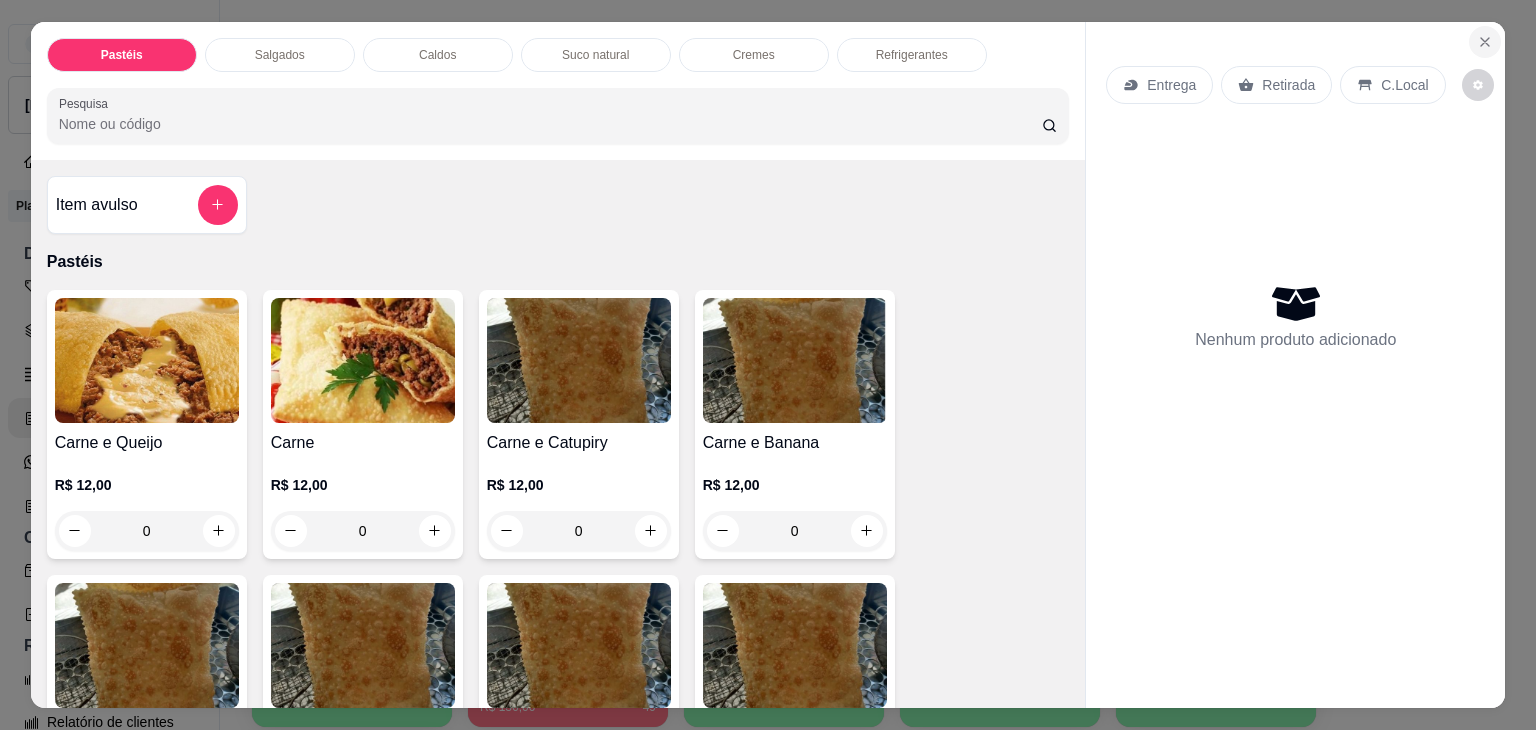 click 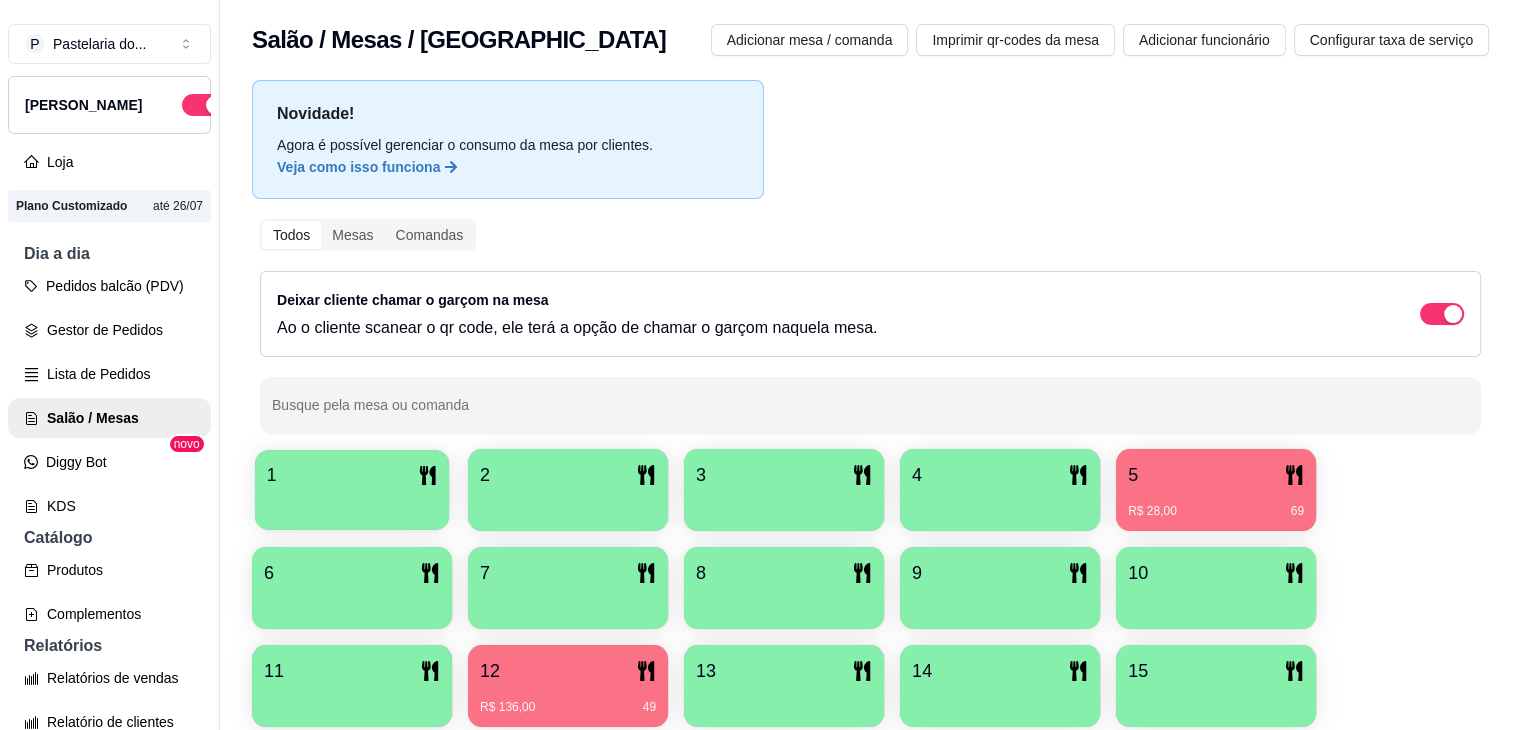 click at bounding box center [352, 503] 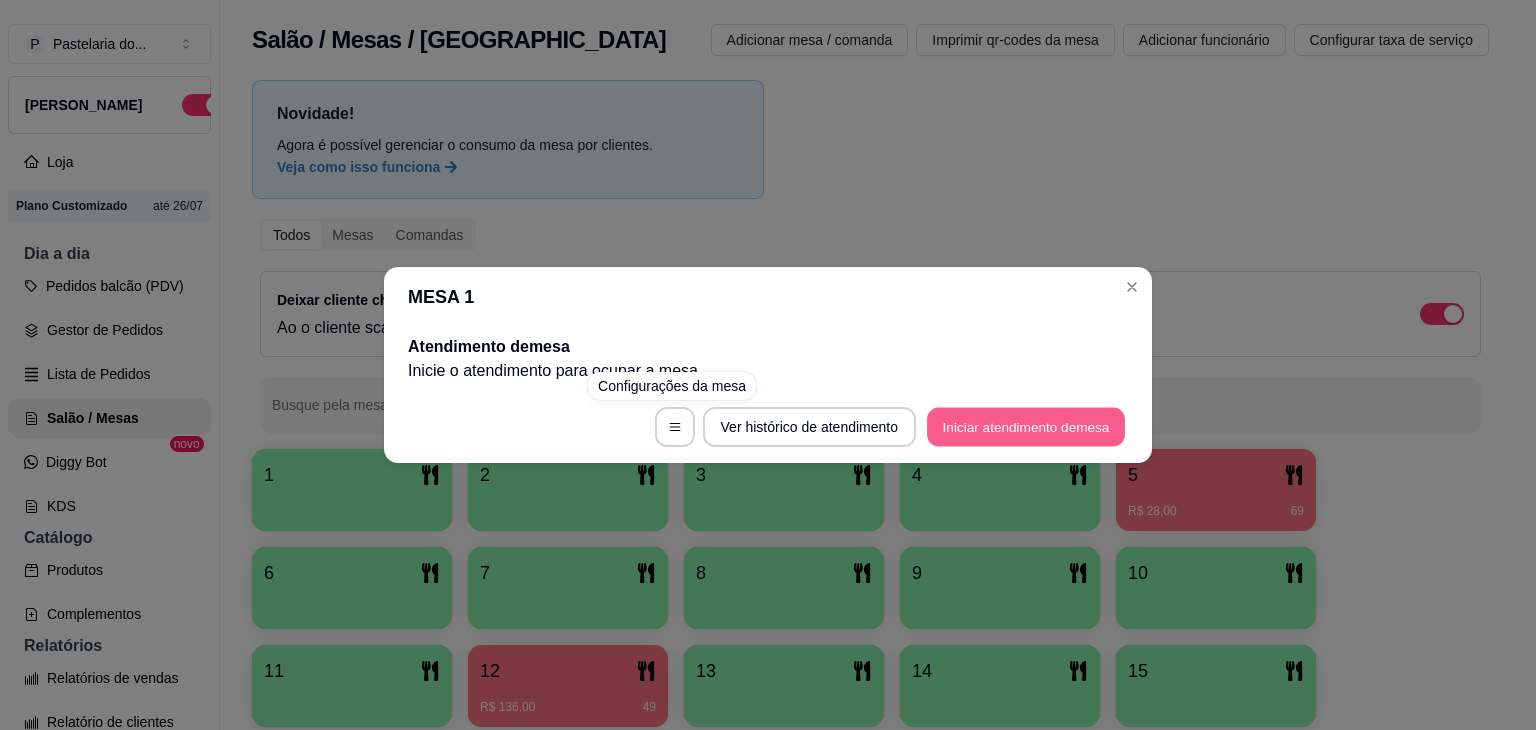 click on "Iniciar atendimento de  mesa" at bounding box center [1026, 427] 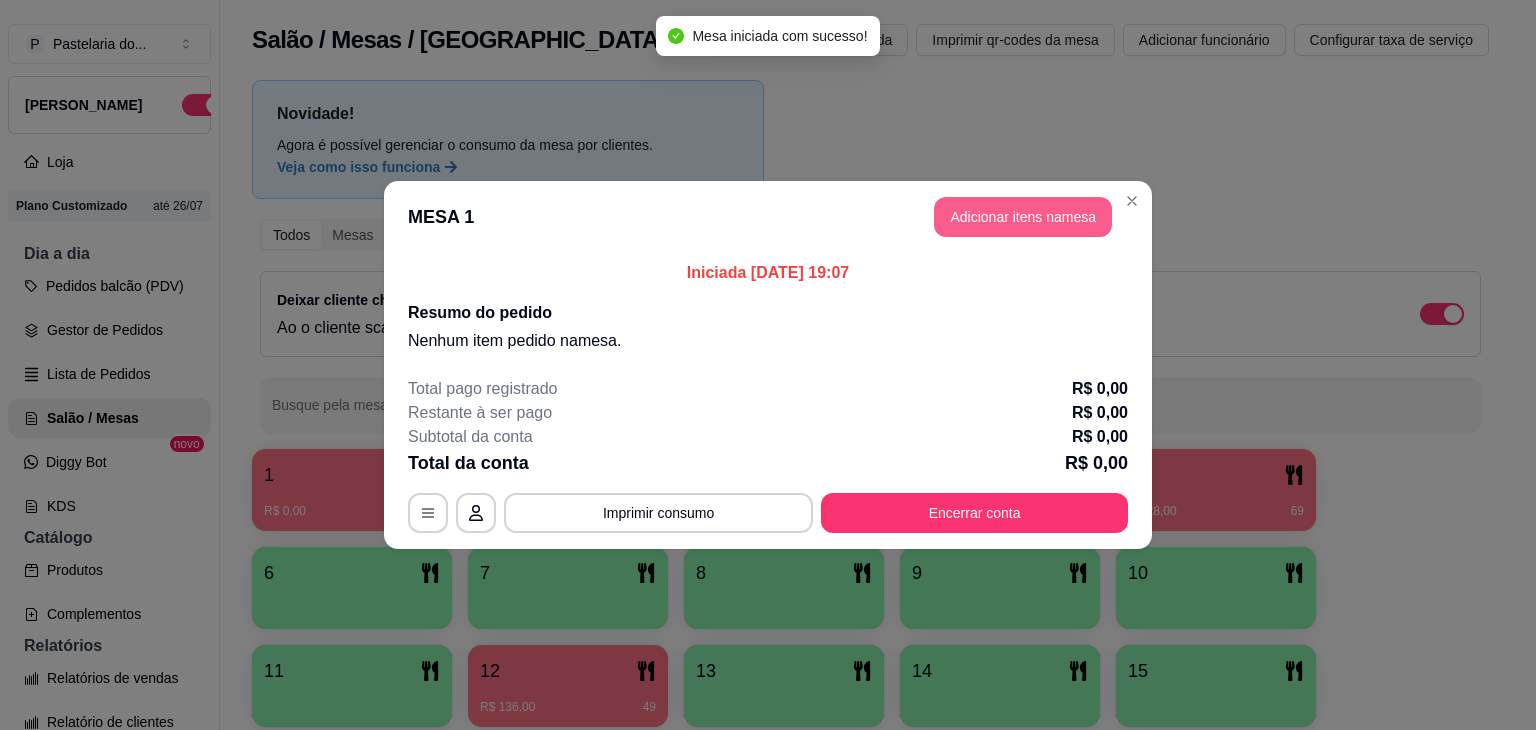 click on "Adicionar itens na  mesa" at bounding box center [1023, 217] 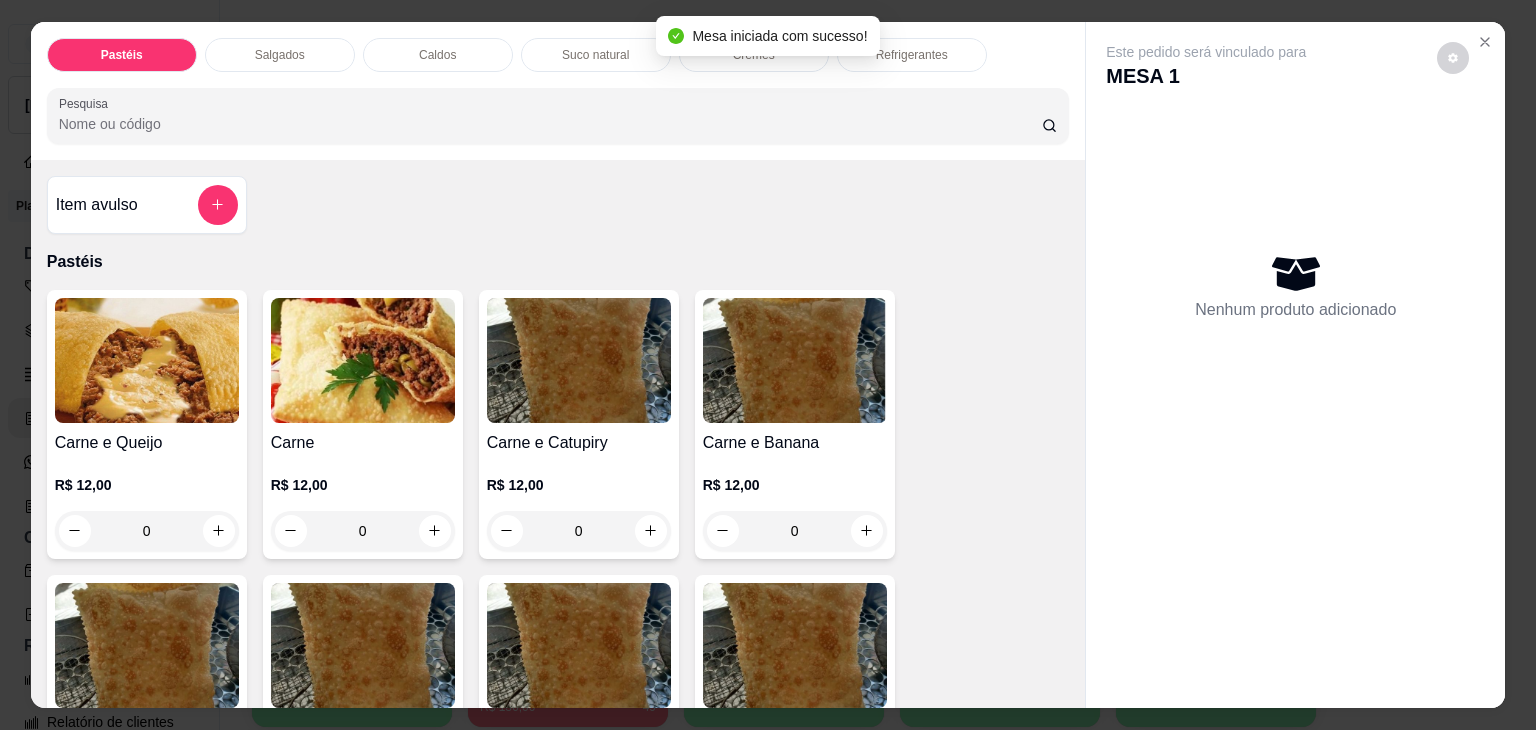 click on "0" at bounding box center [147, 531] 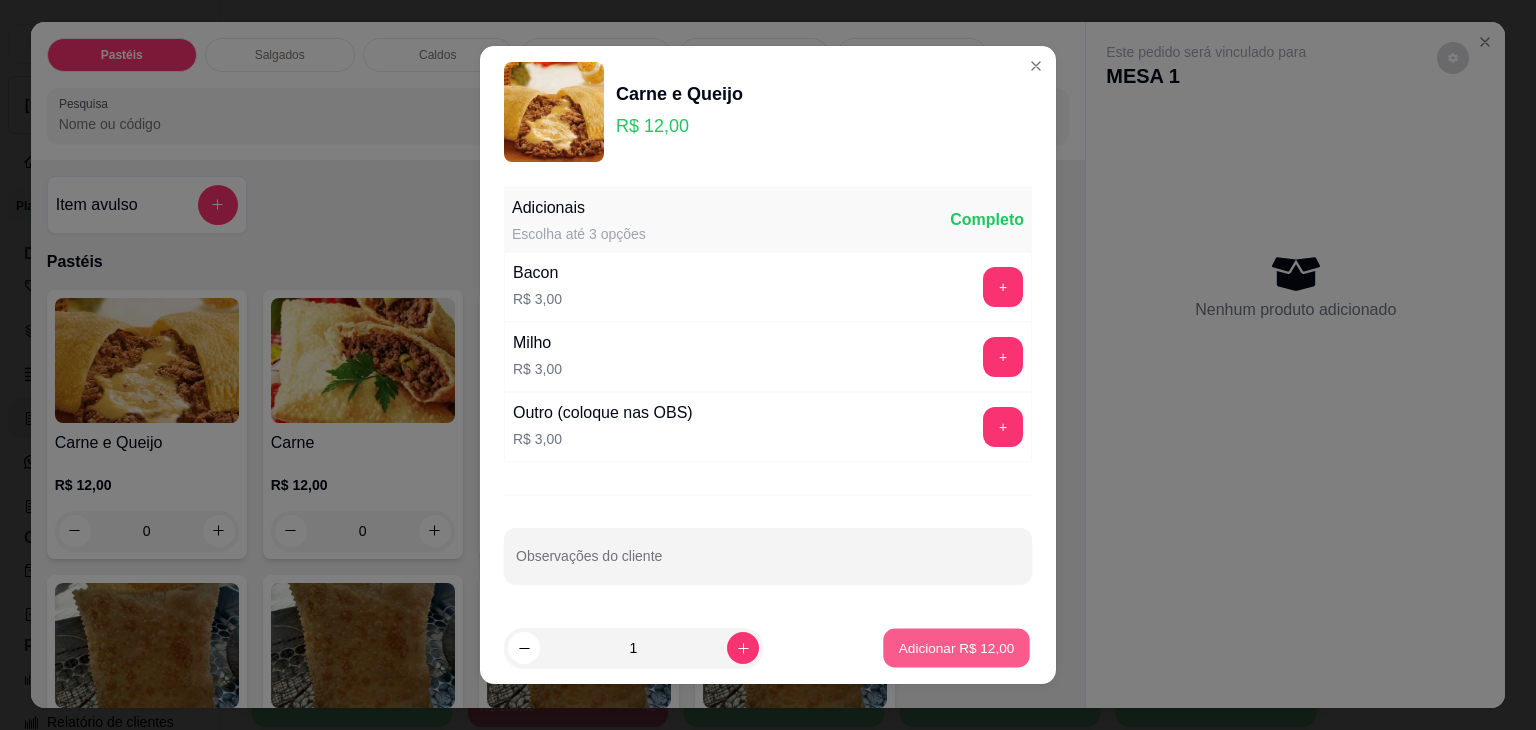 click on "Adicionar   R$ 12,00" at bounding box center [956, 648] 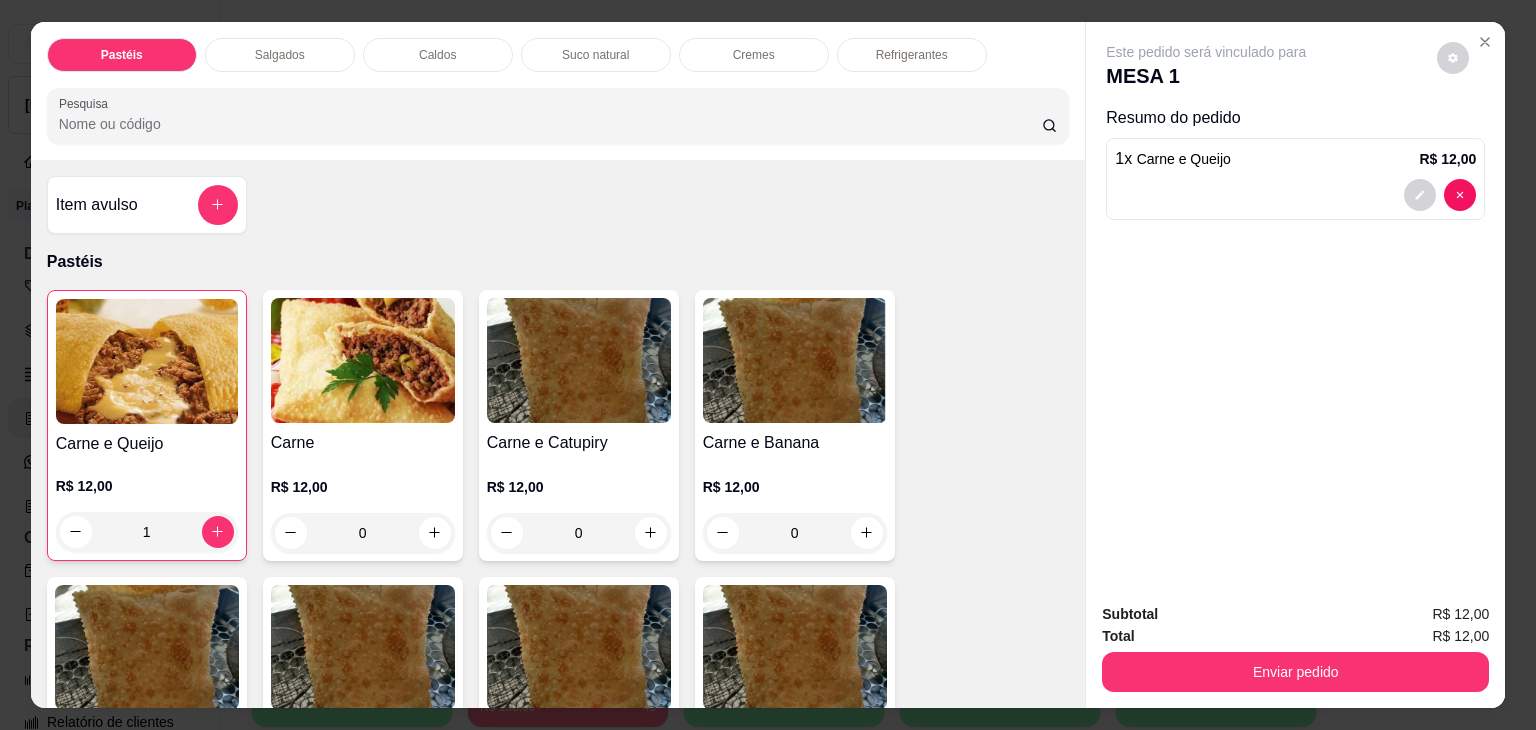 click on "0" at bounding box center [363, 533] 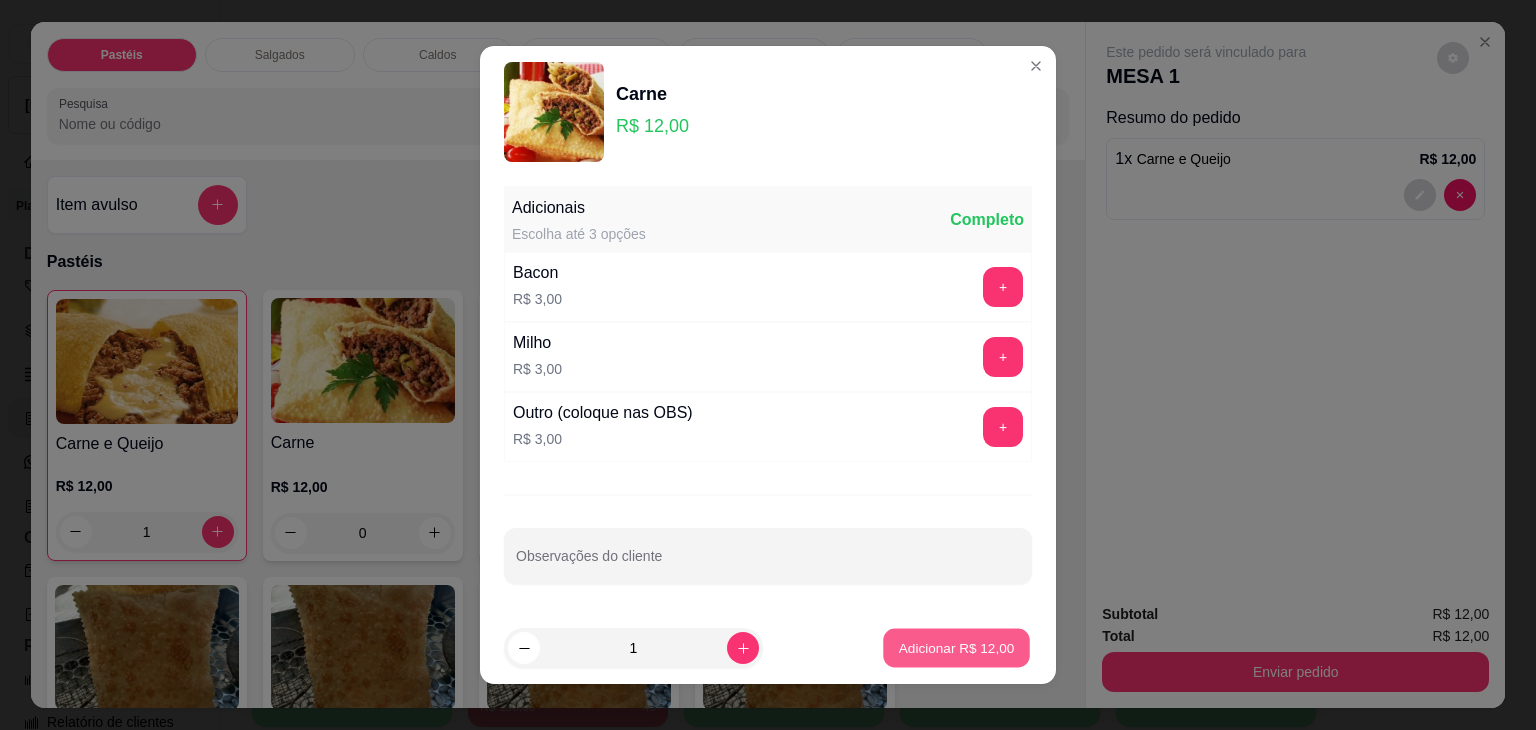 click on "Adicionar   R$ 12,00" at bounding box center [957, 647] 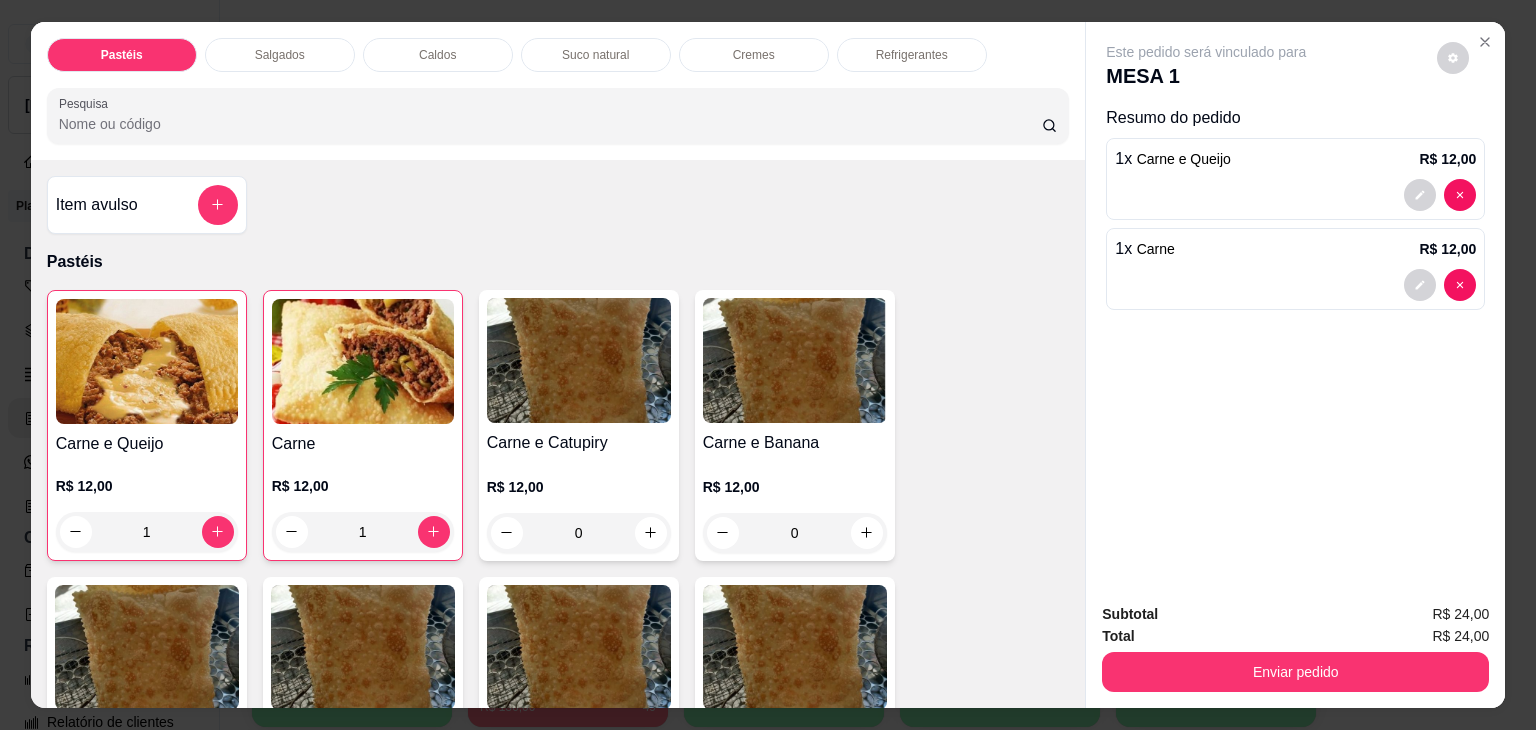 click on "Refrigerantes" at bounding box center (912, 55) 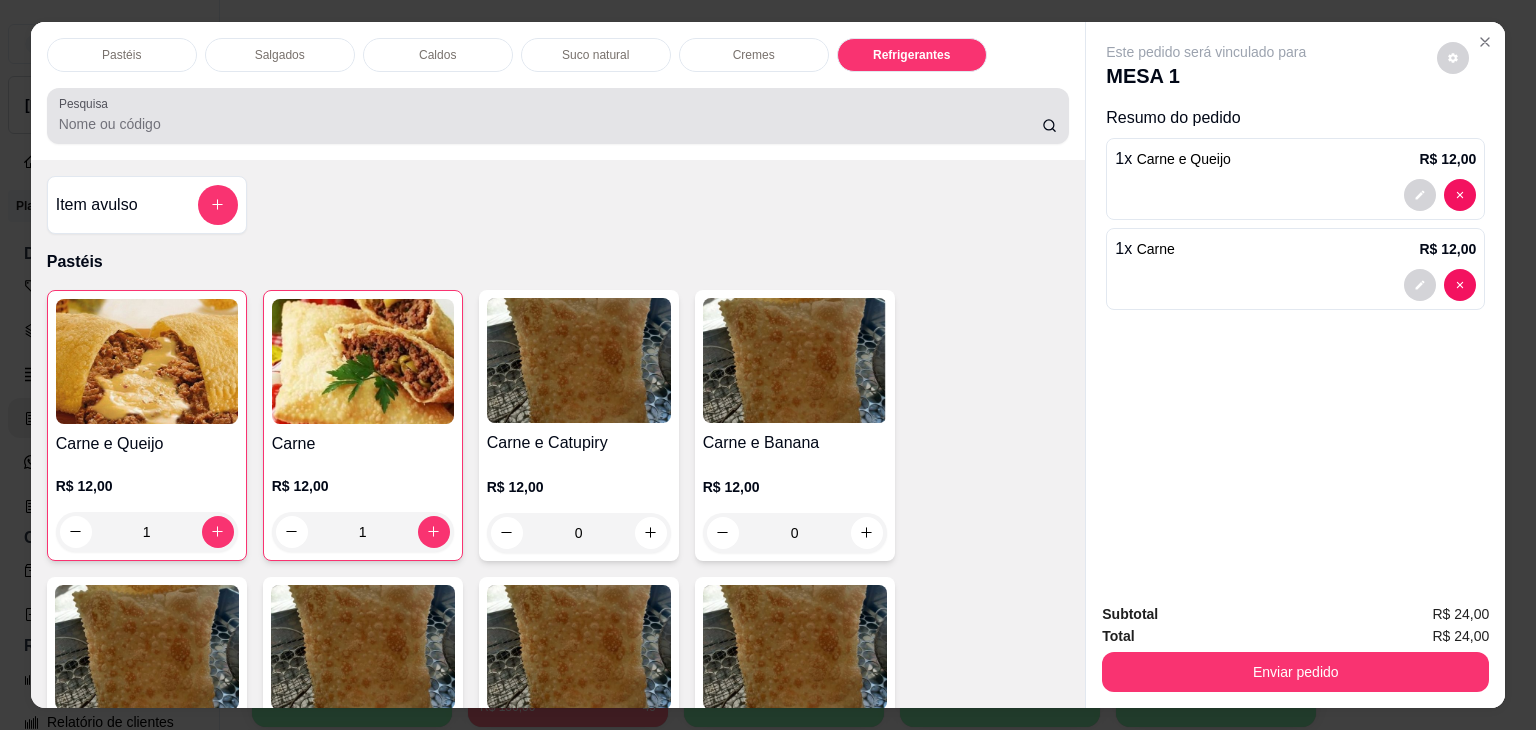 scroll, scrollTop: 5232, scrollLeft: 0, axis: vertical 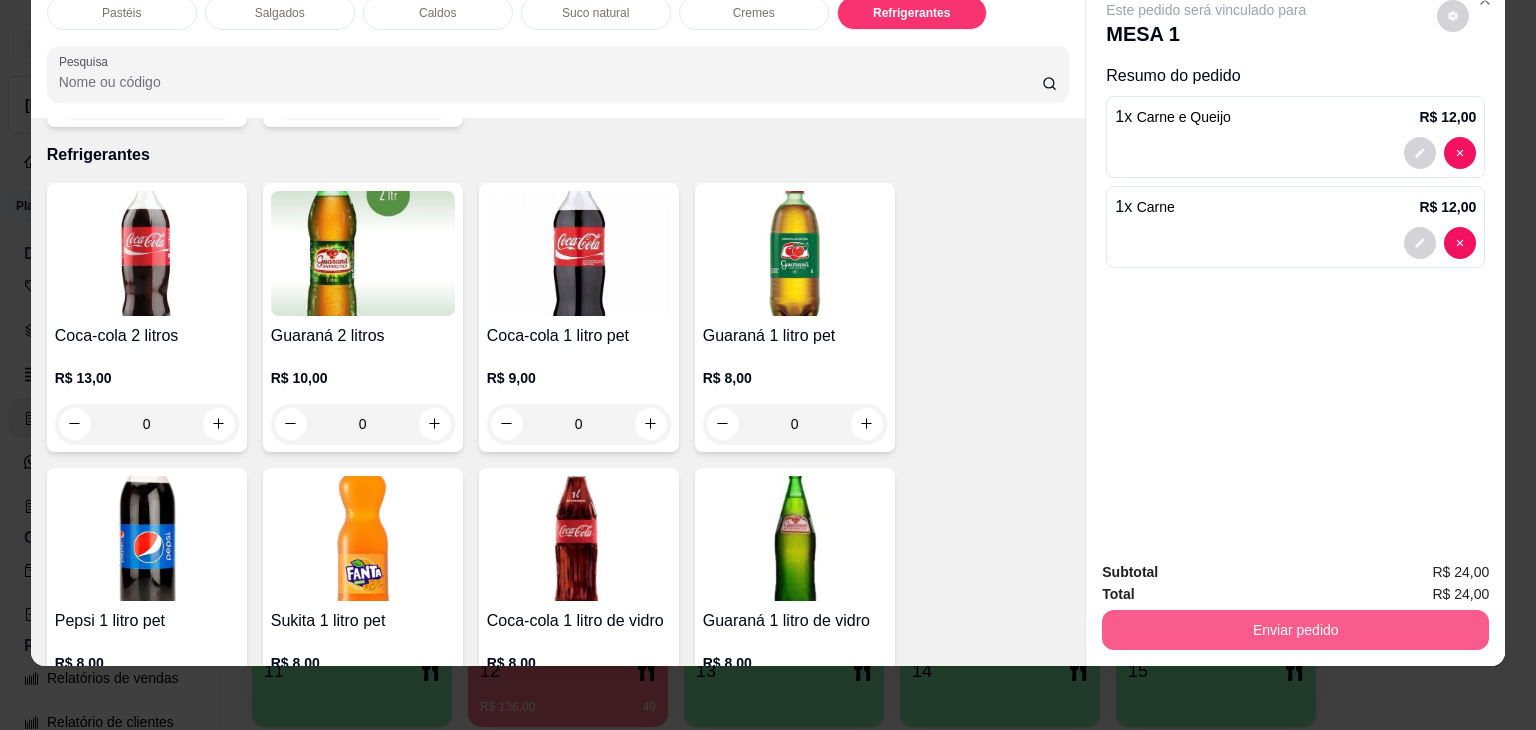 click on "Enviar pedido" at bounding box center [1295, 630] 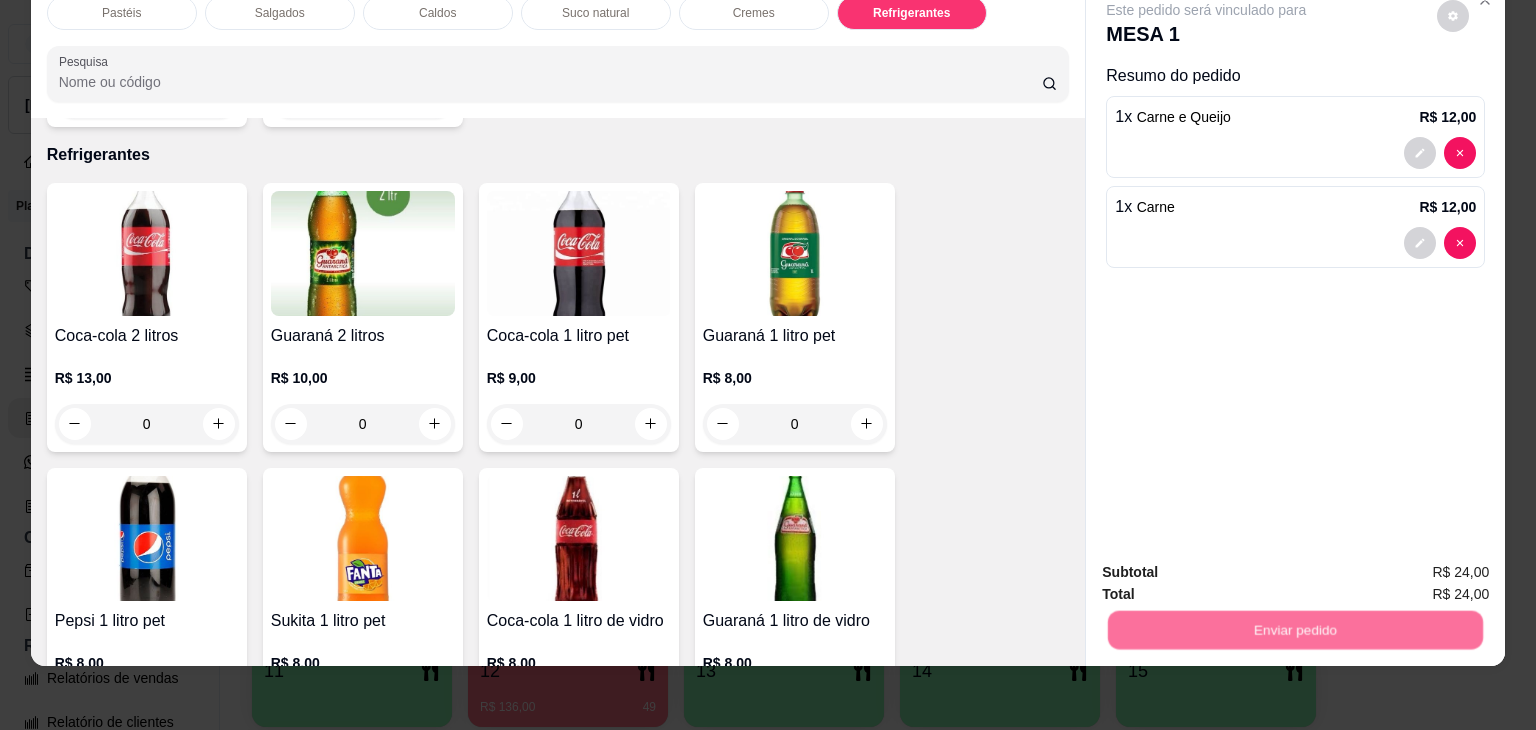 click on "Não registrar e enviar pedido" at bounding box center (1229, 564) 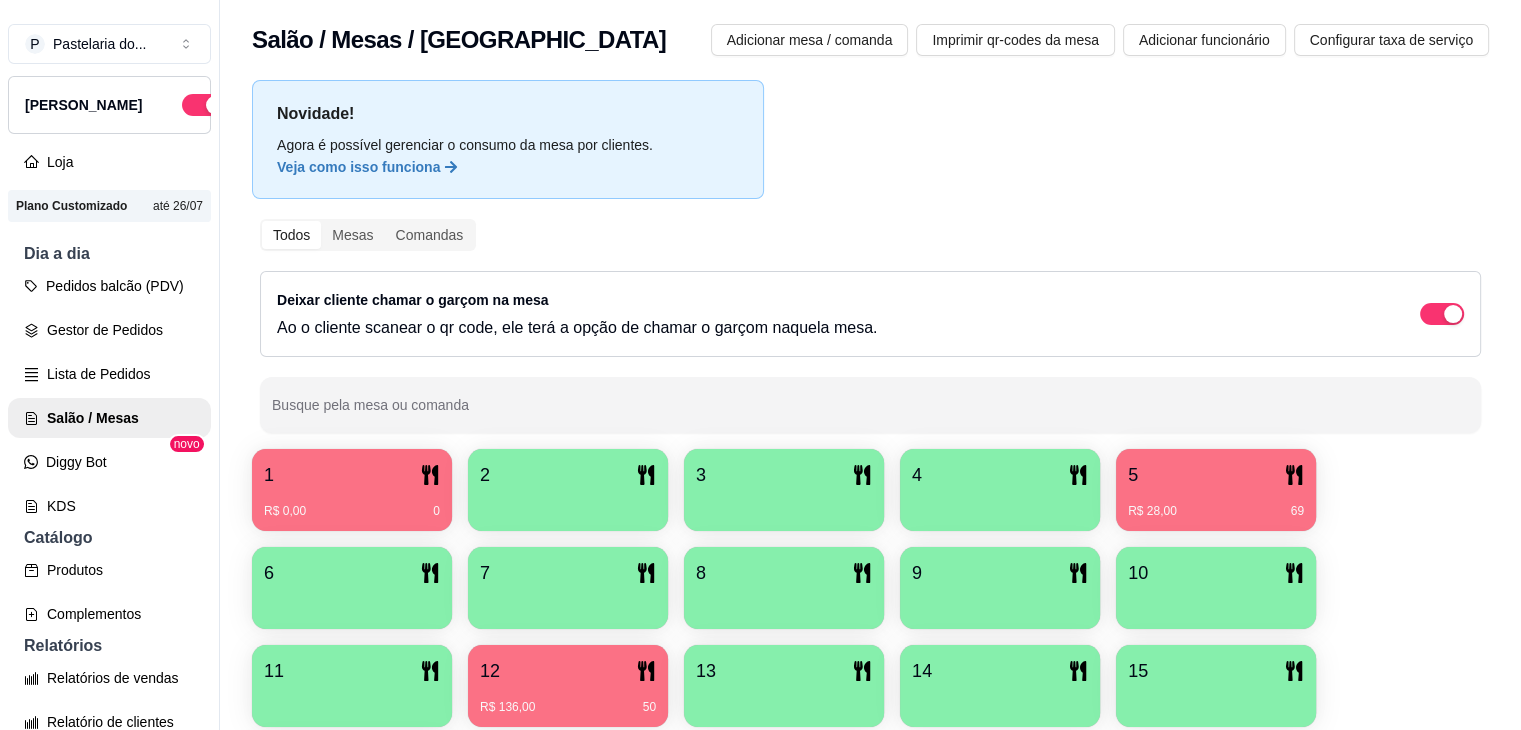 click on "Todos Mesas Comandas Deixar cliente chamar o garçom na mesa Ao o cliente scanear o qr code, ele terá a opção de chamar o garçom naquela mesa. Busque pela mesa ou comanda" at bounding box center [870, 326] 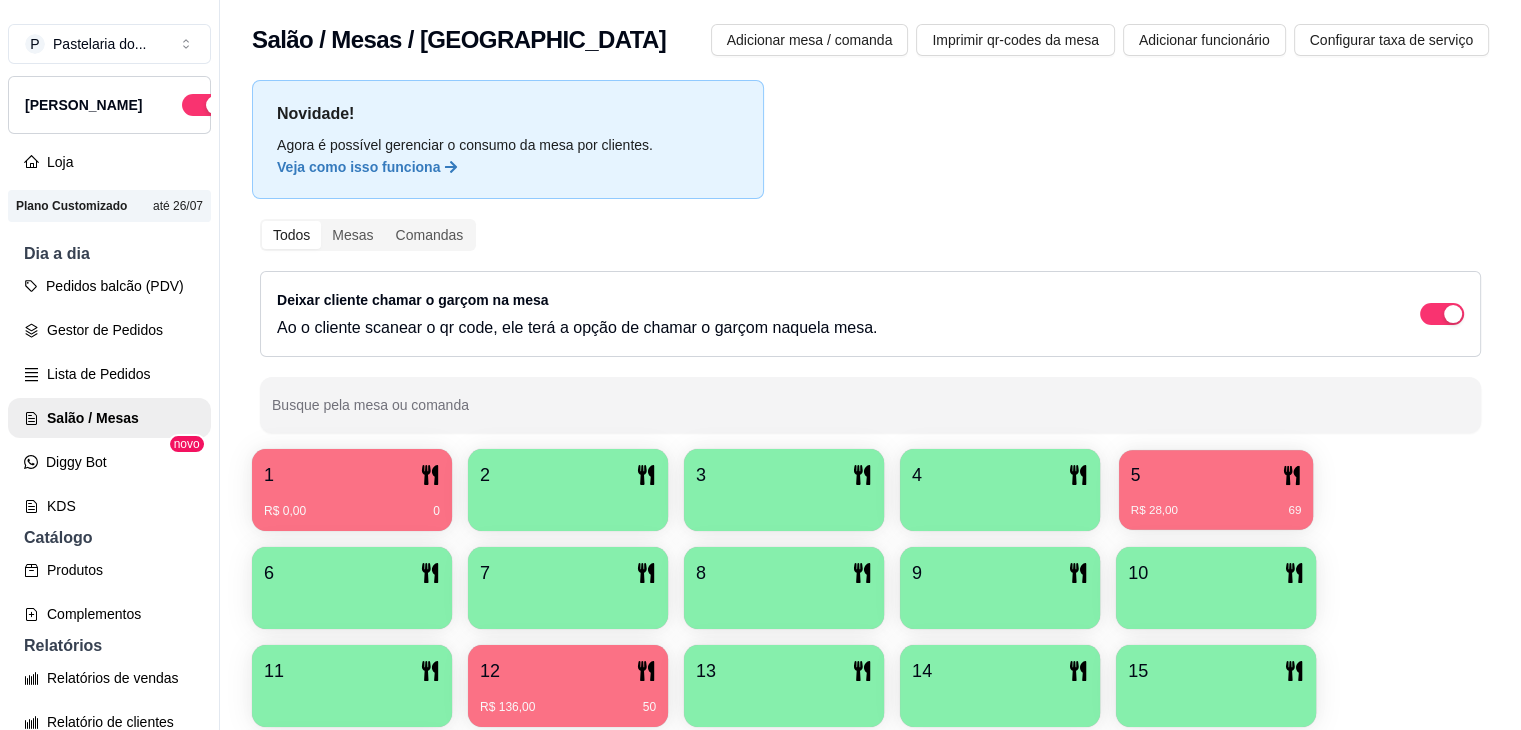 click on "R$ 28,00 69" at bounding box center (1216, 511) 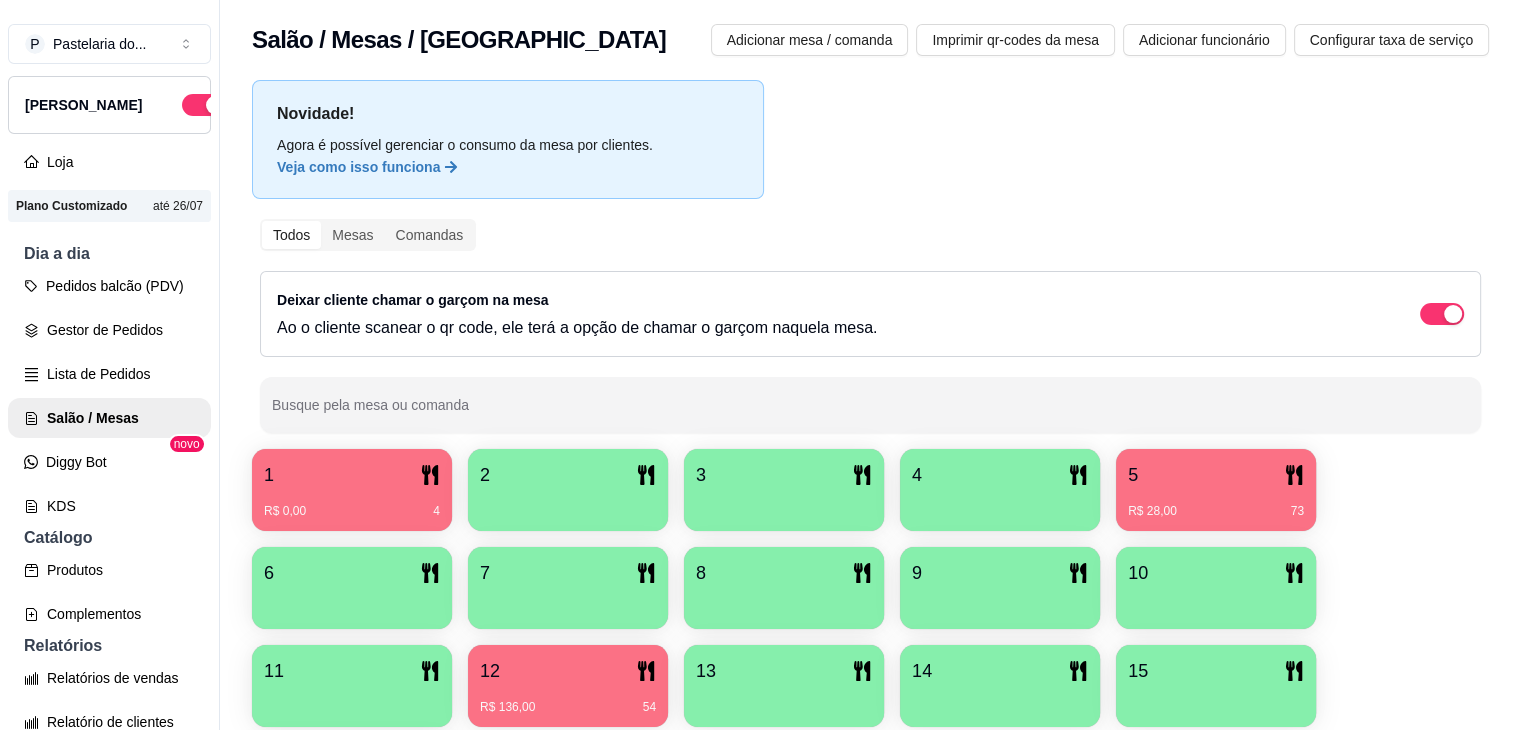 click on "4" at bounding box center (917, 475) 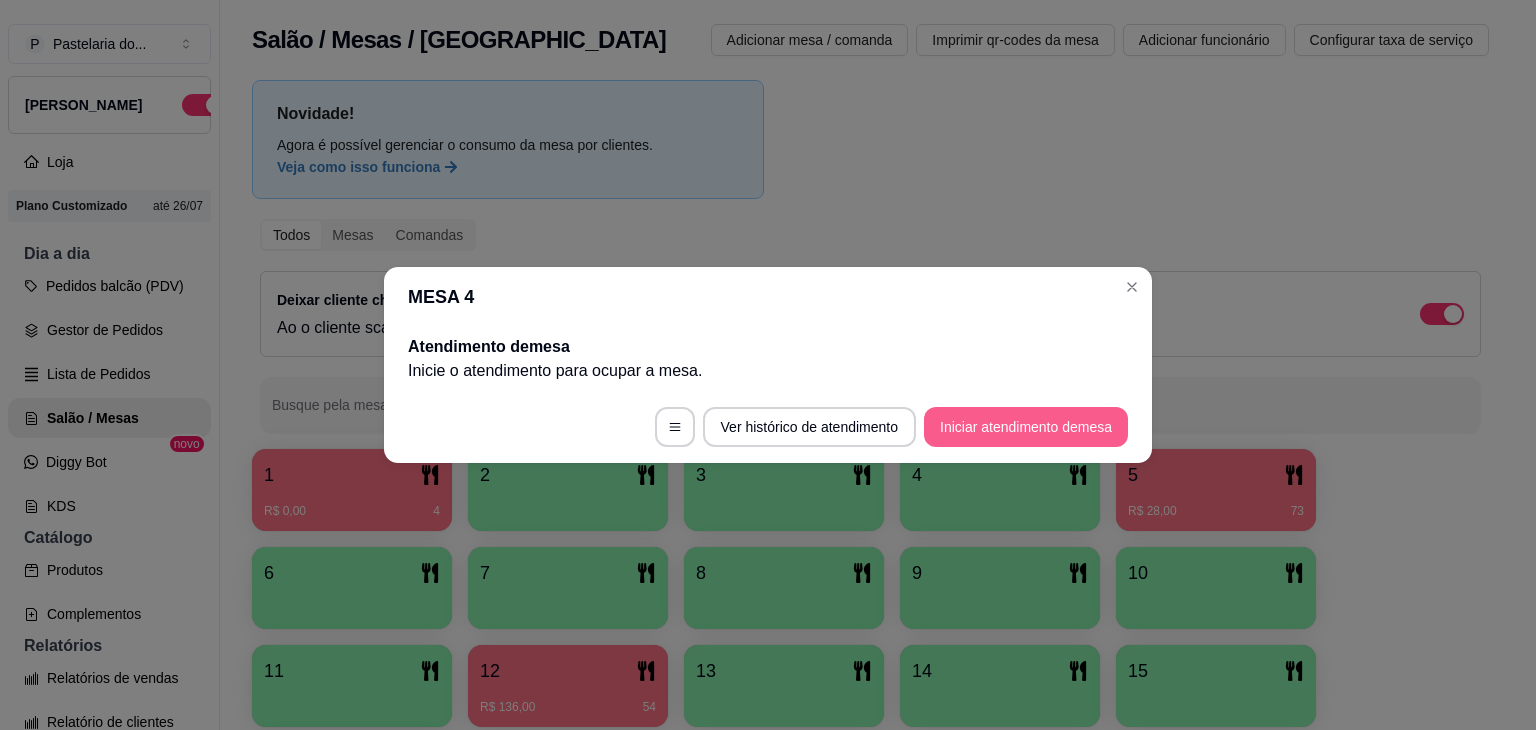click on "Iniciar atendimento de  mesa" at bounding box center (1026, 427) 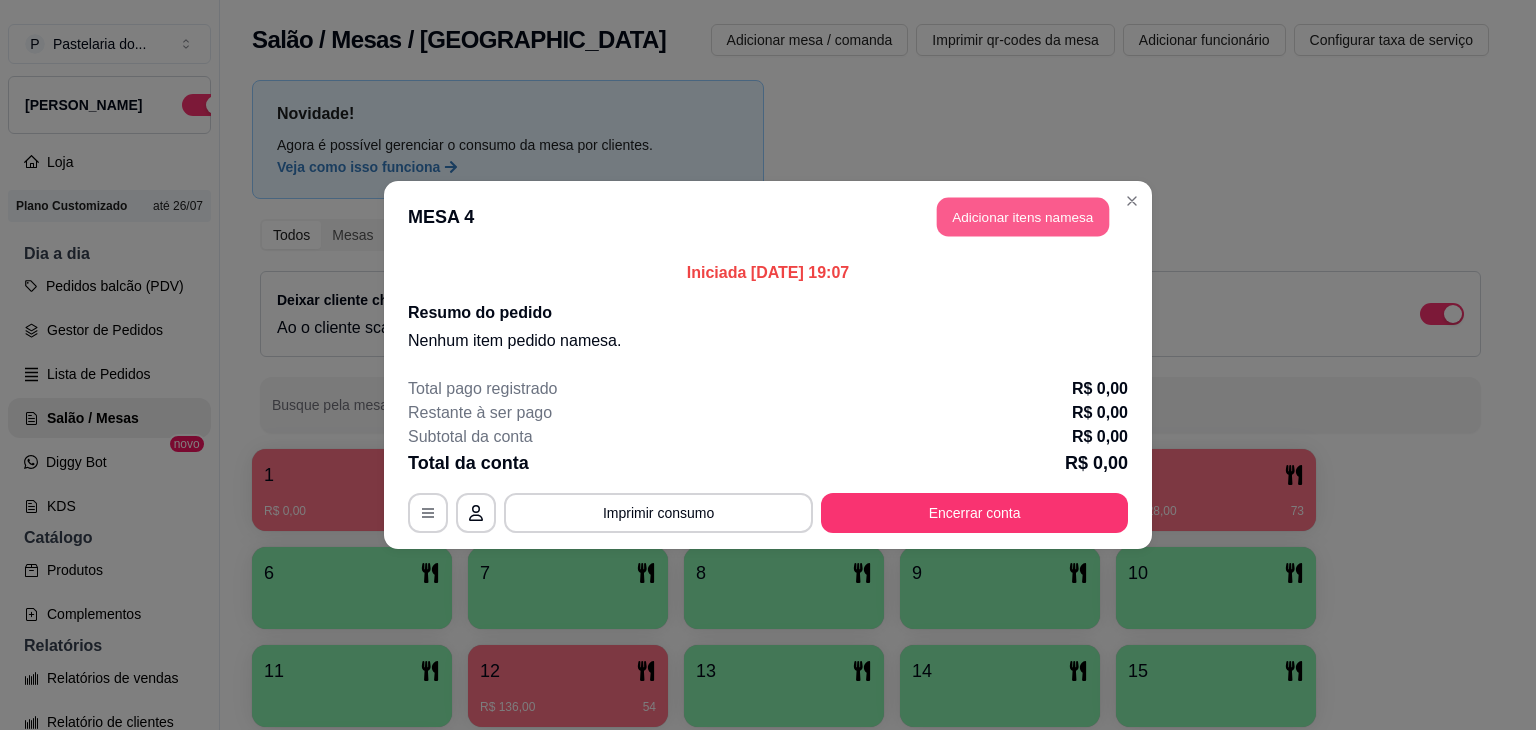 click on "Adicionar itens na  mesa" at bounding box center [1023, 217] 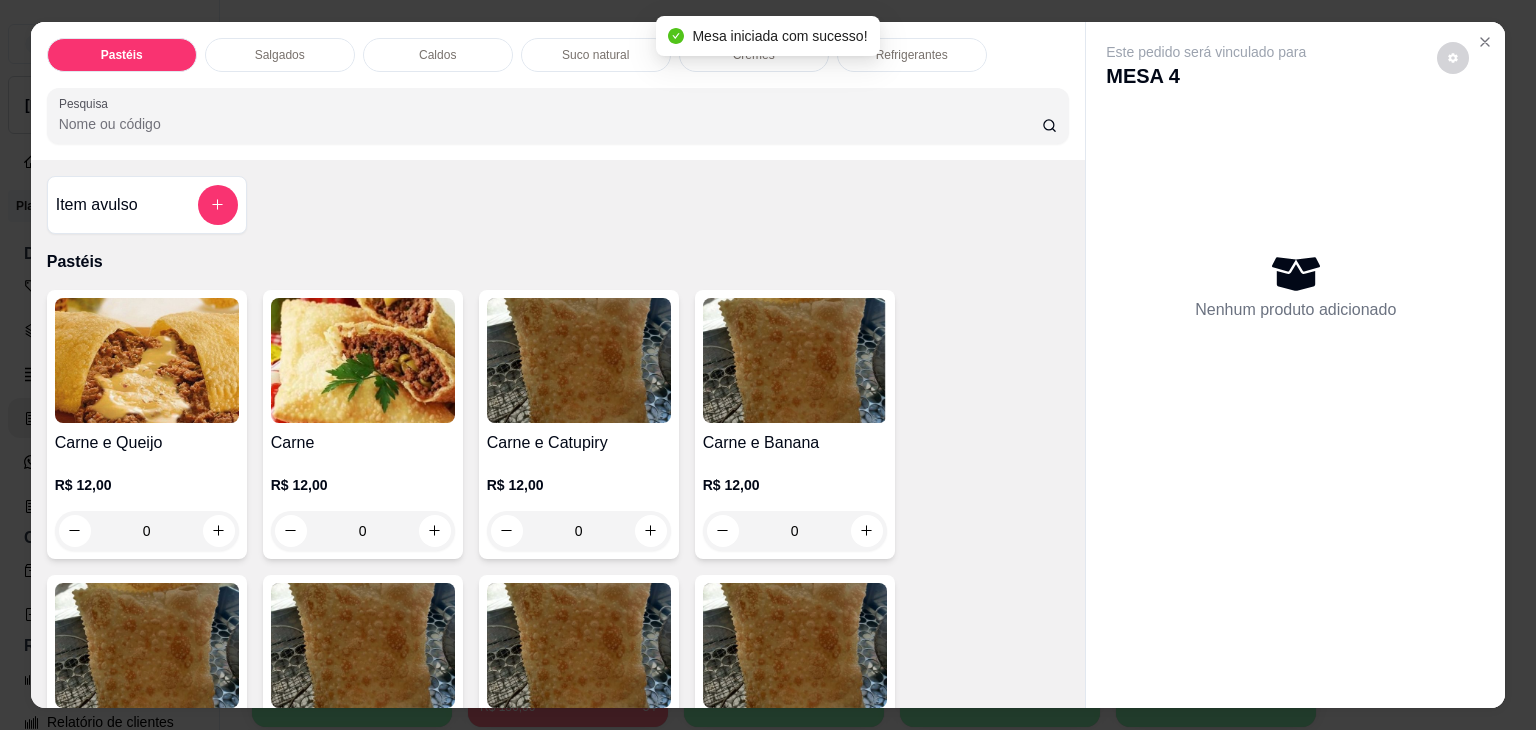 click on "Refrigerantes" at bounding box center [912, 55] 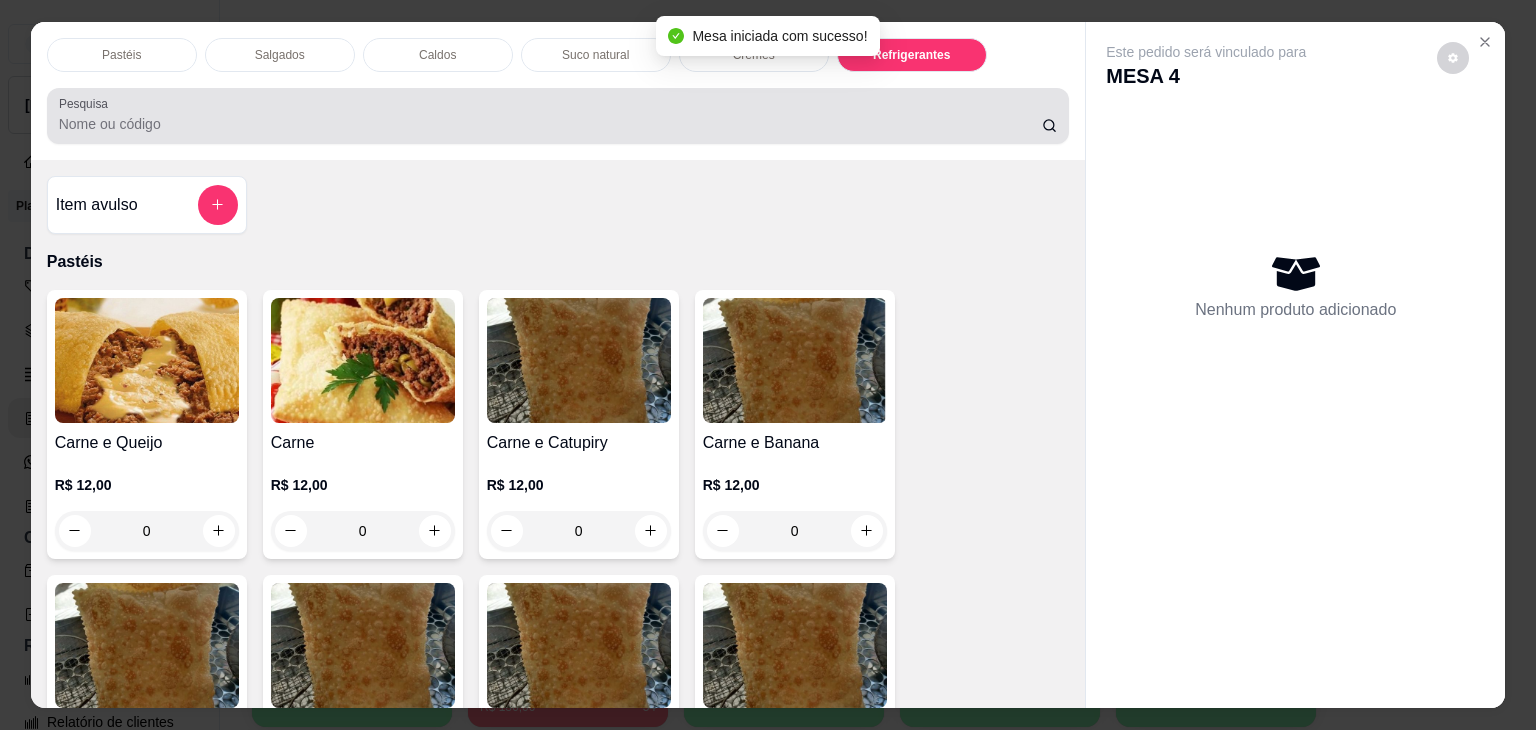 scroll, scrollTop: 5230, scrollLeft: 0, axis: vertical 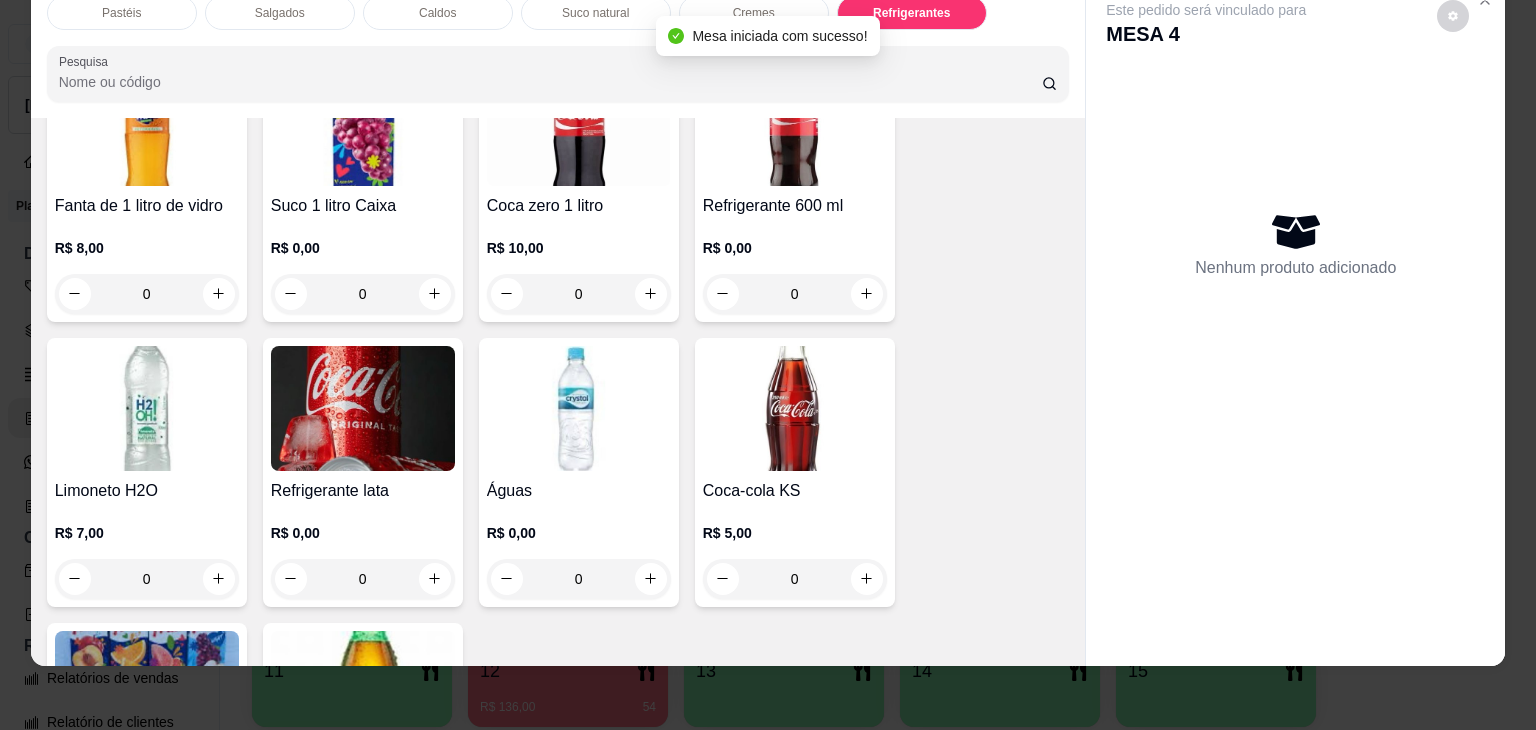 click at bounding box center (363, 408) 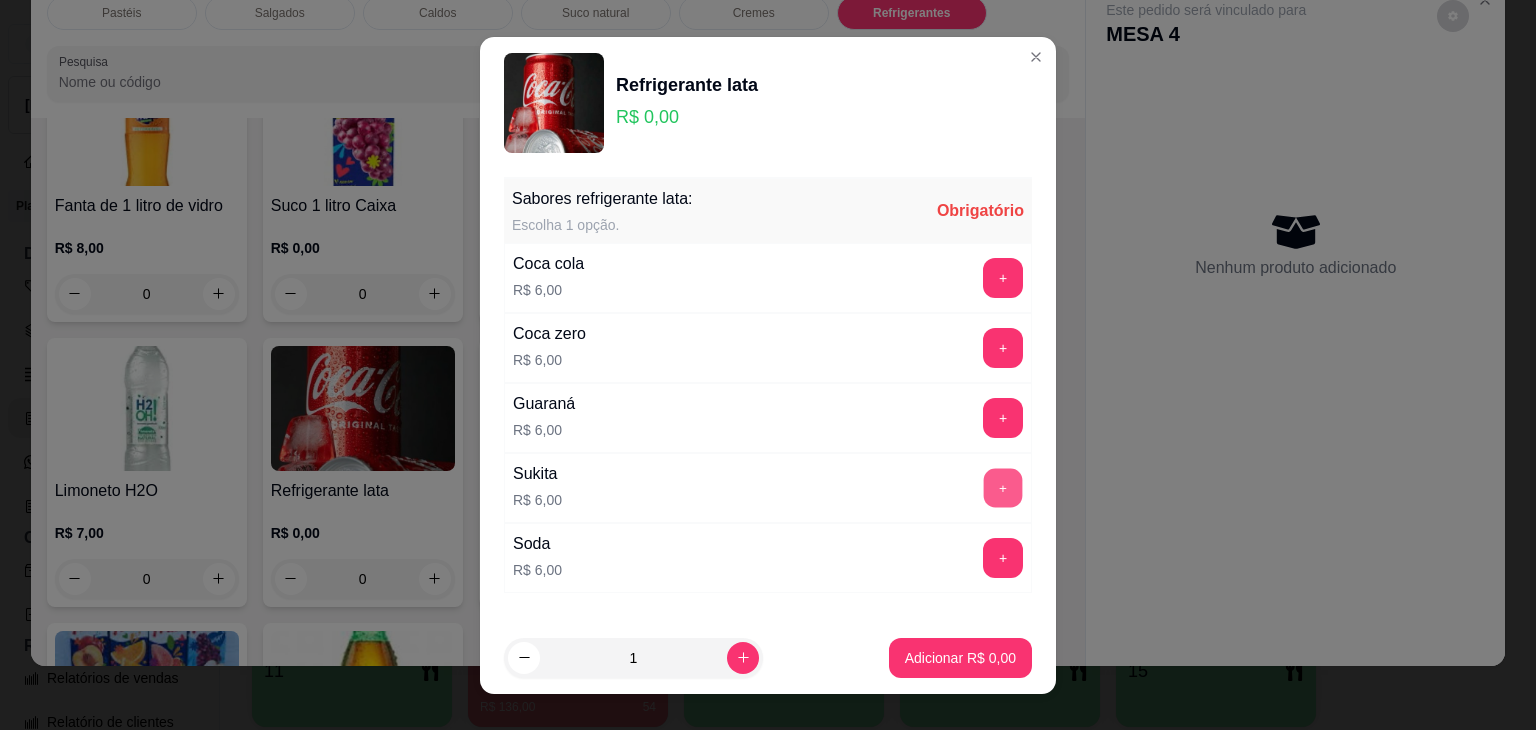 click on "+" at bounding box center [1003, 487] 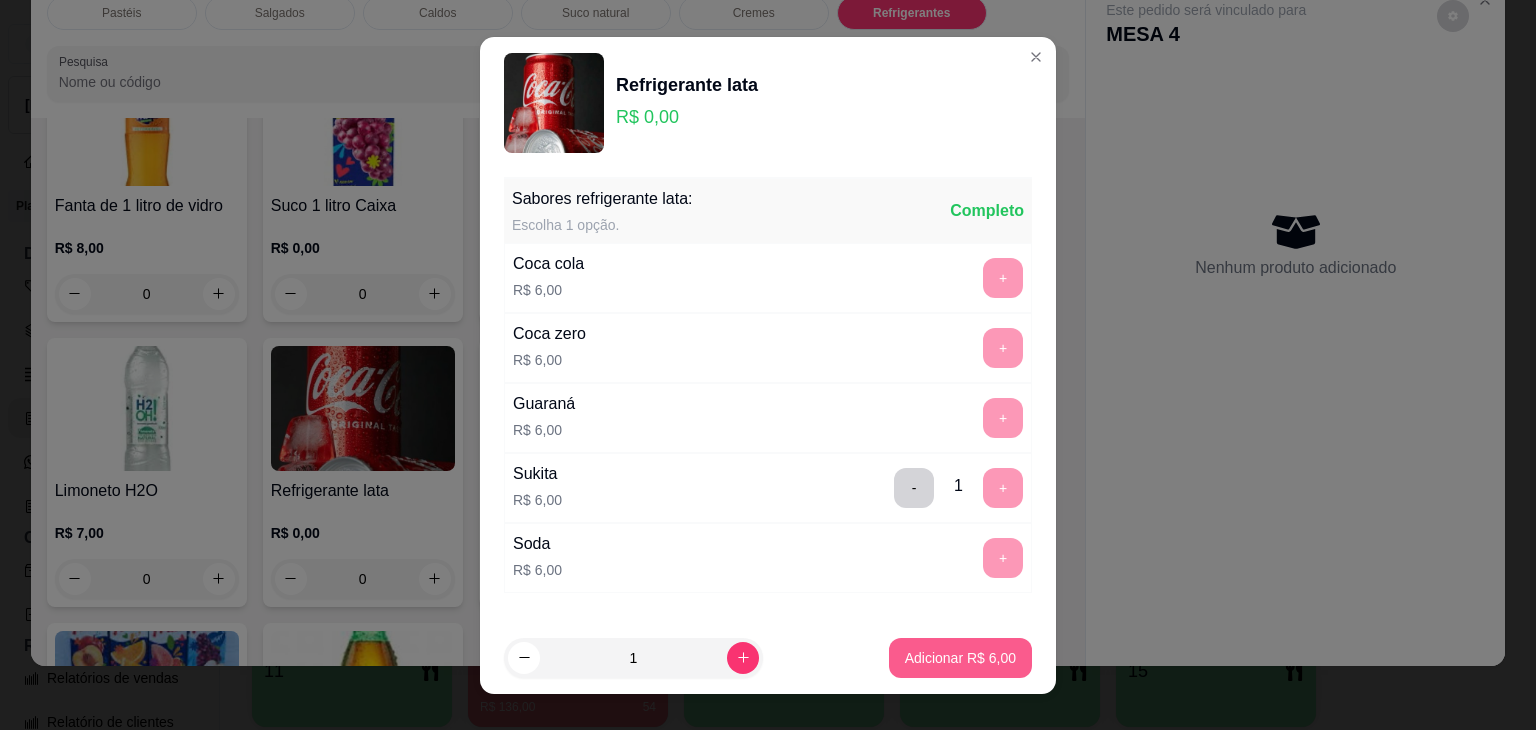 click on "Adicionar   R$ 6,00" at bounding box center (960, 658) 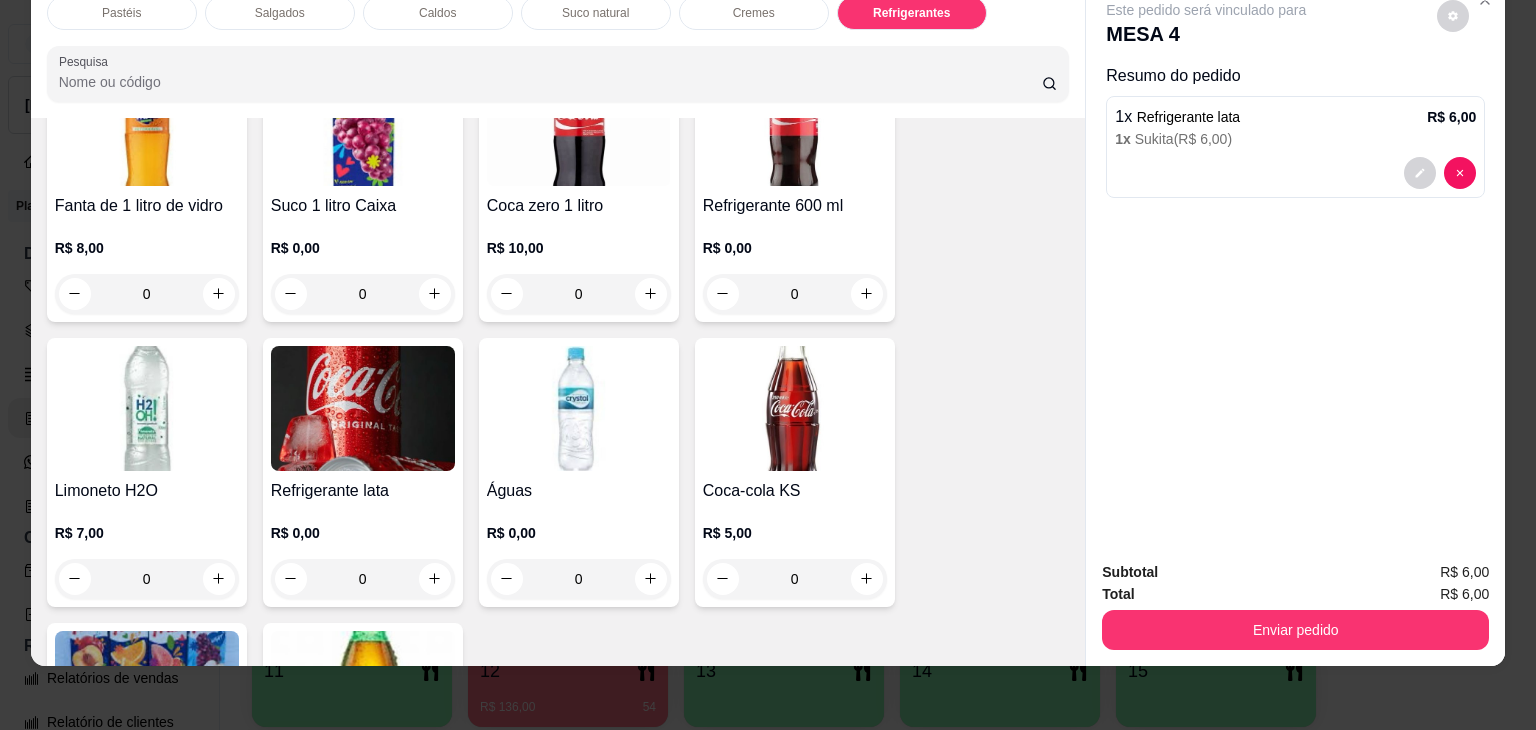 click at bounding box center (363, 408) 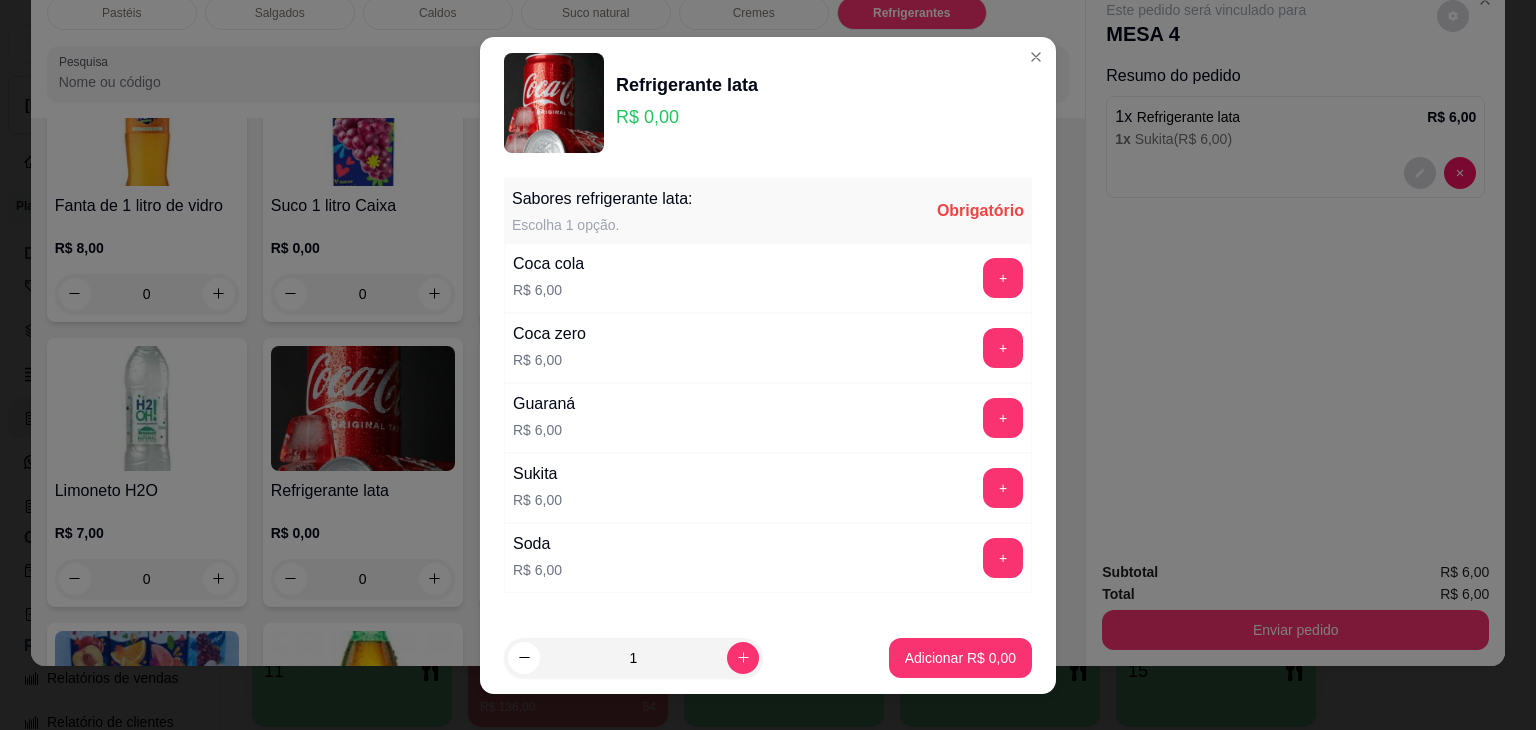 click on "Coca zero  R$ 6,00 +" at bounding box center (768, 348) 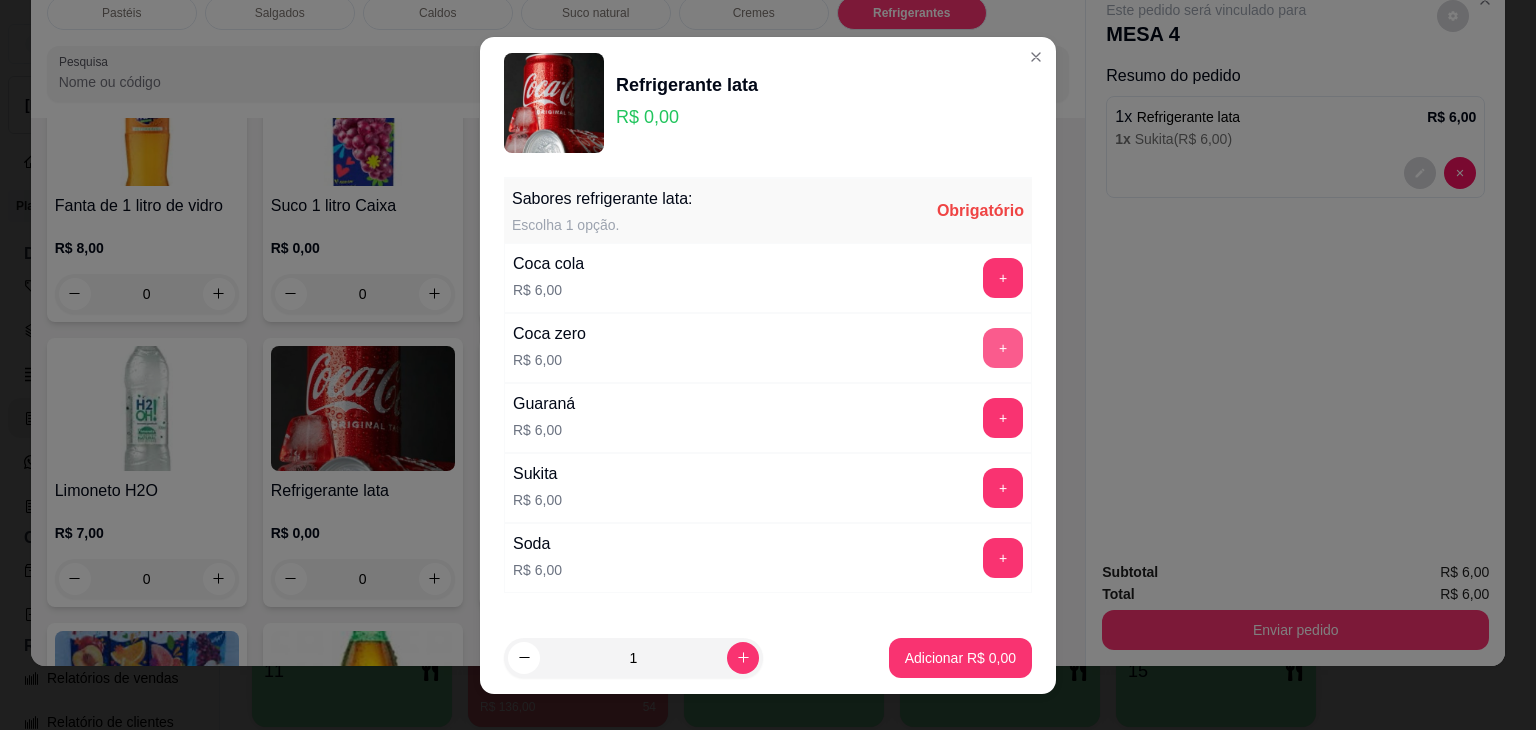 click on "+" at bounding box center (1003, 348) 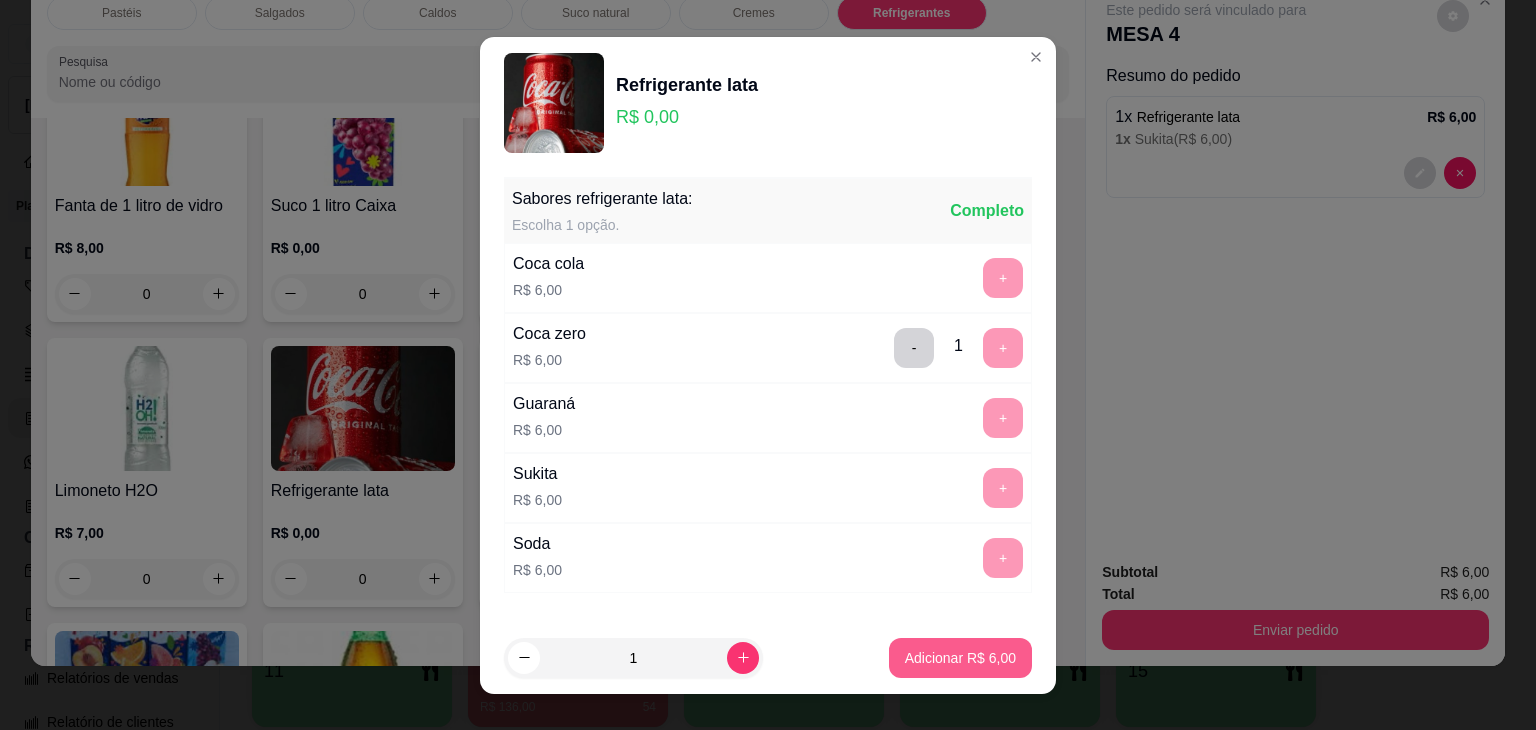 click on "Adicionar   R$ 6,00" at bounding box center [960, 658] 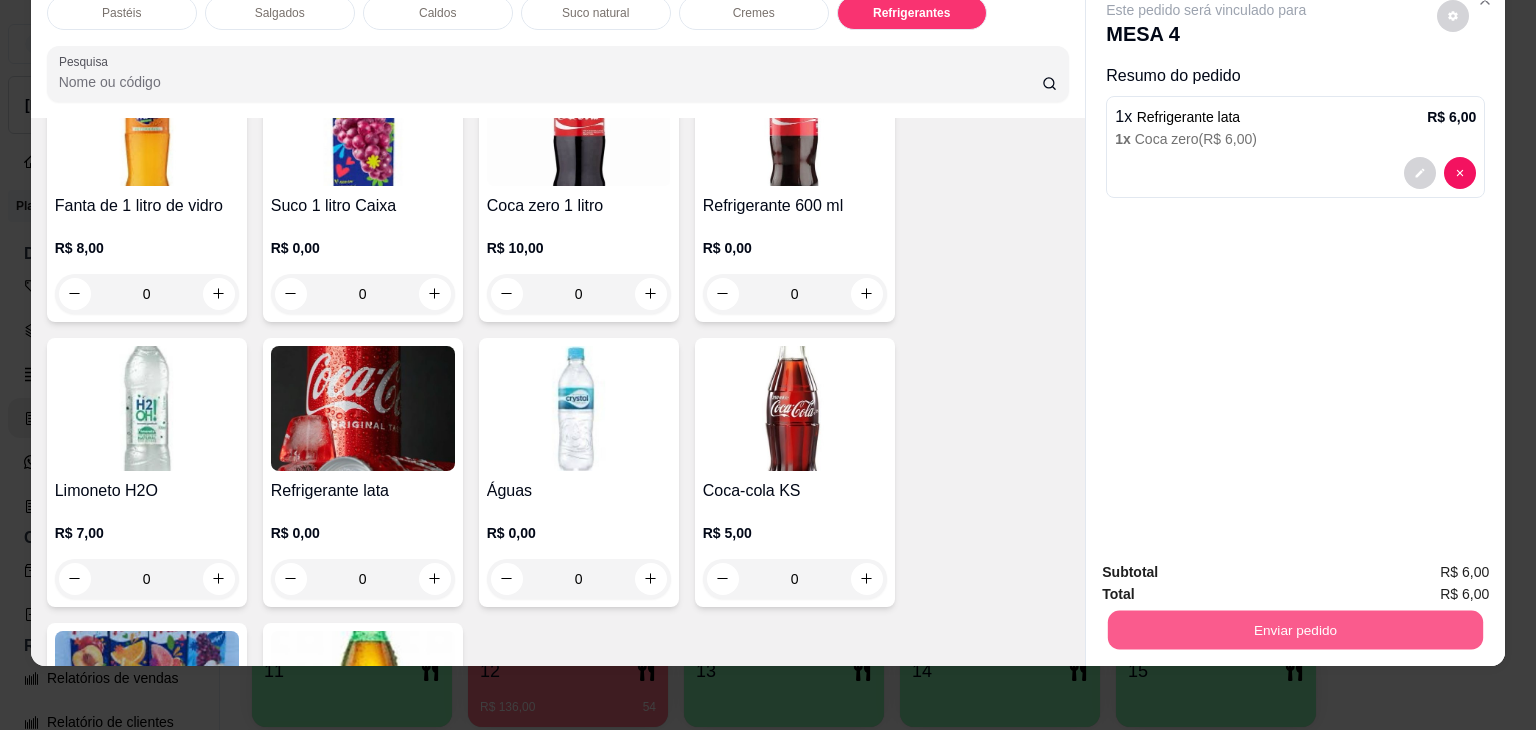 click on "Enviar pedido" at bounding box center [1295, 630] 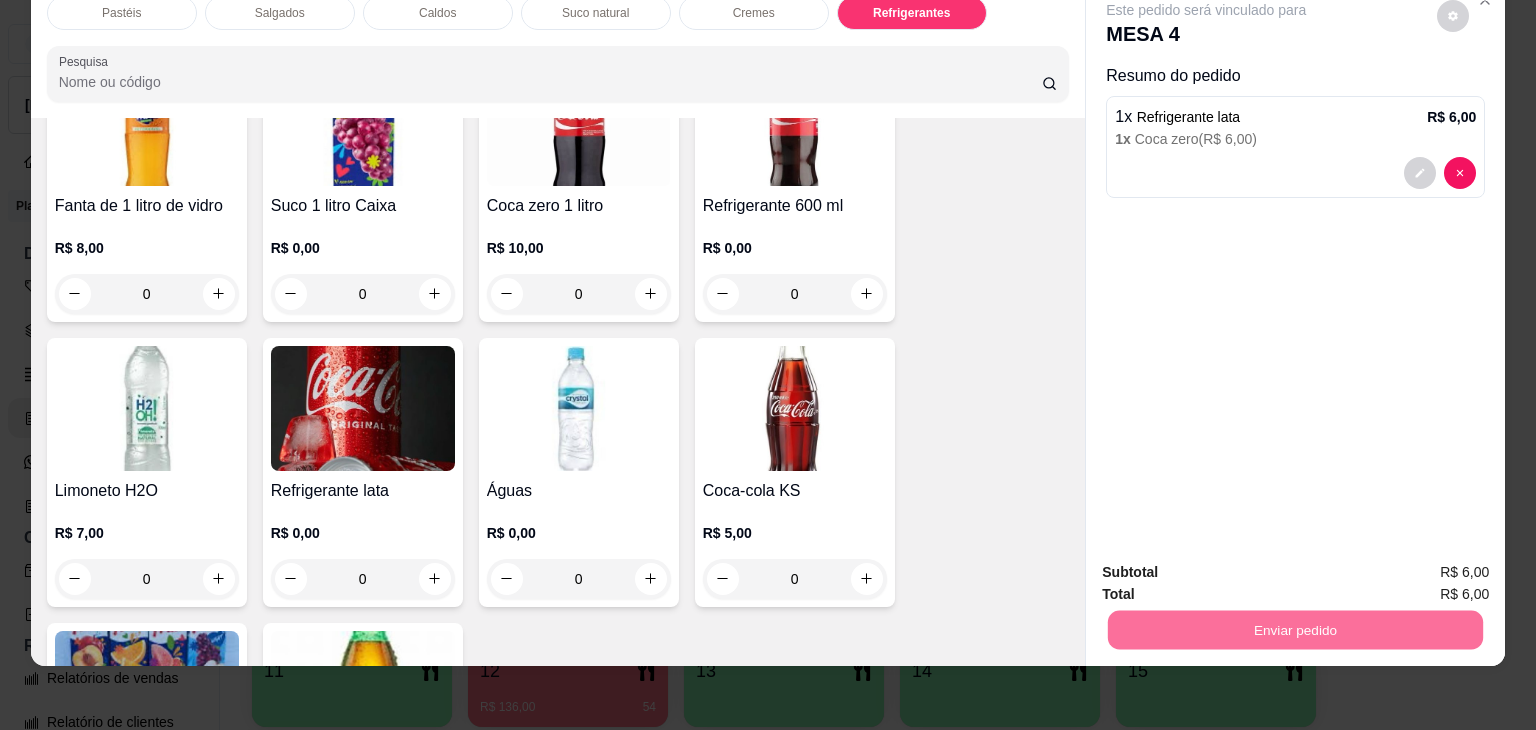 click on "Não registrar e enviar pedido" at bounding box center [1229, 564] 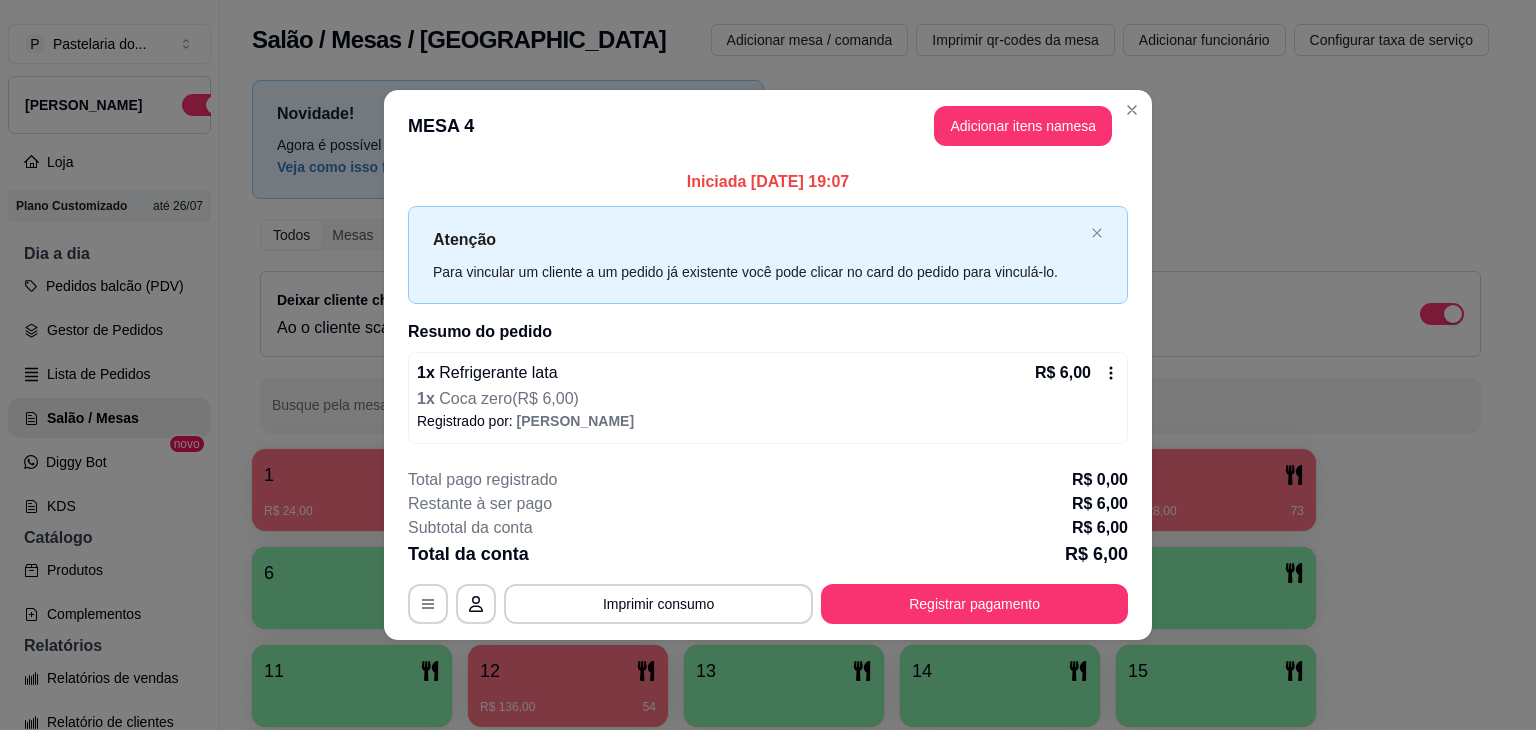 click on "Para vincular um cliente a um pedido já existente você pode clicar no card do pedido para vinculá-lo." at bounding box center (758, 272) 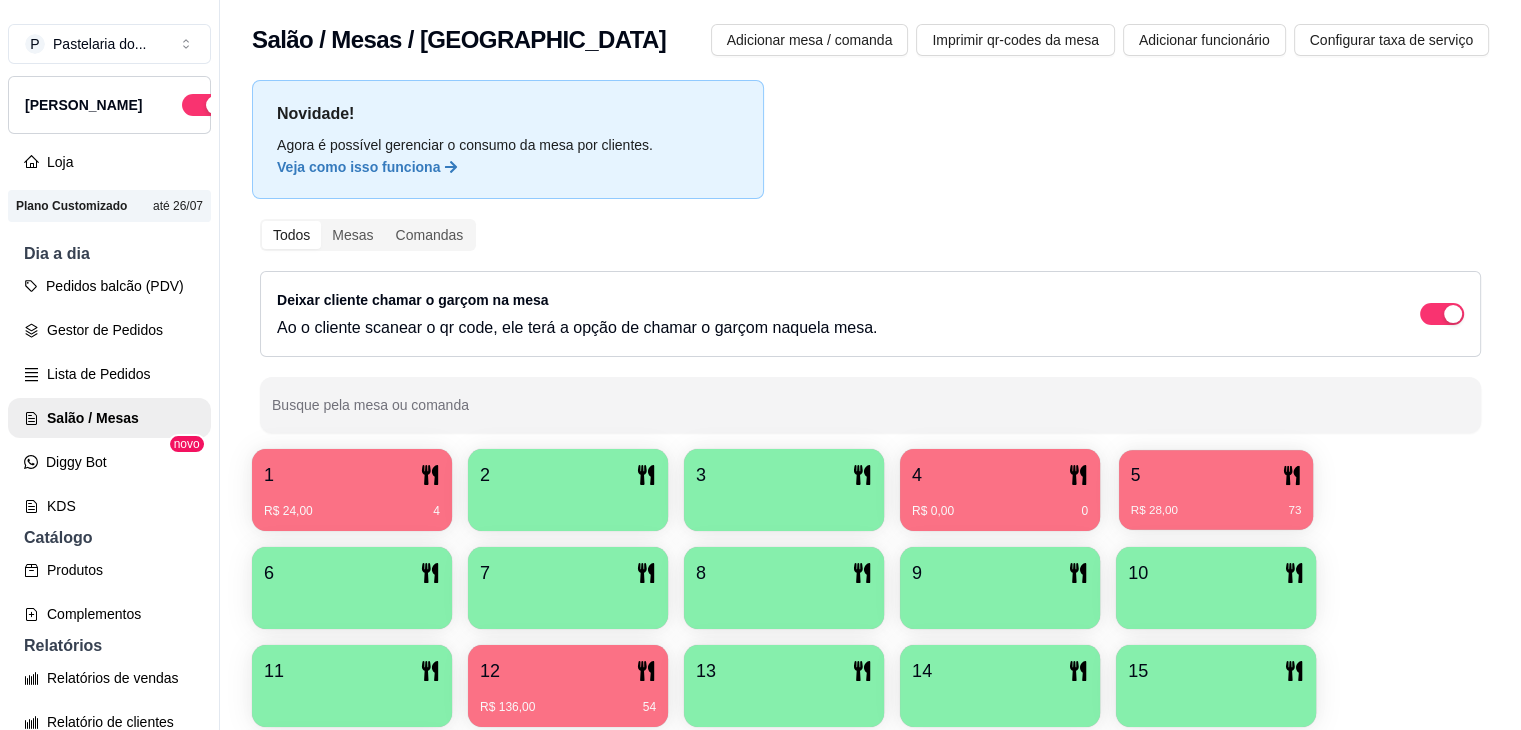 click on "R$ 28,00 73" at bounding box center (1216, 511) 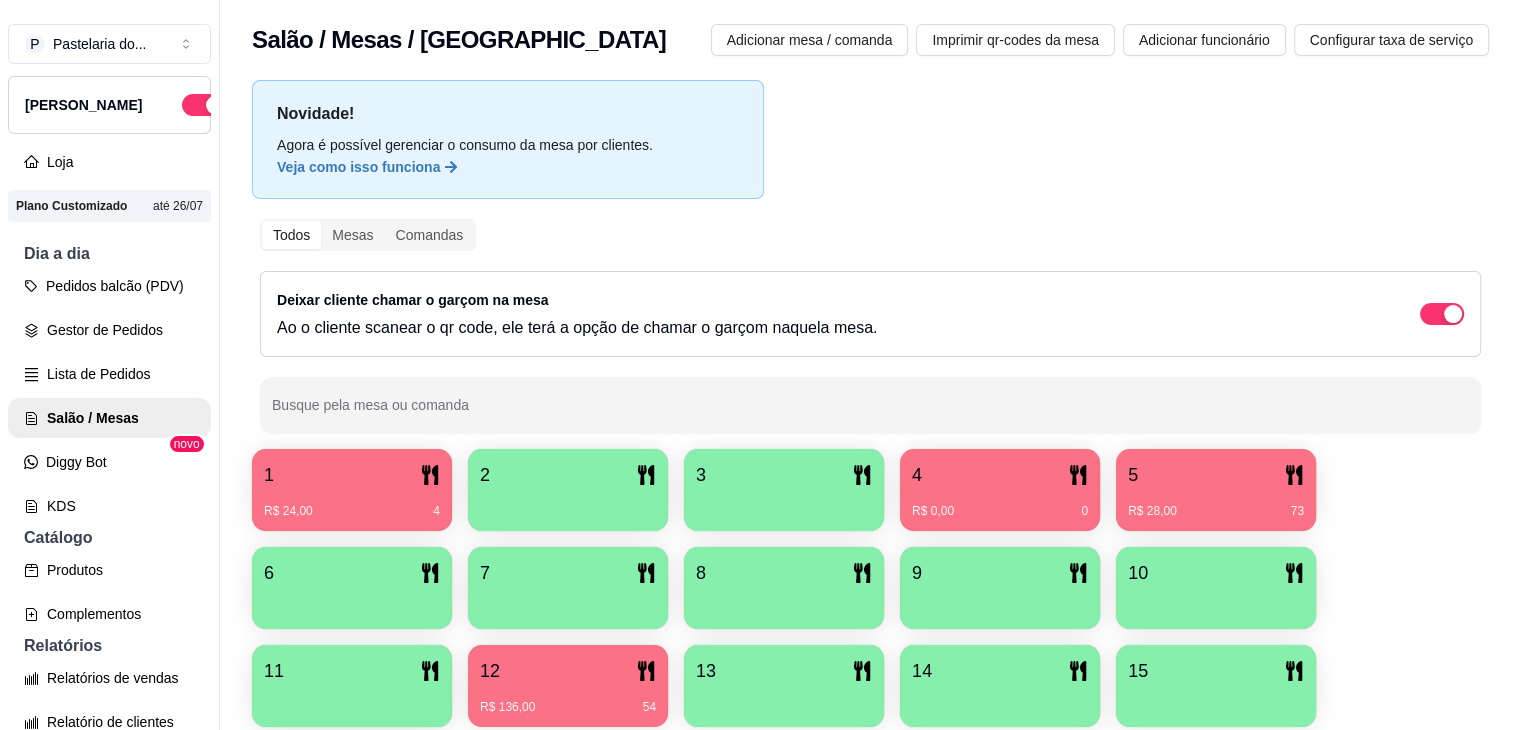 scroll, scrollTop: 189, scrollLeft: 0, axis: vertical 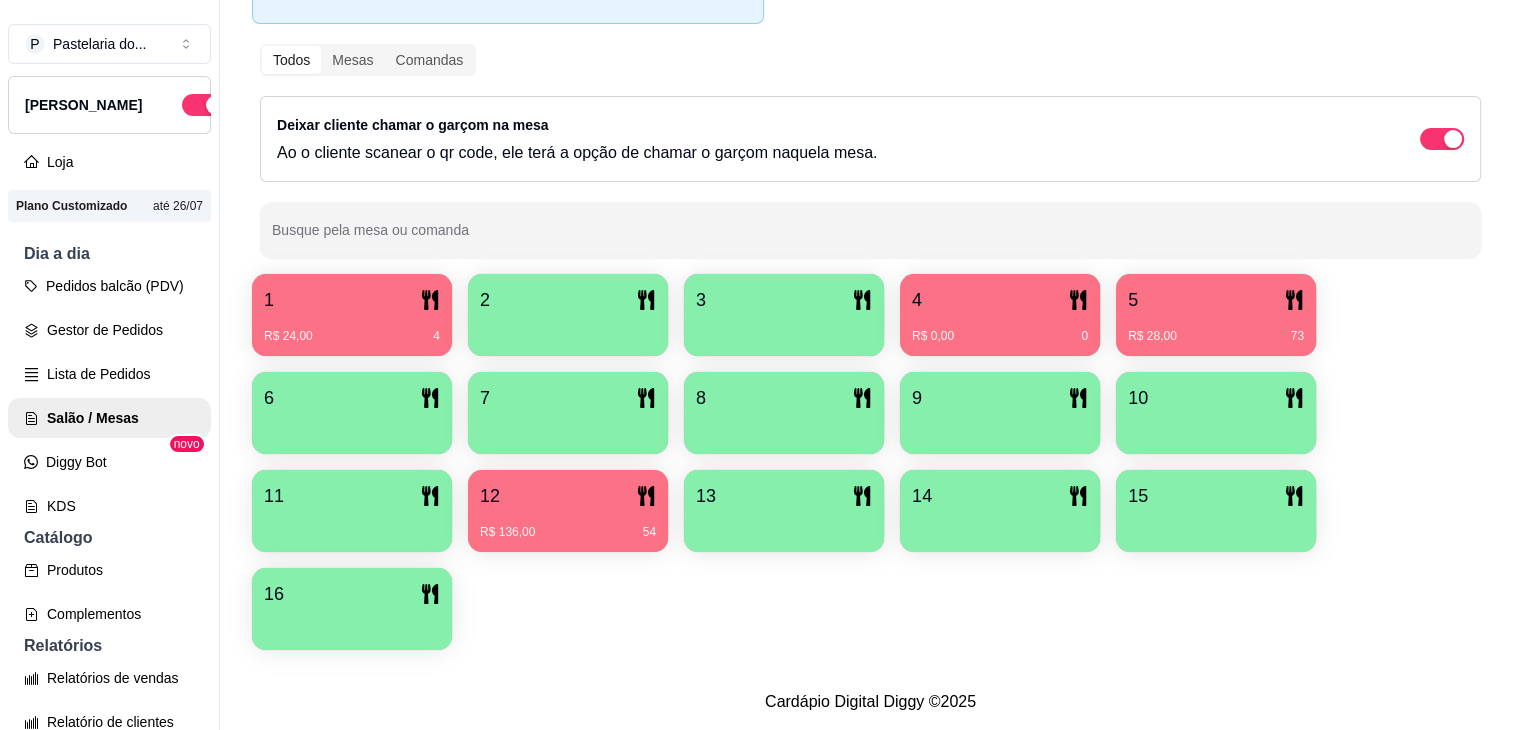 click on "R$ 136,00 54" at bounding box center [568, 525] 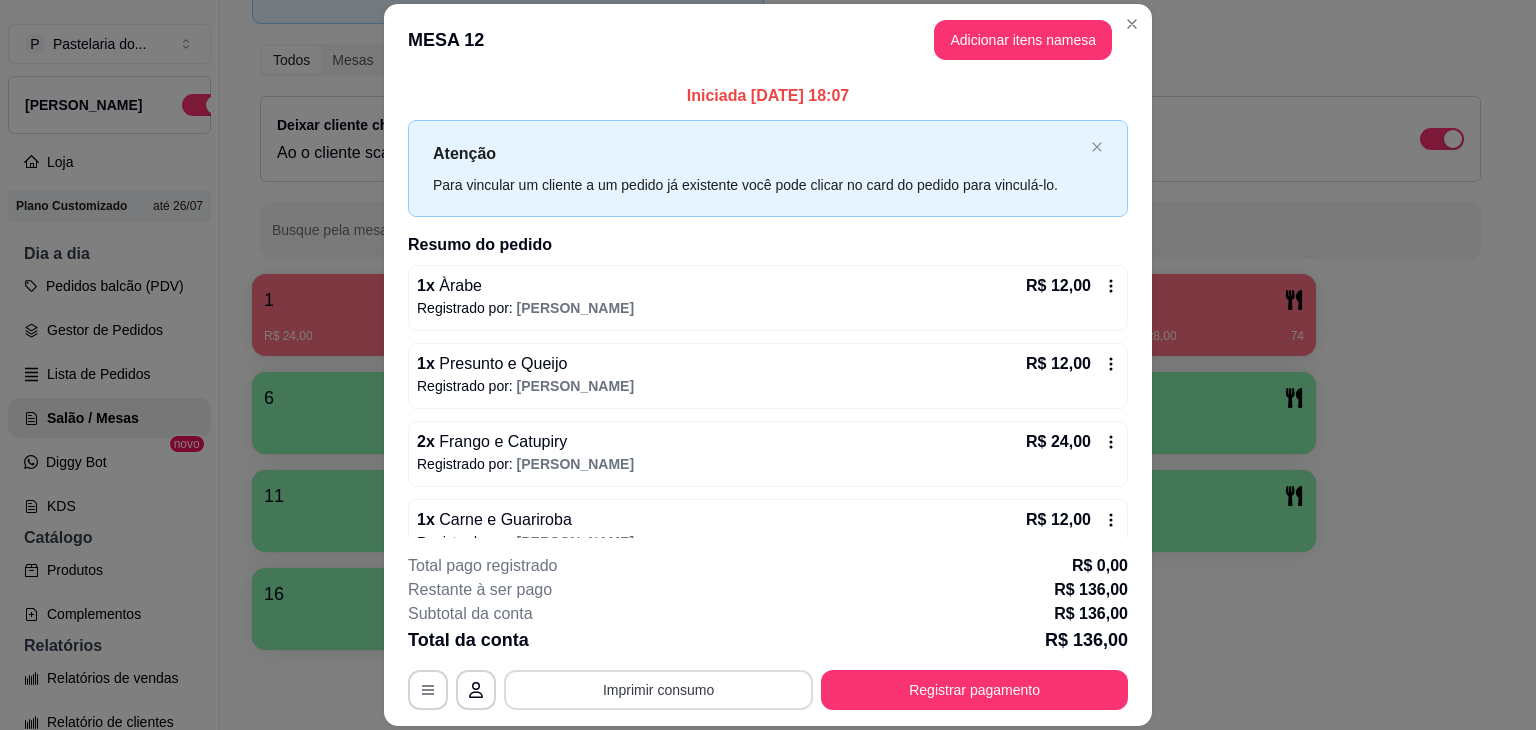click on "Imprimir consumo" at bounding box center (658, 690) 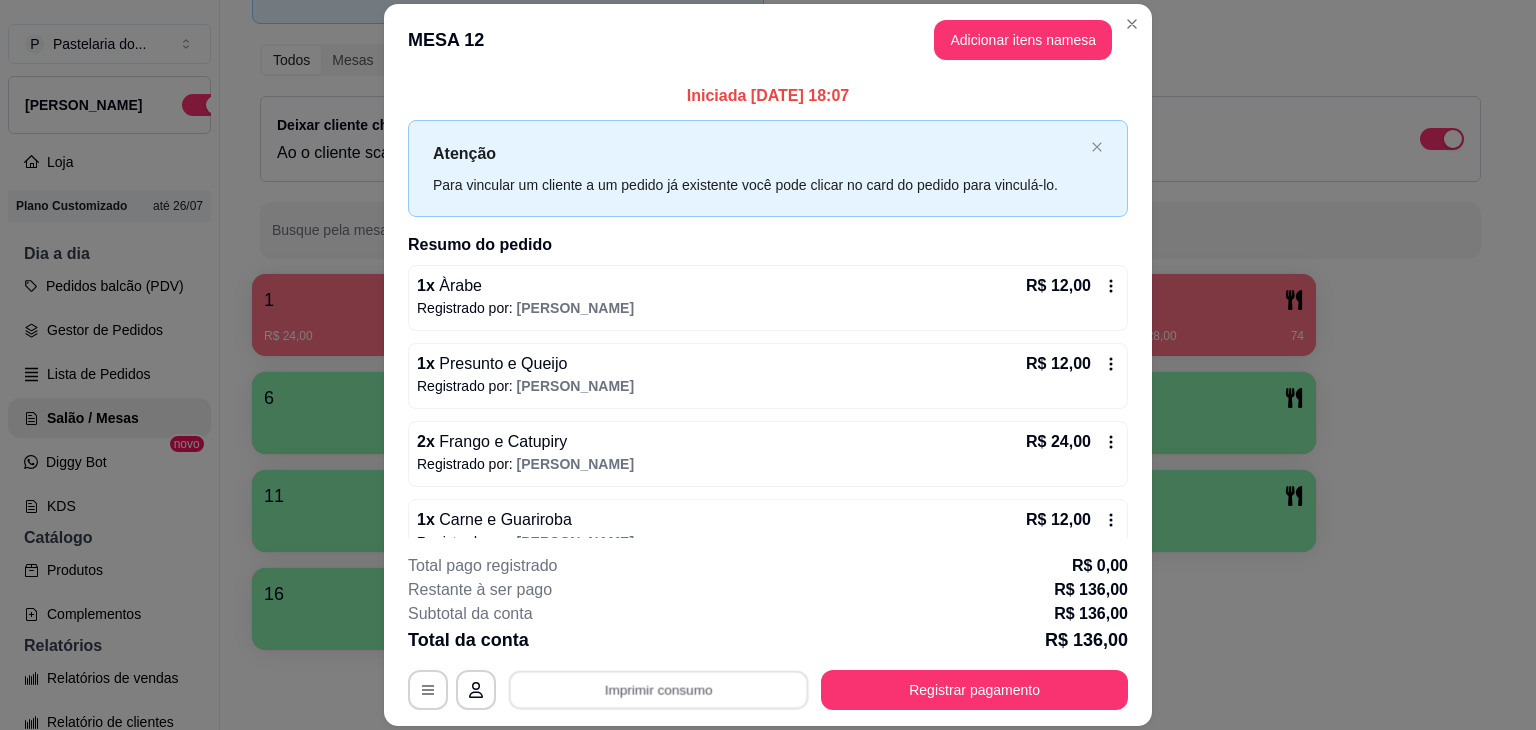 click on "IMPRESSORA" at bounding box center [657, 648] 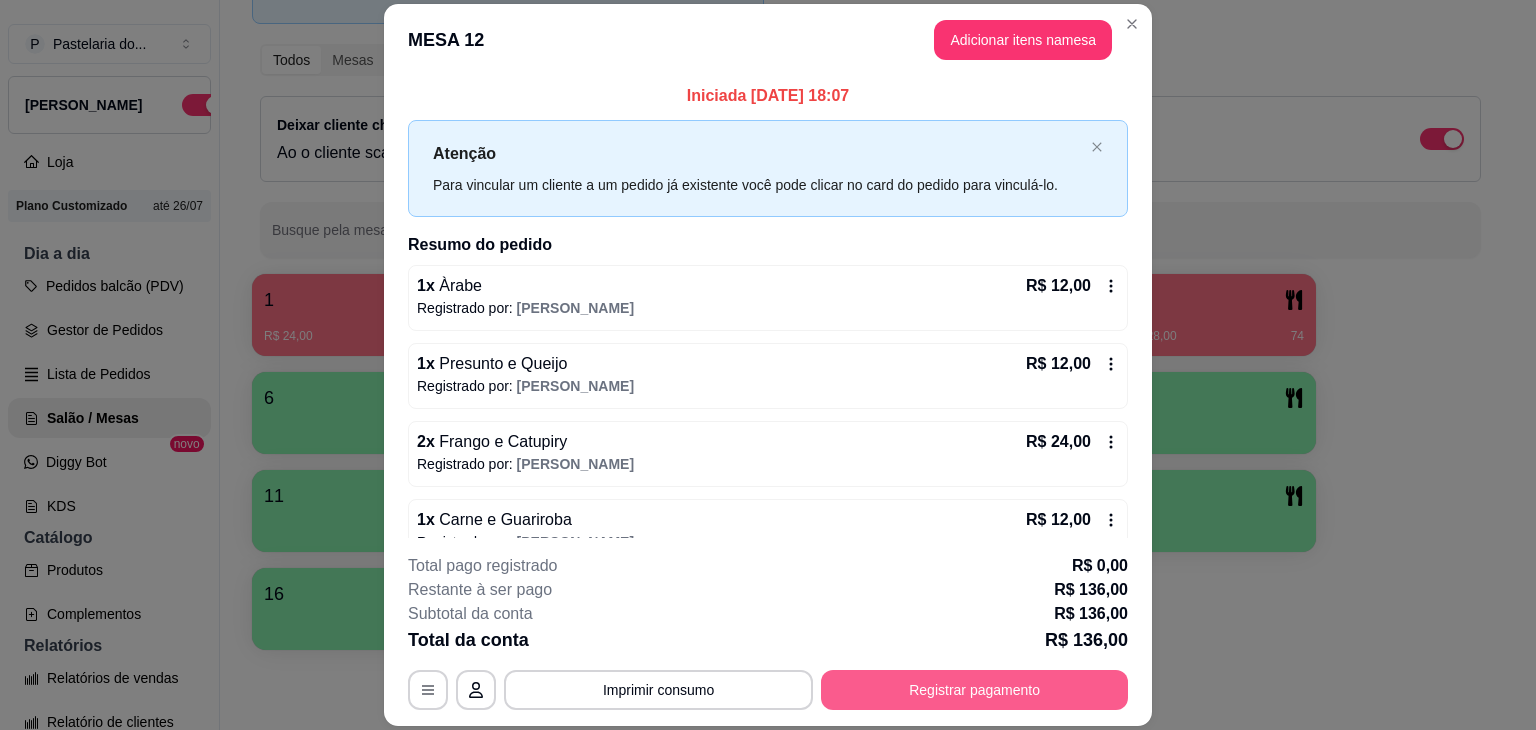 click on "Registrar pagamento" at bounding box center [974, 690] 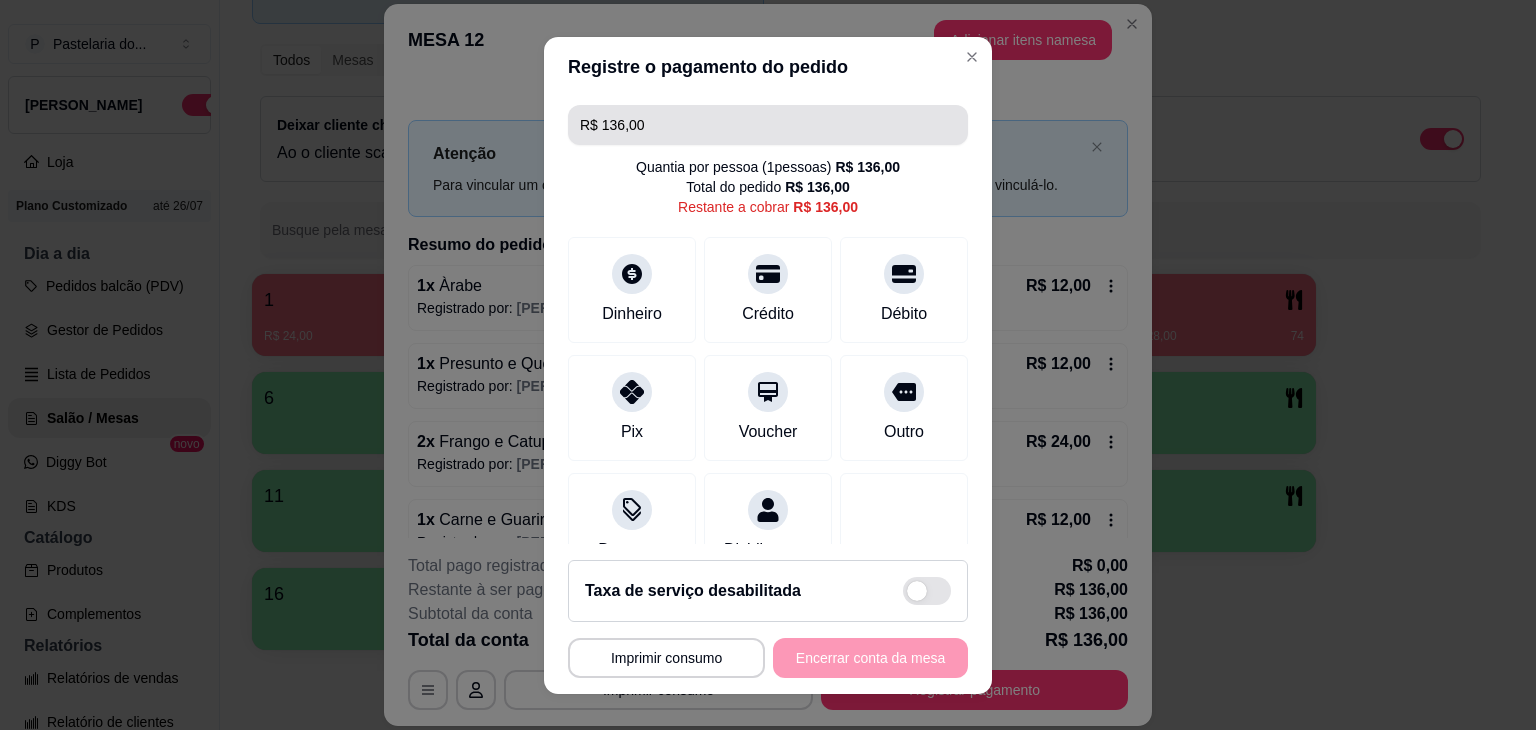 click on "R$ 136,00" at bounding box center [768, 125] 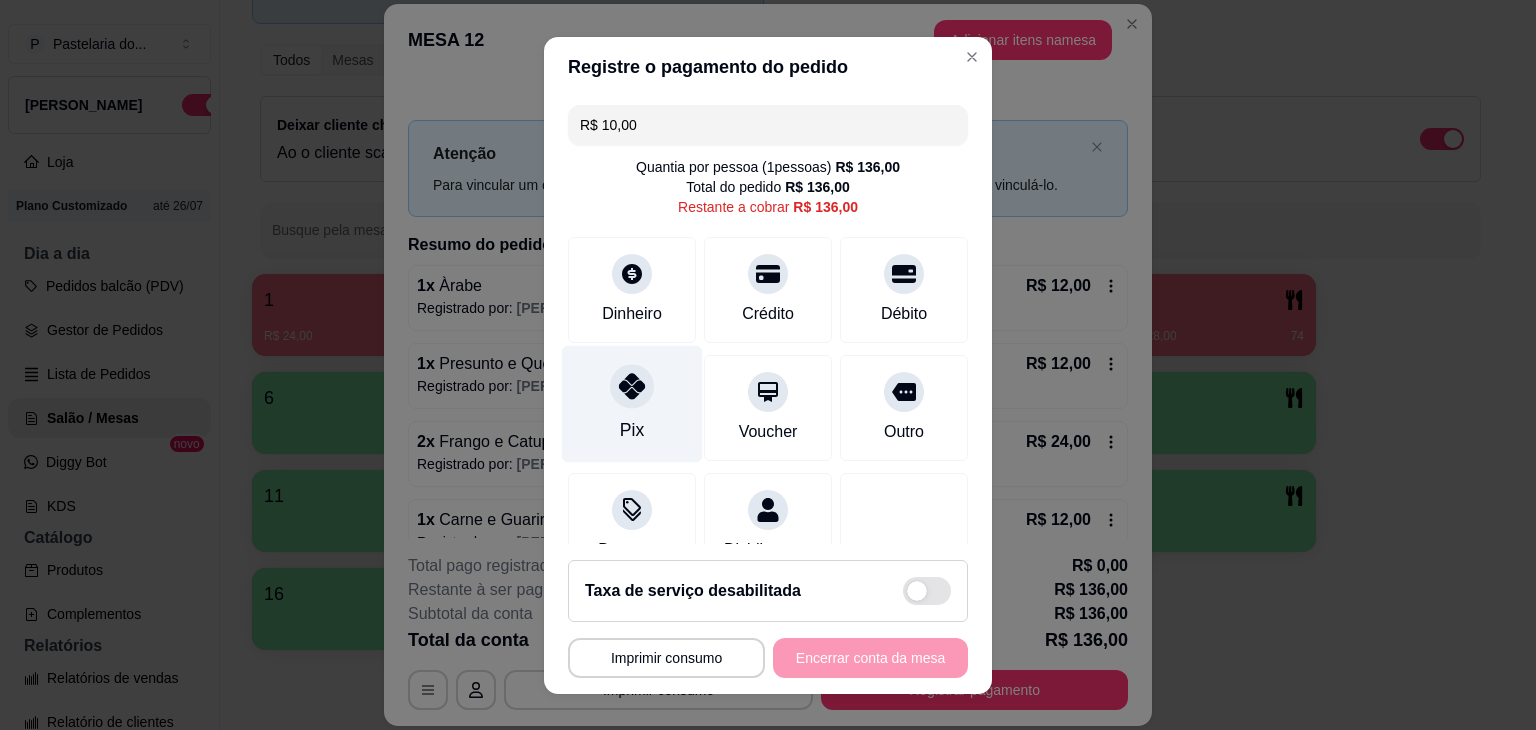 click 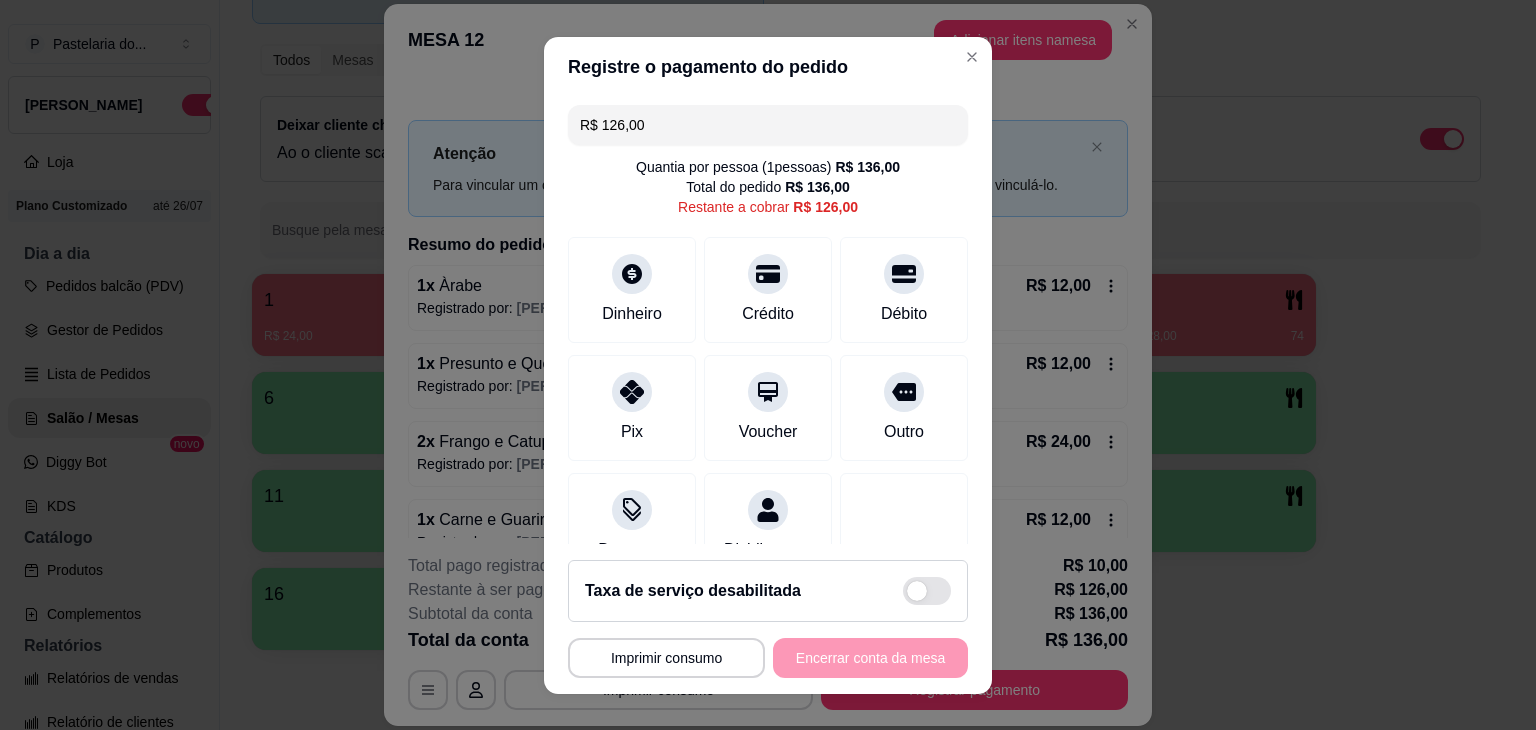 click on "R$ 126,00" at bounding box center [768, 125] 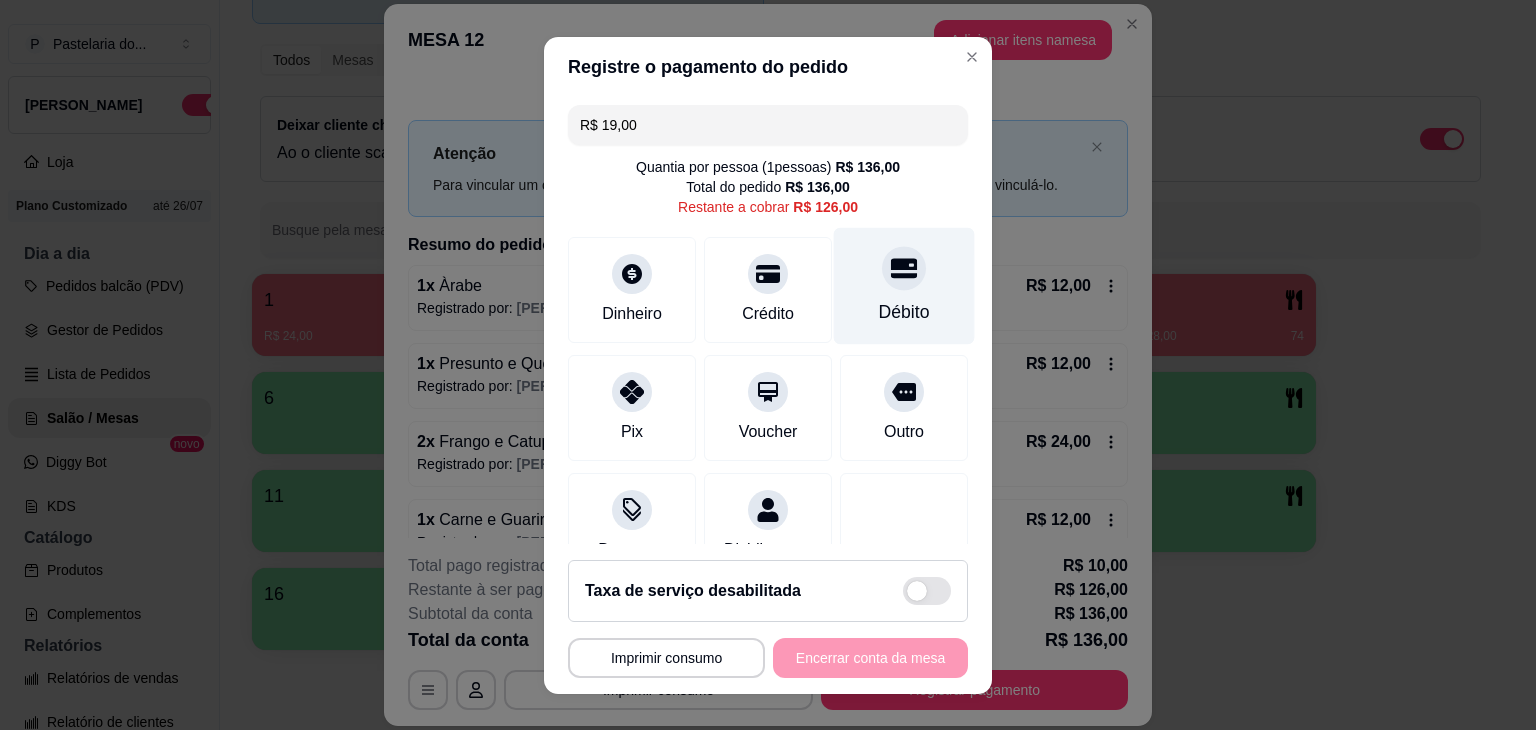 click on "Débito" at bounding box center [904, 285] 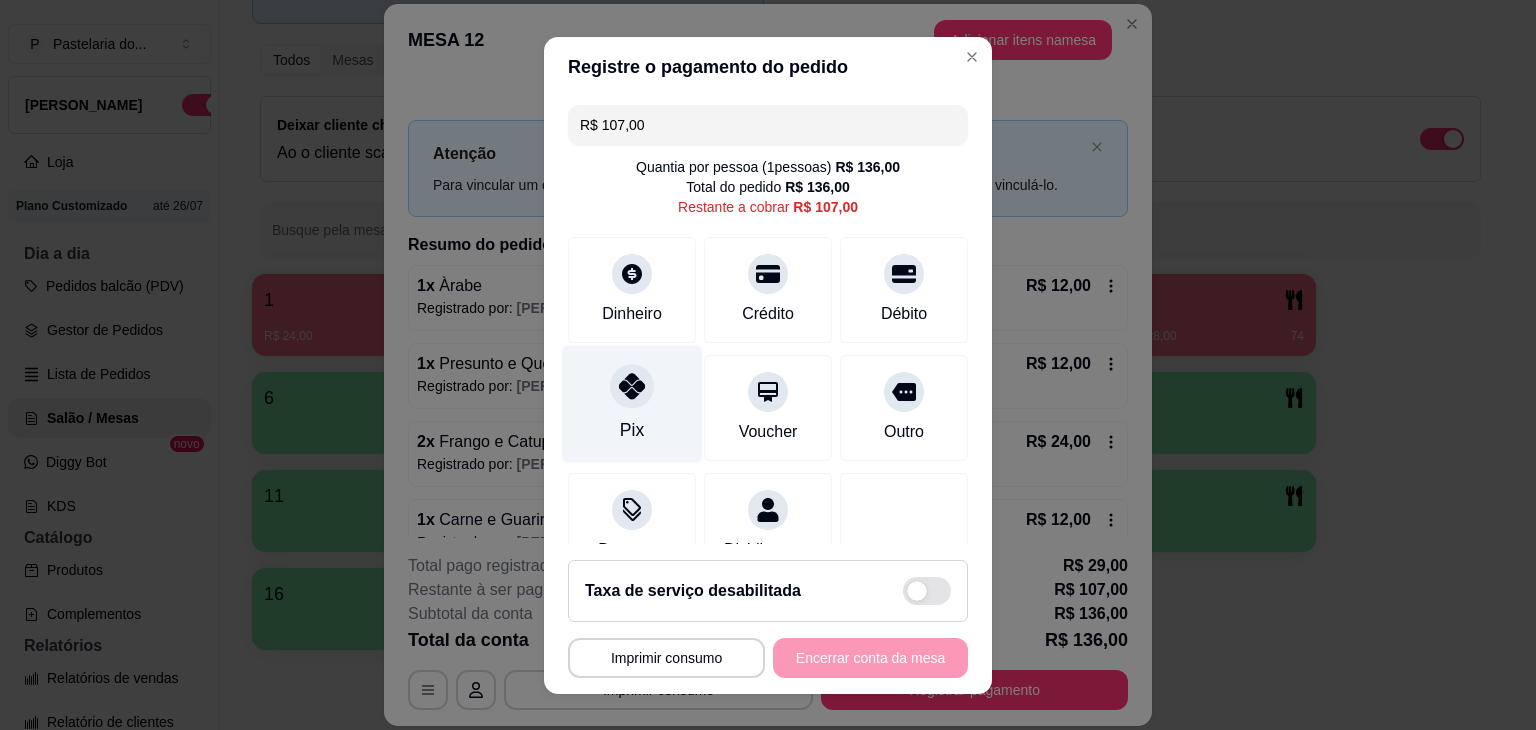 click at bounding box center [632, 386] 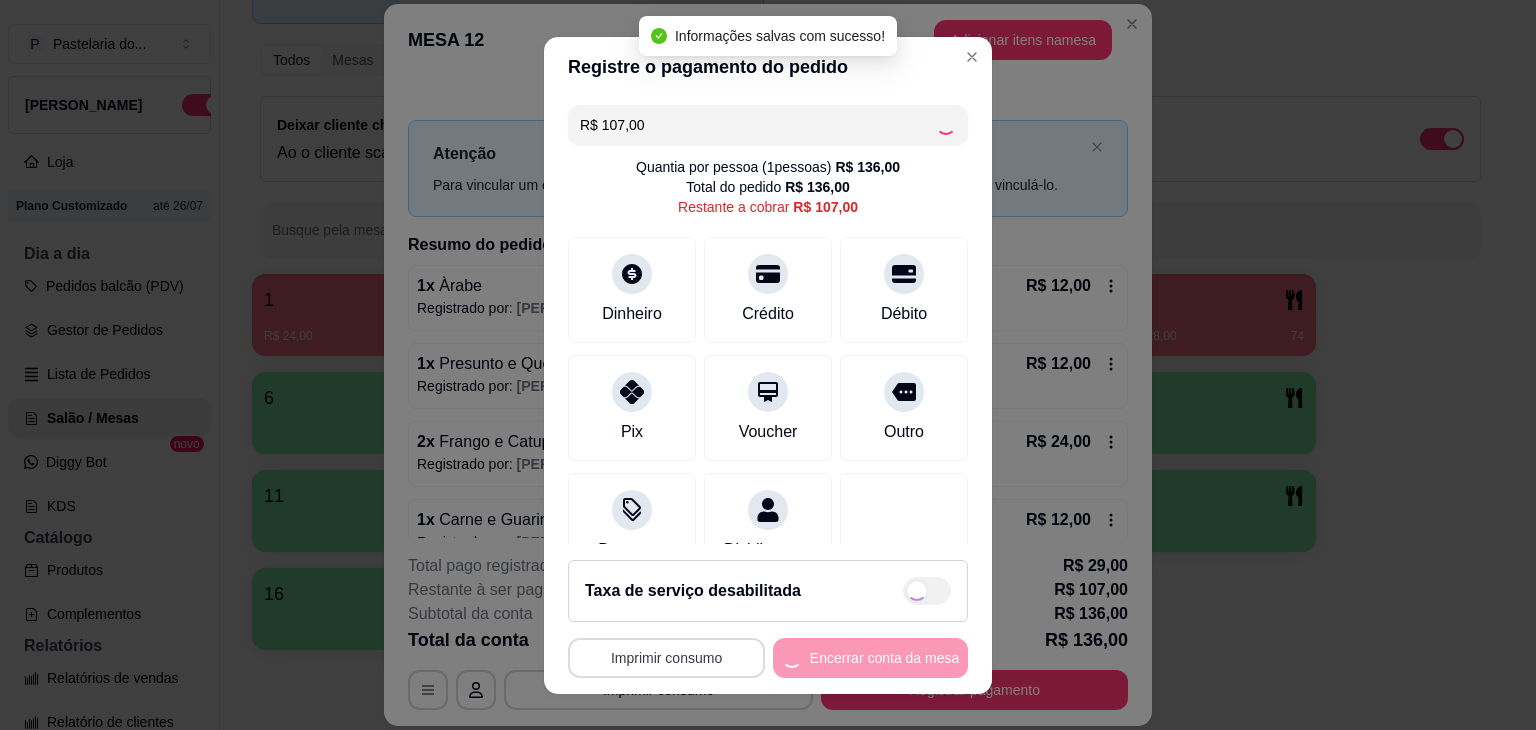 type on "R$ 0,00" 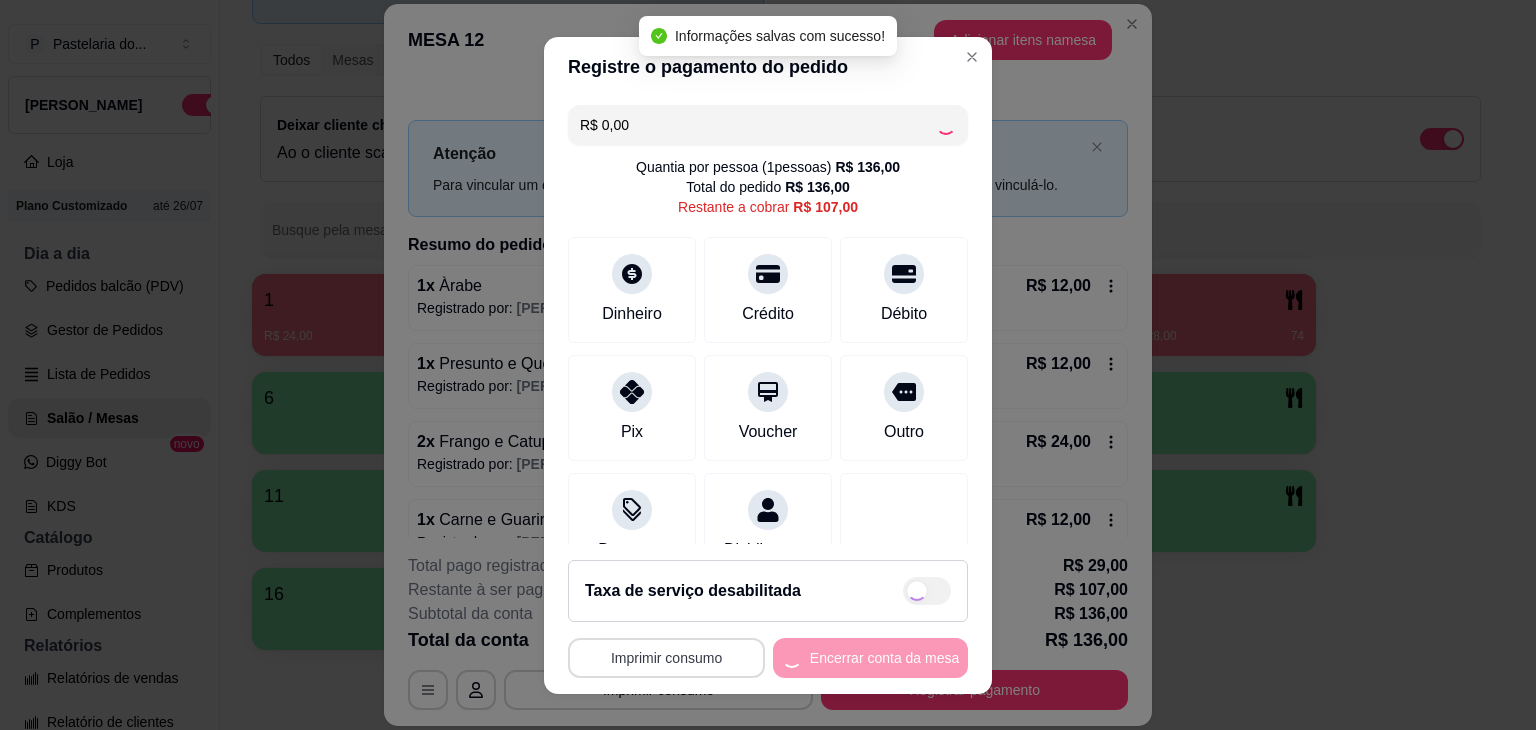 click on "Imprimir consumo" at bounding box center [666, 658] 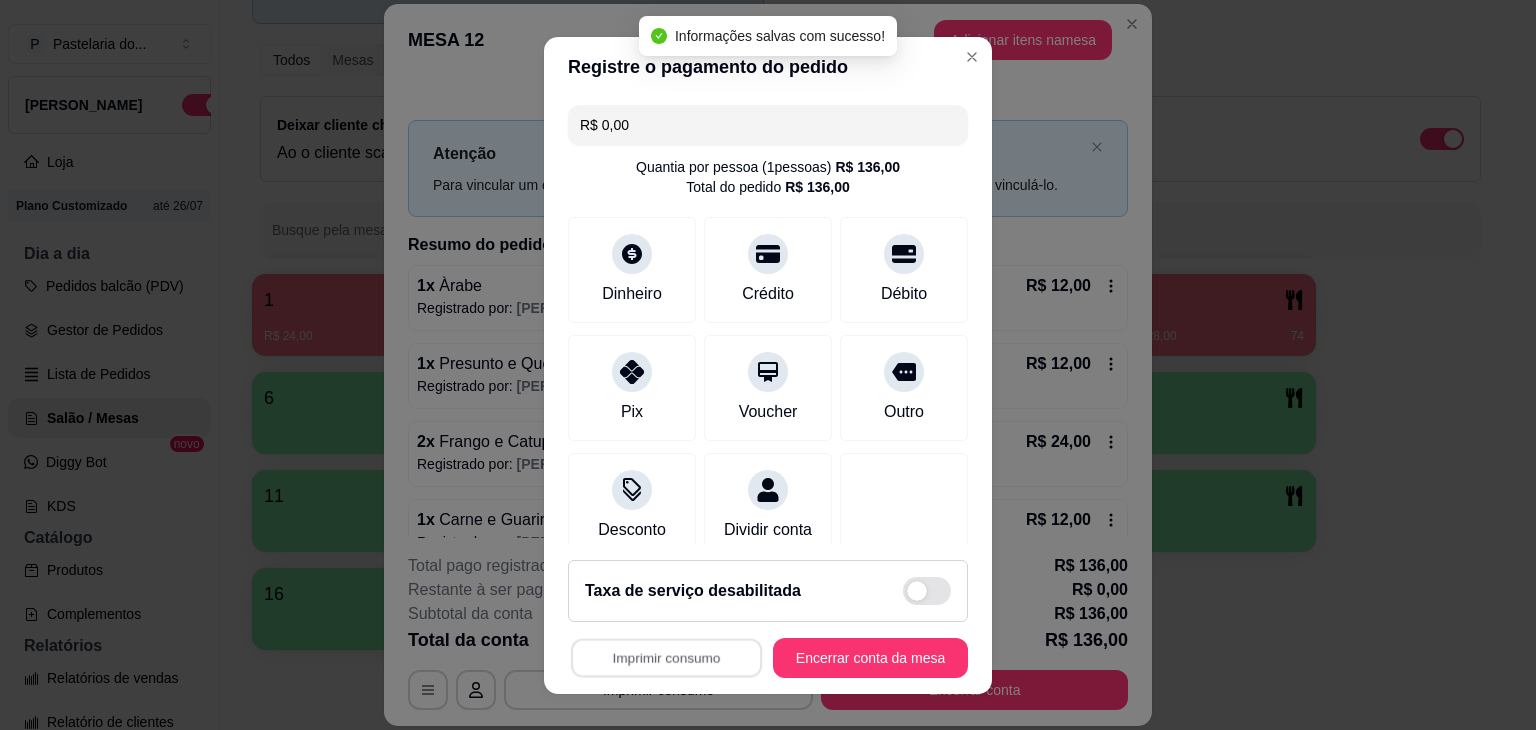 click on "IMPRESSORA" at bounding box center (661, 615) 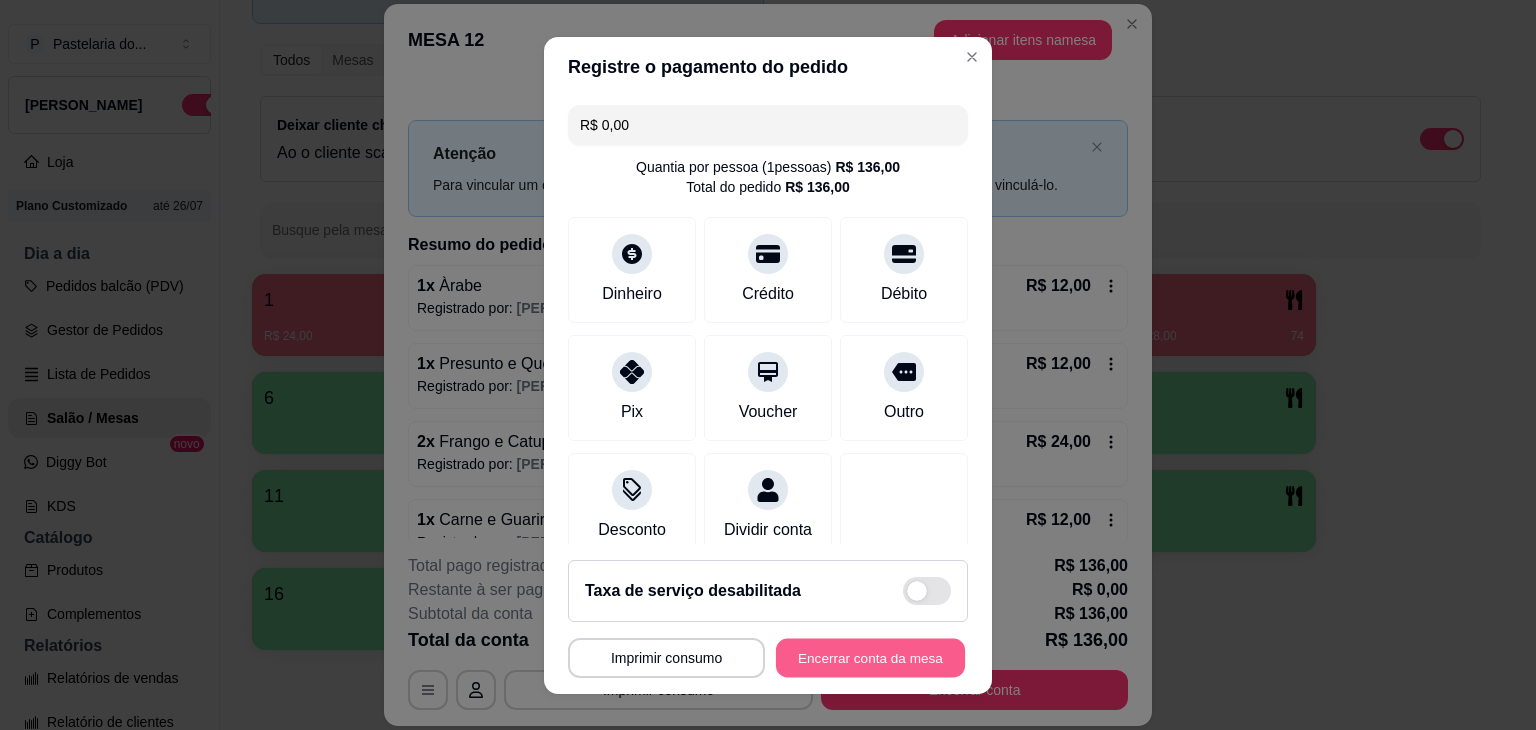 click on "Encerrar conta da mesa" at bounding box center [870, 657] 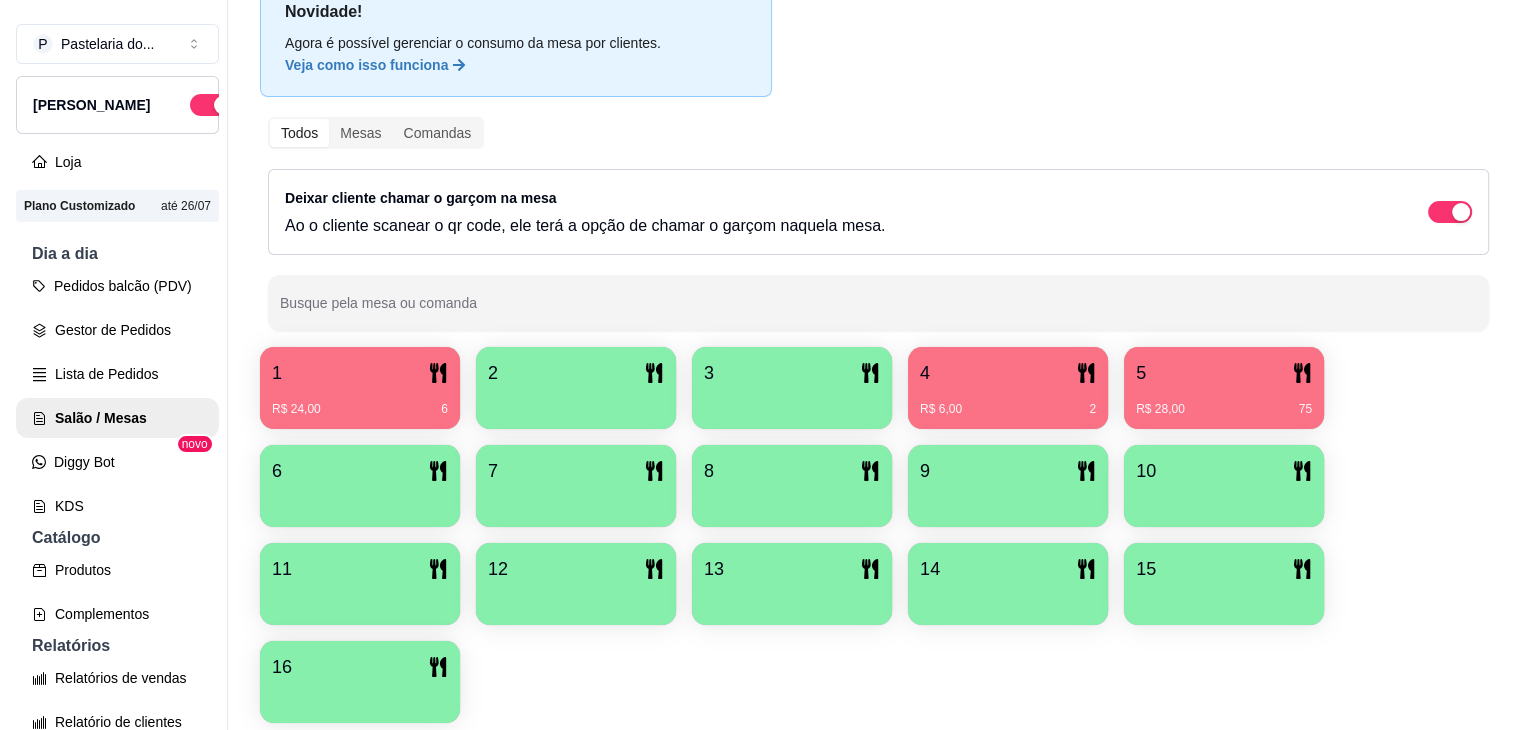 scroll, scrollTop: 0, scrollLeft: 0, axis: both 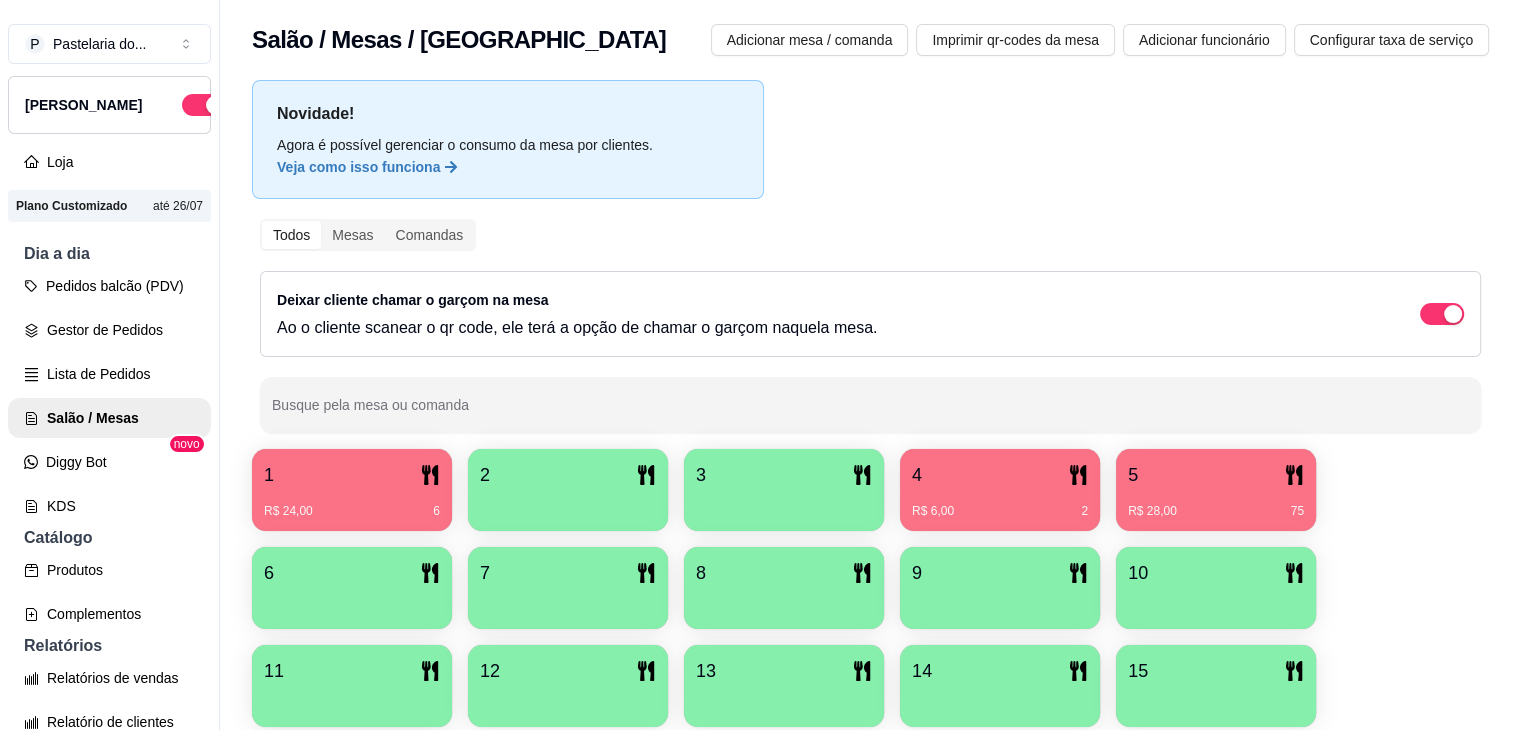 click on "5" at bounding box center [1216, 475] 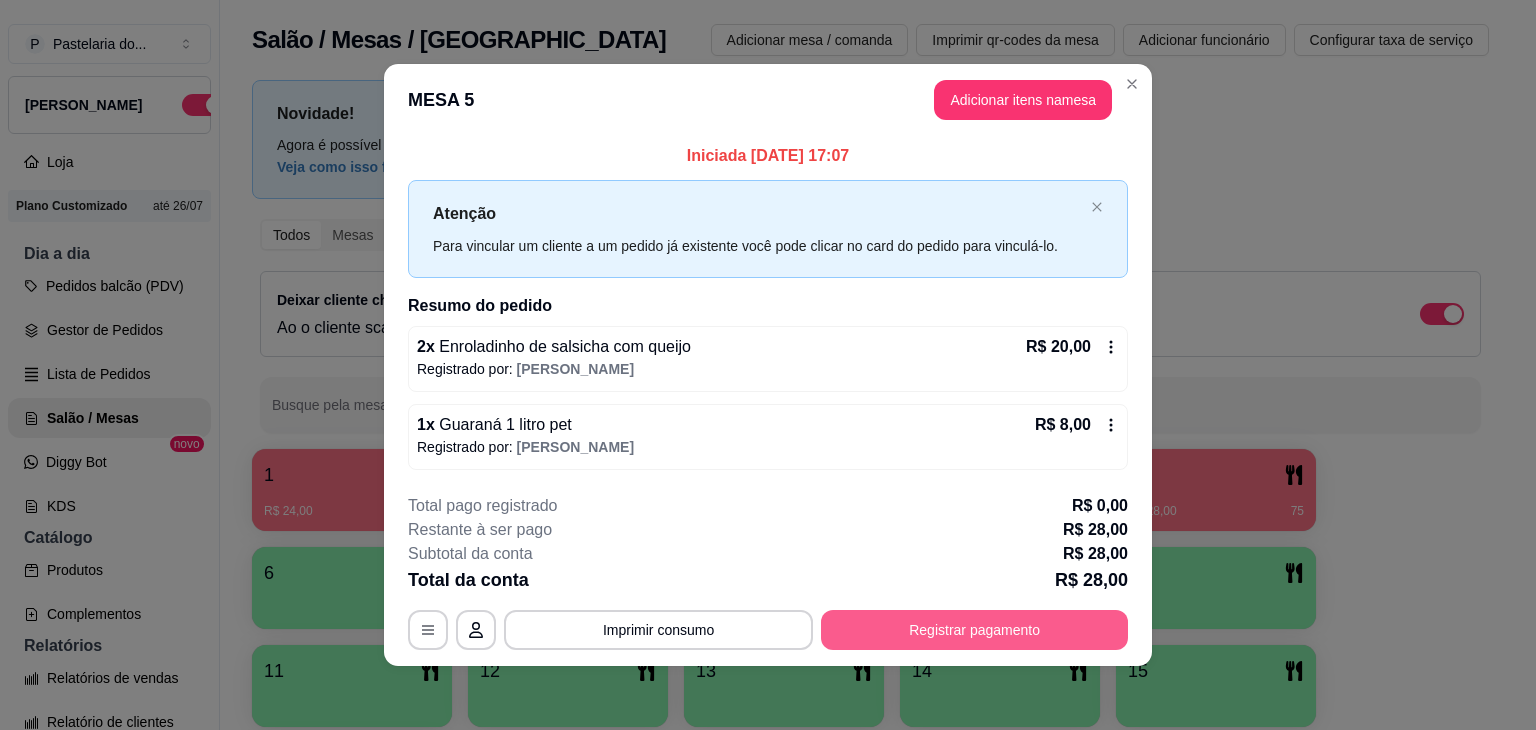 click on "Registrar pagamento" at bounding box center [974, 630] 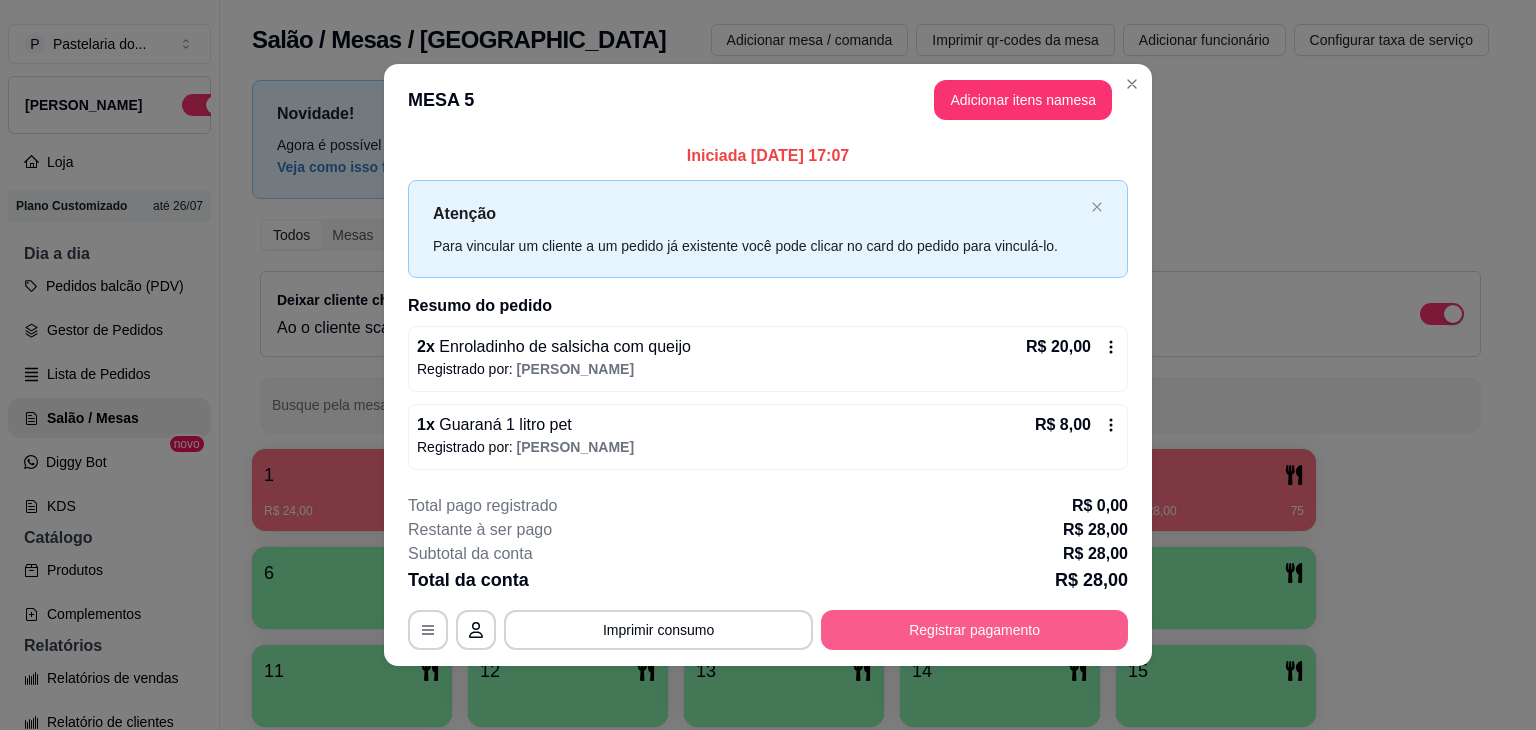 click on "Registrar pagamento" at bounding box center [974, 630] 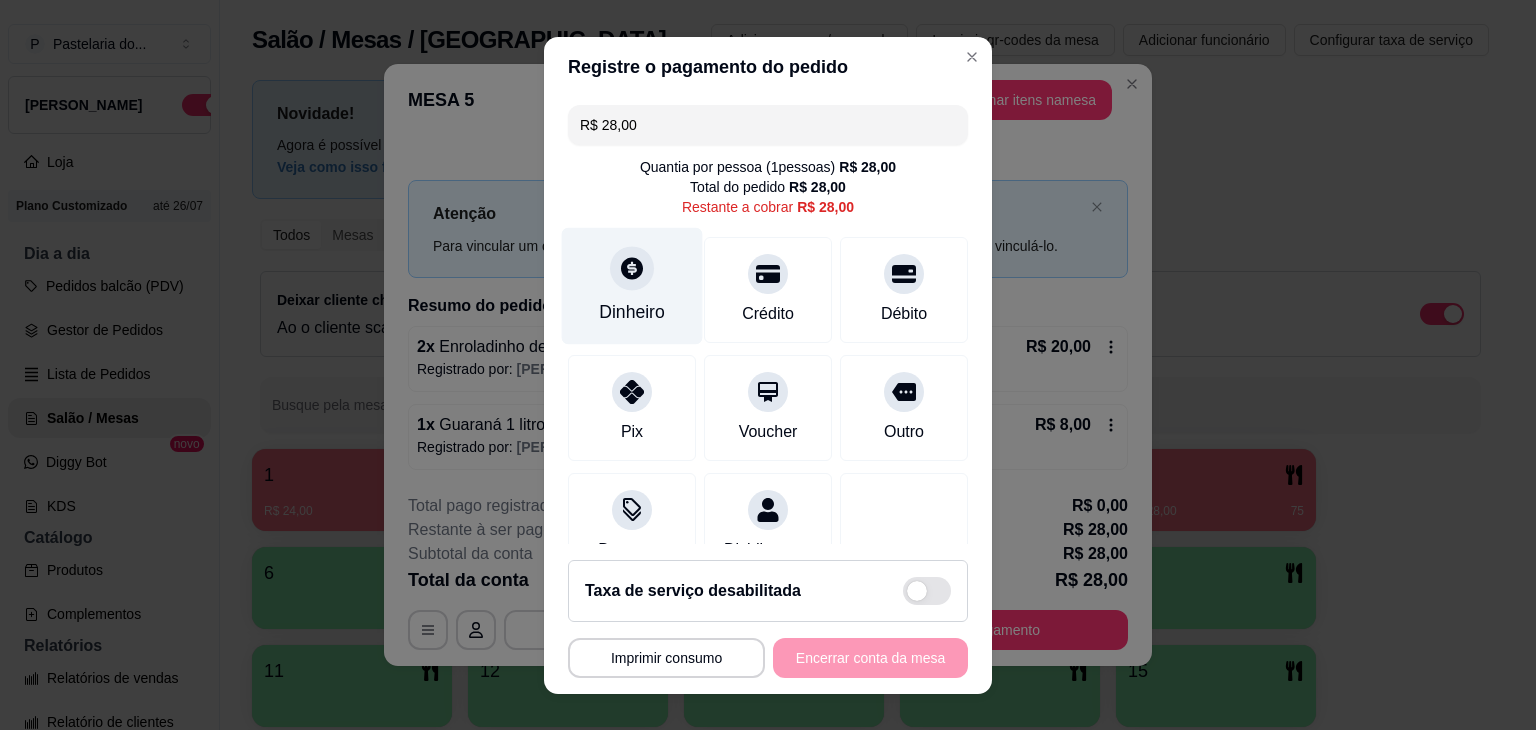 click on "Dinheiro" at bounding box center (632, 285) 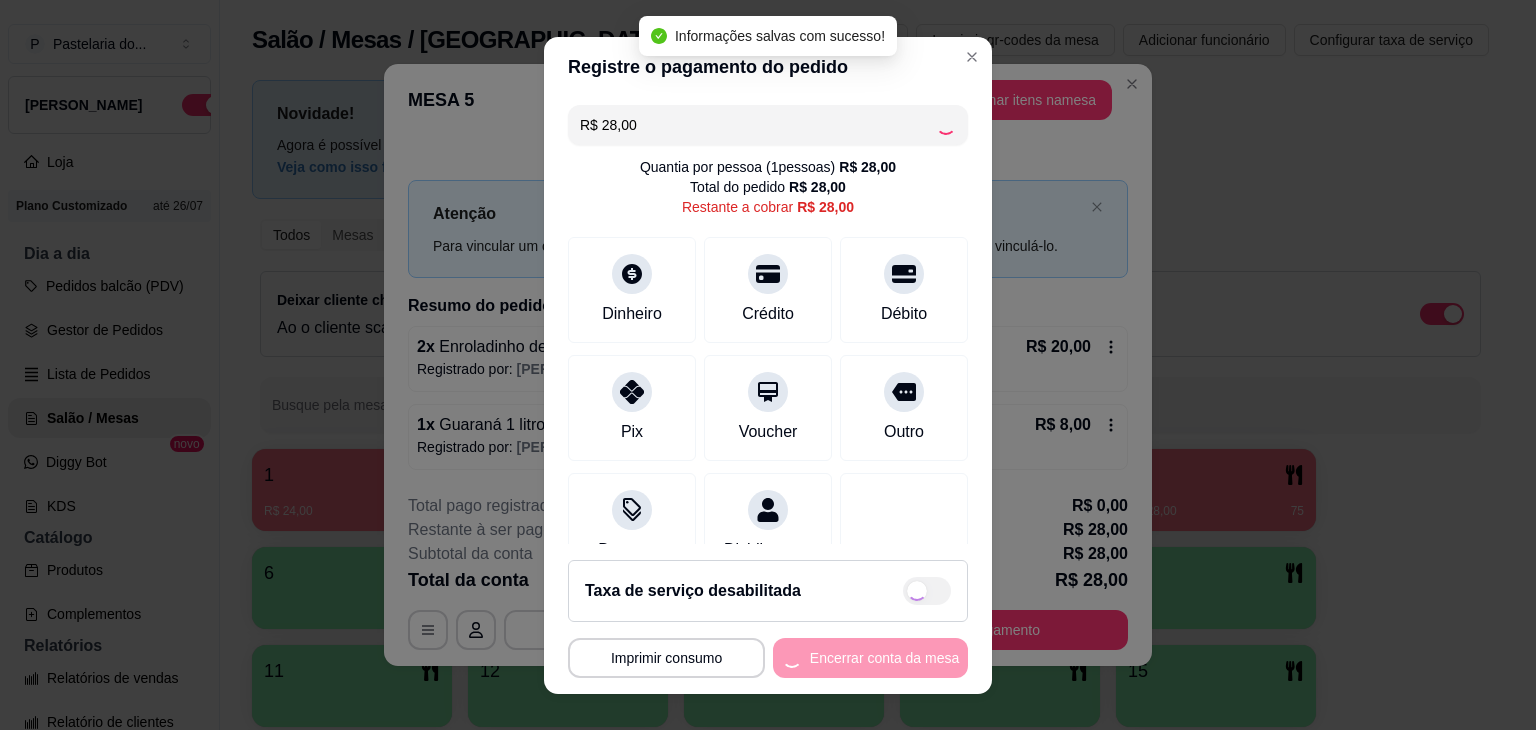 type on "R$ 0,00" 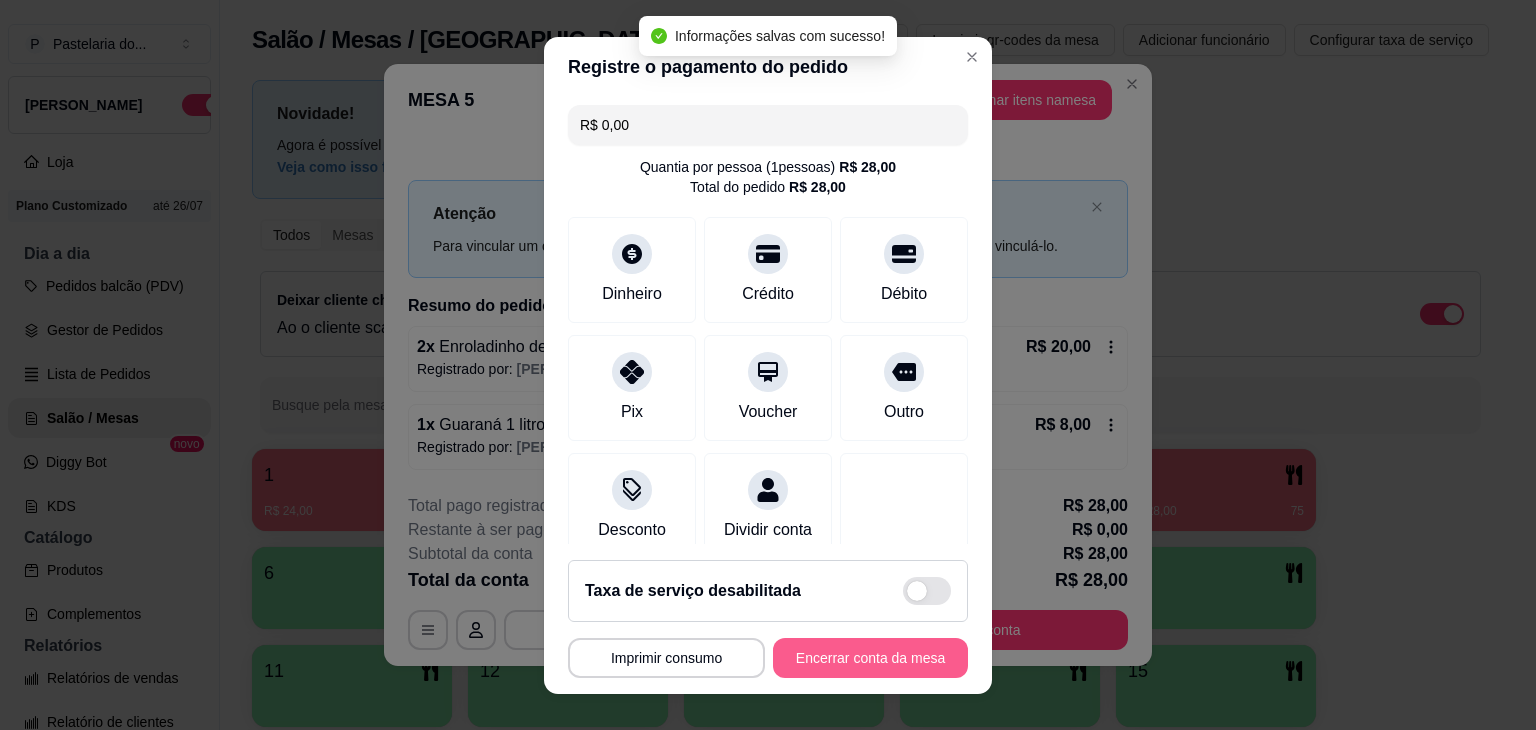 click on "Encerrar conta da mesa" at bounding box center (870, 658) 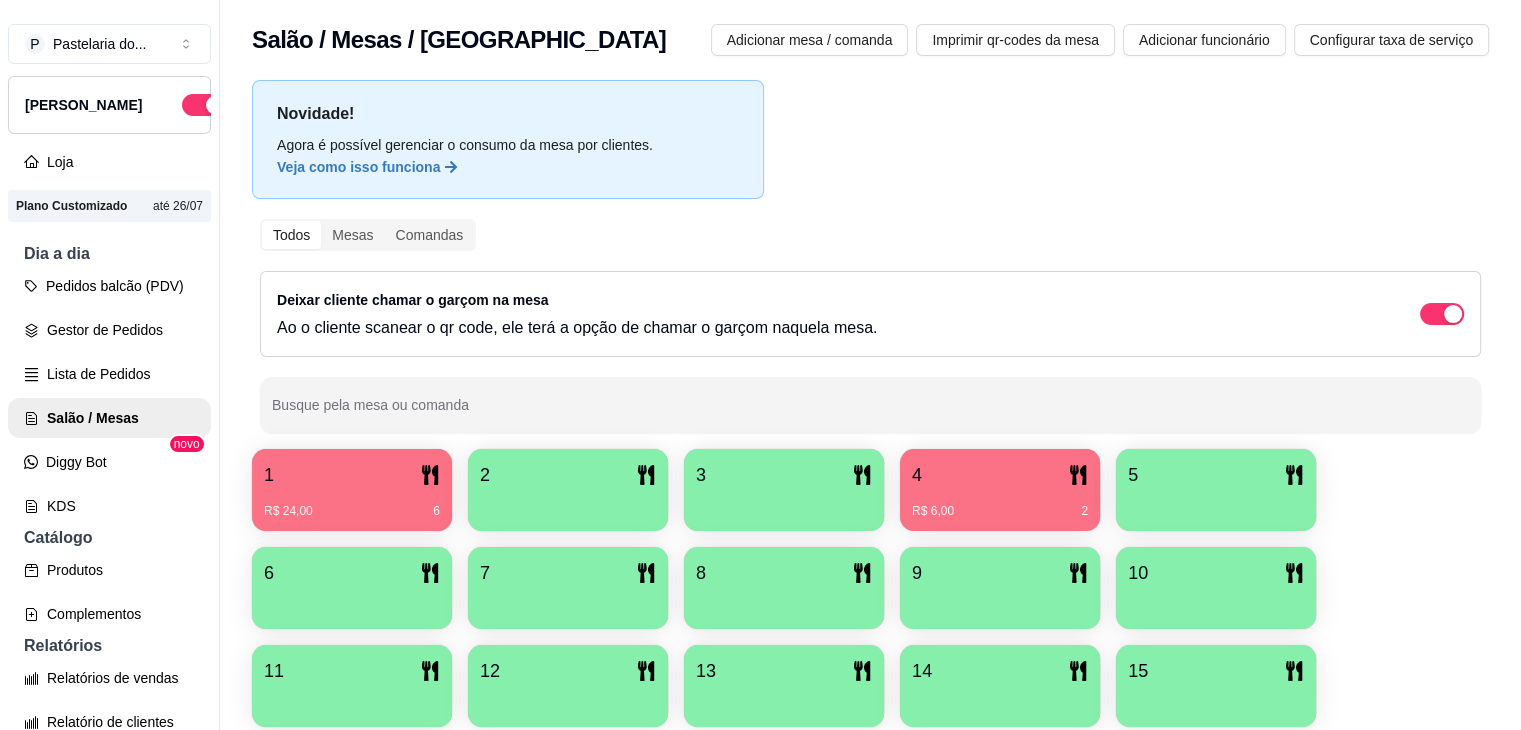 click on "R$ 6,00 2" at bounding box center (1000, 511) 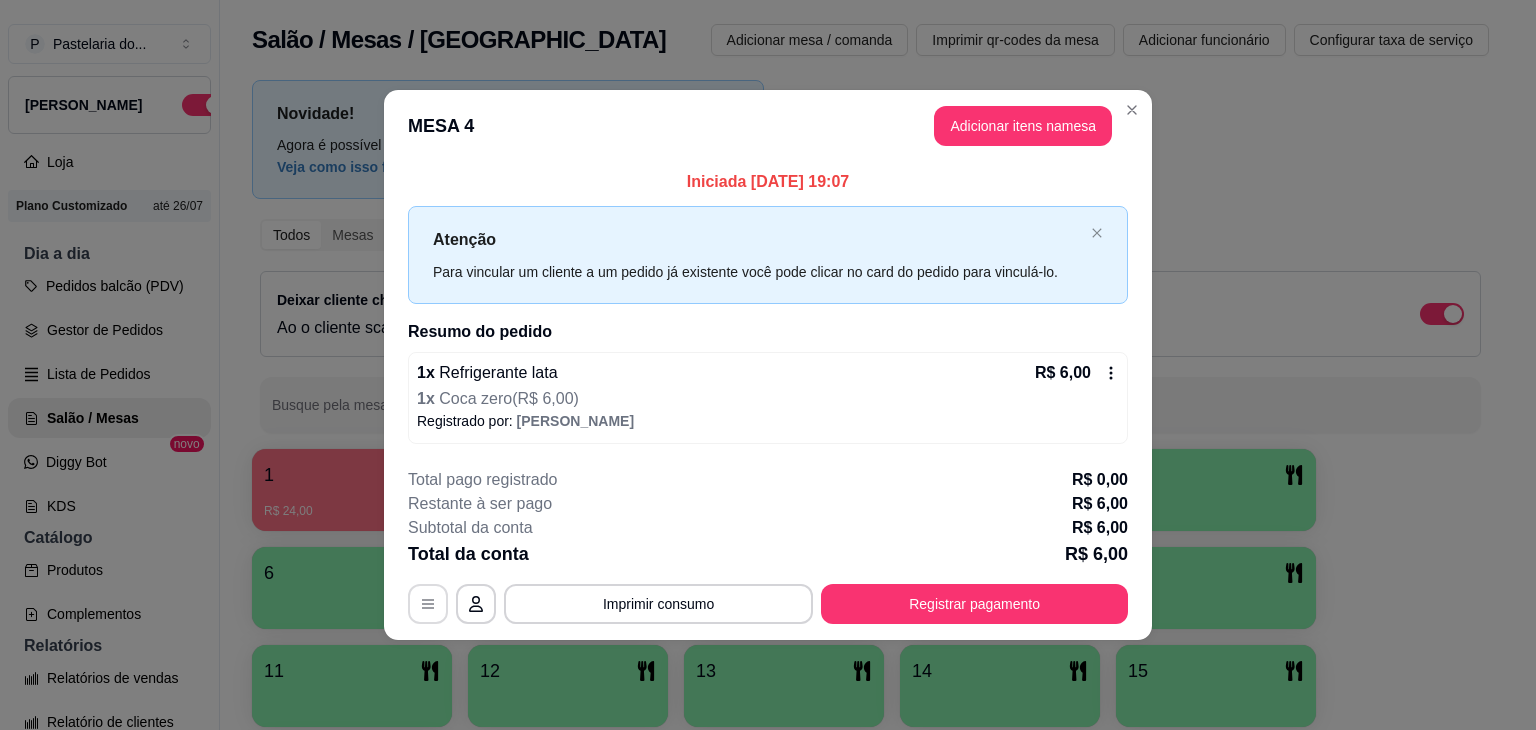 click at bounding box center [428, 604] 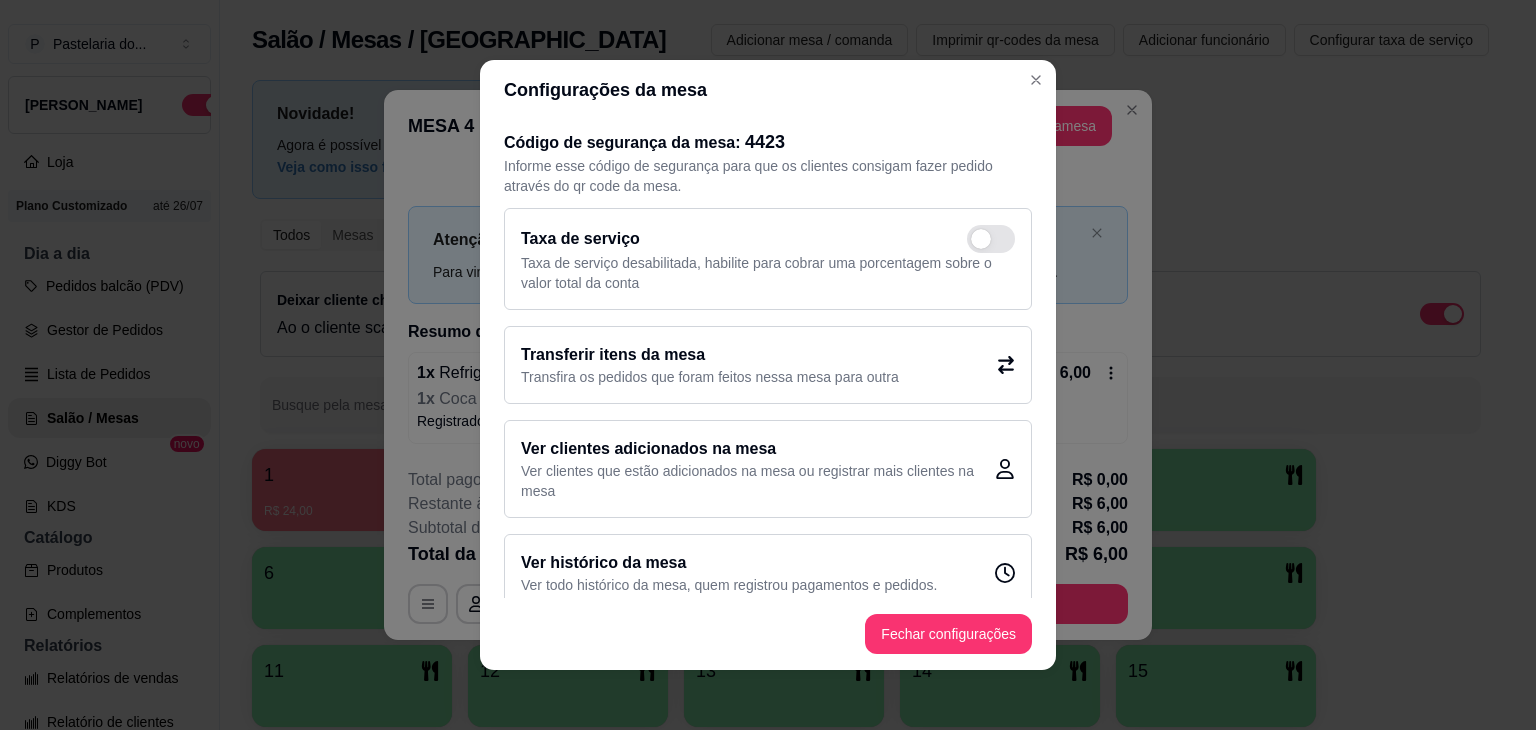 click on "Transferir itens da mesa" at bounding box center (710, 355) 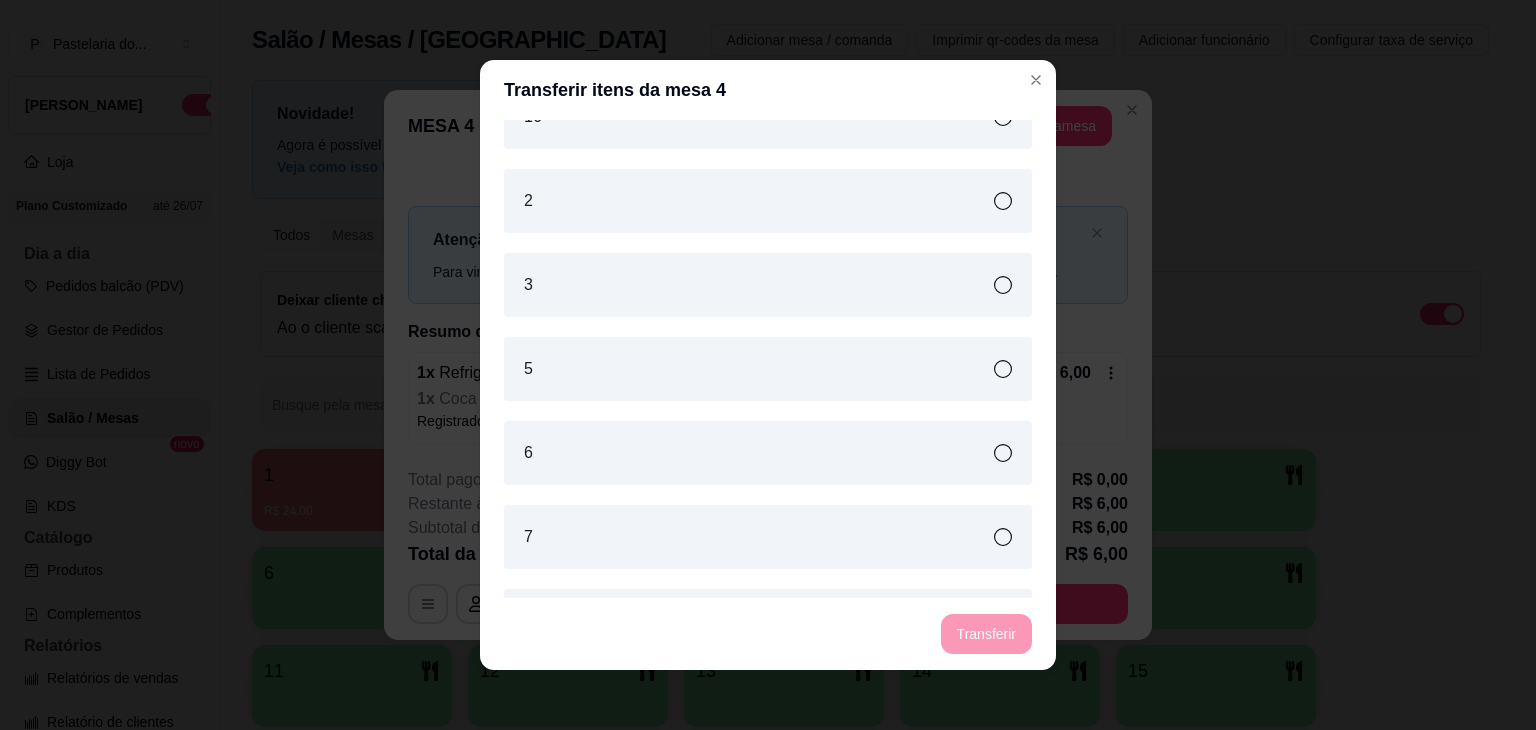 scroll, scrollTop: 600, scrollLeft: 0, axis: vertical 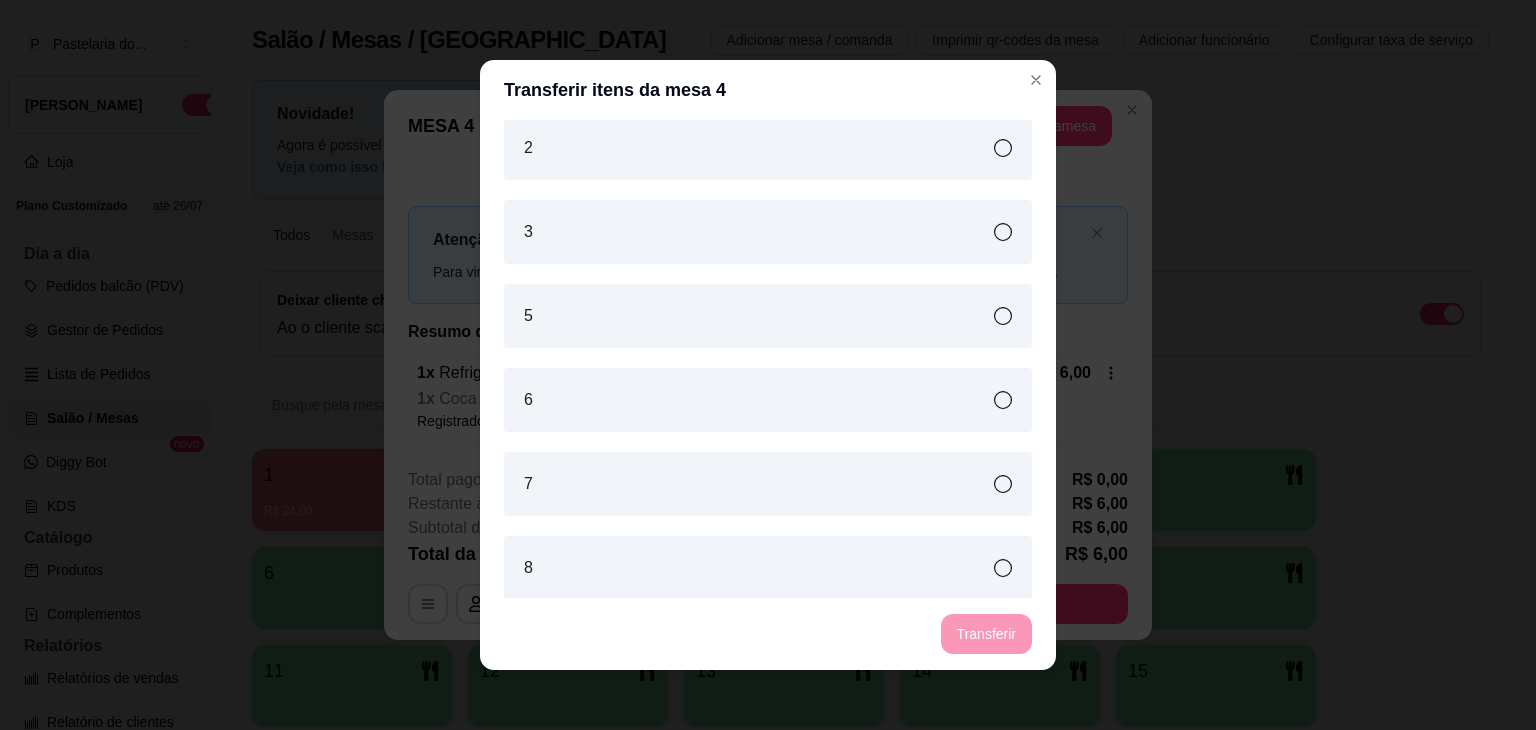 click on "5" at bounding box center [768, 316] 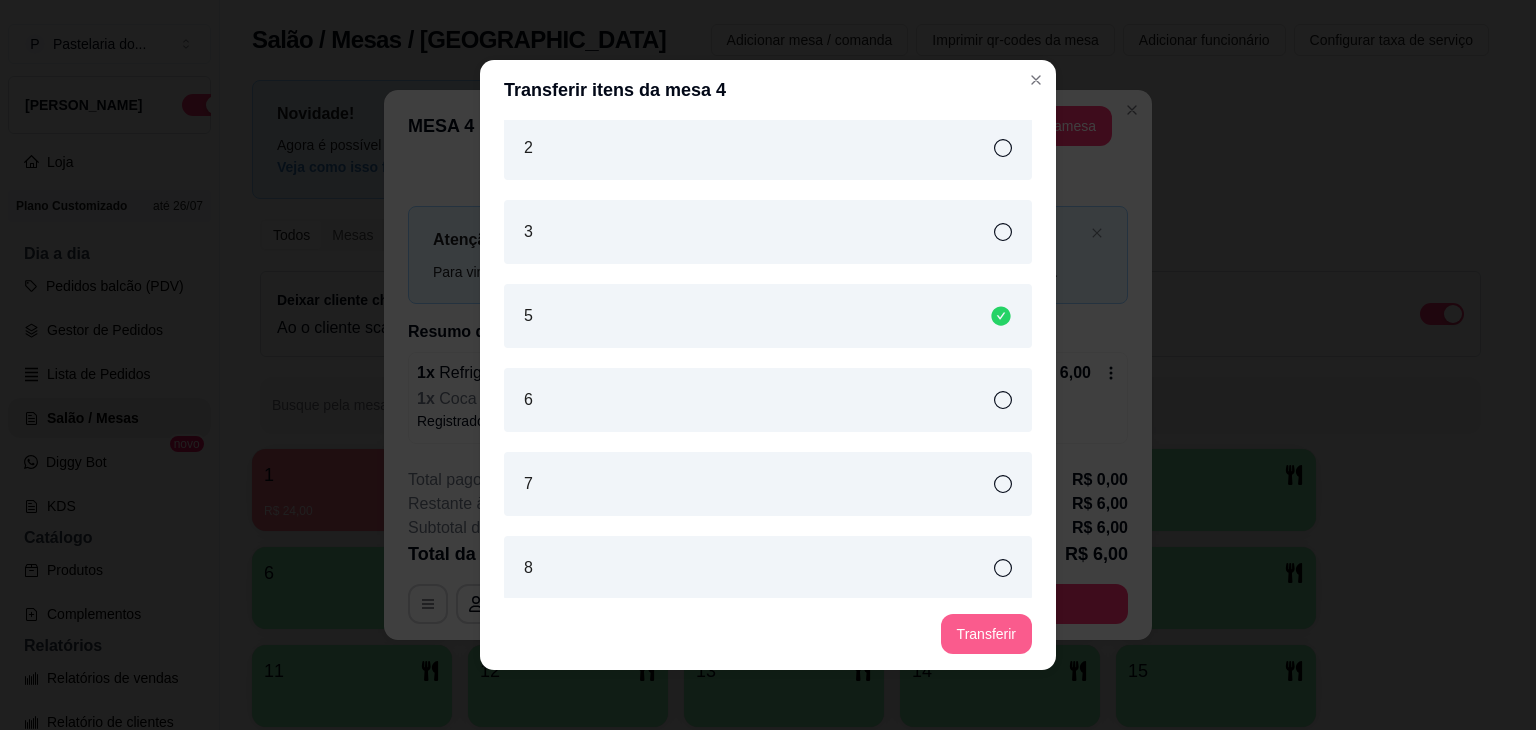 click on "Transferir" at bounding box center [986, 634] 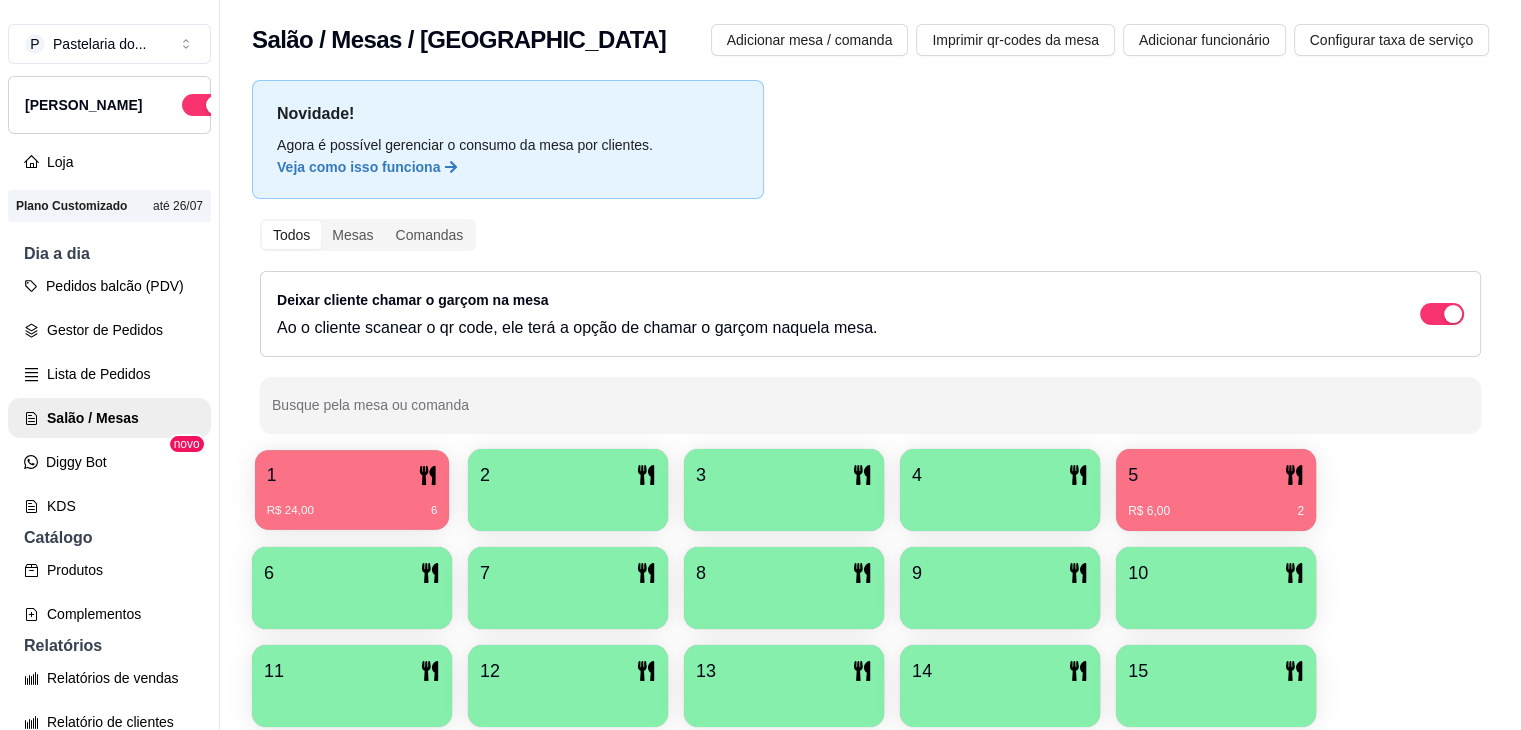 click on "1" at bounding box center [352, 475] 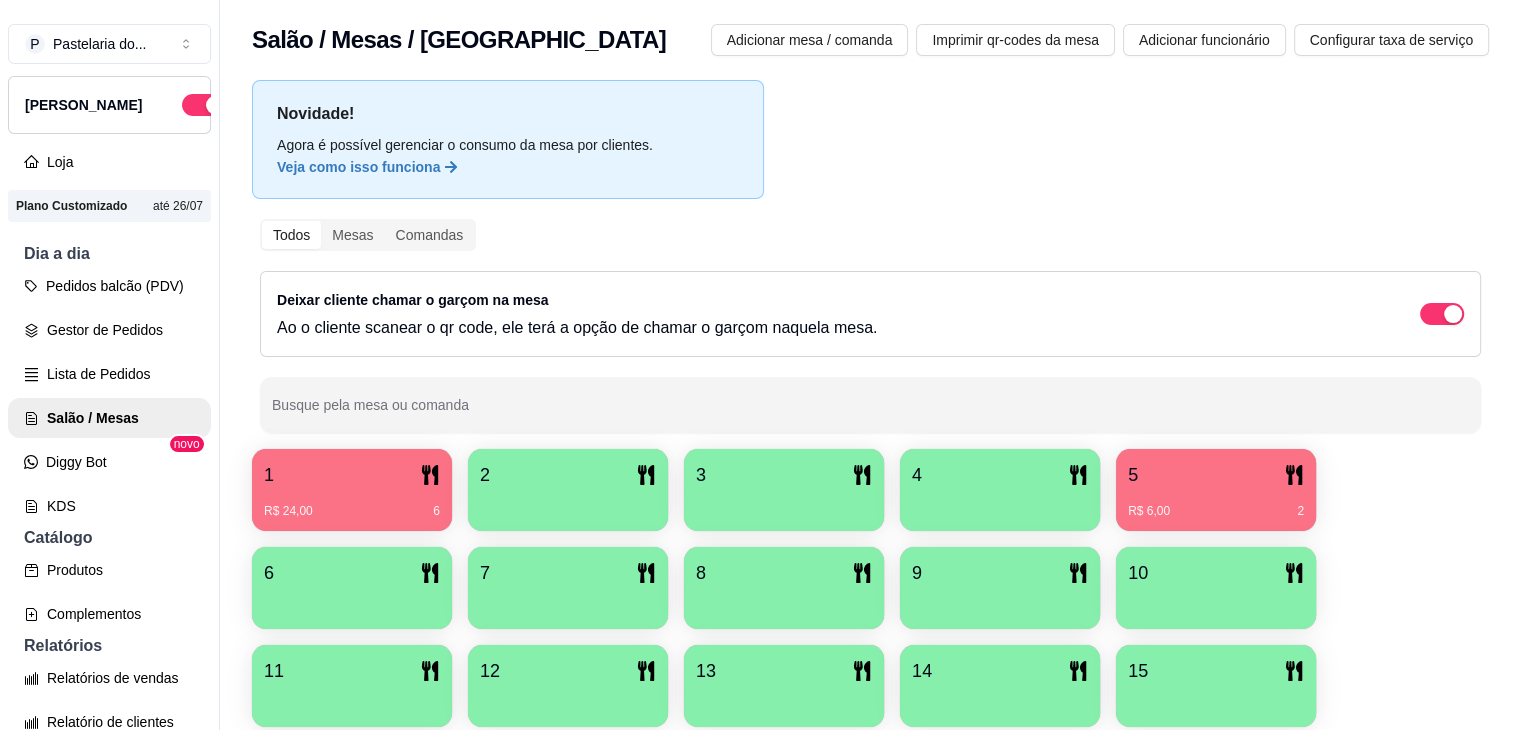 click on "5 R$ 6,00 2" at bounding box center [1216, 490] 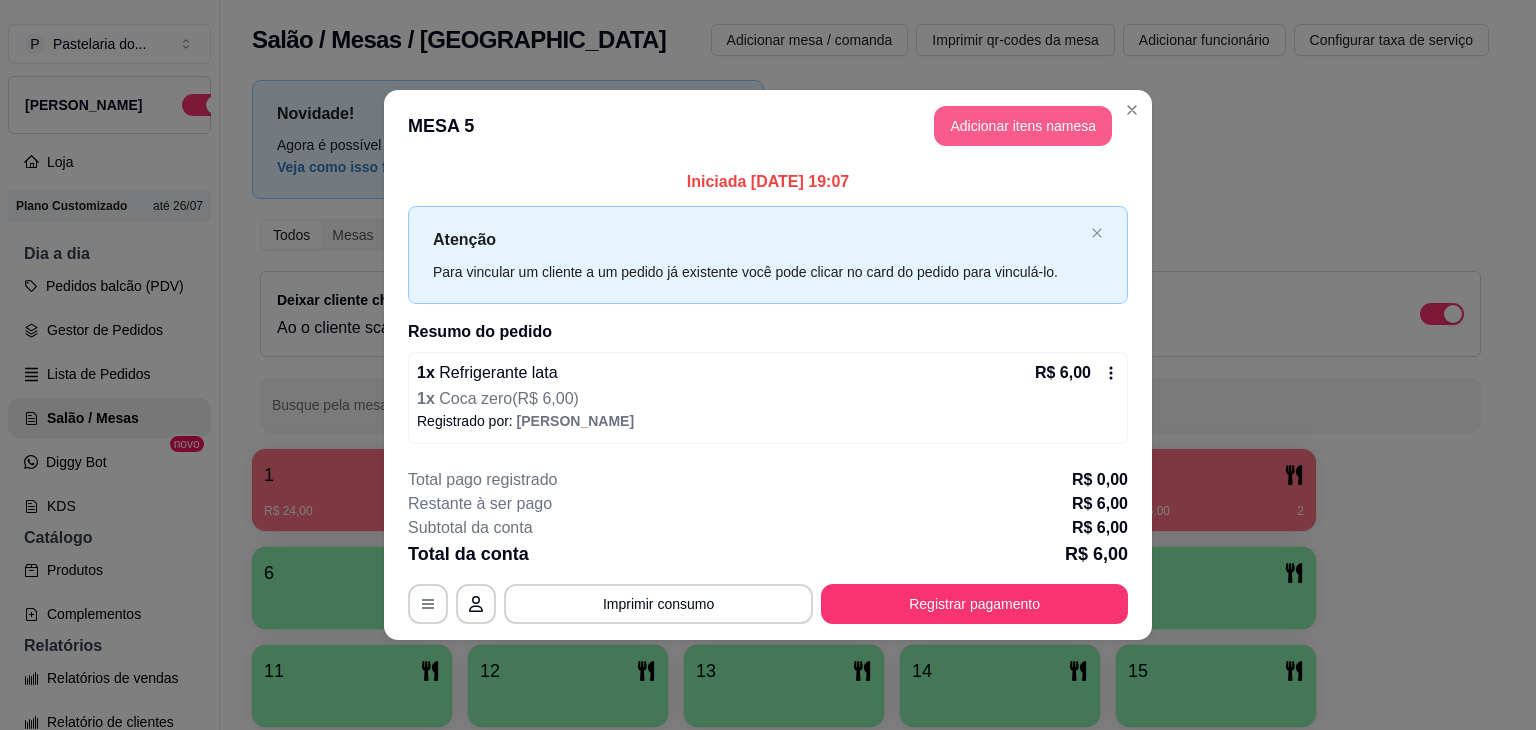click on "Adicionar itens na  mesa" at bounding box center (1023, 126) 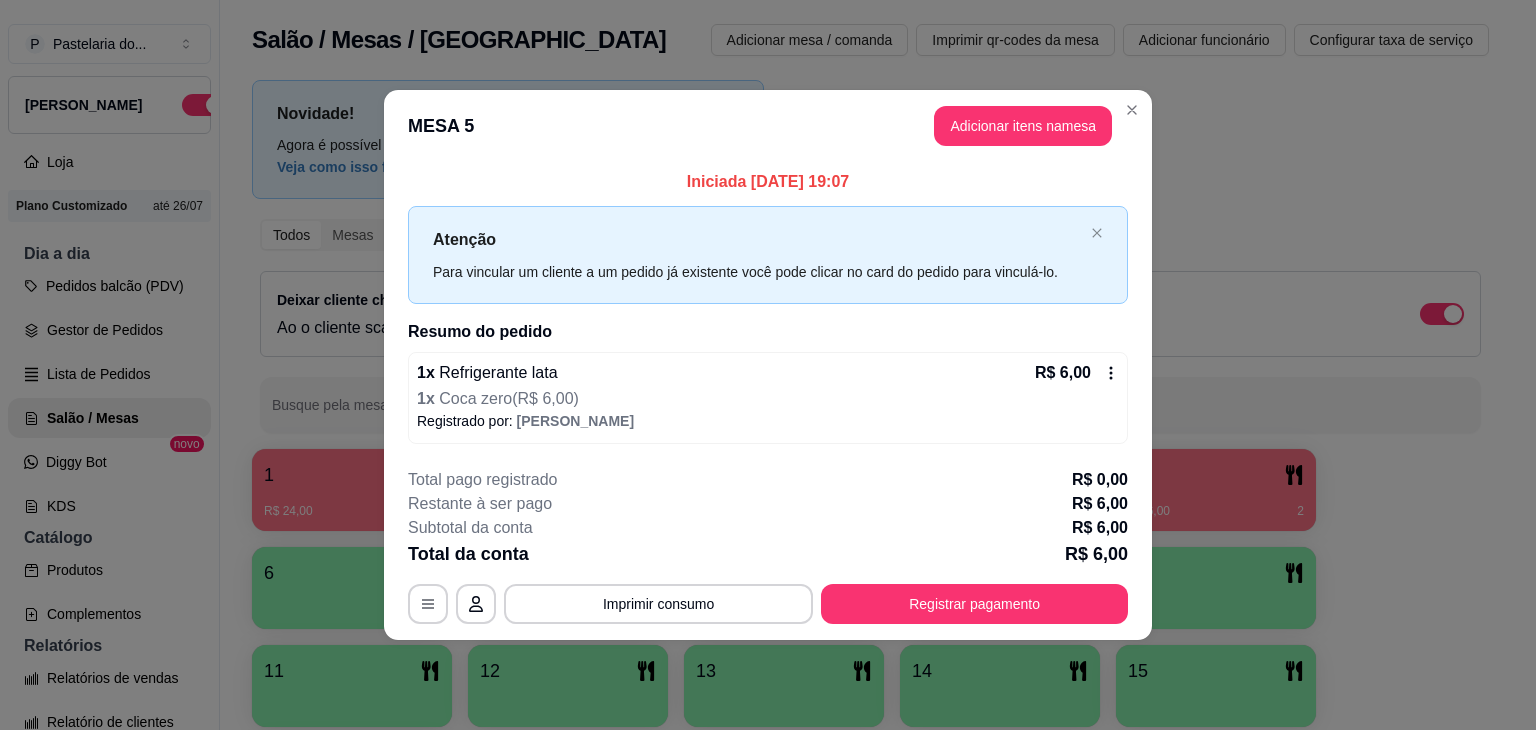 click at bounding box center [147, 360] 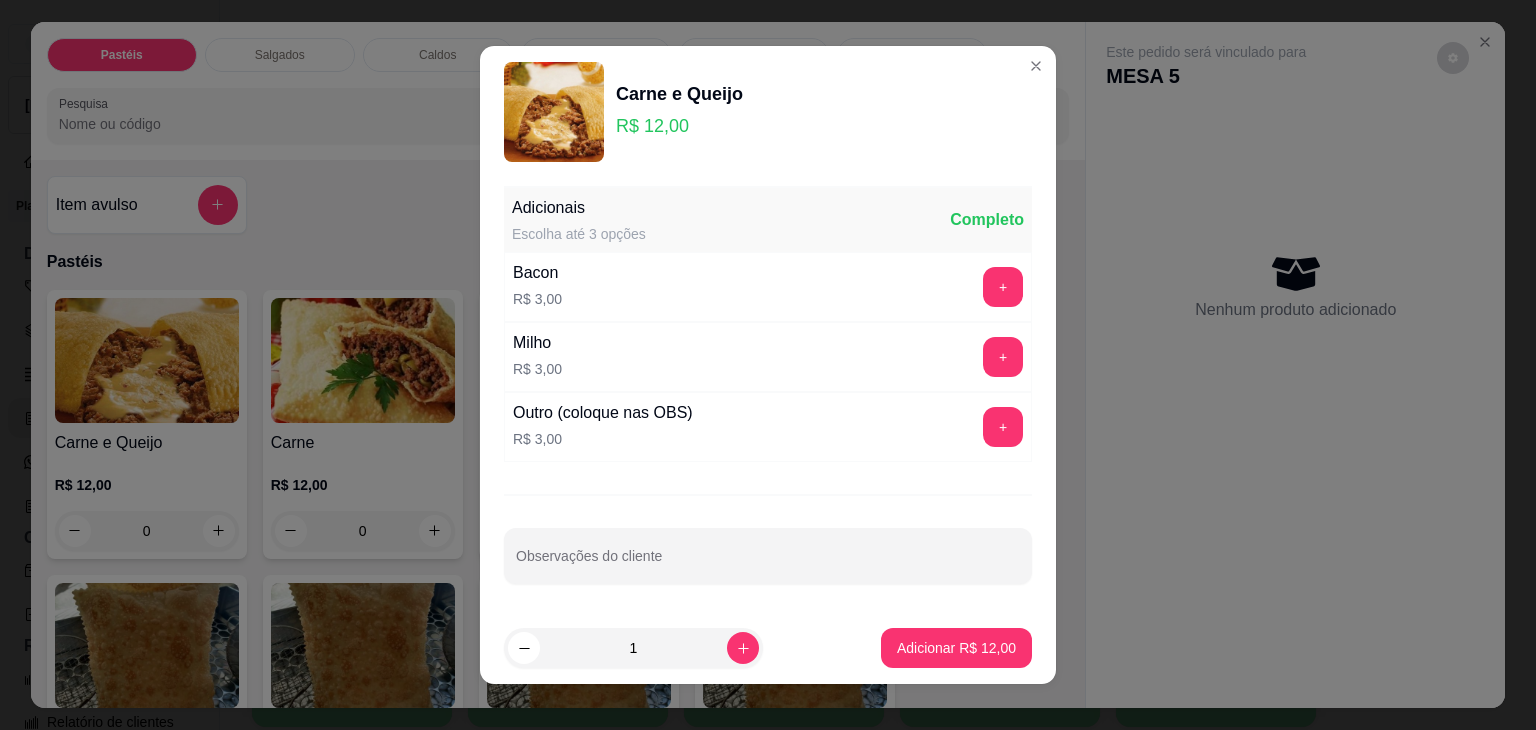 click on "1 Adicionar   R$ 12,00" at bounding box center [768, 648] 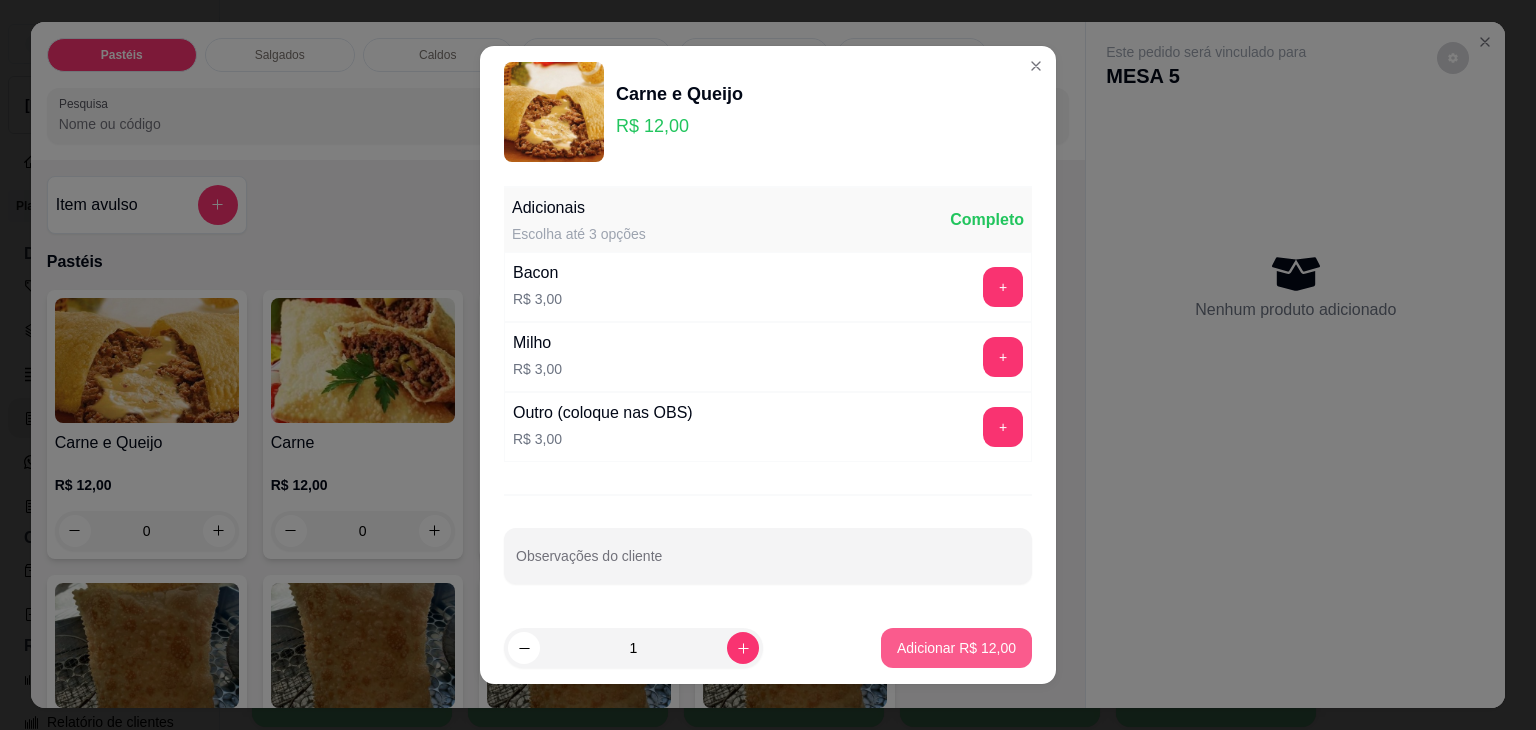 click on "Adicionar   R$ 12,00" at bounding box center (956, 648) 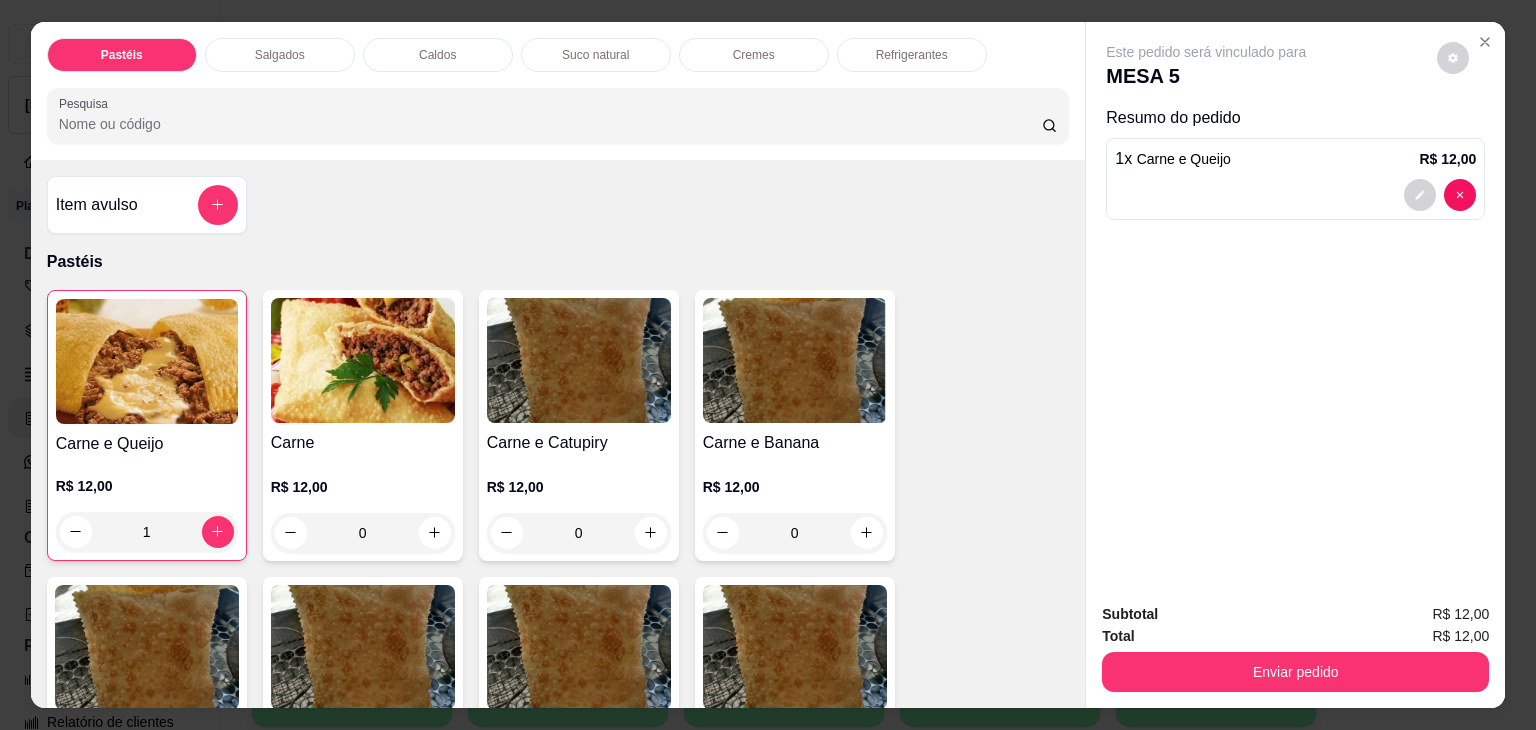 click at bounding box center (363, 360) 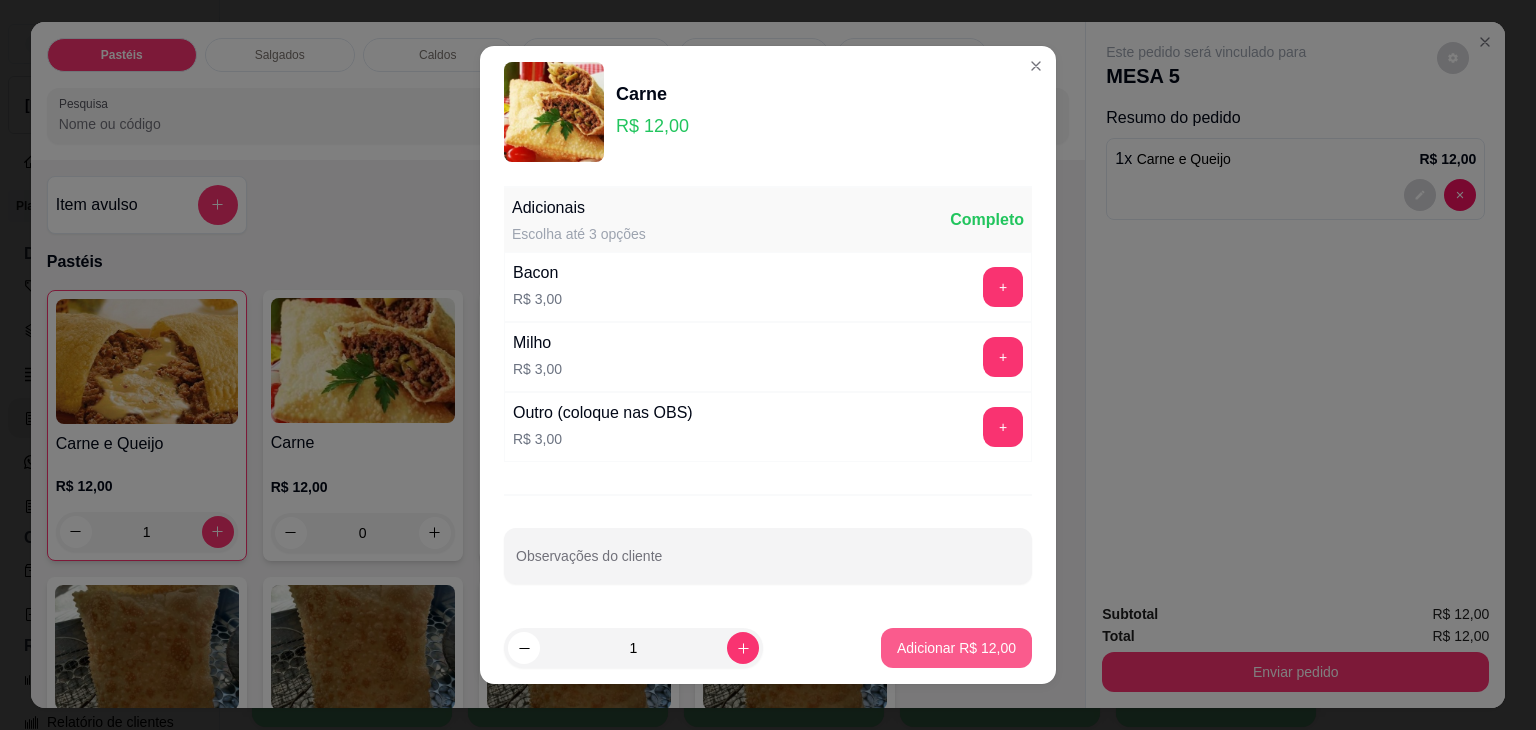 click on "Adicionar   R$ 12,00" at bounding box center [956, 648] 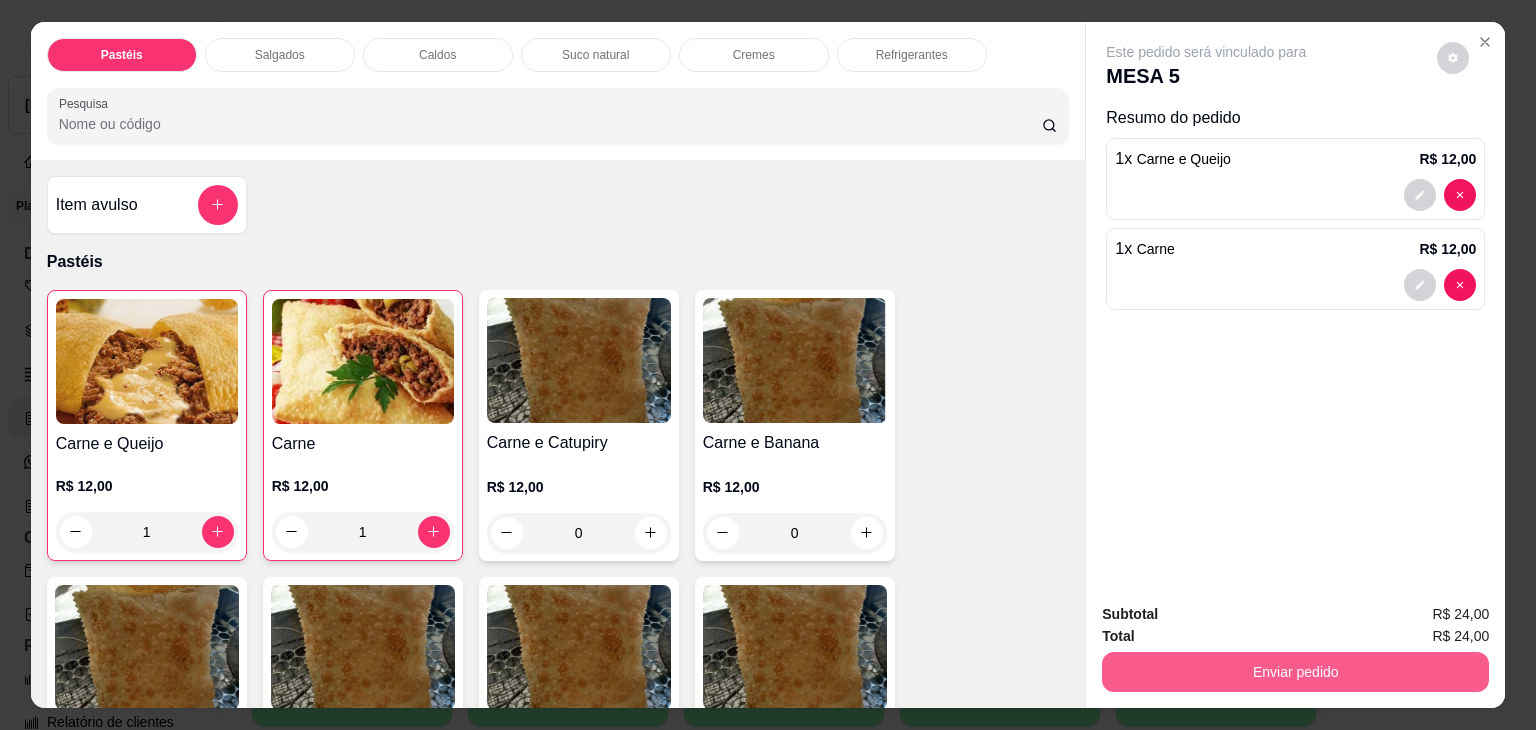 click on "Enviar pedido" at bounding box center (1295, 672) 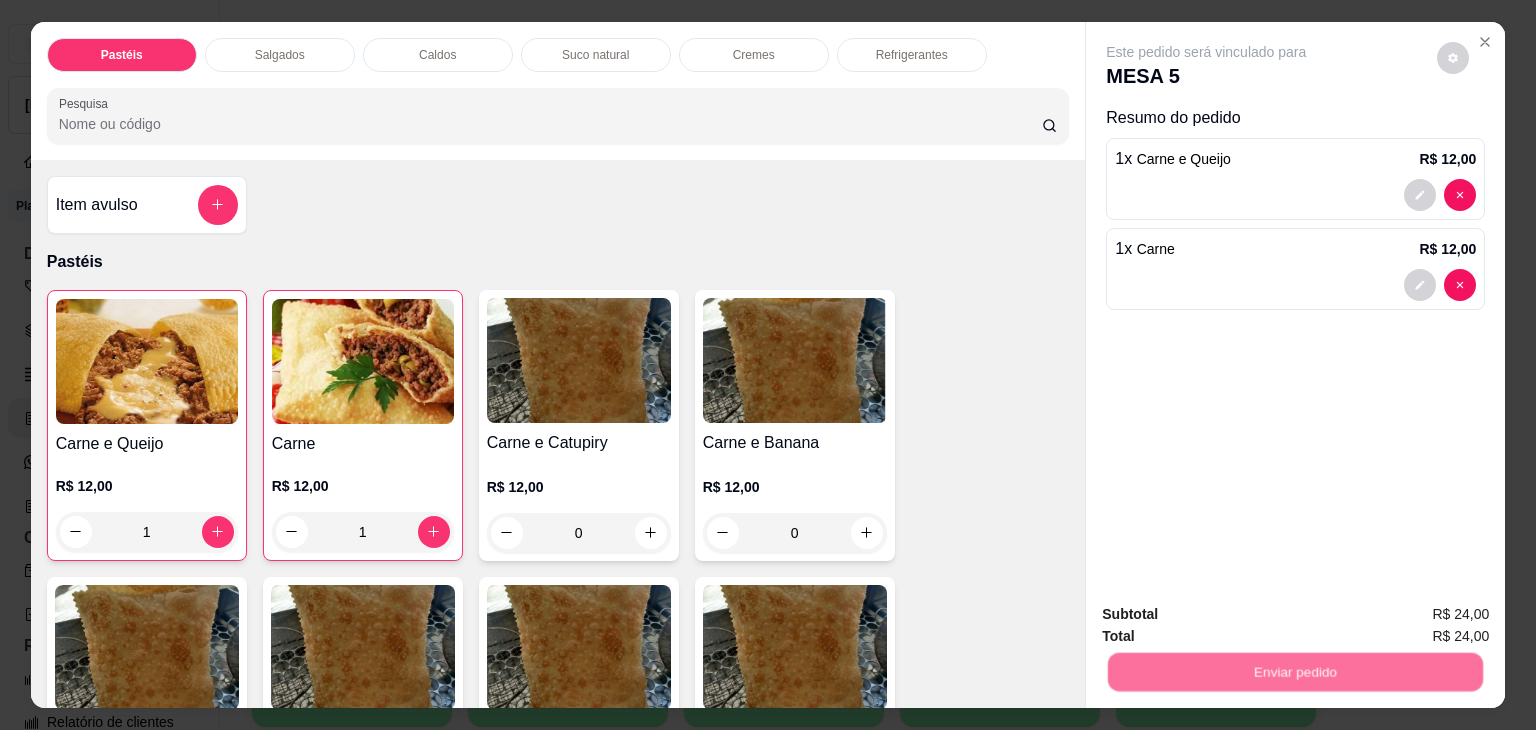 click on "Não registrar e enviar pedido" at bounding box center (1229, 615) 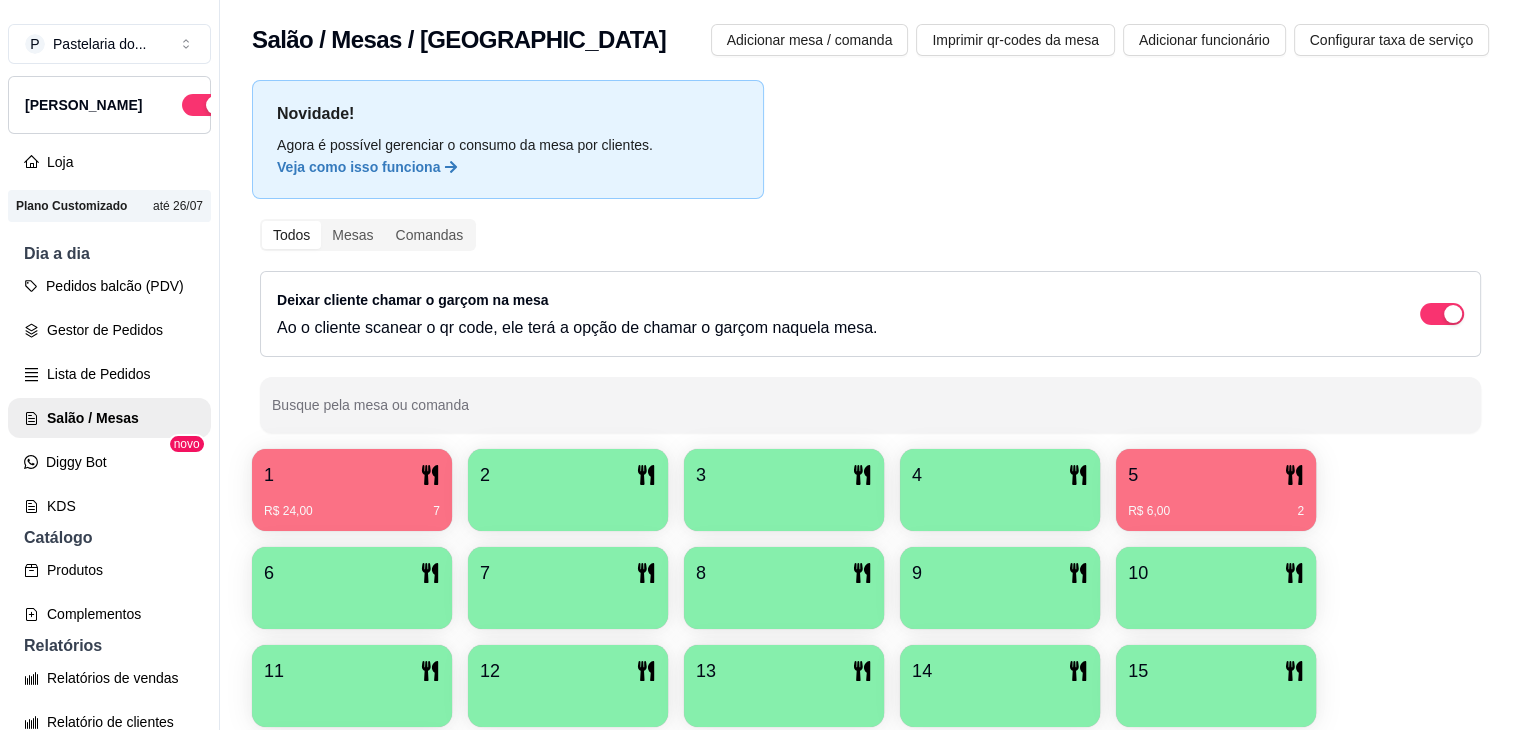 click on "R$ 24,00 7" at bounding box center [352, 504] 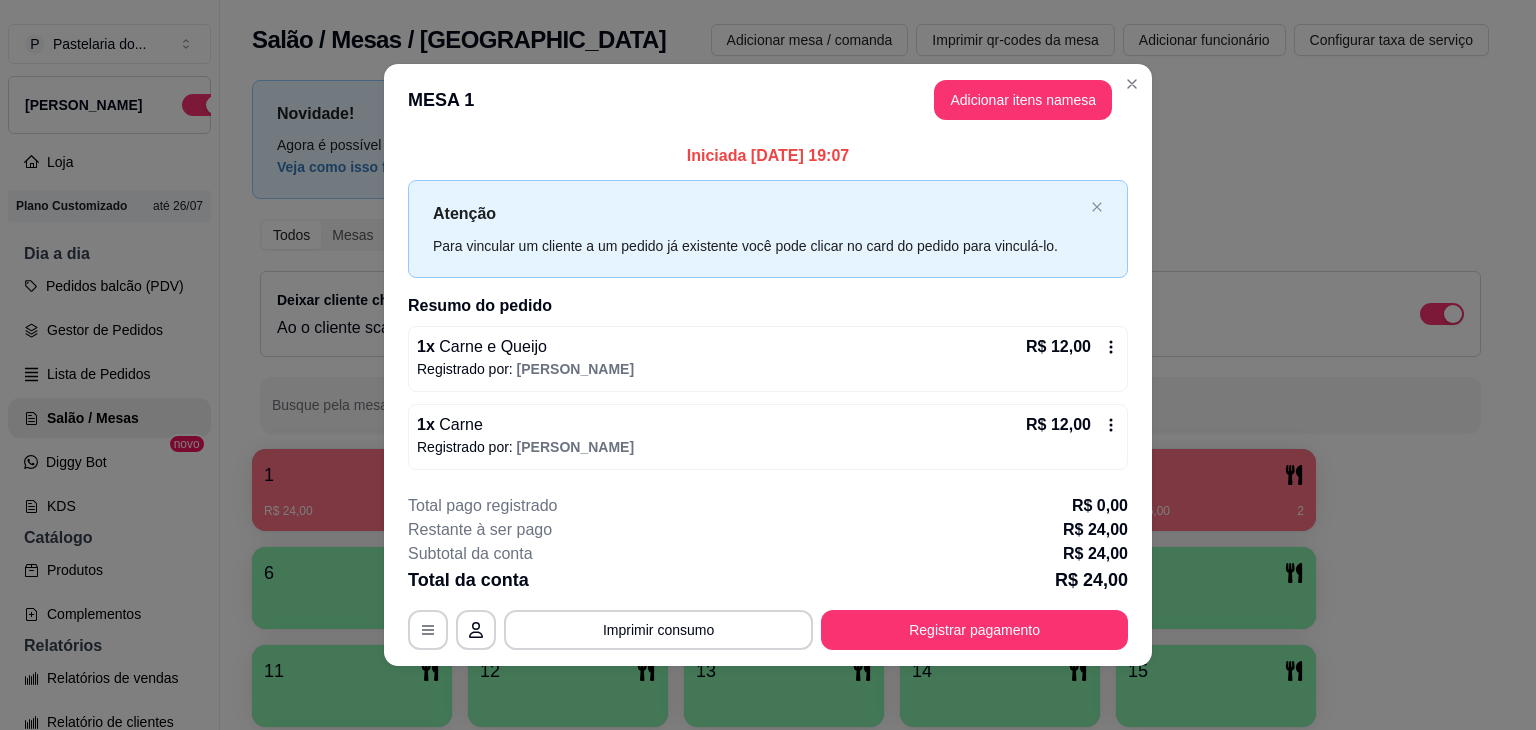 click on "Registrado por:   [PERSON_NAME]" at bounding box center (768, 369) 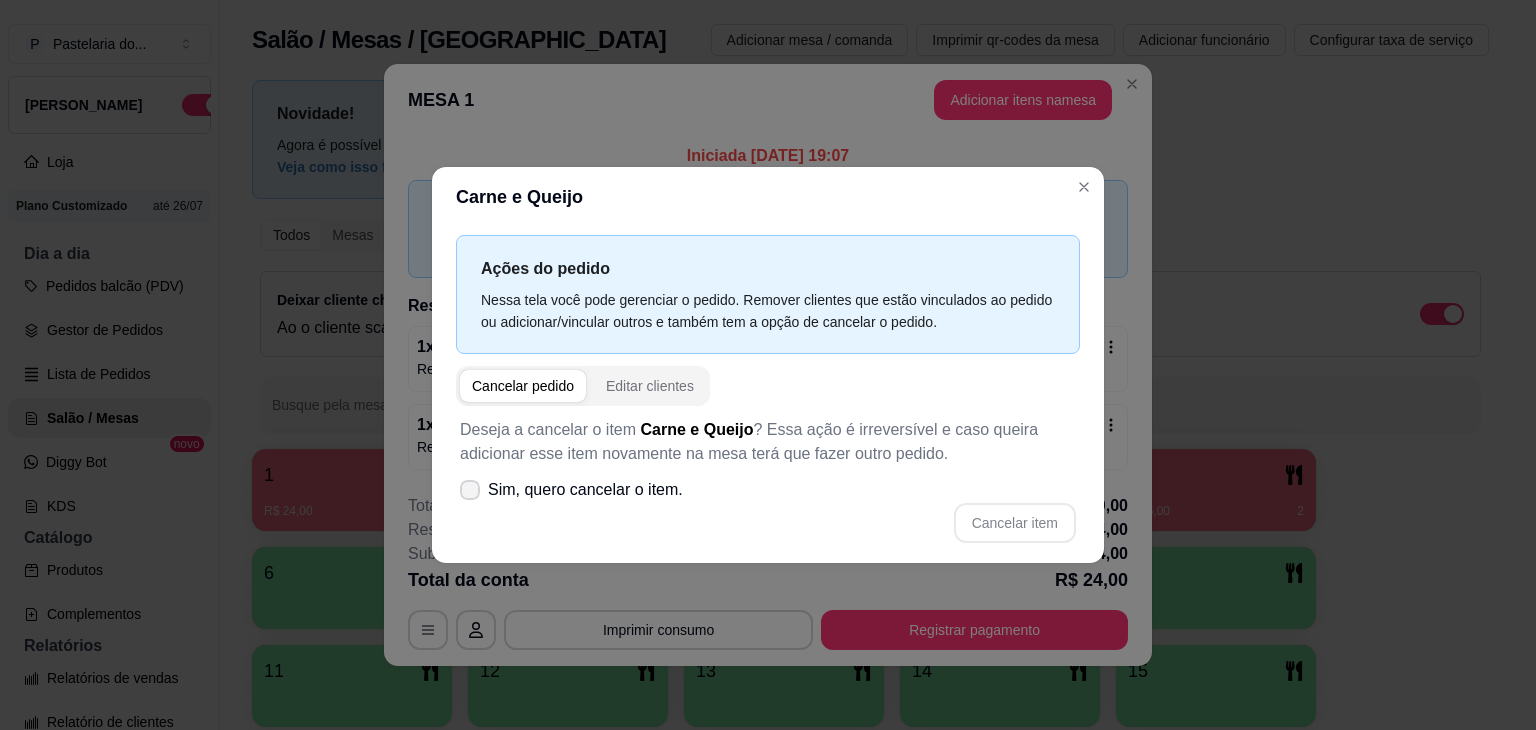 click on "Sim, quero cancelar o item." at bounding box center (585, 490) 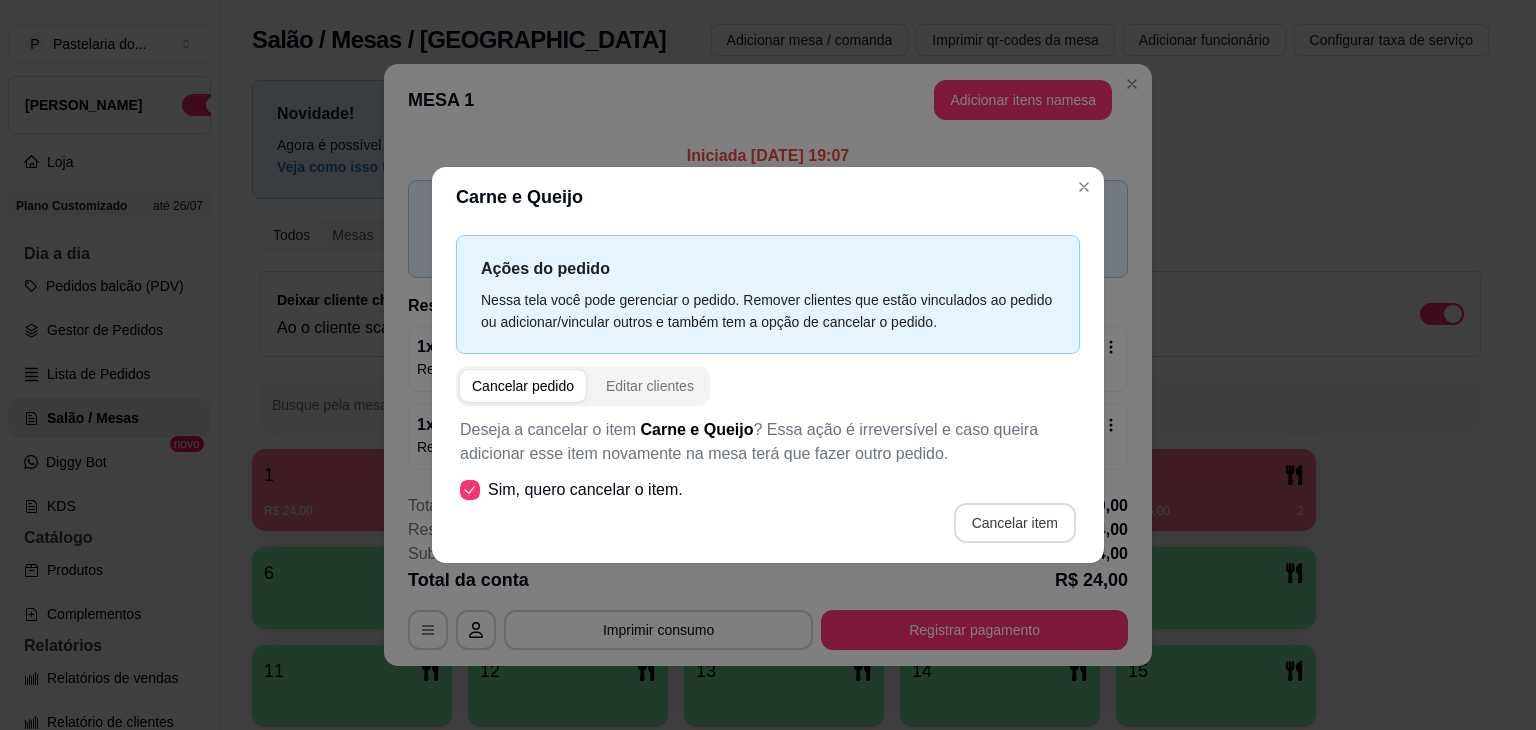 click on "Cancelar item" at bounding box center [1015, 523] 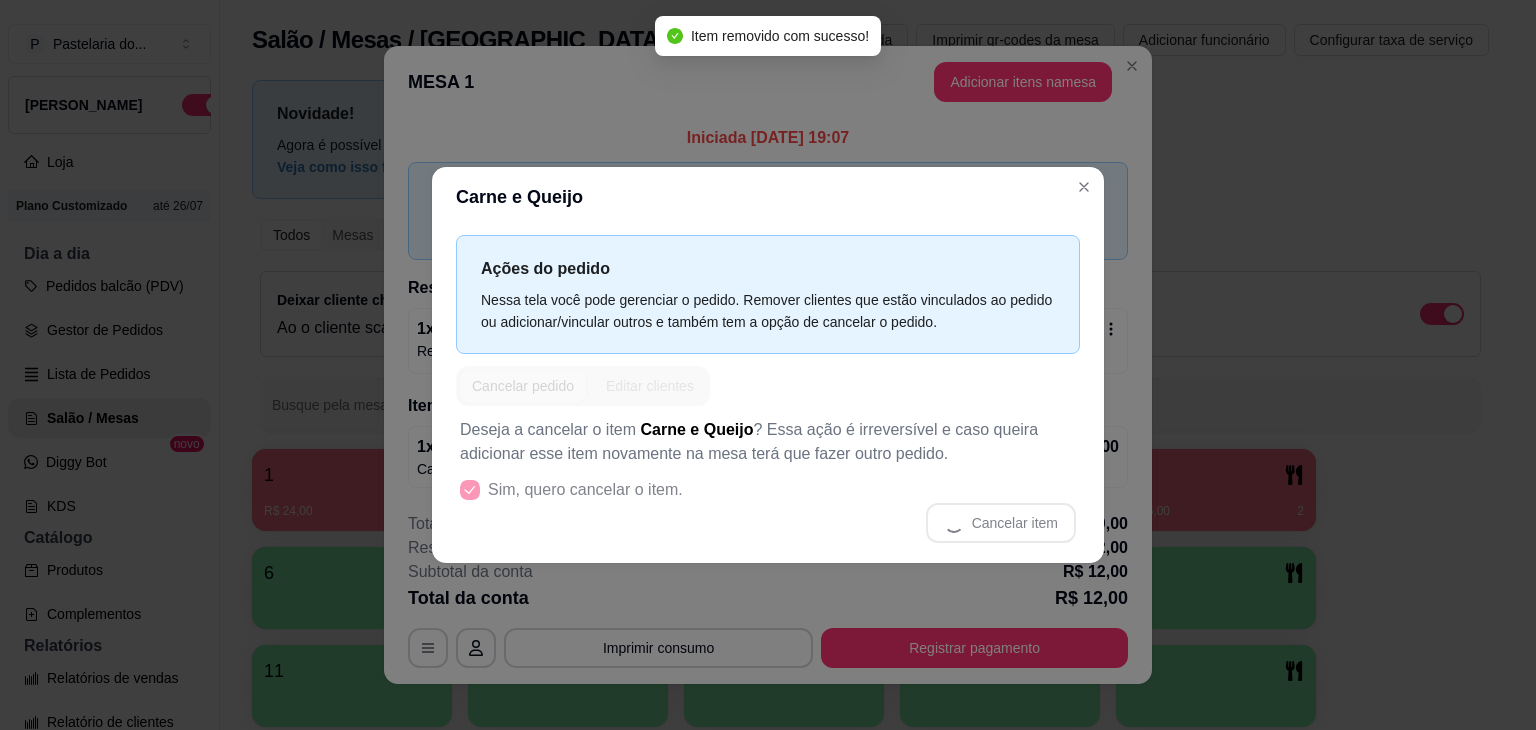 click on "Ações do pedido Nessa tela você pode gerenciar o pedido. Remover clientes que estão vinculados ao pedido ou adicionar/vincular outros e também tem a opção de cancelar o pedido. Cancelar pedido Editar clientes Deseja a cancelar o item   Carne e Queijo  ? Essa ação é irreversível e caso queira adicionar esse item novamente na mesa terá que fazer outro pedido. Sim, quero cancelar o item. Cancelar item" at bounding box center [768, 395] 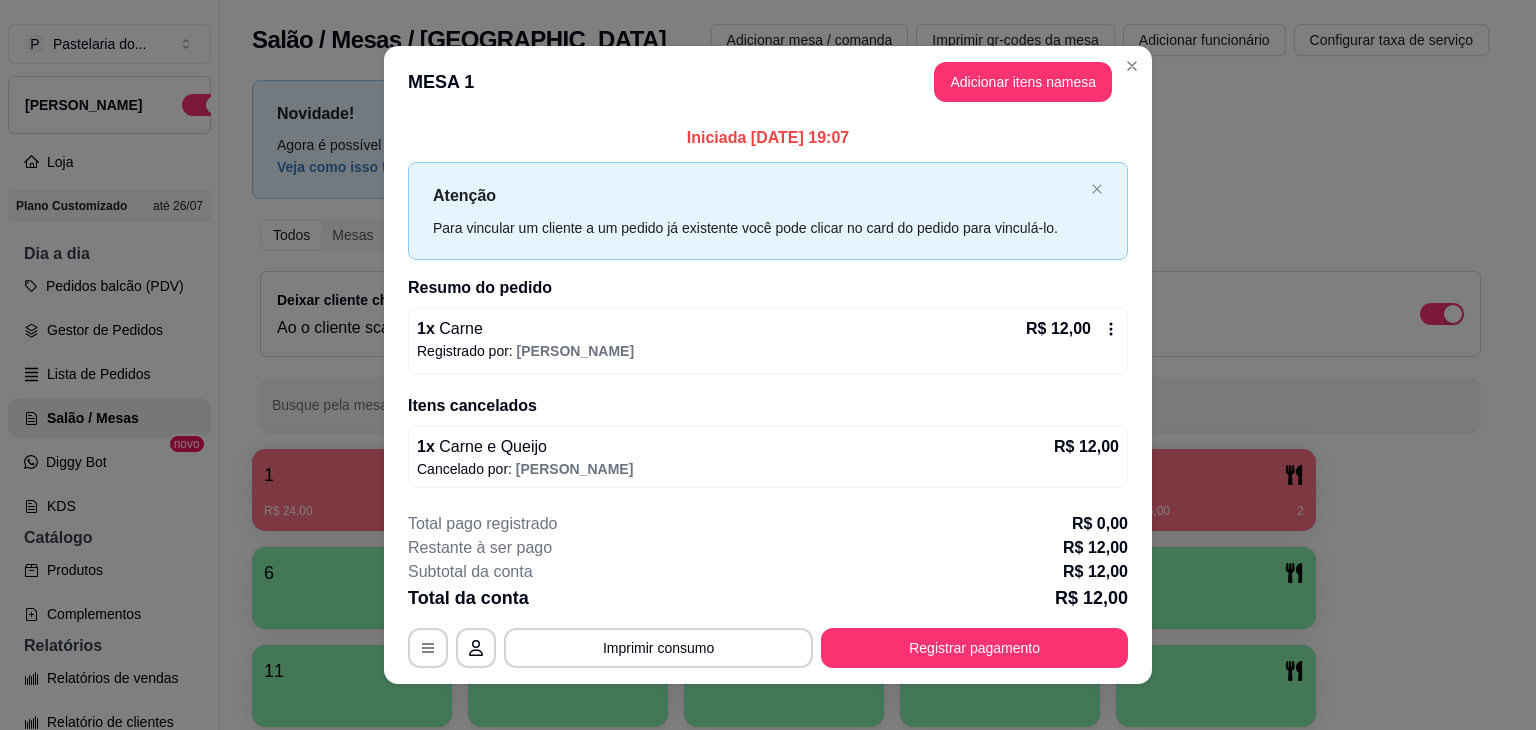 click on "Carne" at bounding box center (459, 328) 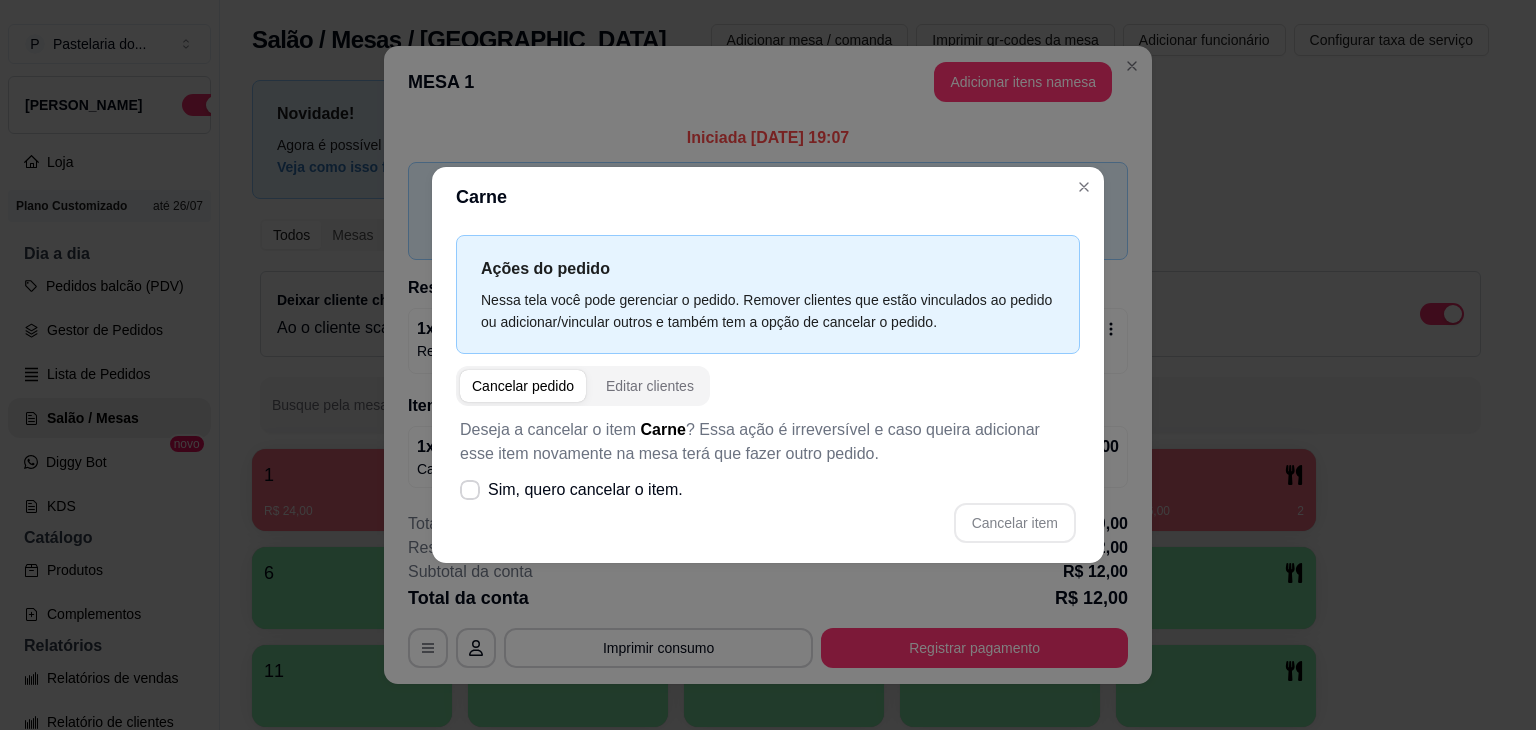 click on "Deseja a cancelar o item   Carne  ? Essa ação é irreversível e caso queira adicionar esse item novamente na mesa terá que fazer outro pedido. Sim, quero cancelar o item. Cancelar item" at bounding box center (768, 480) 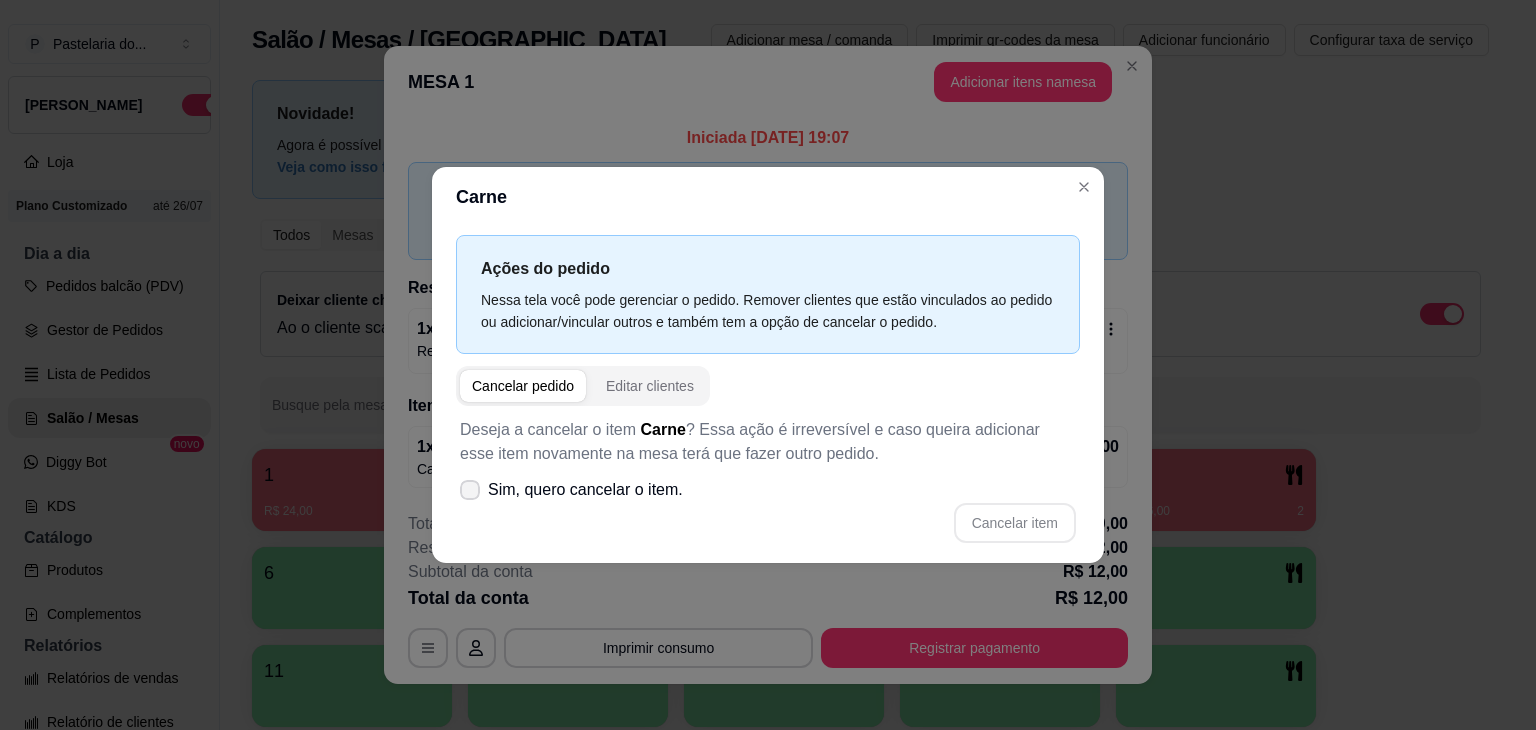 click on "Sim, quero cancelar o item." at bounding box center (585, 490) 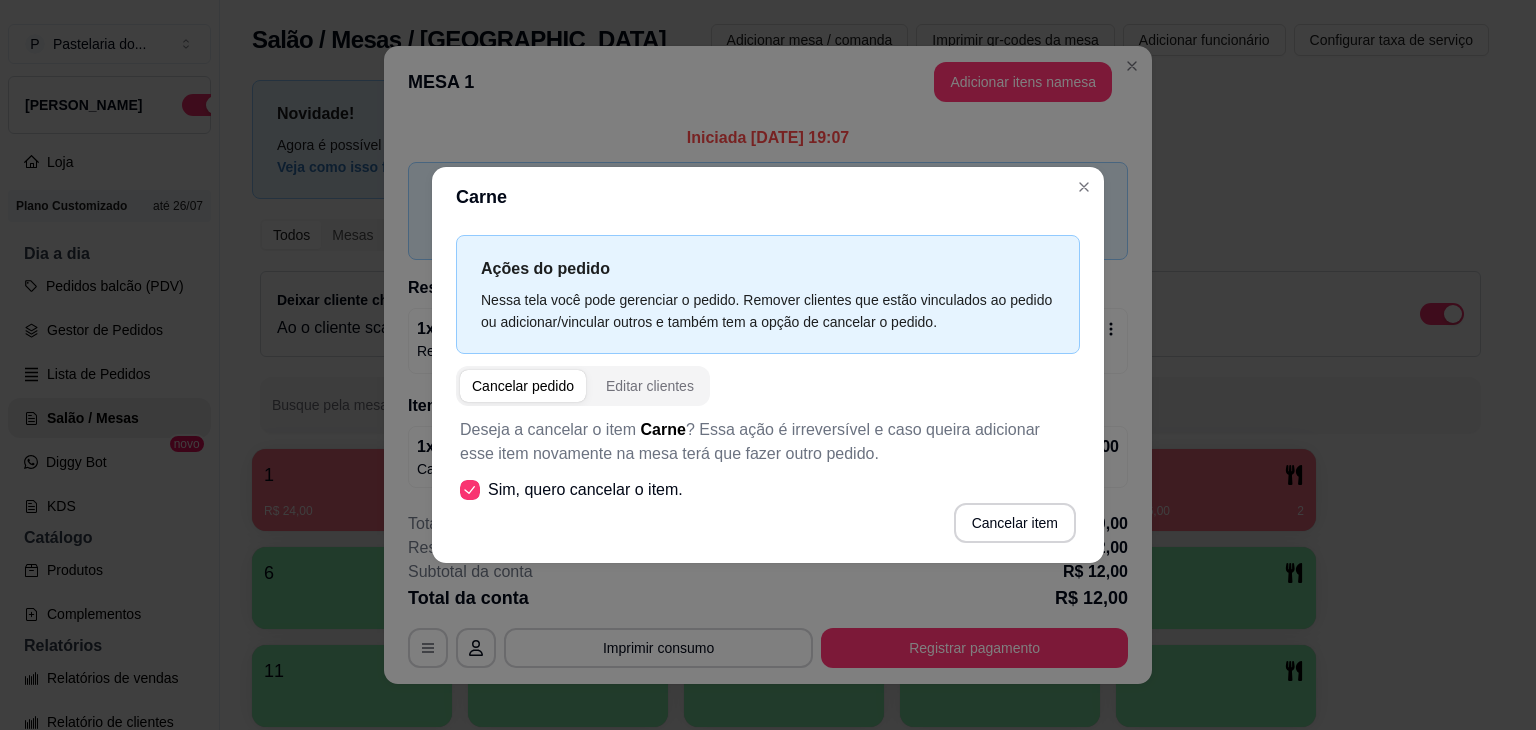 drag, startPoint x: 956, startPoint y: 520, endPoint x: 990, endPoint y: 523, distance: 34.132095 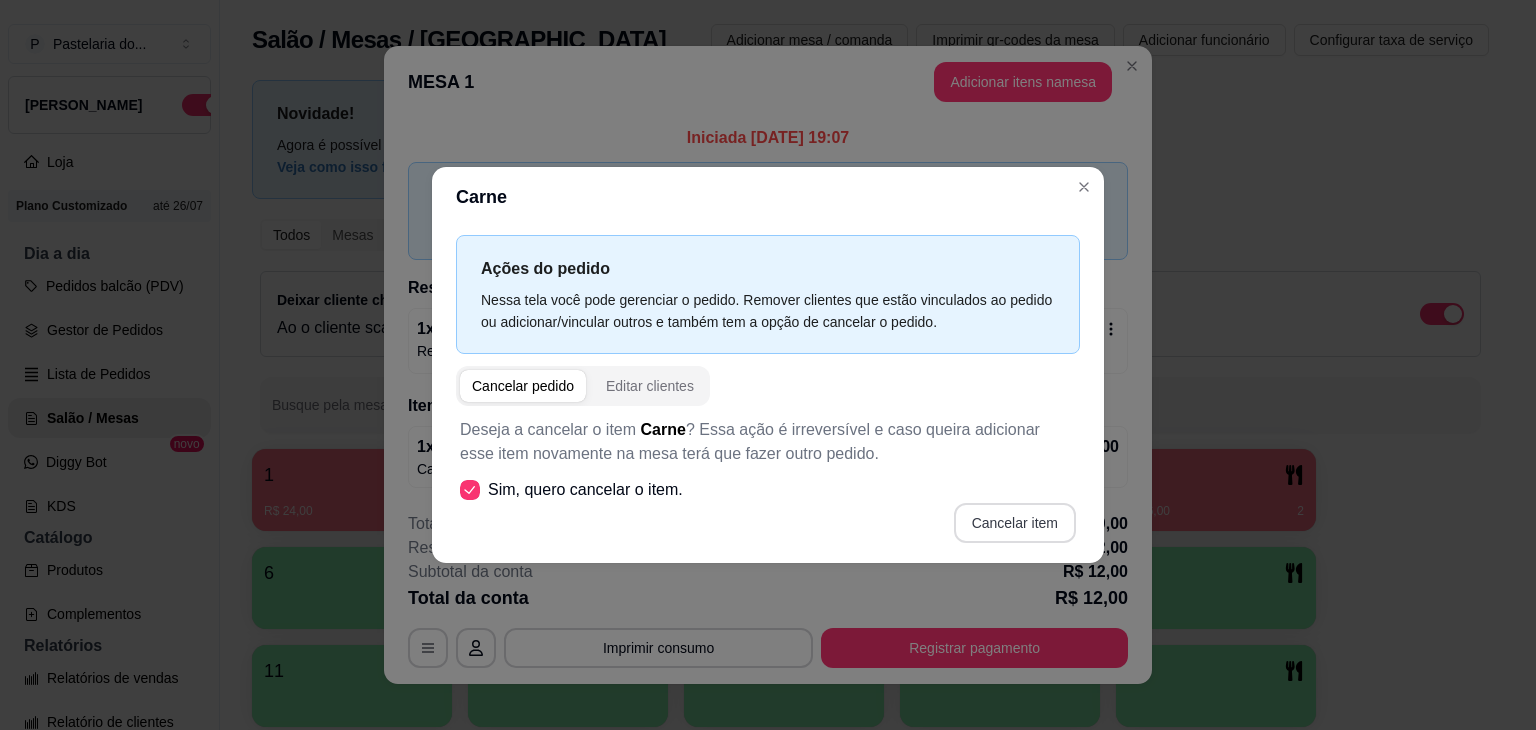 click on "Cancelar item" at bounding box center [1015, 523] 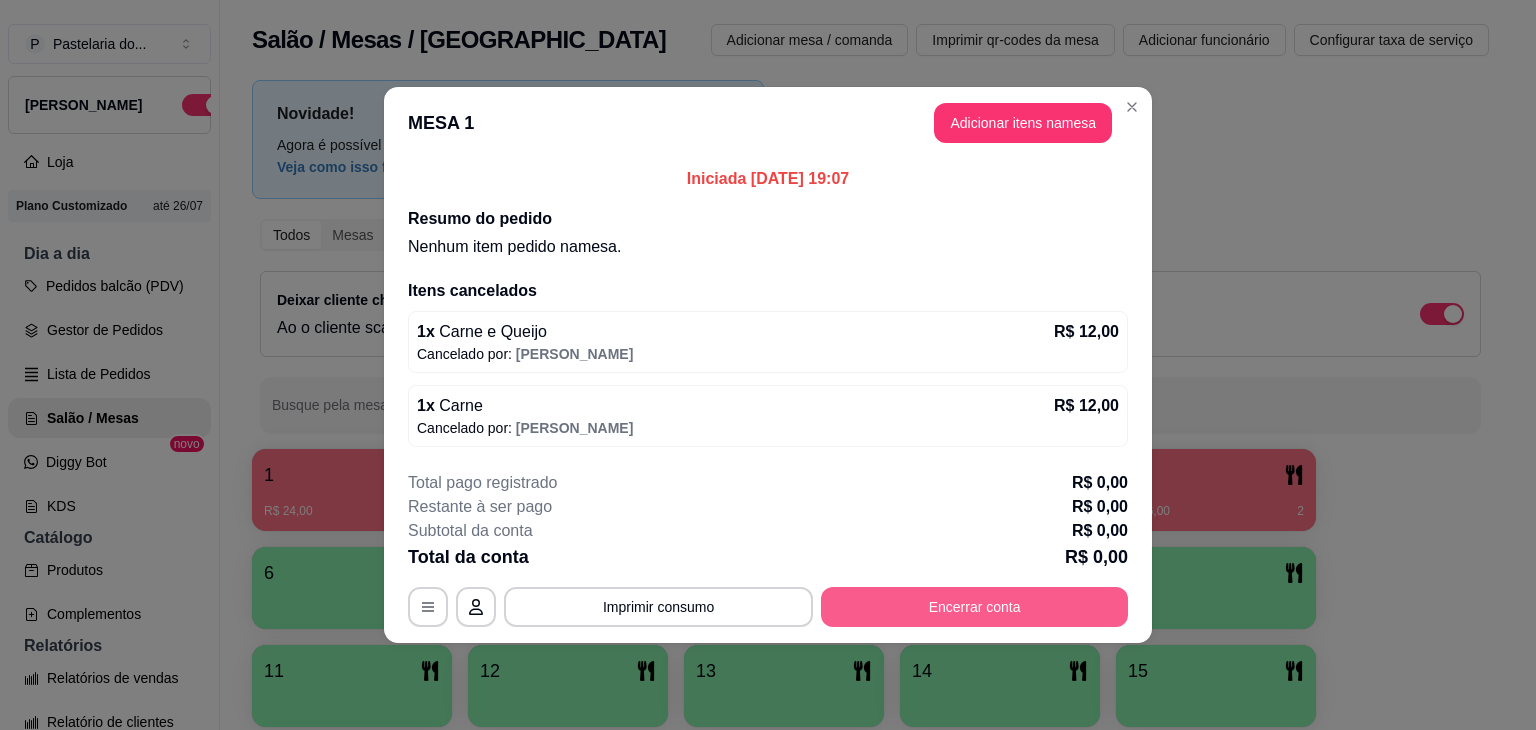 click on "Encerrar conta" at bounding box center [974, 607] 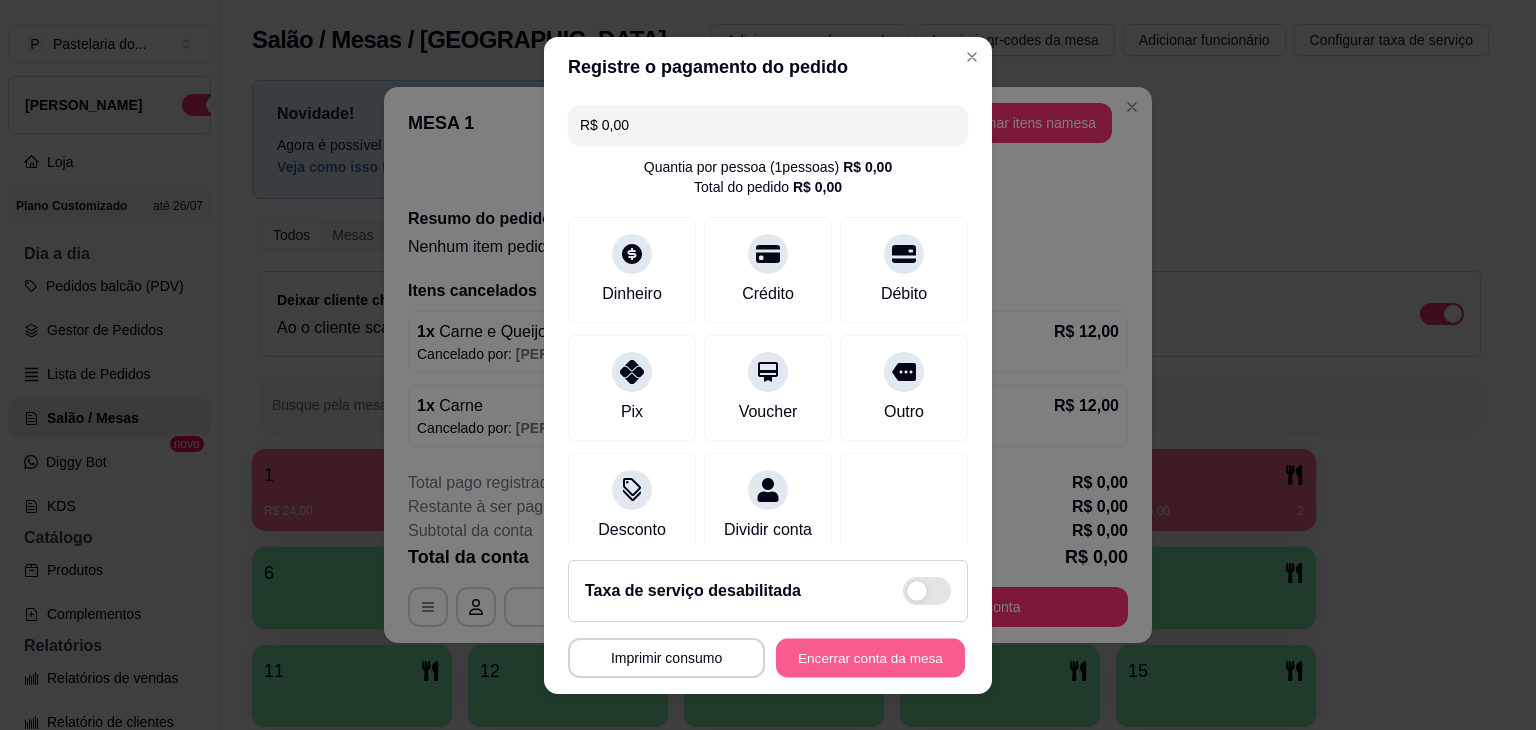 click on "Encerrar conta da mesa" at bounding box center (870, 657) 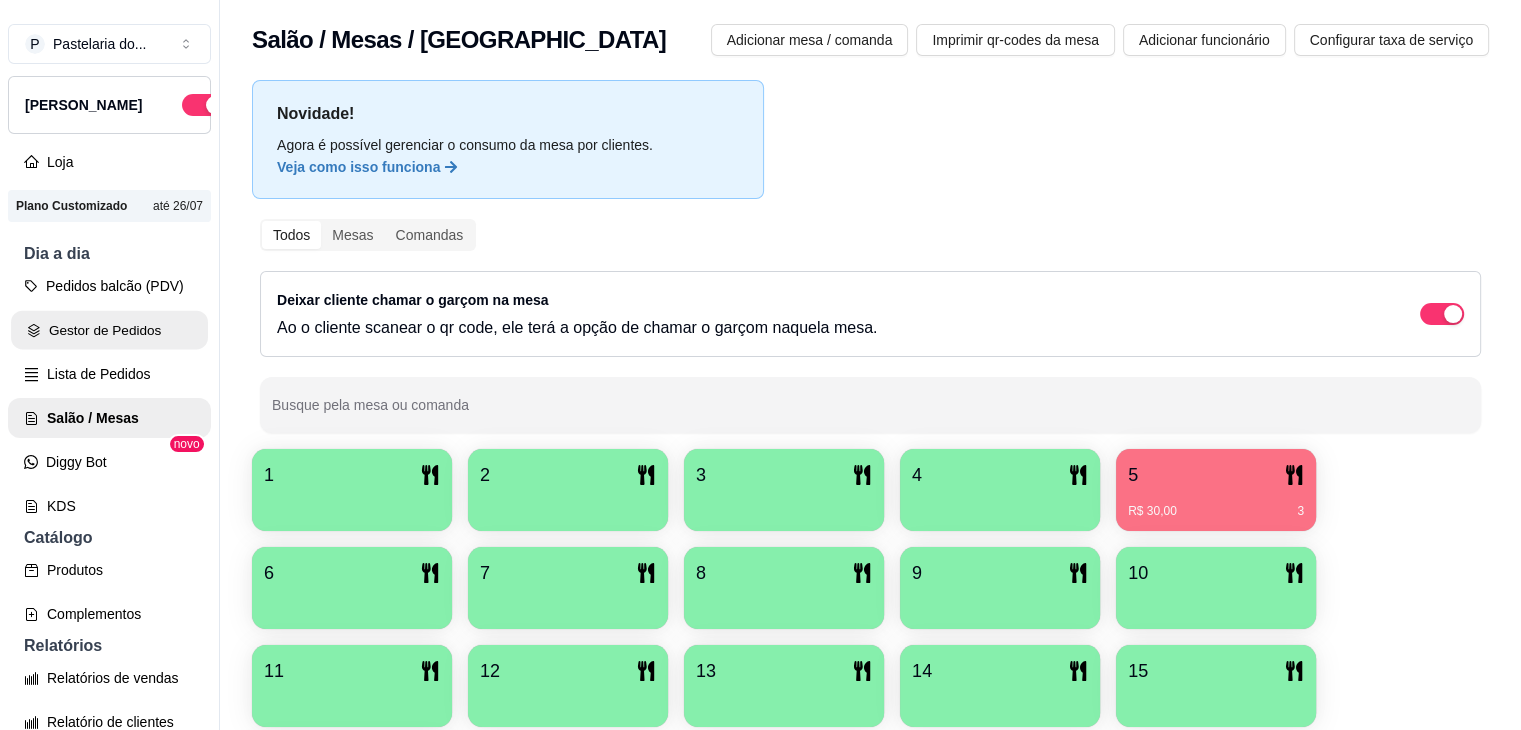 click on "Gestor de Pedidos" at bounding box center (109, 330) 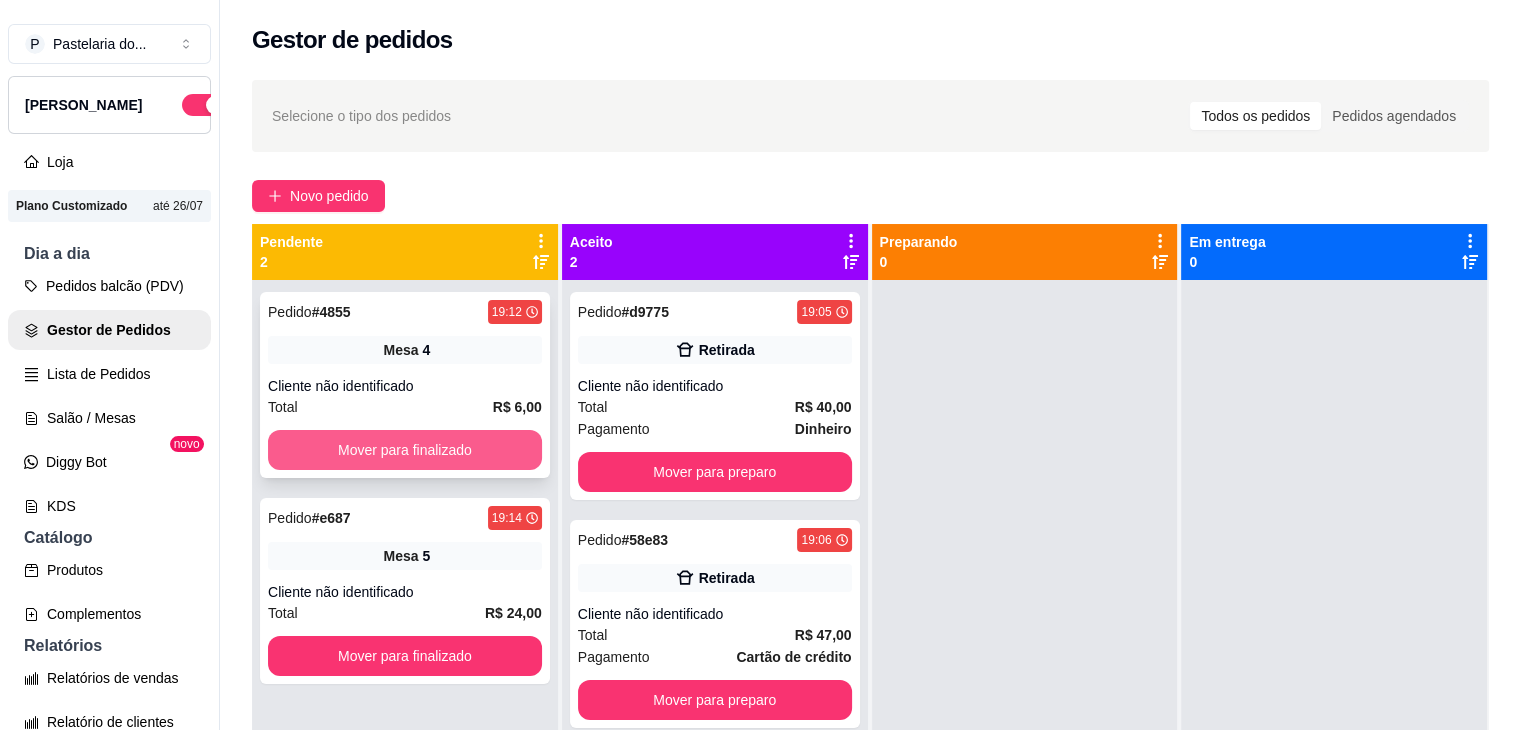 click on "Mover para finalizado" at bounding box center (405, 450) 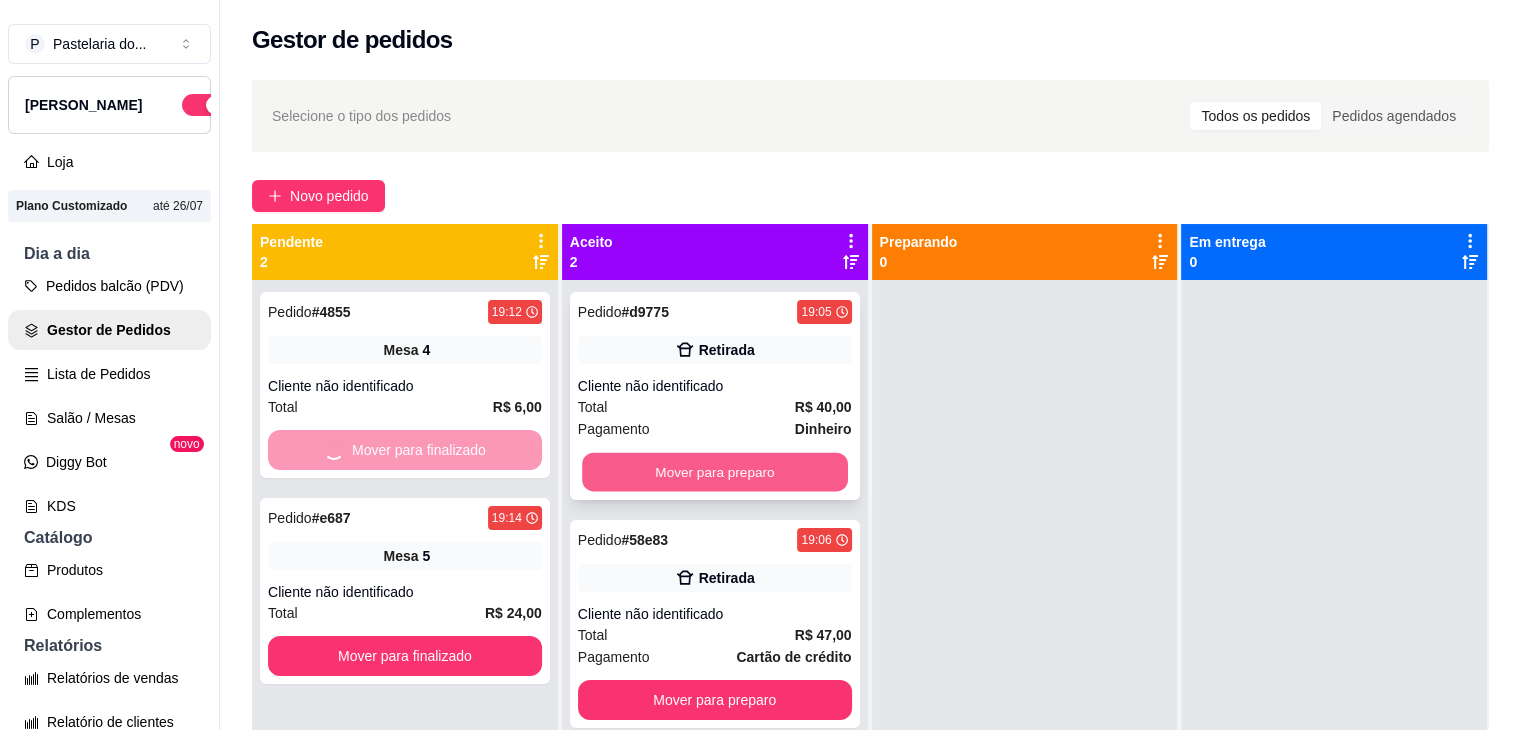 click on "Mover para preparo" at bounding box center (715, 472) 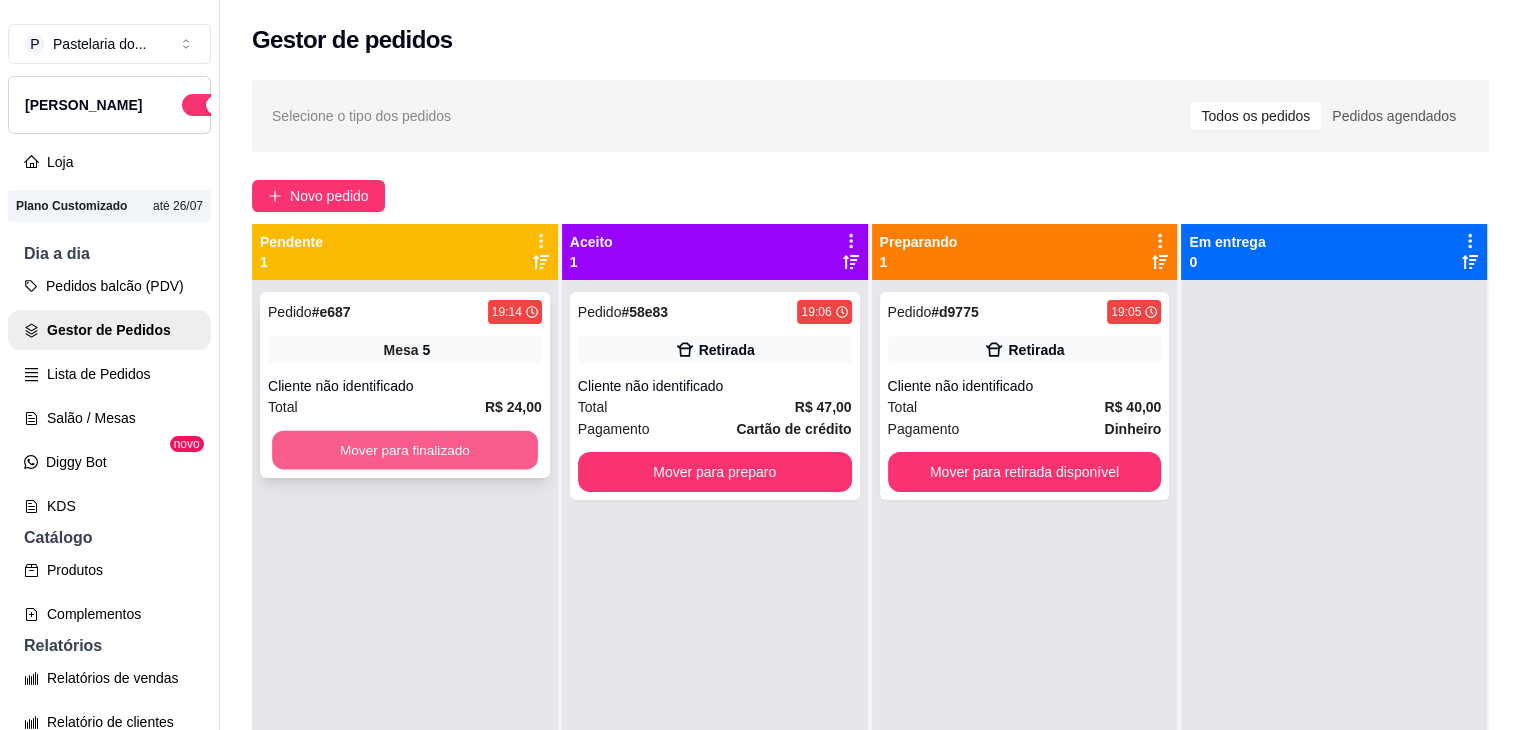 click on "Mover para finalizado" at bounding box center (405, 450) 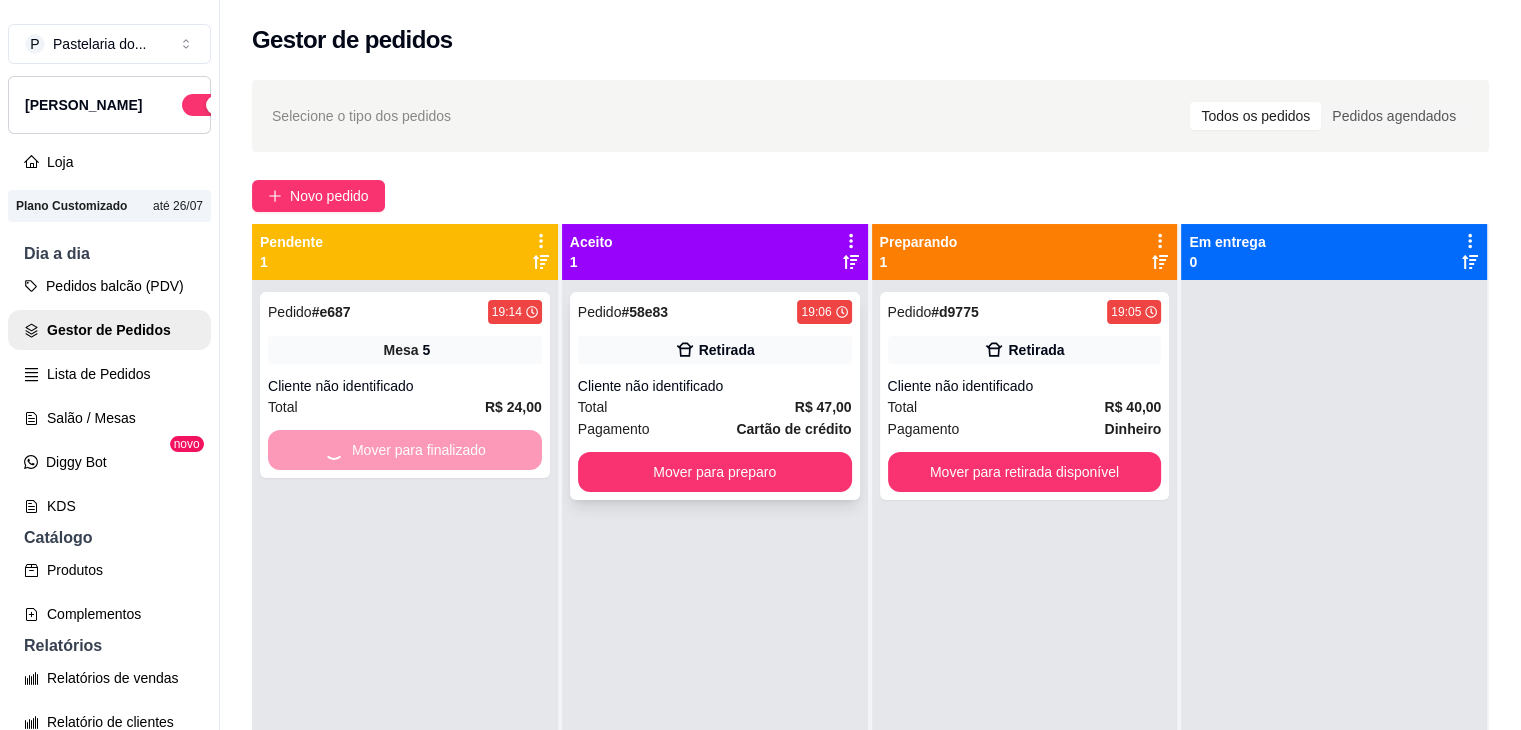 click on "Pedido  # 58e83 19:06 Retirada Cliente não identificado Total R$ 47,00 Pagamento Cartão de crédito Mover para preparo" at bounding box center (715, 396) 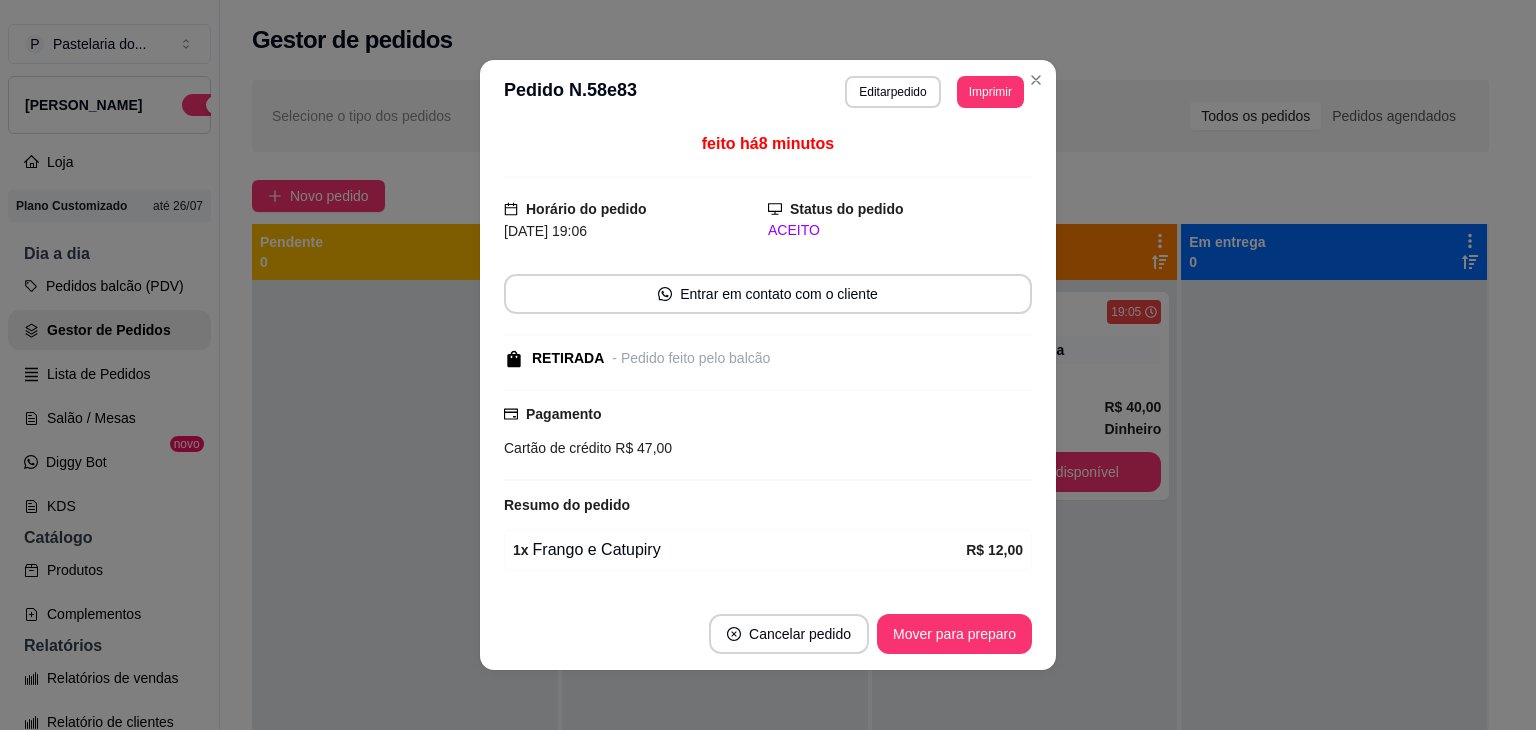 drag, startPoint x: 951, startPoint y: 453, endPoint x: 1161, endPoint y: 449, distance: 210.03809 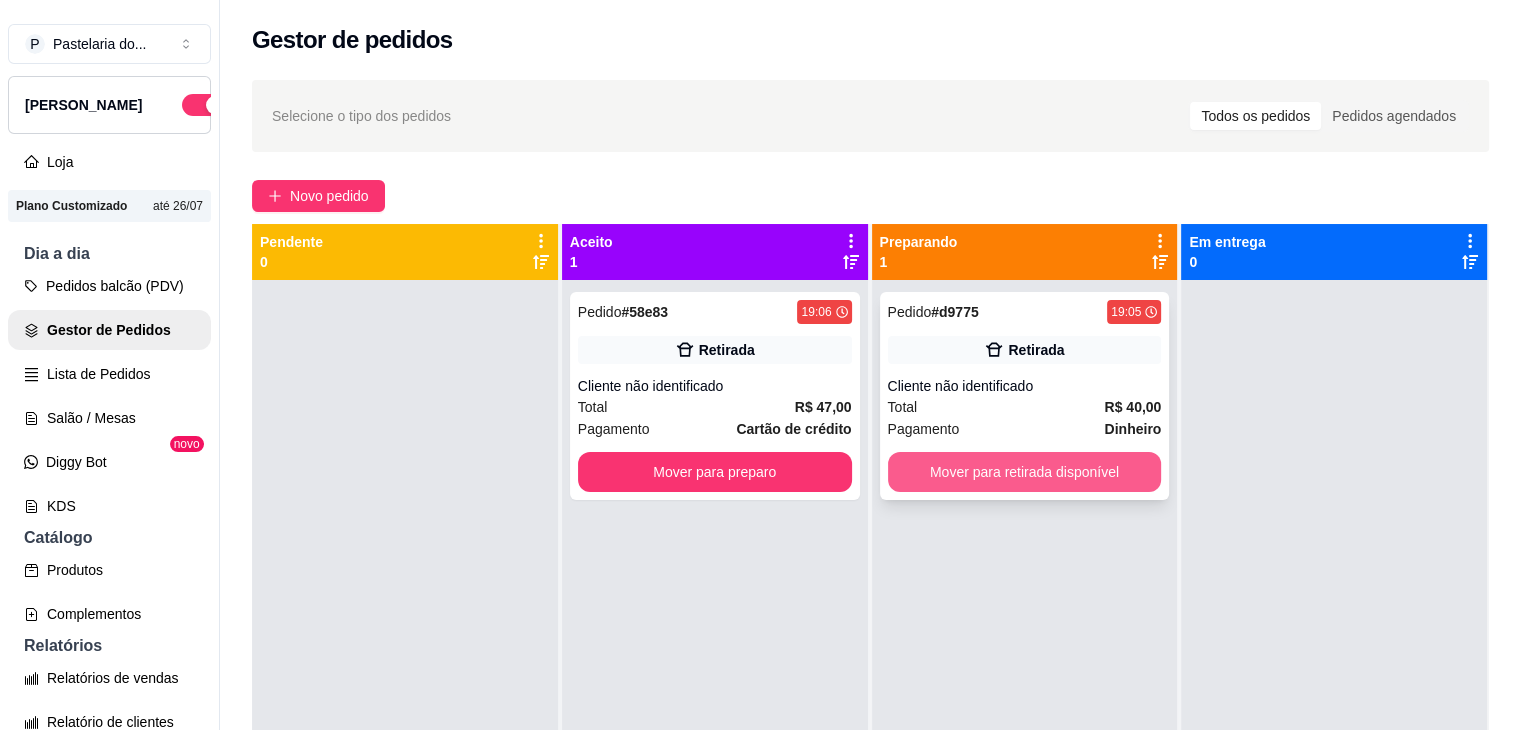 click on "Mover para retirada disponível" at bounding box center (1025, 472) 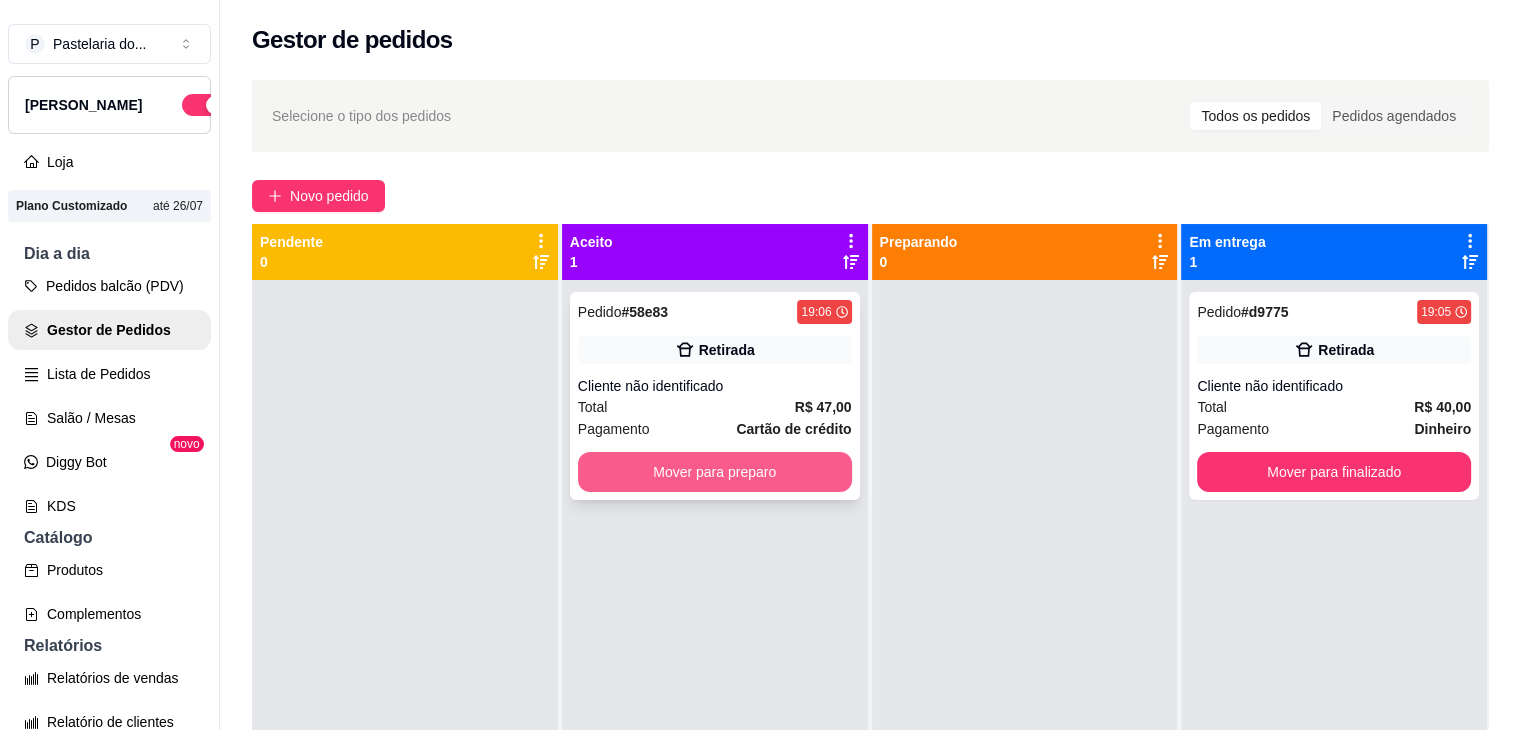click on "Mover para preparo" at bounding box center (715, 472) 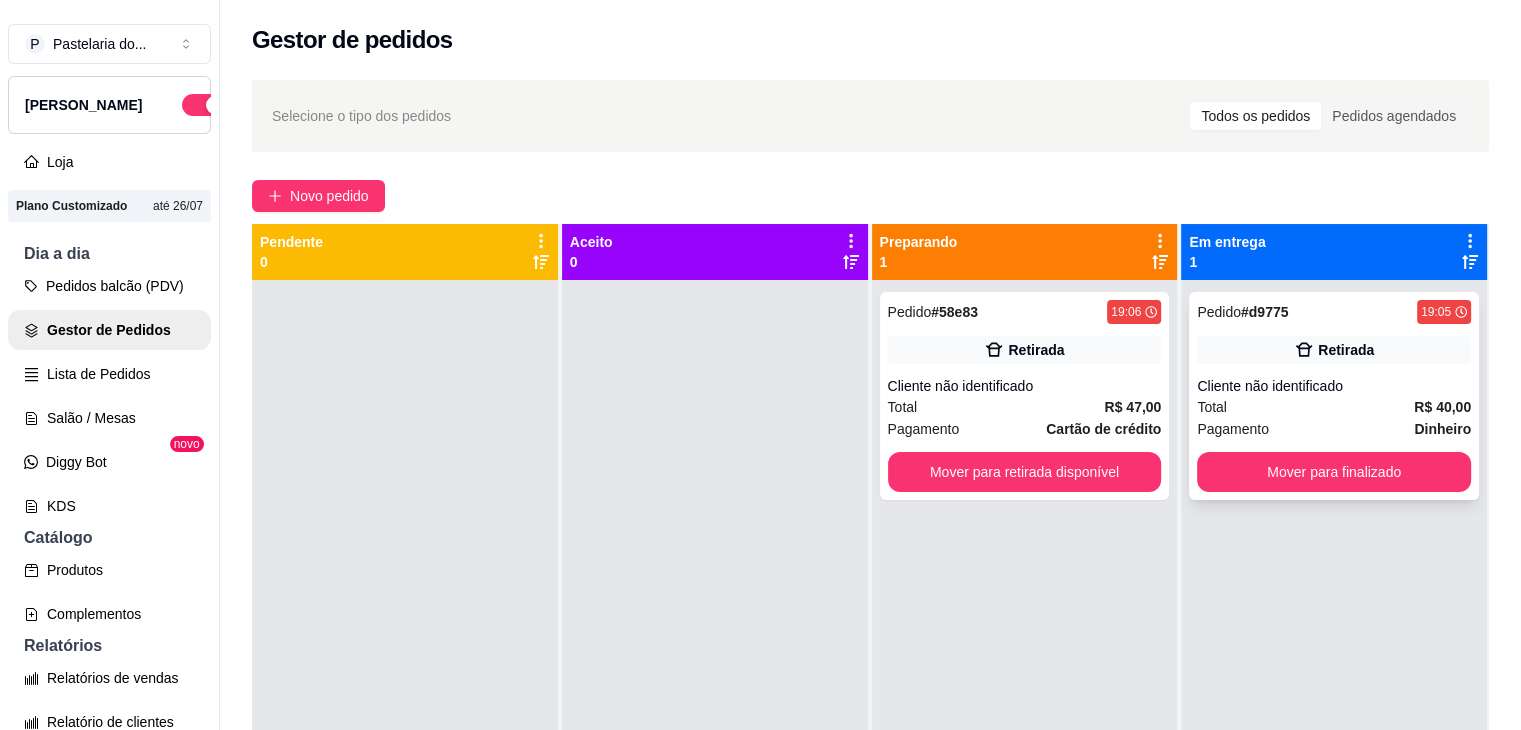 click on "Pedido  # d9775 19:05 Retirada Cliente não identificado Total R$ 40,00 Pagamento Dinheiro Mover para finalizado" at bounding box center (1334, 396) 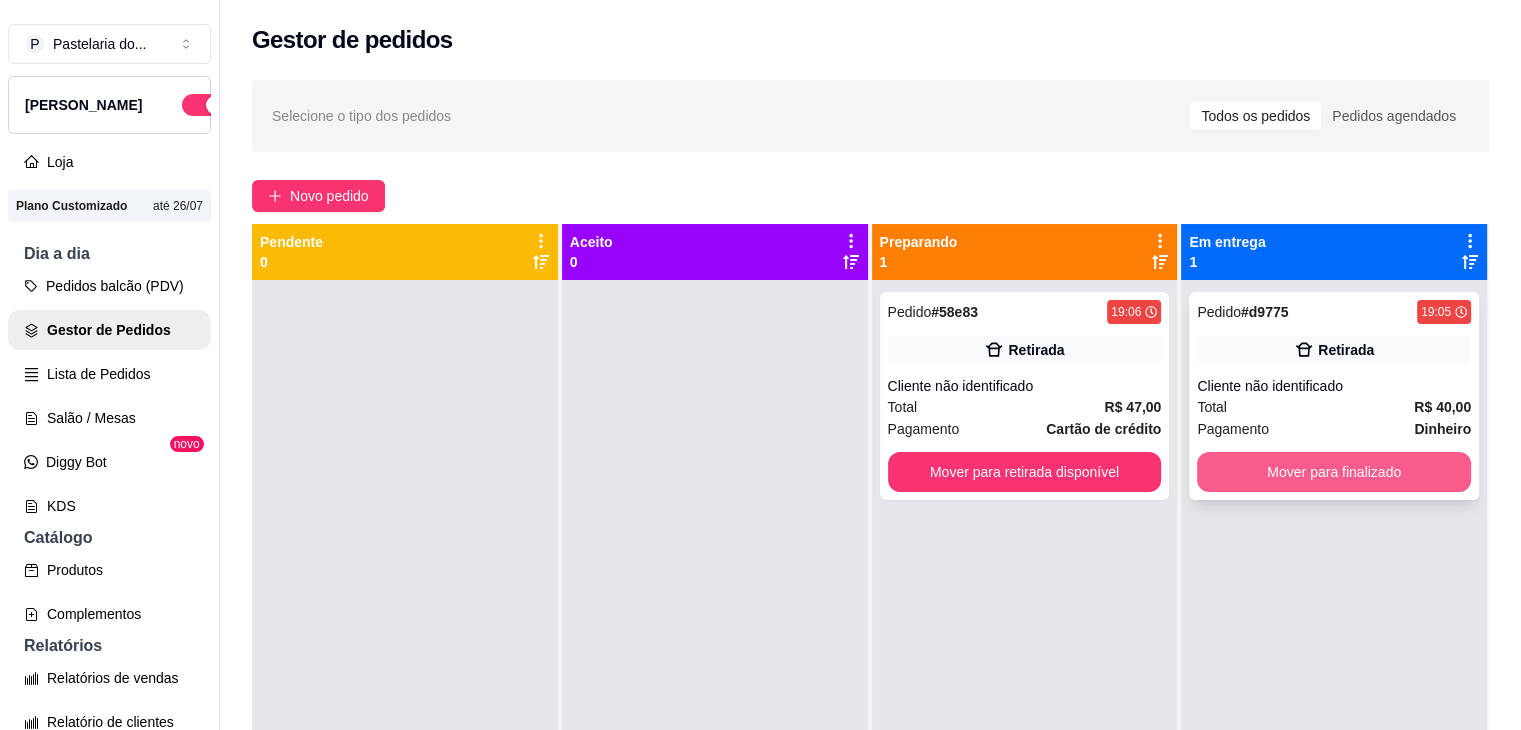 click on "Mover para finalizado" at bounding box center (1334, 472) 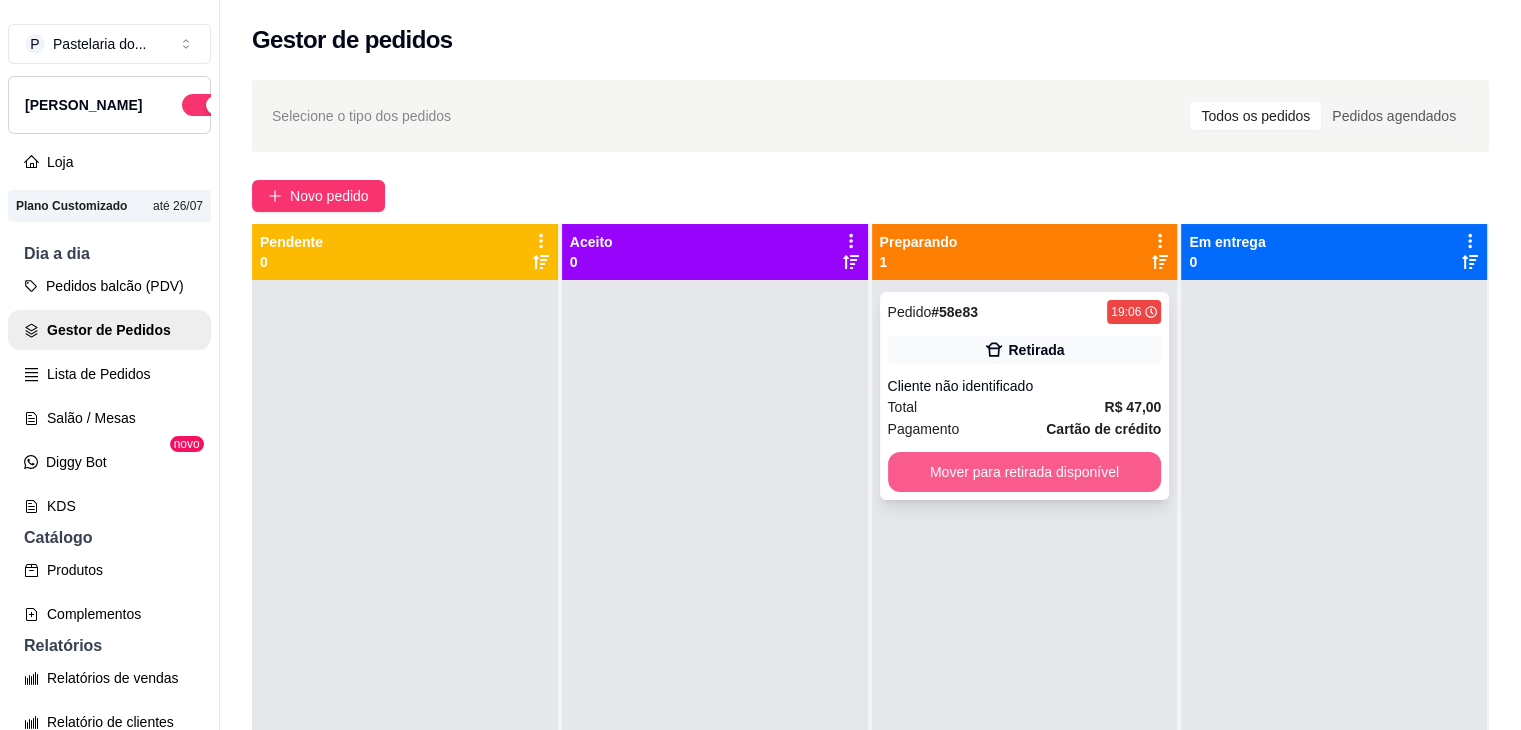 click on "Mover para retirada disponível" at bounding box center (1025, 472) 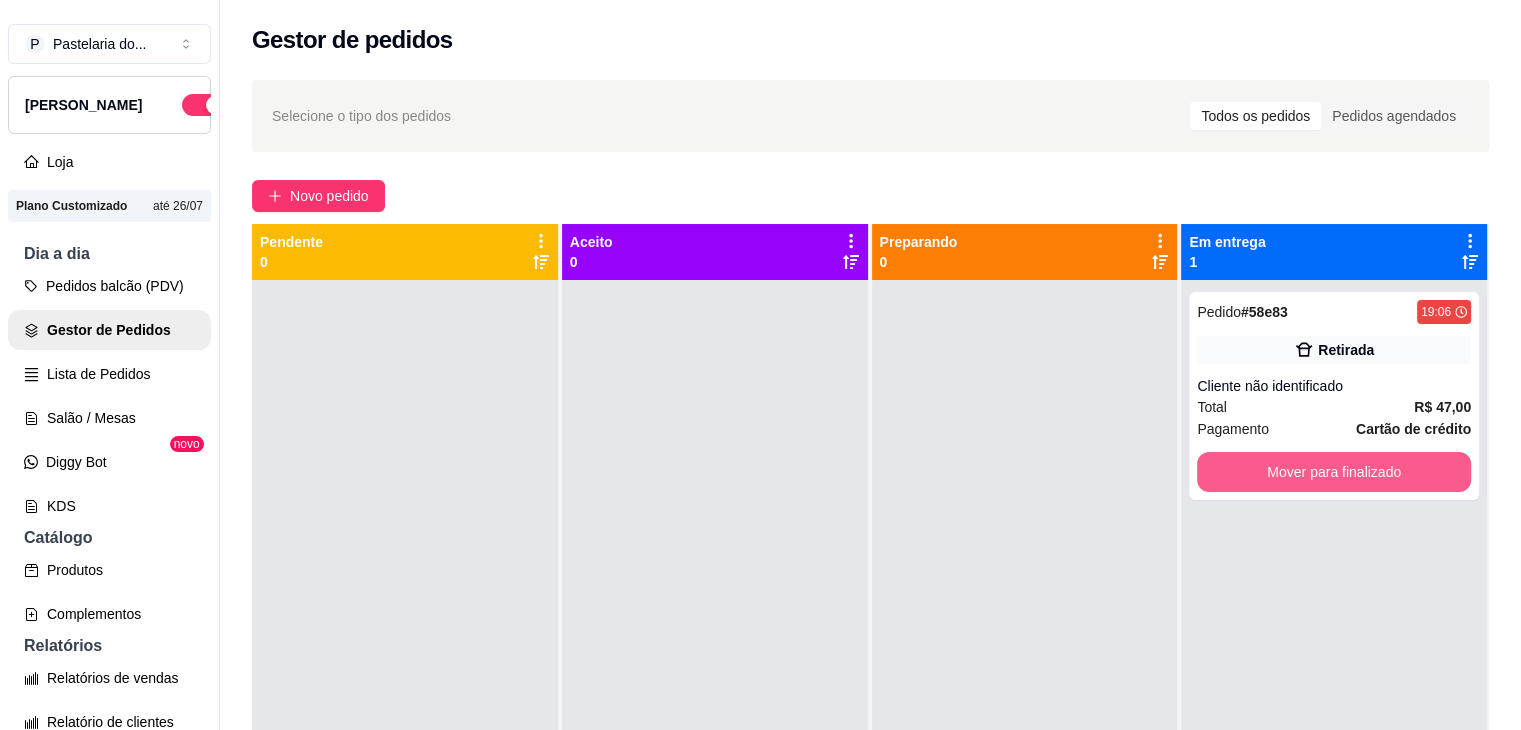 click on "Mover para finalizado" at bounding box center (1334, 472) 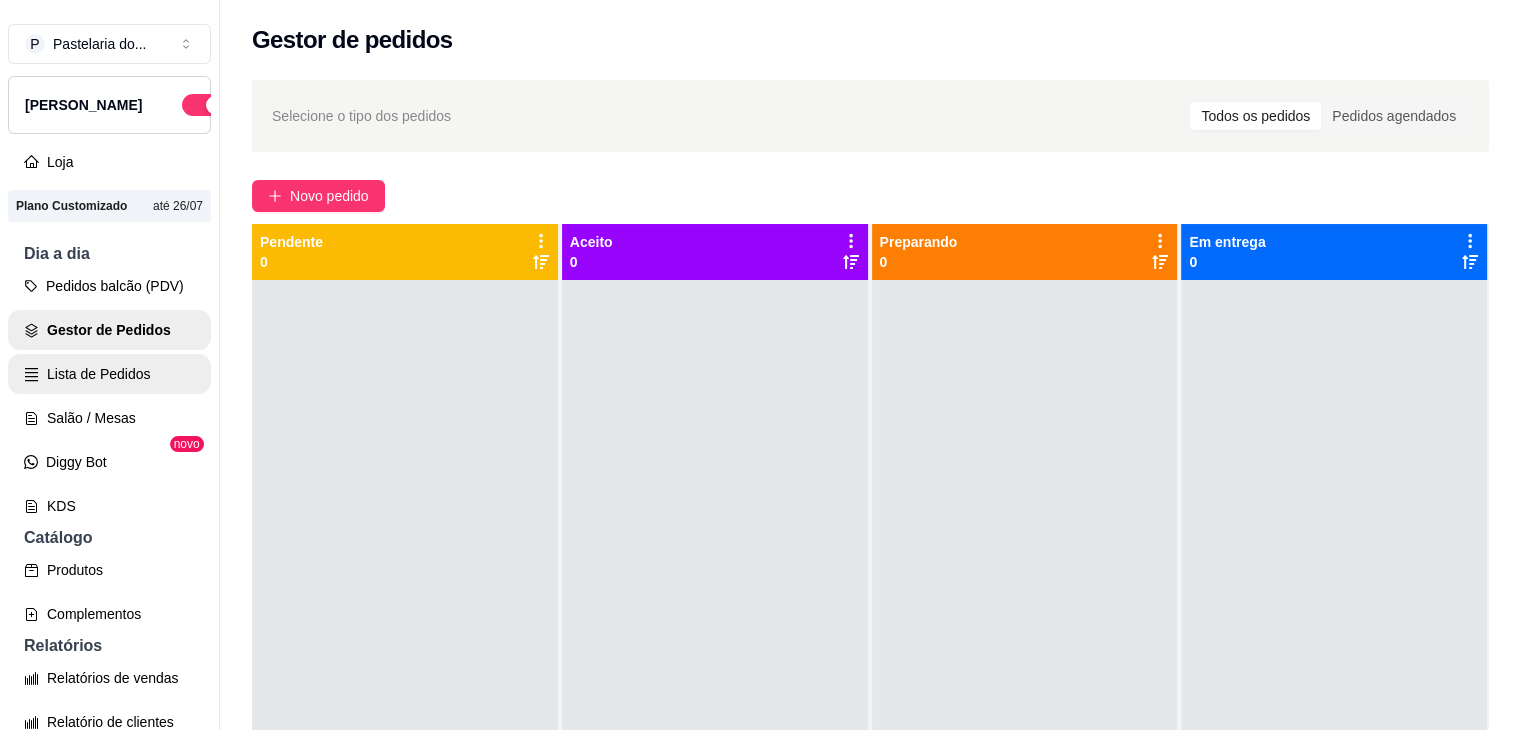 click on "Lista de Pedidos" at bounding box center (109, 374) 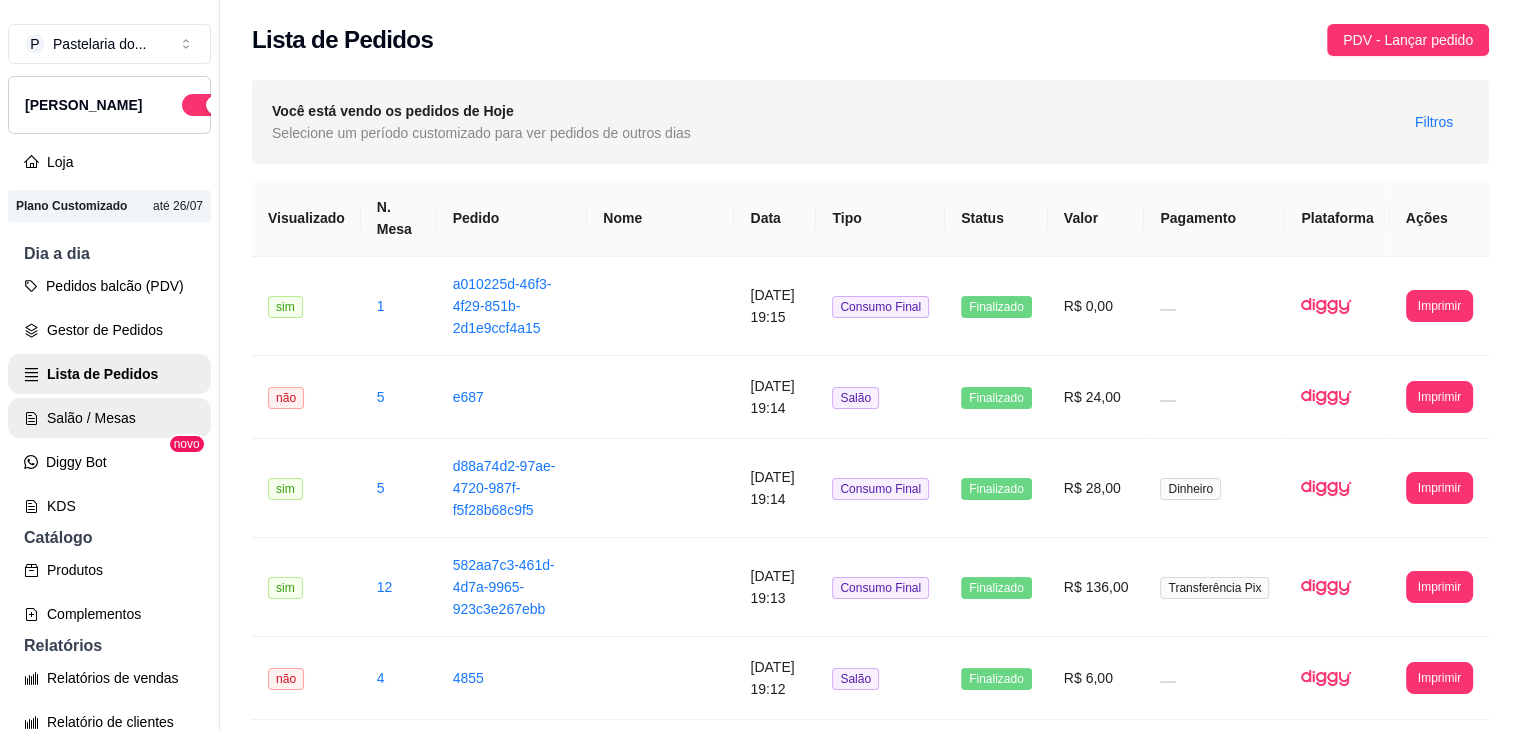 click on "Salão / Mesas" at bounding box center (109, 418) 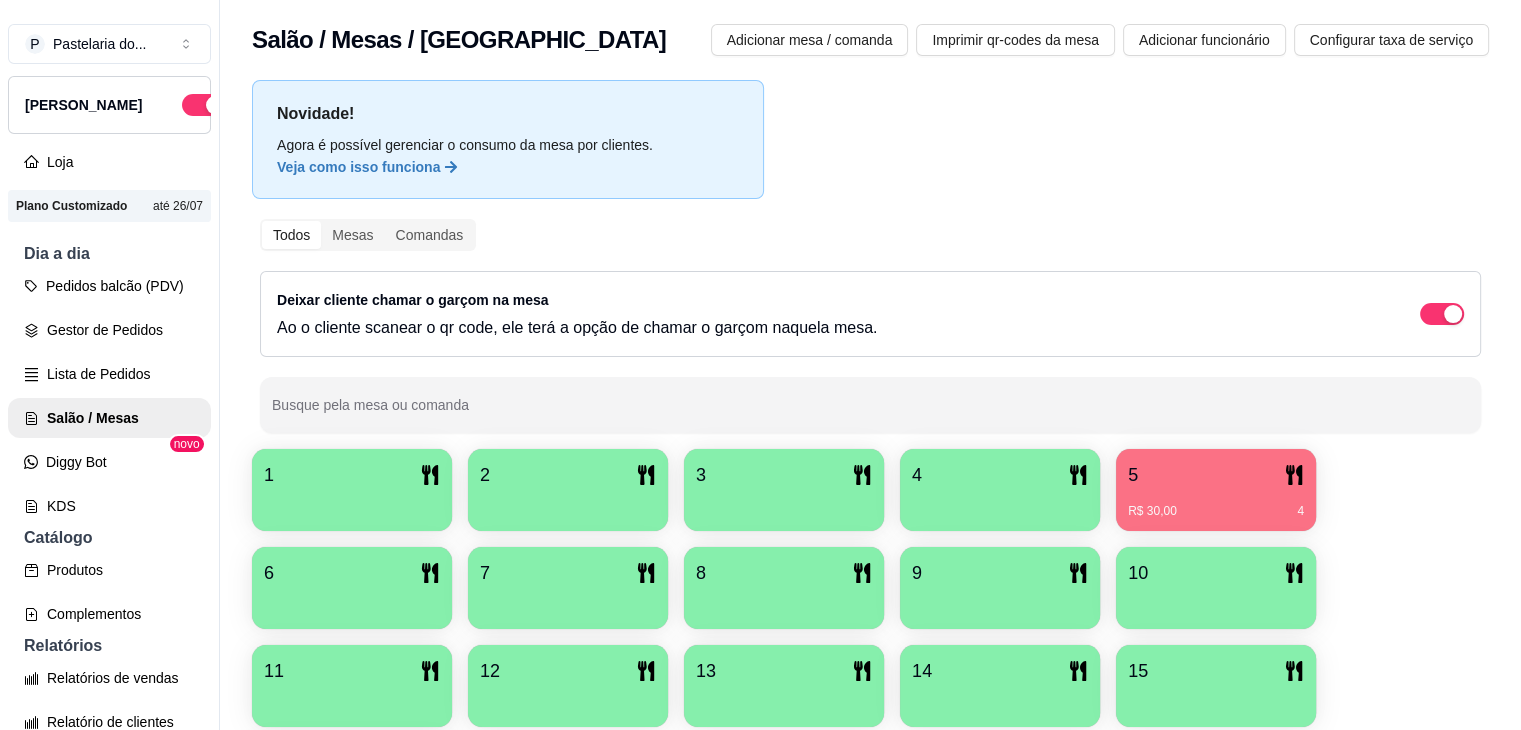 click on "5" at bounding box center [1216, 475] 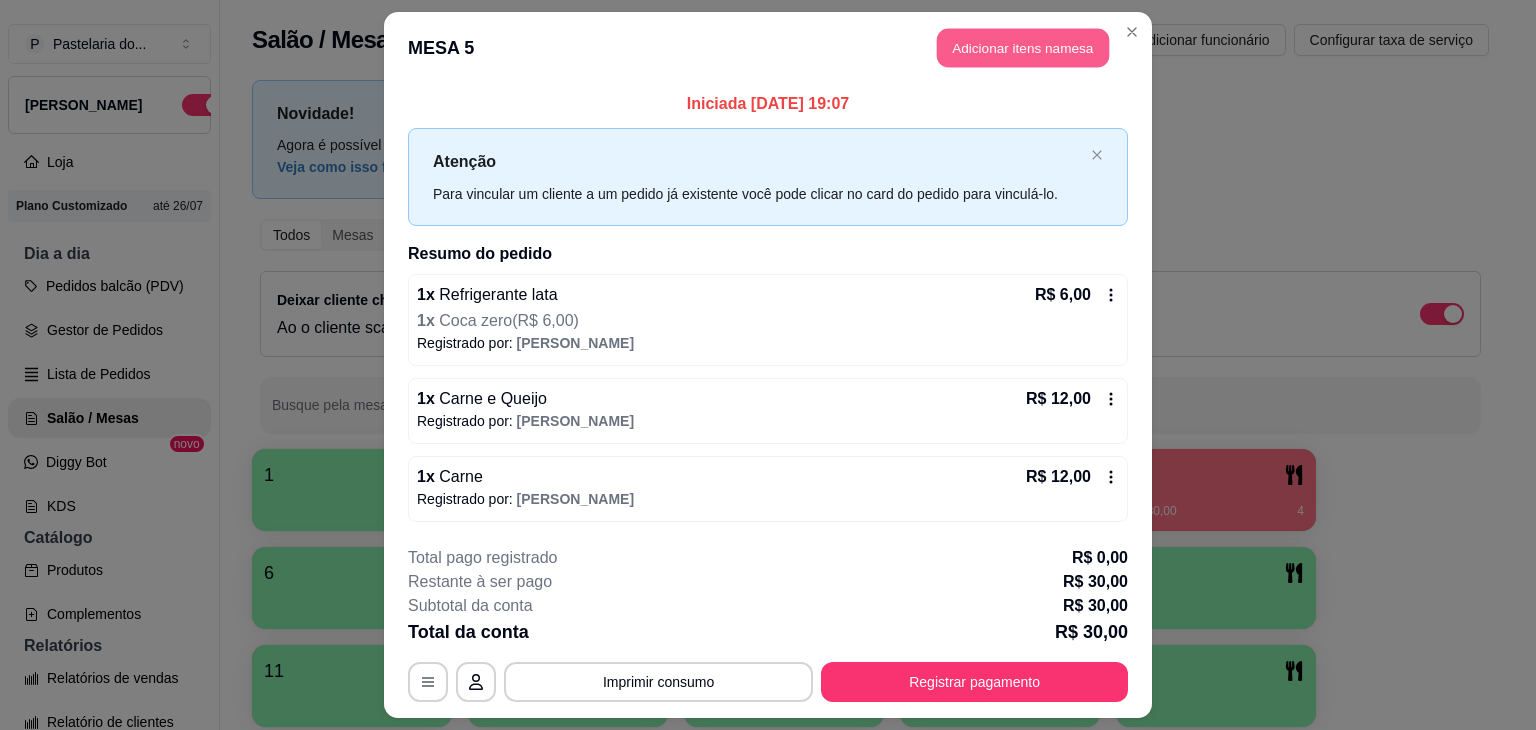 click on "Adicionar itens na  mesa" at bounding box center (1023, 48) 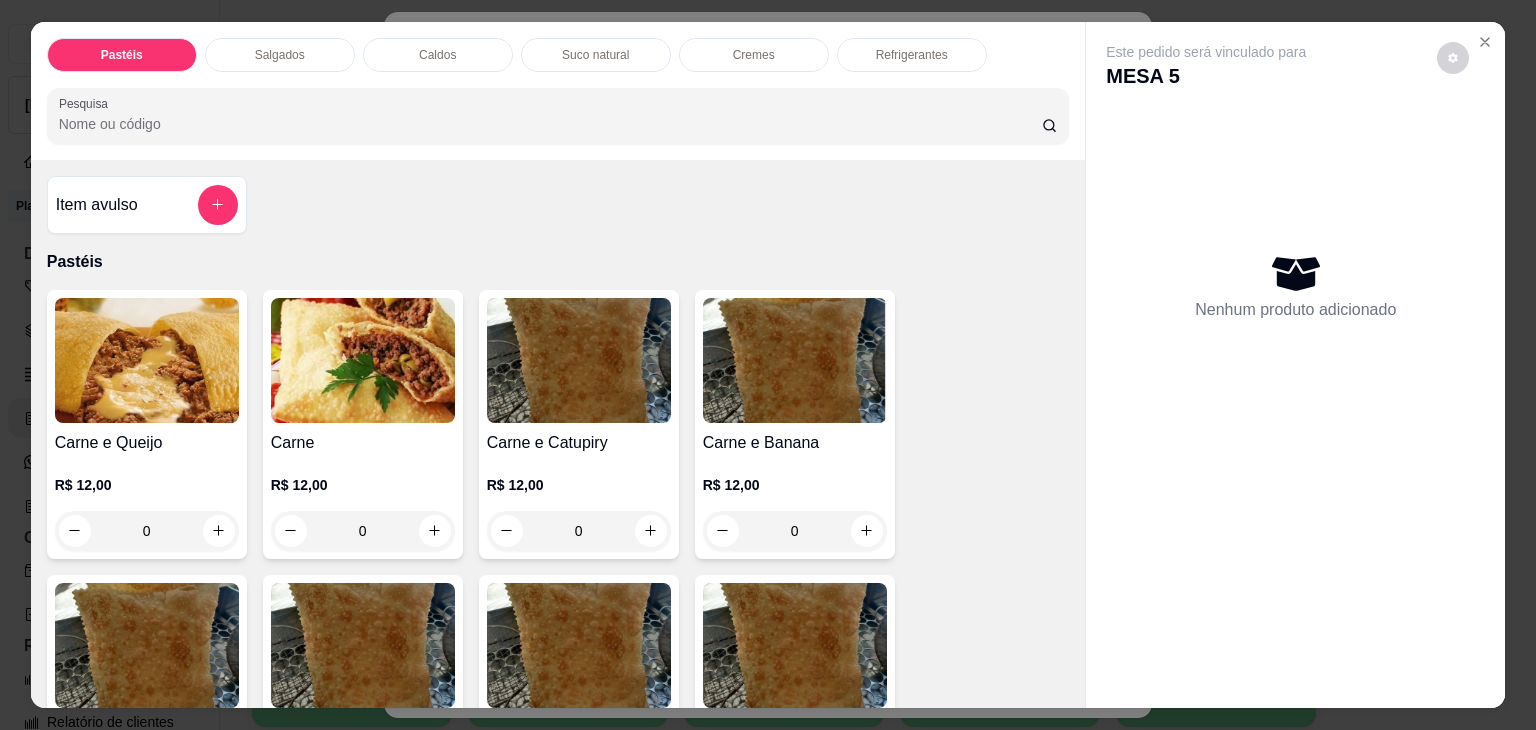 click on "Carne e Queijo    R$ 12,00 0 Carne    R$ 12,00 0 Carne e Catupiry    R$ 12,00 0 Carne e Banana    R$ 12,00 0 Carne e Guariroba   R$ 12,00 0 Carne e Bacon    R$ 12,00 0 Carne e Cheddar    R$ 12,00 0 Carne e Milho    R$ 12,00 0 Frango e Queijo    R$ 12,00 0 Frango    R$ 12,00 0 Frango e Catupiry   R$ 12,00 0 Frango e Bacon    R$ 12,00 0 Frango e Milho   R$ 12,00 0 Frango e Cheddar    R$ 12,00 0 Frango e Guariroba     R$ 12,00 0 Presunto e Queijo   R$ 12,00 0 Queijo    R$ 12,00 0 Pizza   R$ 12,00 0 Àrabe   R$ 12,00 0 Chocolate   R$ 15,00 0 Banana Real   R$ 12,00 0 Cachorro Quente   R$ 15,00 0  X - tudo   R$ 18,00 0 Banana com Chocolate   R$ 15,00 0 Gueroba e Queijo   R$ 12,00 0" at bounding box center [558, 1291] 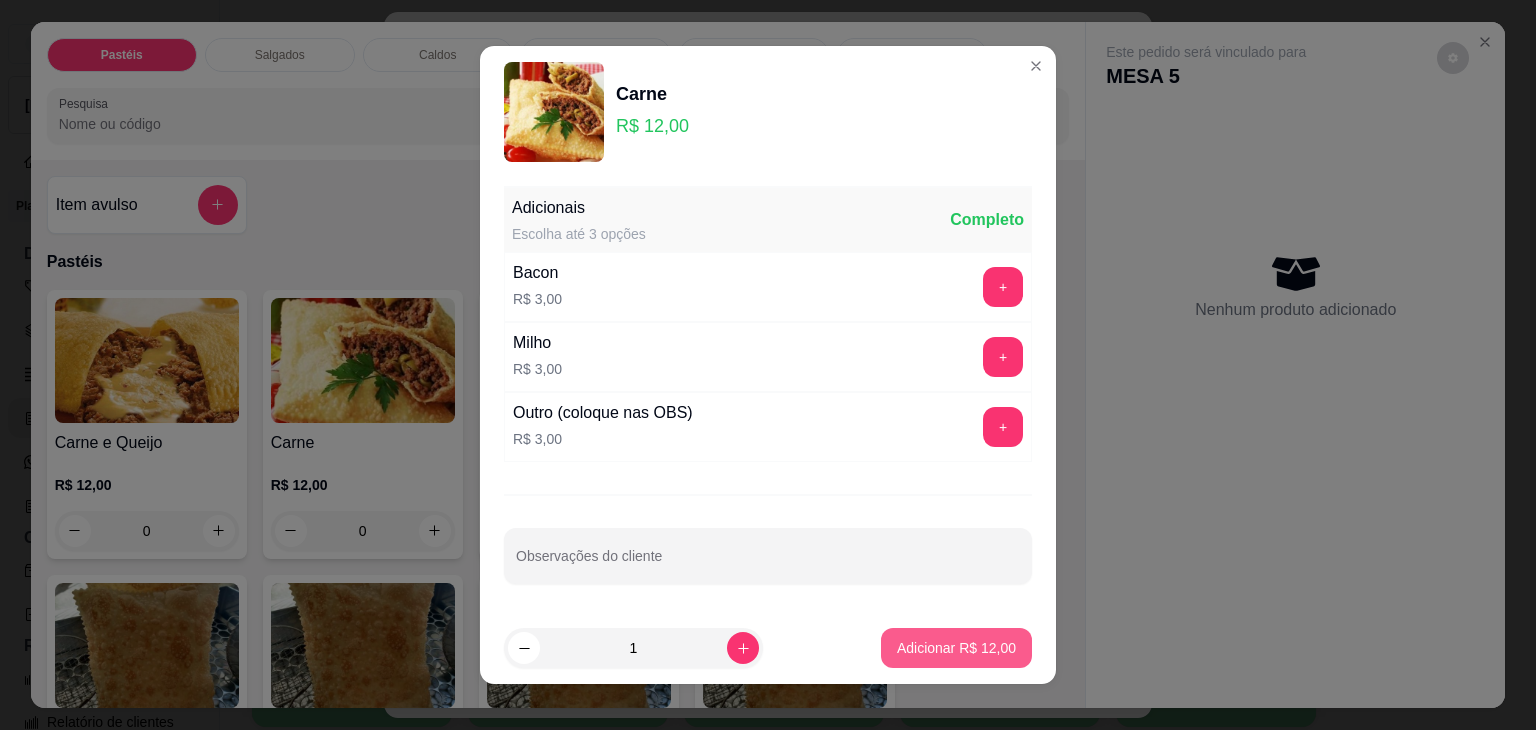 click on "Adicionar   R$ 12,00" at bounding box center (956, 648) 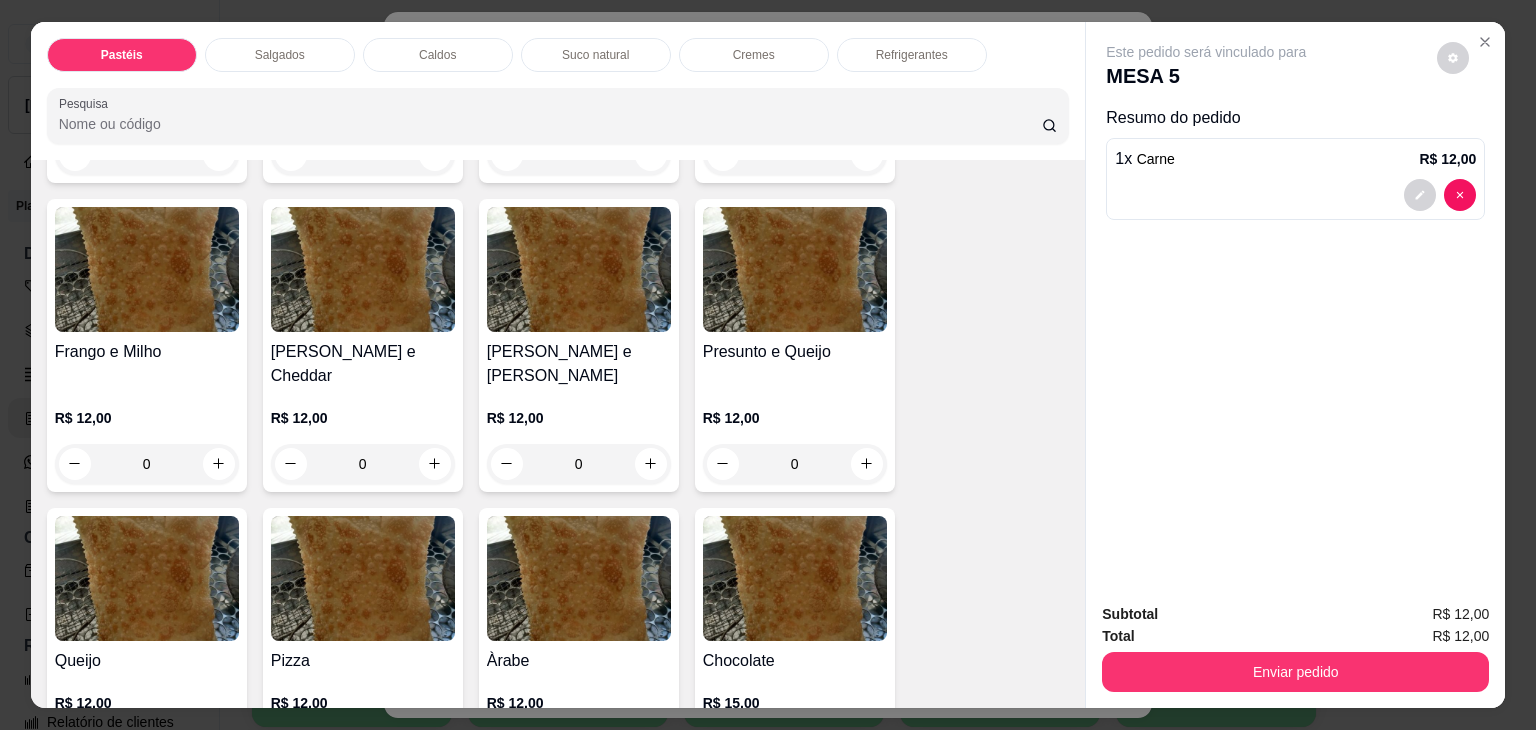 scroll, scrollTop: 1000, scrollLeft: 0, axis: vertical 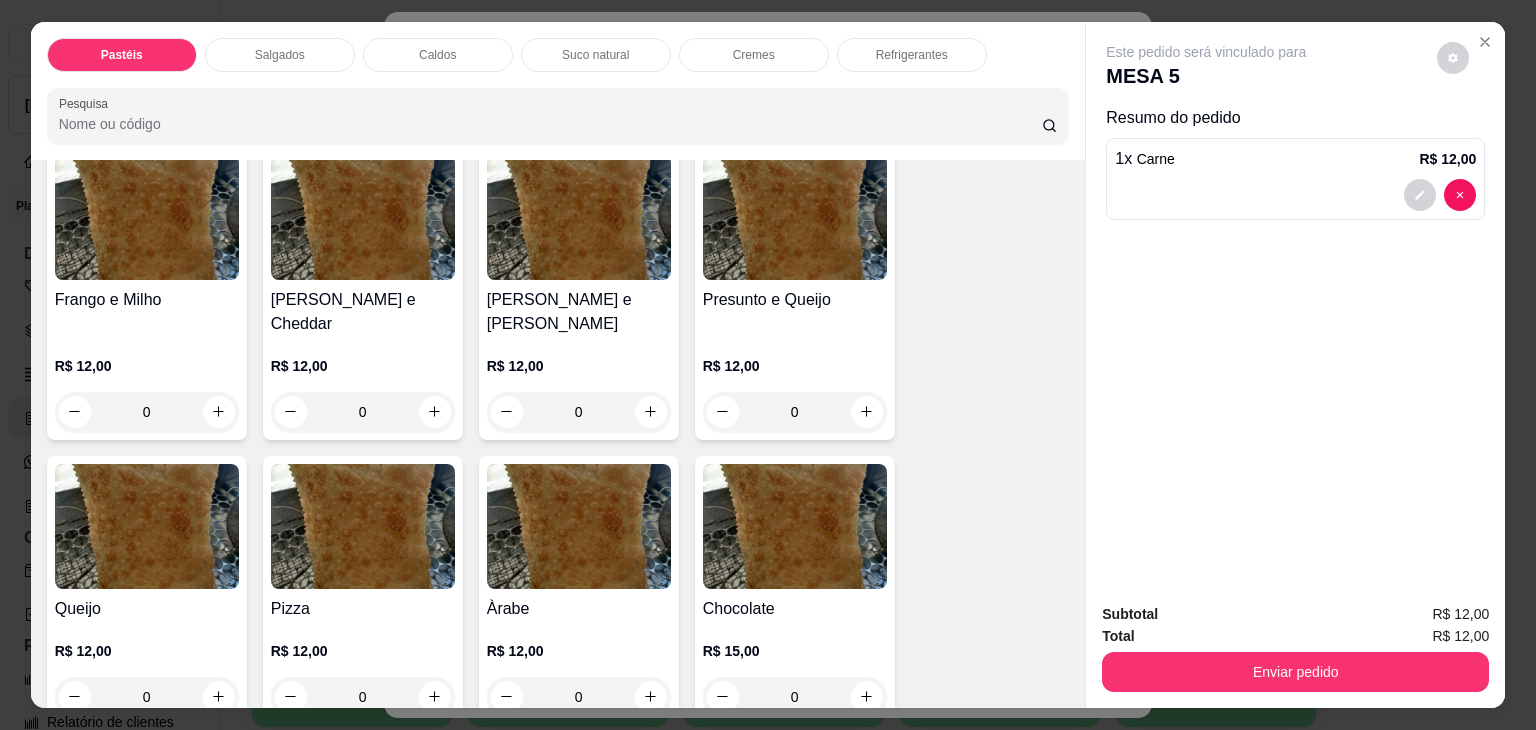click at bounding box center [363, 526] 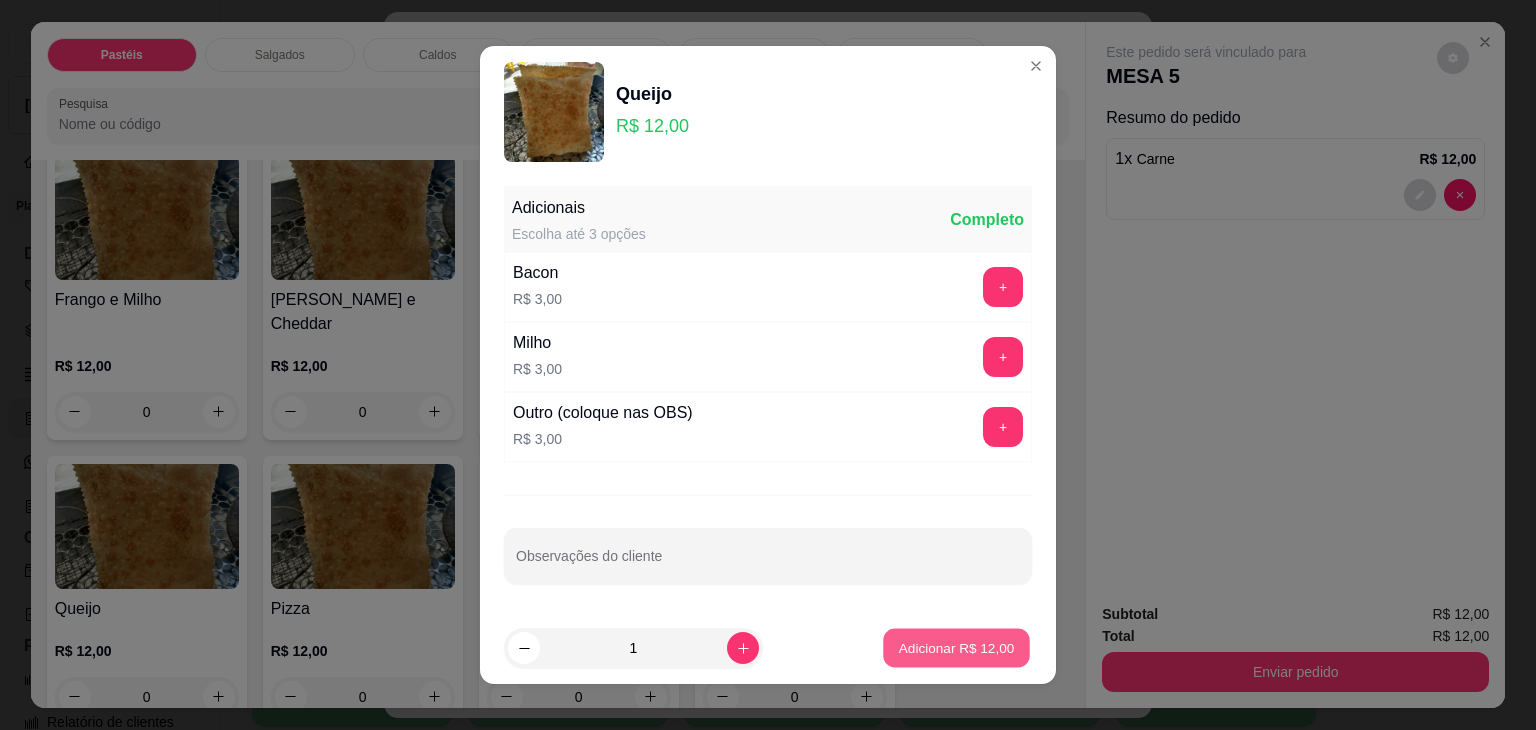 click on "Adicionar   R$ 12,00" at bounding box center [957, 647] 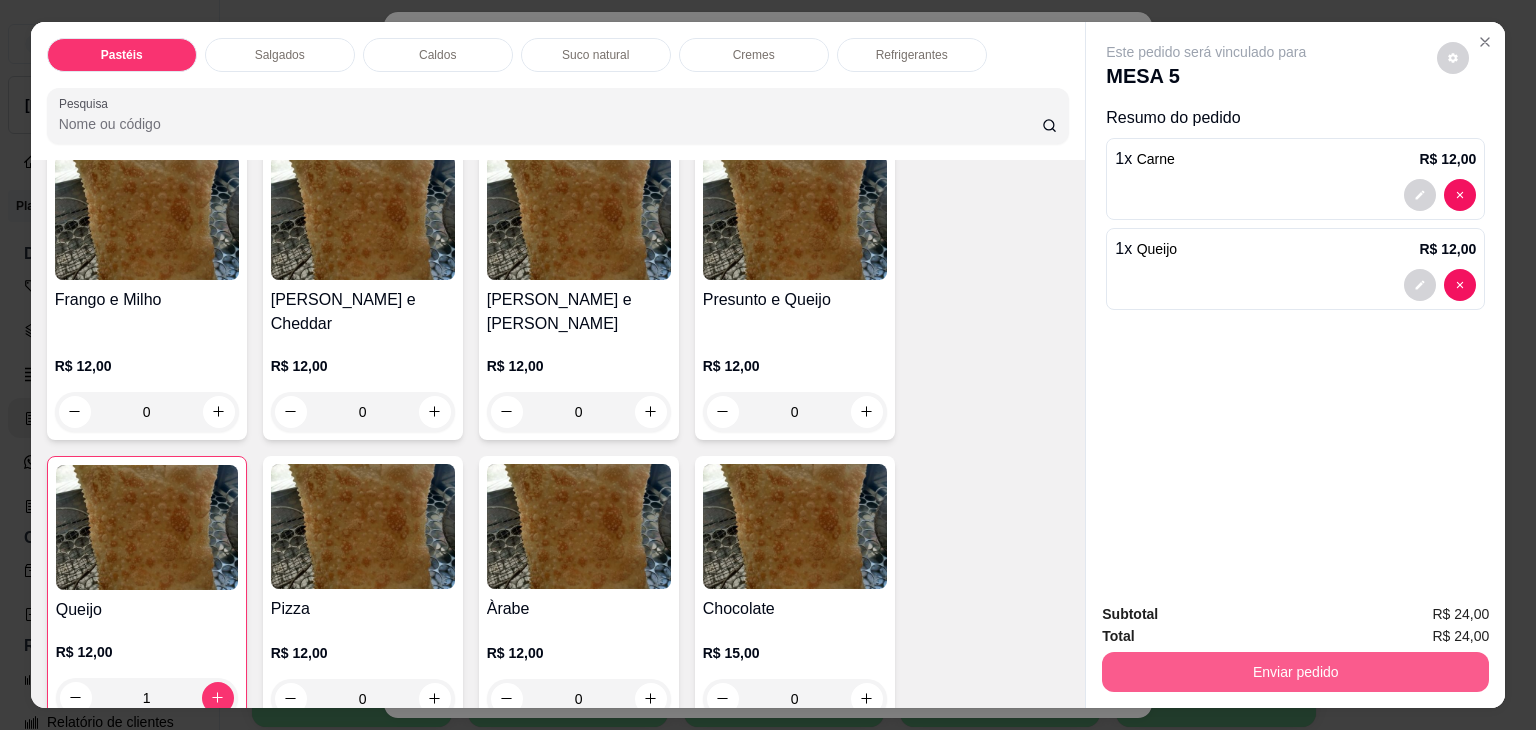 click on "Enviar pedido" at bounding box center (1295, 672) 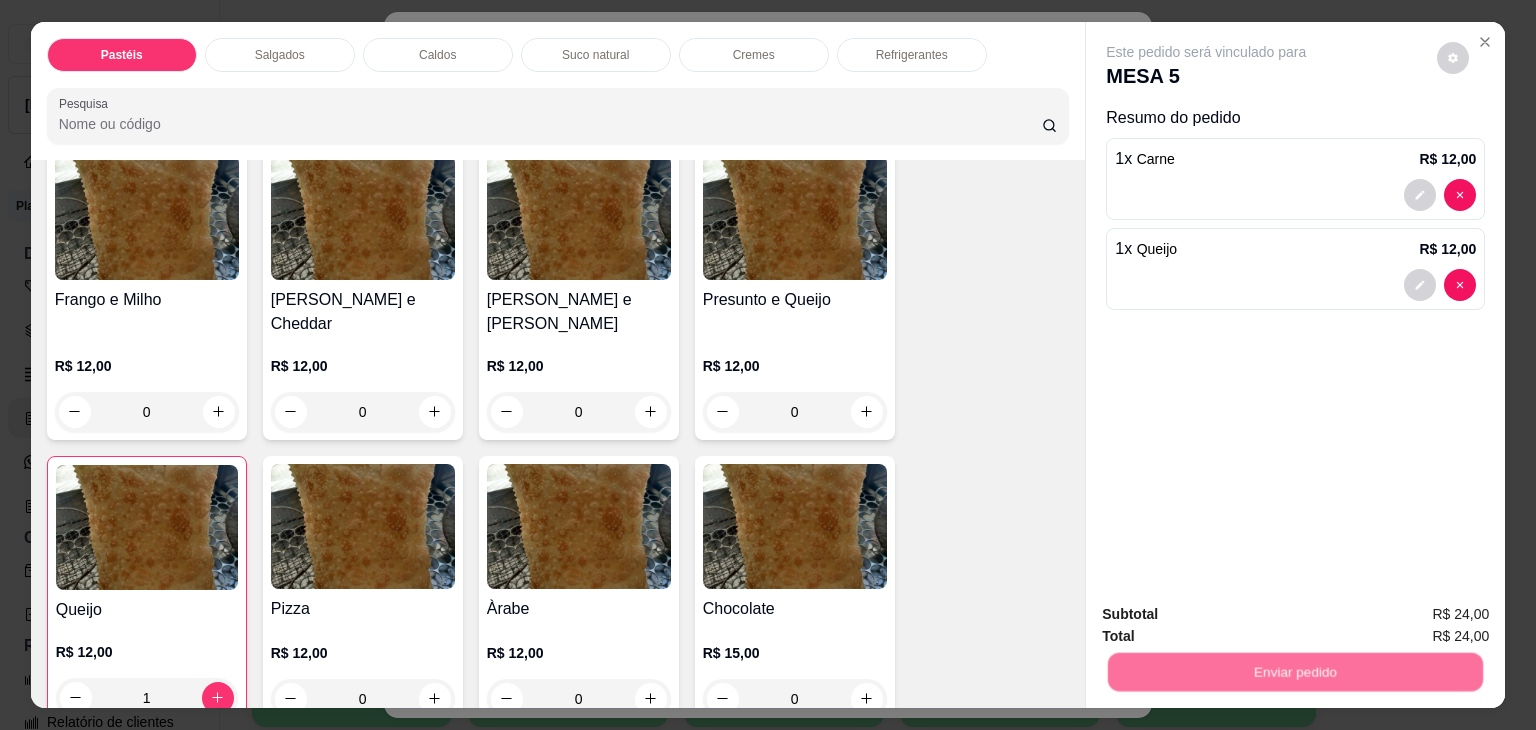 click on "Enviar pedido" at bounding box center [1295, 669] 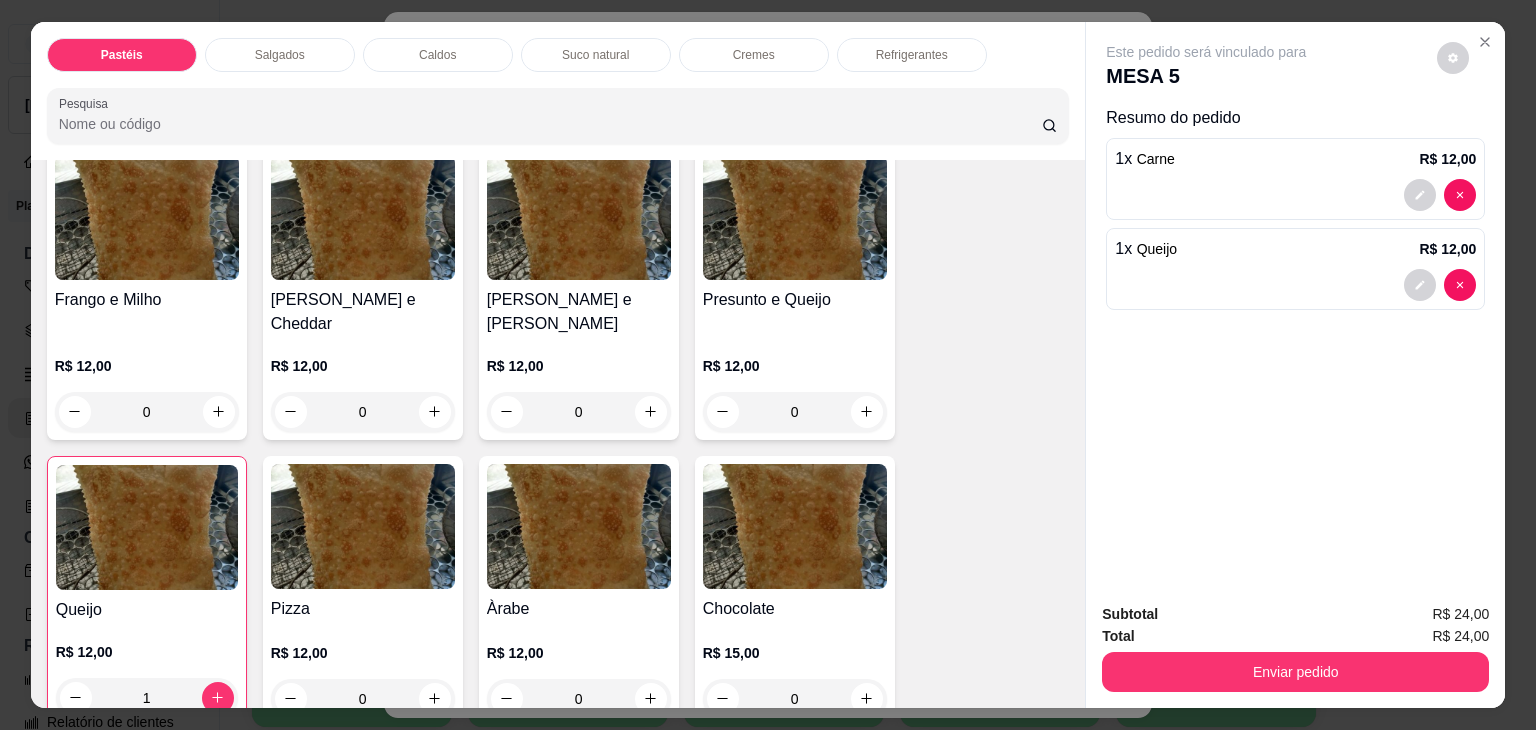 click on "Total R$ 24,00" at bounding box center (1295, 636) 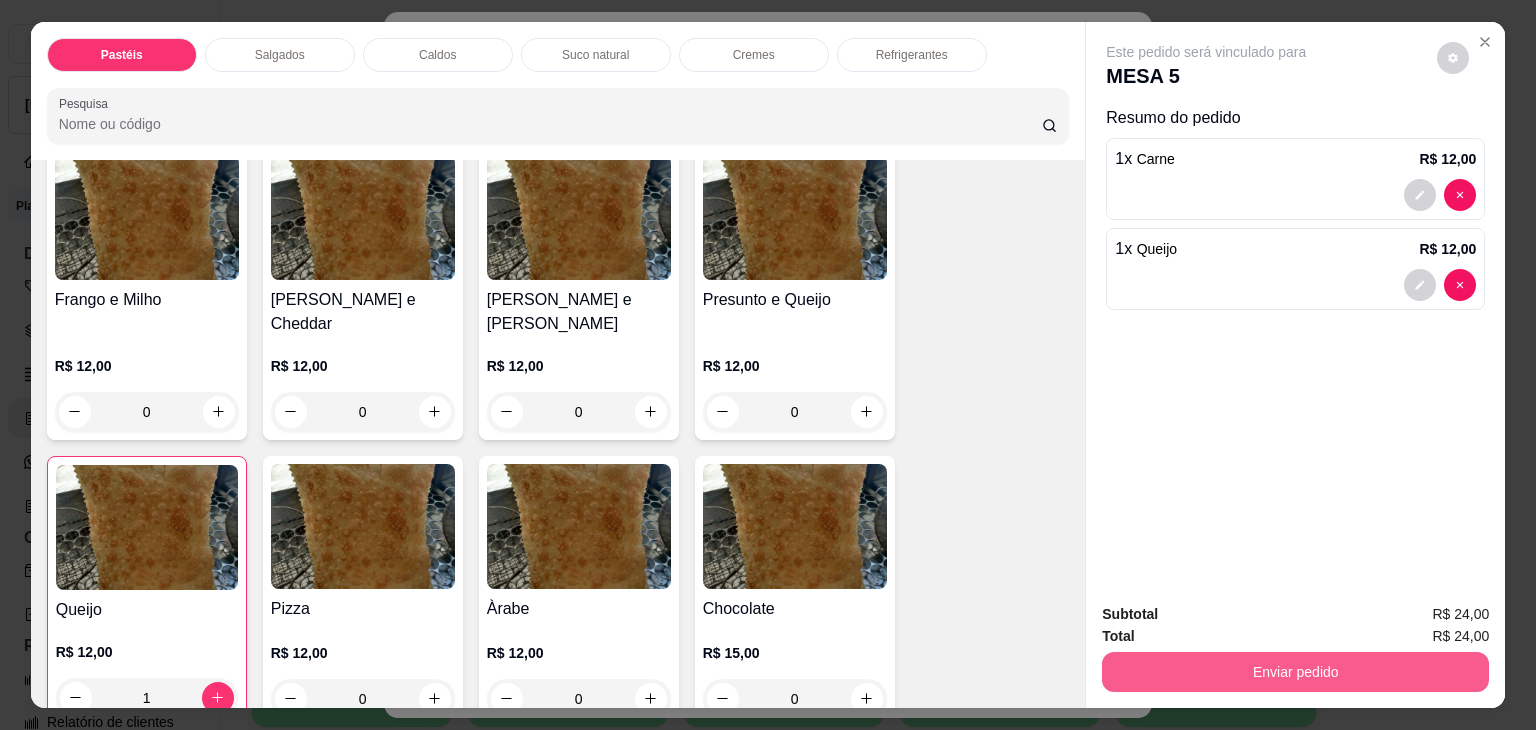 click on "Enviar pedido" at bounding box center (1295, 672) 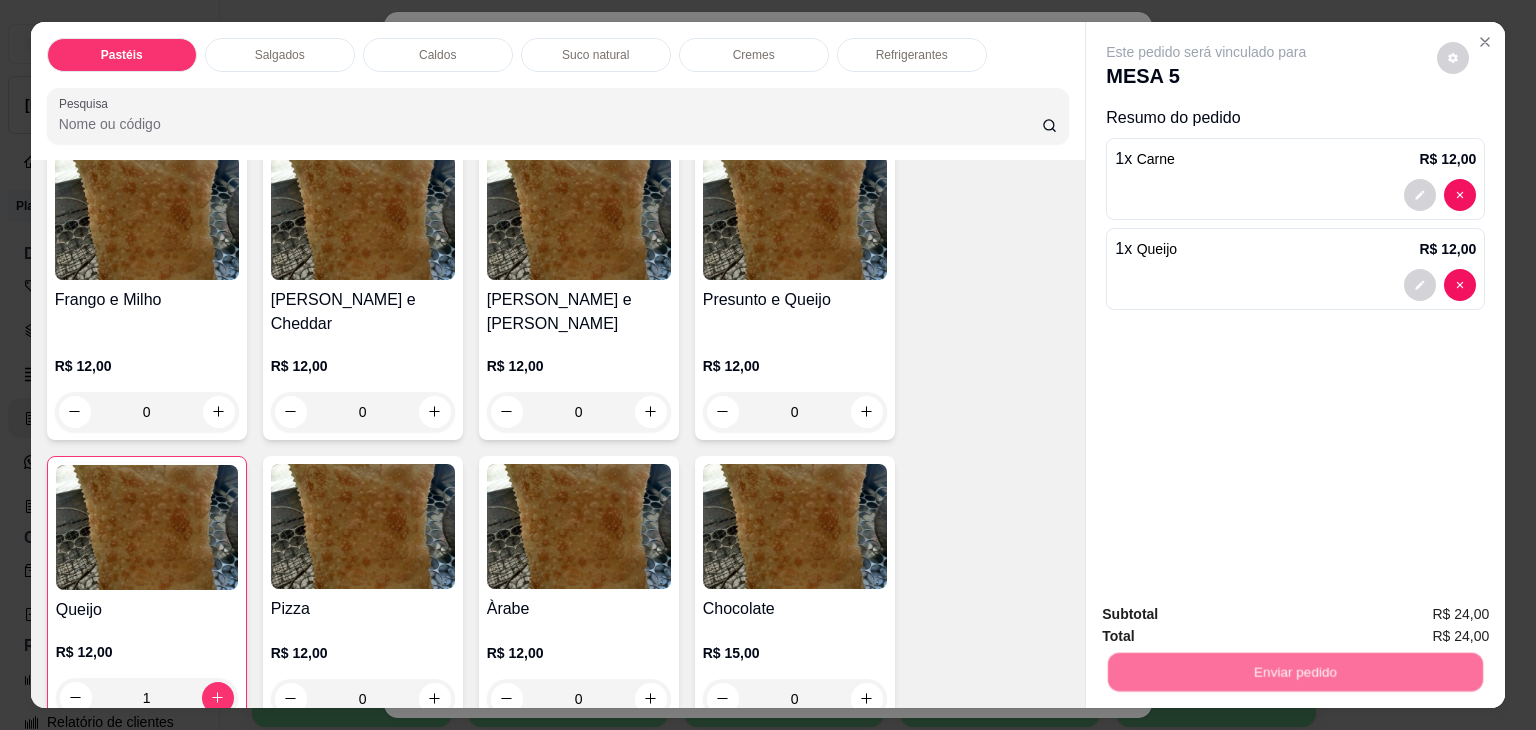 click on "Não registrar e enviar pedido" at bounding box center (1229, 615) 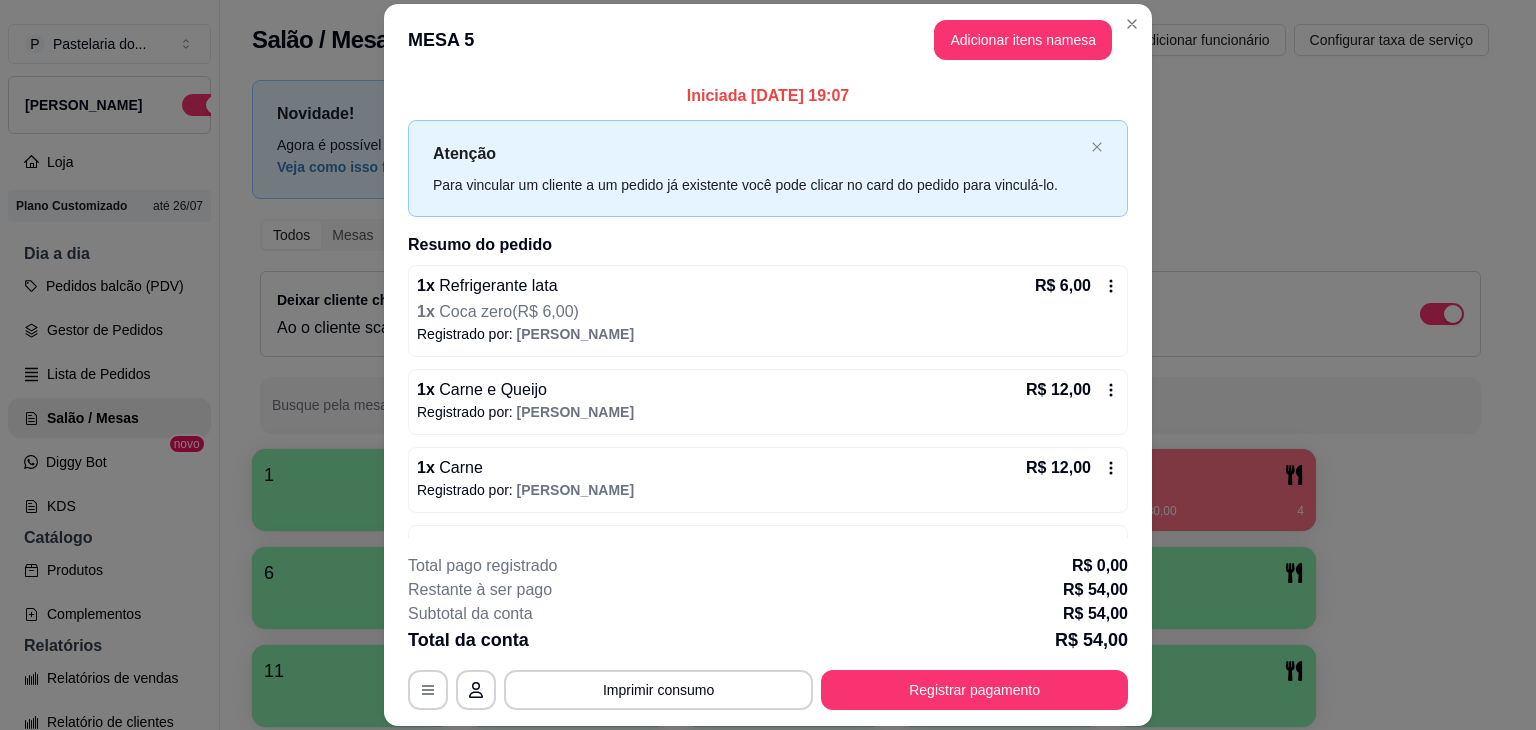 drag, startPoint x: 1070, startPoint y: 365, endPoint x: 1080, endPoint y: 256, distance: 109.457756 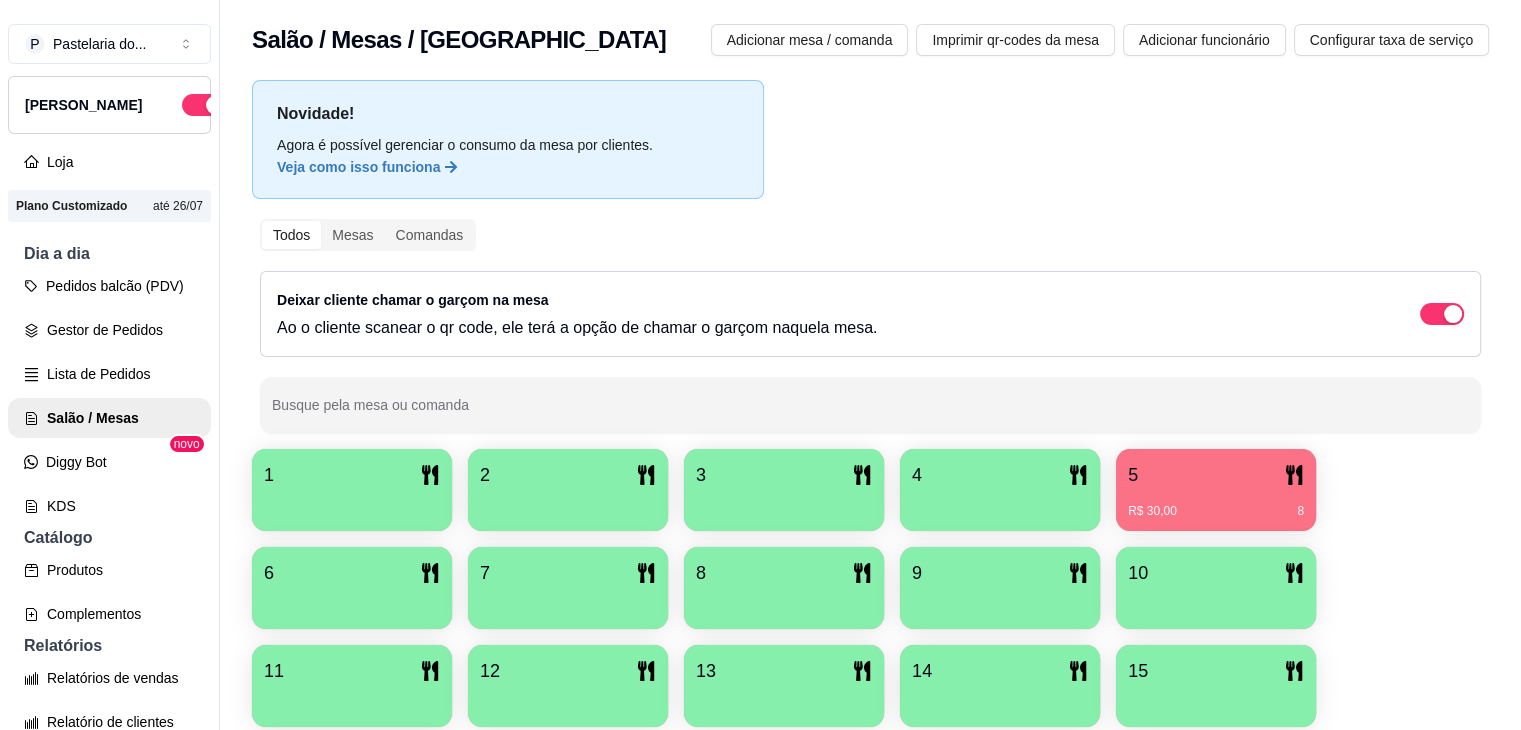 click on "6" at bounding box center (352, 573) 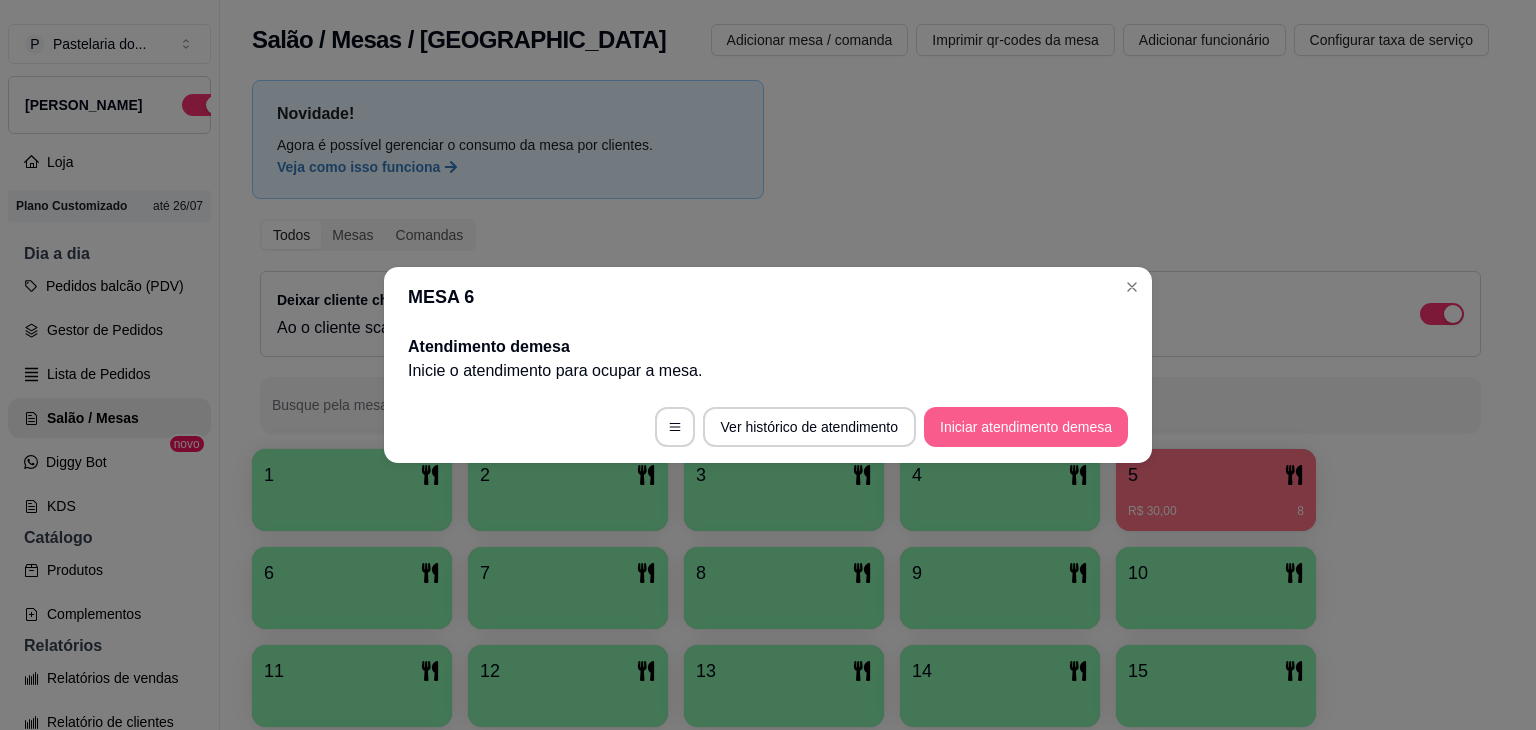 click on "Iniciar atendimento de  mesa" at bounding box center [1026, 427] 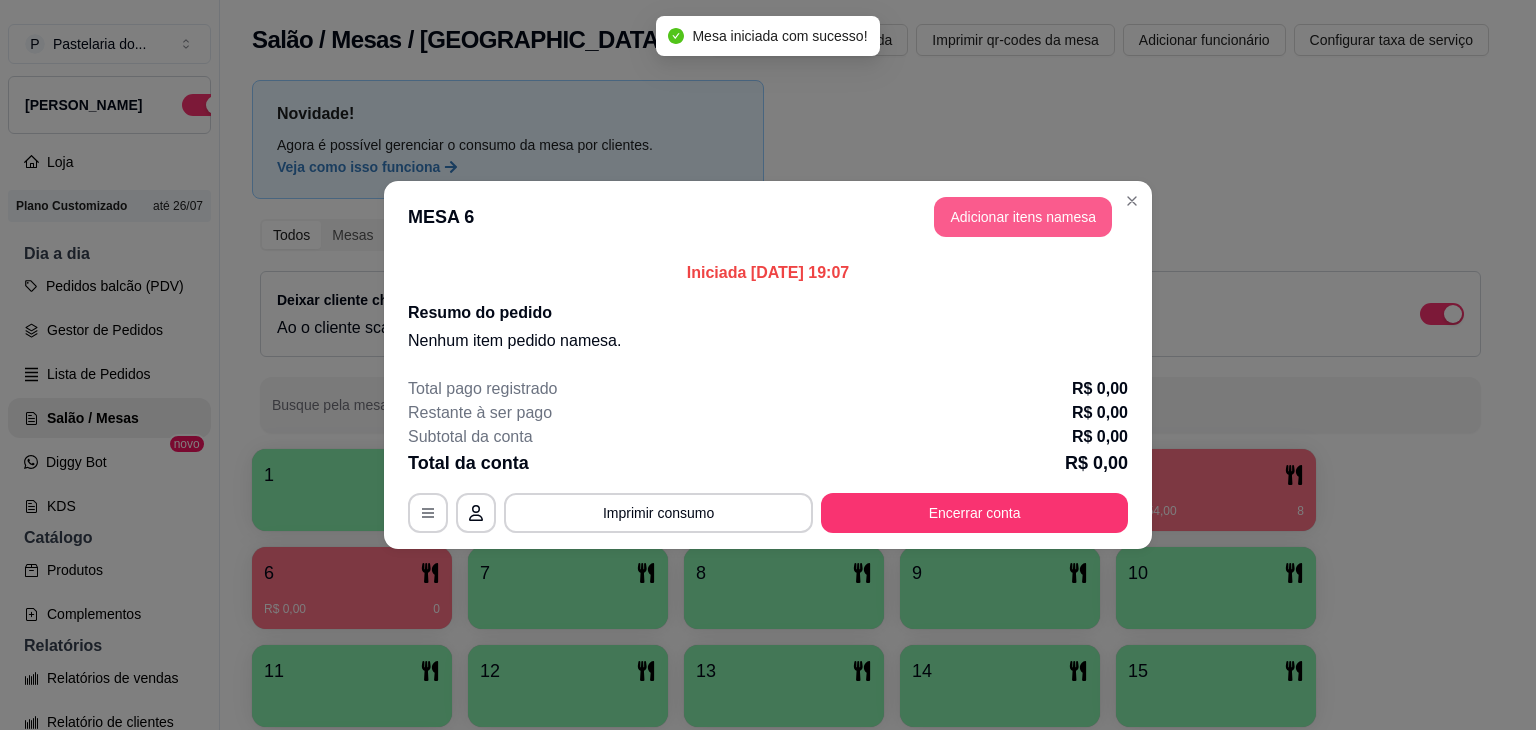 click on "Adicionar itens na  mesa" at bounding box center [1023, 217] 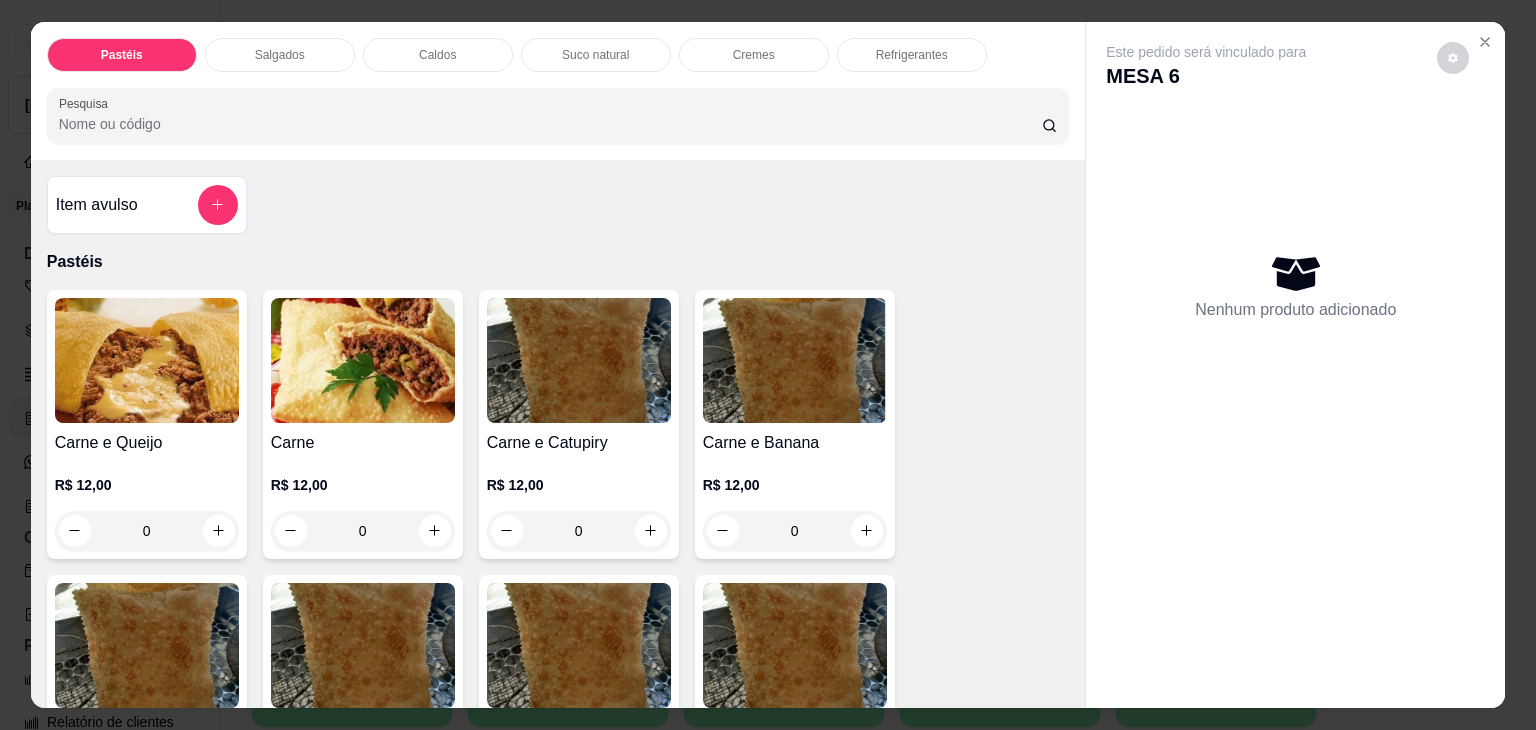 click on "Salgados" at bounding box center (280, 55) 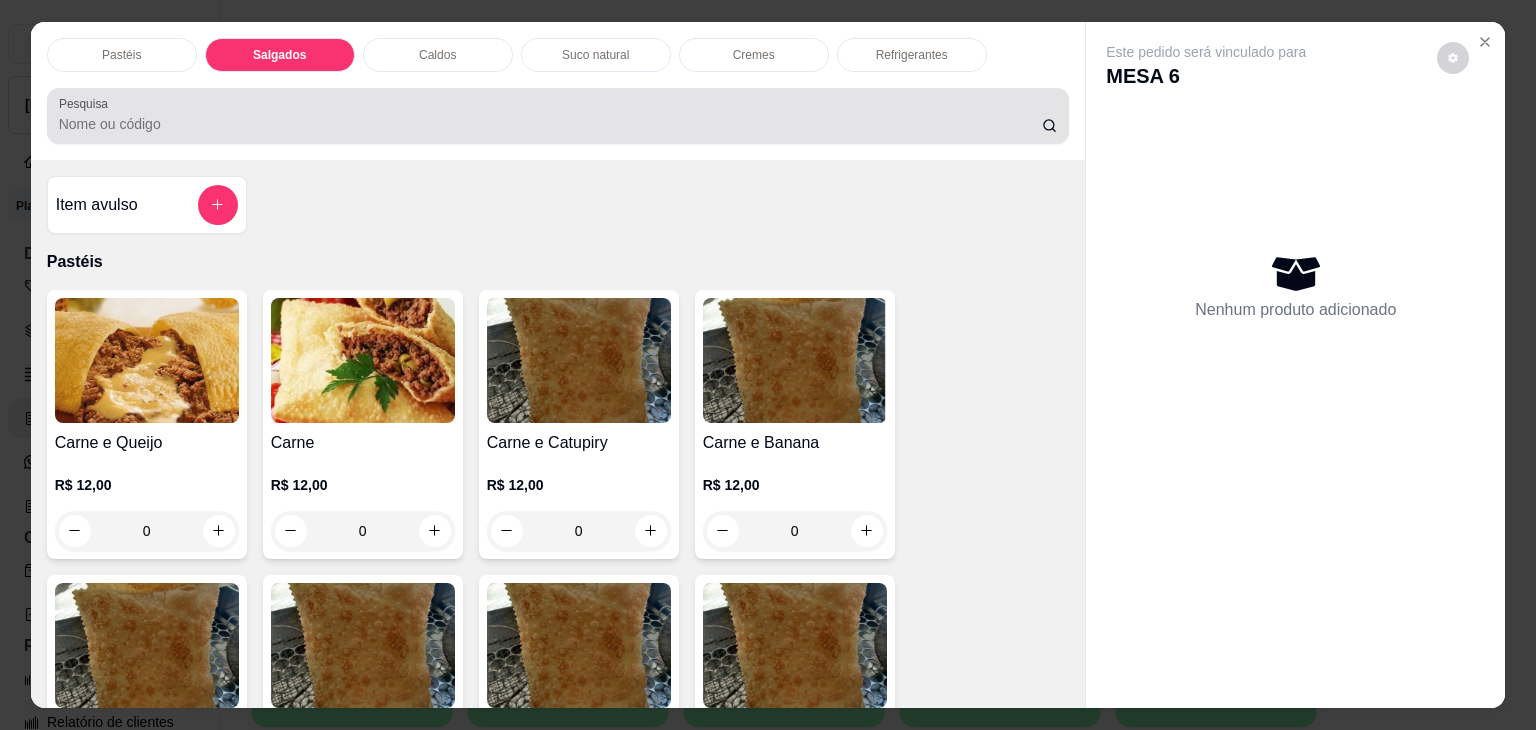 scroll, scrollTop: 2124, scrollLeft: 0, axis: vertical 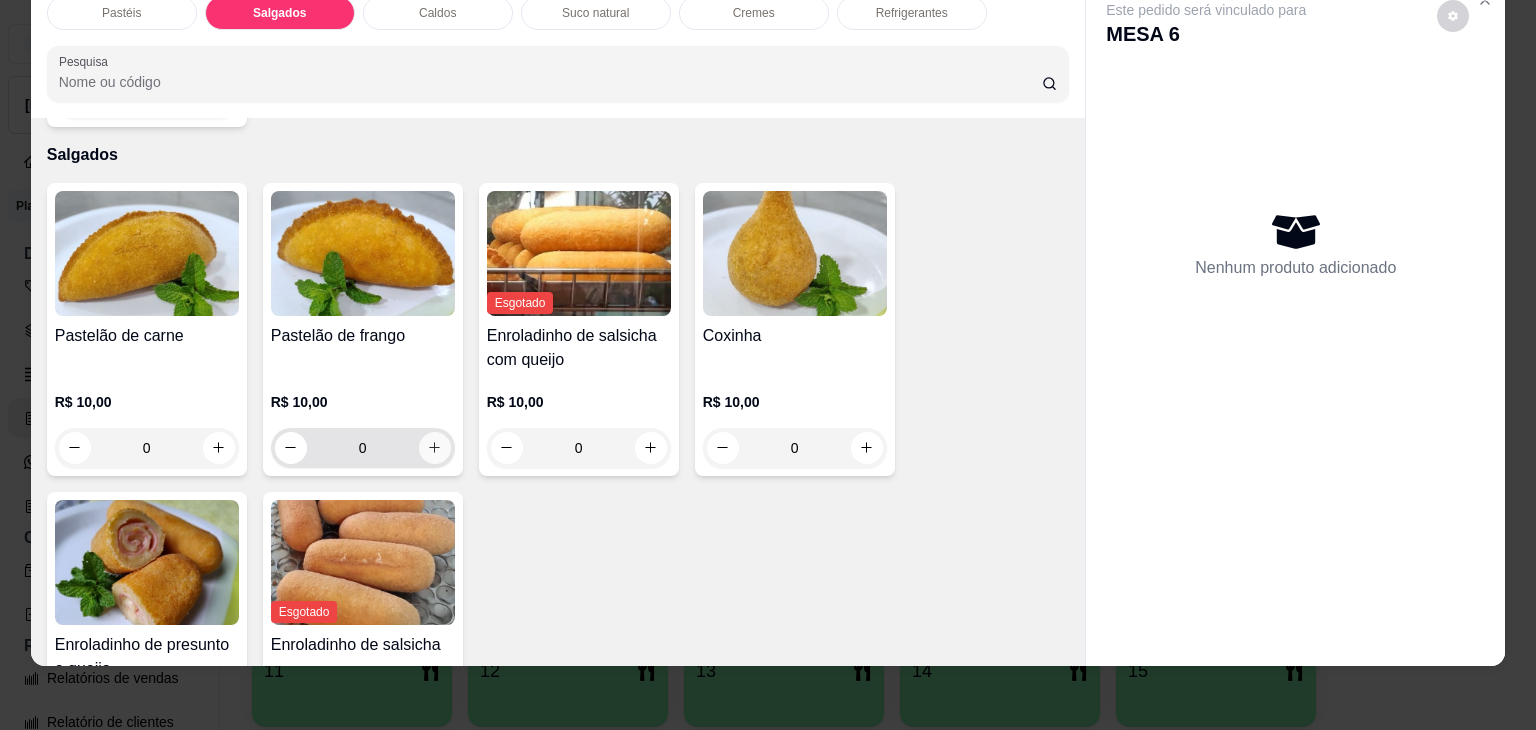 click 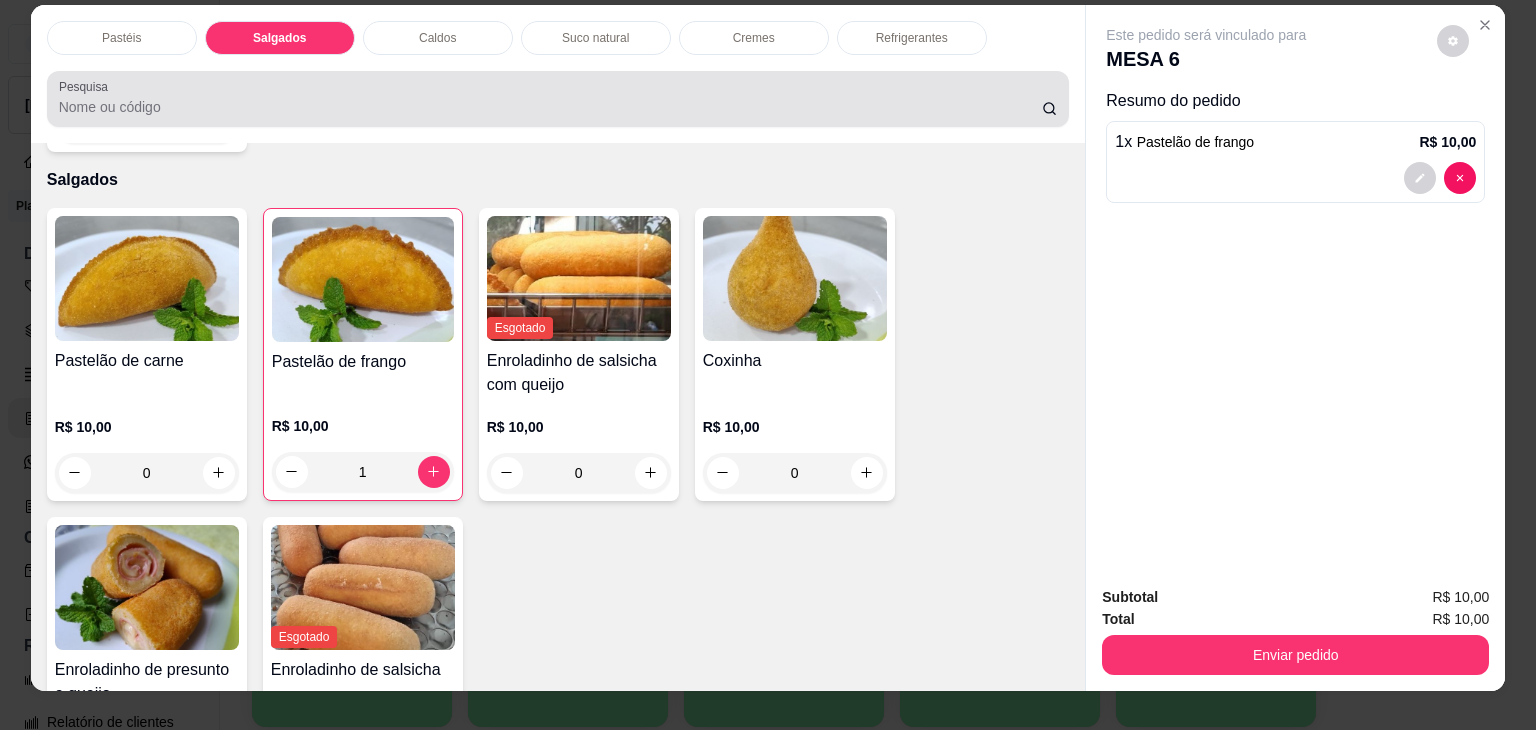 scroll, scrollTop: 0, scrollLeft: 0, axis: both 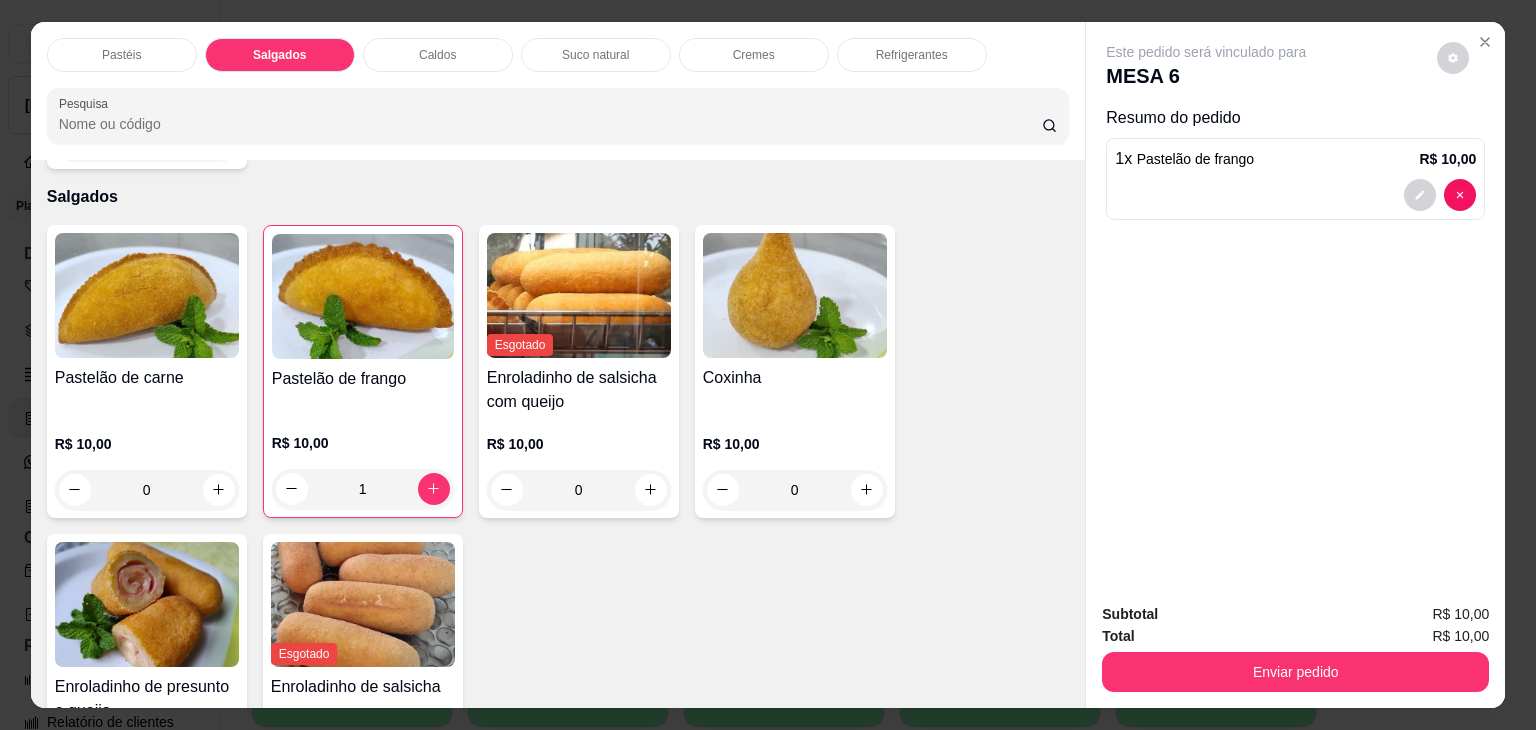 click on "Pastéis  Salgados  Caldos Suco natural Cremes Refrigerantes Pesquisa" at bounding box center [558, 91] 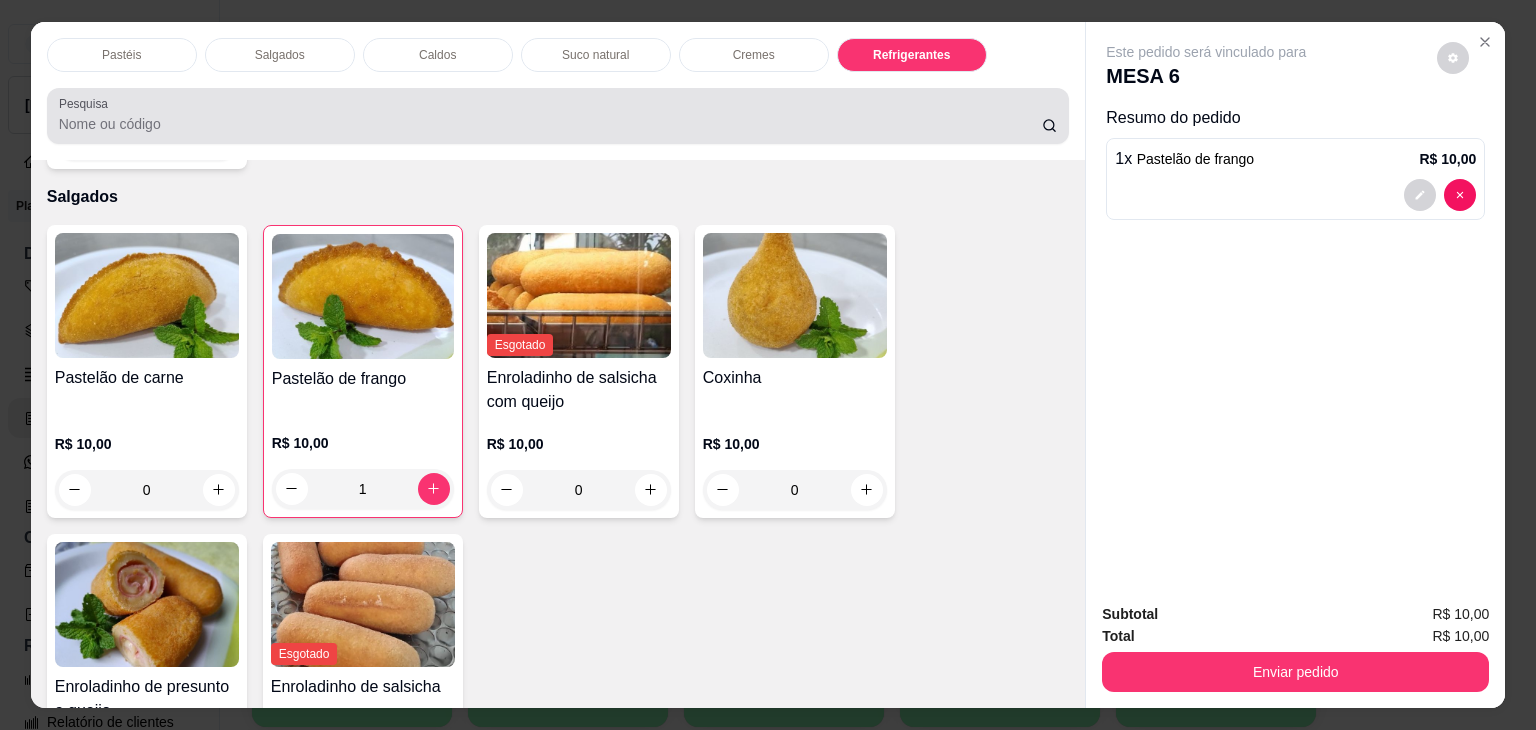 scroll, scrollTop: 5230, scrollLeft: 0, axis: vertical 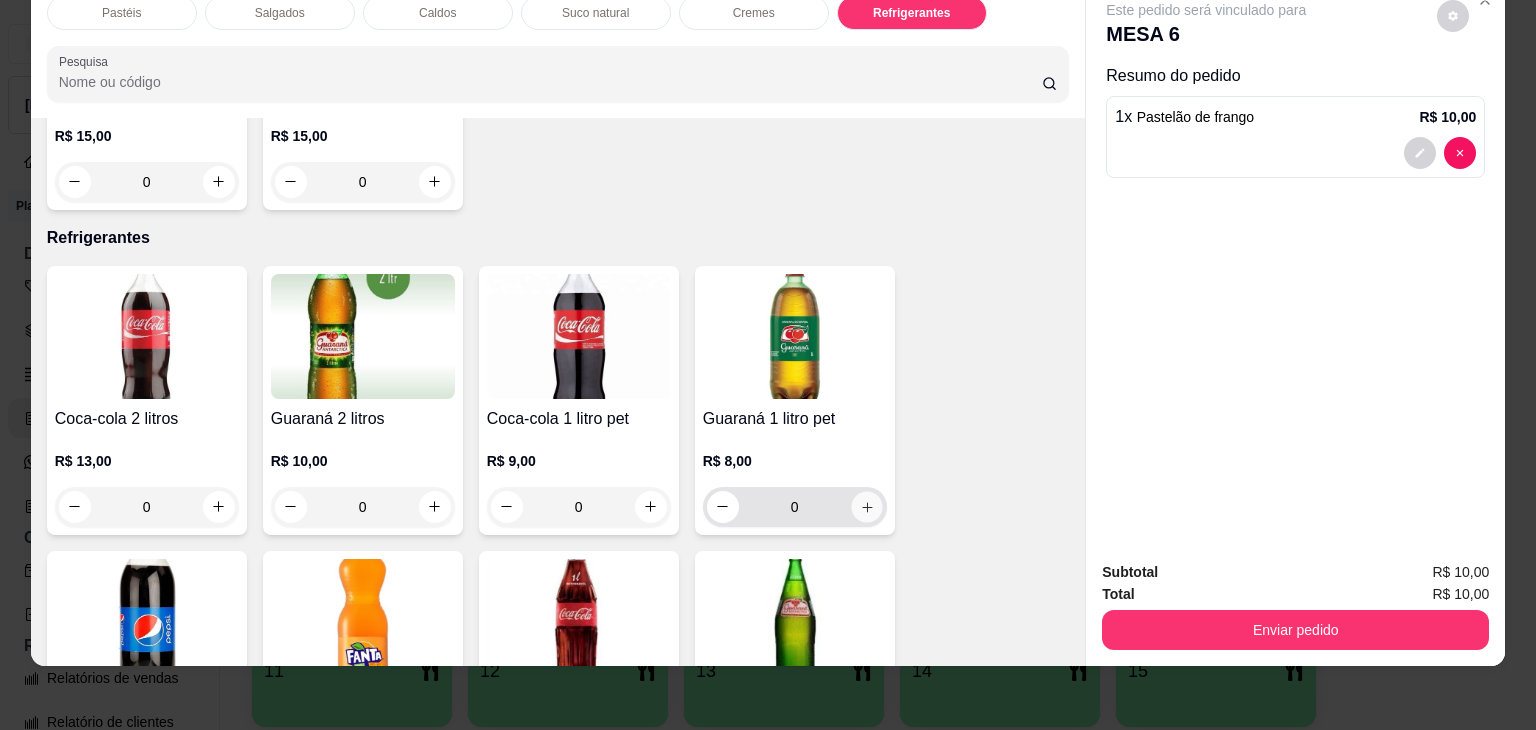 click 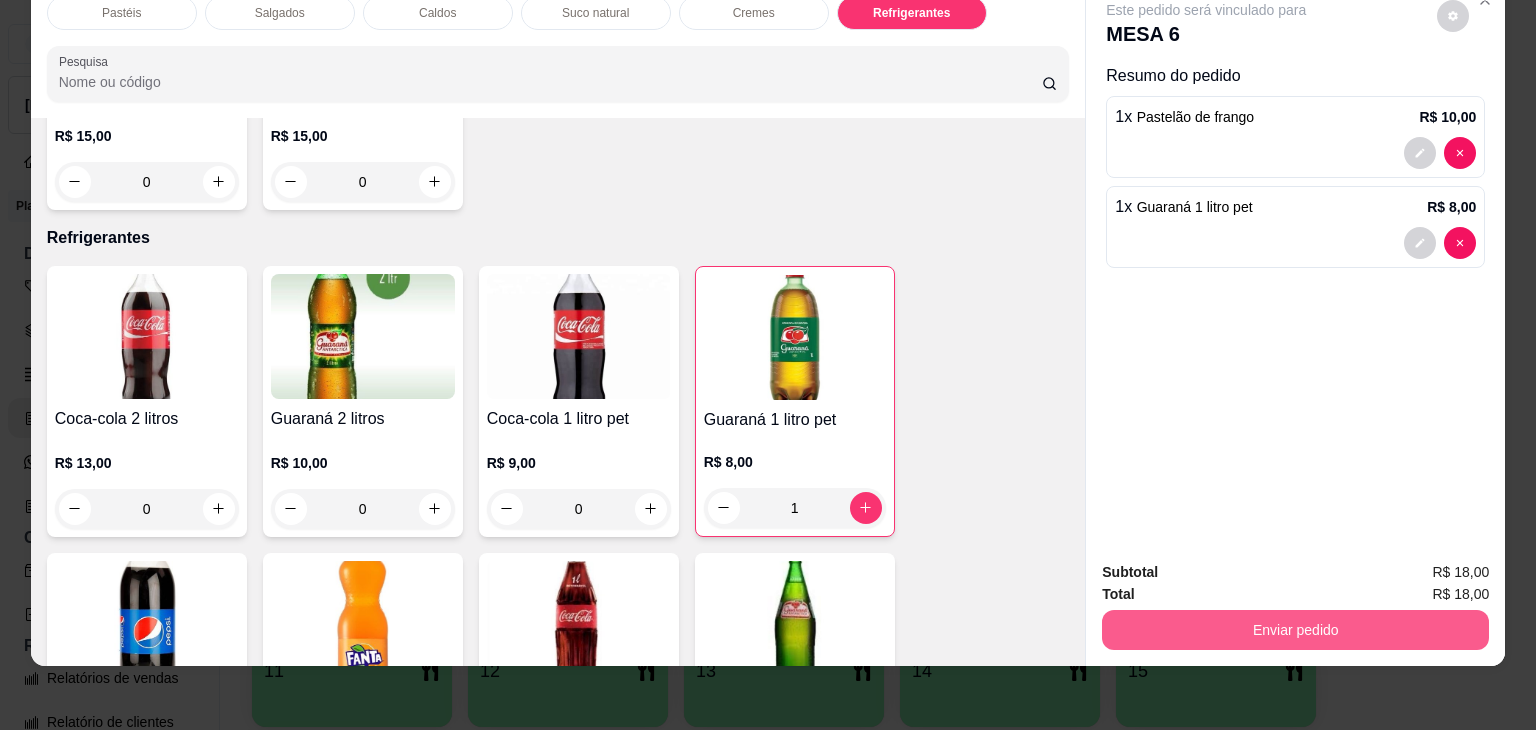 click on "Enviar pedido" at bounding box center (1295, 630) 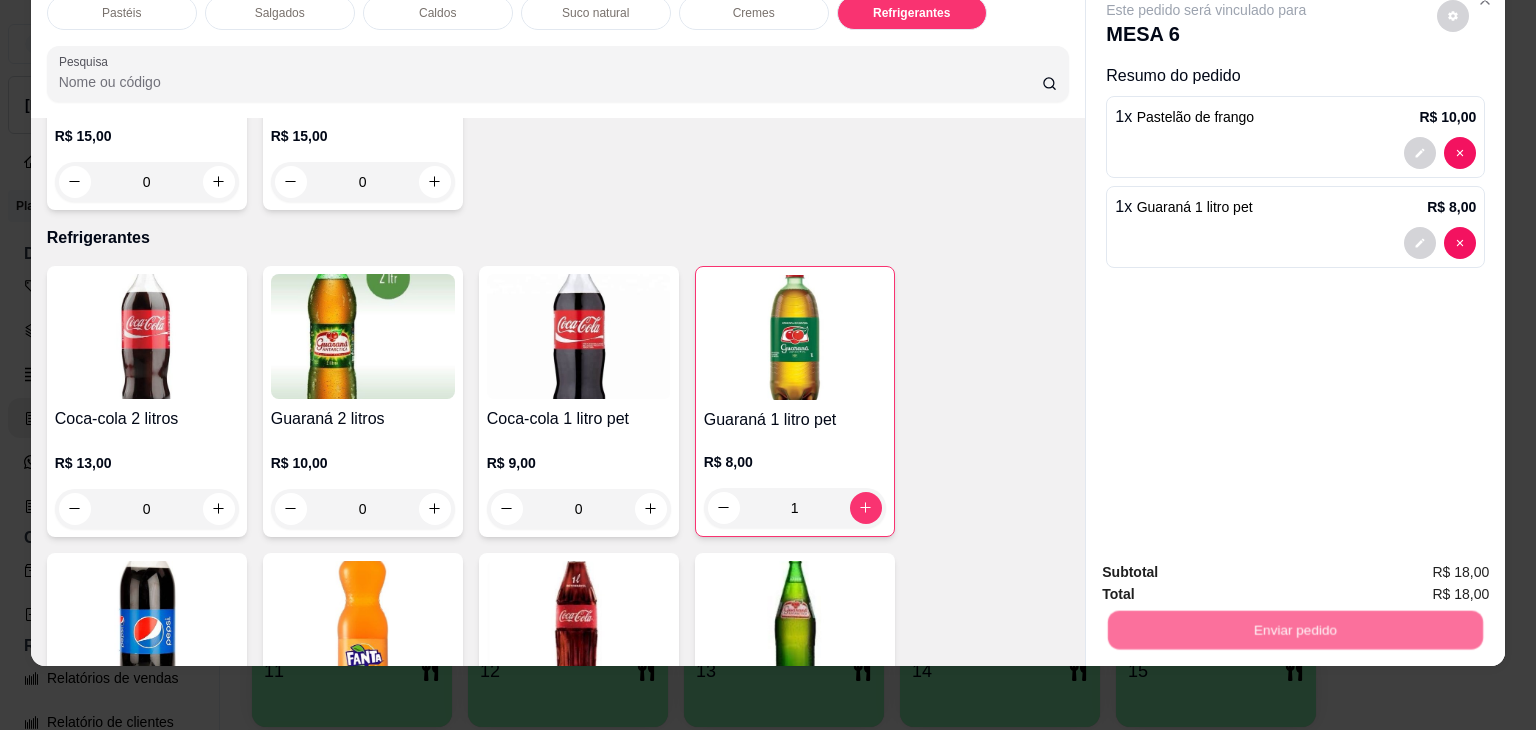 click on "Não registrar e enviar pedido" at bounding box center (1229, 565) 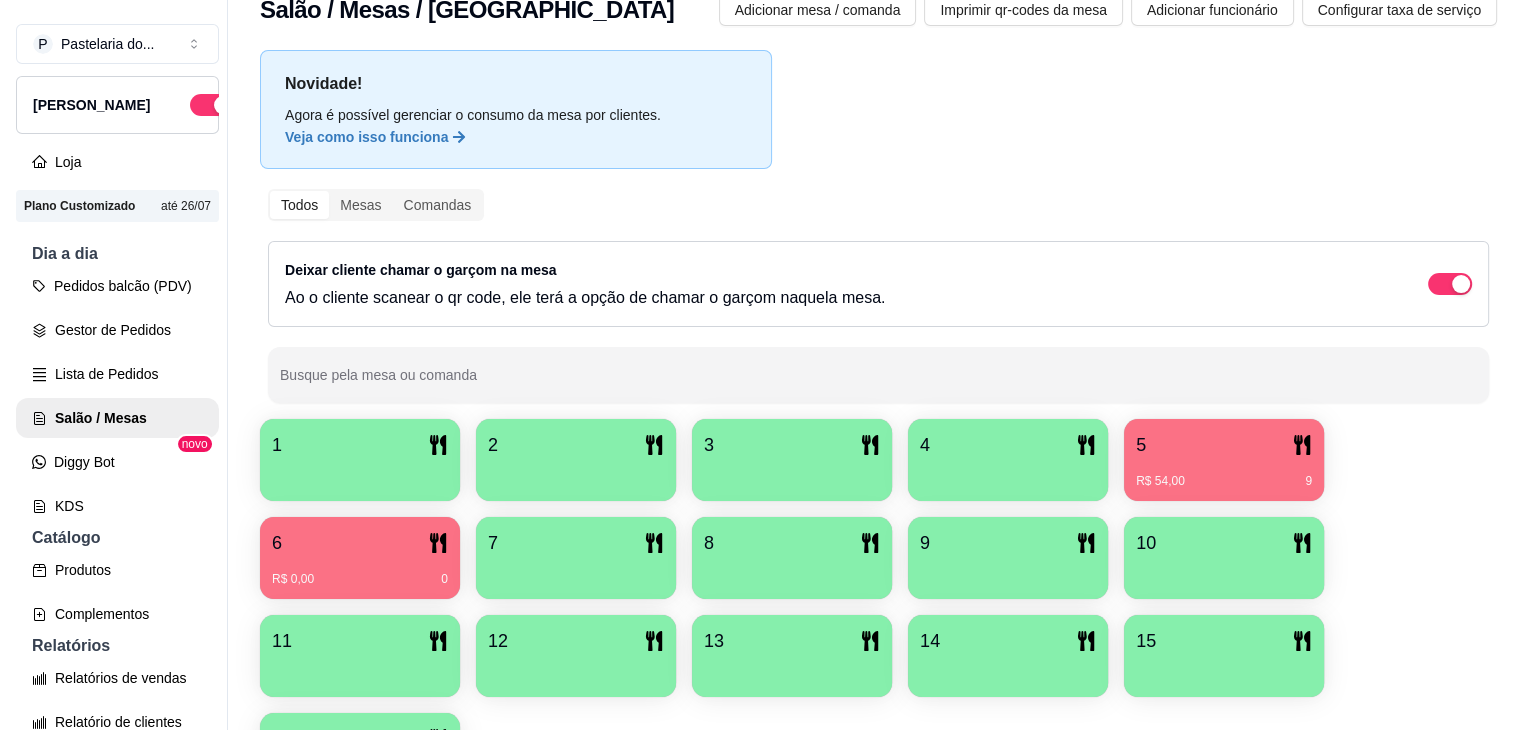 scroll, scrollTop: 0, scrollLeft: 0, axis: both 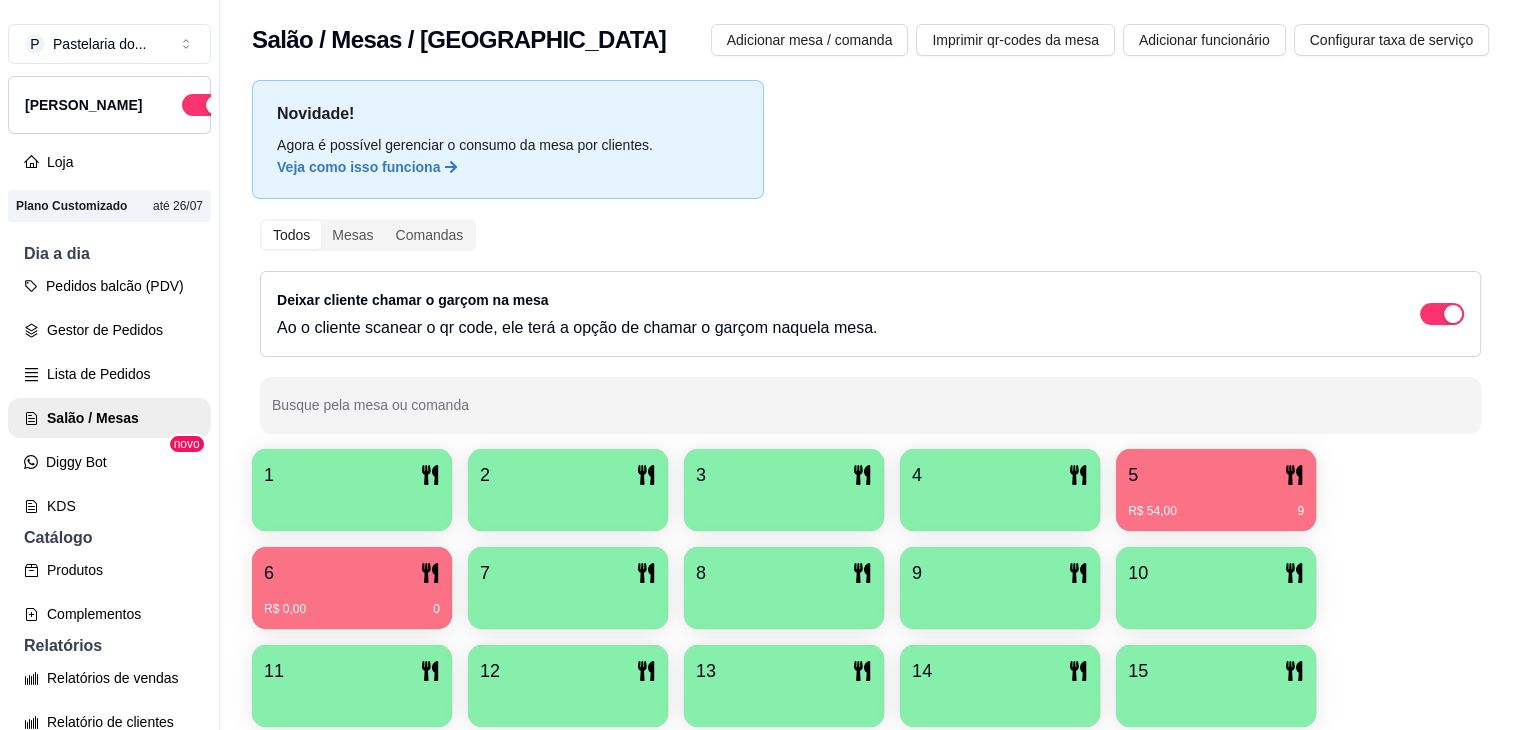 click on "R$ 54,00 9" at bounding box center [1216, 504] 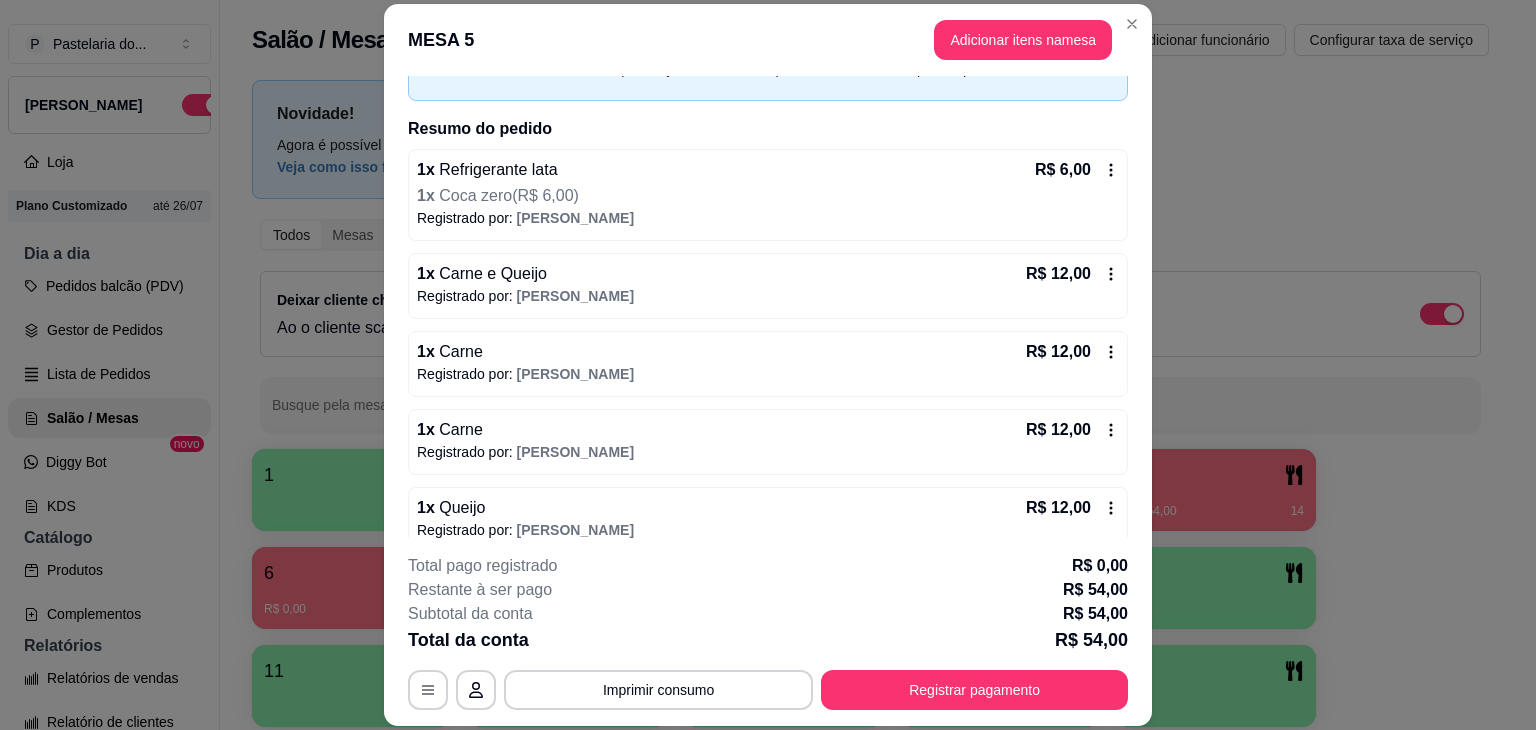 scroll, scrollTop: 136, scrollLeft: 0, axis: vertical 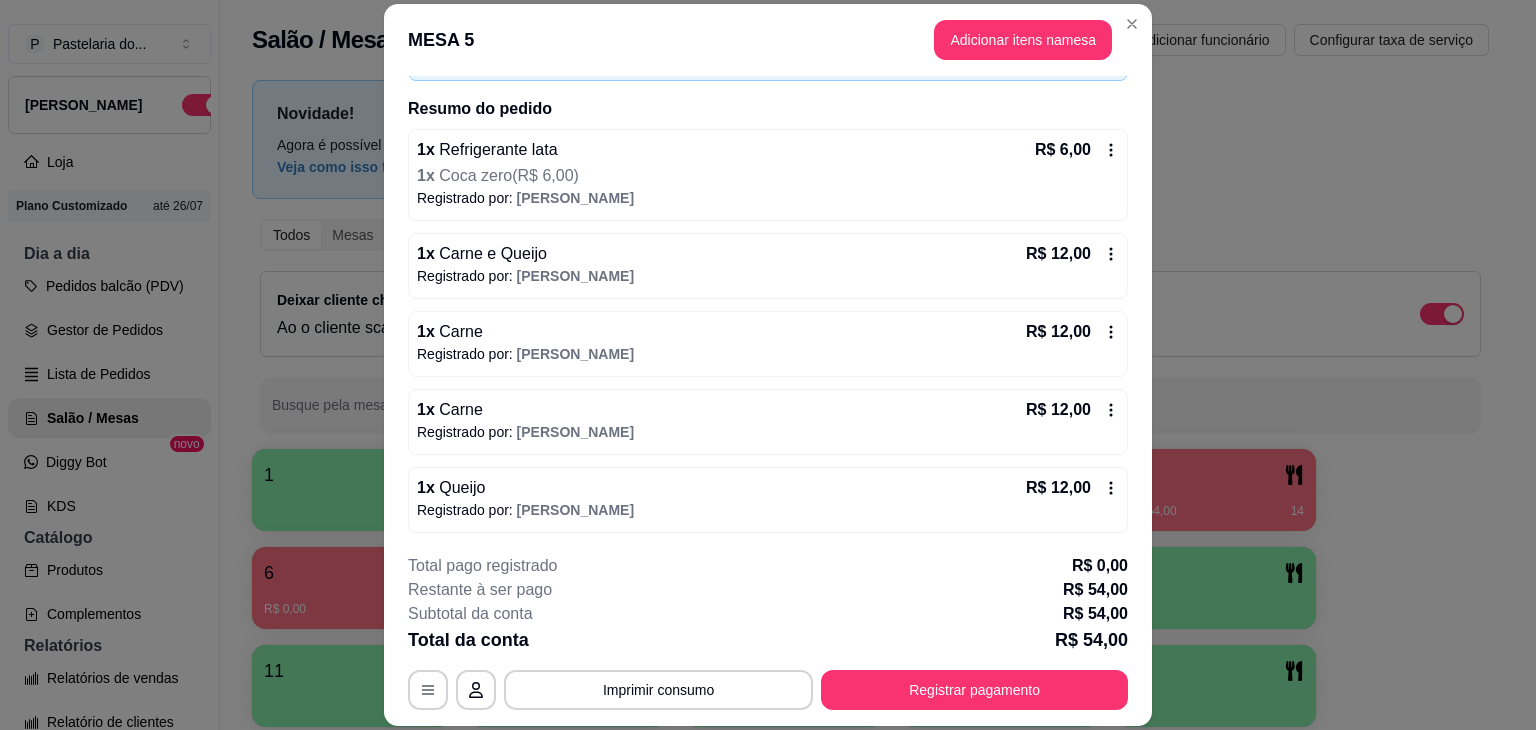 click on "**********" at bounding box center (768, 632) 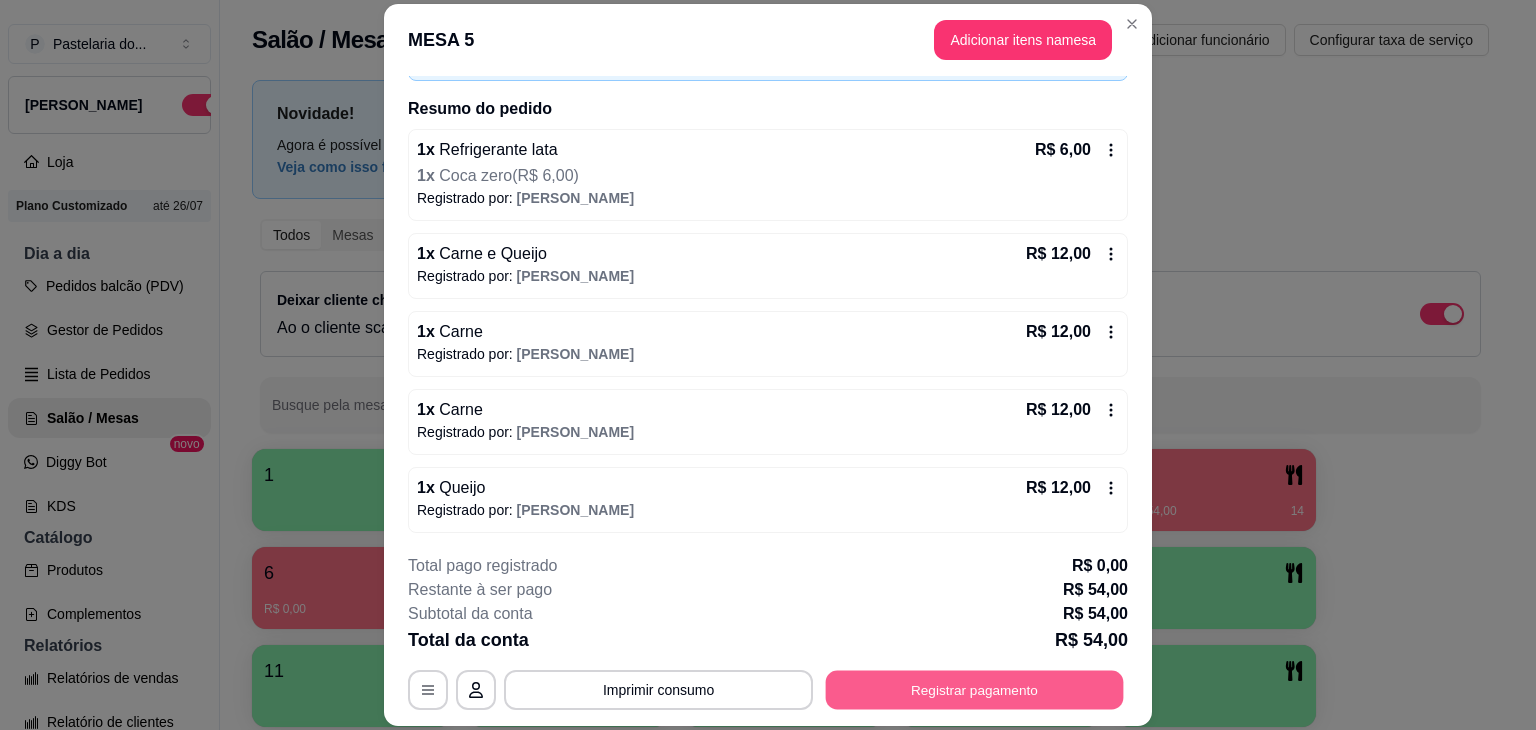 click on "Registrar pagamento" at bounding box center [975, 690] 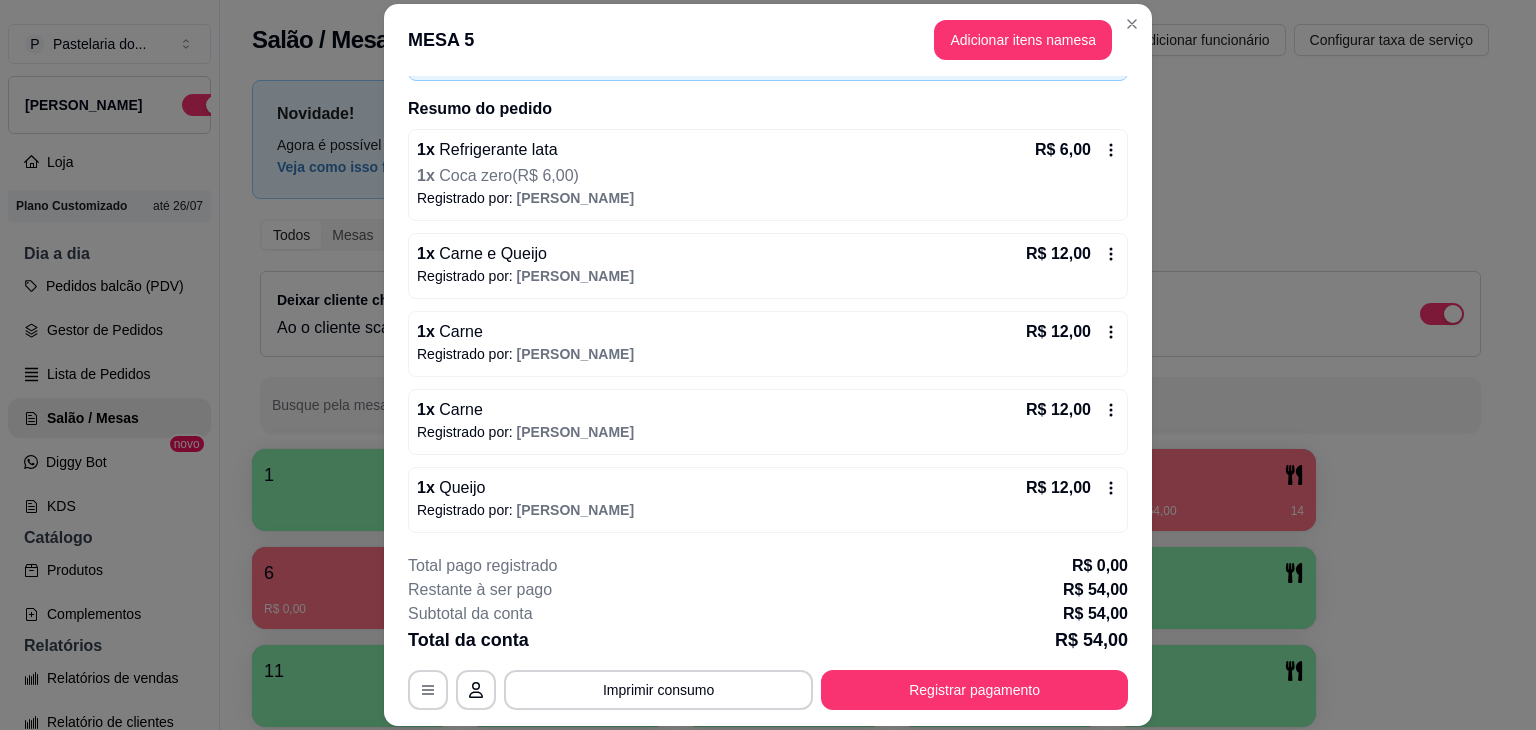 click on "R$ 54,00" at bounding box center [768, 125] 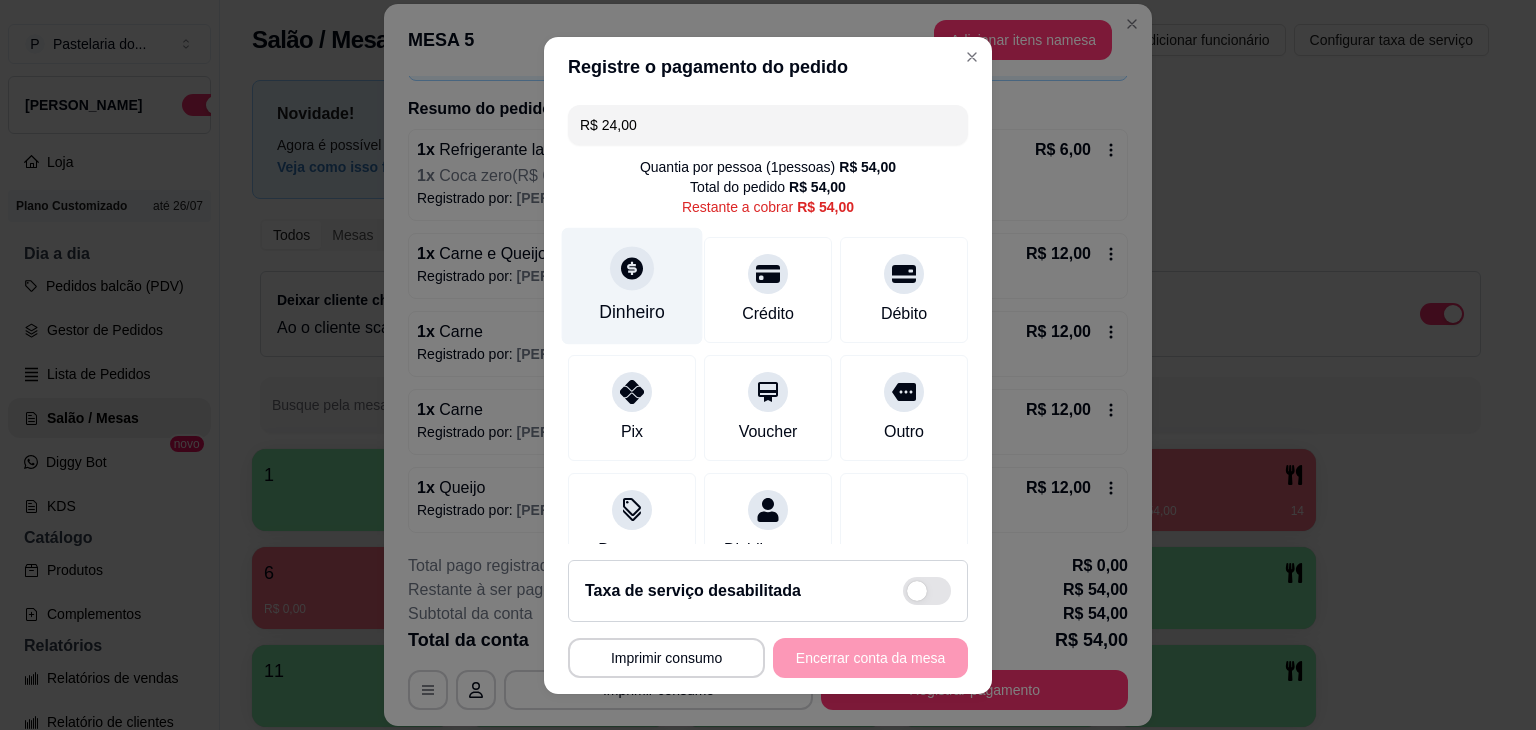 drag, startPoint x: 581, startPoint y: 381, endPoint x: 631, endPoint y: 306, distance: 90.13878 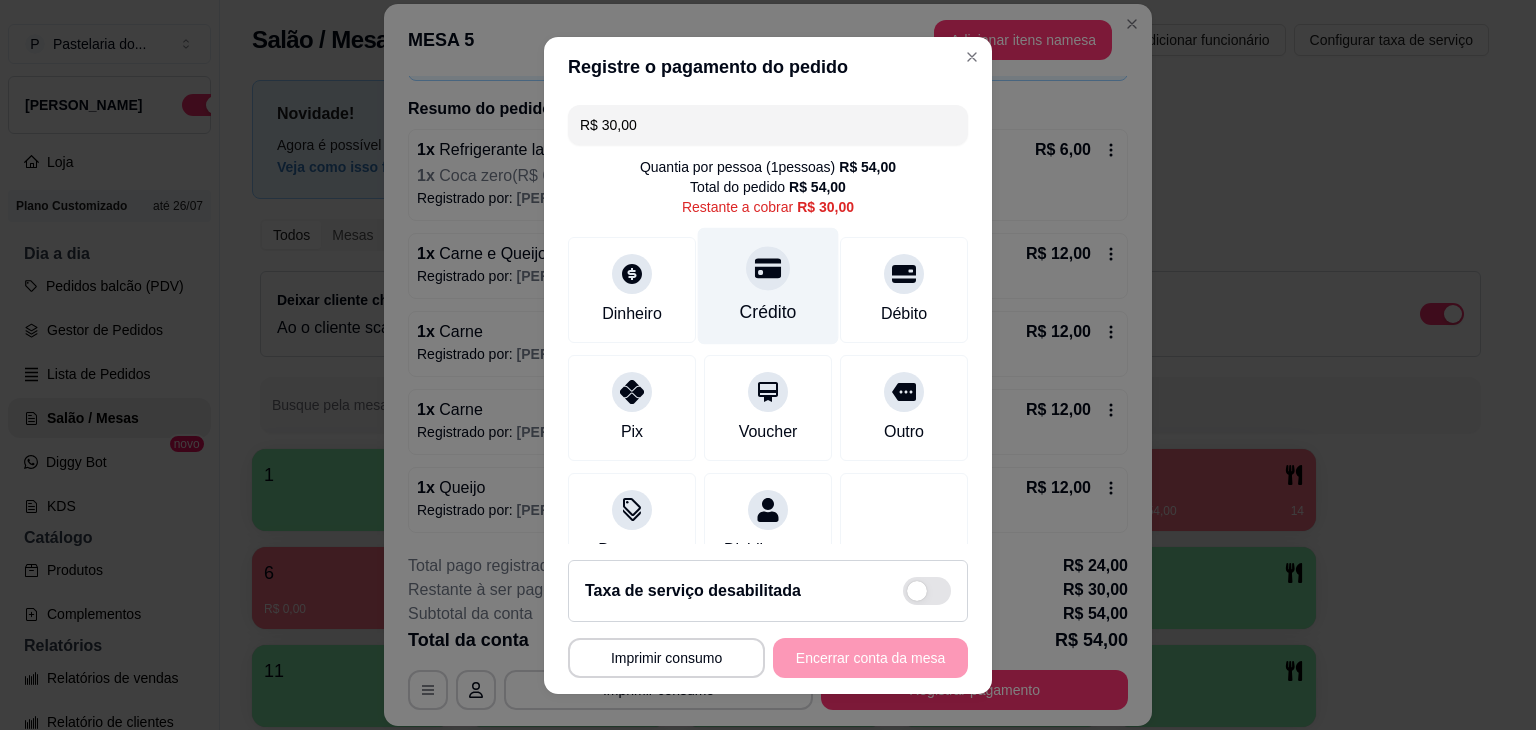 click at bounding box center (768, 268) 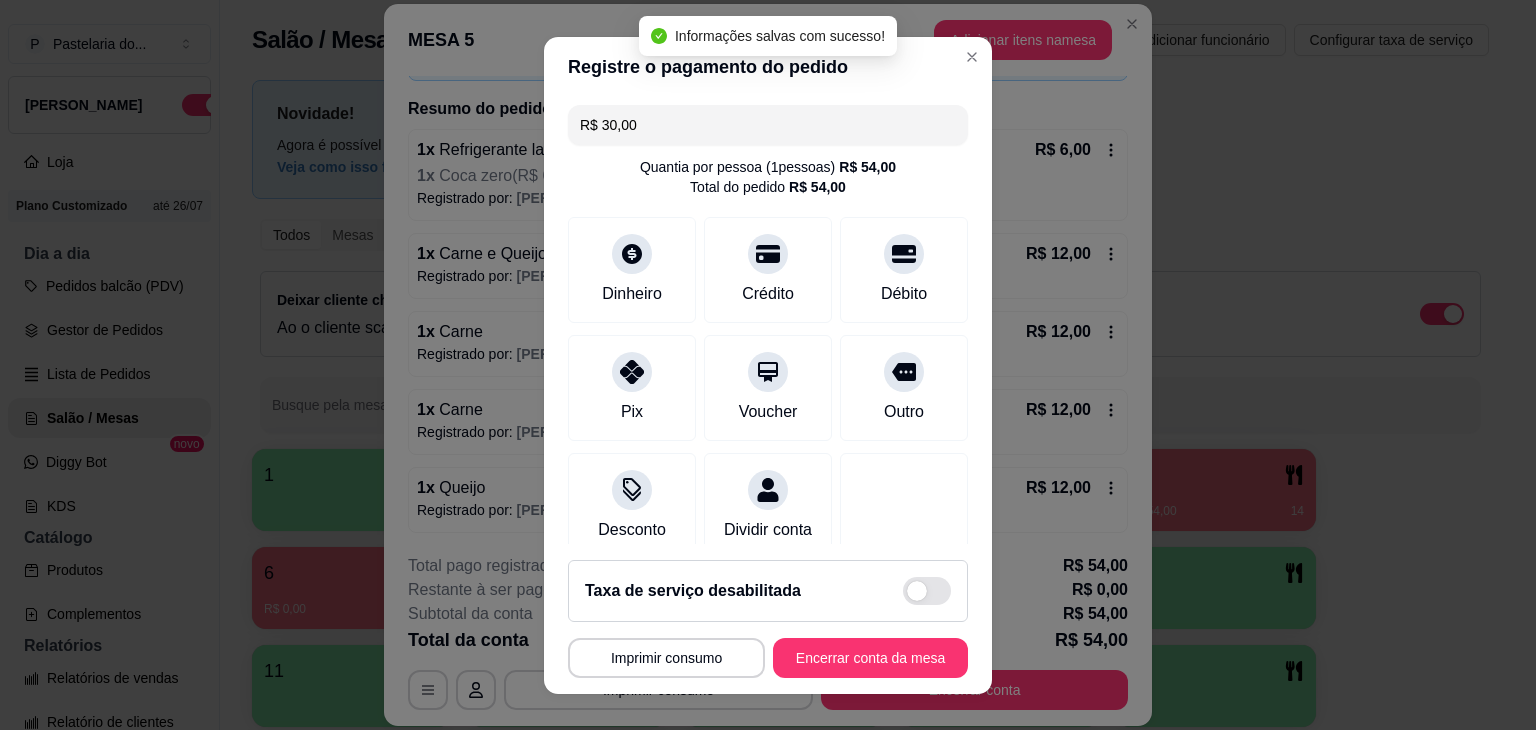 type on "R$ 0,00" 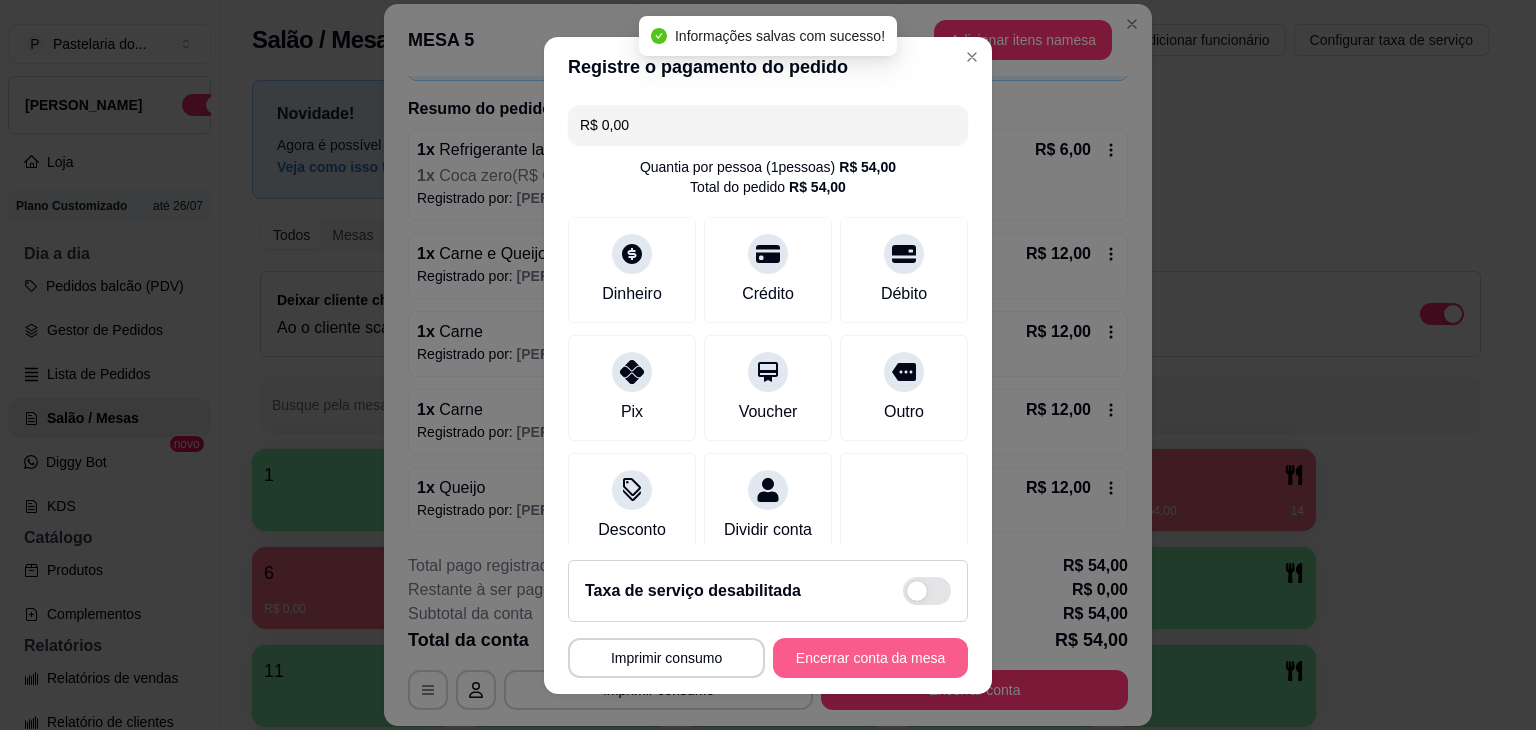 click on "Encerrar conta da mesa" at bounding box center [870, 658] 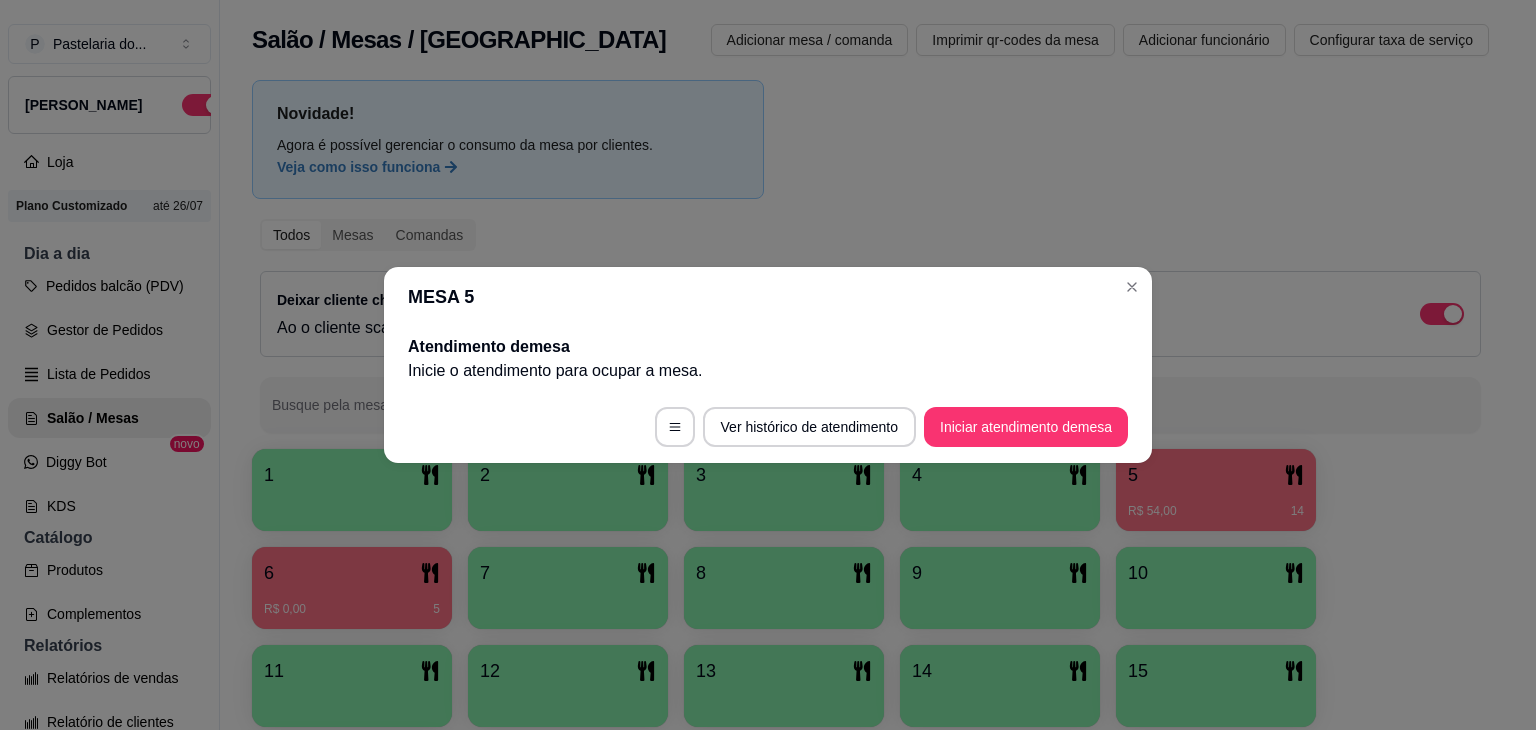 scroll, scrollTop: 0, scrollLeft: 0, axis: both 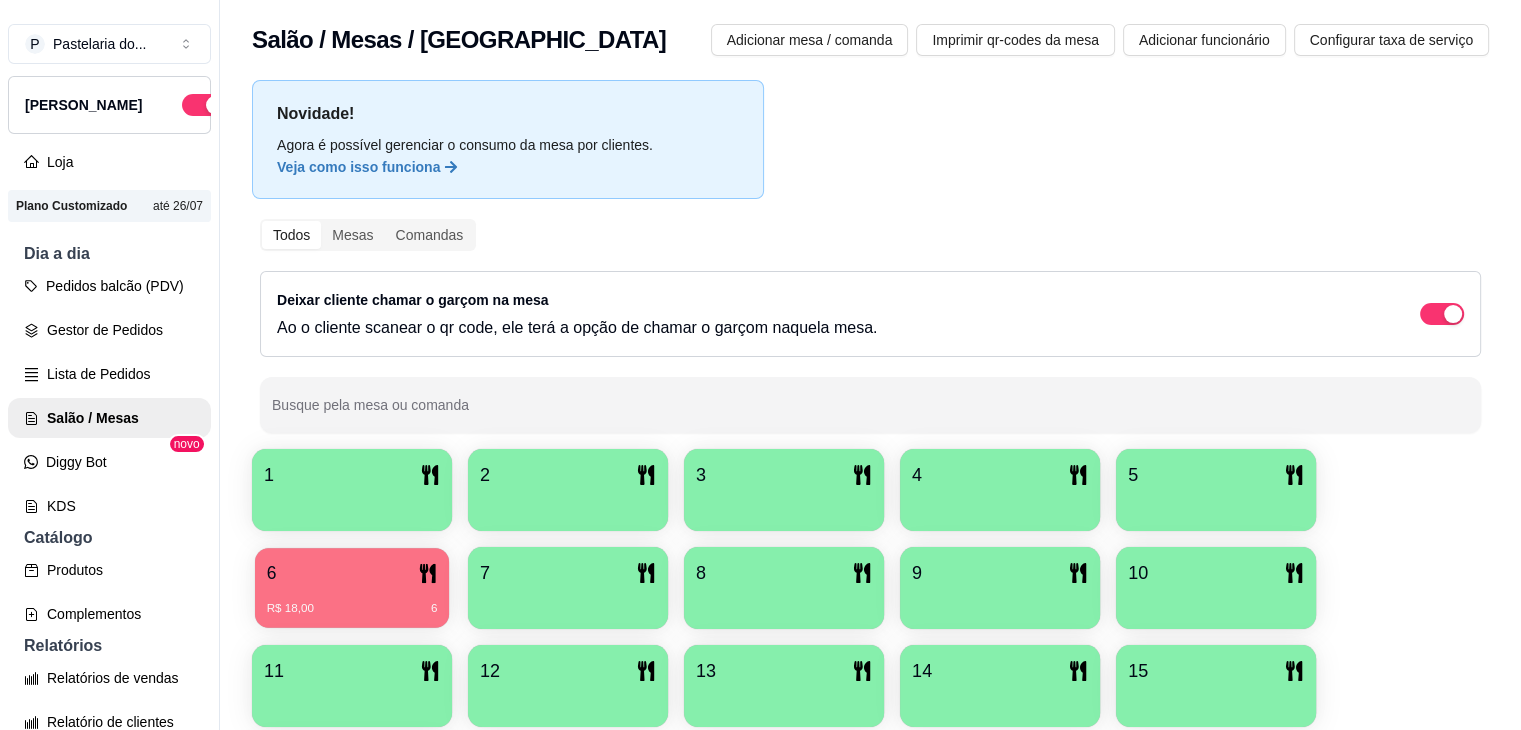 click on "6" at bounding box center (352, 573) 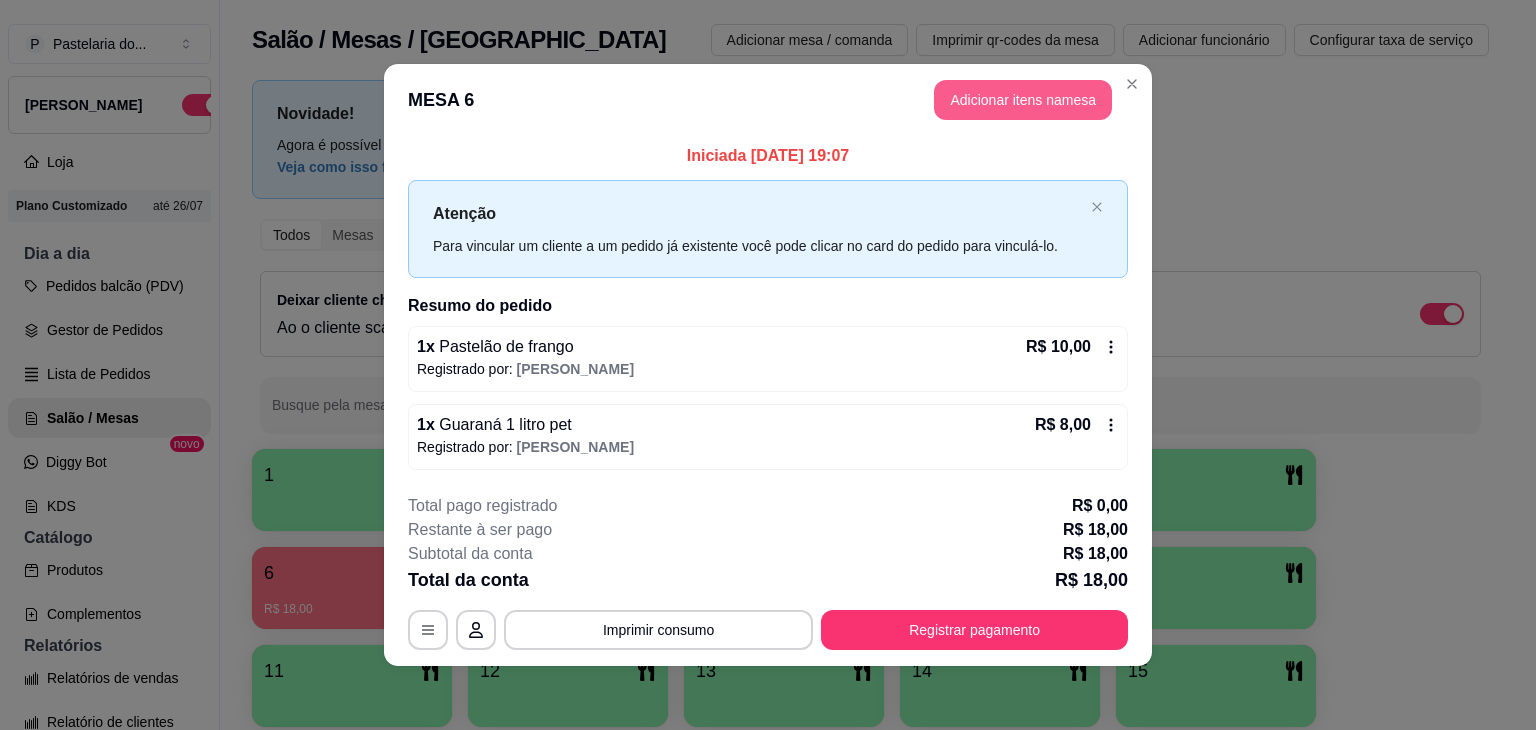 click on "Adicionar itens na  mesa" at bounding box center (1023, 100) 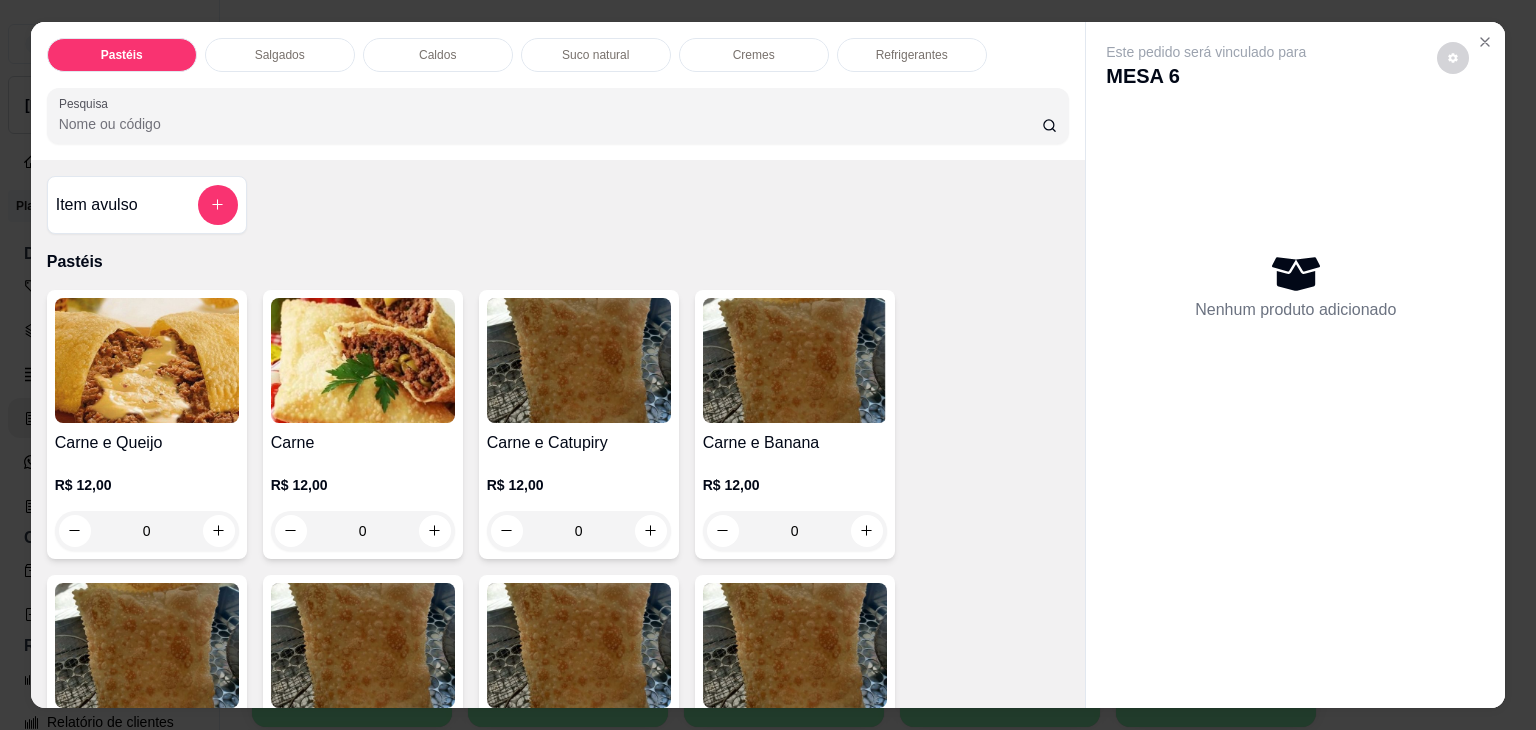 click on "Salgados" at bounding box center [280, 55] 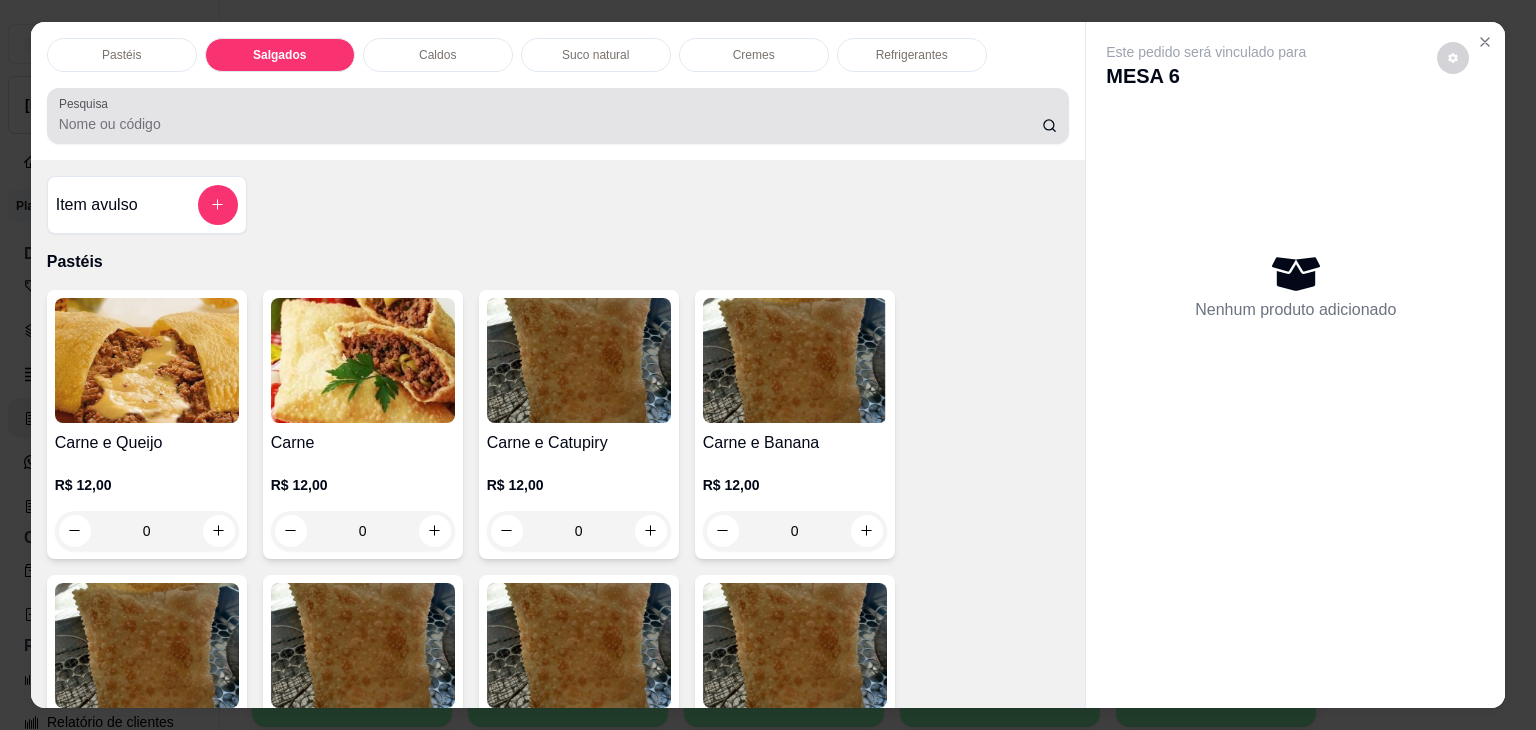 scroll, scrollTop: 2124, scrollLeft: 0, axis: vertical 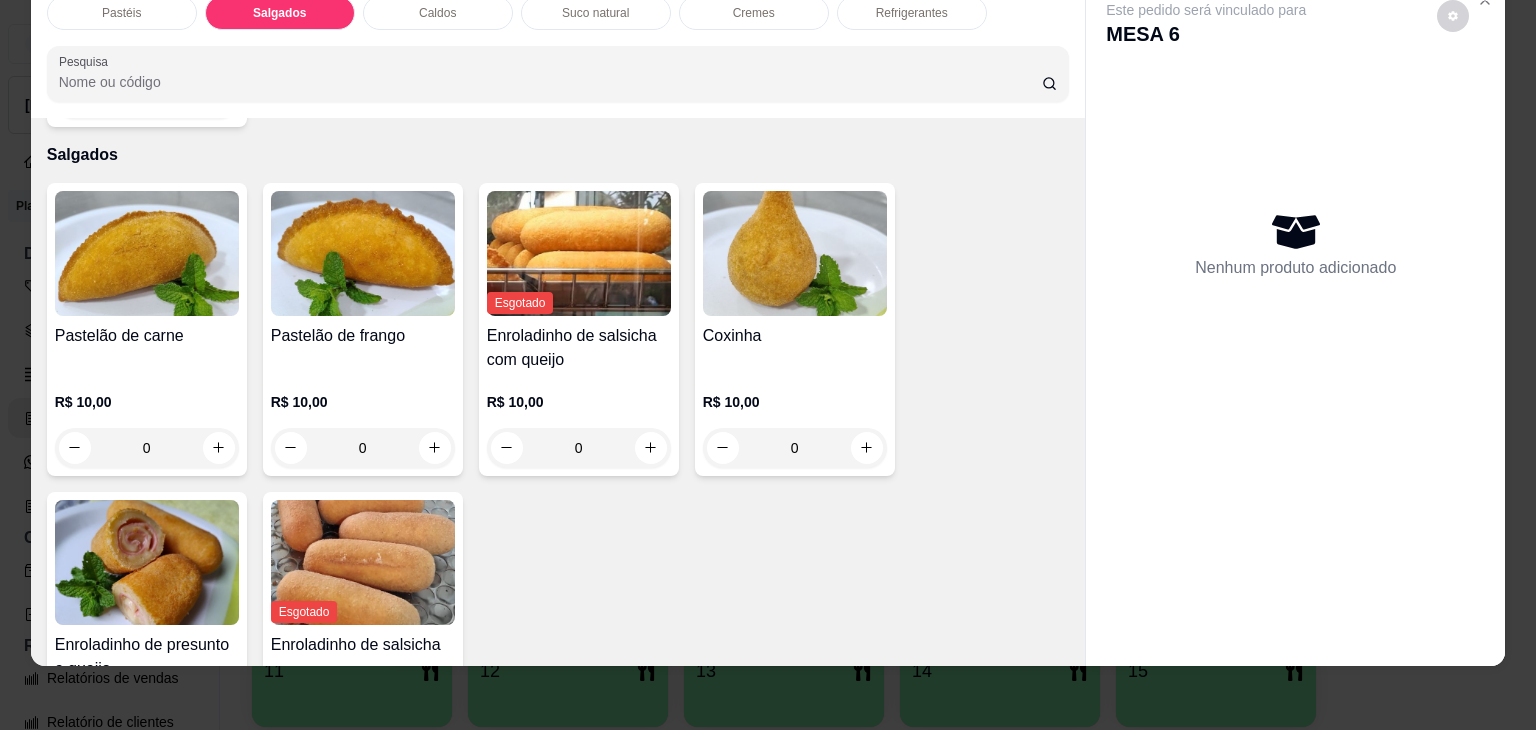 click at bounding box center [147, 253] 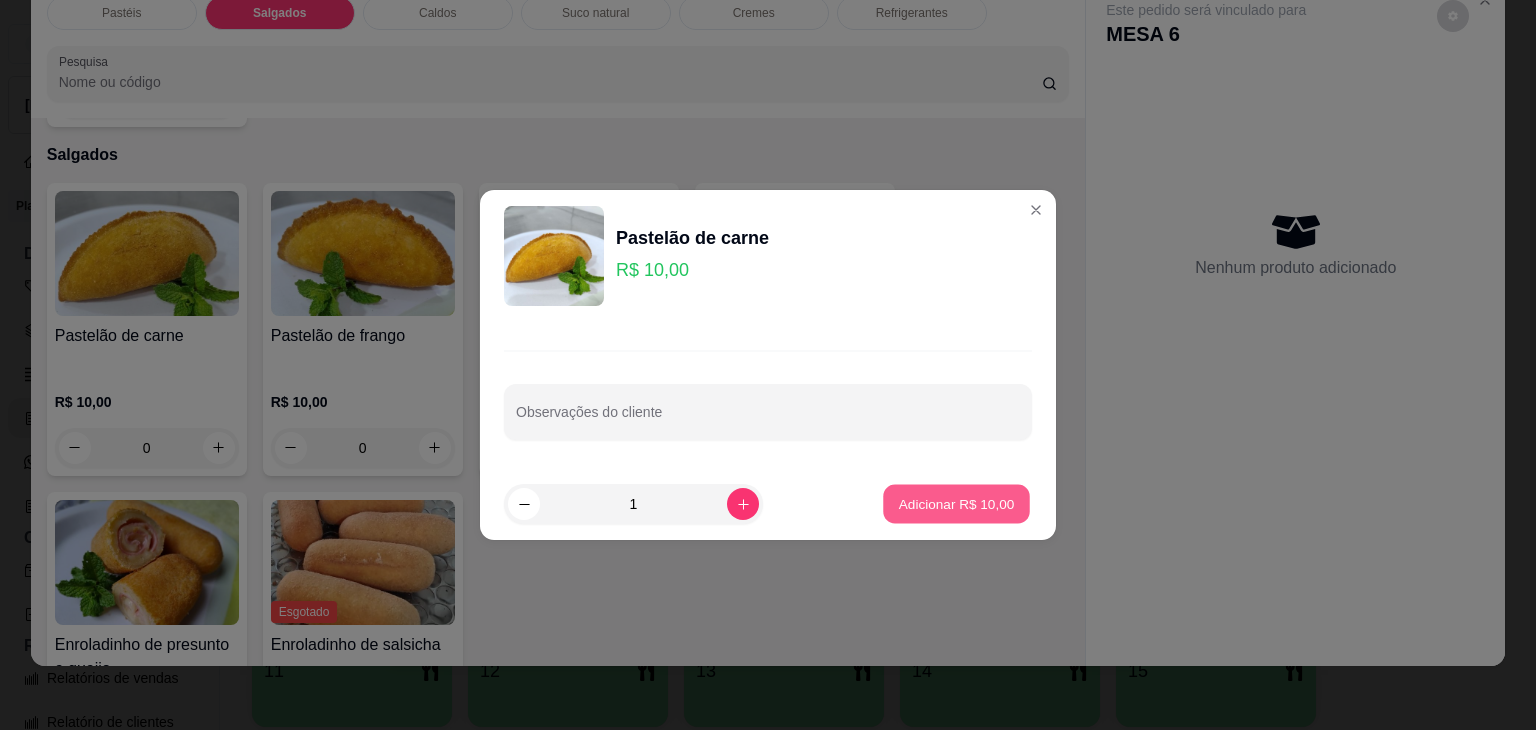 click on "Adicionar   R$ 10,00" at bounding box center (956, 504) 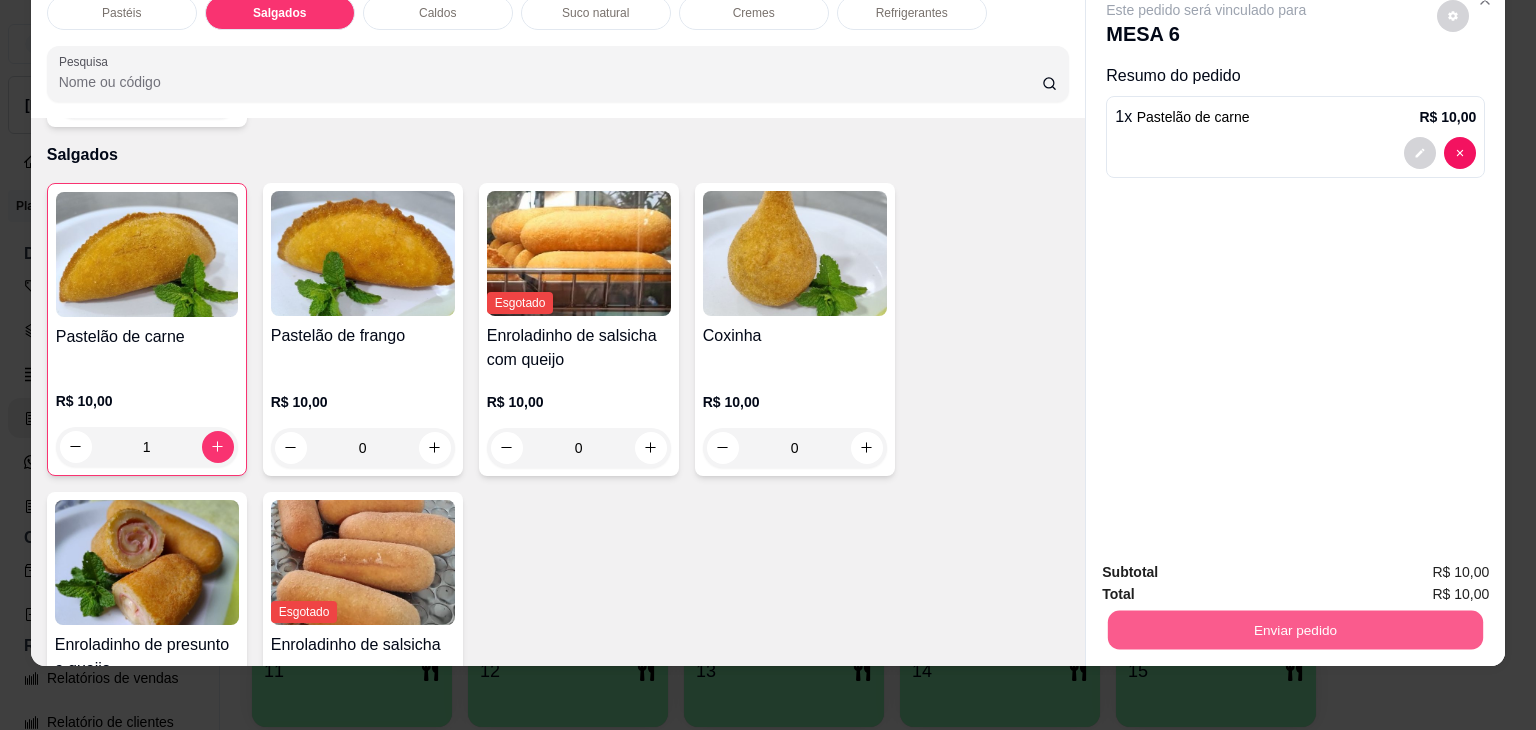 click on "Enviar pedido" at bounding box center [1295, 630] 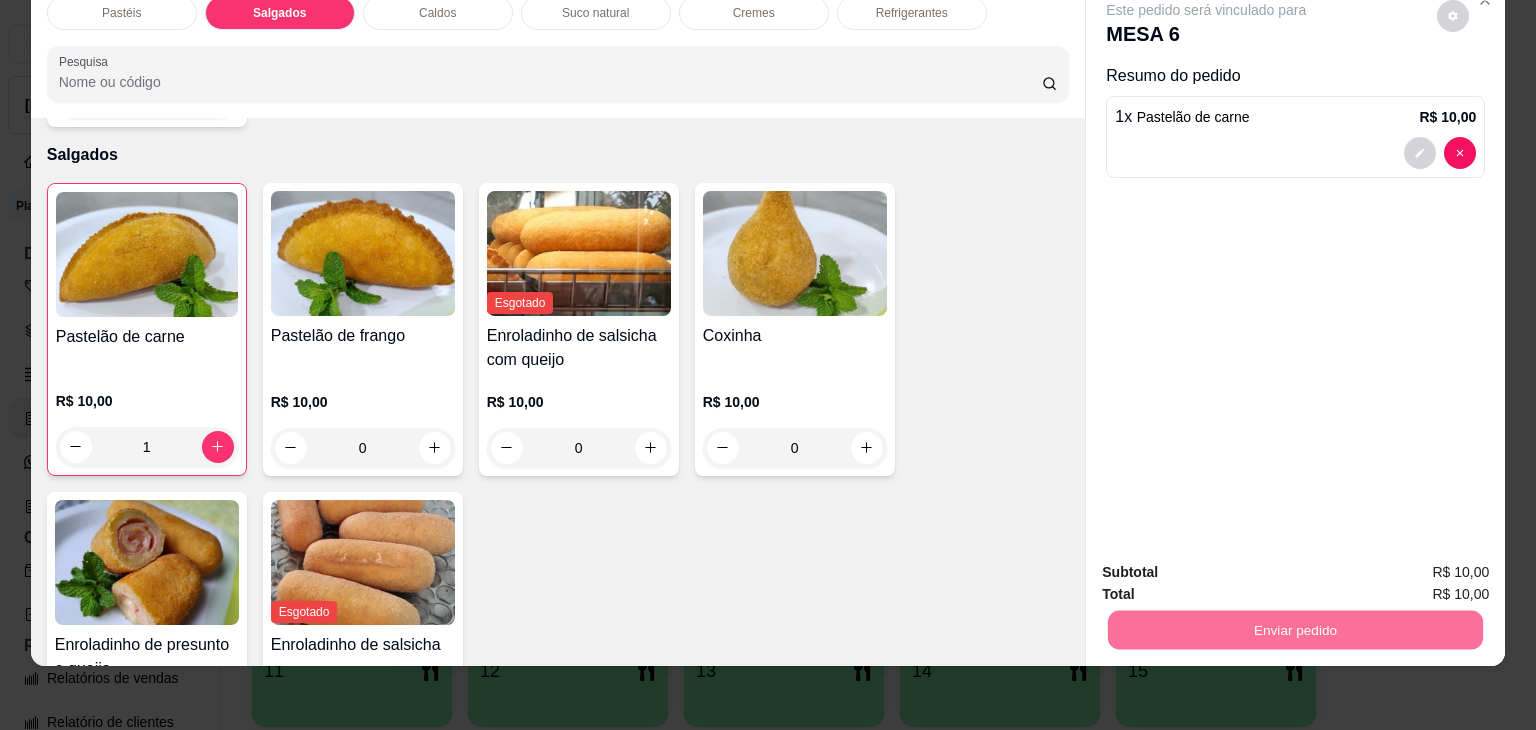 click on "Não registrar e enviar pedido" at bounding box center [1229, 565] 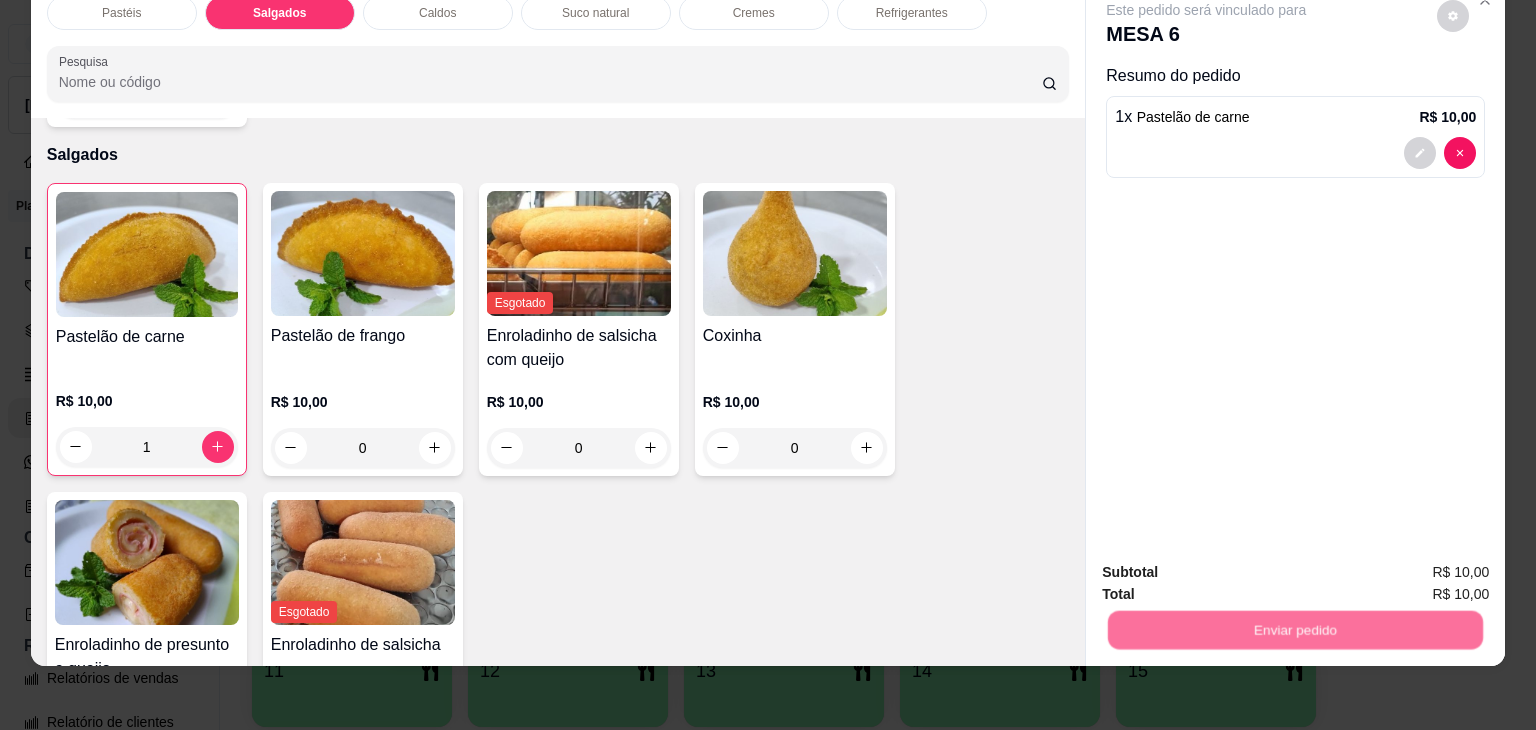 click on "Não registrar e enviar pedido" at bounding box center (1229, 565) 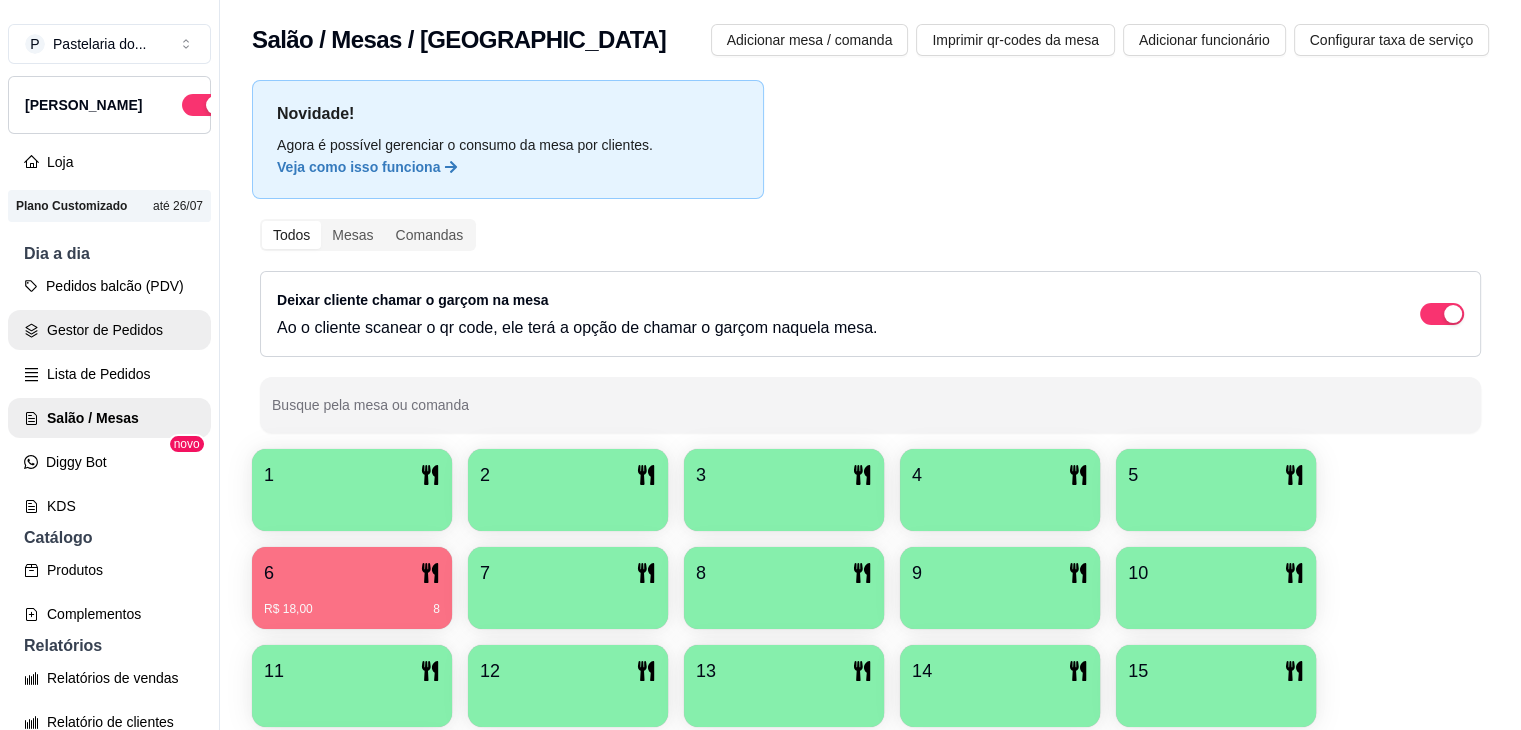 click on "Gestor de Pedidos" at bounding box center (109, 330) 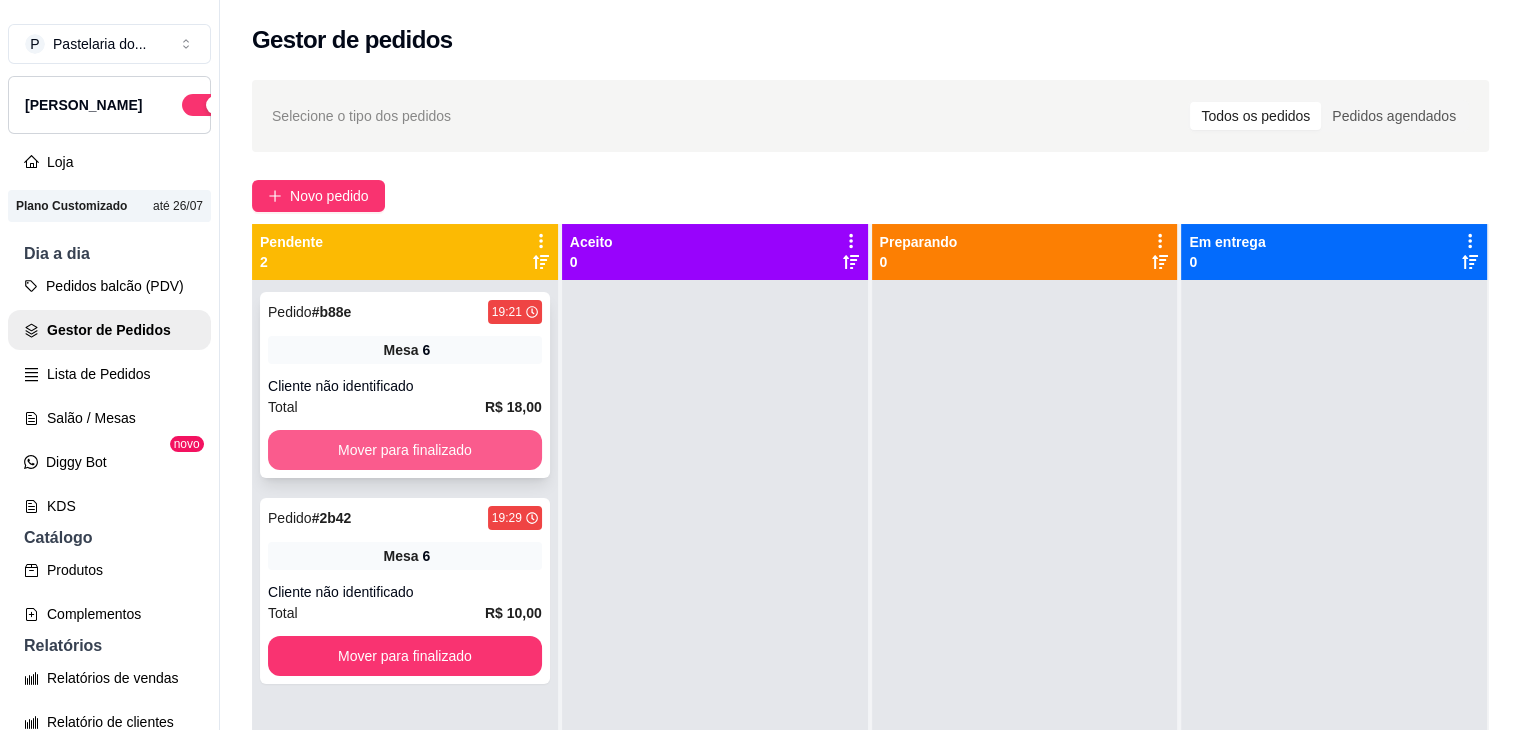 click on "Mover para finalizado" at bounding box center [405, 450] 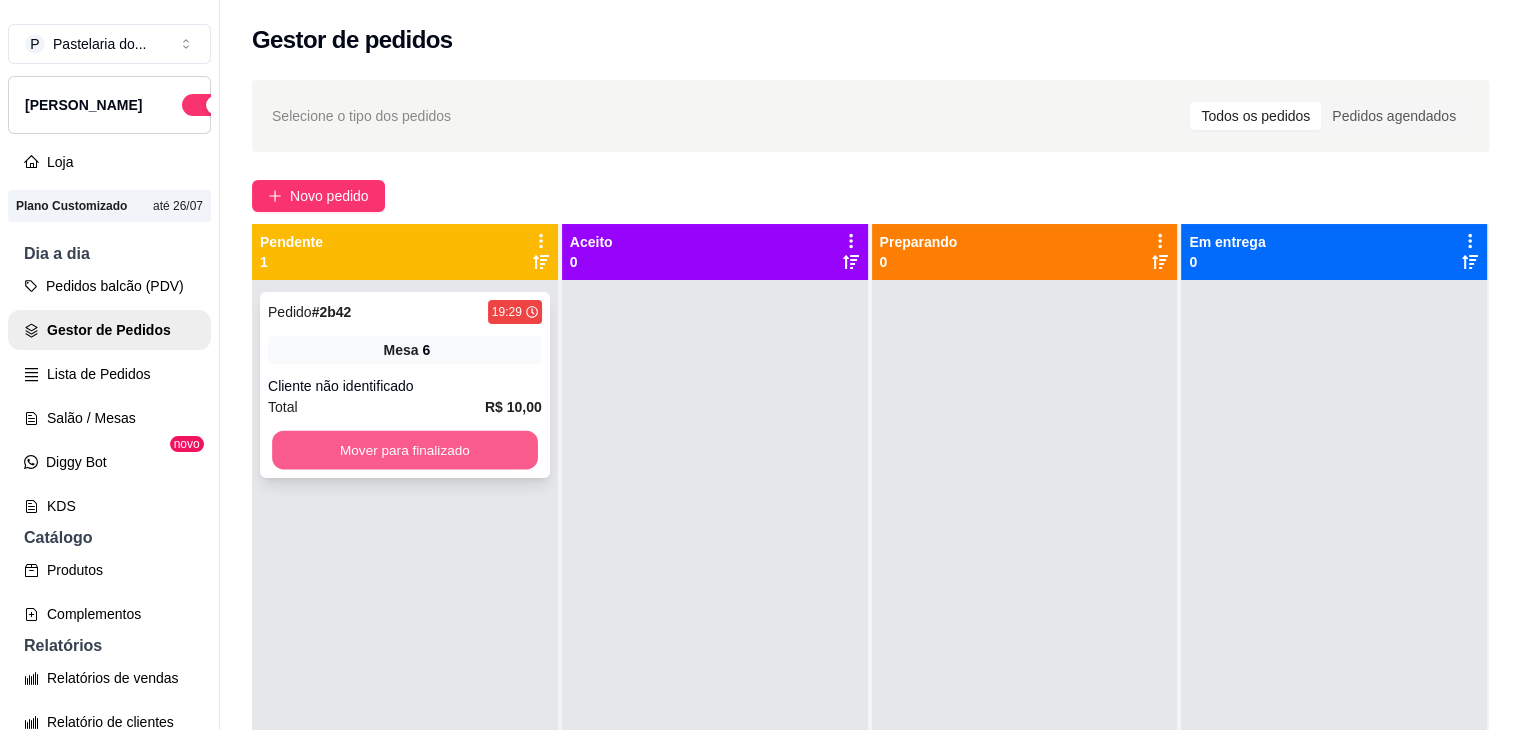 click on "Mover para finalizado" at bounding box center (405, 450) 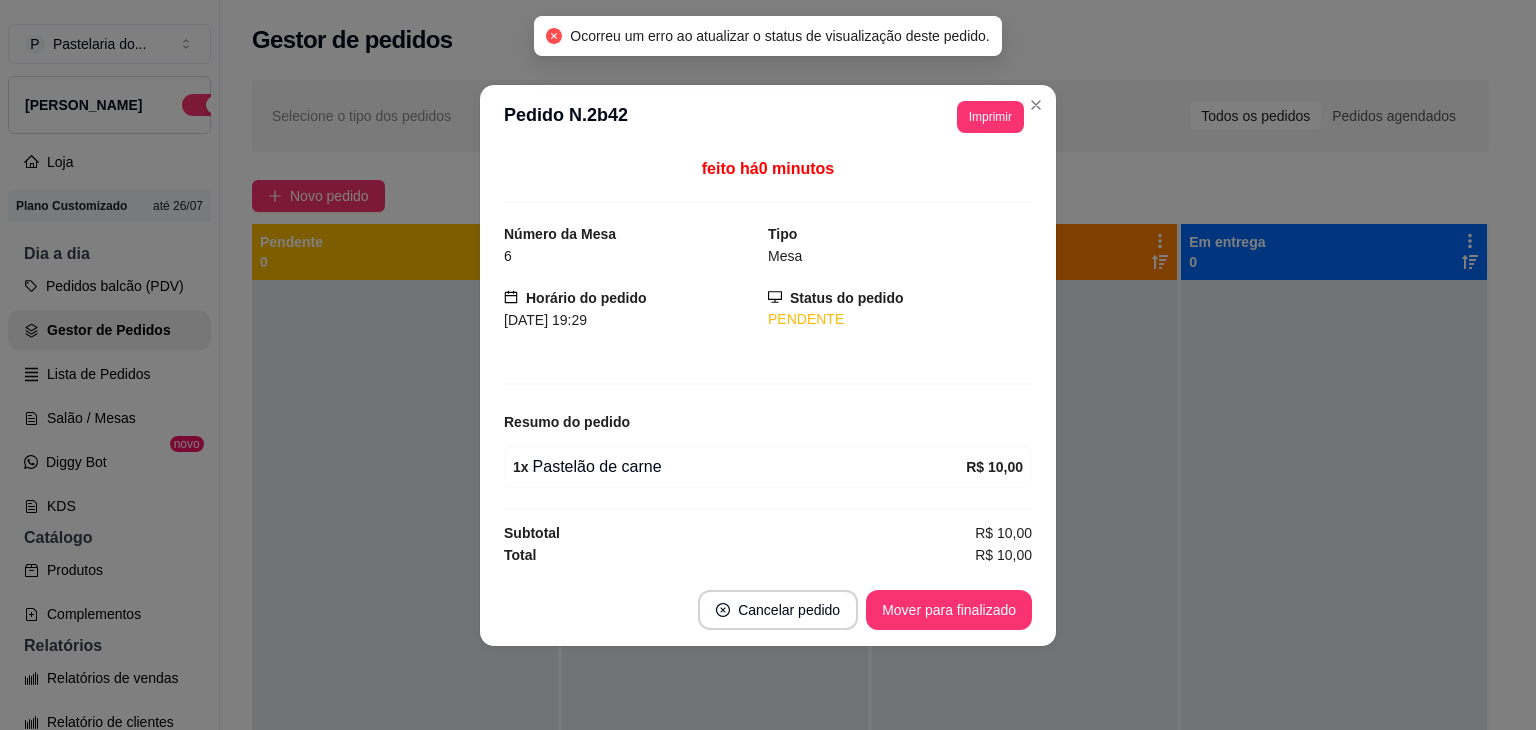 click on "Lista de Pedidos" at bounding box center (109, 374) 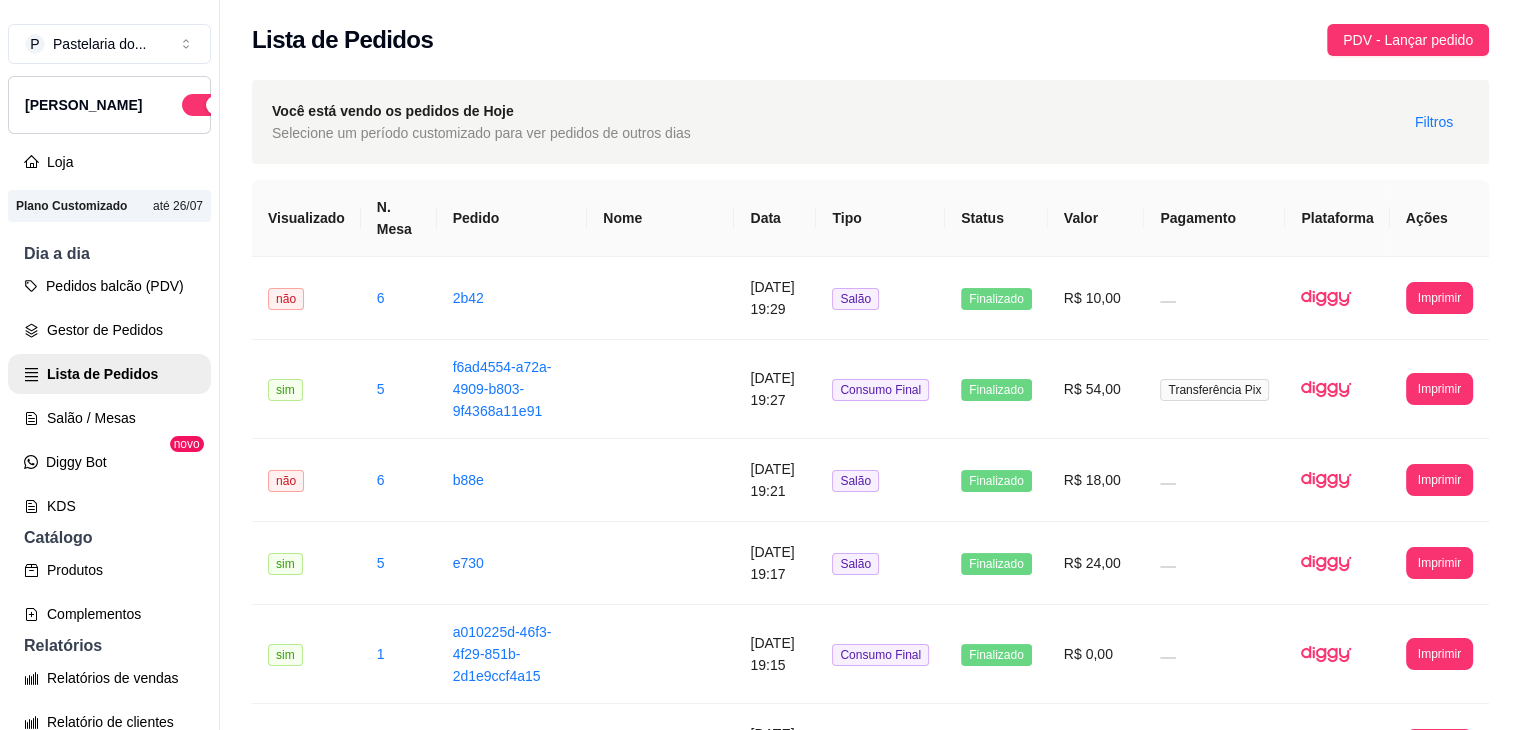 click on "Salão / Mesas" at bounding box center (109, 418) 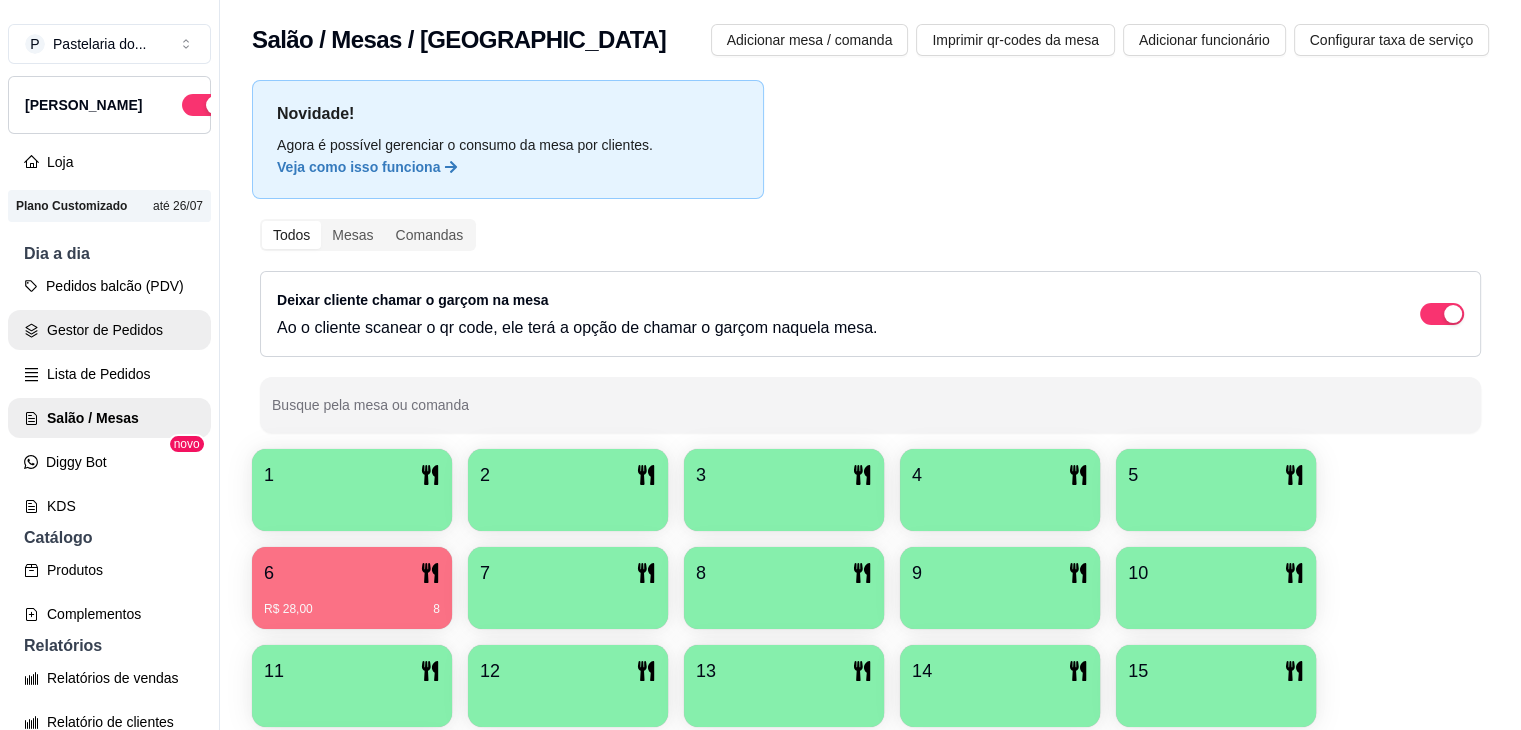 click on "Gestor de Pedidos" at bounding box center (109, 330) 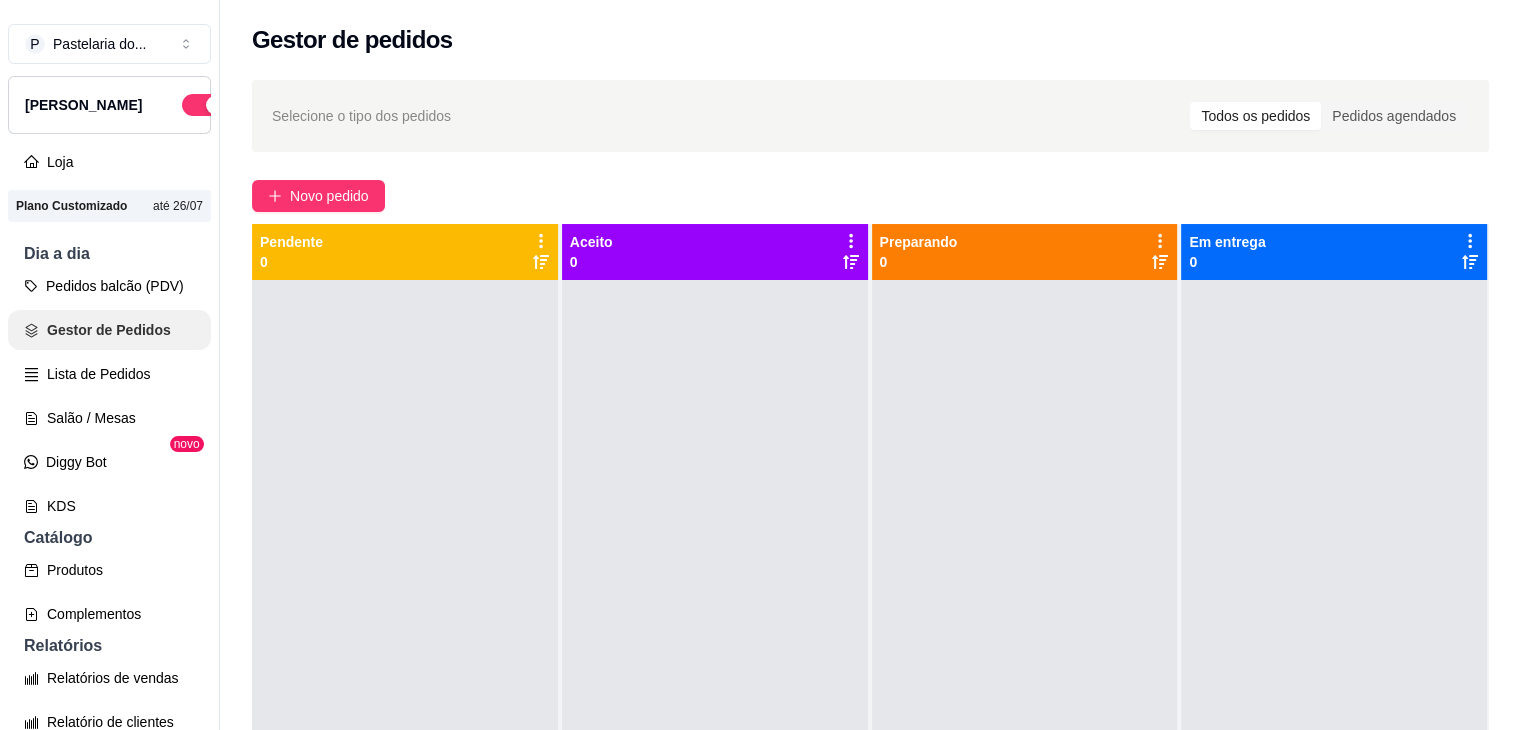 click on "Gestor de Pedidos" at bounding box center [109, 330] 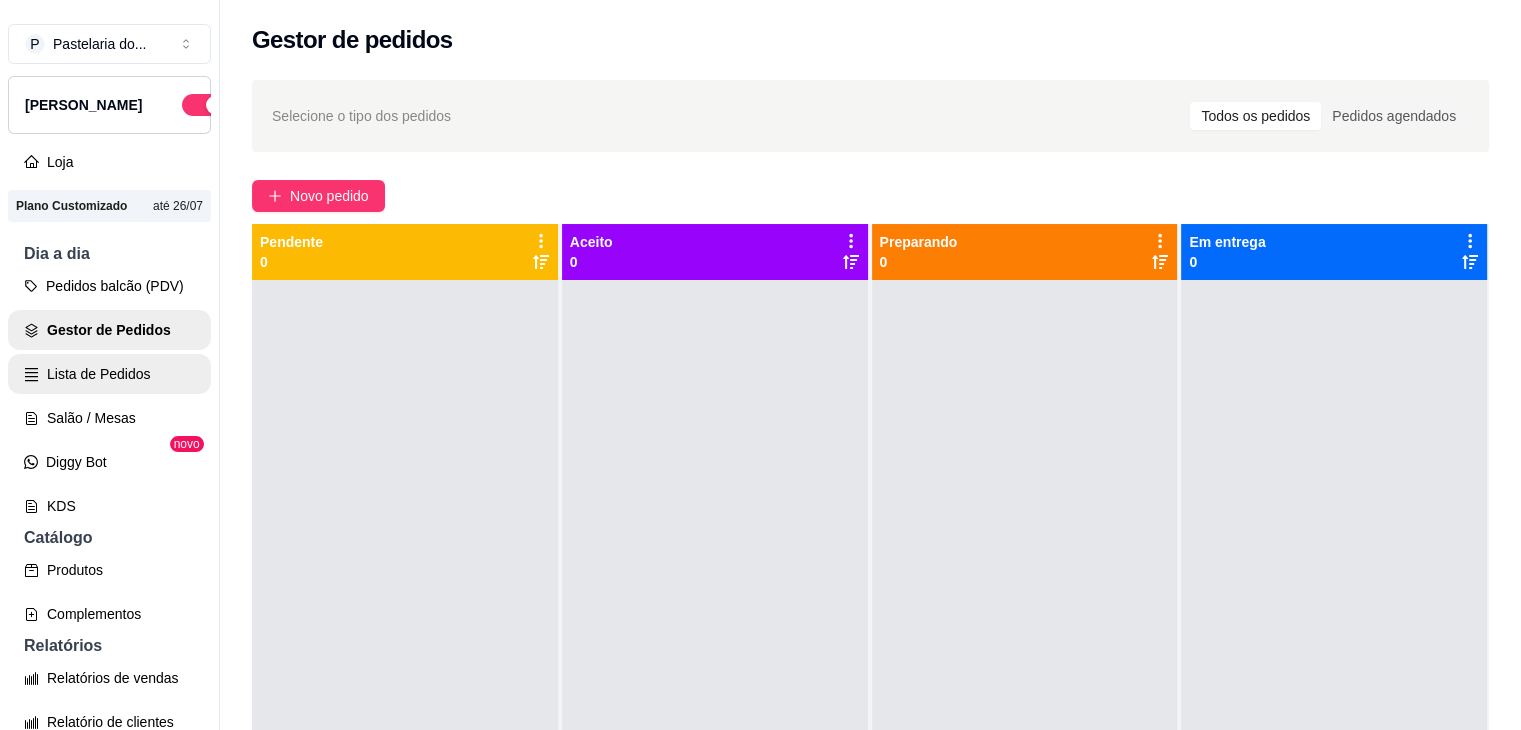 click on "Salão / Mesas" at bounding box center (109, 418) 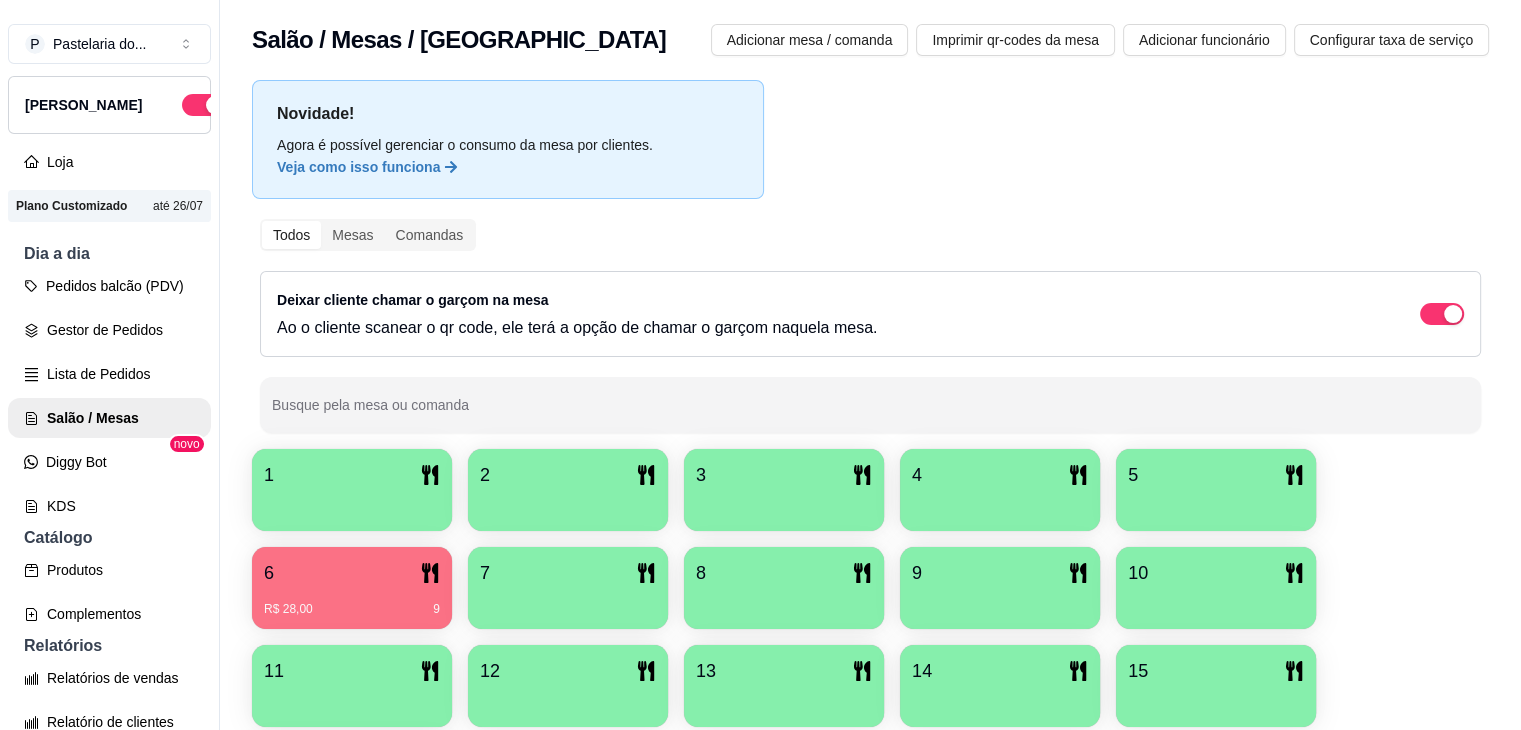 click at bounding box center (352, 504) 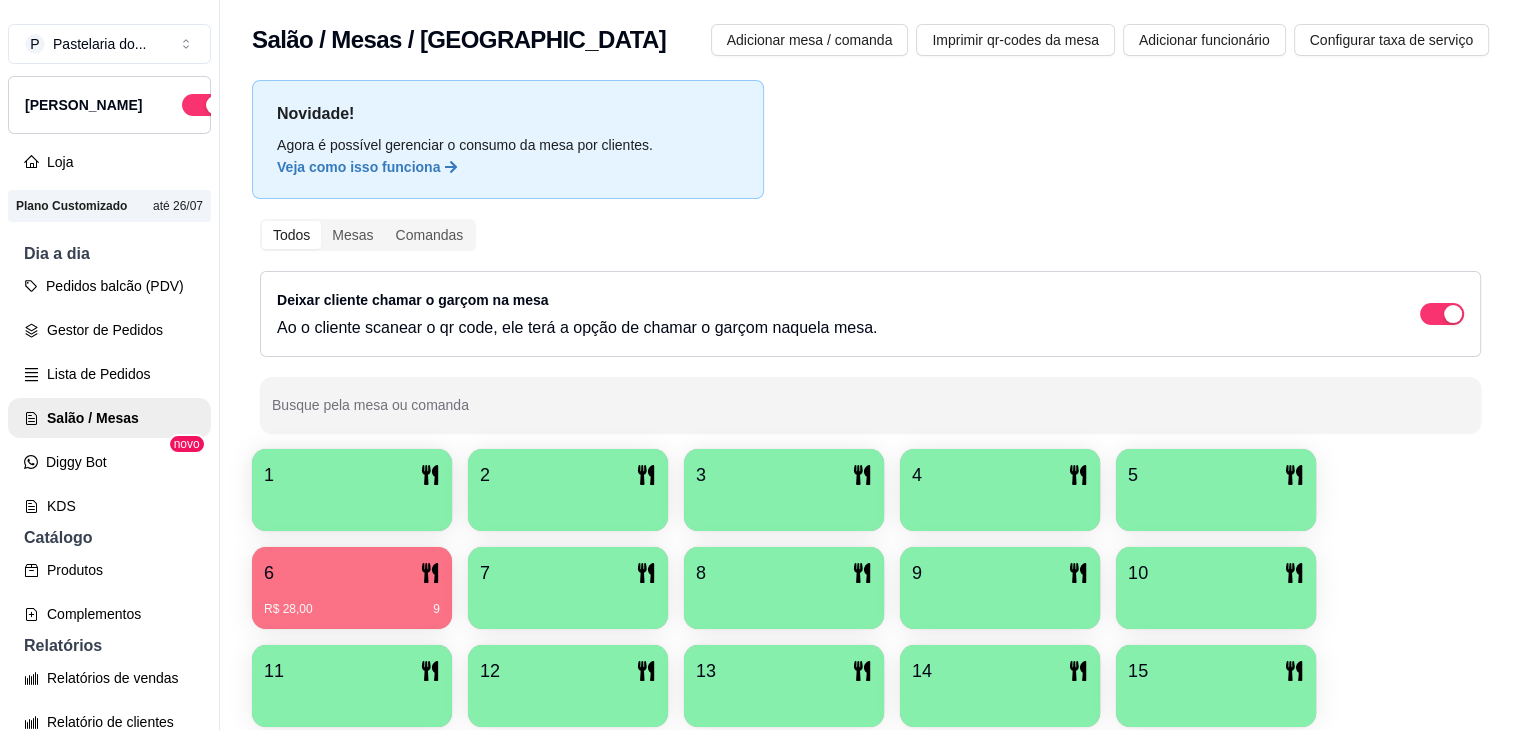 click on "6" at bounding box center (352, 573) 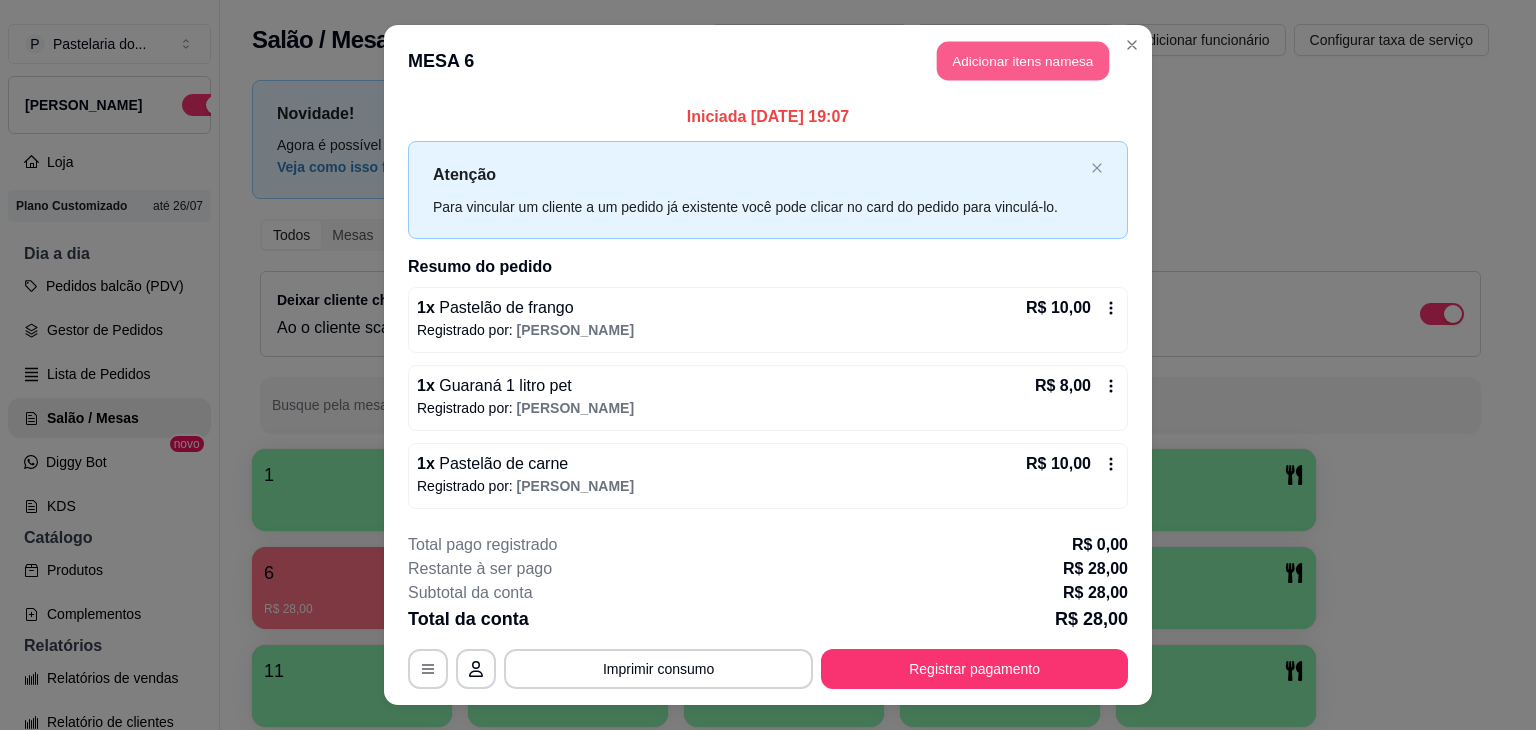 click on "Adicionar itens na  mesa" at bounding box center [1023, 61] 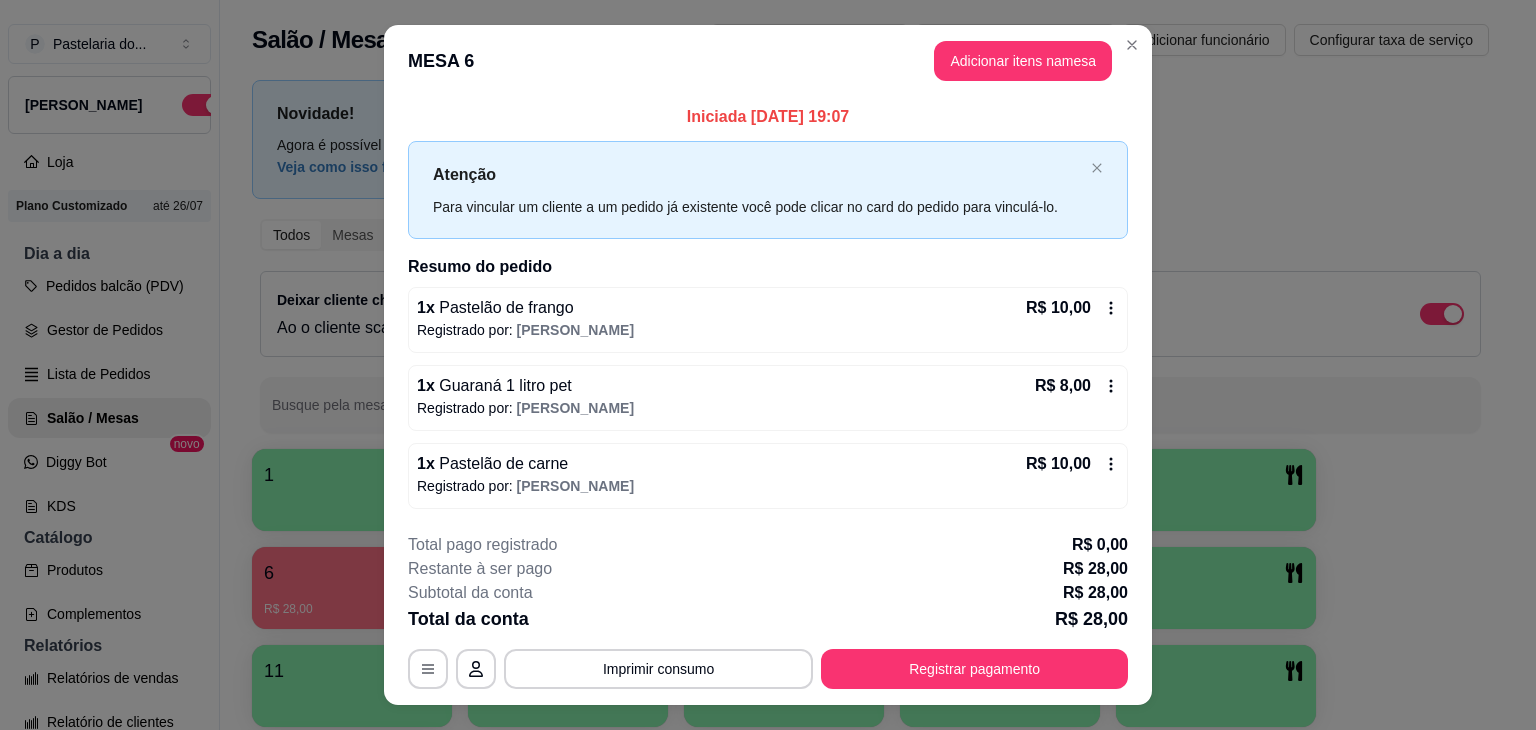 click on "Salgados" at bounding box center (280, 55) 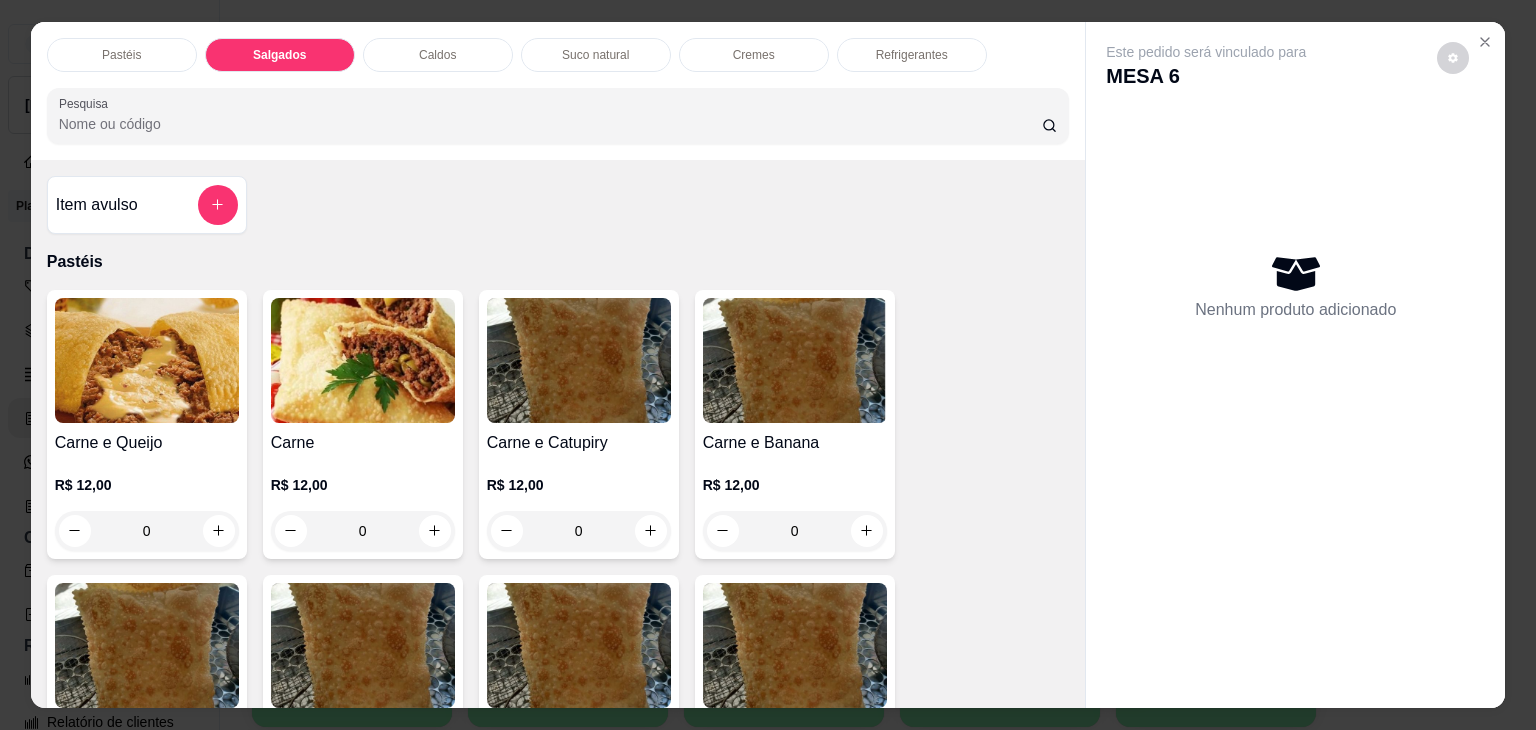 scroll, scrollTop: 2124, scrollLeft: 0, axis: vertical 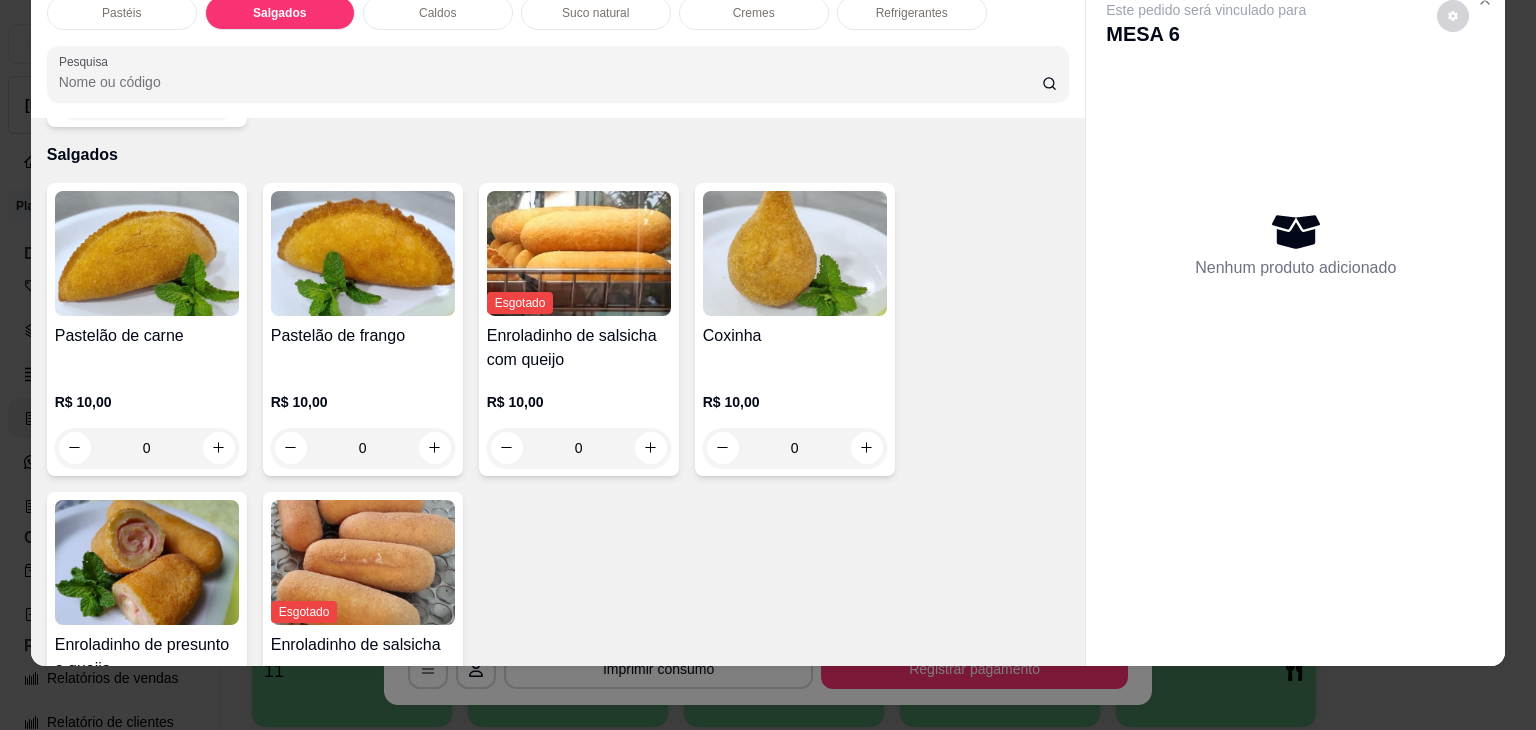 click at bounding box center (363, 253) 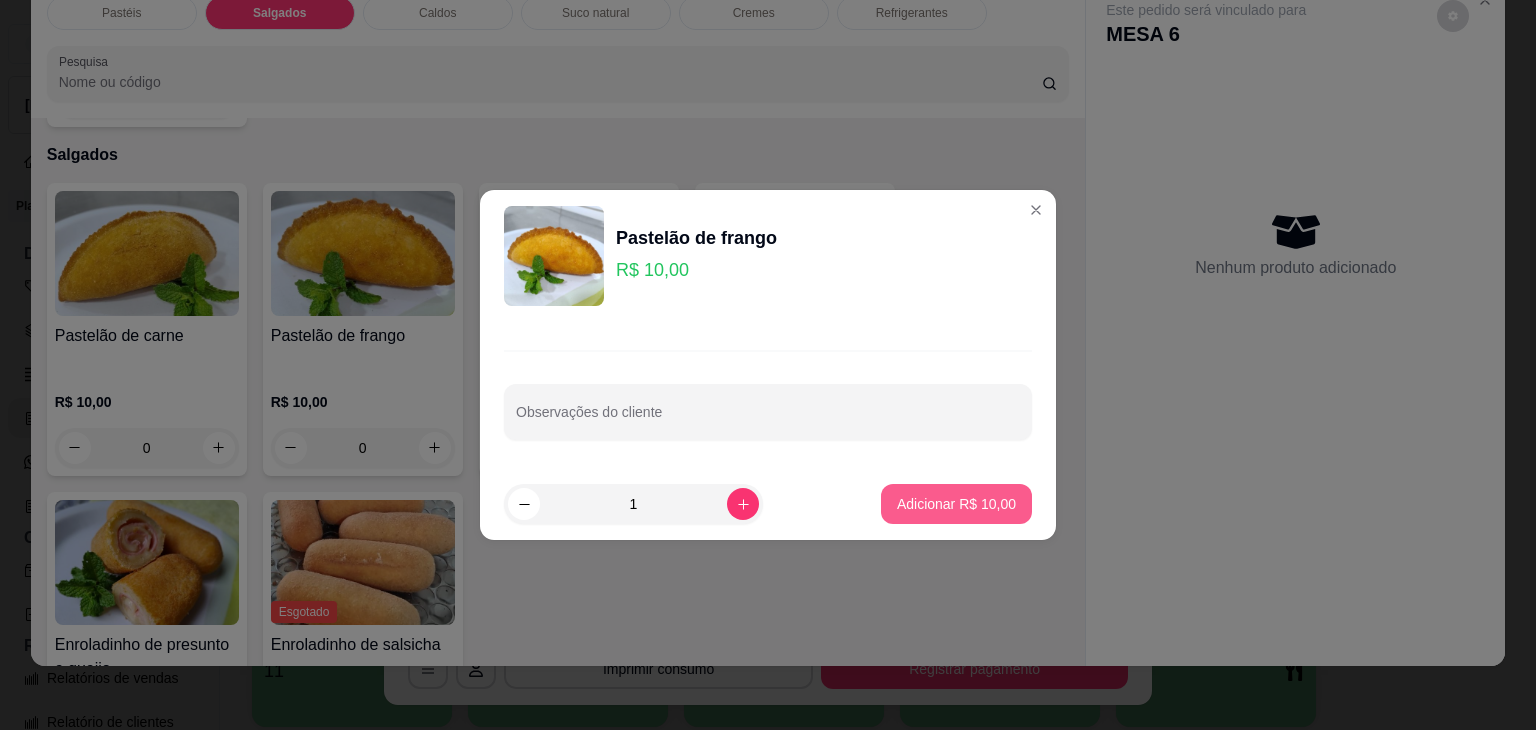 click on "Adicionar   R$ 10,00" at bounding box center (956, 504) 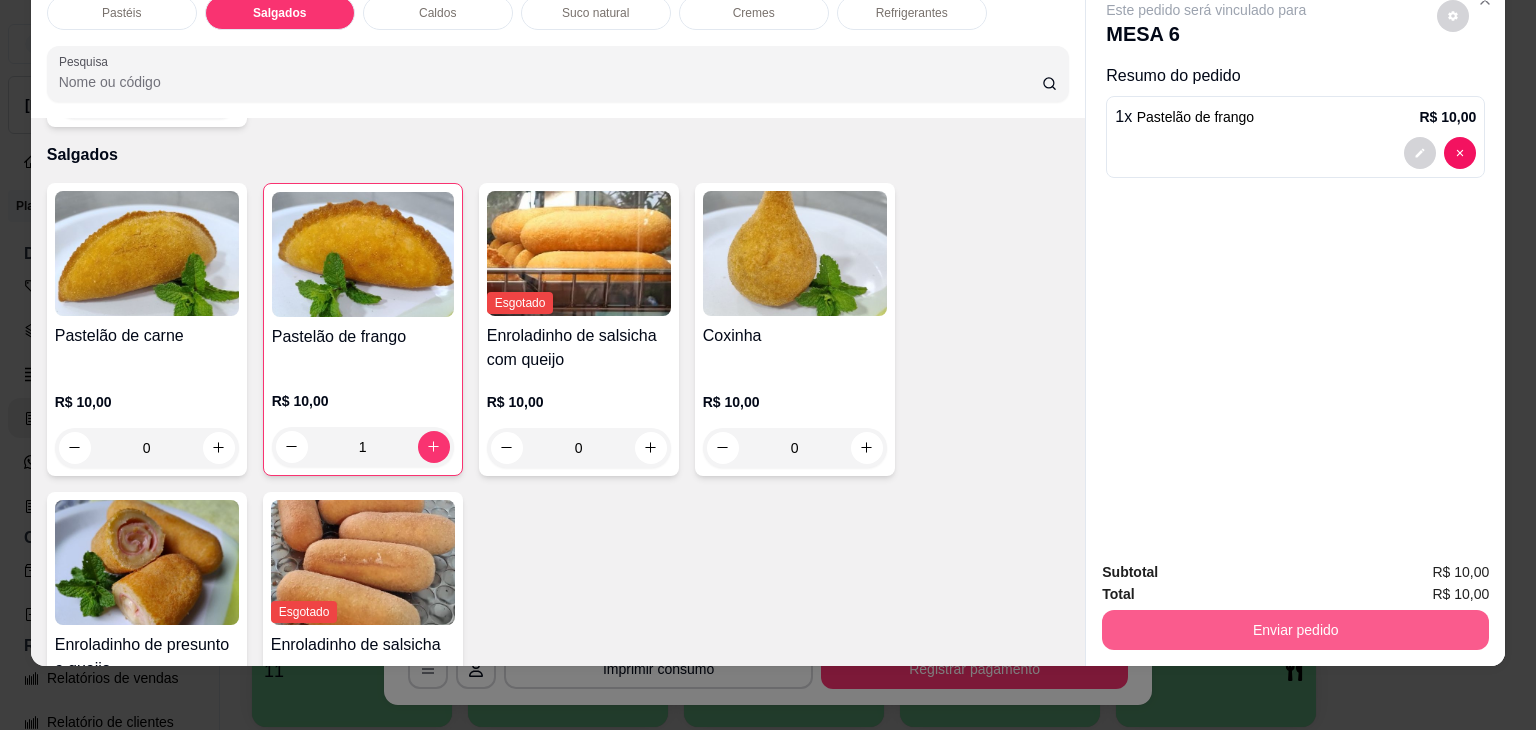 click on "Enviar pedido" at bounding box center [1295, 630] 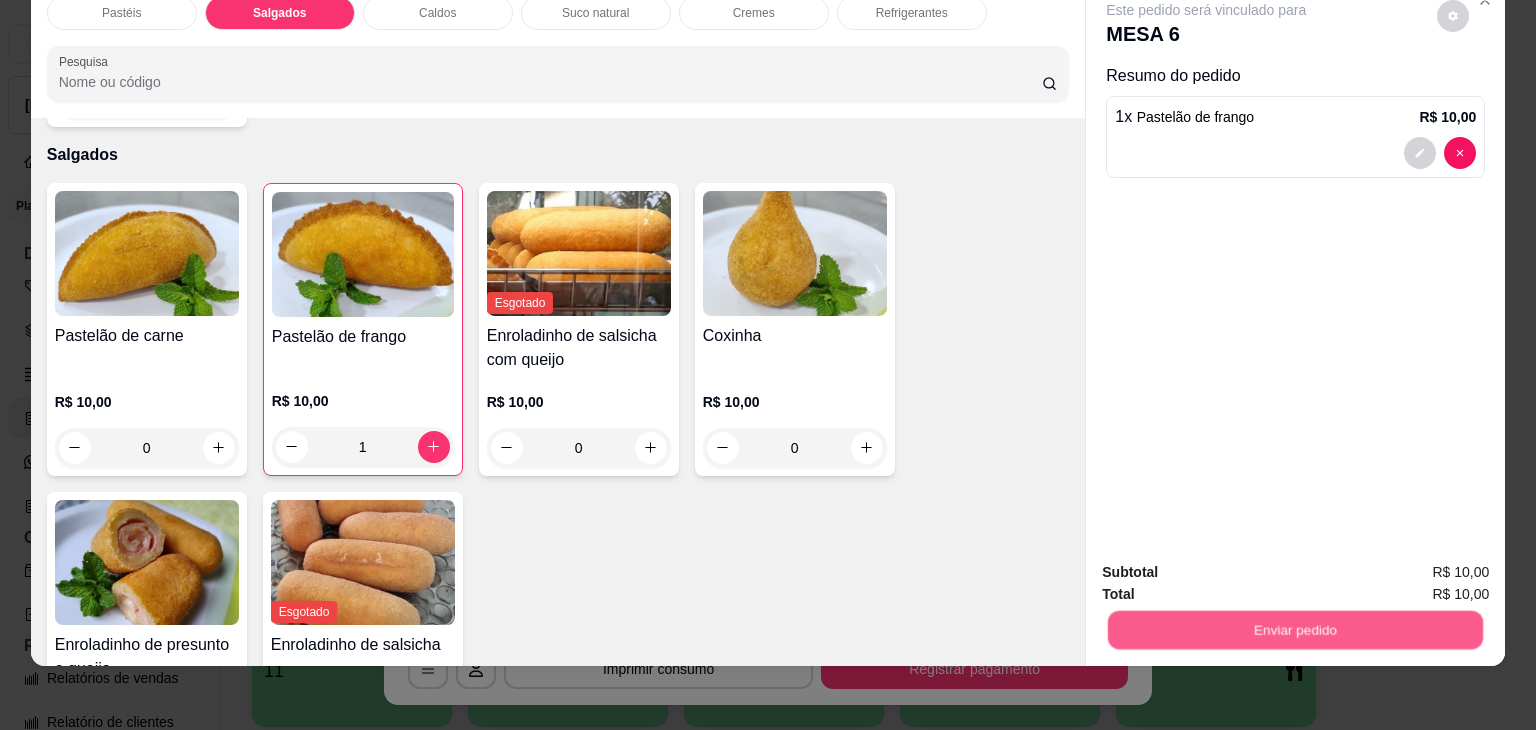 click on "Não registrar e enviar pedido" at bounding box center [1229, 565] 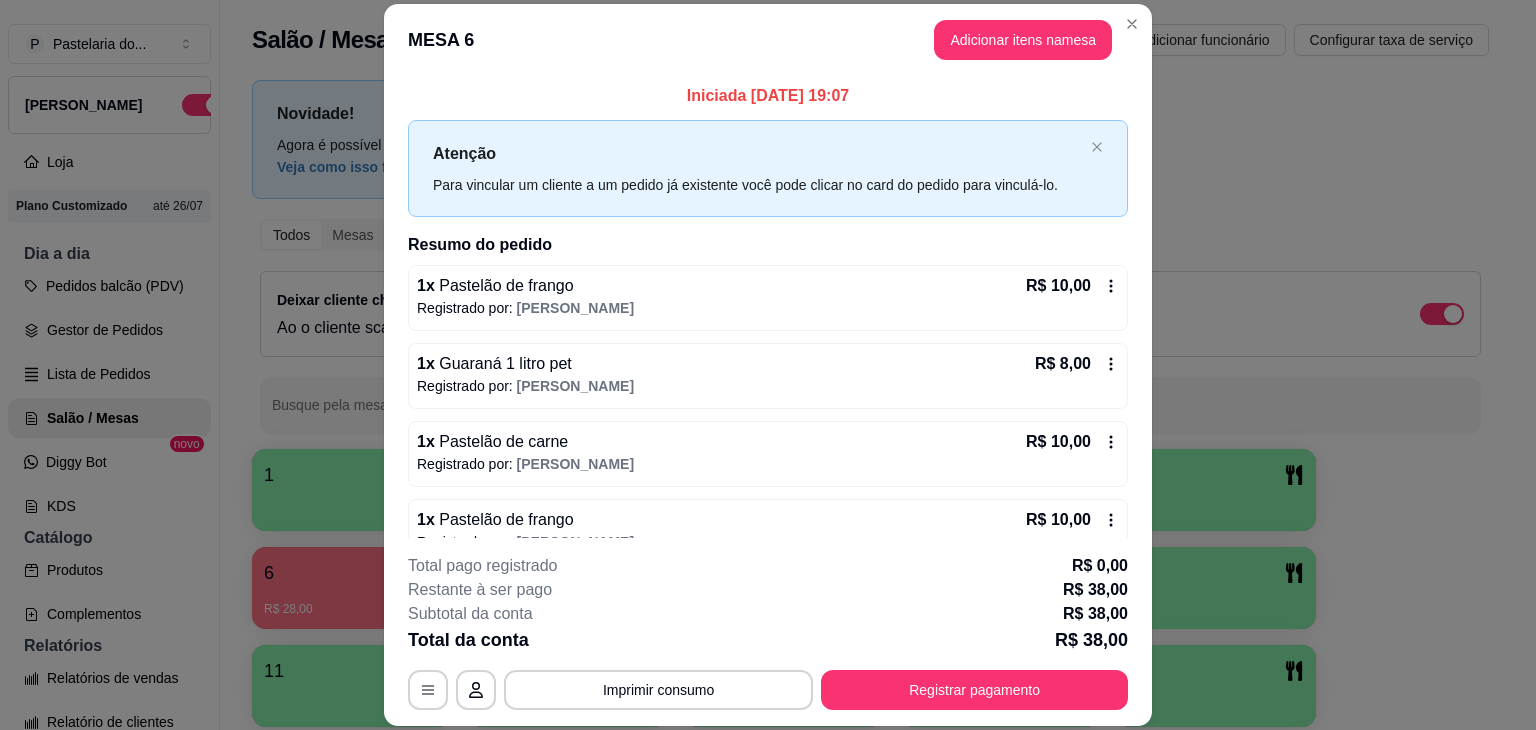 click on "Iniciada   [DATE] 19:07 Atenção Para vincular um cliente a um pedido já existente você pode clicar no card do pedido para vinculá-lo. Resumo do pedido 1 x   Pastelão de frango  R$ 10,00 Registrado por:   [PERSON_NAME]  1 x   Guaraná 1 litro pet R$ 8,00 Registrado por:   [PERSON_NAME]  1 x   Pastelão de carne  R$ 10,00 Registrado por:   [PERSON_NAME]  1 x   Pastelão de frango  R$ 10,00 Registrado por:   [PERSON_NAME]" at bounding box center [768, 307] 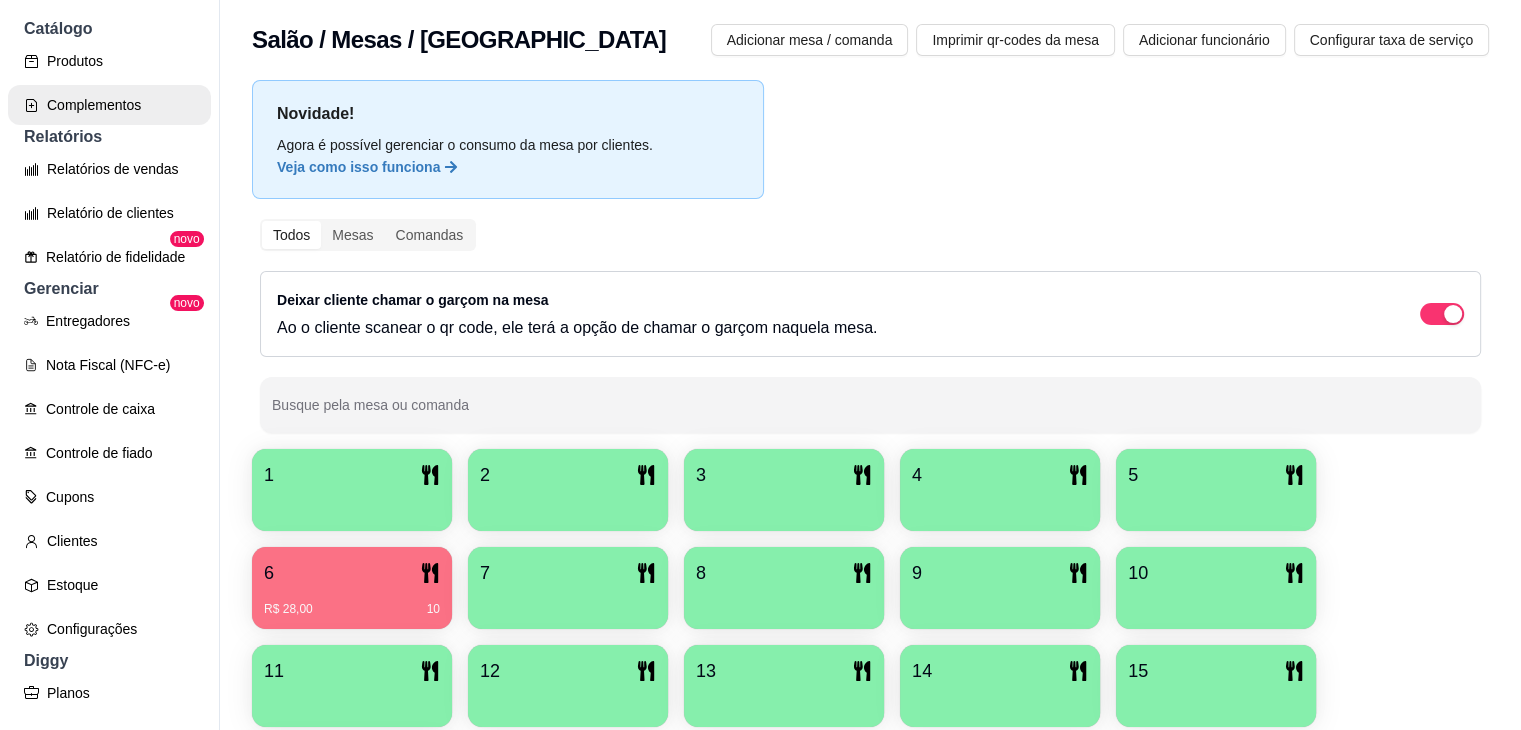 scroll, scrollTop: 600, scrollLeft: 0, axis: vertical 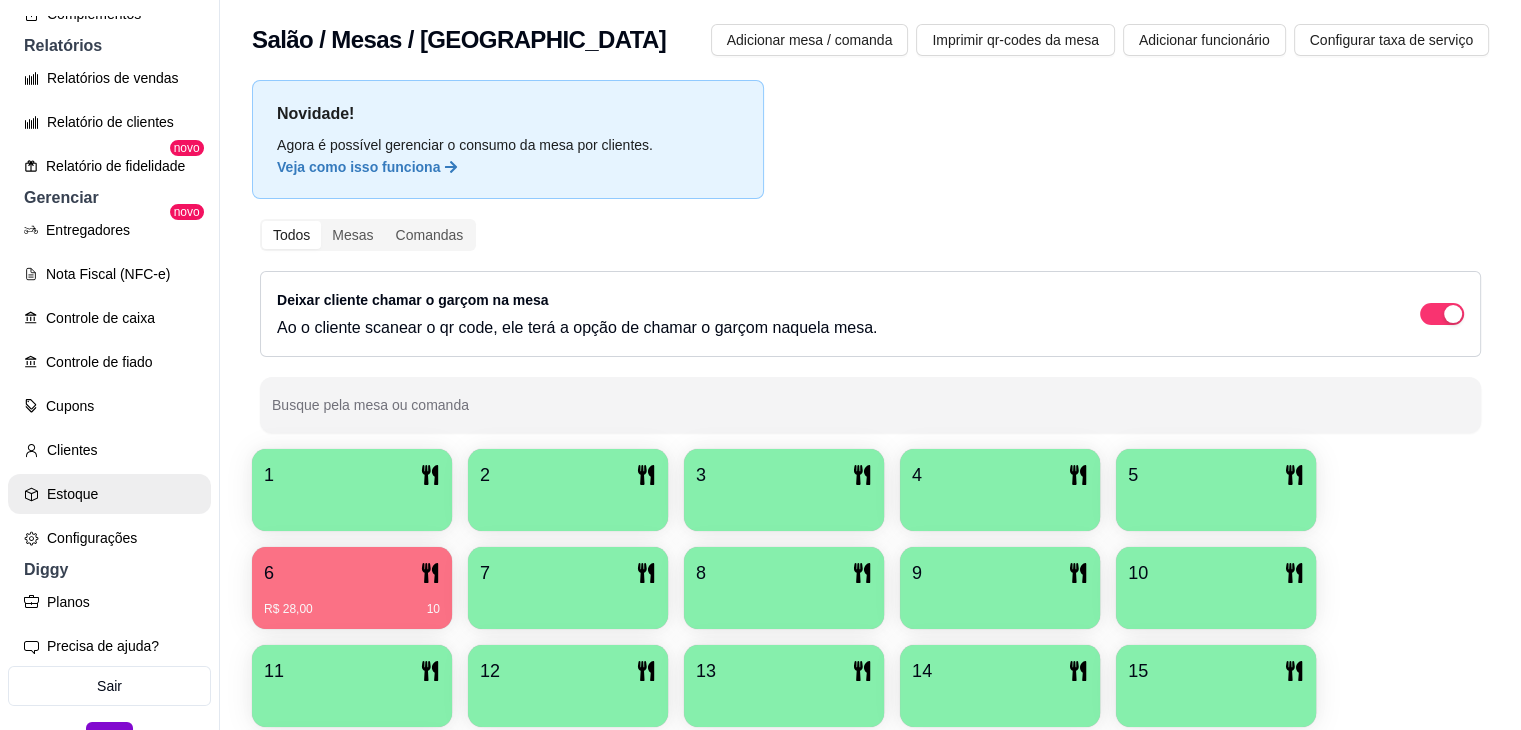 click on "Estoque" at bounding box center [109, 494] 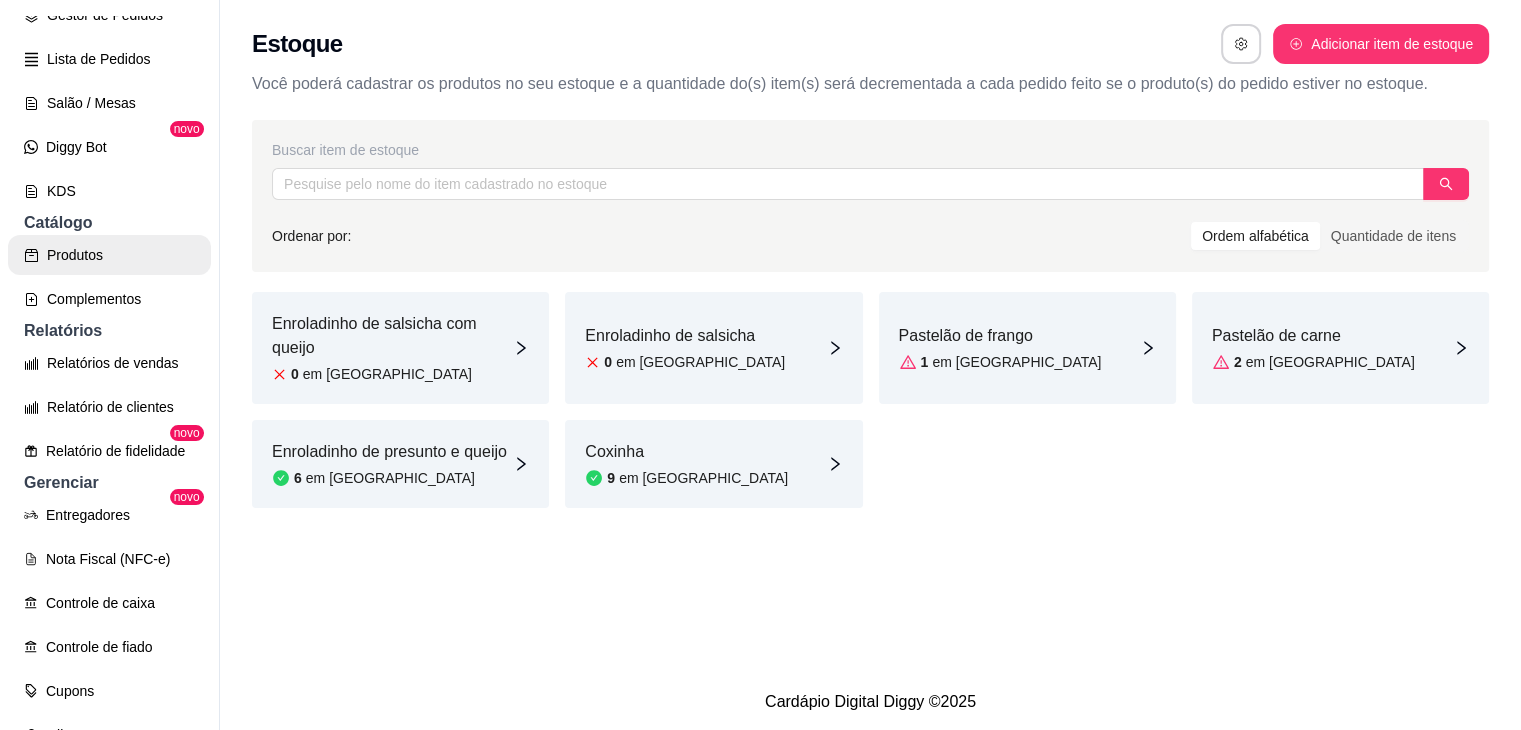 scroll, scrollTop: 100, scrollLeft: 0, axis: vertical 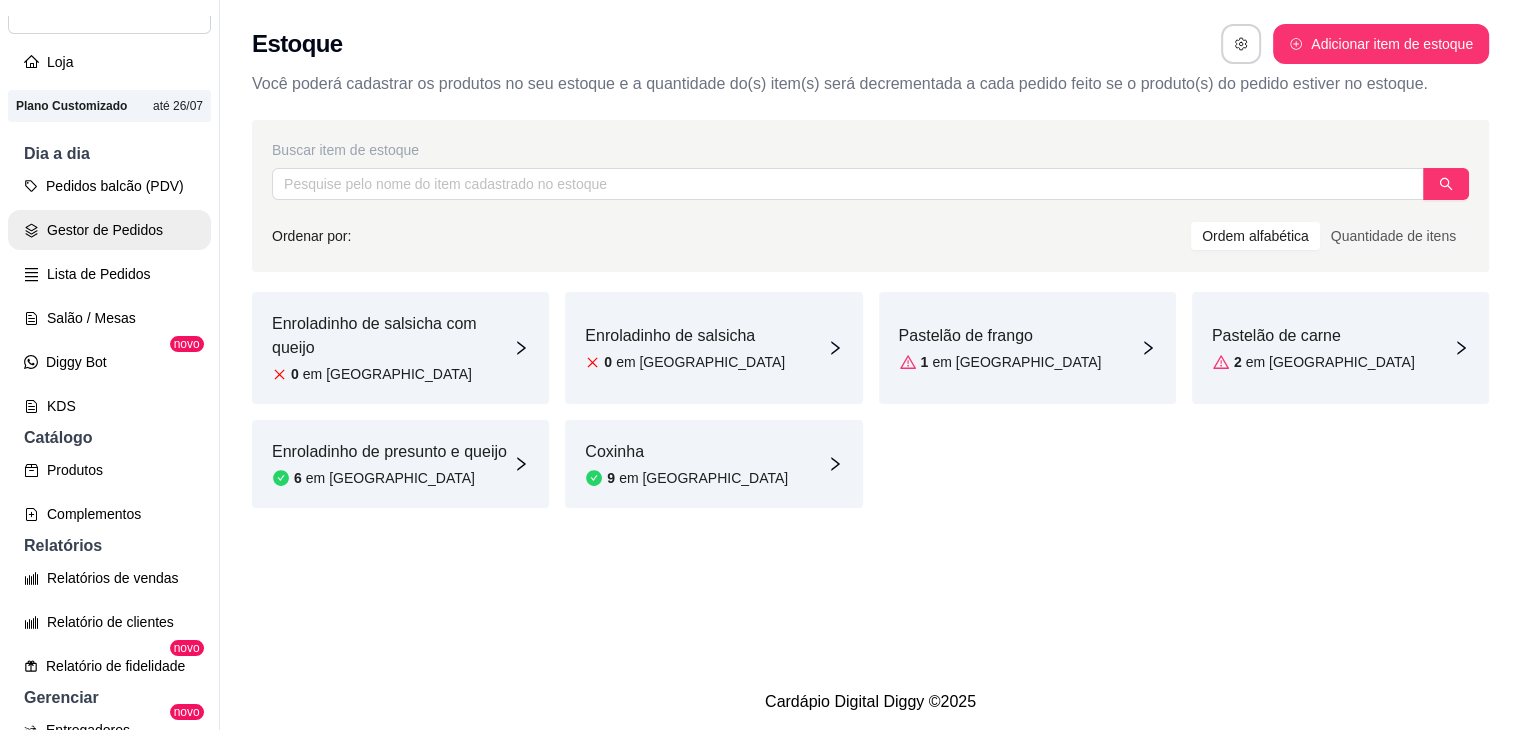 click on "Gestor de Pedidos" at bounding box center [109, 230] 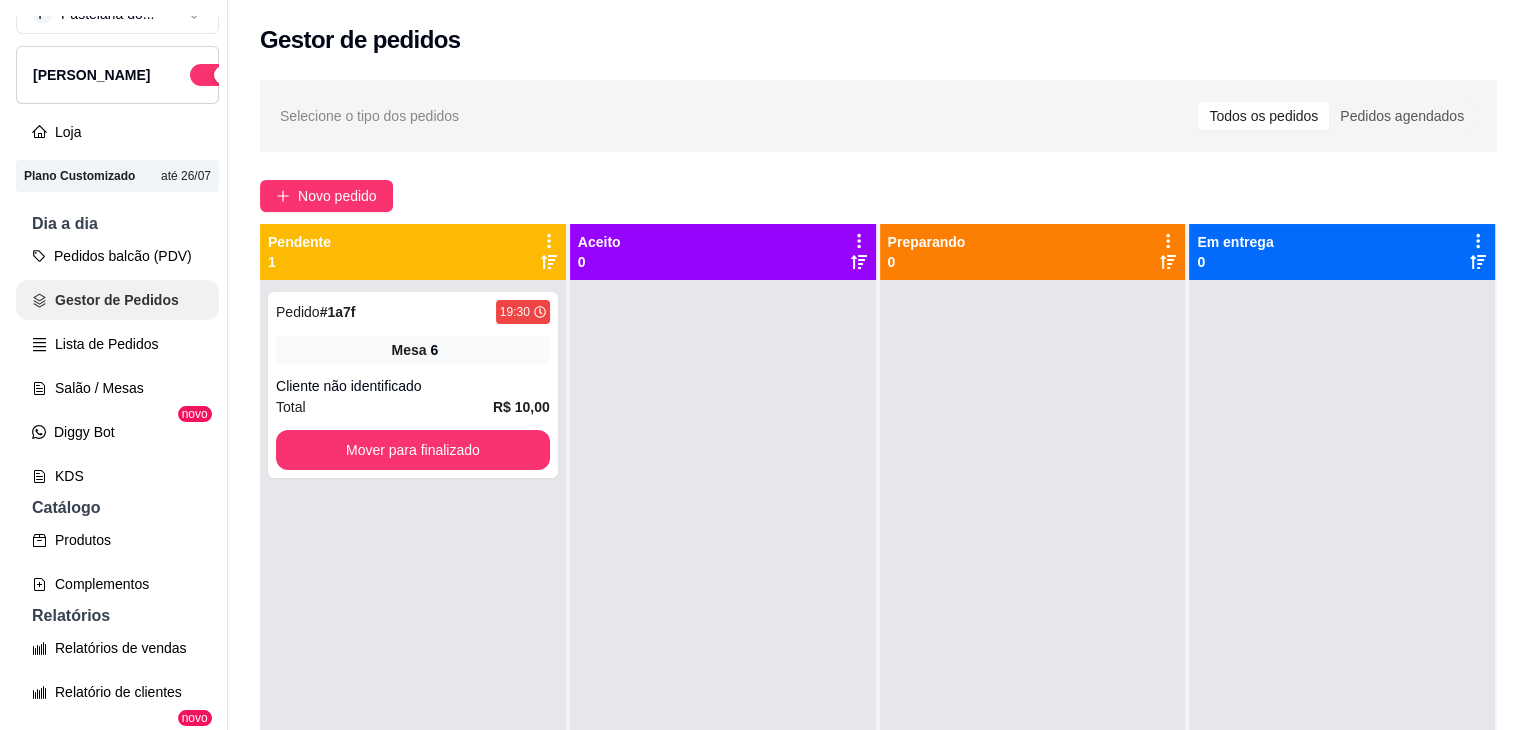 scroll, scrollTop: 0, scrollLeft: 0, axis: both 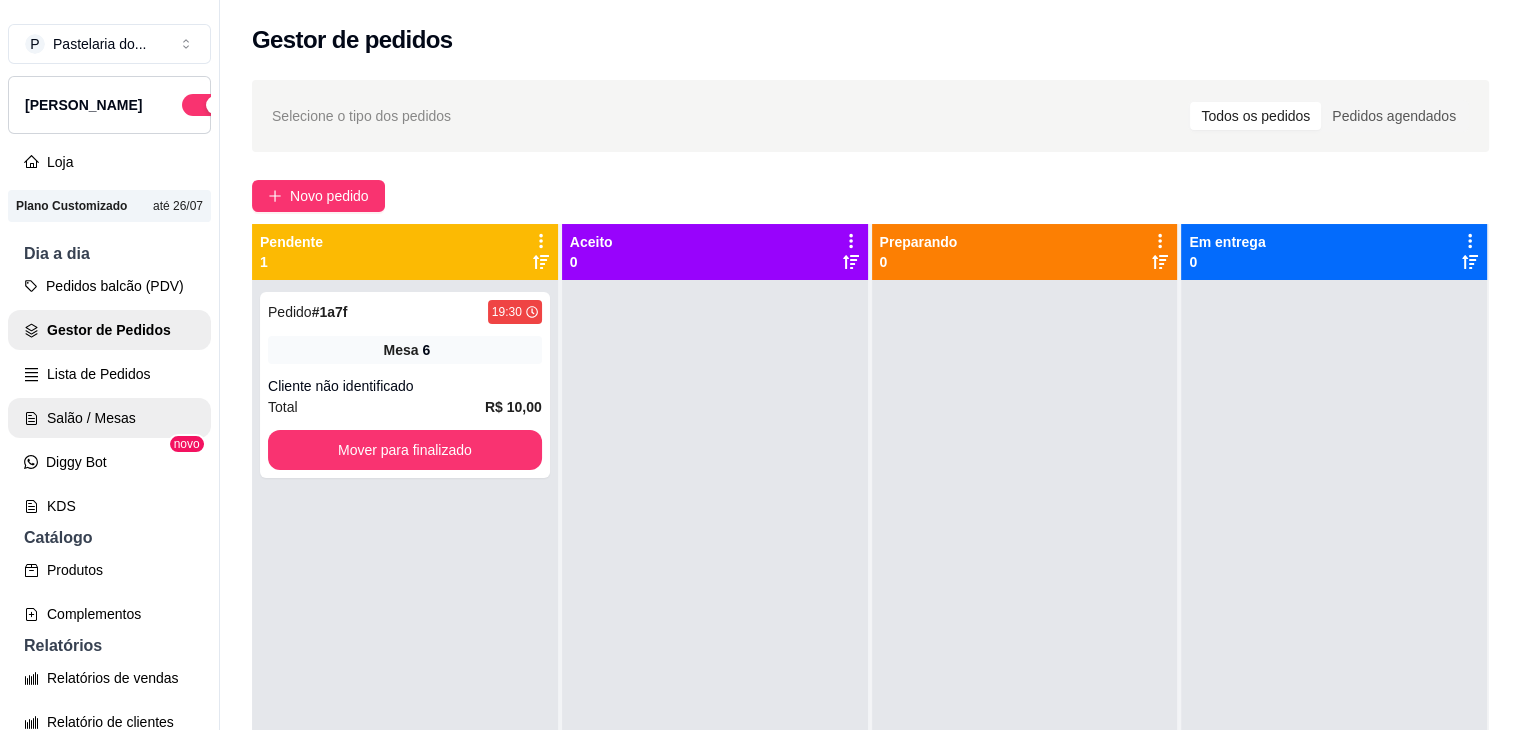 click on "Salão / Mesas" at bounding box center (109, 418) 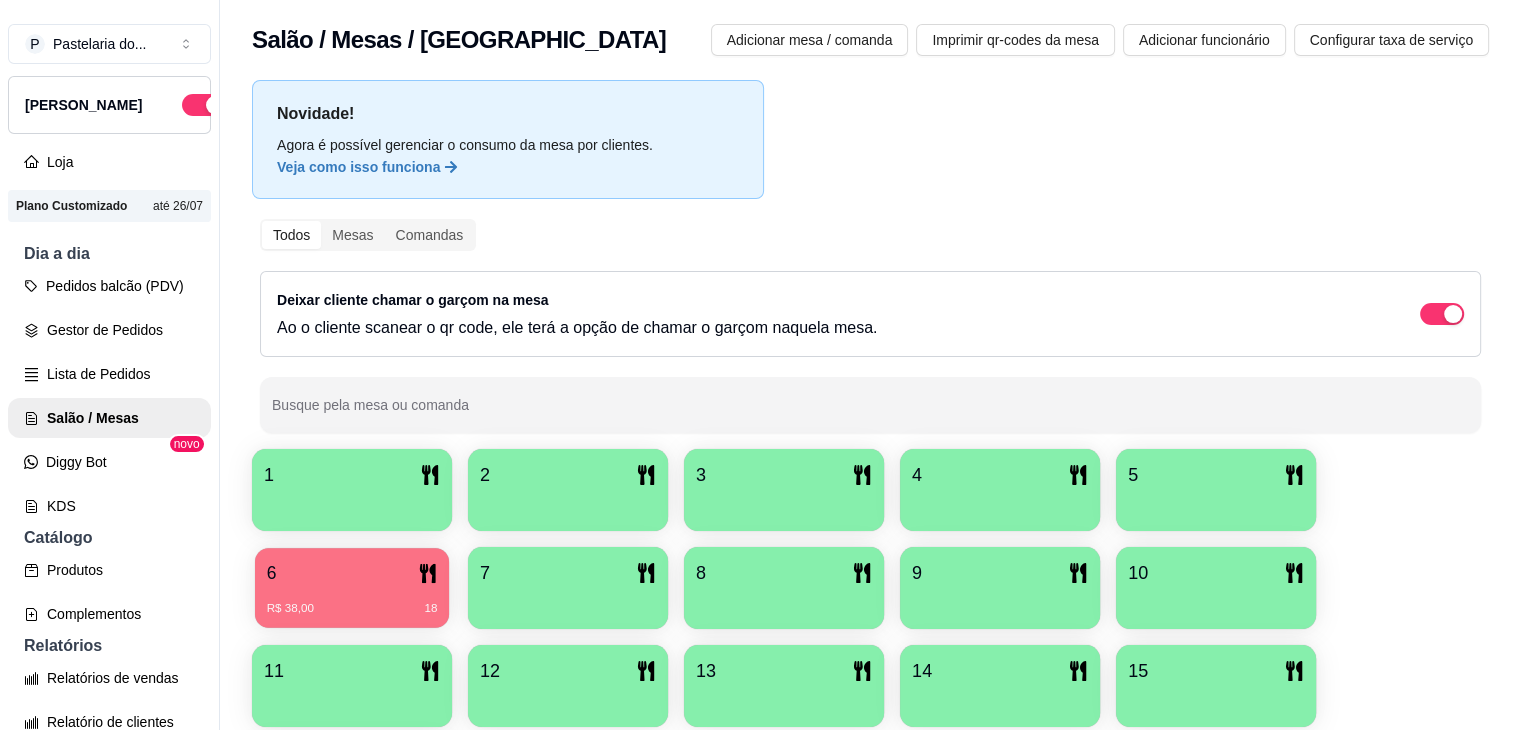 click on "6" at bounding box center (352, 573) 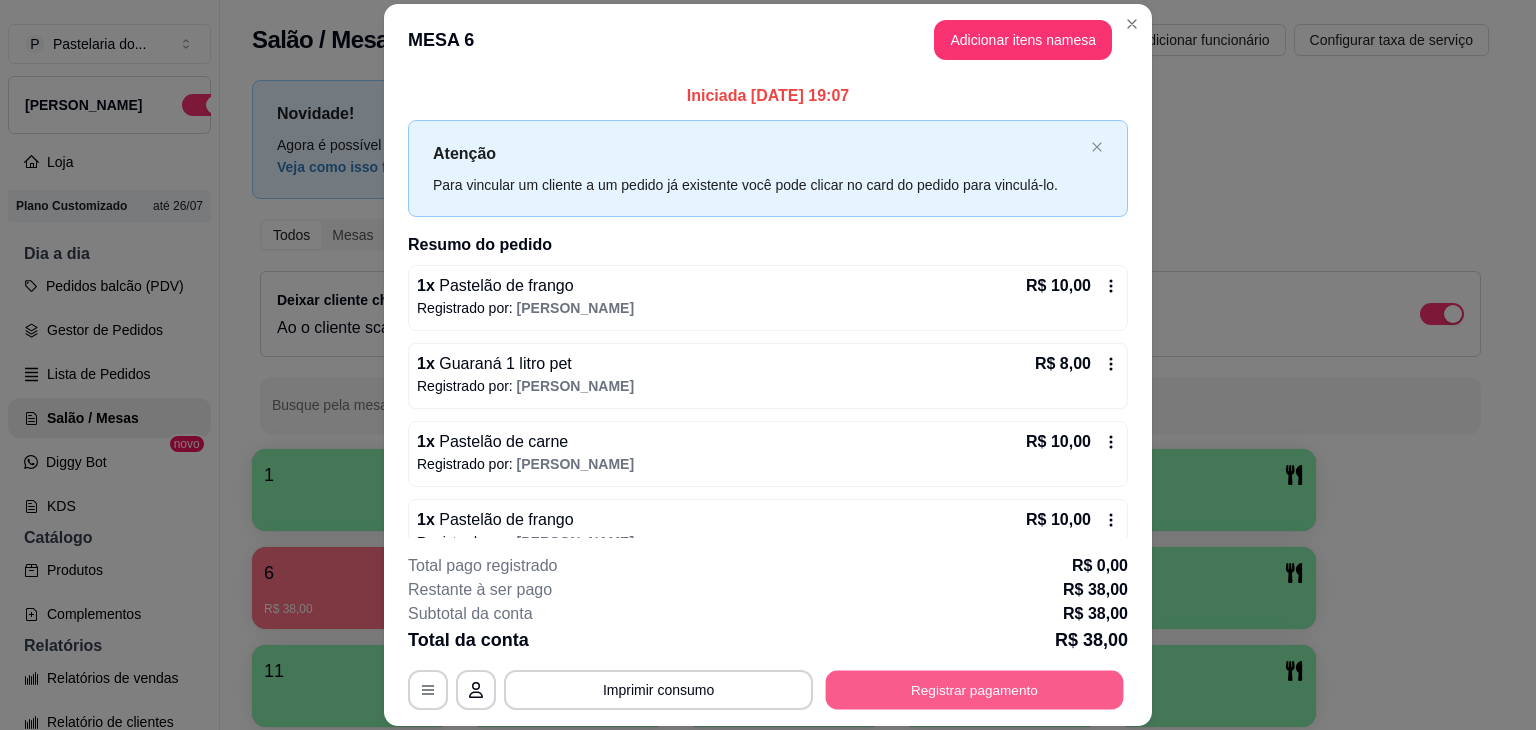 click on "Registrar pagamento" at bounding box center (975, 690) 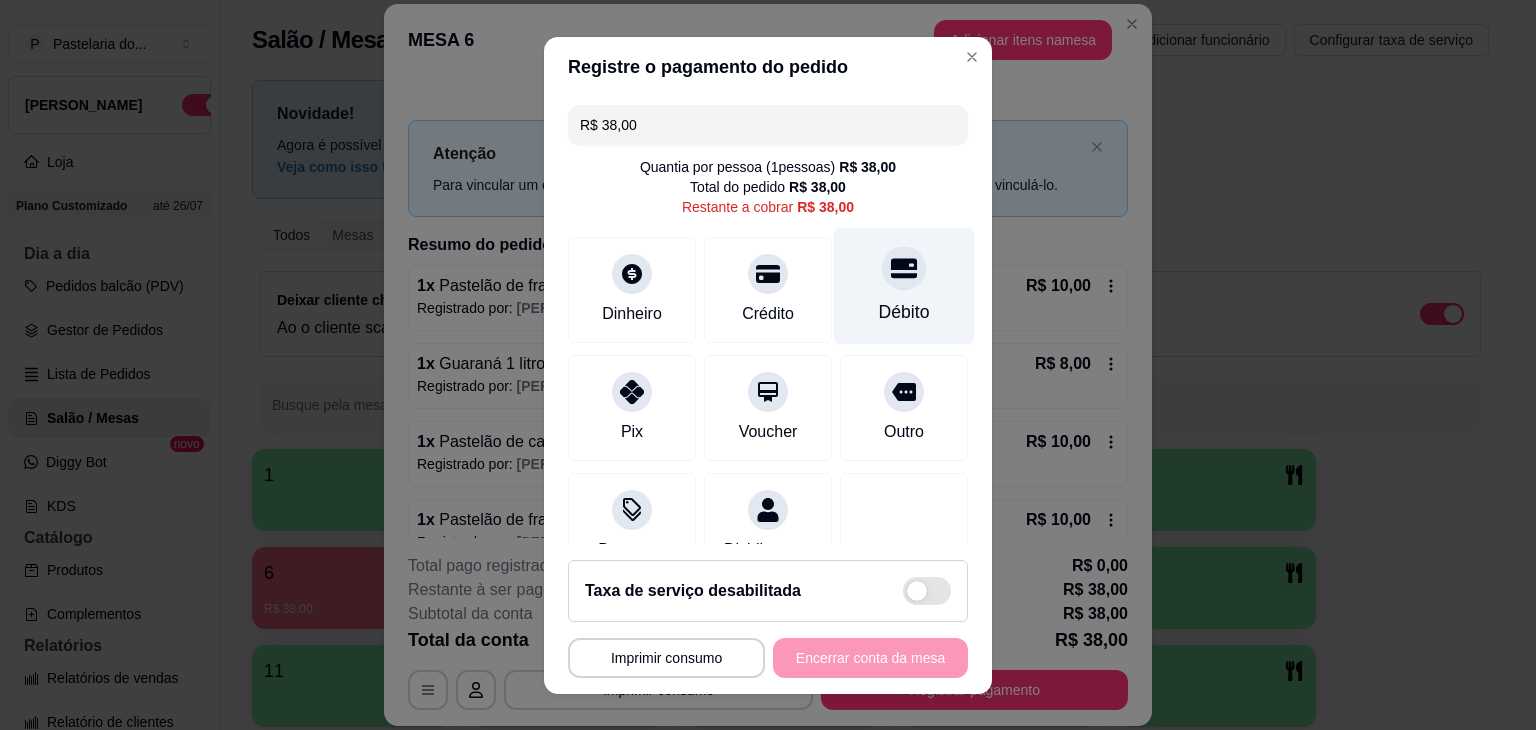 click 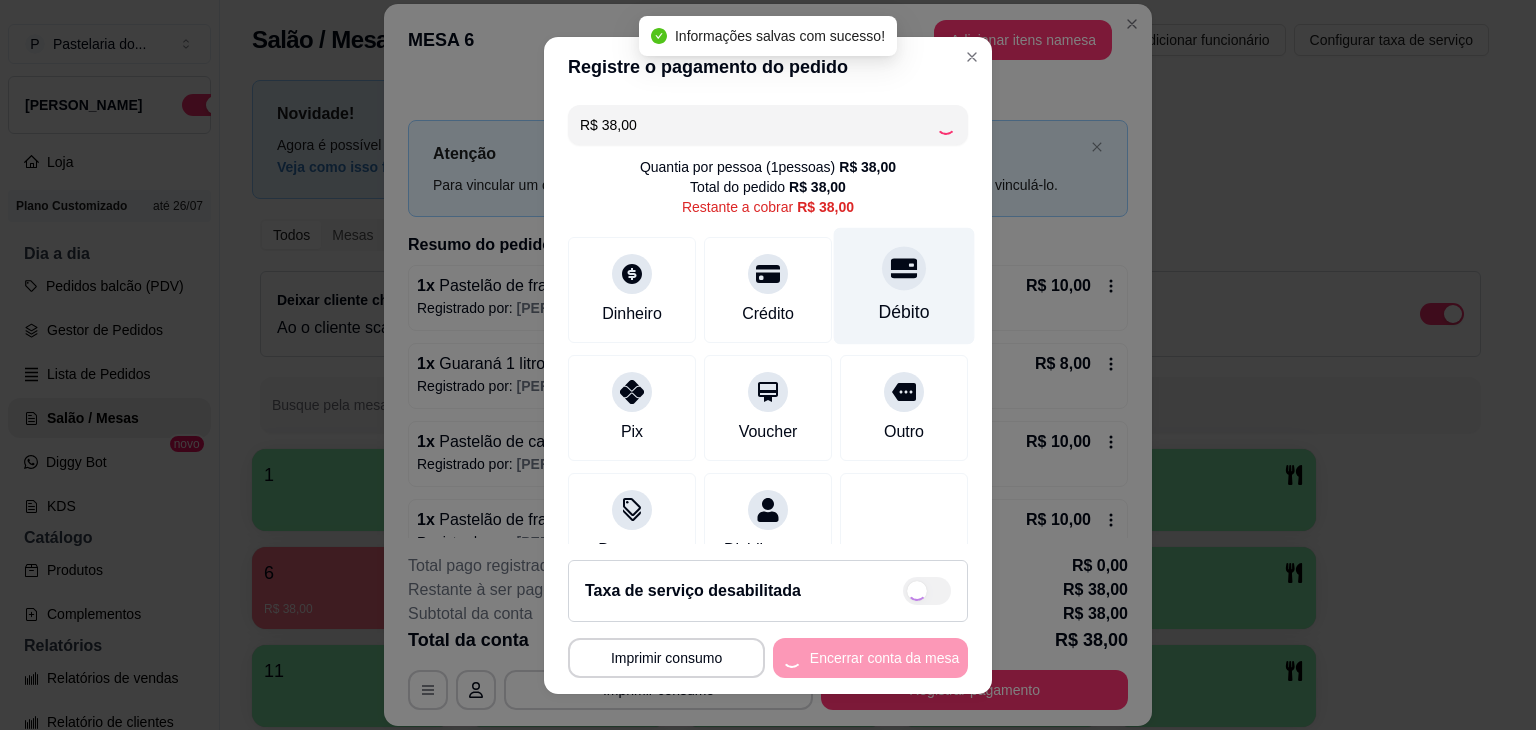 type on "R$ 0,00" 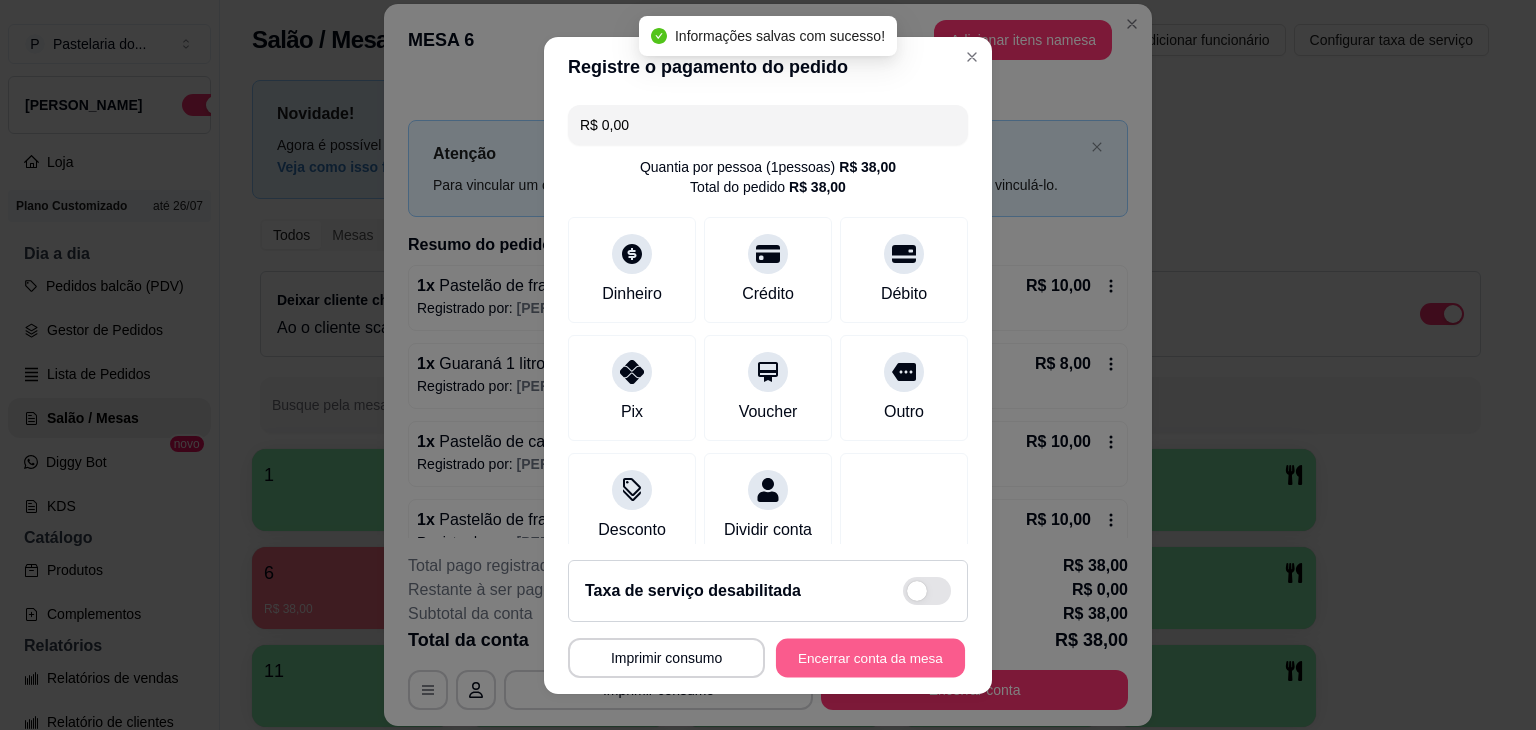 click on "Encerrar conta da mesa" at bounding box center (870, 657) 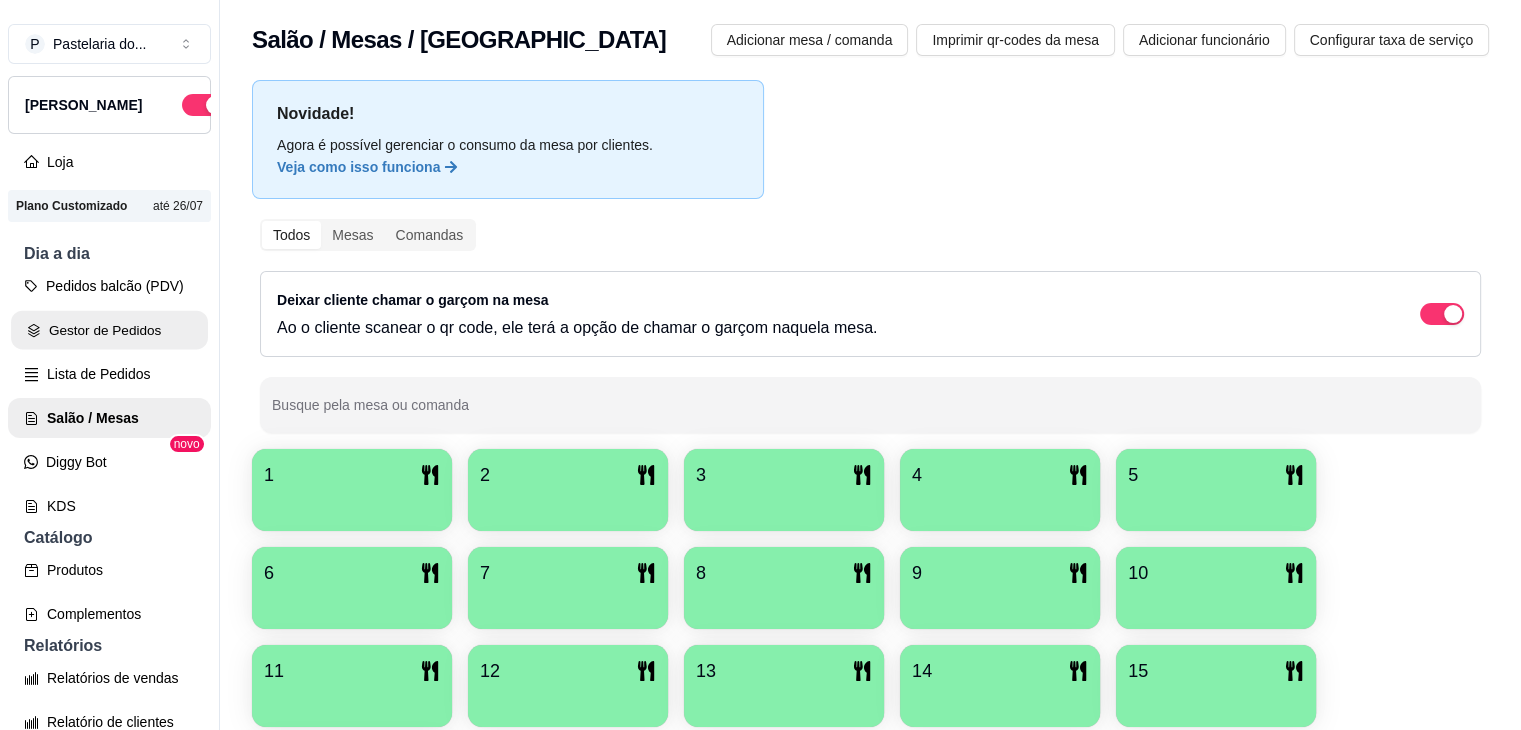 click on "Gestor de Pedidos" at bounding box center (109, 330) 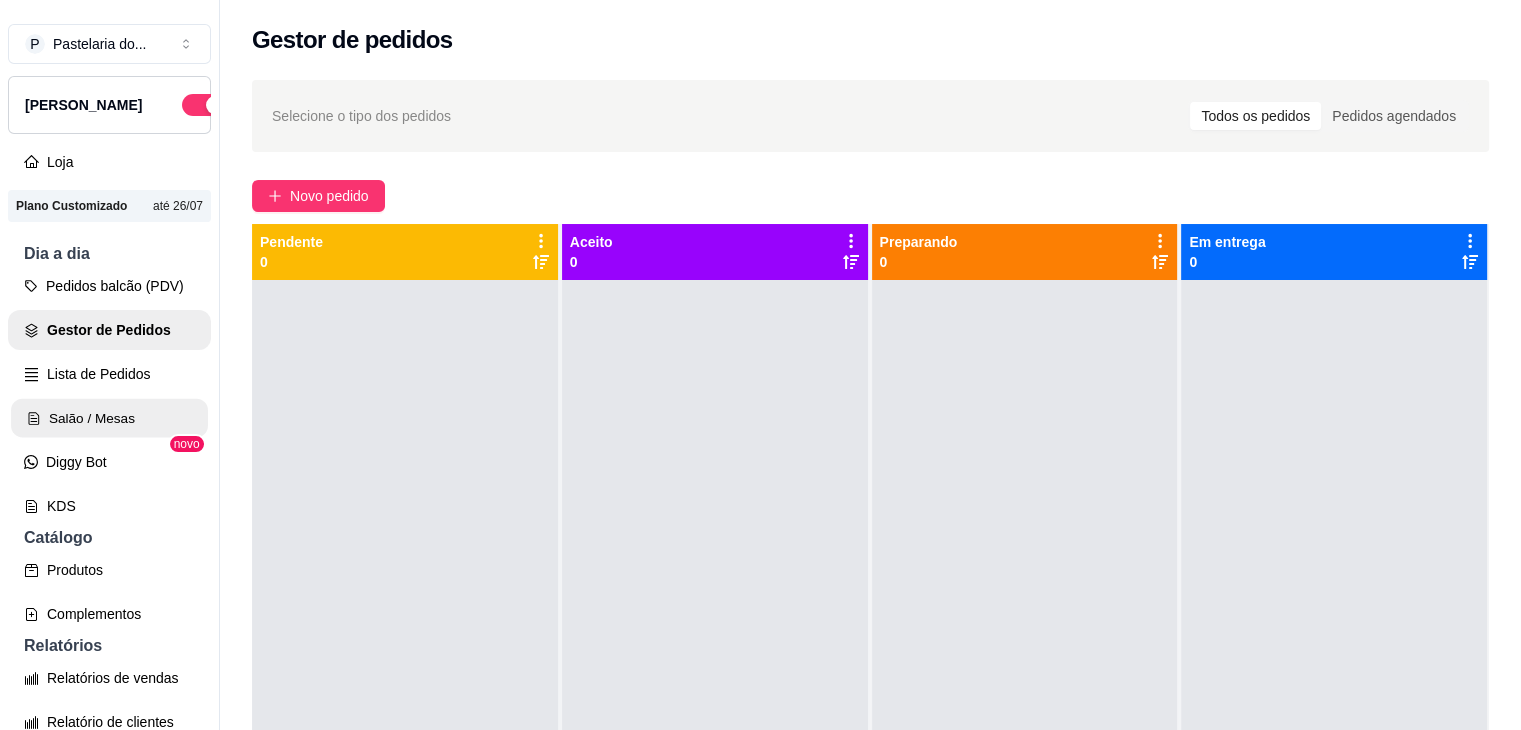 click on "Salão / Mesas" at bounding box center [109, 418] 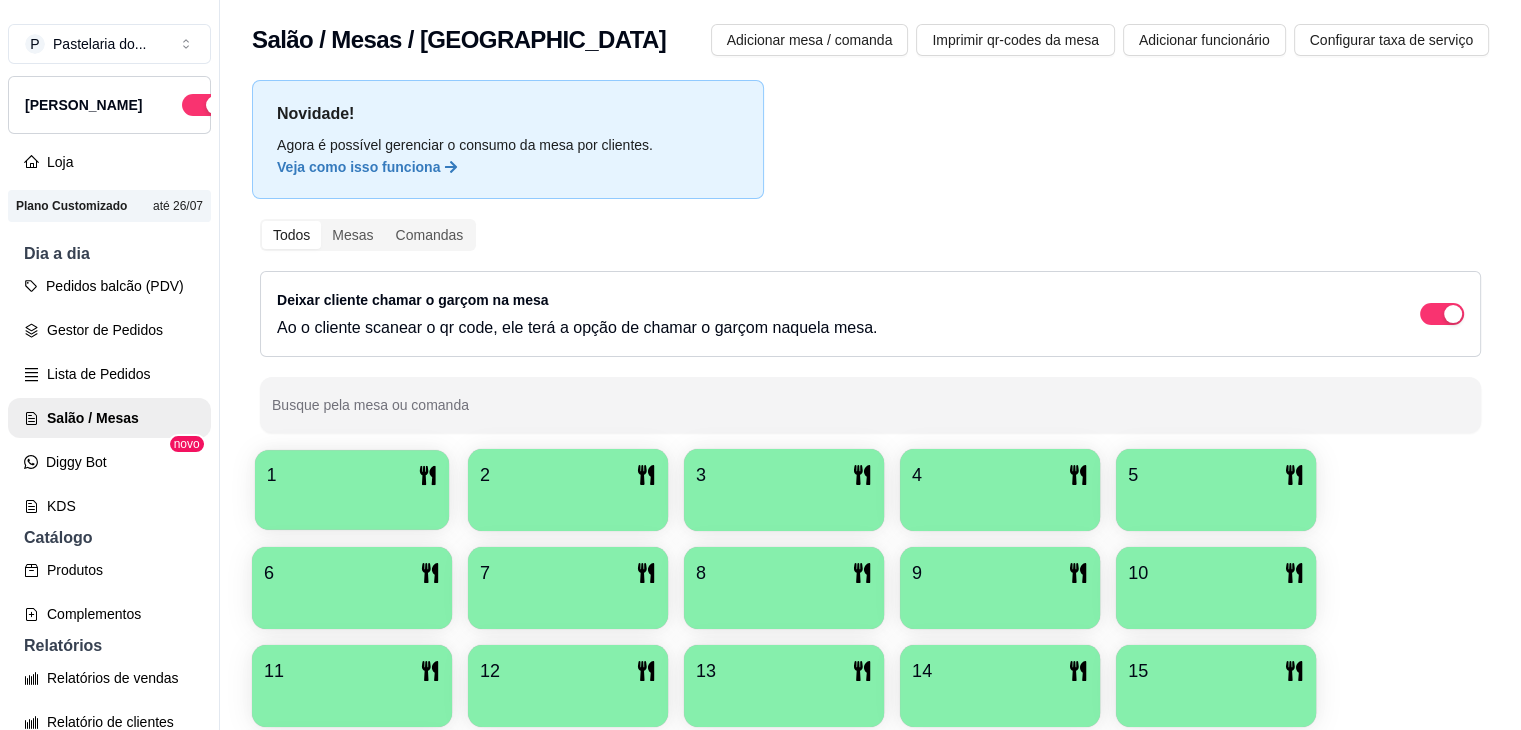 click on "1" at bounding box center (352, 475) 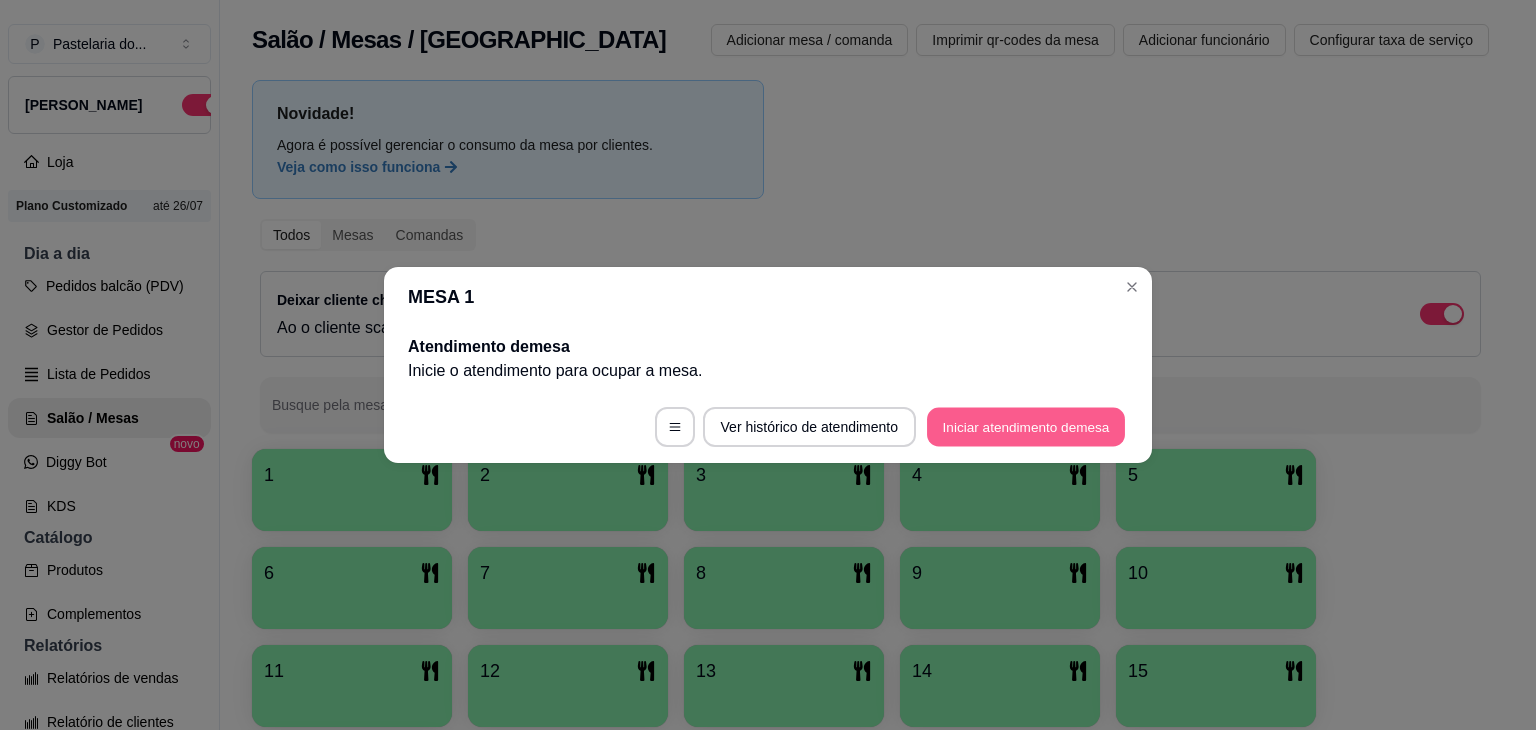 click on "Iniciar atendimento de  mesa" at bounding box center (1026, 427) 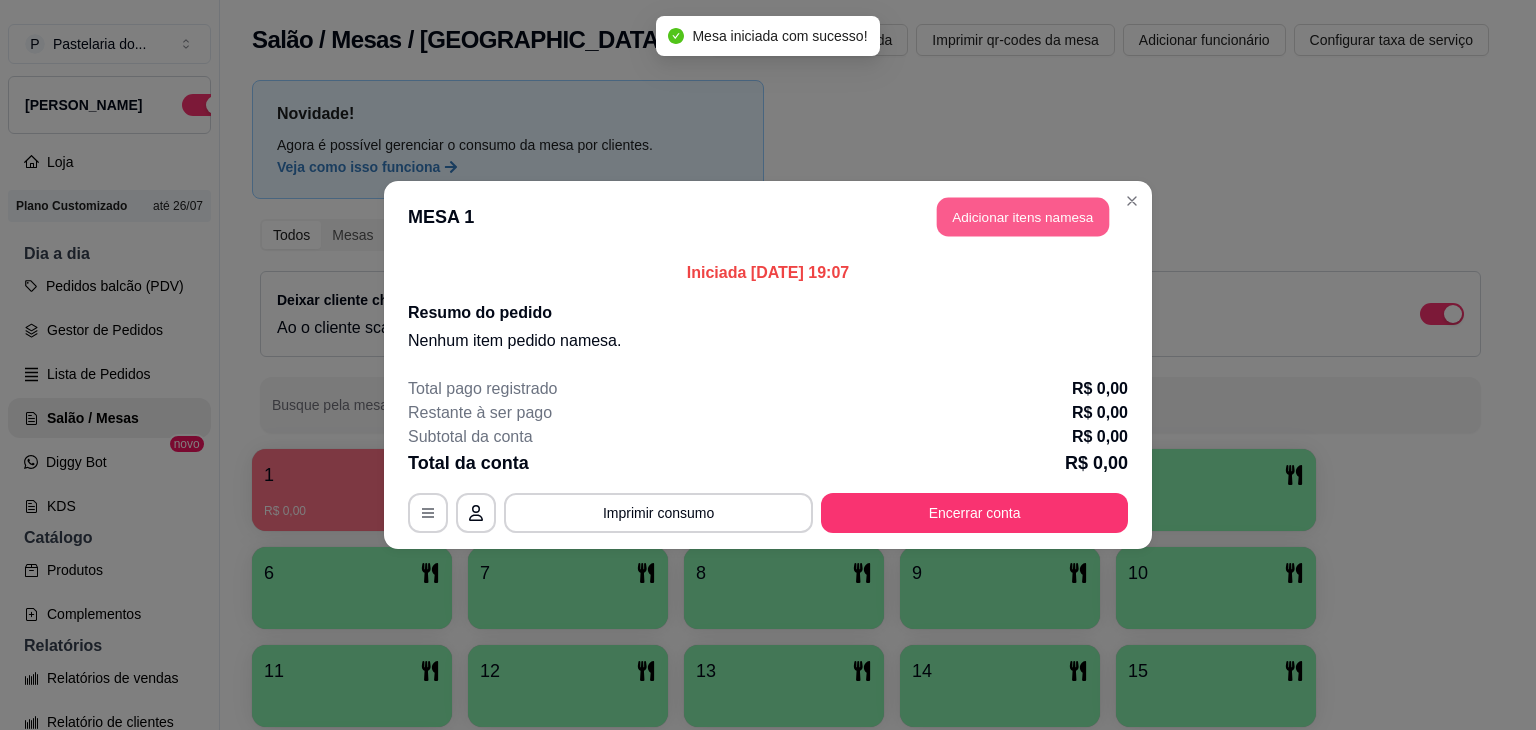click on "Adicionar itens na  mesa" at bounding box center [1023, 217] 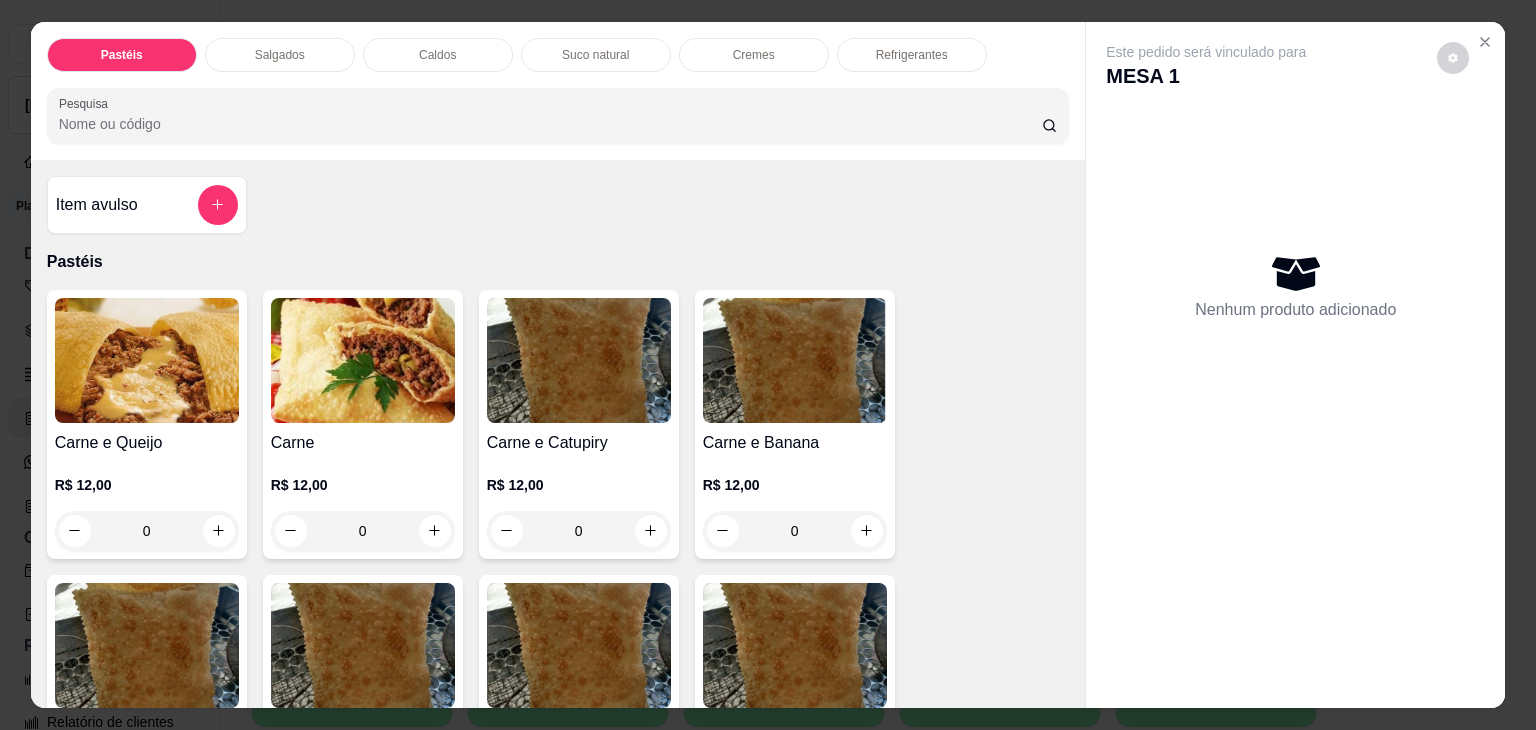 click on "Salgados" at bounding box center (280, 55) 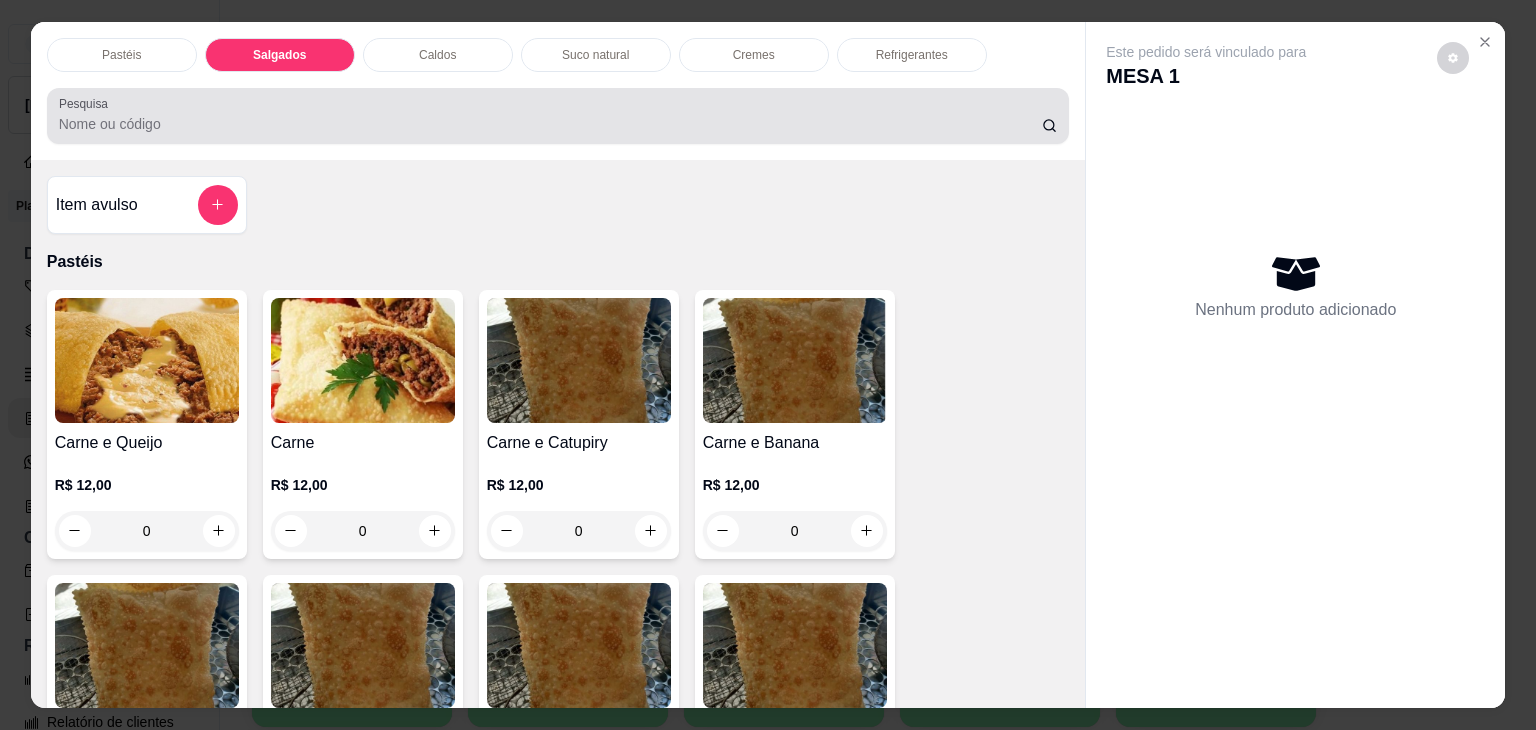 scroll, scrollTop: 2124, scrollLeft: 0, axis: vertical 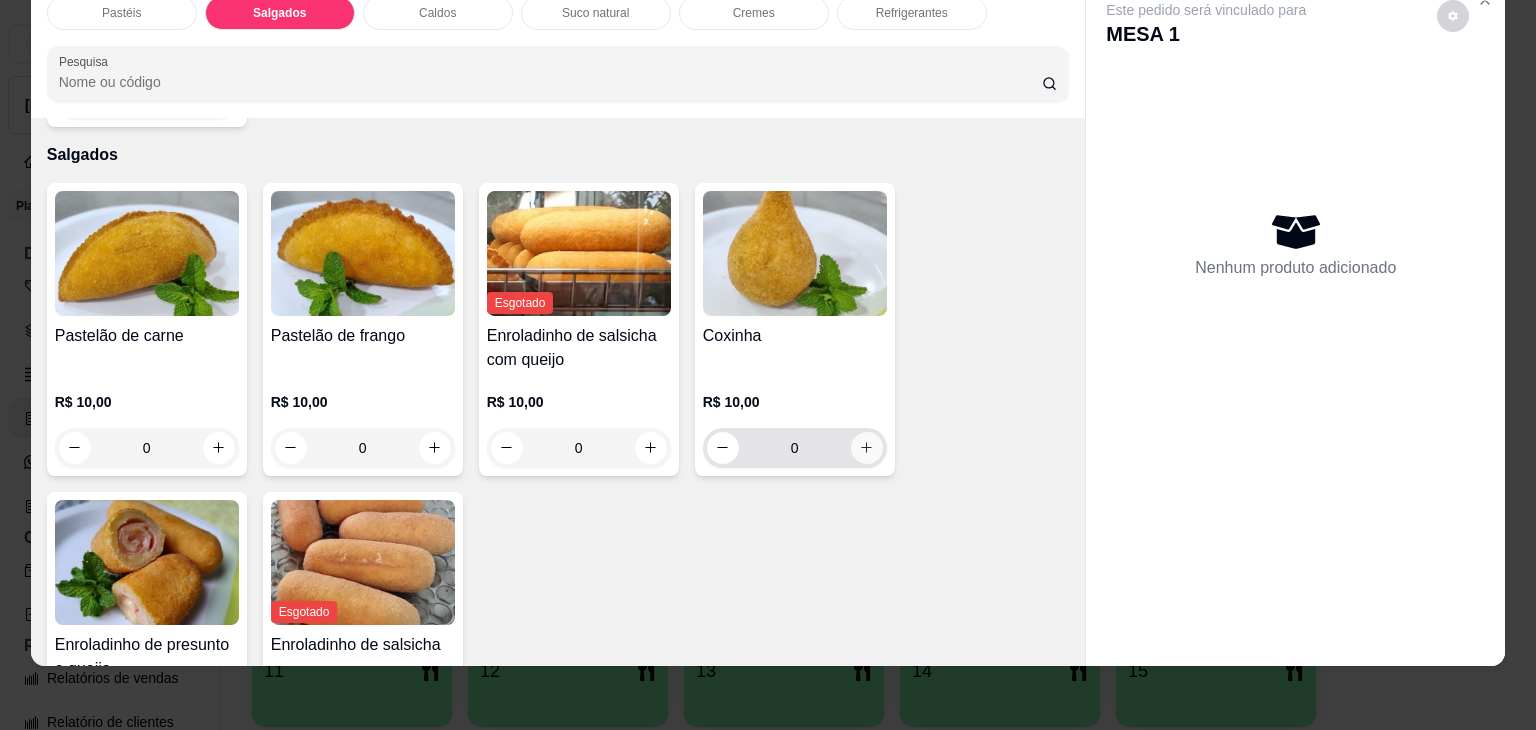 click 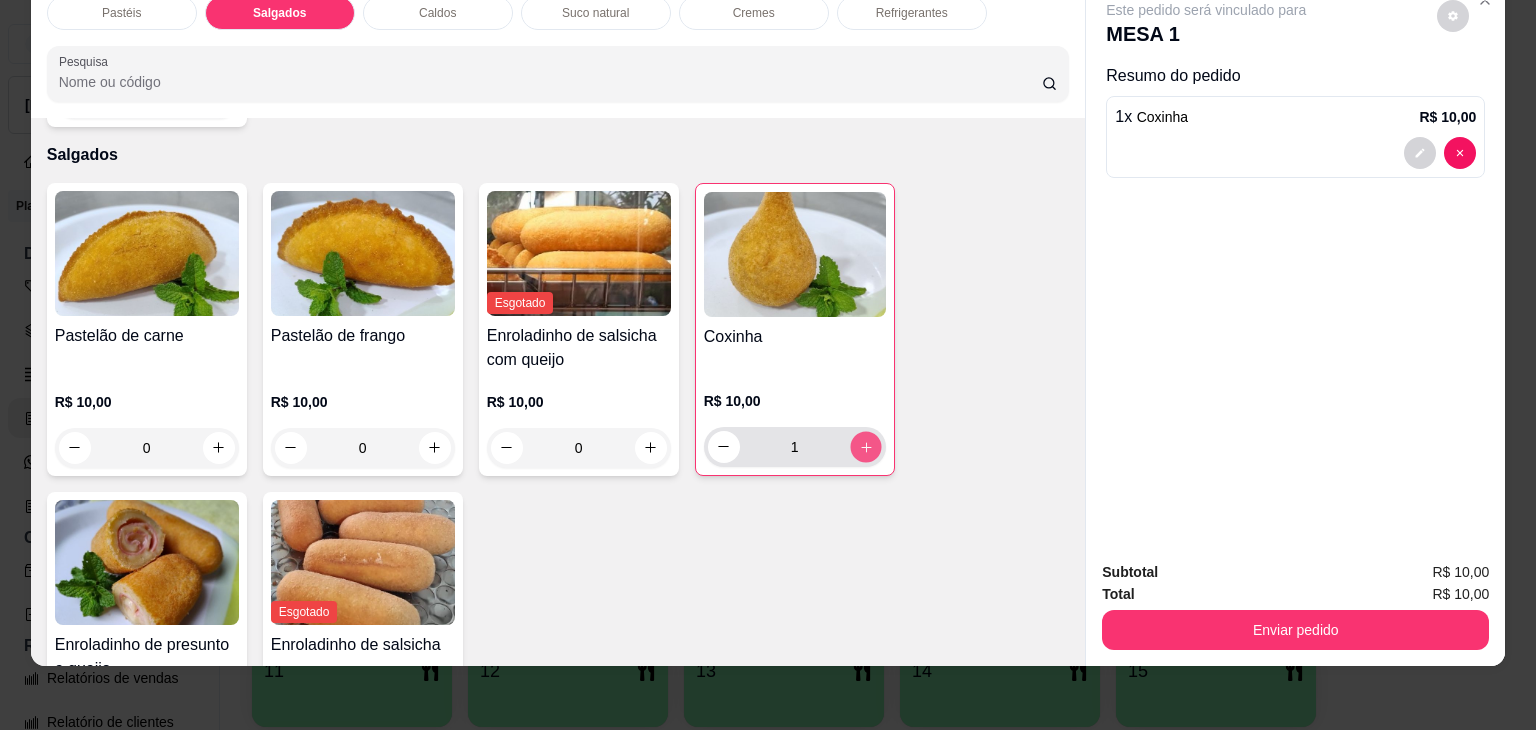 click at bounding box center (865, 446) 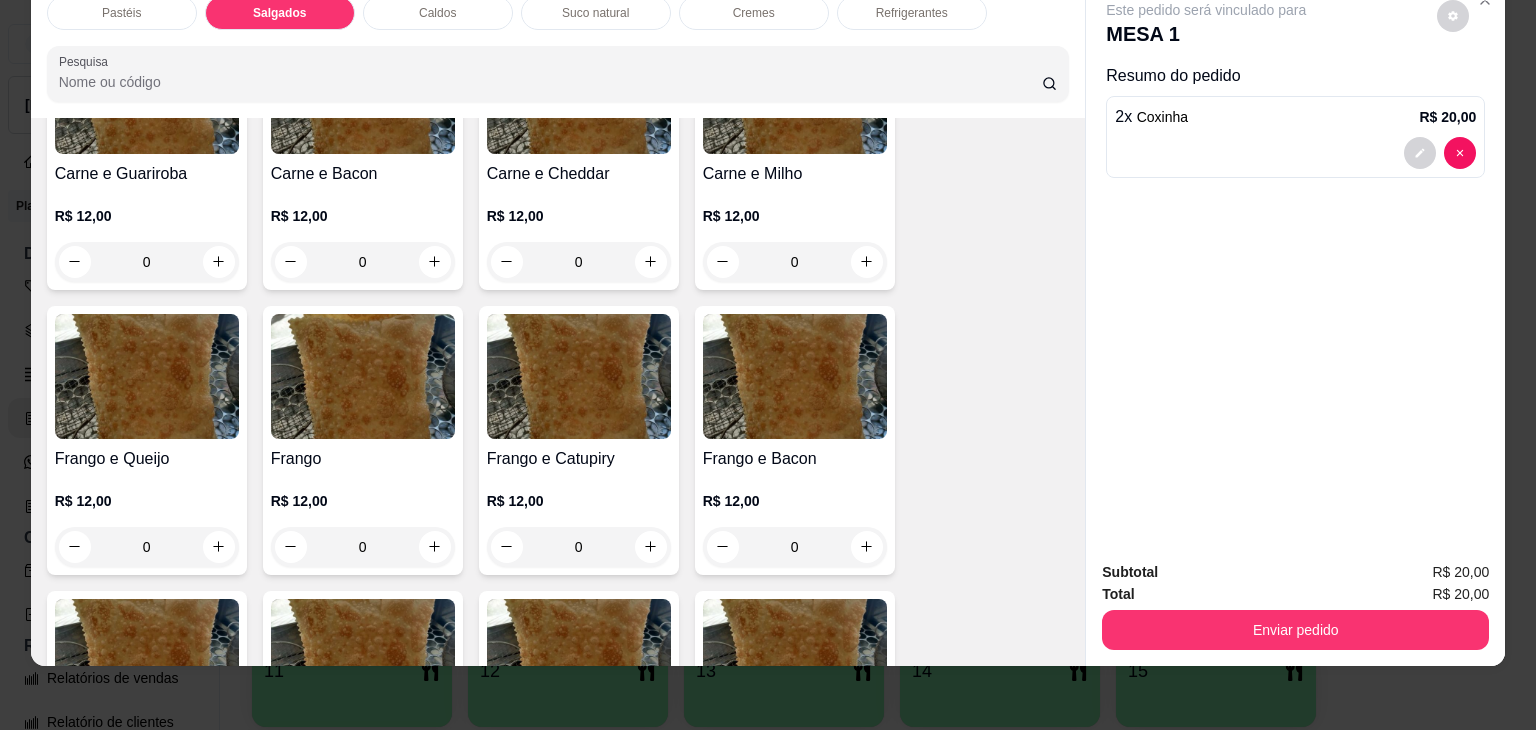 scroll, scrollTop: 424, scrollLeft: 0, axis: vertical 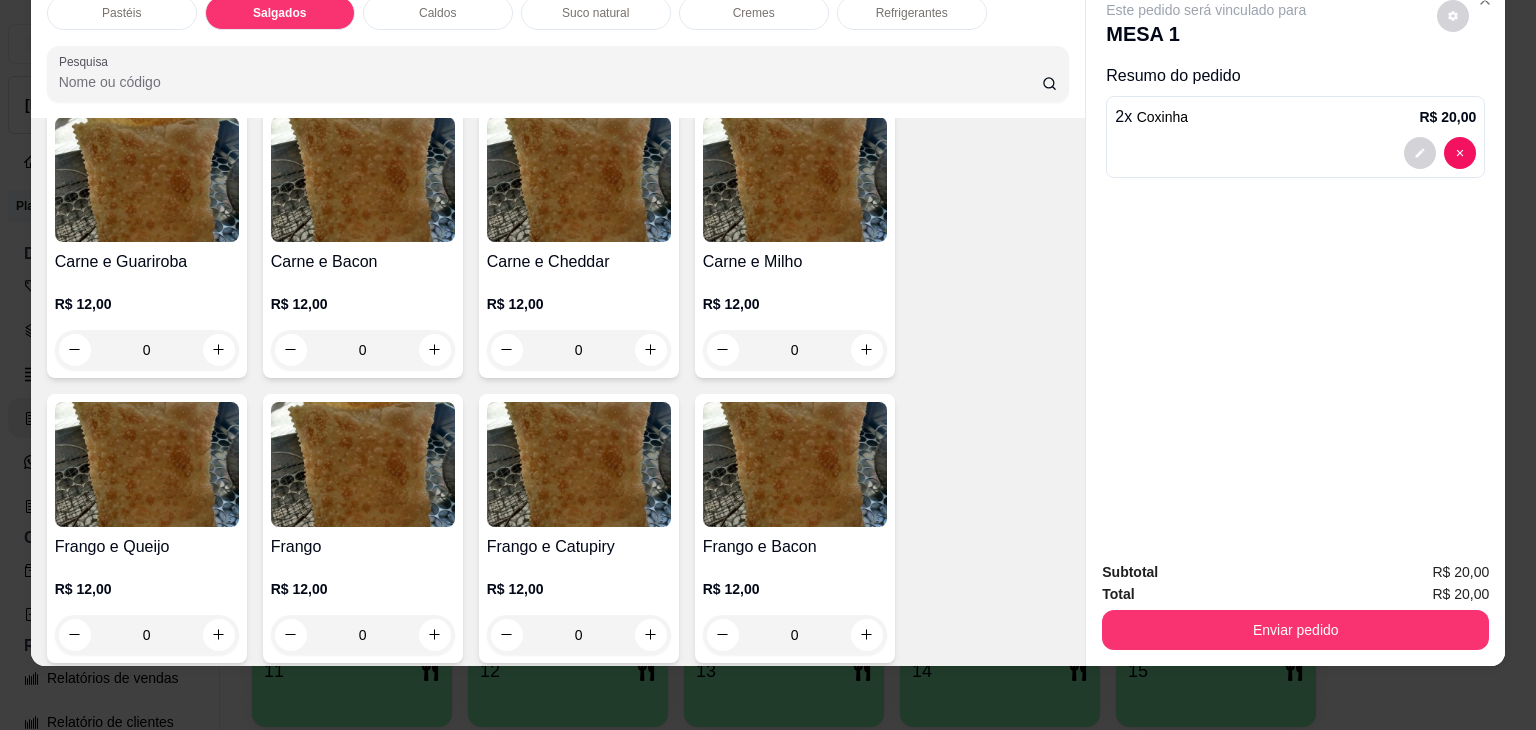 click on "Pastéis" at bounding box center [122, 13] 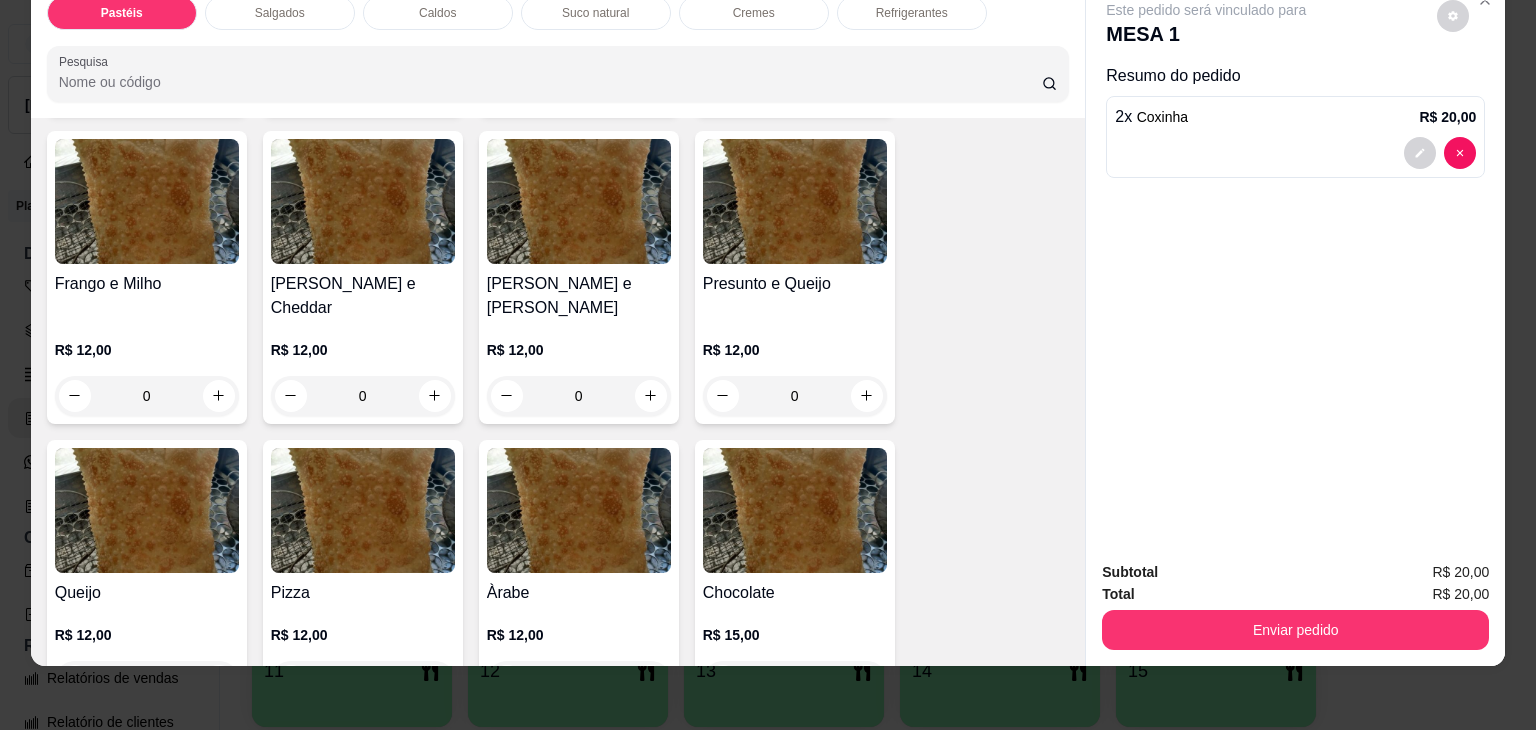 scroll, scrollTop: 1000, scrollLeft: 0, axis: vertical 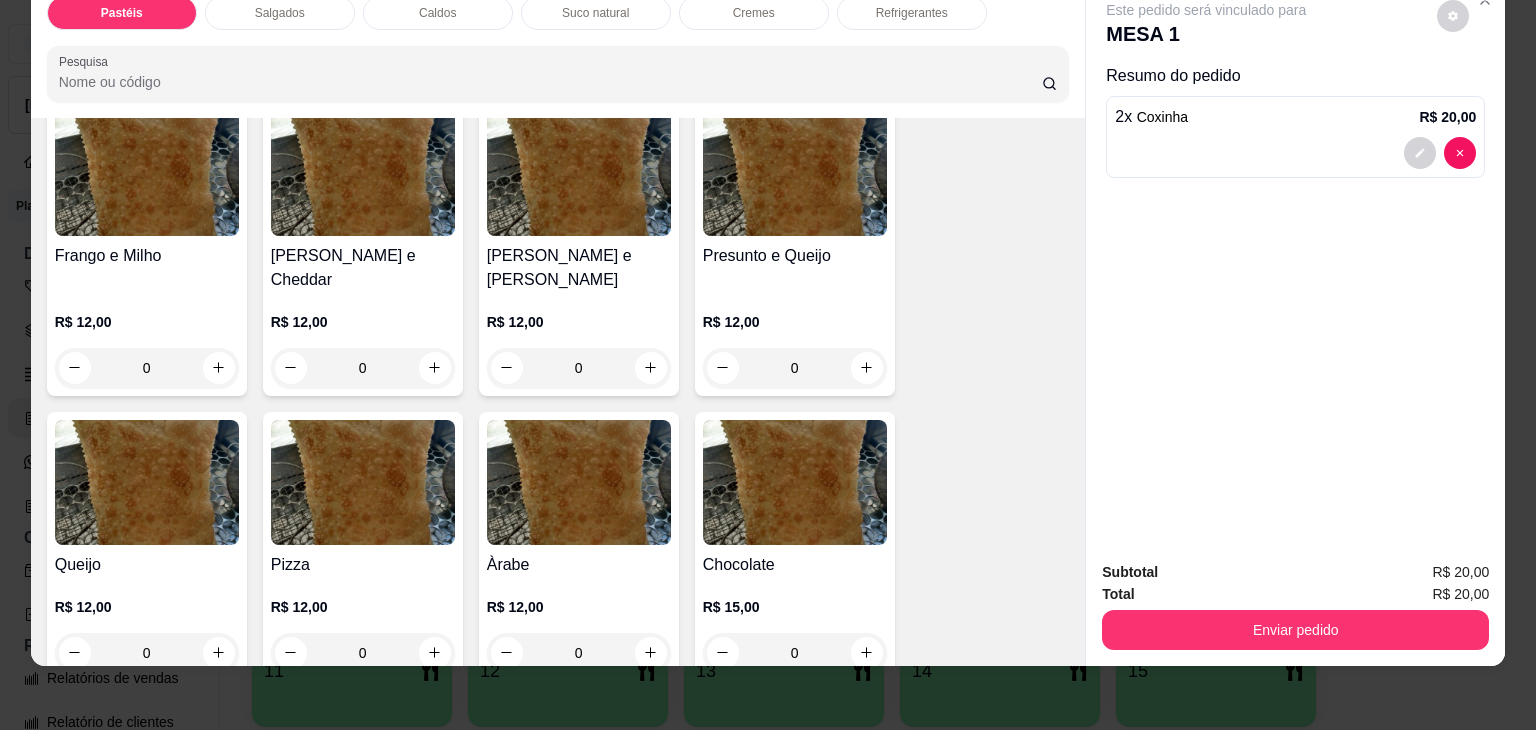 click on "0" at bounding box center (795, 368) 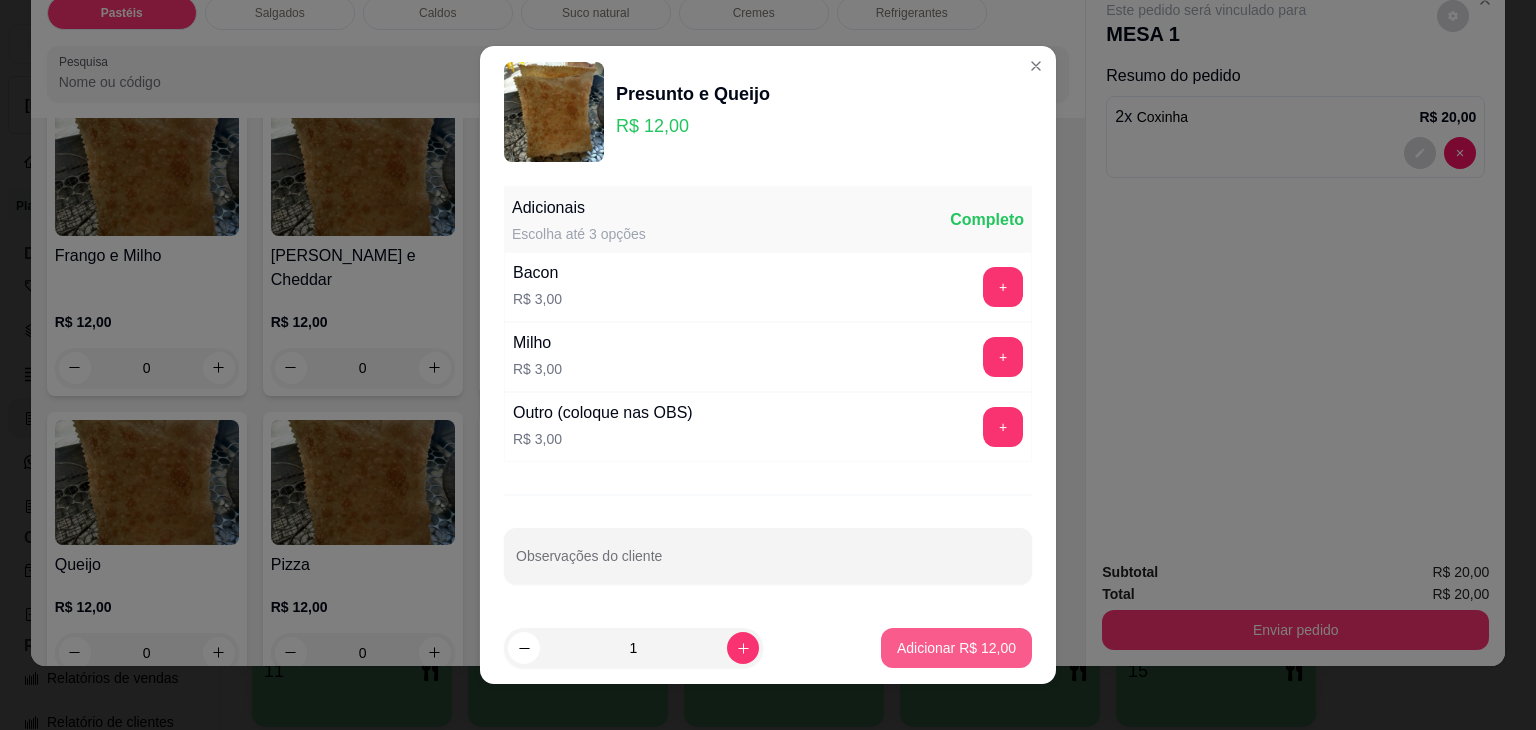 click on "Adicionar   R$ 12,00" at bounding box center (956, 648) 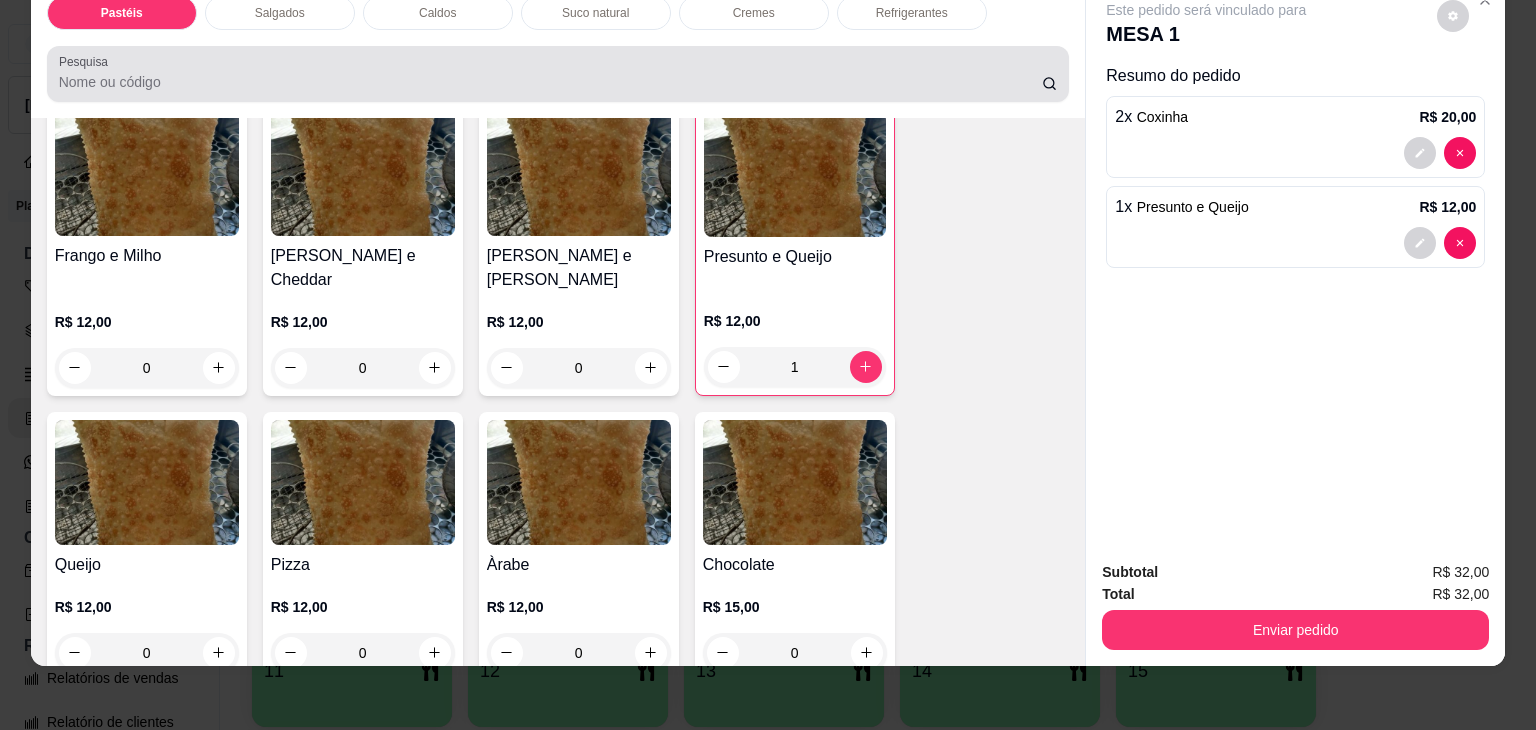 scroll, scrollTop: 0, scrollLeft: 0, axis: both 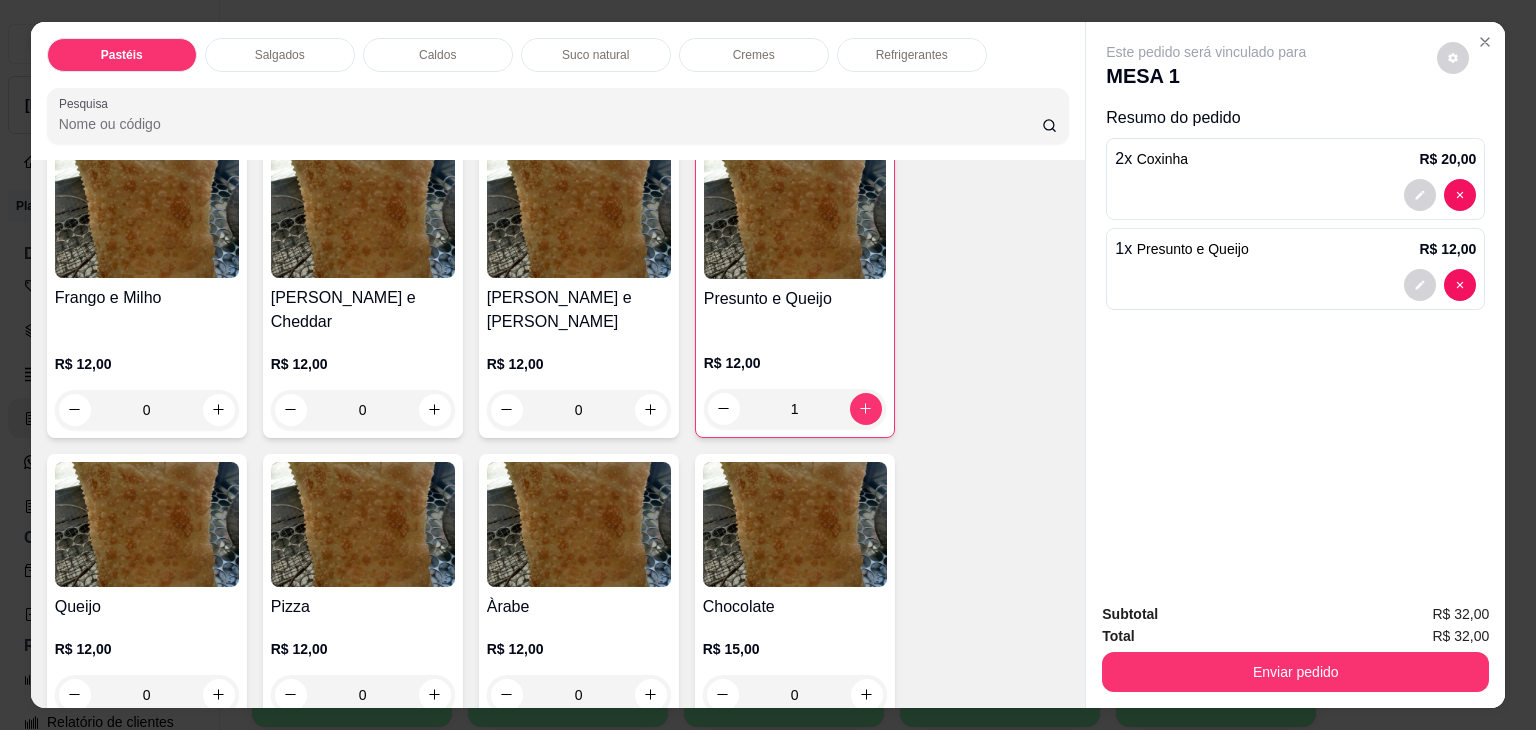 click on "Suco natural" at bounding box center (596, 55) 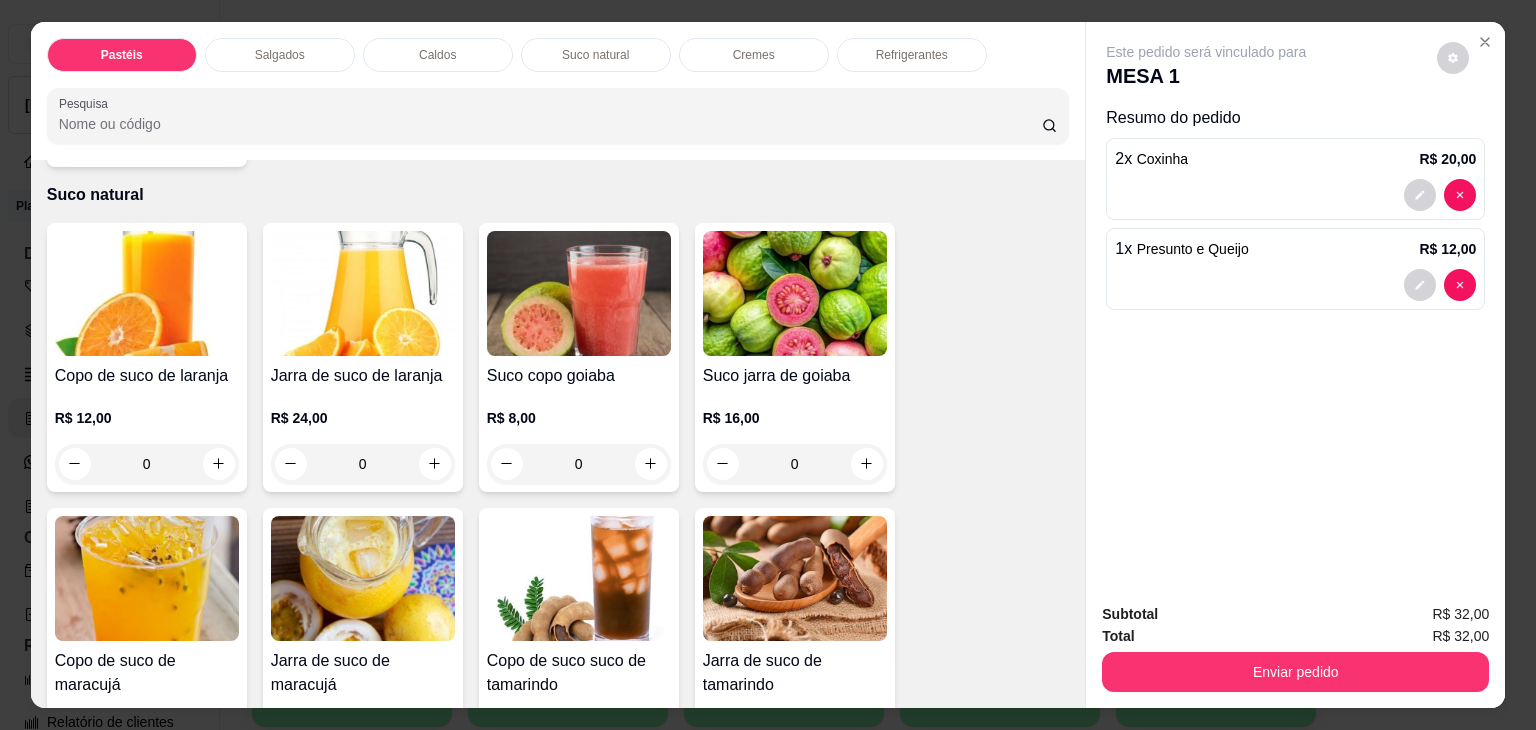 scroll, scrollTop: 49, scrollLeft: 0, axis: vertical 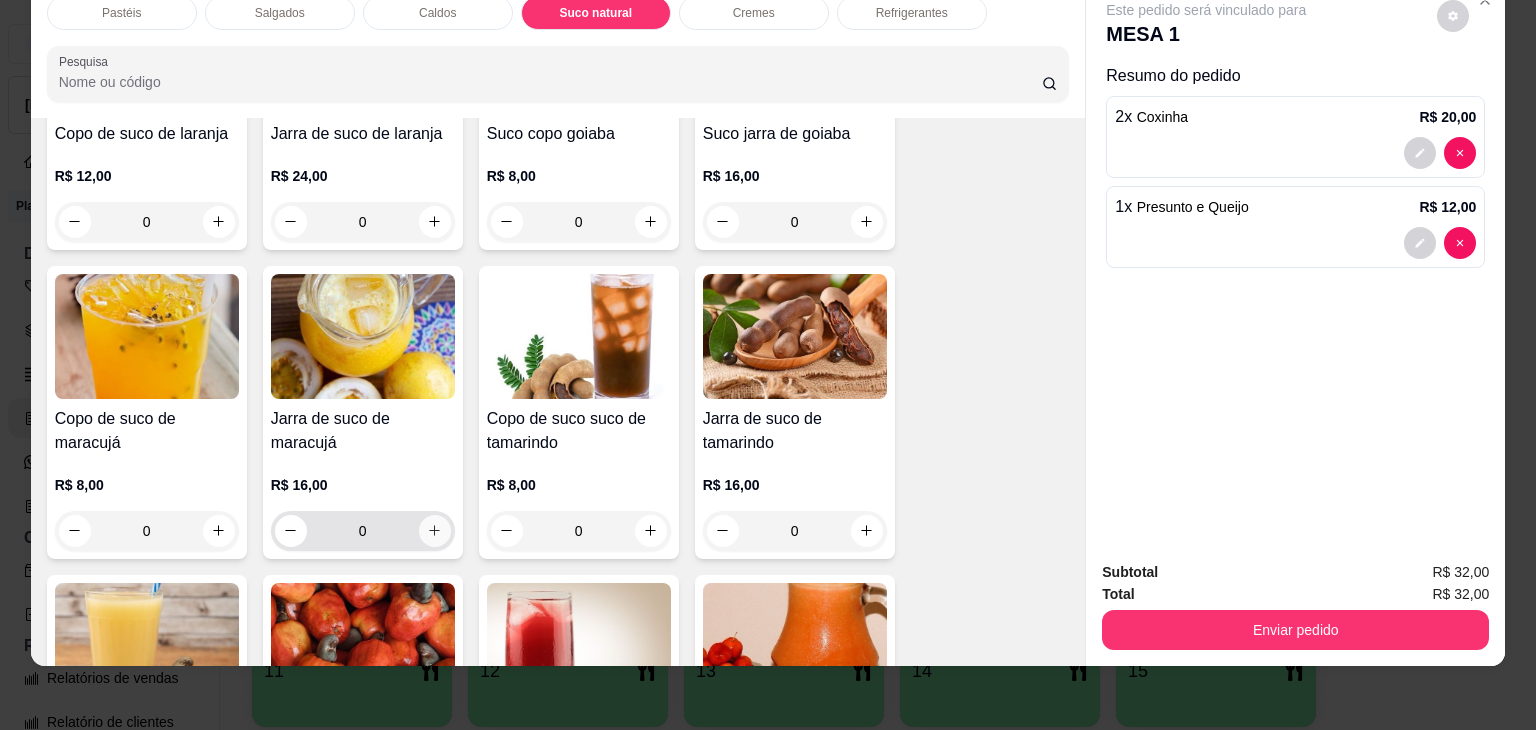 click 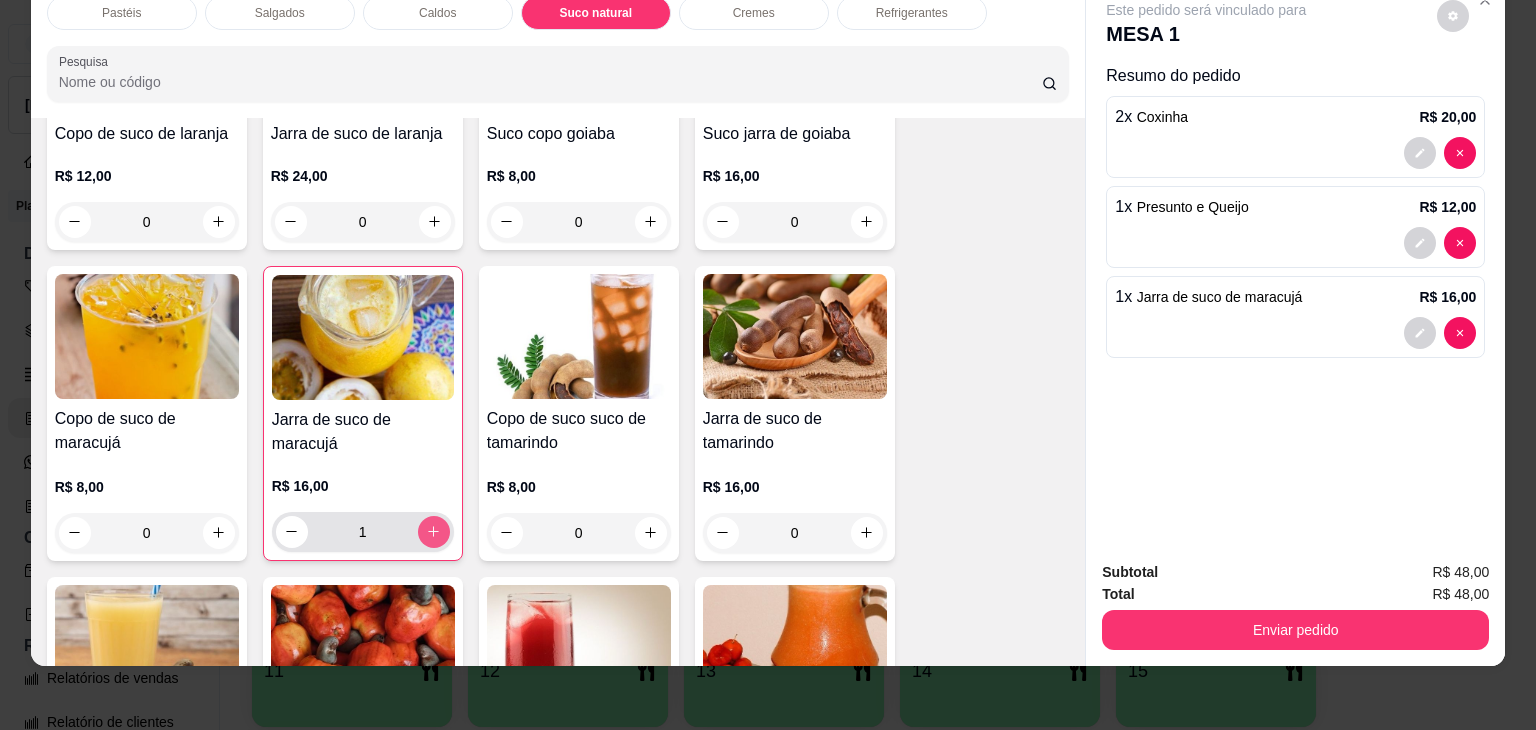 type on "1" 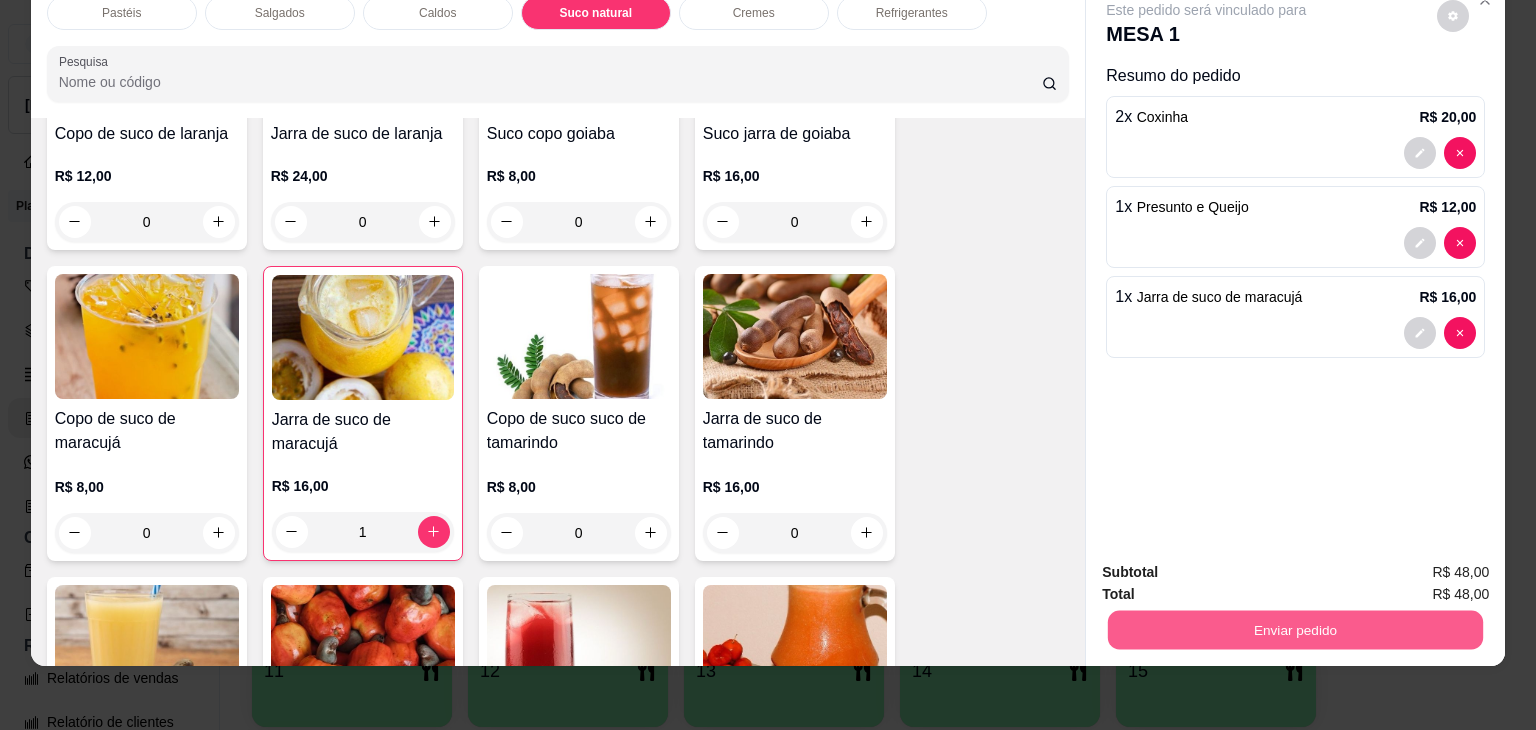 click on "Enviar pedido" at bounding box center (1295, 630) 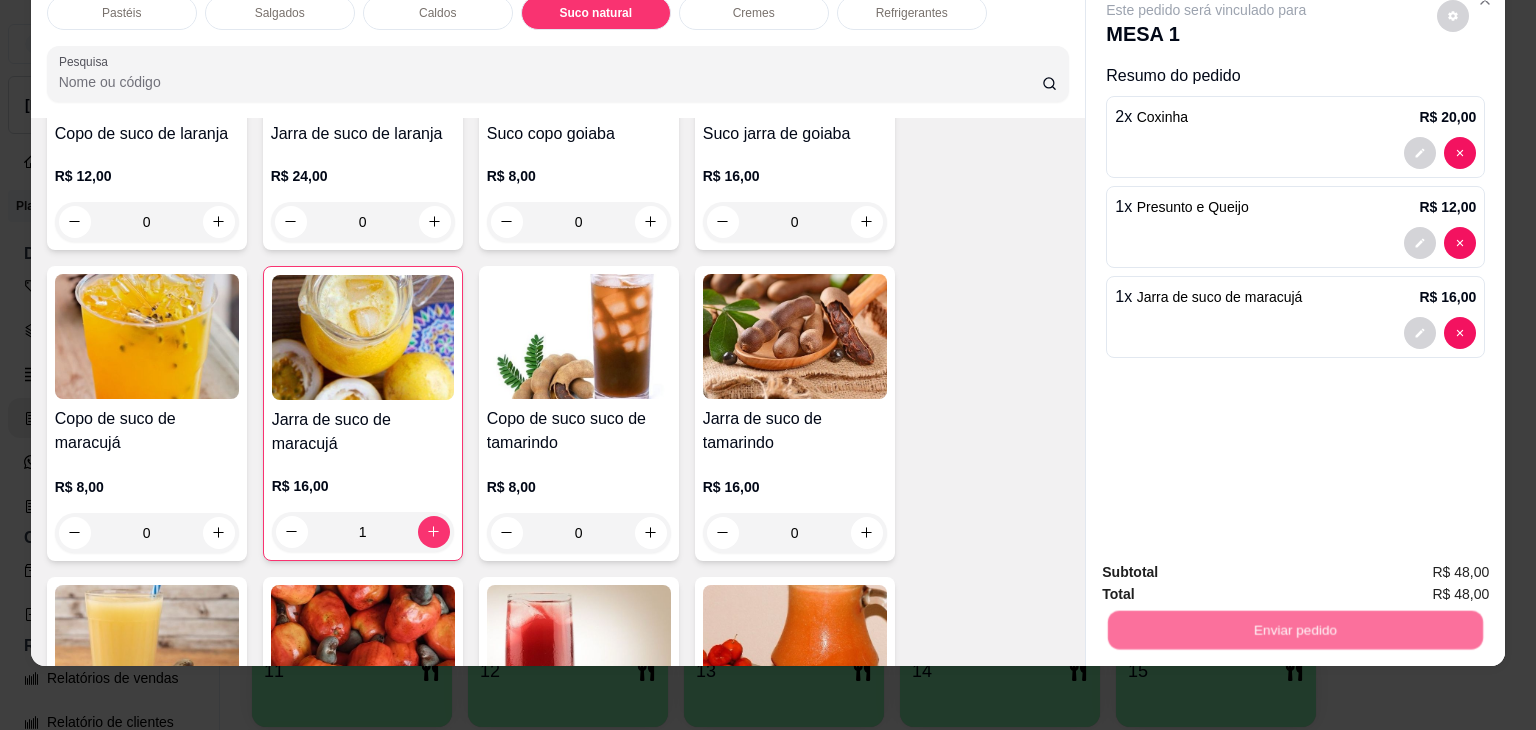 click on "Não registrar e enviar pedido" at bounding box center (1229, 565) 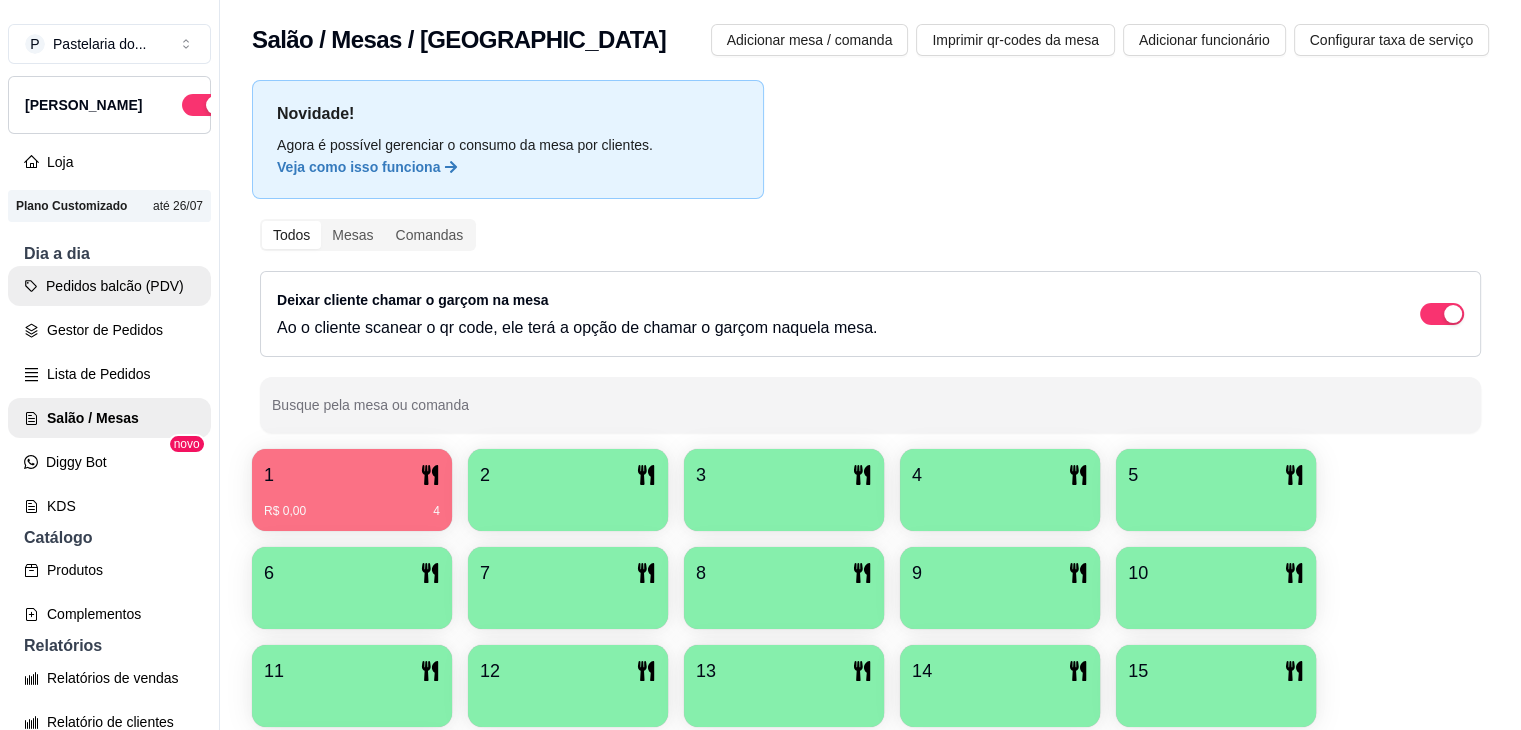 click on "Pedidos balcão (PDV)" at bounding box center (109, 286) 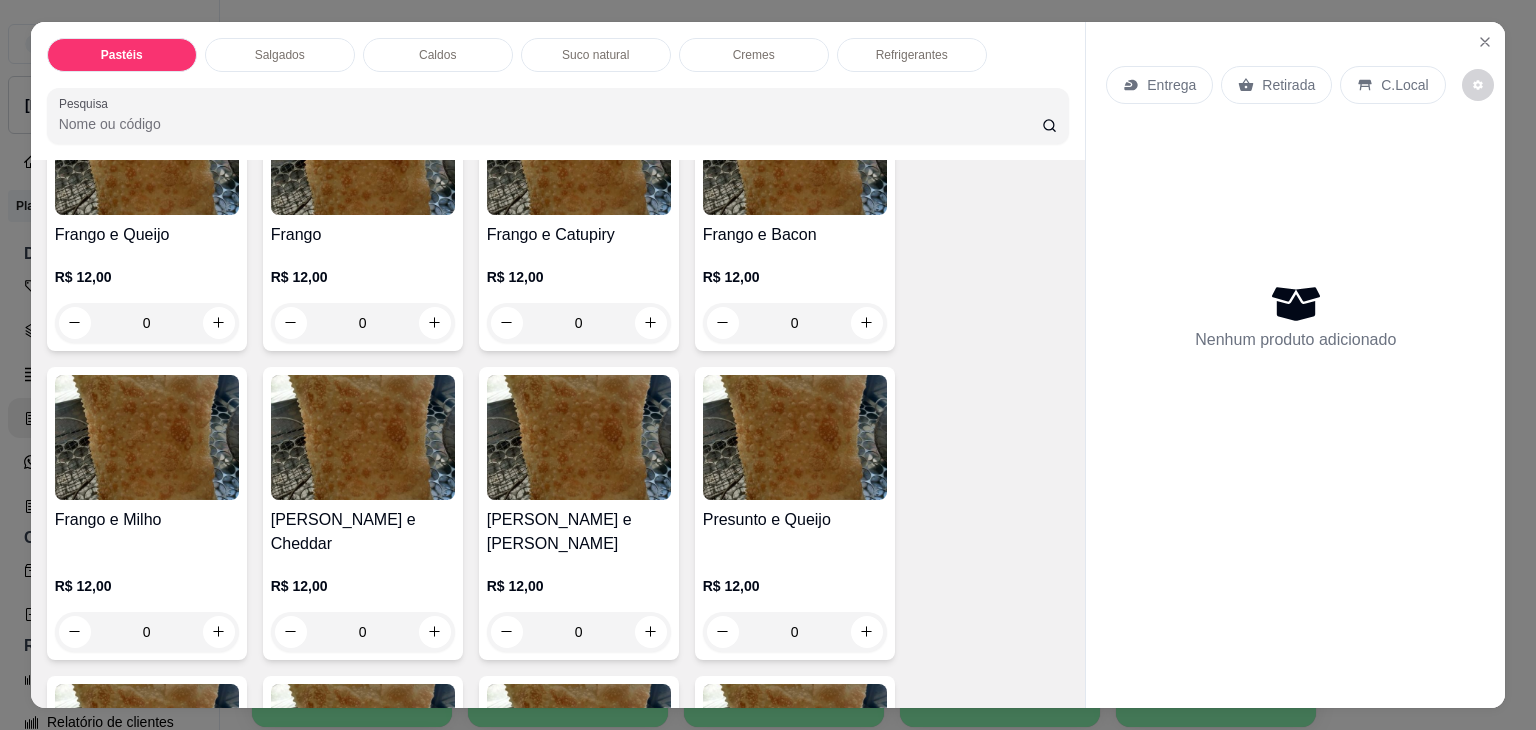 scroll, scrollTop: 1000, scrollLeft: 0, axis: vertical 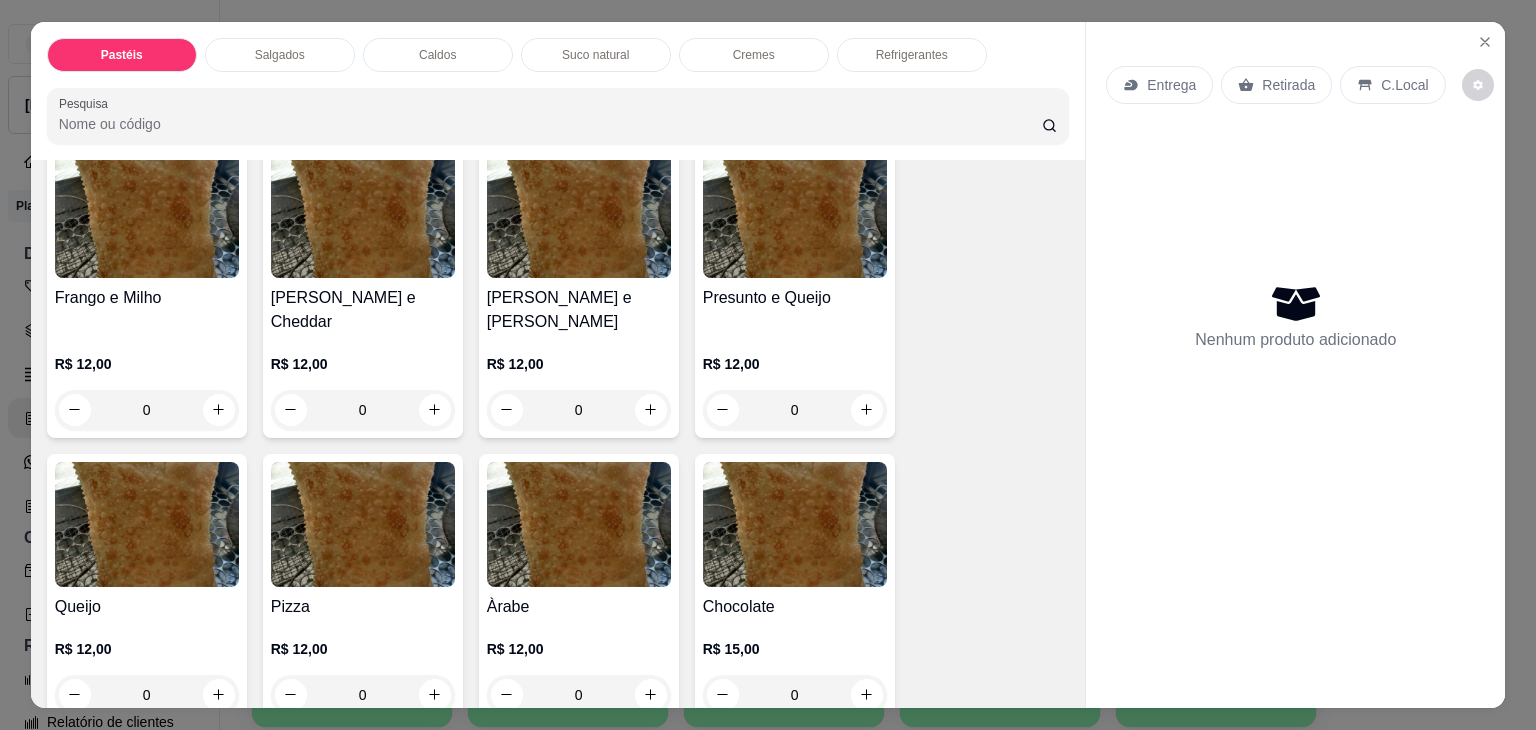 click on "0" at bounding box center [795, 410] 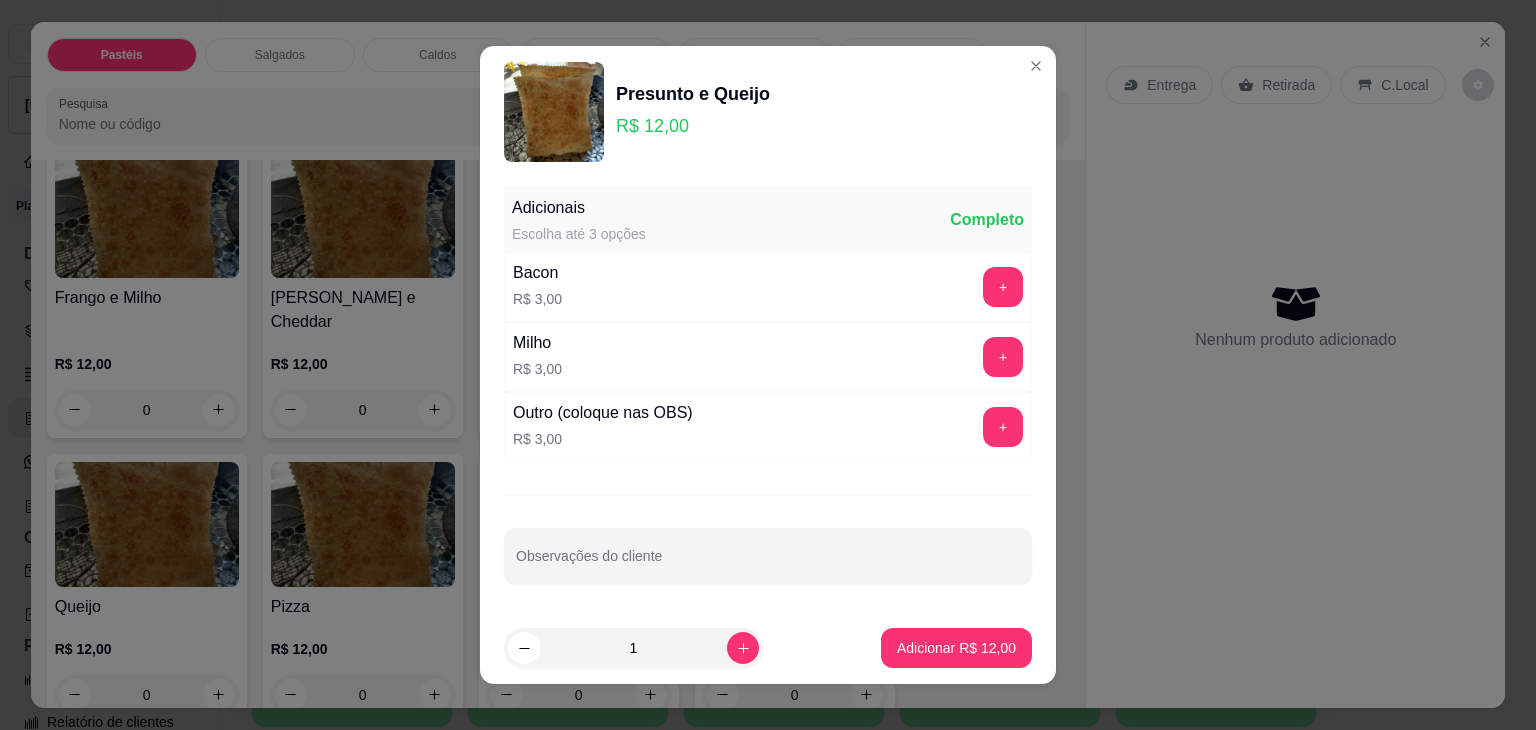 click on "Adicionar   R$ 12,00" at bounding box center [956, 648] 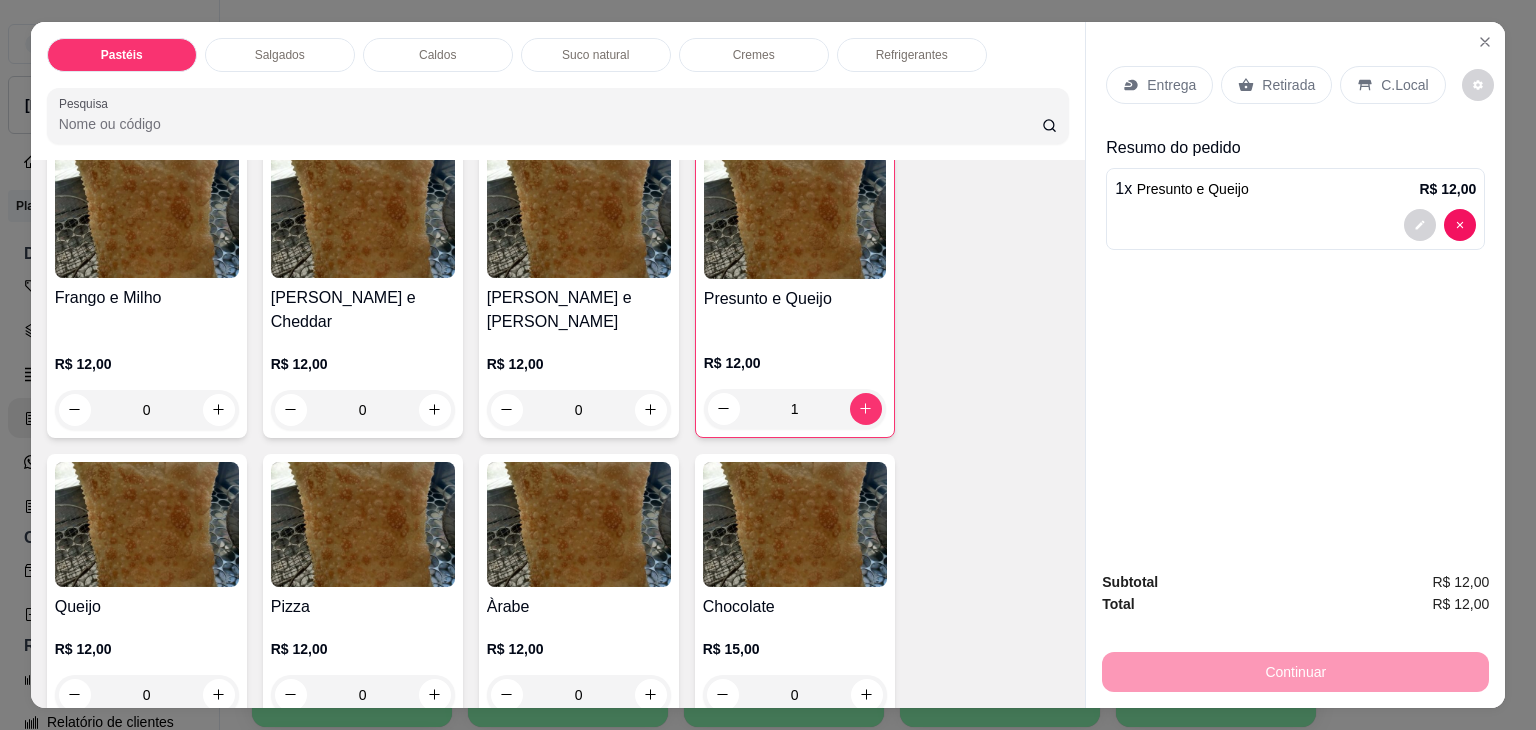 click on "Salgados" at bounding box center (280, 55) 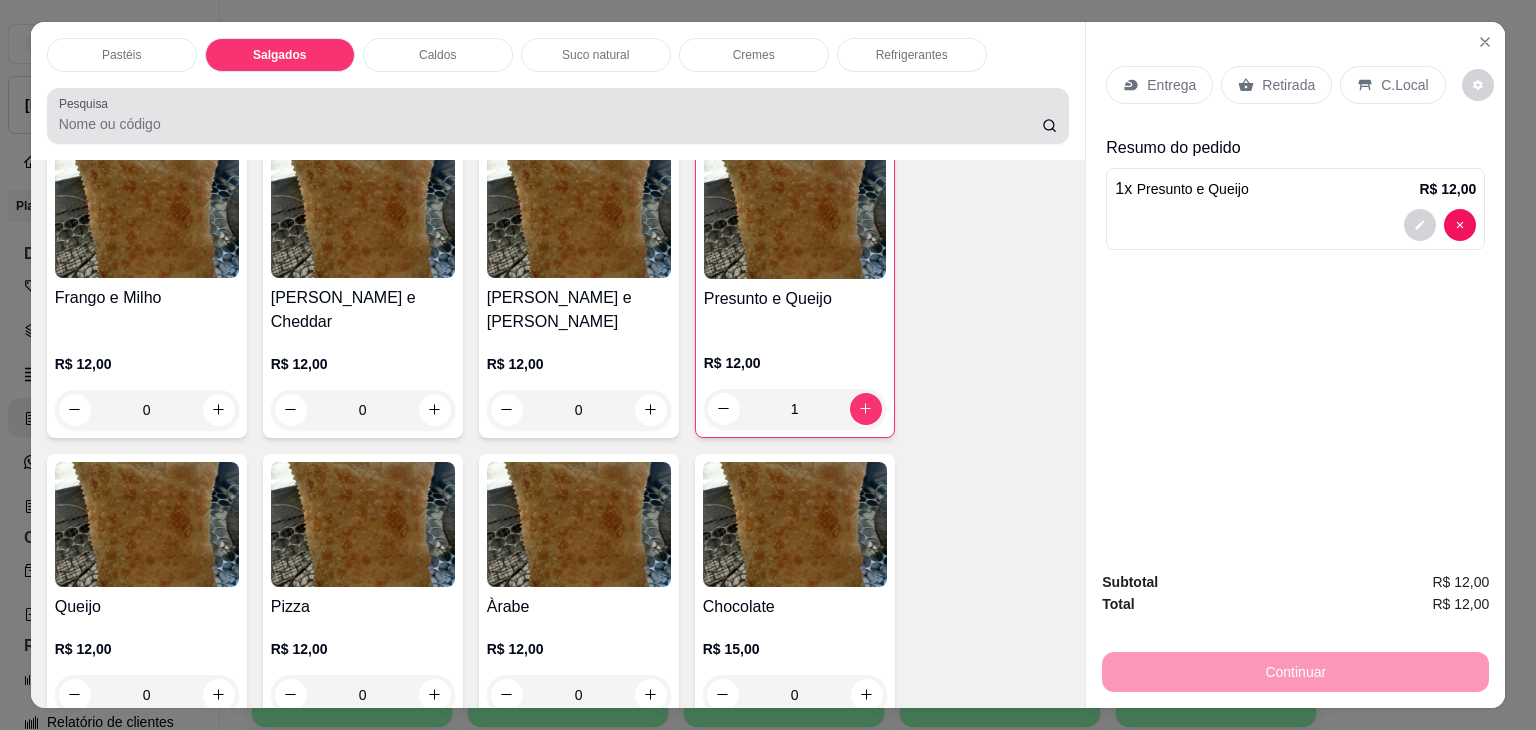 scroll, scrollTop: 2126, scrollLeft: 0, axis: vertical 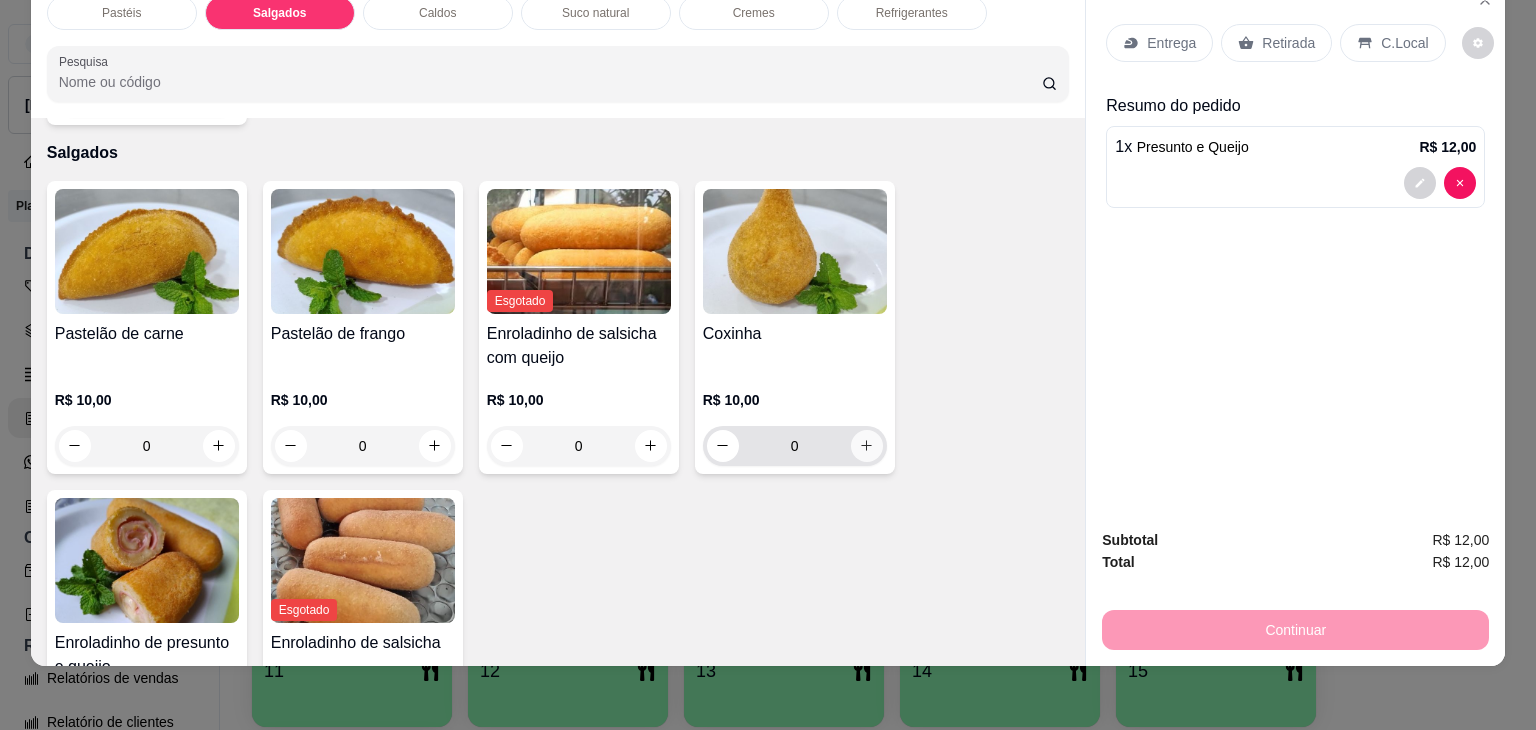 click 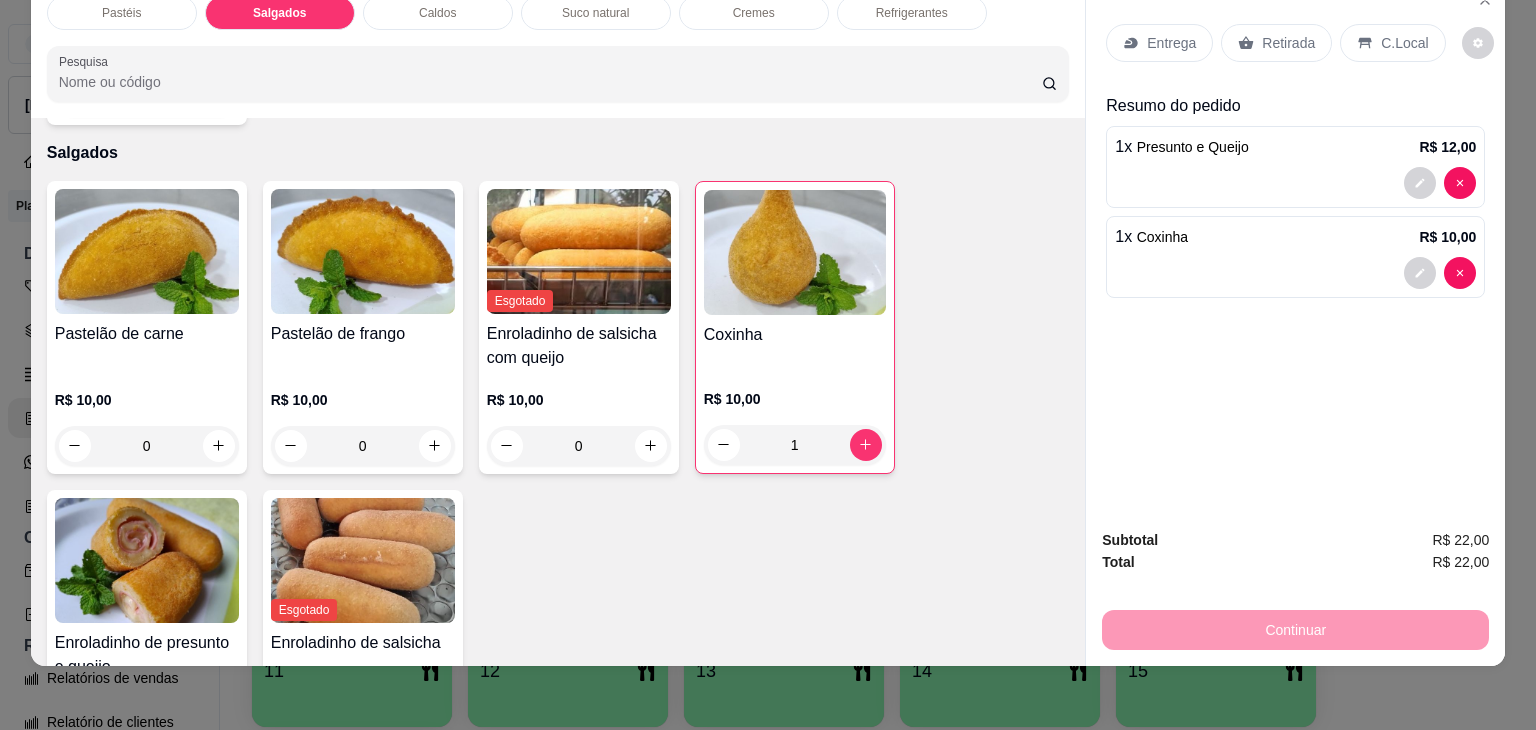 click on "Retirada" at bounding box center (1288, 43) 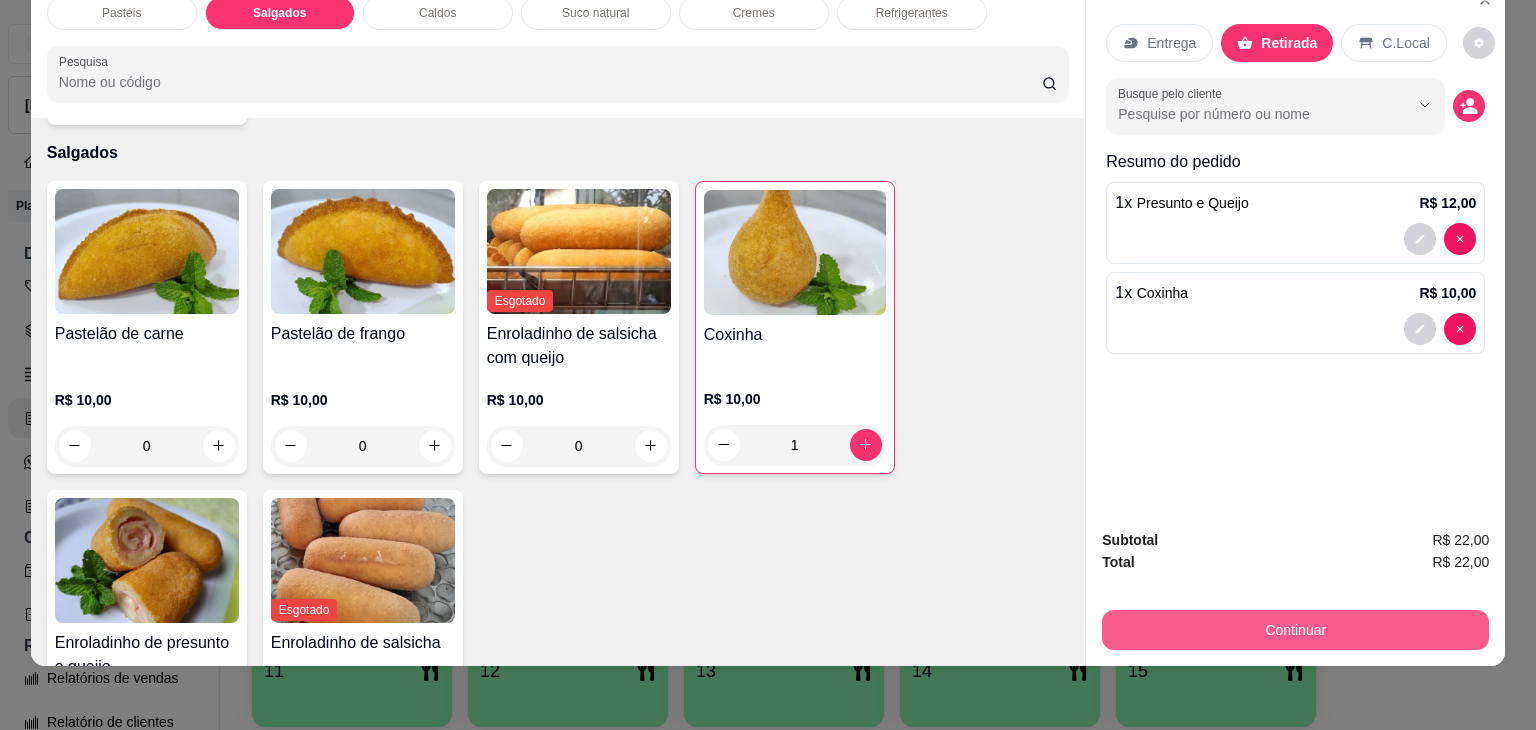 click on "Continuar" at bounding box center (1295, 630) 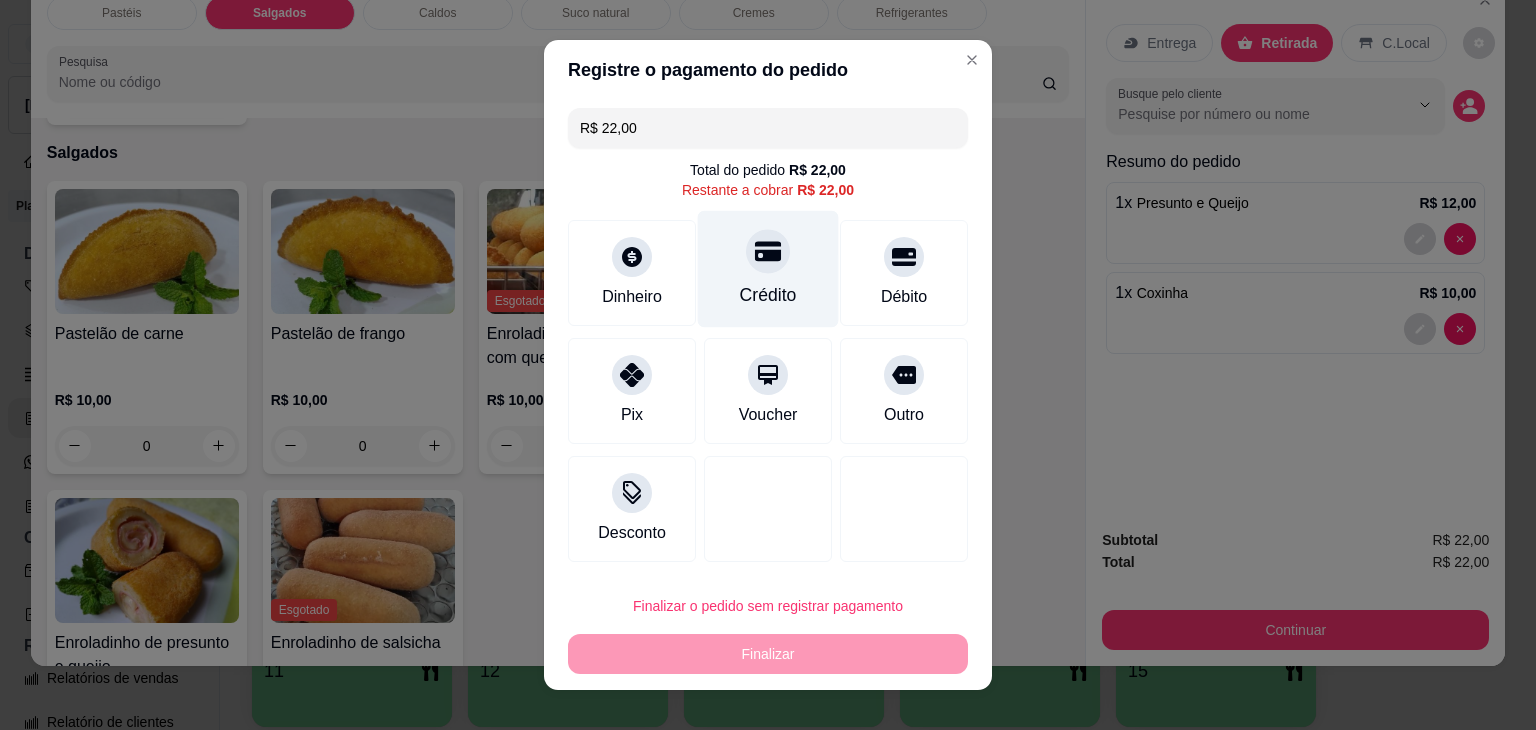 click on "Crédito" at bounding box center (768, 269) 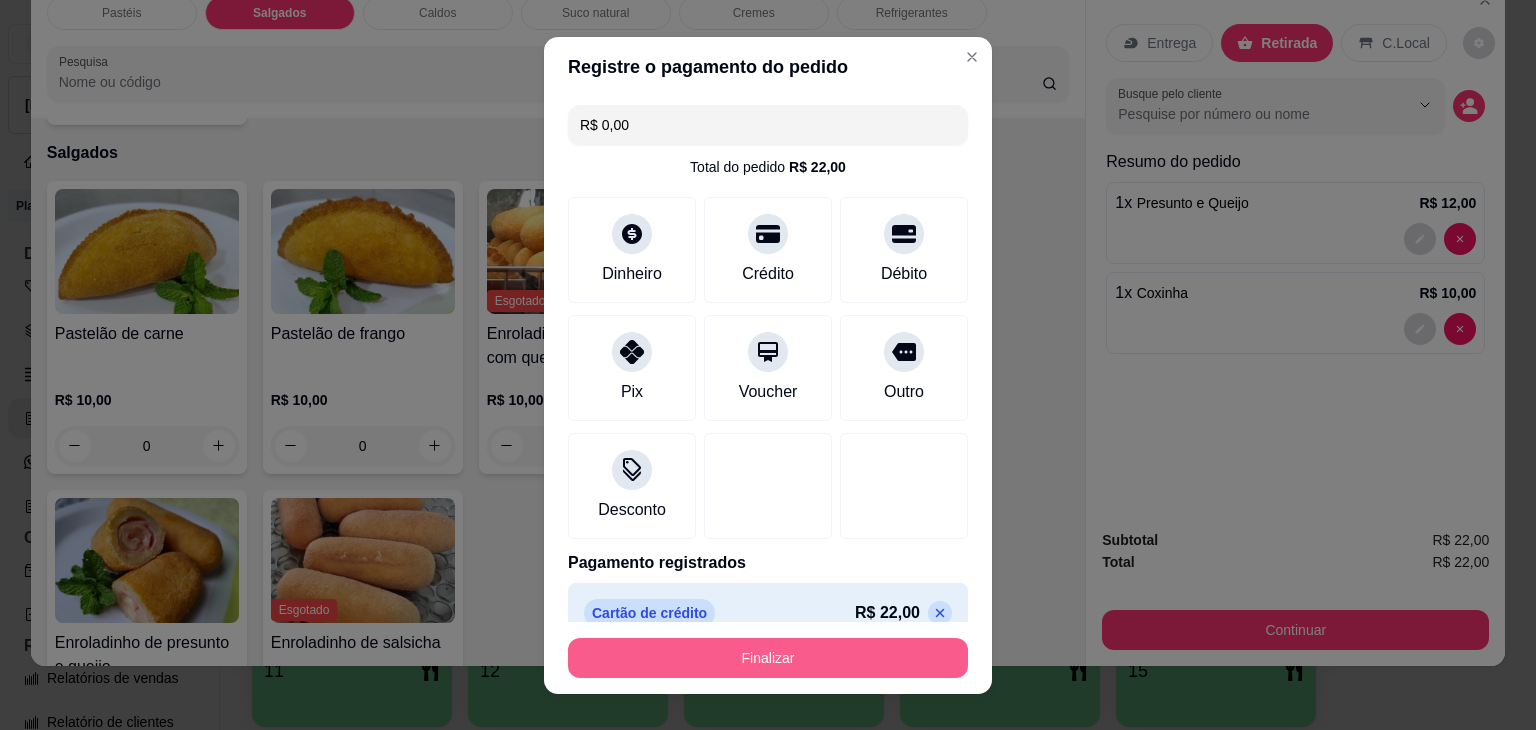 click on "Finalizar" at bounding box center (768, 658) 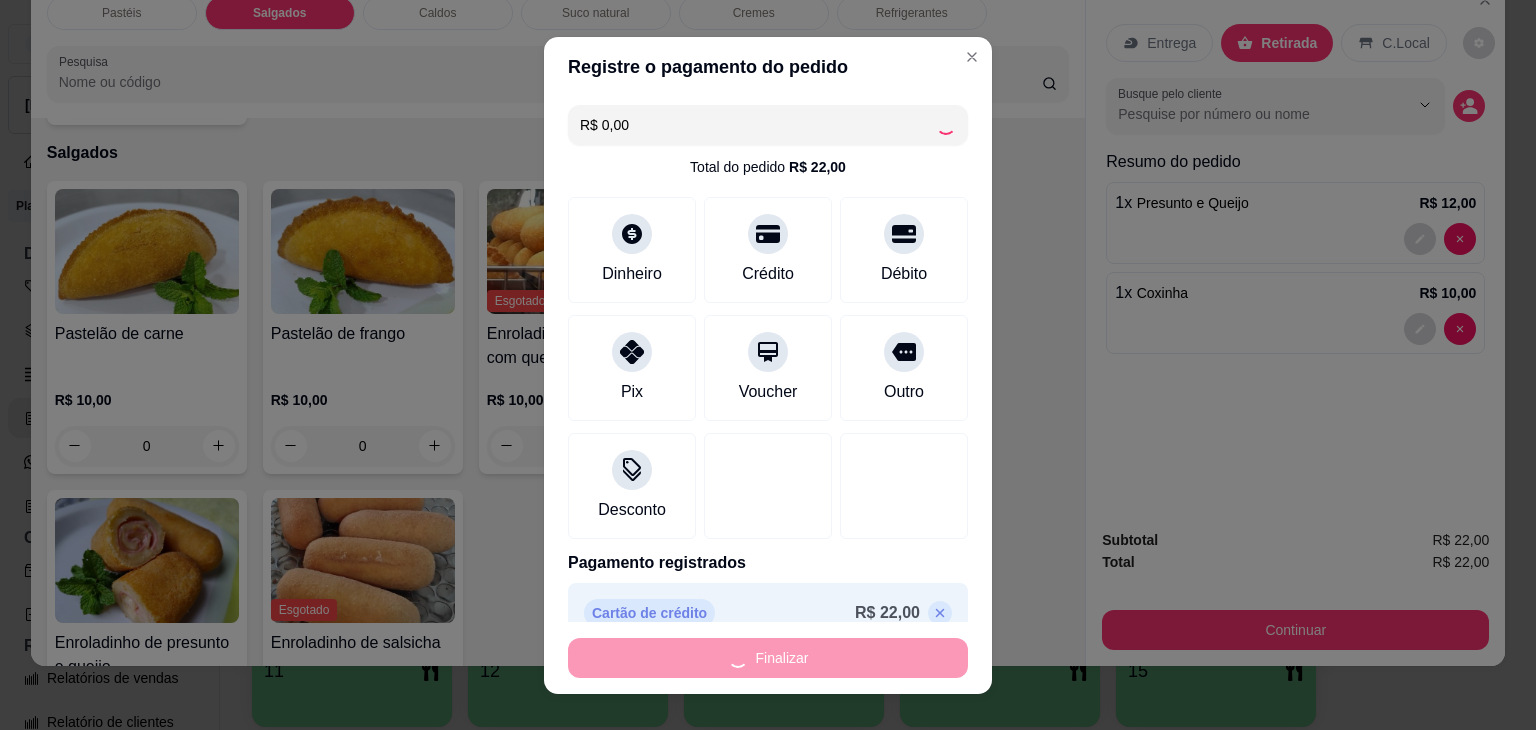 type on "0" 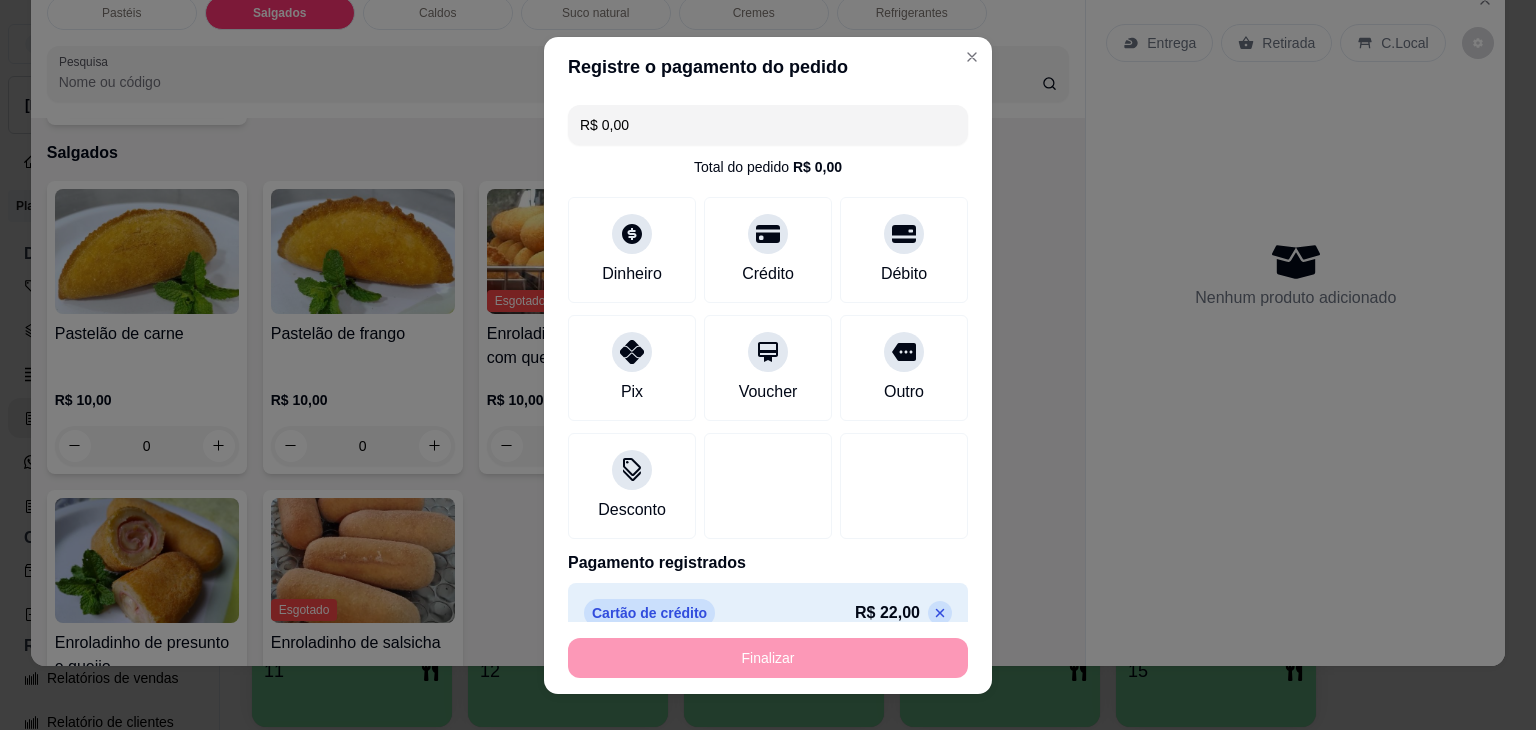 type on "-R$ 22,00" 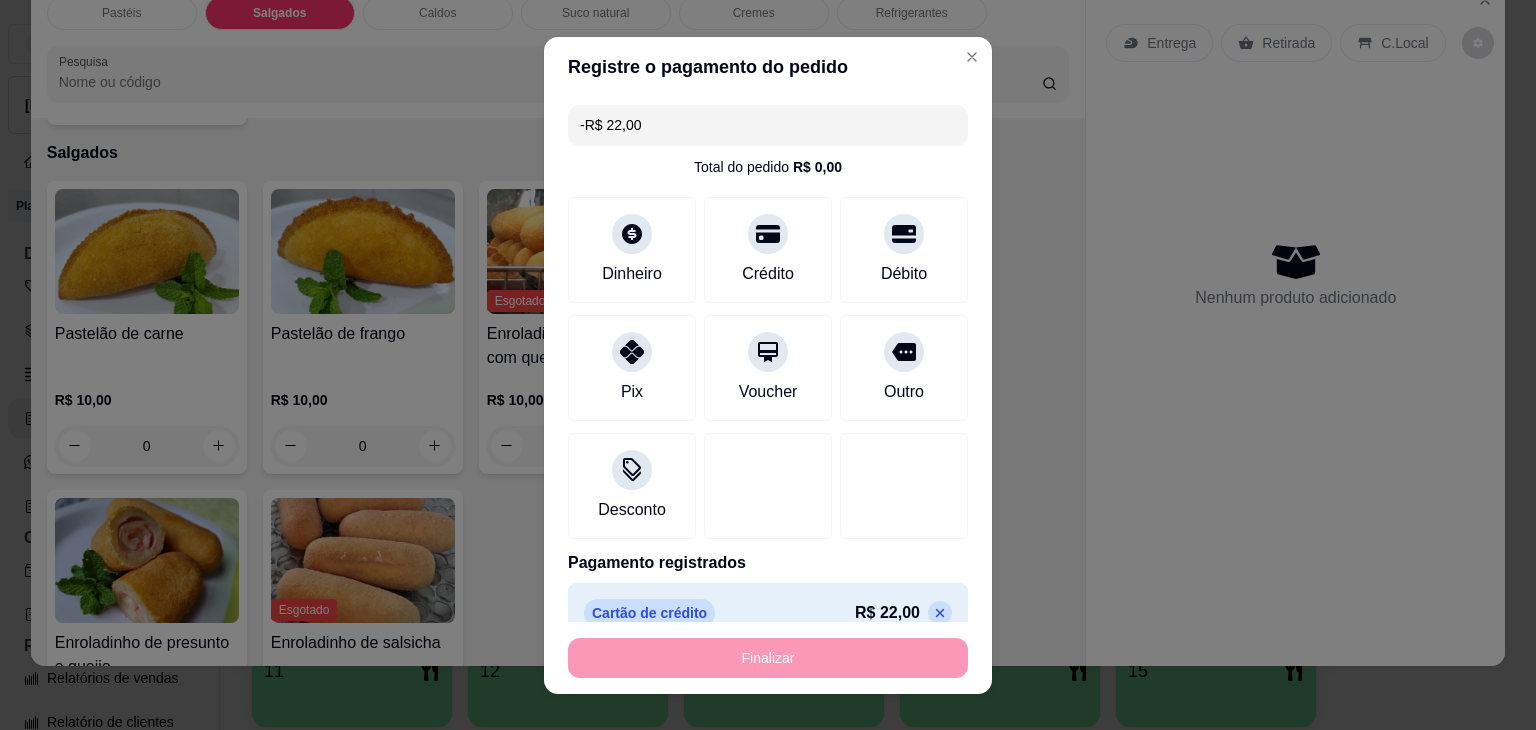 scroll, scrollTop: 2124, scrollLeft: 0, axis: vertical 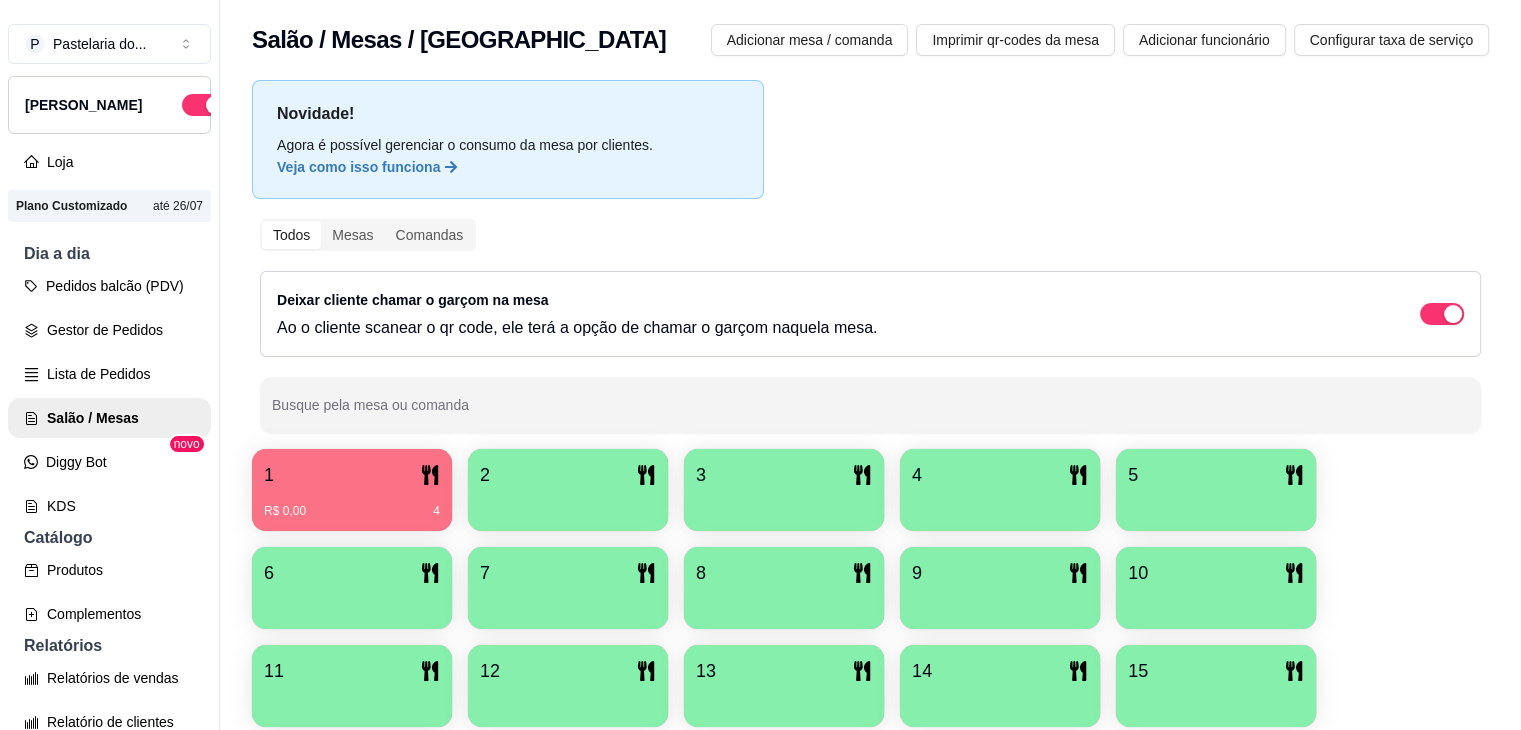 click on "1" at bounding box center (352, 475) 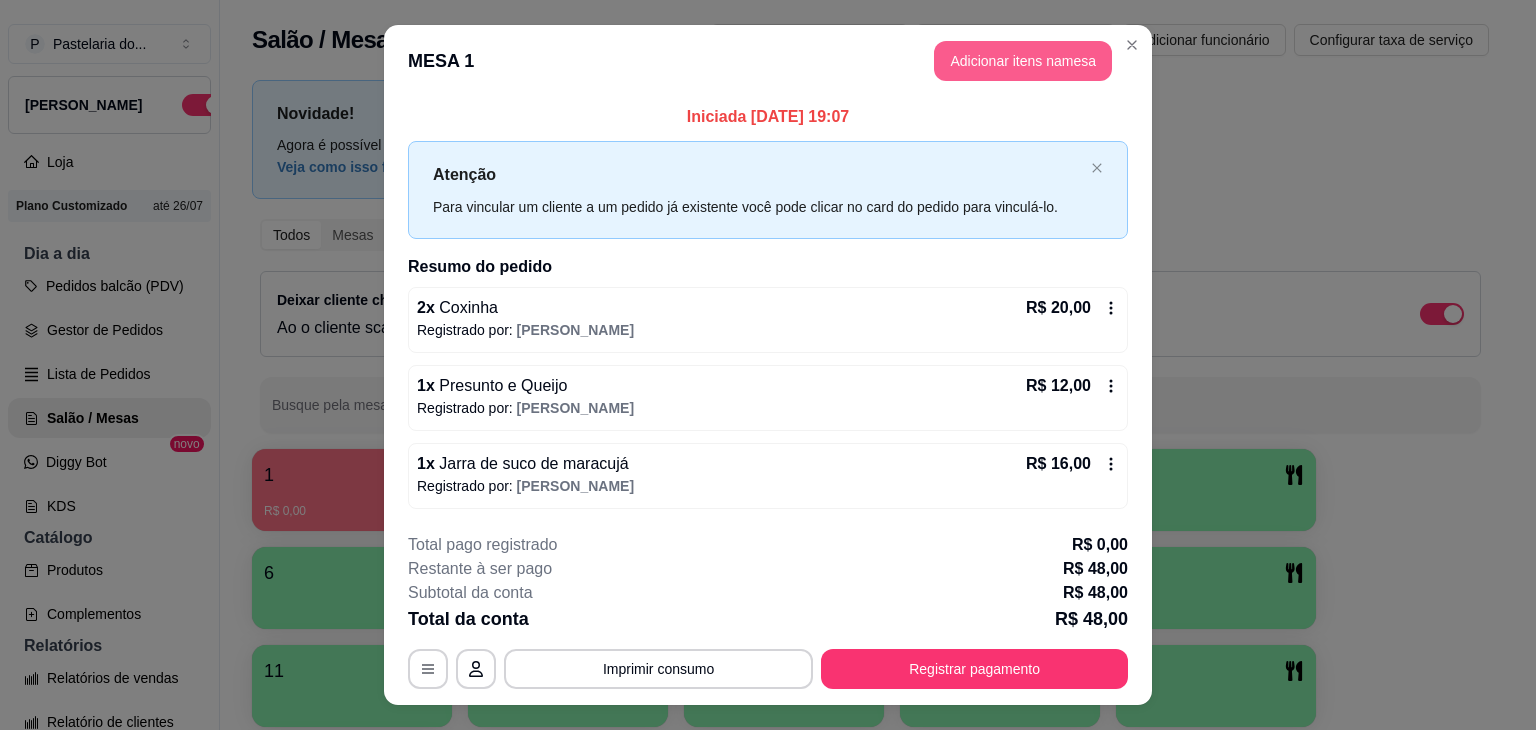 click on "Adicionar itens na  mesa" at bounding box center [1023, 61] 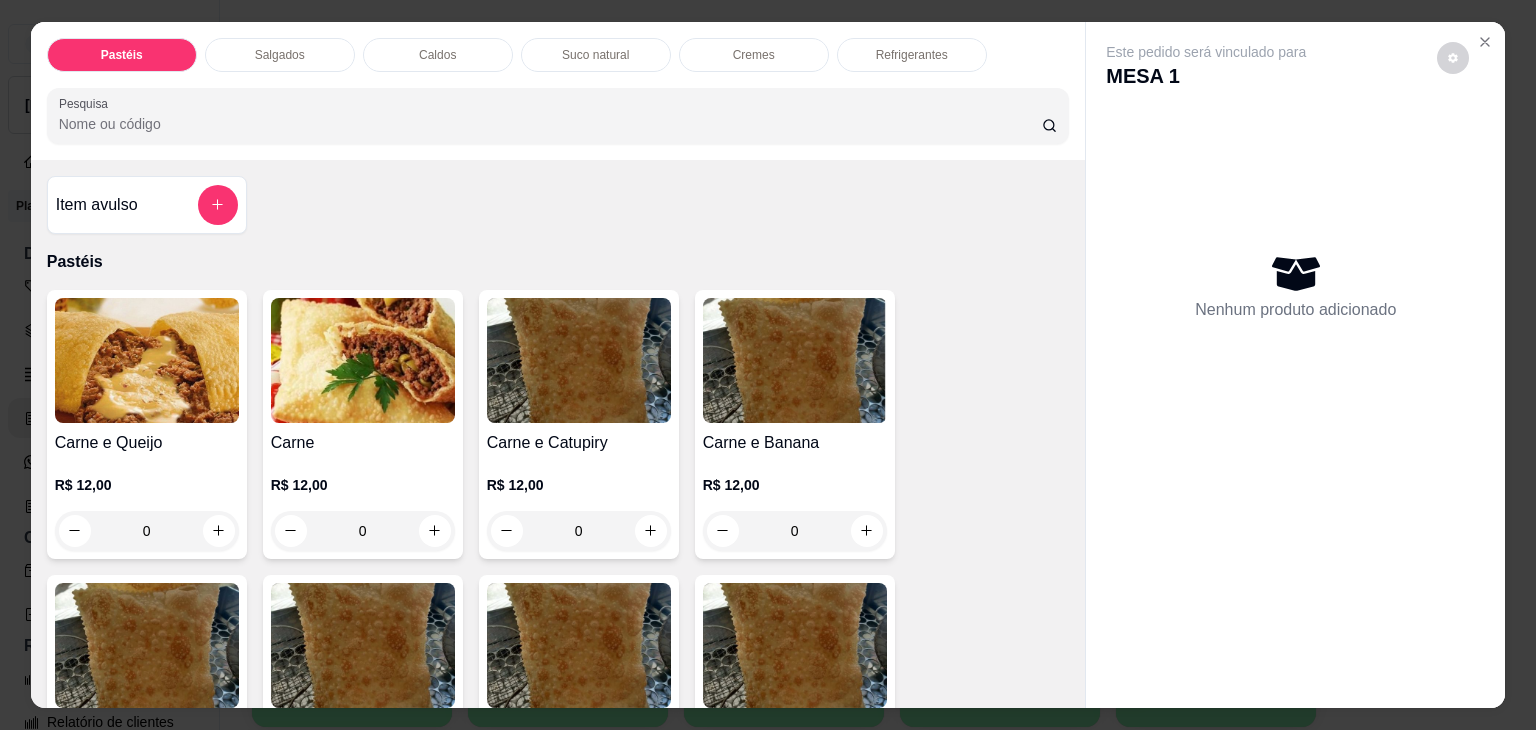 click on "Salgados" at bounding box center (280, 55) 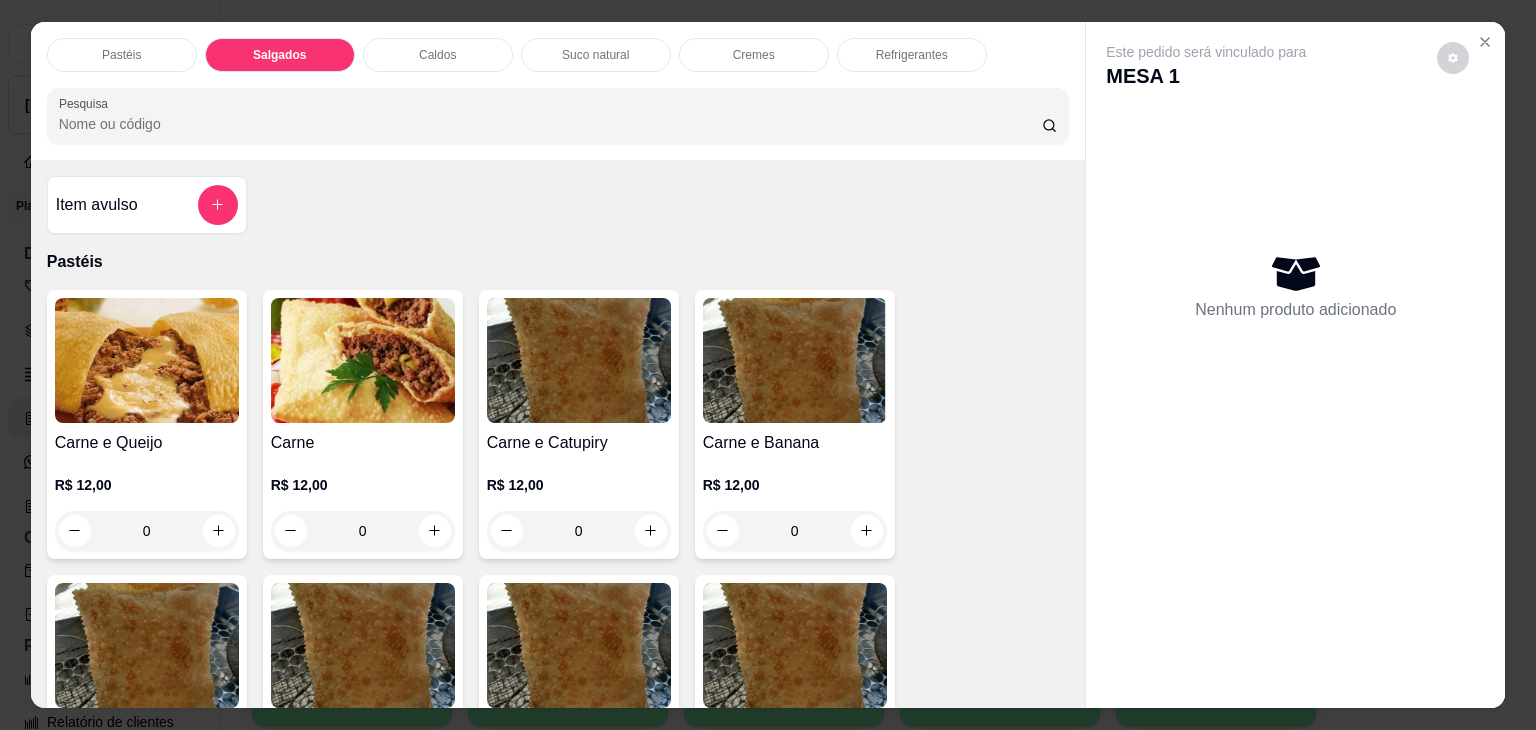 scroll, scrollTop: 2124, scrollLeft: 0, axis: vertical 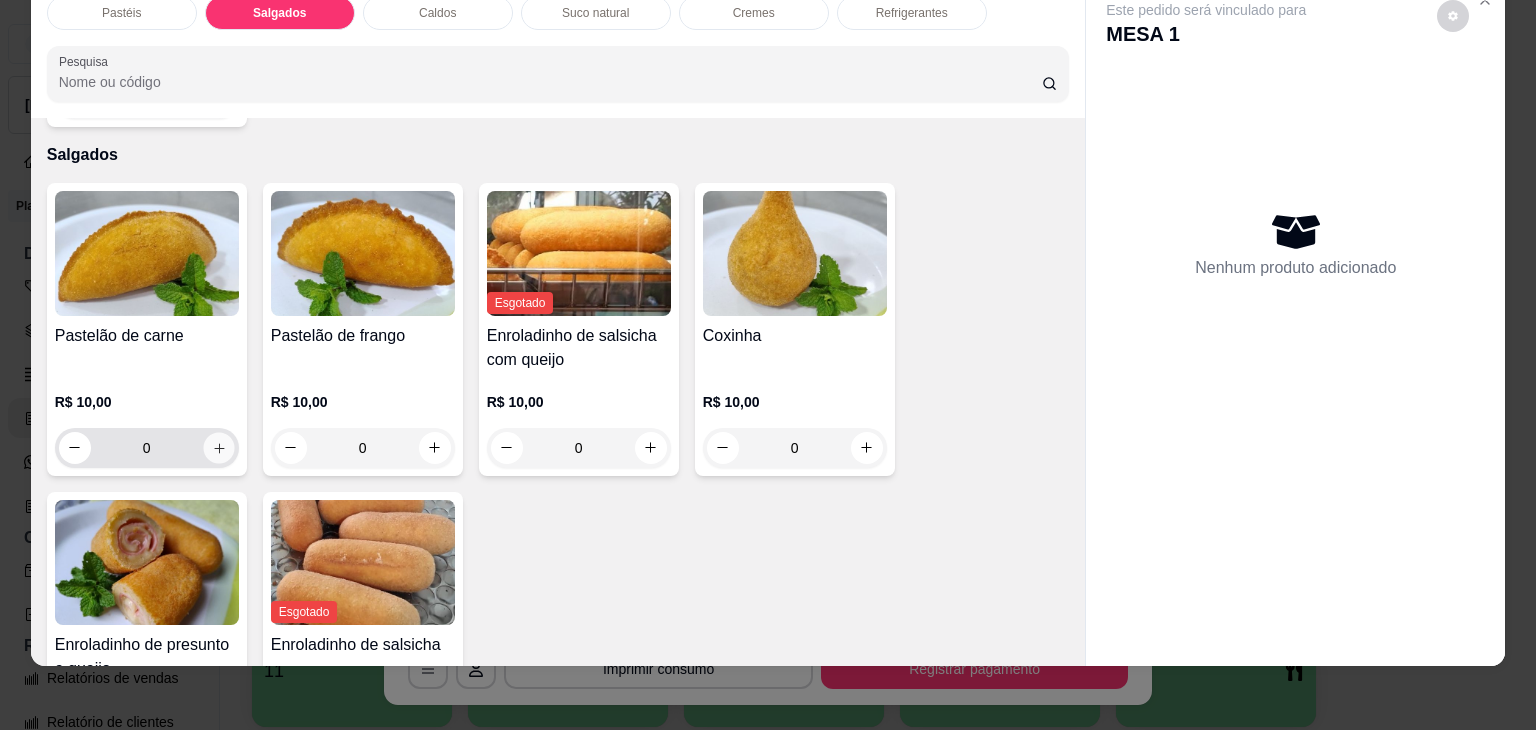 click 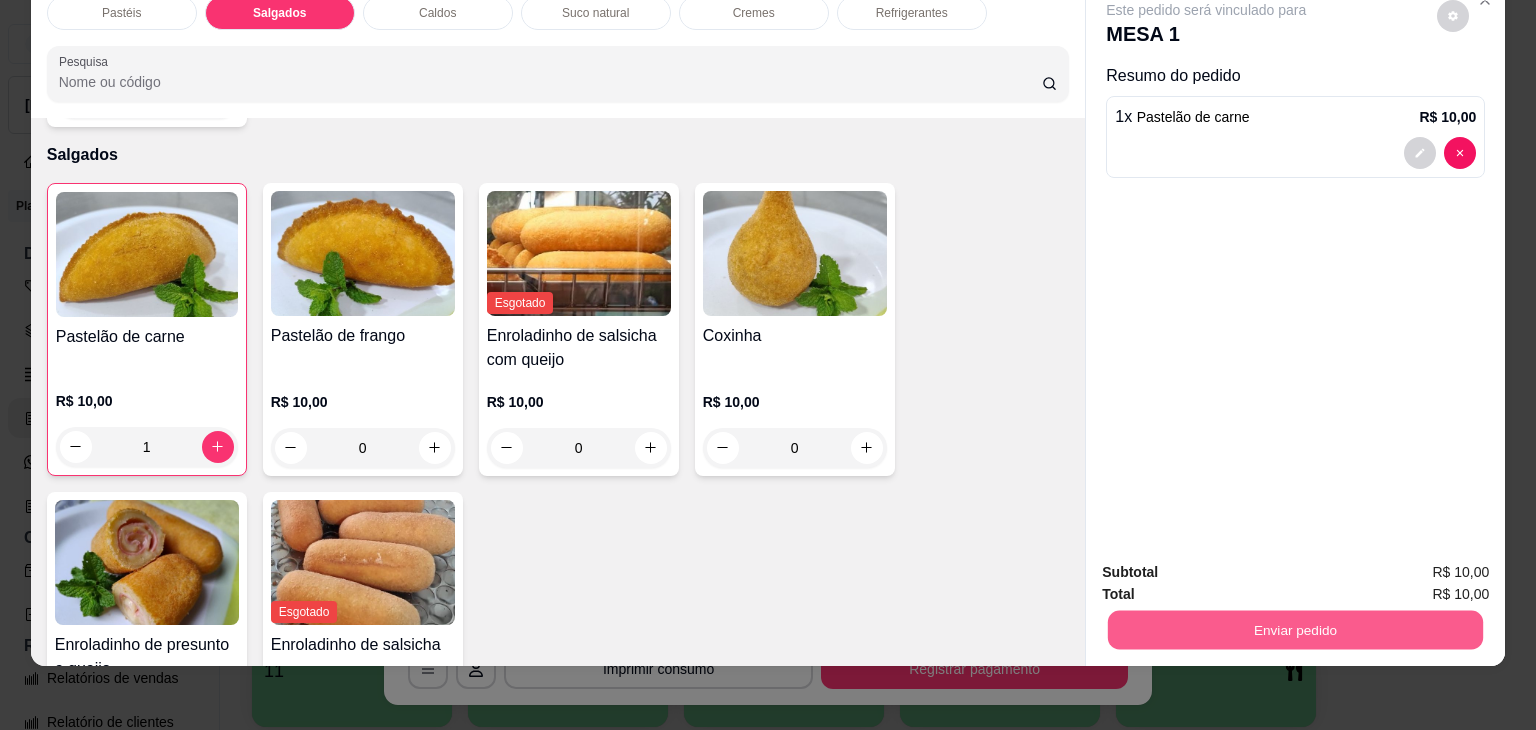 click on "Enviar pedido" at bounding box center (1295, 630) 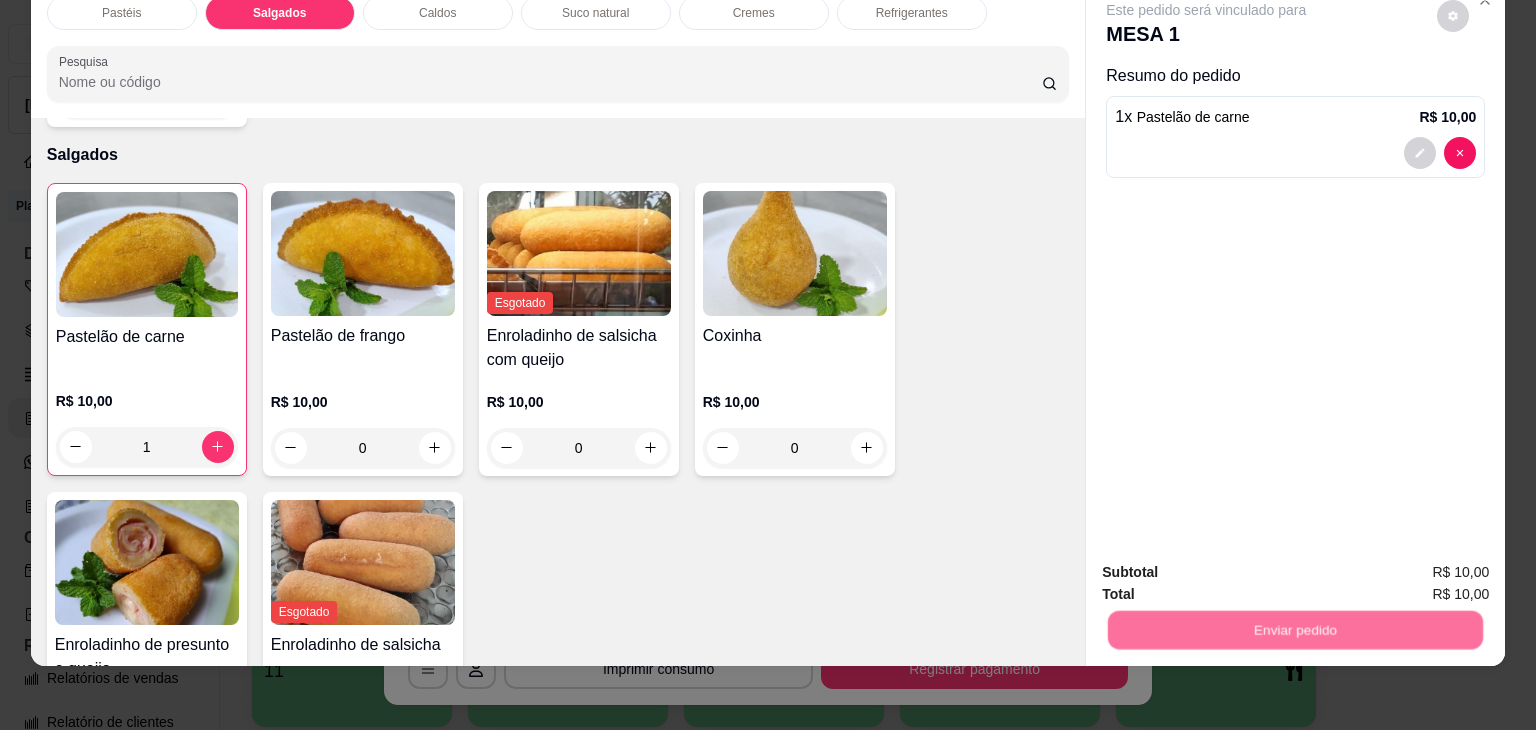 click on "Não registrar e enviar pedido" at bounding box center (1229, 565) 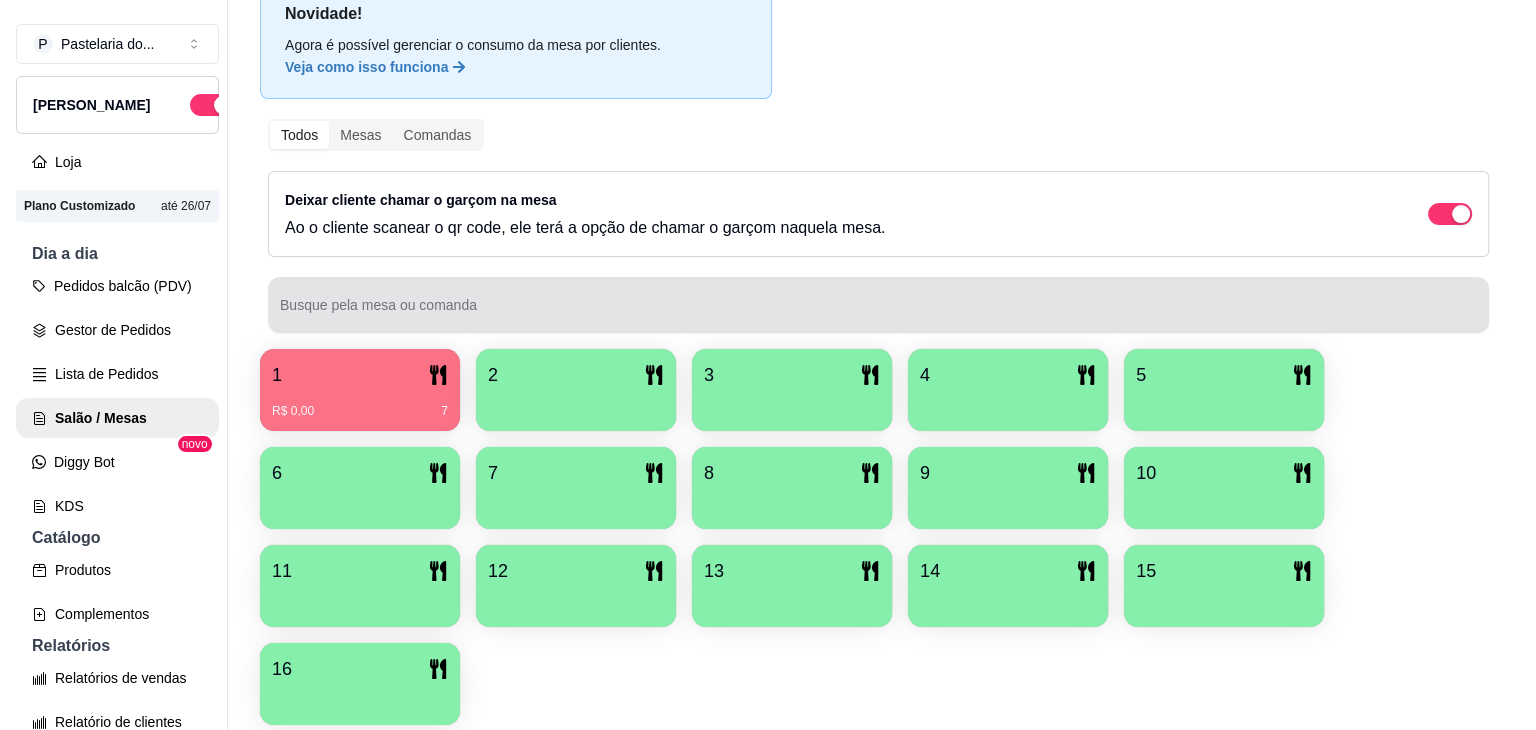 scroll, scrollTop: 189, scrollLeft: 0, axis: vertical 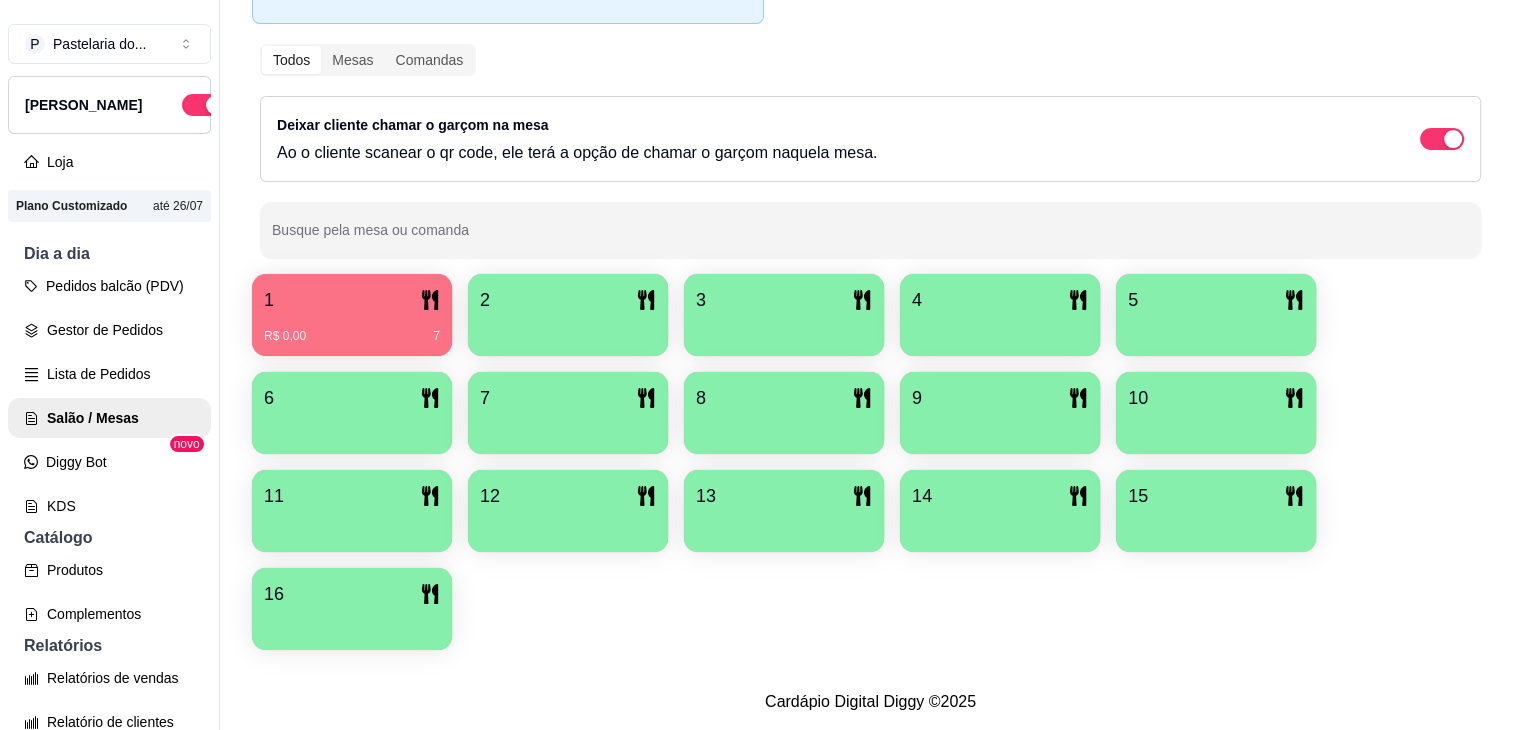 click at bounding box center [568, 427] 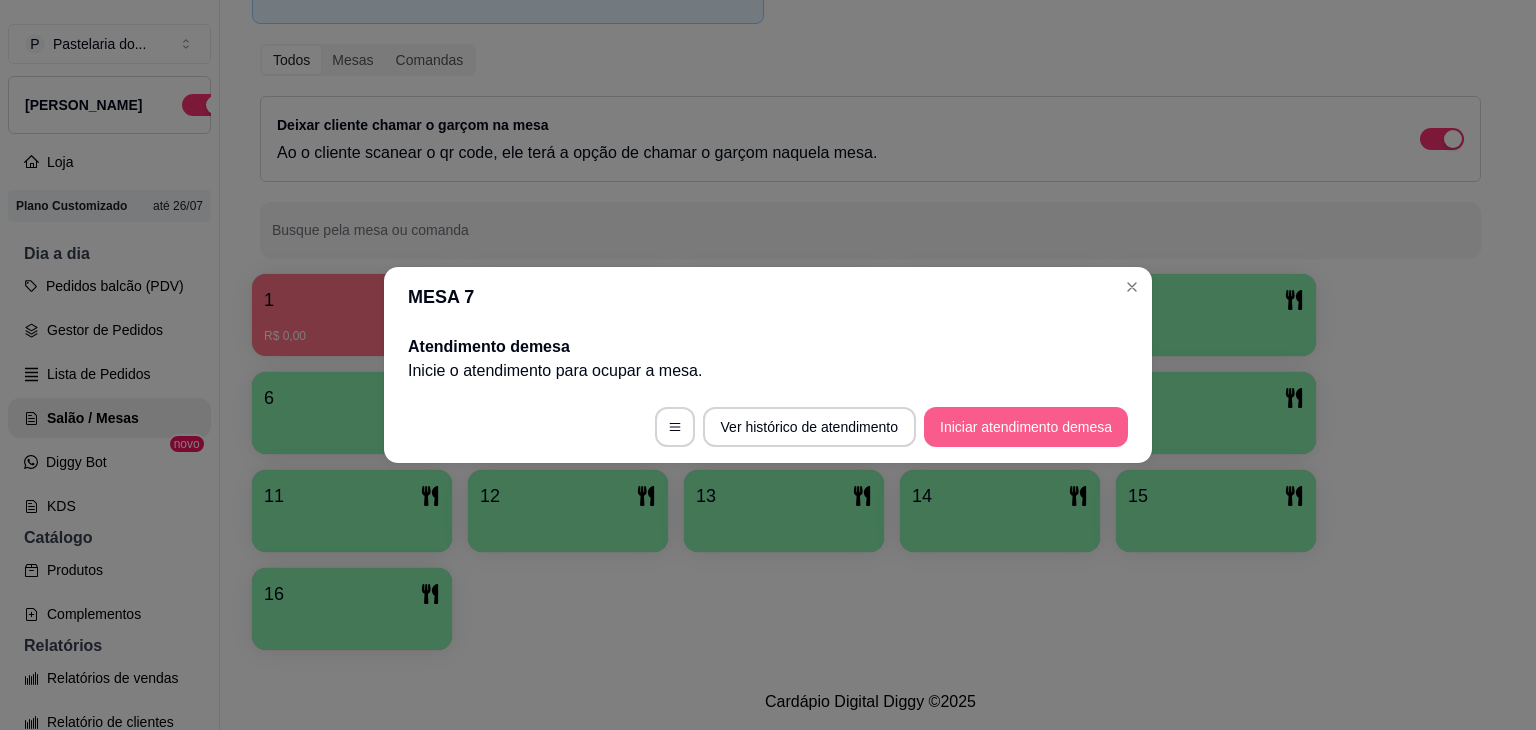 click on "Iniciar atendimento de  mesa" at bounding box center [1026, 427] 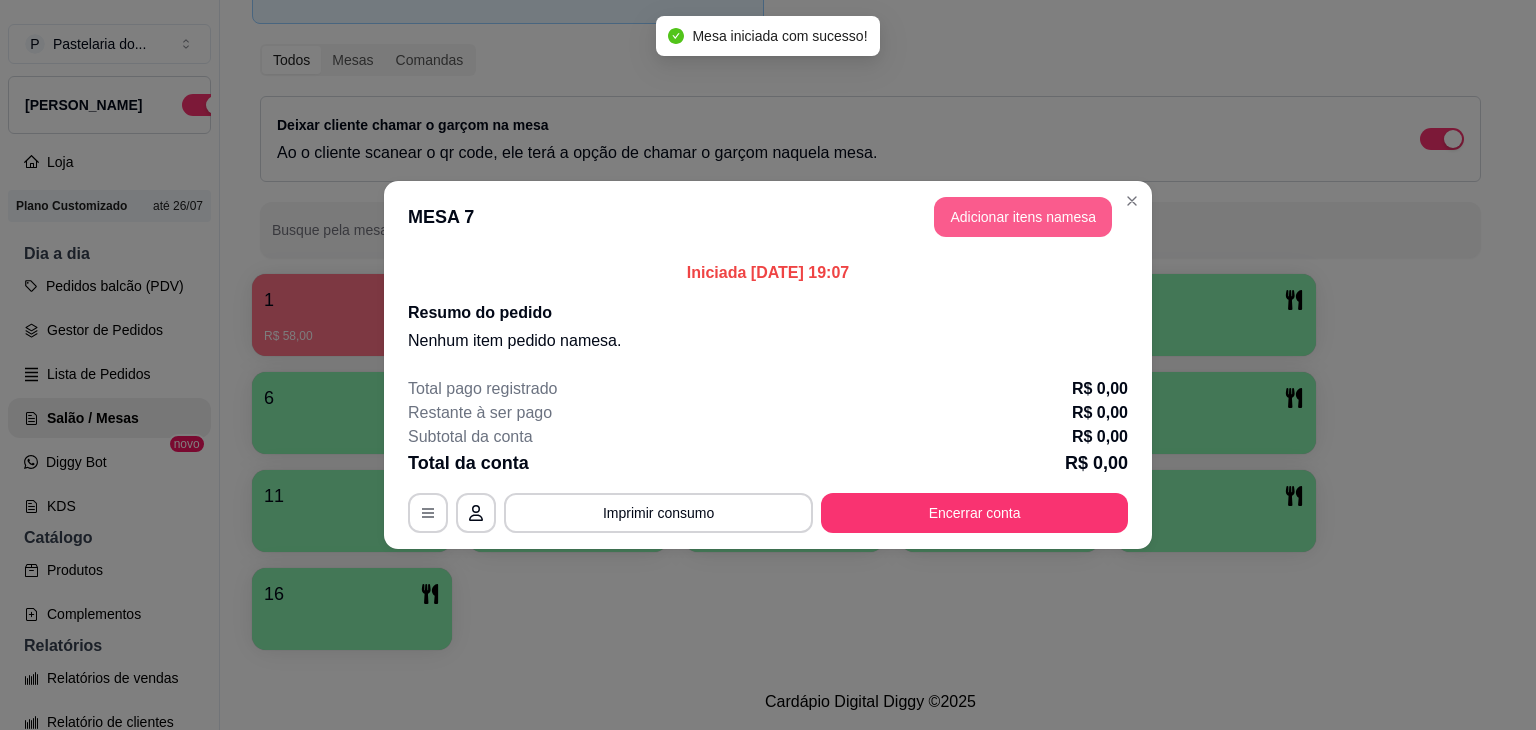 click on "Adicionar itens na  mesa" at bounding box center [1023, 217] 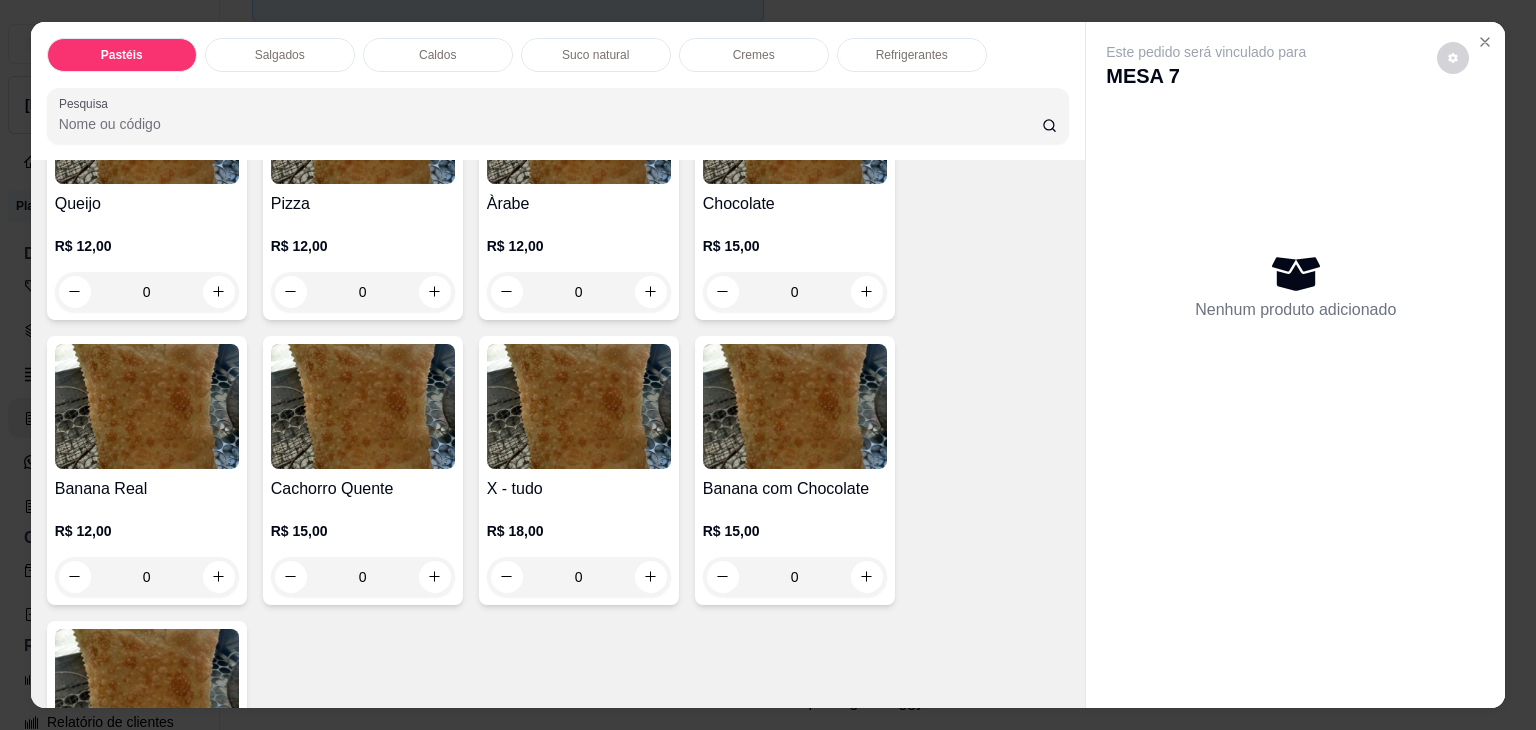 scroll, scrollTop: 1400, scrollLeft: 0, axis: vertical 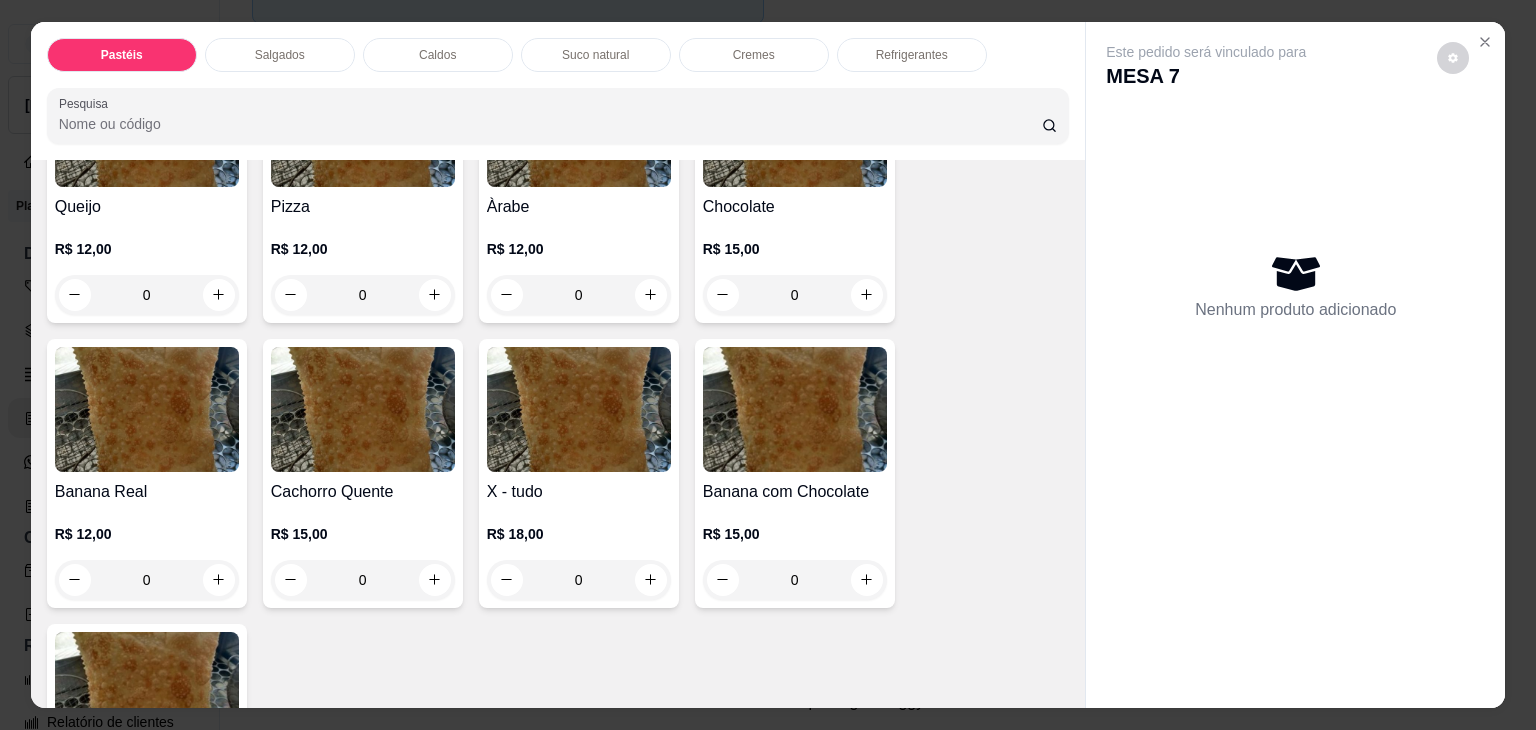 click on "0" at bounding box center [147, 295] 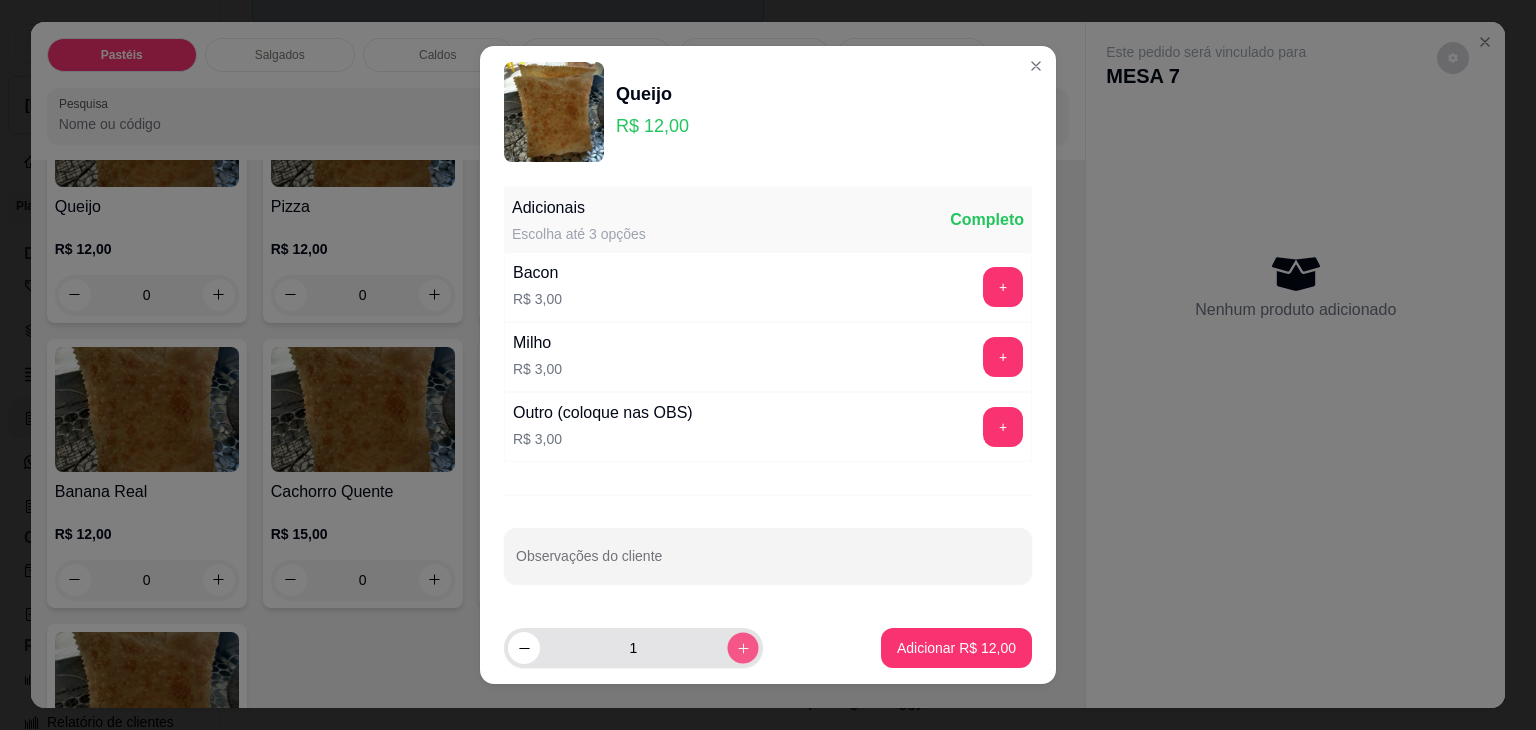 click 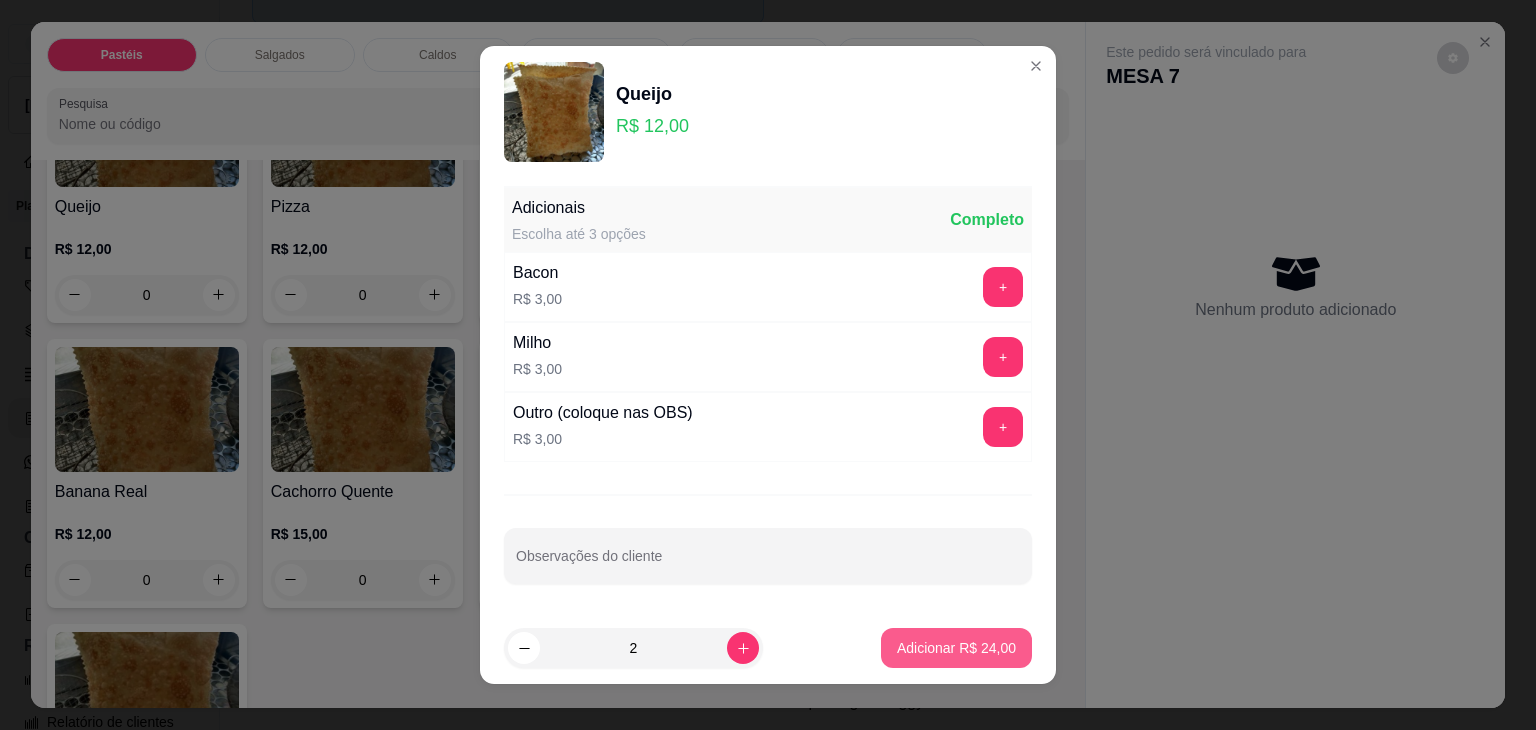 click on "Adicionar   R$ 24,00" at bounding box center [956, 648] 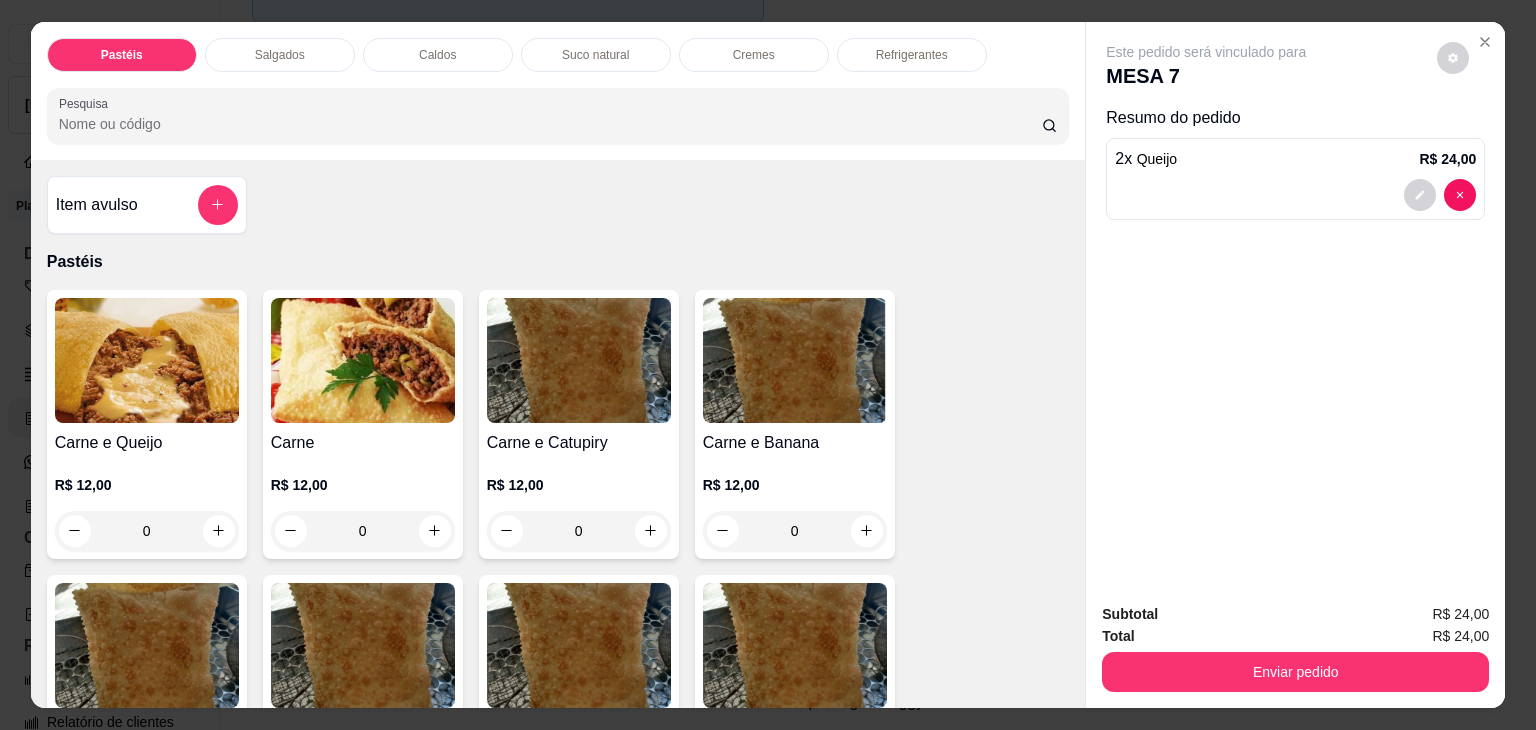 scroll, scrollTop: 0, scrollLeft: 0, axis: both 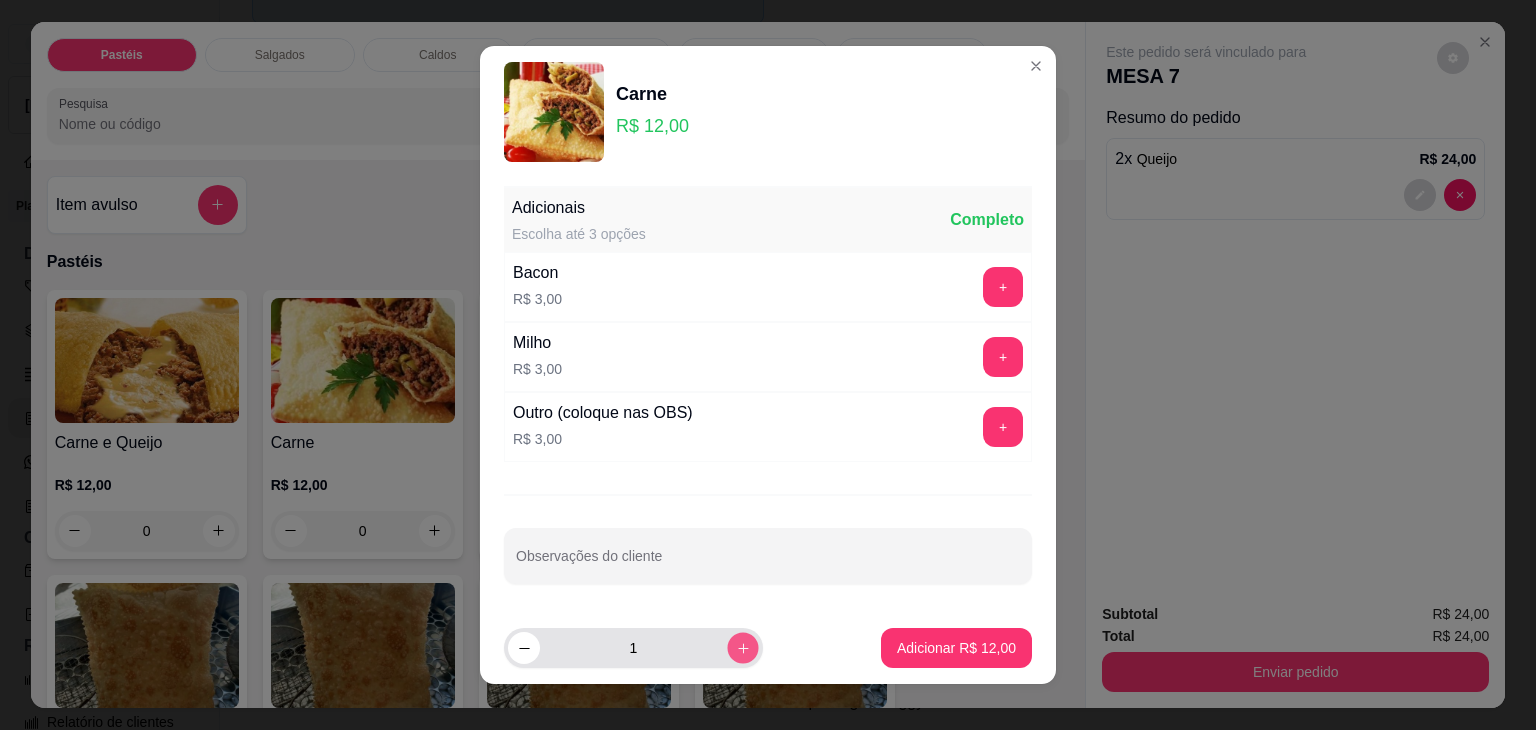 click 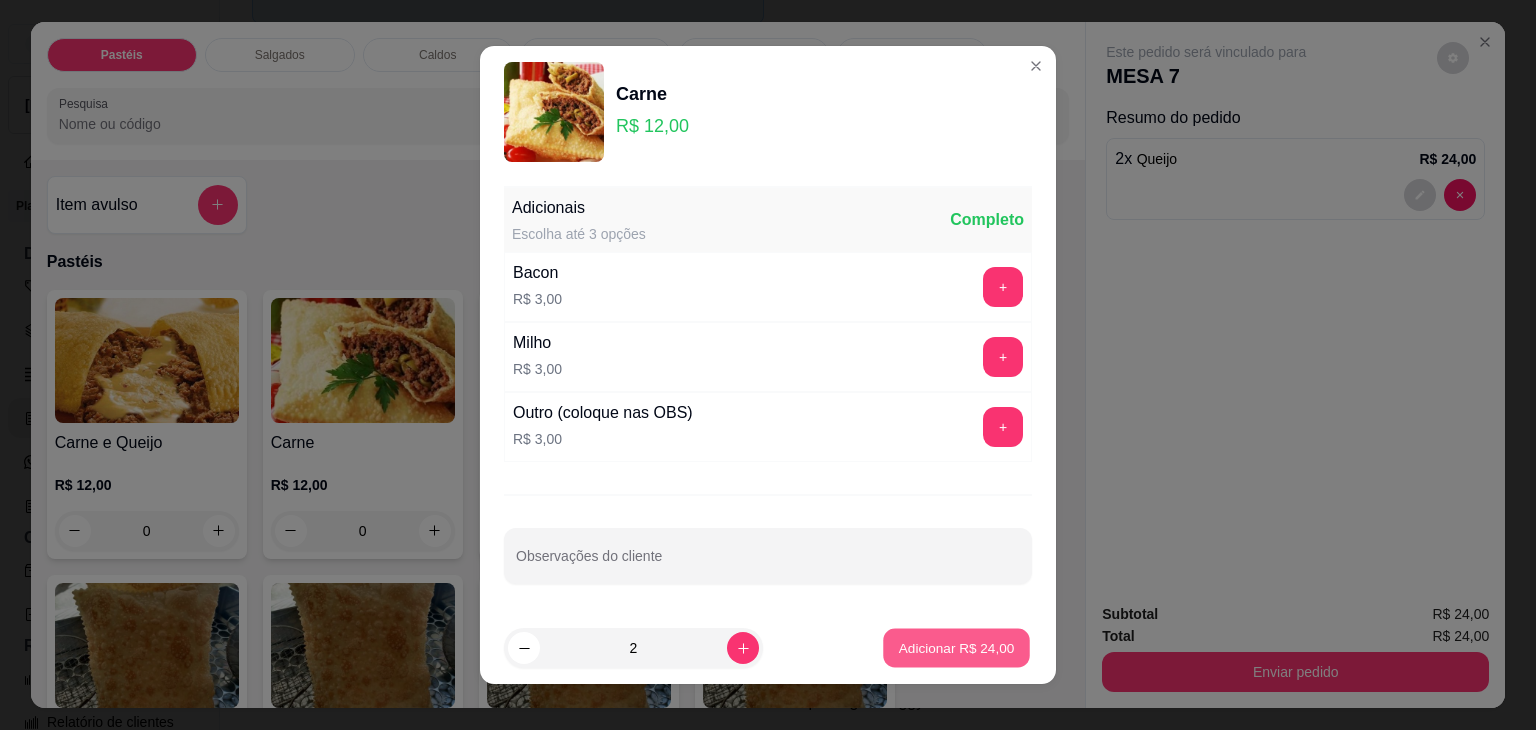 click on "Adicionar   R$ 24,00" at bounding box center (957, 647) 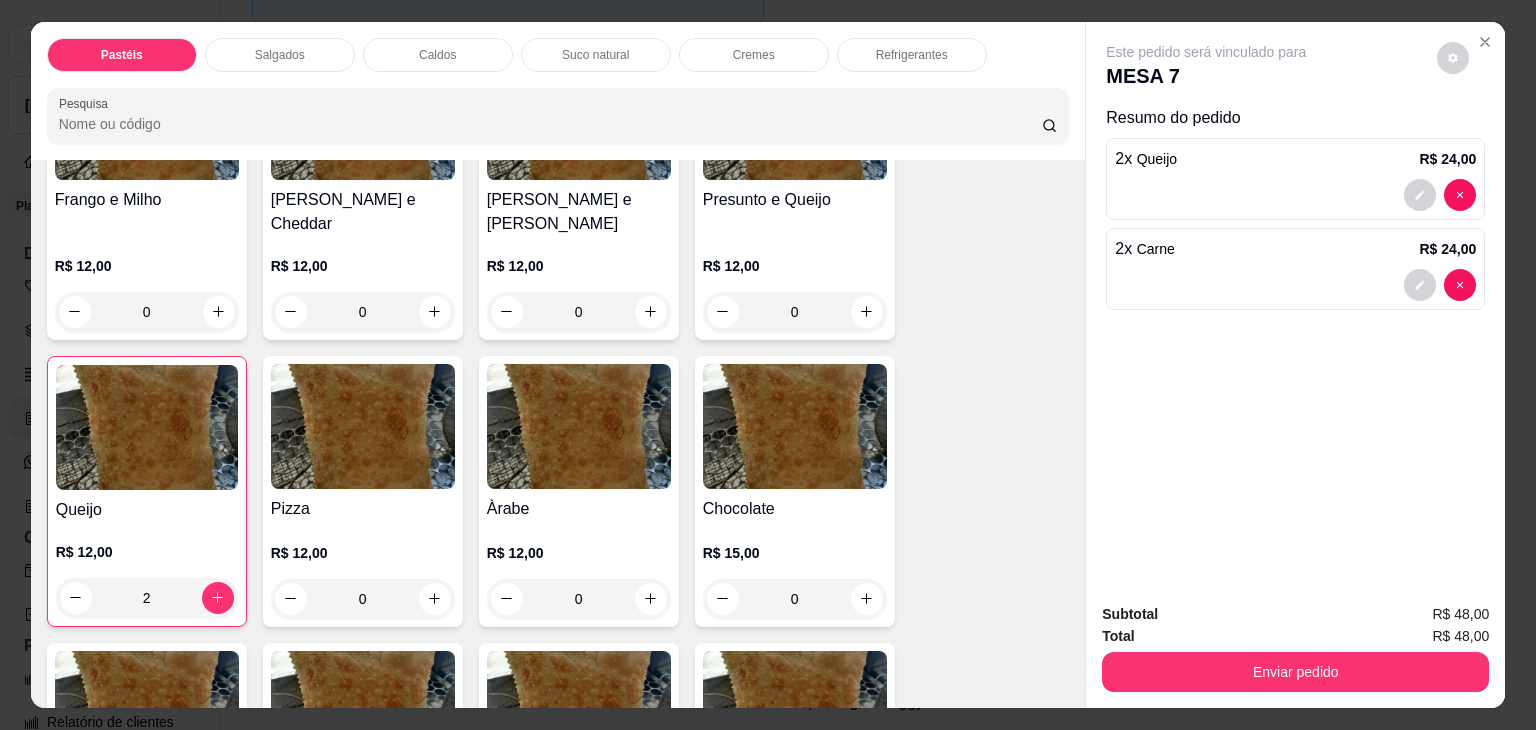 scroll, scrollTop: 1200, scrollLeft: 0, axis: vertical 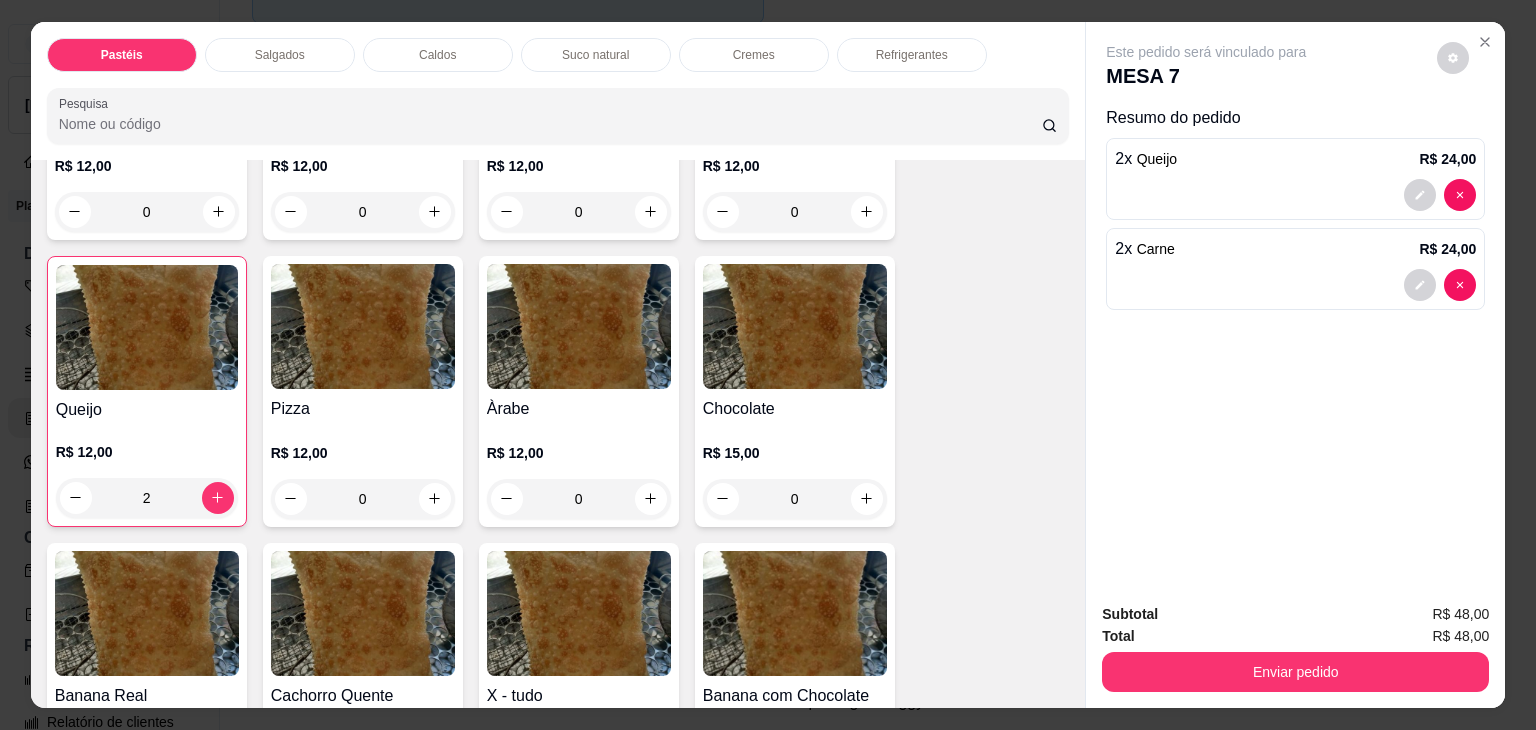 click on "0" at bounding box center [579, 499] 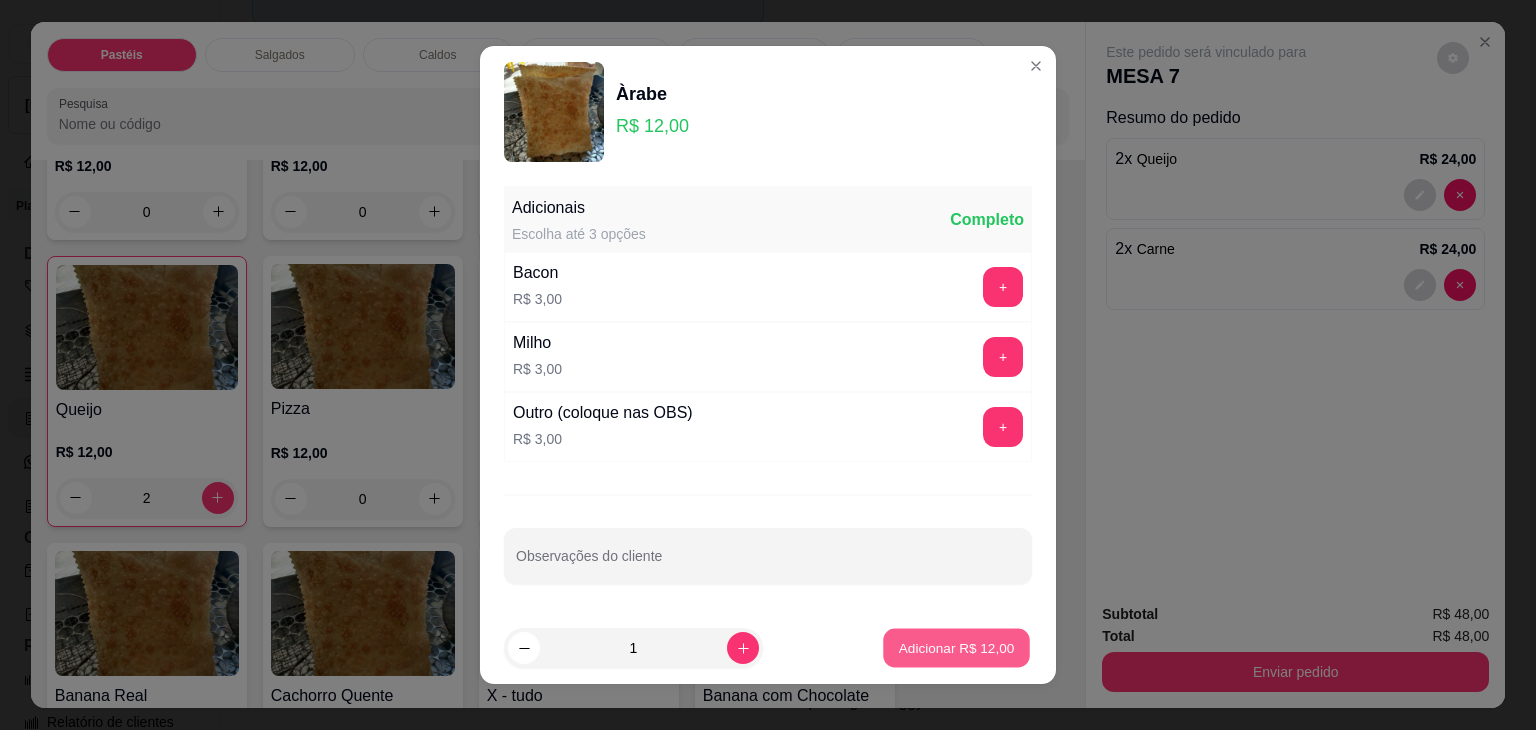 click on "Adicionar   R$ 12,00" at bounding box center (957, 647) 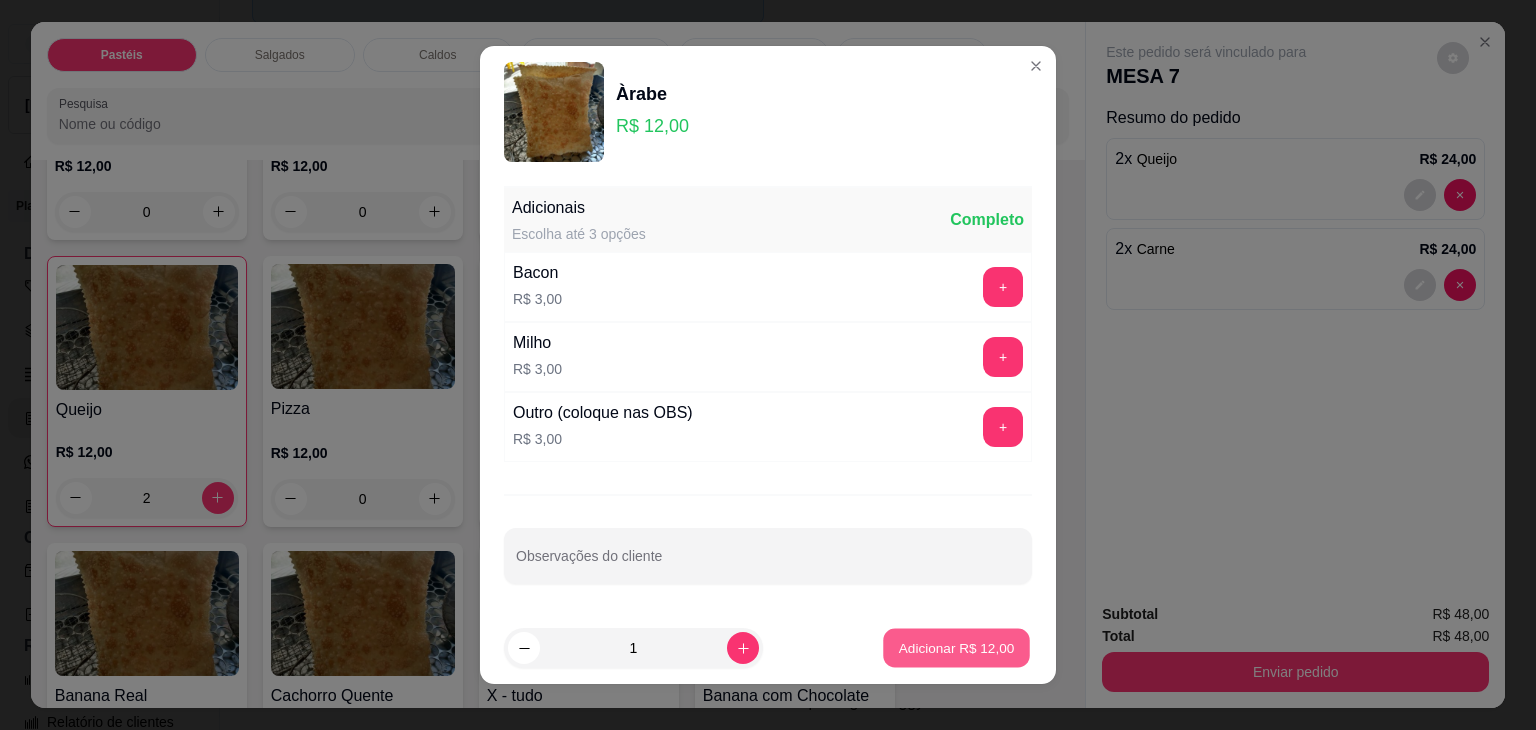 type on "1" 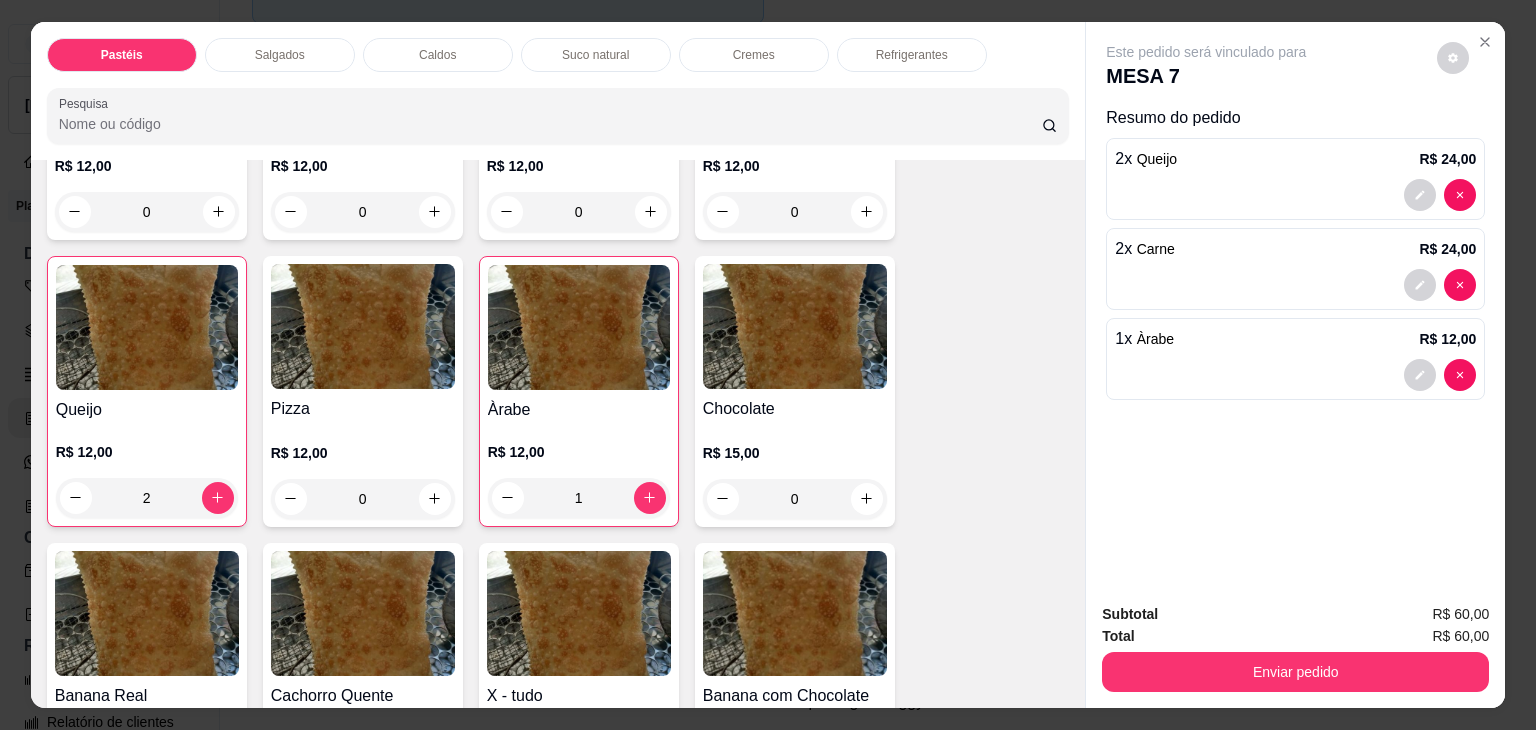 click on "Caldos" at bounding box center [438, 55] 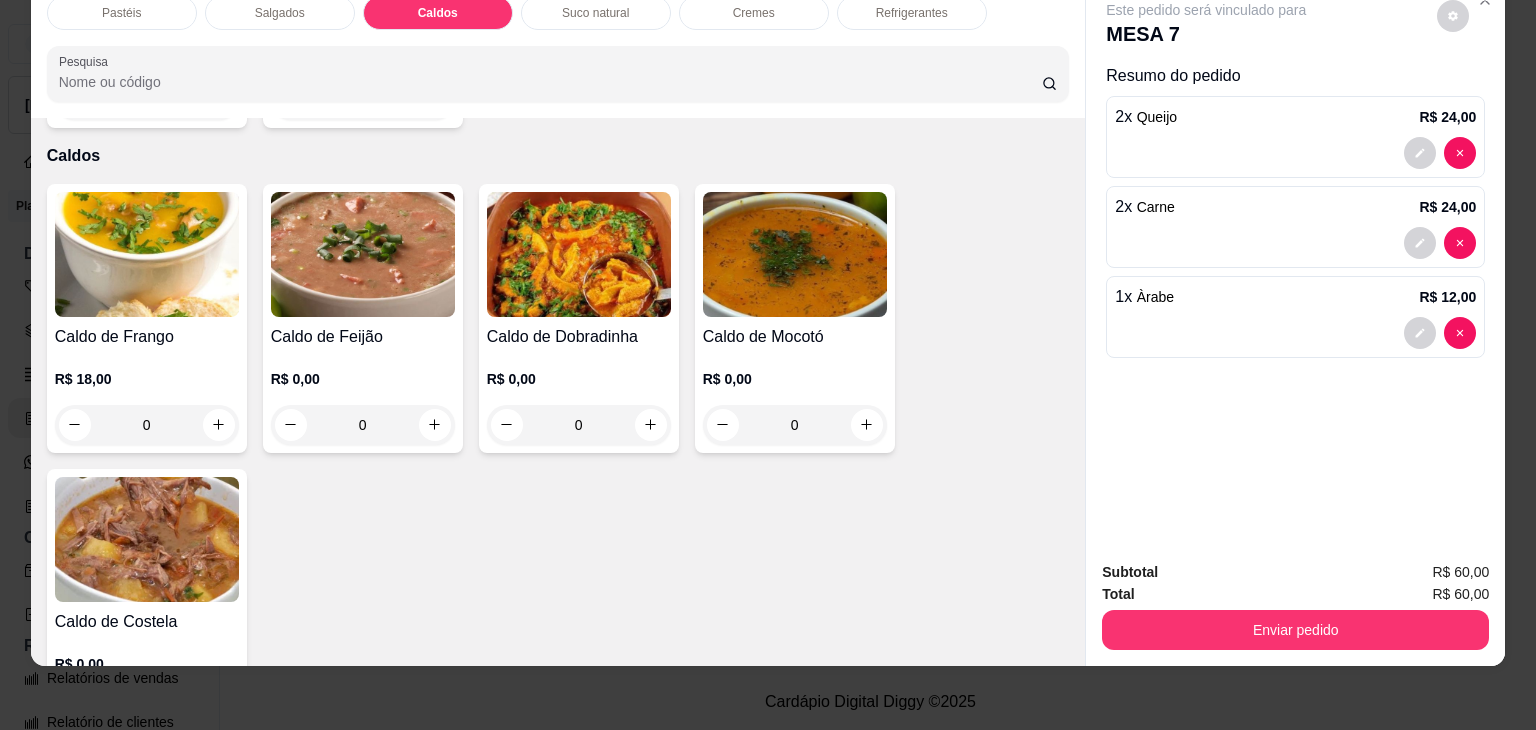 click on "0" at bounding box center [147, 425] 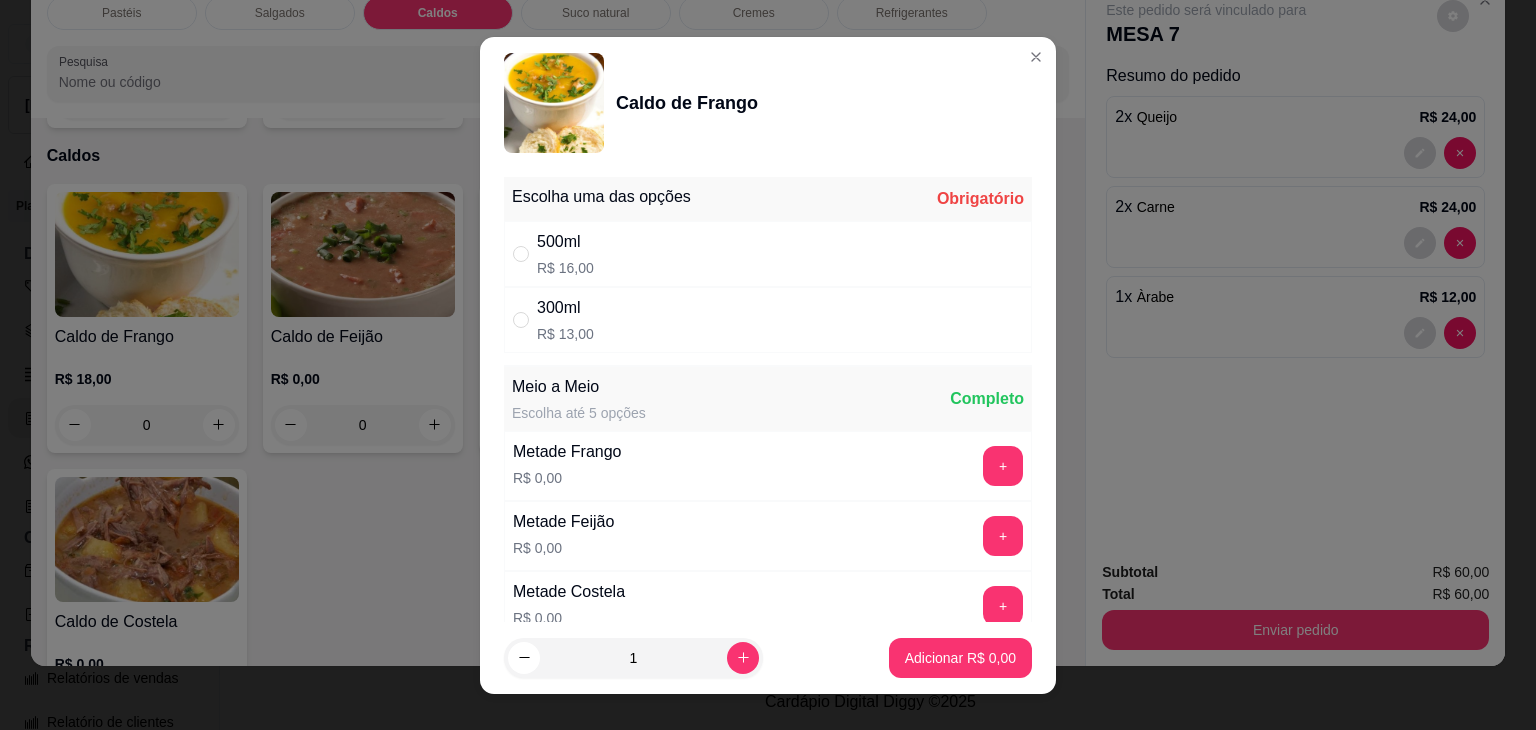 click on "500ml R$ 16,00" at bounding box center (768, 254) 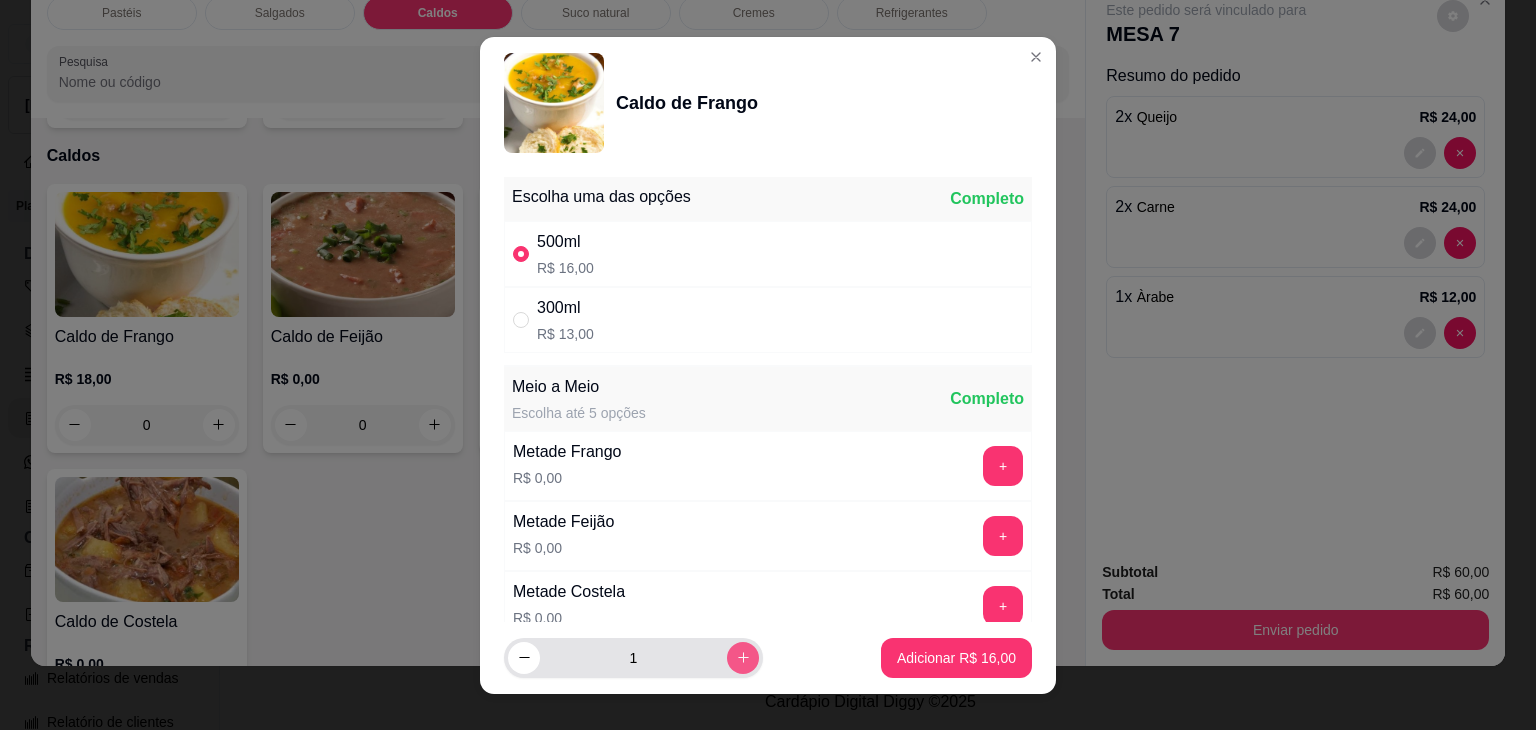 click 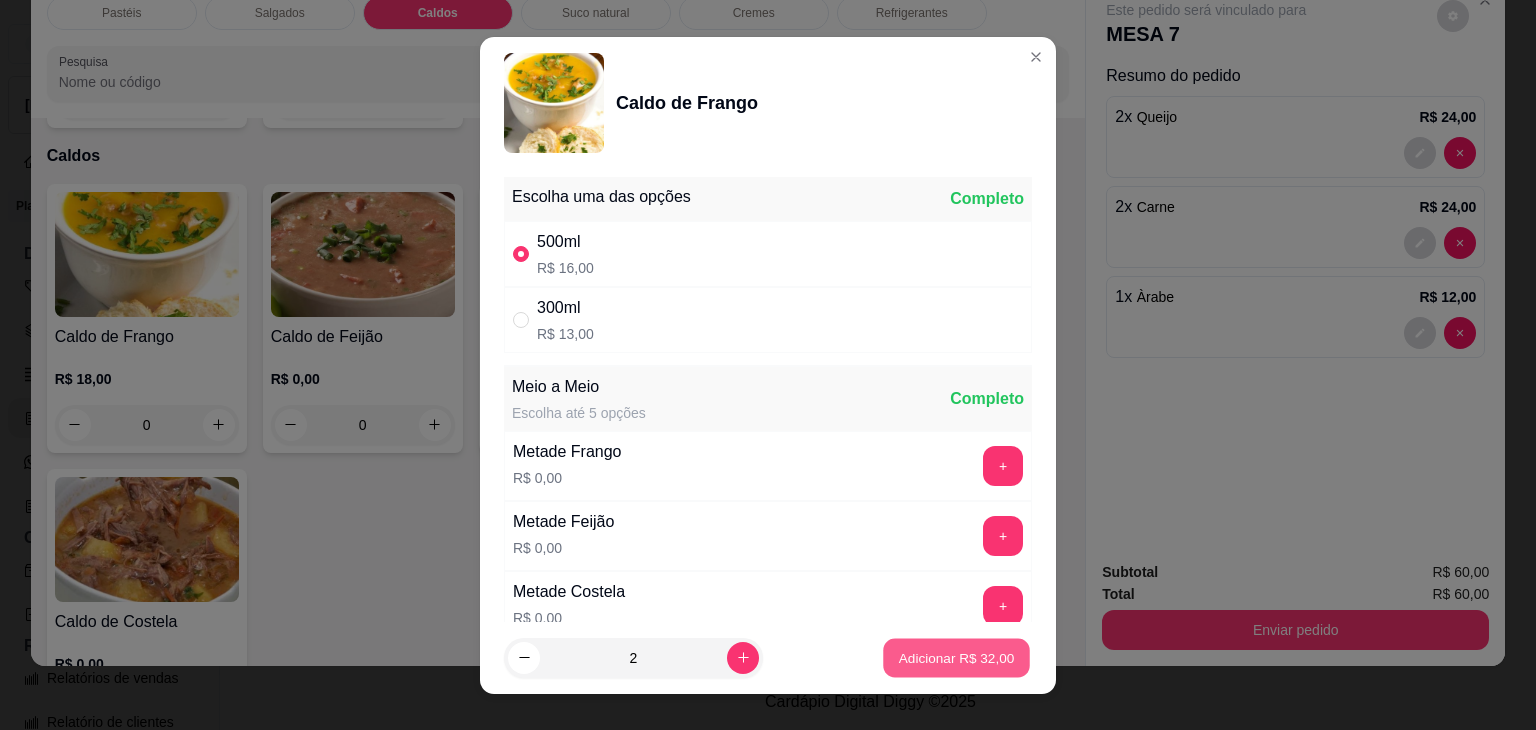 click on "Adicionar   R$ 32,00" at bounding box center (957, 657) 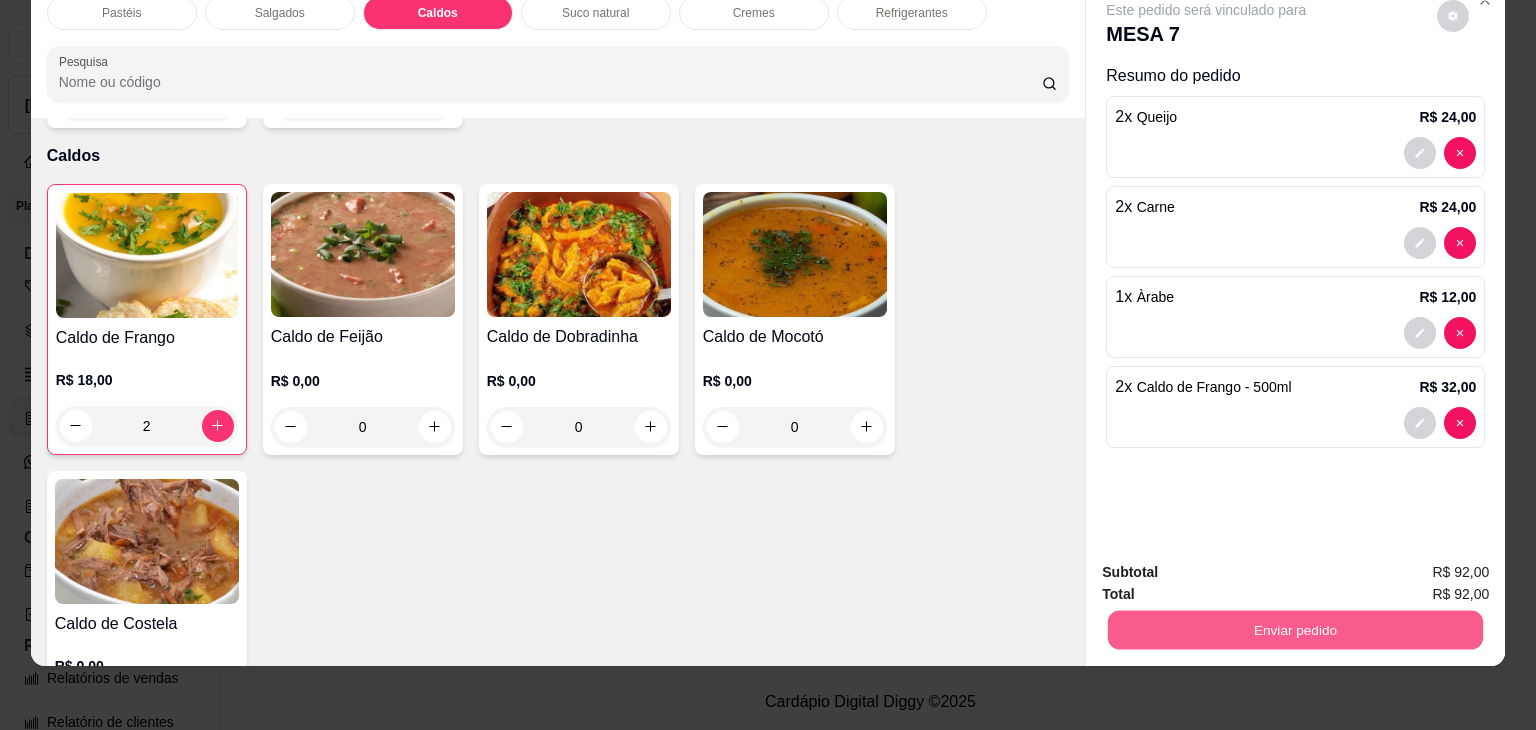 click on "Enviar pedido" at bounding box center [1295, 630] 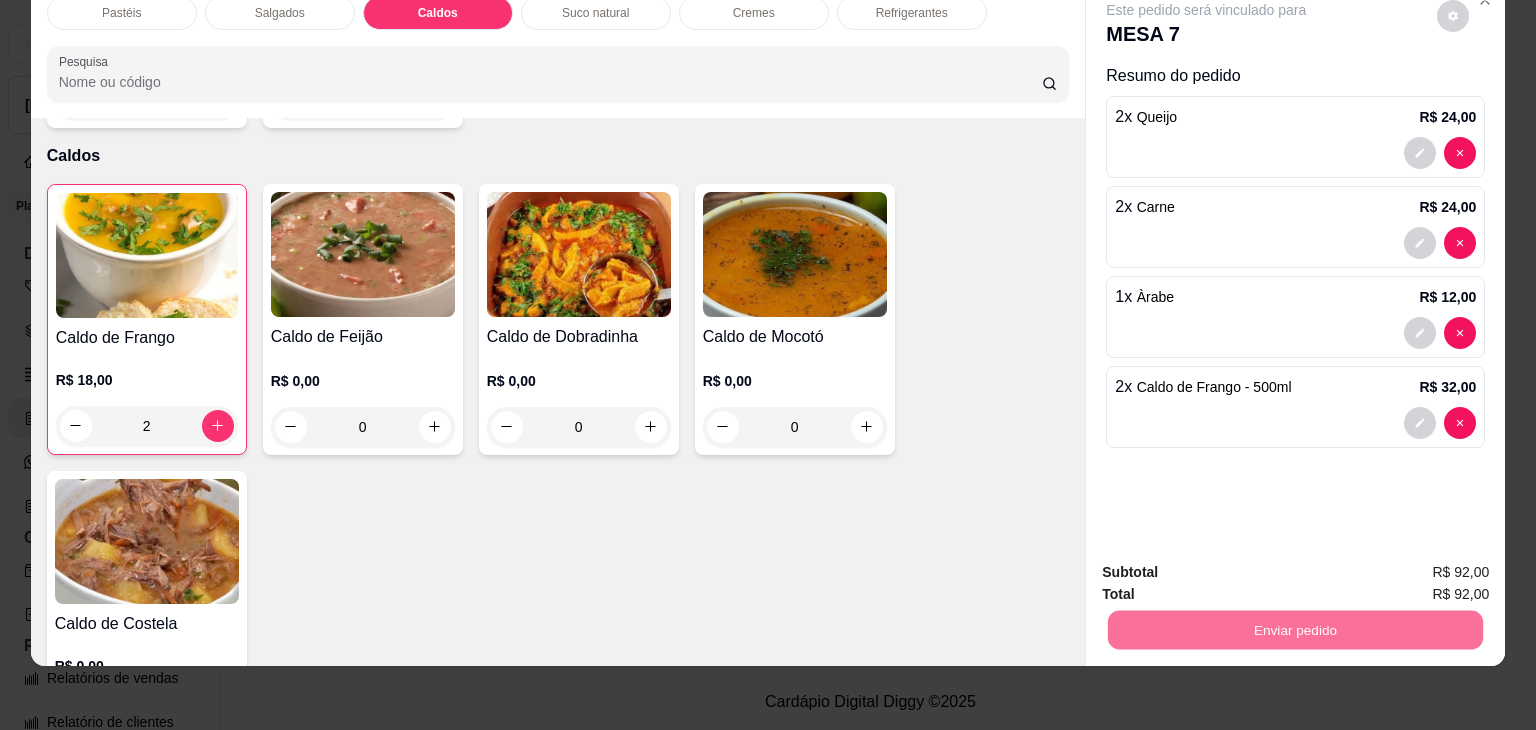 click on "Não registrar e enviar pedido" at bounding box center (1229, 564) 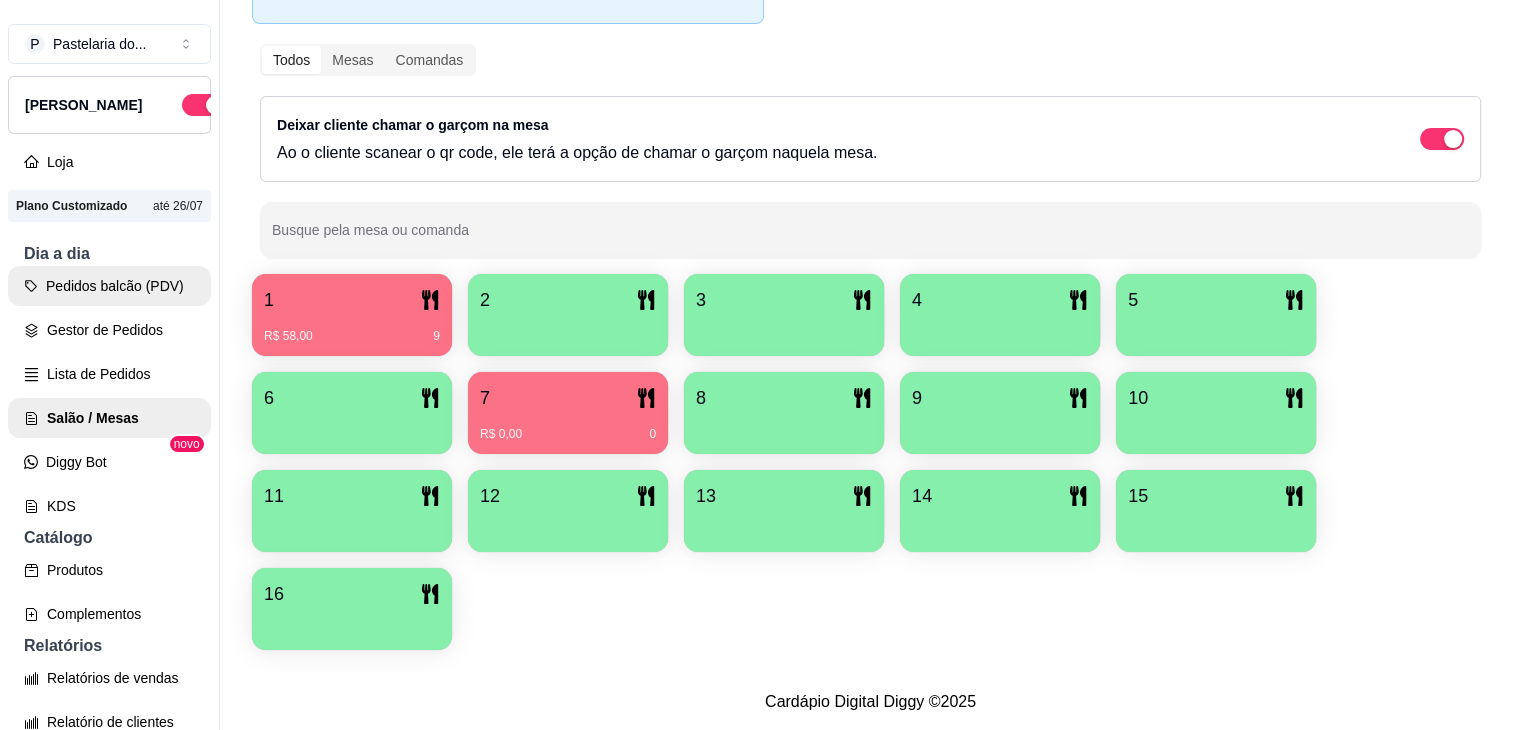 click on "Pedidos balcão (PDV)" at bounding box center (109, 286) 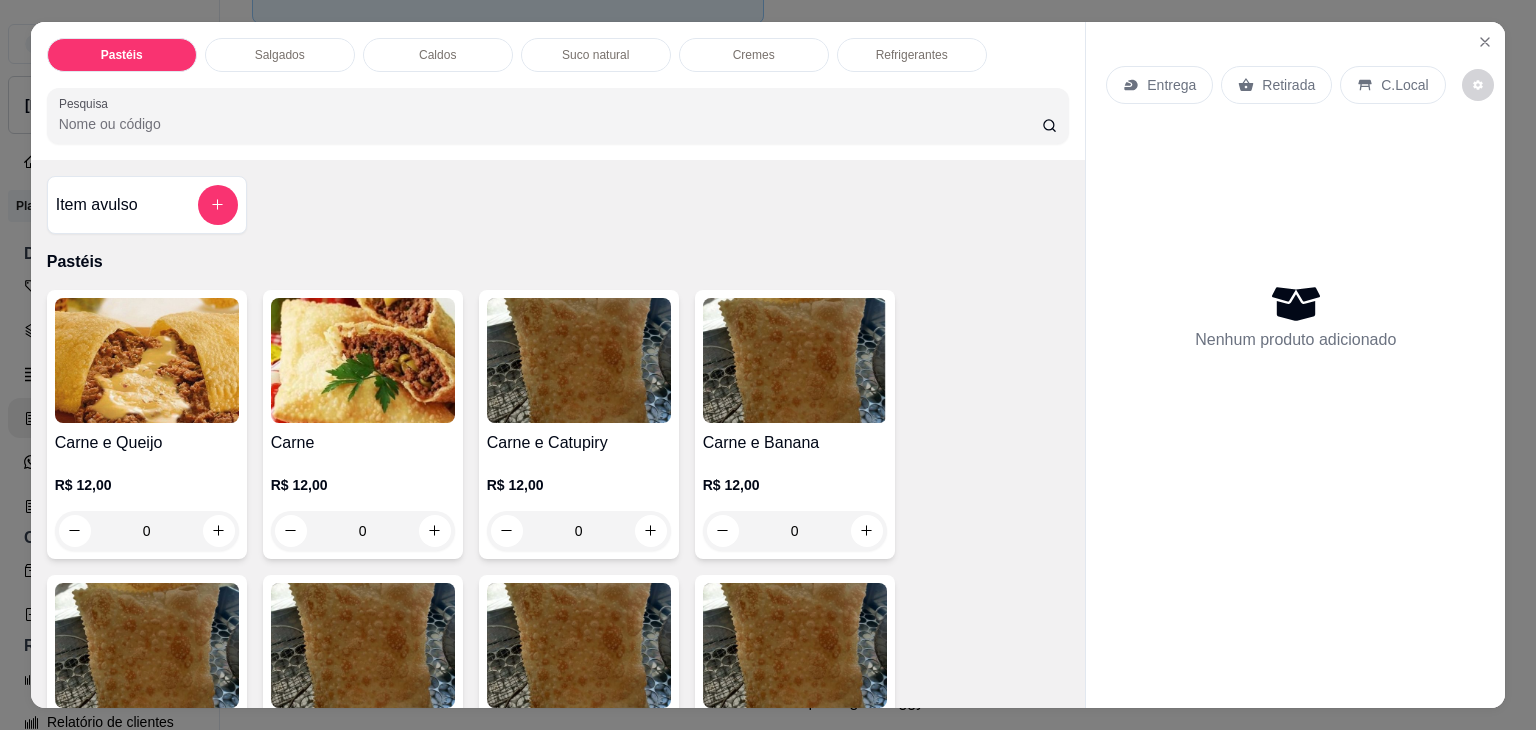 click on "0" at bounding box center (363, 531) 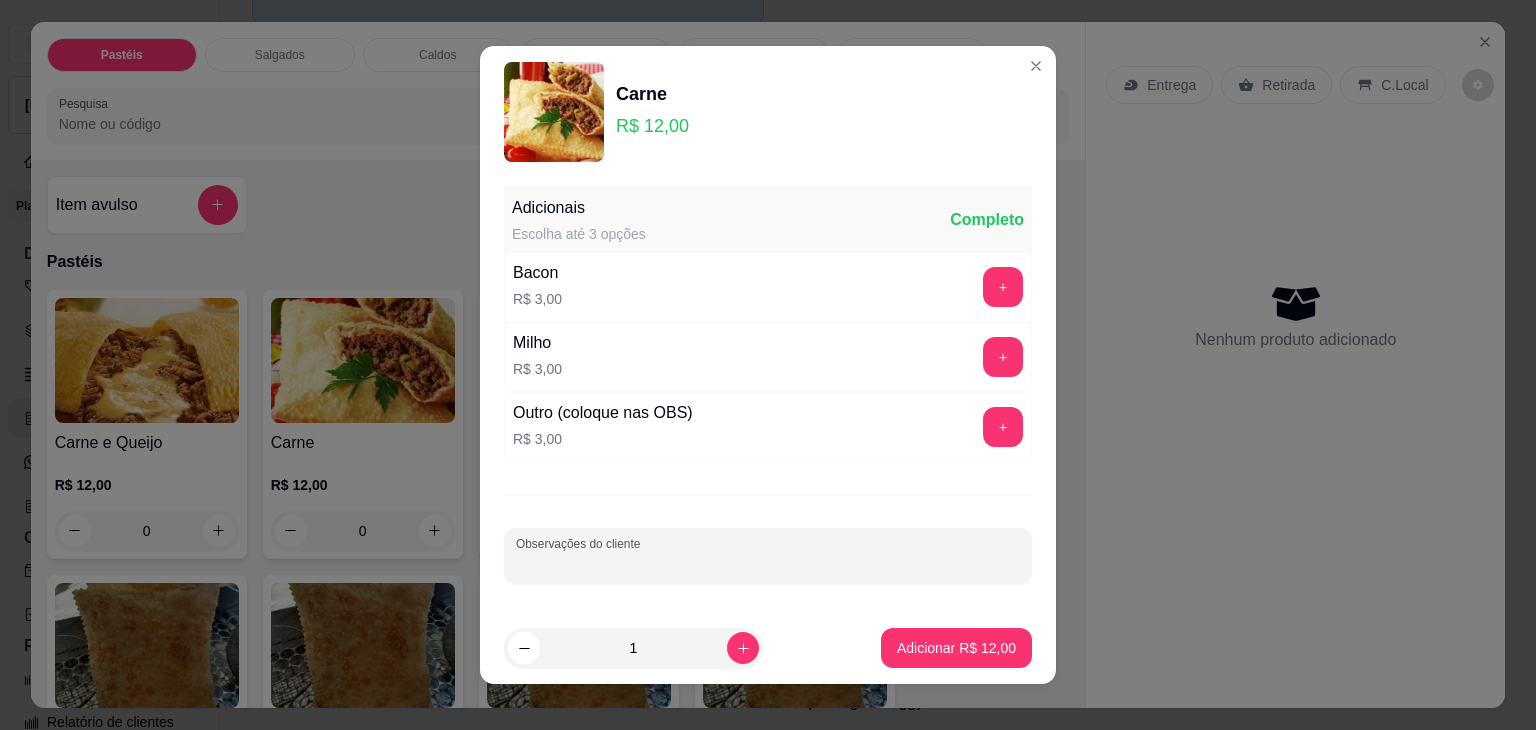 click on "Observações do cliente" at bounding box center [768, 564] 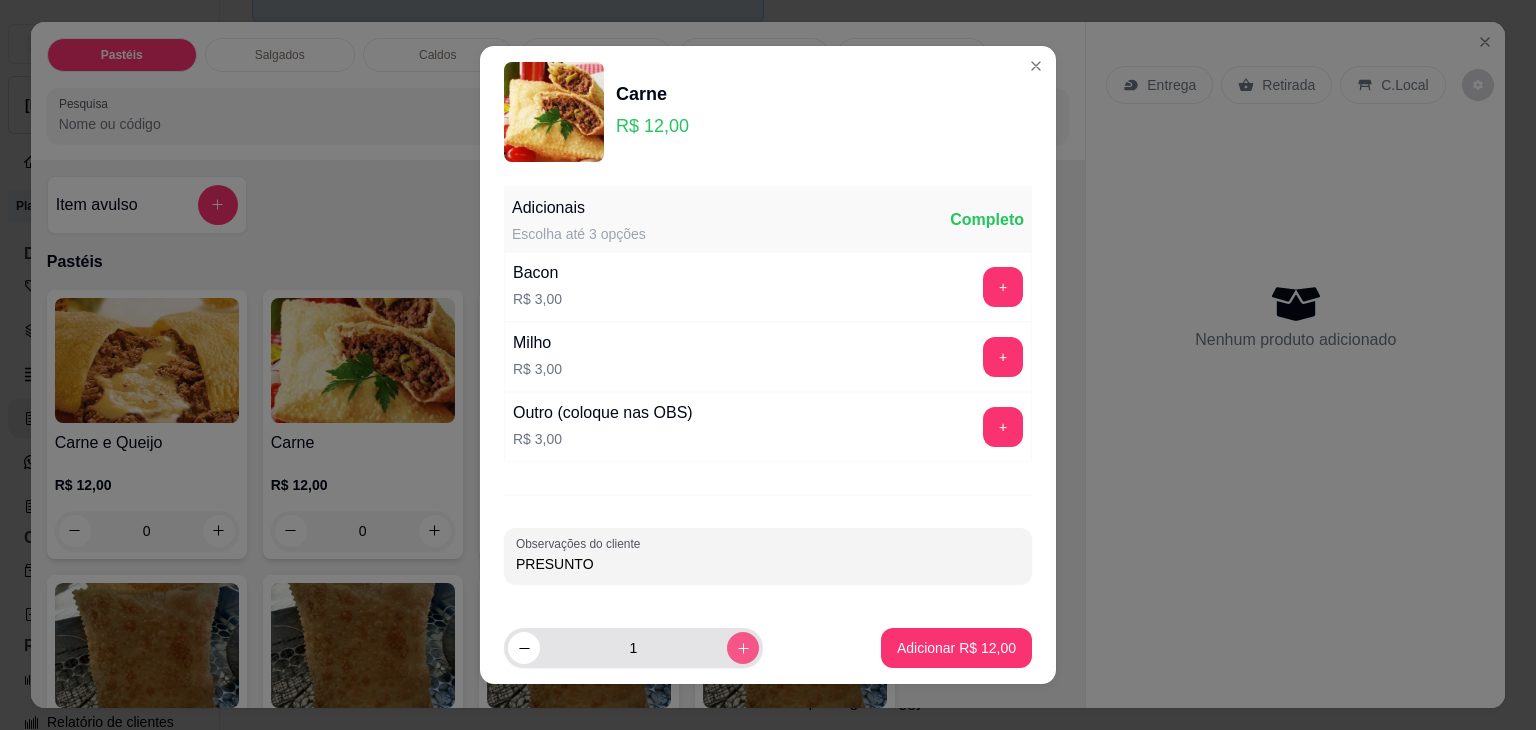 type on "PRESUNTO" 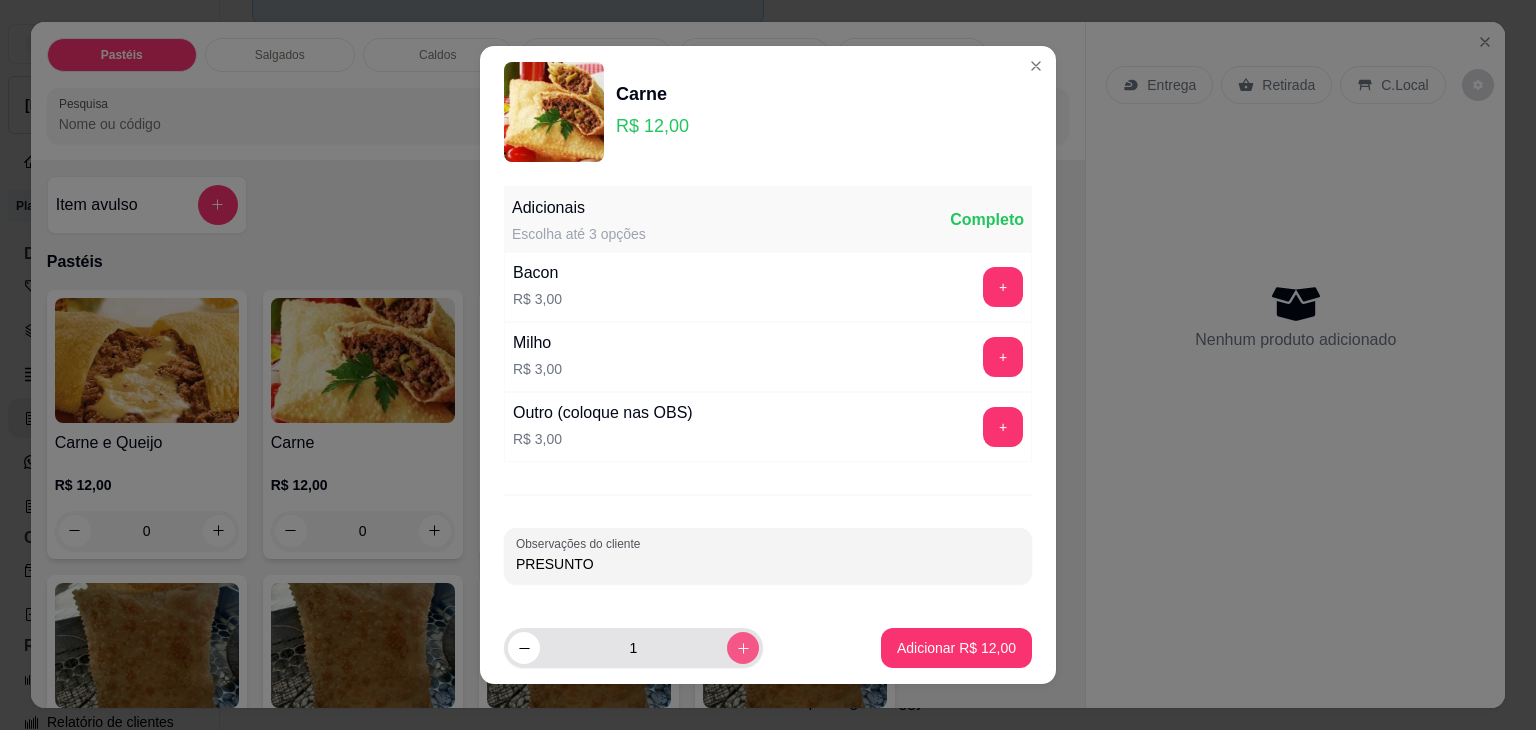 click 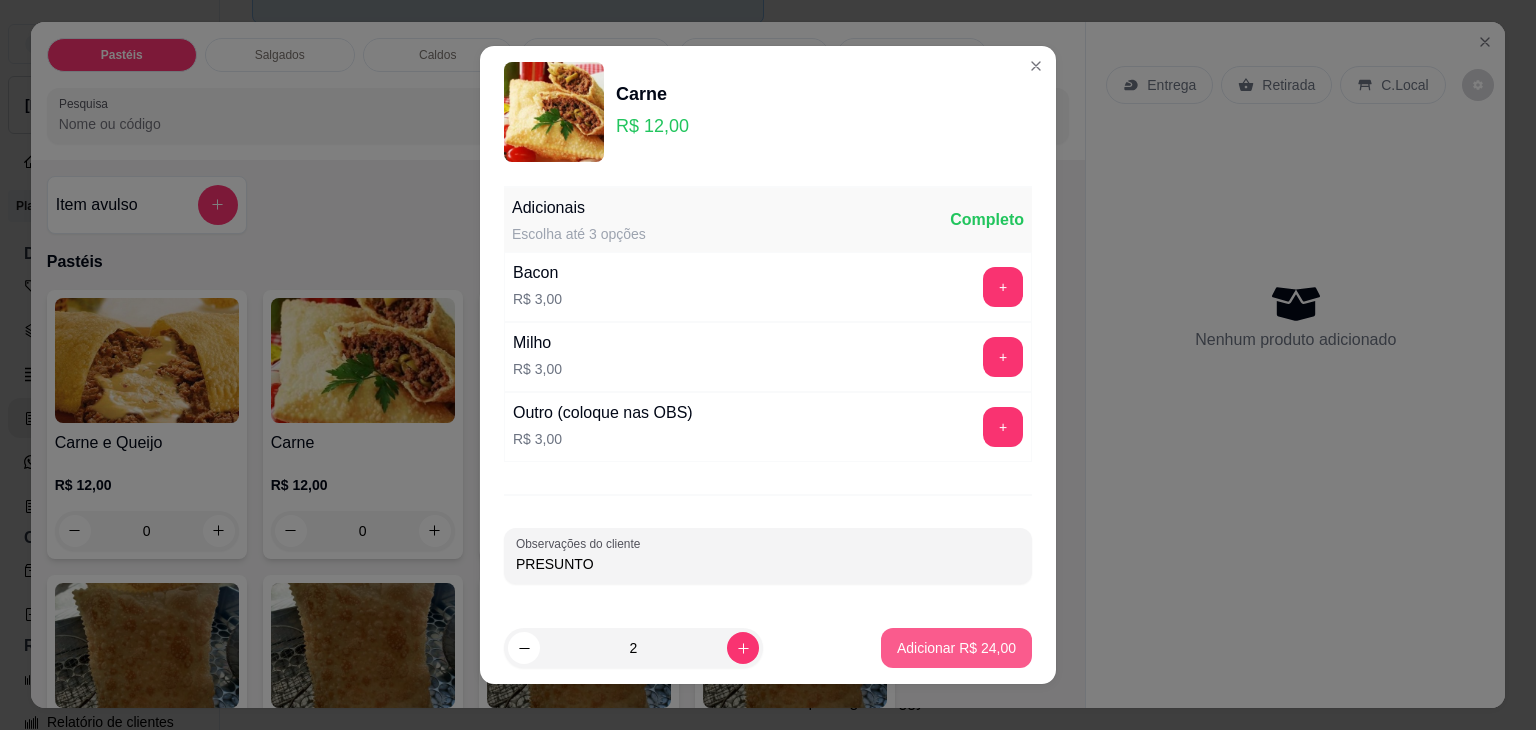click on "Adicionar   R$ 24,00" at bounding box center [956, 648] 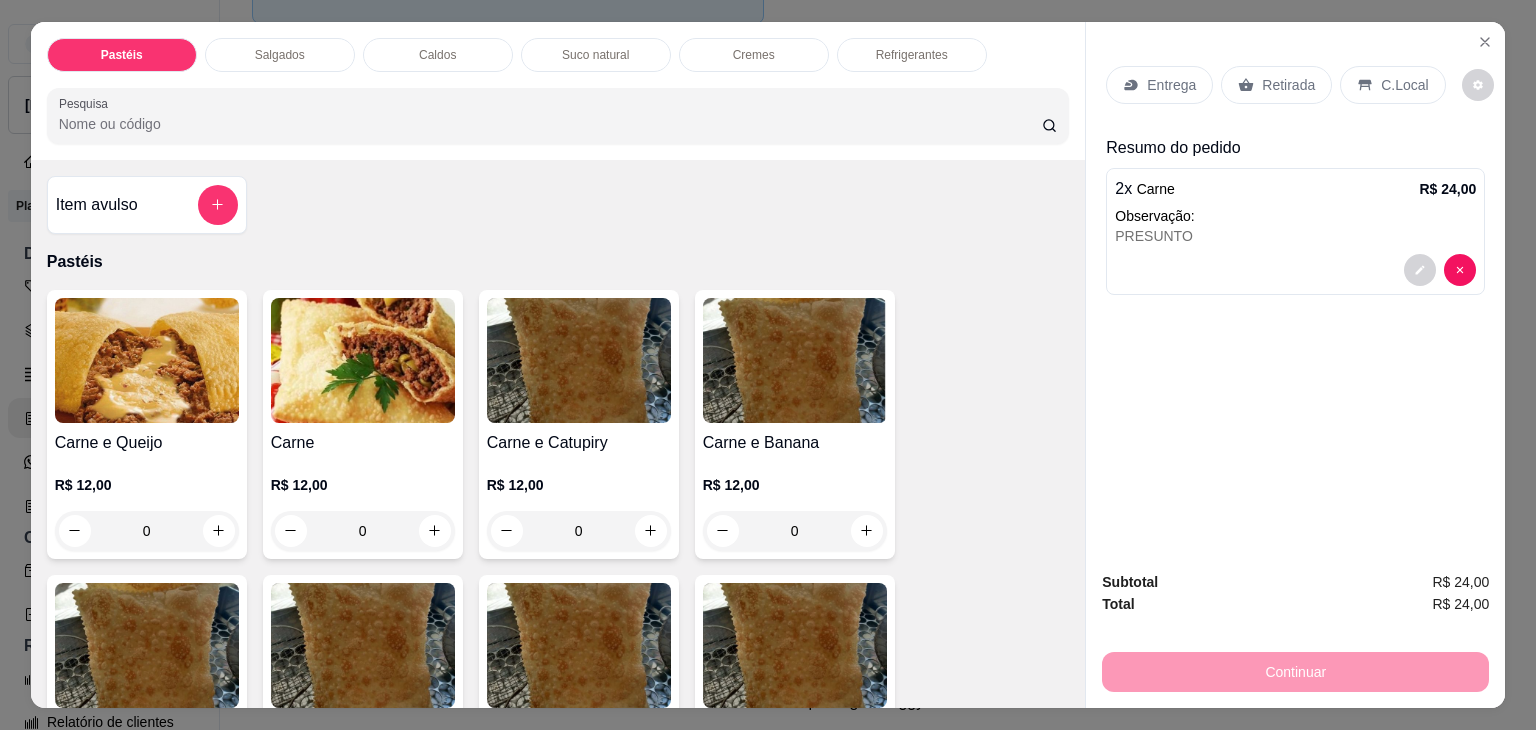 click on "Retirada" at bounding box center (1276, 85) 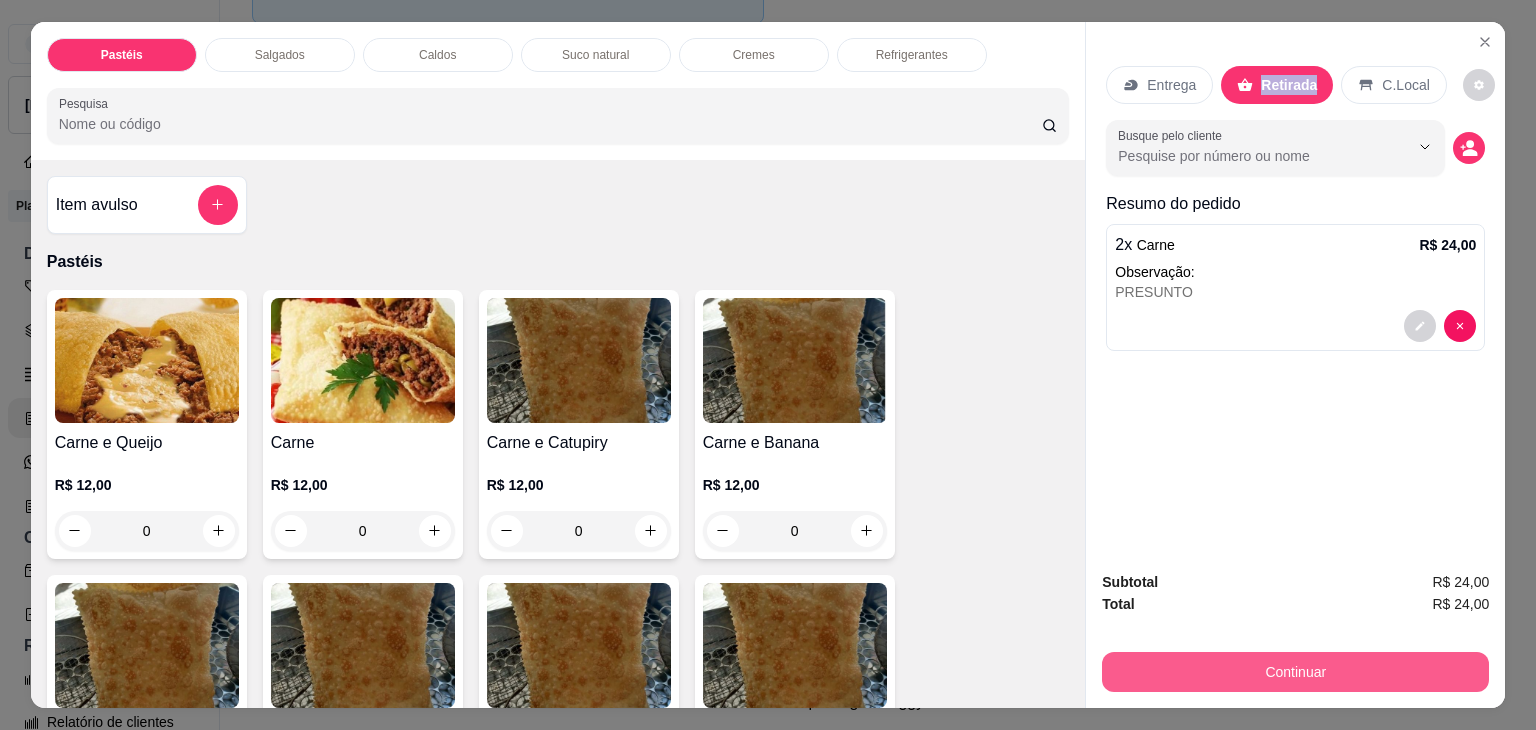 click on "Continuar" at bounding box center [1295, 672] 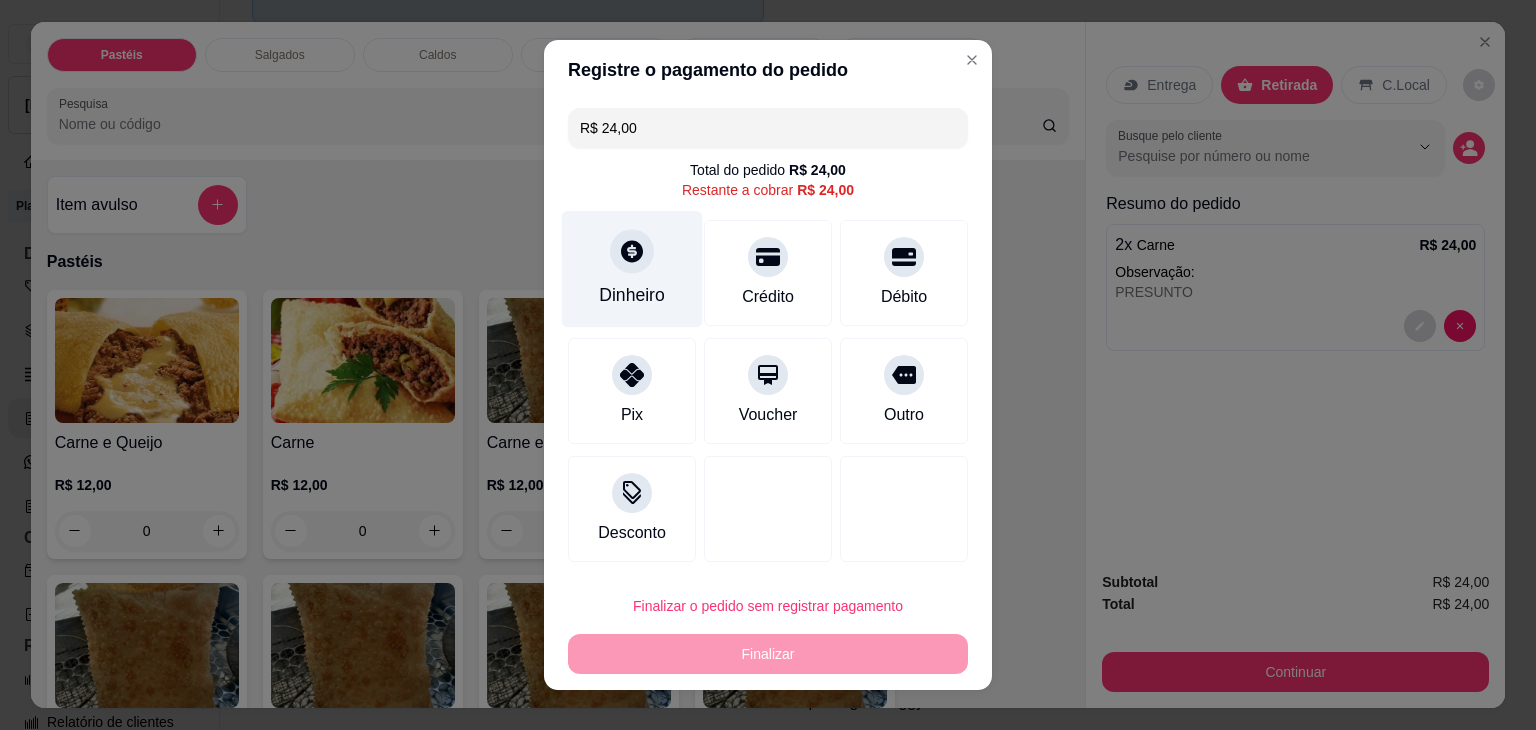 click on "Dinheiro" at bounding box center (632, 269) 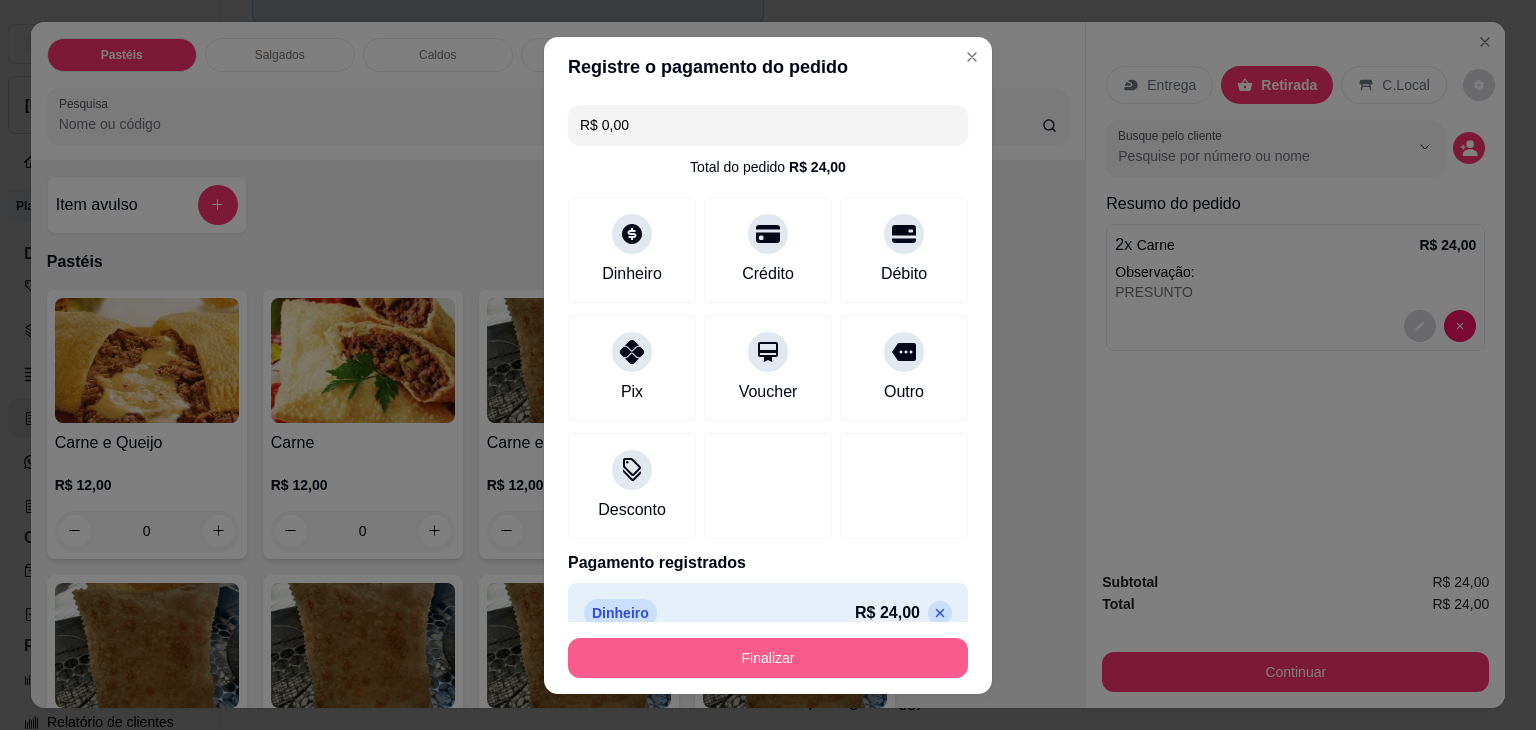click on "Finalizar" at bounding box center (768, 658) 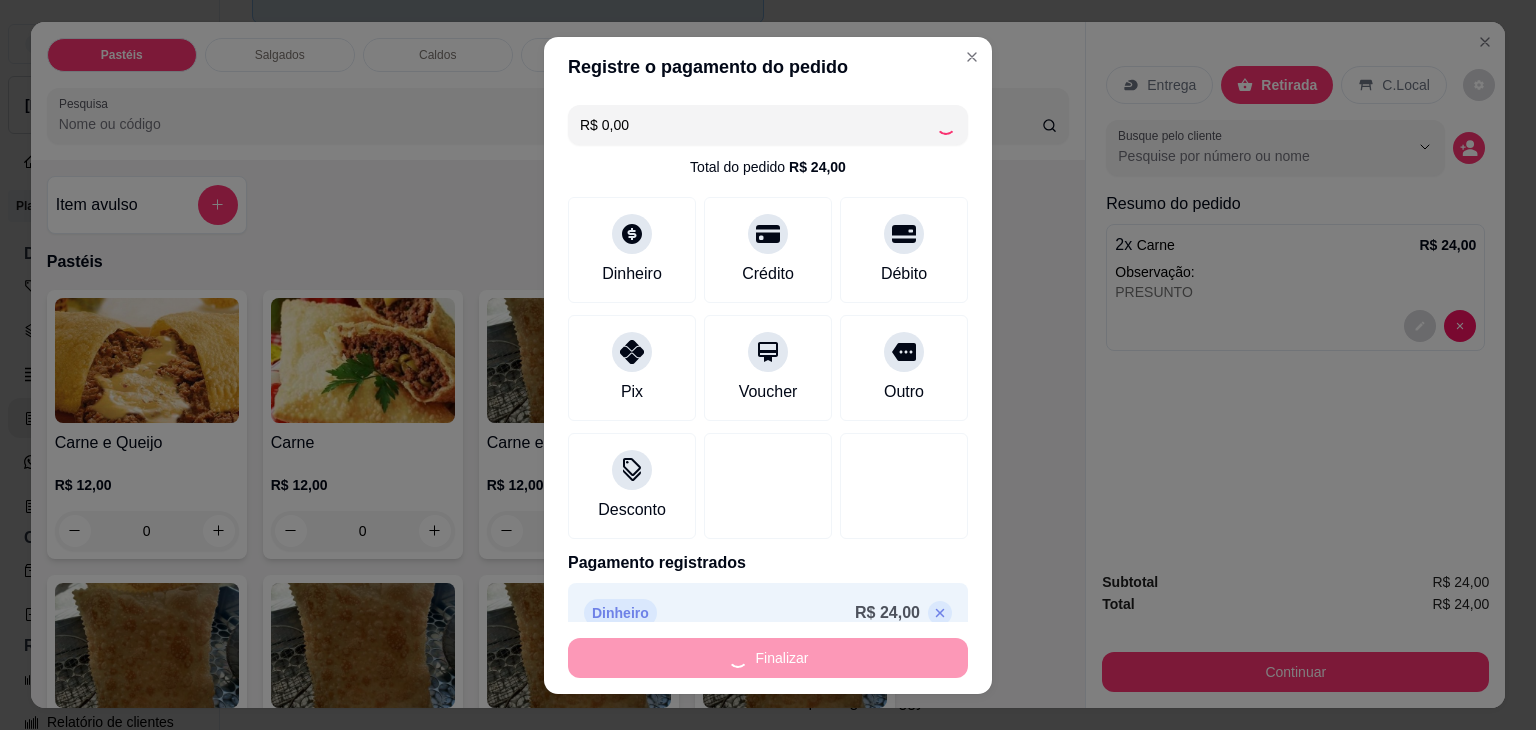 type on "-R$ 24,00" 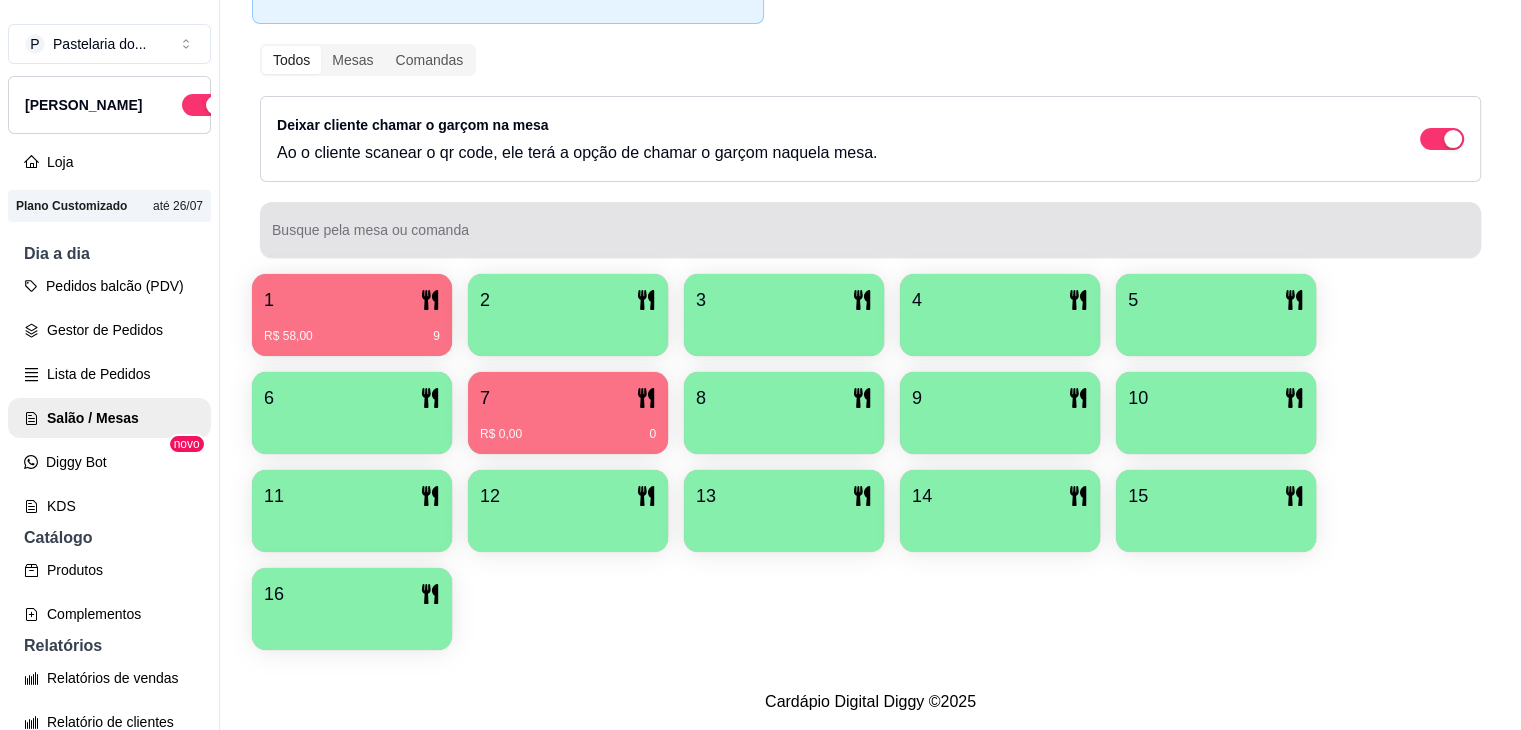 click at bounding box center [784, 329] 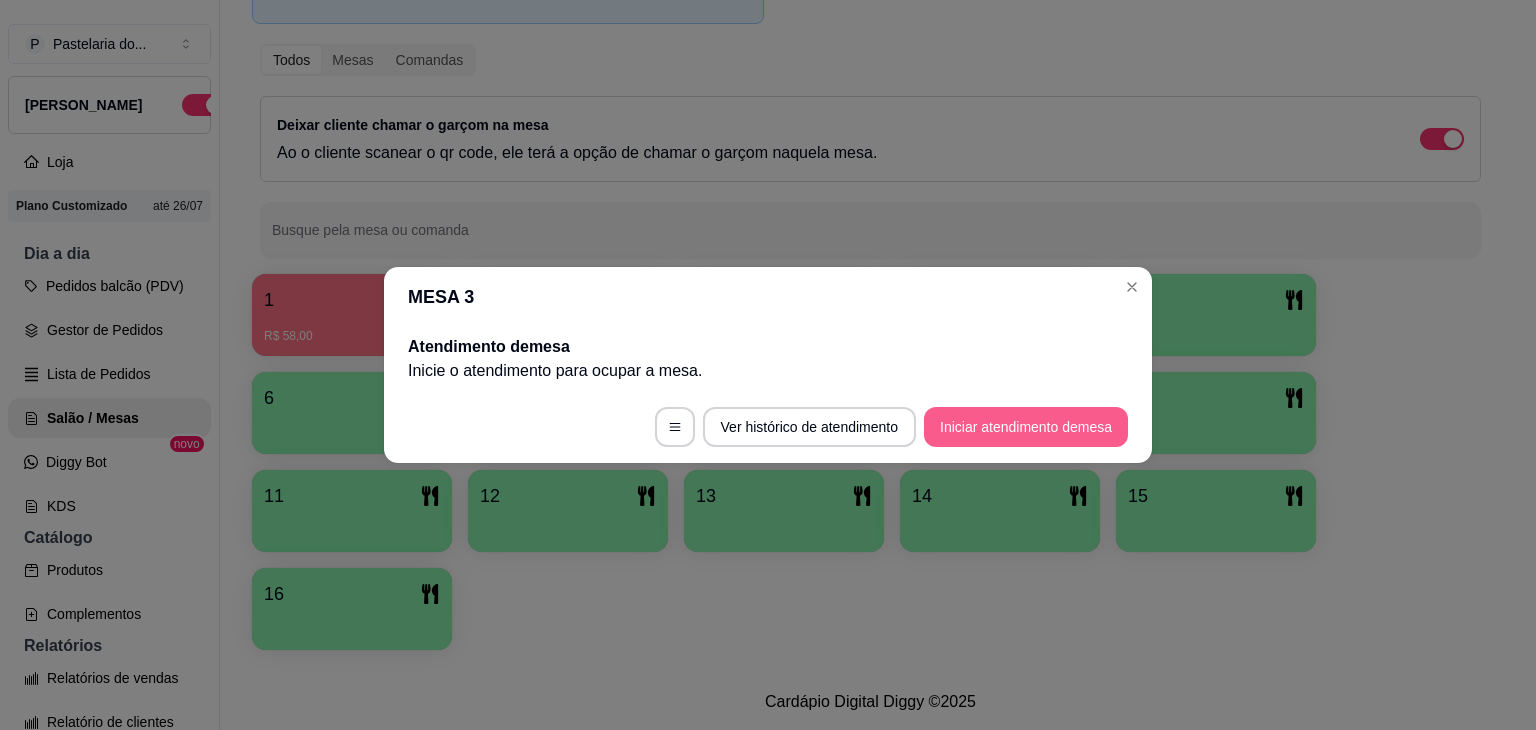 click on "Iniciar atendimento de  mesa" at bounding box center [1026, 427] 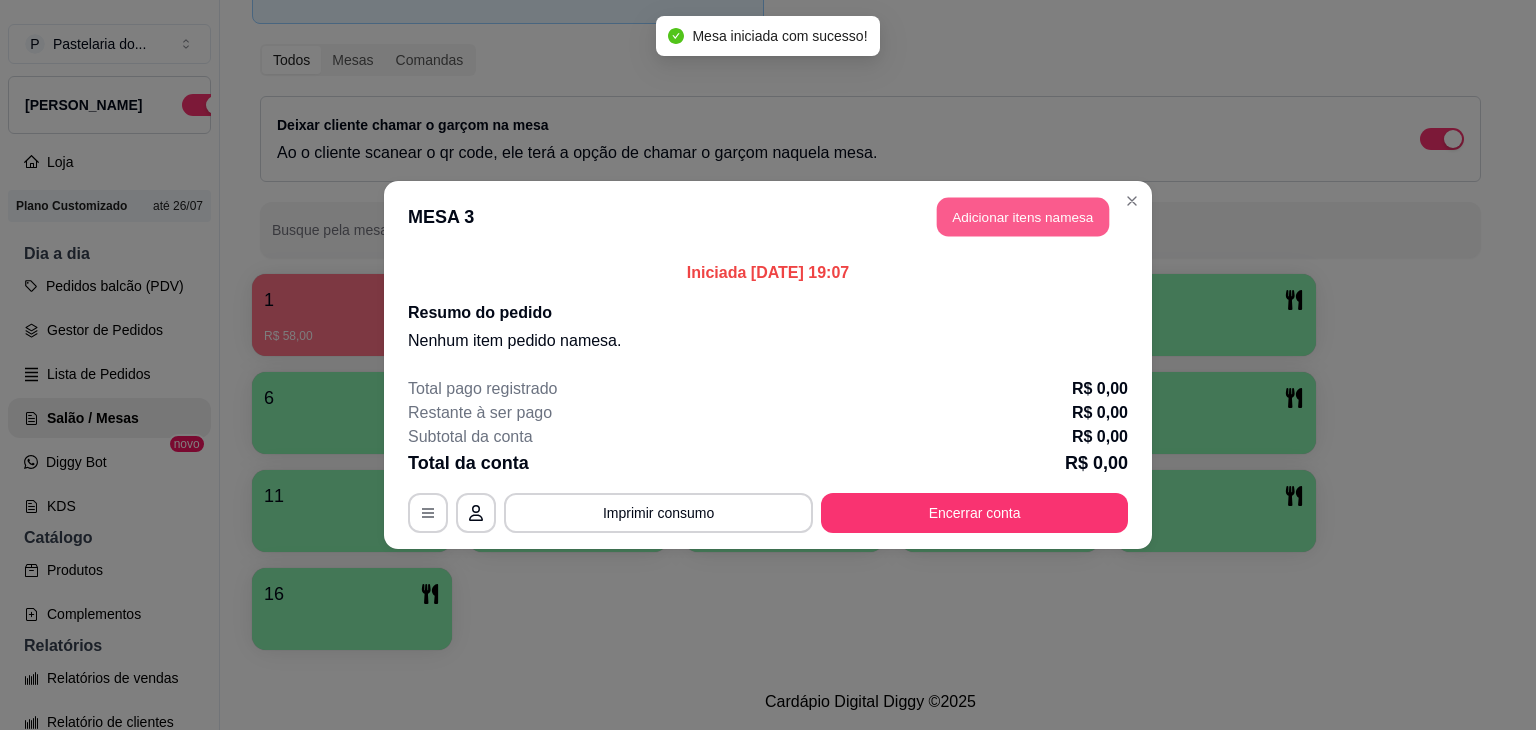 click on "Adicionar itens na  mesa" at bounding box center [1023, 217] 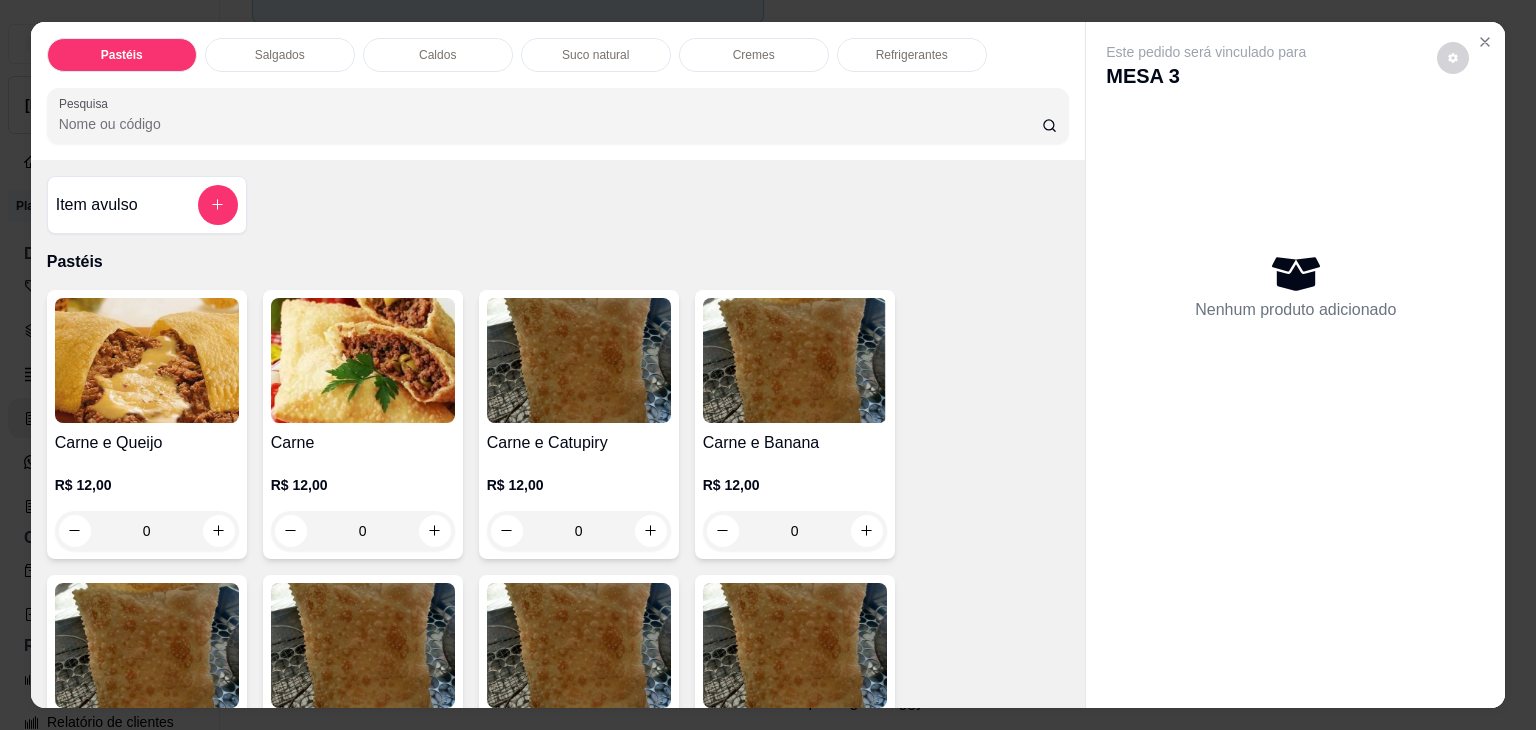 click on "0" at bounding box center [363, 531] 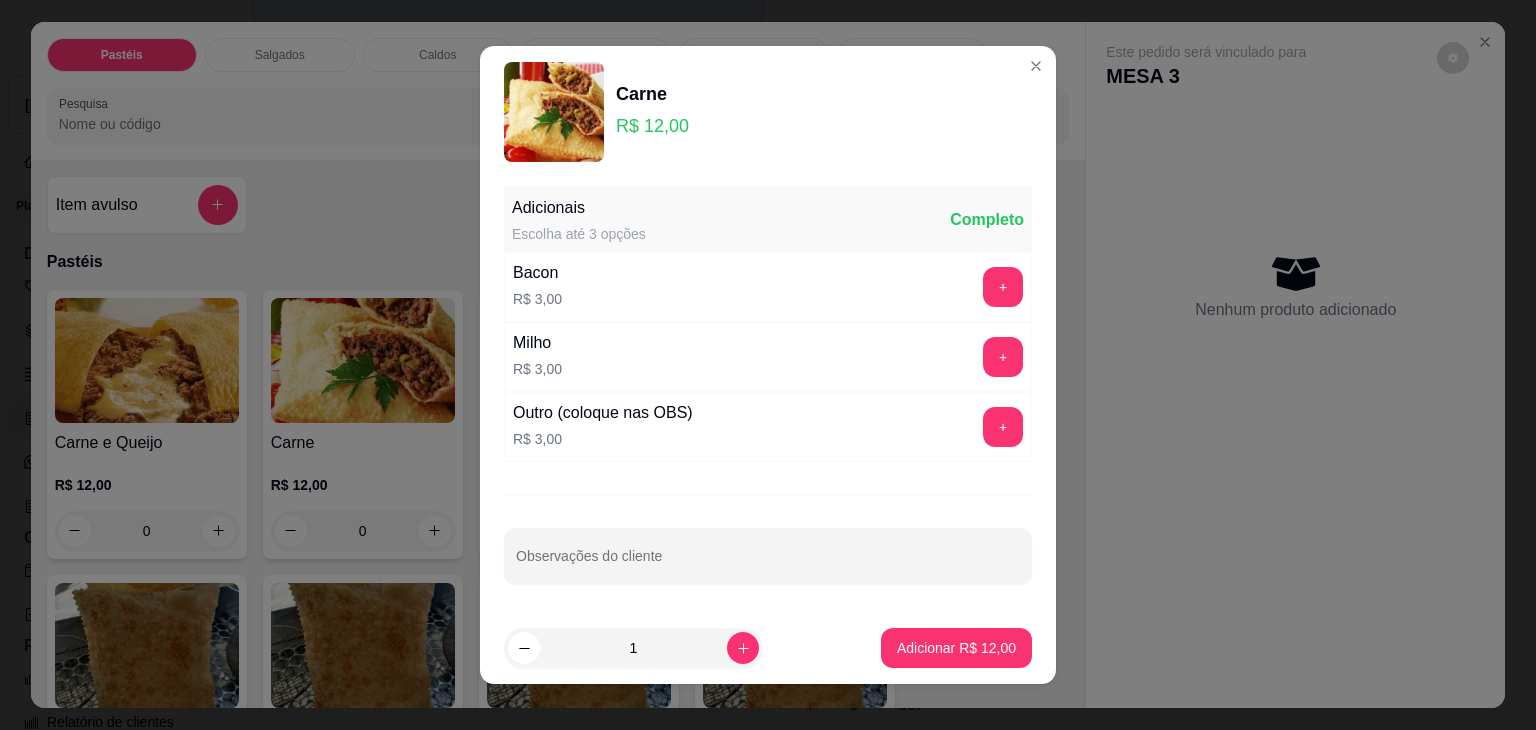 click on "Observações do cliente" at bounding box center (768, 564) 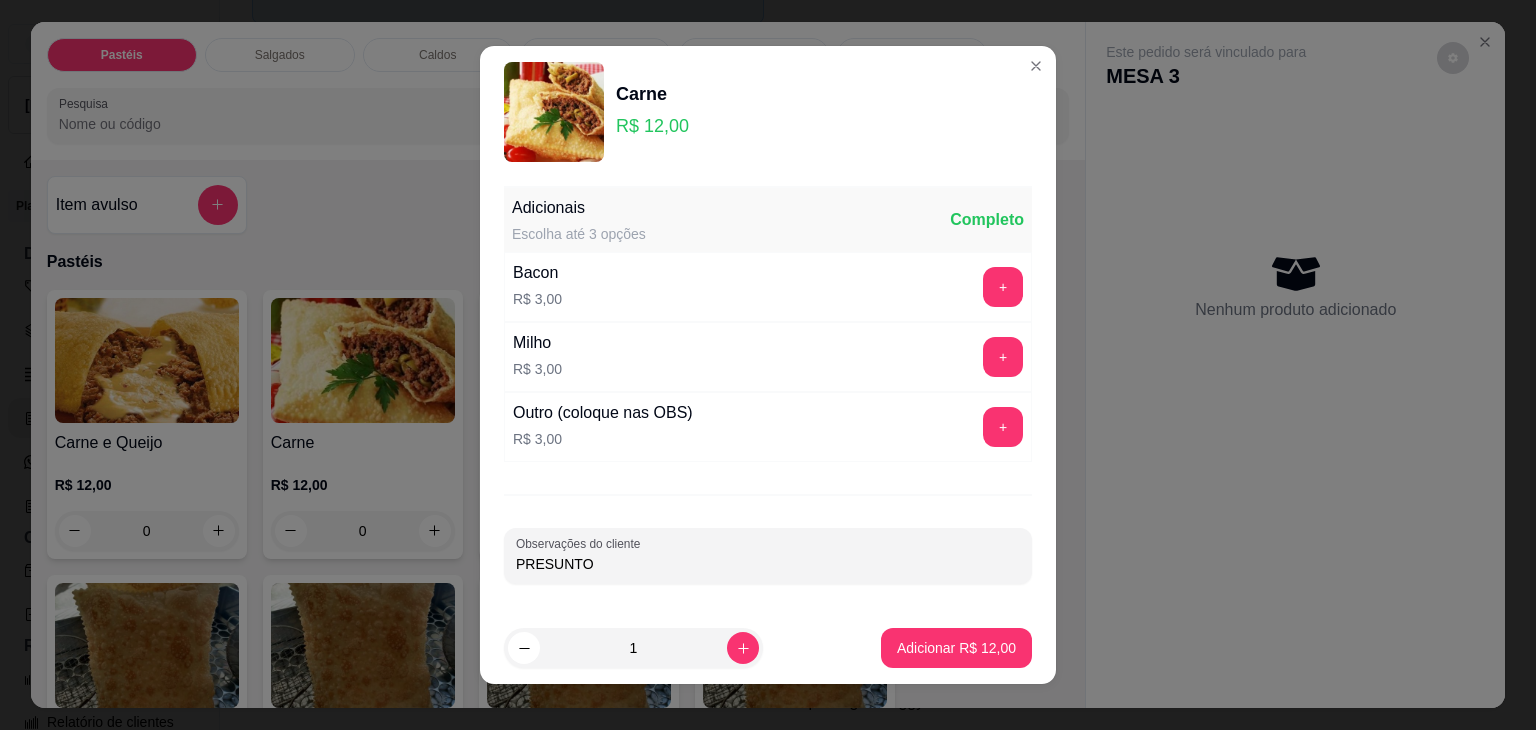 type on "PRESUNTO" 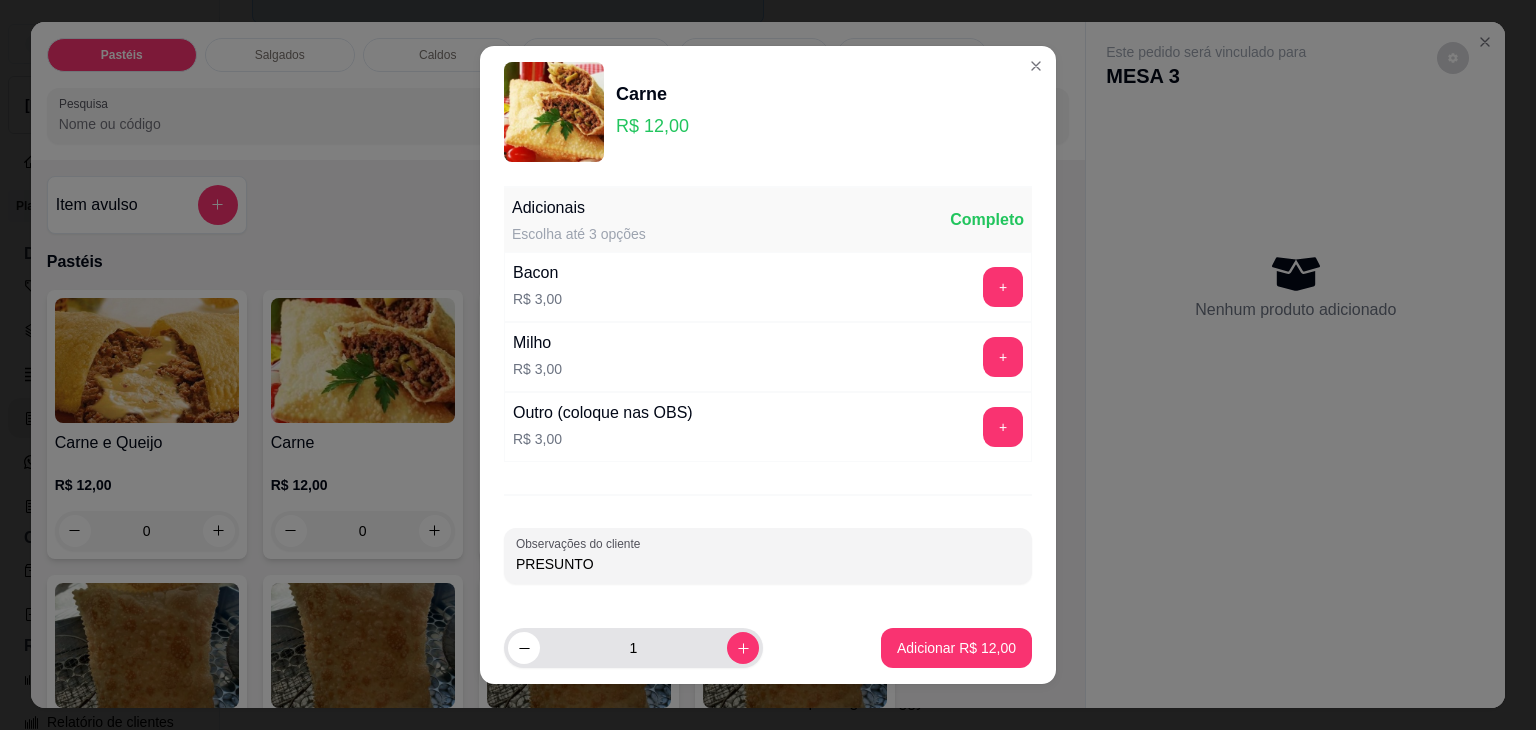 click on "1" at bounding box center (633, 648) 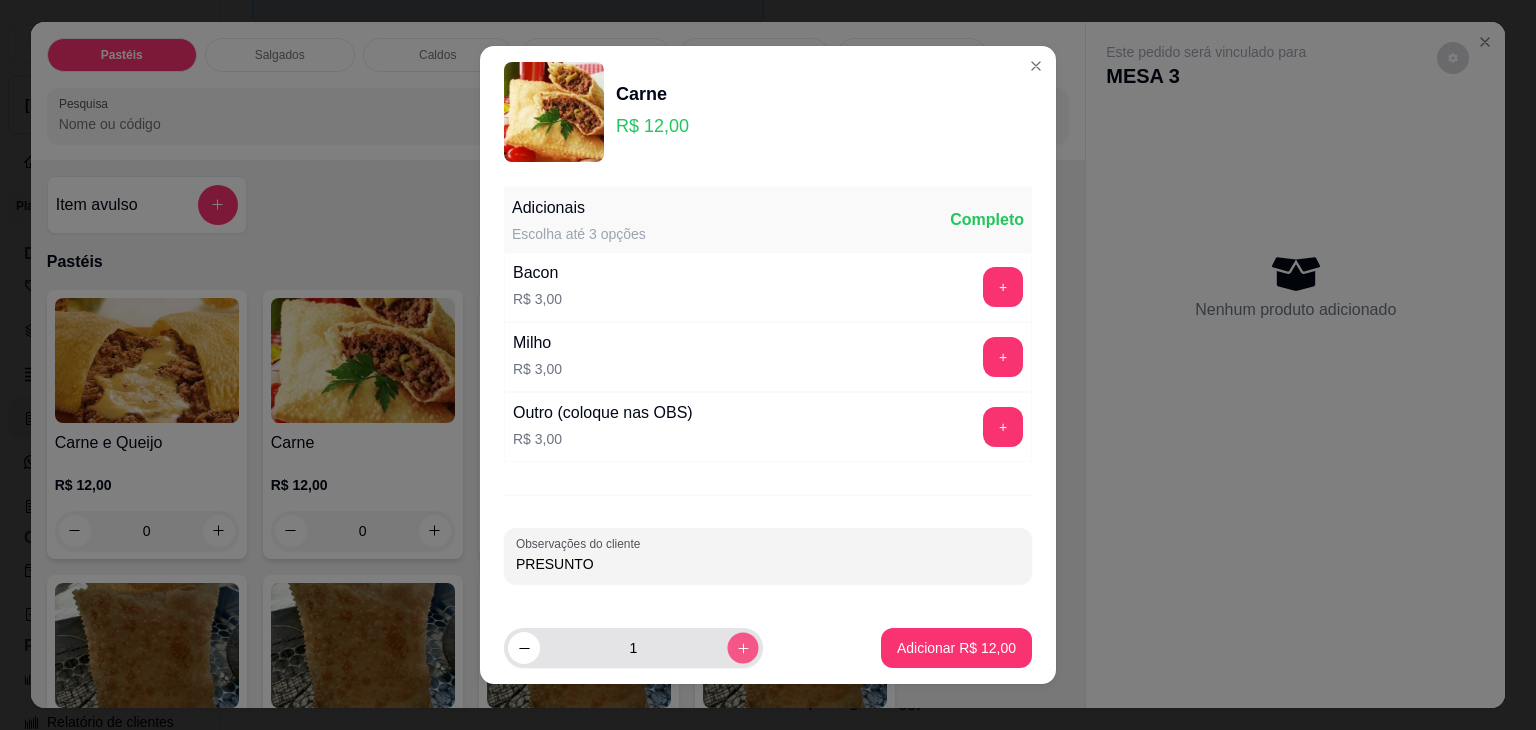click at bounding box center (742, 647) 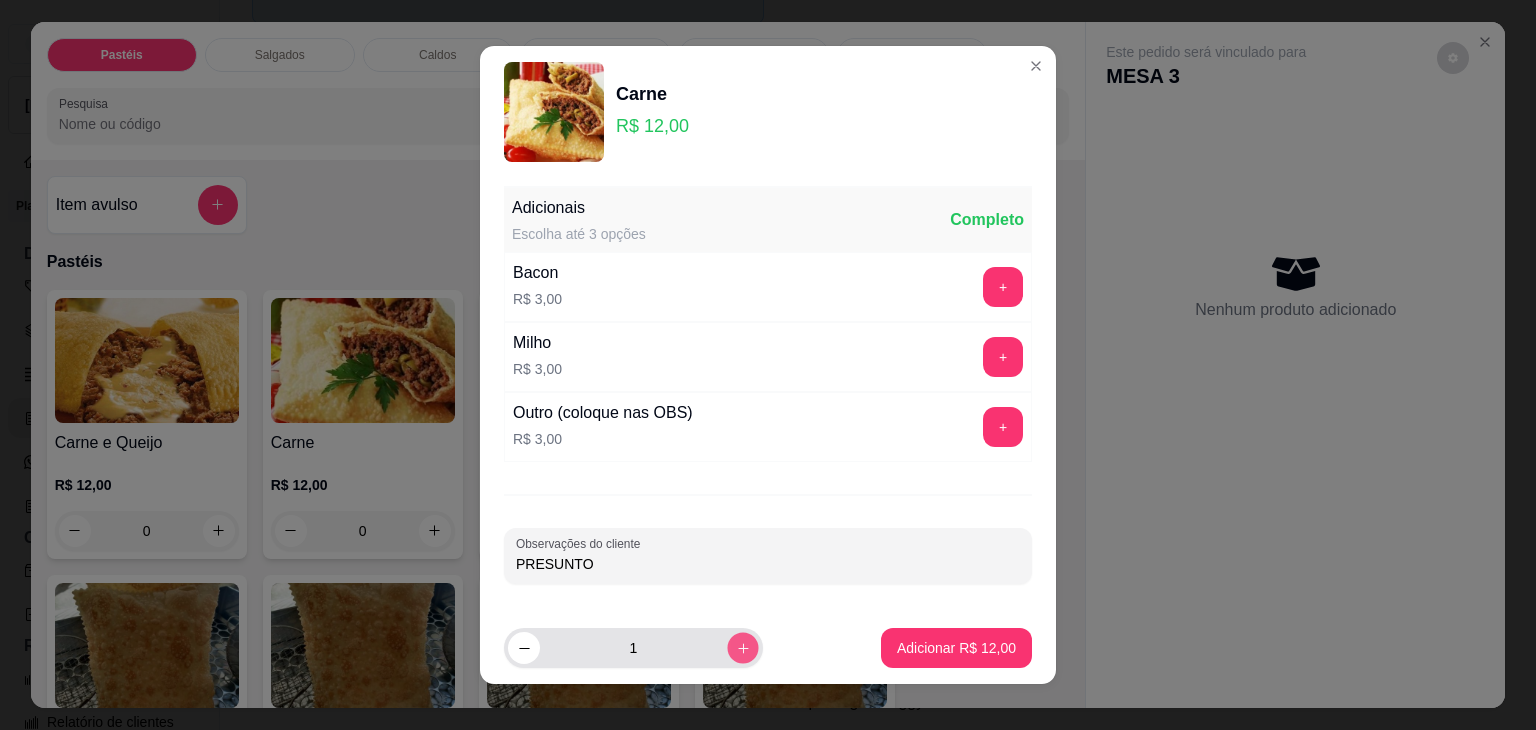 type on "2" 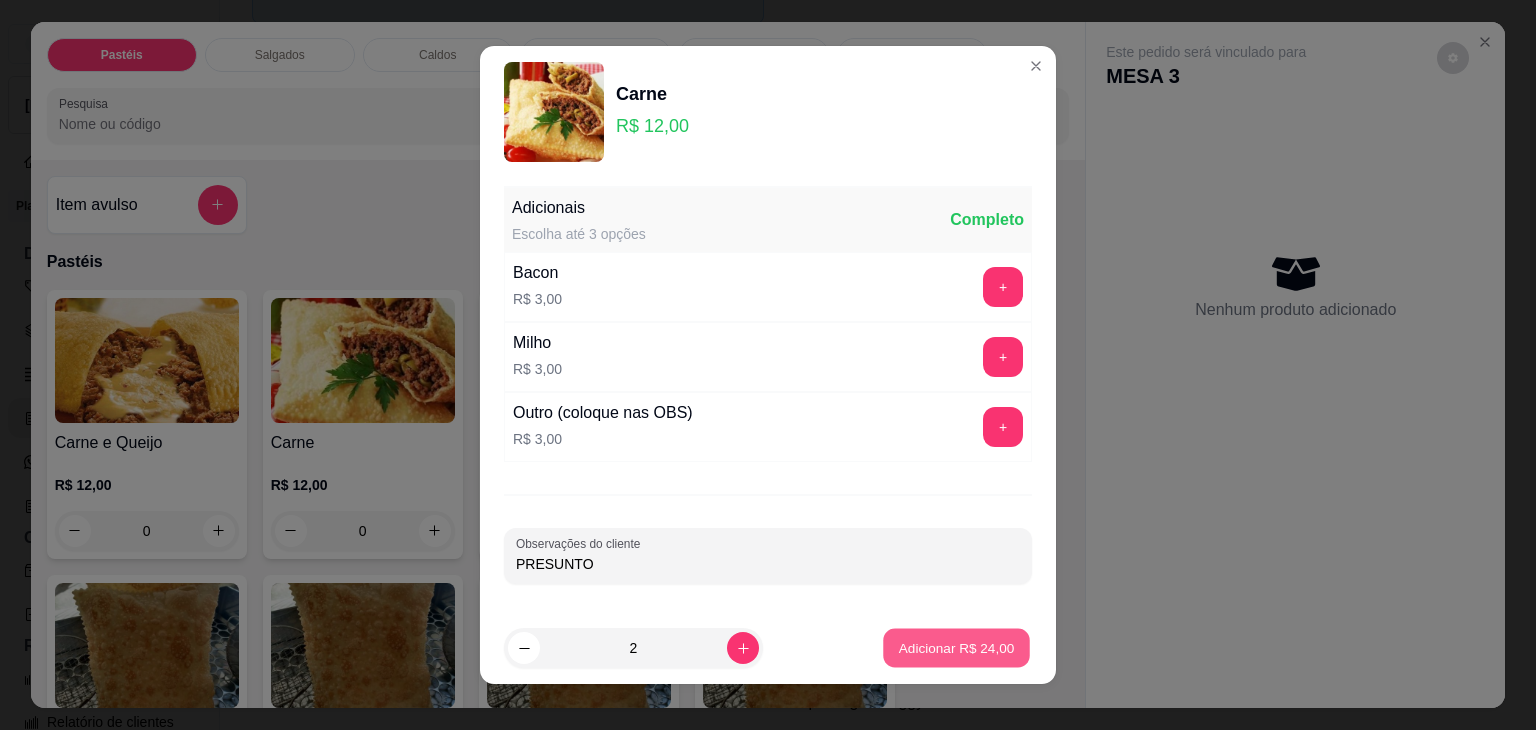 click on "Adicionar   R$ 24,00" at bounding box center (957, 647) 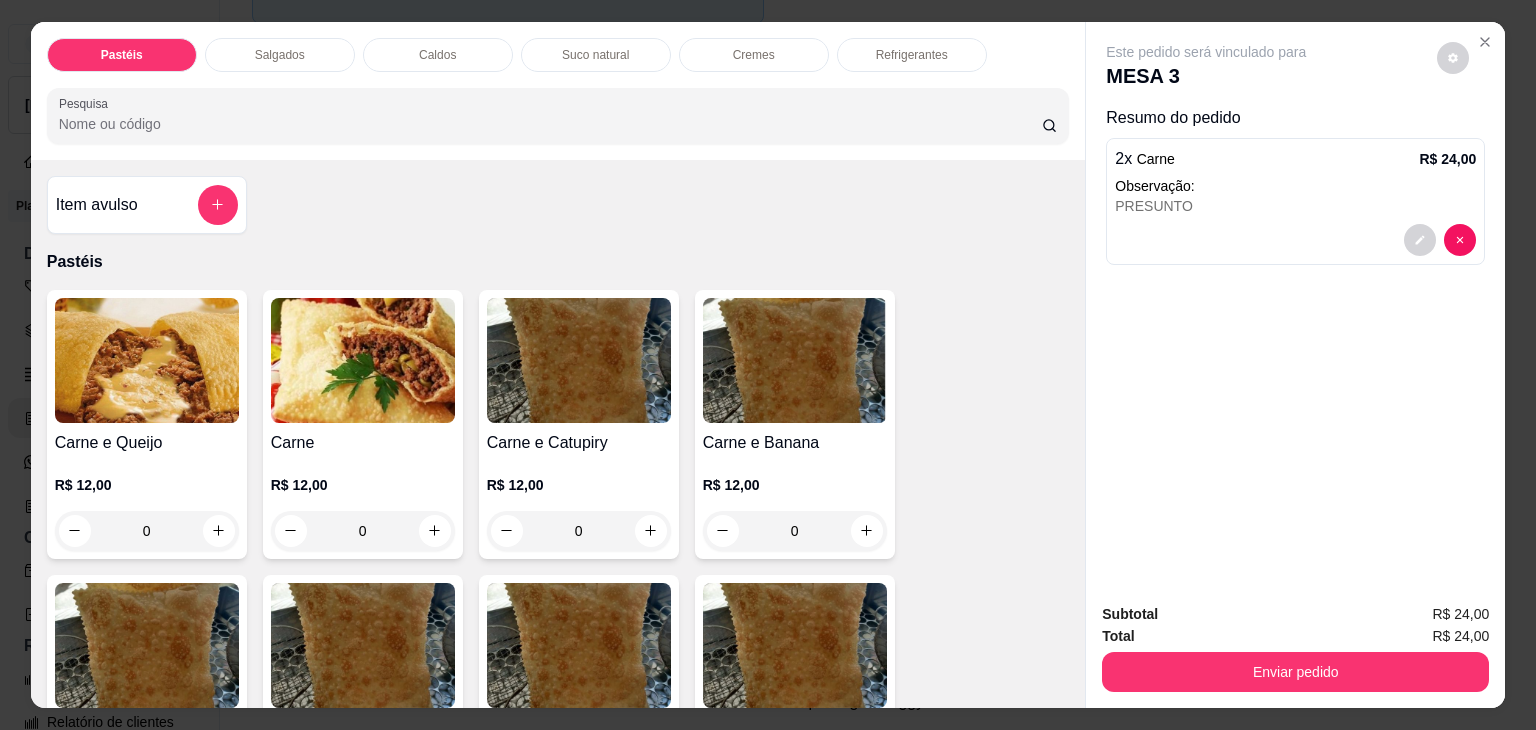 click on "Salgados" at bounding box center (280, 55) 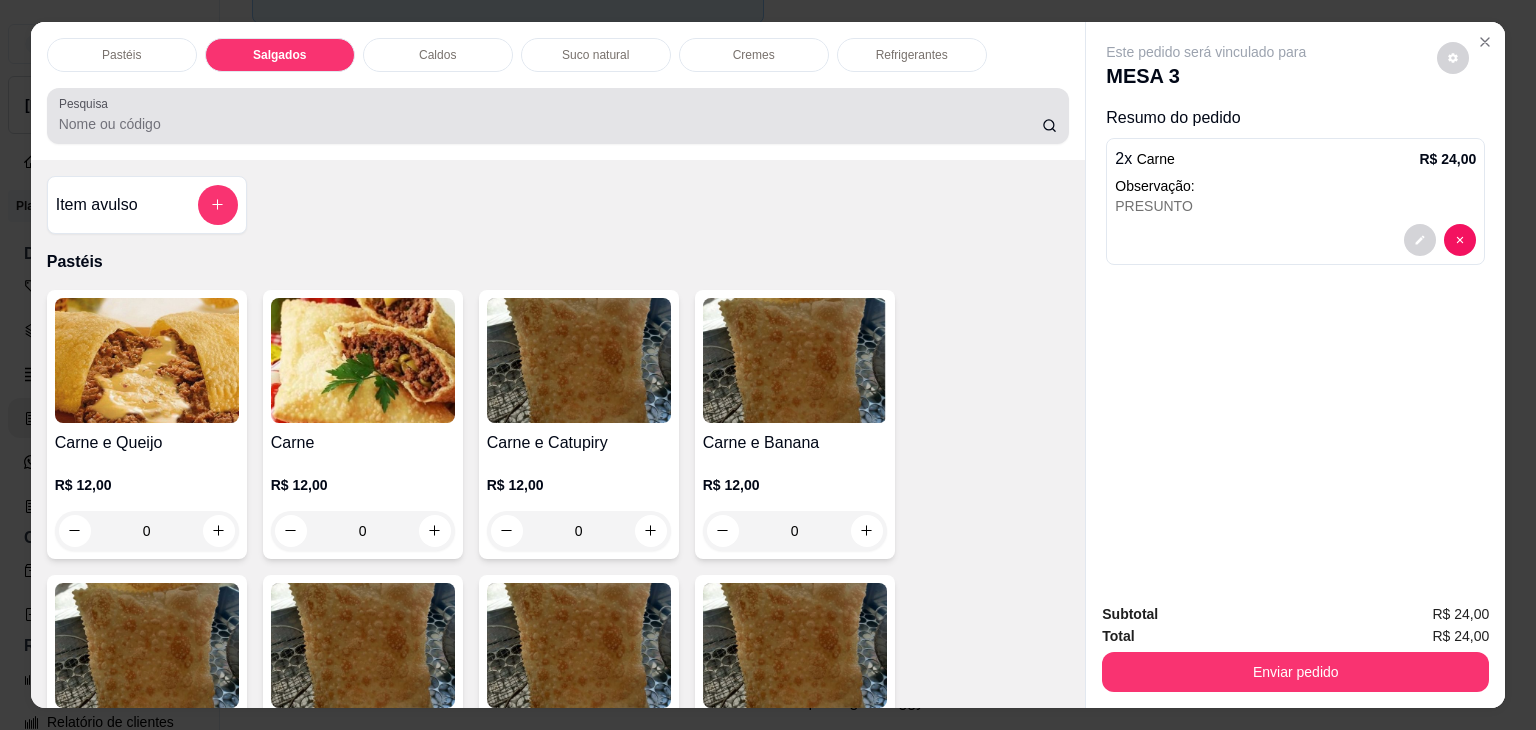 scroll, scrollTop: 2124, scrollLeft: 0, axis: vertical 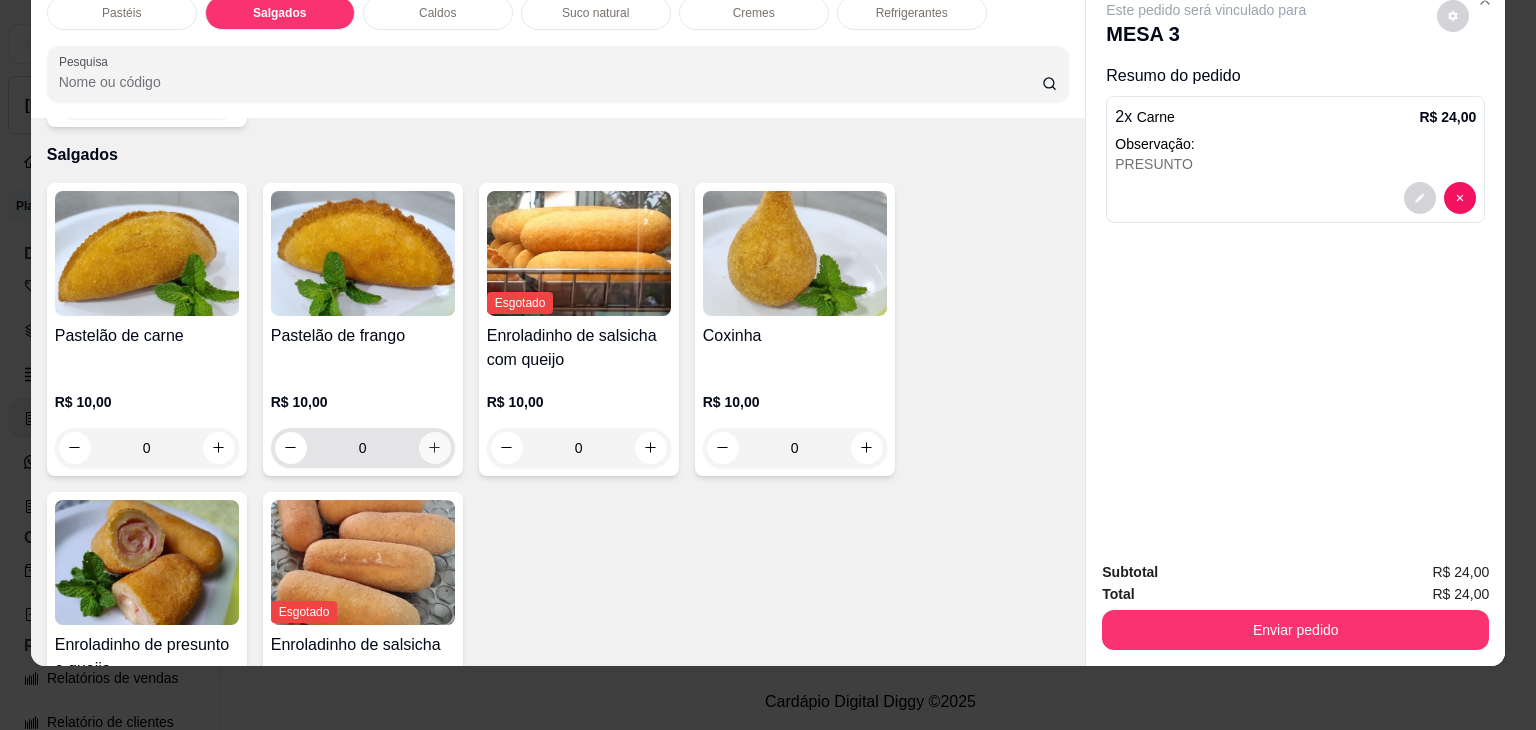 click 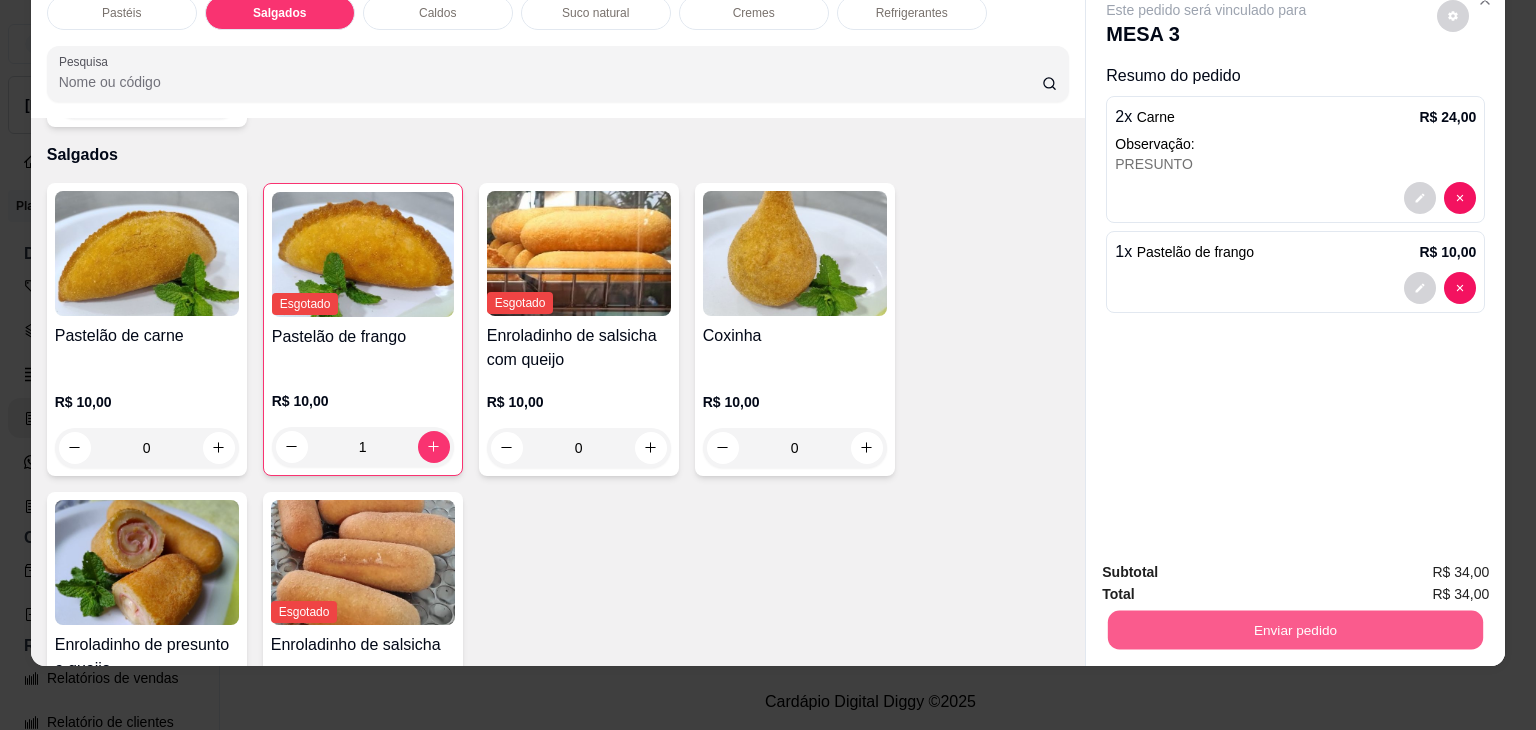 click on "Enviar pedido" at bounding box center (1295, 630) 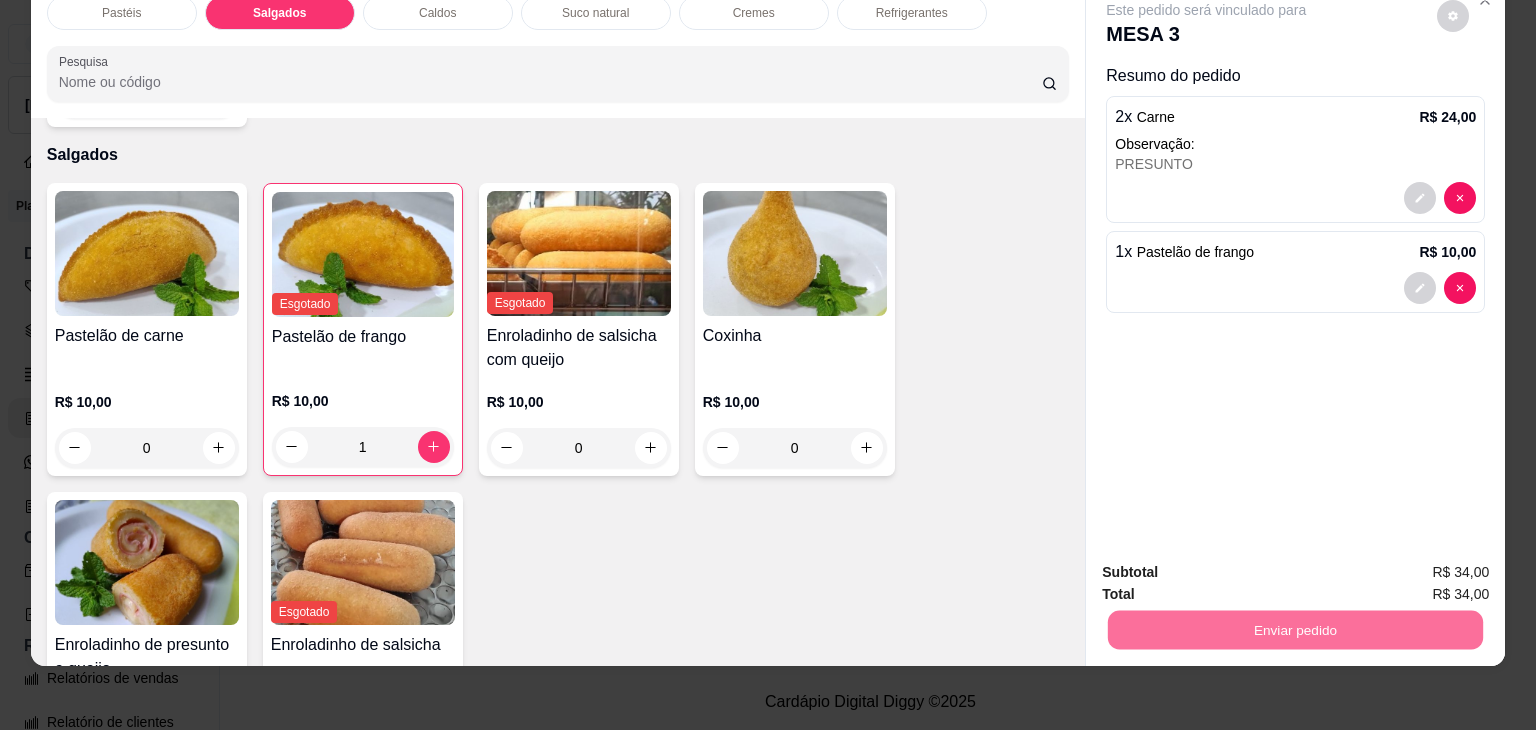 click on "Não registrar e enviar pedido" at bounding box center (1229, 564) 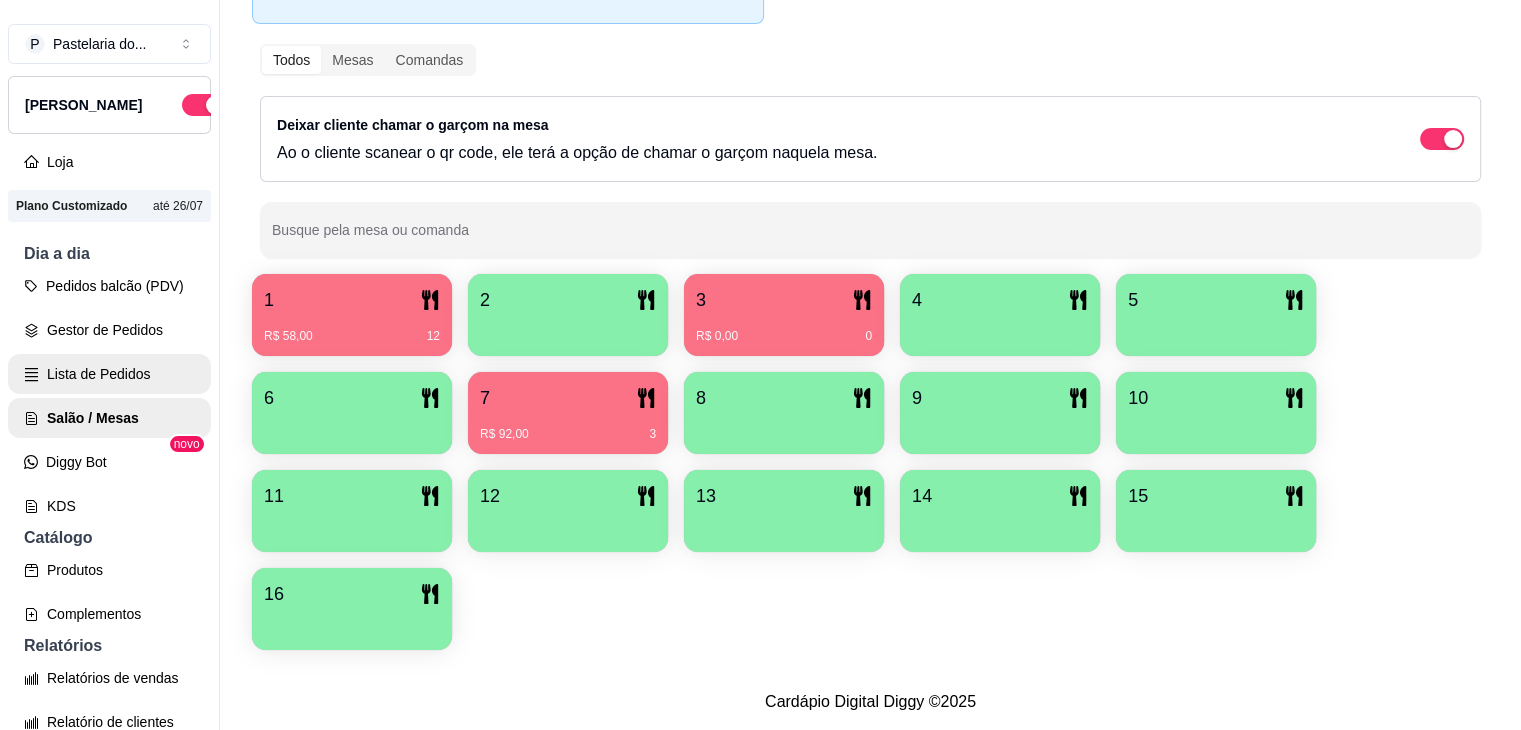 click on "Lista de Pedidos" at bounding box center [109, 374] 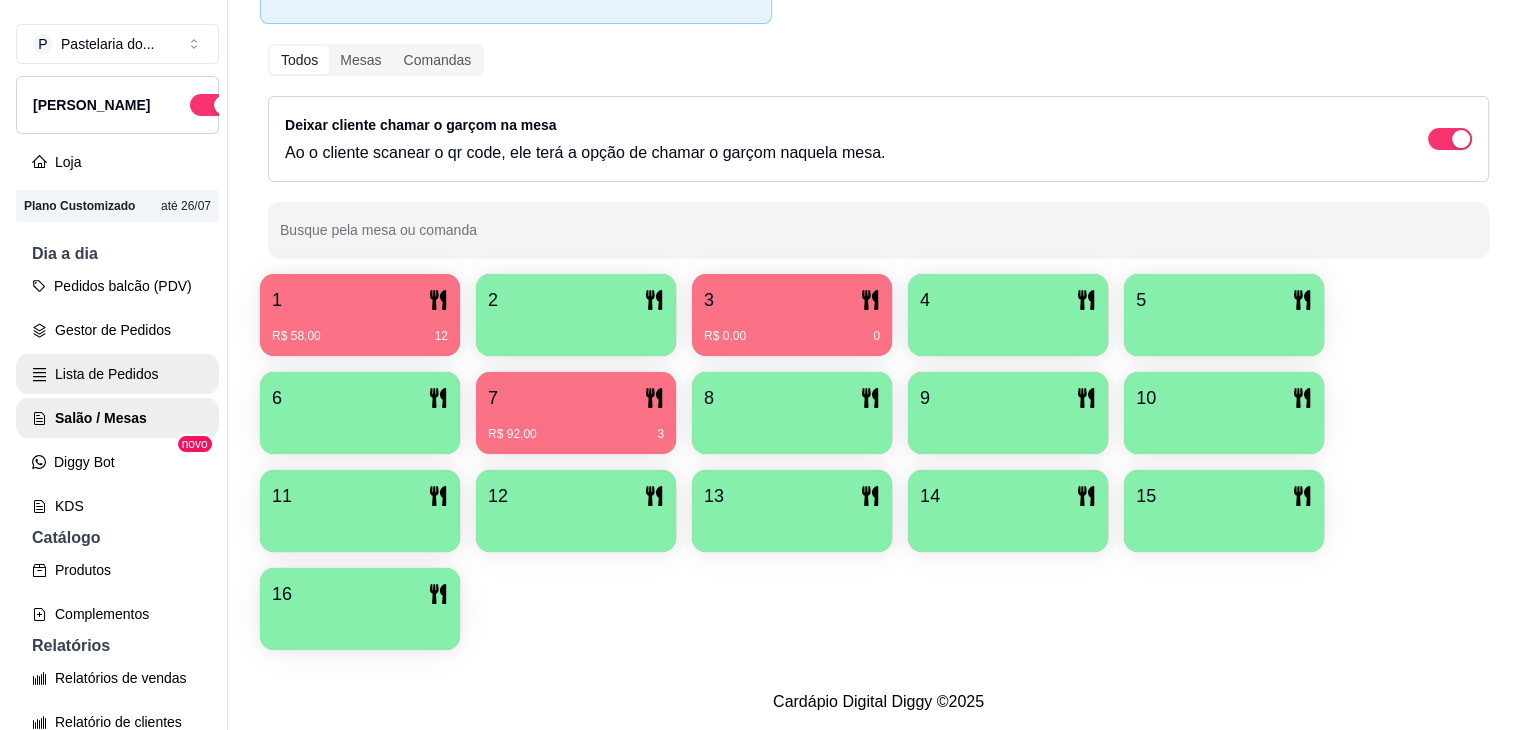 scroll, scrollTop: 0, scrollLeft: 0, axis: both 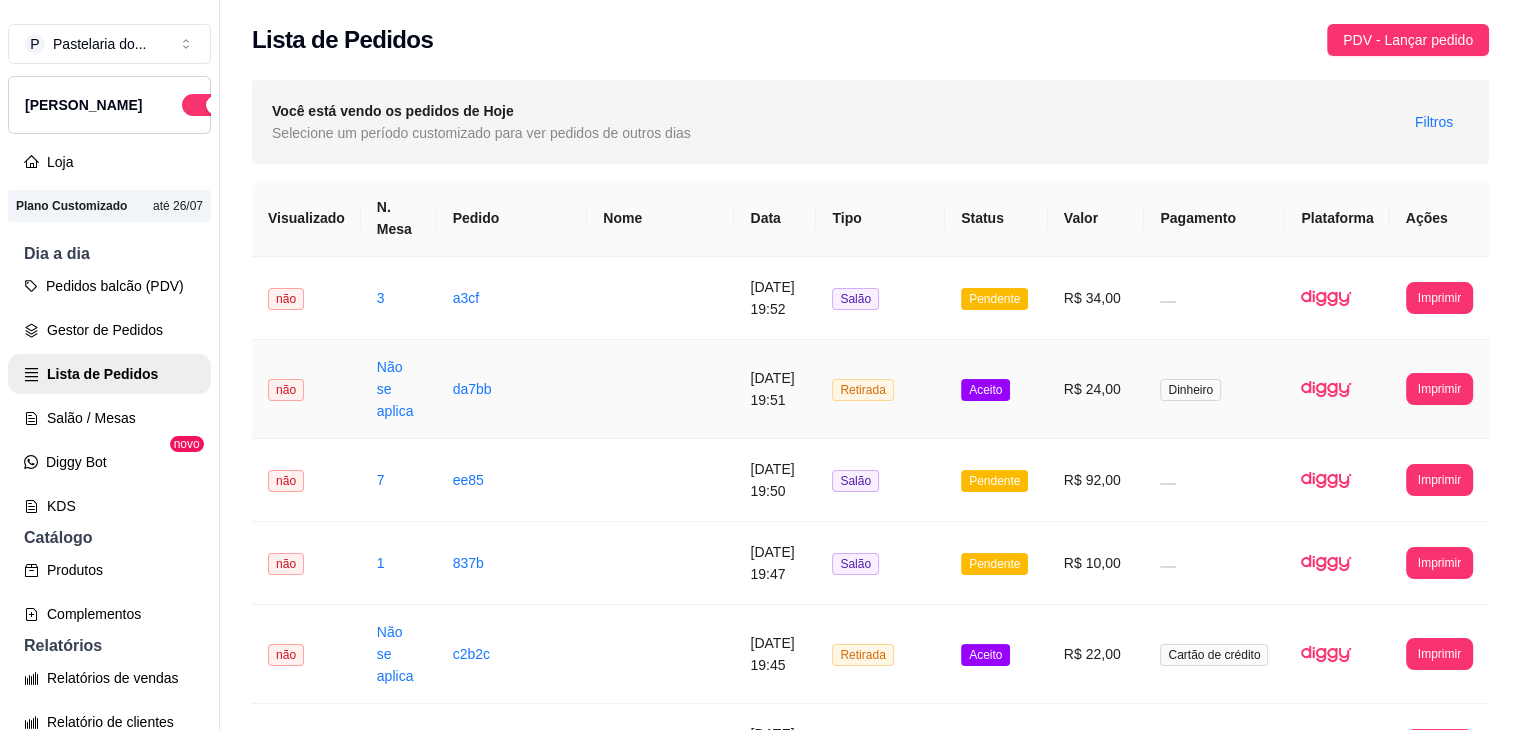 click on "Dinheiro" at bounding box center (1214, 389) 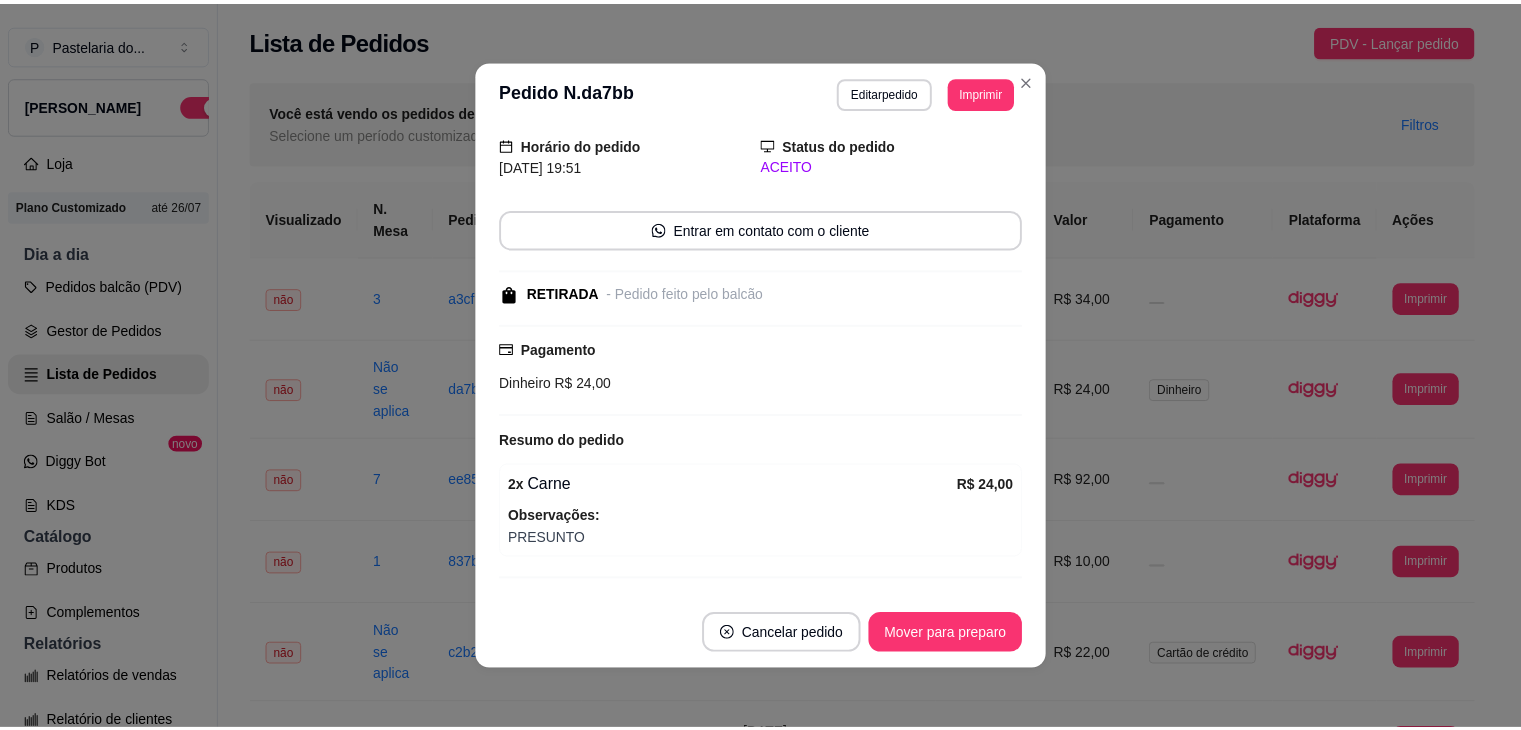 scroll, scrollTop: 100, scrollLeft: 0, axis: vertical 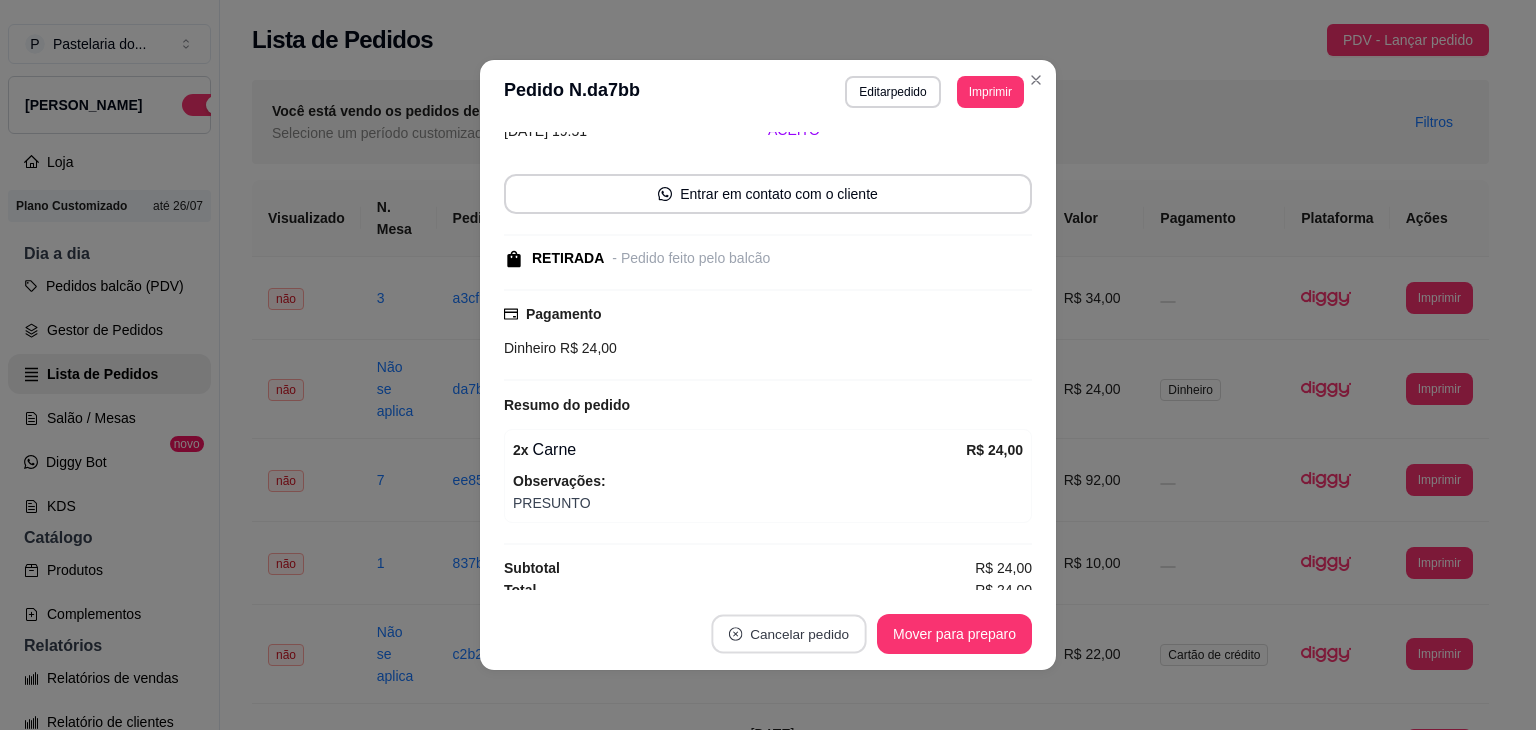 click on "Cancelar pedido" at bounding box center (788, 634) 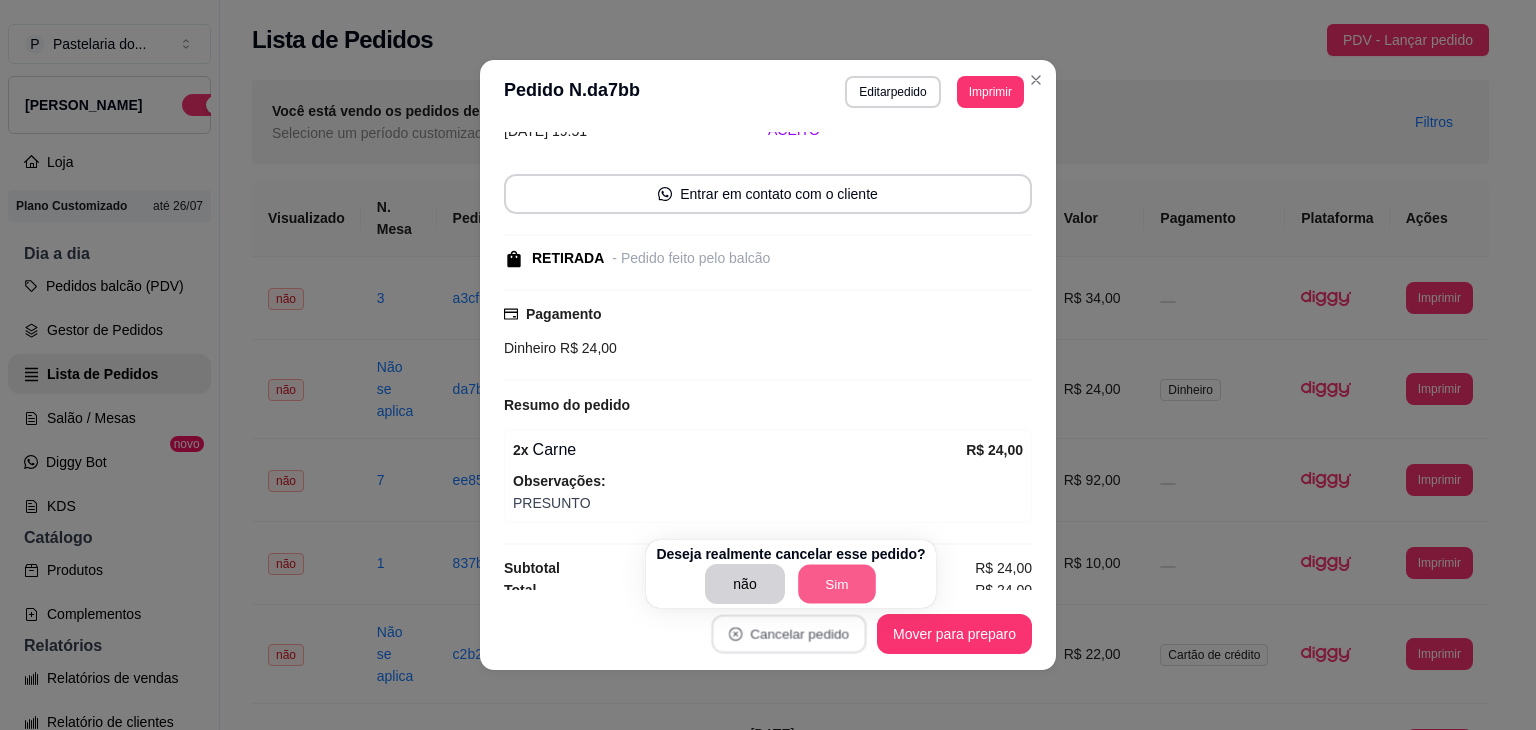 click on "Sim" at bounding box center (837, 584) 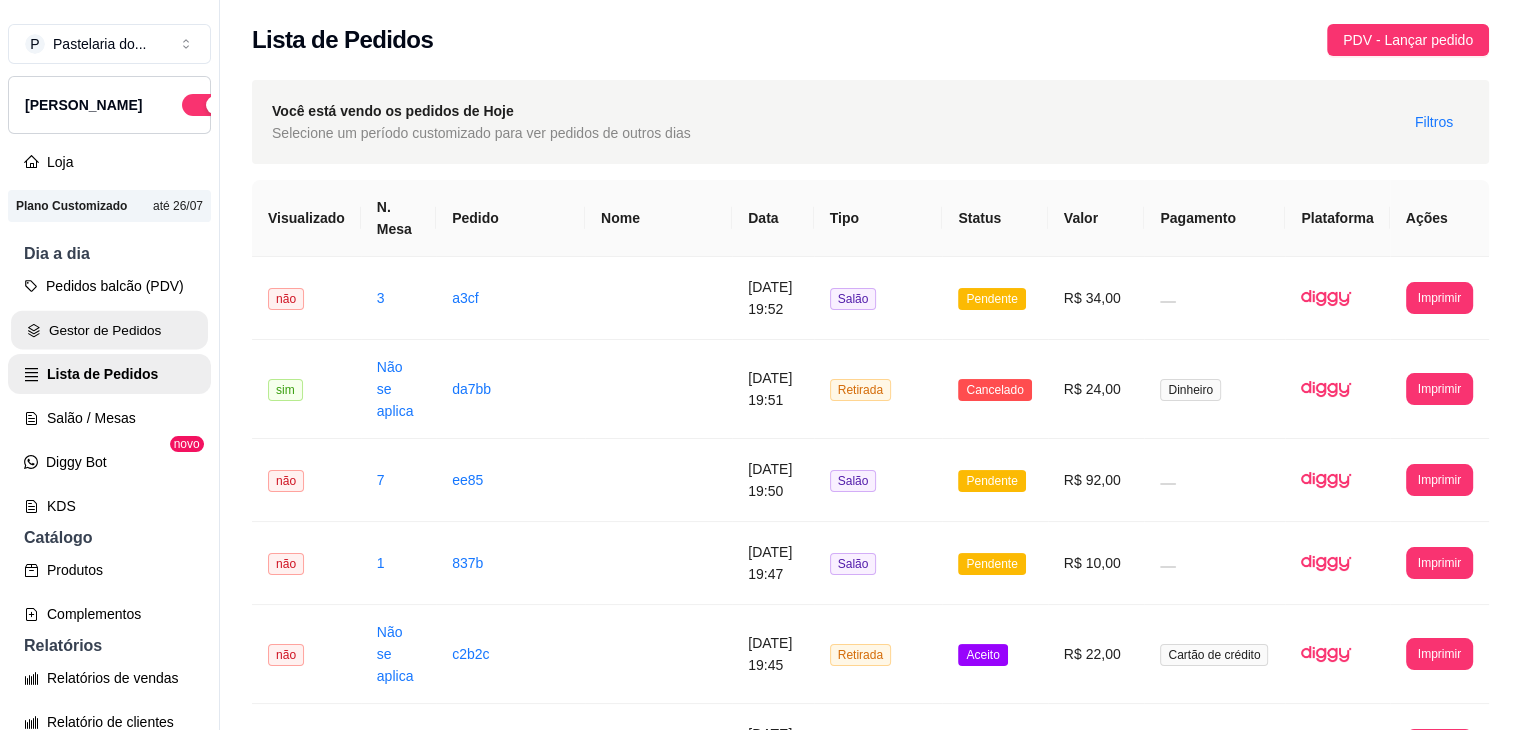 click on "Gestor de Pedidos" at bounding box center (109, 330) 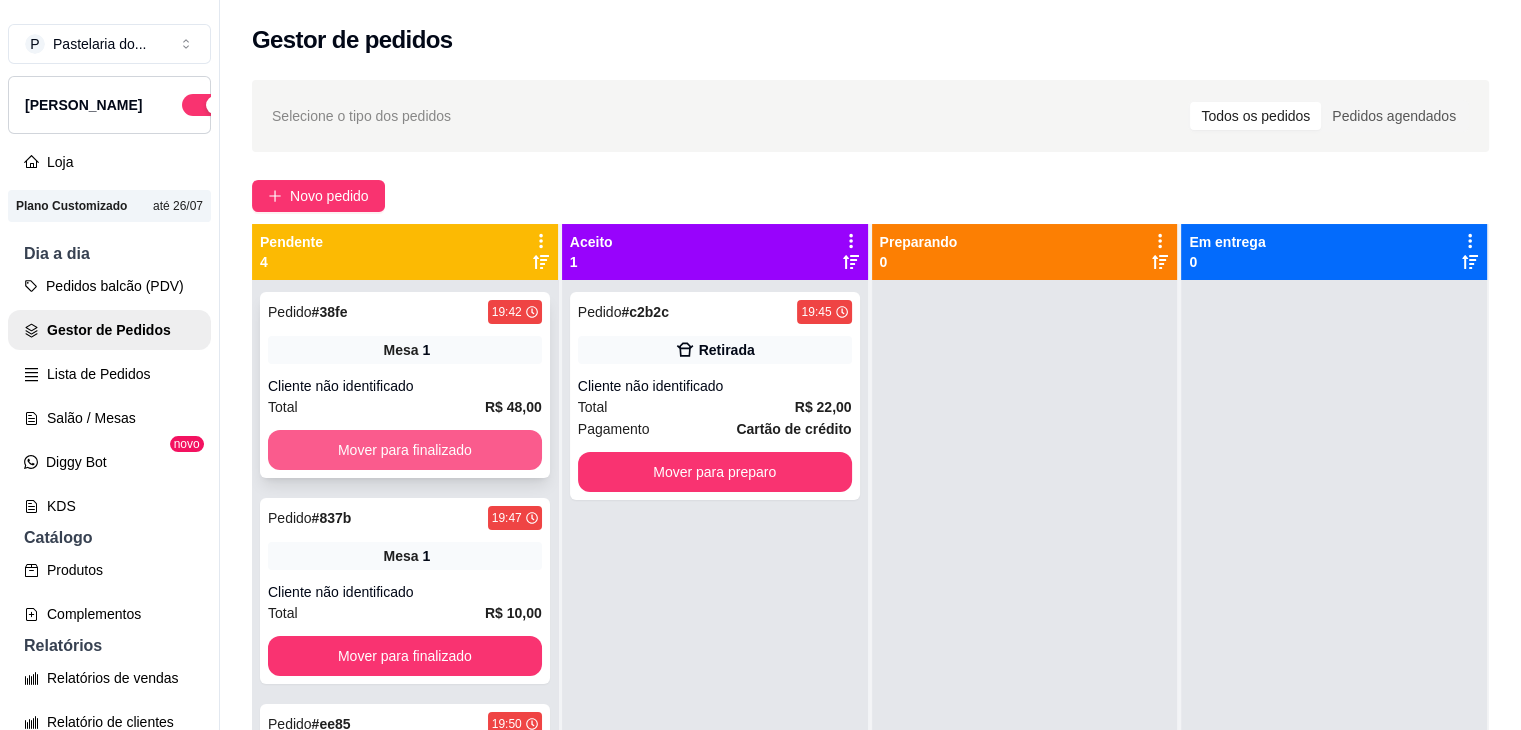 click on "Mover para finalizado" at bounding box center [405, 450] 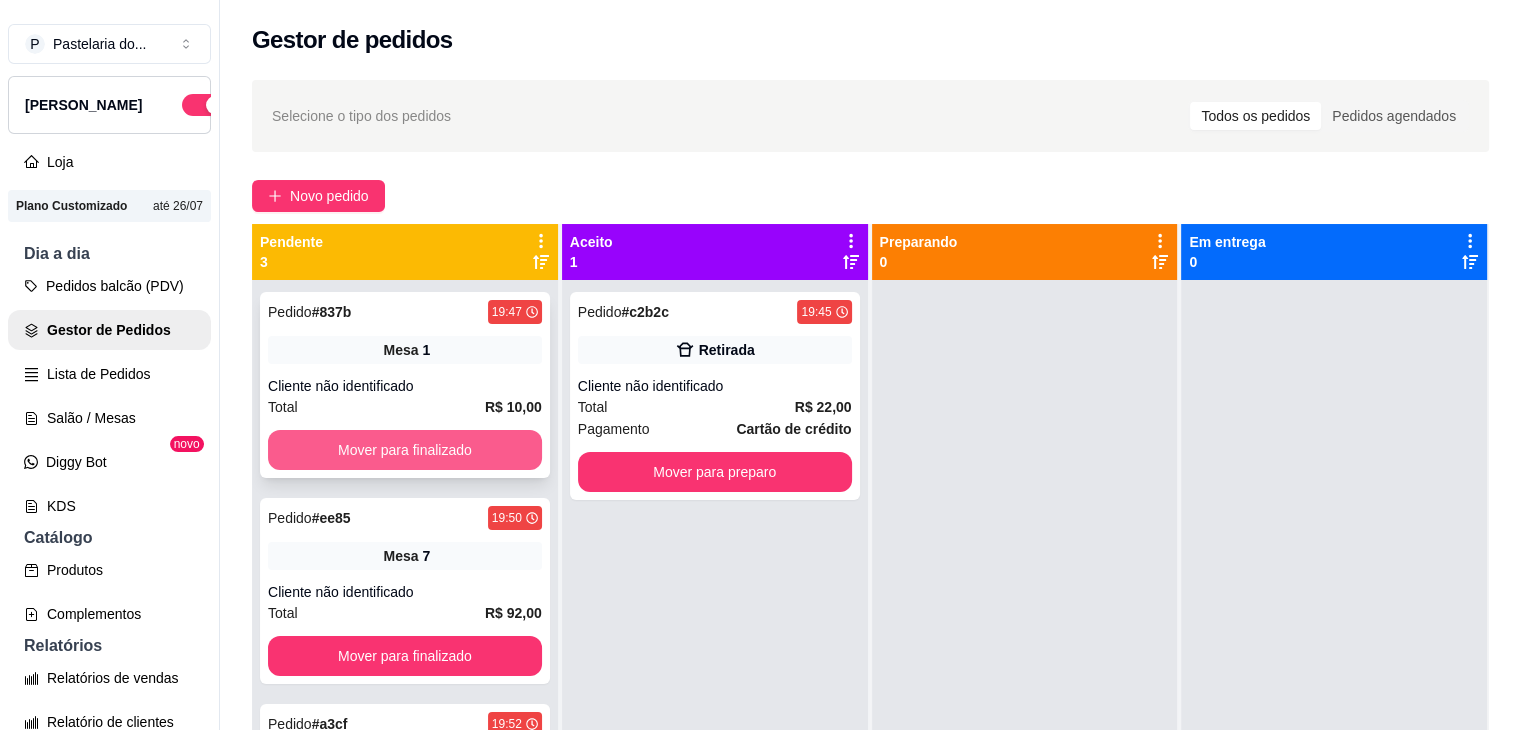 click on "Mover para finalizado" at bounding box center [405, 450] 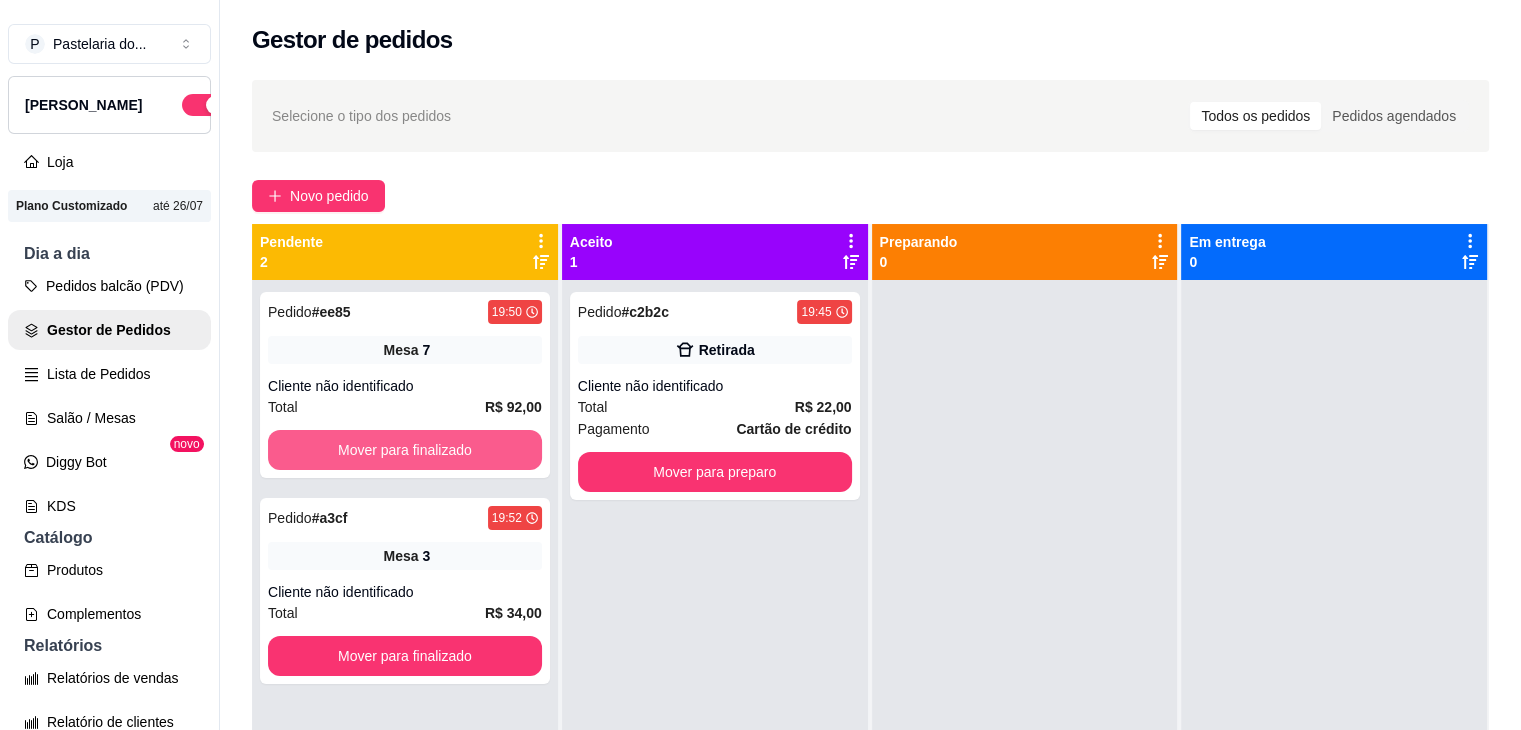 click on "Mover para finalizado" at bounding box center (405, 450) 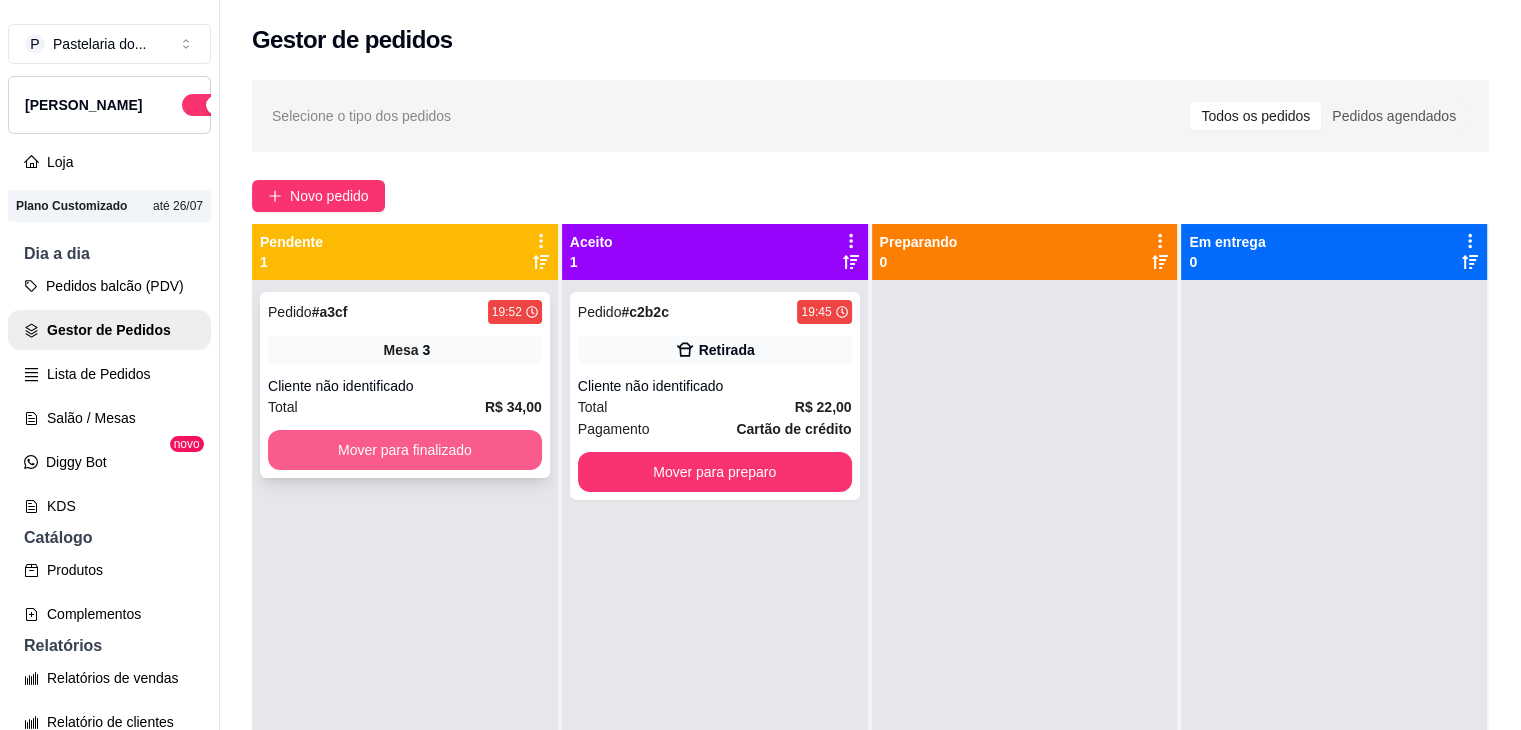 click on "Mover para finalizado" at bounding box center [405, 450] 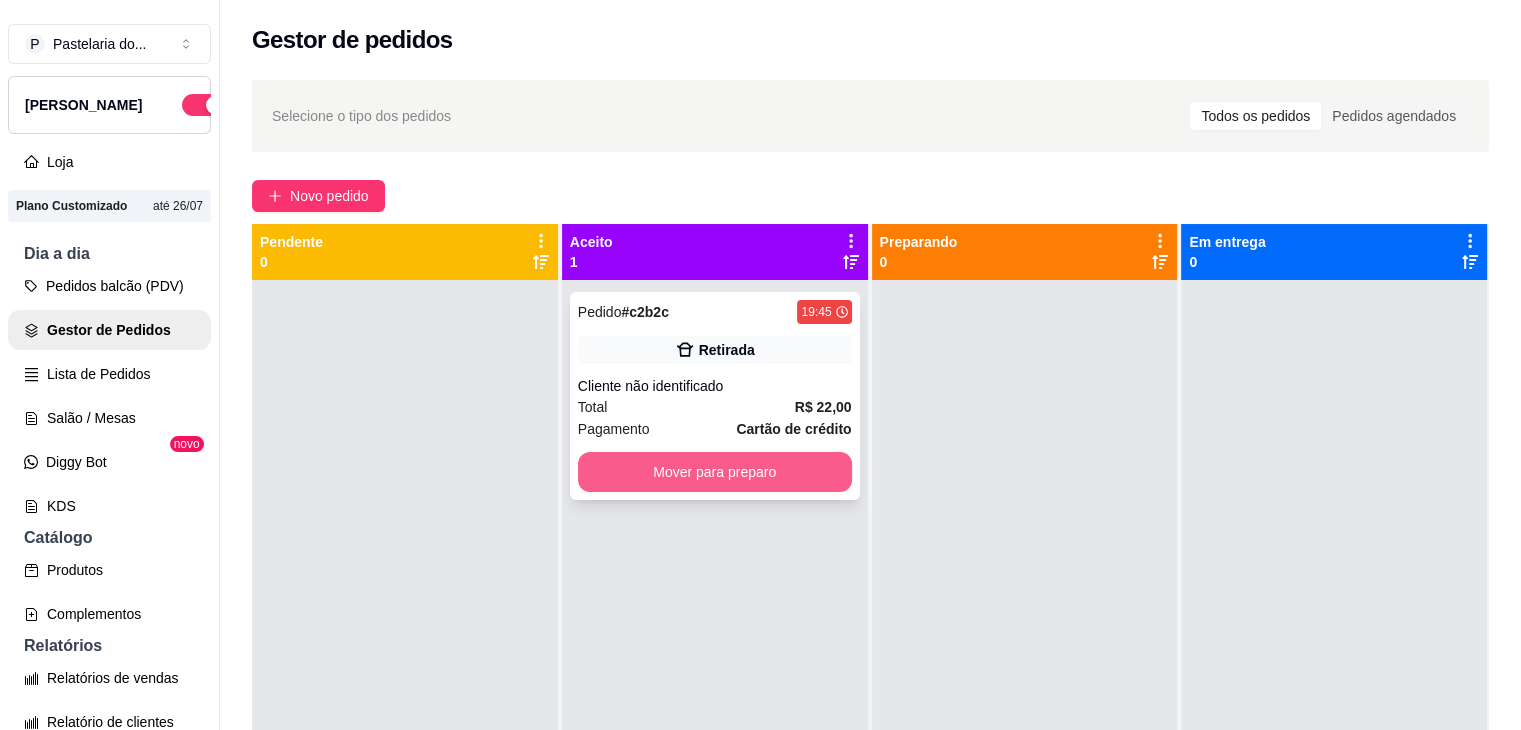 click on "Mover para preparo" at bounding box center (715, 472) 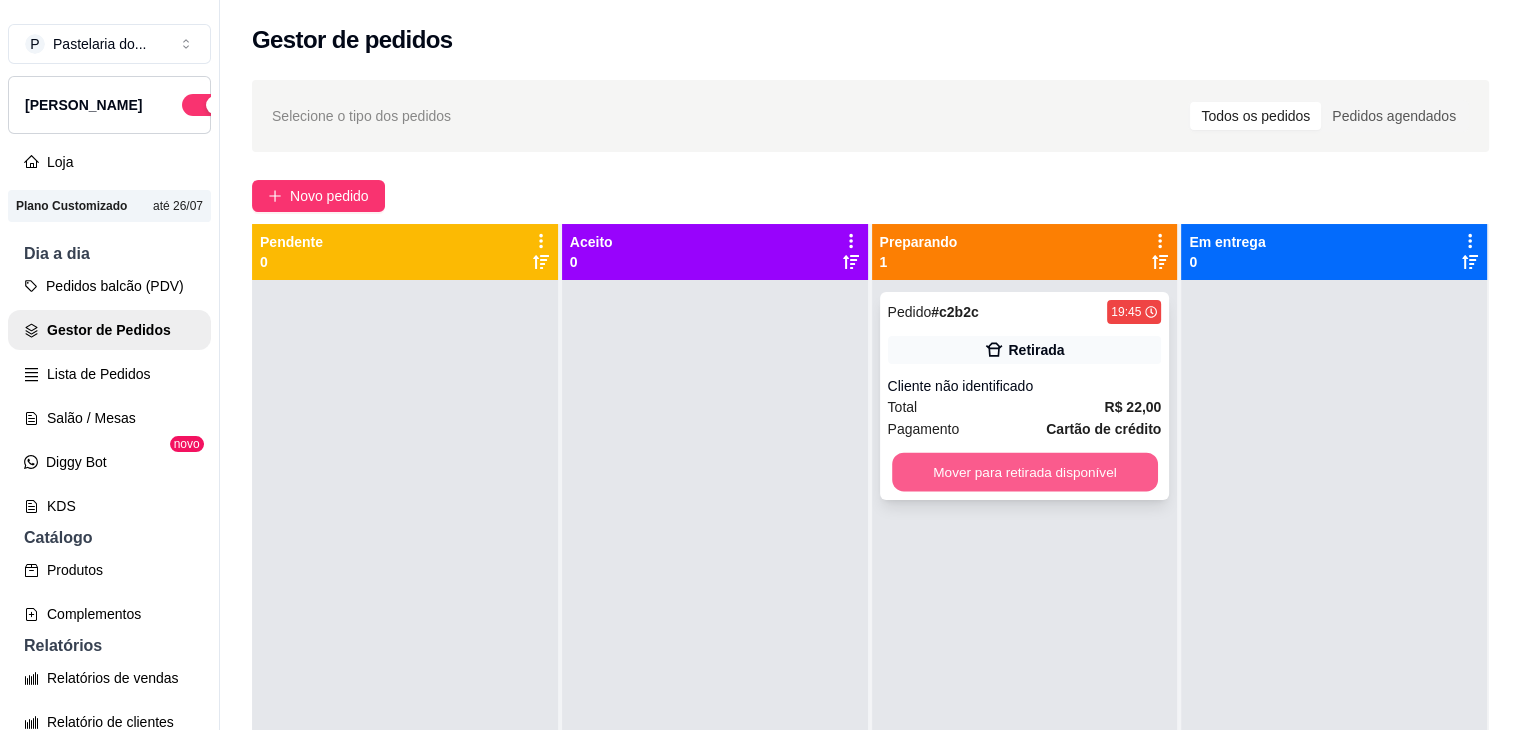 click on "Mover para retirada disponível" at bounding box center [1025, 472] 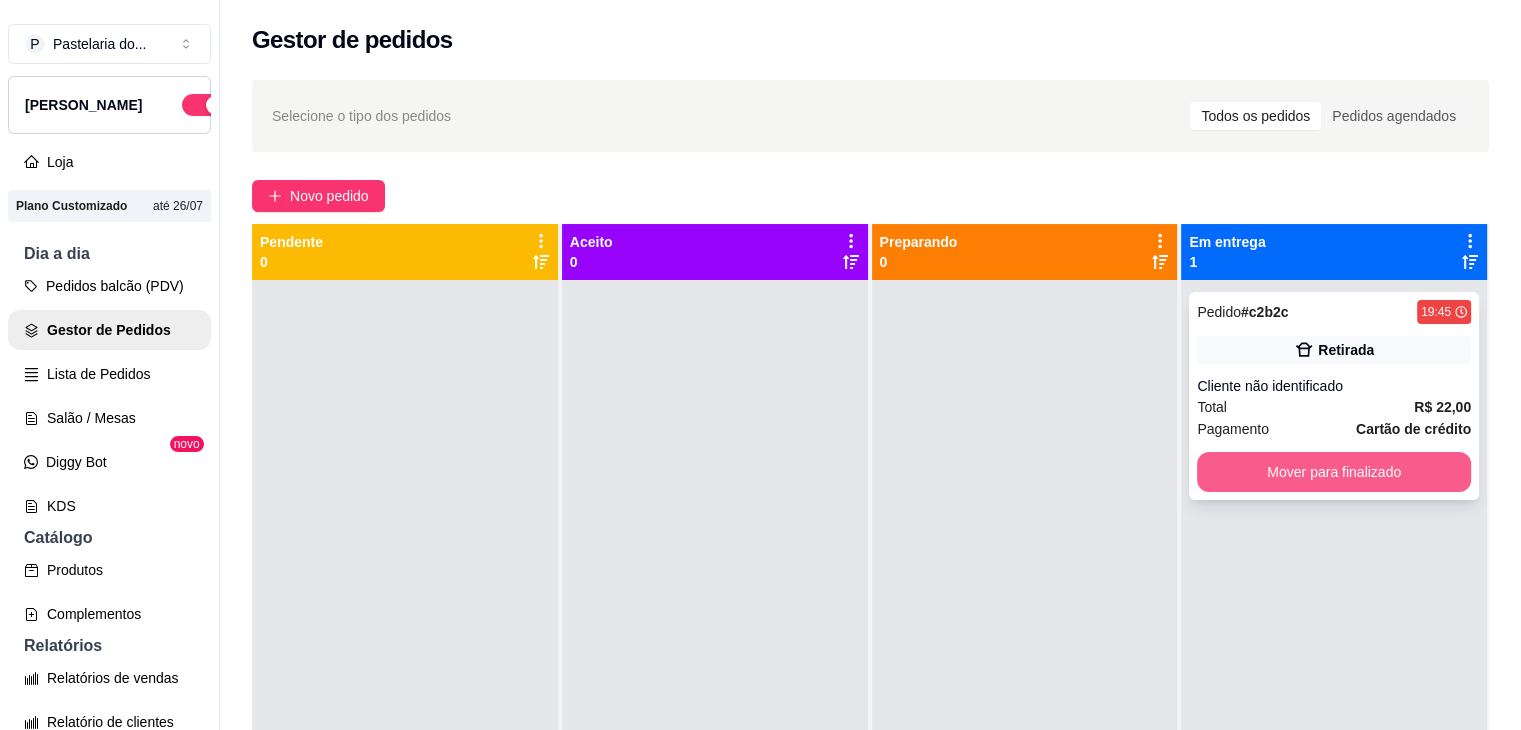 click on "Mover para finalizado" at bounding box center (1334, 472) 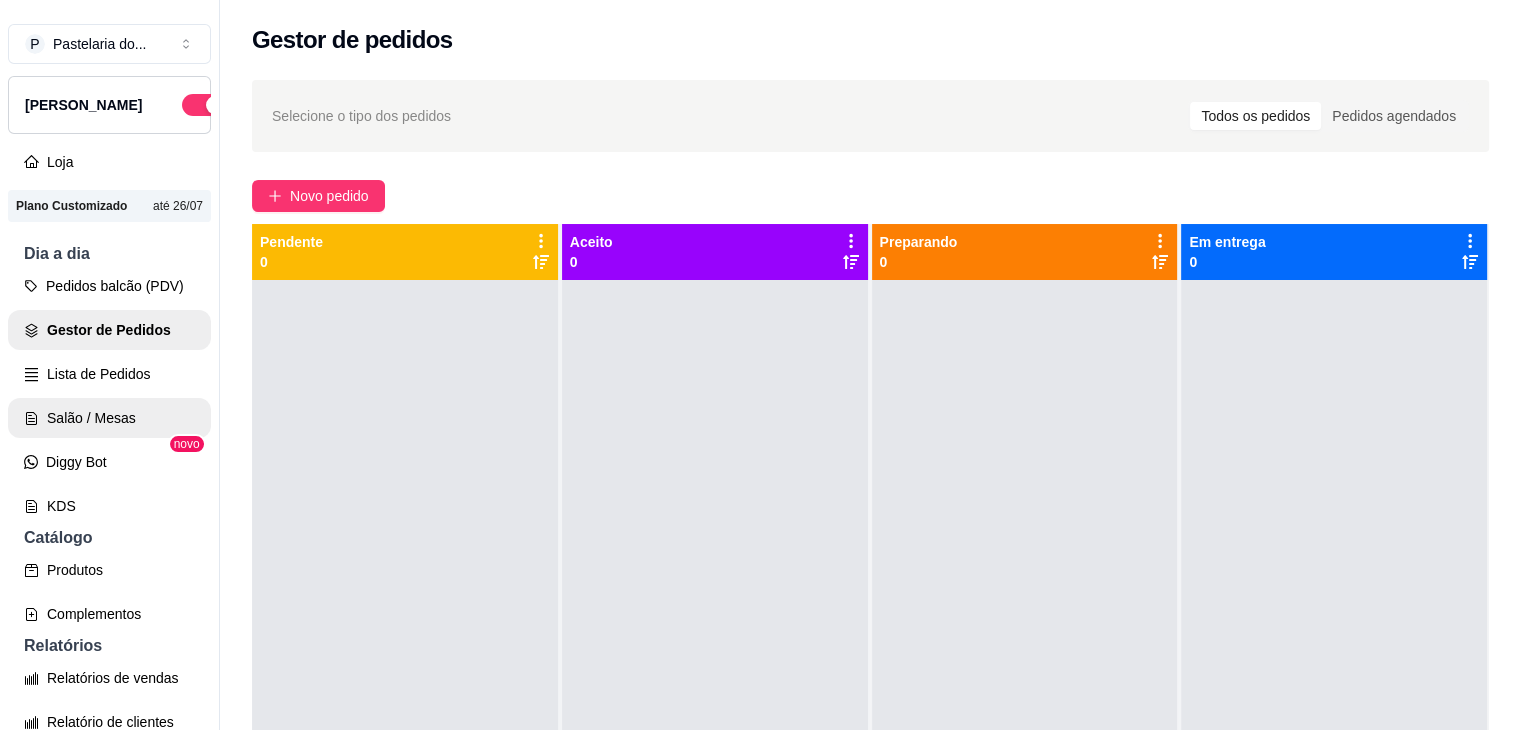click on "Salão / Mesas" at bounding box center (109, 418) 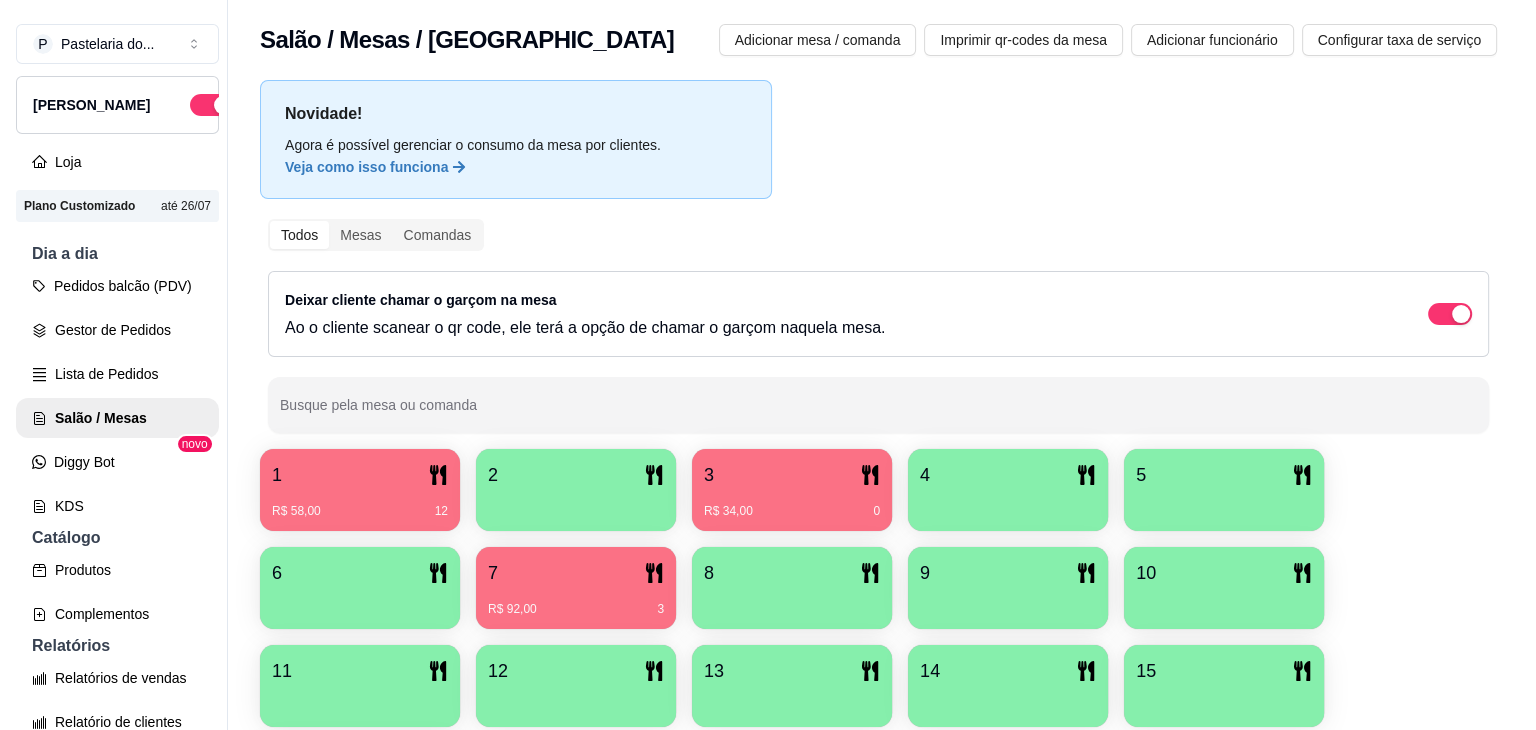 scroll, scrollTop: 100, scrollLeft: 0, axis: vertical 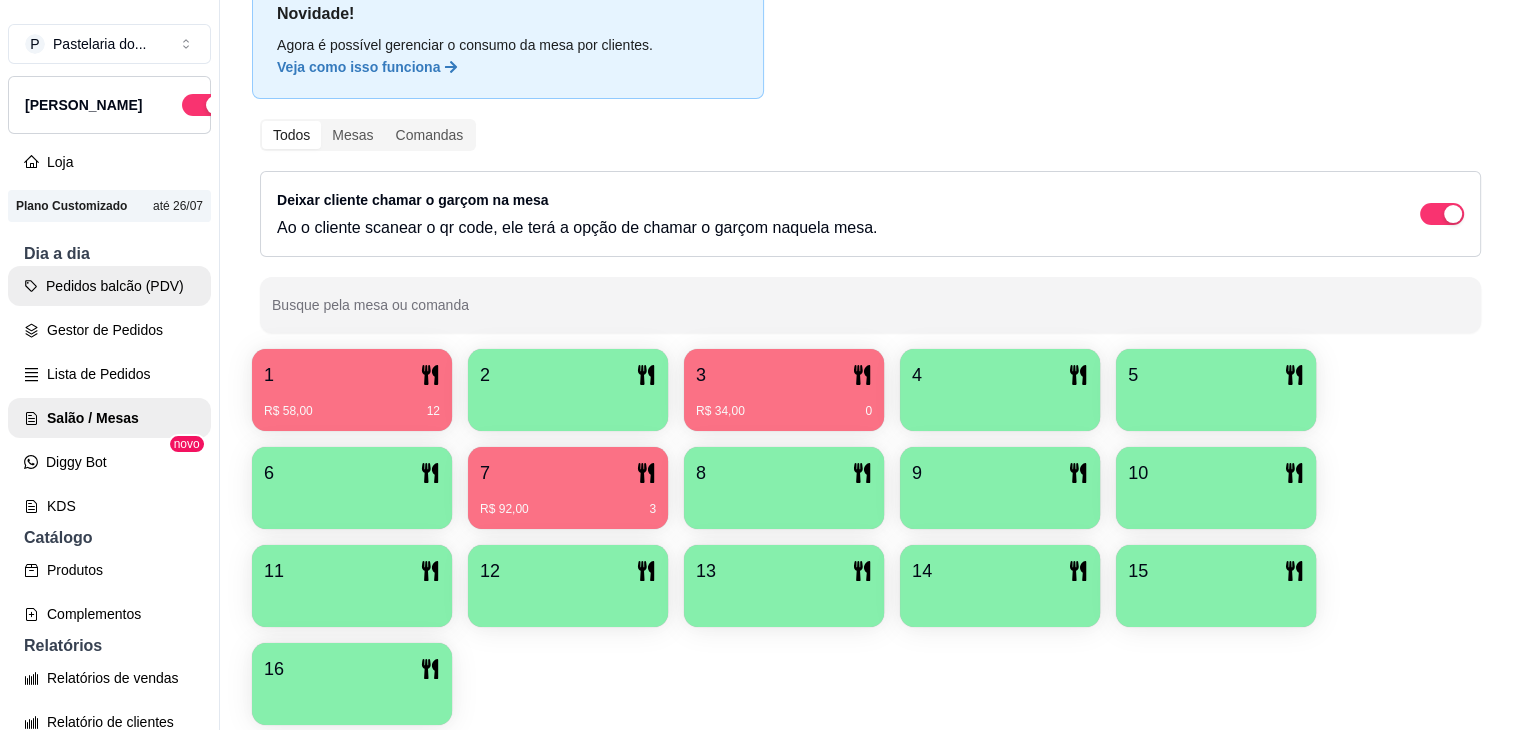 click on "Pedidos balcão (PDV)" at bounding box center [109, 286] 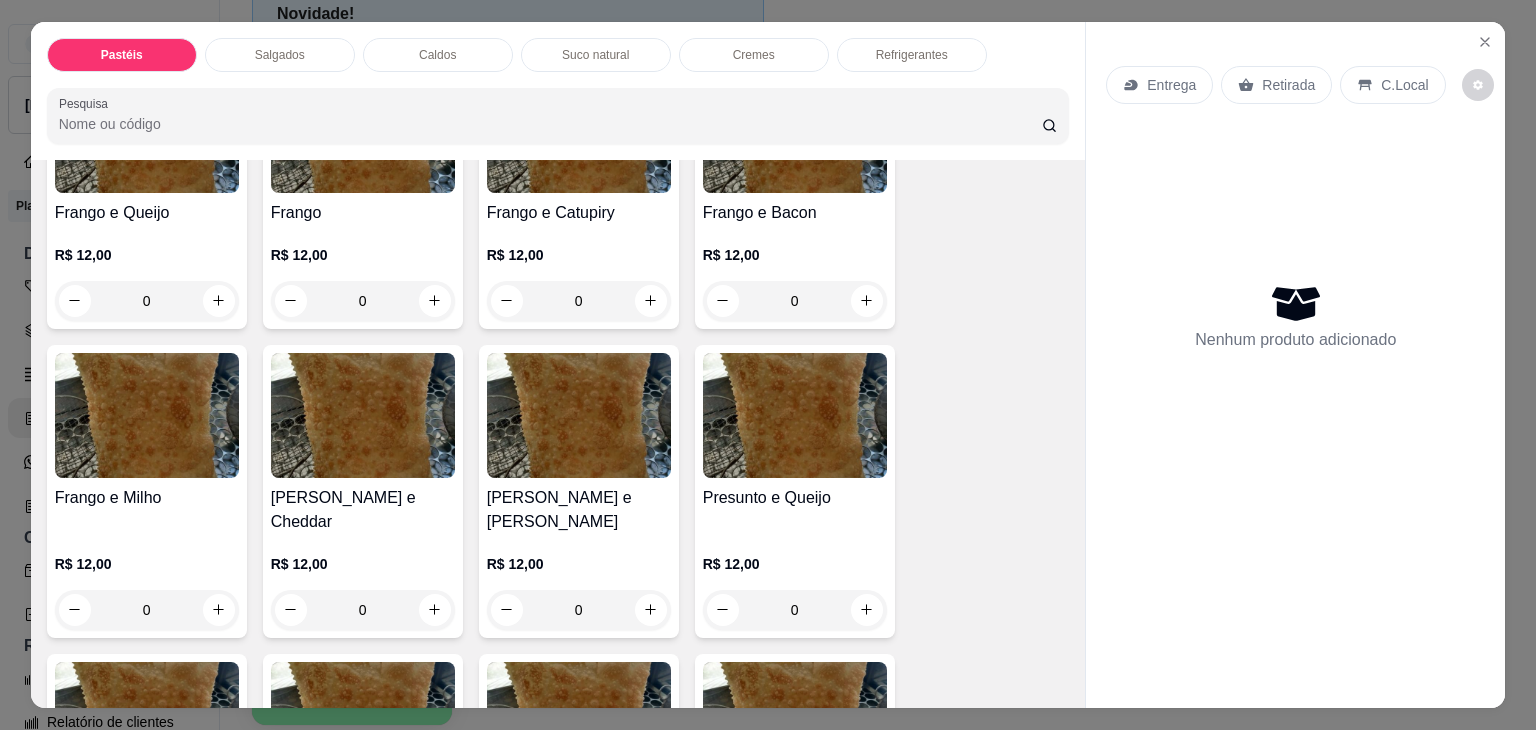 scroll, scrollTop: 1000, scrollLeft: 0, axis: vertical 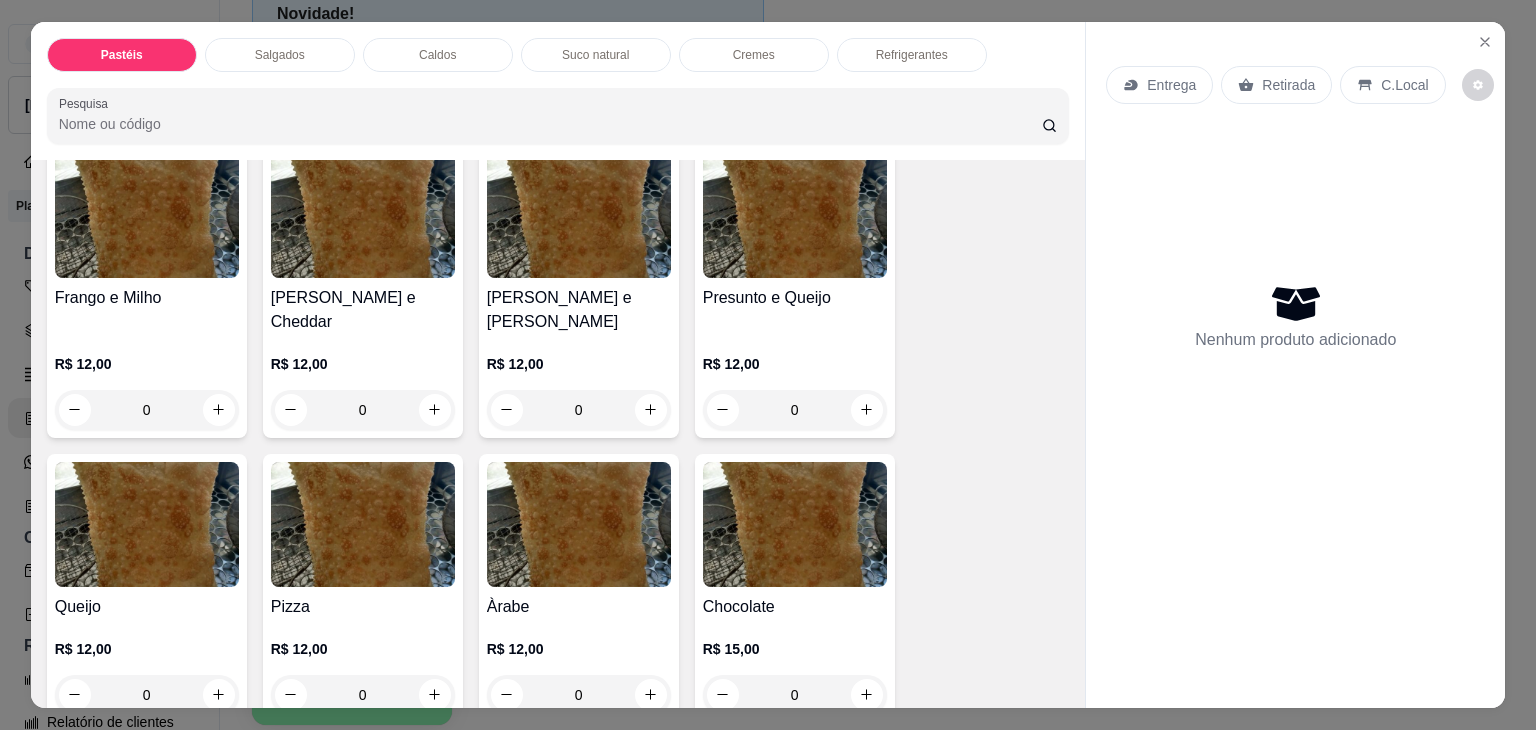 click on "0" at bounding box center (795, 410) 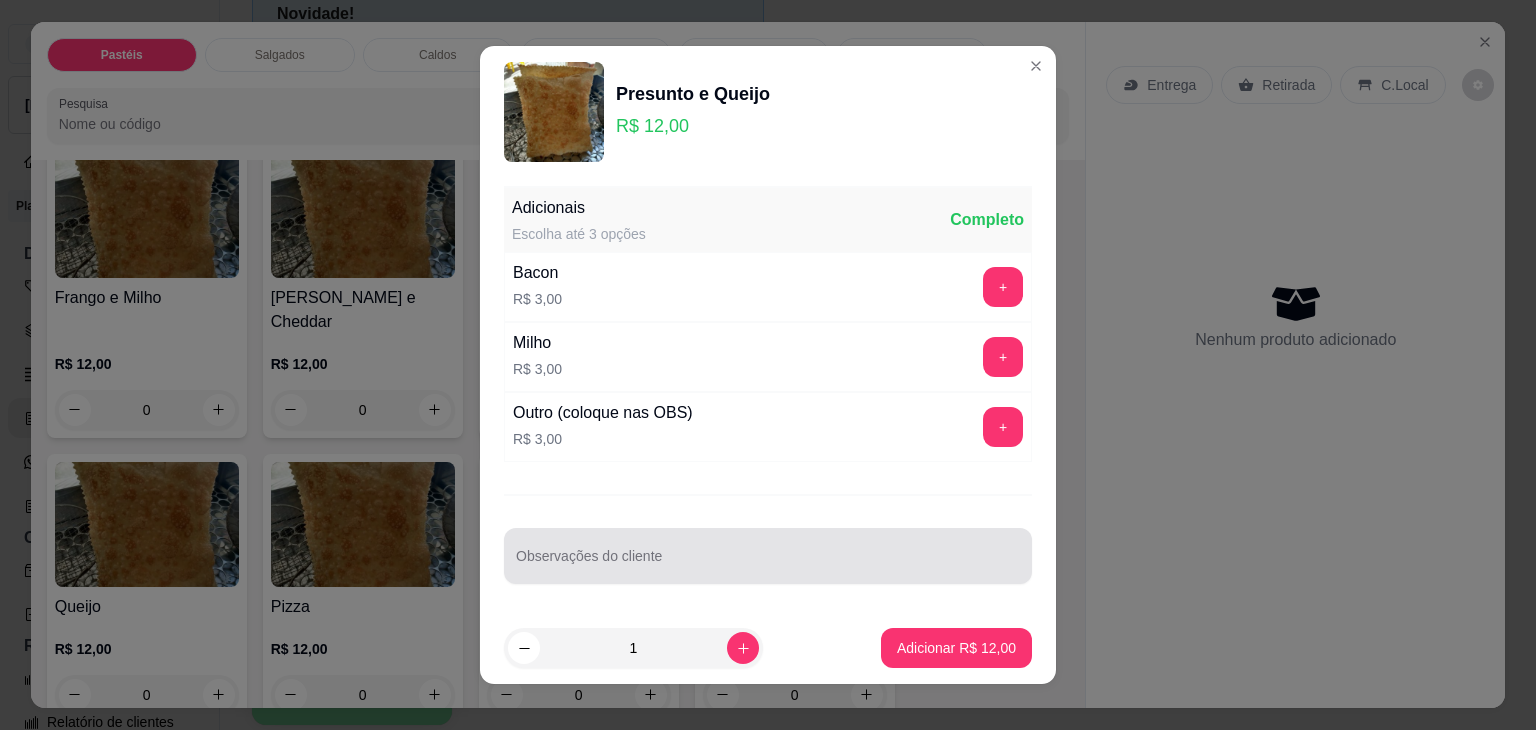 click on "Observações do cliente" at bounding box center (768, 556) 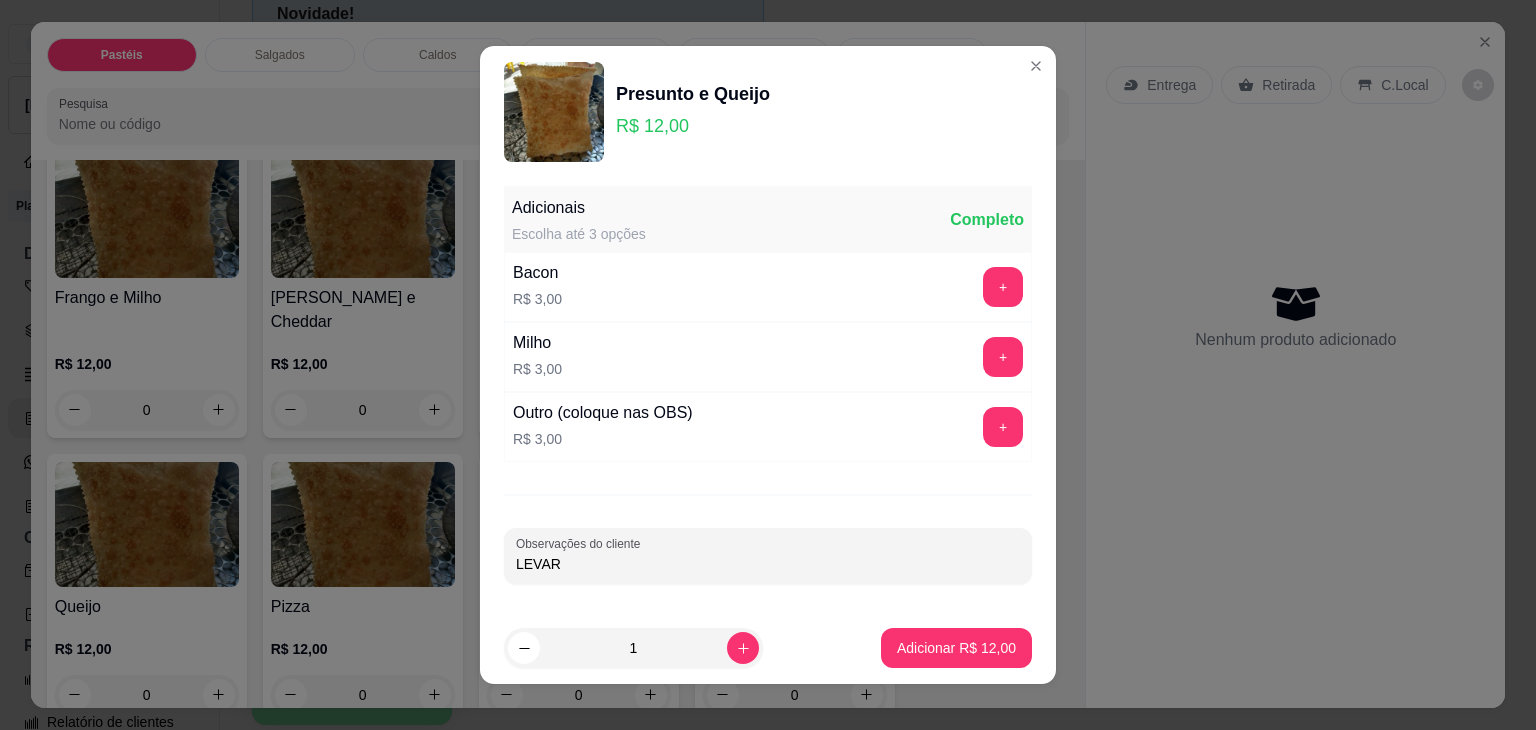 type on "LEVAR" 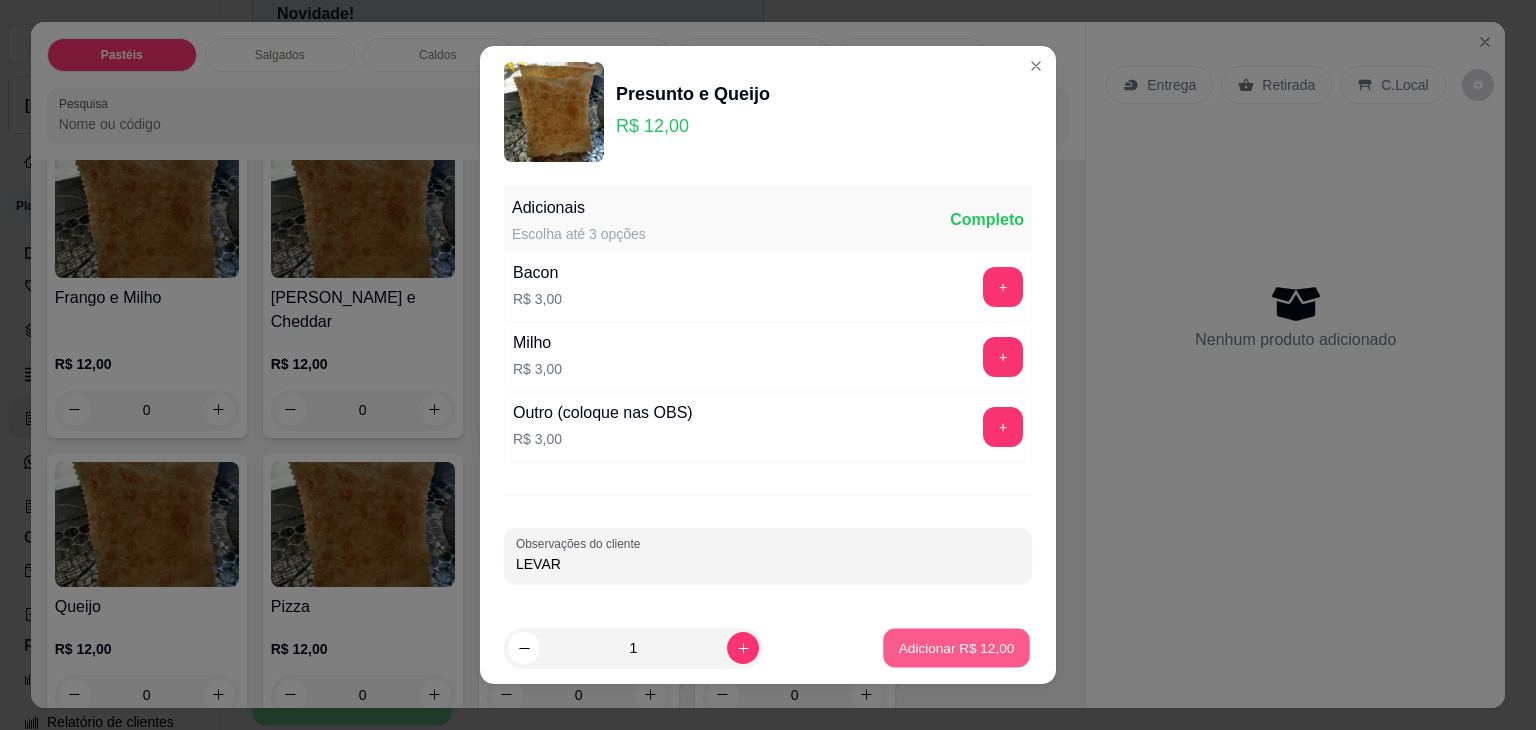 click on "Adicionar   R$ 12,00" at bounding box center (957, 647) 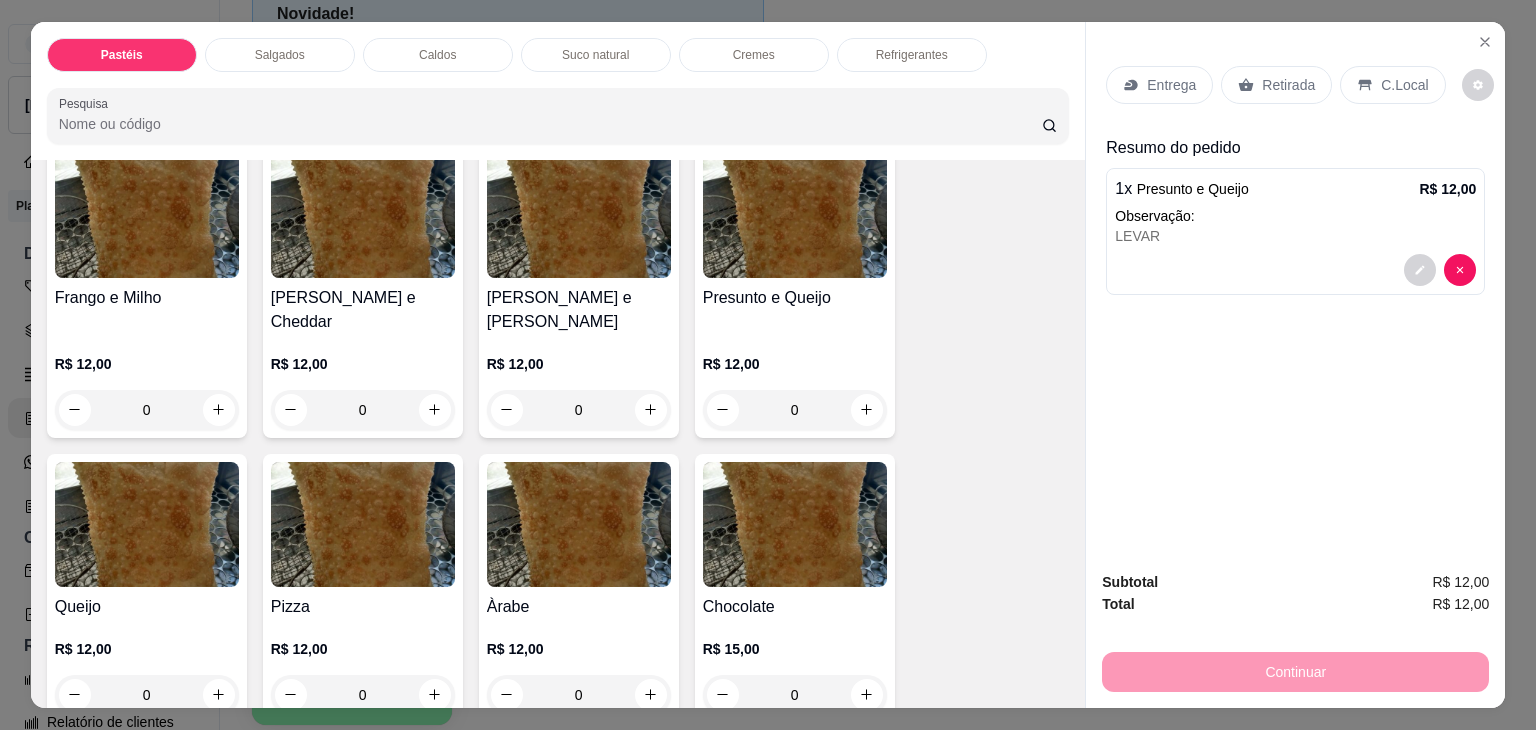 click 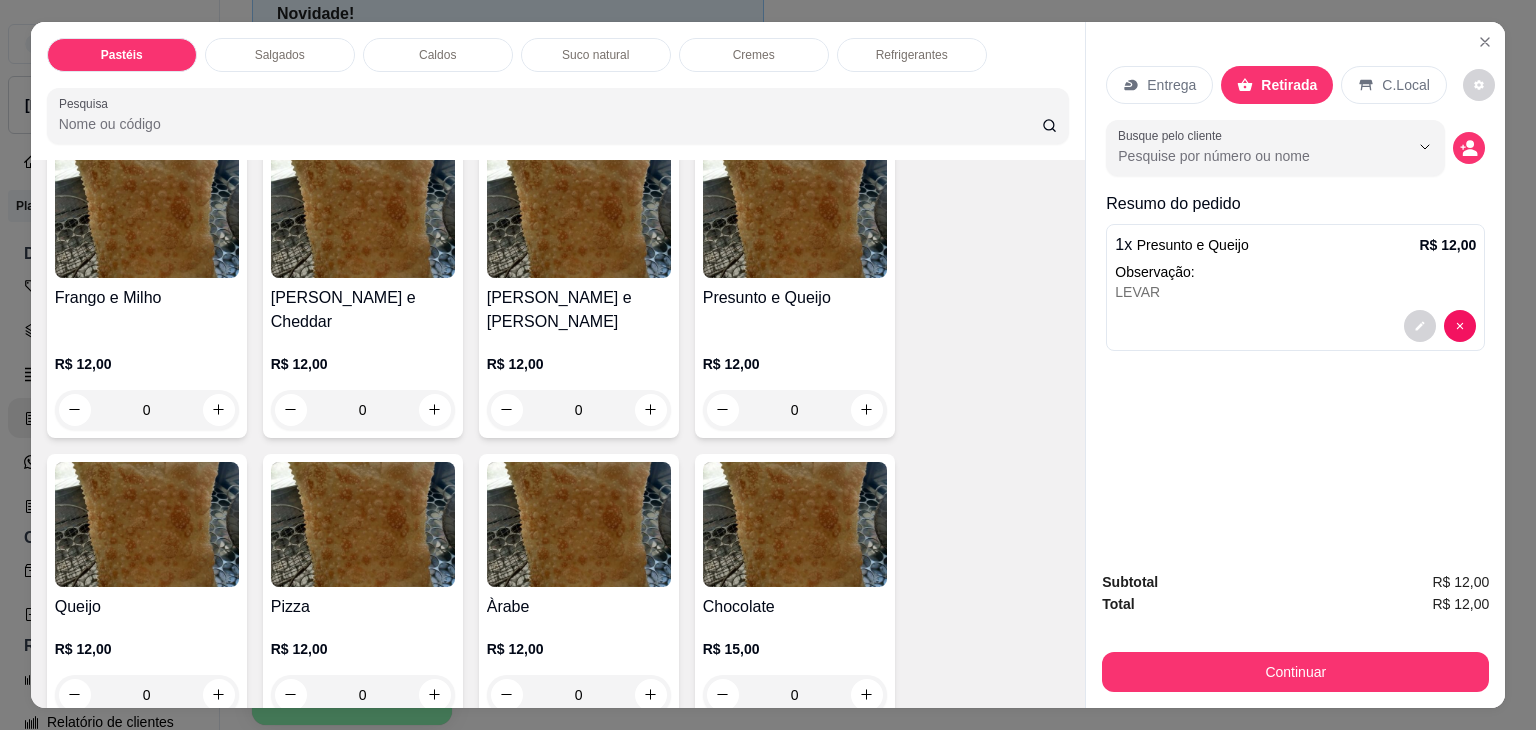 click on "Continuar" at bounding box center (1295, 672) 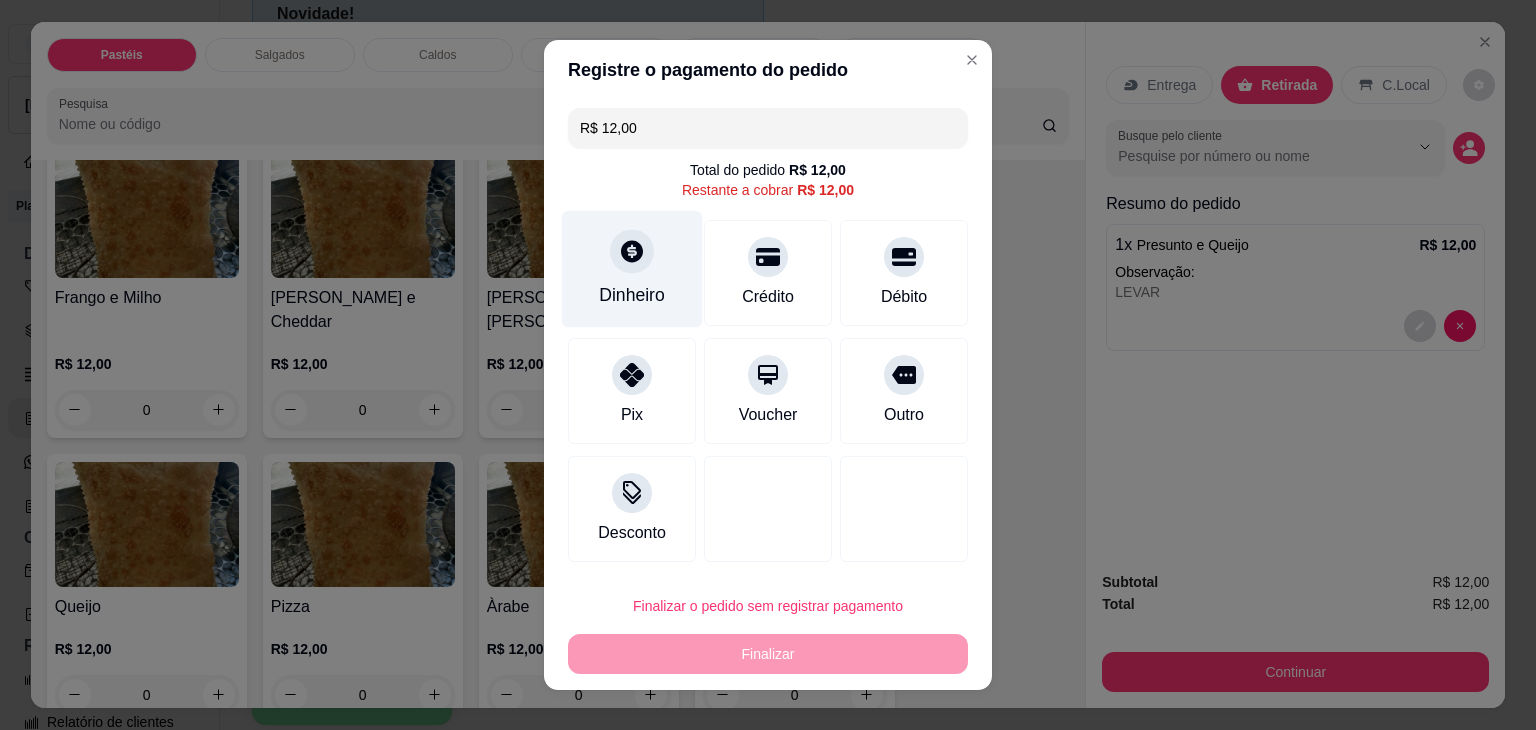 click on "Dinheiro" at bounding box center [632, 269] 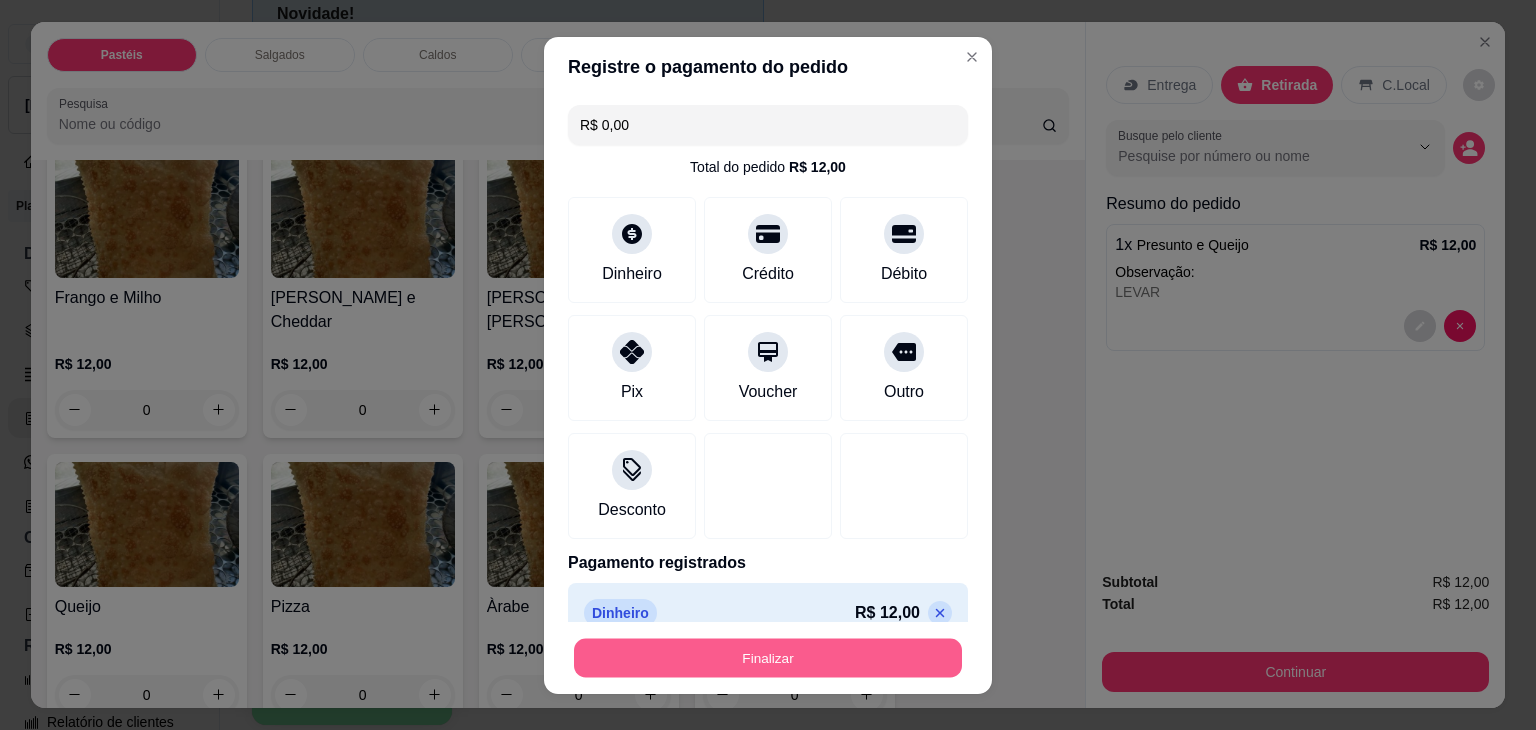 click on "Finalizar" at bounding box center (768, 657) 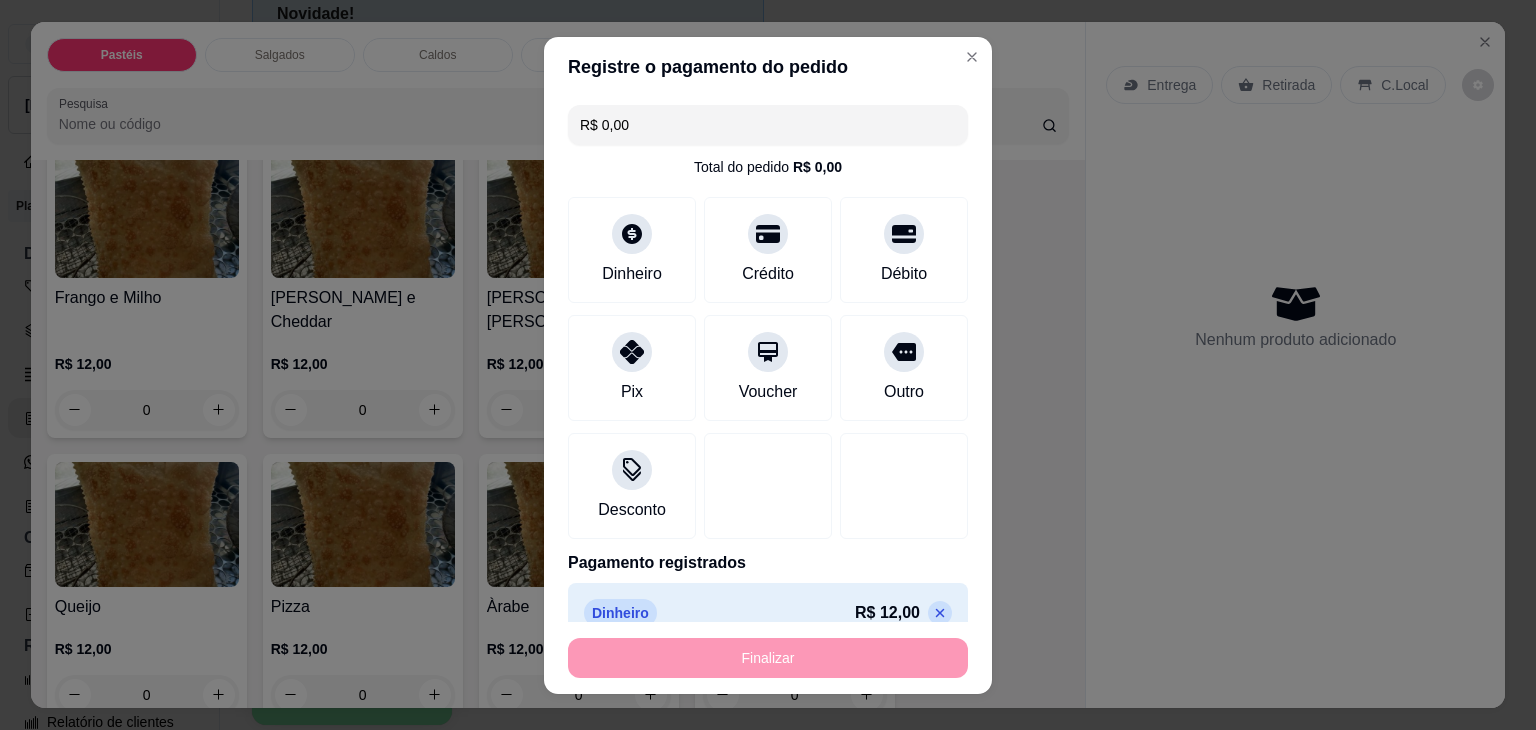 type on "-R$ 12,00" 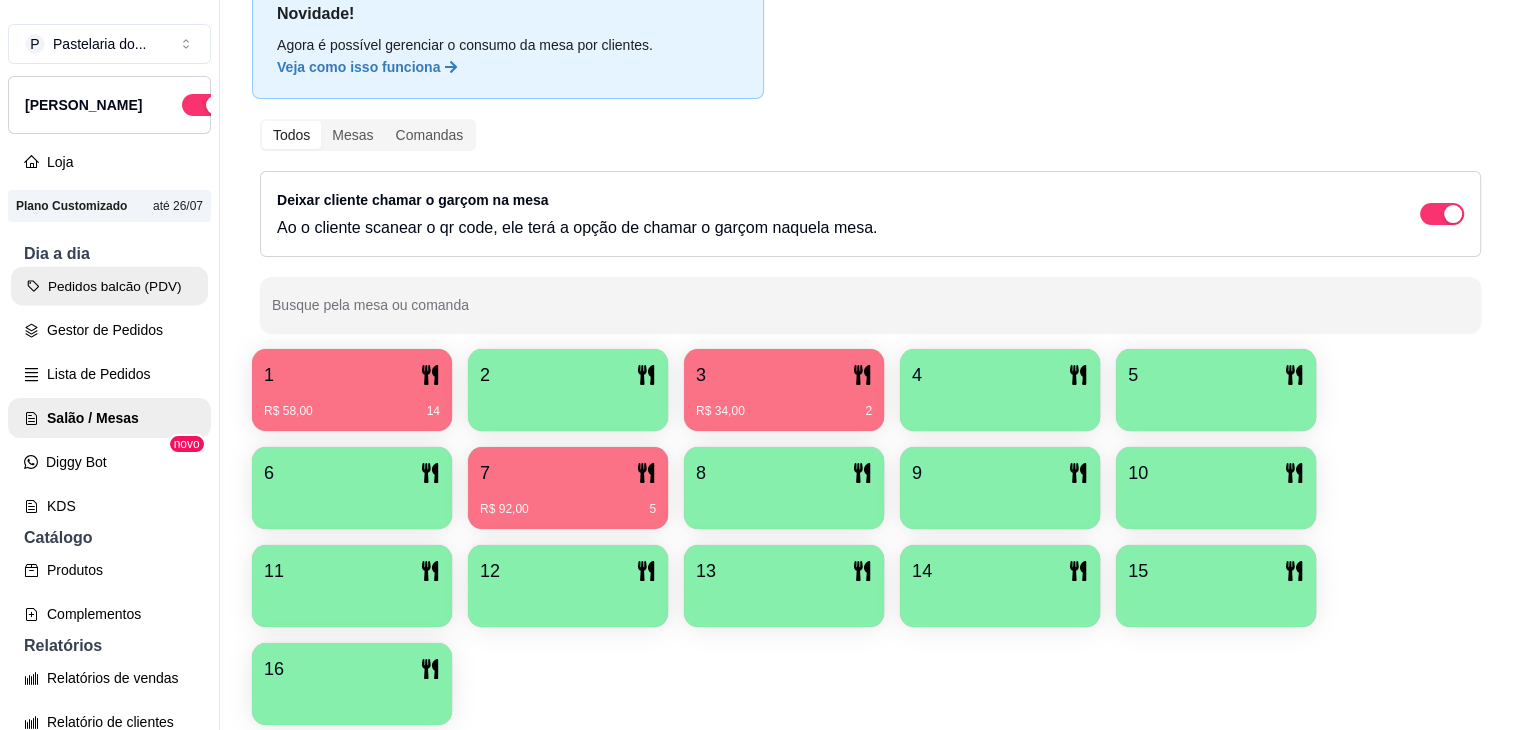 click on "Pedidos balcão (PDV)" at bounding box center [109, 286] 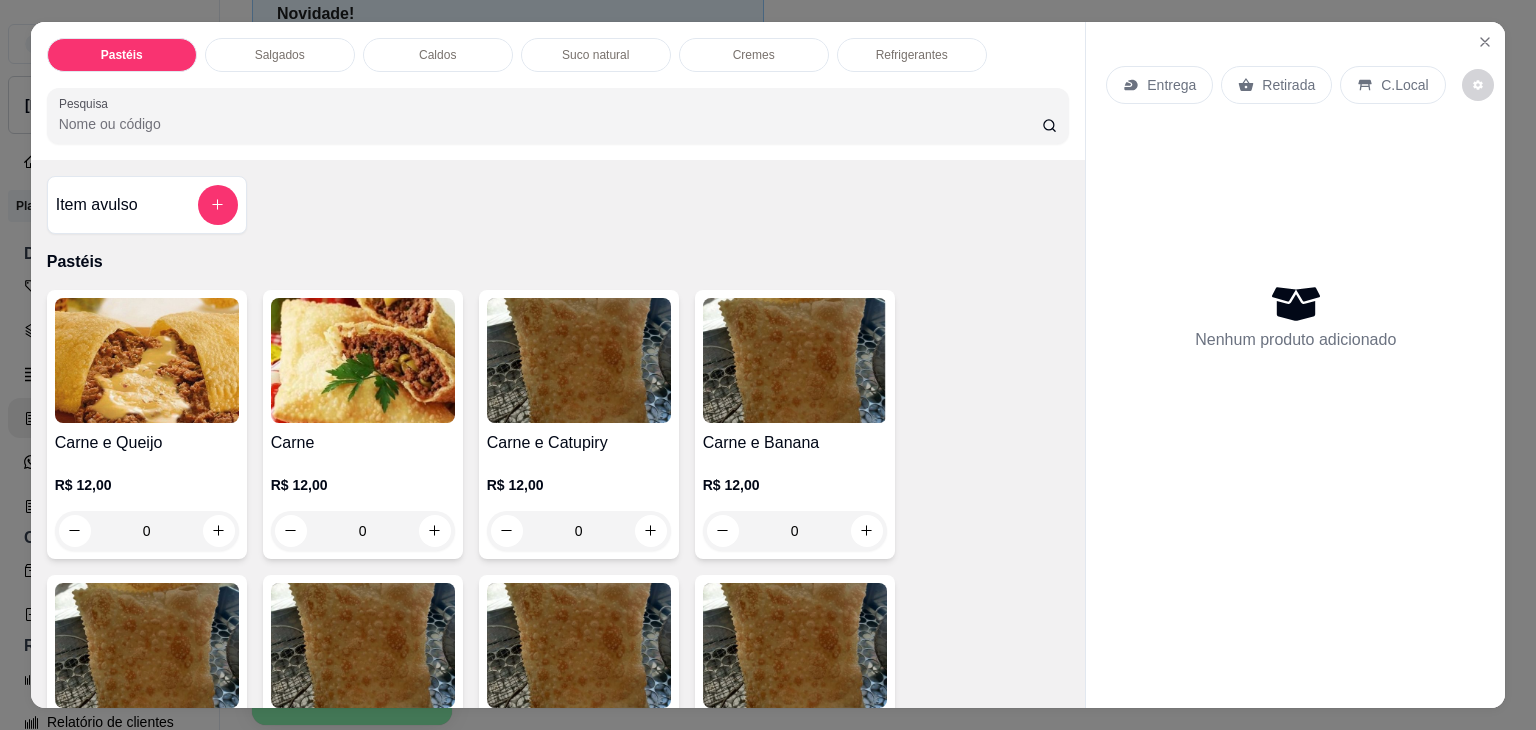 click on "Caldos" at bounding box center [437, 55] 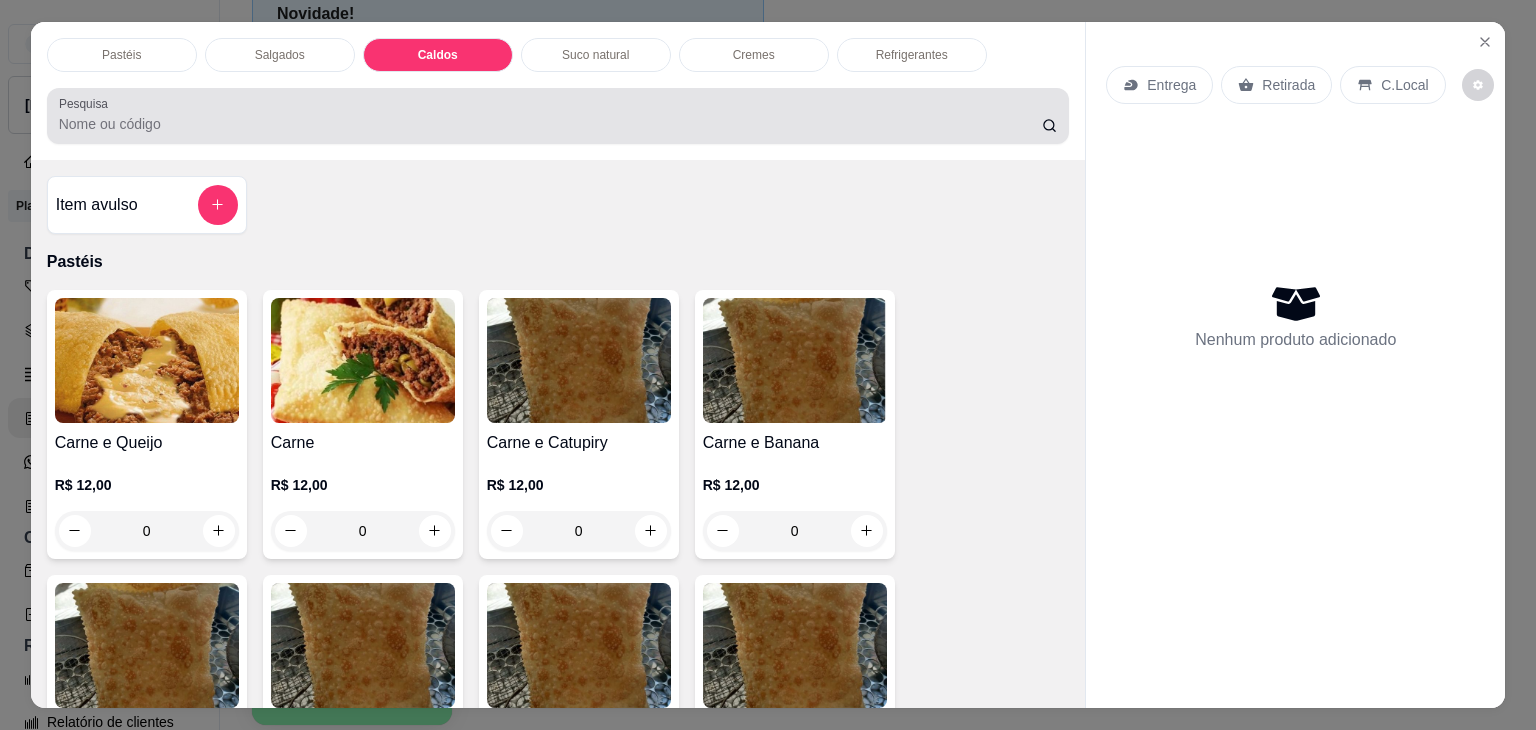 scroll, scrollTop: 2782, scrollLeft: 0, axis: vertical 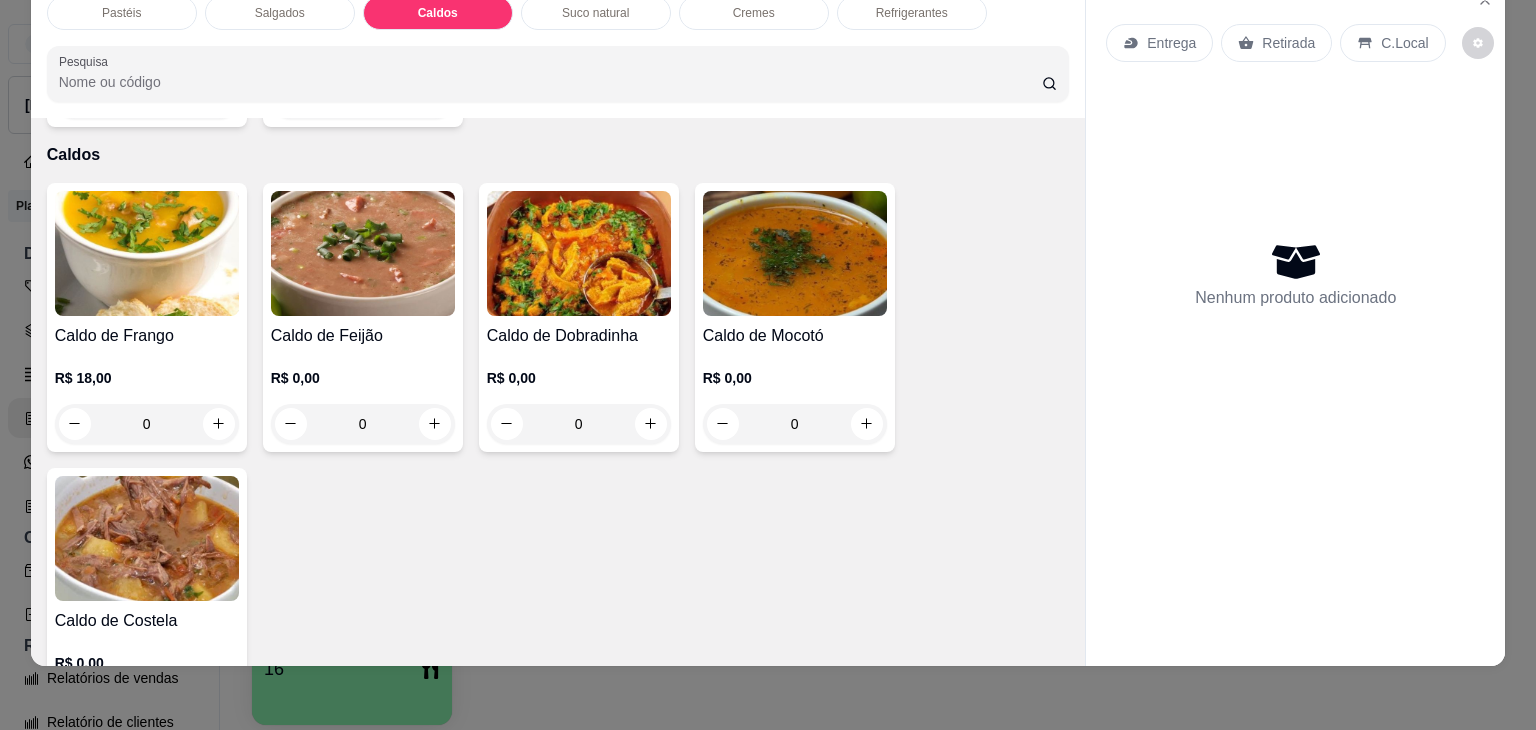 click on "0" at bounding box center (147, 424) 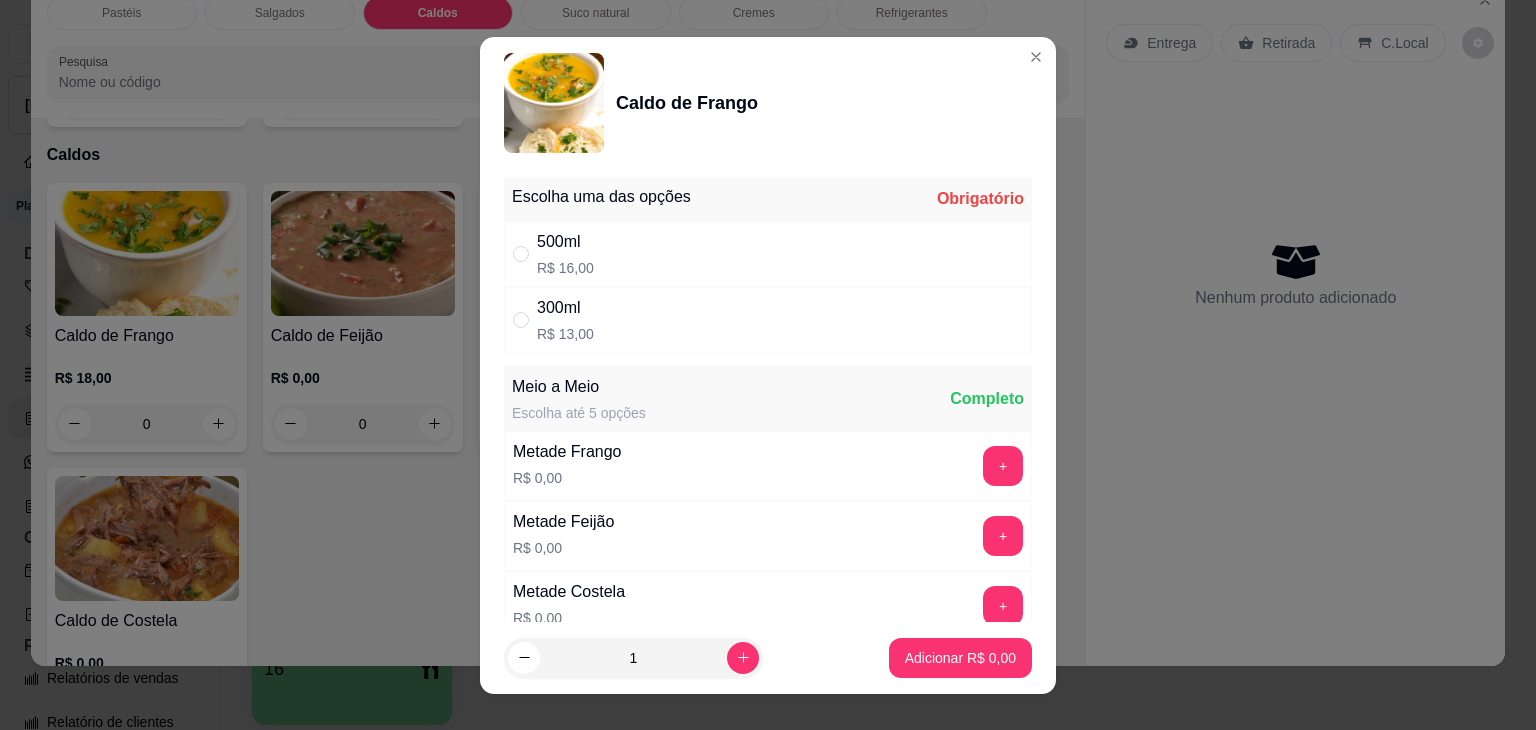 click on "300ml" at bounding box center [565, 308] 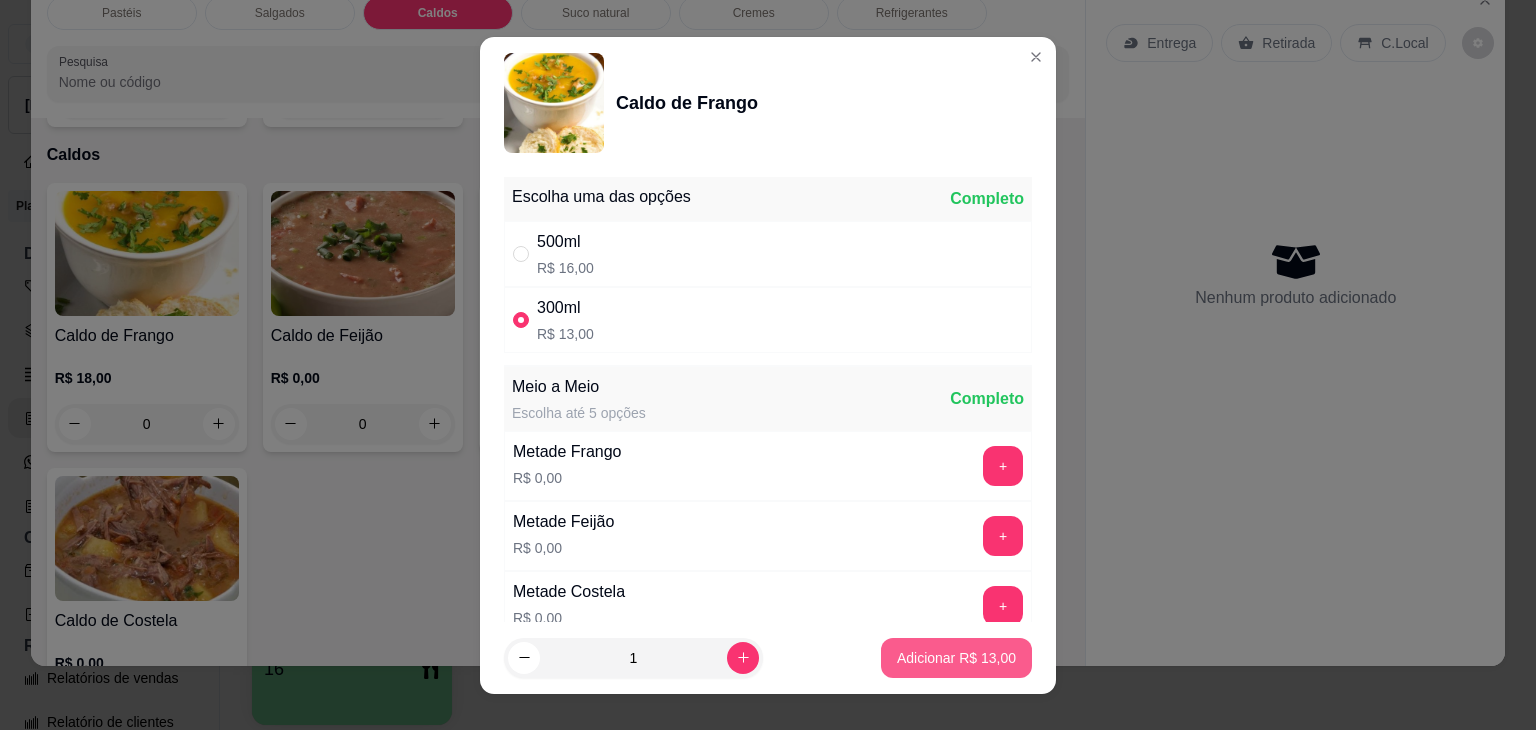 click on "Adicionar   R$ 13,00" at bounding box center (956, 658) 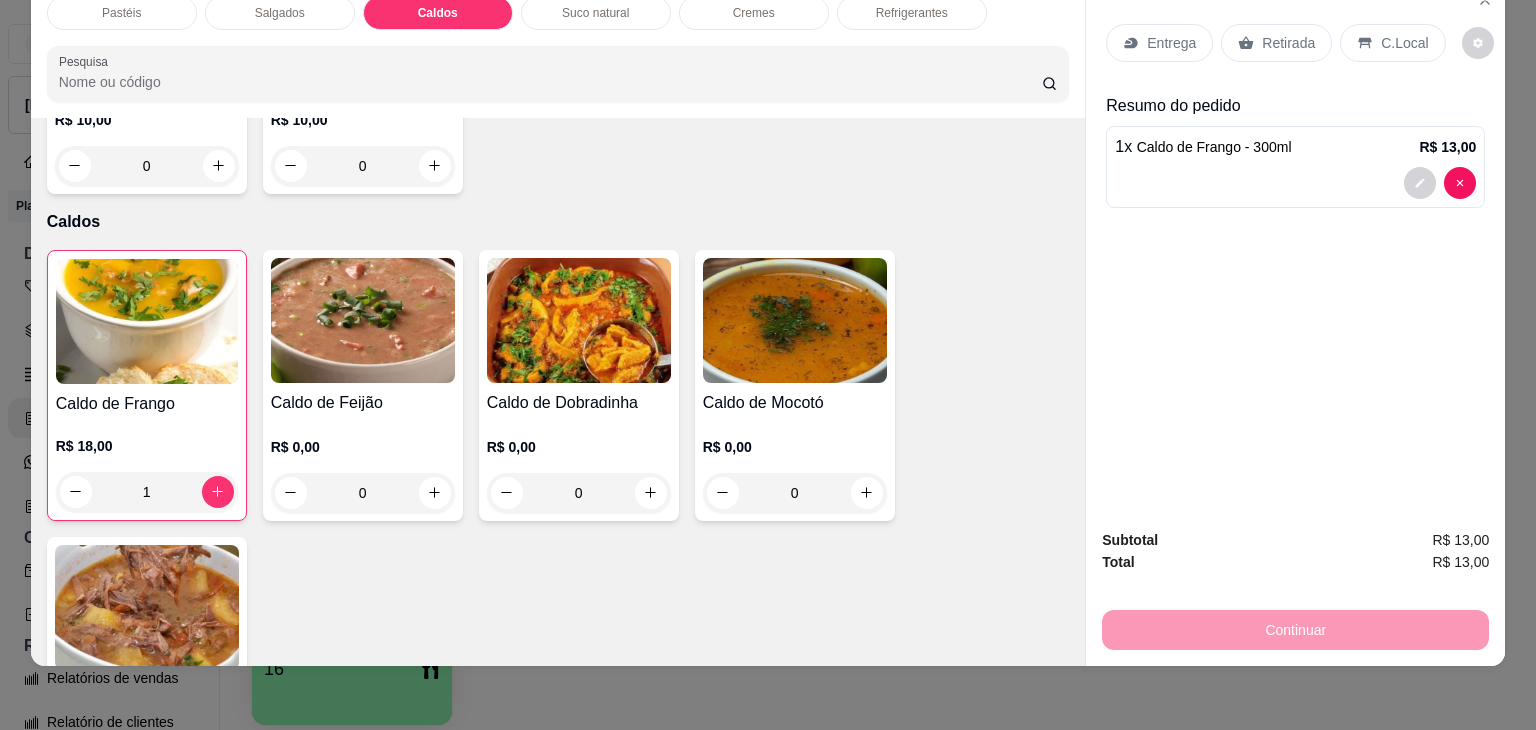 scroll, scrollTop: 2682, scrollLeft: 0, axis: vertical 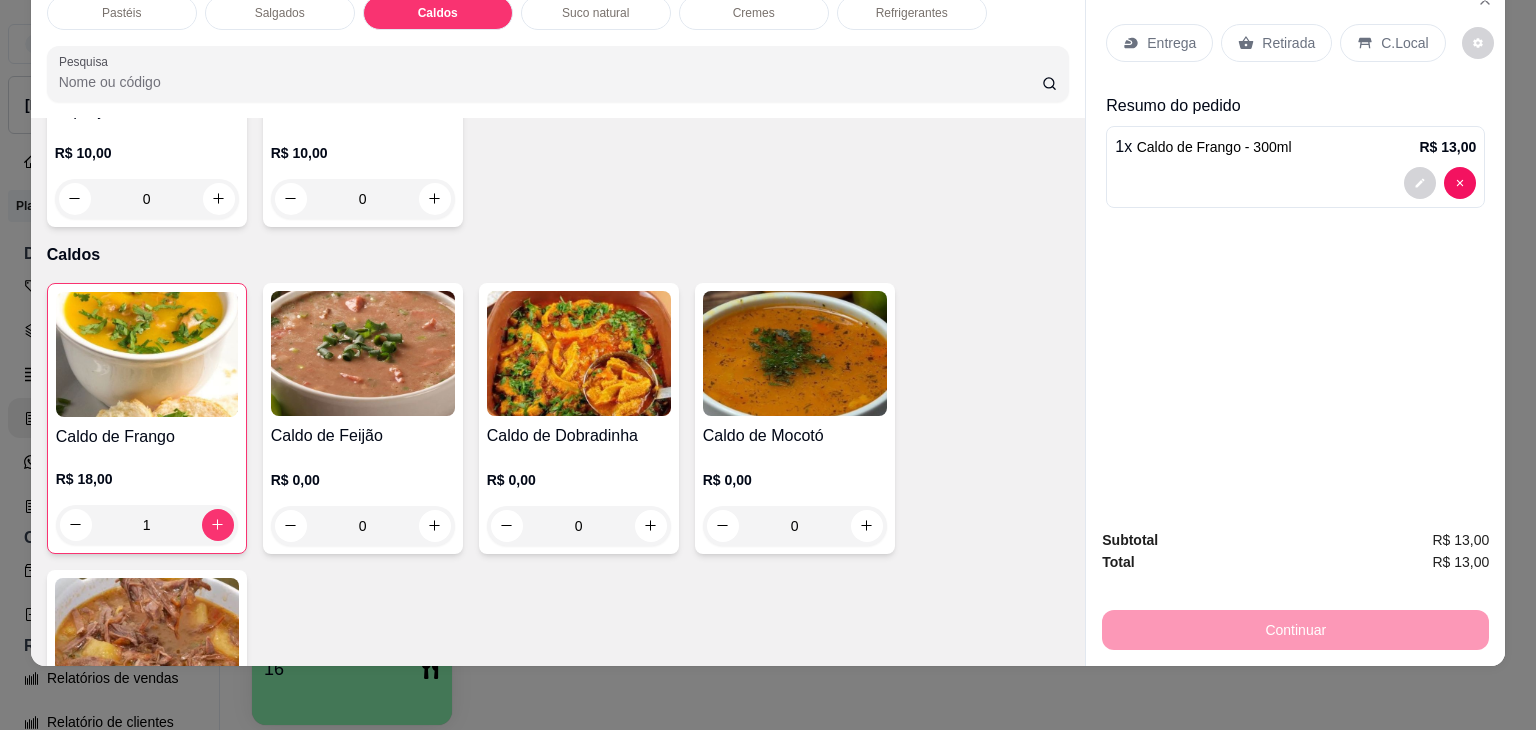 click on "Salgados" at bounding box center [280, 13] 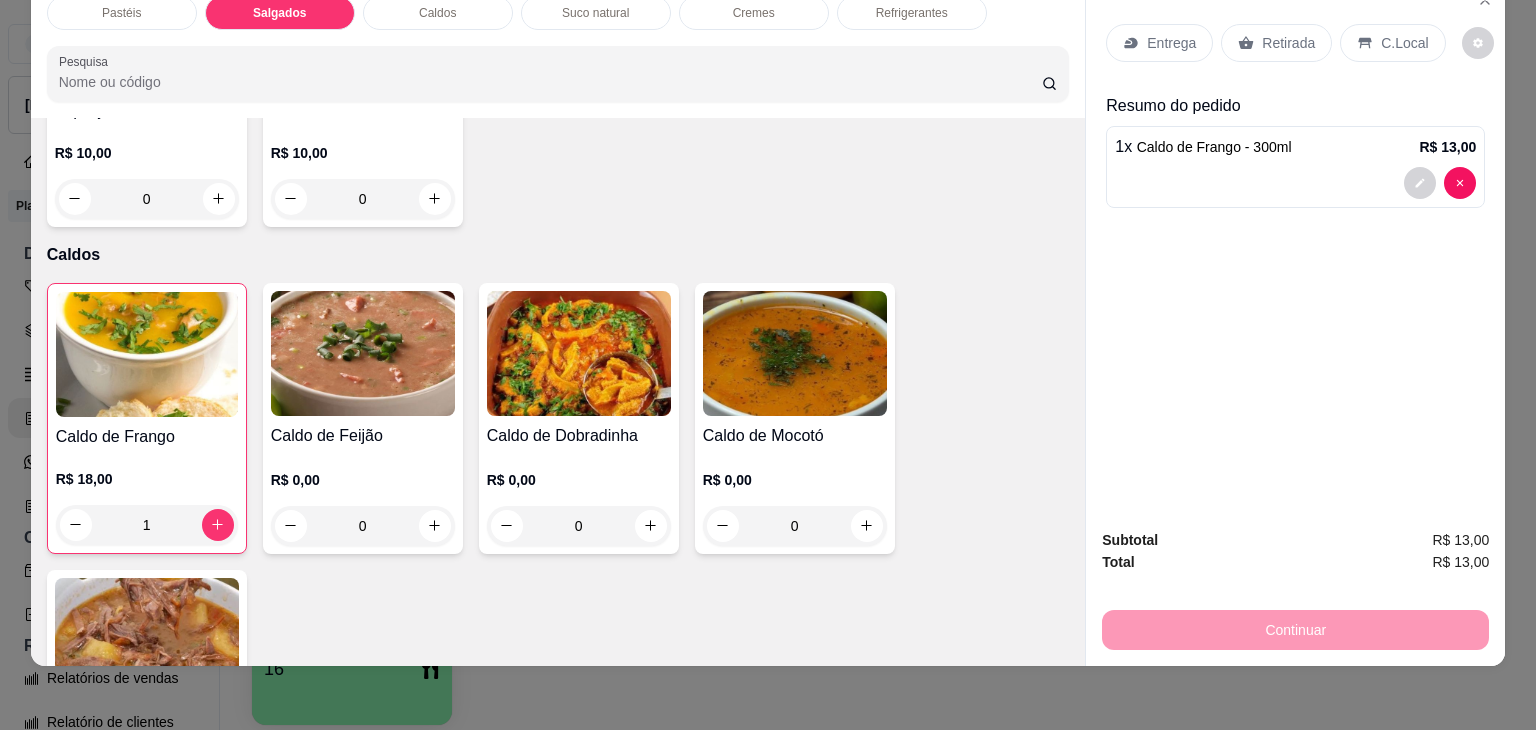 scroll, scrollTop: 2124, scrollLeft: 0, axis: vertical 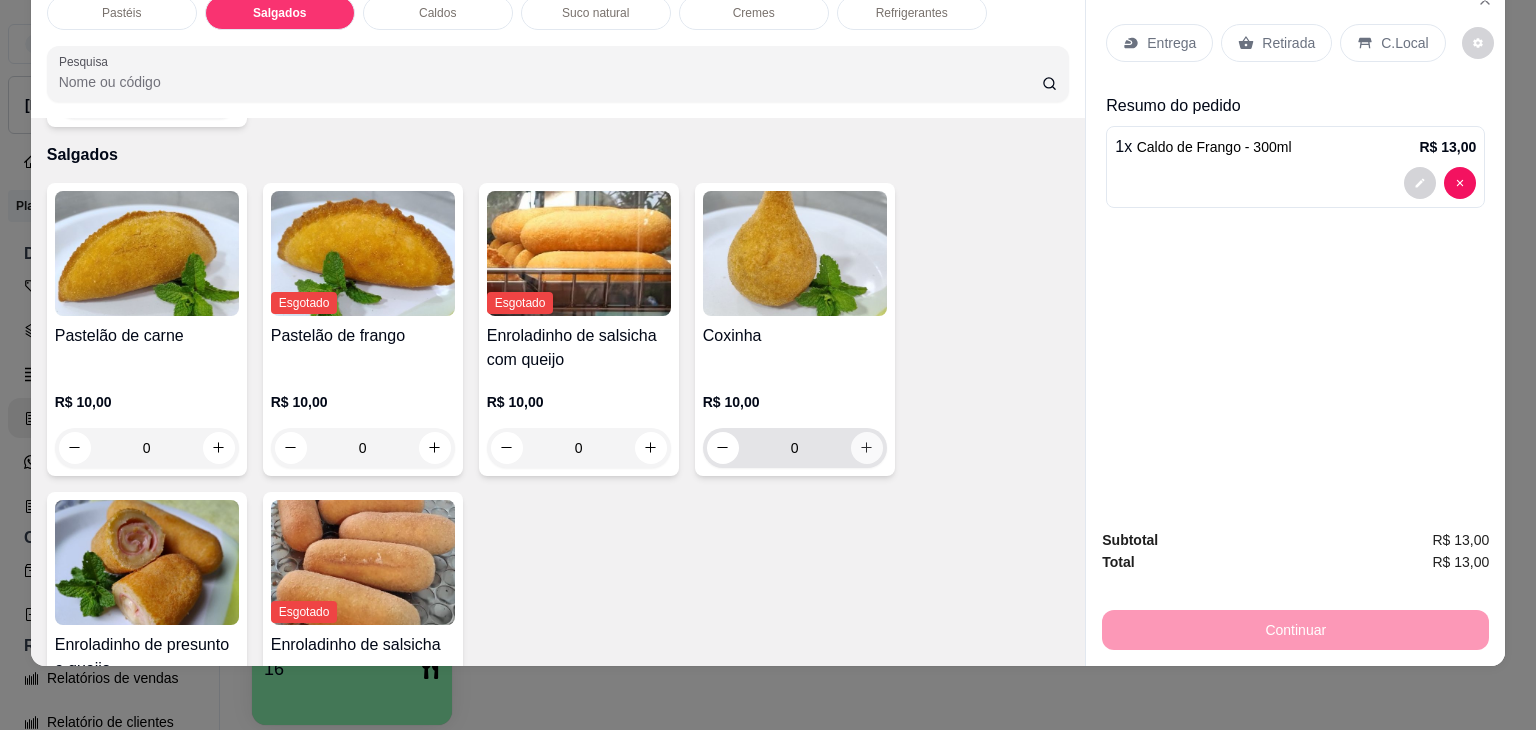 click 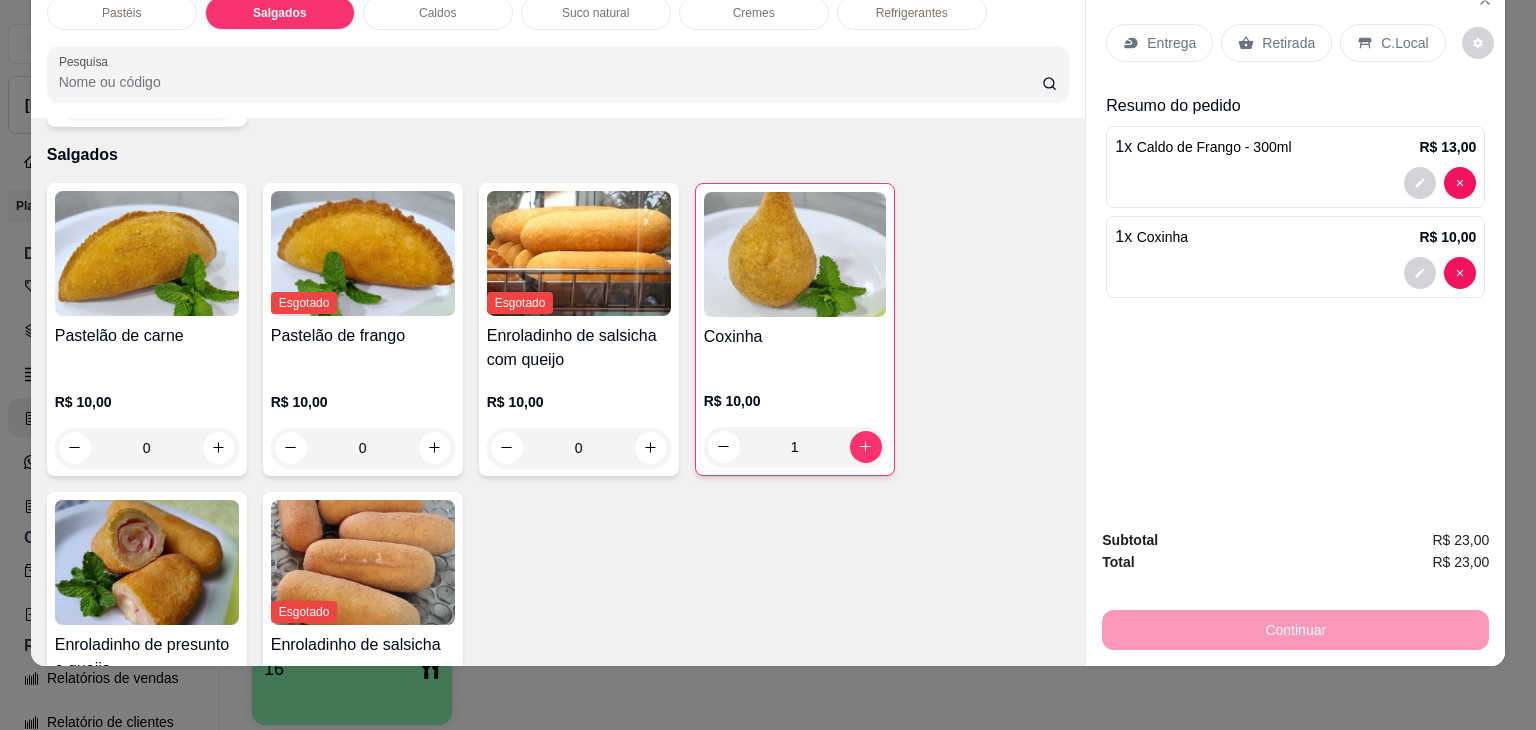 click on "Refrigerantes" at bounding box center (912, 13) 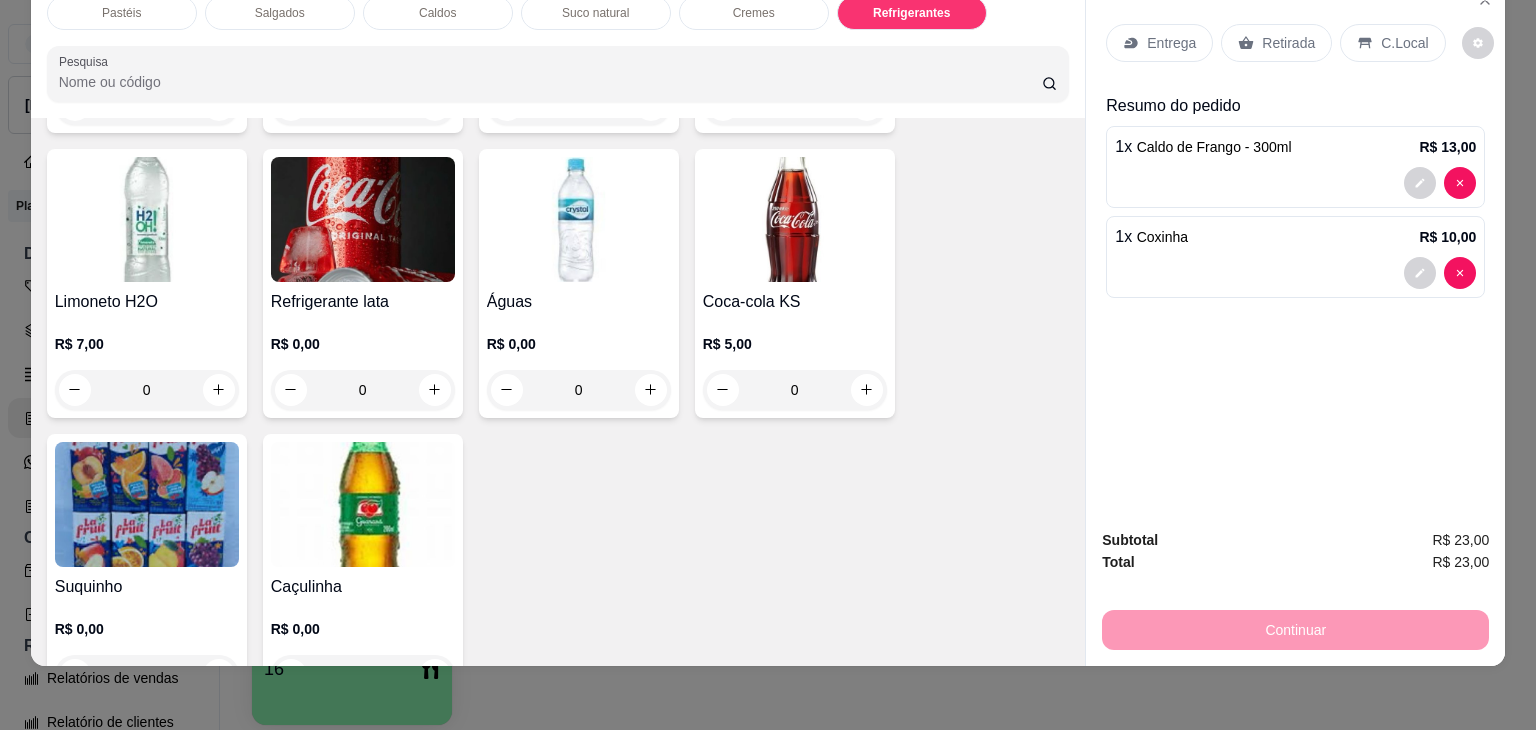 scroll, scrollTop: 6148, scrollLeft: 0, axis: vertical 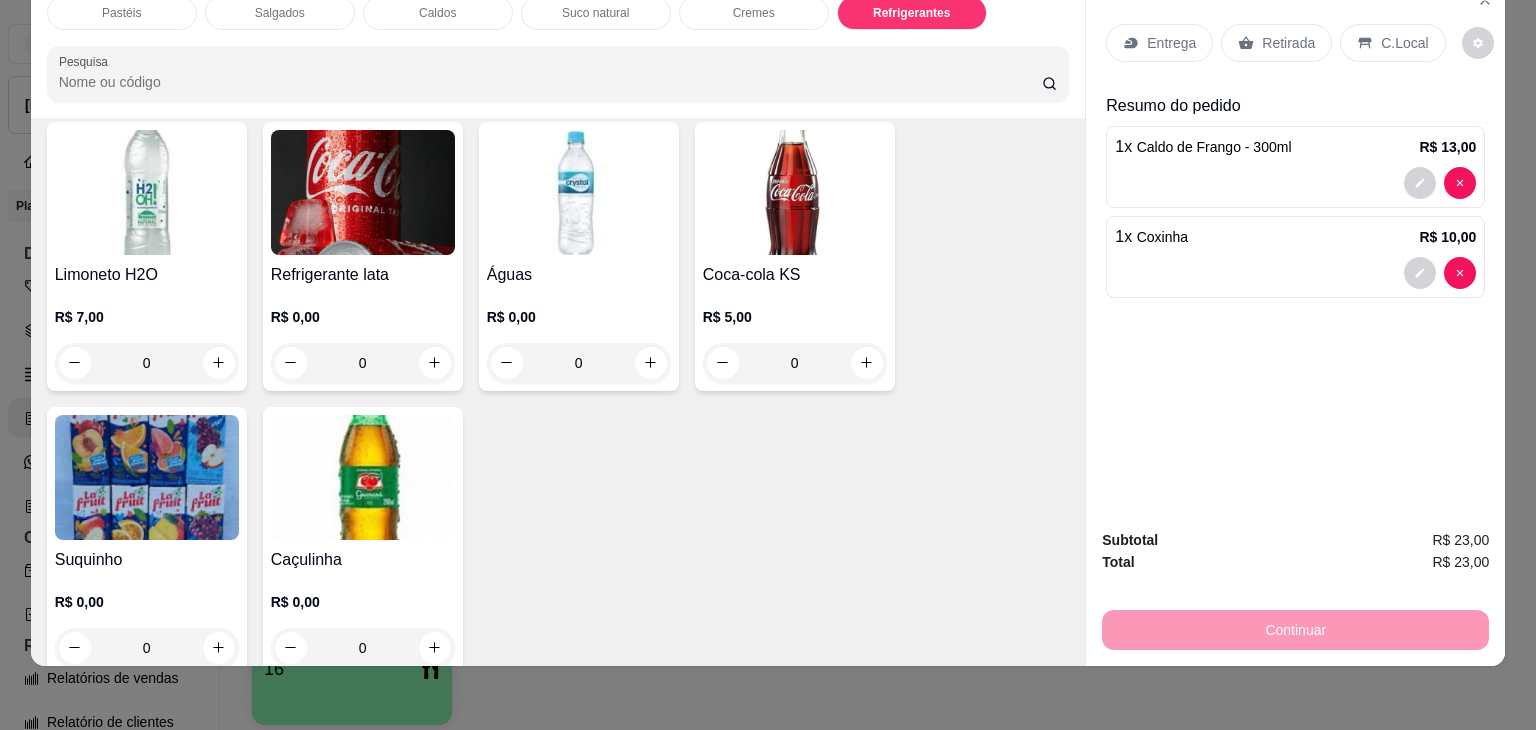 click on "0" at bounding box center [363, 648] 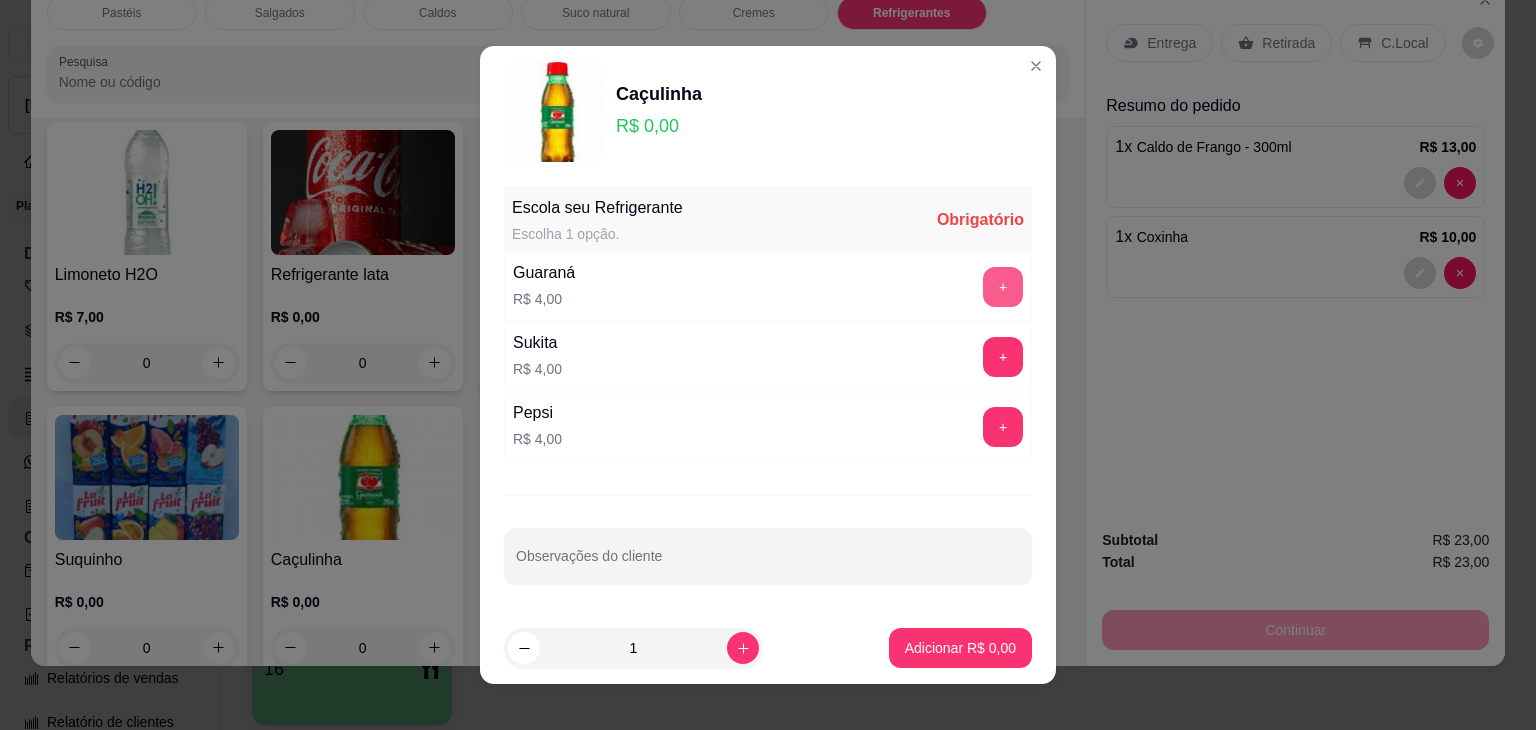 click on "+" at bounding box center [1003, 287] 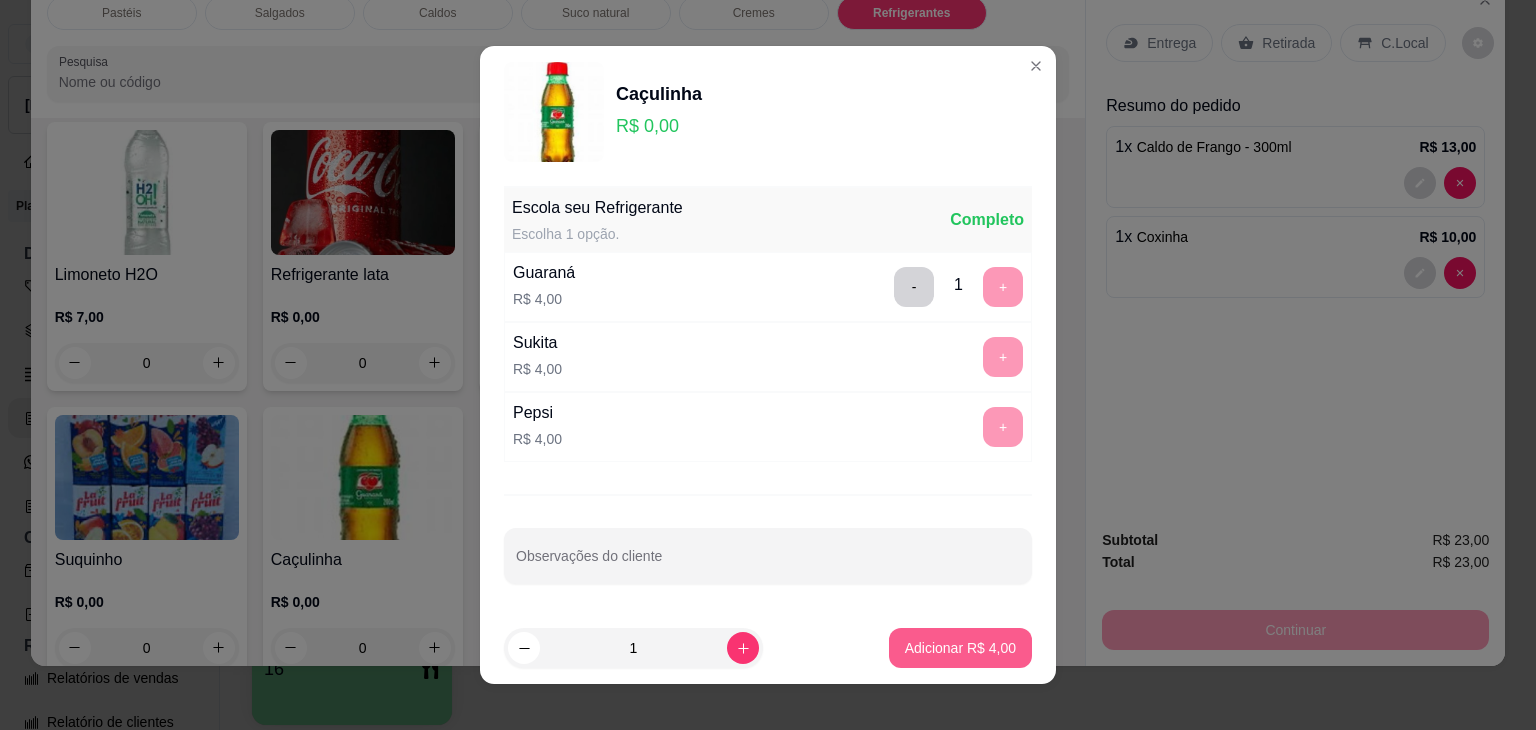click on "Adicionar   R$ 4,00" at bounding box center [960, 648] 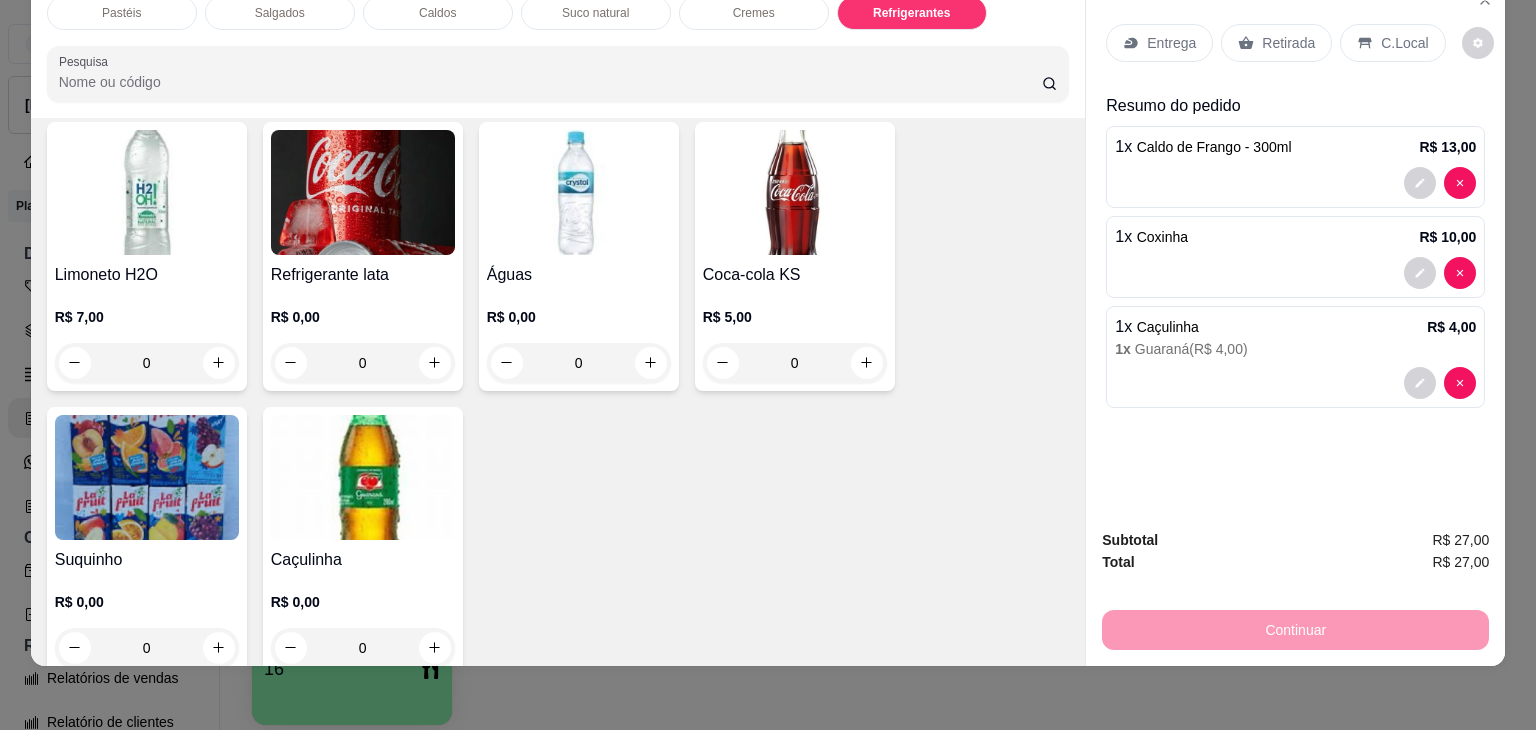 click on "Retirada" at bounding box center (1276, 43) 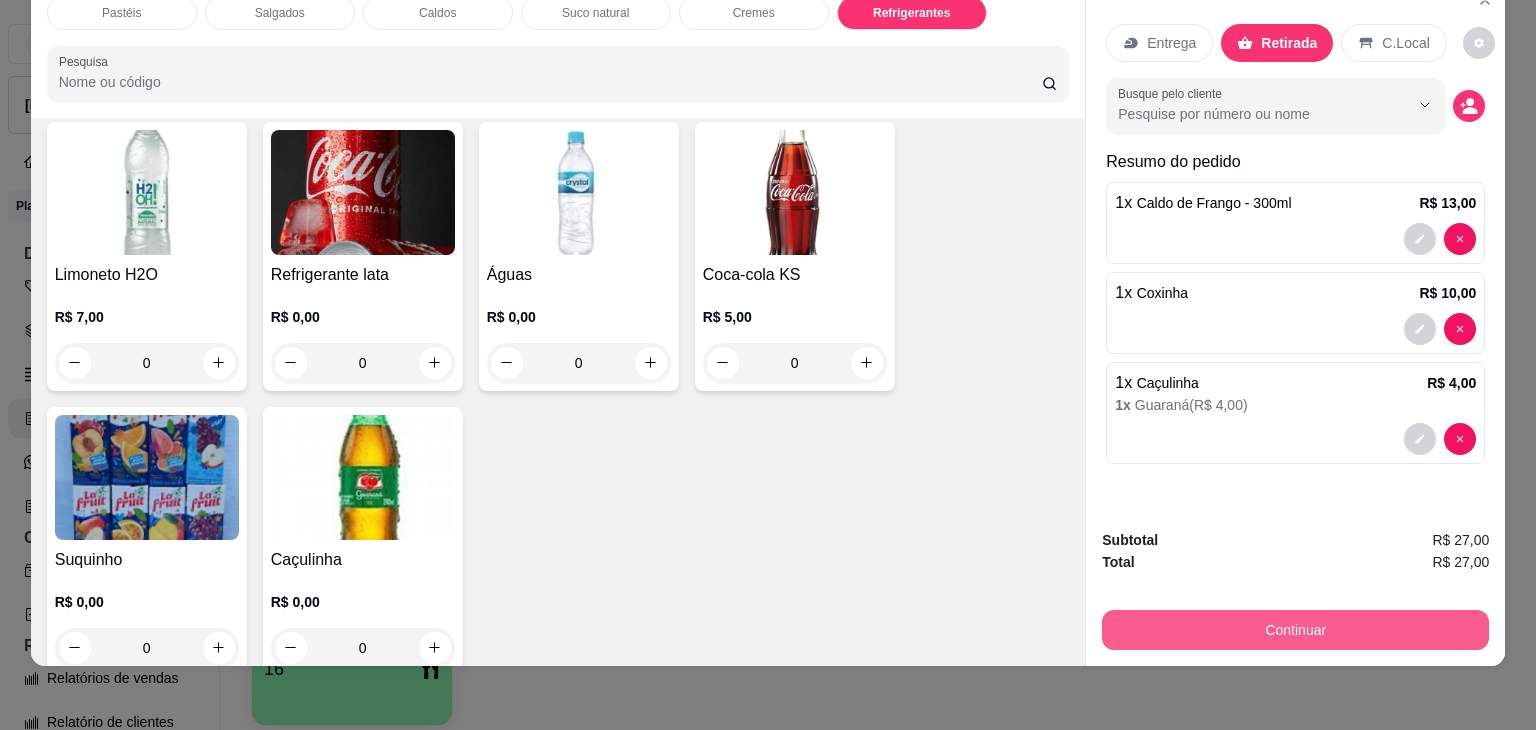 click on "Continuar" at bounding box center [1295, 630] 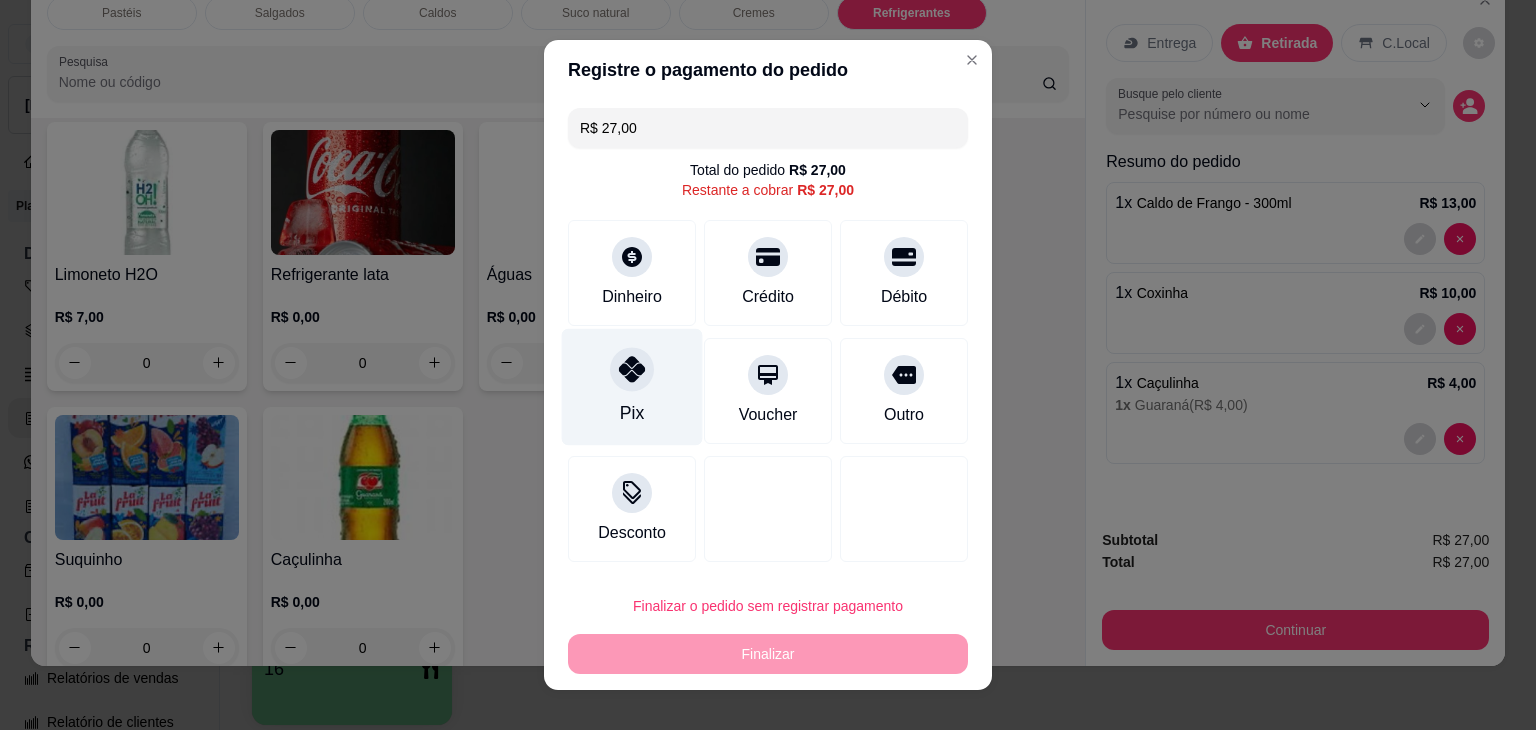 click on "Pix" at bounding box center (632, 387) 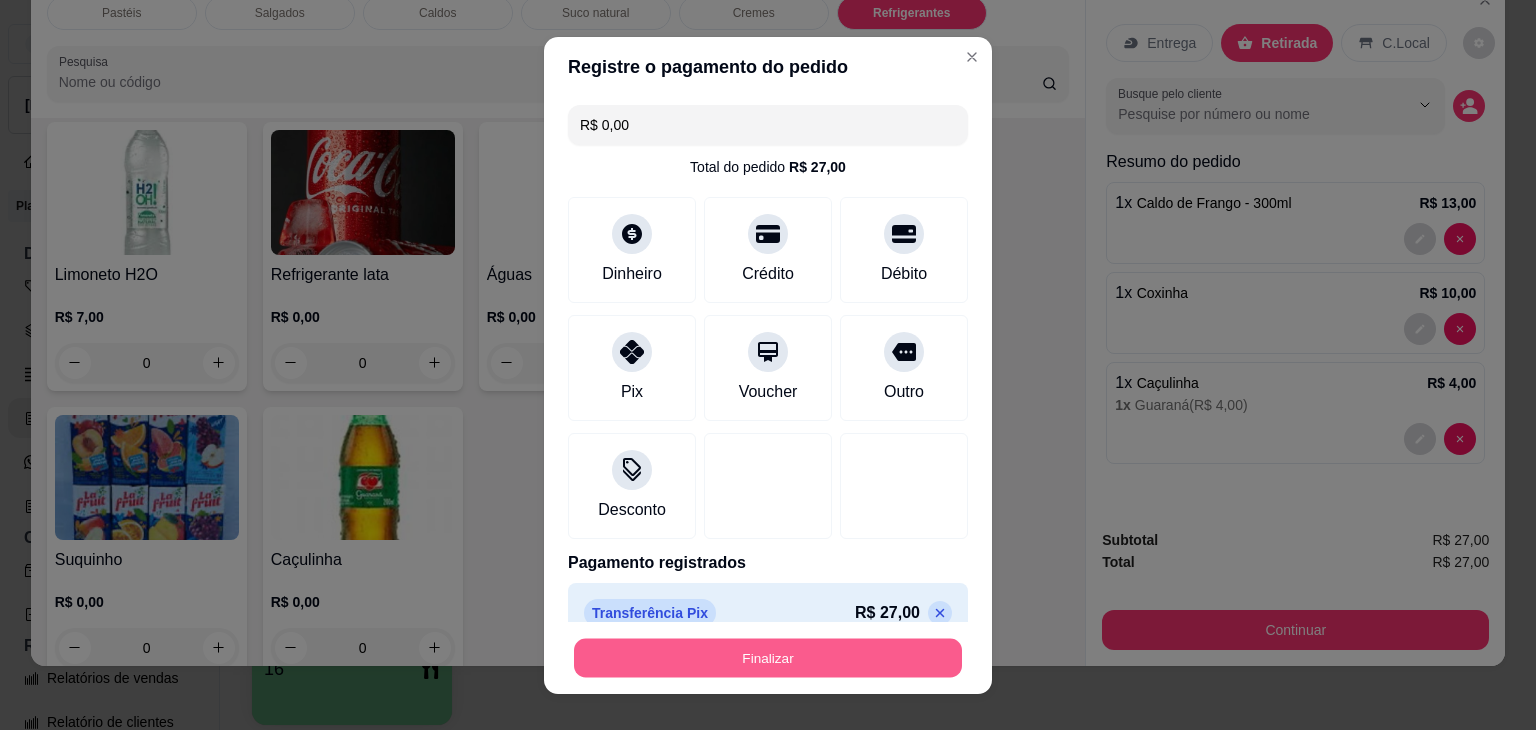 click on "Finalizar" at bounding box center (768, 657) 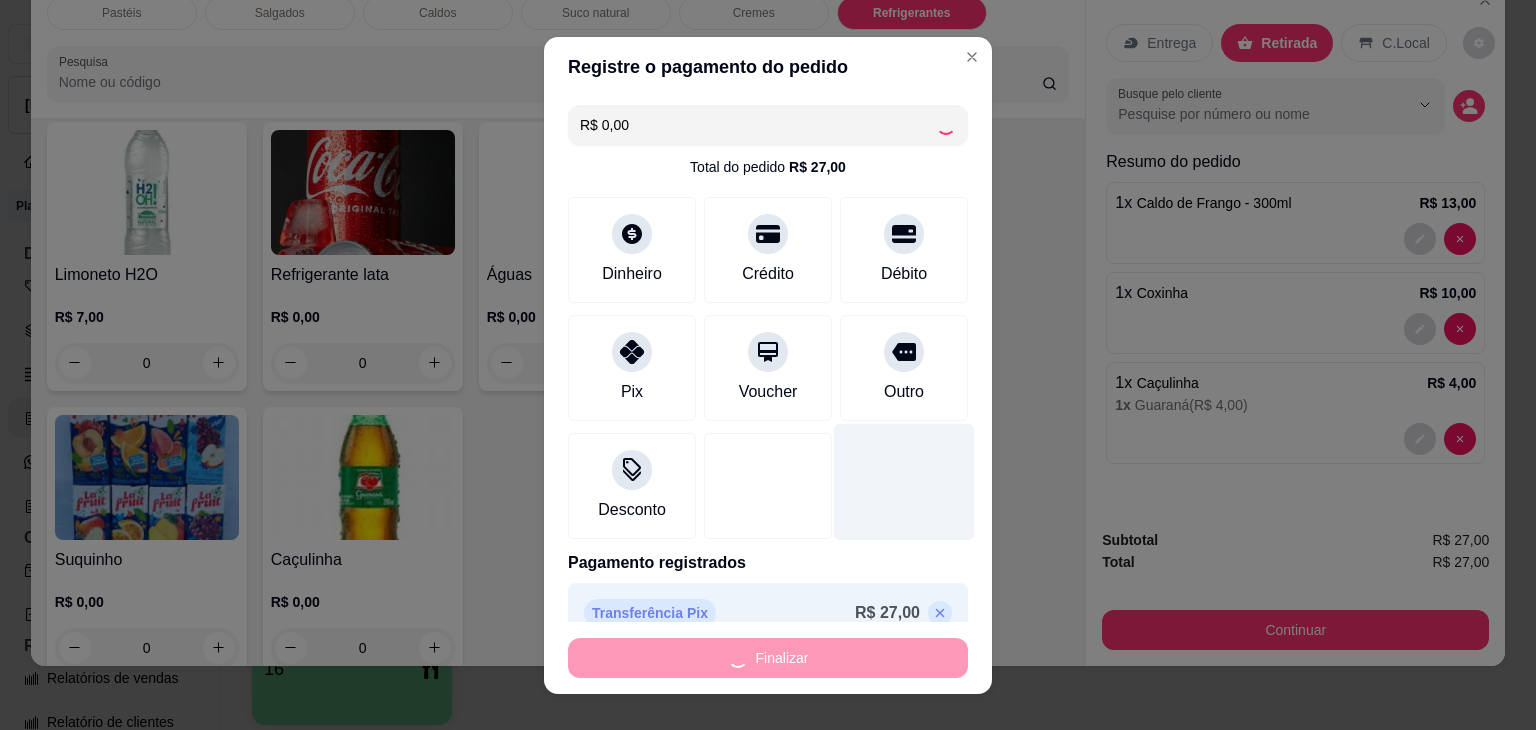 type on "0" 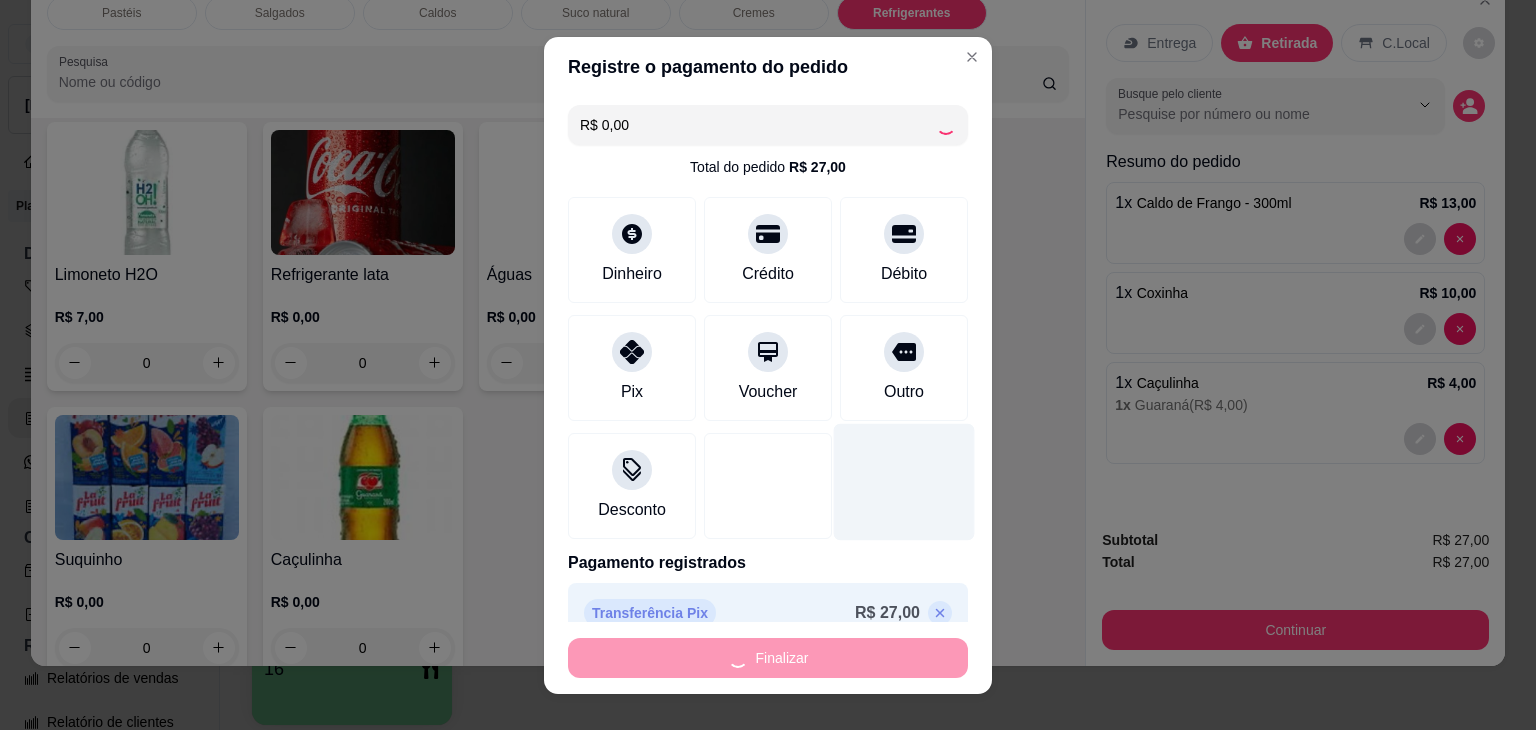 type on "-R$ 27,00" 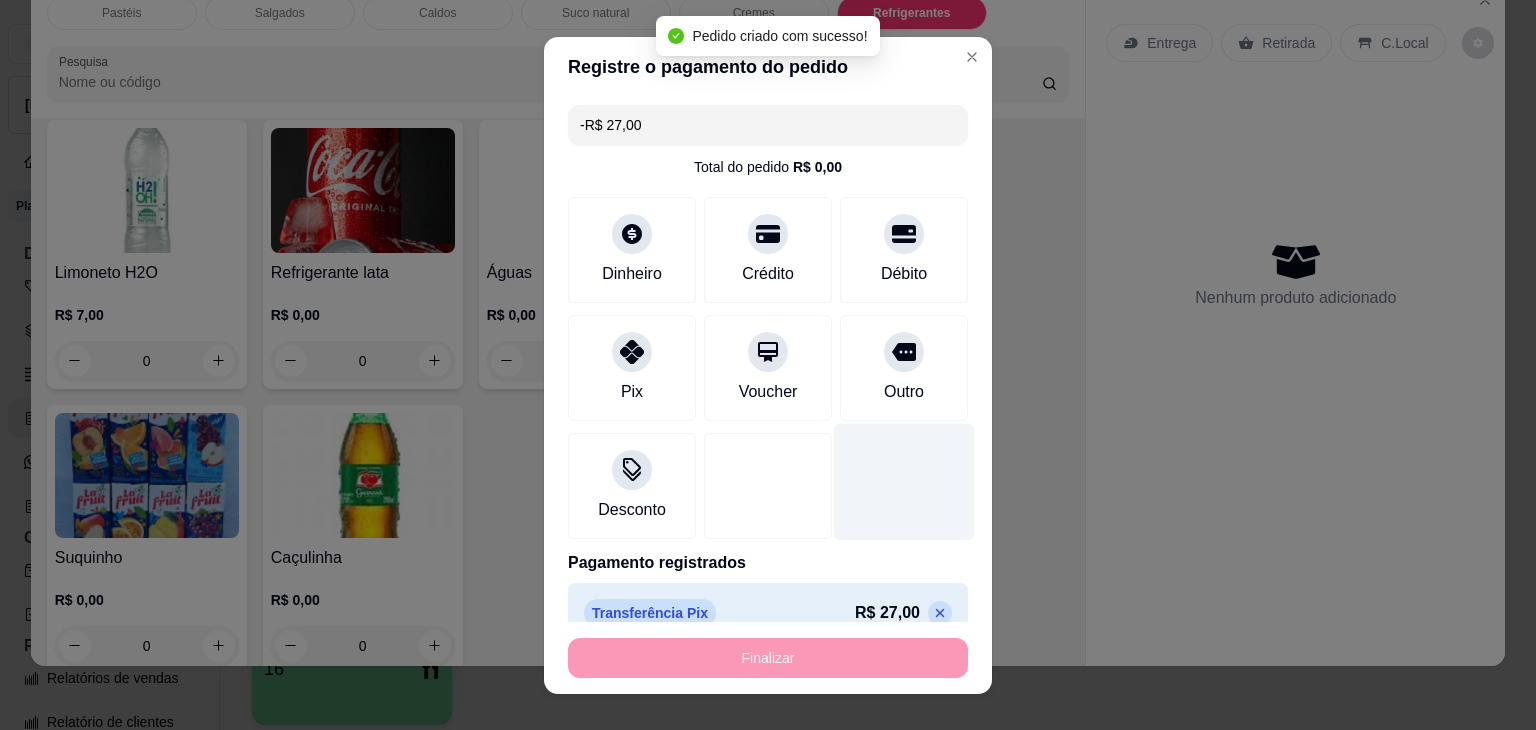 scroll, scrollTop: 6147, scrollLeft: 0, axis: vertical 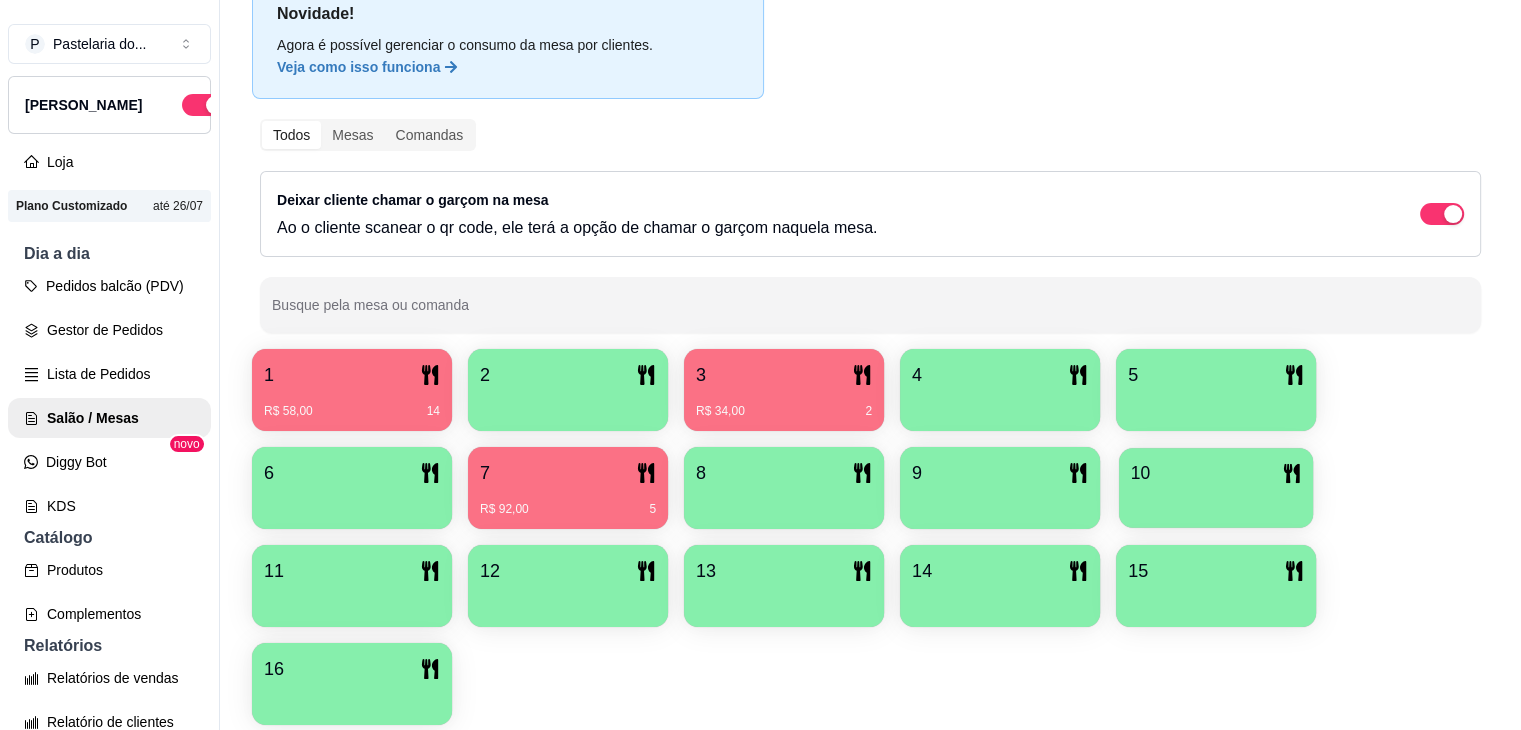 click on "10" at bounding box center [1216, 488] 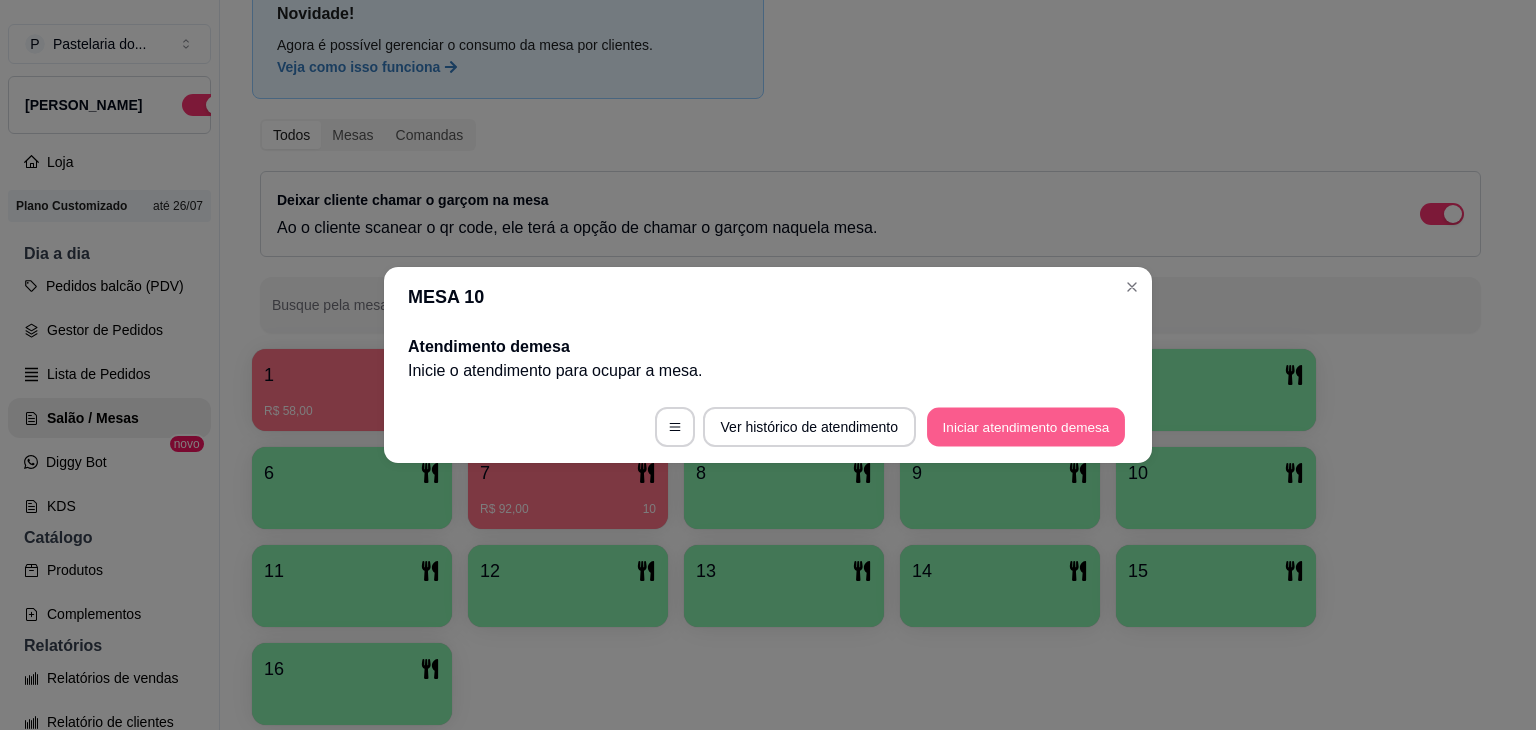click on "Iniciar atendimento de  mesa" at bounding box center (1026, 427) 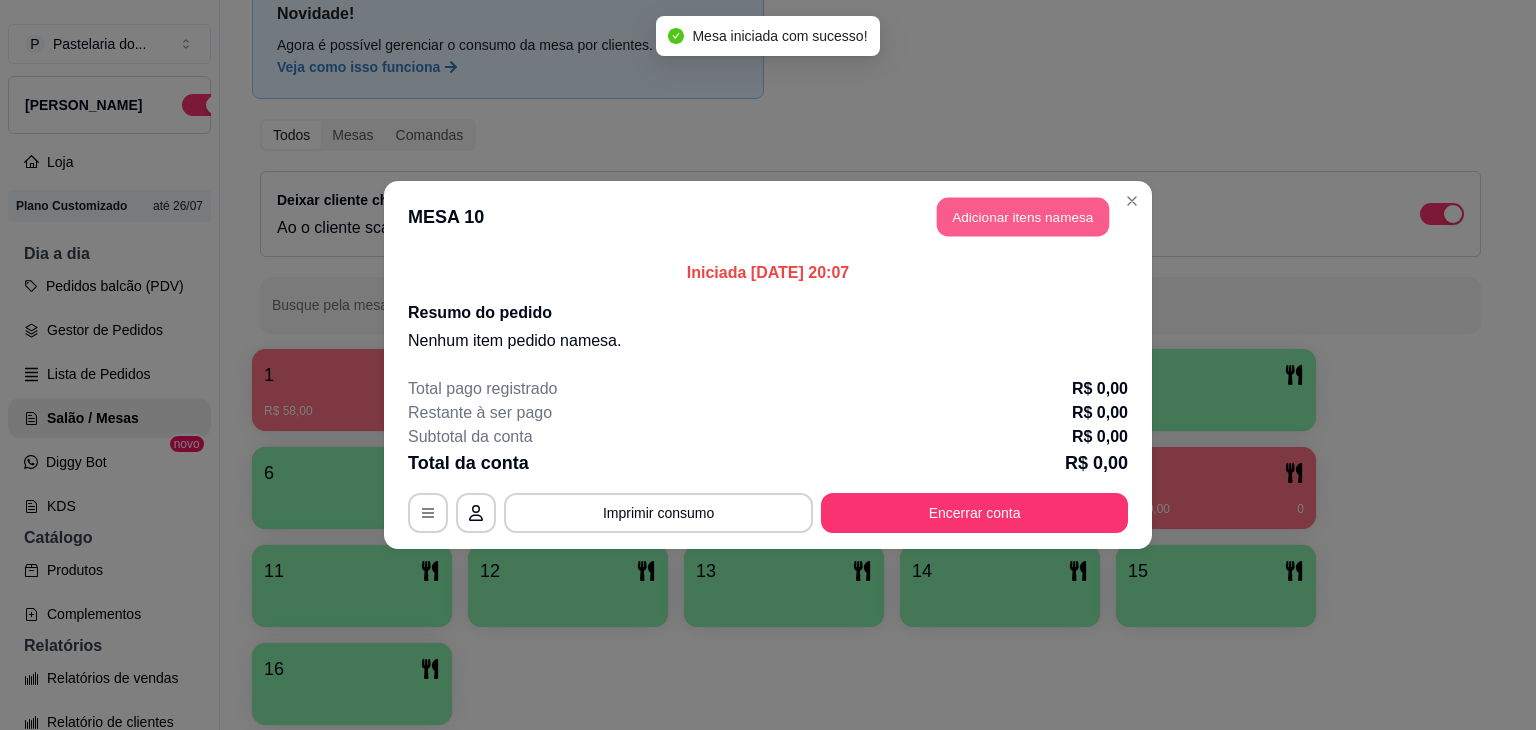 click on "Adicionar itens na  mesa" at bounding box center [1023, 217] 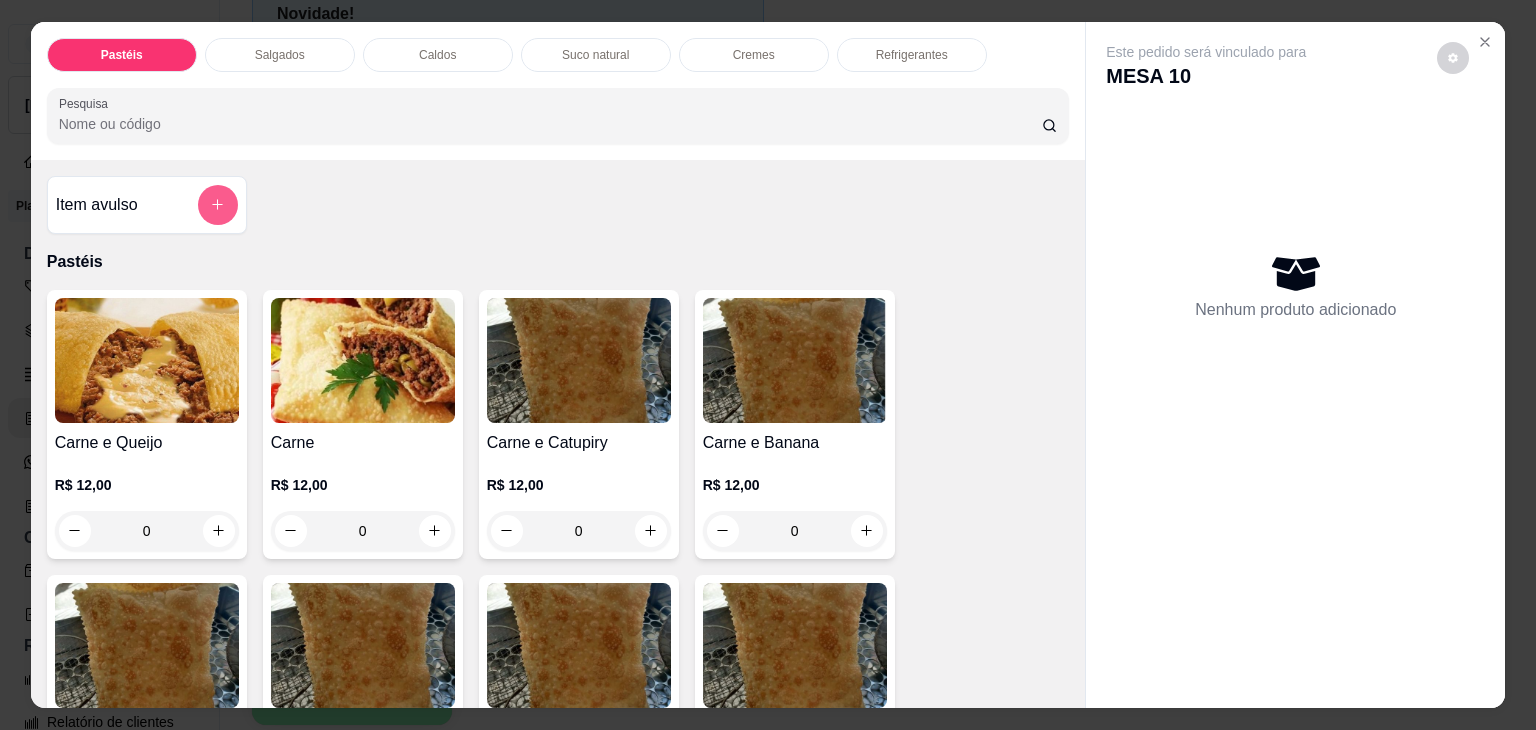 click at bounding box center (218, 205) 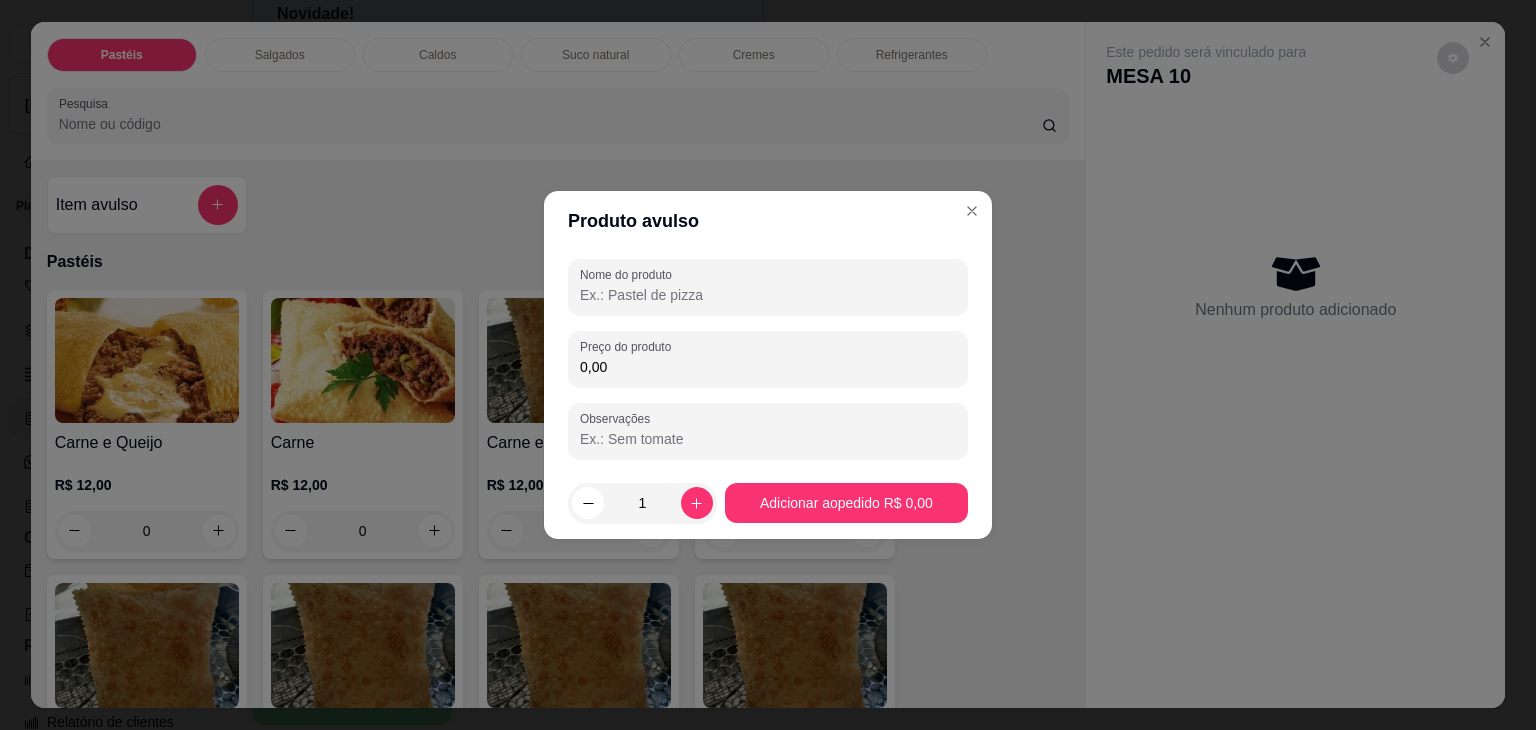 click on "Nome do produto" at bounding box center (768, 295) 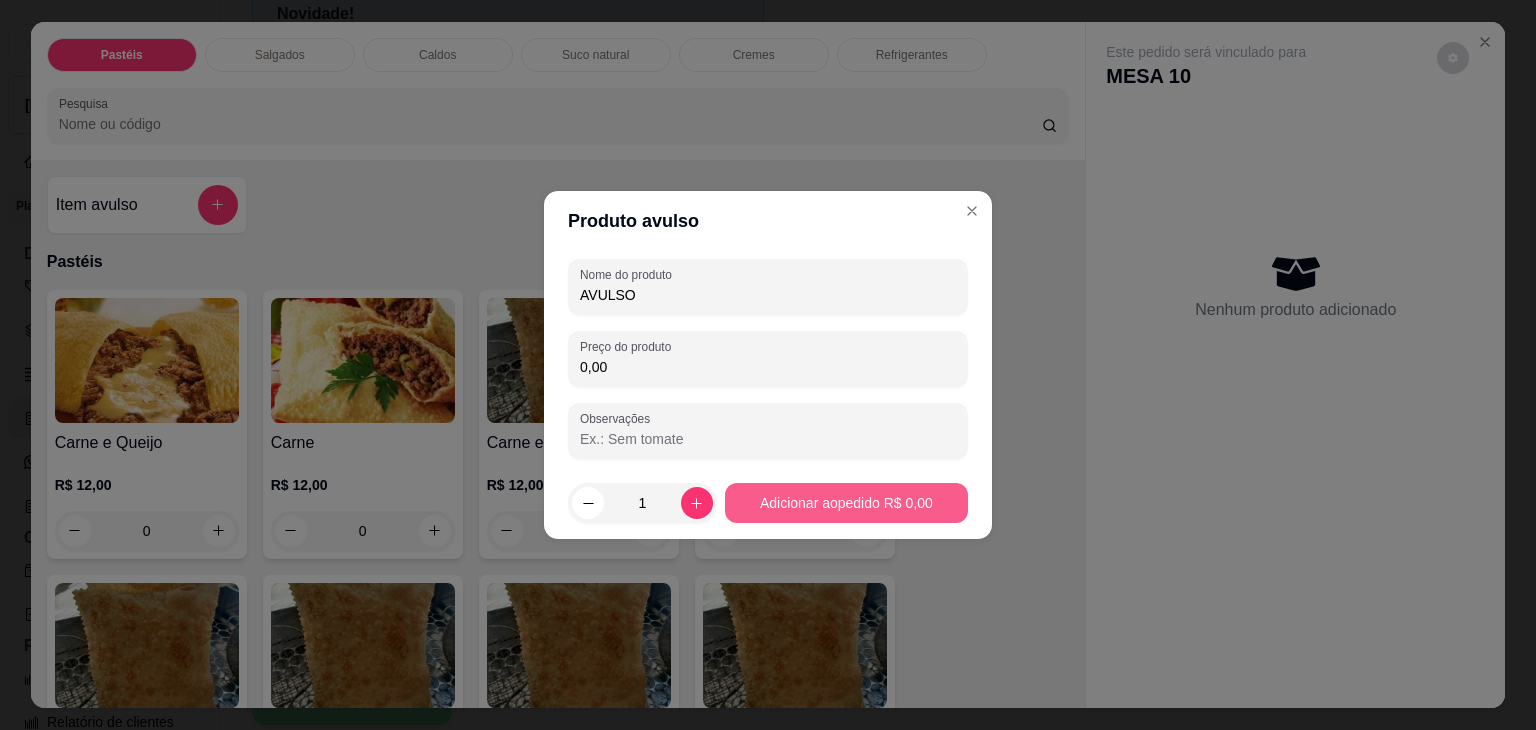 type on "AVULSO" 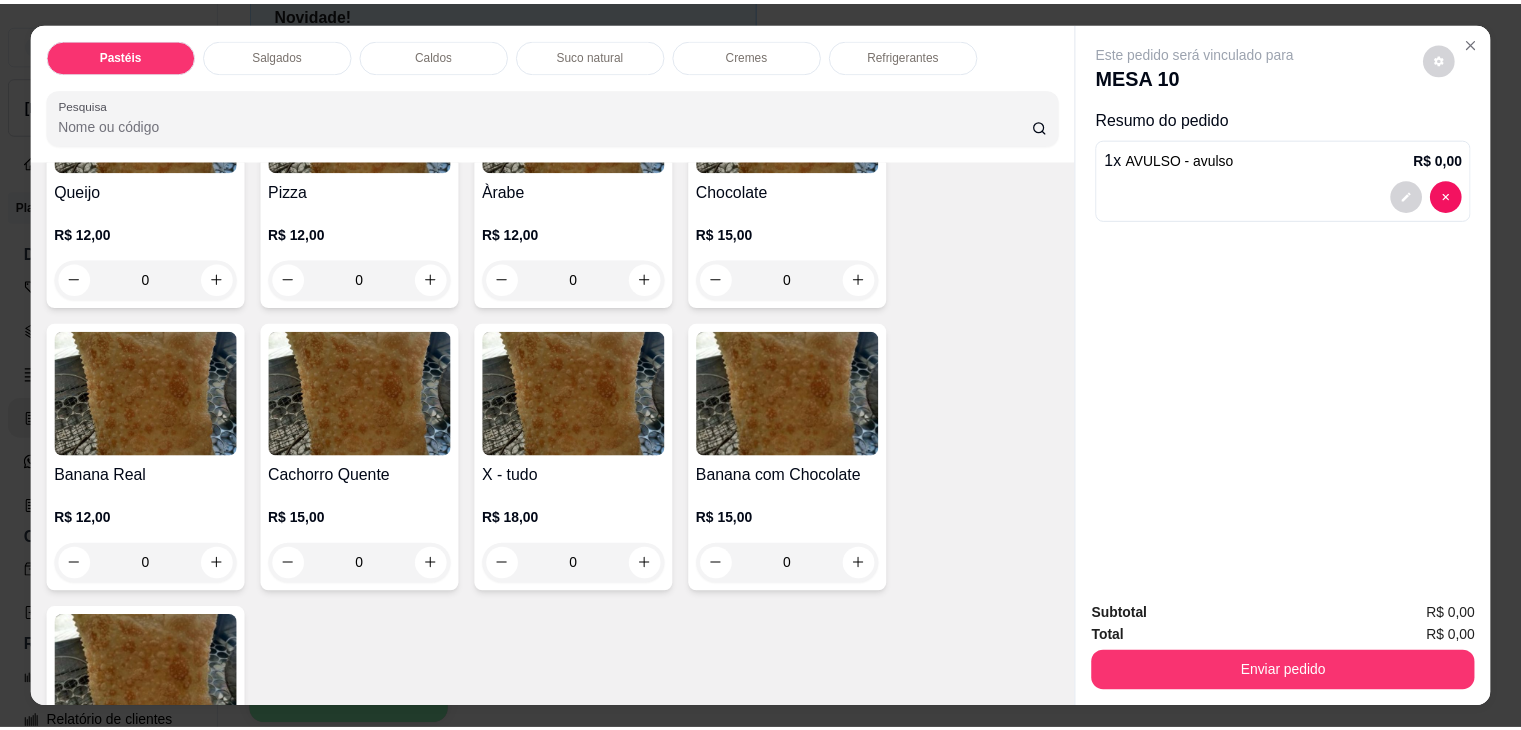 scroll, scrollTop: 1500, scrollLeft: 0, axis: vertical 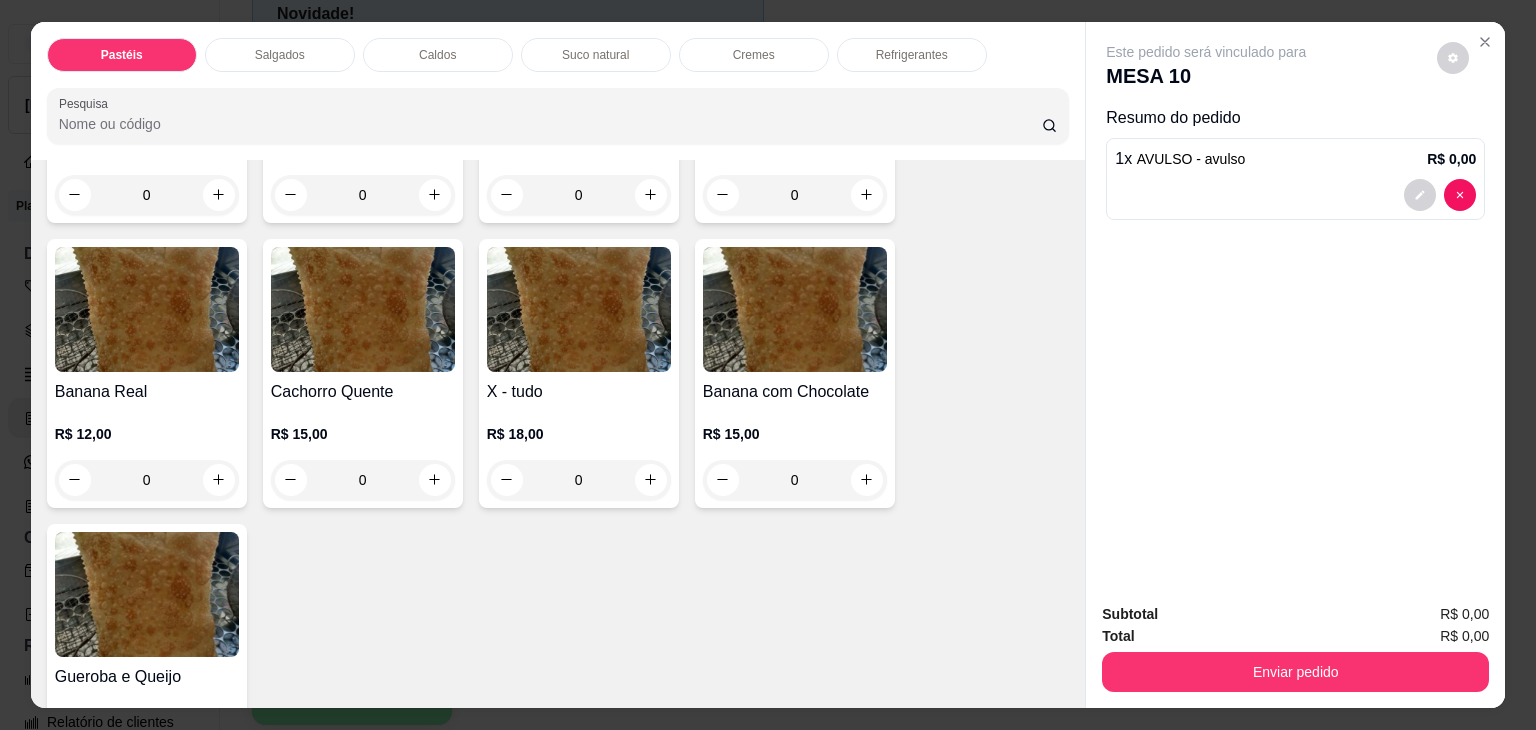 click on "0" at bounding box center [363, 480] 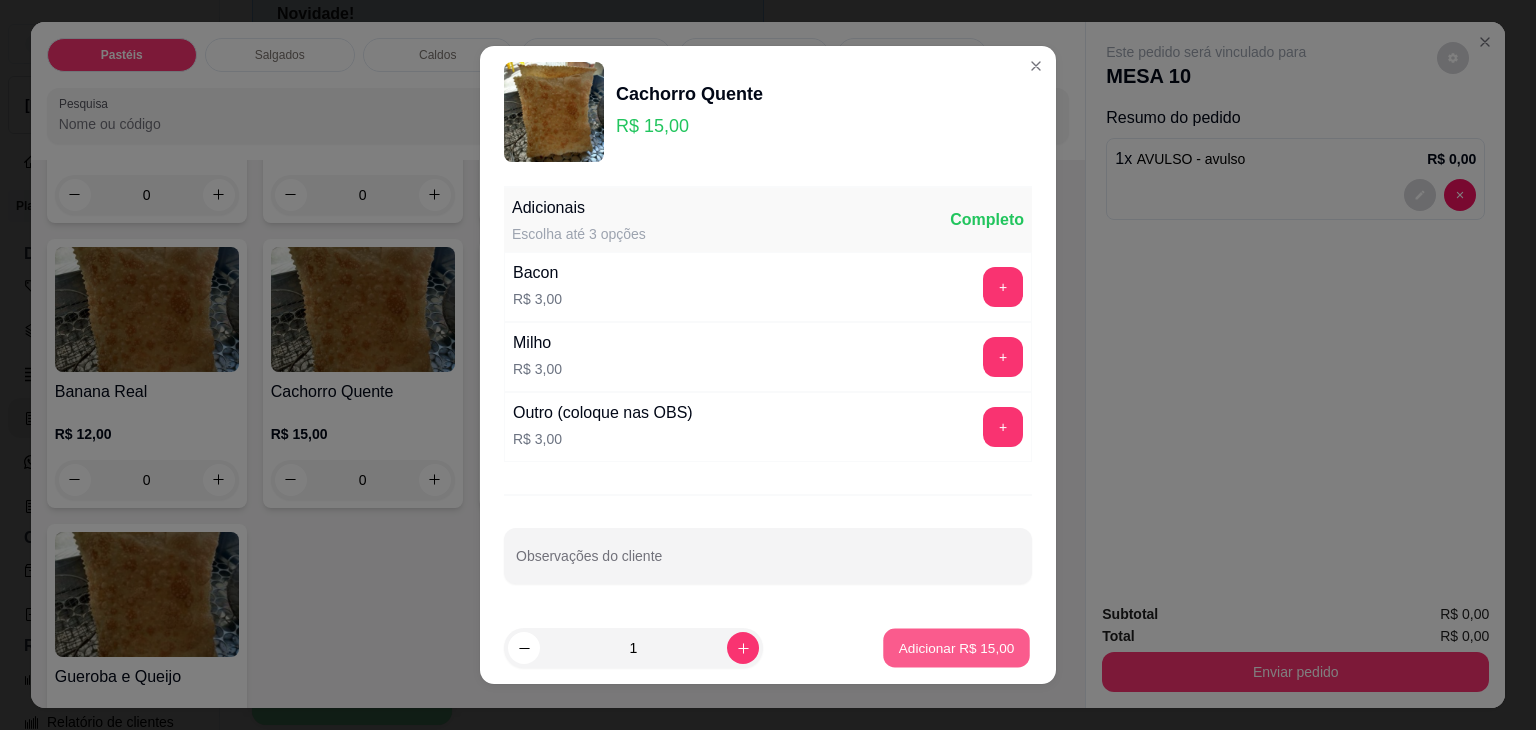 click on "Adicionar   R$ 15,00" at bounding box center (957, 647) 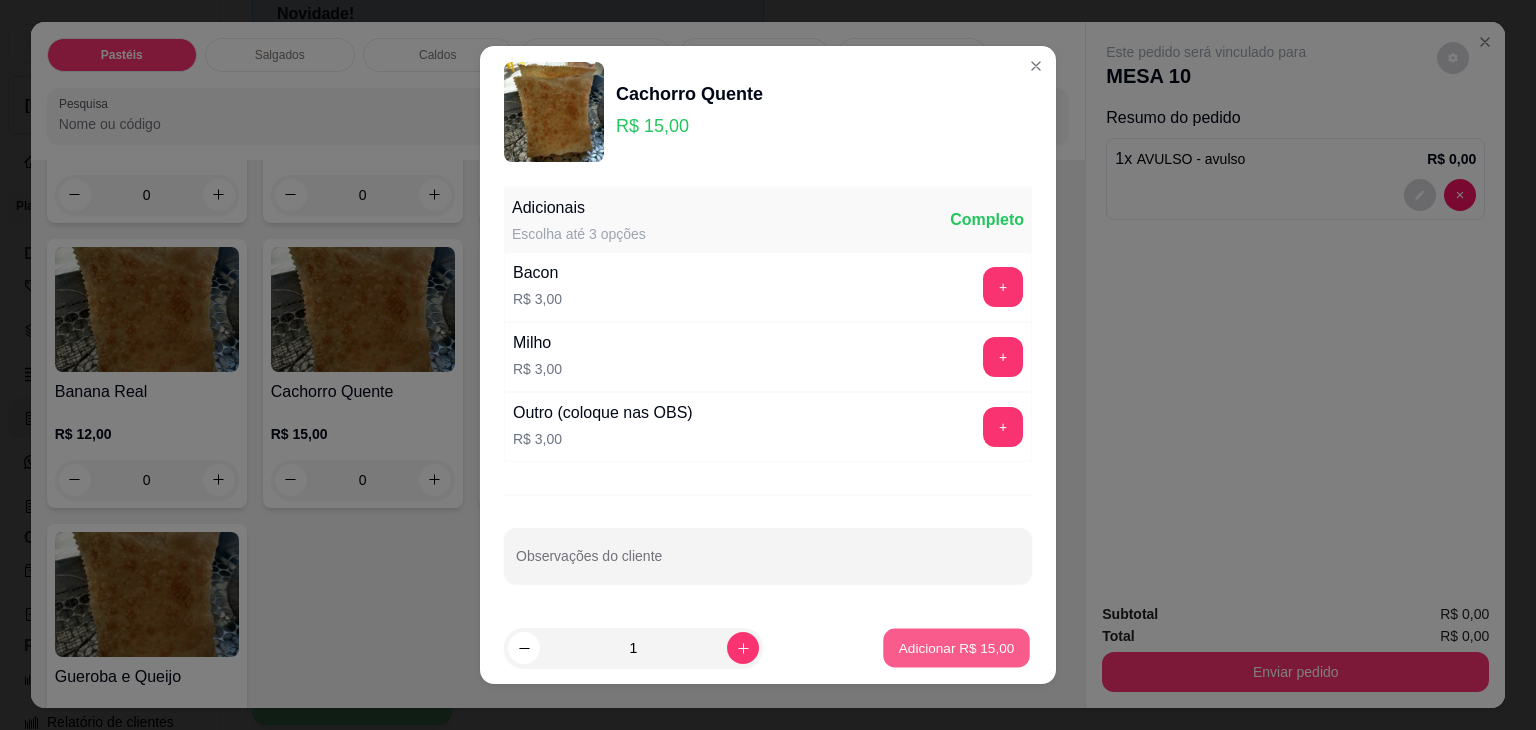 type on "1" 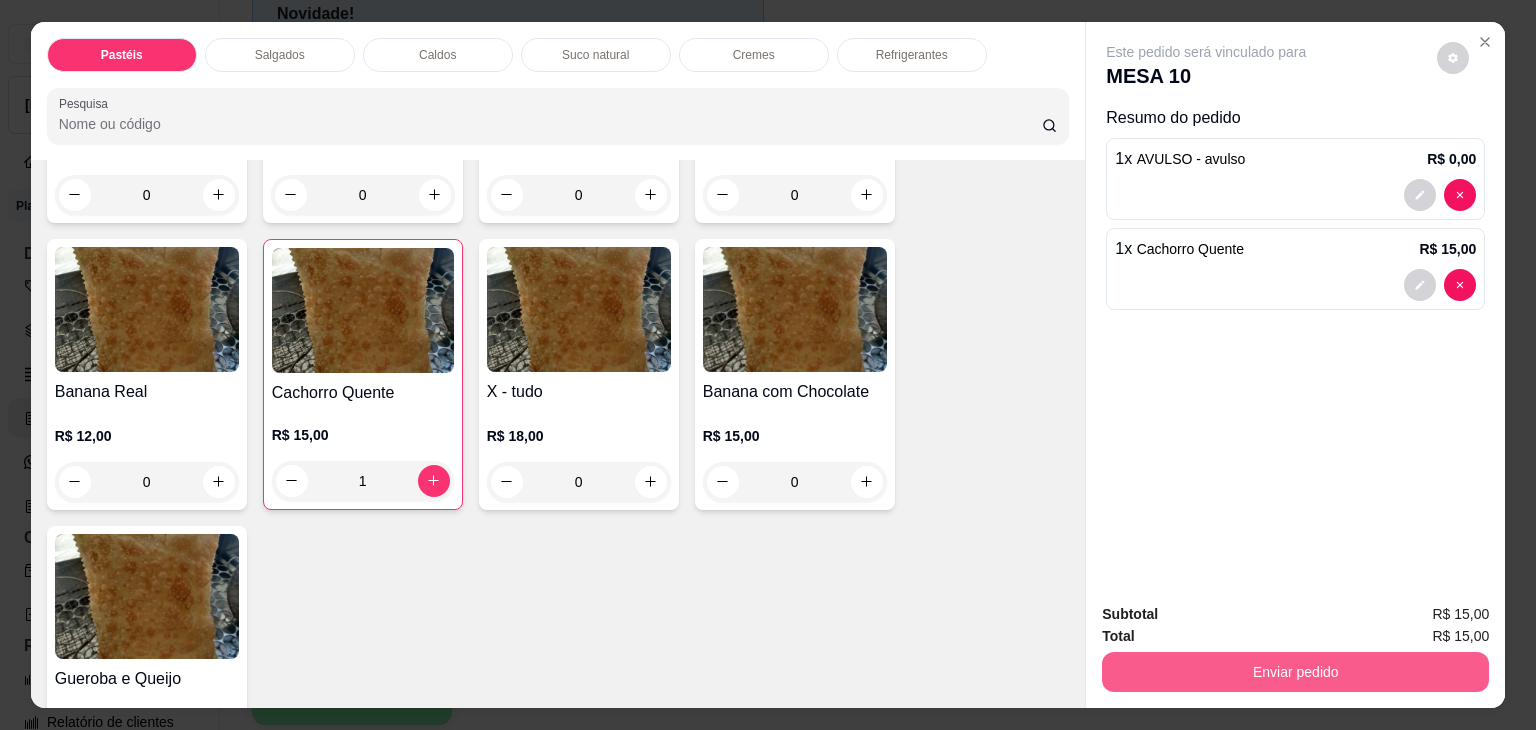 click on "Enviar pedido" at bounding box center [1295, 672] 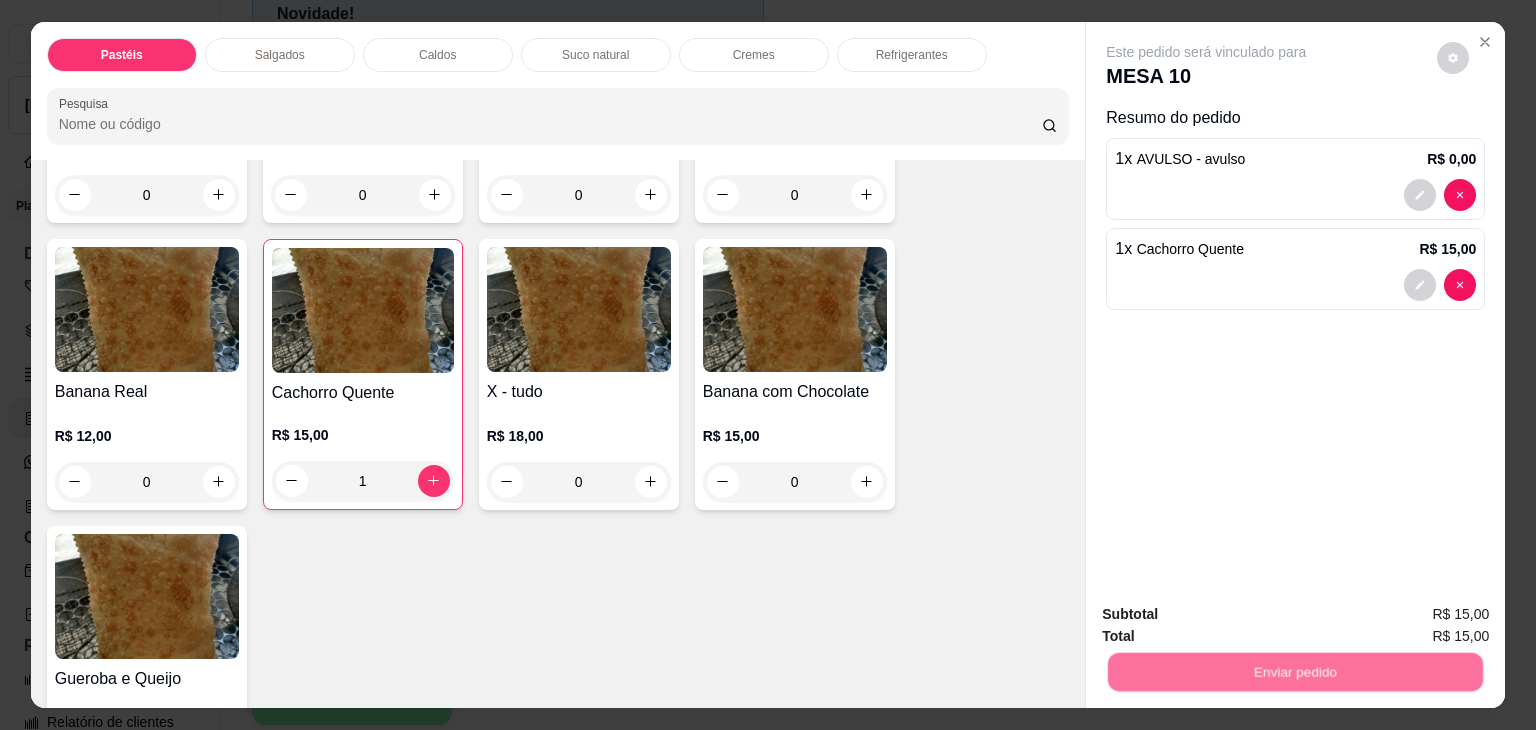 click on "Não registrar e enviar pedido" at bounding box center (1229, 615) 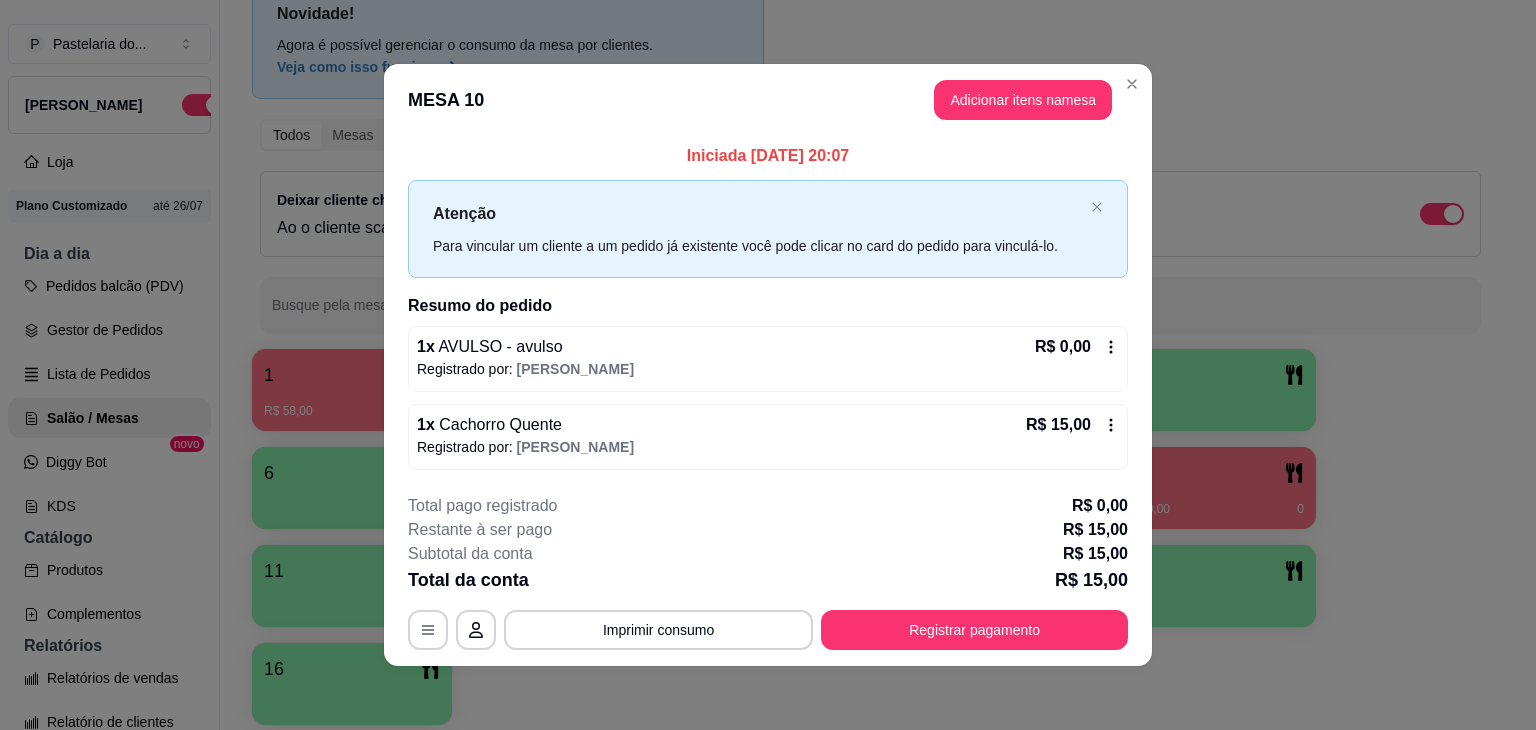 click on "Novidade! Agora é possível gerenciar o consumo da mesa por clientes.   Veja como isso funciona Todos Mesas Comandas Deixar cliente chamar o garçom na mesa Ao o cliente scanear o qr code, ele terá a opção de chamar o garçom naquela mesa. Busque pela mesa ou comanda
1 R$ 58,00 19 2 3 R$ 34,00 7 4 5 6 7 R$ 104,00 10 8 9 10 R$ 0,00 0 11 12 13 14 15 16" at bounding box center [870, 358] 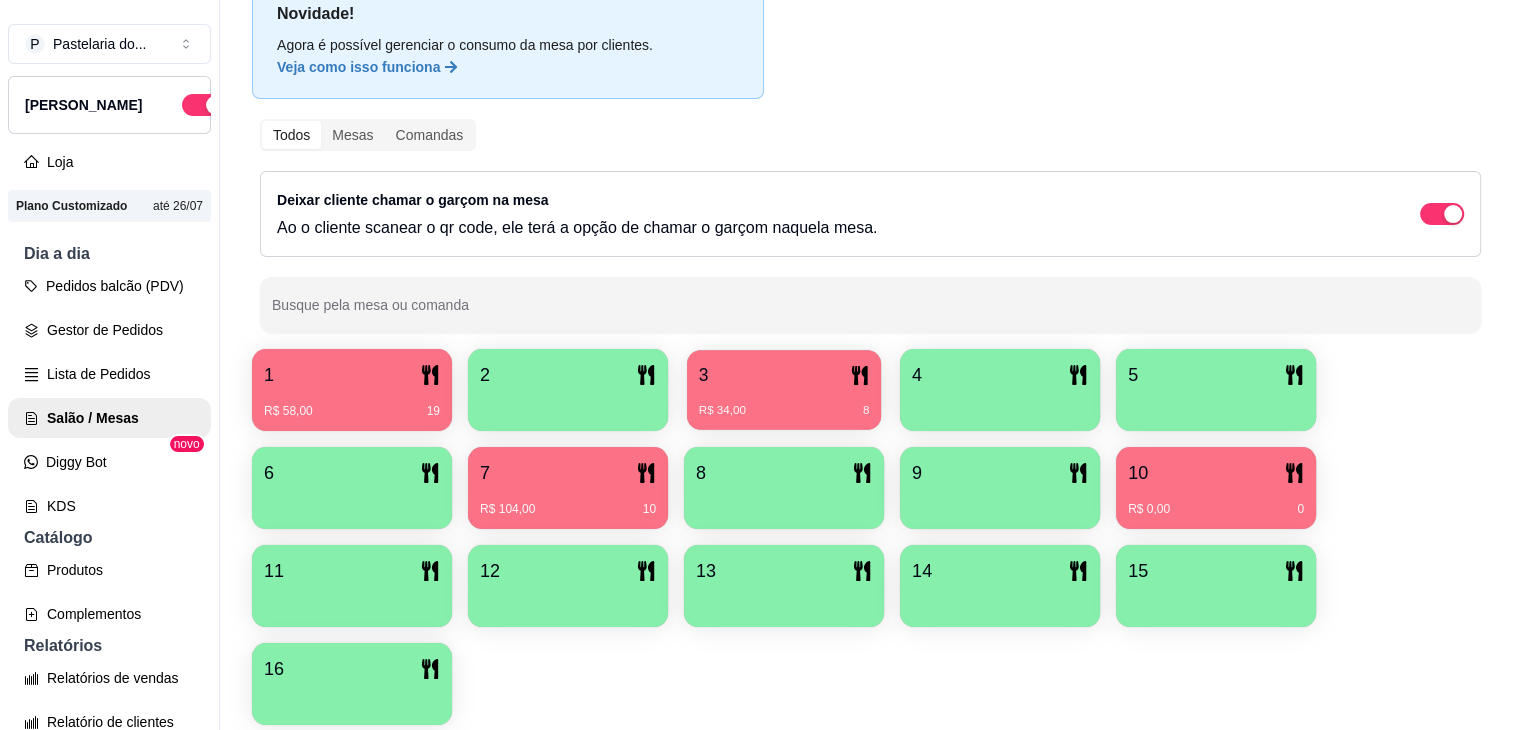 click on "R$ 34,00 8" at bounding box center (784, 411) 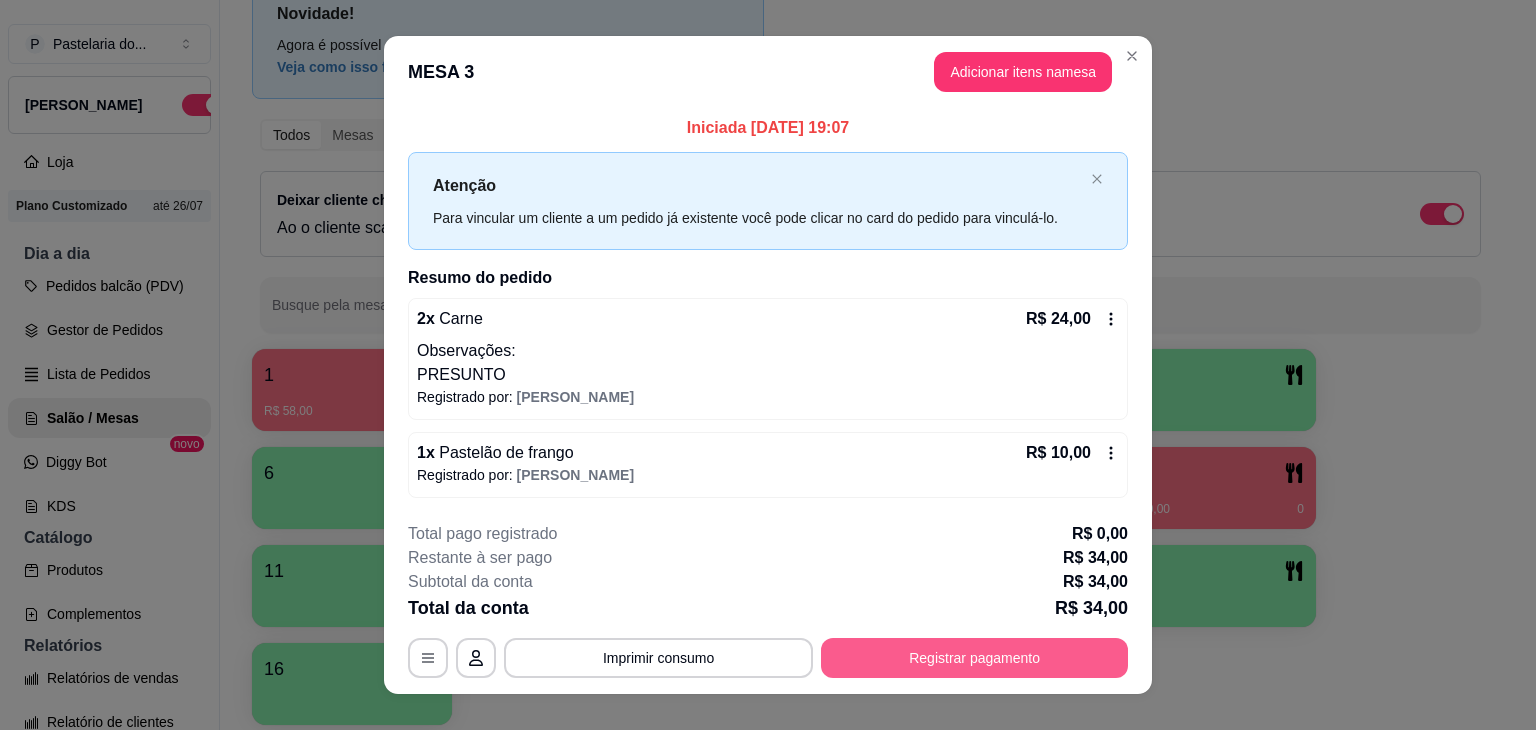 click on "Registrar pagamento" at bounding box center [974, 658] 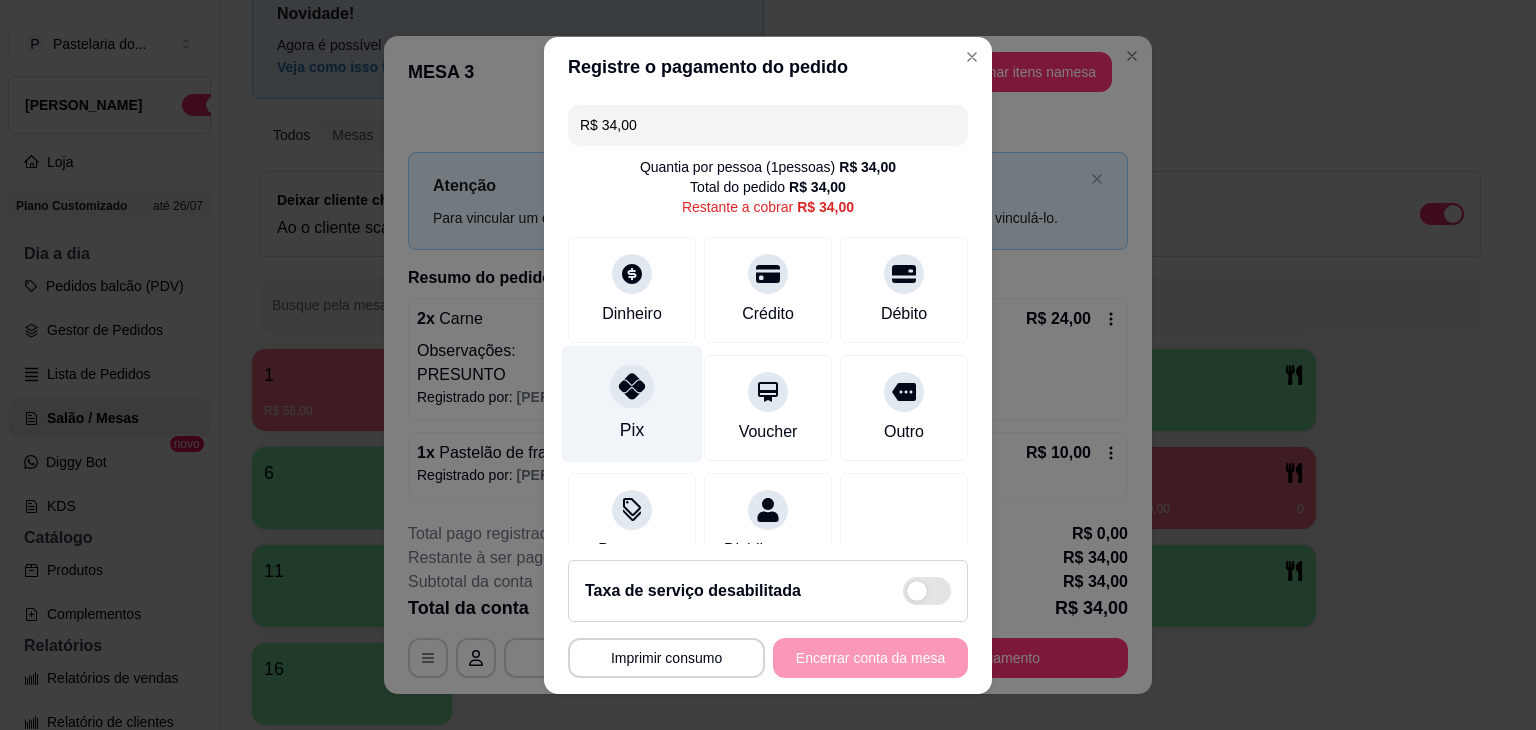 click on "Pix" at bounding box center (632, 403) 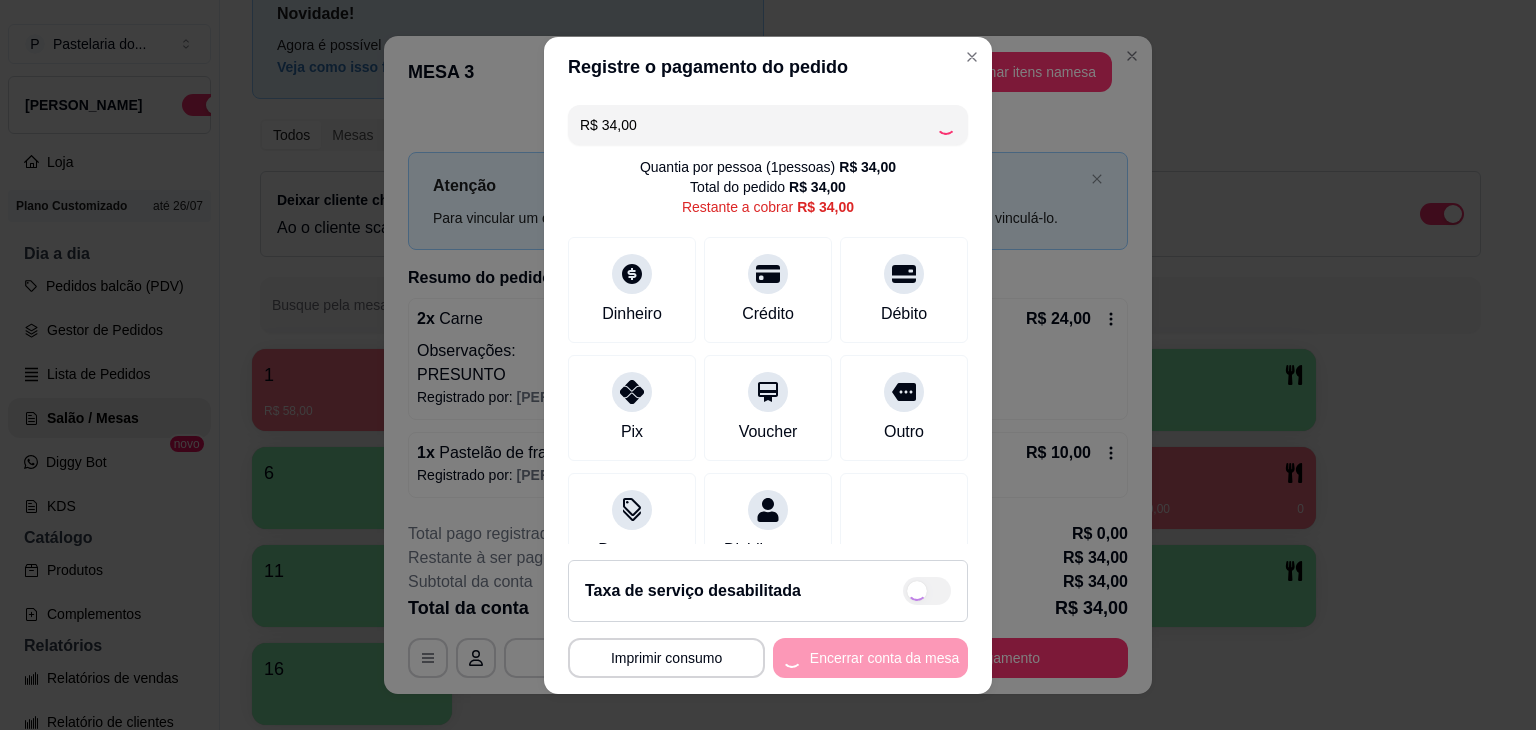 type on "R$ 0,00" 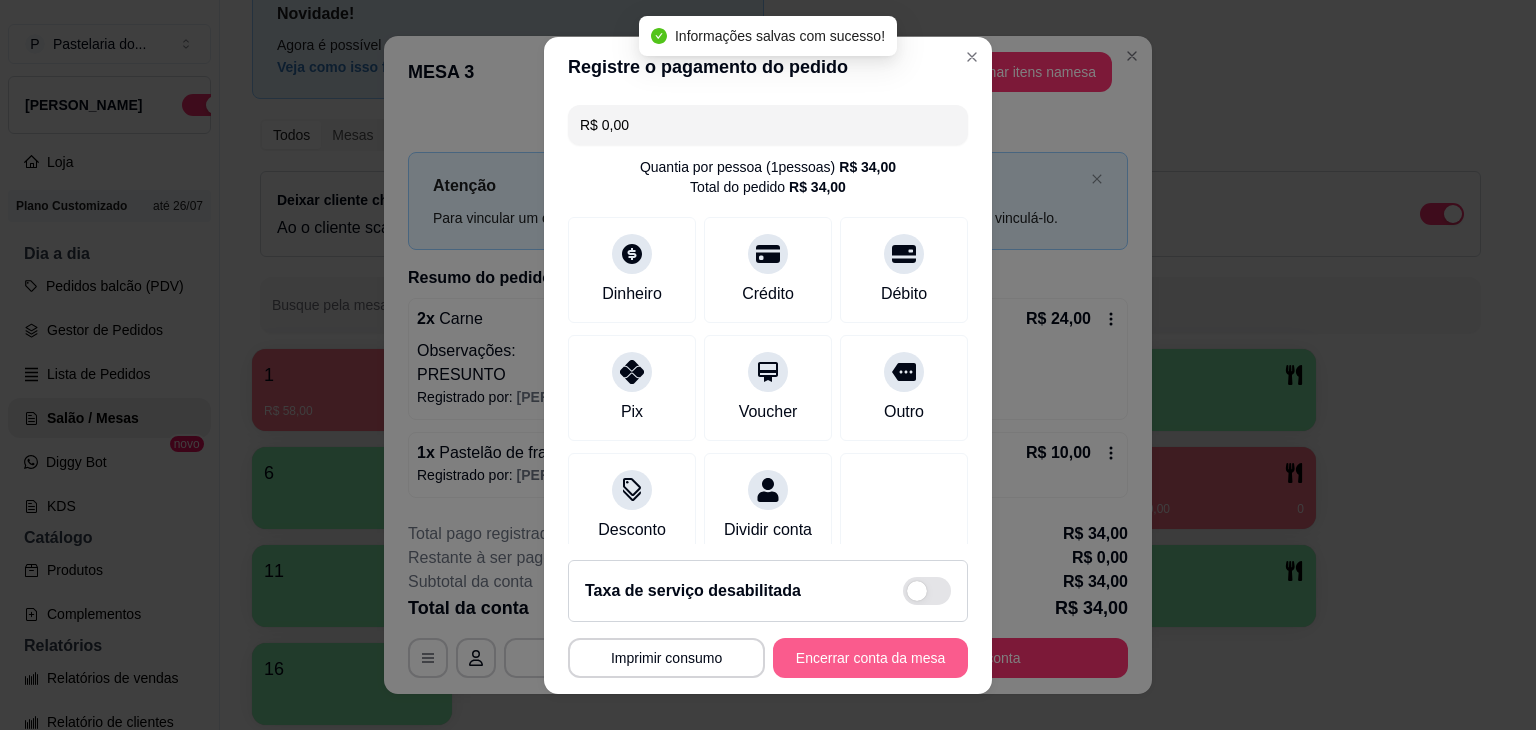 click on "Encerrar conta da mesa" at bounding box center (870, 658) 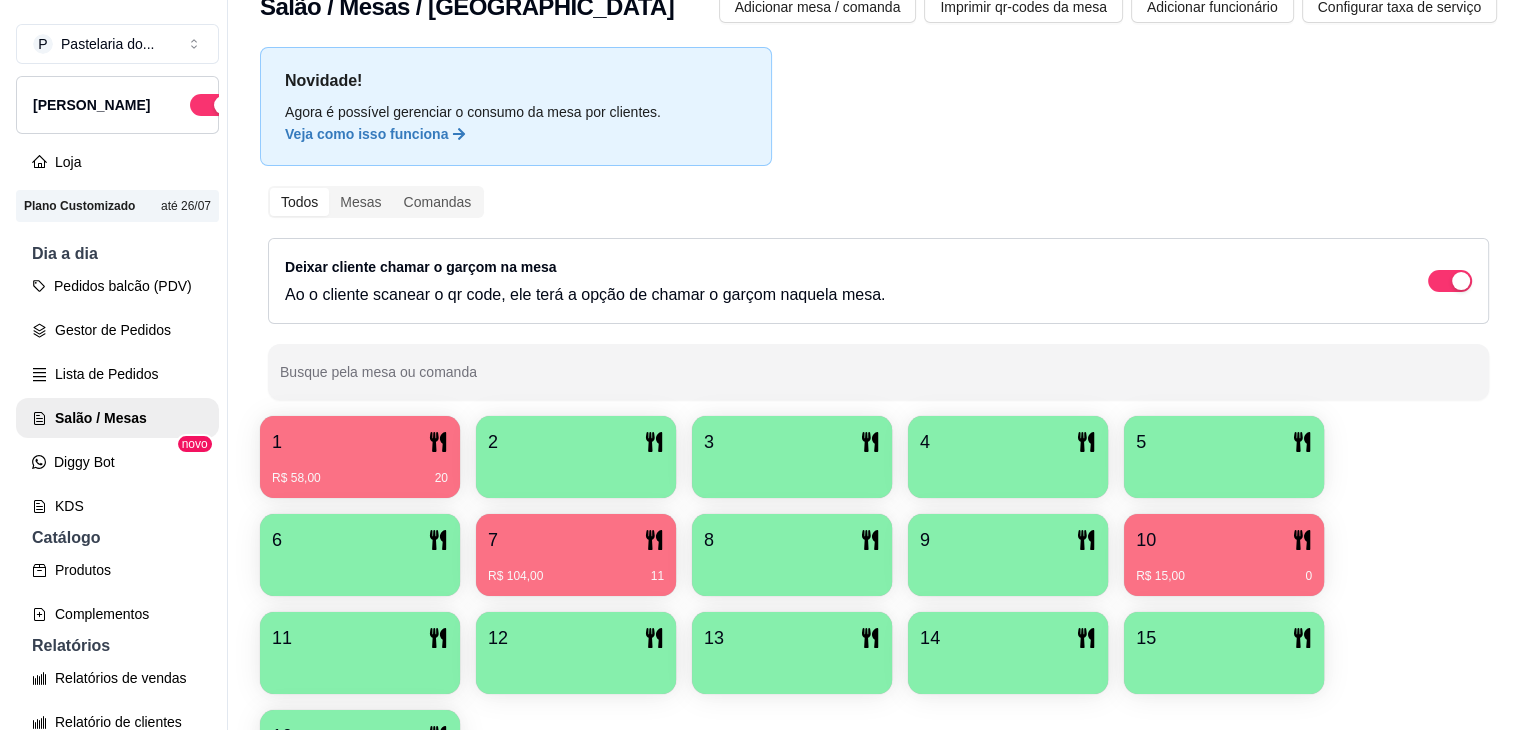 scroll, scrollTop: 0, scrollLeft: 0, axis: both 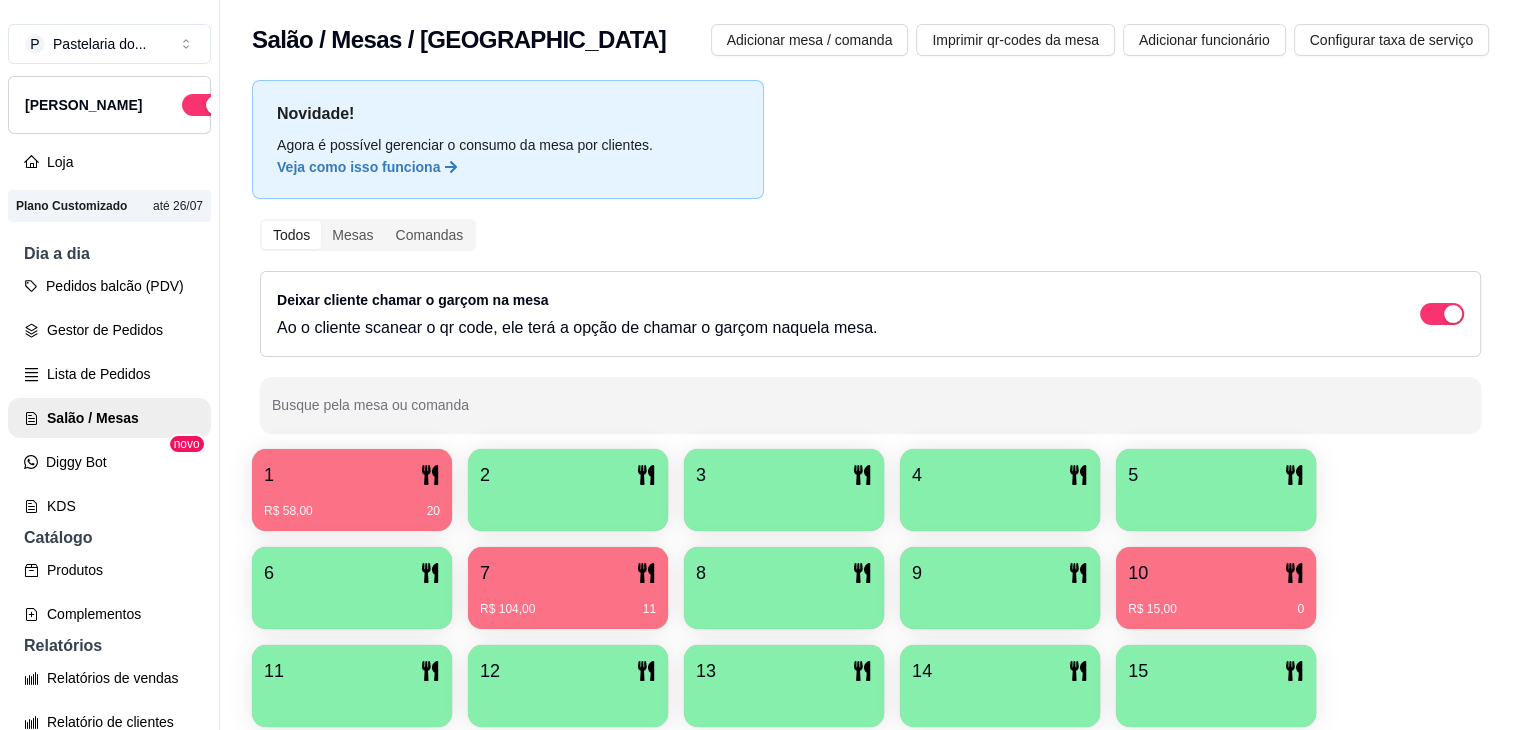 click on "1" at bounding box center [352, 475] 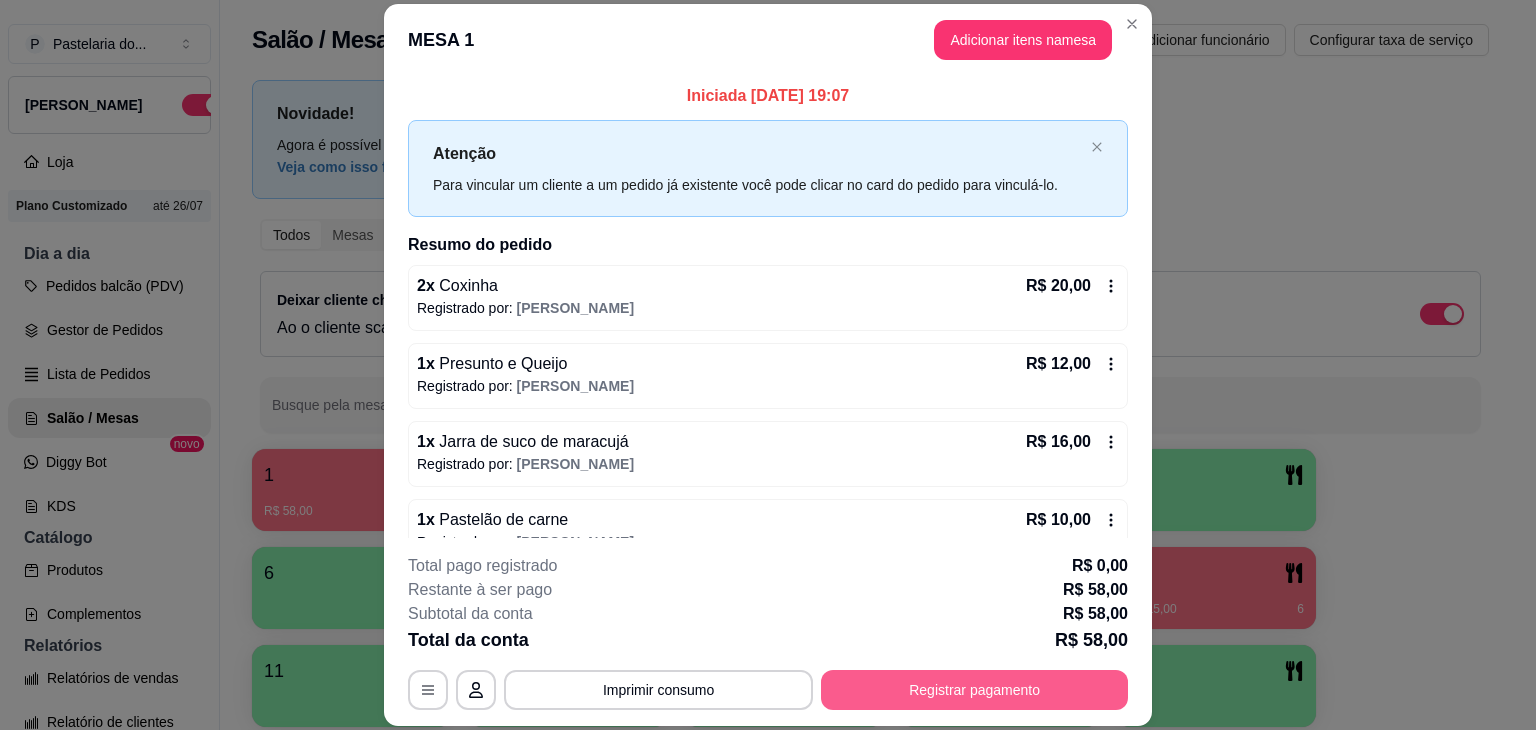 click on "Registrar pagamento" at bounding box center [974, 690] 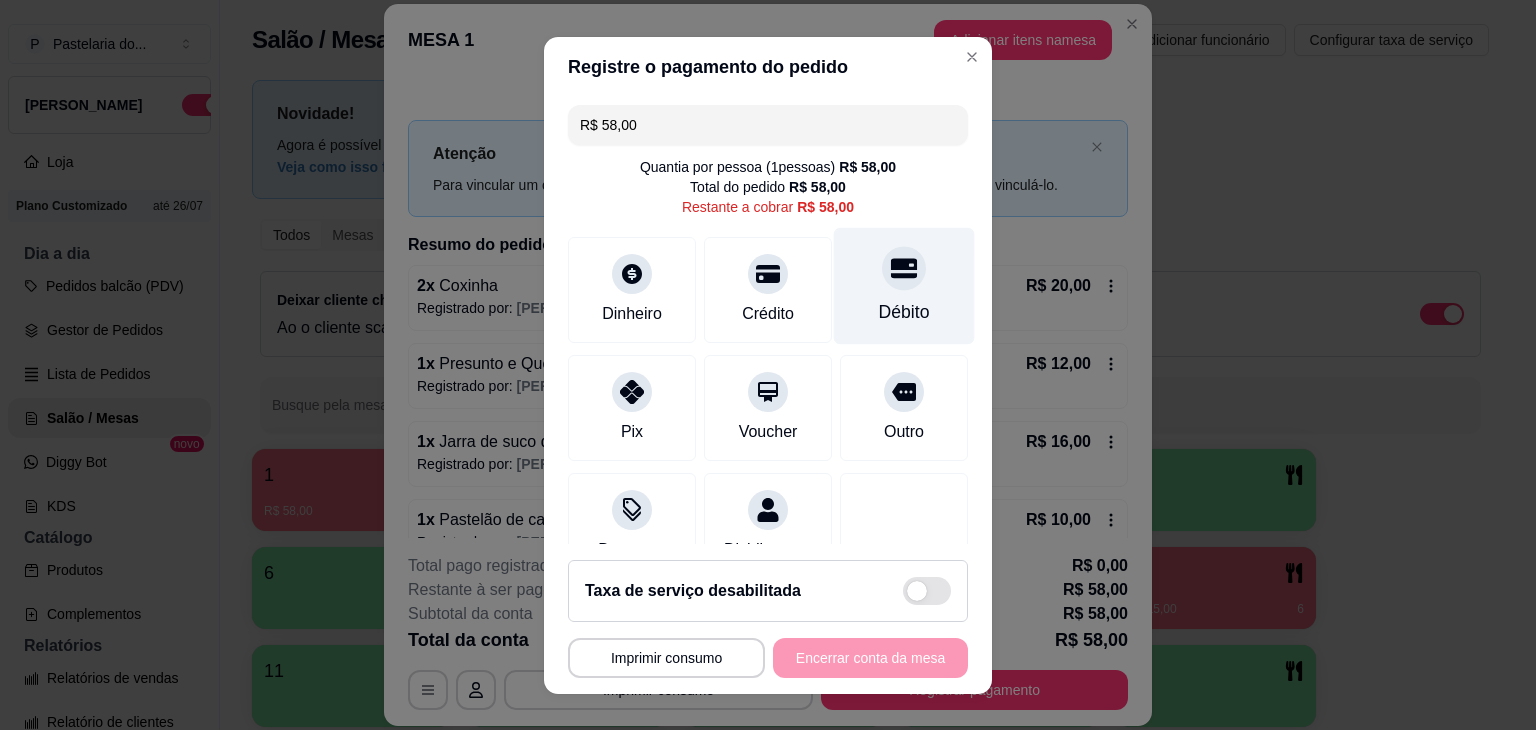 click on "Débito" at bounding box center [904, 285] 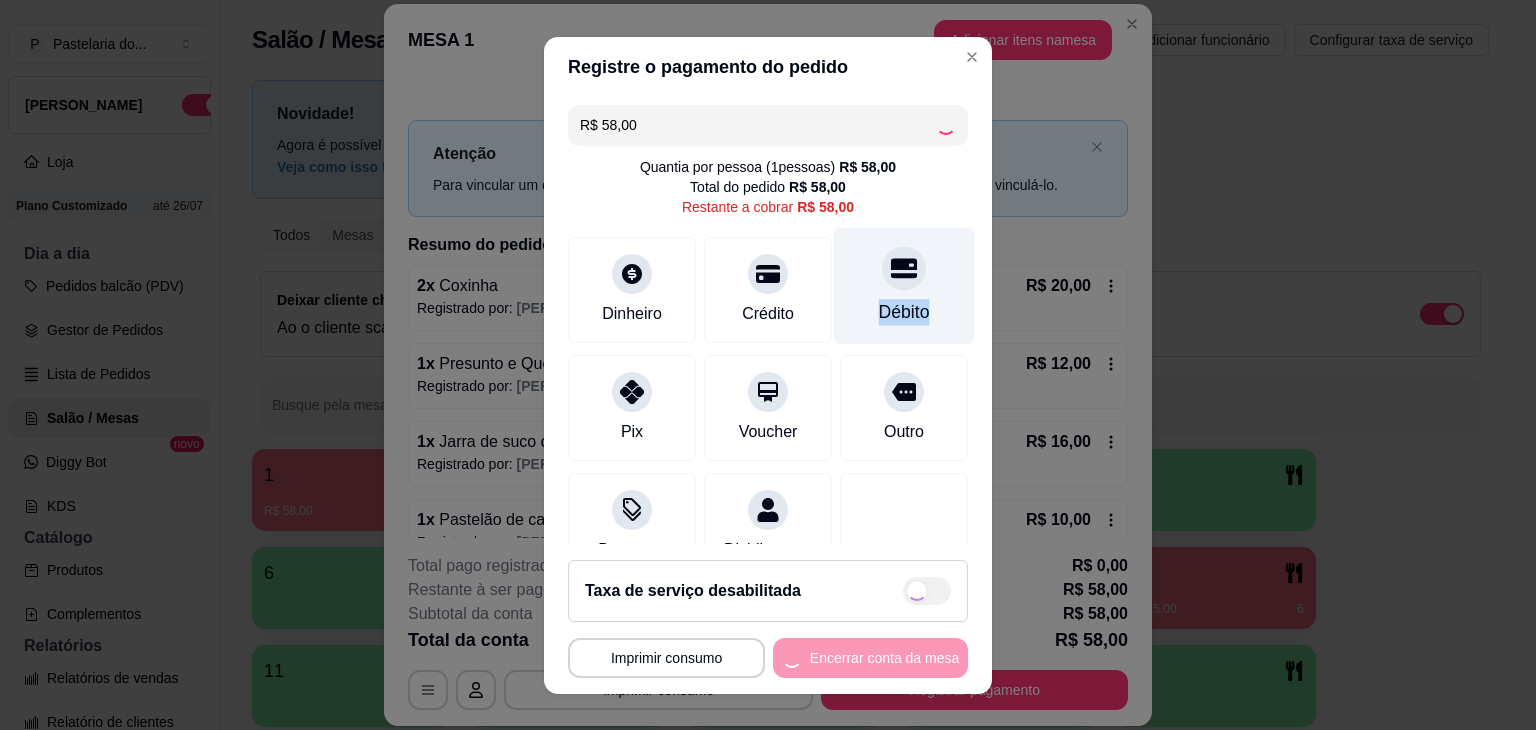 type on "R$ 0,00" 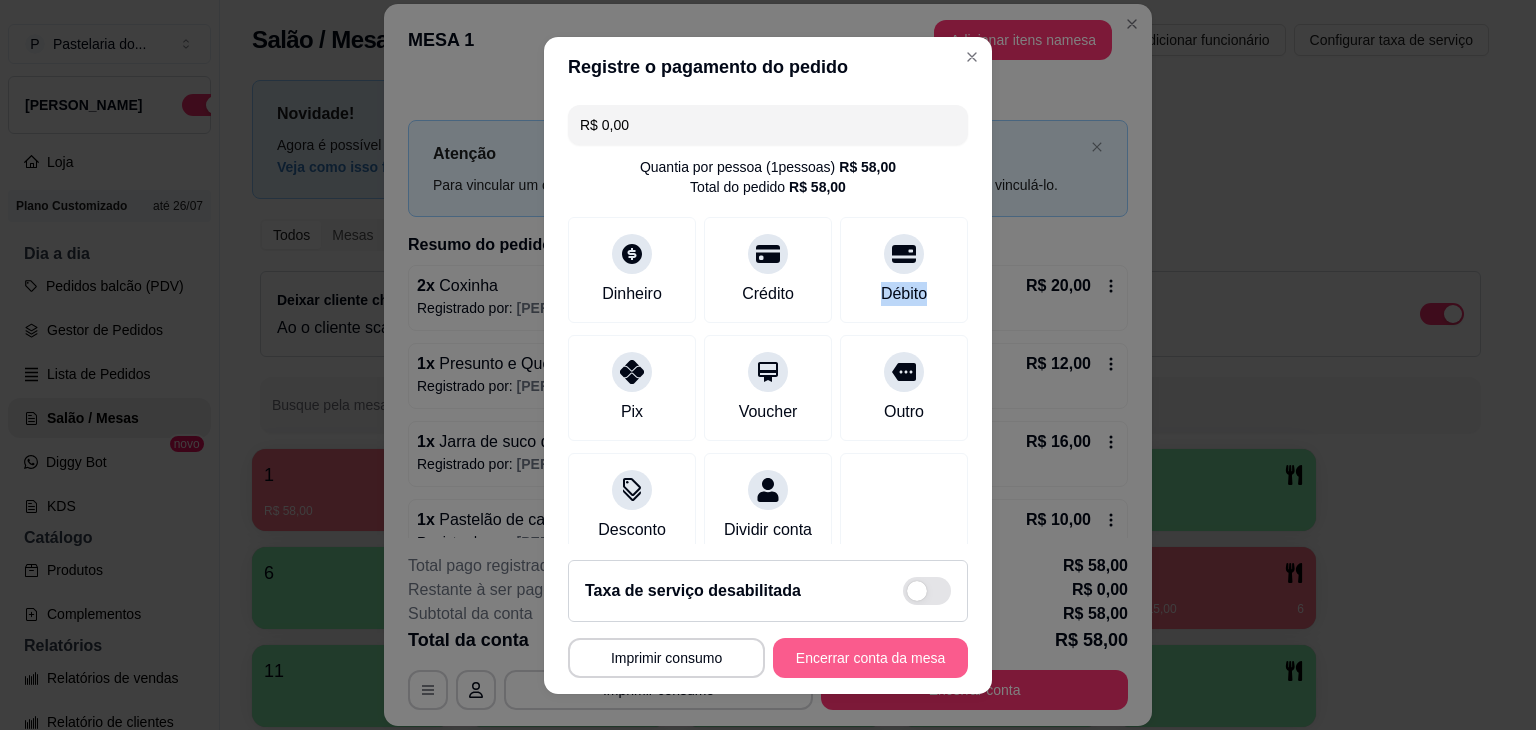click on "Encerrar conta da mesa" at bounding box center (870, 658) 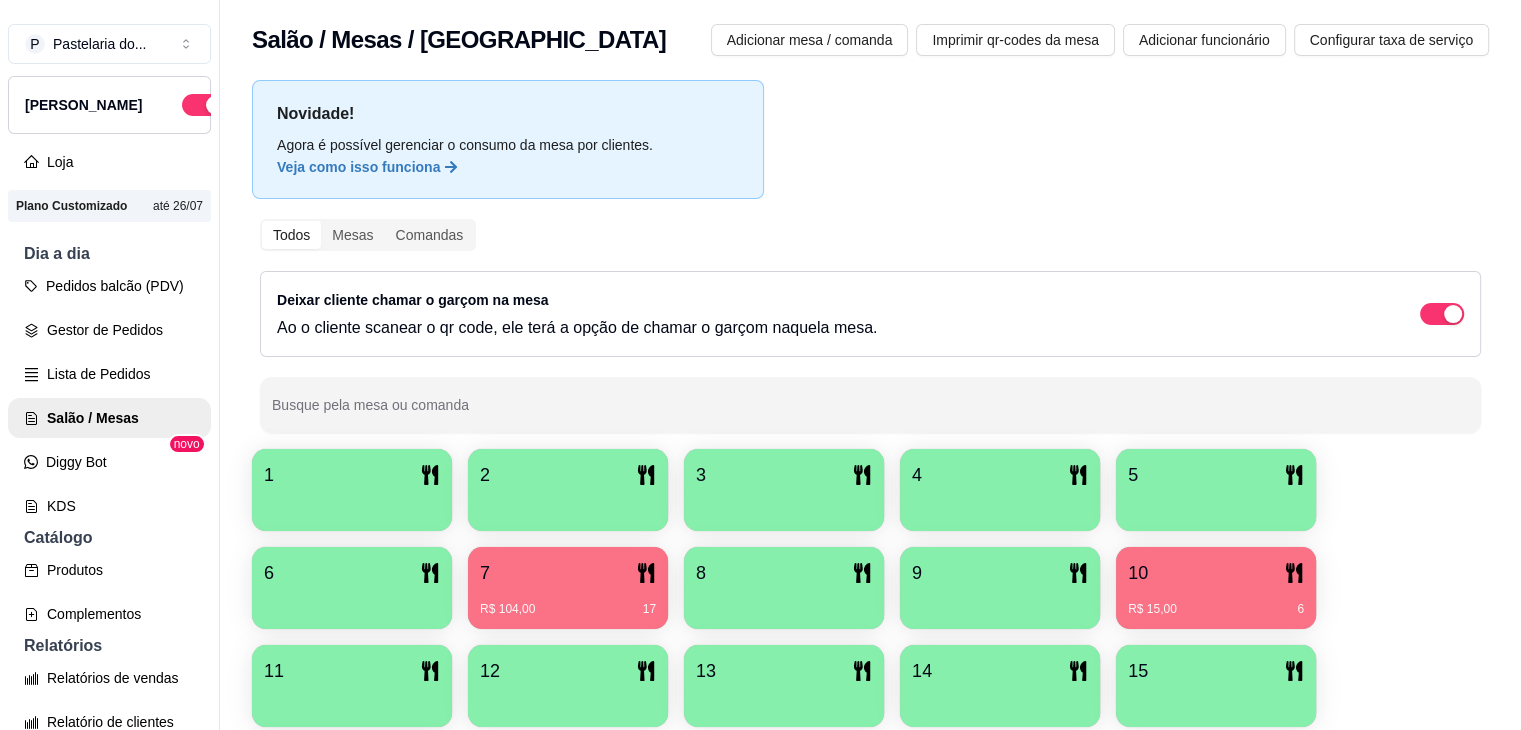 click on "10" at bounding box center (1216, 573) 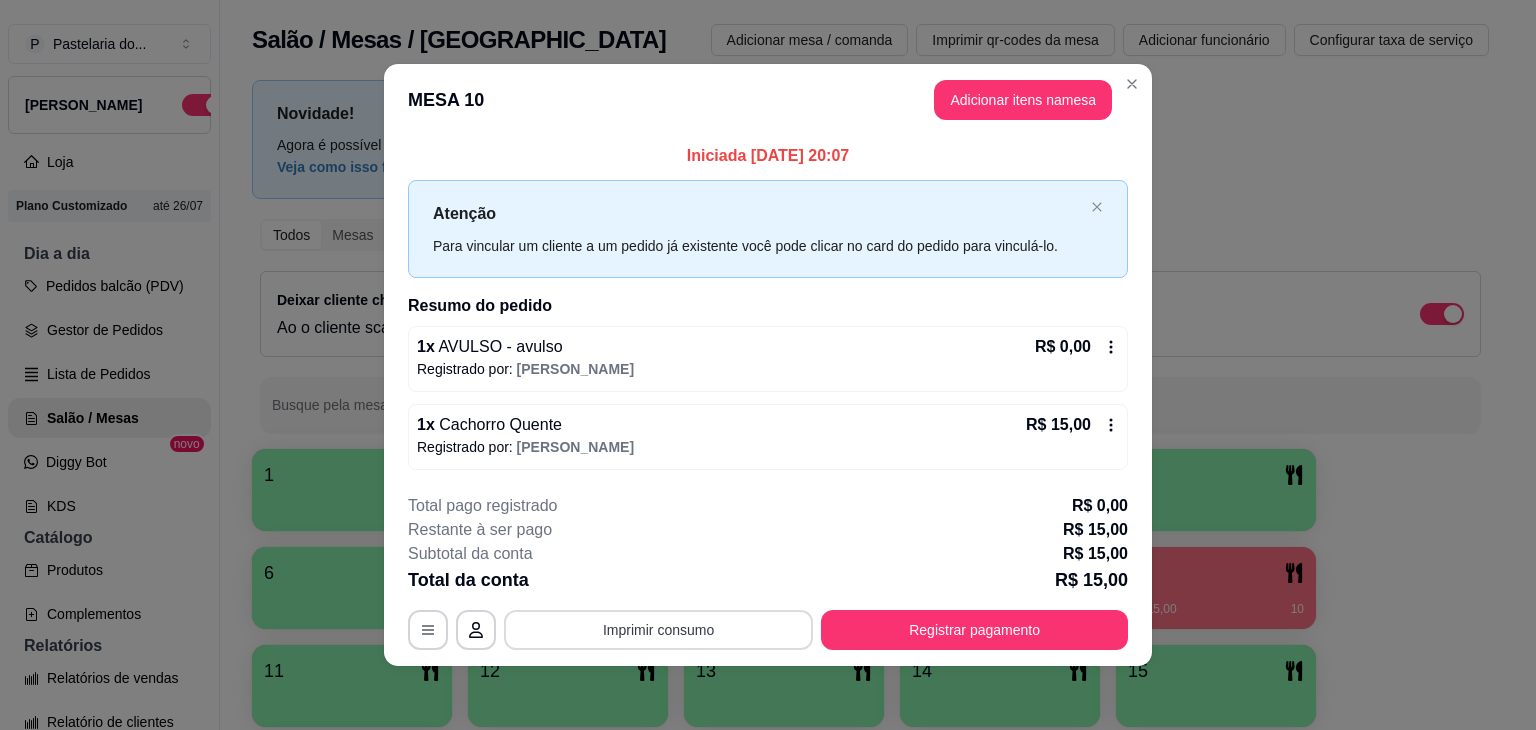 click on "Imprimir consumo" at bounding box center [658, 630] 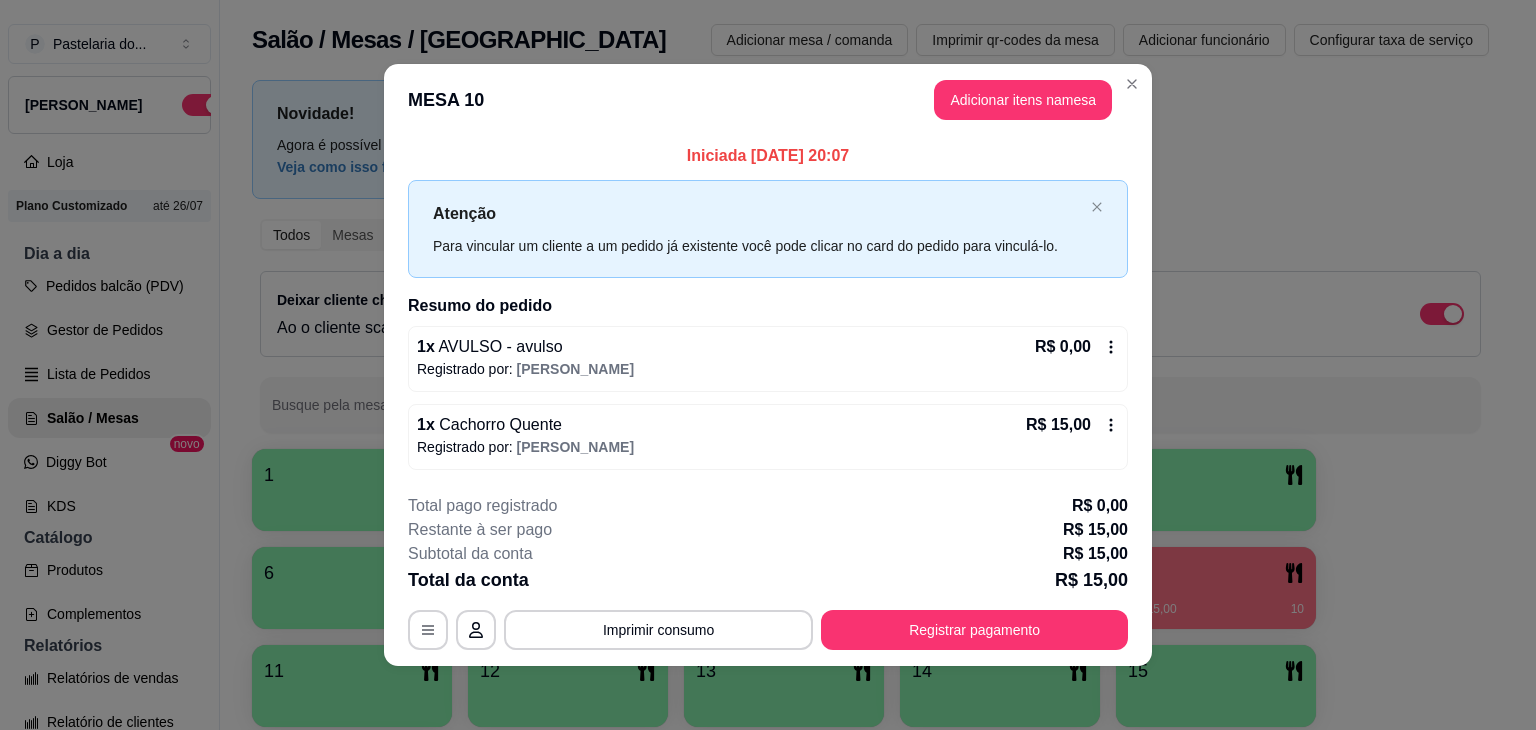 click on "Total da conta R$ 15,00" at bounding box center [768, 580] 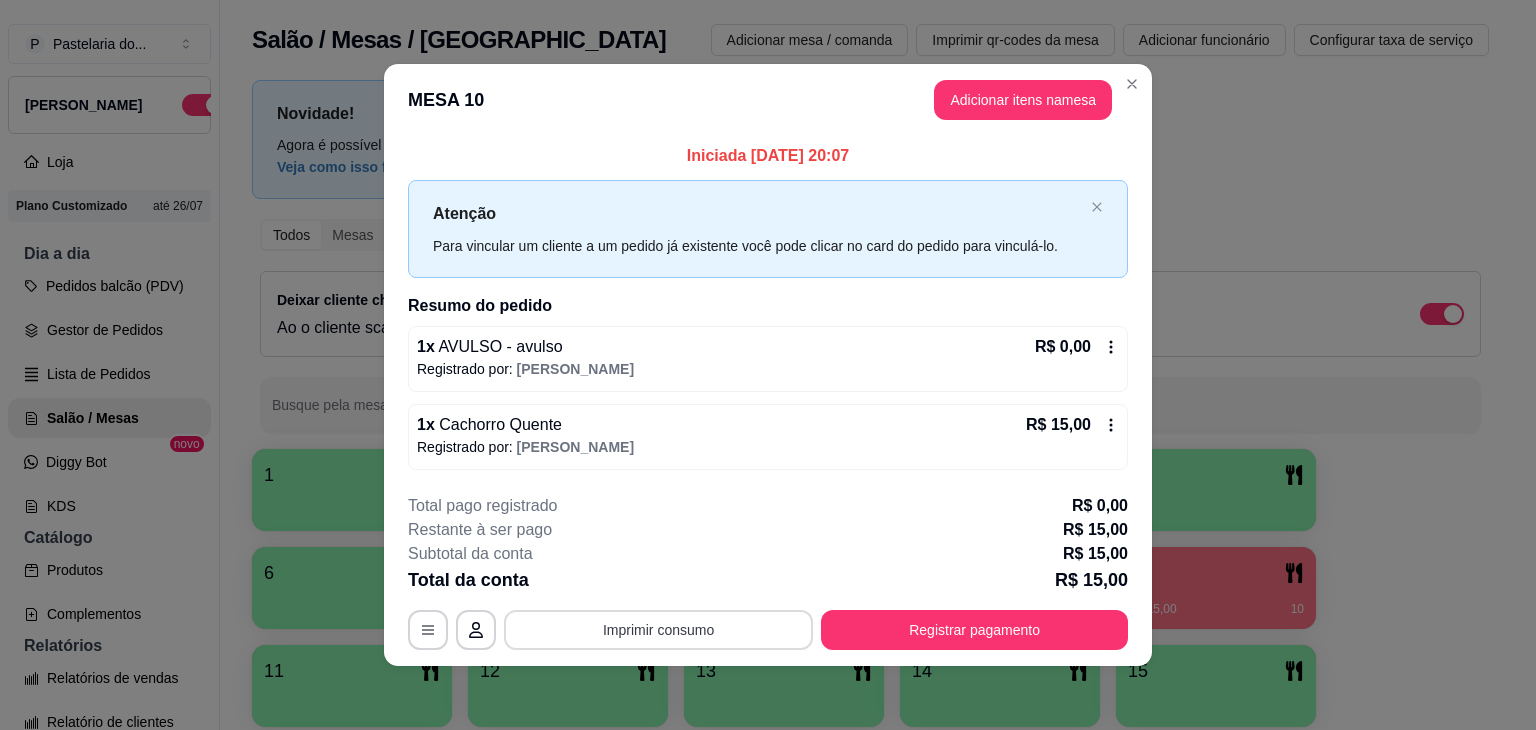 click on "Imprimir consumo" at bounding box center (658, 630) 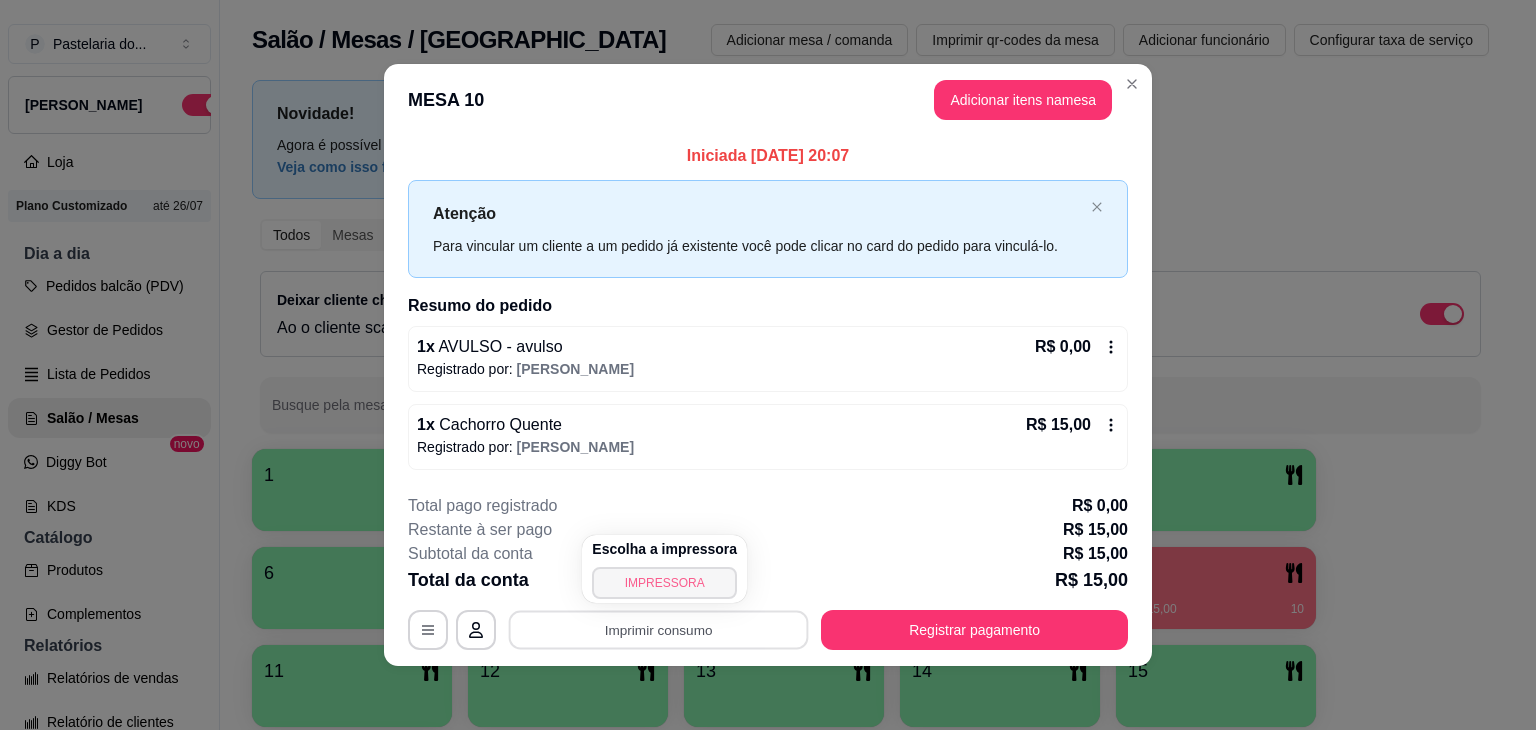 click on "IMPRESSORA" at bounding box center (664, 583) 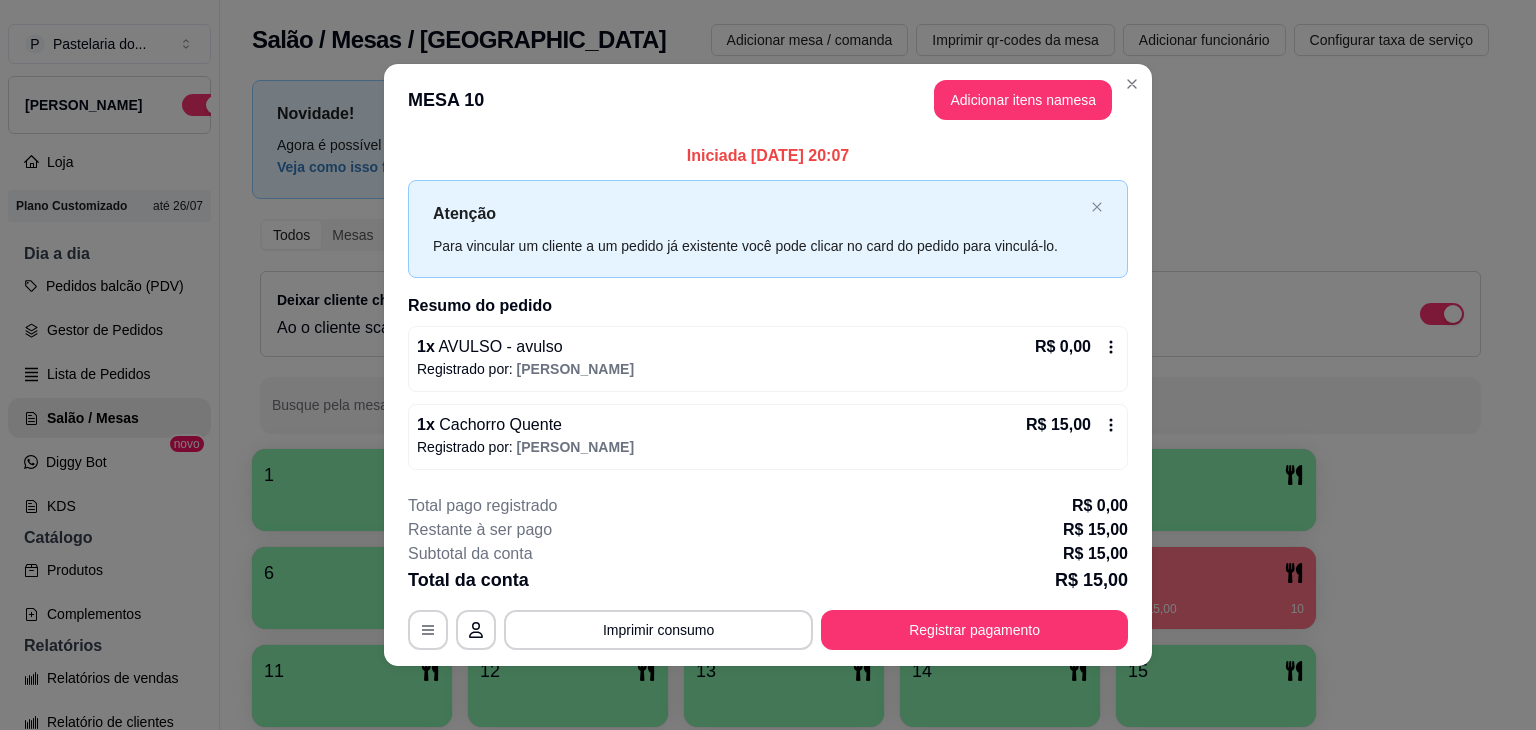 click on "1 x   AVULSO - avulso R$ 0,00" at bounding box center (768, 347) 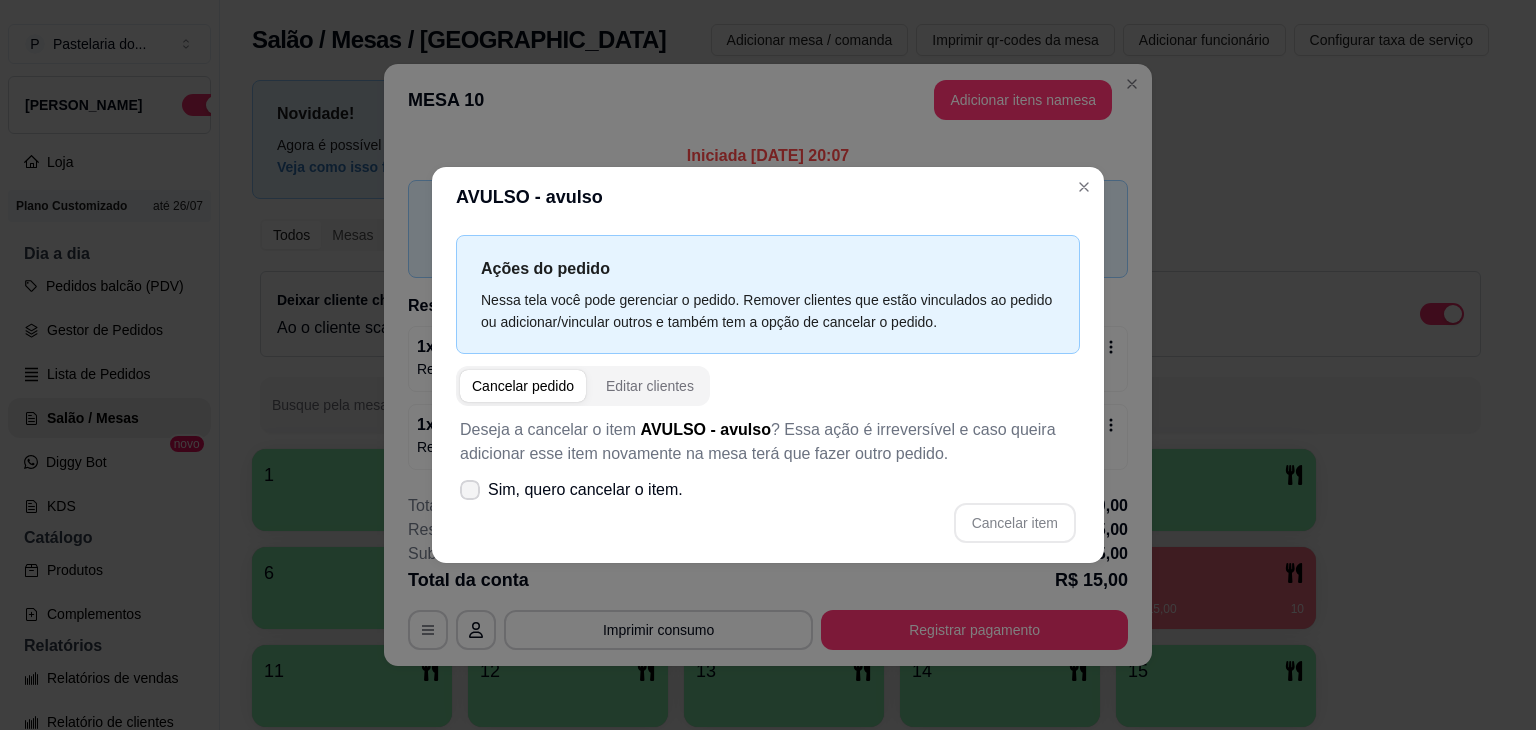 click on "Sim, quero cancelar o item." at bounding box center (585, 490) 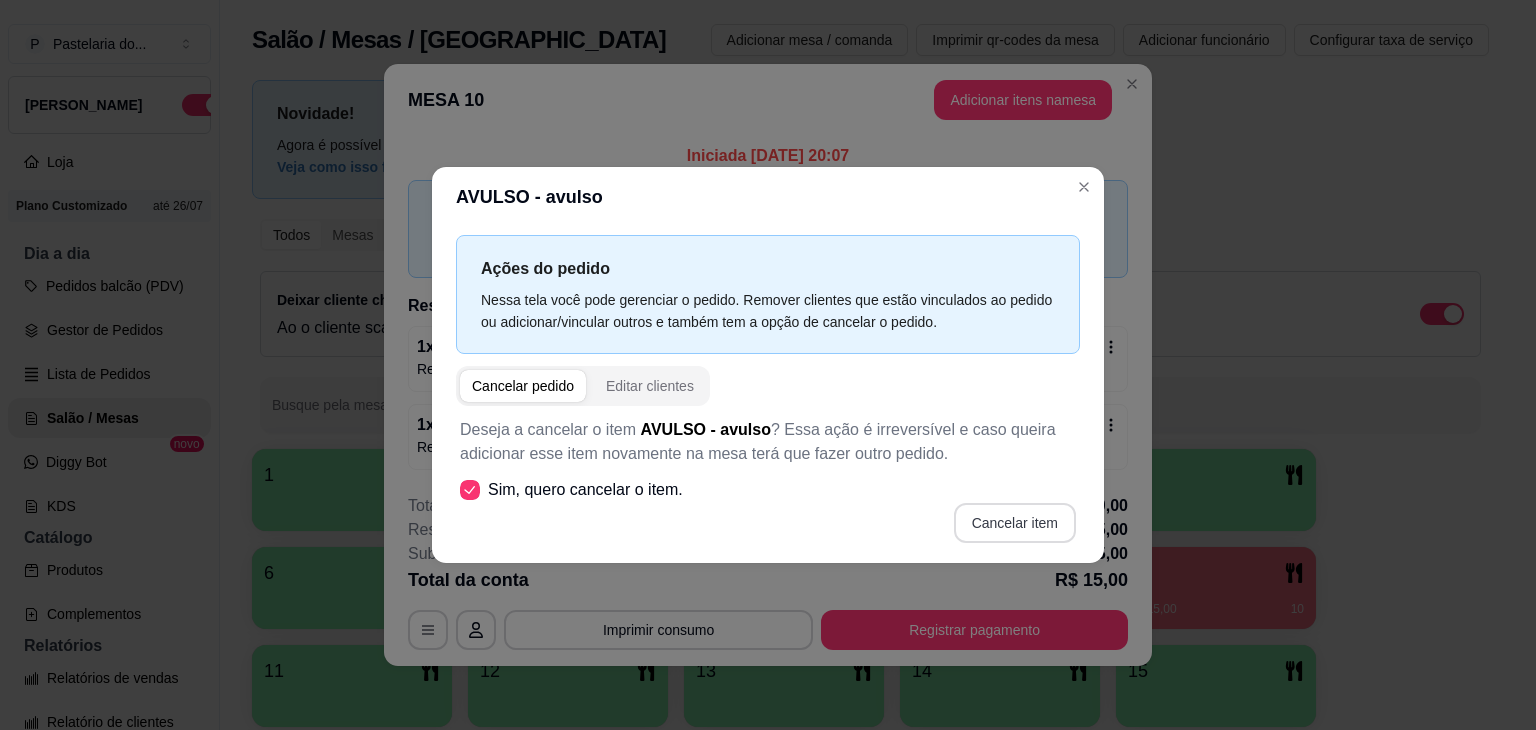 click on "Cancelar item" at bounding box center (1015, 523) 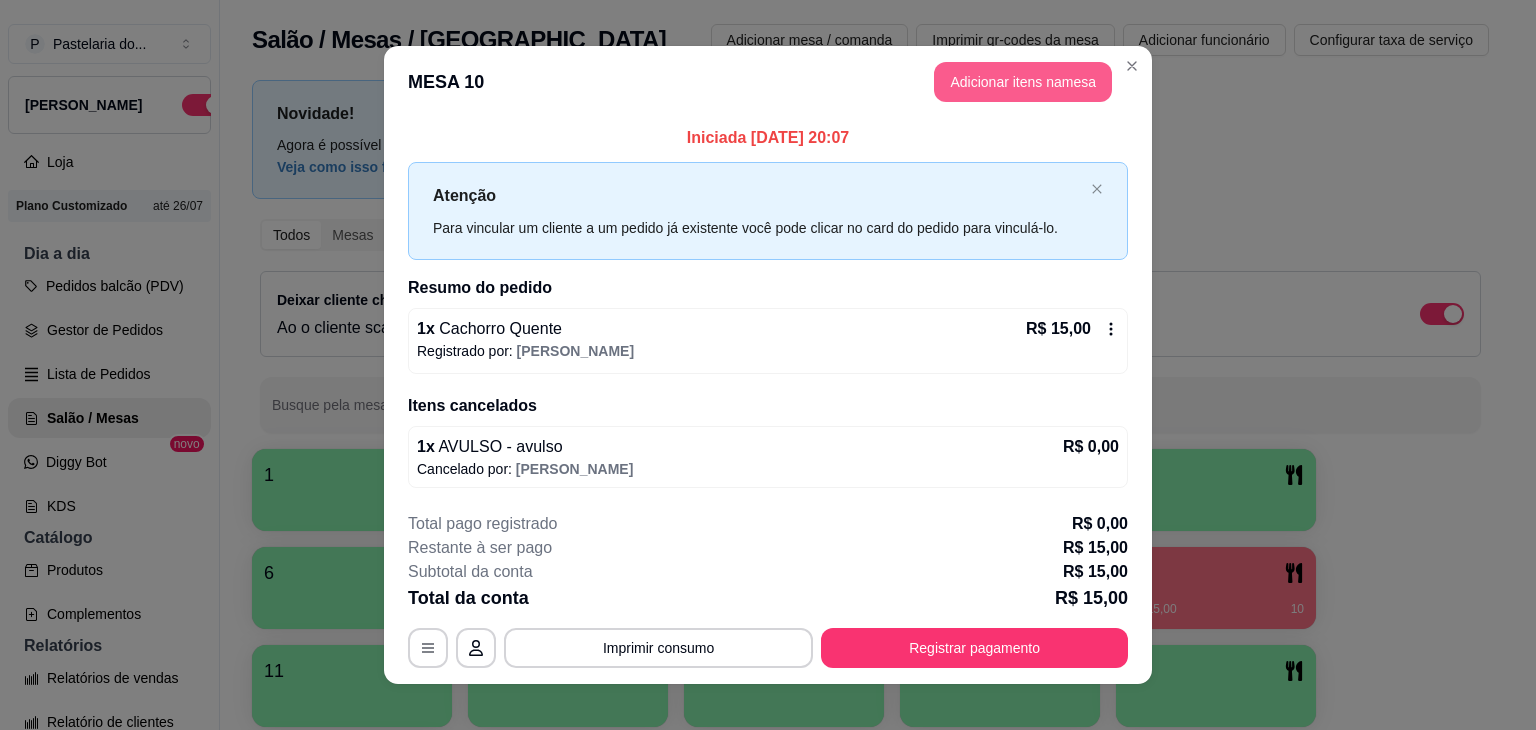 click on "Adicionar itens na  mesa" at bounding box center (1023, 82) 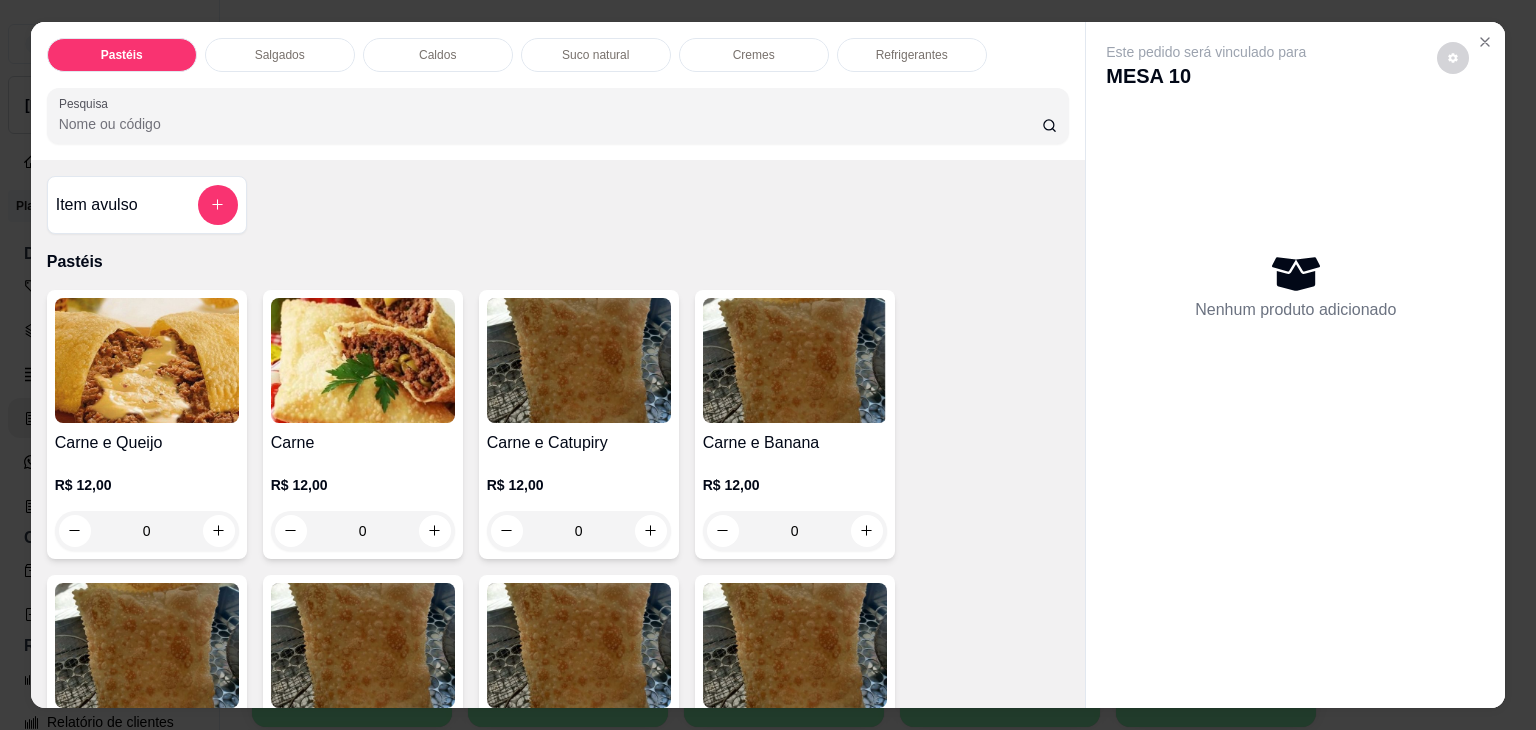 drag, startPoint x: 153, startPoint y: 228, endPoint x: 296, endPoint y: 183, distance: 149.91331 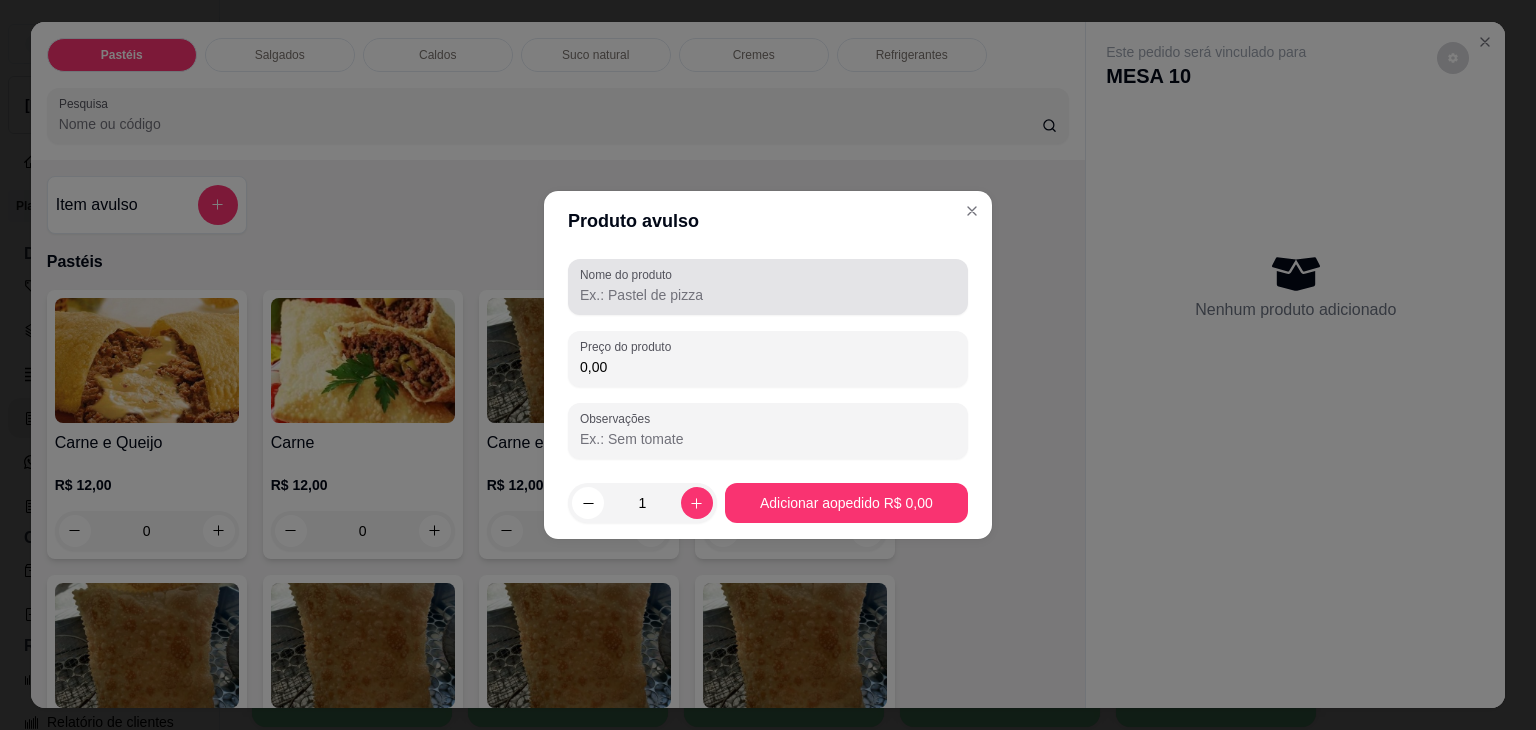 click on "Nome do produto" at bounding box center [629, 274] 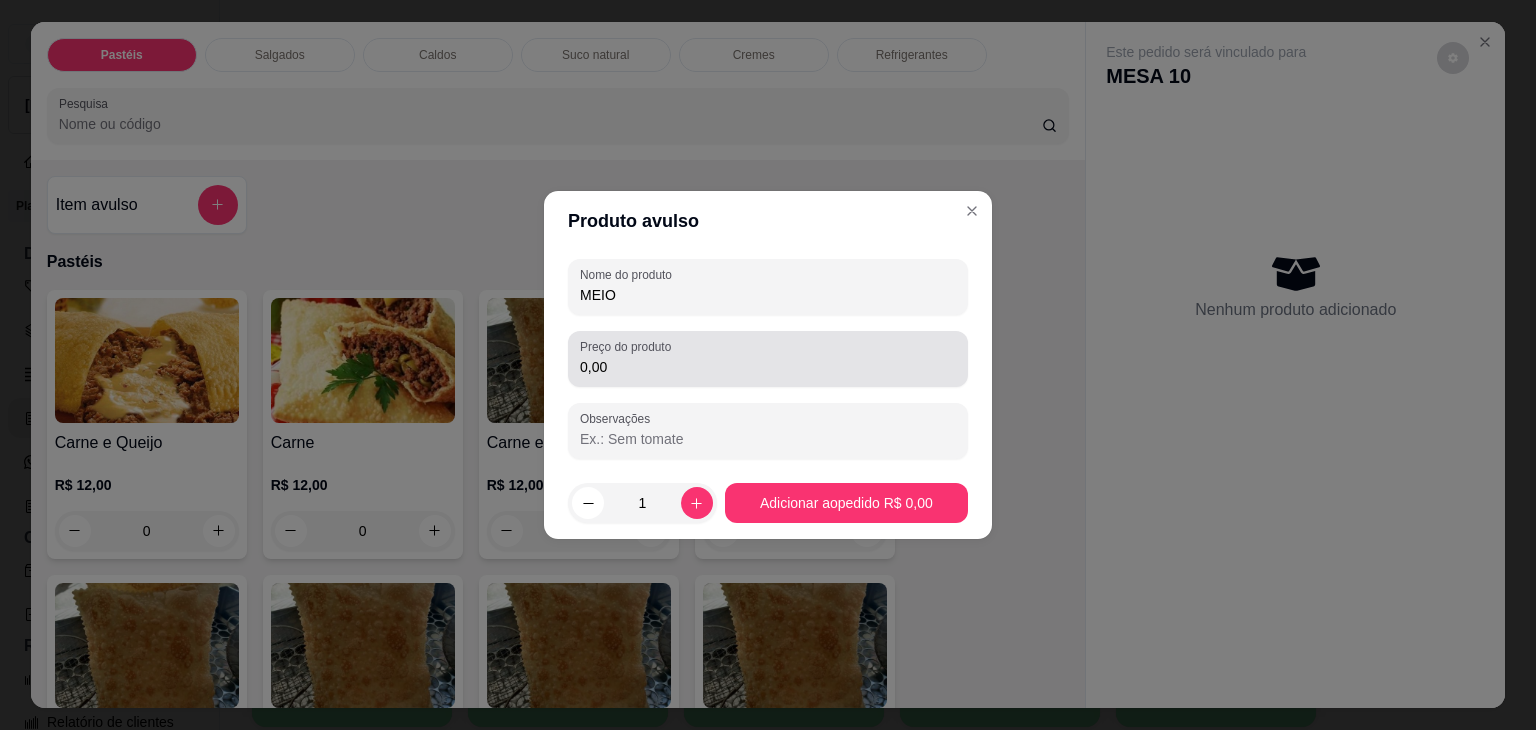 type on "MEIO" 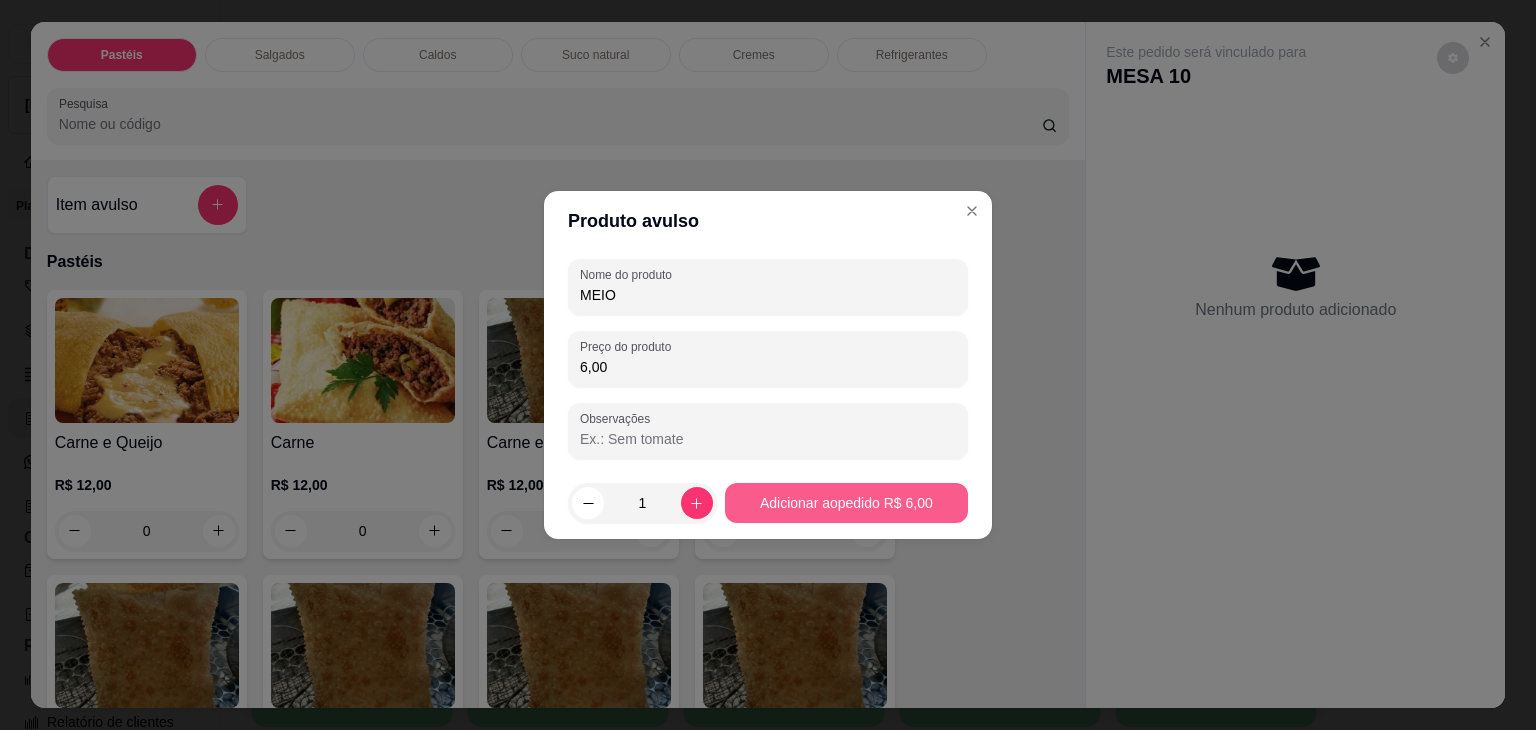 type on "6,00" 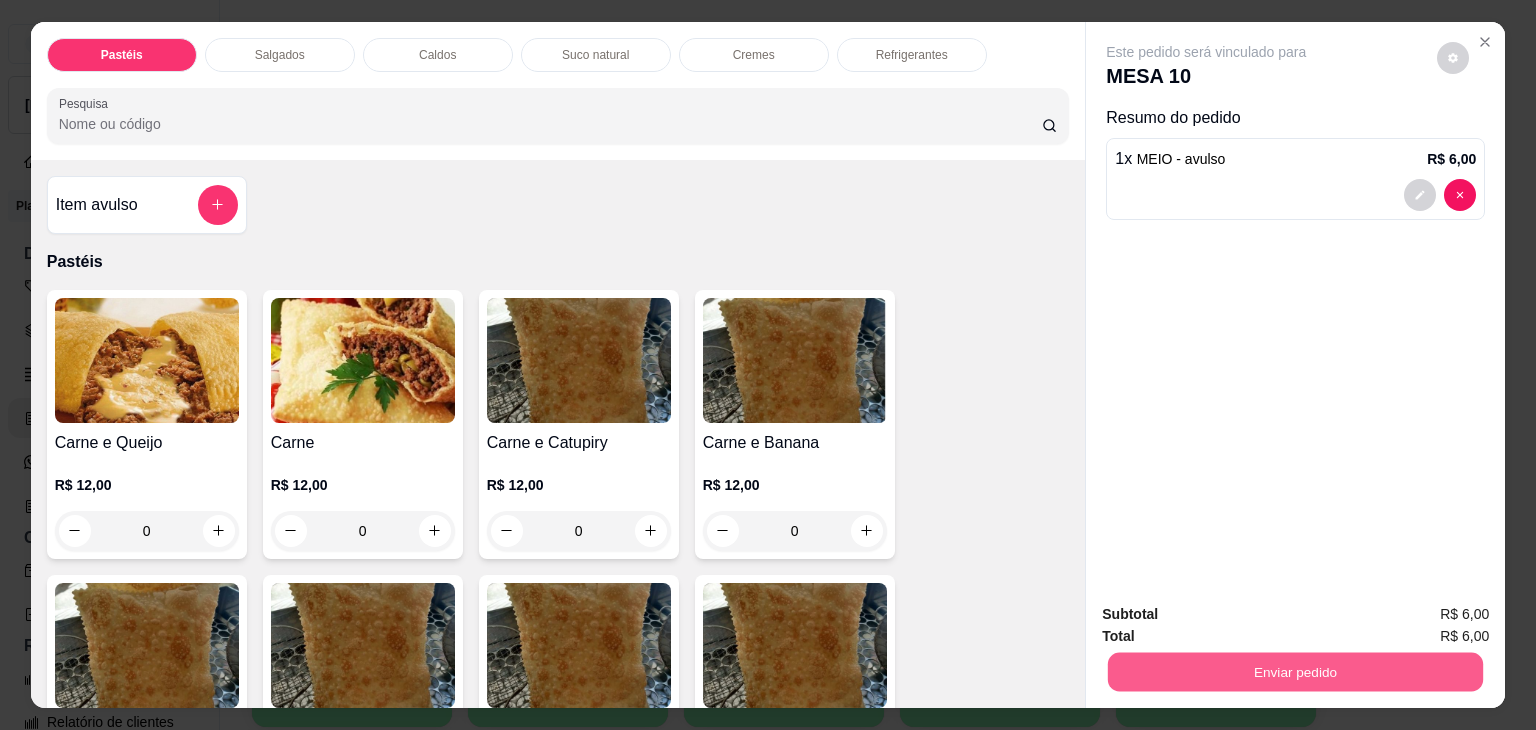click on "Subtotal R$ 6,00 Total R$ 6,00 Enviar pedido" at bounding box center [1295, 647] 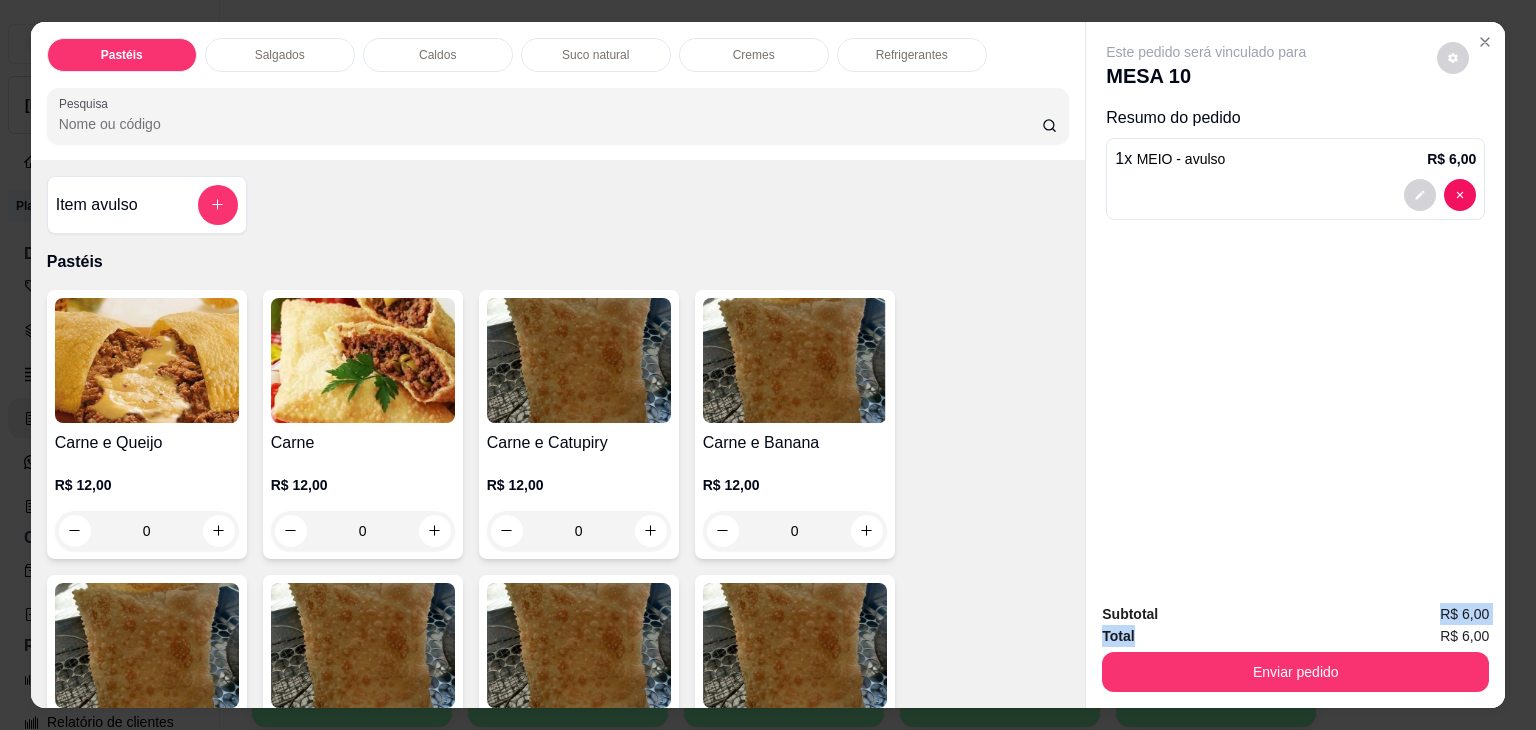 drag, startPoint x: 1212, startPoint y: 617, endPoint x: 1208, endPoint y: 628, distance: 11.7046995 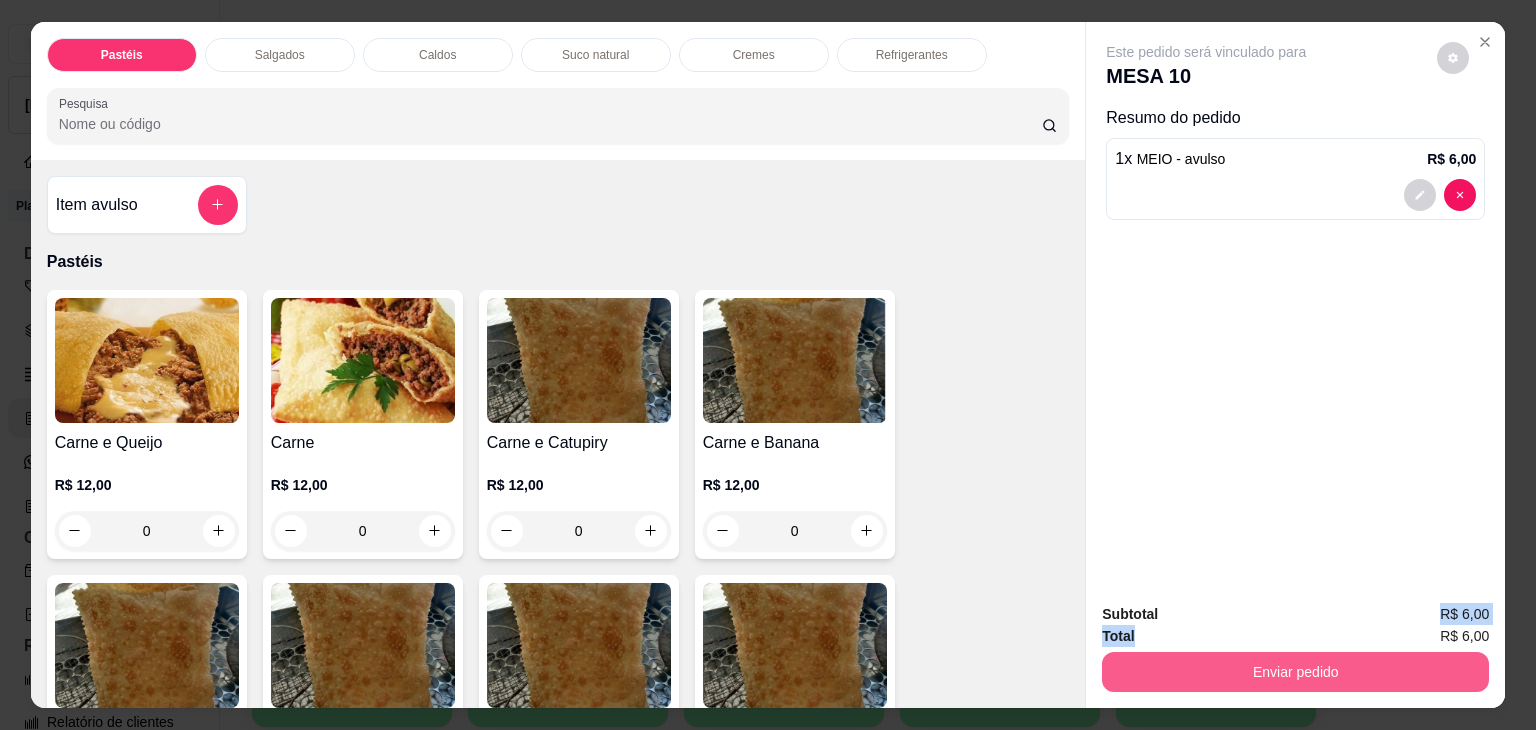click on "Enviar pedido" at bounding box center (1295, 672) 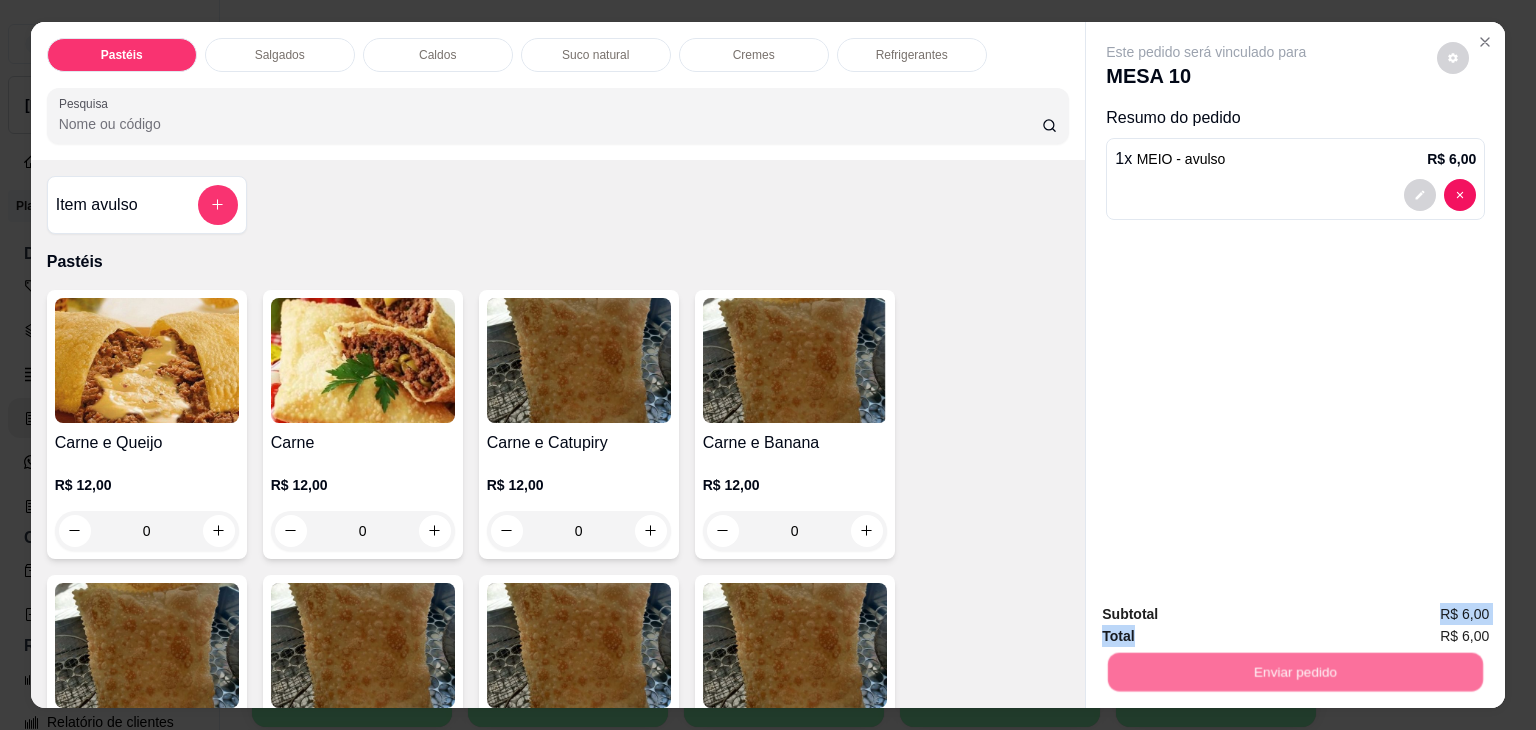 click on "Não registrar e enviar pedido" at bounding box center [1229, 615] 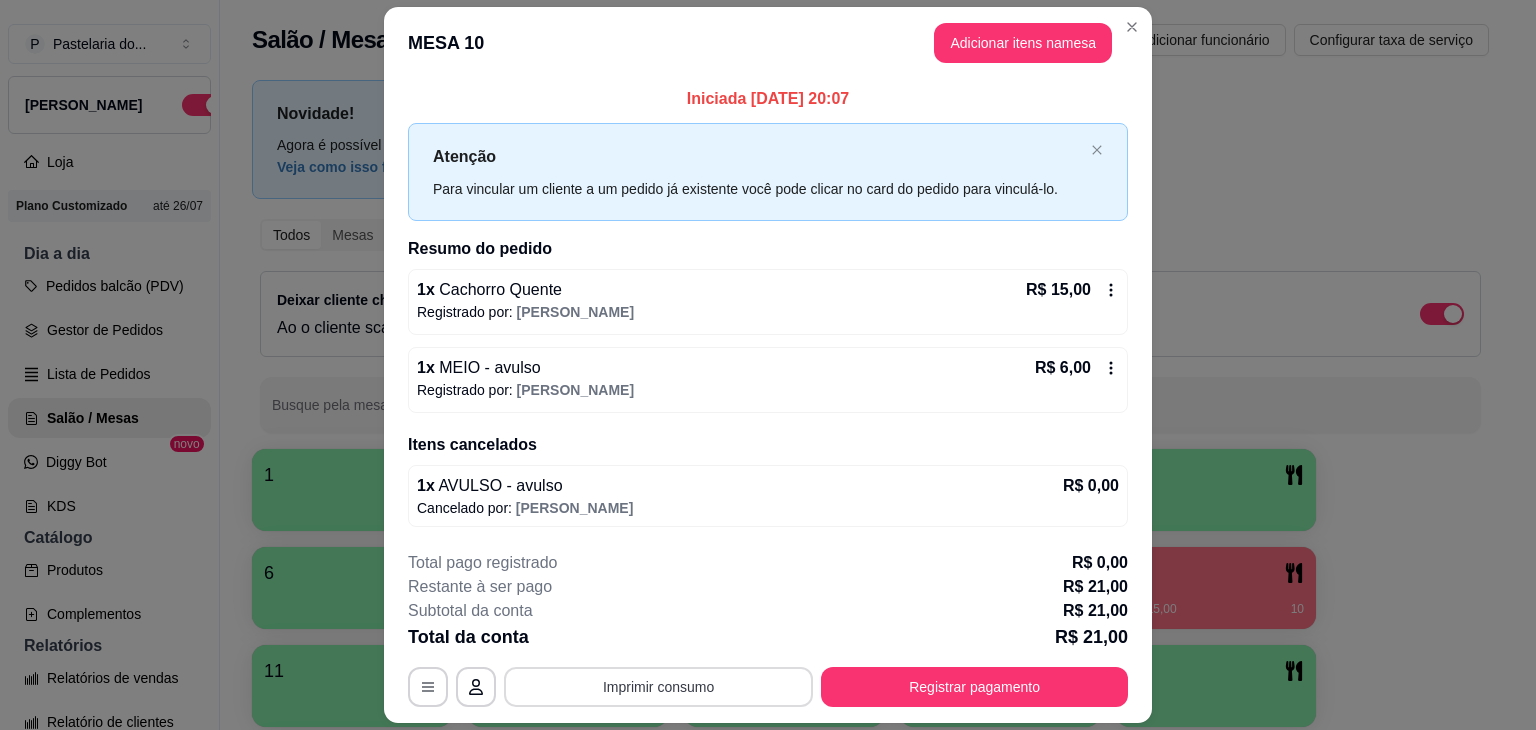 click on "Imprimir consumo" at bounding box center (658, 687) 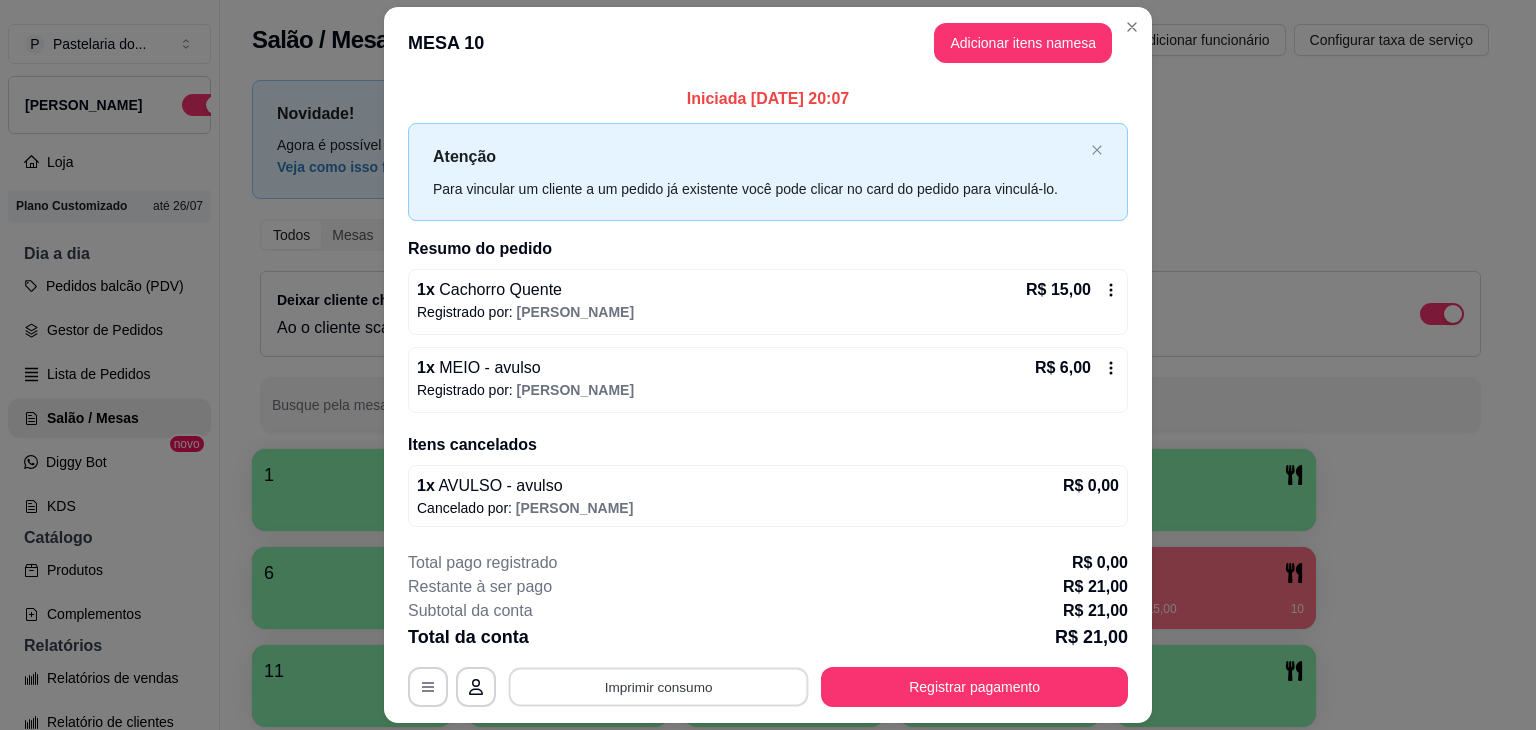 click on "Imprimir consumo" at bounding box center [659, 686] 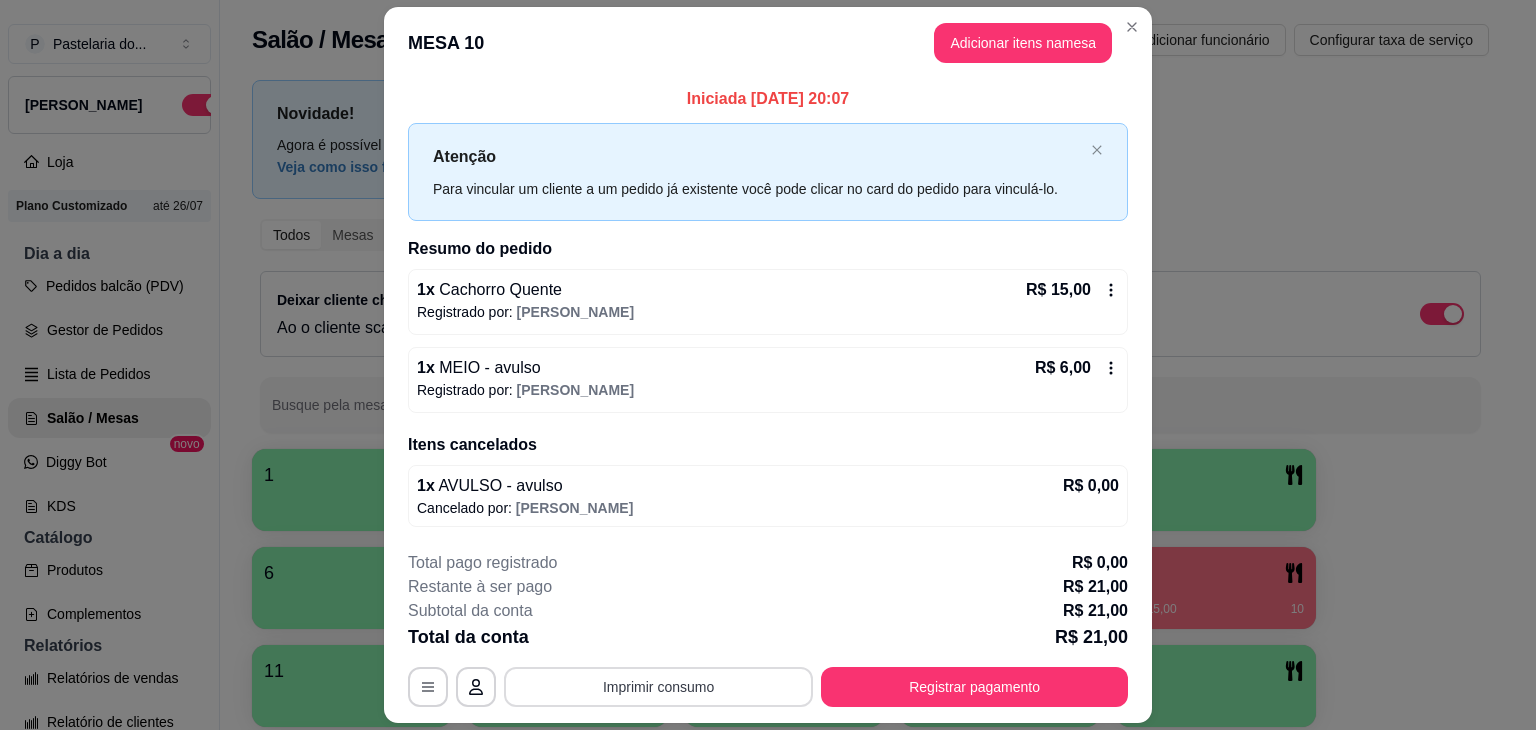 click on "**********" at bounding box center (768, 629) 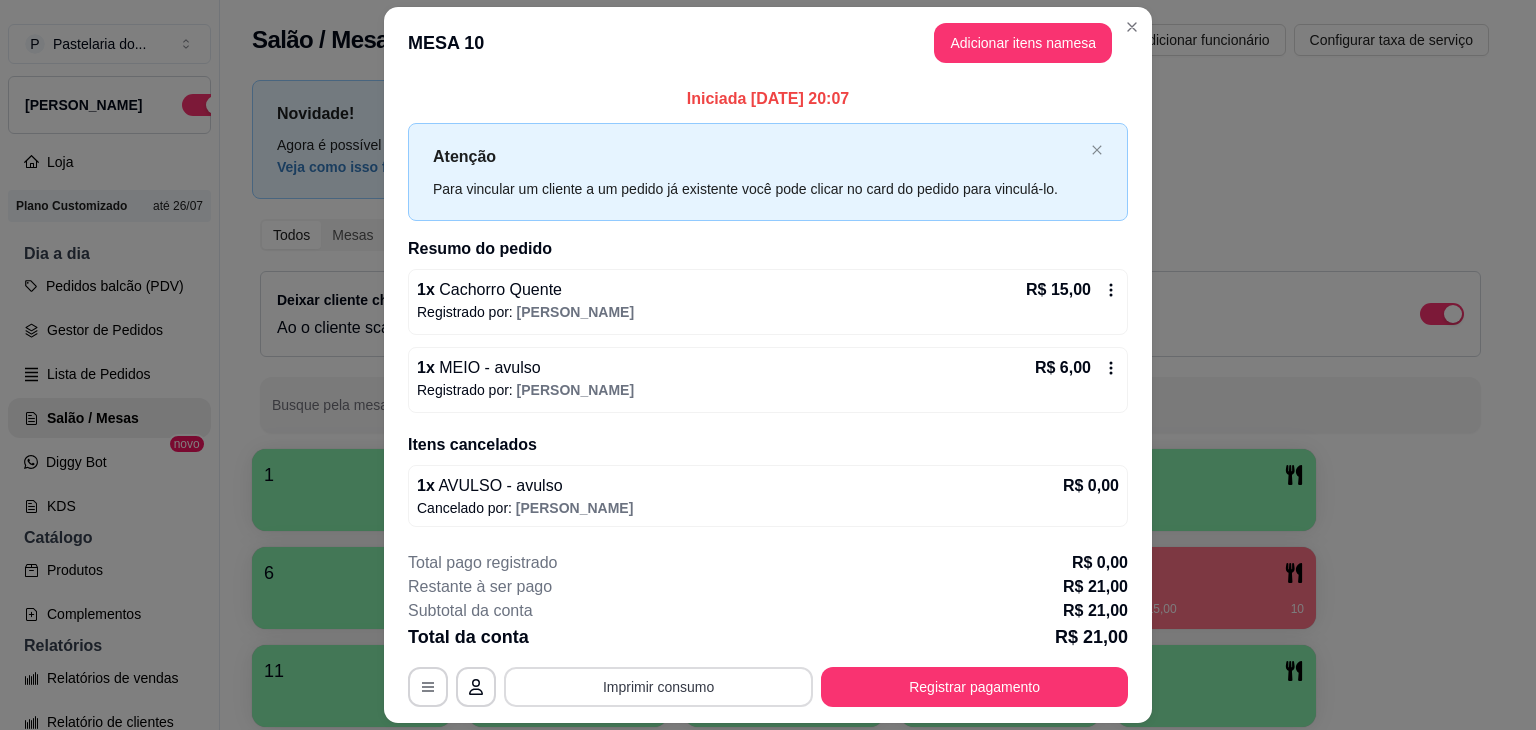 click on "Imprimir consumo" at bounding box center (658, 687) 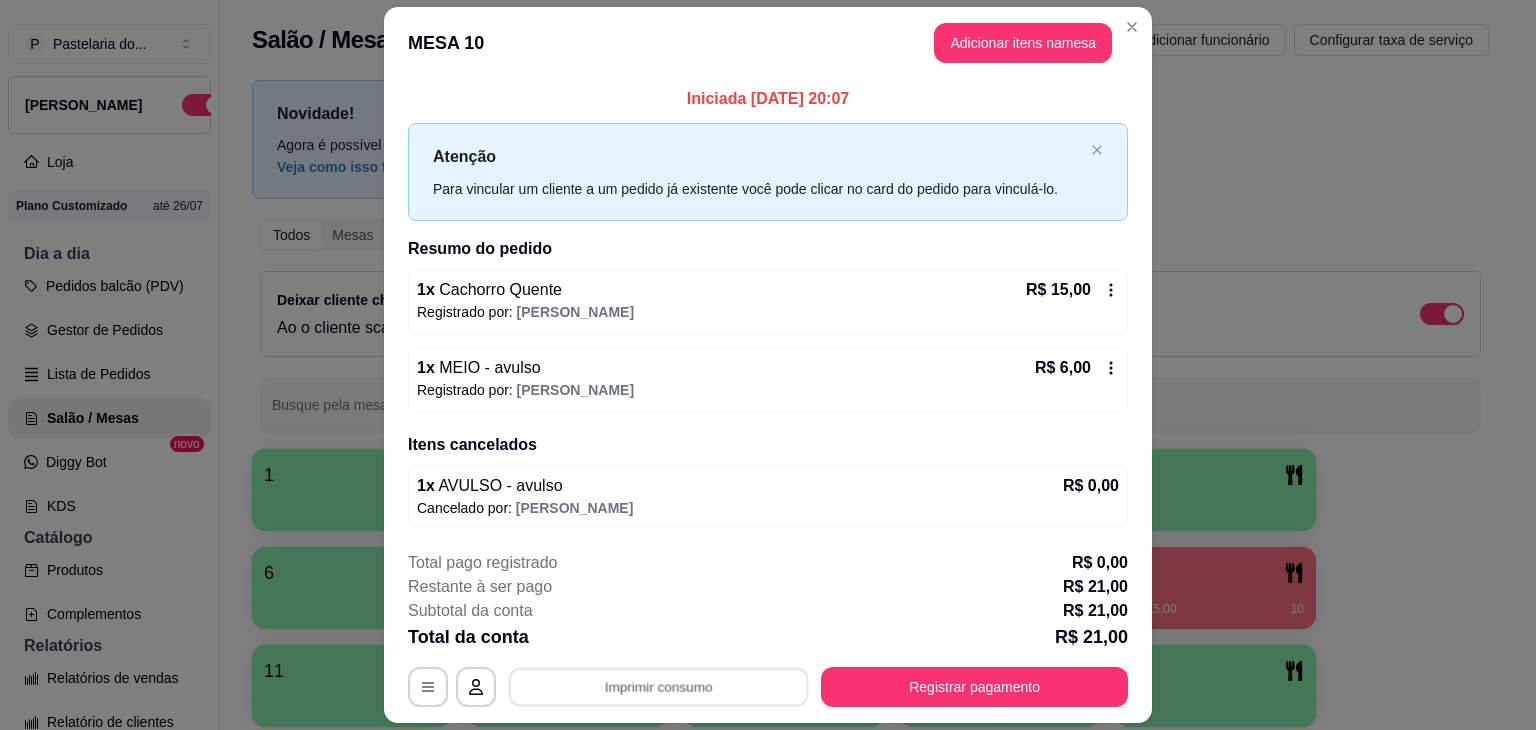 click on "IMPRESSORA" at bounding box center [657, 643] 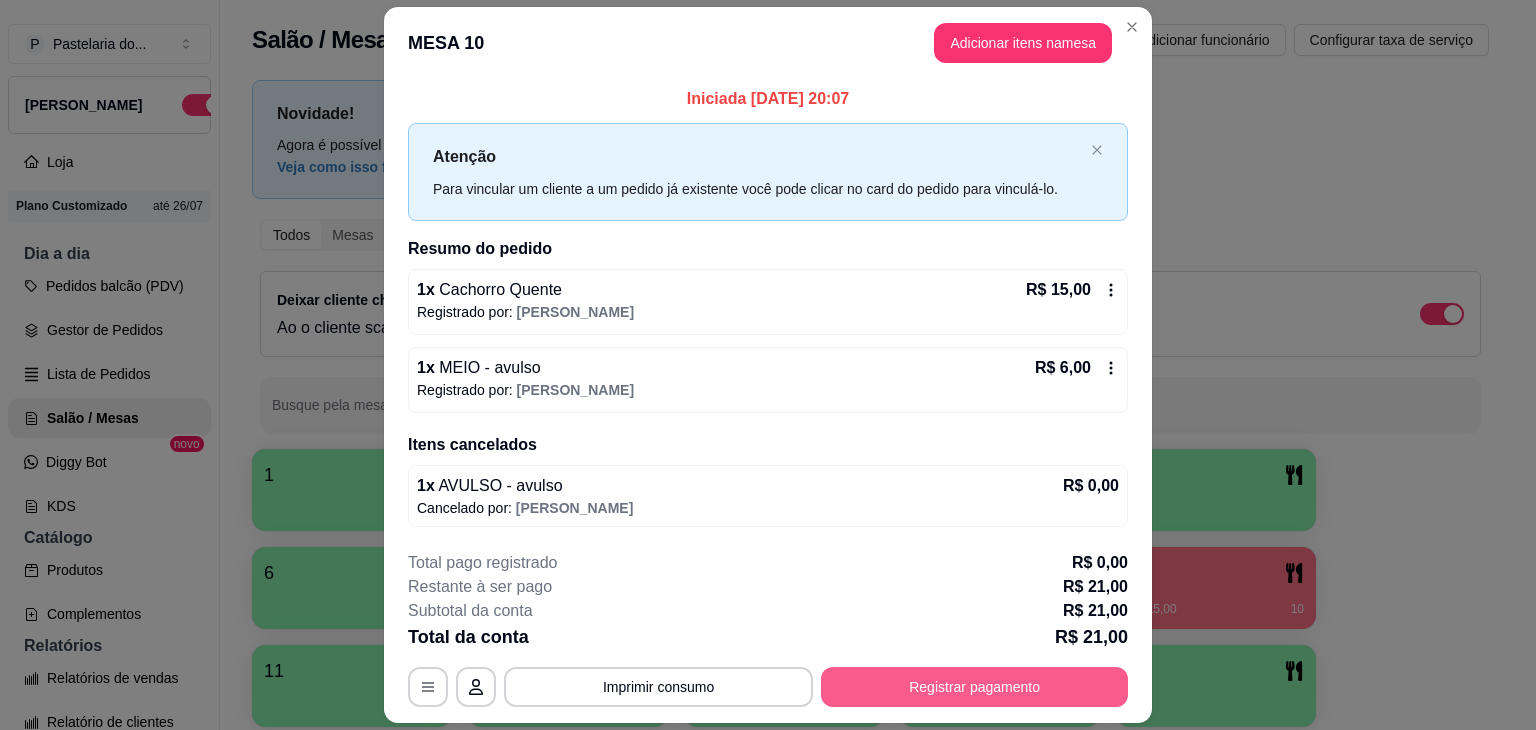click on "Registrar pagamento" at bounding box center [974, 687] 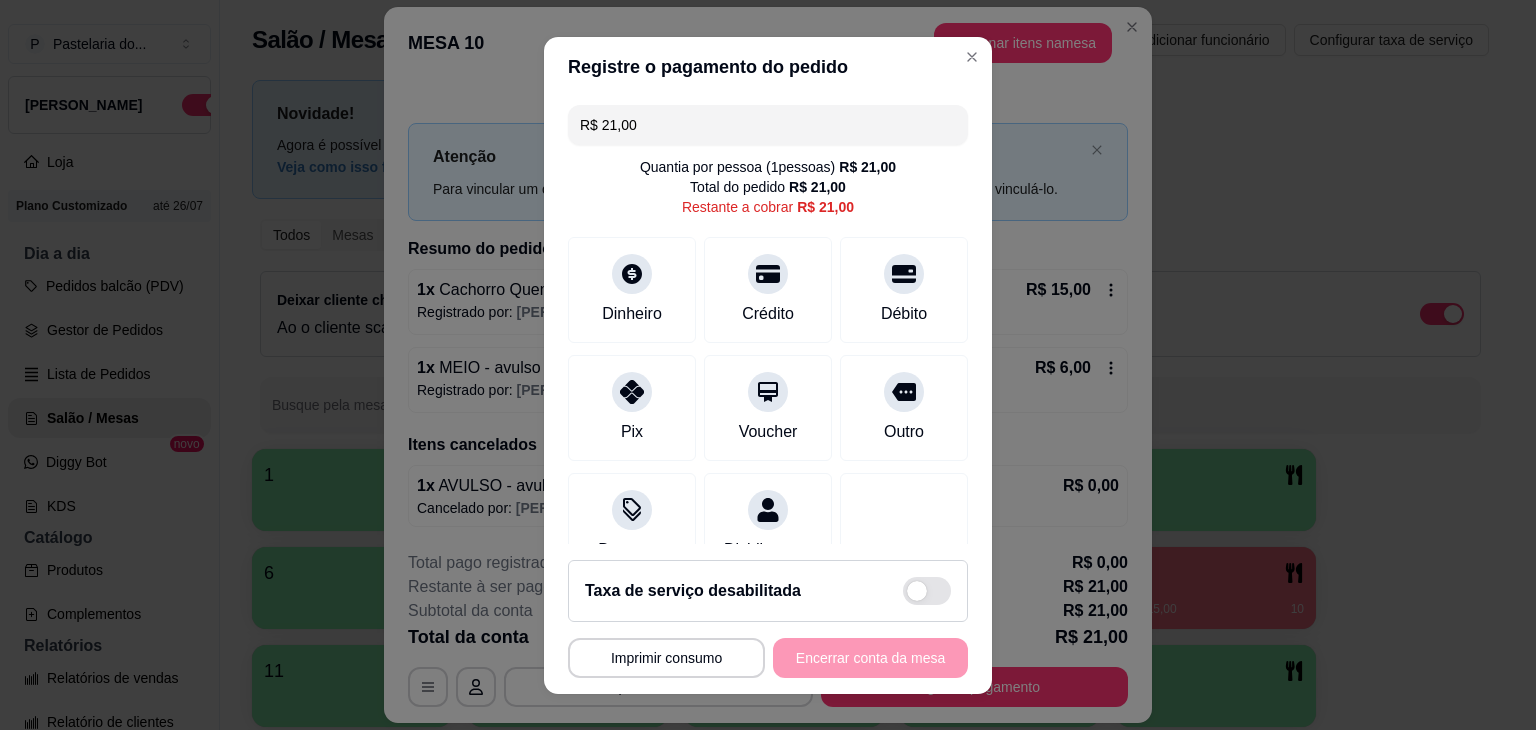 click on "R$ 21,00 Quantia por pessoa ( 1  pessoas)   R$ 21,00 Total do pedido   R$ 21,00 Restante a cobrar   R$ 21,00 Dinheiro Crédito Débito Pix Voucher Outro Desconto Dividir conta" at bounding box center (768, 320) 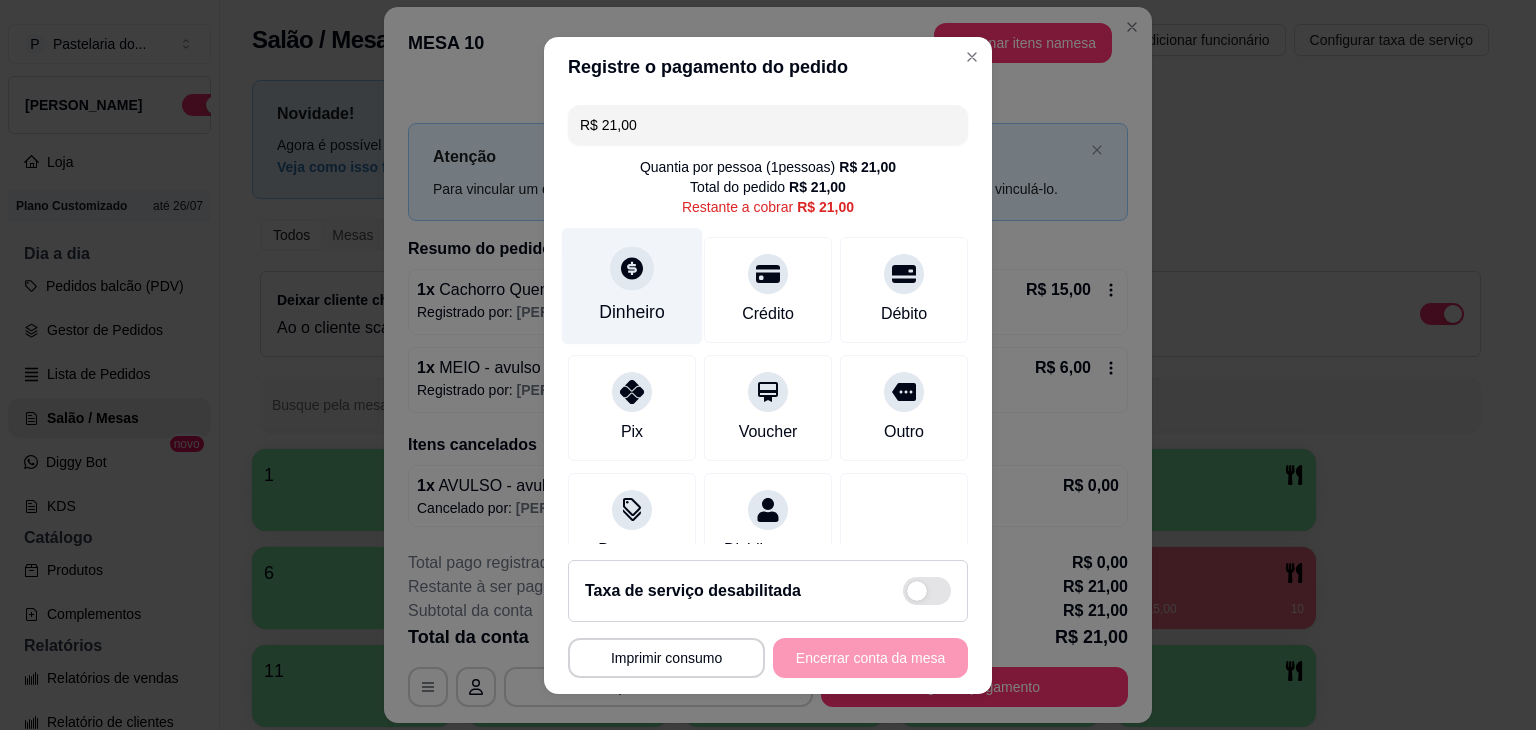 click on "Dinheiro" at bounding box center [632, 312] 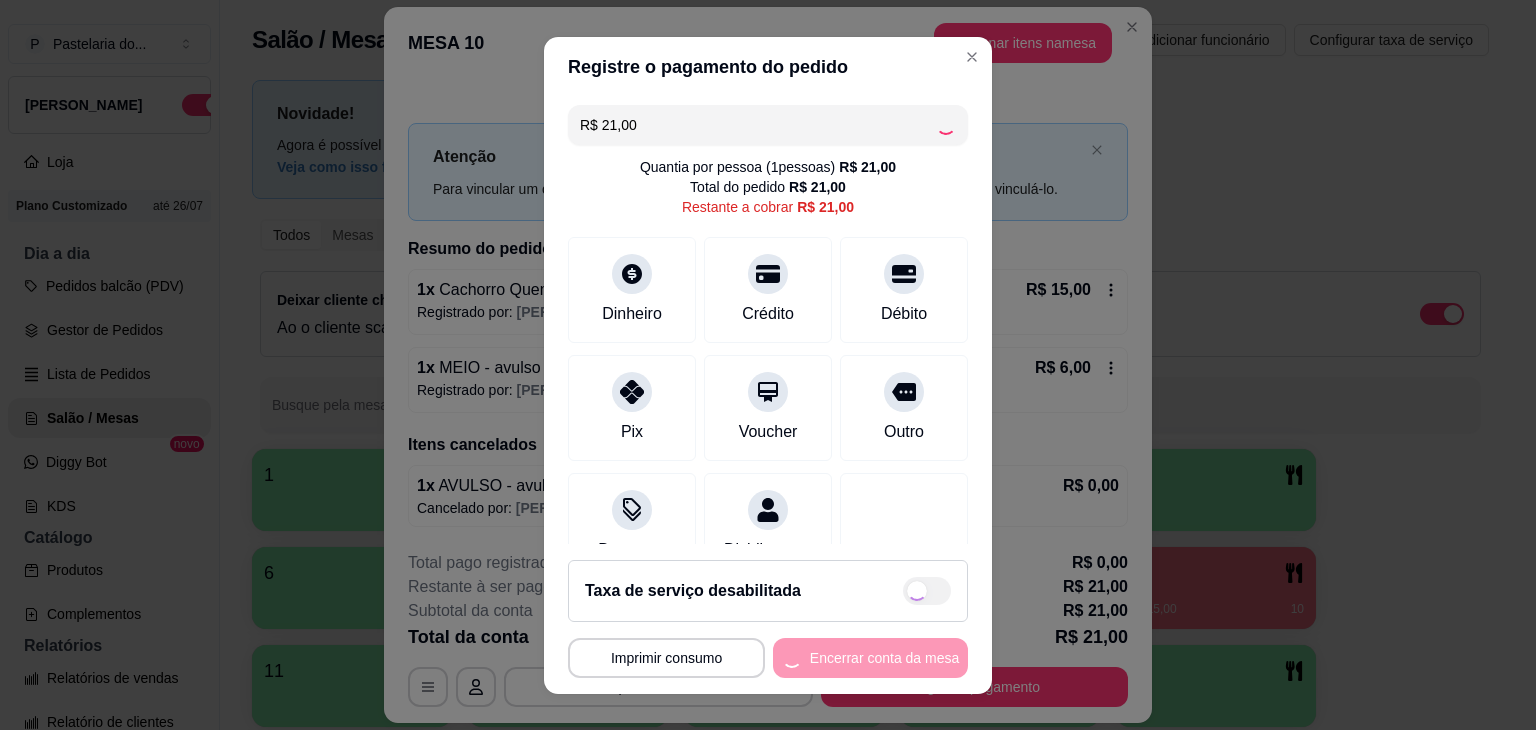 type on "R$ 0,00" 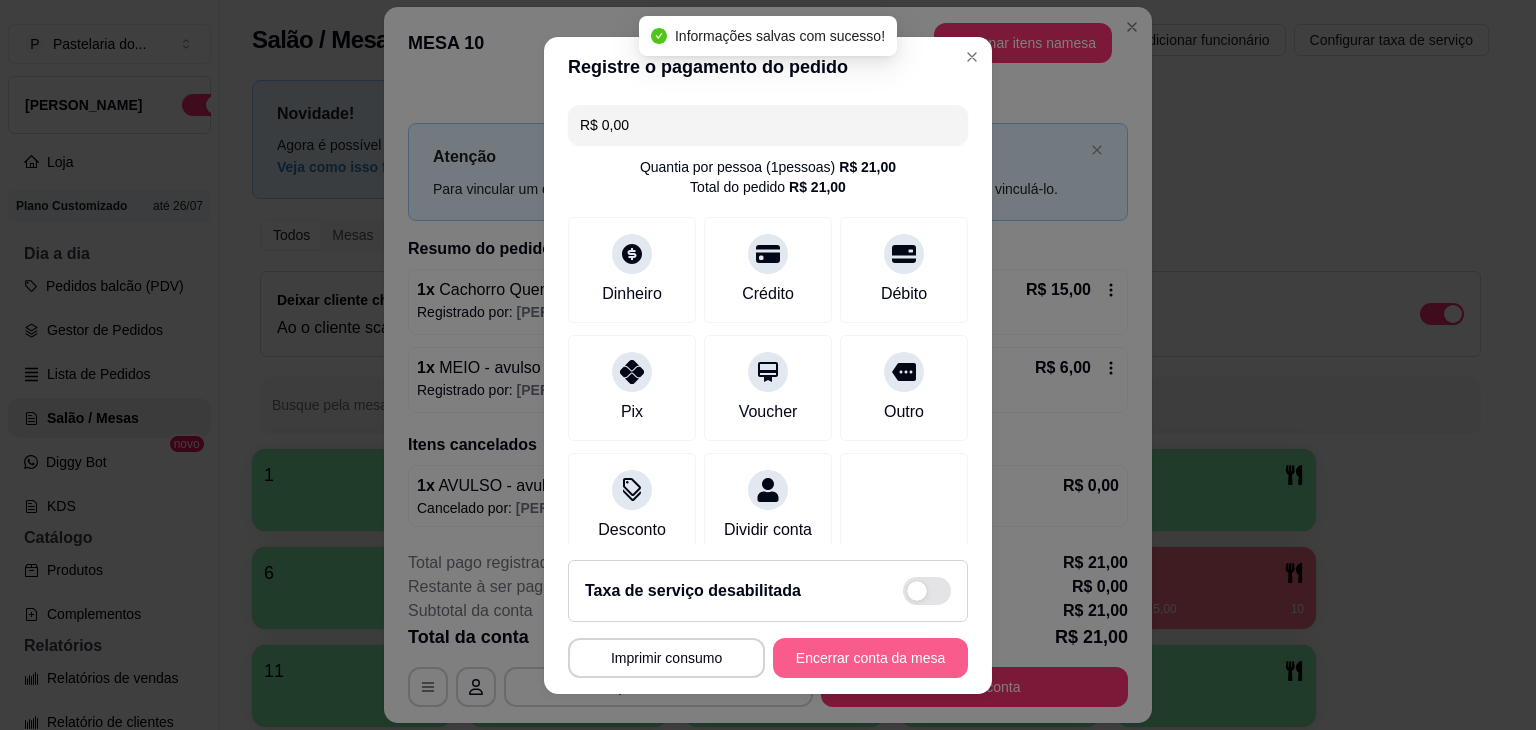 click on "Encerrar conta da mesa" at bounding box center [870, 658] 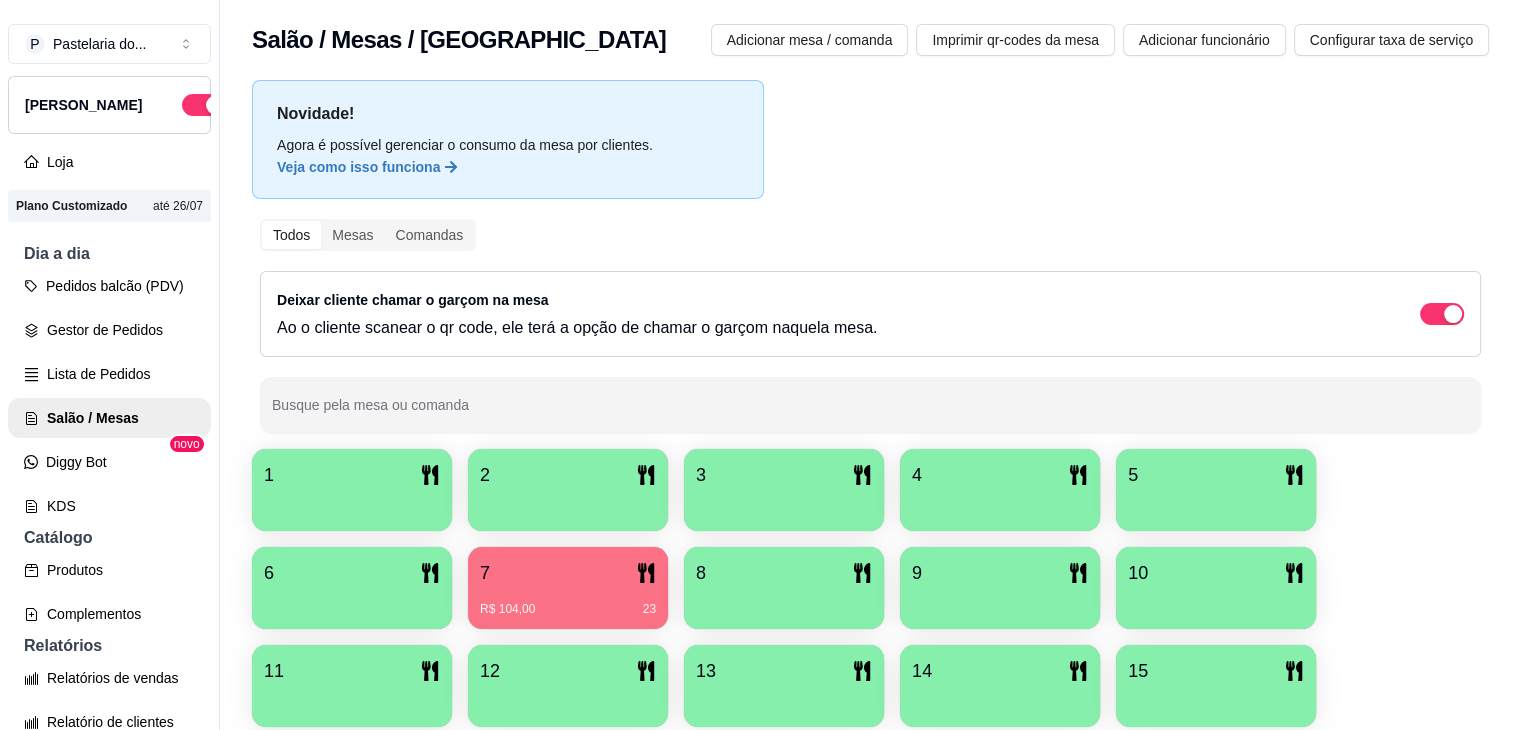 click on "Pedidos balcão (PDV) Gestor de Pedidos Lista de Pedidos Salão / Mesas Diggy Bot novo KDS" at bounding box center (109, 396) 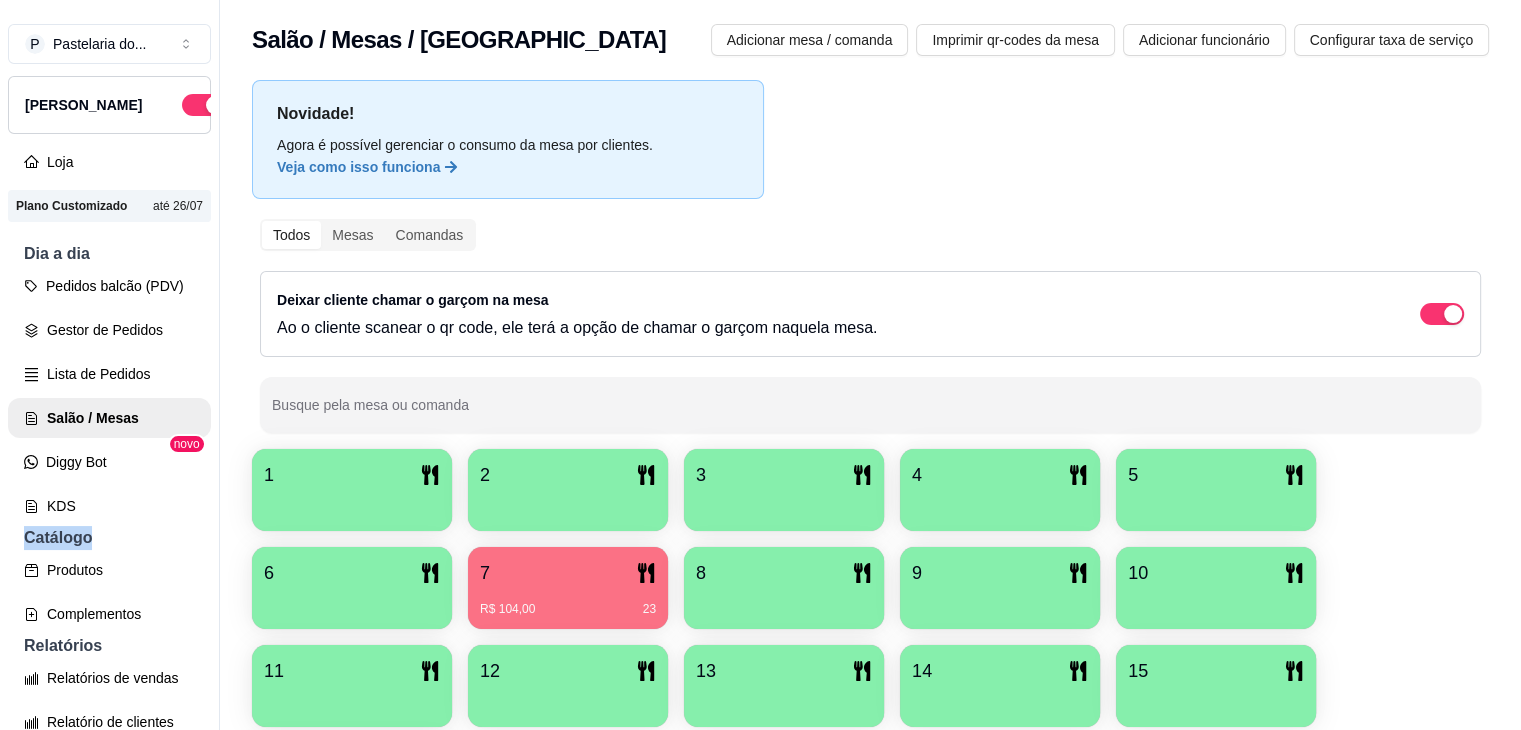click on "Pedidos balcão (PDV) Gestor de Pedidos Lista de Pedidos Salão / Mesas Diggy Bot novo KDS" at bounding box center (109, 396) 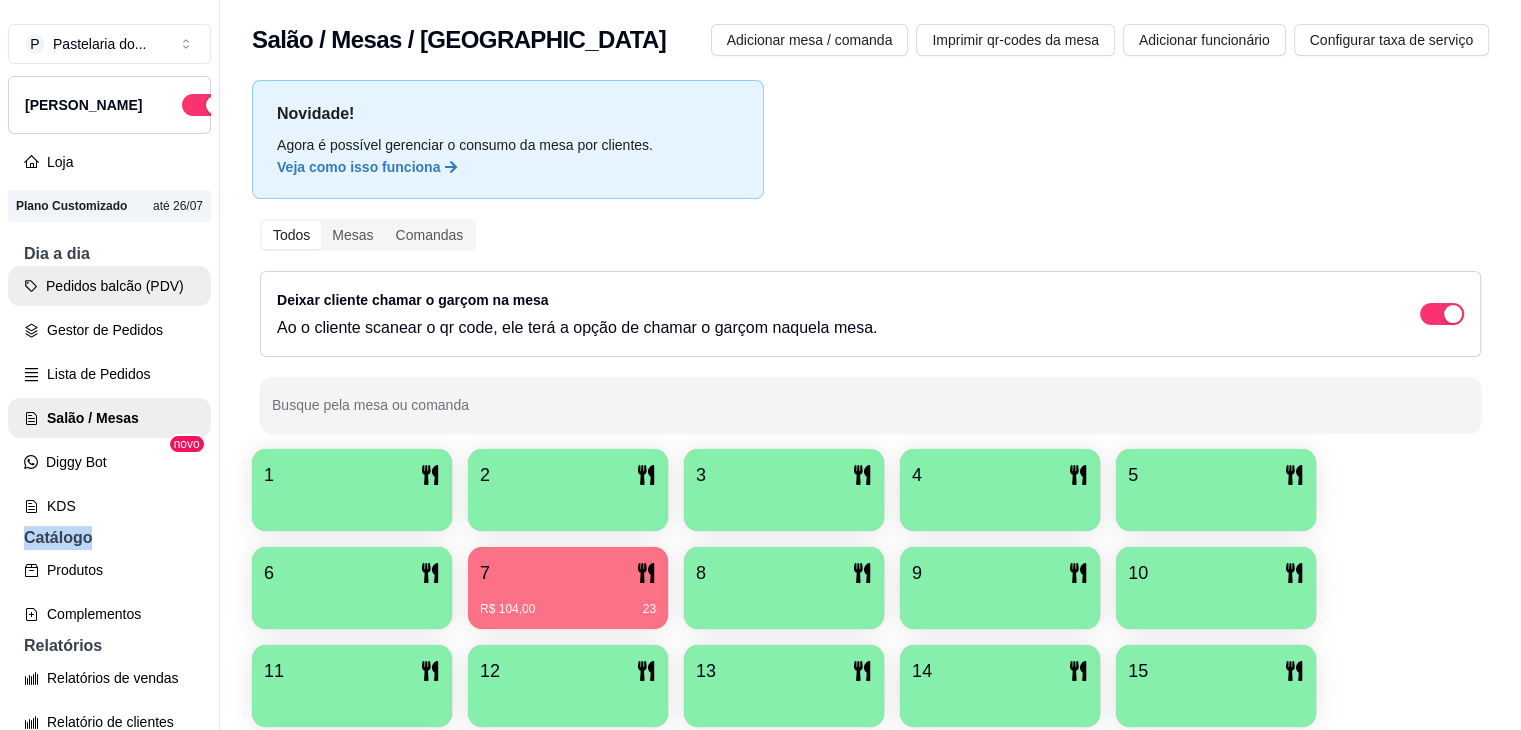 click on "Pedidos balcão (PDV)" at bounding box center [109, 286] 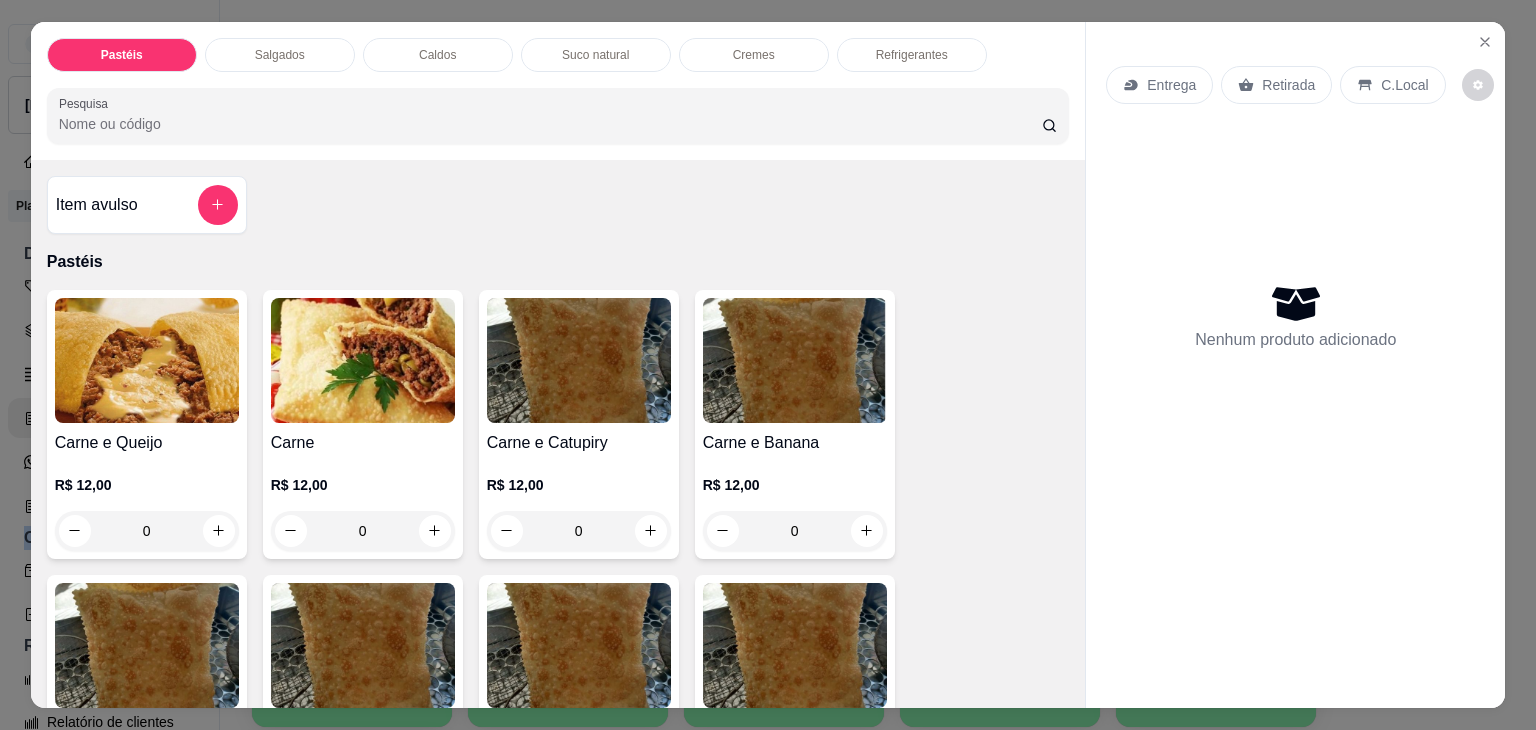 drag, startPoint x: 84, startPoint y: 336, endPoint x: 94, endPoint y: 332, distance: 10.770329 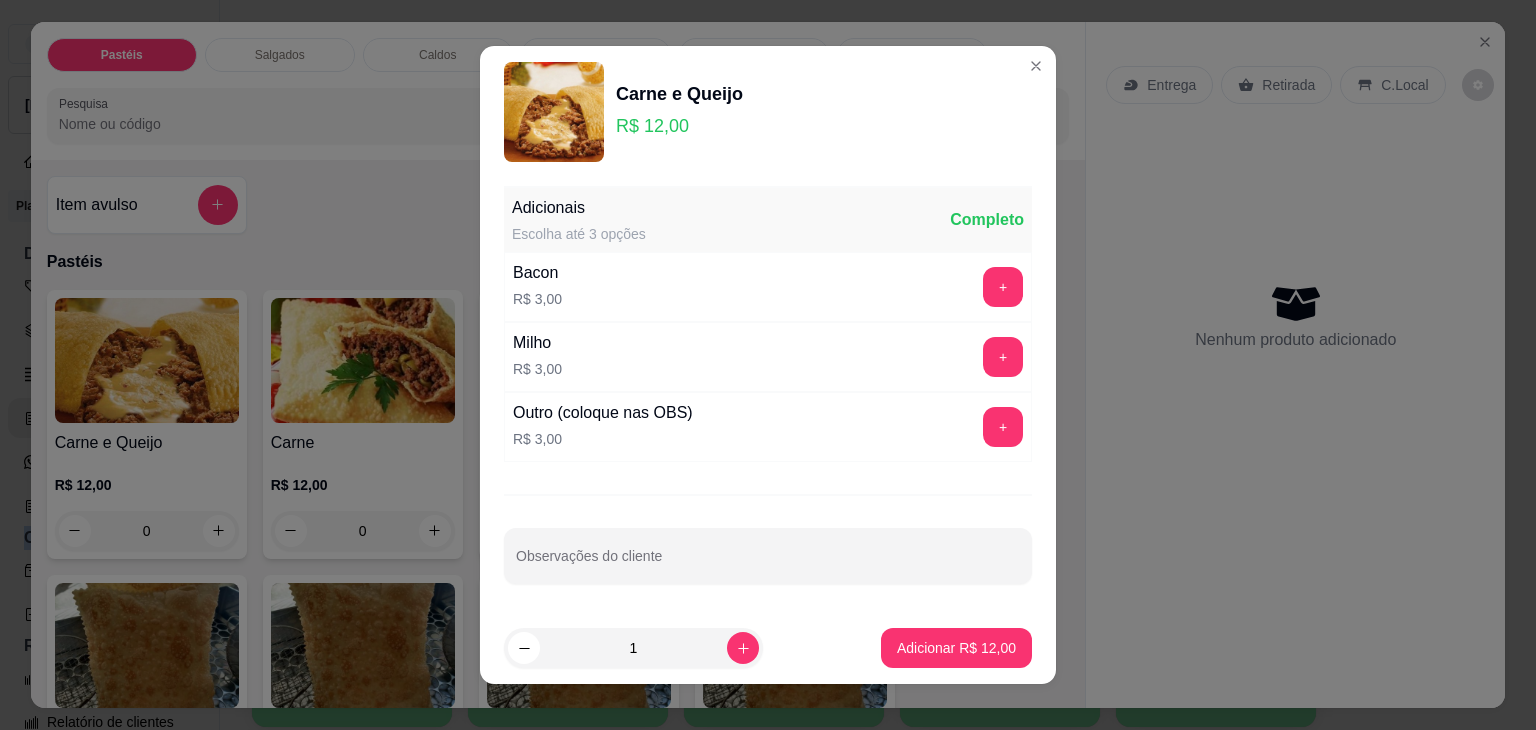 drag, startPoint x: 1028, startPoint y: 656, endPoint x: 999, endPoint y: 649, distance: 29.832869 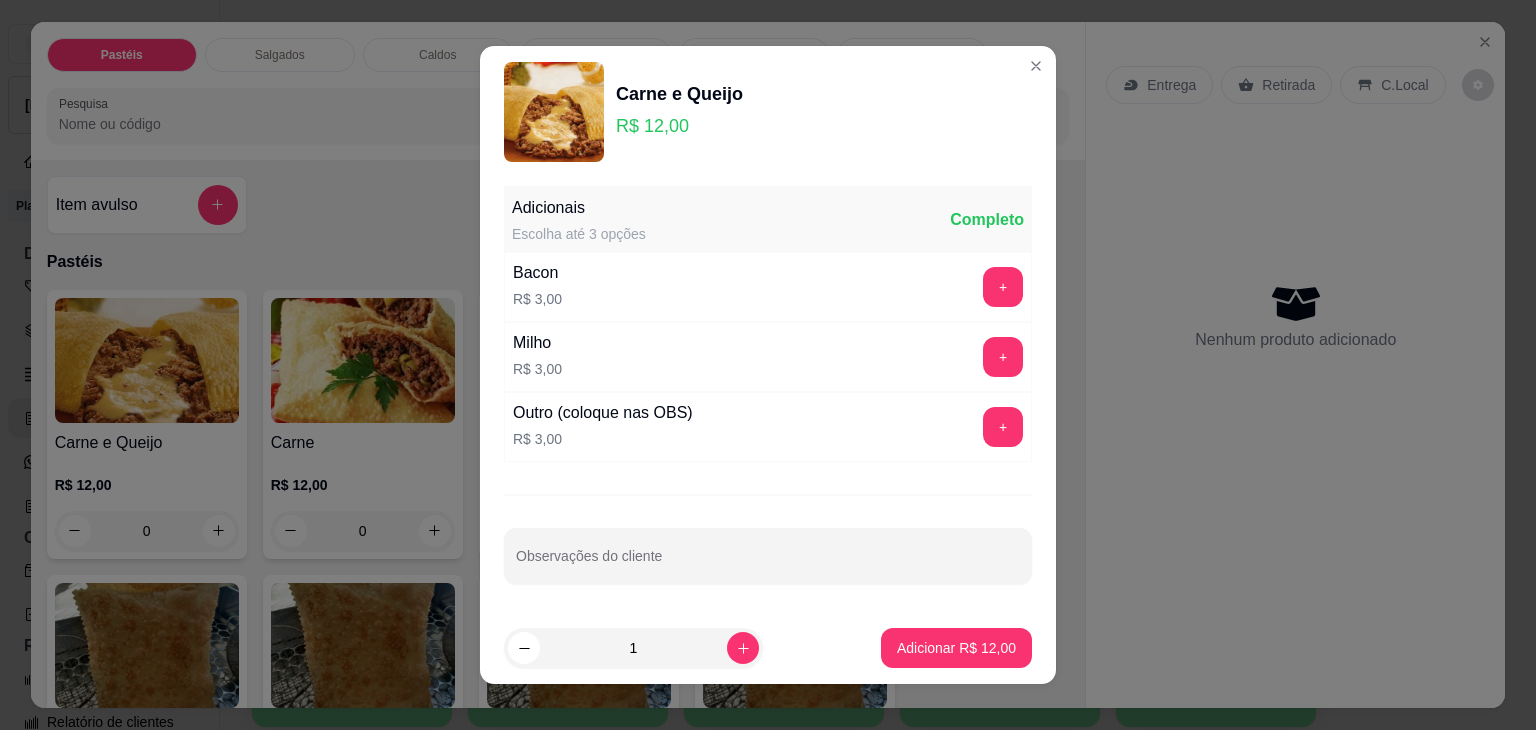 click on "1 Adicionar   R$ 12,00" at bounding box center (768, 648) 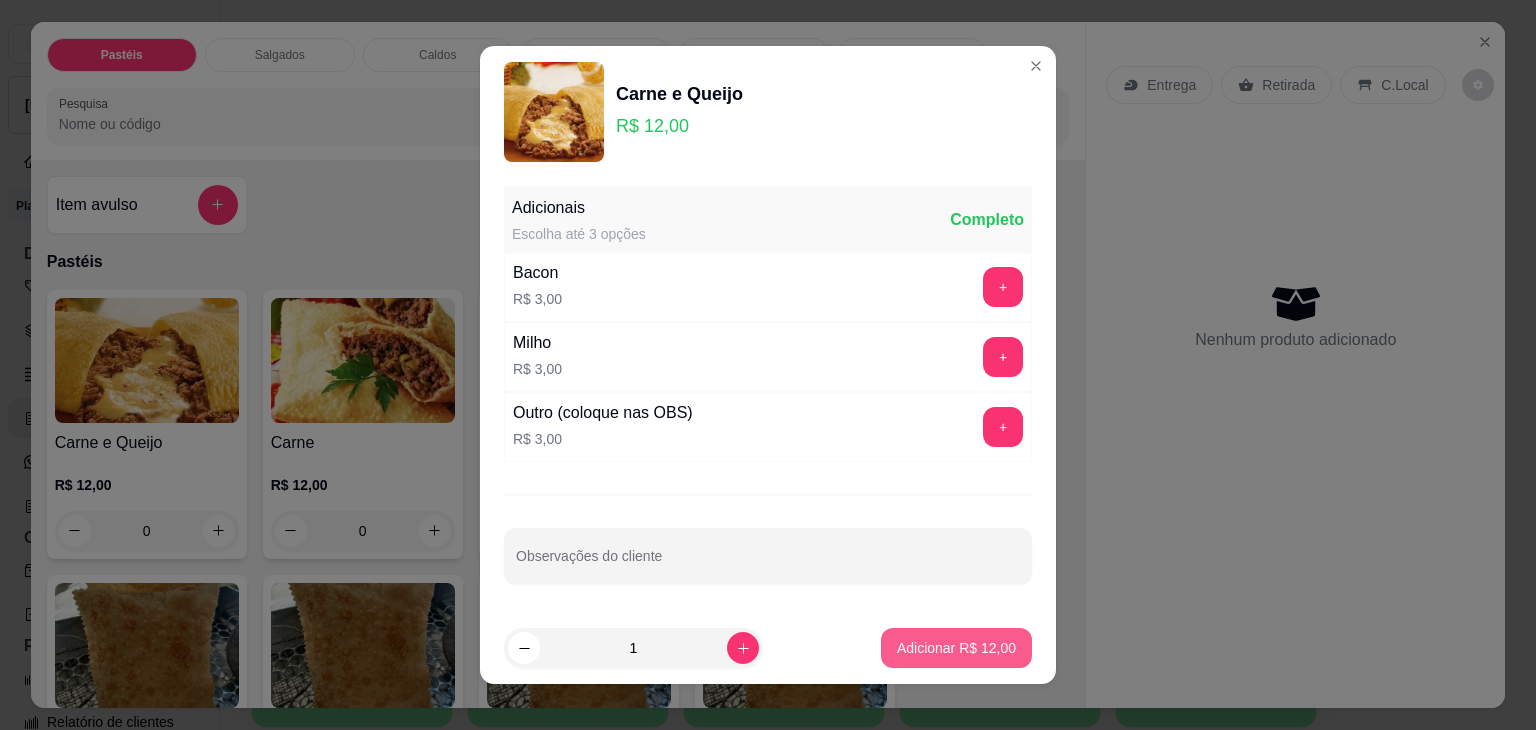 click on "Adicionar   R$ 12,00" at bounding box center [956, 648] 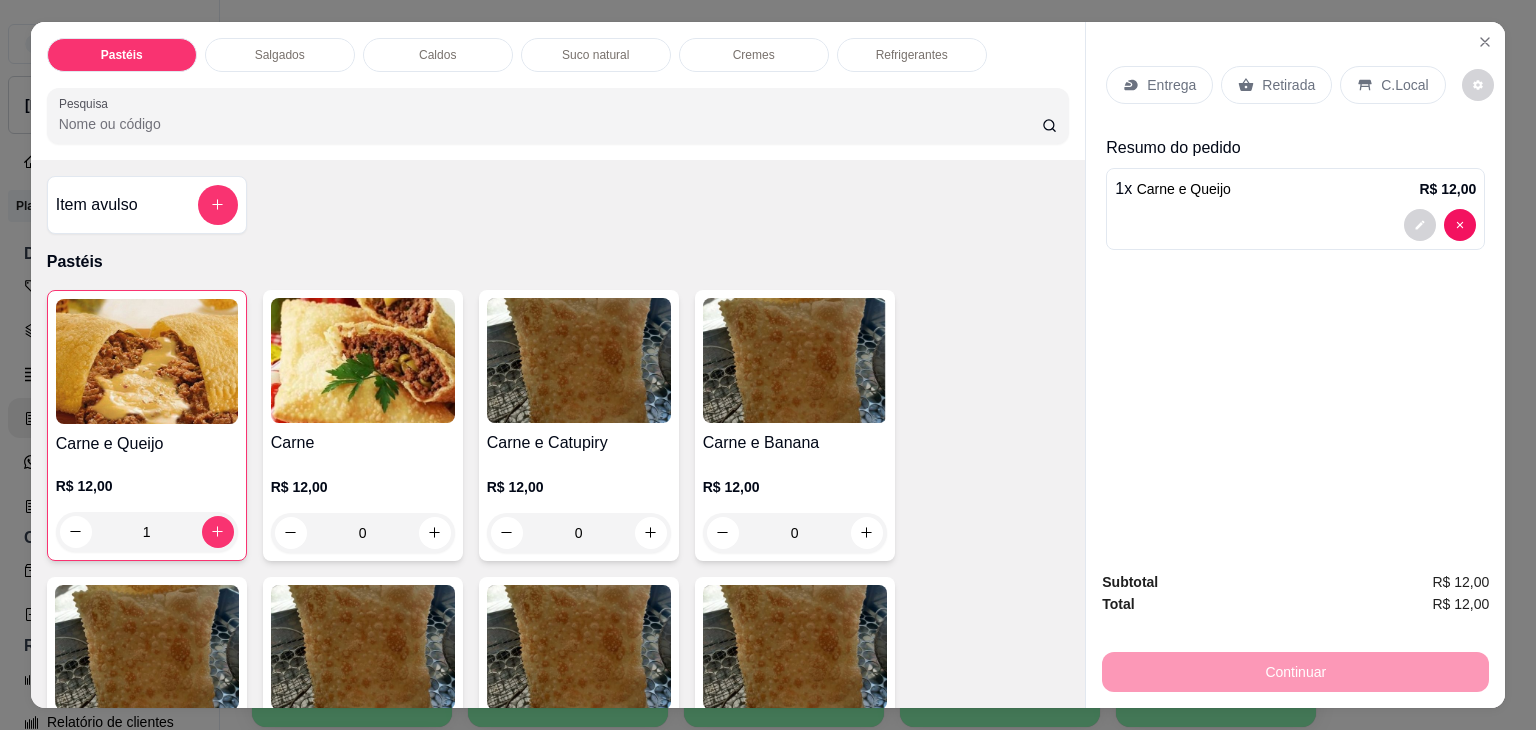 drag, startPoint x: 872, startPoint y: 15, endPoint x: 881, endPoint y: 42, distance: 28.460499 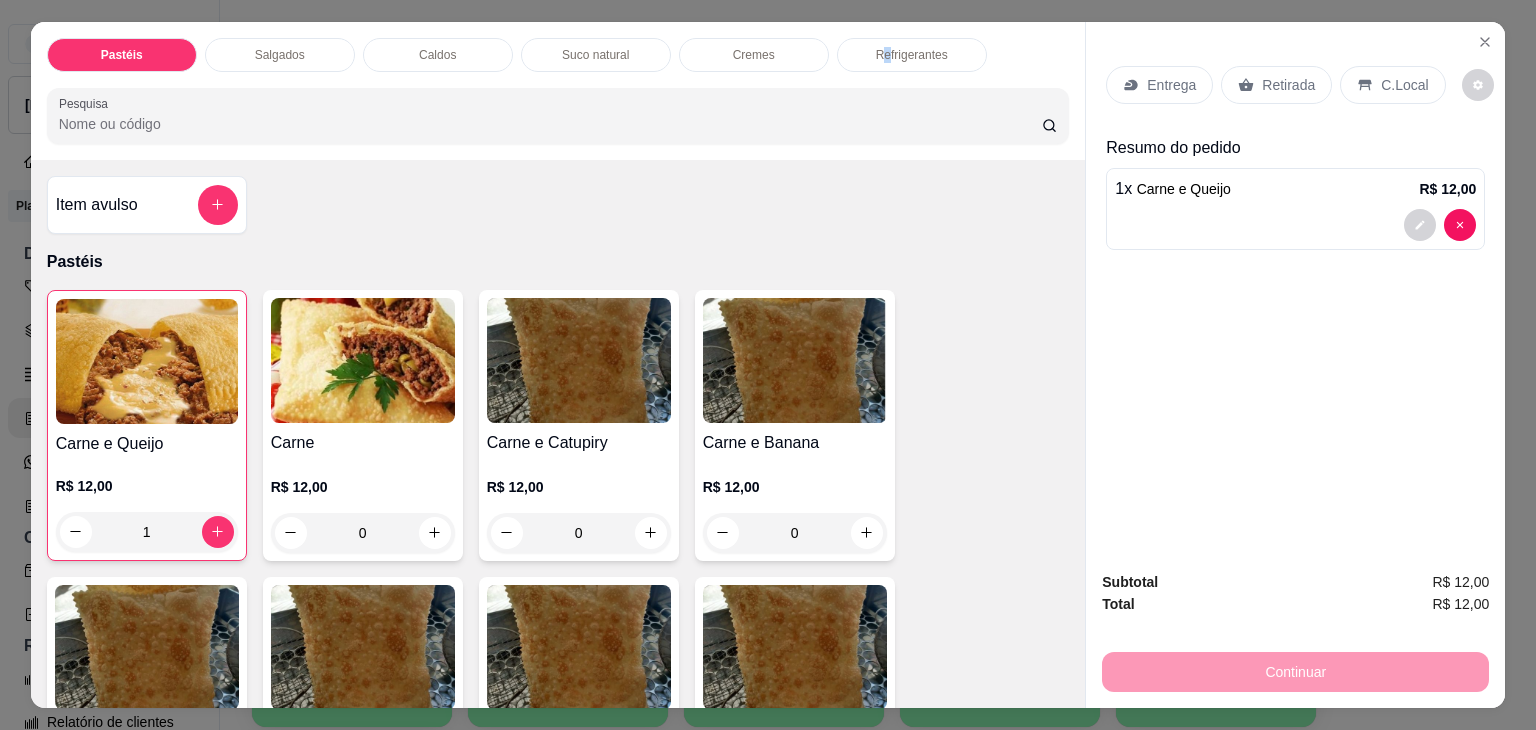 click on "Refrigerantes" at bounding box center (912, 55) 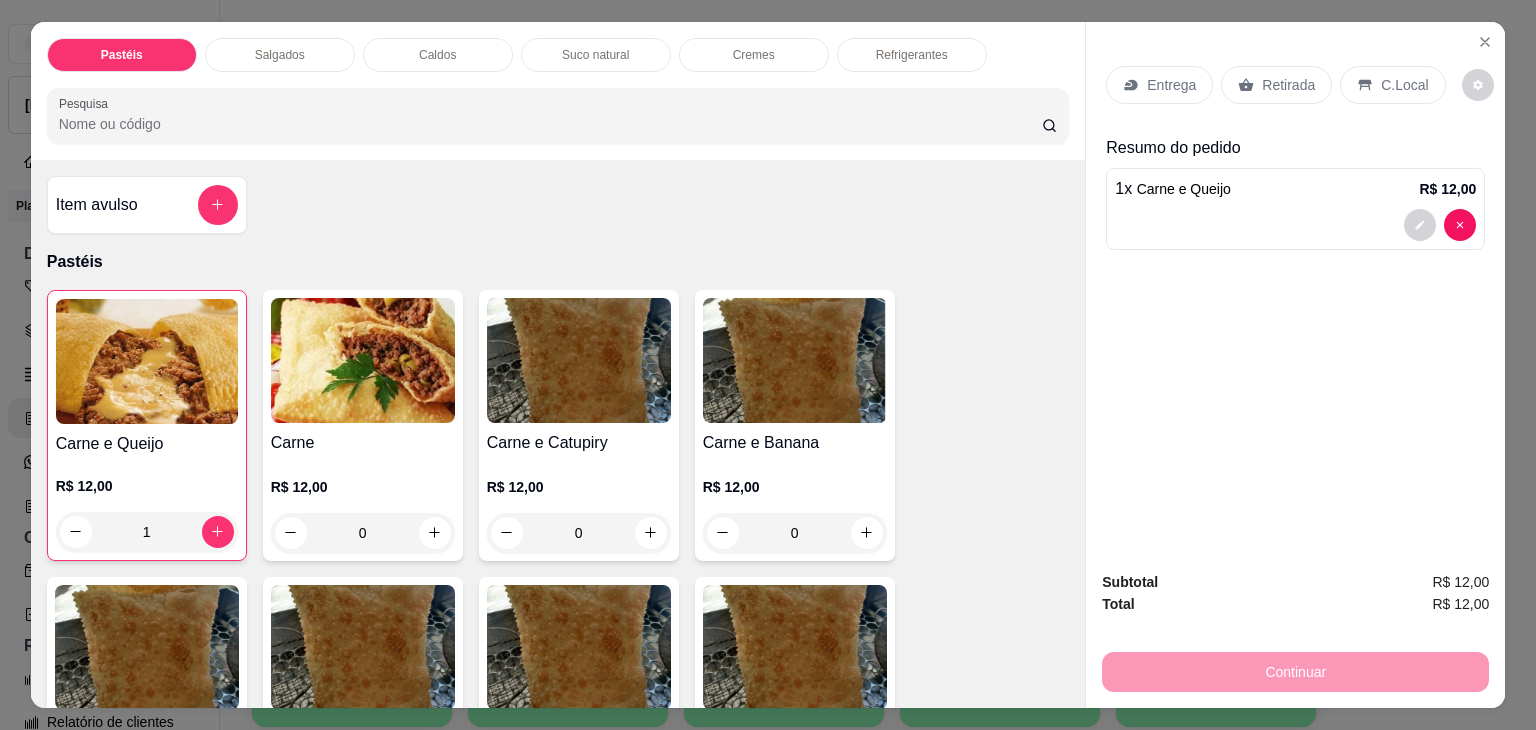 scroll, scrollTop: 5232, scrollLeft: 0, axis: vertical 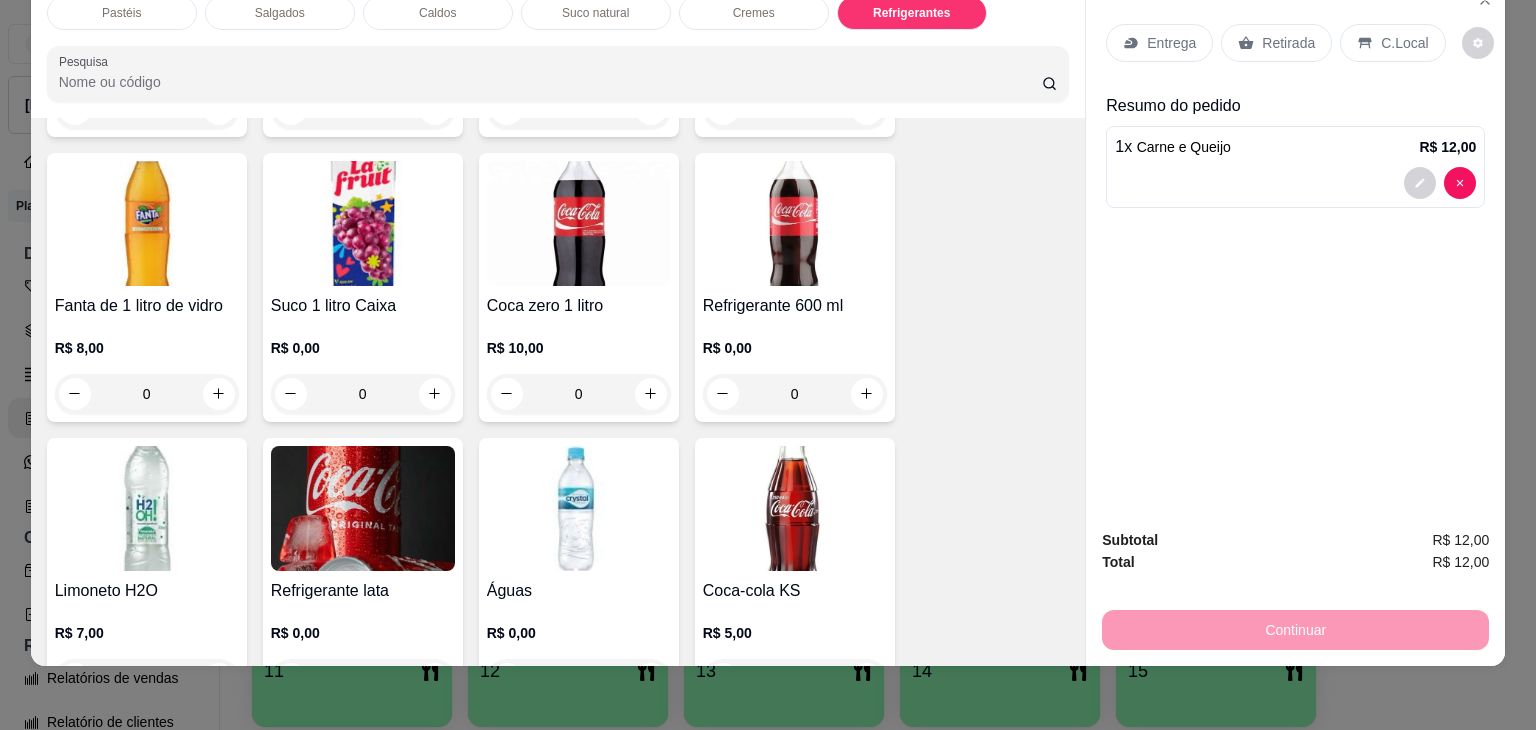 click at bounding box center [363, 508] 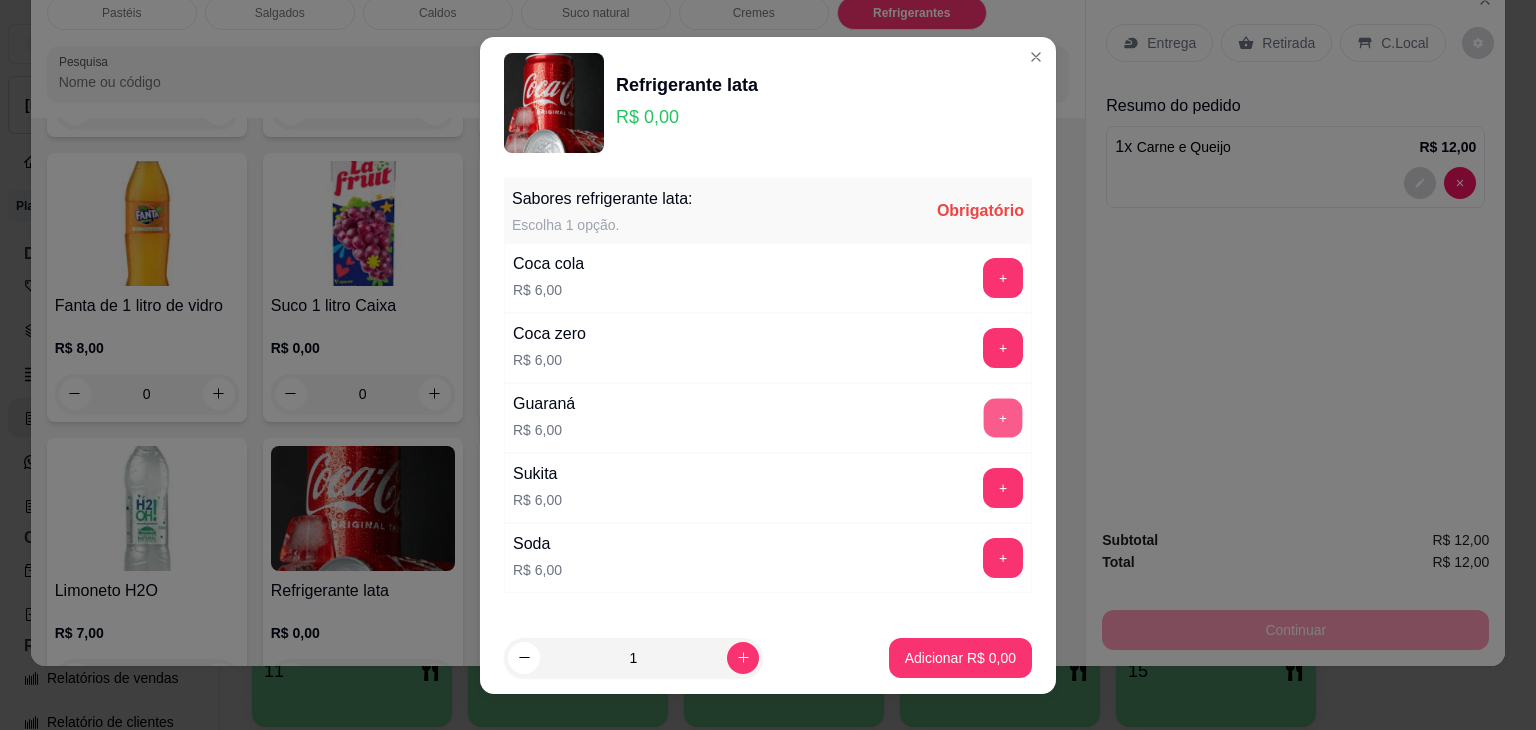 click on "+" at bounding box center [1003, 417] 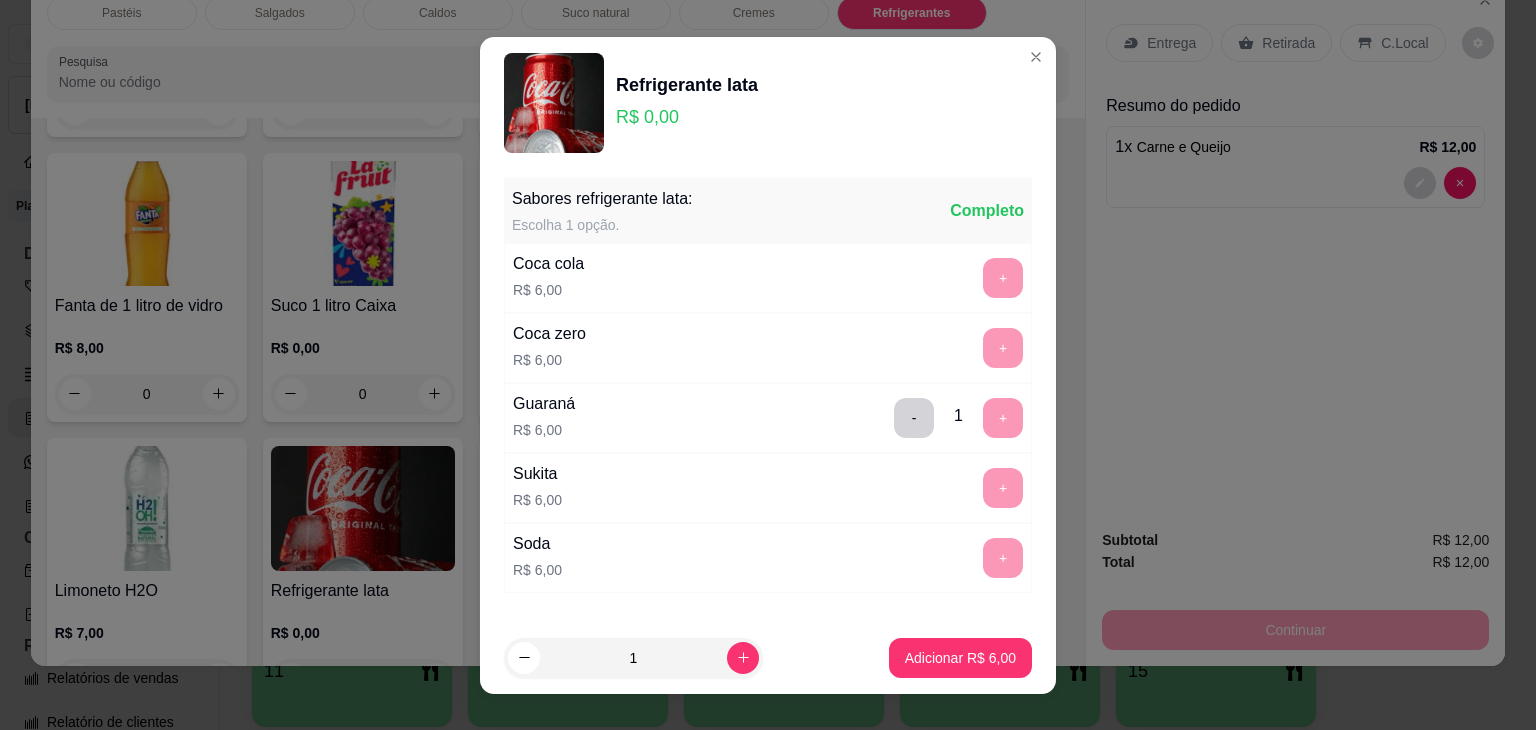 click on "1 Adicionar   R$ 6,00" at bounding box center (768, 658) 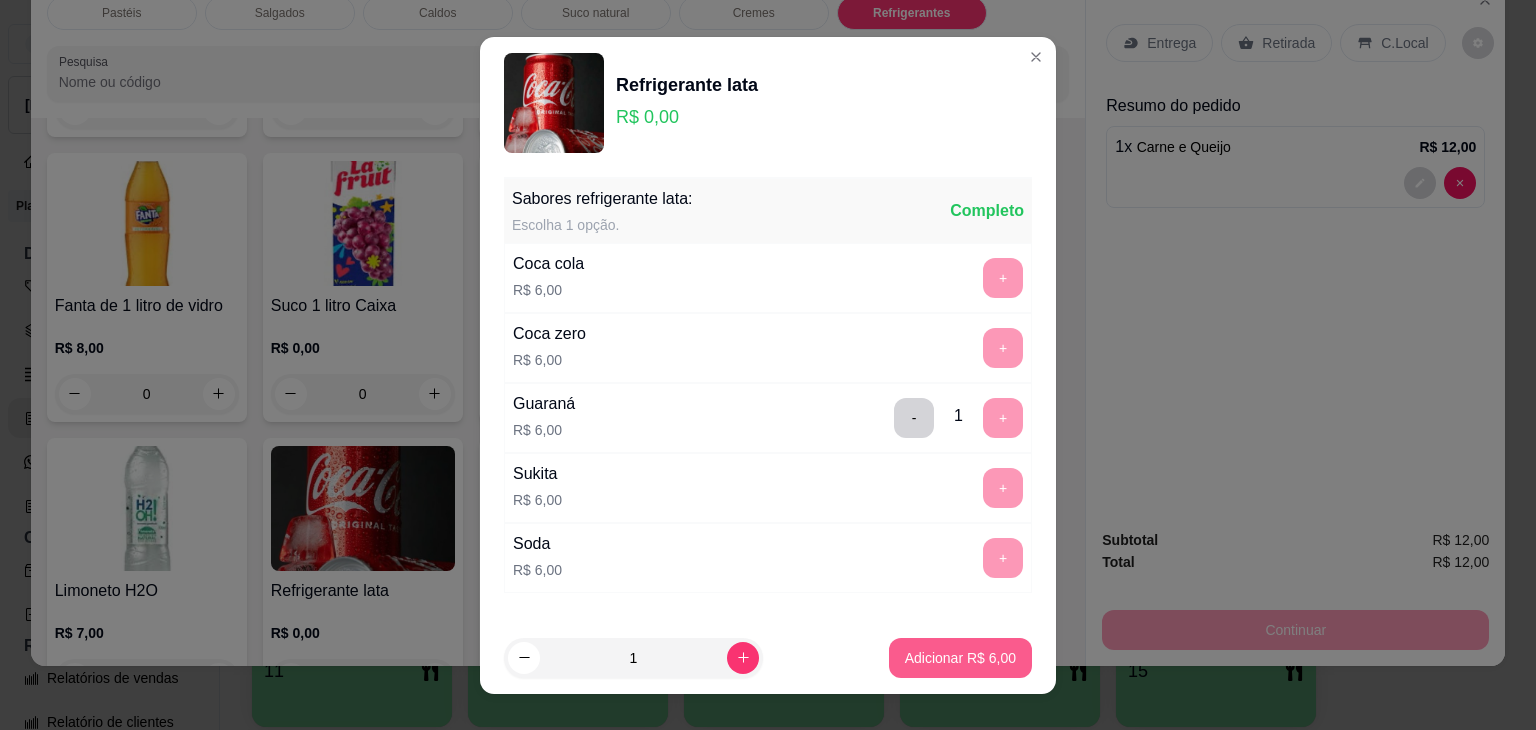 click on "Adicionar   R$ 6,00" at bounding box center [960, 658] 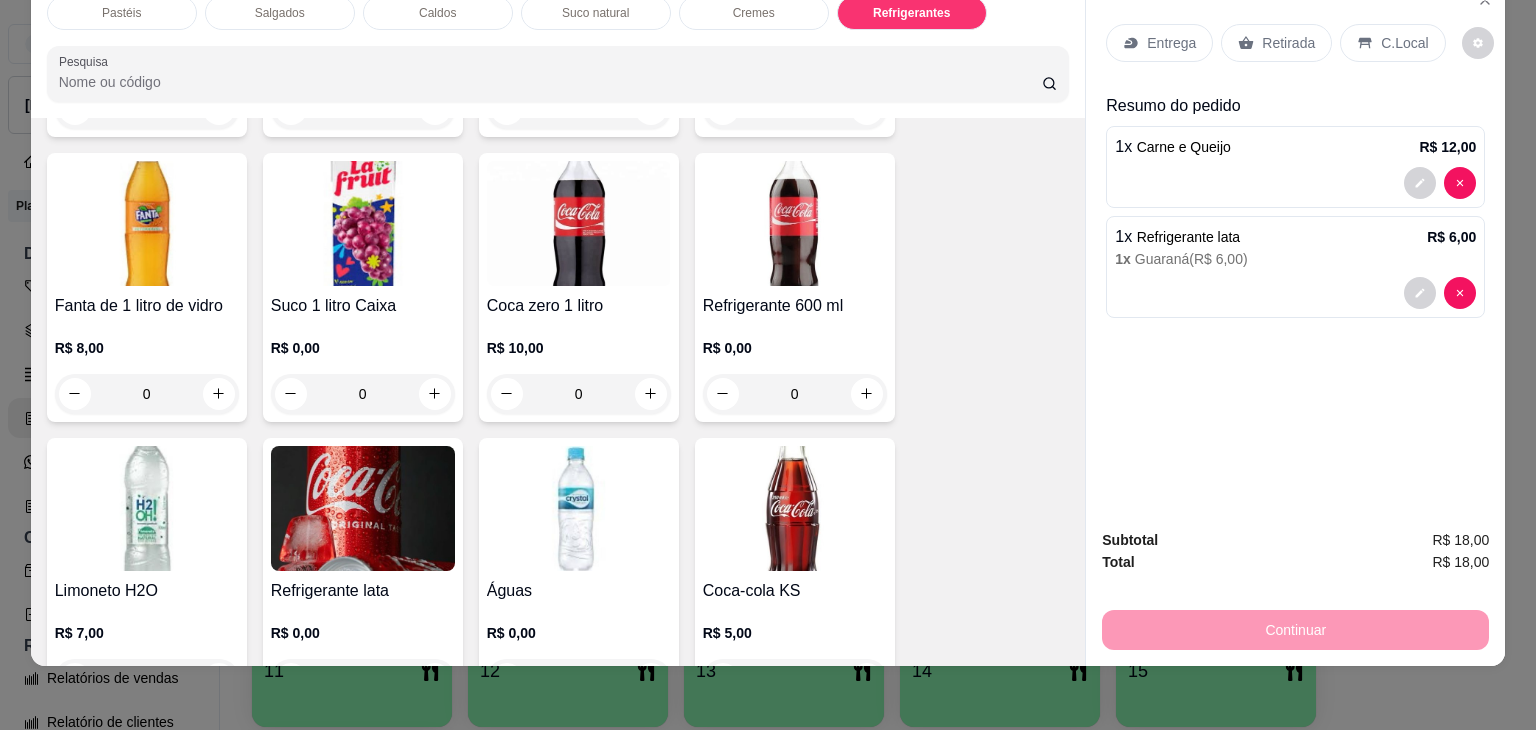 click on "Retirada" at bounding box center [1276, 43] 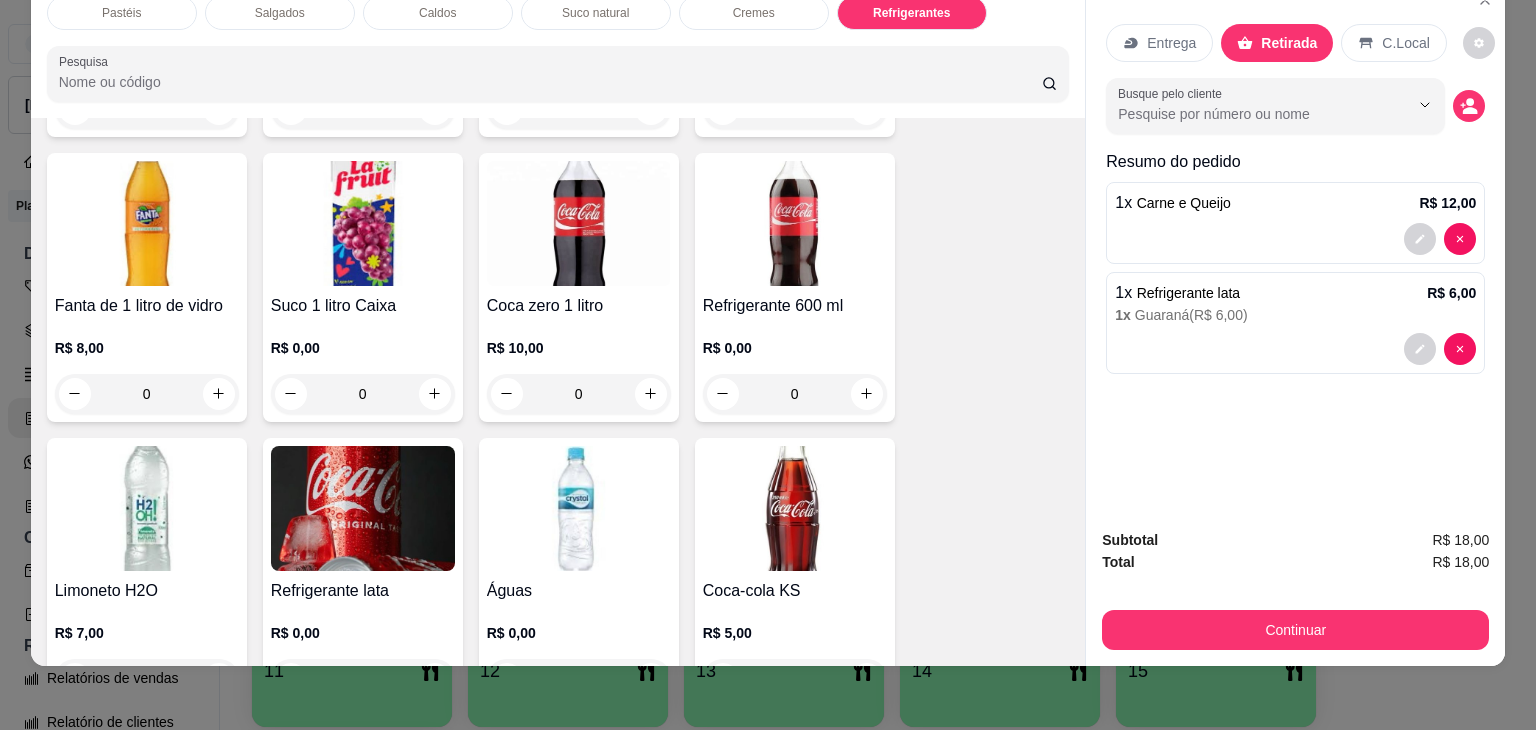 drag, startPoint x: 1307, startPoint y: 635, endPoint x: 1246, endPoint y: 585, distance: 78.873314 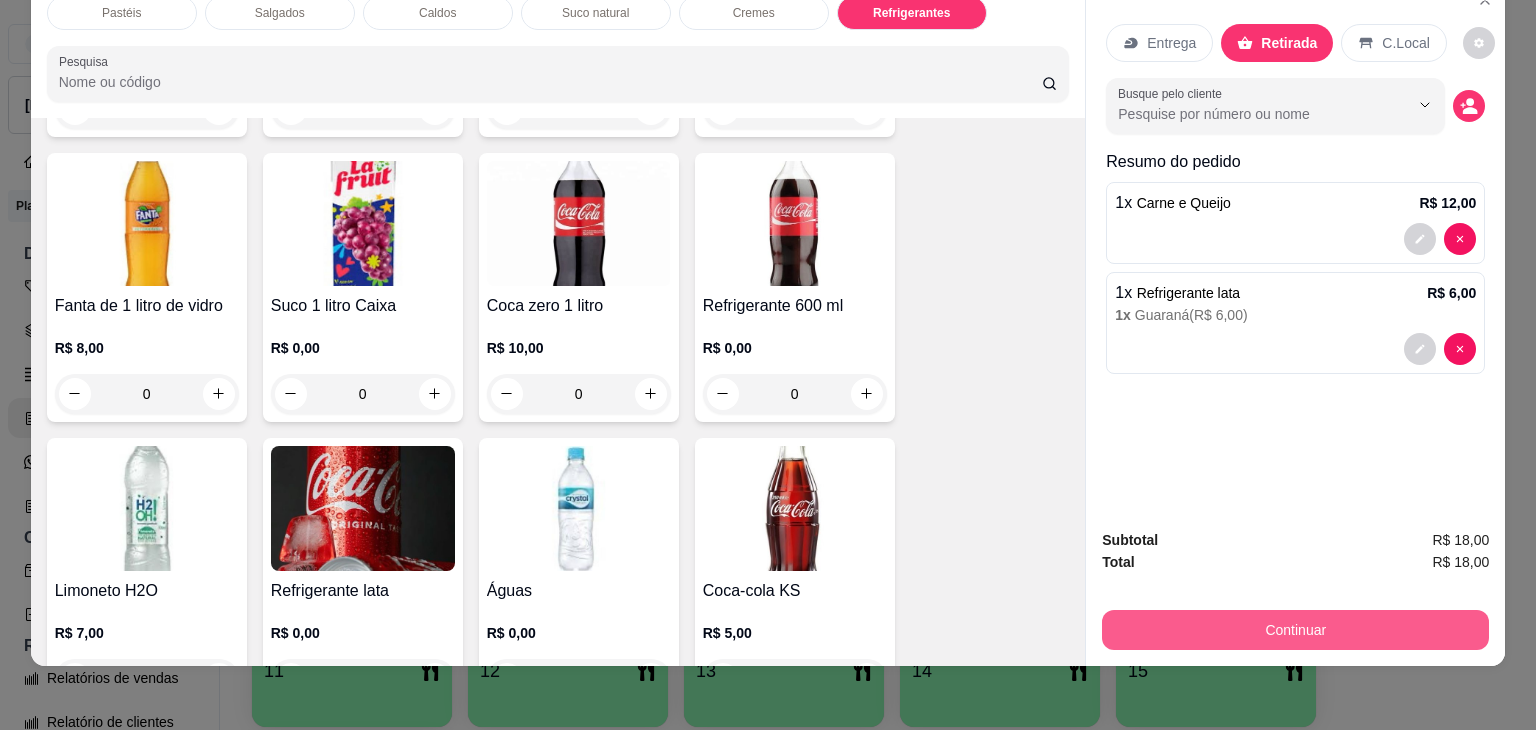 click on "Continuar" at bounding box center (1295, 630) 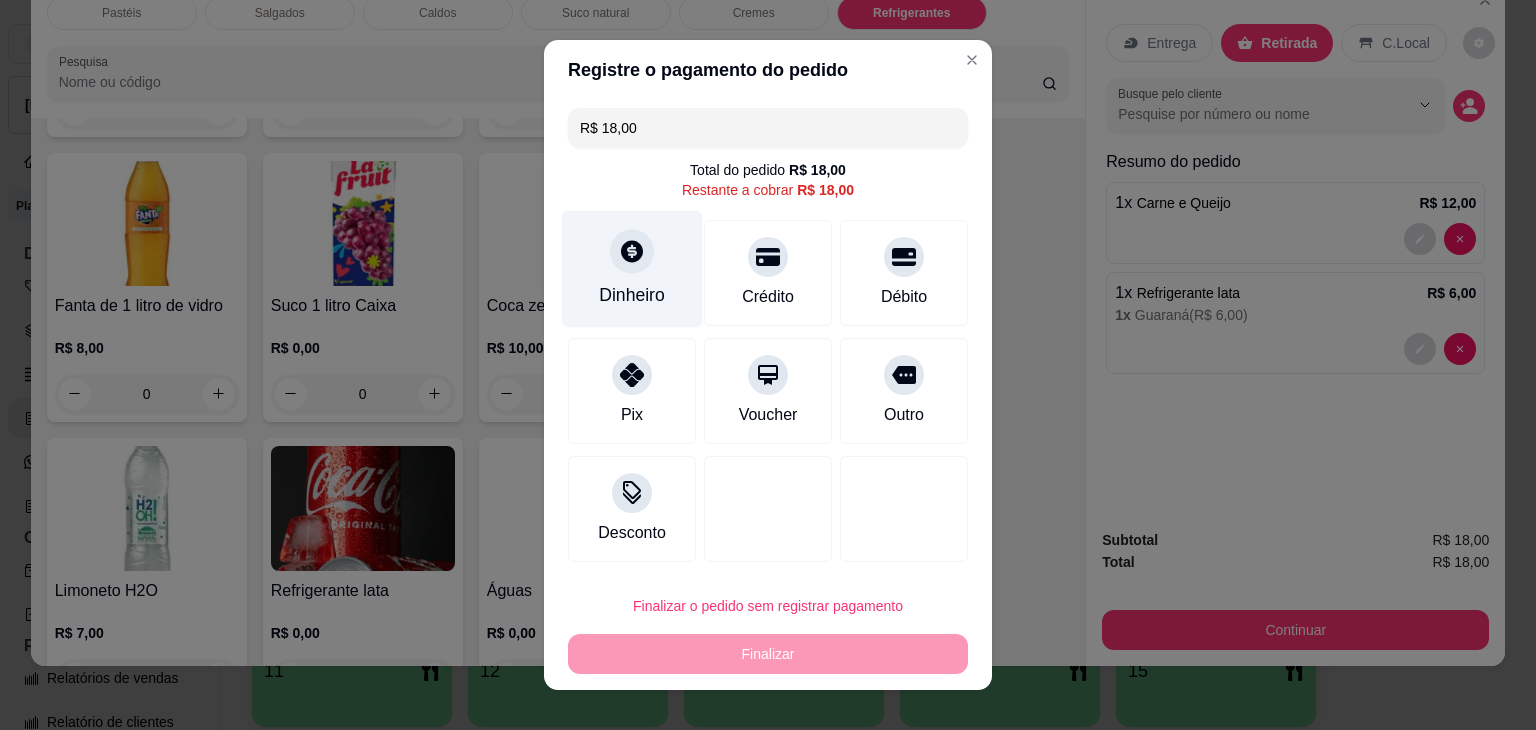 click on "Dinheiro" at bounding box center [632, 269] 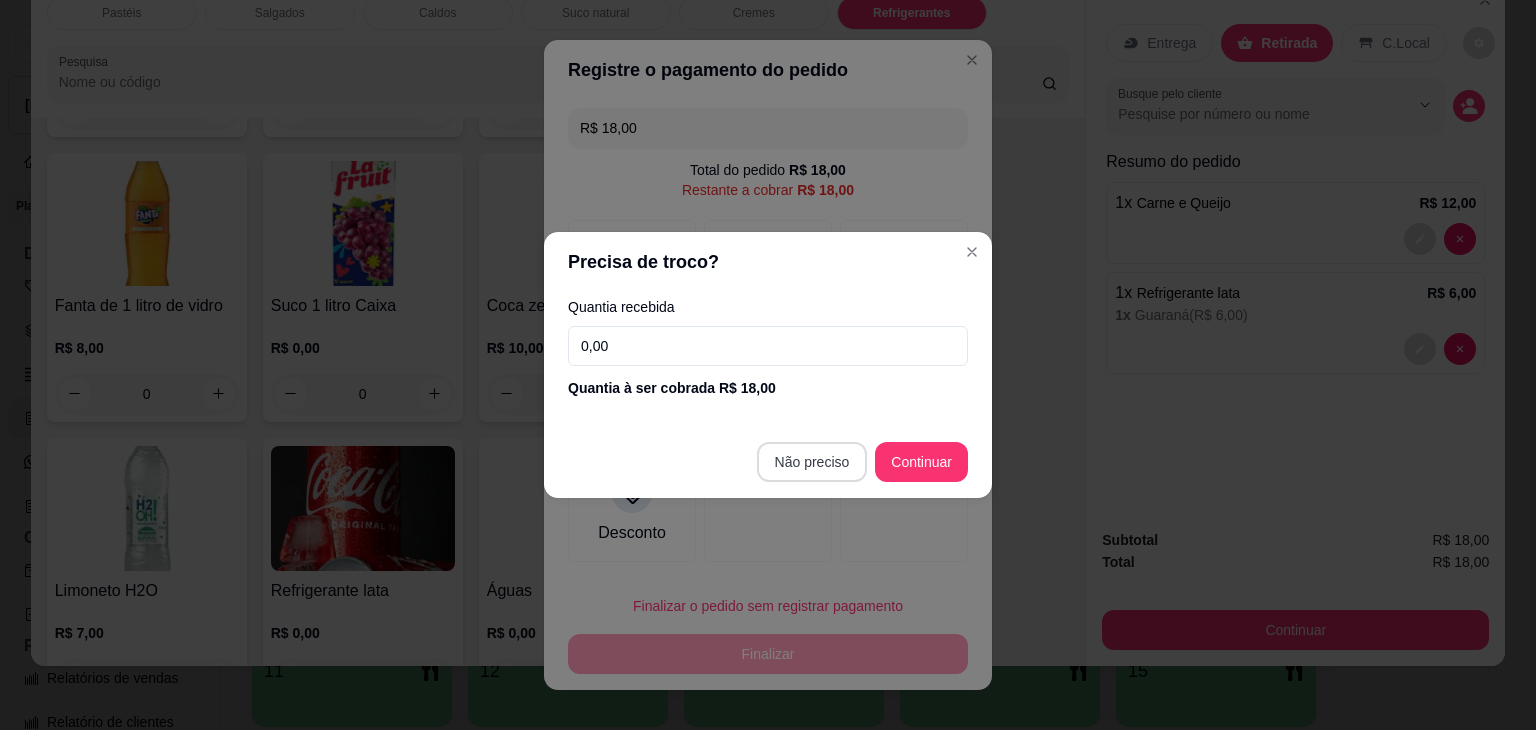 type on "R$ 0,00" 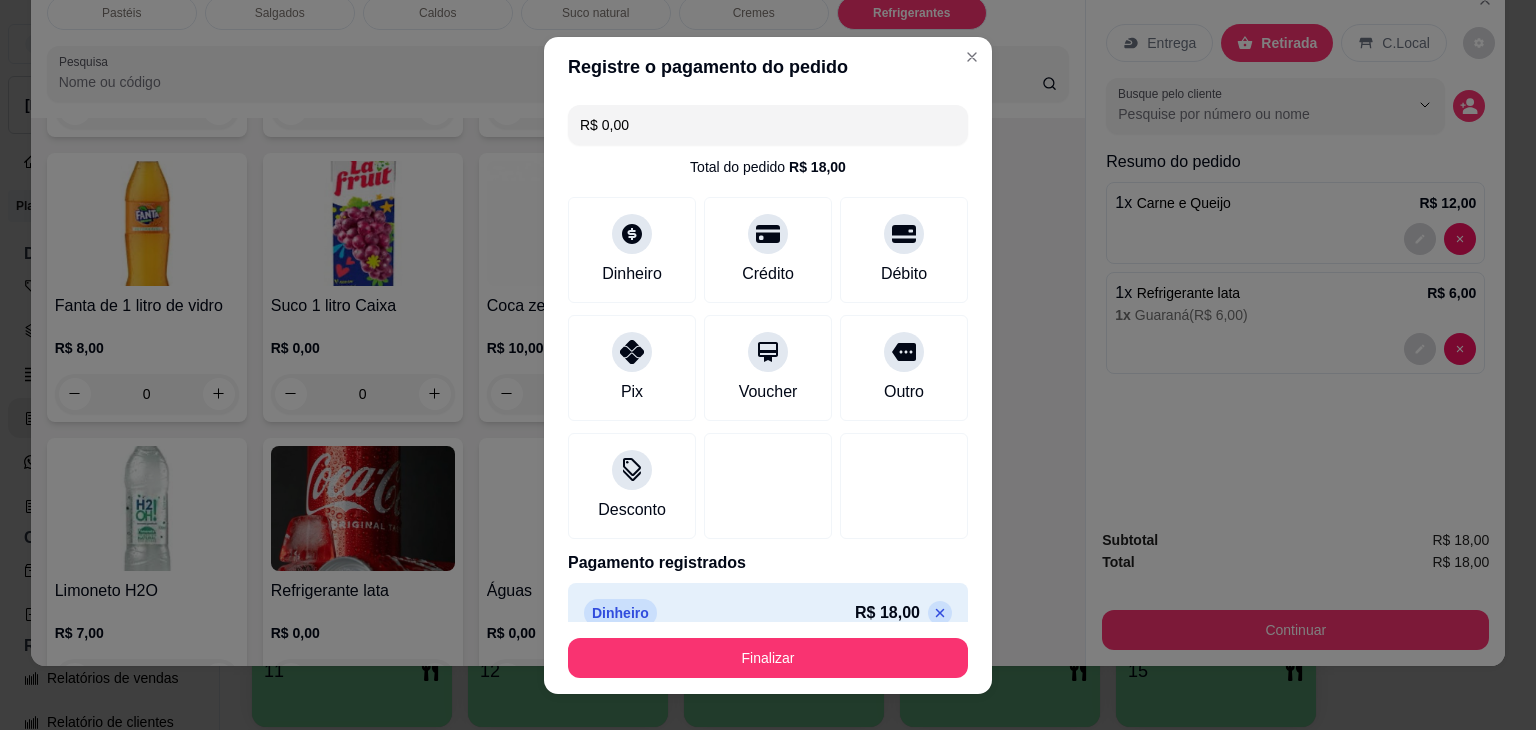 drag, startPoint x: 849, startPoint y: 686, endPoint x: 859, endPoint y: 665, distance: 23.259407 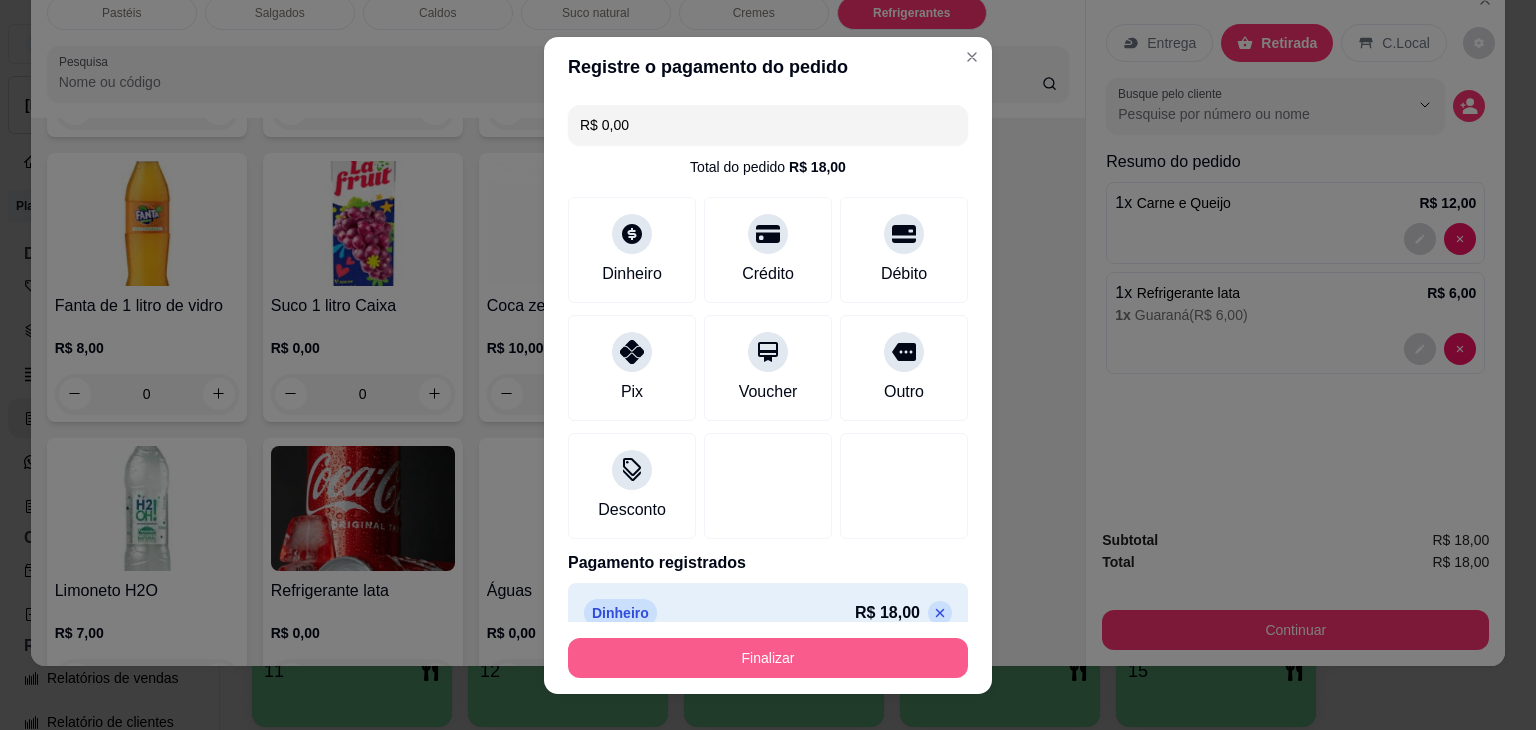 click on "Finalizar" at bounding box center (768, 658) 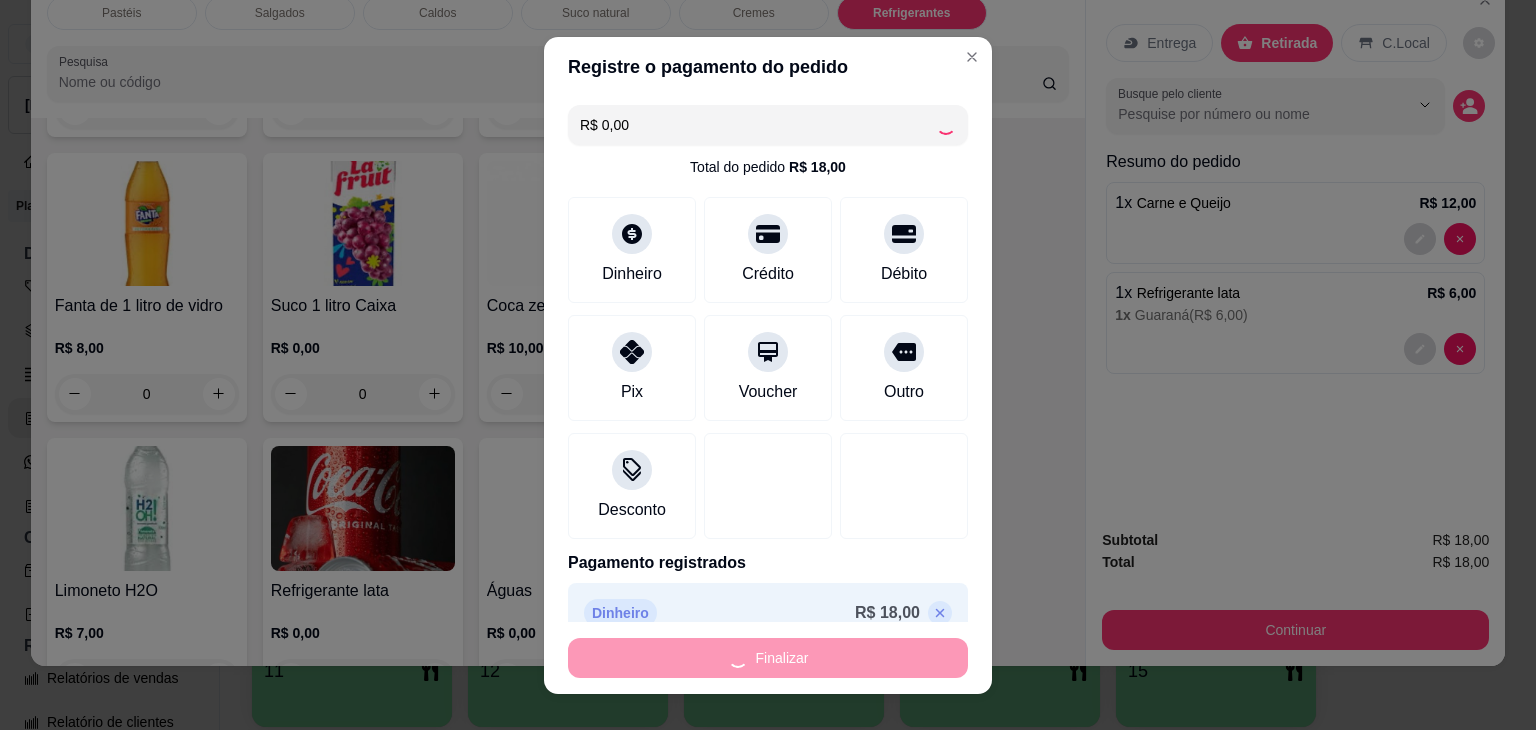 type on "0" 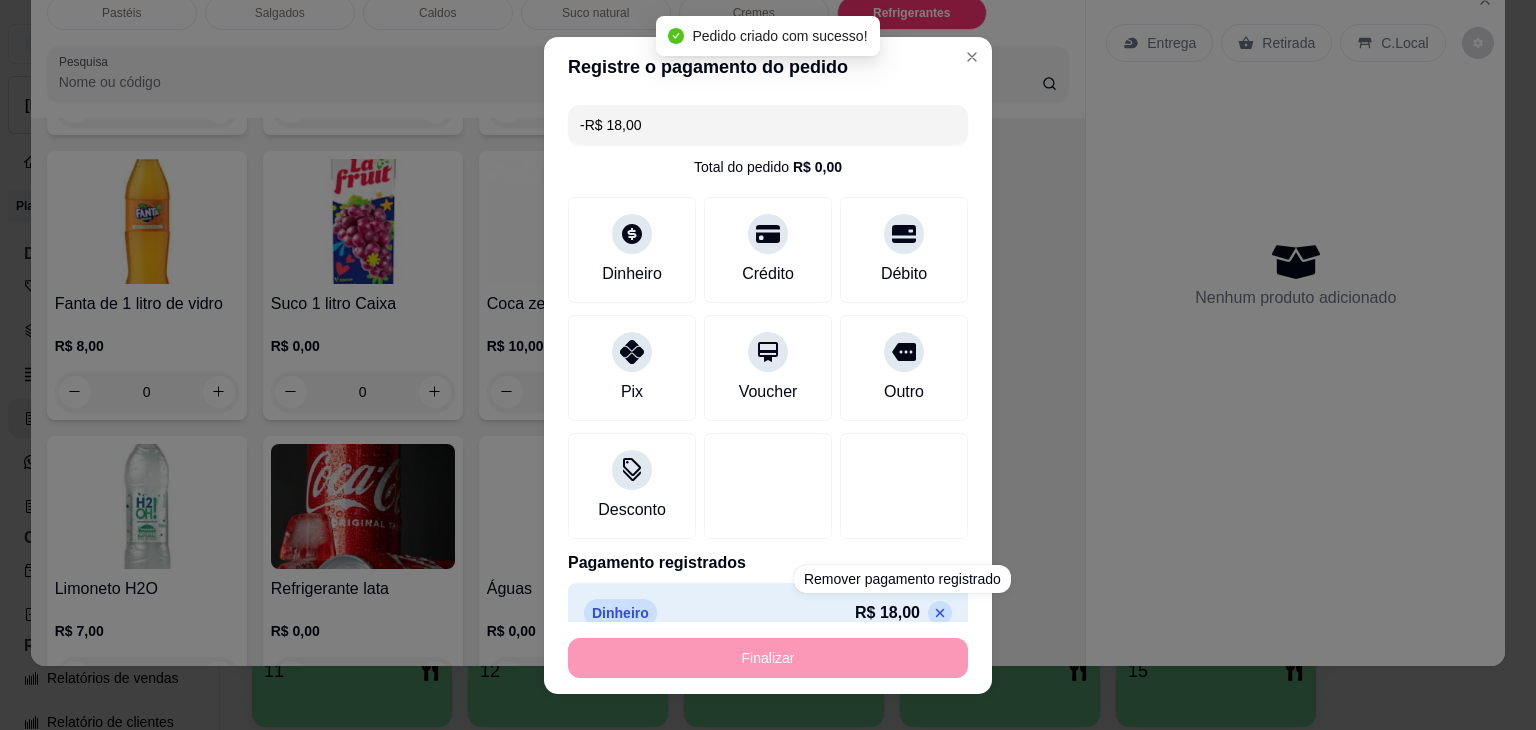 scroll, scrollTop: 5830, scrollLeft: 0, axis: vertical 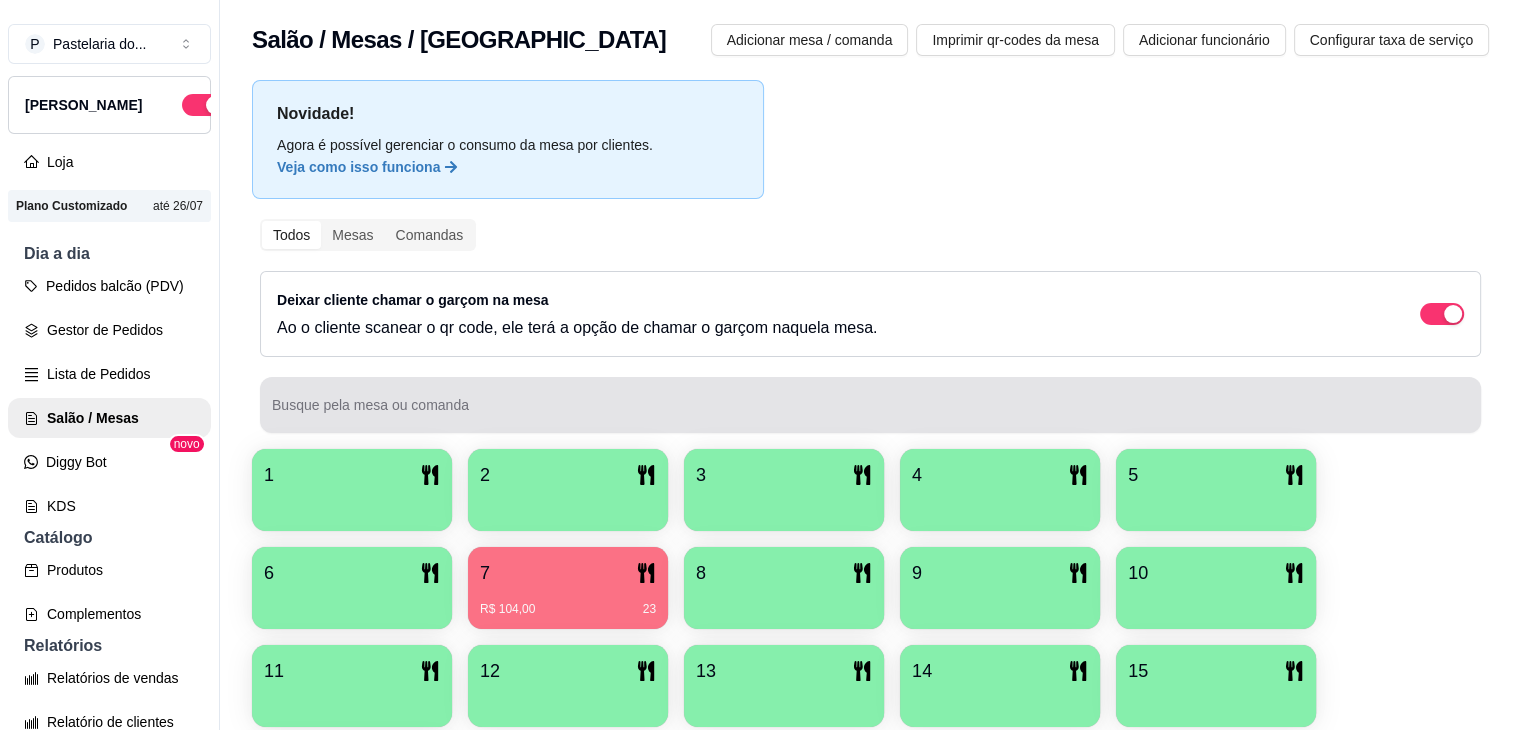 drag, startPoint x: 340, startPoint y: 393, endPoint x: 651, endPoint y: 201, distance: 365.49283 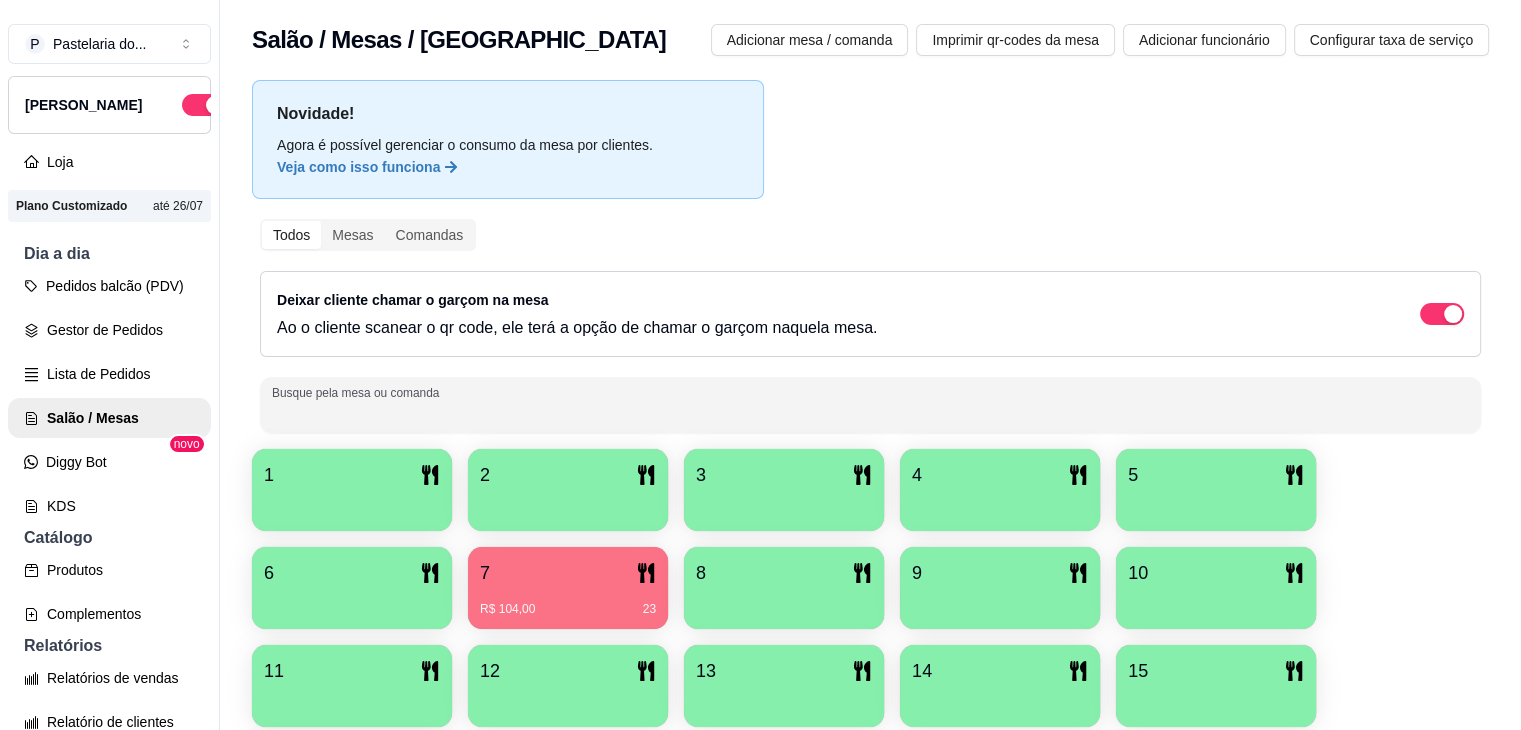 click on "Novidade! Agora é possível gerenciar o consumo da mesa por clientes.   Veja como isso funciona Todos Mesas Comandas Deixar cliente chamar o garçom na mesa Ao o cliente scanear o qr code, ele terá a opção de chamar o garçom naquela mesa. Busque pela mesa ou comanda
1 2 3 4 5 6 7 R$ 104,00 23 8 9 10 11 12 13 14 15 16" at bounding box center [870, 458] 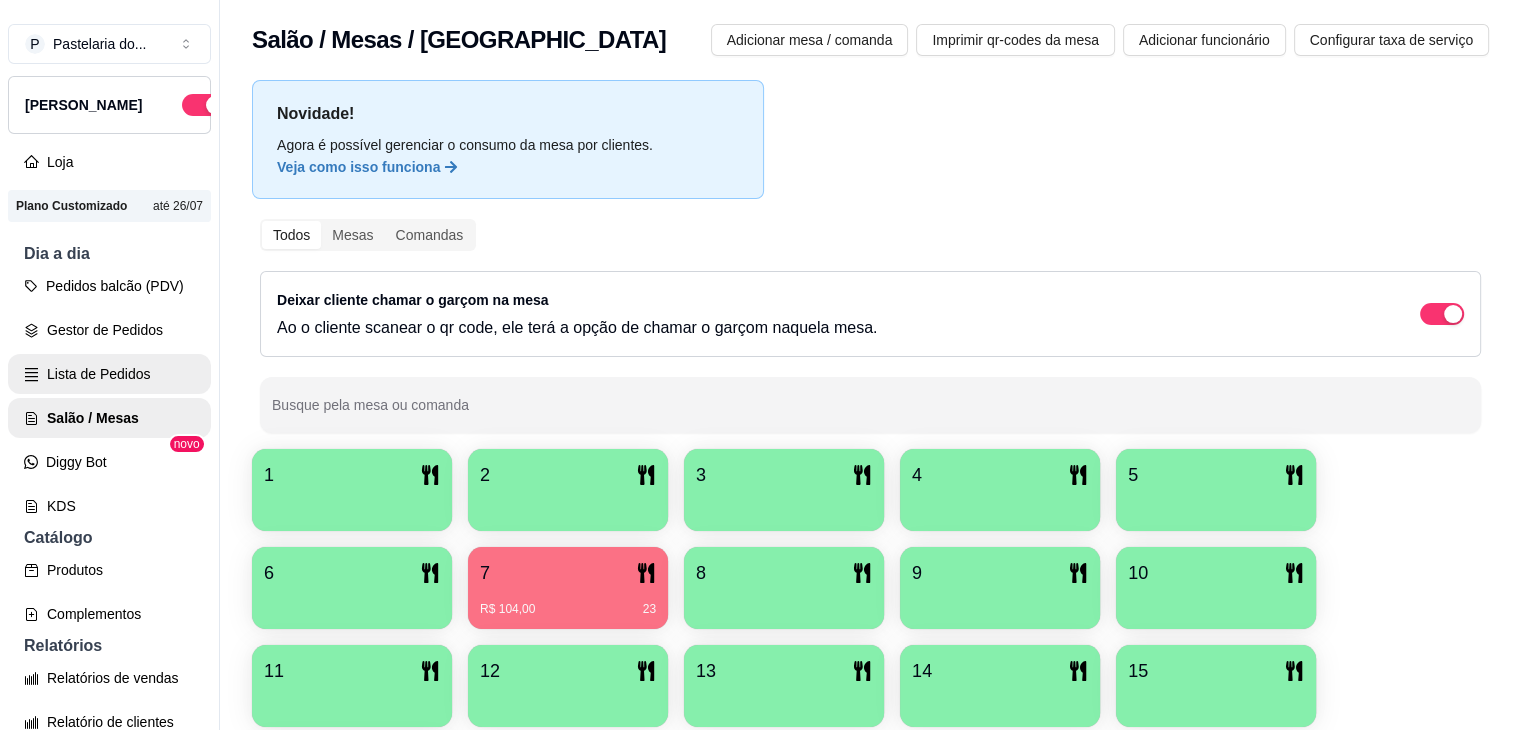 click on "Gestor de Pedidos" at bounding box center [109, 330] 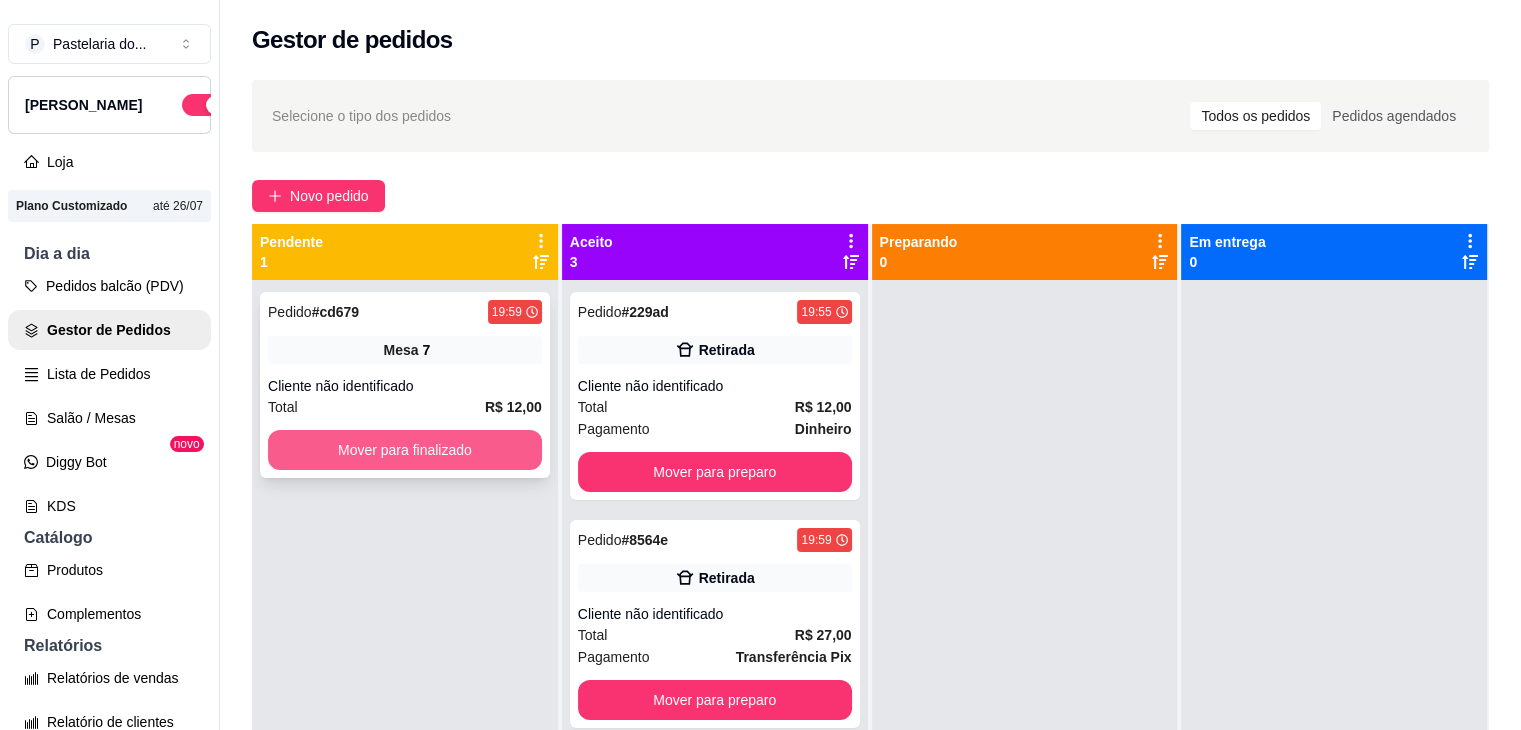 click on "Mover para finalizado" at bounding box center (405, 450) 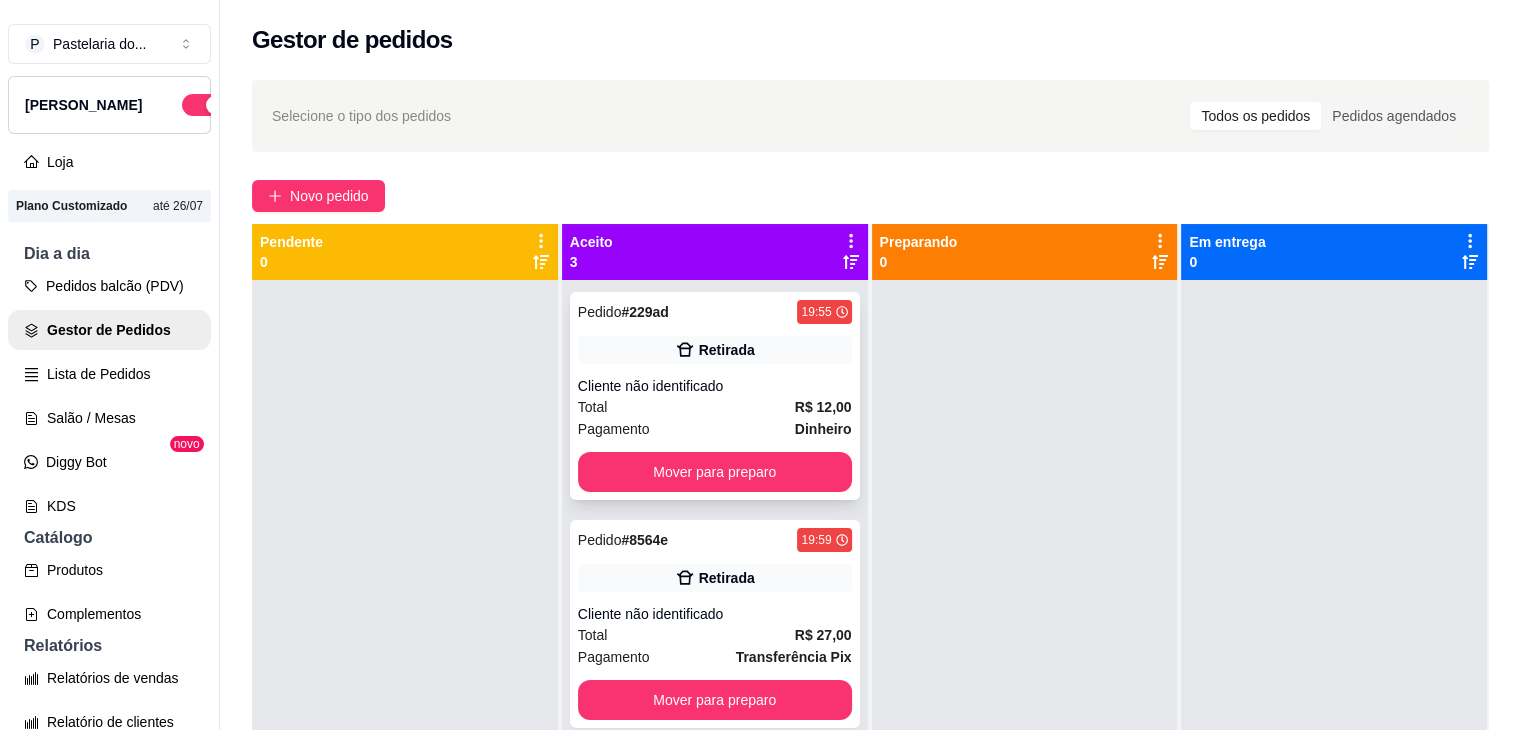 click on "Mover para preparo" at bounding box center [715, 472] 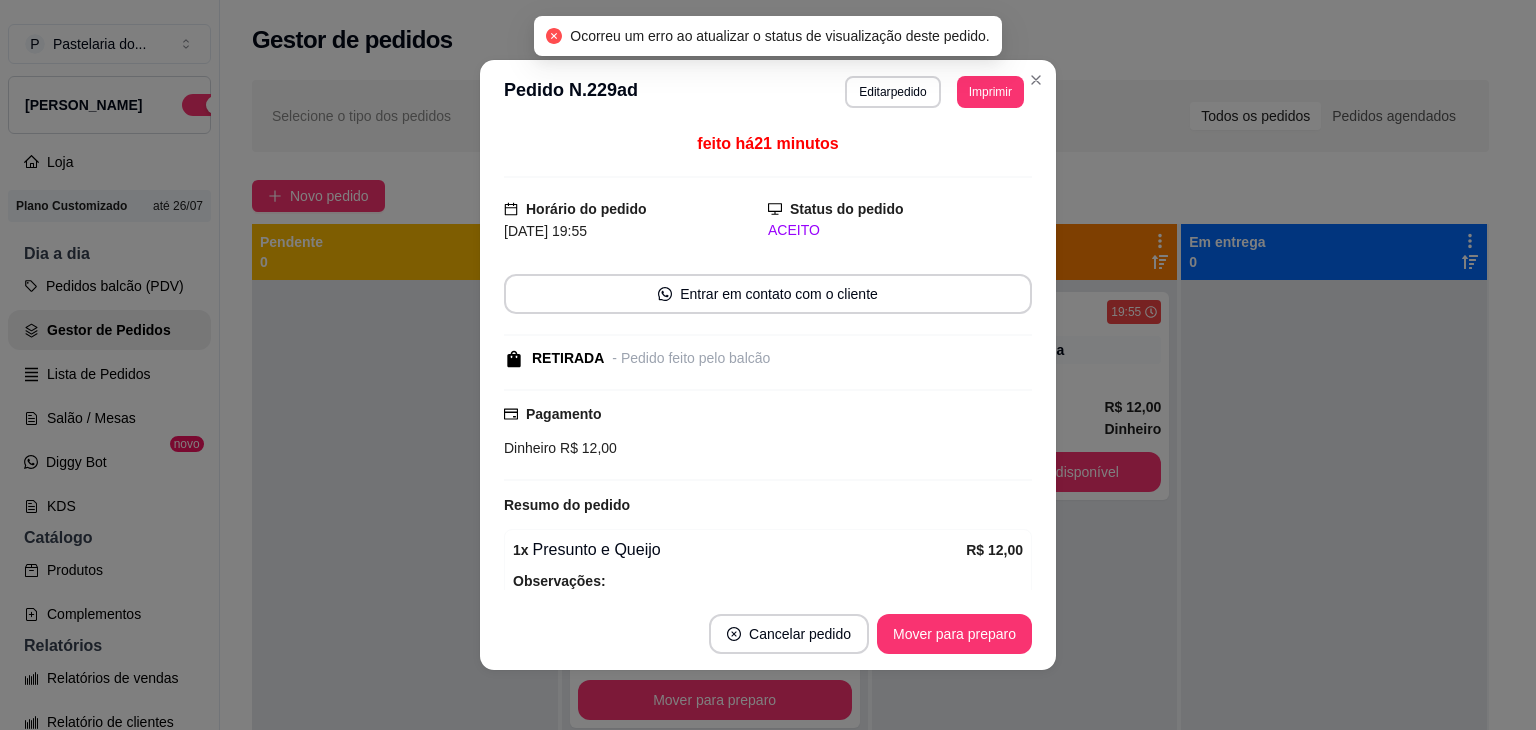click at bounding box center [1334, 645] 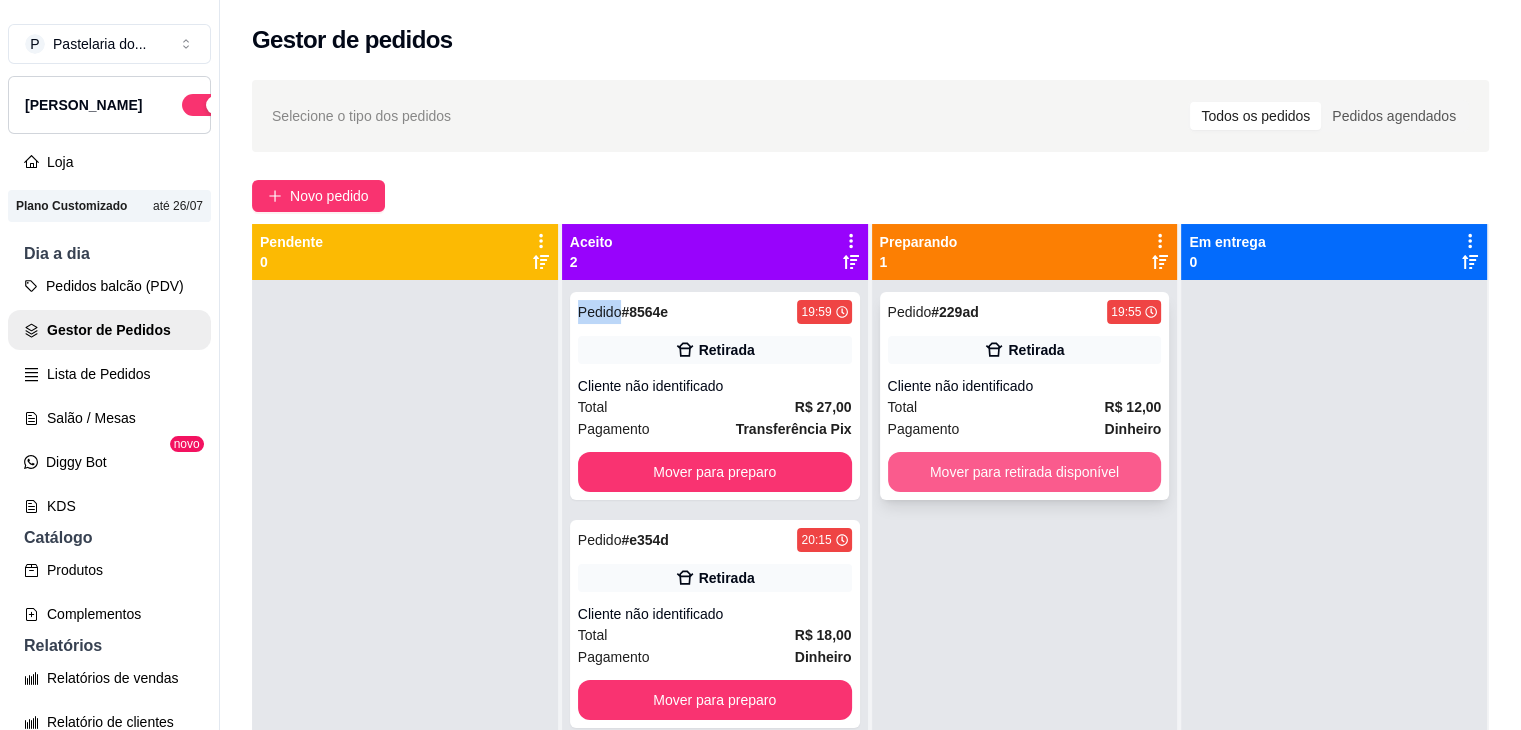 click on "Mover para retirada disponível" at bounding box center [1025, 472] 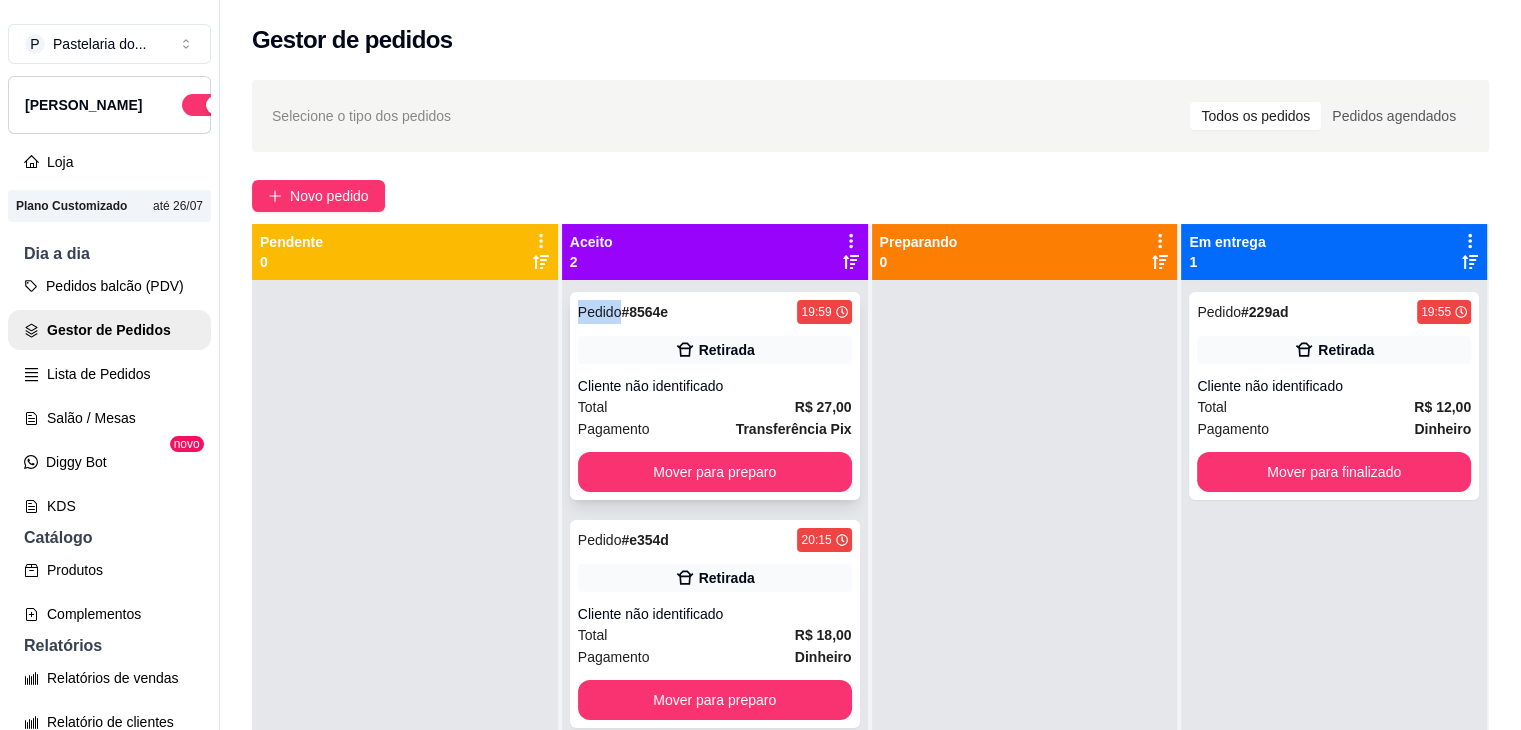 click on "Mover para preparo" at bounding box center (715, 472) 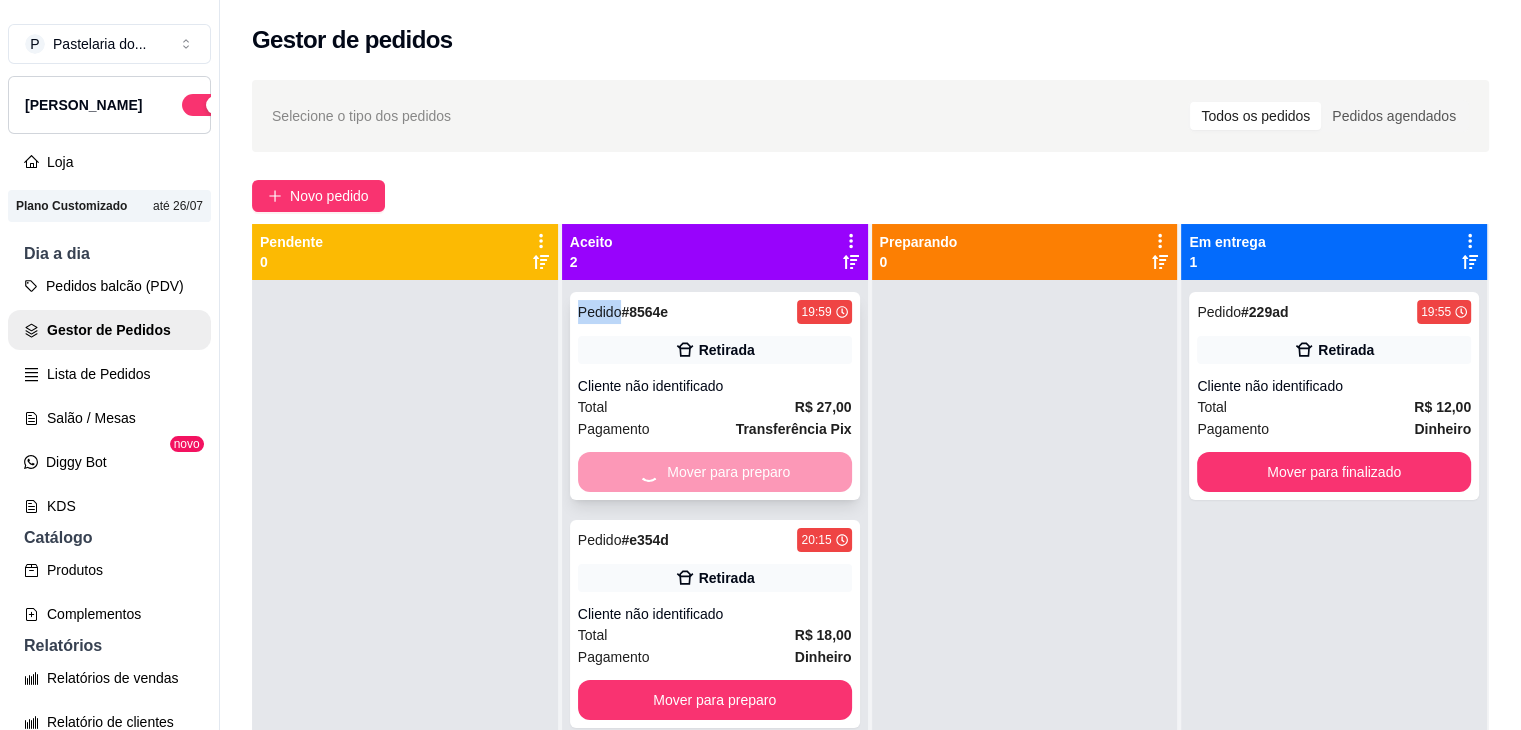 click on "Mover para preparo" at bounding box center [715, 472] 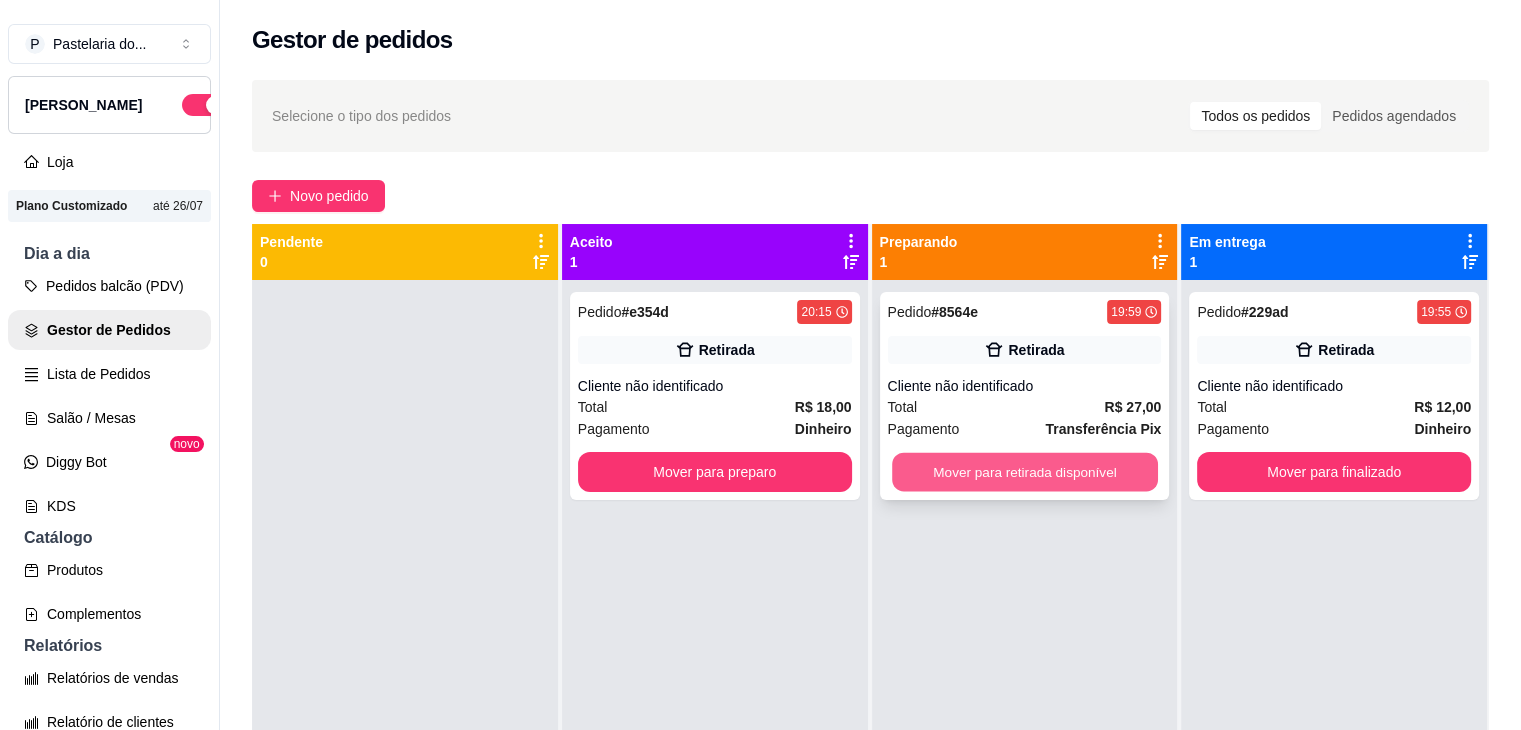 click on "Mover para retirada disponível" at bounding box center (1025, 472) 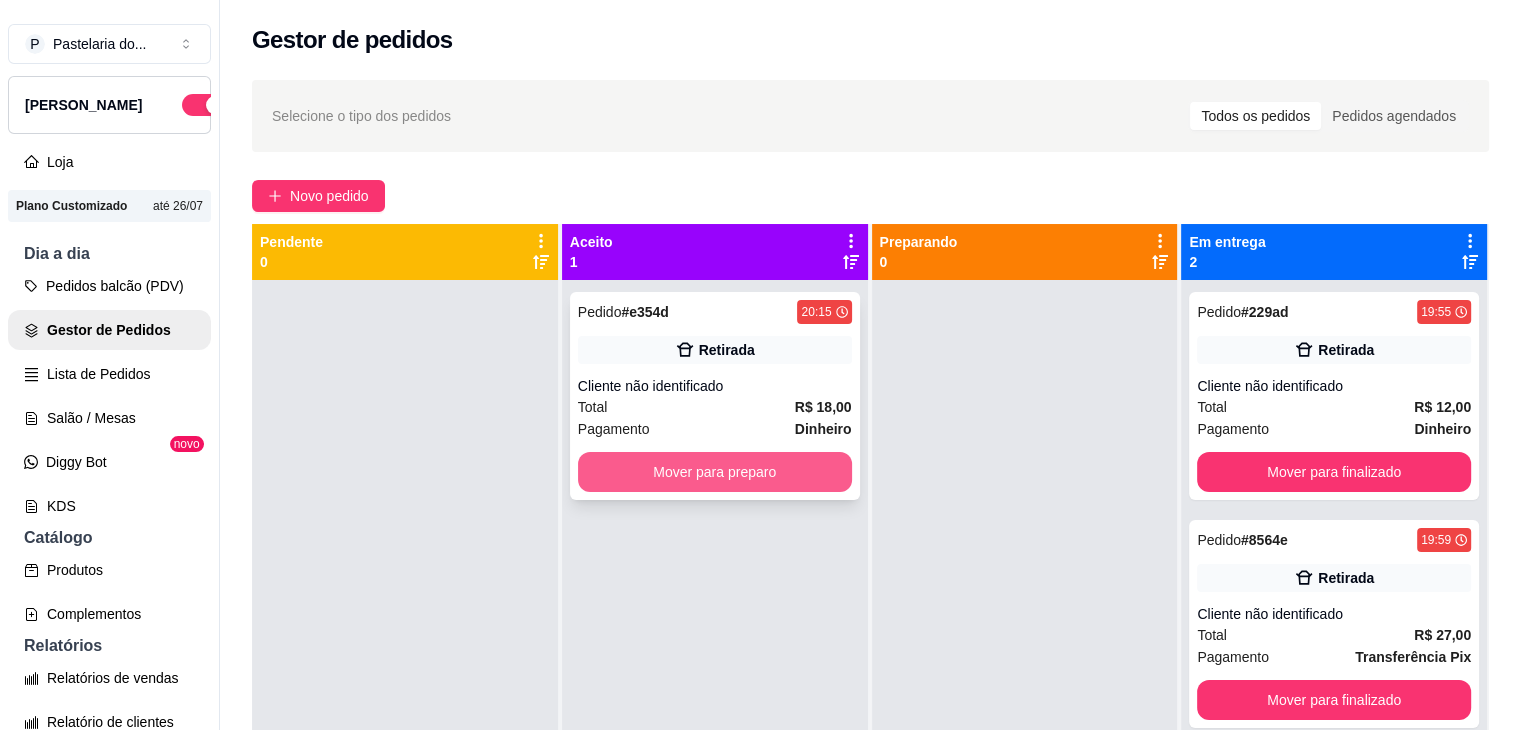 click on "Mover para preparo" at bounding box center (715, 472) 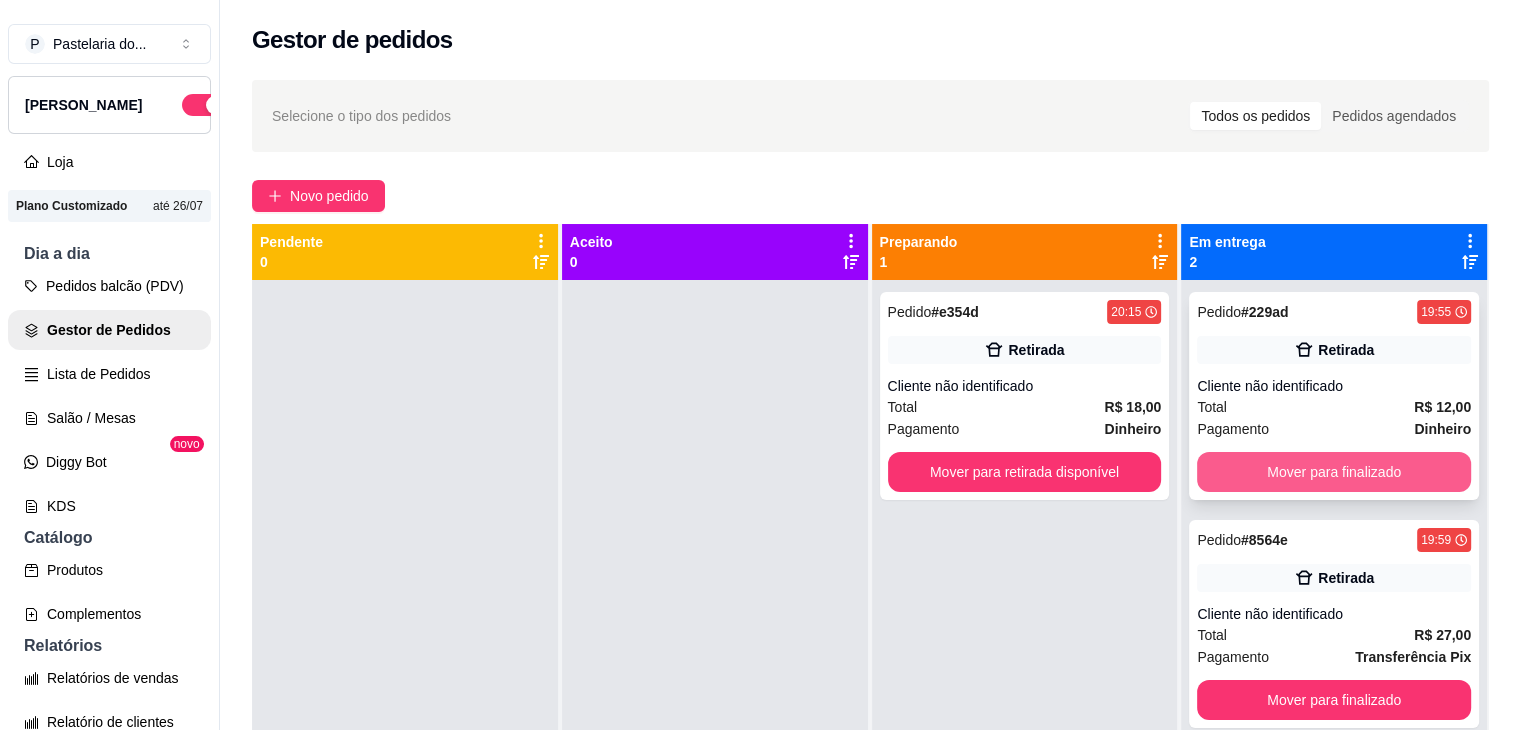 click on "Mover para finalizado" at bounding box center (1334, 472) 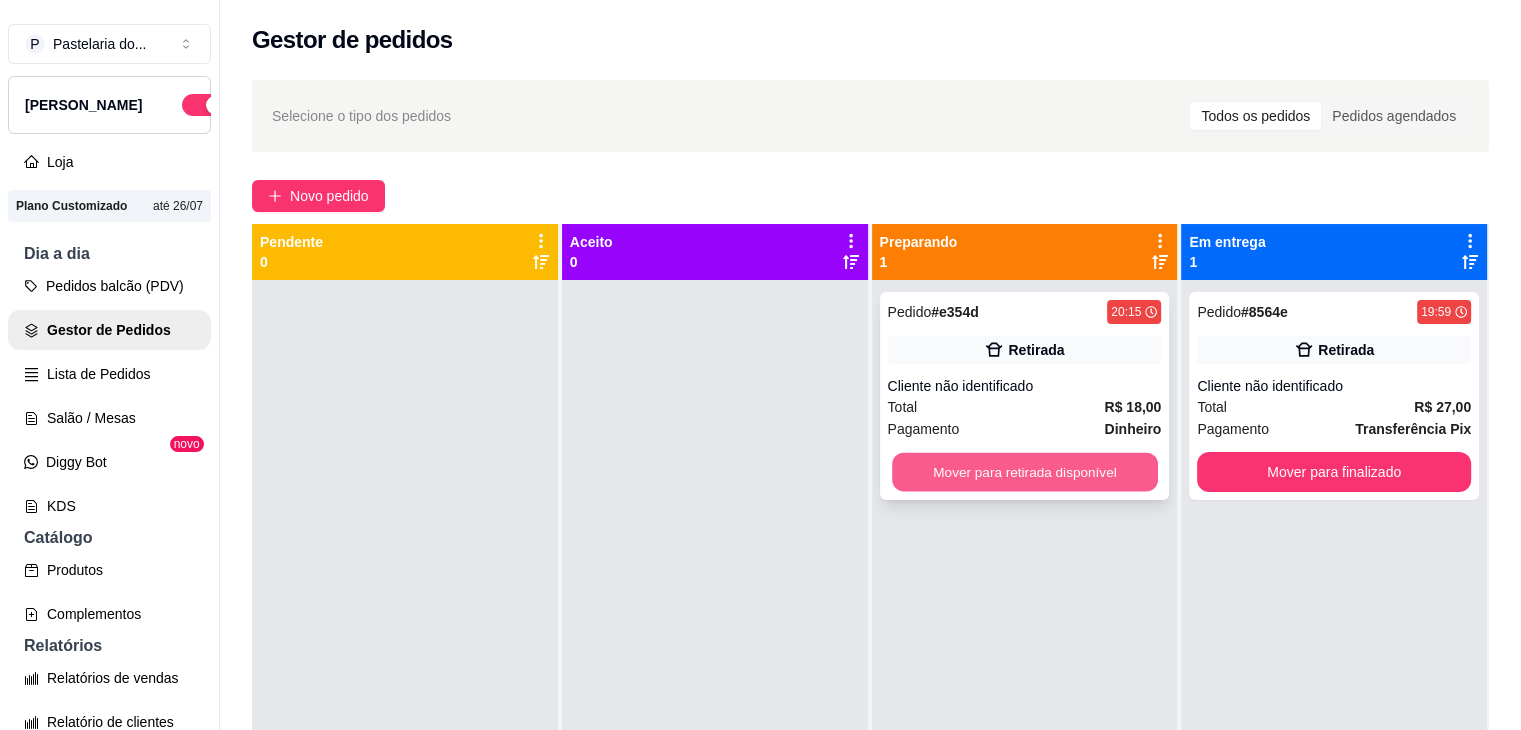 click on "Mover para retirada disponível" at bounding box center (1025, 472) 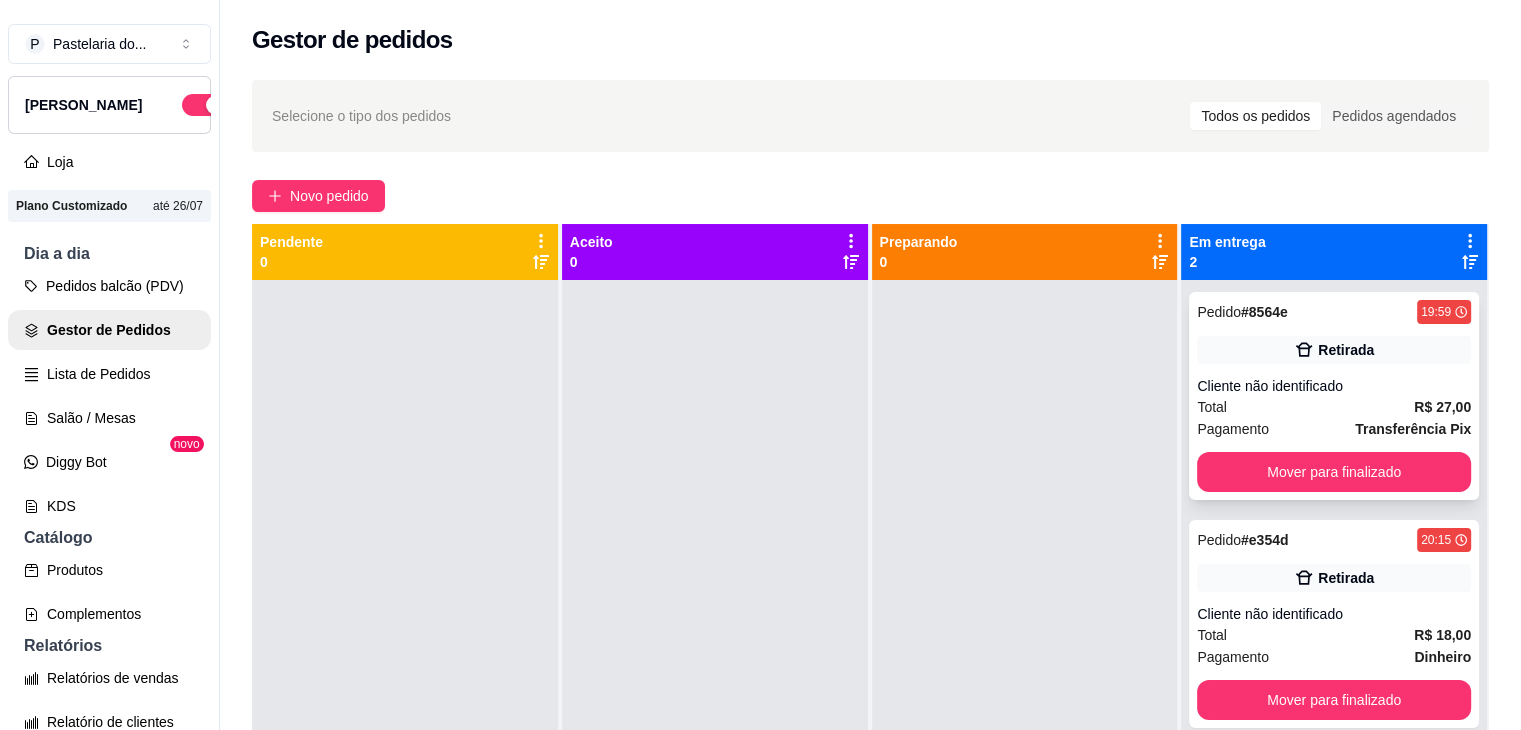 click on "Pedido  # 8564e 19:59 Retirada Cliente não identificado Total R$ 27,00 Pagamento Transferência Pix Mover para finalizado" at bounding box center [1334, 396] 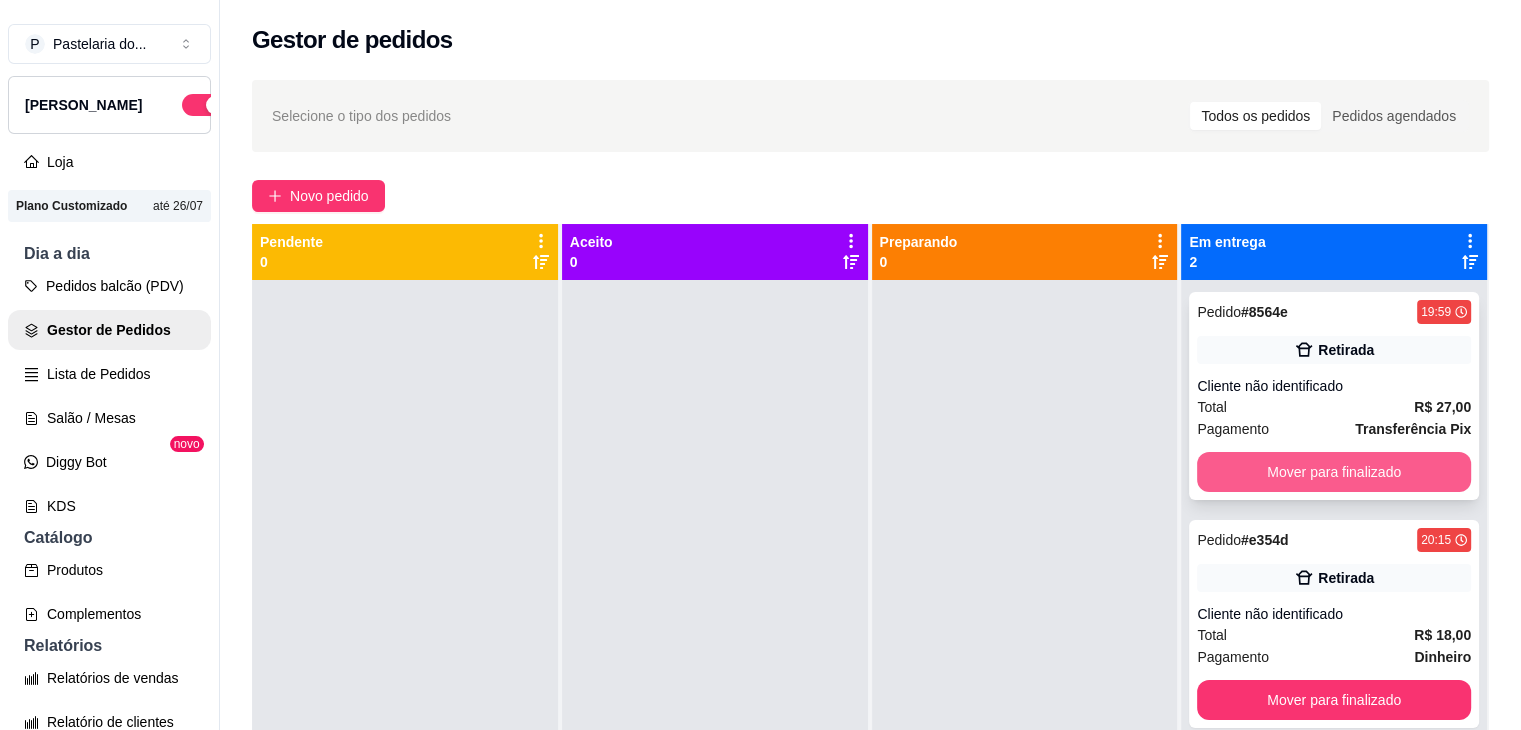 click on "Mover para finalizado" at bounding box center [1334, 472] 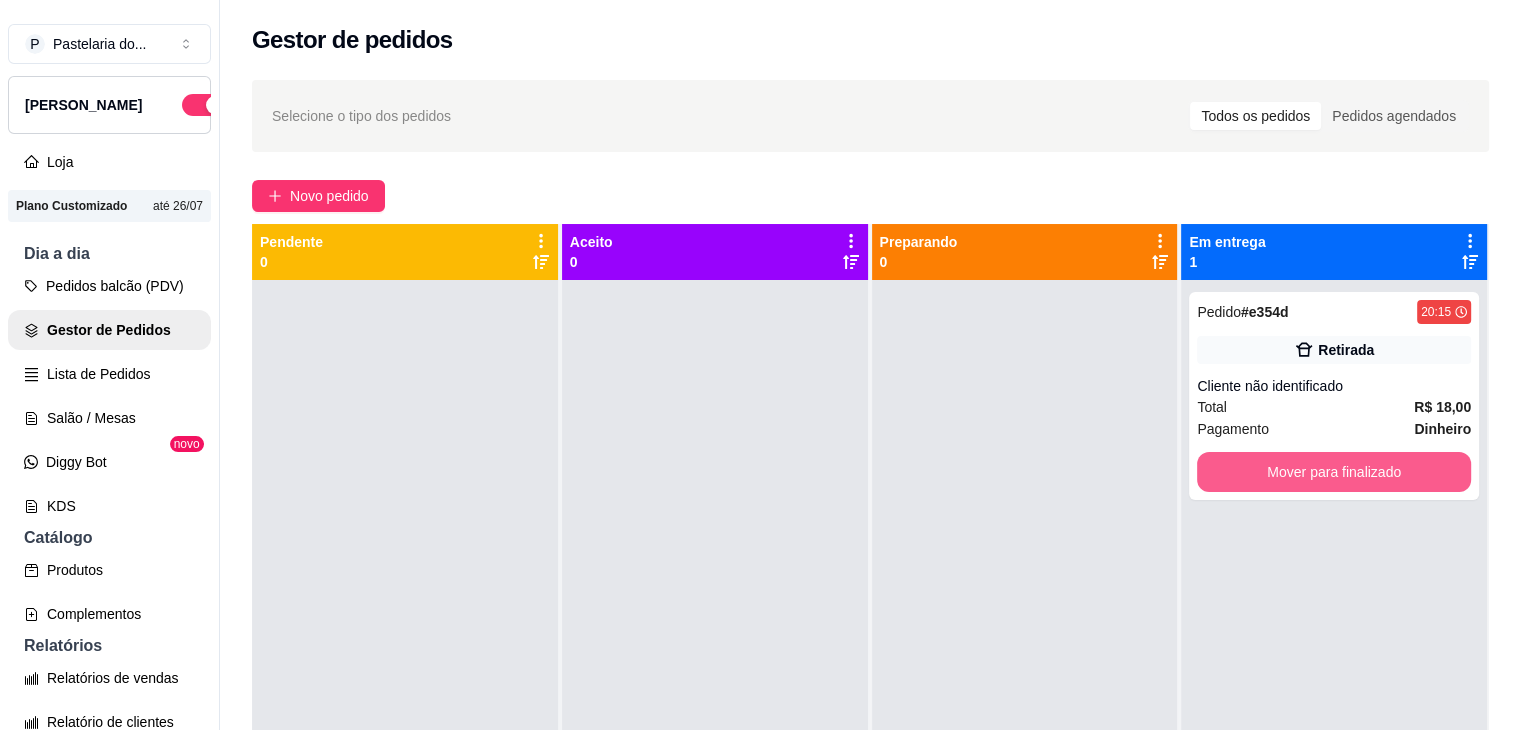 click on "Mover para finalizado" at bounding box center [1334, 472] 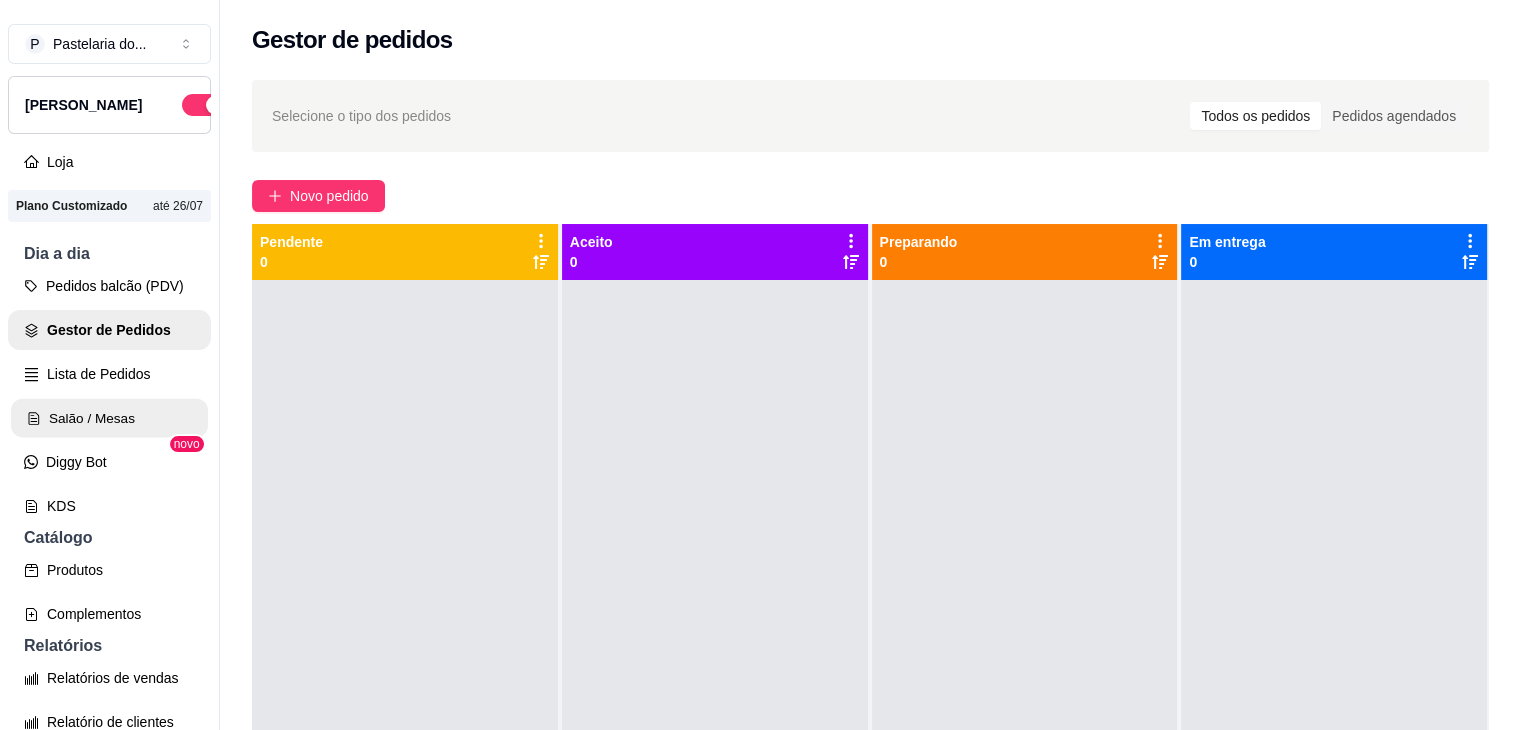click on "Salão / Mesas" at bounding box center [109, 418] 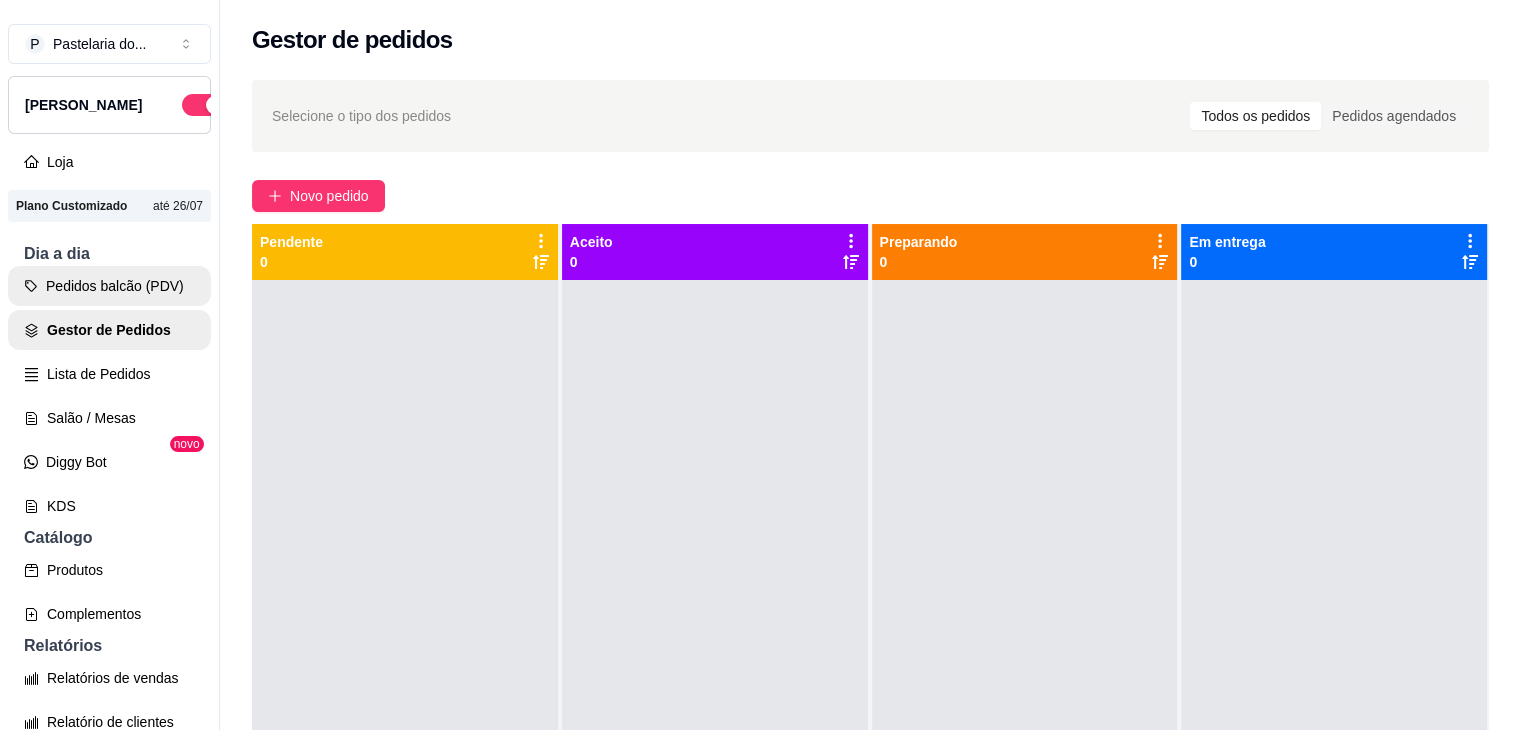 click on "Pedidos balcão (PDV)" at bounding box center (109, 286) 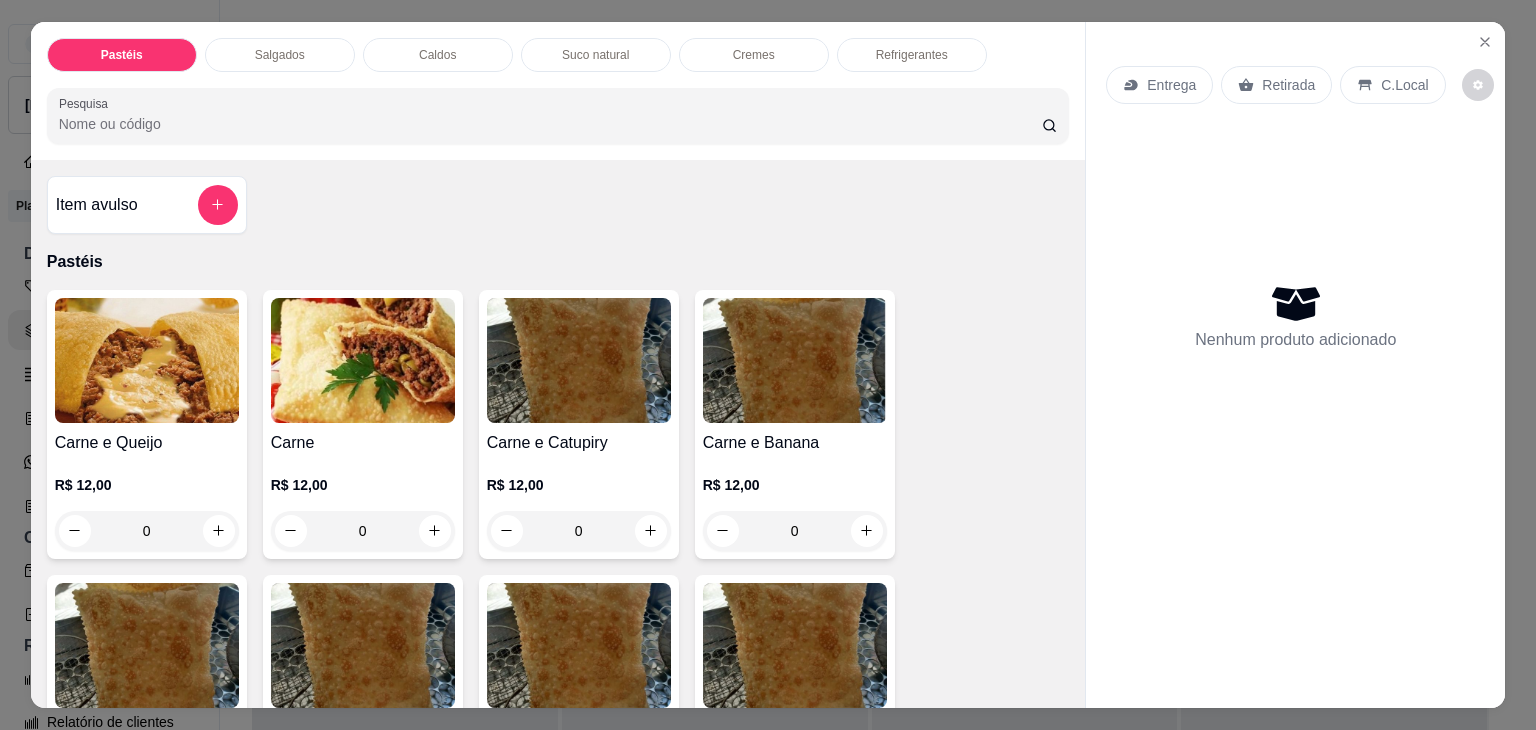 click on "Pastéis  Salgados  Caldos Suco natural Cremes Refrigerantes Pesquisa" at bounding box center [558, 91] 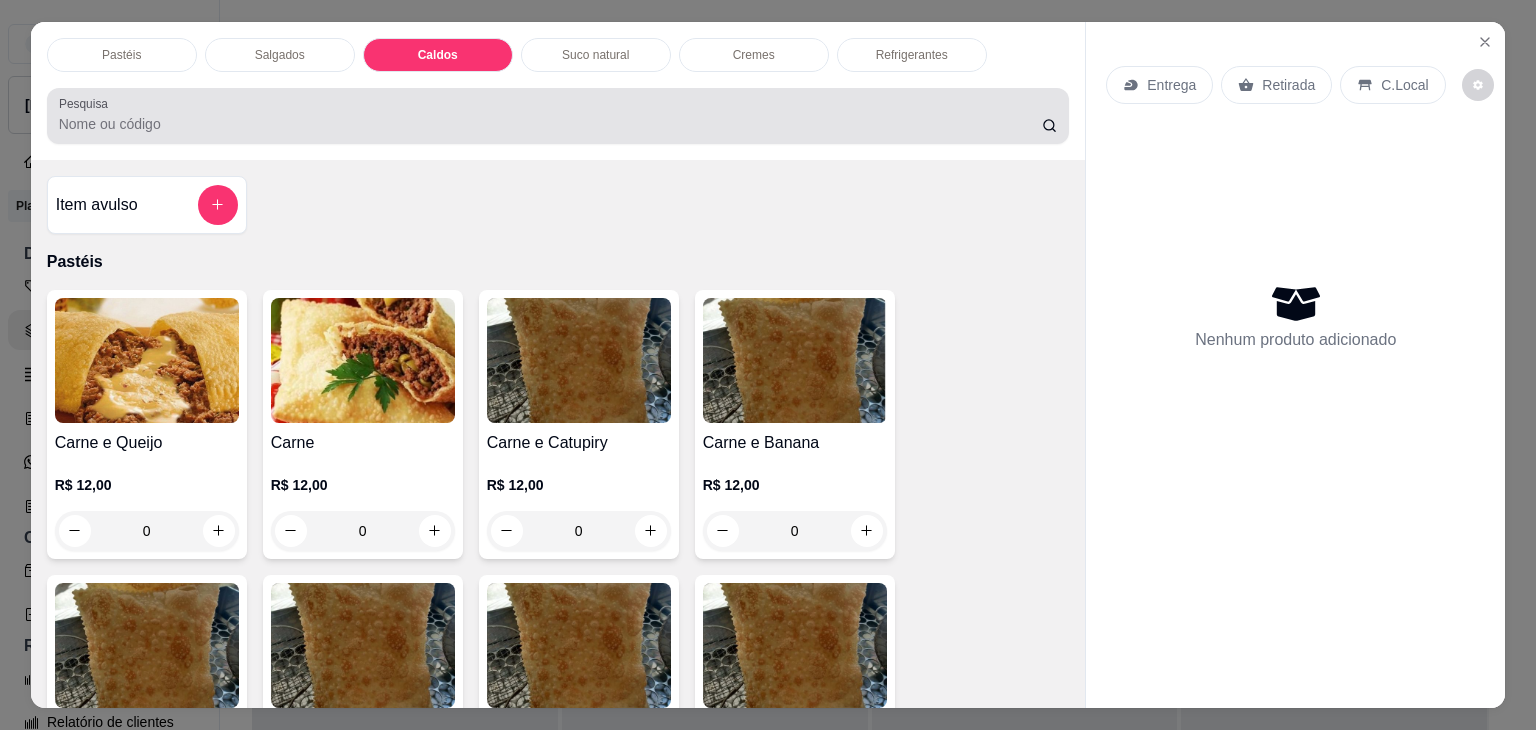click at bounding box center (558, 116) 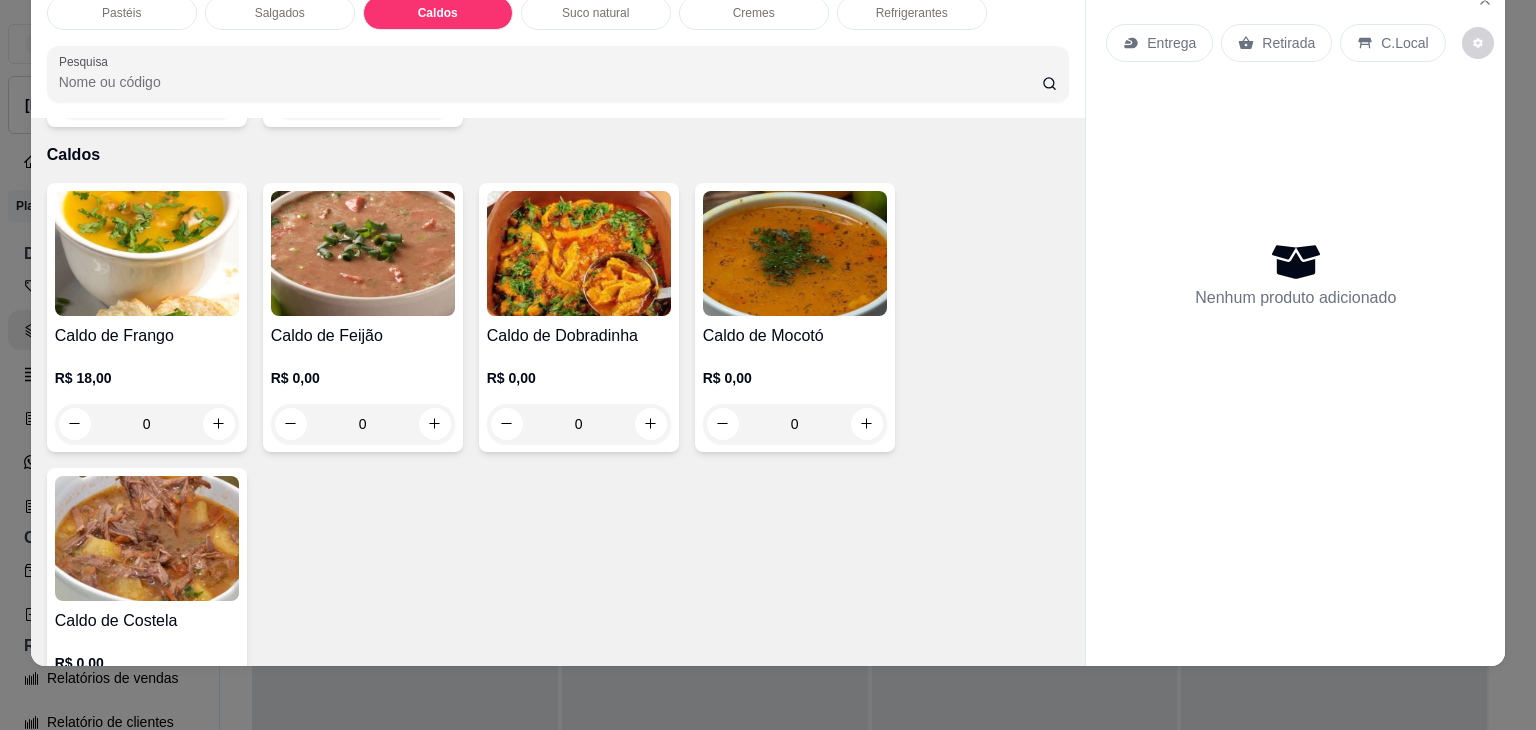 click at bounding box center (147, 538) 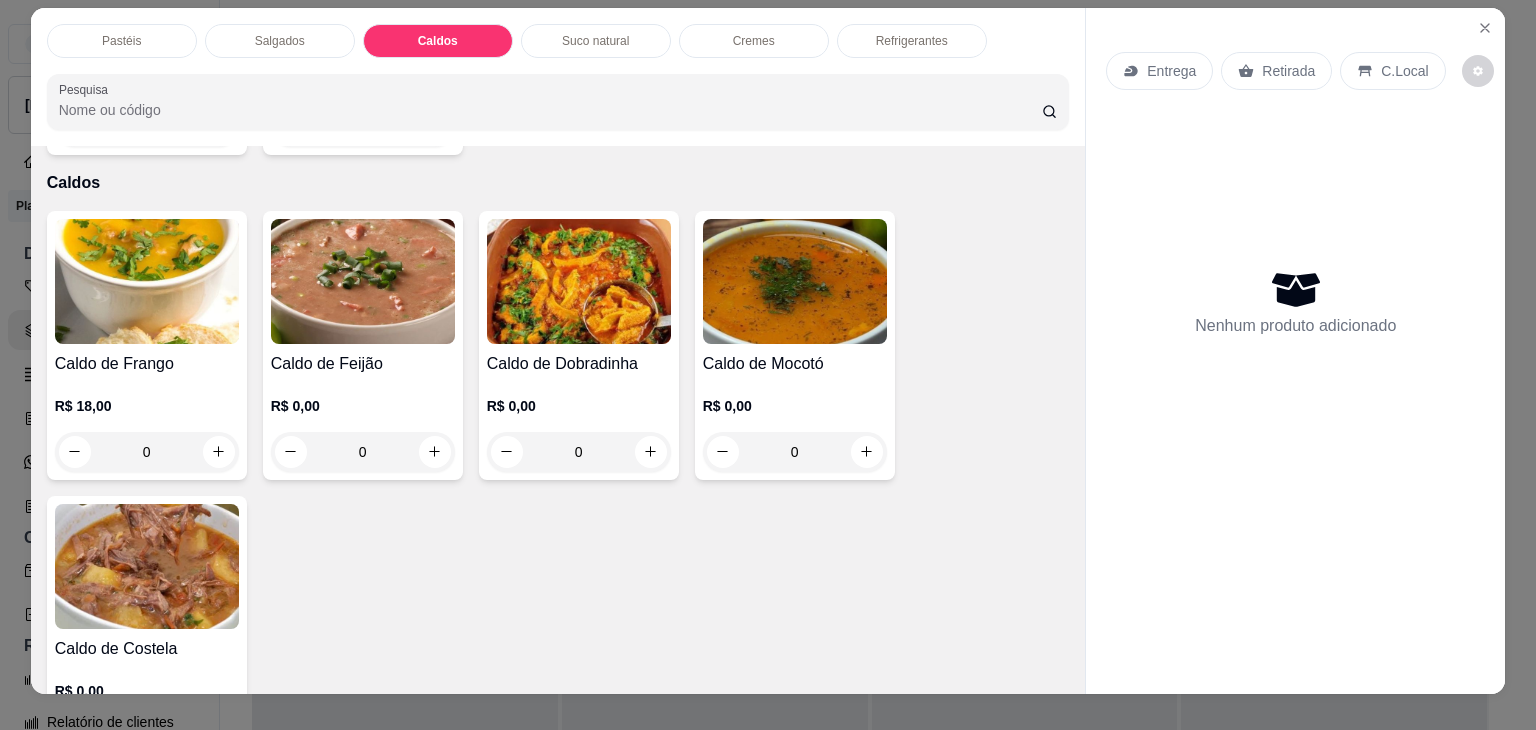 click at bounding box center [147, 566] 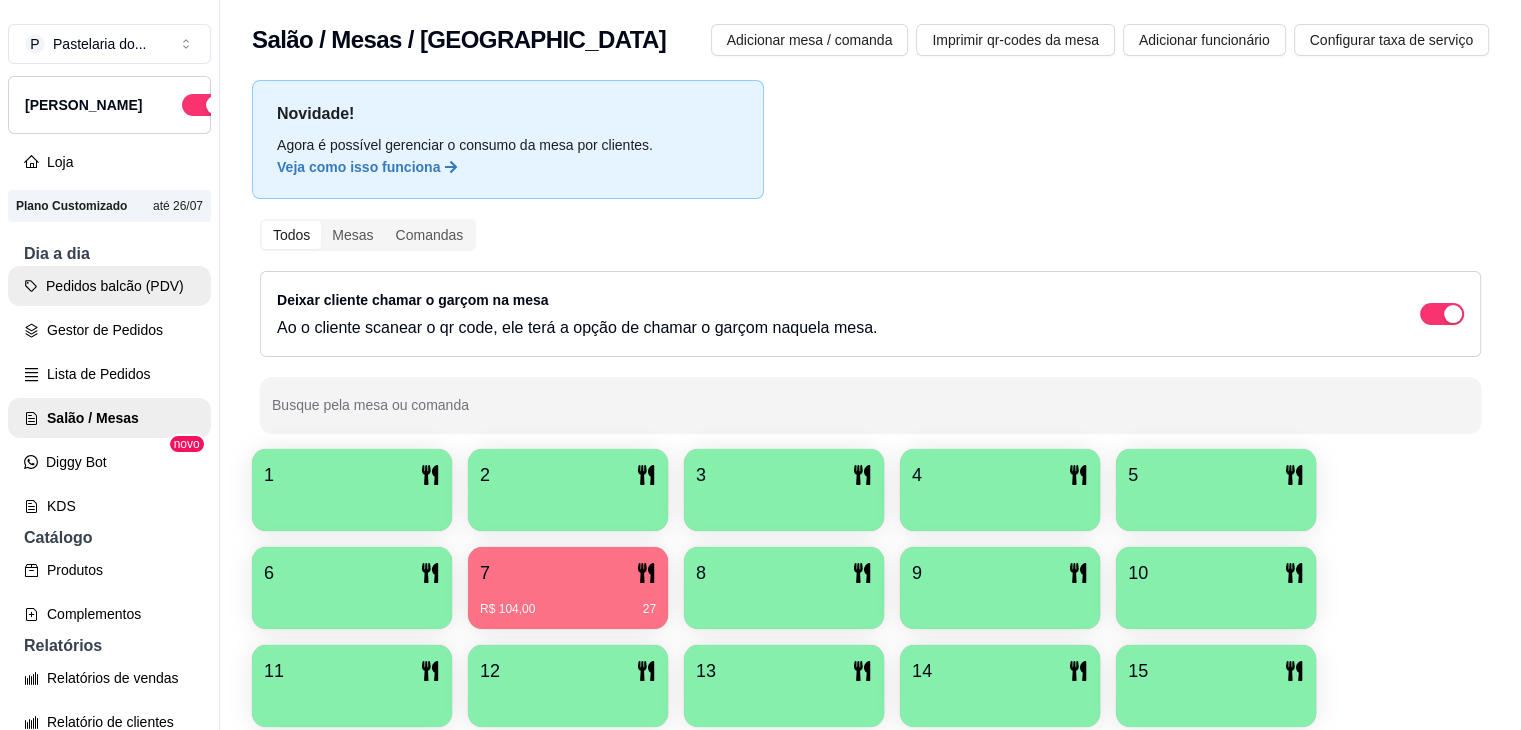 click on "Pedidos balcão (PDV)" at bounding box center [109, 286] 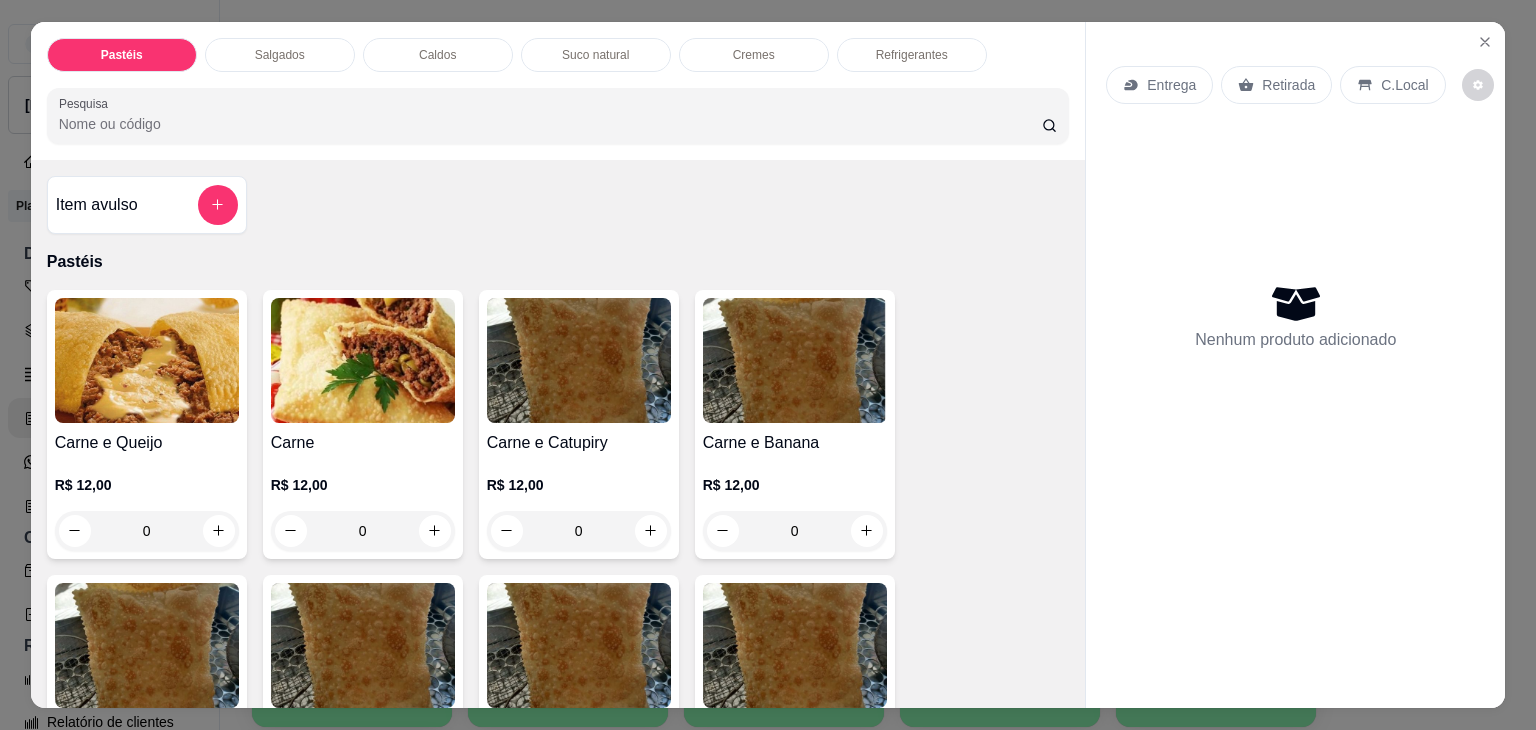 drag, startPoint x: 384, startPoint y: 68, endPoint x: 396, endPoint y: 53, distance: 19.209373 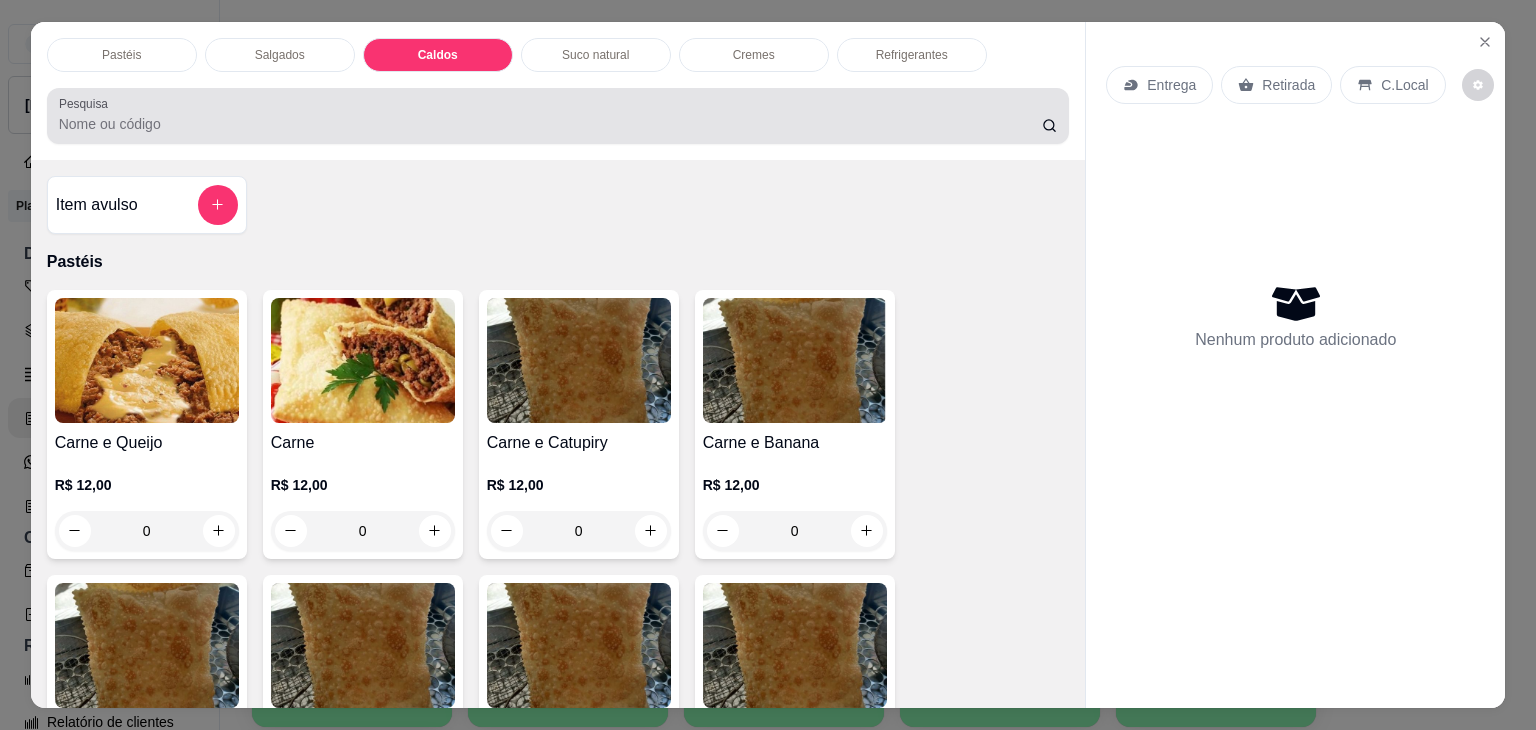 scroll, scrollTop: 2782, scrollLeft: 0, axis: vertical 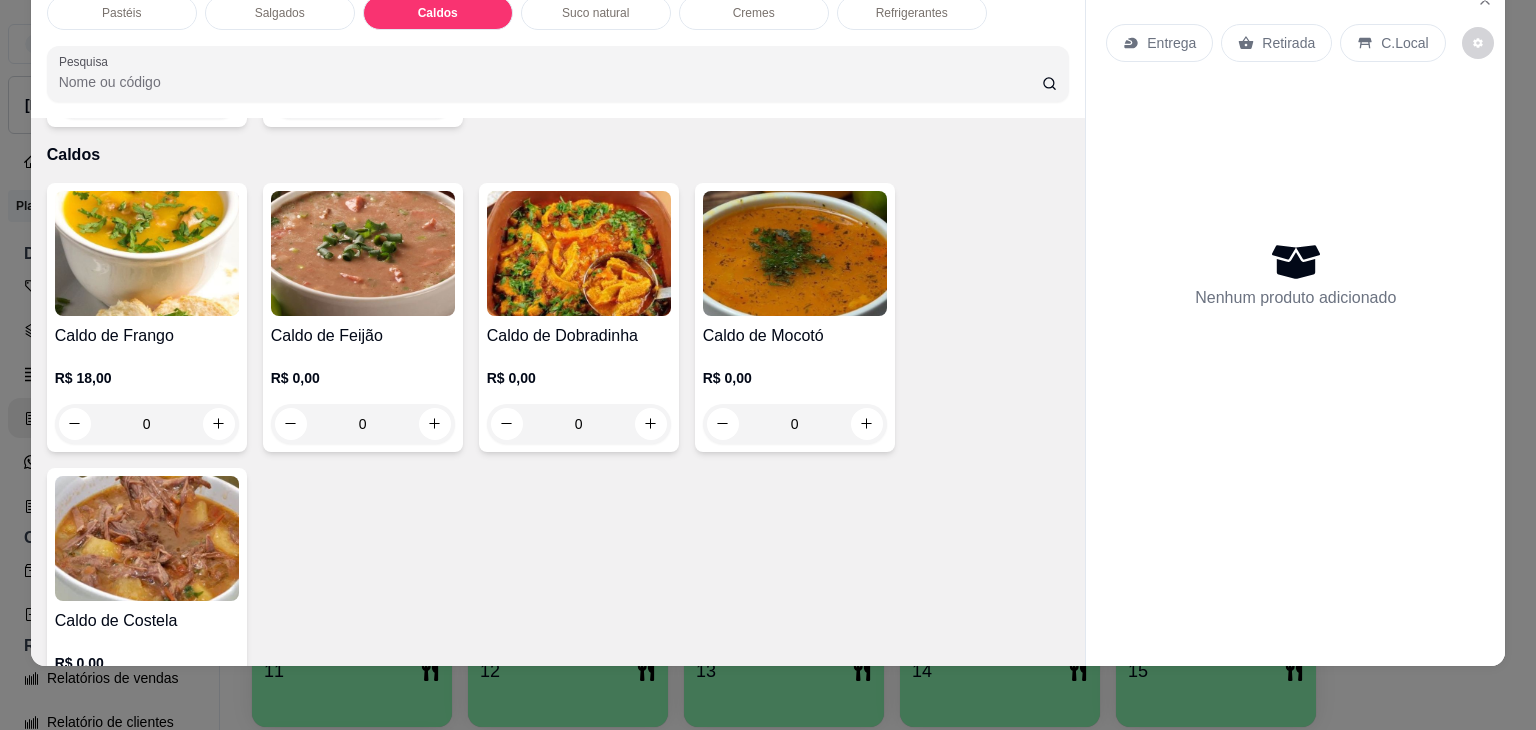 click at bounding box center [147, 538] 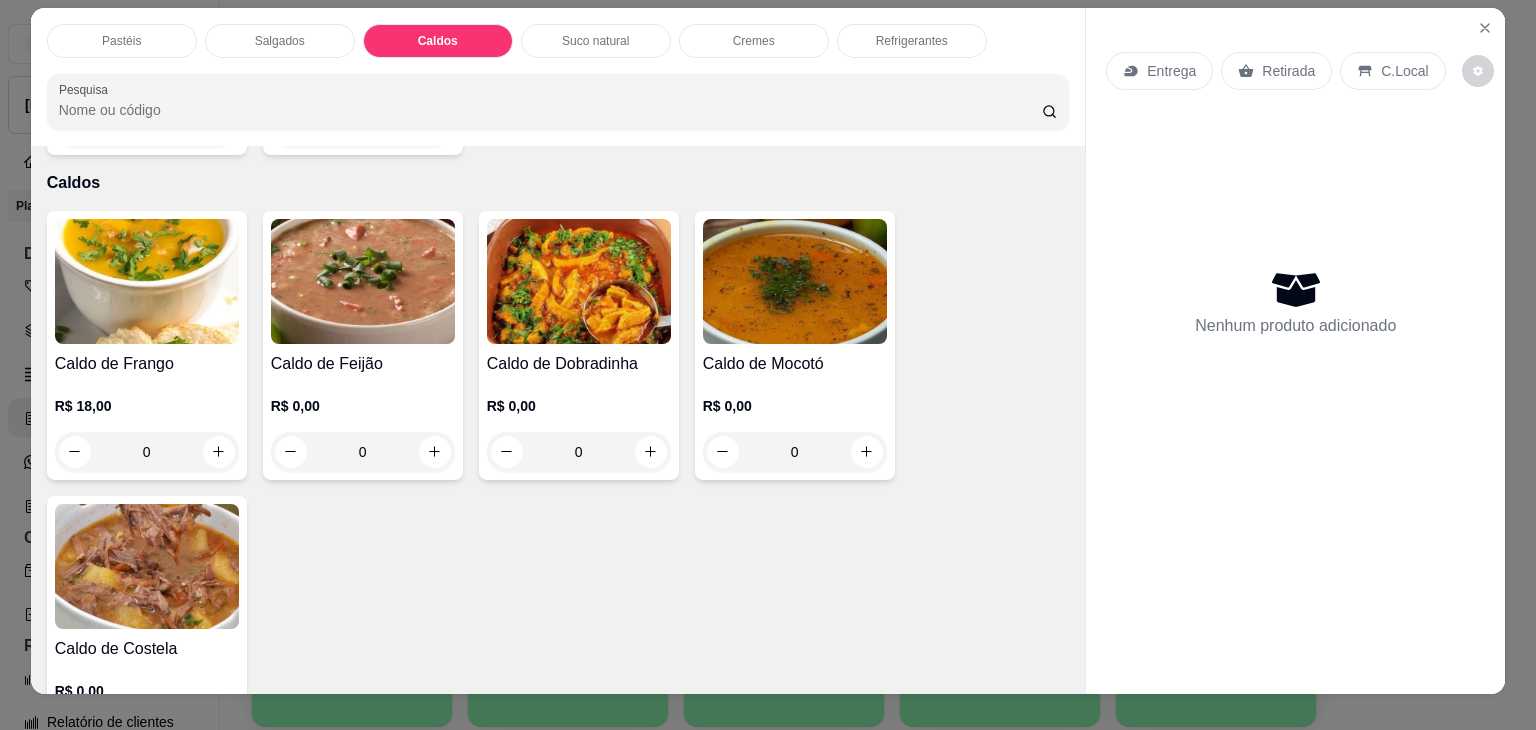 click at bounding box center [147, 566] 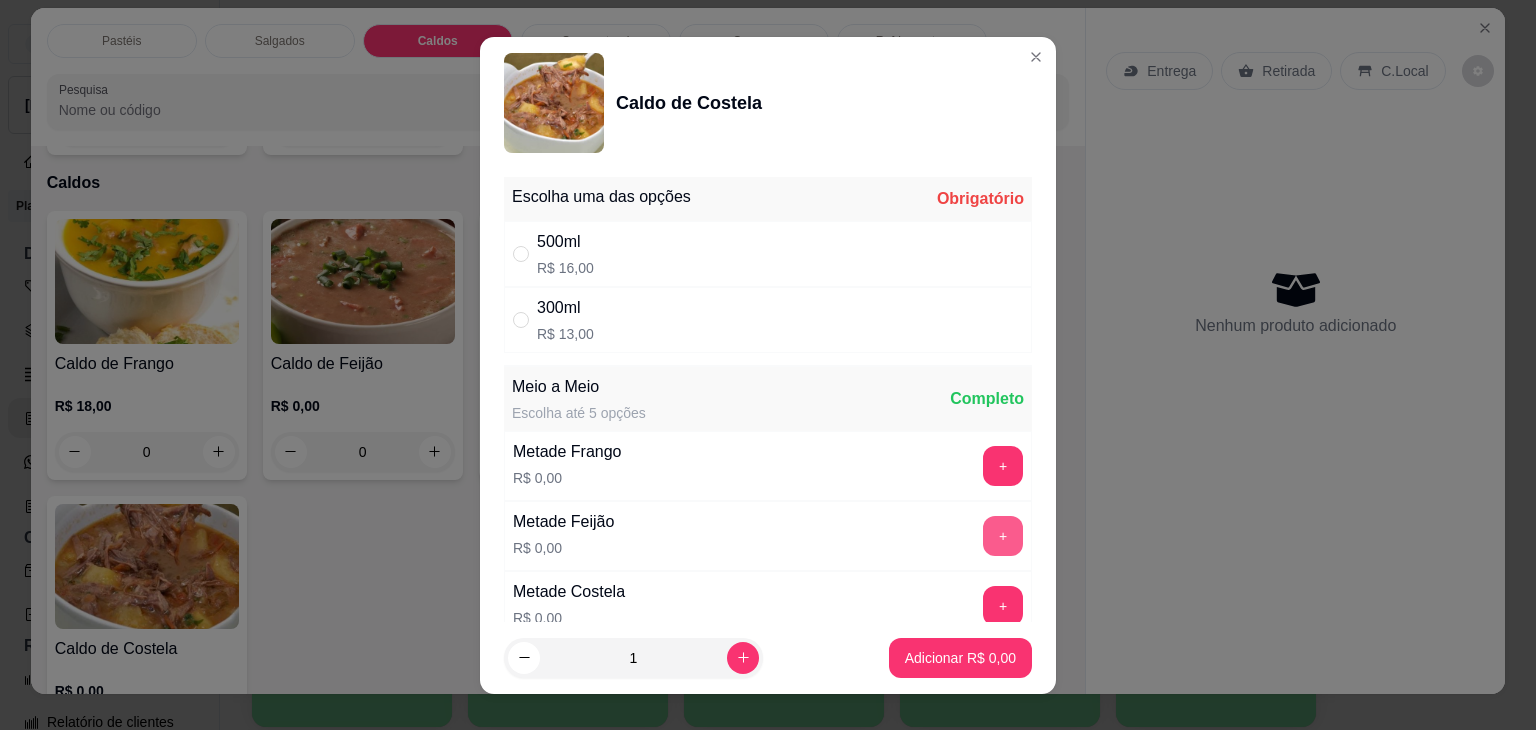 click on "+" at bounding box center (1003, 536) 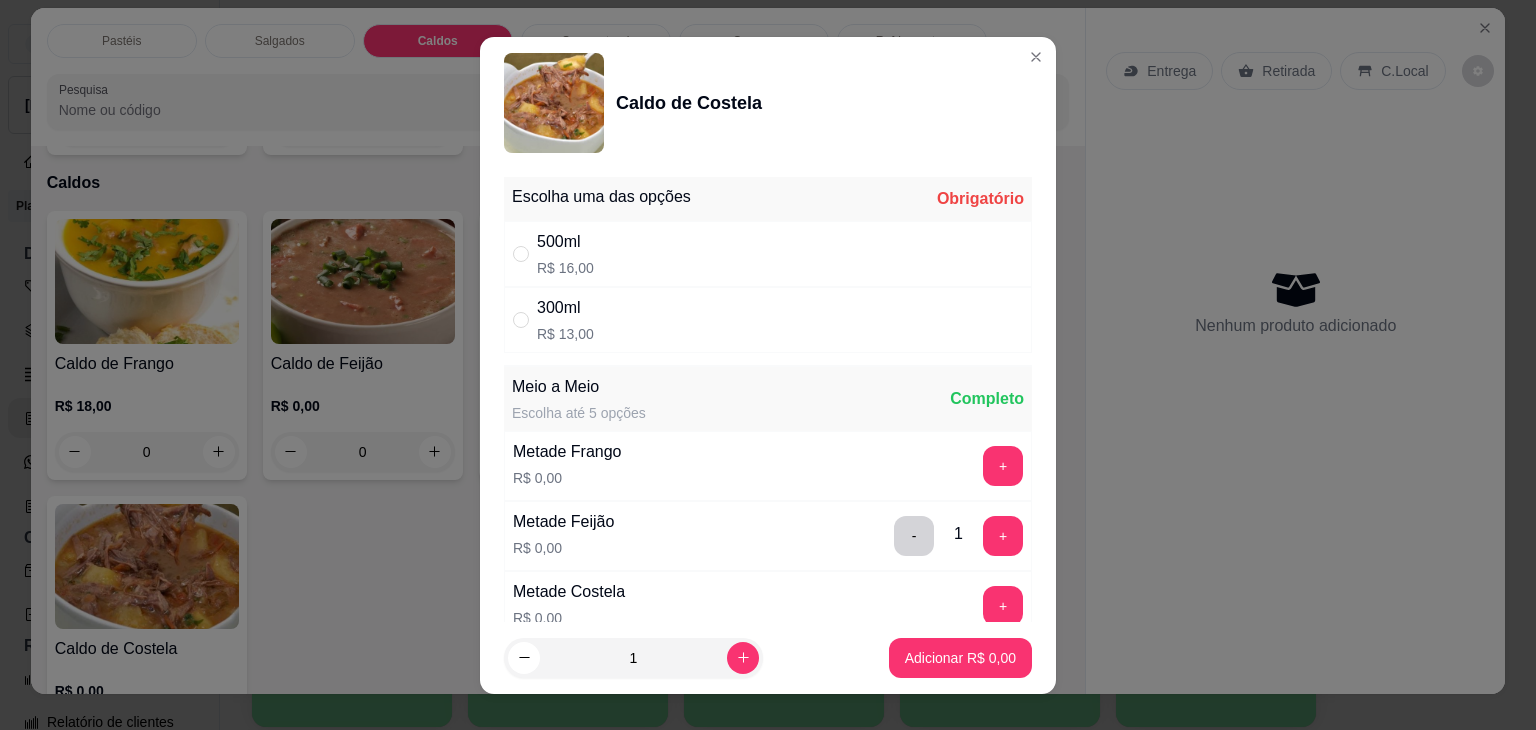 click on "Escolha uma das opções Obrigatório" at bounding box center (768, 199) 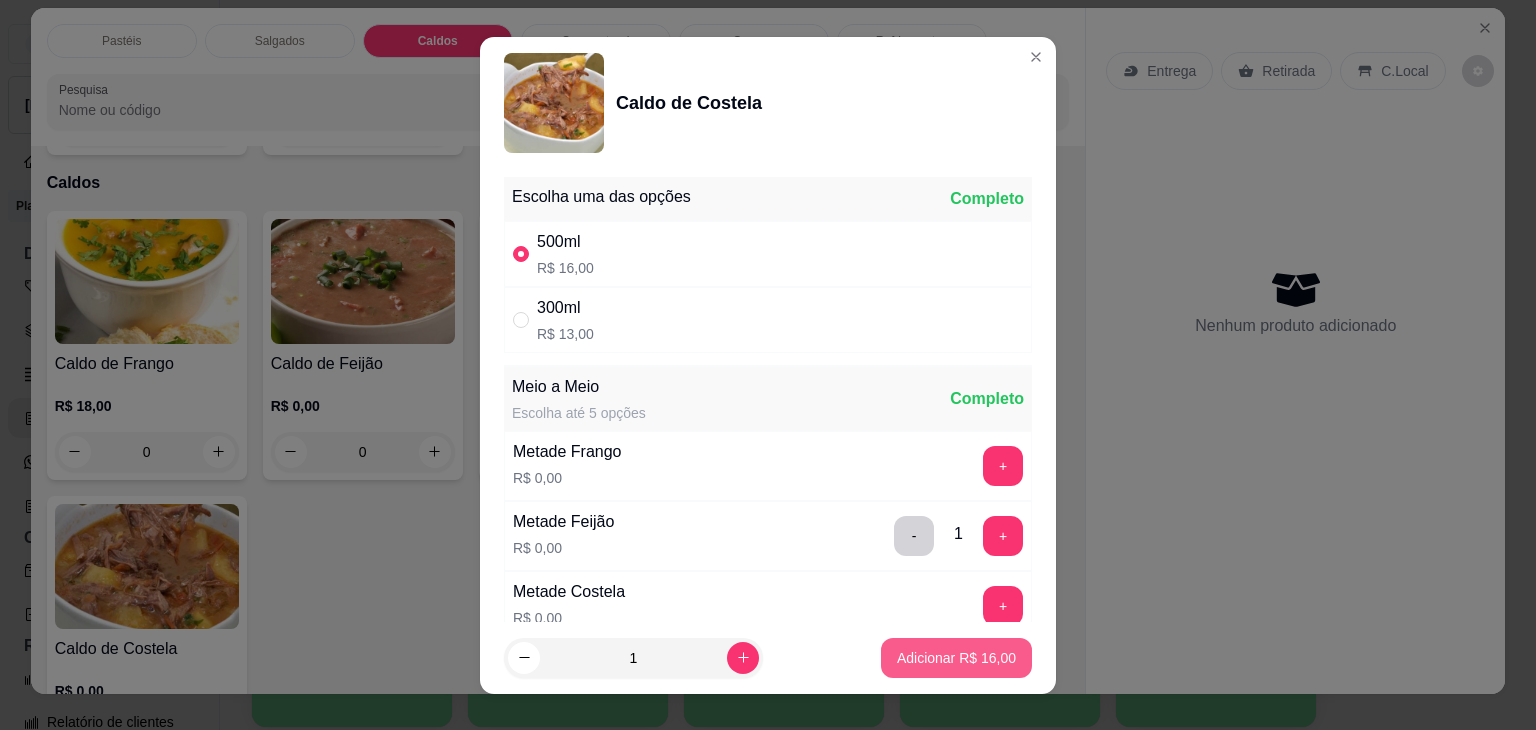 click on "Adicionar   R$ 16,00" at bounding box center (956, 658) 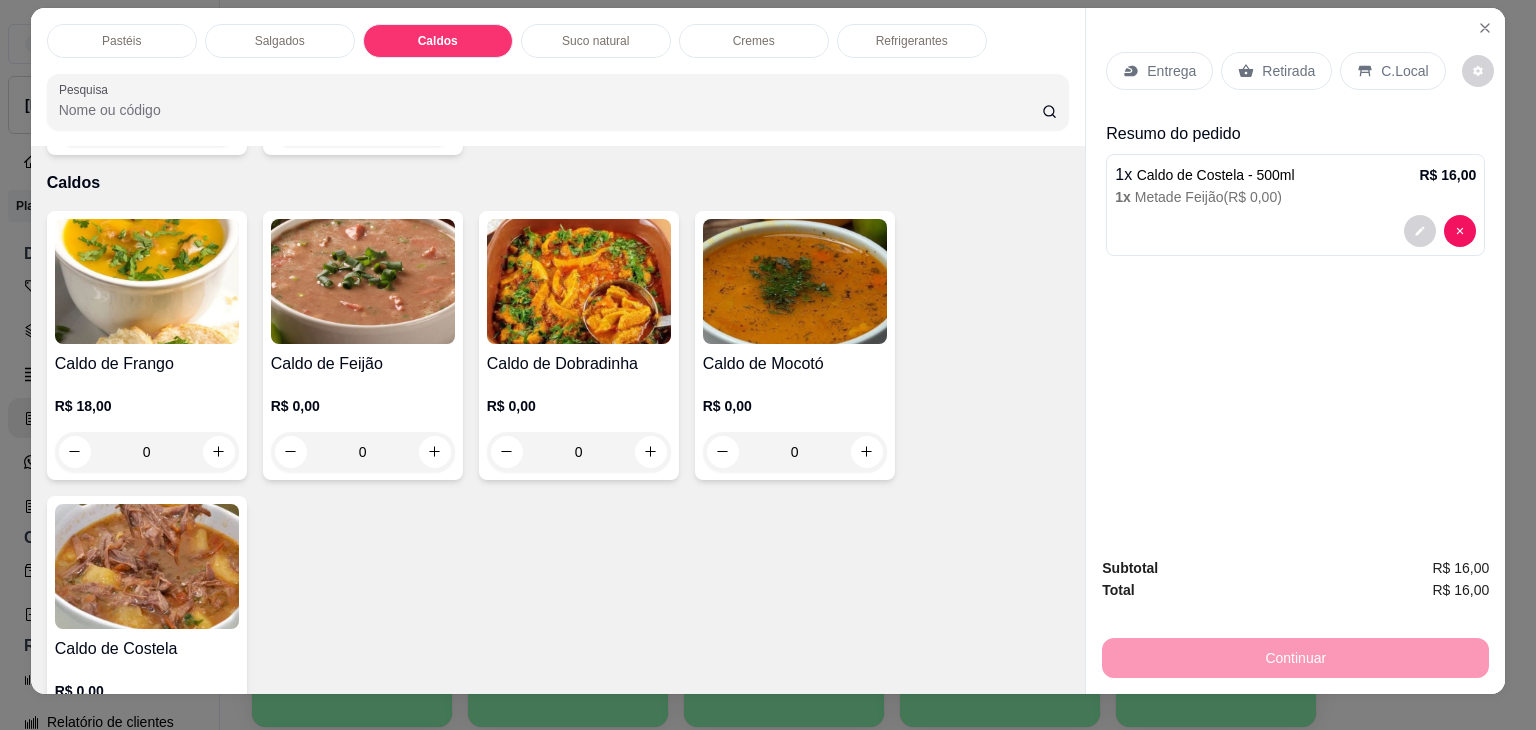 click 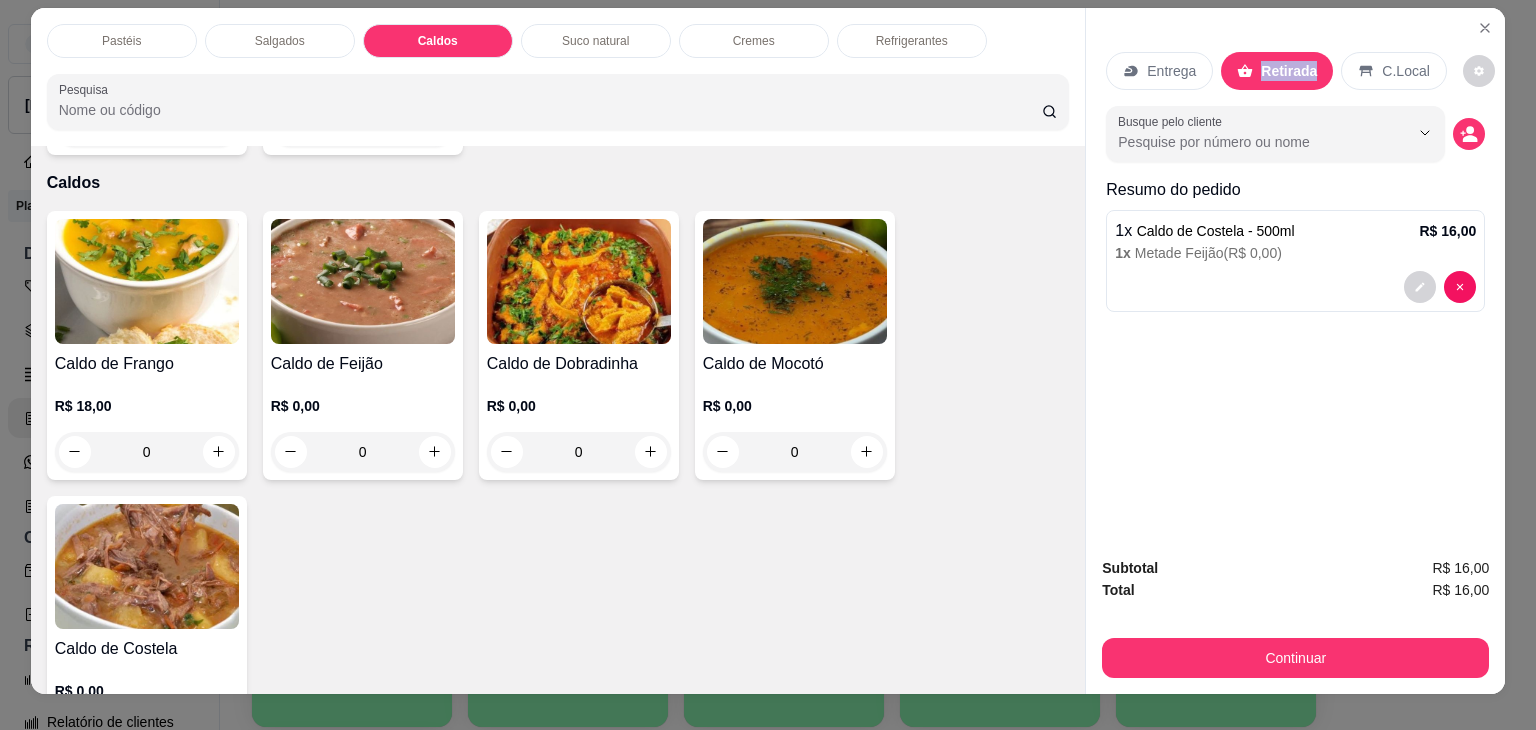 scroll, scrollTop: 0, scrollLeft: 0, axis: both 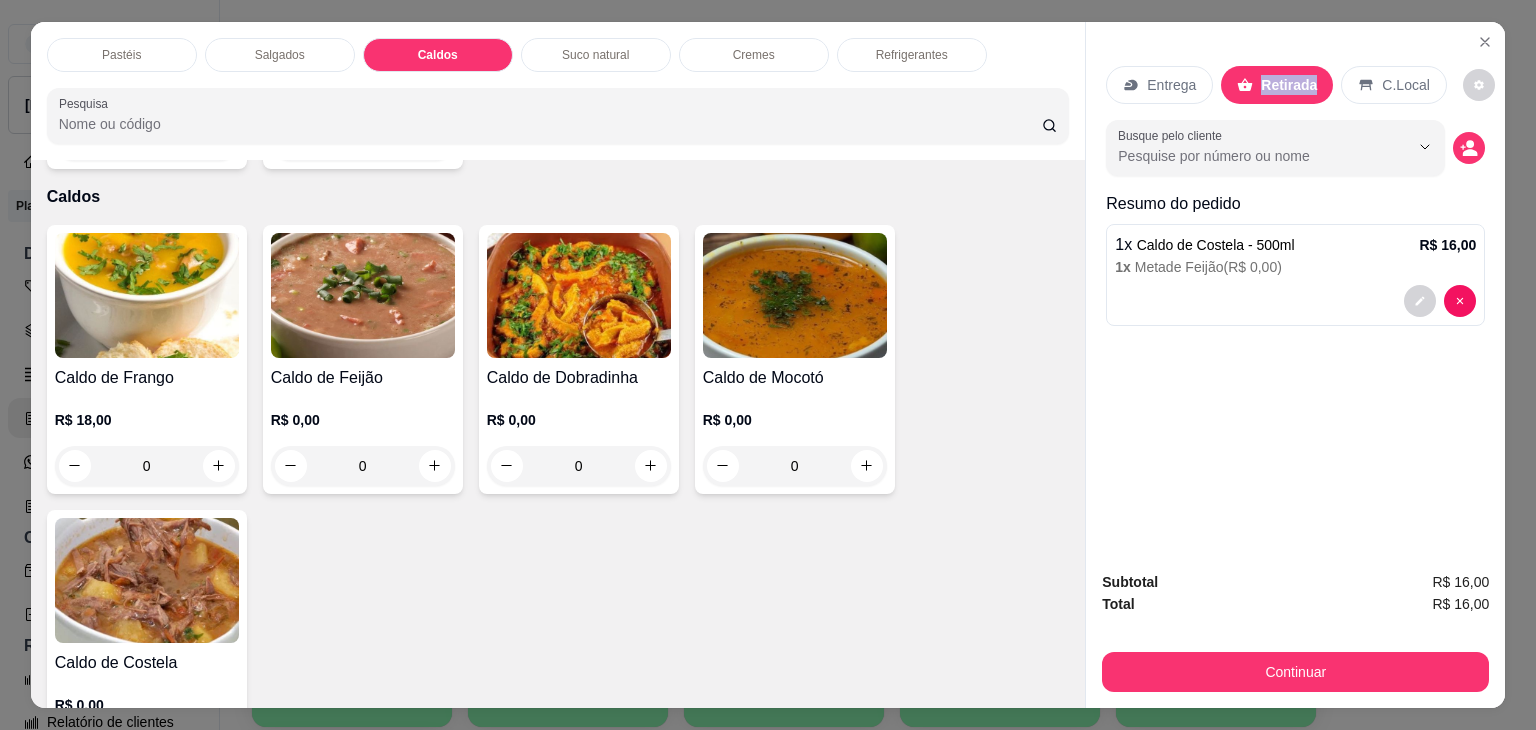 click on "Entrega Retirada C.Local Busque pelo cliente Resumo do pedido 1 x   Caldo de Costela  - 500ml R$ 16,00 1 x   Metade Feijão   ( R$ 0,00 )" at bounding box center (1295, 288) 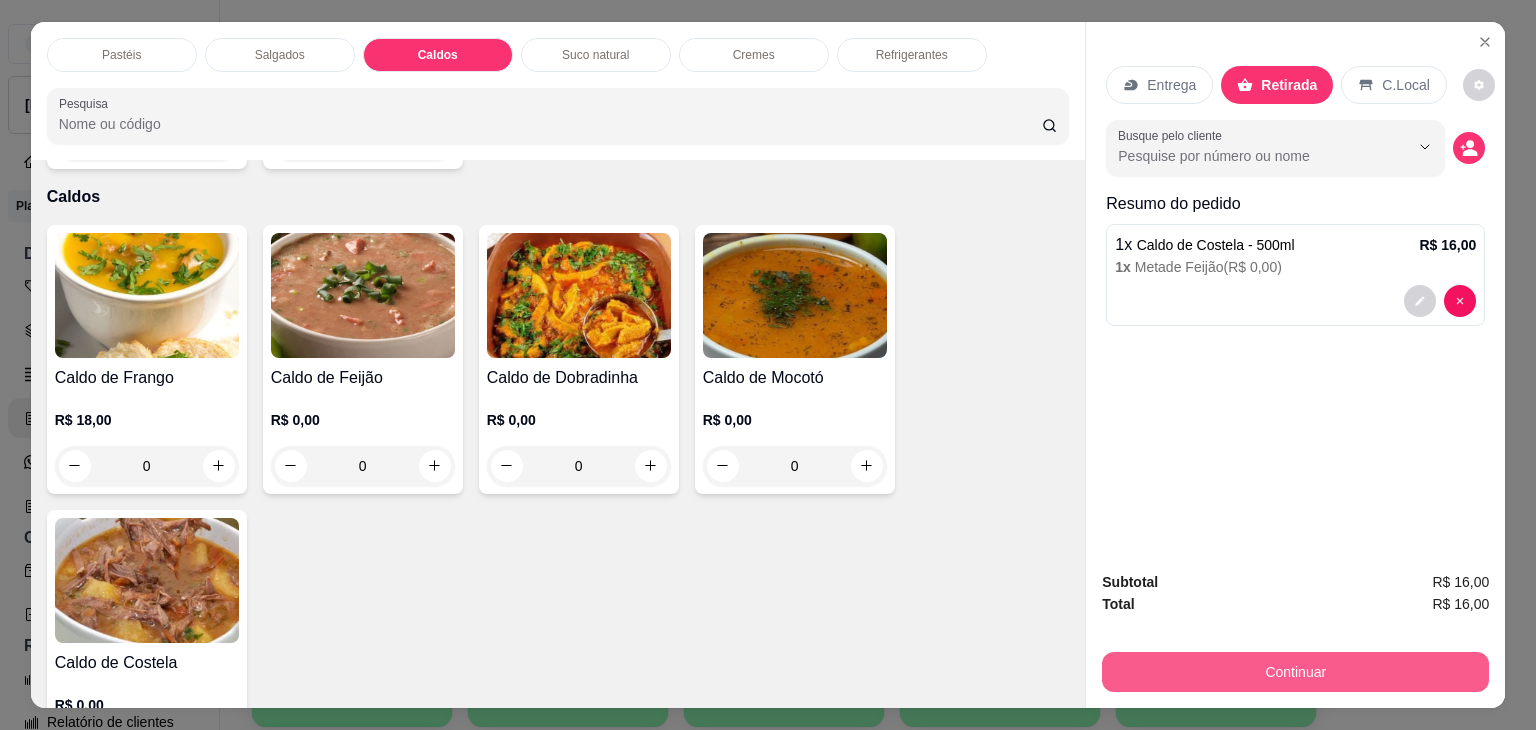 click on "Continuar" at bounding box center (1295, 672) 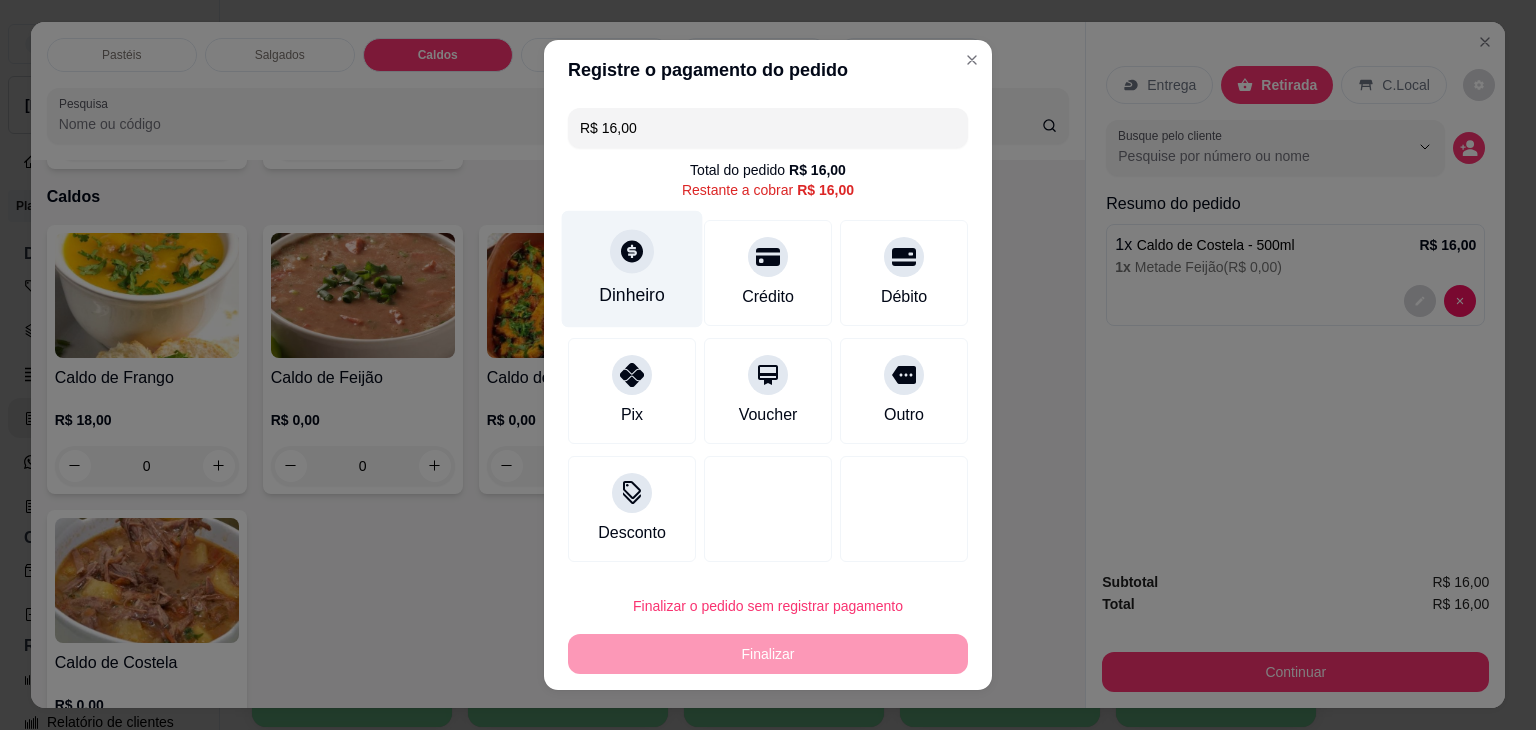 click on "Dinheiro" at bounding box center [632, 269] 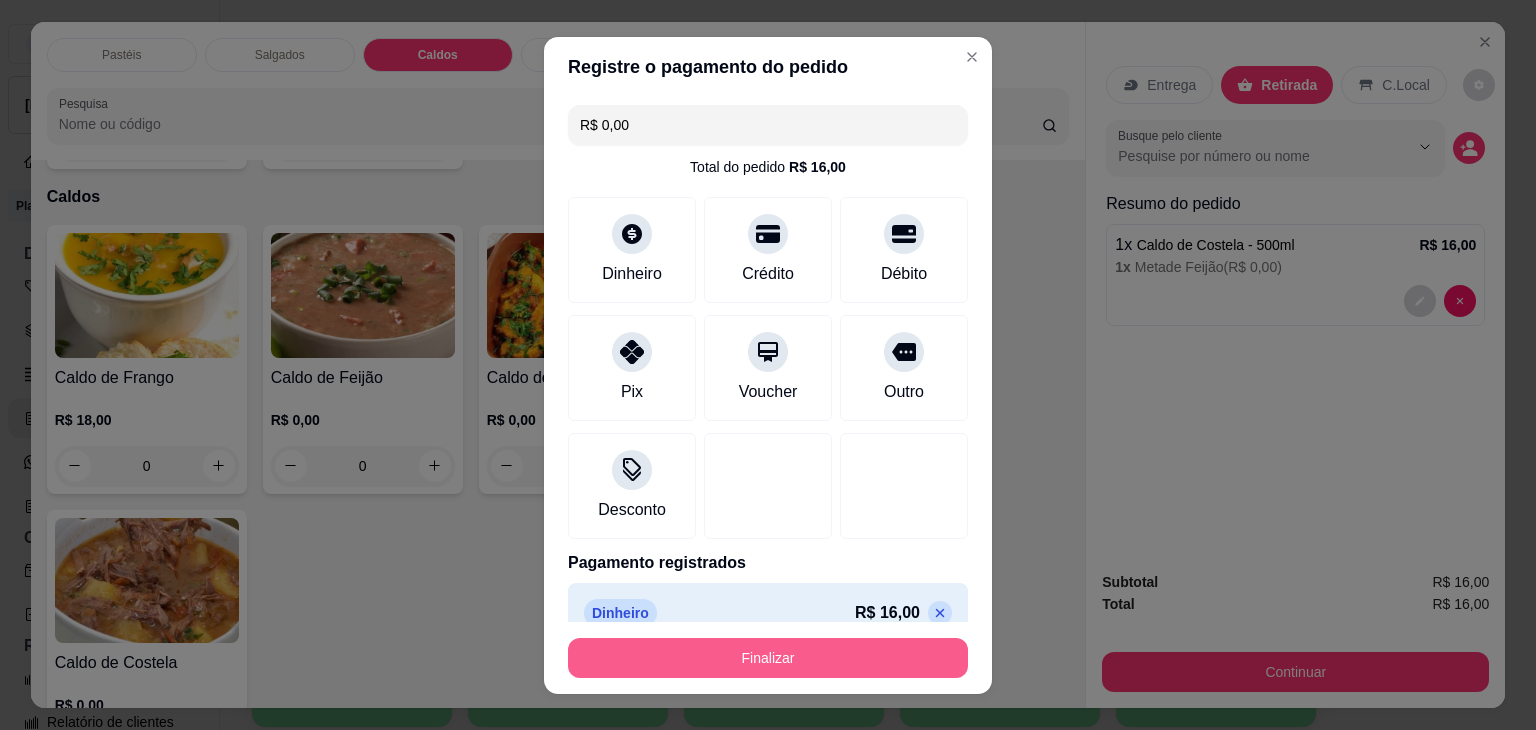 click on "Finalizar" at bounding box center (768, 658) 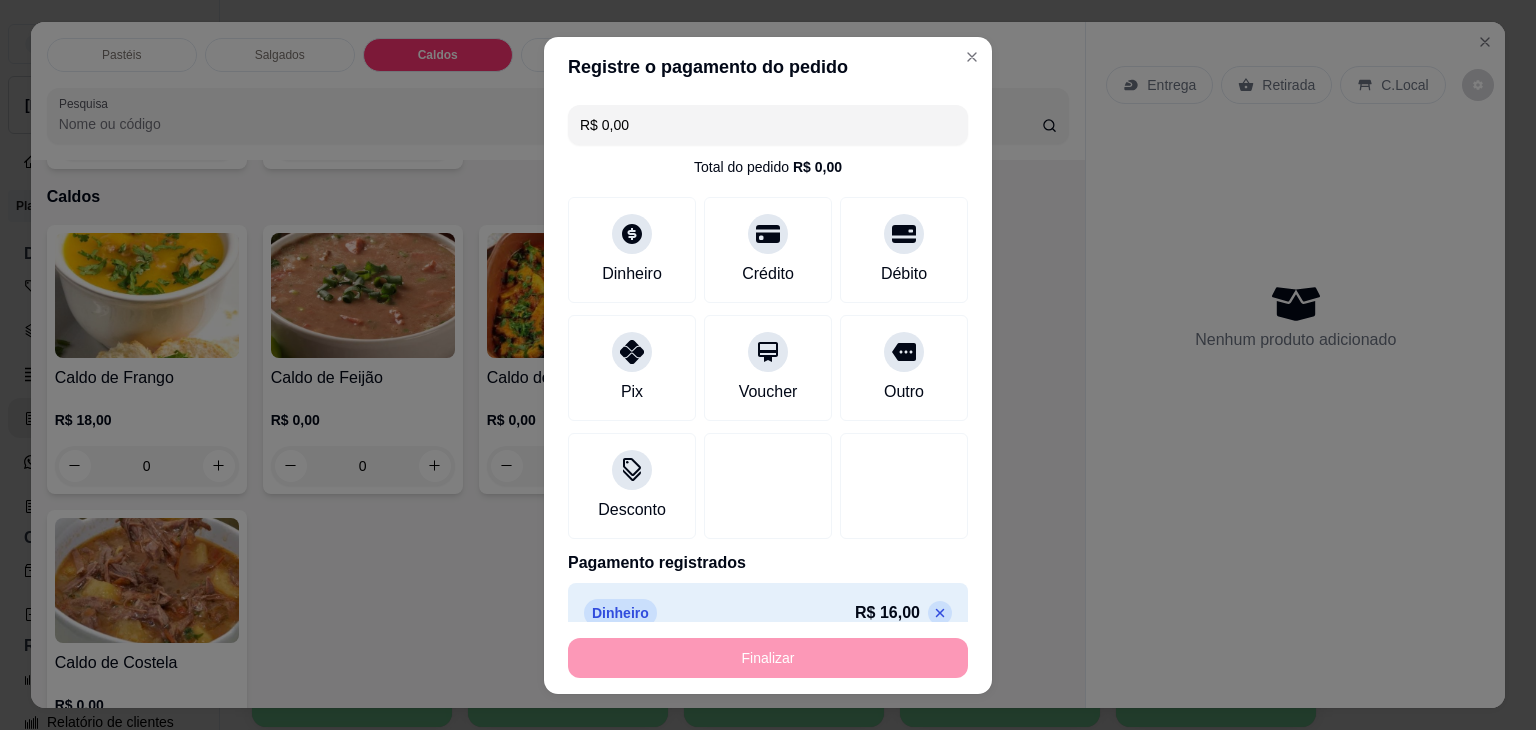 type on "-R$ 16,00" 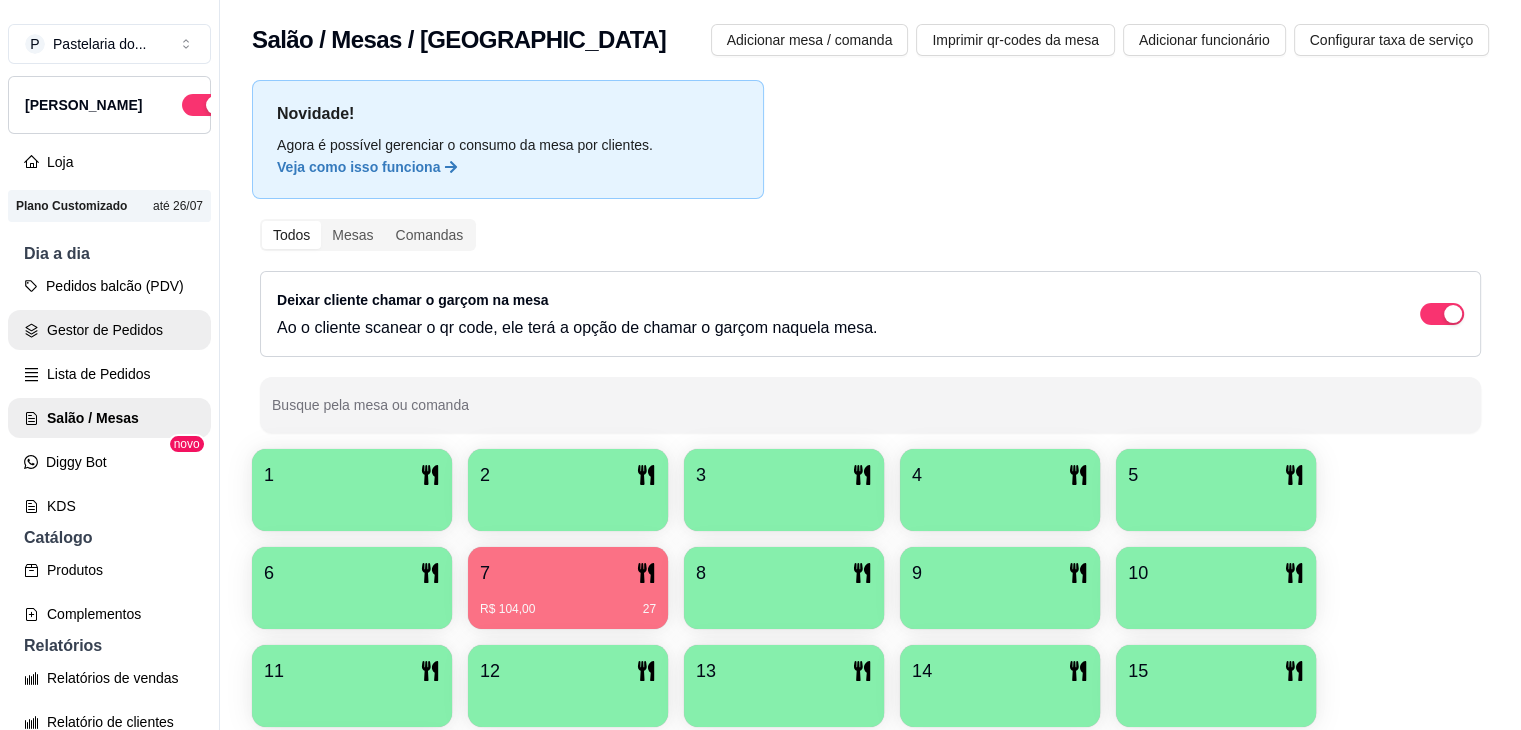 click on "Gestor de Pedidos" at bounding box center [109, 330] 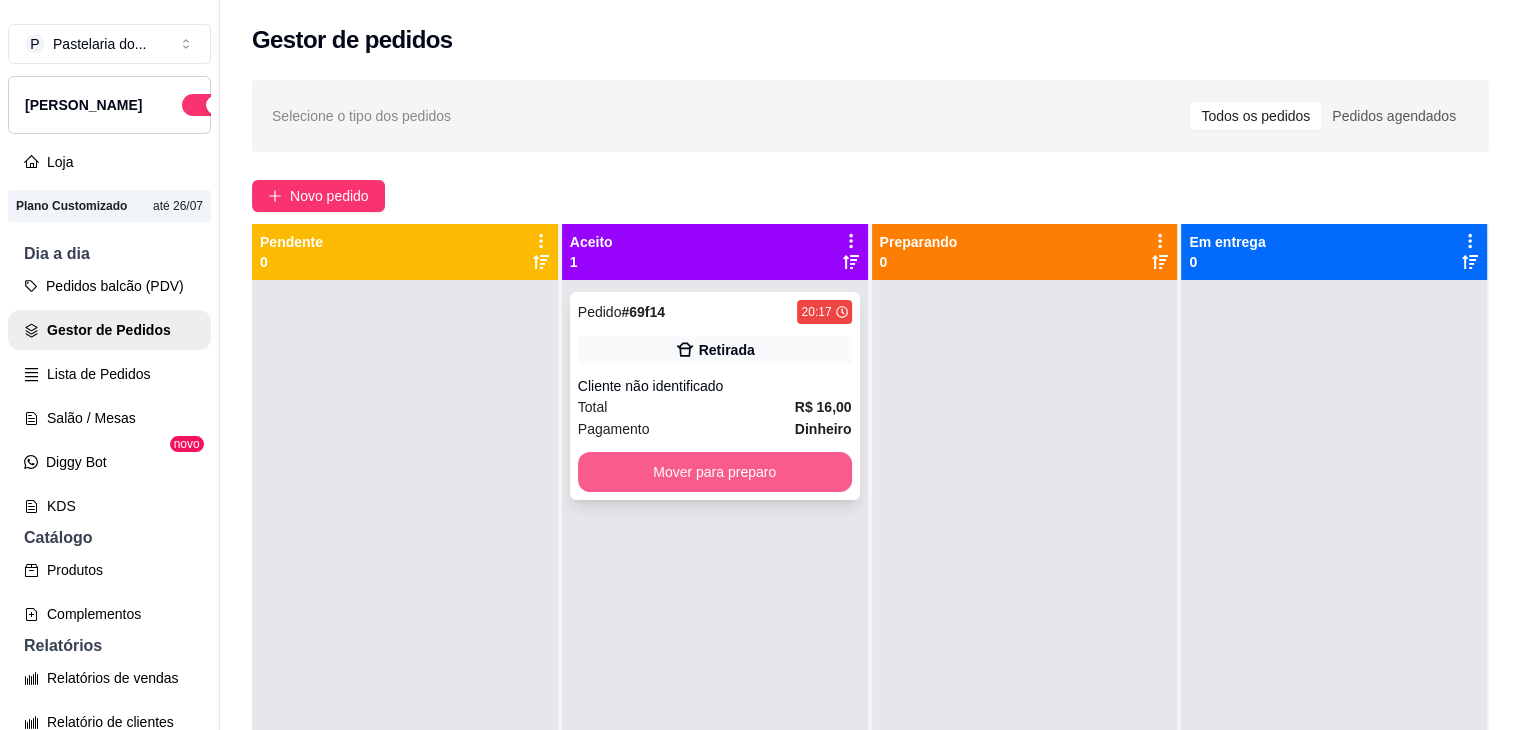 click on "Mover para preparo" at bounding box center [715, 472] 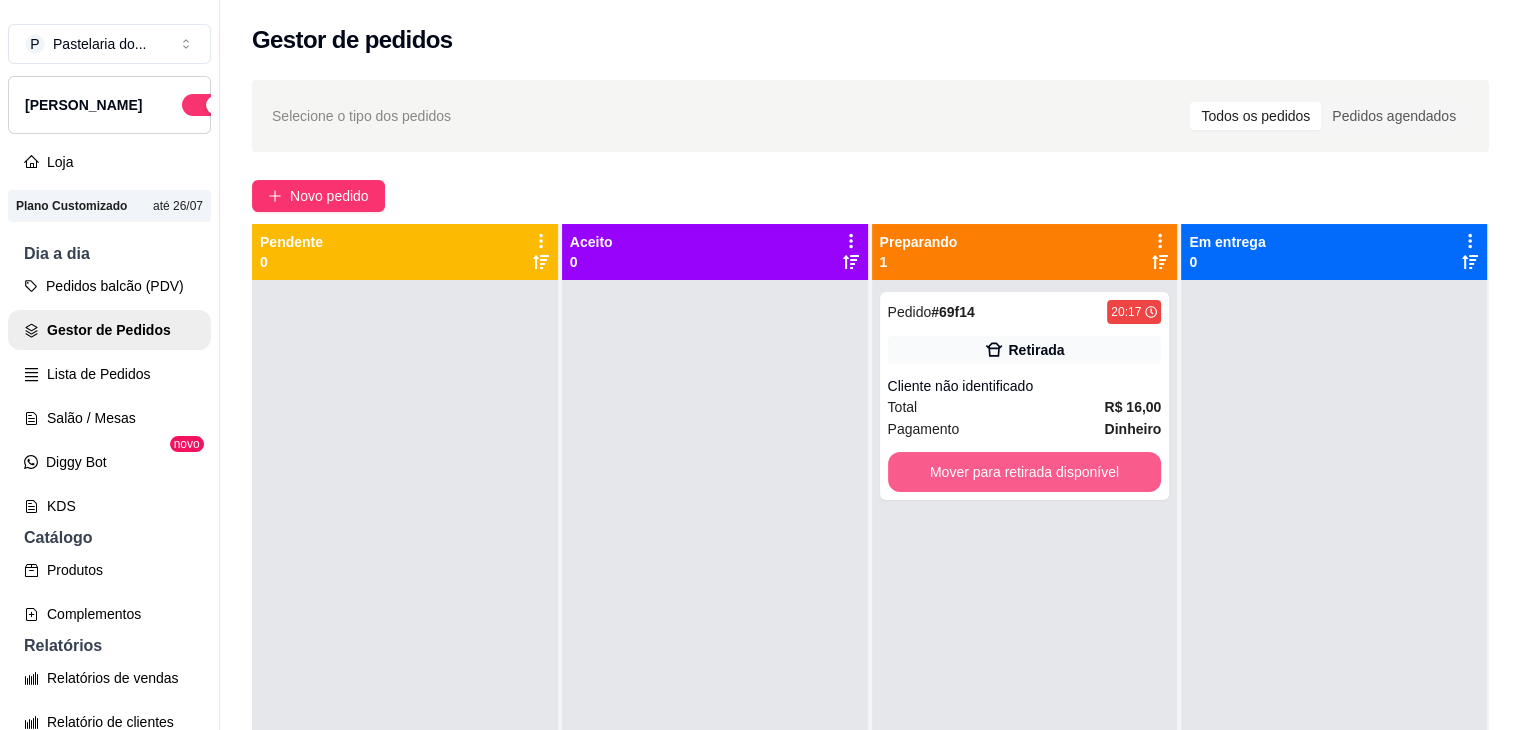 click on "Mover para retirada disponível" at bounding box center (1025, 472) 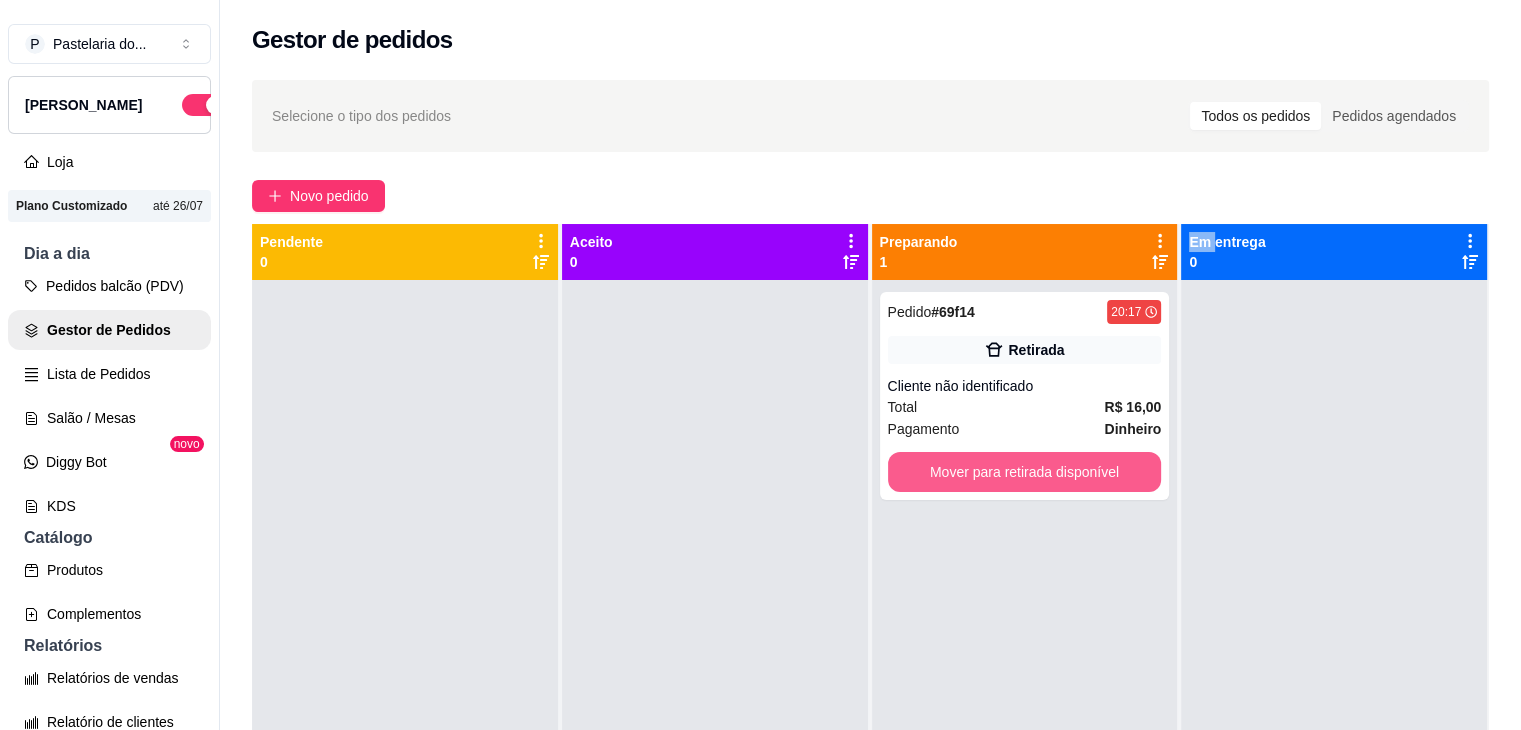 click on "Mover para retirada disponível" at bounding box center [1025, 472] 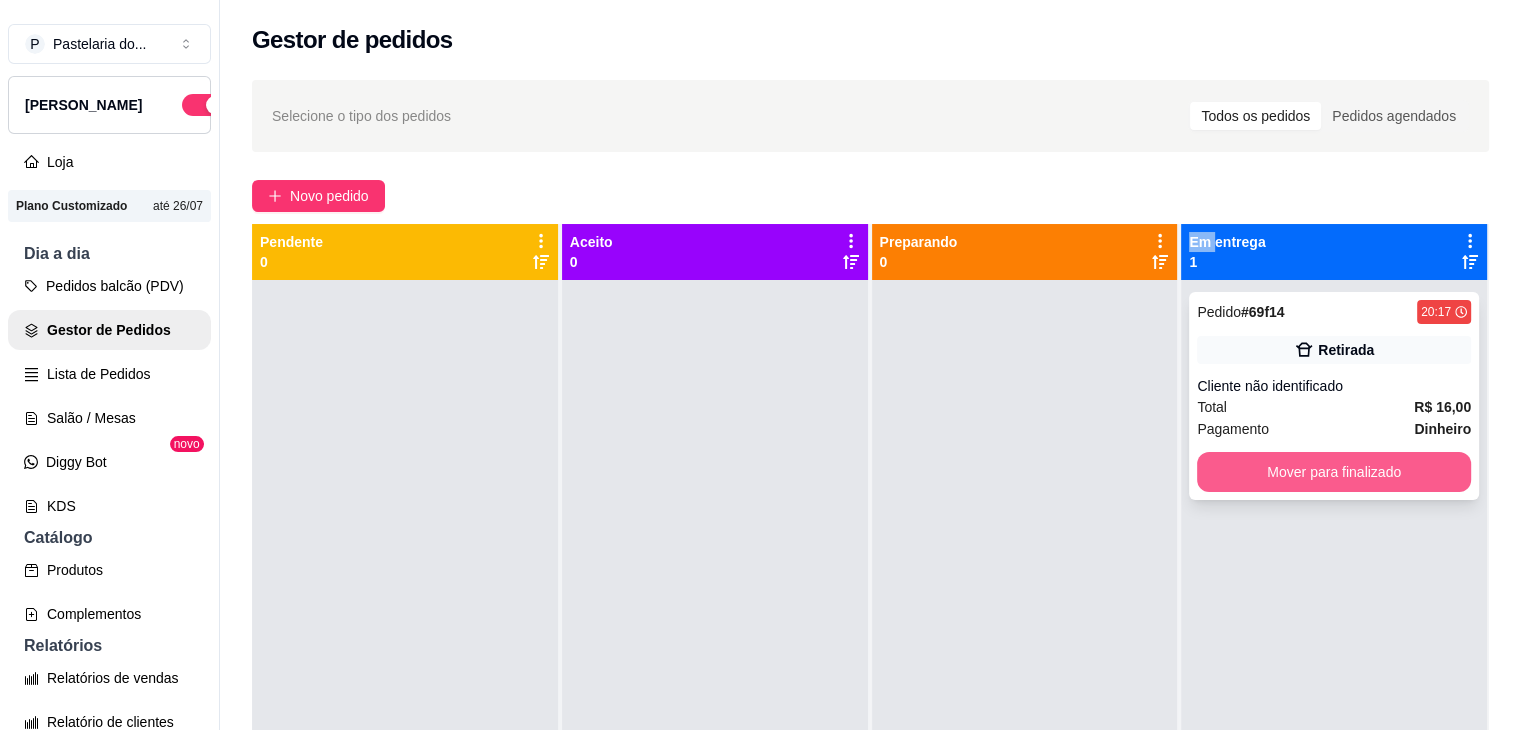 click on "Mover para finalizado" at bounding box center [1334, 472] 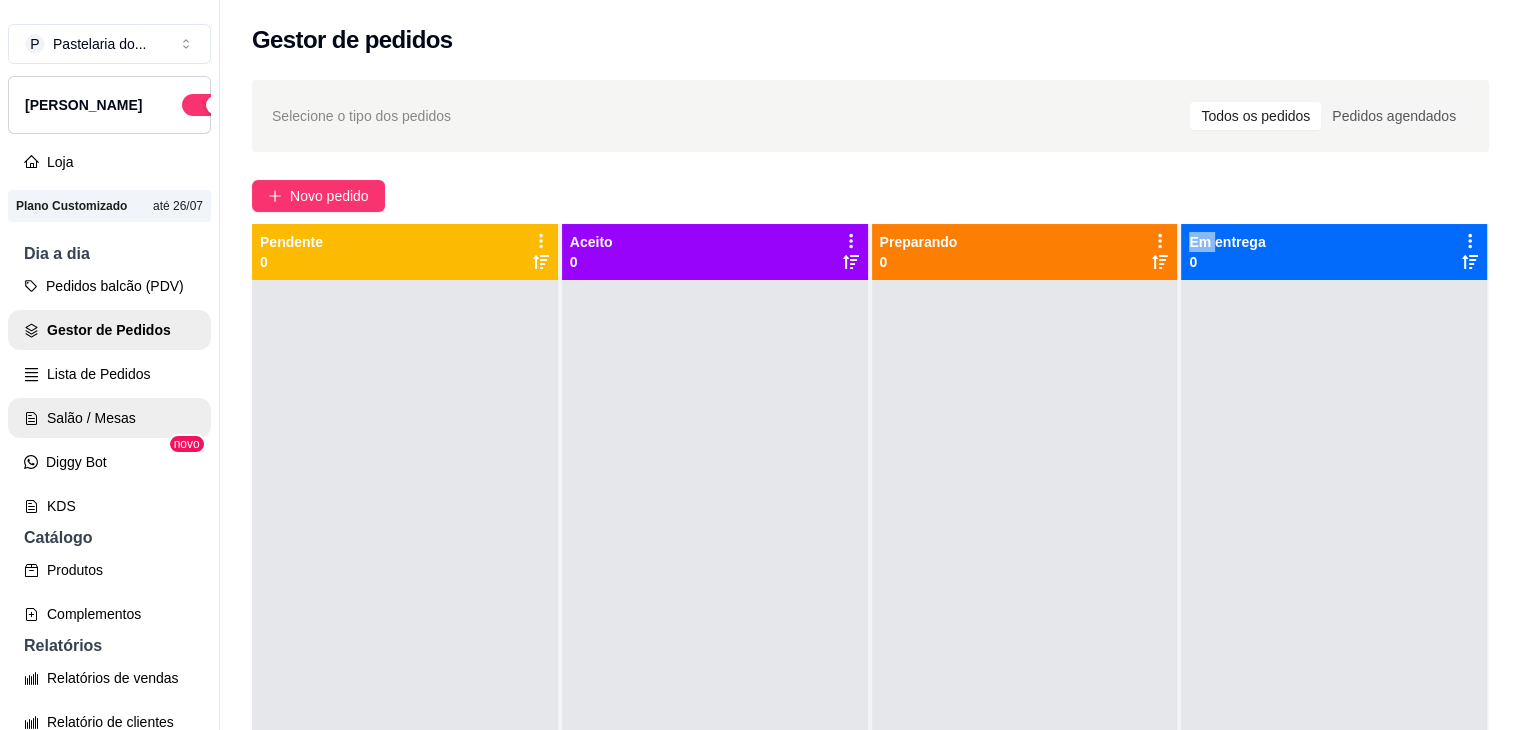 click on "Salão / Mesas" at bounding box center (109, 418) 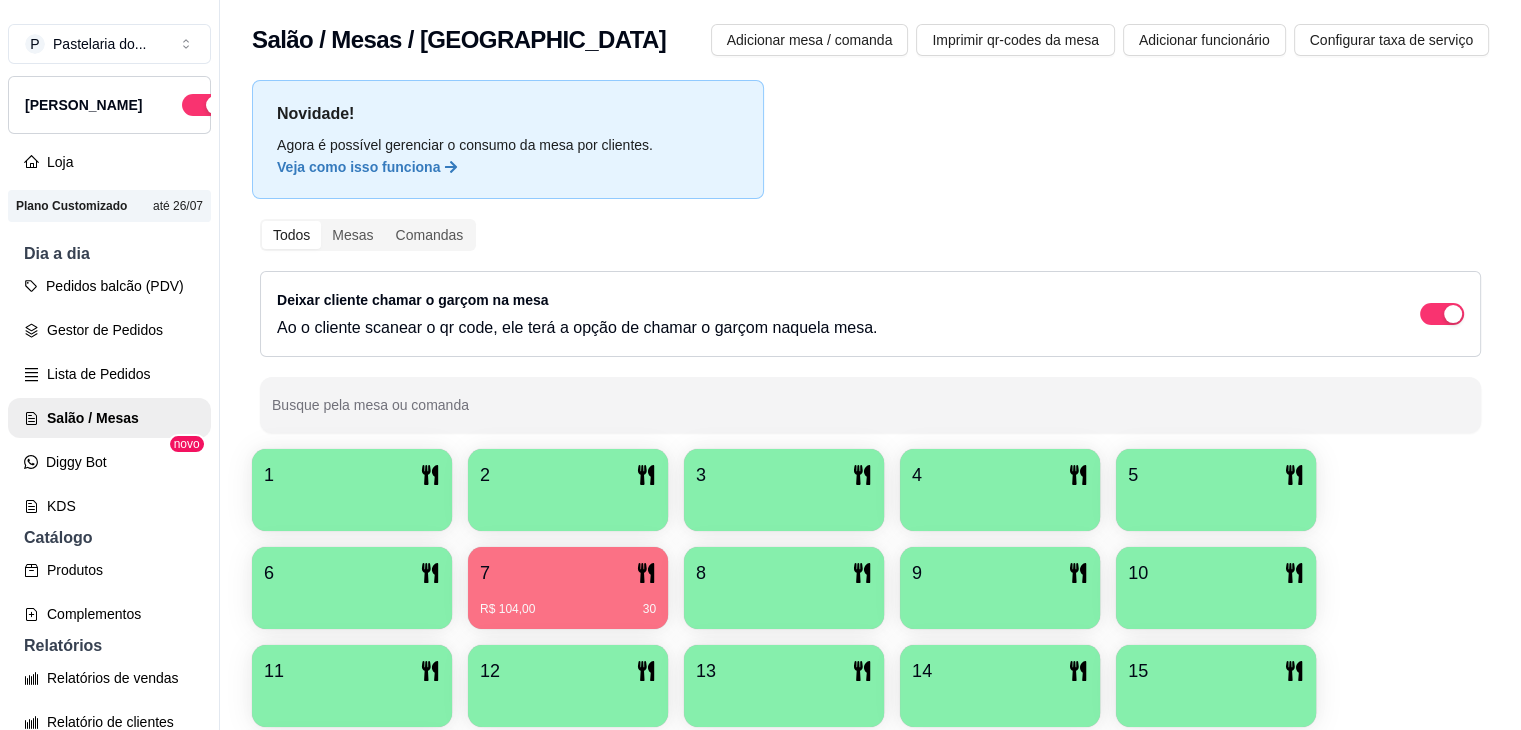 click on "7" at bounding box center [568, 573] 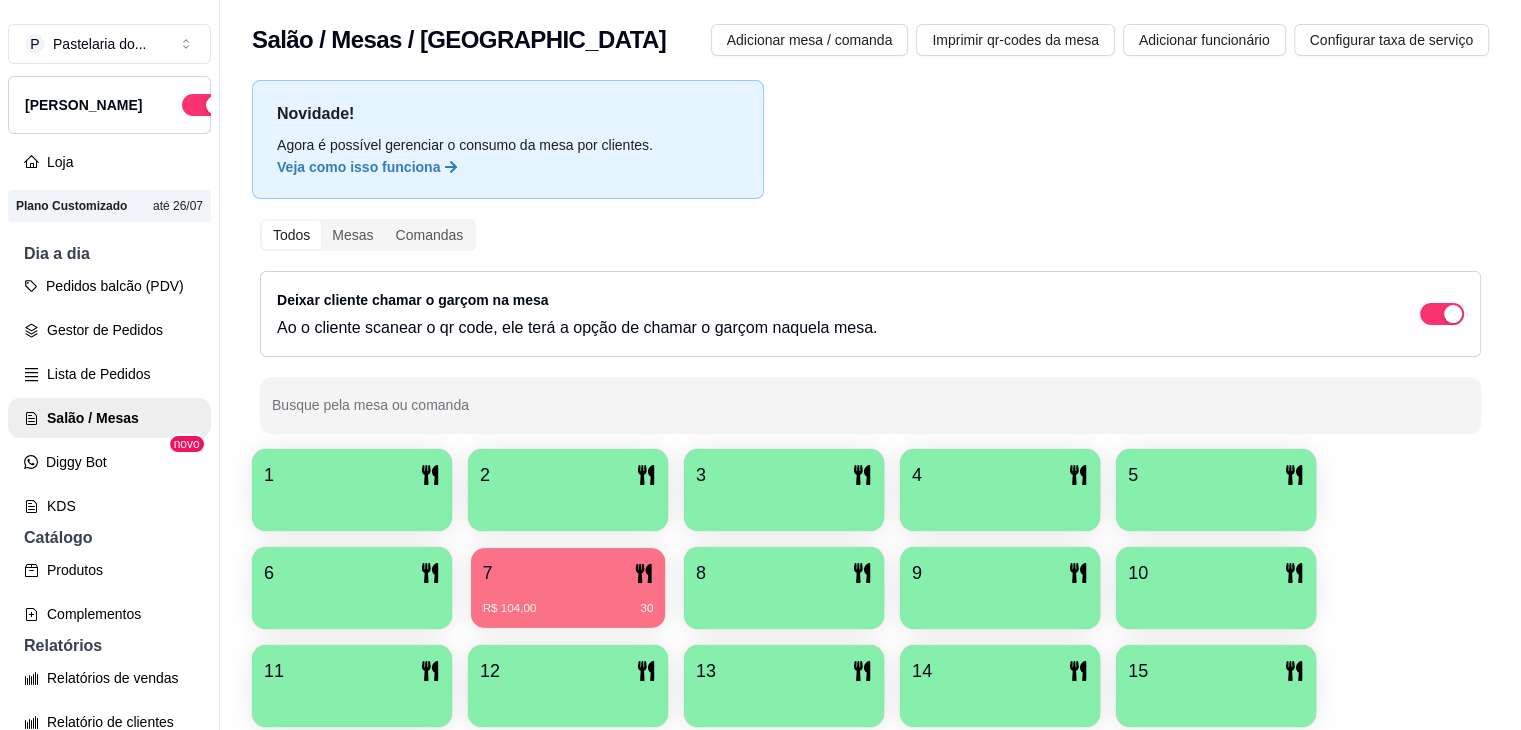 click on "R$ 104,00" at bounding box center [510, 609] 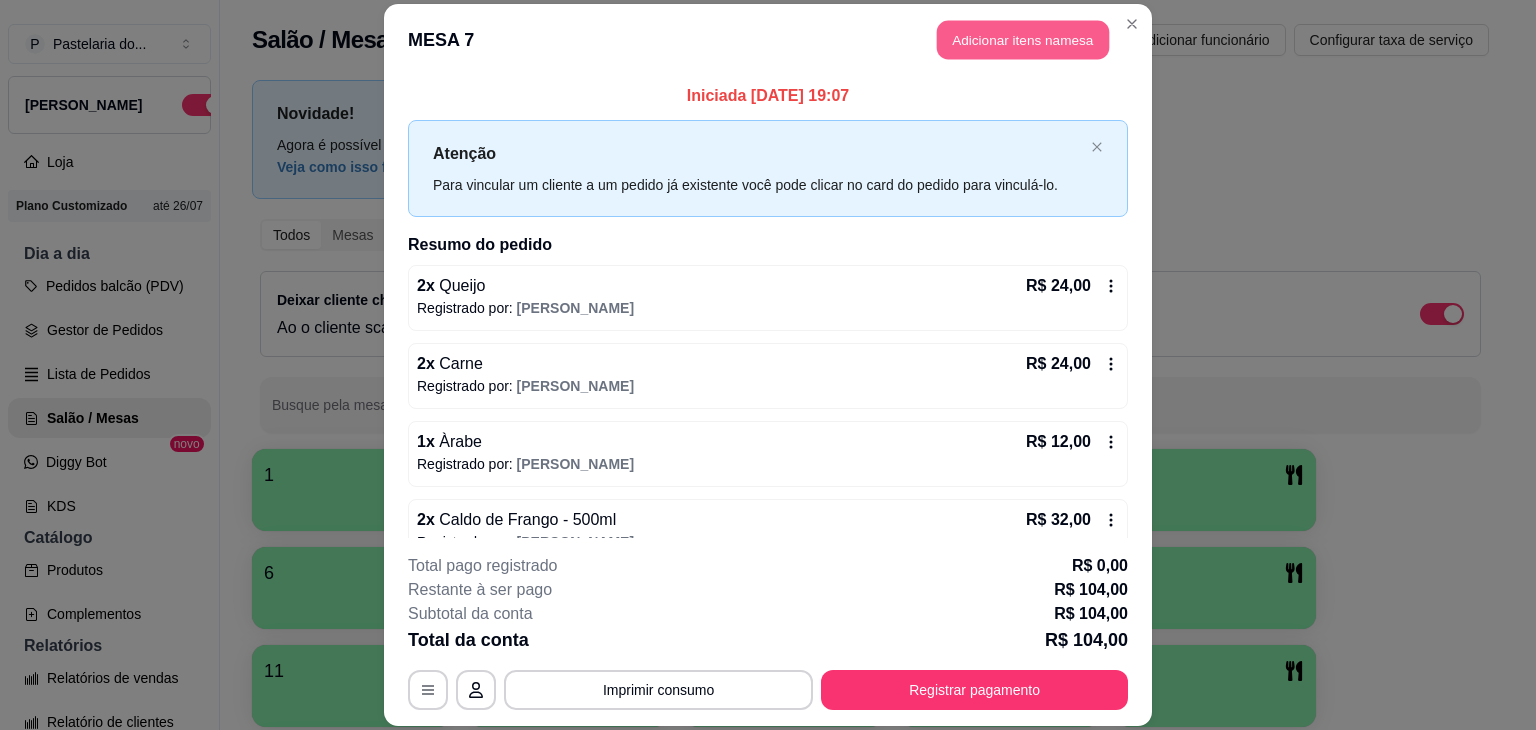 click on "Adicionar itens na  mesa" at bounding box center [1023, 39] 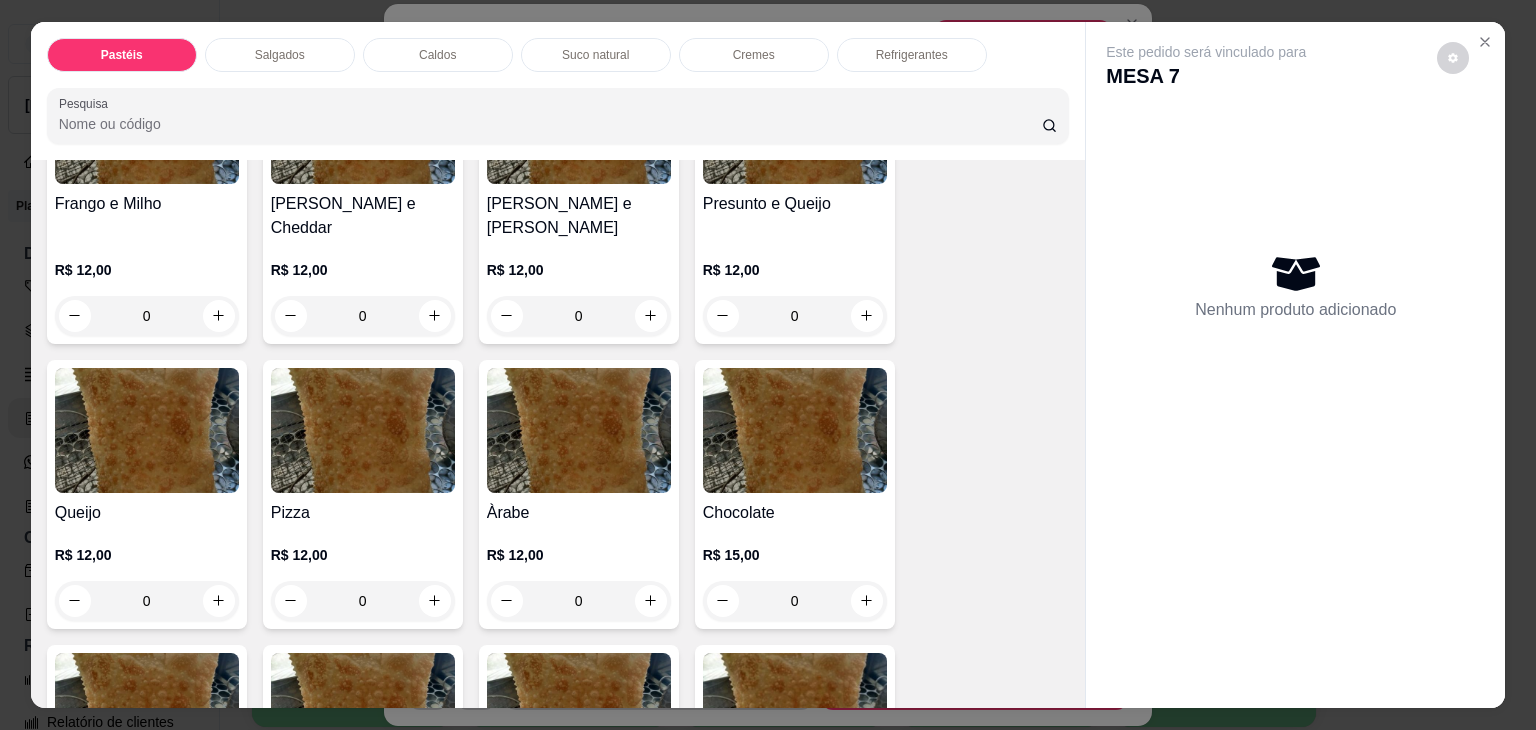 scroll, scrollTop: 1100, scrollLeft: 0, axis: vertical 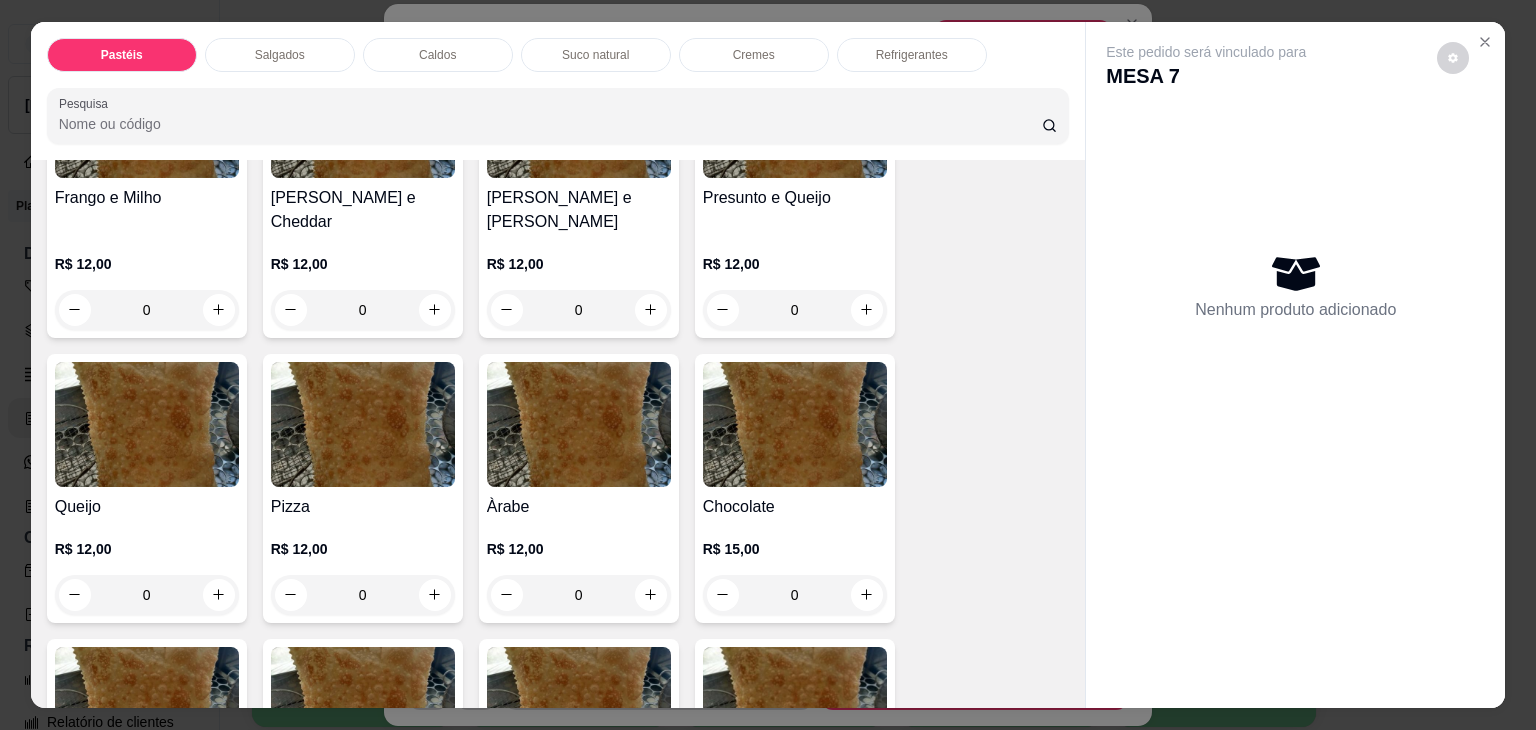 click on "Àrabe" at bounding box center [579, 507] 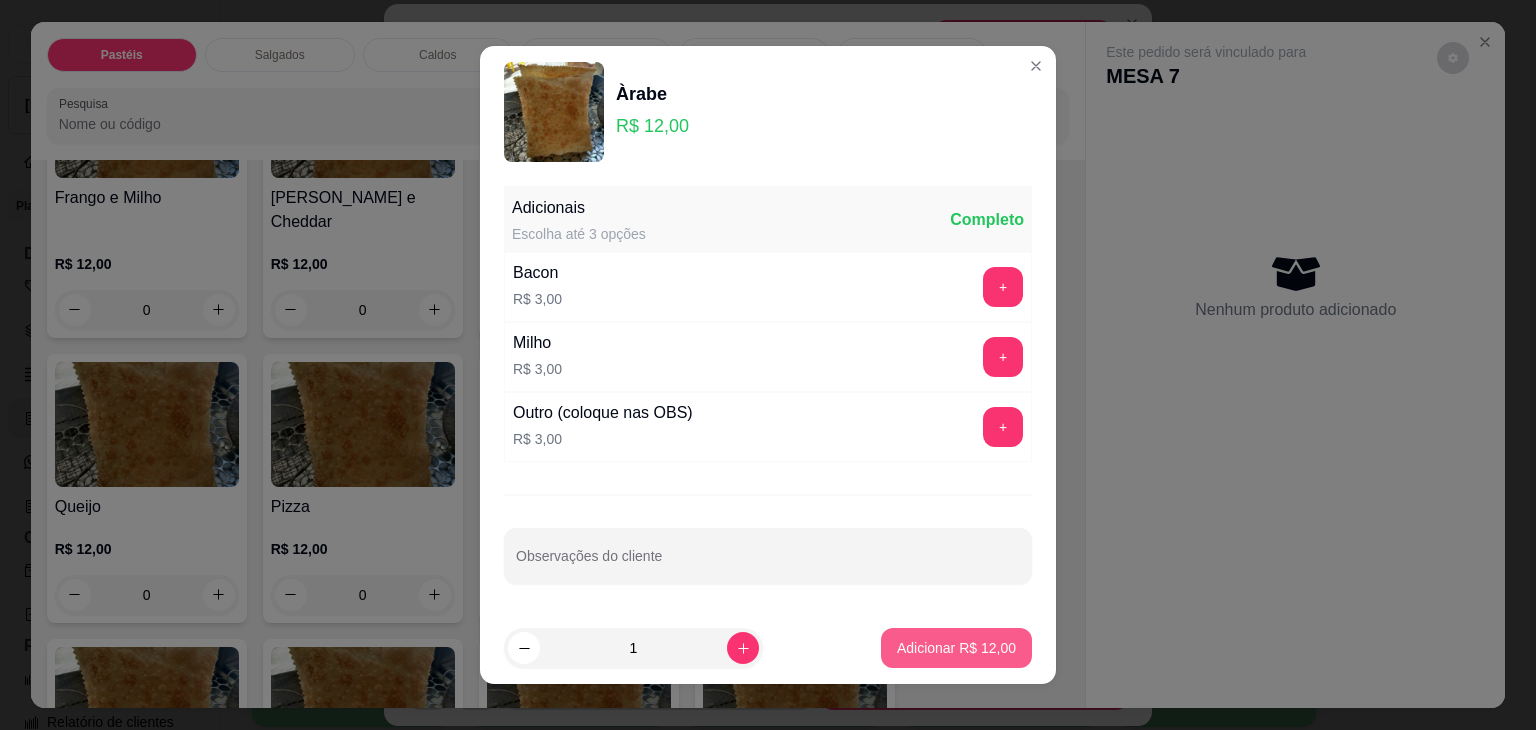 click on "Adicionar   R$ 12,00" at bounding box center (956, 648) 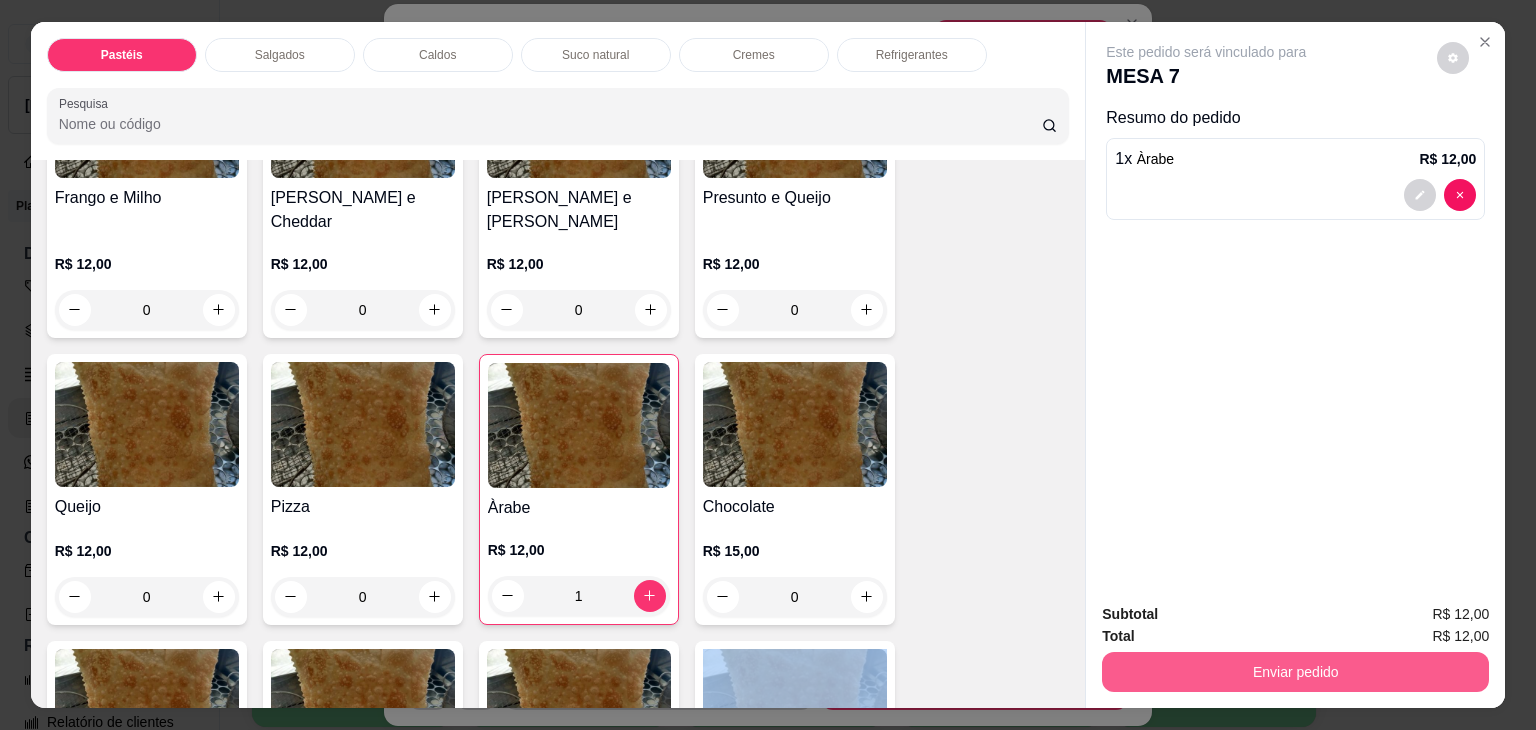 click on "Enviar pedido" at bounding box center [1295, 672] 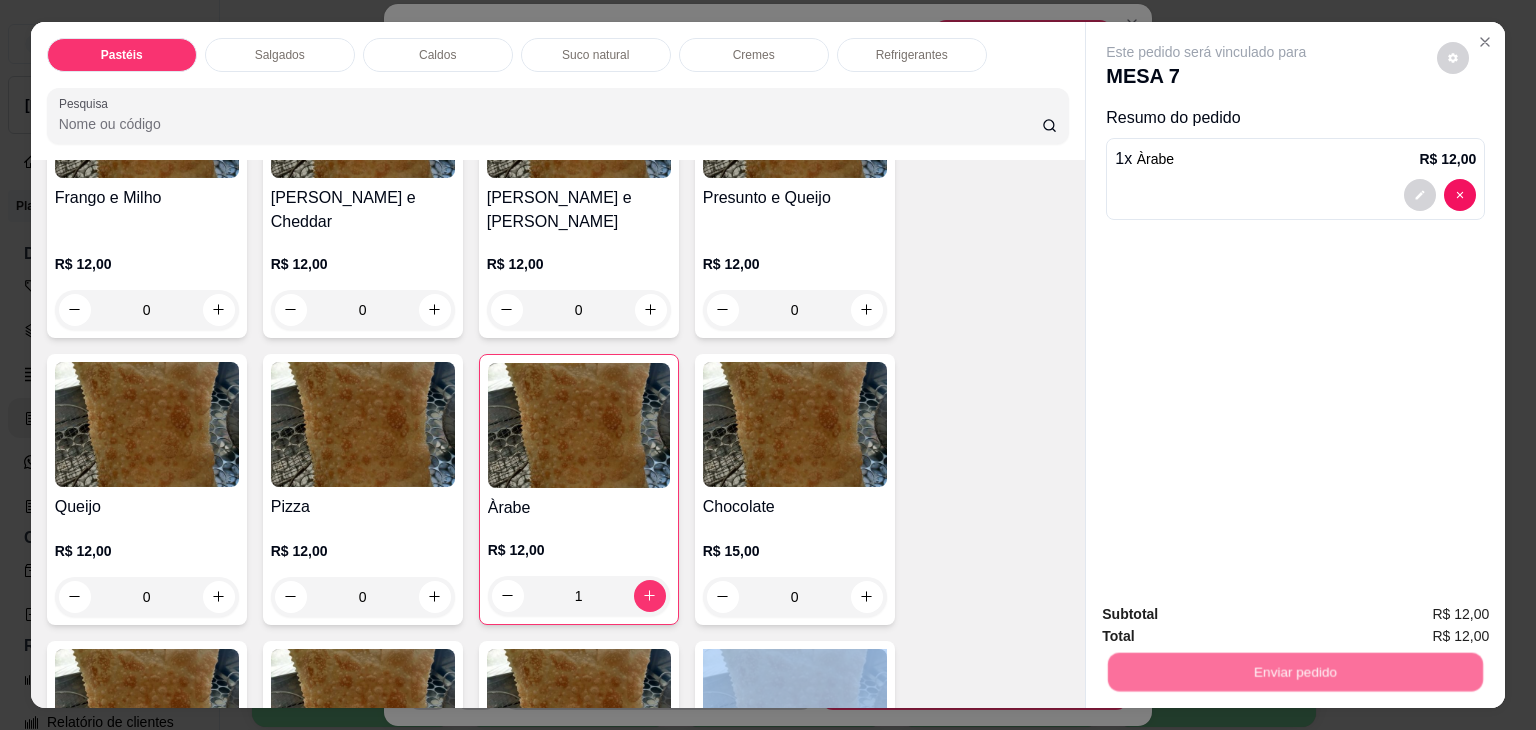 click on "Deseja registrar o cliente que fez esse pedido? Essa é uma forma de identificar quem consumiu cada item na mesa e facilitar o pagamento do consumo. Não registrar e enviar pedido Sim, quero registrar" at bounding box center (1288, 591) 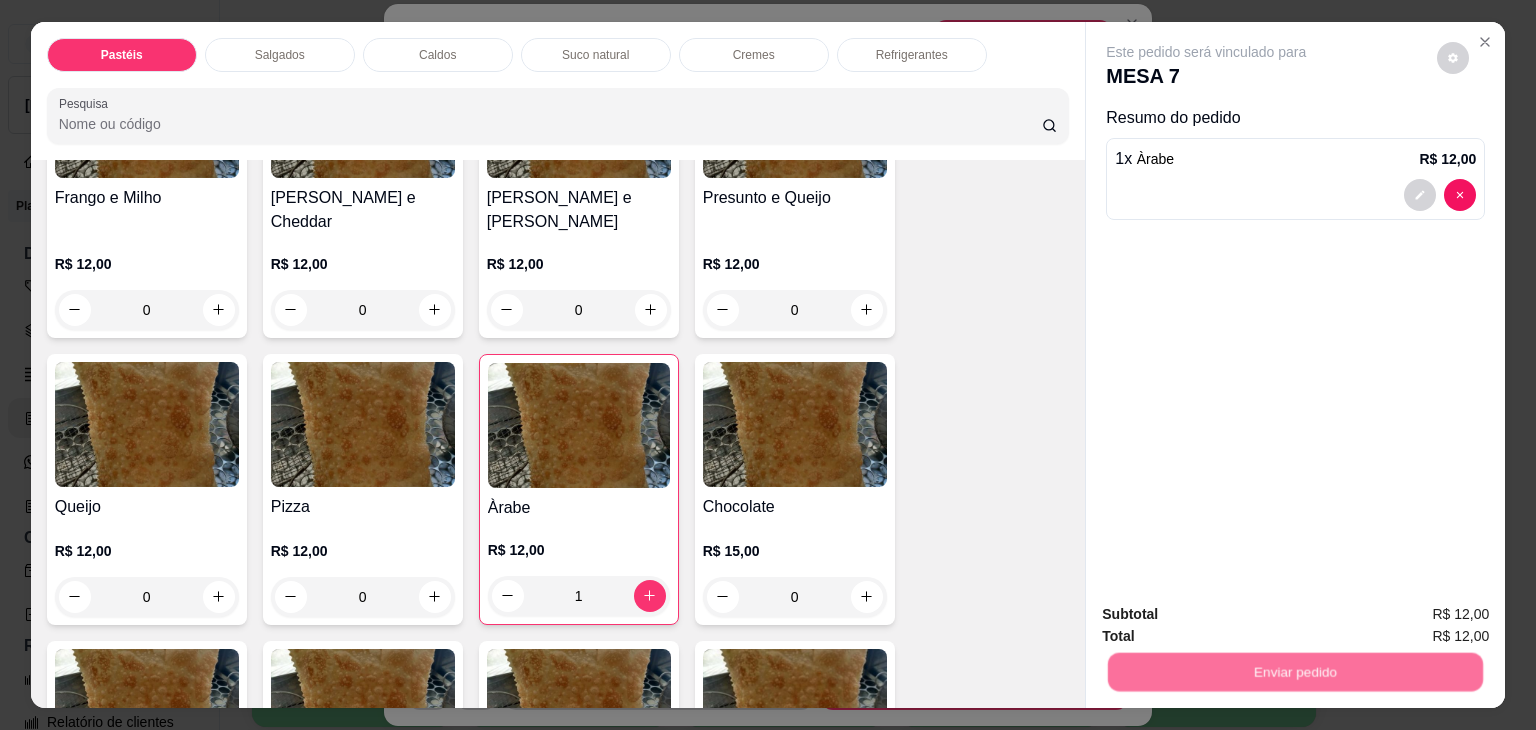 click on "Deseja registrar o cliente que fez esse pedido? Essa é uma forma de identificar quem consumiu cada item na mesa e facilitar o pagamento do consumo. Não registrar e enviar pedido Sim, quero registrar" at bounding box center [1288, 591] 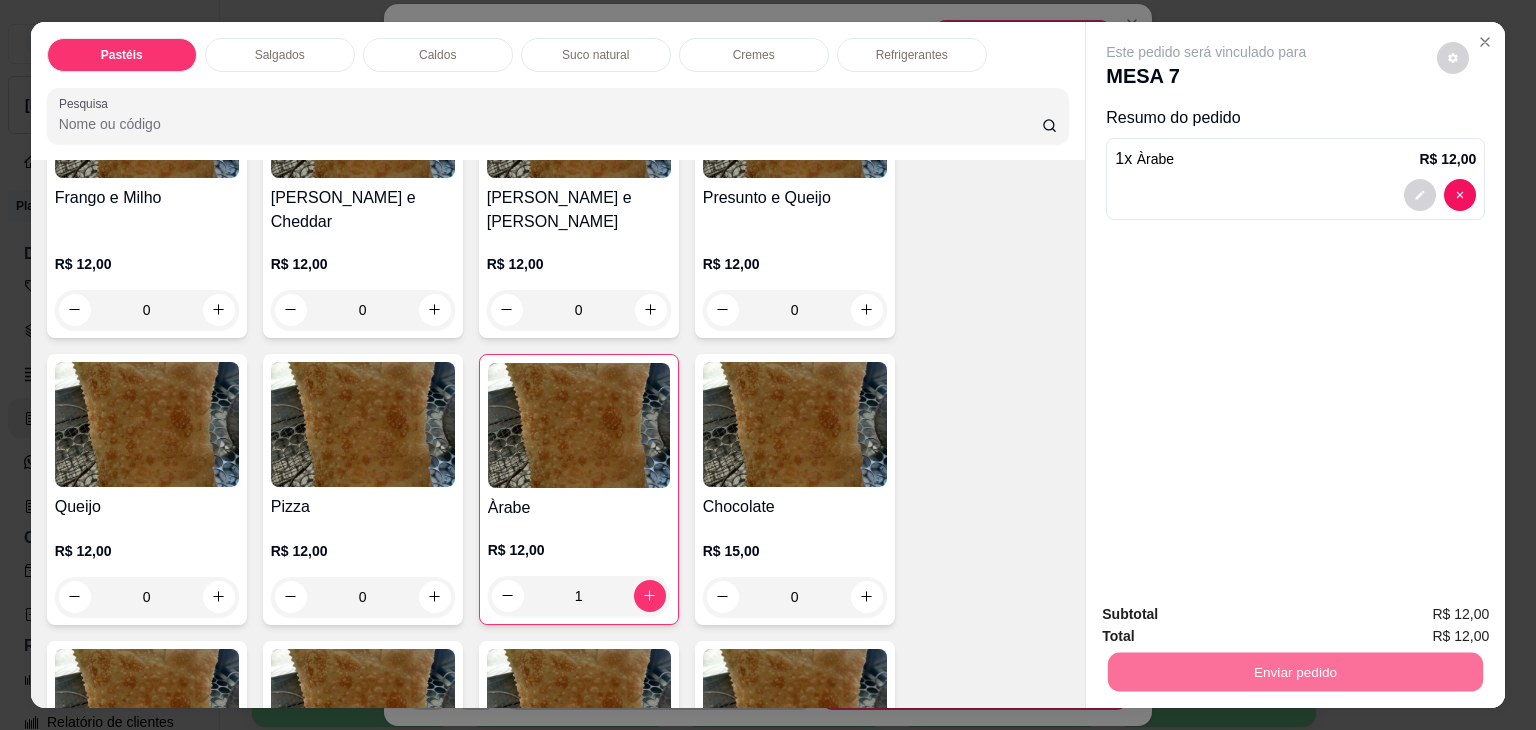click on "Não registrar e enviar pedido" at bounding box center [1229, 615] 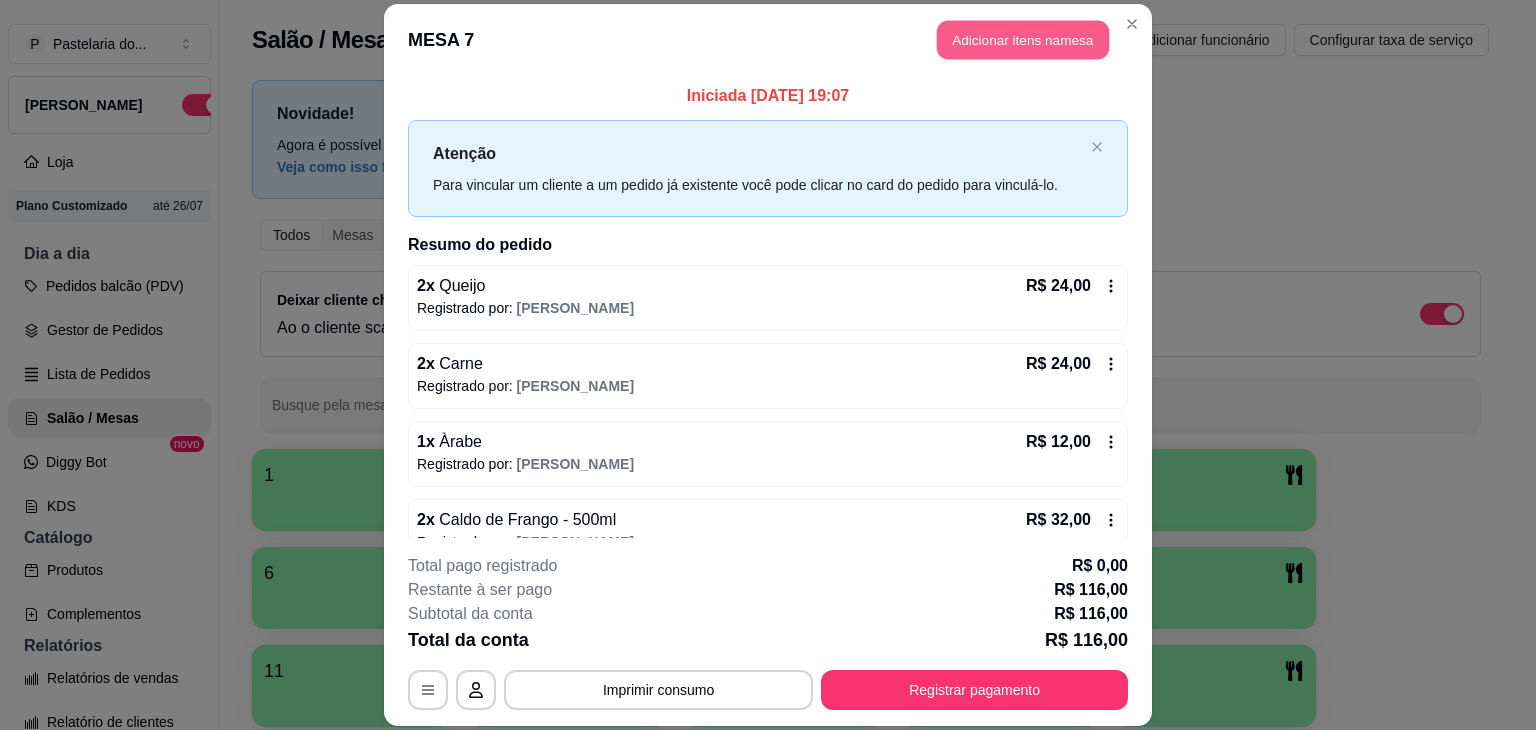 click on "Adicionar itens na  mesa" at bounding box center (1023, 39) 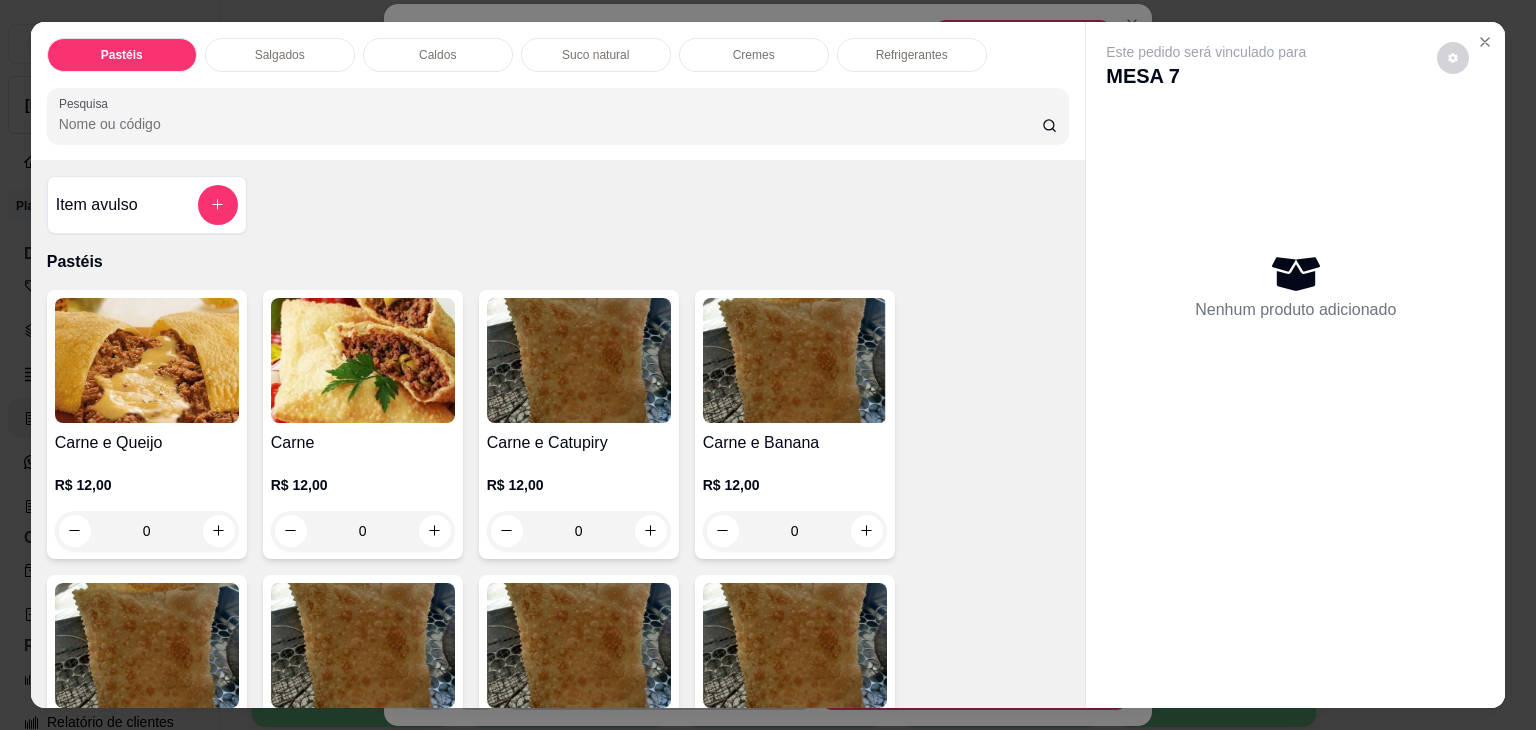click at bounding box center (147, 360) 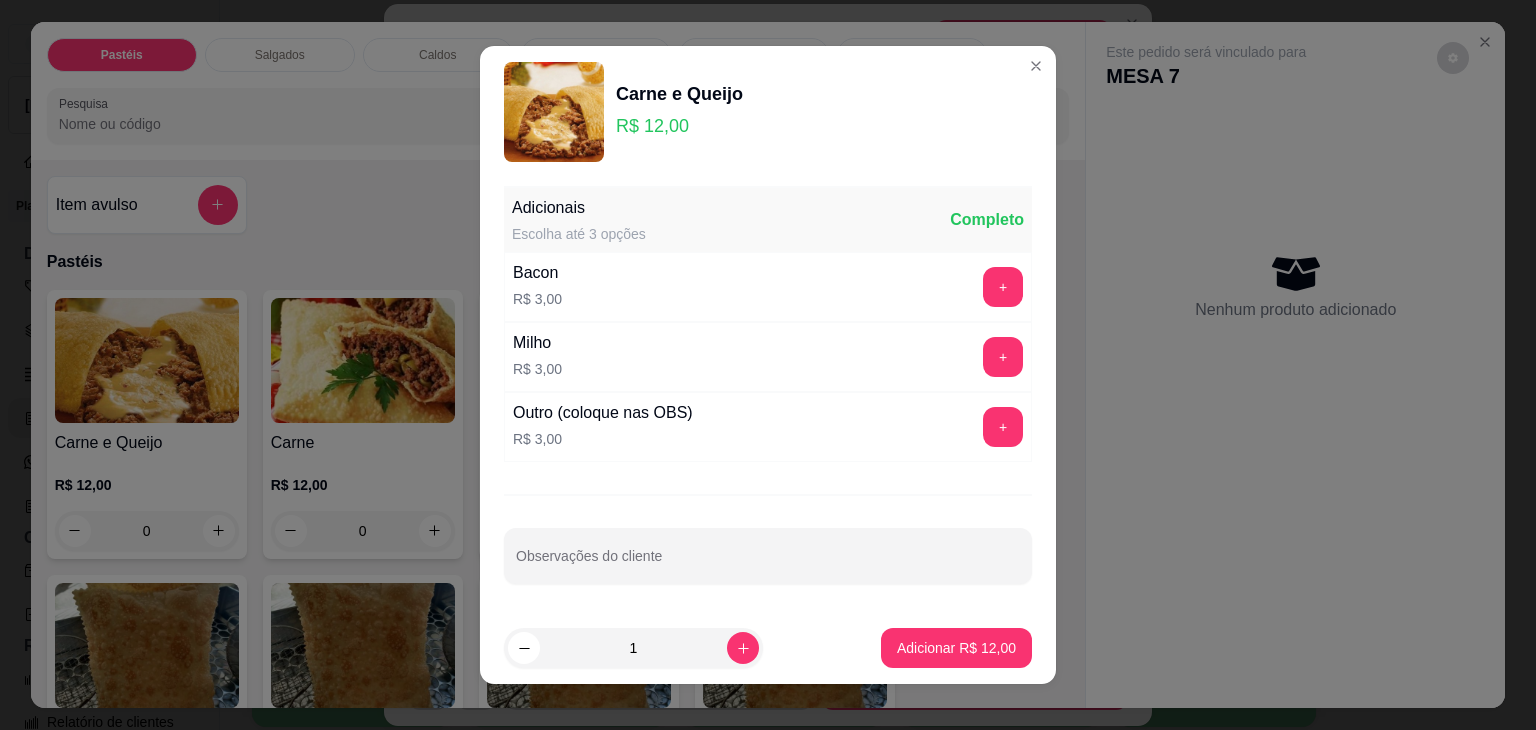 drag, startPoint x: 990, startPoint y: 669, endPoint x: 990, endPoint y: 650, distance: 19 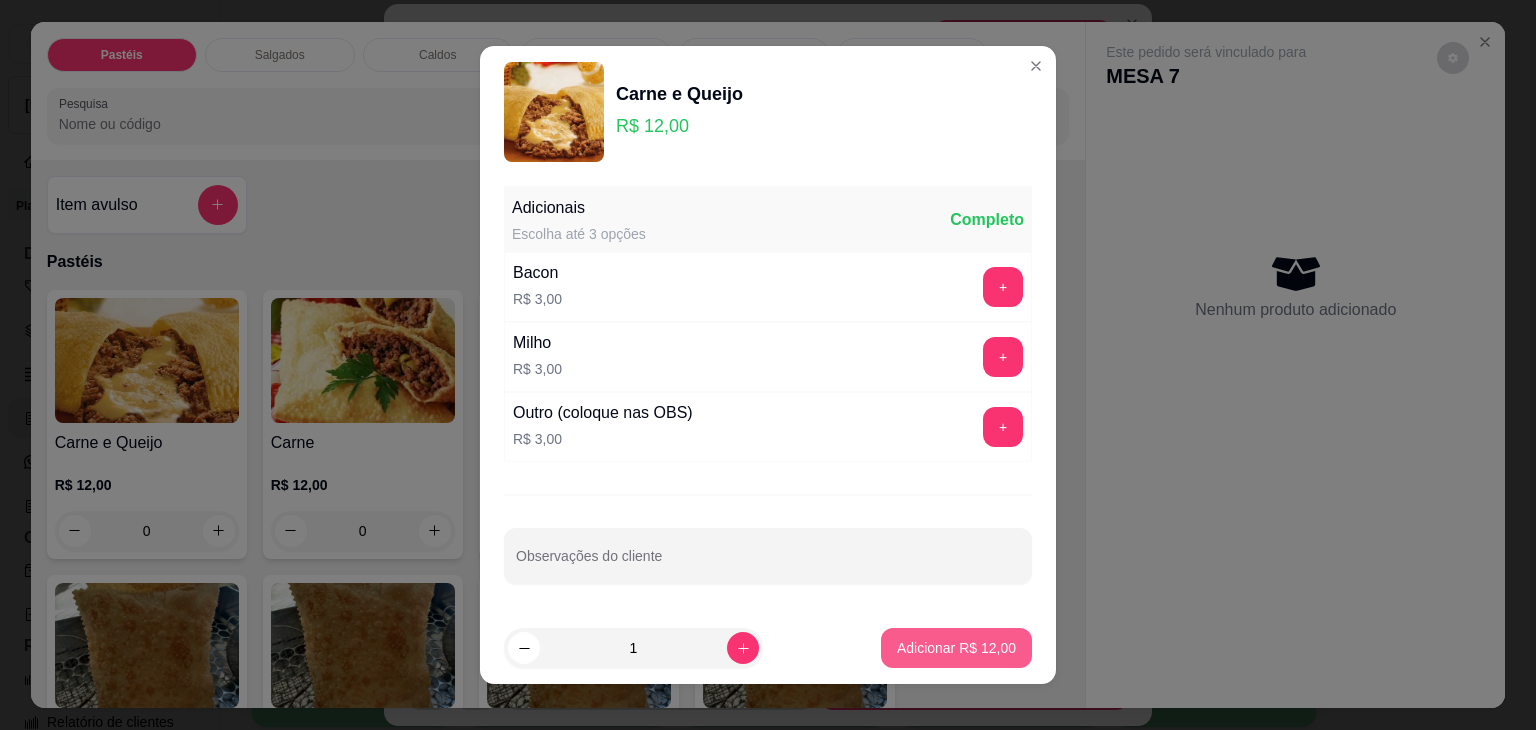 click on "Adicionar   R$ 12,00" at bounding box center [956, 648] 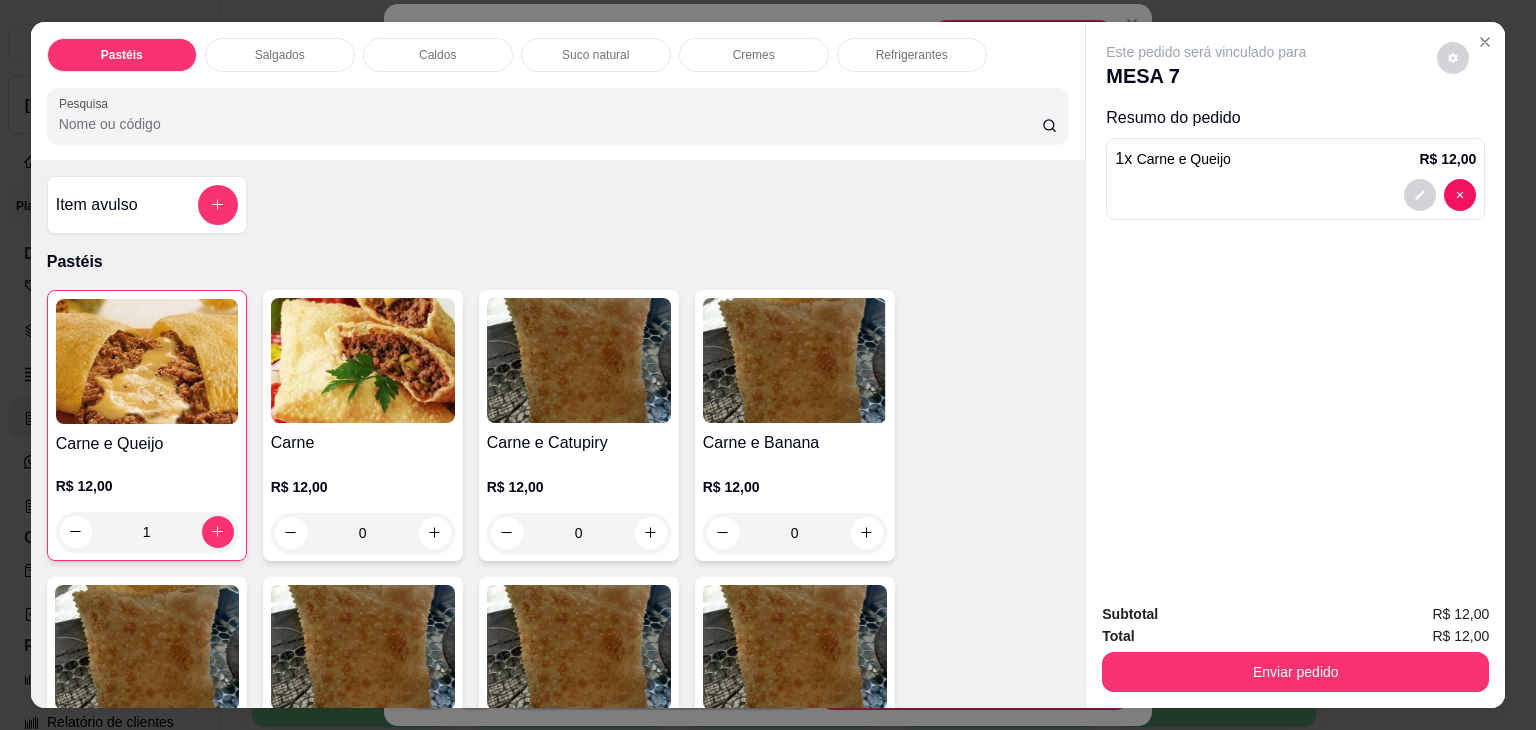 click on "Suco natural" at bounding box center (595, 55) 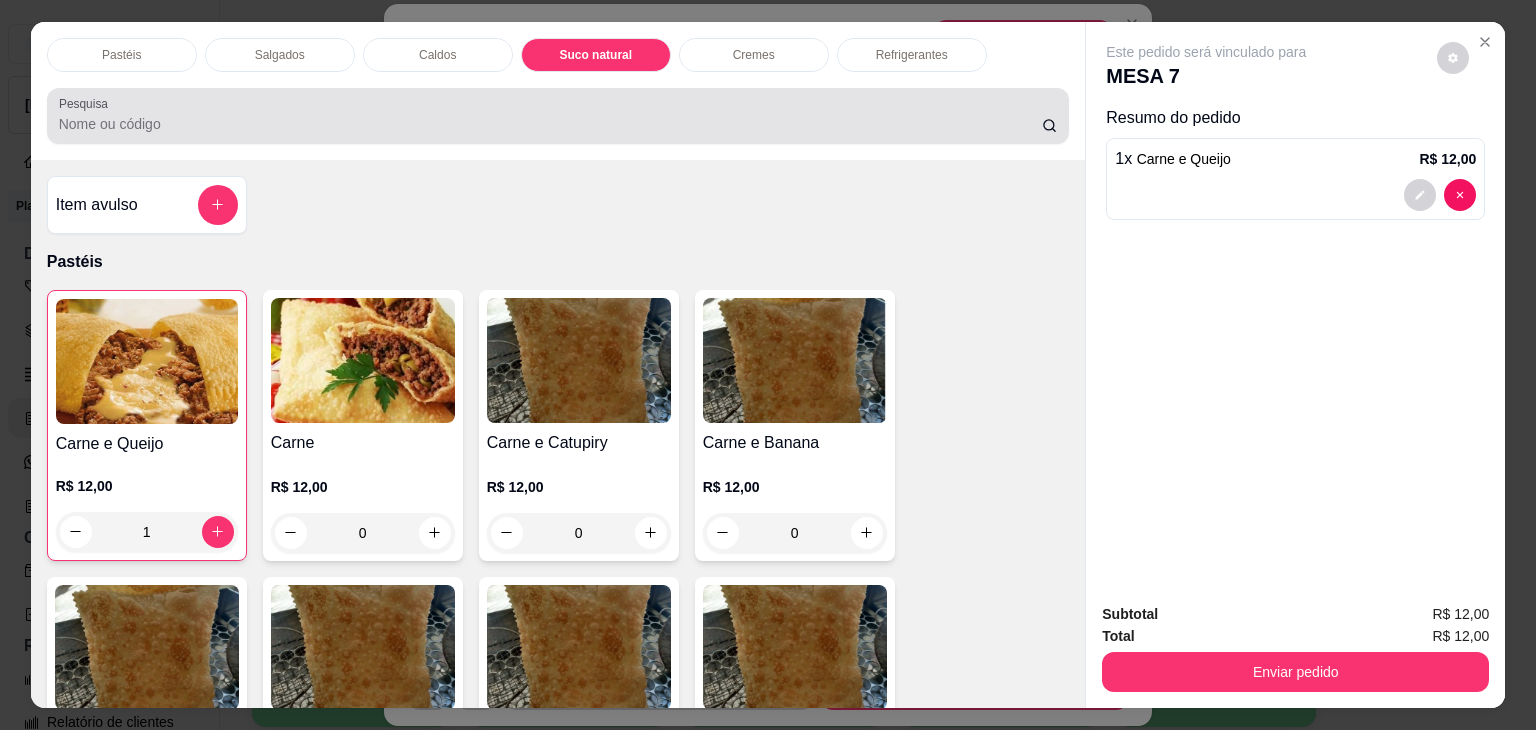 scroll, scrollTop: 3394, scrollLeft: 0, axis: vertical 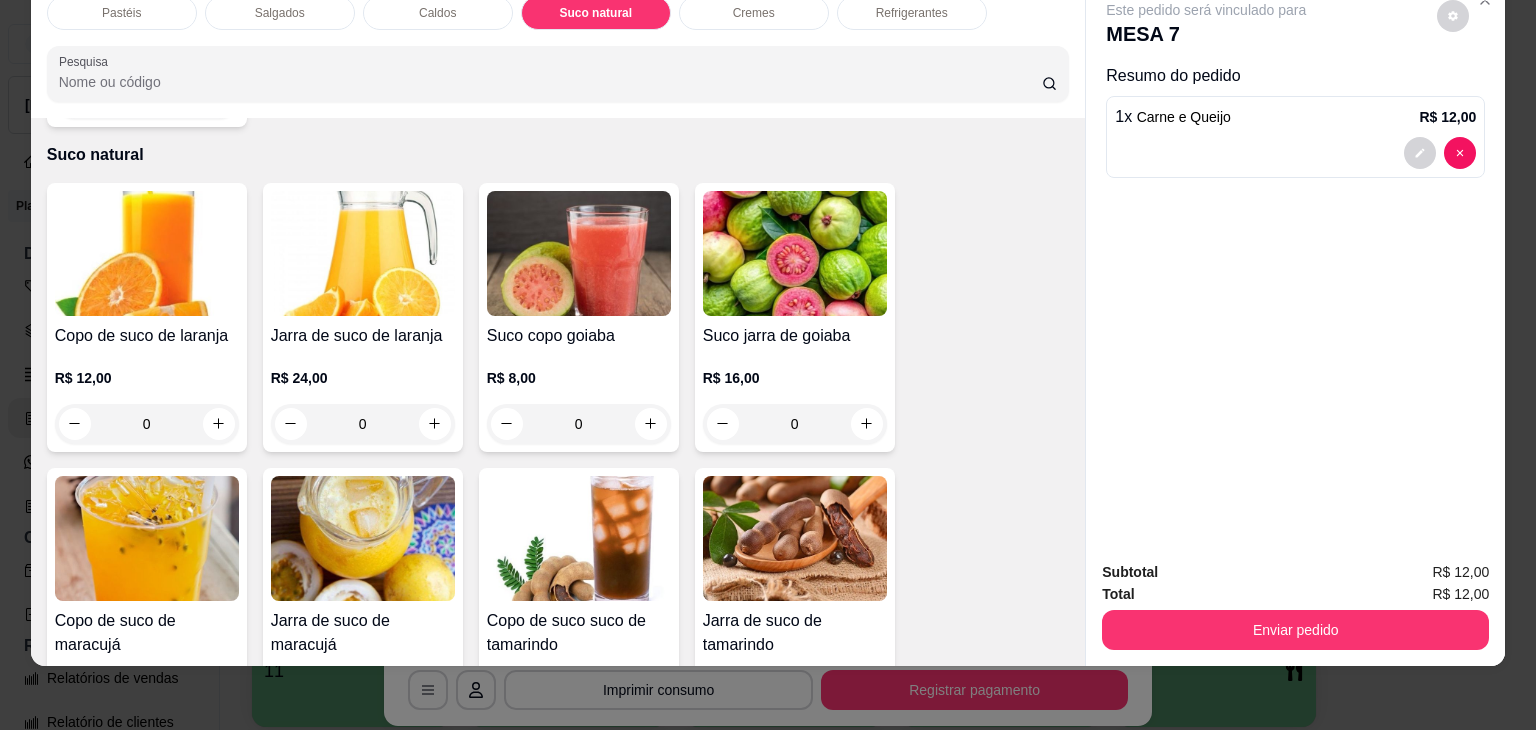 click on "Copo de suco de laranja    R$ 12,00 0" at bounding box center [147, 317] 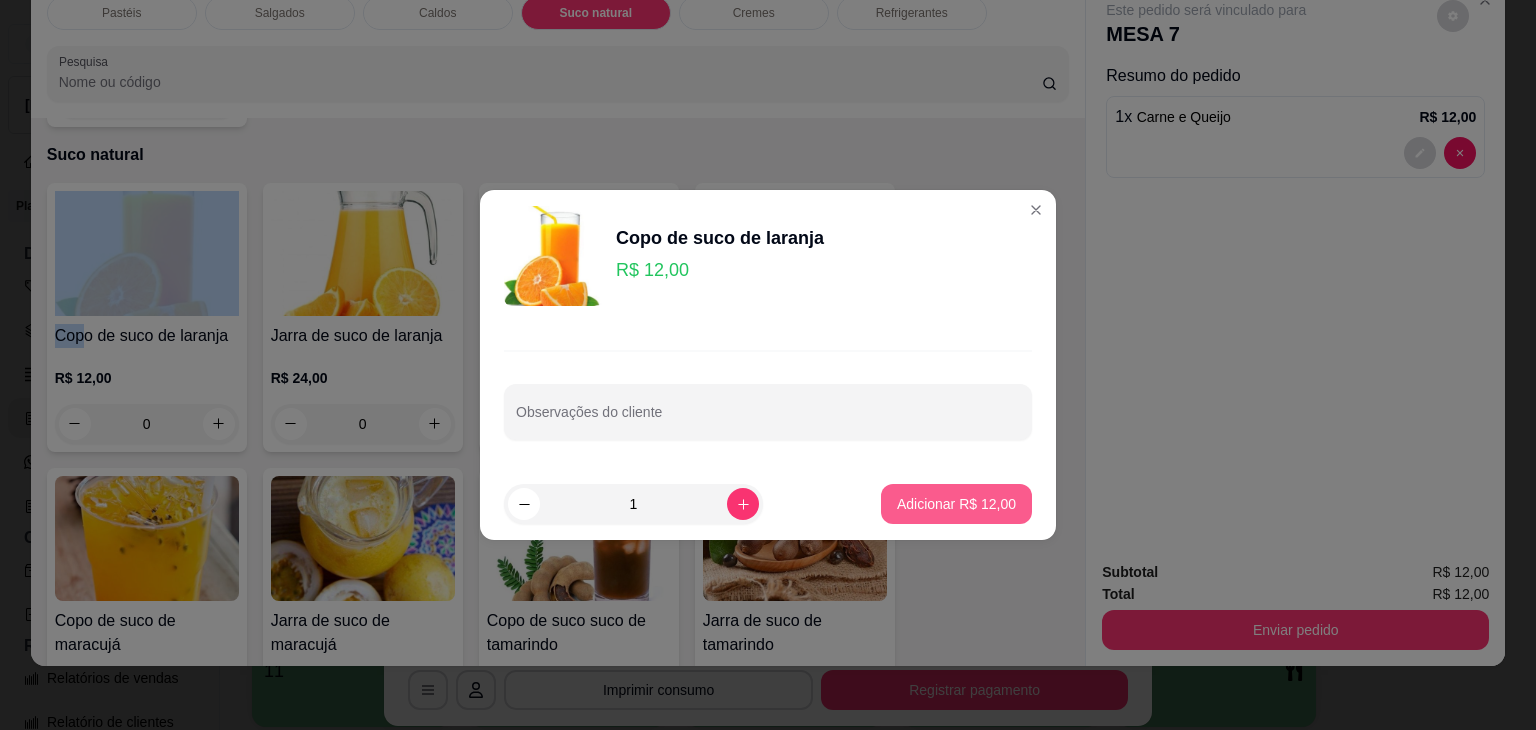 click on "Adicionar   R$ 12,00" at bounding box center (956, 504) 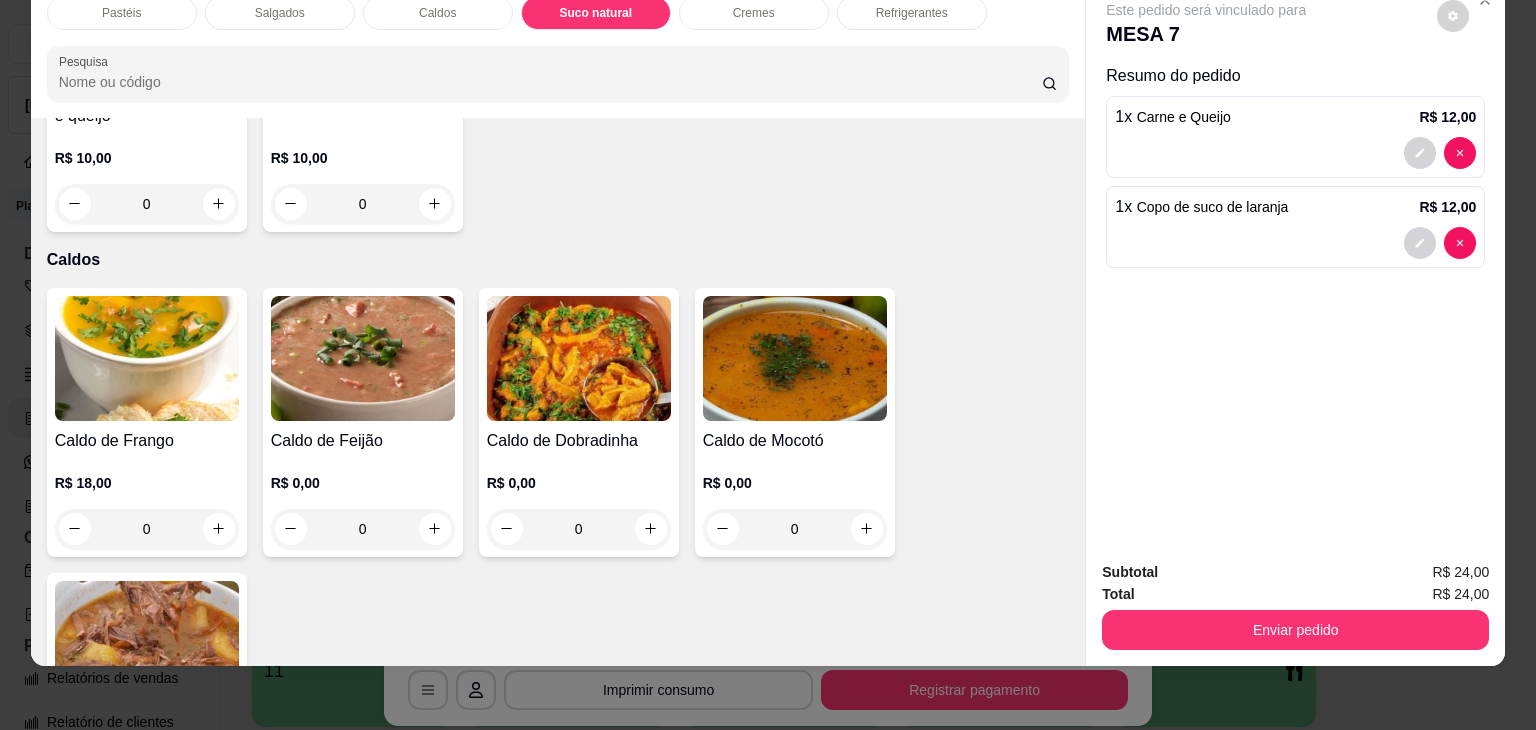 scroll, scrollTop: 2694, scrollLeft: 0, axis: vertical 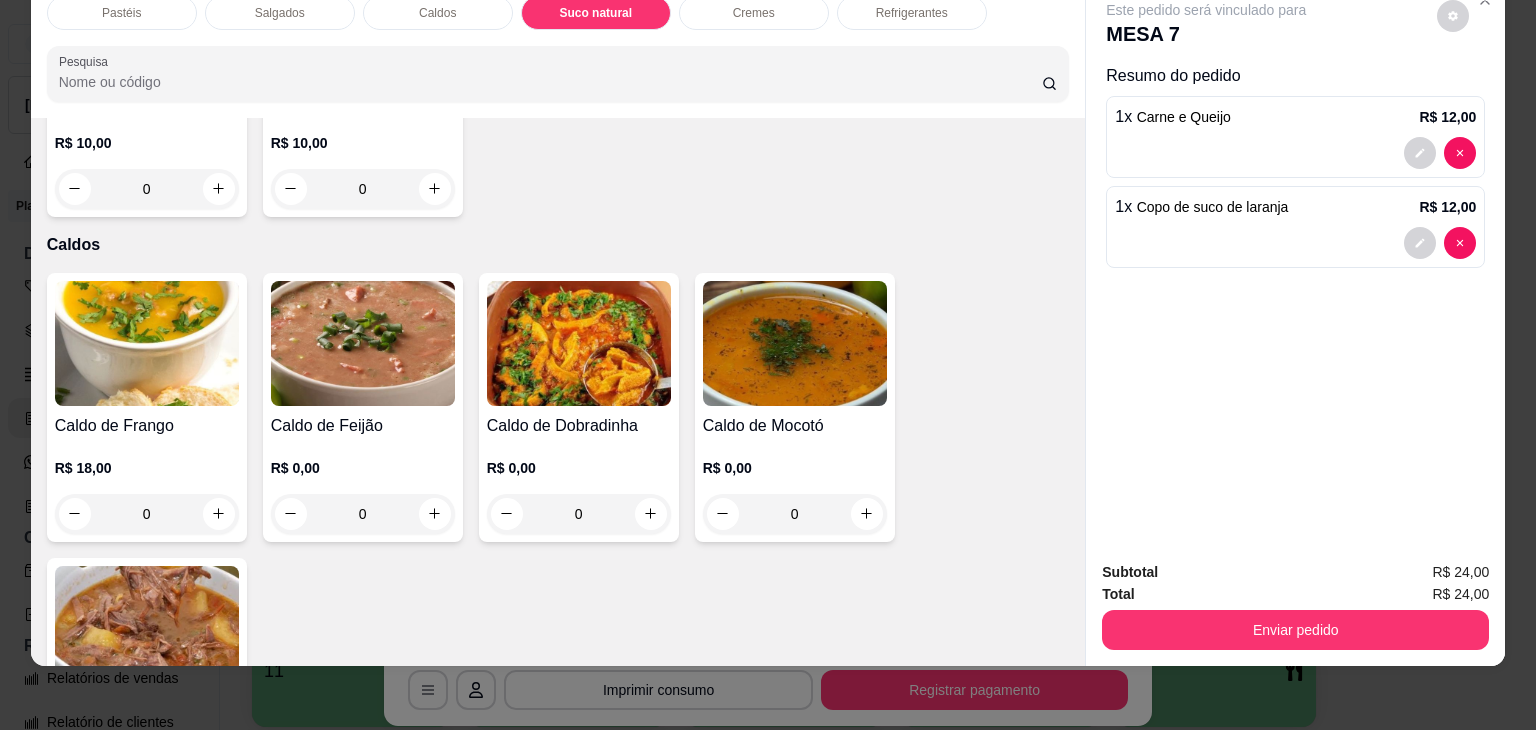 click at bounding box center [147, 343] 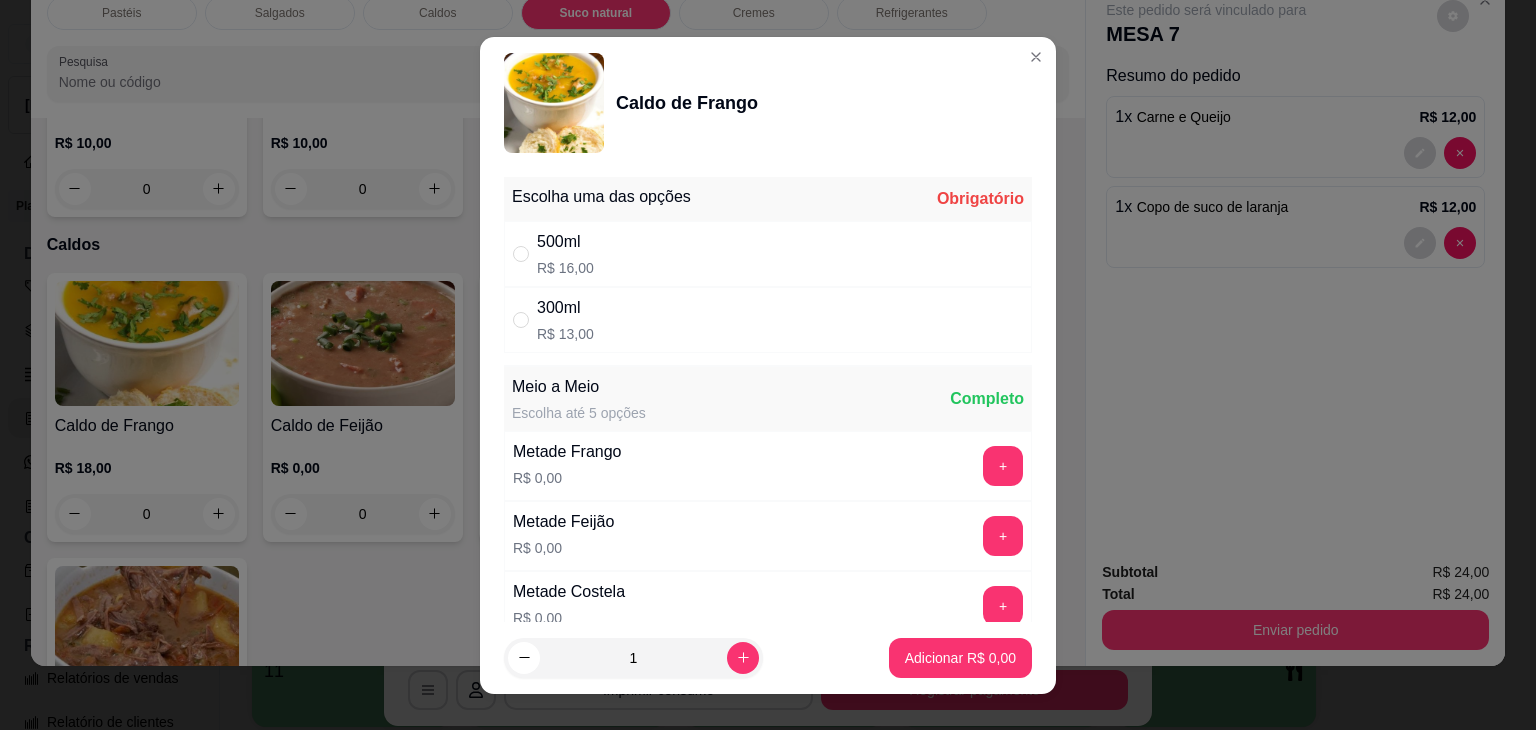 click on "300ml R$ 13,00" at bounding box center (768, 320) 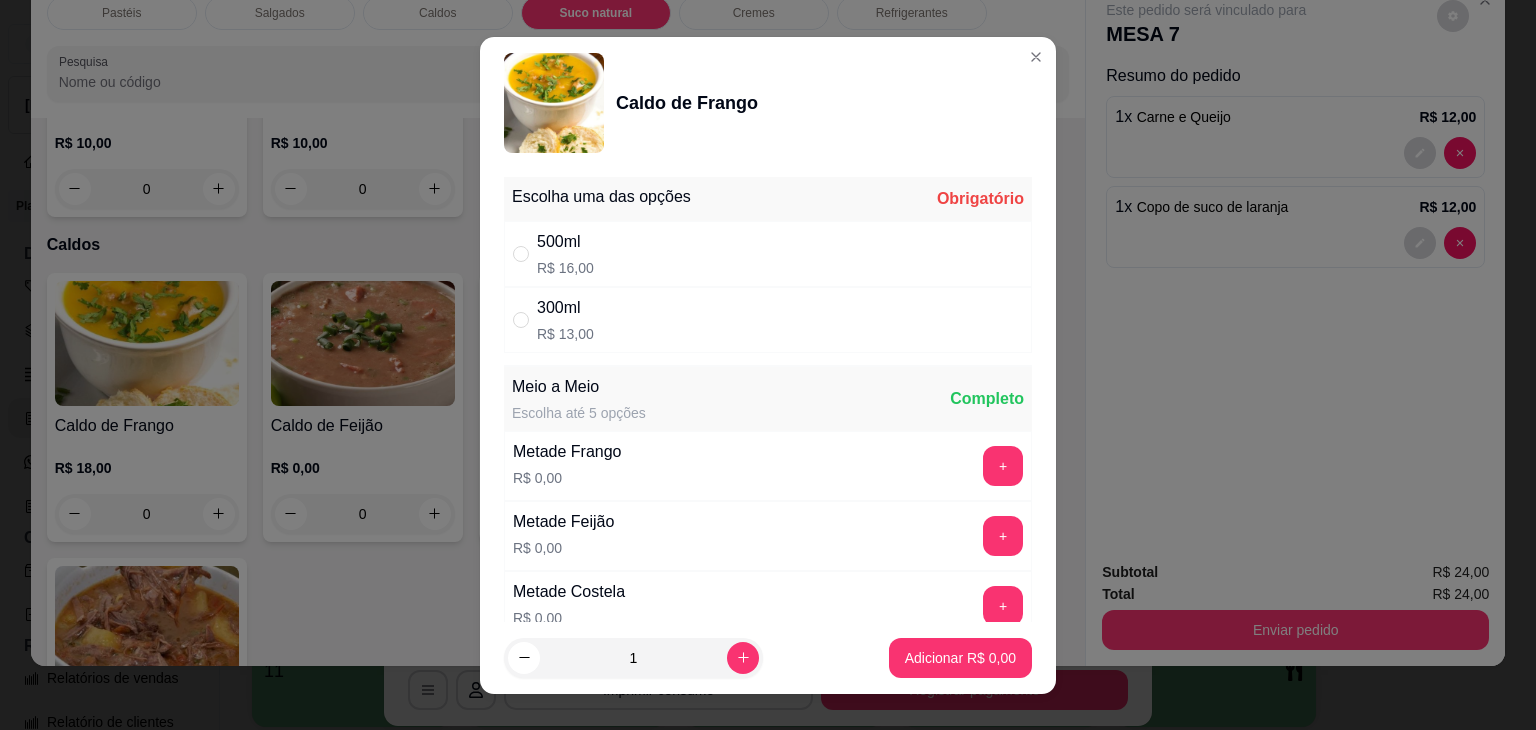 radio on "true" 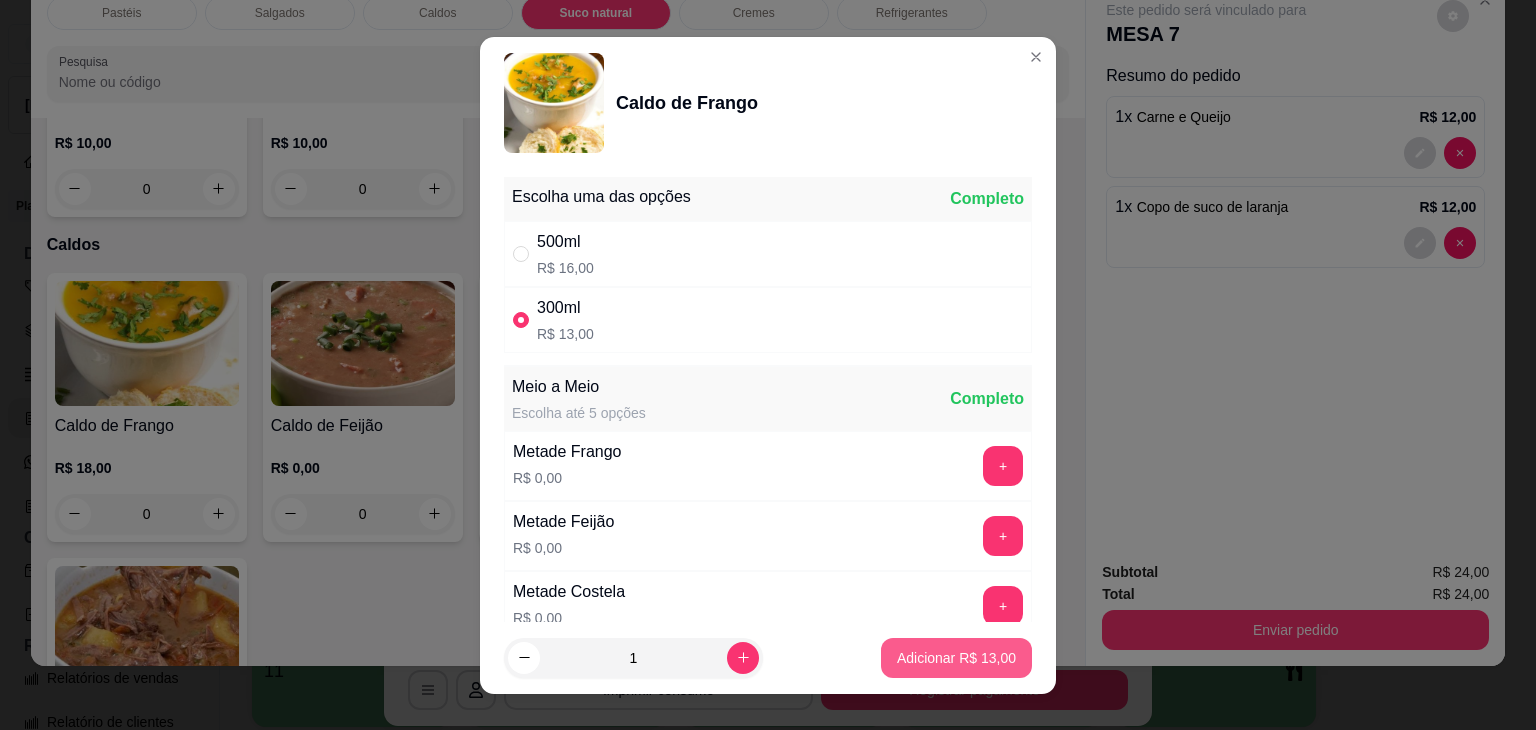 click on "Adicionar   R$ 13,00" at bounding box center (956, 658) 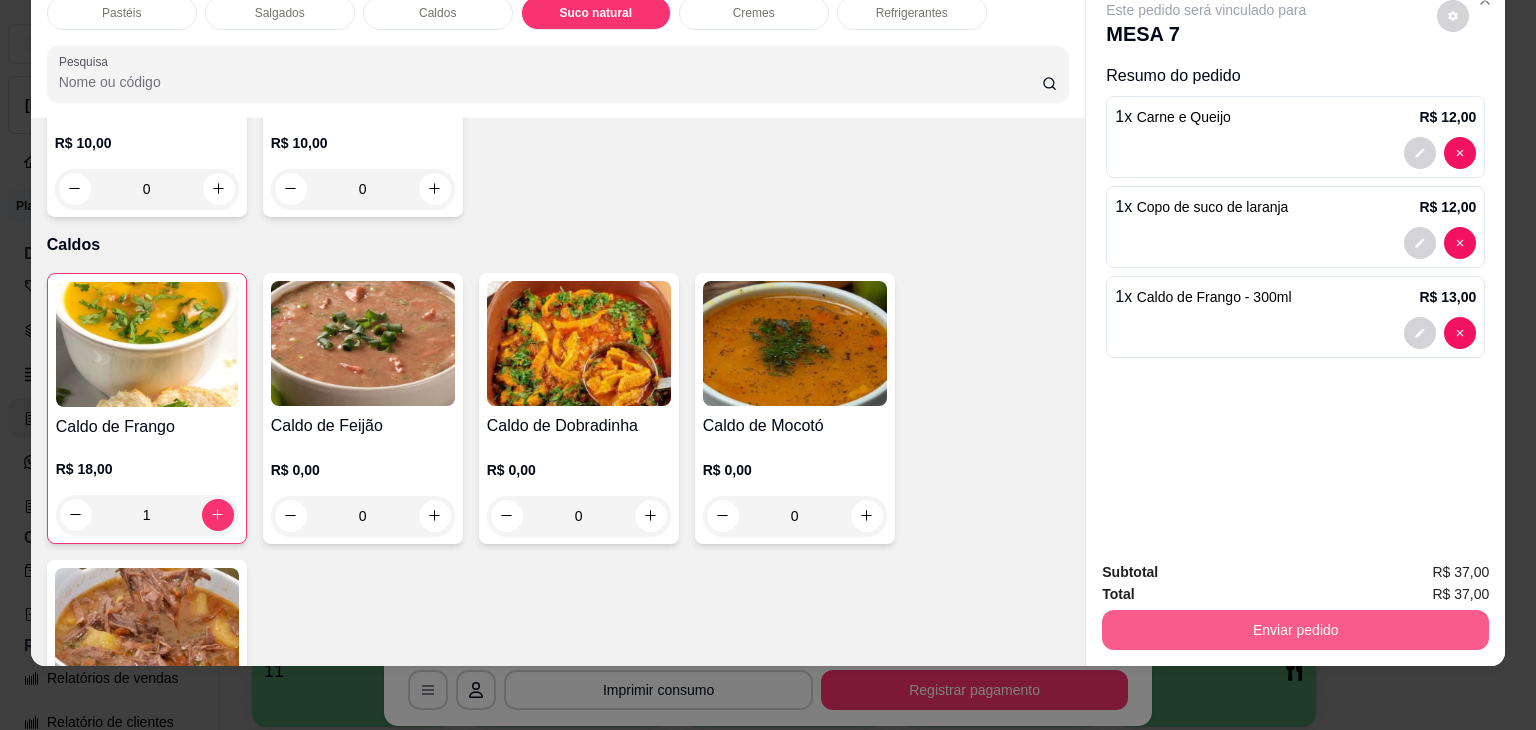 click on "Enviar pedido" at bounding box center [1295, 630] 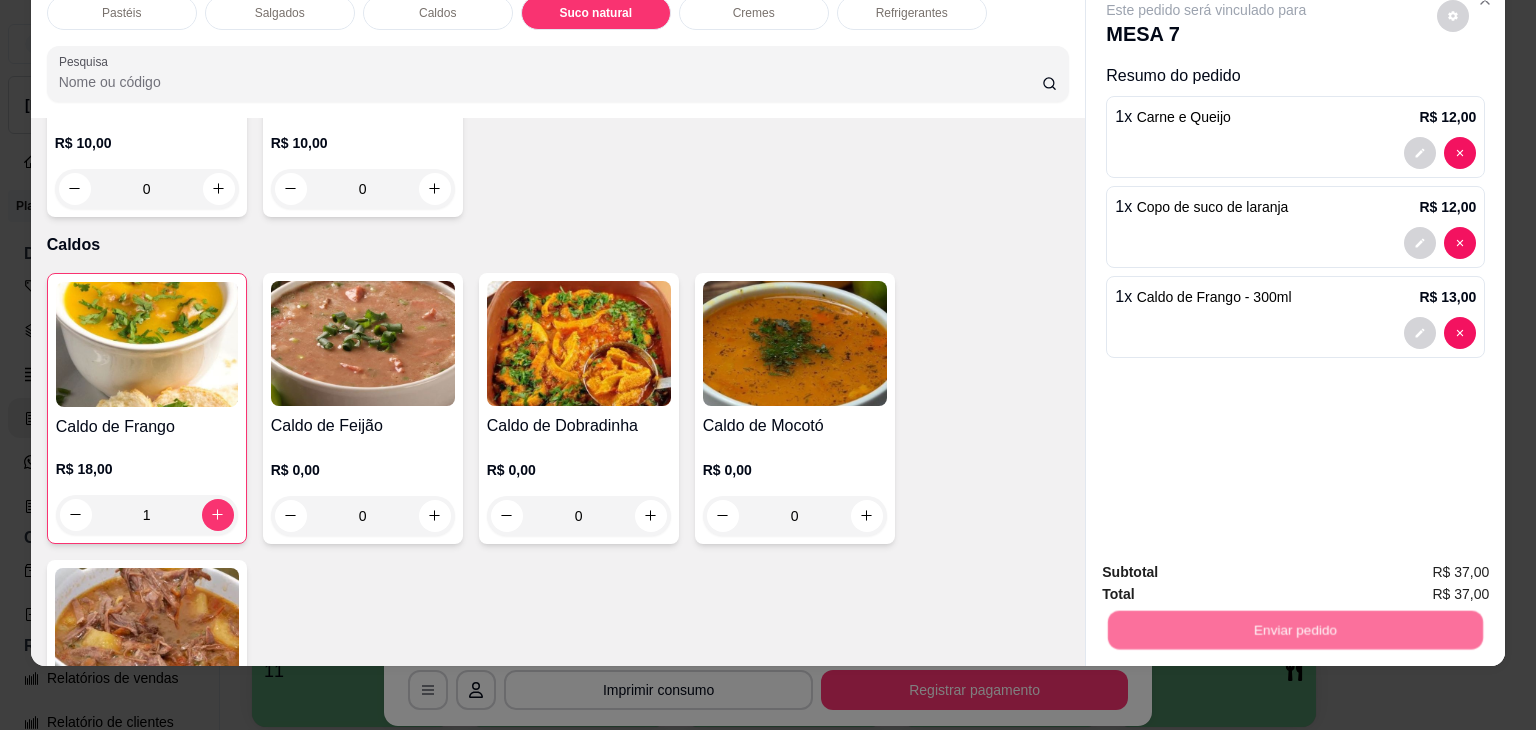 click on "Não registrar e enviar pedido" at bounding box center [1229, 565] 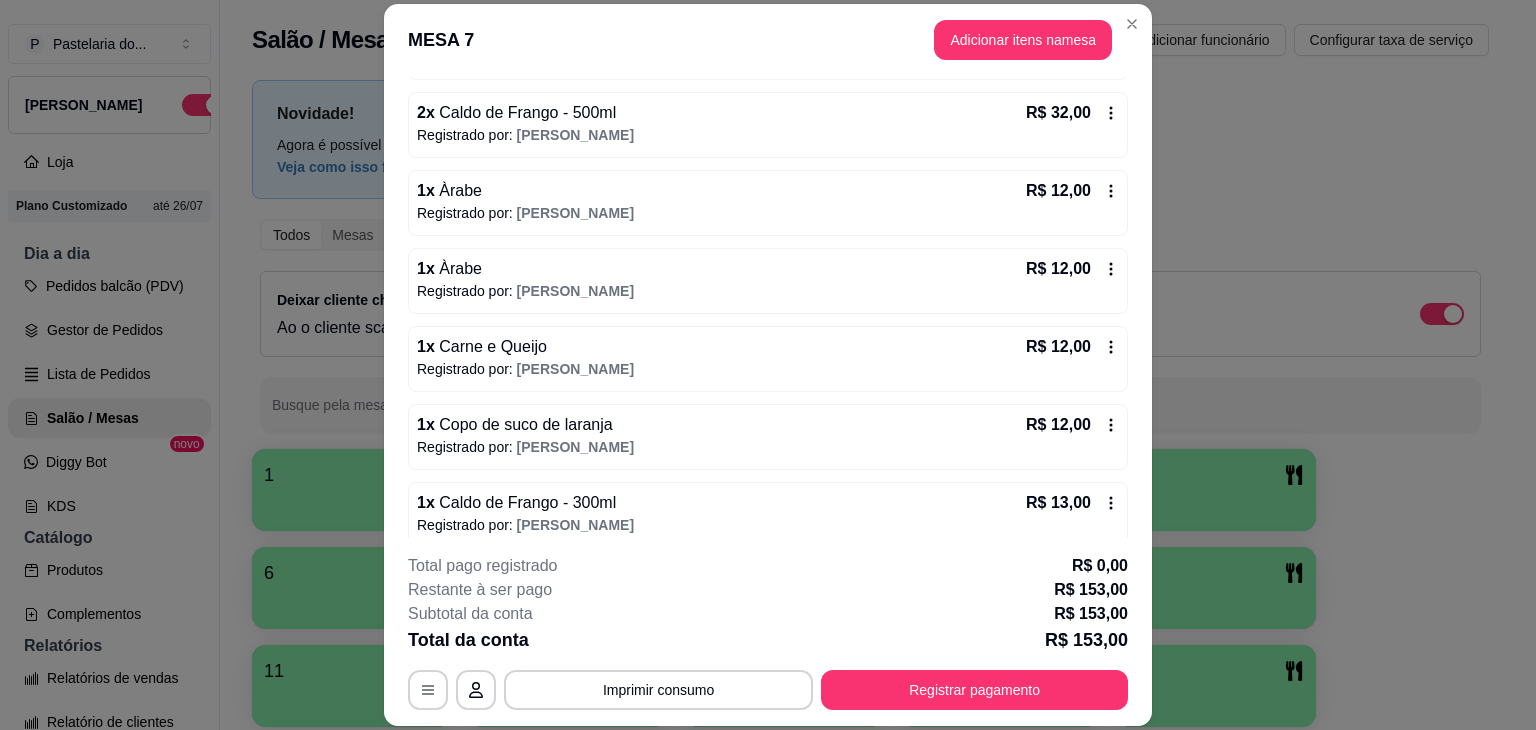 scroll, scrollTop: 420, scrollLeft: 0, axis: vertical 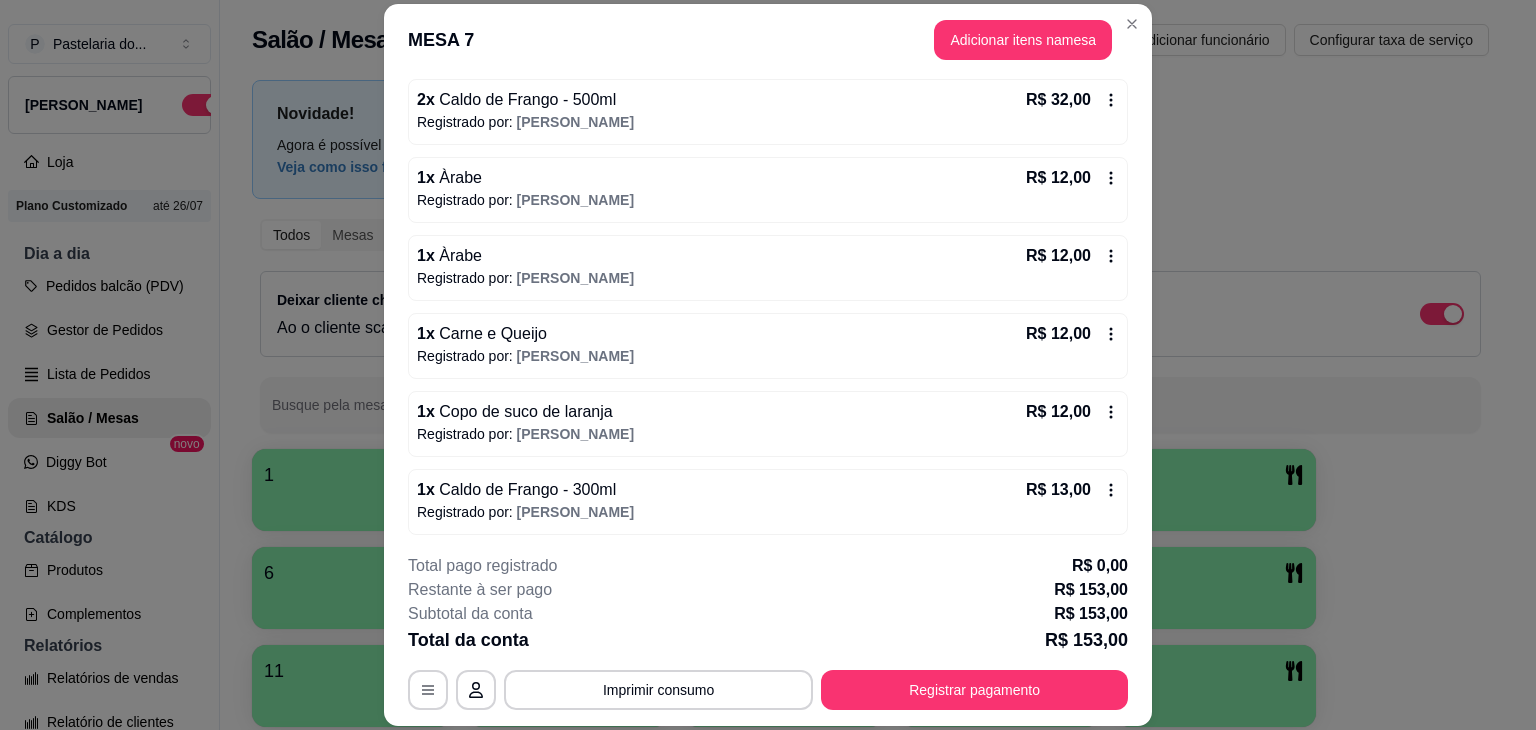 click on "Deixar cliente chamar o garçom na mesa Ao o cliente scanear o qr code, ele terá a opção de chamar o garçom naquela mesa." at bounding box center (870, 314) 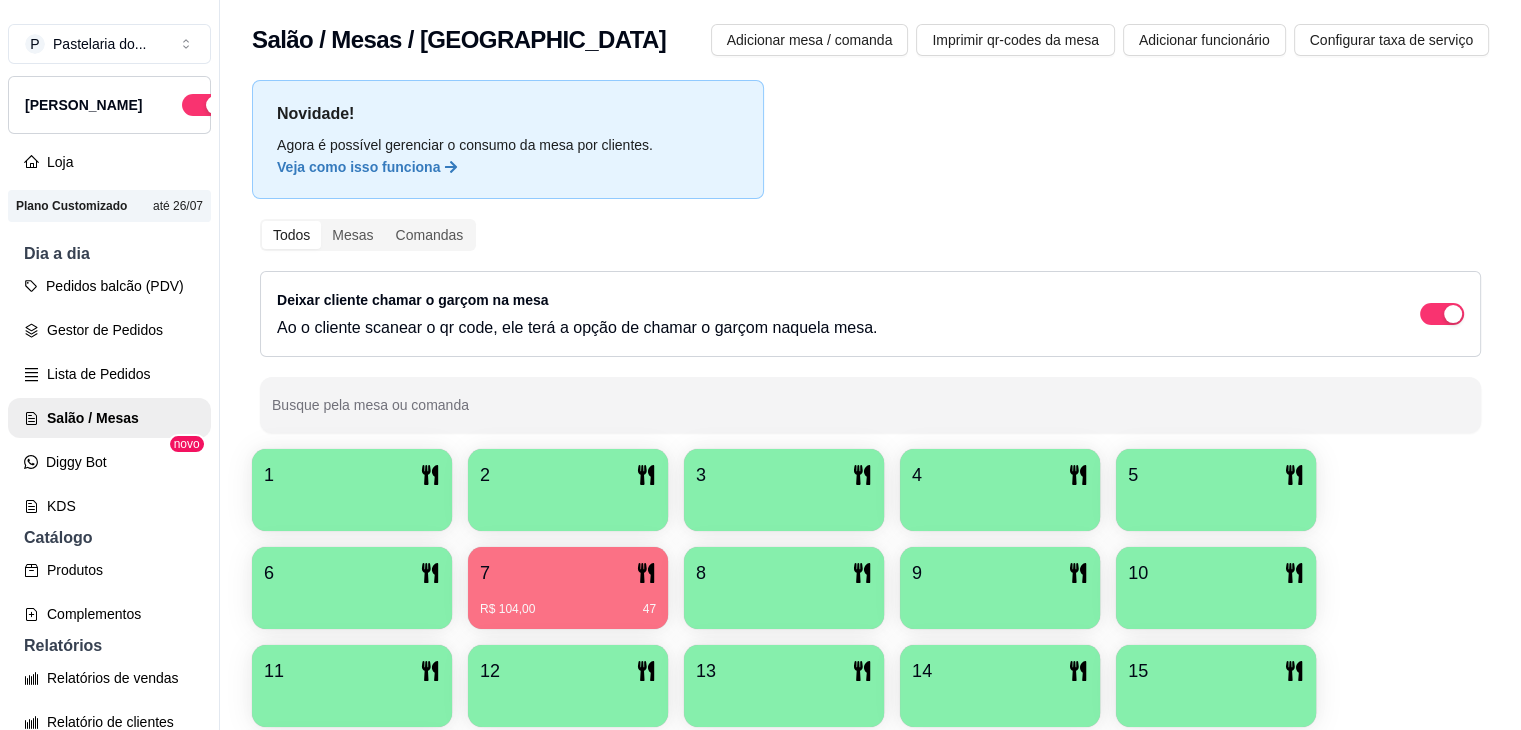 click on "Novidade! Agora é possível gerenciar o consumo da mesa por clientes.   Veja como isso funciona Todos Mesas Comandas Deixar cliente chamar o garçom na mesa Ao o cliente scanear o qr code, ele terá a opção de chamar o garçom naquela mesa. Busque pela mesa ou comanda
1 2 3 4 5 6 7 R$ 104,00 47 8 9 10 11 12 13 14 15 16" at bounding box center [870, 458] 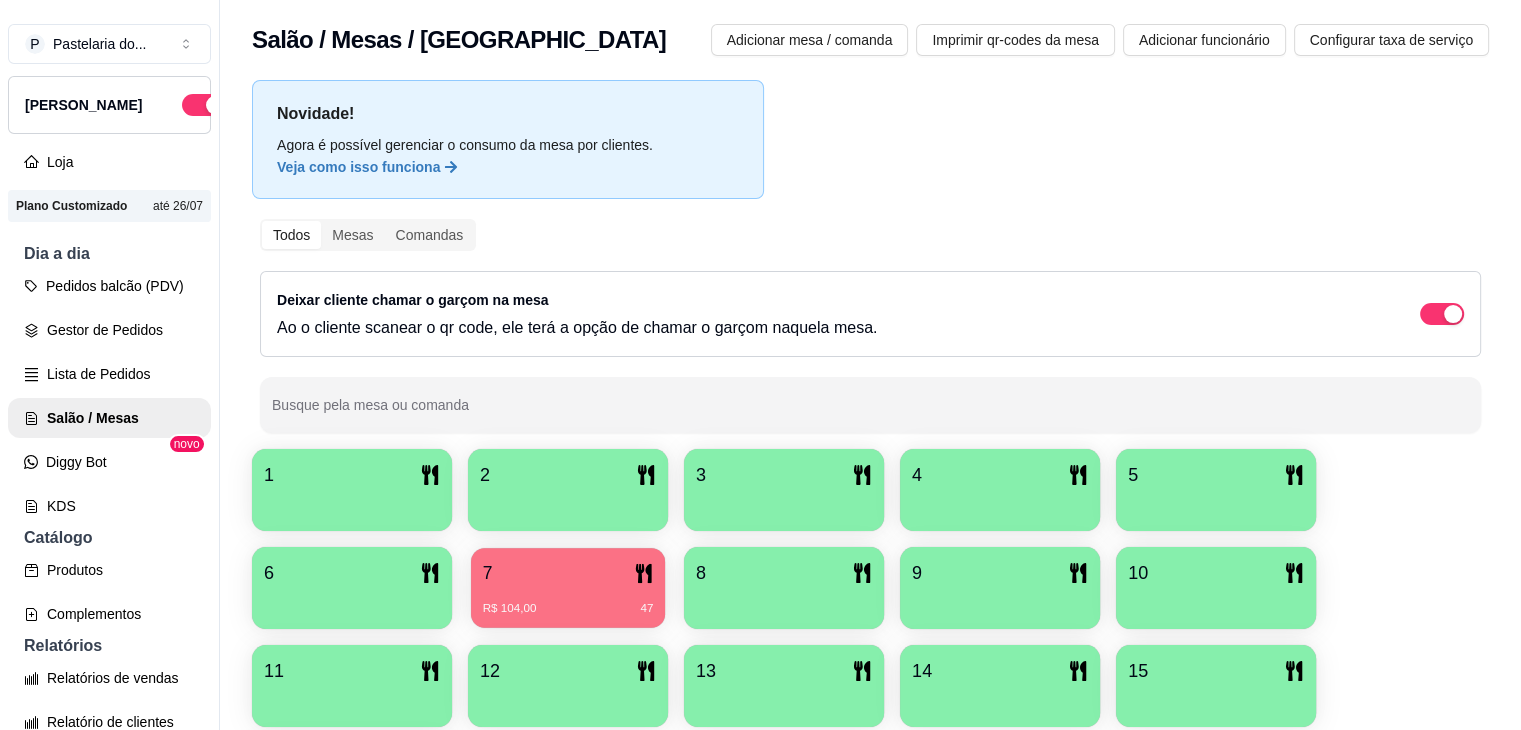 click on "R$ 104,00 47" at bounding box center [568, 601] 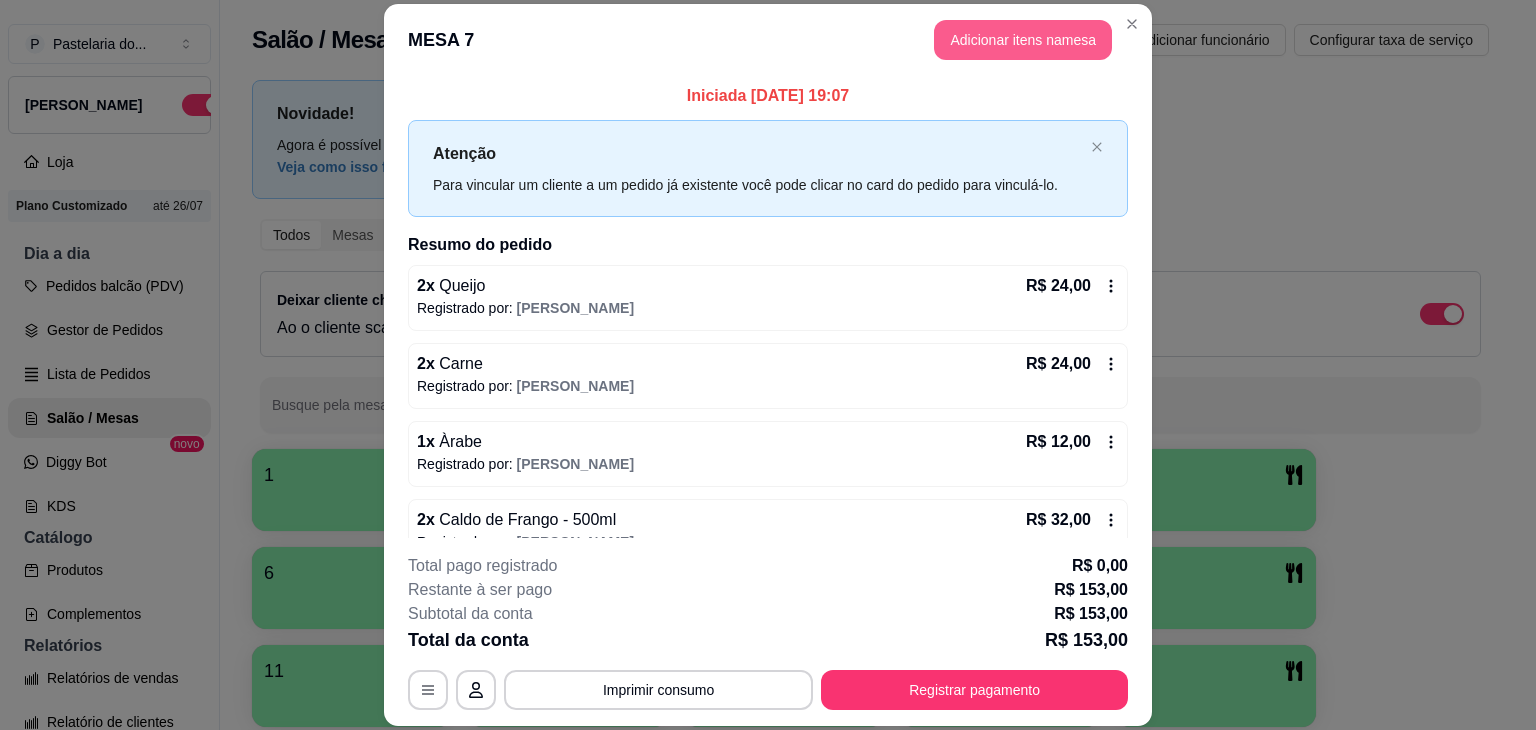 click on "Adicionar itens na  mesa" at bounding box center [1023, 40] 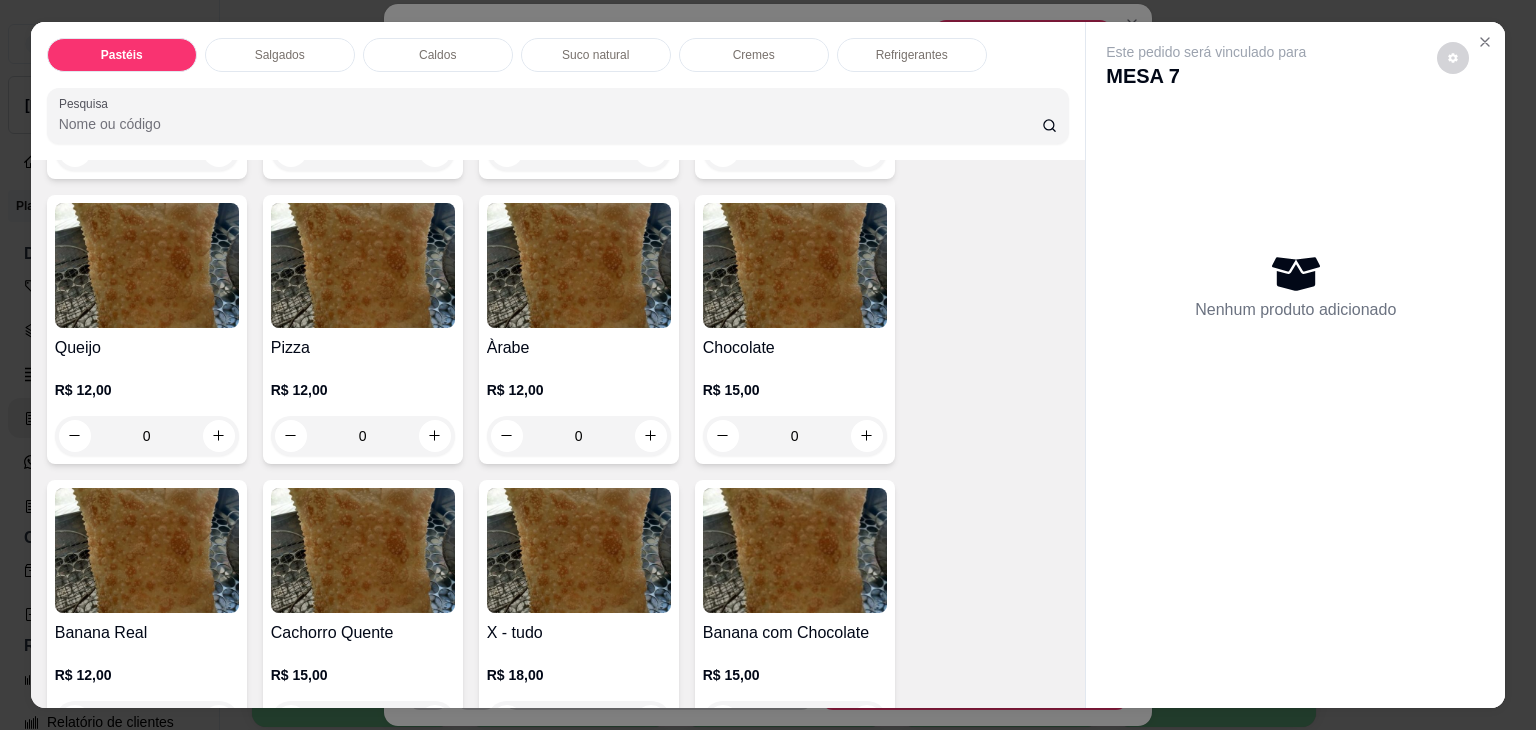 scroll, scrollTop: 1300, scrollLeft: 0, axis: vertical 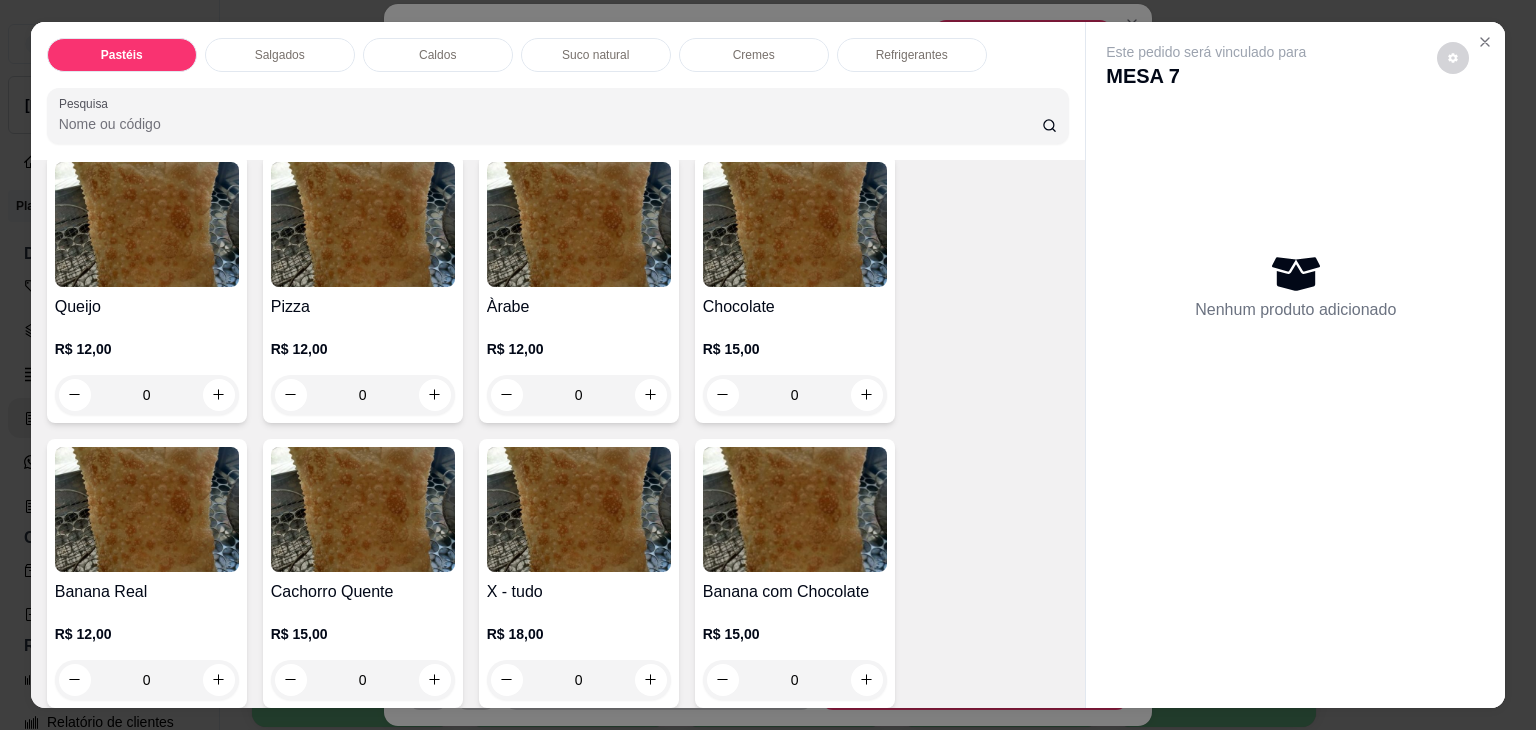 click on "0" at bounding box center (579, 395) 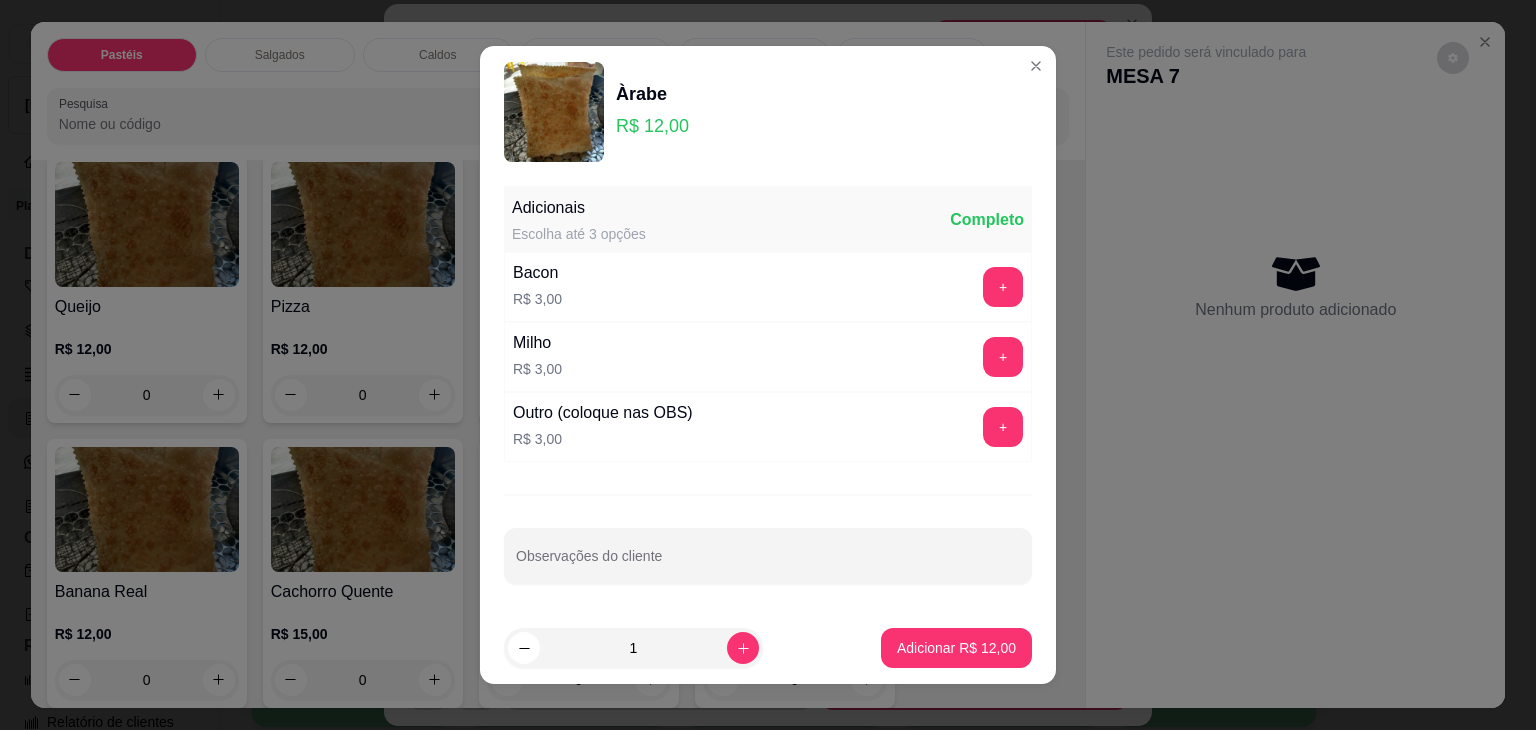click on "Adicionar   R$ 12,00" at bounding box center (956, 648) 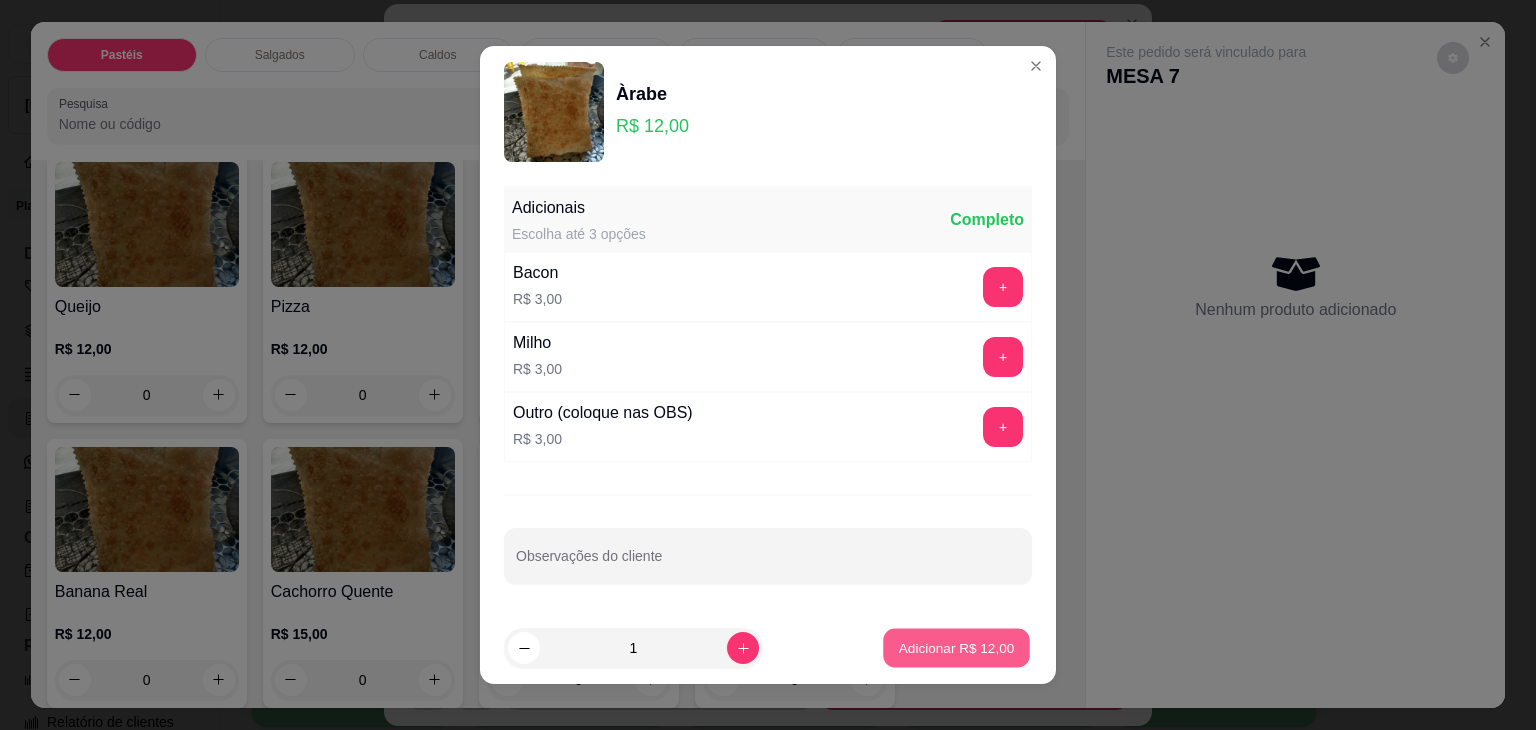 click on "Adicionar   R$ 12,00" at bounding box center [956, 648] 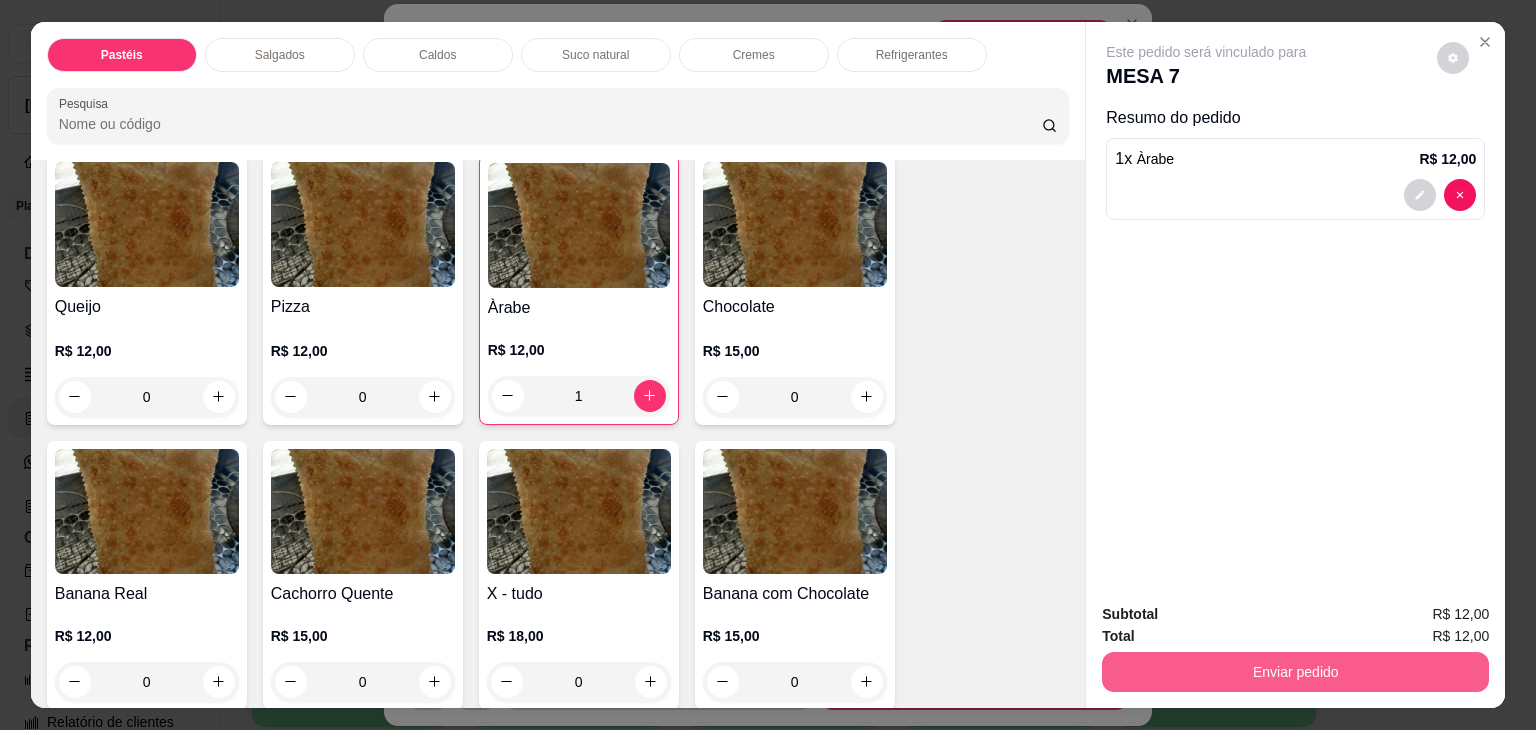 click on "Enviar pedido" at bounding box center (1295, 672) 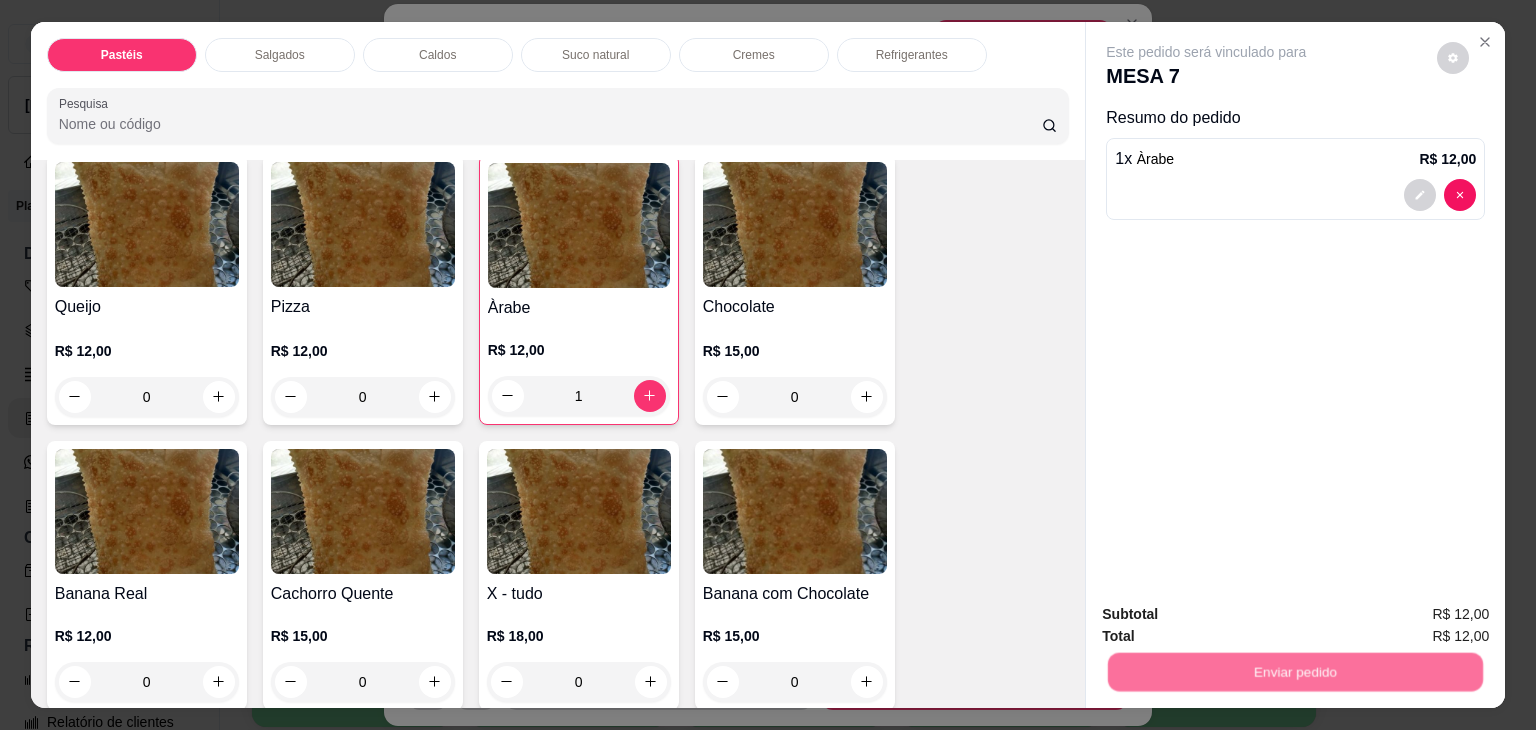 click on "Não registrar e enviar pedido" at bounding box center [1229, 615] 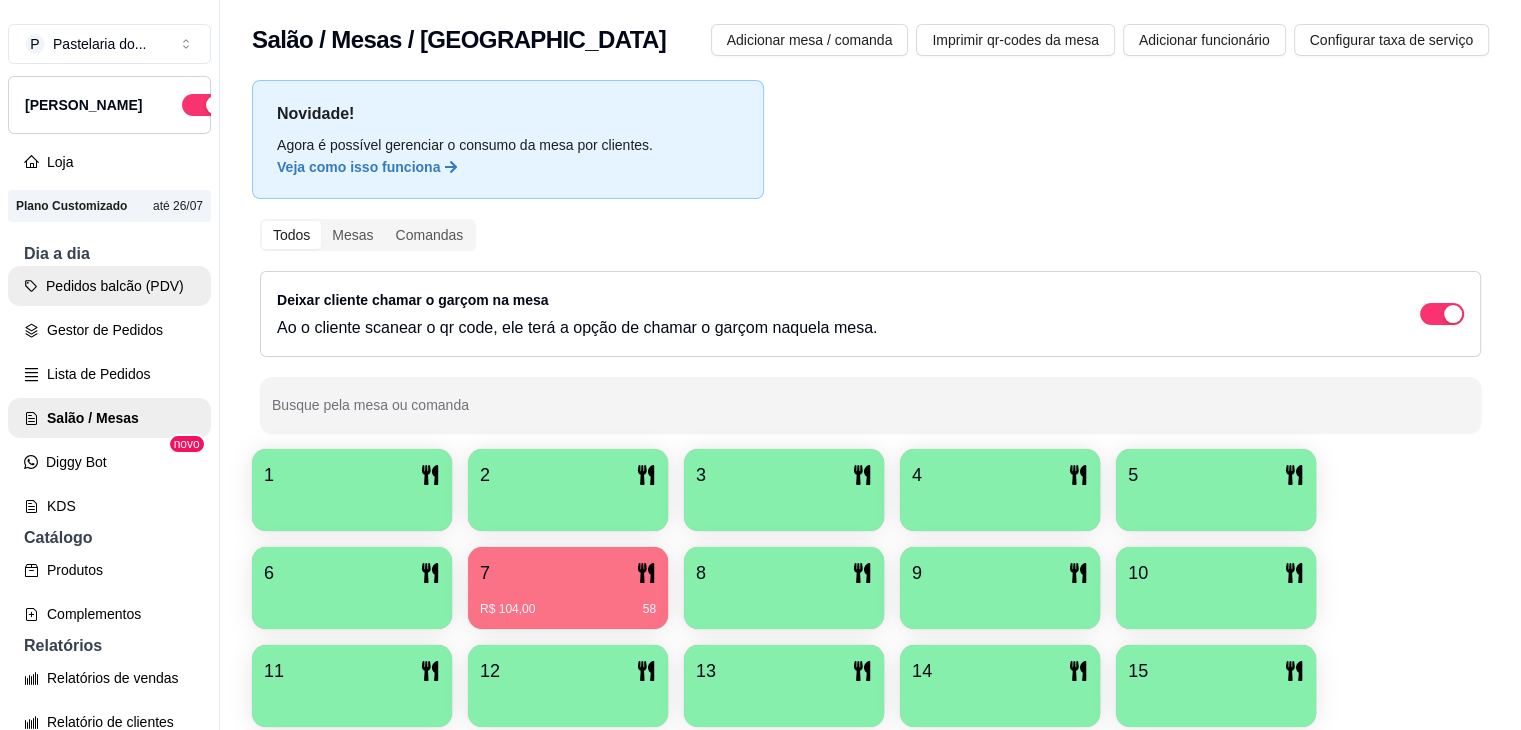 click on "Pedidos balcão (PDV)" at bounding box center (109, 286) 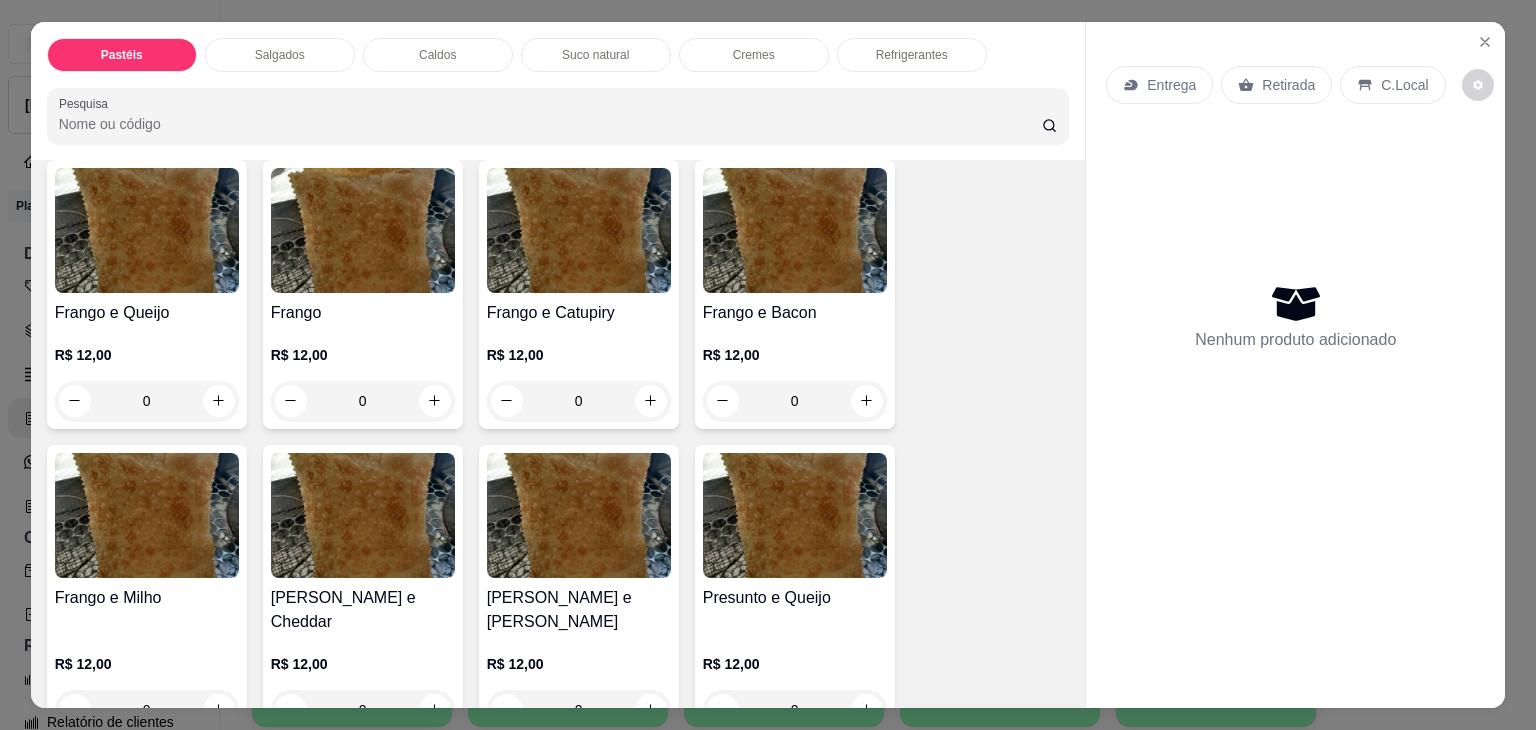 scroll, scrollTop: 800, scrollLeft: 0, axis: vertical 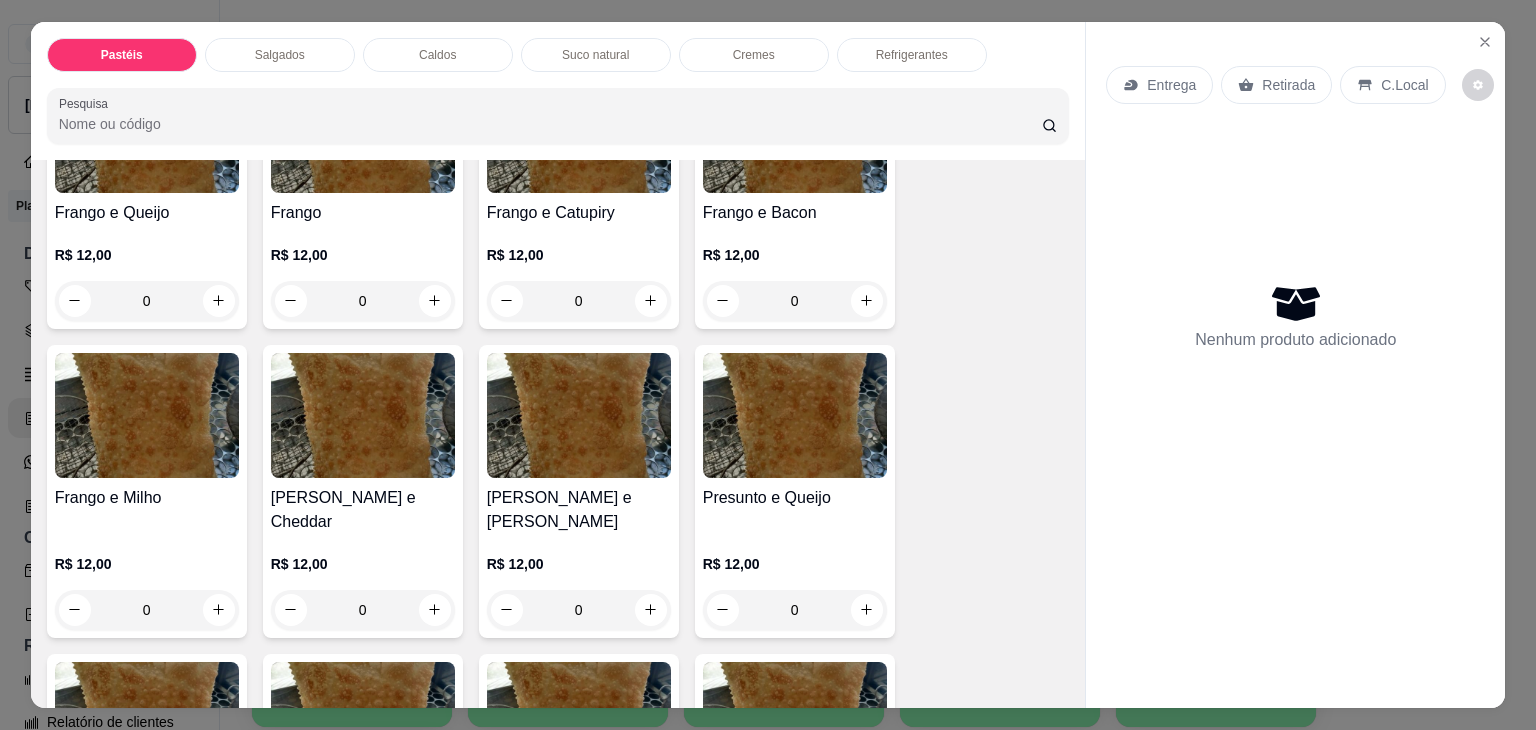 click on "0" at bounding box center (795, 610) 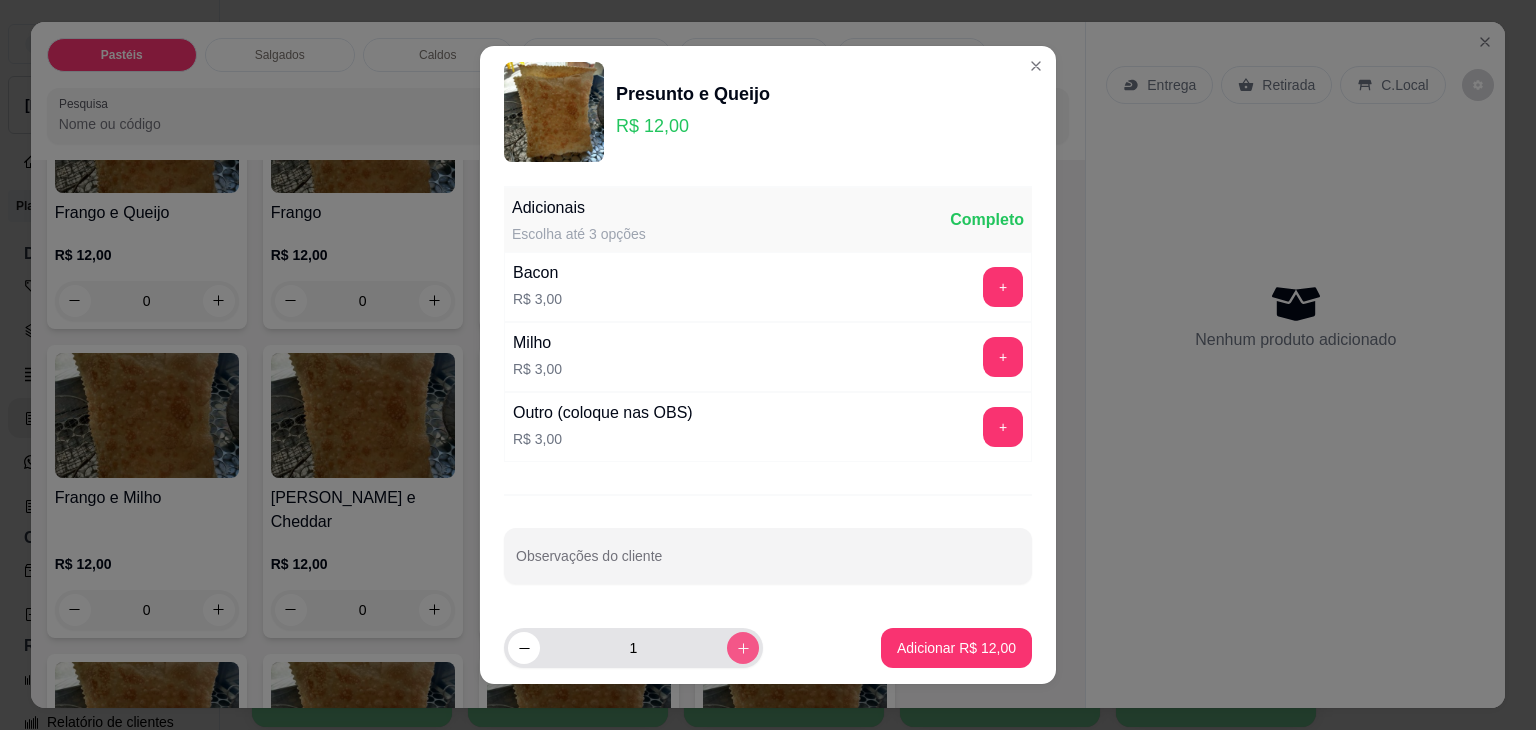 click 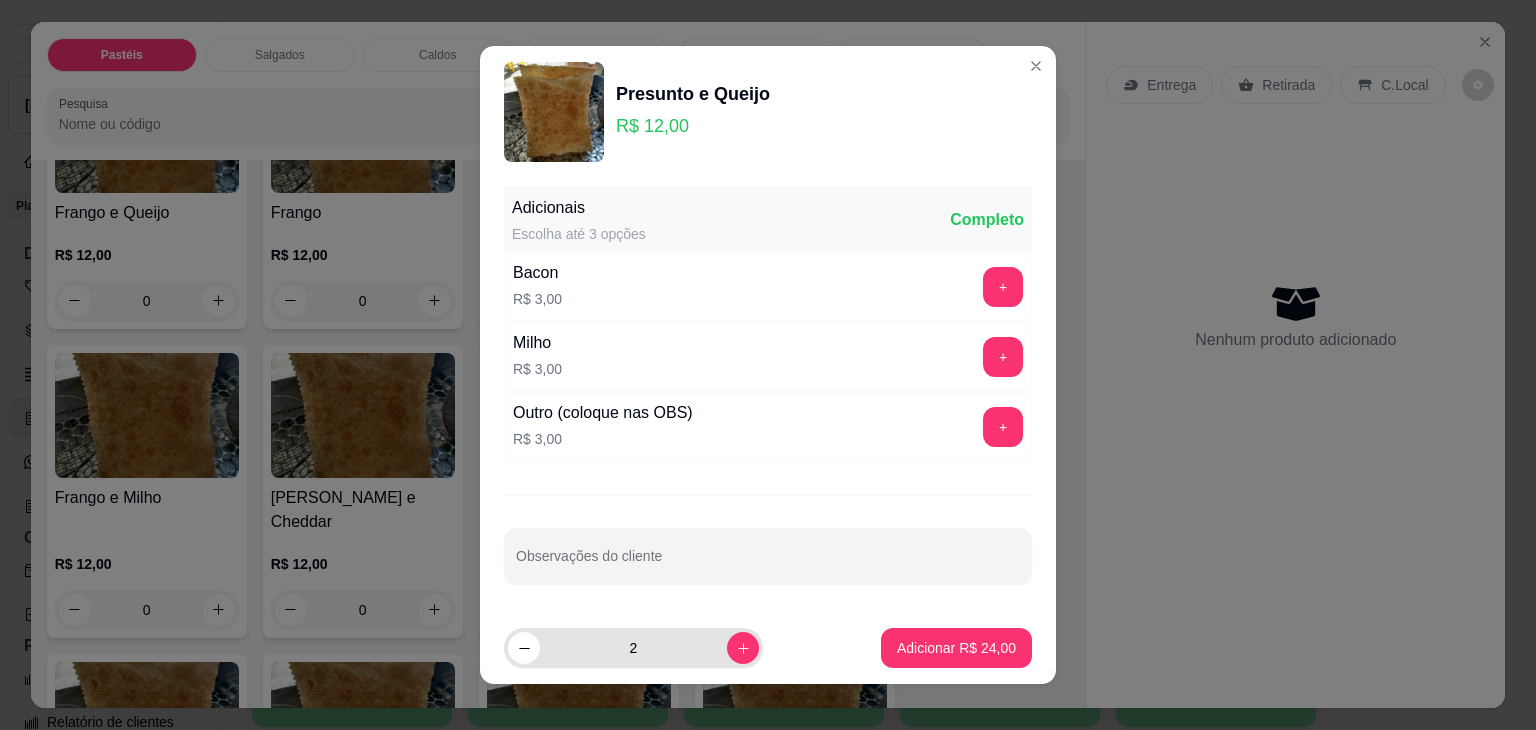 click on "2" at bounding box center [633, 648] 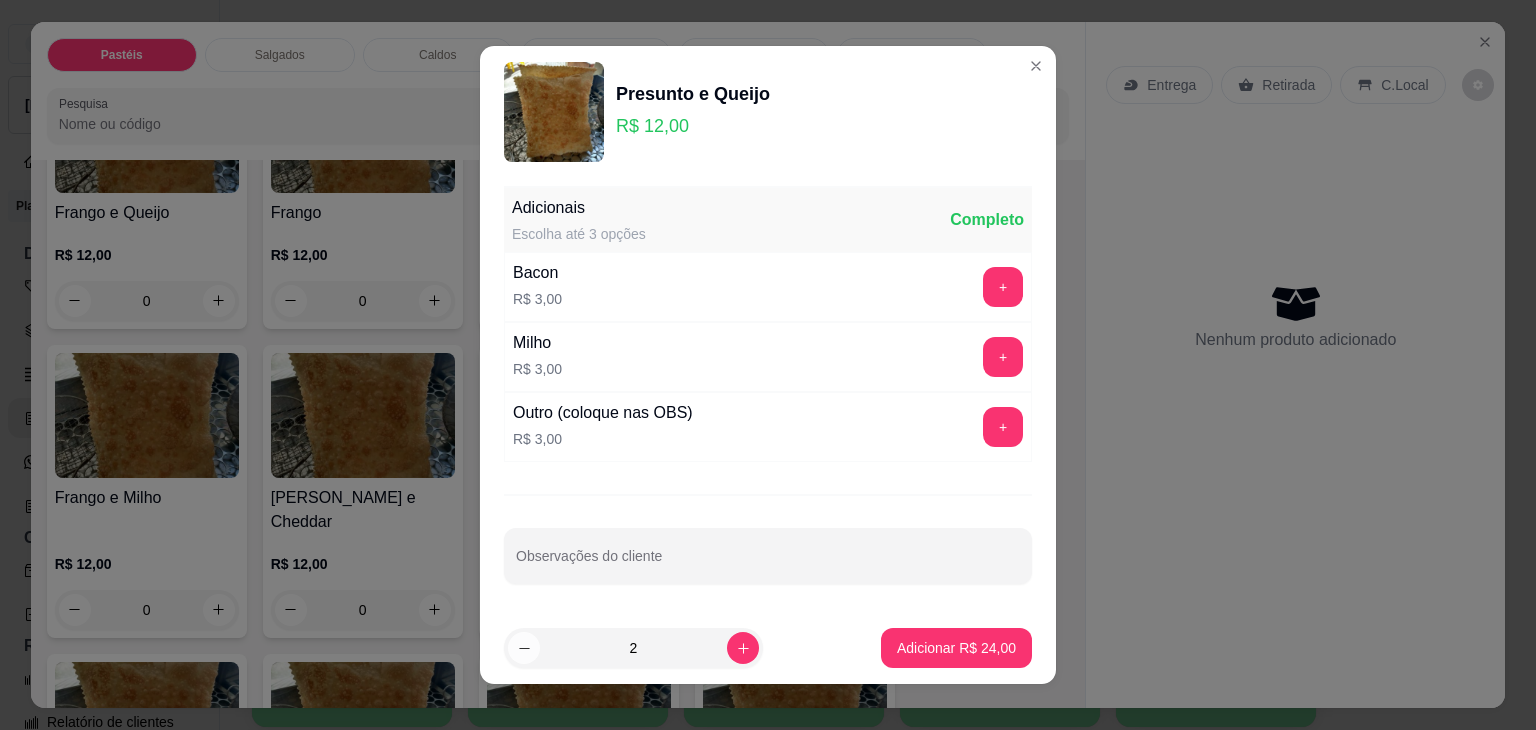 click at bounding box center (524, 648) 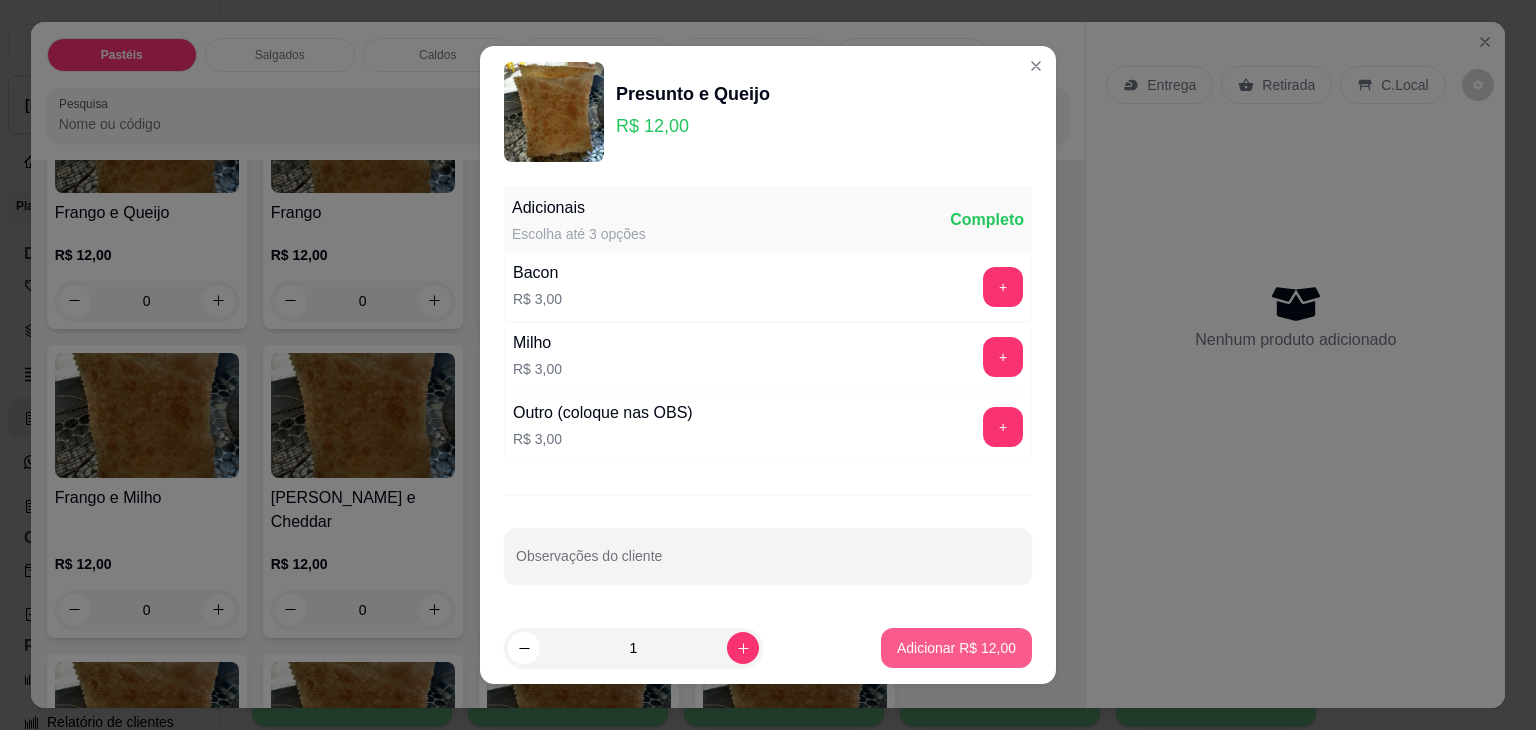 click on "Adicionar   R$ 12,00" at bounding box center (956, 648) 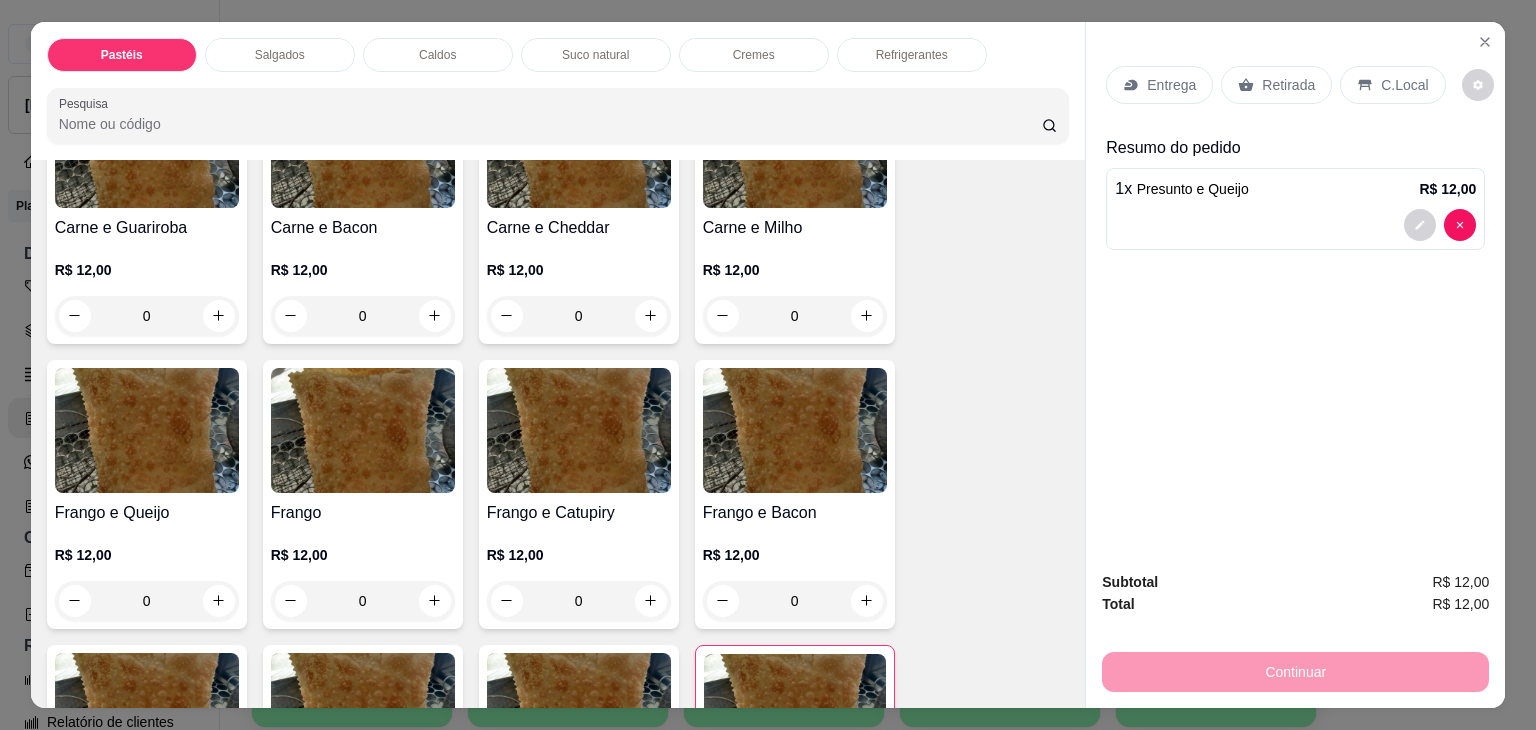 scroll, scrollTop: 400, scrollLeft: 0, axis: vertical 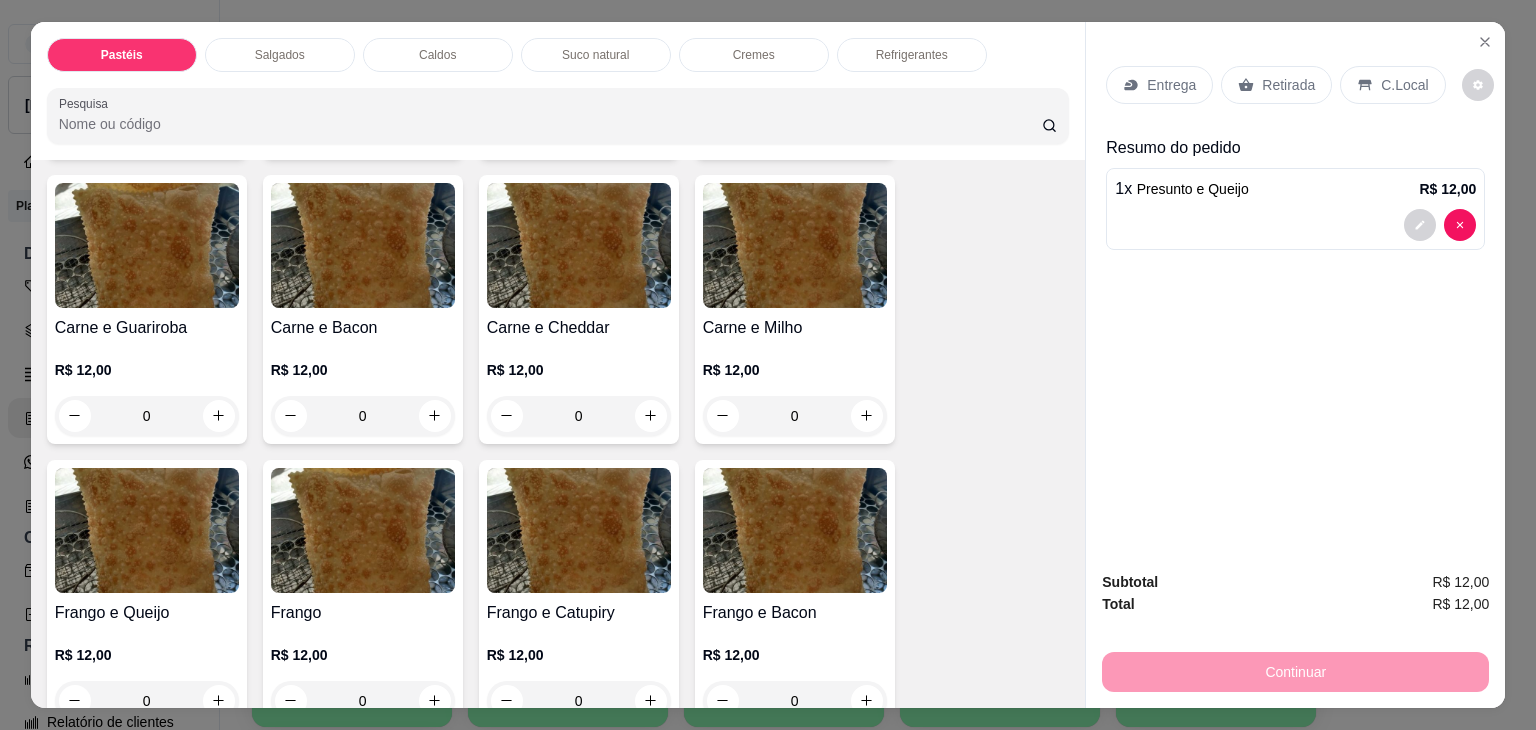 click on "0" at bounding box center (363, 416) 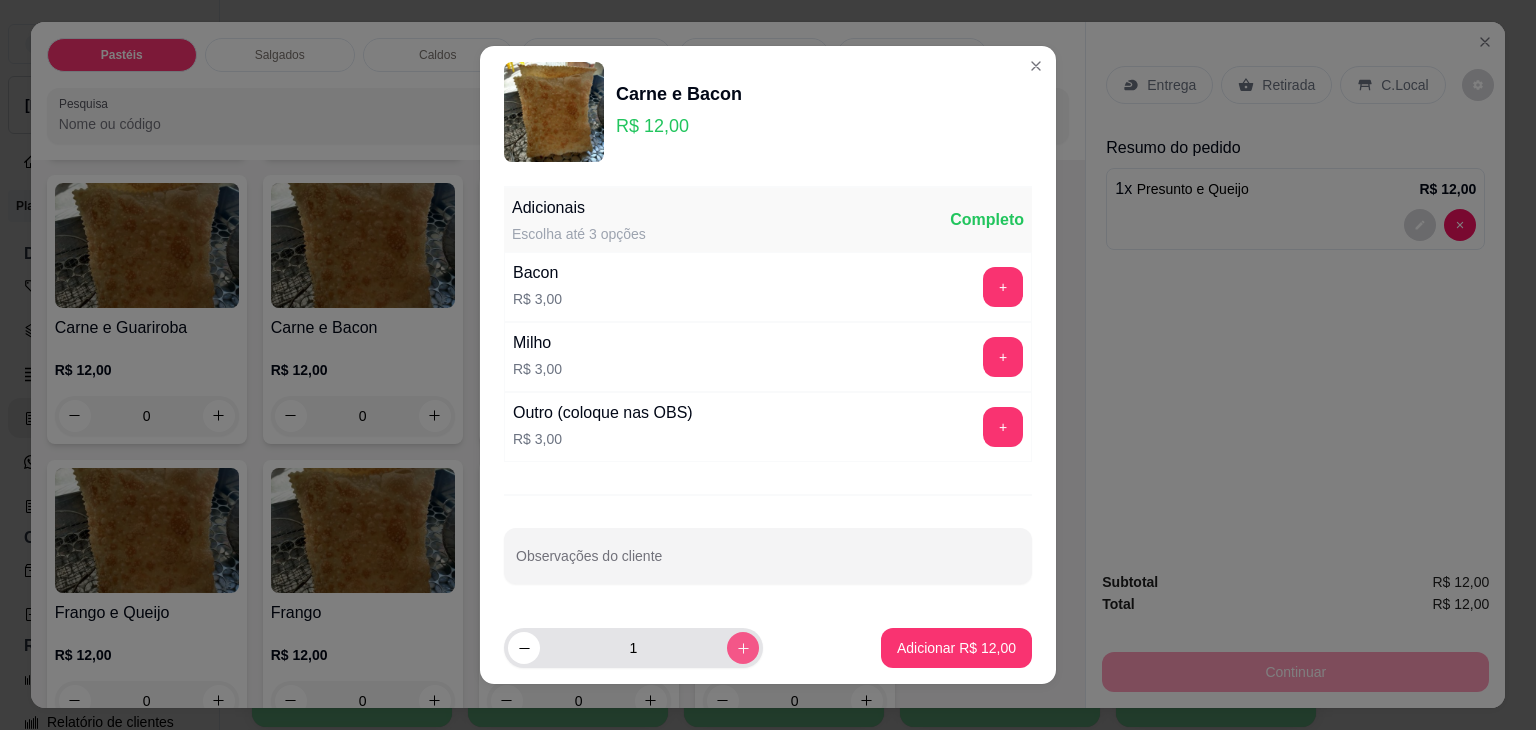 click at bounding box center (743, 648) 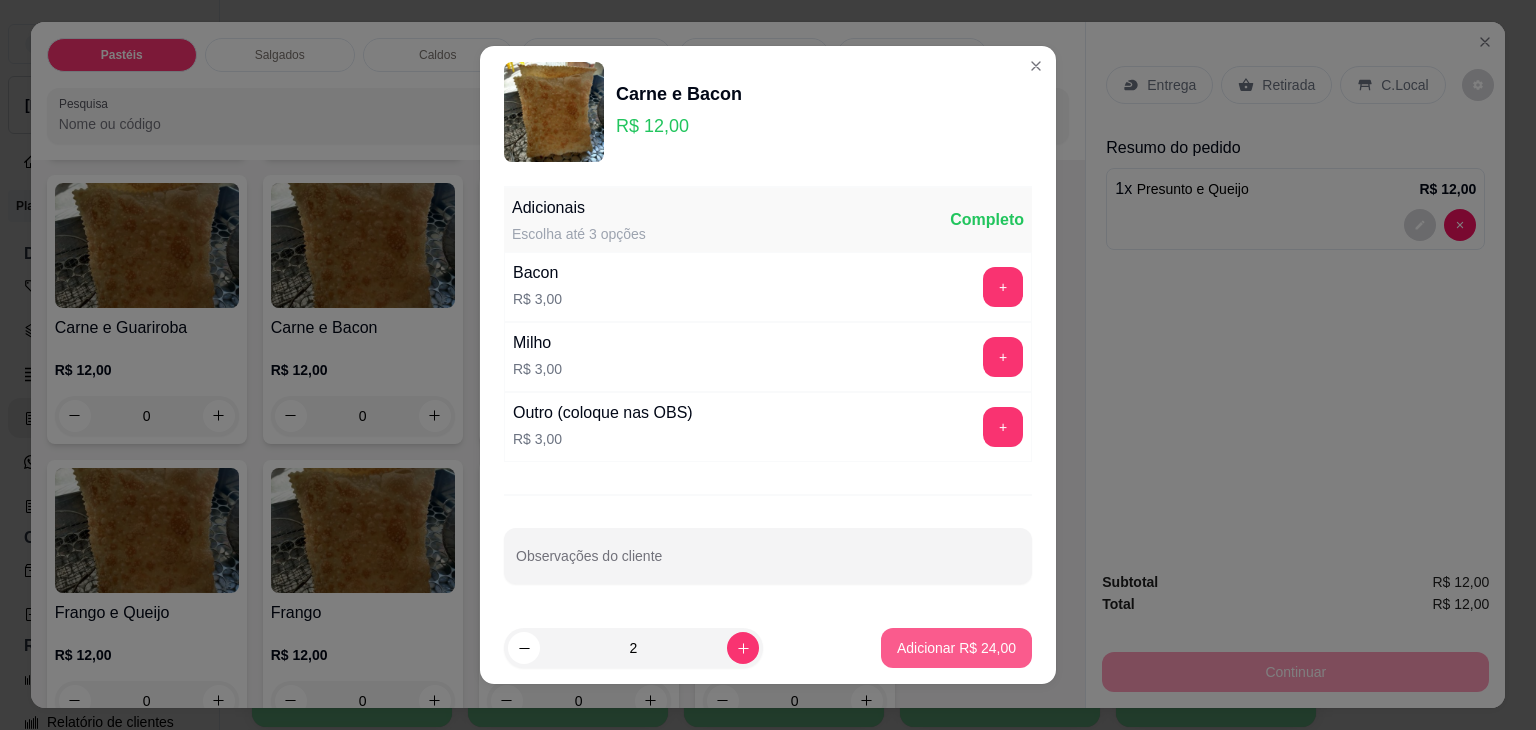 click on "Adicionar   R$ 24,00" at bounding box center [956, 648] 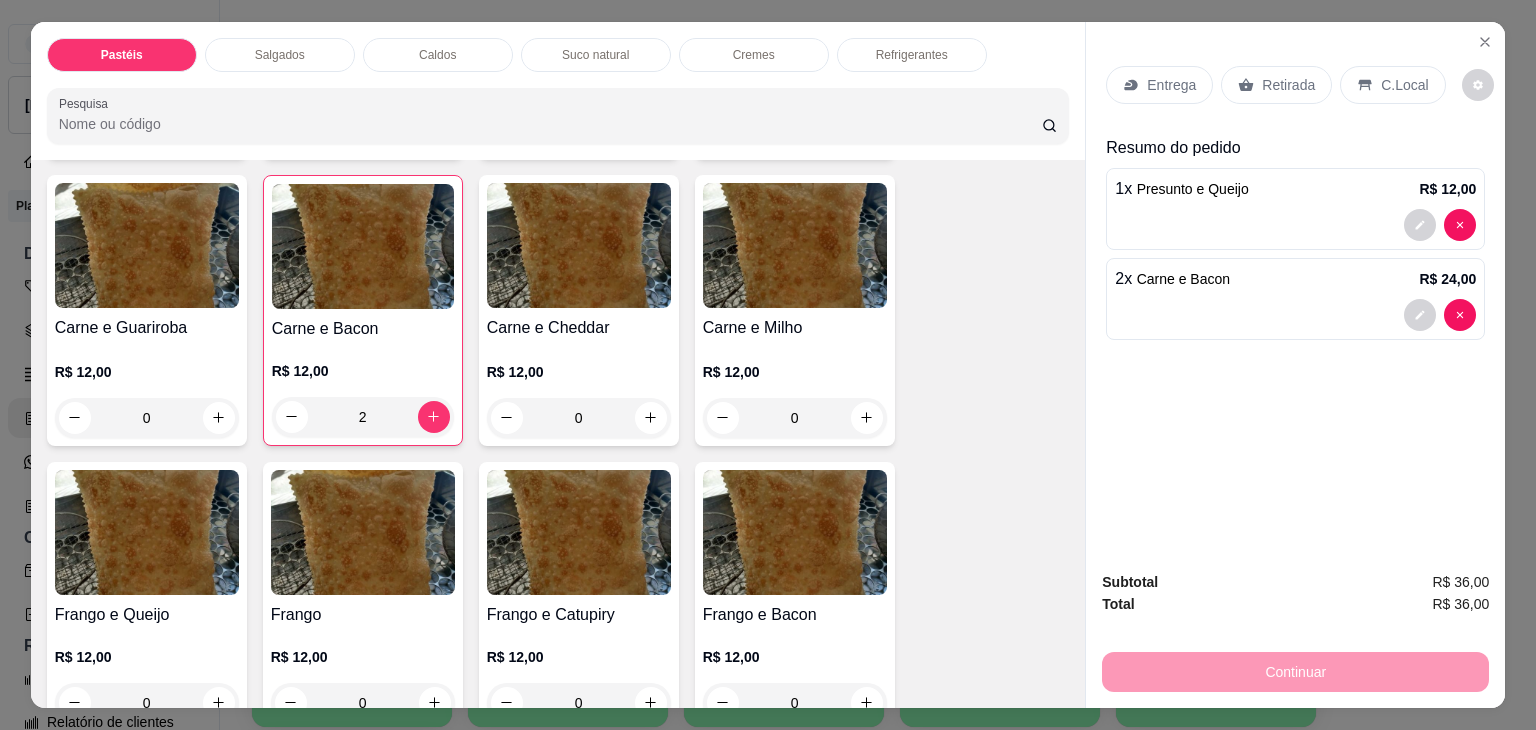 click on "Retirada" at bounding box center [1288, 85] 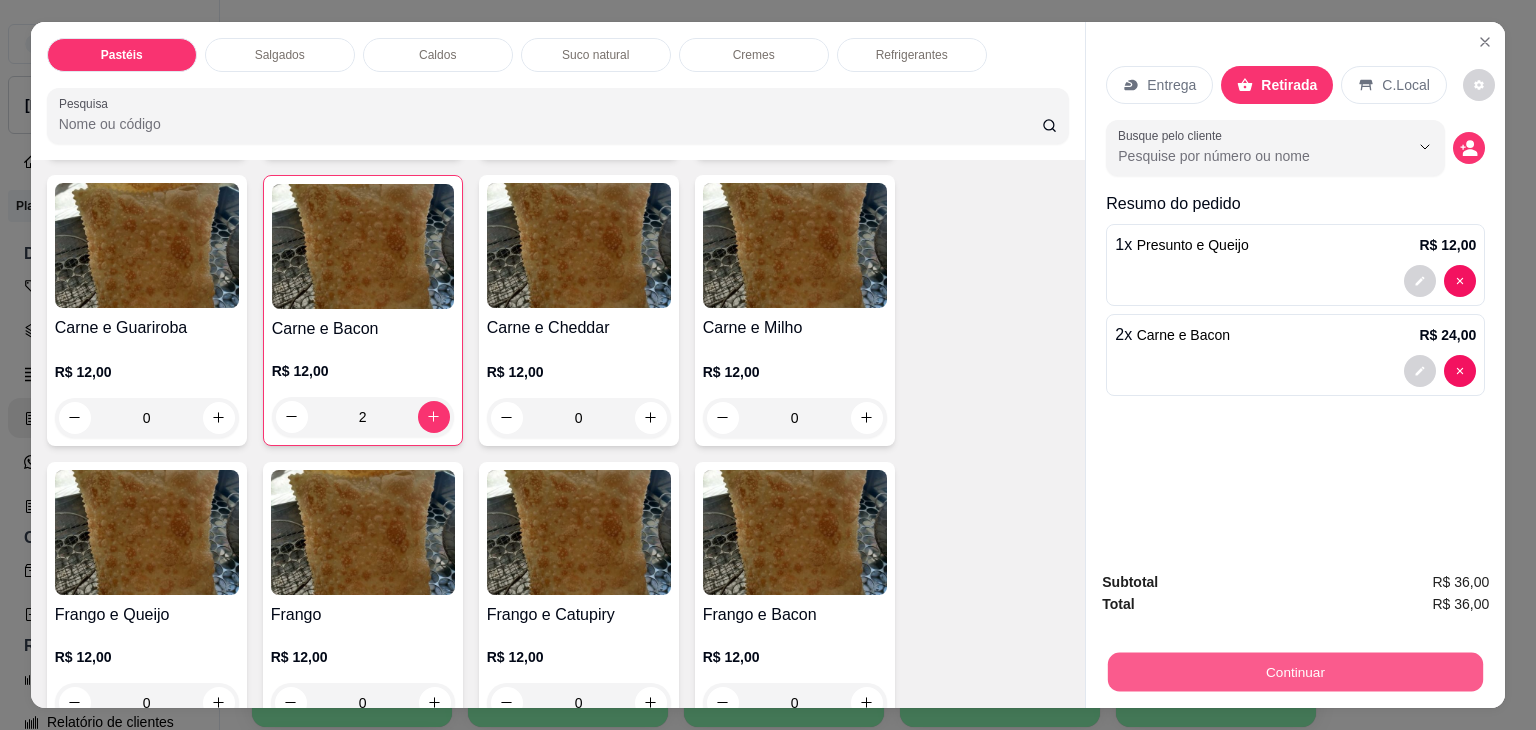 click on "Continuar" at bounding box center [1295, 672] 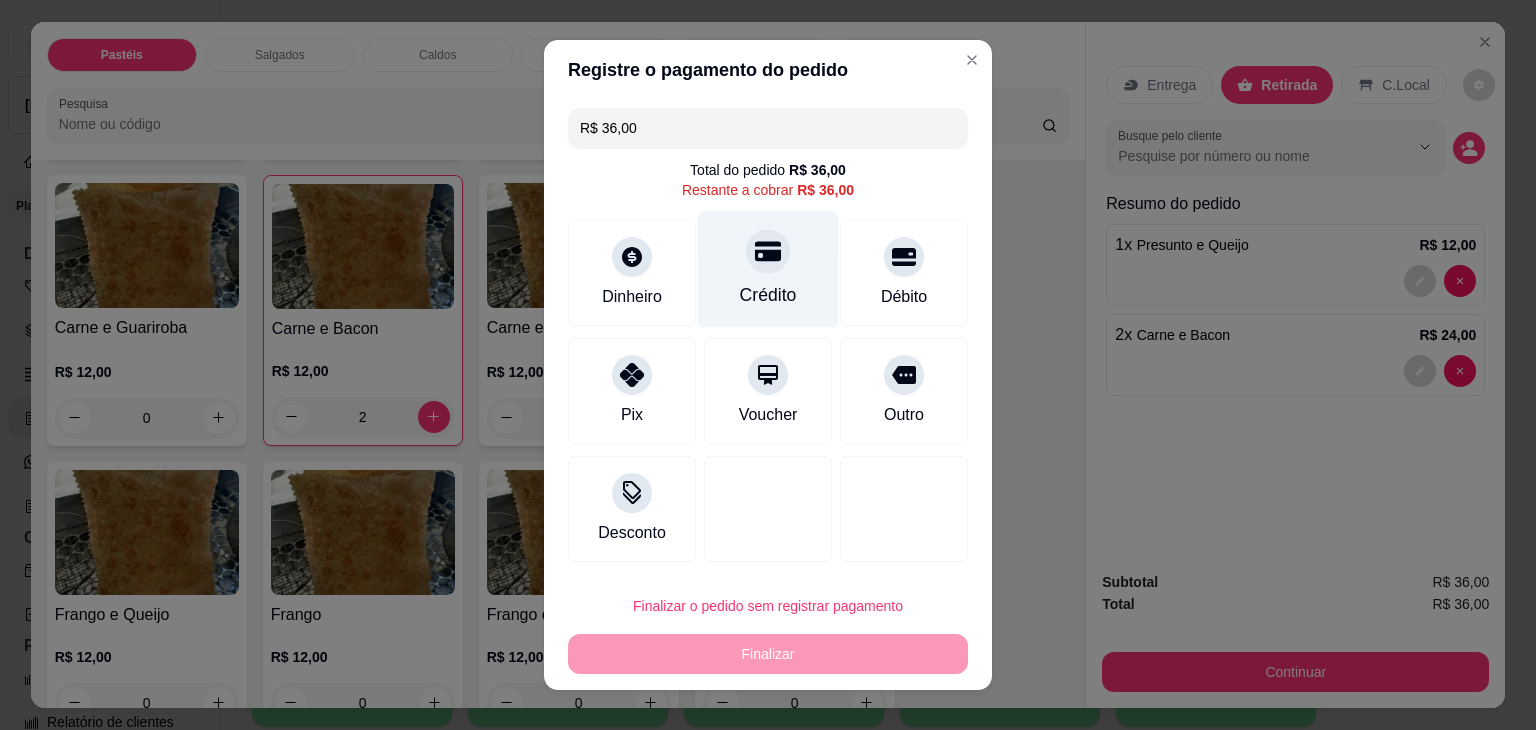 click on "Crédito" at bounding box center (768, 295) 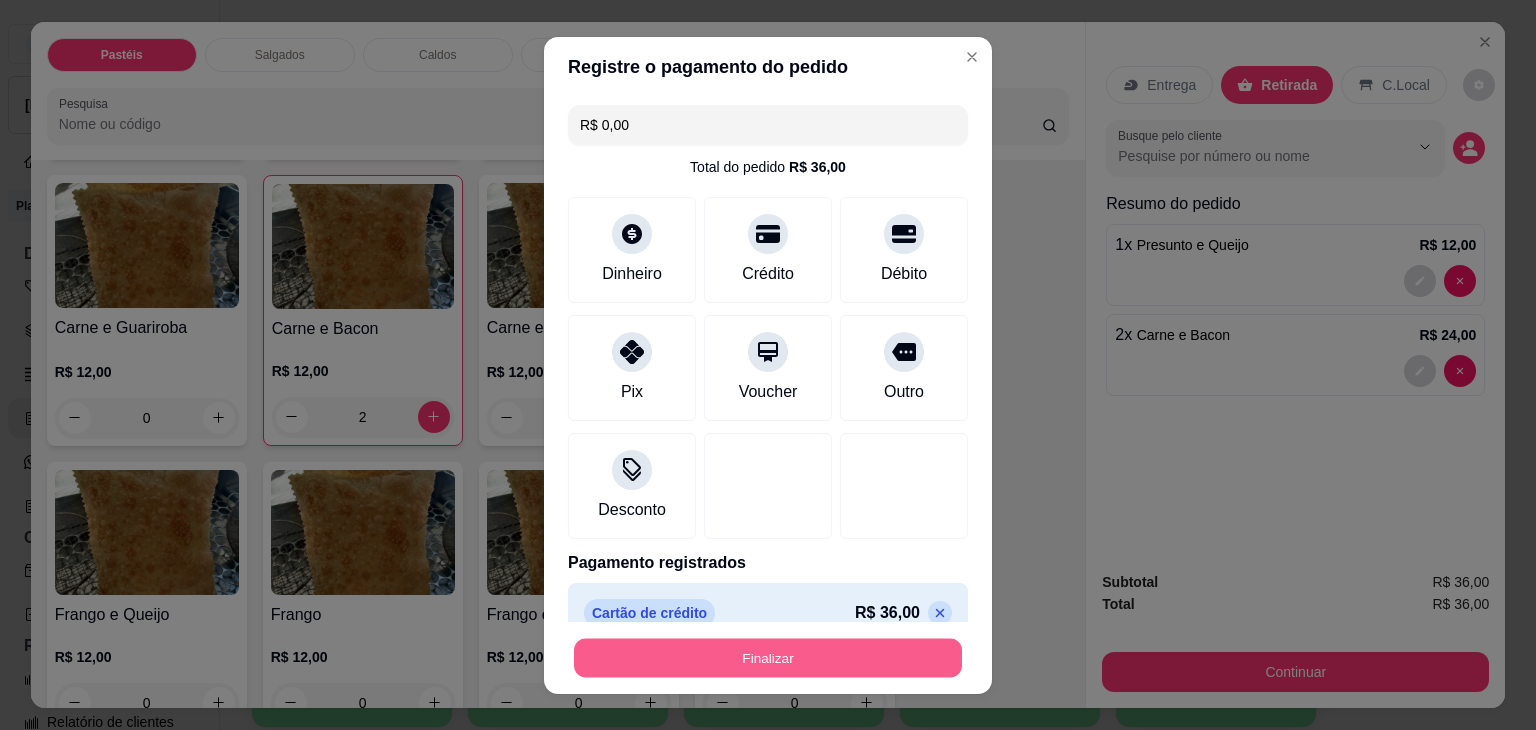 click on "Finalizar" at bounding box center [768, 657] 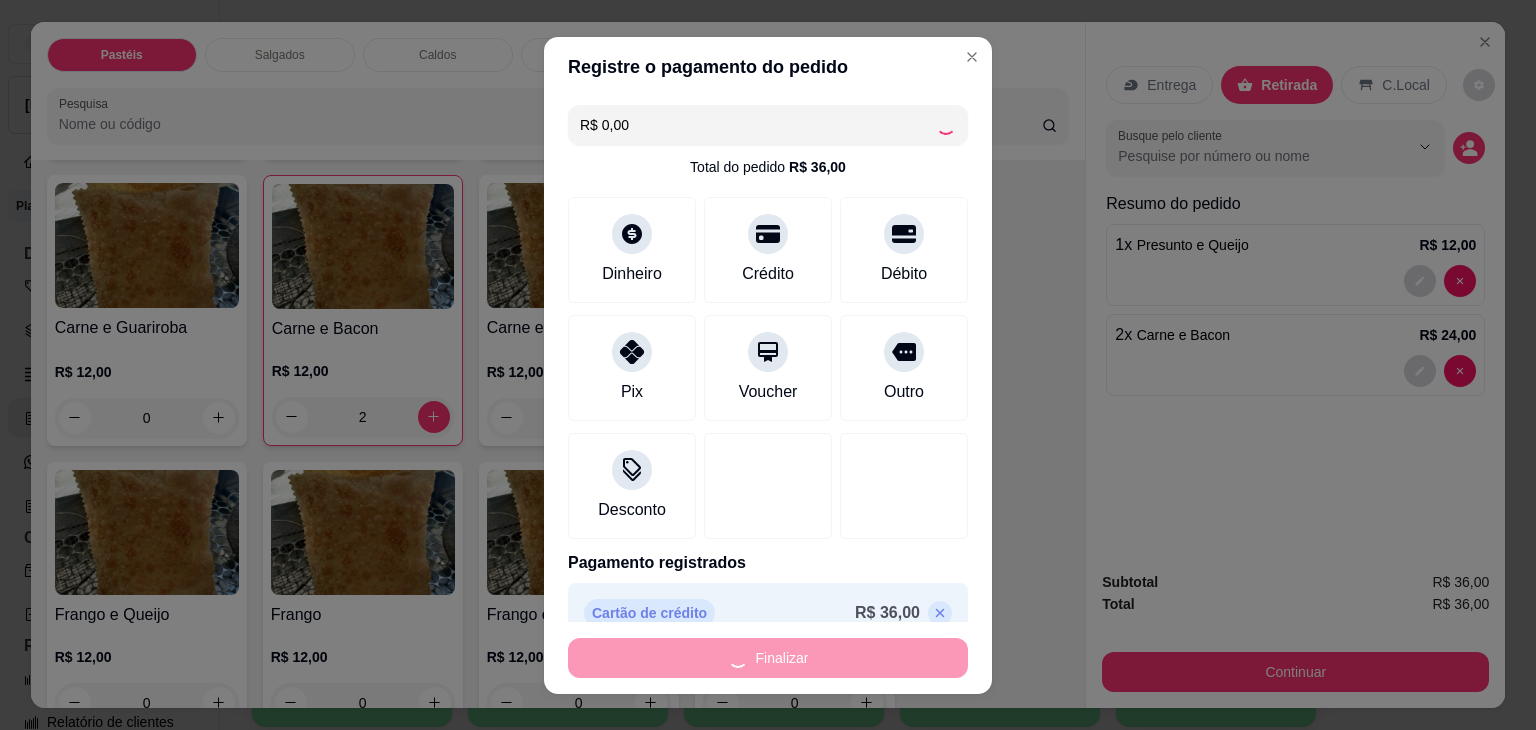 type on "0" 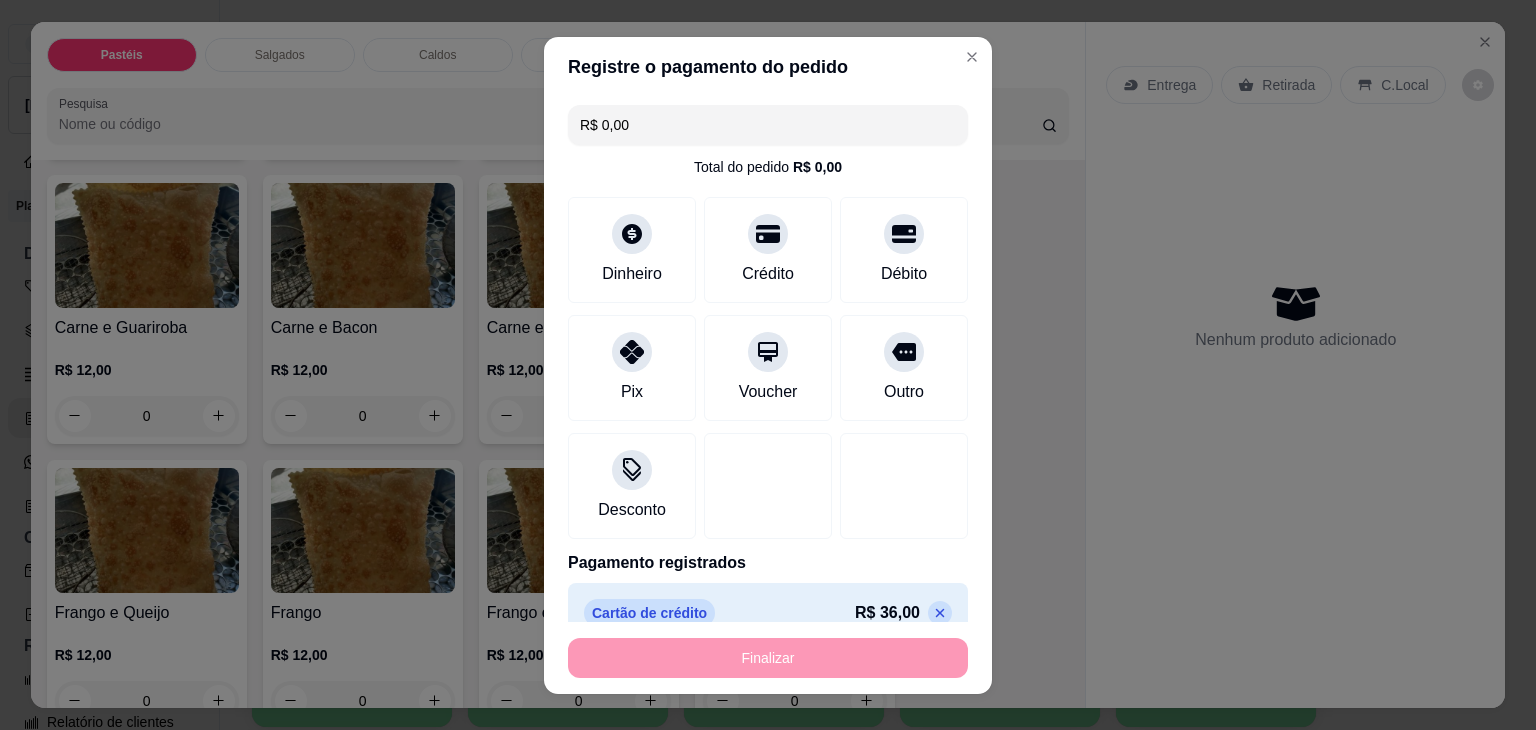 type on "-R$ 36,00" 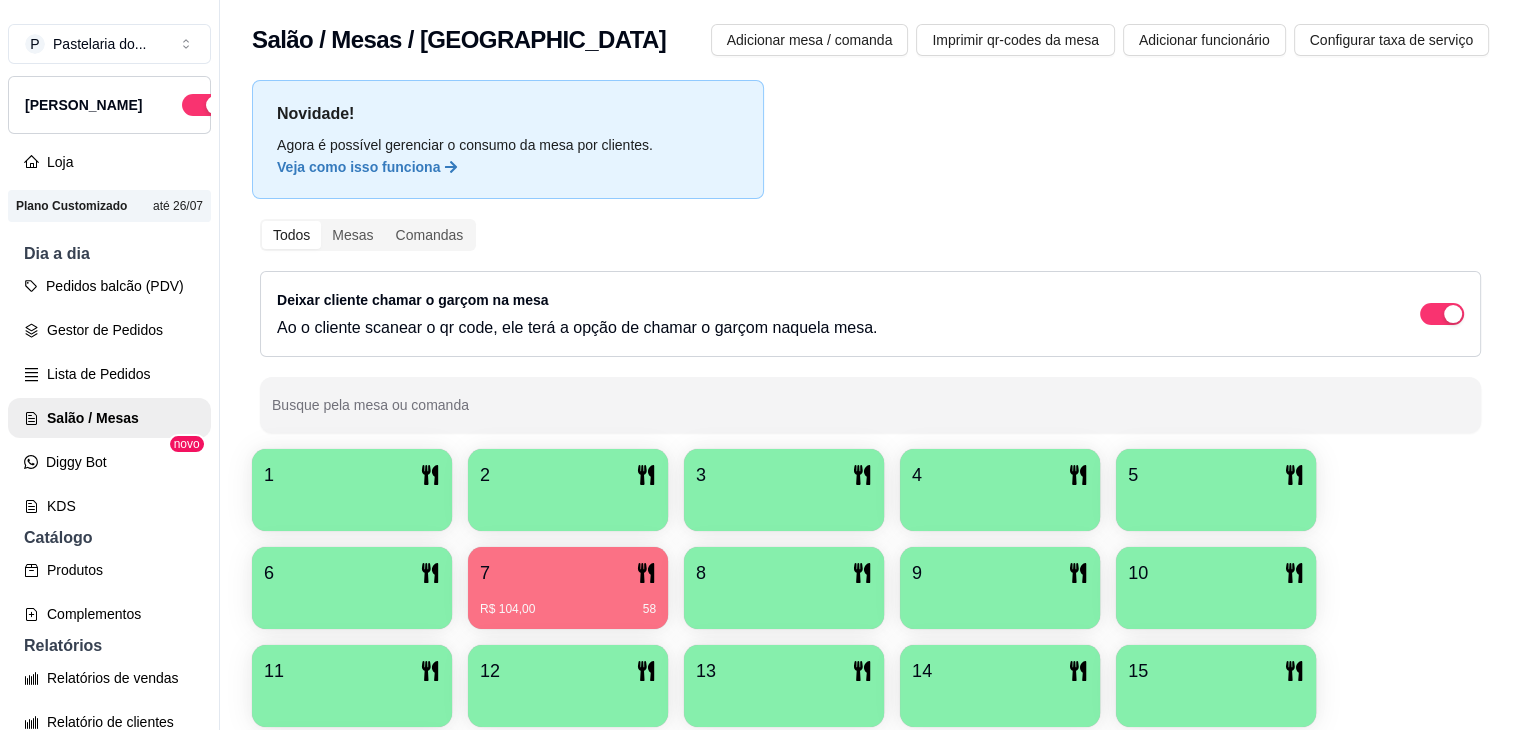 click on "1" at bounding box center [352, 490] 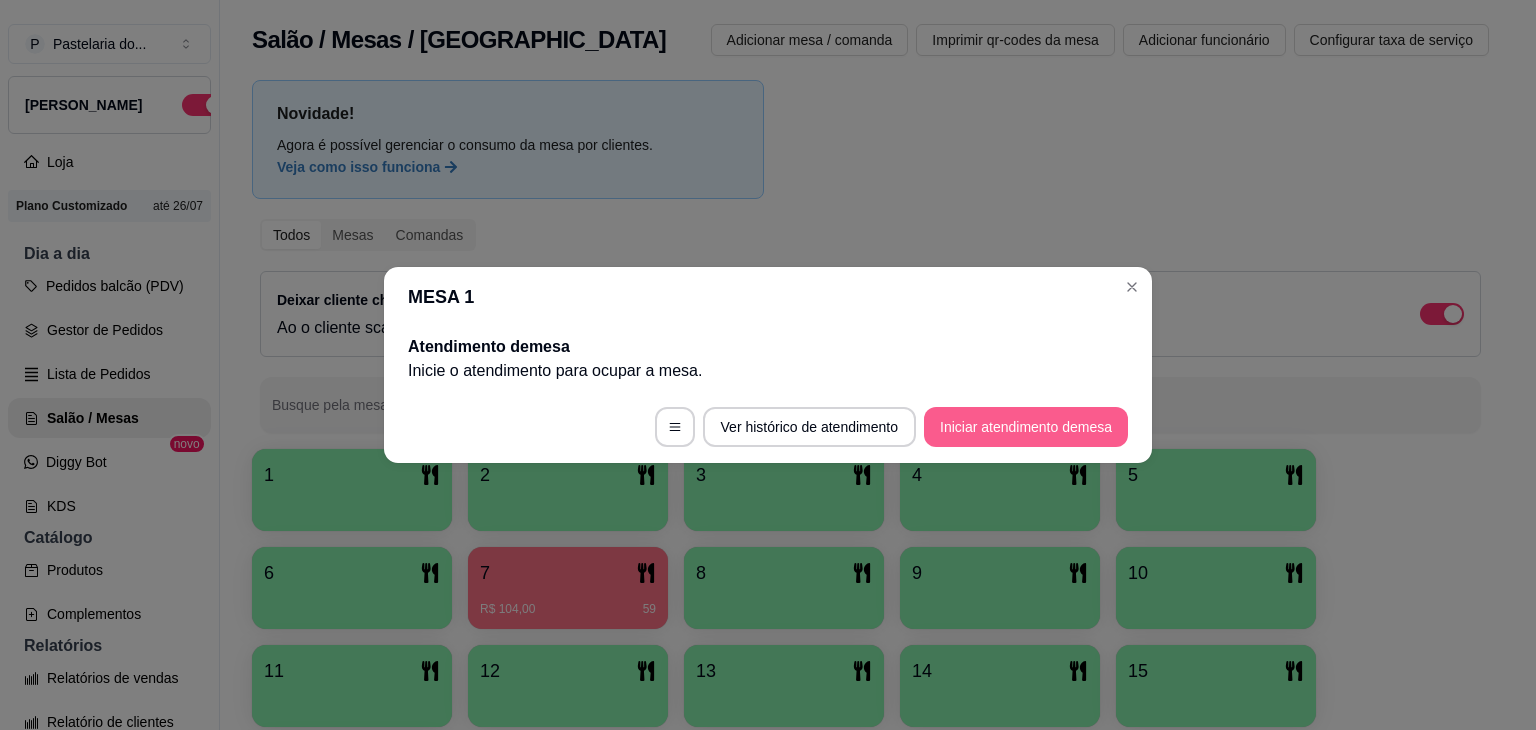click on "Iniciar atendimento de  mesa" at bounding box center (1026, 427) 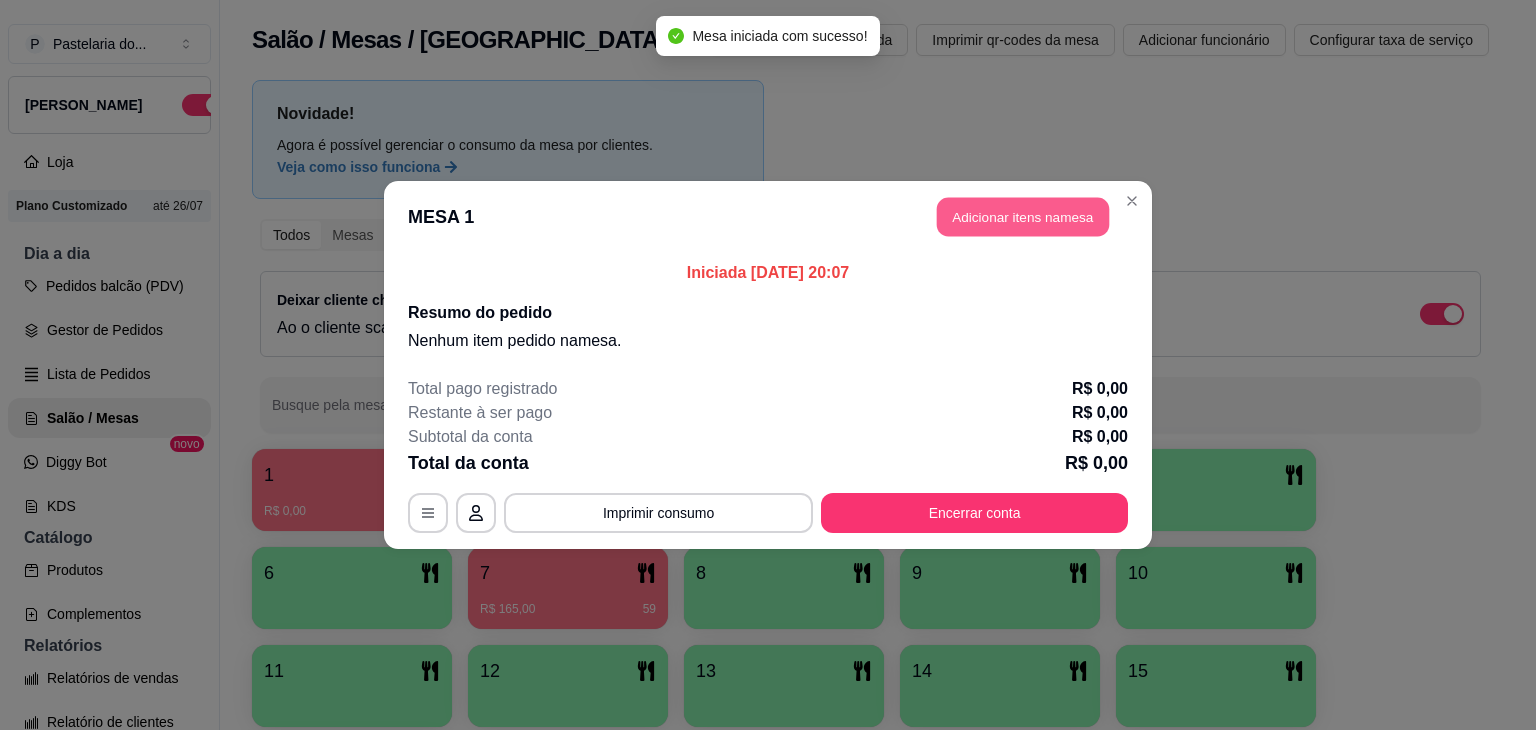 click on "Adicionar itens na  mesa" at bounding box center [1023, 217] 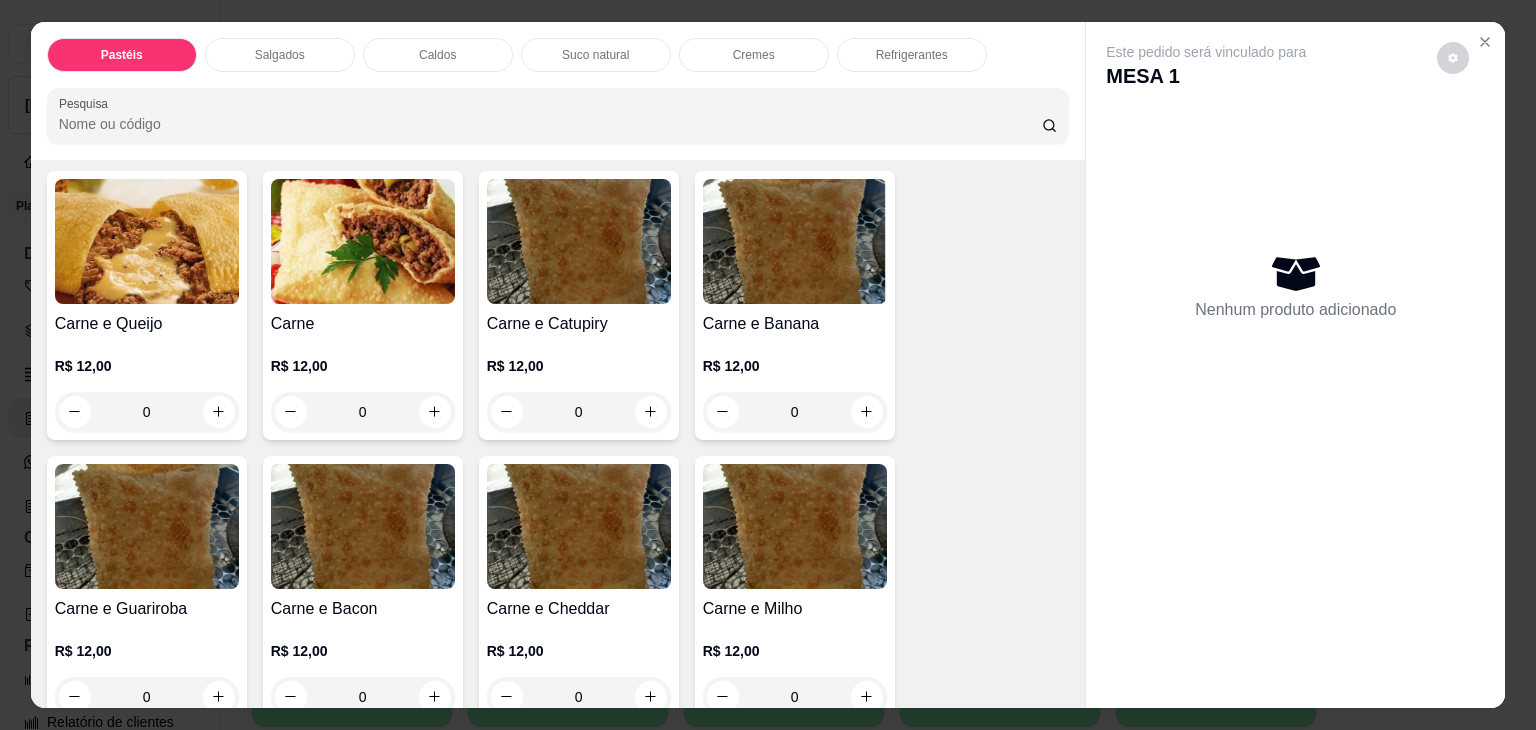 scroll, scrollTop: 0, scrollLeft: 0, axis: both 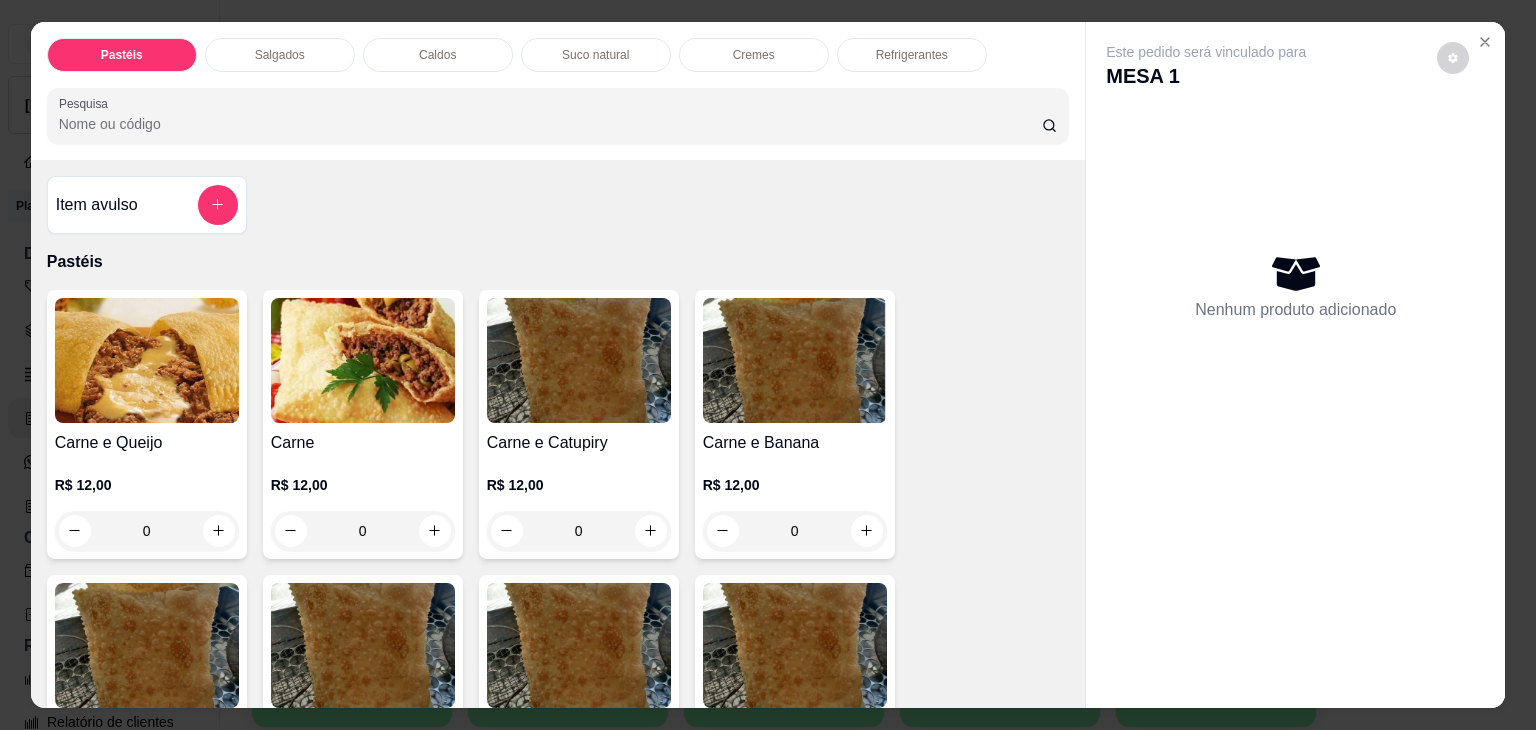 click on "0" at bounding box center (147, 531) 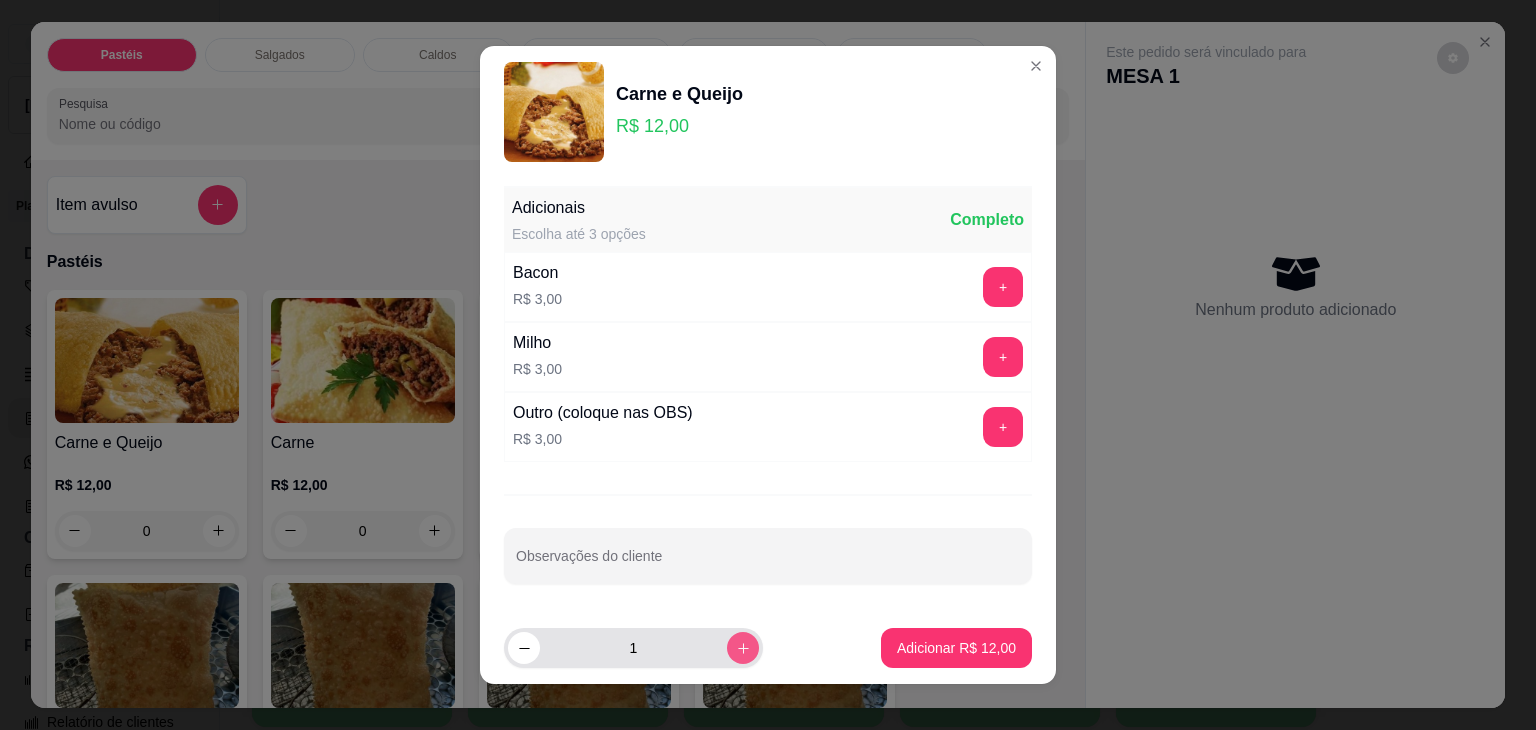 click 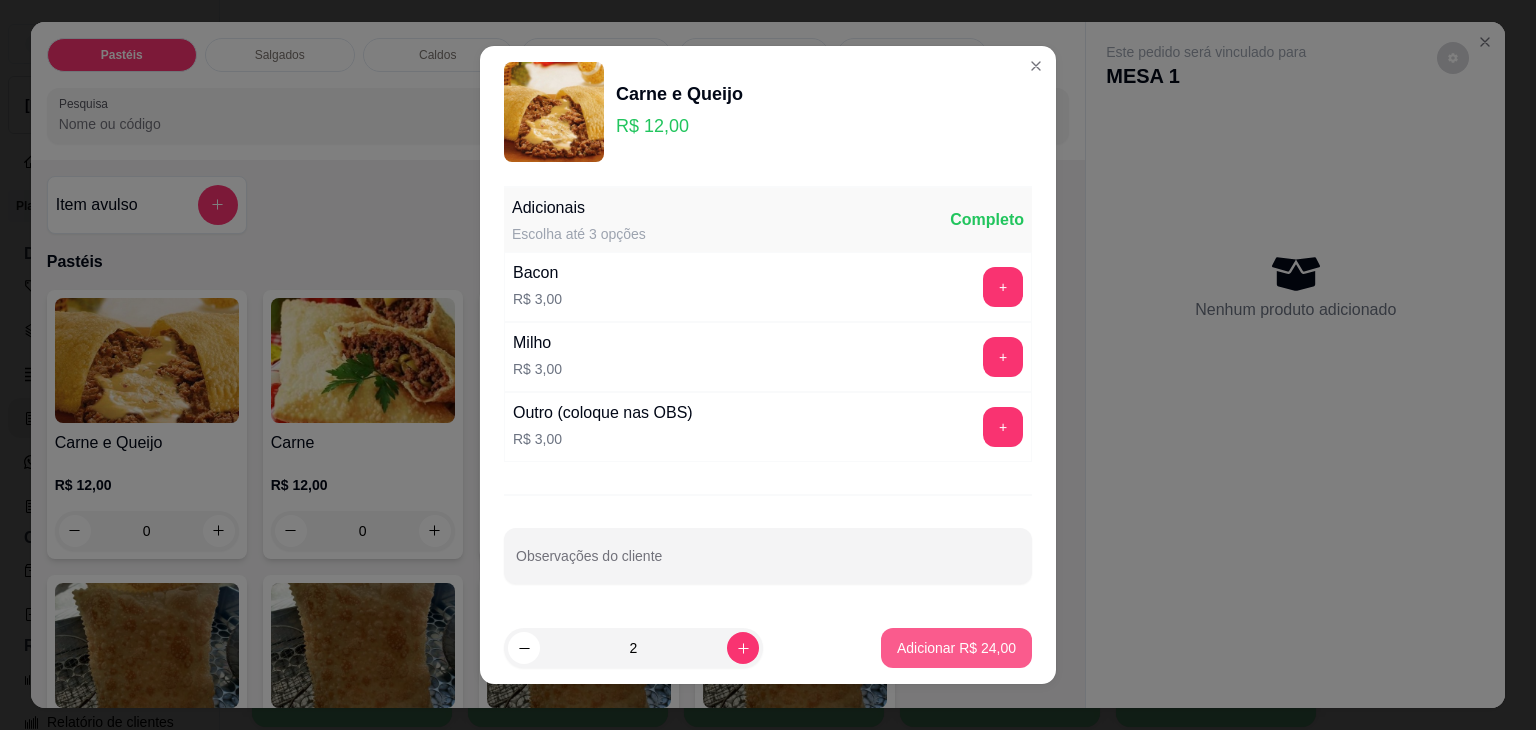click on "Adicionar   R$ 24,00" at bounding box center [956, 648] 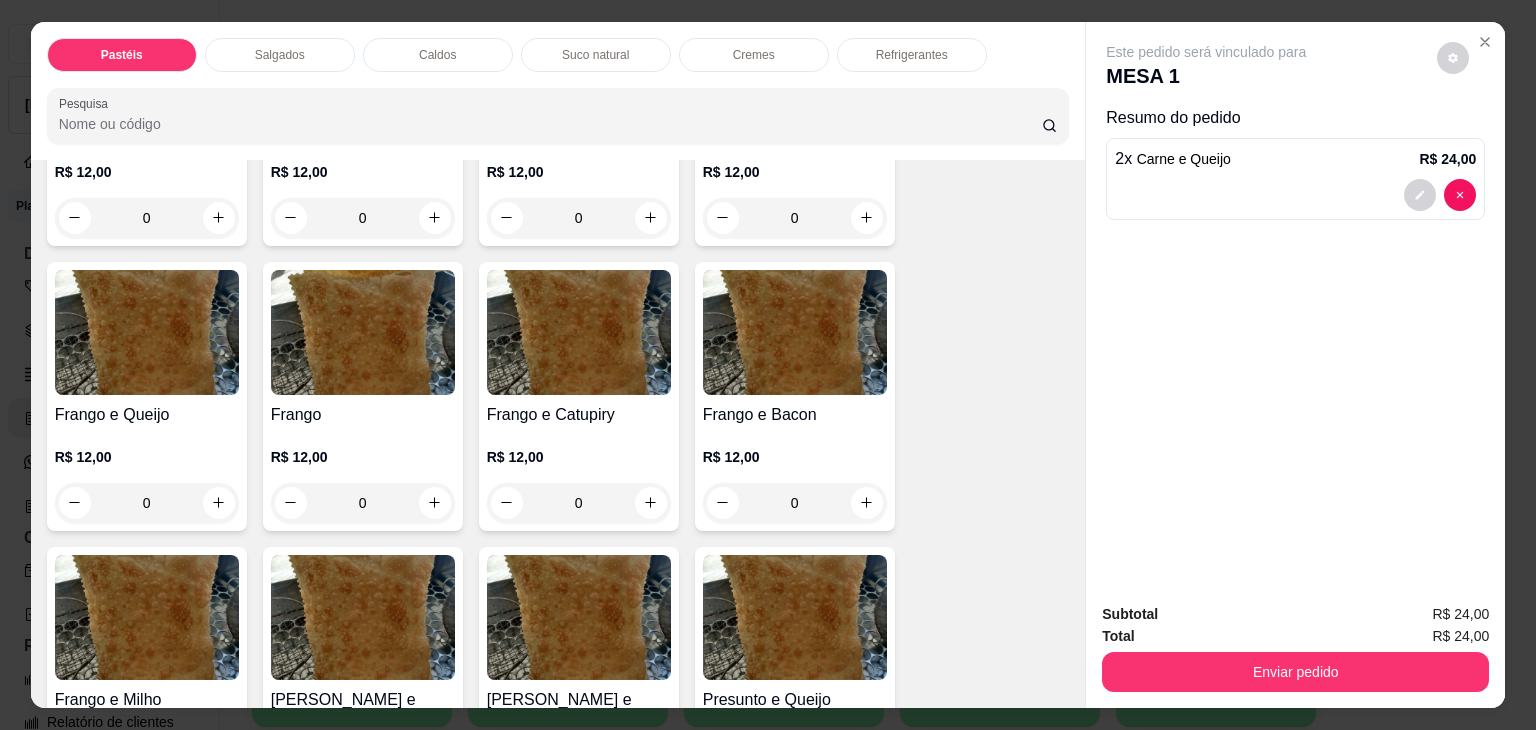 scroll, scrollTop: 800, scrollLeft: 0, axis: vertical 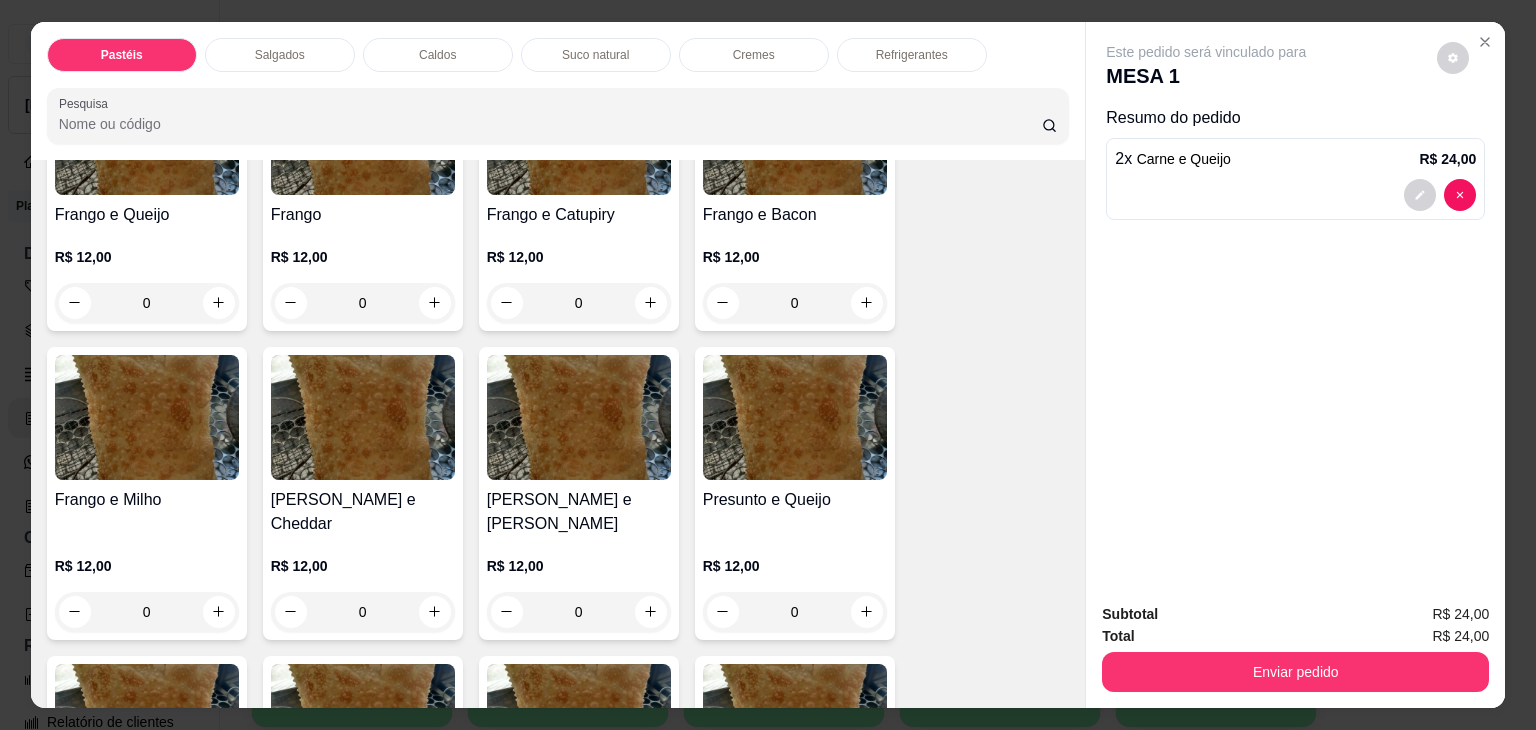 click on "0" at bounding box center [579, 612] 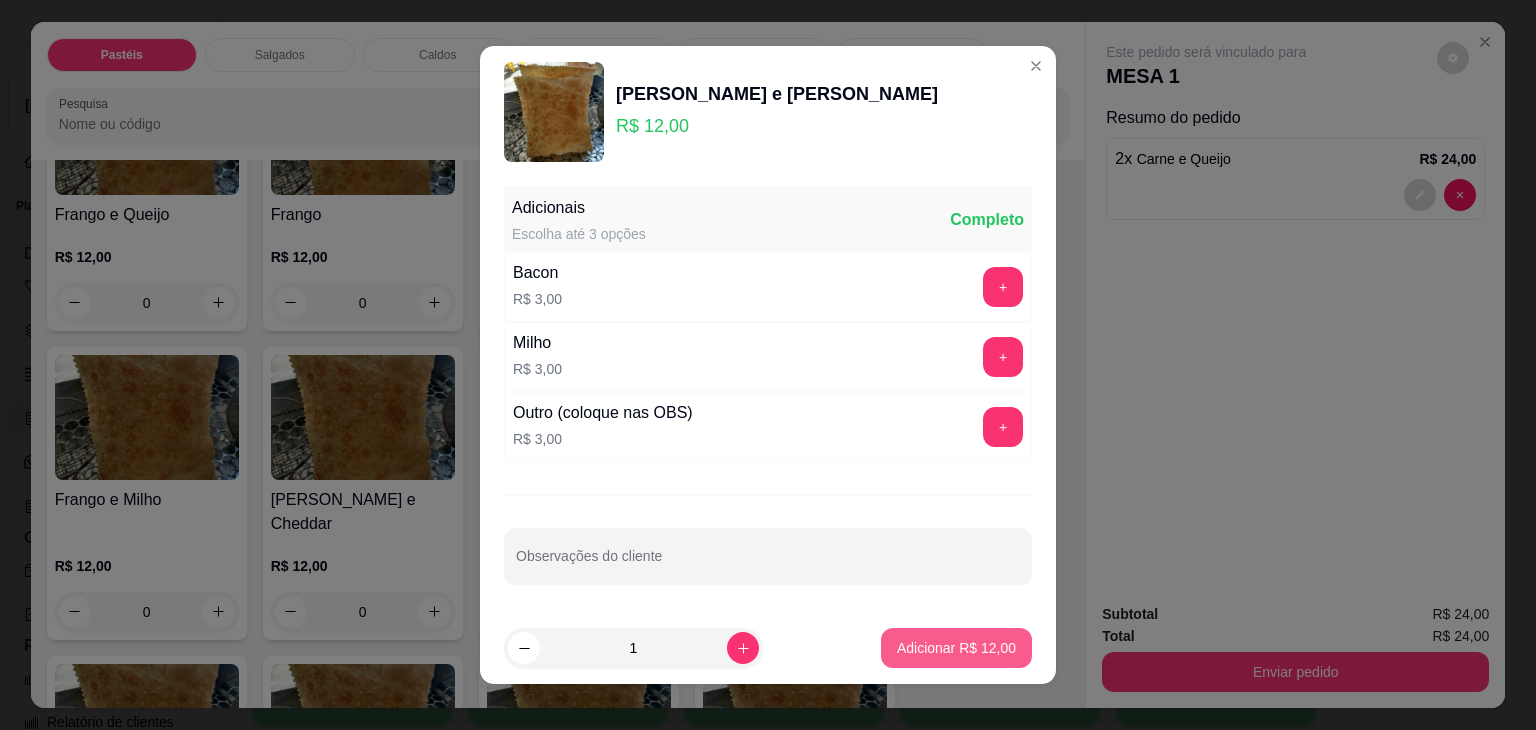 click on "Adicionar   R$ 12,00" at bounding box center (956, 648) 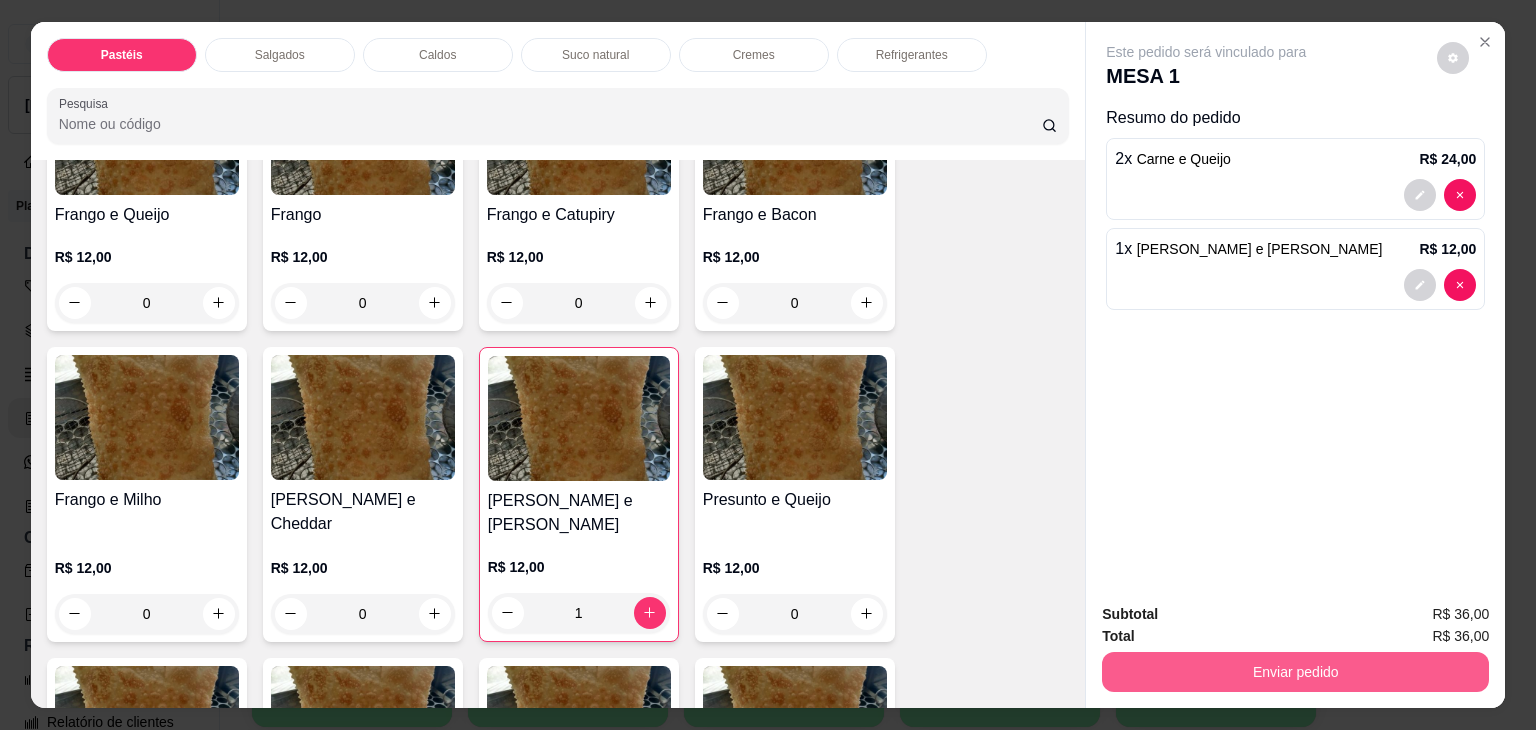 click on "Enviar pedido" at bounding box center [1295, 672] 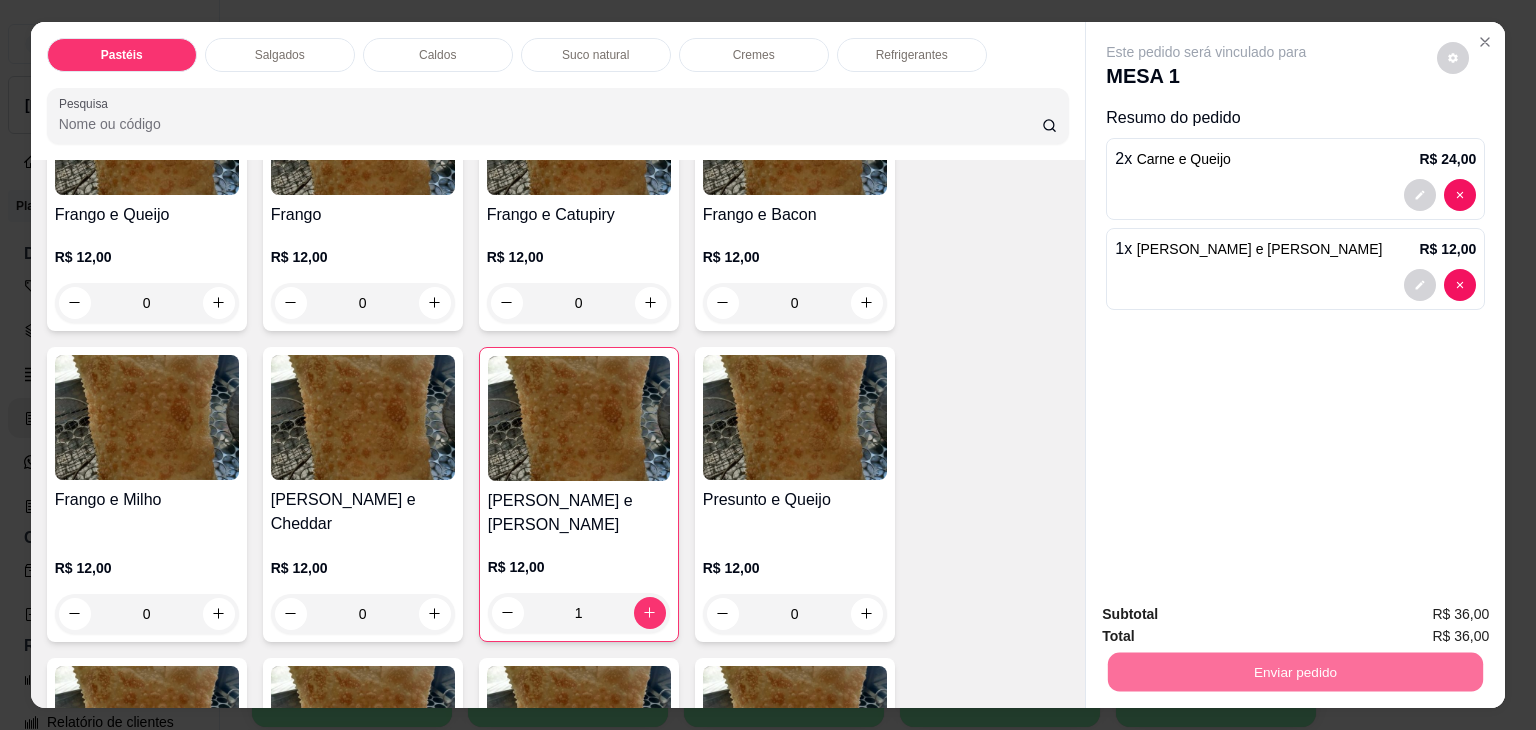 click on "Não registrar e enviar pedido" at bounding box center [1229, 614] 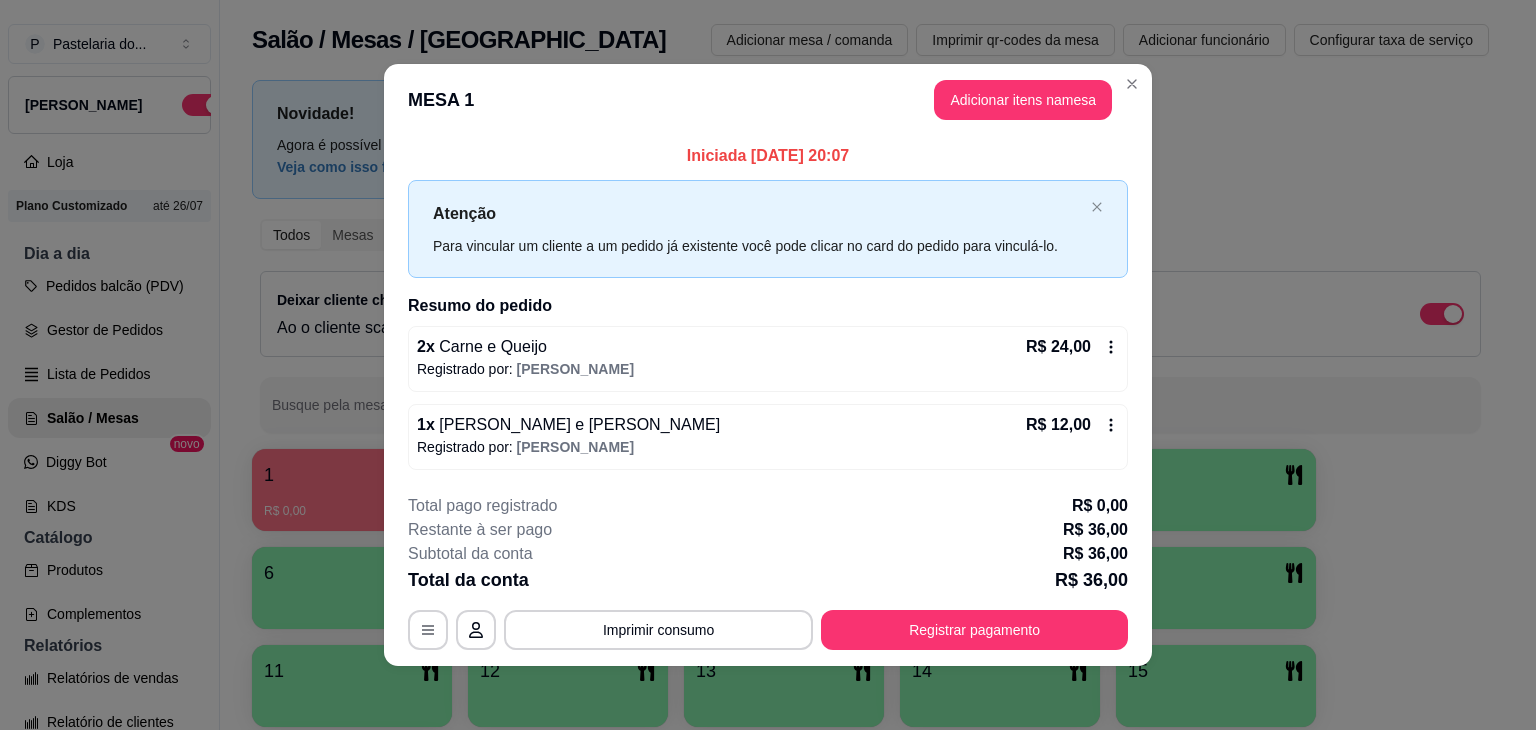 click on "Novidade! Agora é possível gerenciar o consumo da mesa por clientes.   Veja como isso funciona Todos Mesas Comandas Deixar cliente chamar o garçom na mesa Ao o cliente scanear o qr code, ele terá a opção de chamar o garçom naquela mesa. Busque pela mesa ou comanda
1 R$ 0,00 0 2 3 4 5 6 7 R$ 165,00 59 8 9 10 11 12 13 14 15 16" at bounding box center [870, 458] 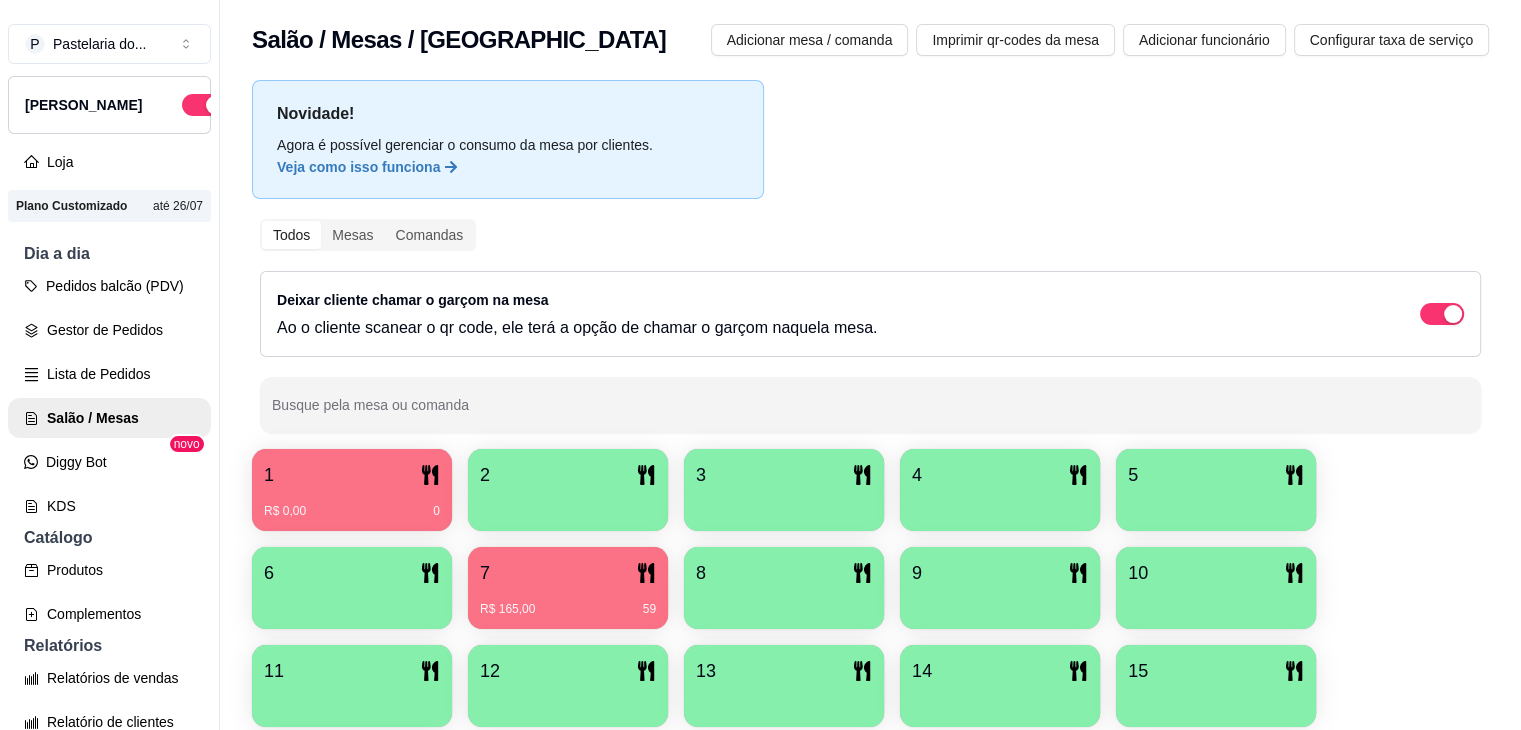 click on "2" at bounding box center (568, 475) 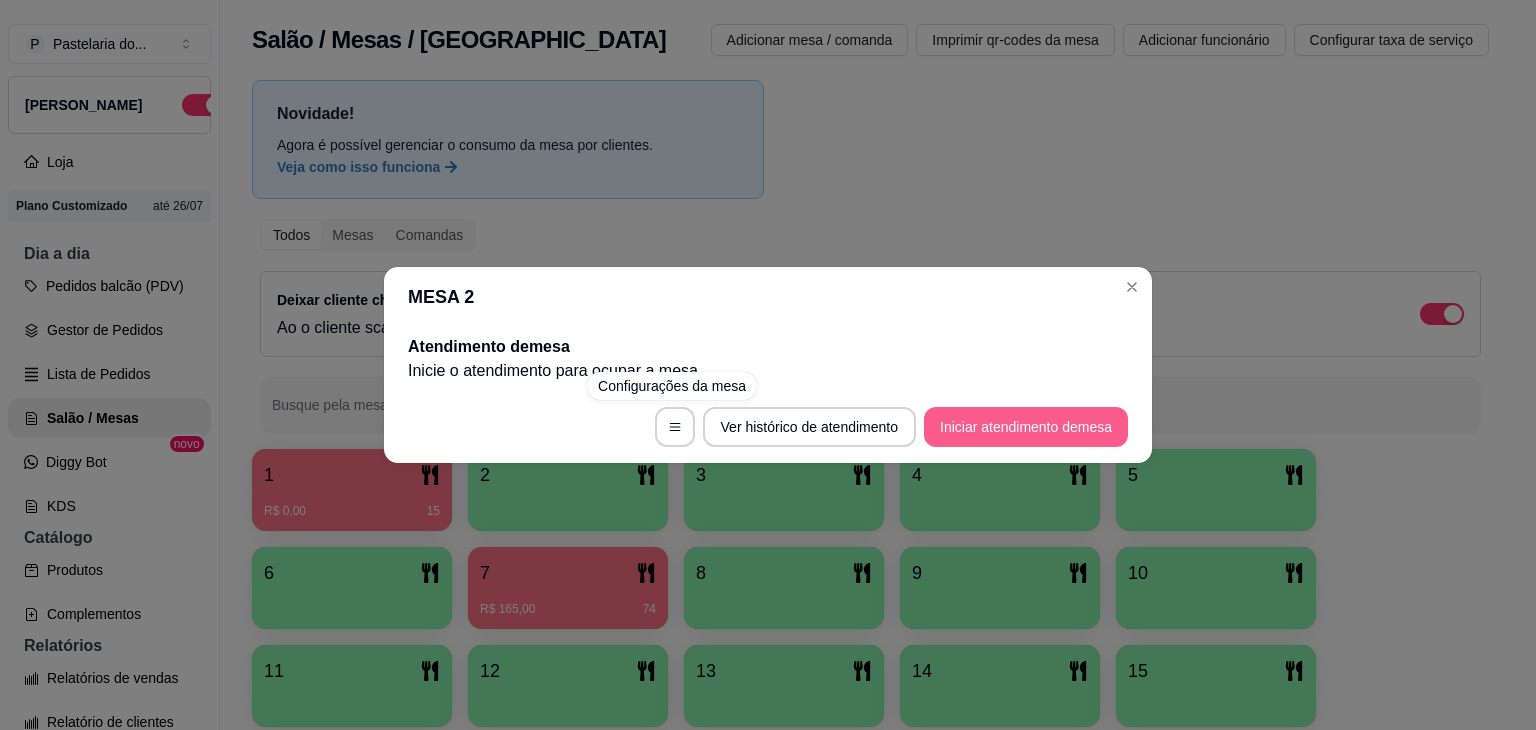 click on "Iniciar atendimento de  mesa" at bounding box center [1026, 427] 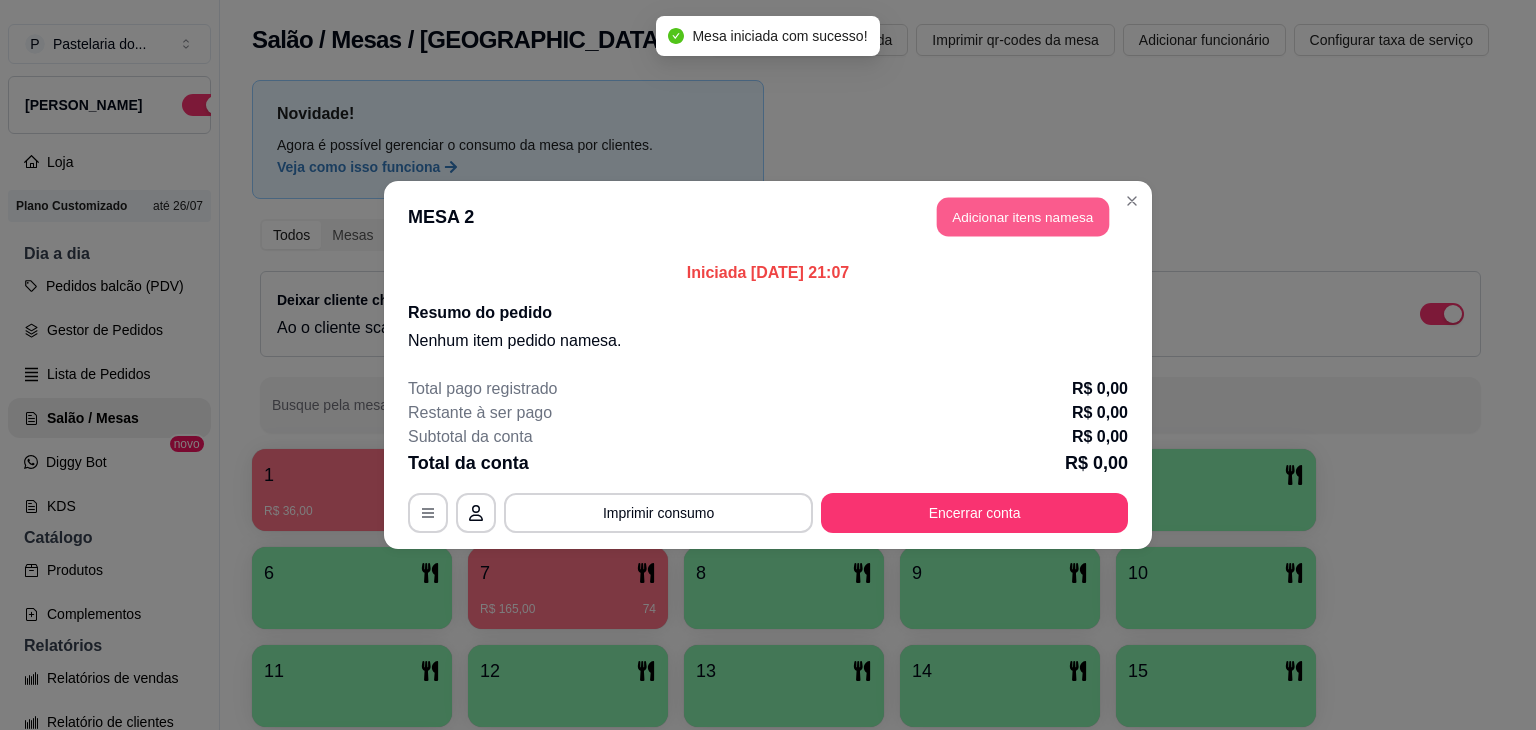 click on "Adicionar itens na  mesa" at bounding box center [1023, 217] 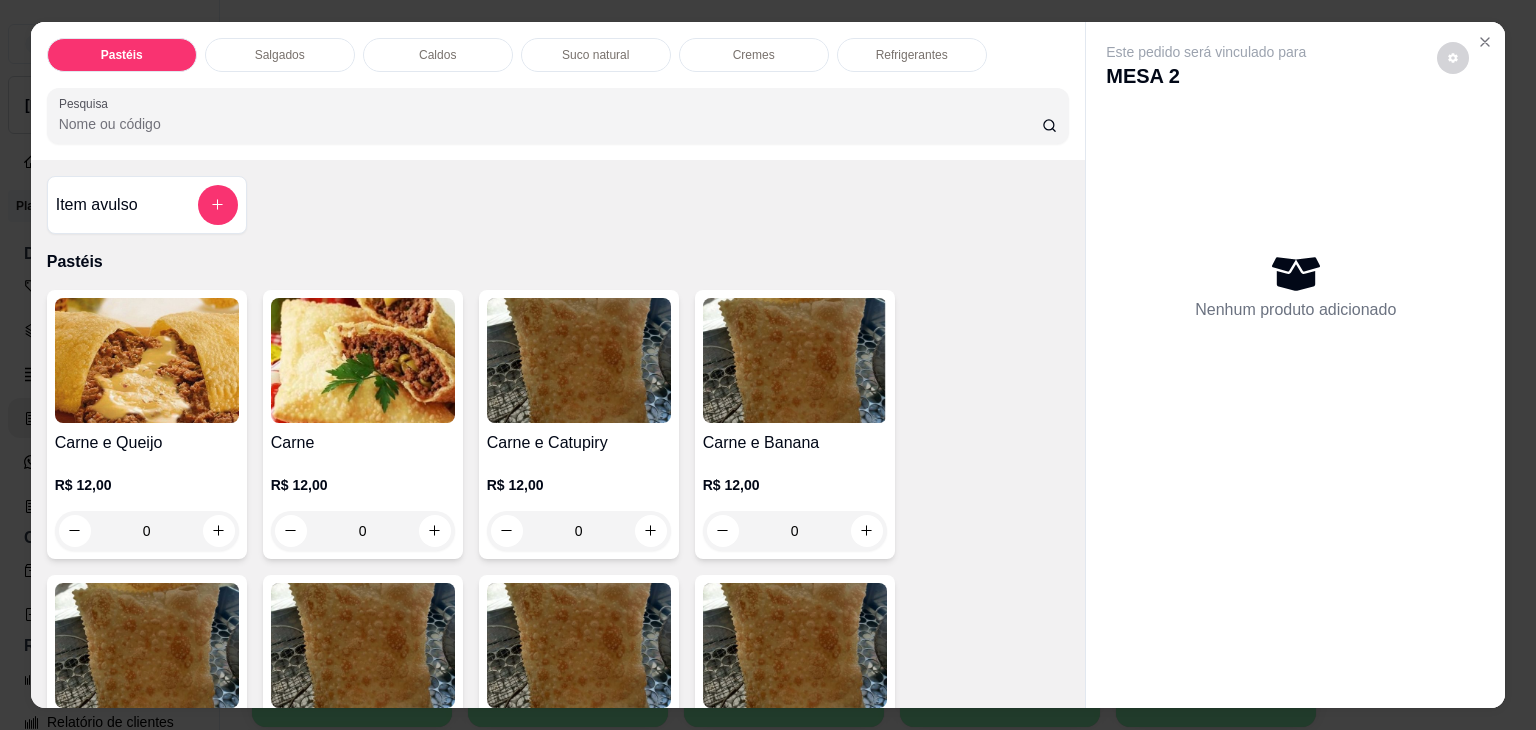click on "Caldos" at bounding box center [438, 55] 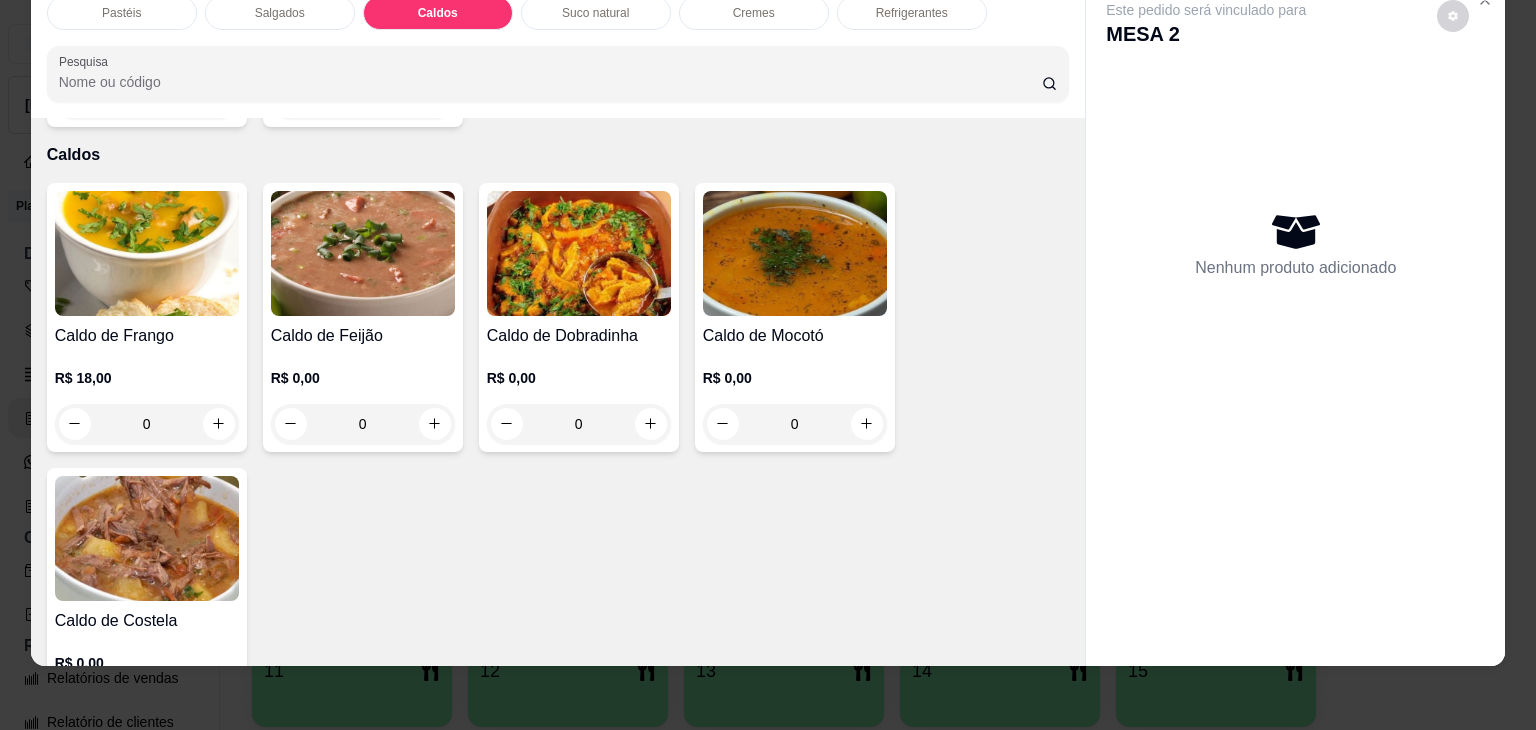 click on "0" at bounding box center [363, 424] 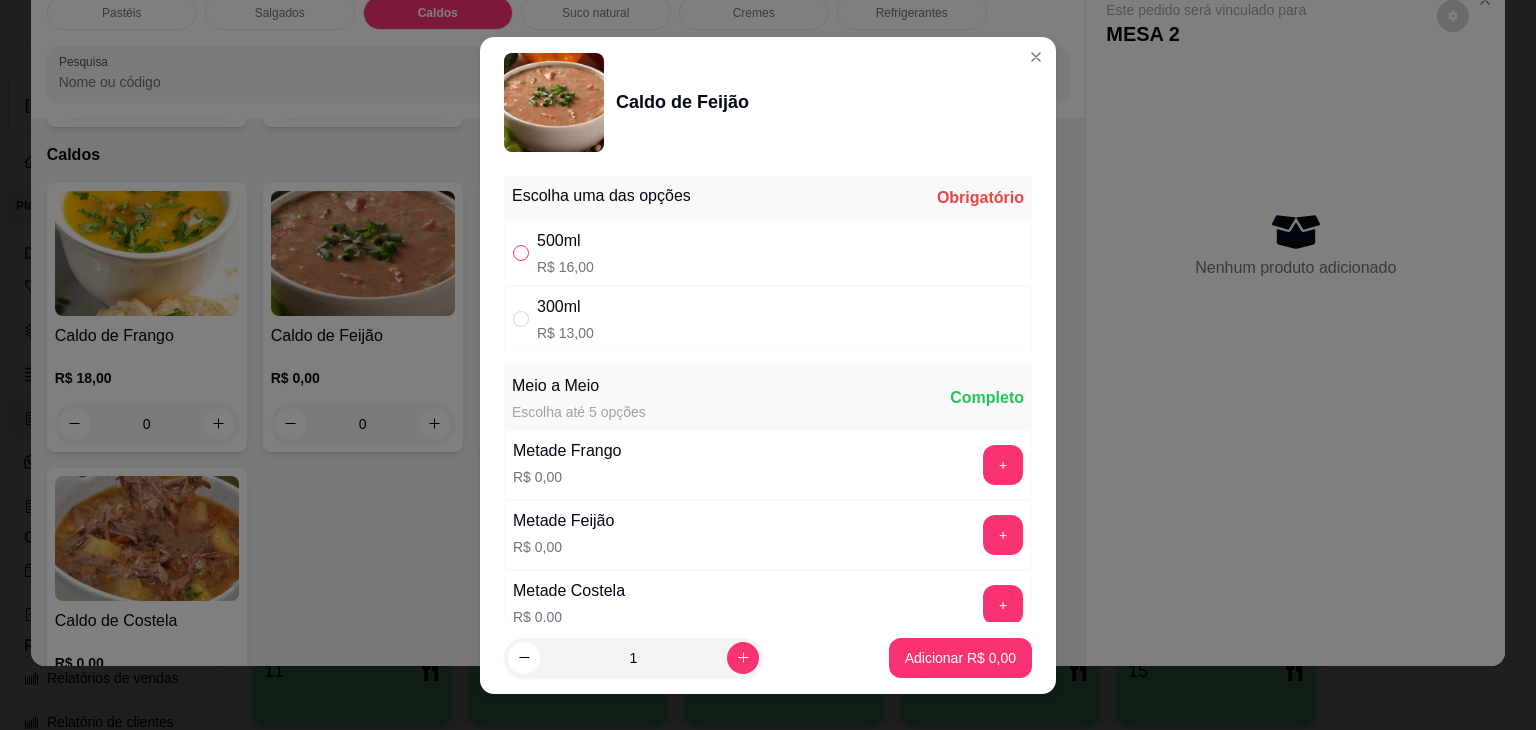 click at bounding box center [521, 253] 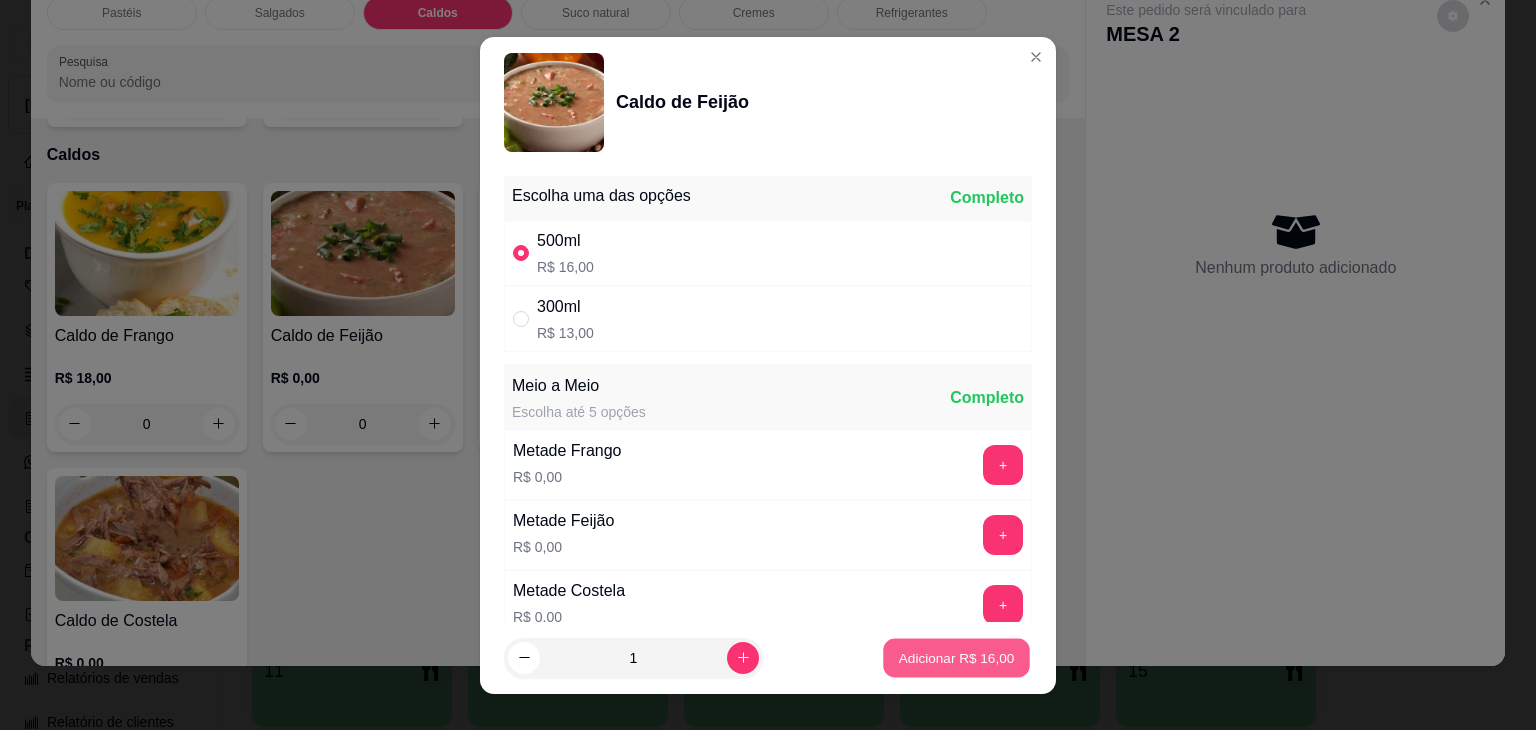 click on "Adicionar   R$ 16,00" at bounding box center [957, 657] 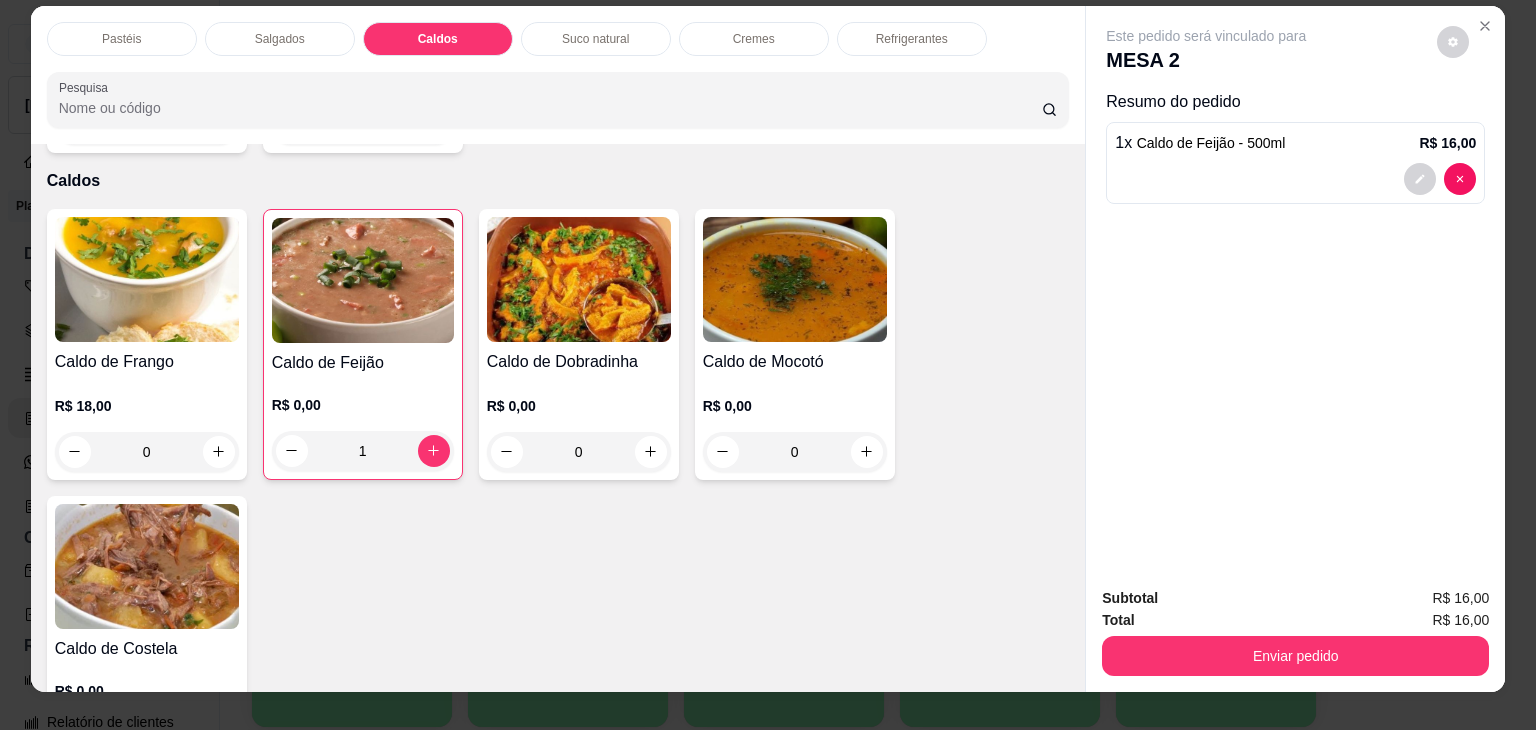 scroll, scrollTop: 0, scrollLeft: 0, axis: both 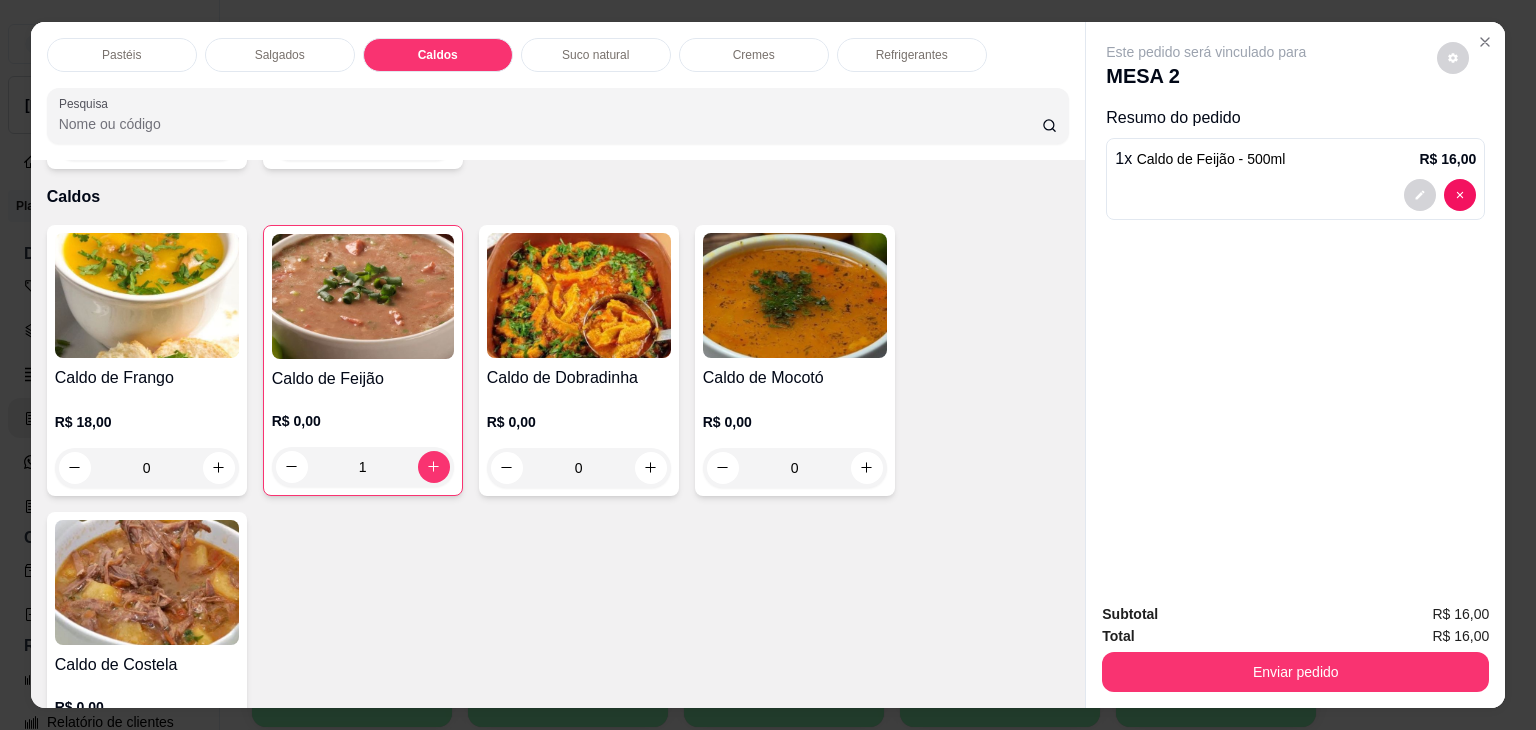 click on "0" at bounding box center (579, 468) 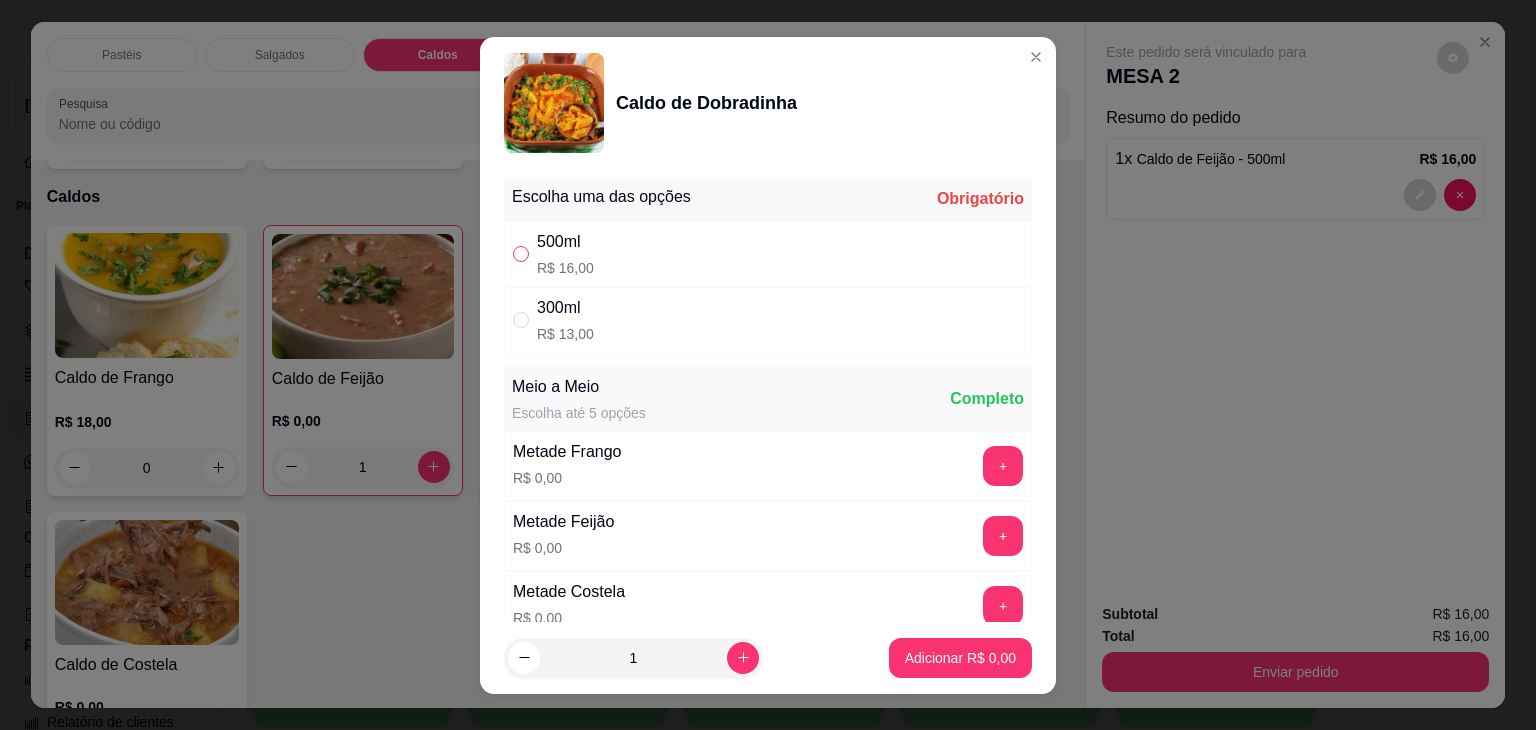 click at bounding box center (521, 254) 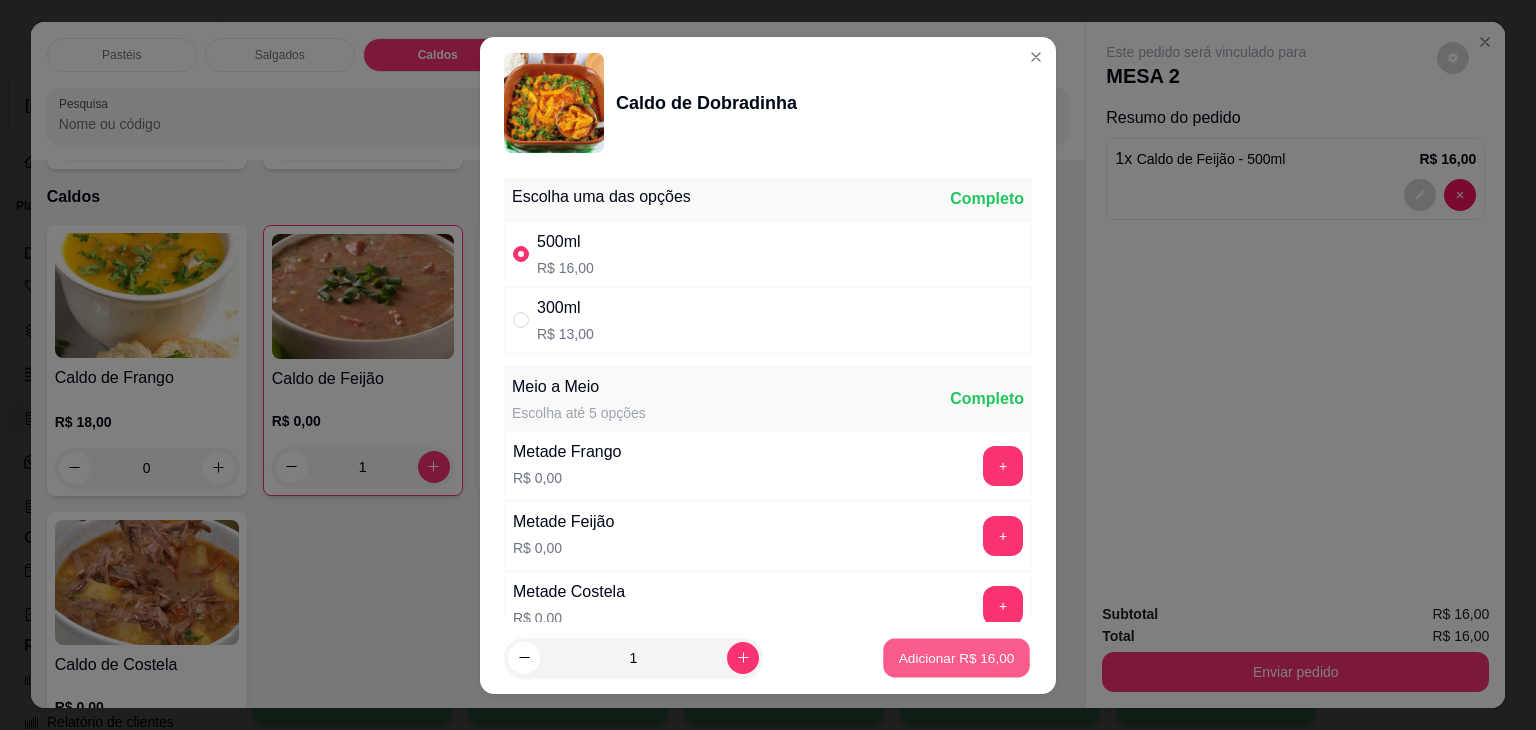 click on "Adicionar   R$ 16,00" at bounding box center [957, 657] 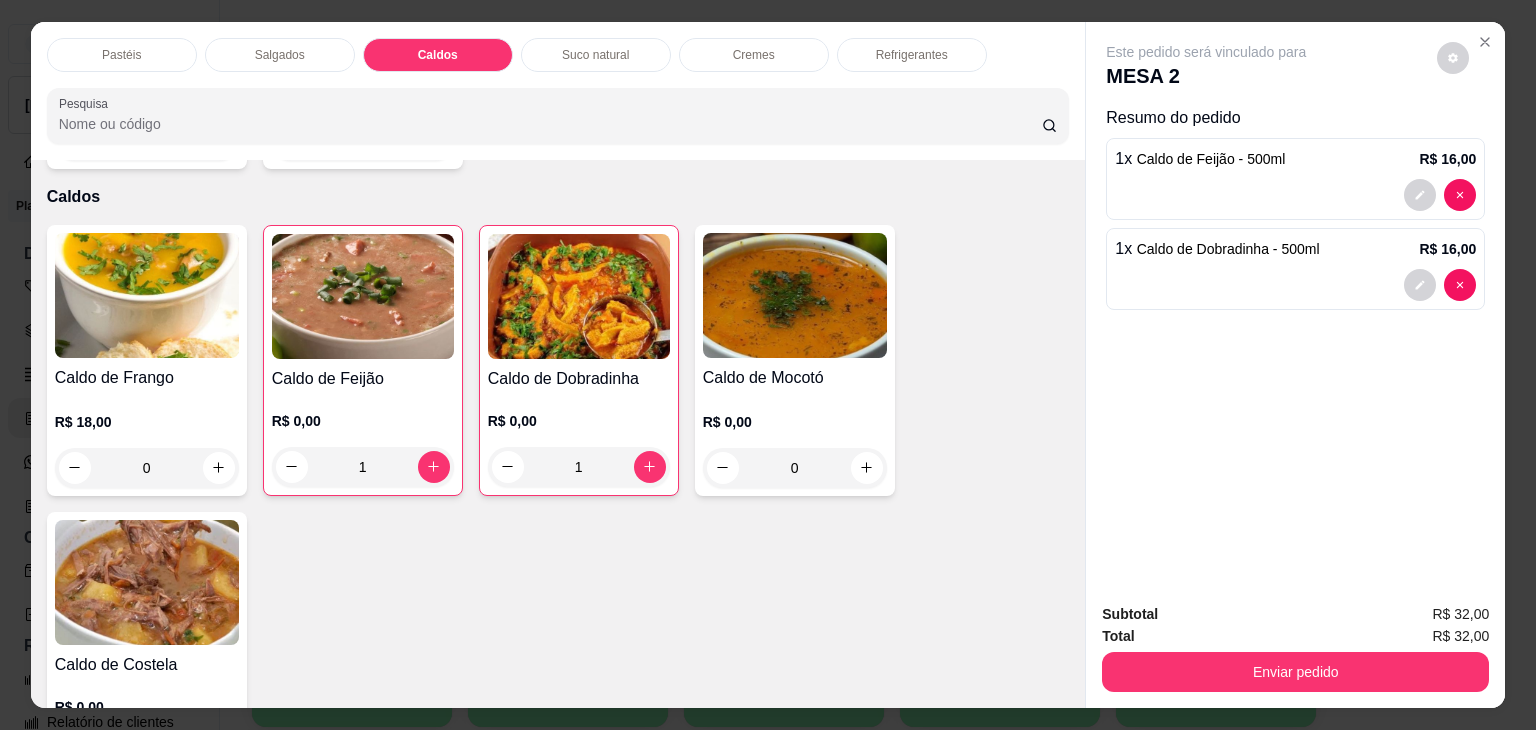 click on "0" at bounding box center [147, 468] 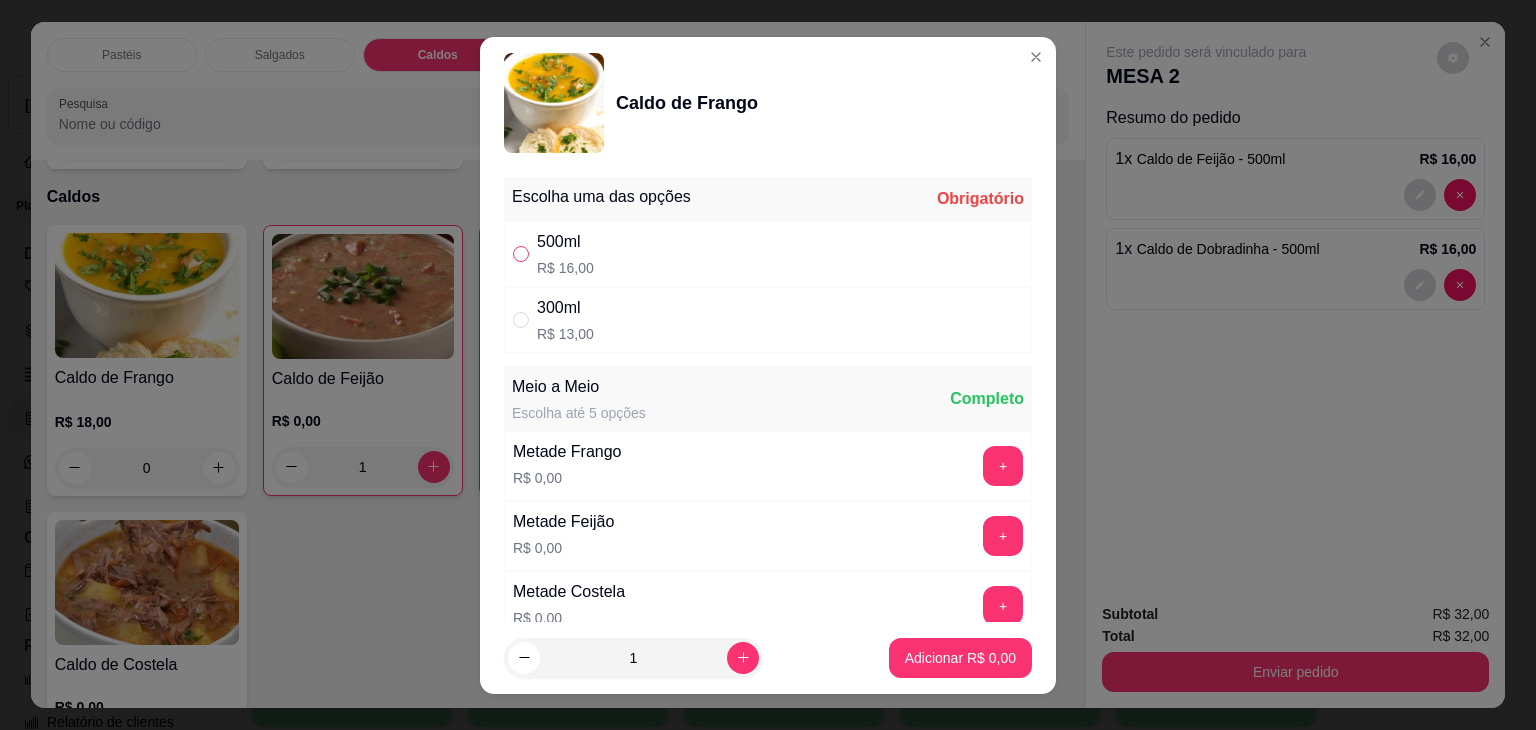click at bounding box center [521, 254] 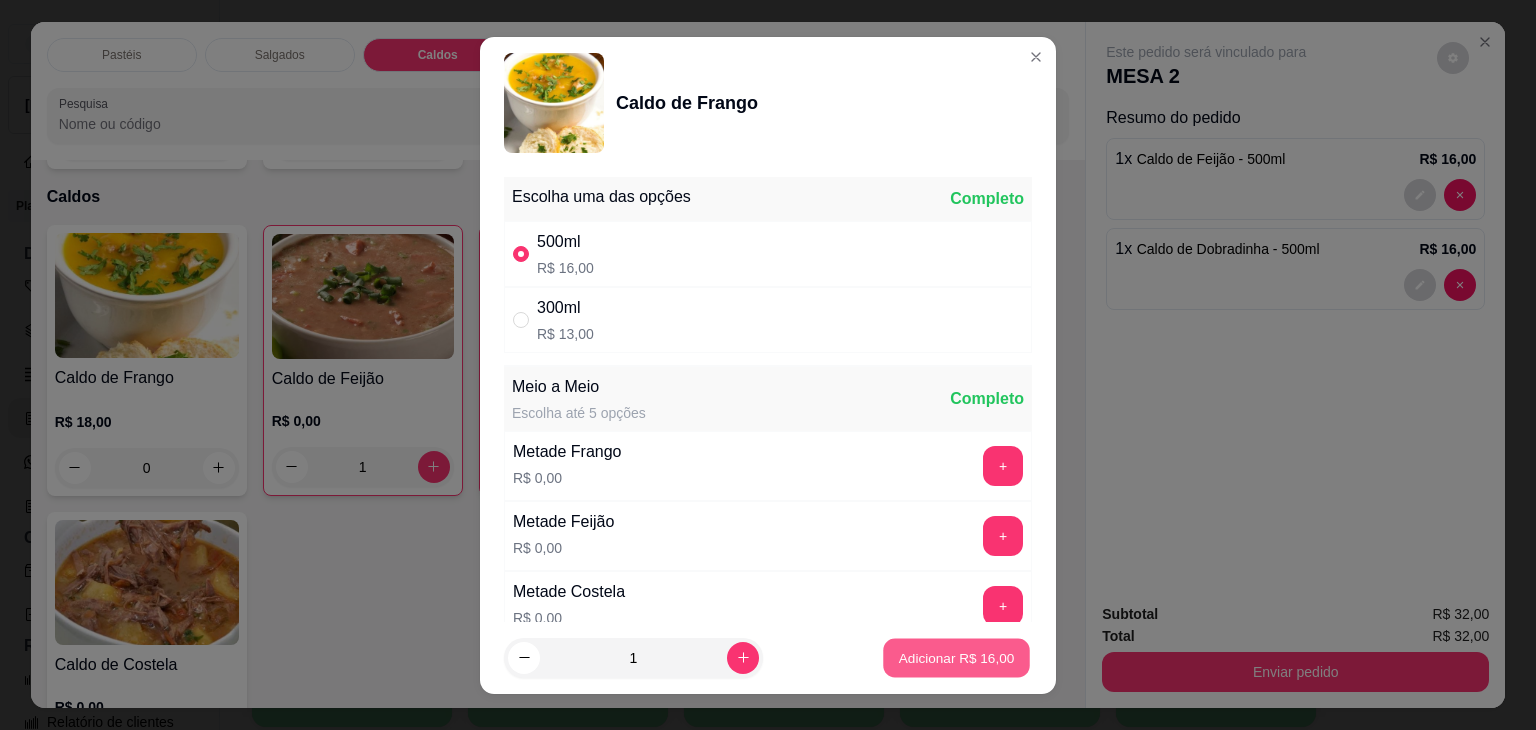 click on "Adicionar   R$ 16,00" at bounding box center (957, 657) 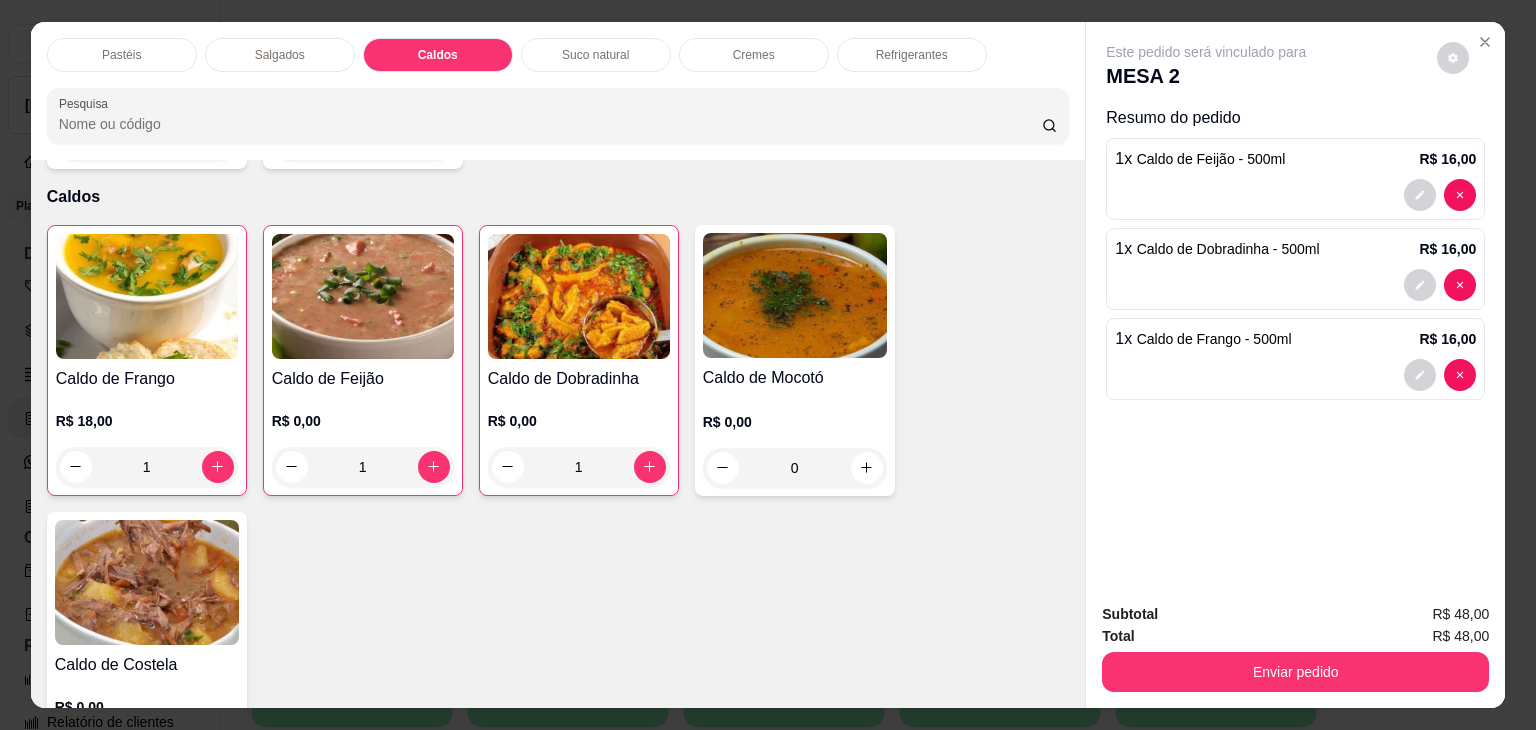 click on "Pastéis" at bounding box center [122, 55] 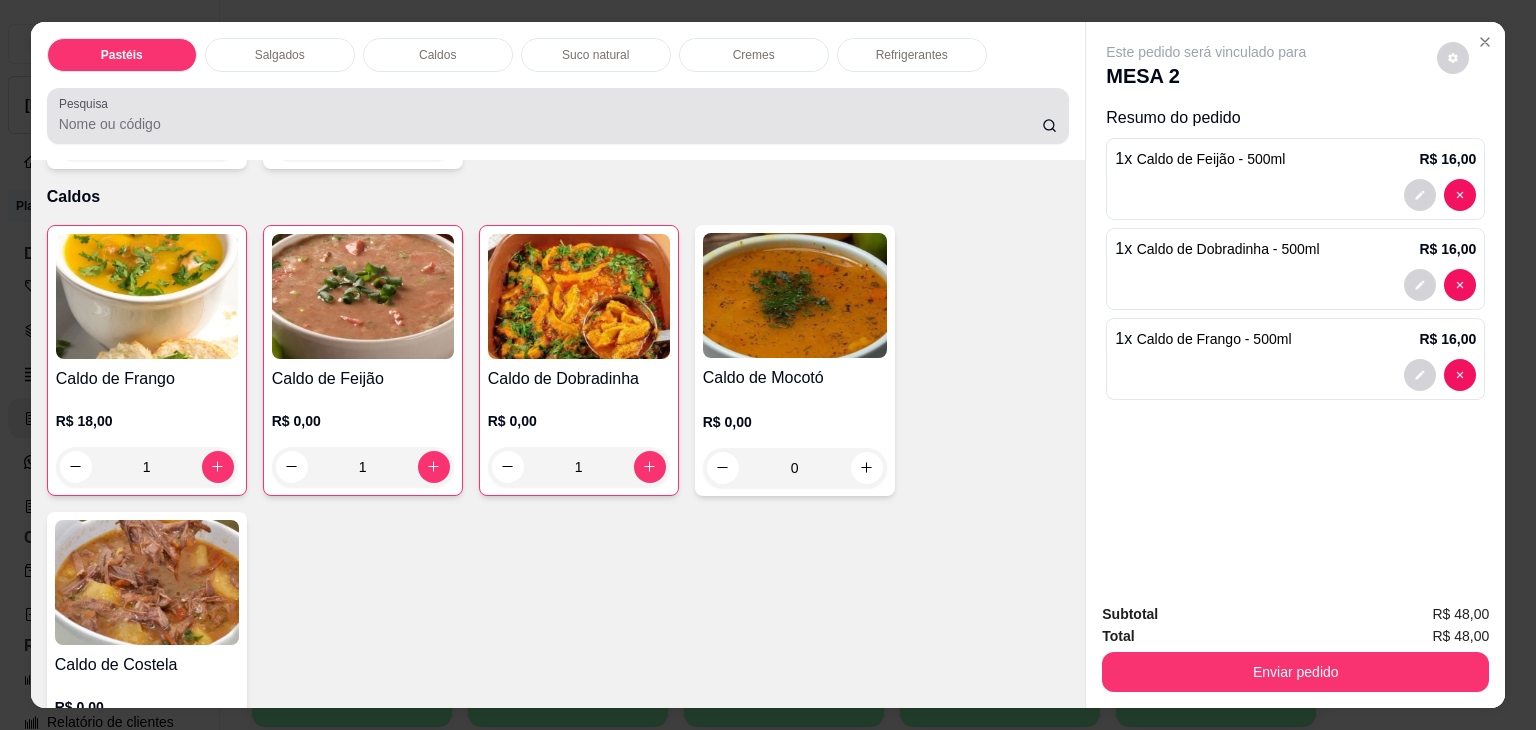 scroll, scrollTop: 89, scrollLeft: 0, axis: vertical 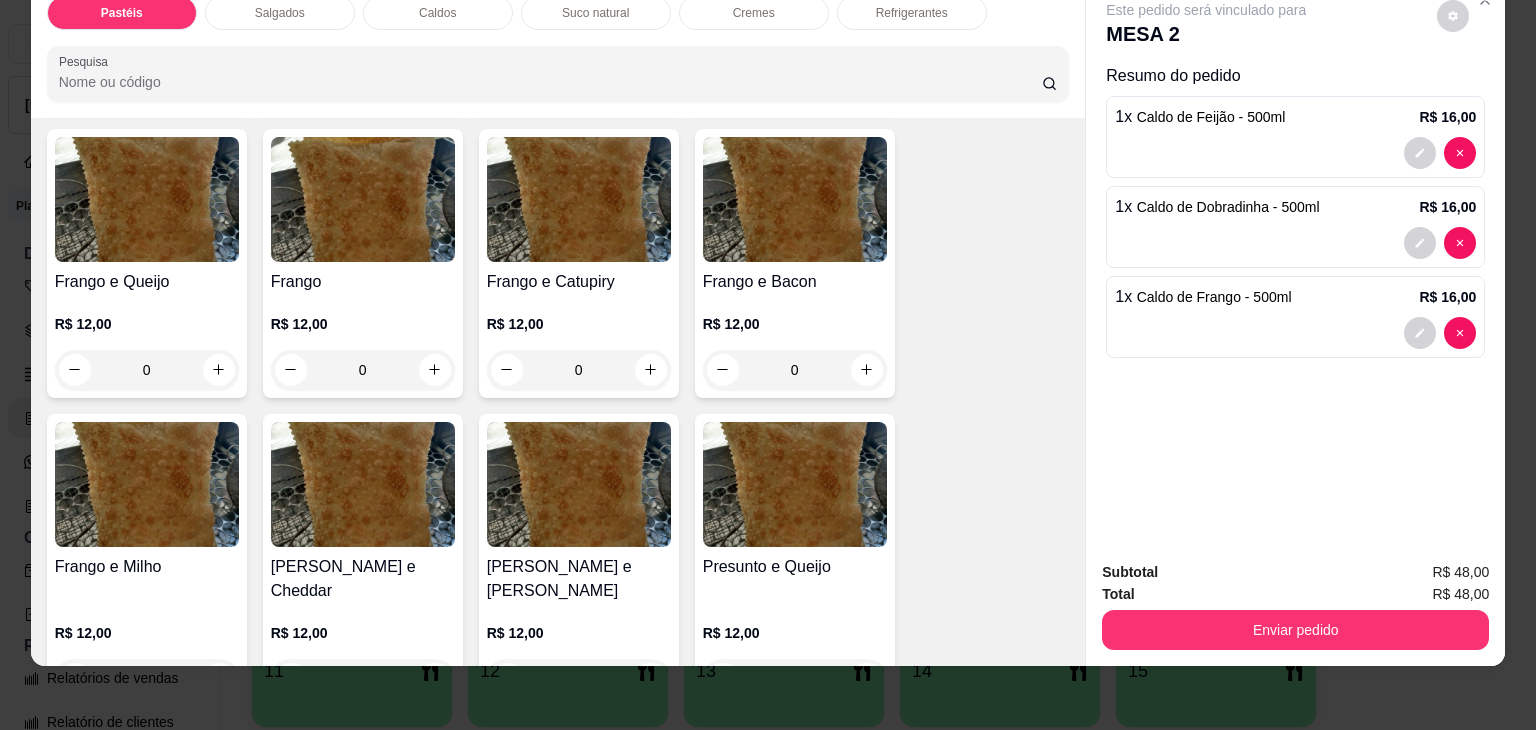 click on "0" at bounding box center (579, 370) 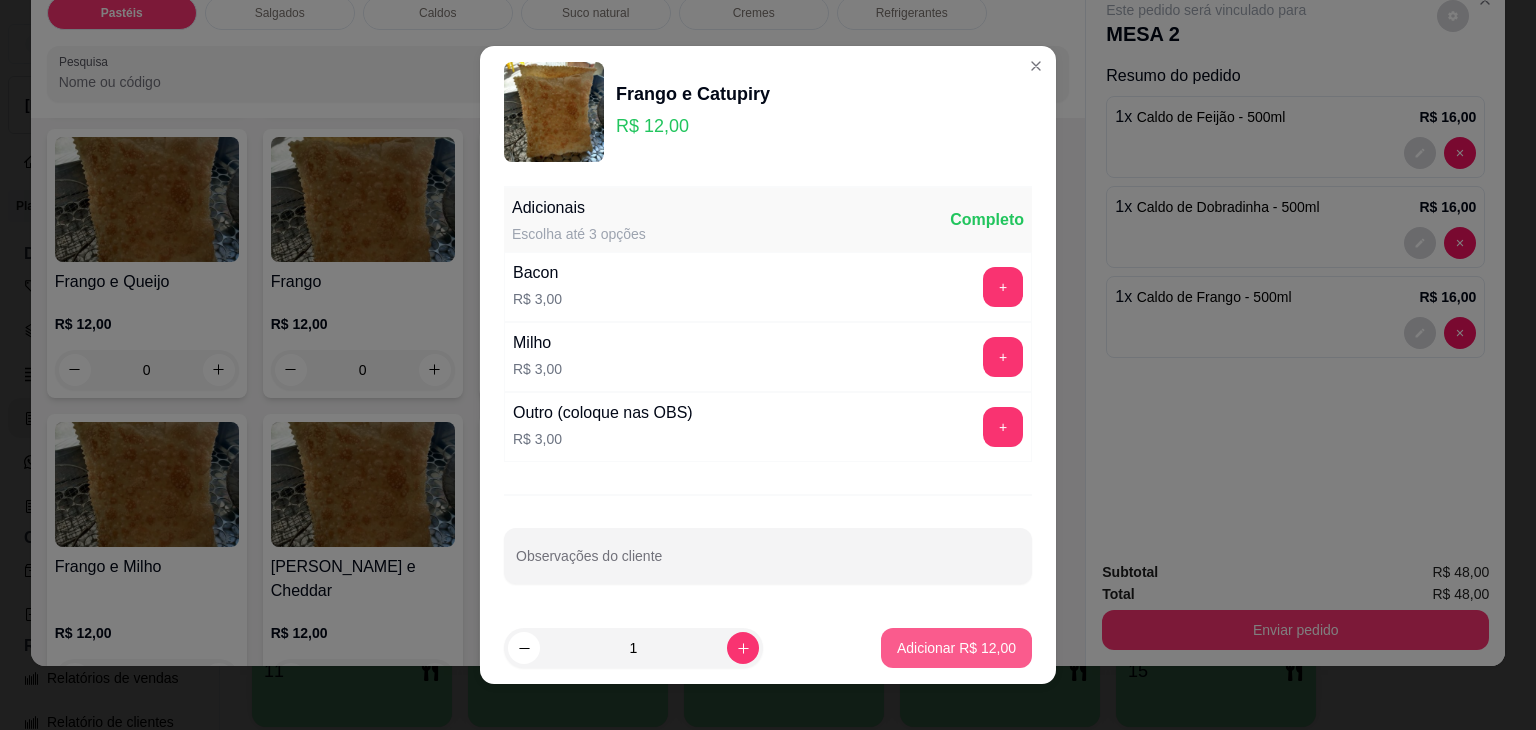 click on "Adicionar   R$ 12,00" at bounding box center [956, 648] 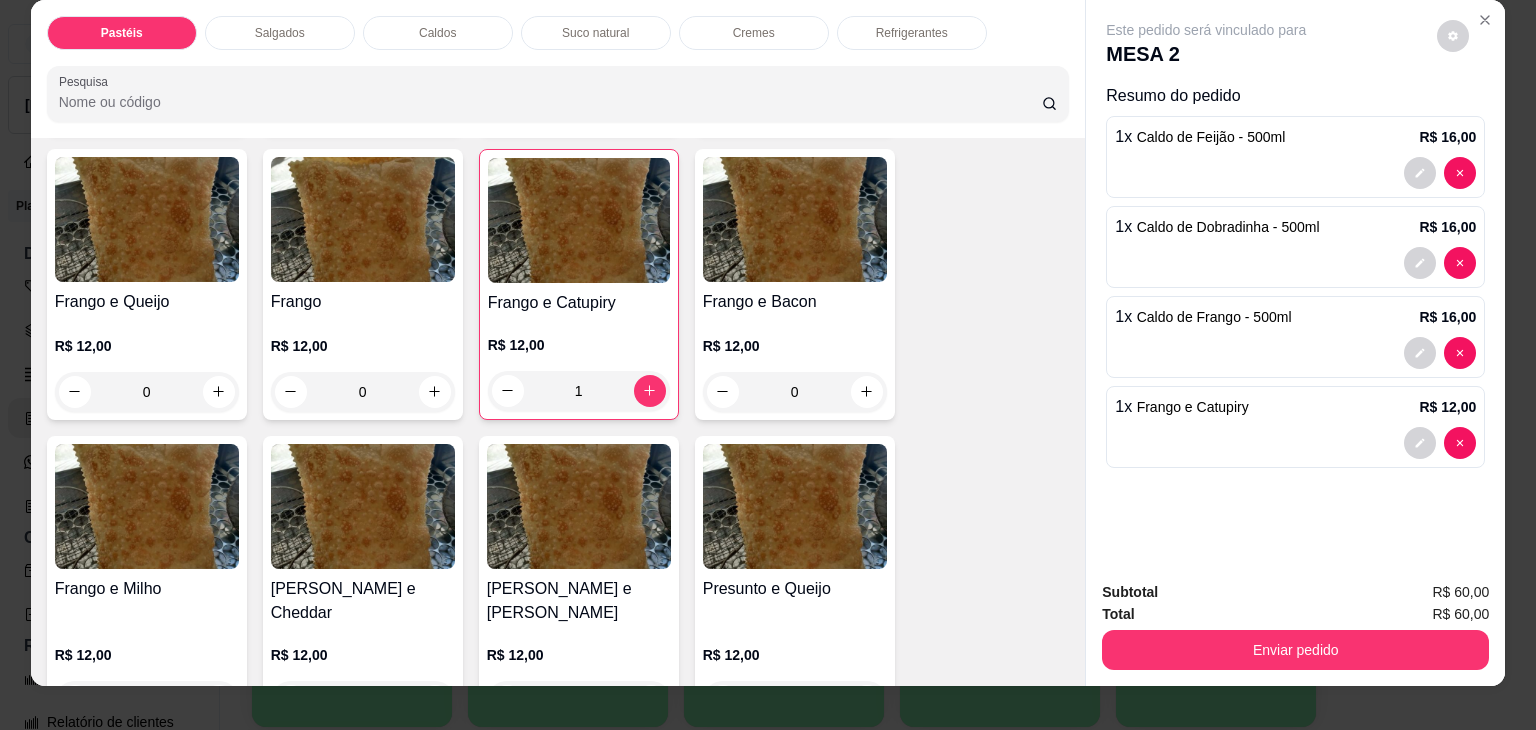 scroll, scrollTop: 0, scrollLeft: 0, axis: both 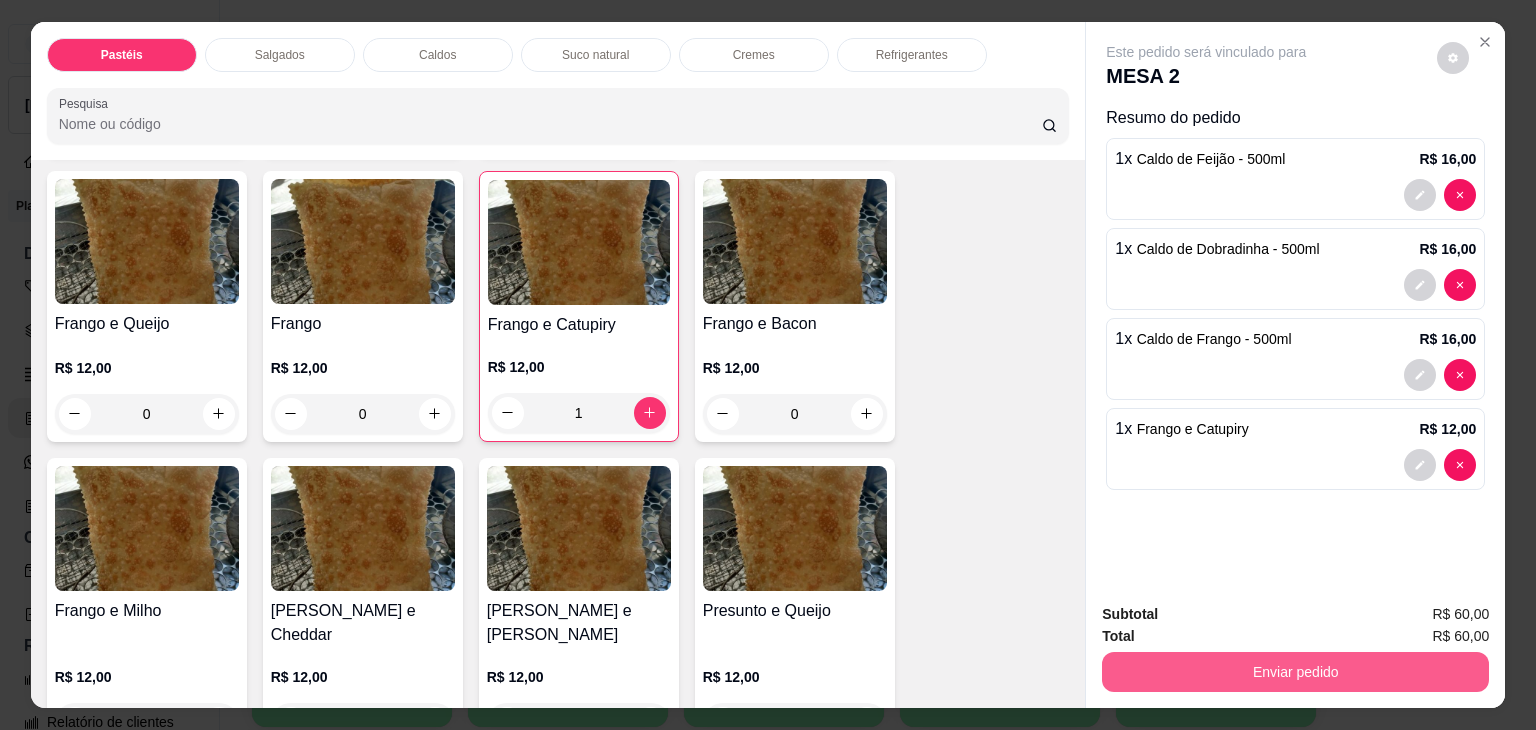 click on "Enviar pedido" at bounding box center (1295, 672) 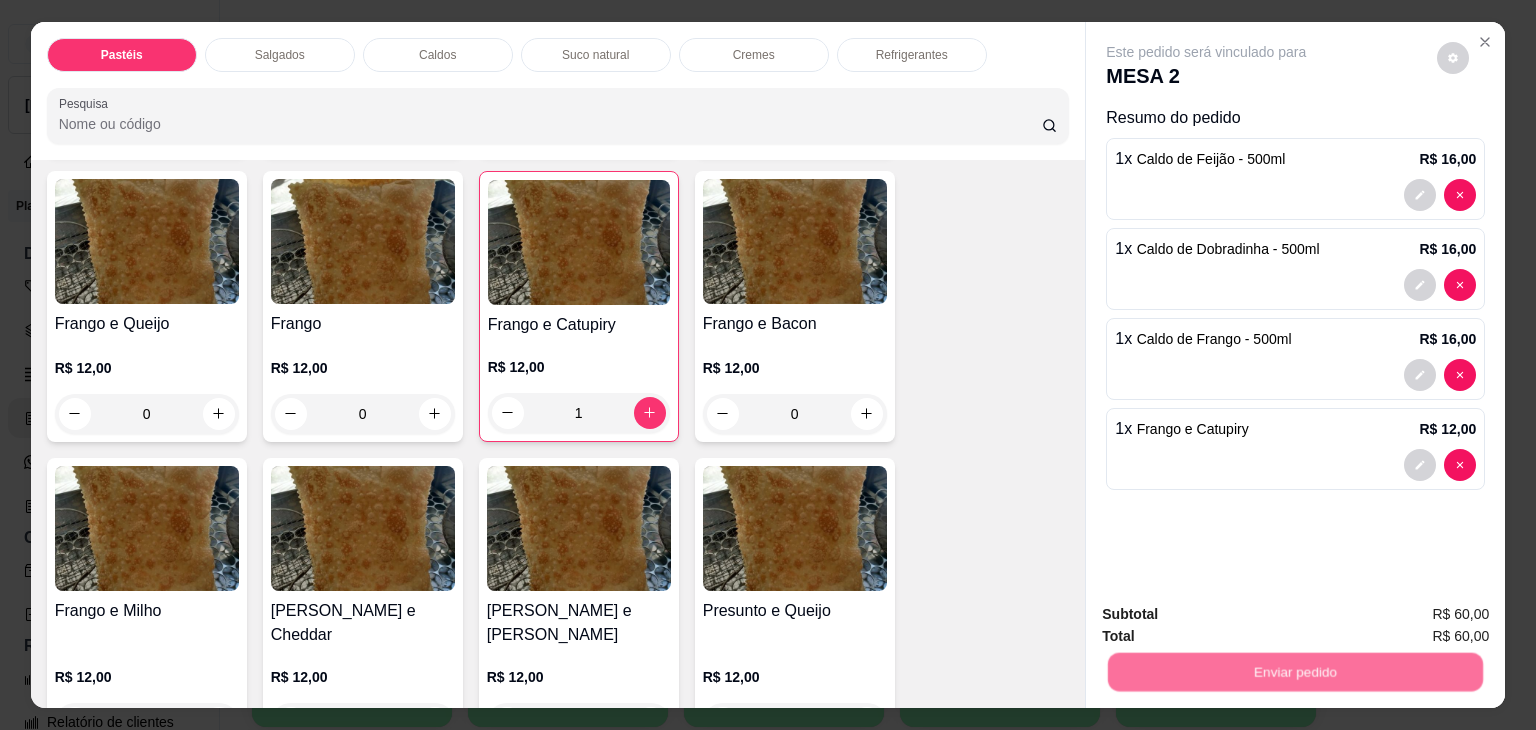 click on "Não registrar e enviar pedido" at bounding box center (1229, 615) 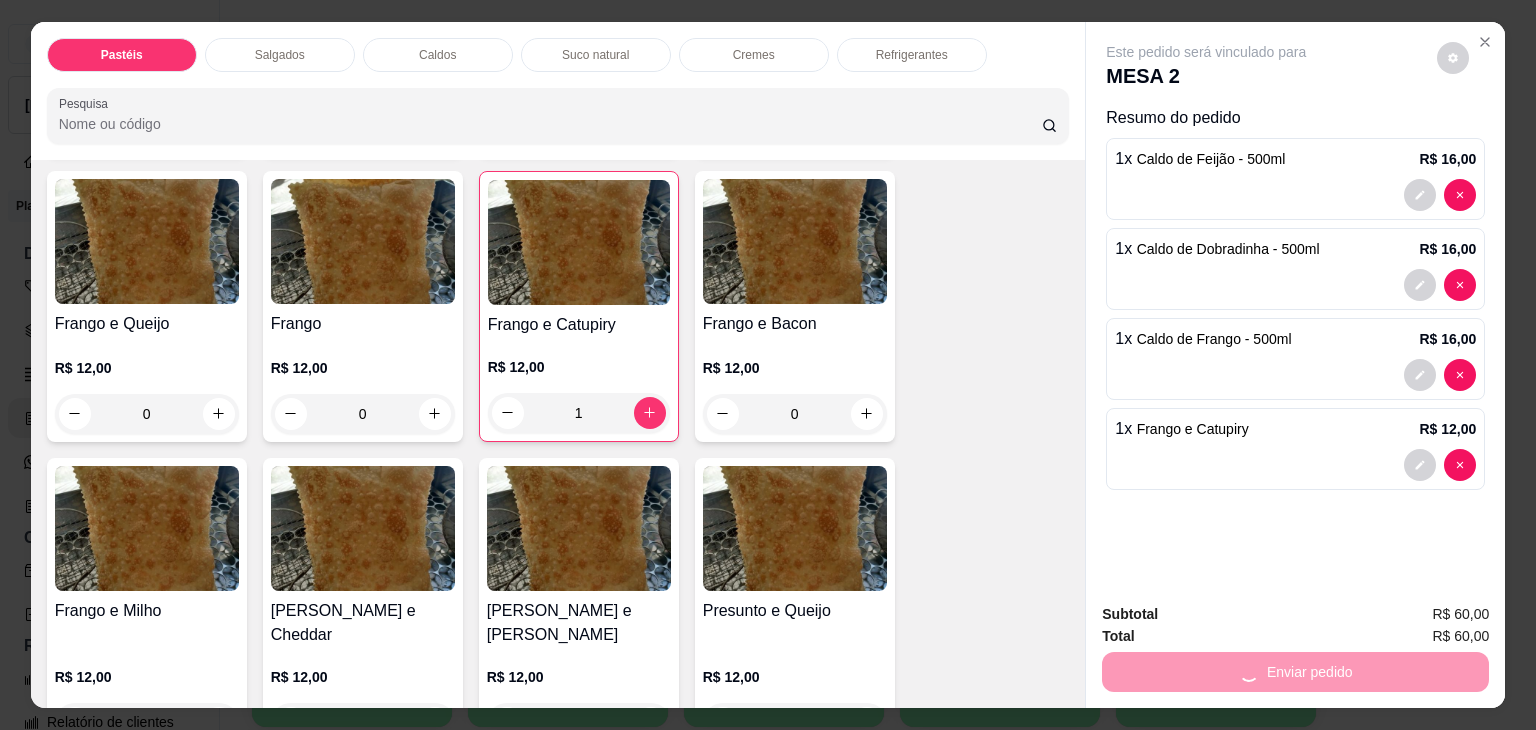 click on "Não registrar e enviar pedido" at bounding box center (1229, 614) 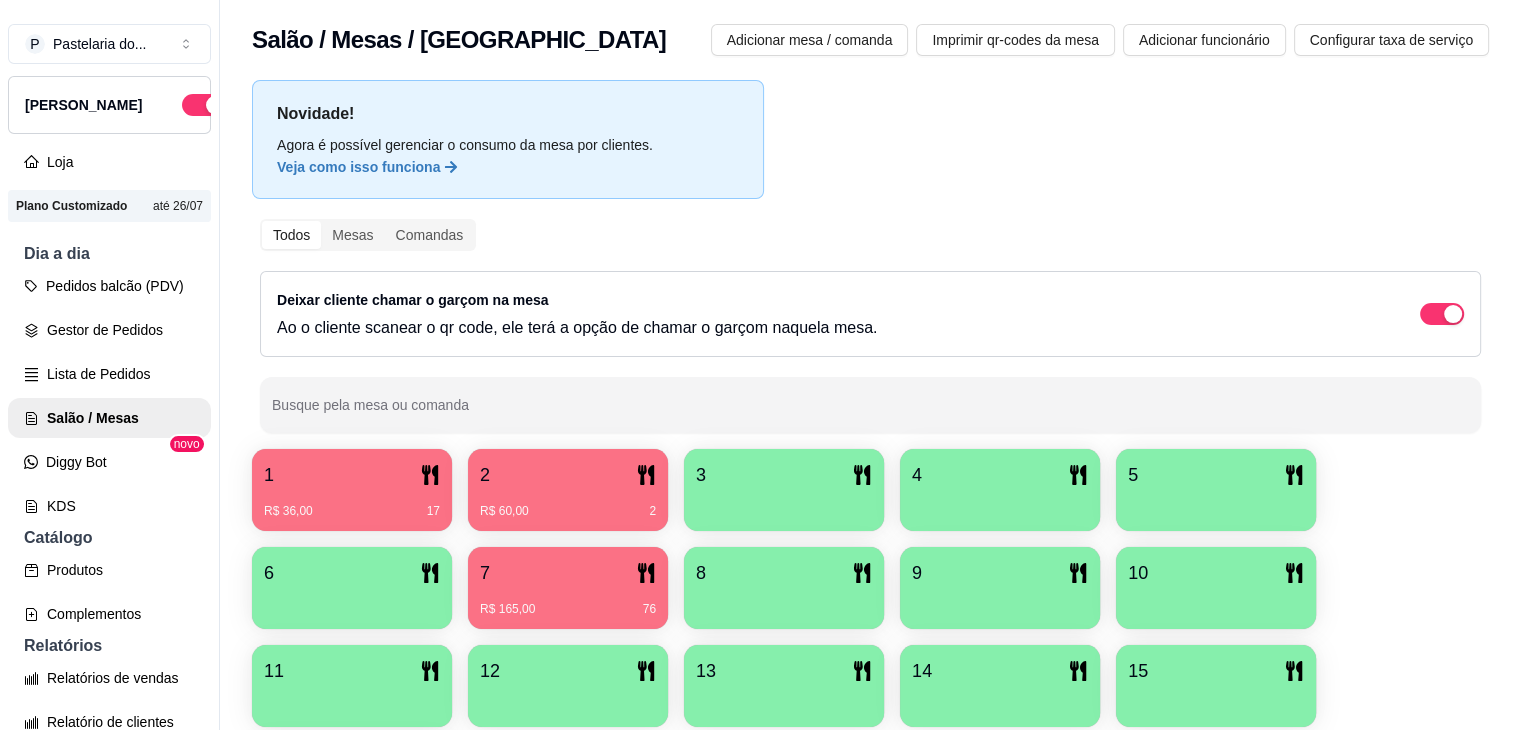 click on "6" at bounding box center (352, 573) 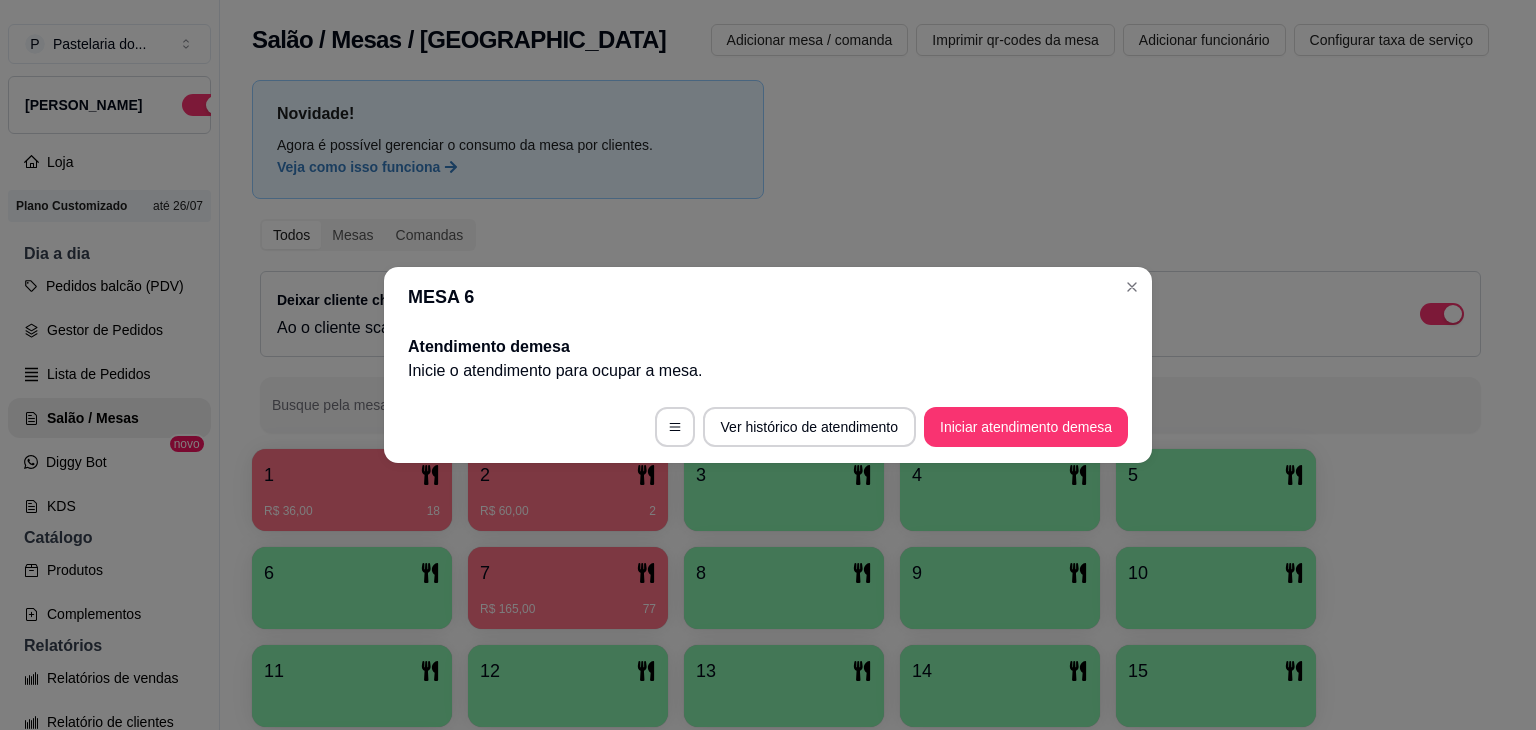 click on "Ver histórico de atendimento Iniciar atendimento de  mesa" at bounding box center (768, 427) 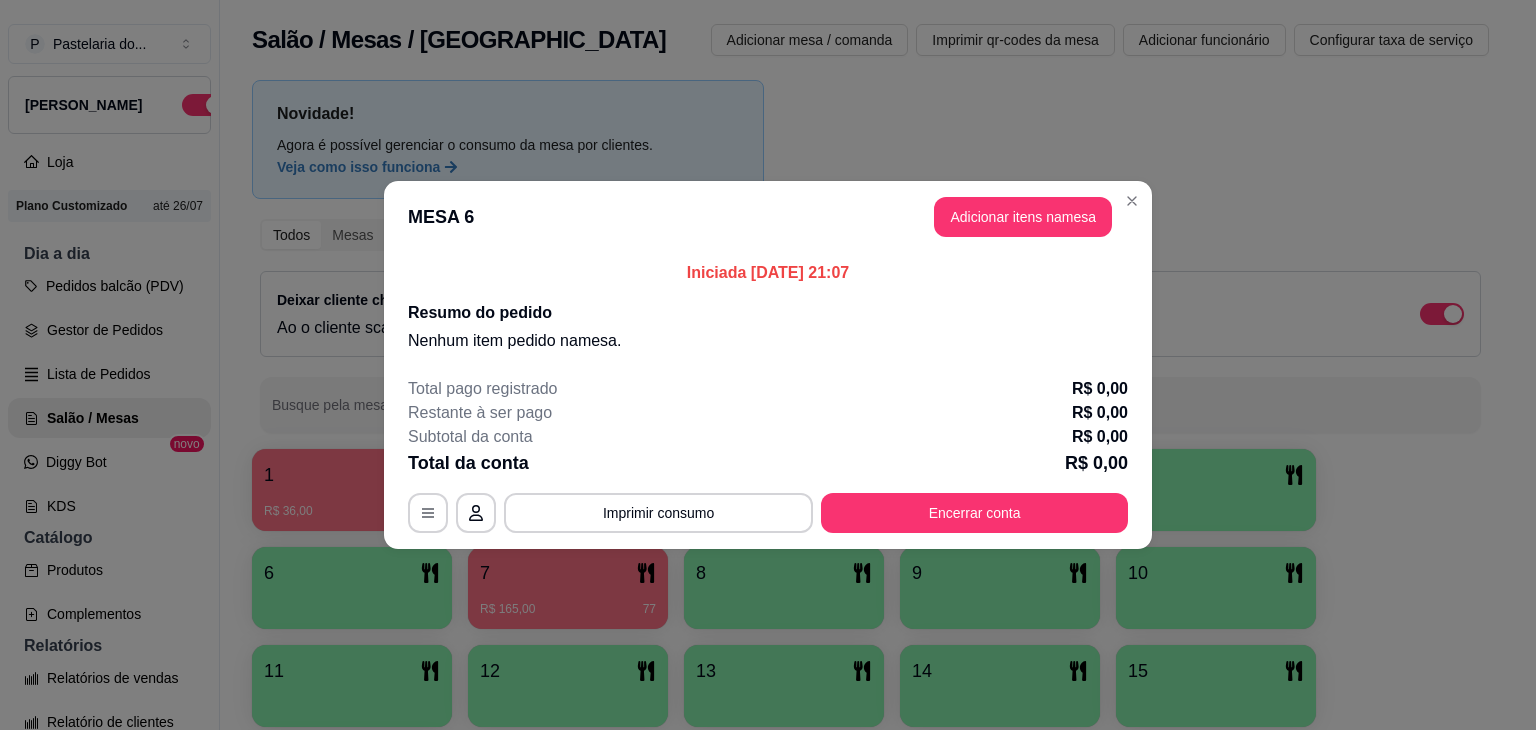 click on "Adicionar itens na  mesa" at bounding box center (1023, 217) 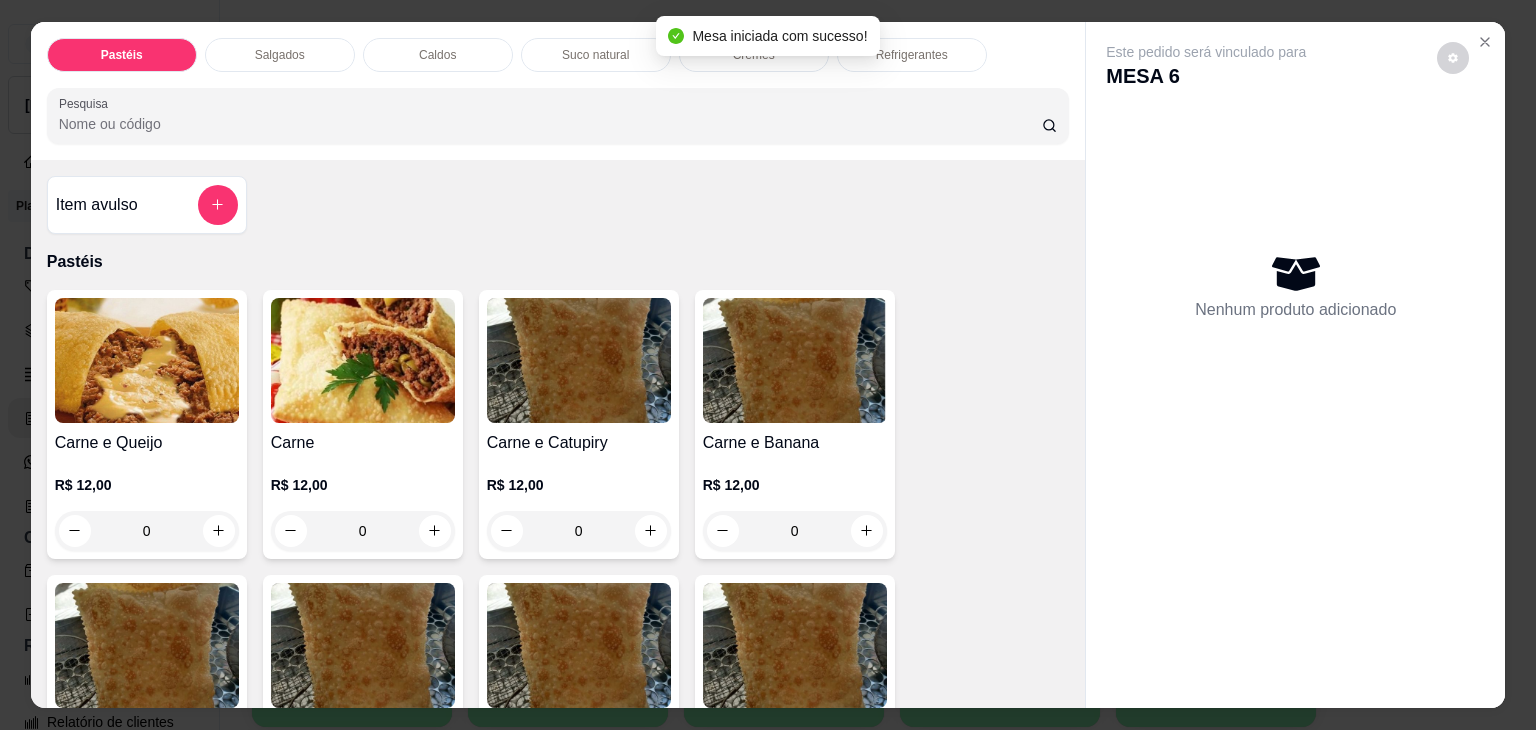 click on "Pastéis  Salgados  Caldos Suco natural Cremes Refrigerantes Pesquisa Item avulso Pastéis  Carne e Queijo    R$ 12,00 0 Carne    R$ 12,00 0 Carne e Catupiry    R$ 12,00 0 Carne e Banana    R$ 12,00 0 Carne e Guariroba   R$ 12,00 0 Carne e Bacon    R$ 12,00 0 Carne e Cheddar    R$ 12,00 0 Carne e Milho    R$ 12,00 0 Frango e Queijo    R$ 12,00 0 Frango    R$ 12,00 0 Frango e Catupiry   R$ 12,00 0 Frango e Bacon    R$ 12,00 0 Frango e Milho   R$ 12,00 0 Frango e Cheddar    R$ 12,00 0 Frango e Guariroba     R$ 12,00 0 Presunto e Queijo   R$ 12,00 0 Queijo    R$ 12,00 0 Pizza   R$ 12,00 0 Àrabe   R$ 12,00 0 Chocolate   R$ 15,00 0 Banana Real   R$ 12,00 0 Cachorro Quente   R$ 15,00 0  X - tudo   R$ 18,00 0 Banana com Chocolate   R$ 15,00 0 Gueroba e Queijo   R$ 12,00 0 Salgados  Pastelão de carne    R$ 10,00 0 Esgotado Pastelão de frango    R$ 10,00 0 Esgotado Enroladinho de salsicha com queijo    R$ 10,00 0 Coxinha   R$ 10,00 0 Enroladinho de presunto e queijo    R$ 10,00 0   0" at bounding box center [768, 365] 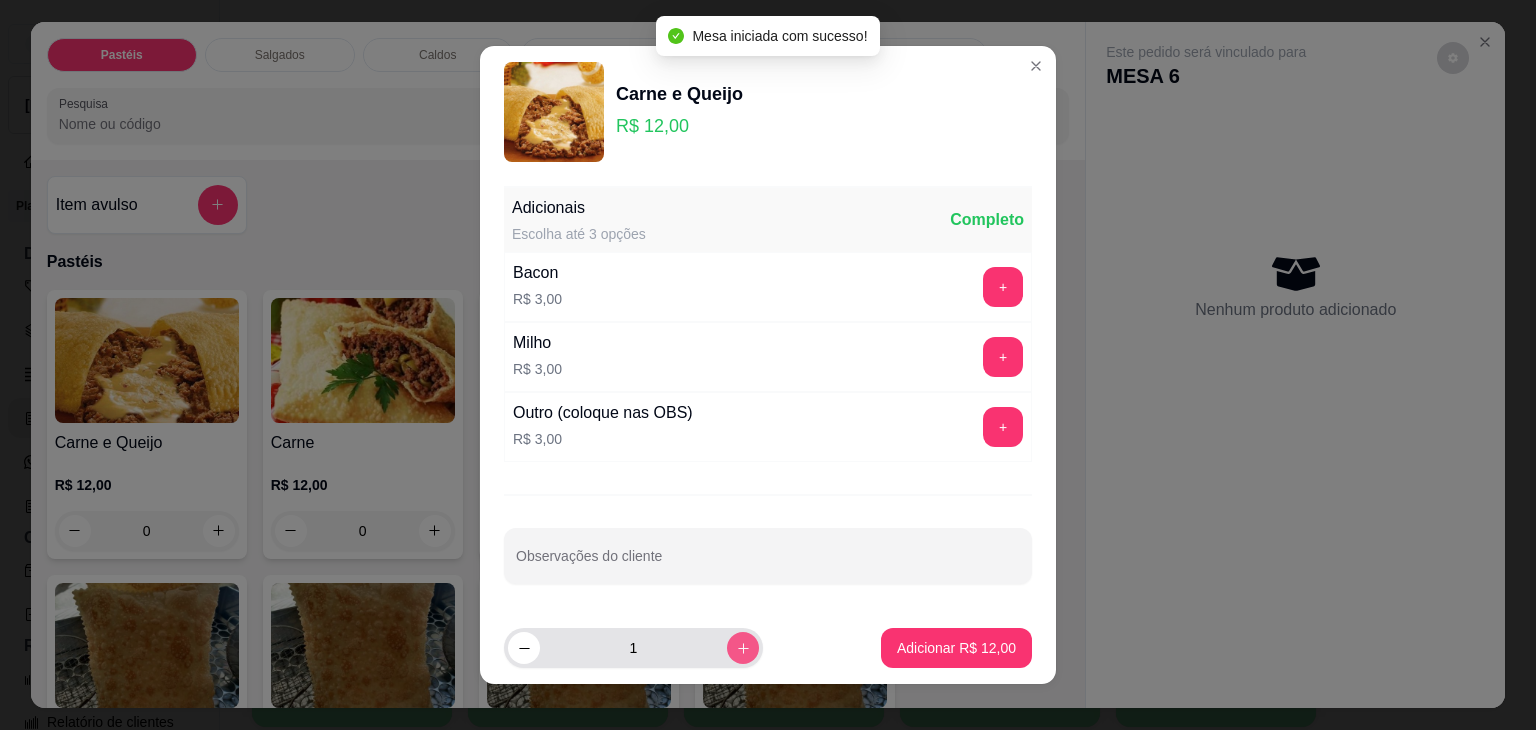 click 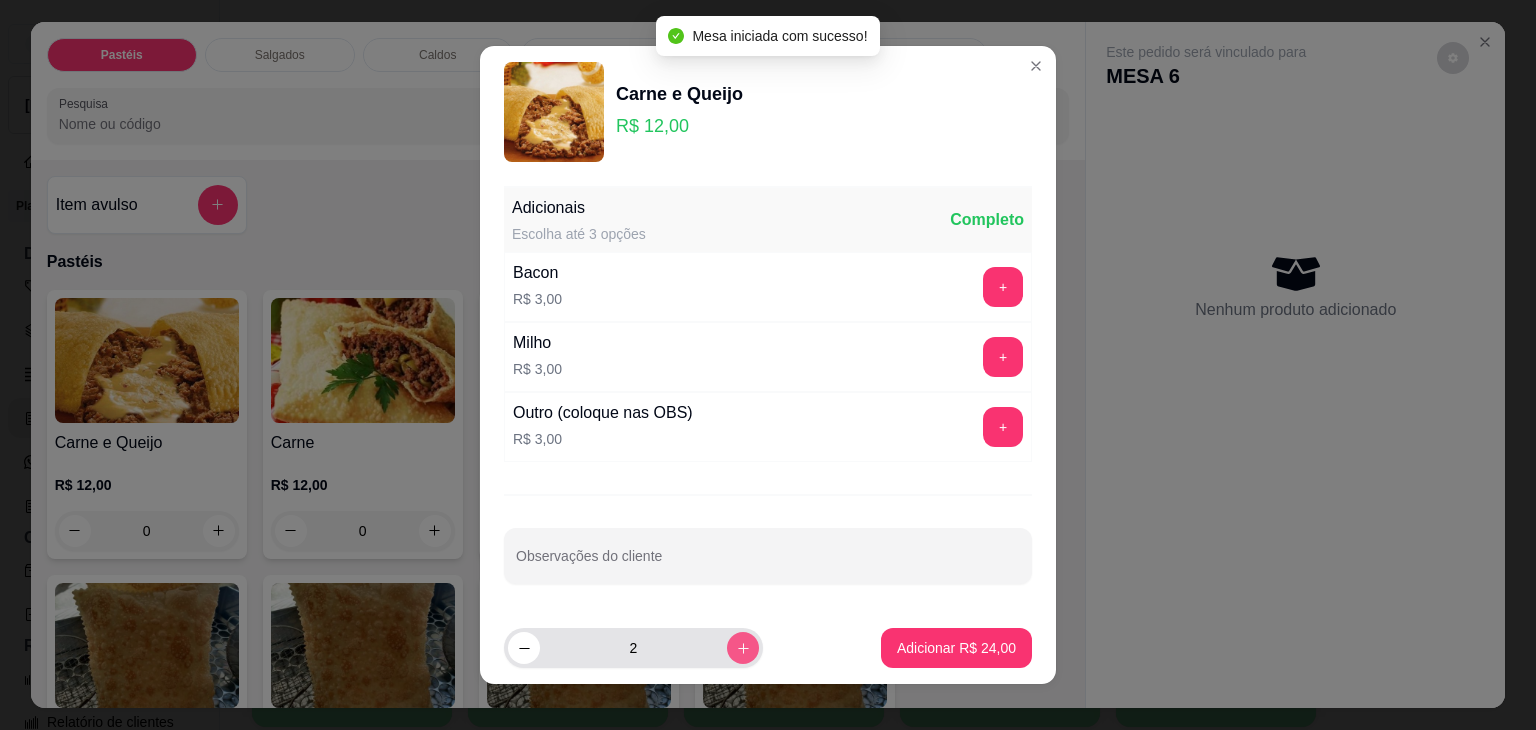 click 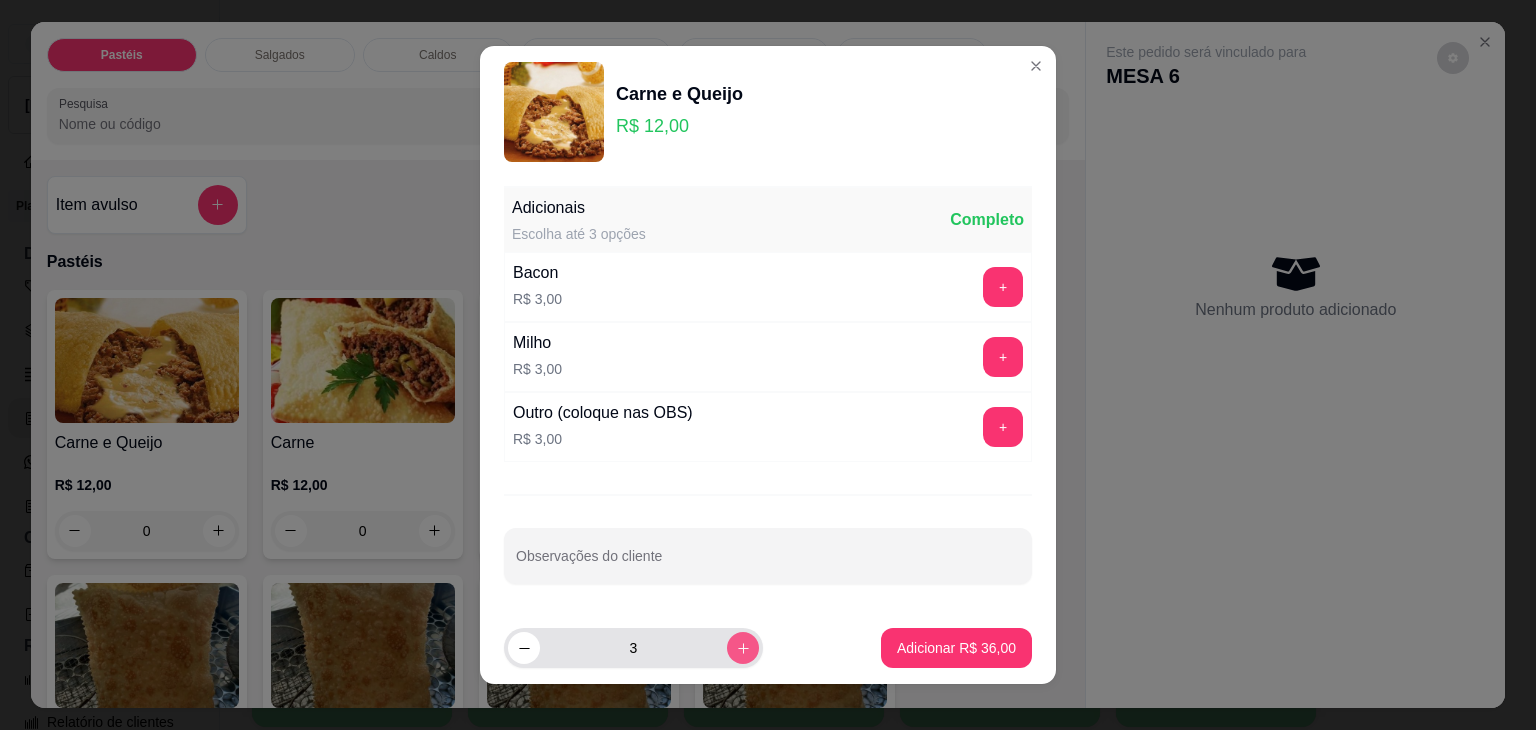 click 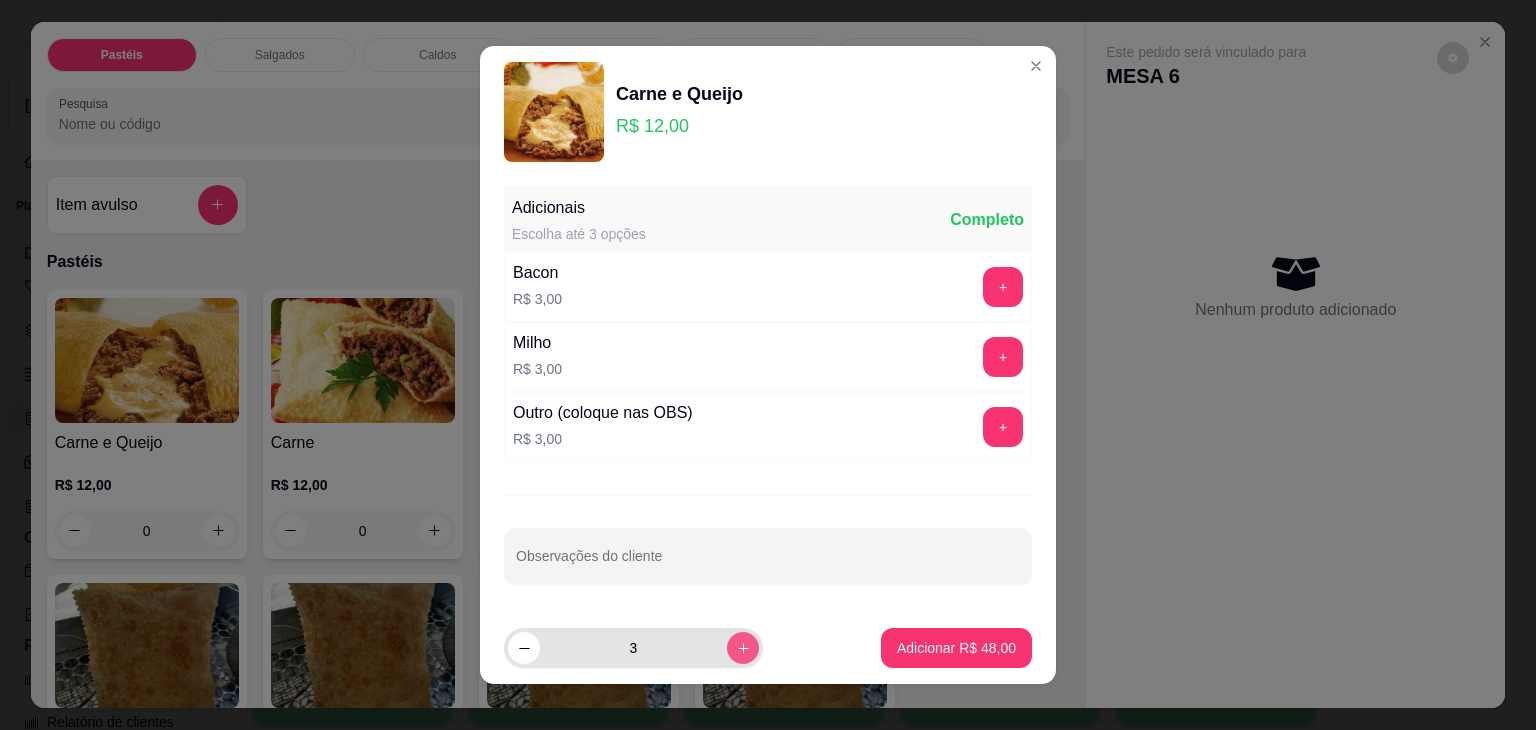 type on "4" 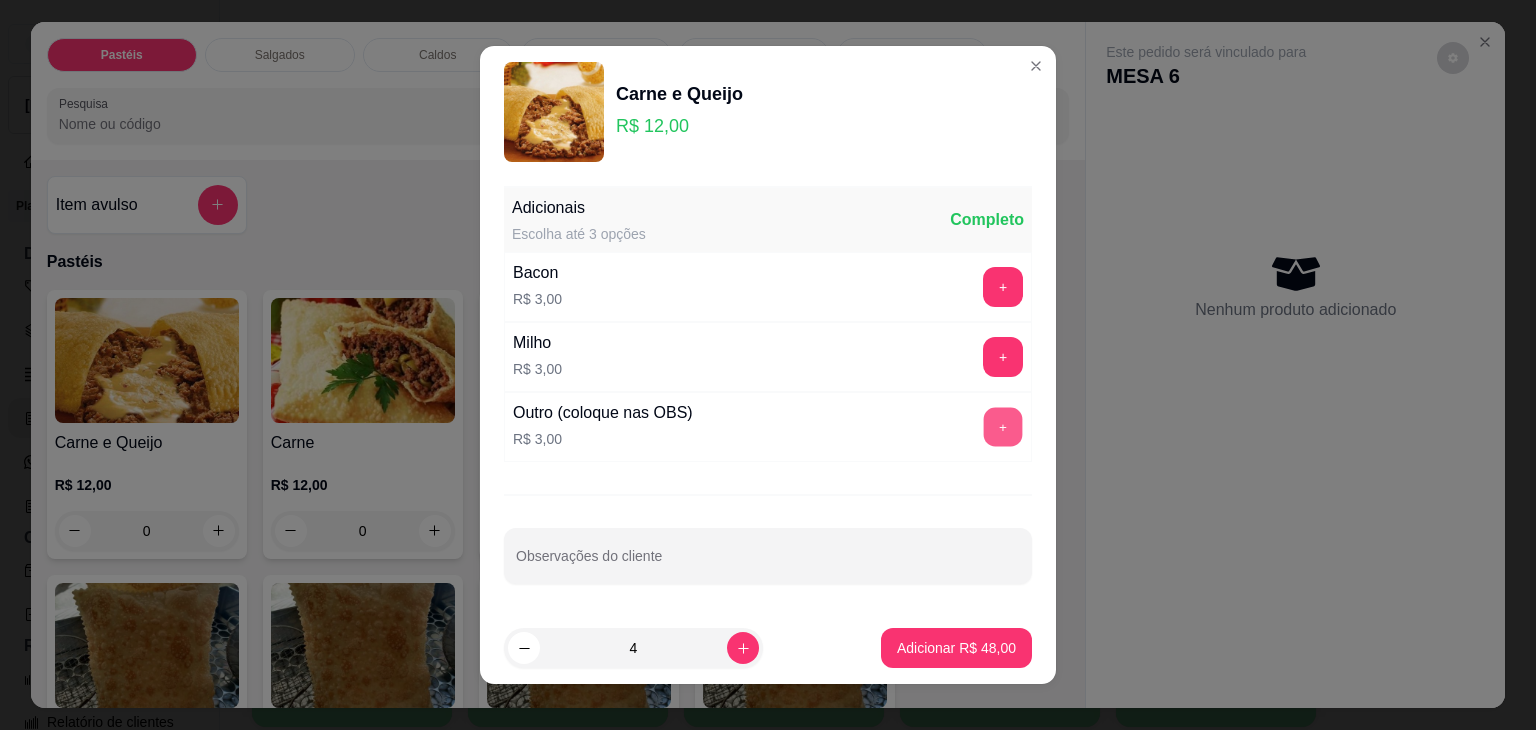 click on "+" at bounding box center [1003, 427] 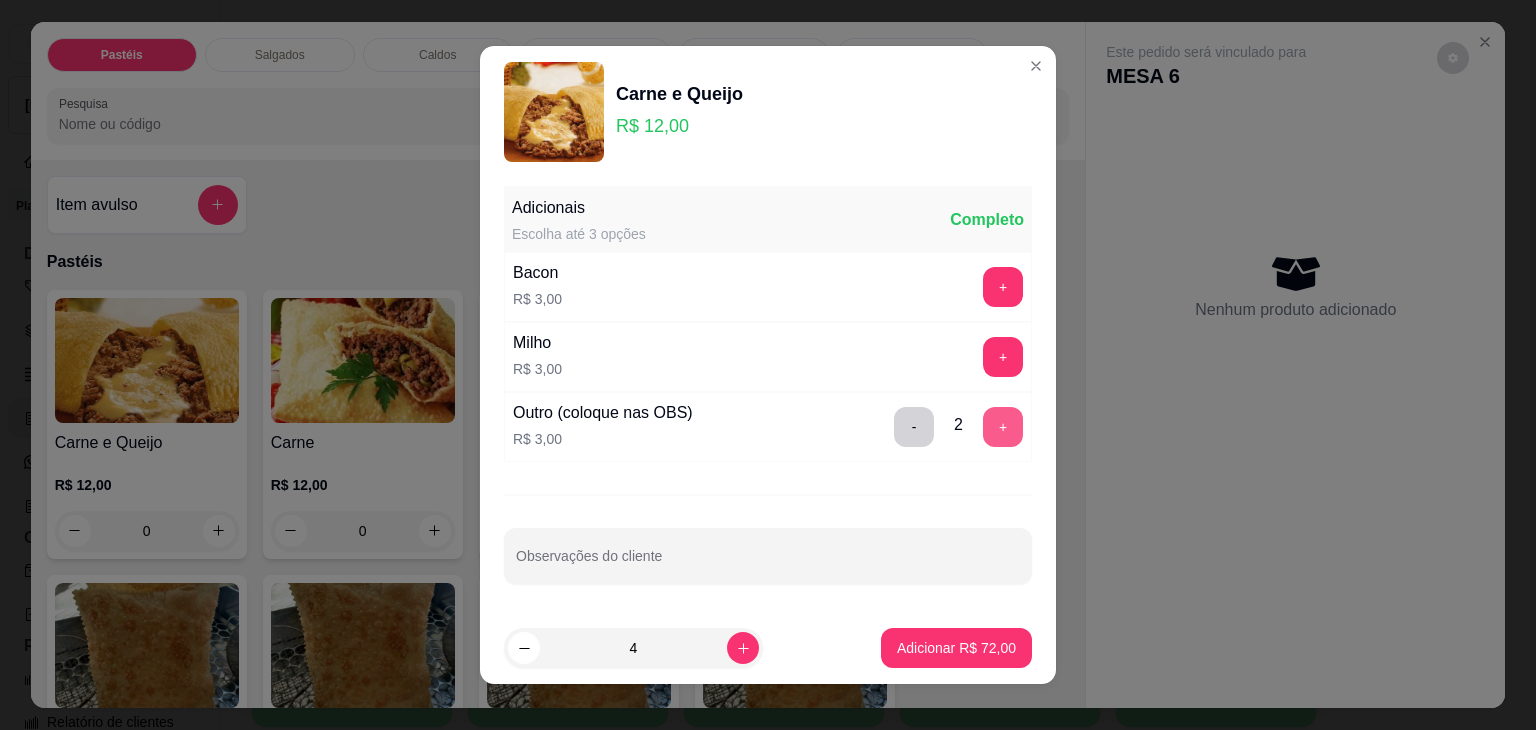 click on "+" at bounding box center (1003, 427) 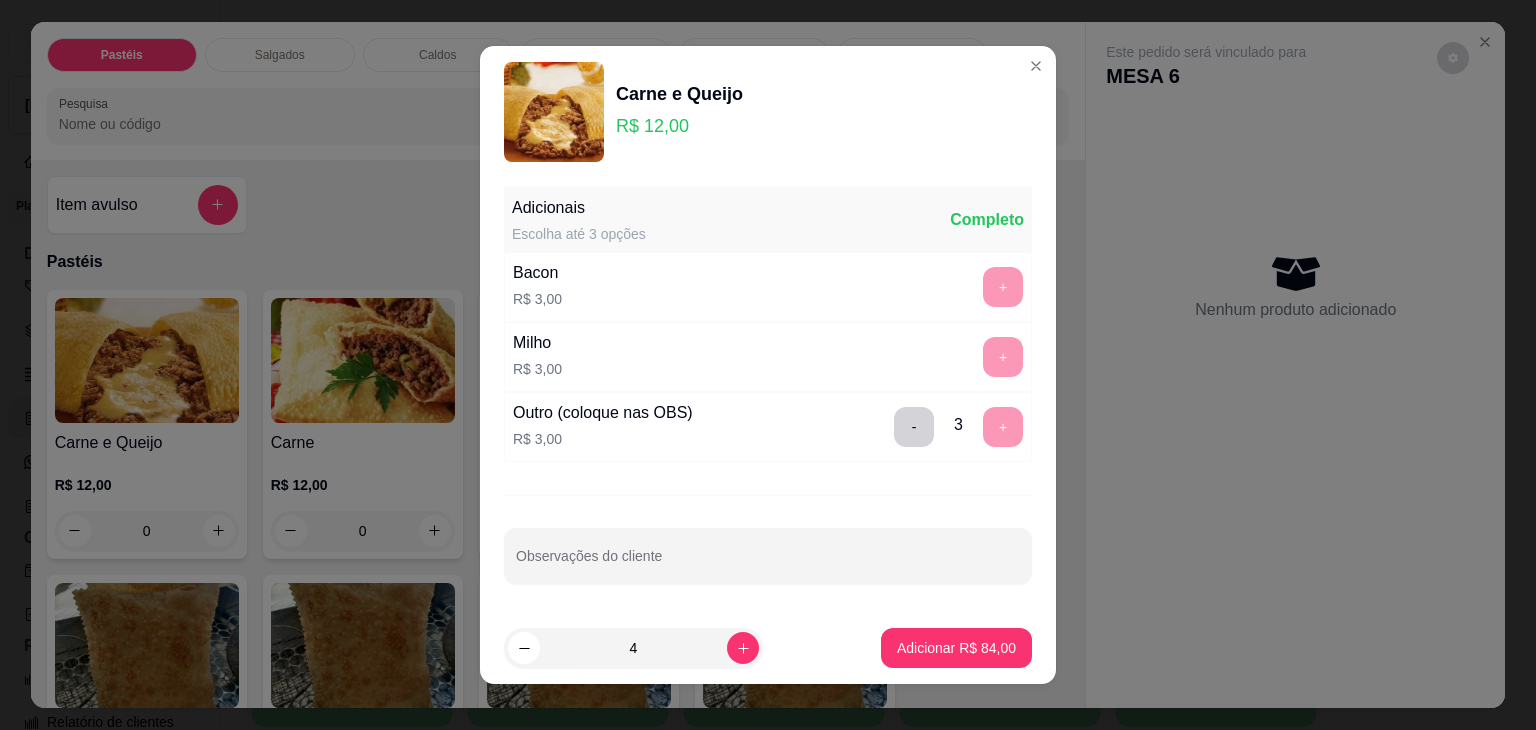 click on "- 3 +" at bounding box center [958, 427] 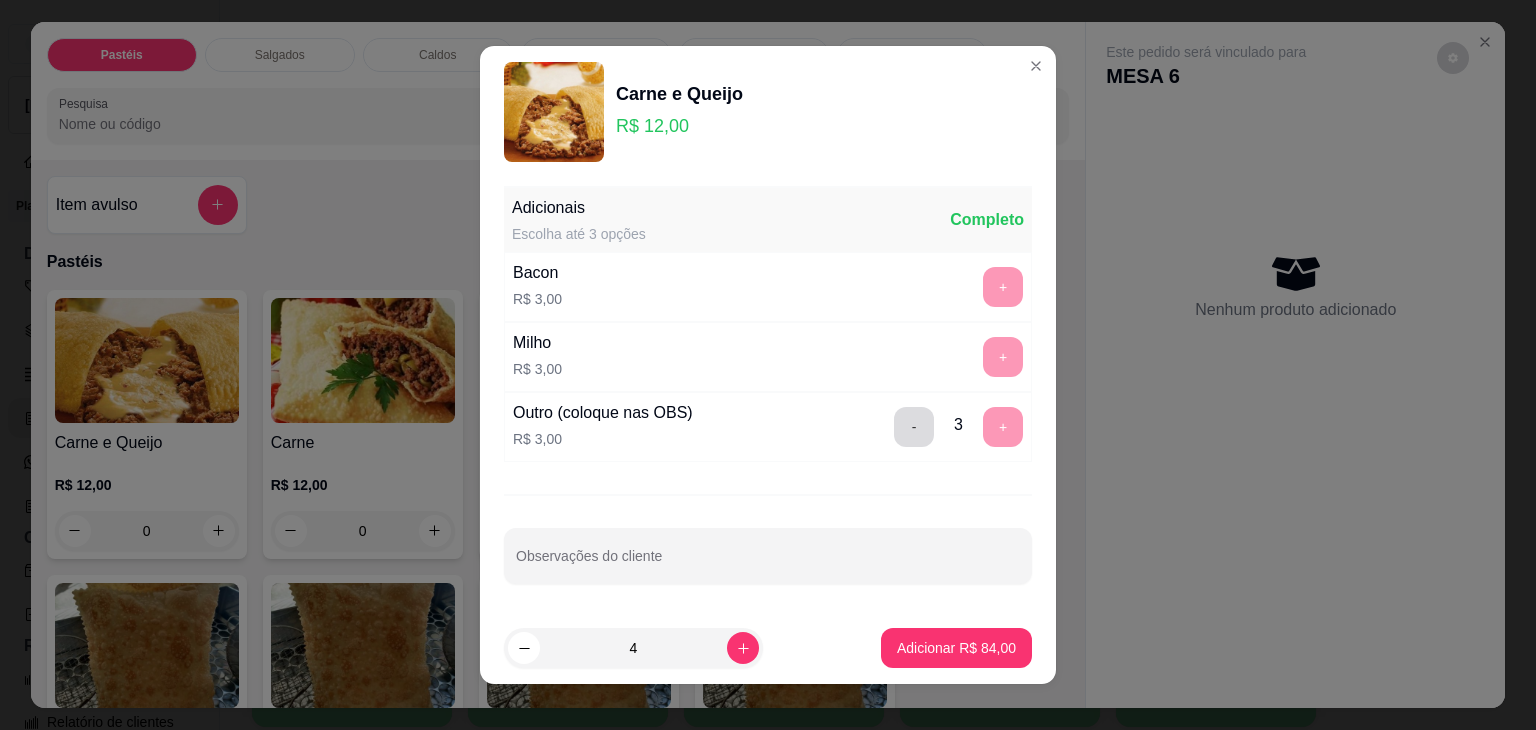 click on "-" at bounding box center (914, 427) 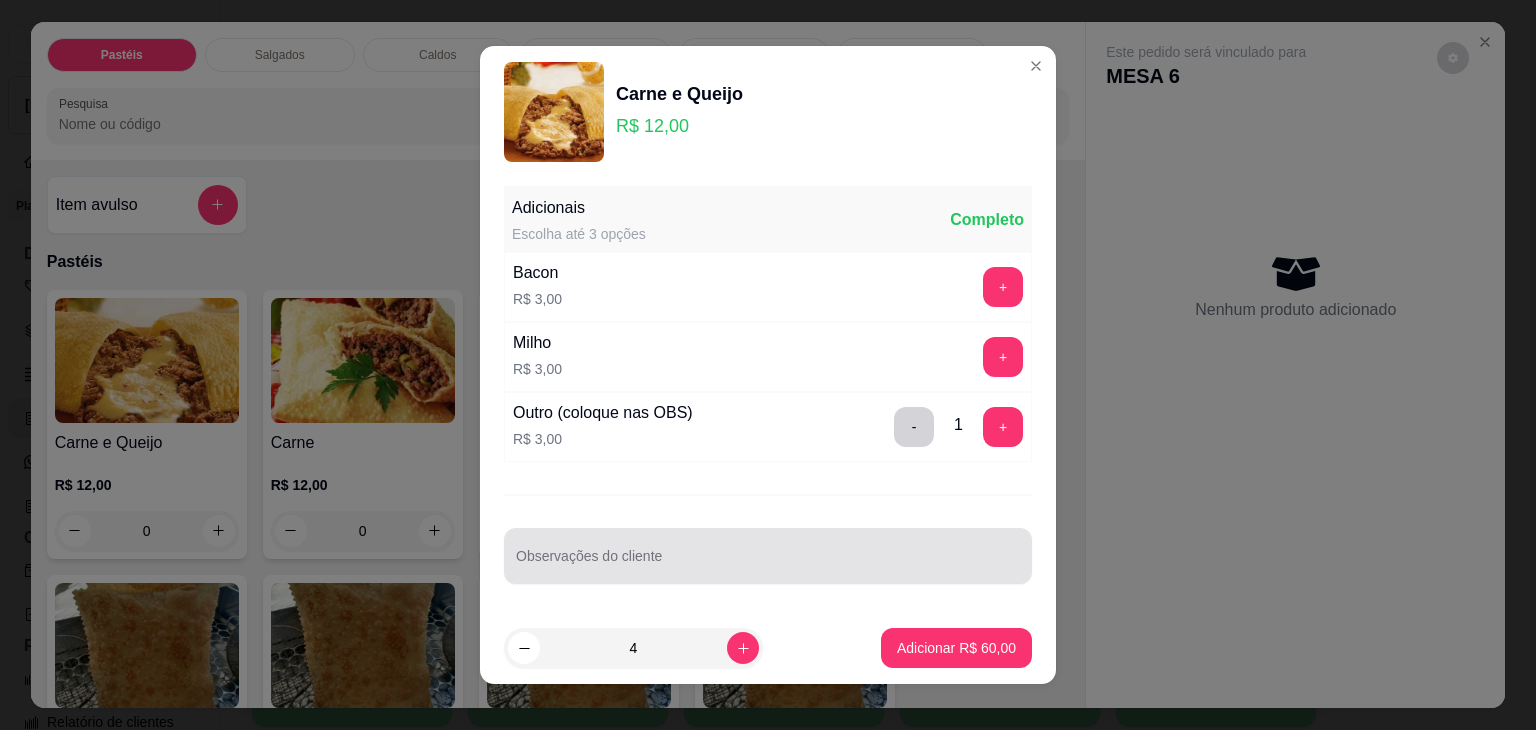 click on "Adicionais  Escolha até 3 opções Completo Bacon R$ 3,00 + Milho  R$ 3,00 + Outro (coloque nas OBS) R$ 3,00 - 1 + Observações do cliente" at bounding box center (768, 395) 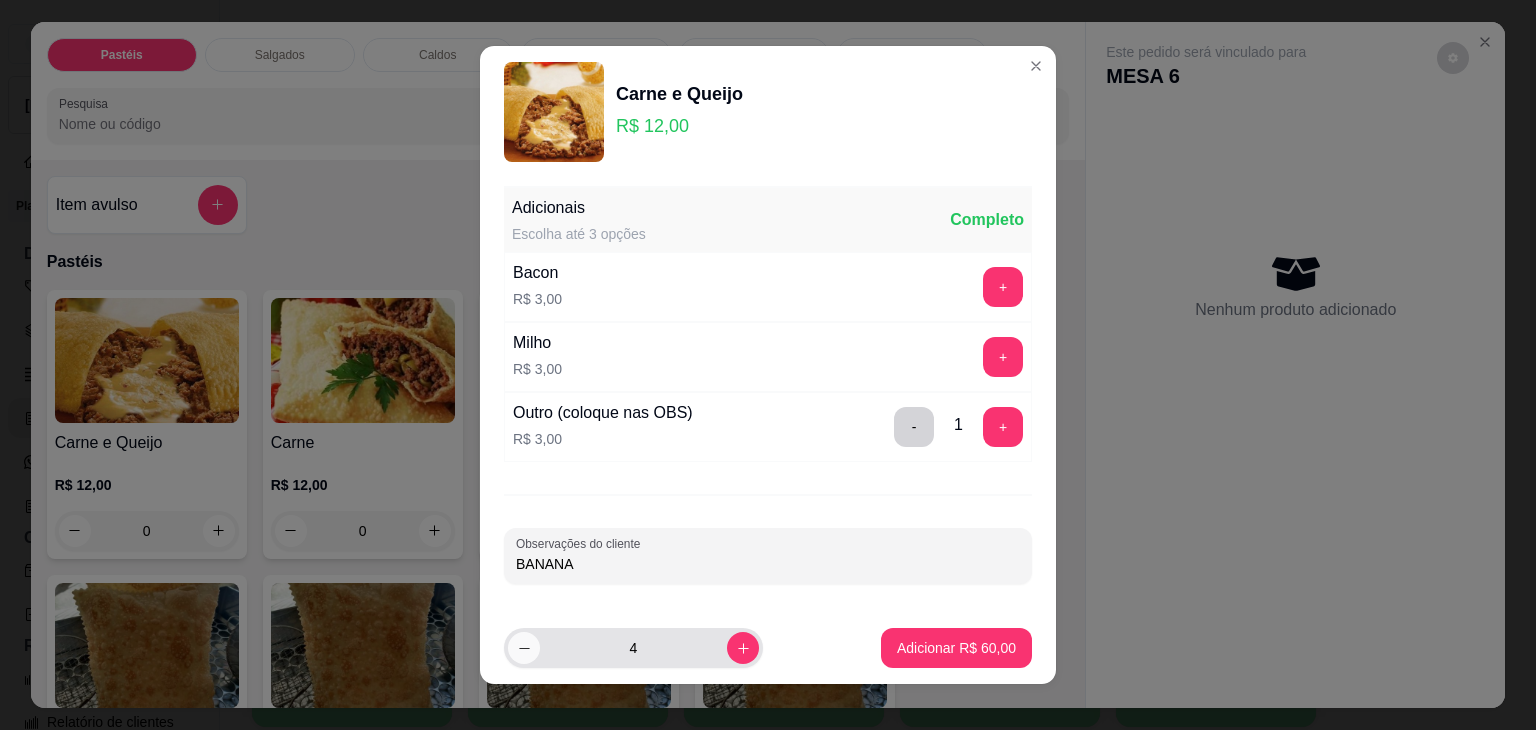 type on "BANANA" 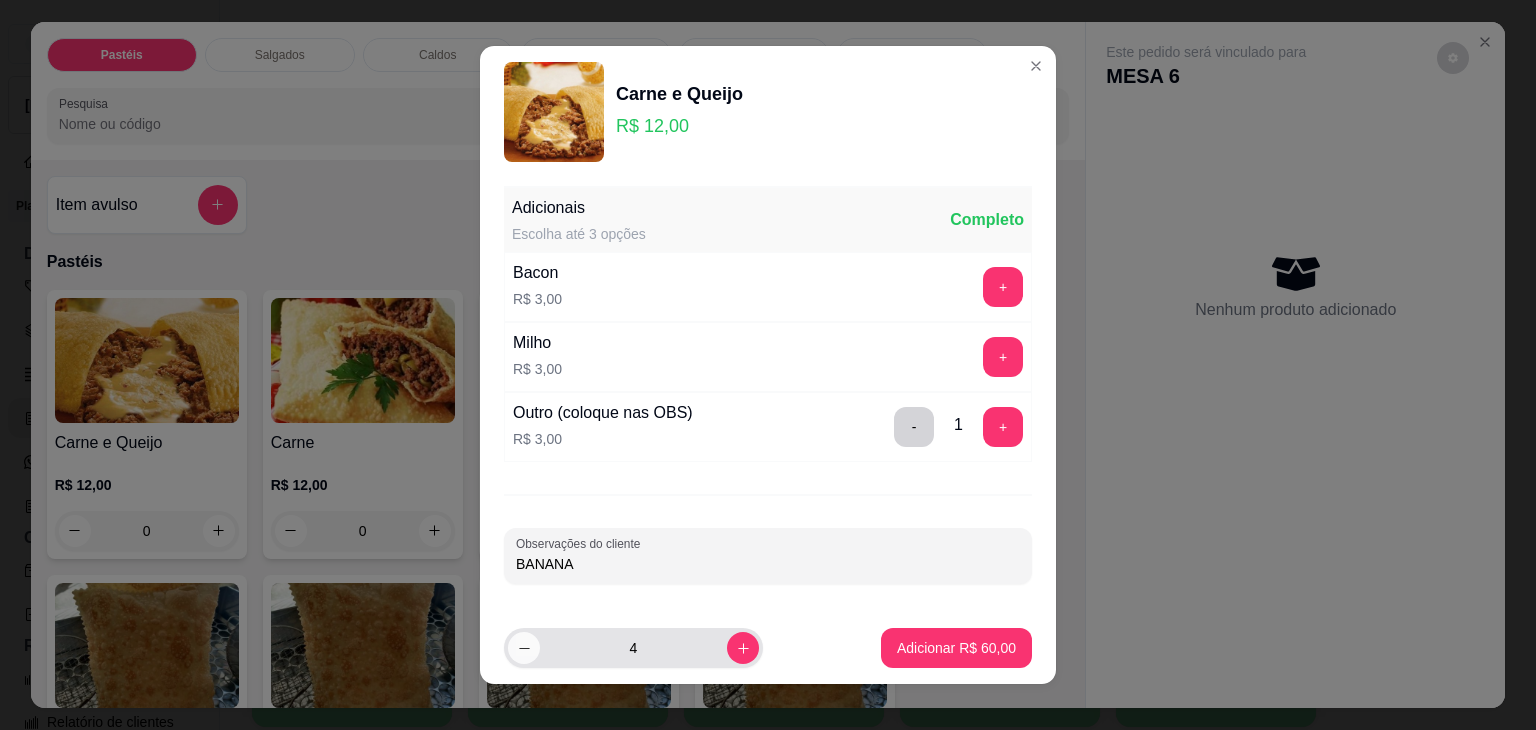 click at bounding box center (524, 648) 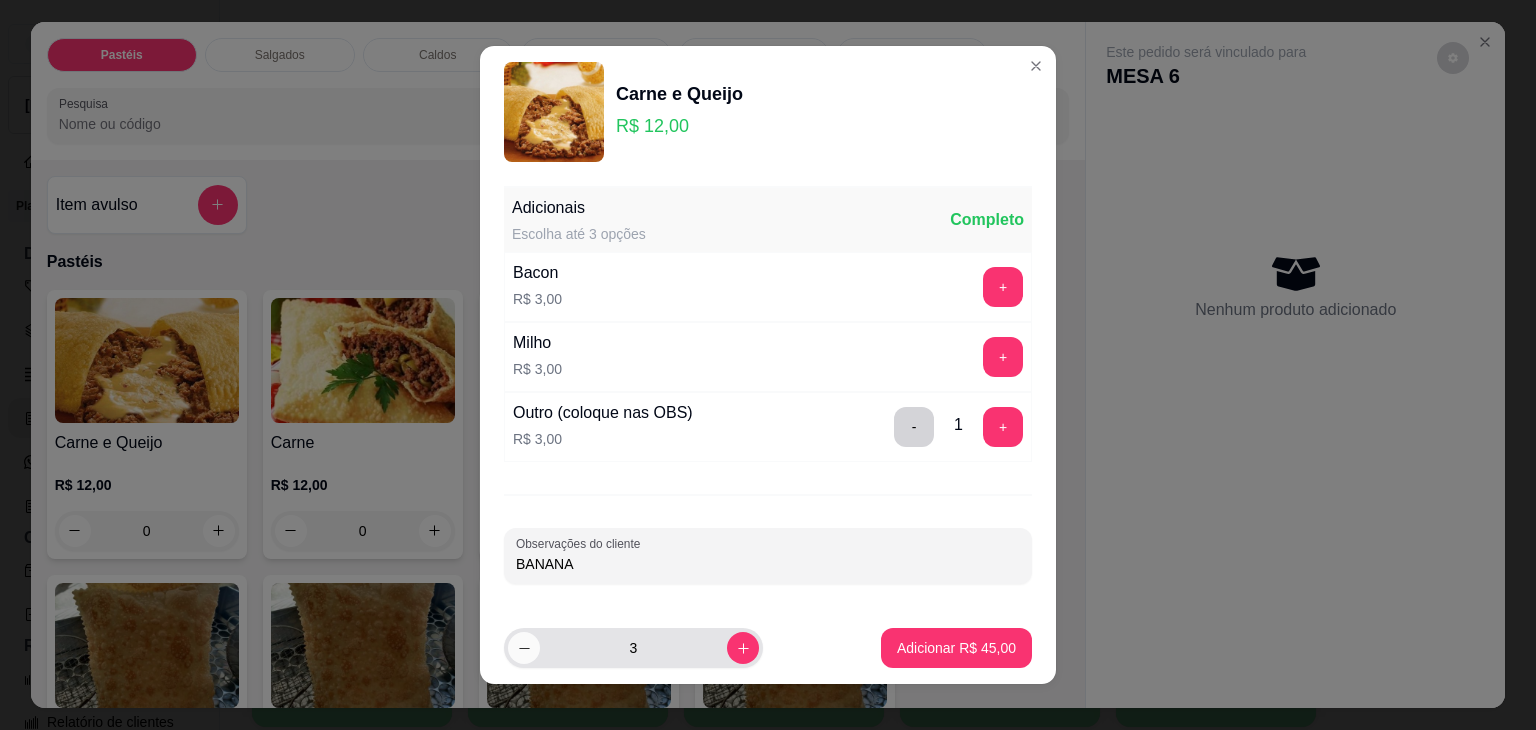 click at bounding box center (524, 648) 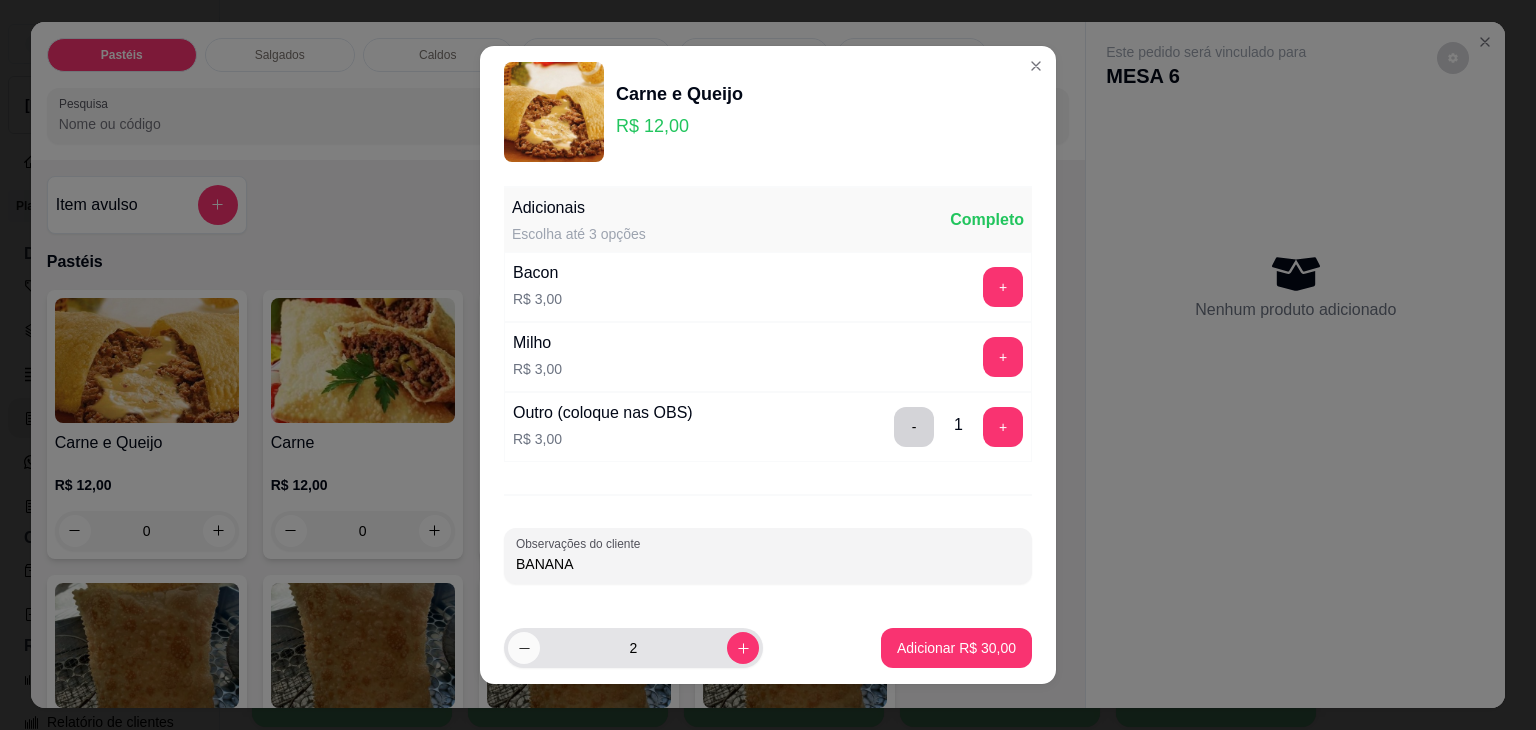 click at bounding box center [524, 648] 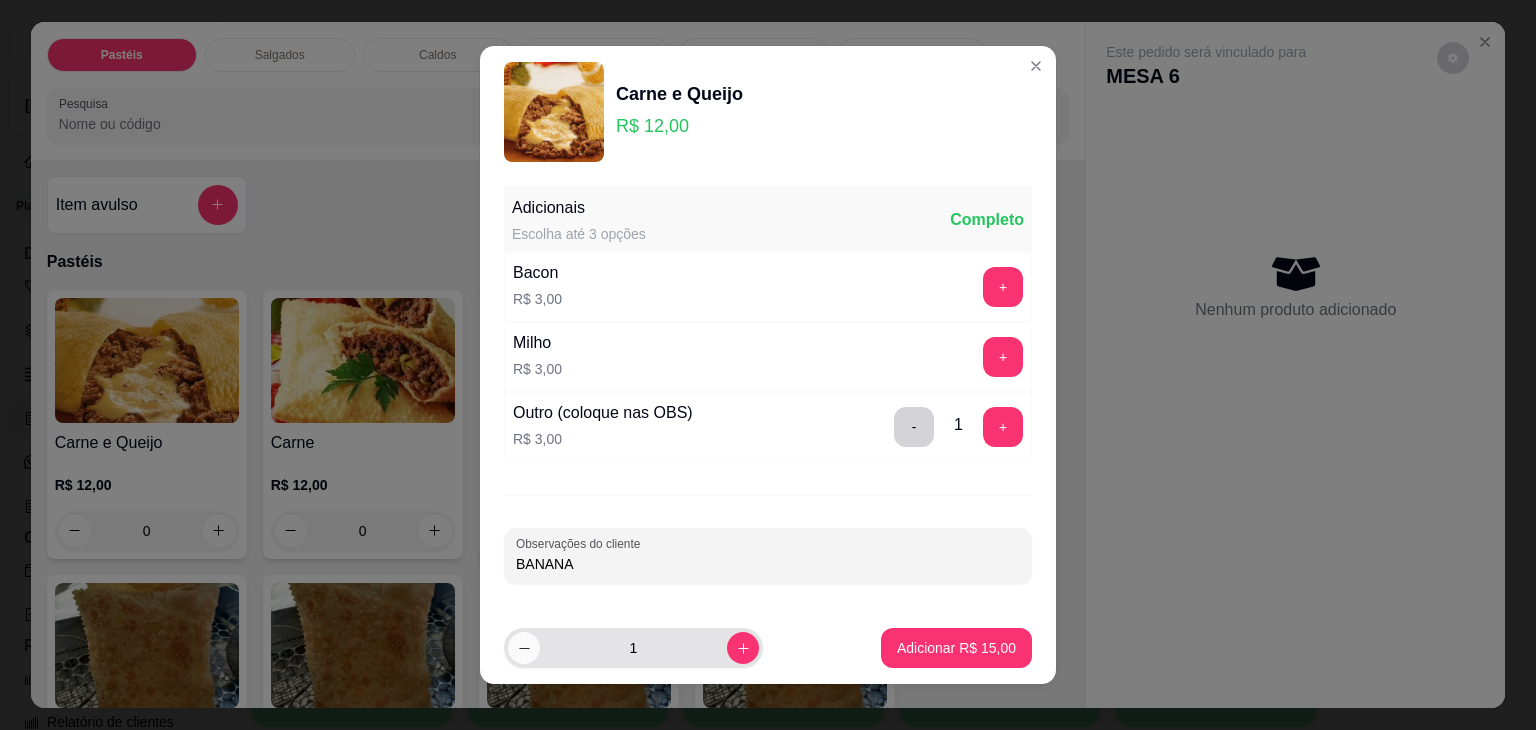 click at bounding box center (524, 648) 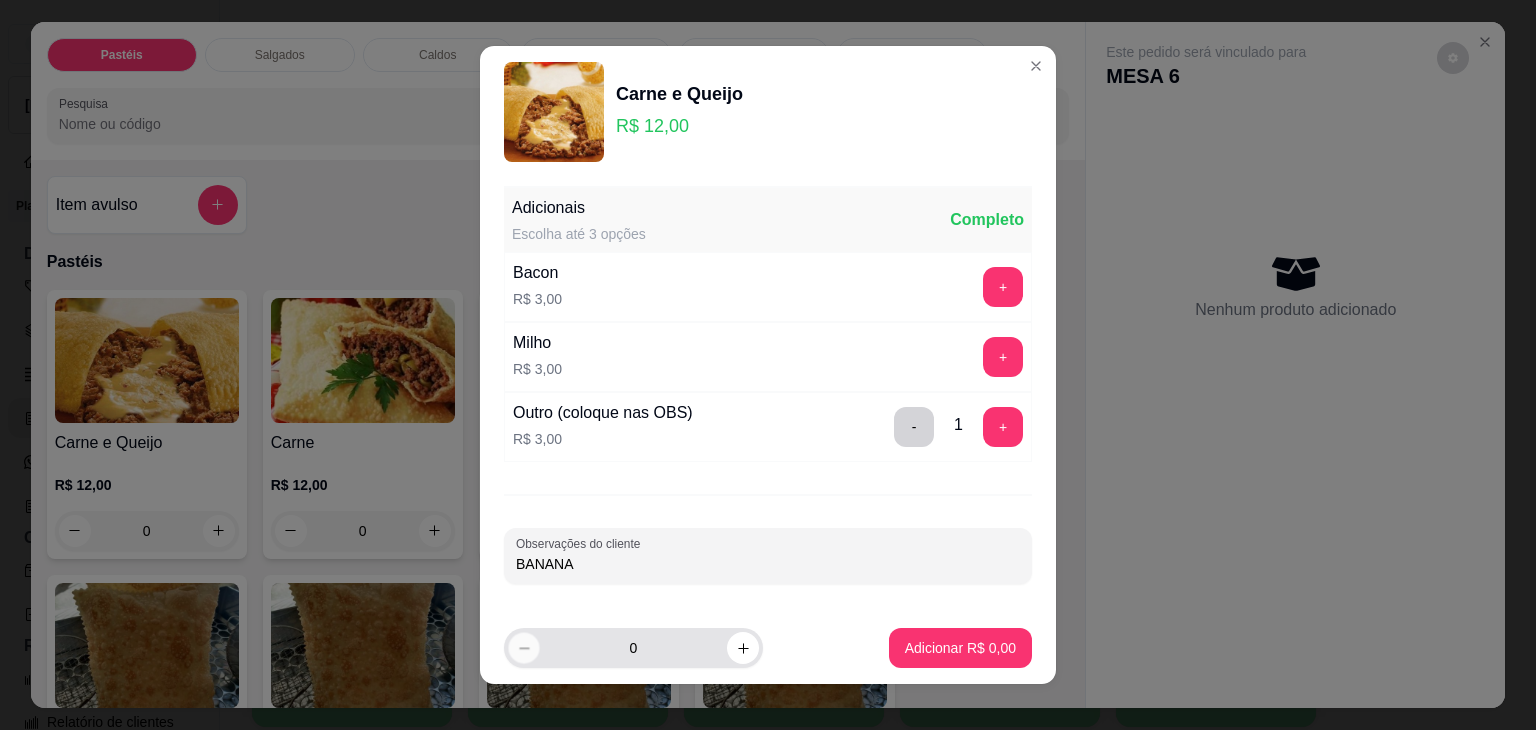 click at bounding box center (523, 647) 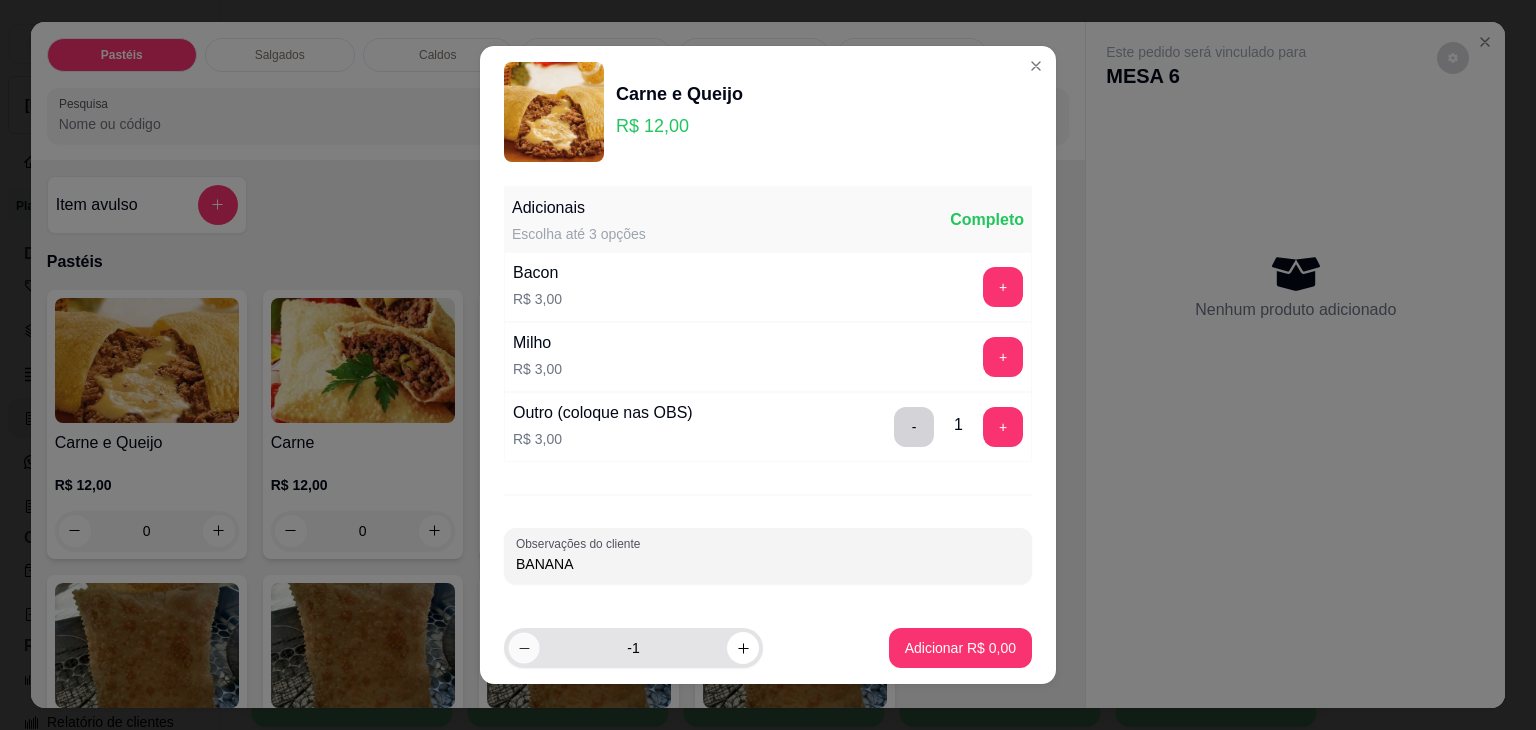 click at bounding box center [523, 647] 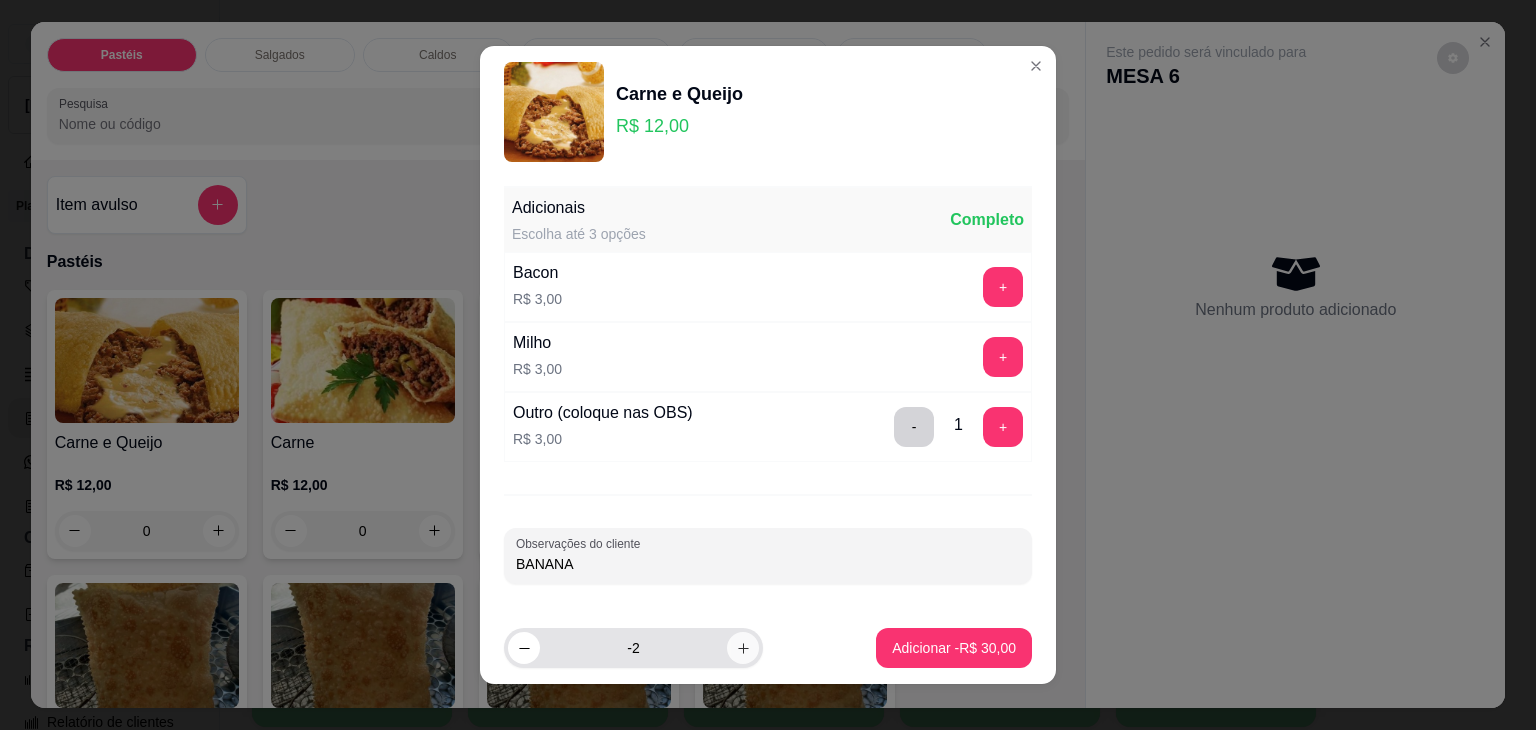 click at bounding box center [743, 648] 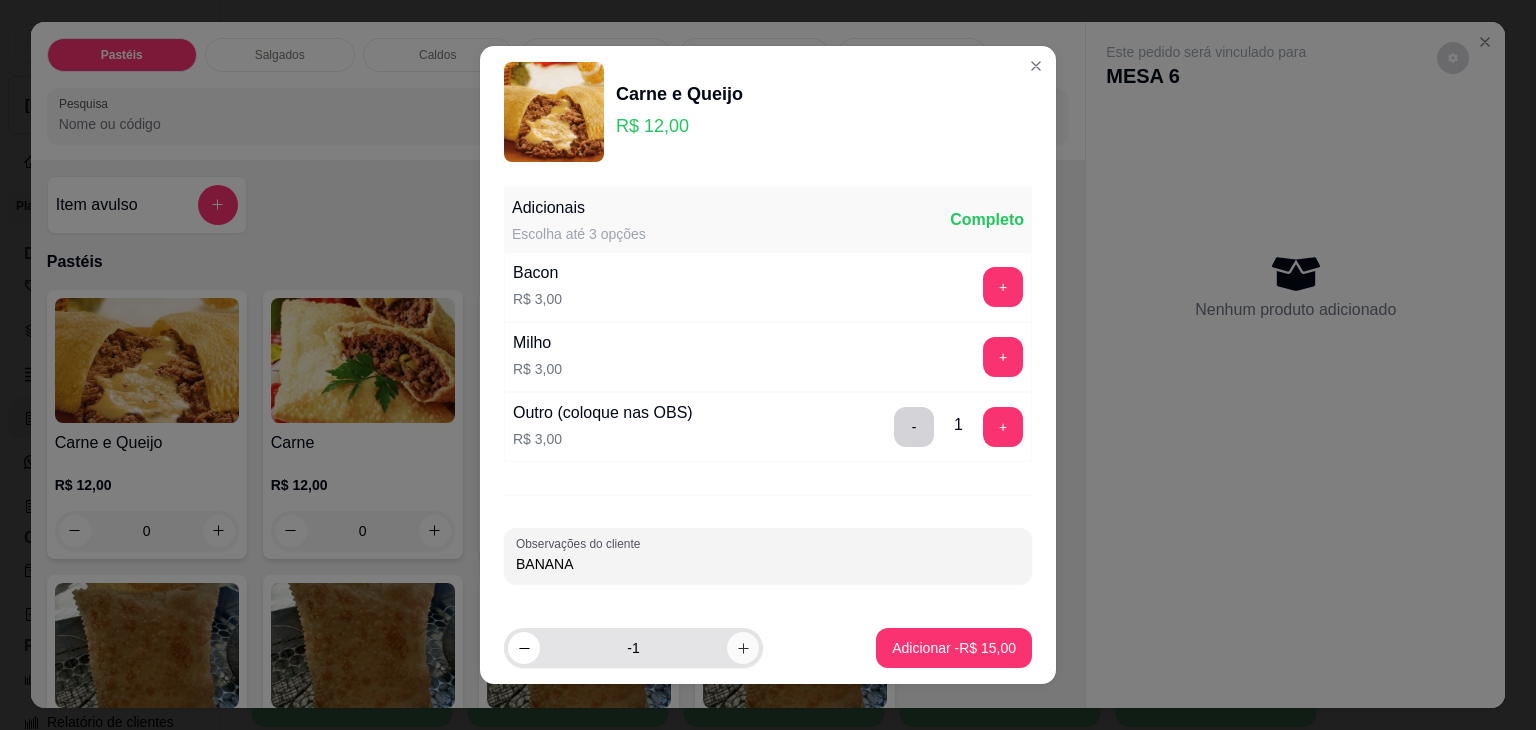 click at bounding box center [743, 648] 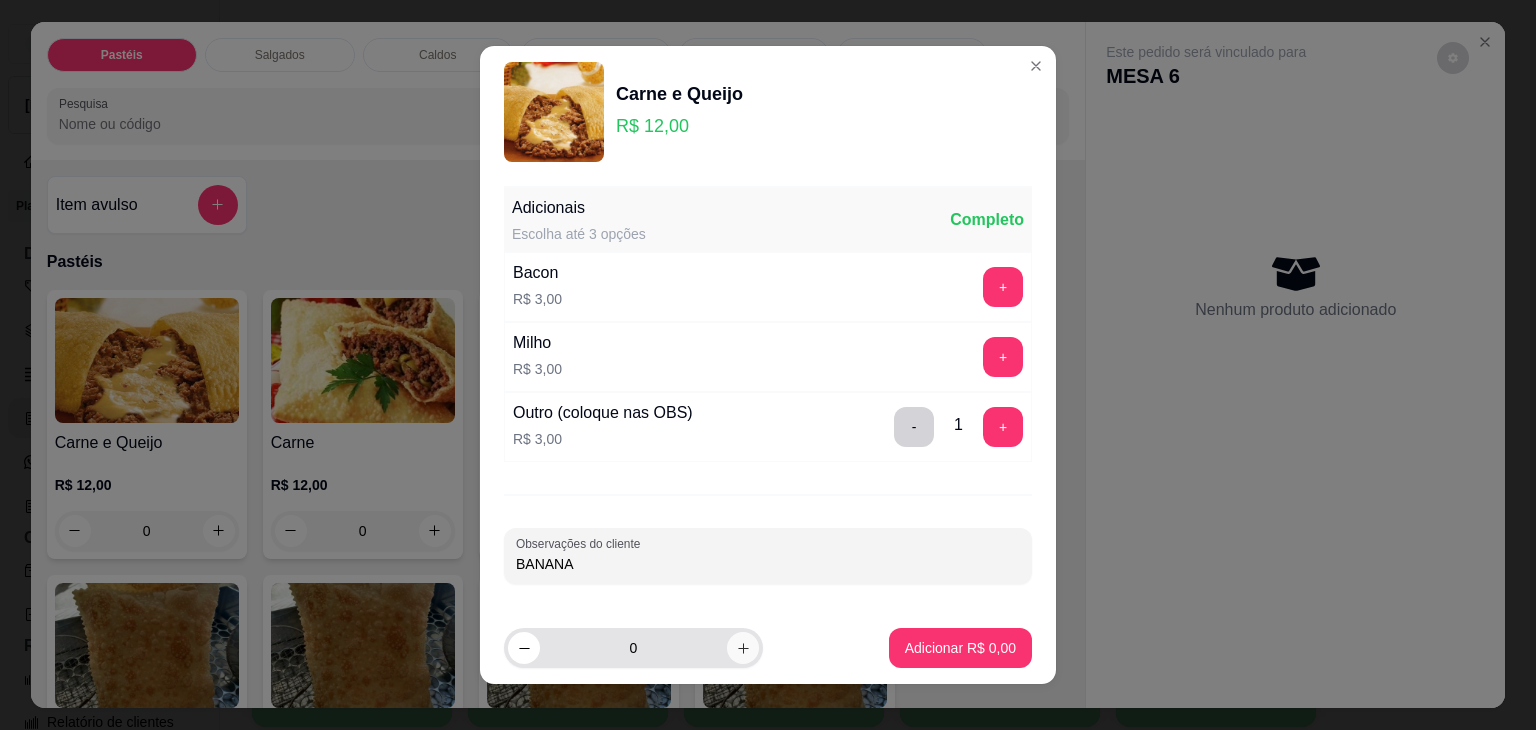click at bounding box center (743, 648) 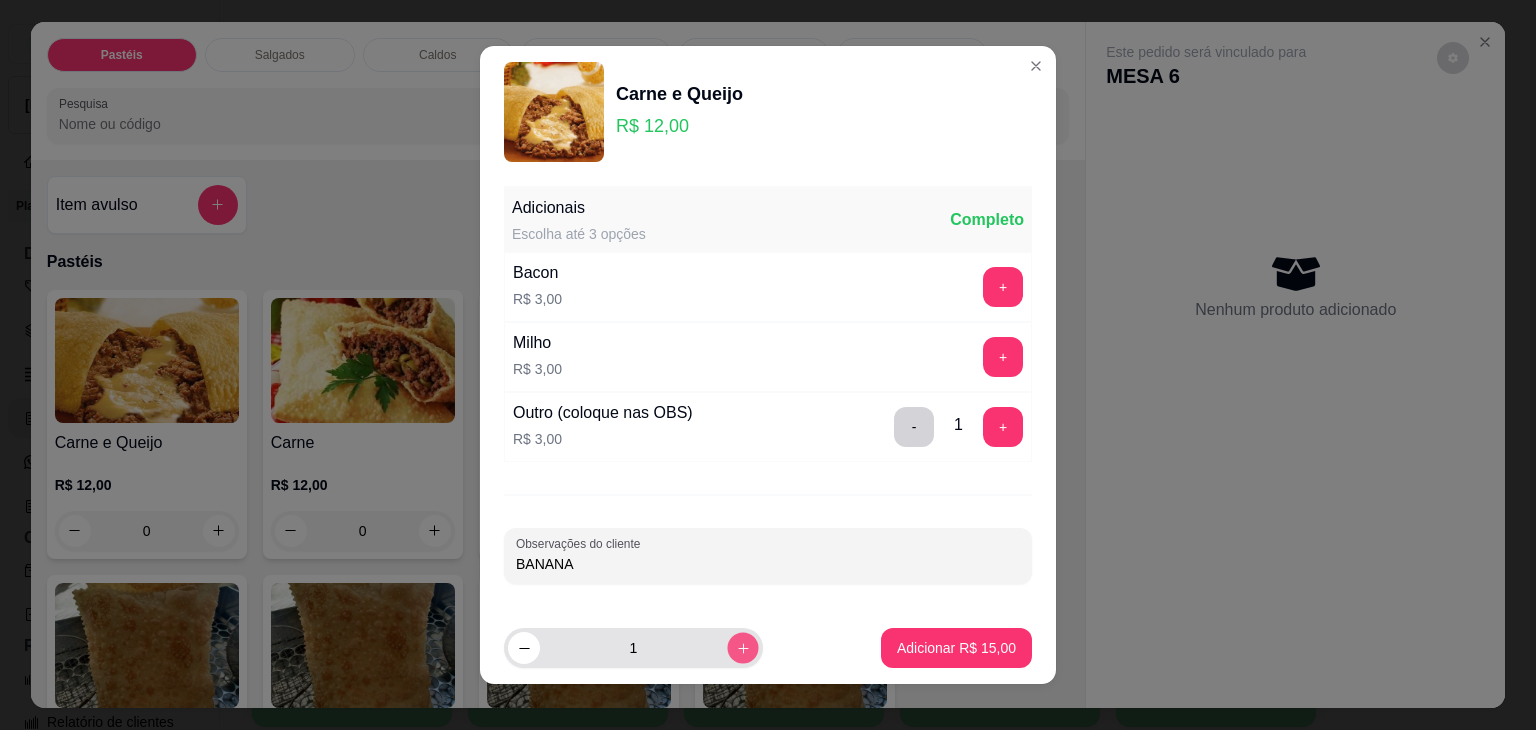 click at bounding box center (742, 647) 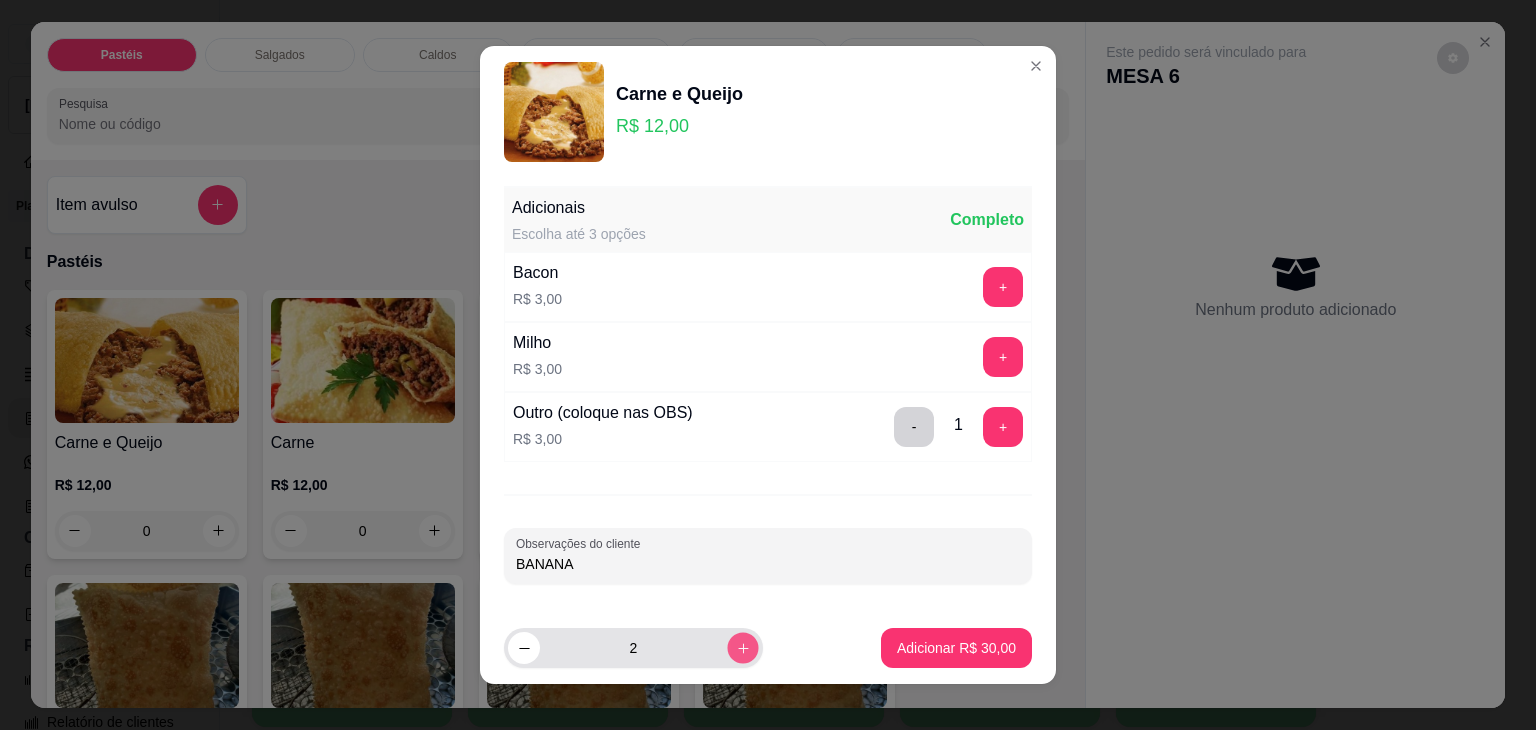 click at bounding box center [742, 647] 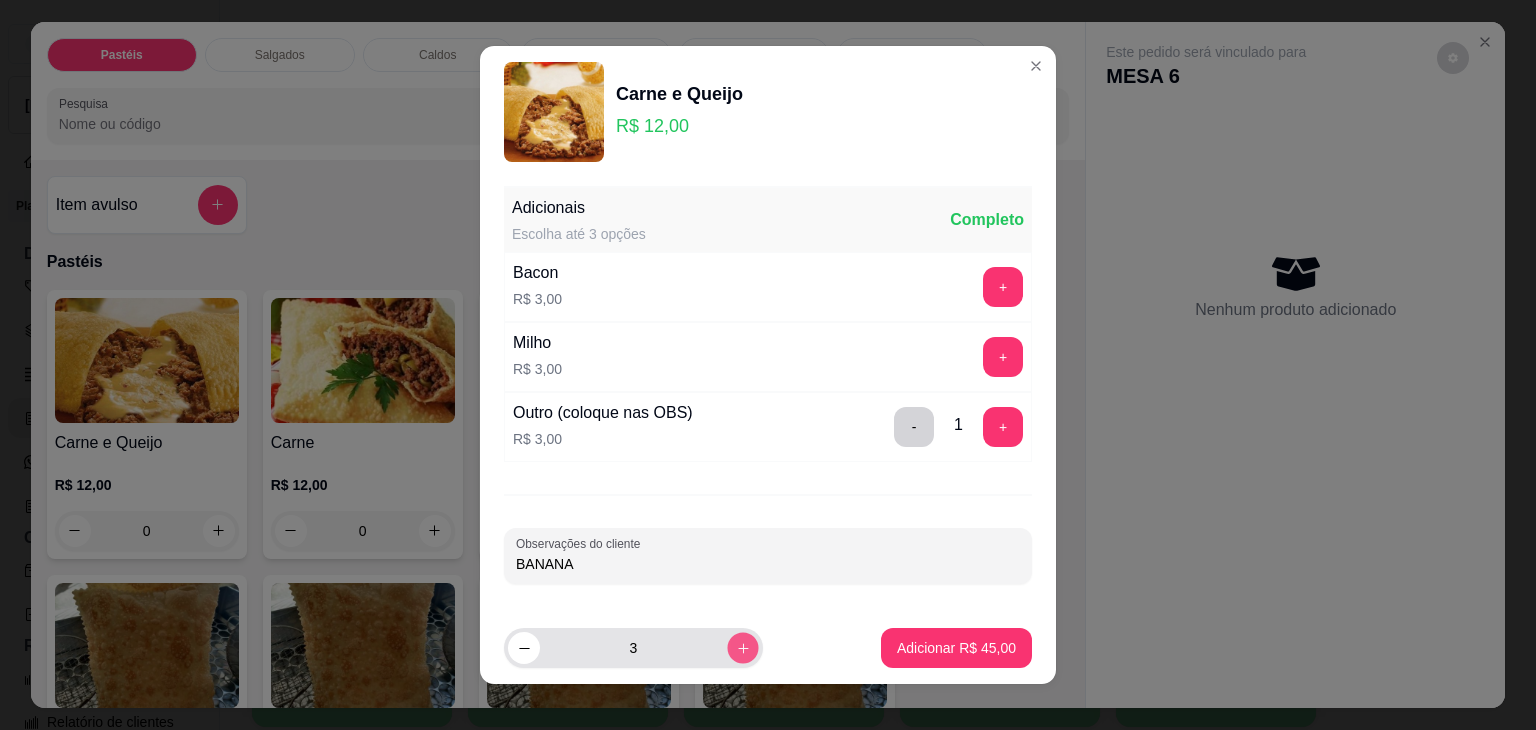 click at bounding box center (742, 647) 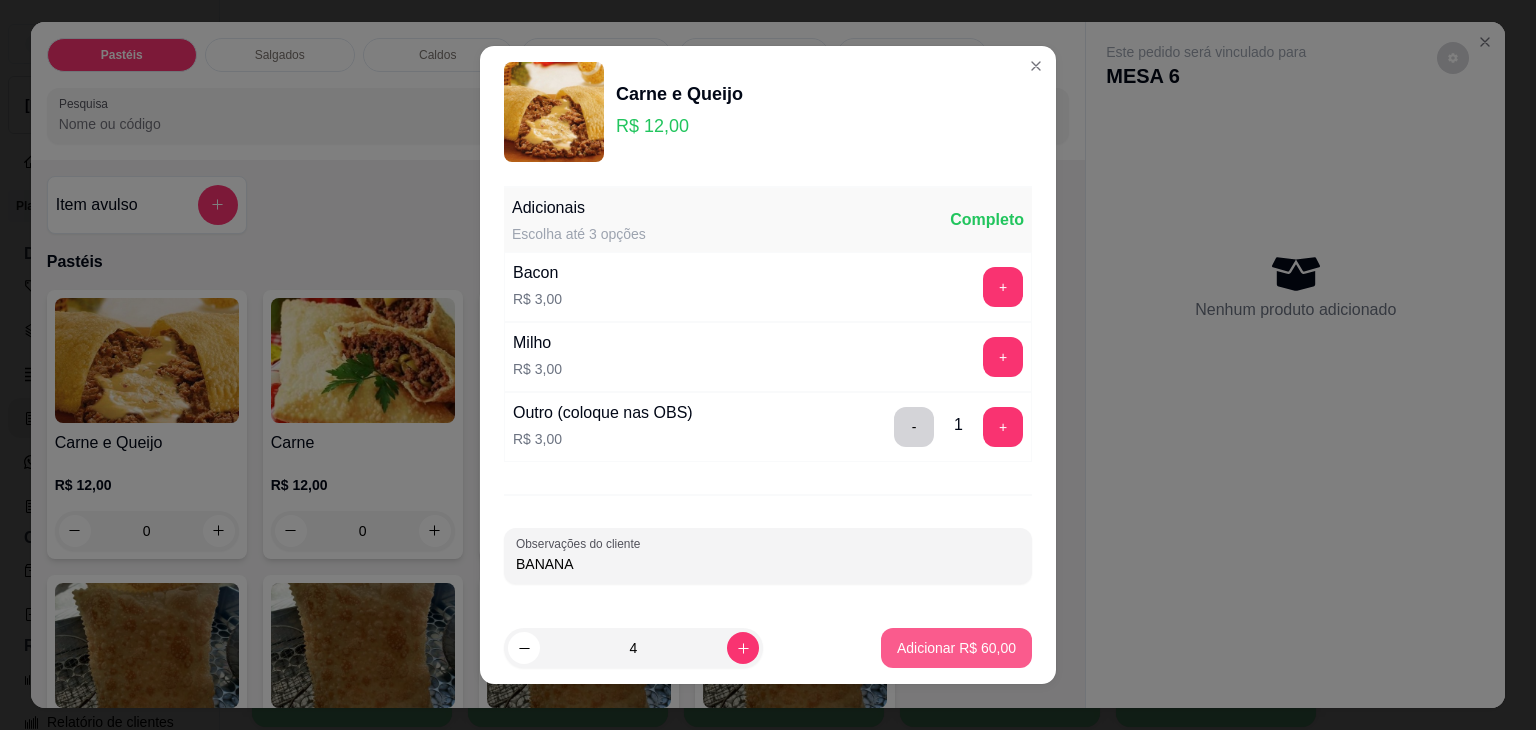 click on "Adicionar   R$ 60,00" at bounding box center (956, 648) 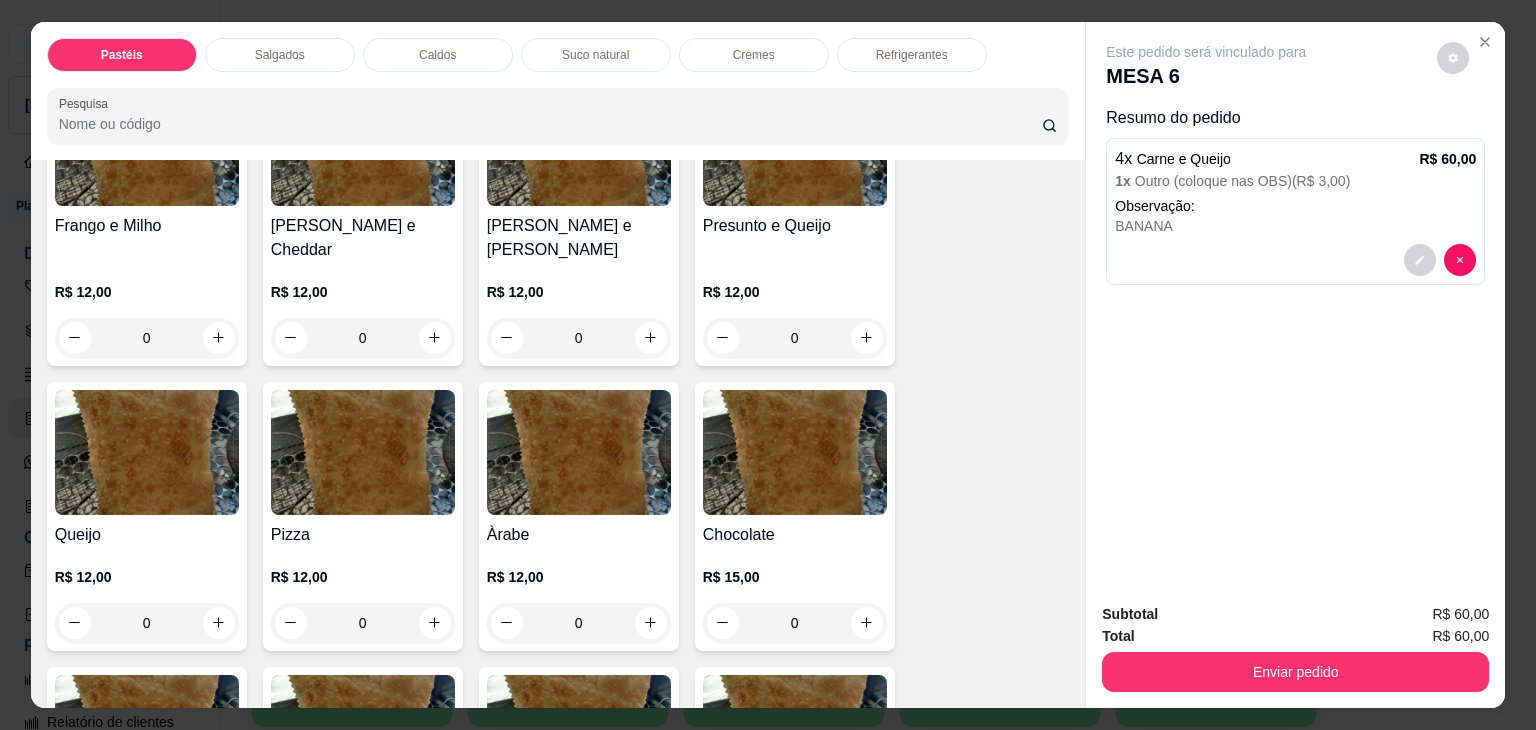 scroll, scrollTop: 1100, scrollLeft: 0, axis: vertical 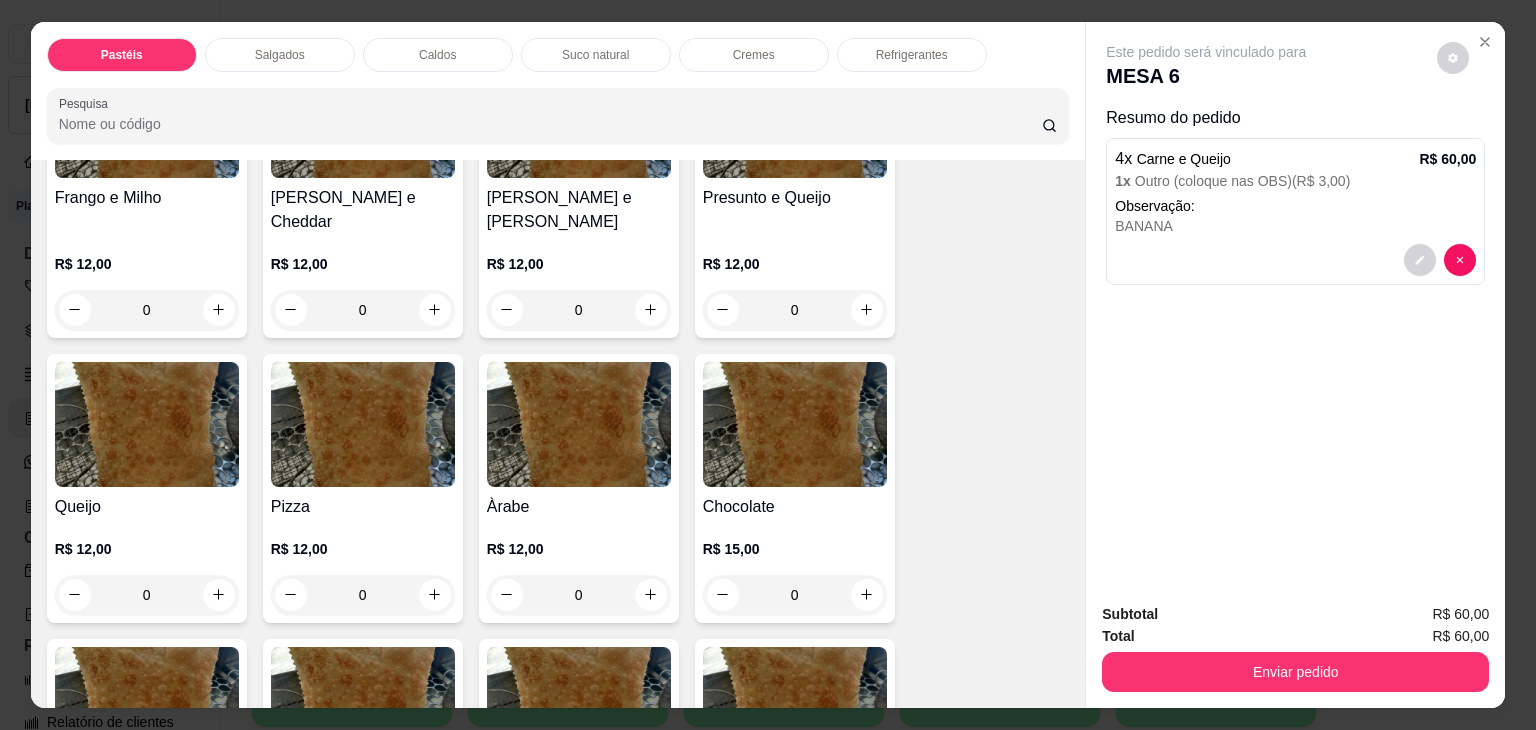 click on "Queijo" at bounding box center [147, 507] 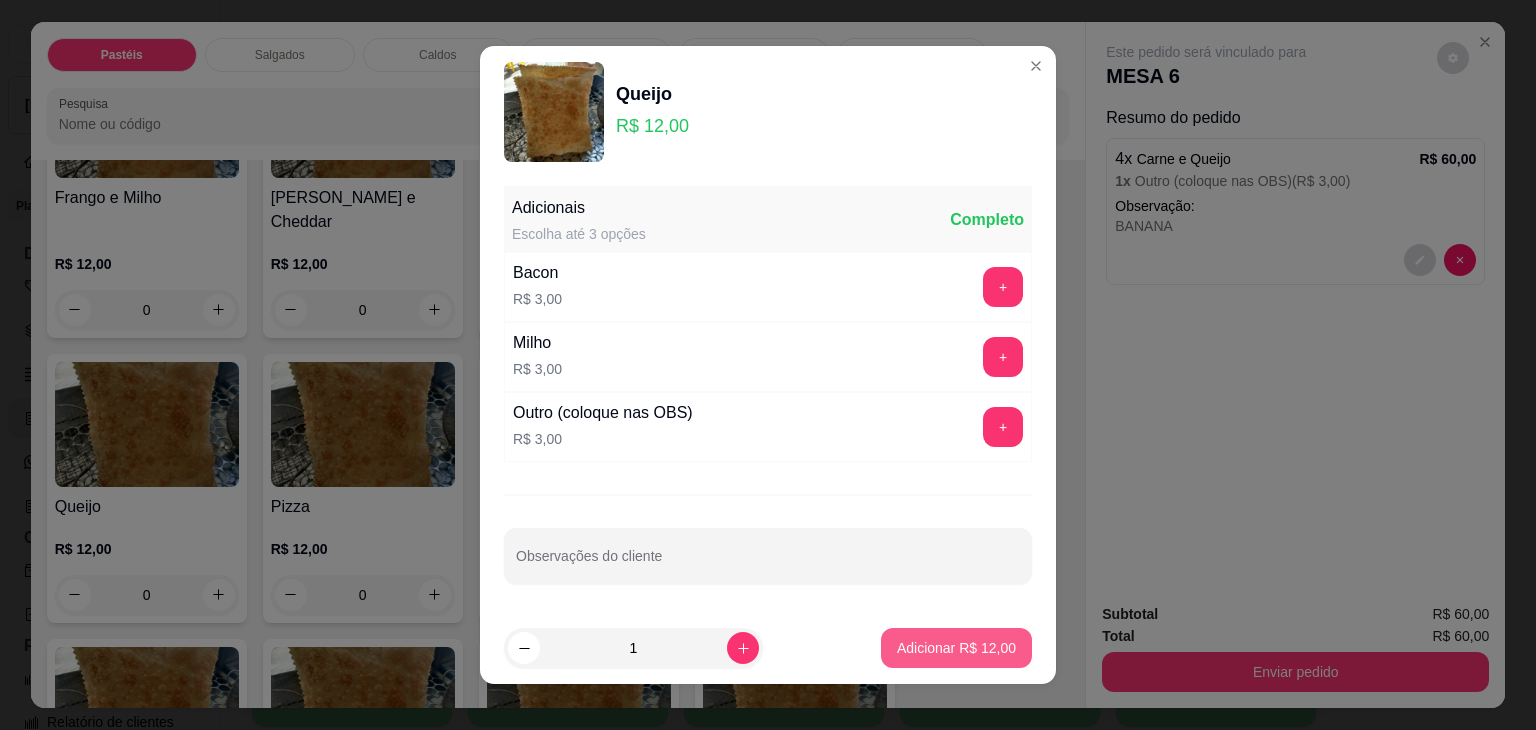 click on "Adicionar   R$ 12,00" at bounding box center (956, 648) 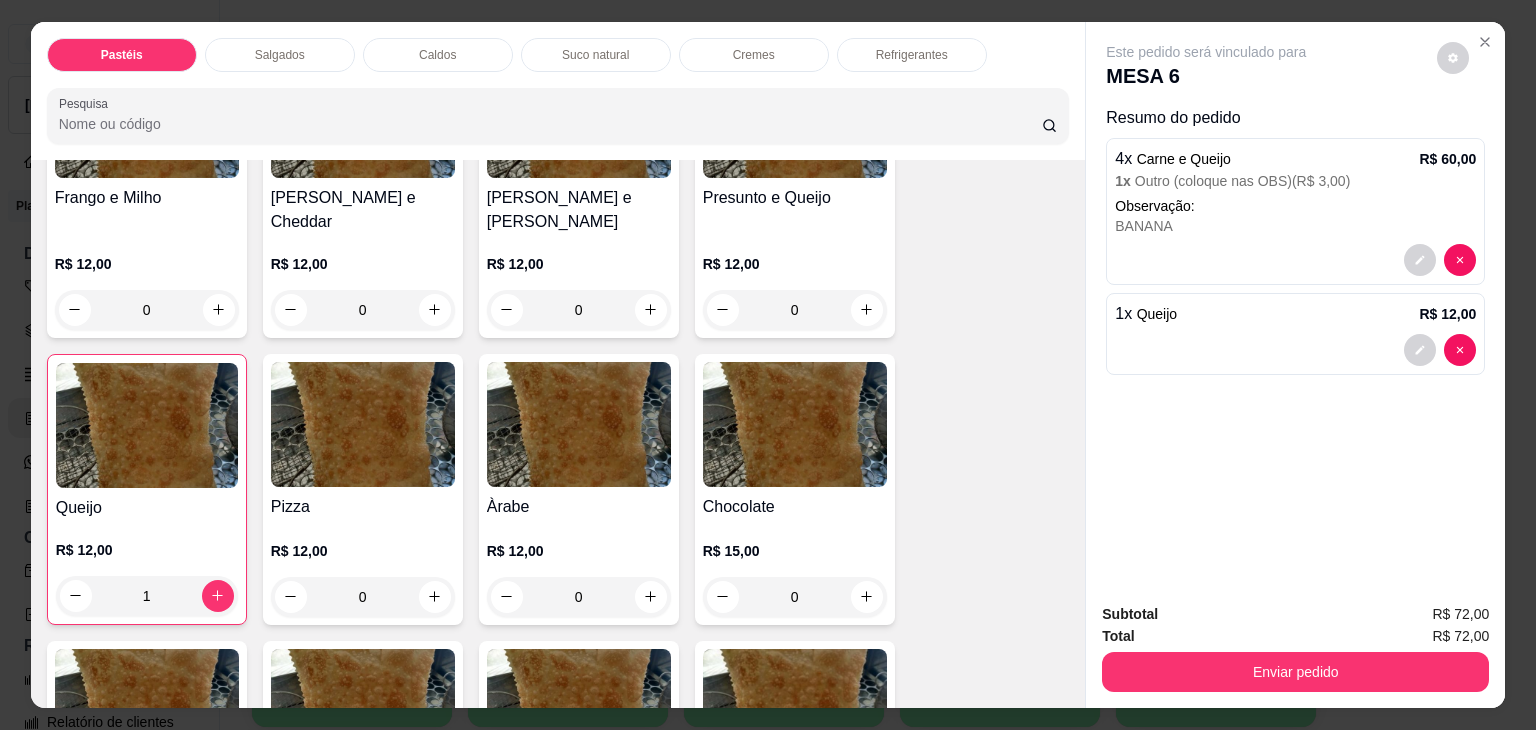 click on "Refrigerantes" at bounding box center (912, 55) 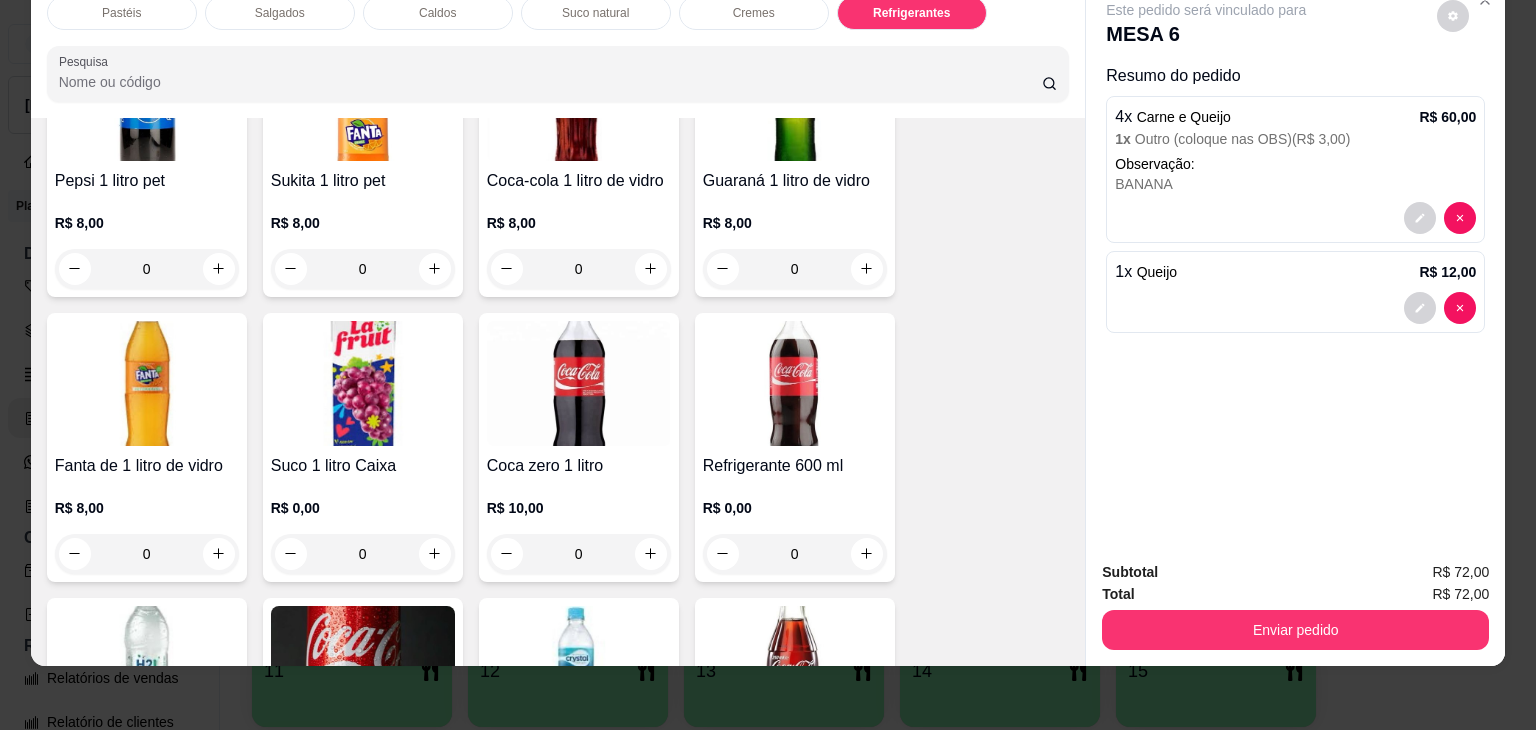 scroll, scrollTop: 5648, scrollLeft: 0, axis: vertical 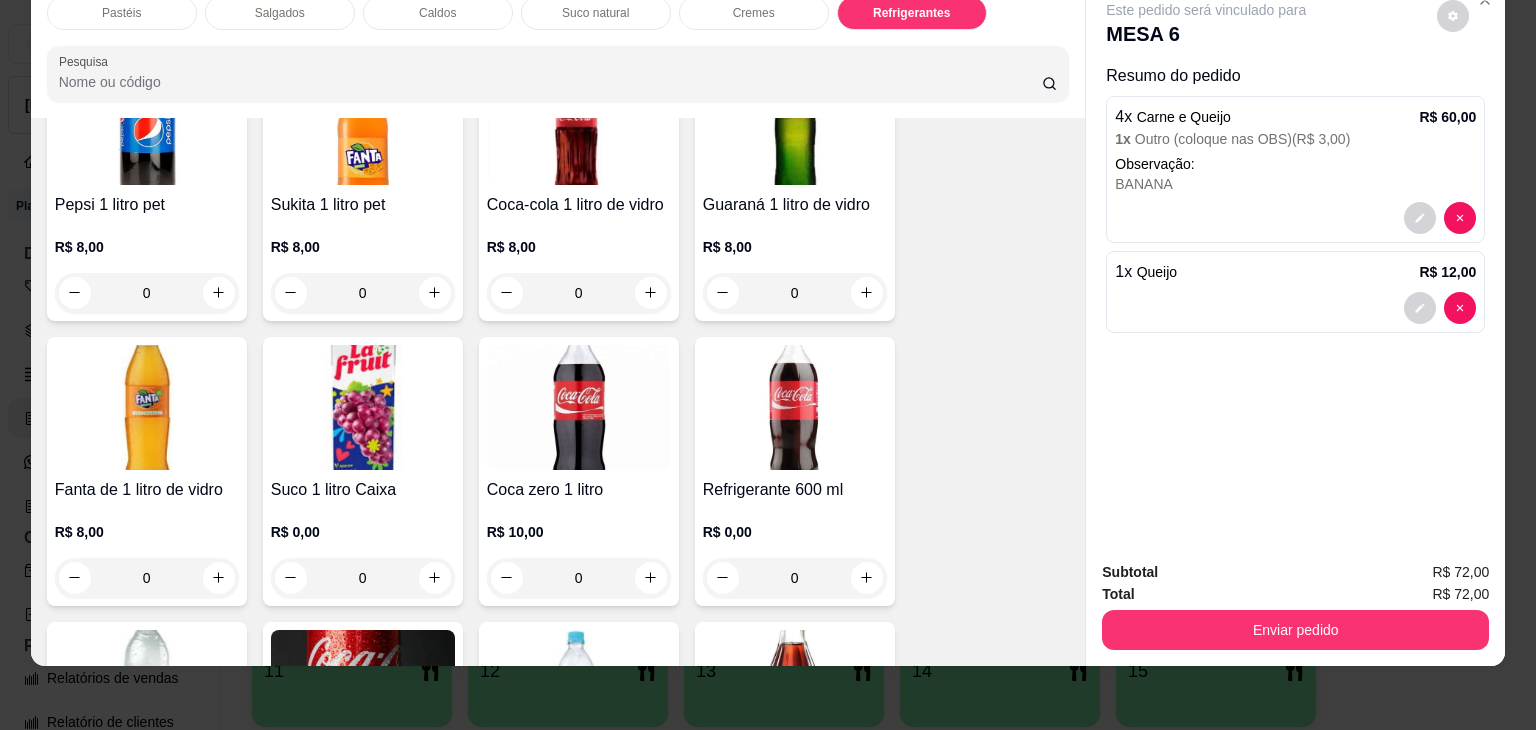 click at bounding box center [363, 407] 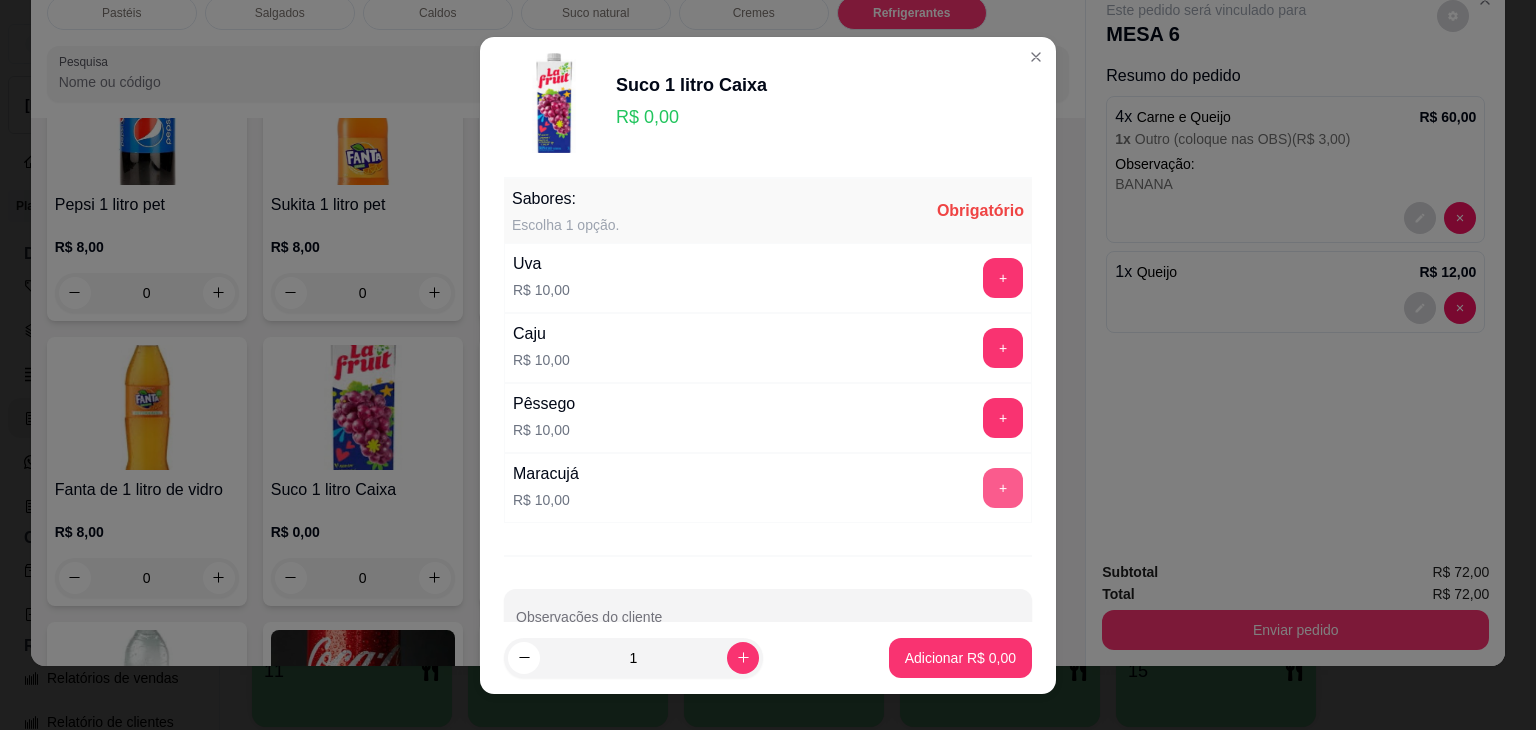 click on "+" at bounding box center (1003, 488) 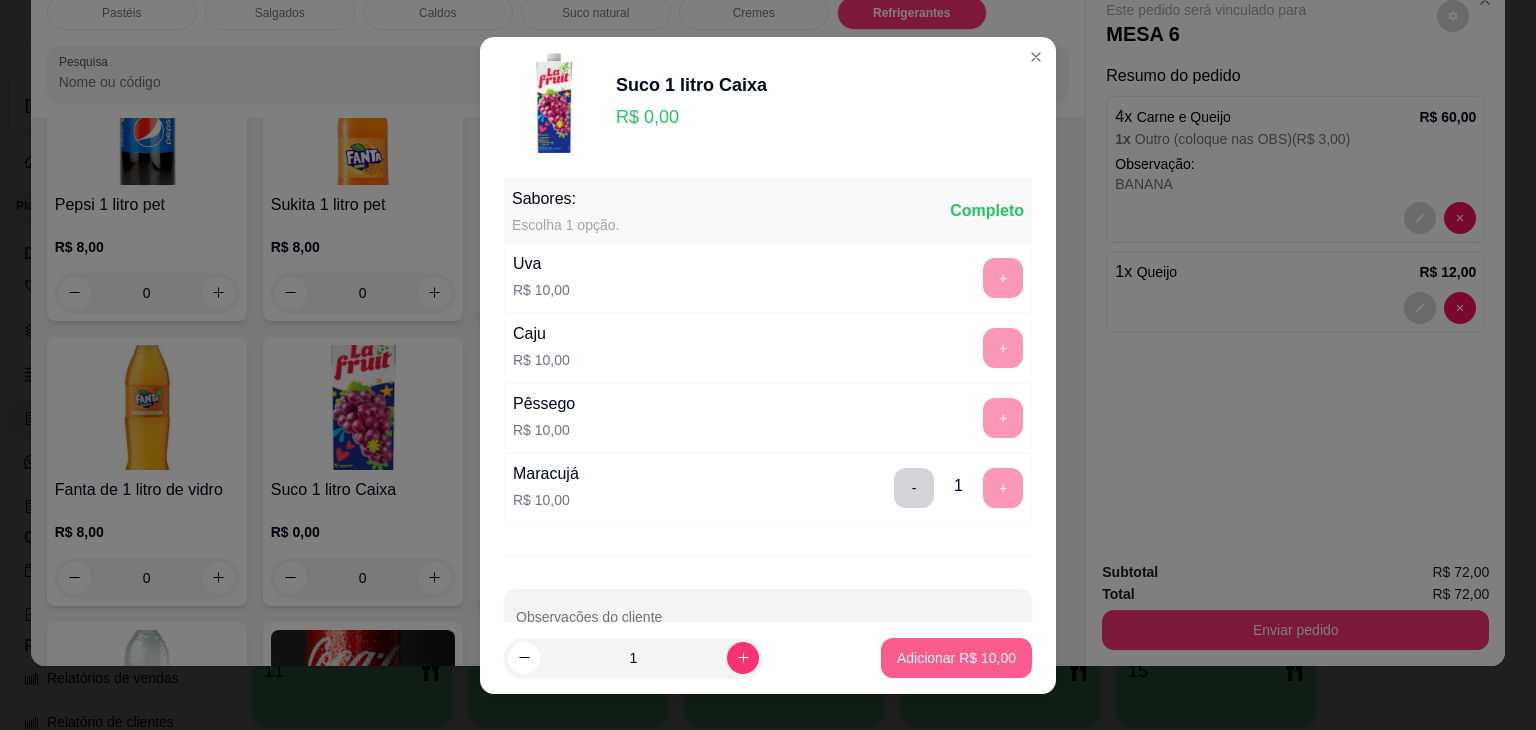 click on "Adicionar   R$ 10,00" at bounding box center [956, 658] 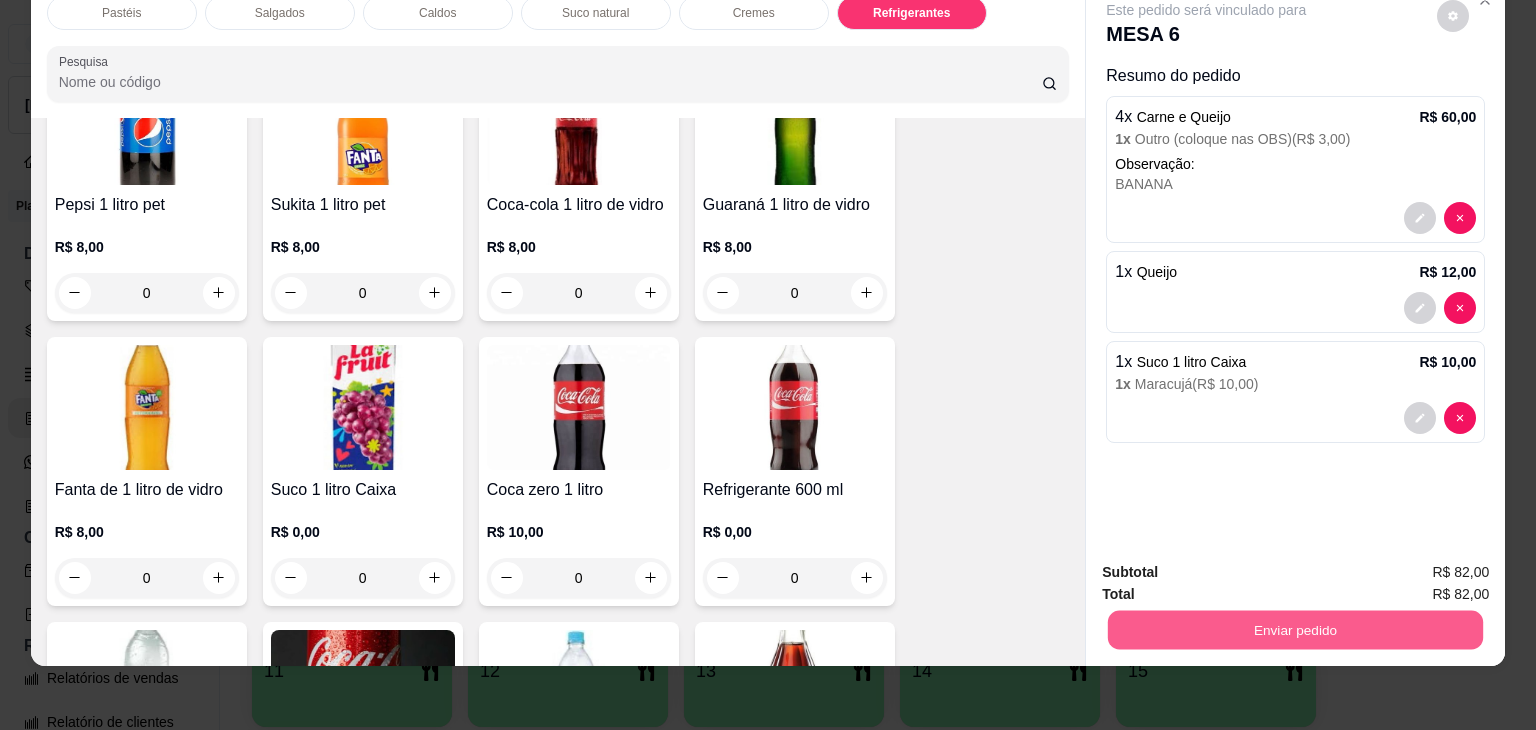 click on "Enviar pedido" at bounding box center [1295, 630] 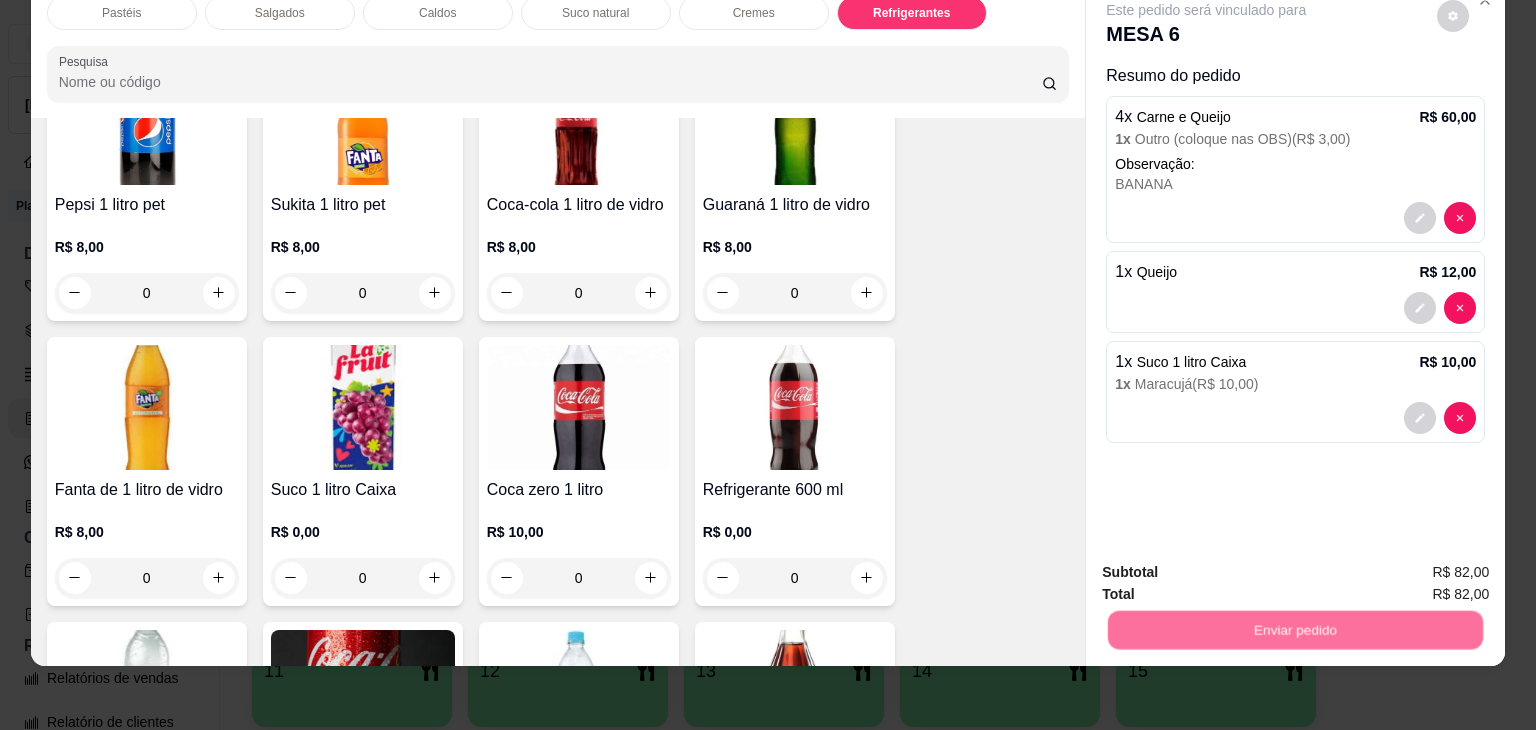 click on "Não registrar e enviar pedido" at bounding box center [1229, 566] 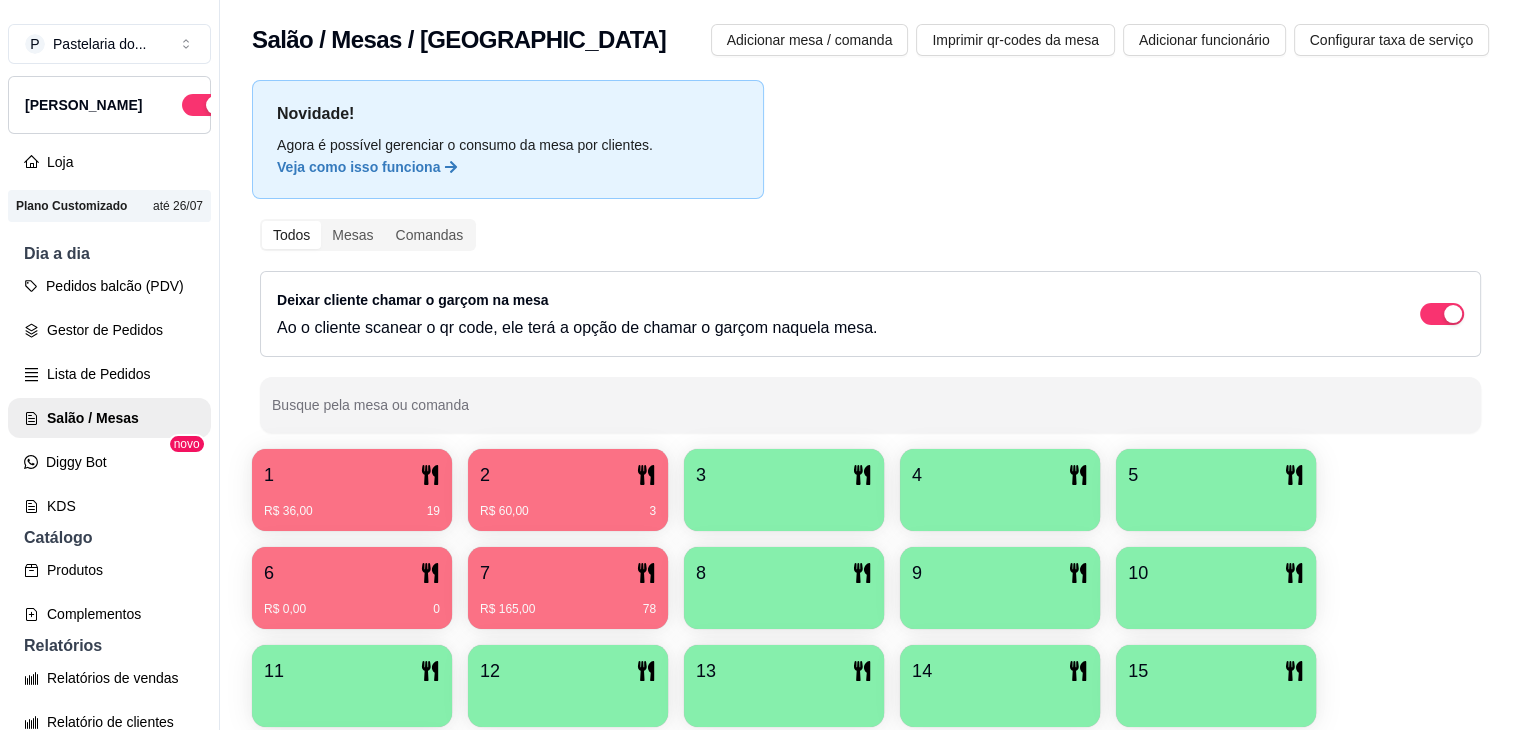 click at bounding box center (784, 504) 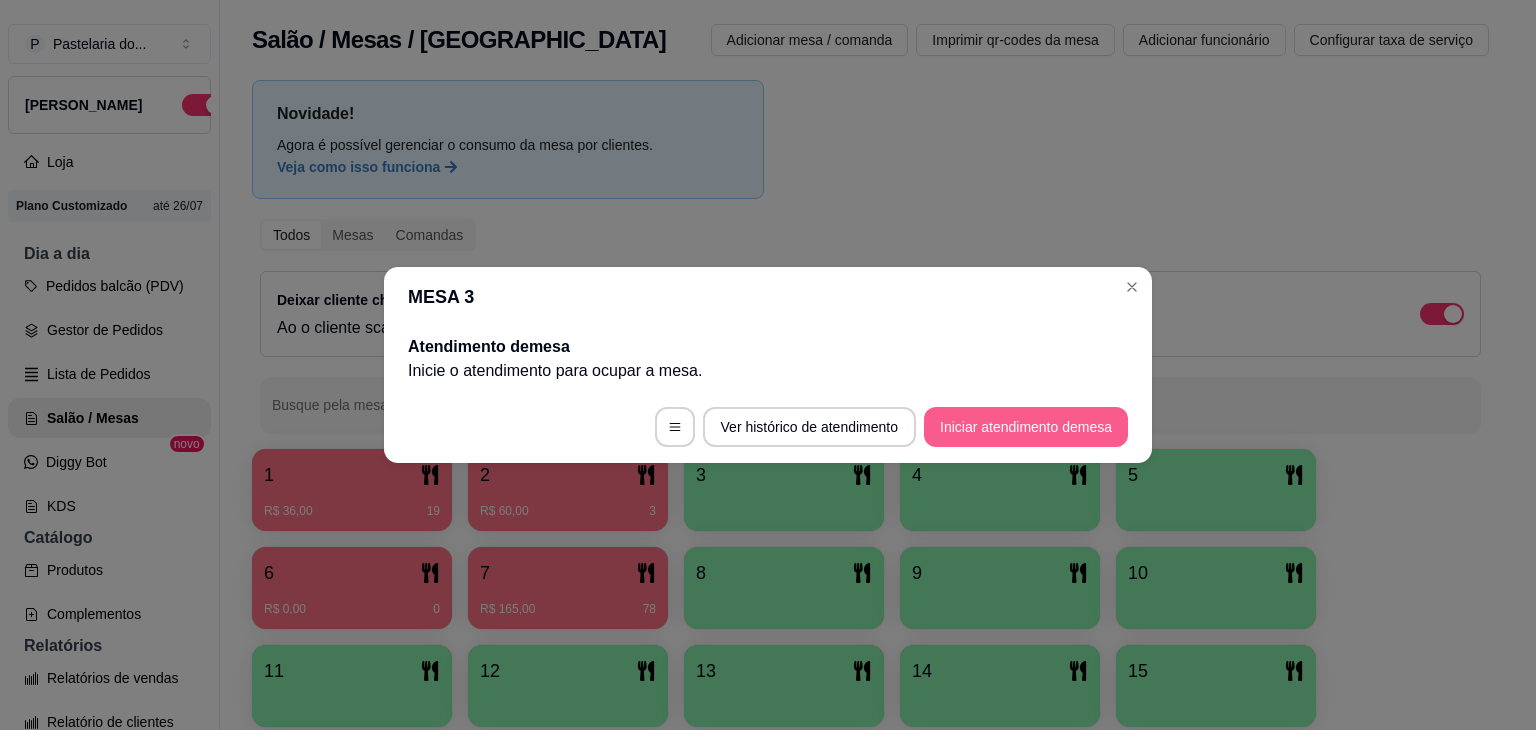 click on "Iniciar atendimento de  mesa" at bounding box center [1026, 427] 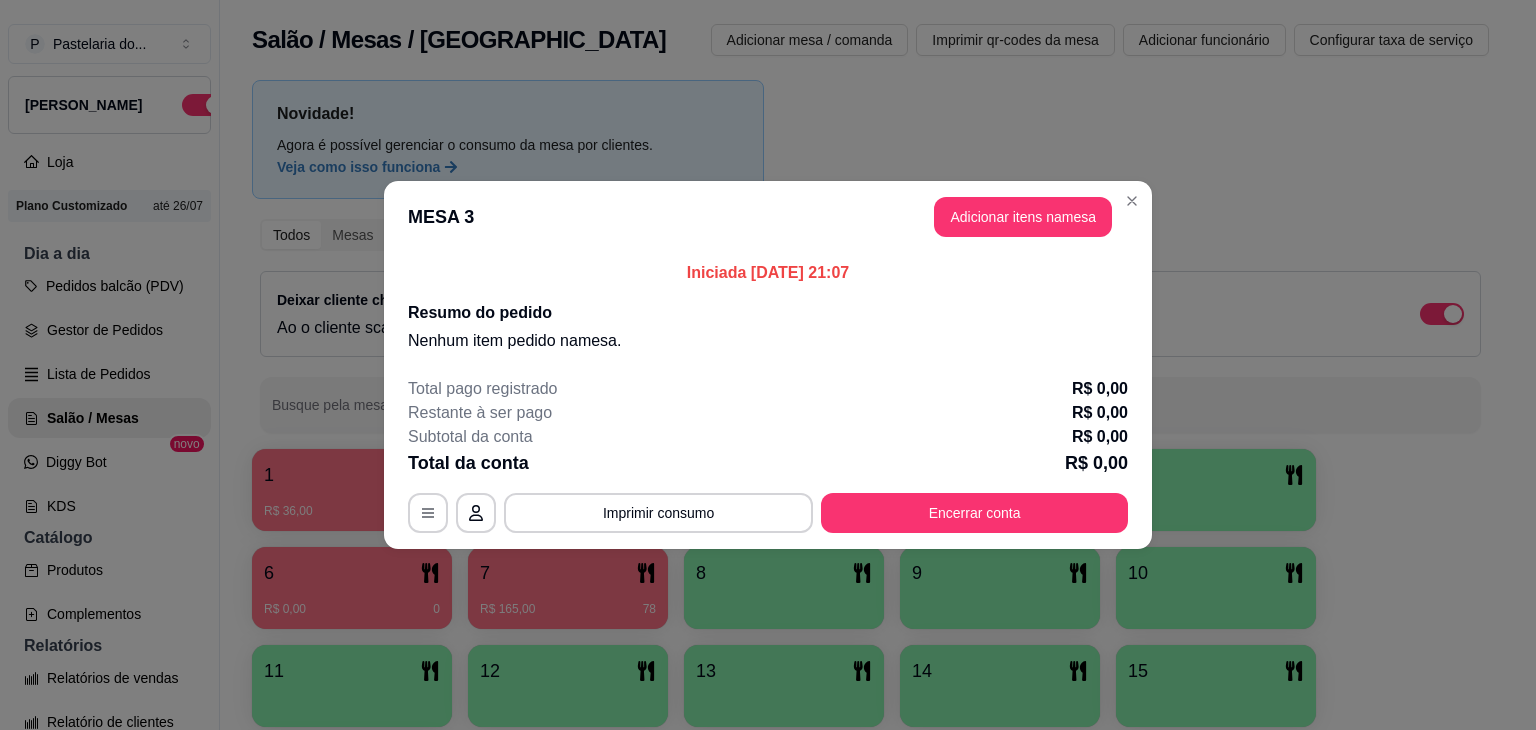 click on "MESA 3 Adicionar itens na  mesa" at bounding box center [768, 217] 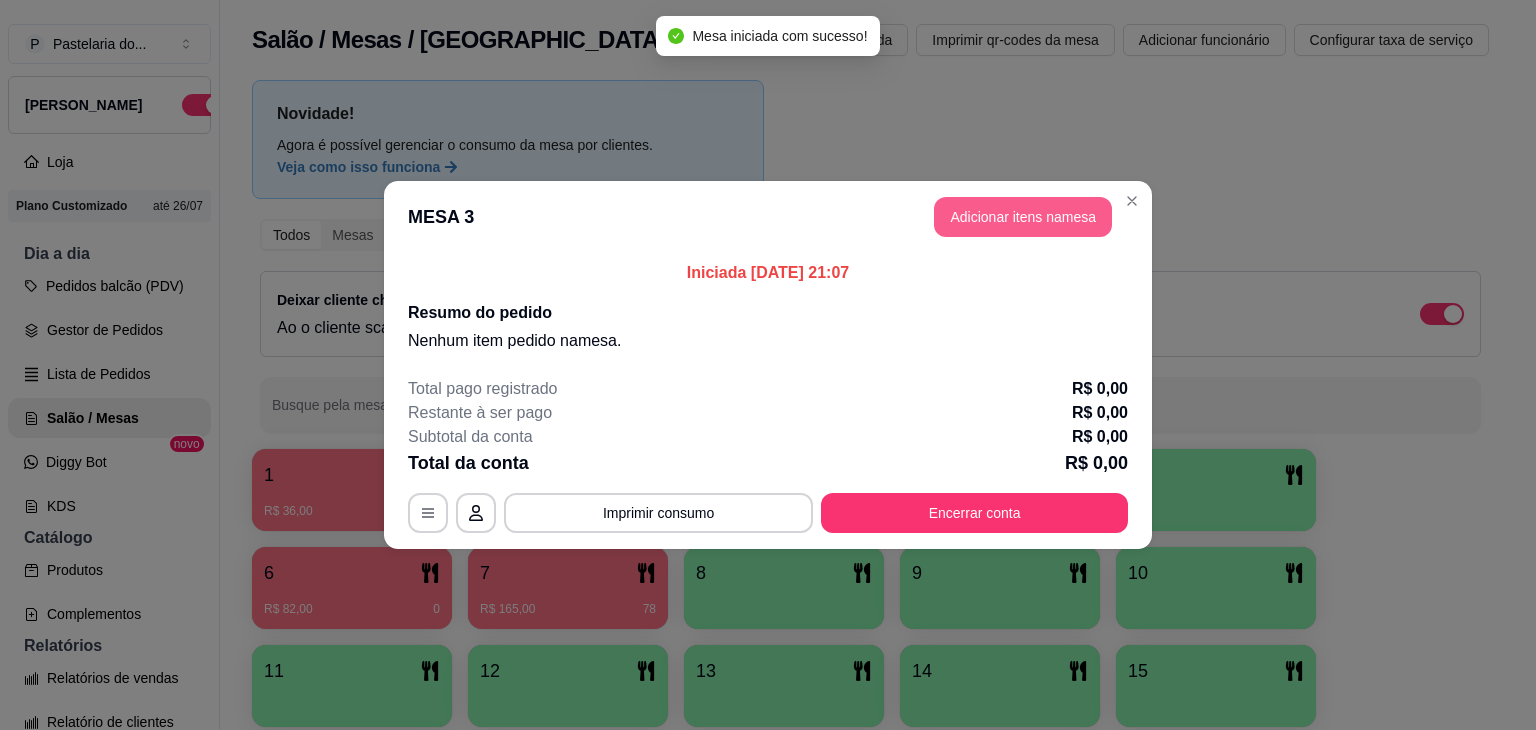 click on "Adicionar itens na  mesa" at bounding box center [1023, 217] 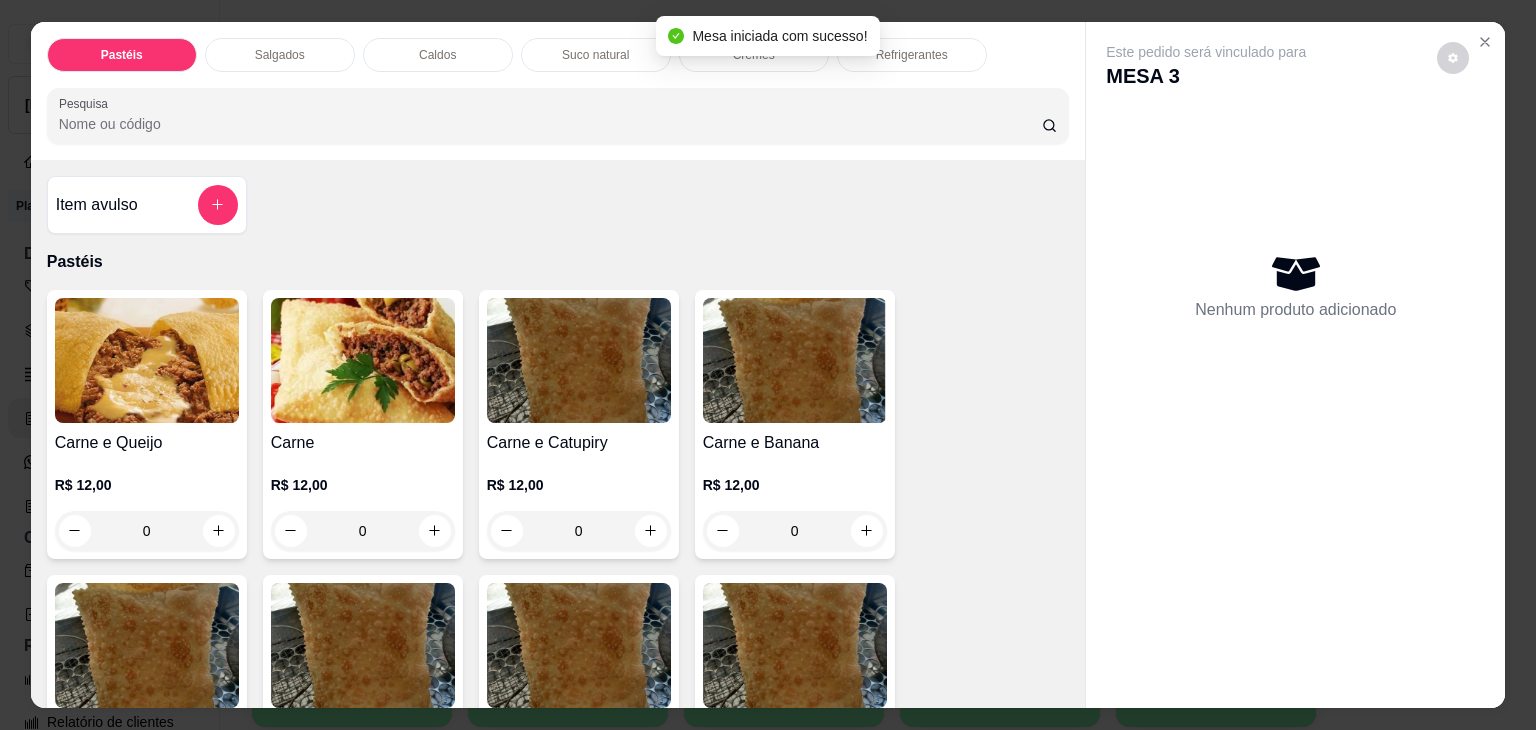 click at bounding box center (147, 360) 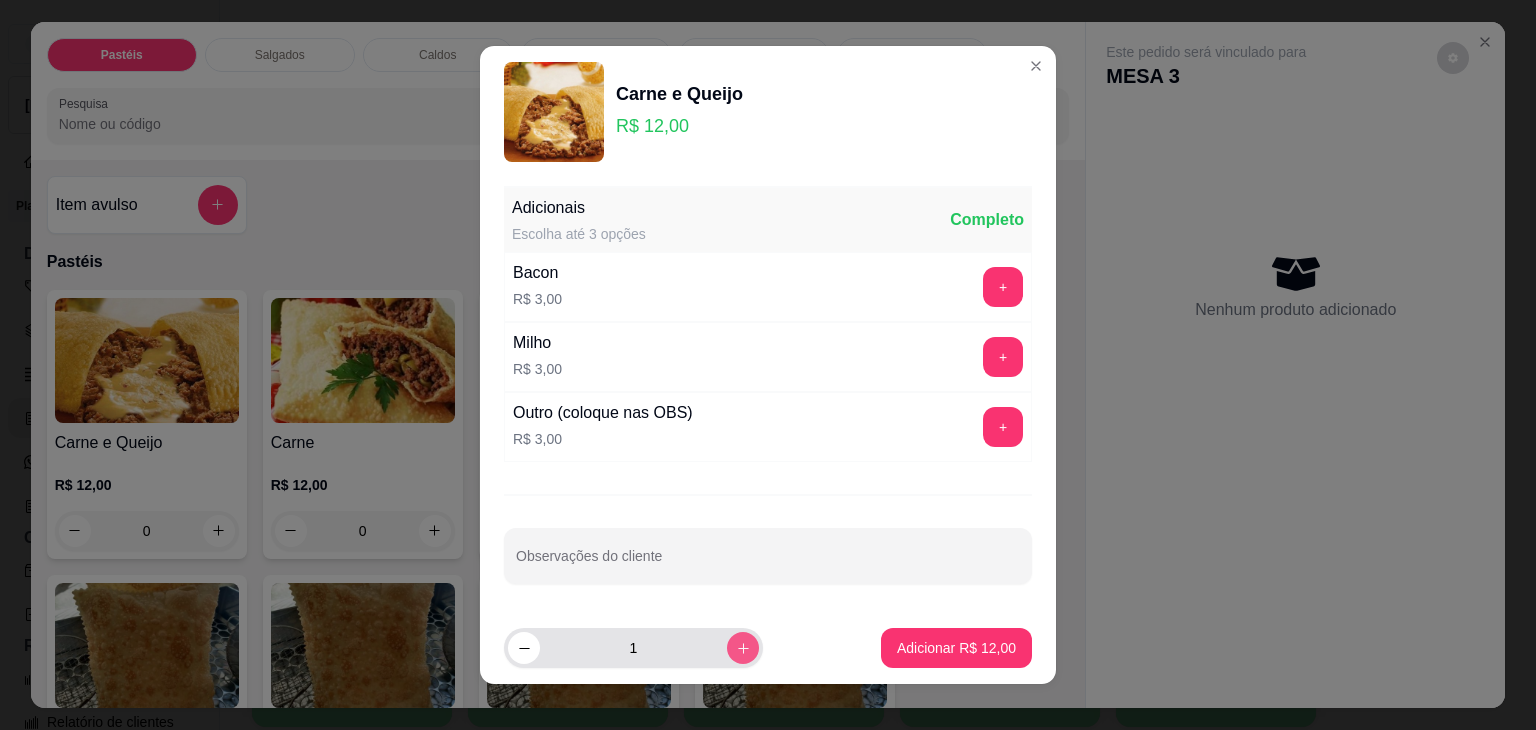 click at bounding box center (743, 648) 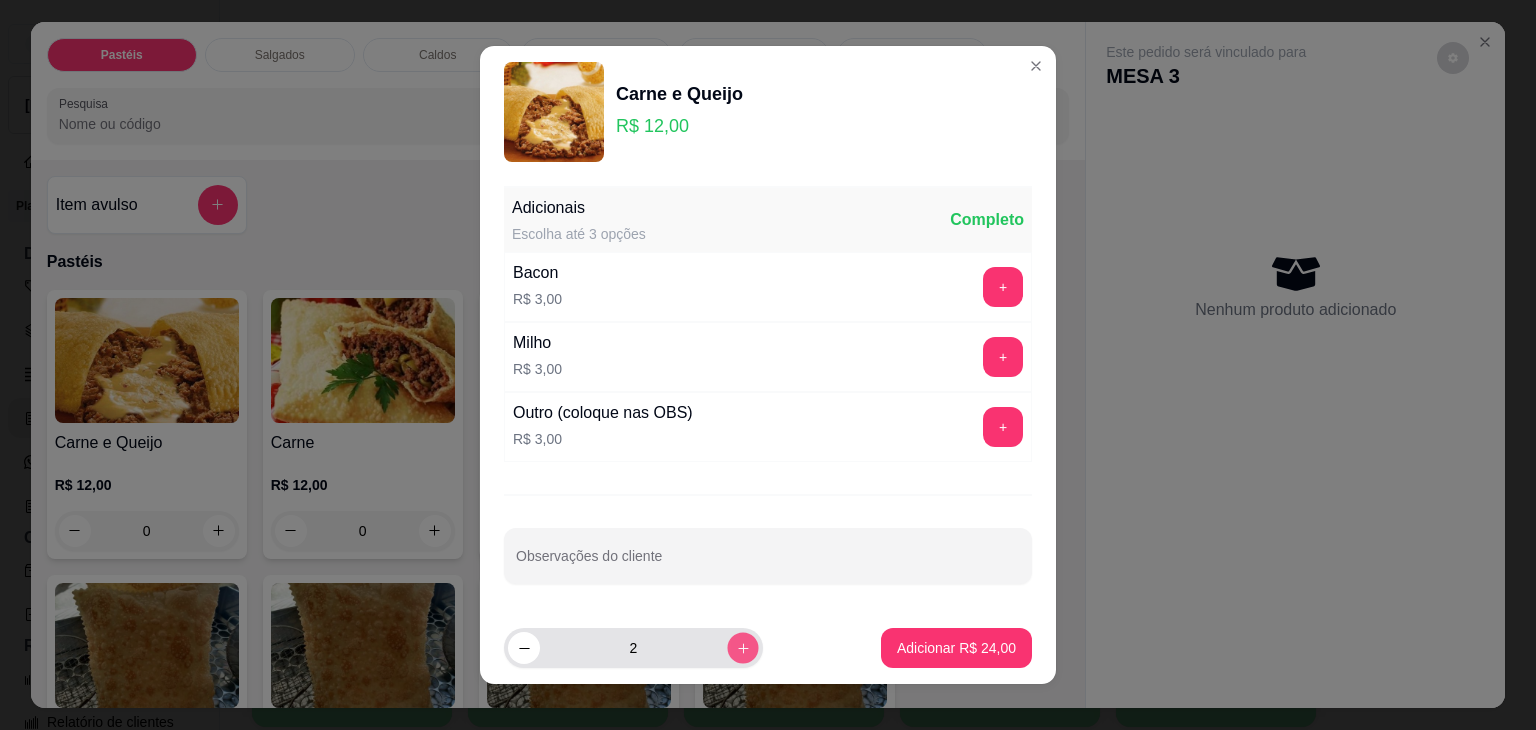 click at bounding box center [742, 647] 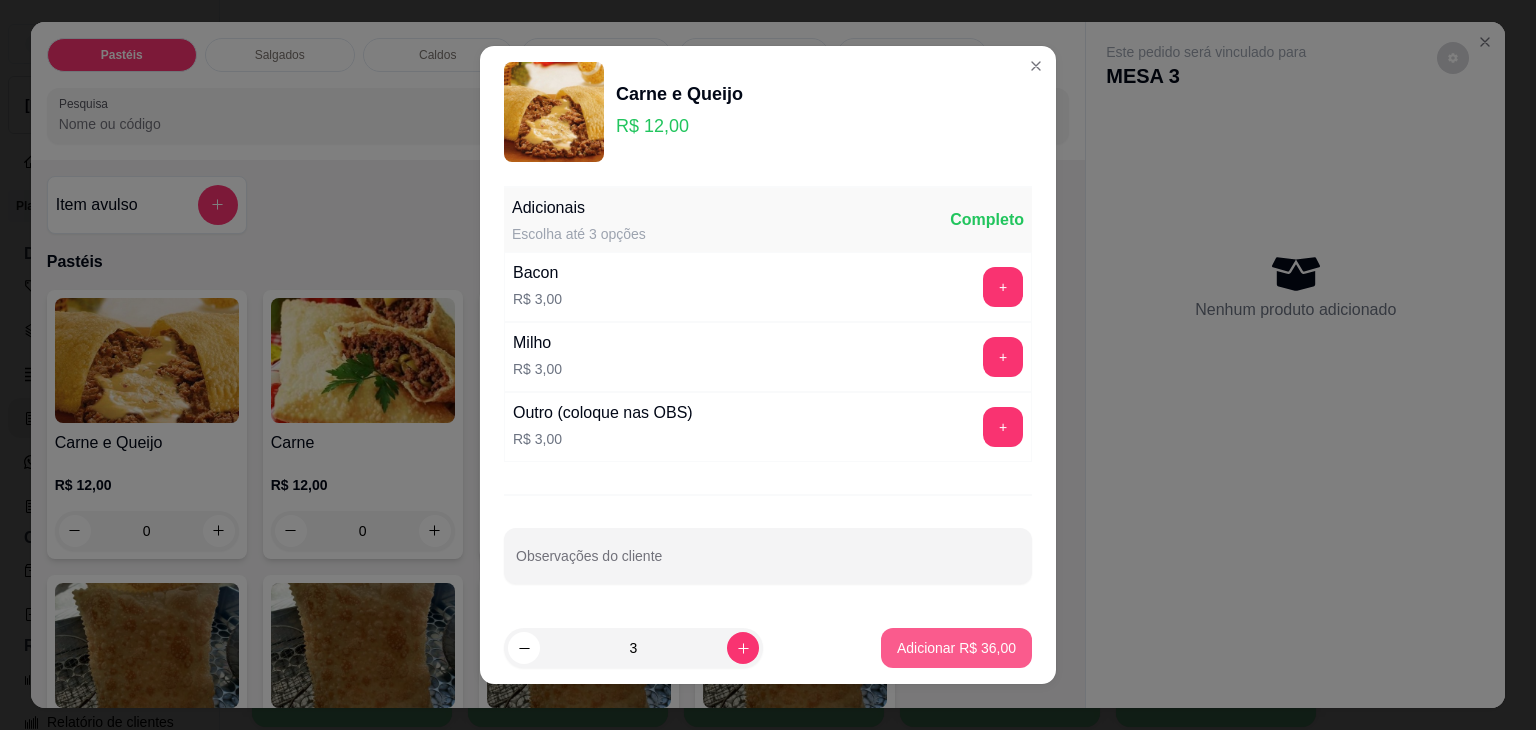 click on "Adicionar   R$ 36,00" at bounding box center [956, 648] 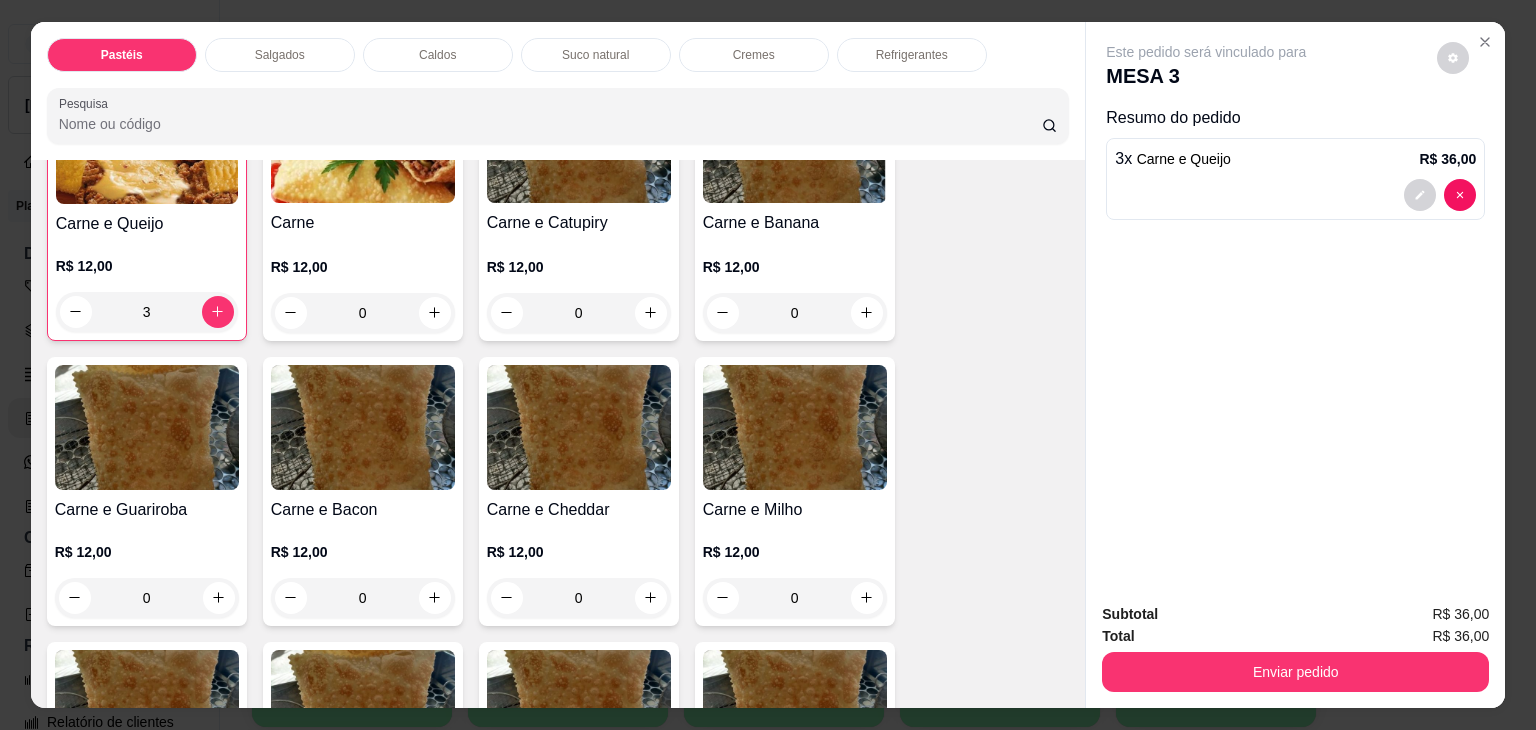 scroll, scrollTop: 200, scrollLeft: 0, axis: vertical 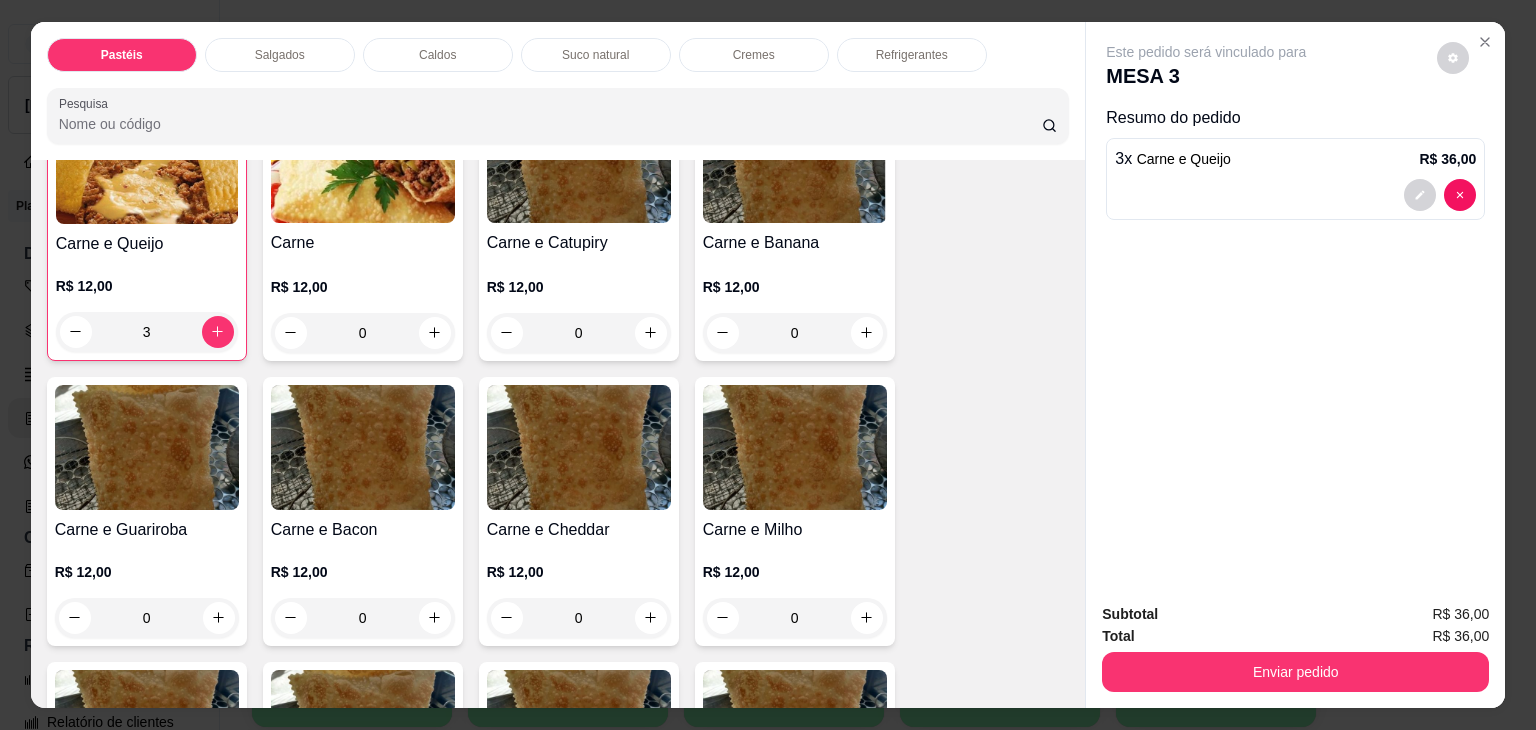 click at bounding box center (147, 447) 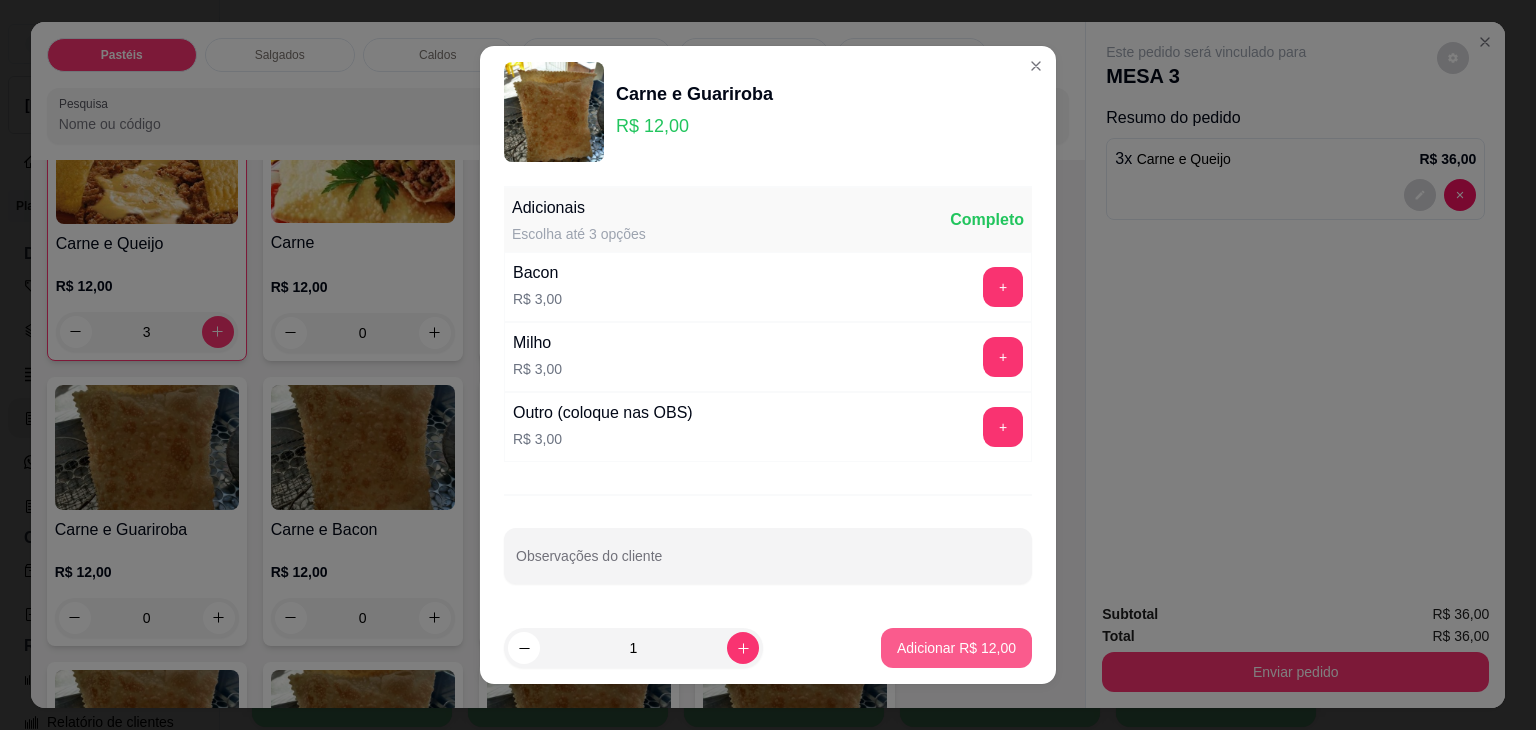 click on "Adicionar   R$ 12,00" at bounding box center (956, 648) 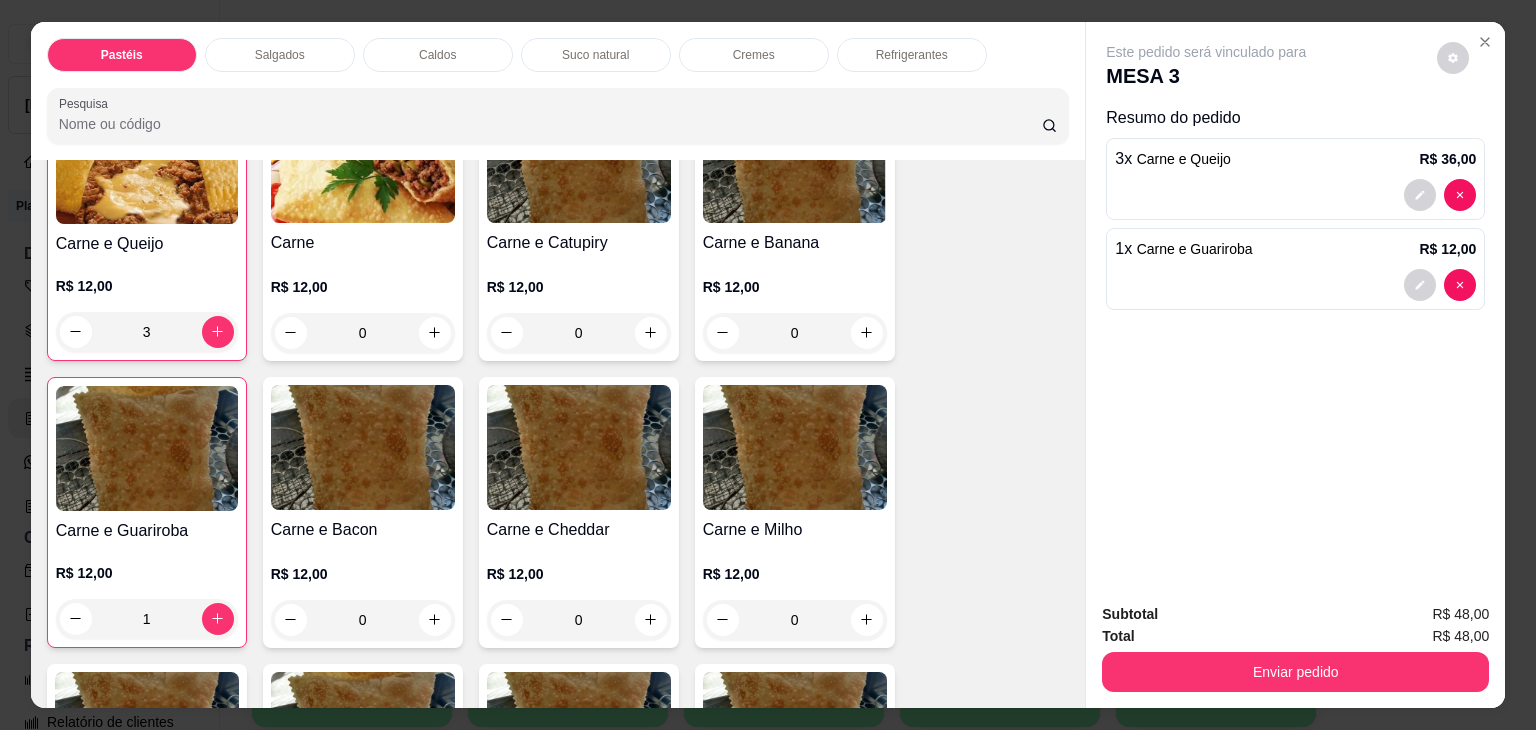 click on "Refrigerantes" at bounding box center [912, 55] 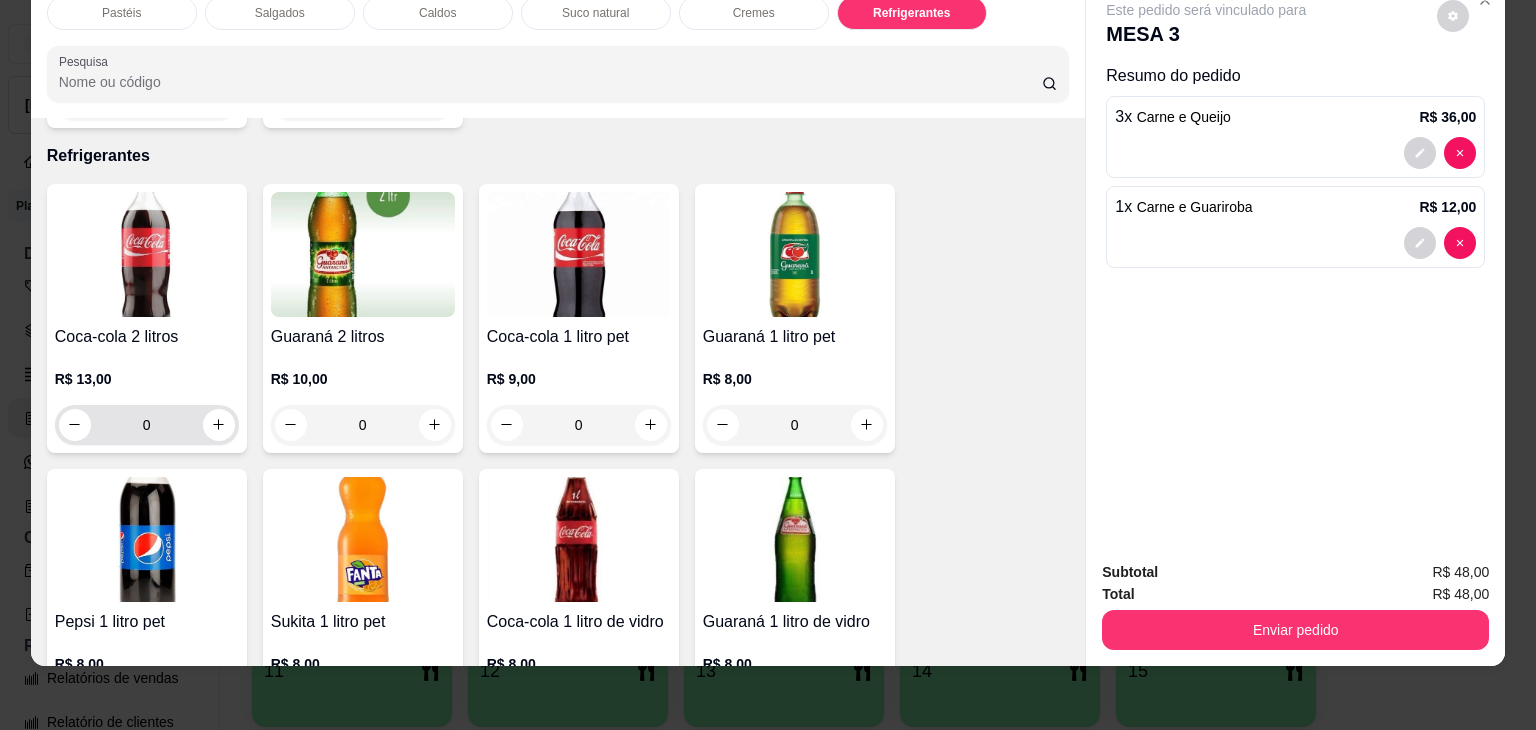 click on "0" at bounding box center (147, 425) 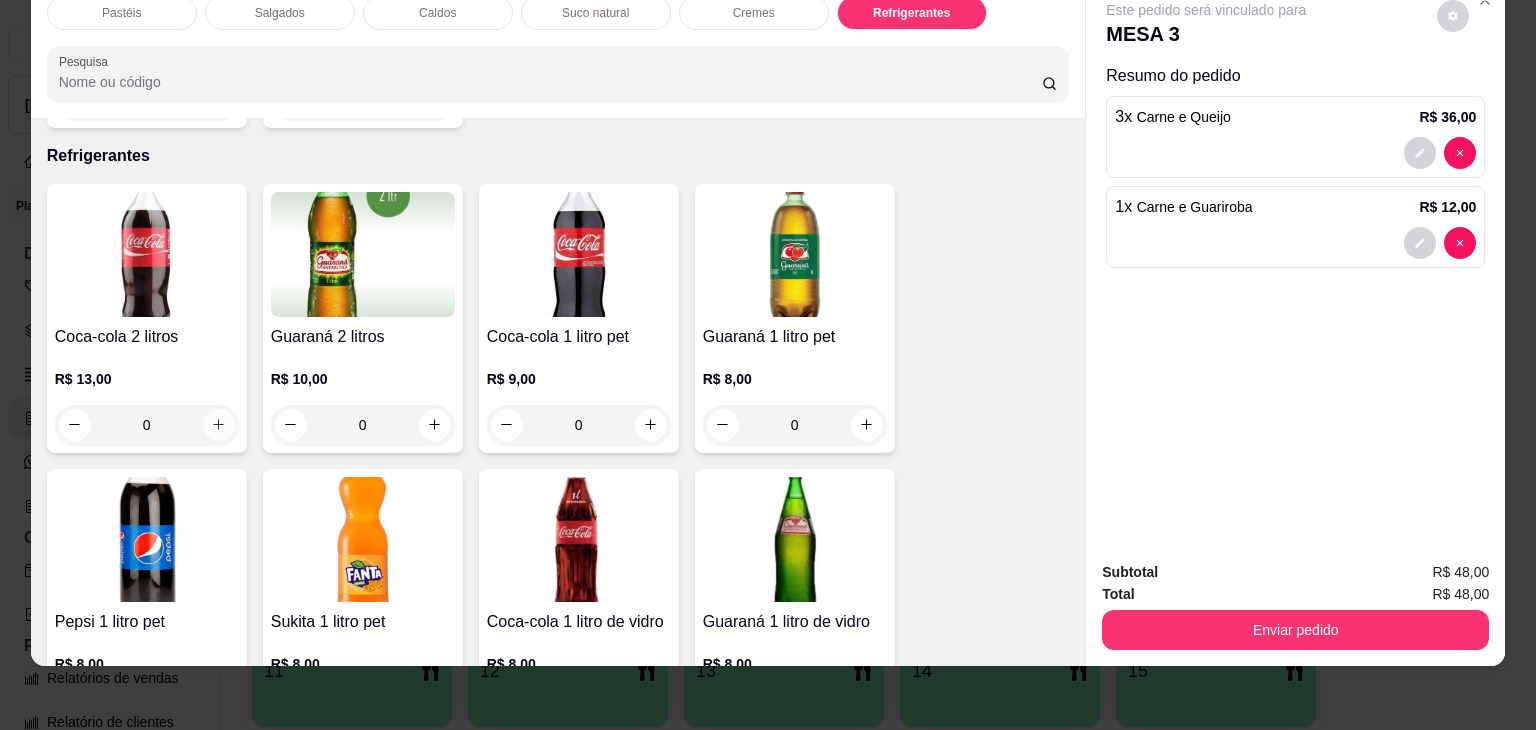 click at bounding box center [219, 425] 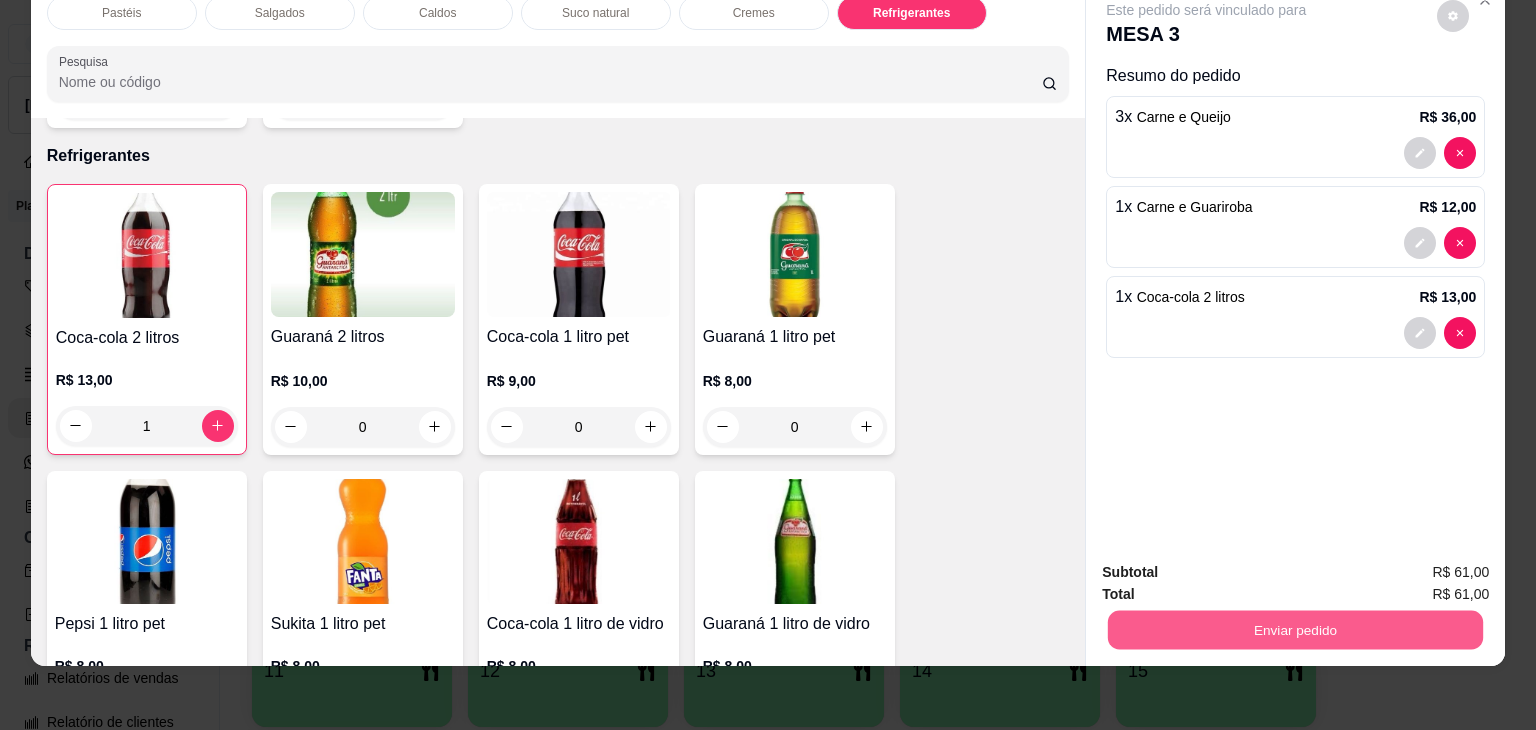 click on "Enviar pedido" at bounding box center [1295, 630] 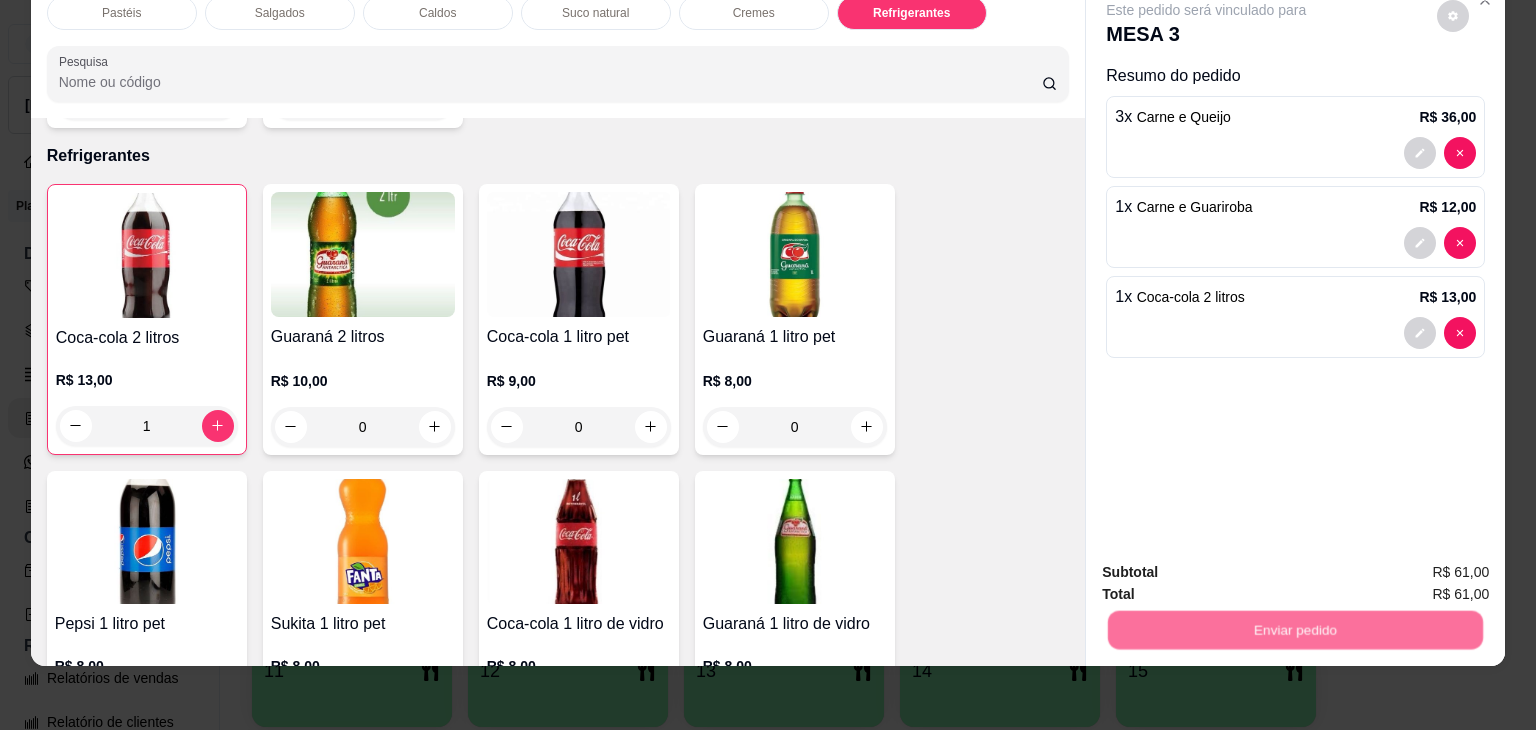 click on "Não registrar e enviar pedido" at bounding box center [1229, 564] 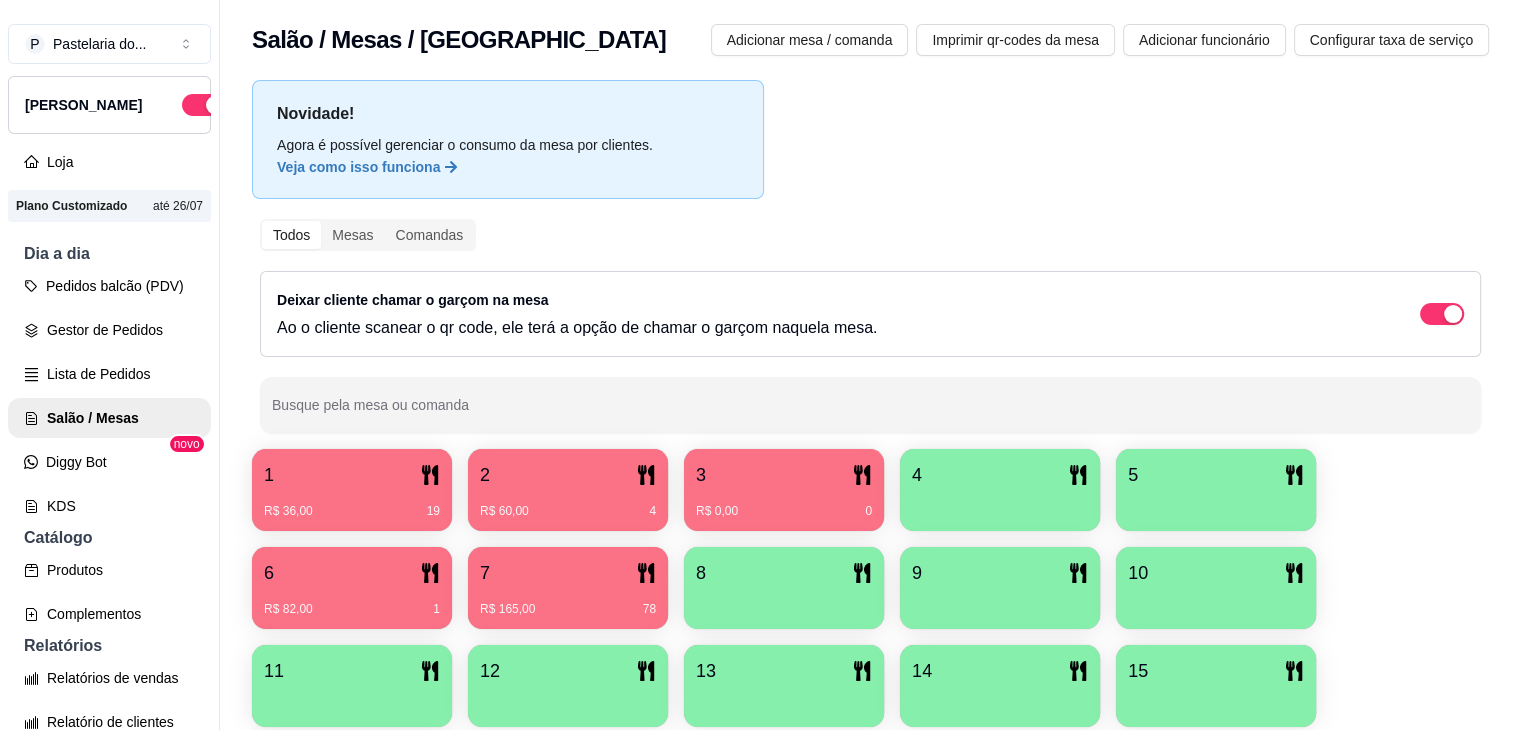 click on "R$ 165,00 78" at bounding box center [568, 602] 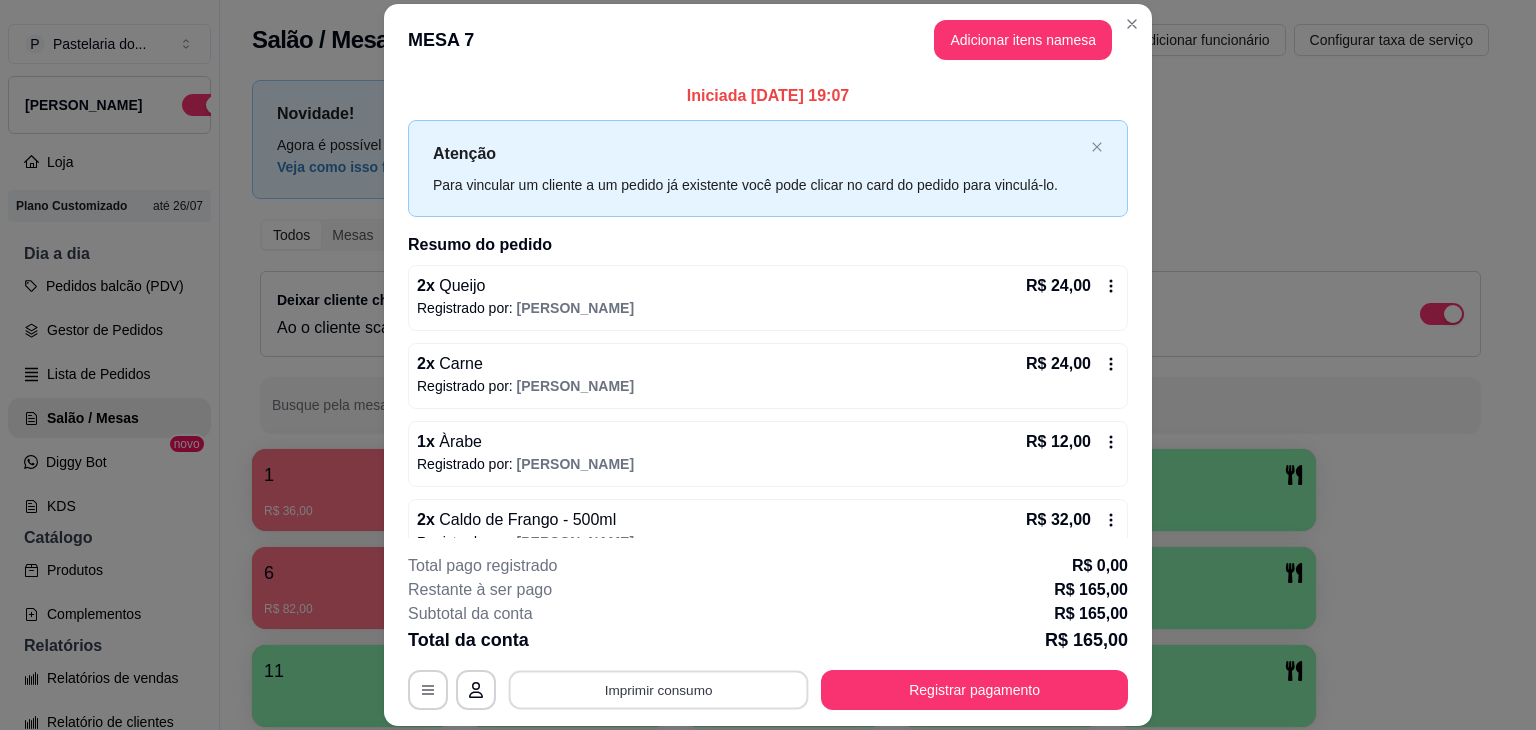 click on "Imprimir consumo" at bounding box center (659, 690) 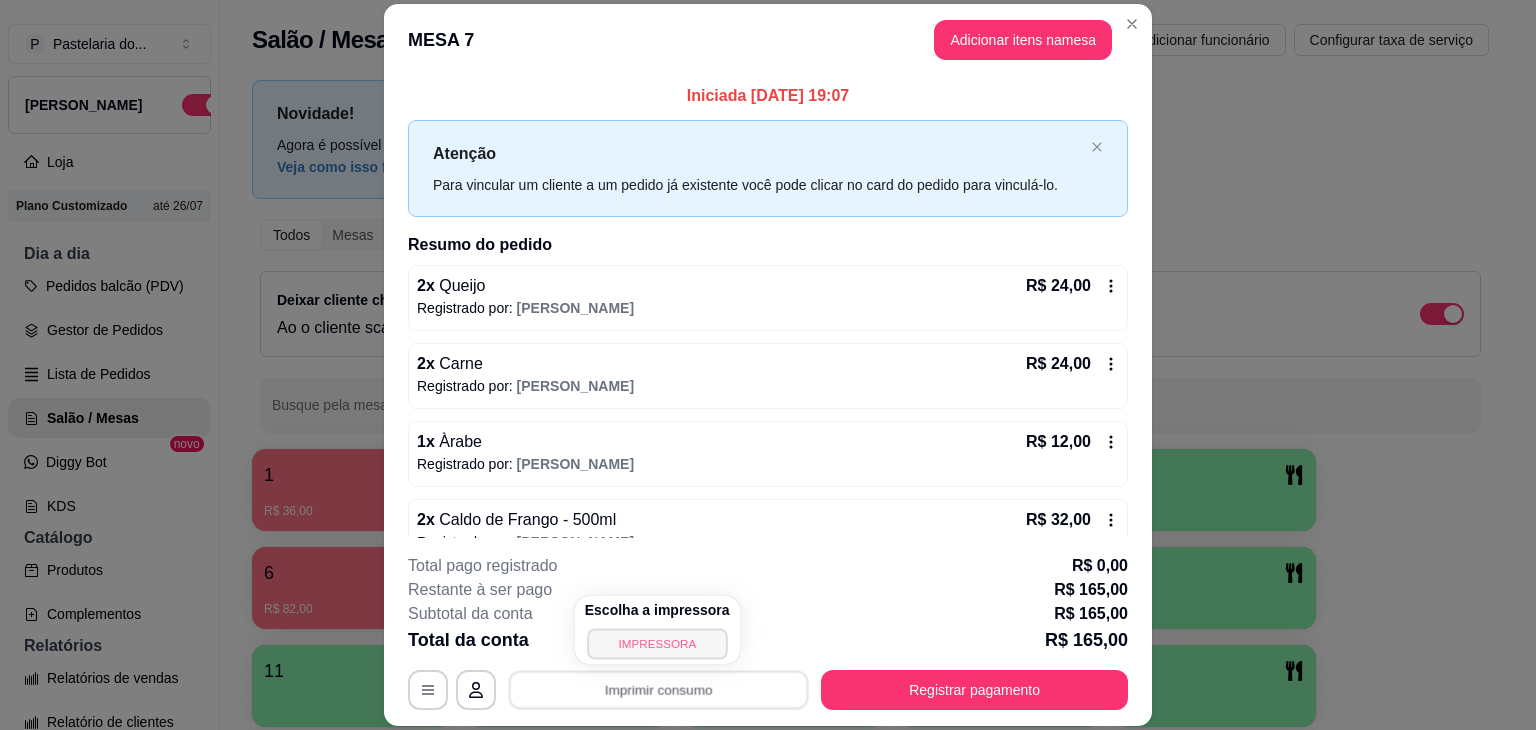 click on "IMPRESSORA" at bounding box center (657, 643) 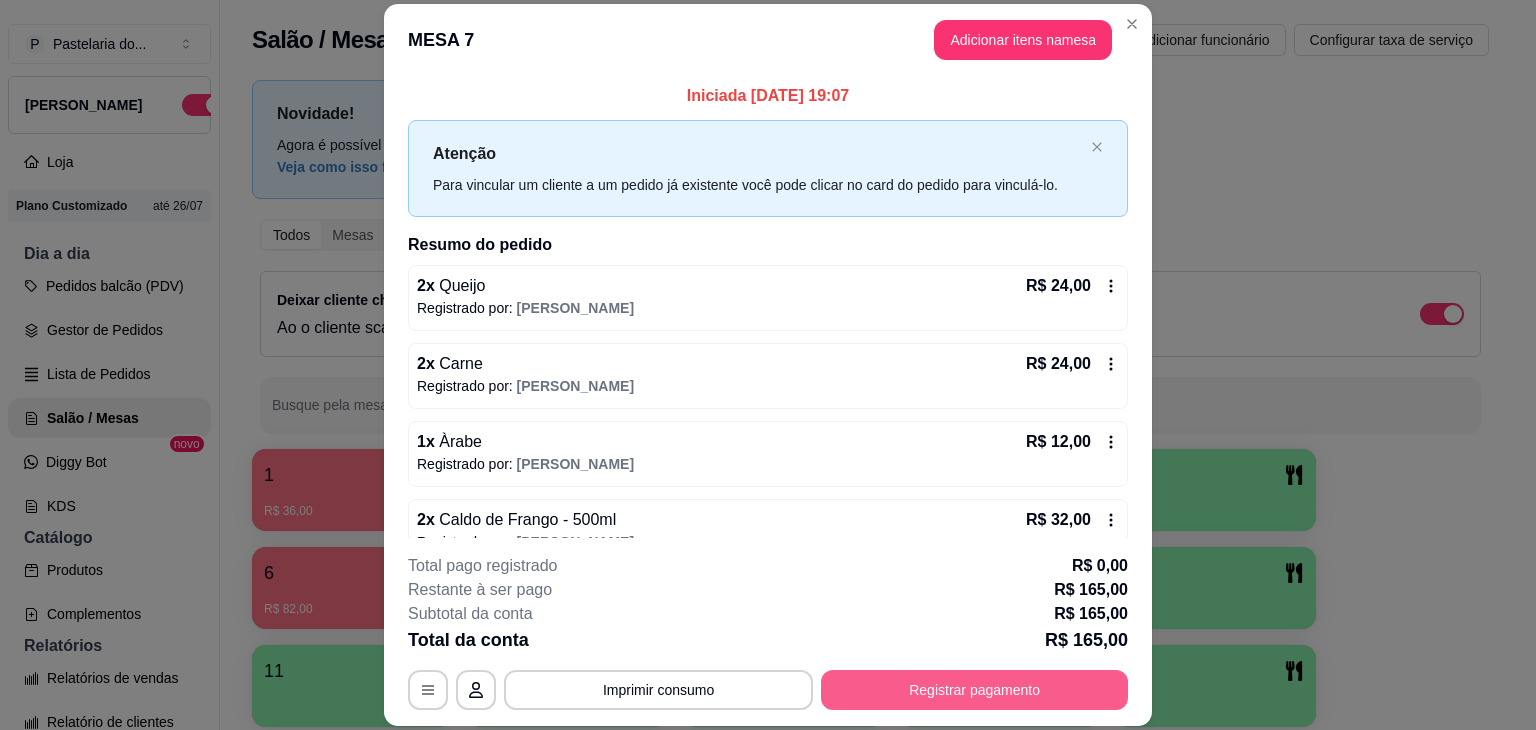 click on "Registrar pagamento" at bounding box center (974, 690) 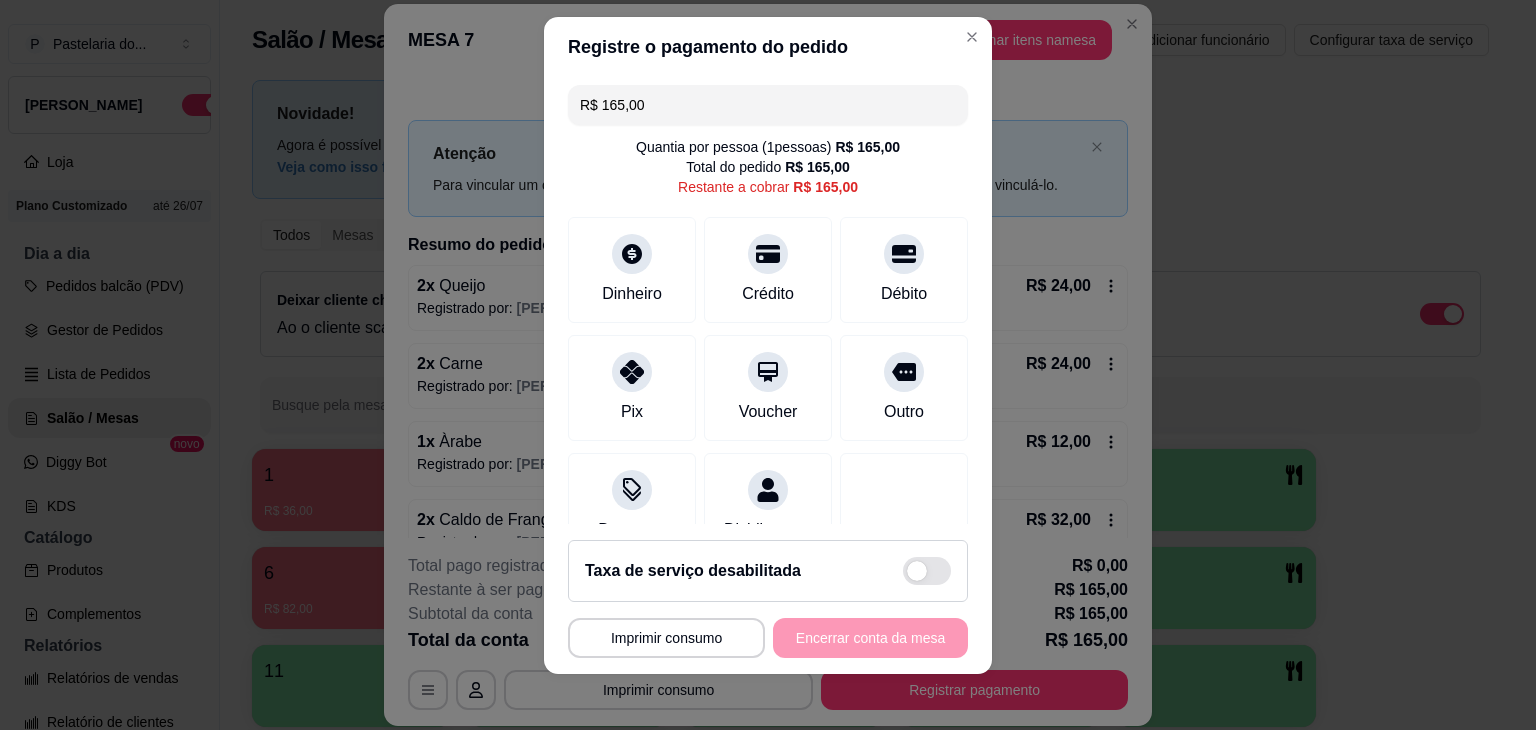 scroll, scrollTop: 27, scrollLeft: 0, axis: vertical 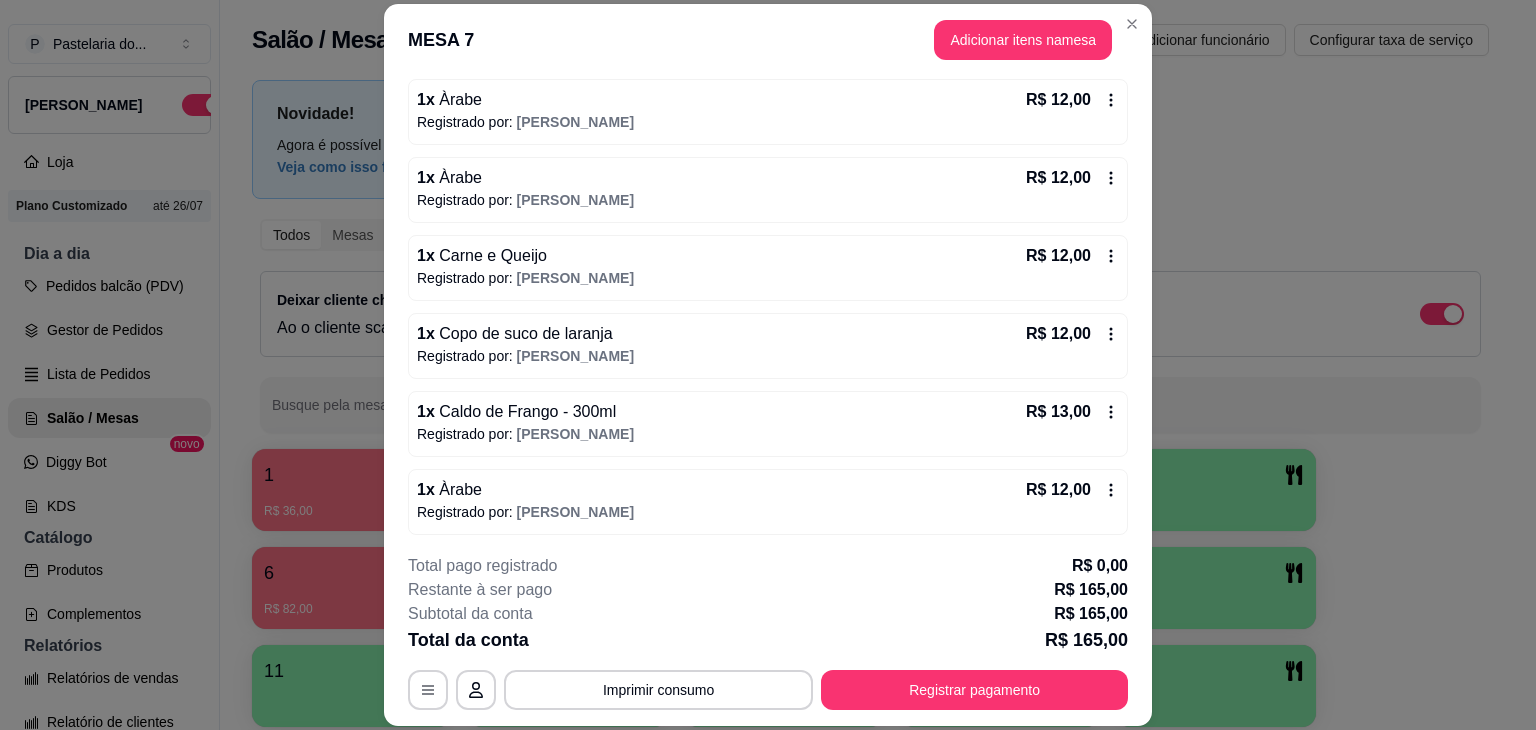 click on "**********" at bounding box center (768, 632) 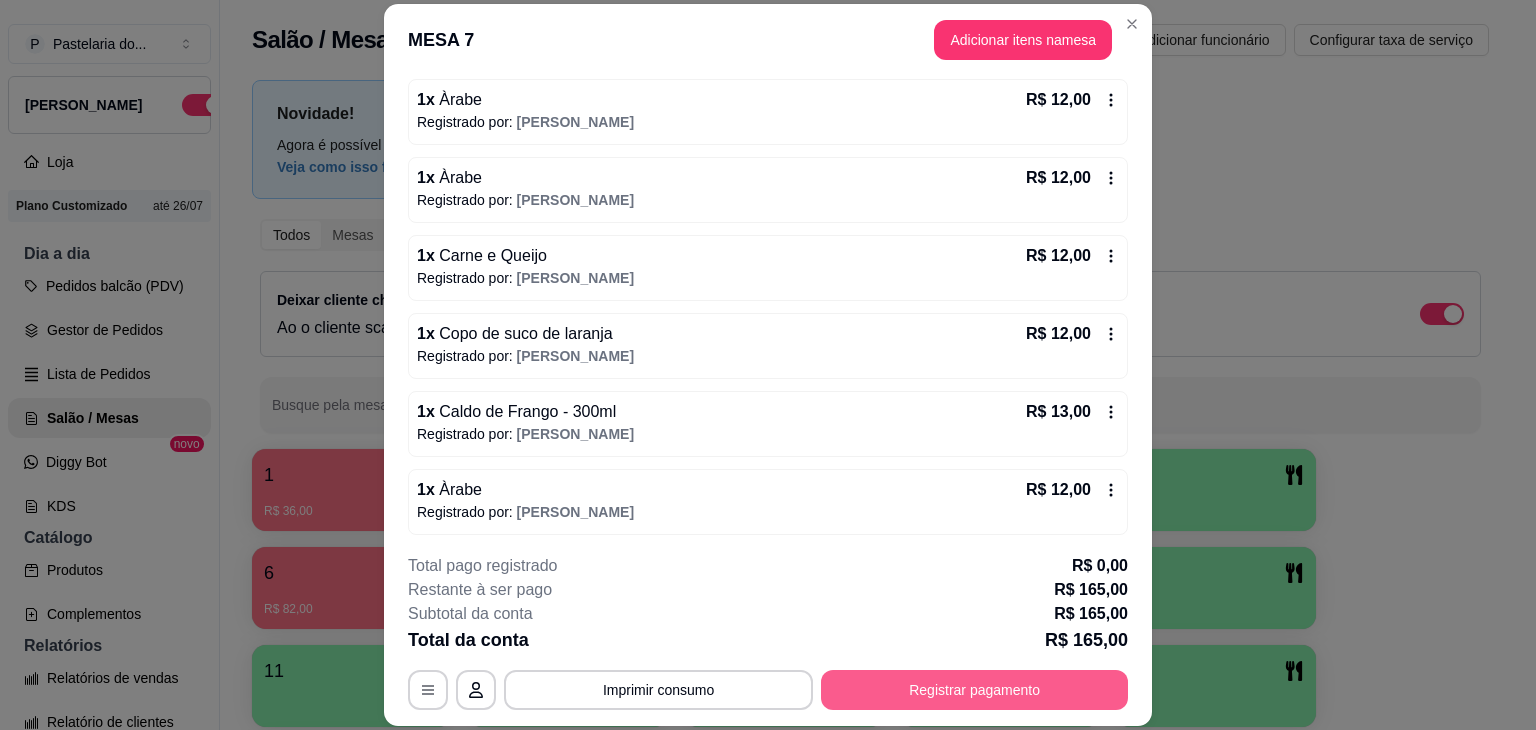 click on "Registrar pagamento" at bounding box center (974, 690) 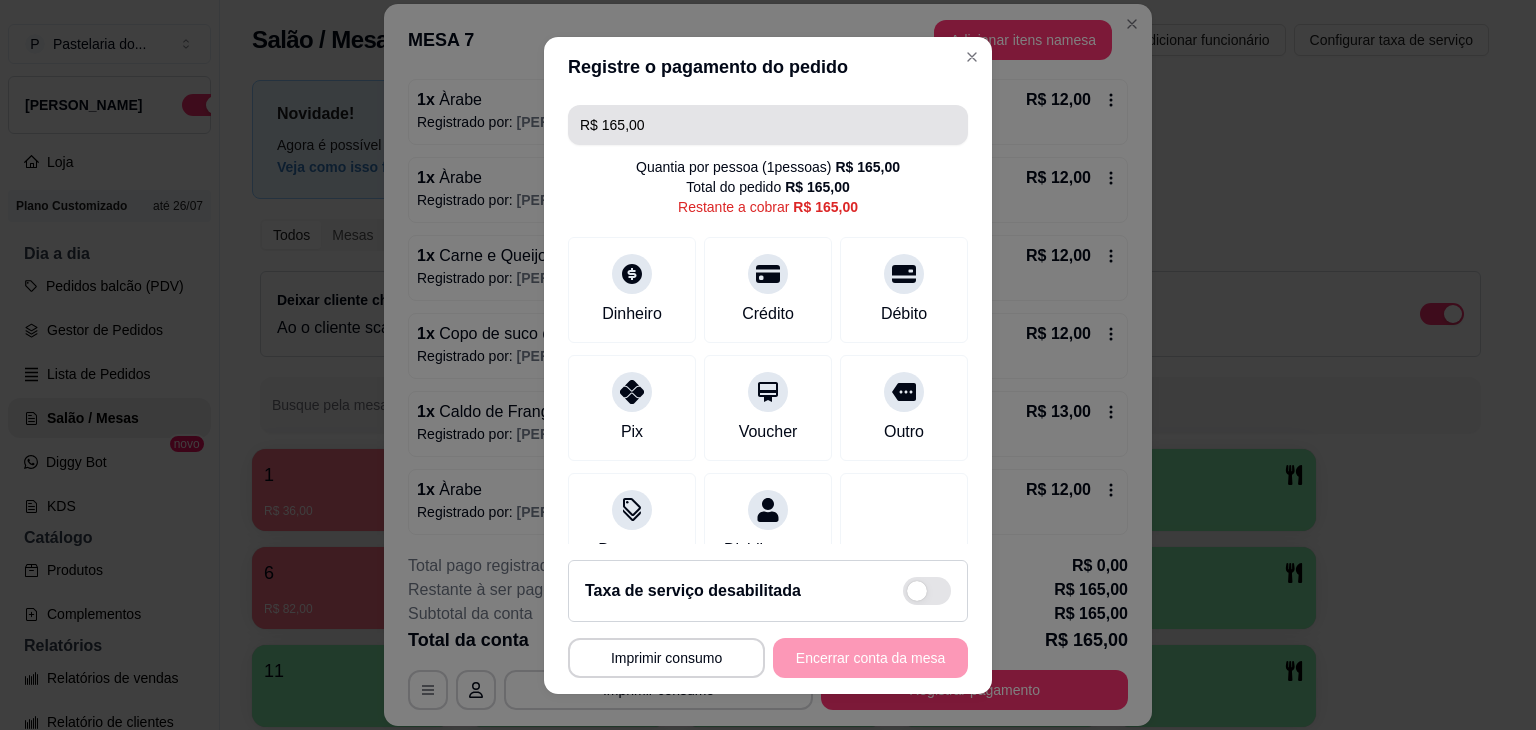 click on "R$ 165,00" at bounding box center (768, 125) 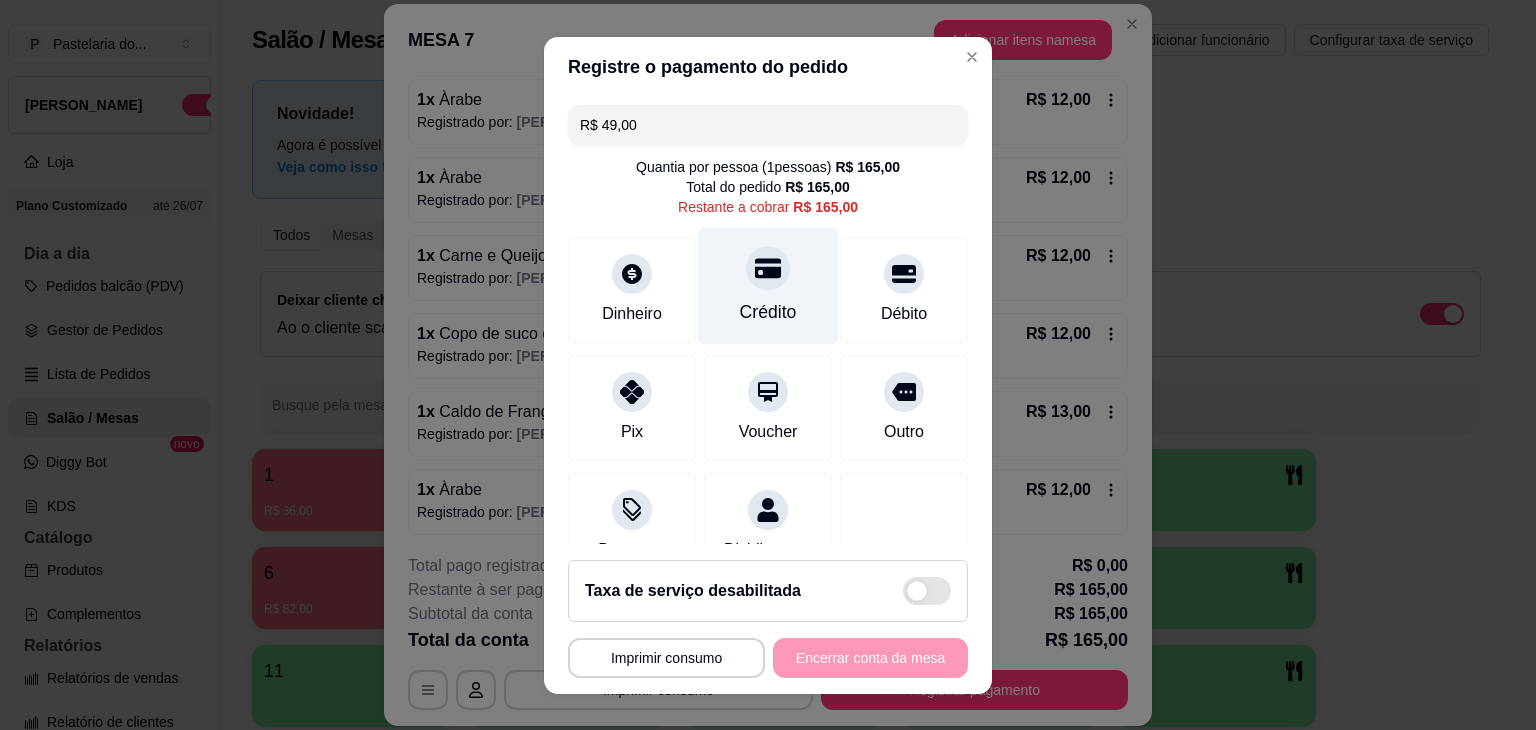 click at bounding box center [768, 268] 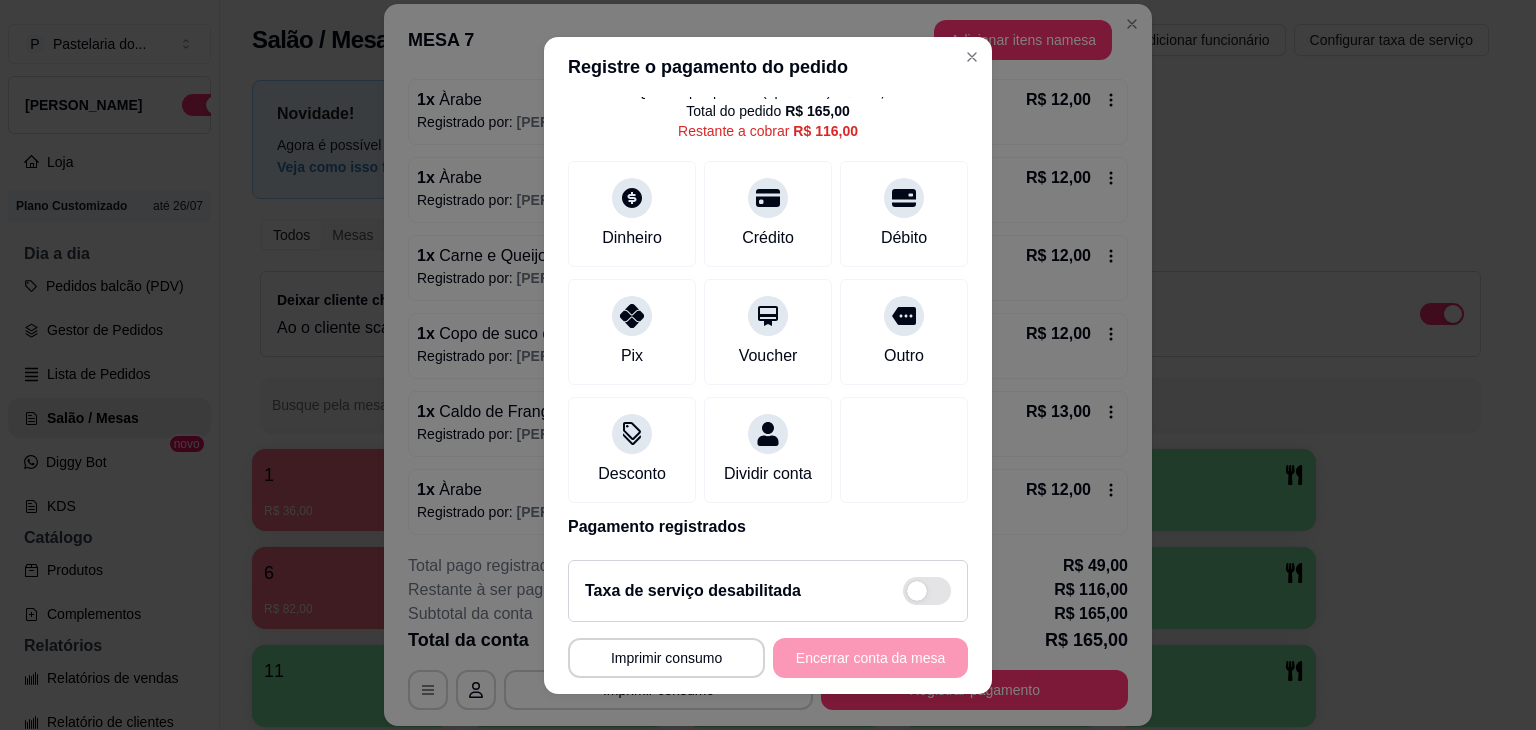 scroll, scrollTop: 0, scrollLeft: 0, axis: both 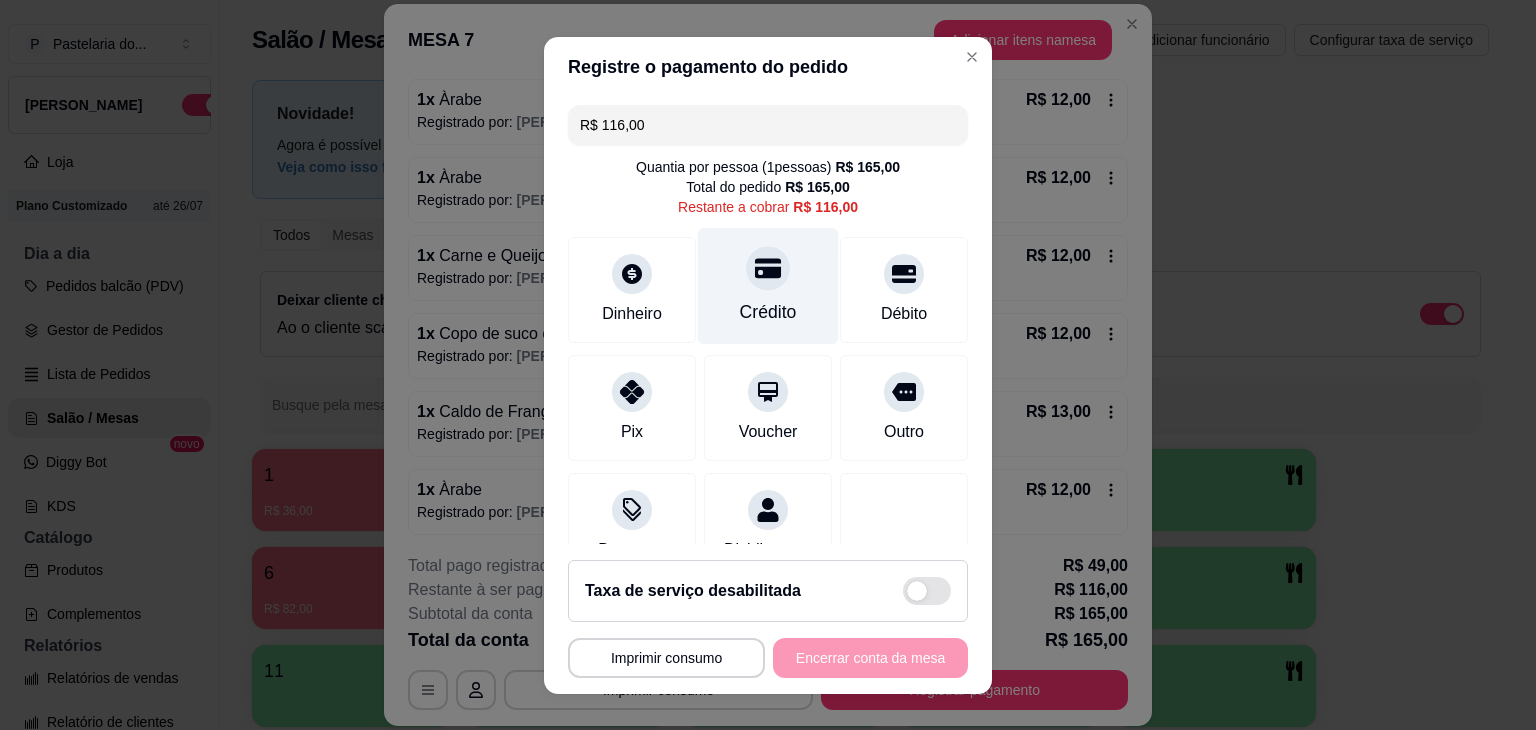 click on "Crédito" at bounding box center (768, 285) 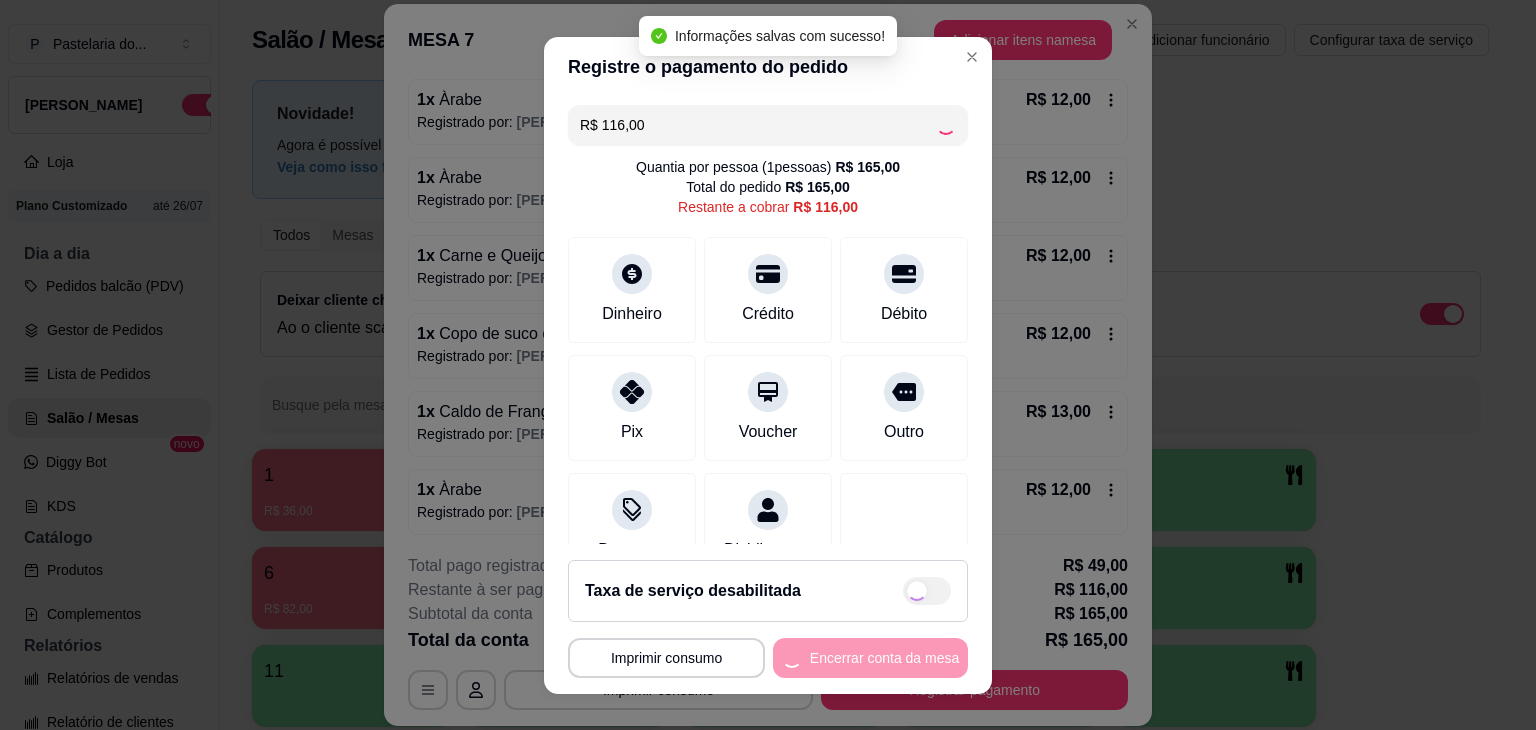 type on "R$ 0,00" 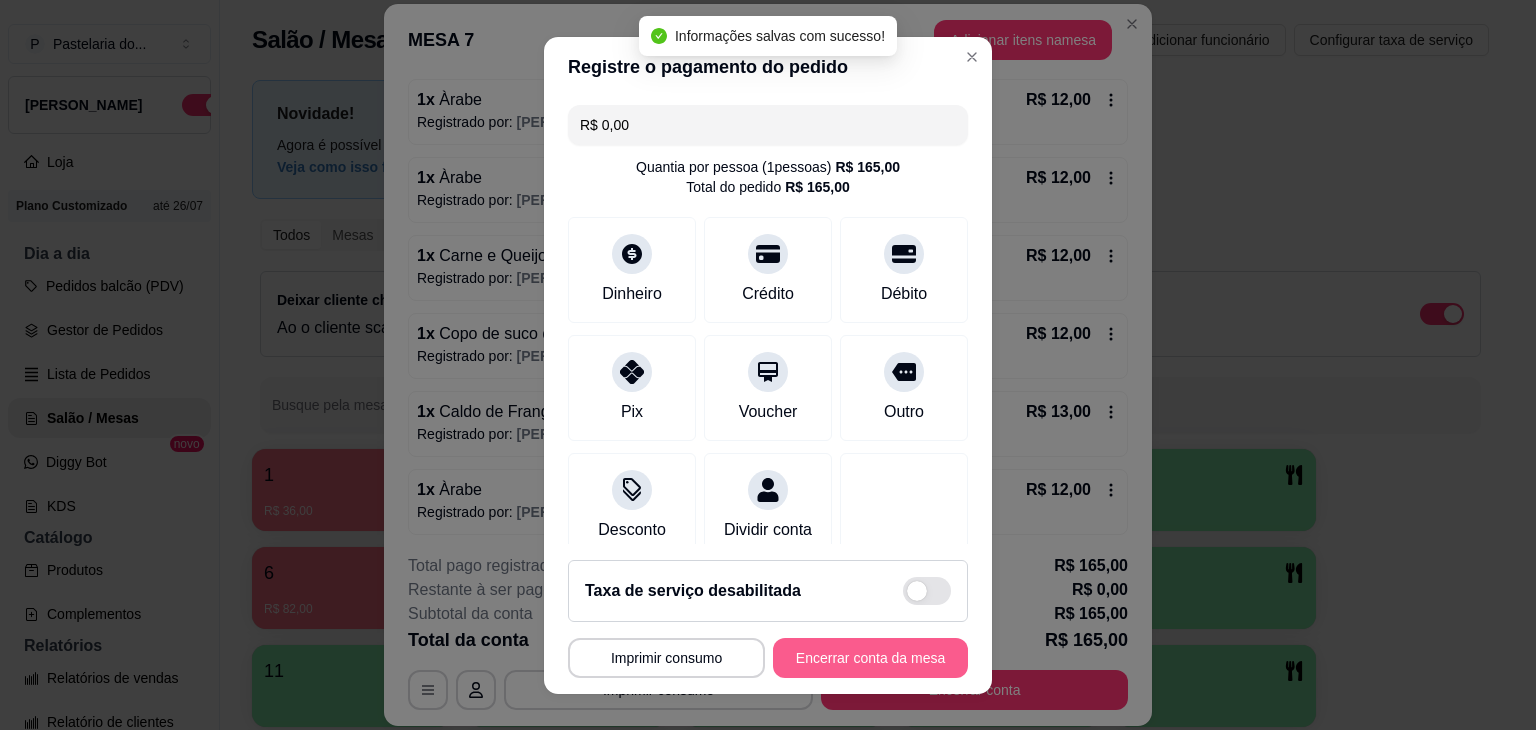 click on "Encerrar conta da mesa" at bounding box center (870, 658) 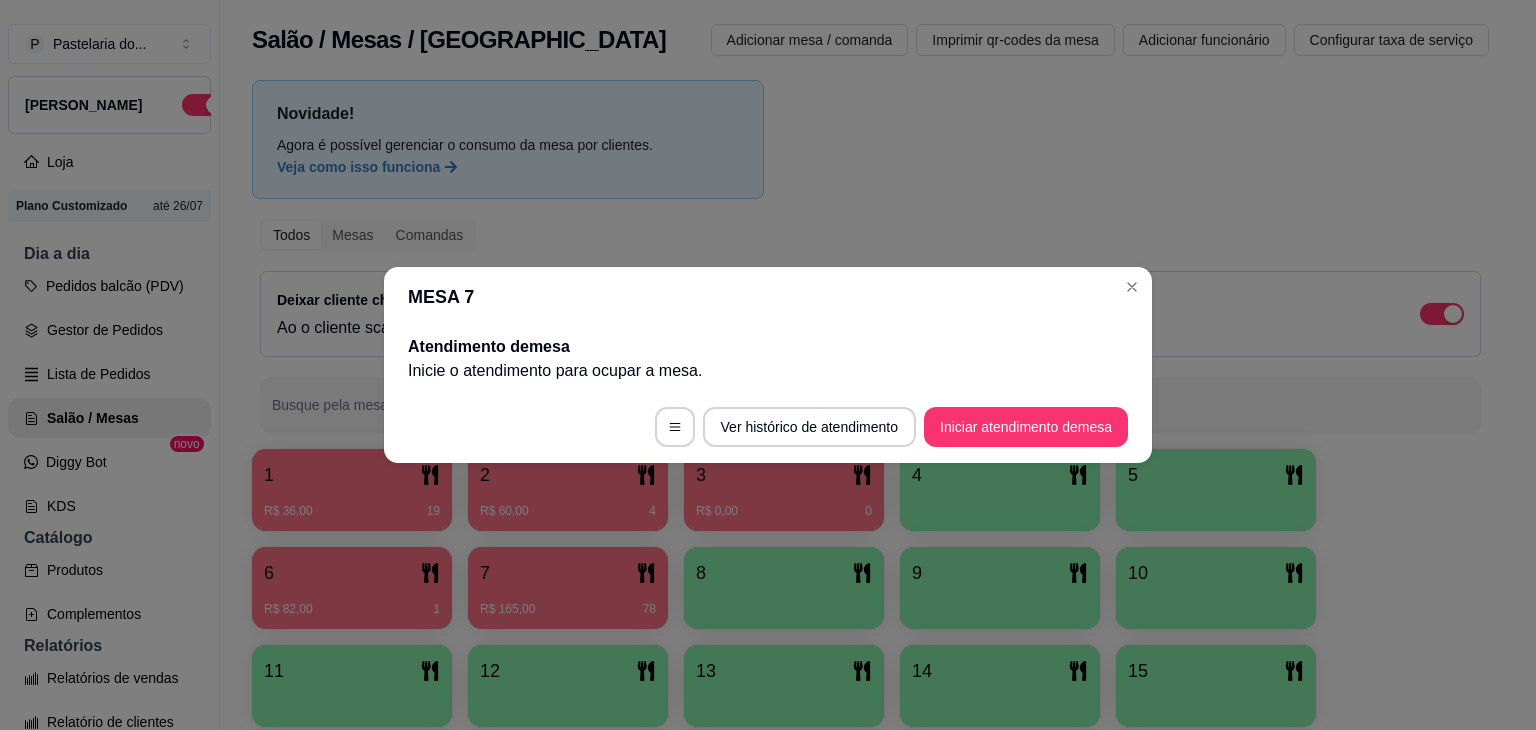 scroll, scrollTop: 0, scrollLeft: 0, axis: both 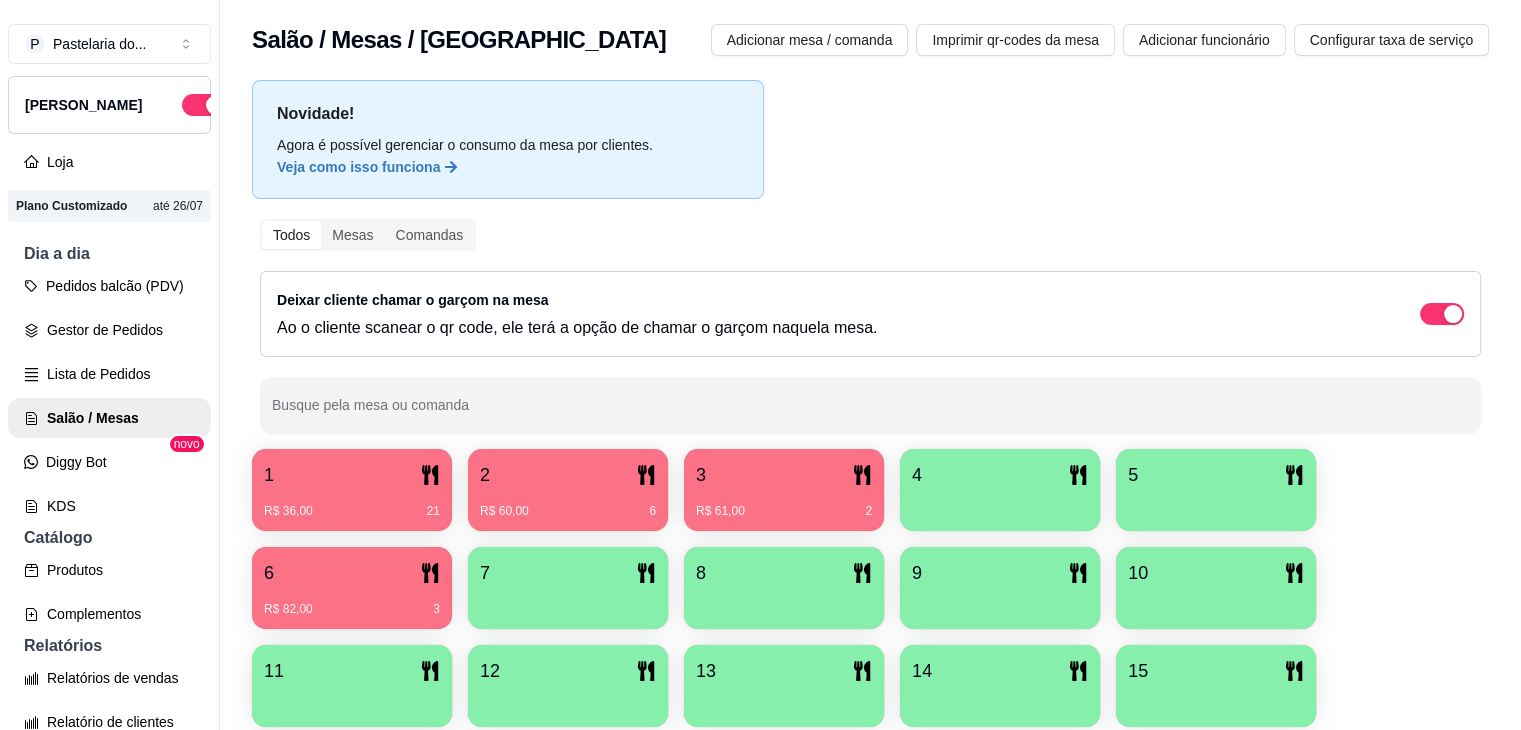 click on "6" at bounding box center (352, 573) 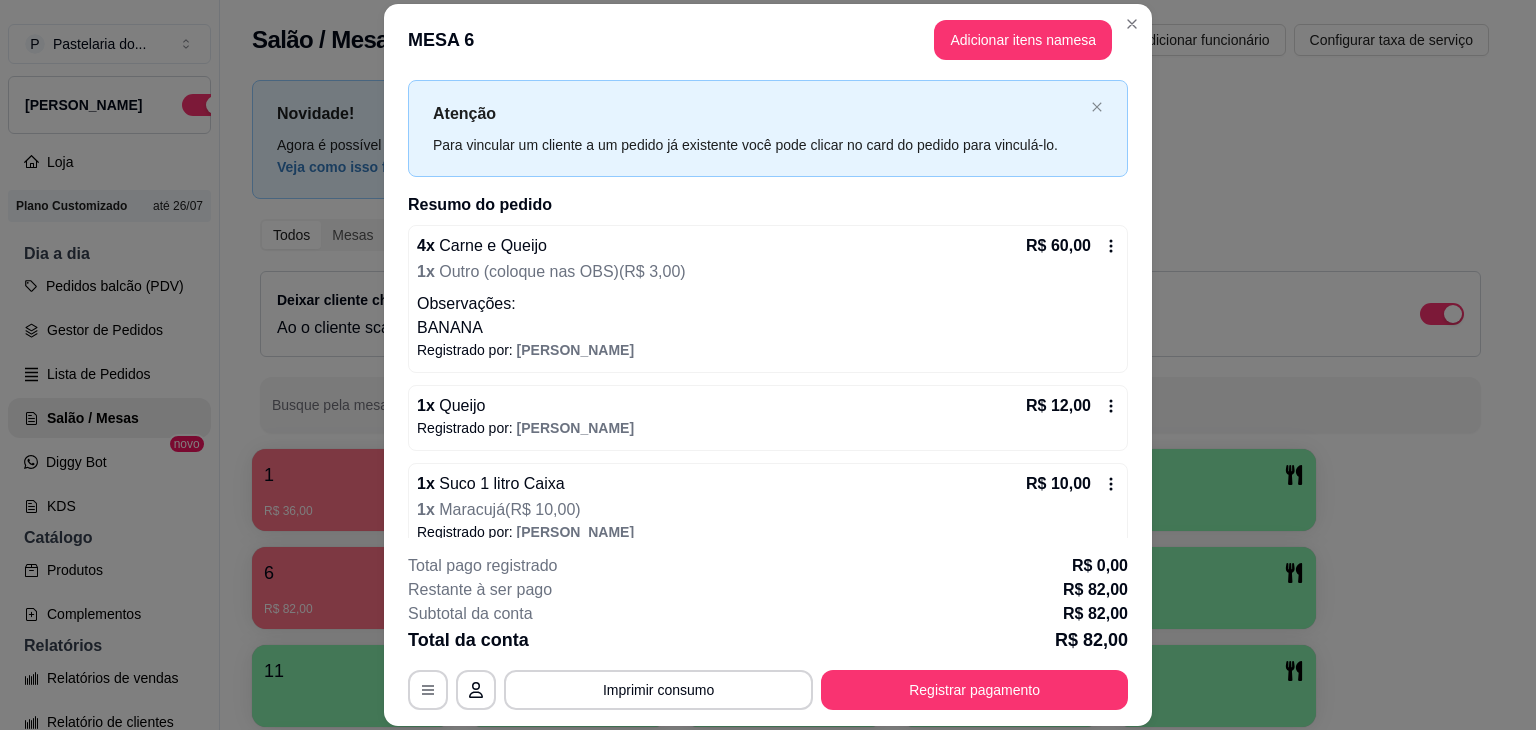 scroll, scrollTop: 63, scrollLeft: 0, axis: vertical 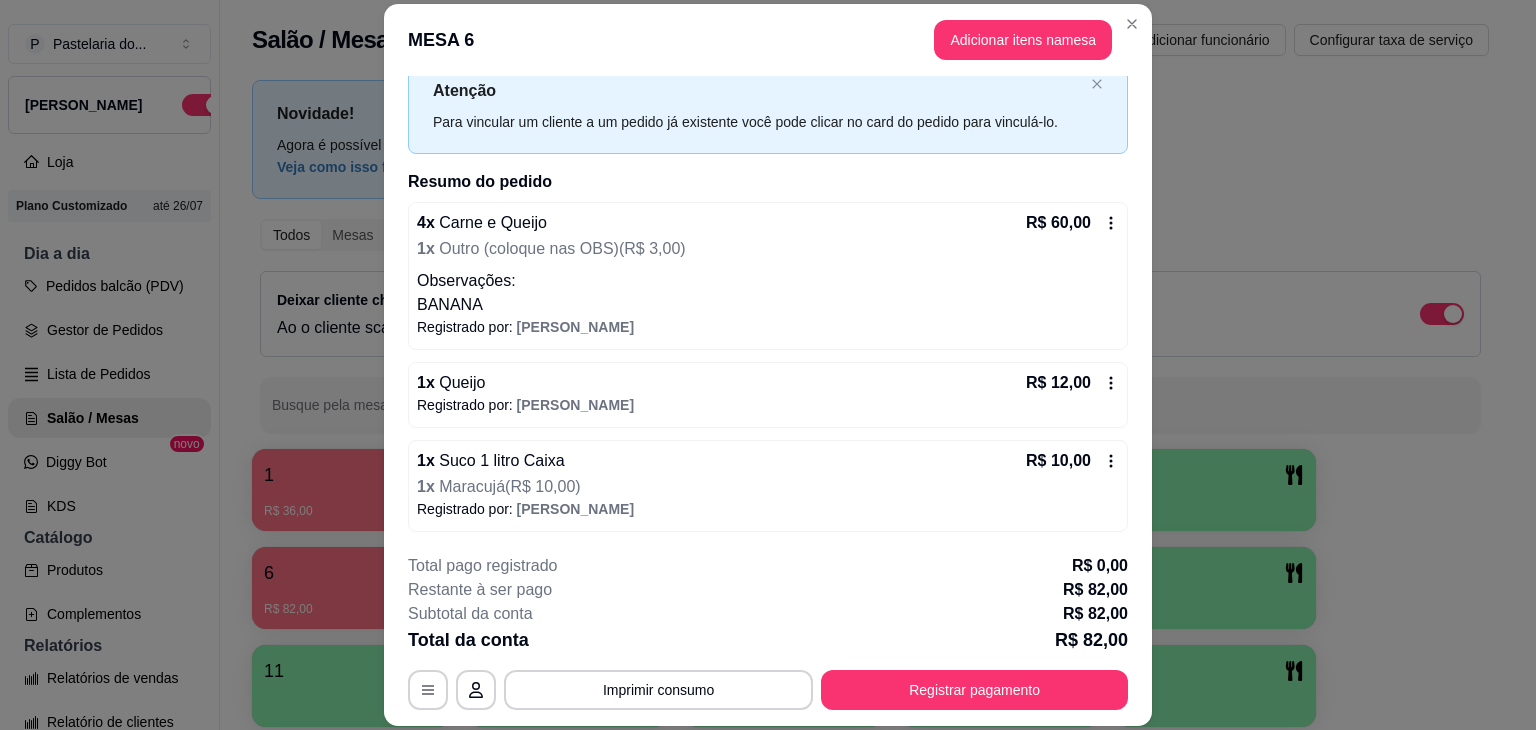 click on "[PERSON_NAME]" at bounding box center [575, 509] 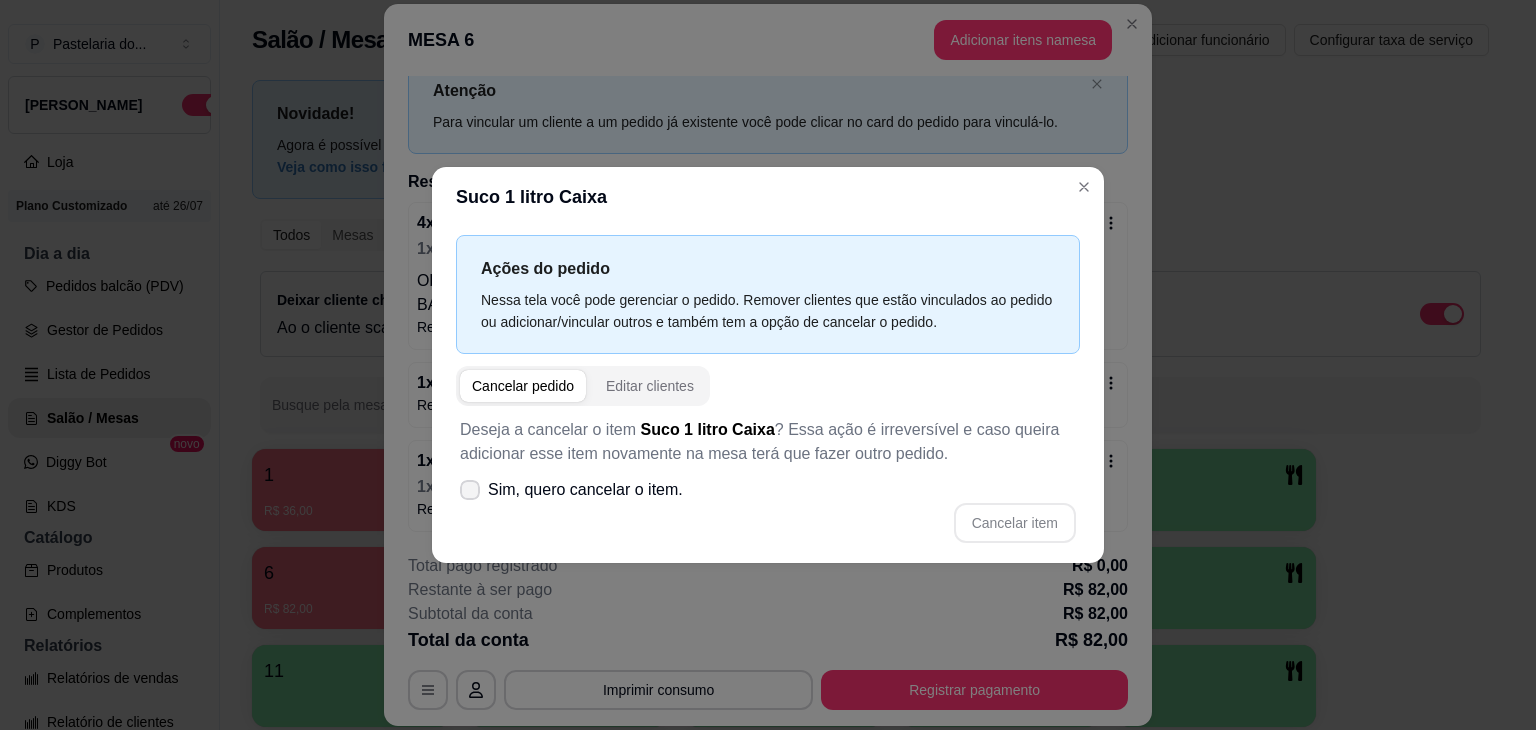 click on "Sim, quero cancelar o item." at bounding box center (585, 490) 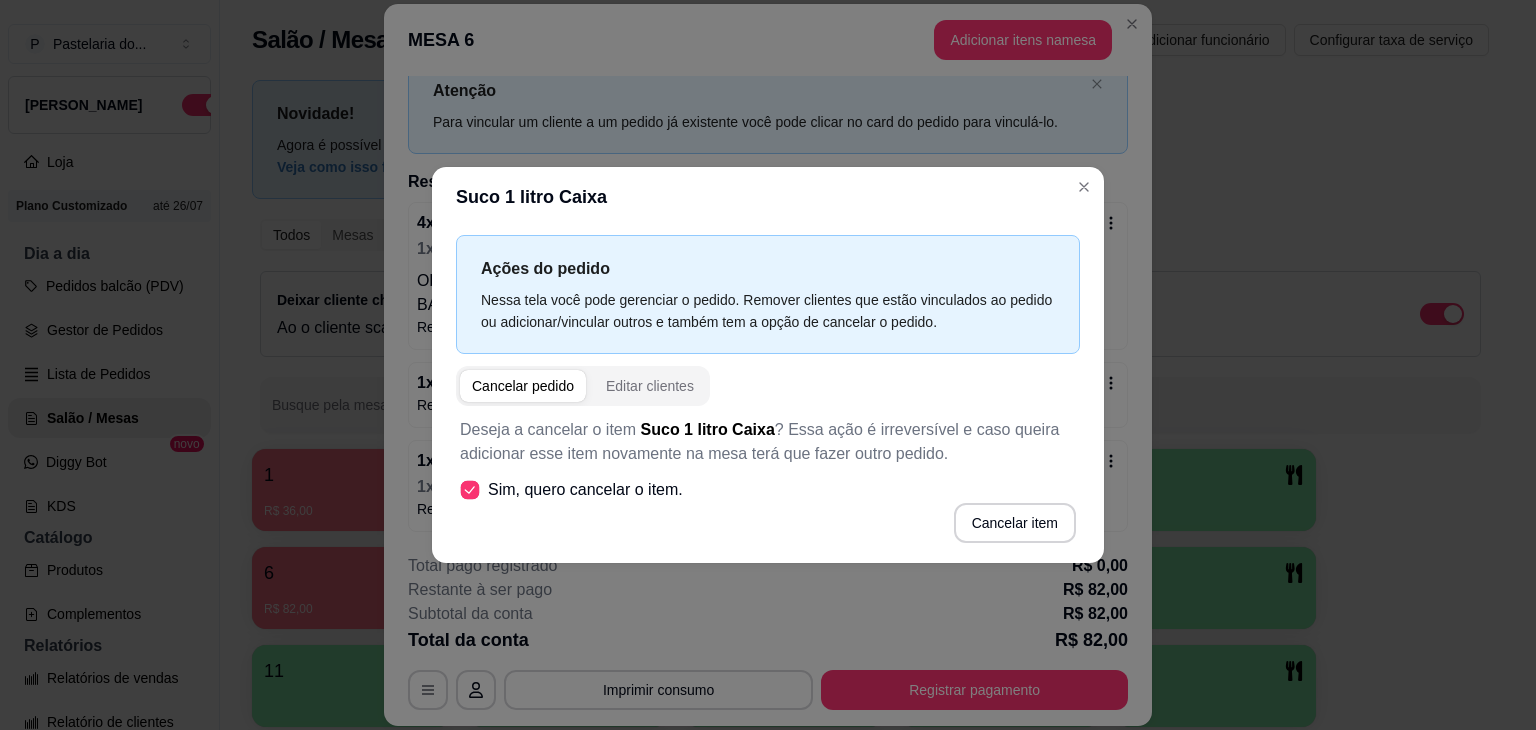 click on "Sim, quero cancelar o item." at bounding box center [585, 490] 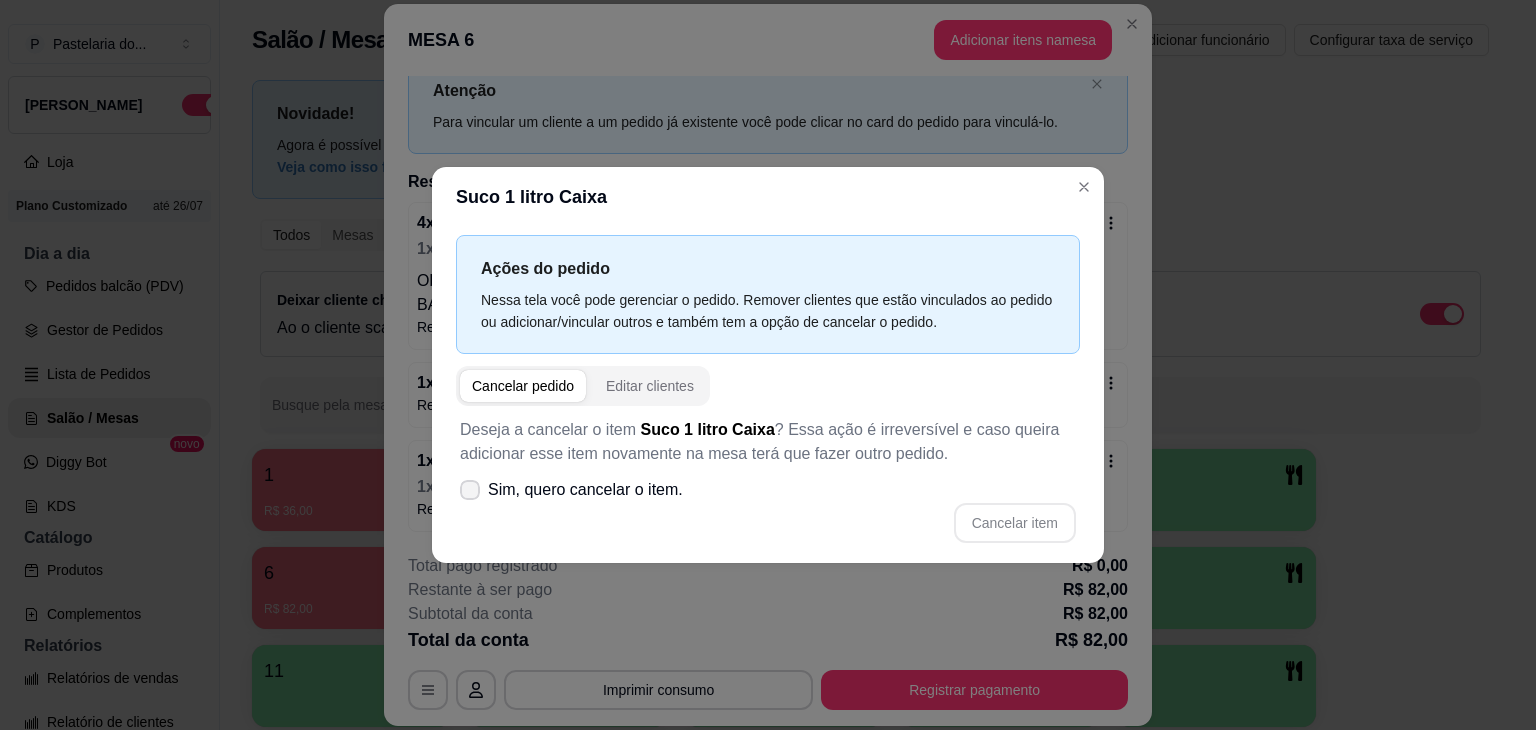 click on "Sim, quero cancelar o item." at bounding box center (585, 490) 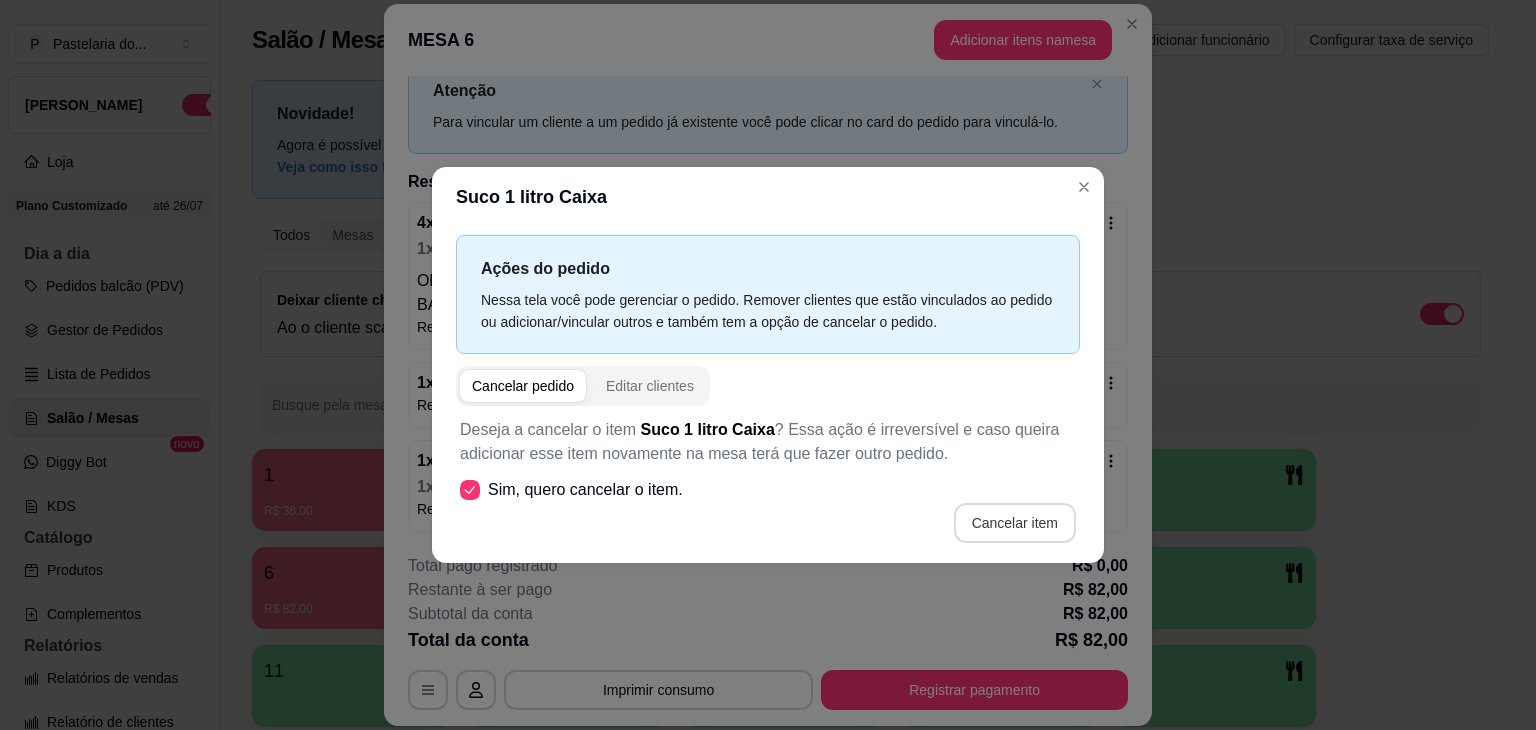 click on "Cancelar item" at bounding box center [1015, 523] 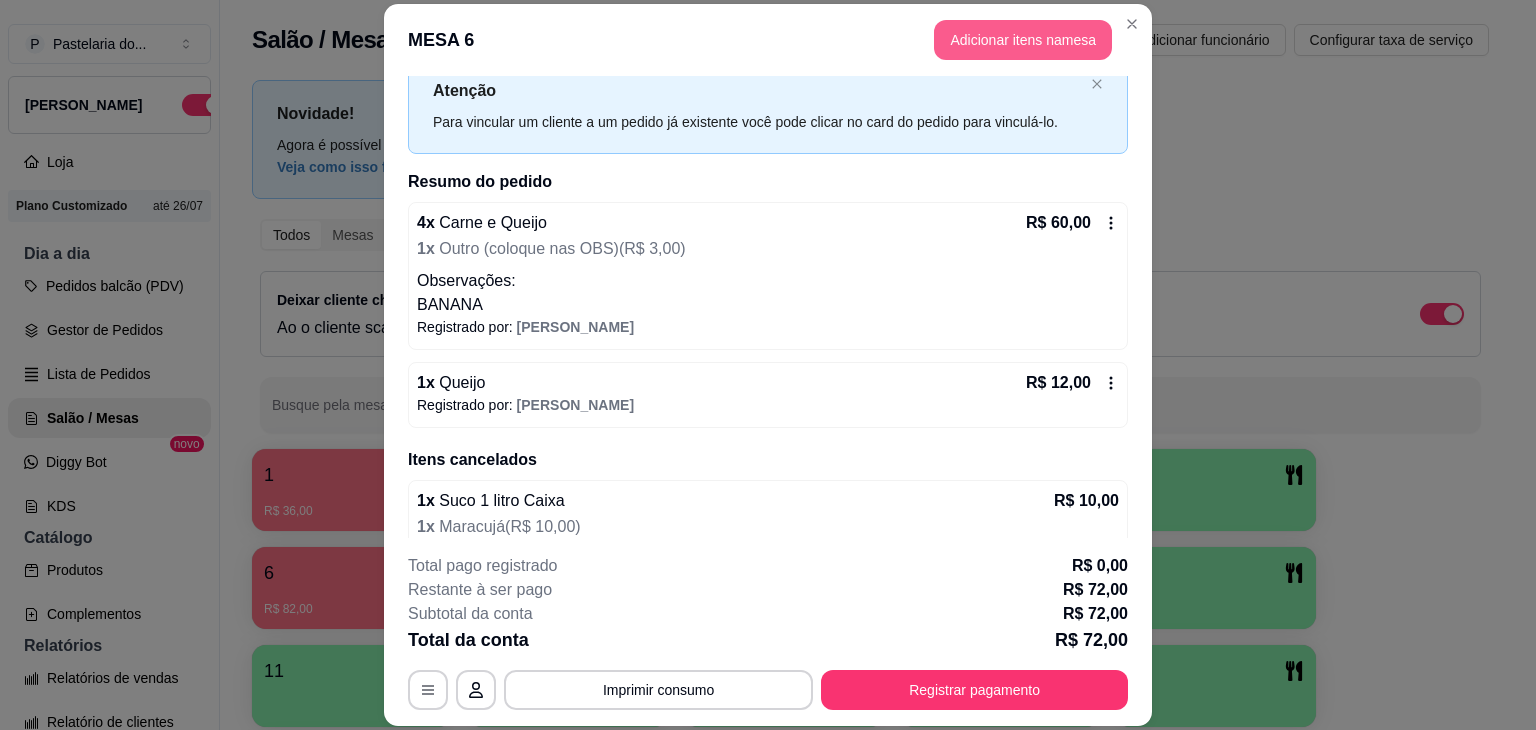 click on "Adicionar itens na  mesa" at bounding box center (1023, 40) 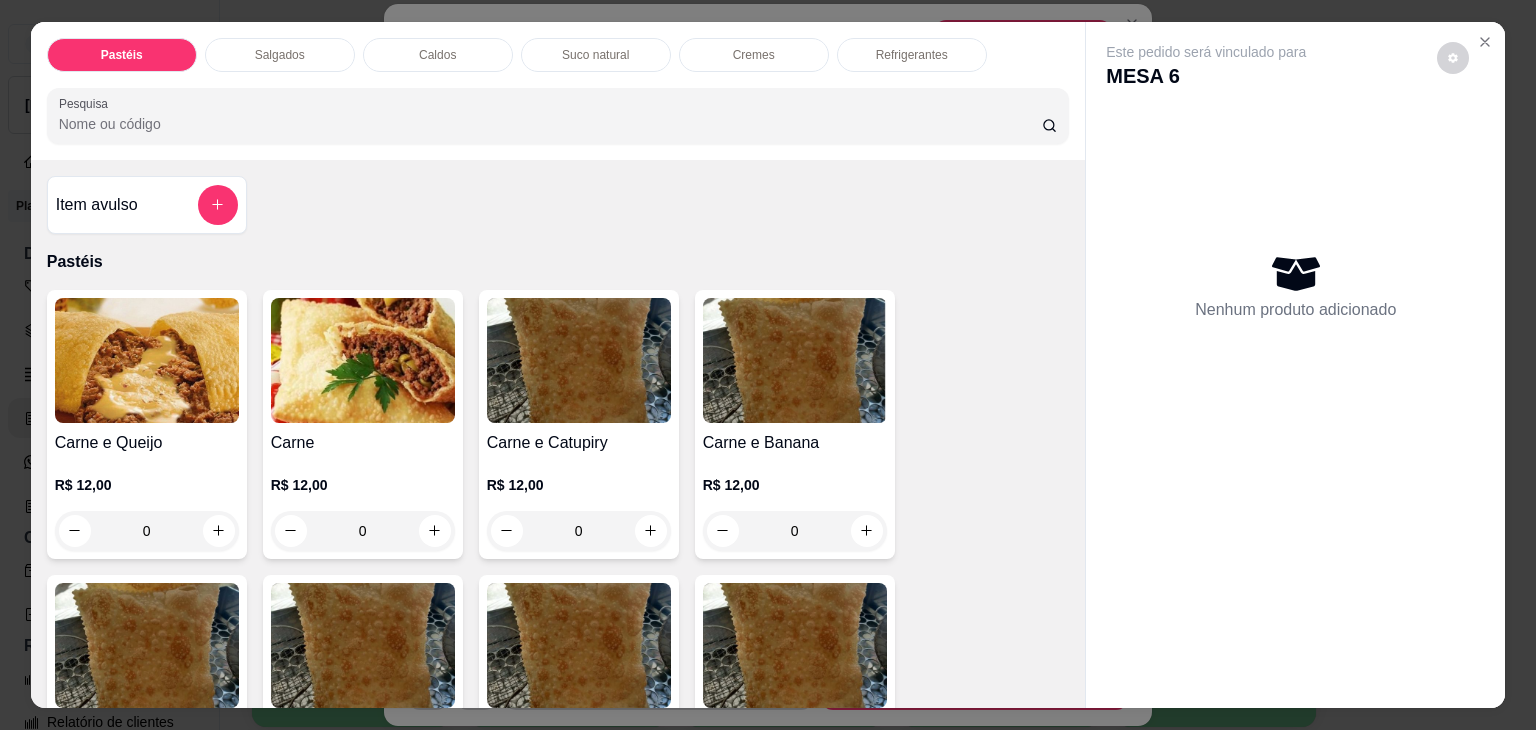 click on "Suco natural" at bounding box center [596, 55] 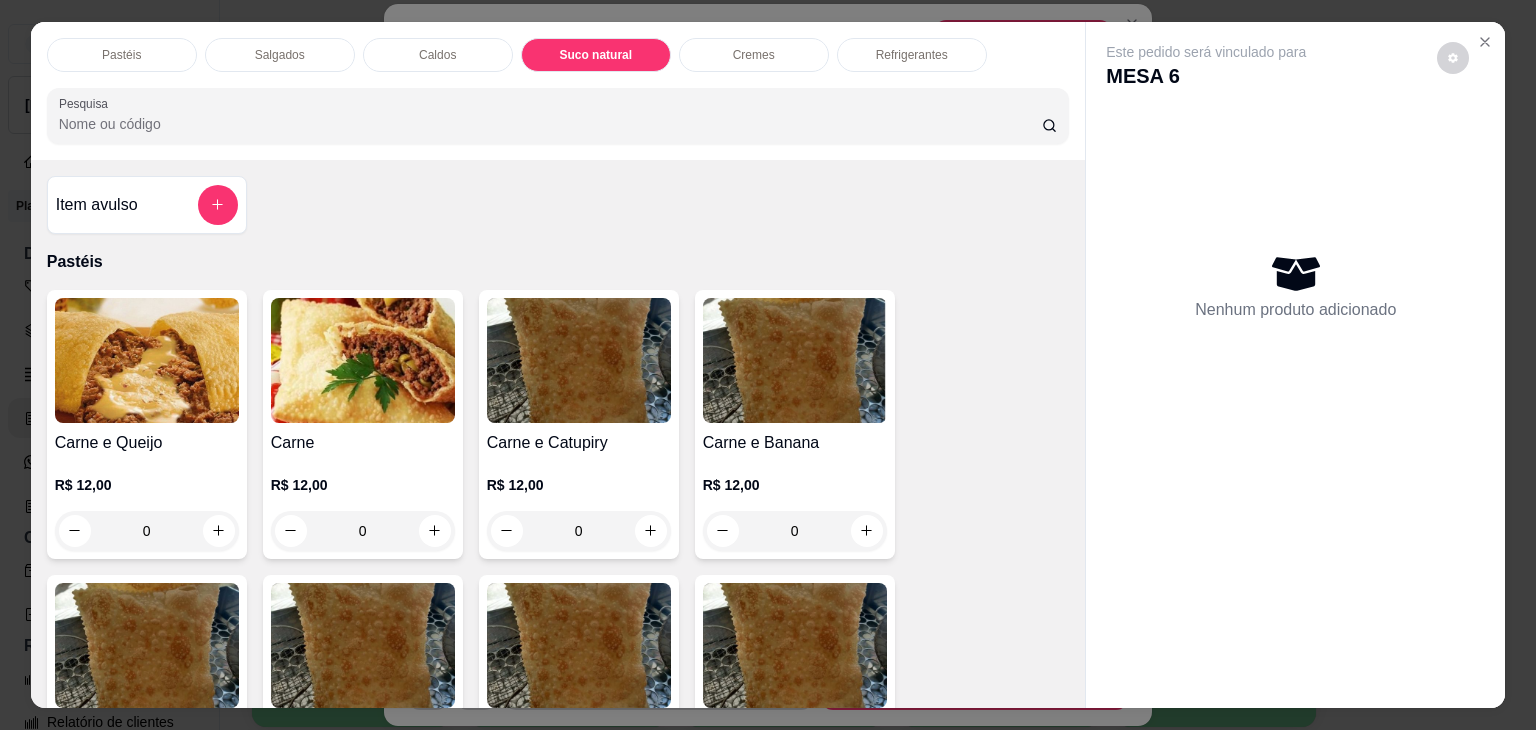 scroll, scrollTop: 3392, scrollLeft: 0, axis: vertical 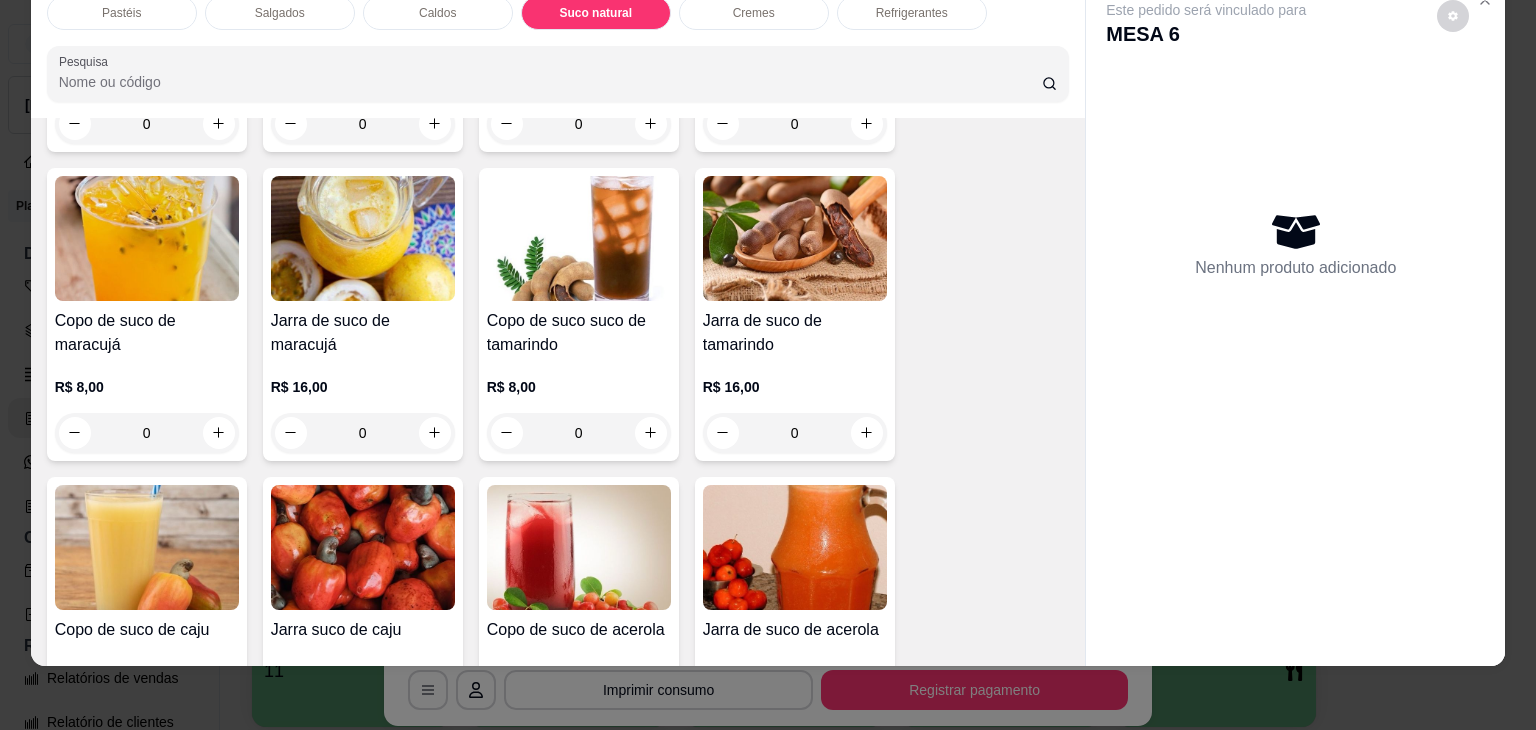 click at bounding box center (147, 238) 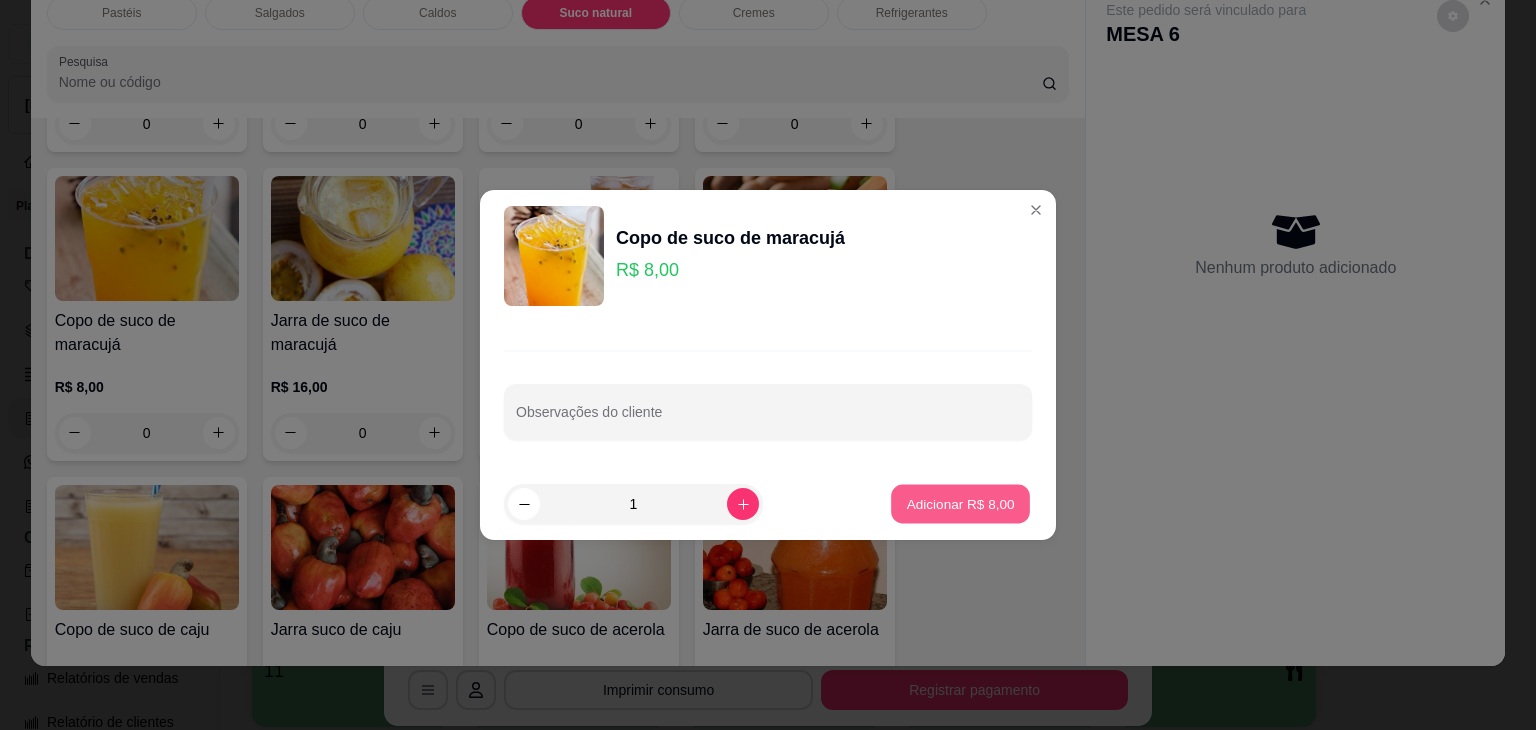 click on "Adicionar   R$ 8,00" at bounding box center [960, 504] 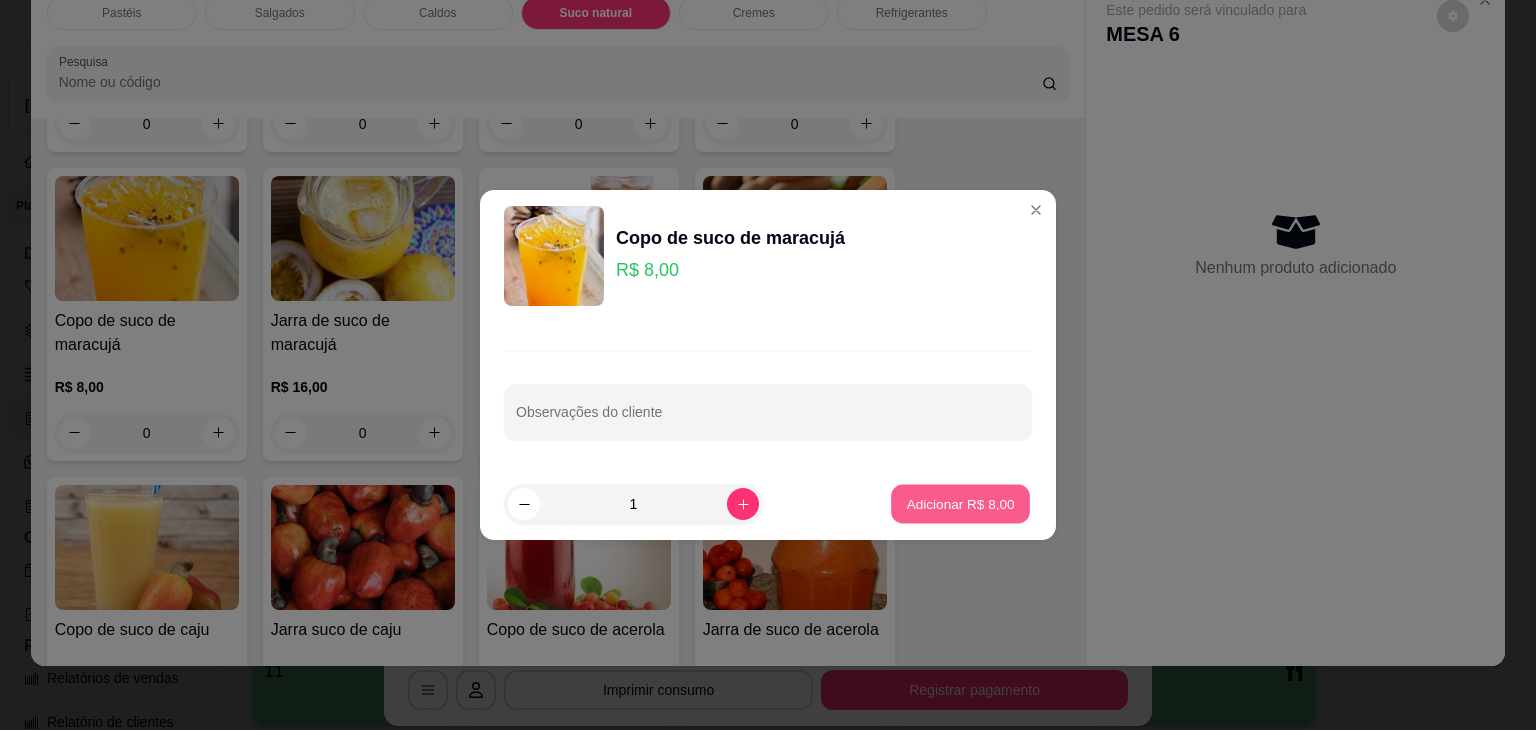type on "1" 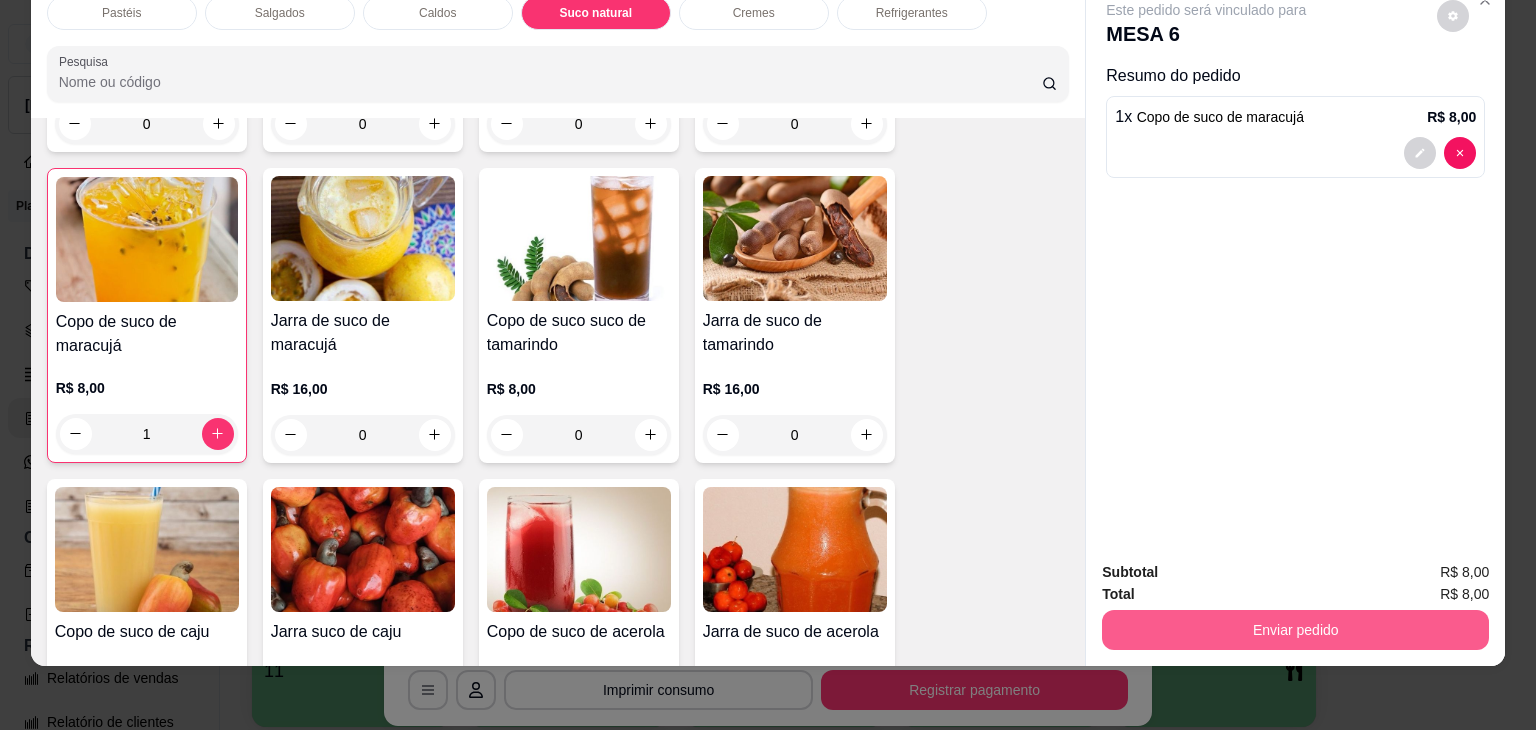 drag, startPoint x: 1303, startPoint y: 591, endPoint x: 1304, endPoint y: 603, distance: 12.0415945 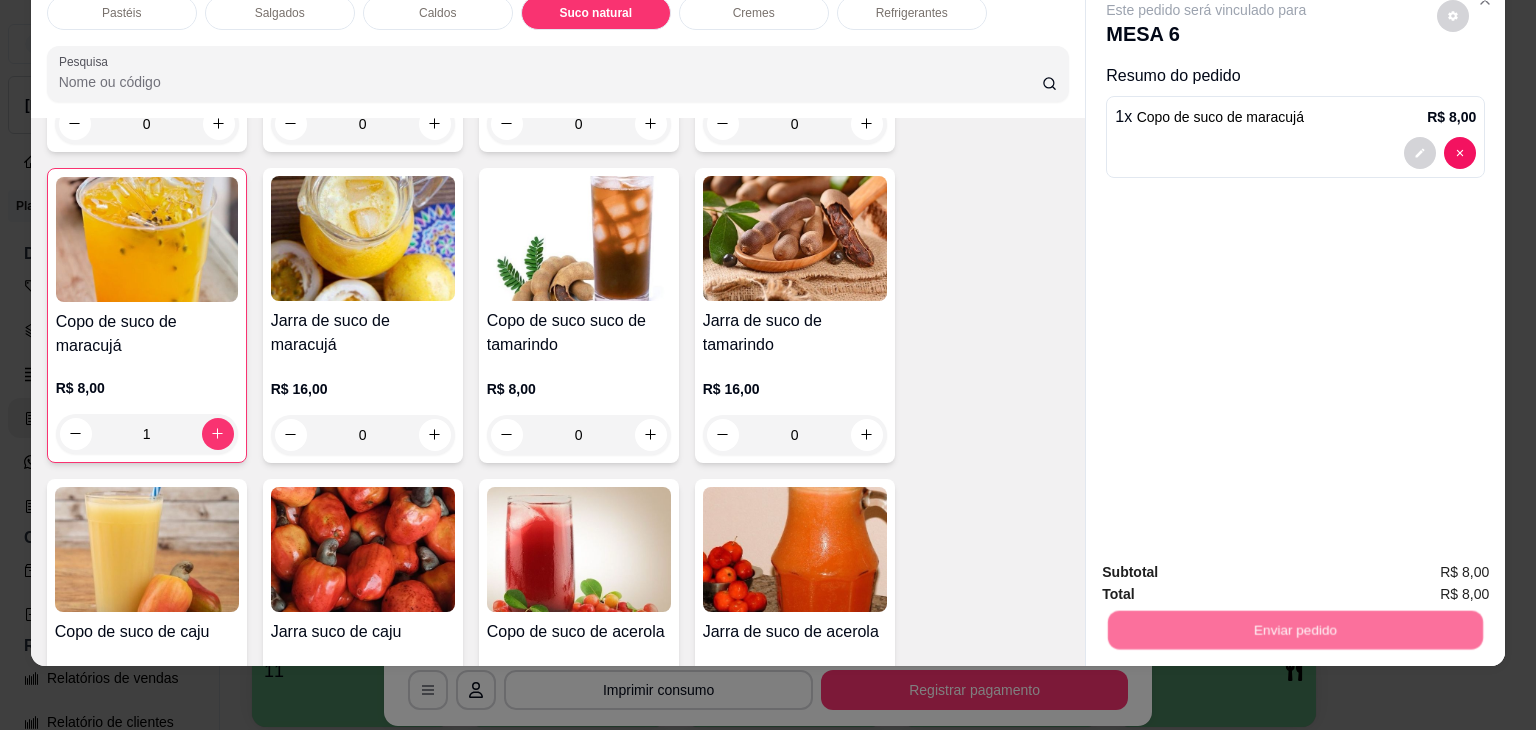 click on "Não registrar e enviar pedido" at bounding box center (1229, 565) 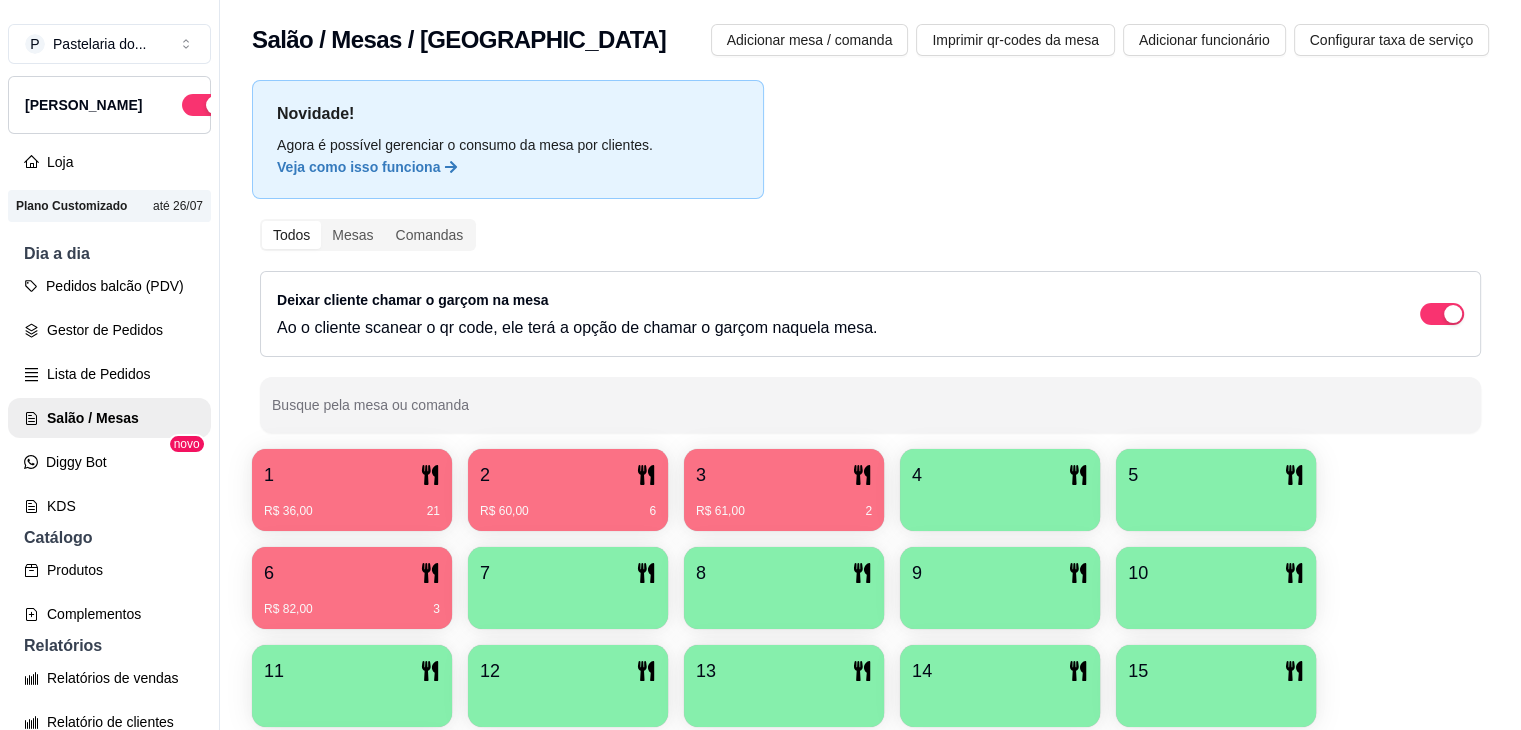 type 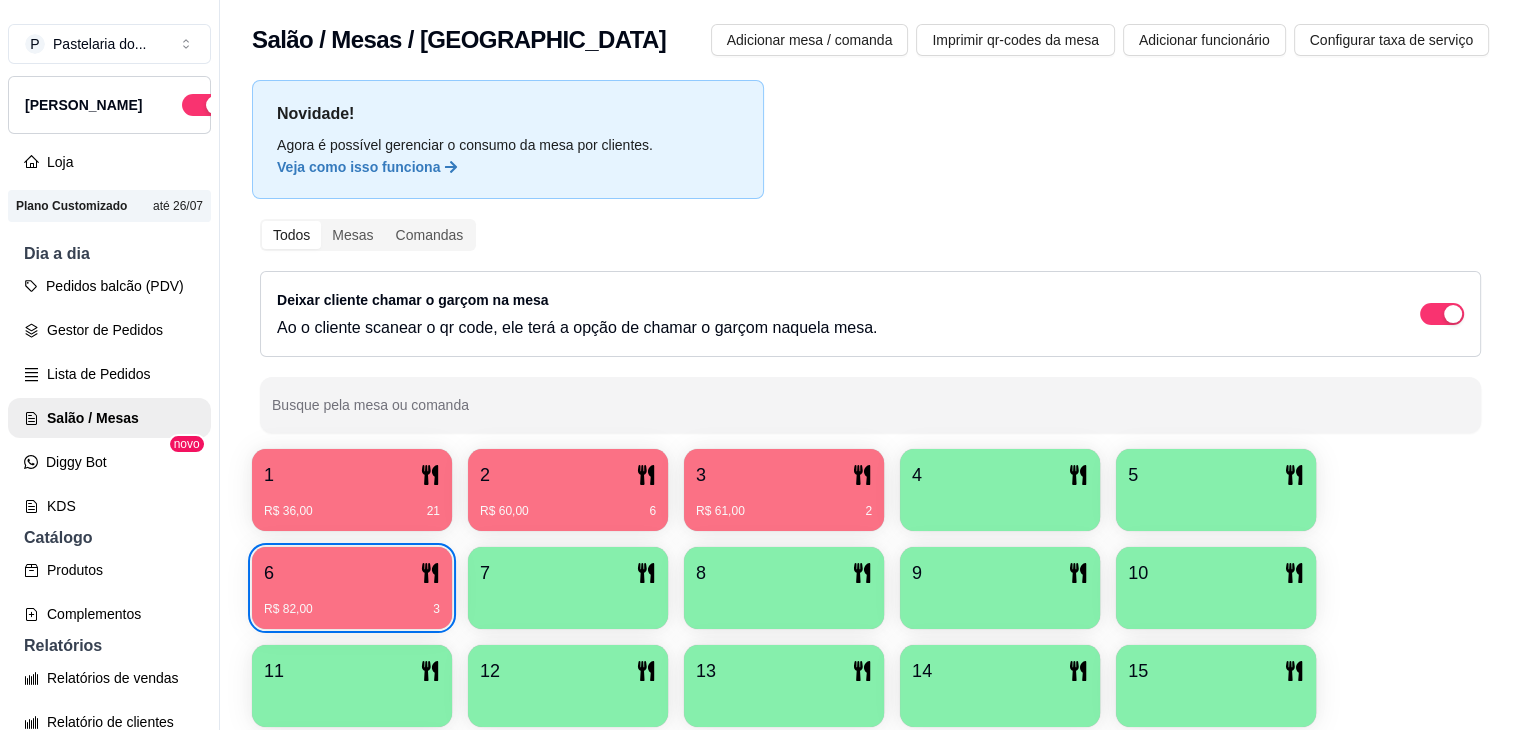 click on "2 R$ 60,00 6" at bounding box center [568, 490] 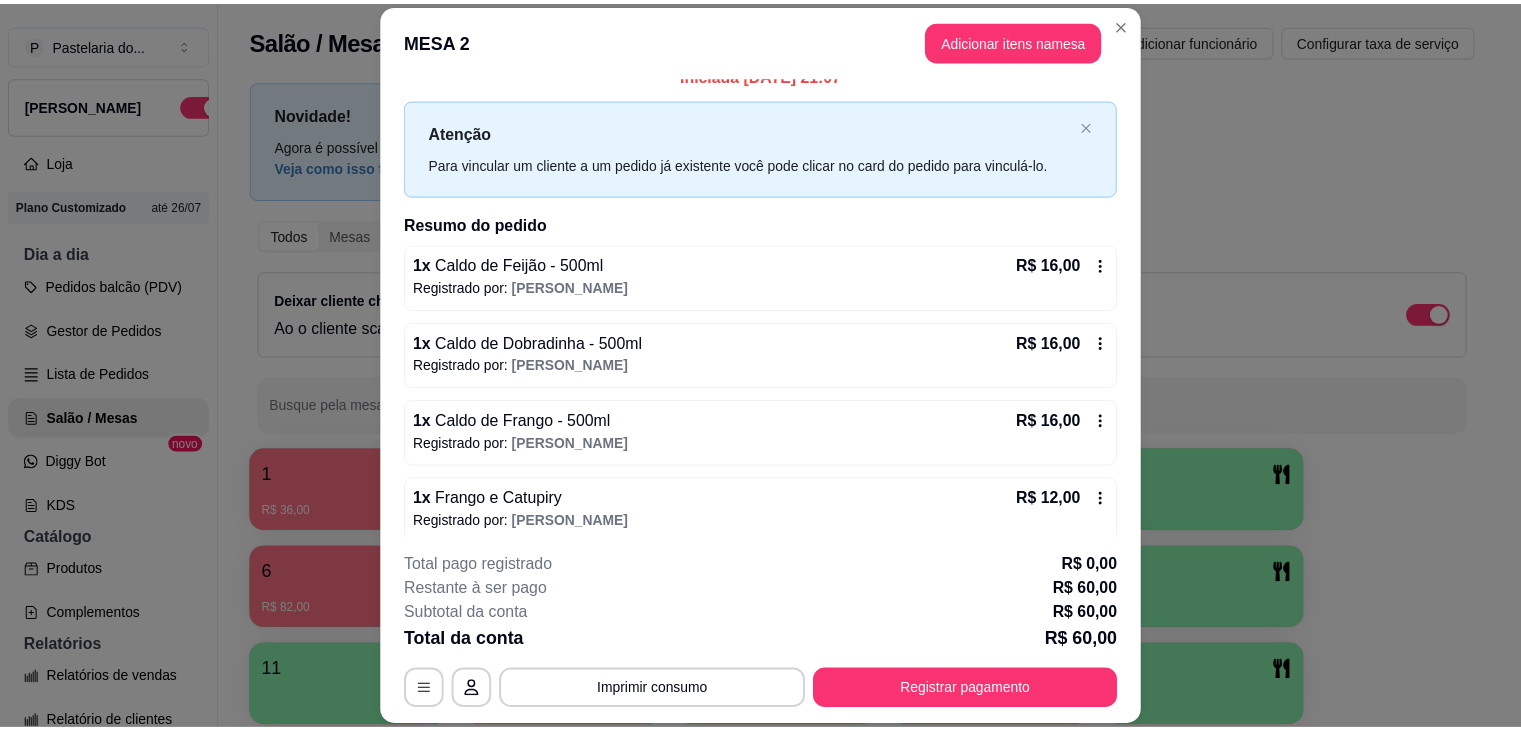 scroll, scrollTop: 32, scrollLeft: 0, axis: vertical 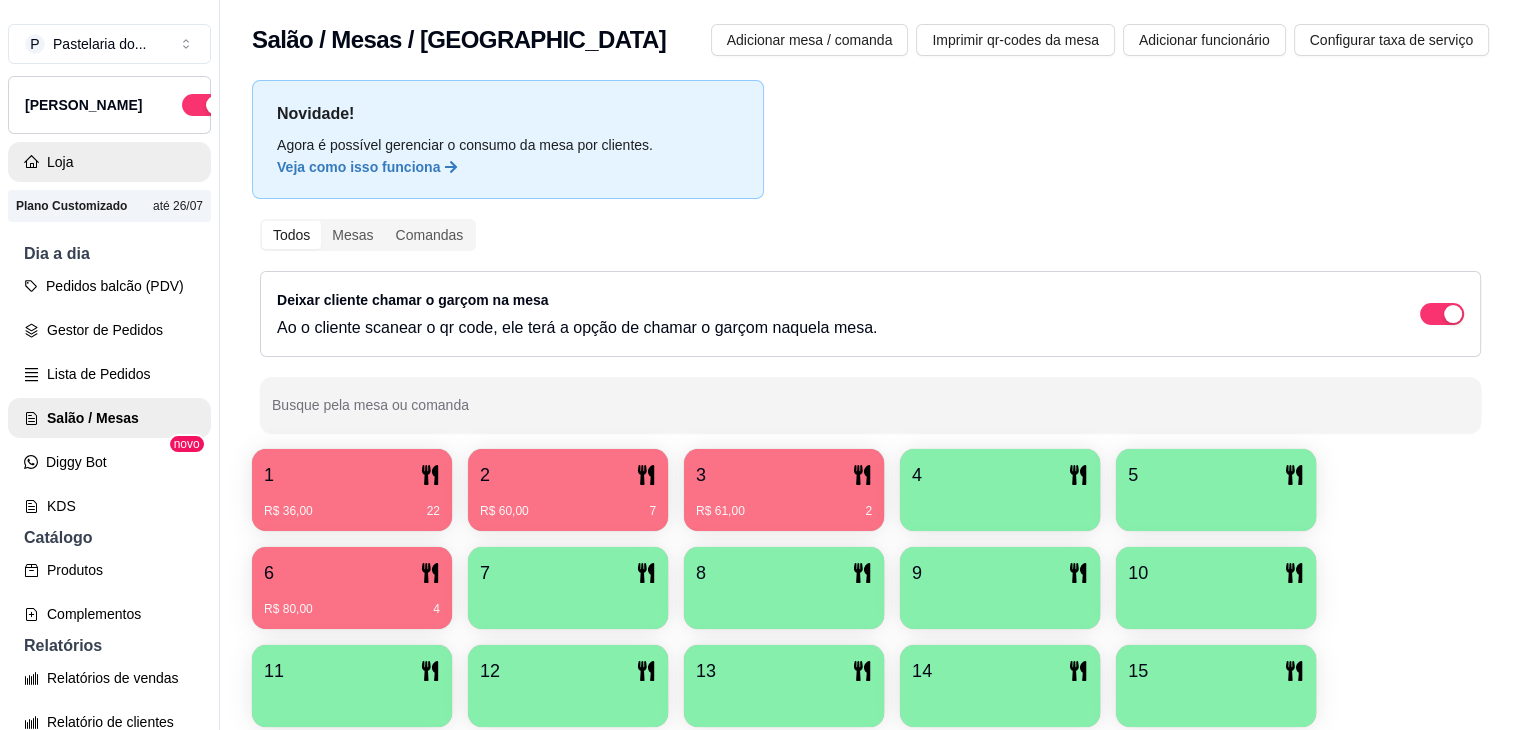 click on "Loja" at bounding box center [109, 162] 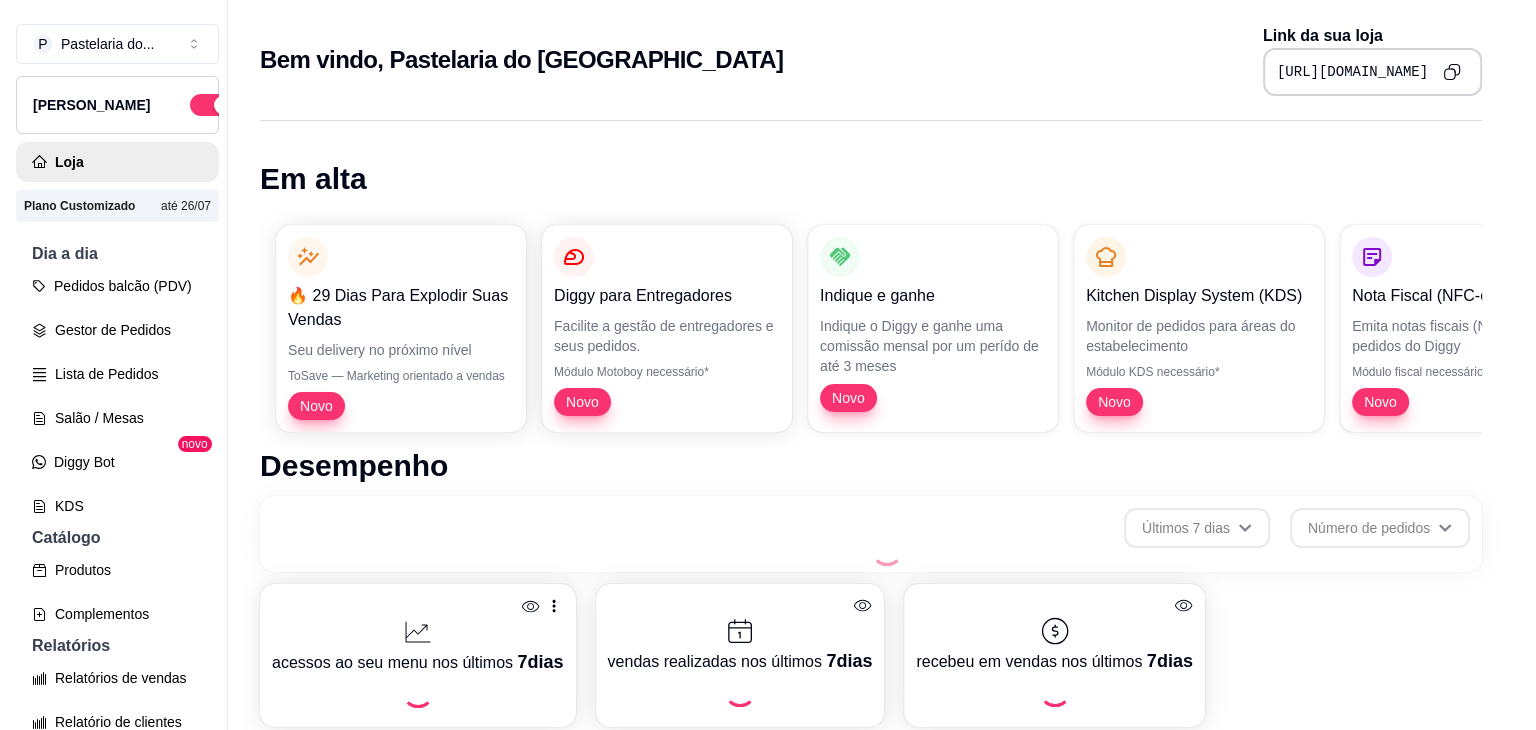 scroll, scrollTop: 32, scrollLeft: 0, axis: vertical 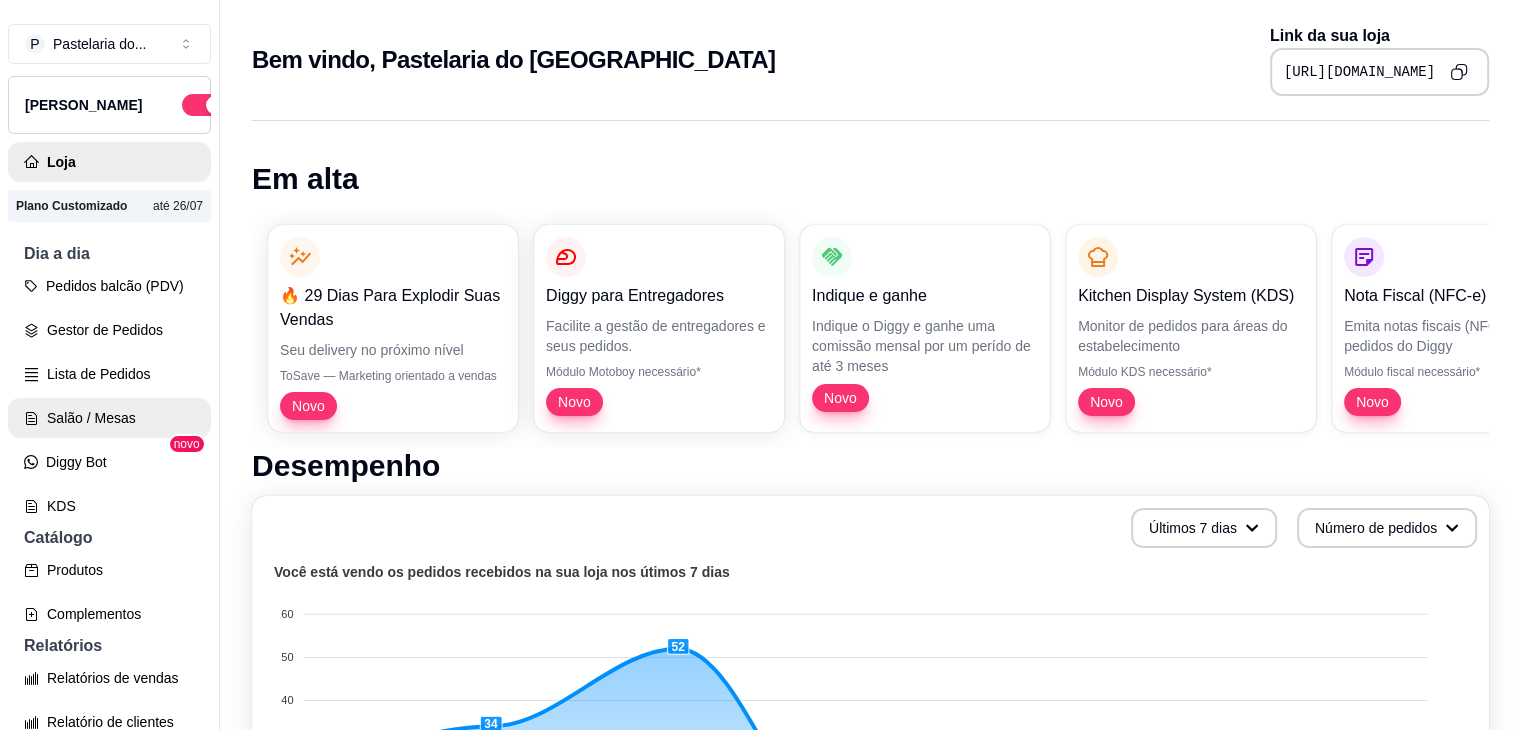 click on "Salão / Mesas" at bounding box center [109, 418] 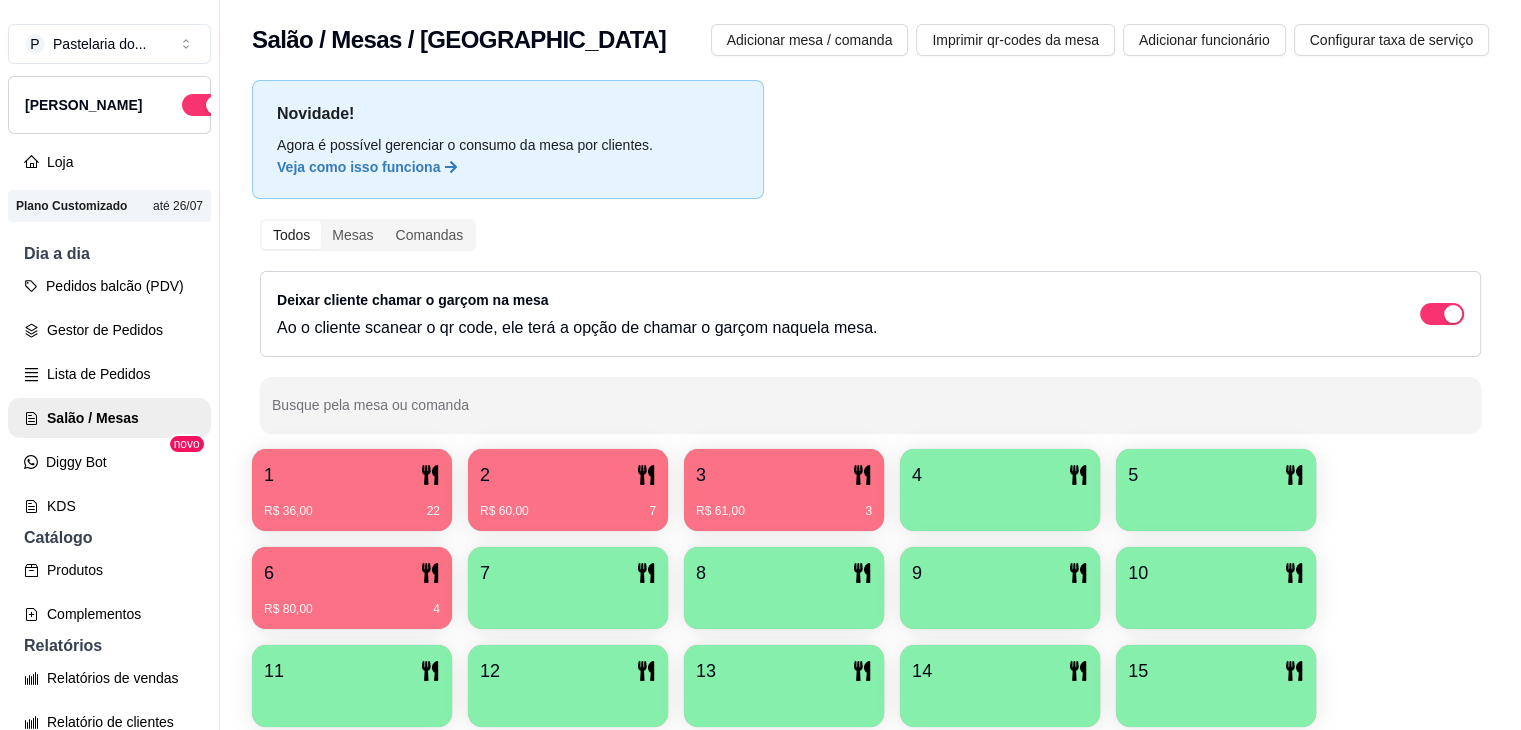 click on "1 R$ 36,00 22" at bounding box center [352, 490] 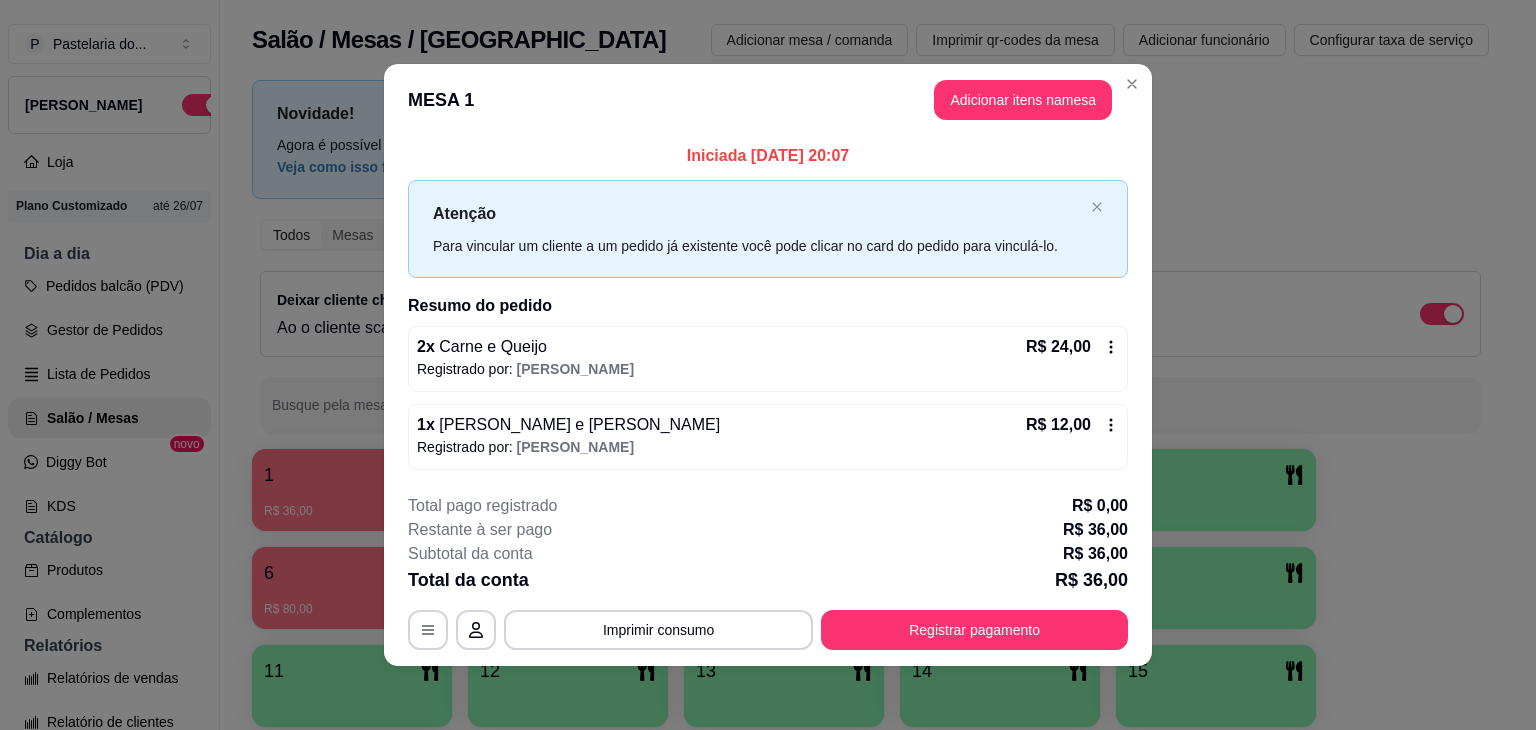 click on "MESA 1 Adicionar itens na  mesa" at bounding box center [768, 100] 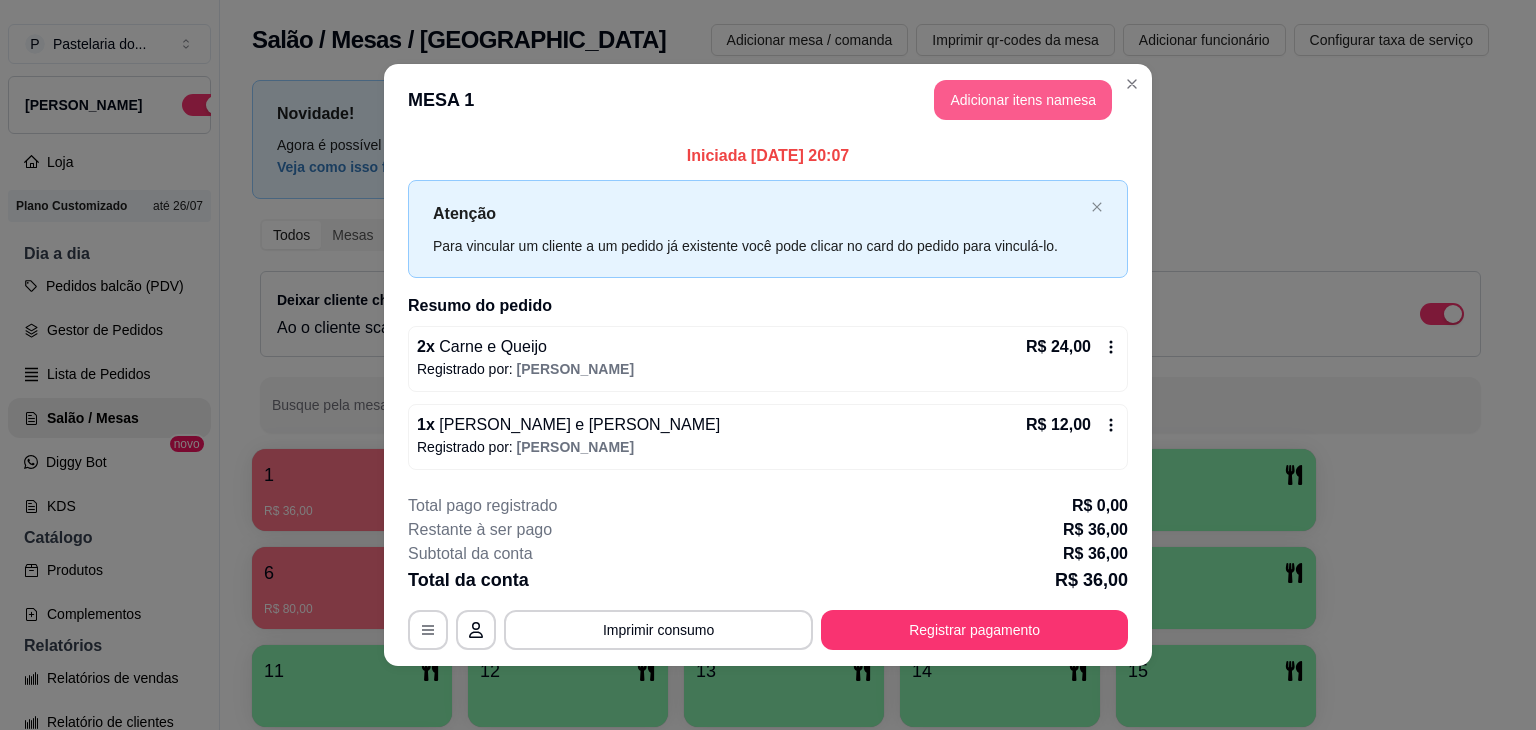 click on "Adicionar itens na  mesa" at bounding box center (1023, 100) 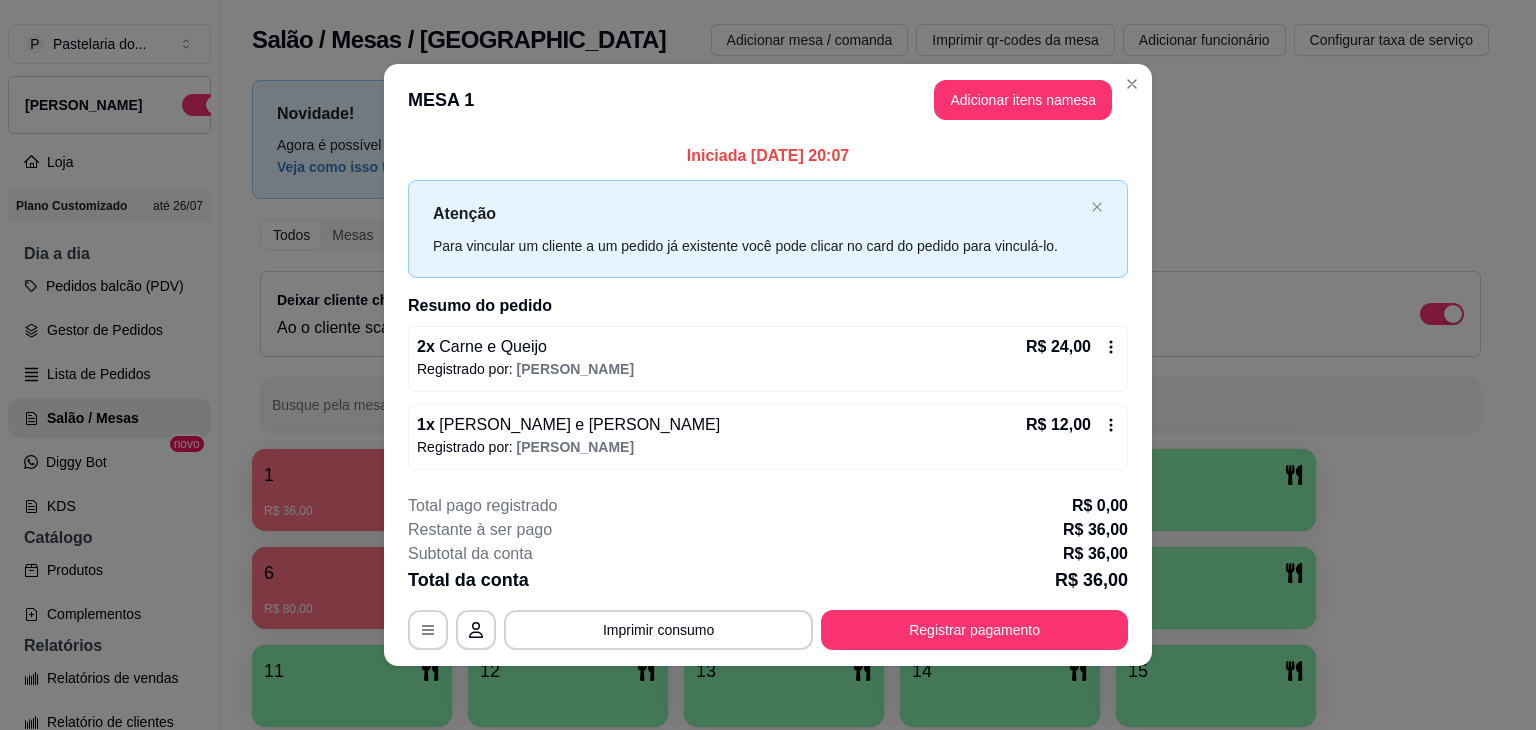 click on "Refrigerantes" at bounding box center (912, 55) 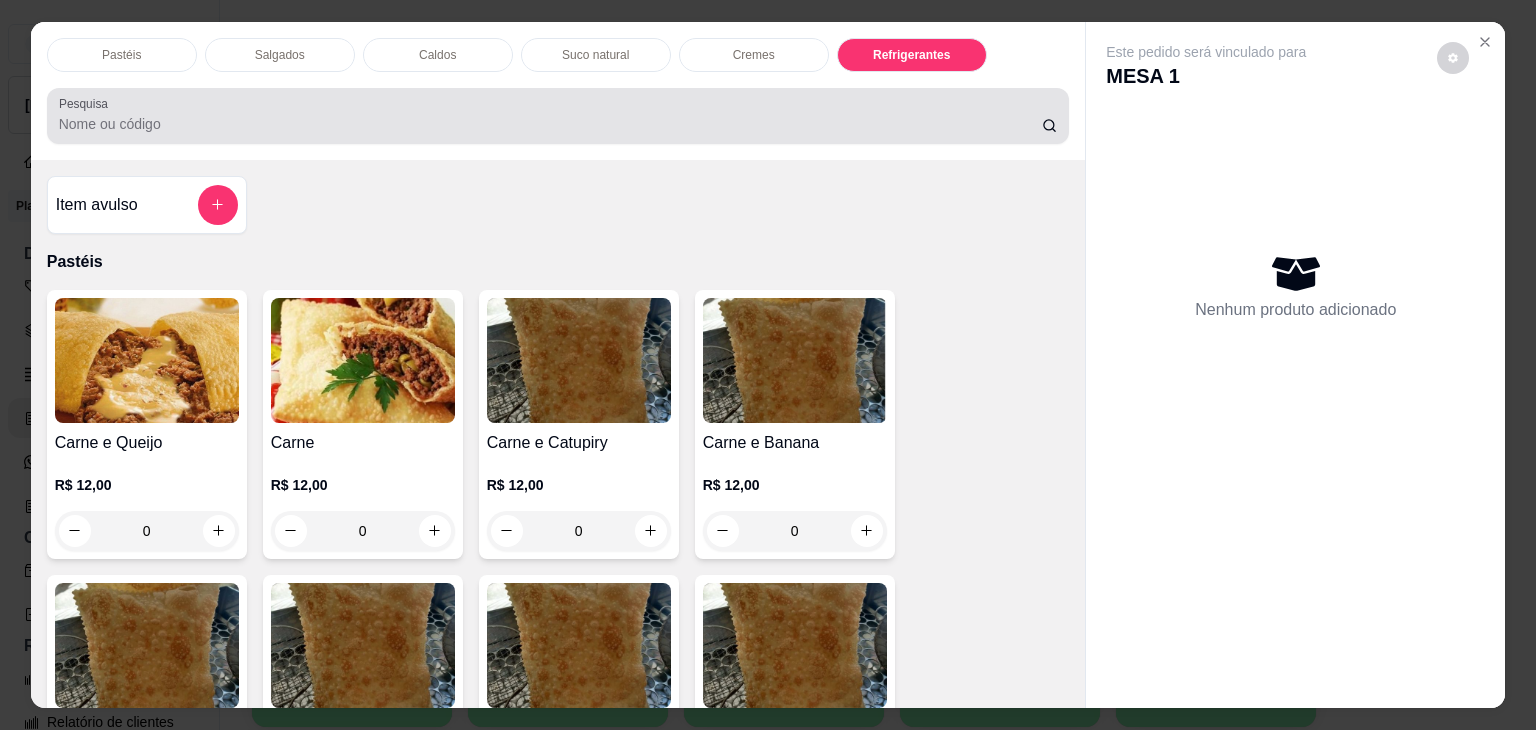 scroll, scrollTop: 5230, scrollLeft: 0, axis: vertical 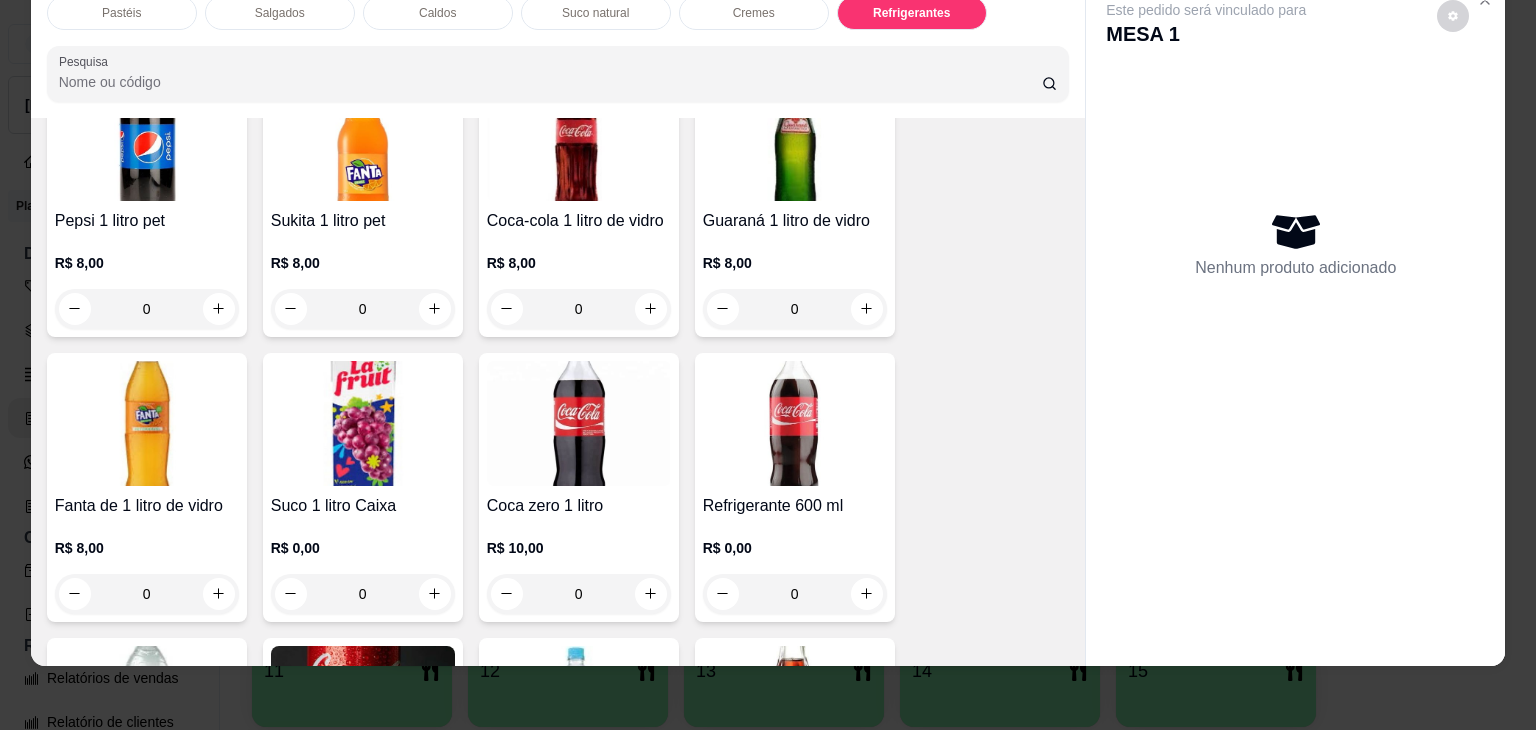 click at bounding box center (795, 423) 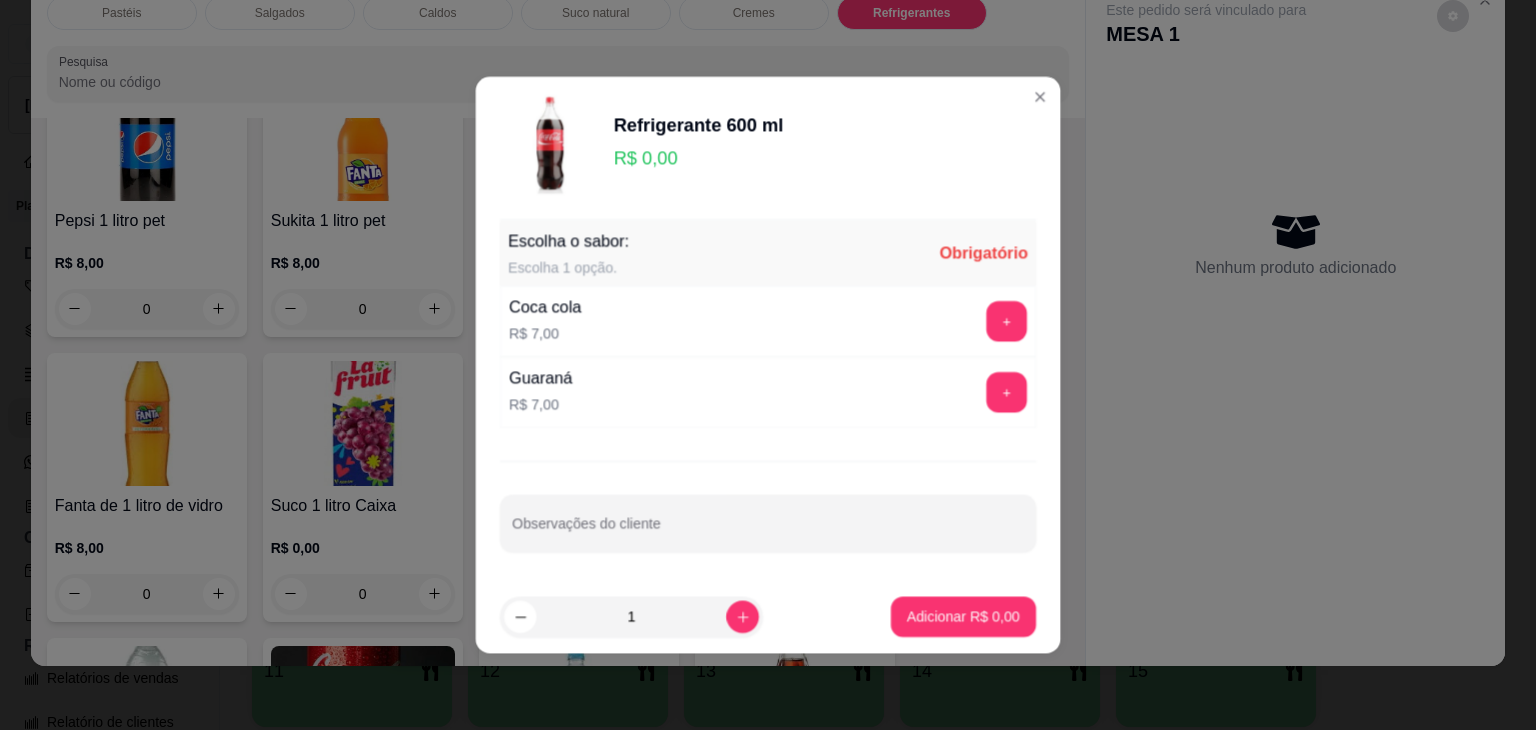 click on "Escolha o sabor: Escolha 1 opção. Obrigatório Coca cola  R$ 7,00 + Guaraná  R$ 7,00 + Observações do cliente" at bounding box center [768, 396] 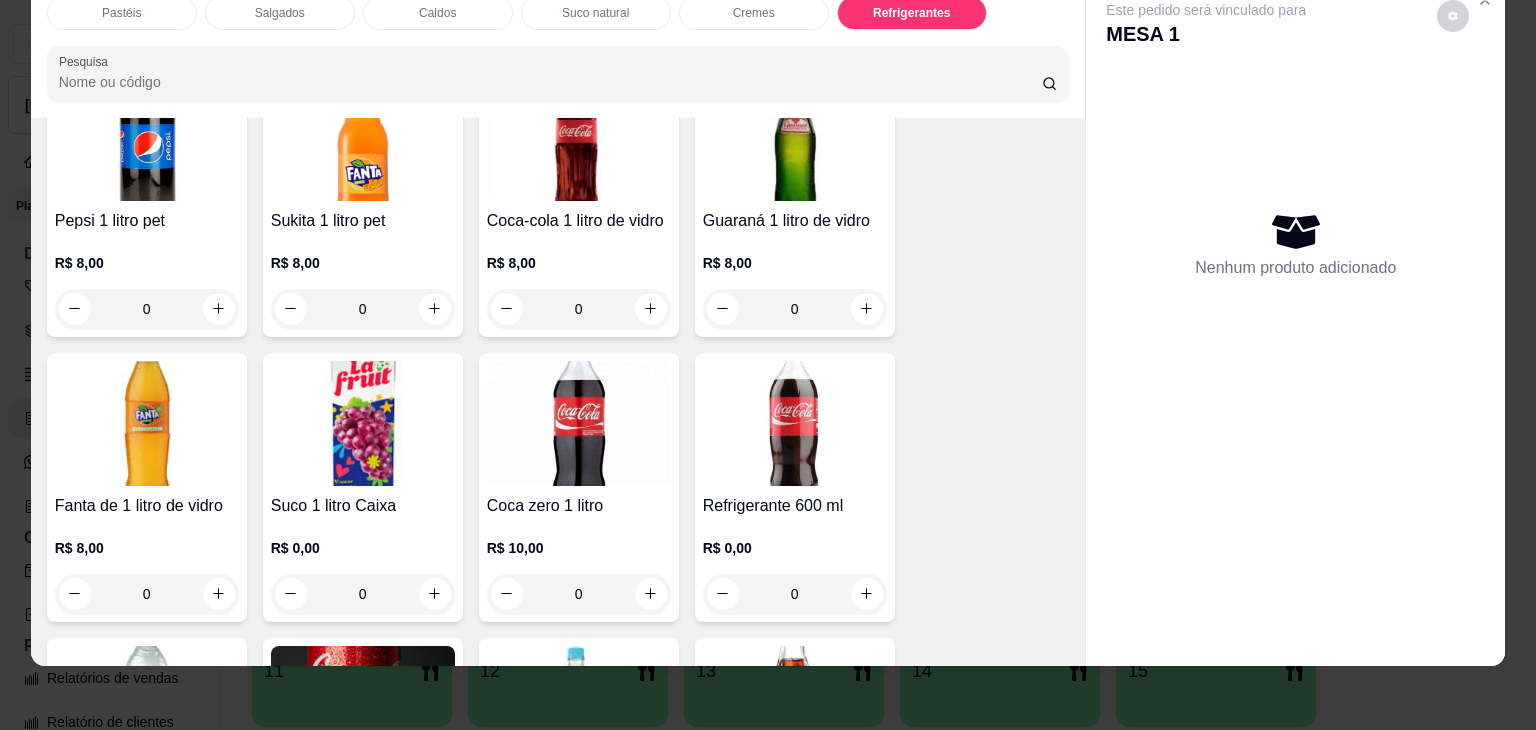 click at bounding box center [579, 423] 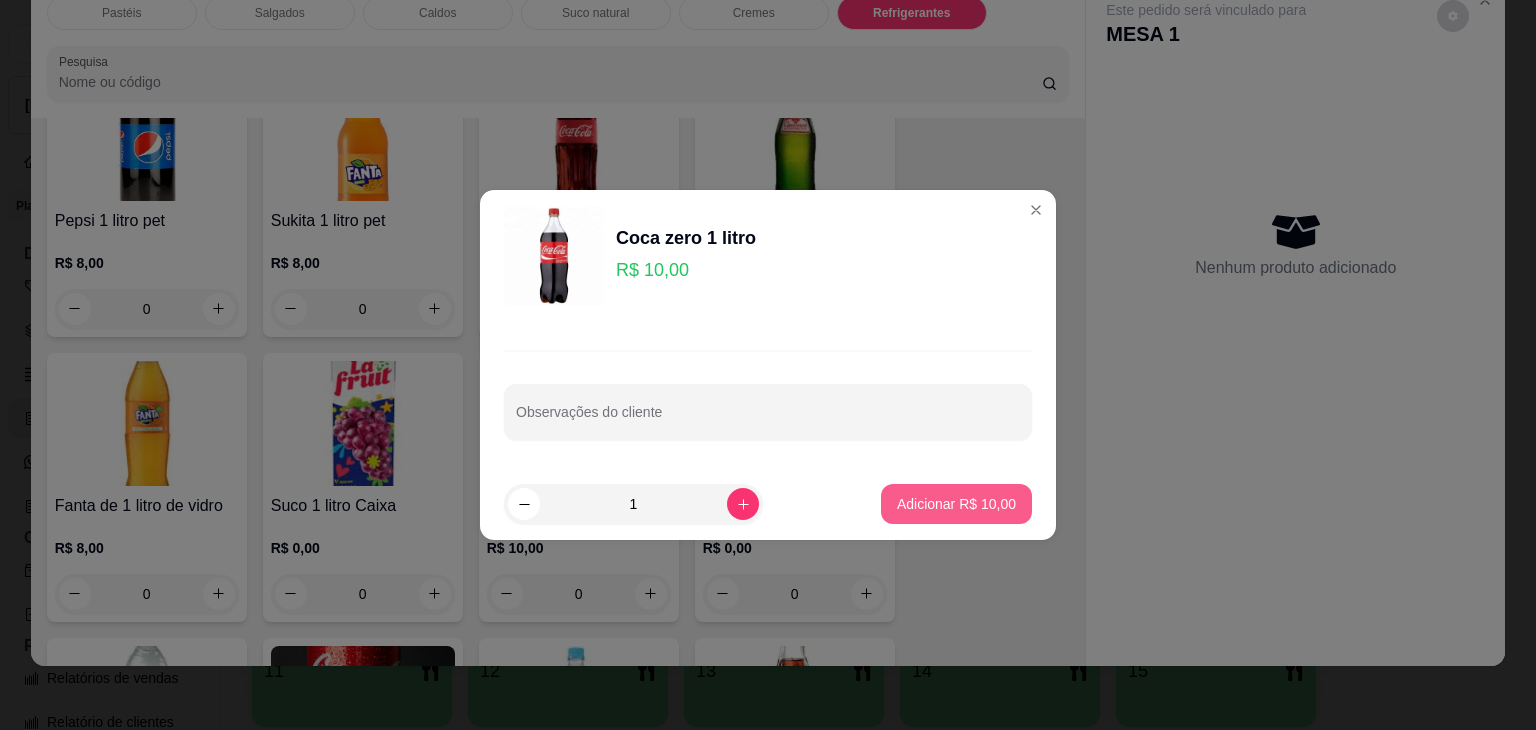 click on "Adicionar   R$ 10,00" at bounding box center (956, 504) 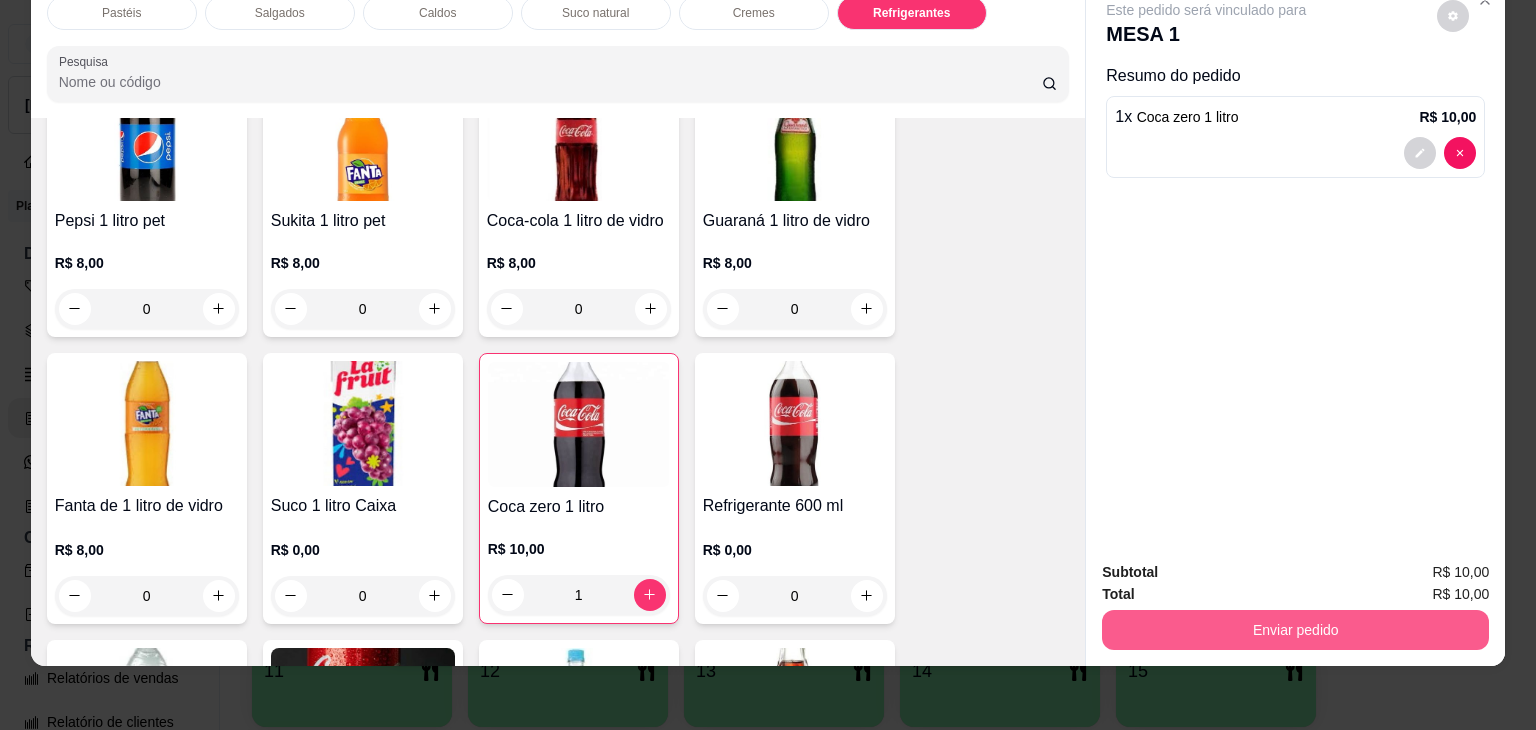 click on "Enviar pedido" at bounding box center [1295, 630] 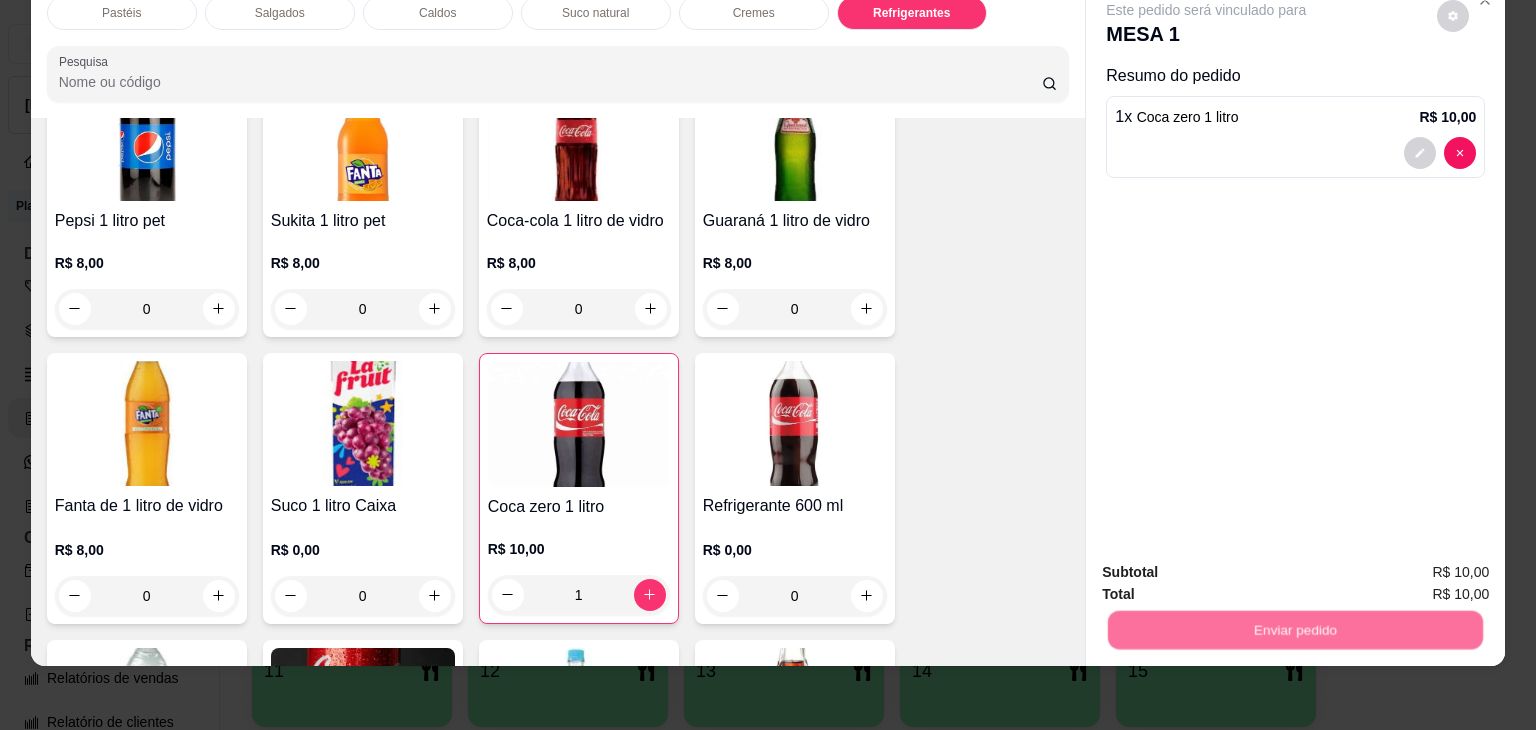 click on "Não registrar e enviar pedido" at bounding box center (1229, 564) 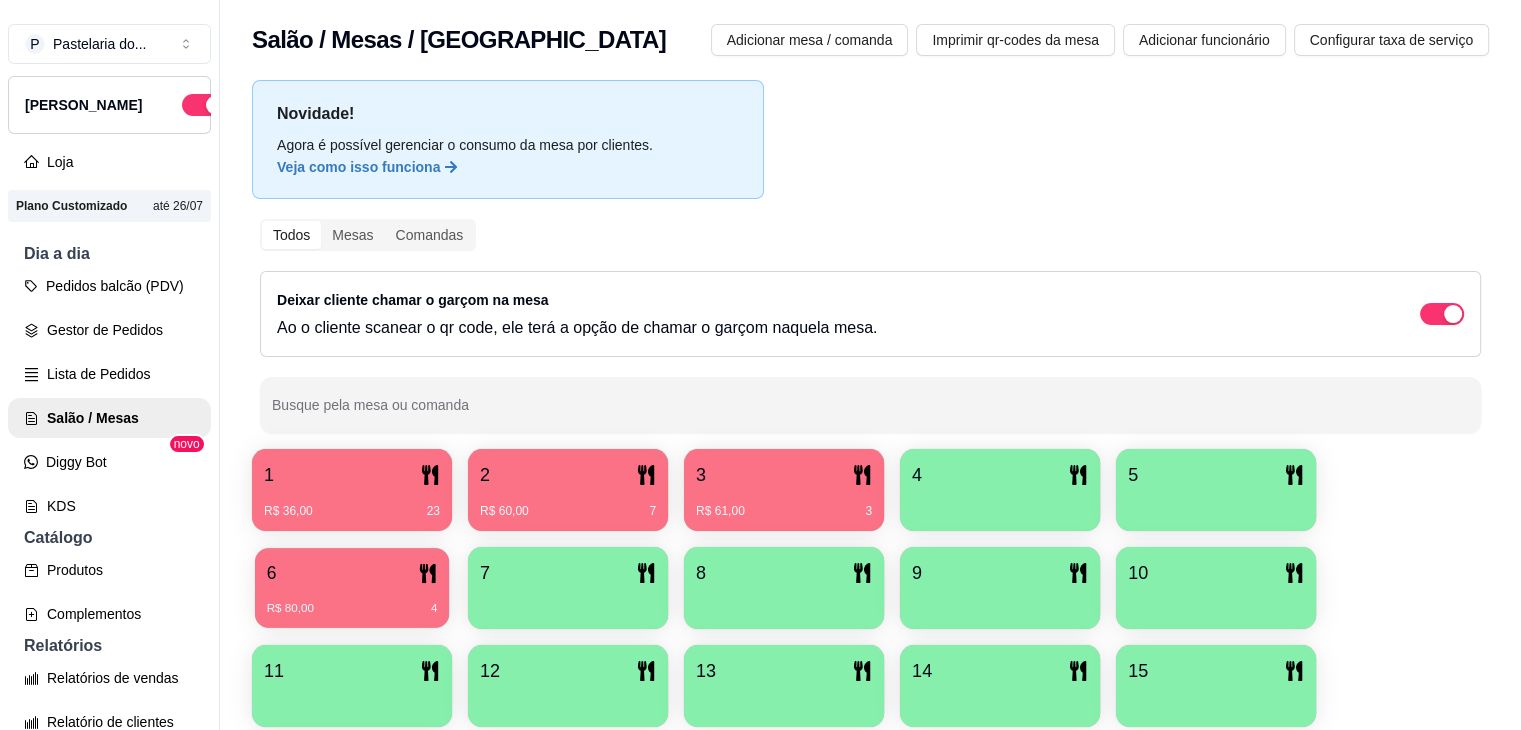 click on "6" at bounding box center [352, 573] 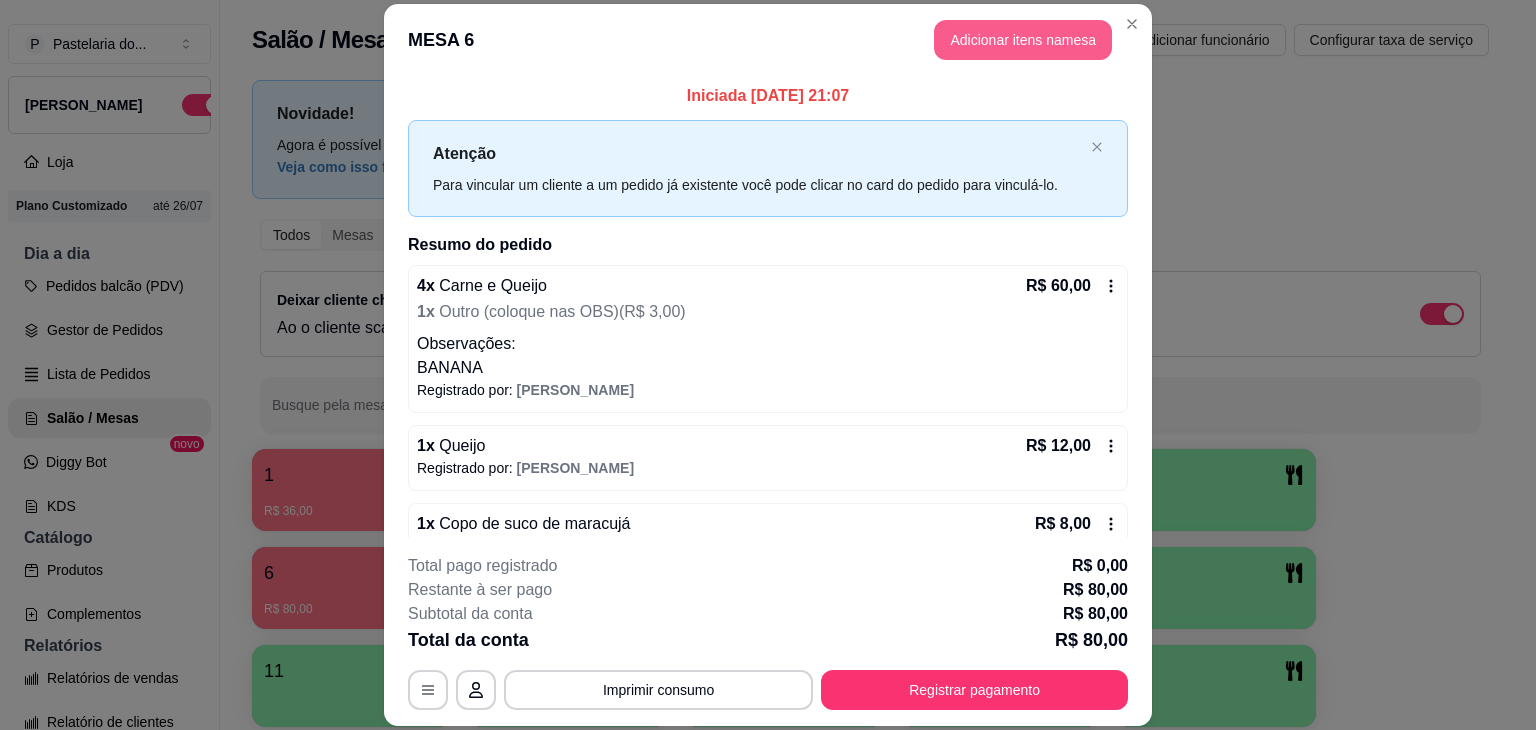 click on "Adicionar itens na  mesa" at bounding box center [1023, 40] 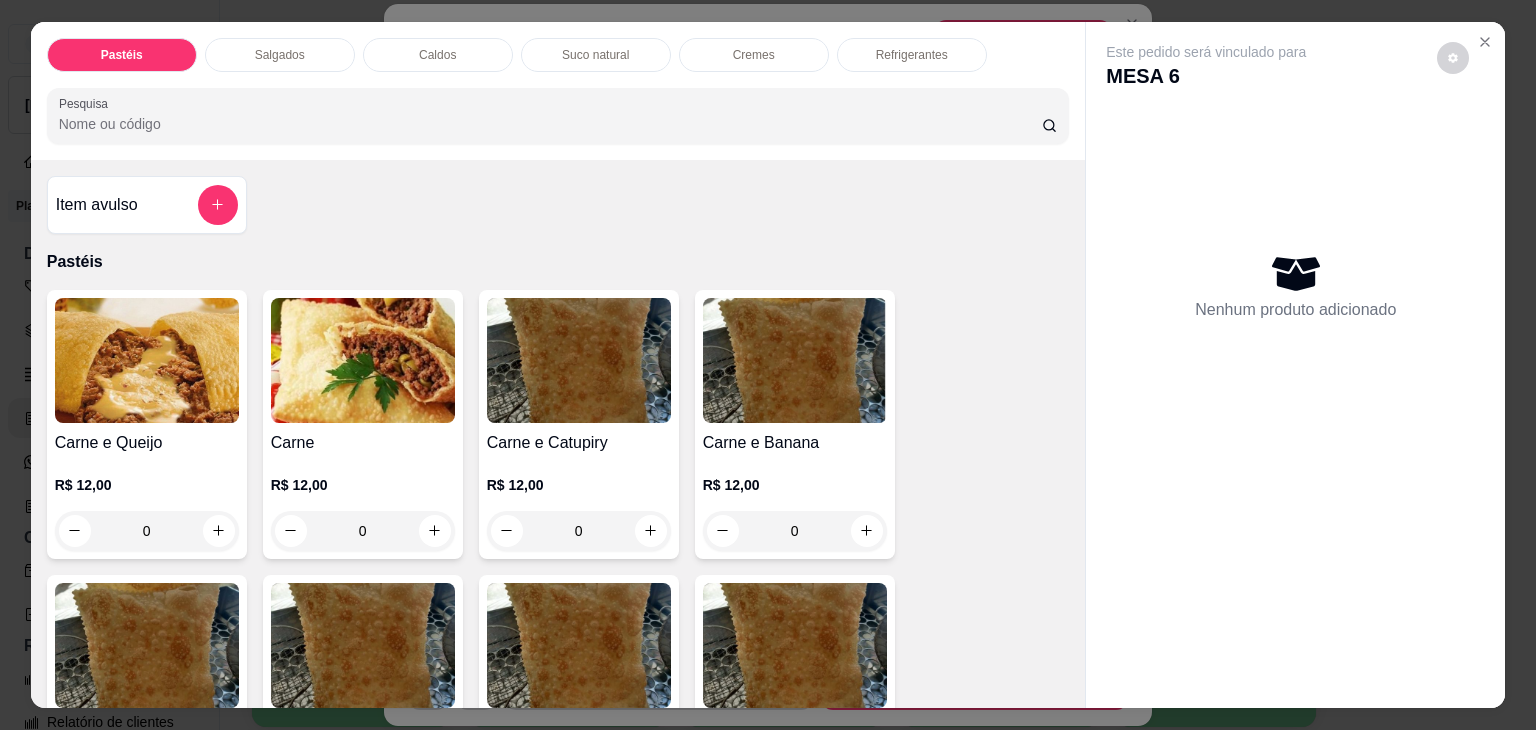 click at bounding box center [558, 116] 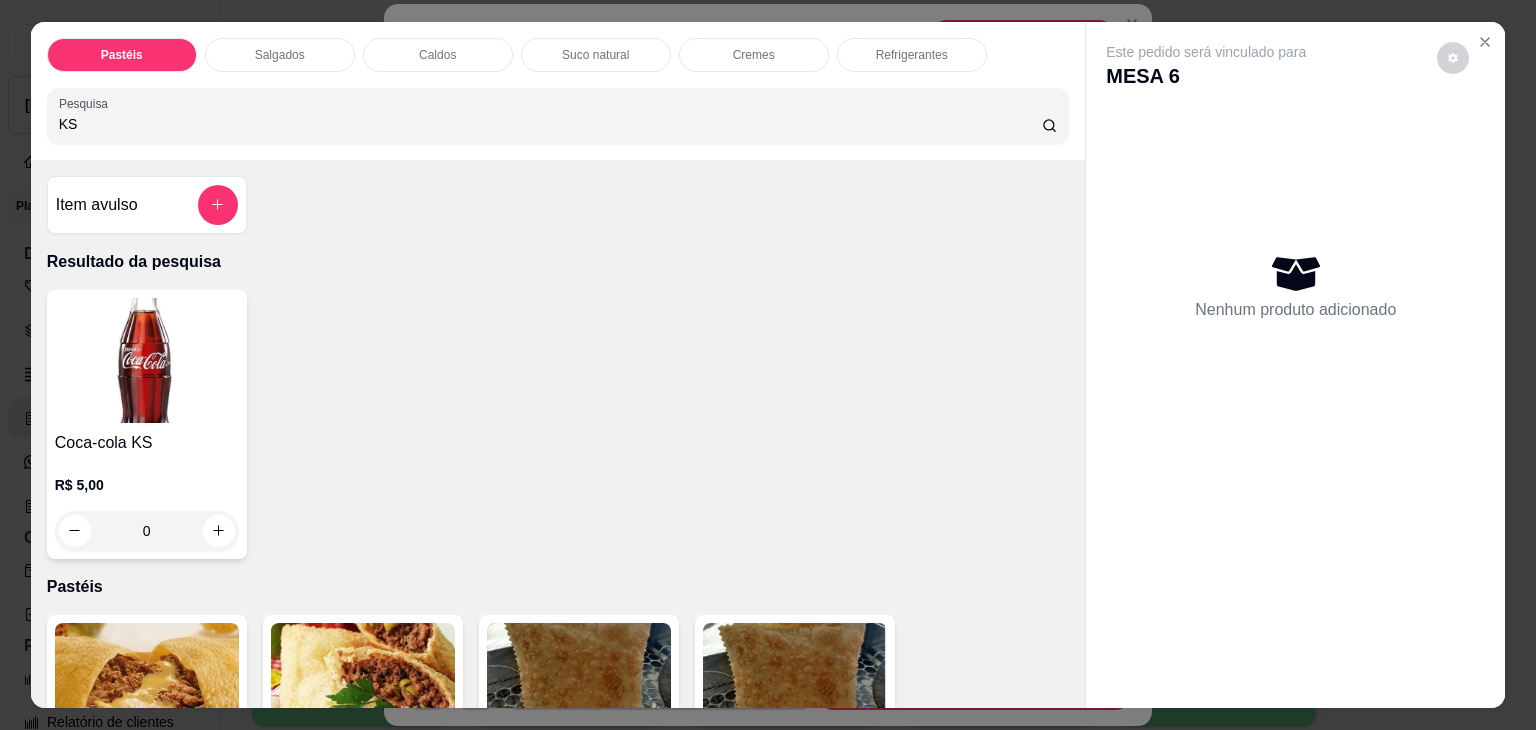 type on "KS" 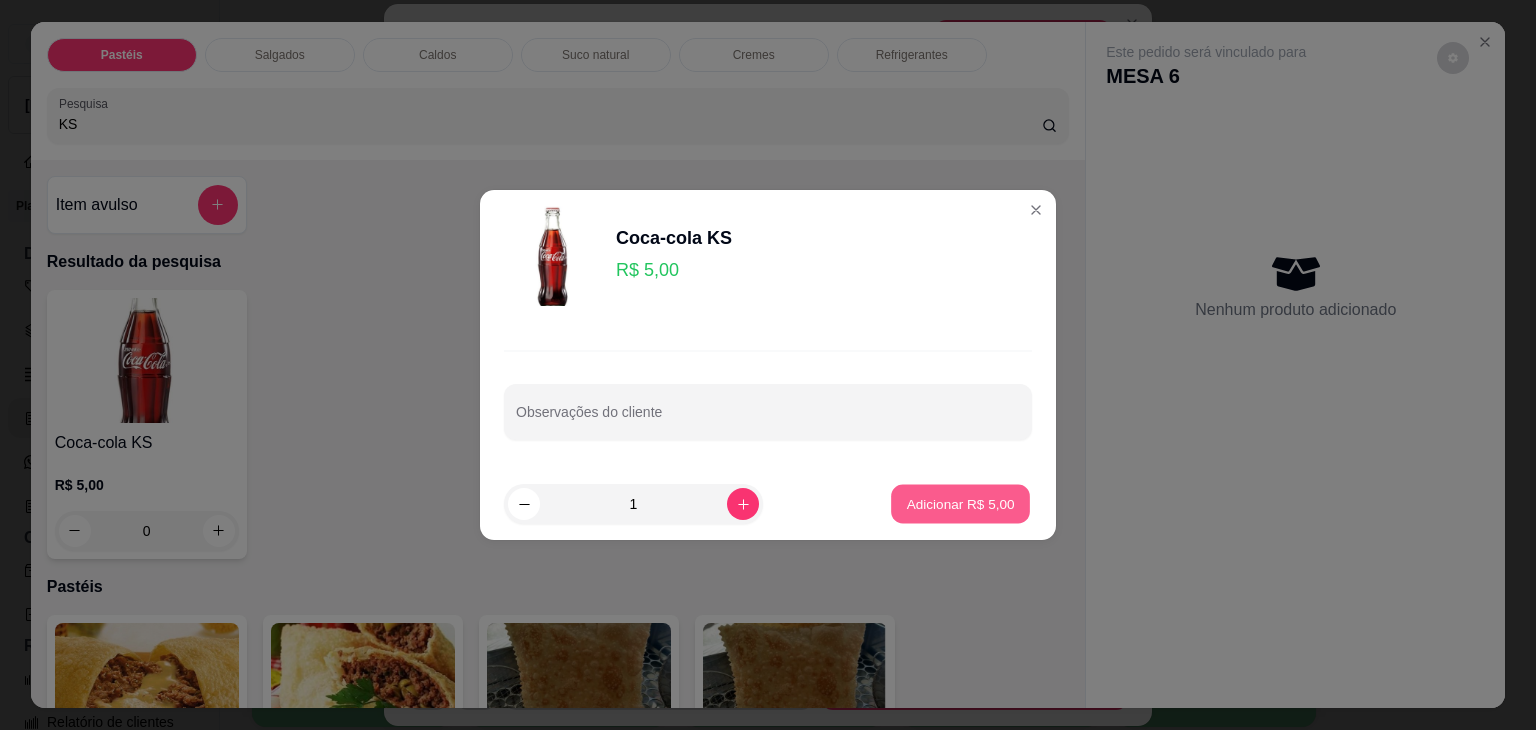 click on "Adicionar   R$ 5,00" at bounding box center (960, 504) 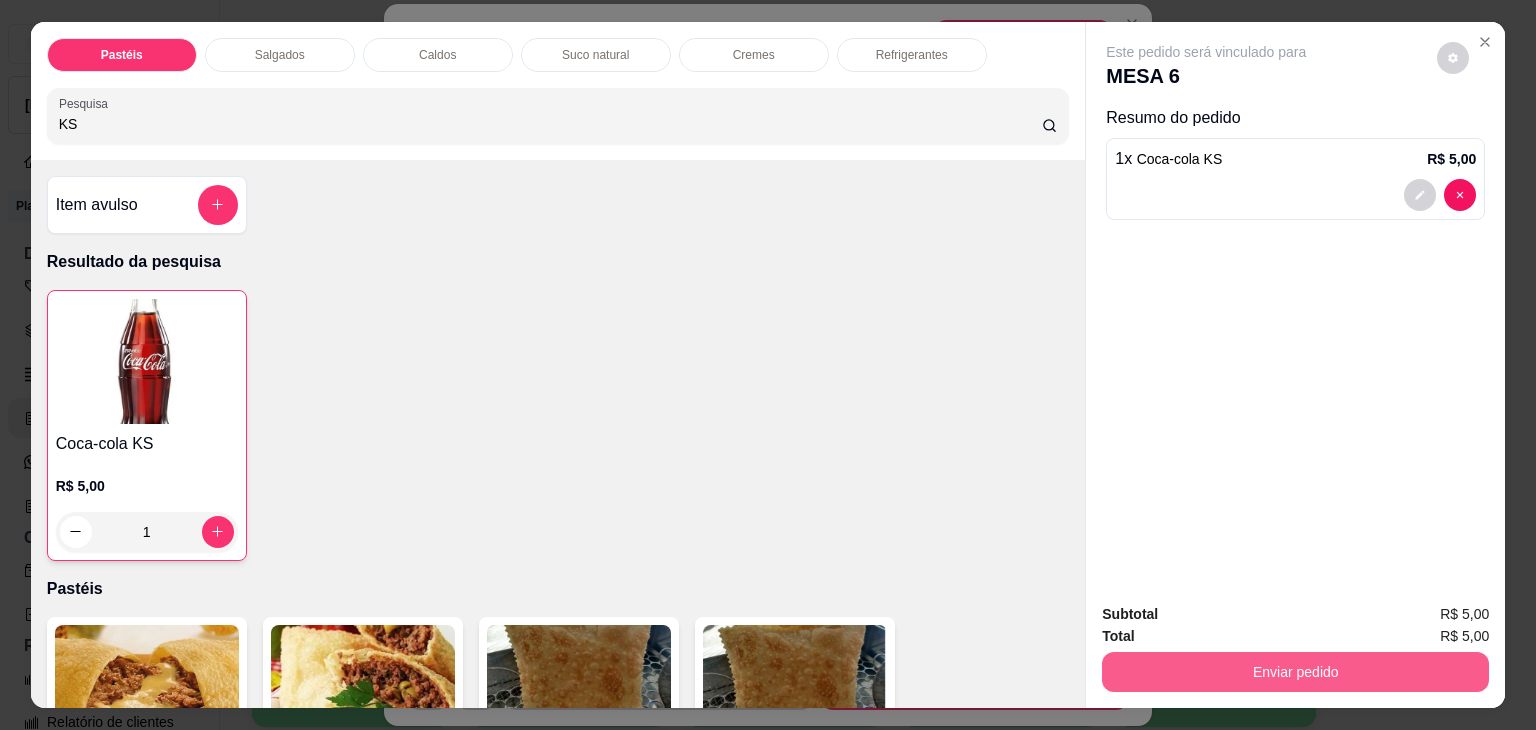 click on "Enviar pedido" at bounding box center [1295, 672] 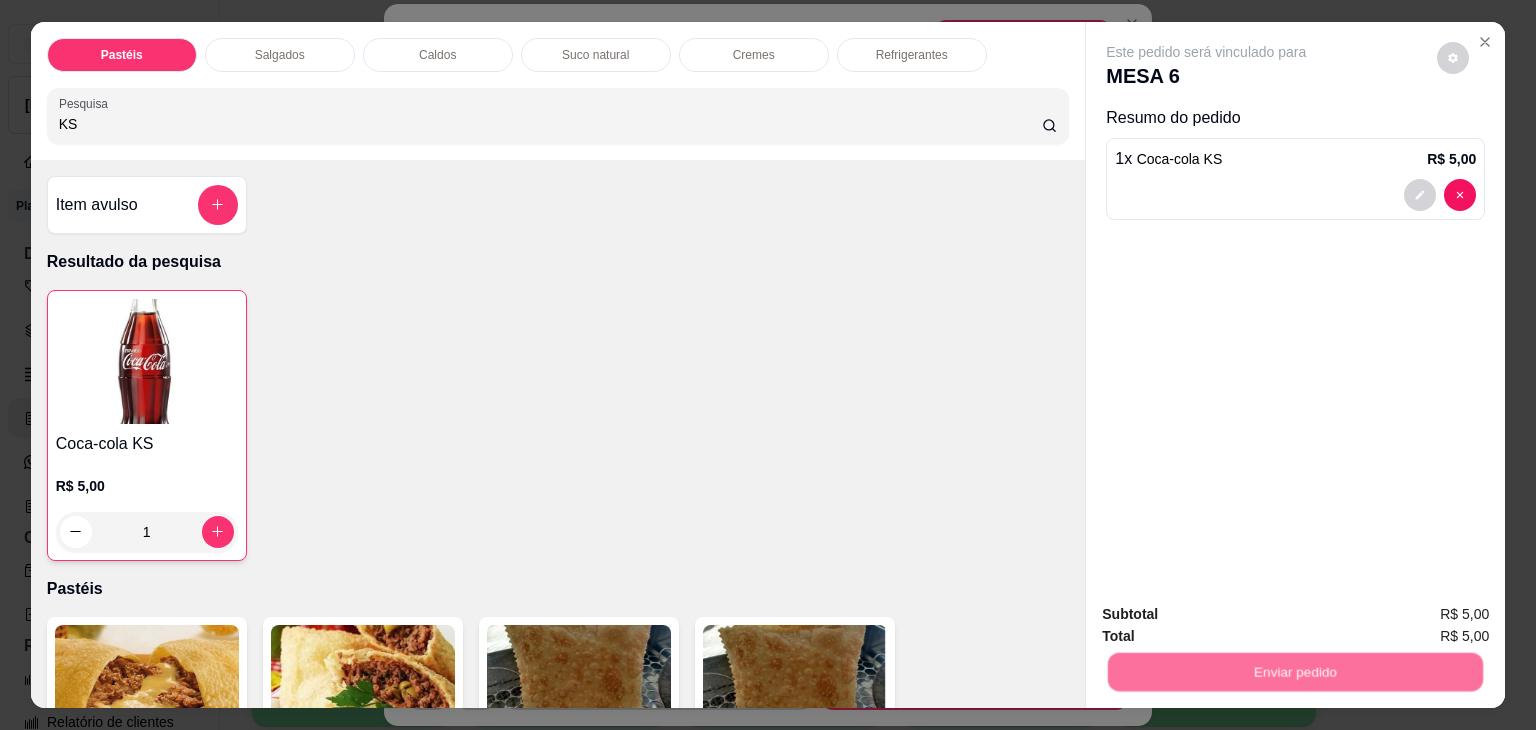 click on "Não registrar e enviar pedido" at bounding box center [1229, 614] 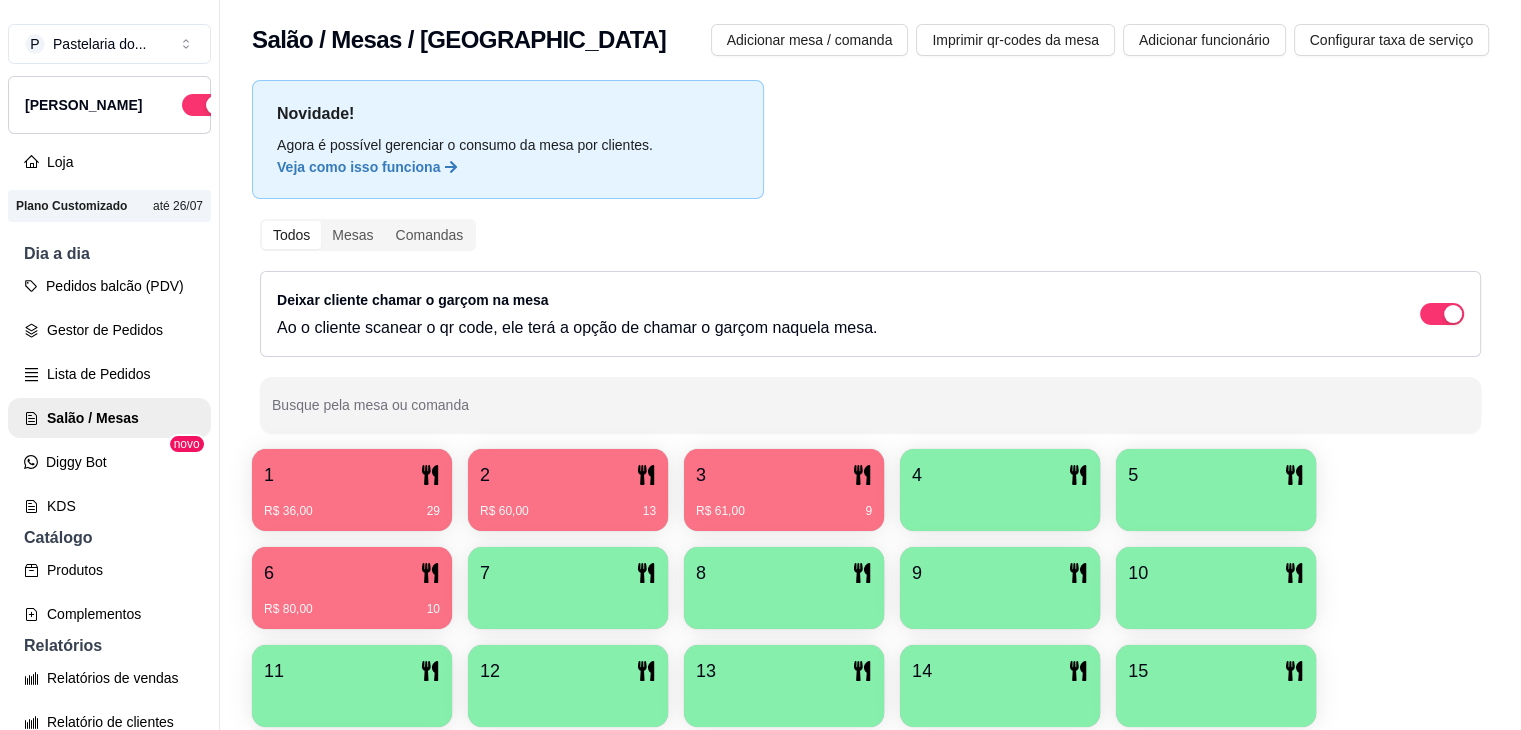 click on "2" at bounding box center (568, 475) 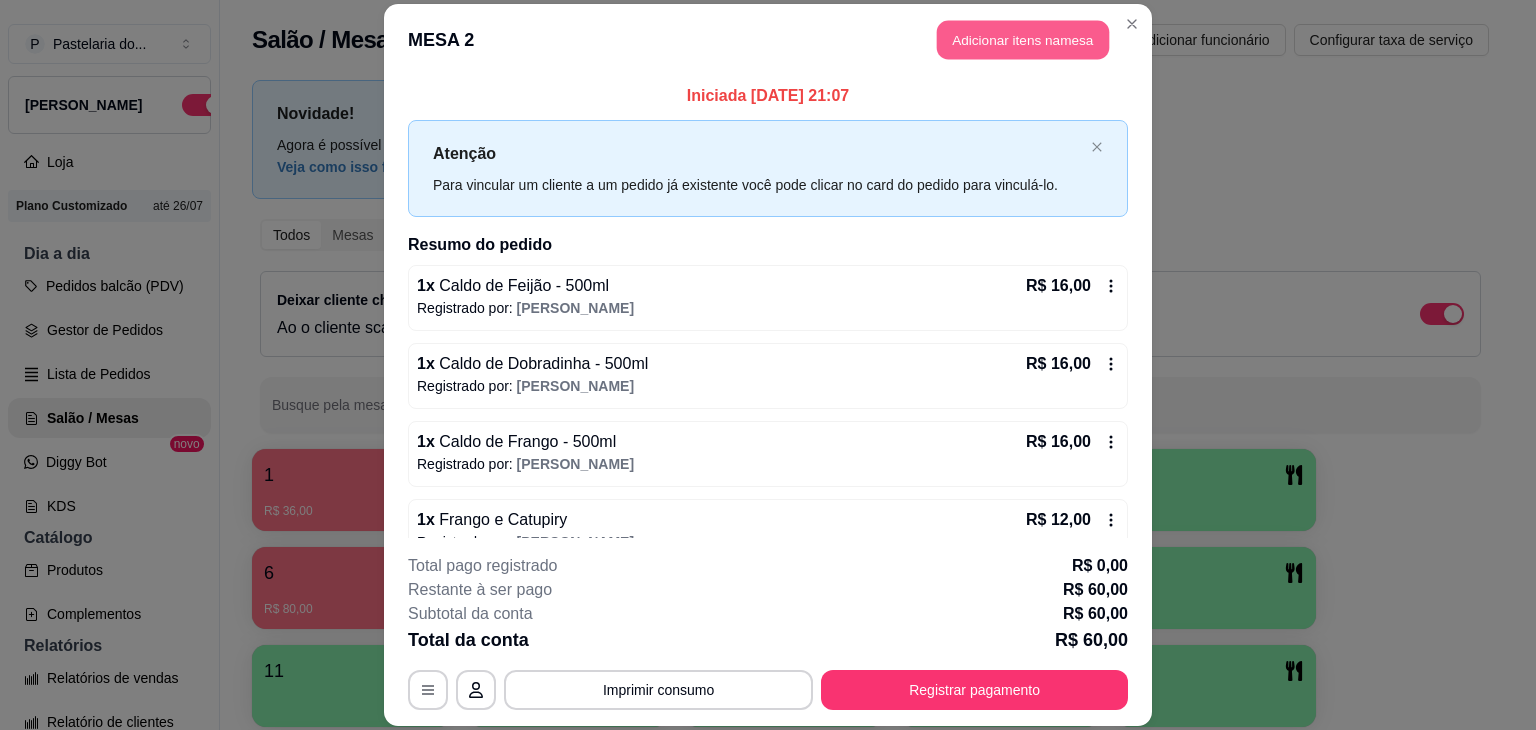 click on "Adicionar itens na  mesa" at bounding box center [1023, 39] 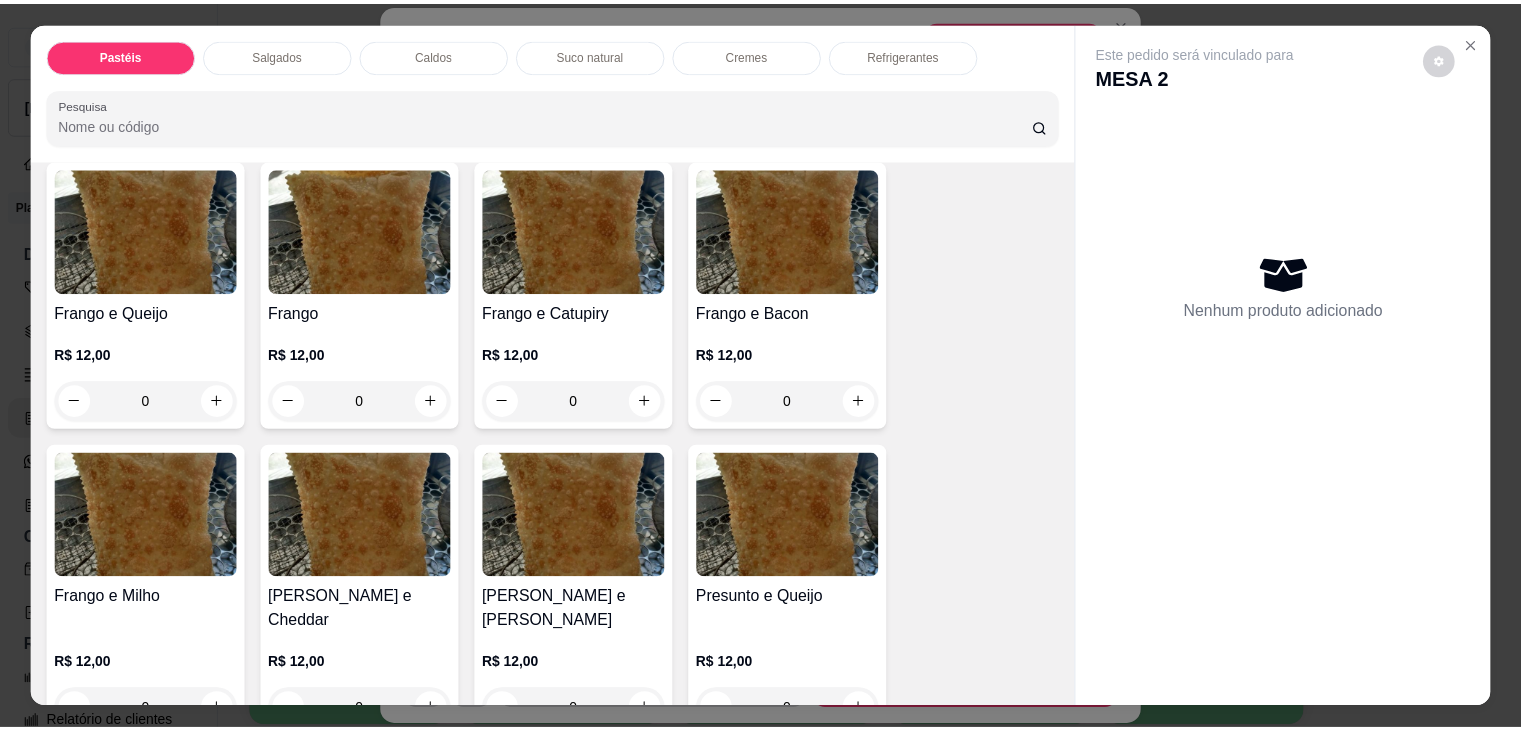 scroll, scrollTop: 900, scrollLeft: 0, axis: vertical 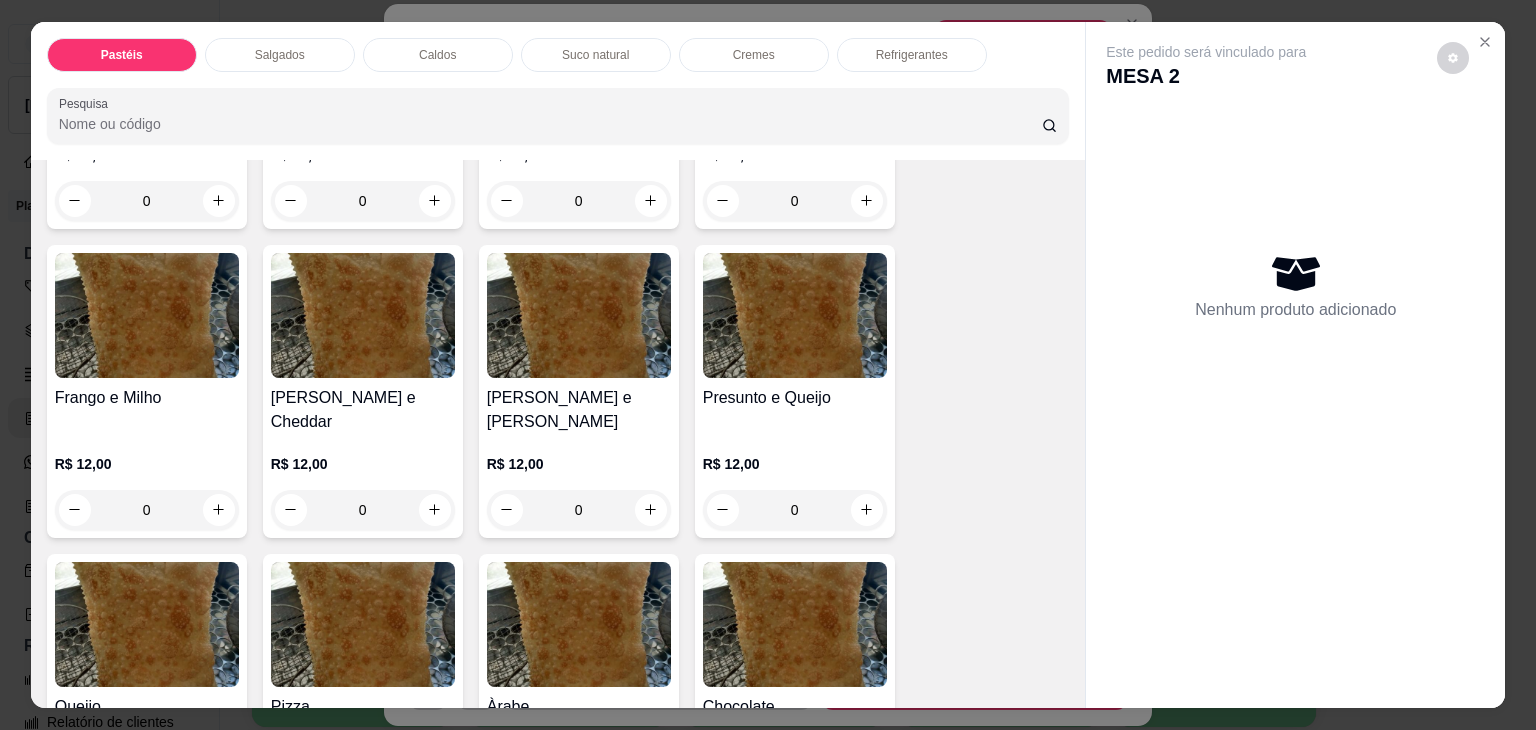click at bounding box center (363, 315) 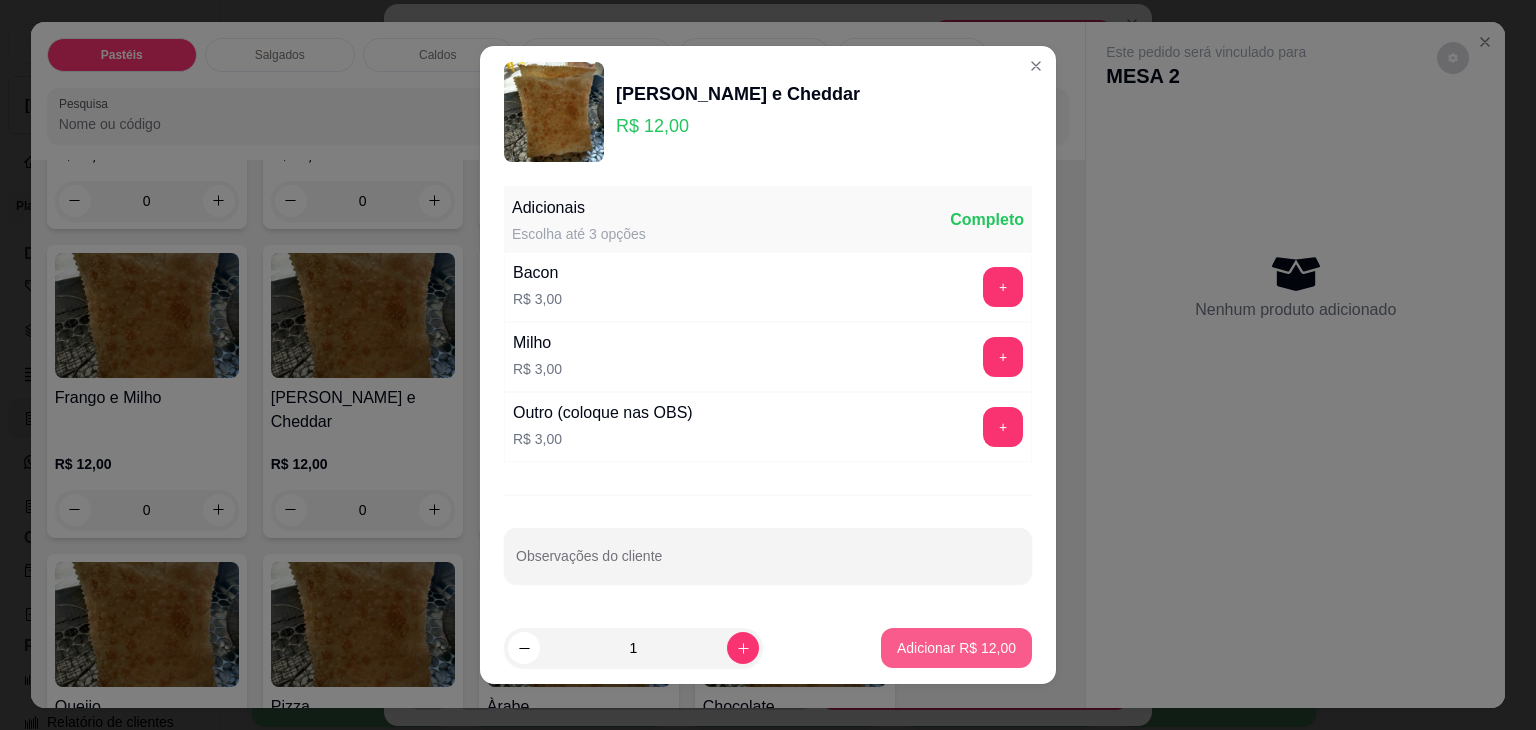 click on "Adicionar   R$ 12,00" at bounding box center [956, 648] 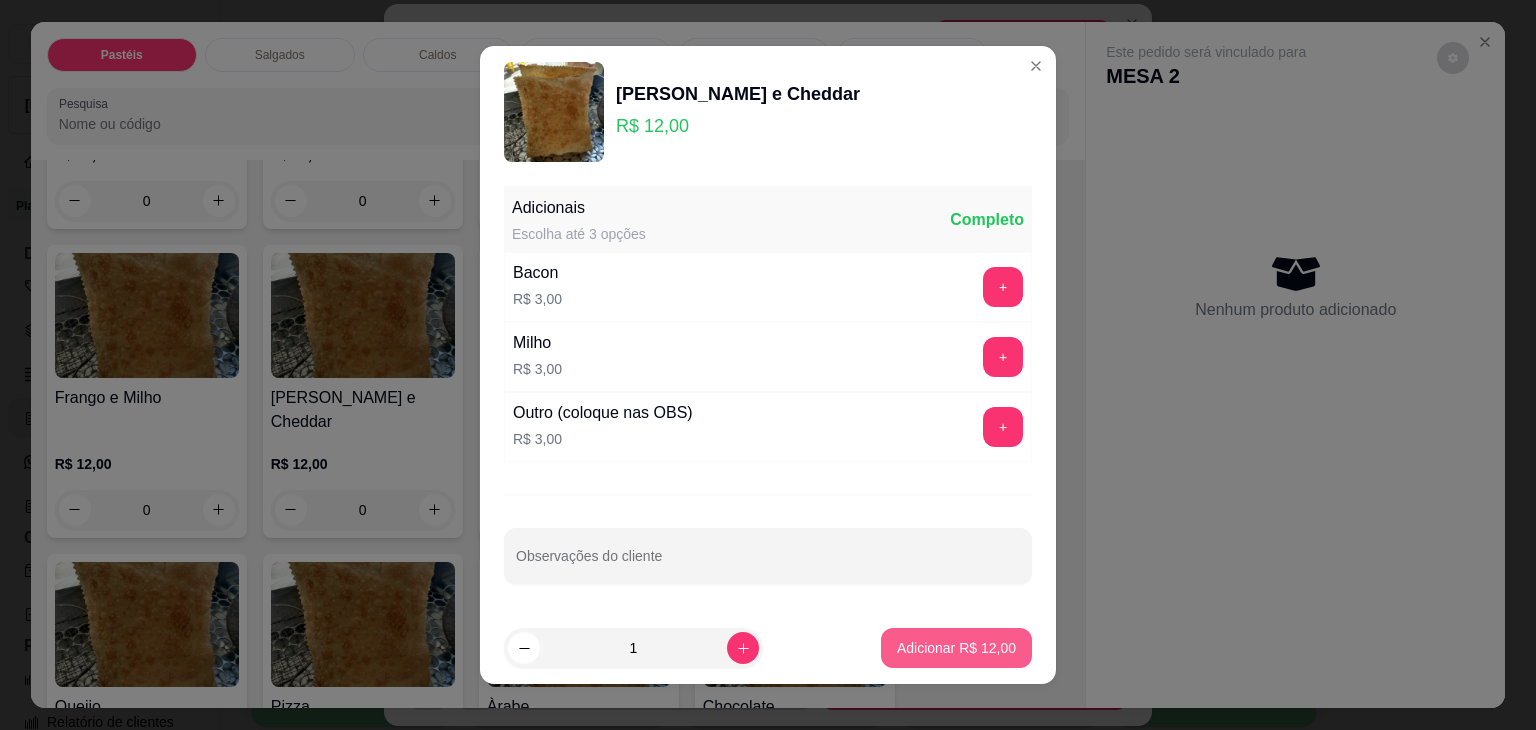 type on "1" 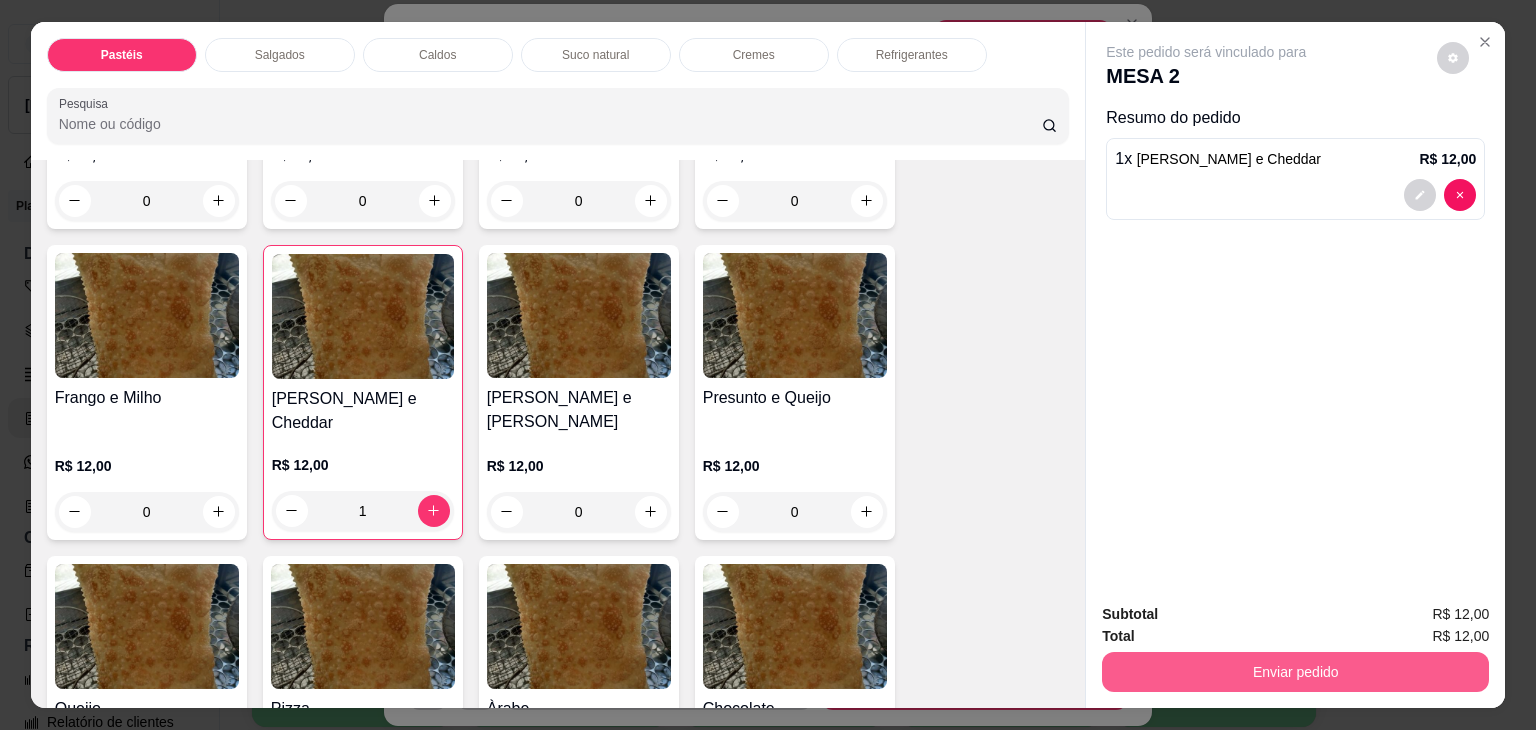 click on "Enviar pedido" at bounding box center (1295, 672) 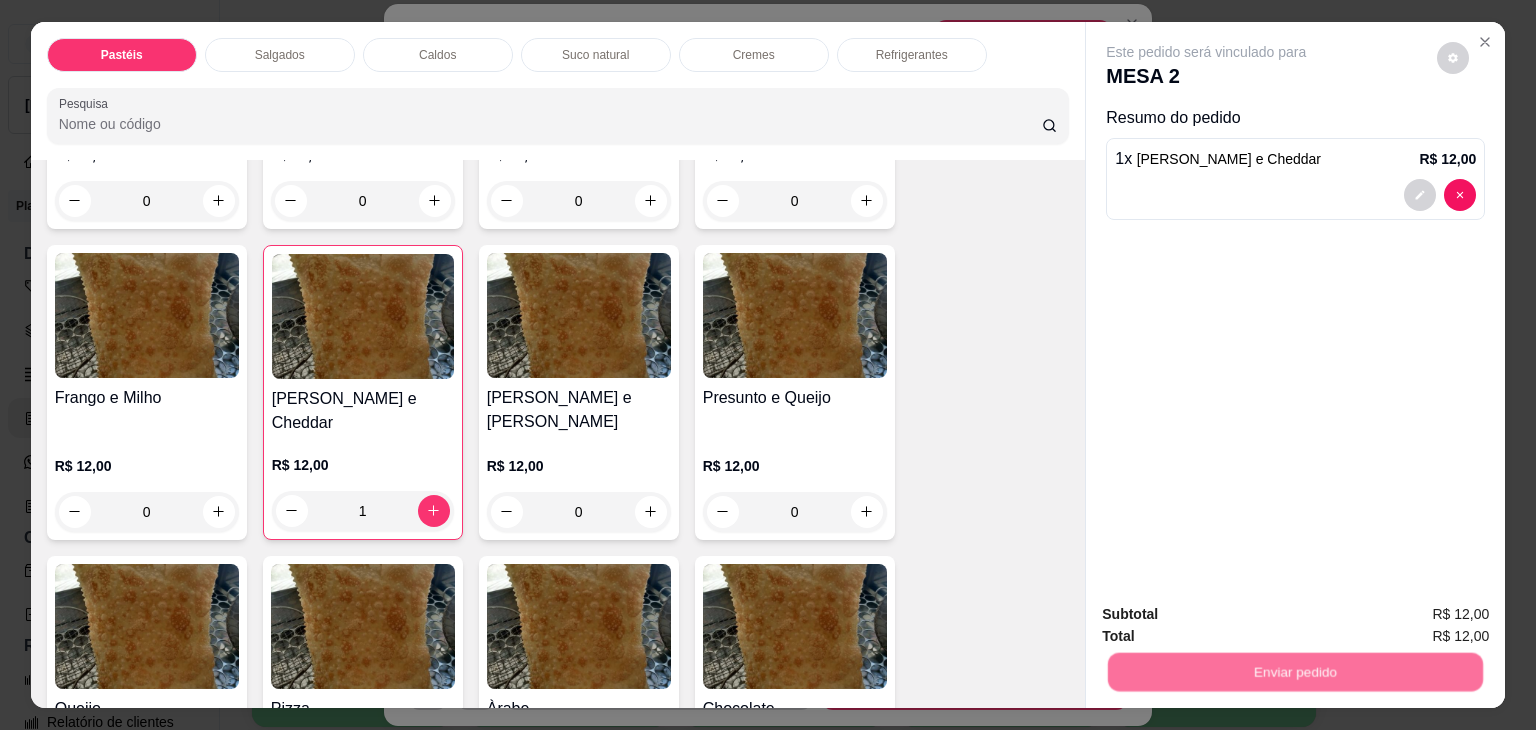 click on "Não registrar e enviar pedido" at bounding box center (1229, 615) 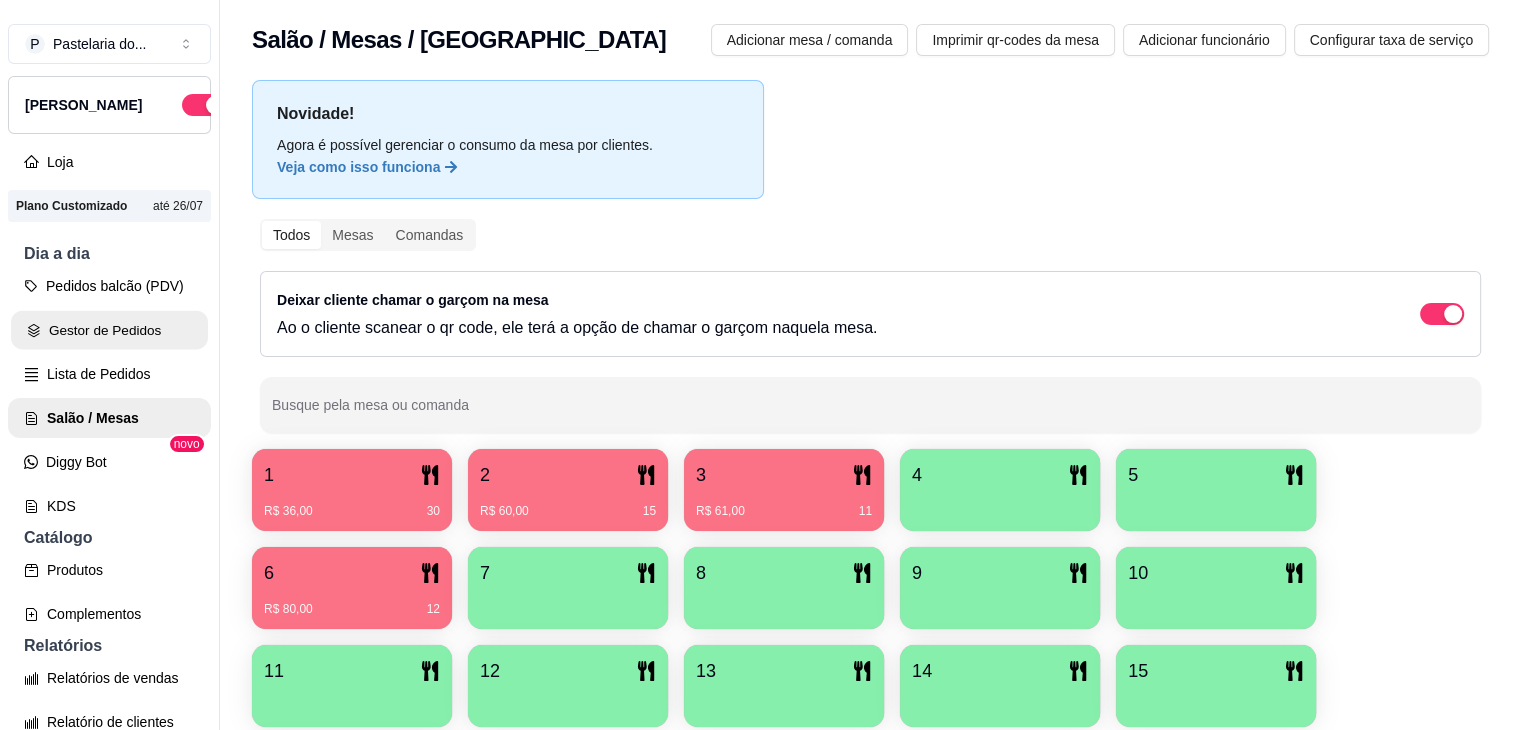 click on "Gestor de Pedidos" at bounding box center [109, 330] 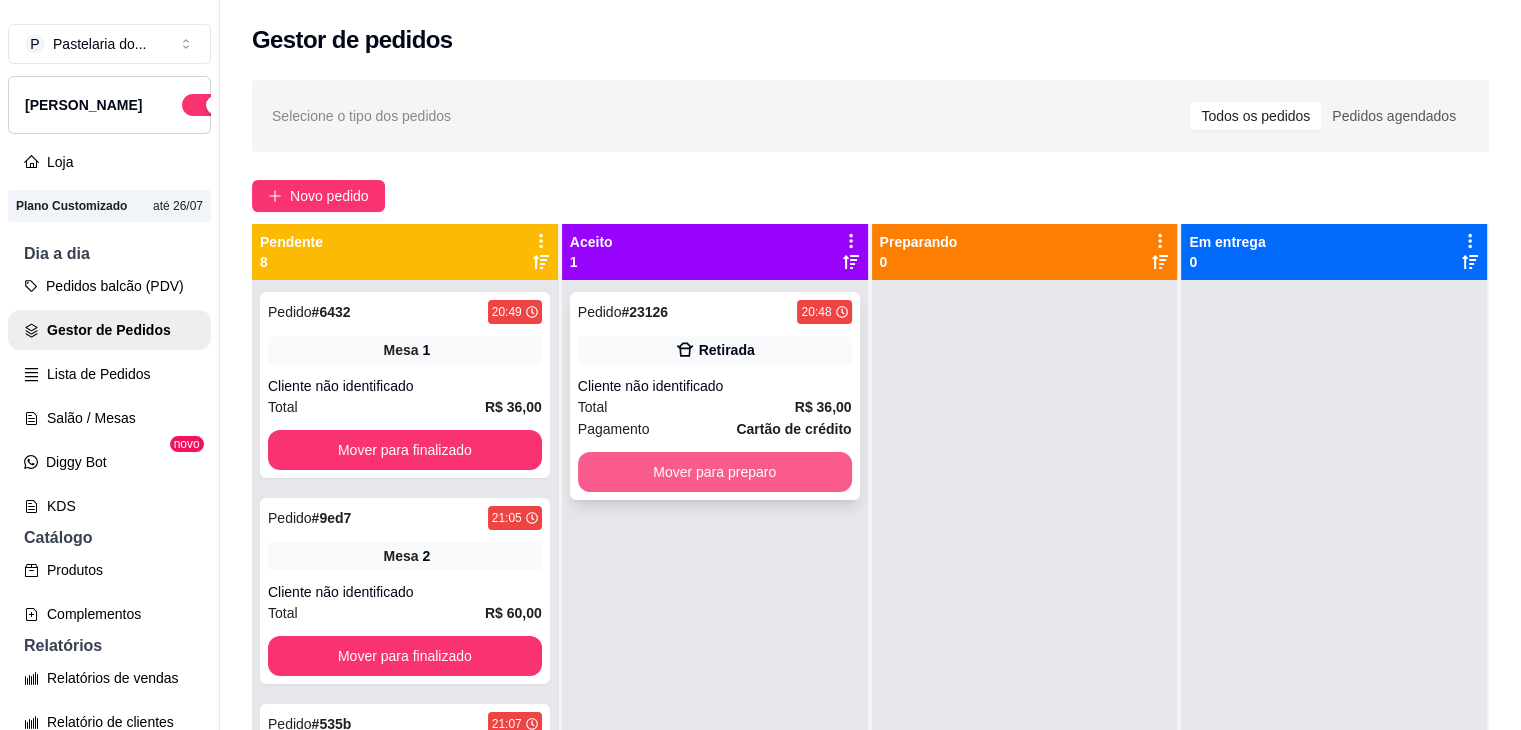 click on "Mover para preparo" at bounding box center (715, 472) 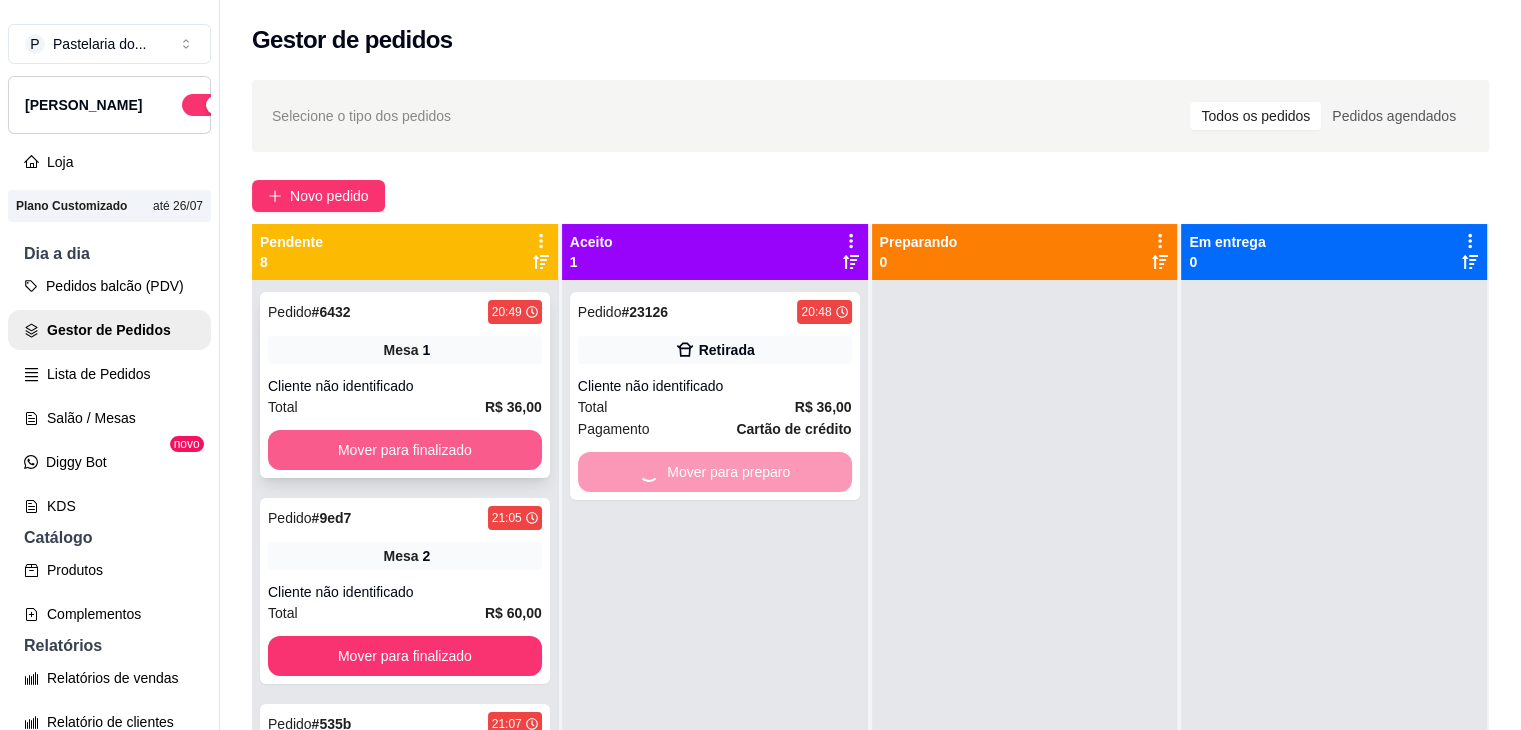 click on "Mover para finalizado" at bounding box center [405, 450] 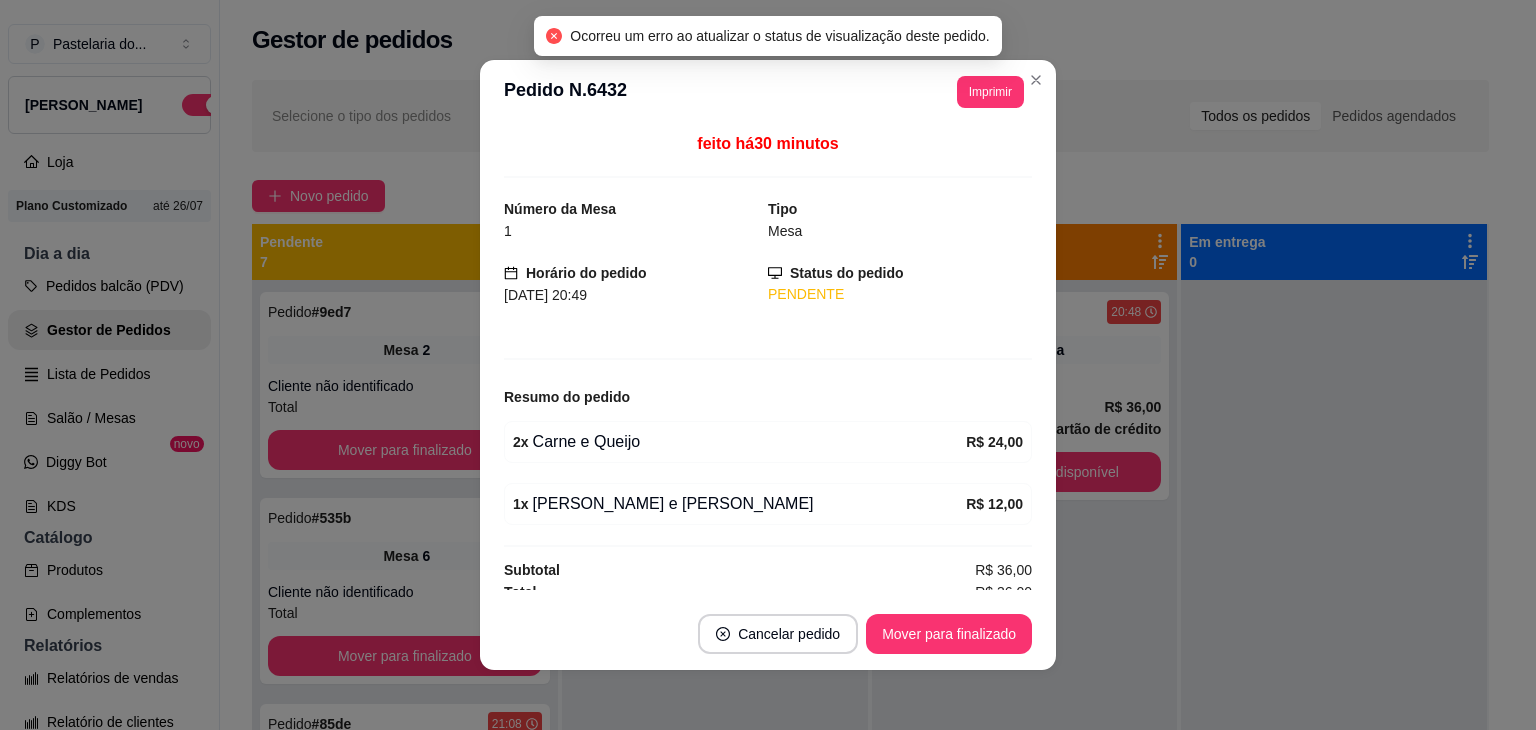 drag, startPoint x: 1038, startPoint y: 442, endPoint x: 1055, endPoint y: 442, distance: 17 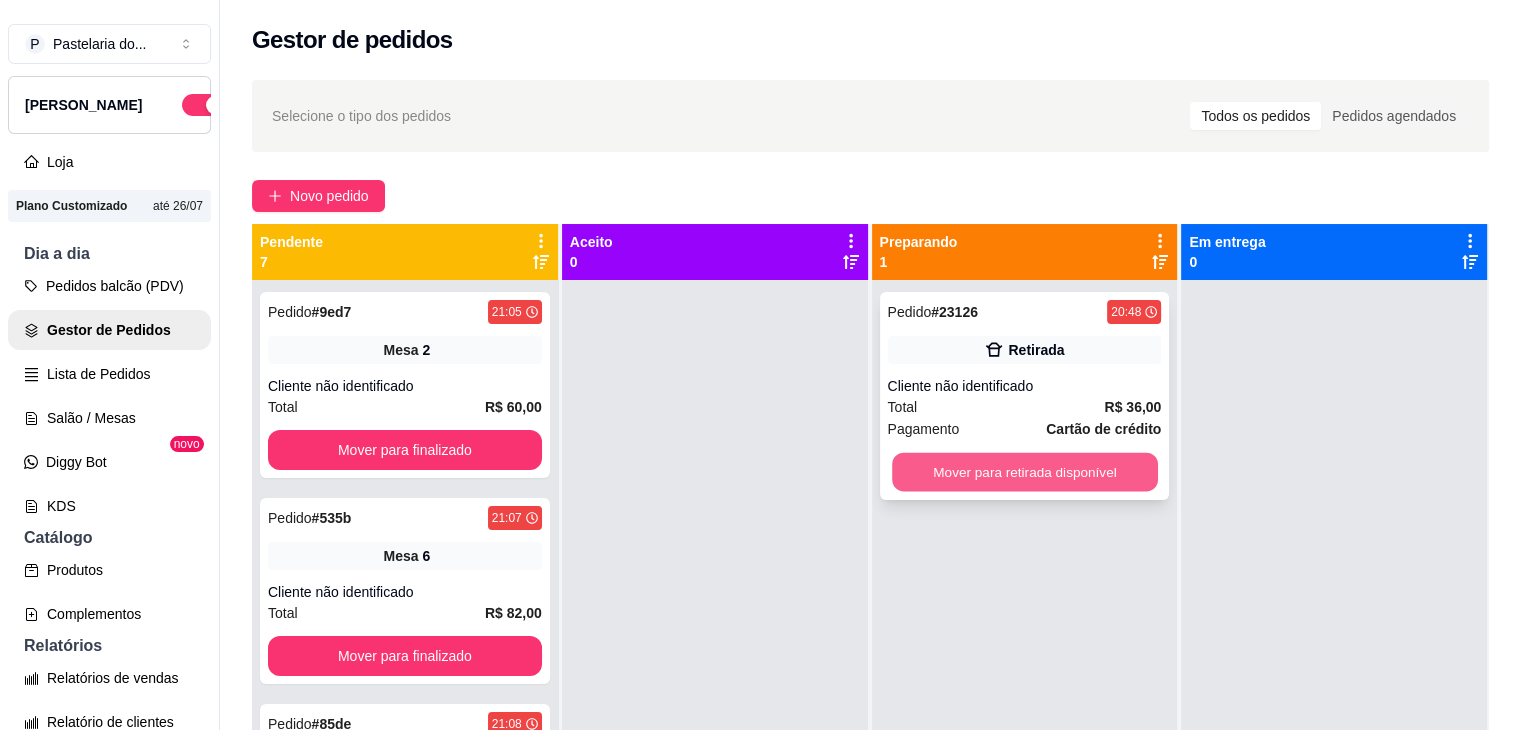 click on "Mover para retirada disponível" at bounding box center [1025, 472] 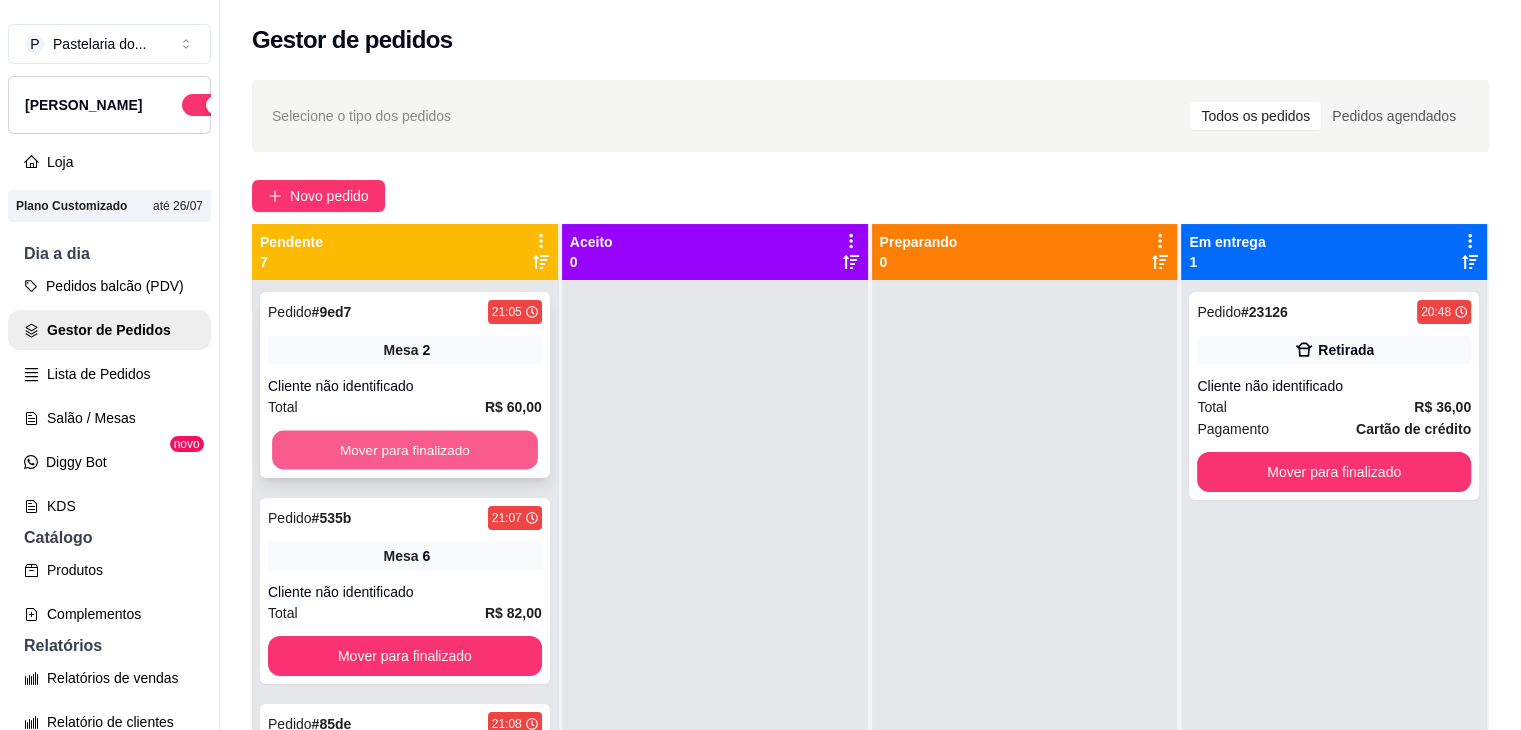 click on "Mover para finalizado" at bounding box center (405, 450) 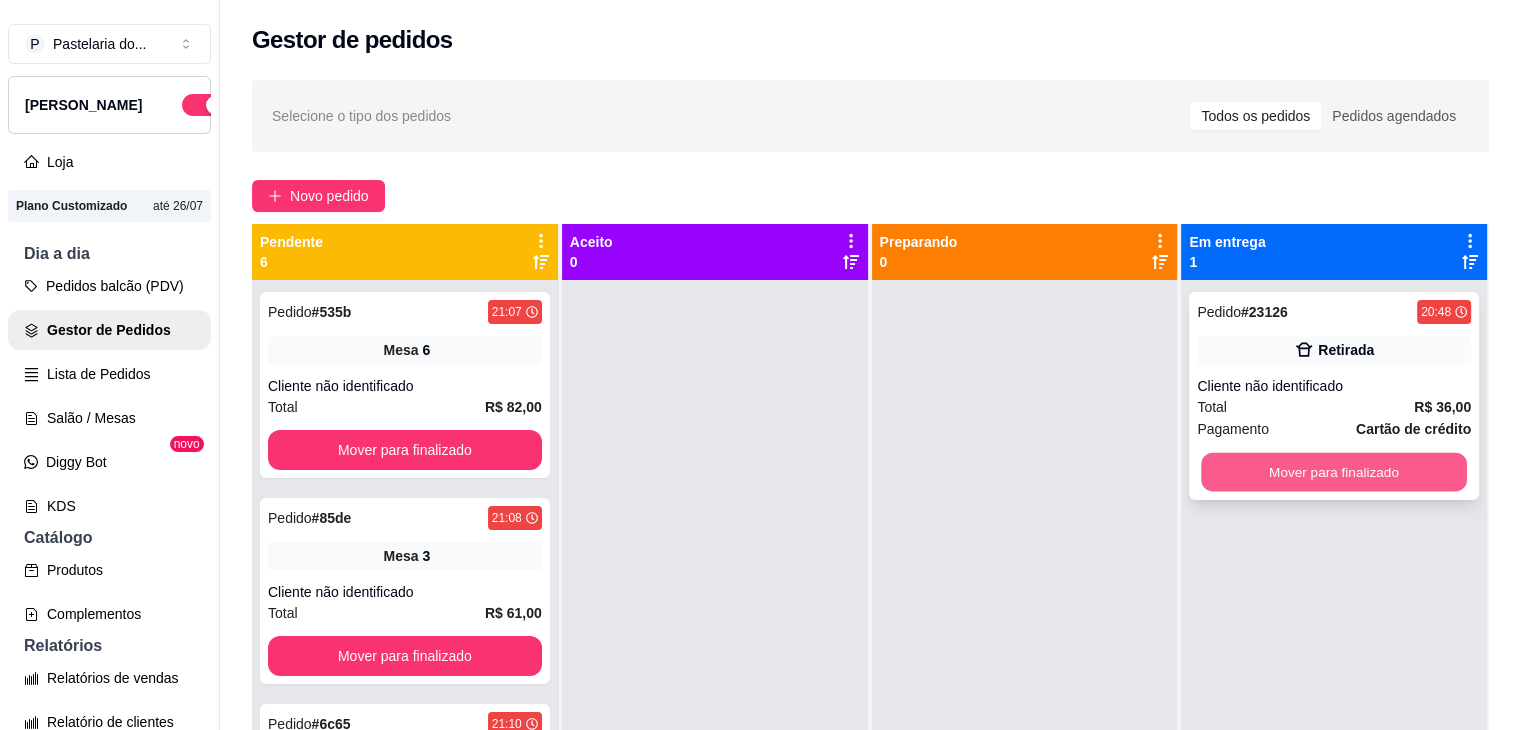click on "Mover para finalizado" at bounding box center (1334, 472) 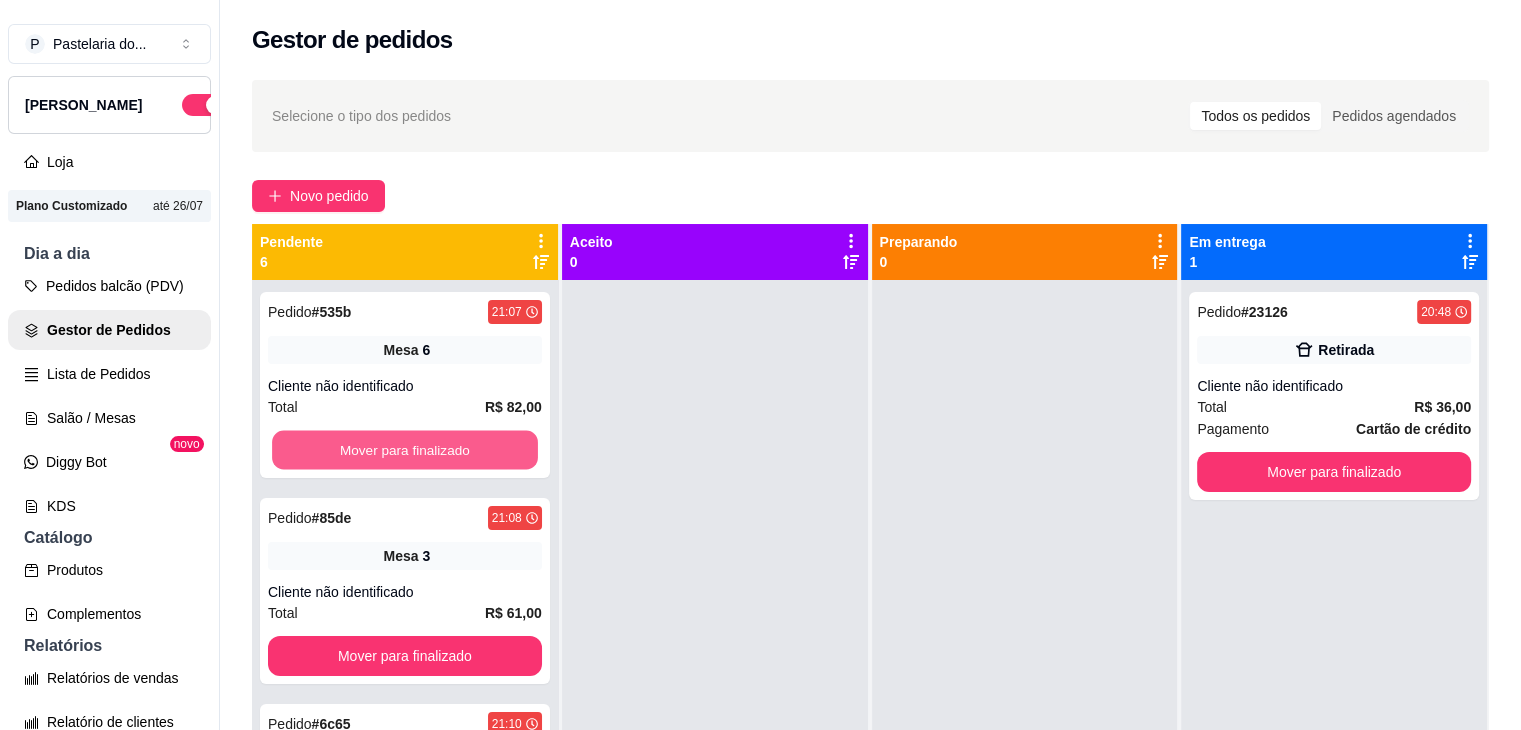 click on "Mover para finalizado" at bounding box center [405, 450] 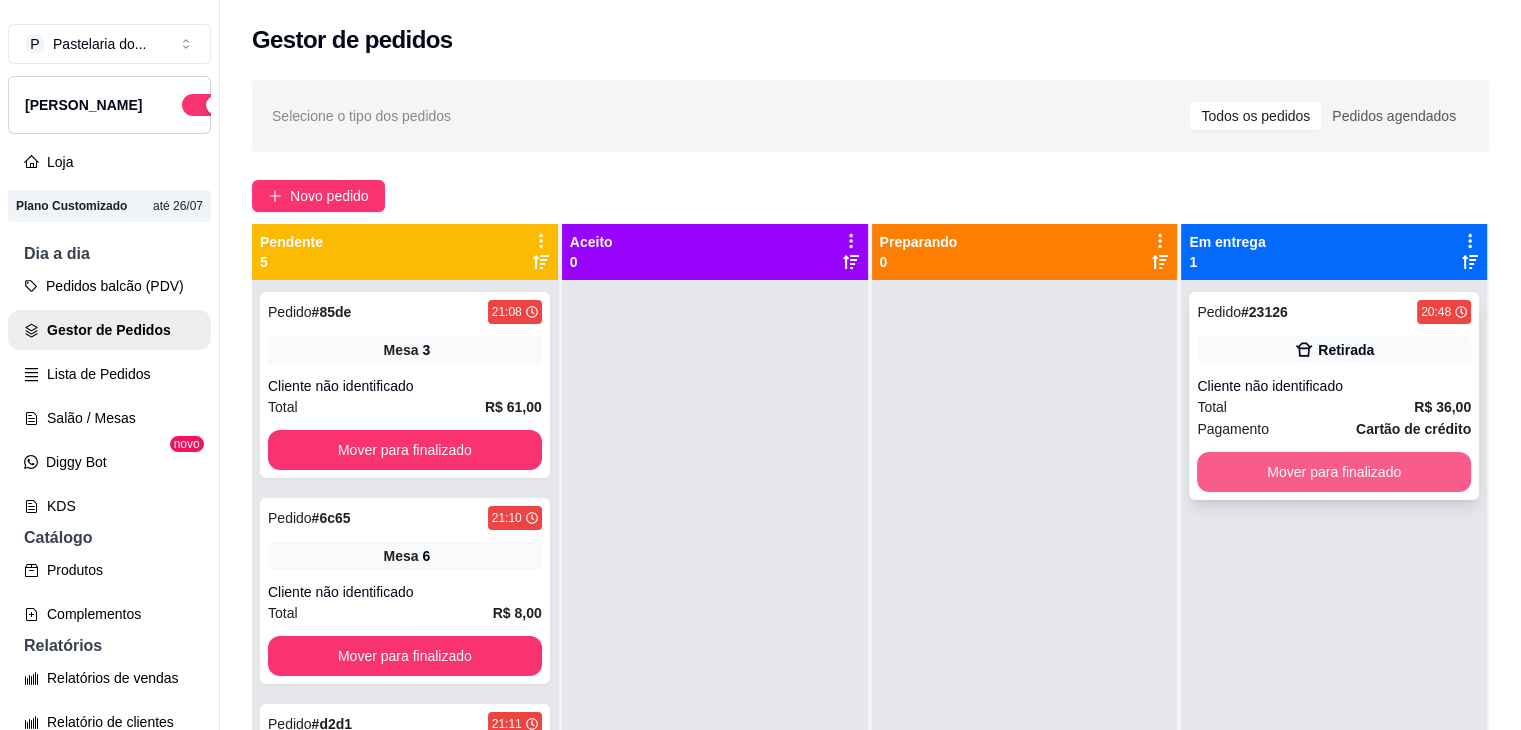 click on "Mover para finalizado" at bounding box center (1334, 472) 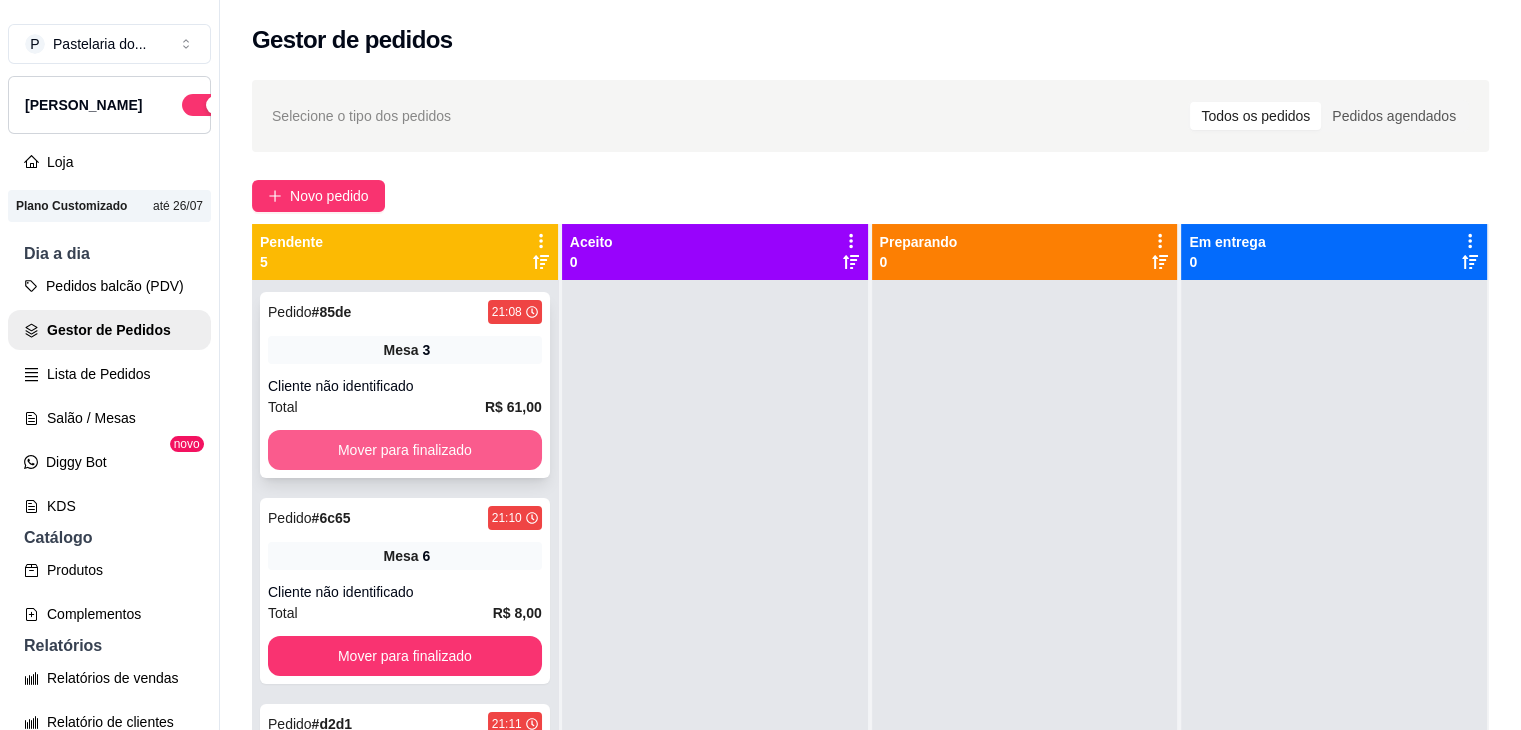 click on "Mover para finalizado" at bounding box center [405, 450] 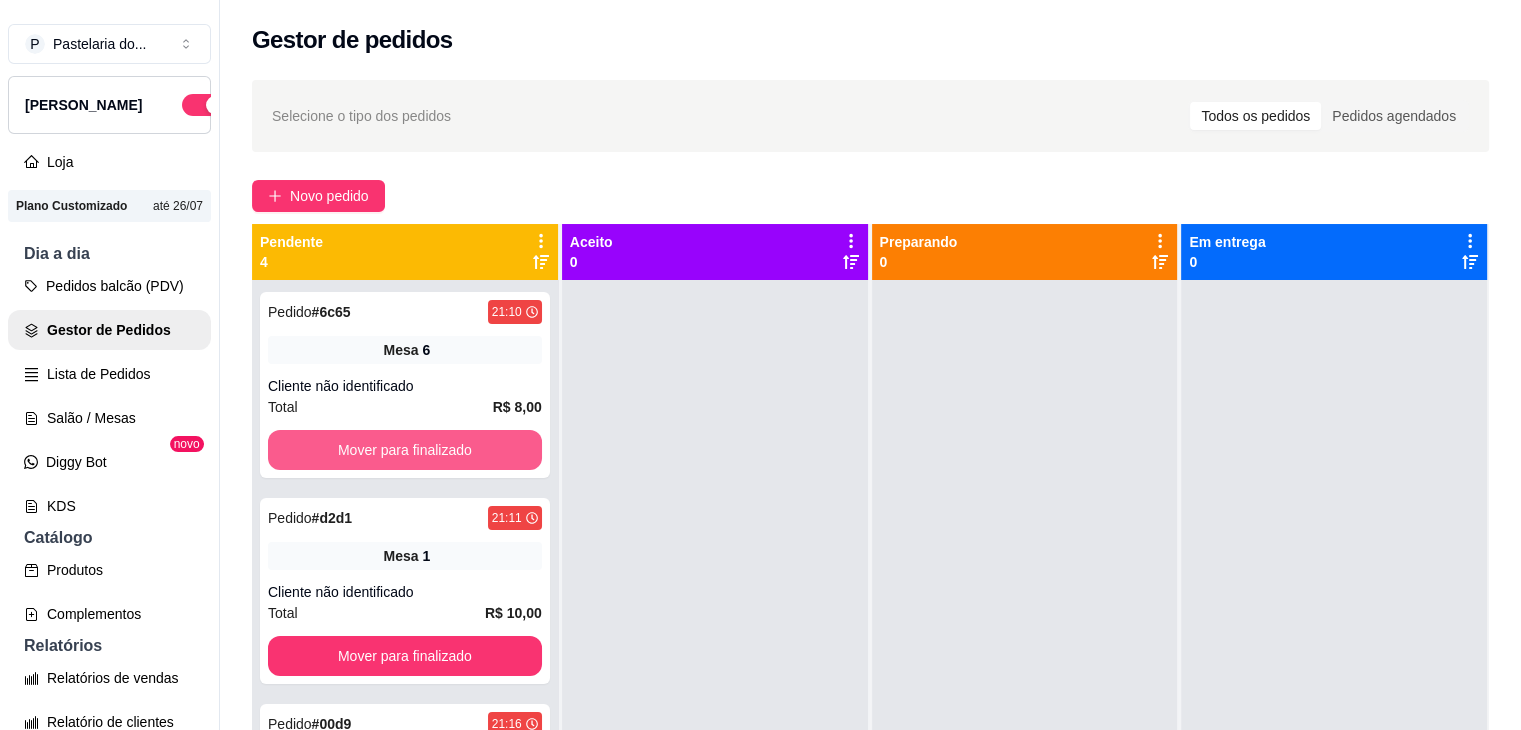 click on "Mover para finalizado" at bounding box center [405, 450] 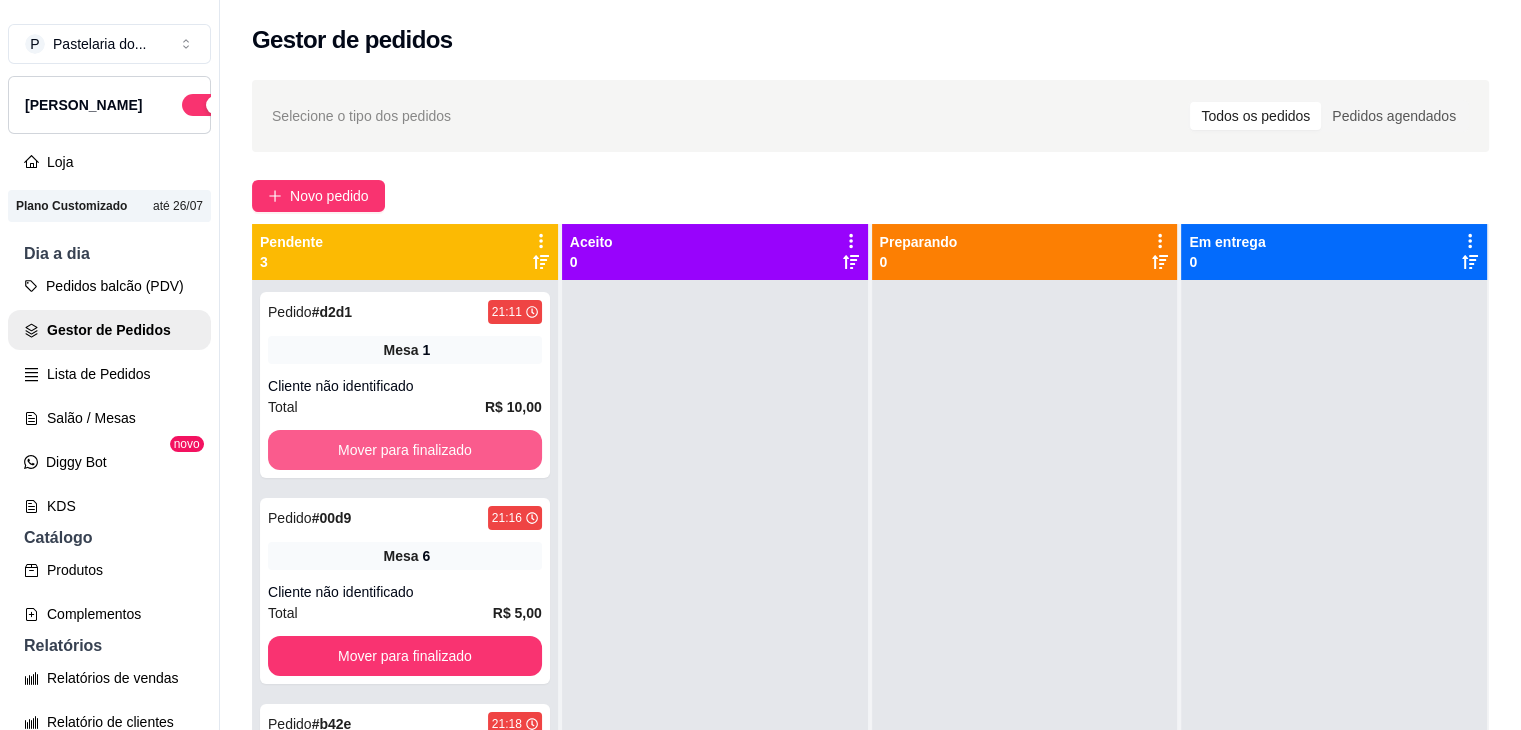 click on "Mover para finalizado" at bounding box center [405, 450] 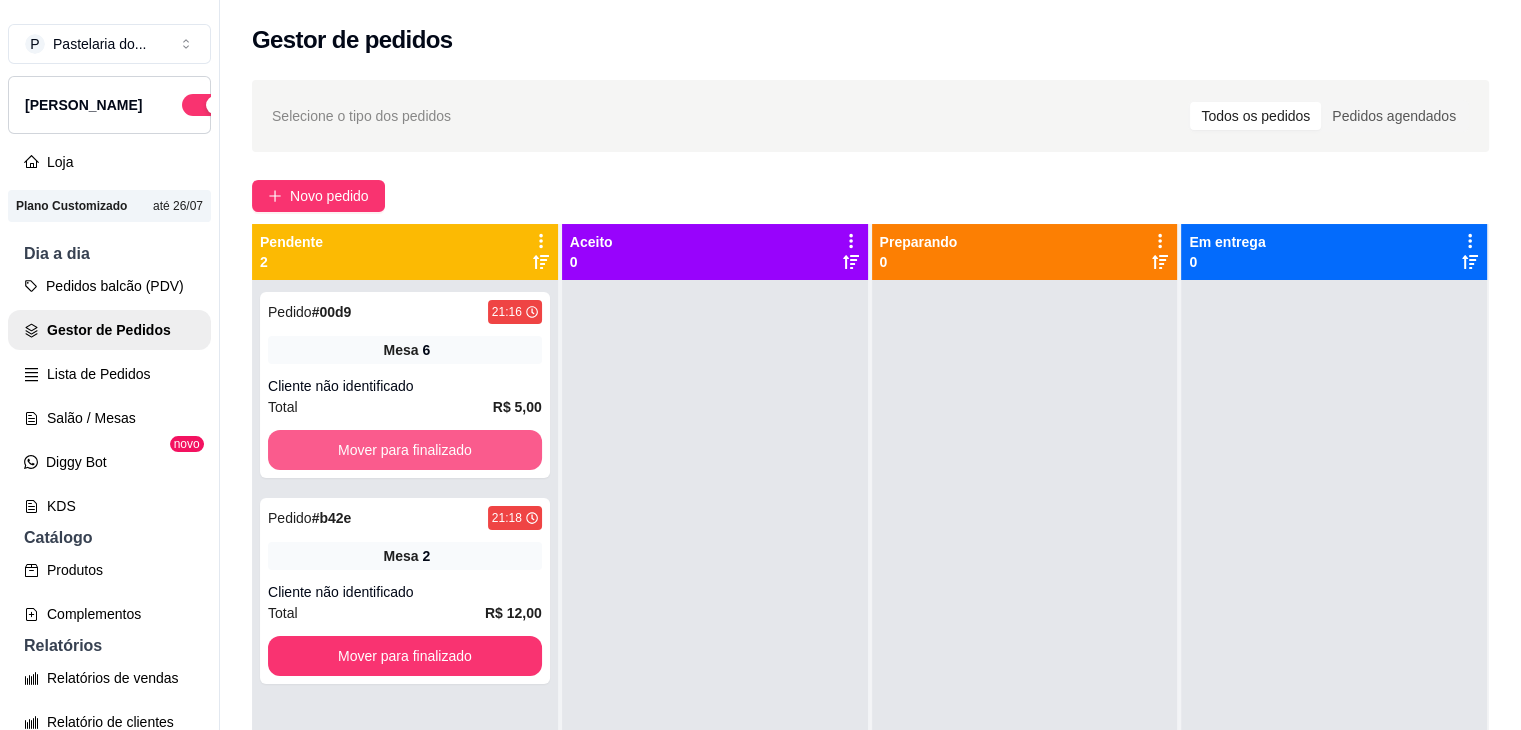 click on "Mover para finalizado" at bounding box center [405, 450] 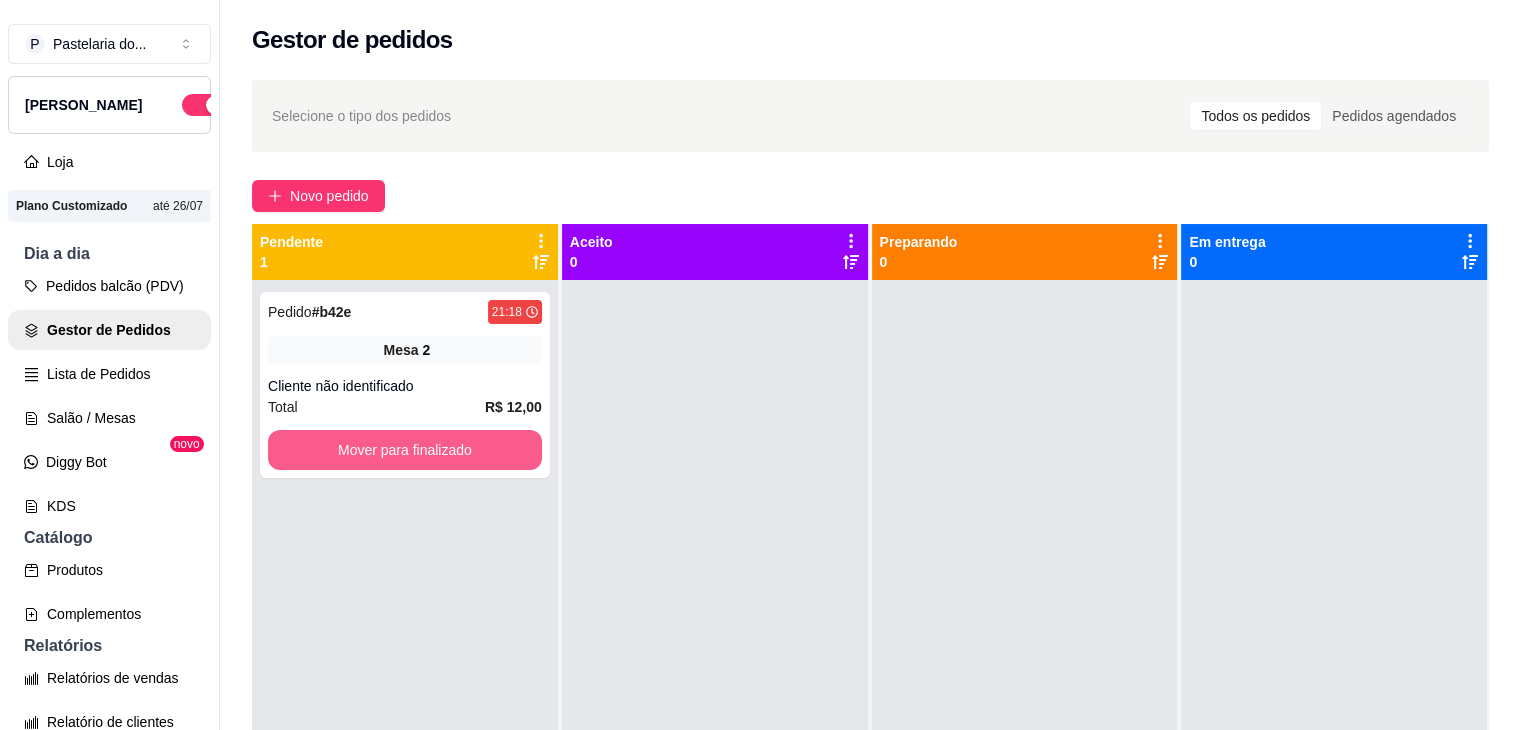 click on "Mover para finalizado" at bounding box center [405, 450] 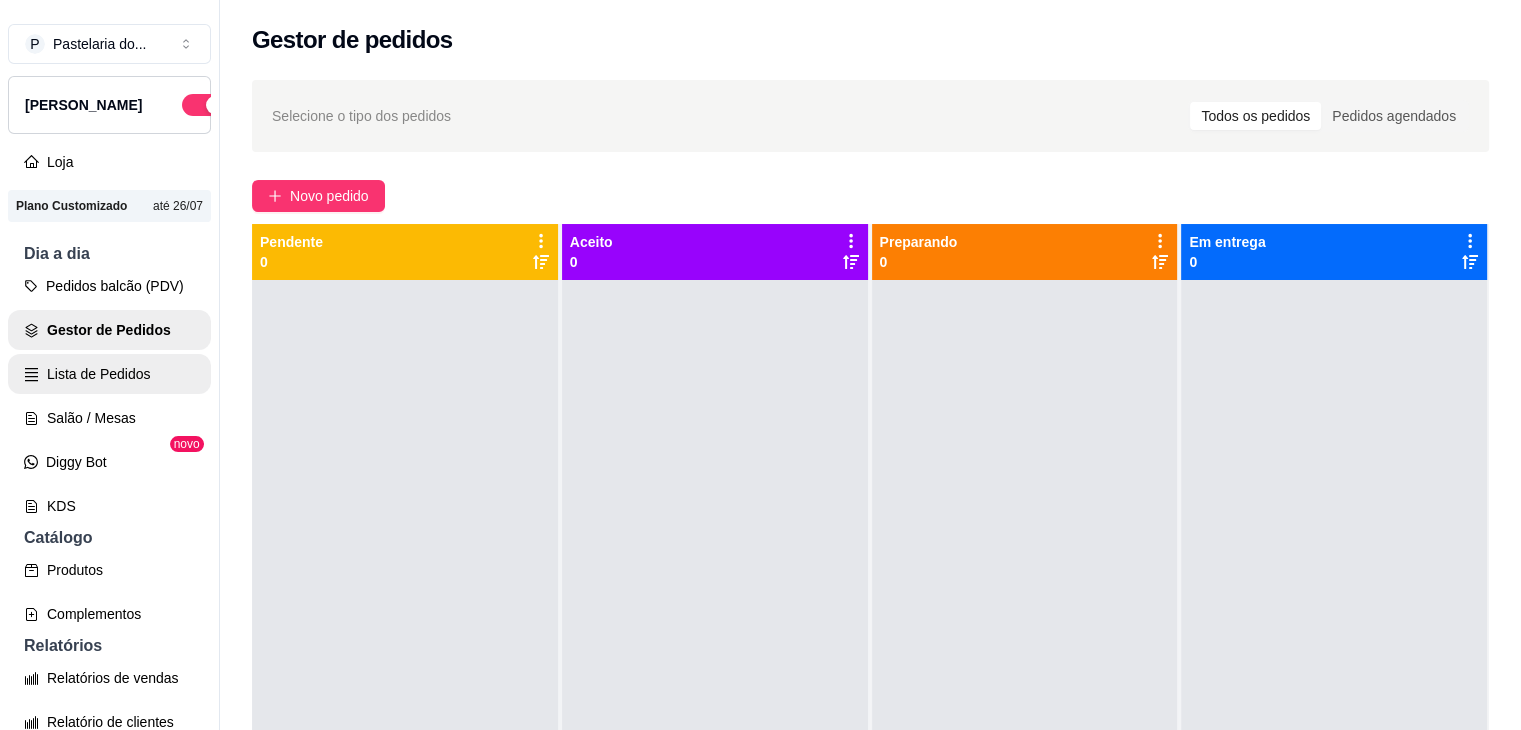 click on "Lista de Pedidos" at bounding box center [109, 374] 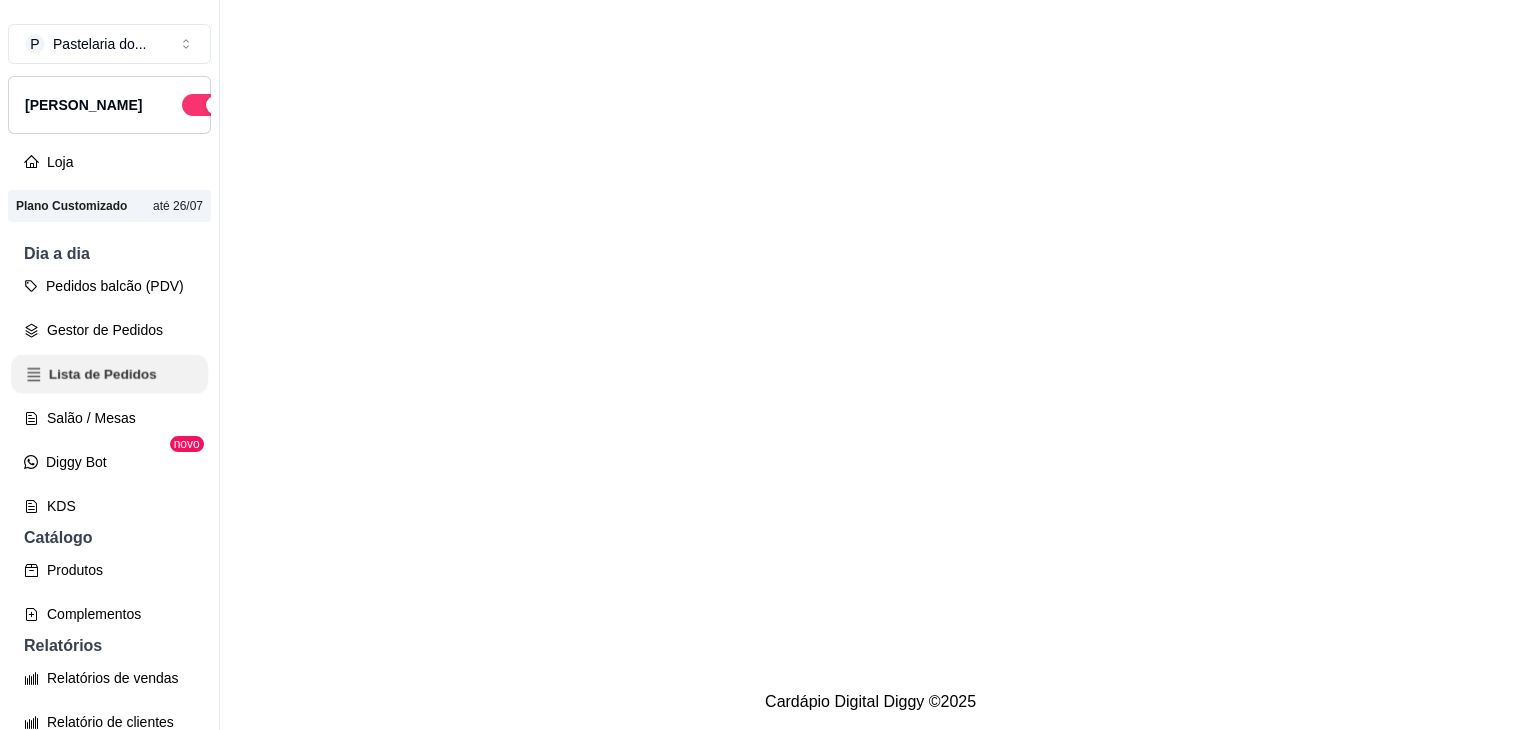 click on "Lista de Pedidos" at bounding box center [109, 374] 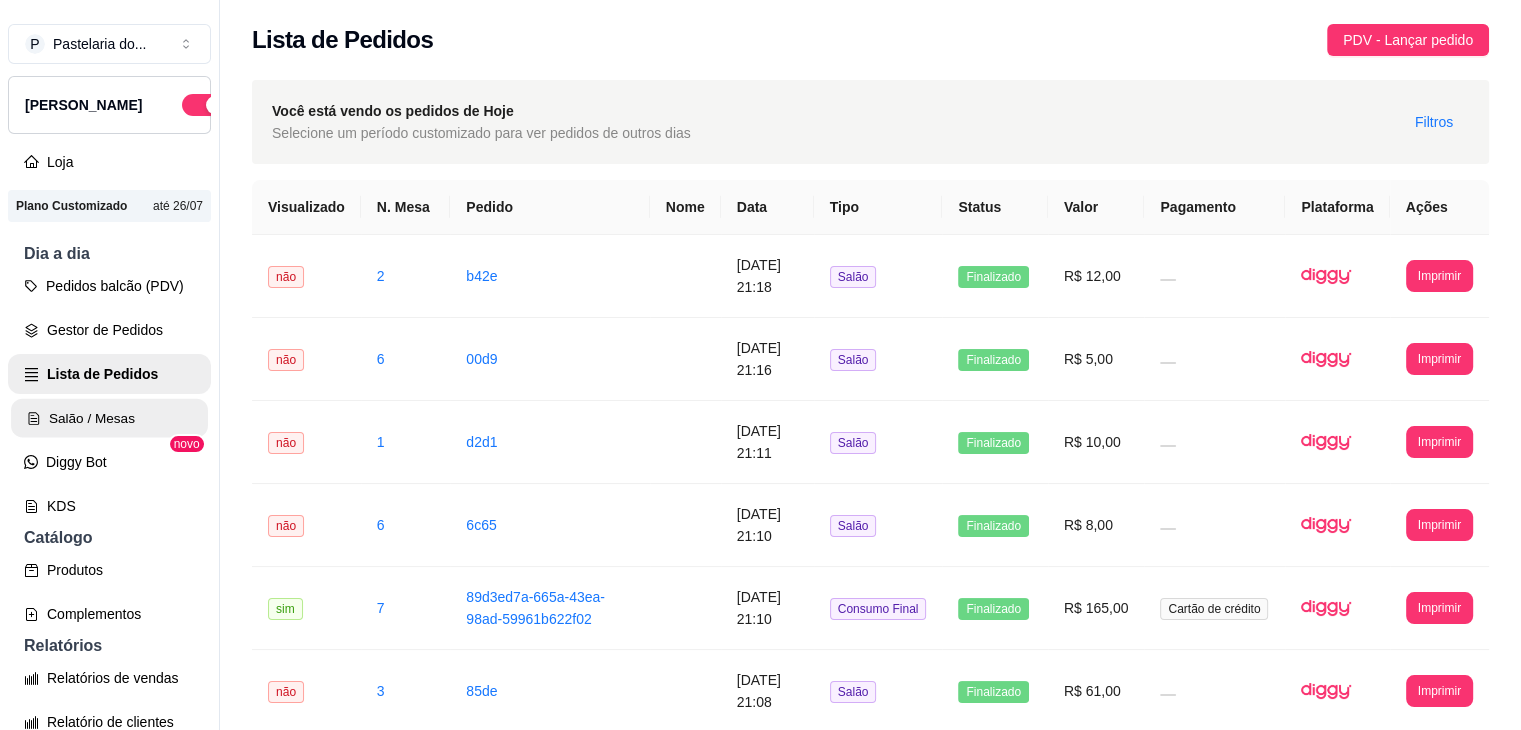 click on "Salão / Mesas" at bounding box center (109, 418) 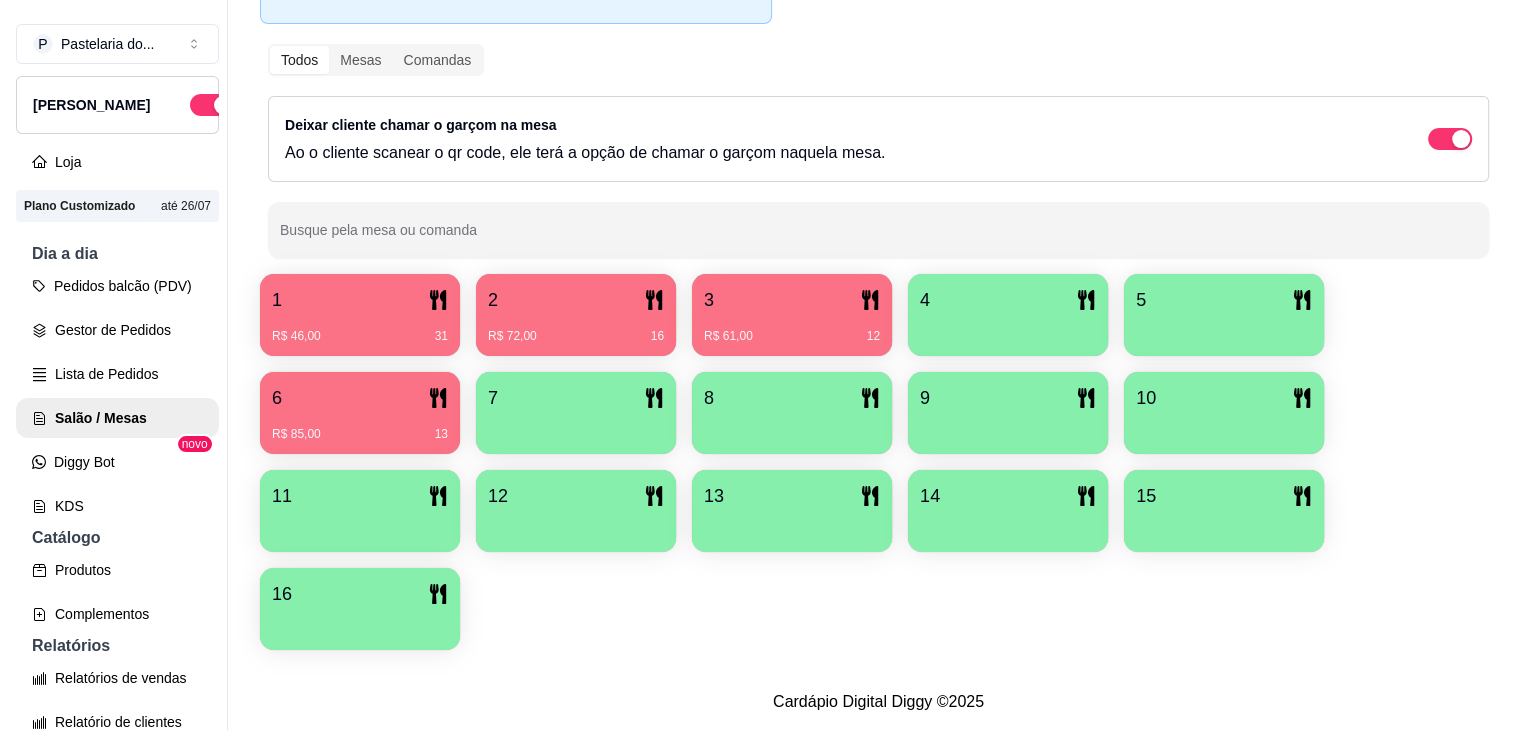 scroll, scrollTop: 189, scrollLeft: 0, axis: vertical 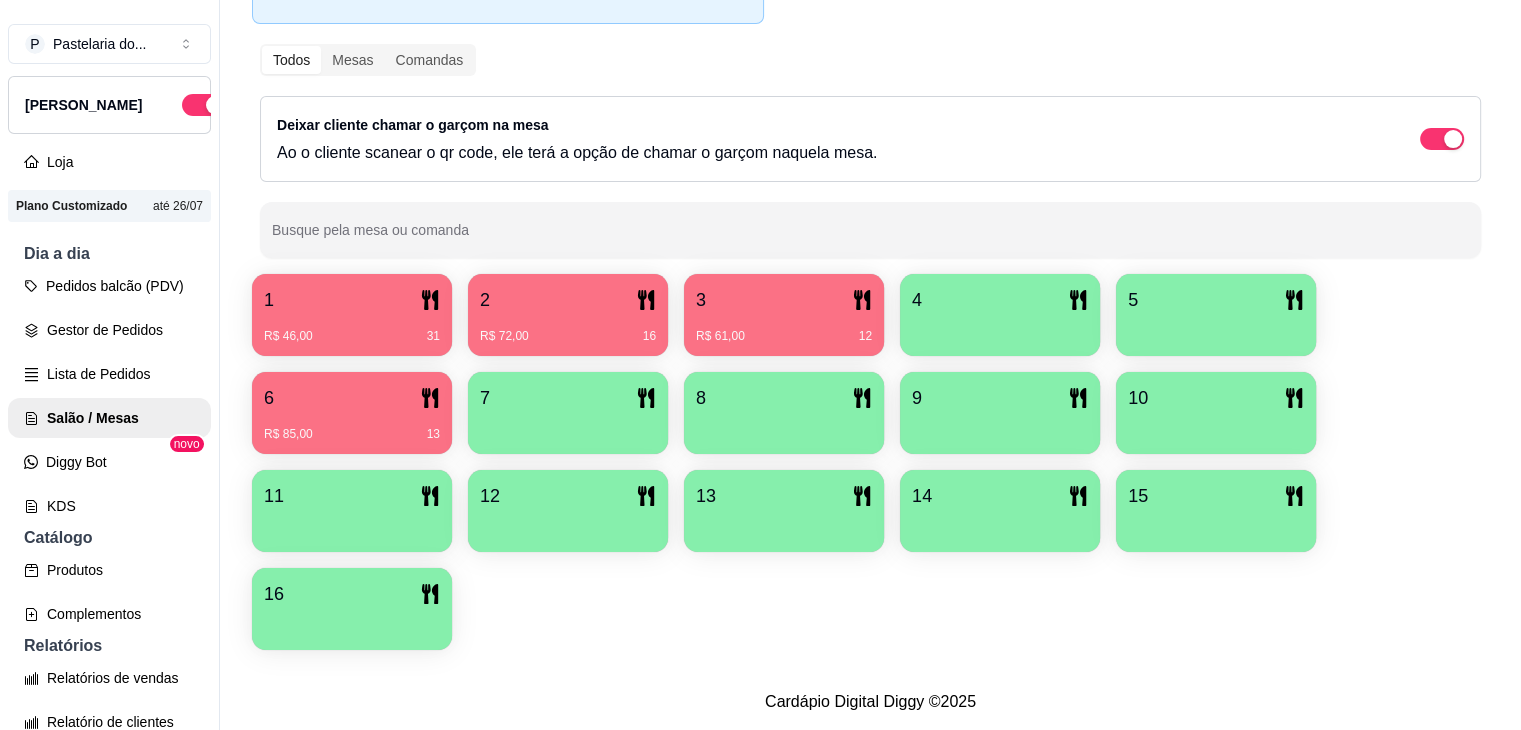 click on "16" at bounding box center (352, 594) 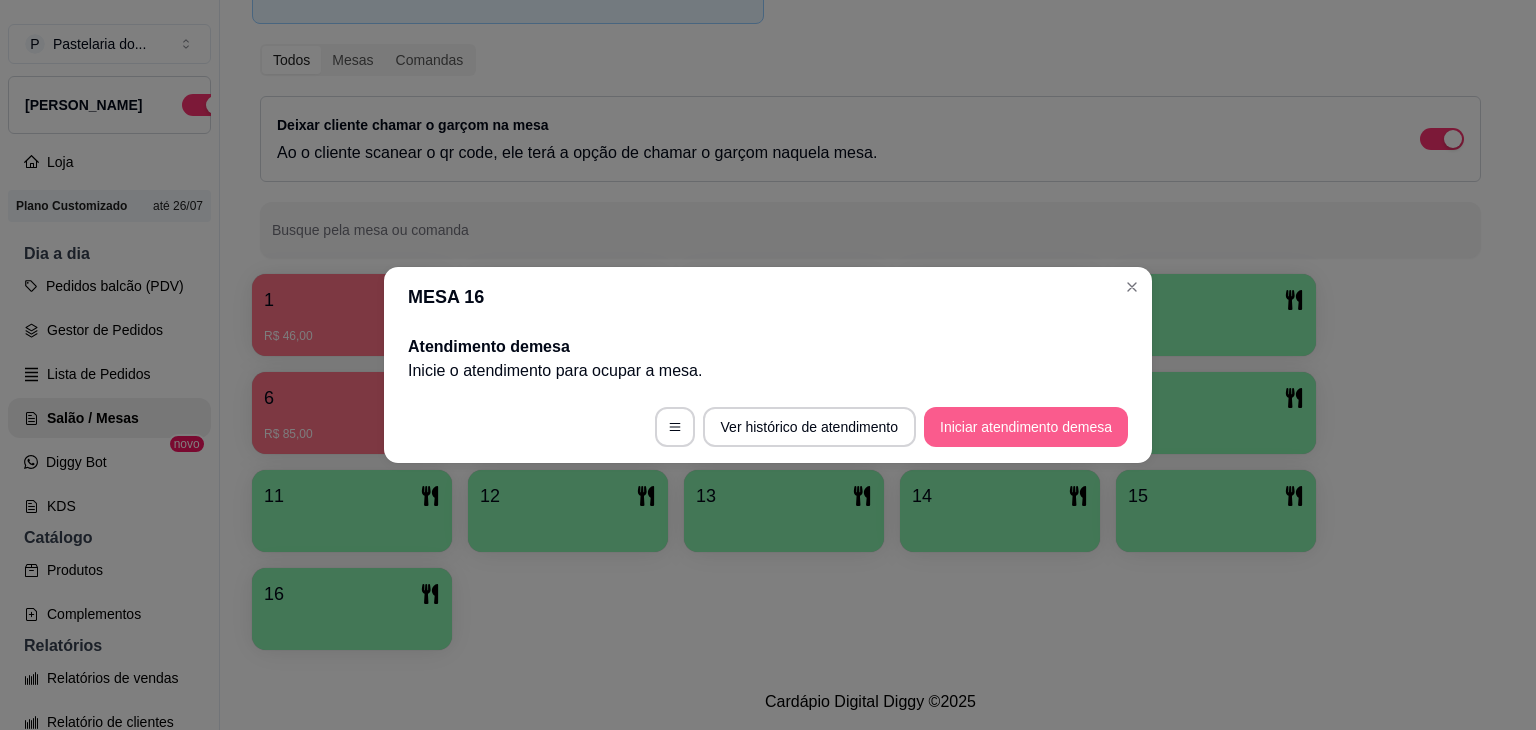 click on "Iniciar atendimento de  mesa" at bounding box center (1026, 427) 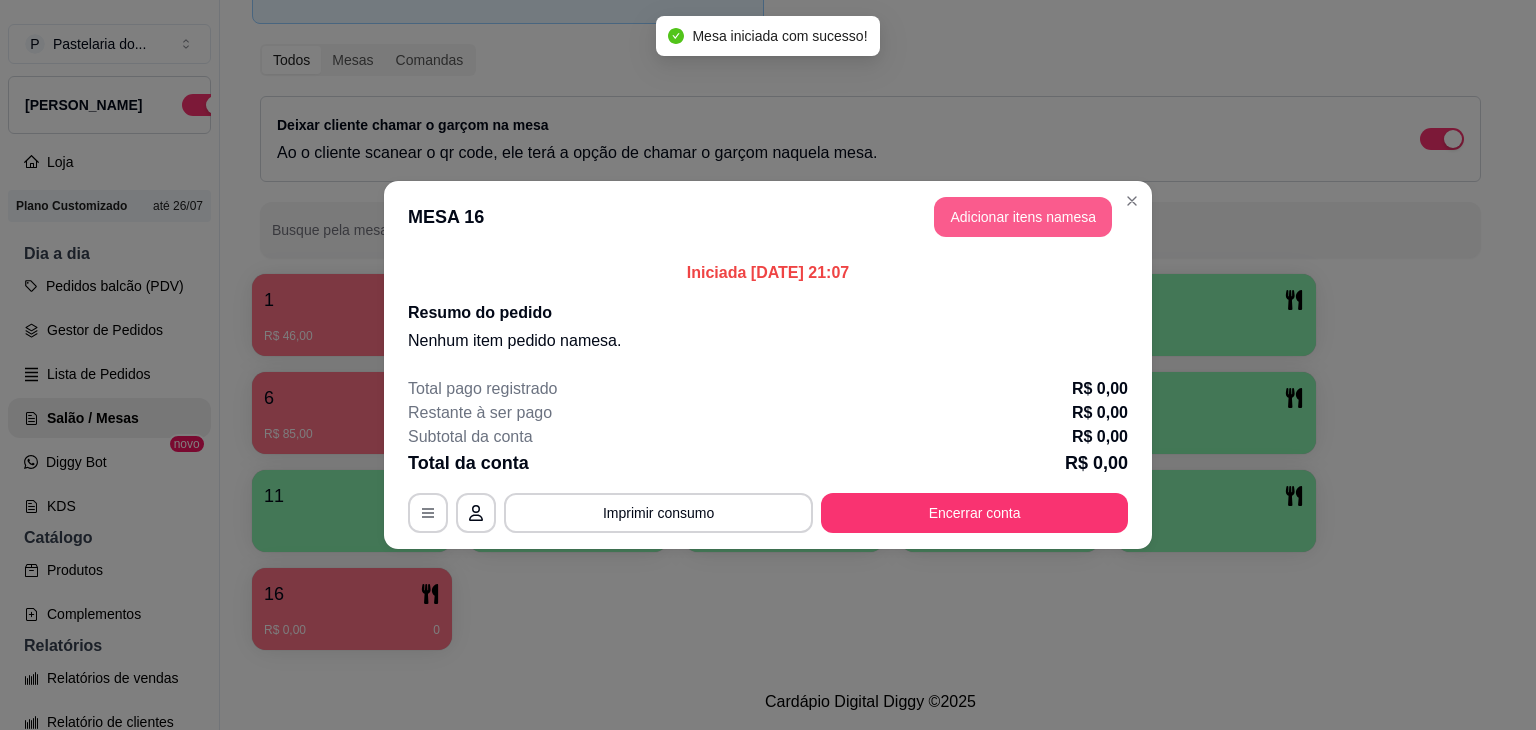 click on "Adicionar itens na  mesa" at bounding box center (1023, 217) 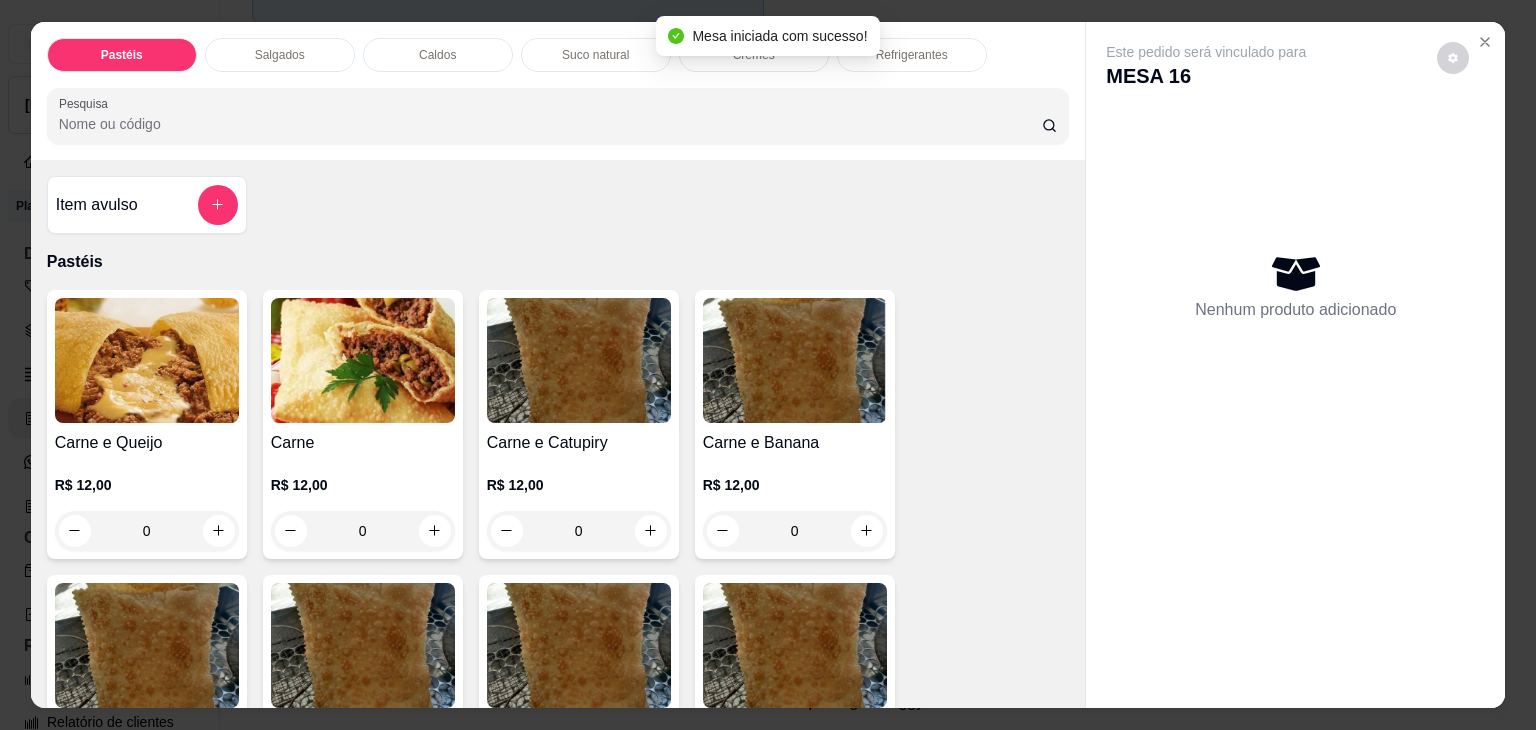click on "Pastéis  Salgados  Caldos Suco natural Cremes Refrigerantes Pesquisa" at bounding box center (558, 91) 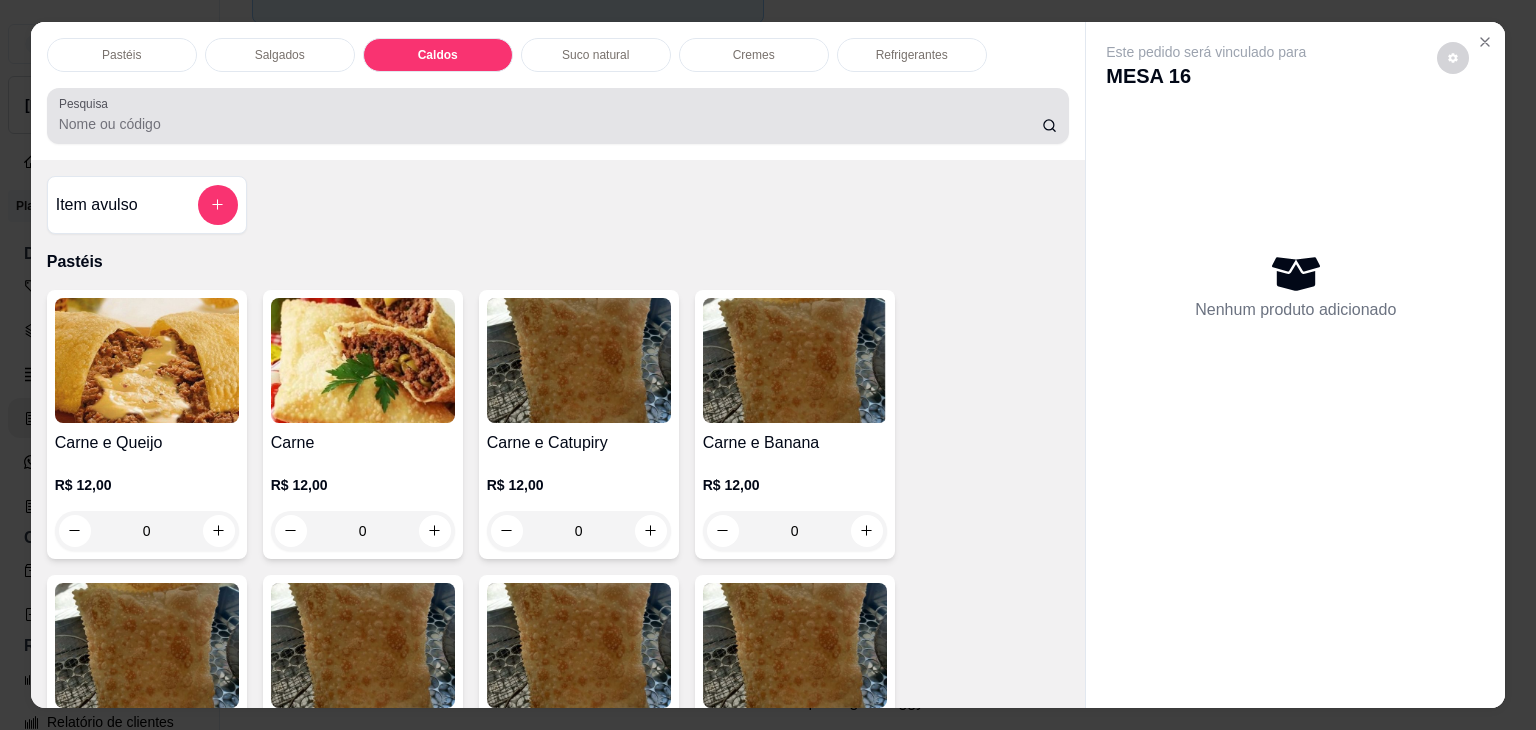 scroll, scrollTop: 2782, scrollLeft: 0, axis: vertical 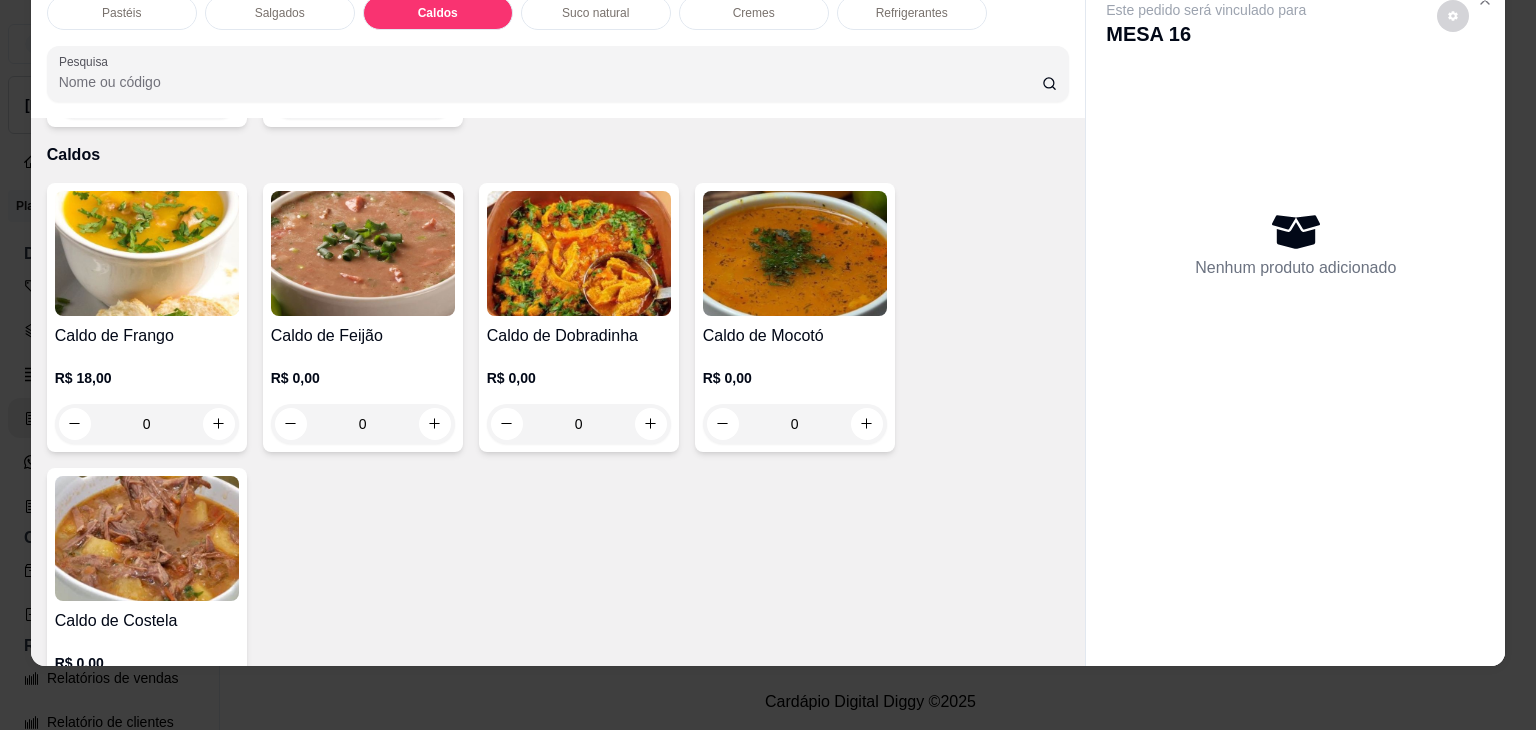click at bounding box center [147, 253] 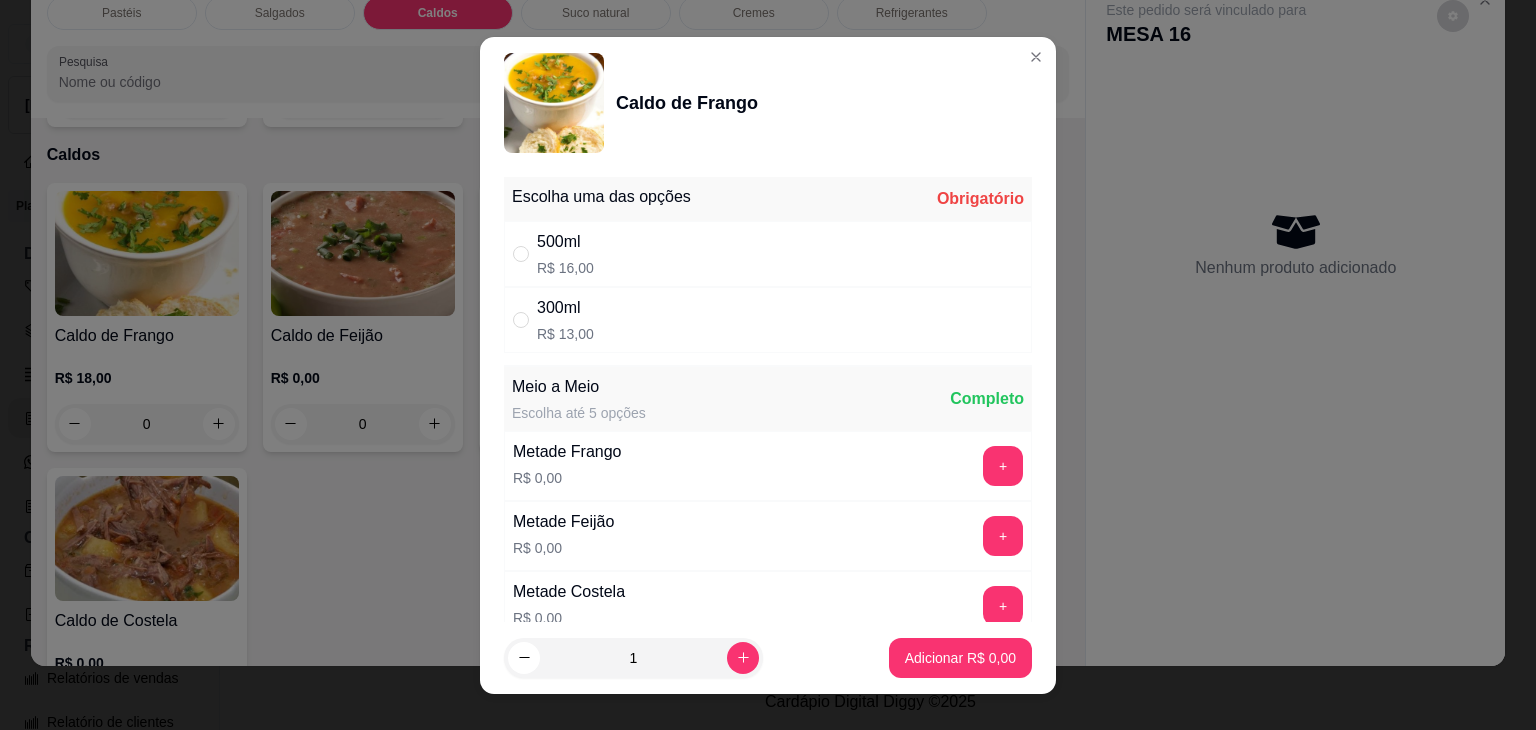 click on "500ml R$ 16,00" at bounding box center [768, 254] 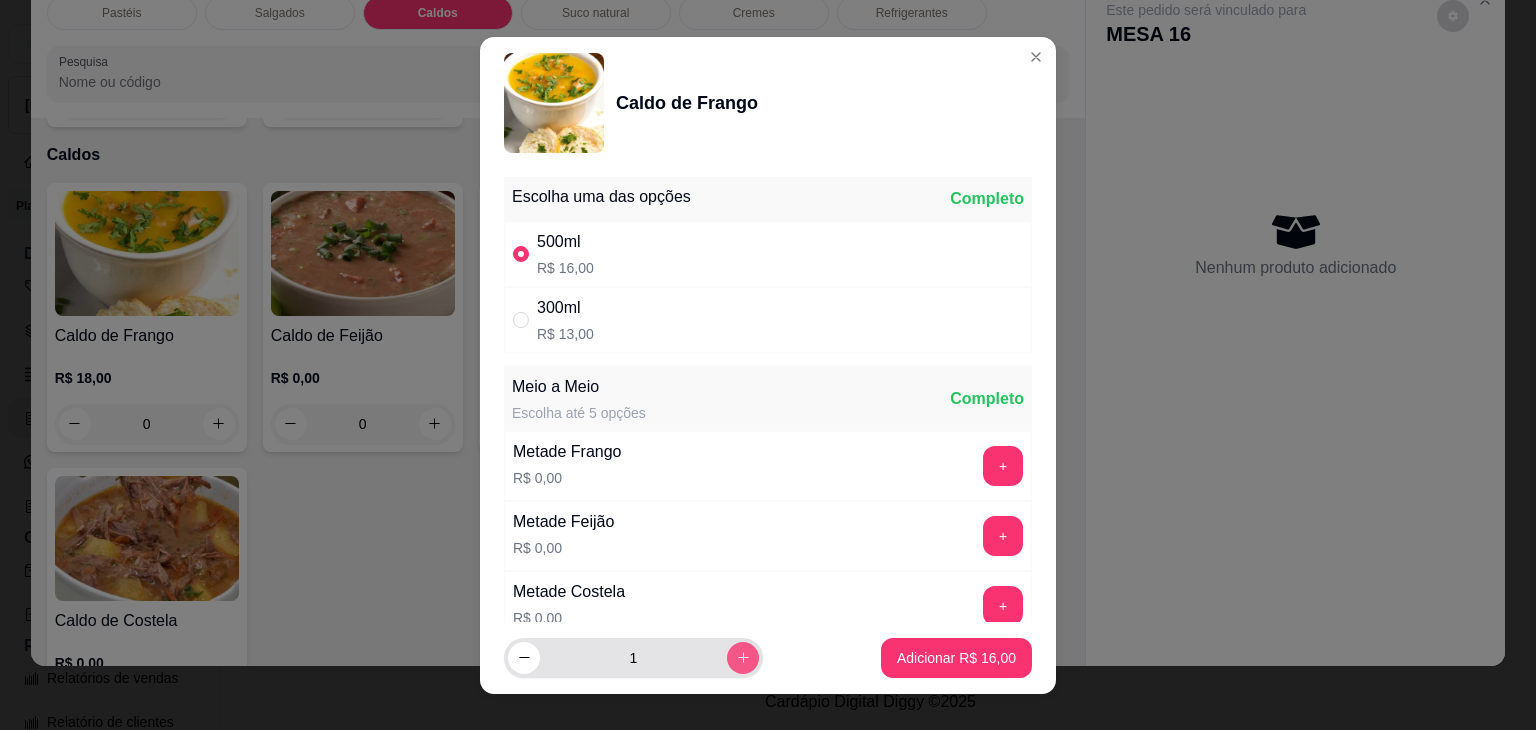 click 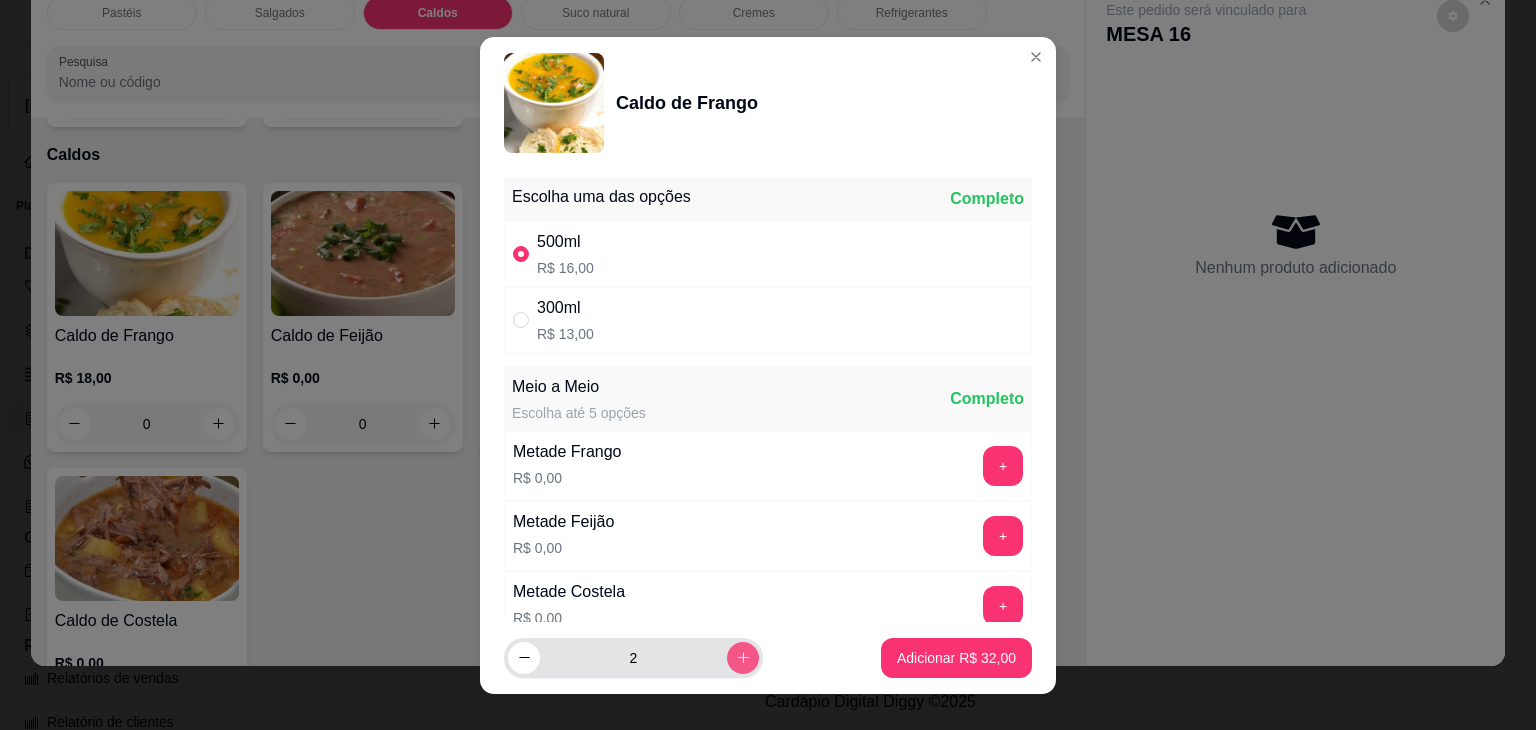 click 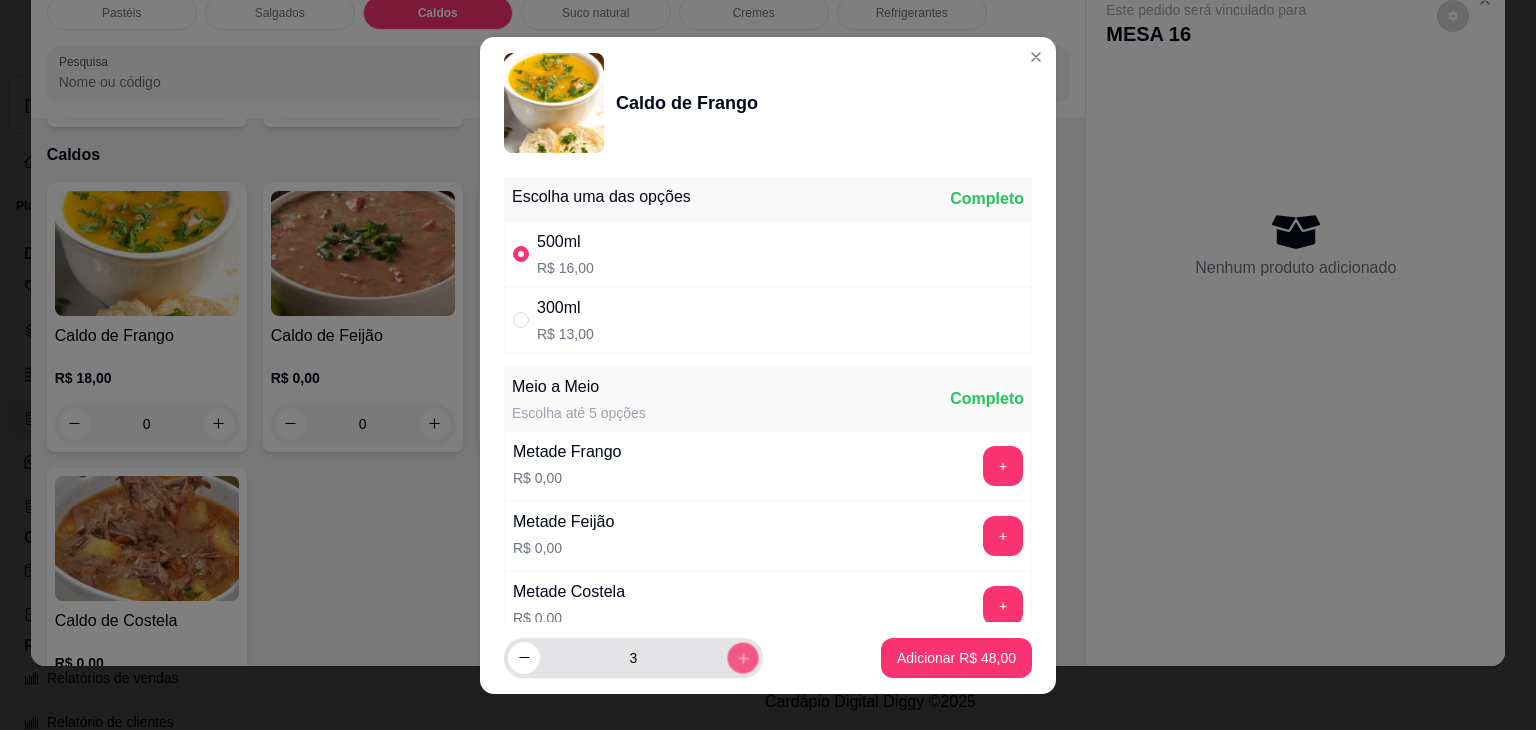 click 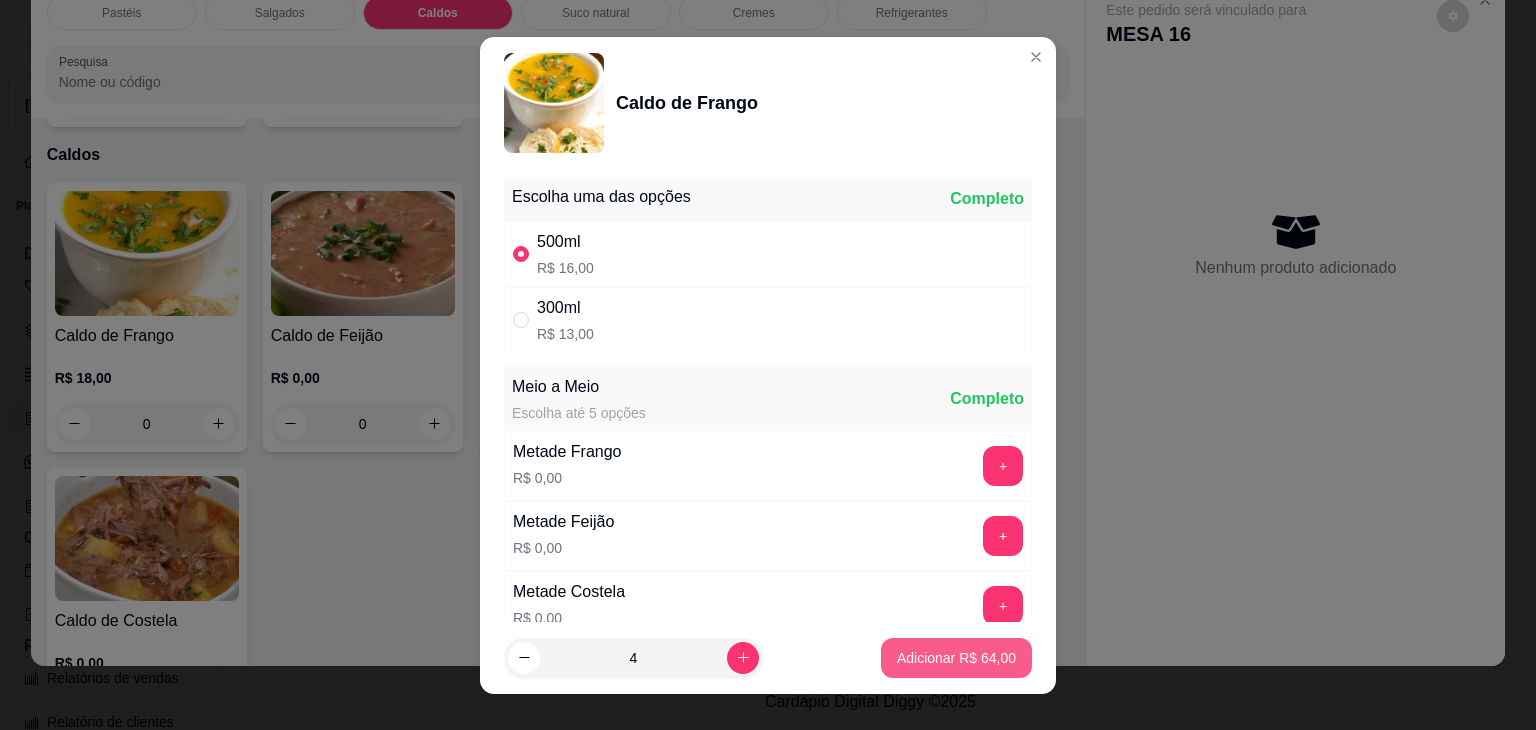 click on "Adicionar   R$ 64,00" at bounding box center [956, 658] 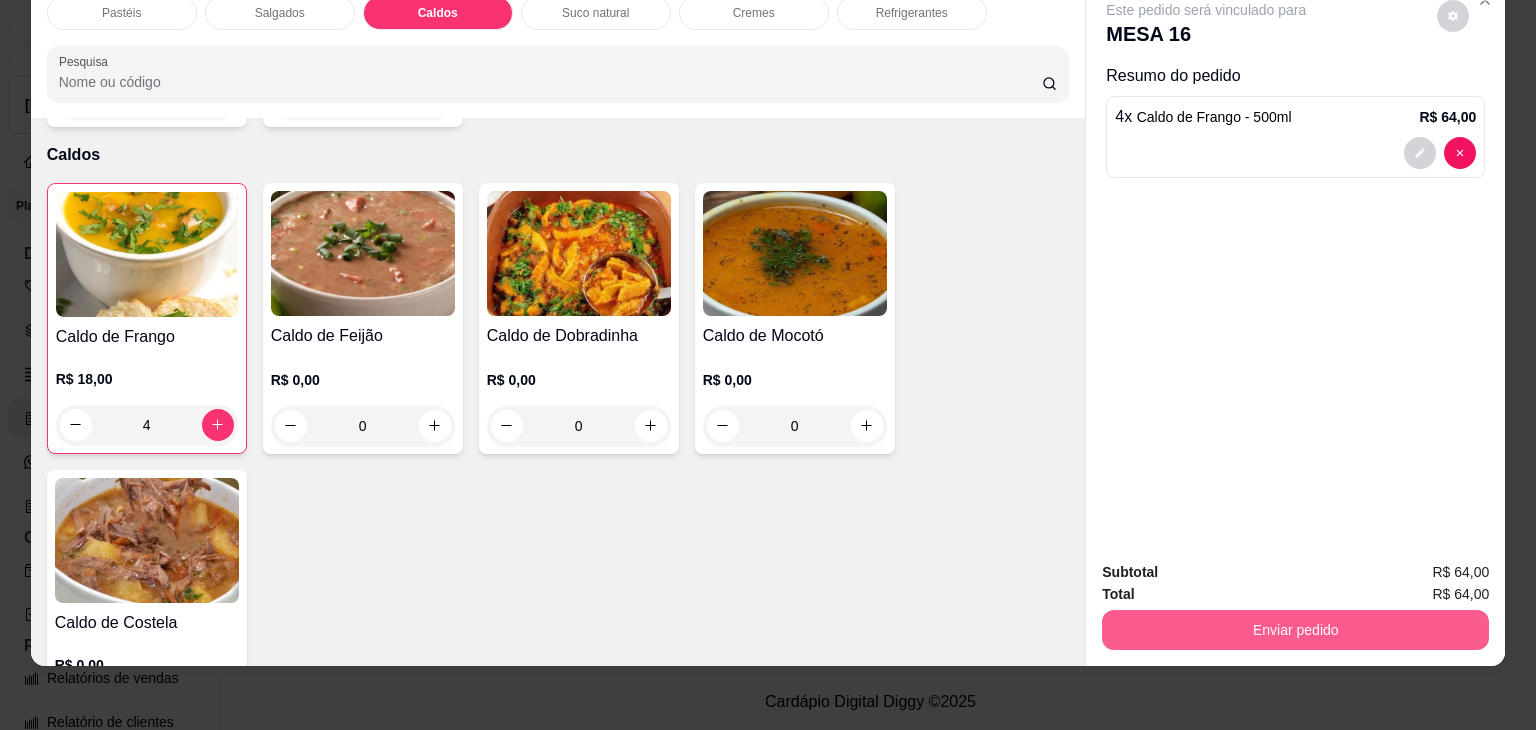 click on "Enviar pedido" at bounding box center [1295, 630] 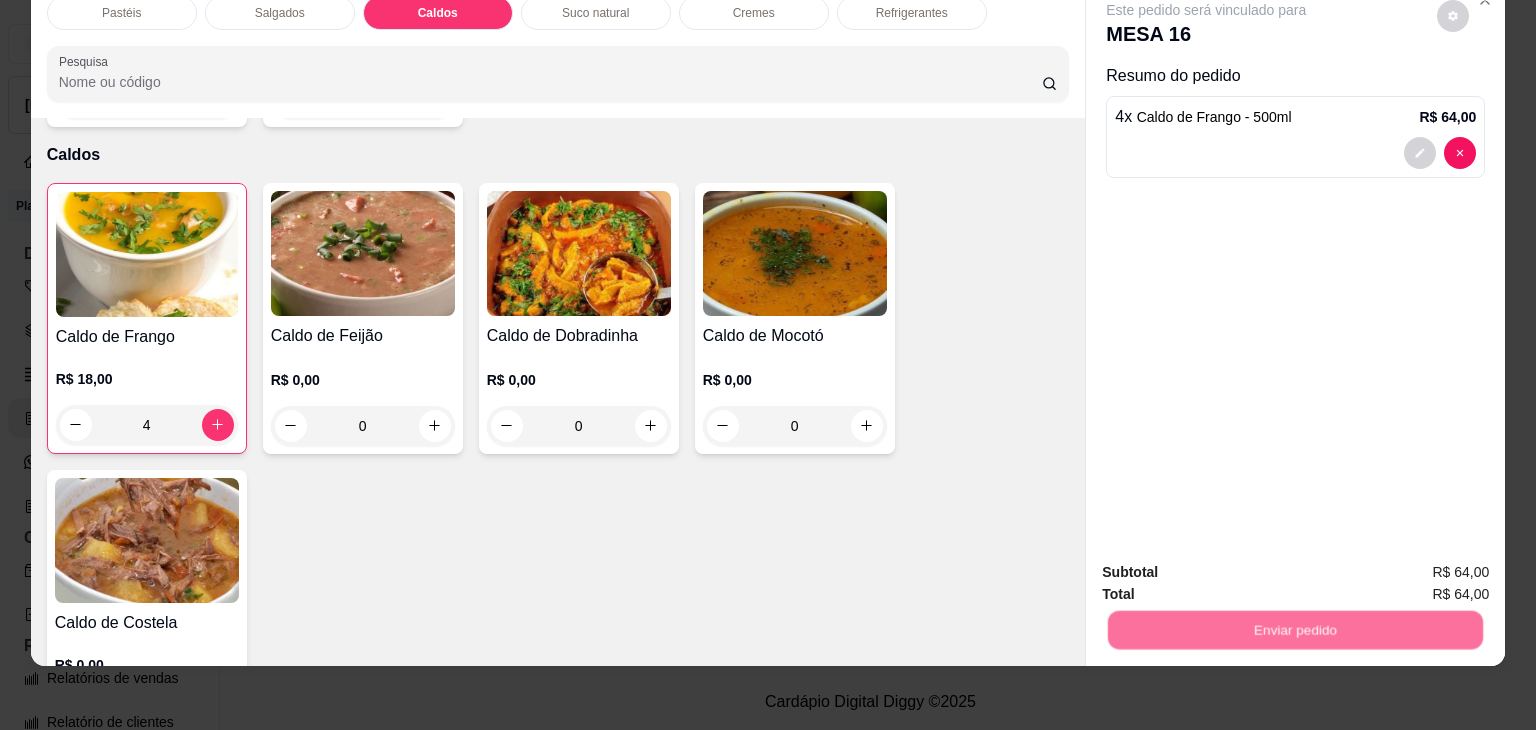 click on "Não registrar e enviar pedido" at bounding box center [1229, 565] 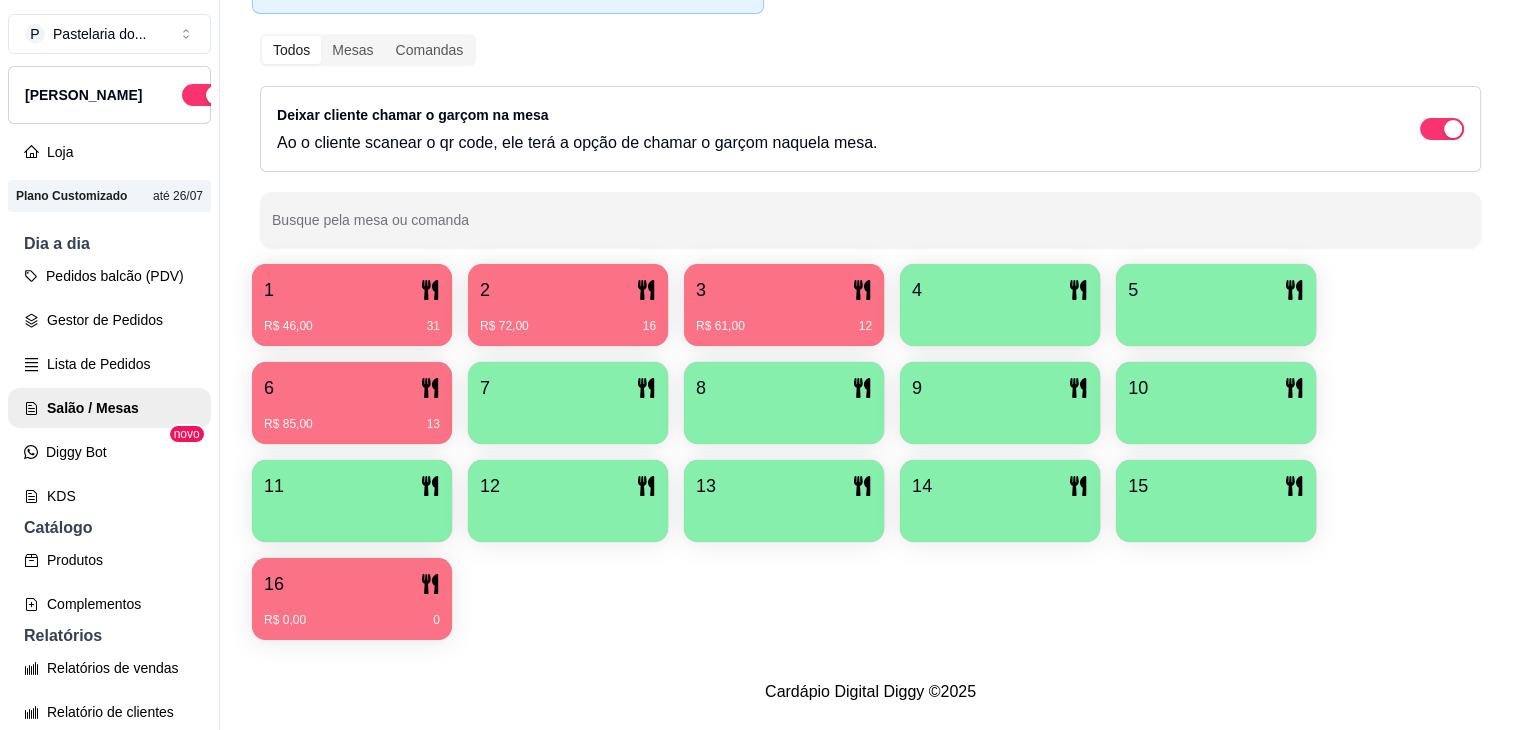 scroll, scrollTop: 0, scrollLeft: 0, axis: both 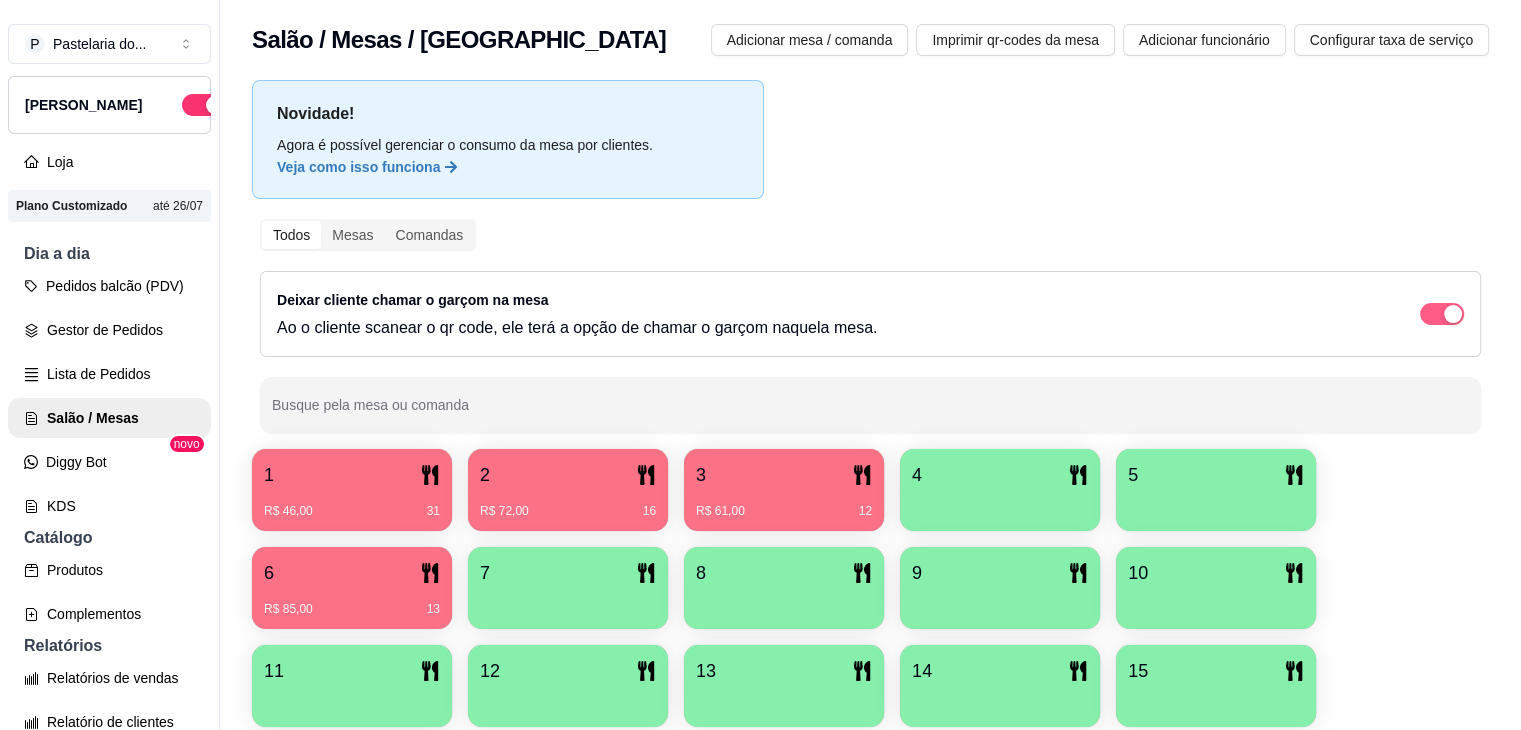 click at bounding box center [1442, 314] 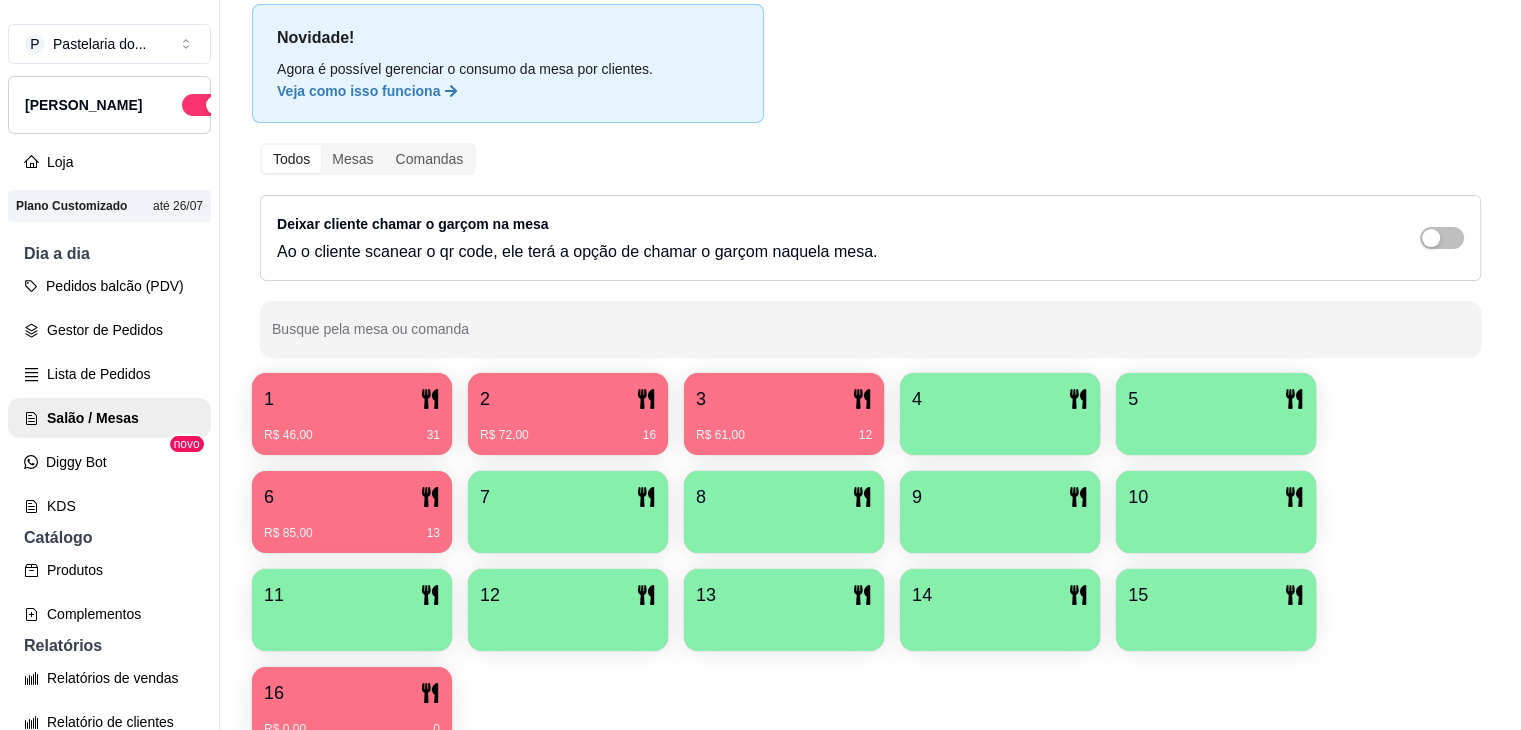 scroll, scrollTop: 0, scrollLeft: 0, axis: both 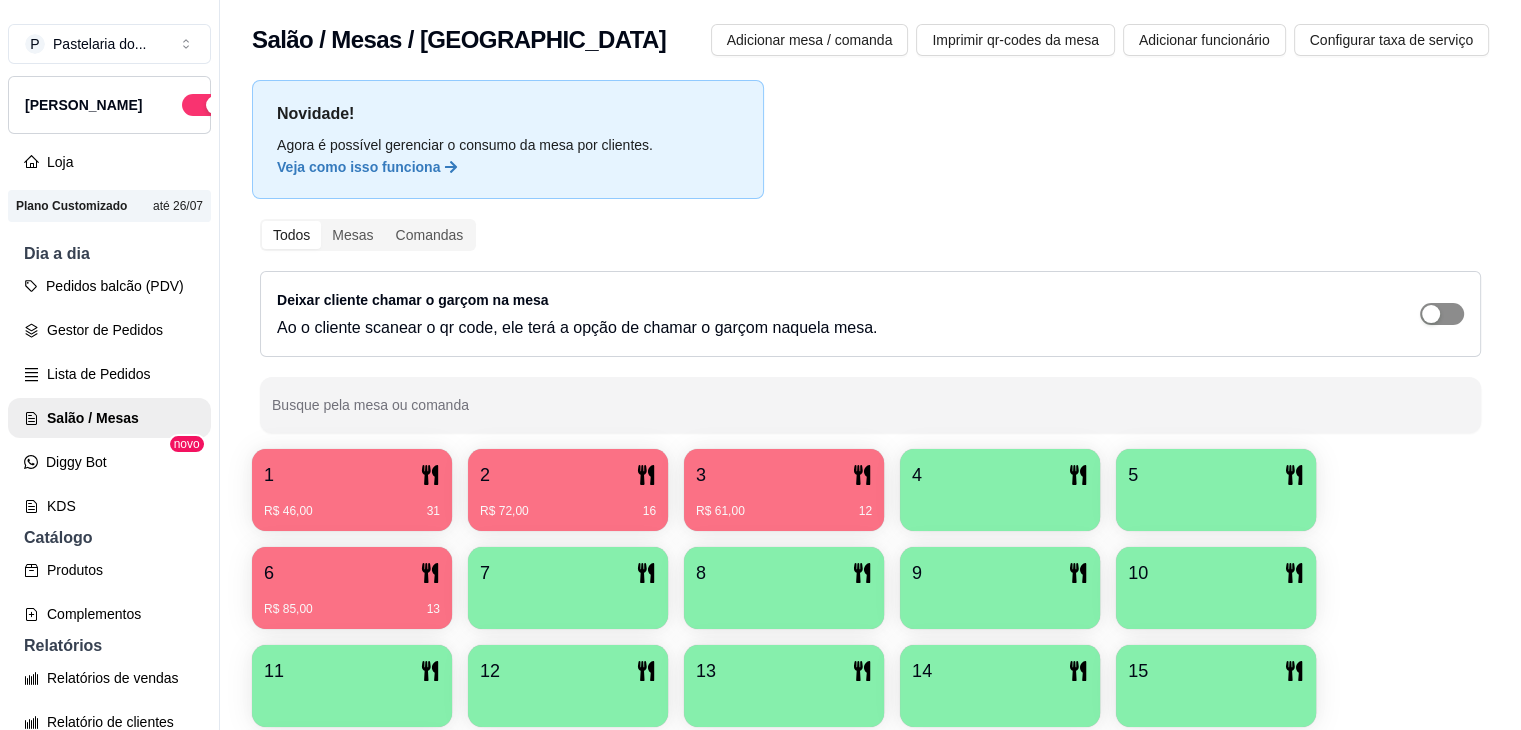 click at bounding box center [1431, 314] 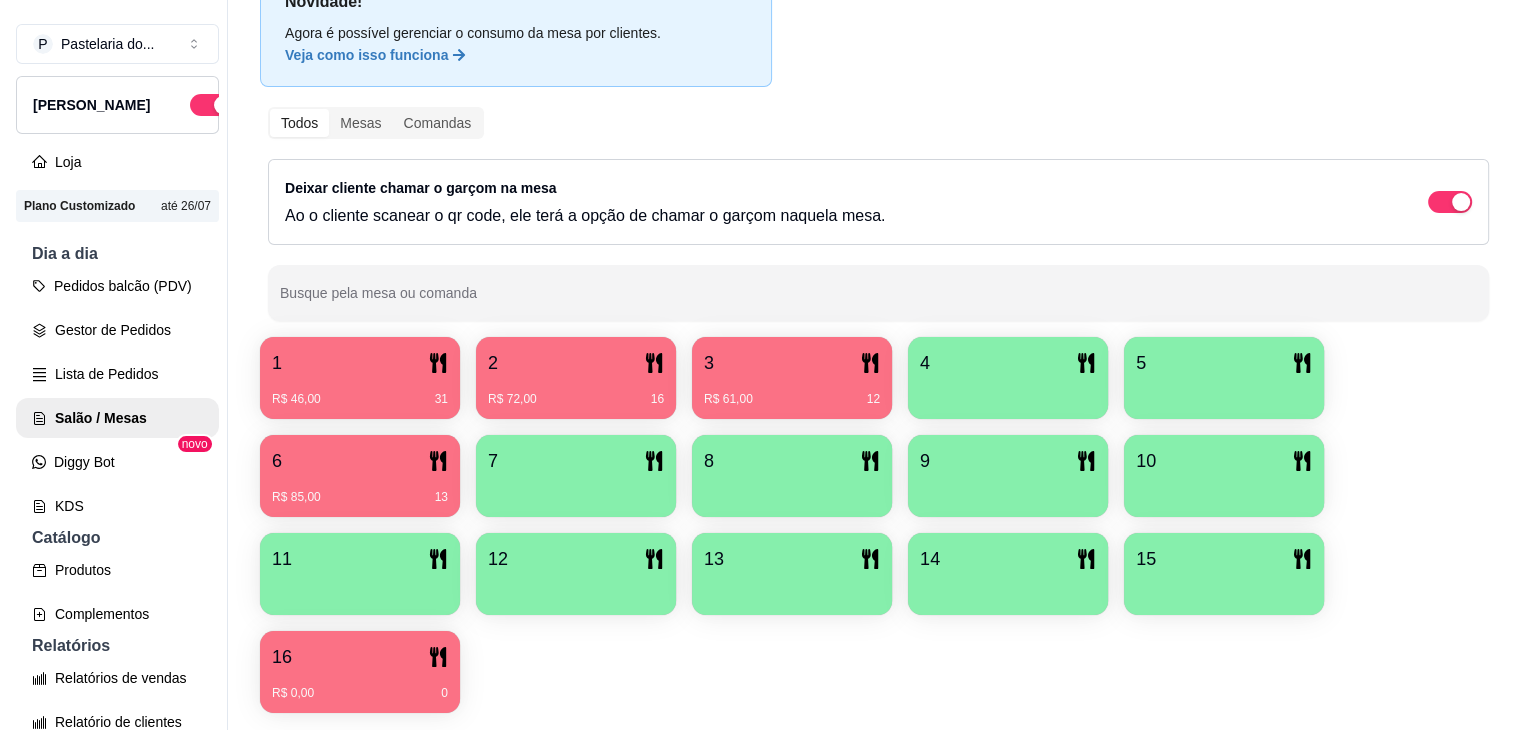 scroll, scrollTop: 189, scrollLeft: 0, axis: vertical 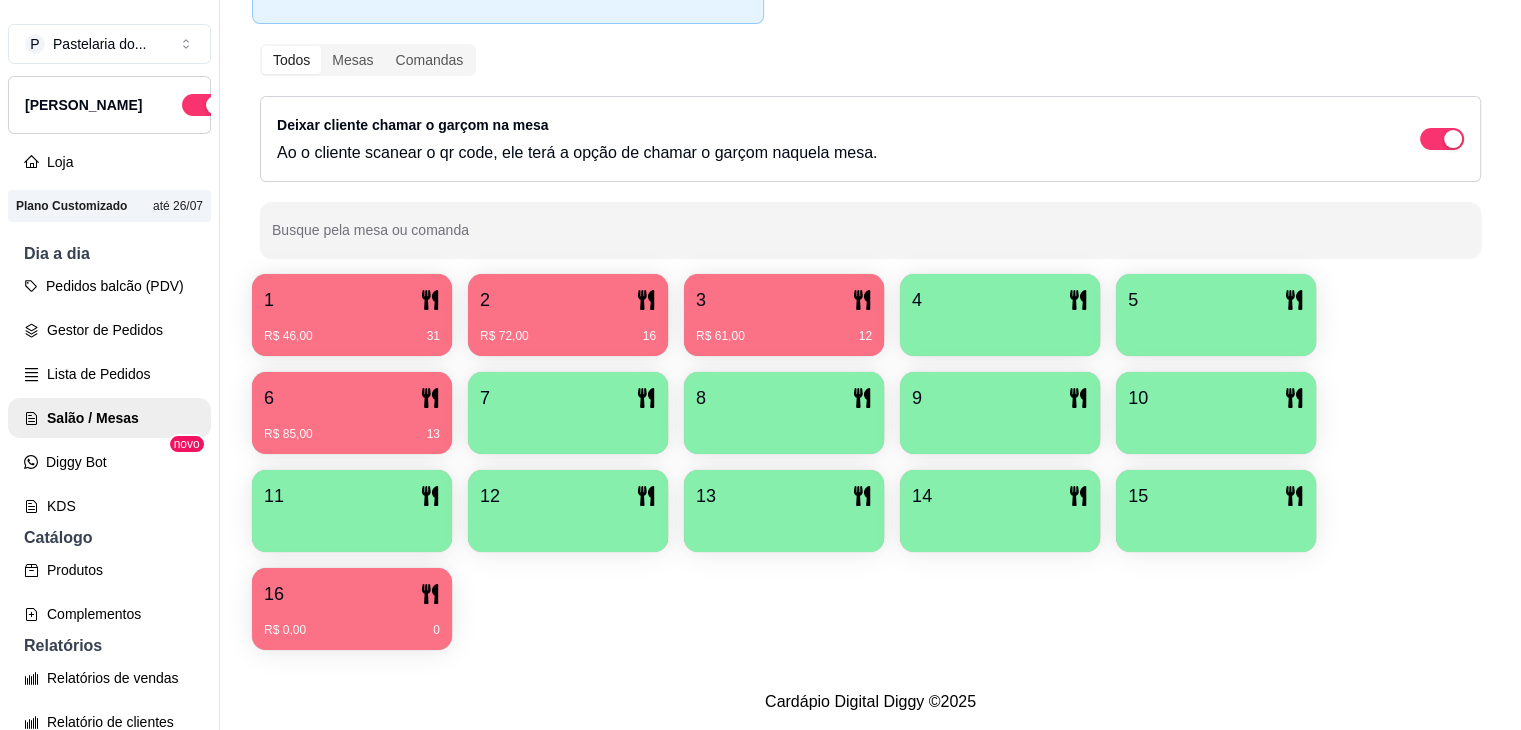 click on "1 R$ 46,00 31 2 R$ 72,00 16 3 R$ 61,00 12 4 5 6 R$ 85,00 13 7 8 9 10 11 12 13 14 15 16 R$ 0,00 0" at bounding box center [870, 462] 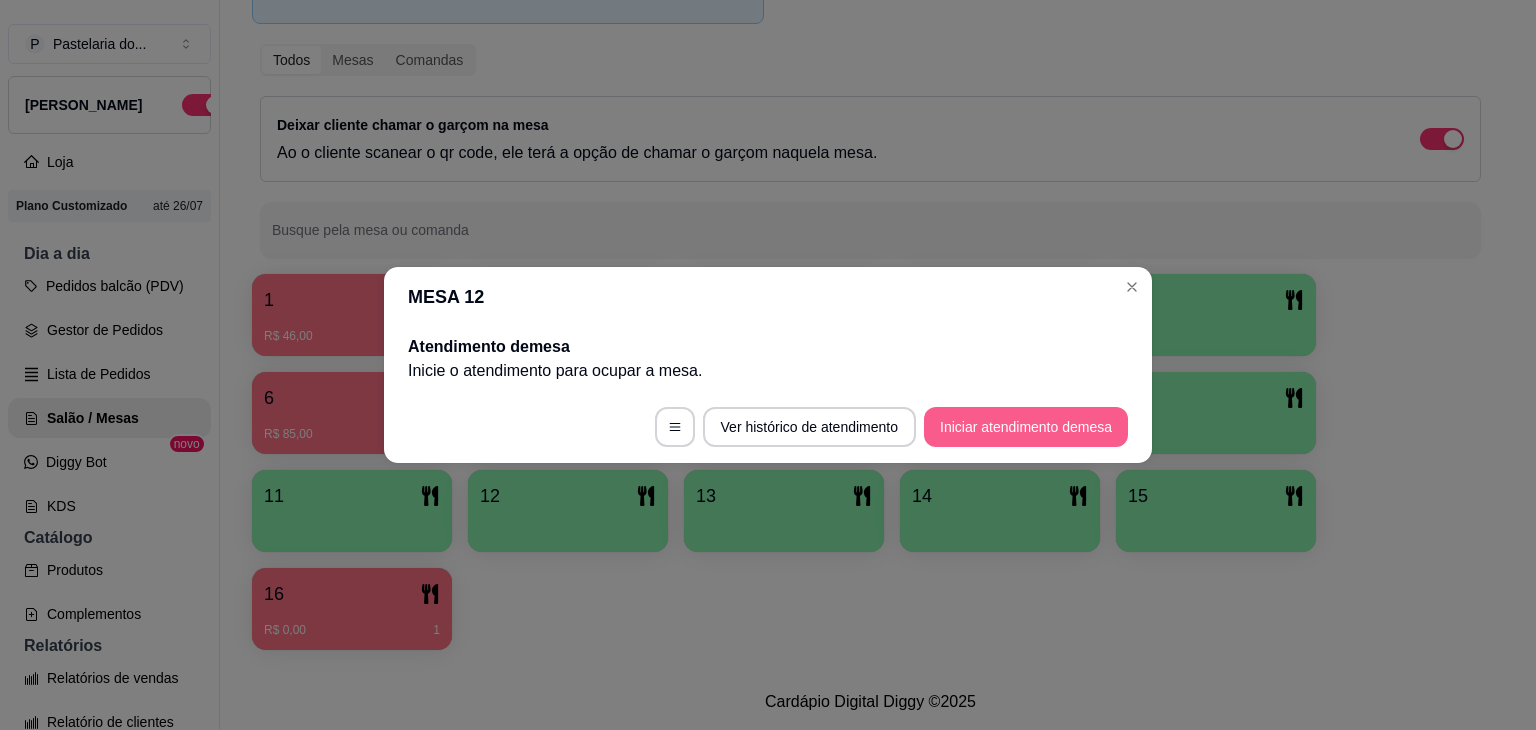 click on "Iniciar atendimento de  mesa" at bounding box center (1026, 427) 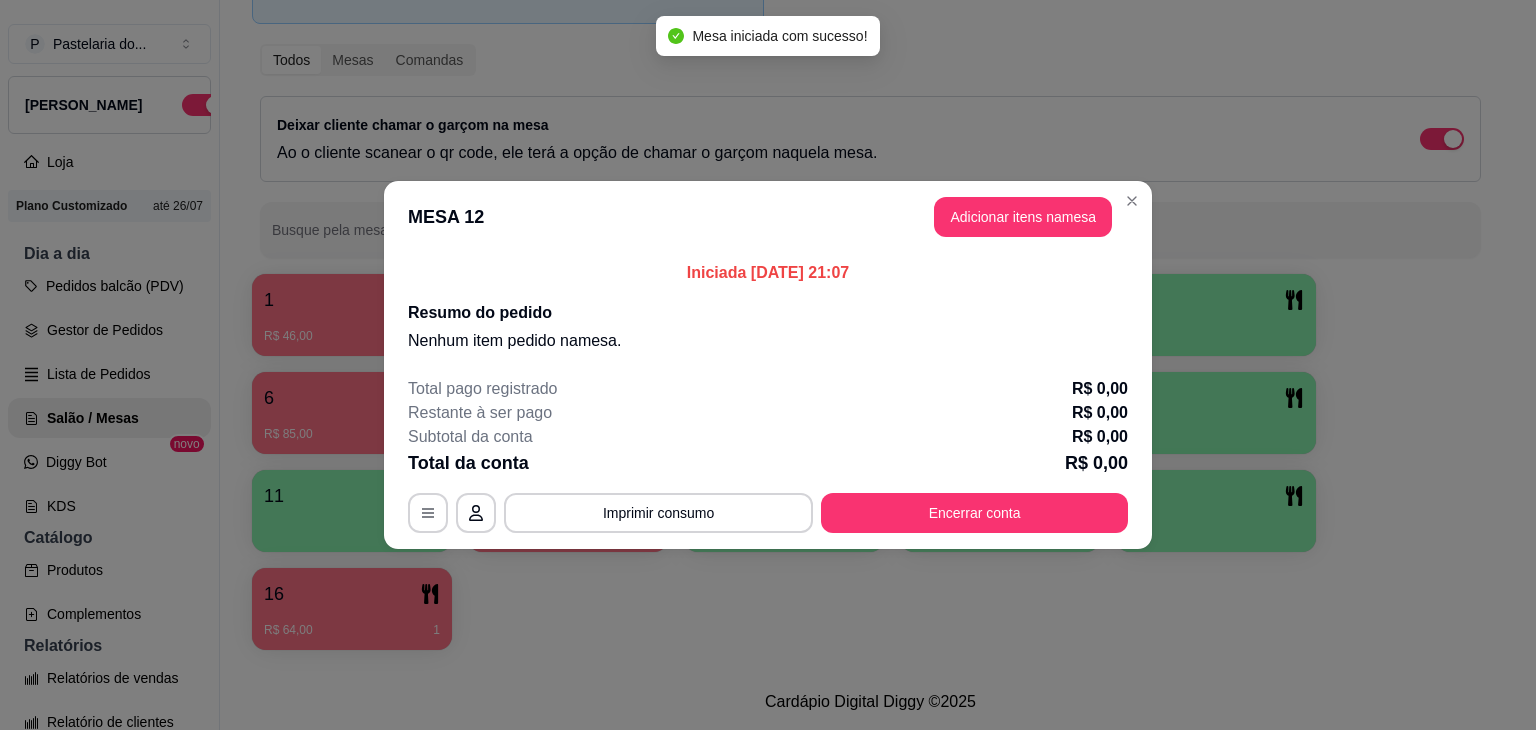 click on "MESA 12 Adicionar itens na  mesa" at bounding box center [768, 217] 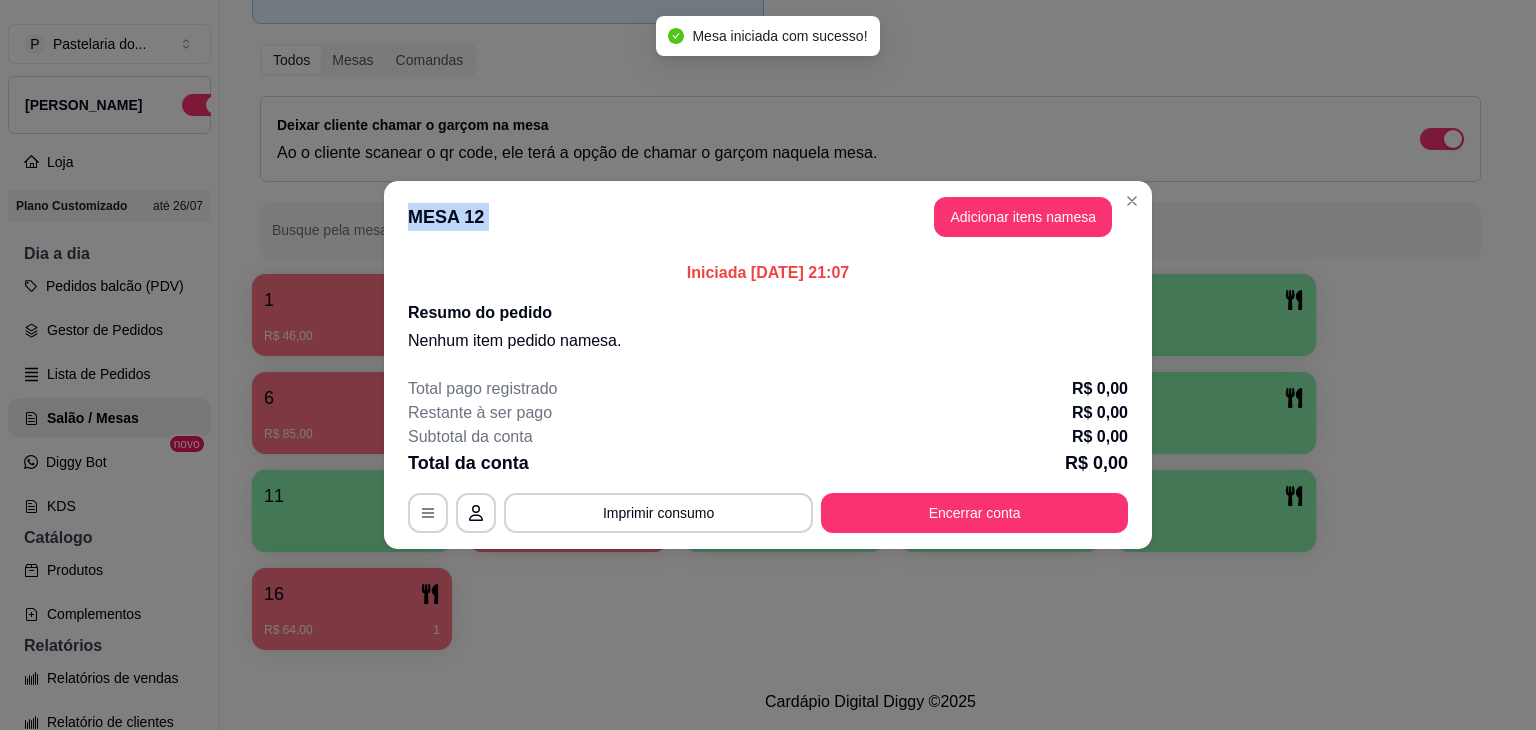 click on "MESA 12 Adicionar itens na  mesa" at bounding box center [768, 217] 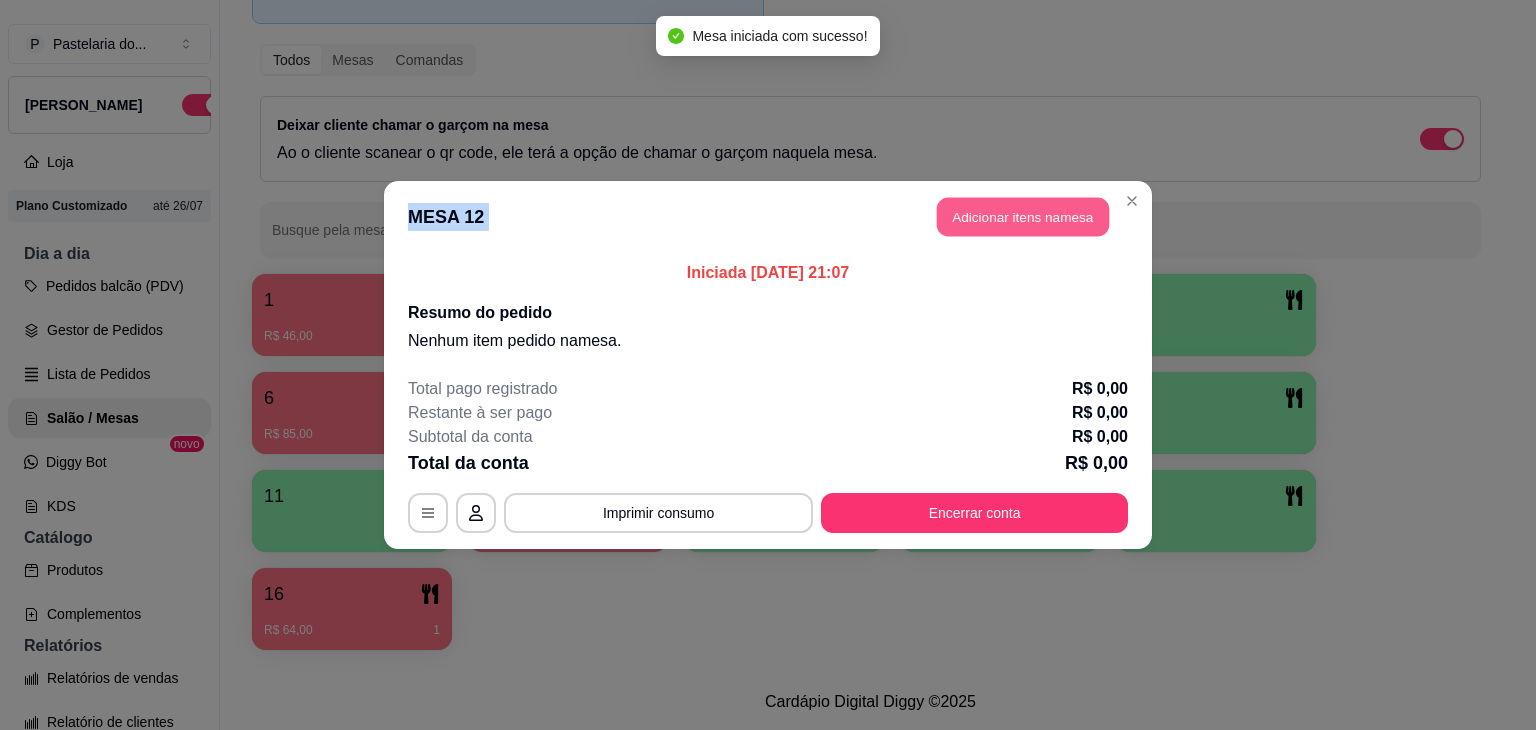 click on "Adicionar itens na  mesa" at bounding box center (1023, 217) 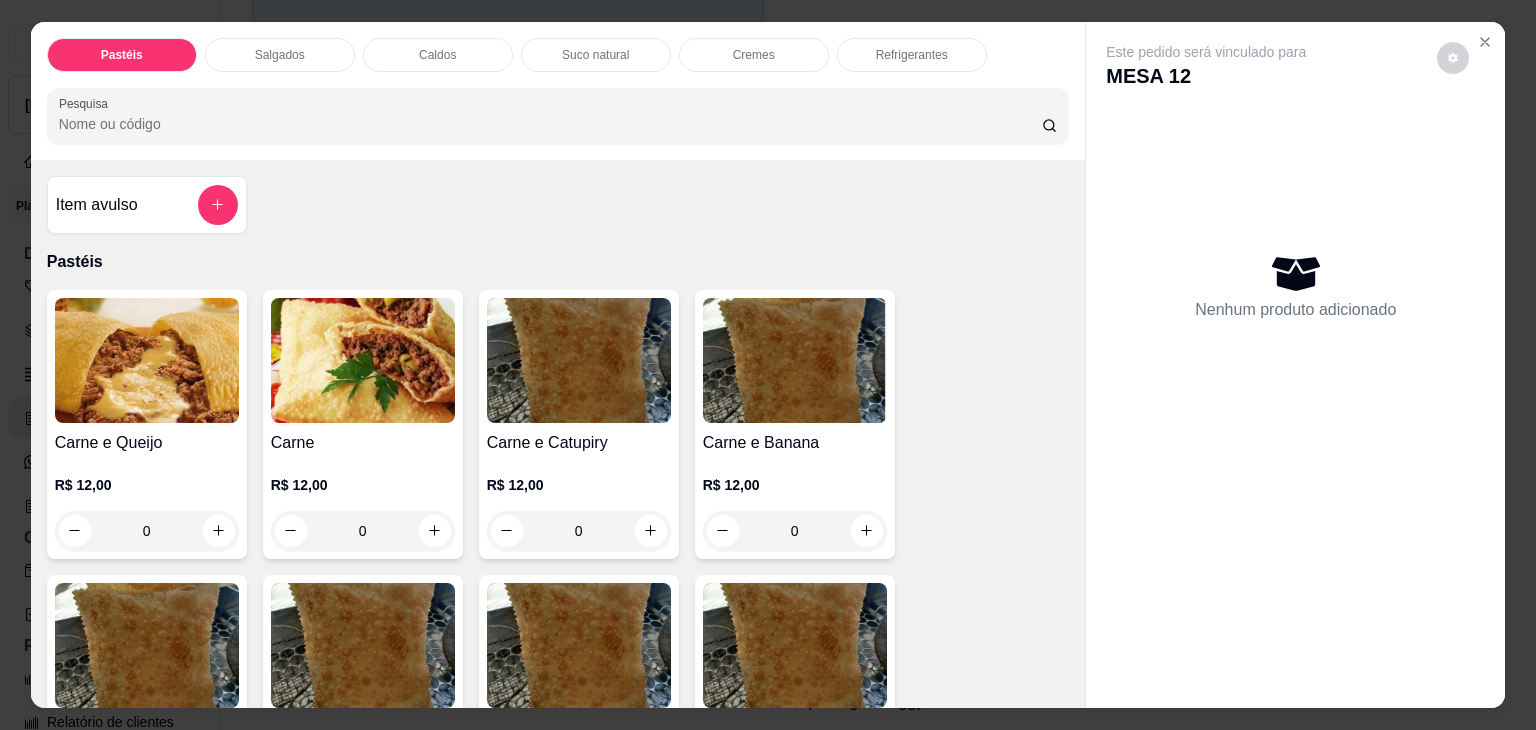drag, startPoint x: 424, startPoint y: 53, endPoint x: 420, endPoint y: 71, distance: 18.439089 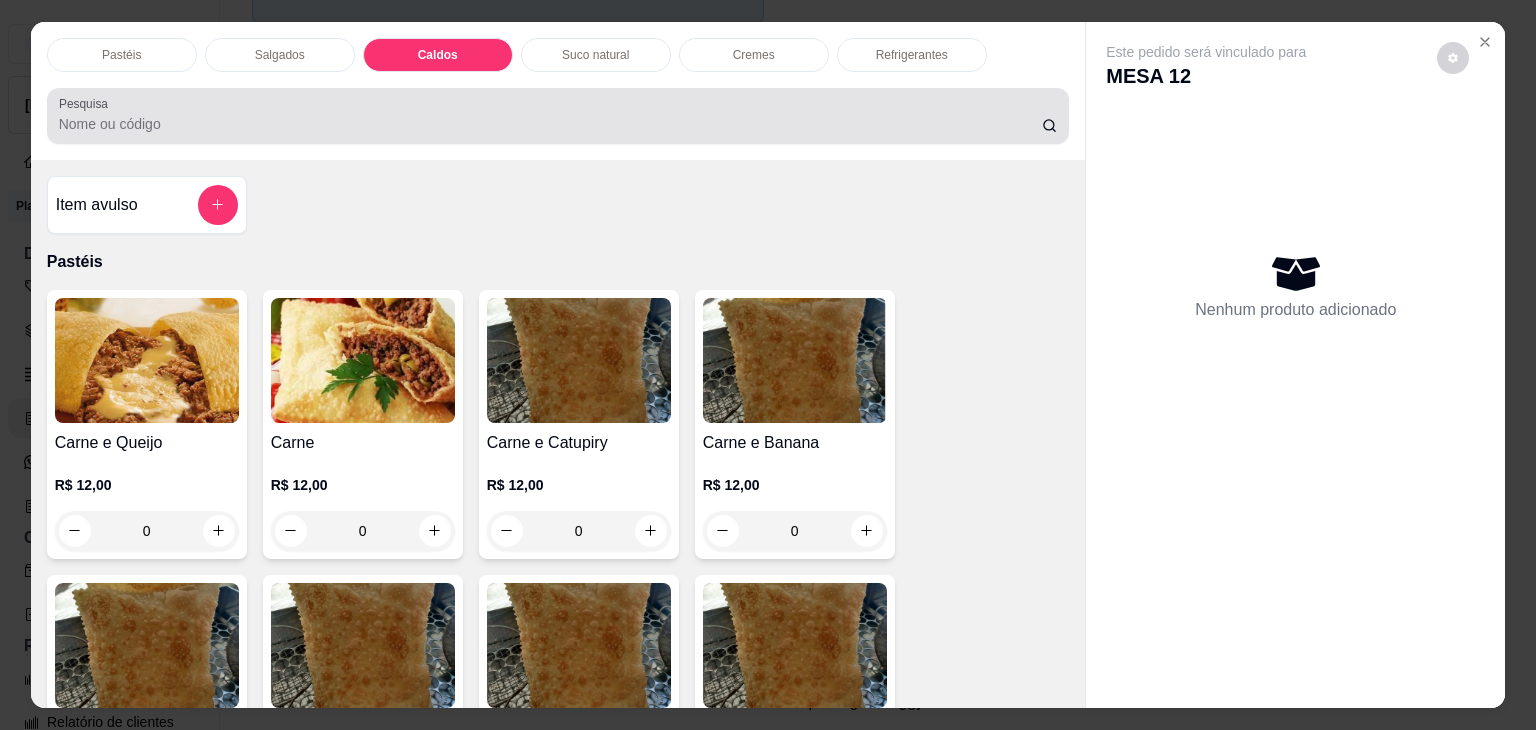 scroll, scrollTop: 2782, scrollLeft: 0, axis: vertical 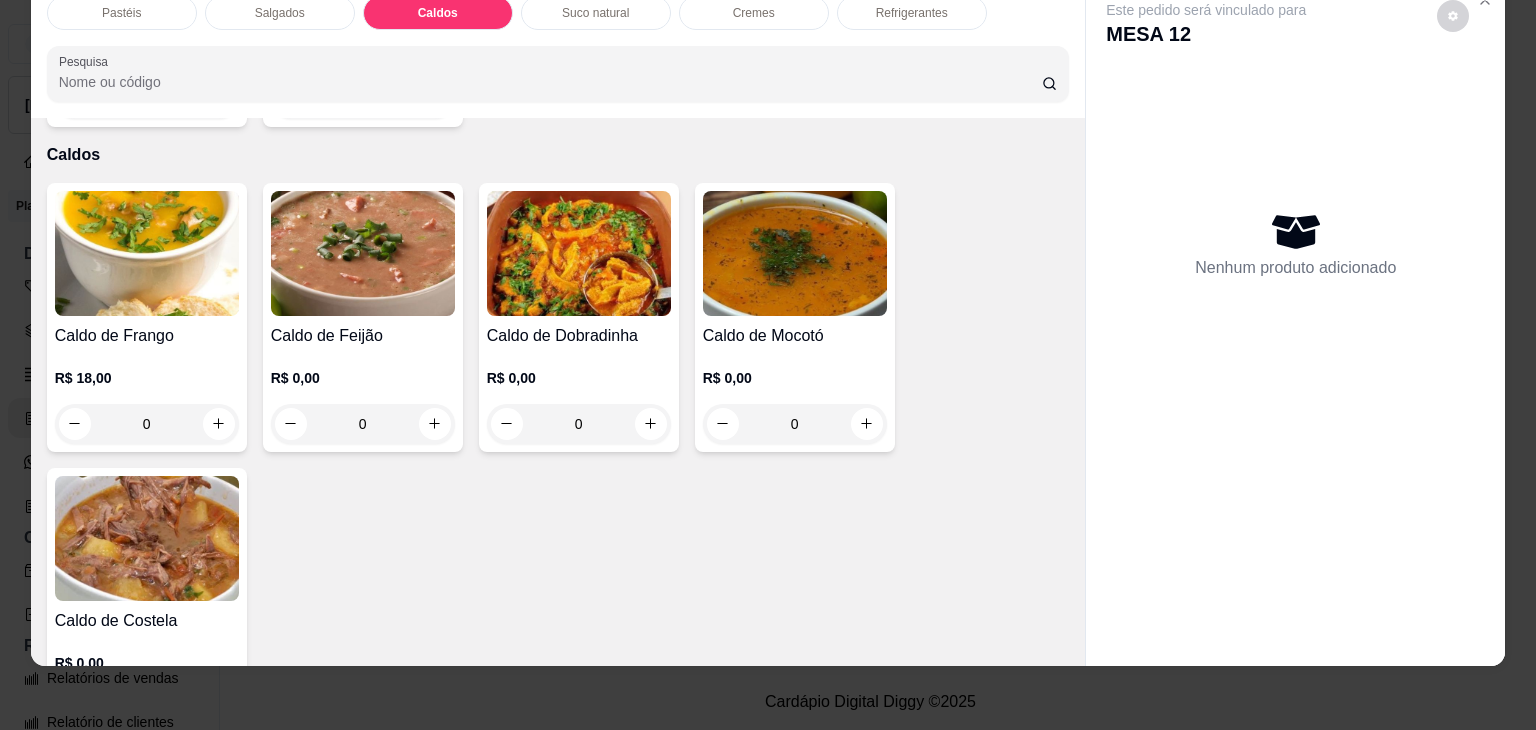 click on "Caldo de Frango   R$ 18,00 0" at bounding box center [147, 317] 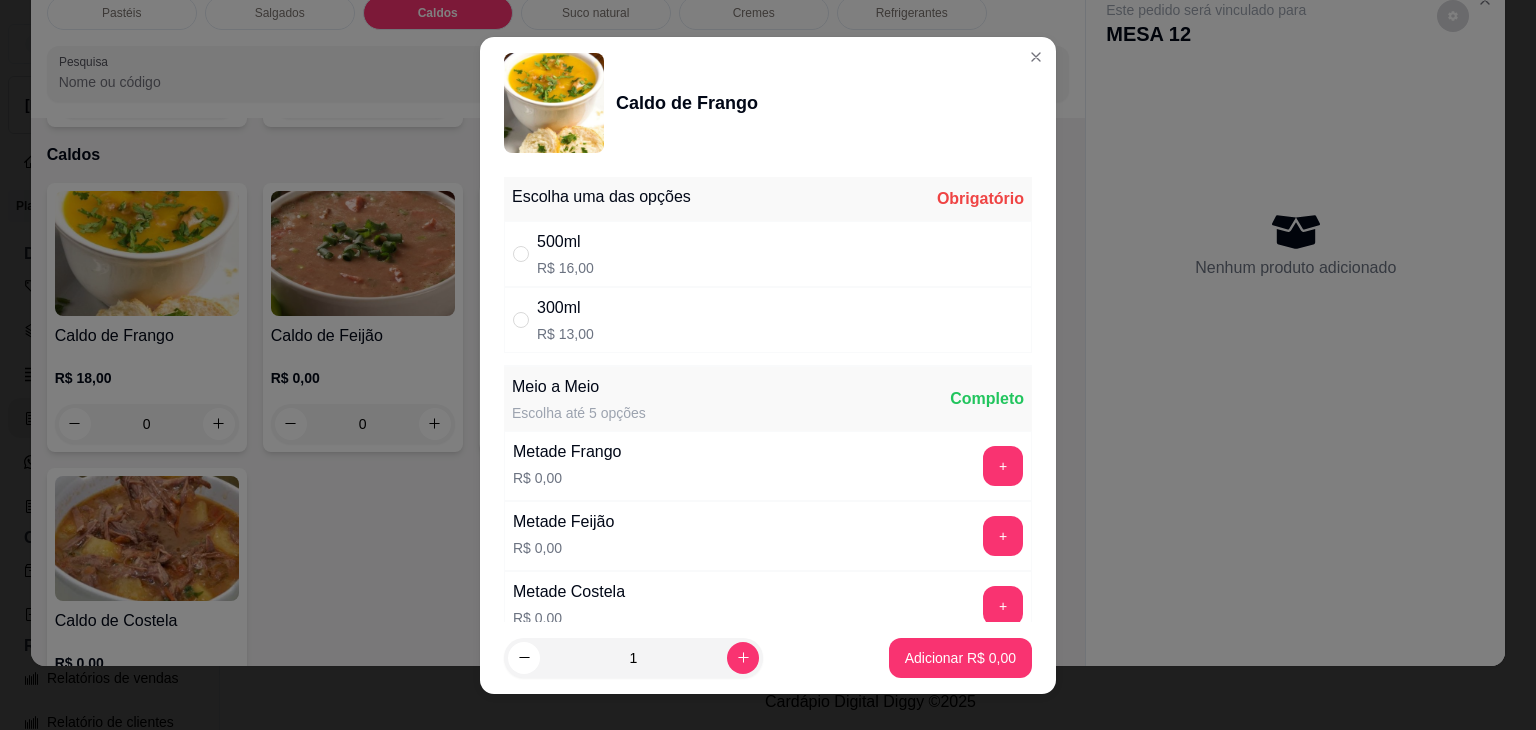 click on "500ml R$ 16,00" at bounding box center [768, 254] 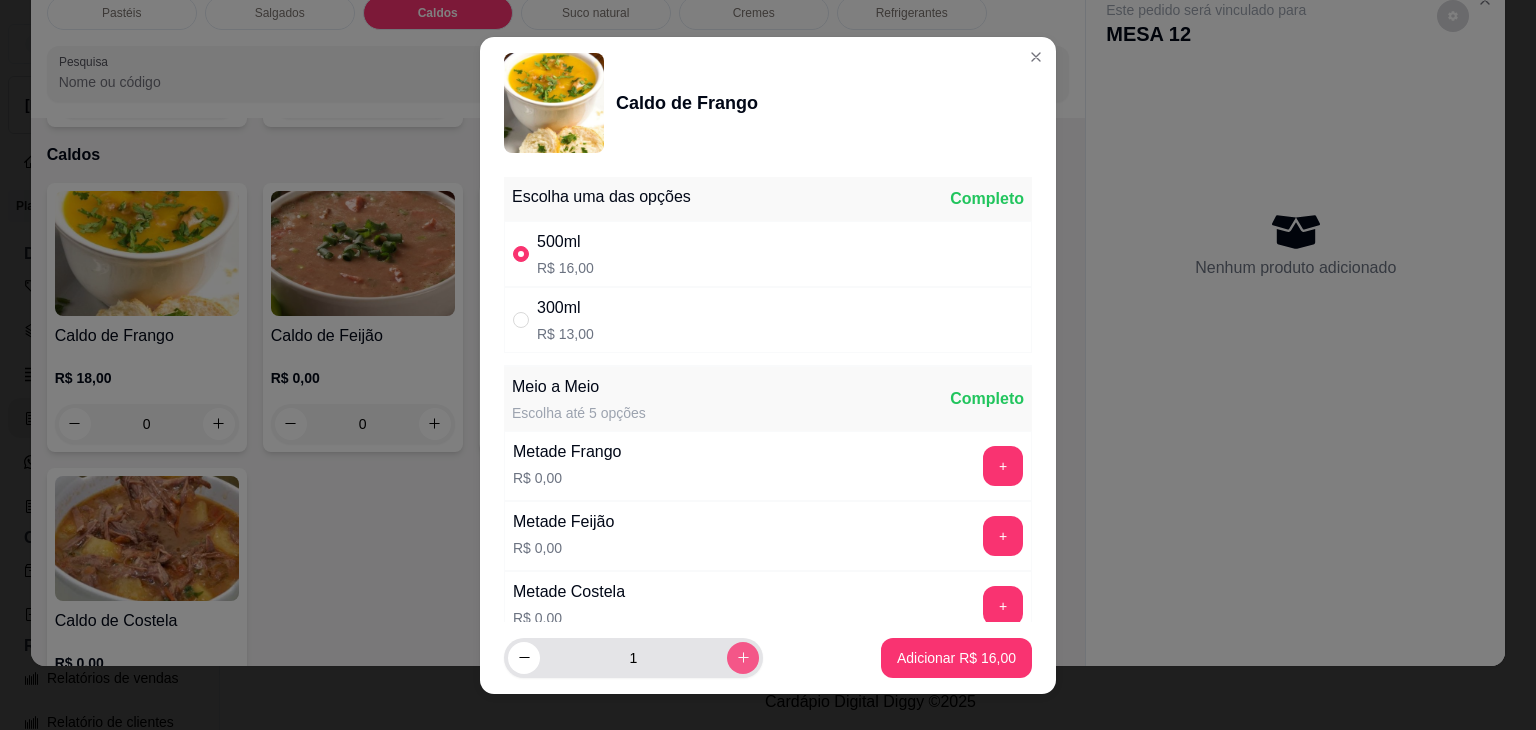 click at bounding box center (743, 658) 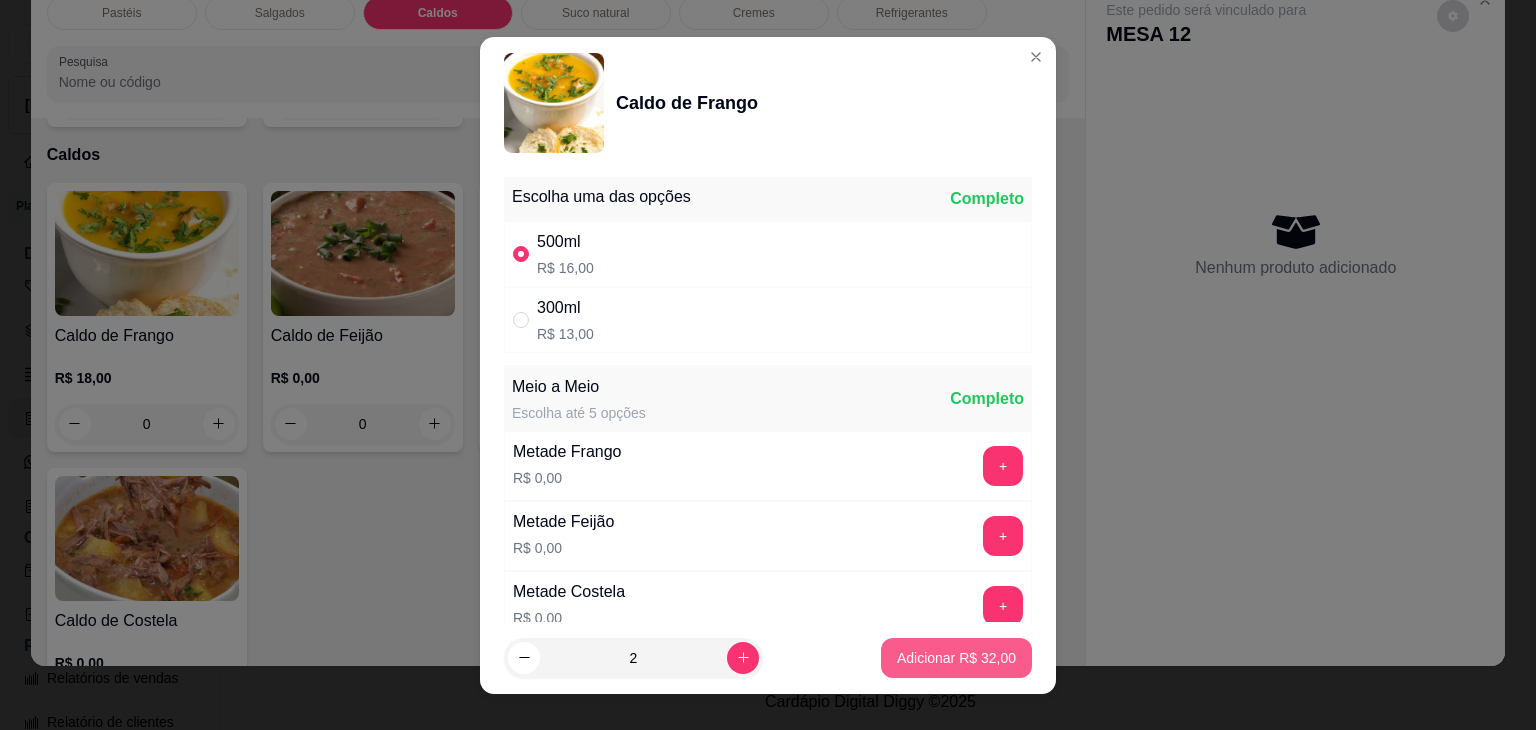 click on "Adicionar   R$ 32,00" at bounding box center (956, 658) 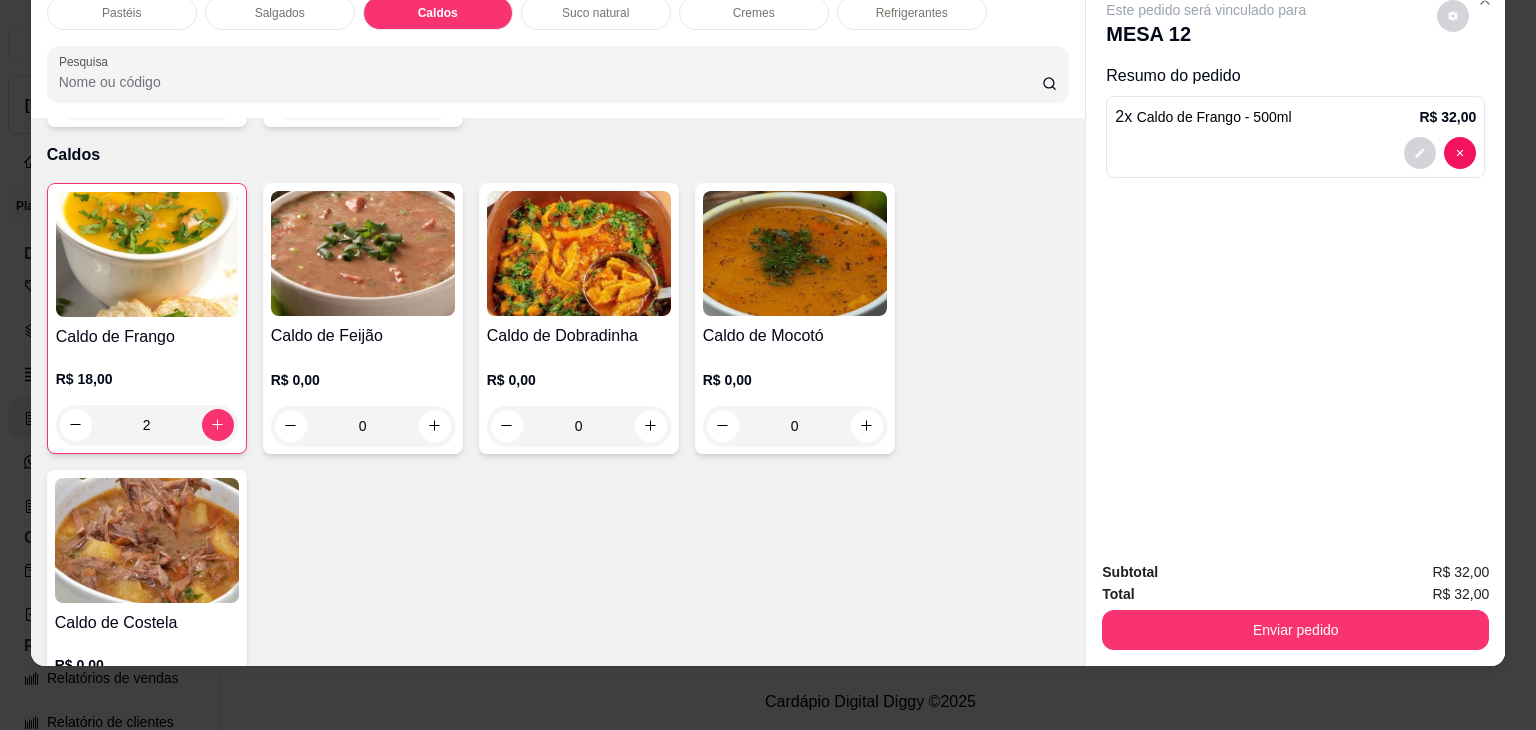 click on "Enviar pedido" at bounding box center (1295, 627) 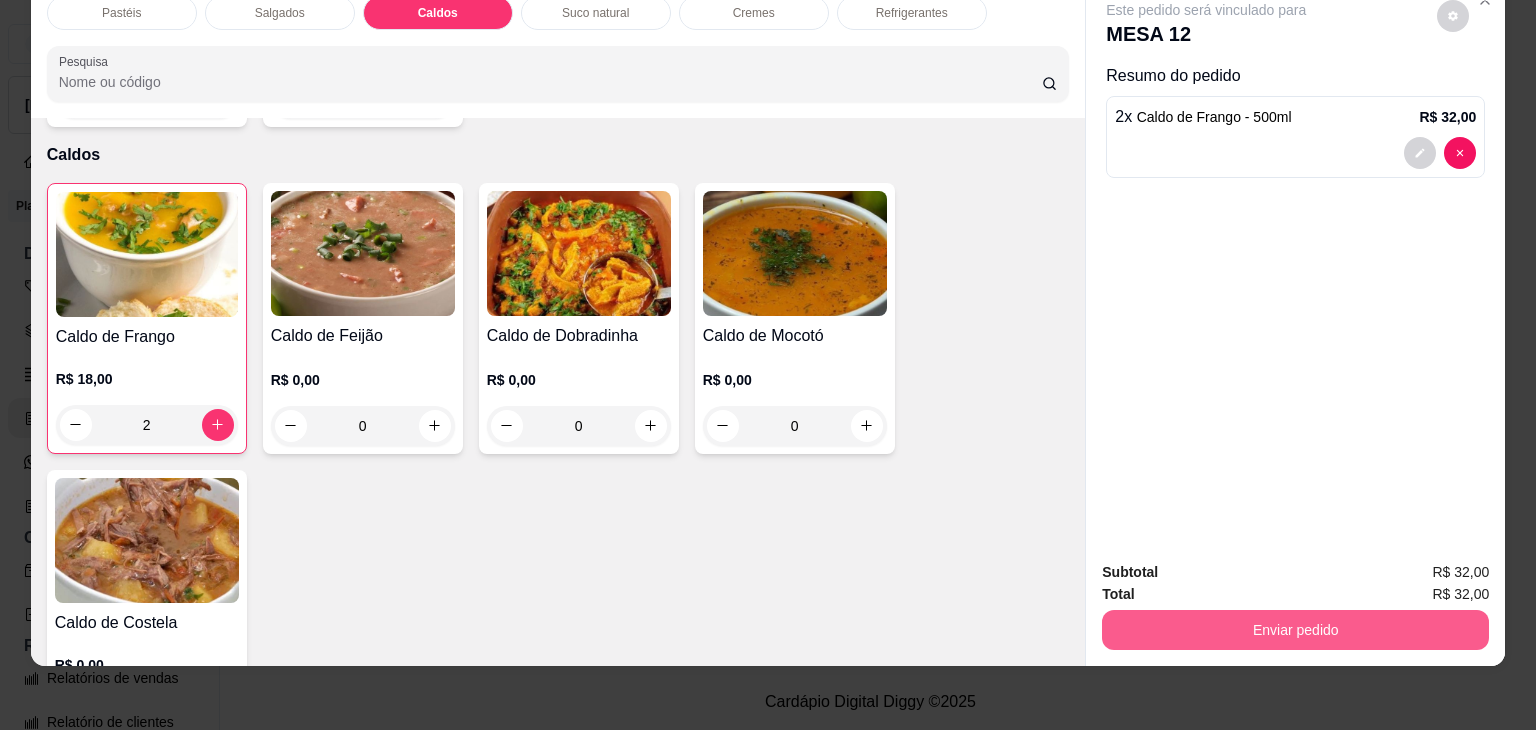 click on "Enviar pedido" at bounding box center (1295, 630) 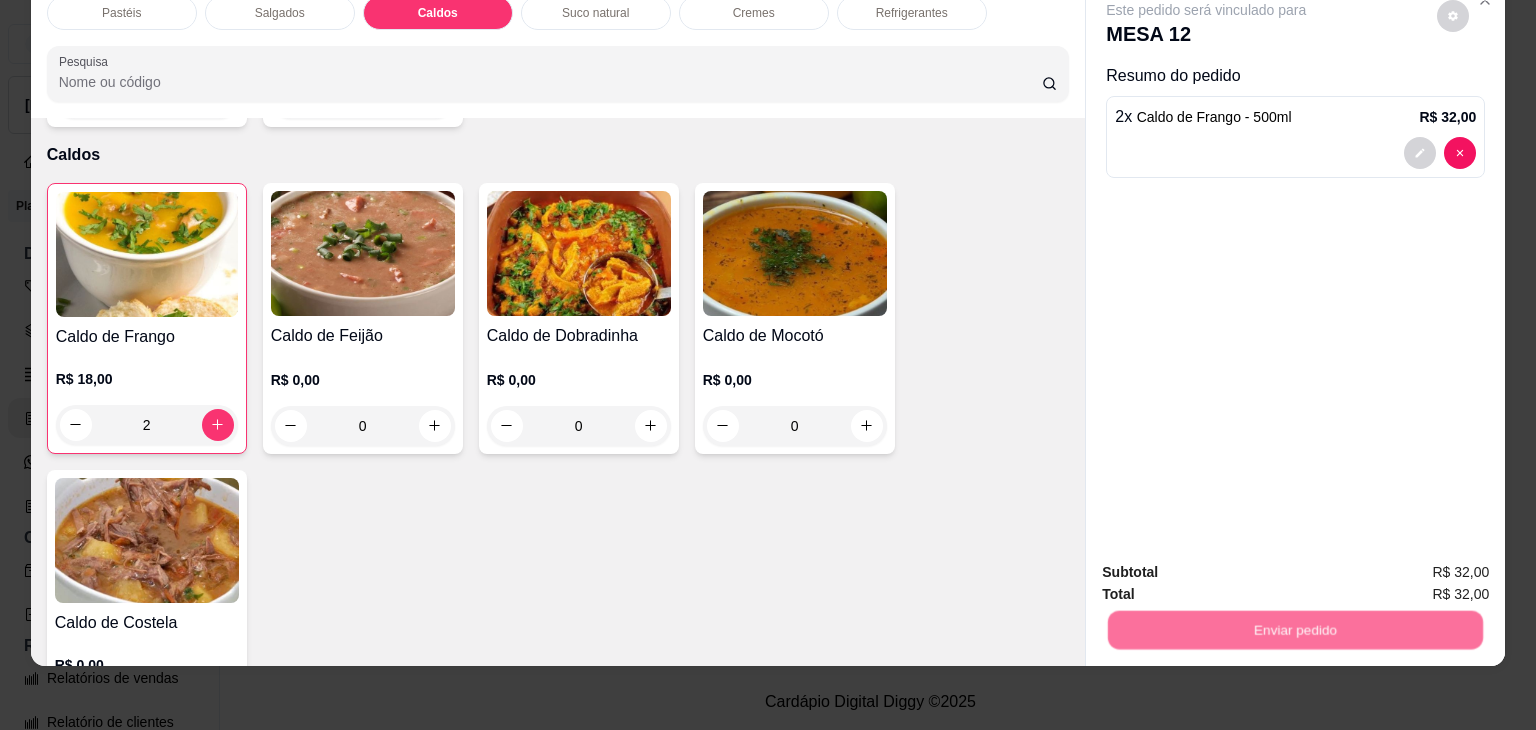 click on "Não registrar e enviar pedido" at bounding box center (1229, 564) 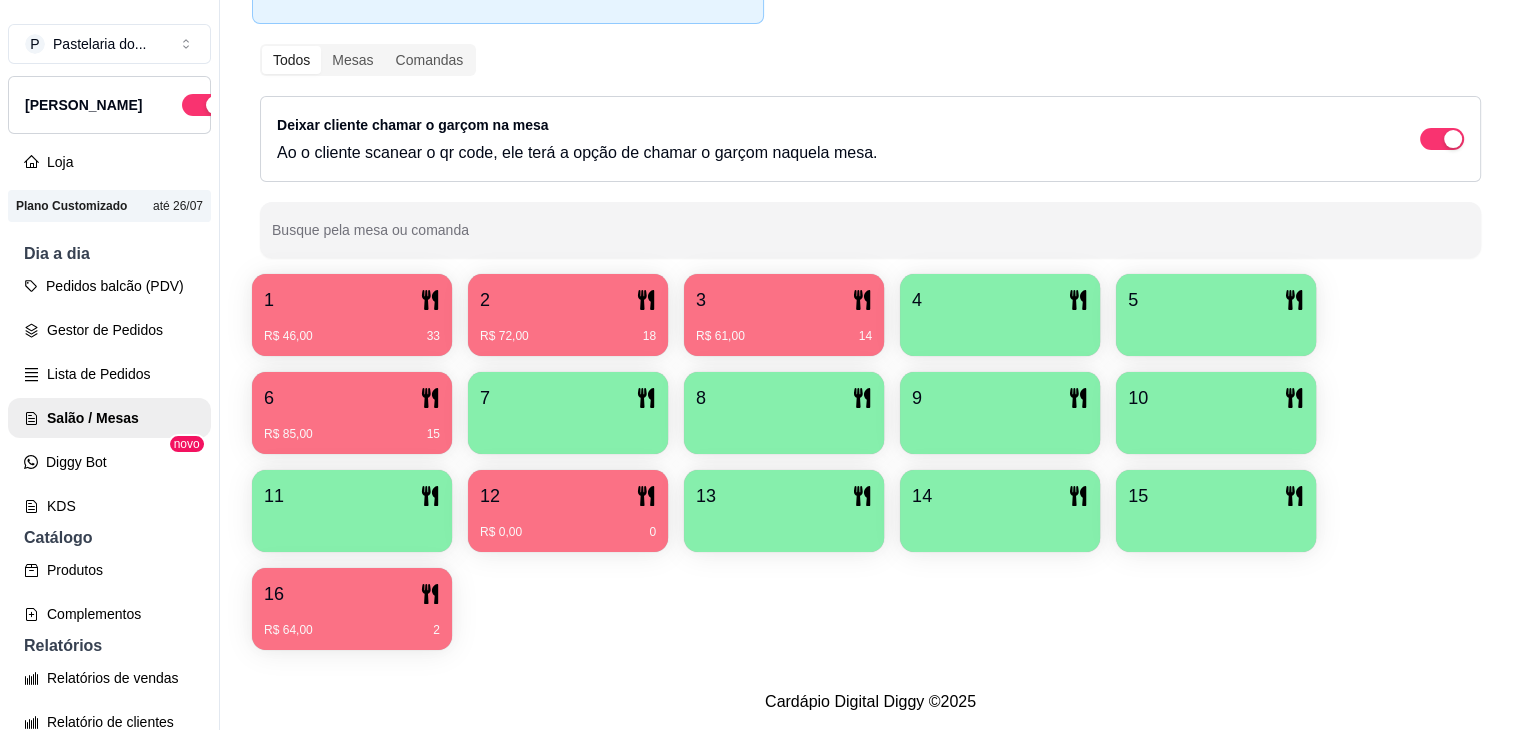 click on "R$ 64,00" at bounding box center (288, 630) 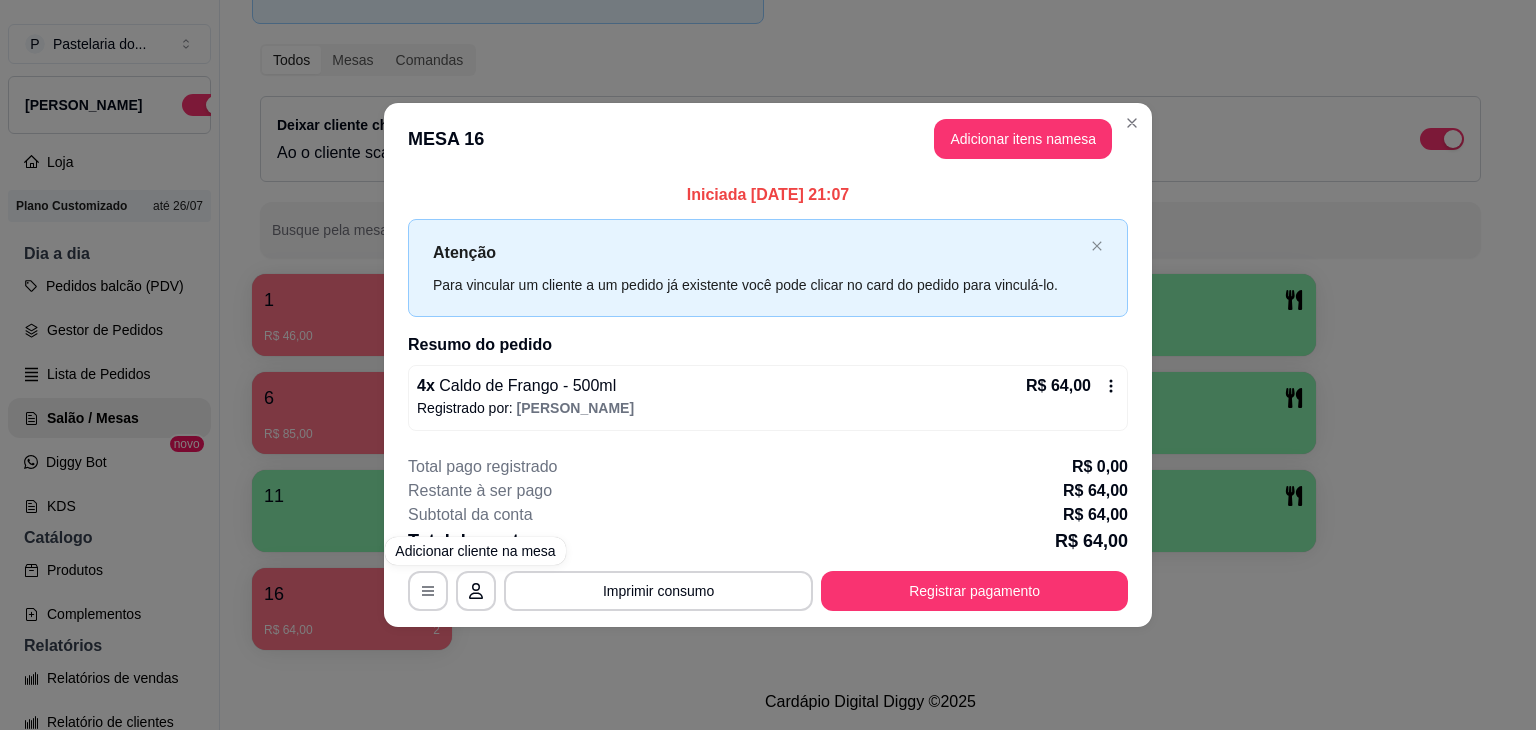 click on "Registrado por:   [PERSON_NAME]" at bounding box center (768, 408) 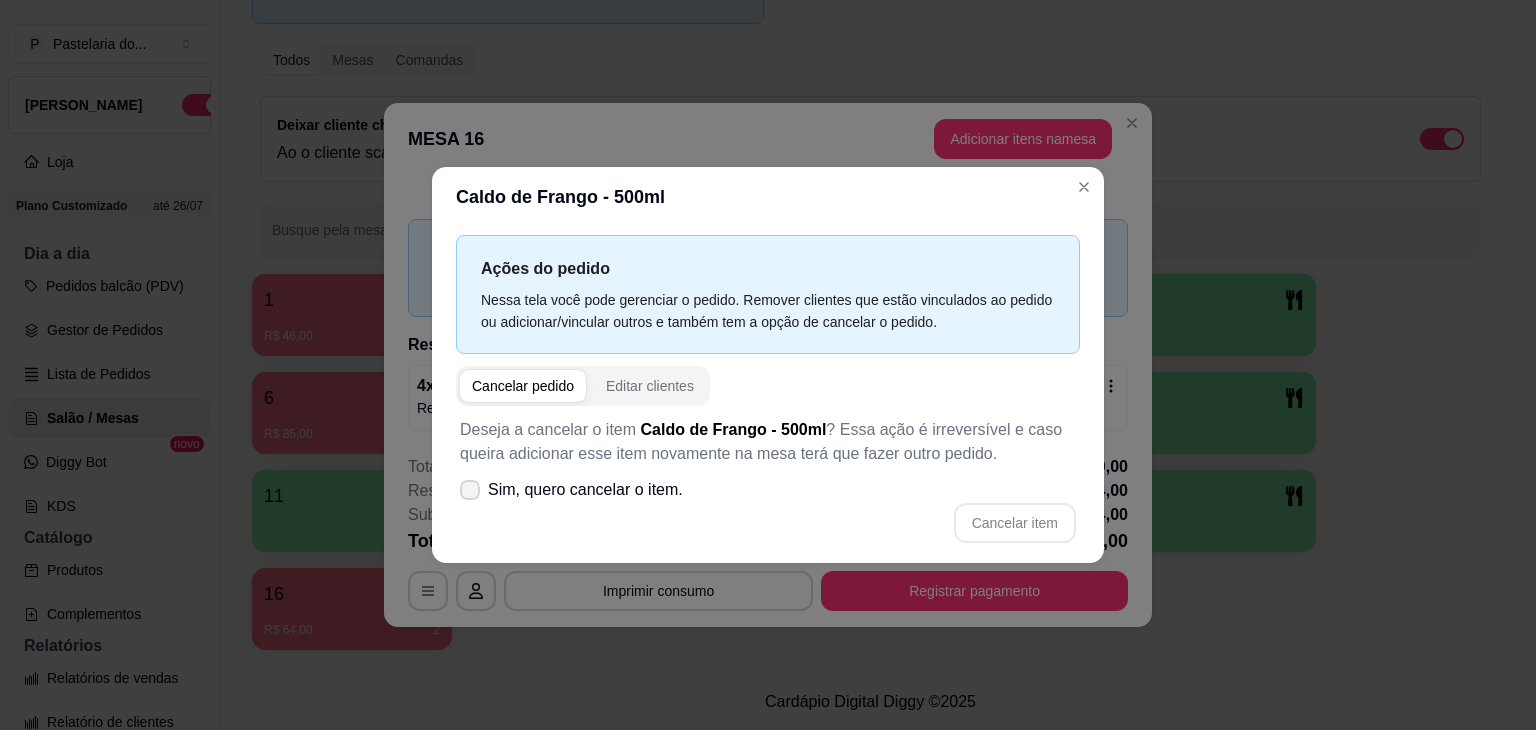 click on "Cancelar item" at bounding box center [768, 523] 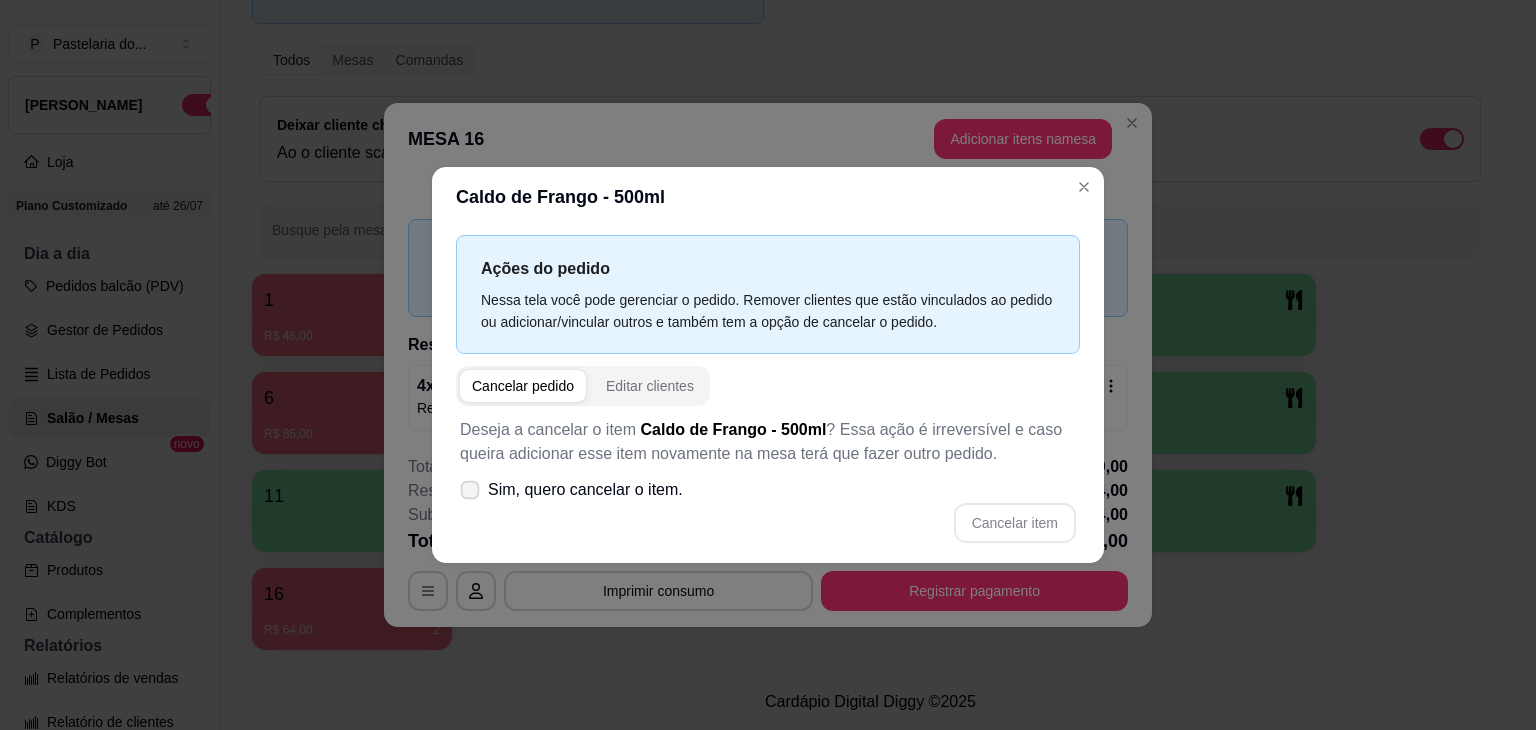 click on "Sim, quero cancelar o item." at bounding box center [571, 490] 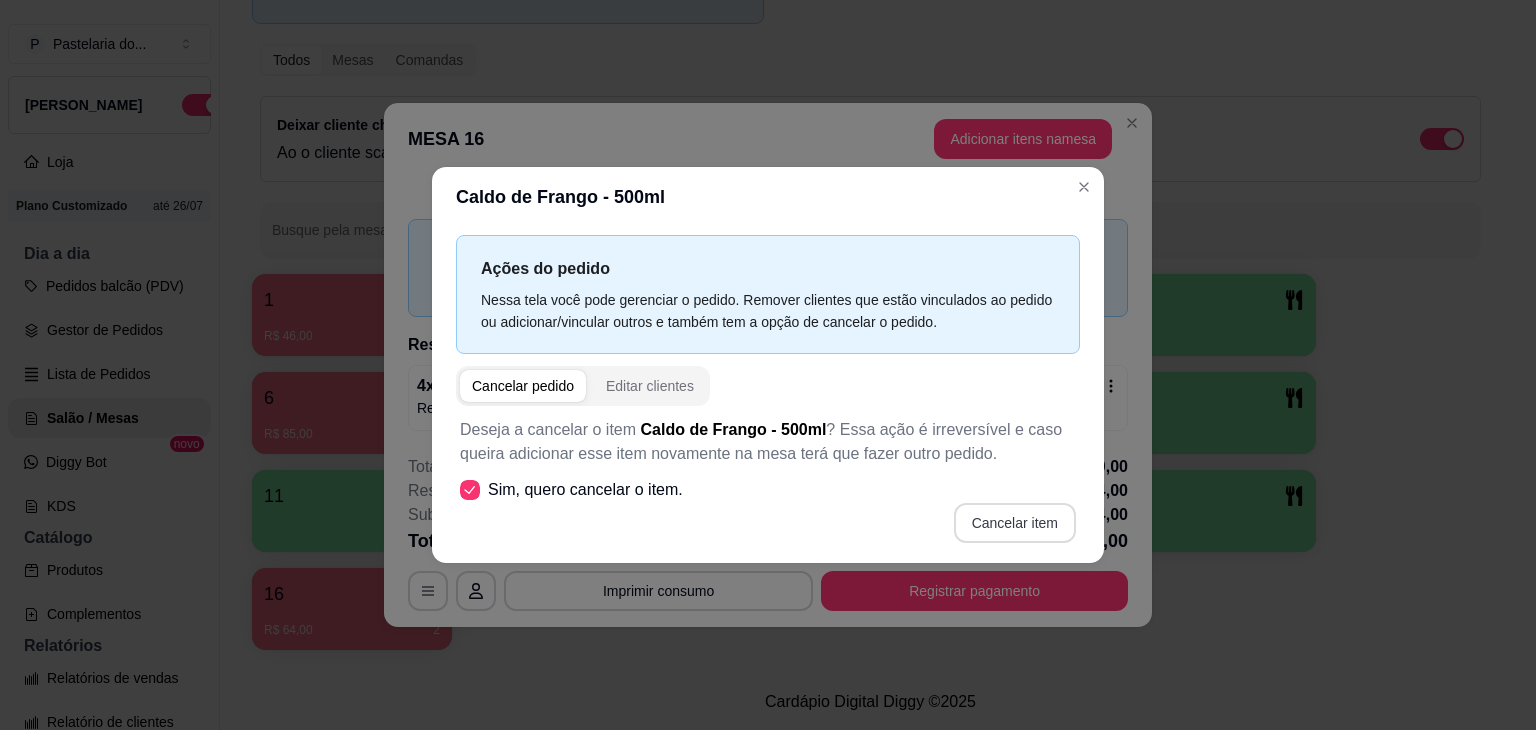 click on "Cancelar item" at bounding box center (1015, 523) 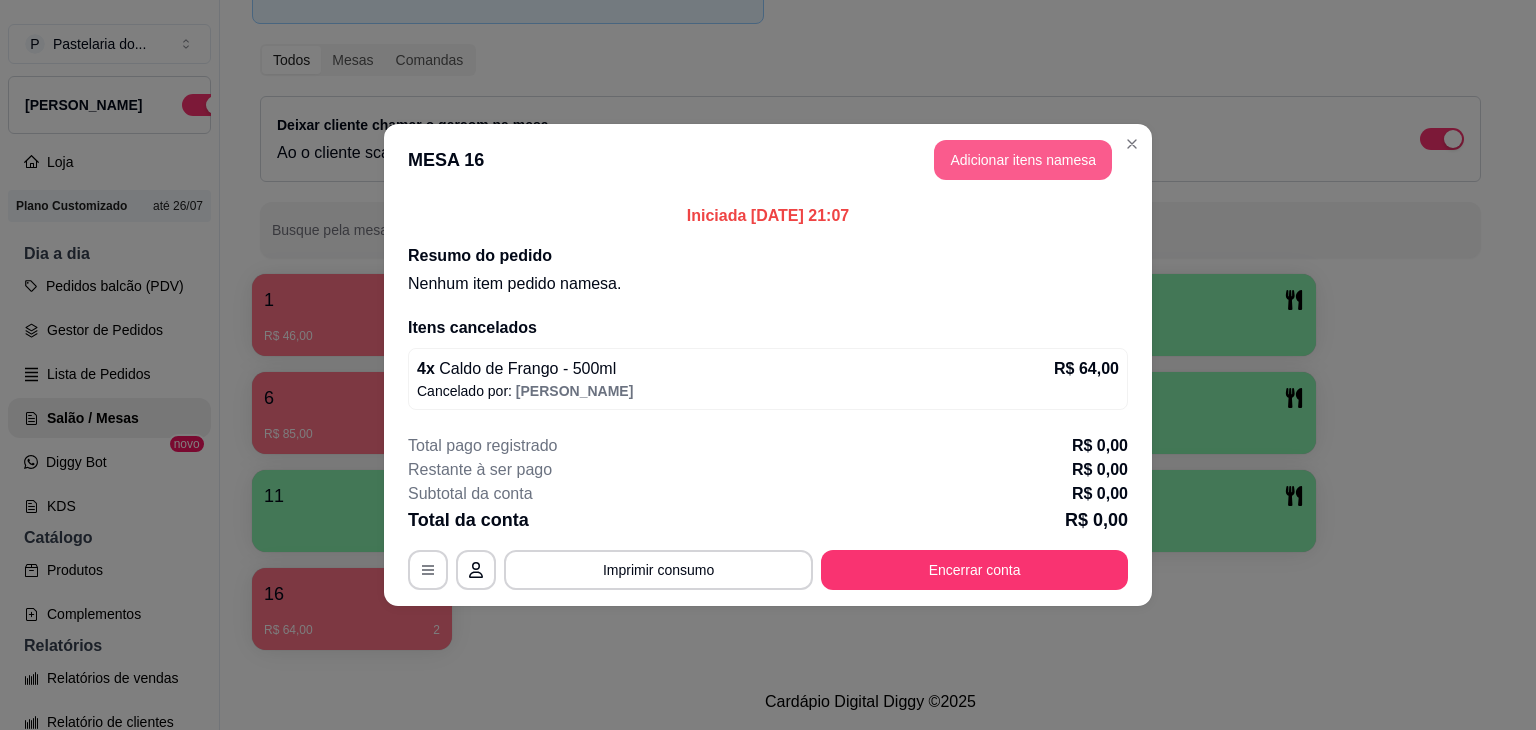 click on "Adicionar itens na  mesa" at bounding box center [1023, 160] 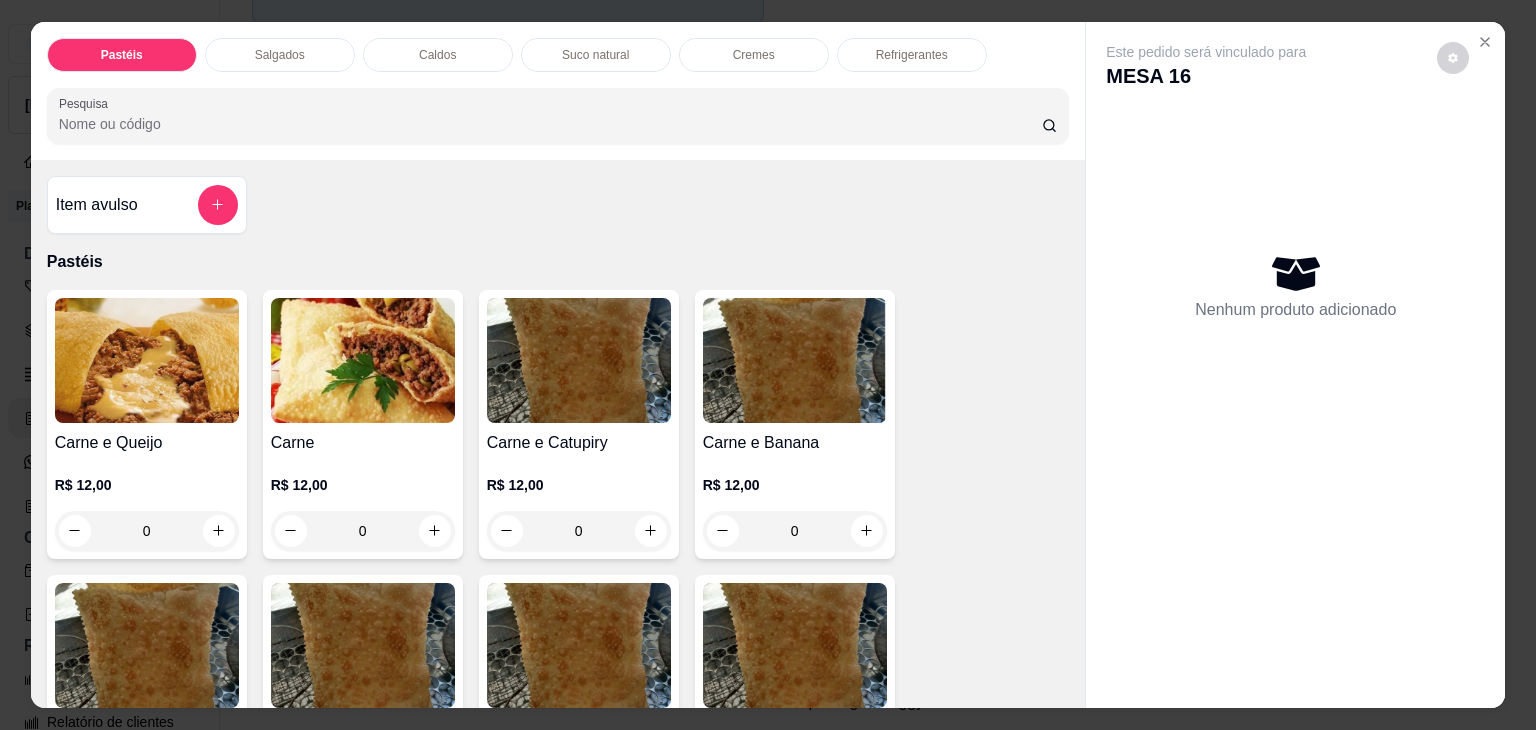click on "Caldos" at bounding box center (437, 55) 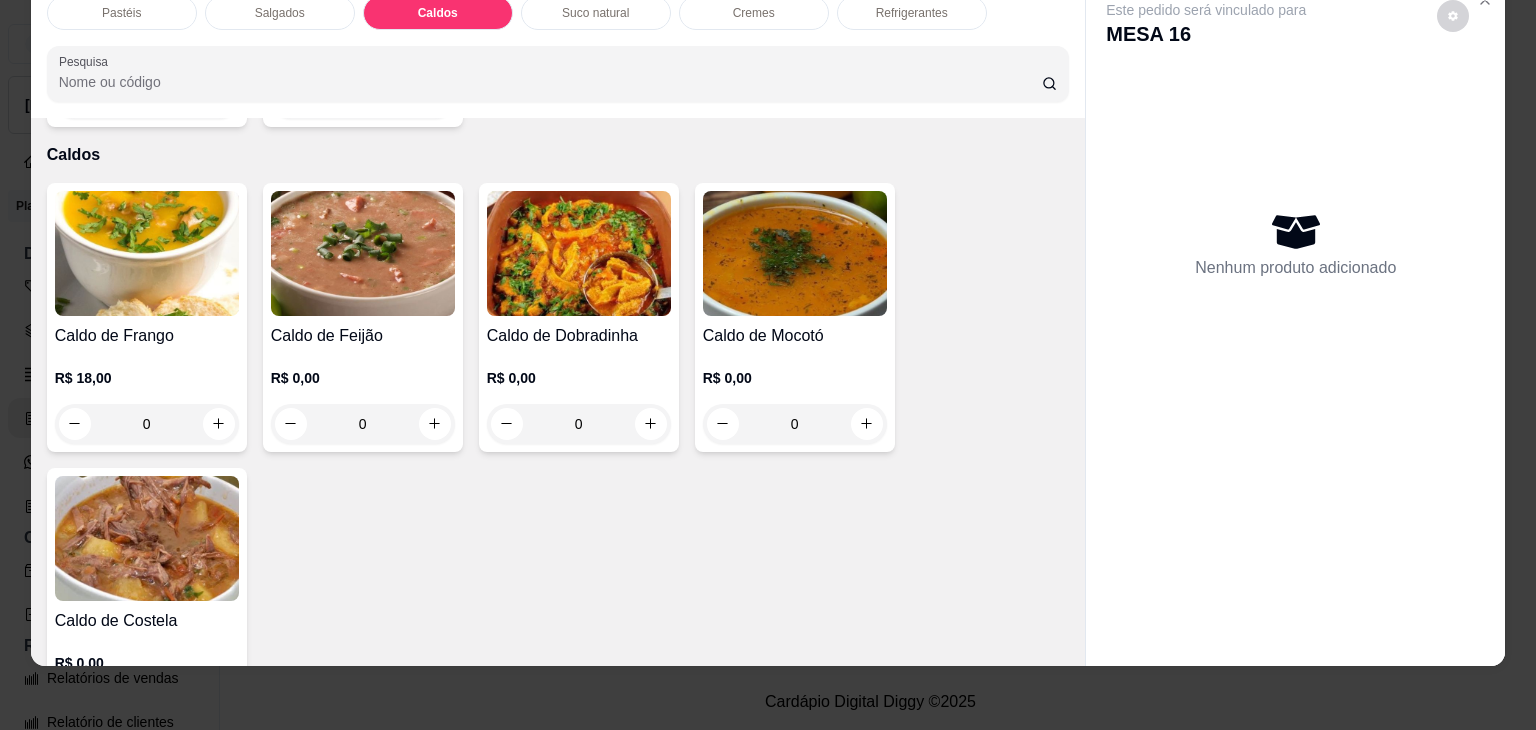 click at bounding box center (147, 253) 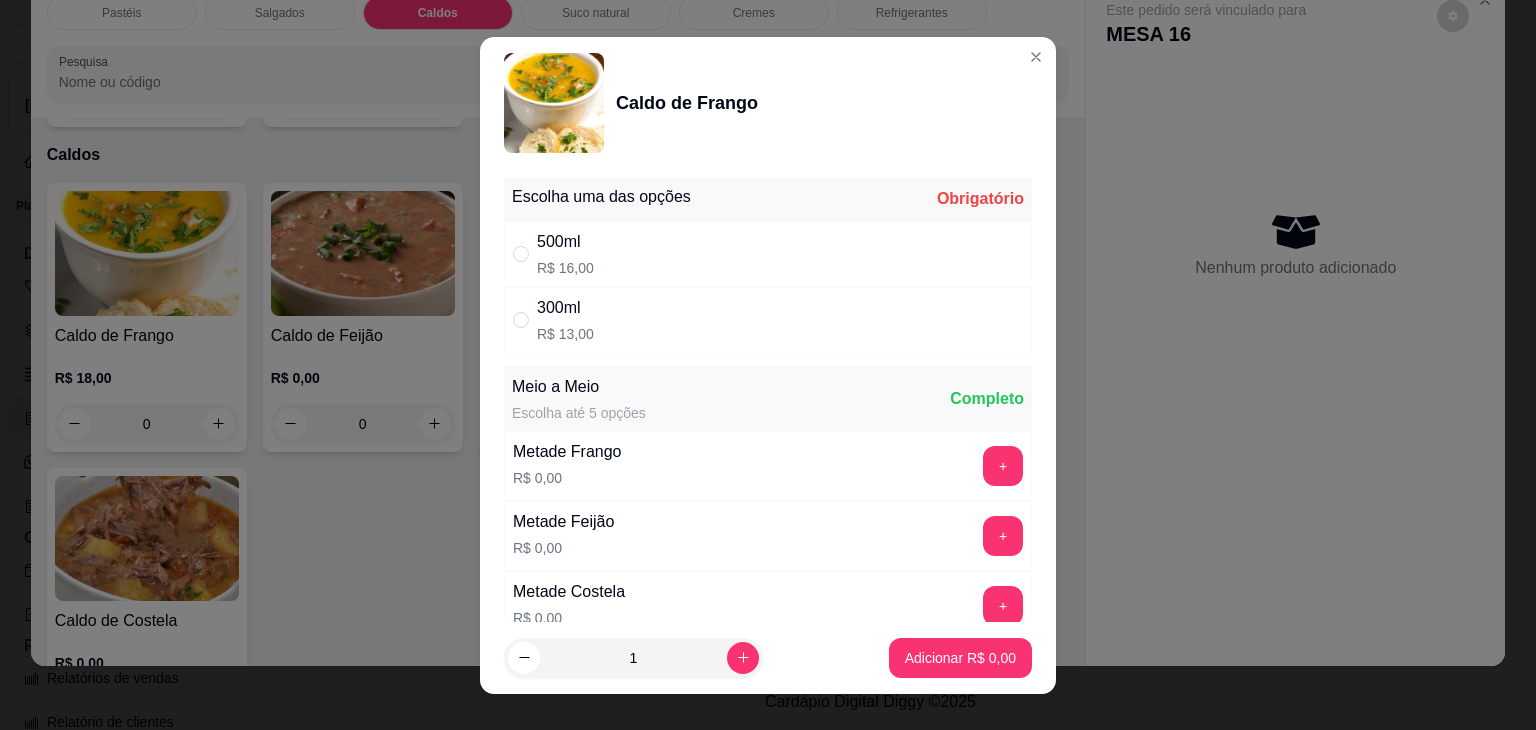 click on "500ml" at bounding box center [565, 242] 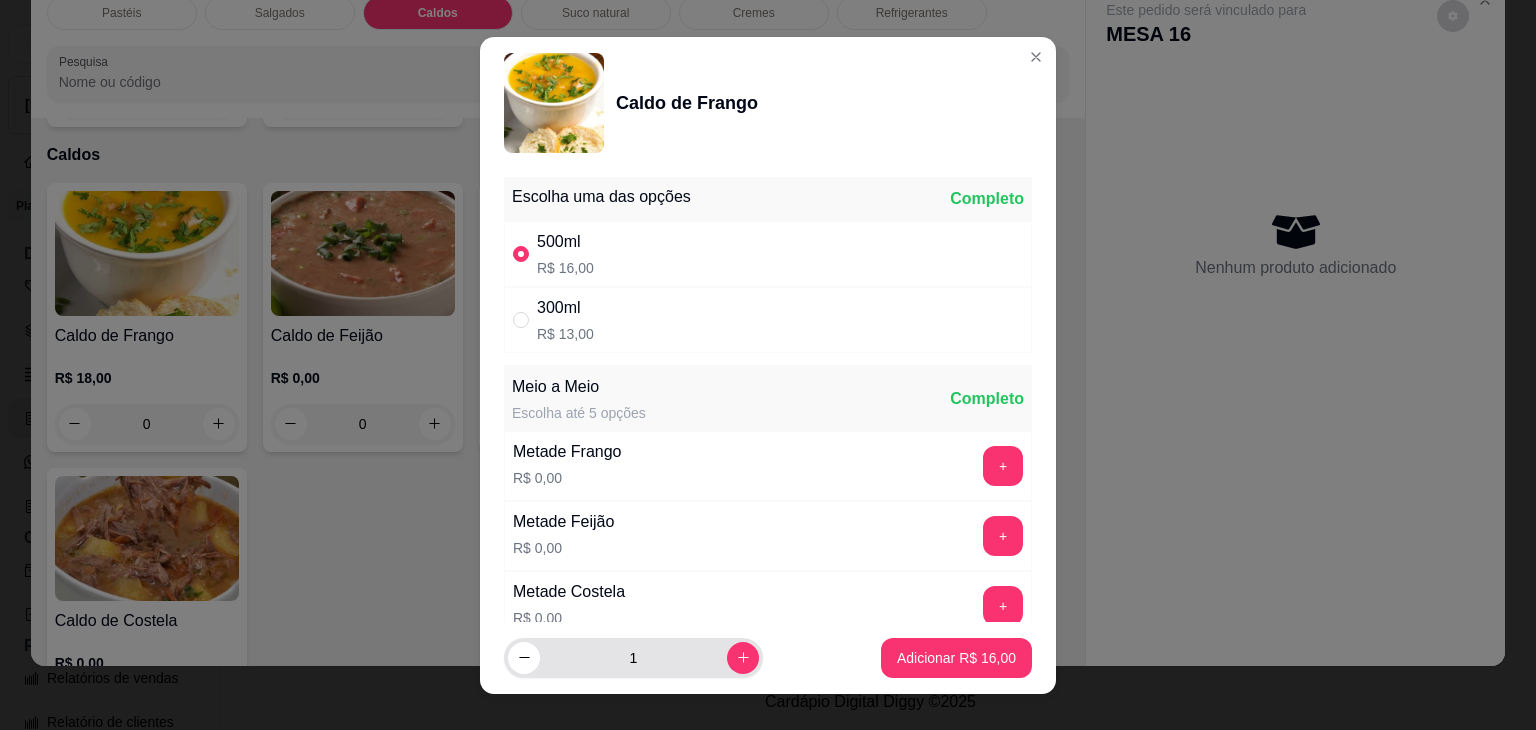 click 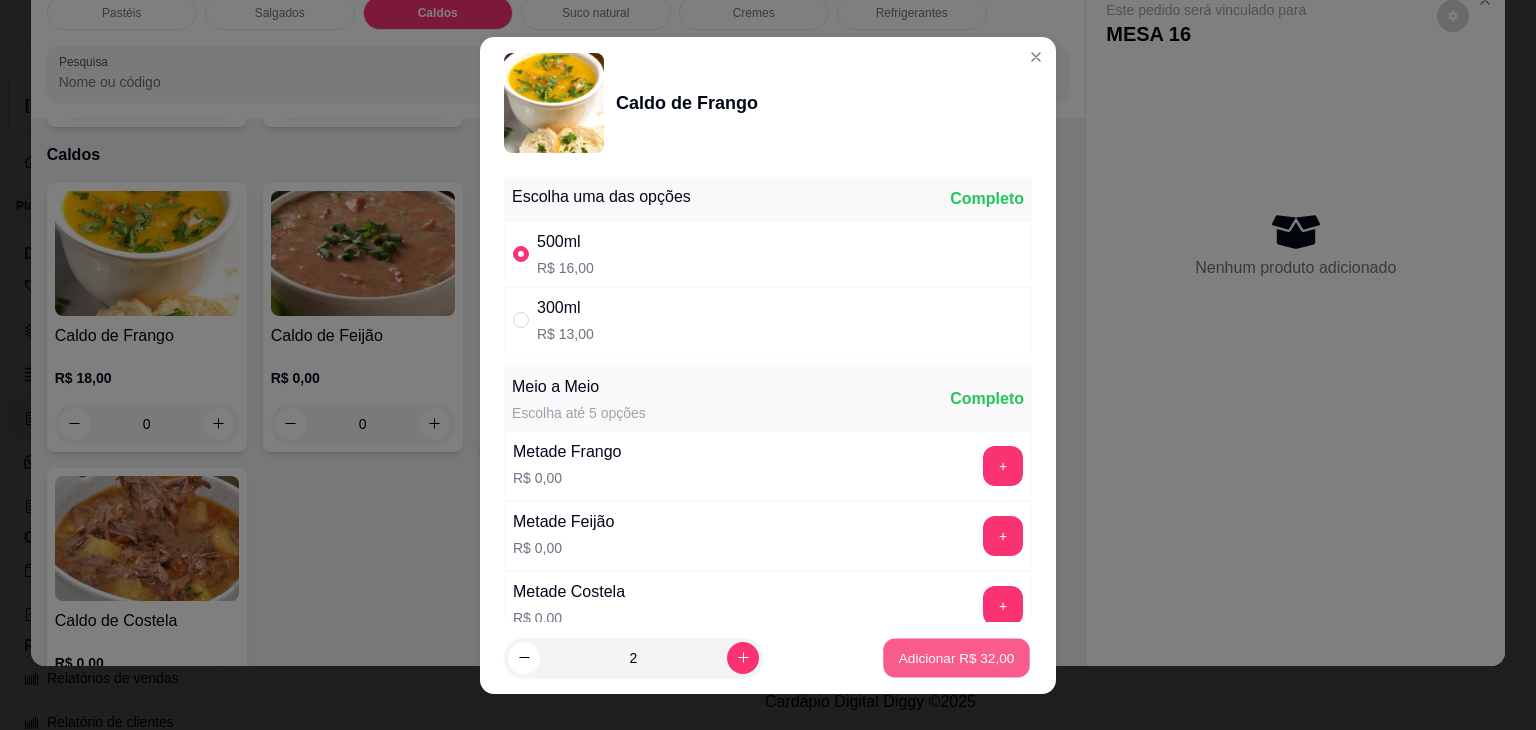 click on "Adicionar   R$ 32,00" at bounding box center [956, 657] 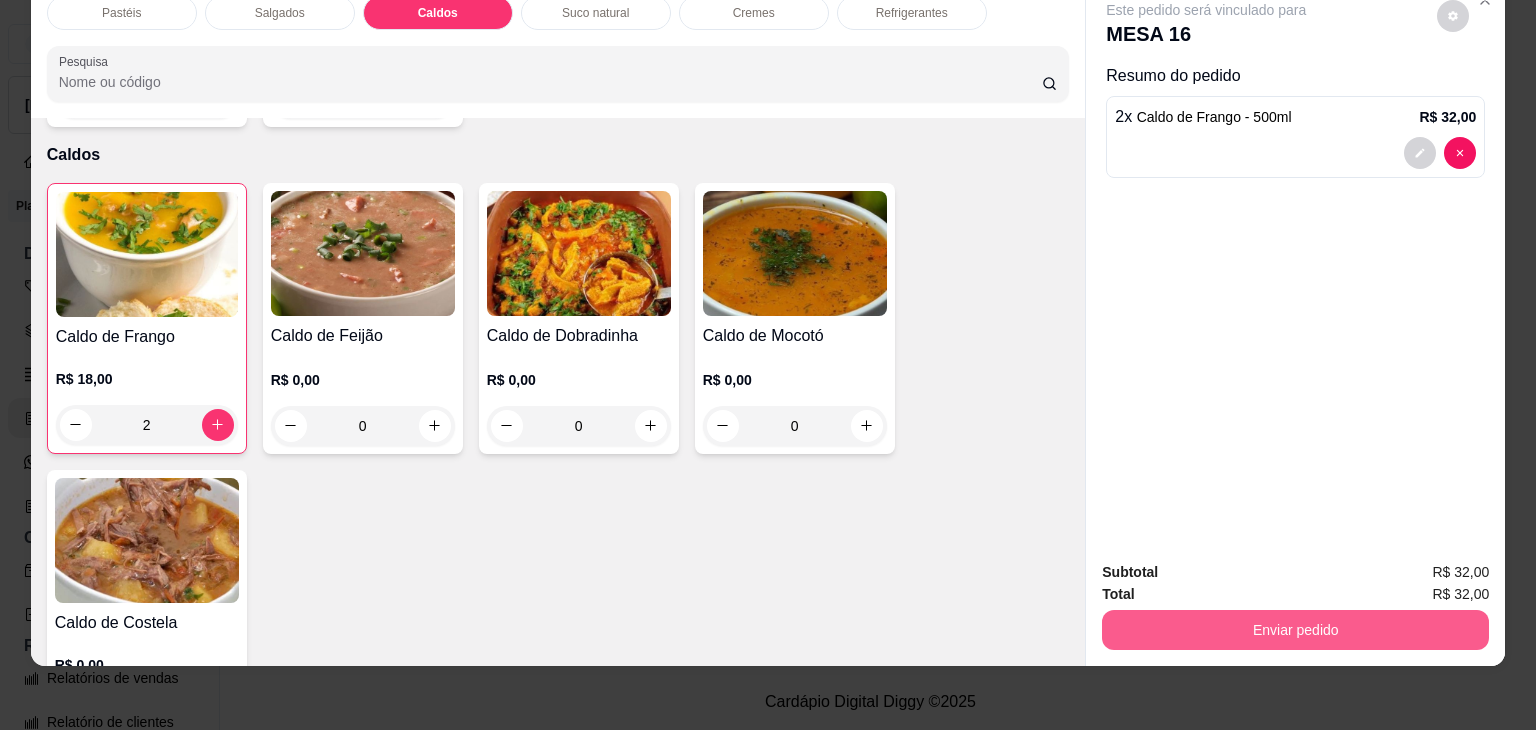 click on "Enviar pedido" at bounding box center [1295, 630] 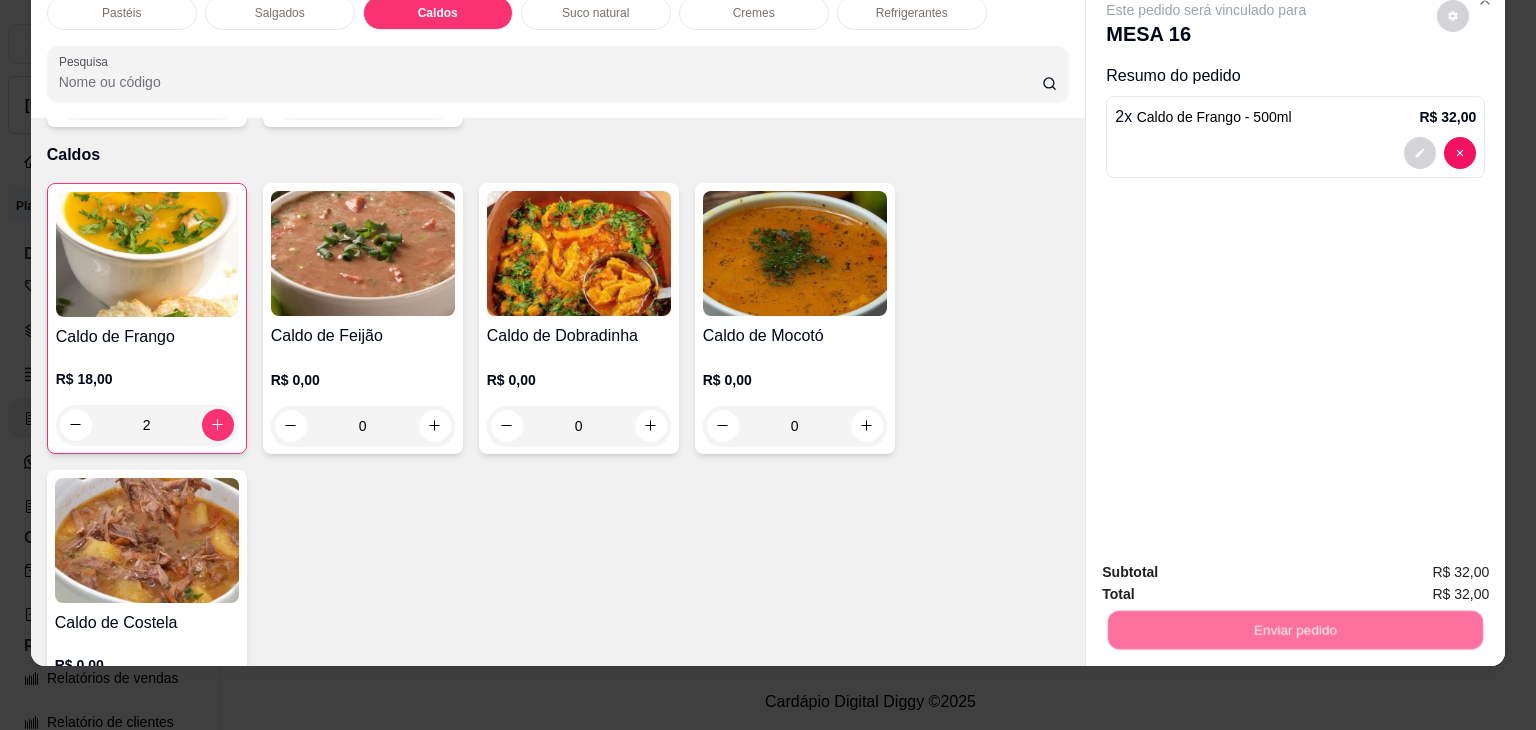 click on "Não registrar e enviar pedido" at bounding box center (1229, 565) 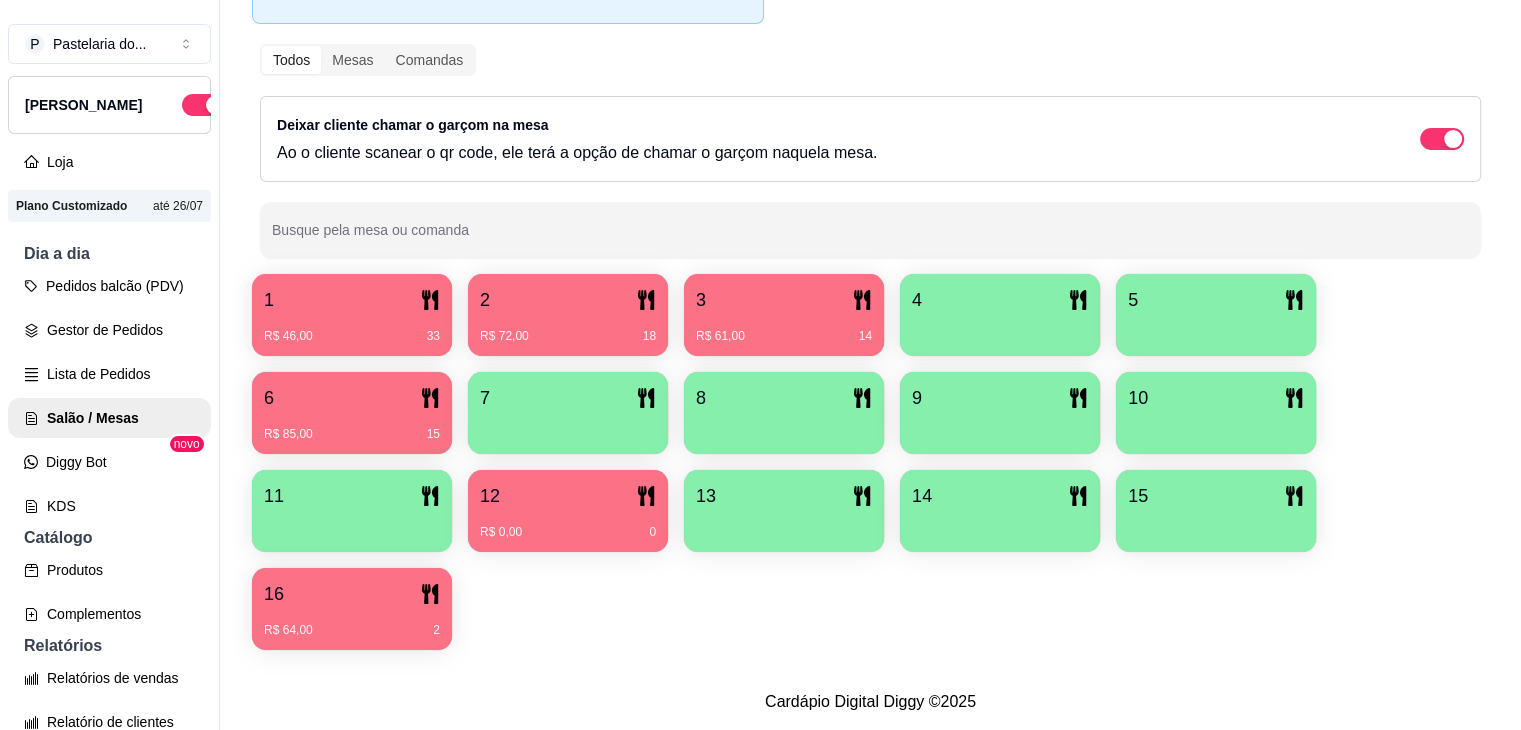 click on "R$ 0,00 0" at bounding box center (568, 532) 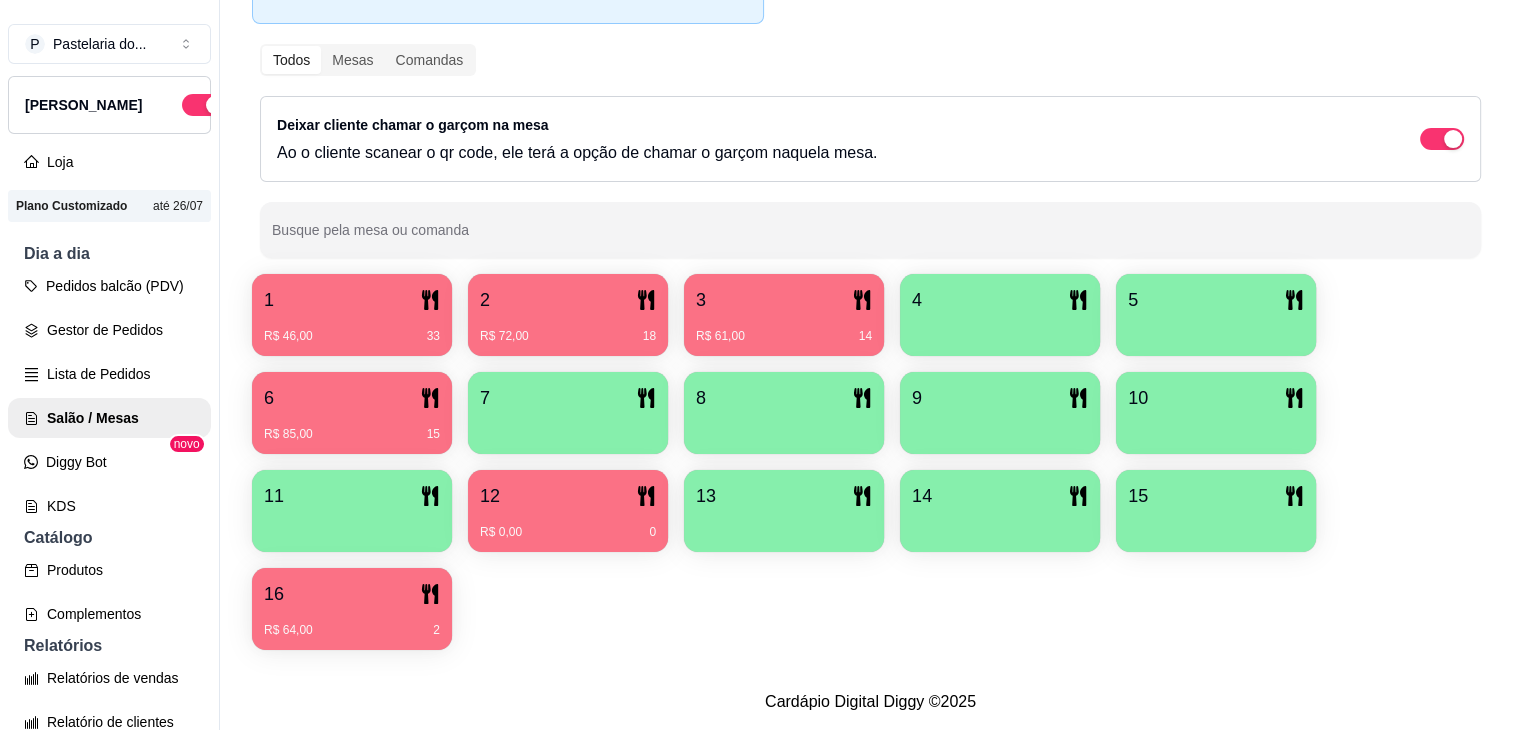 click on "13" at bounding box center [784, 496] 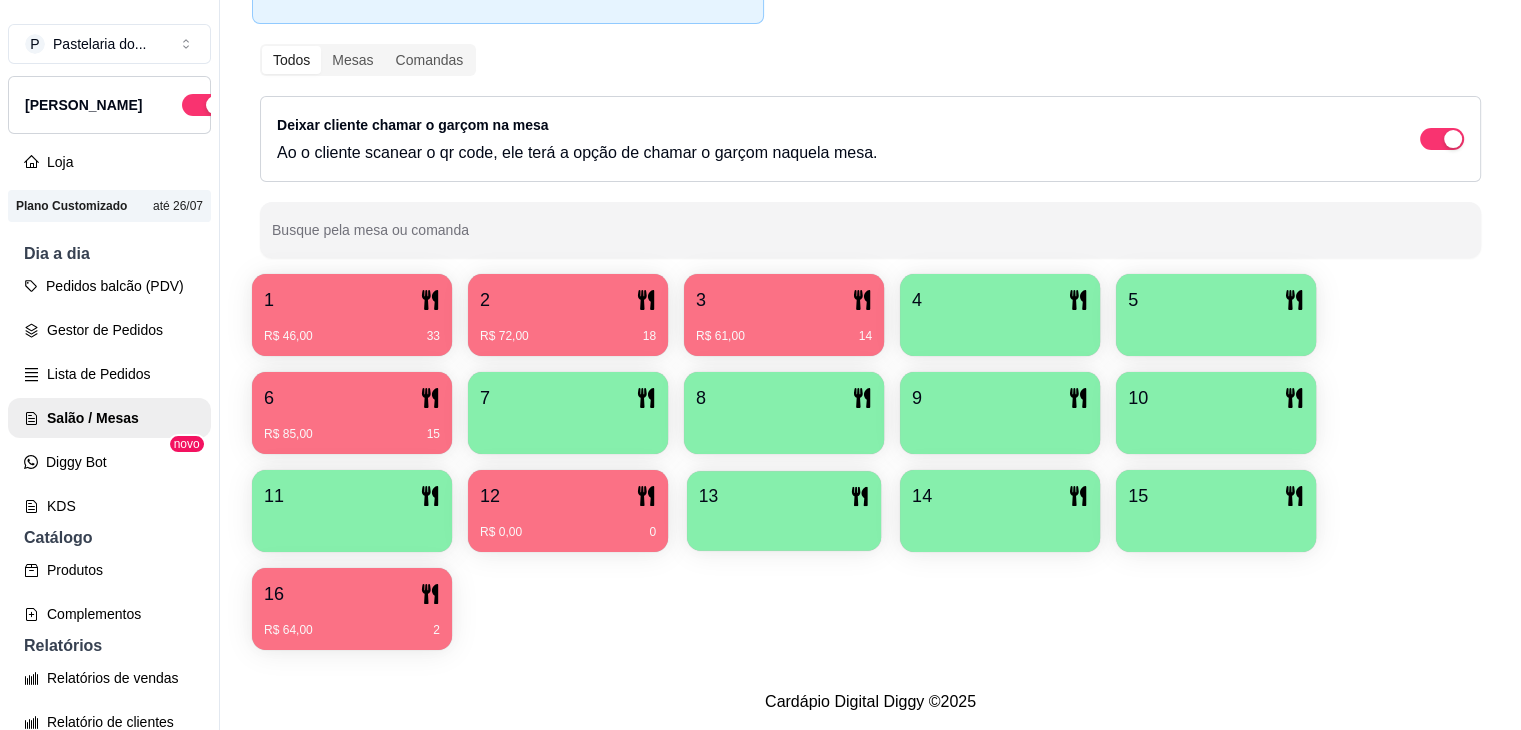 click on "13" at bounding box center (784, 496) 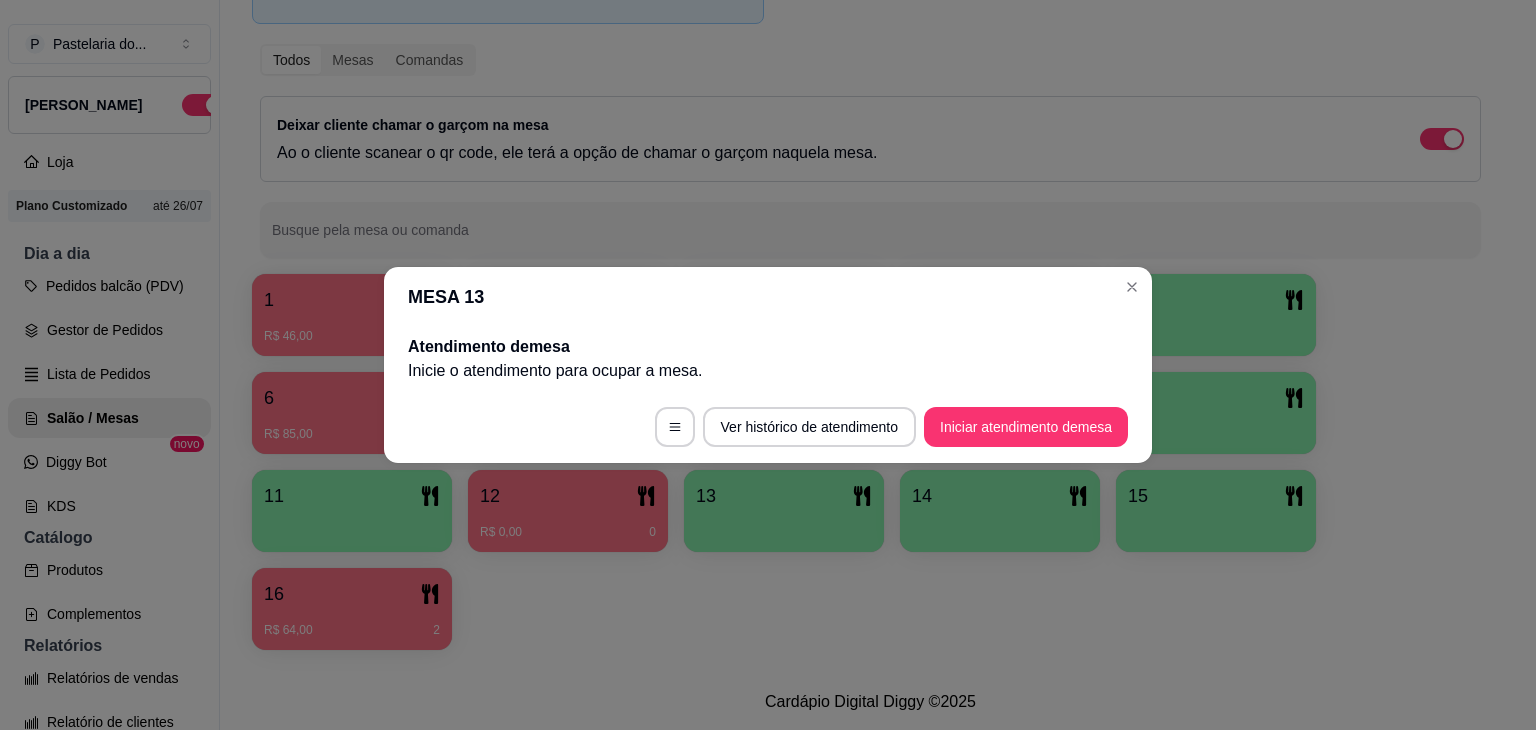 click on "Ver histórico de atendimento Iniciar atendimento de  mesa" at bounding box center [768, 427] 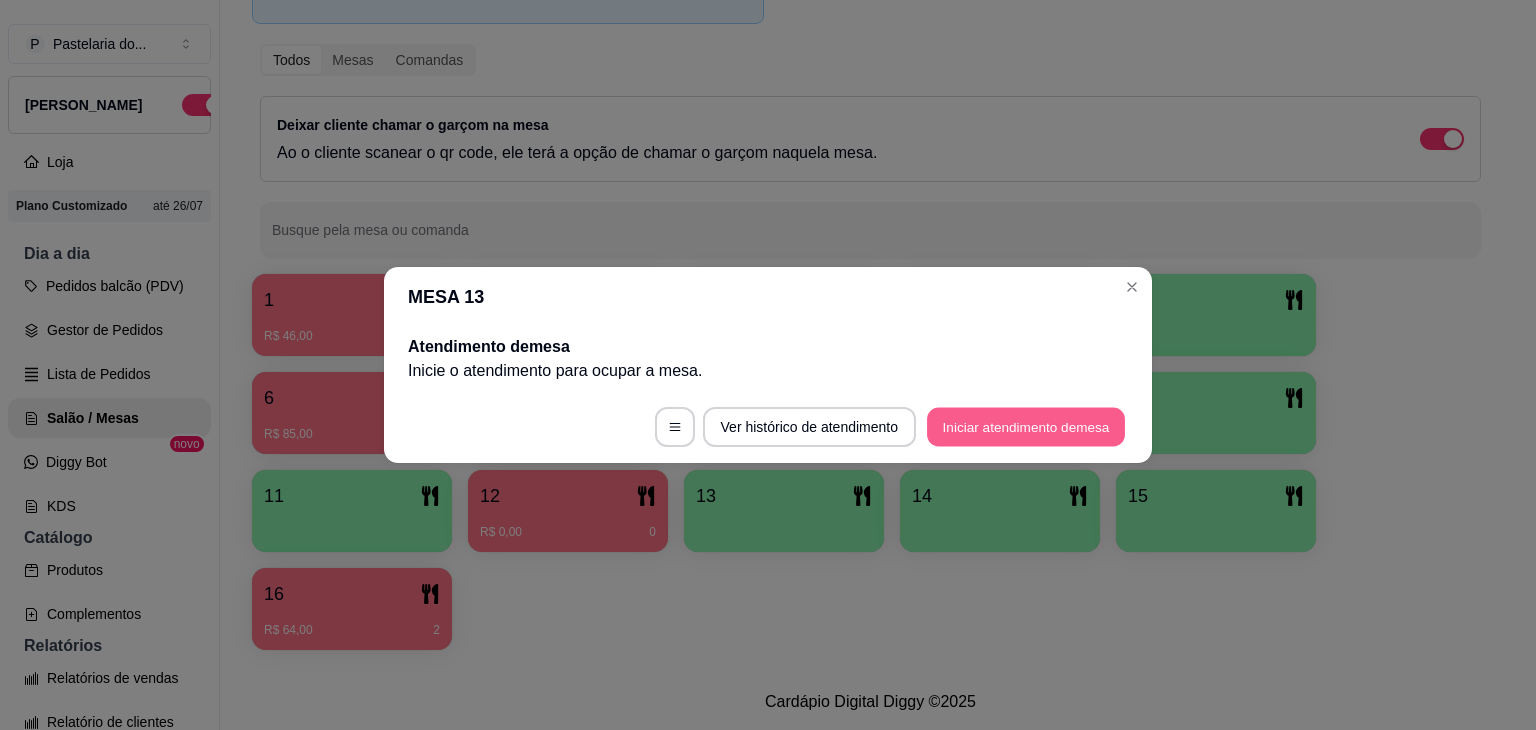 click on "Iniciar atendimento de  mesa" at bounding box center [1026, 427] 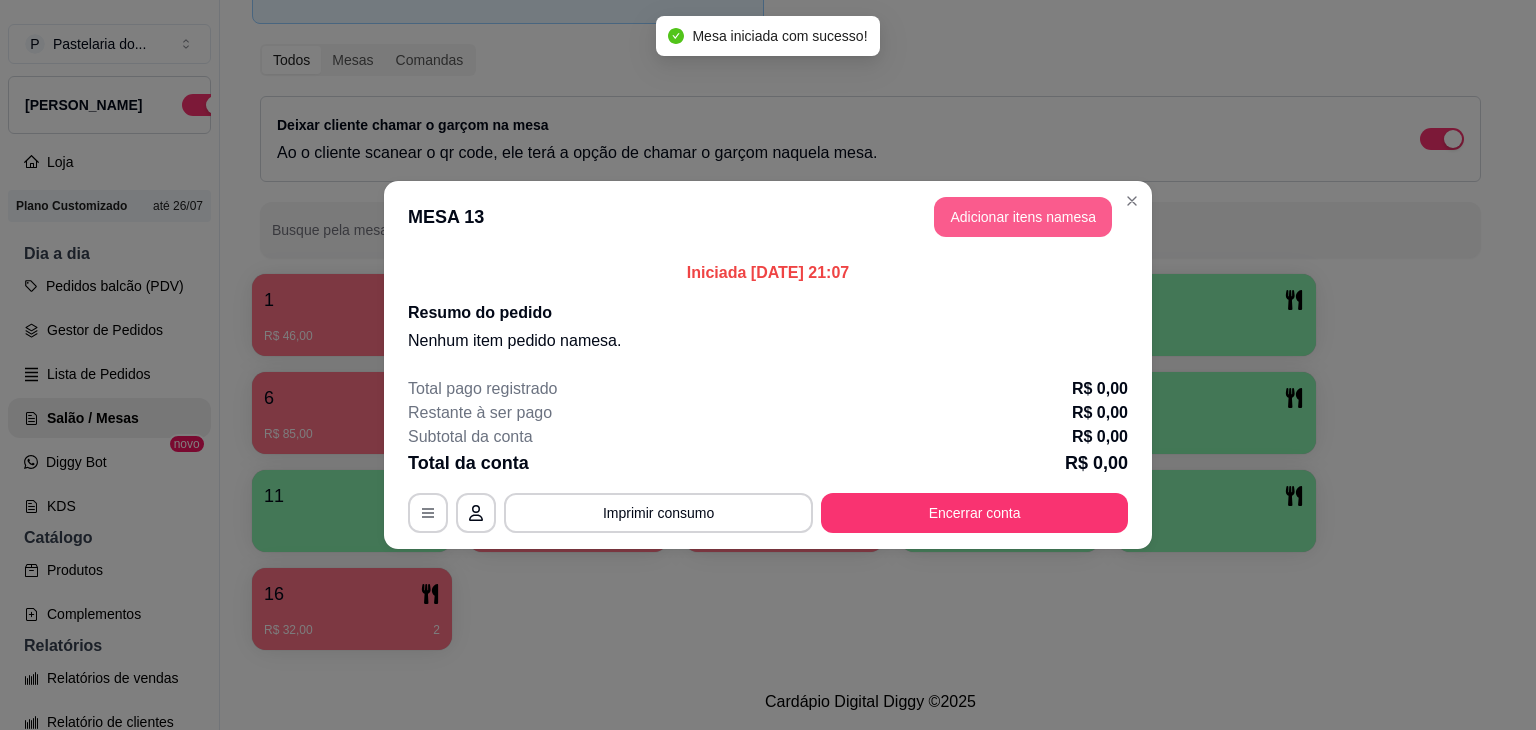 click on "Adicionar itens na  mesa" at bounding box center [1023, 217] 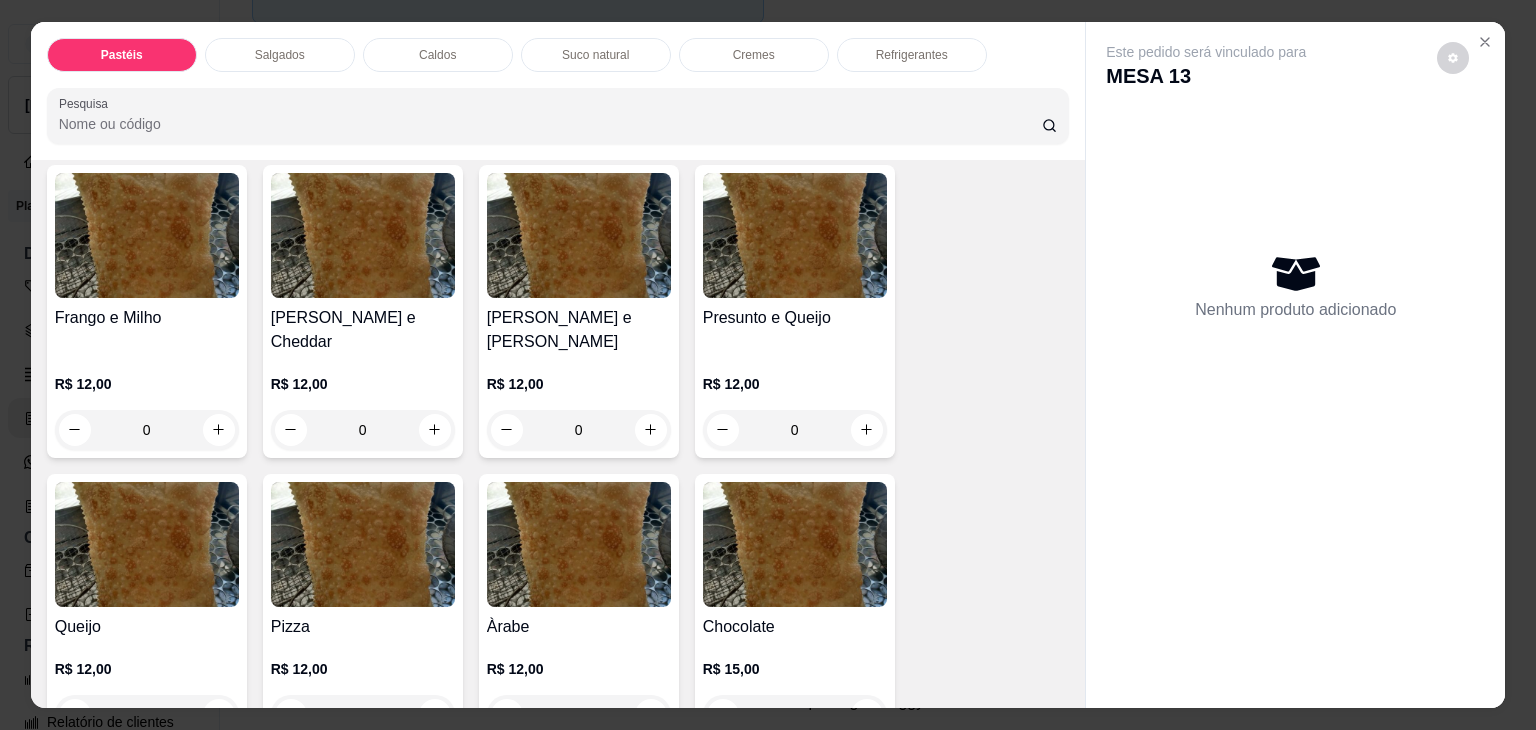 scroll, scrollTop: 1100, scrollLeft: 0, axis: vertical 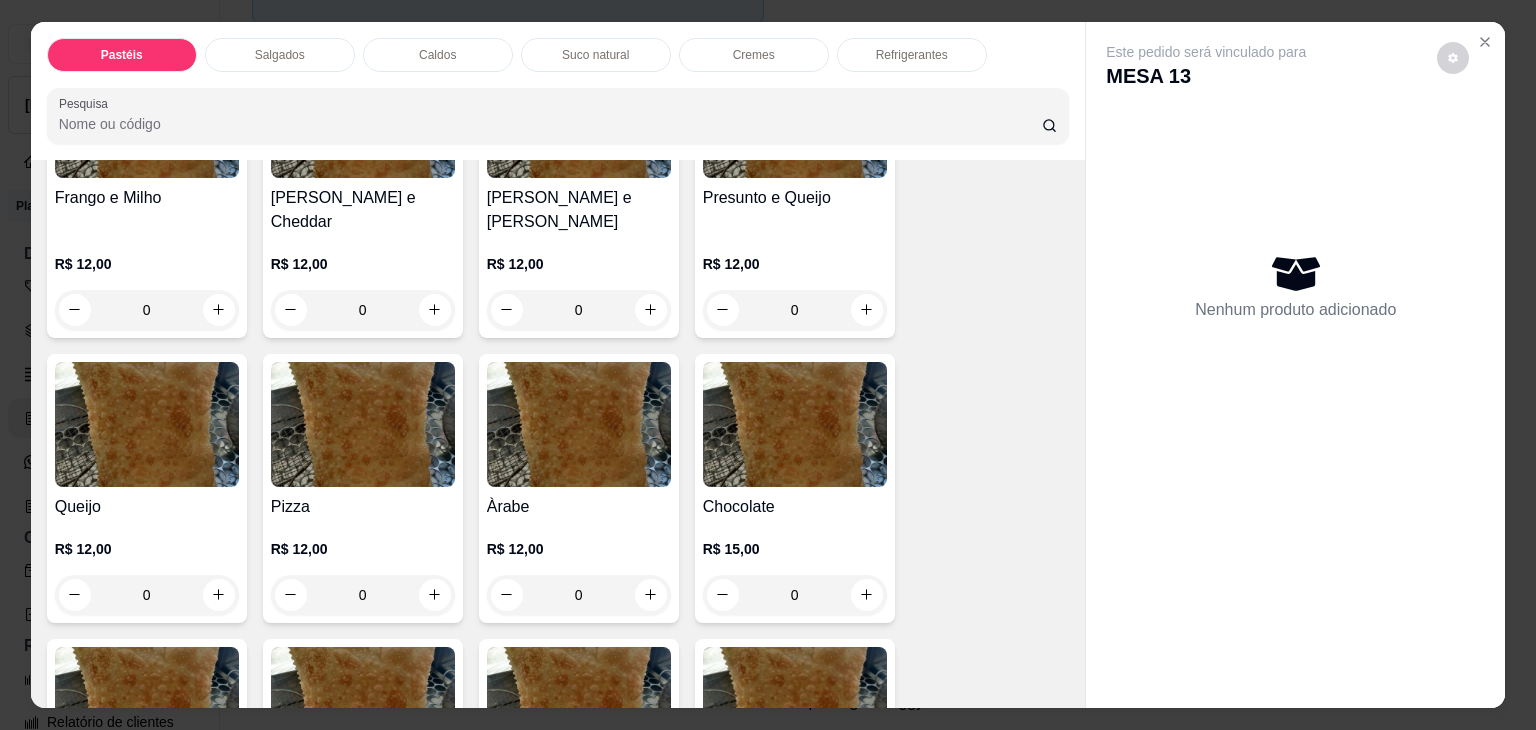 click at bounding box center (147, 424) 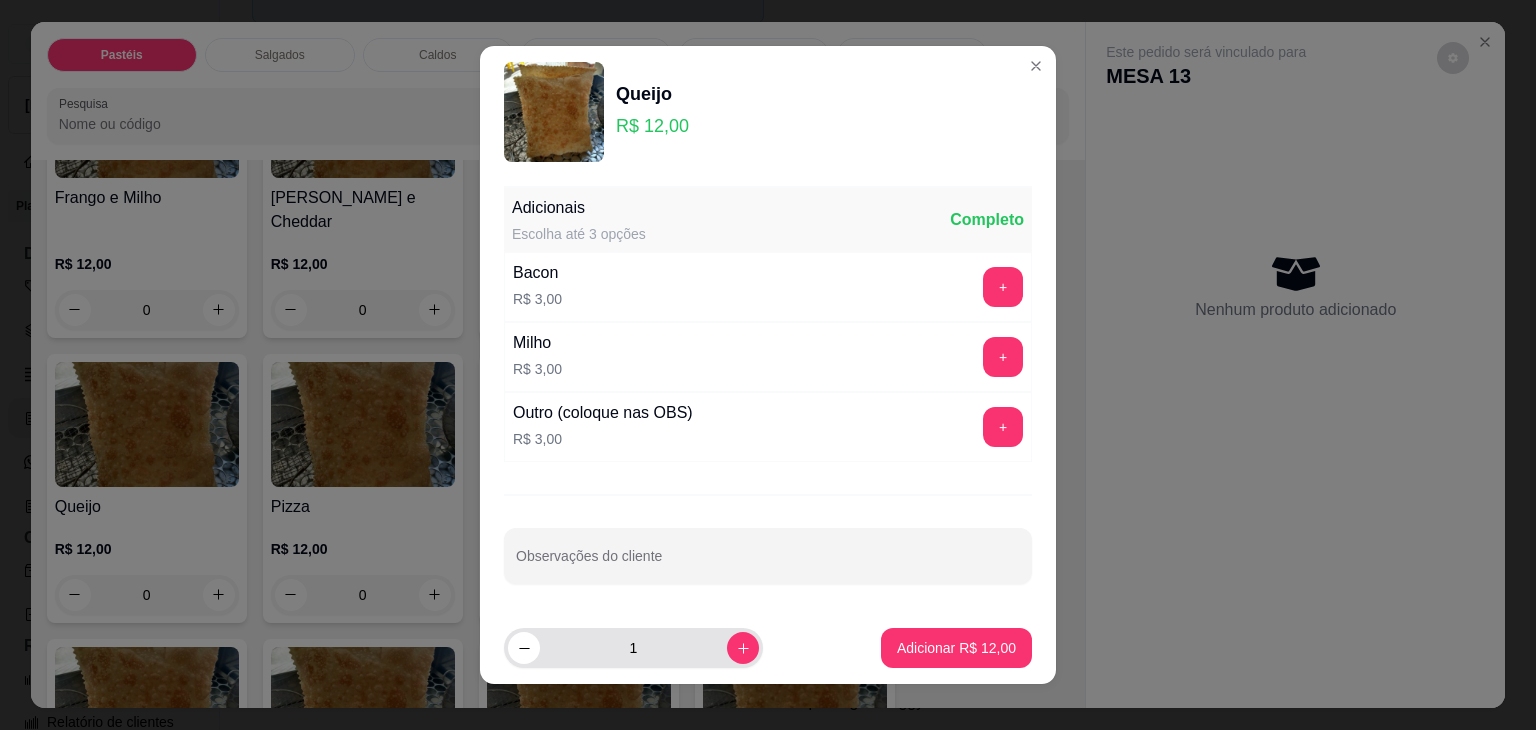 click on "1" at bounding box center (633, 648) 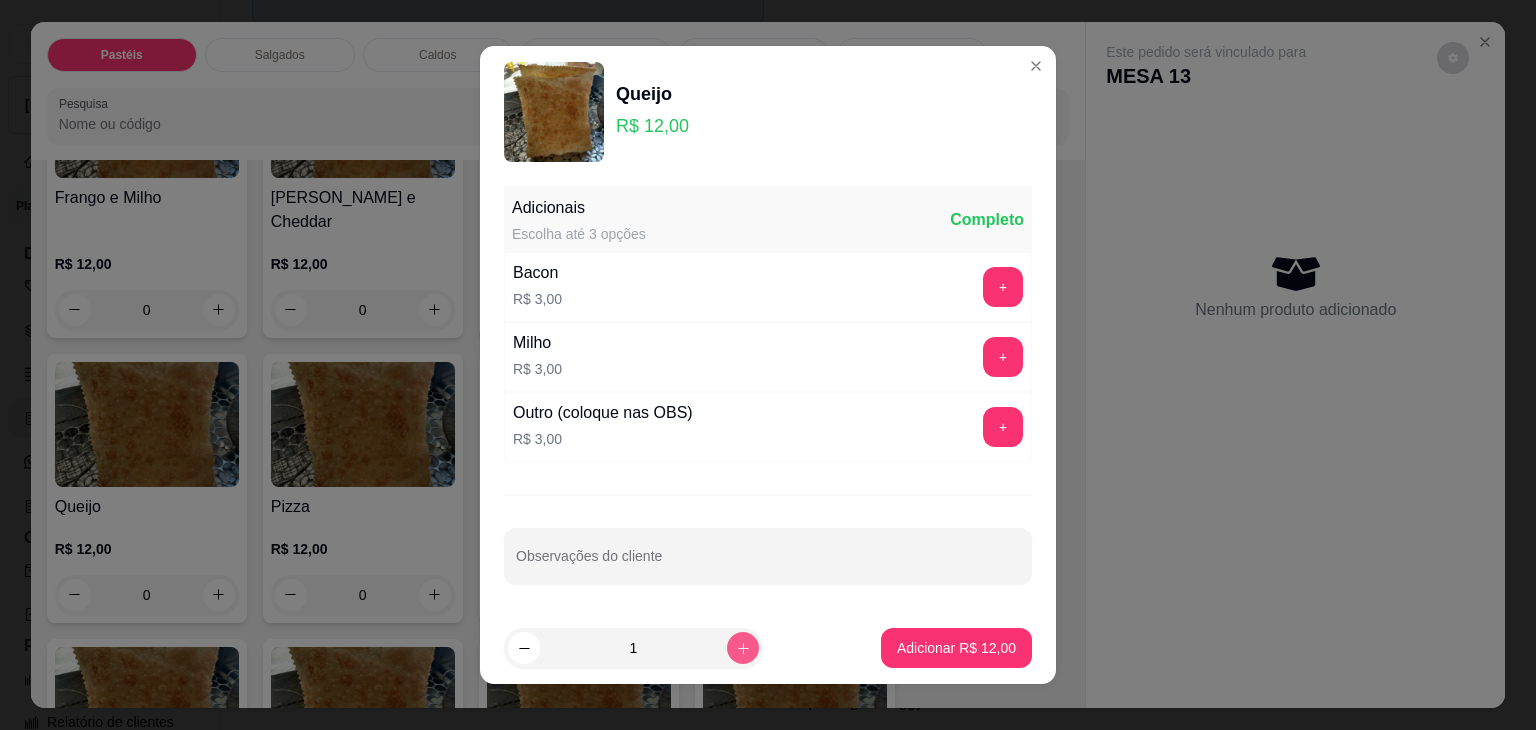 click at bounding box center [743, 648] 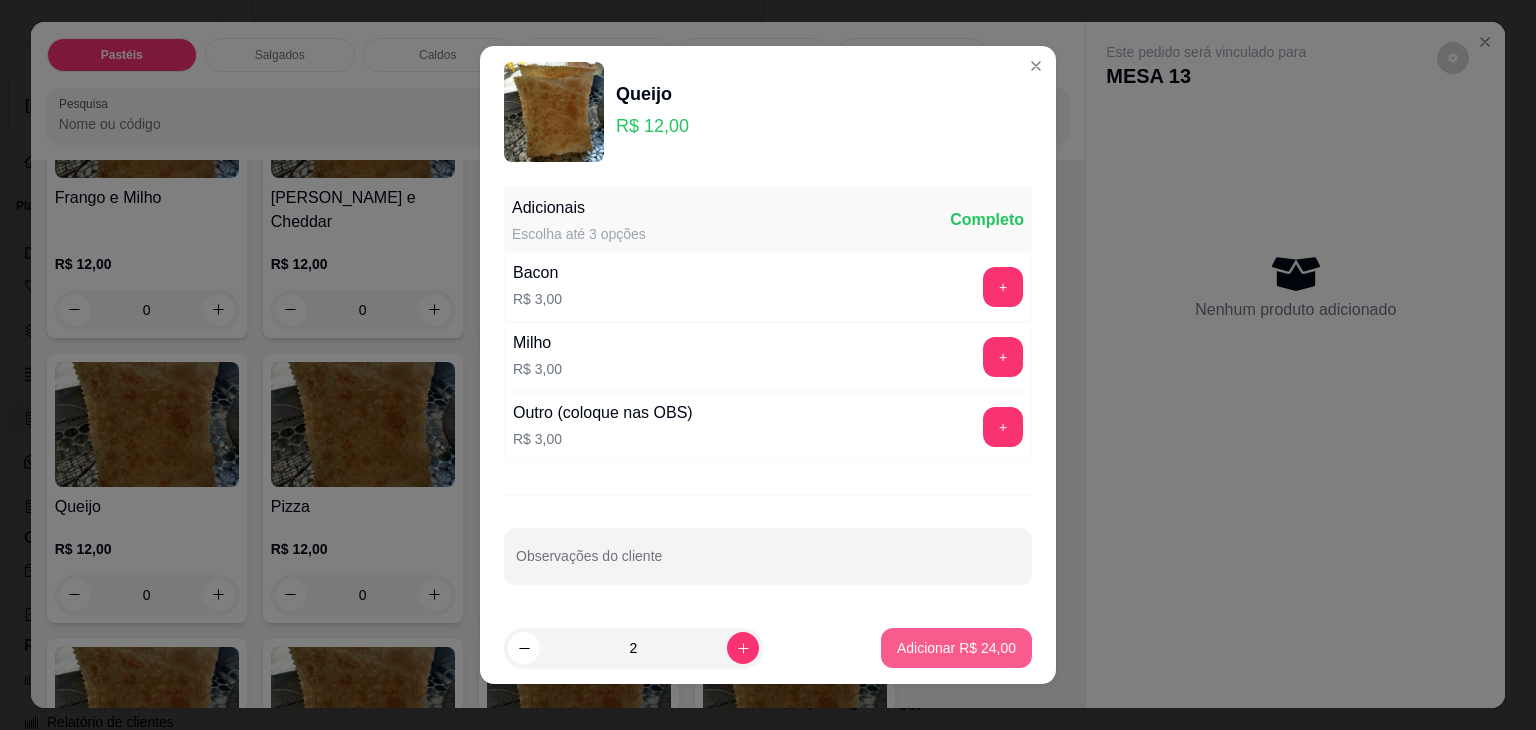 click on "Adicionar   R$ 24,00" at bounding box center (956, 648) 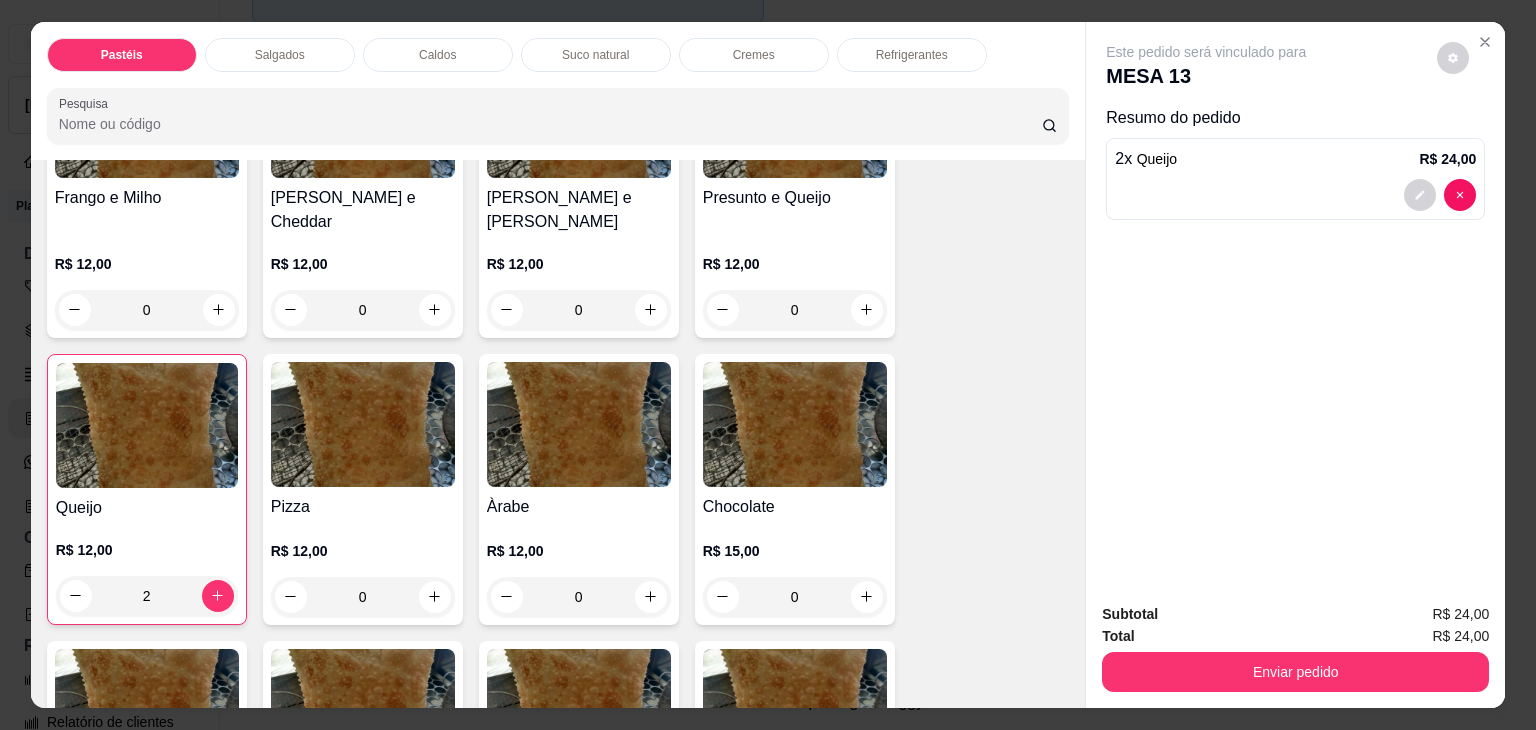 click on "Carne e Queijo    R$ 12,00 0 Carne    R$ 12,00 0 Carne e Catupiry    R$ 12,00 0 Carne e Banana    R$ 12,00 0 Carne e Guariroba   R$ 12,00 0 Carne e Bacon    R$ 12,00 0 Carne e Cheddar    R$ 12,00 0 Carne e Milho    R$ 12,00 0 Frango e Queijo    R$ 12,00 0 Frango    R$ 12,00 0 Frango e Catupiry   R$ 12,00 0 Frango e Bacon    R$ 12,00 0 Frango e Milho   R$ 12,00 0 Frango e Cheddar    R$ 12,00 0 Frango e Guariroba     R$ 12,00 0 Presunto e Queijo   R$ 12,00 0 Queijo    R$ 12,00 2 Pizza   R$ 12,00 0 Àrabe   R$ 12,00 0 Chocolate   R$ 15,00 0 Banana Real   R$ 12,00 0 Cachorro Quente   R$ 15,00 0  X - tudo   R$ 18,00 0 Banana com Chocolate   R$ 15,00 0 Gueroba e Queijo   R$ 12,00 0" at bounding box center (558, 192) 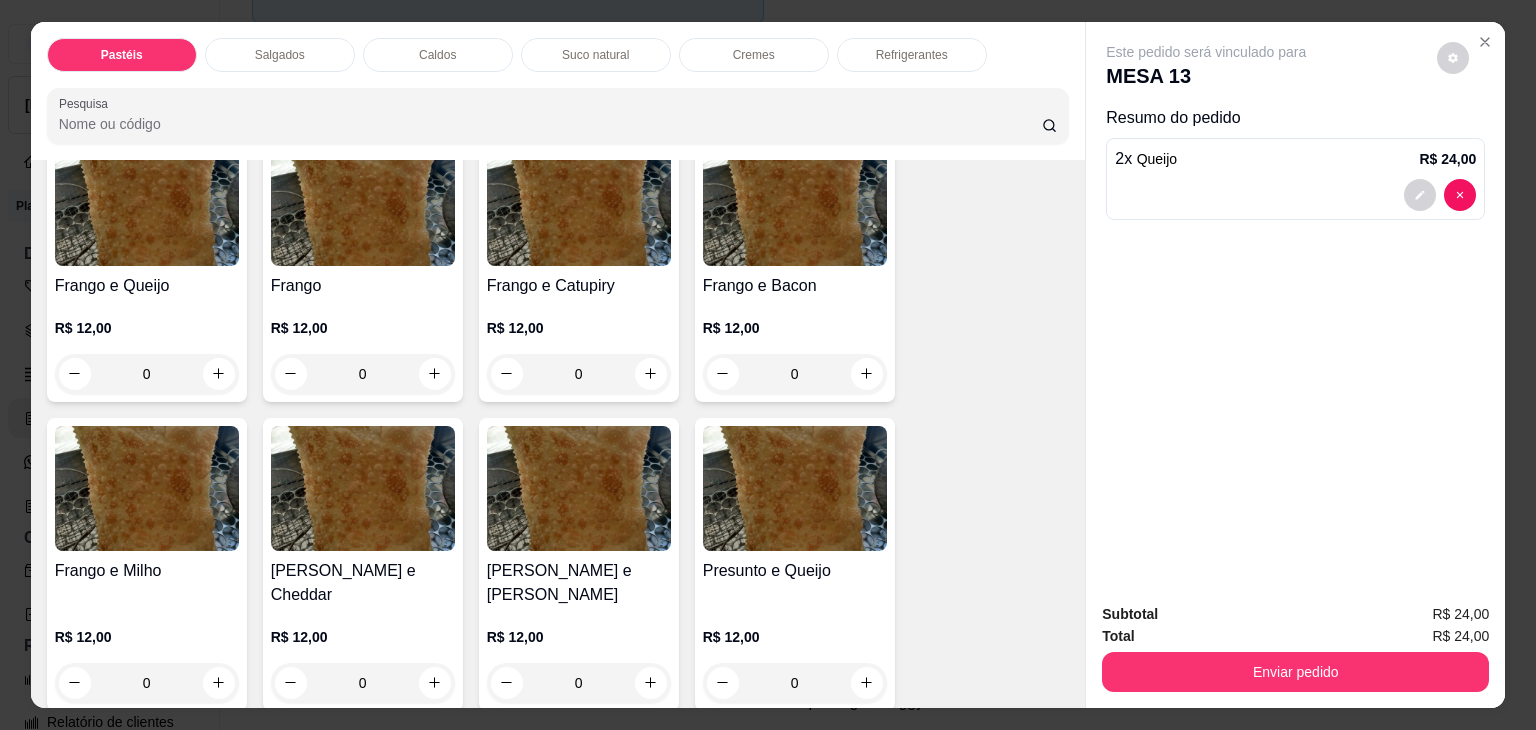 scroll, scrollTop: 700, scrollLeft: 0, axis: vertical 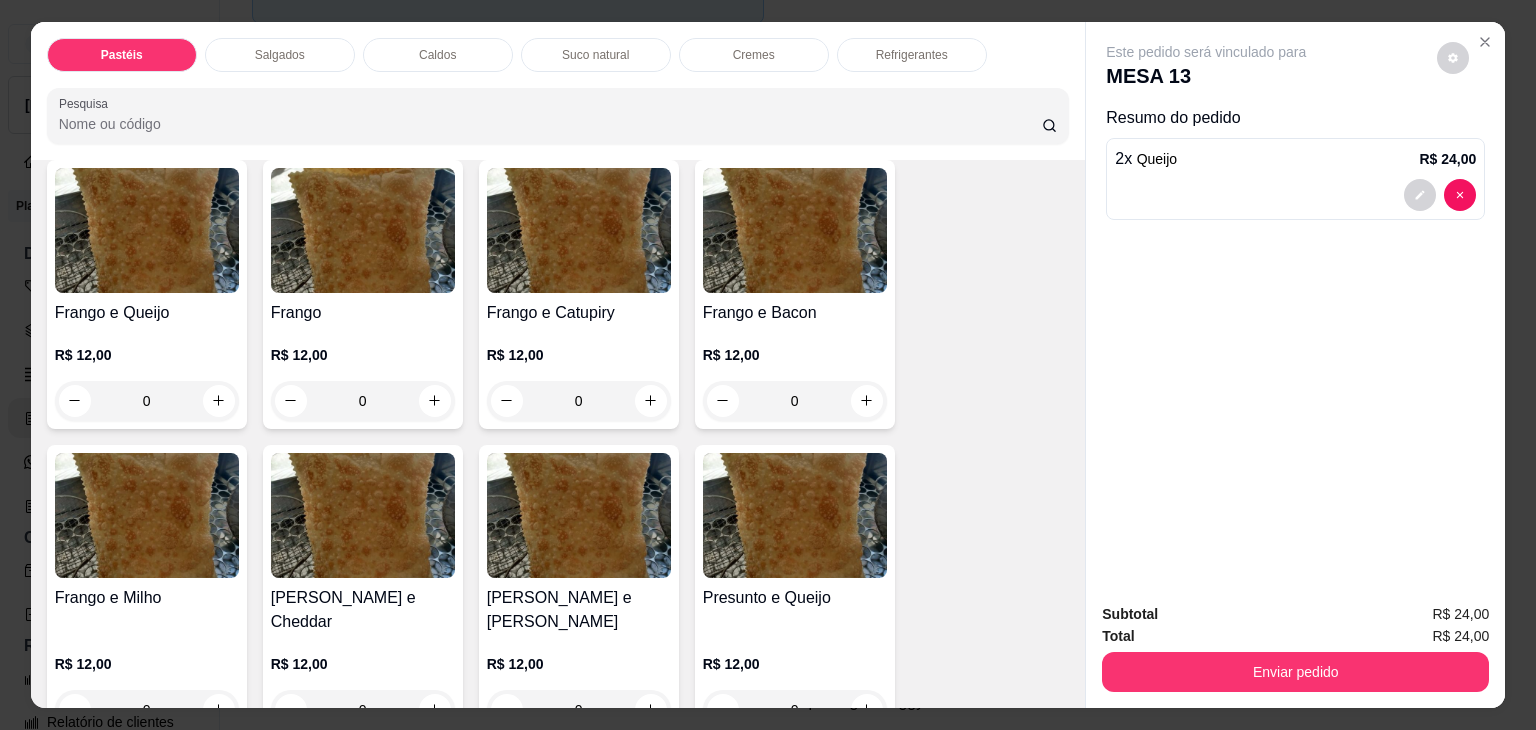 click at bounding box center [363, 515] 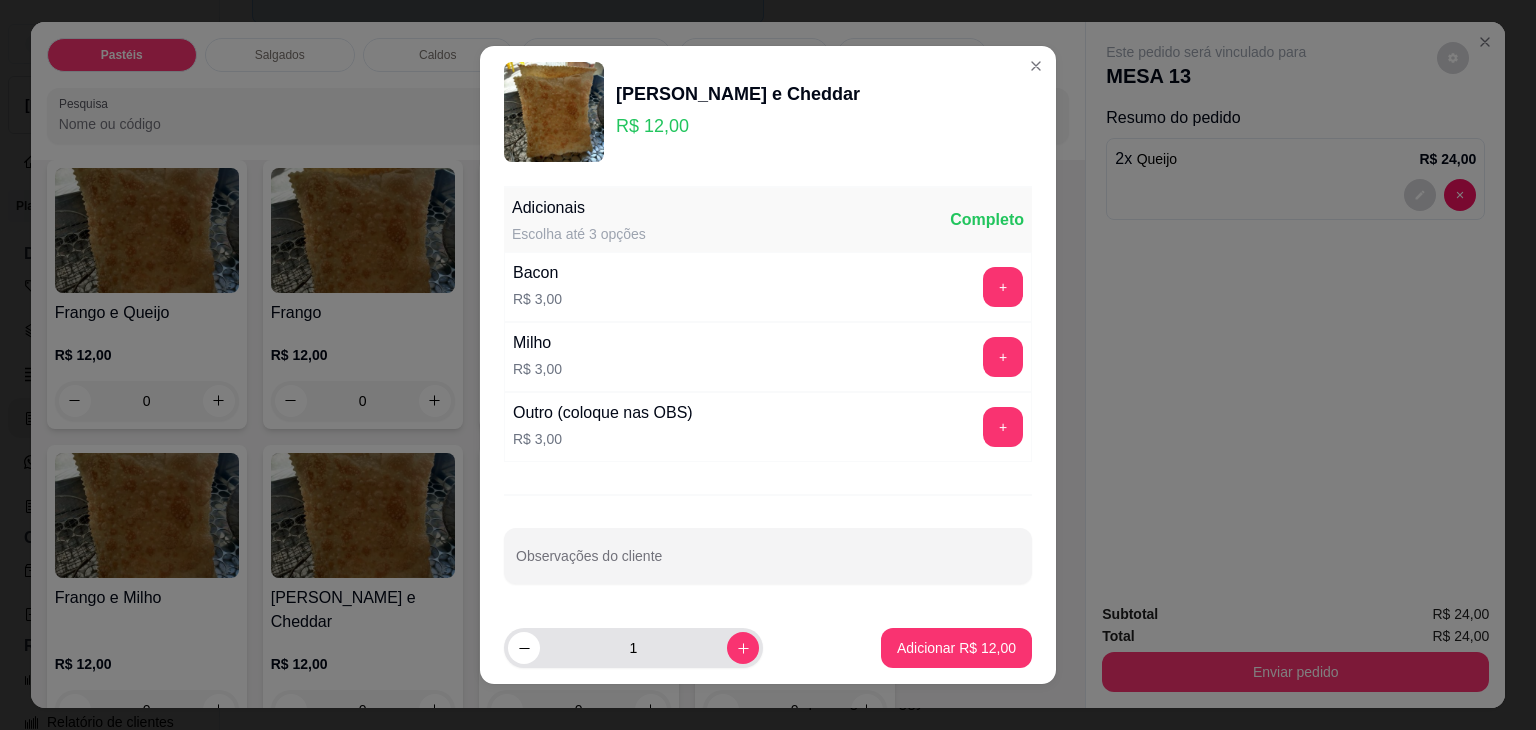 click on "1" at bounding box center [633, 648] 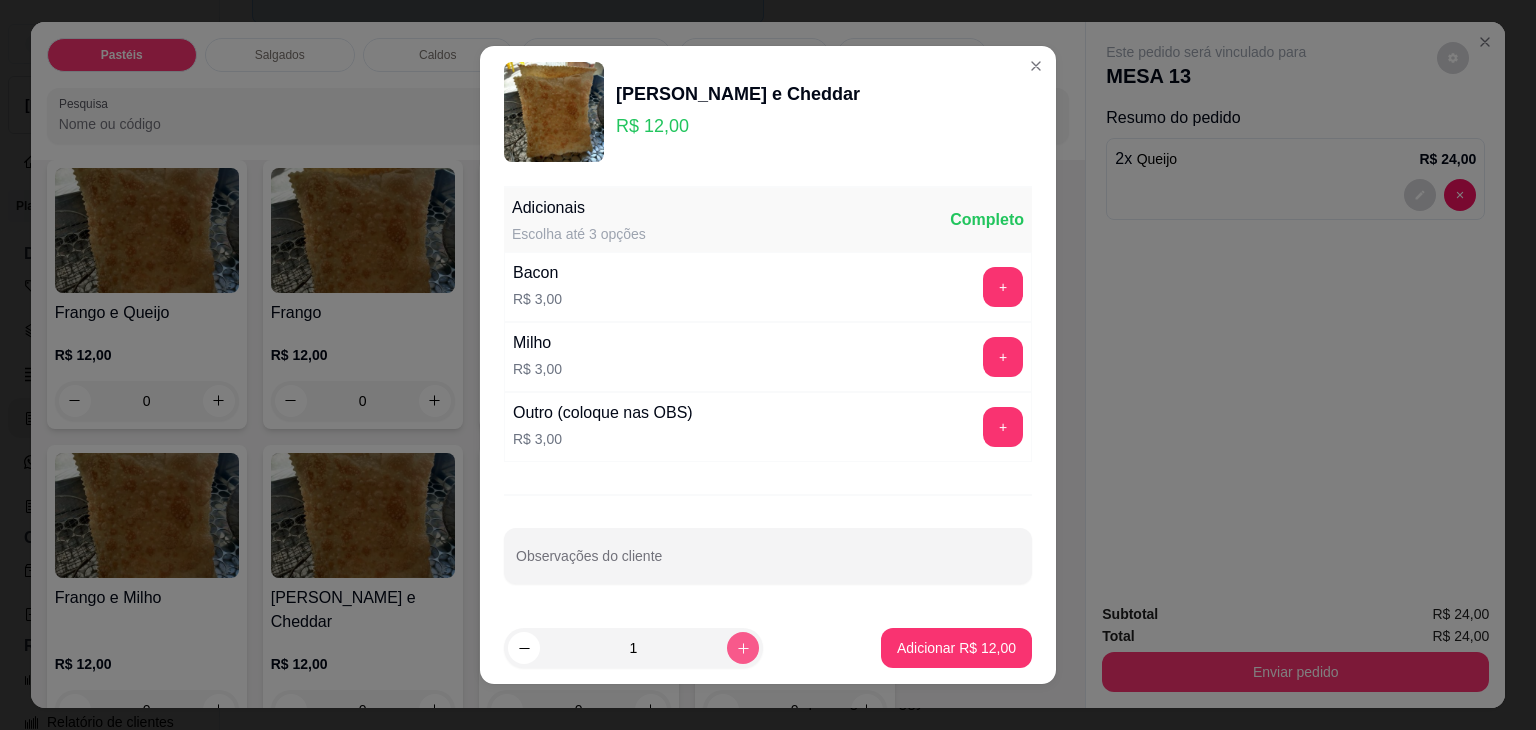 click at bounding box center (743, 648) 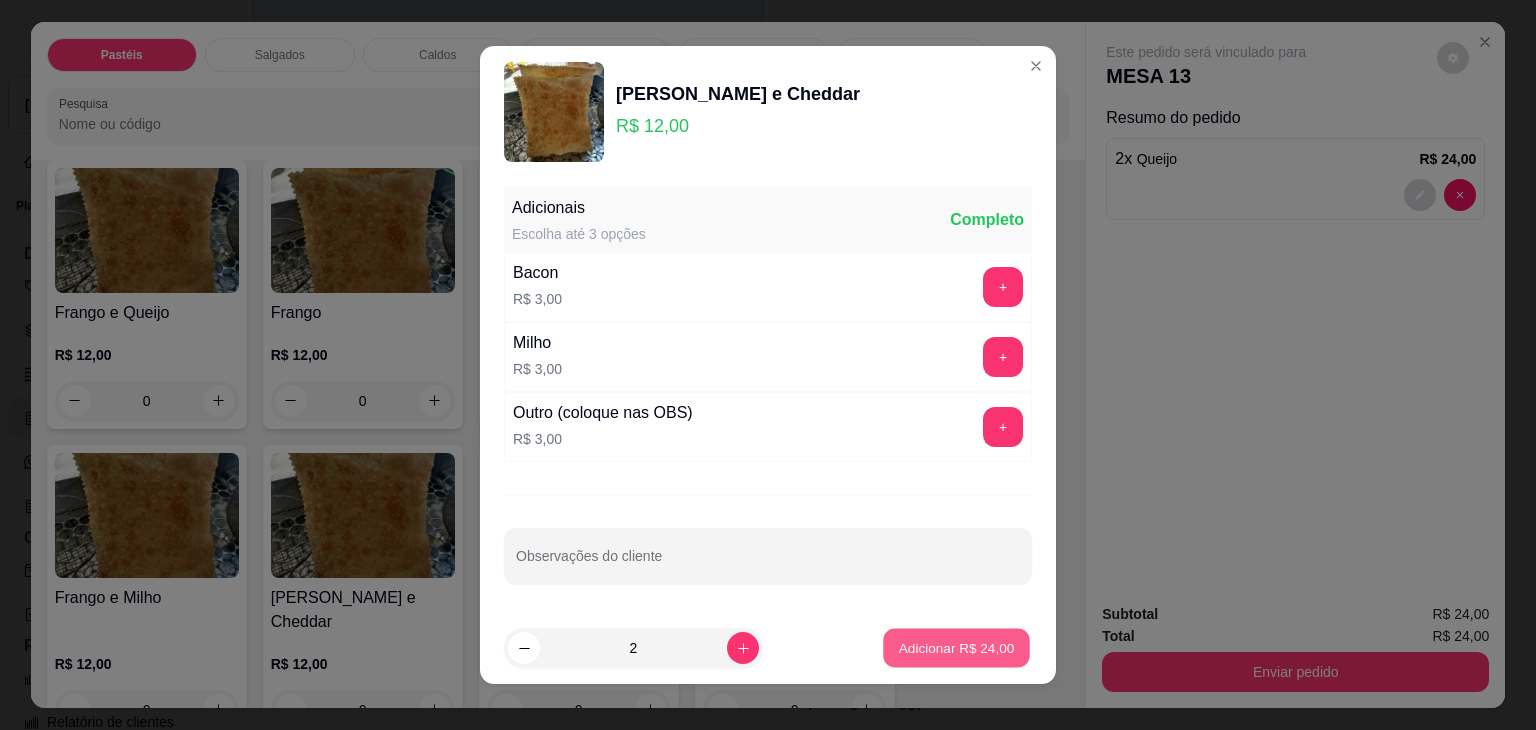 click on "Adicionar   R$ 24,00" at bounding box center [956, 648] 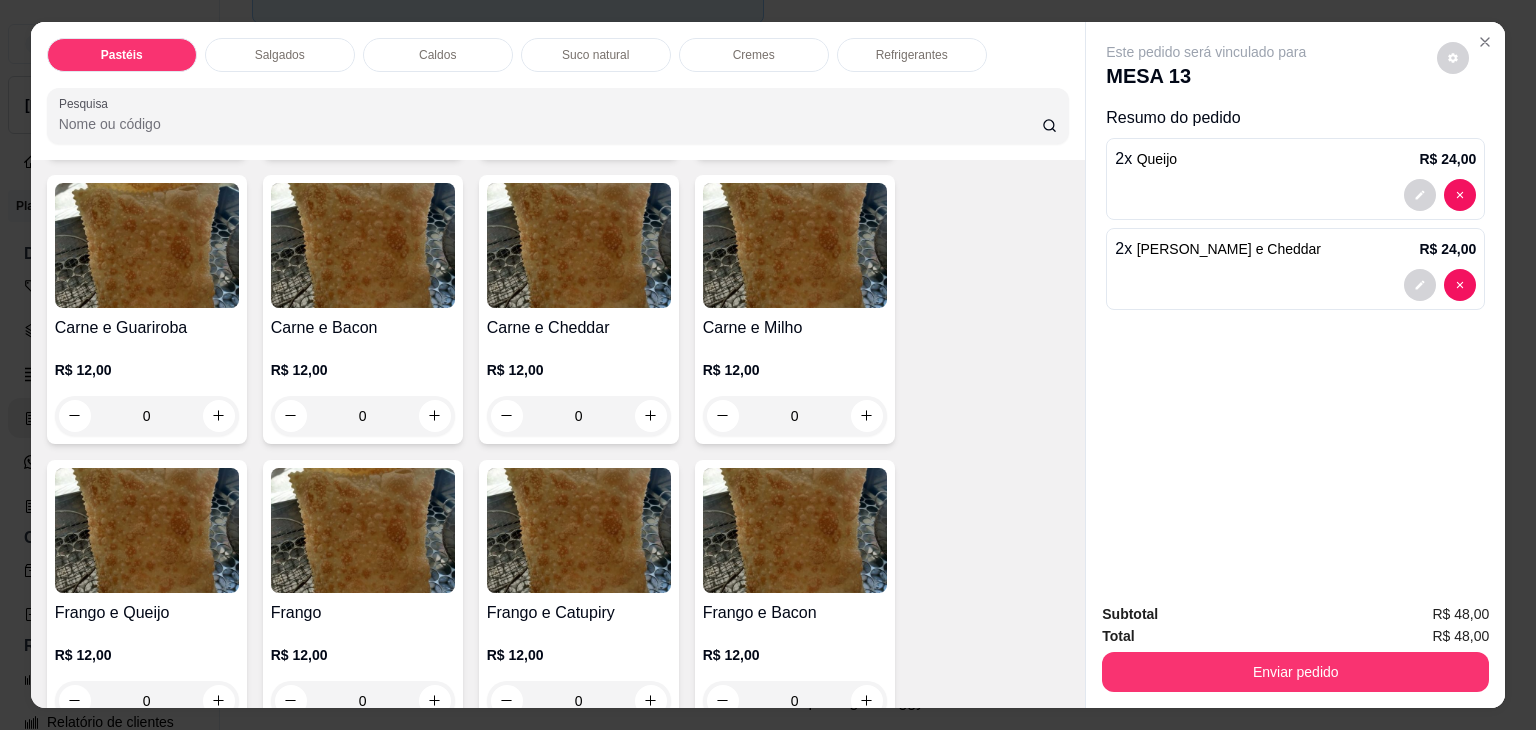 scroll, scrollTop: 300, scrollLeft: 0, axis: vertical 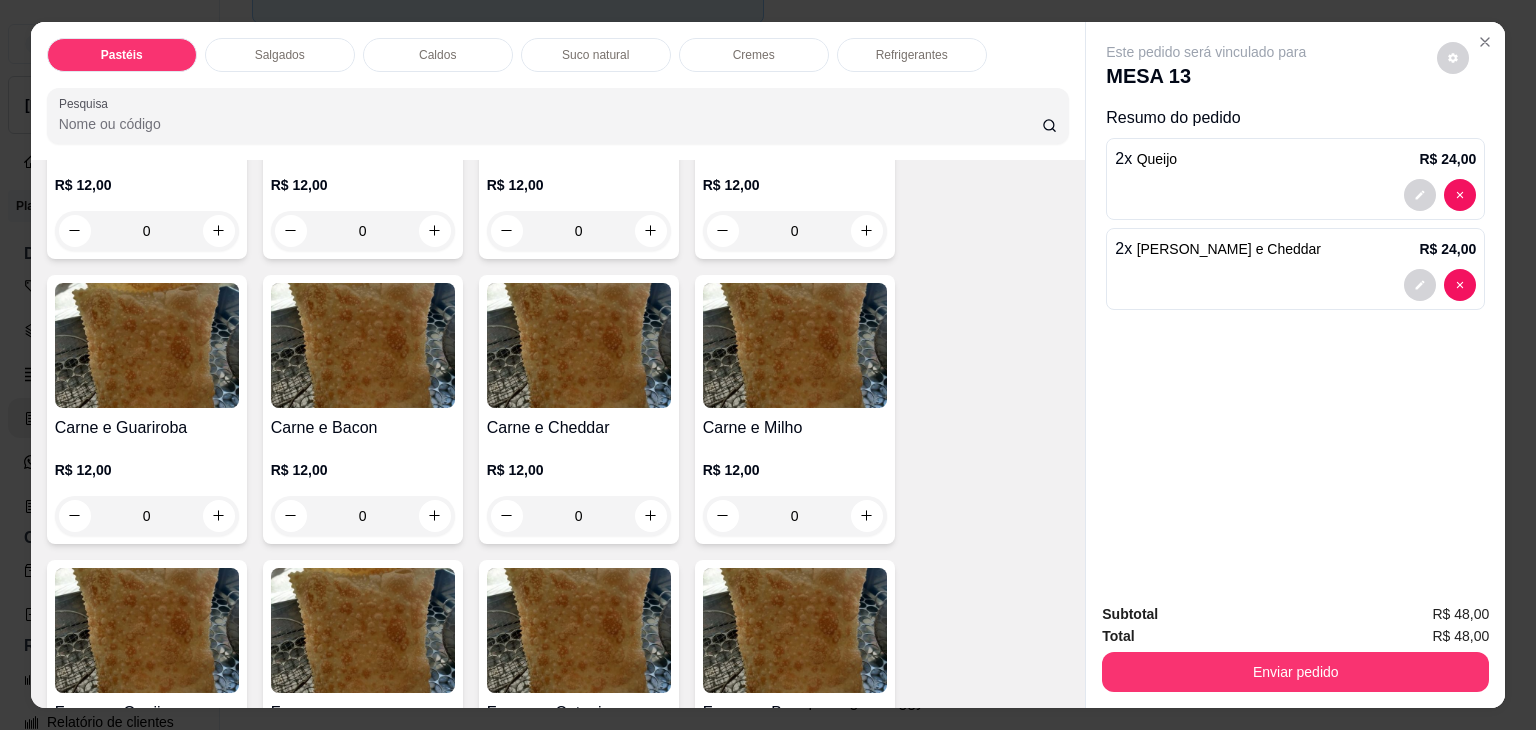 click on "Carne e Bacon" at bounding box center (363, 428) 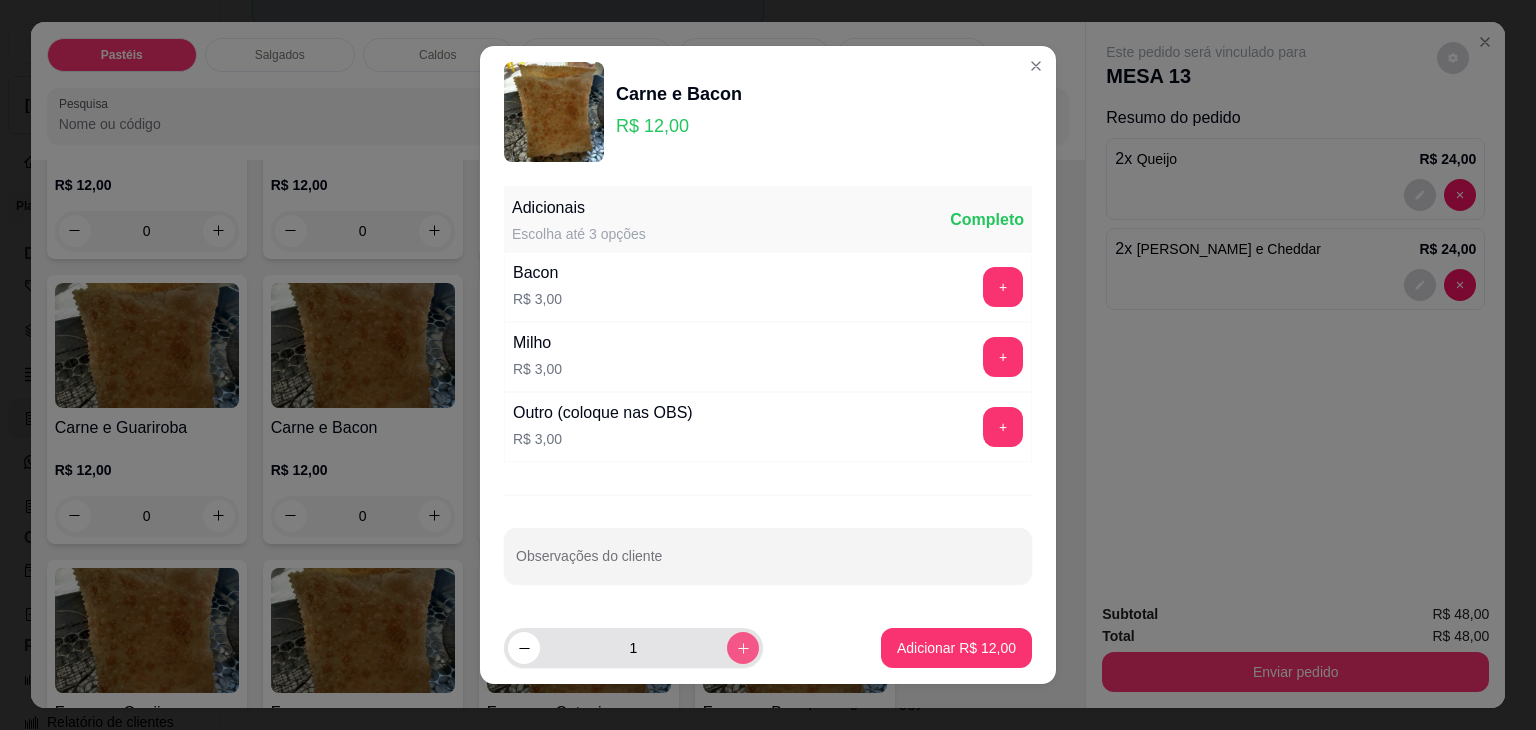 click 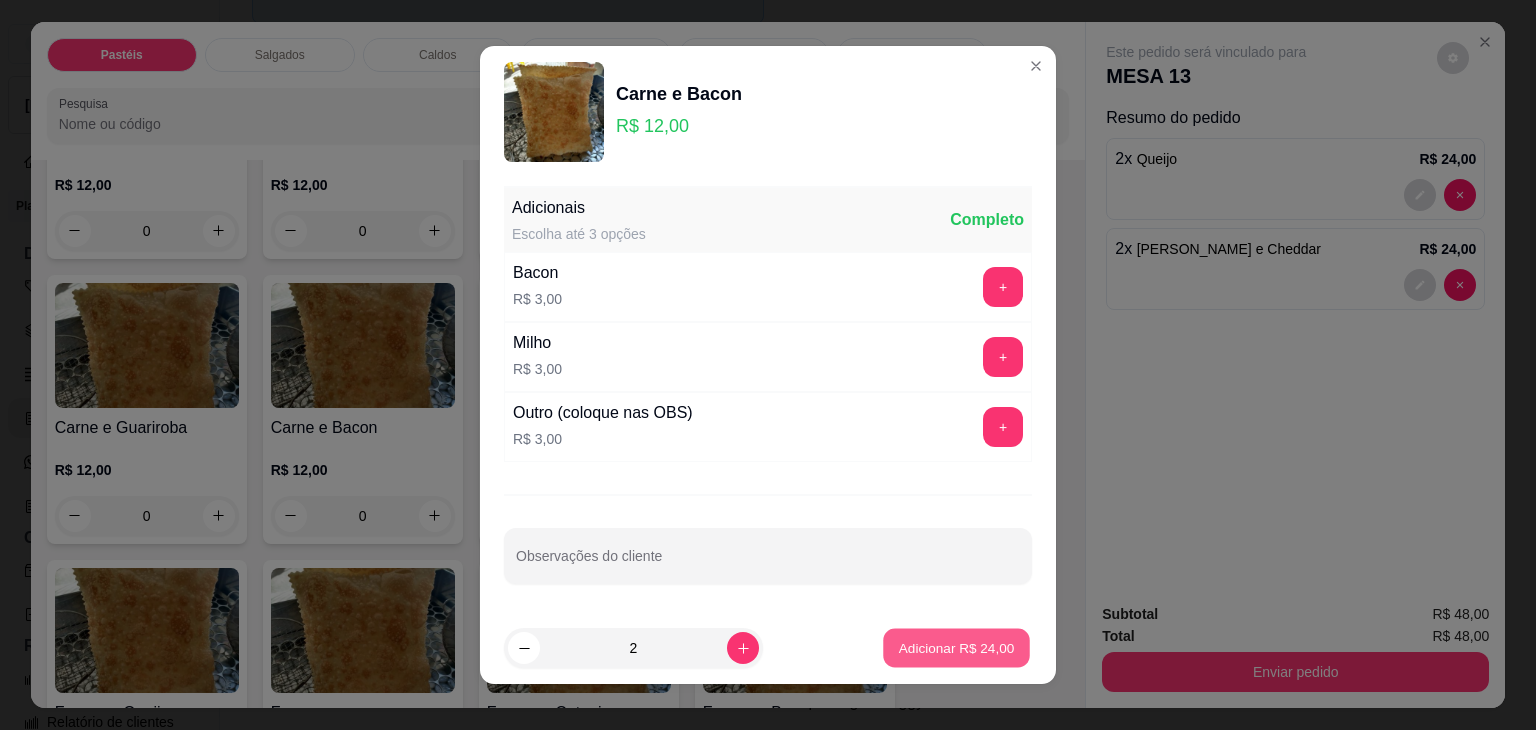 click on "Adicionar   R$ 24,00" at bounding box center [956, 648] 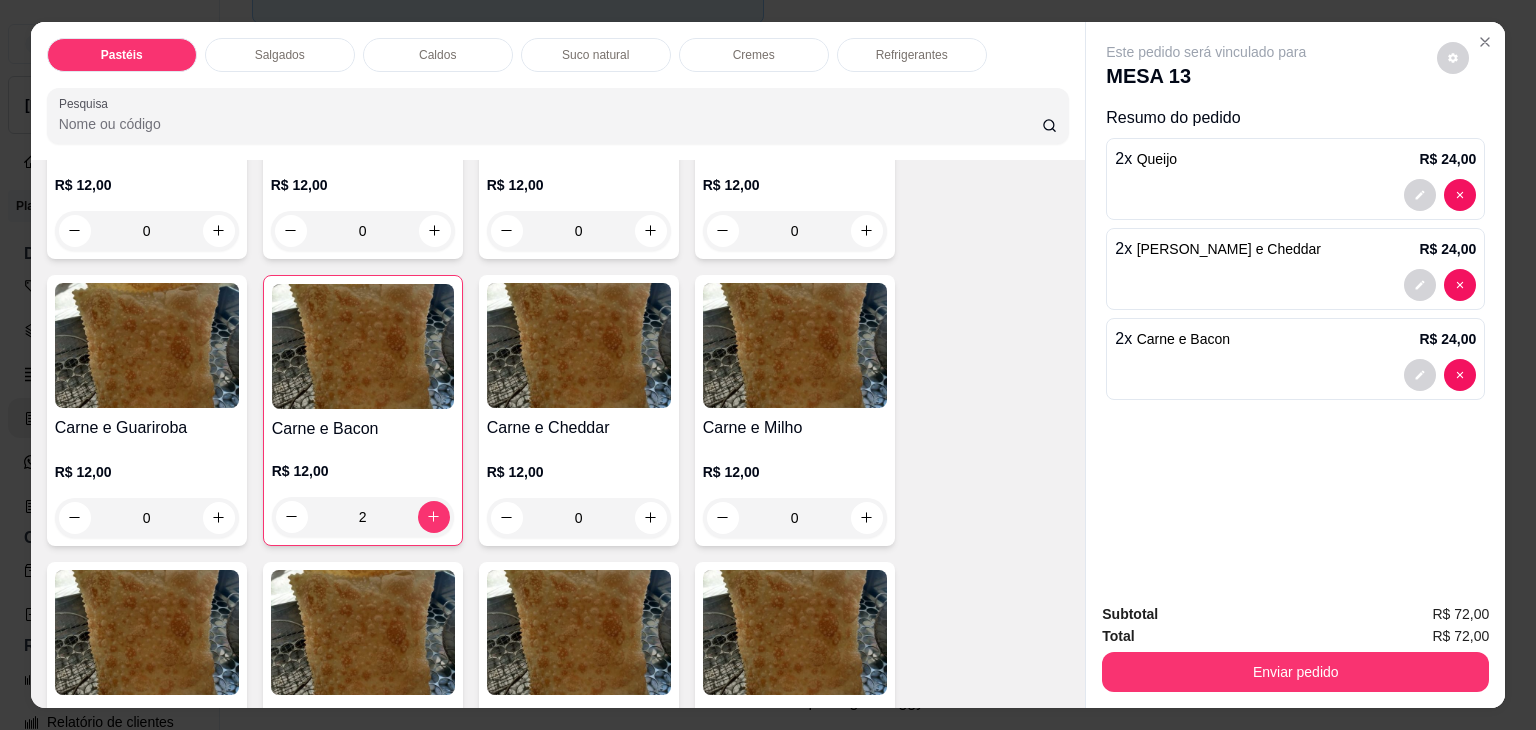 click on "Suco natural" at bounding box center (596, 55) 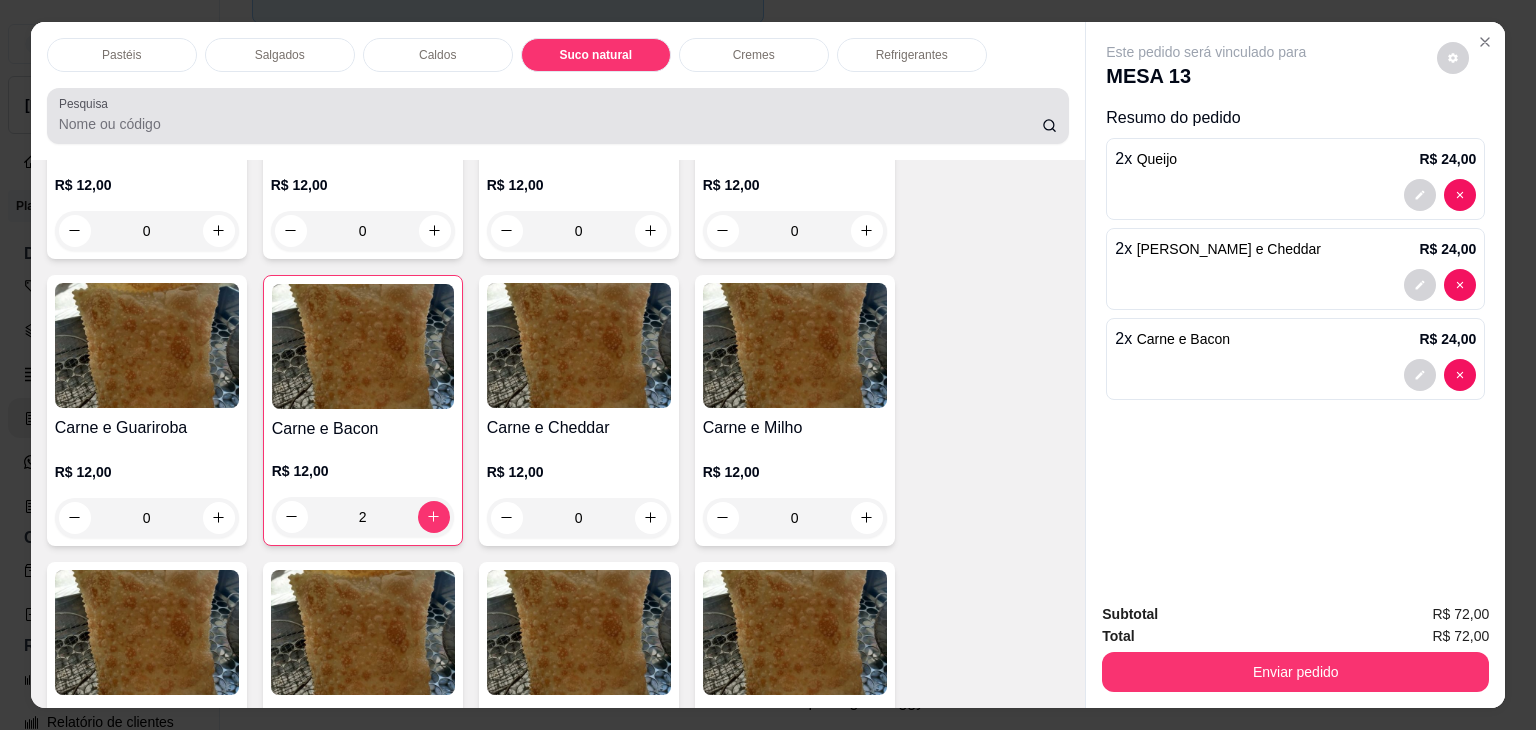 scroll, scrollTop: 3397, scrollLeft: 0, axis: vertical 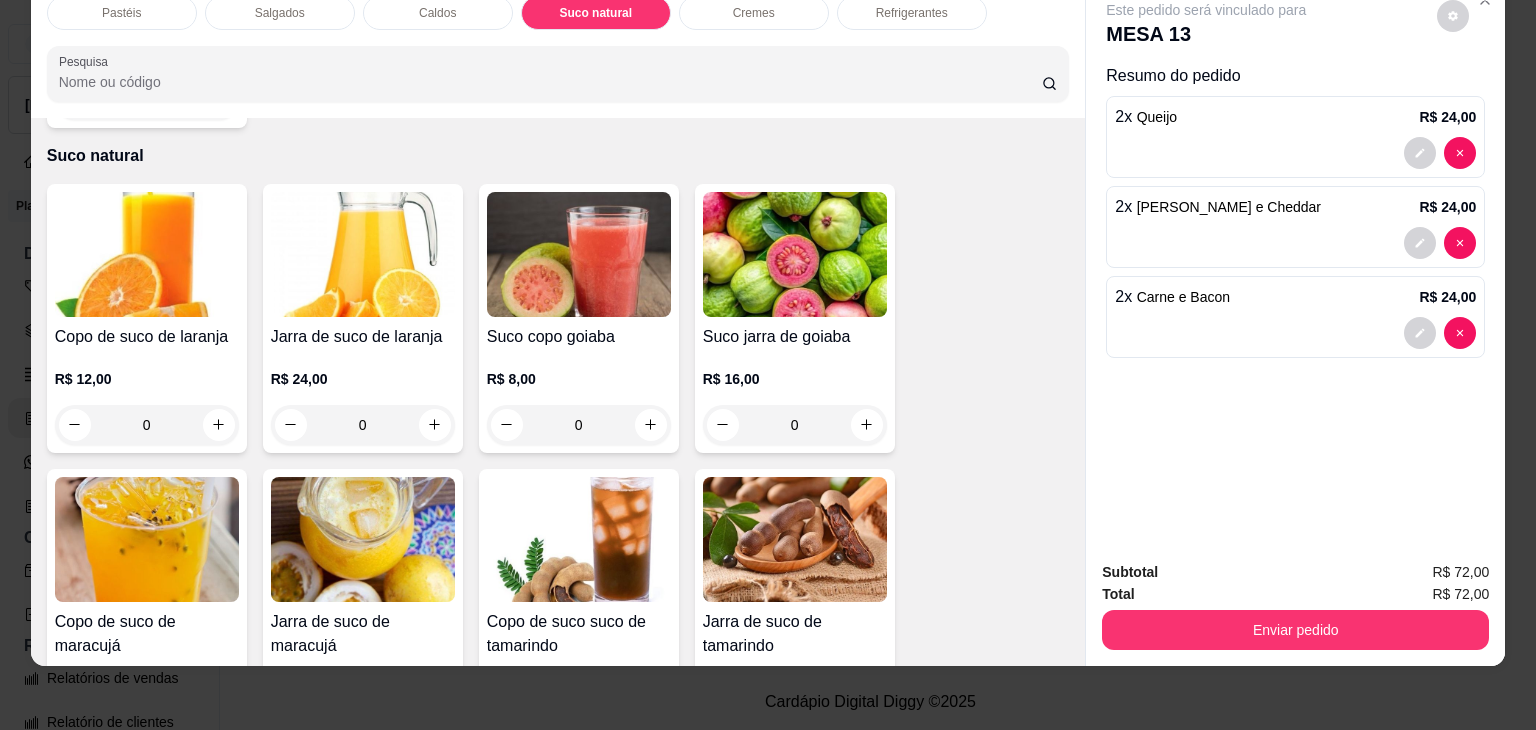 click at bounding box center [363, 254] 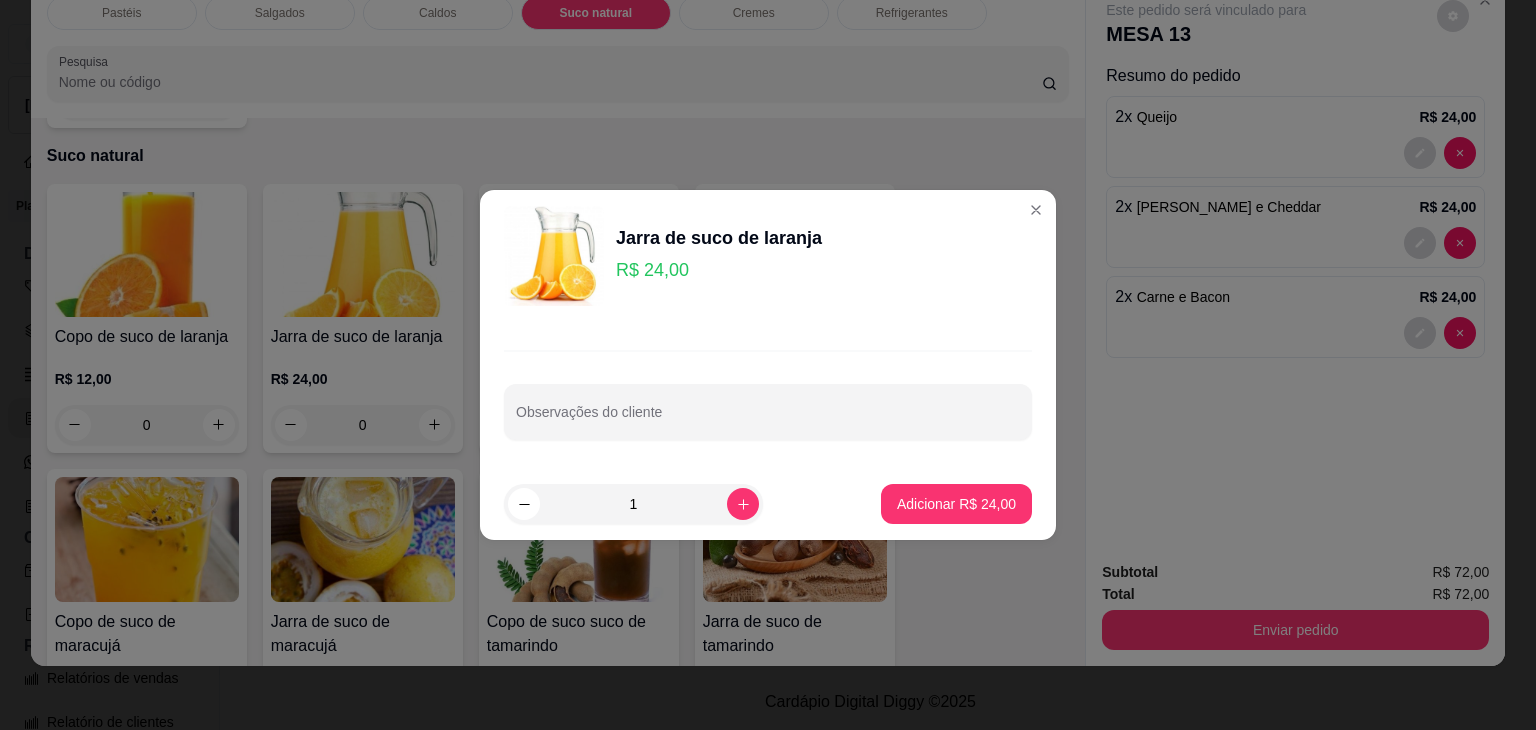 click on "1 Adicionar   R$ 24,00" at bounding box center (768, 504) 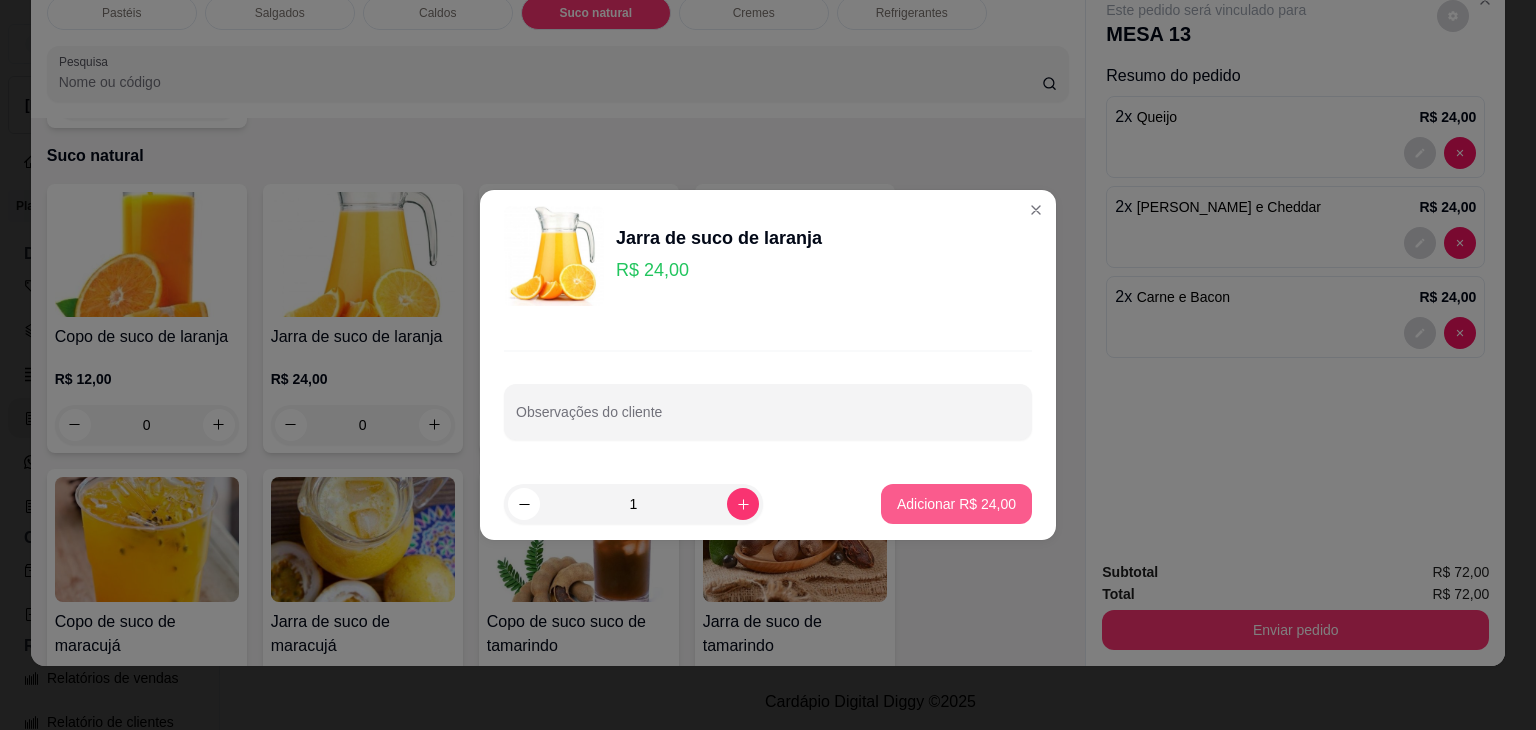 click on "Adicionar   R$ 24,00" at bounding box center (956, 504) 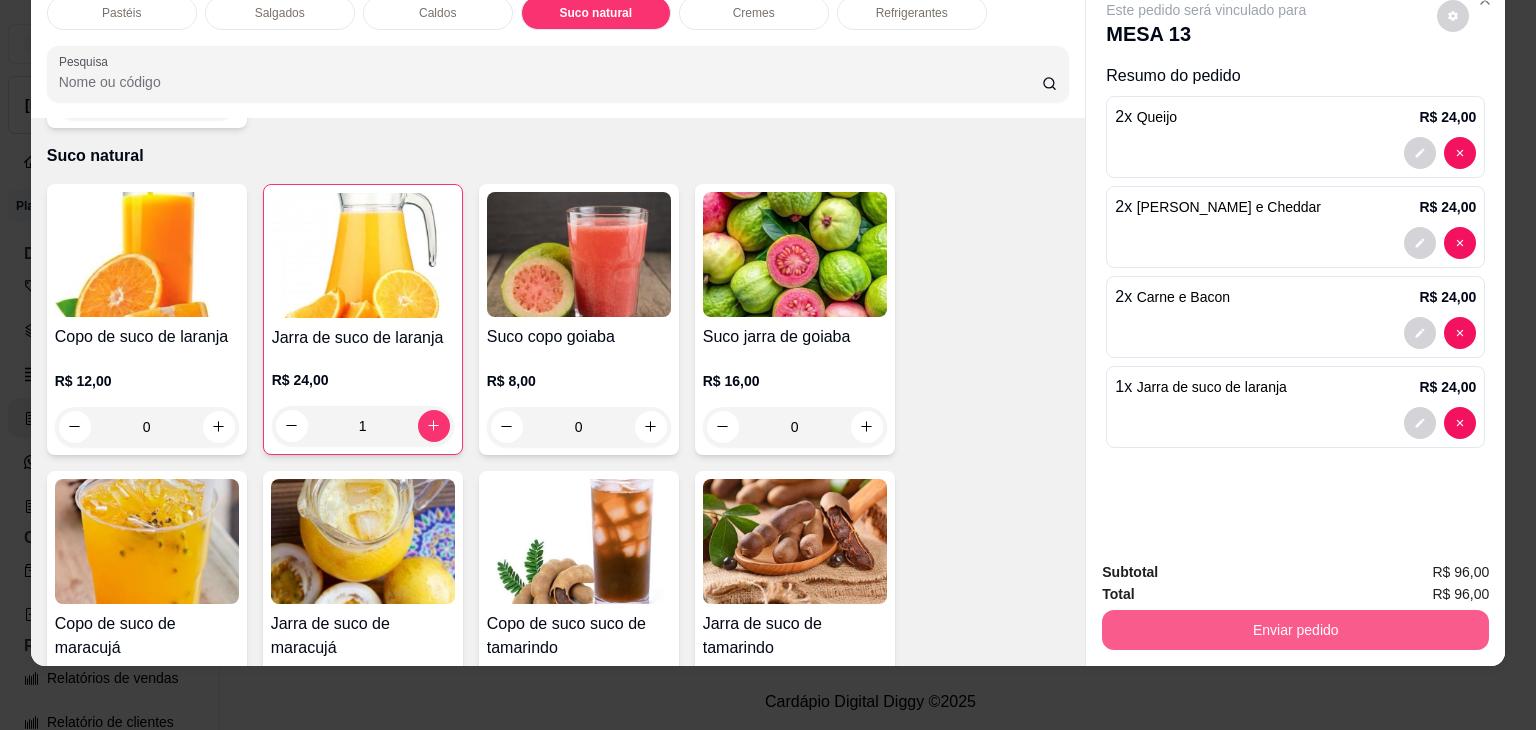 click on "Enviar pedido" at bounding box center [1295, 630] 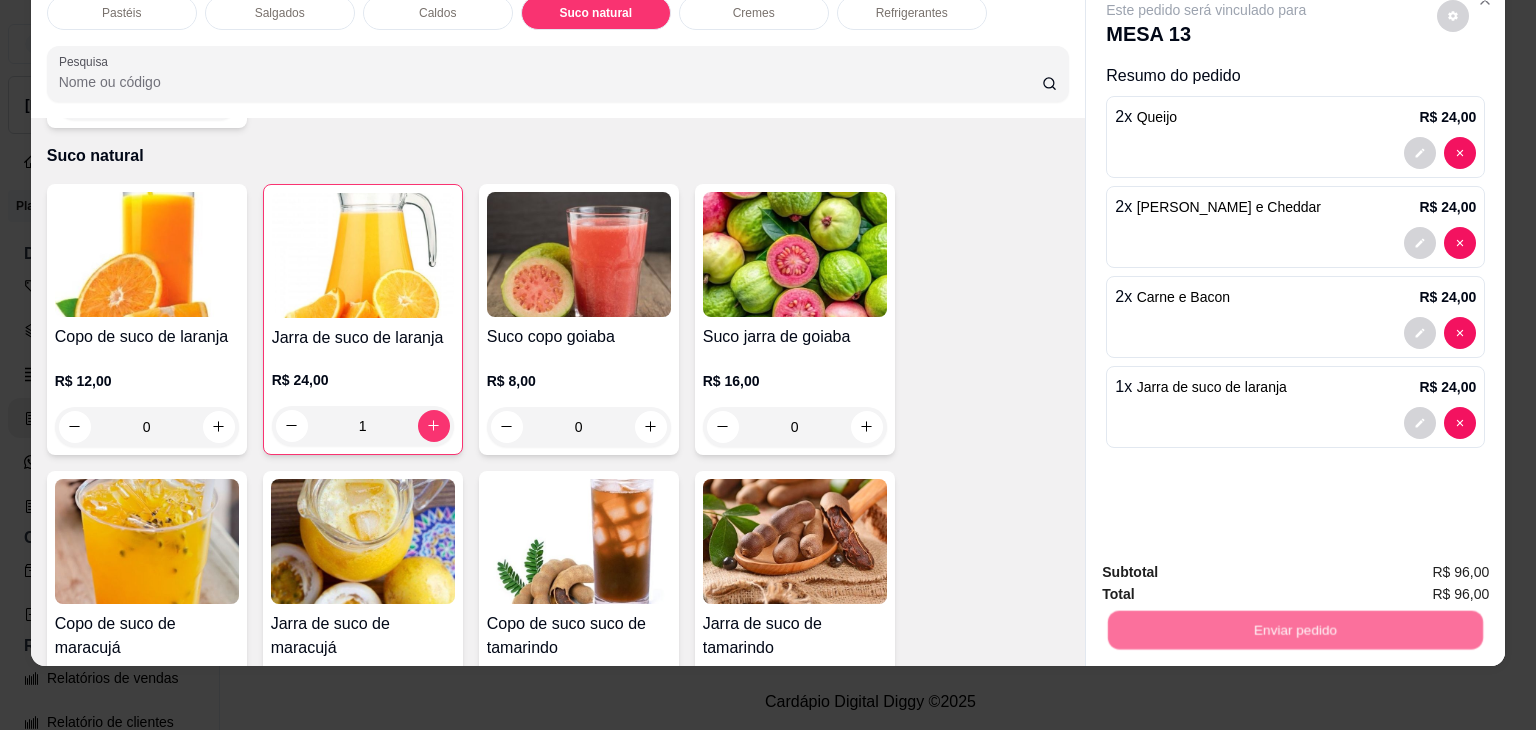 click on "Não registrar e enviar pedido" at bounding box center [1229, 565] 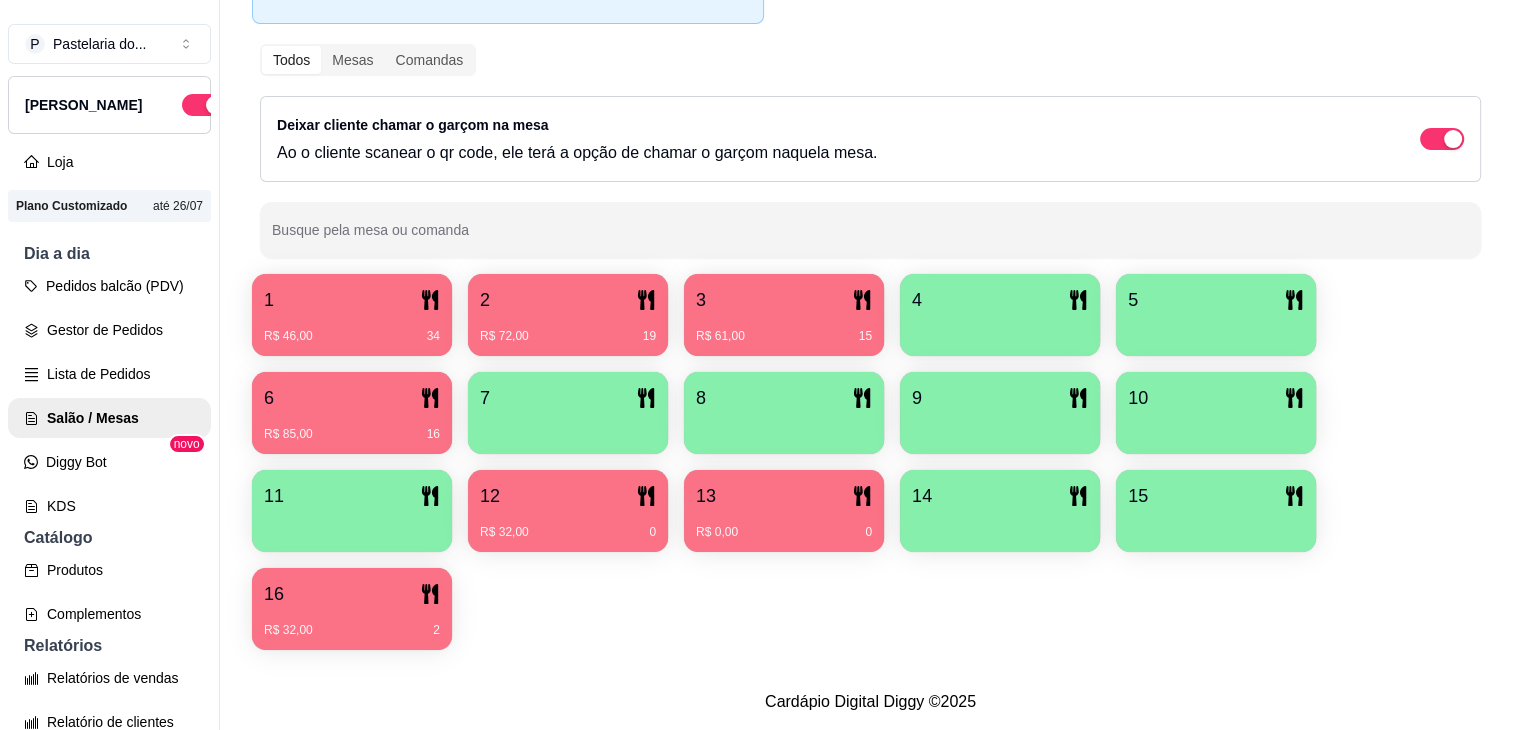 click on "R$ 72,00 19" at bounding box center (568, 329) 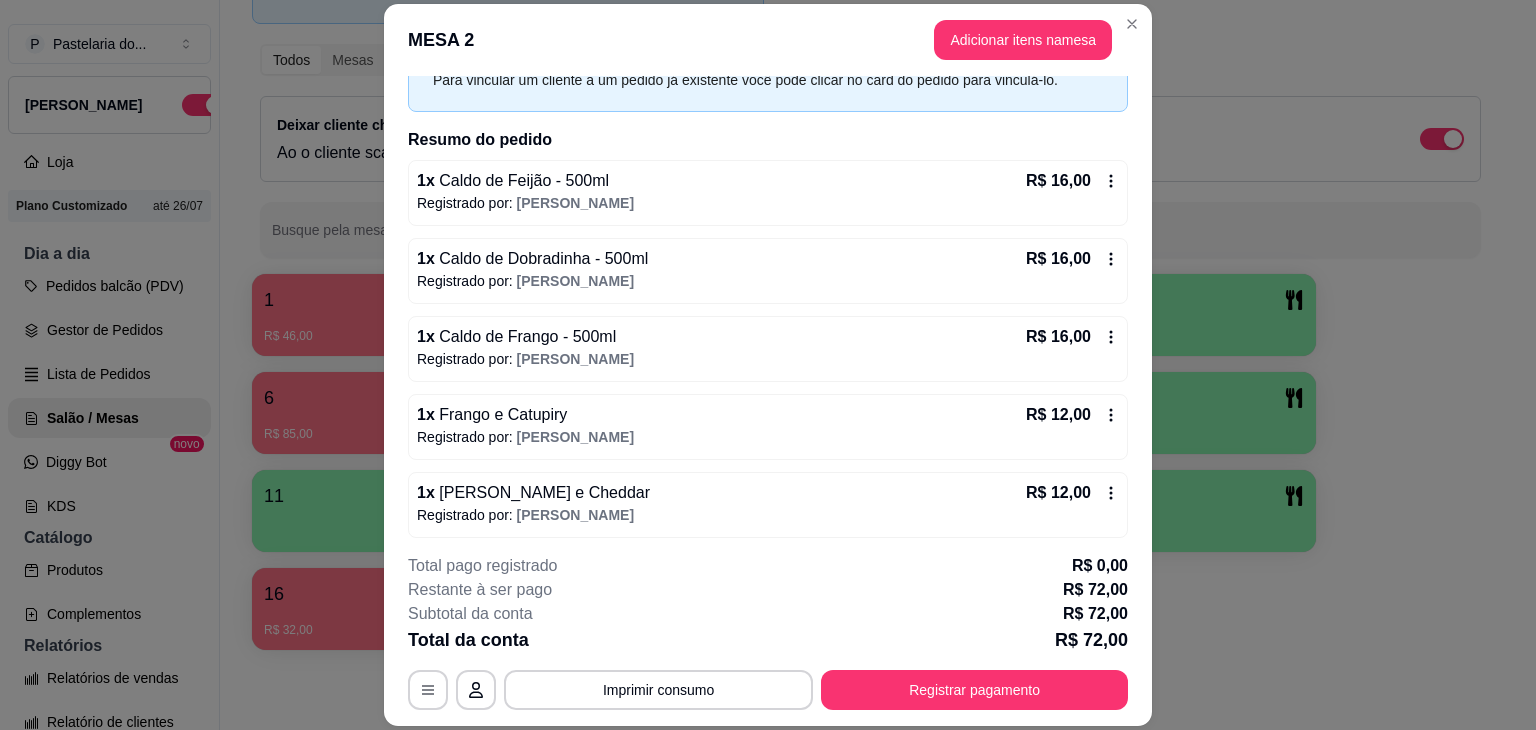 scroll, scrollTop: 110, scrollLeft: 0, axis: vertical 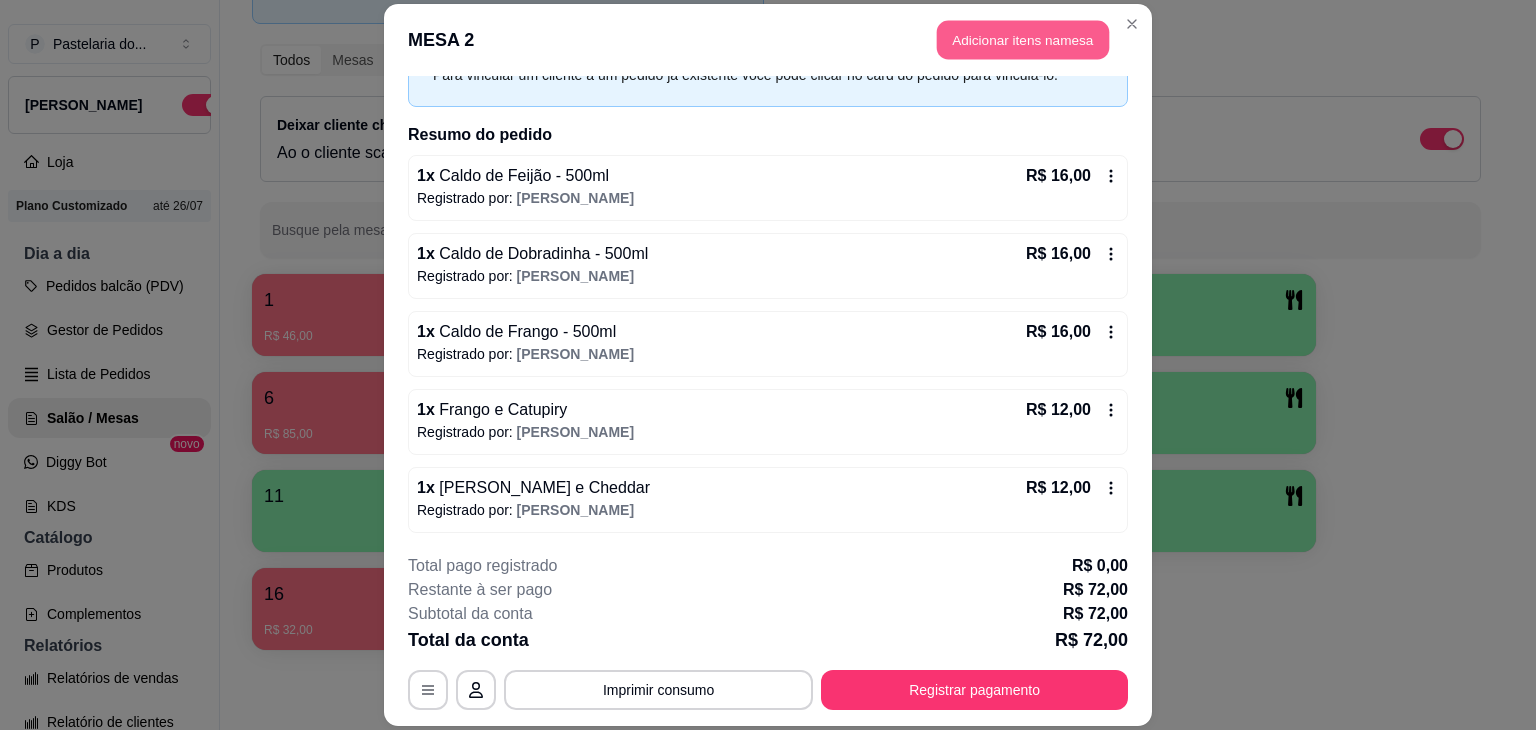 click on "Adicionar itens na  mesa" at bounding box center (1023, 39) 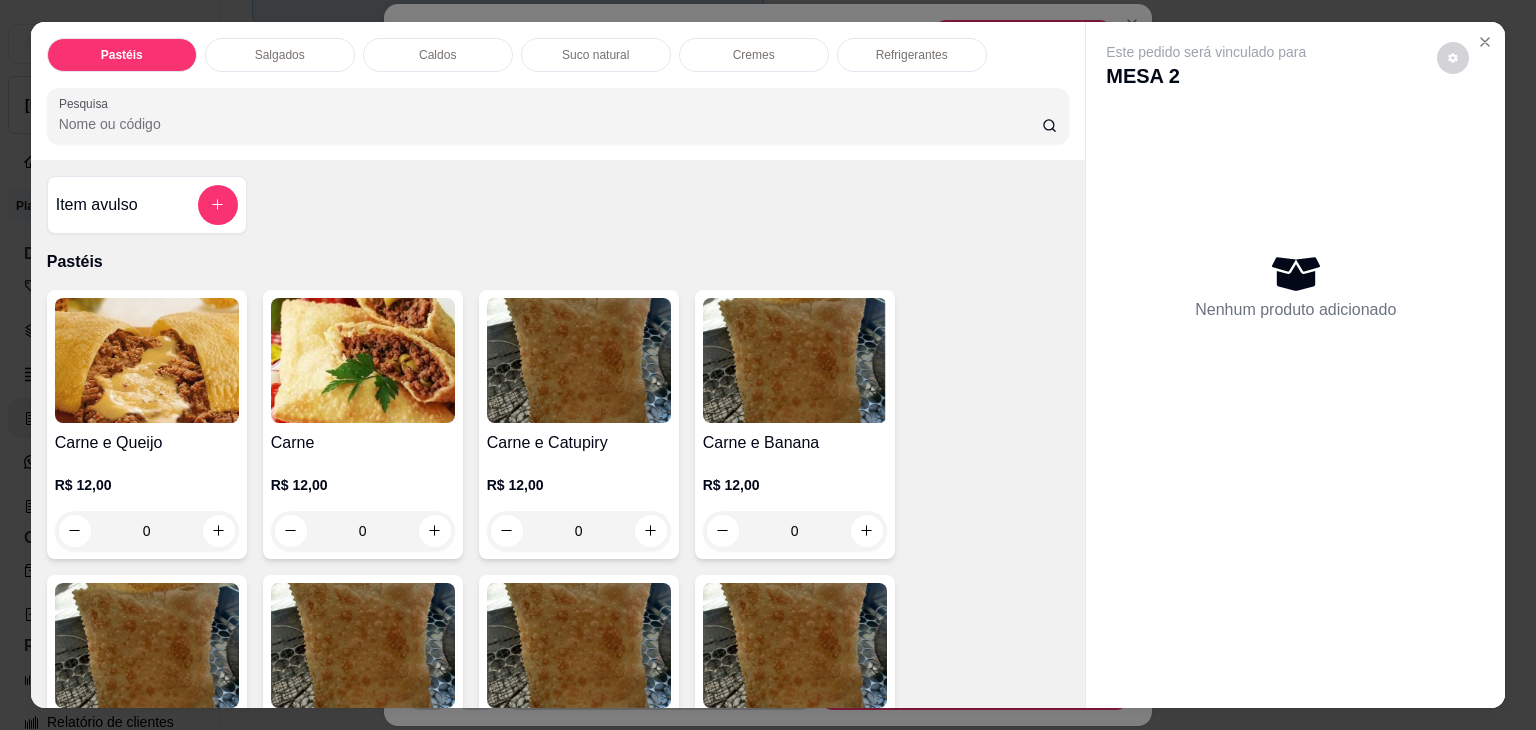 click on "Refrigerantes" at bounding box center [912, 55] 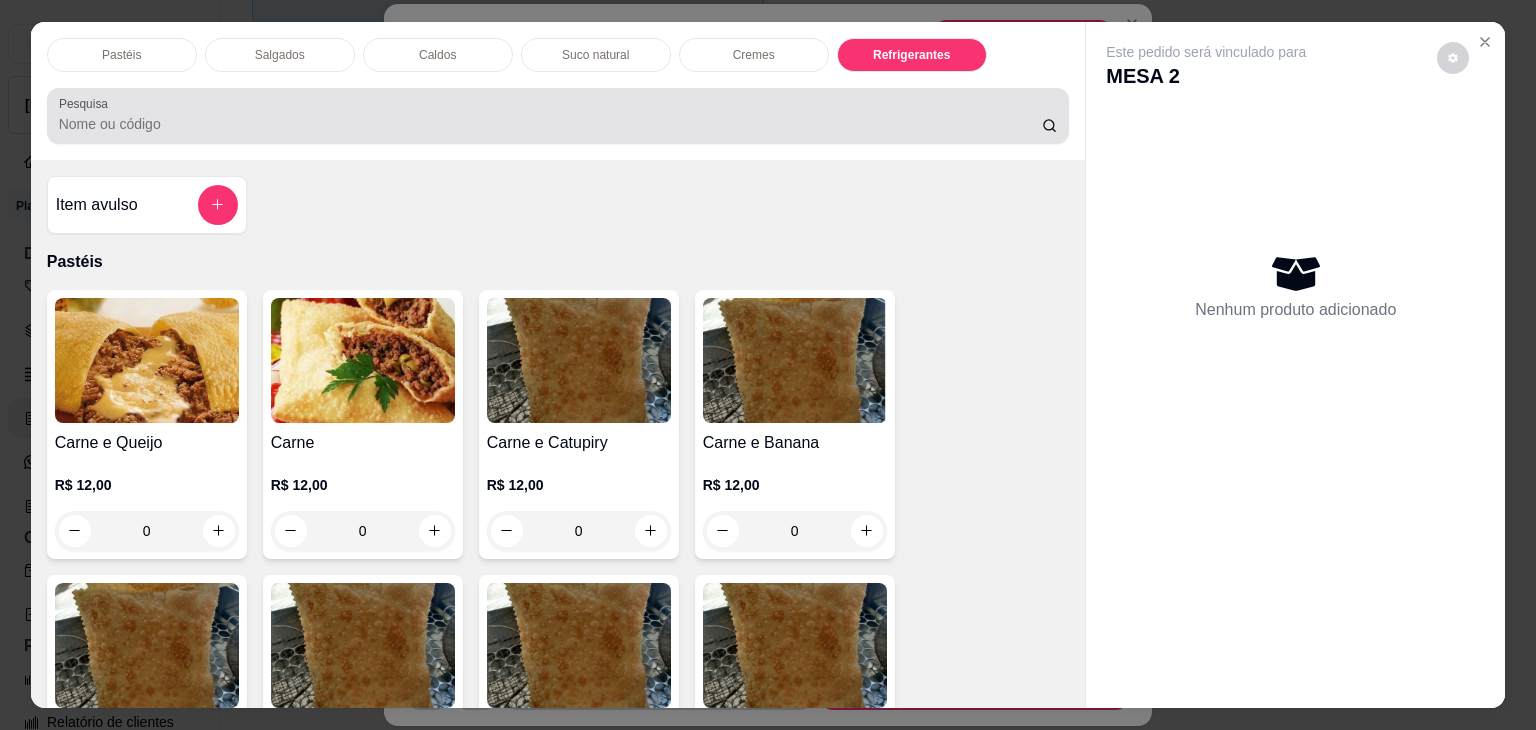 scroll, scrollTop: 5230, scrollLeft: 0, axis: vertical 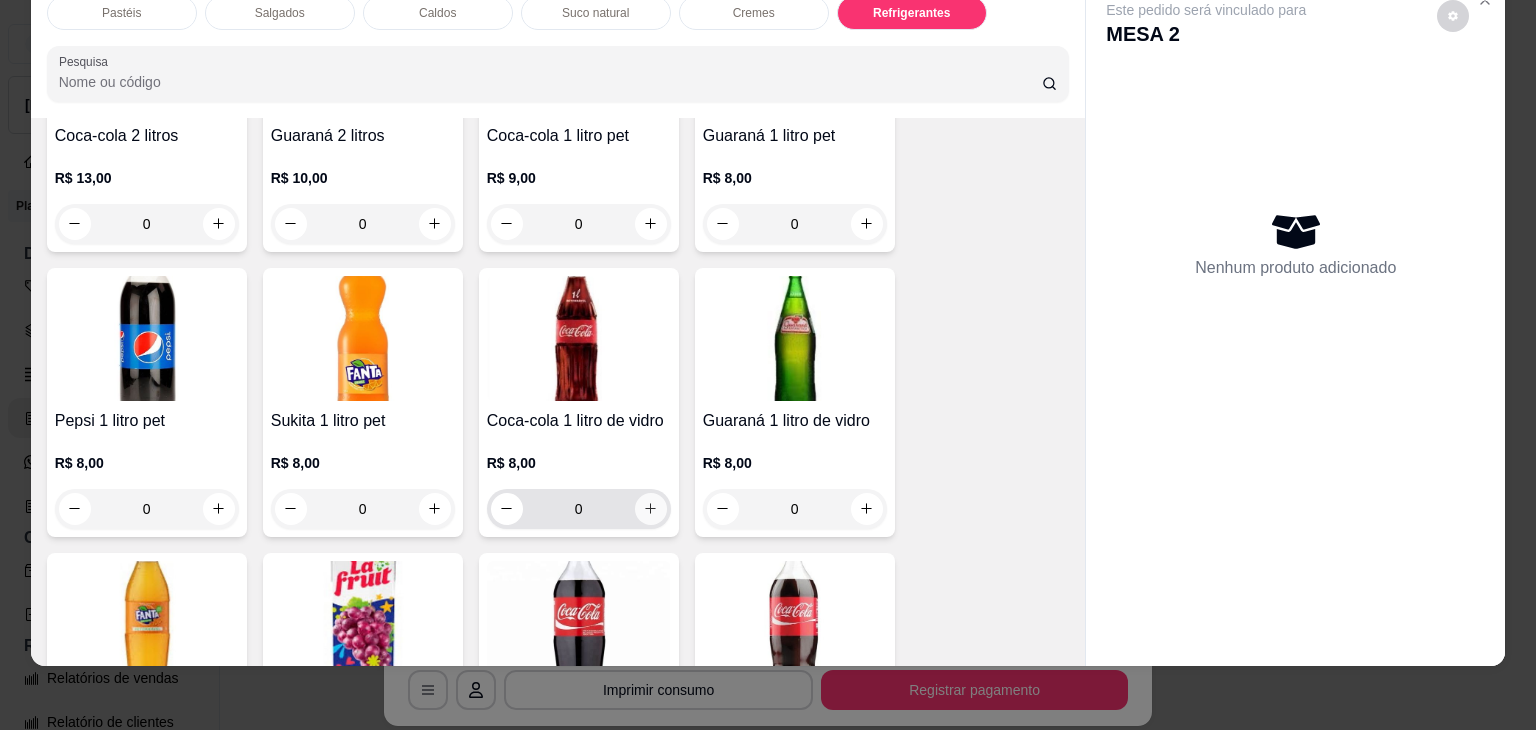click 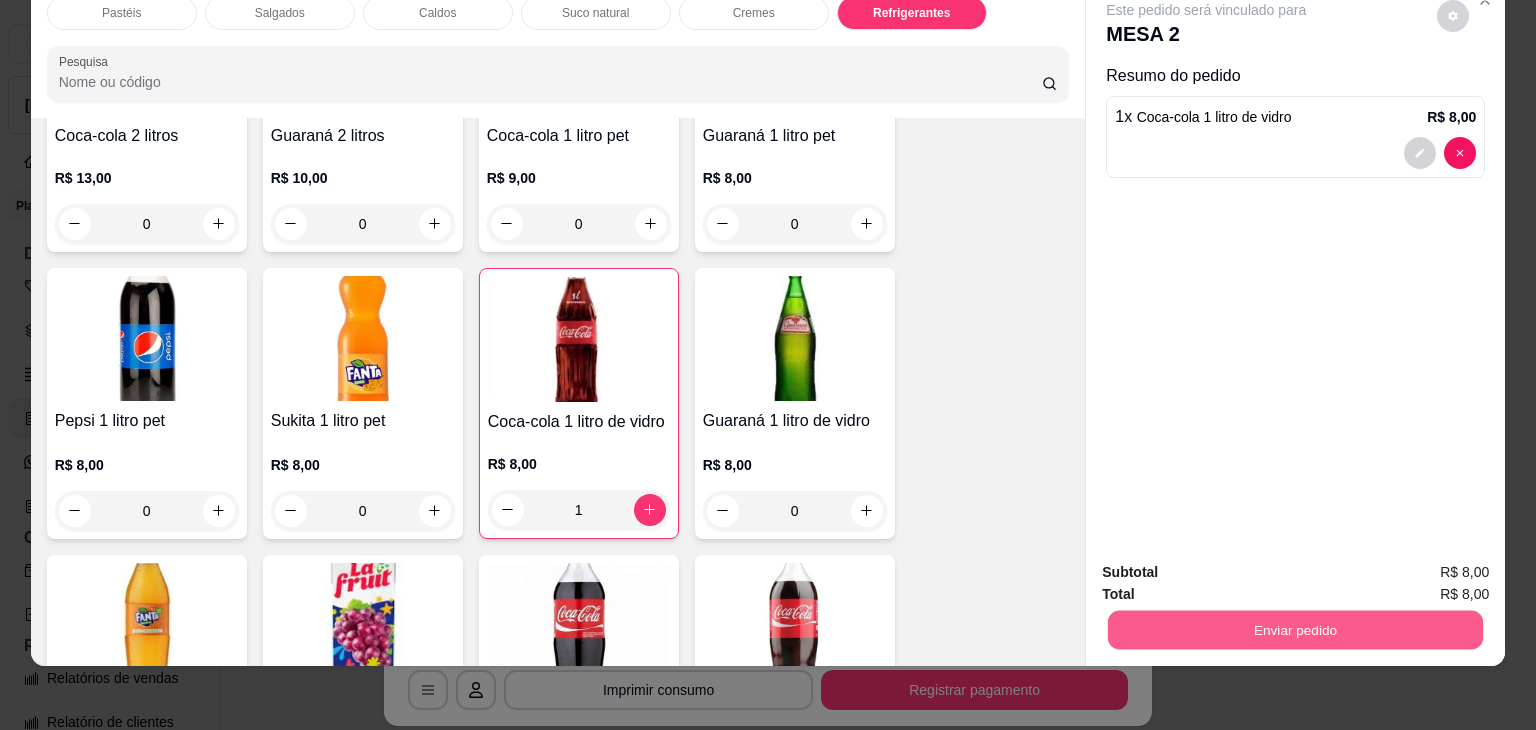 click on "Enviar pedido" at bounding box center [1295, 630] 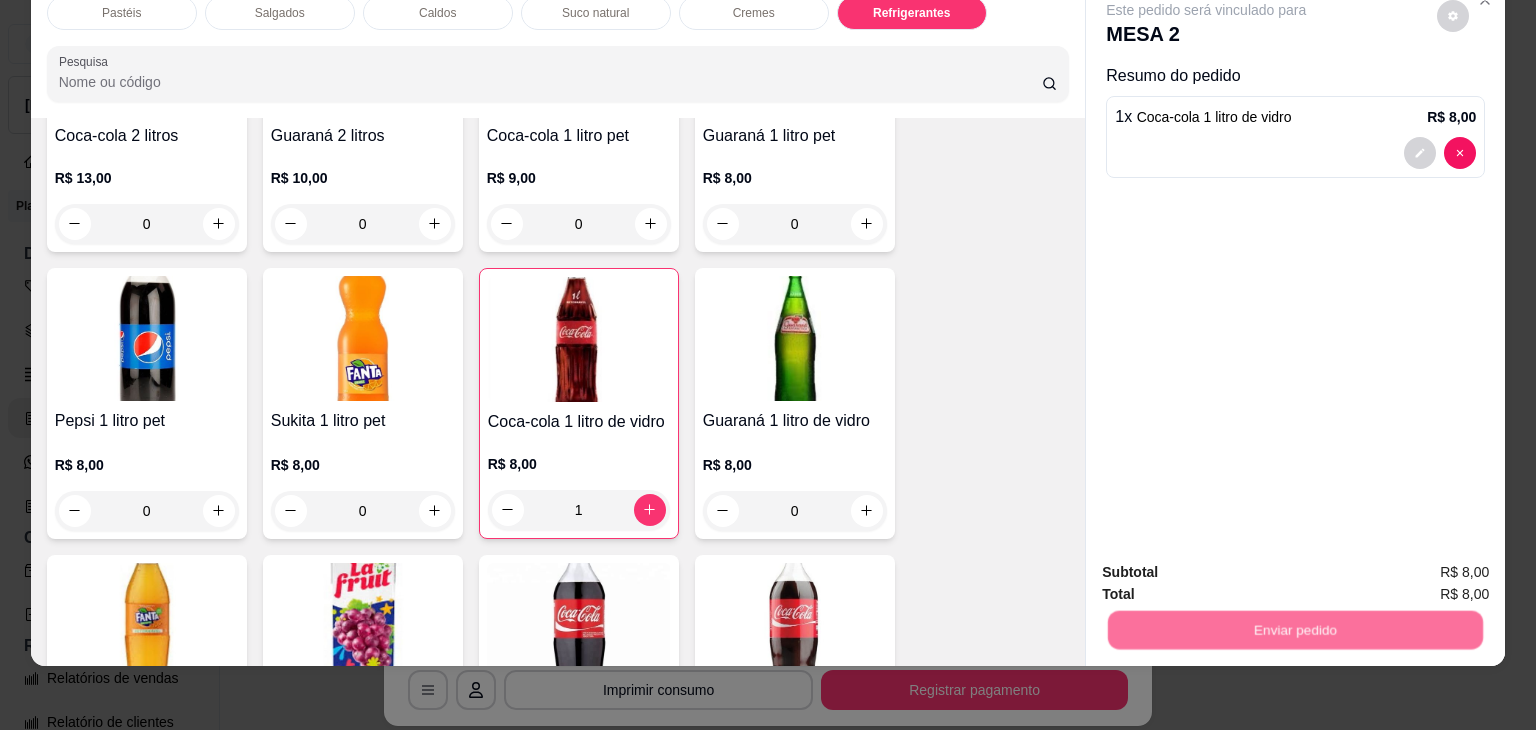 click on "Não registrar e enviar pedido" at bounding box center (1229, 565) 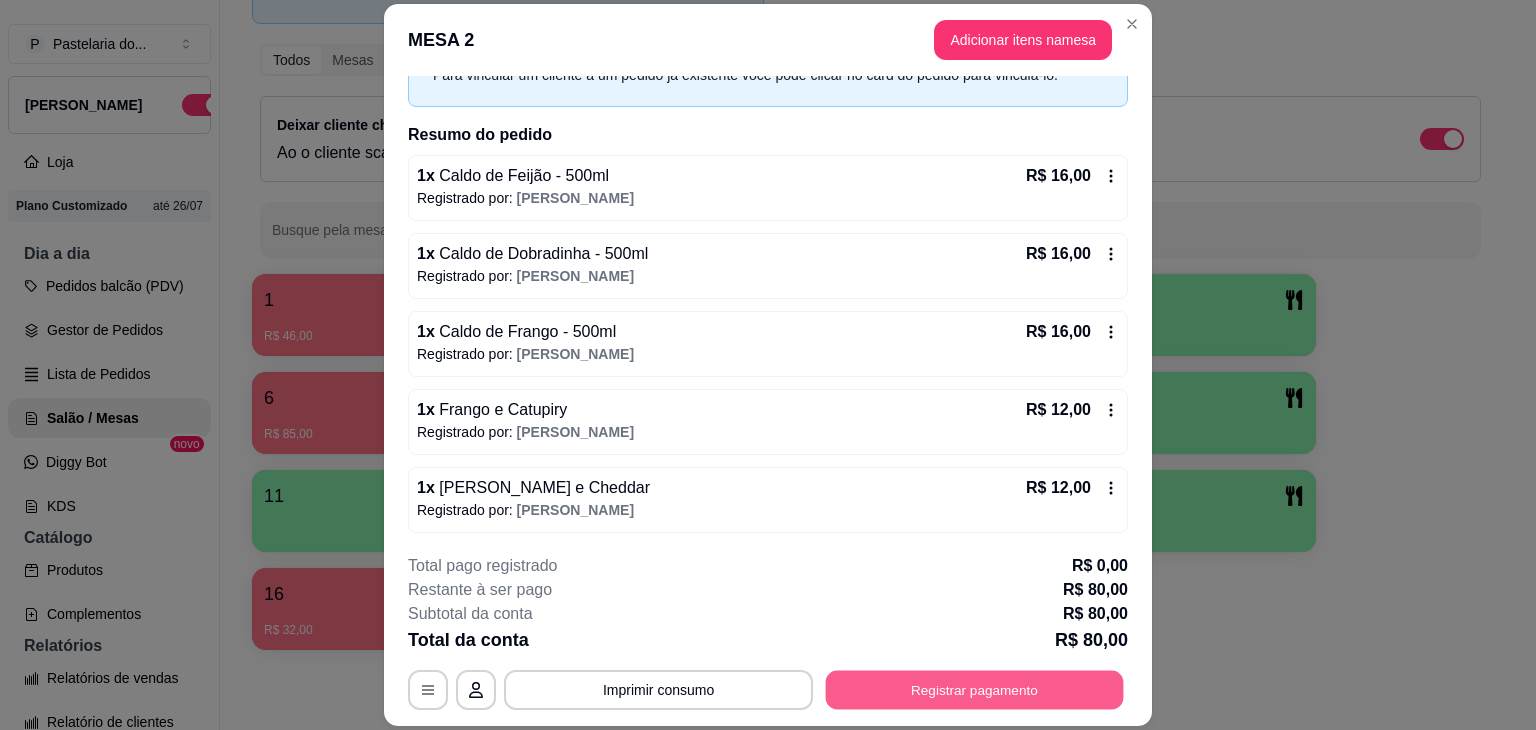 click on "Registrar pagamento" at bounding box center [975, 690] 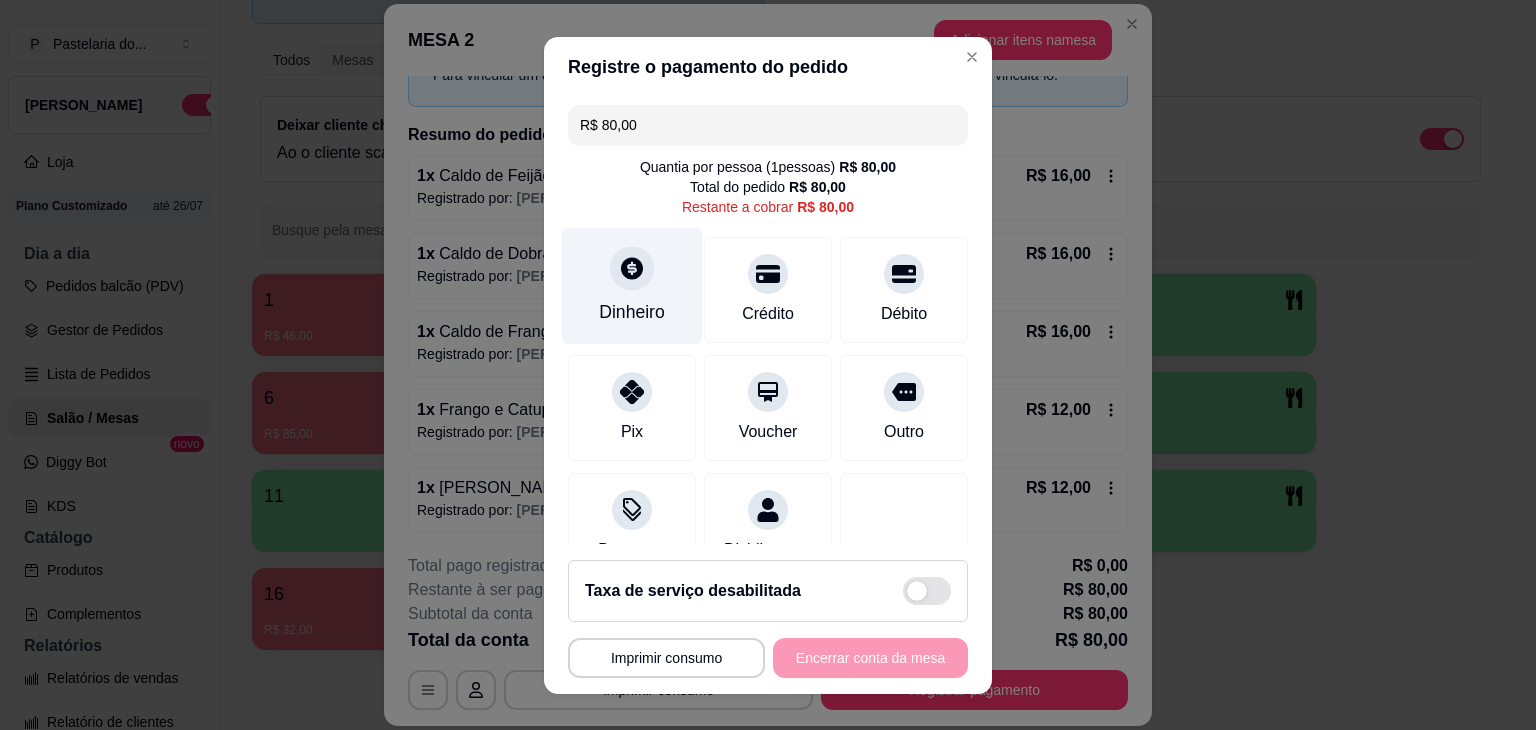 click on "Dinheiro" at bounding box center (632, 285) 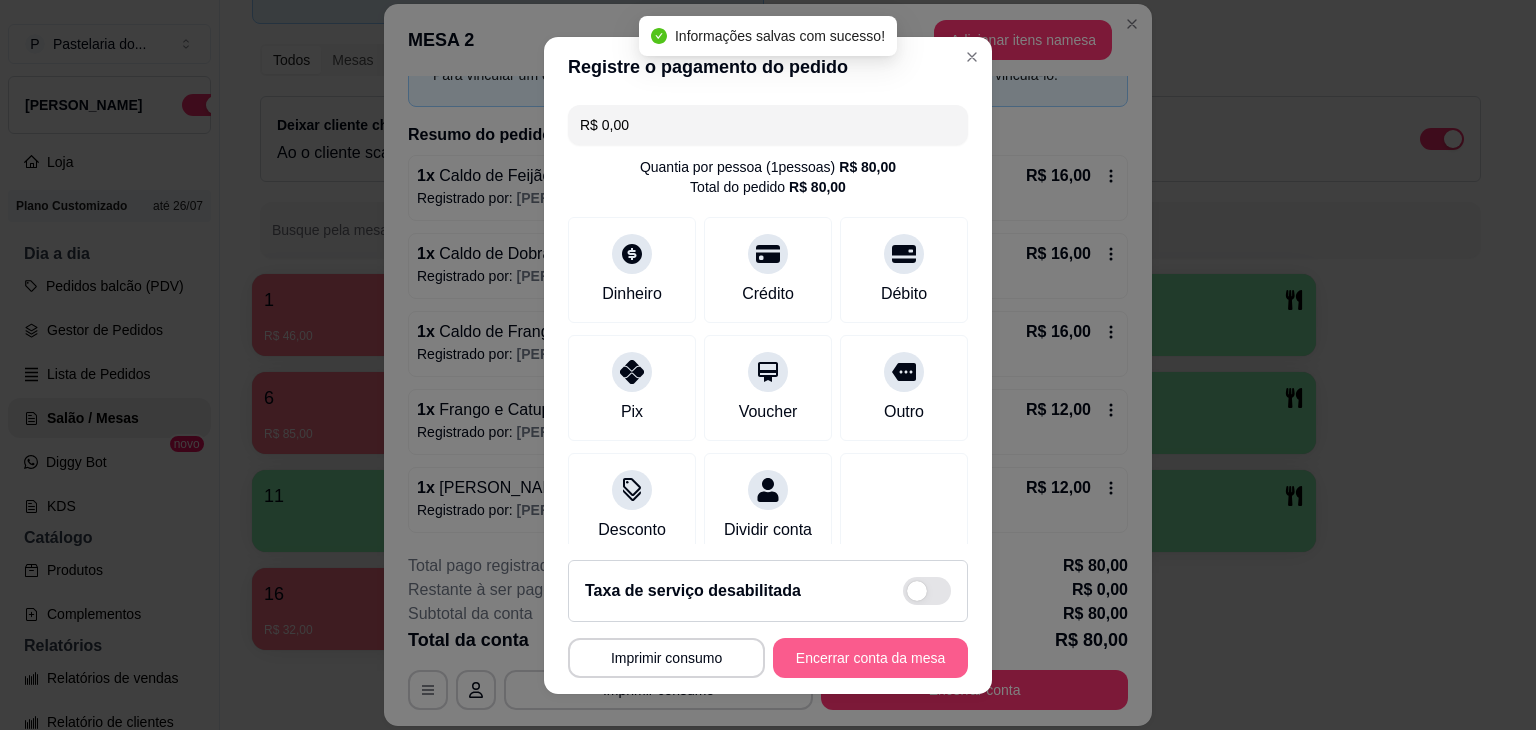 click on "Encerrar conta da mesa" at bounding box center (870, 658) 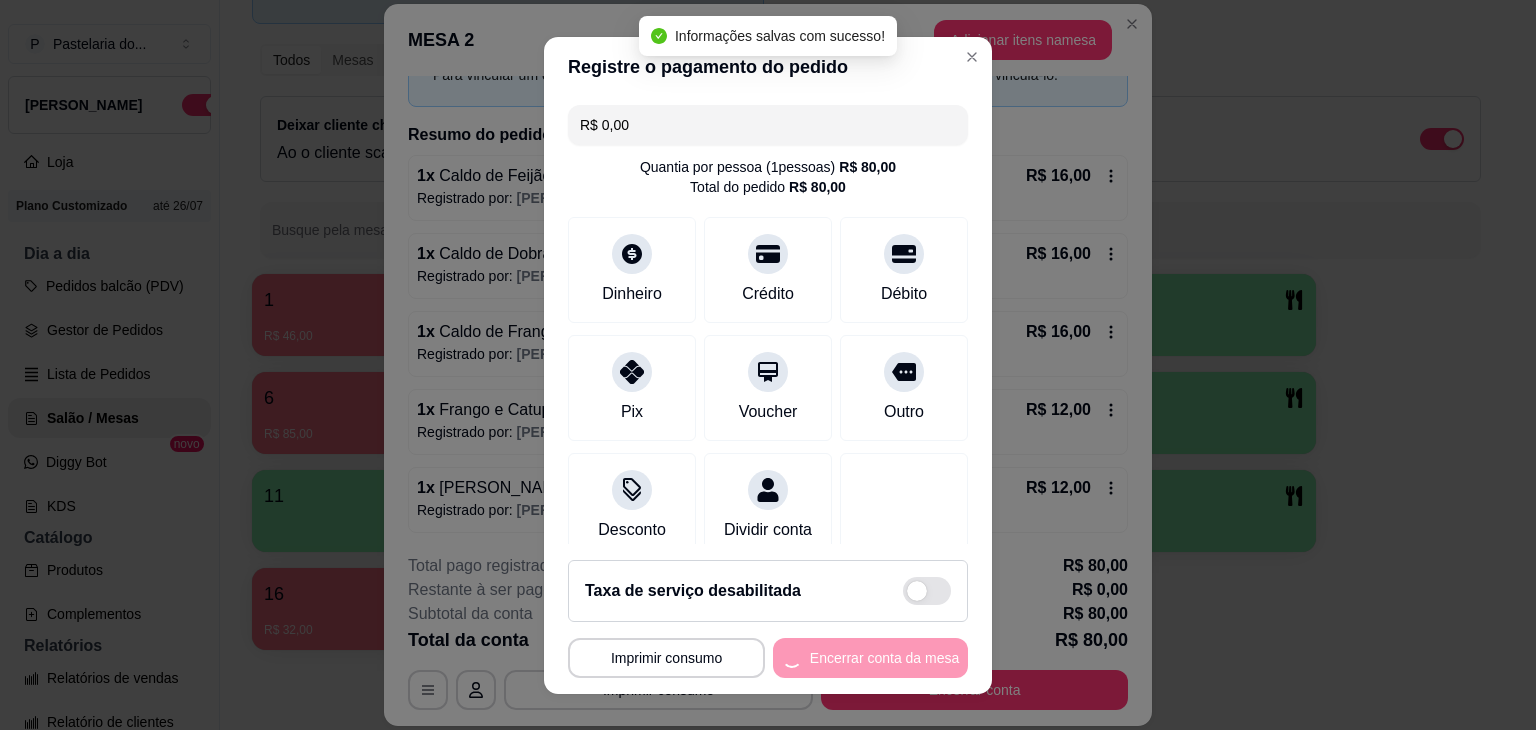 scroll, scrollTop: 0, scrollLeft: 0, axis: both 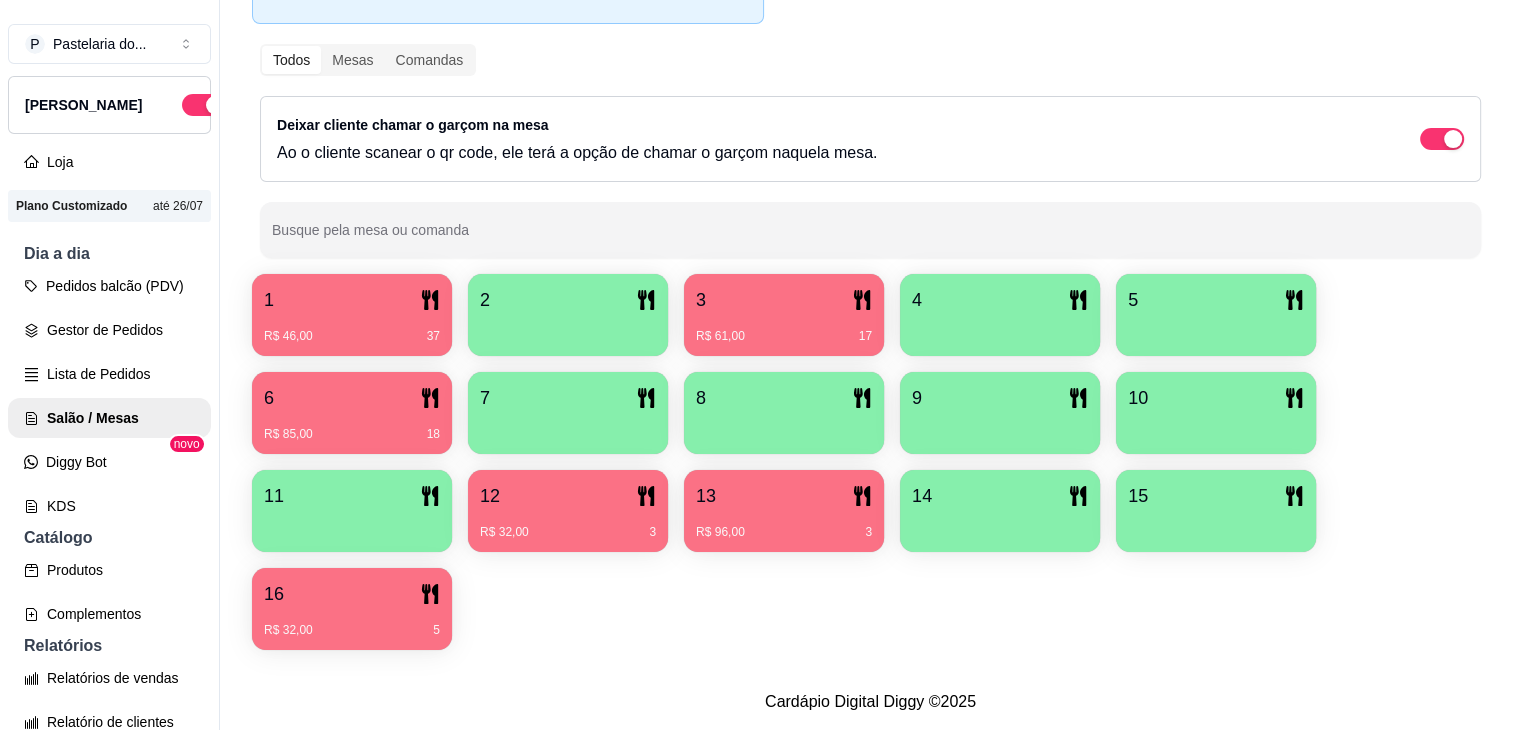 click on "R$ 32,00 3" at bounding box center [568, 532] 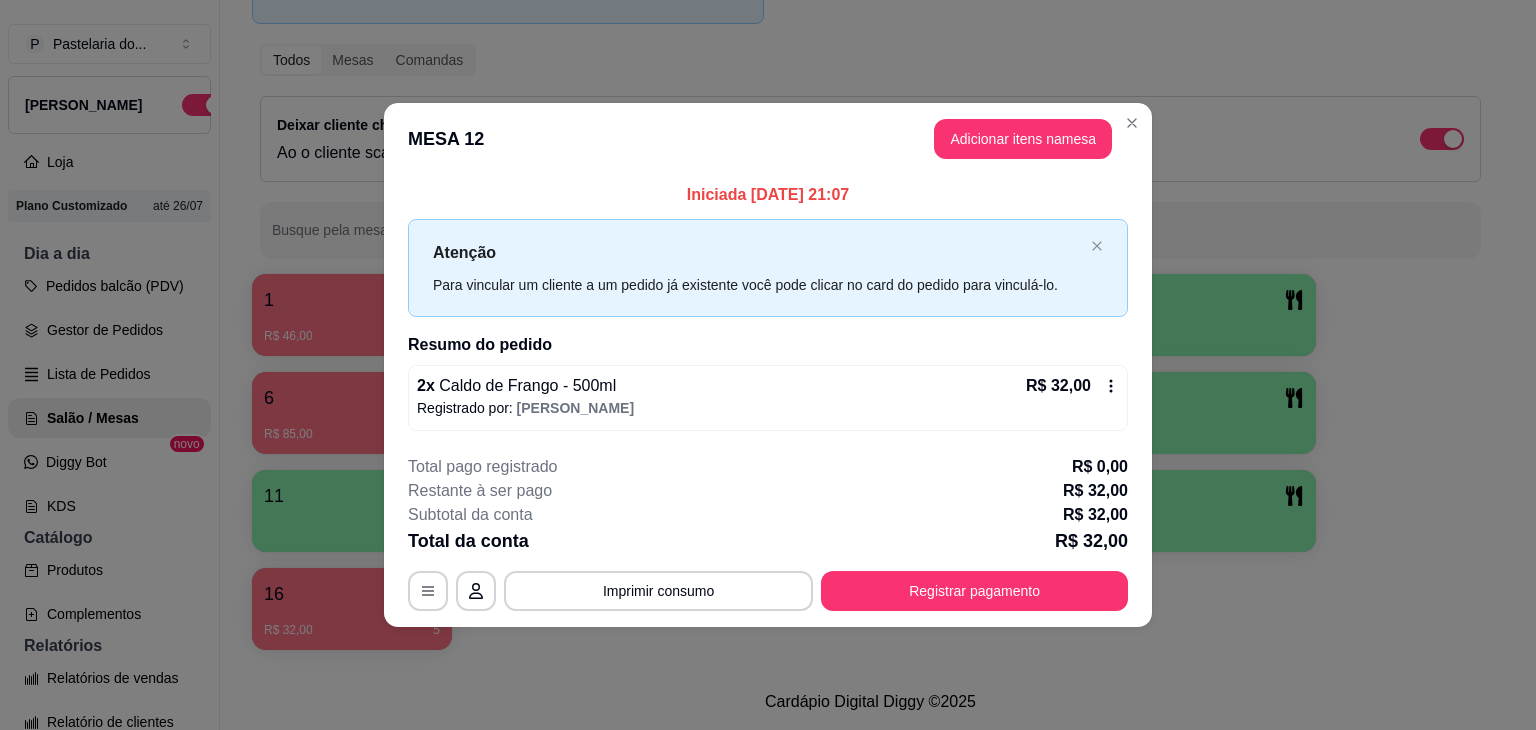 drag, startPoint x: 1055, startPoint y: 112, endPoint x: 1055, endPoint y: 135, distance: 23 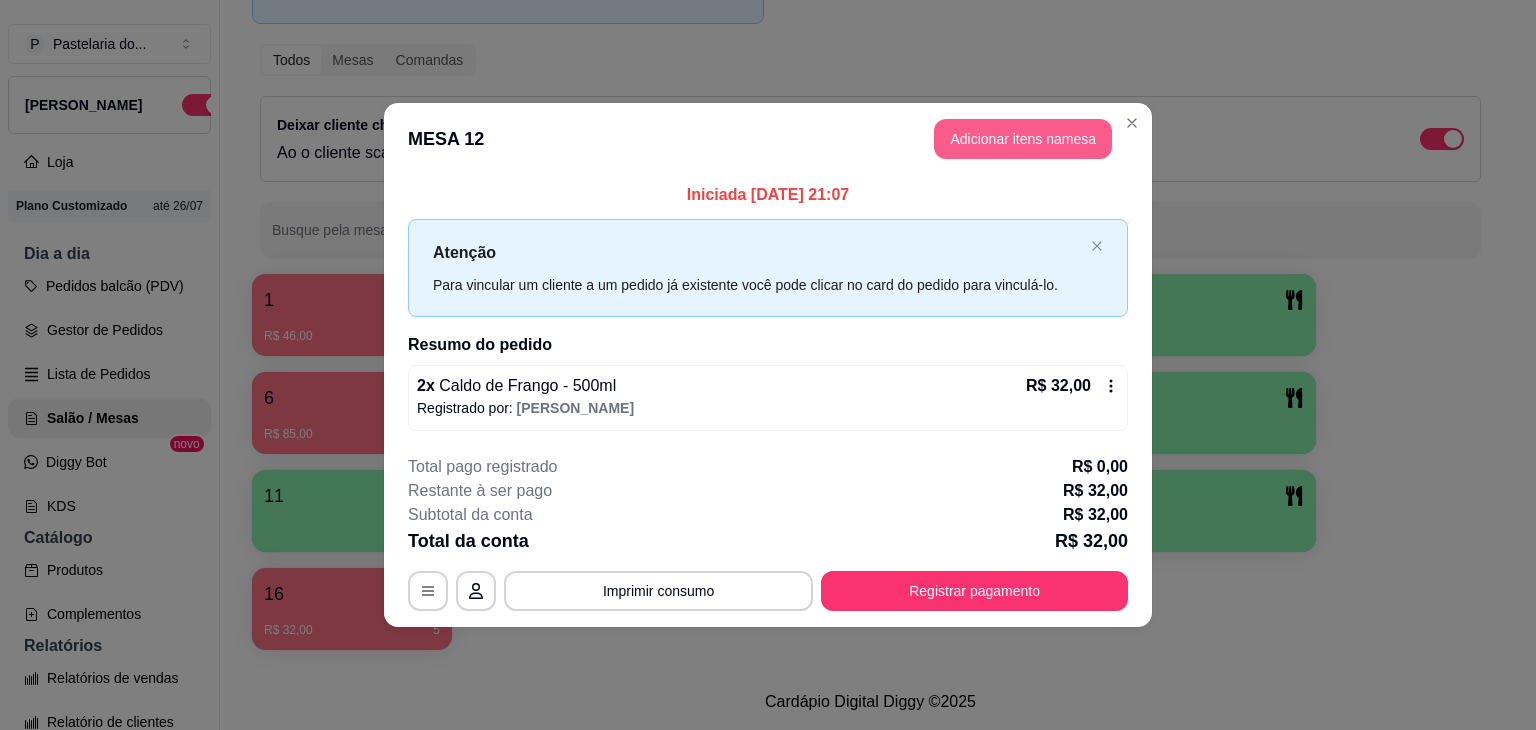 click on "Adicionar itens na  mesa" at bounding box center [1023, 139] 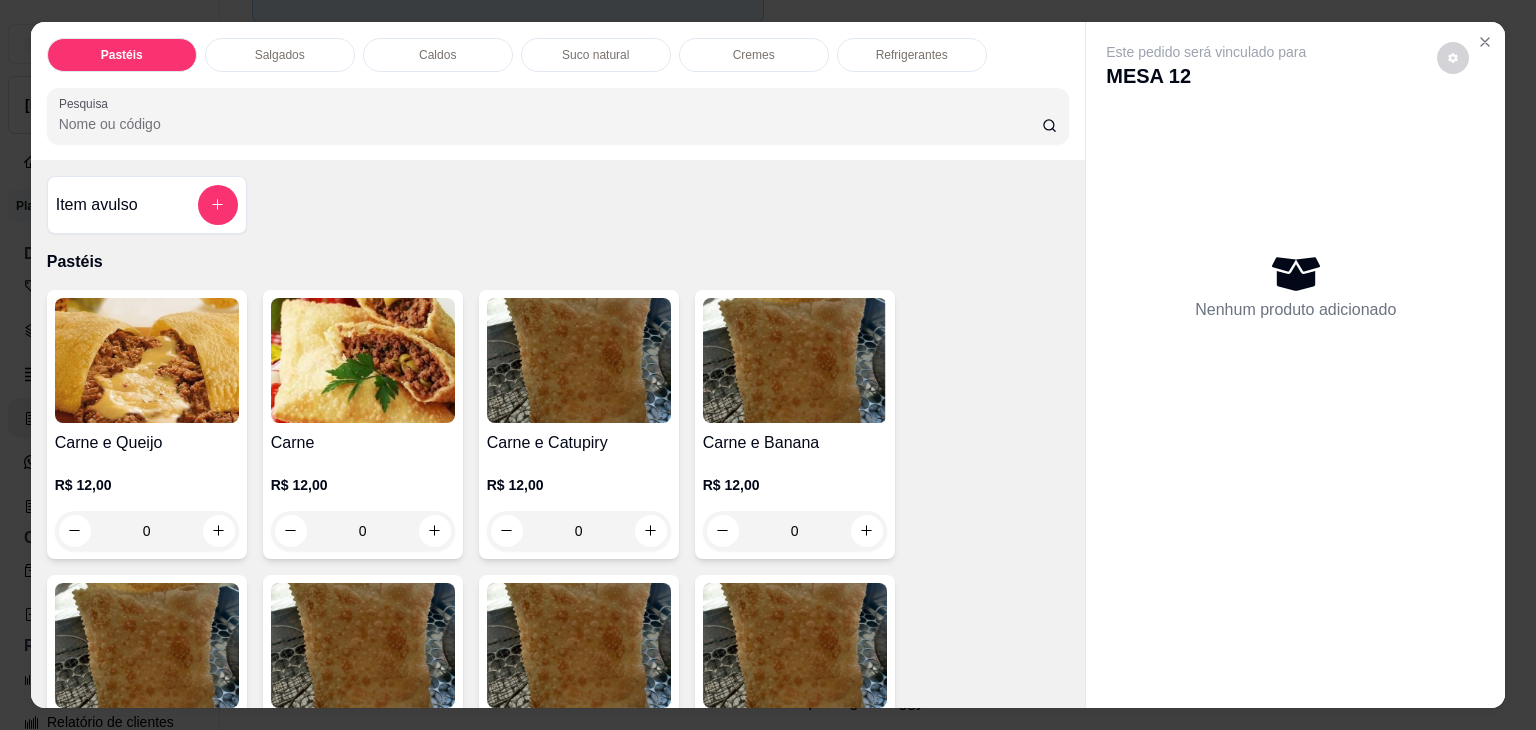 click on "Refrigerantes" at bounding box center [912, 55] 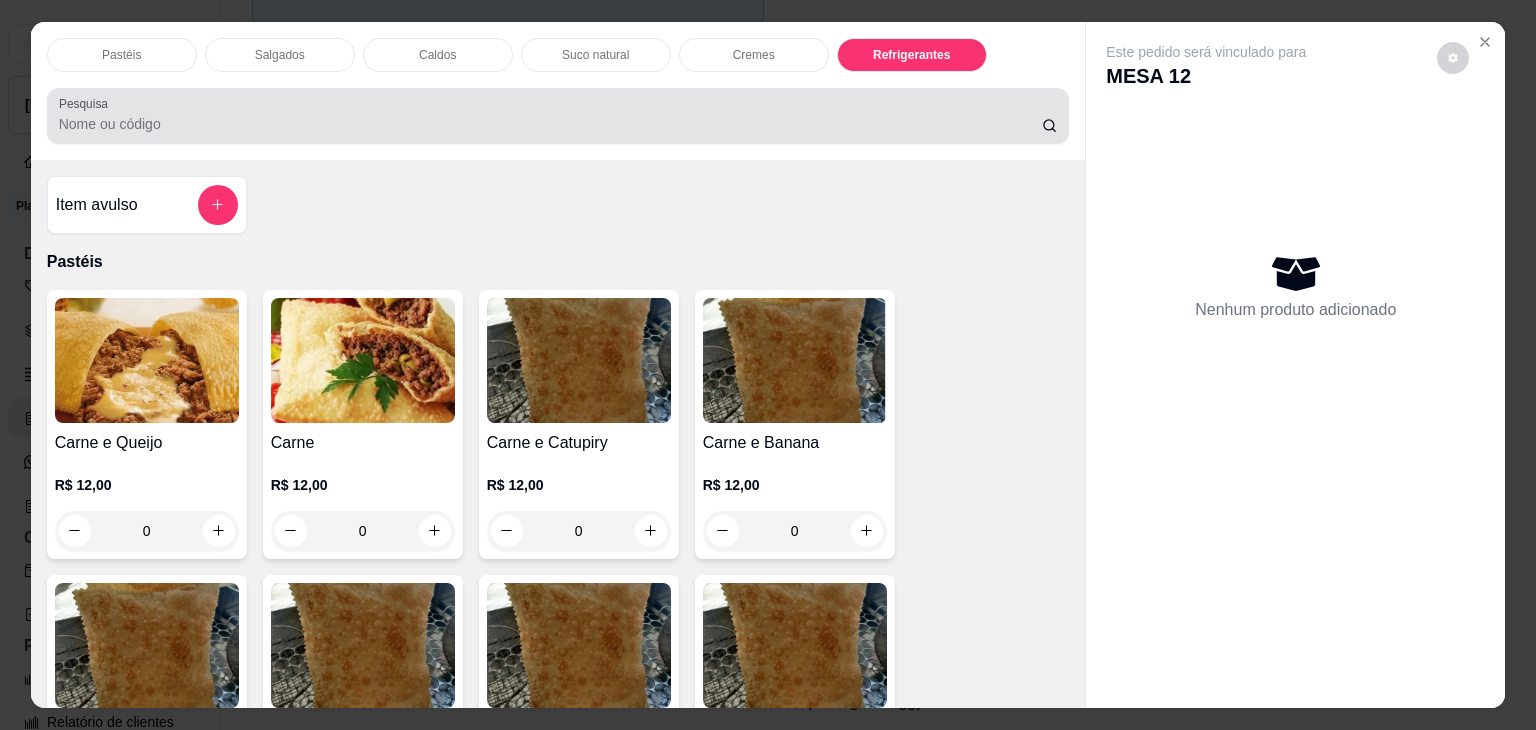 scroll, scrollTop: 5230, scrollLeft: 0, axis: vertical 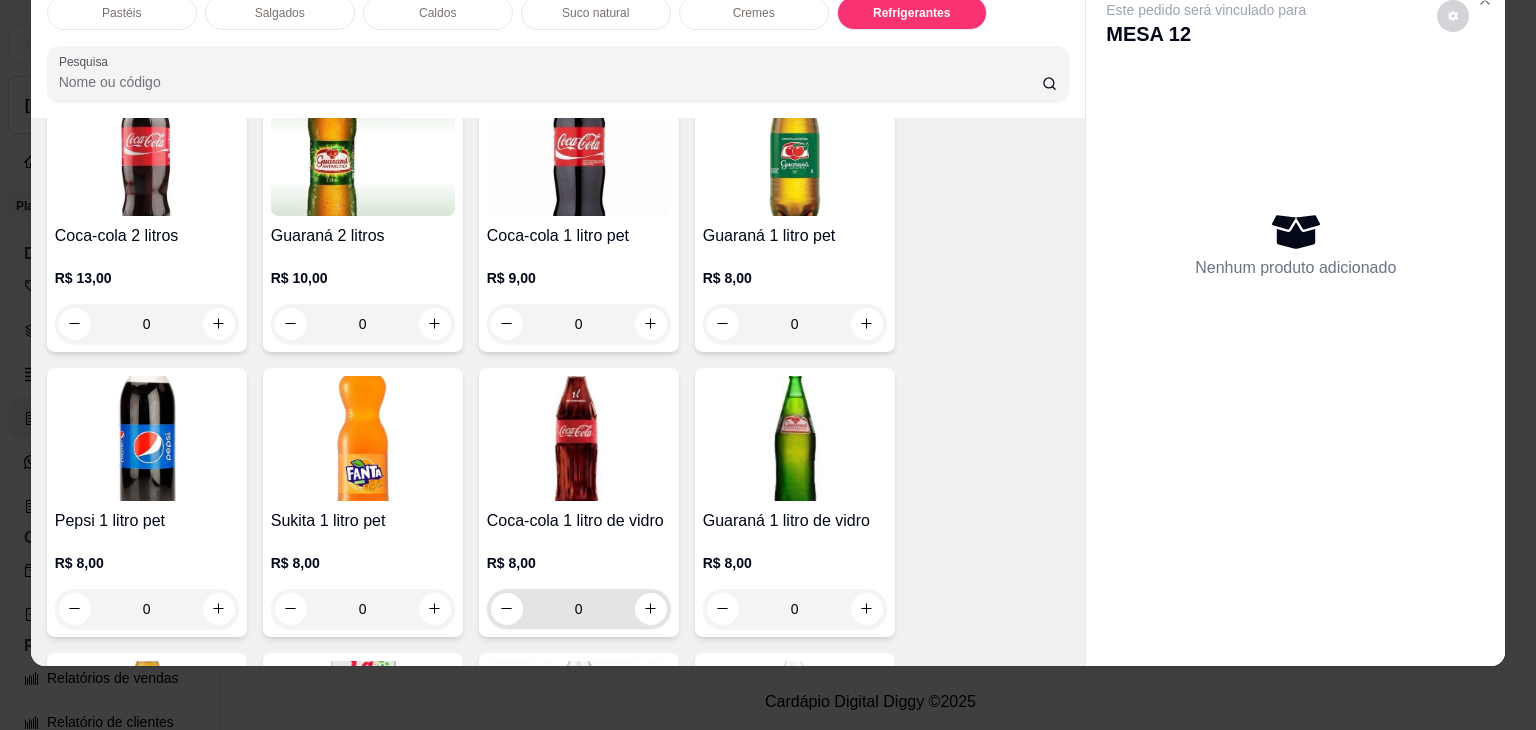 click on "R$ 8,00 0" at bounding box center (579, 591) 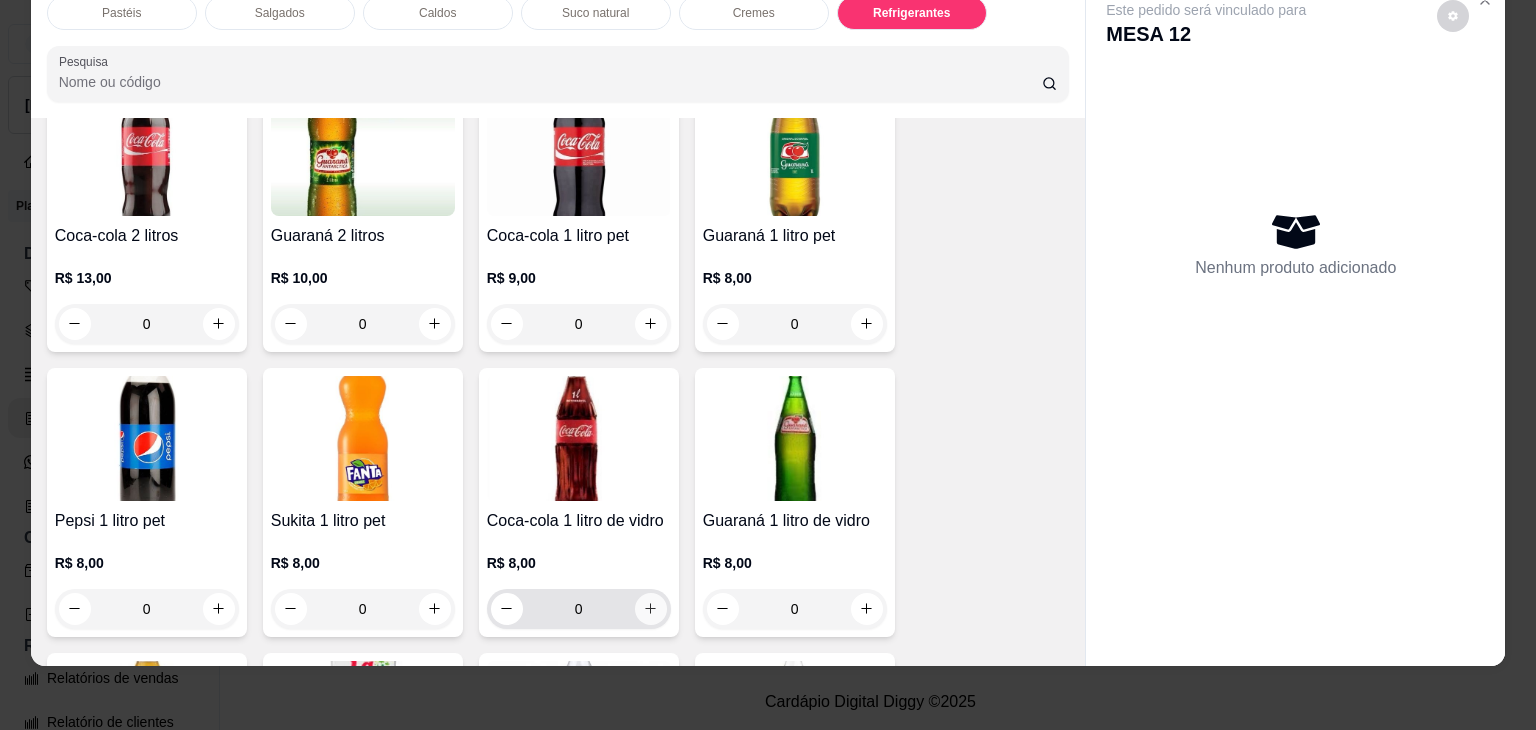 click 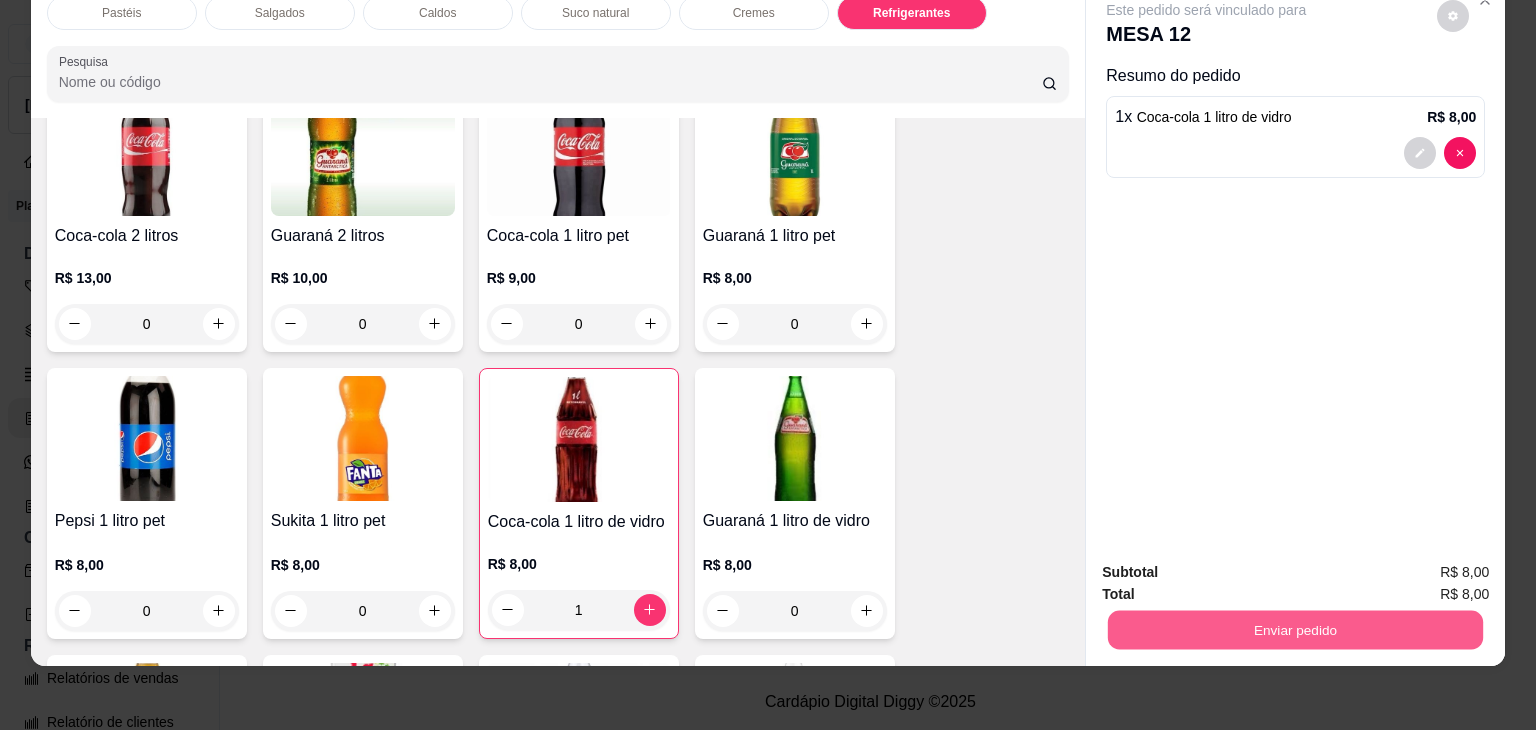 click on "Enviar pedido" at bounding box center [1295, 630] 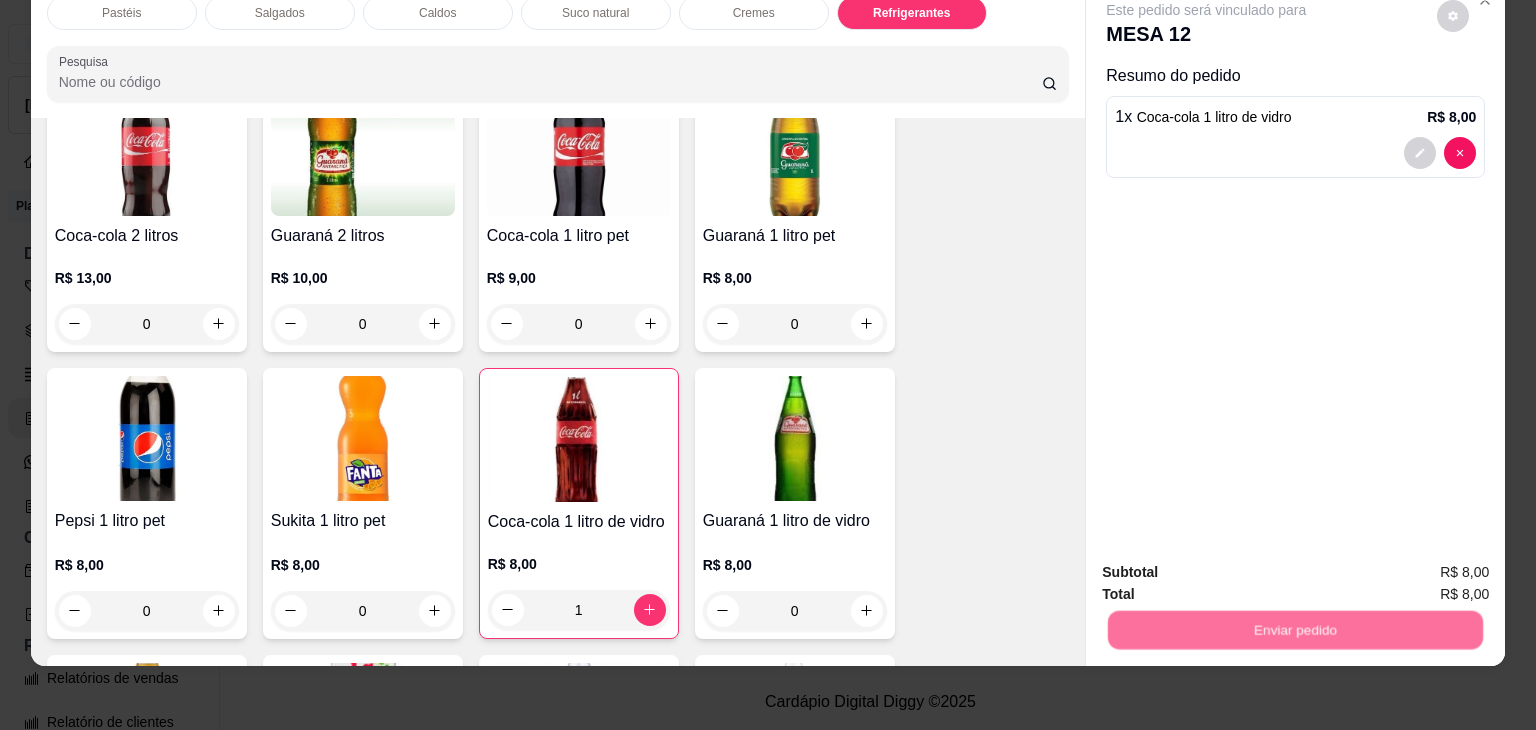 click on "Não registrar e enviar pedido" at bounding box center [1229, 565] 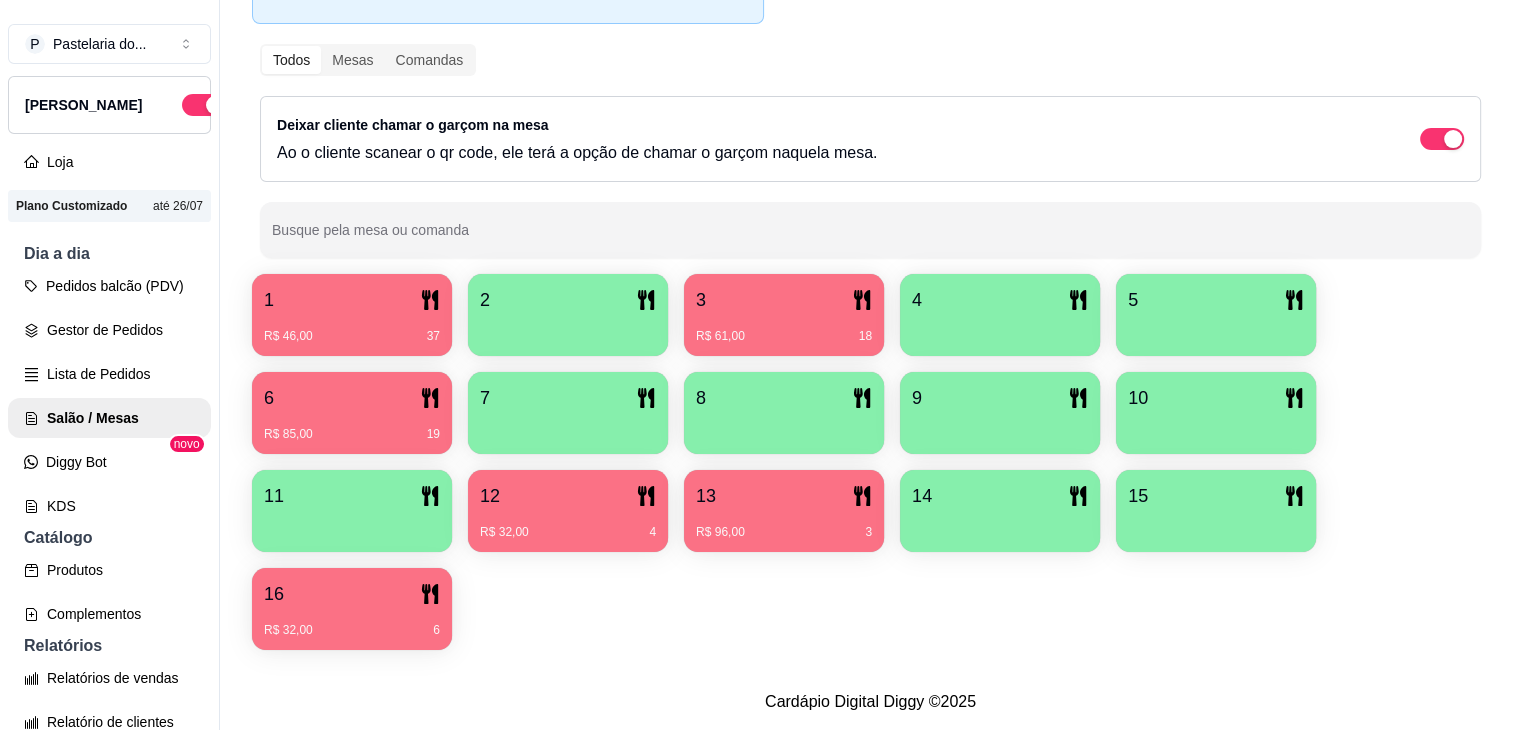 drag, startPoint x: 472, startPoint y: 265, endPoint x: 495, endPoint y: 241, distance: 33.24154 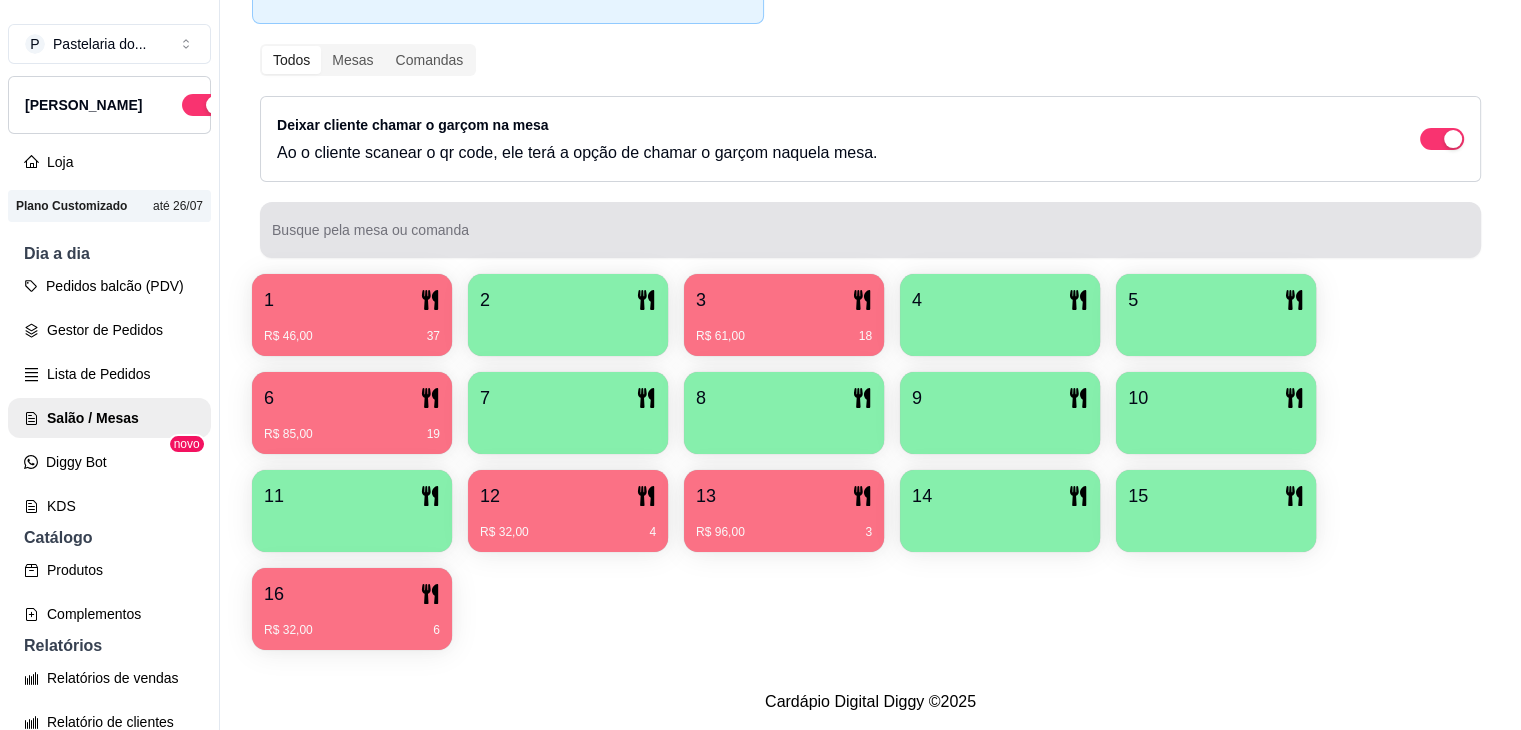 drag, startPoint x: 495, startPoint y: 241, endPoint x: 216, endPoint y: 258, distance: 279.51746 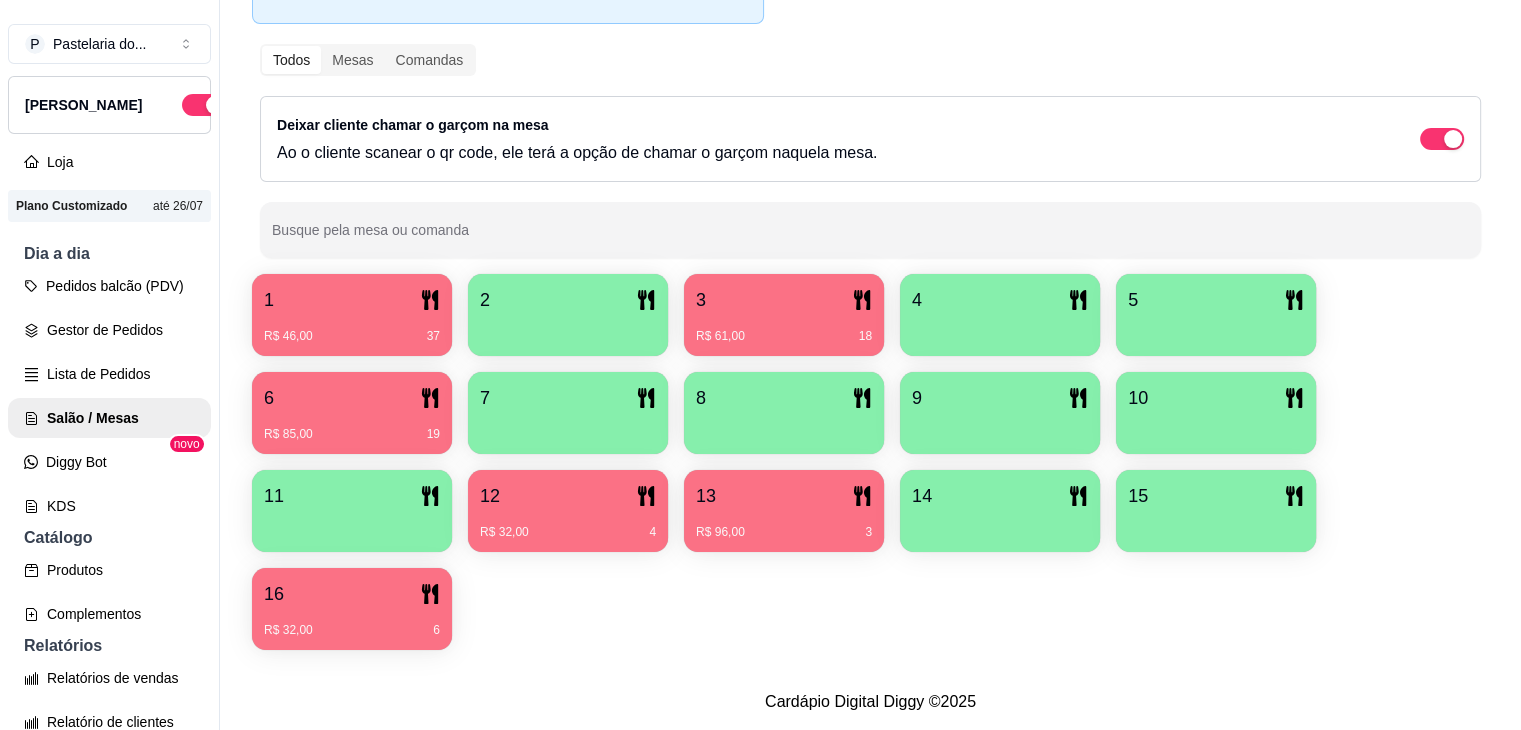 click on "Pedidos balcão (PDV) Gestor de Pedidos Lista de Pedidos Salão / Mesas Diggy Bot novo KDS" at bounding box center (109, 396) 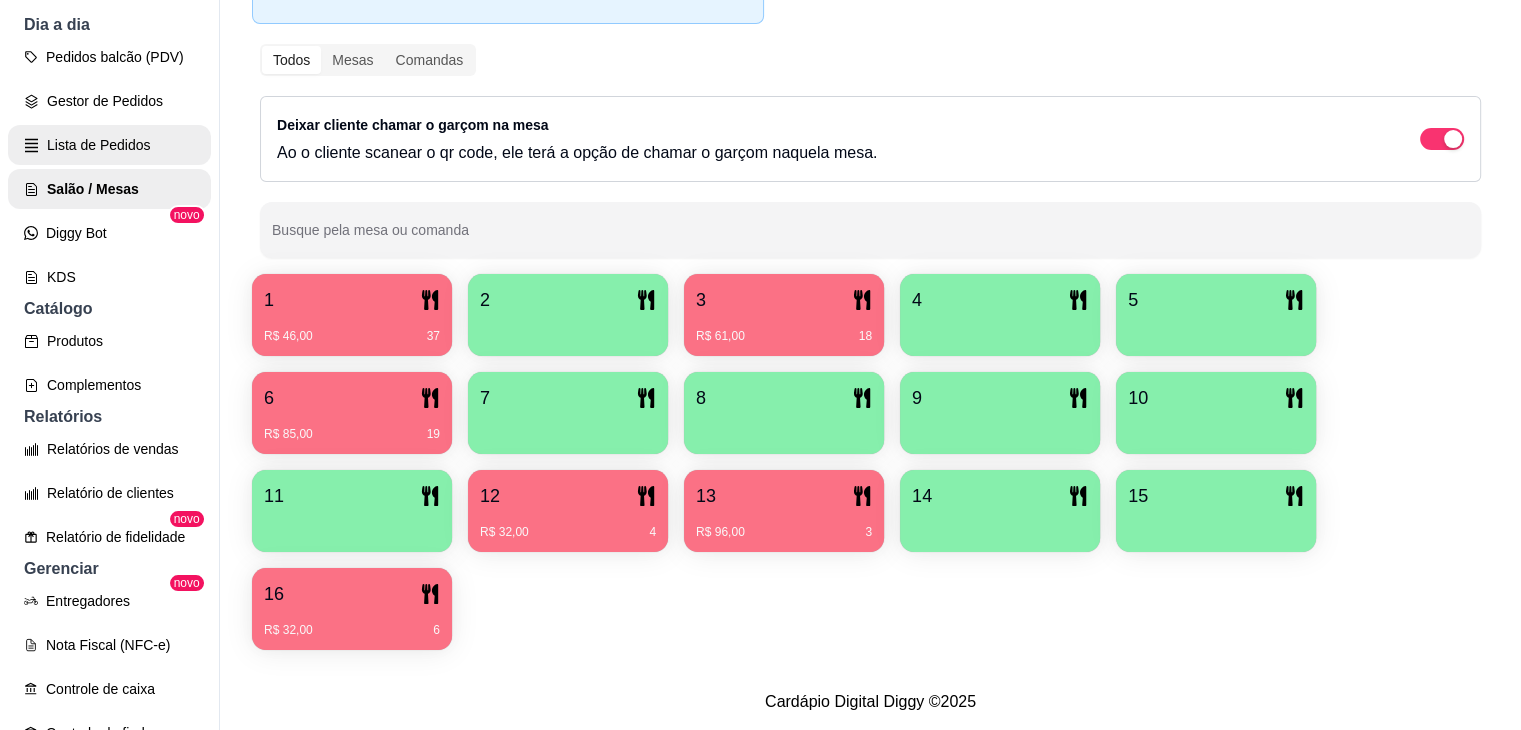 scroll, scrollTop: 400, scrollLeft: 0, axis: vertical 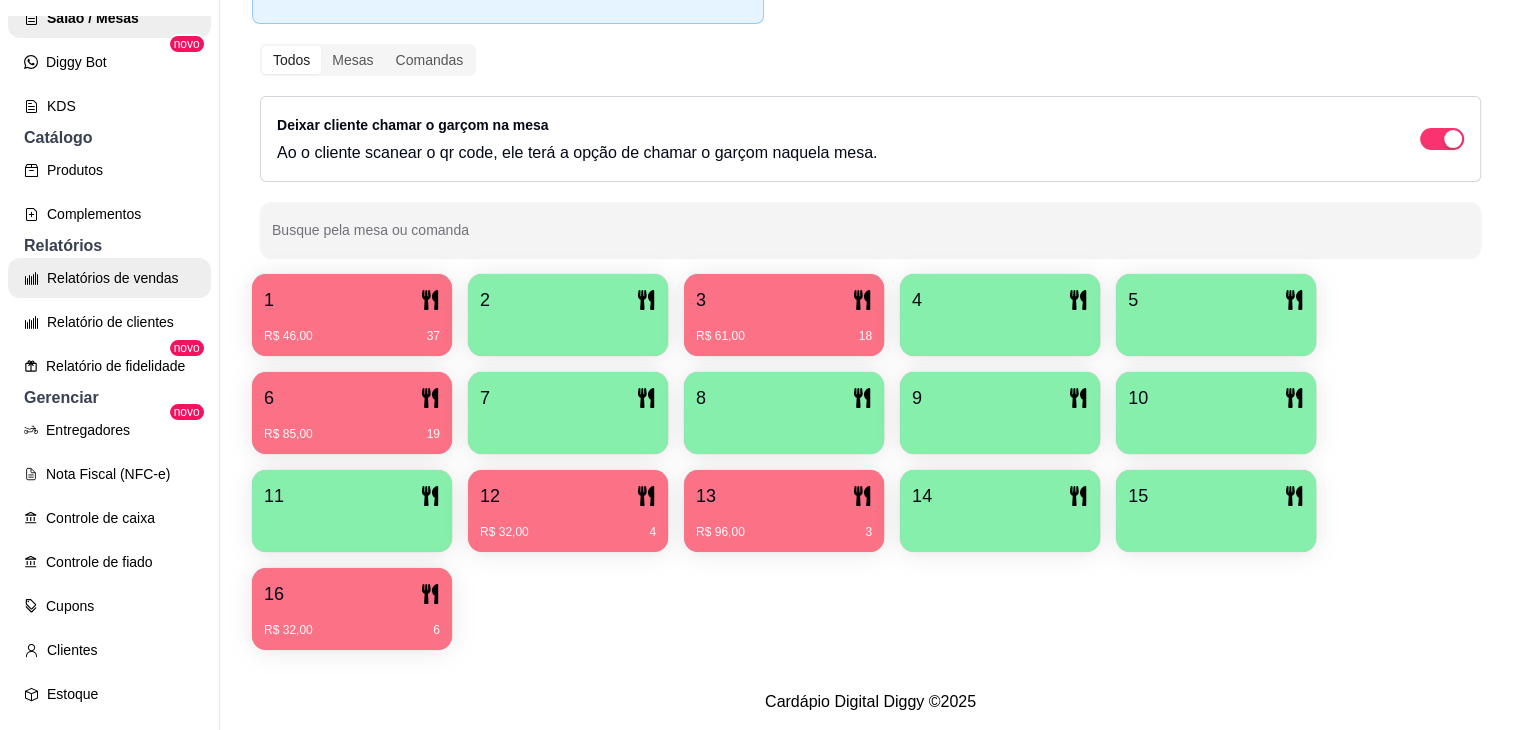 click on "Relatórios de vendas" at bounding box center (109, 278) 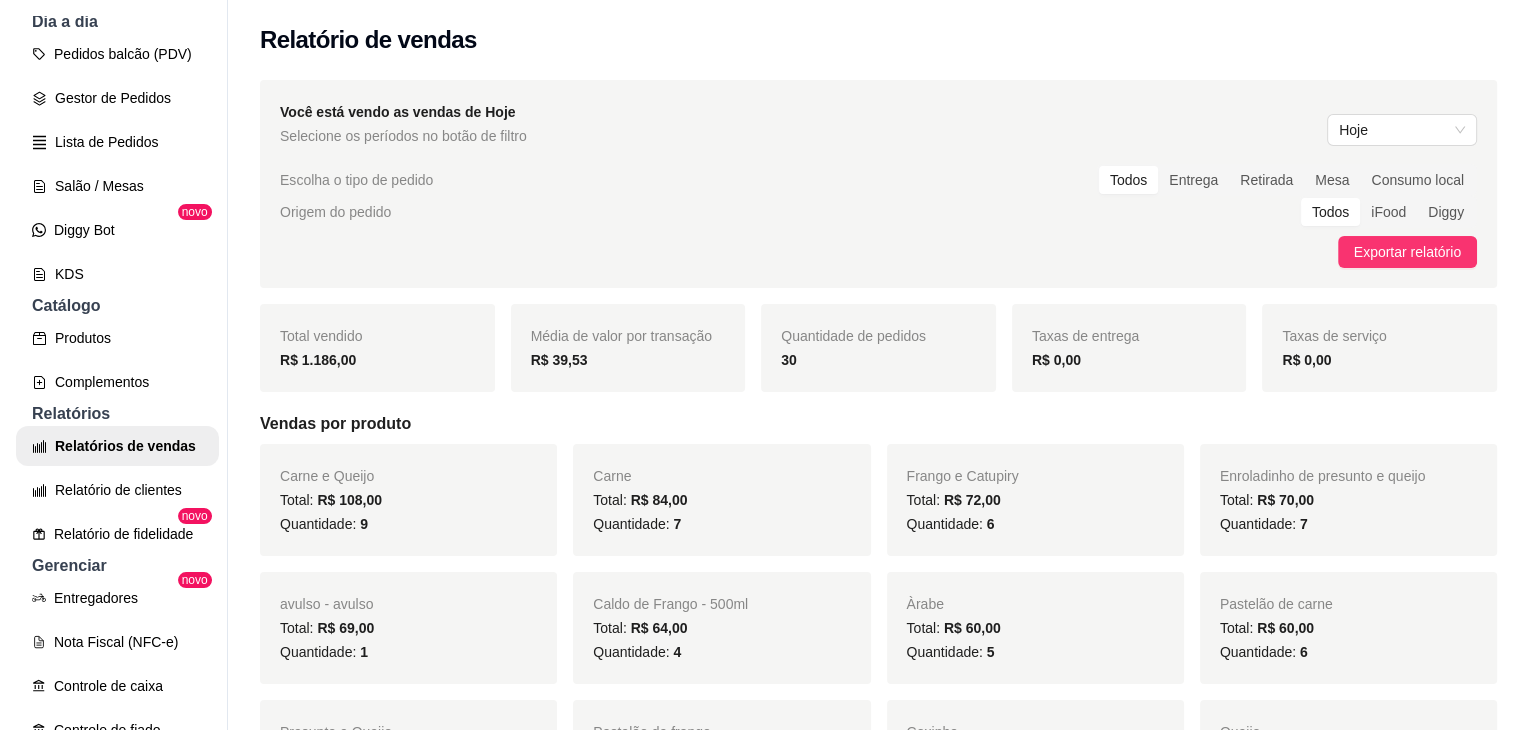 scroll, scrollTop: 0, scrollLeft: 0, axis: both 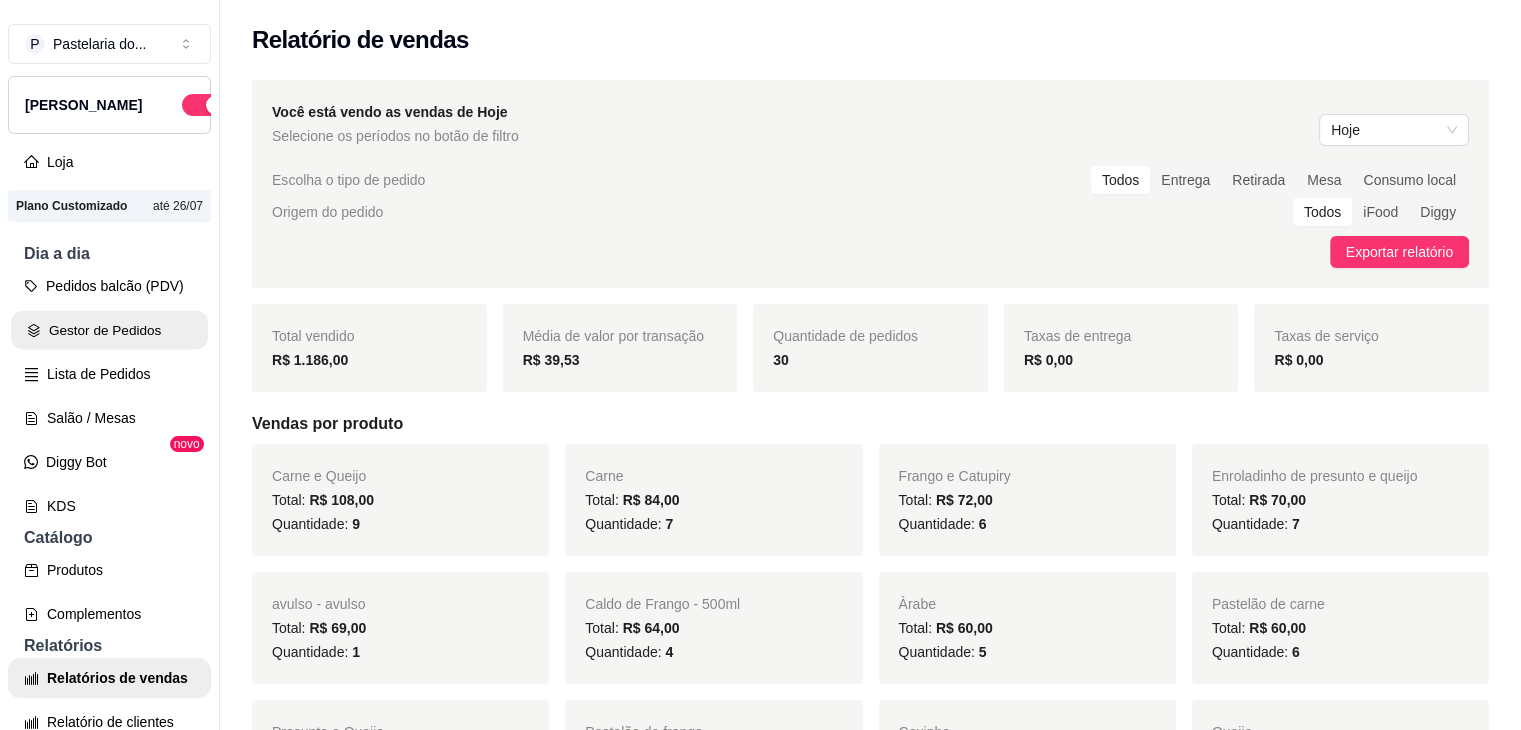 click on "Gestor de Pedidos" at bounding box center [109, 330] 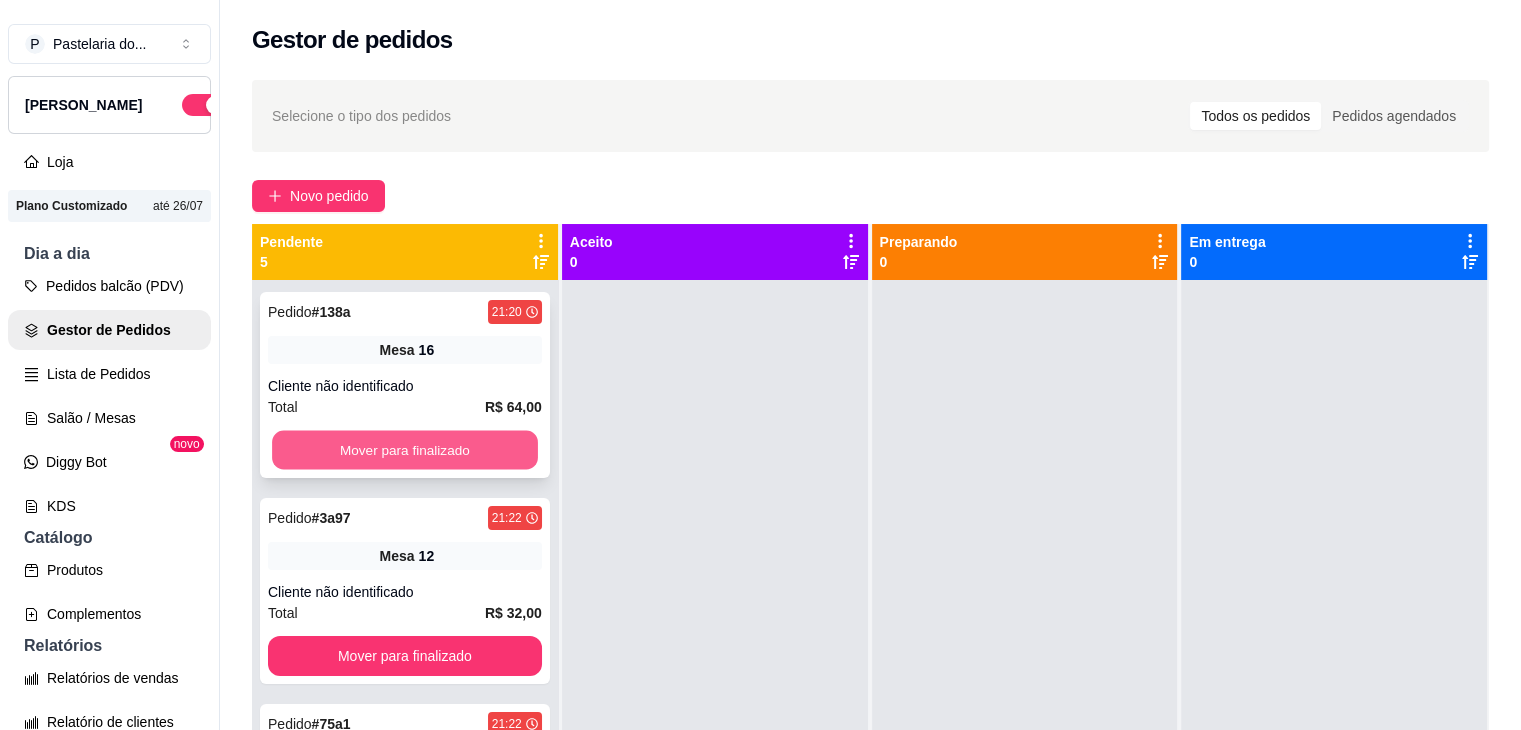 click on "Mover para finalizado" at bounding box center (405, 450) 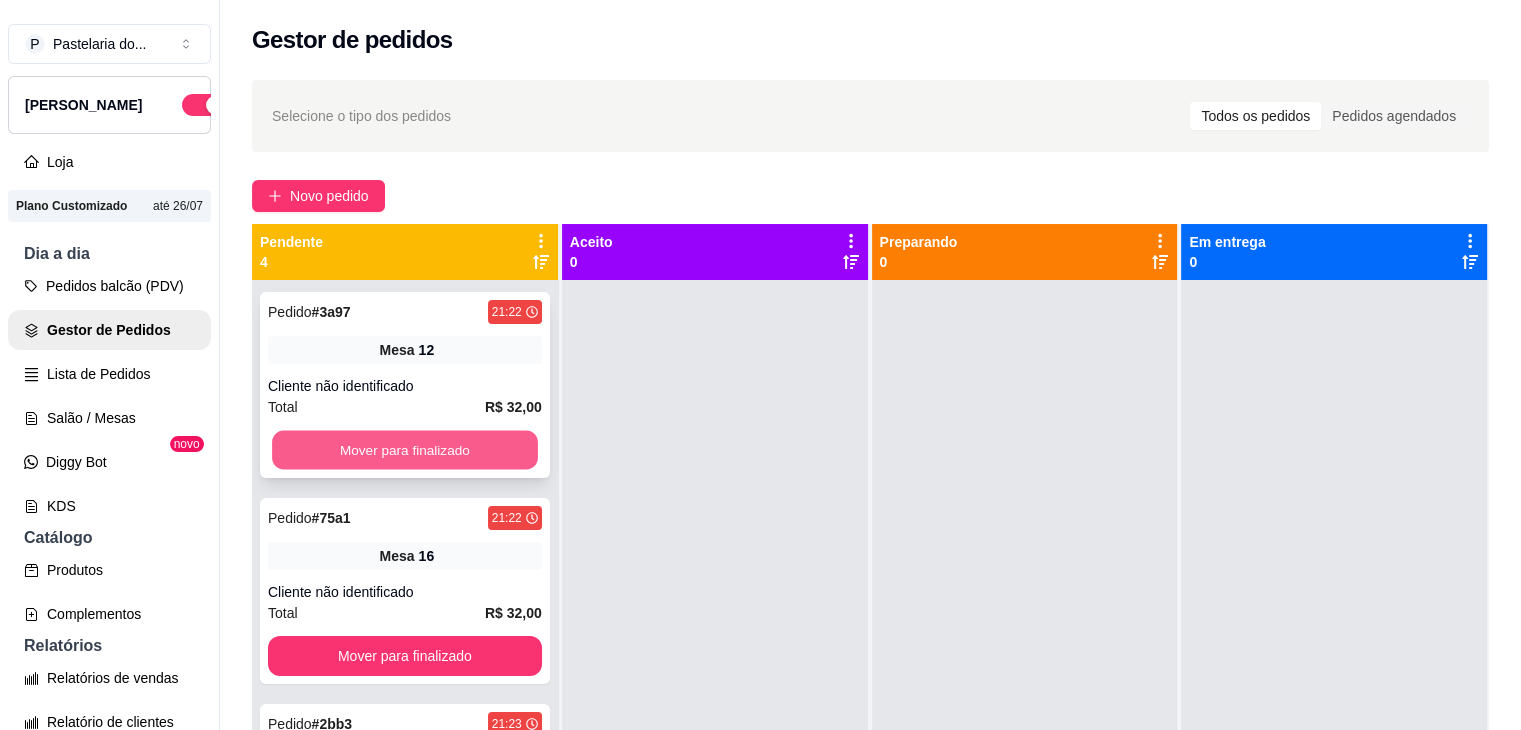 click on "Mover para finalizado" at bounding box center (405, 450) 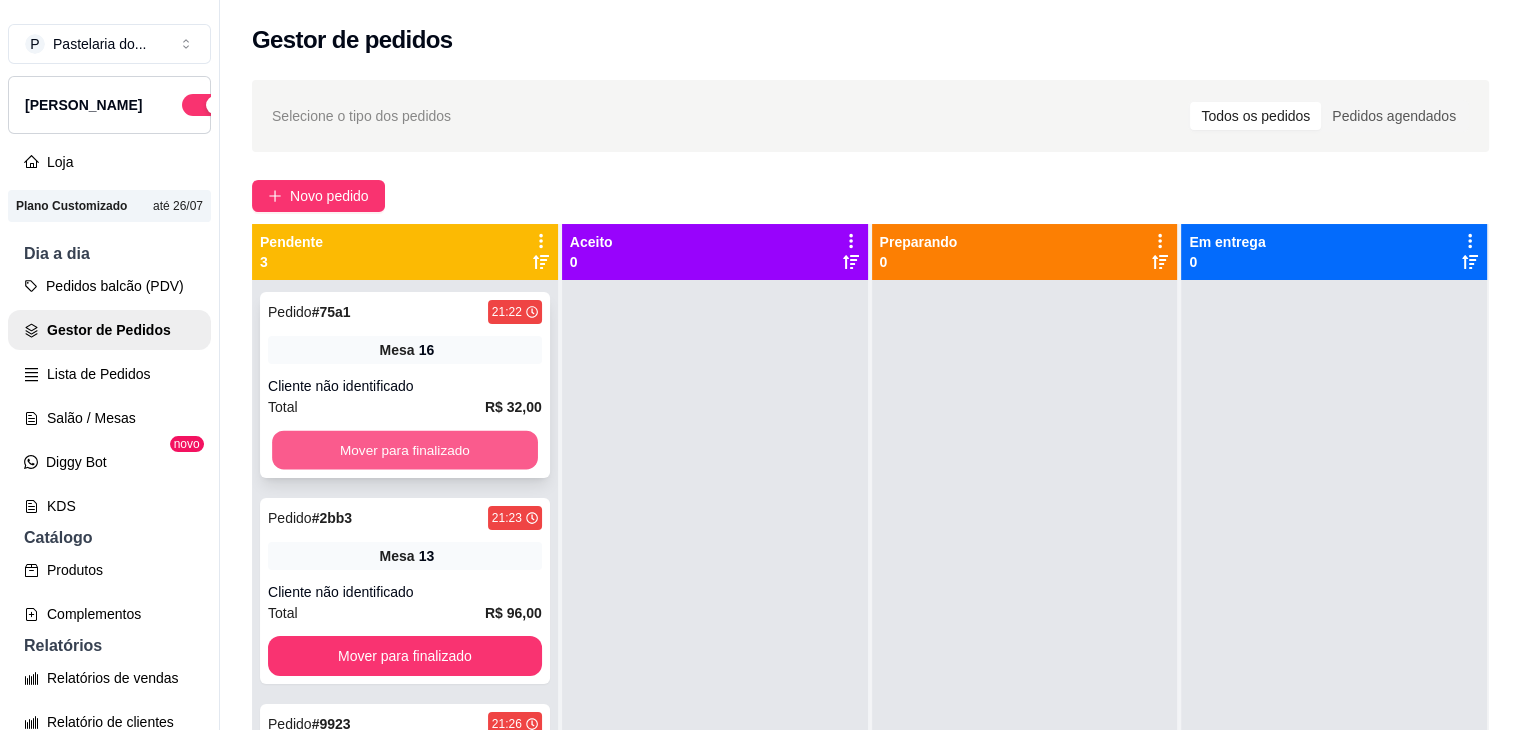 click on "Mover para finalizado" at bounding box center [405, 450] 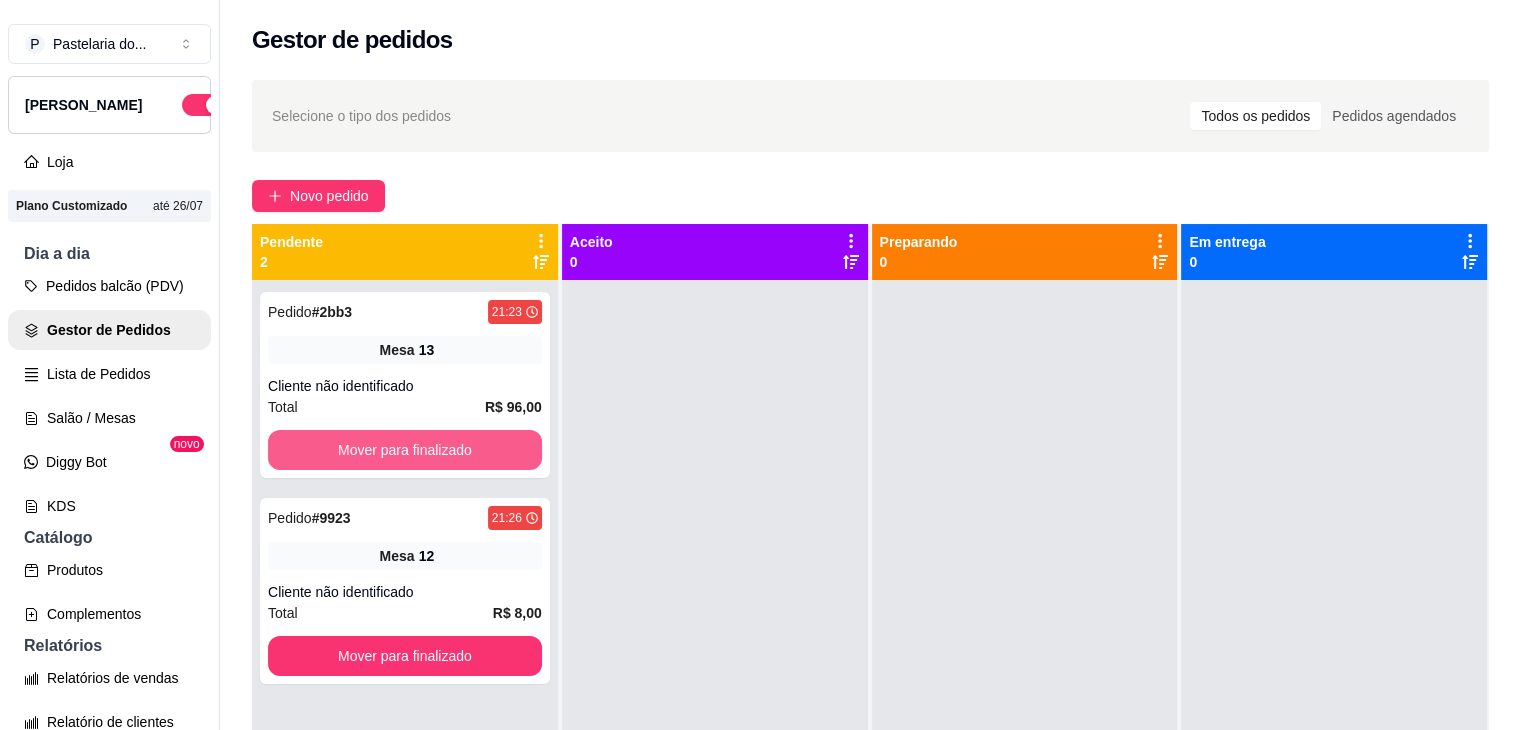 click on "Mover para finalizado" at bounding box center [405, 450] 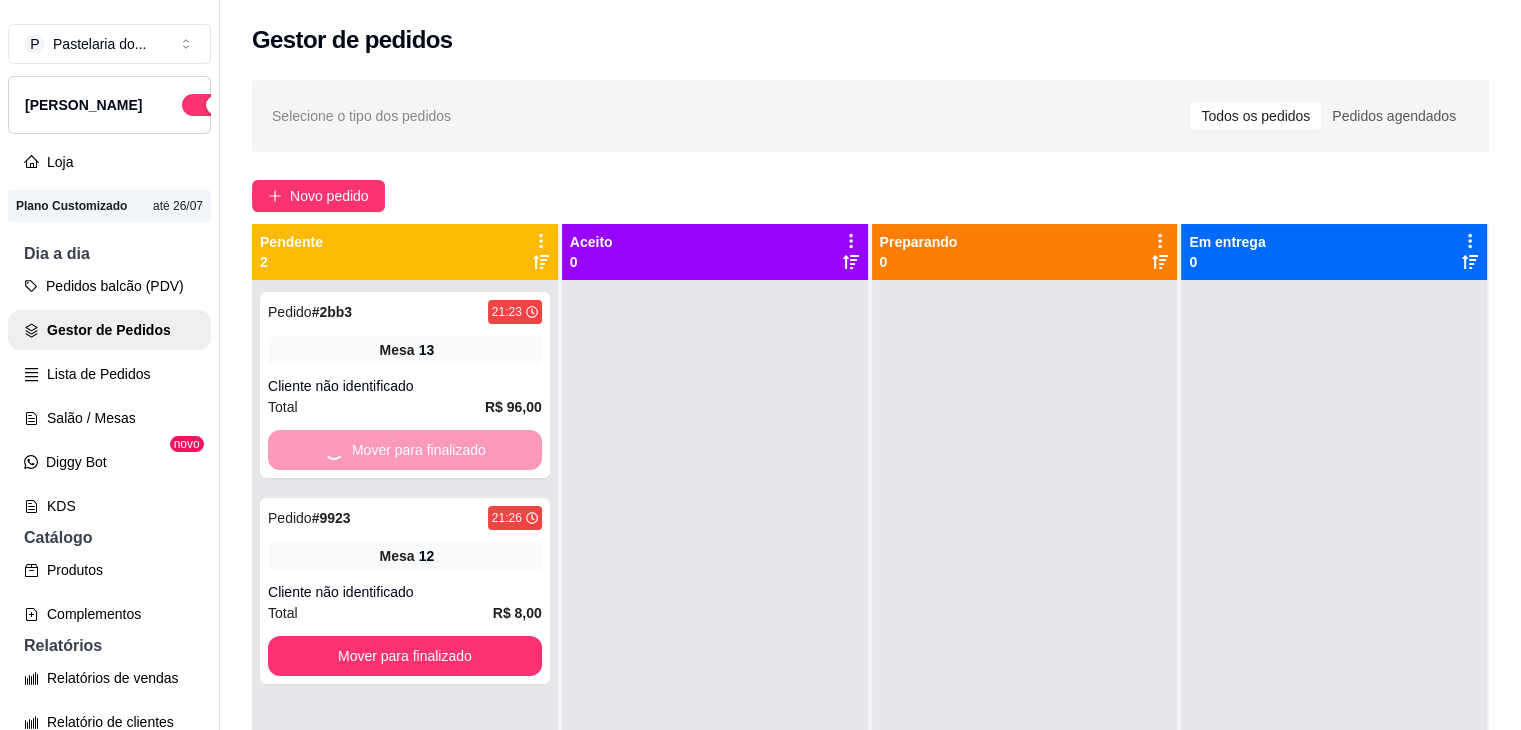 click on "Mover para finalizado" at bounding box center (405, 450) 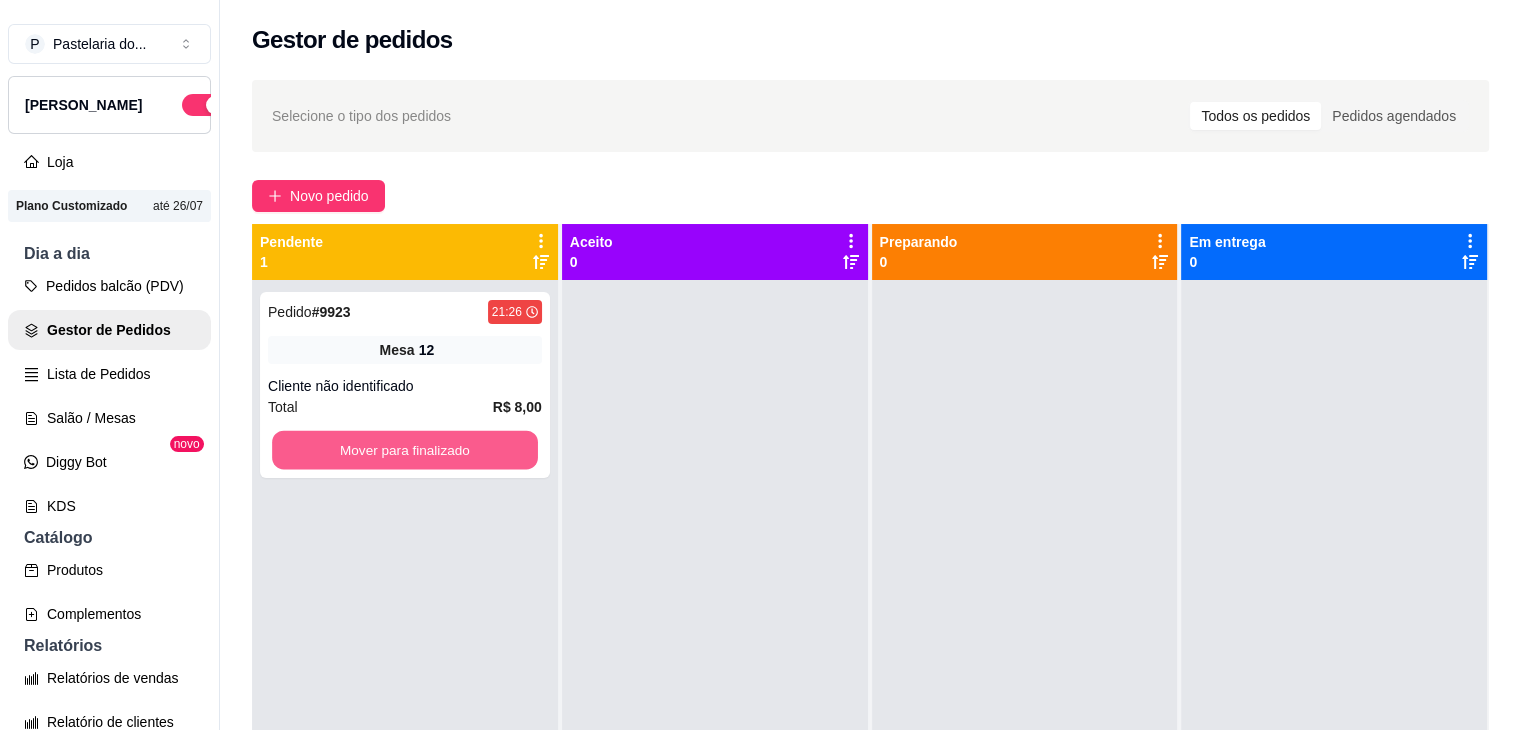 click on "Mover para finalizado" at bounding box center (405, 450) 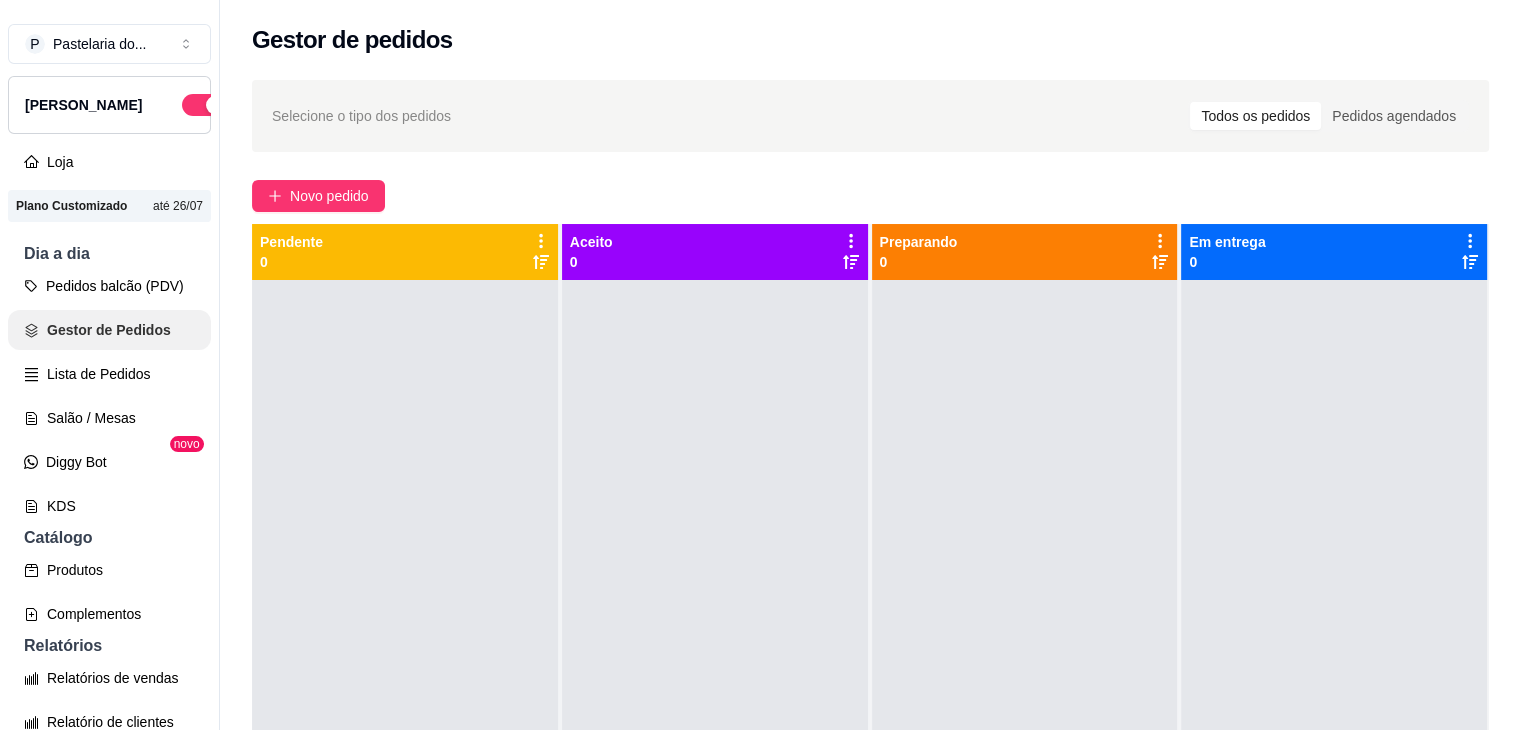 click on "Gestor de Pedidos" at bounding box center (109, 330) 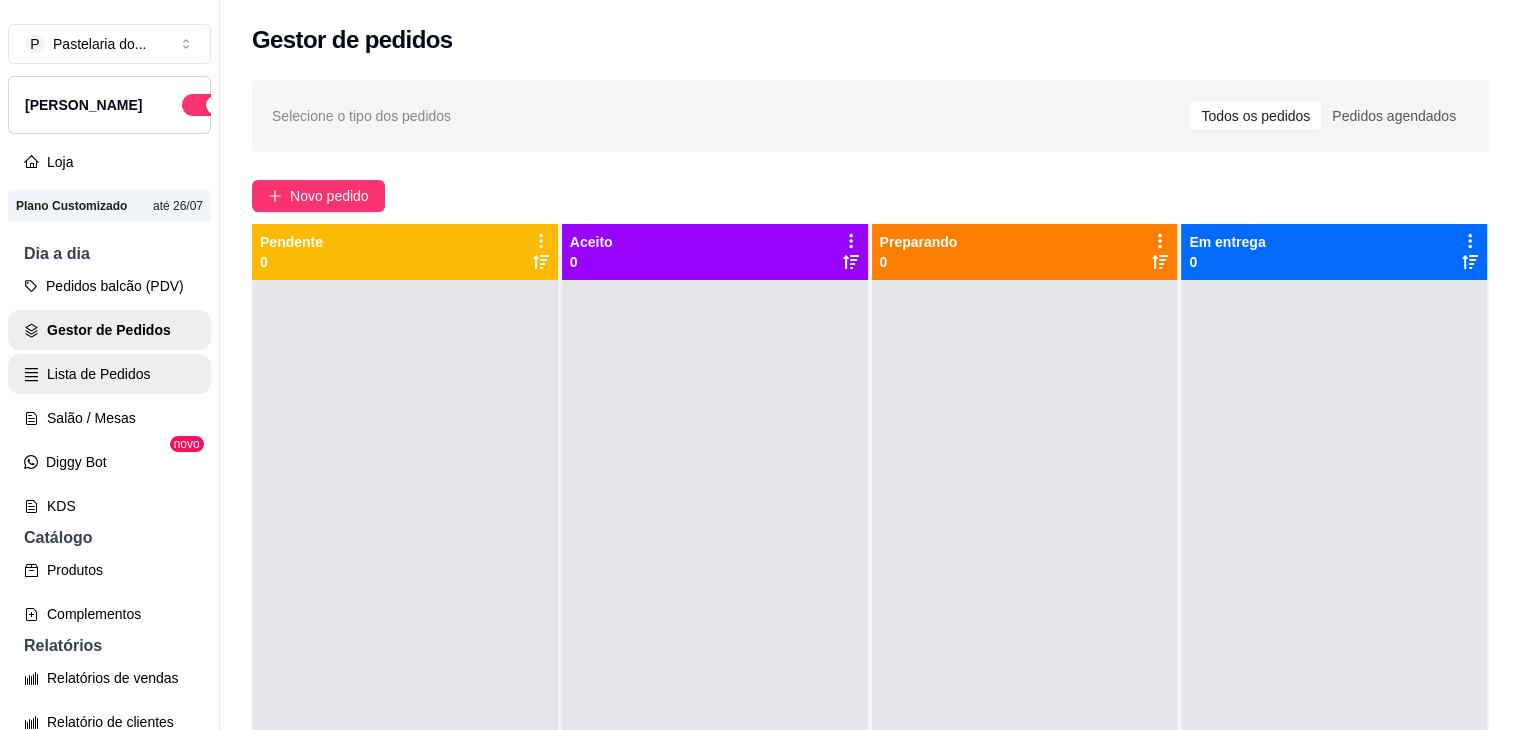 drag, startPoint x: 80, startPoint y: 336, endPoint x: 108, endPoint y: 411, distance: 80.05623 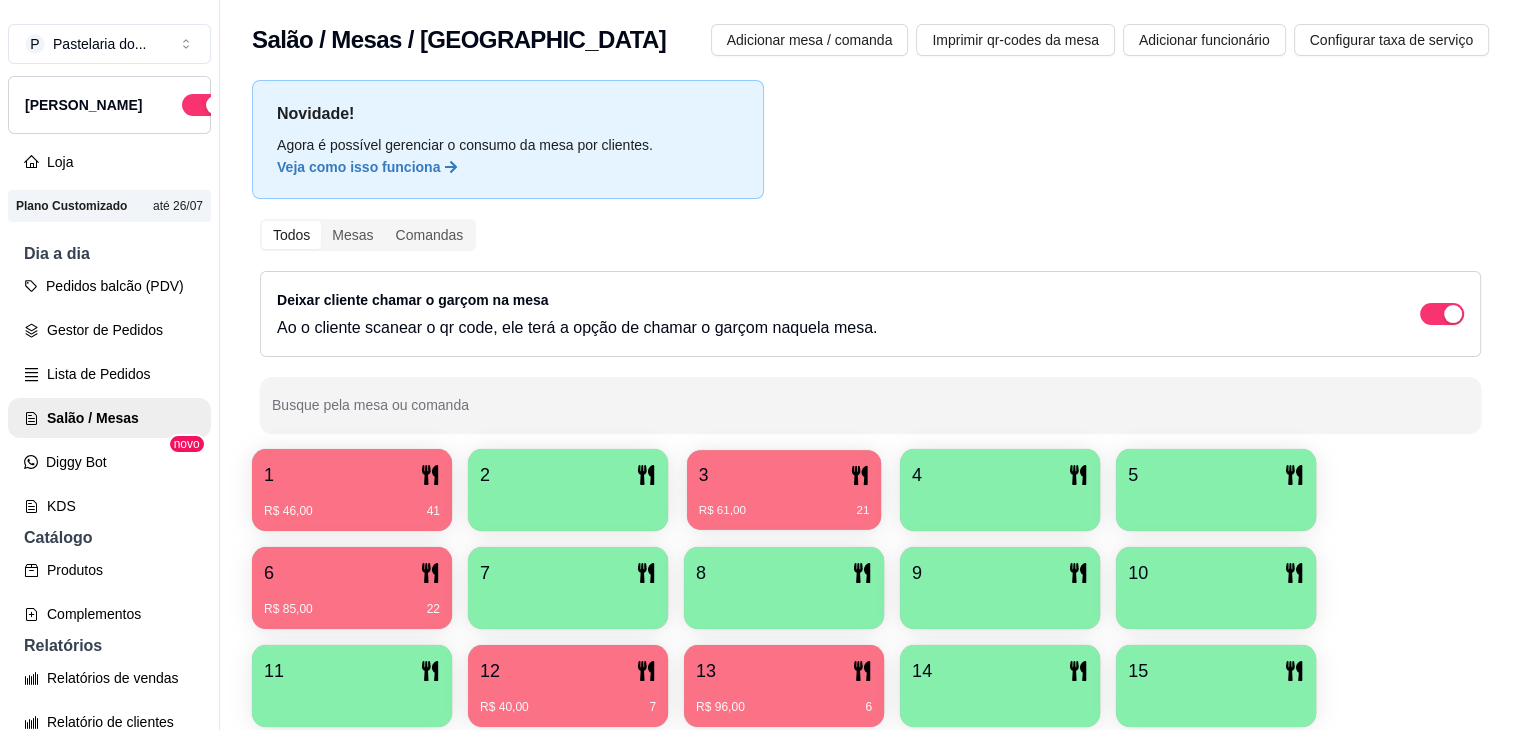click on "3 R$ 61,00 21" at bounding box center [784, 490] 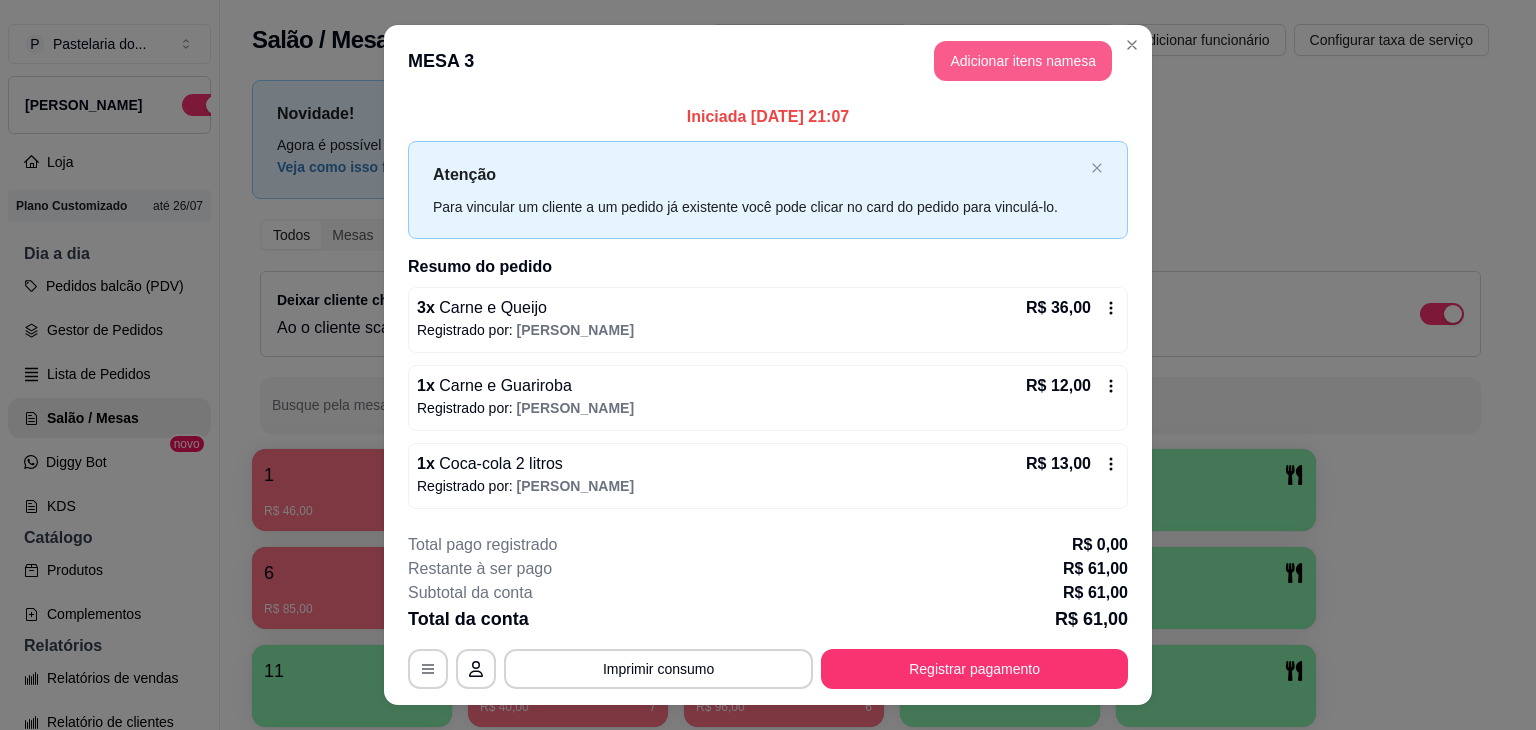 click on "Adicionar itens na  mesa" at bounding box center (1023, 61) 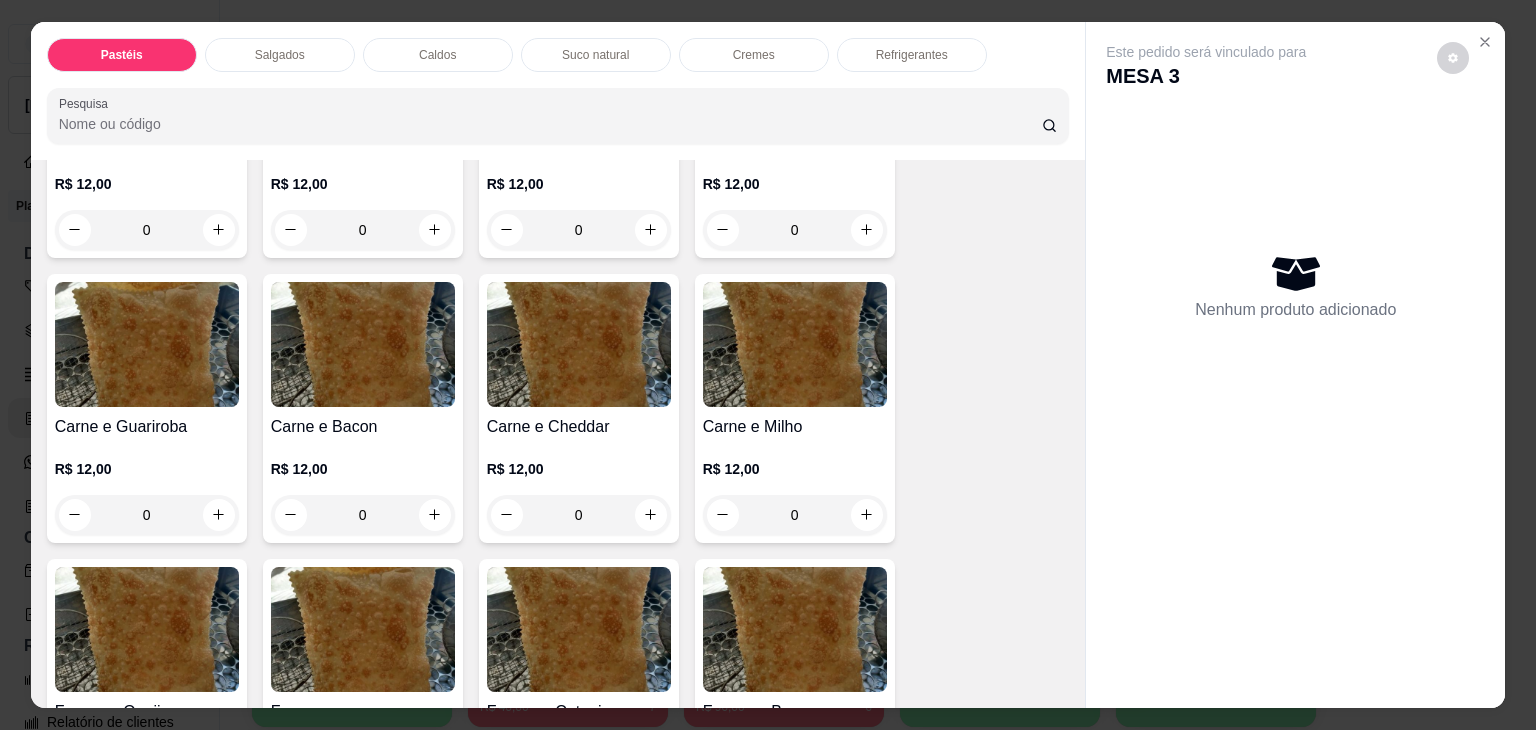 scroll, scrollTop: 300, scrollLeft: 0, axis: vertical 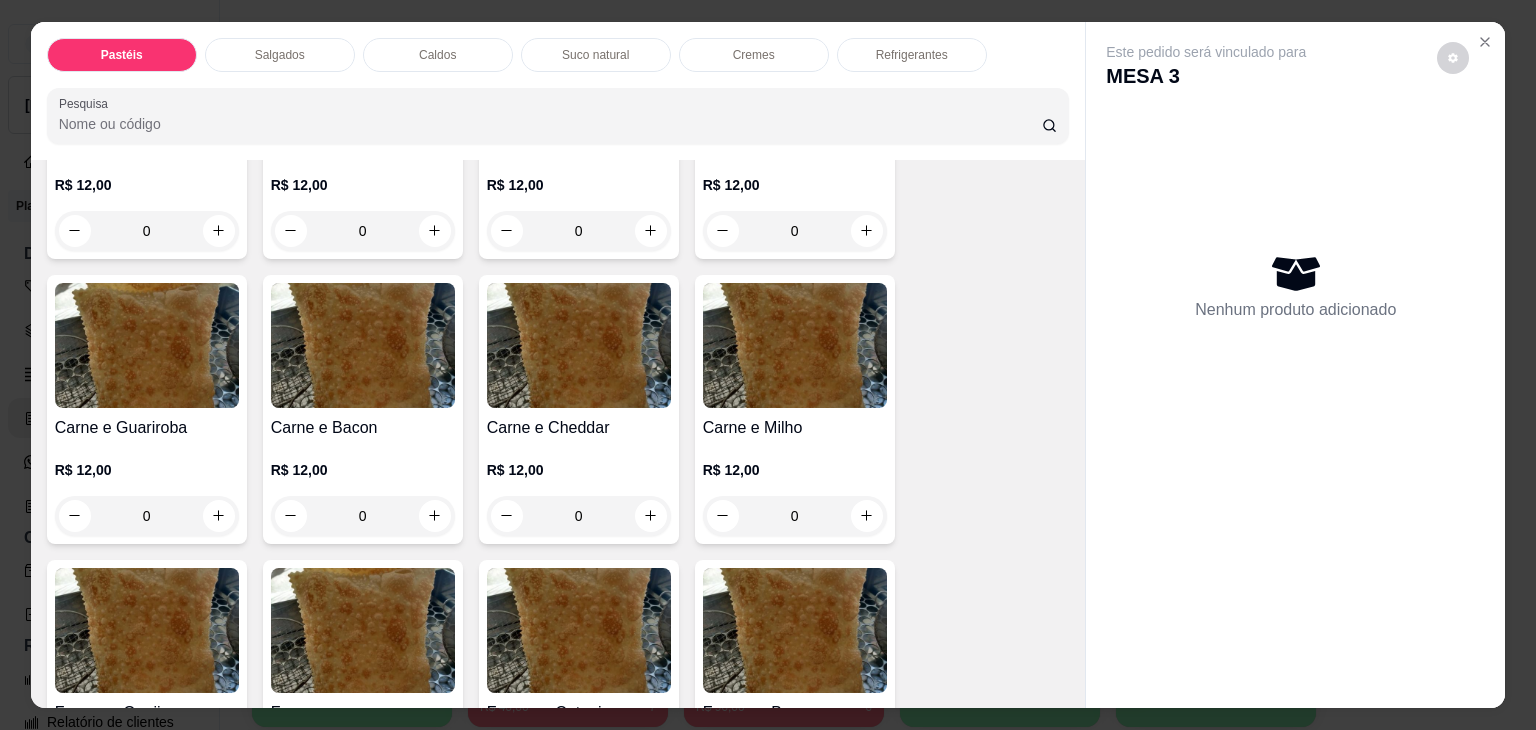 click at bounding box center (147, 345) 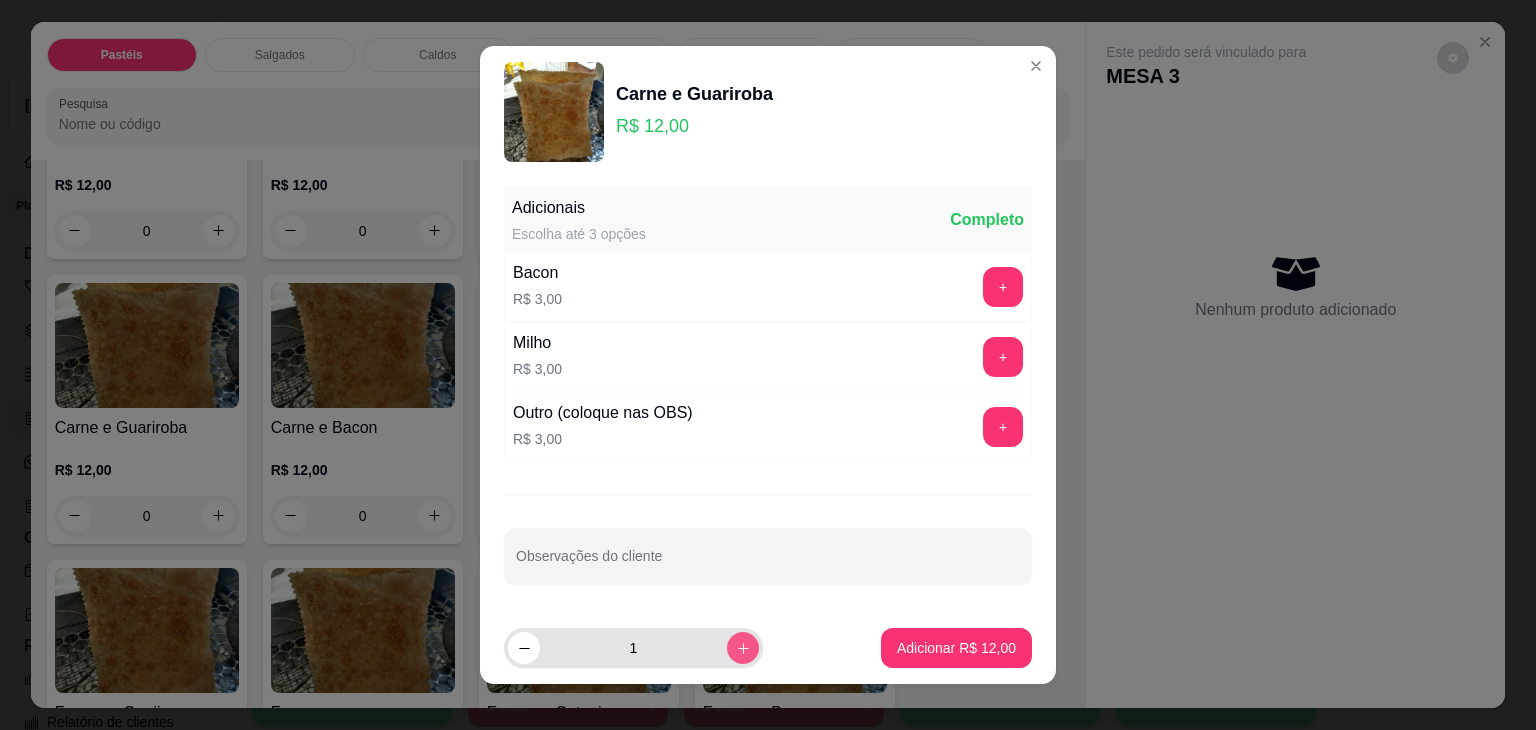 click 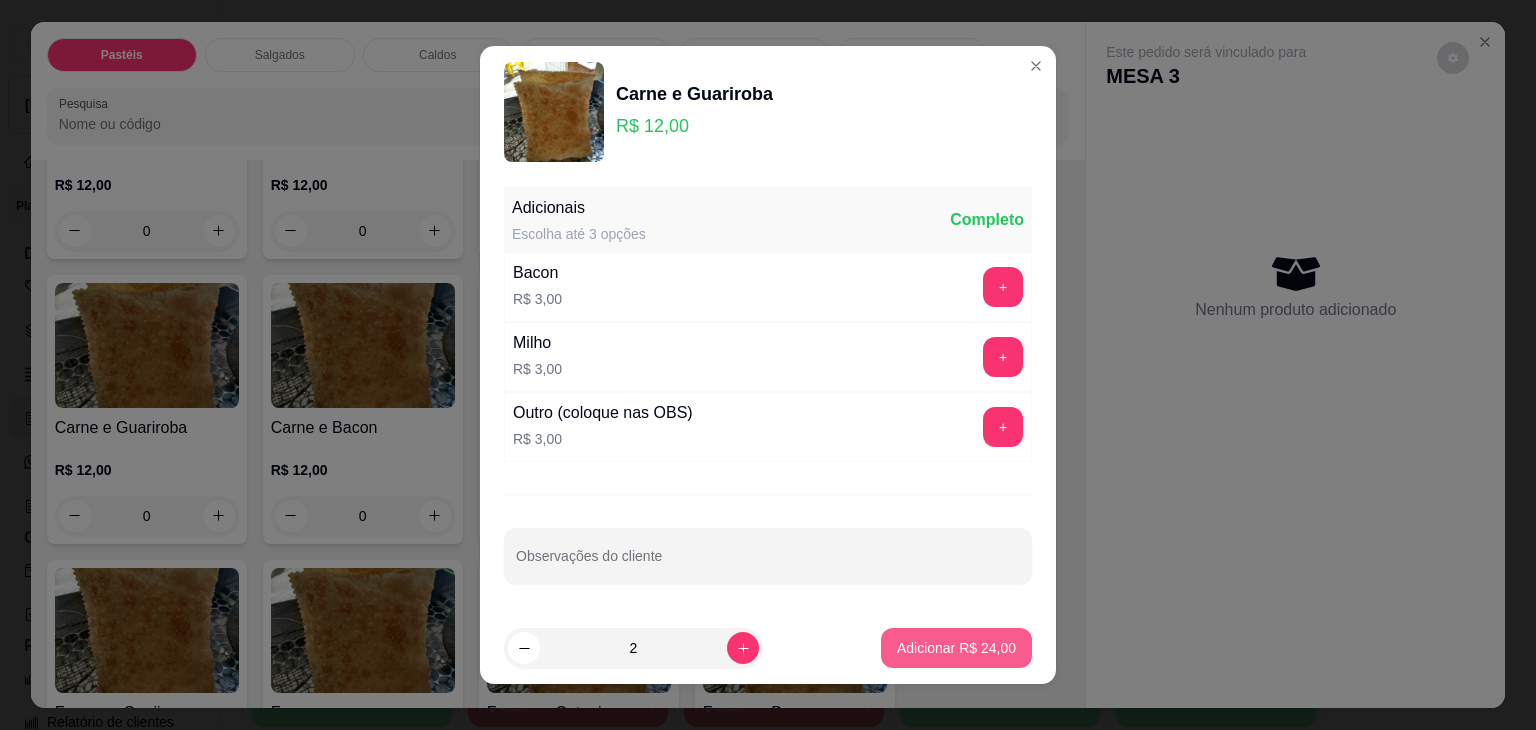 click on "Adicionar   R$ 24,00" at bounding box center (956, 648) 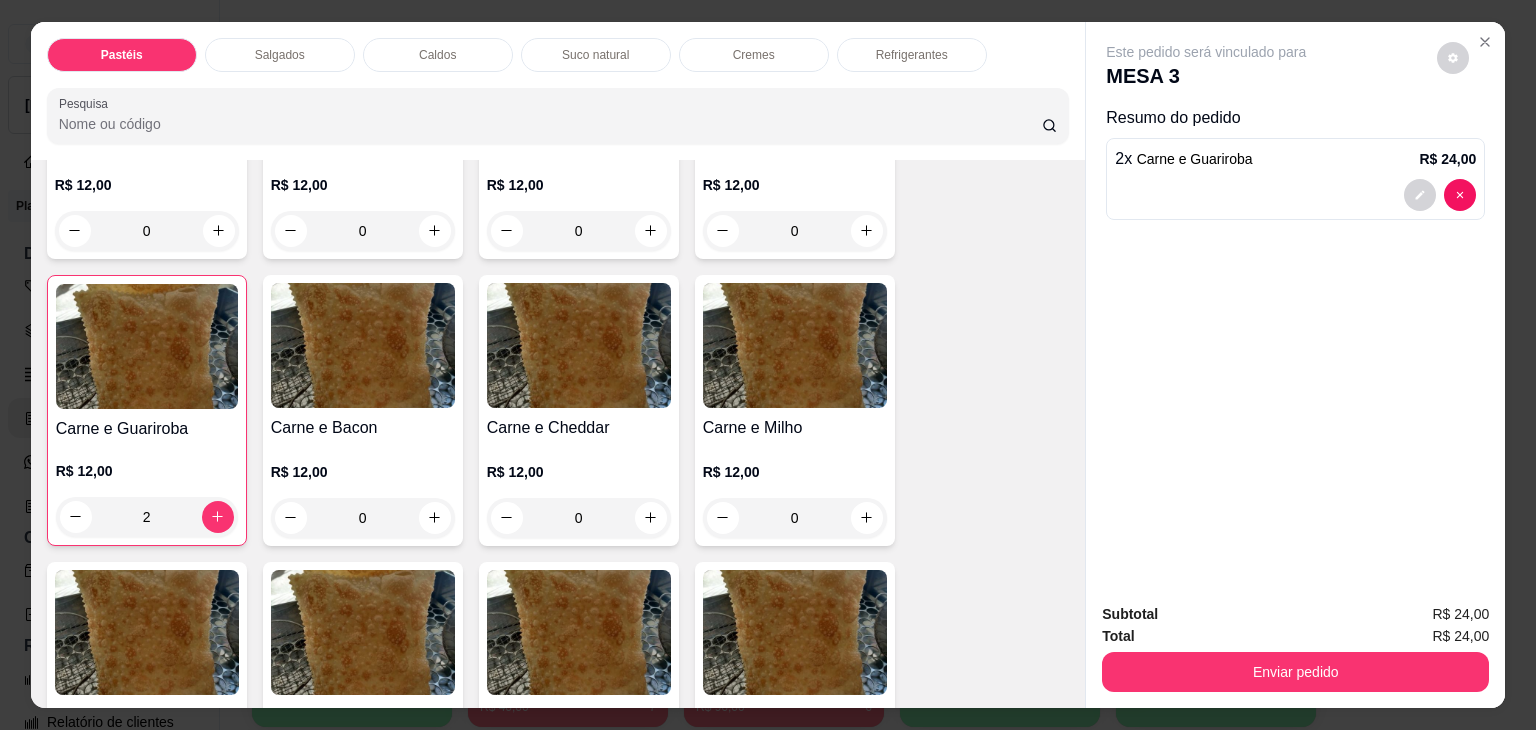 click on "Total R$ 24,00" at bounding box center (1295, 636) 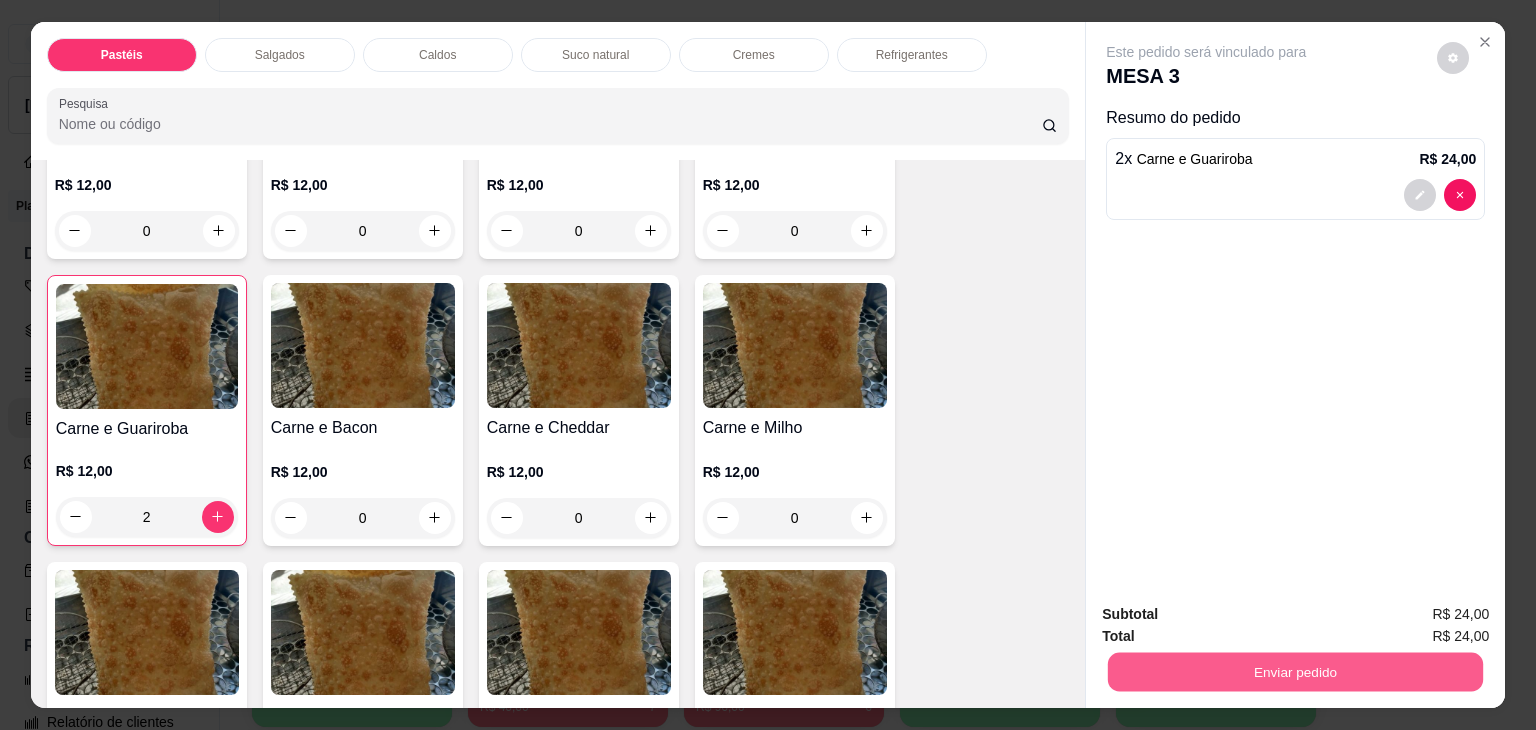 click on "Enviar pedido" at bounding box center (1295, 672) 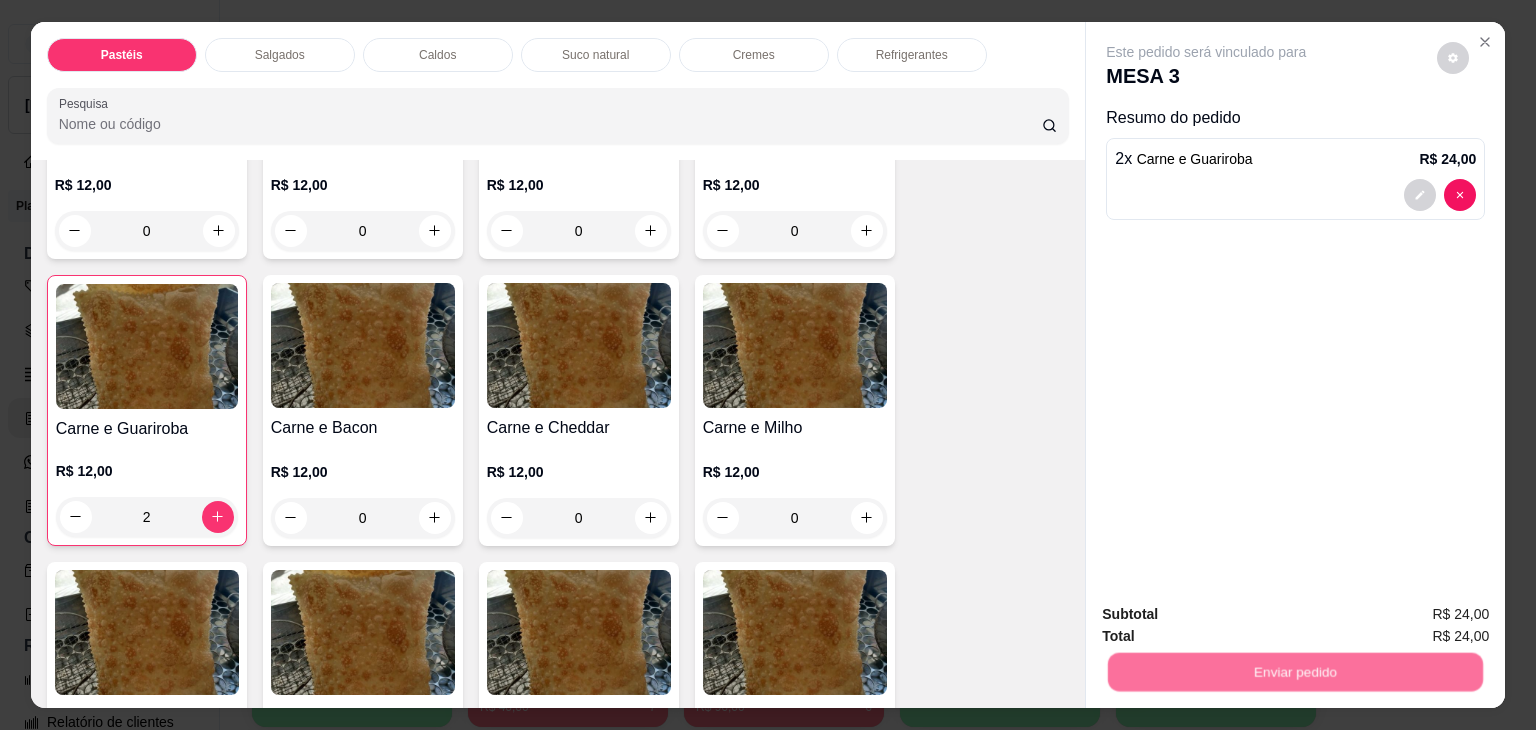 click on "Não registrar e enviar pedido" at bounding box center (1229, 614) 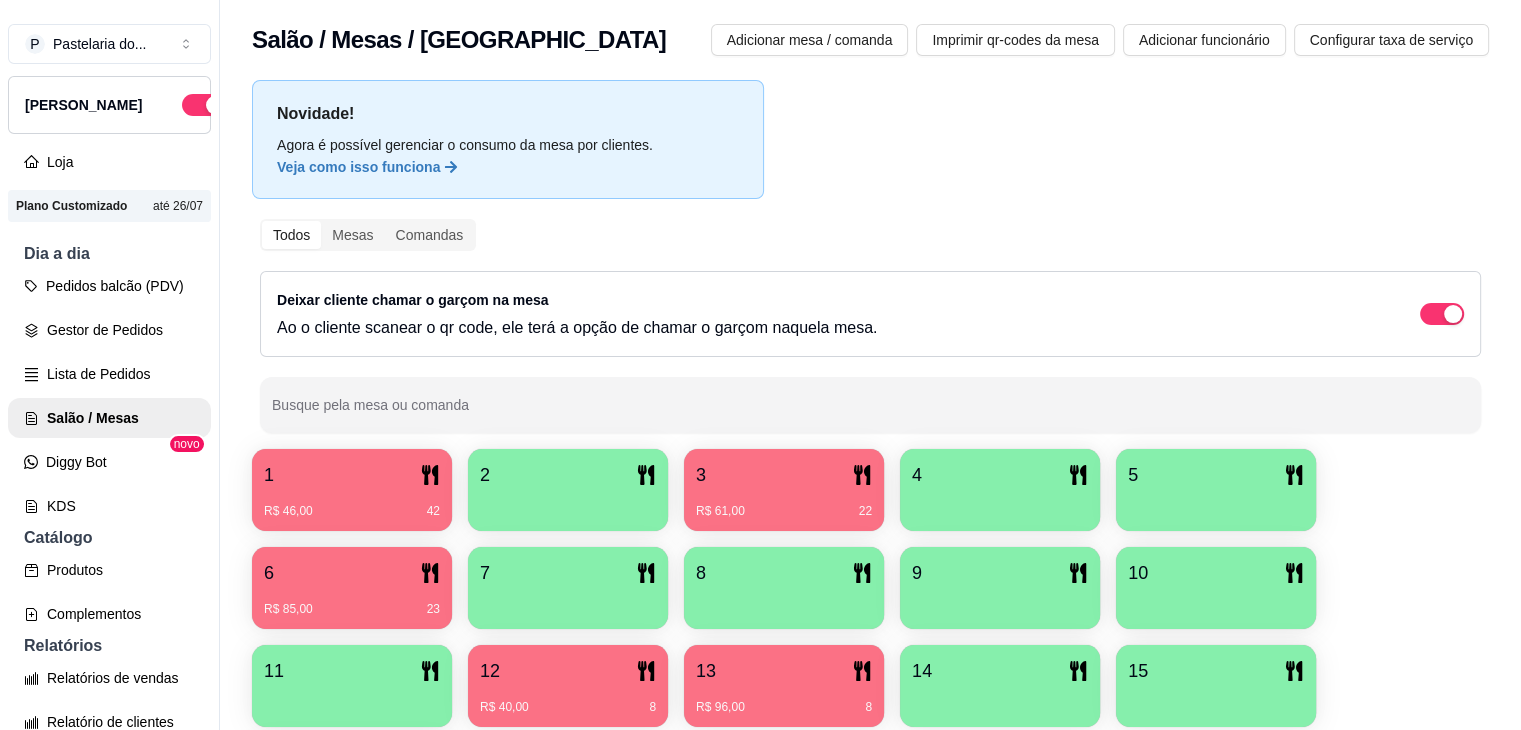 click on "R$ 85,00 23" at bounding box center [352, 602] 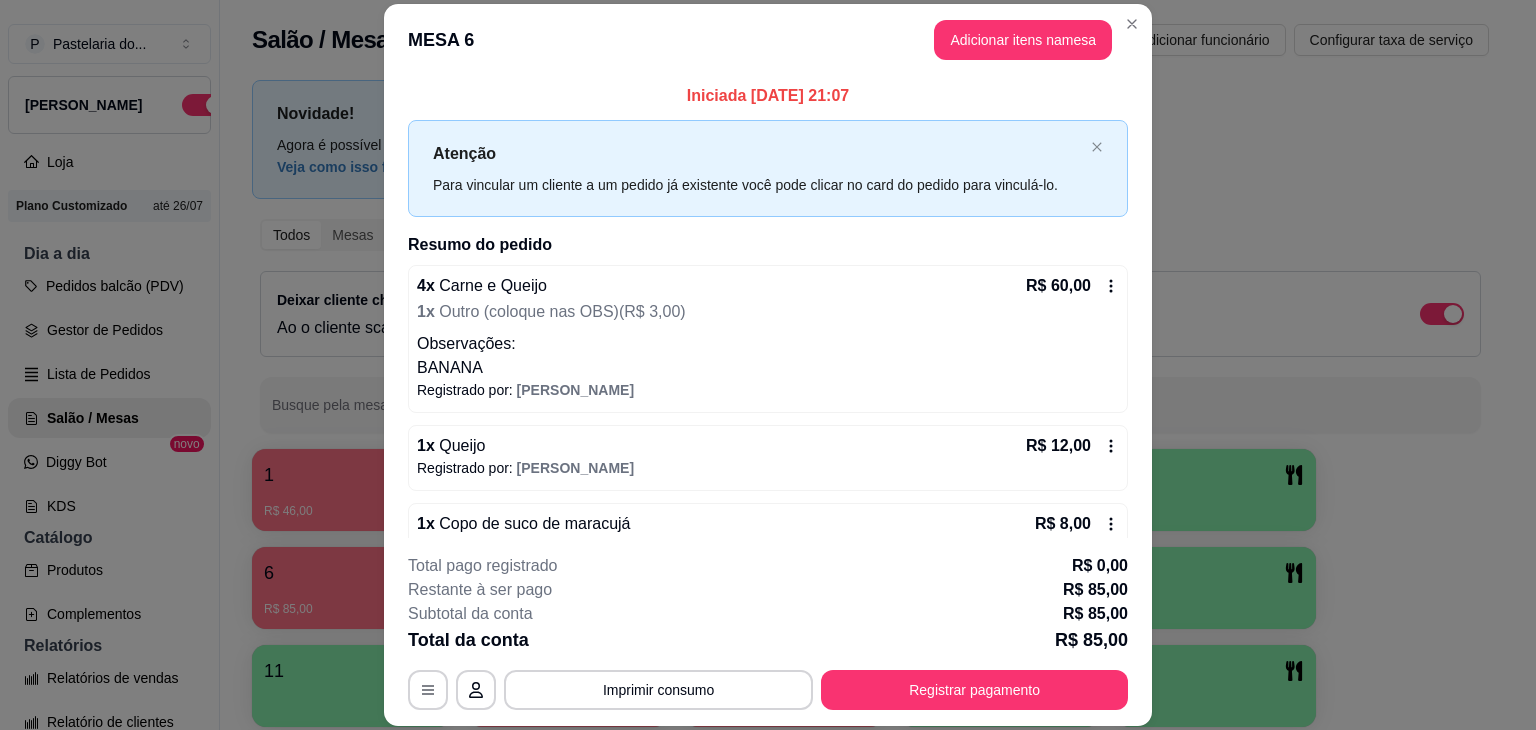 click on "**********" at bounding box center (768, 632) 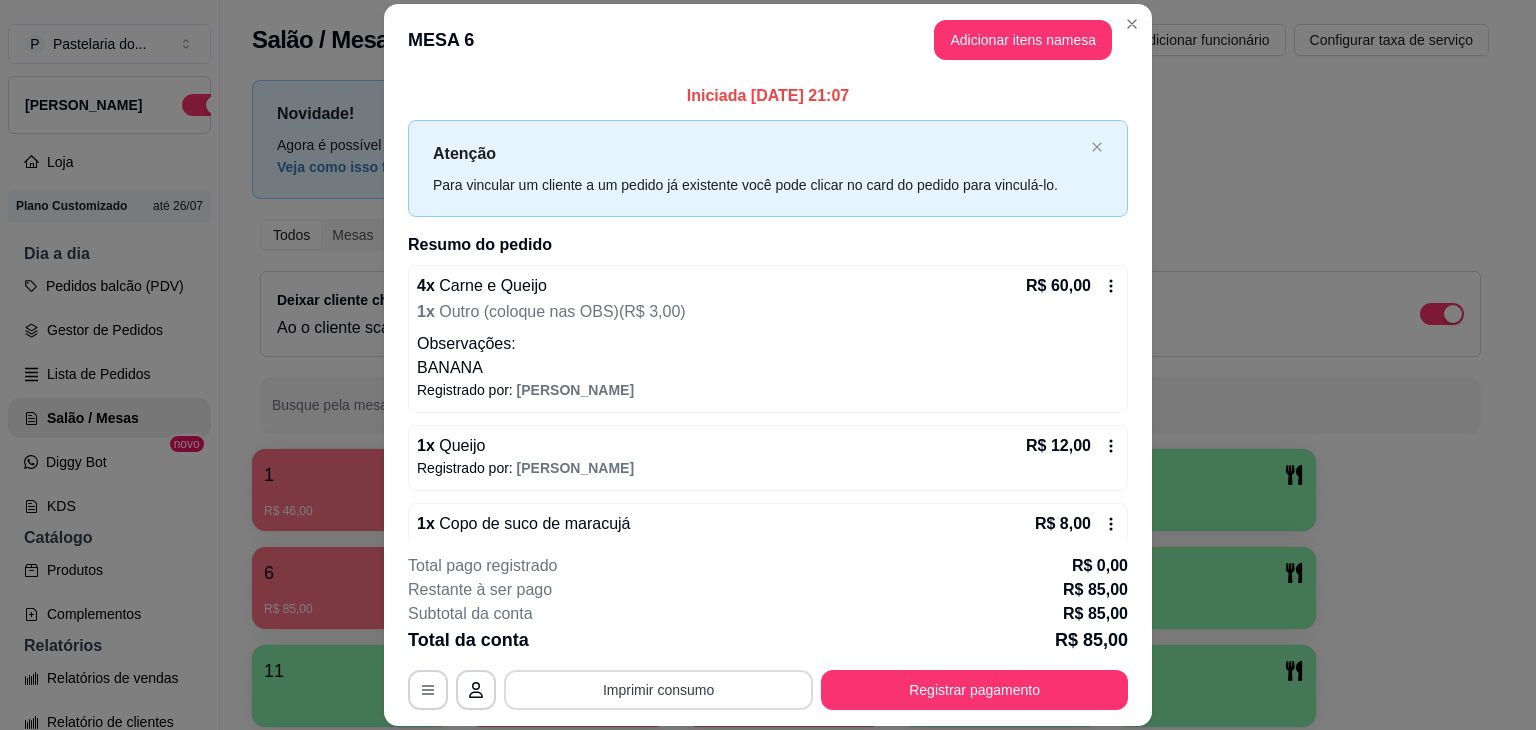click on "Imprimir consumo" at bounding box center (658, 690) 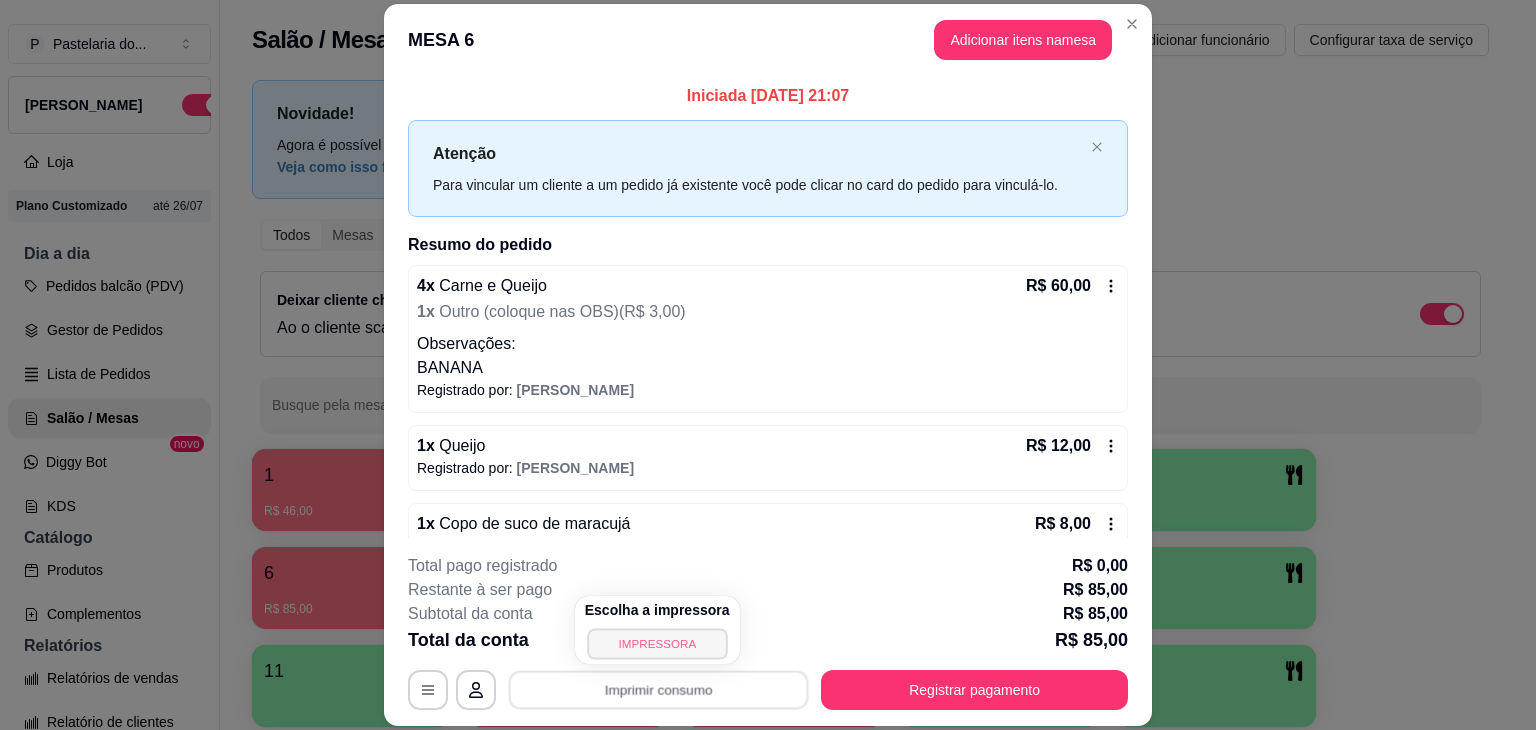 click on "IMPRESSORA" at bounding box center [657, 643] 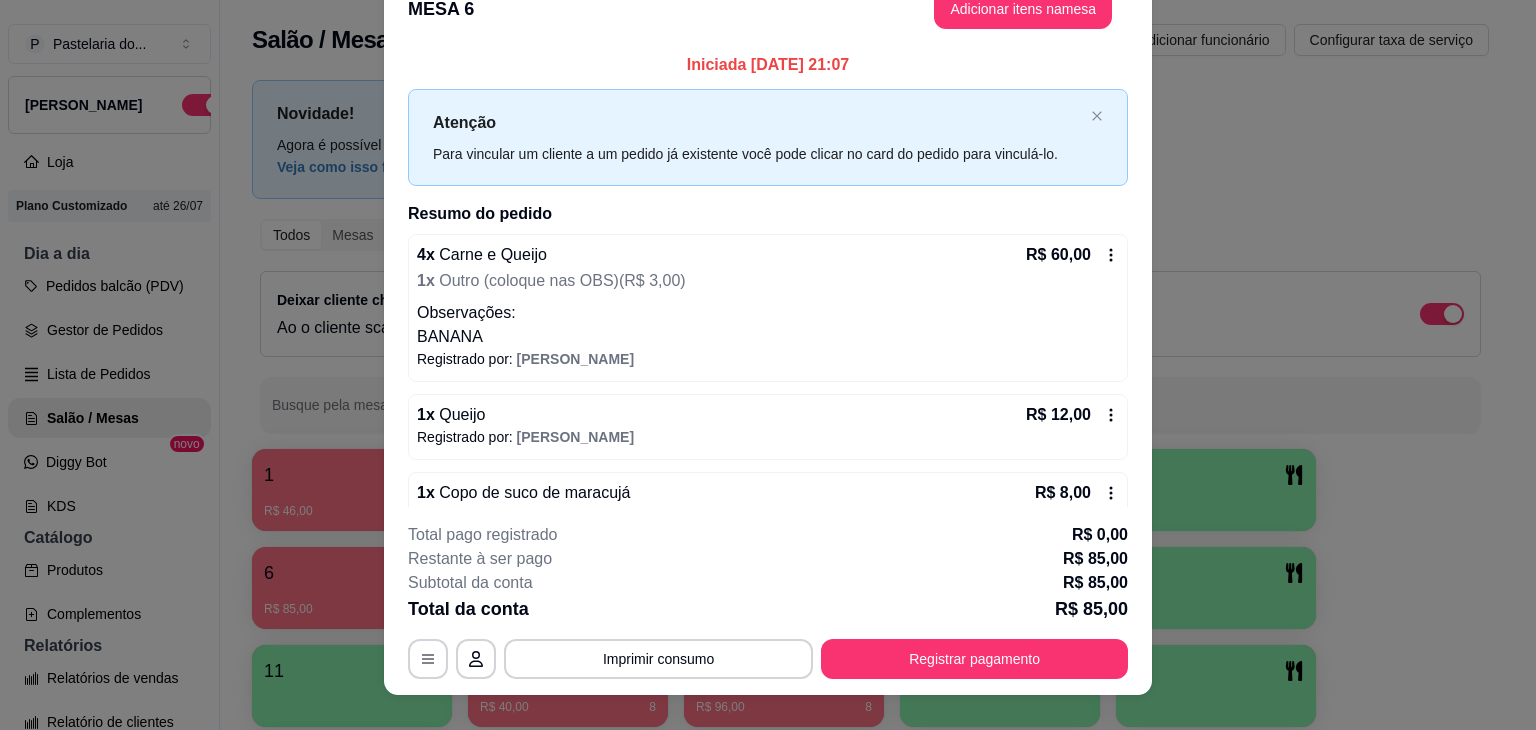scroll, scrollTop: 60, scrollLeft: 0, axis: vertical 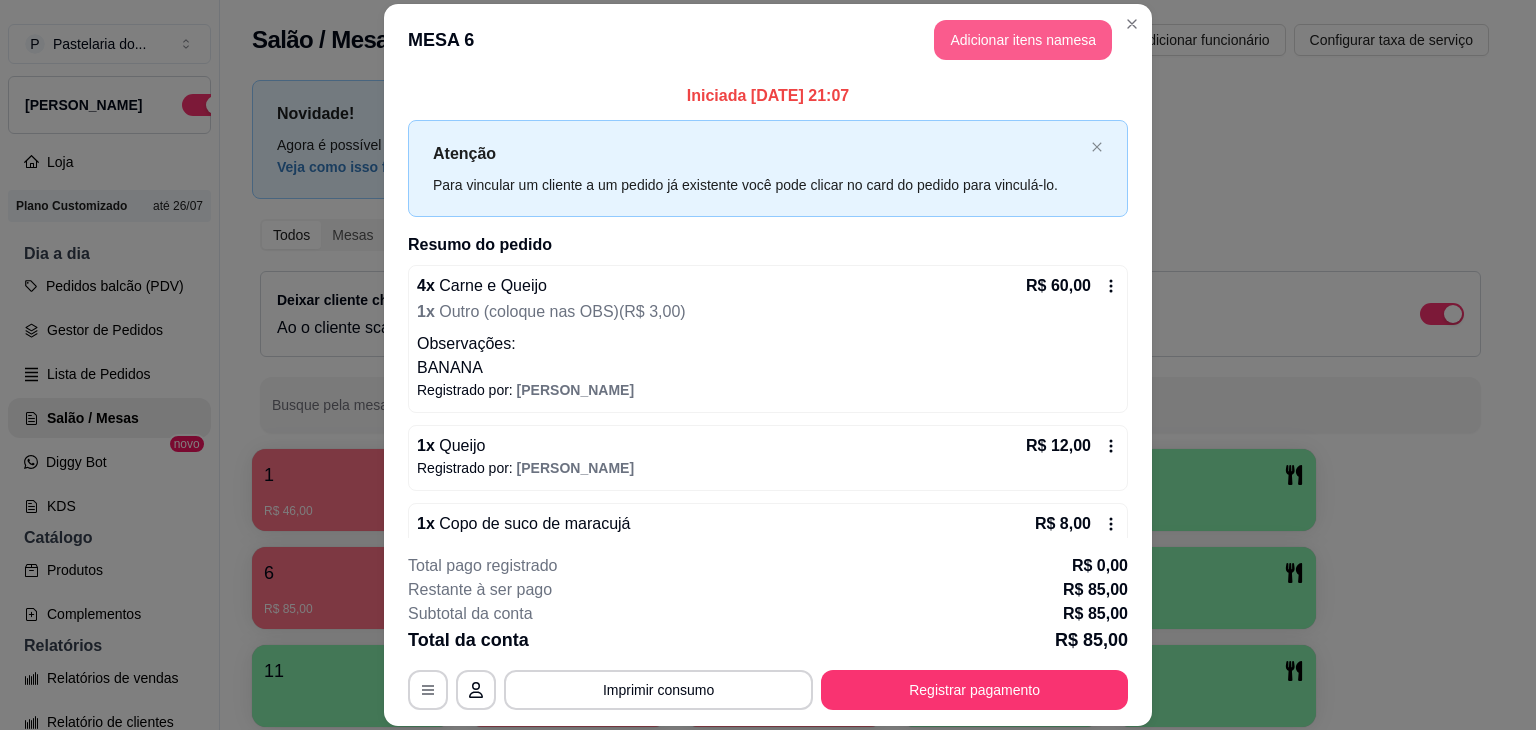 click on "Adicionar itens na  mesa" at bounding box center (1023, 40) 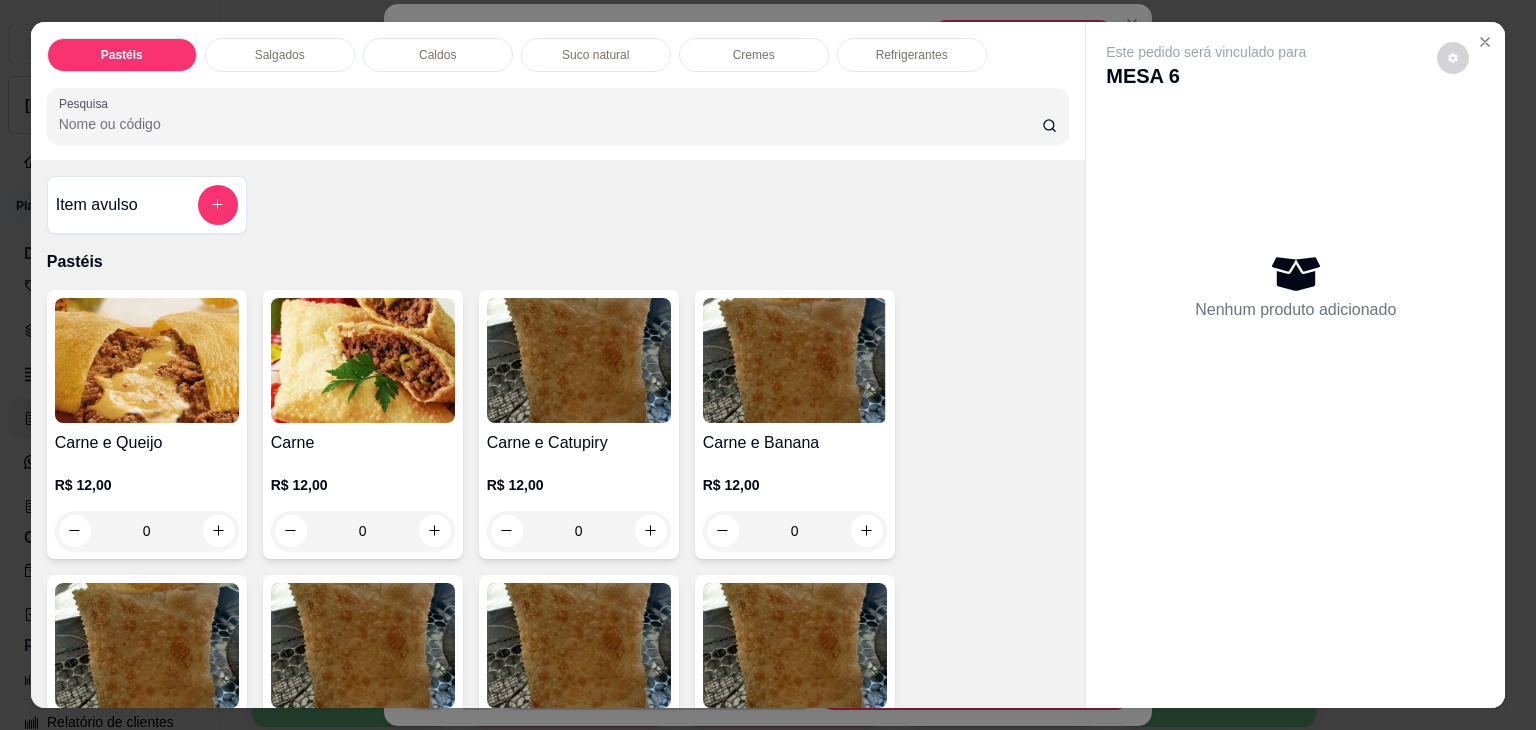 click on "Cremes" at bounding box center (754, 55) 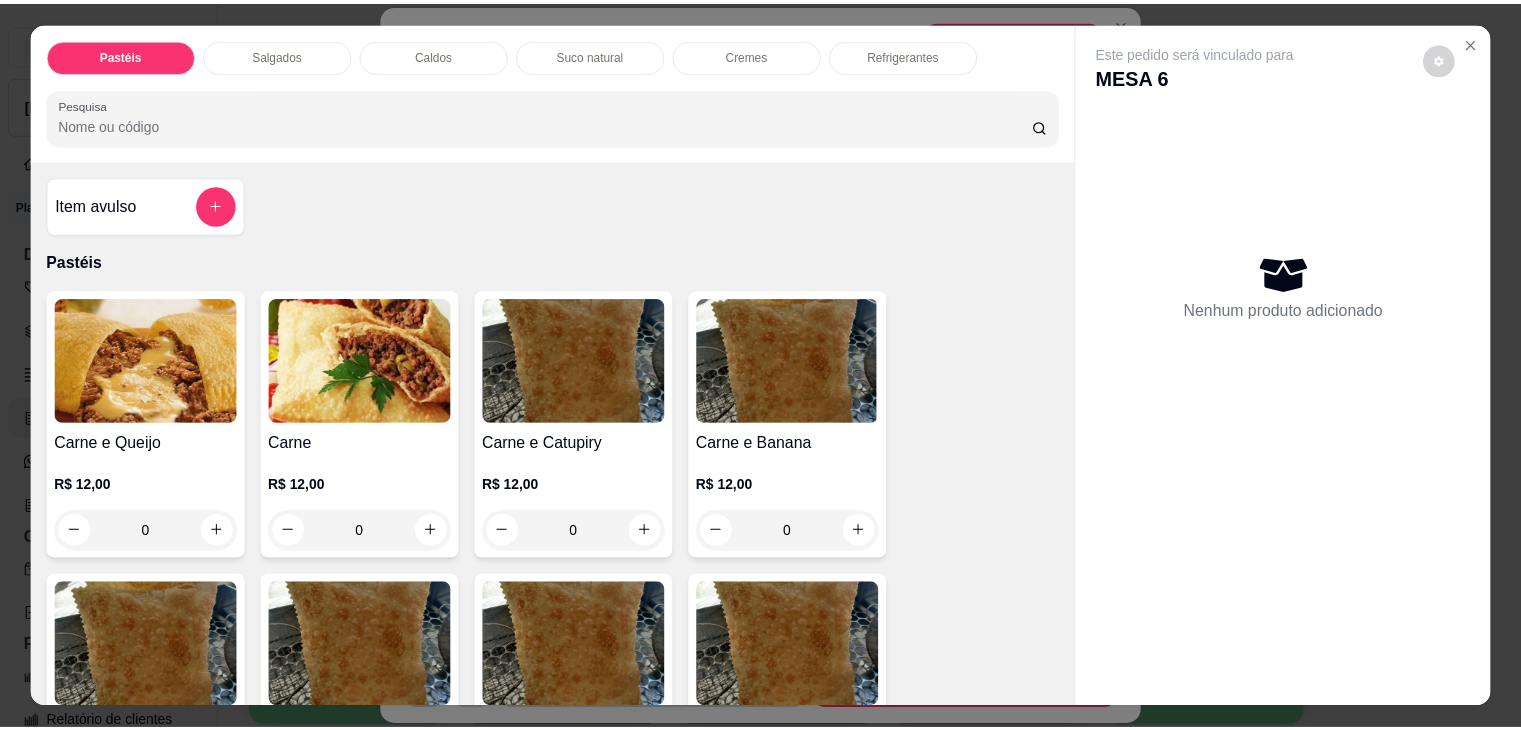 scroll, scrollTop: 49, scrollLeft: 0, axis: vertical 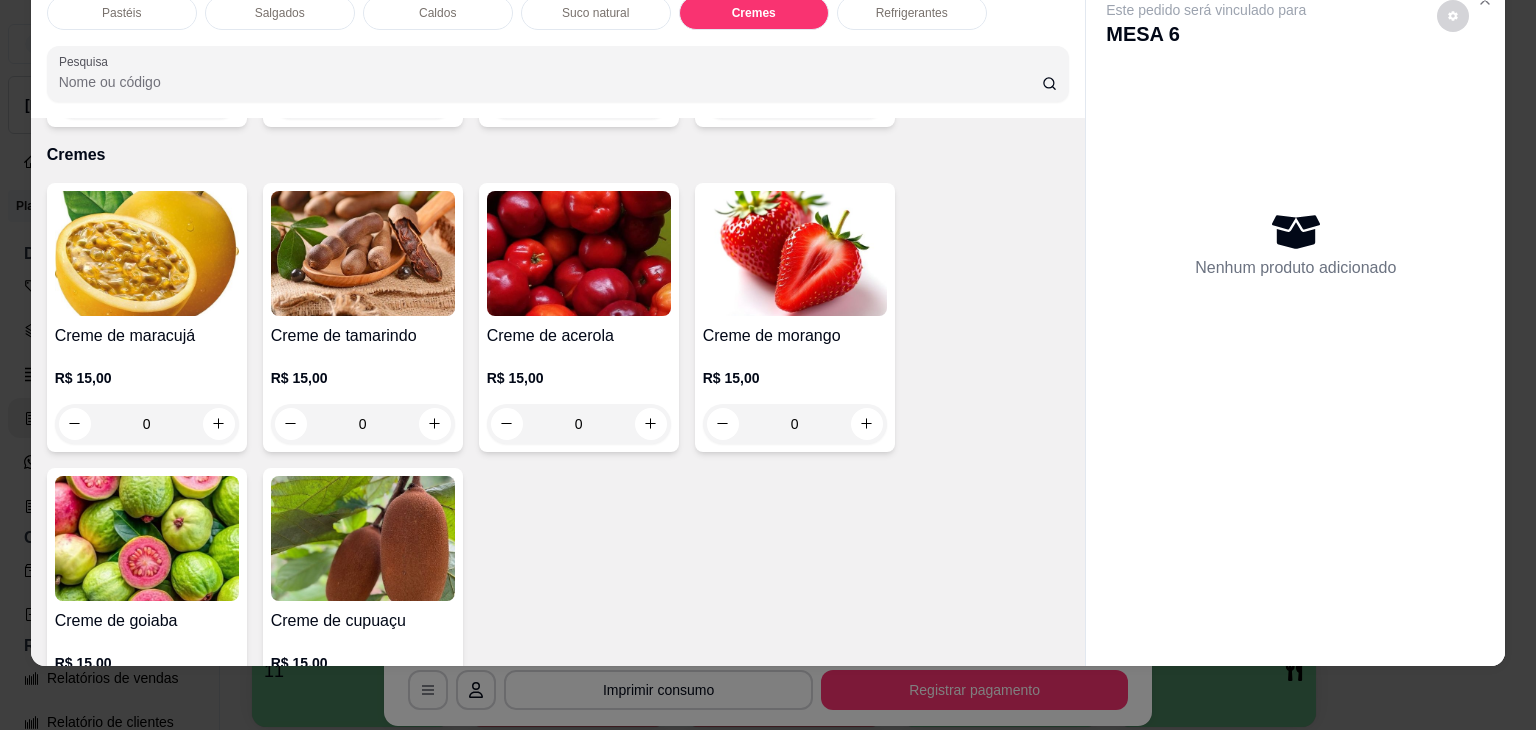 click on "Creme de maracujá   R$ 15,00 0" at bounding box center (147, 317) 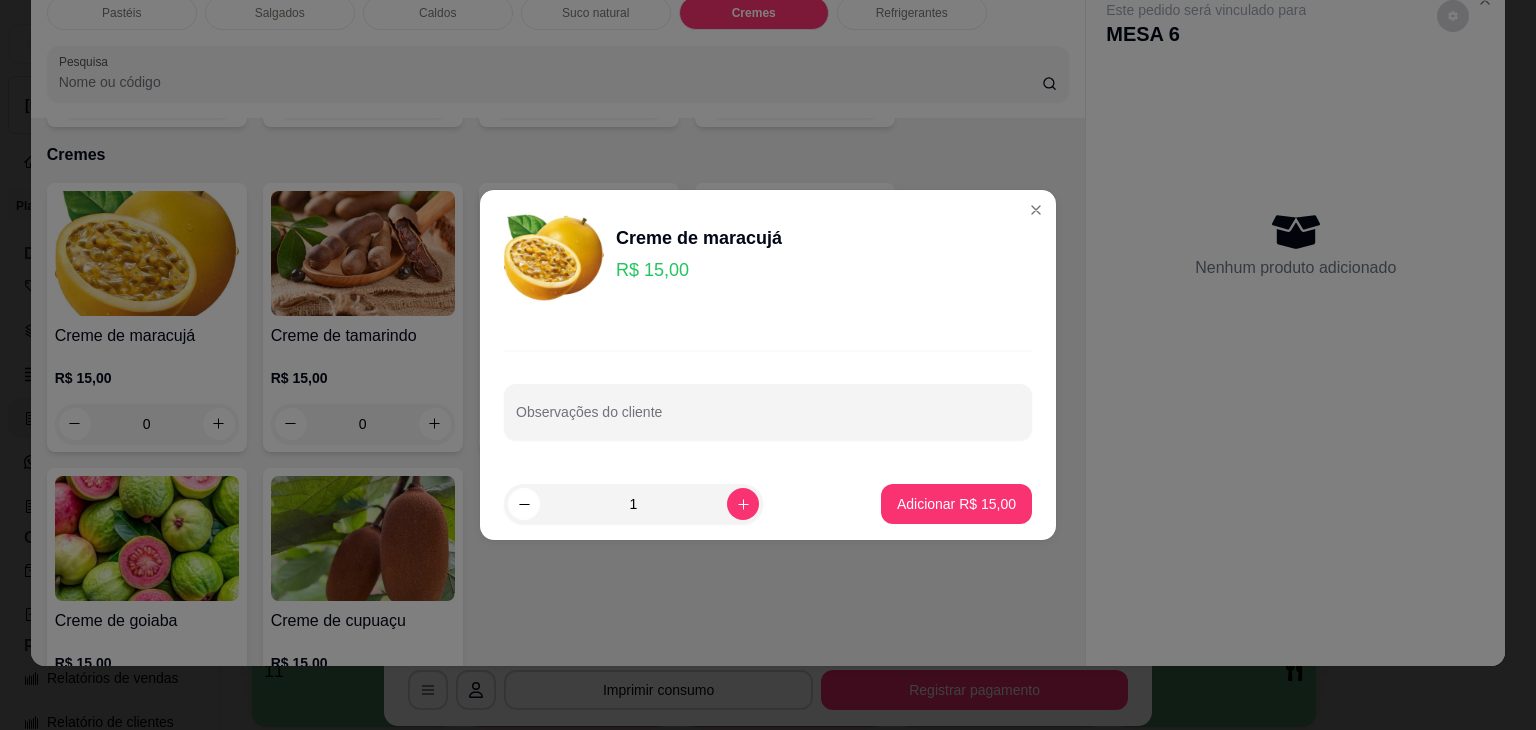 click on "1 Adicionar   R$ 15,00" at bounding box center [768, 504] 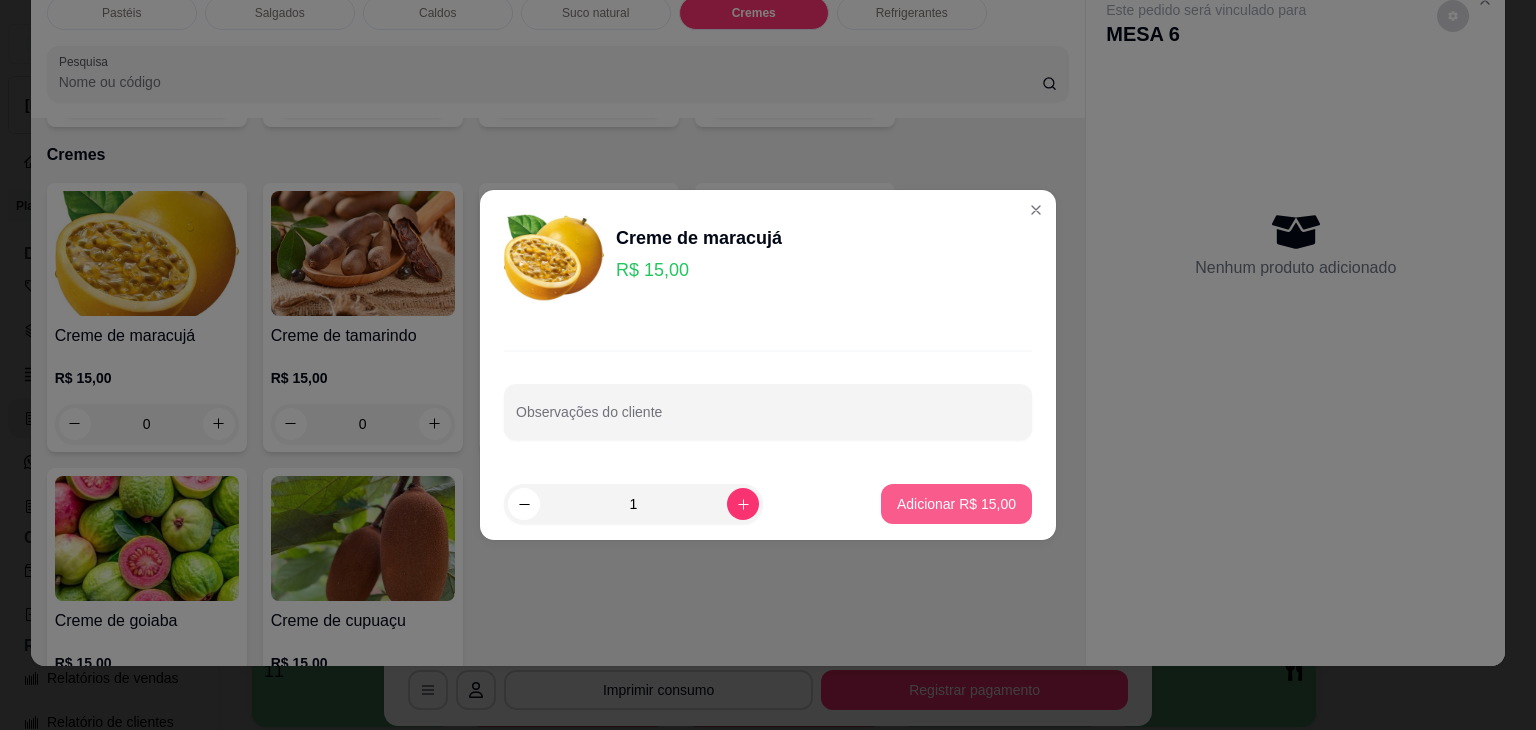 click on "Adicionar   R$ 15,00" at bounding box center (956, 504) 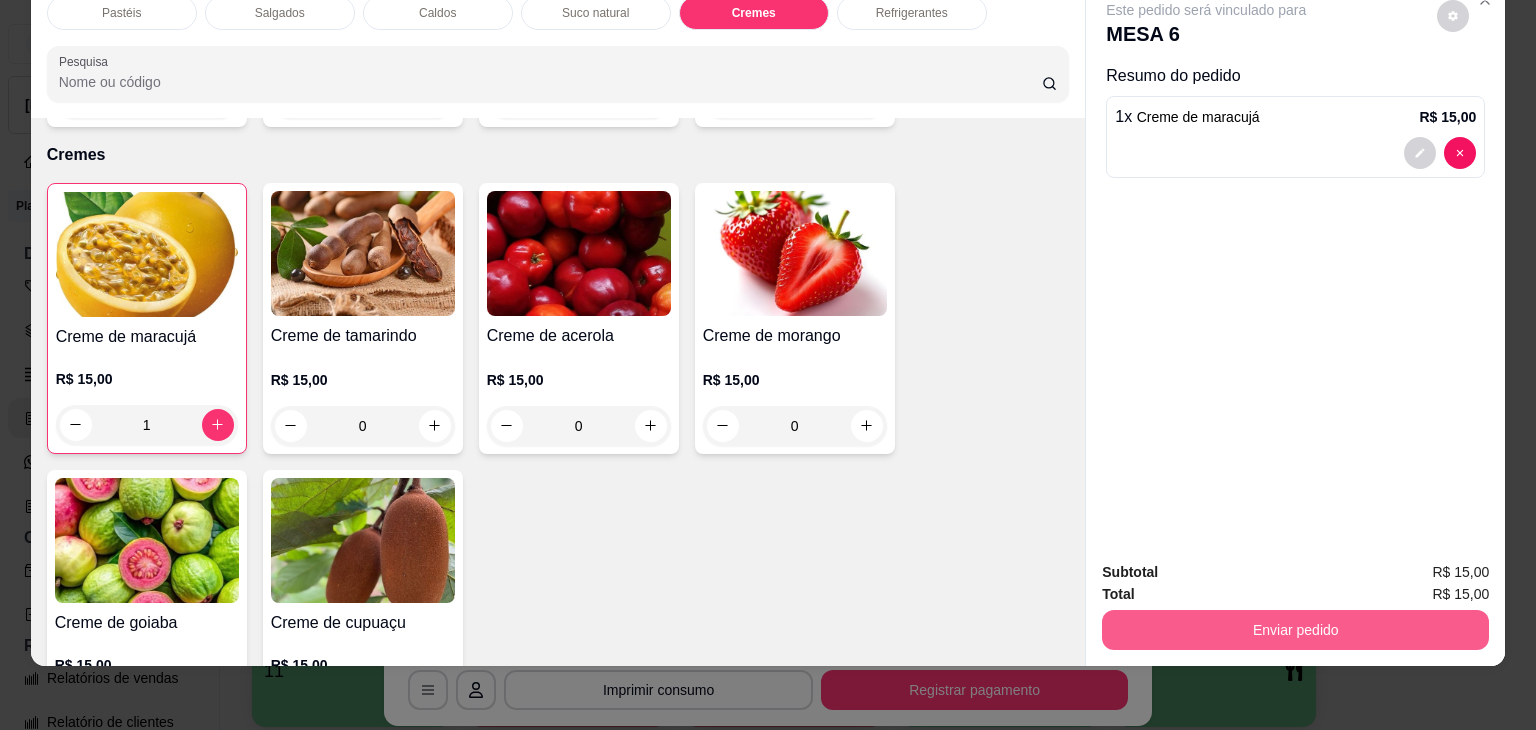 click on "Enviar pedido" at bounding box center [1295, 630] 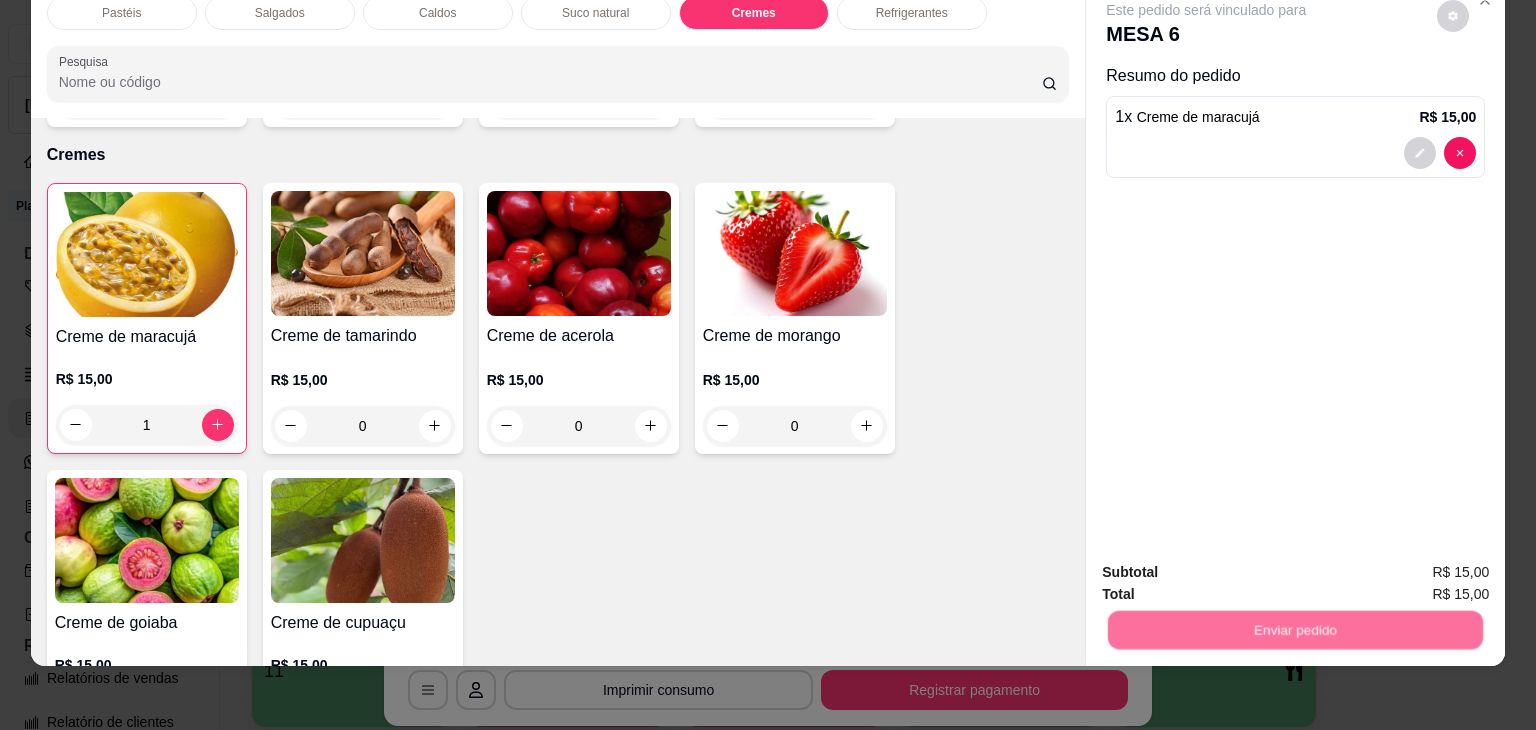click on "Não registrar e enviar pedido" at bounding box center (1229, 564) 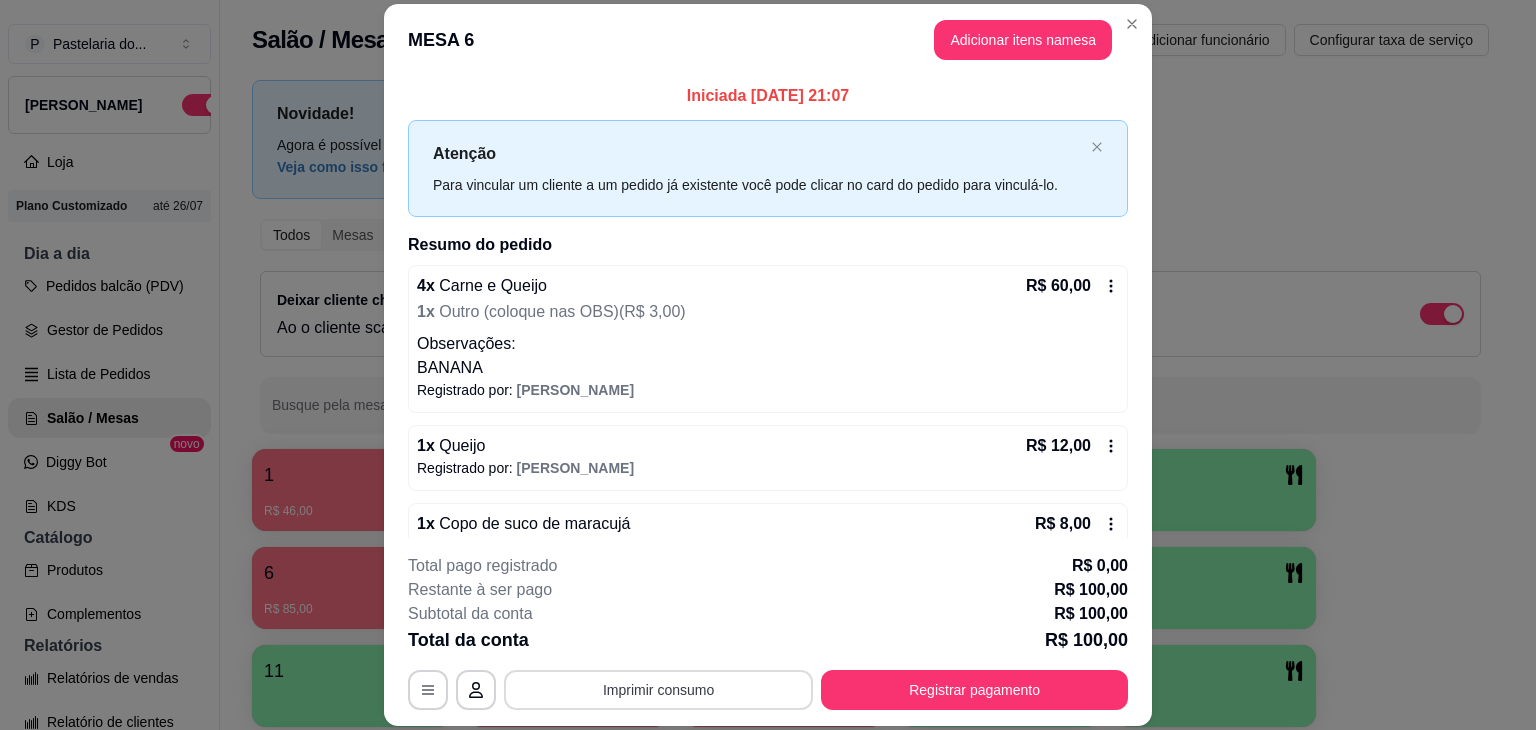 click on "Imprimir consumo" at bounding box center (658, 690) 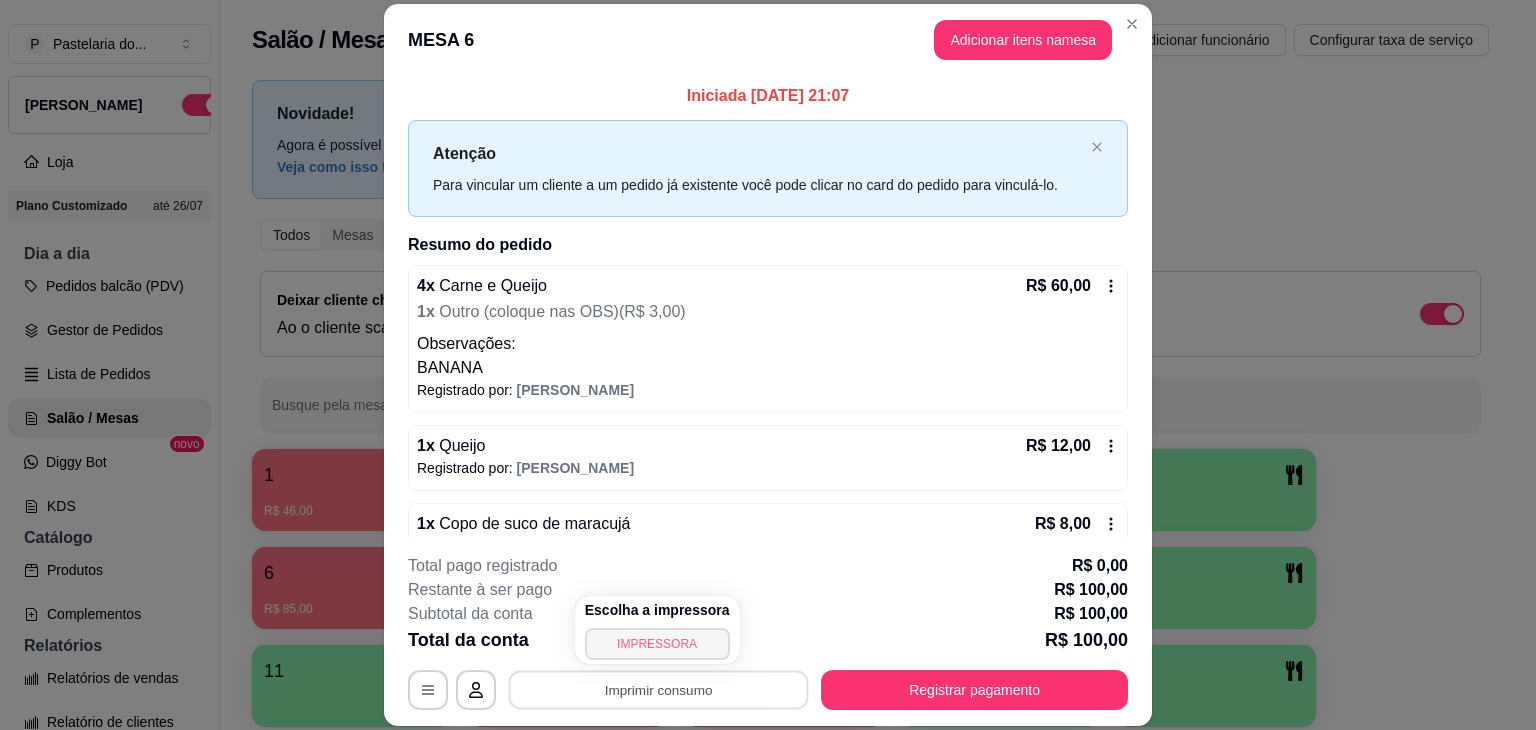 click on "IMPRESSORA" at bounding box center [657, 644] 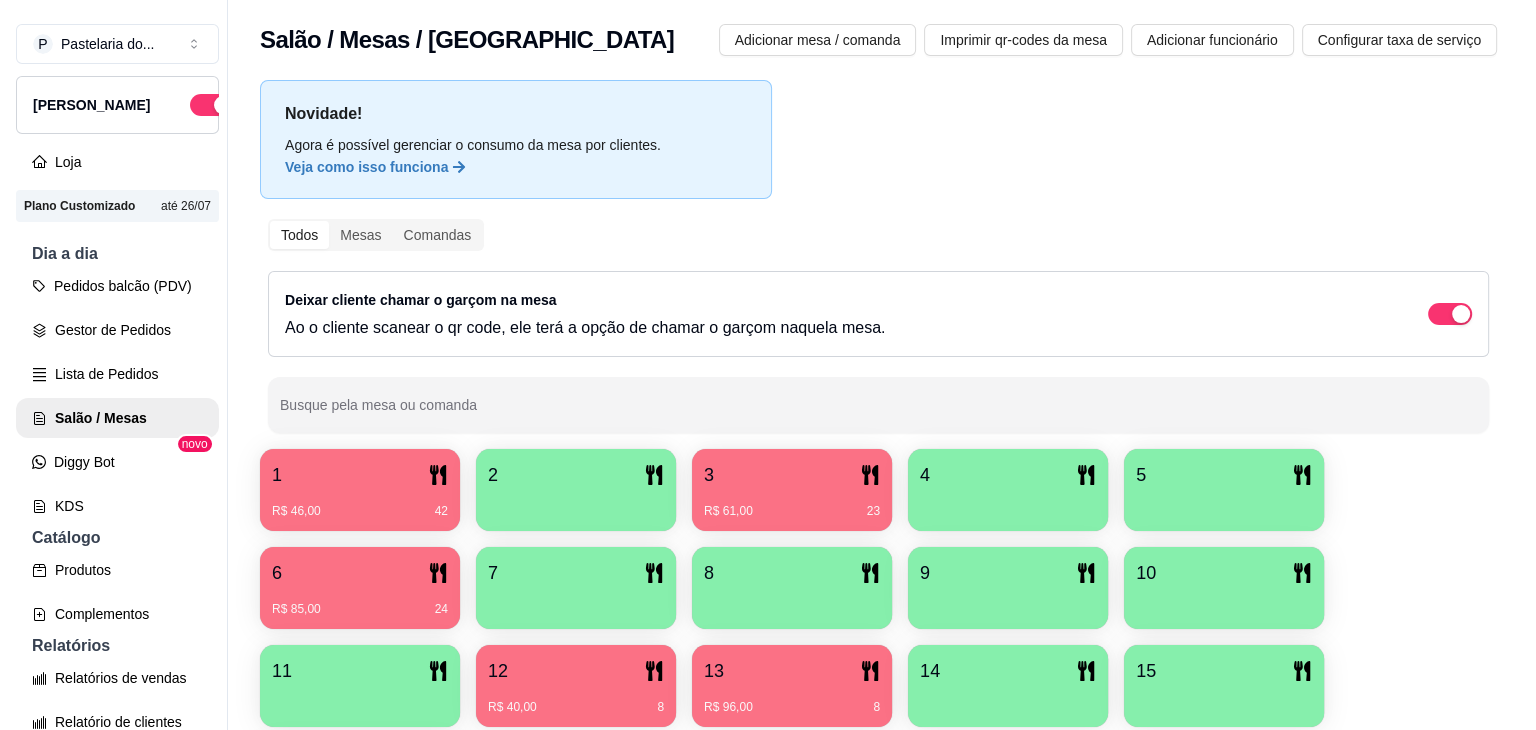scroll, scrollTop: 189, scrollLeft: 0, axis: vertical 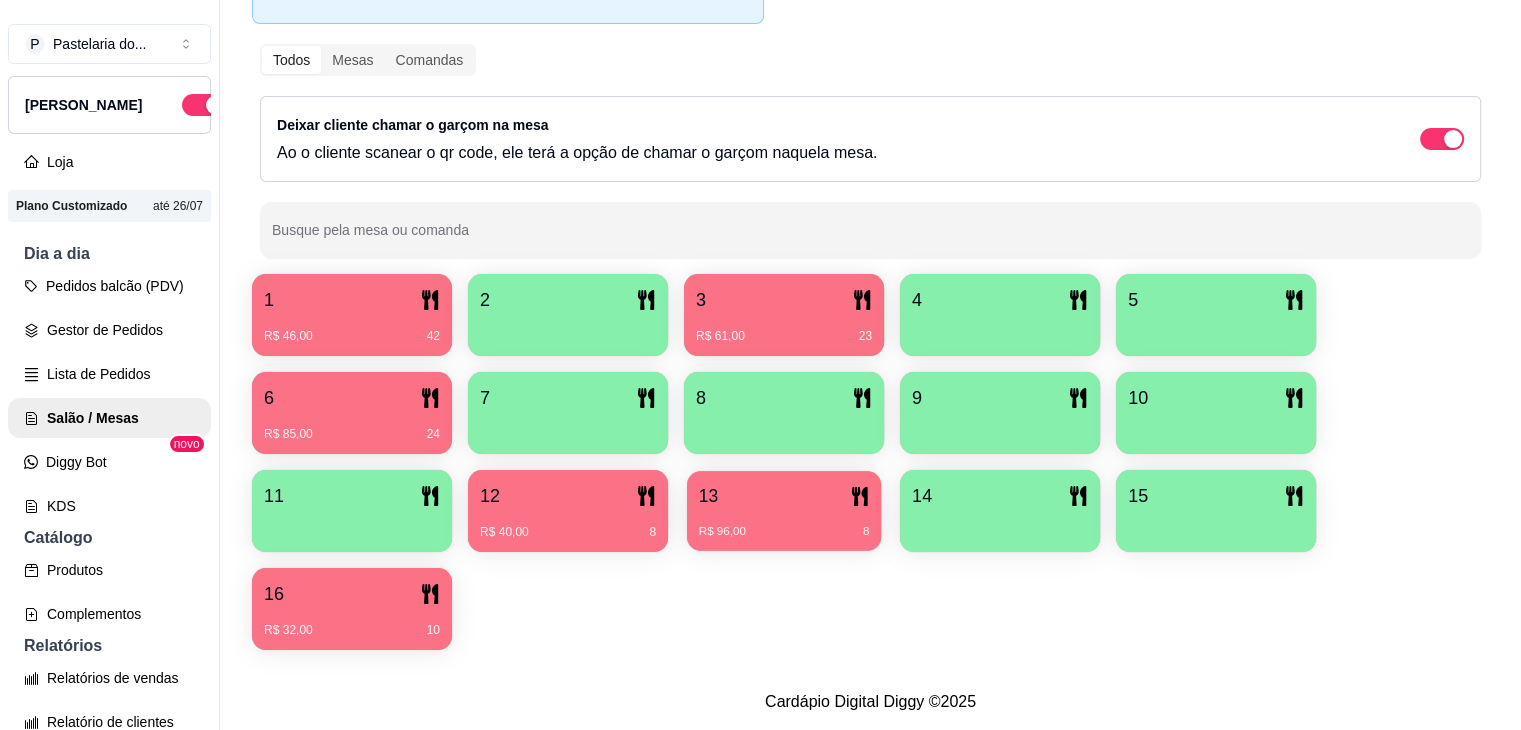 click on "R$ 96,00 8" at bounding box center (784, 524) 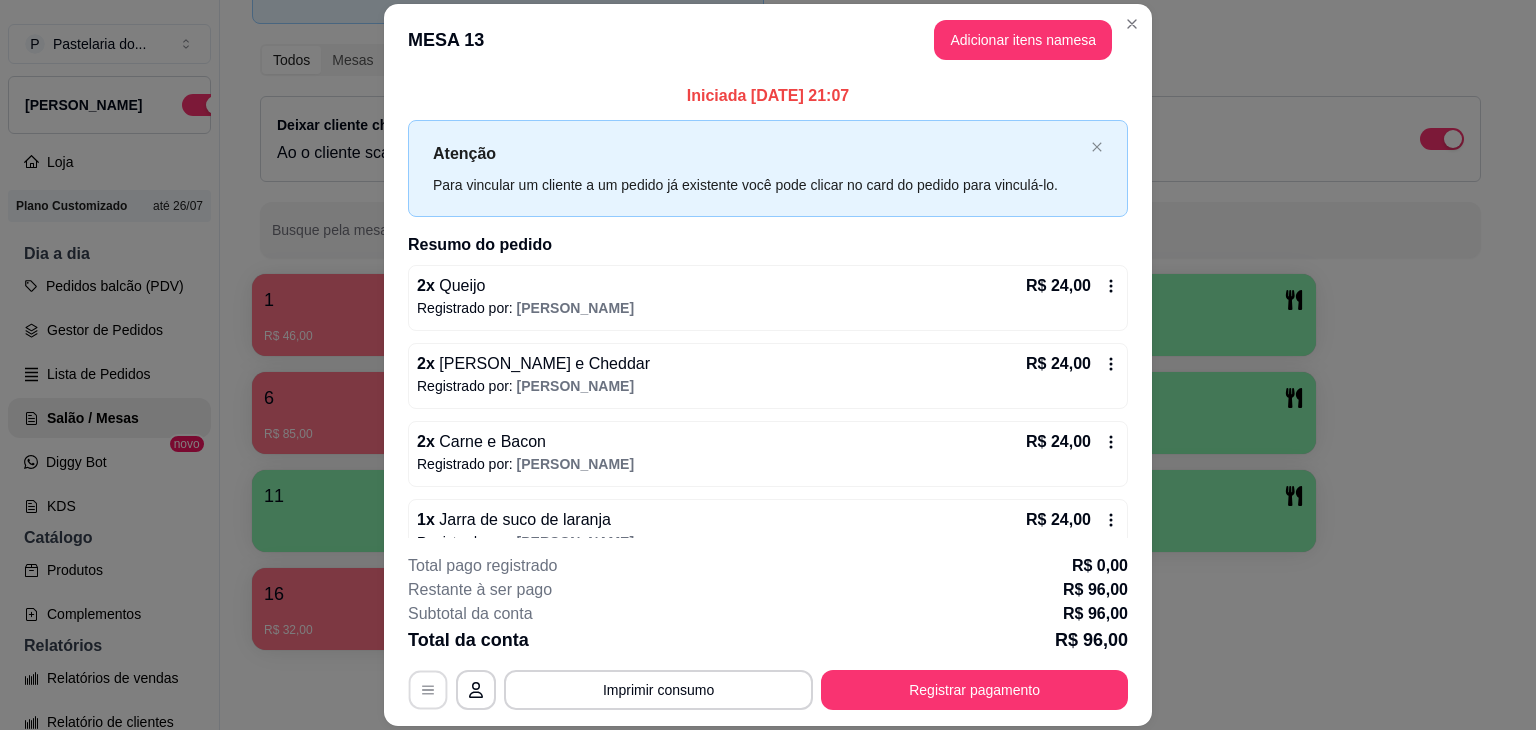 click at bounding box center (428, 690) 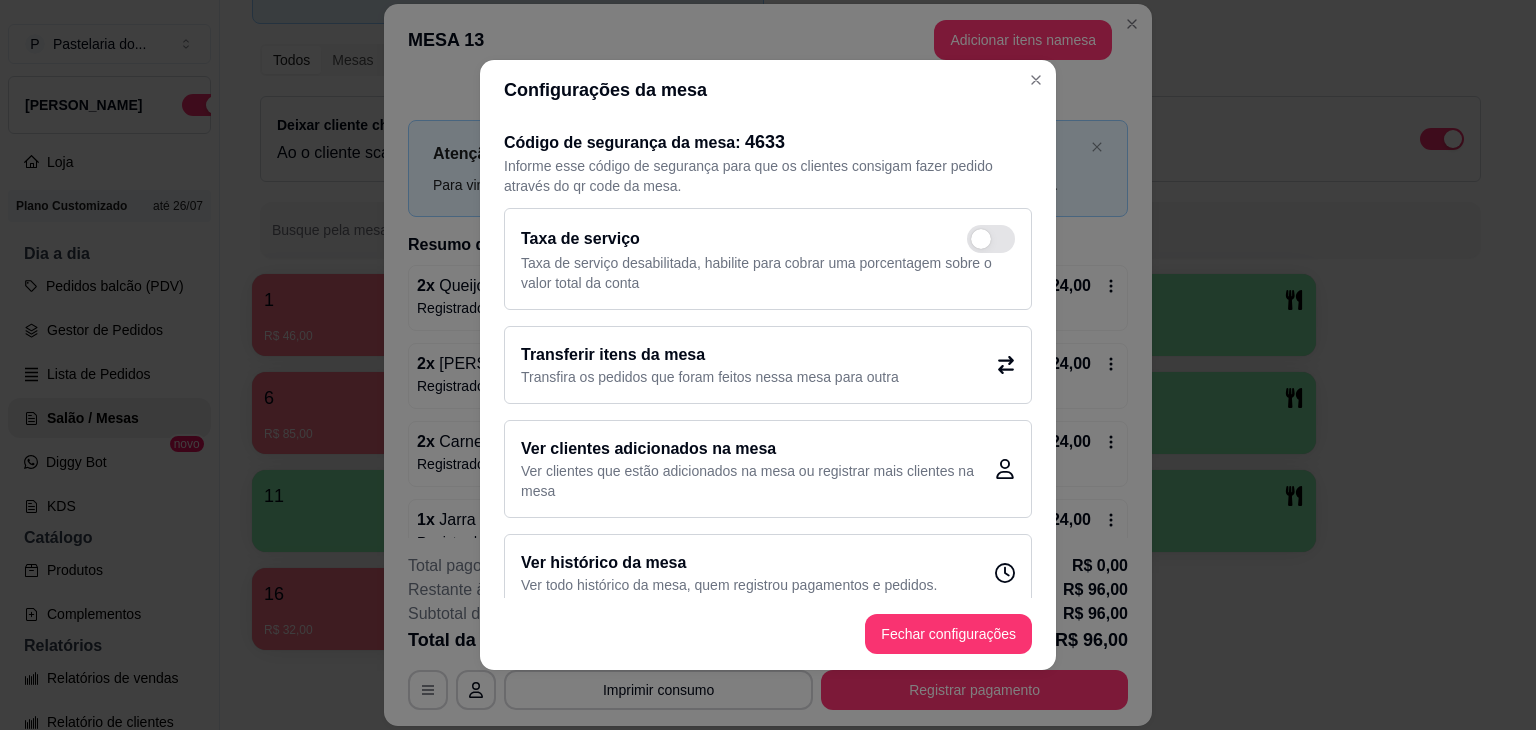 click on "Transfira os pedidos que foram feitos nessa mesa para outra" at bounding box center (710, 377) 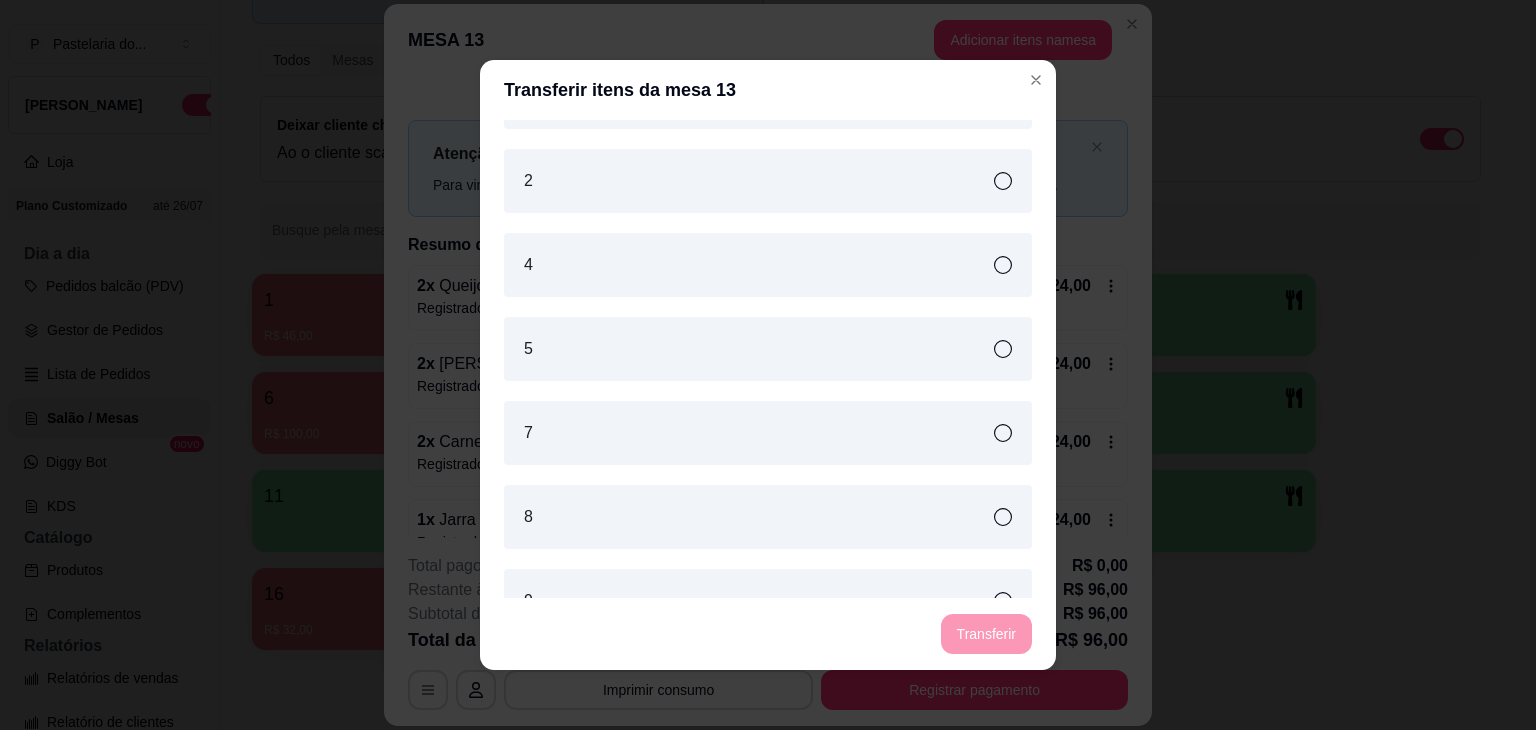 scroll, scrollTop: 358, scrollLeft: 0, axis: vertical 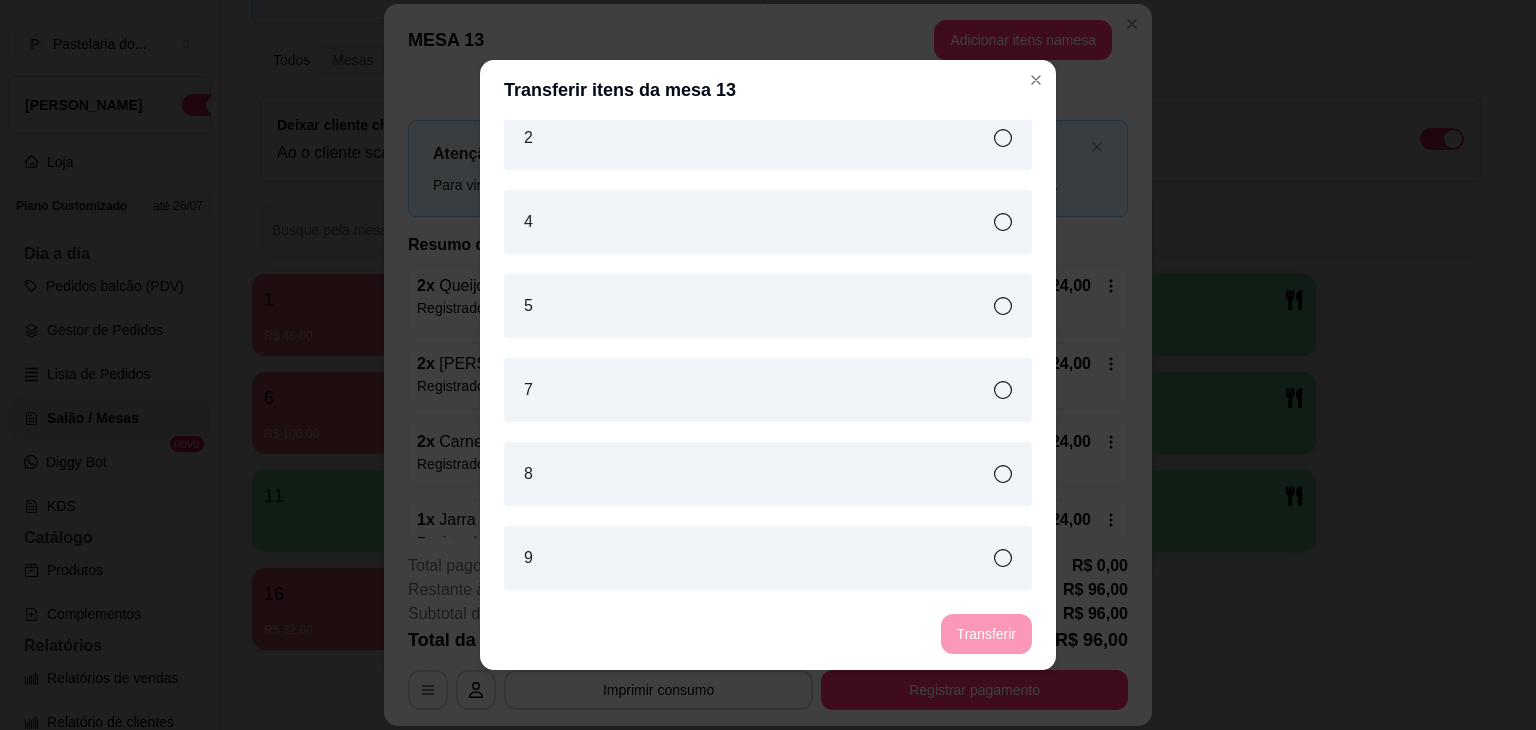 drag, startPoint x: 533, startPoint y: 441, endPoint x: 540, endPoint y: 457, distance: 17.464249 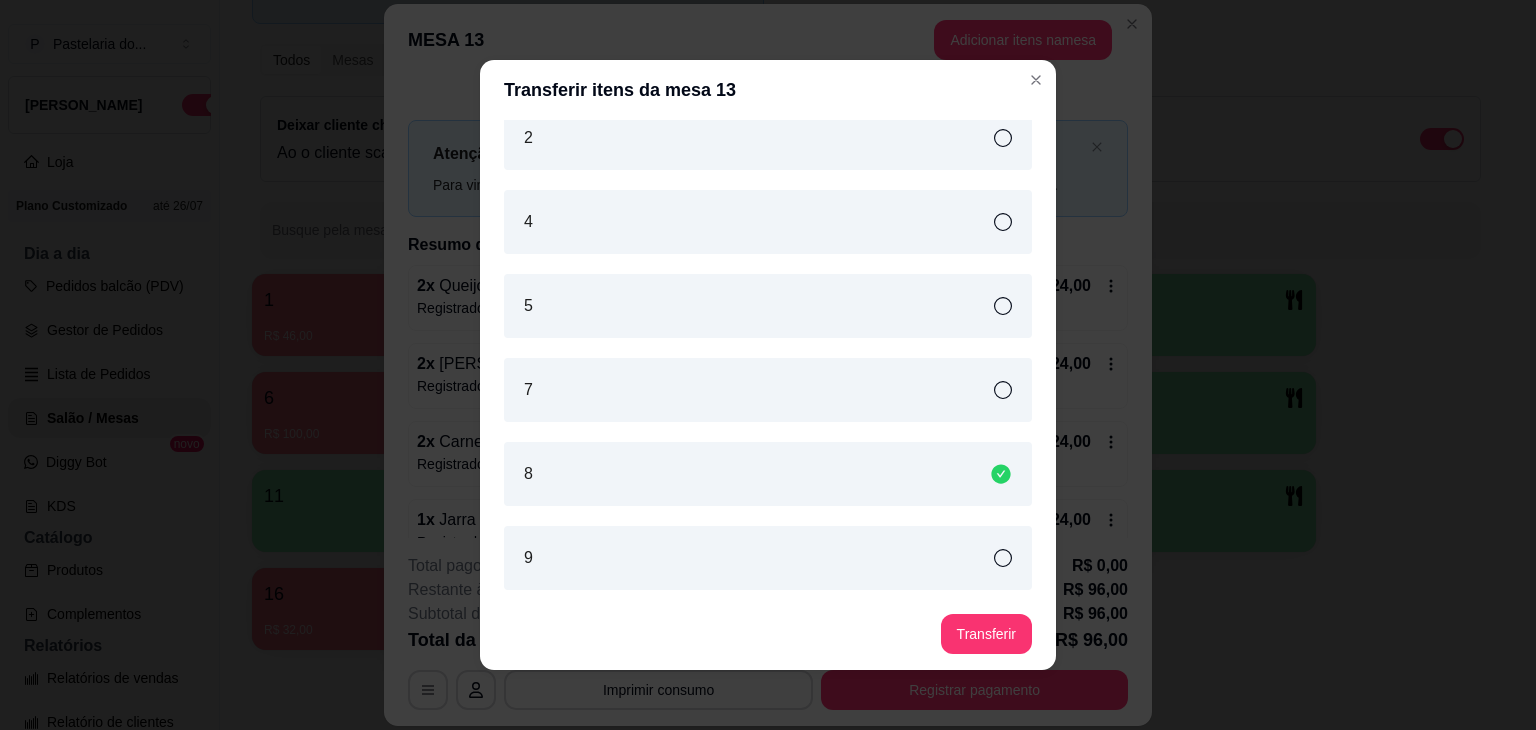 click on "8" at bounding box center [768, 474] 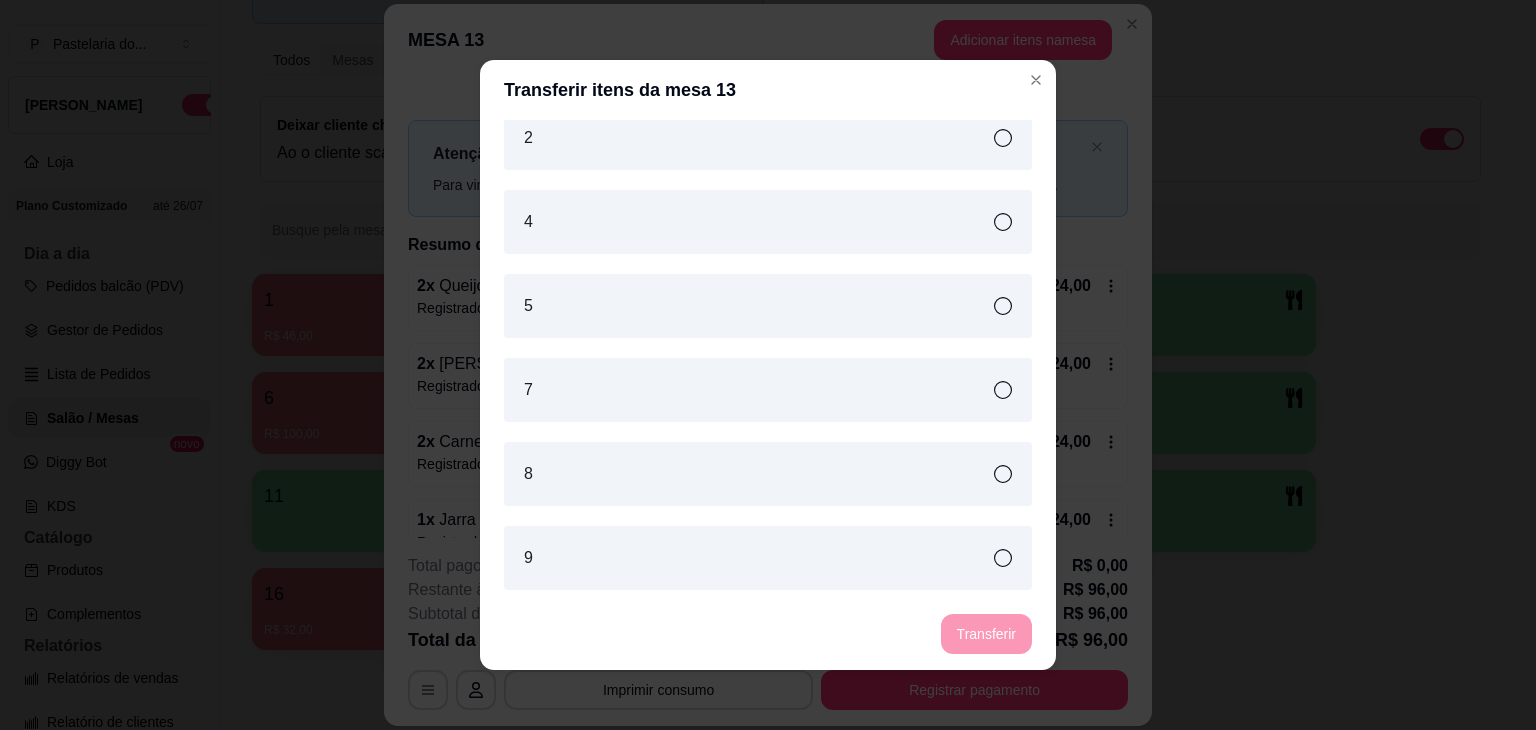 drag, startPoint x: 876, startPoint y: 466, endPoint x: 931, endPoint y: 527, distance: 82.13403 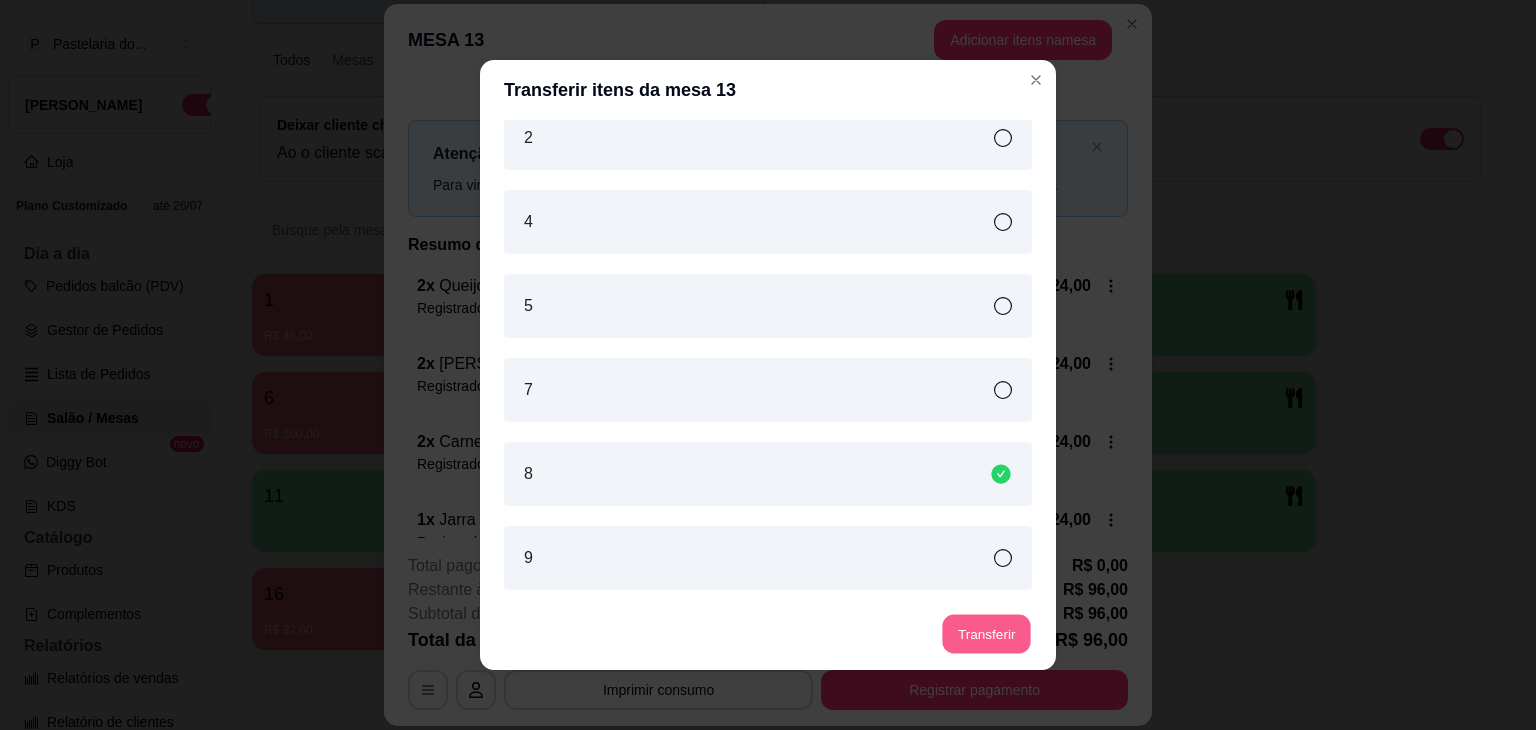 click on "Transferir" at bounding box center (986, 634) 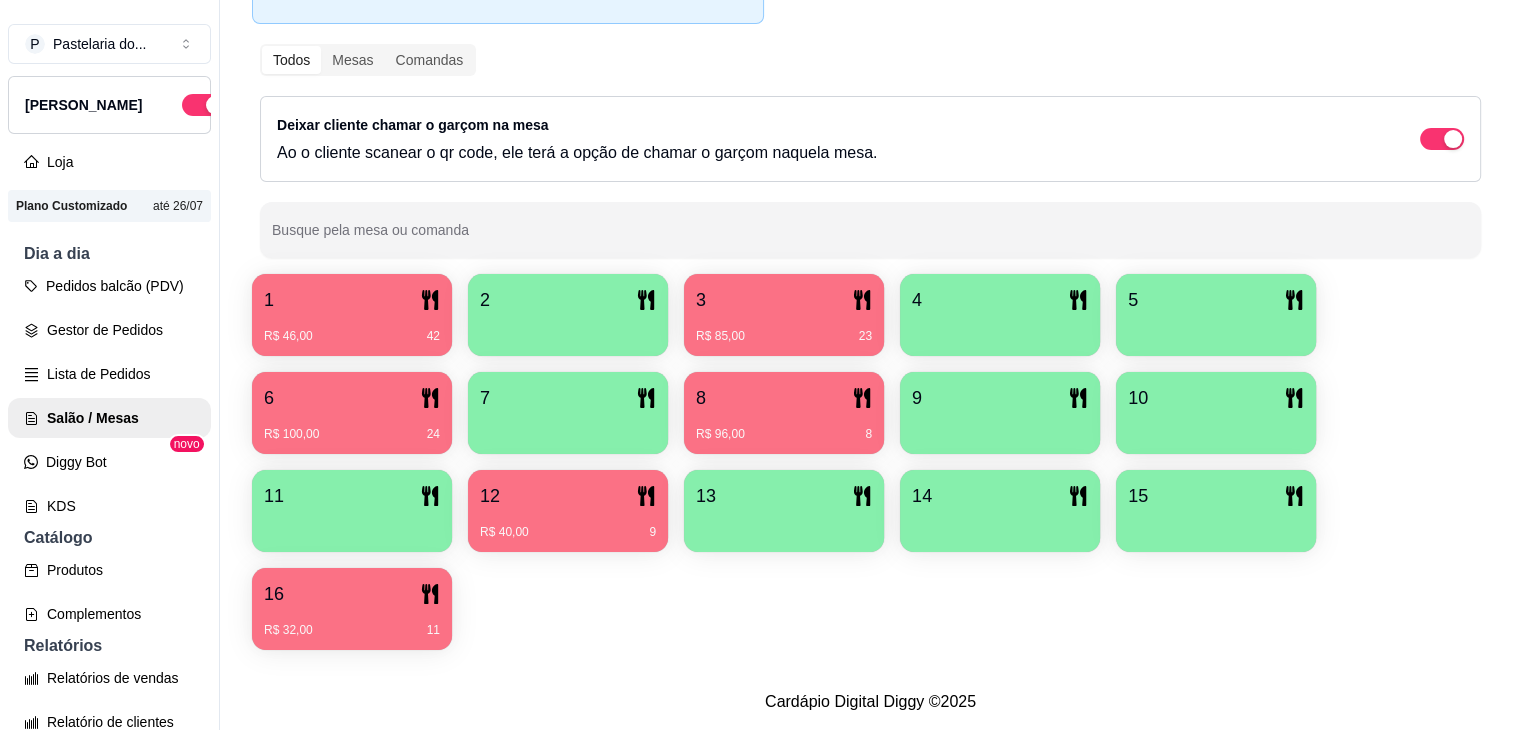 click on "R$ 96,00 8" at bounding box center (784, 434) 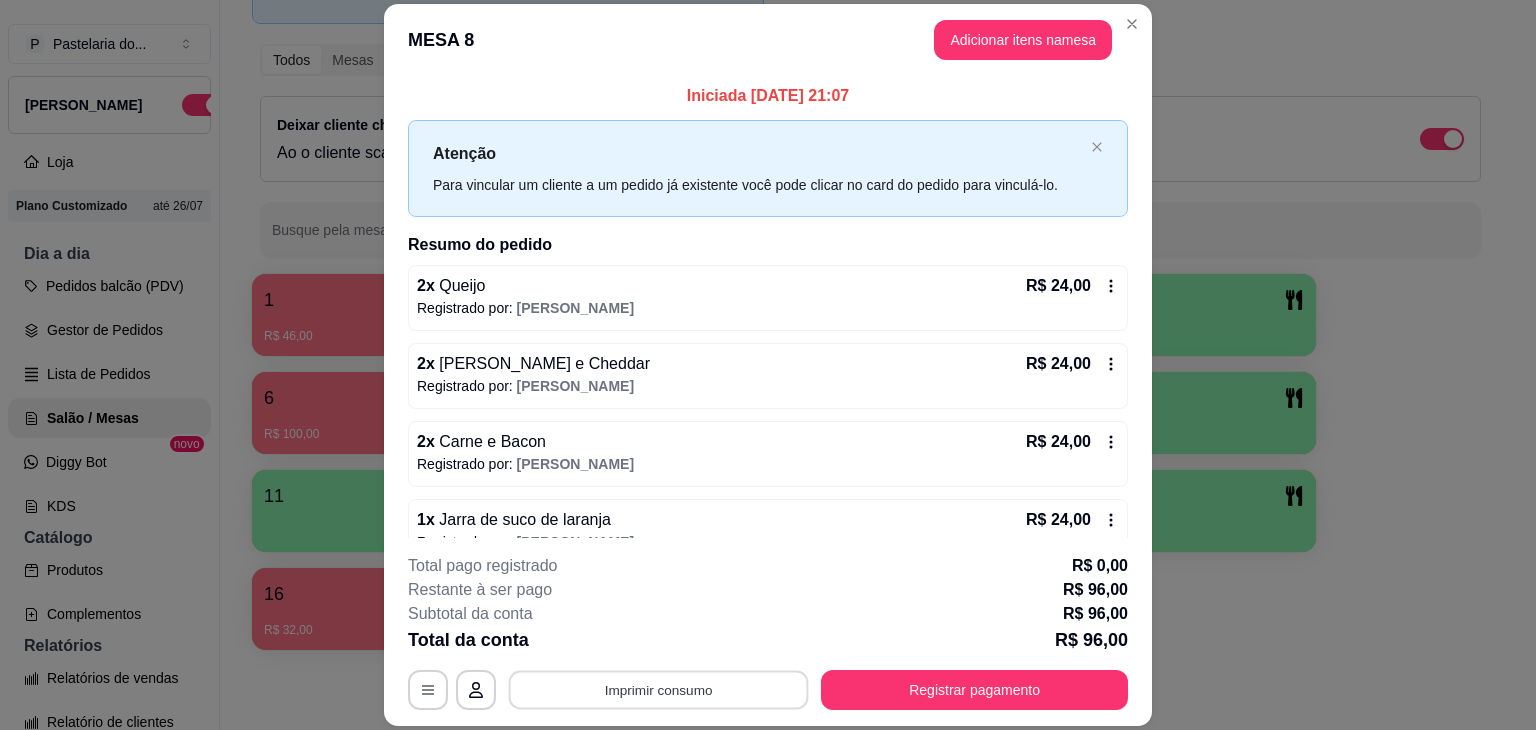 click on "Imprimir consumo" at bounding box center [659, 690] 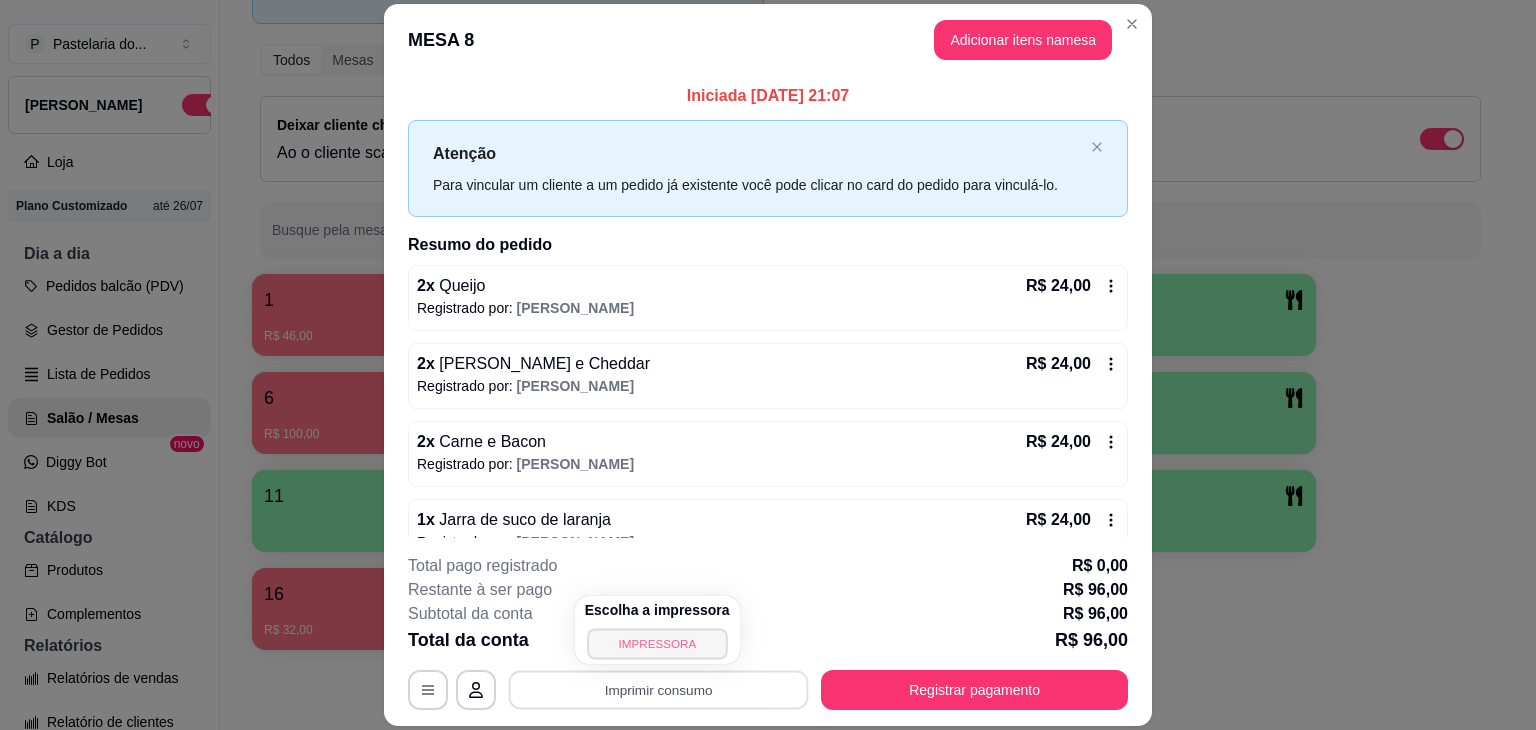 click on "IMPRESSORA" at bounding box center (657, 643) 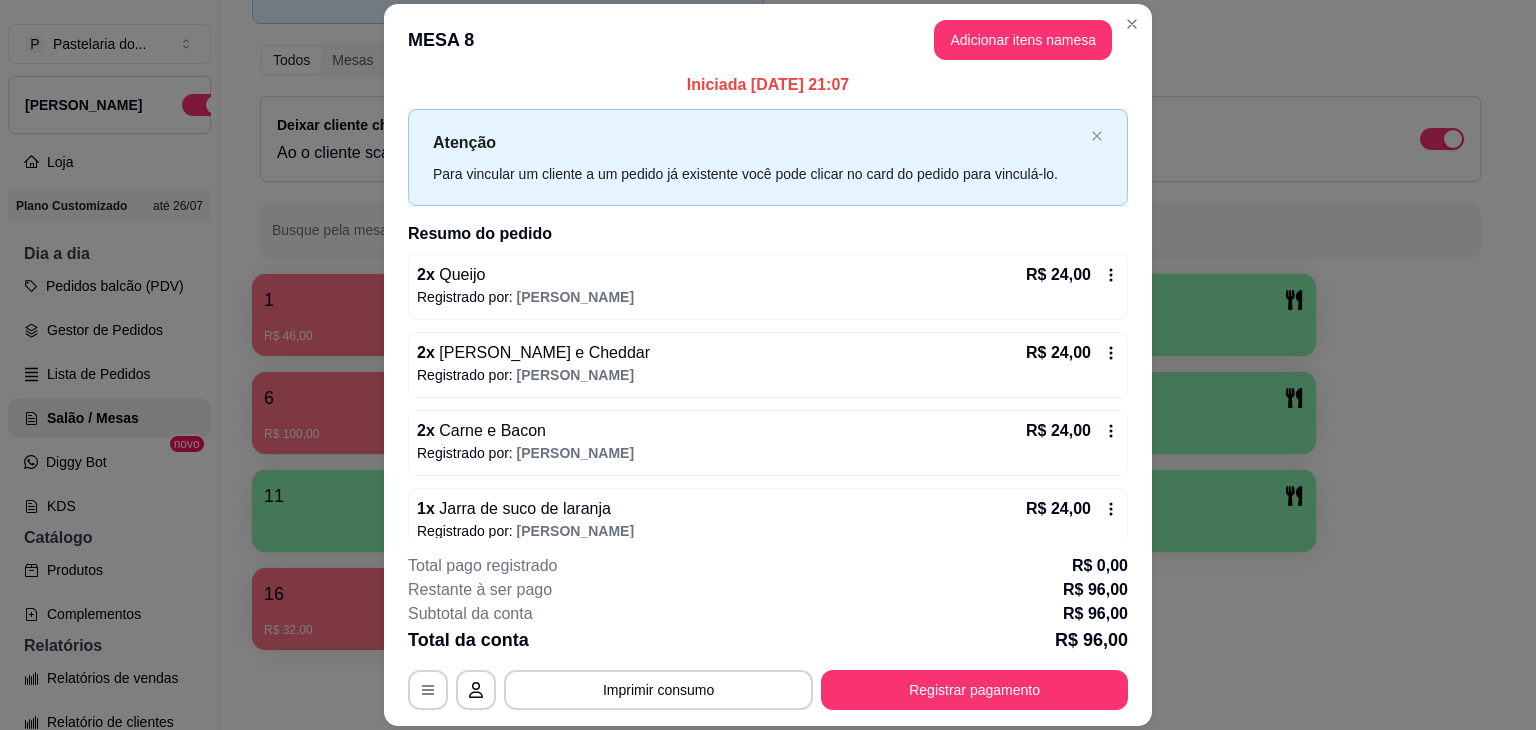 scroll, scrollTop: 0, scrollLeft: 0, axis: both 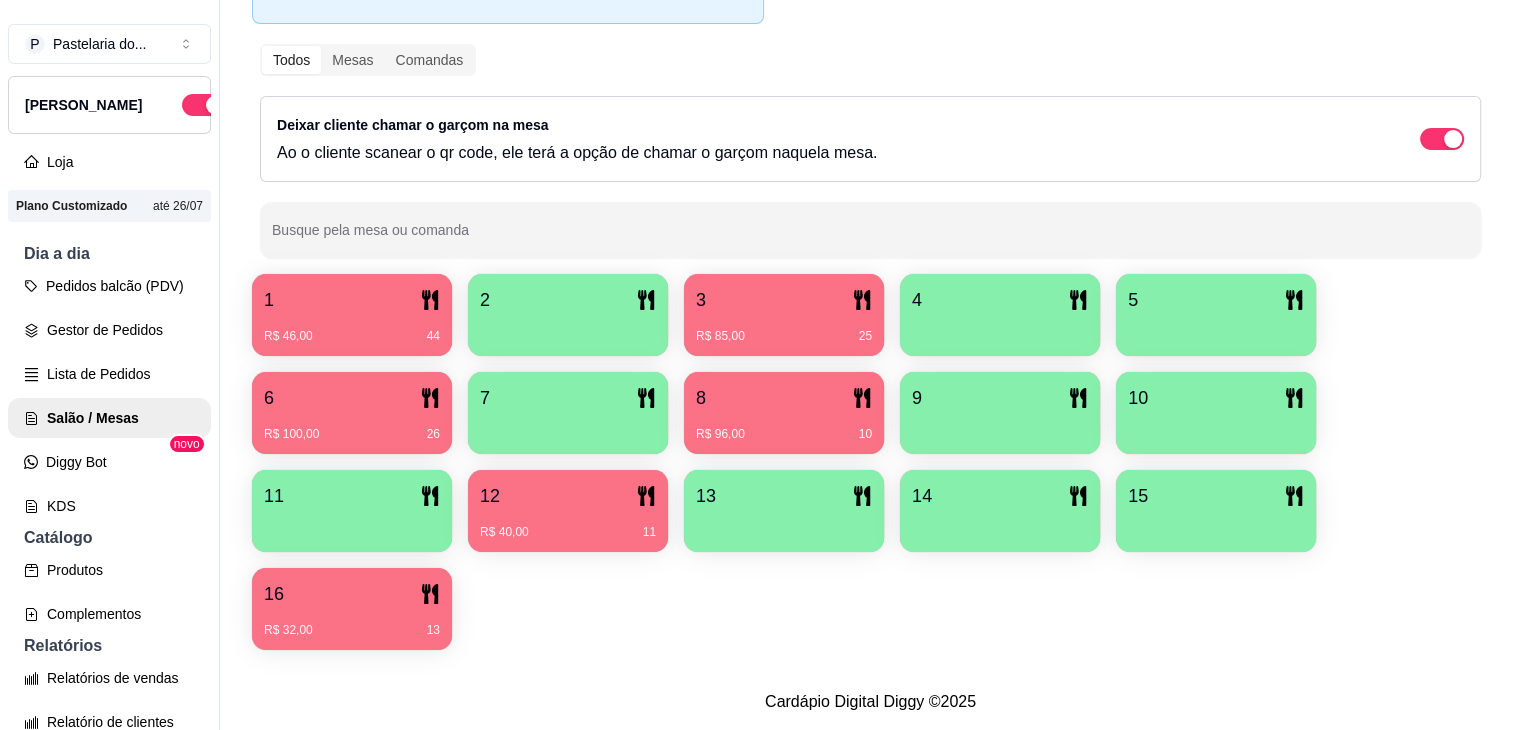 drag, startPoint x: 249, startPoint y: 418, endPoint x: 272, endPoint y: 421, distance: 23.194826 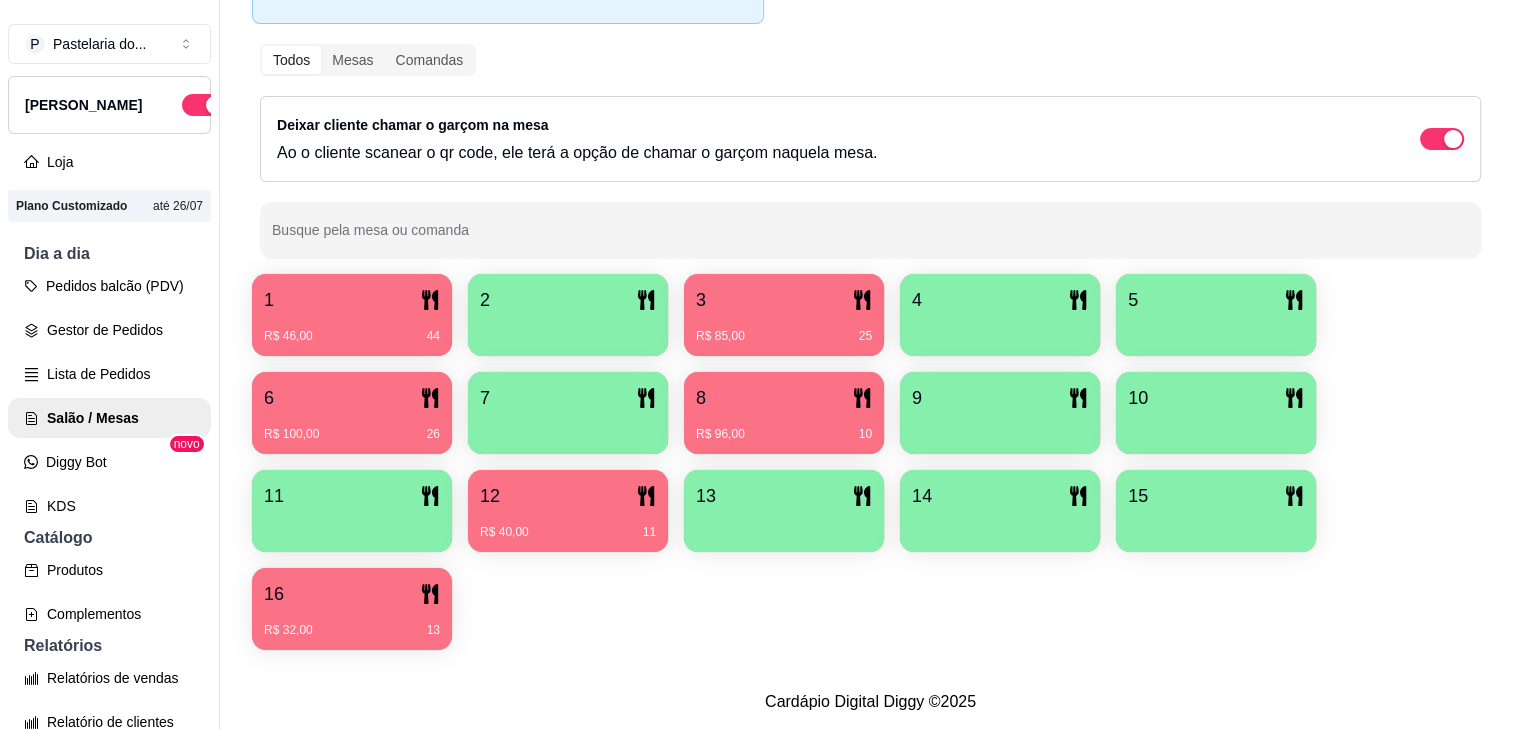 click on "1 R$ 46,00 44 2 3 R$ 85,00 25 4 5 6 R$ 100,00 26 7 8 R$ 96,00 10 9 10 11 12 R$ 40,00 11 13 14 15 16 R$ 32,00 13" at bounding box center [870, 462] 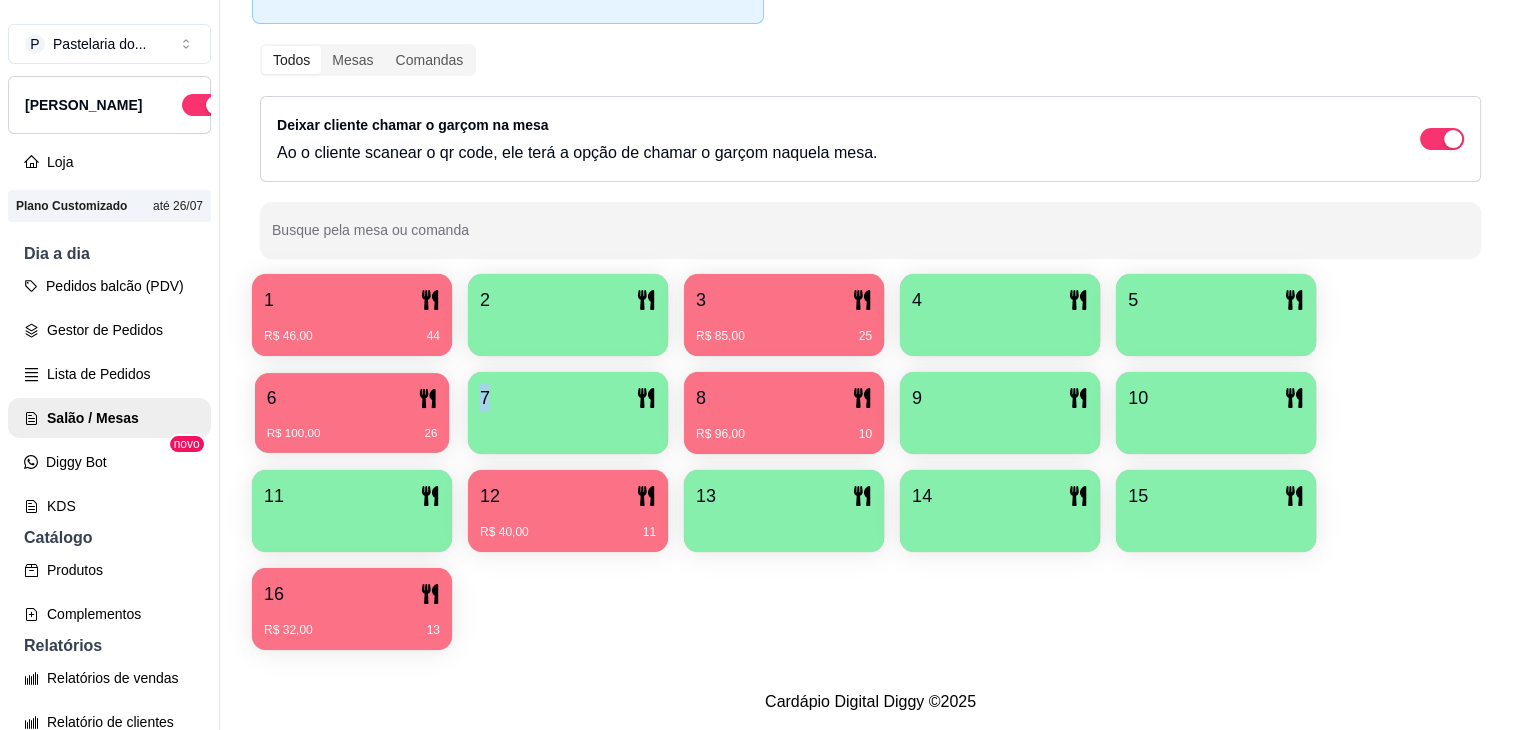click on "R$ 100,00 26" at bounding box center (352, 426) 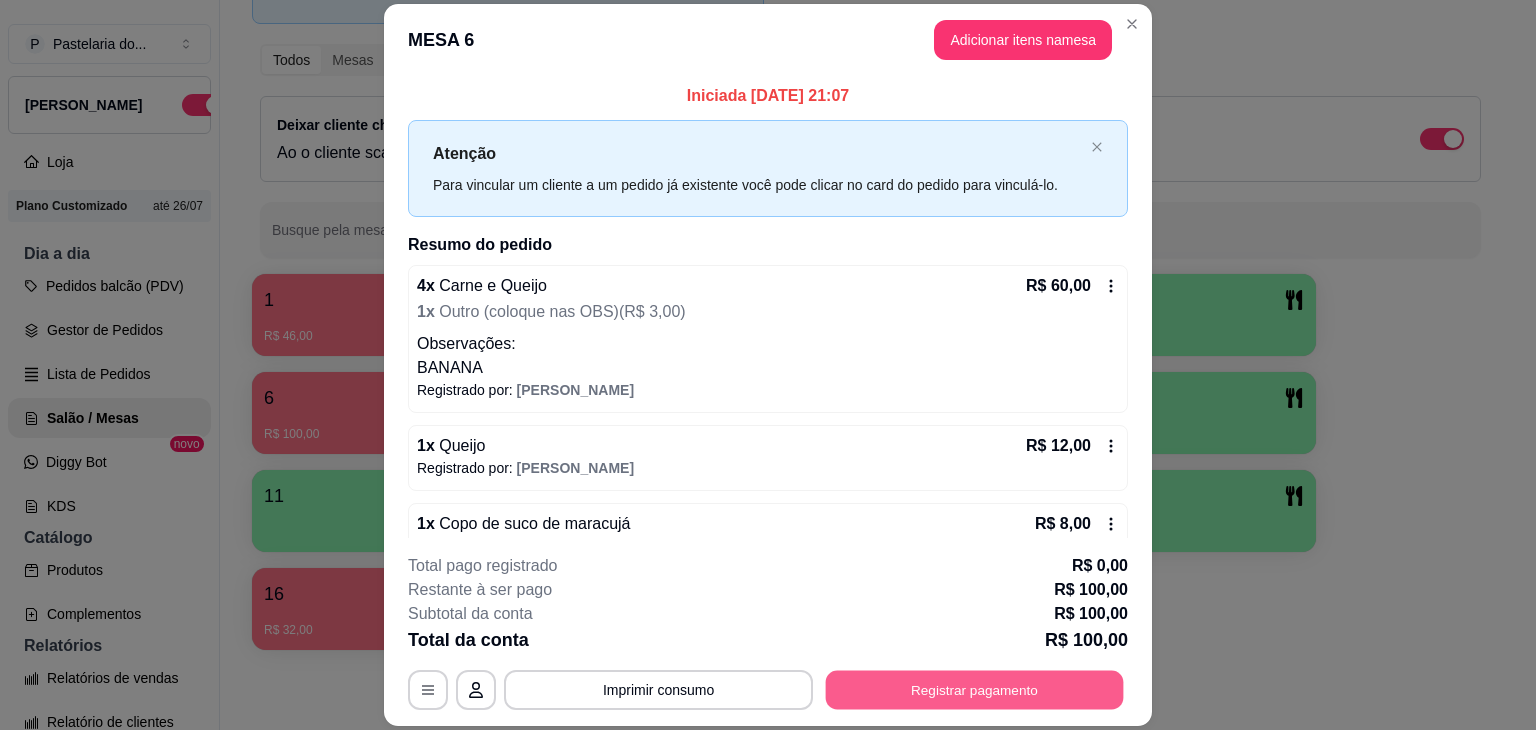 click on "Registrar pagamento" at bounding box center (975, 690) 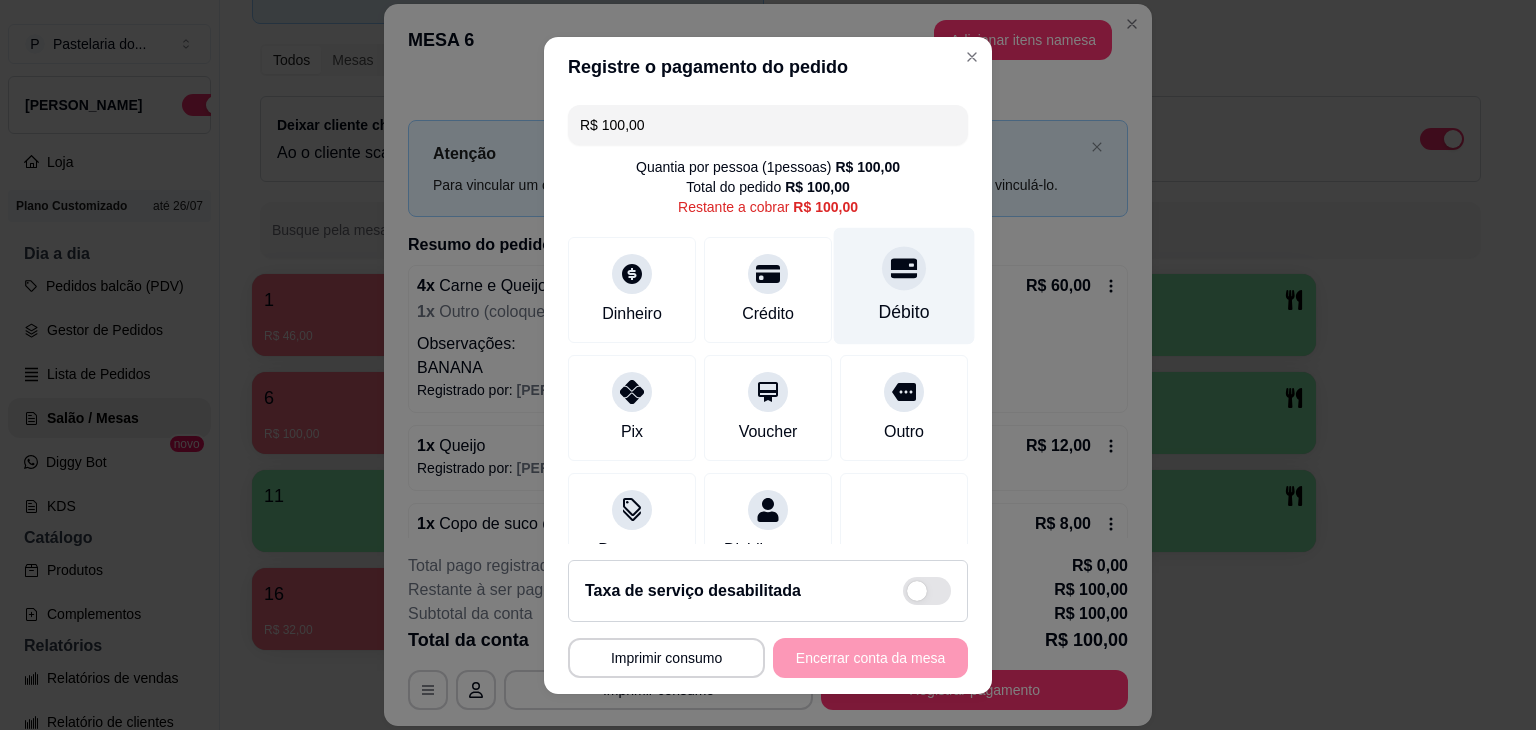 click on "Débito" at bounding box center [904, 285] 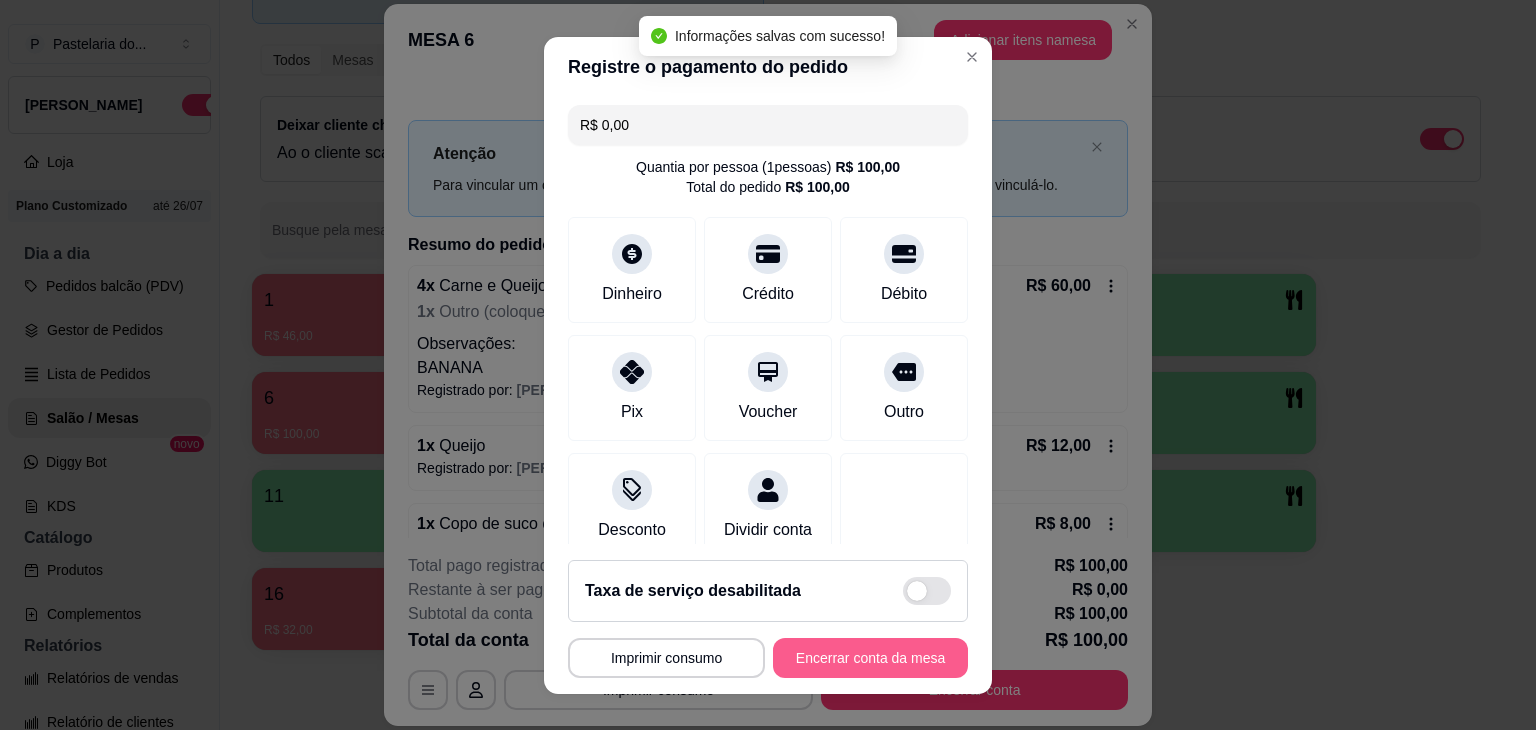 click on "Encerrar conta da mesa" at bounding box center (870, 658) 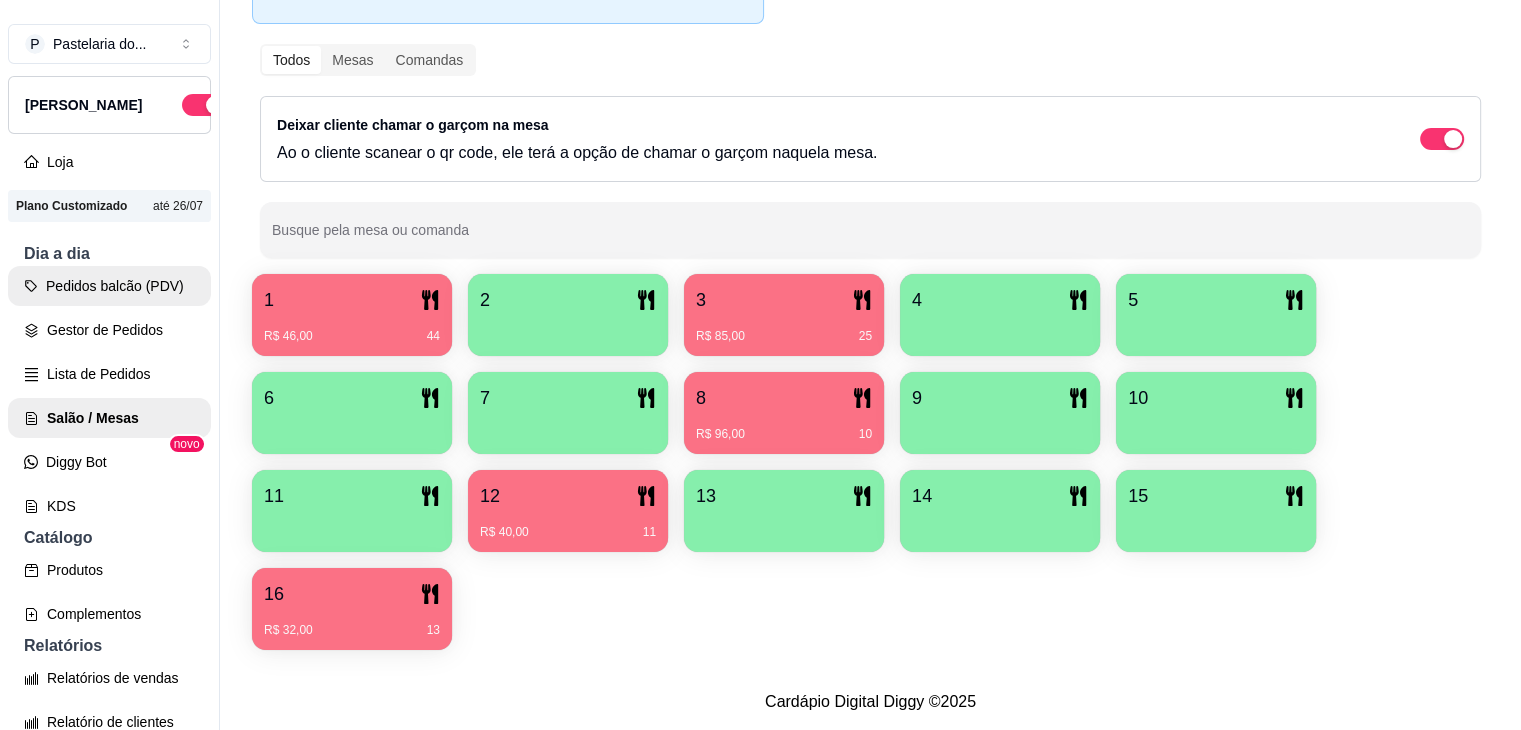 click on "Pedidos balcão (PDV)" at bounding box center [109, 286] 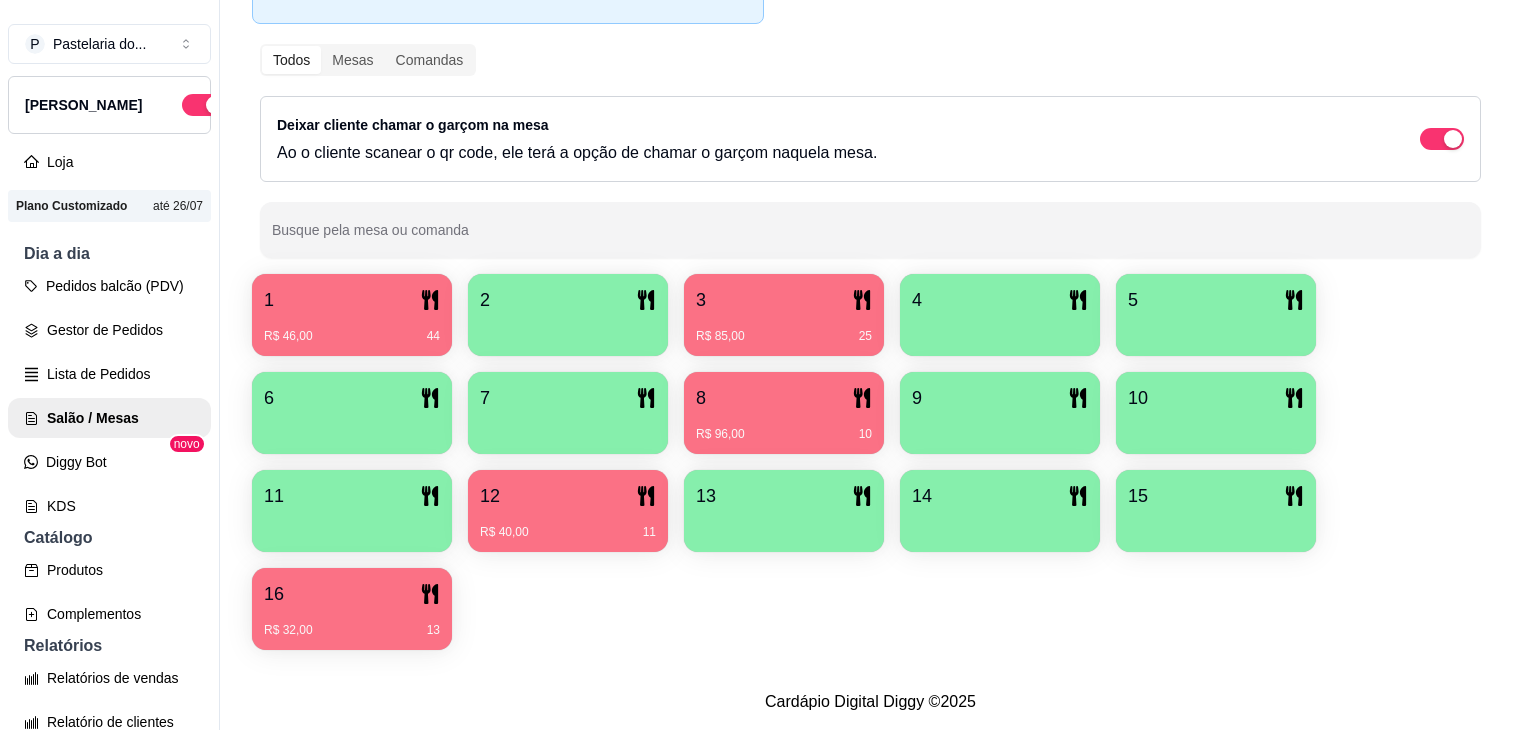 click on "Item avulso" at bounding box center [147, 205] 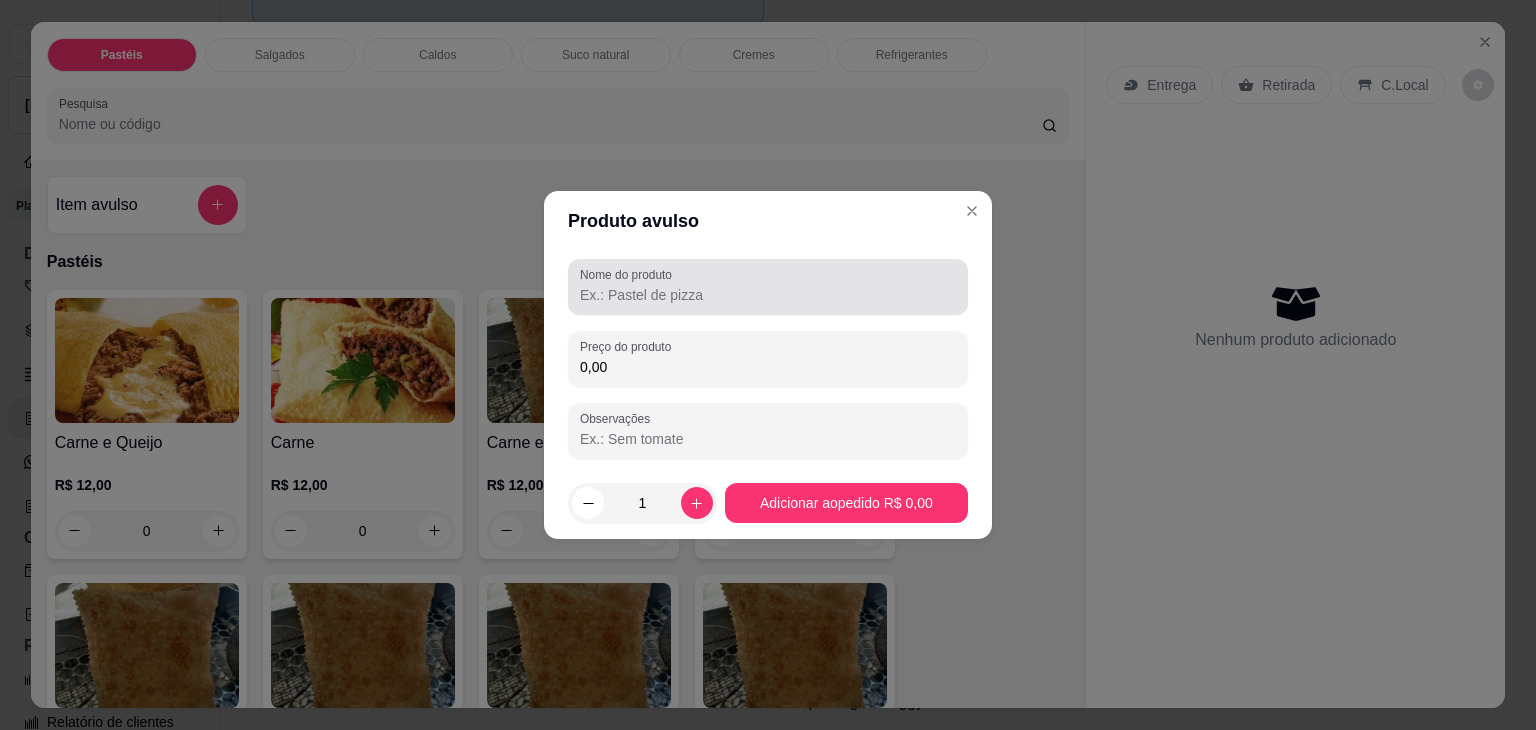 click on "Nome do produto" at bounding box center (629, 274) 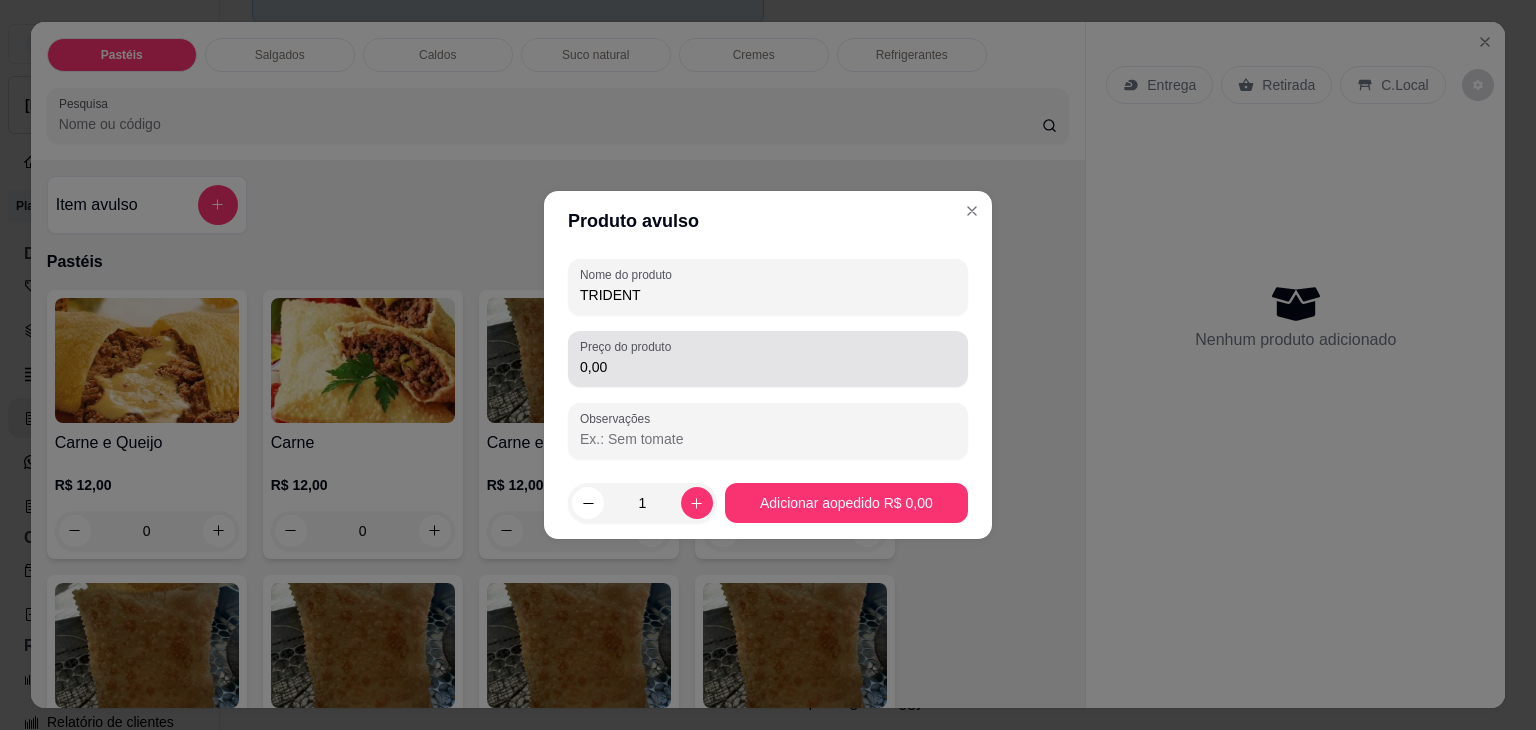 click on "Preço do produto 0,00" at bounding box center [768, 359] 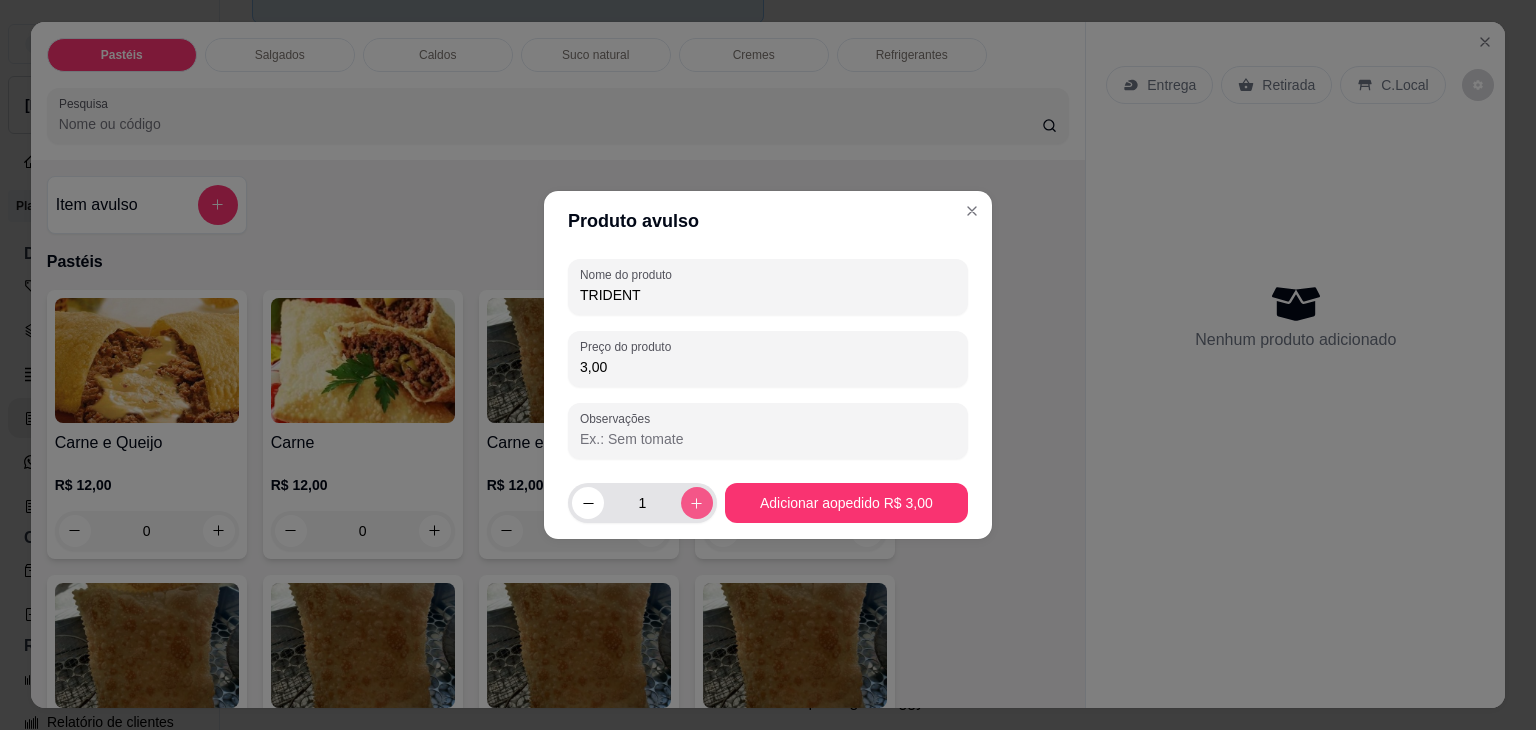 click 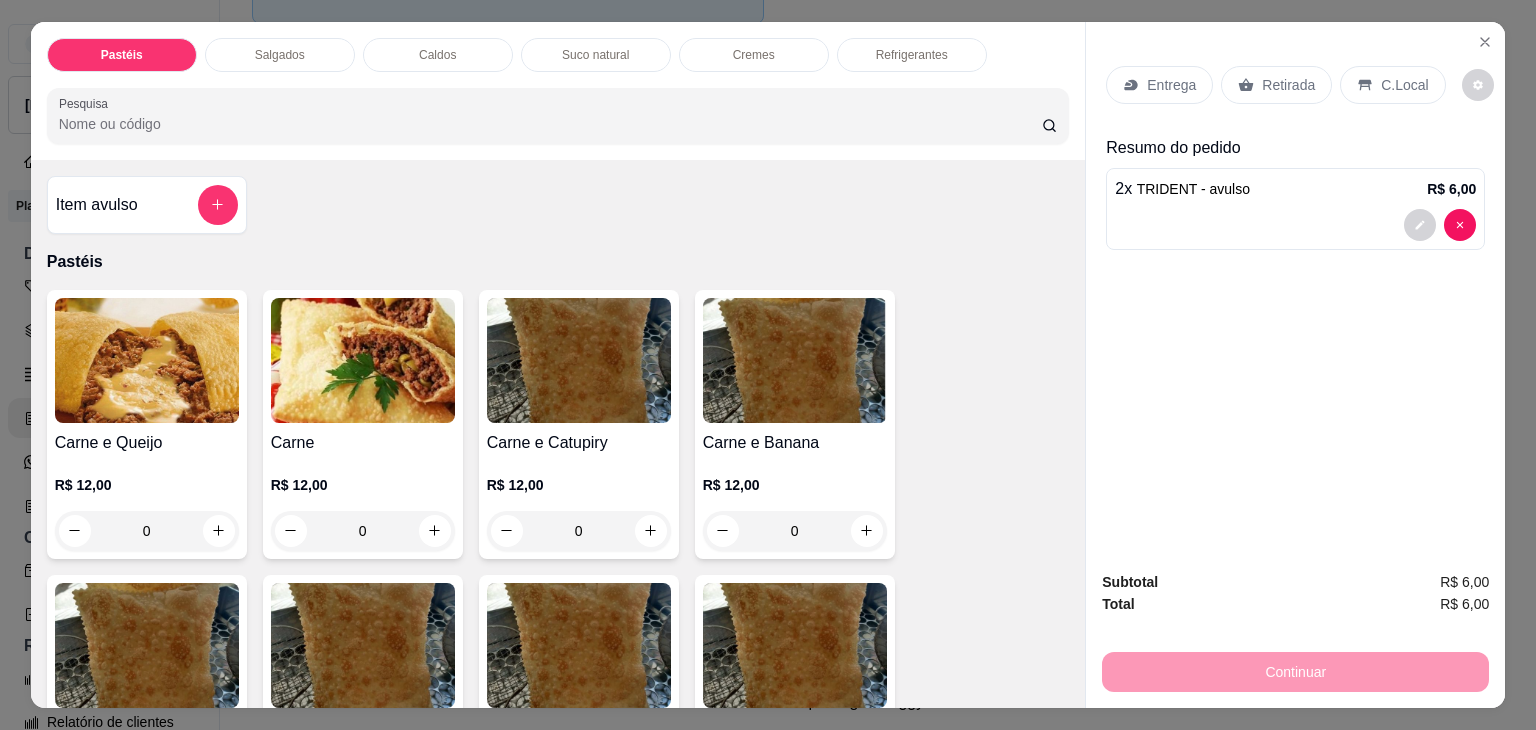 click on "Entrega Retirada C.Local Resumo do pedido 2 x   TRIDENT  - avulso R$ 6,00" at bounding box center (1295, 288) 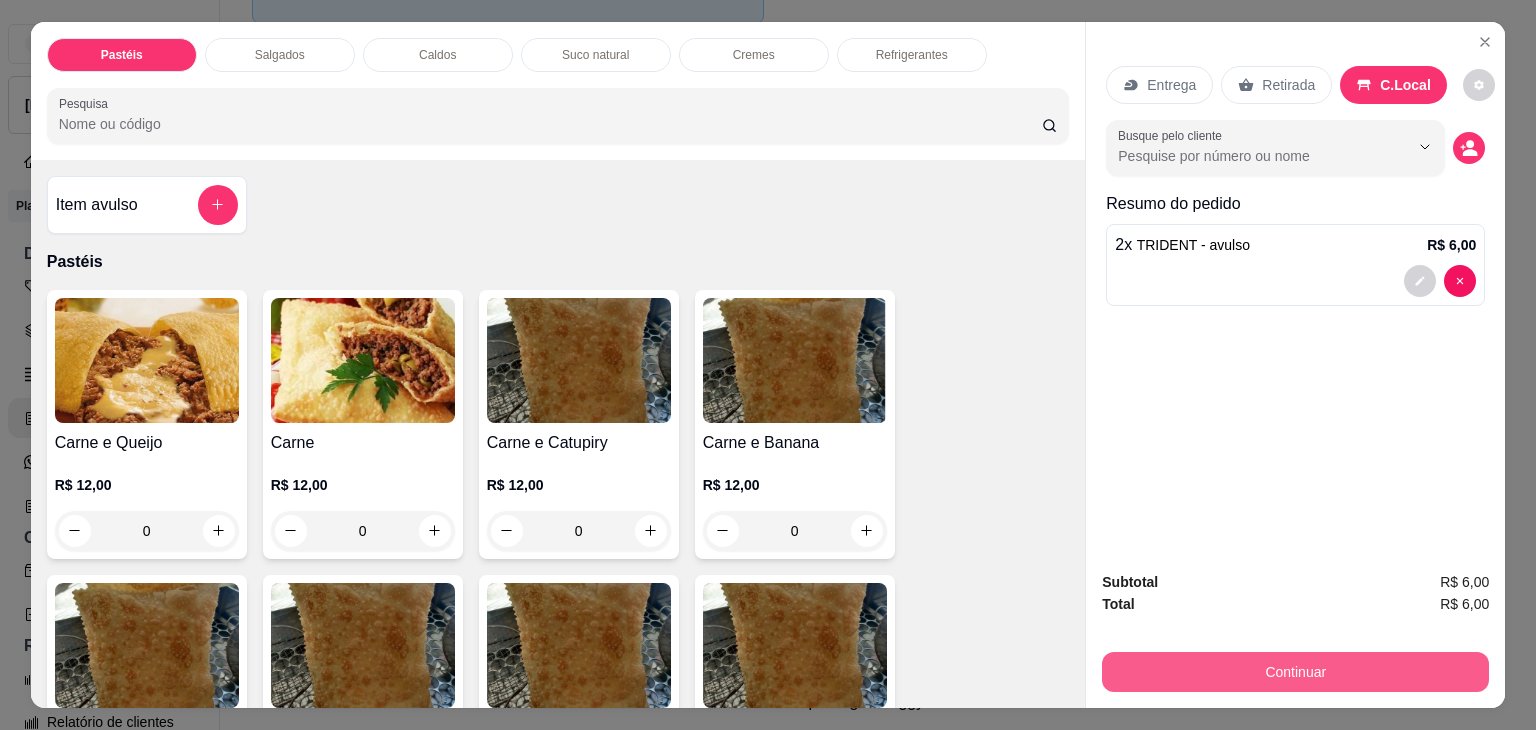 click on "Continuar" at bounding box center [1295, 672] 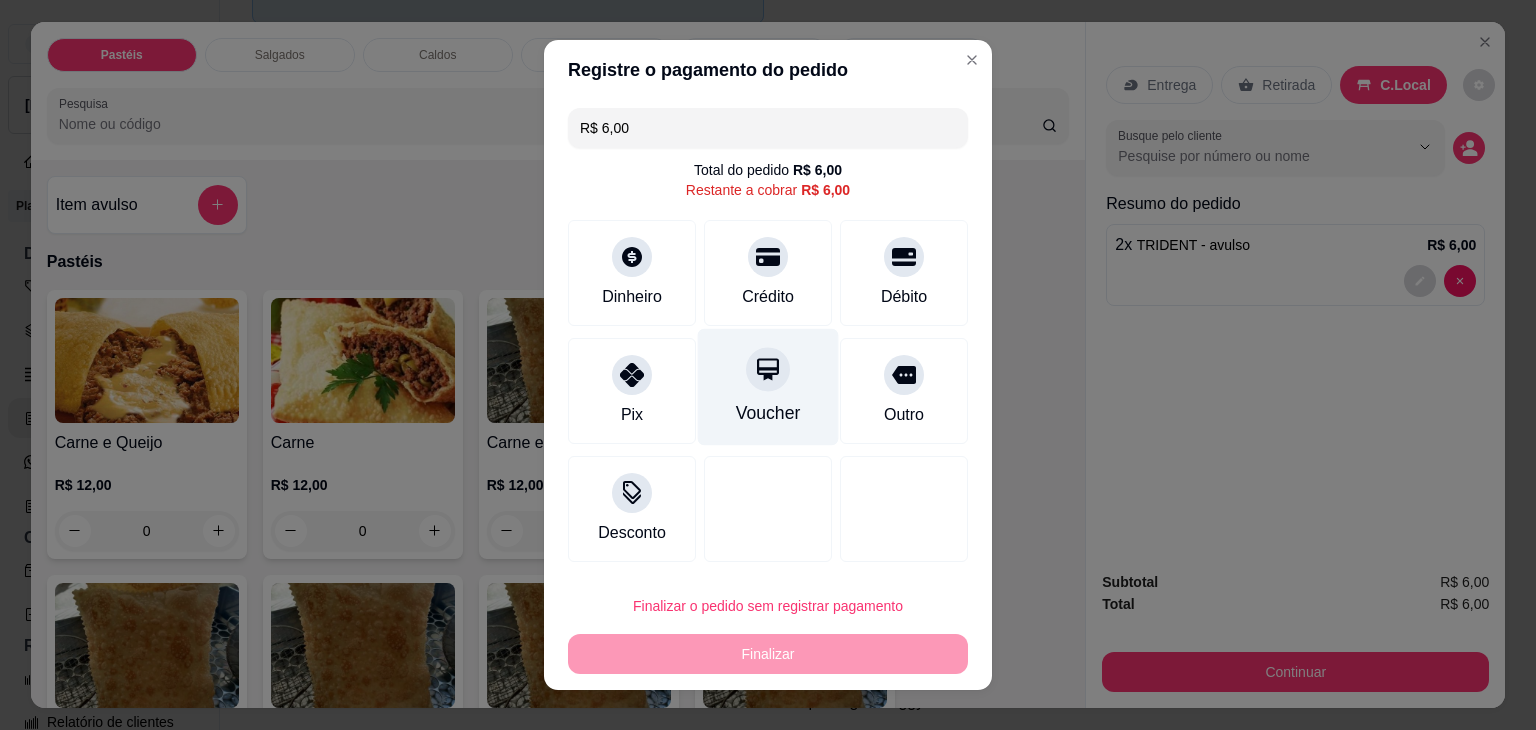 click at bounding box center [768, 369] 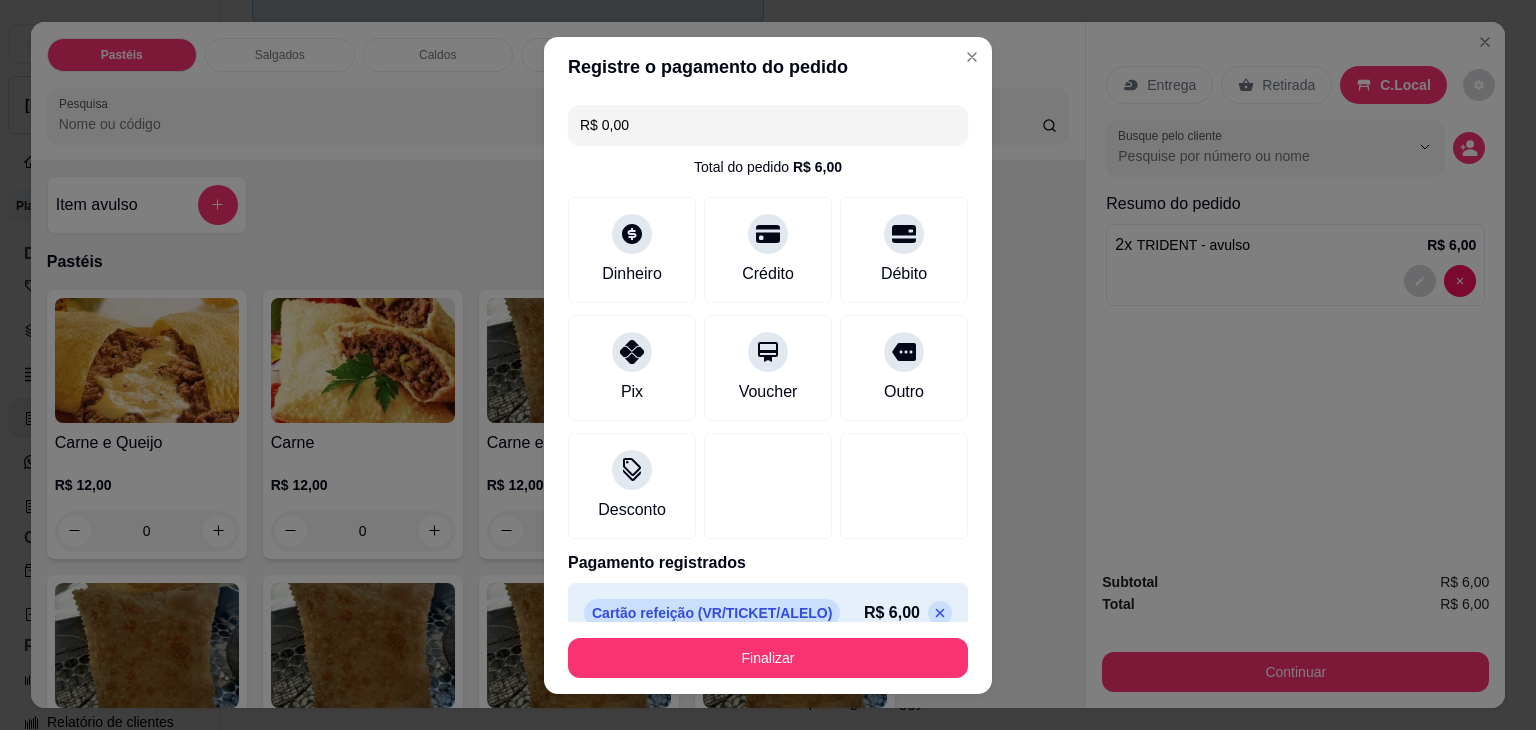 click at bounding box center [940, 613] 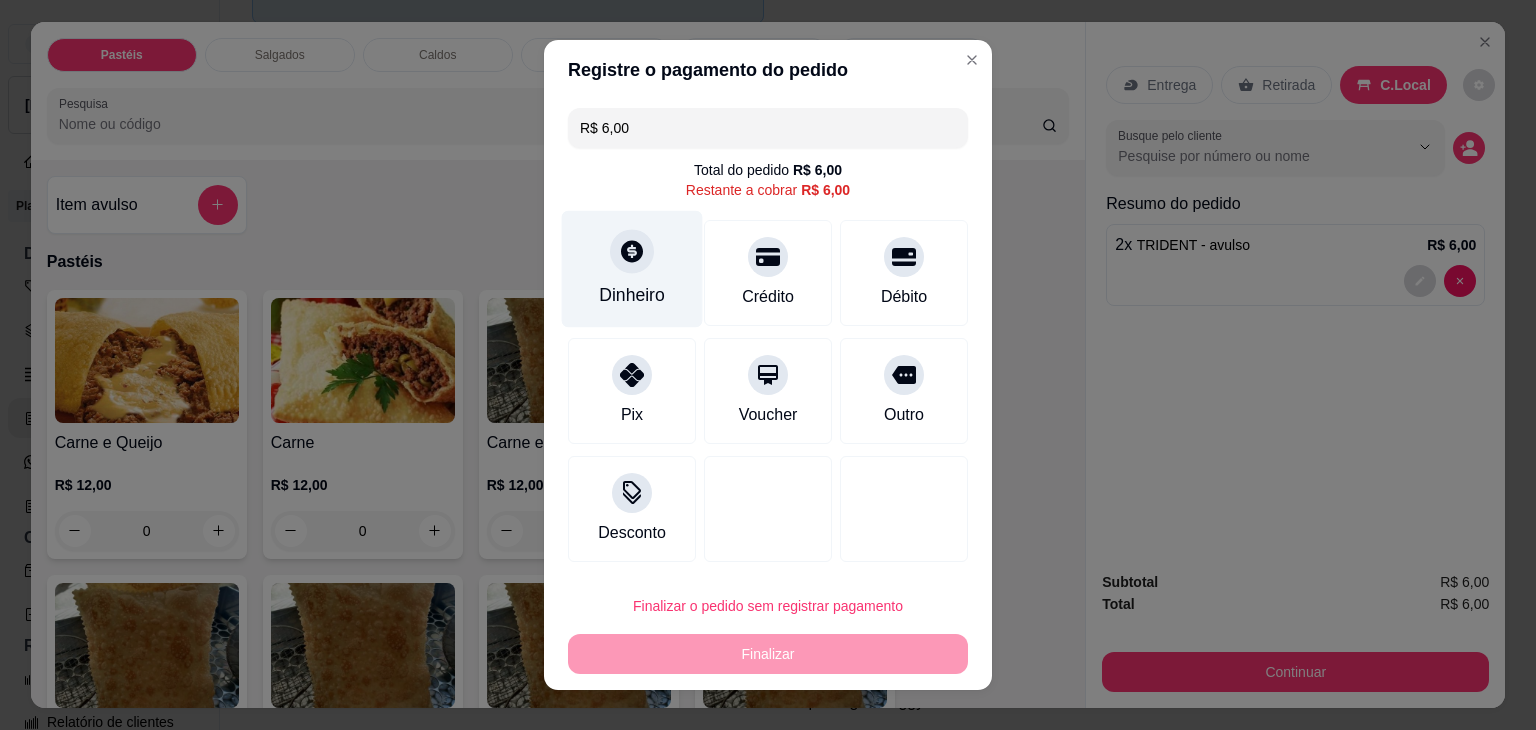click at bounding box center (632, 251) 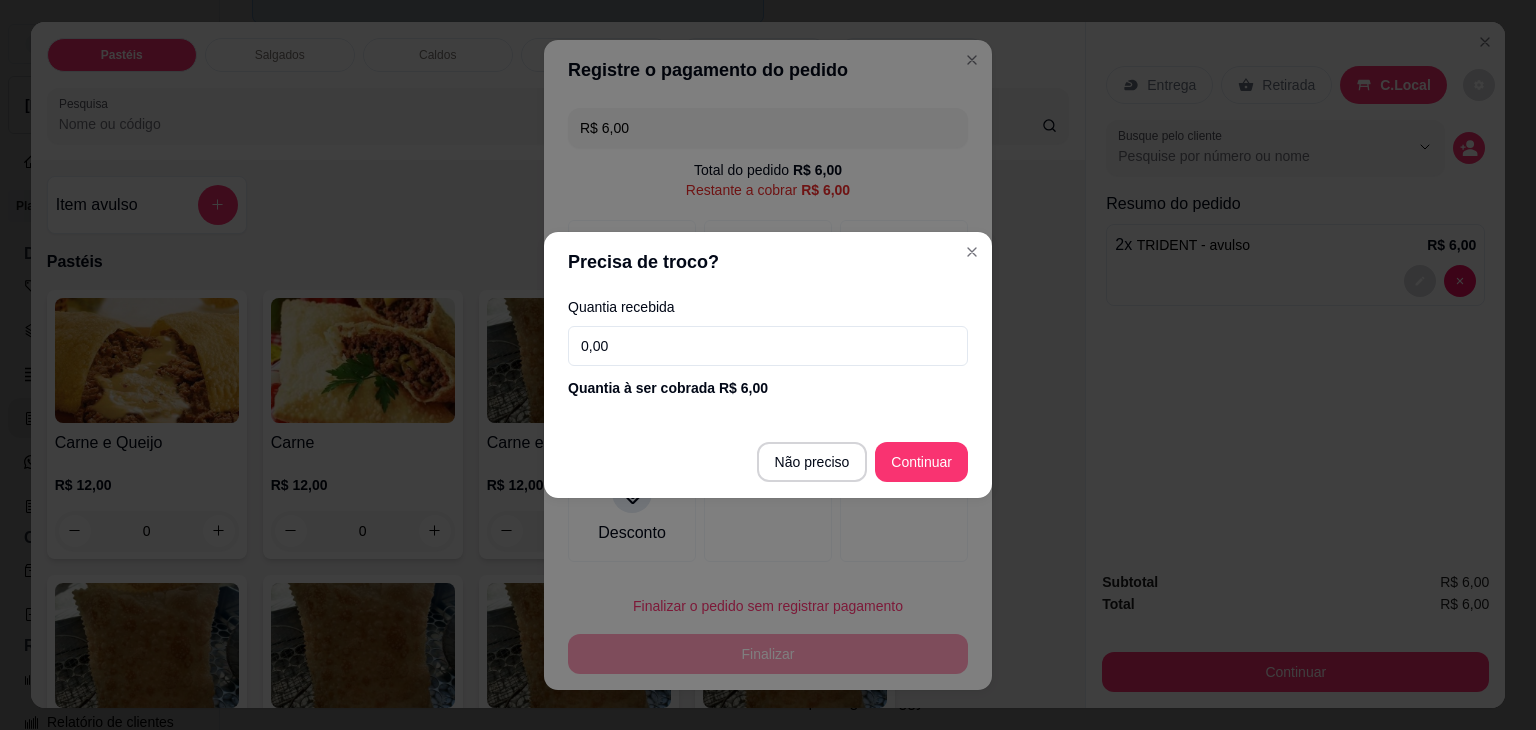 click on "0,00" at bounding box center [768, 346] 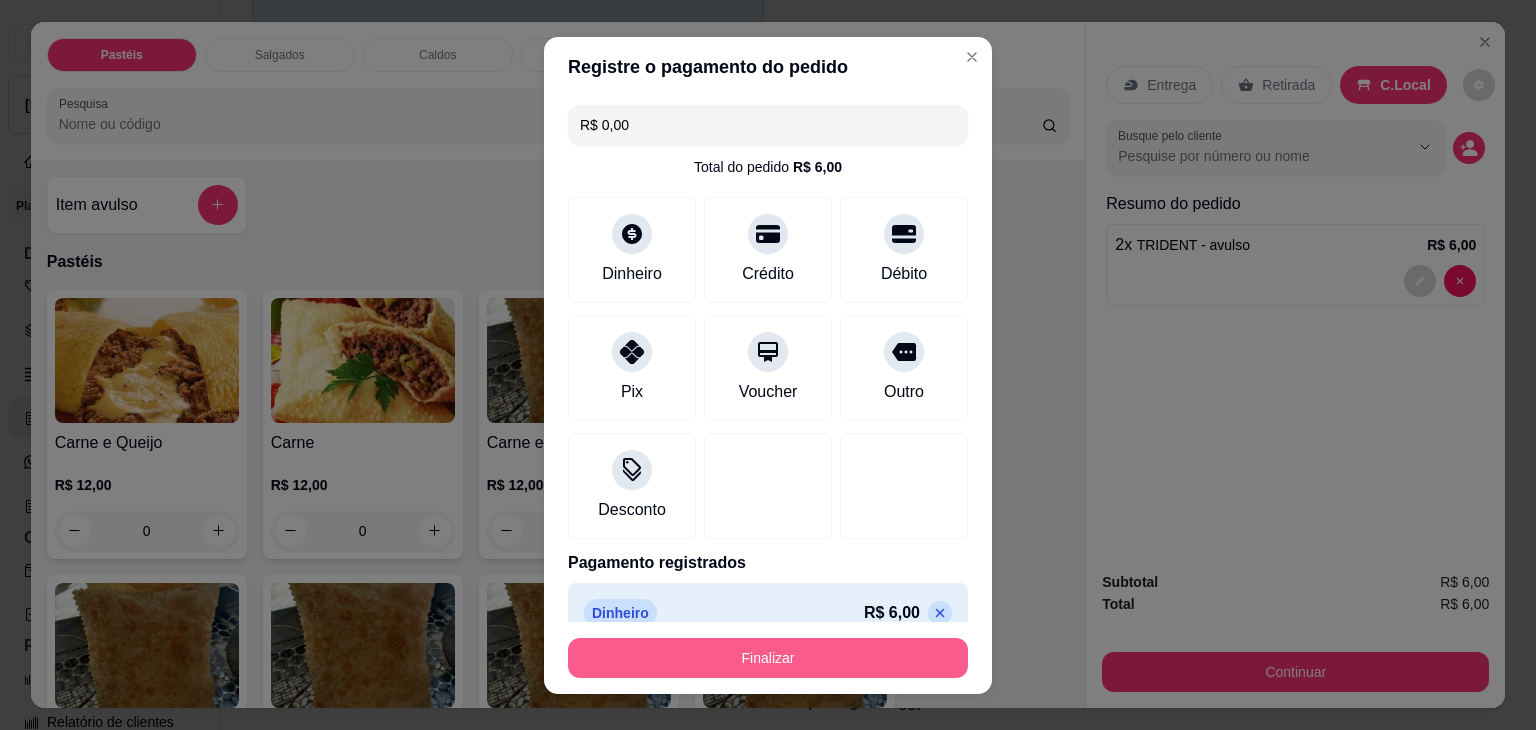 click on "Finalizar" at bounding box center (768, 658) 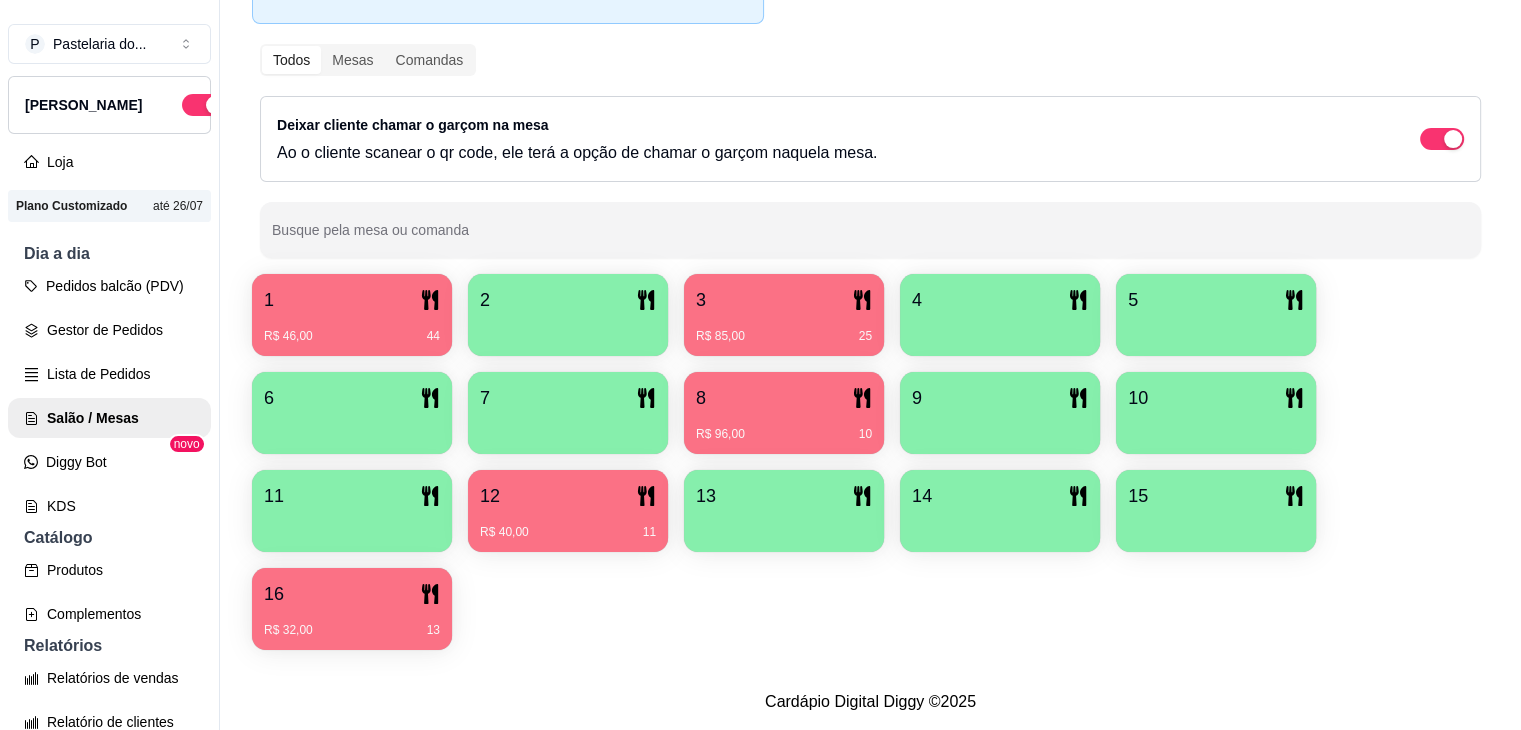 click on "R$ 46,00 44" at bounding box center (352, 329) 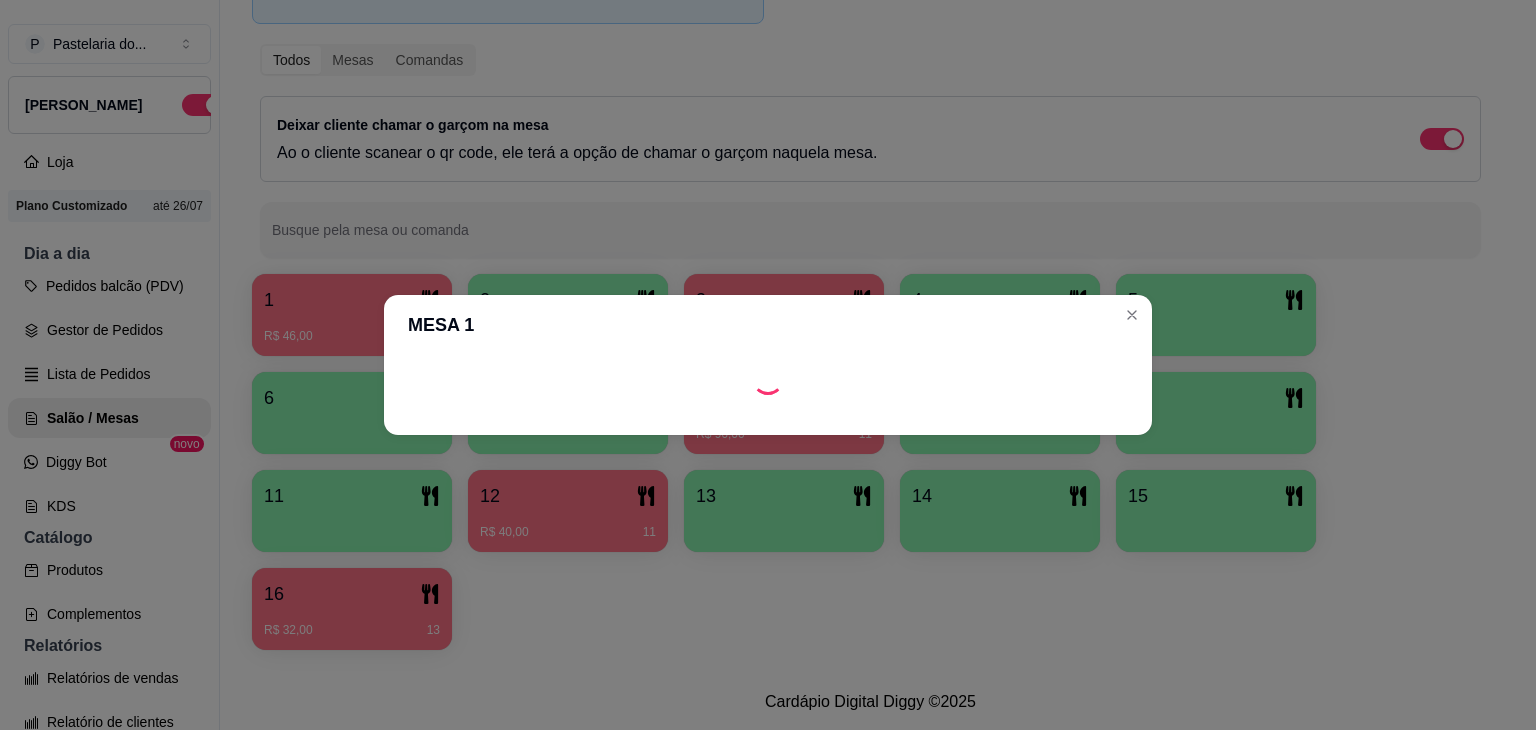 click on "MESA 1" at bounding box center (768, 365) 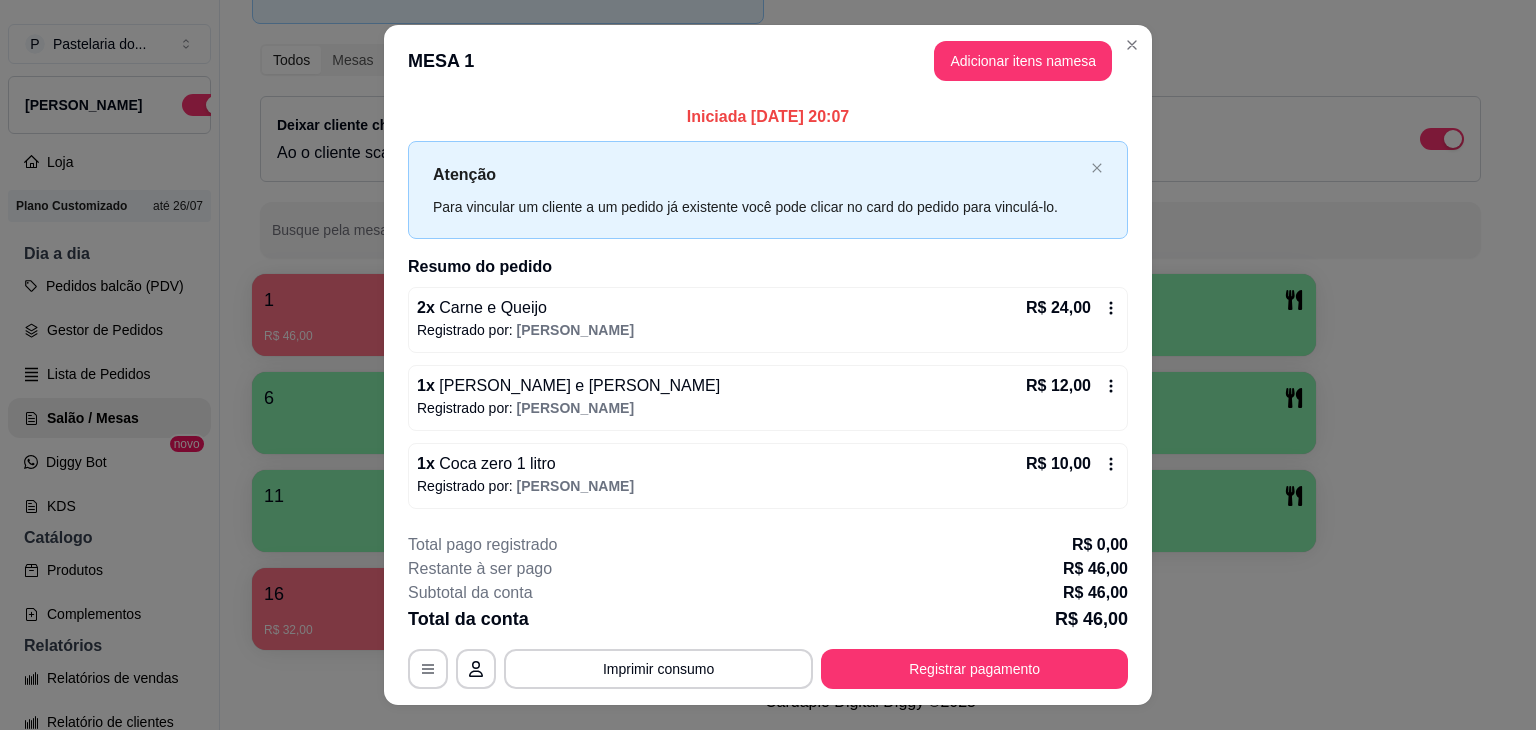 click on "**********" at bounding box center [768, 611] 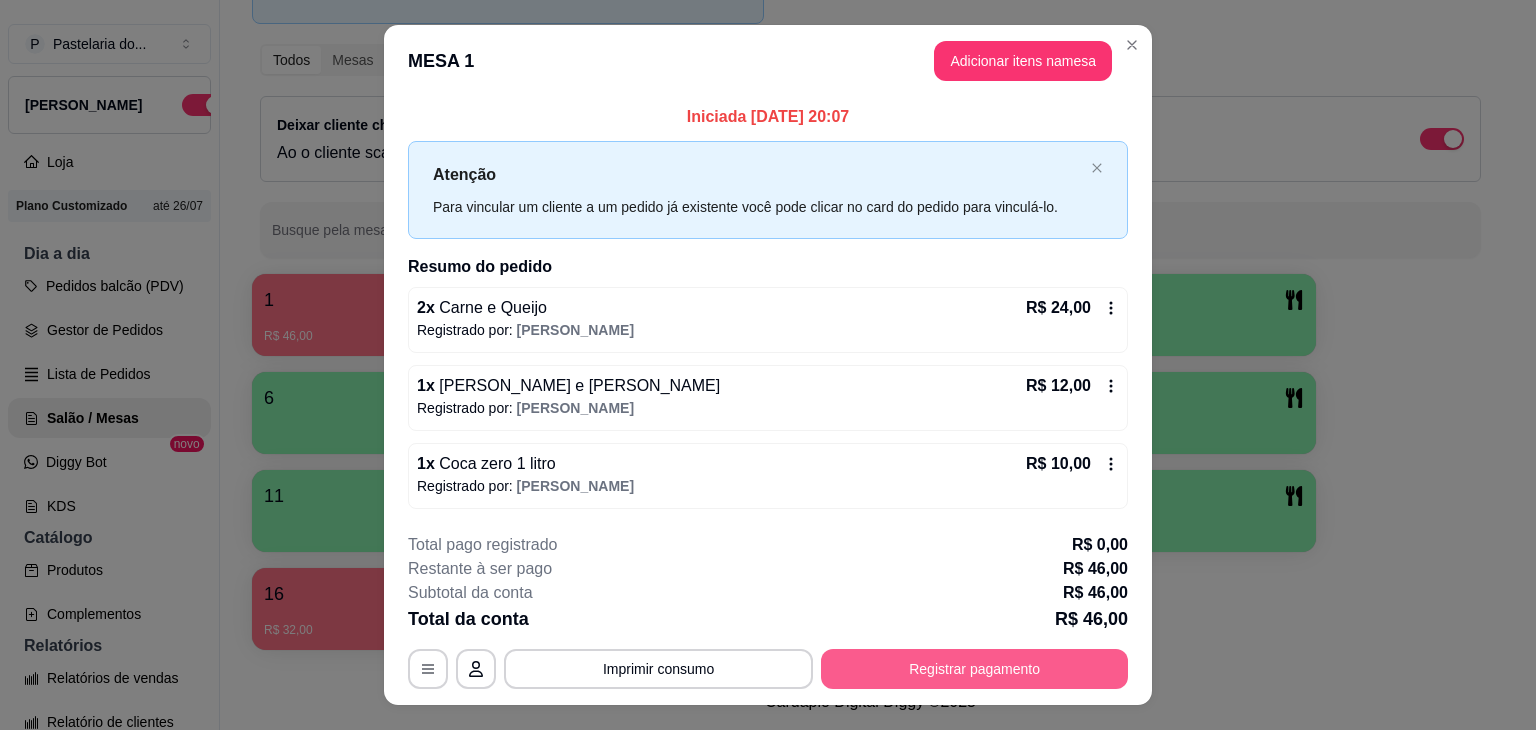 click on "Registrar pagamento" at bounding box center (974, 669) 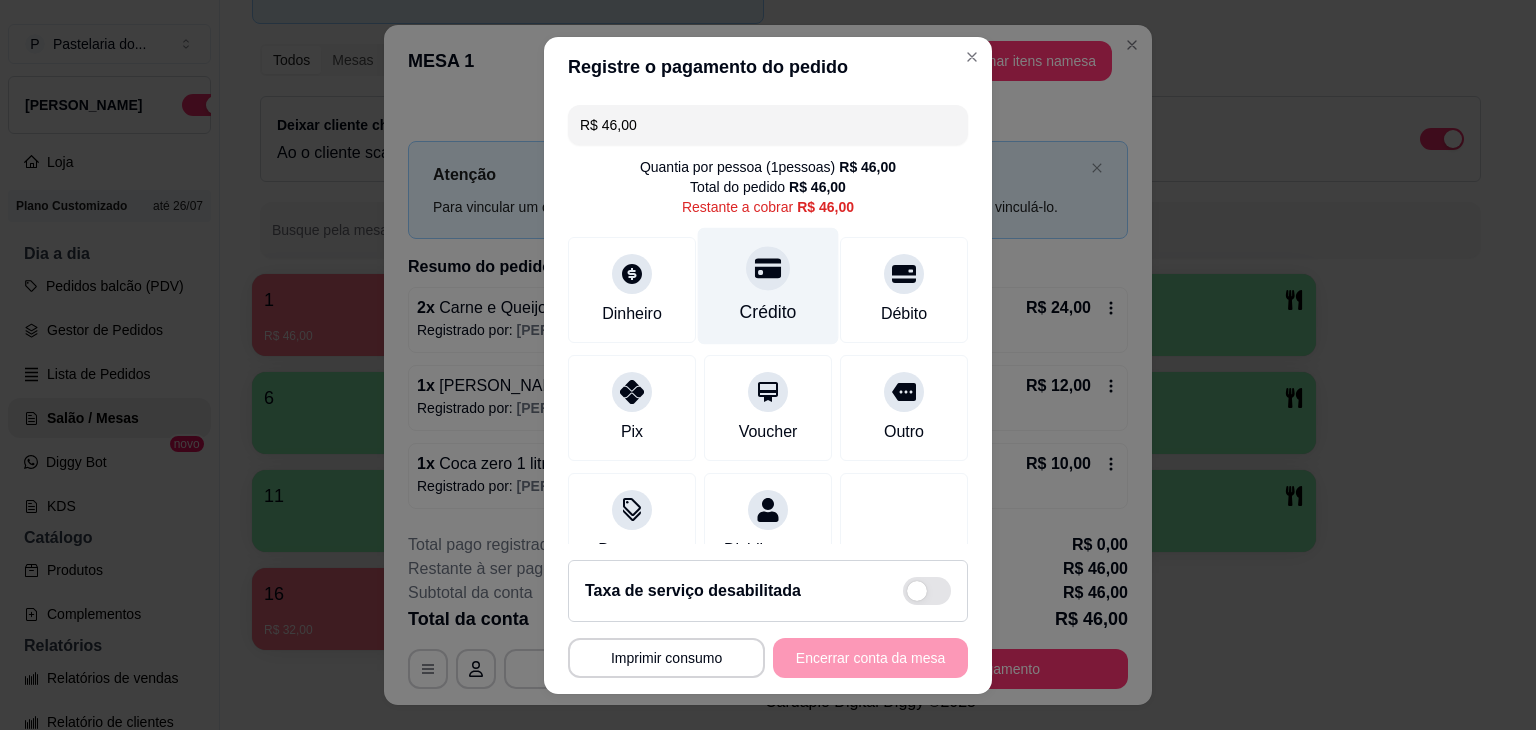 click on "Crédito" at bounding box center [768, 285] 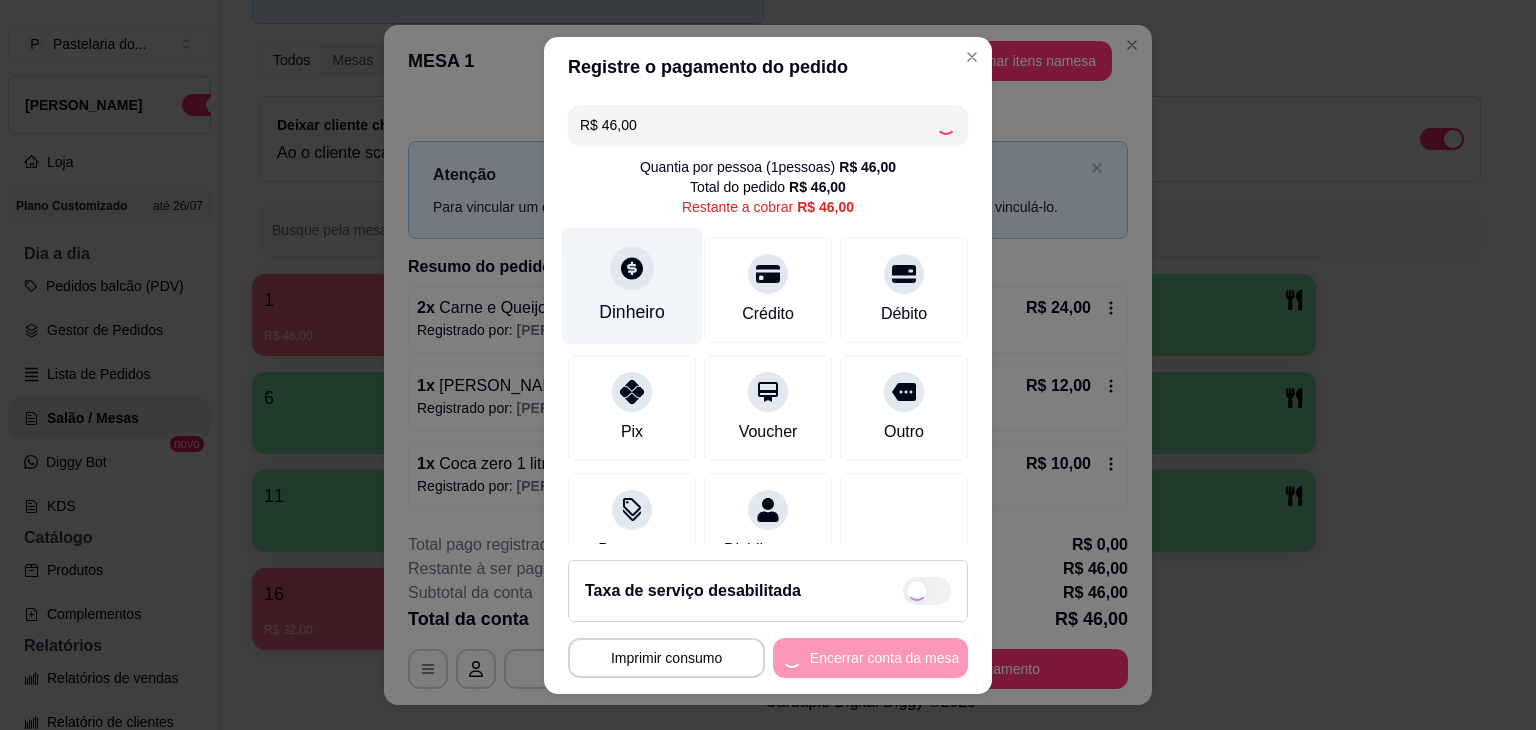 click on "Dinheiro" at bounding box center [632, 285] 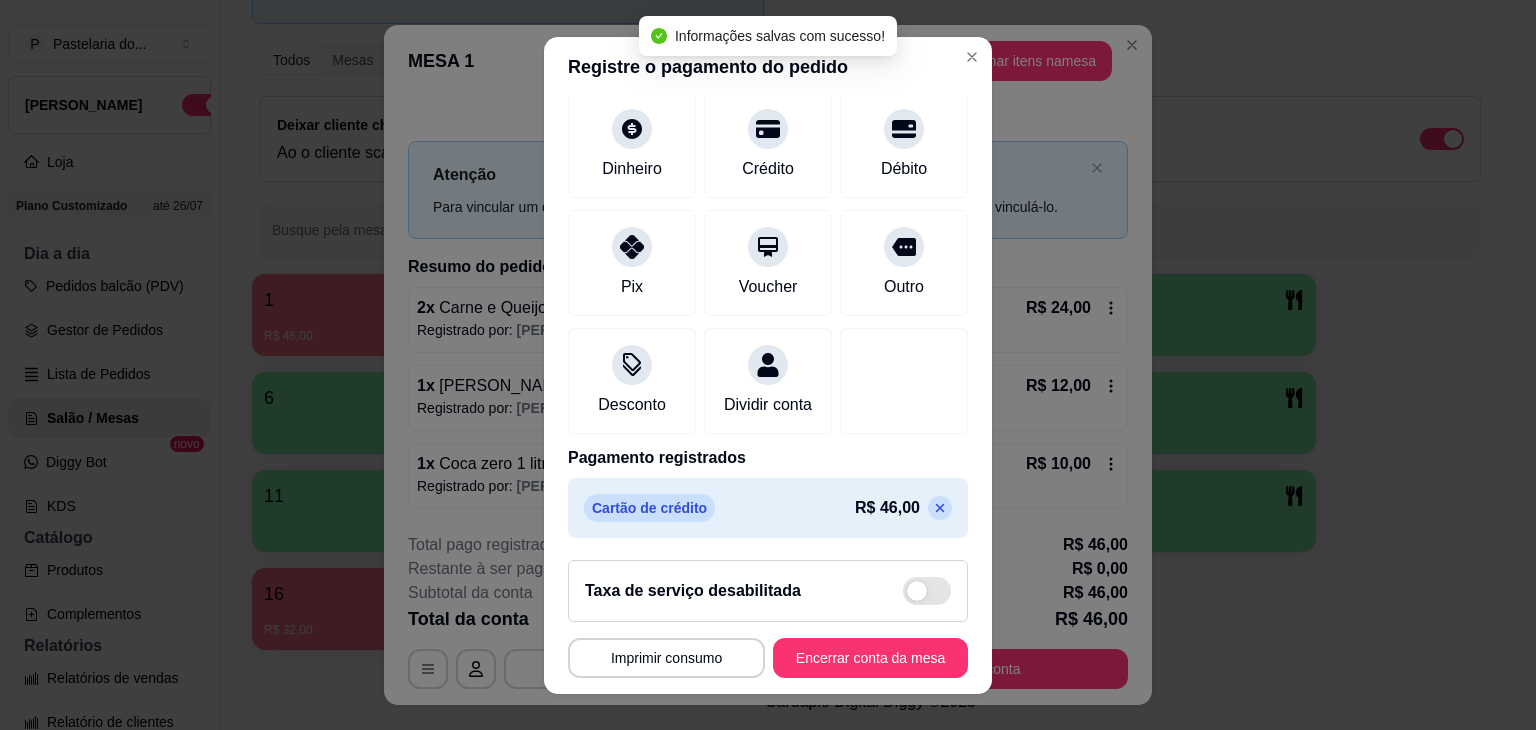 scroll, scrollTop: 149, scrollLeft: 0, axis: vertical 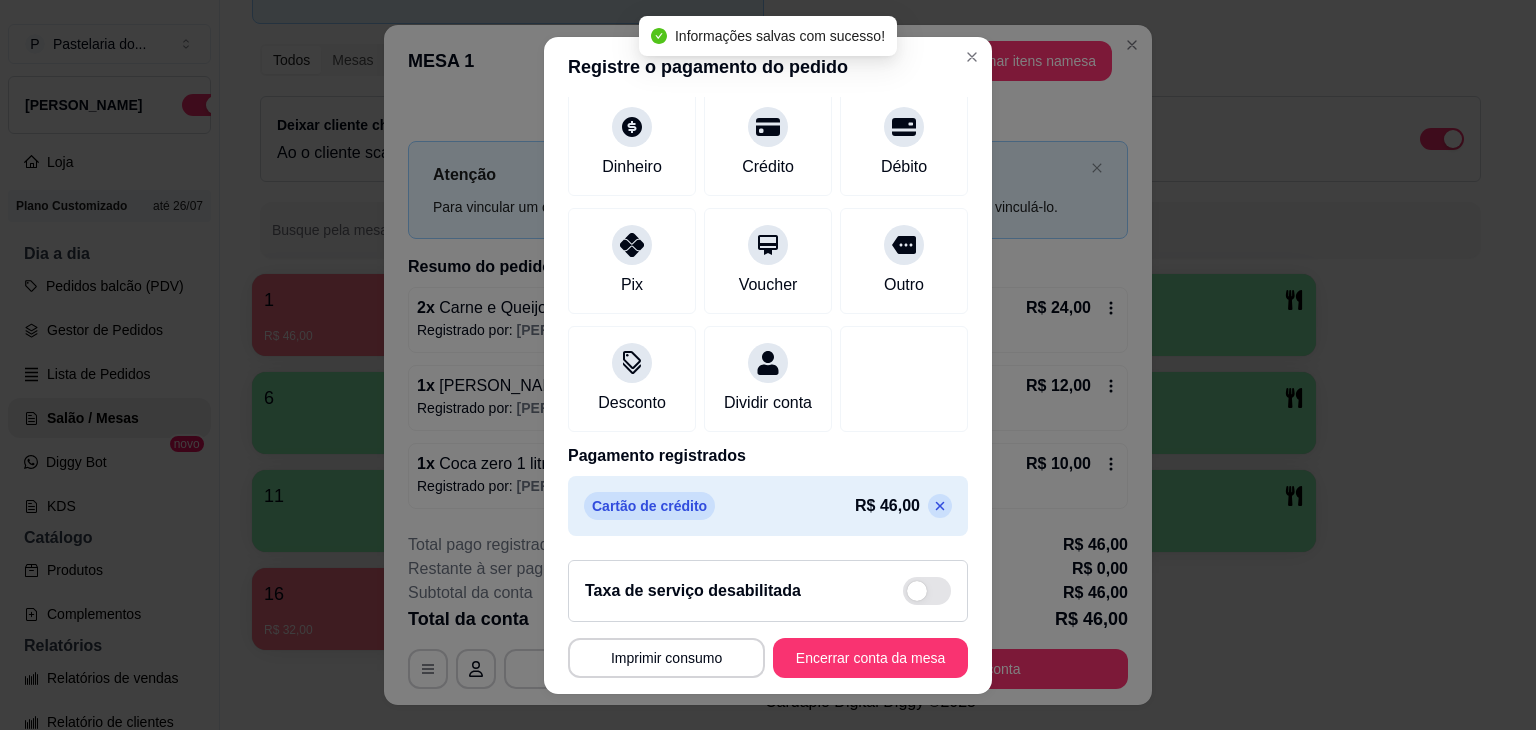 click 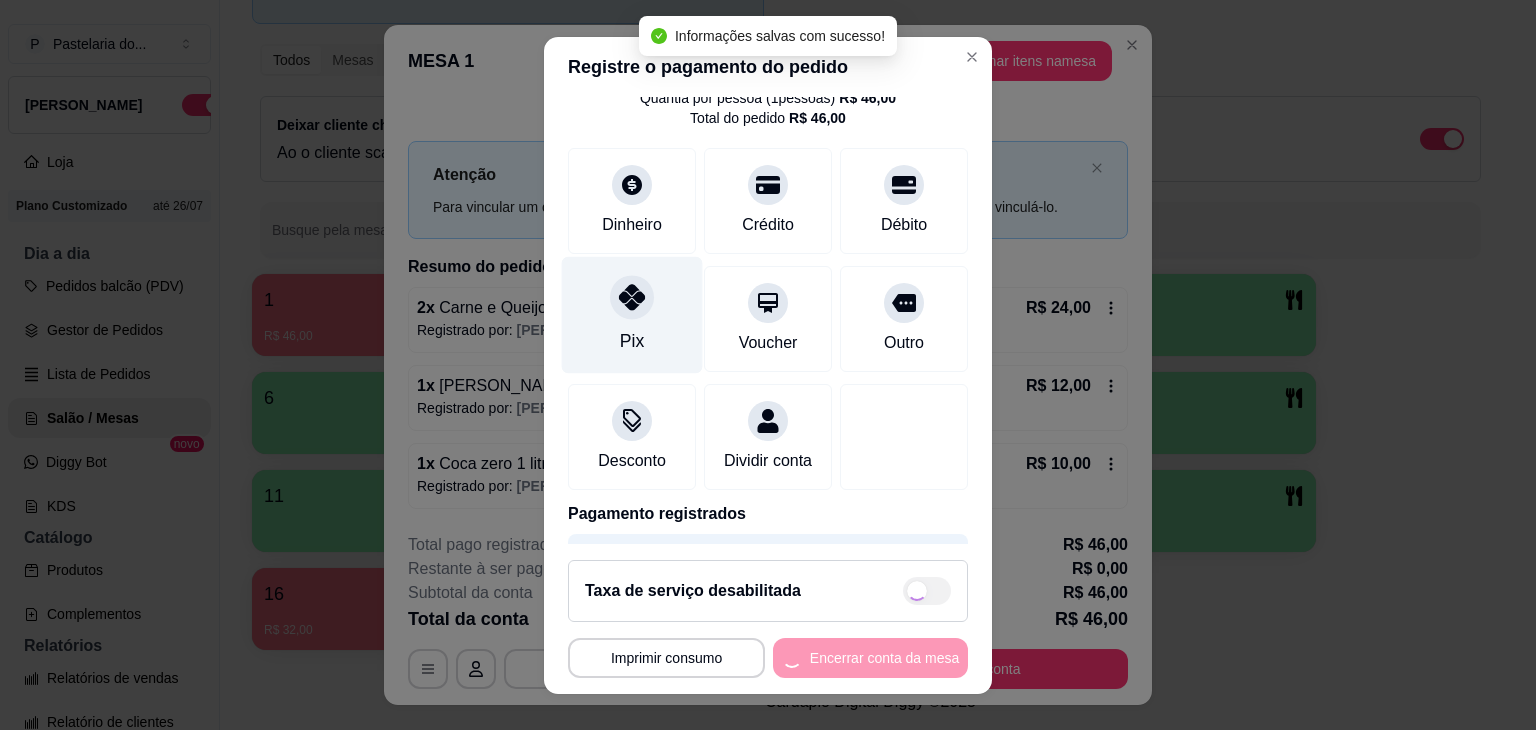 scroll, scrollTop: 0, scrollLeft: 0, axis: both 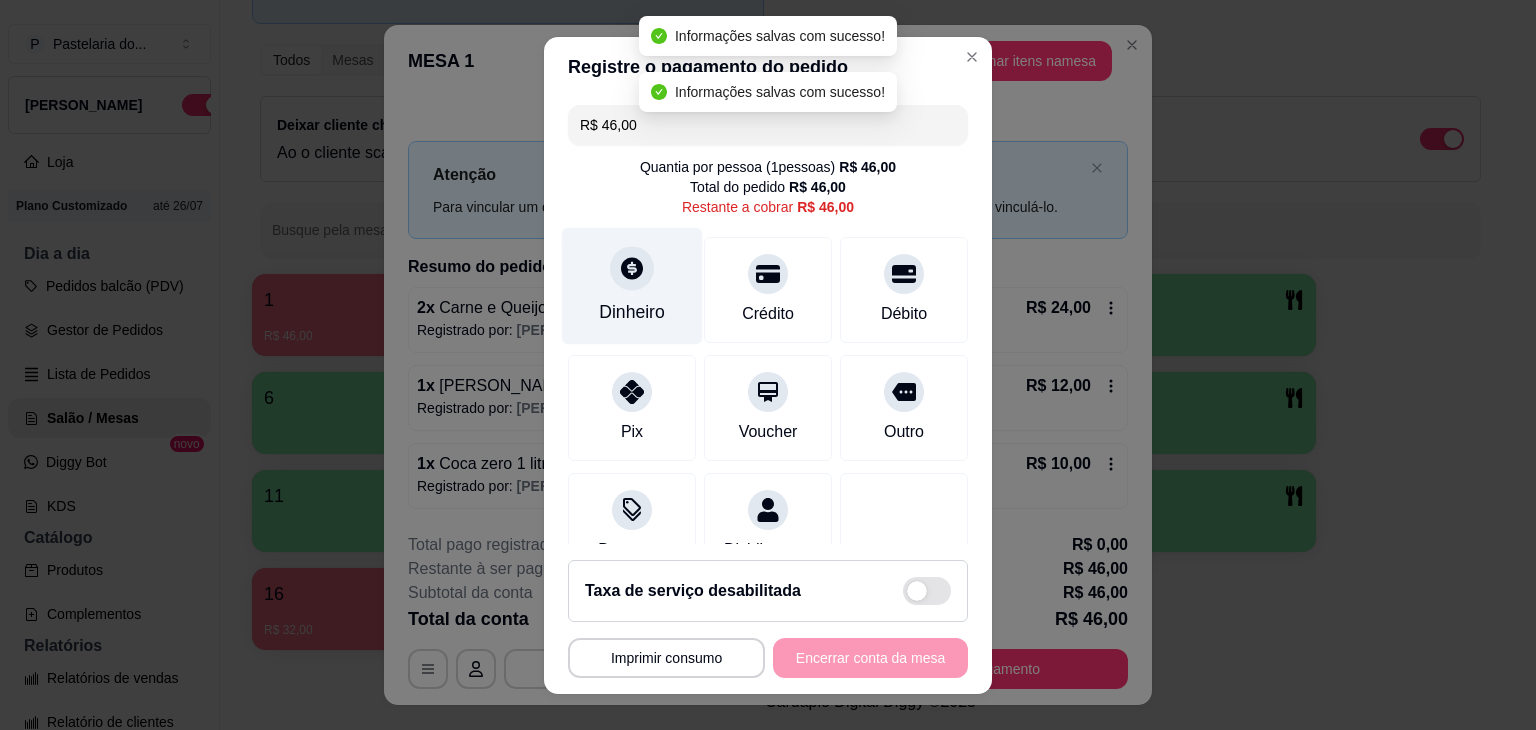 click 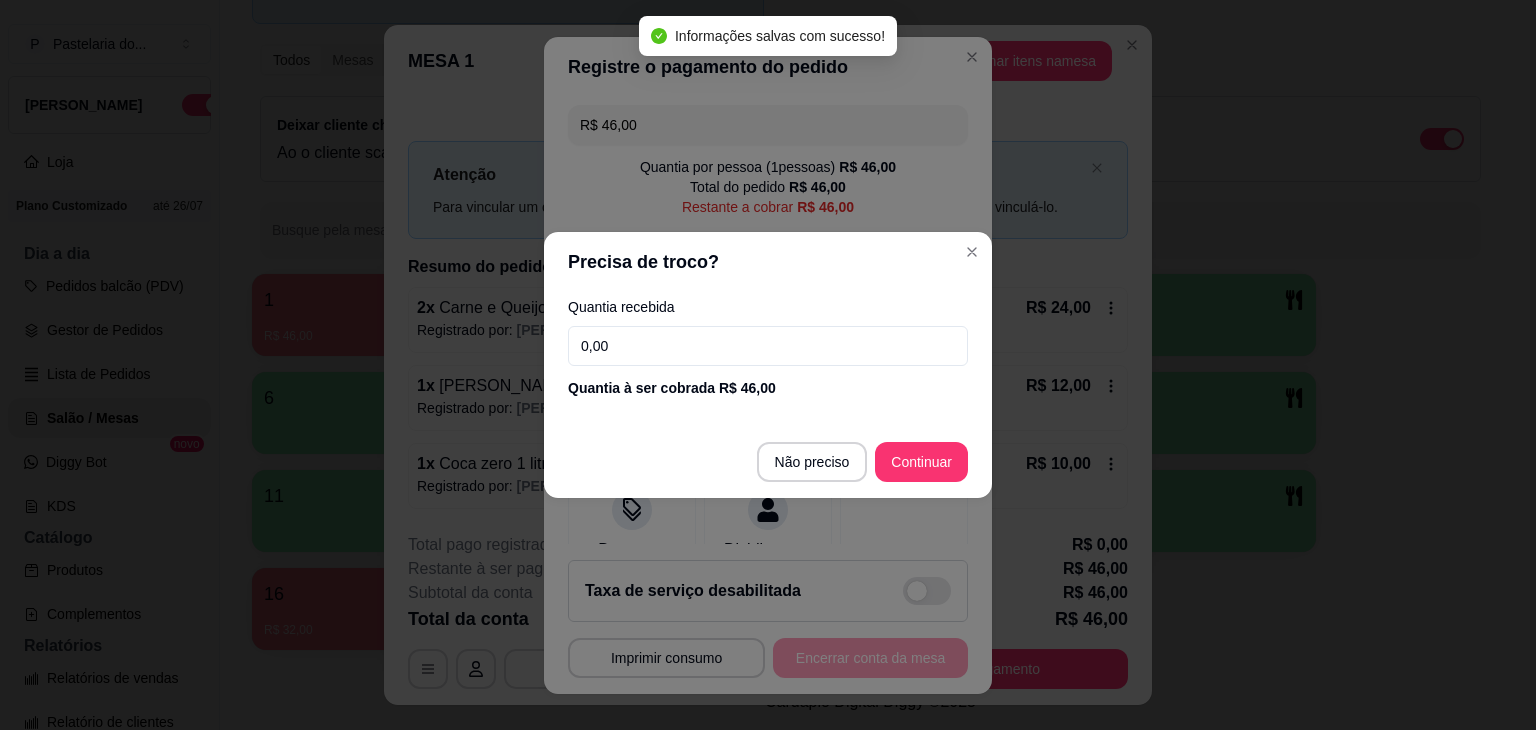 click on "0,00" at bounding box center (768, 346) 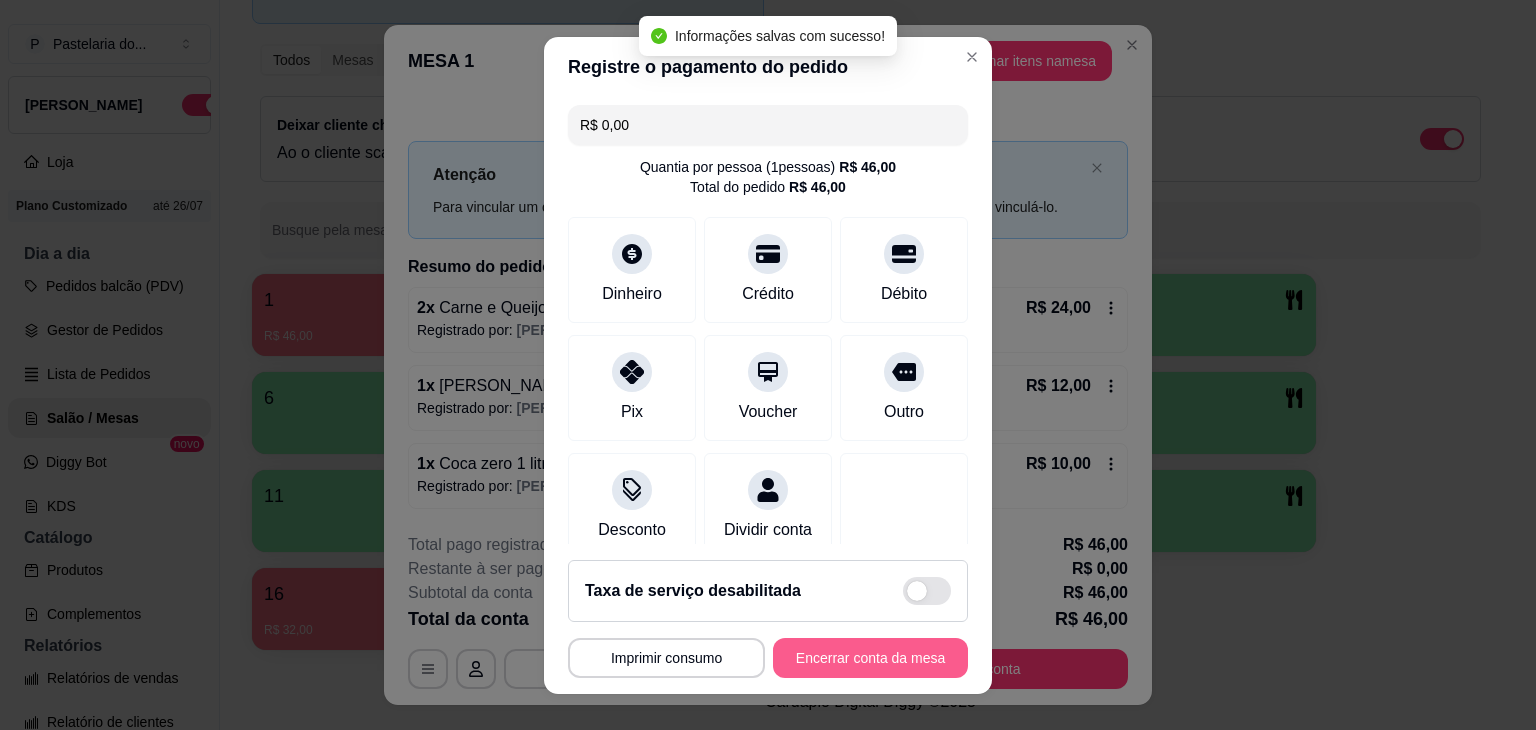 click on "Encerrar conta da mesa" at bounding box center [870, 658] 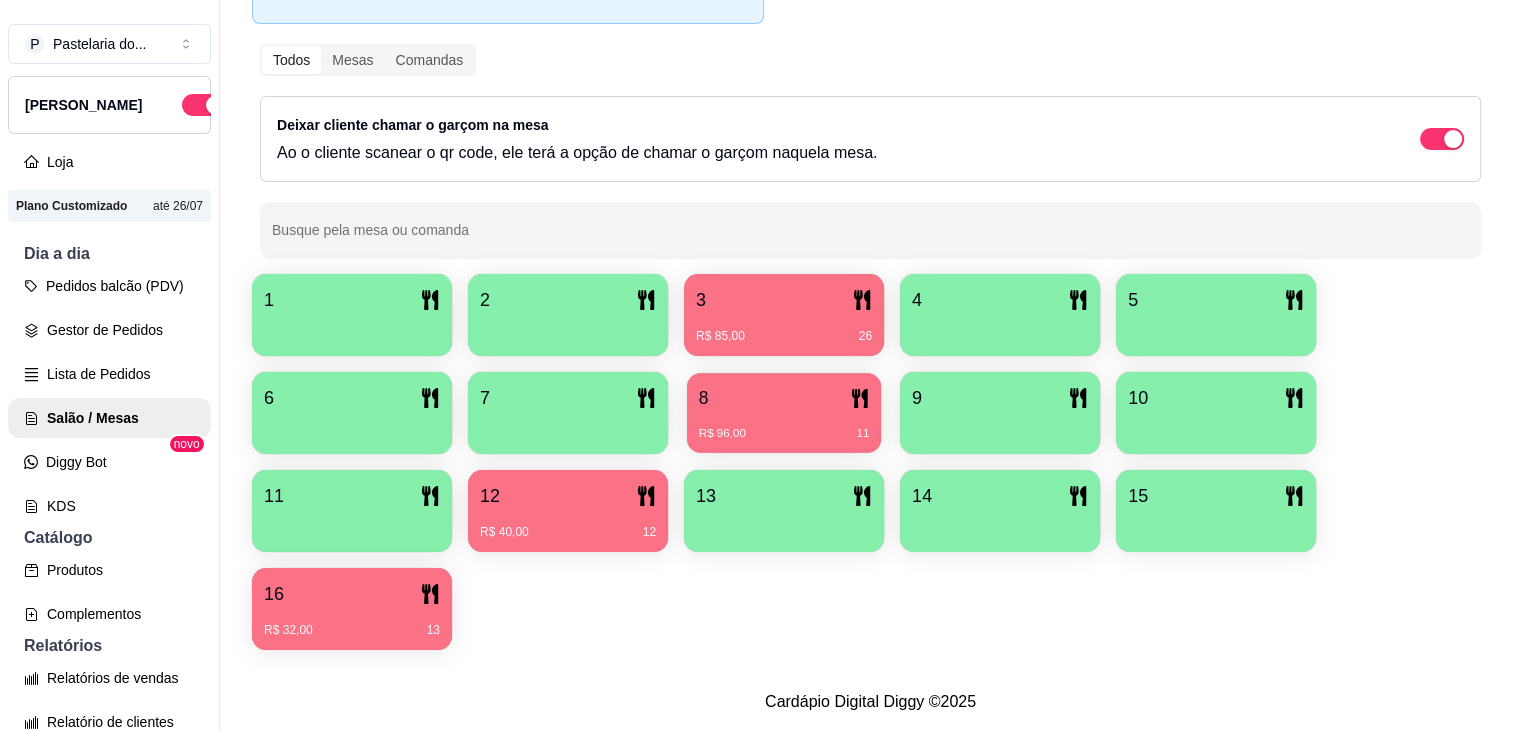 click on "8 R$ 96,00 11" at bounding box center [784, 413] 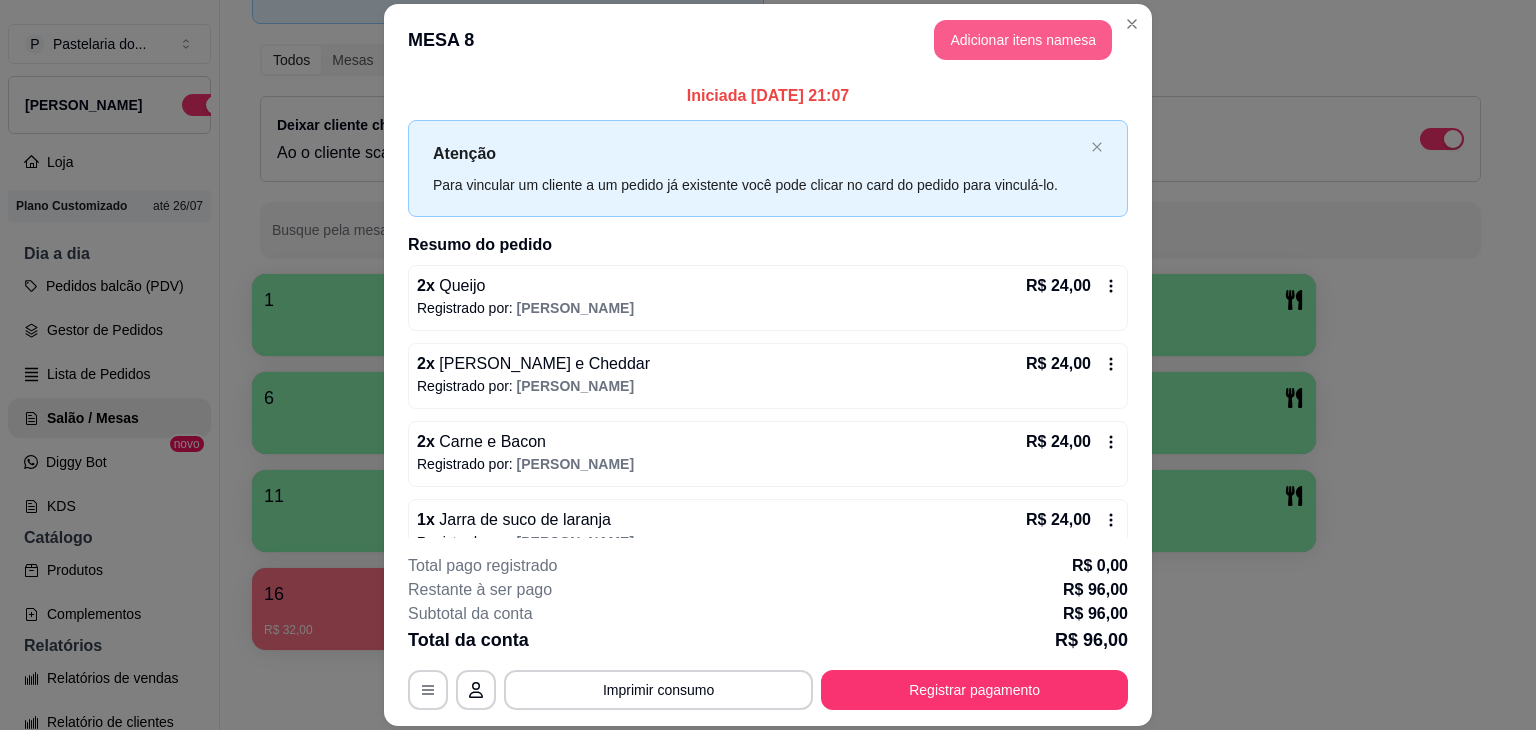 click on "Adicionar itens na  mesa" at bounding box center (1023, 40) 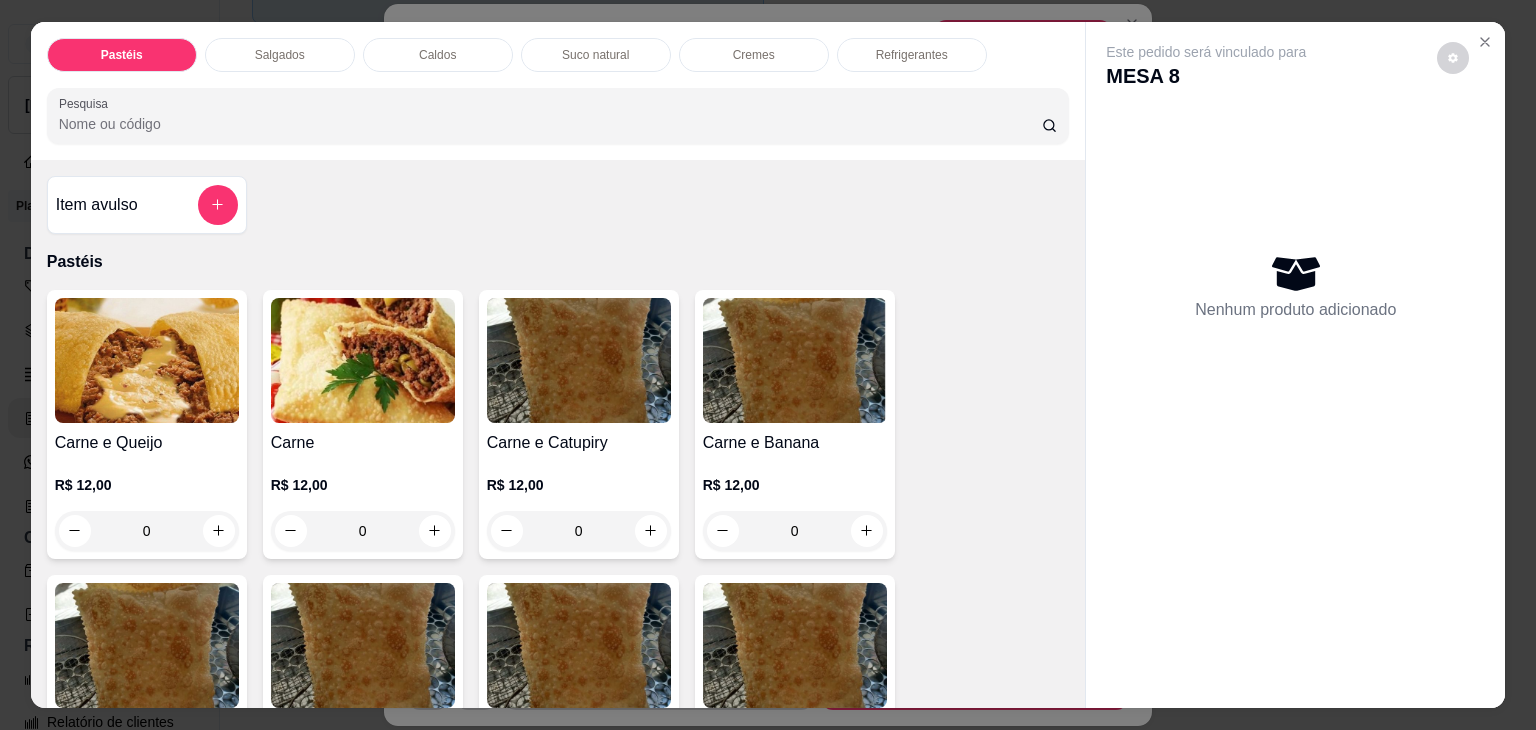 click at bounding box center [363, 360] 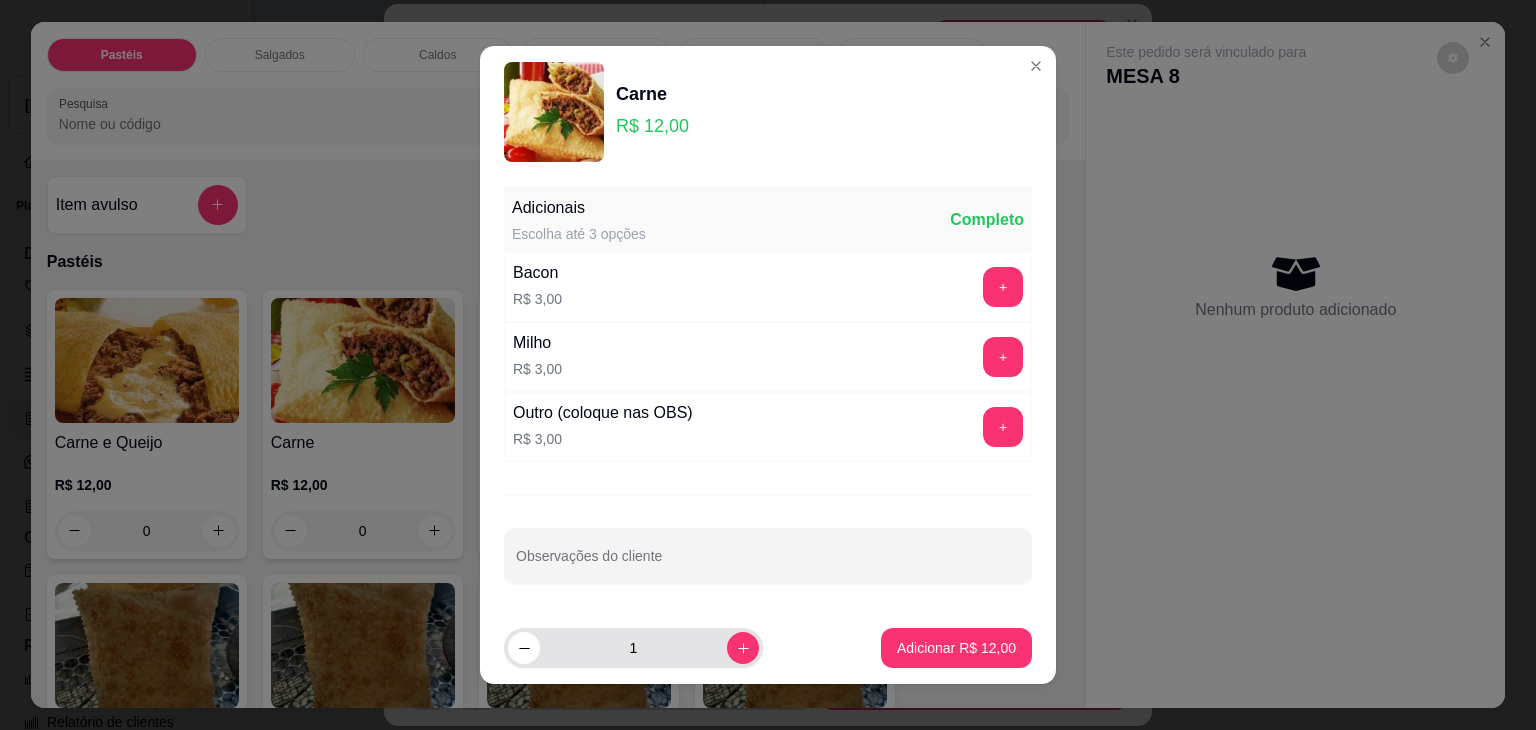 click on "1" at bounding box center [633, 648] 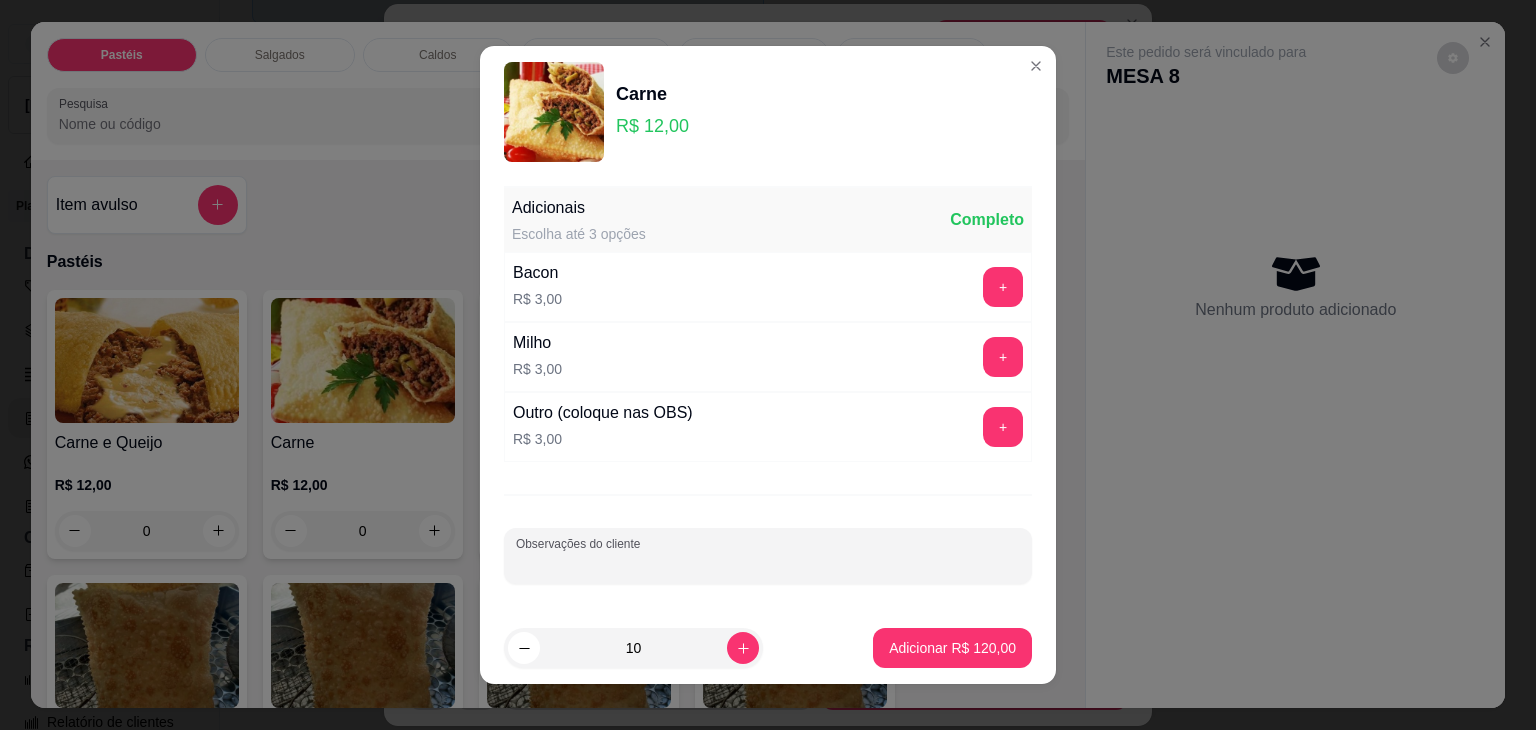 click on "Observações do cliente" at bounding box center (768, 564) 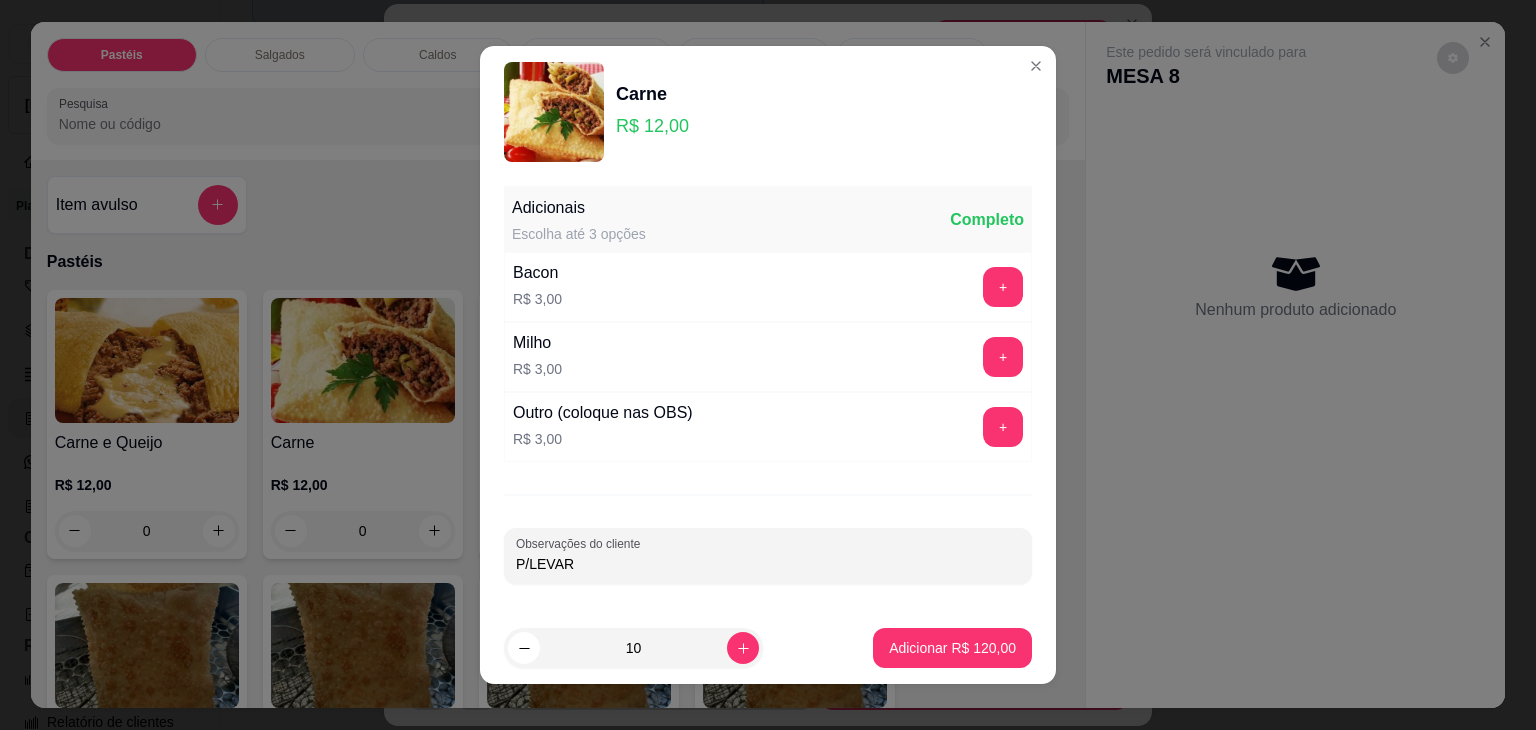 click on "10 Adicionar   R$ 120,00" at bounding box center (768, 648) 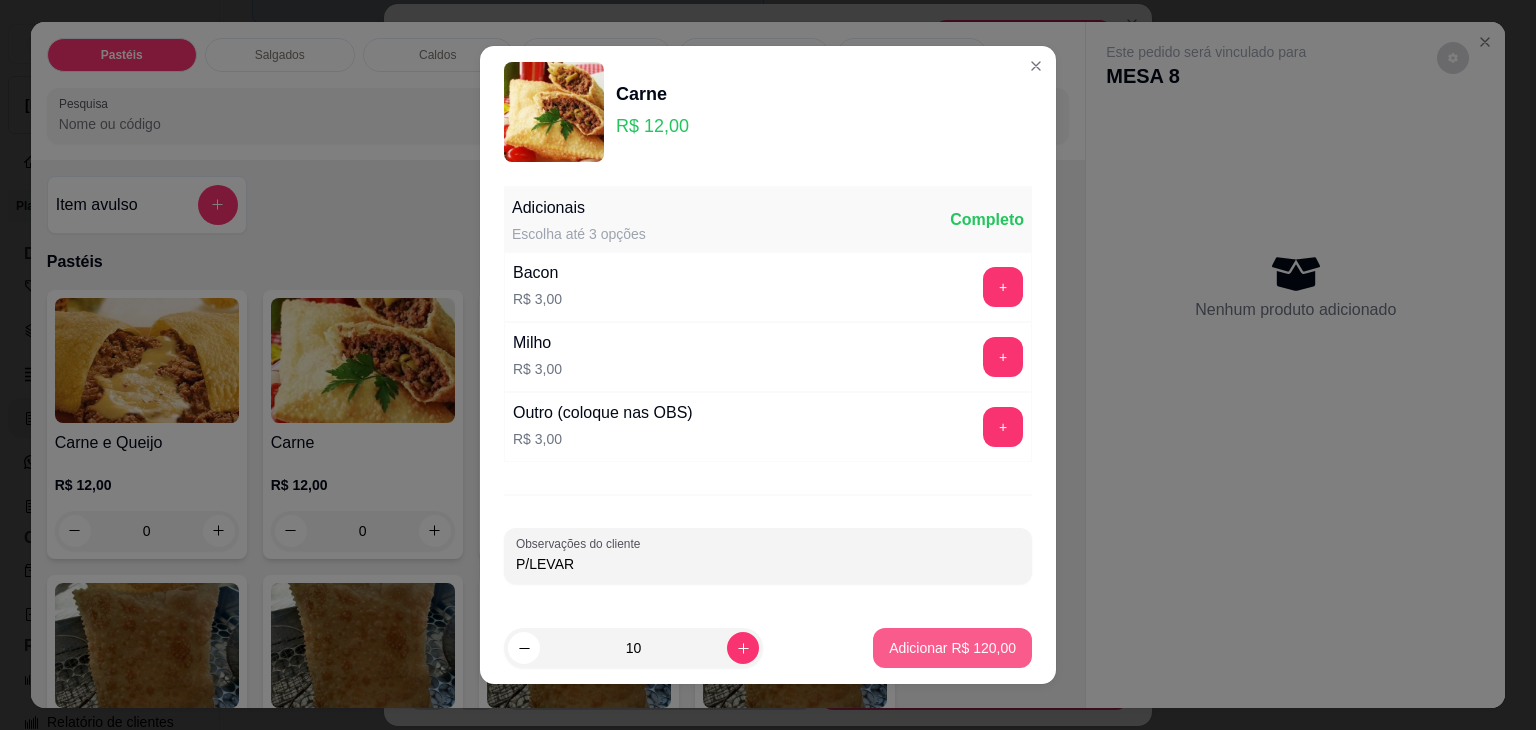 click on "Adicionar   R$ 120,00" at bounding box center (952, 648) 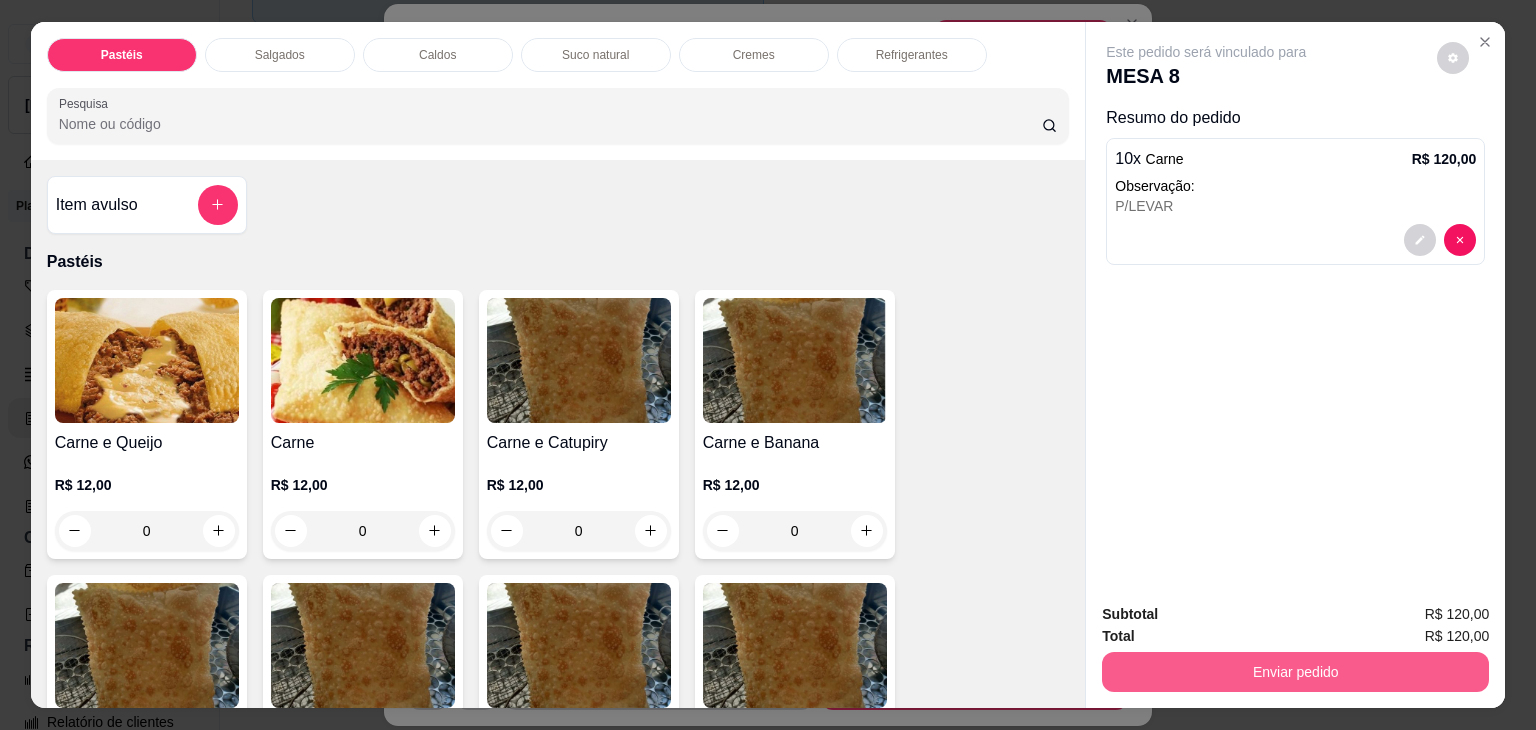 click on "Enviar pedido" at bounding box center [1295, 672] 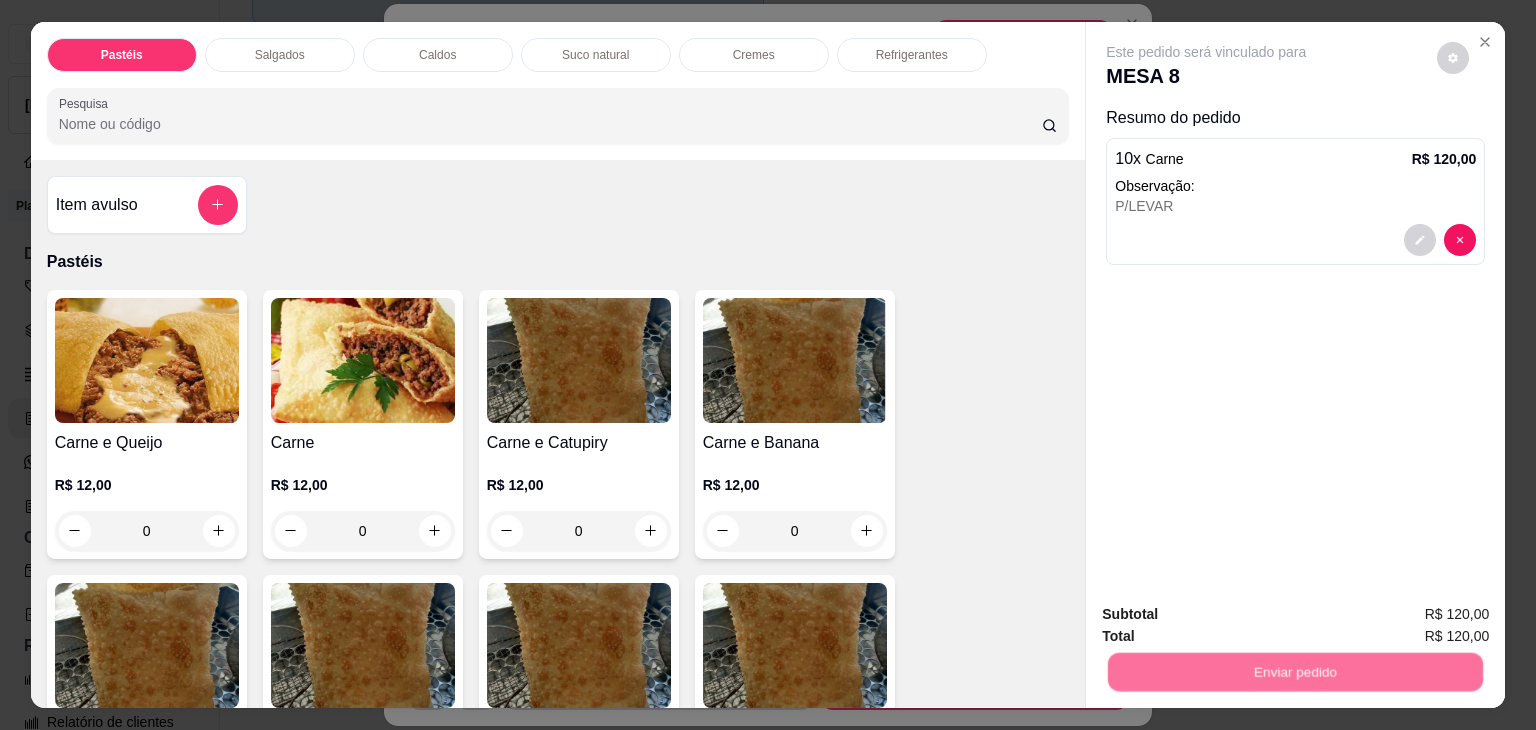 click on "Não registrar e enviar pedido" at bounding box center [1229, 614] 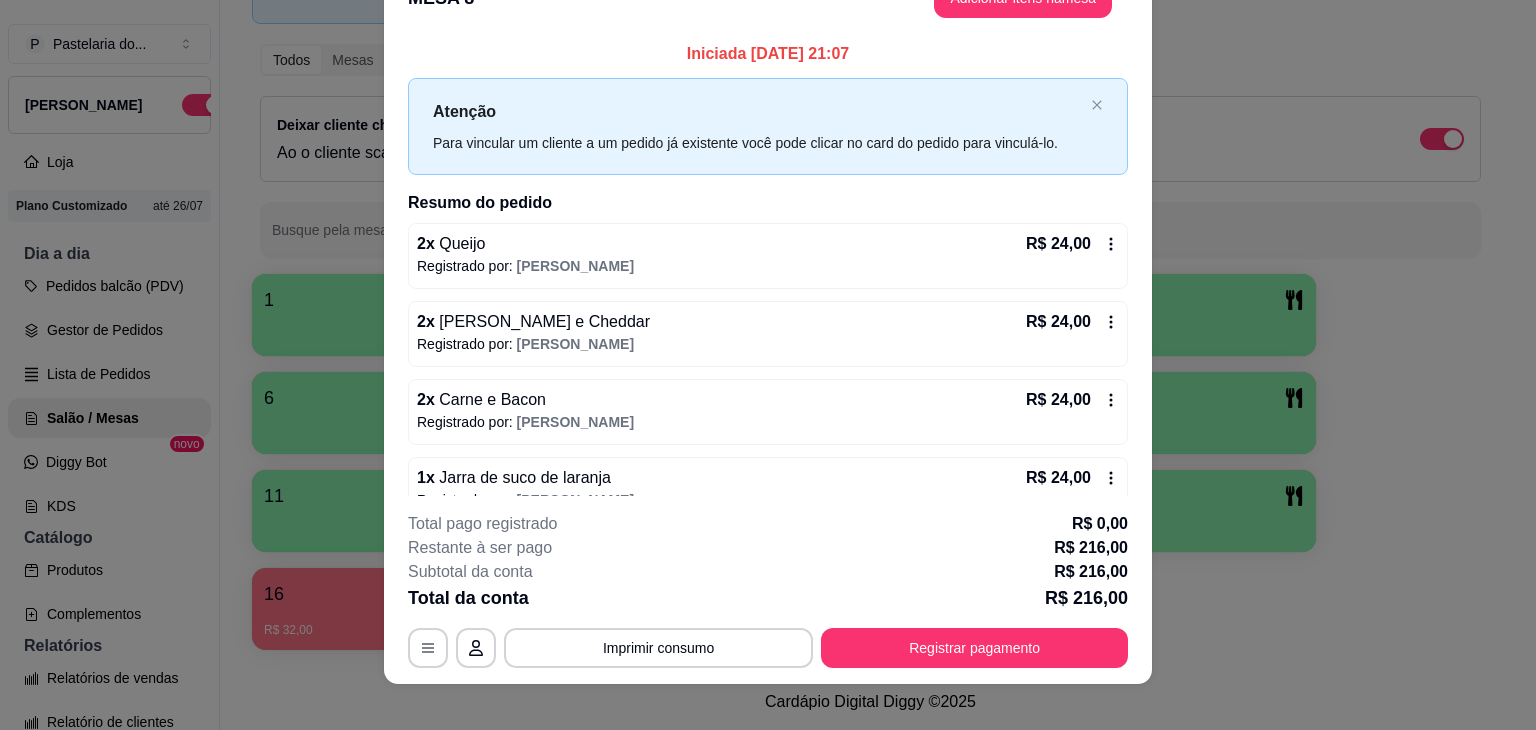 scroll, scrollTop: 60, scrollLeft: 0, axis: vertical 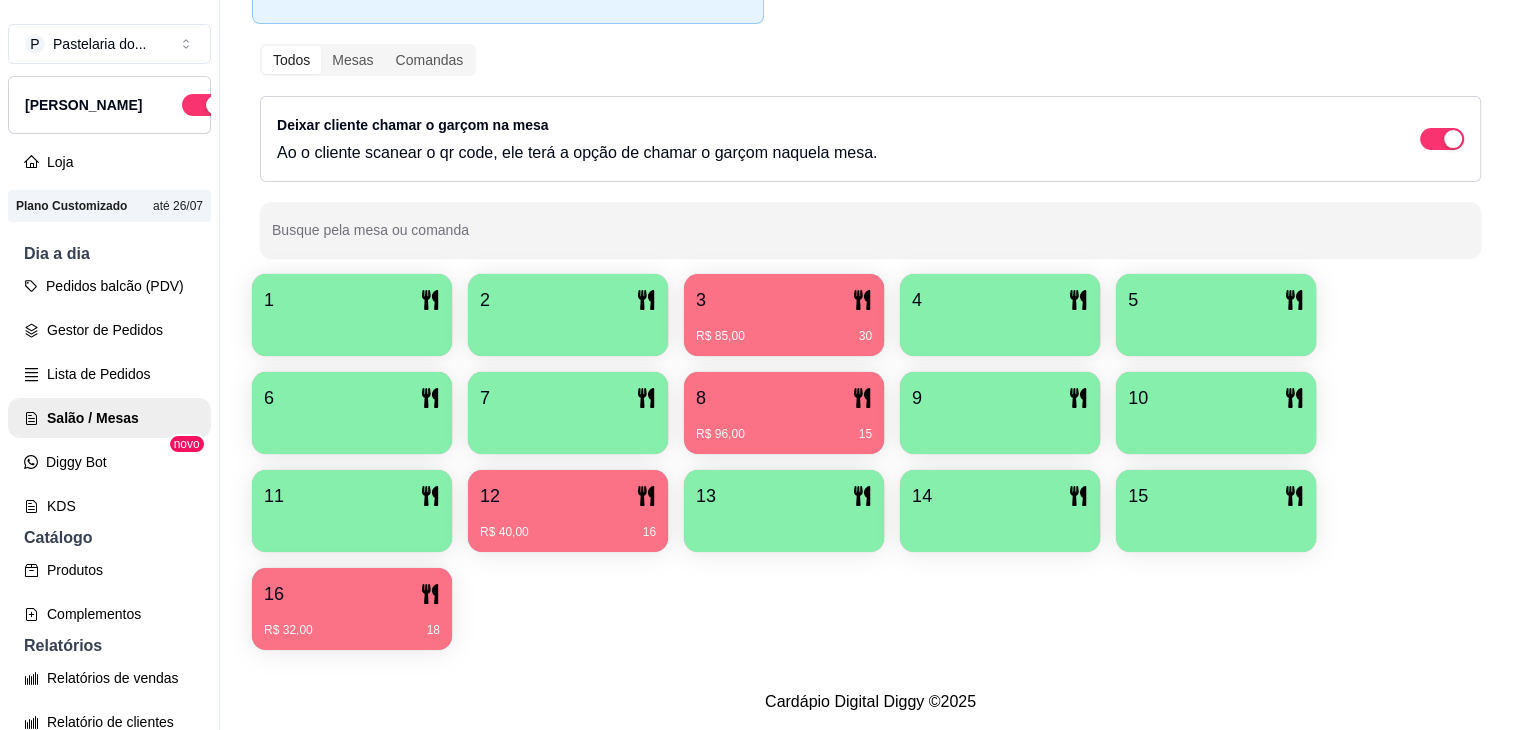 click on "12" at bounding box center (568, 496) 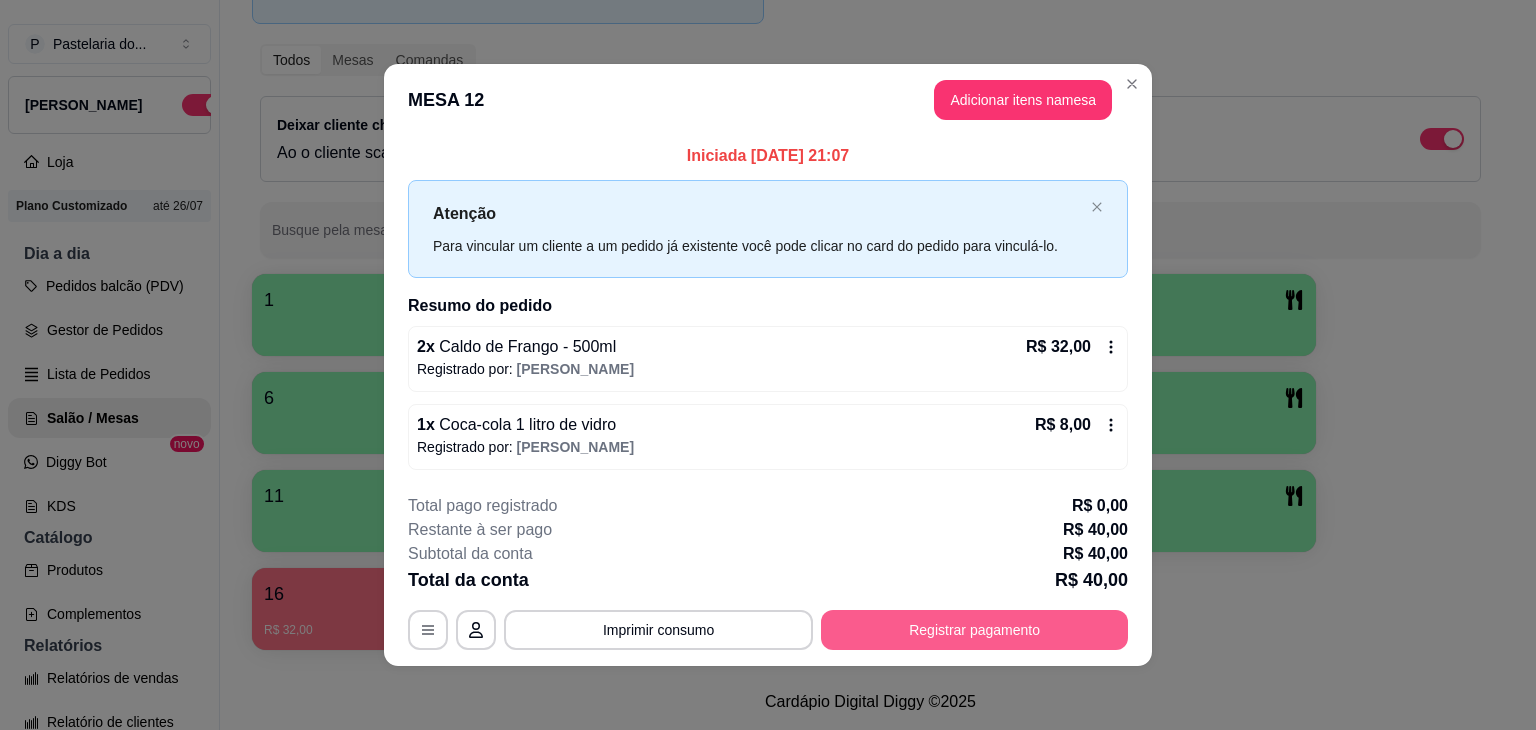 click on "Registrar pagamento" at bounding box center (974, 630) 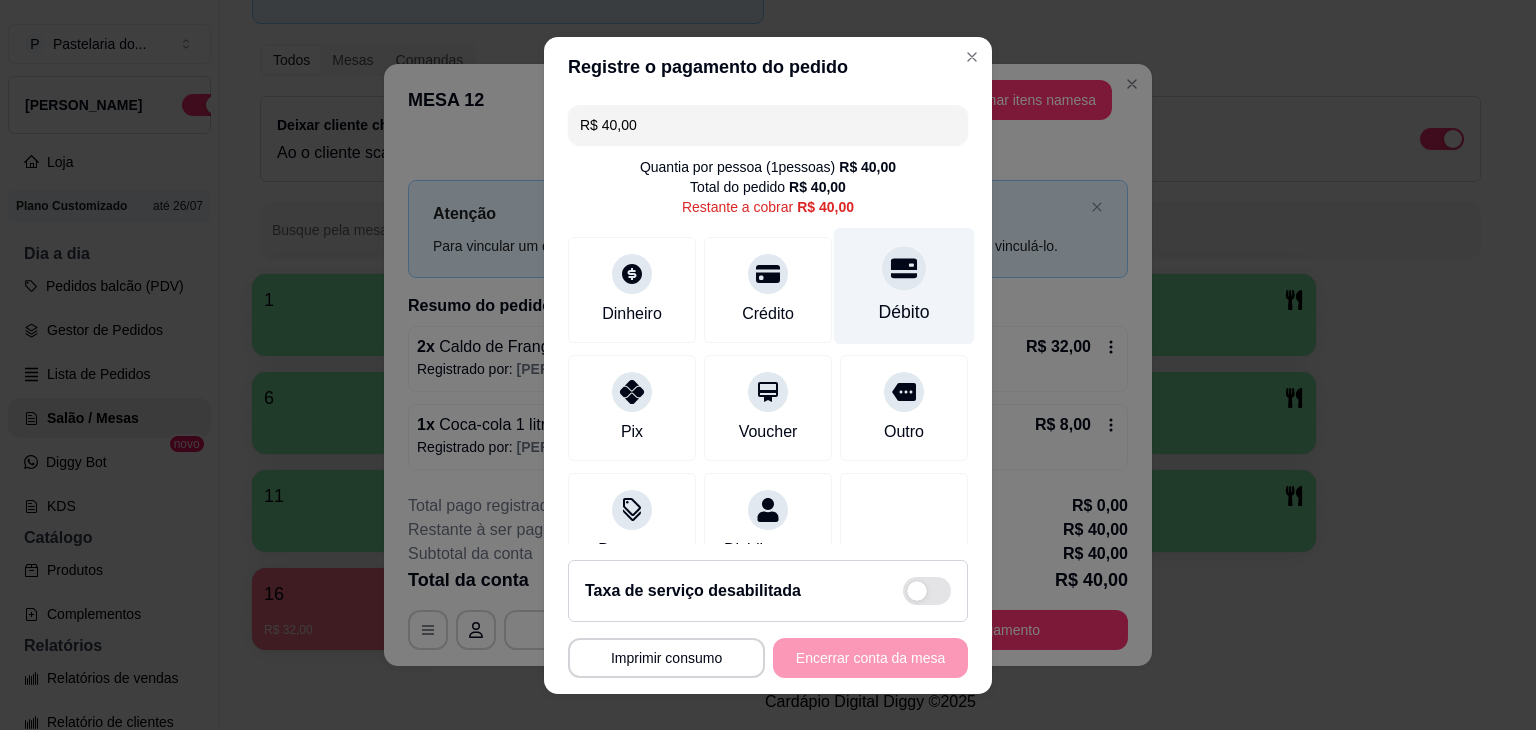 click on "Débito" at bounding box center [904, 285] 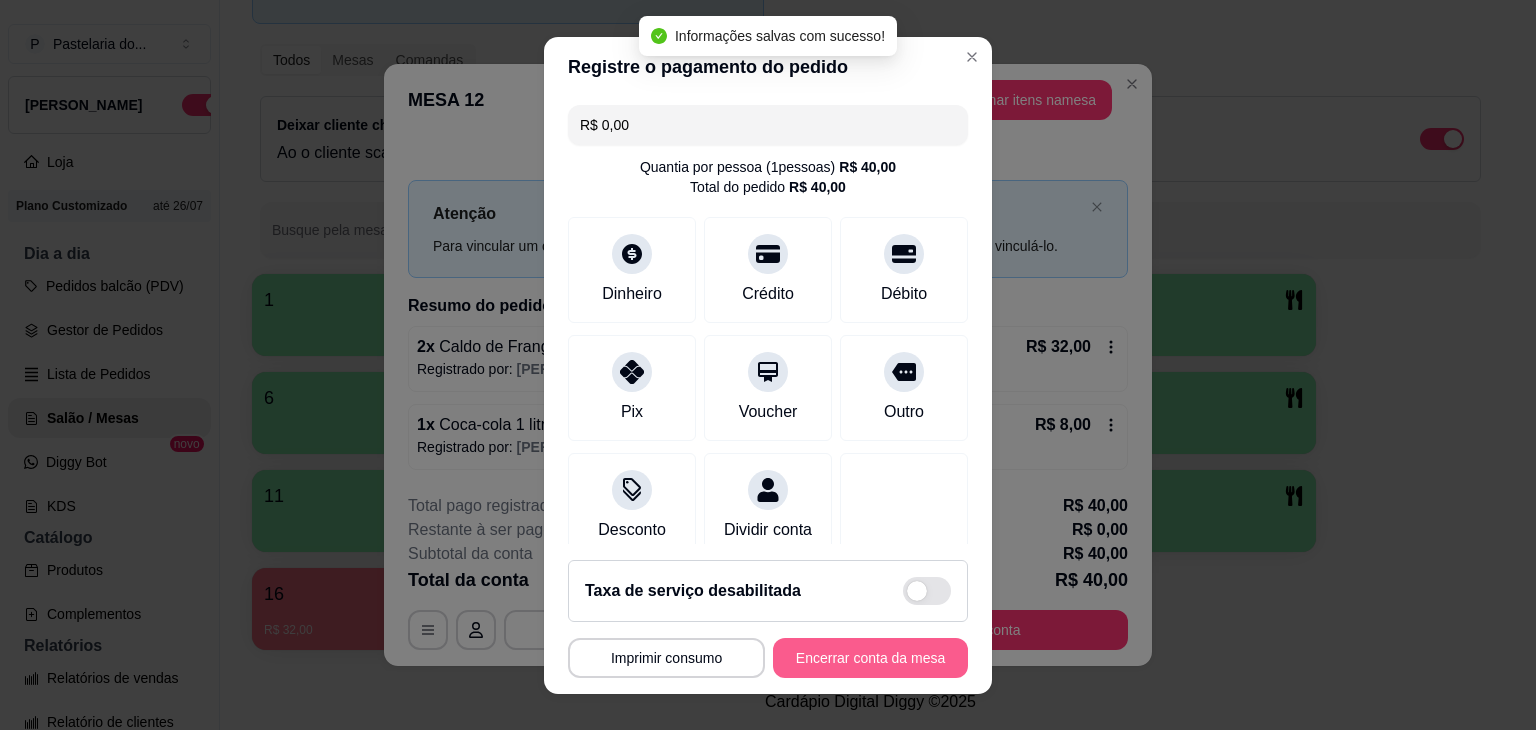 click on "Encerrar conta da mesa" at bounding box center (870, 658) 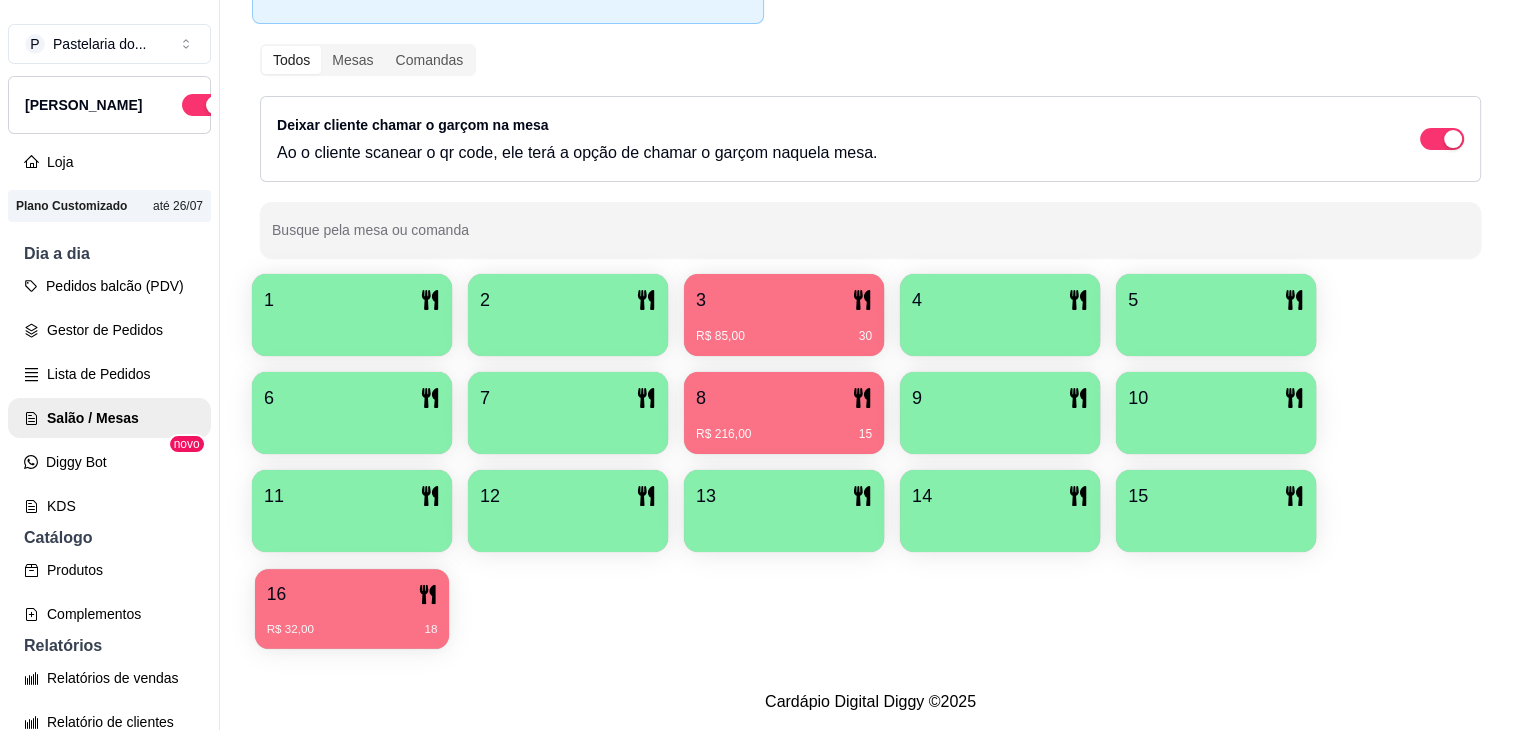 click on "16 R$ 32,00 18" at bounding box center (352, 609) 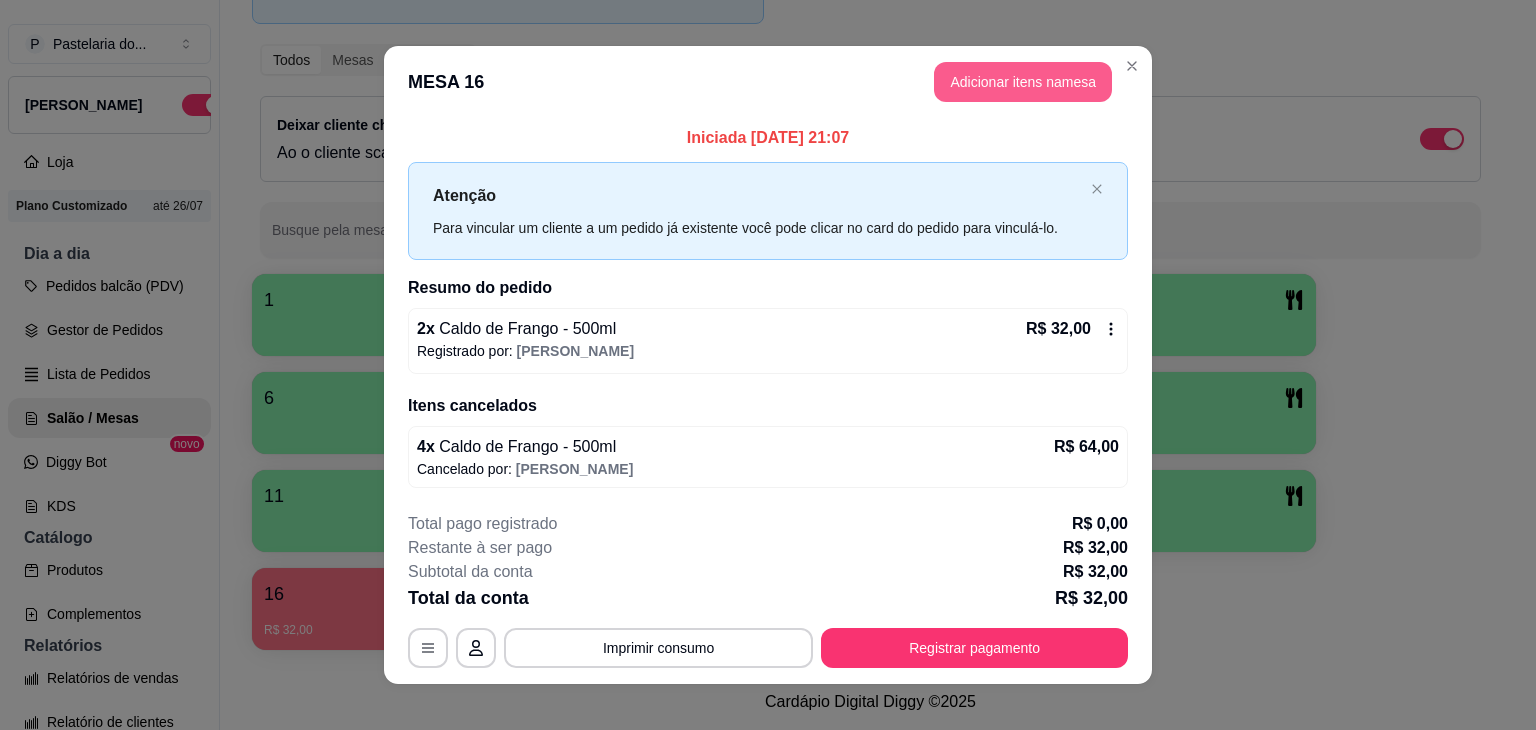 click on "MESA 16 Adicionar itens na  mesa" at bounding box center (768, 82) 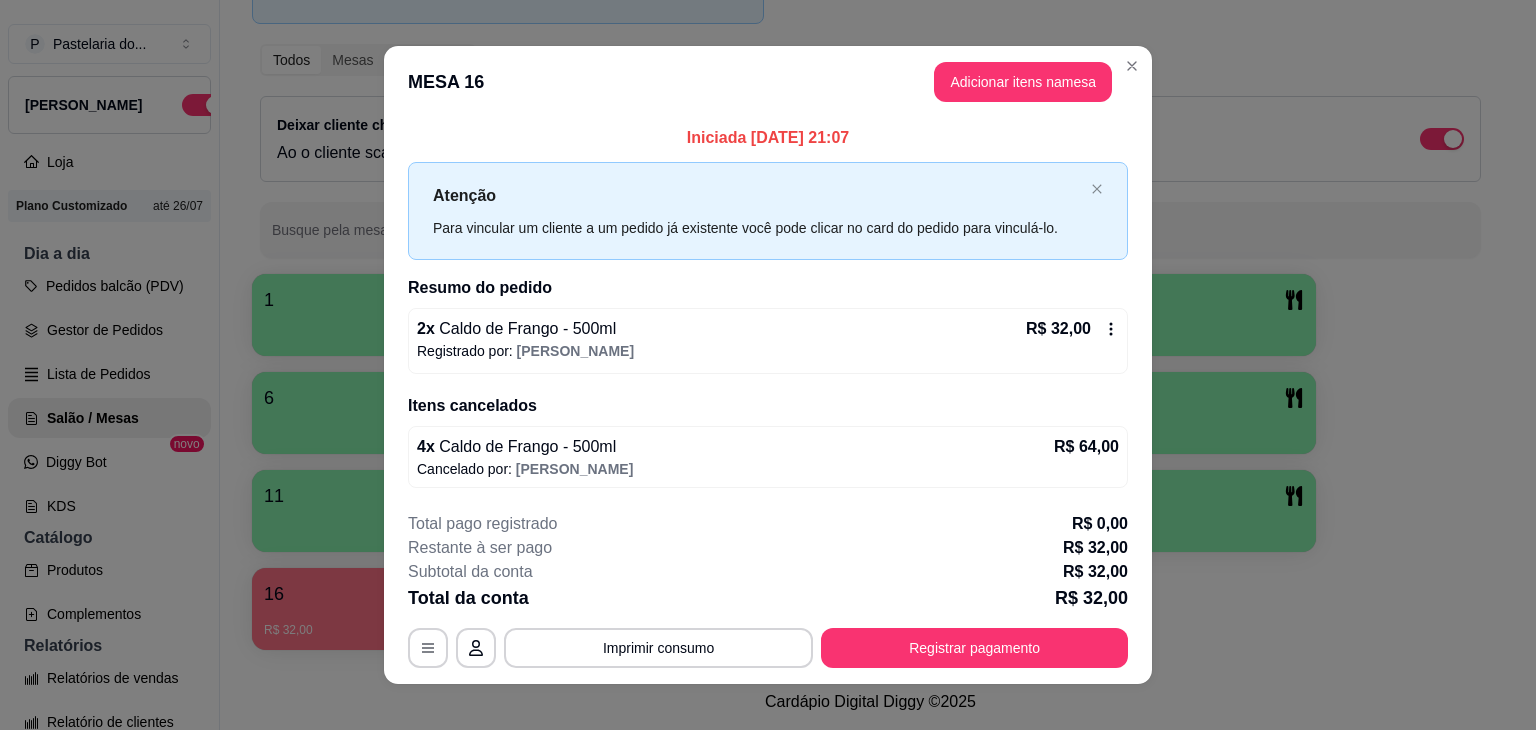 click on "Adicionar itens na  mesa" at bounding box center [1023, 82] 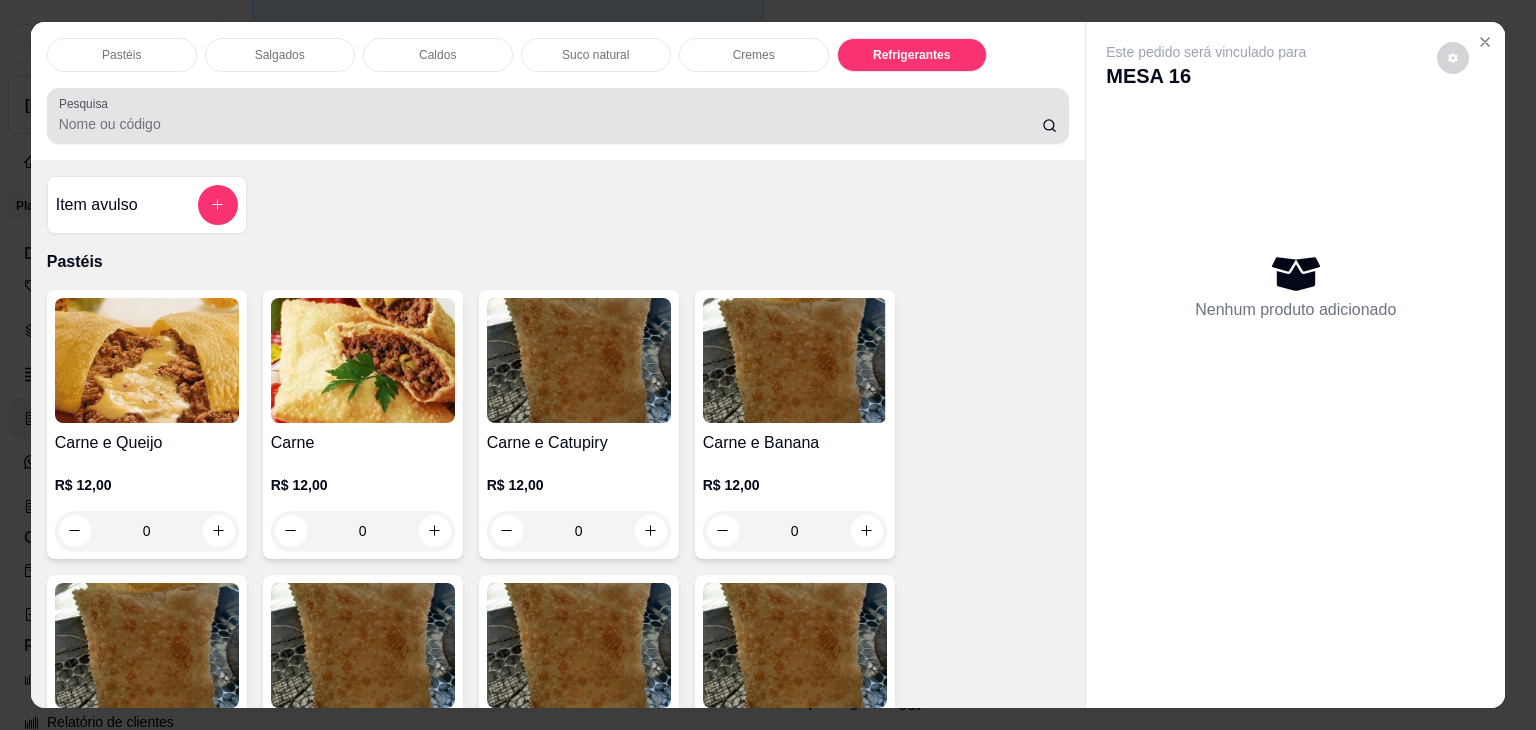 scroll, scrollTop: 5230, scrollLeft: 0, axis: vertical 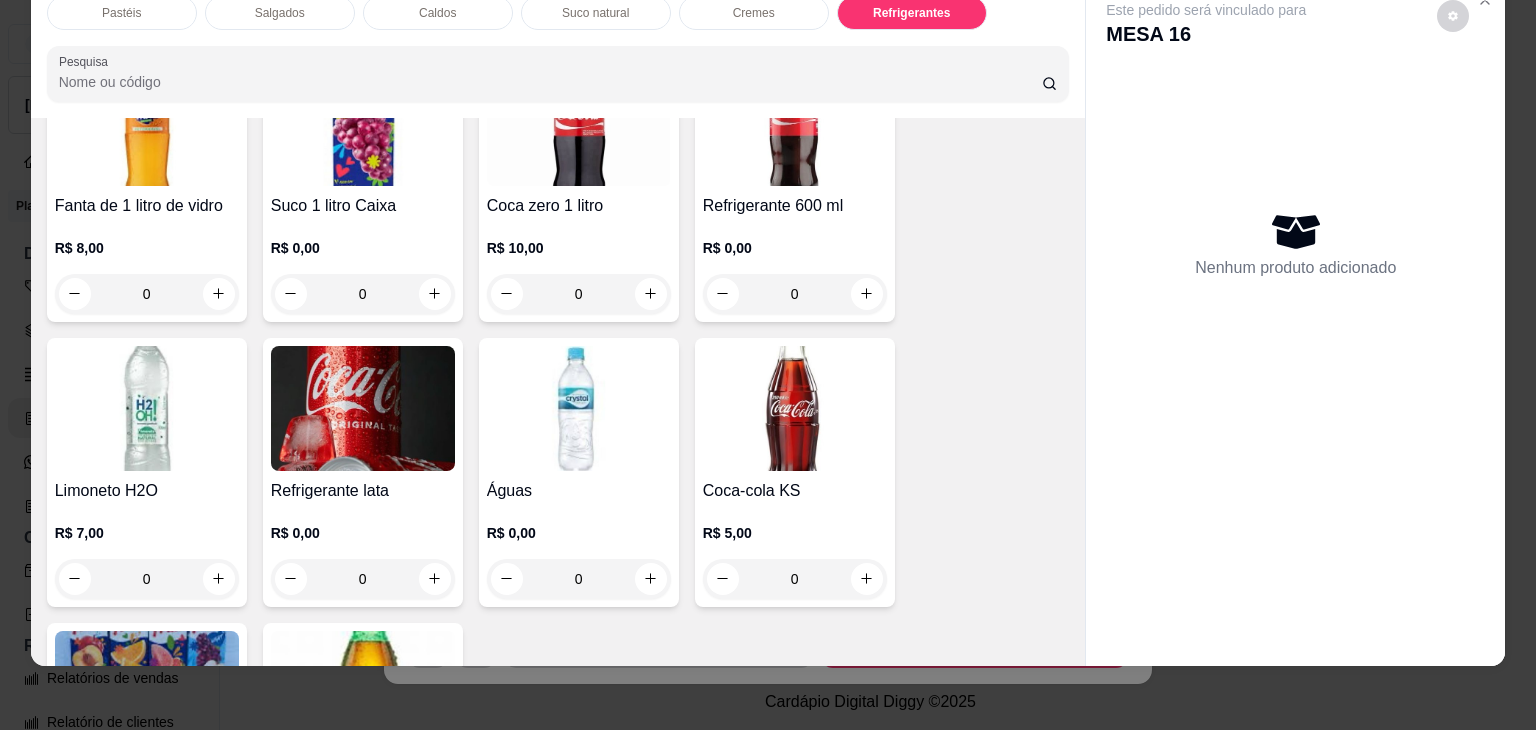 click at bounding box center [363, 408] 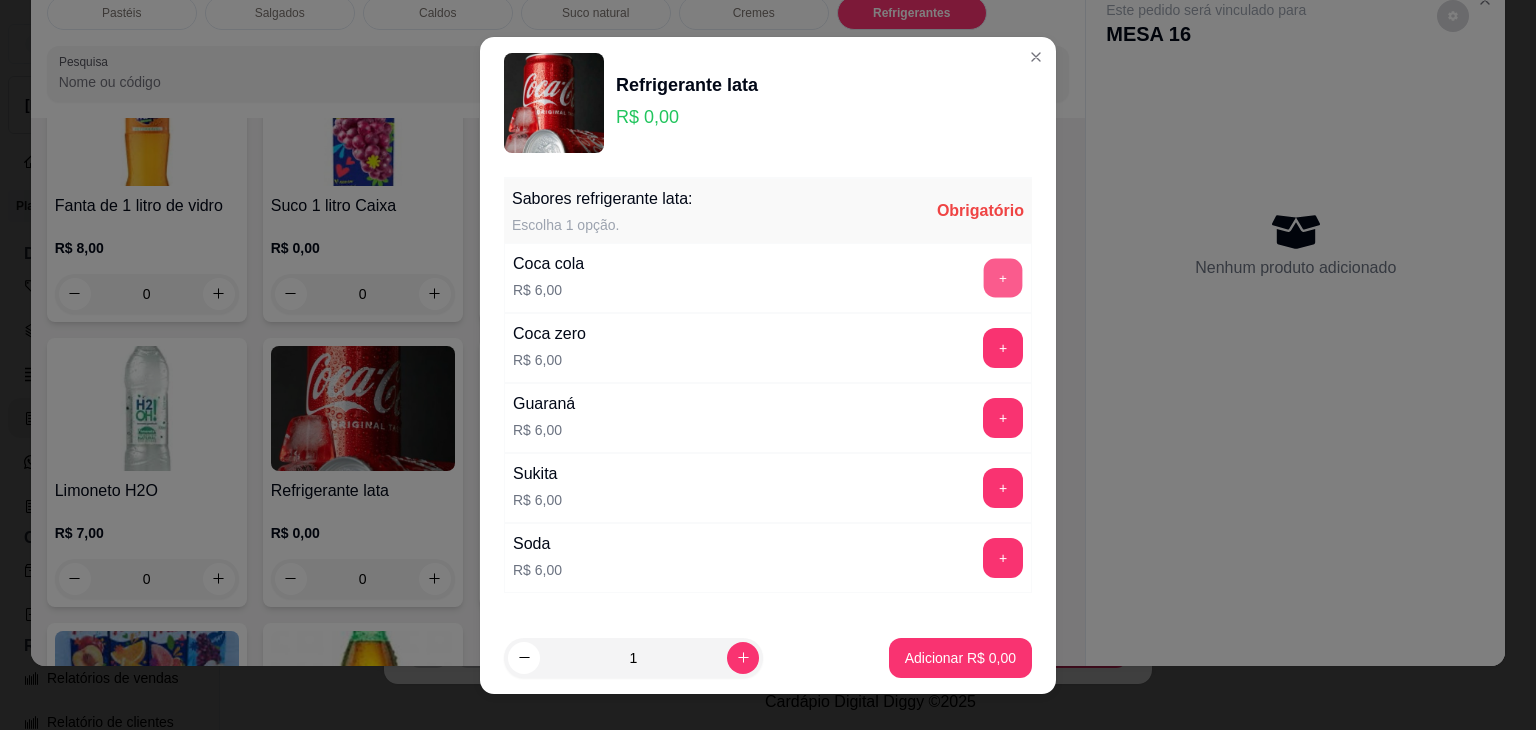 click on "+" at bounding box center (1003, 277) 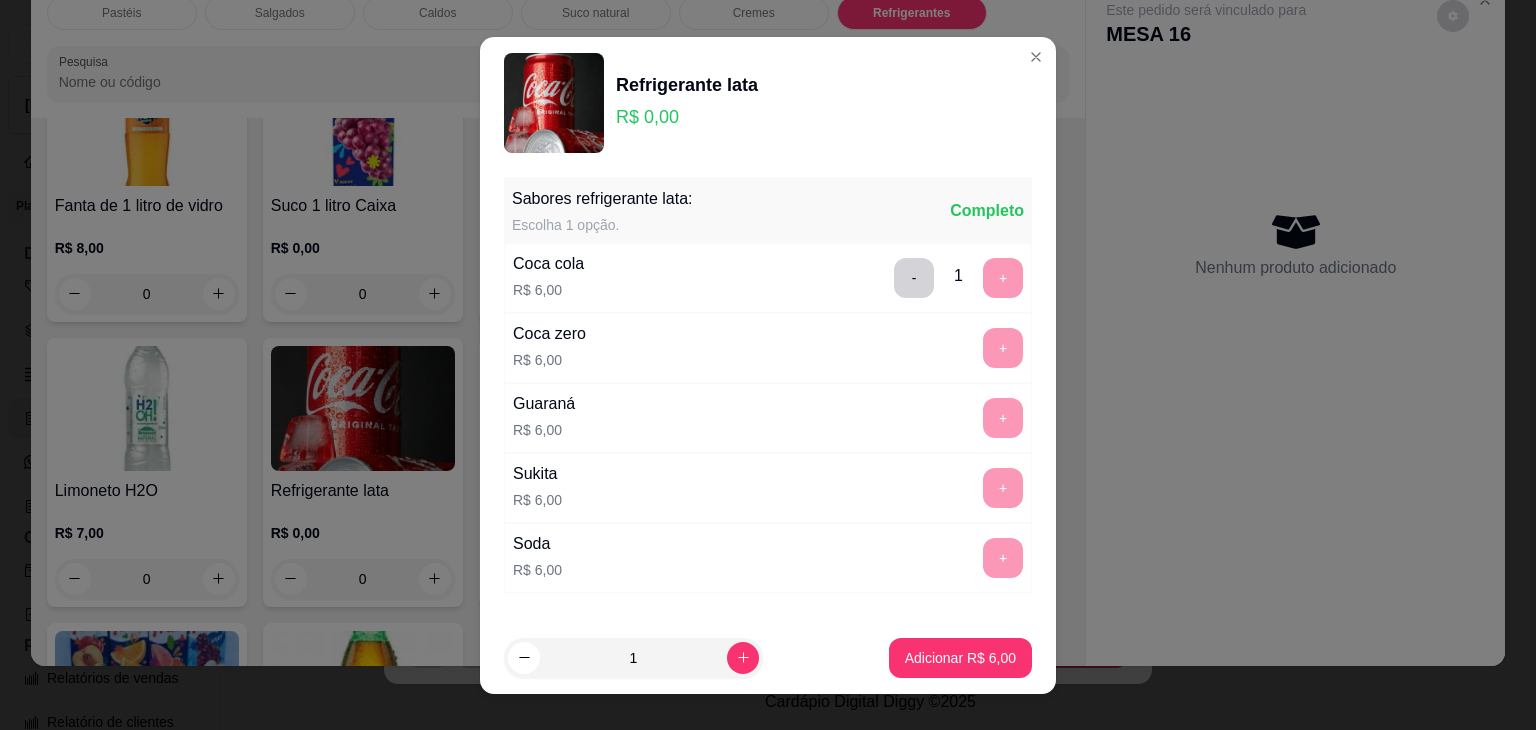 drag, startPoint x: 976, startPoint y: 683, endPoint x: 994, endPoint y: 668, distance: 23.43075 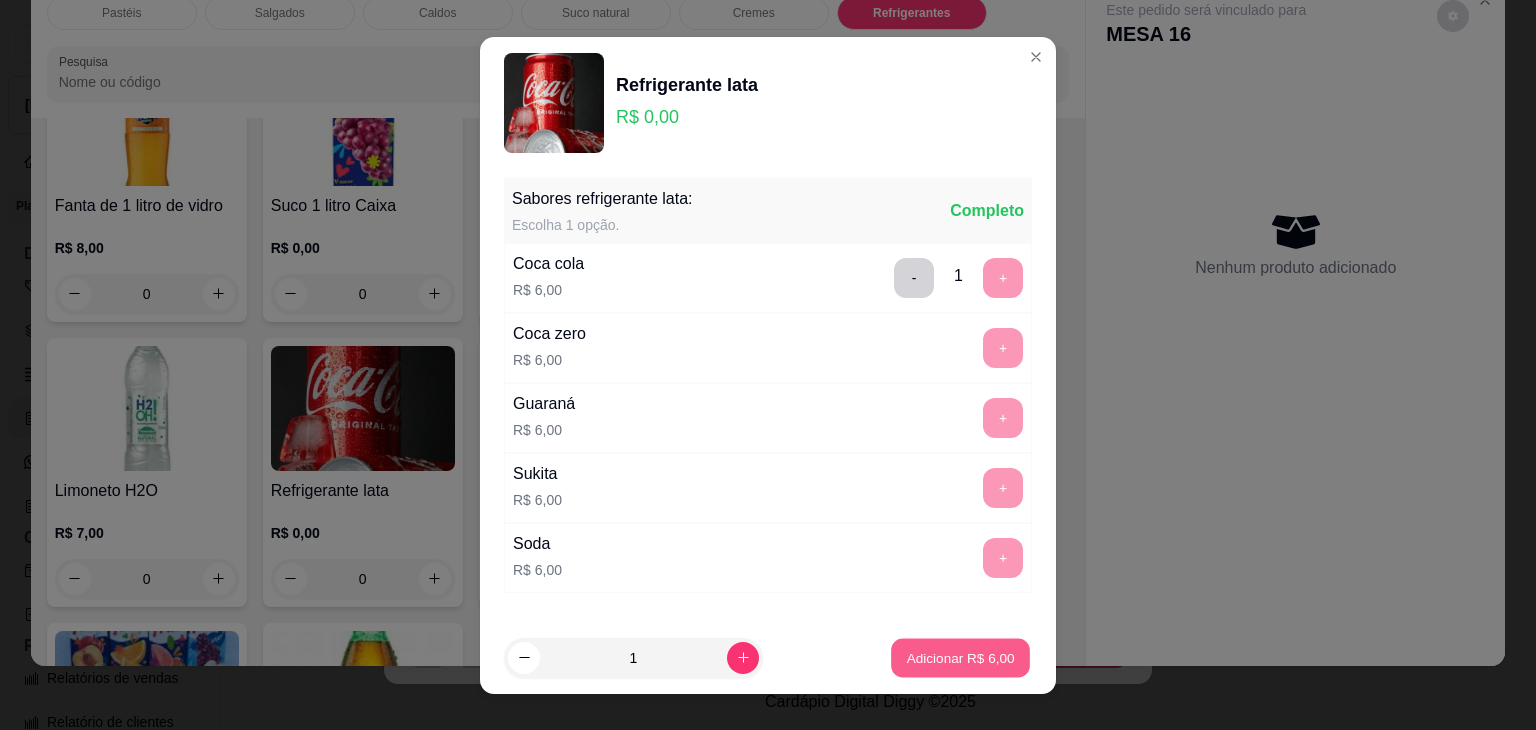 click on "Adicionar   R$ 6,00" at bounding box center (960, 657) 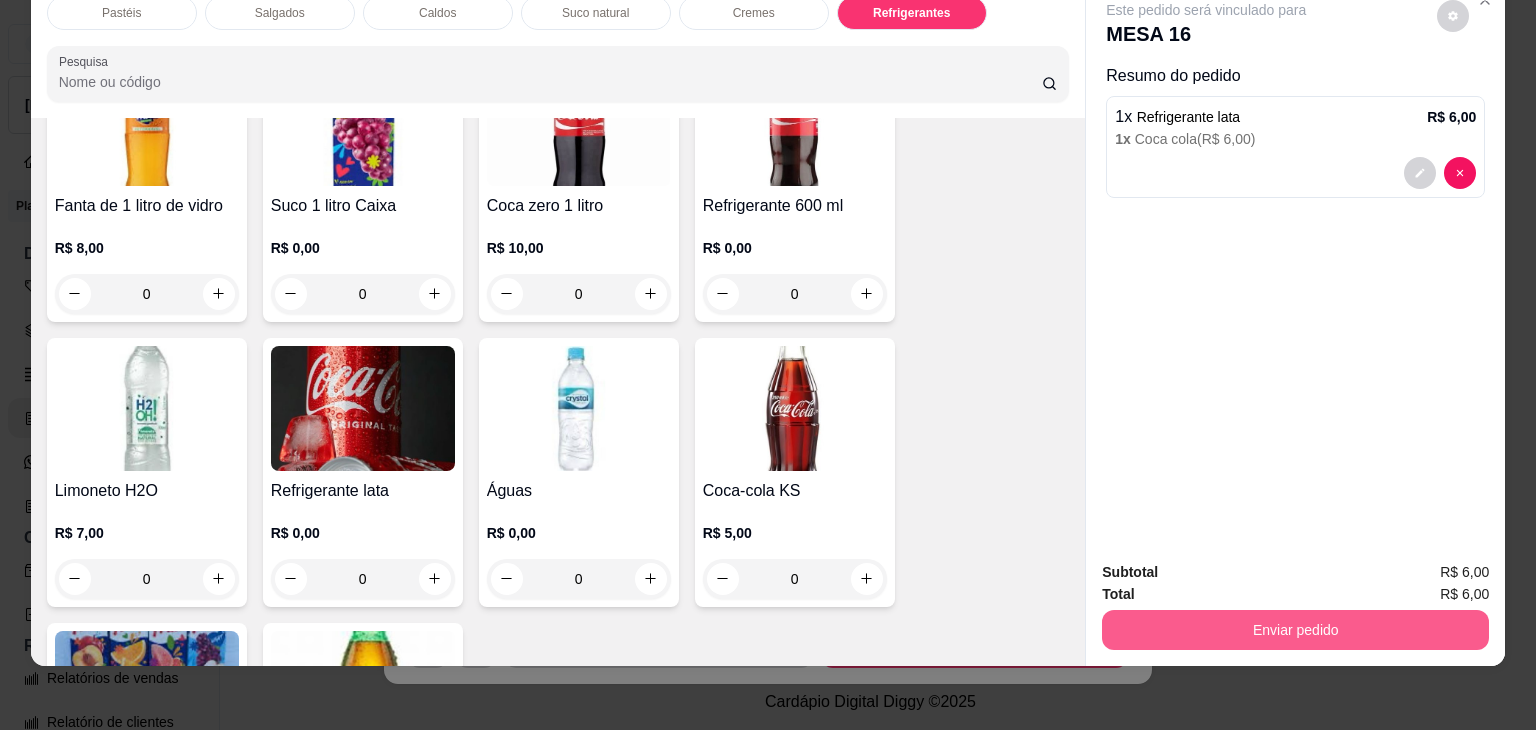 click on "Enviar pedido" at bounding box center (1295, 630) 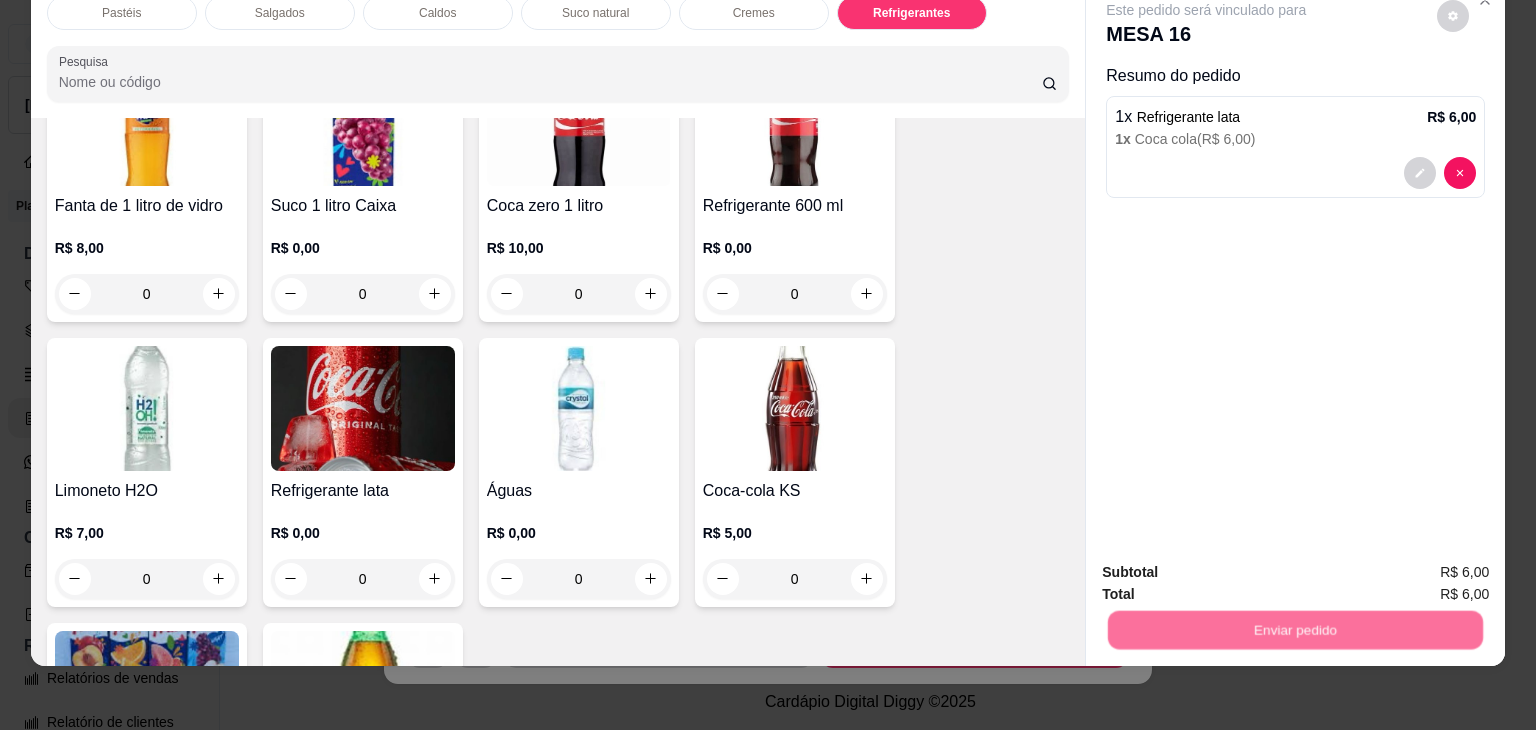 click on "Não registrar e enviar pedido" at bounding box center (1229, 564) 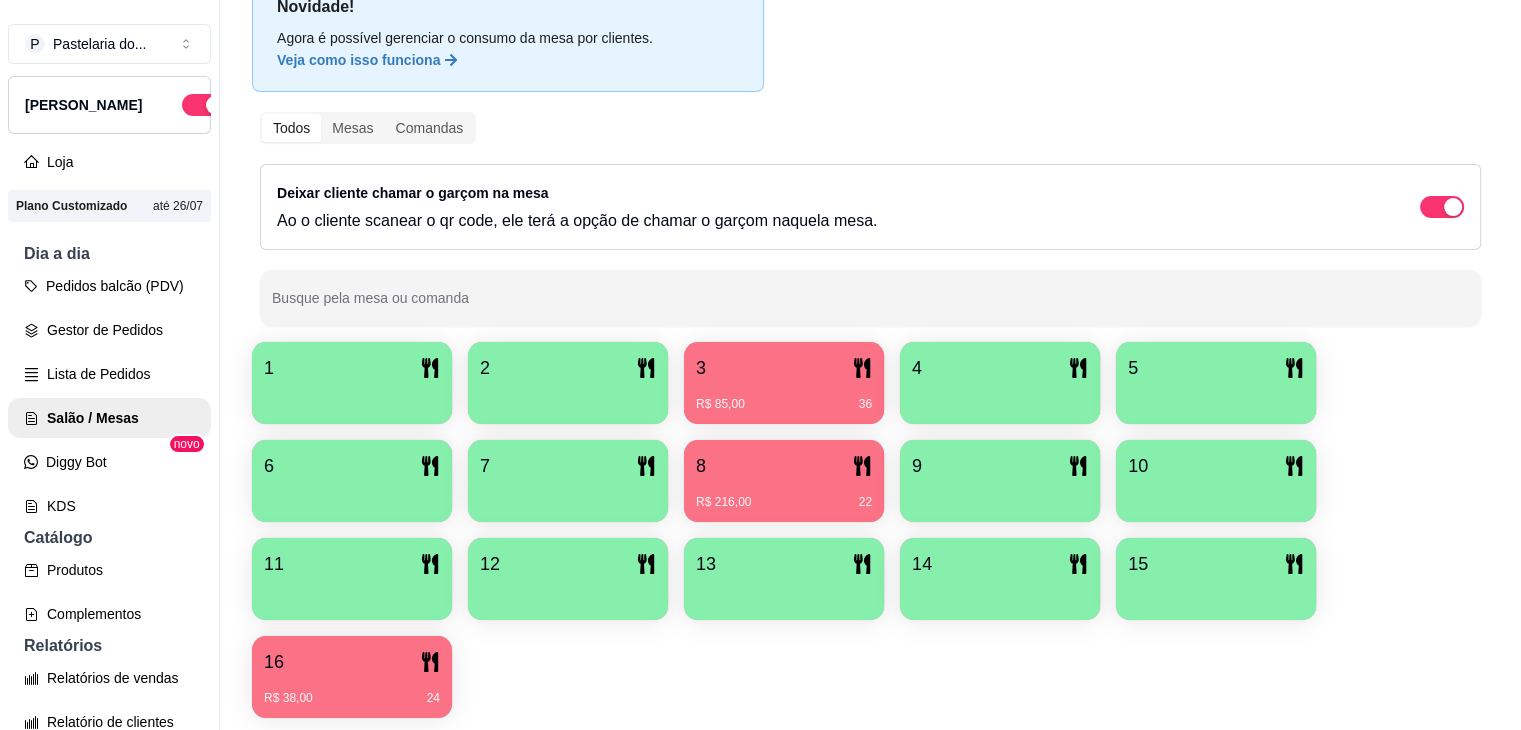 scroll, scrollTop: 0, scrollLeft: 0, axis: both 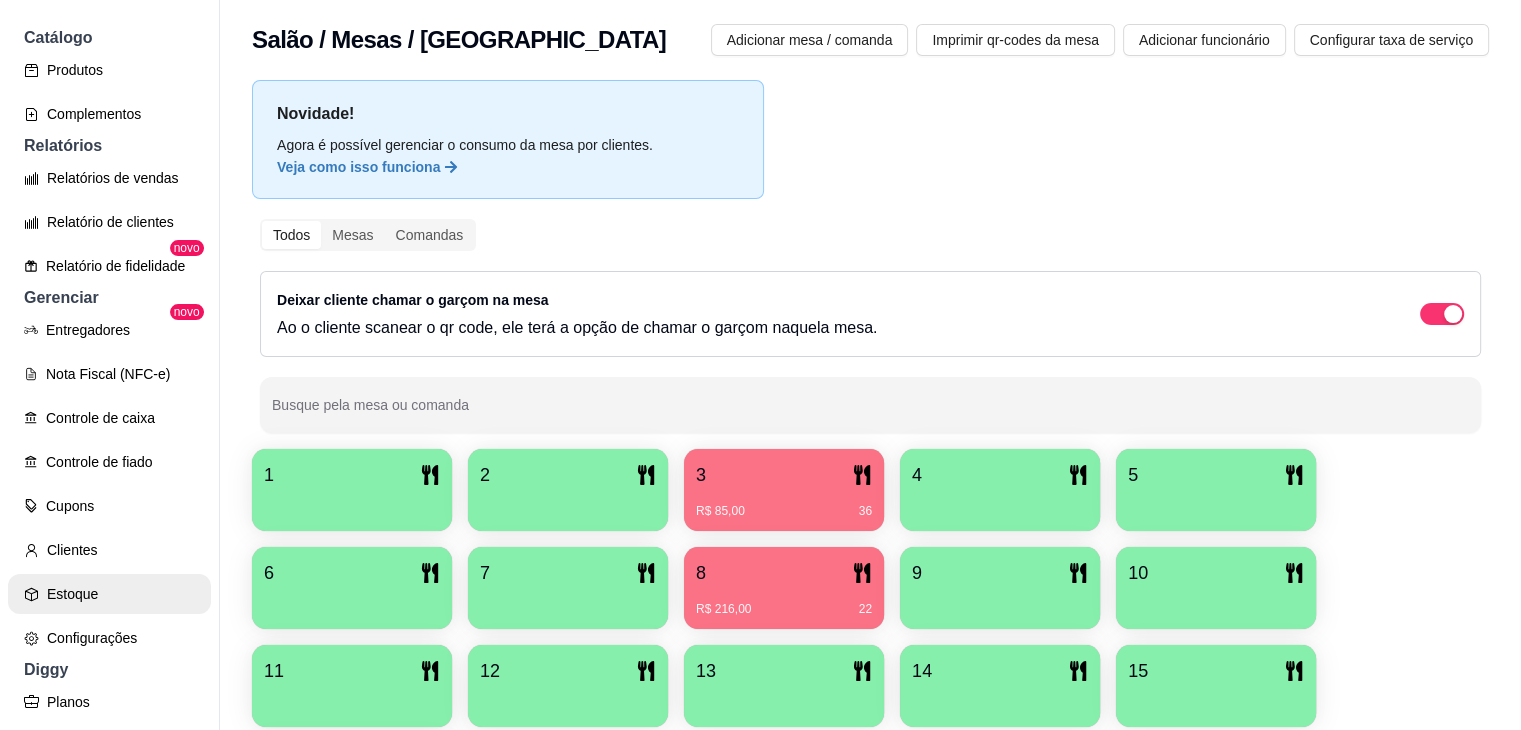 click on "Estoque" at bounding box center (109, 594) 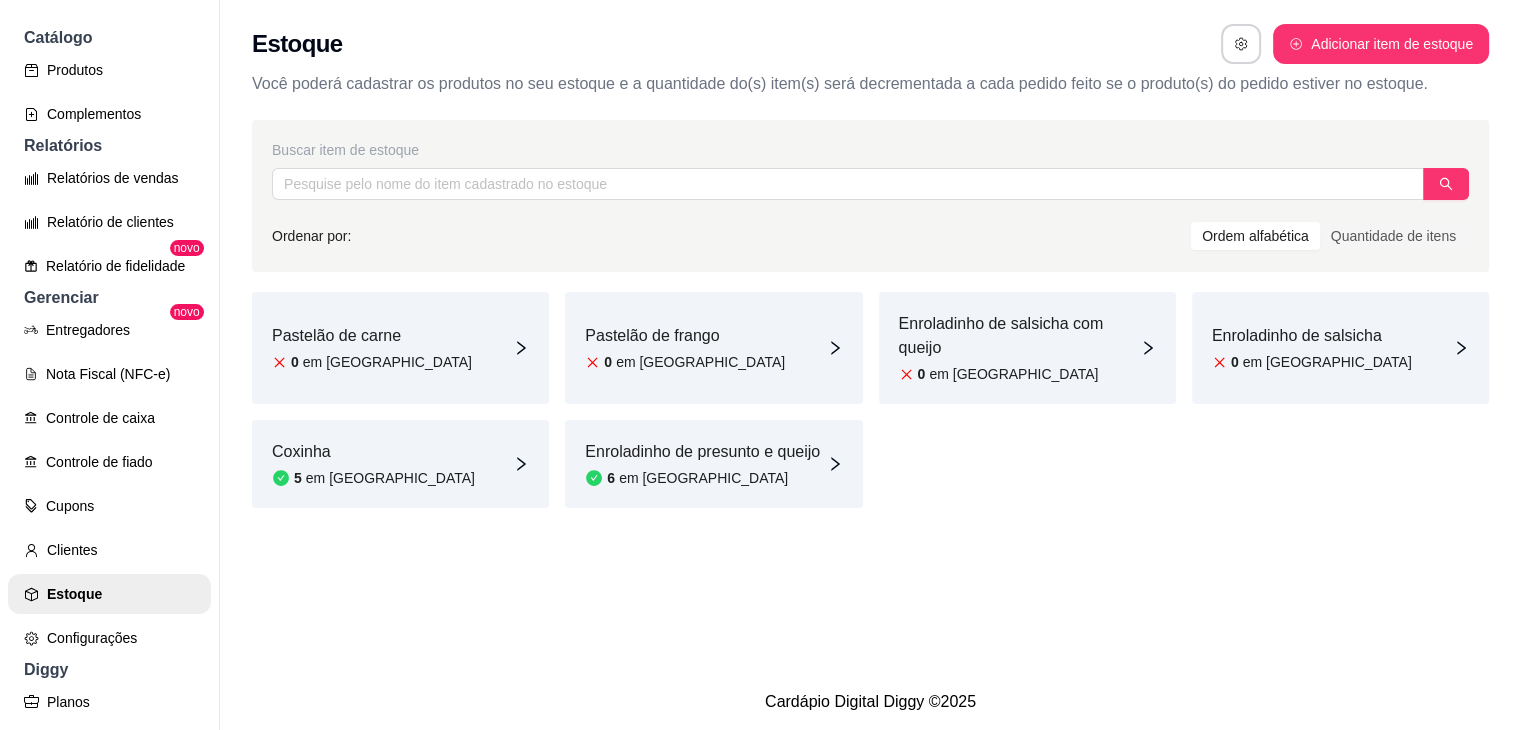 click on "Pastelão de carne  0 em [GEOGRAPHIC_DATA]" at bounding box center [400, 348] 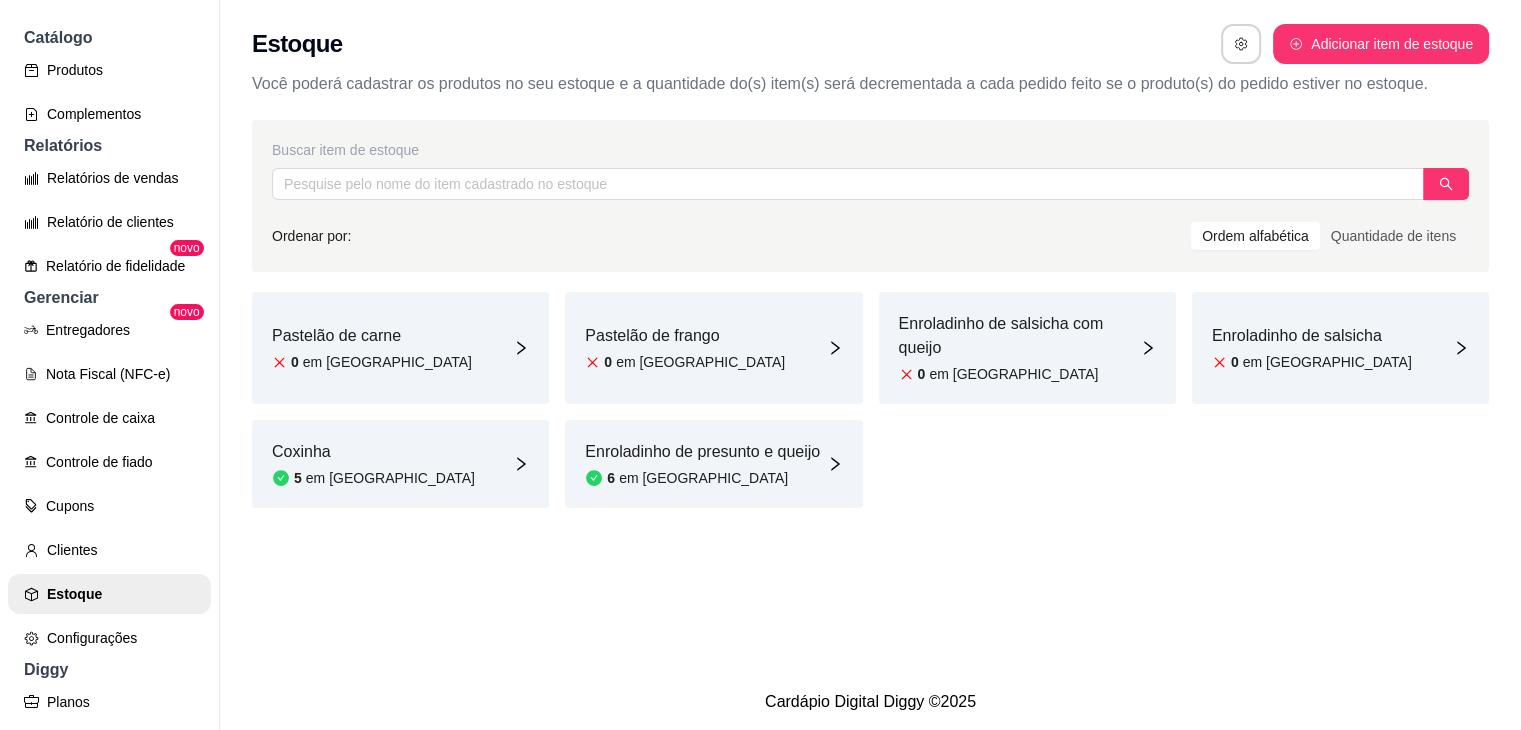 click on "em [GEOGRAPHIC_DATA]" at bounding box center (390, 478) 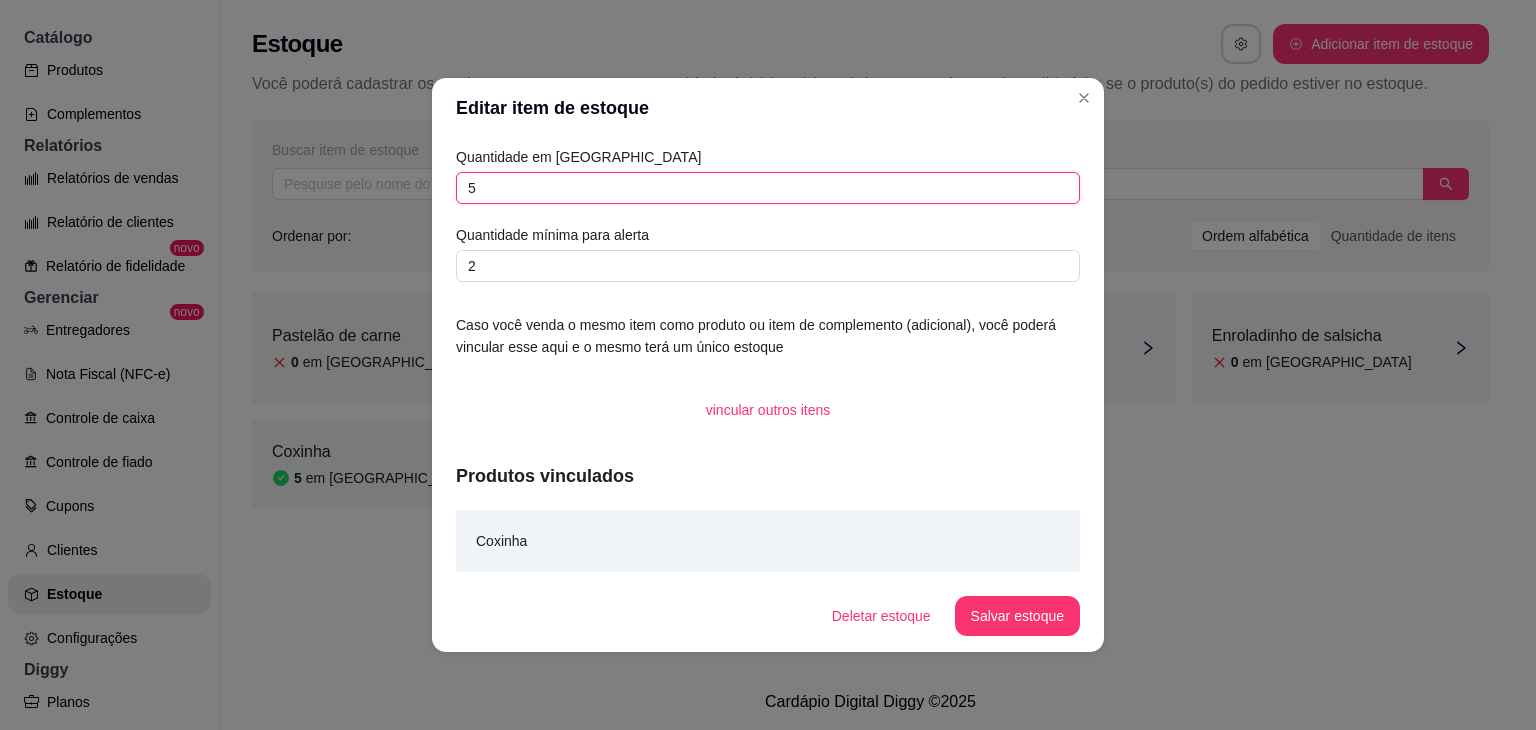 click on "5" at bounding box center (768, 188) 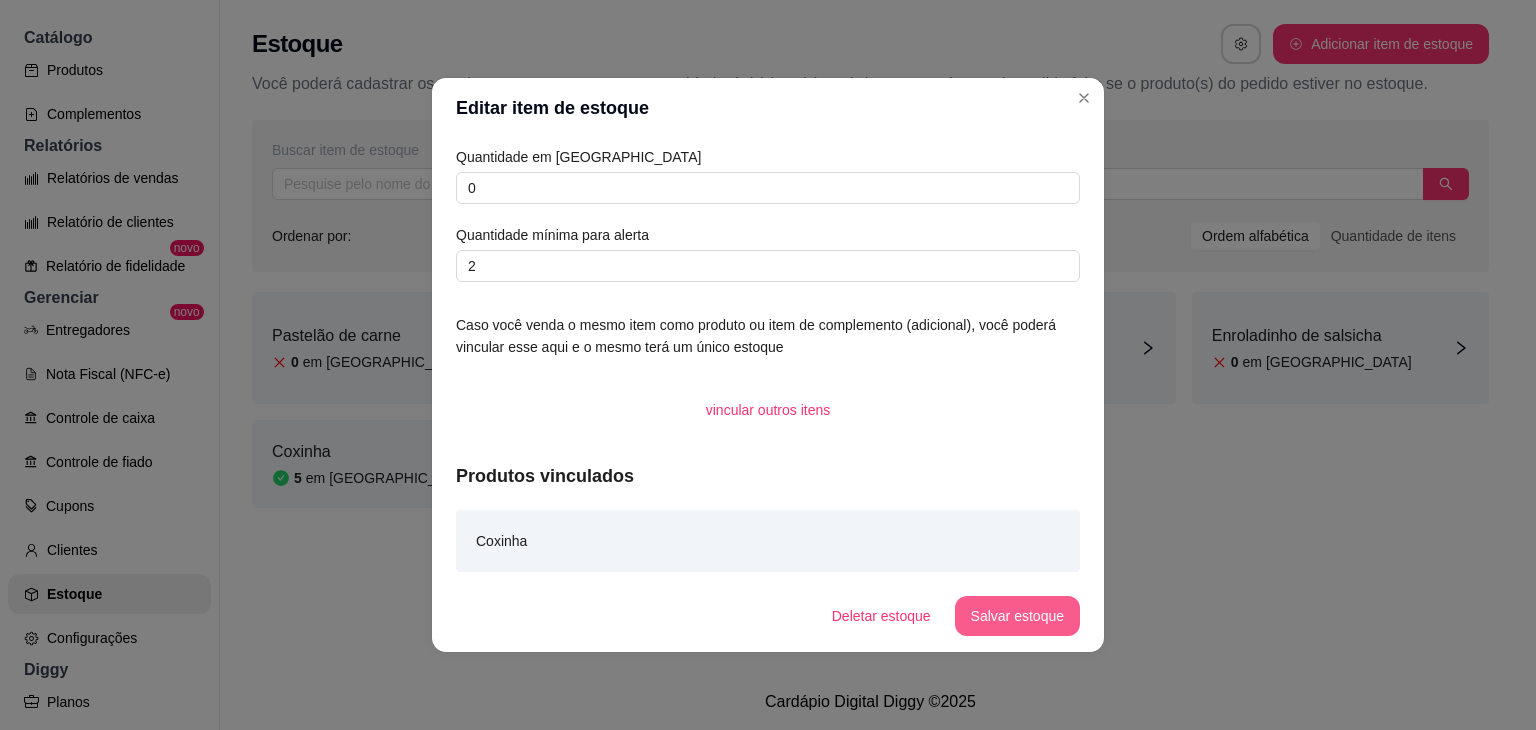 click on "Salvar estoque" at bounding box center (1017, 616) 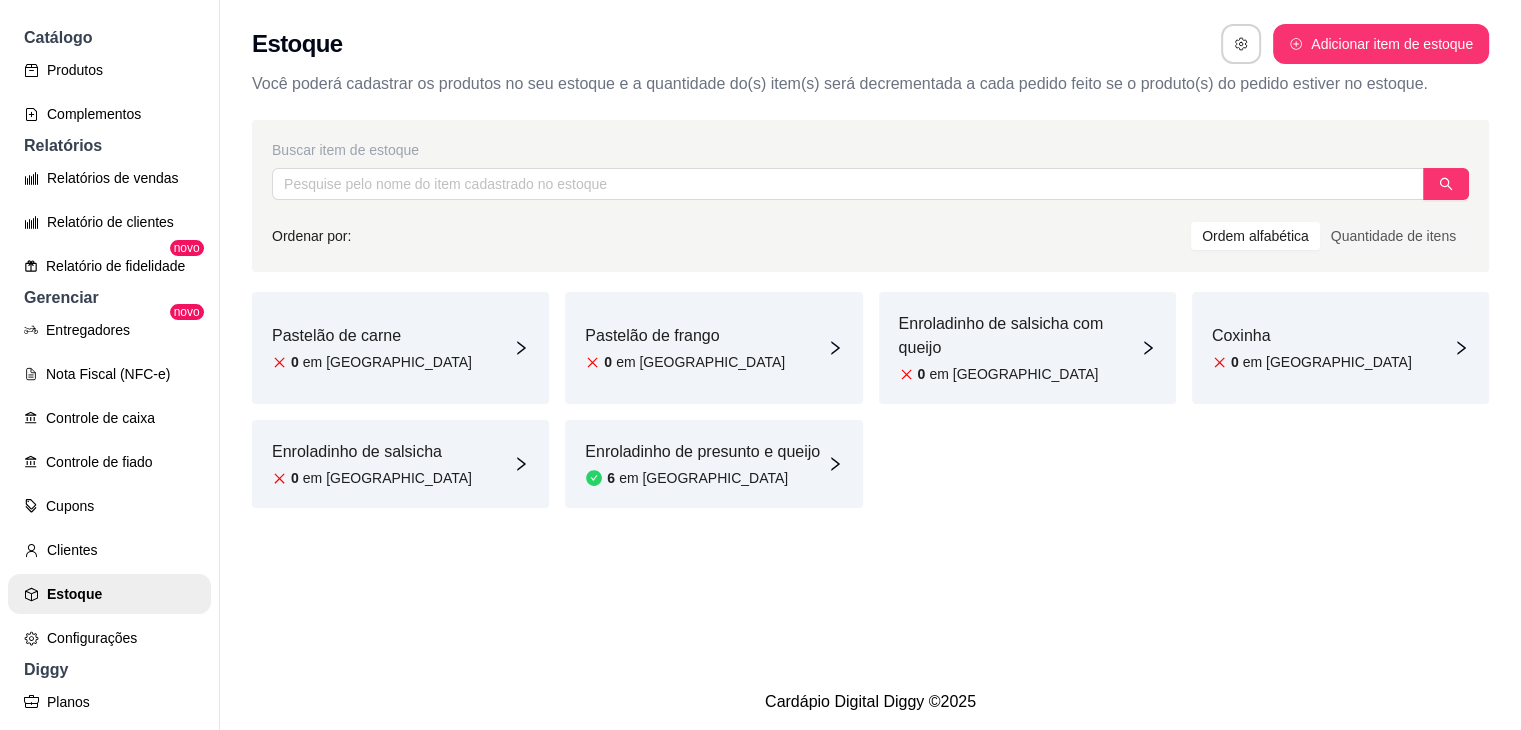 click on "6 em [GEOGRAPHIC_DATA]" at bounding box center [702, 478] 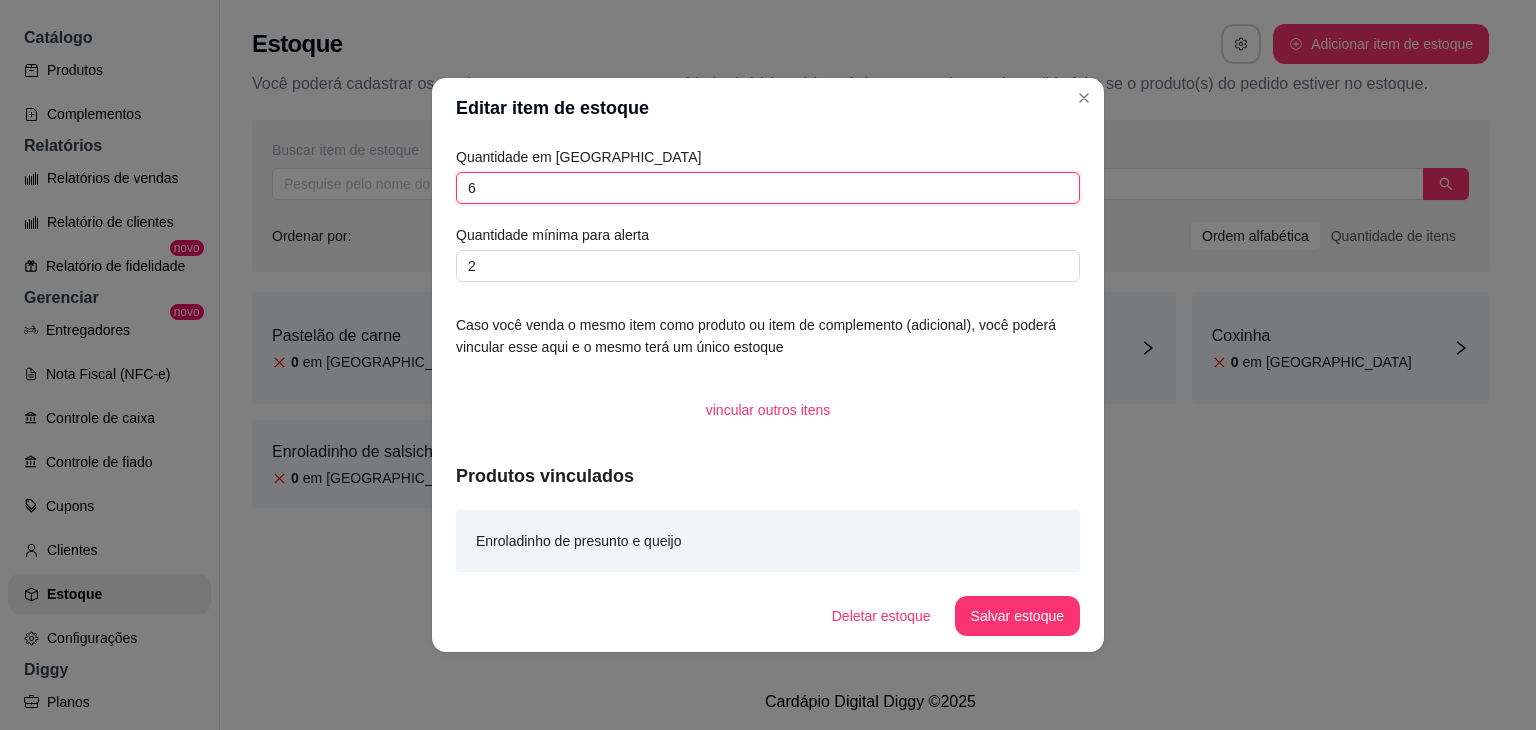 click on "6" at bounding box center [768, 188] 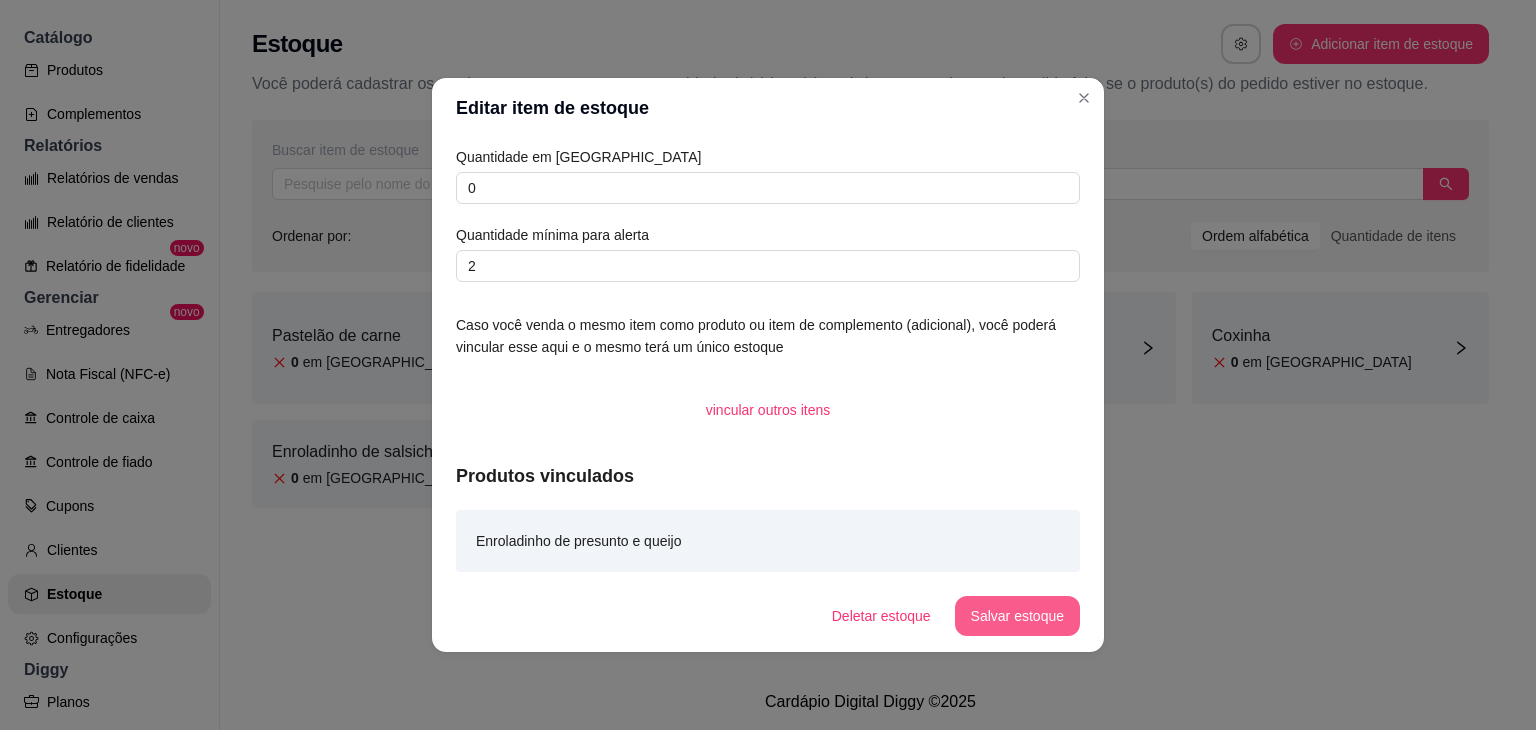 click on "Salvar estoque" at bounding box center (1017, 616) 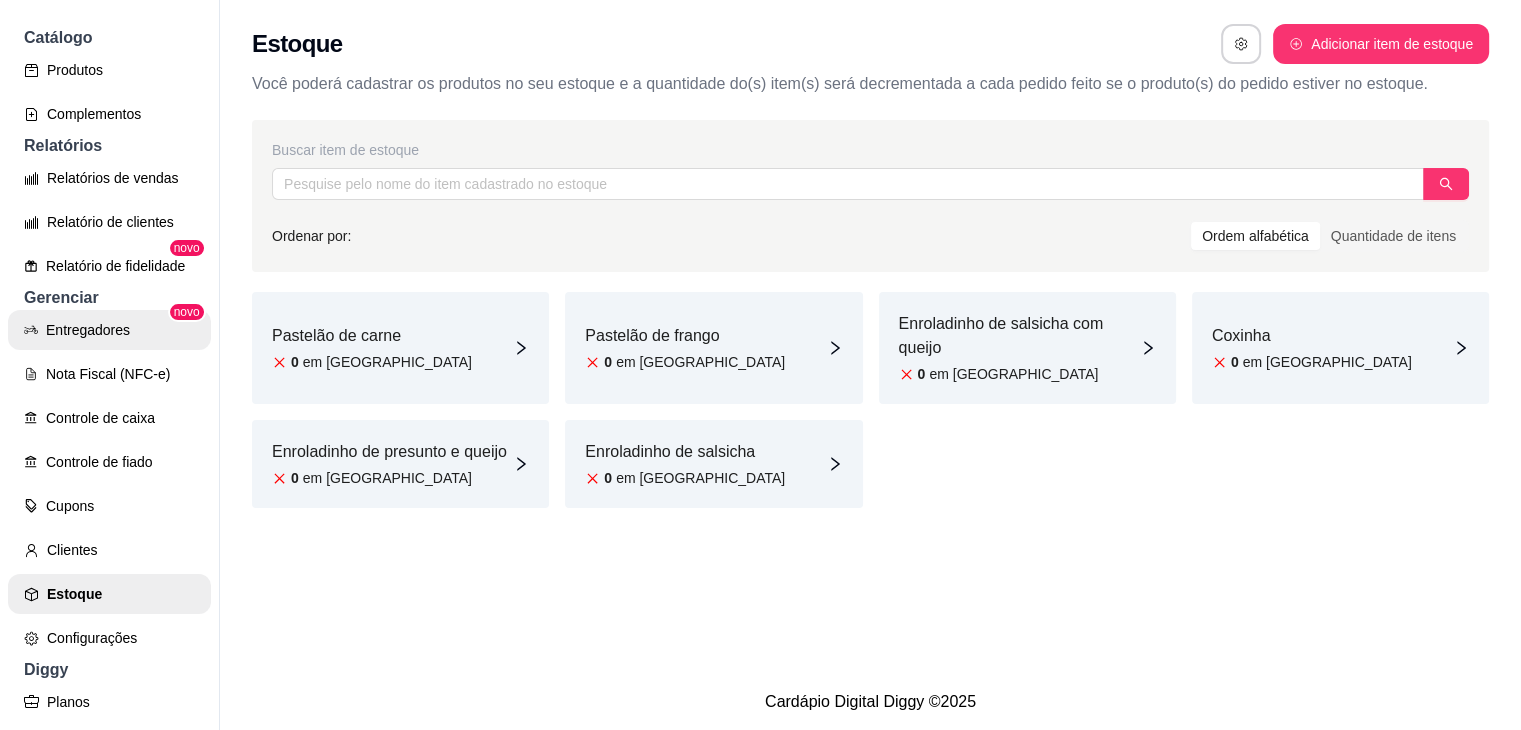 scroll, scrollTop: 0, scrollLeft: 0, axis: both 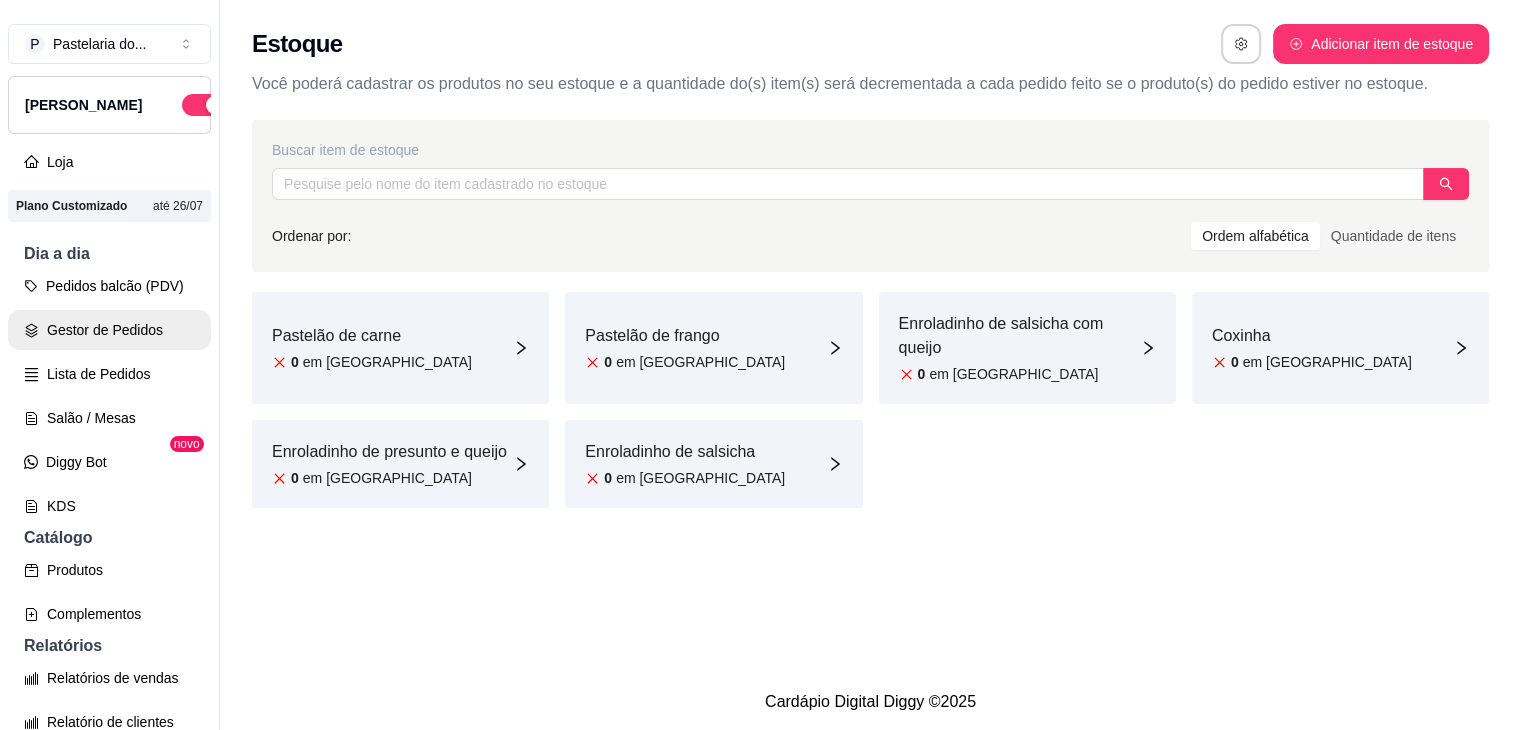 click on "Gestor de Pedidos" at bounding box center [109, 330] 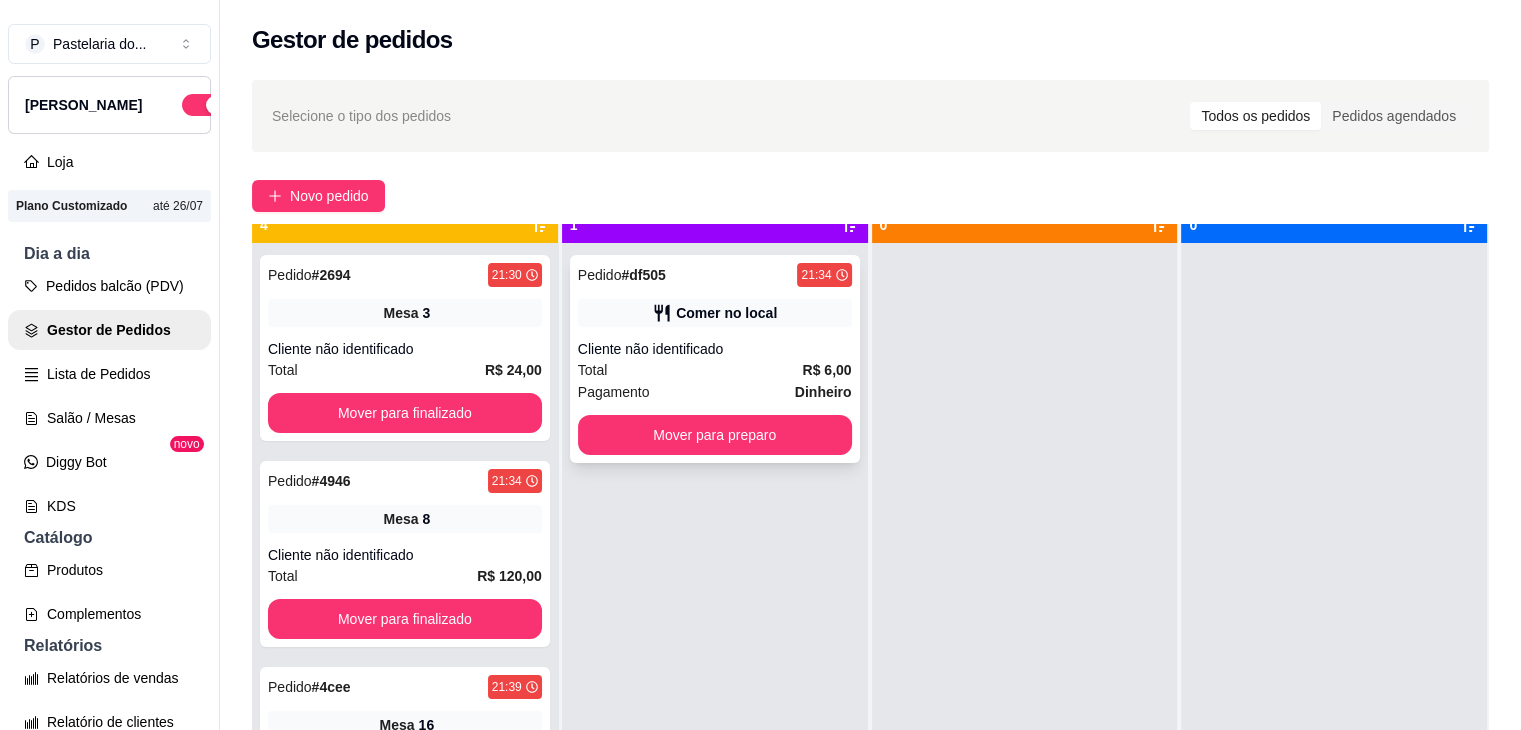 scroll, scrollTop: 56, scrollLeft: 0, axis: vertical 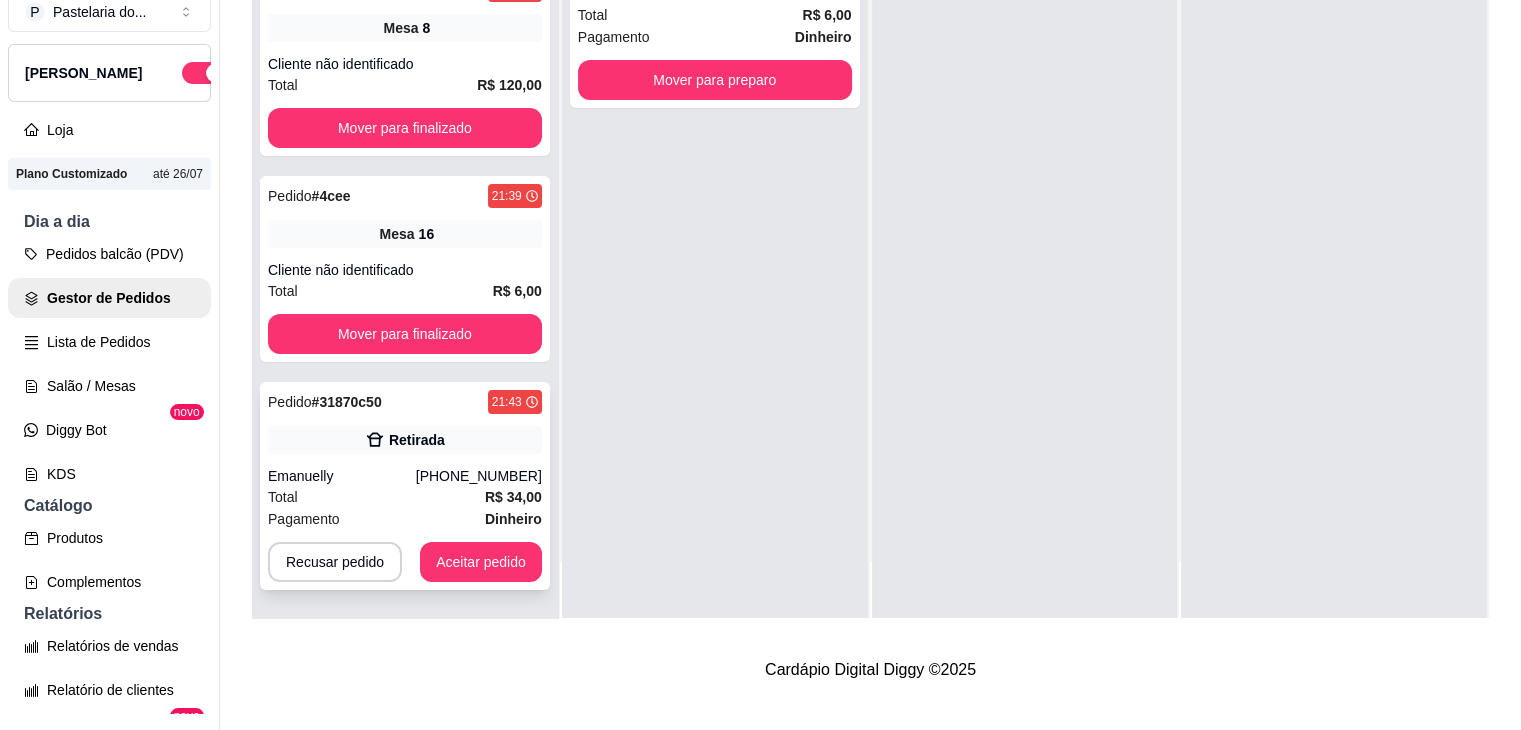 click on "[PHONE_NUMBER]" at bounding box center [479, 476] 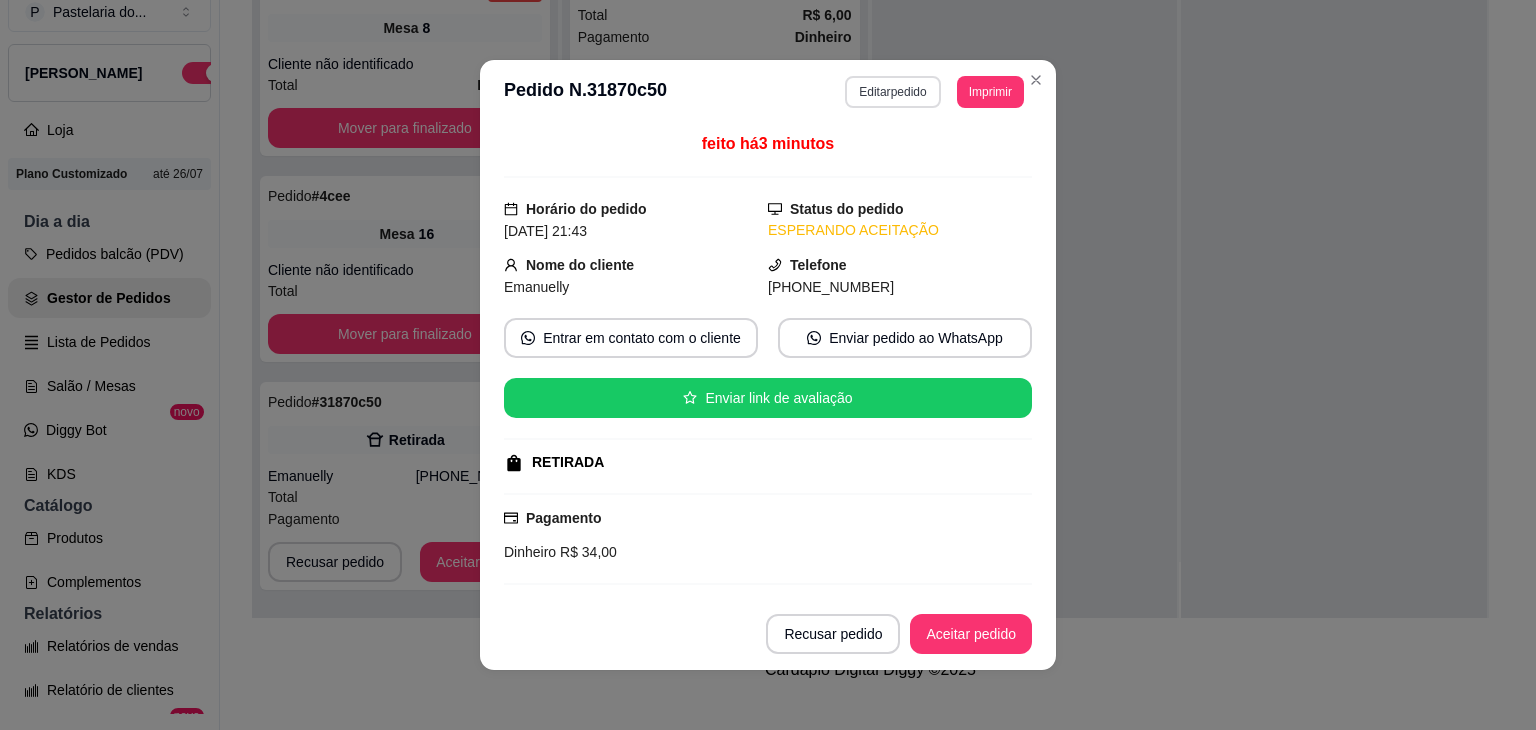 click on "Editar  pedido" at bounding box center [892, 92] 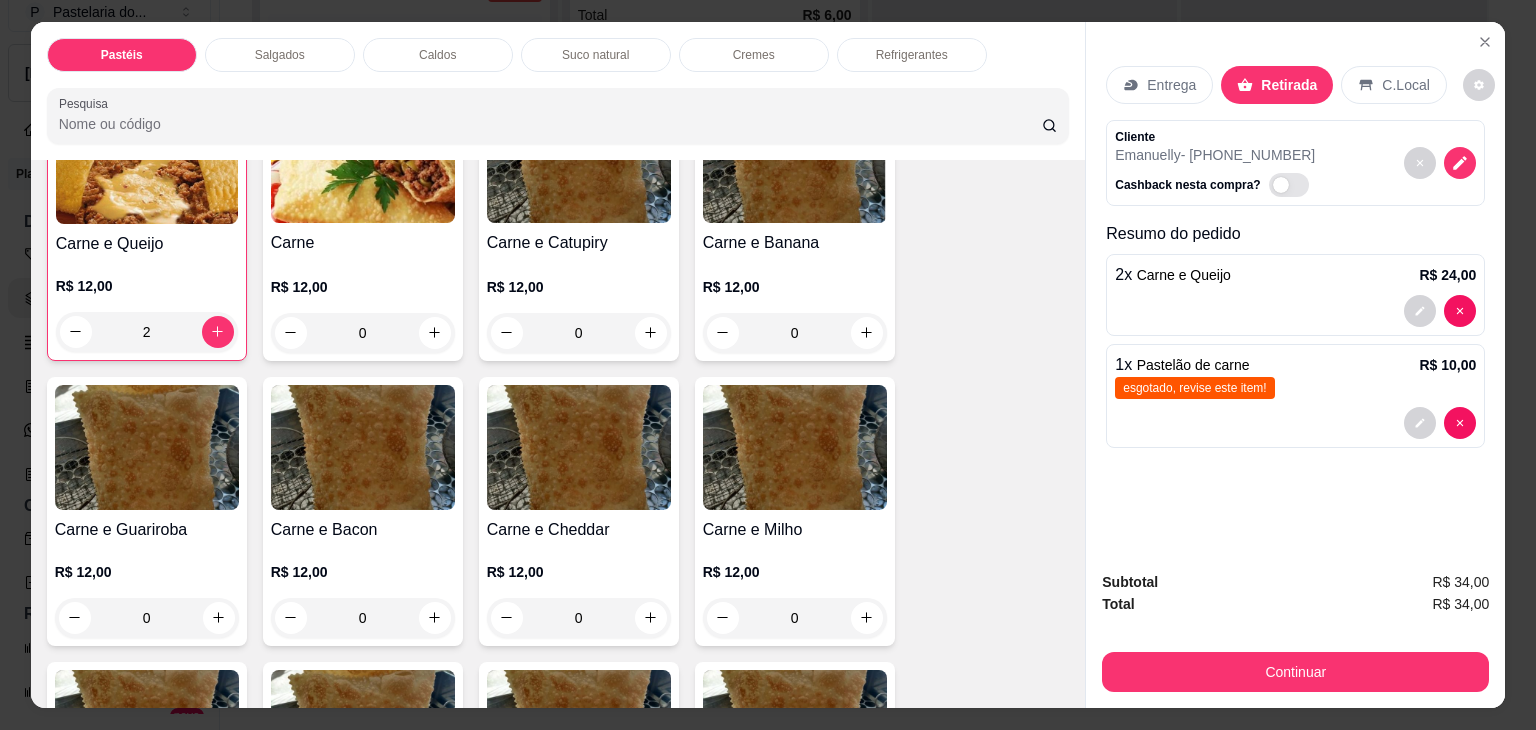 scroll, scrollTop: 0, scrollLeft: 0, axis: both 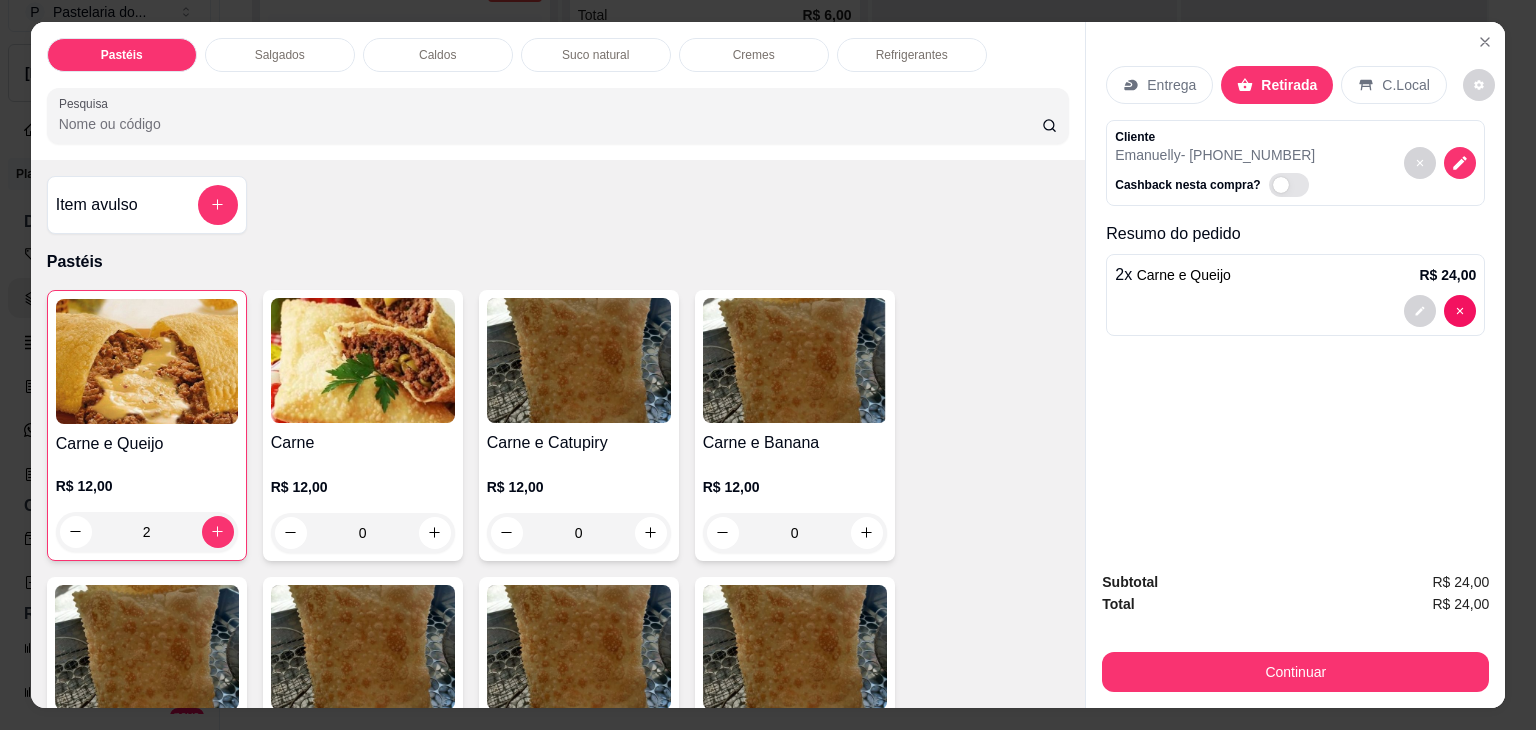 click at bounding box center [363, 360] 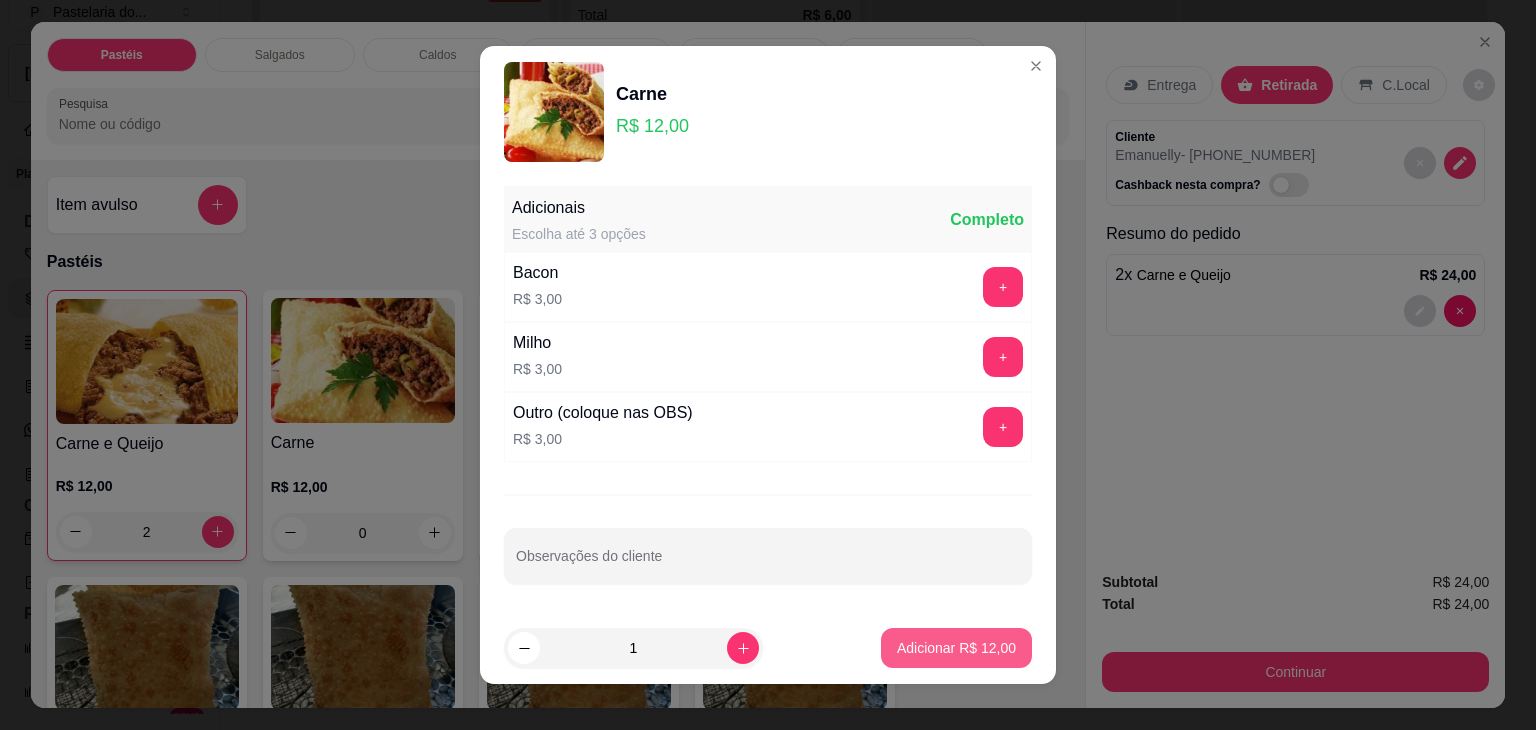 click on "Adicionar   R$ 12,00" at bounding box center (956, 648) 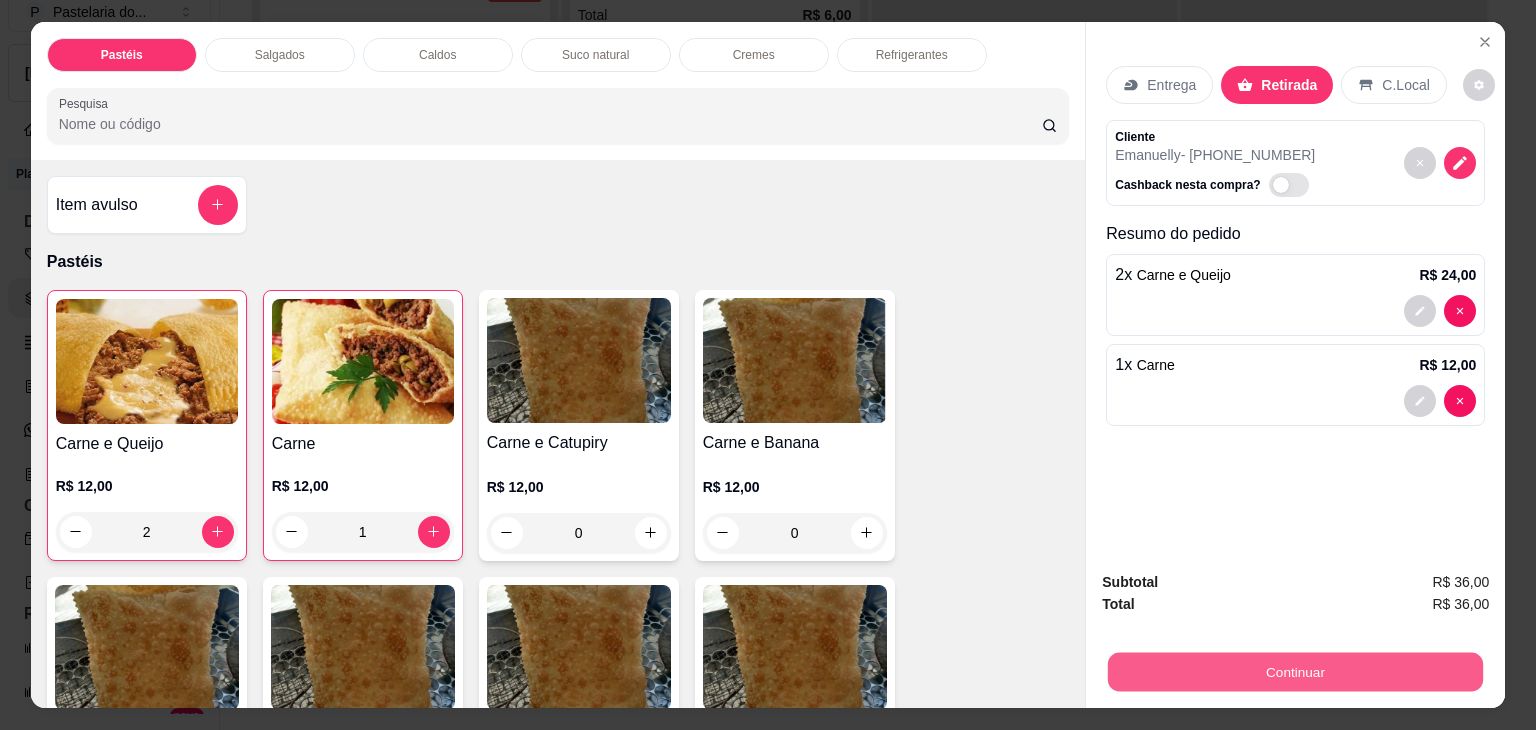 click on "Continuar" at bounding box center [1295, 672] 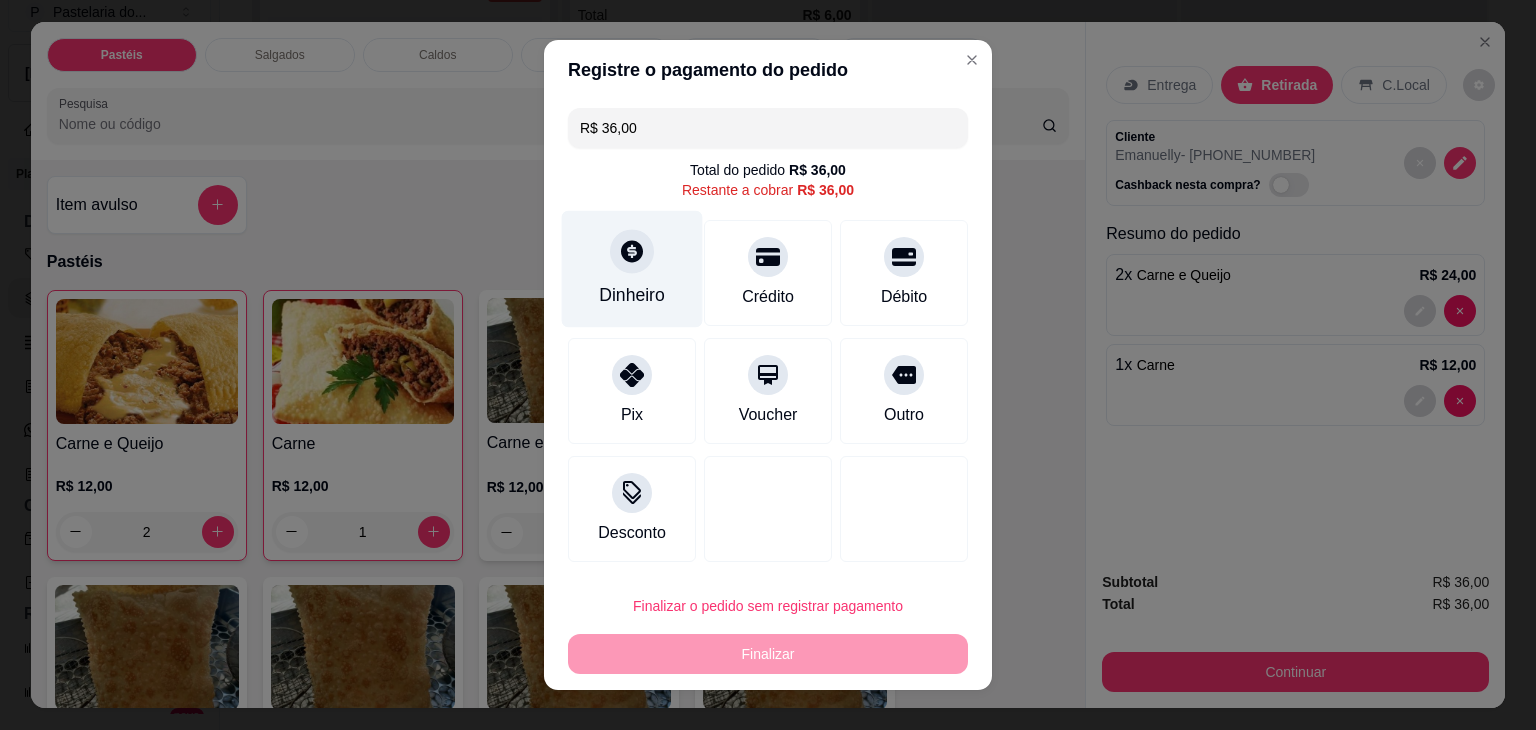 click on "Dinheiro" at bounding box center [632, 295] 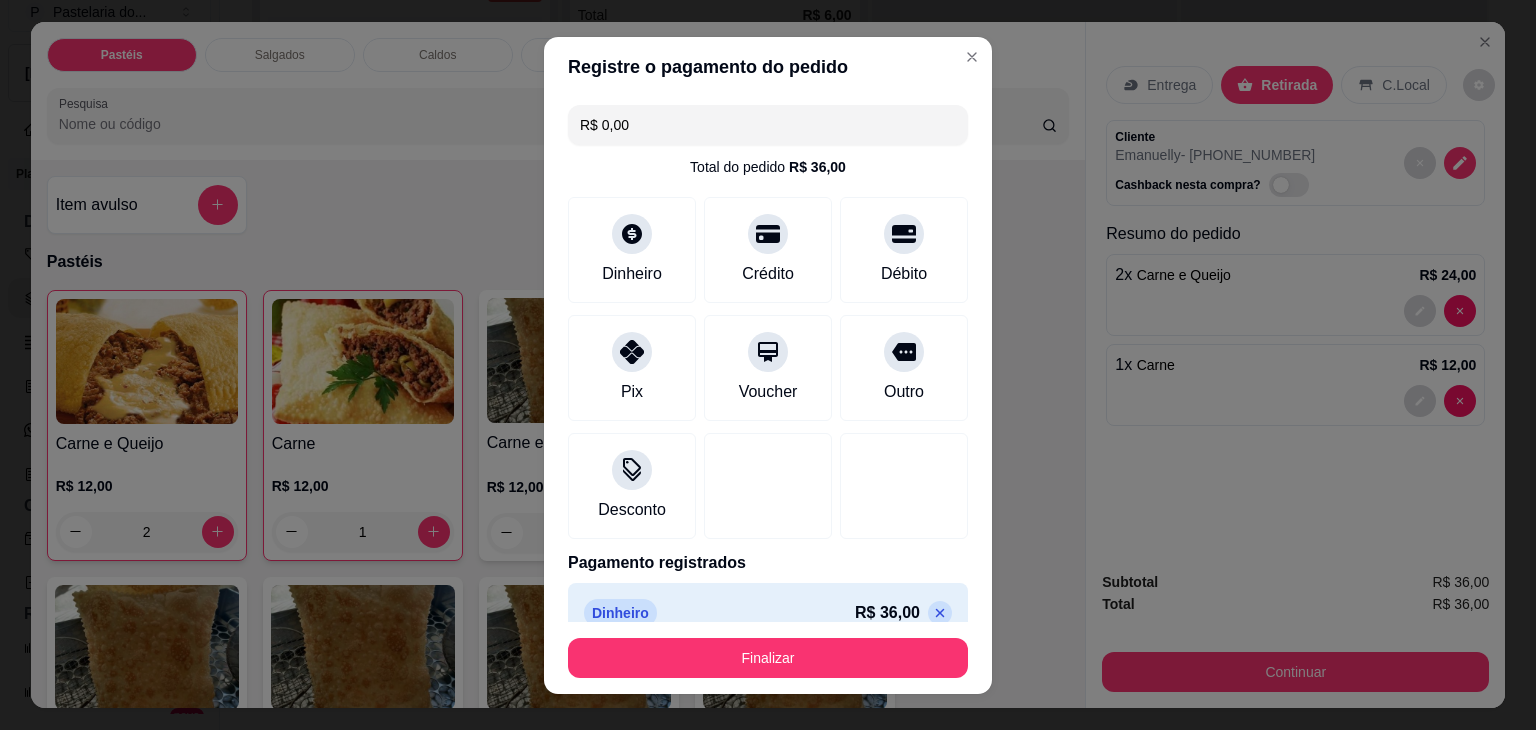 click on "Finalizar" at bounding box center (768, 658) 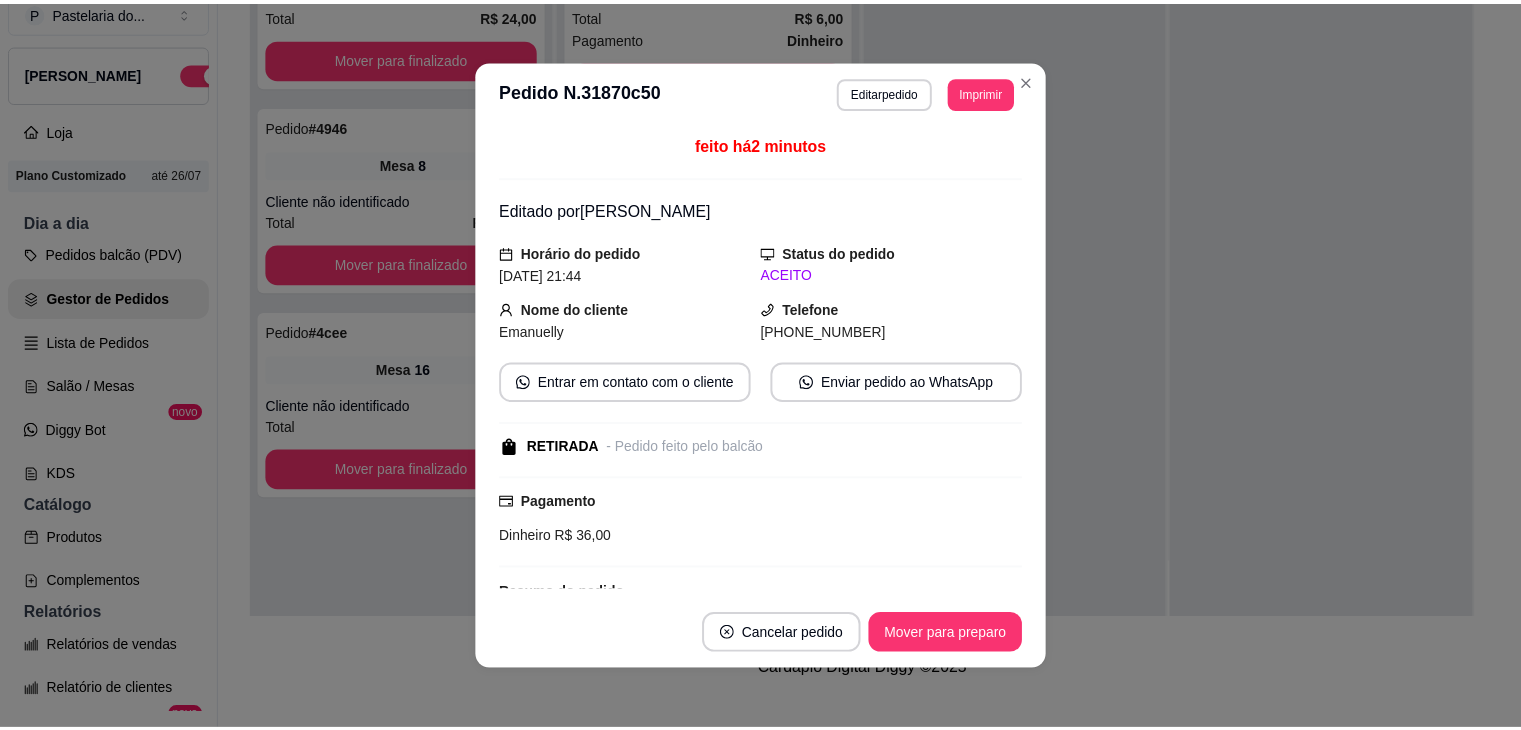 scroll, scrollTop: 0, scrollLeft: 0, axis: both 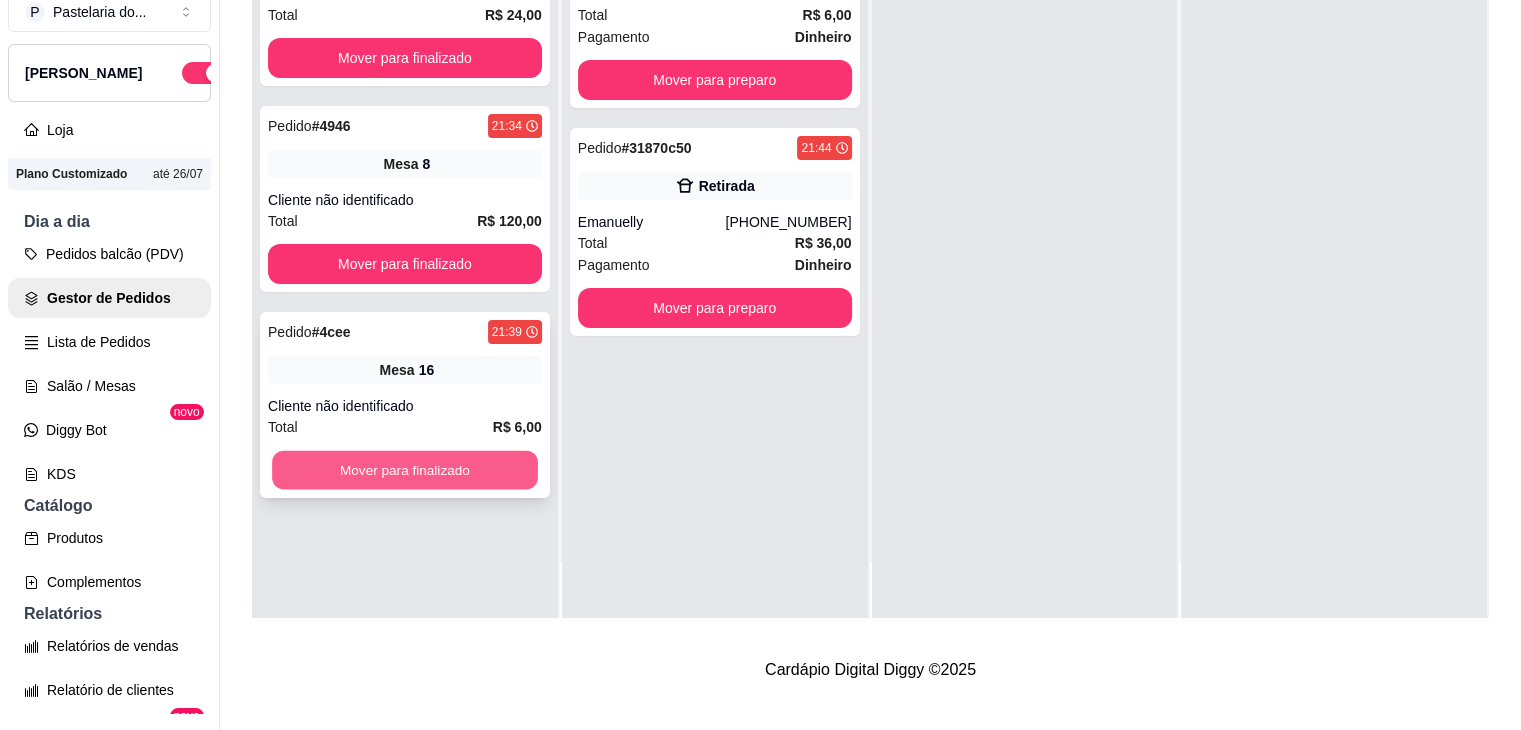 click on "Mover para finalizado" at bounding box center [405, 470] 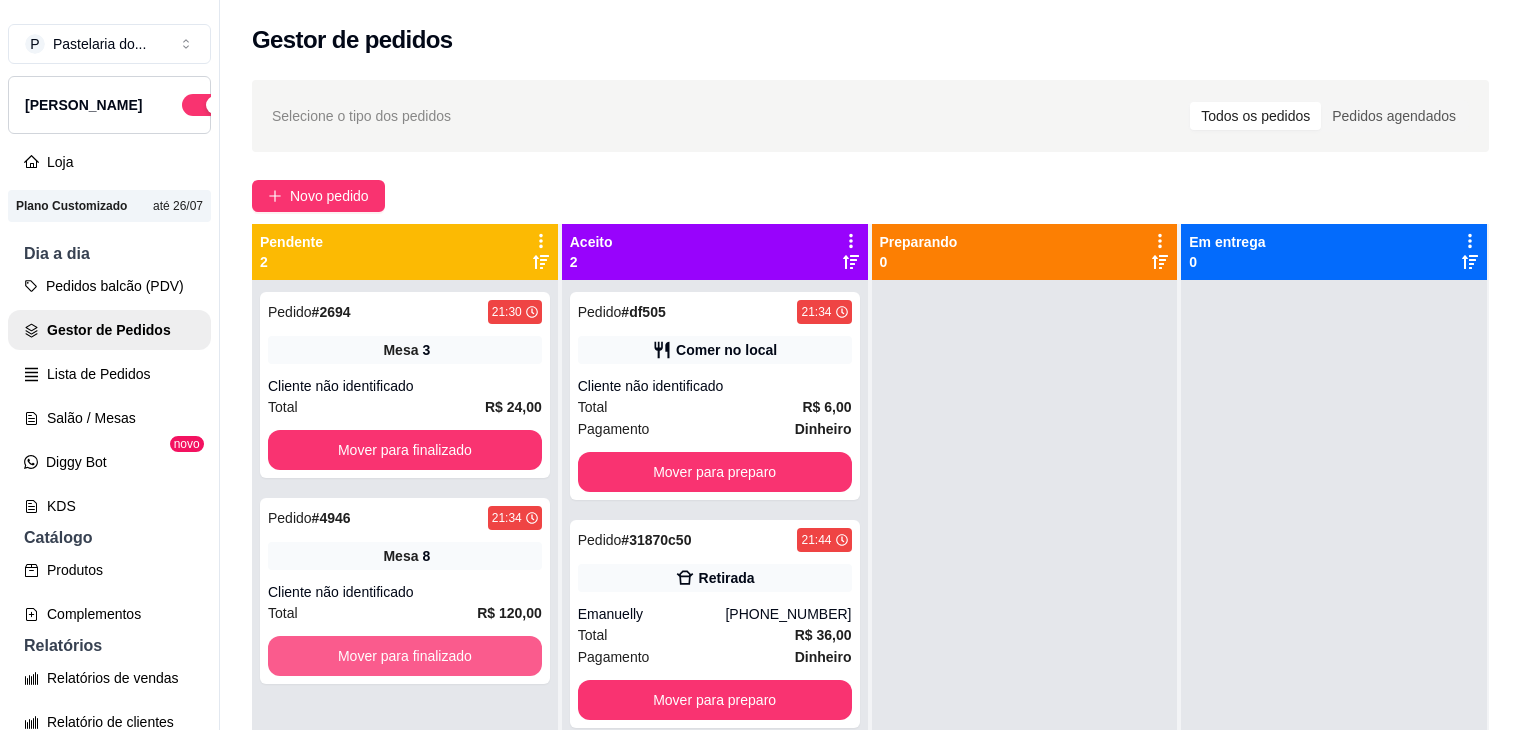 scroll, scrollTop: 32, scrollLeft: 0, axis: vertical 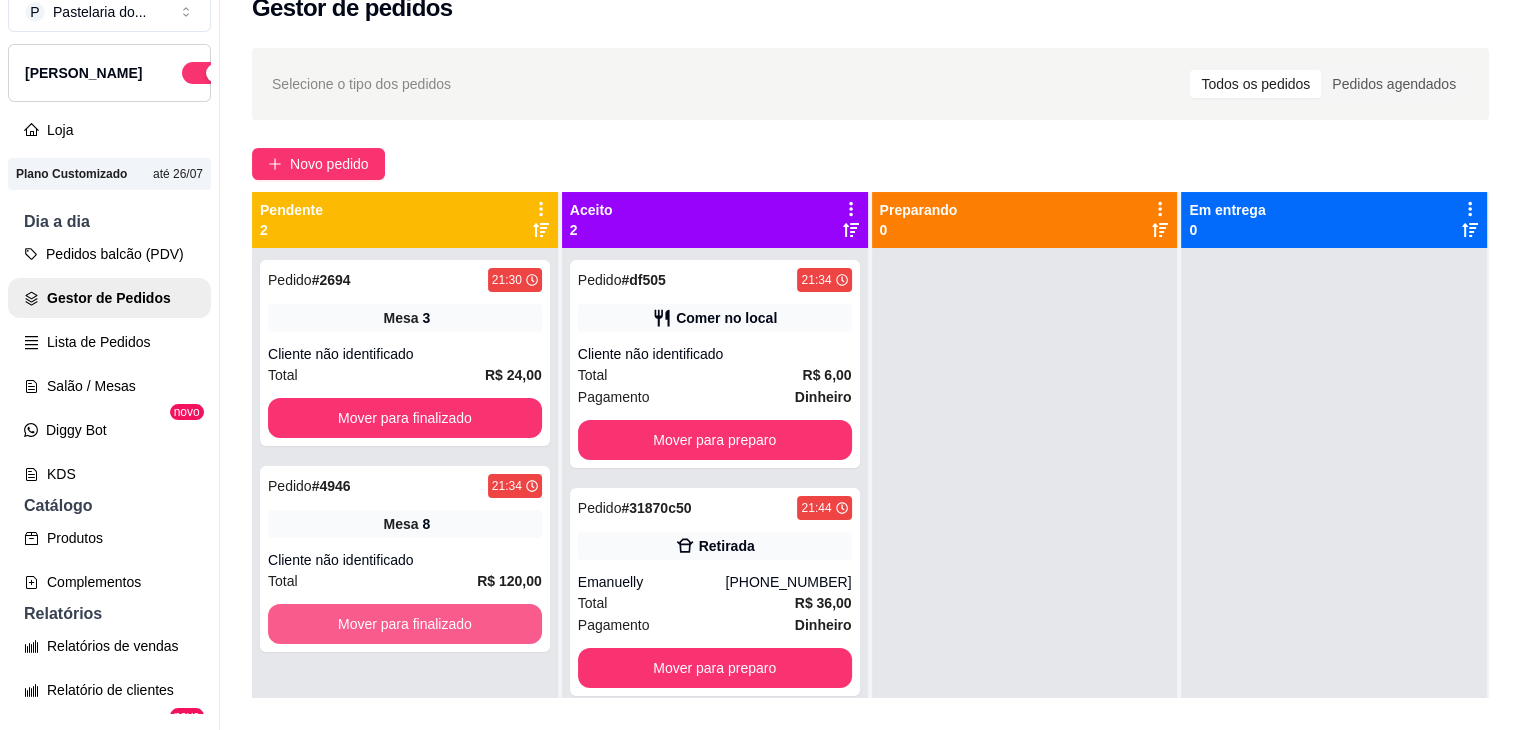 click on "Mover para finalizado" at bounding box center [405, 624] 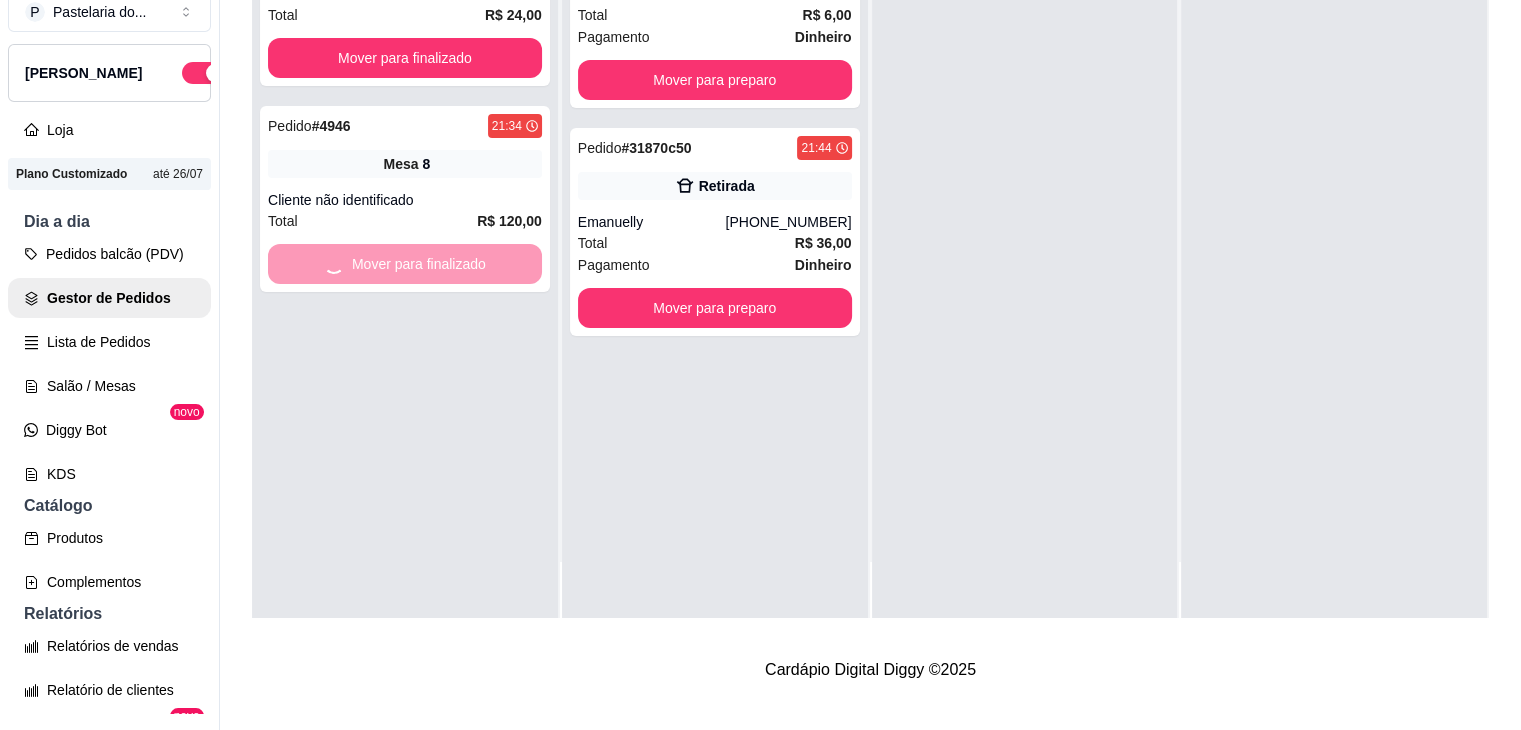 scroll, scrollTop: 0, scrollLeft: 0, axis: both 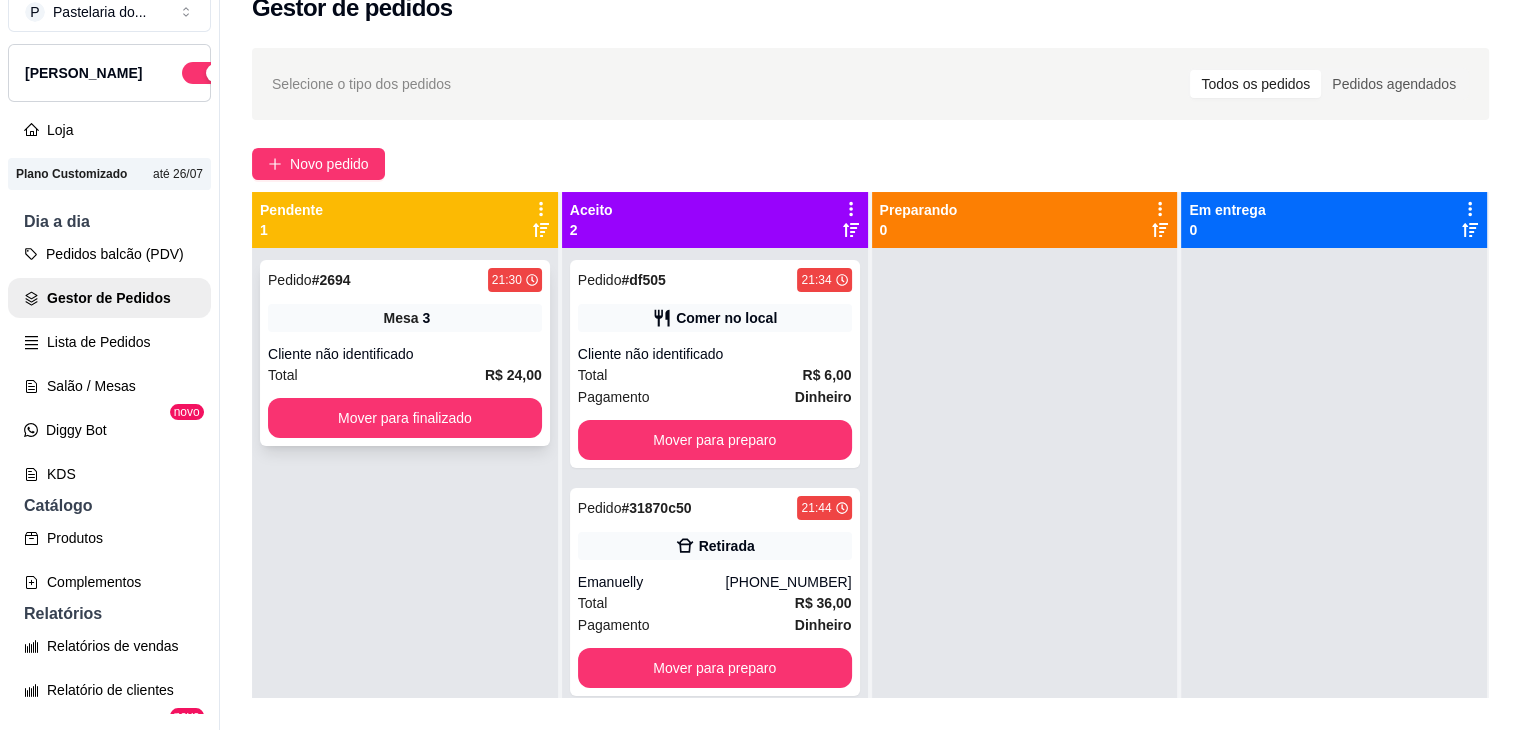 click on "Pedido  # 2694 21:30 Mesa 3 Cliente não identificado Total R$ 24,00 Mover para finalizado" at bounding box center (405, 353) 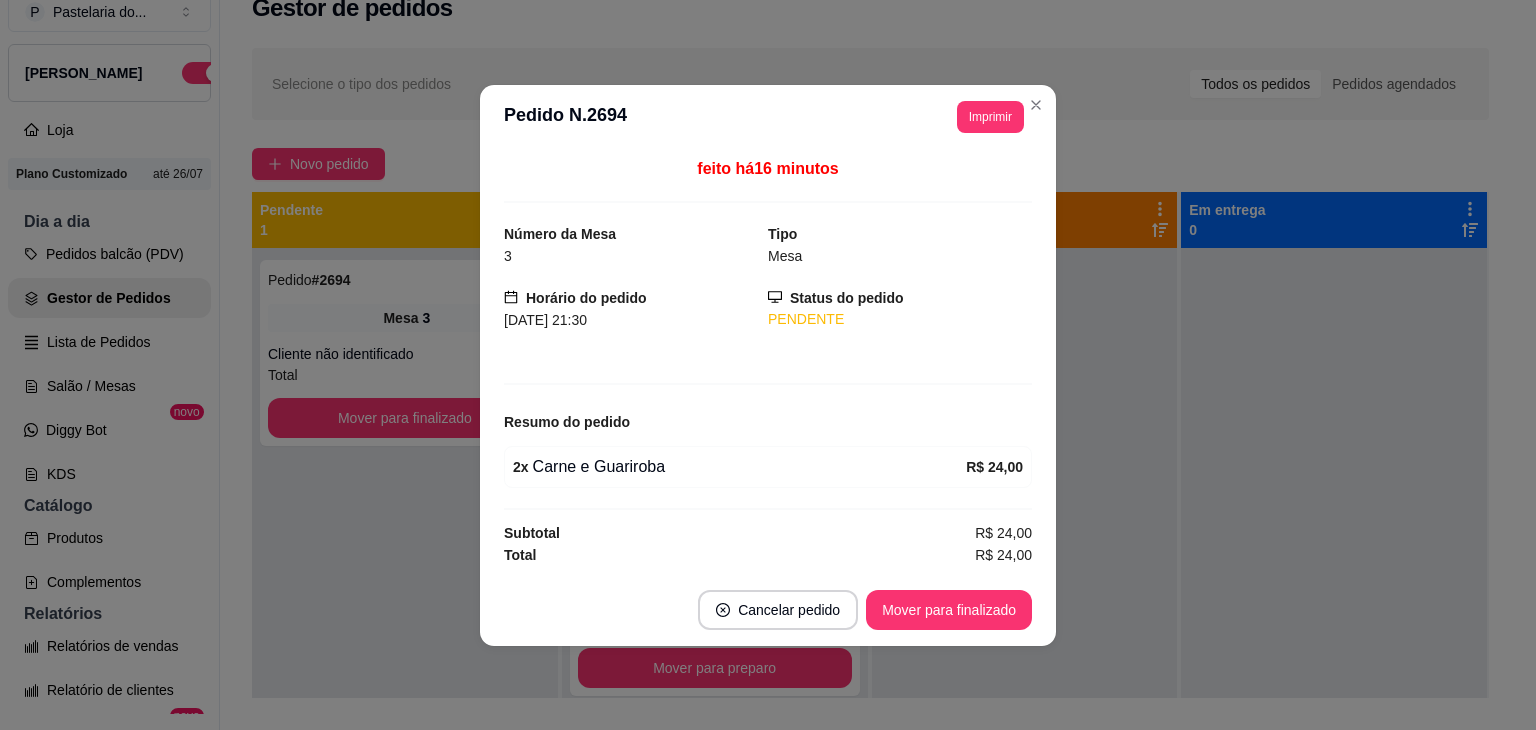 click on "feito há  16   minutos Número da   Mesa 3 Tipo Mesa Horário do pedido [DATE] 21:30 Status do pedido PENDENTE Resumo do pedido 2 x     Carne e Guariroba R$ 24,00 Subtotal R$ 24,00 Total R$ 24,00" at bounding box center [768, 361] 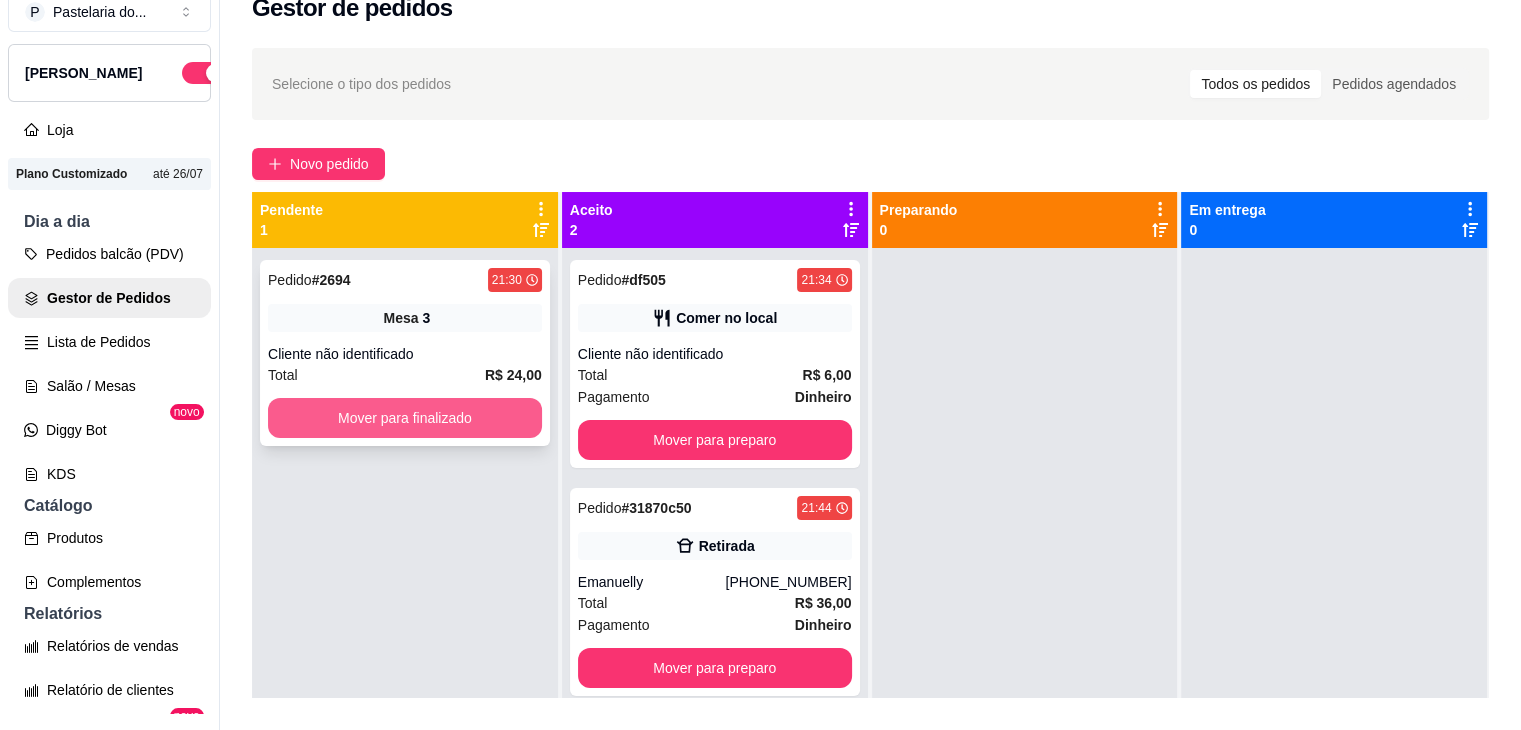 click on "Mover para finalizado" at bounding box center [405, 418] 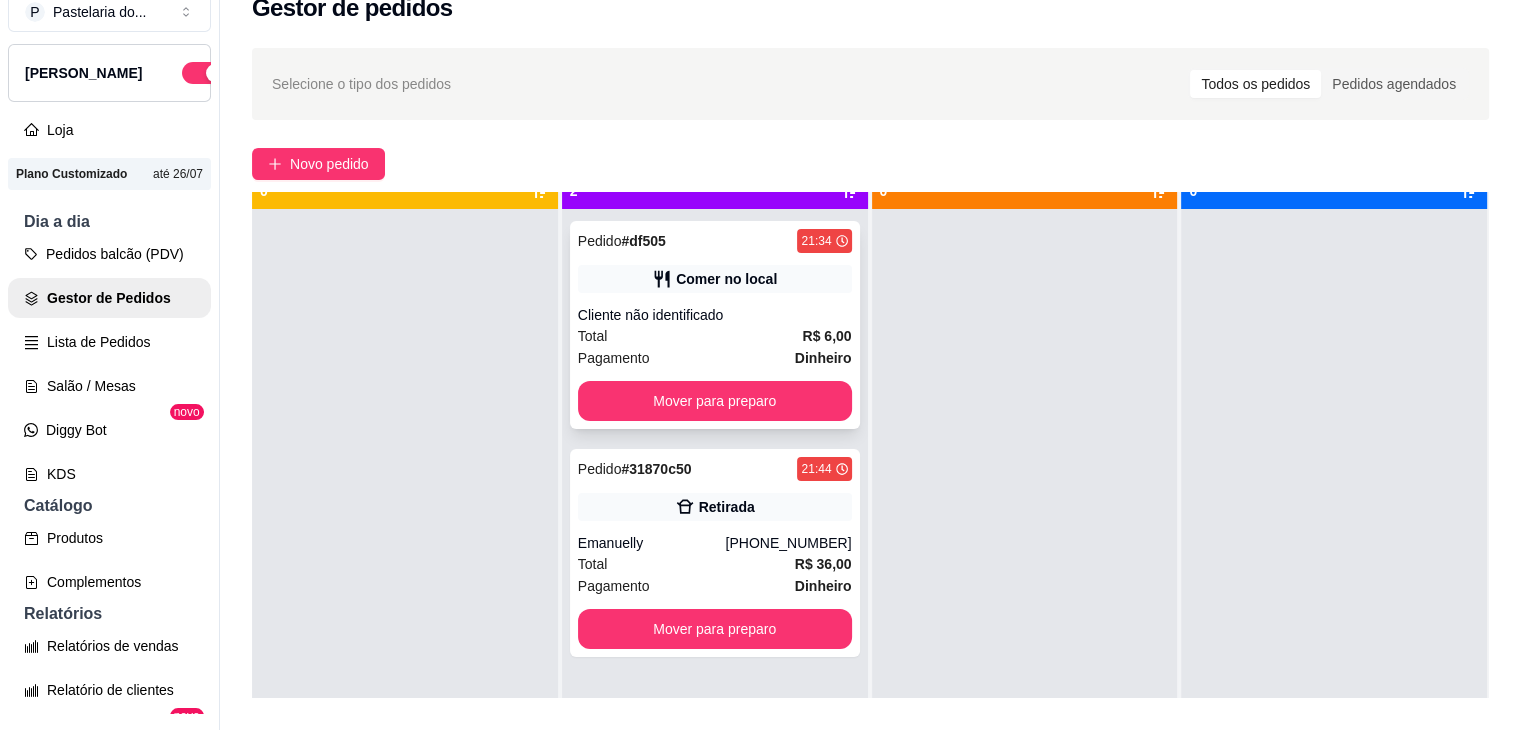 scroll, scrollTop: 56, scrollLeft: 0, axis: vertical 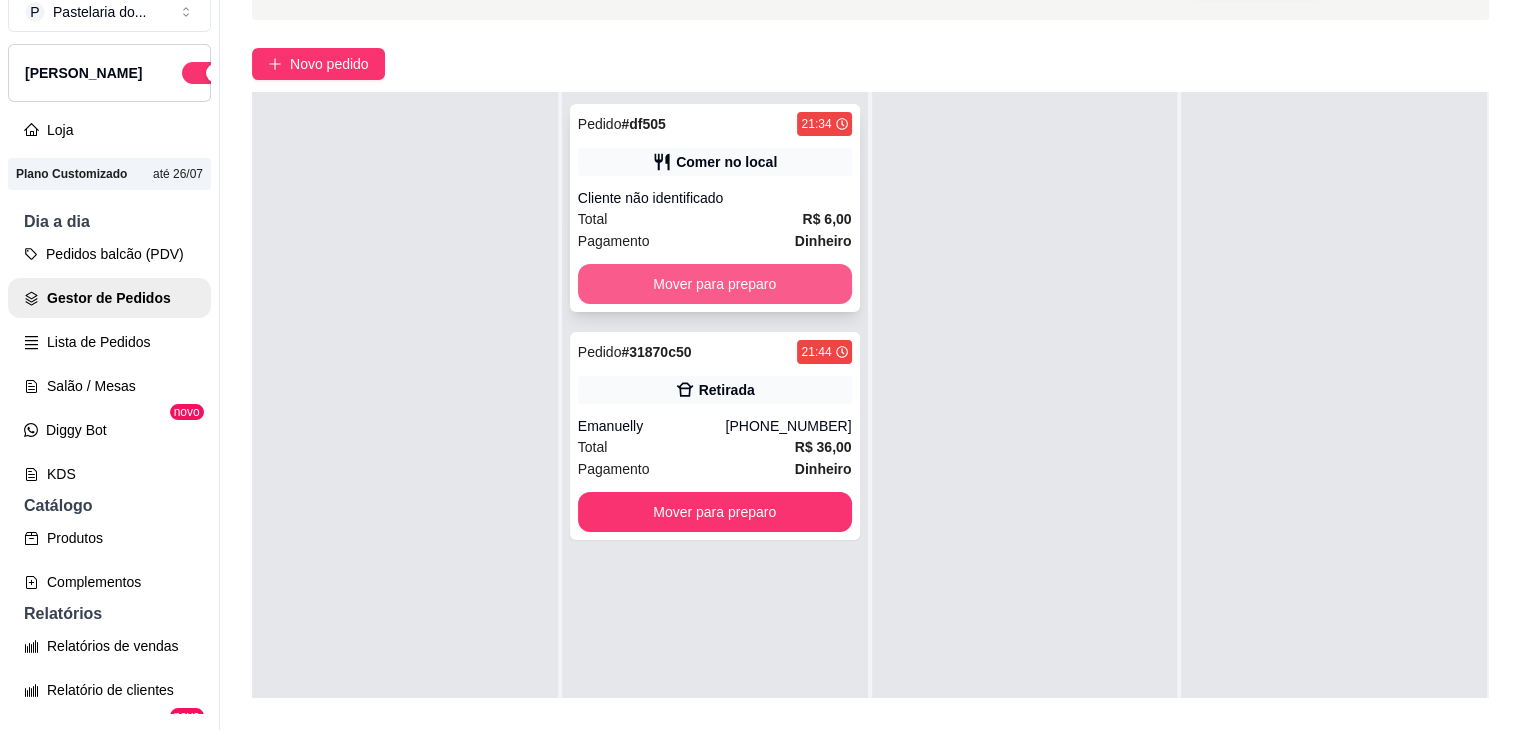 click on "Mover para preparo" at bounding box center [715, 284] 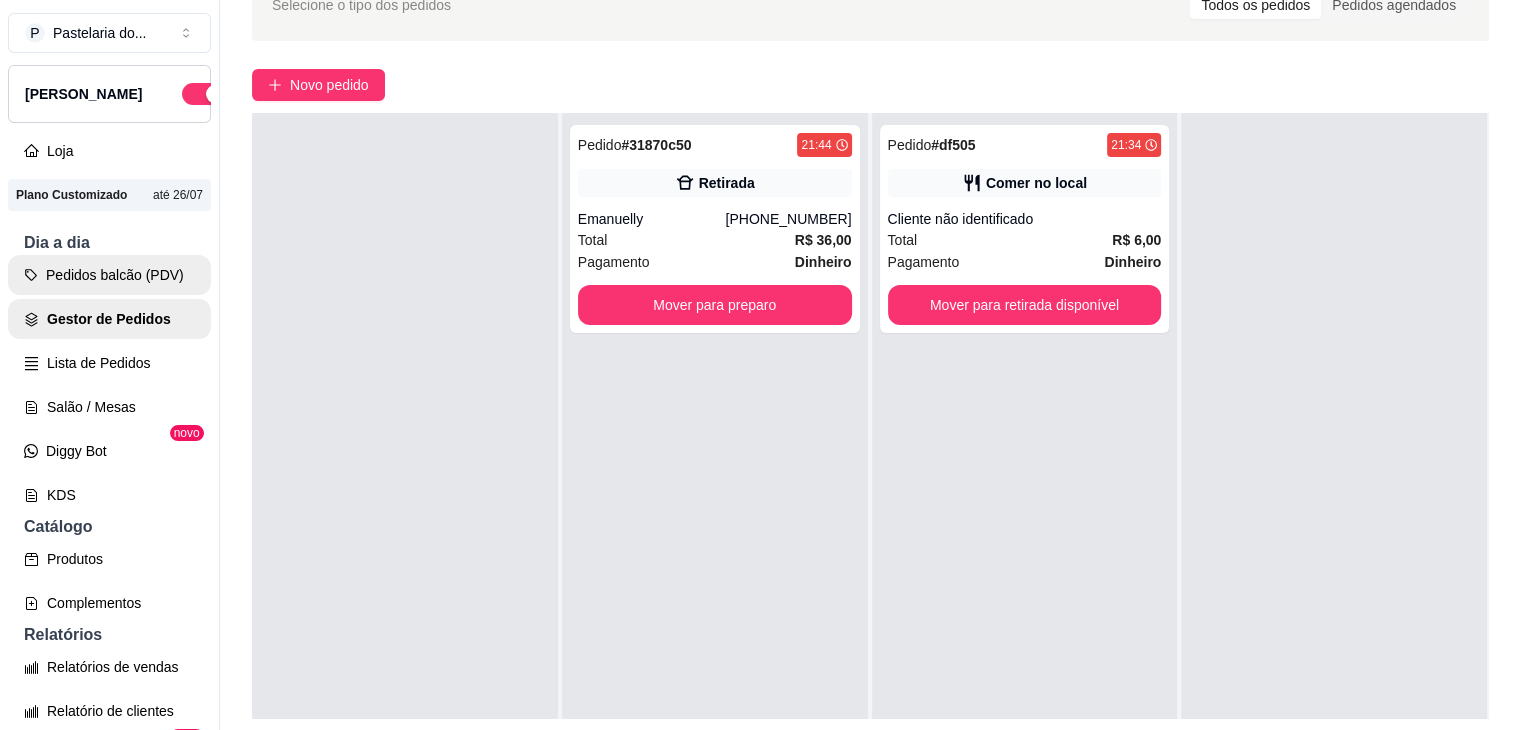 scroll, scrollTop: 0, scrollLeft: 0, axis: both 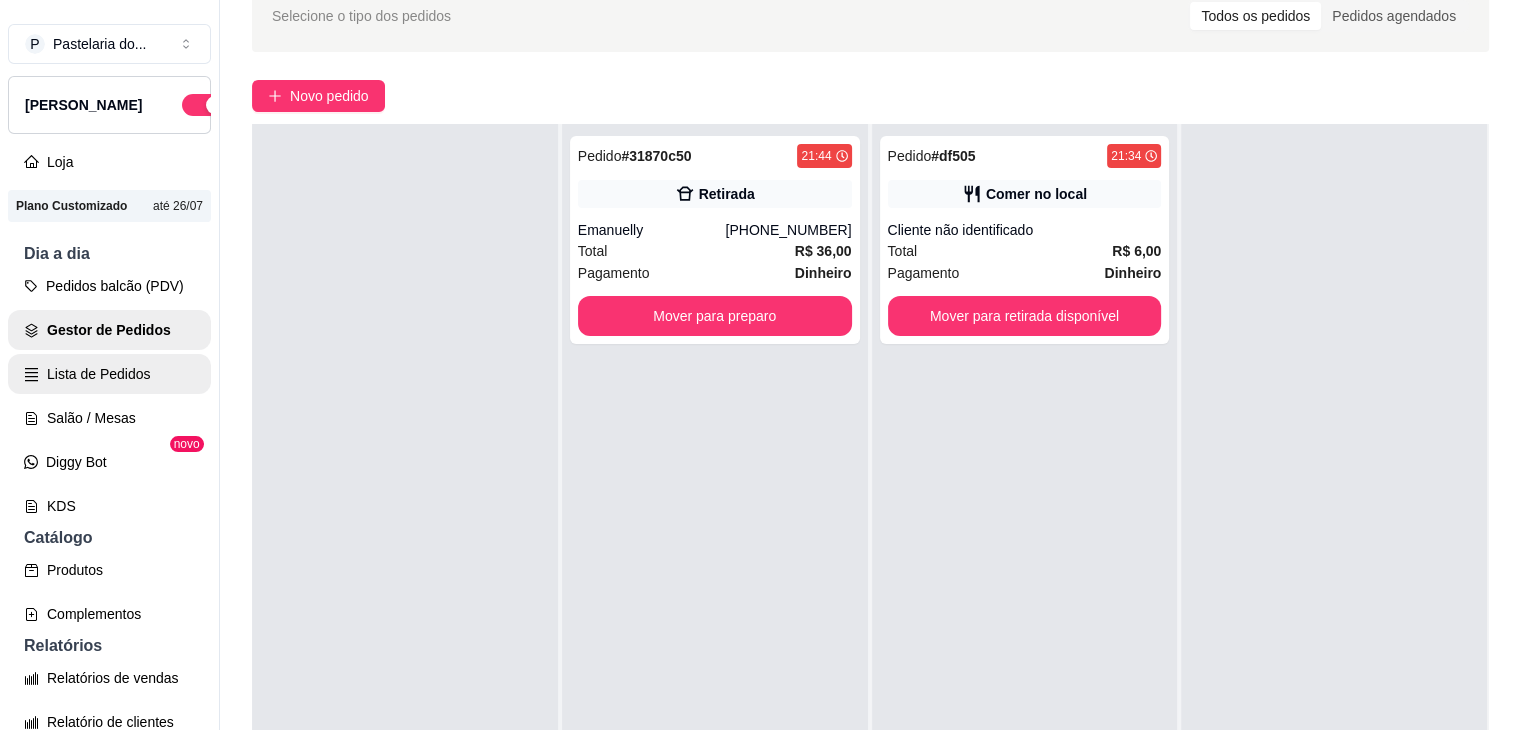 click on "Lista de Pedidos" at bounding box center [109, 374] 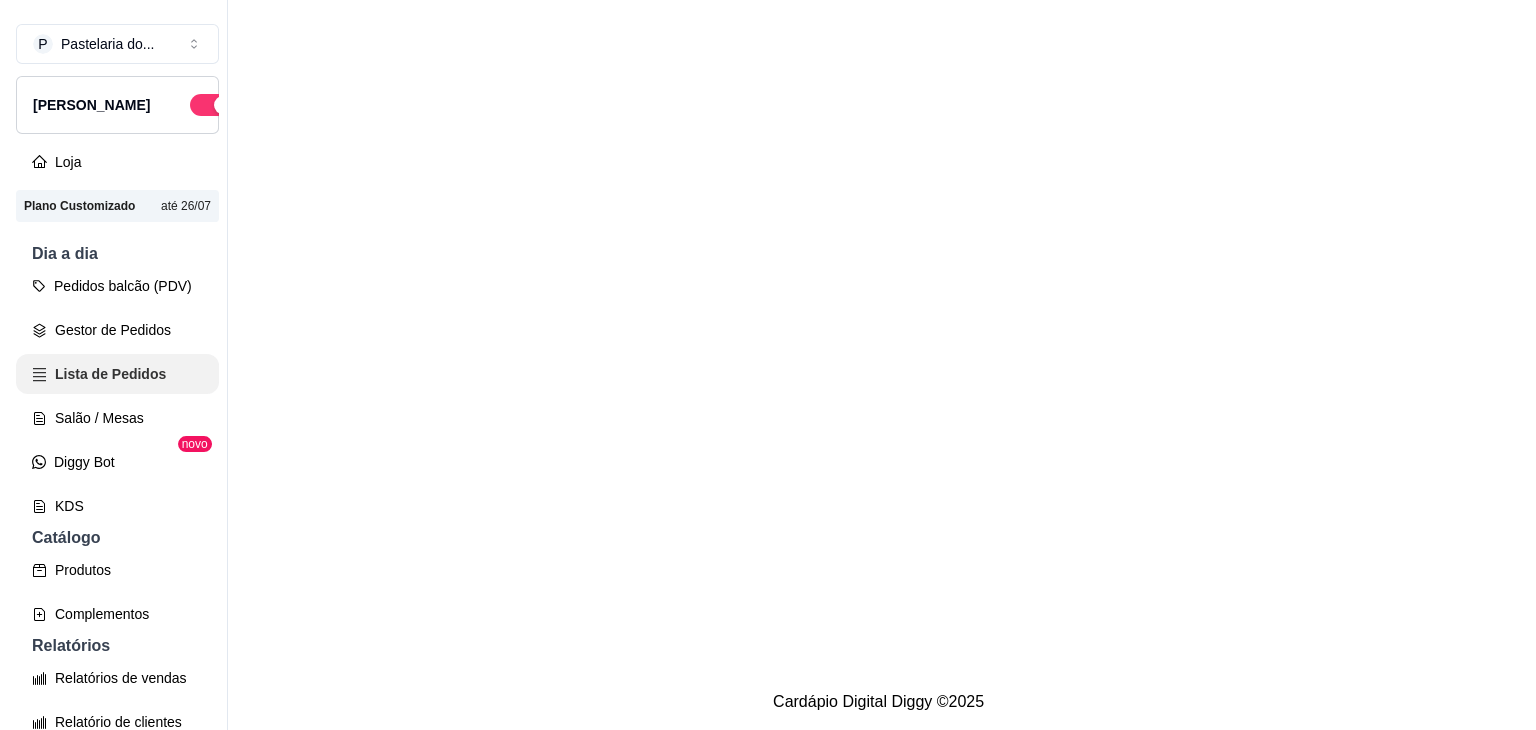 scroll, scrollTop: 0, scrollLeft: 0, axis: both 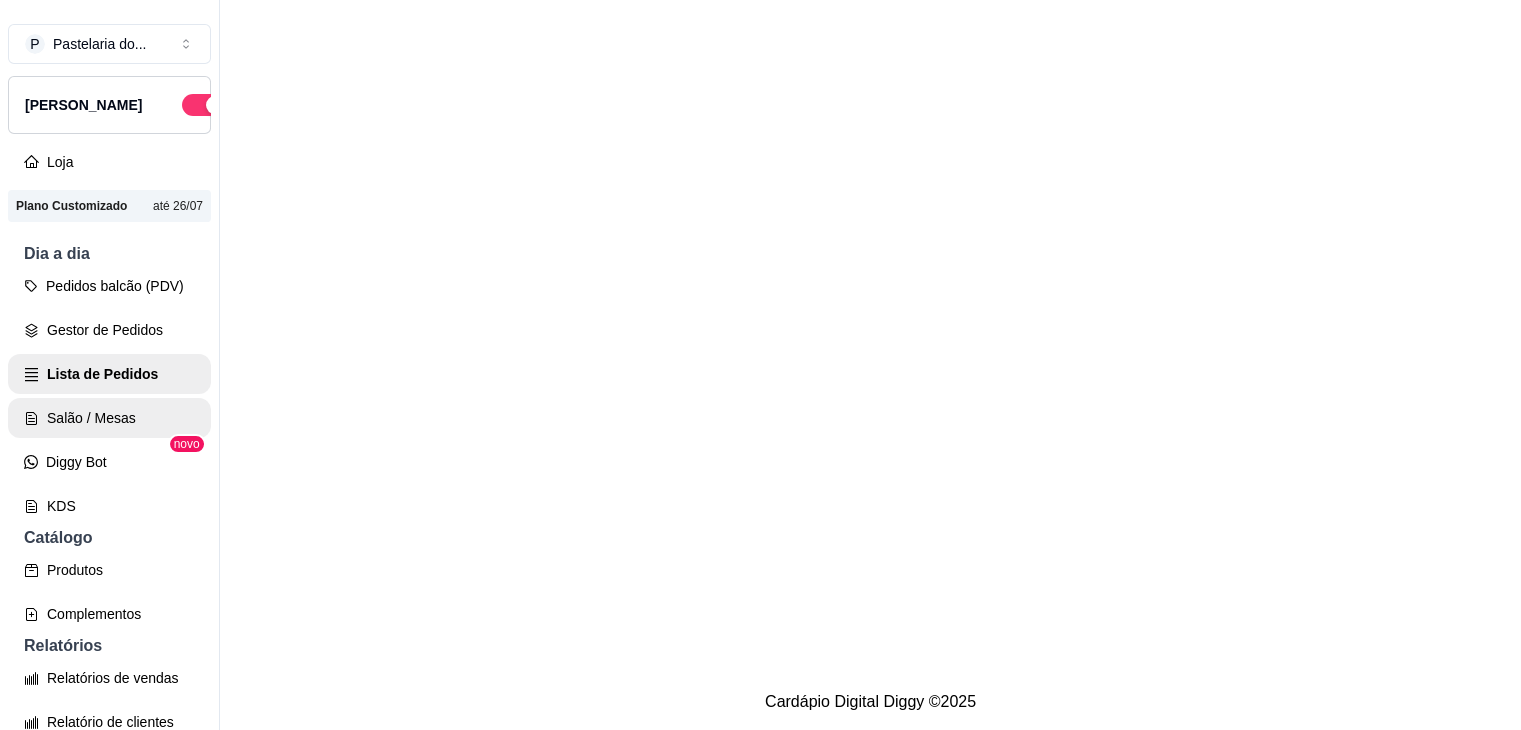 click on "Salão / Mesas" at bounding box center (109, 418) 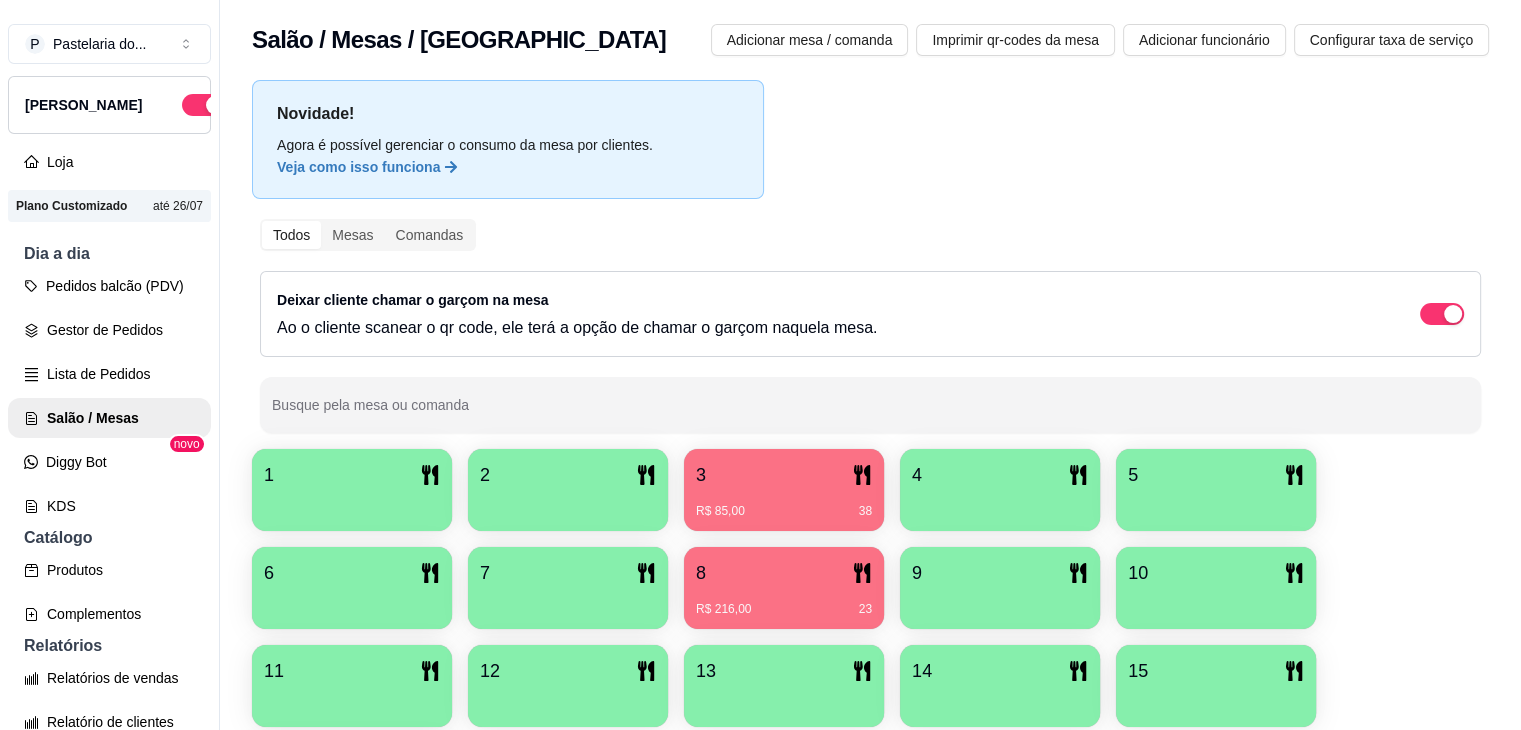 click on "8" at bounding box center [784, 573] 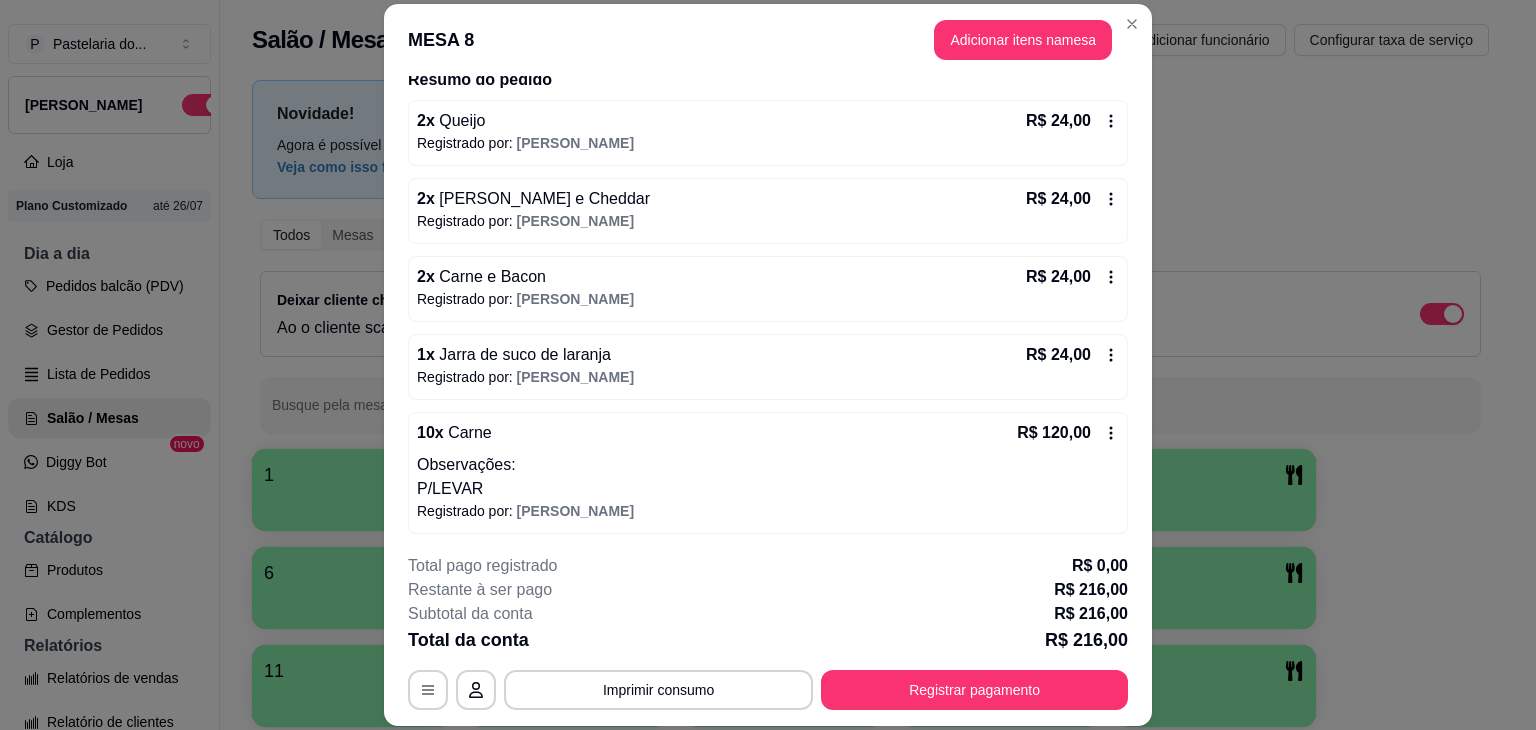 scroll, scrollTop: 166, scrollLeft: 0, axis: vertical 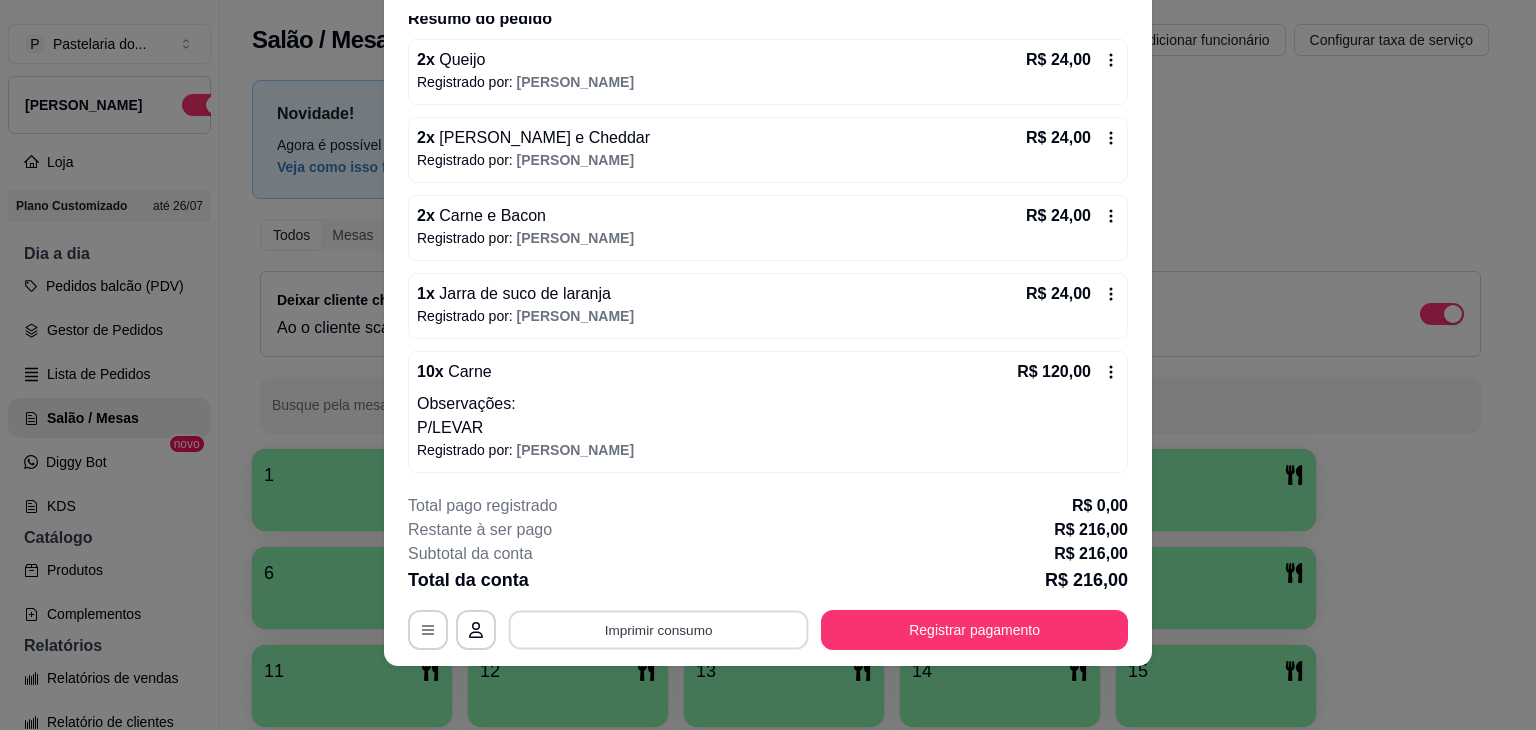 click on "Imprimir consumo" at bounding box center [659, 630] 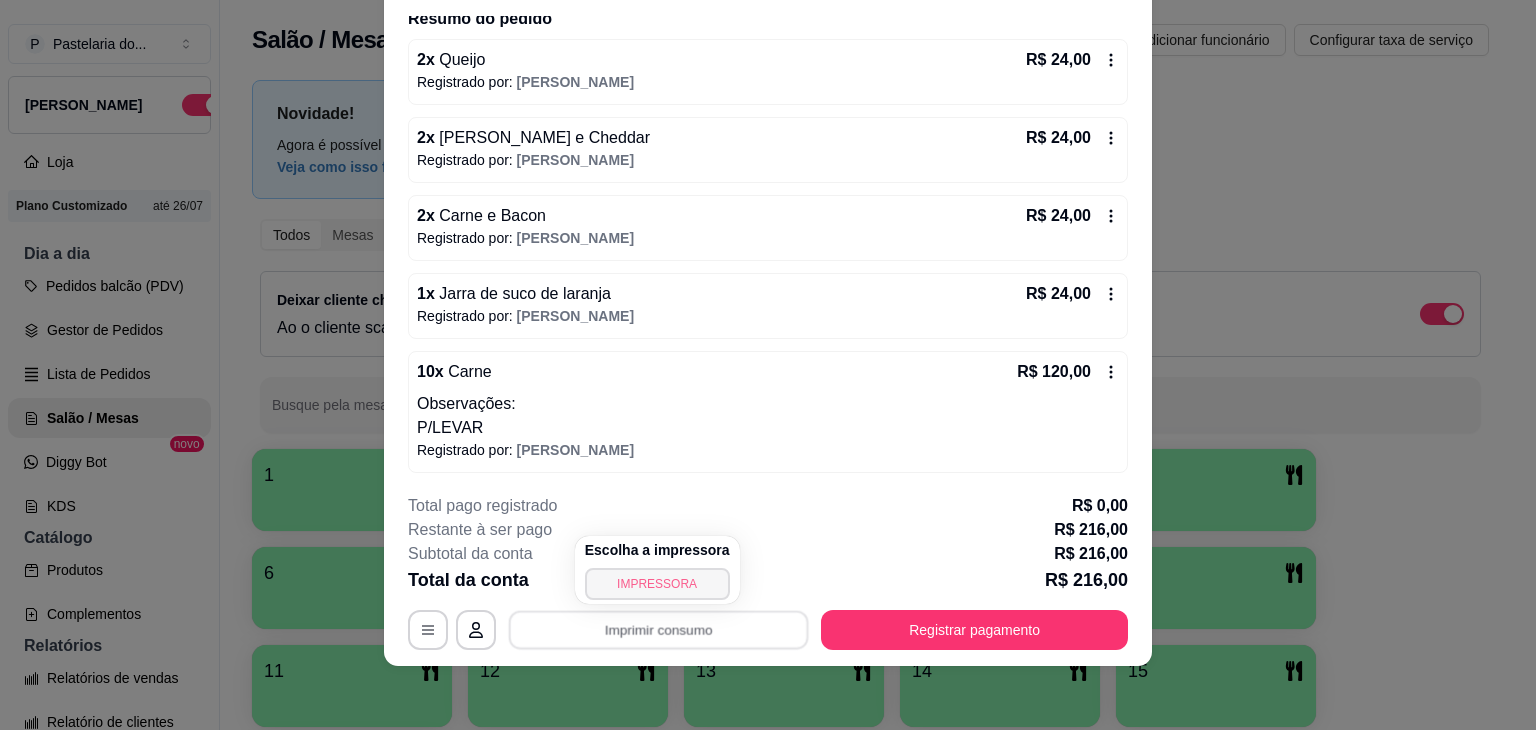 click on "IMPRESSORA" at bounding box center (657, 584) 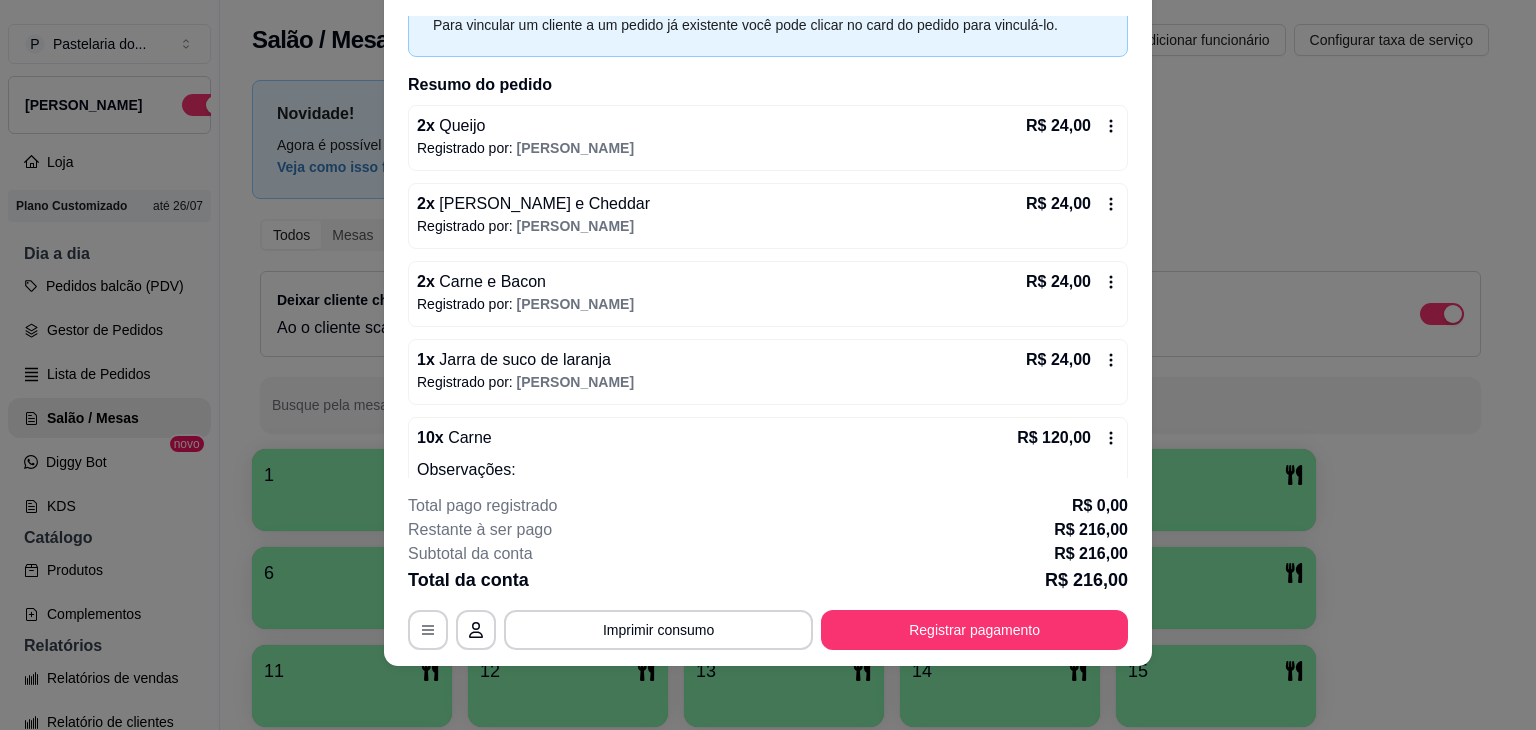 scroll, scrollTop: 66, scrollLeft: 0, axis: vertical 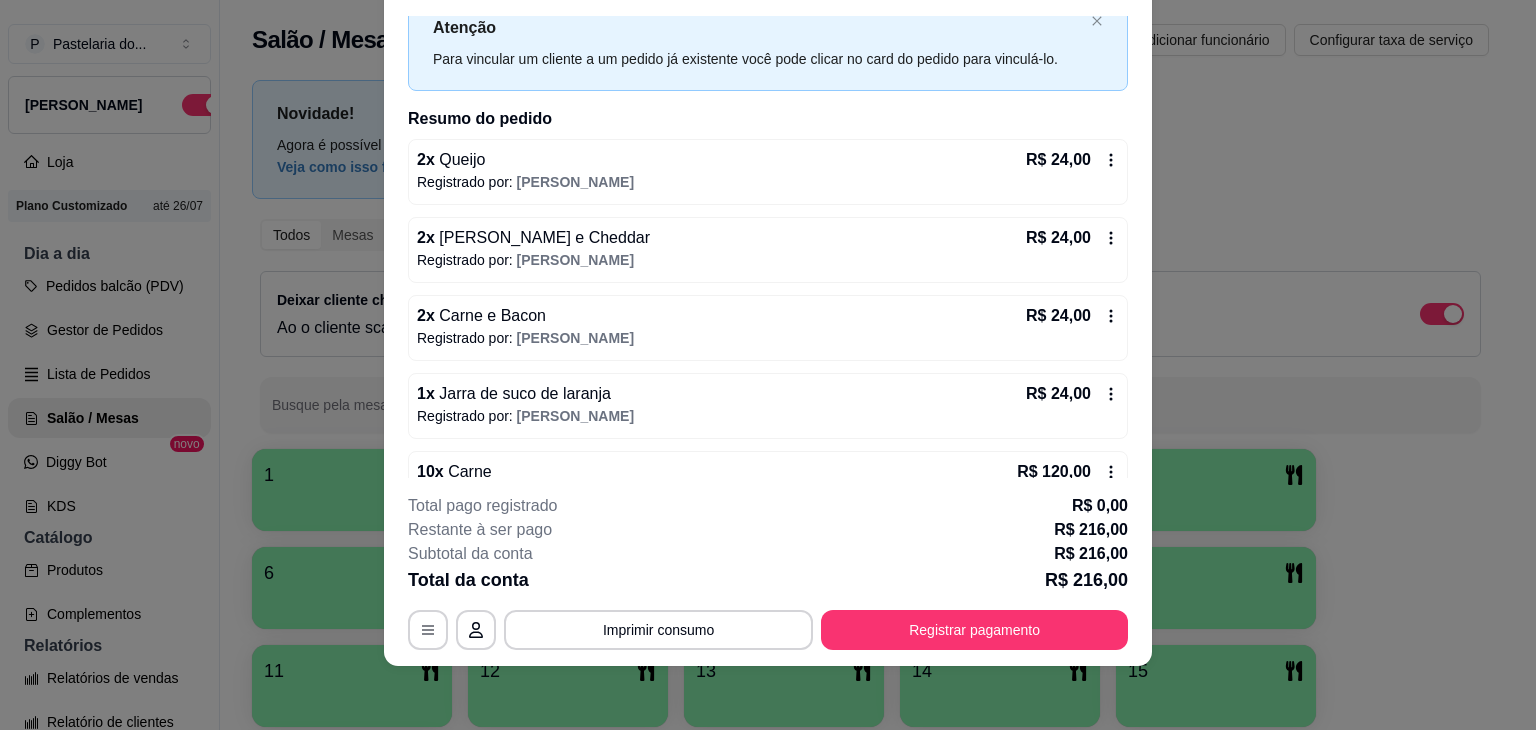 click on "**********" at bounding box center [768, 572] 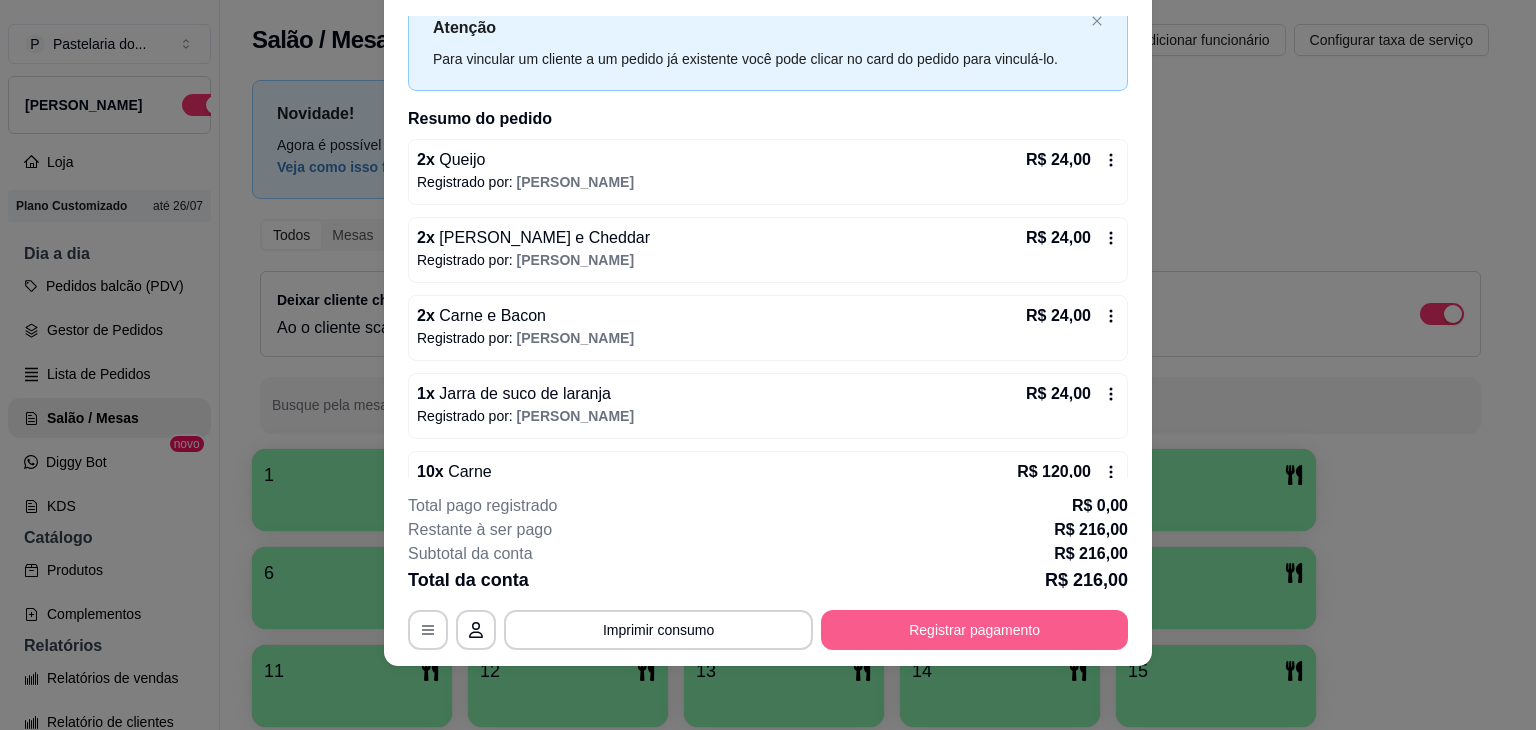 click on "Registrar pagamento" at bounding box center (974, 630) 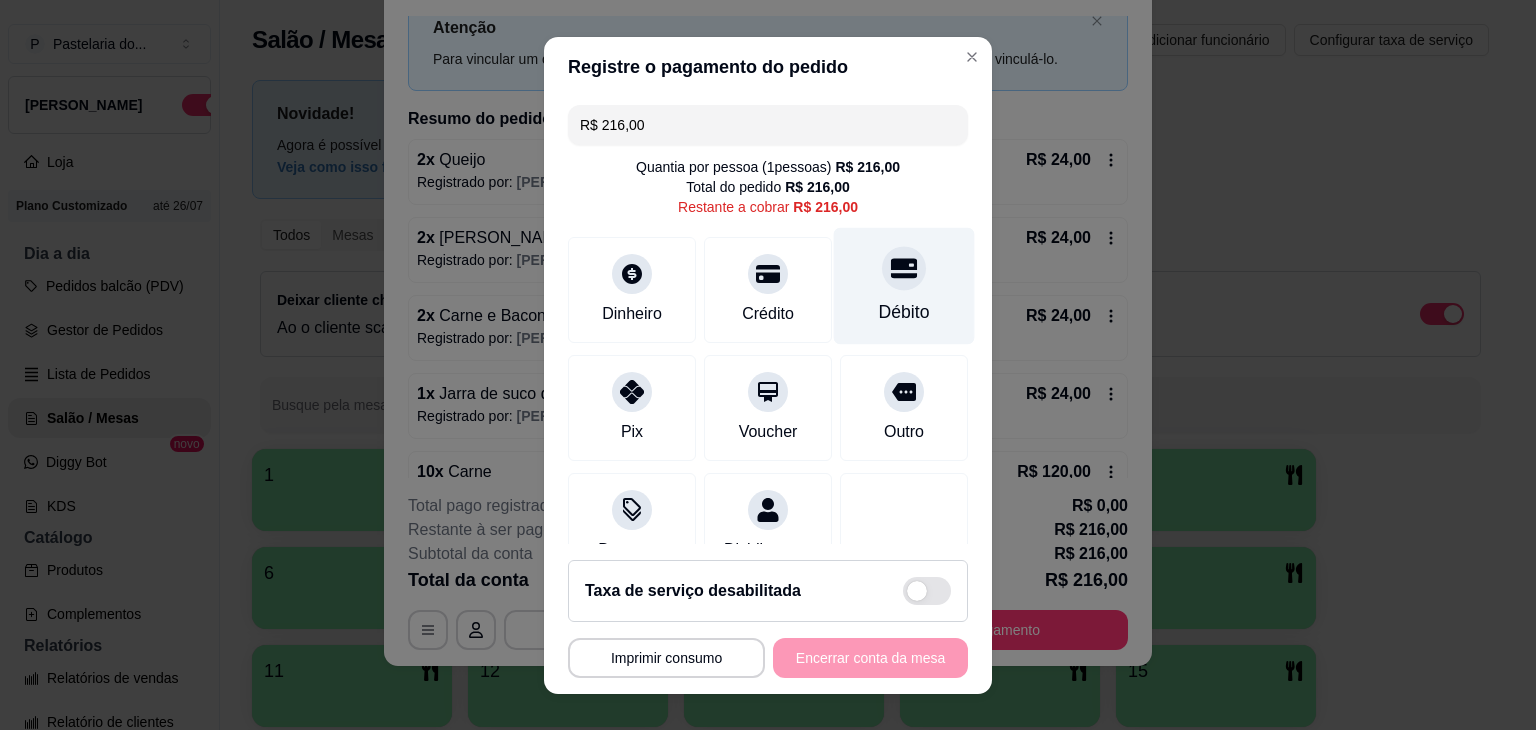 click on "Débito" at bounding box center (904, 285) 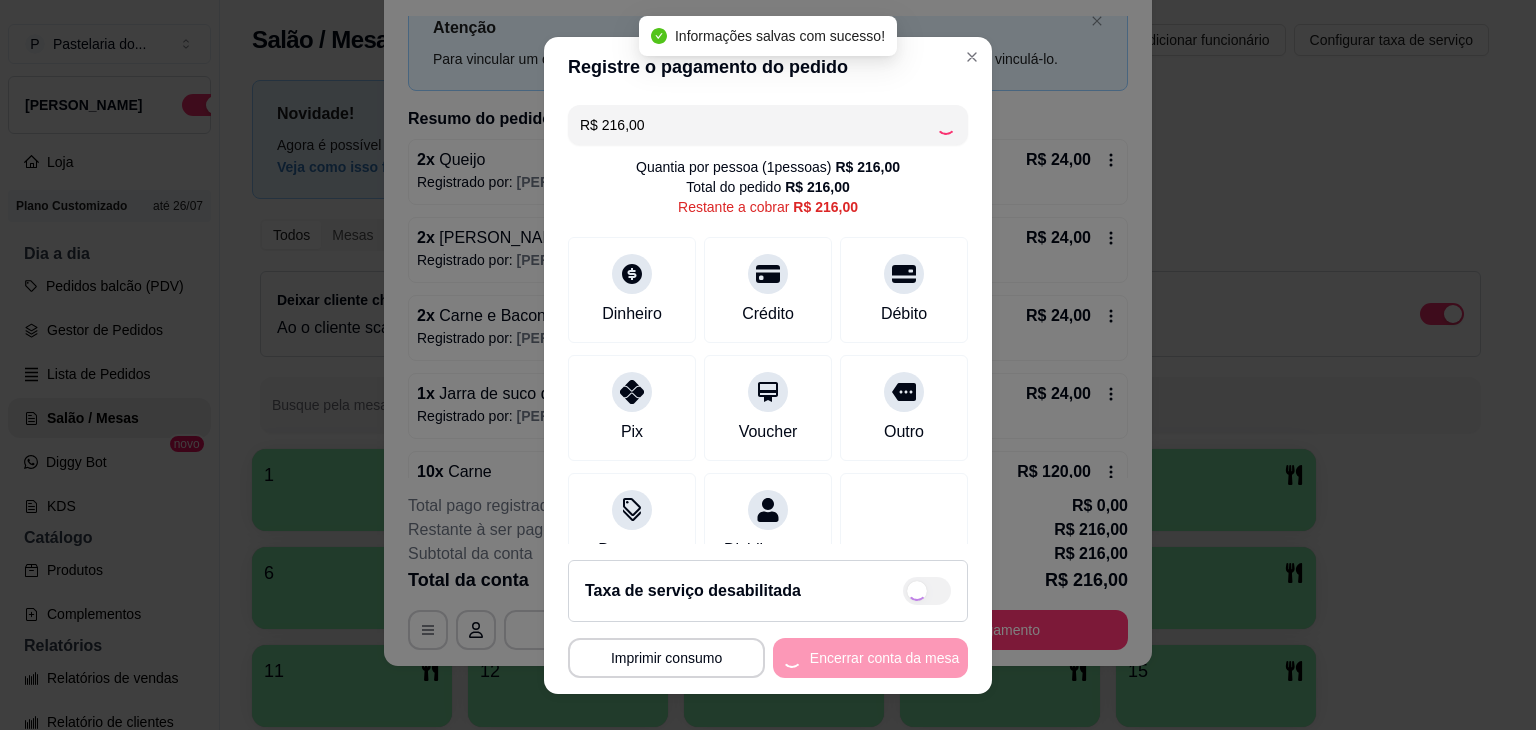 type on "R$ 0,00" 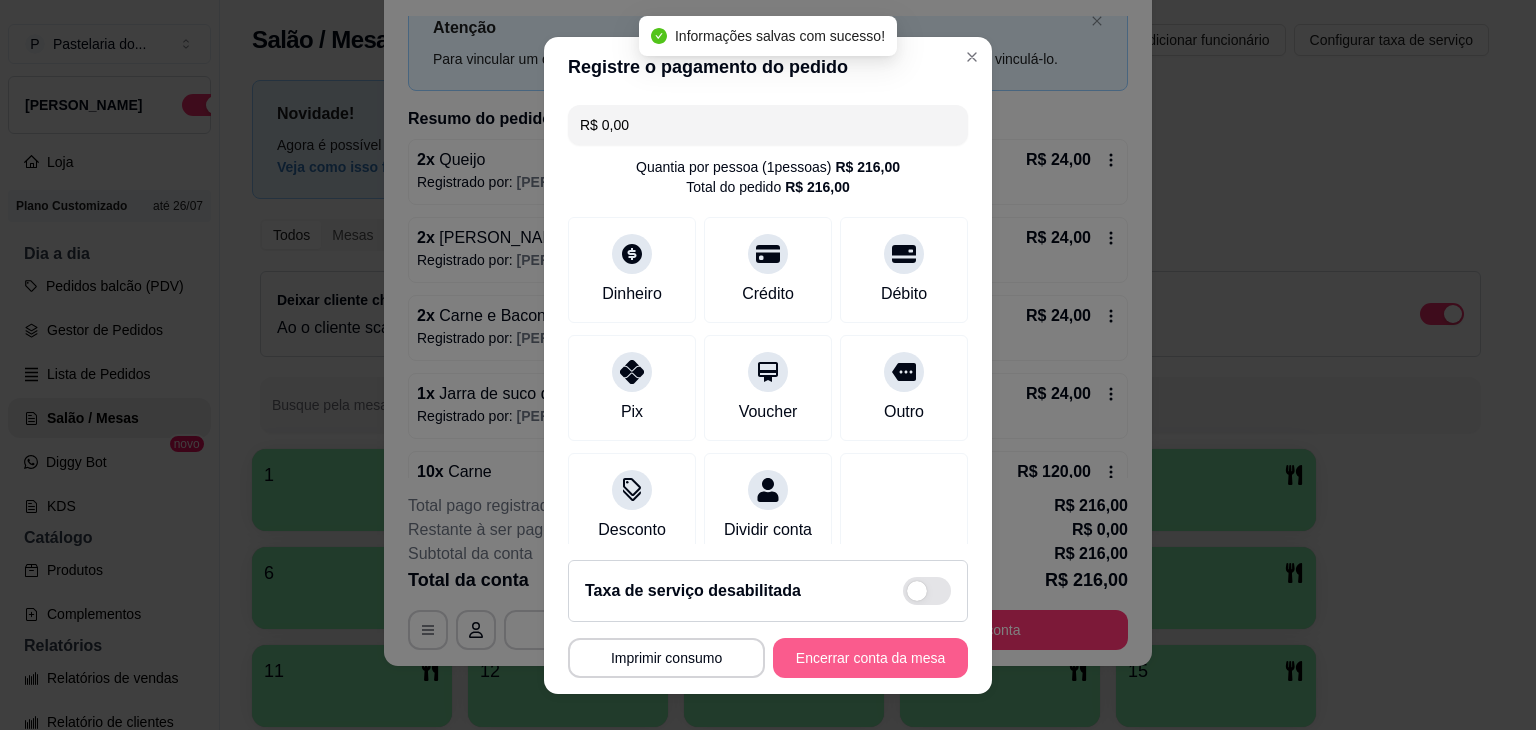 click on "Encerrar conta da mesa" at bounding box center [870, 658] 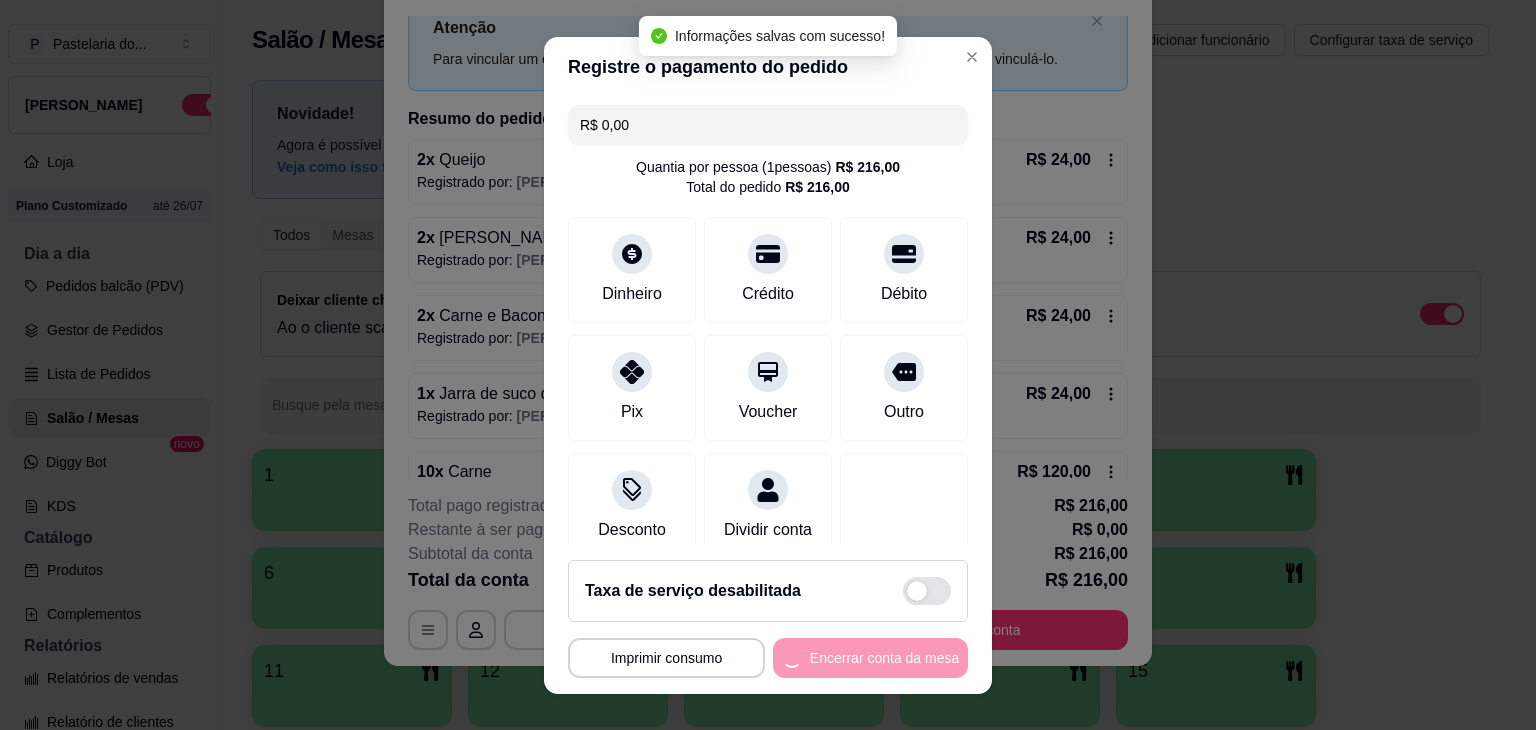 scroll, scrollTop: 0, scrollLeft: 0, axis: both 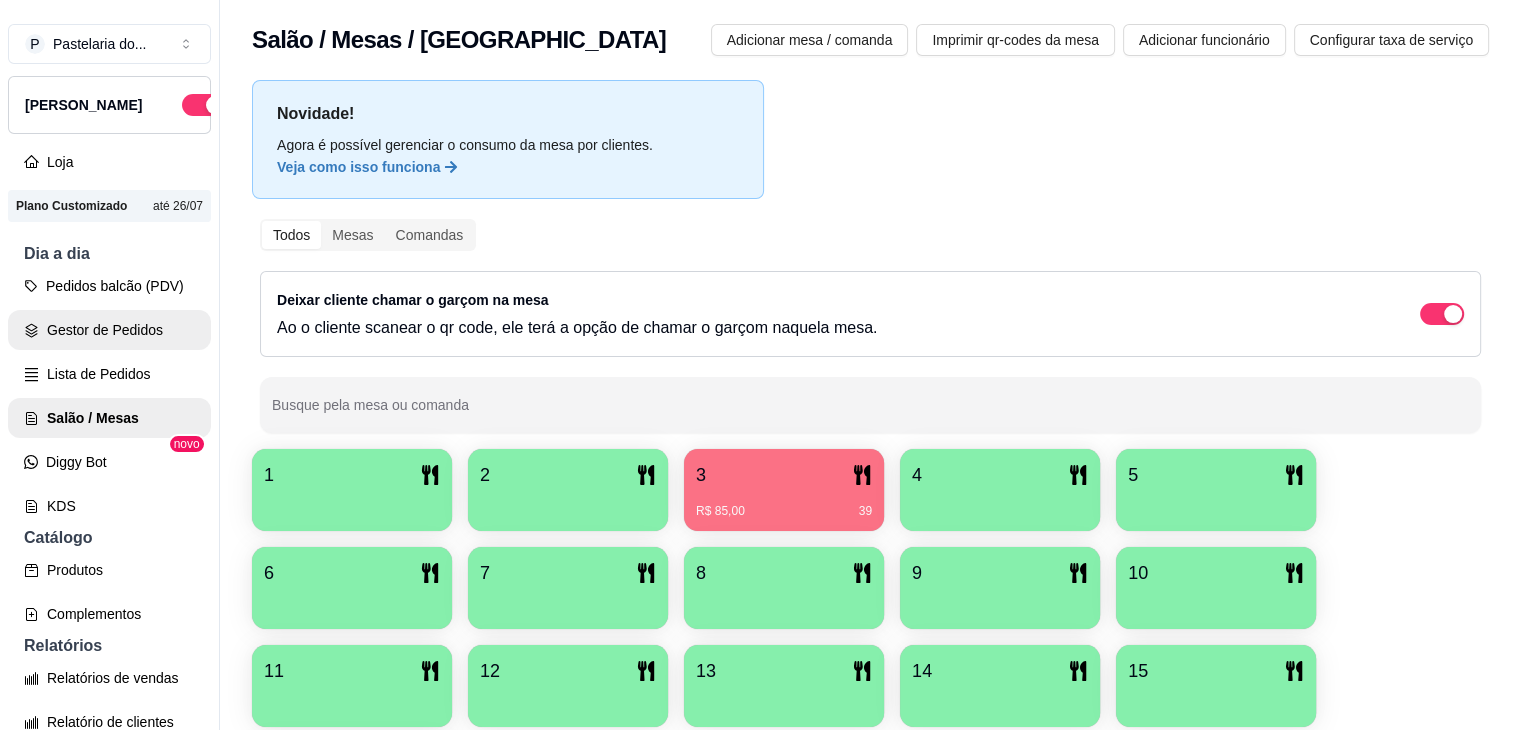 click on "Gestor de Pedidos" at bounding box center (109, 330) 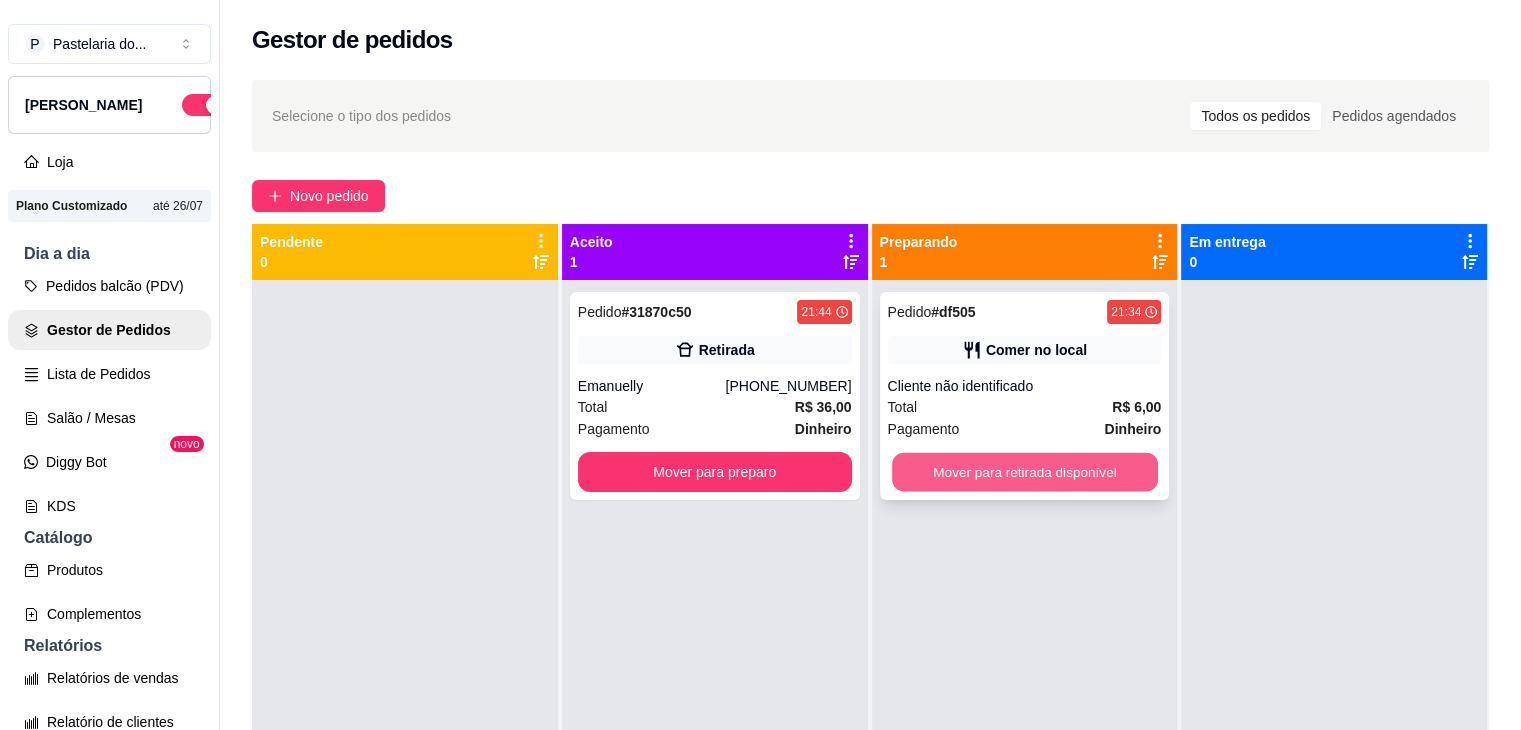 click on "Mover para retirada disponível" at bounding box center (1025, 472) 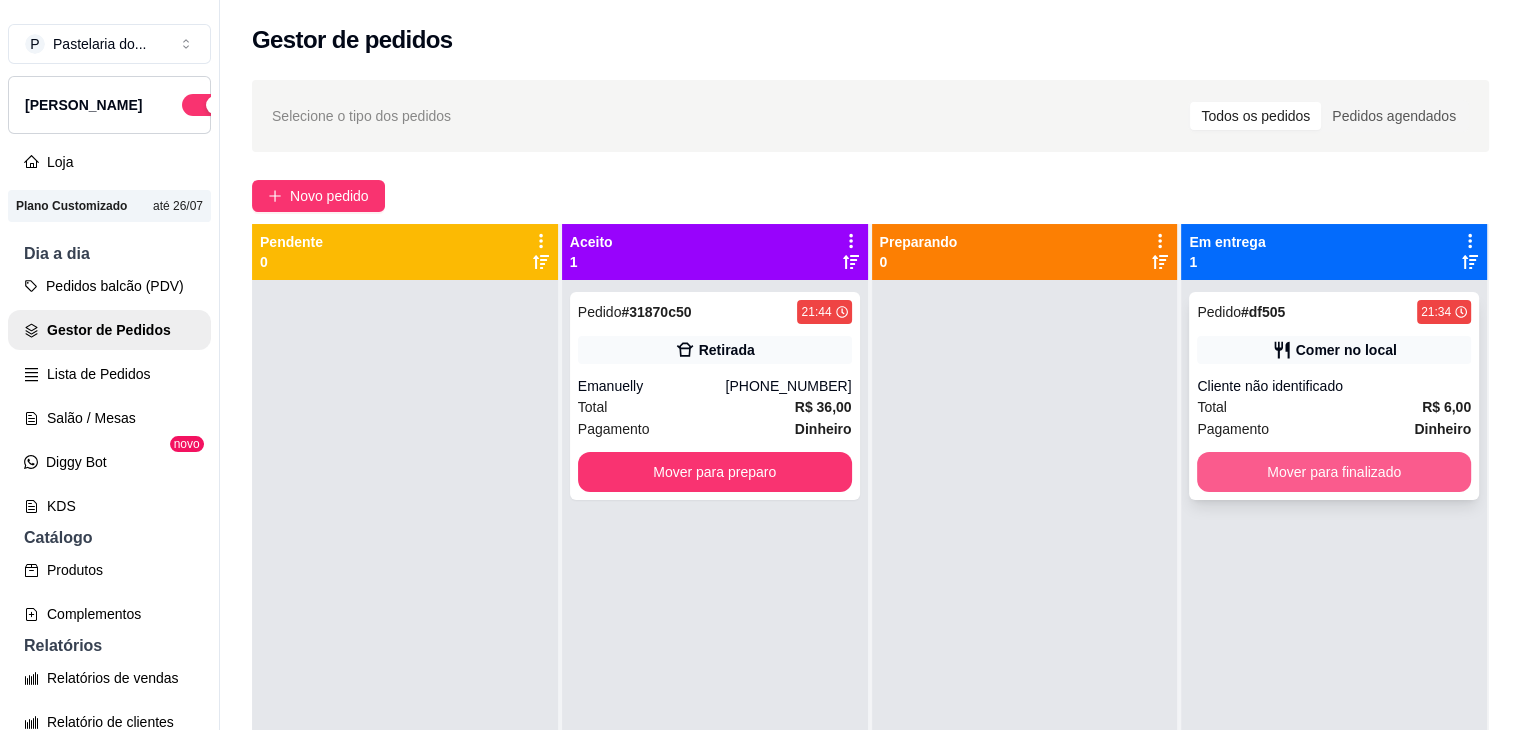 click on "Mover para finalizado" at bounding box center (1334, 472) 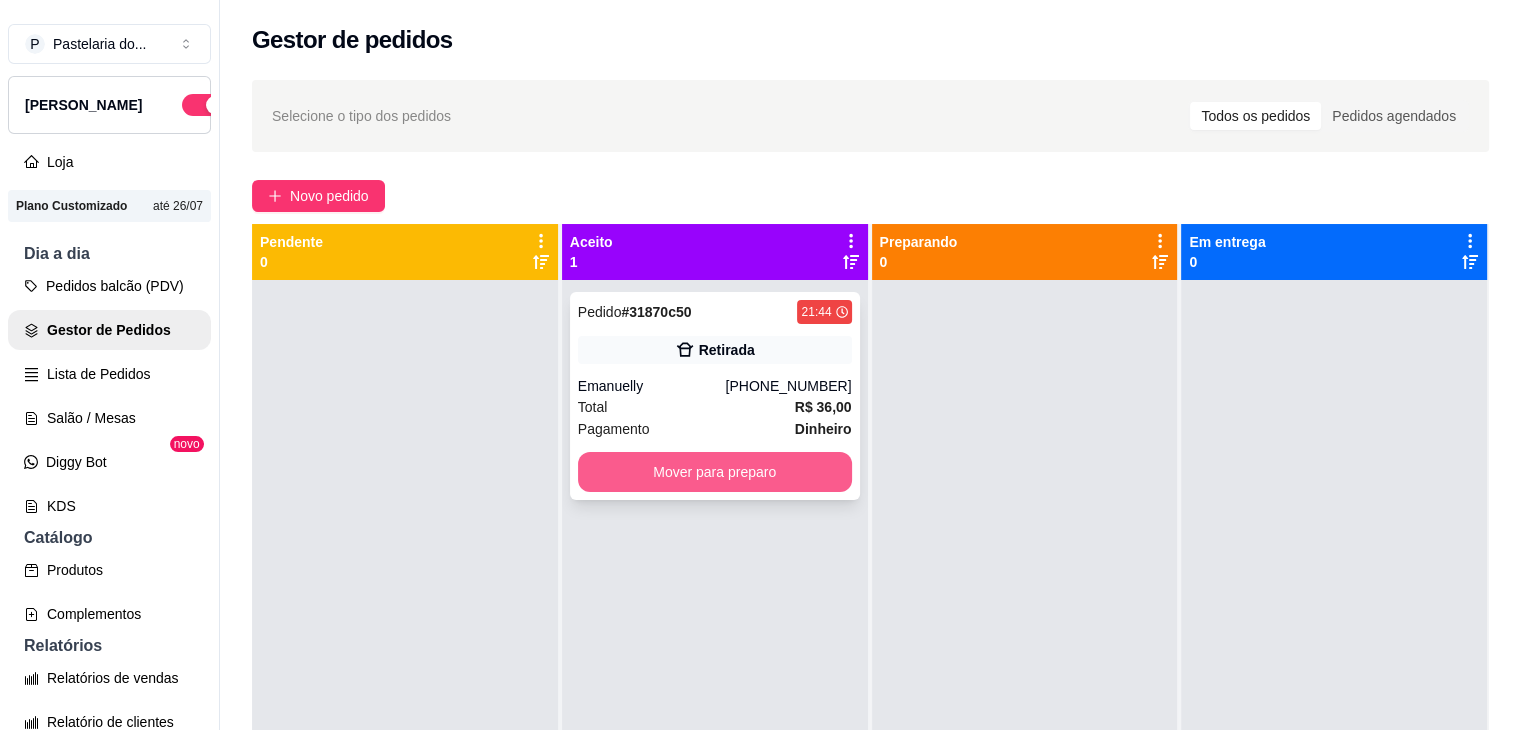 click on "Mover para preparo" at bounding box center (715, 472) 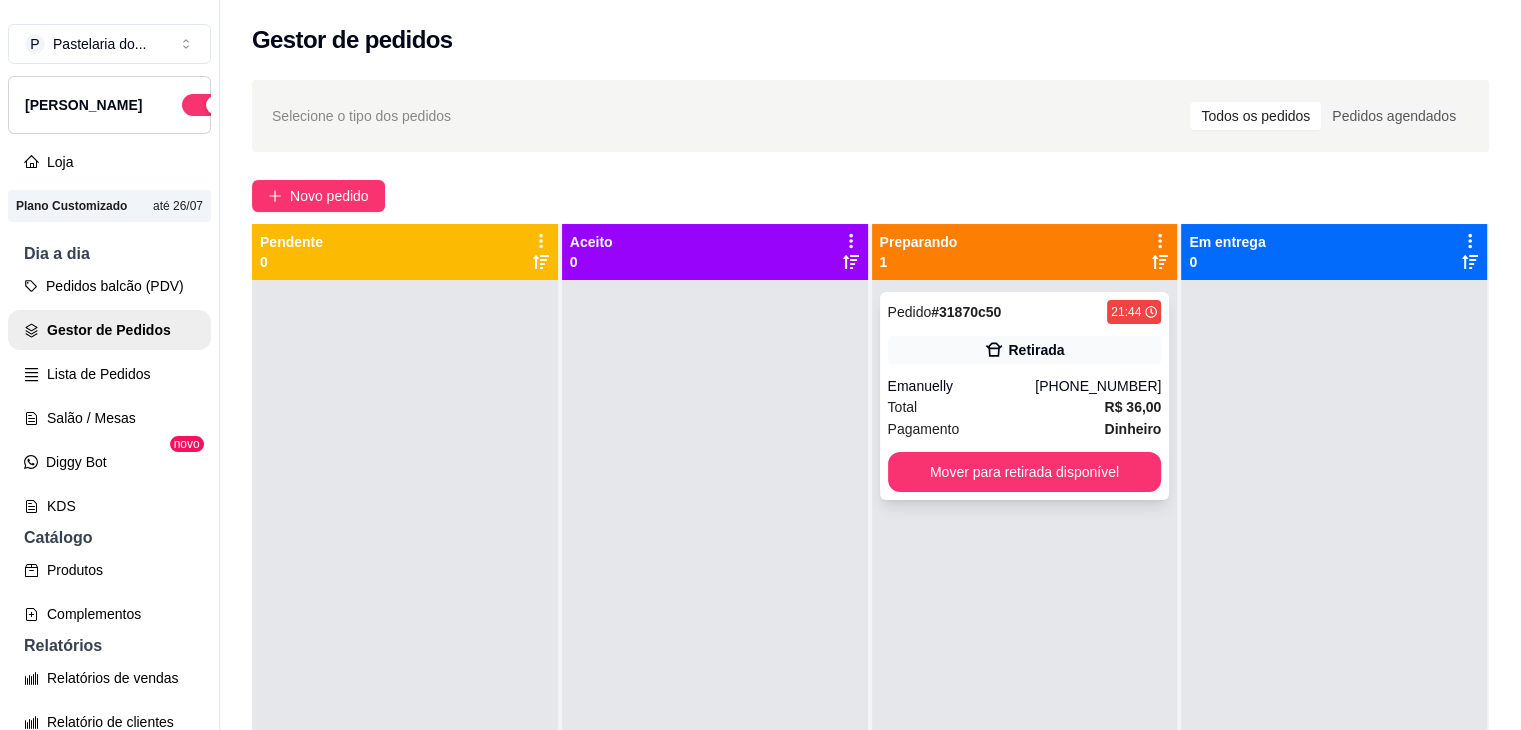 click on "Pedido  # 31870c50 21:44 Retirada Emanuelly  (62) 99632-5535 Total R$ 36,00 Pagamento Dinheiro Mover para retirada disponível" at bounding box center [1025, 396] 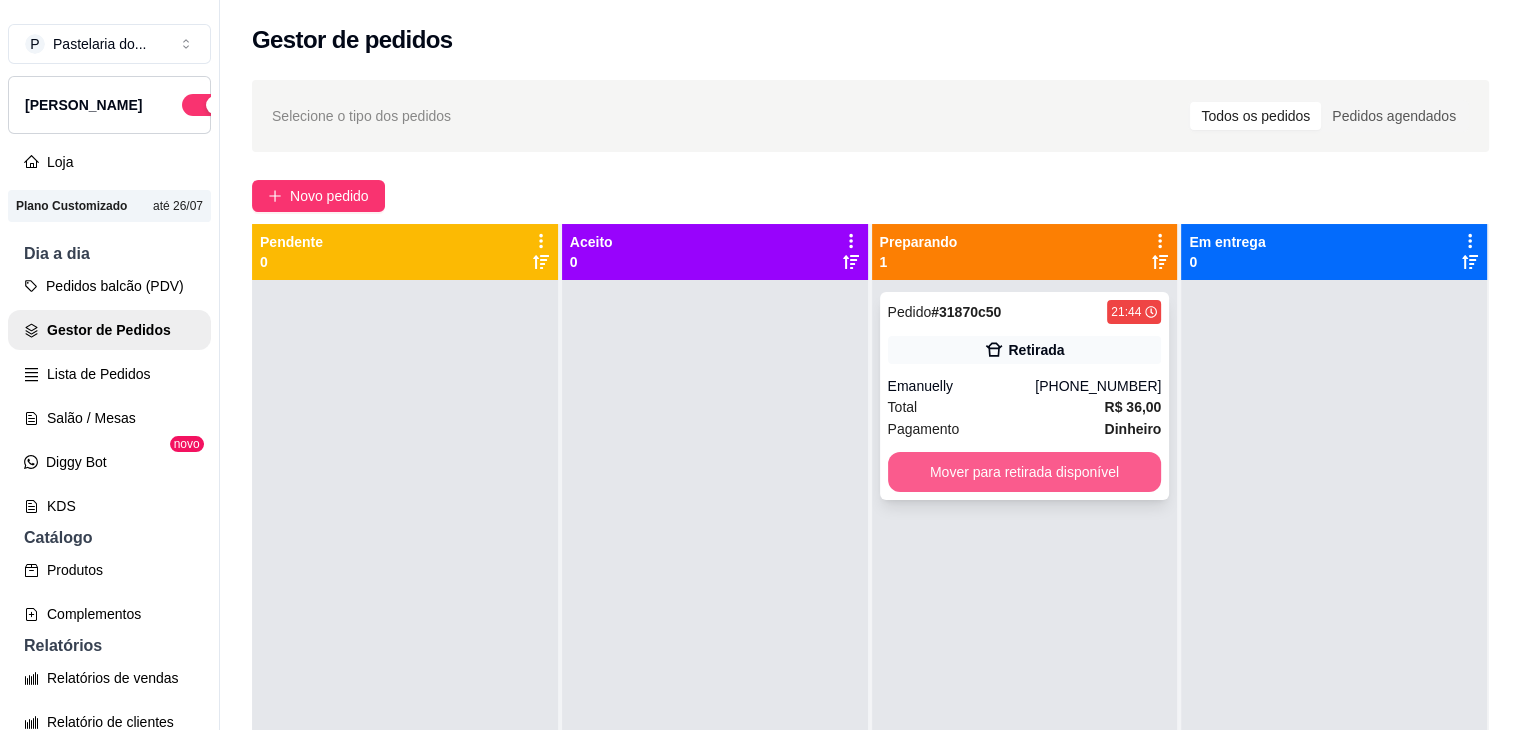 click on "Mover para retirada disponível" at bounding box center (1025, 472) 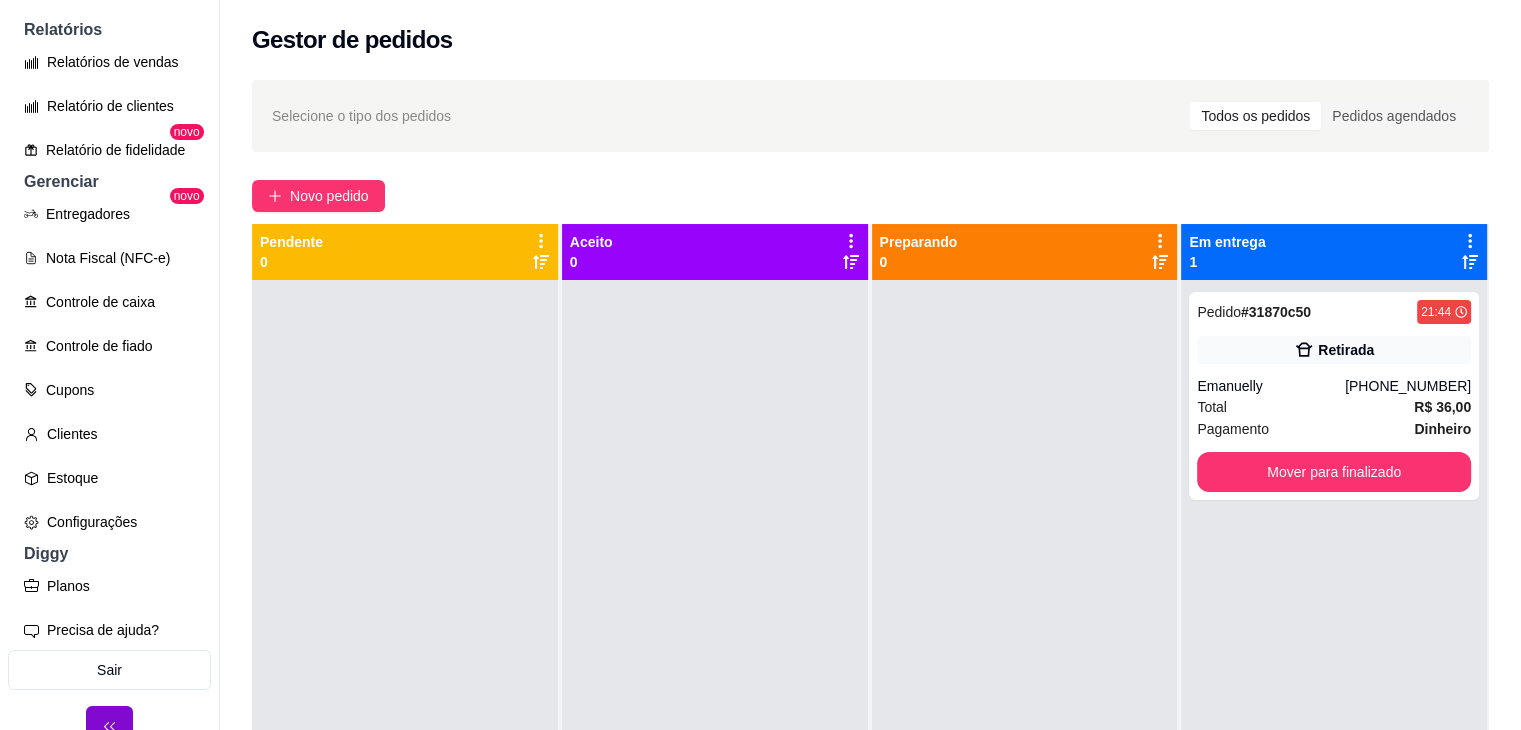 scroll, scrollTop: 640, scrollLeft: 0, axis: vertical 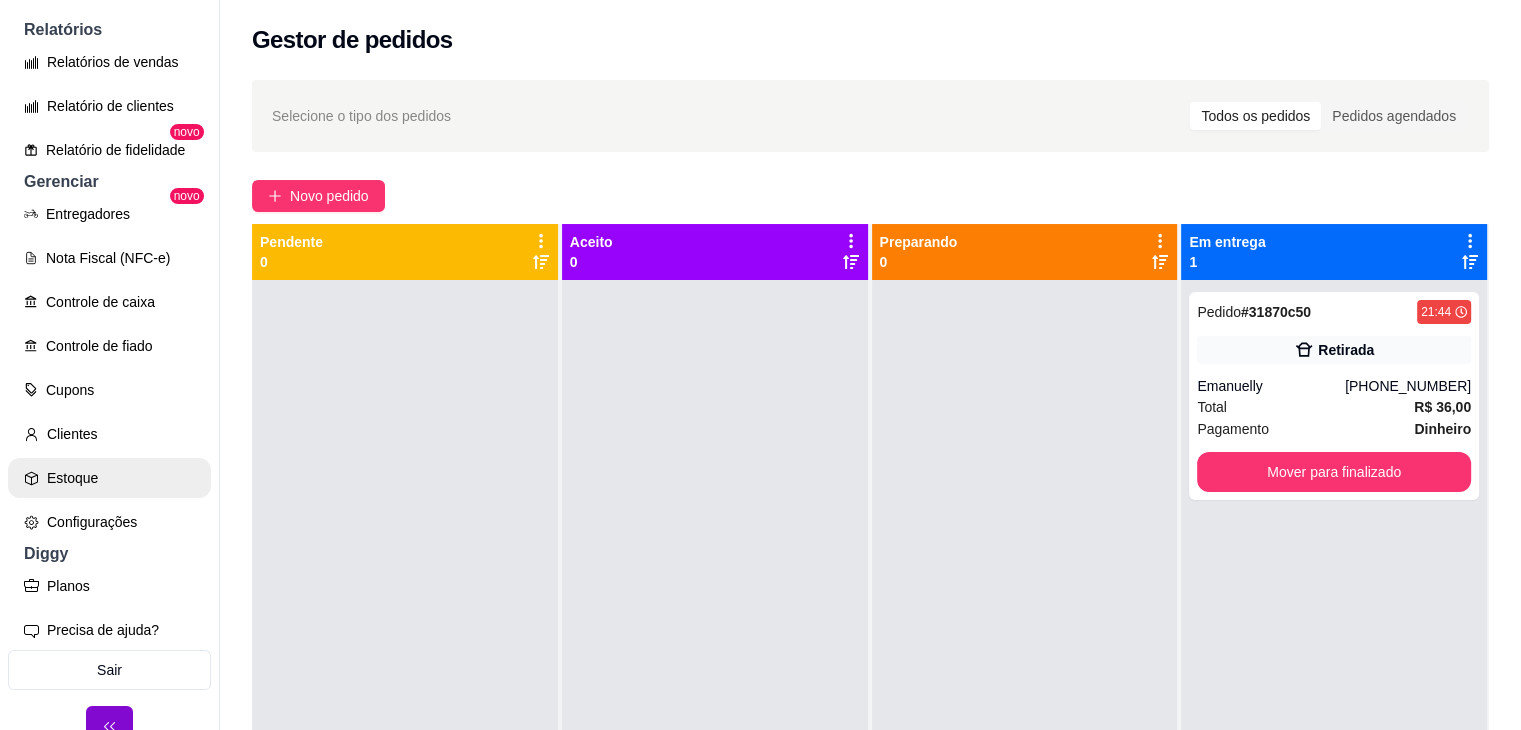 click on "Estoque" at bounding box center [109, 478] 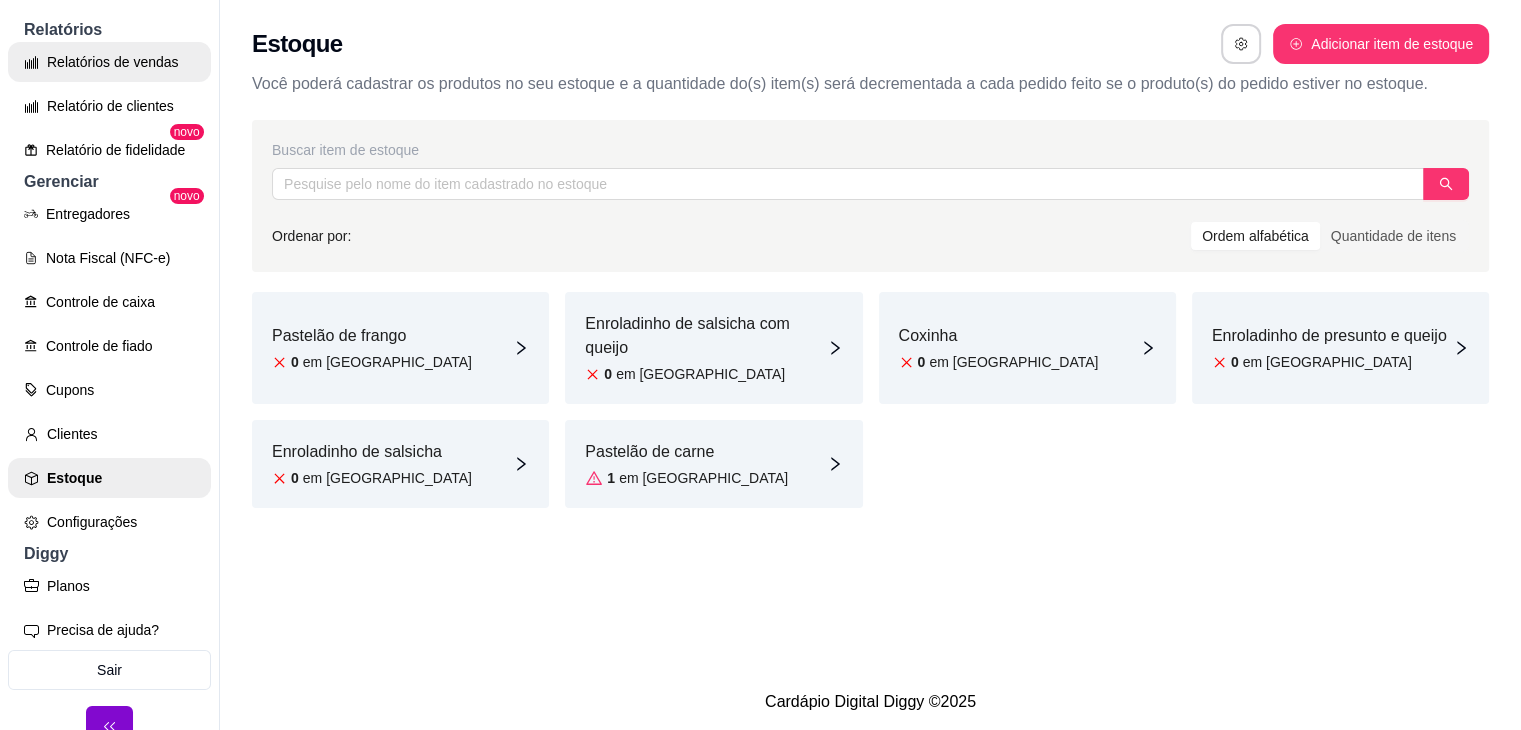 click on "Relatórios de vendas" at bounding box center [109, 62] 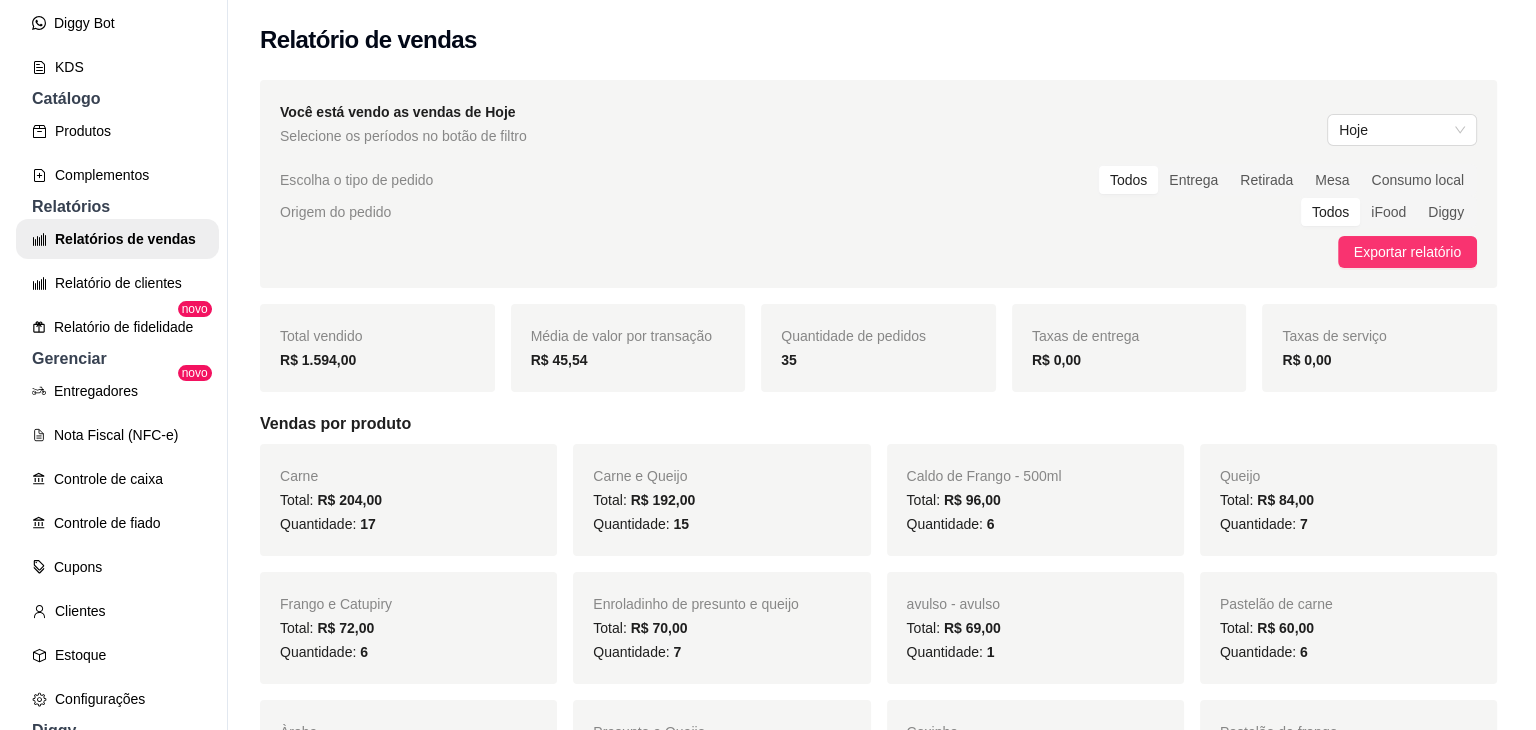 scroll, scrollTop: 40, scrollLeft: 0, axis: vertical 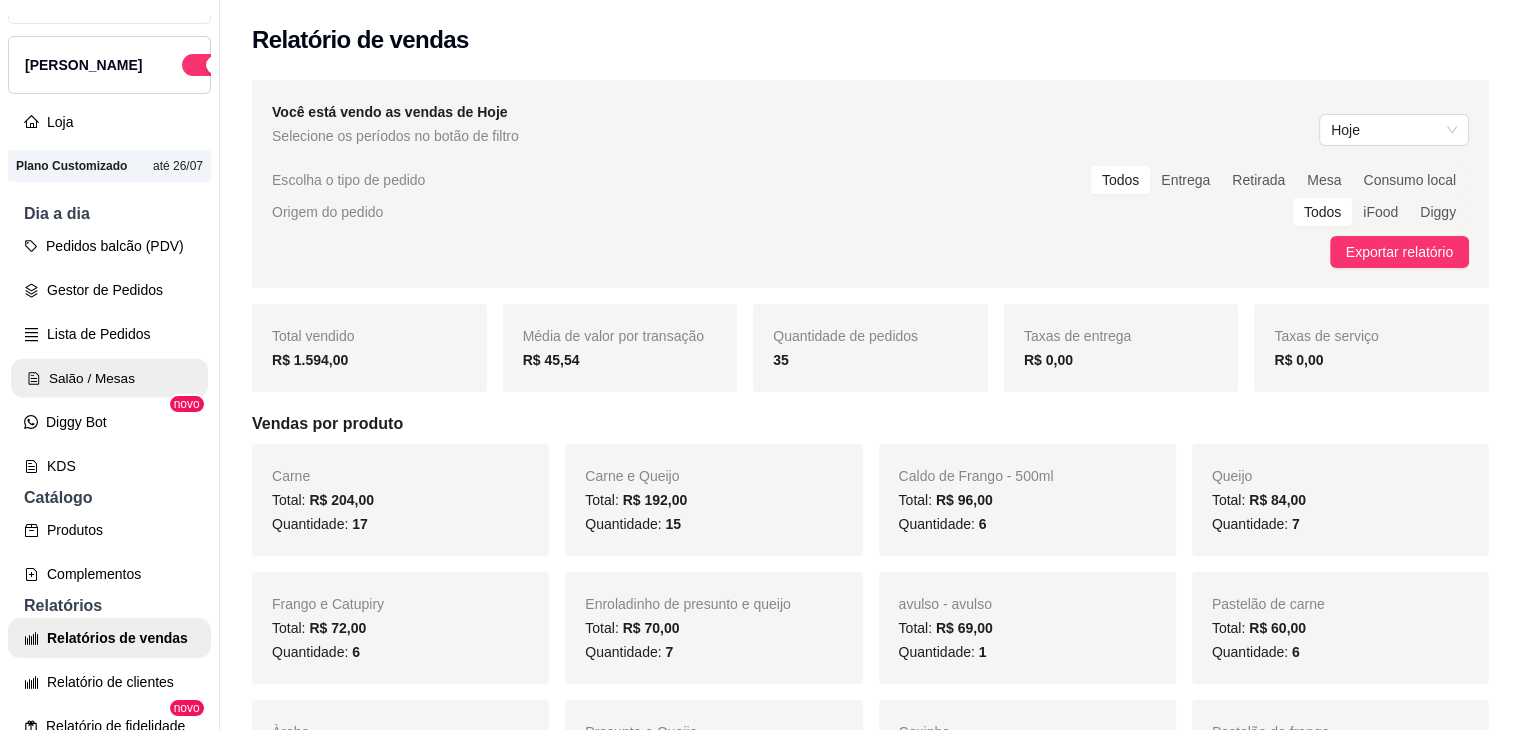 click on "Salão / Mesas" at bounding box center [109, 378] 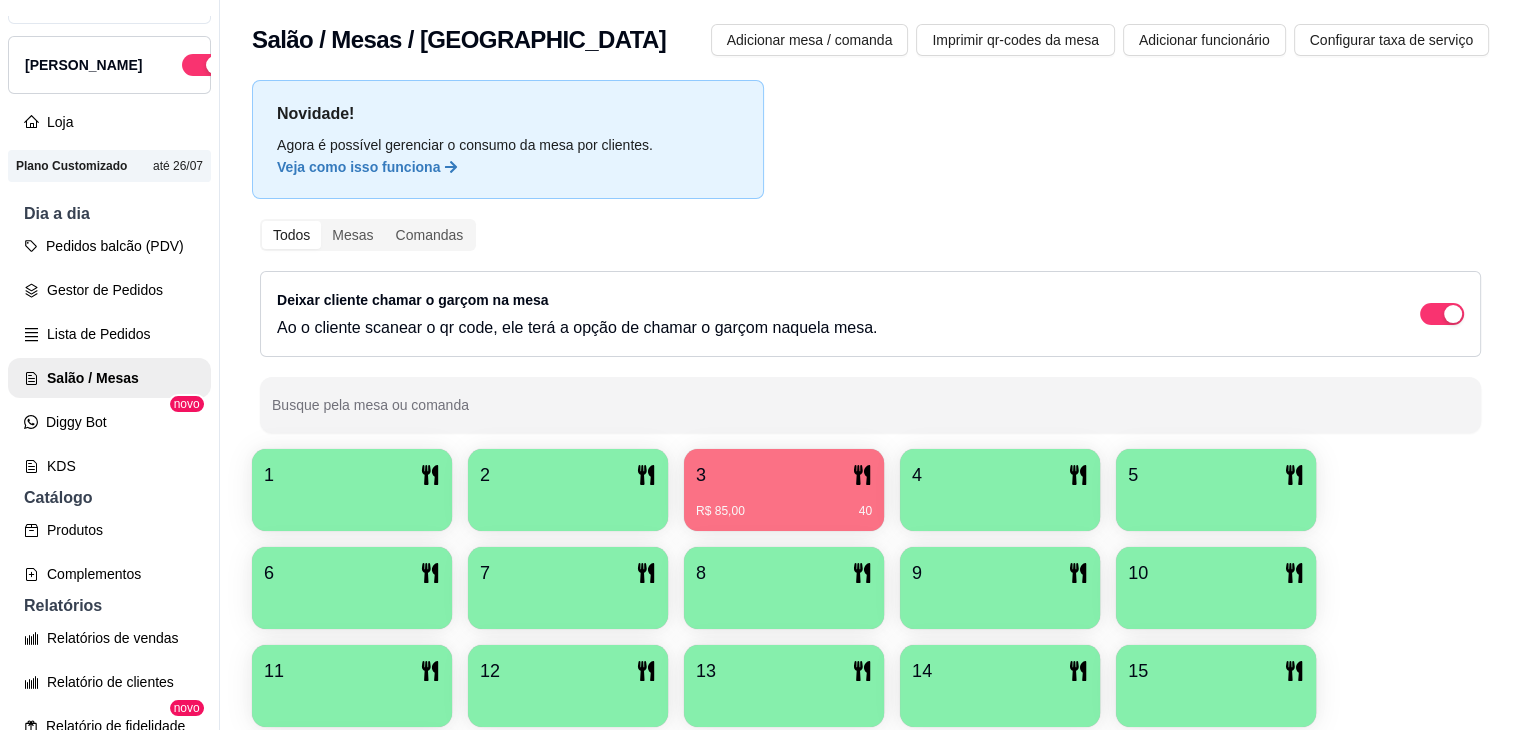 click on "3" at bounding box center [784, 475] 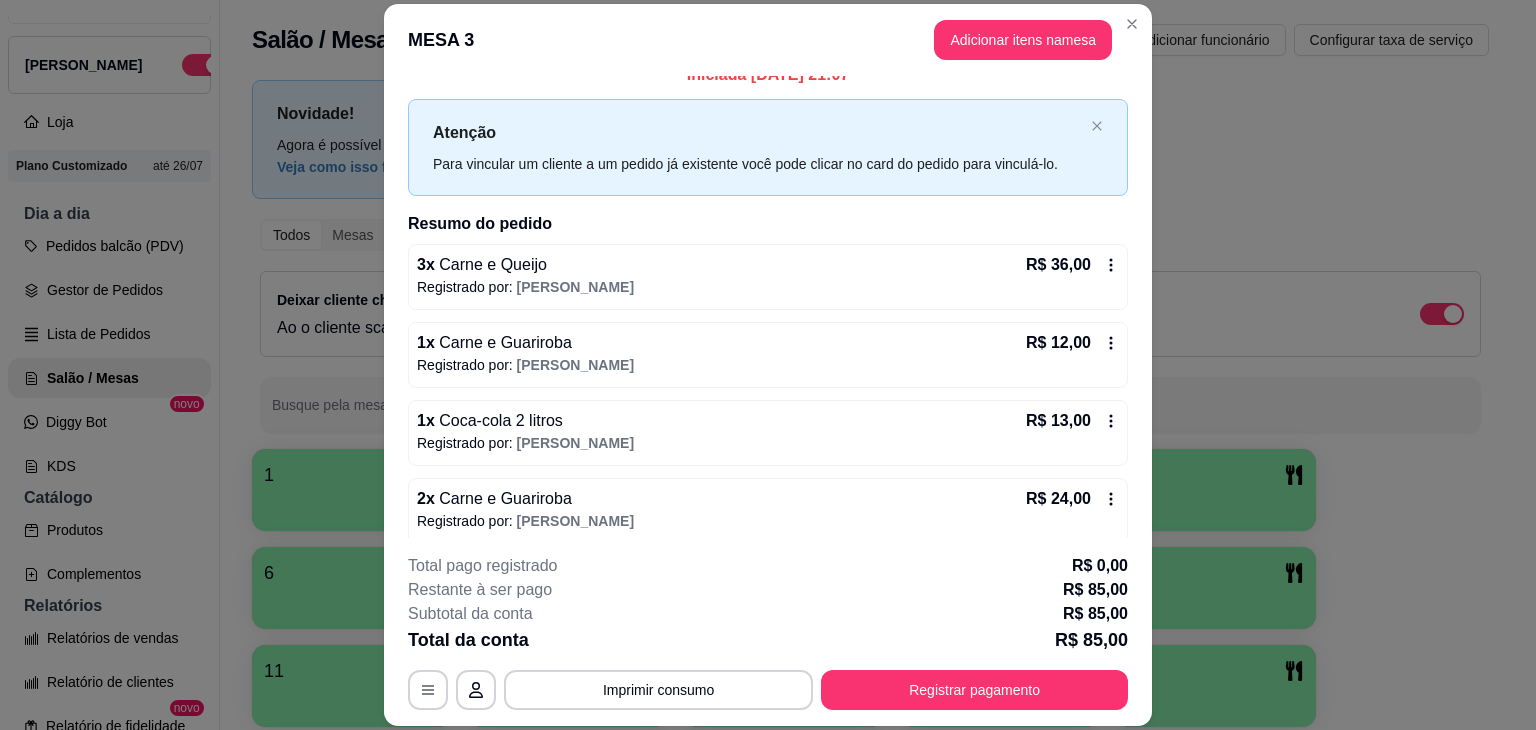 scroll, scrollTop: 32, scrollLeft: 0, axis: vertical 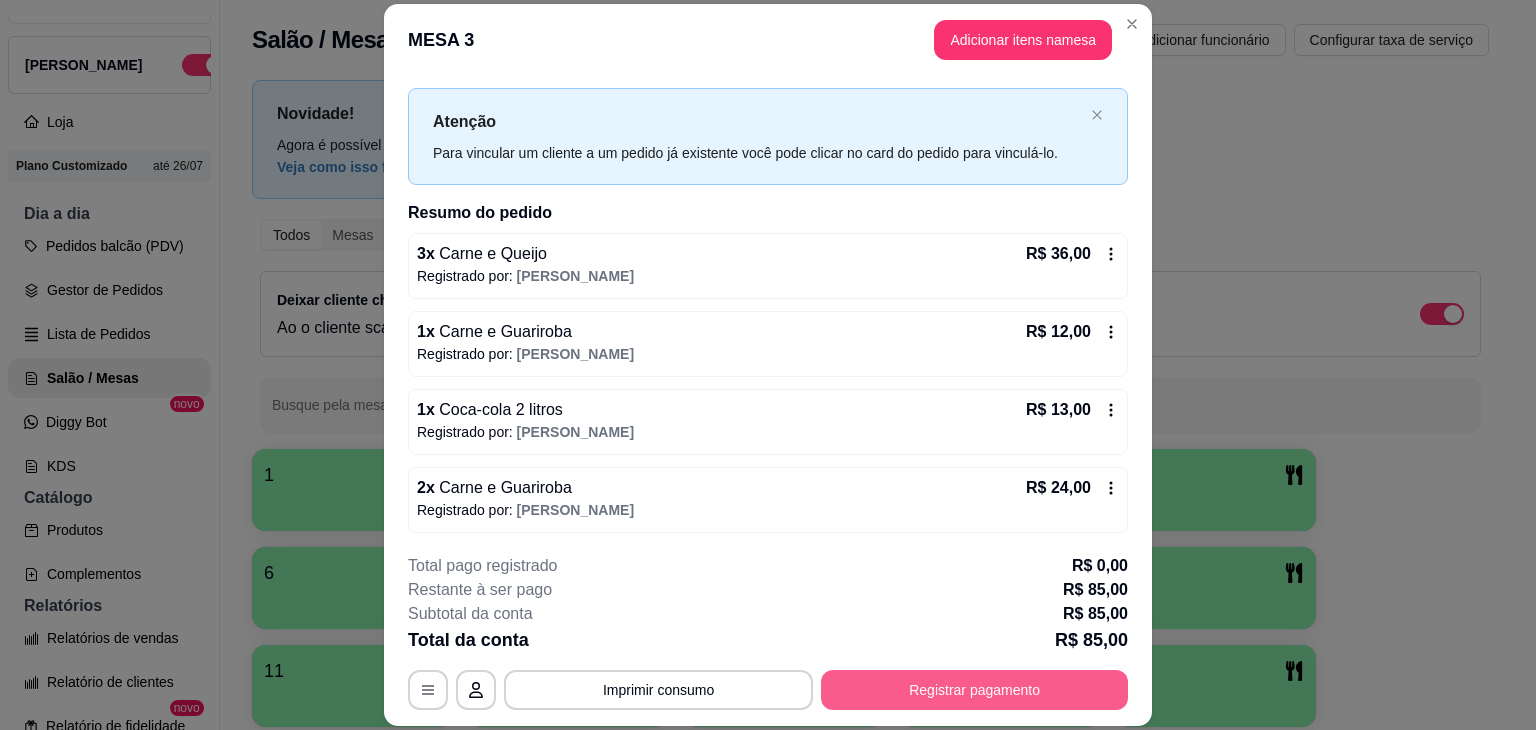 click on "Registrar pagamento" at bounding box center (974, 690) 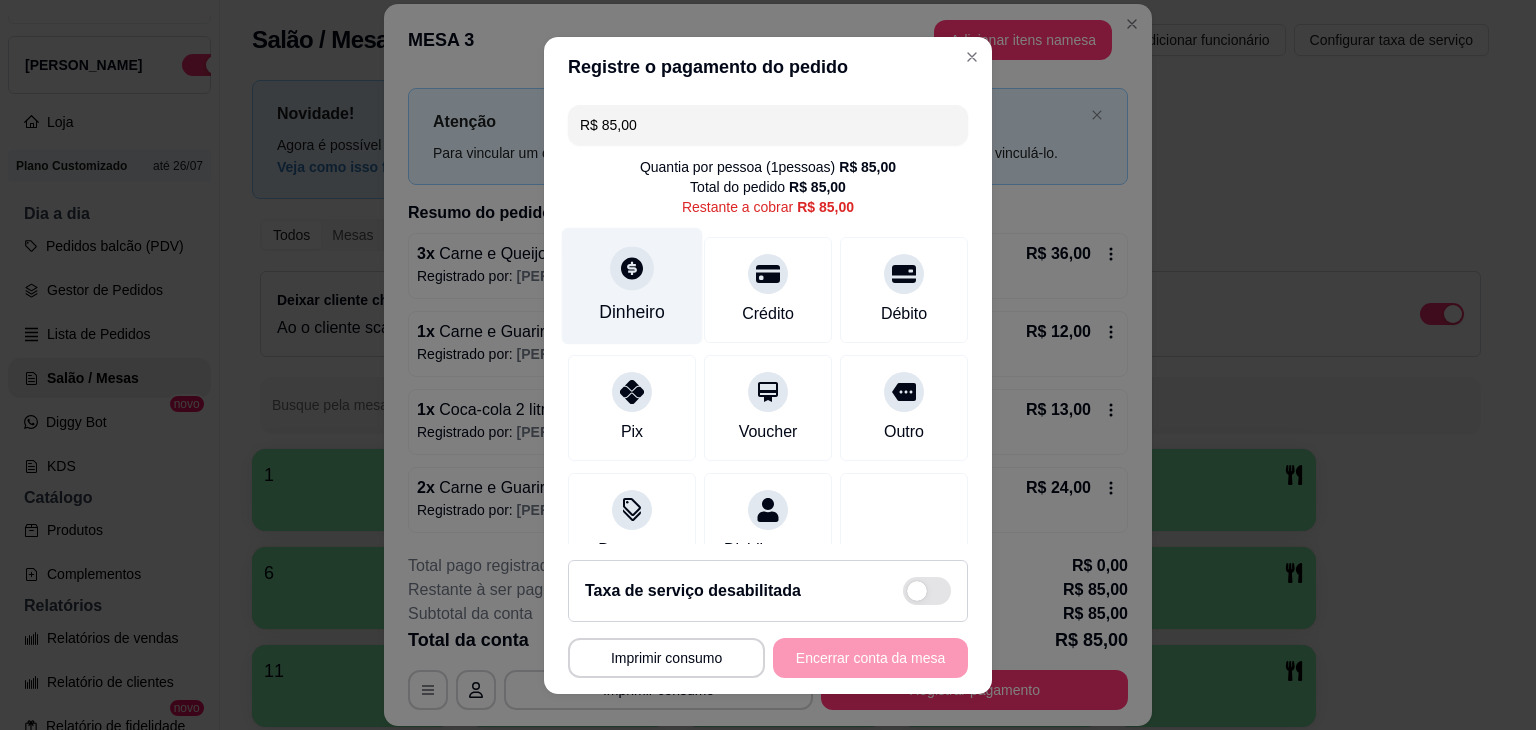 click 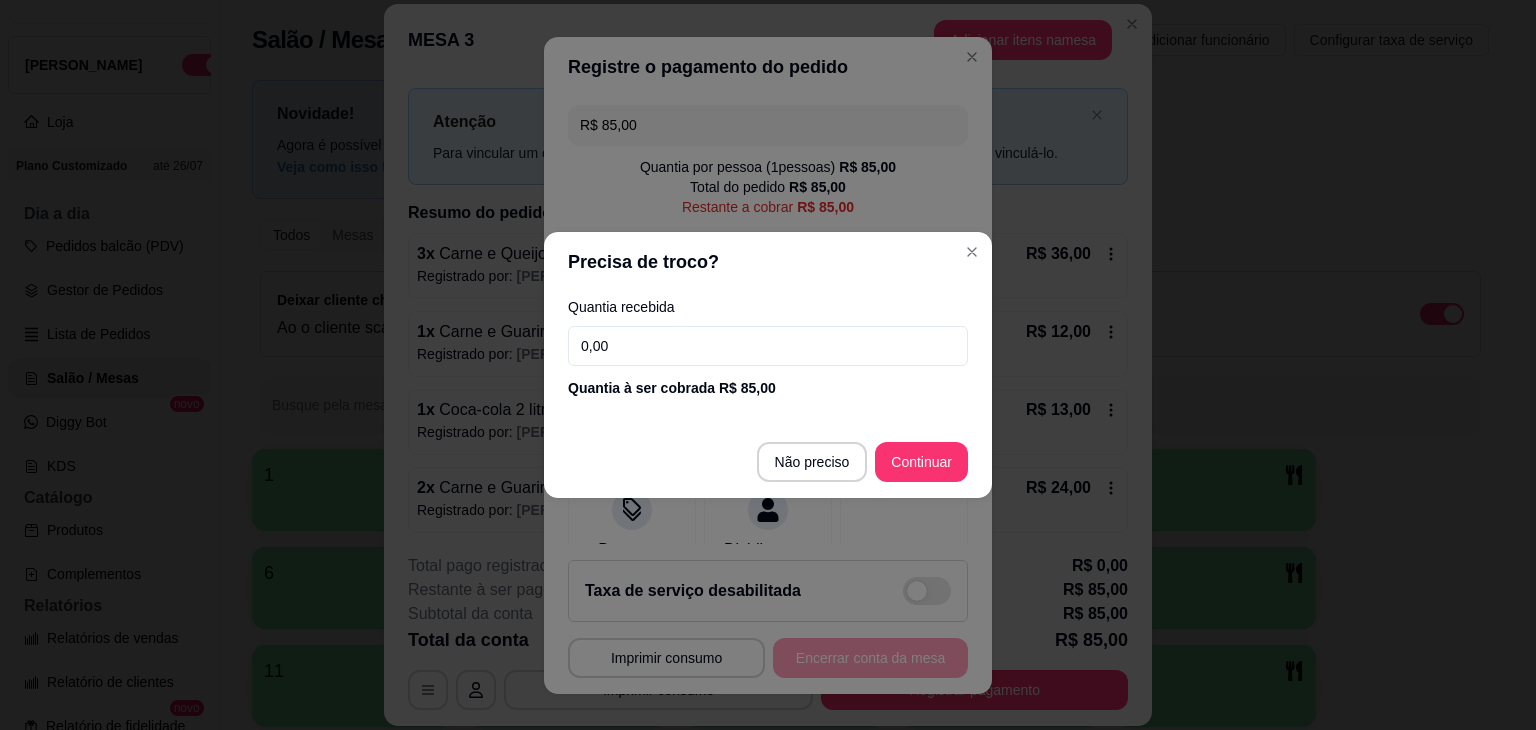 click on "0,00" at bounding box center [768, 346] 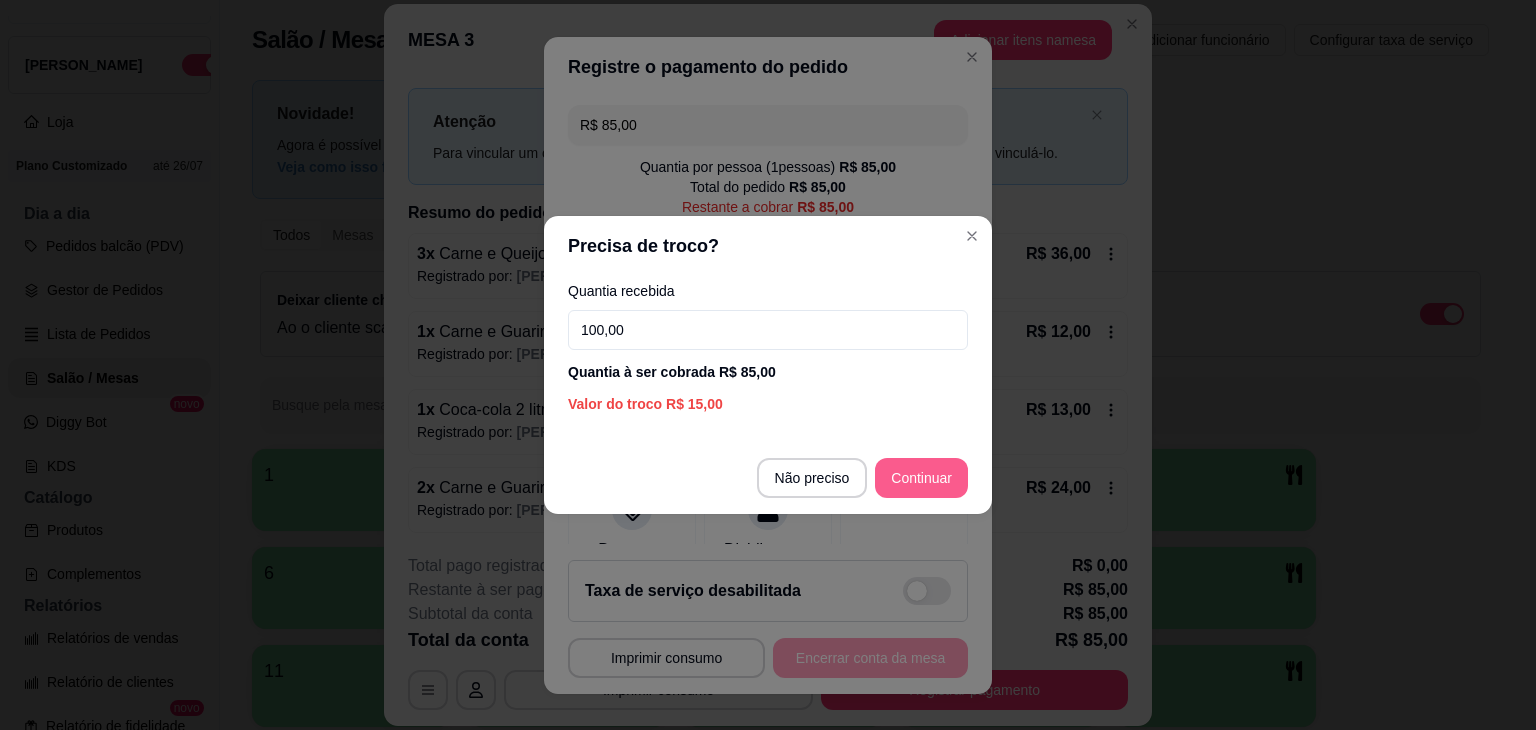 type on "100,00" 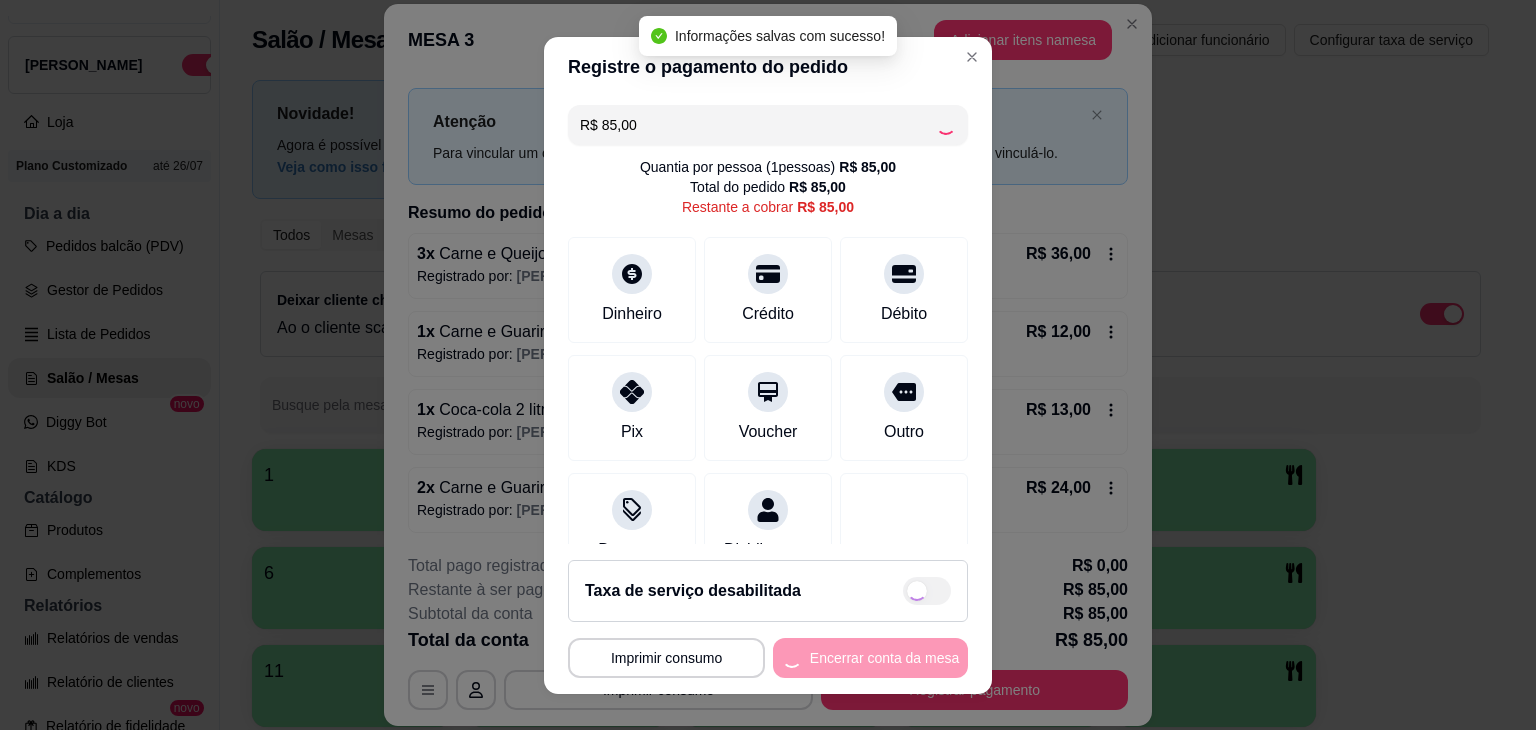 type on "R$ 0,00" 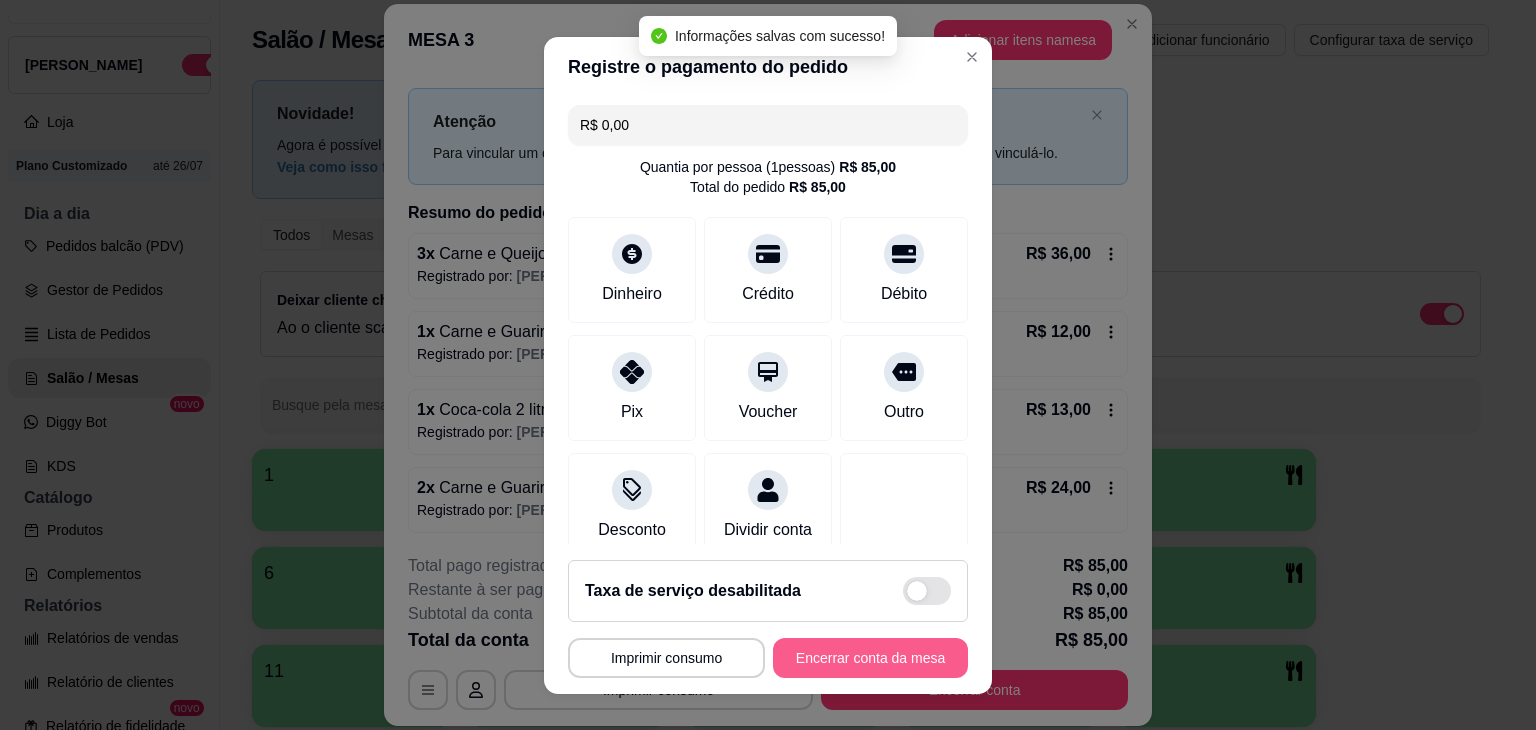 click on "Encerrar conta da mesa" at bounding box center (870, 658) 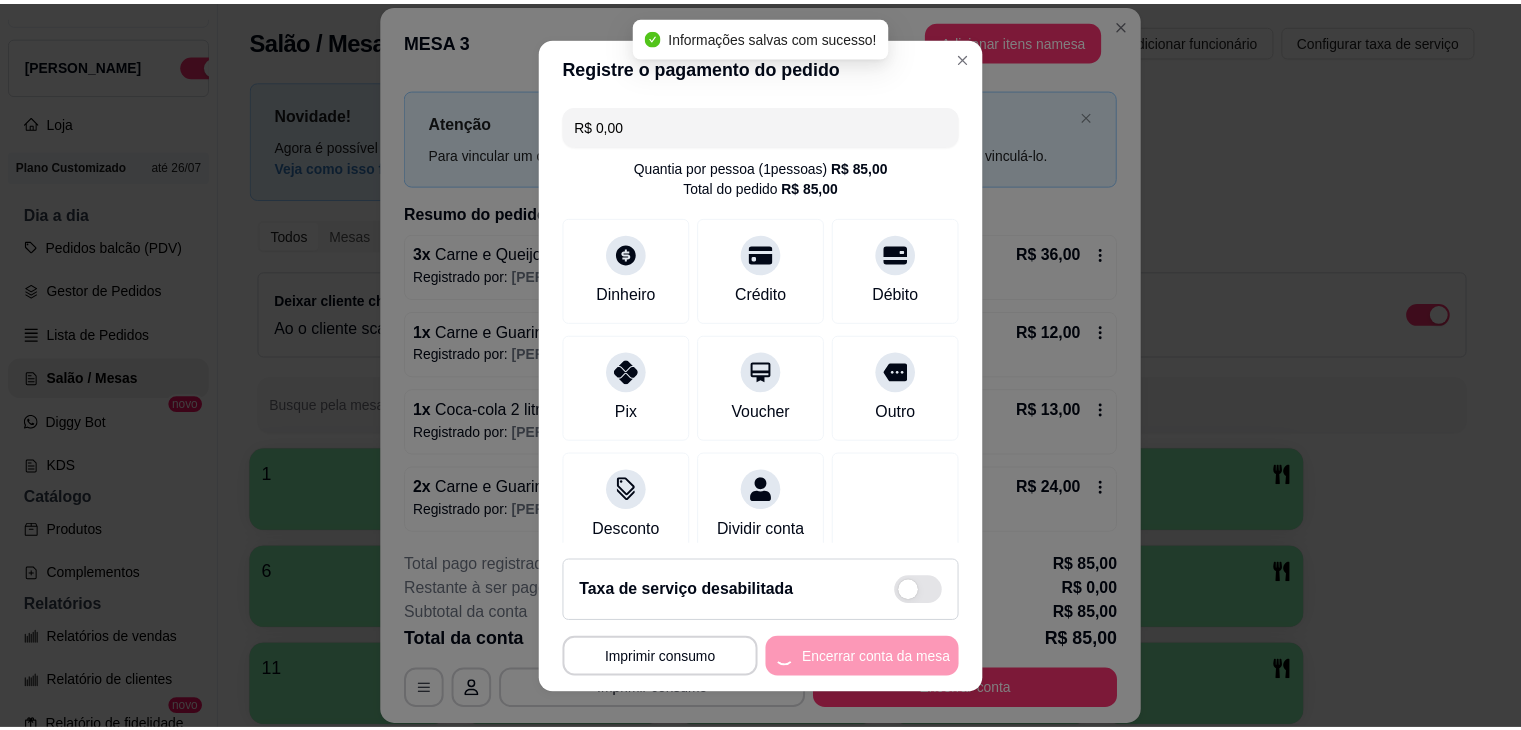 scroll, scrollTop: 0, scrollLeft: 0, axis: both 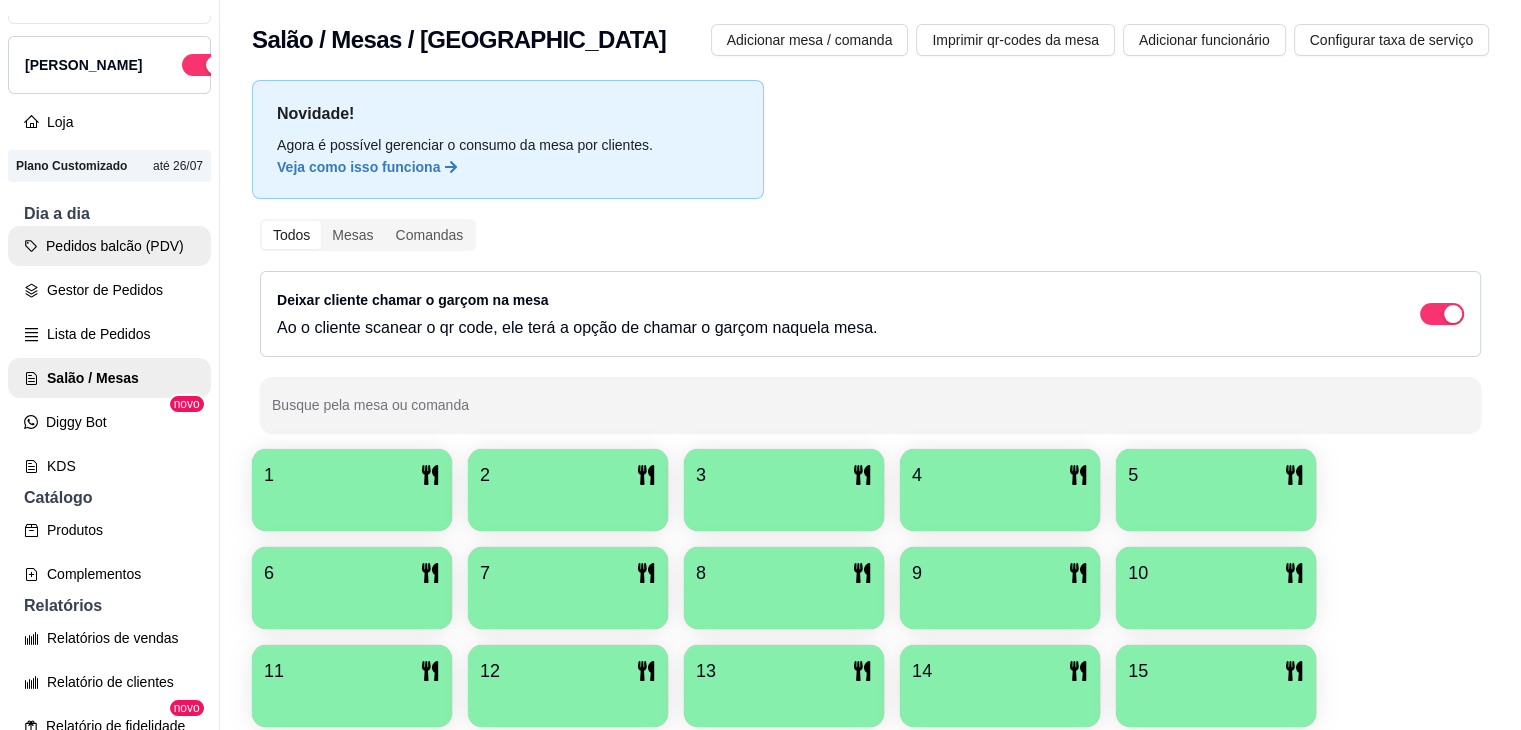 click on "Pedidos balcão (PDV)" at bounding box center [109, 246] 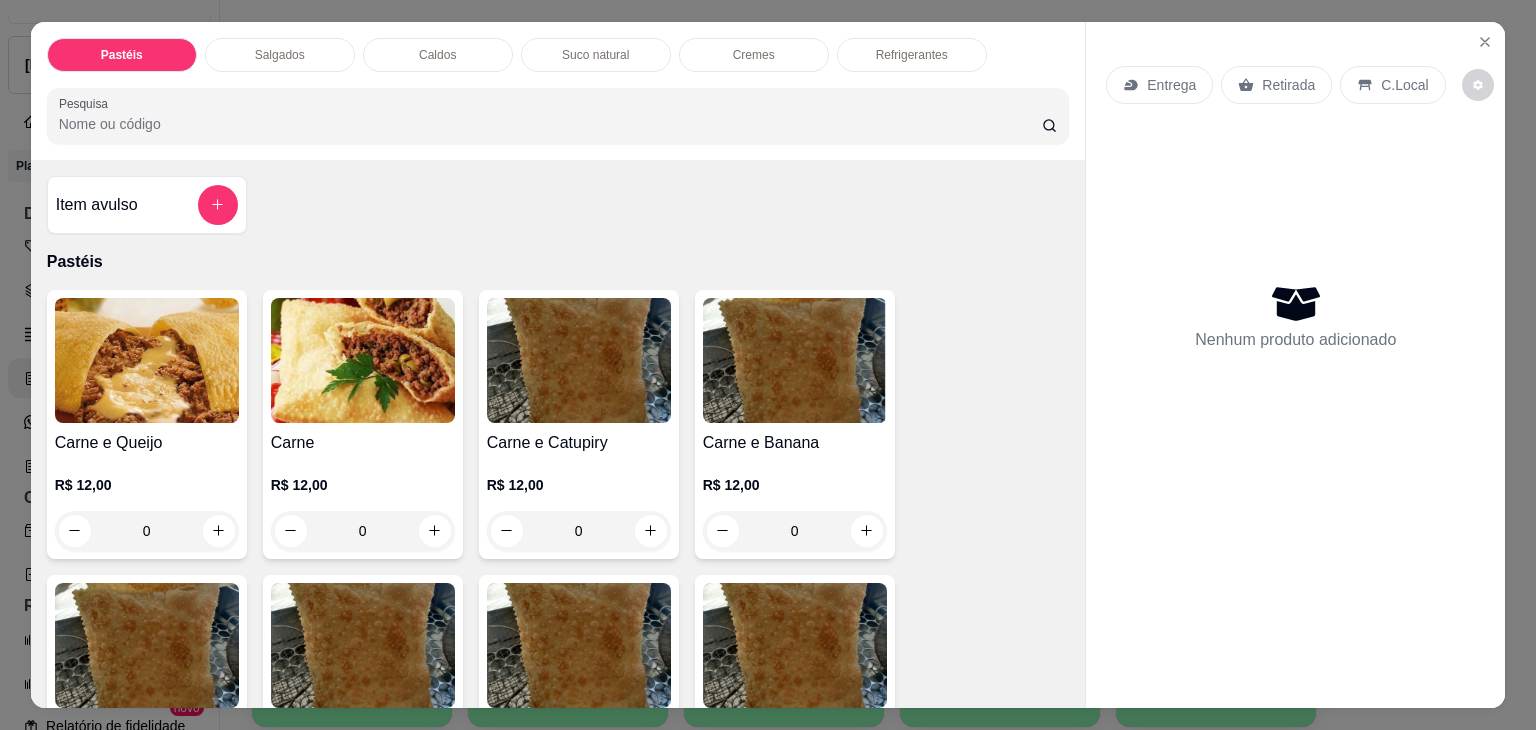 click on "Salgados" at bounding box center [280, 55] 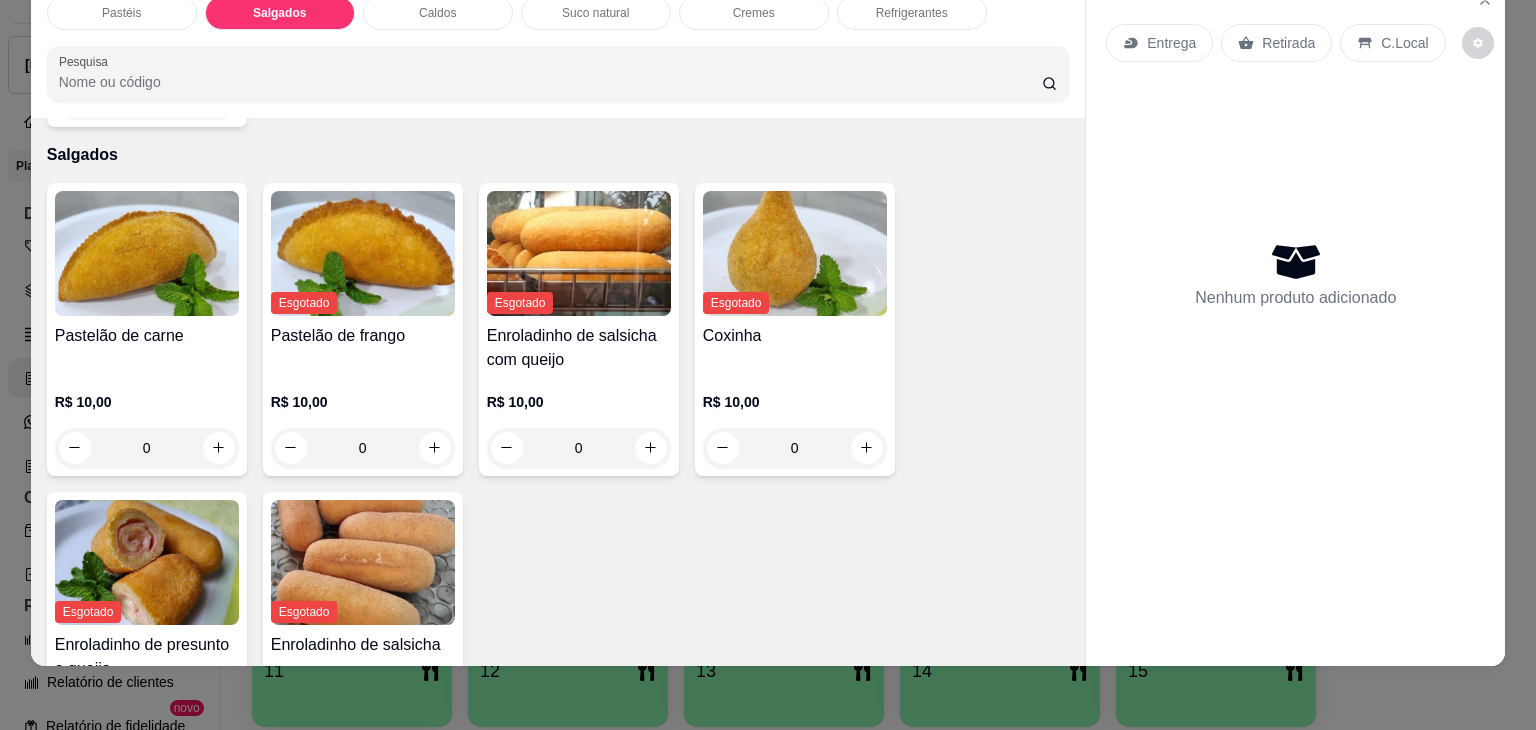 click on "Pastéis  Salgados  Caldos Suco natural Cremes Refrigerantes Pesquisa" at bounding box center (558, 49) 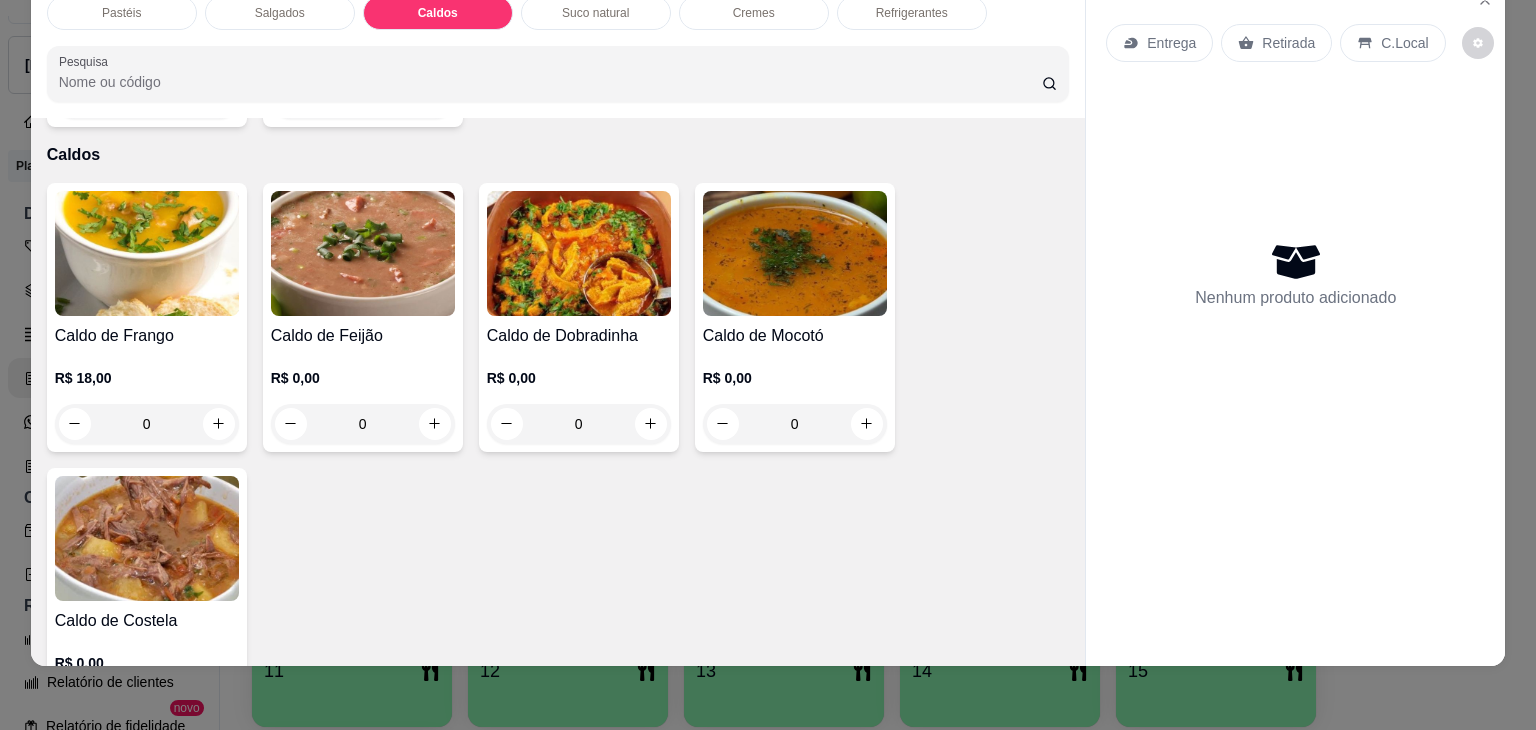click at bounding box center [147, 253] 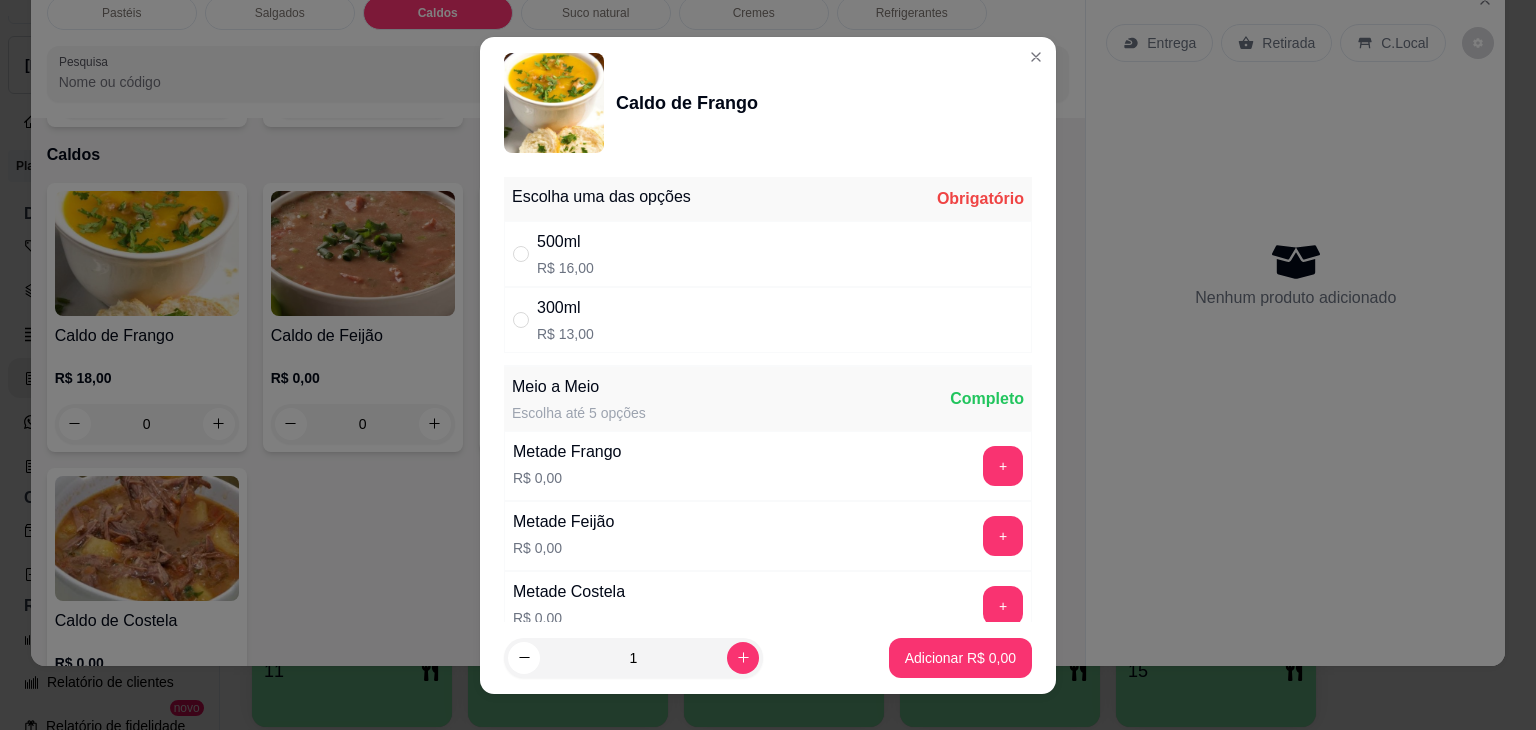 click on "300ml R$ 13,00" at bounding box center (768, 320) 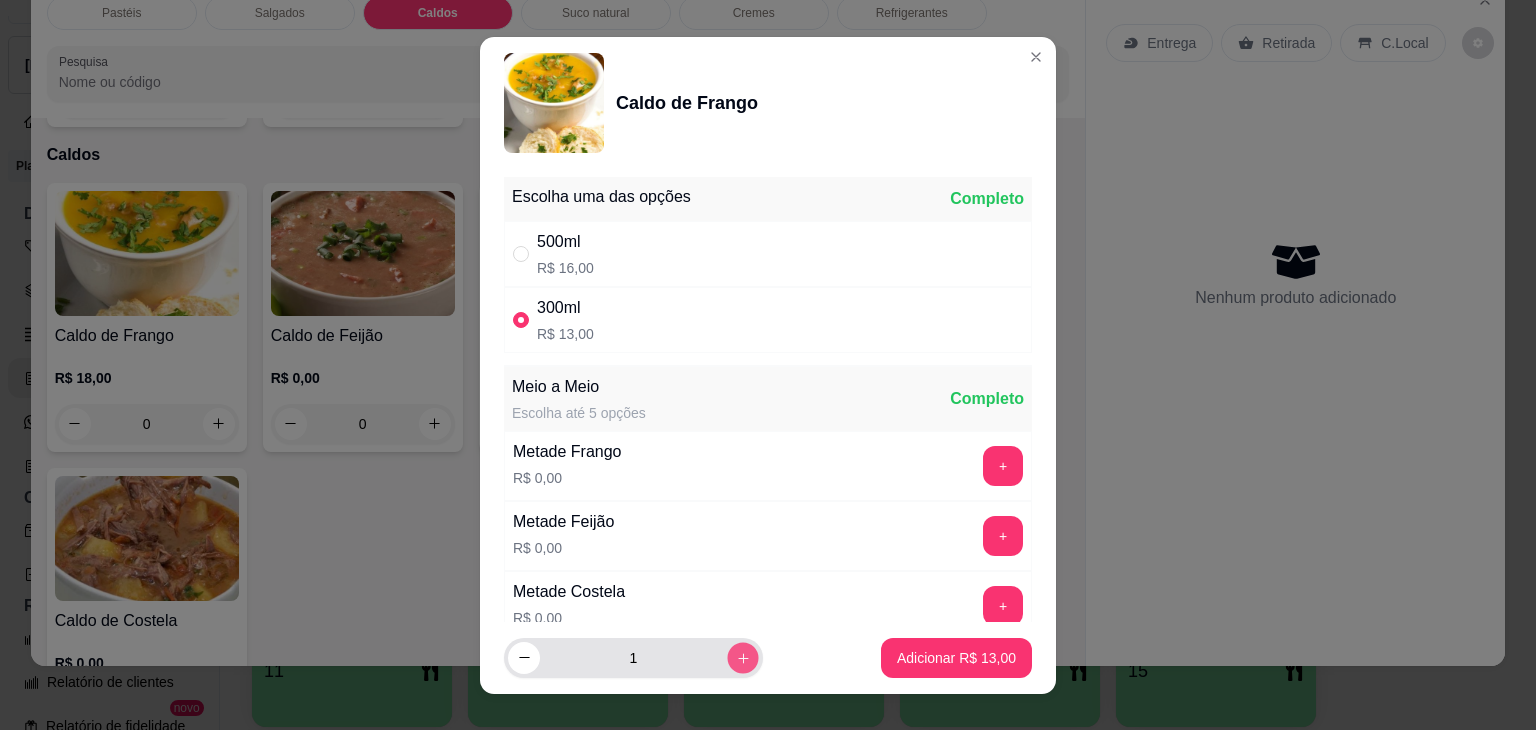 click at bounding box center (742, 657) 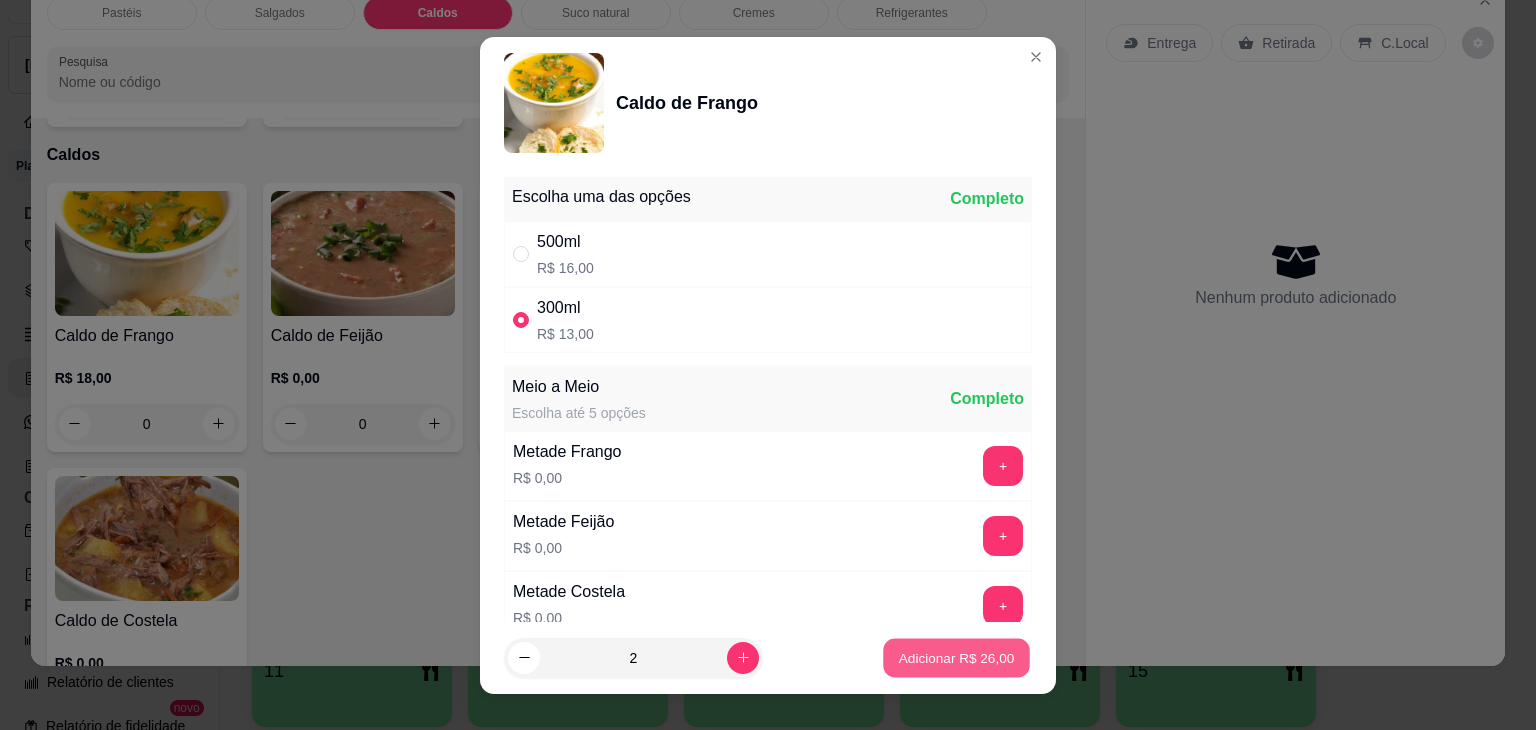 click on "Adicionar   R$ 26,00" at bounding box center (957, 657) 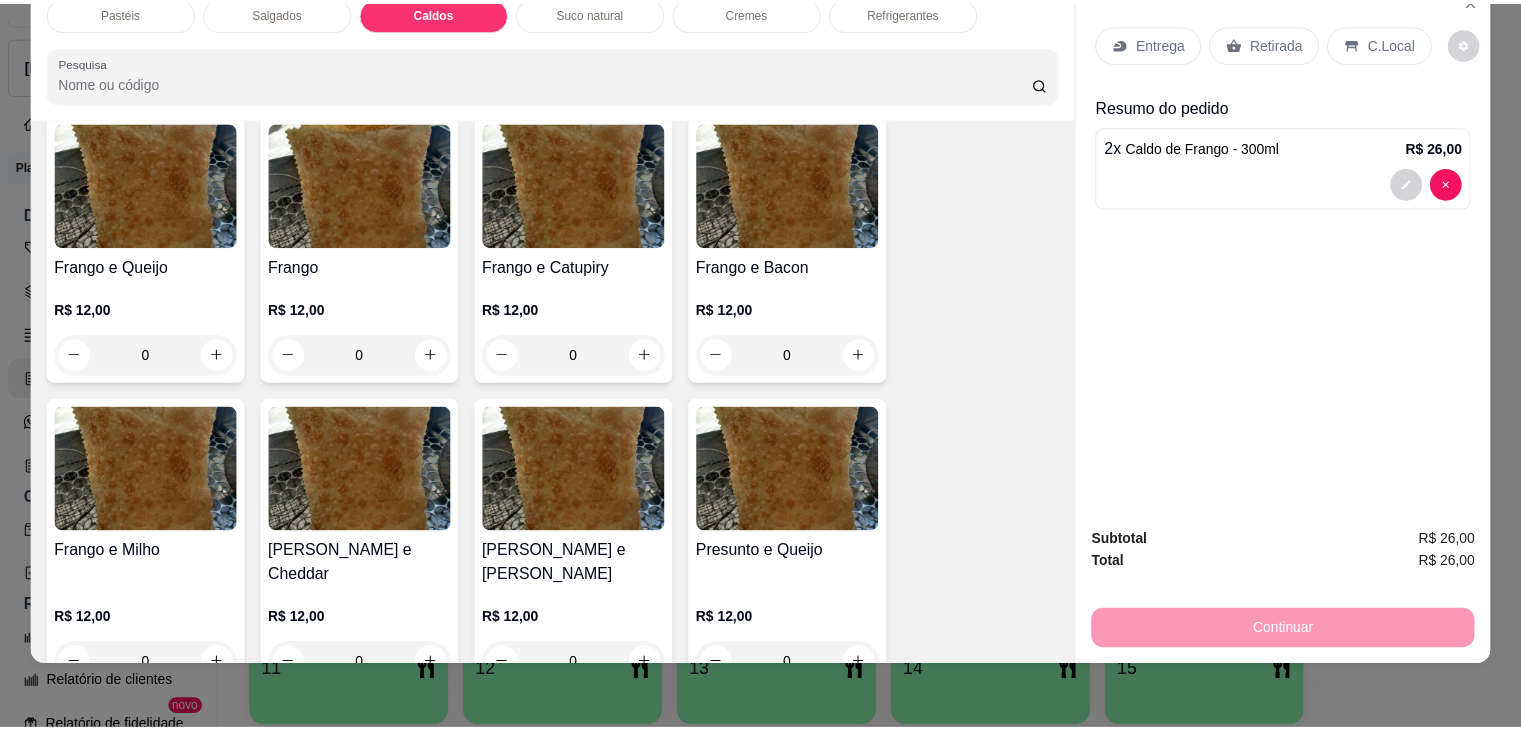 scroll, scrollTop: 682, scrollLeft: 0, axis: vertical 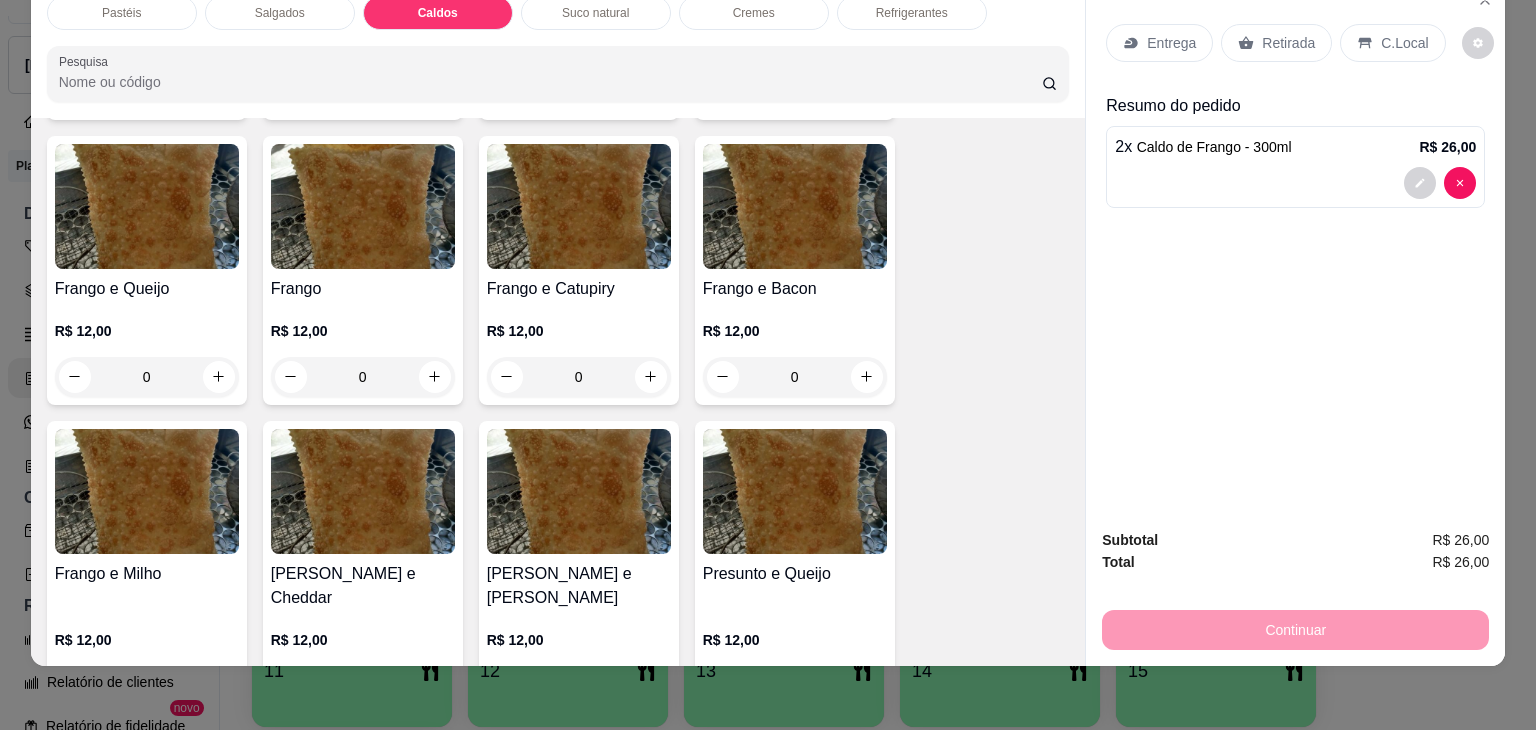 click at bounding box center [363, 206] 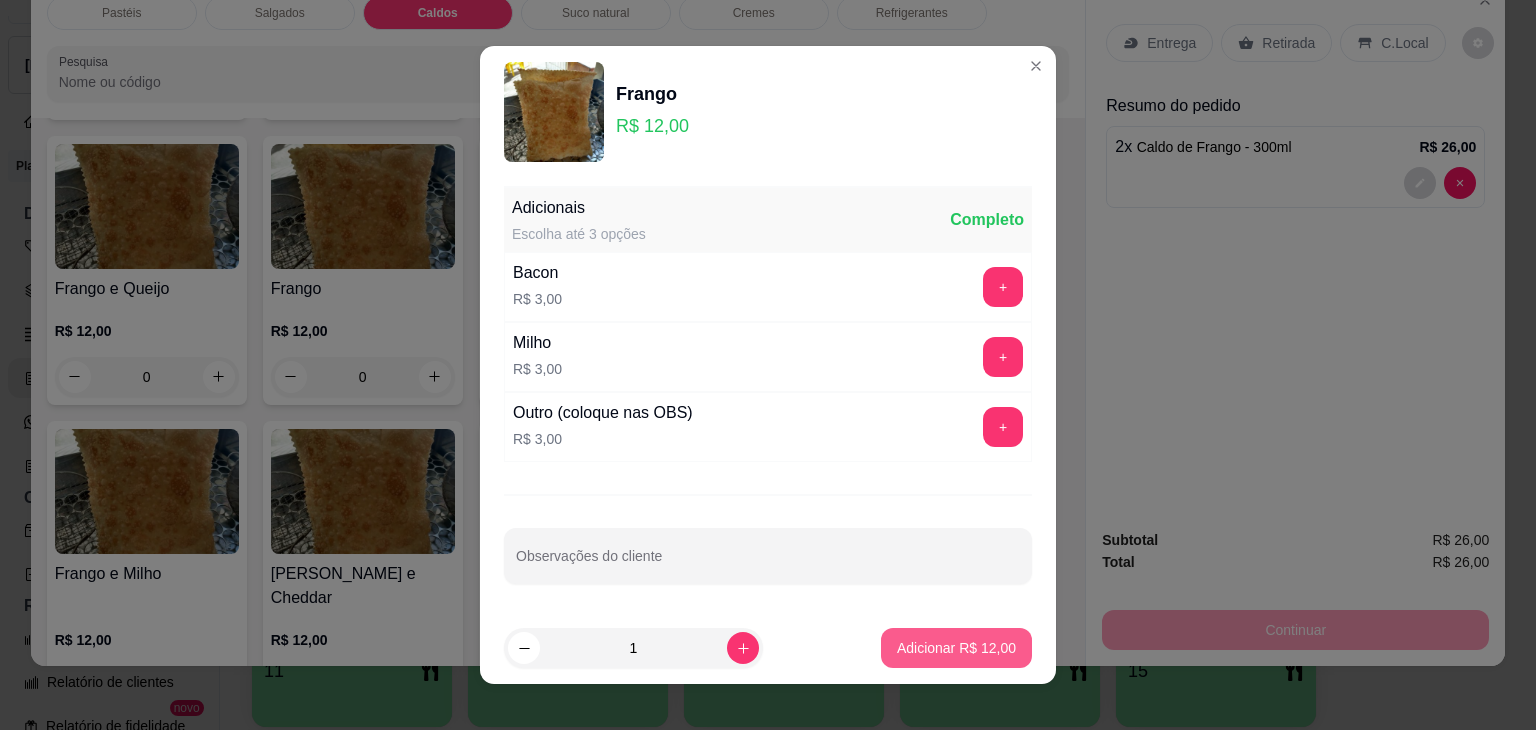 click on "Adicionar   R$ 12,00" at bounding box center [956, 648] 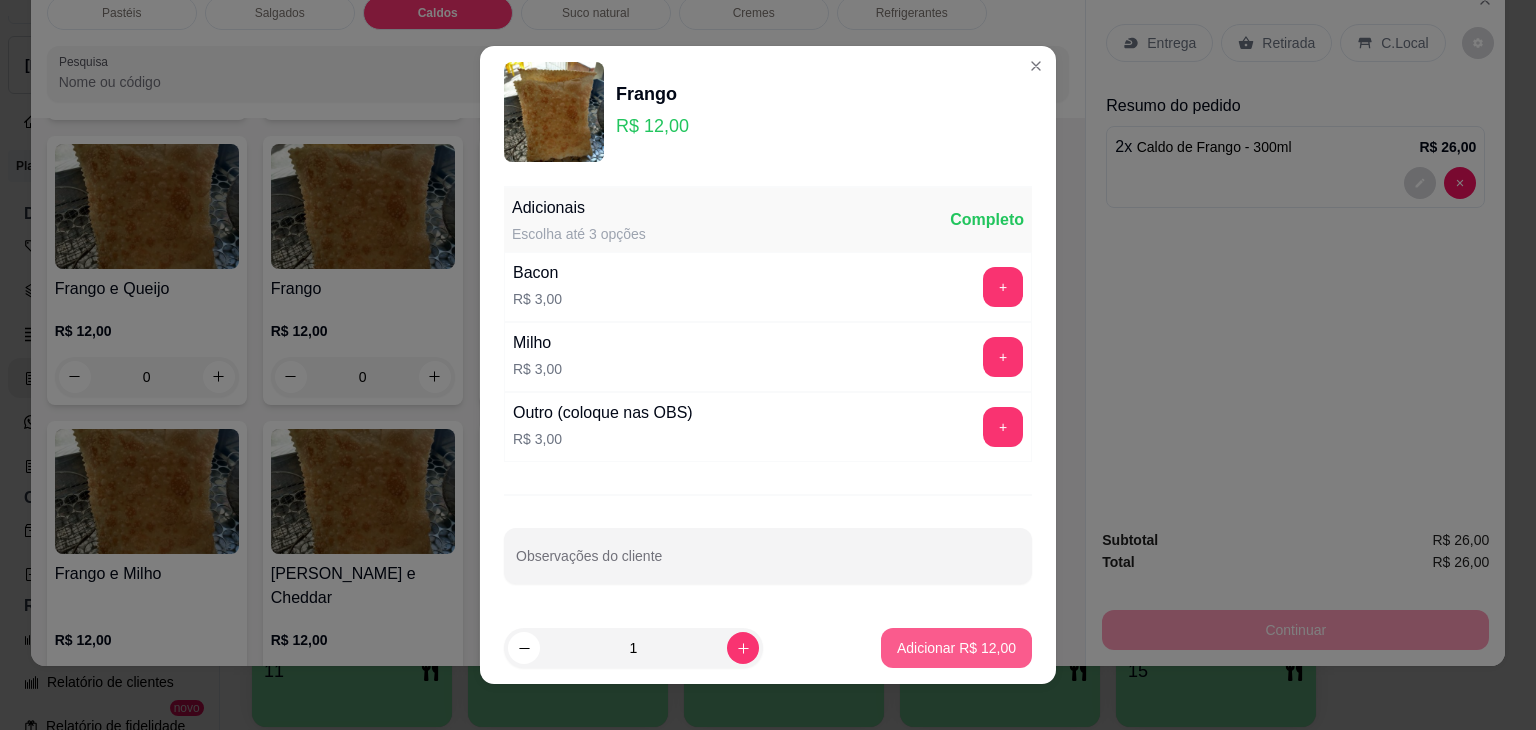 type on "1" 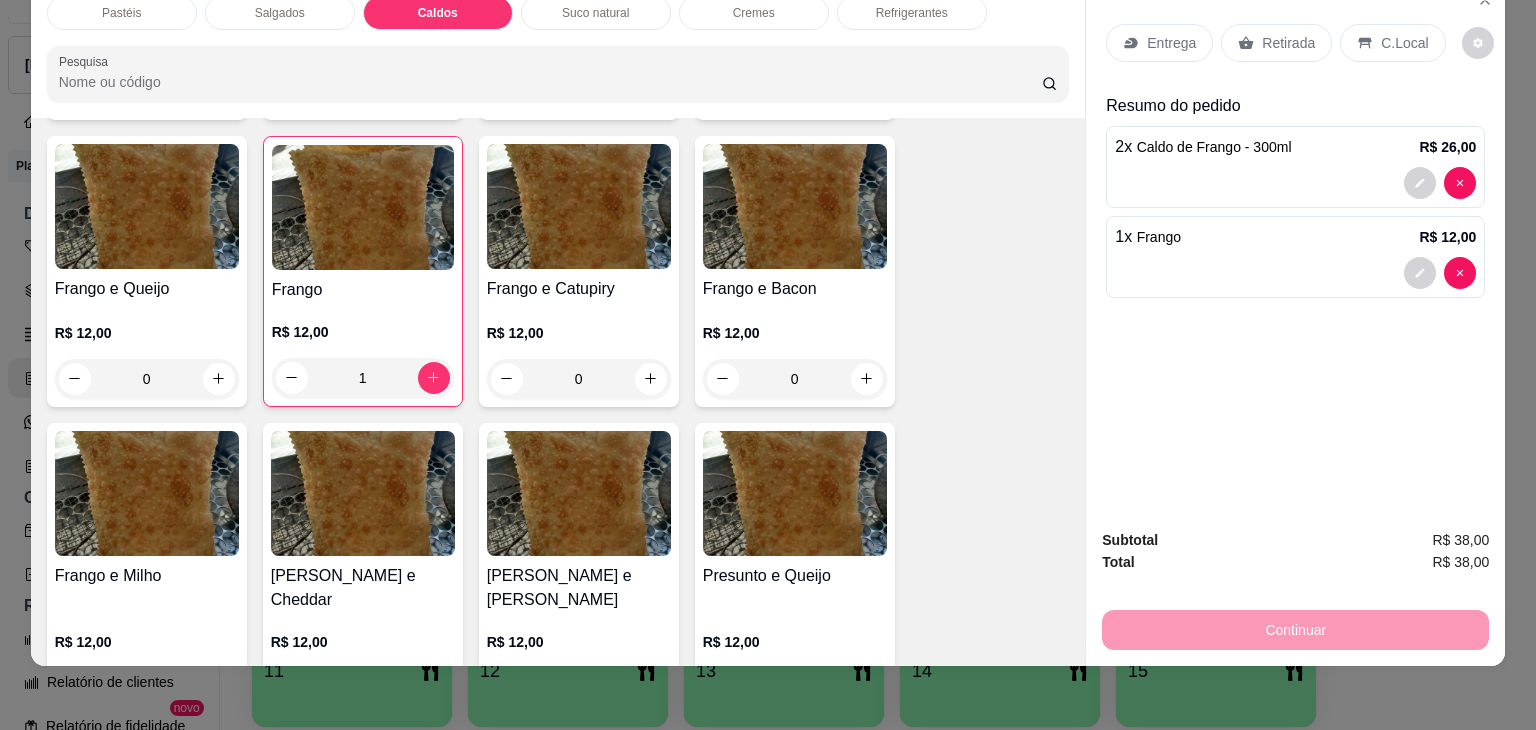 click on "Retirada" at bounding box center (1288, 43) 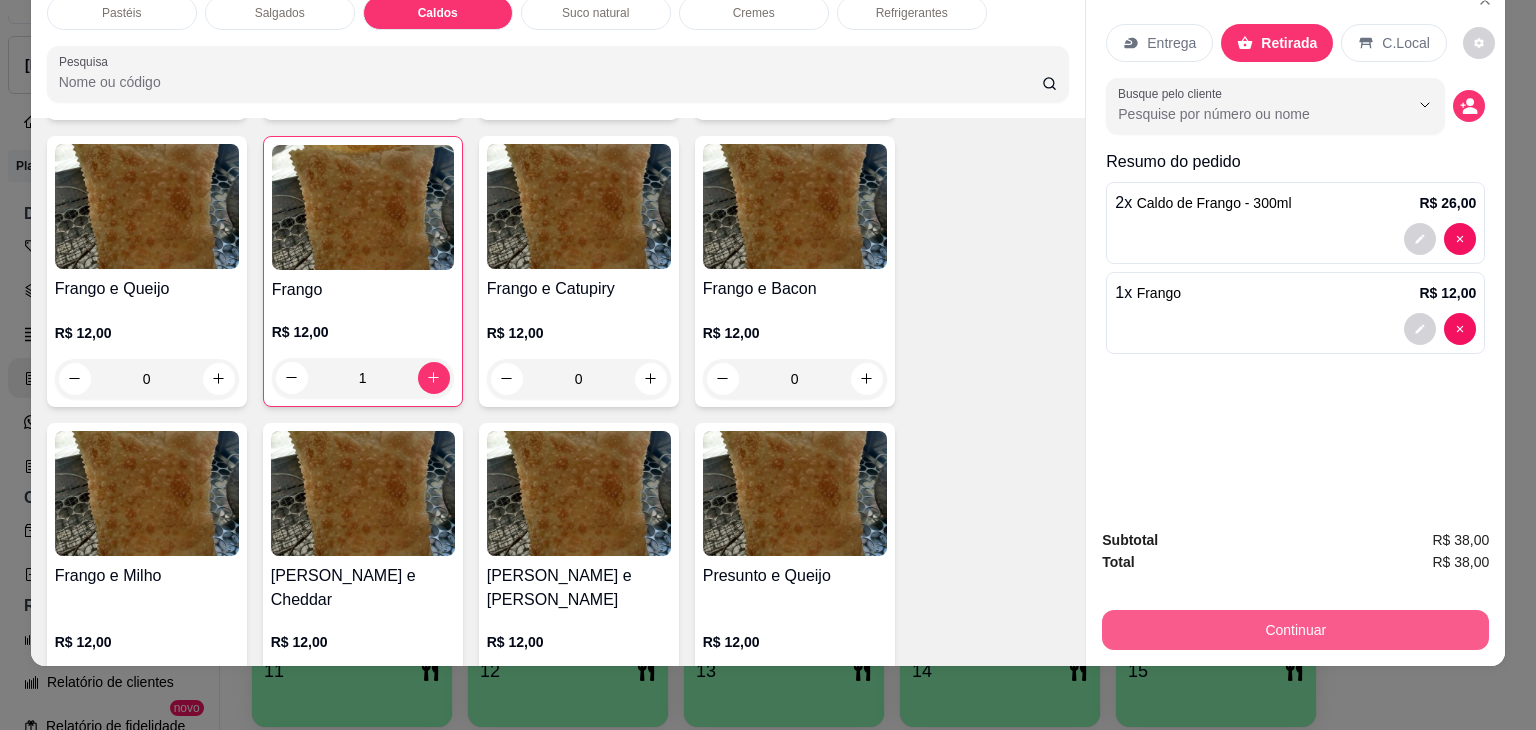 click on "Continuar" at bounding box center (1295, 630) 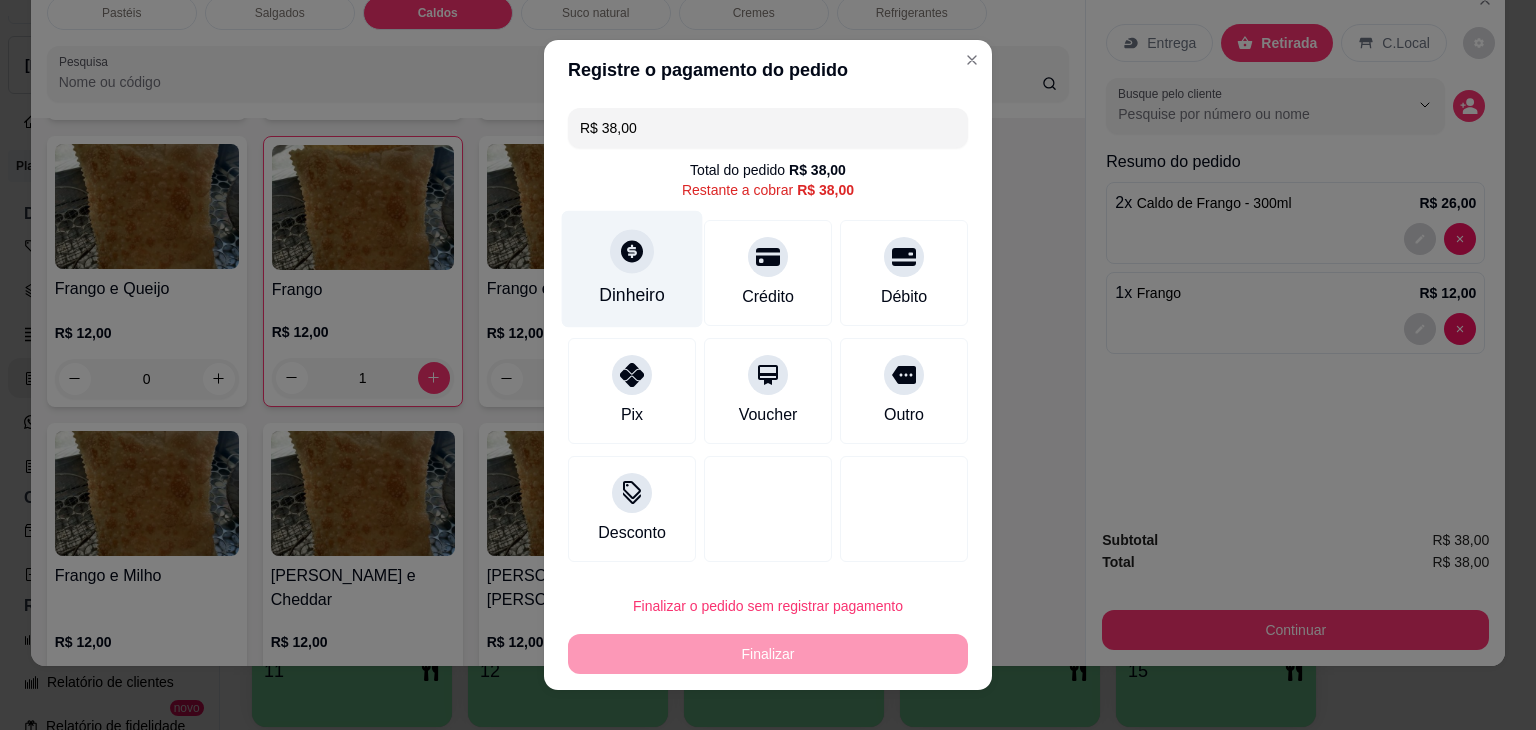 click on "Dinheiro" at bounding box center (632, 269) 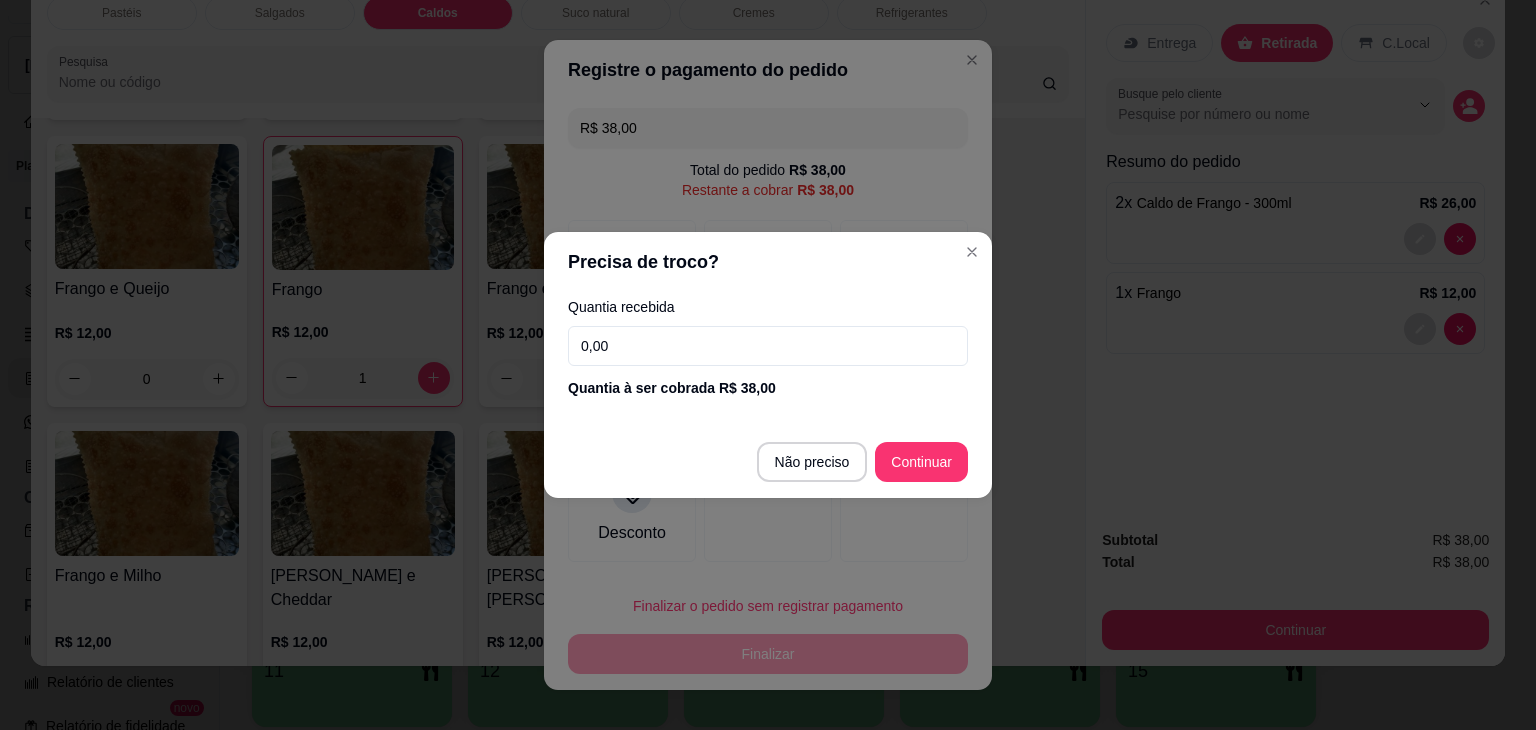drag, startPoint x: 805, startPoint y: 493, endPoint x: 842, endPoint y: 482, distance: 38.600517 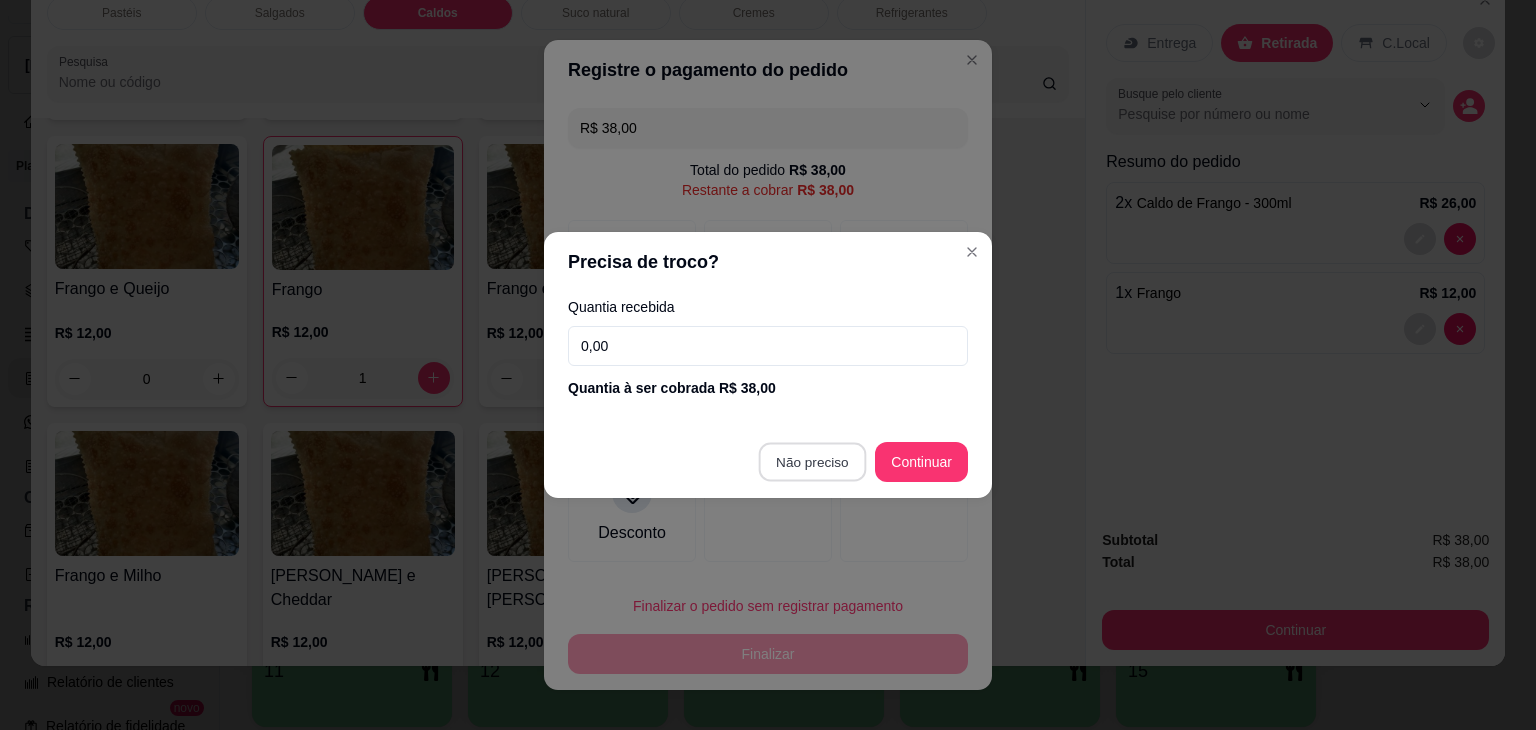 type on "R$ 0,00" 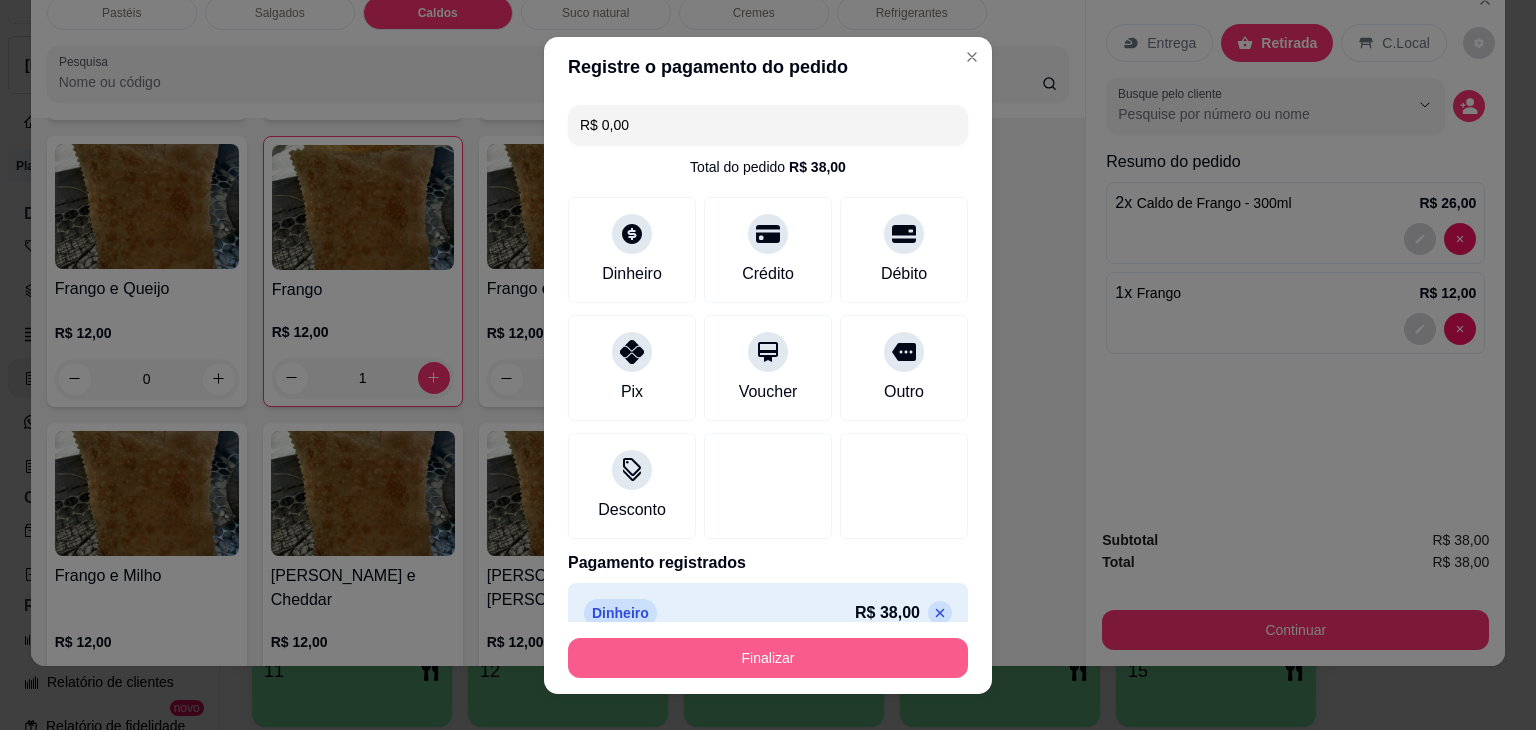 click on "Finalizar" at bounding box center (768, 658) 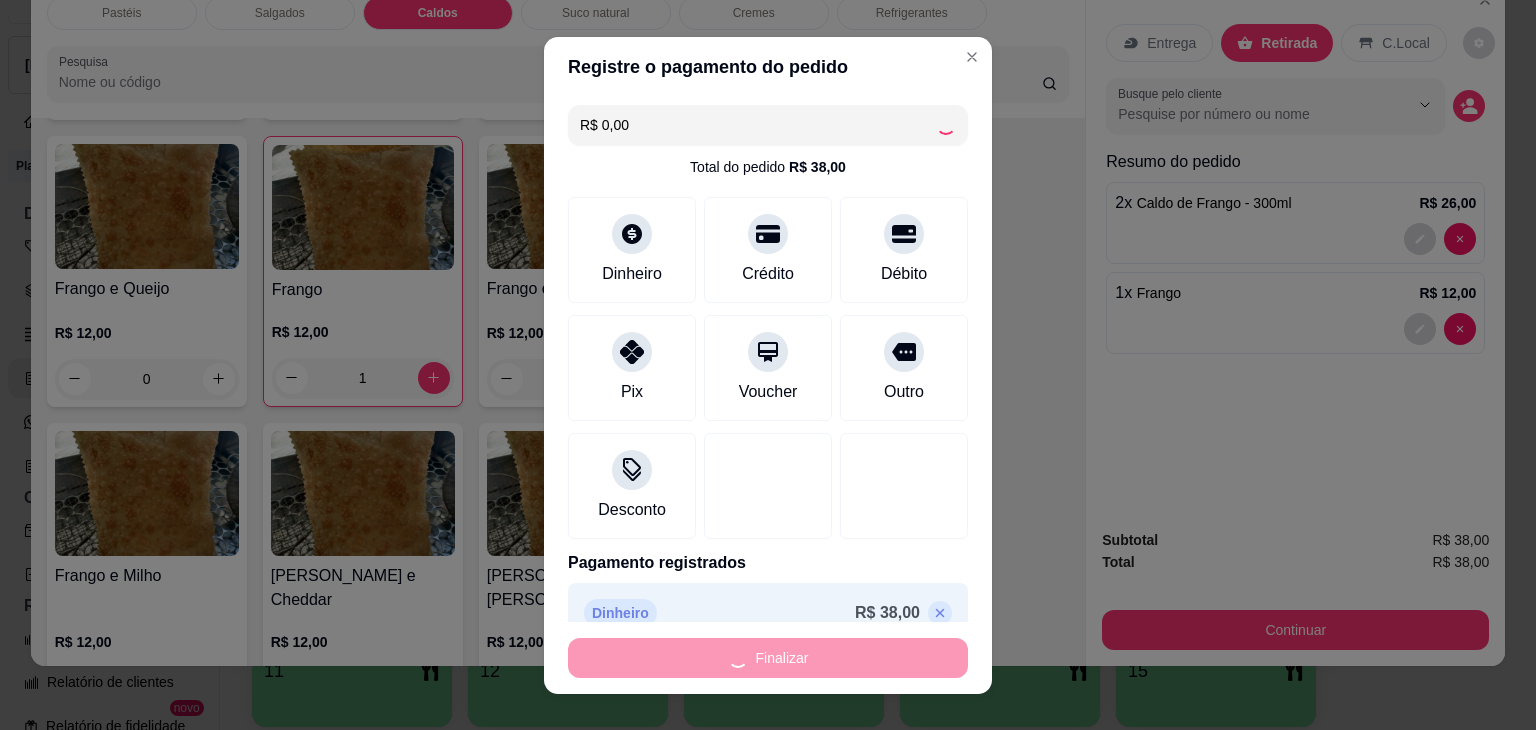type on "0" 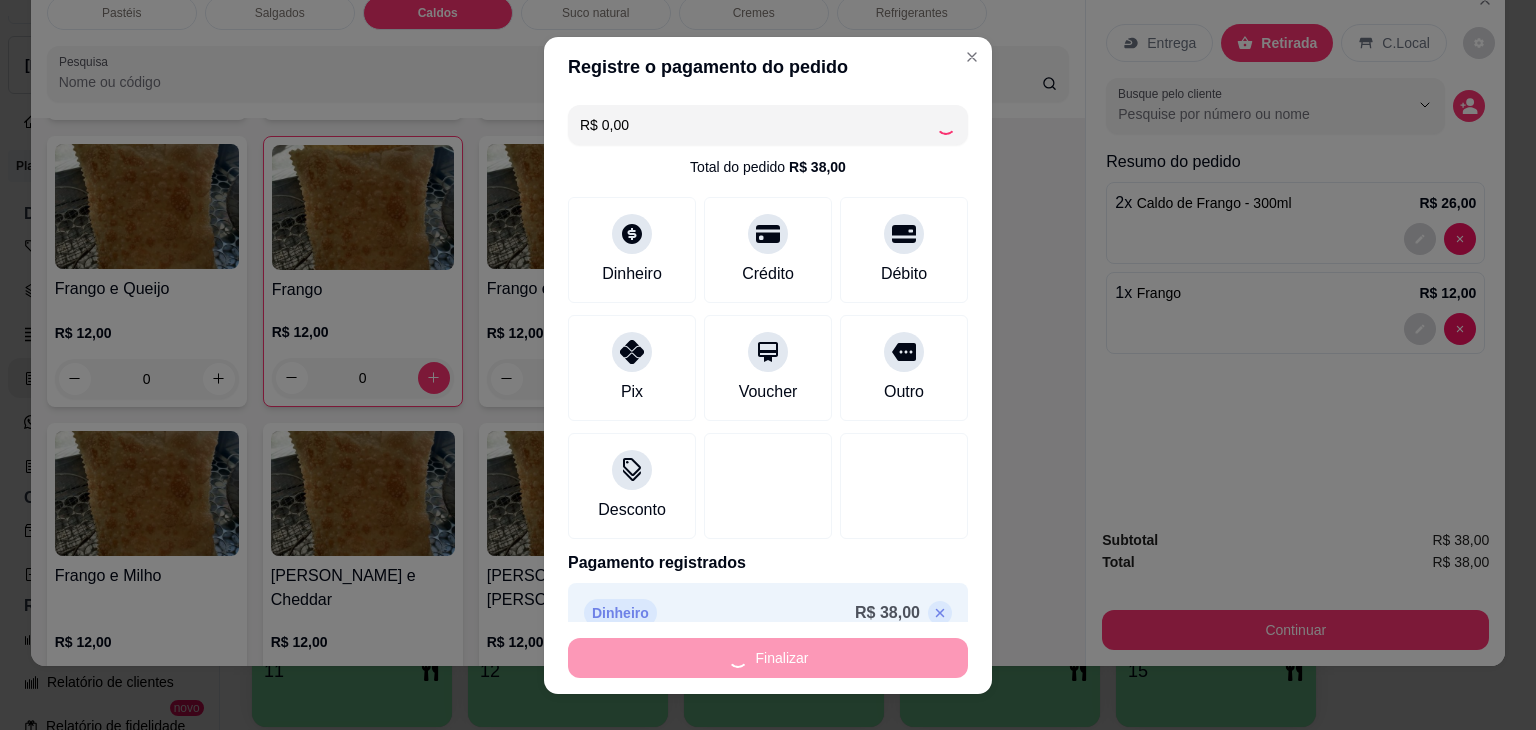 type on "-R$ 38,00" 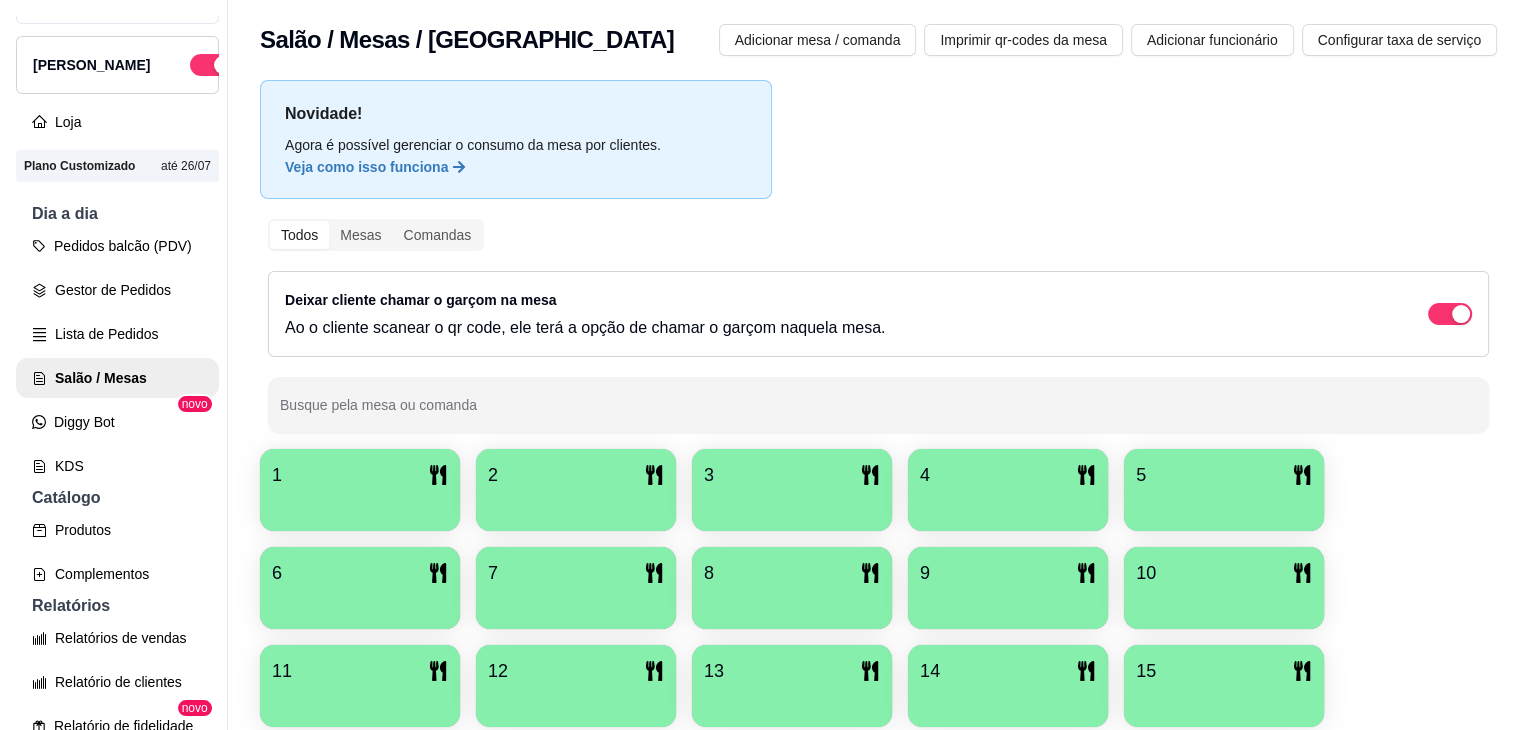 scroll, scrollTop: 189, scrollLeft: 0, axis: vertical 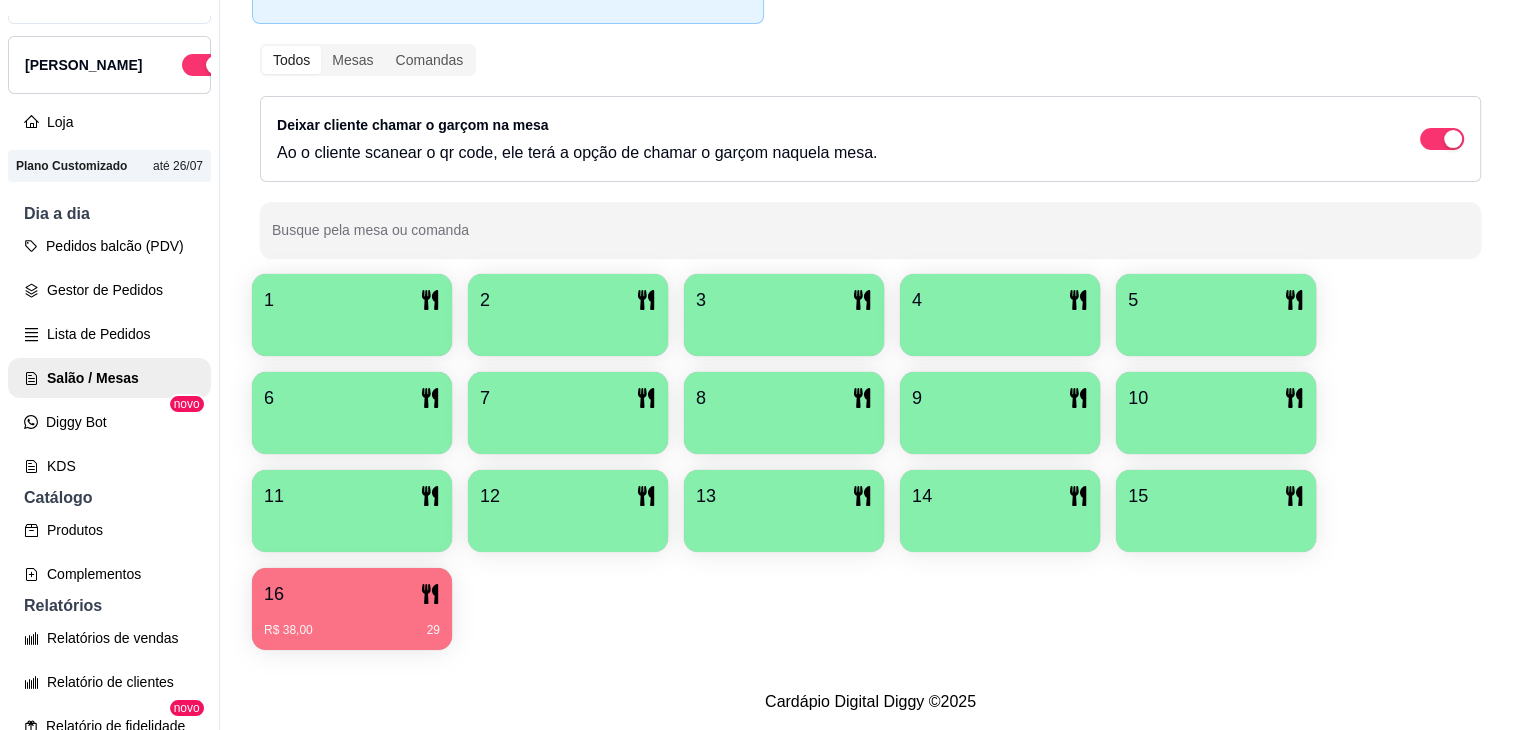 click on "16 R$ 38,00 29" at bounding box center (352, 609) 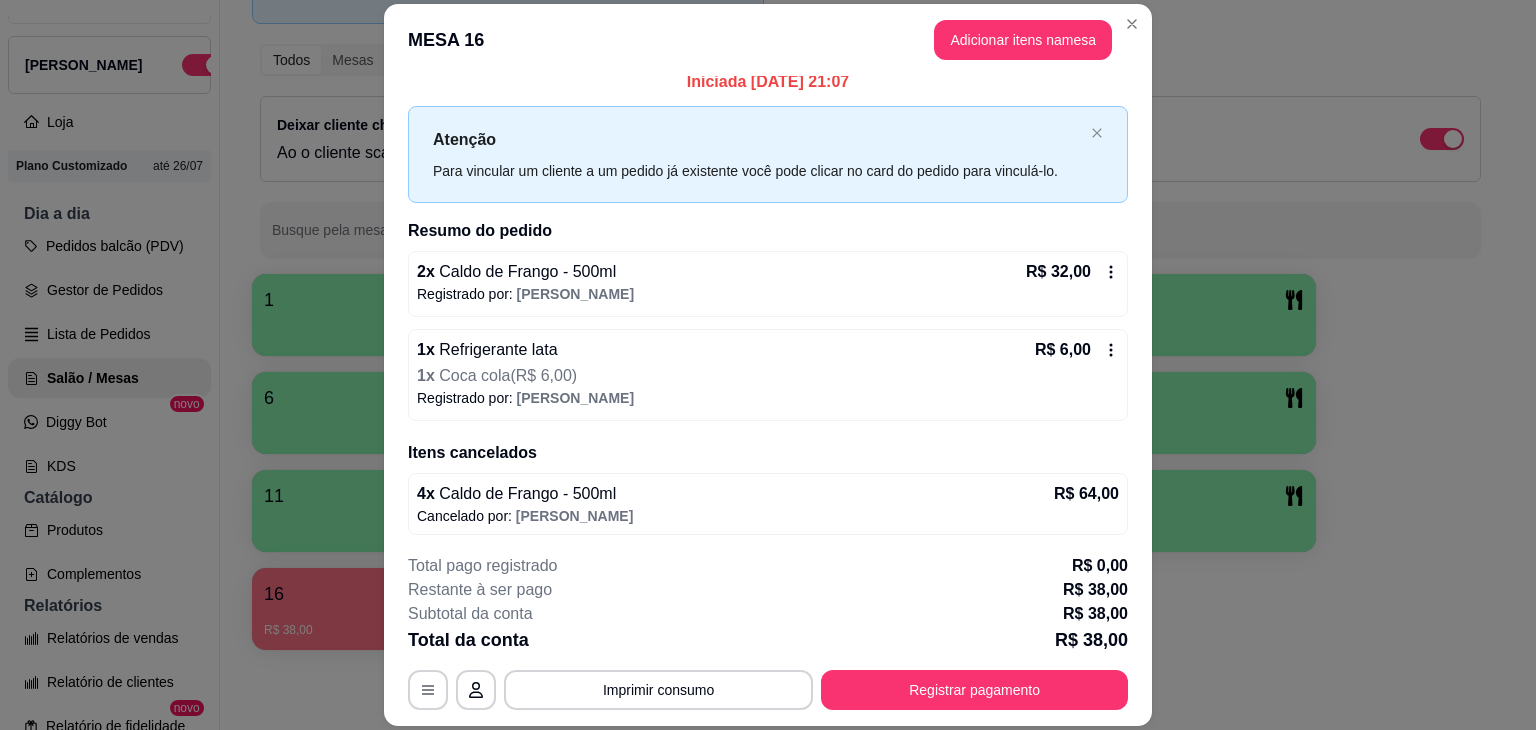 scroll, scrollTop: 16, scrollLeft: 0, axis: vertical 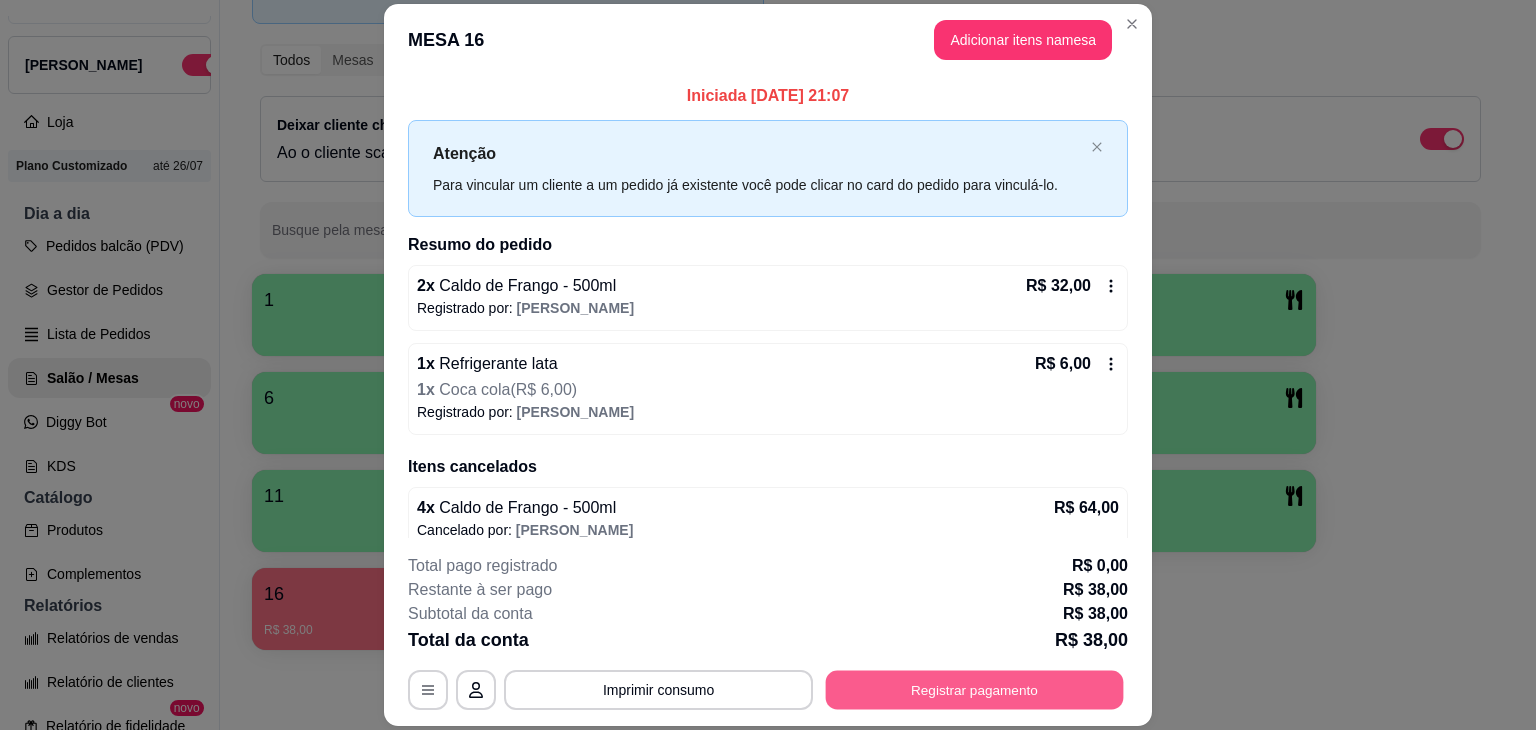 click on "**********" at bounding box center (768, 690) 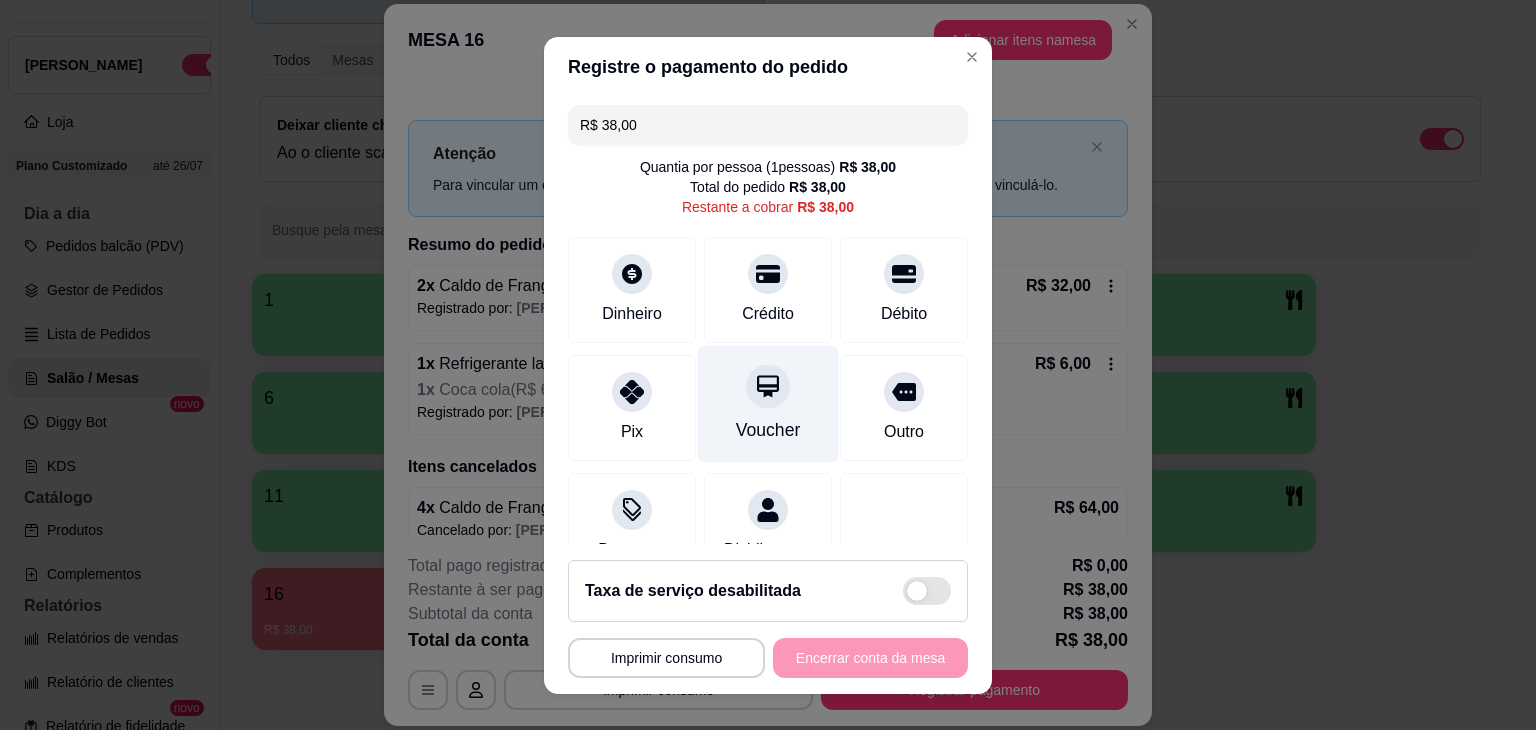 drag, startPoint x: 685, startPoint y: 388, endPoint x: 692, endPoint y: 401, distance: 14.764823 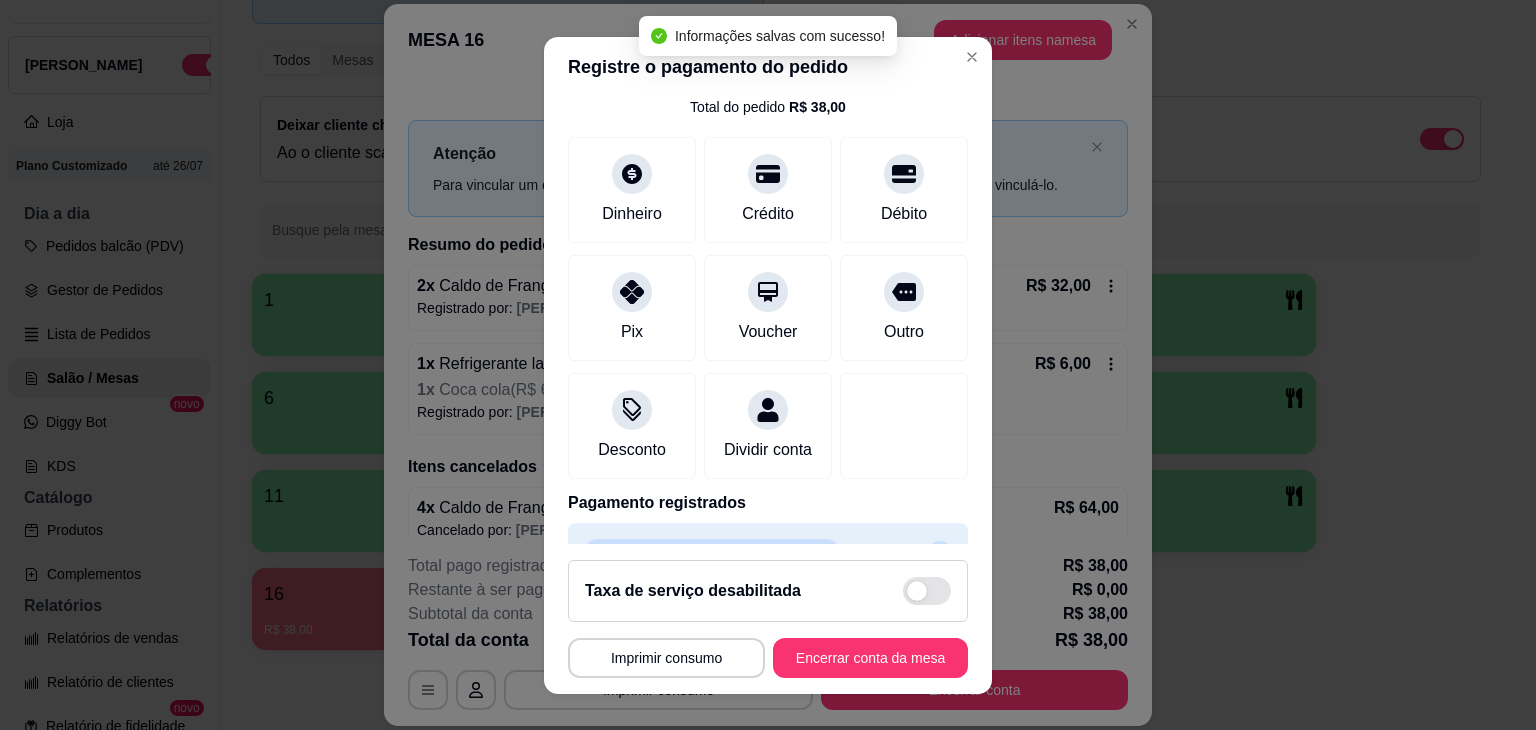 scroll, scrollTop: 149, scrollLeft: 0, axis: vertical 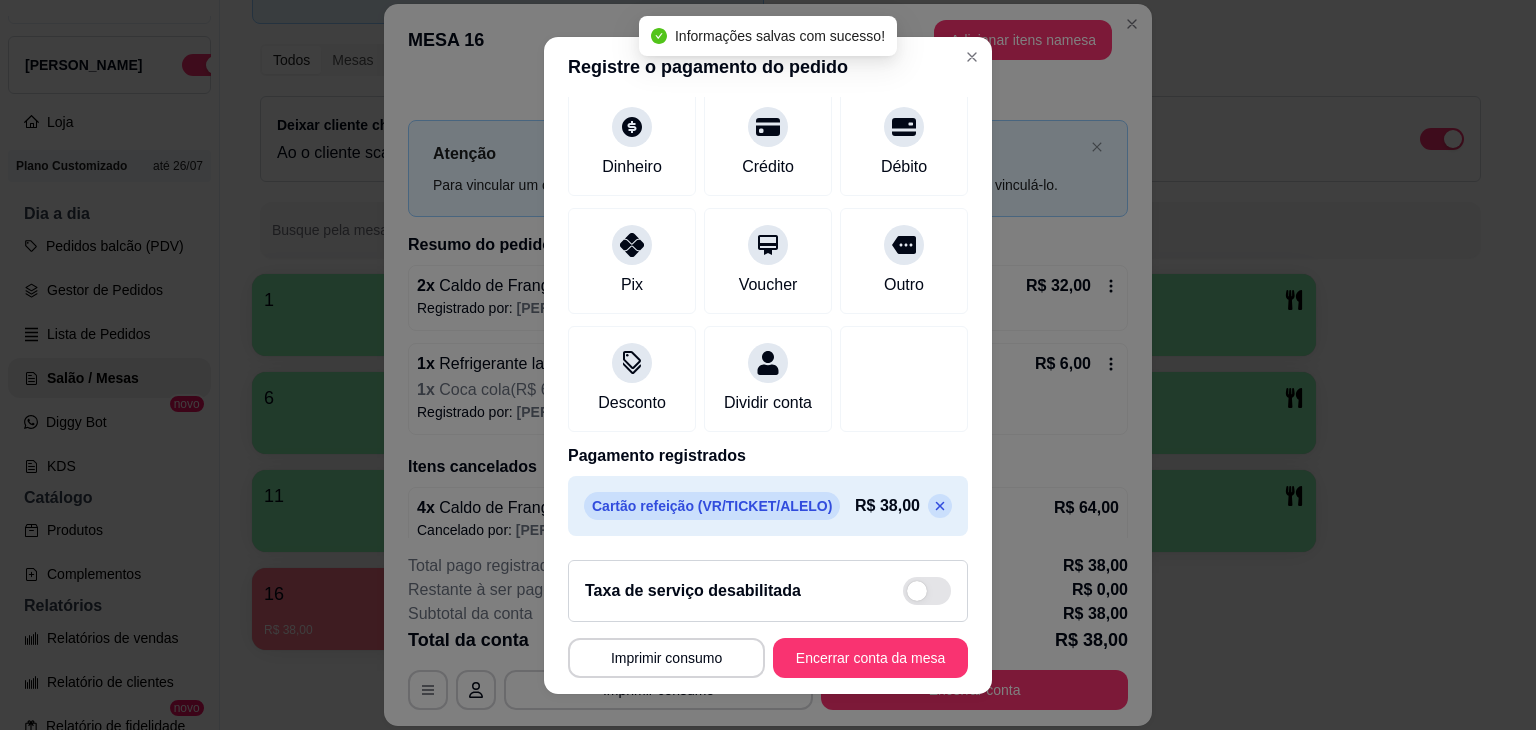 click 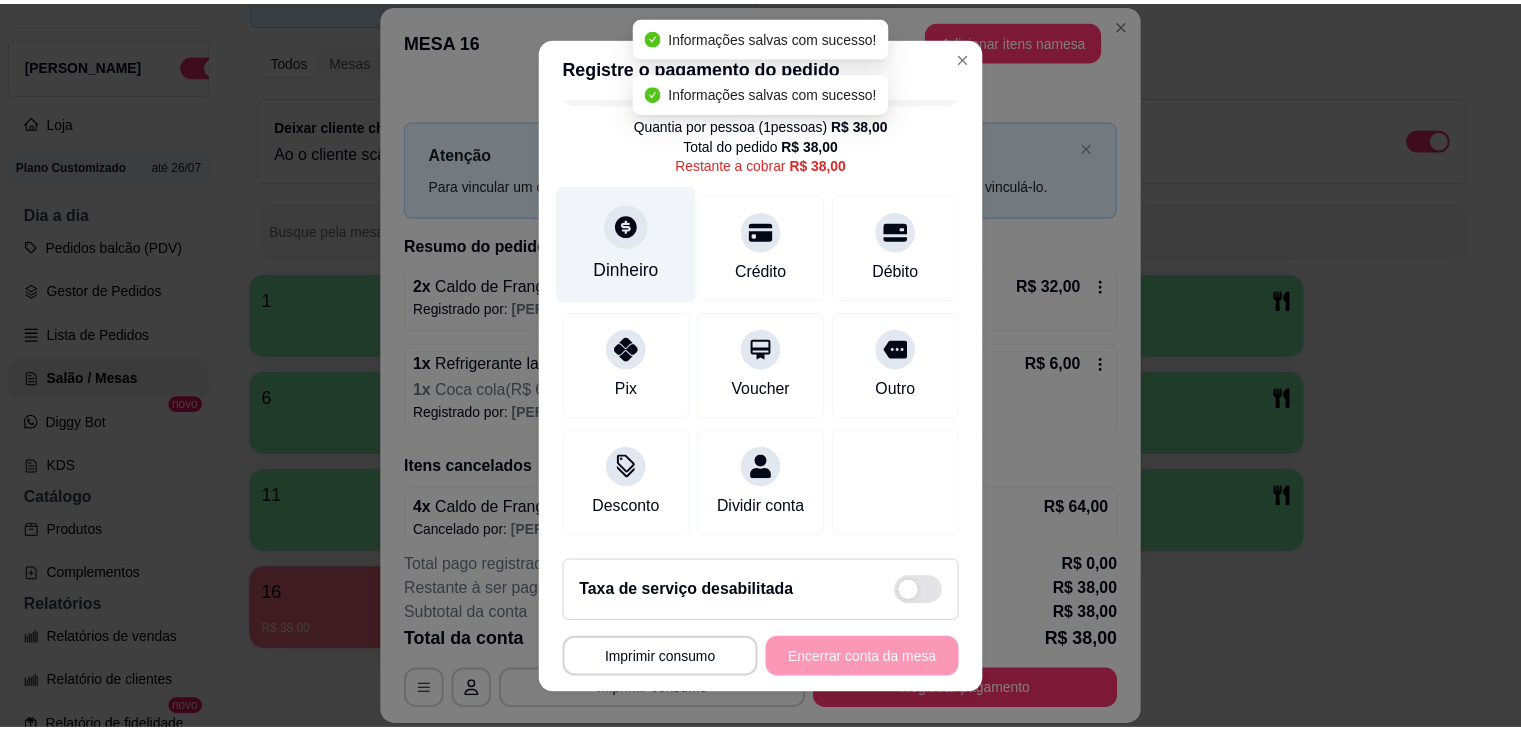 scroll, scrollTop: 65, scrollLeft: 0, axis: vertical 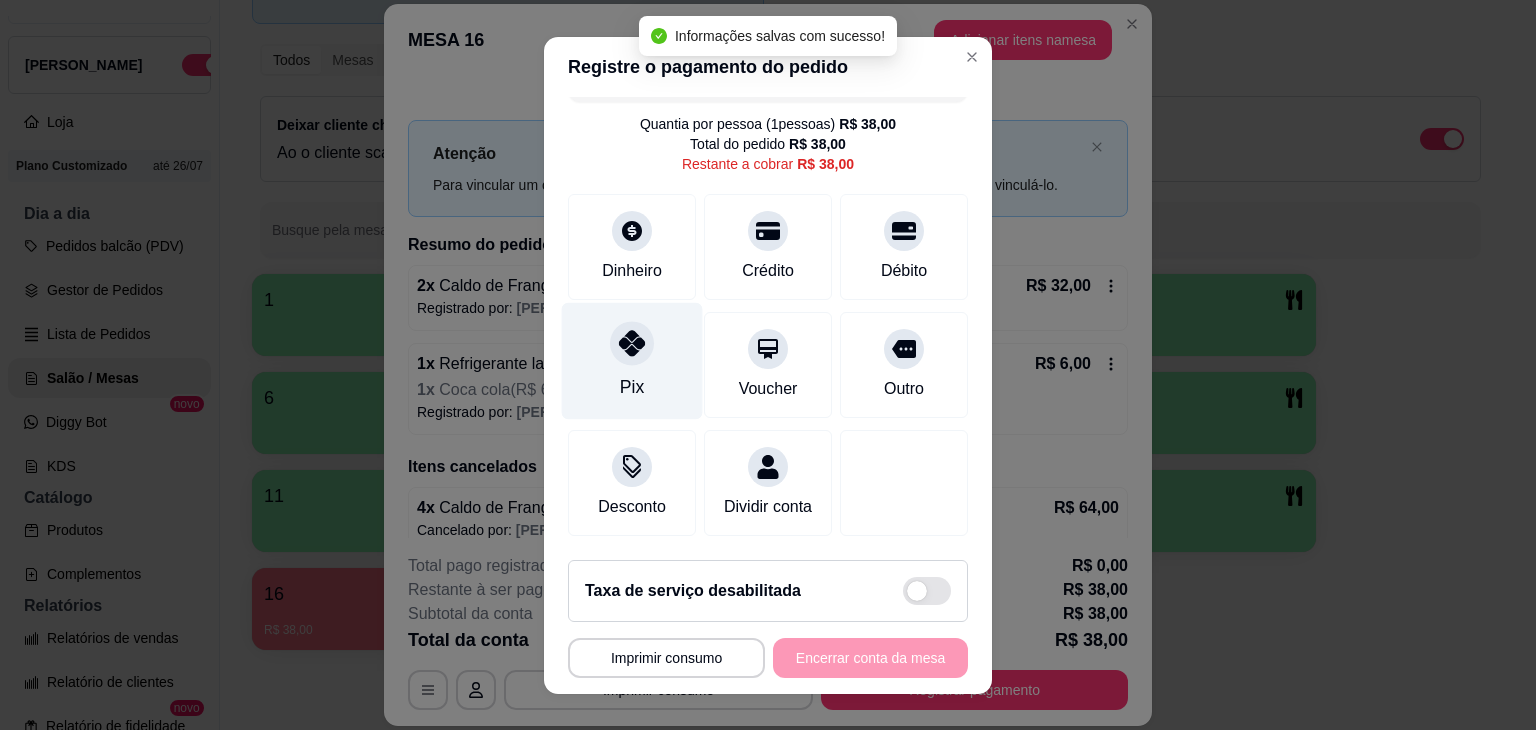 click on "Pix" at bounding box center [632, 360] 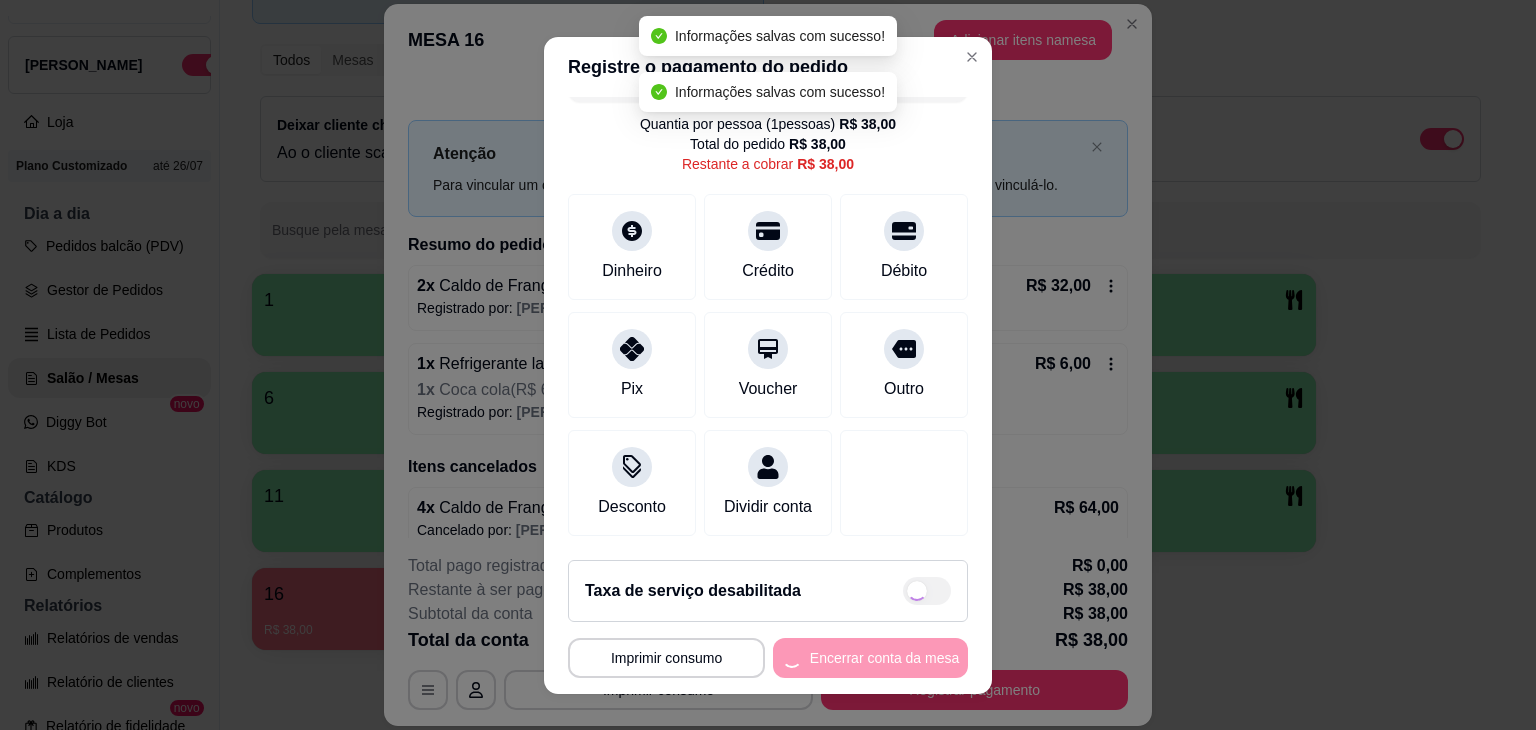 type on "R$ 0,00" 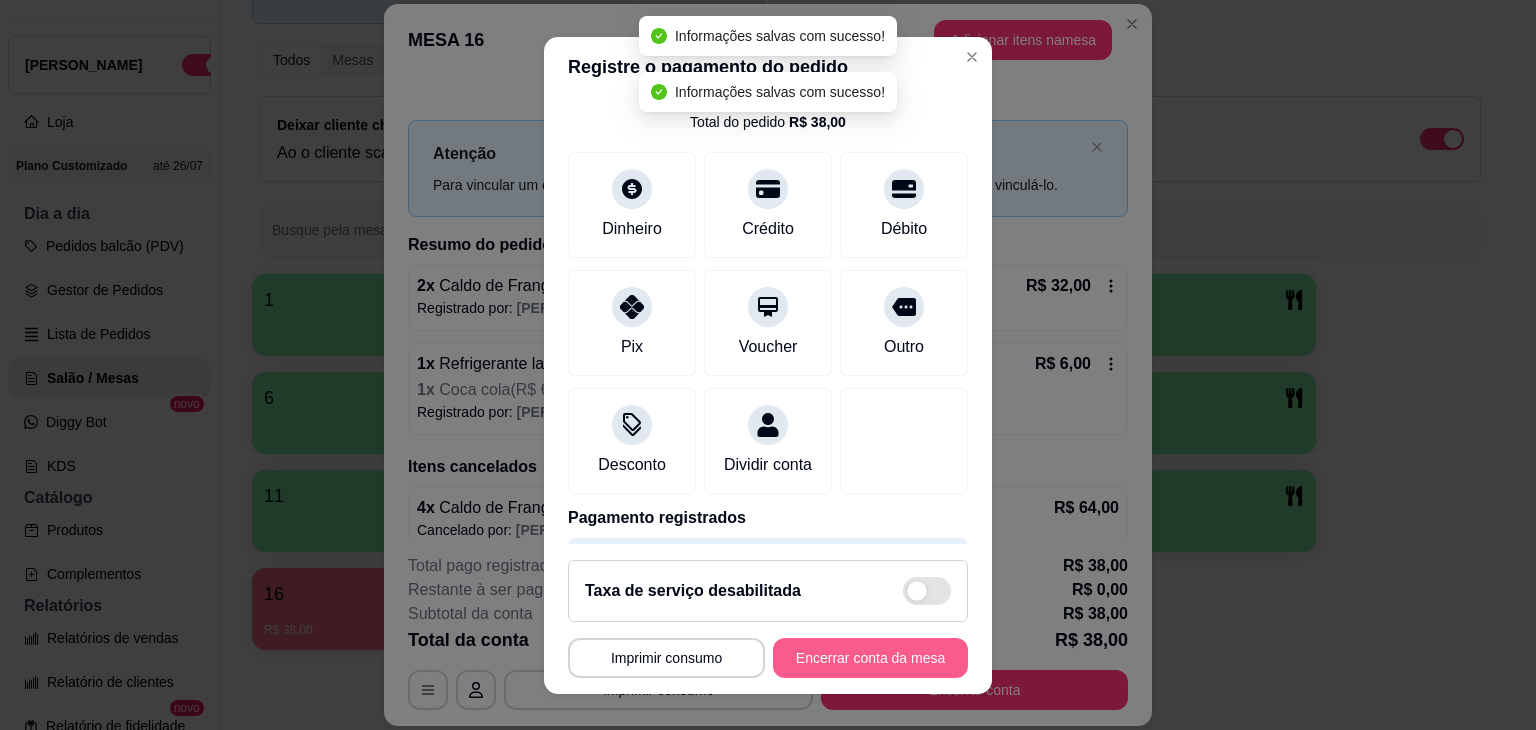 click on "Encerrar conta da mesa" at bounding box center (870, 658) 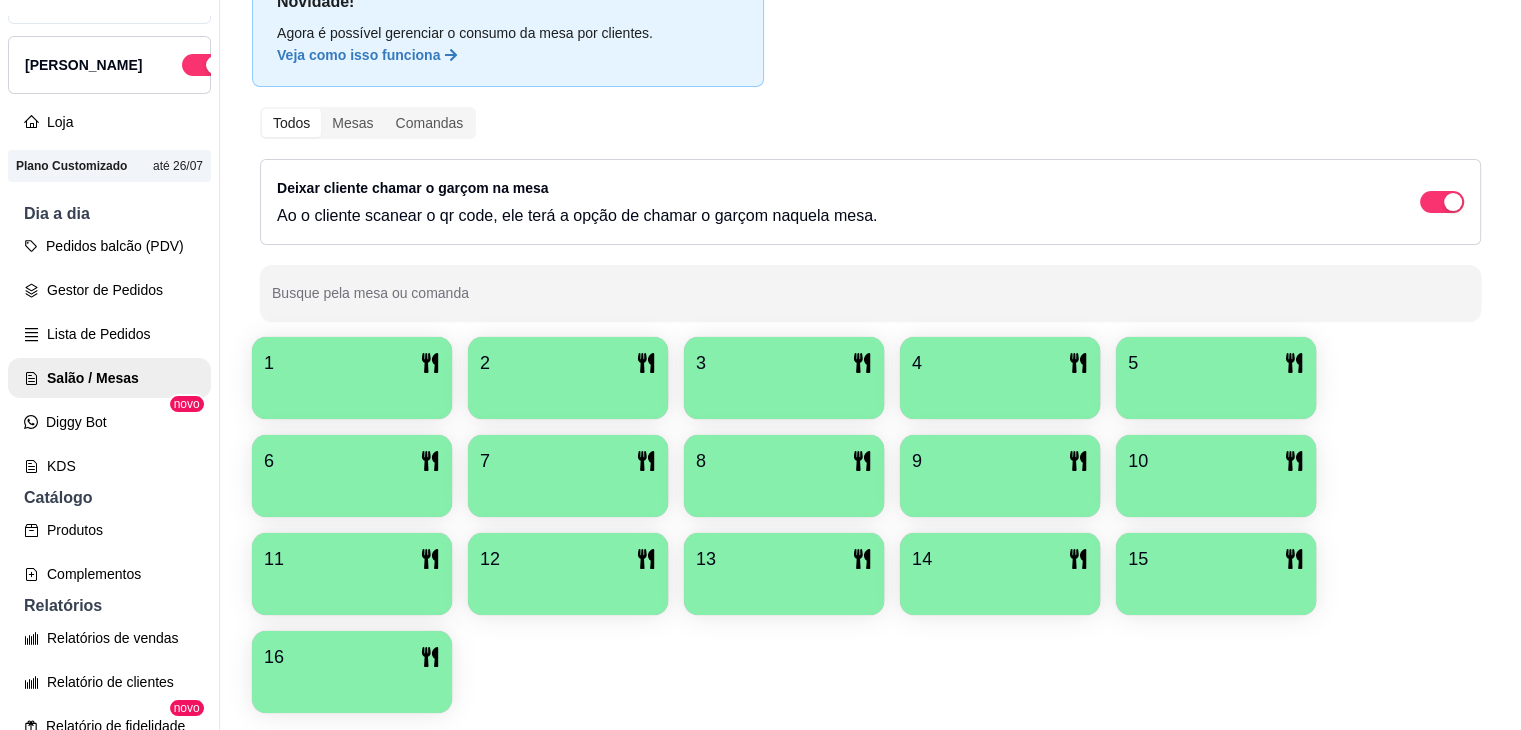 scroll, scrollTop: 0, scrollLeft: 0, axis: both 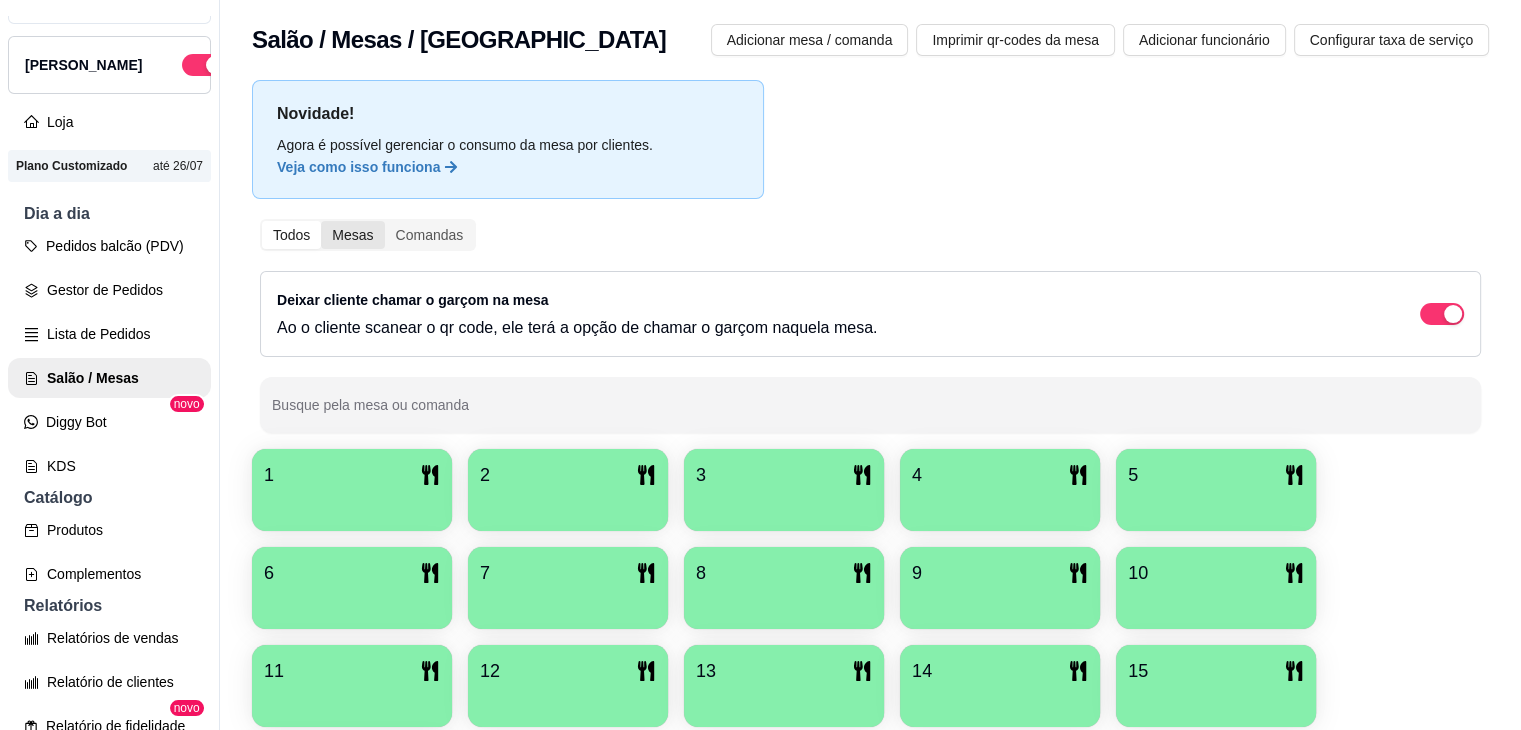 click on "Mesas" at bounding box center [352, 235] 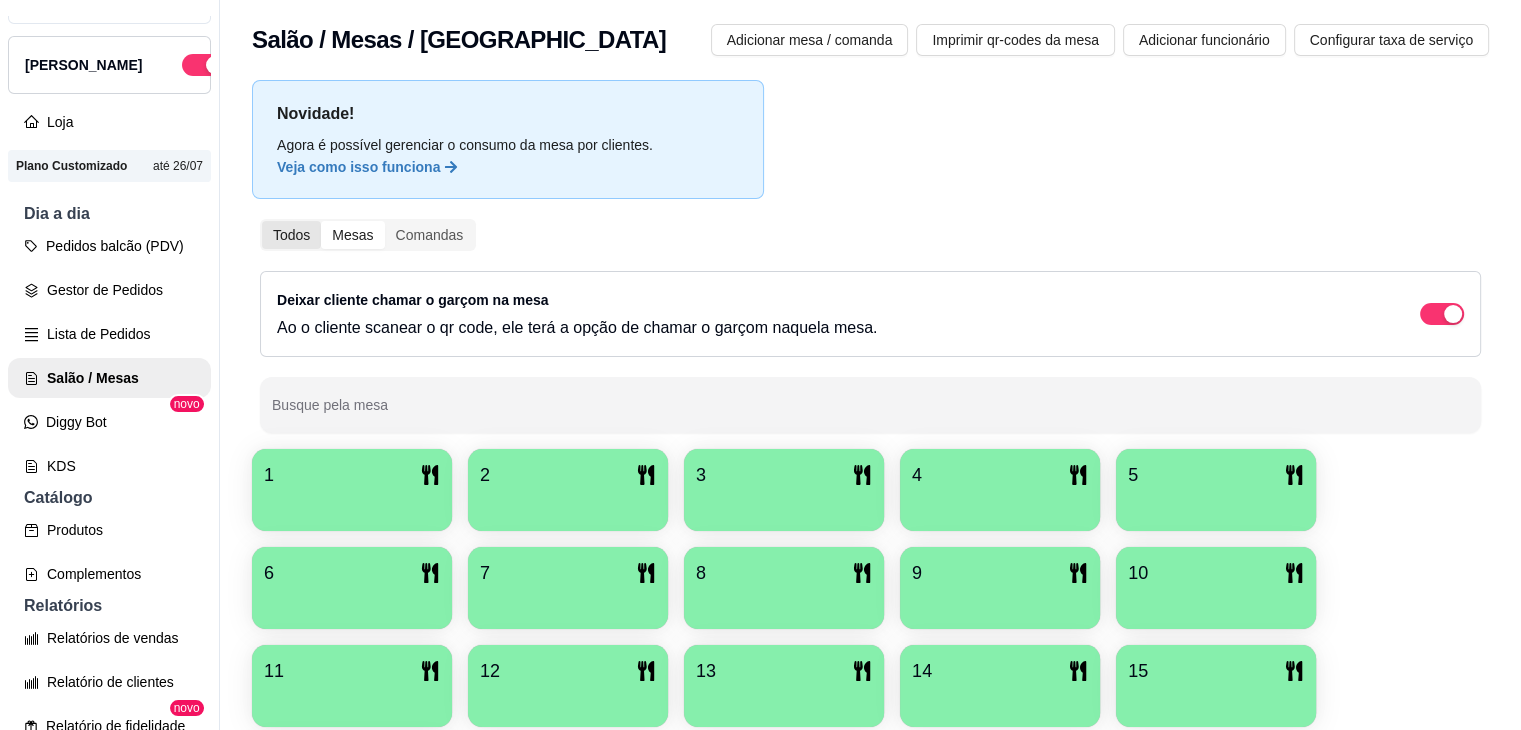 click on "Todos" at bounding box center (291, 235) 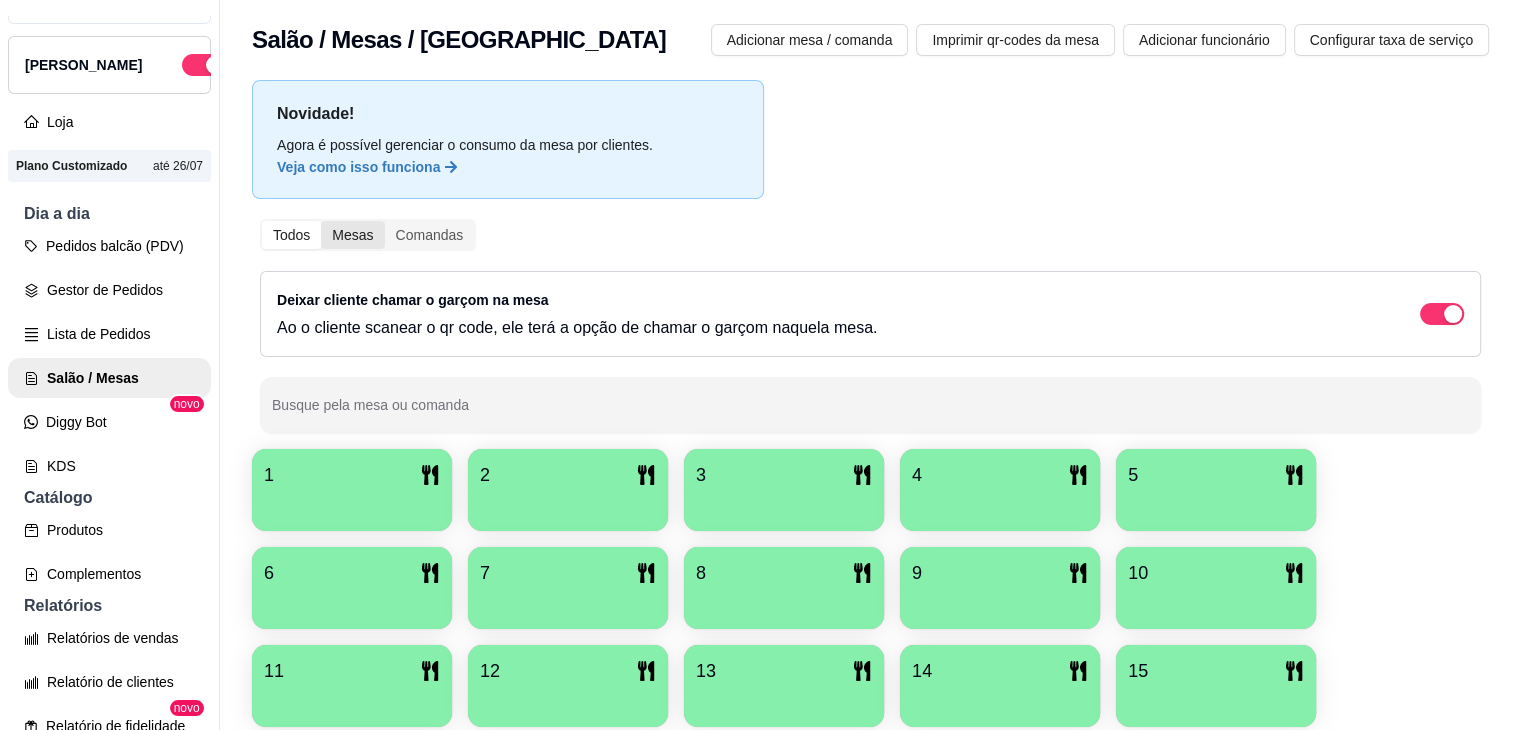 click on "Mesas" at bounding box center (352, 235) 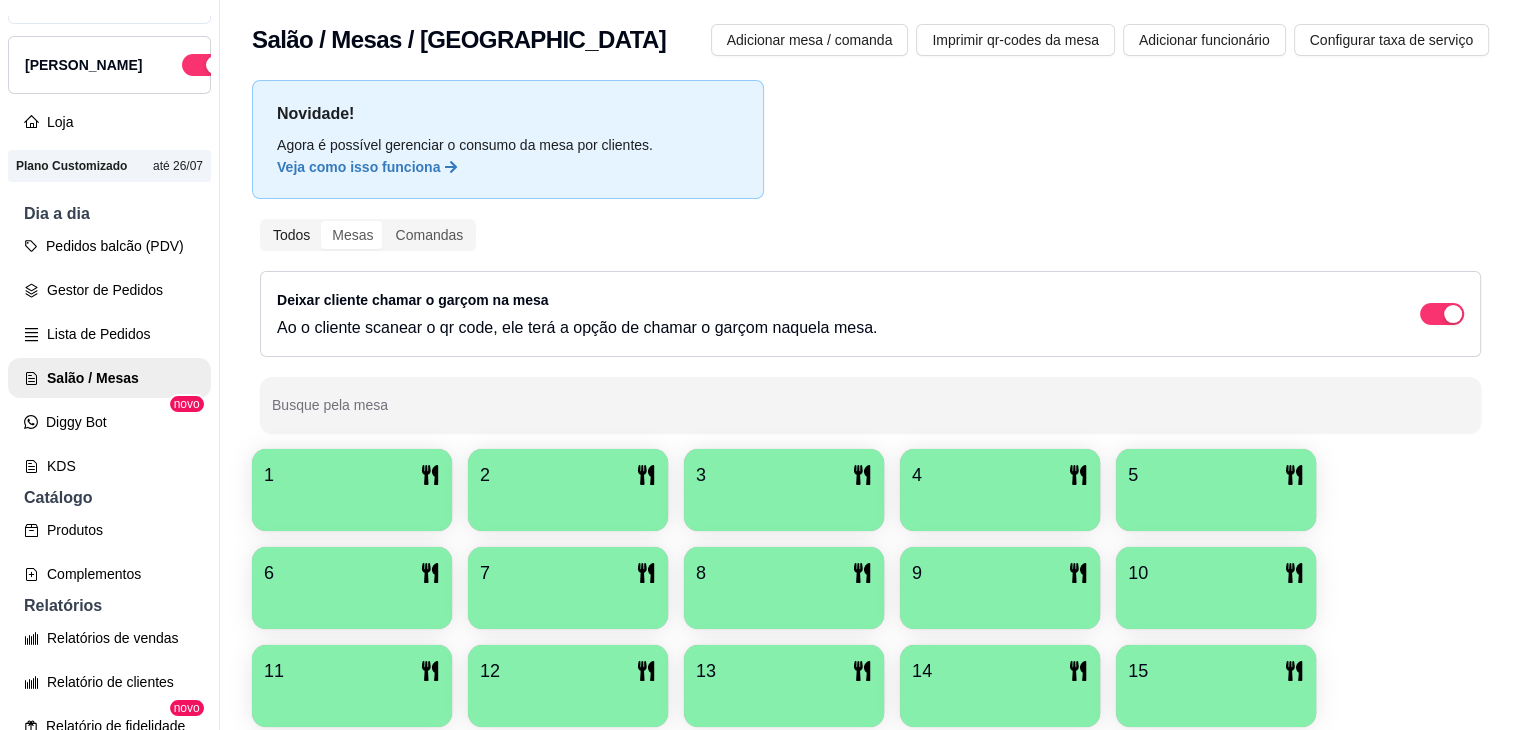 click on "Todos" at bounding box center (291, 235) 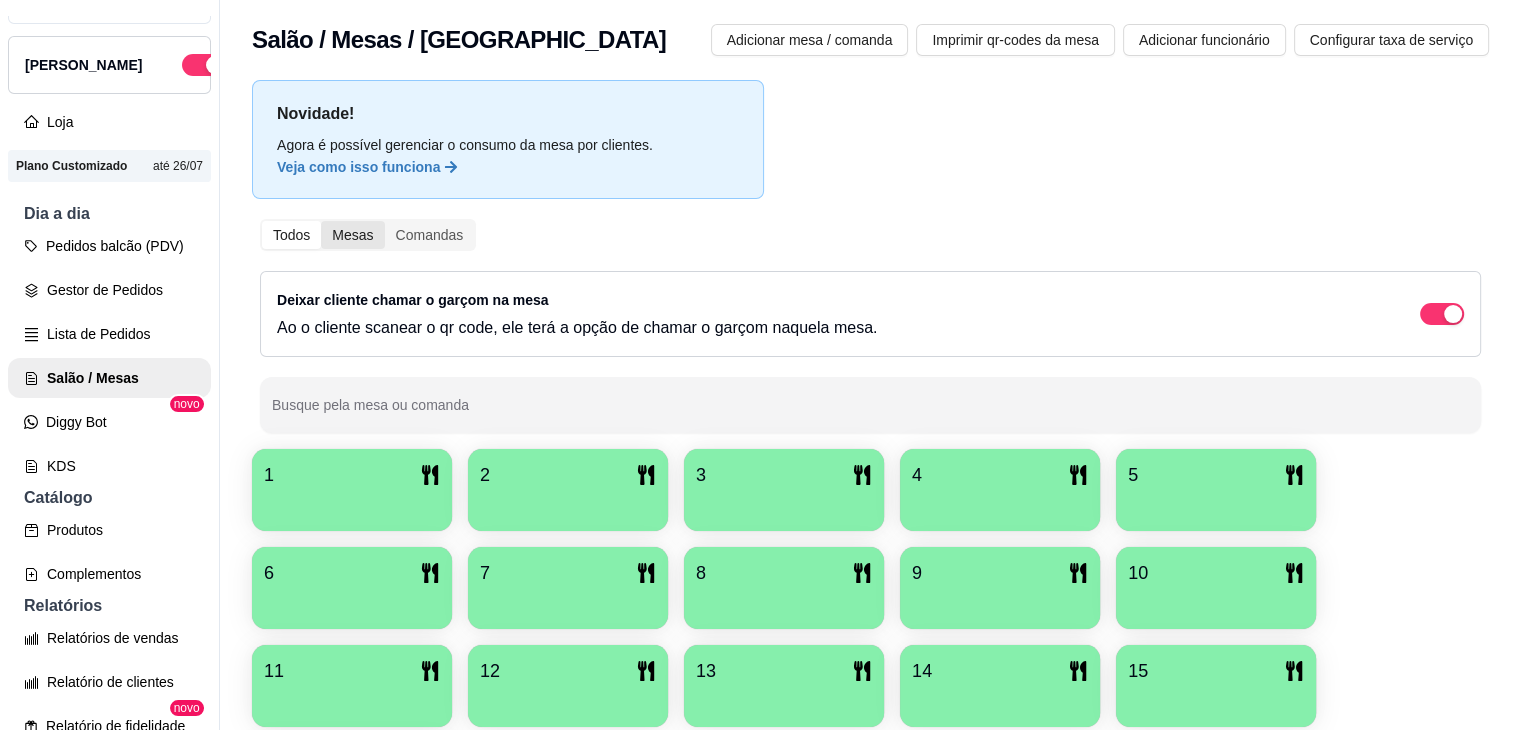 click on "Mesas" at bounding box center [352, 235] 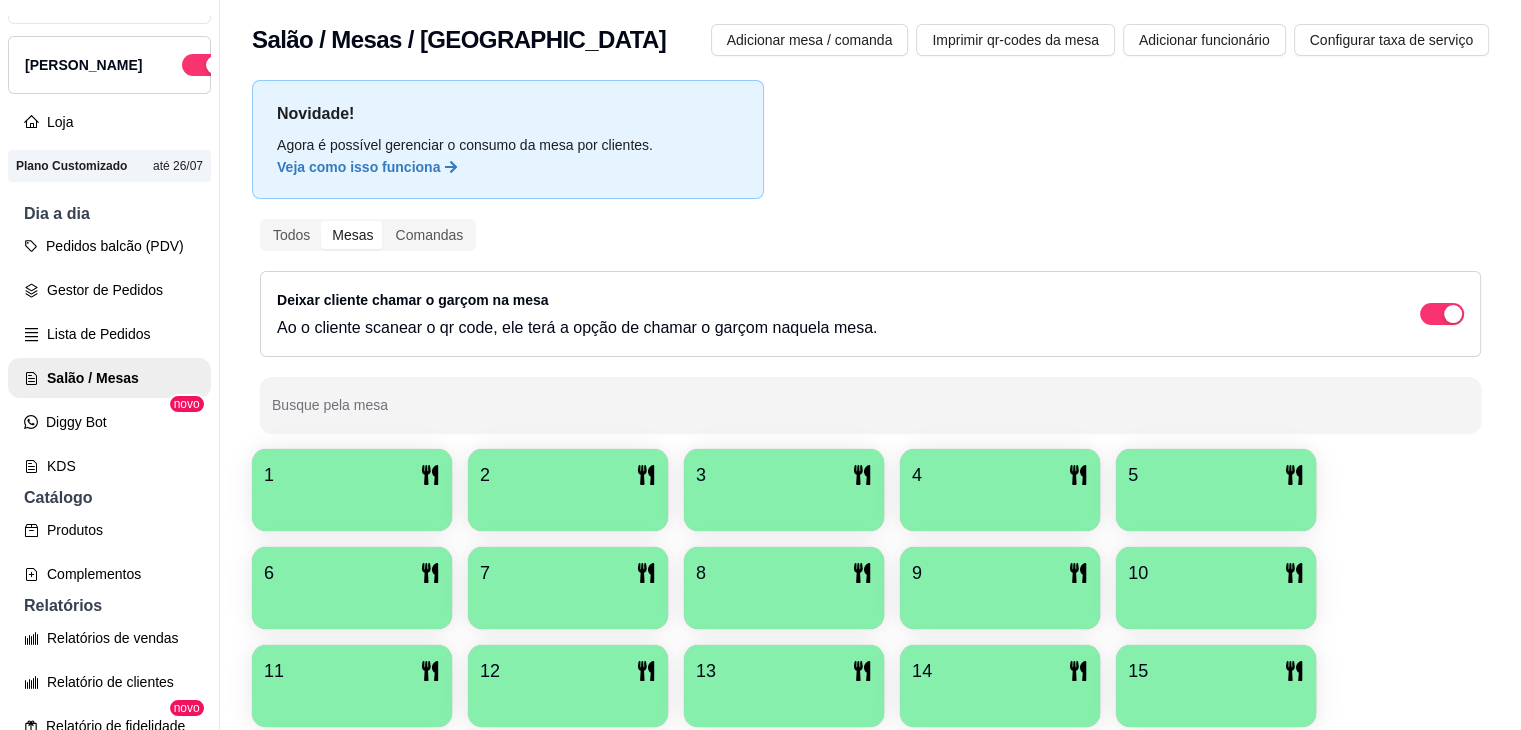 drag, startPoint x: 302, startPoint y: 236, endPoint x: 328, endPoint y: 241, distance: 26.476404 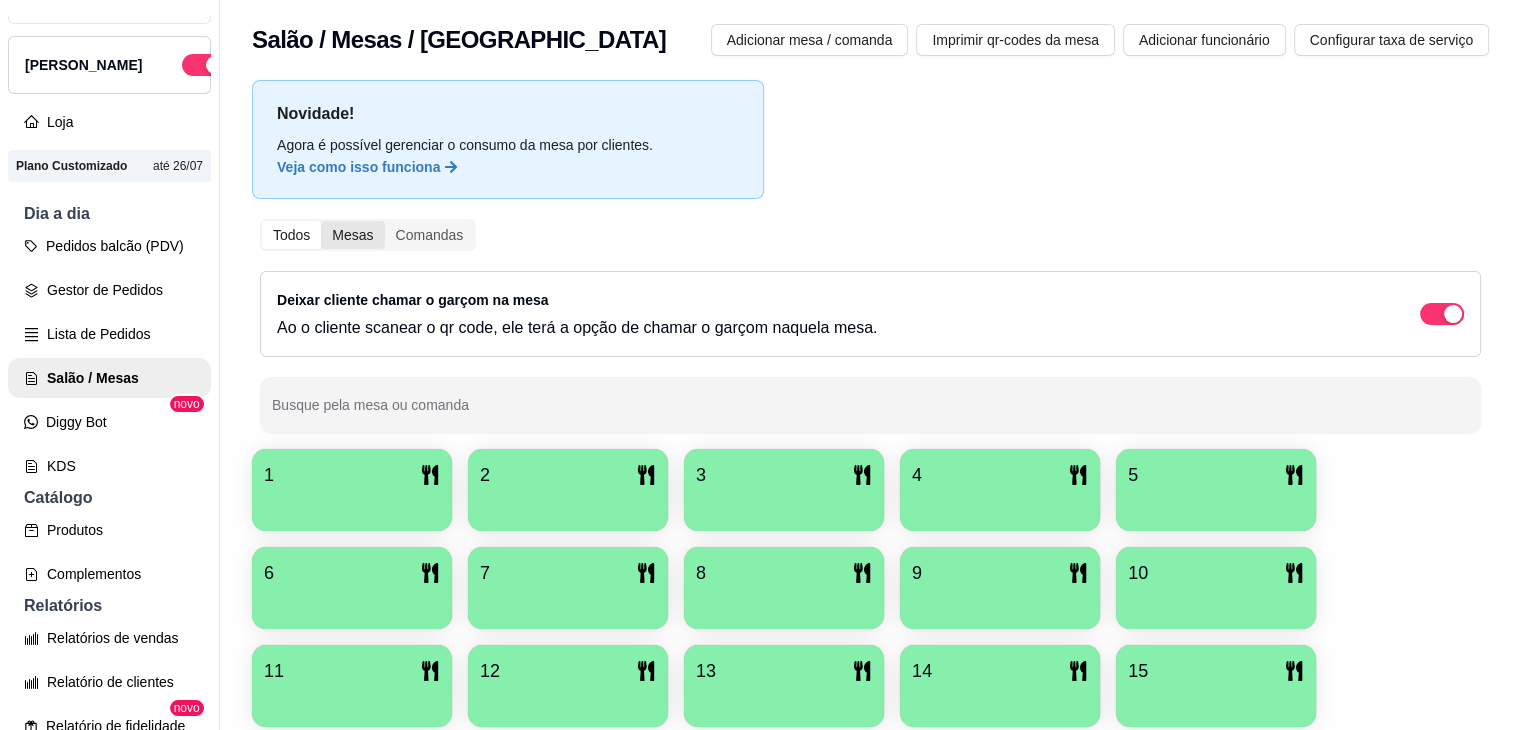 click on "Mesas" at bounding box center (352, 235) 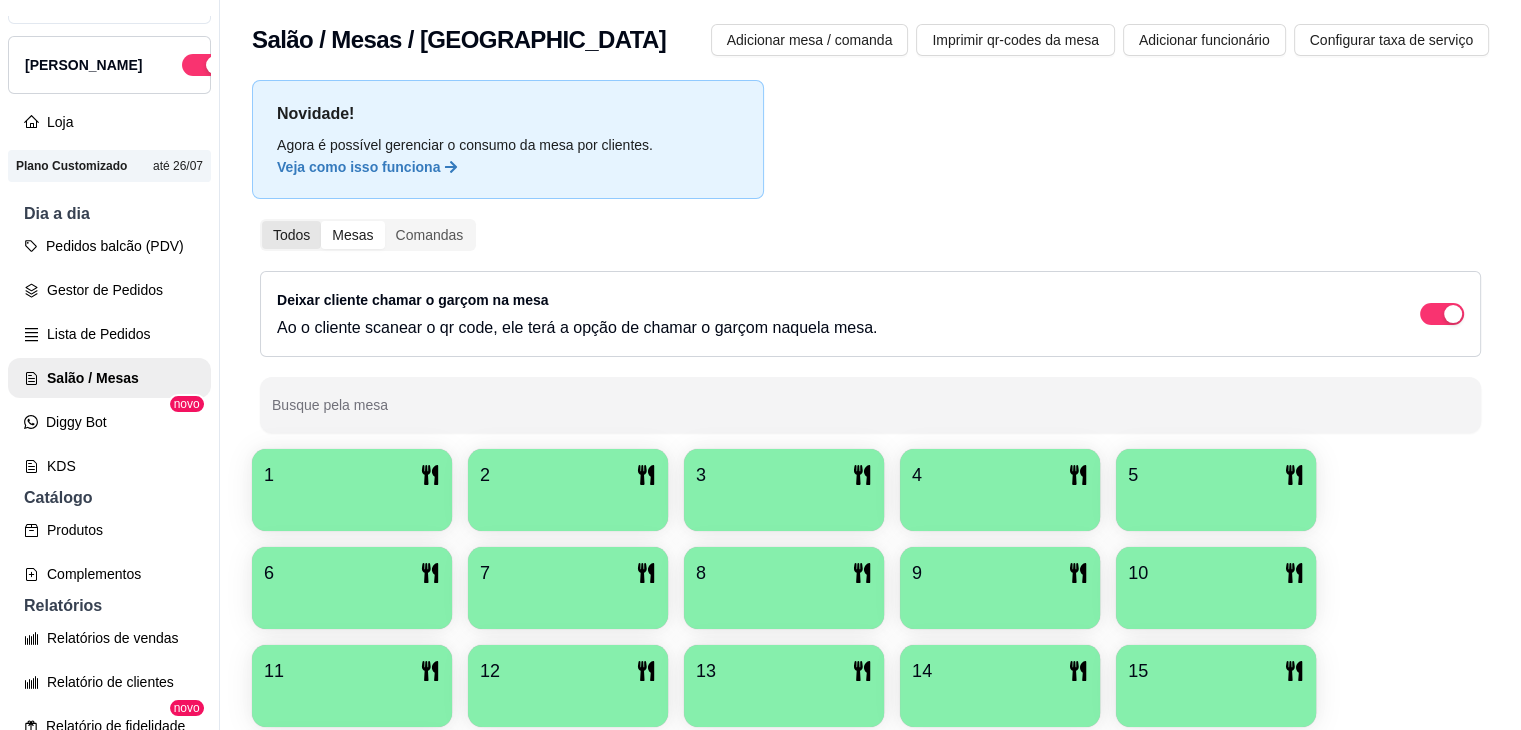click on "Todos" at bounding box center [291, 235] 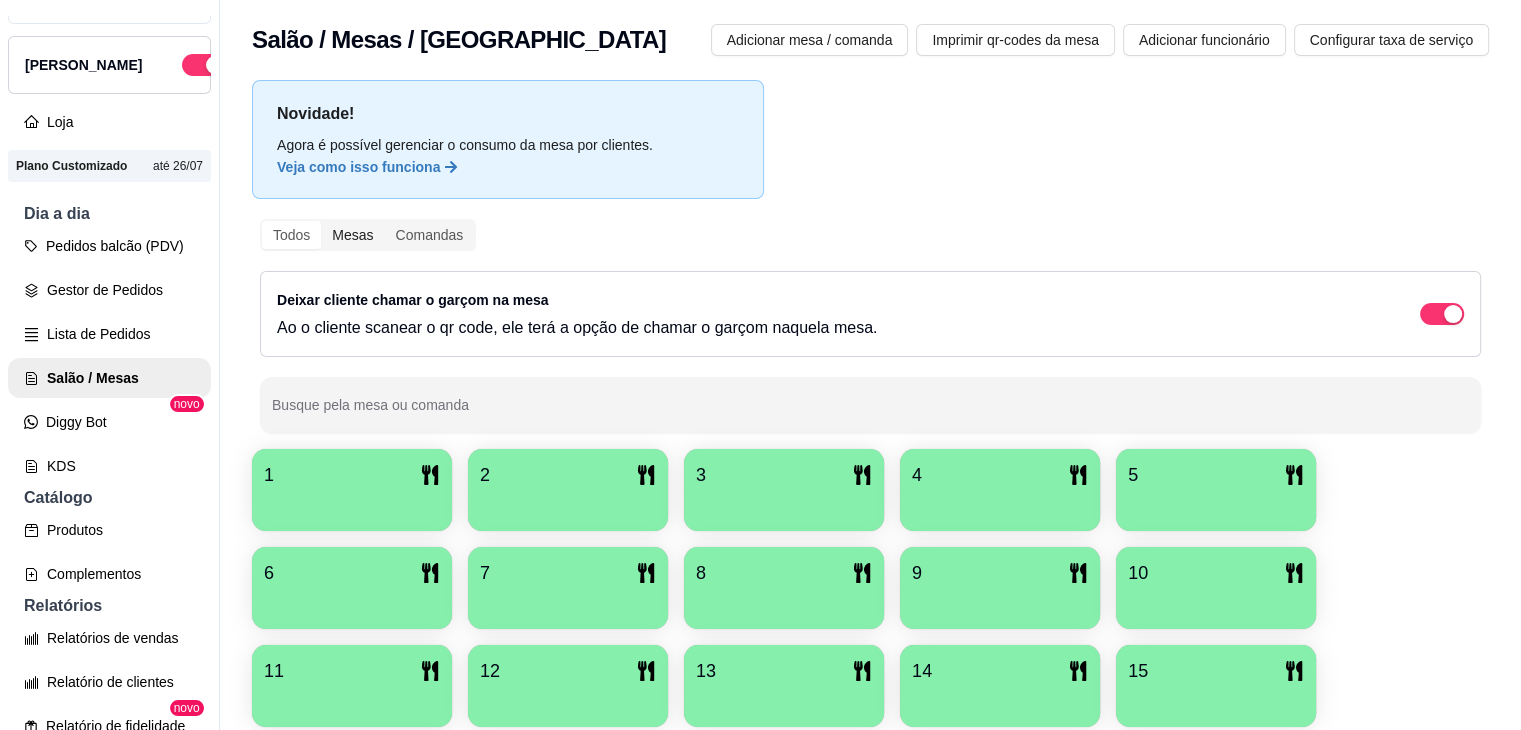 click on "Mesas" at bounding box center [352, 235] 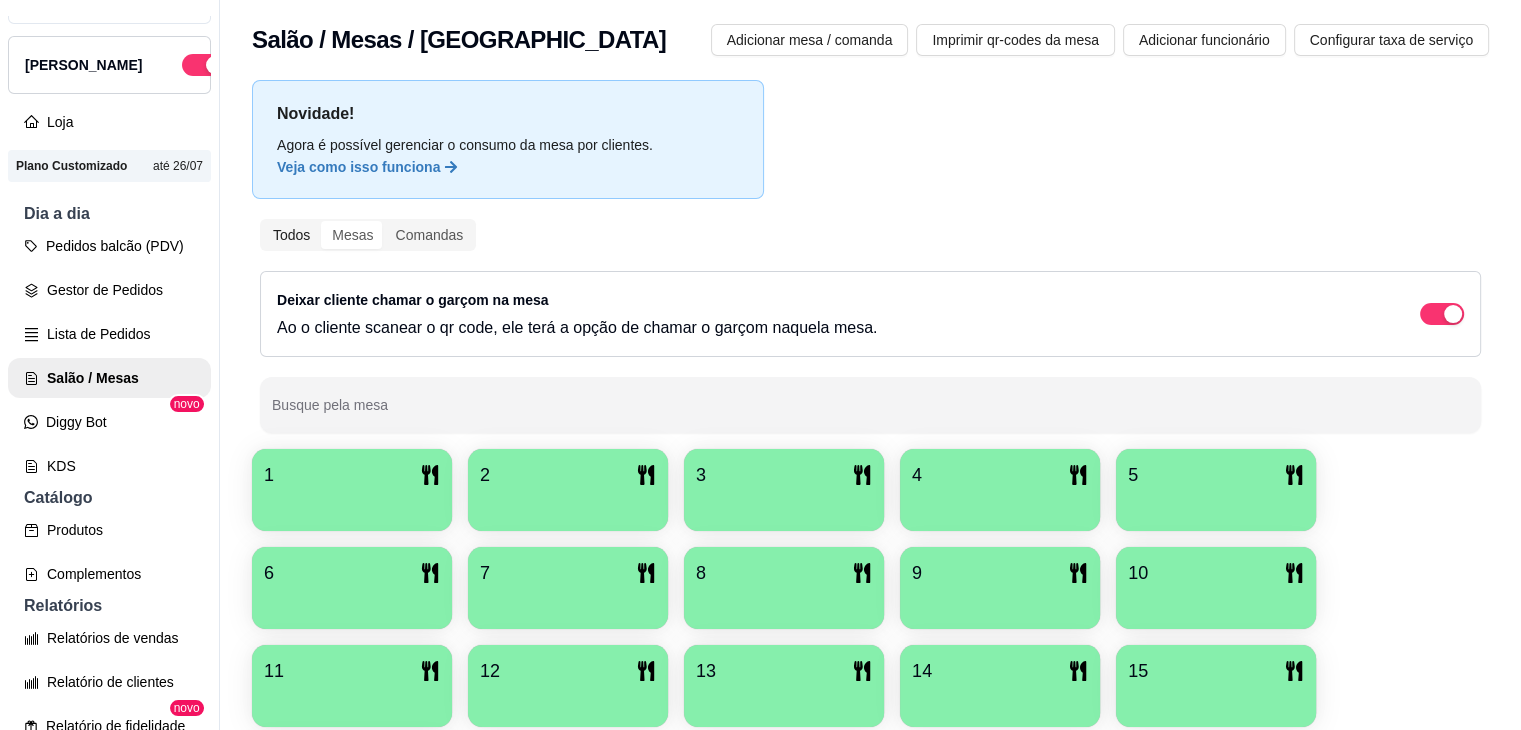 drag, startPoint x: 313, startPoint y: 234, endPoint x: 343, endPoint y: 237, distance: 30.149628 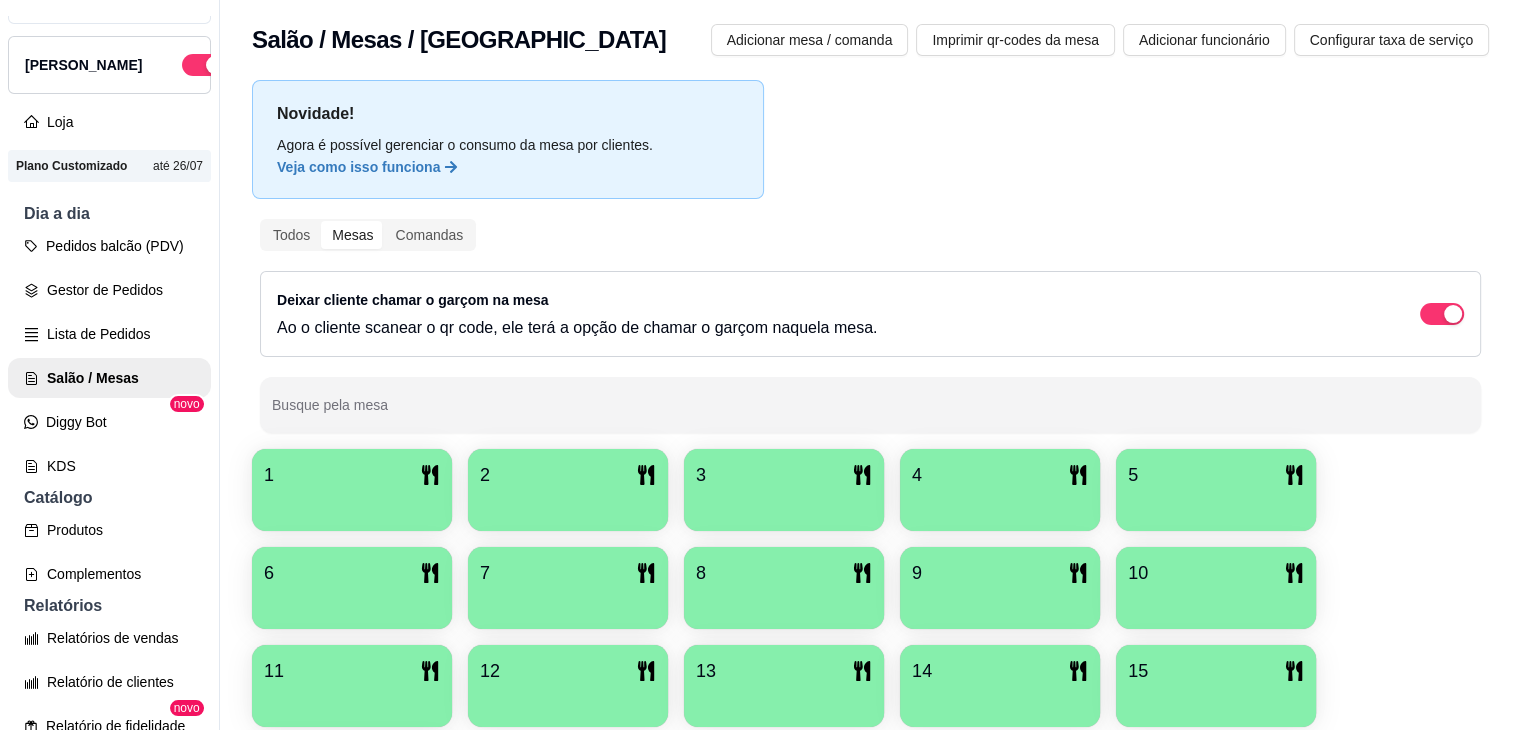 click on "Todos" at bounding box center (262, 221) 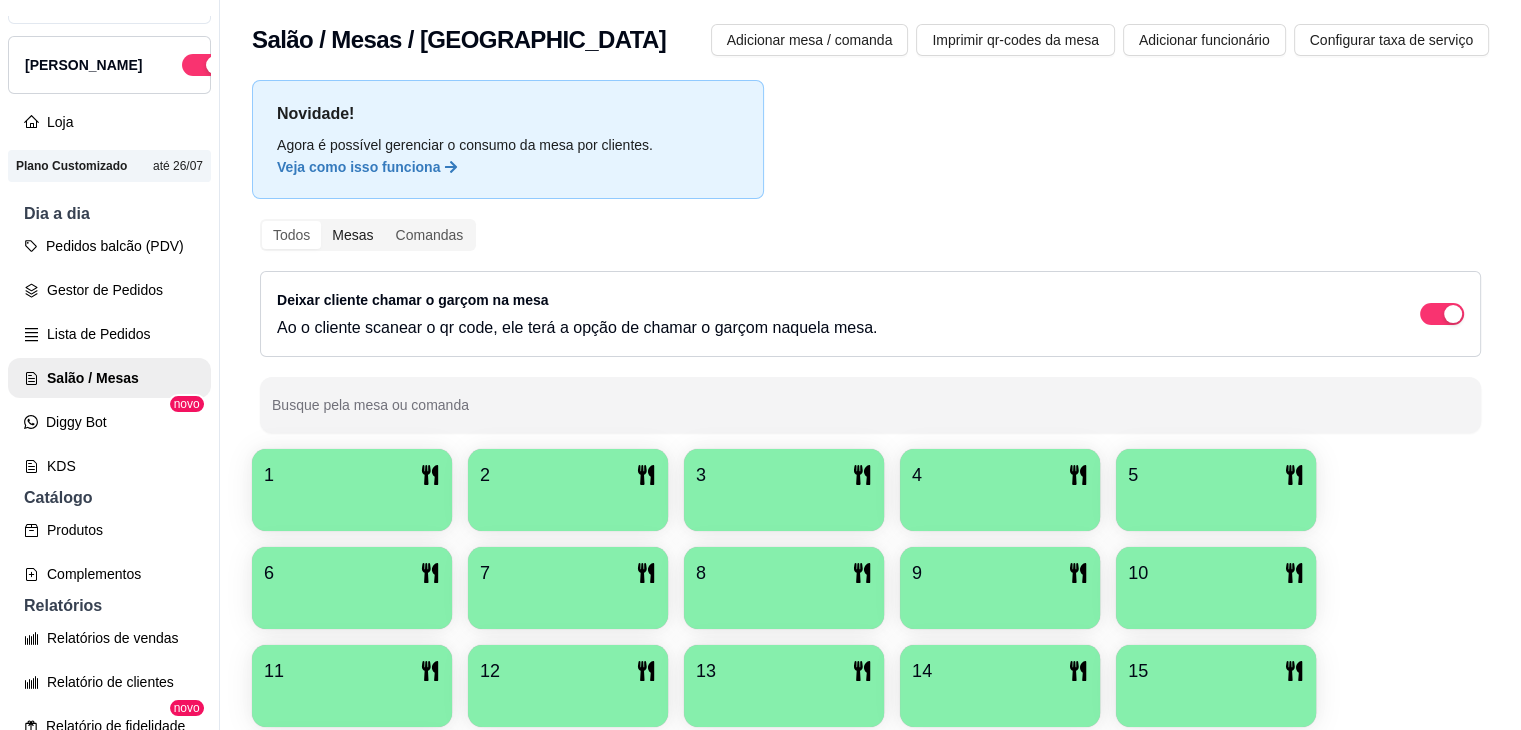 click on "Mesas" at bounding box center [352, 235] 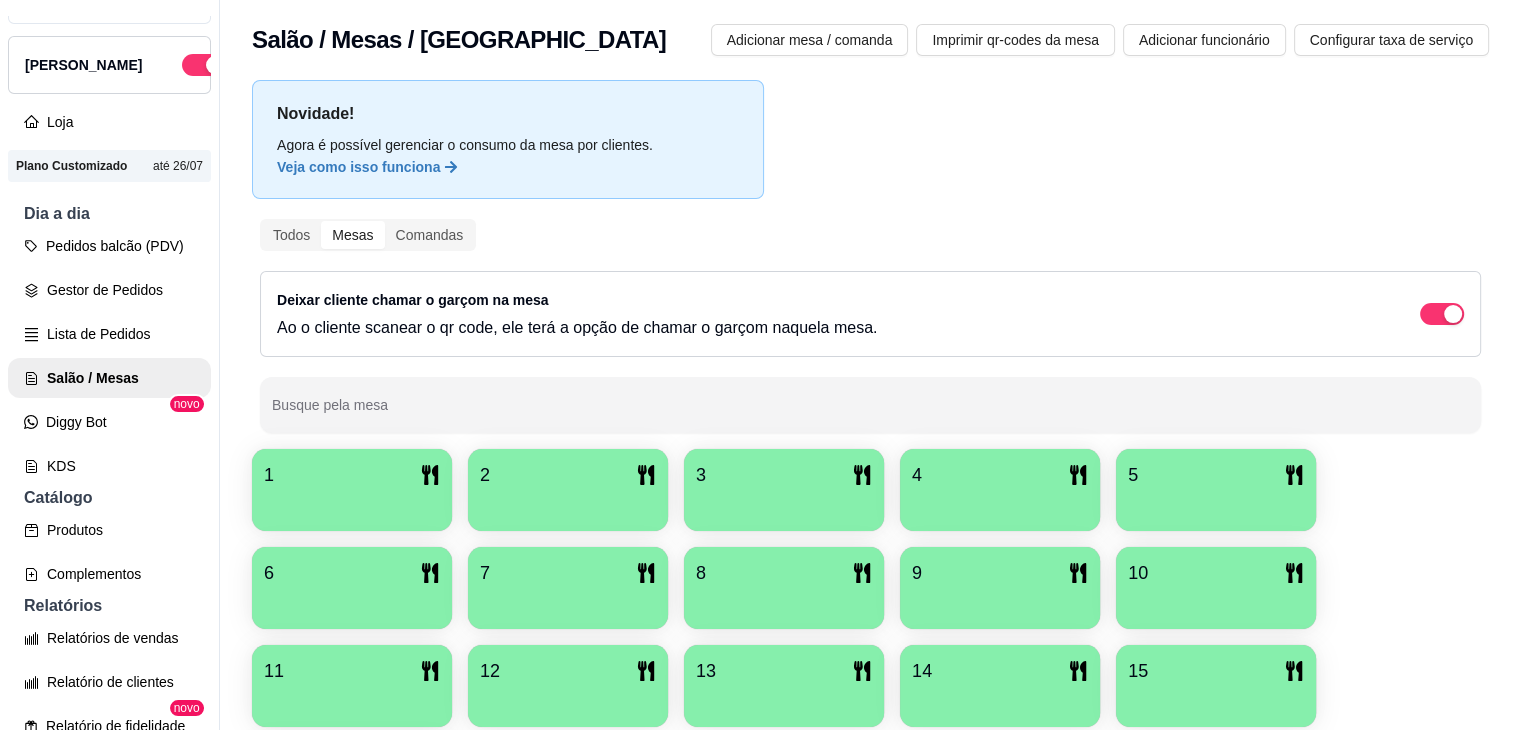 drag, startPoint x: 317, startPoint y: 231, endPoint x: 359, endPoint y: 237, distance: 42.426407 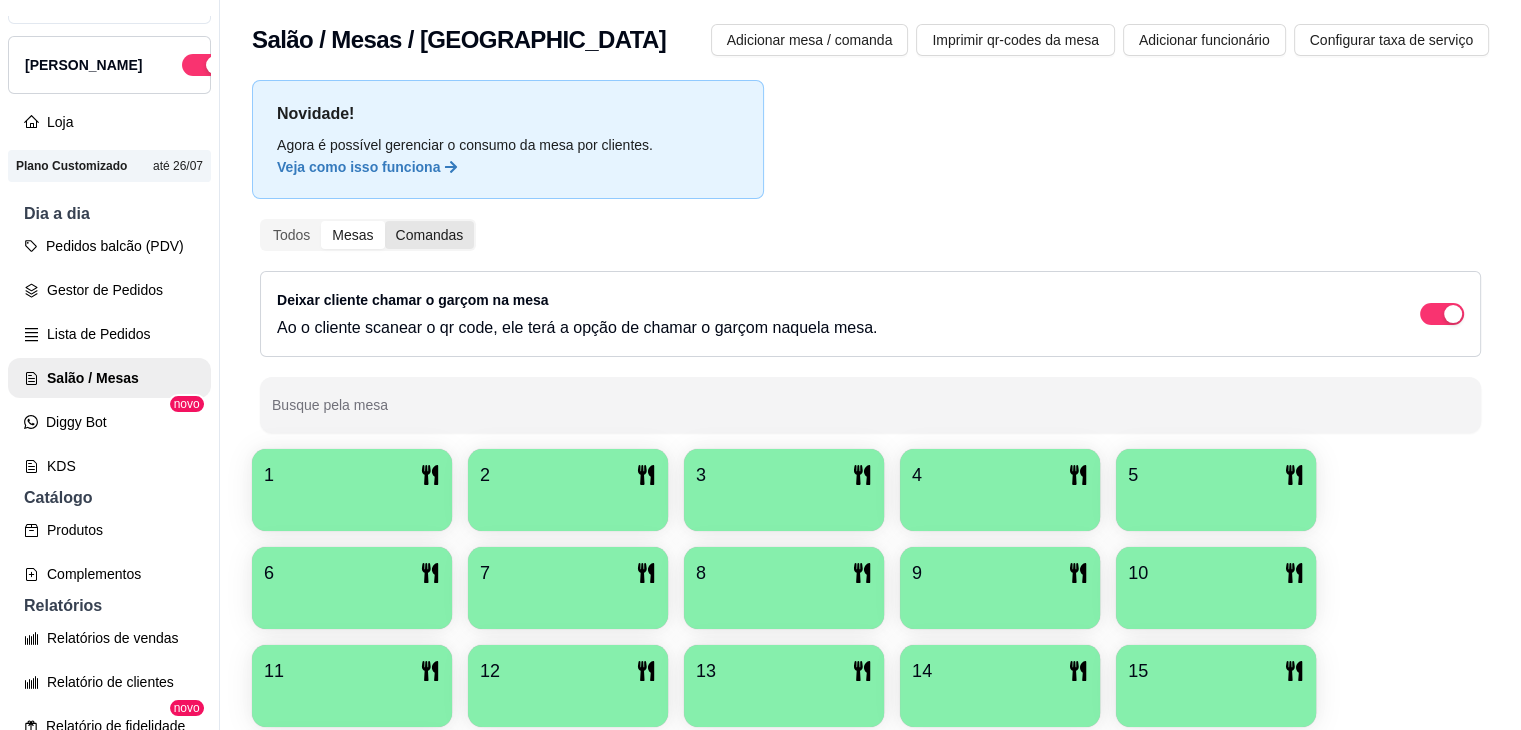 drag, startPoint x: 365, startPoint y: 238, endPoint x: 400, endPoint y: 241, distance: 35.128338 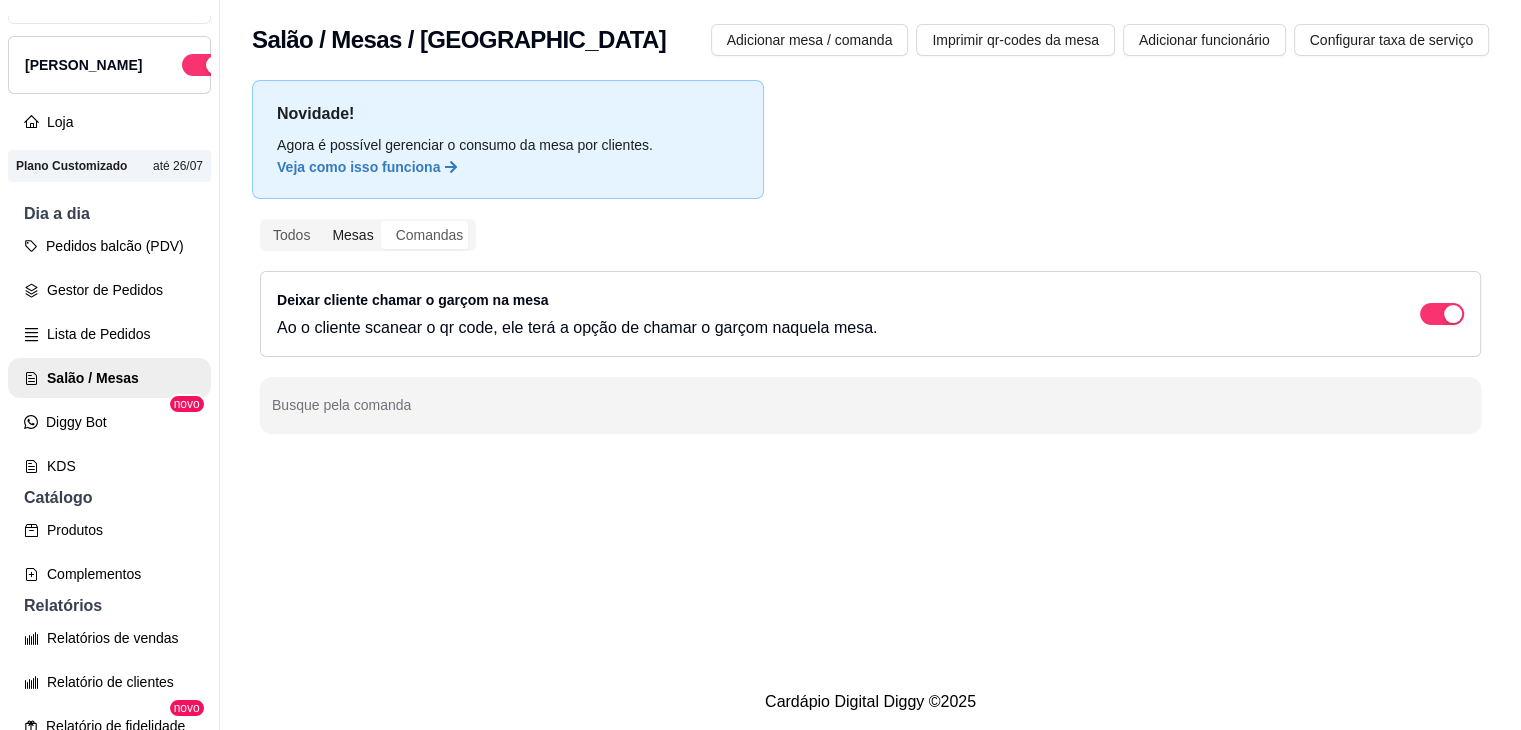 click on "Mesas" at bounding box center [352, 235] 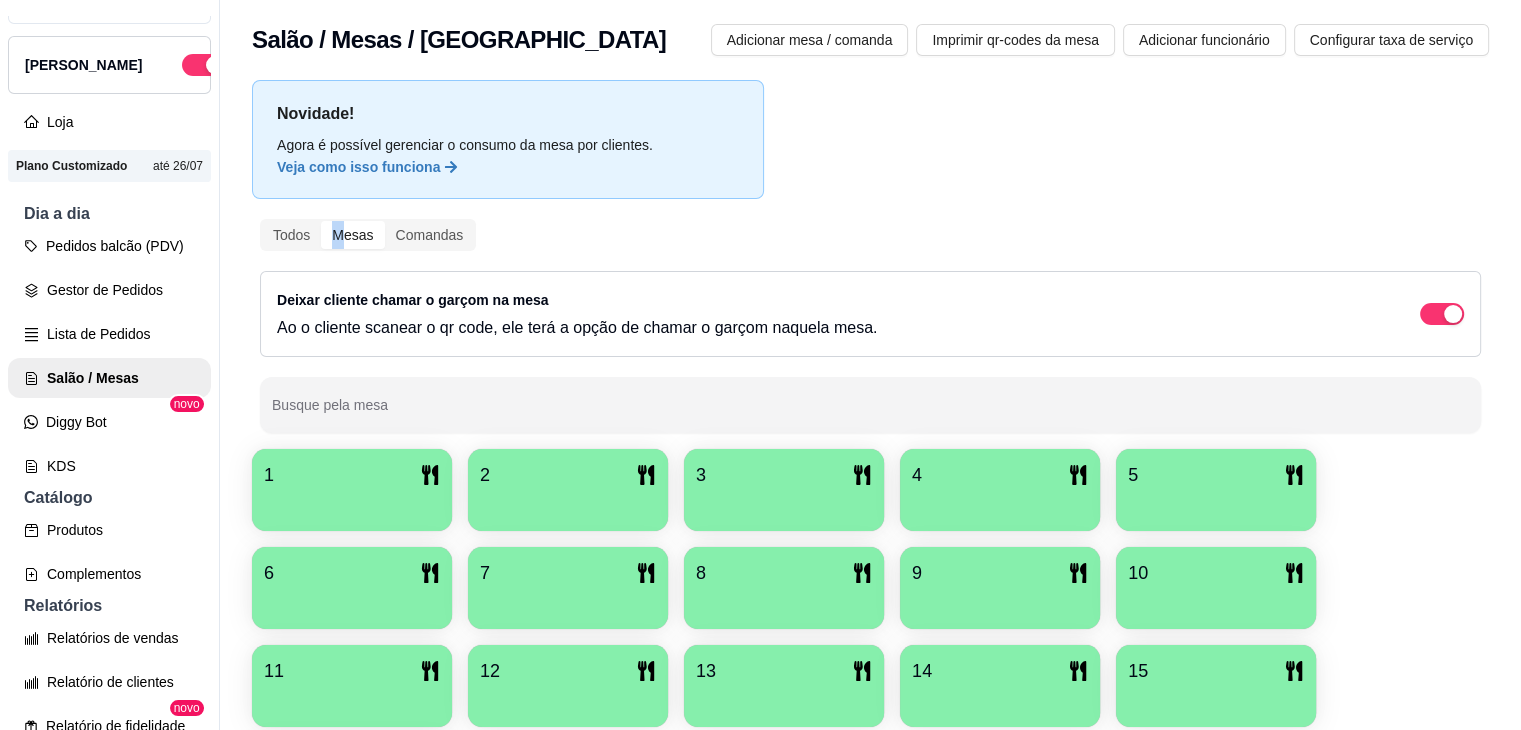 drag, startPoint x: 339, startPoint y: 233, endPoint x: 329, endPoint y: 230, distance: 10.440307 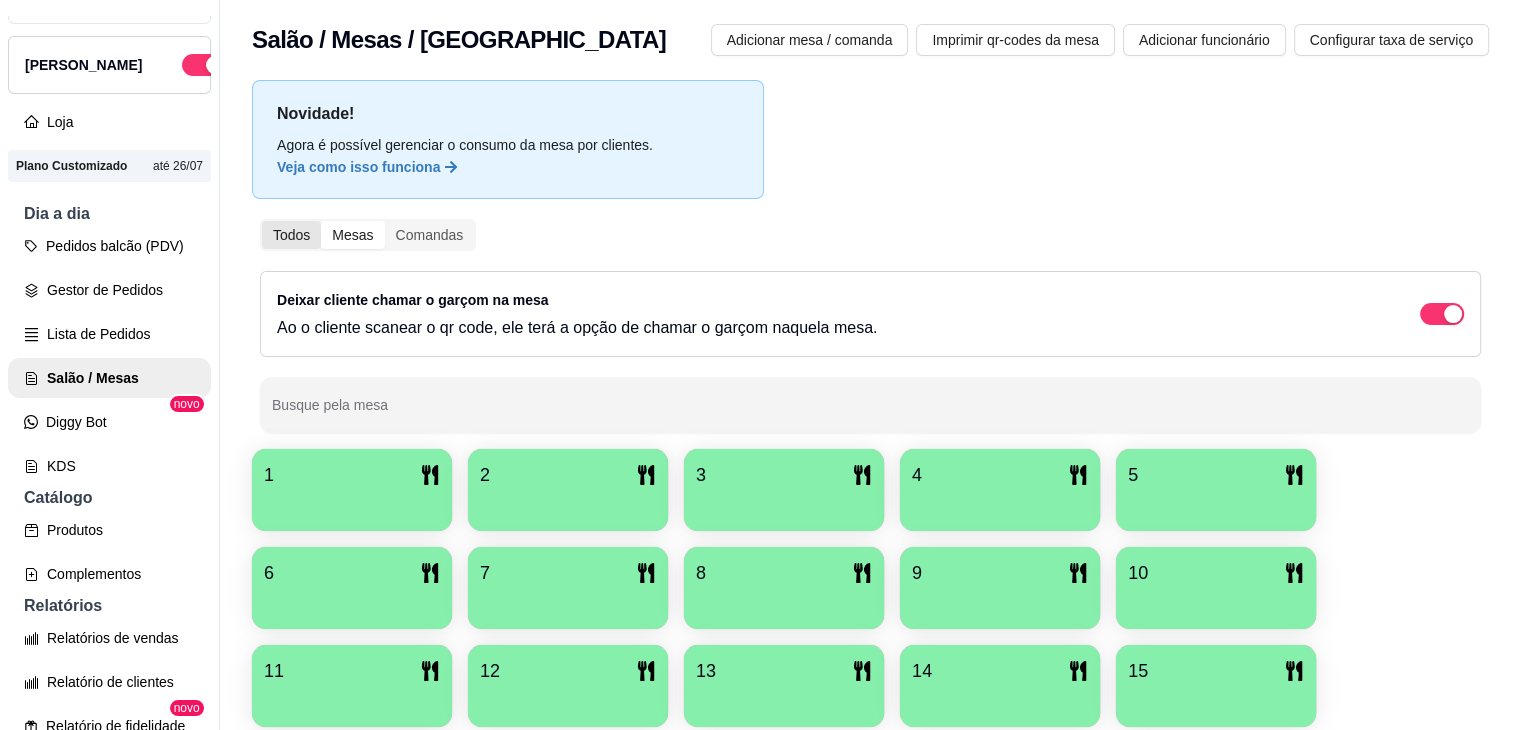 click on "Todos" at bounding box center (291, 235) 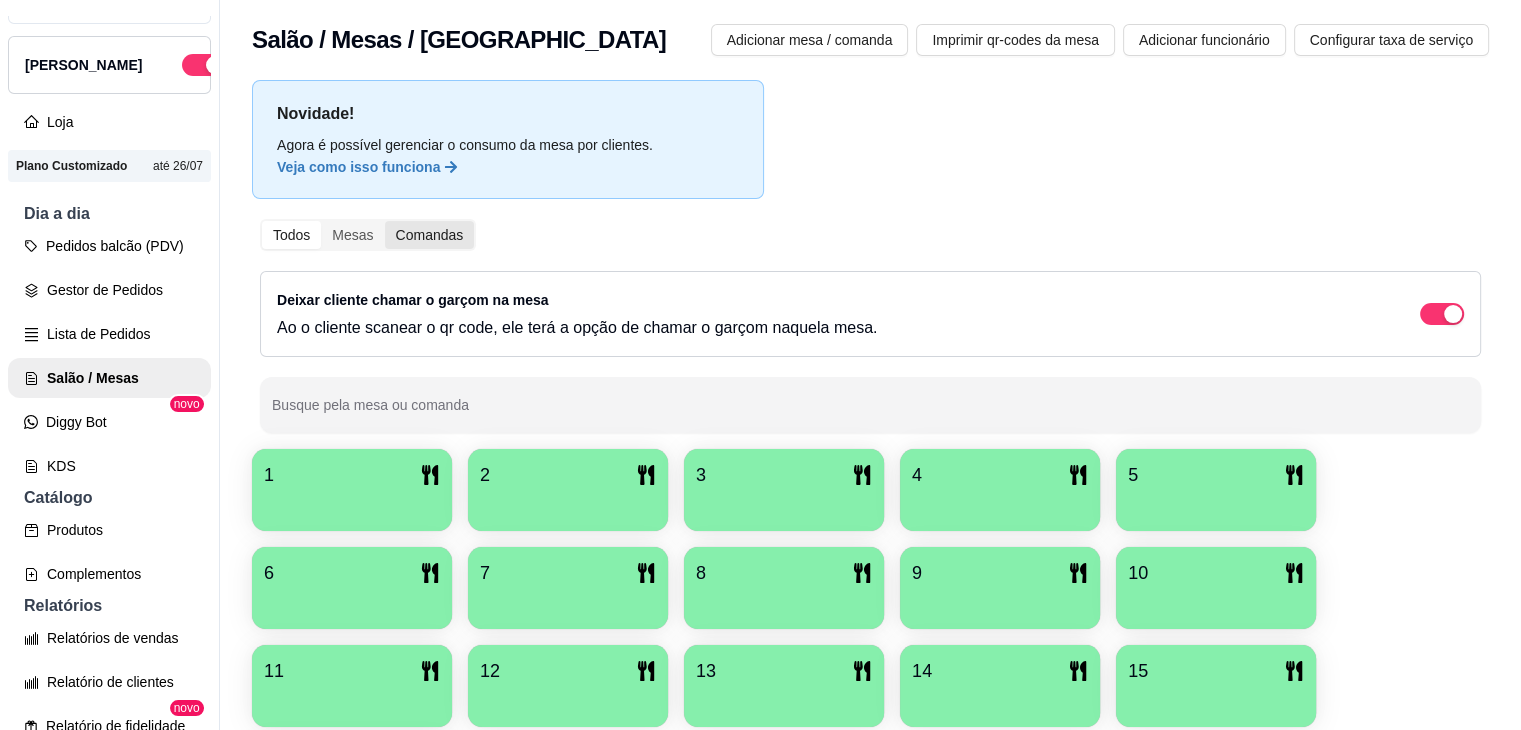 click on "Comandas" at bounding box center [430, 235] 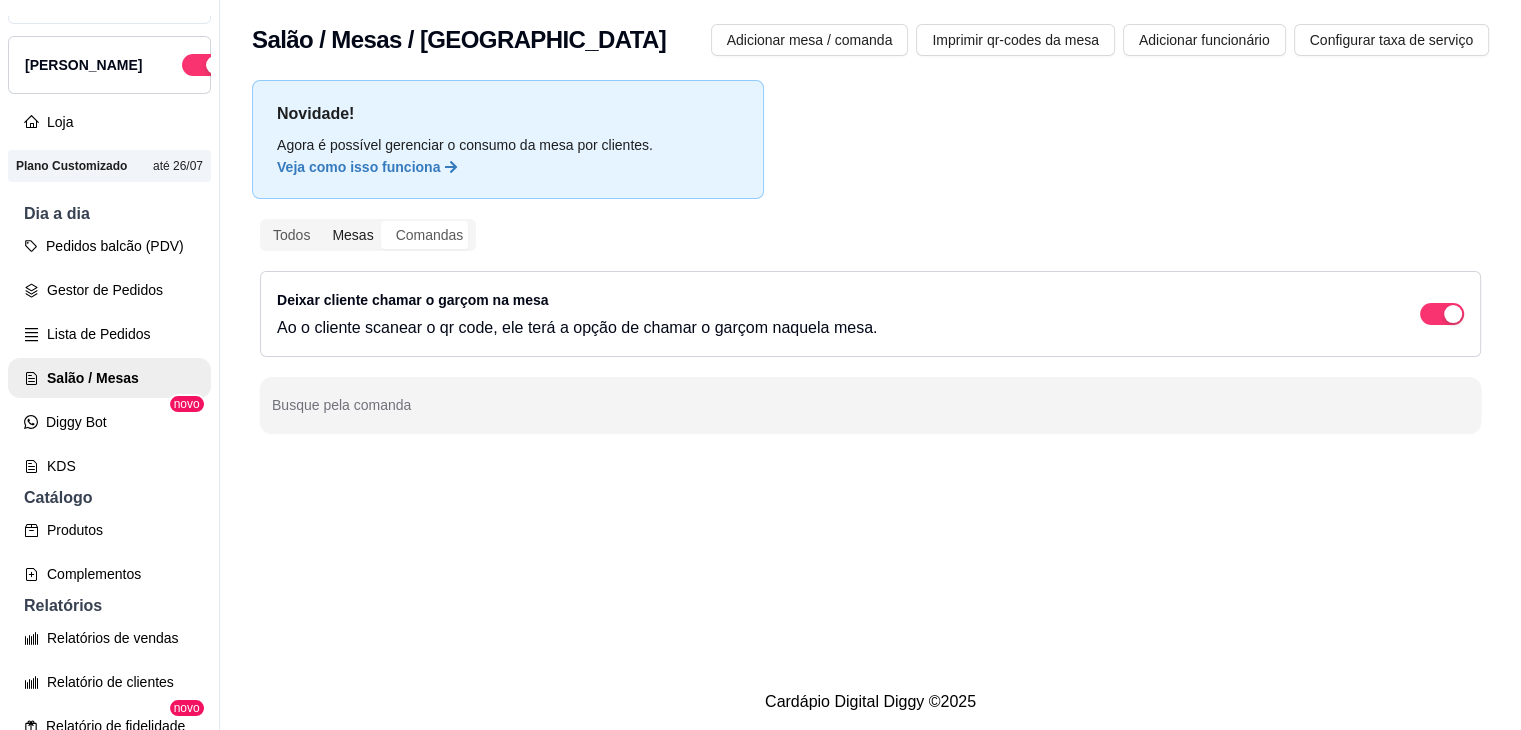 click on "Mesas" at bounding box center [352, 235] 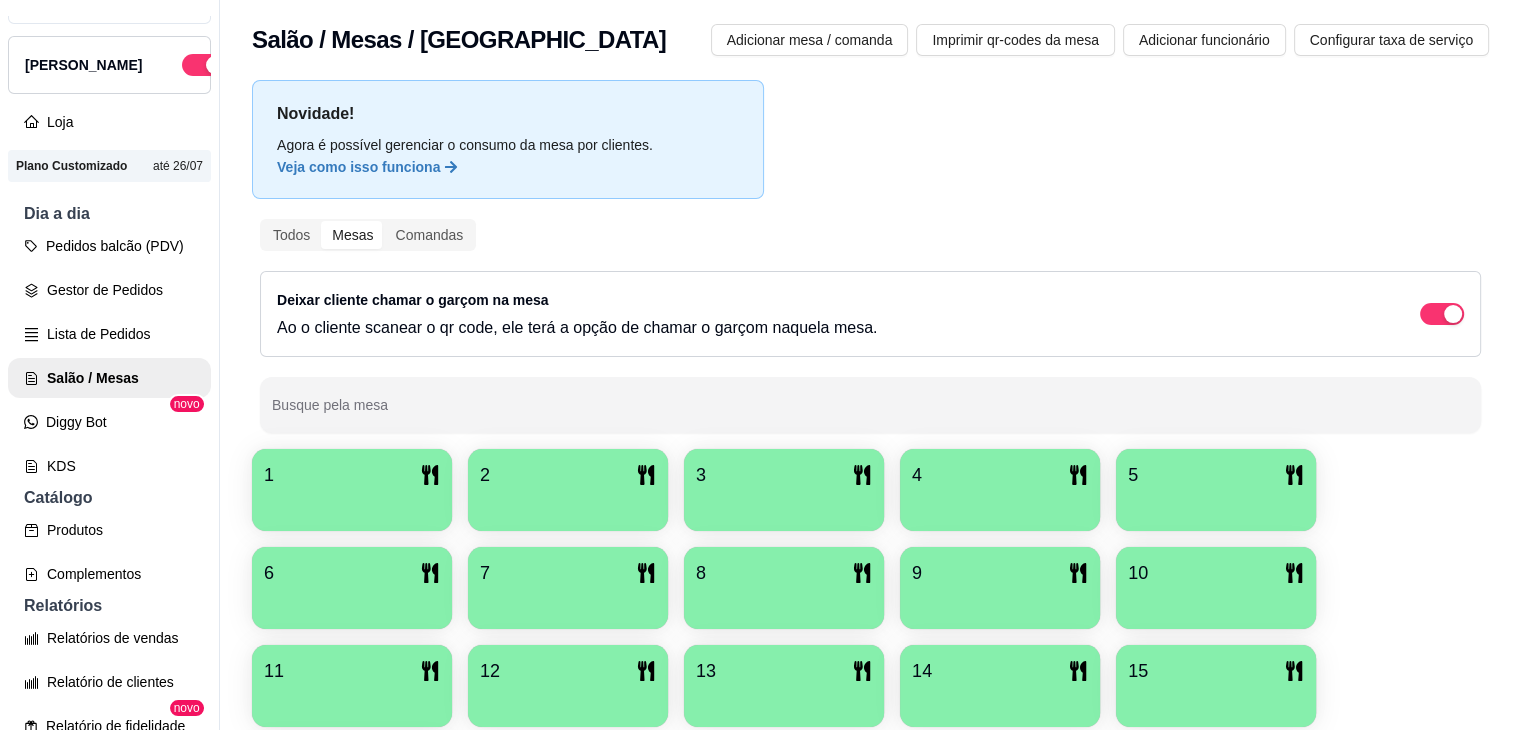 drag, startPoint x: 315, startPoint y: 217, endPoint x: 344, endPoint y: 222, distance: 29.427877 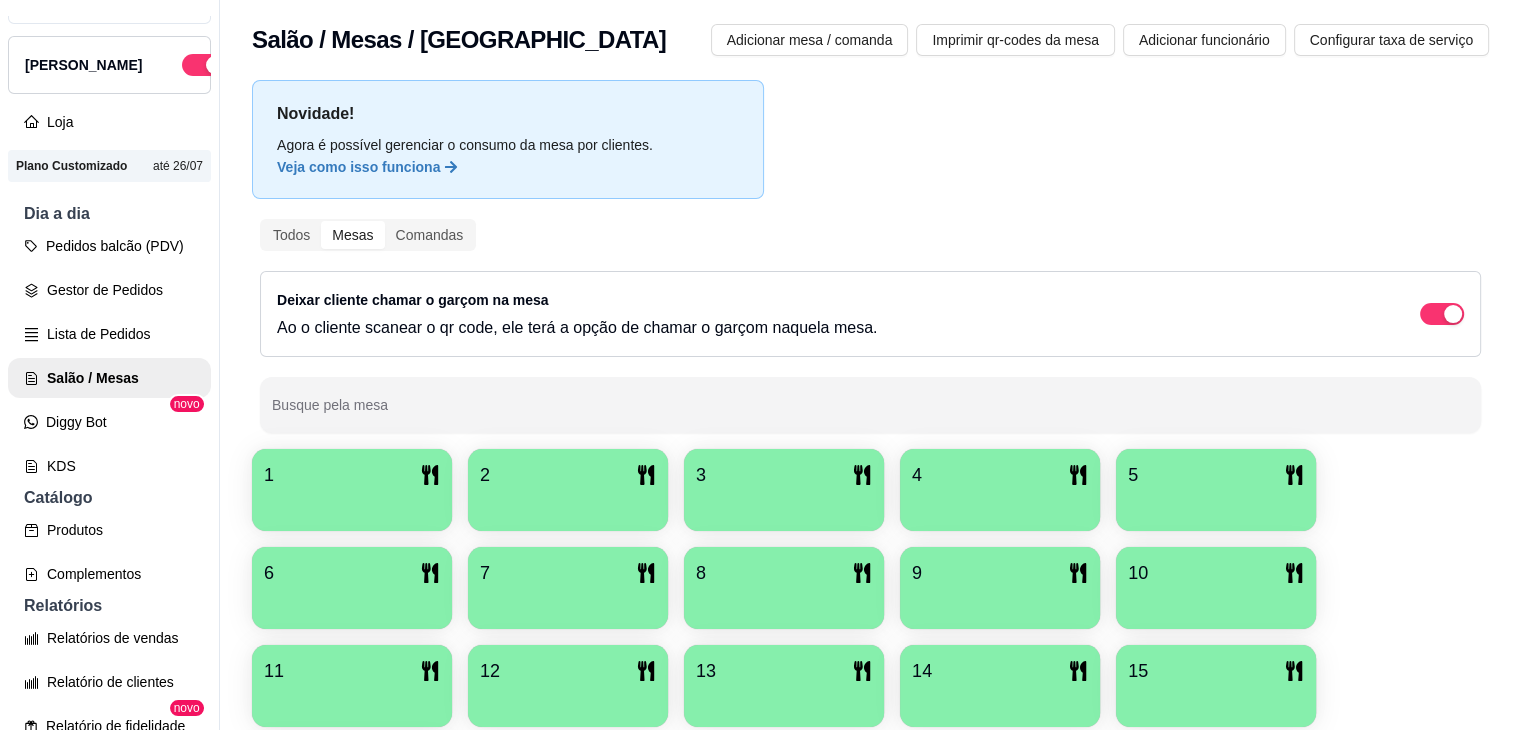 click on "Todos Mesas Comandas" at bounding box center (368, 235) 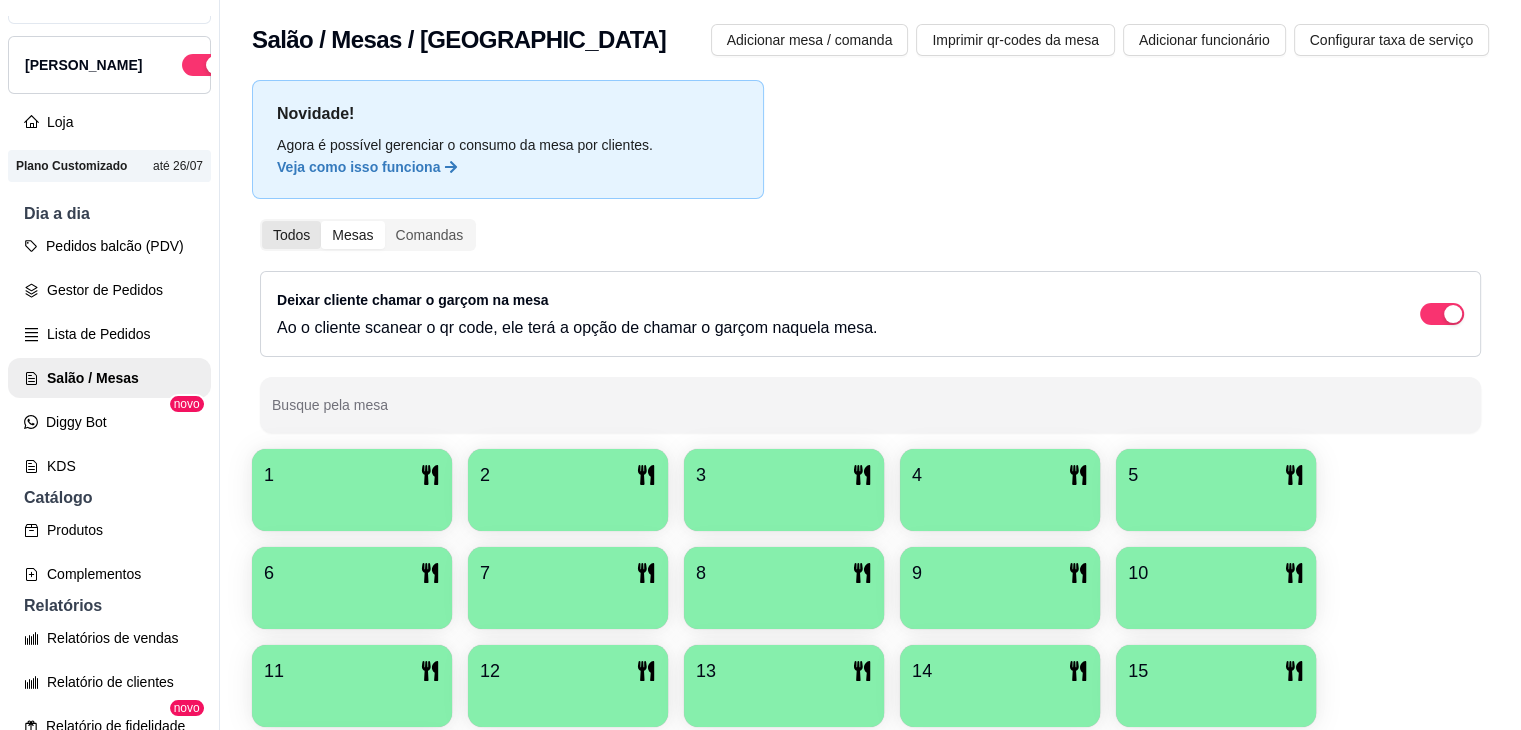 click on "Todos" at bounding box center (291, 235) 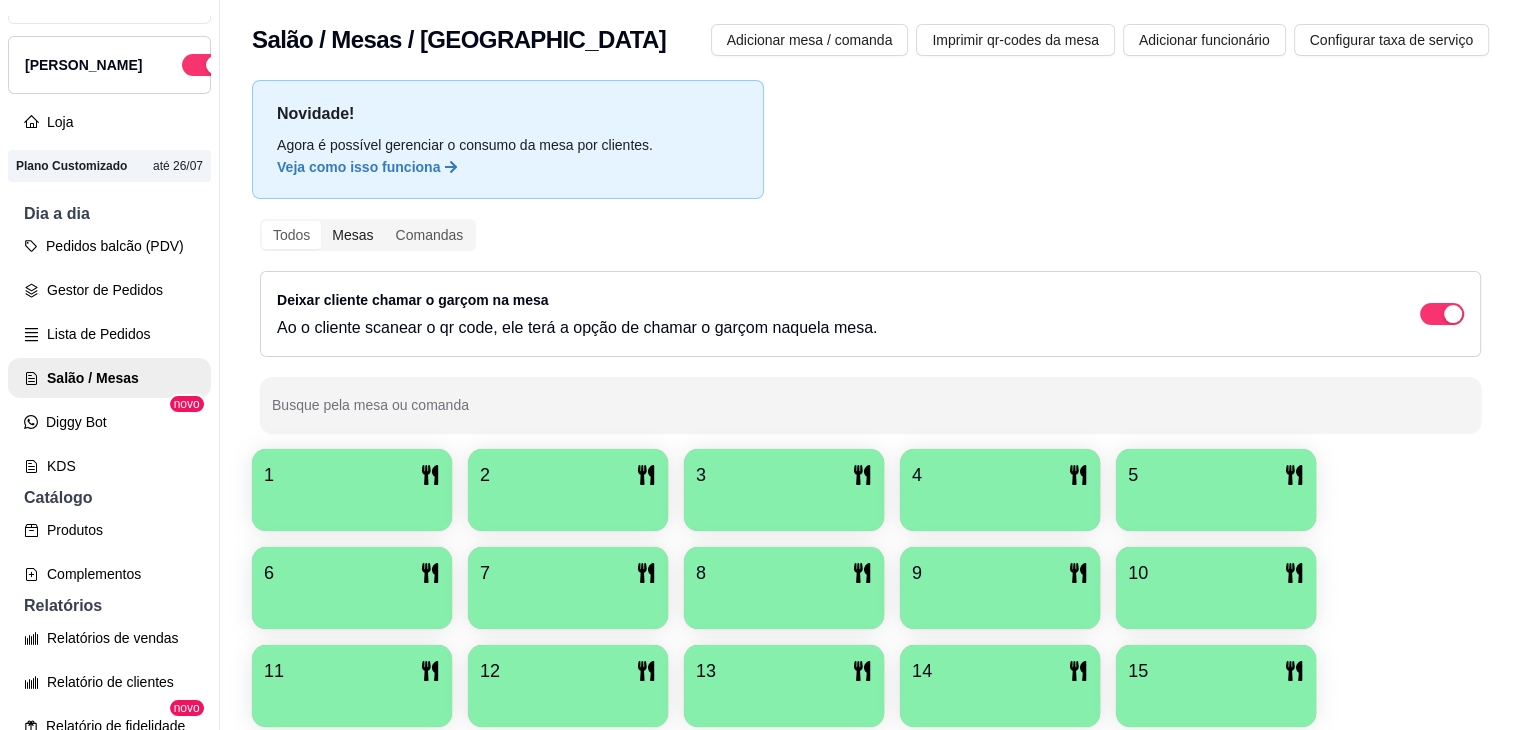 click on "Mesas" at bounding box center (352, 235) 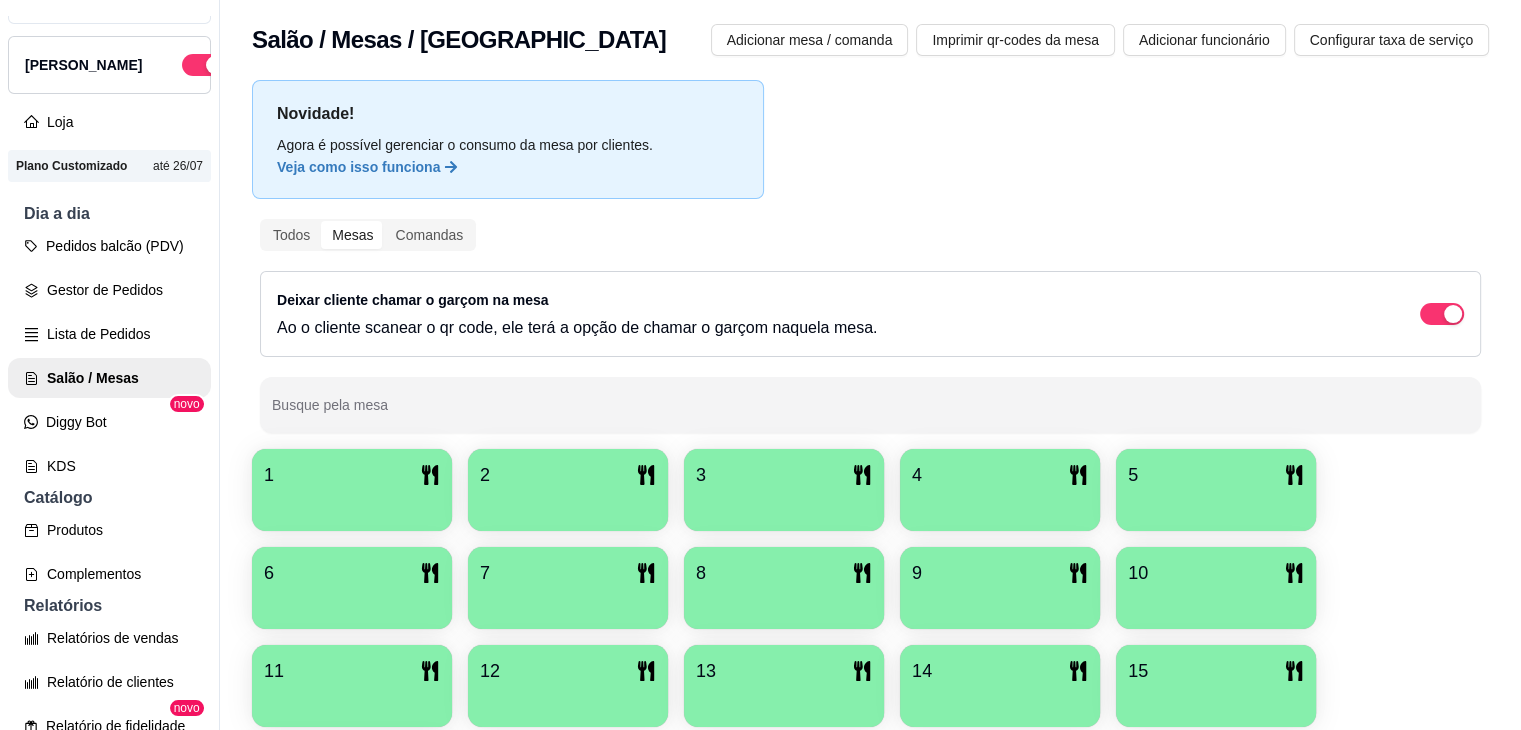 drag, startPoint x: 302, startPoint y: 225, endPoint x: 332, endPoint y: 233, distance: 31.04835 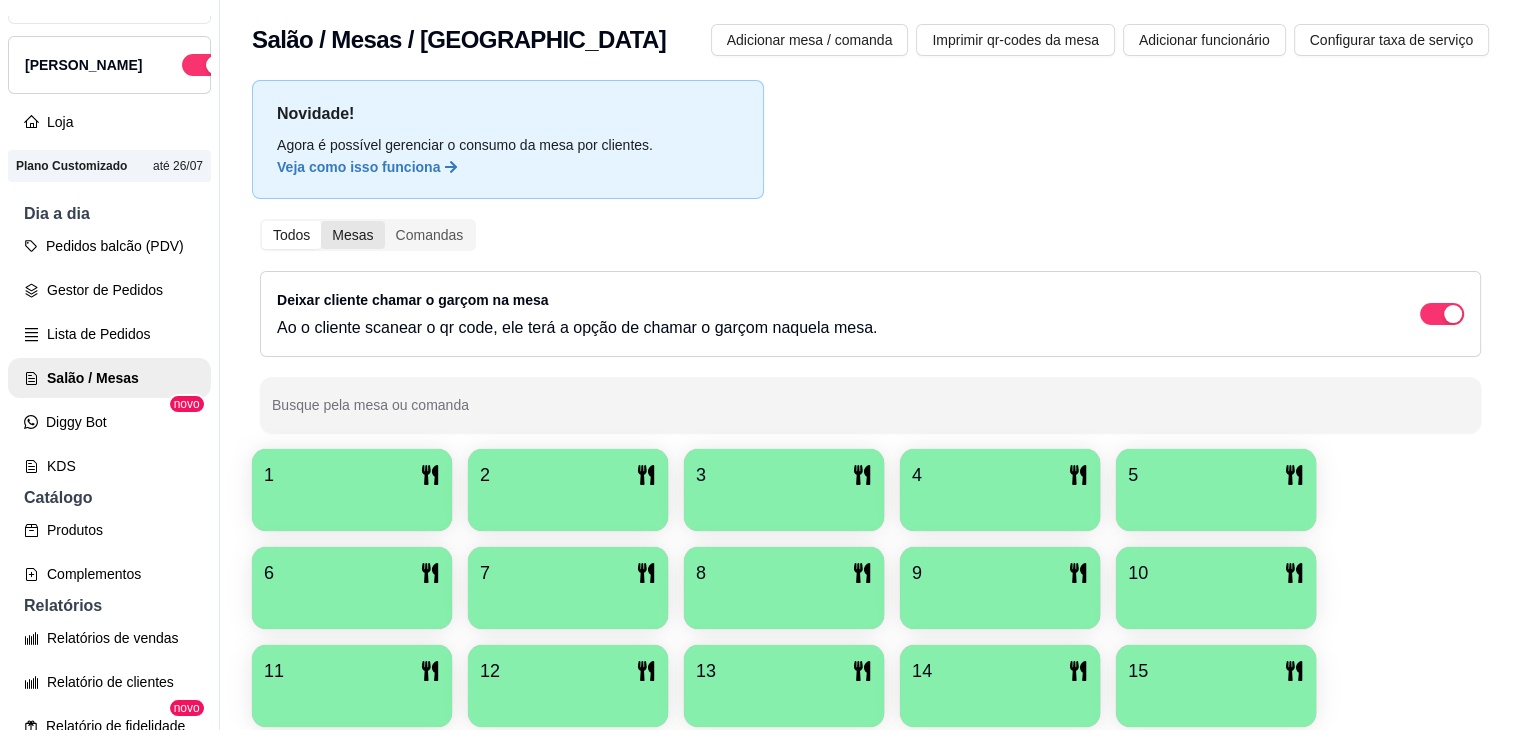 click on "Mesas" at bounding box center [352, 235] 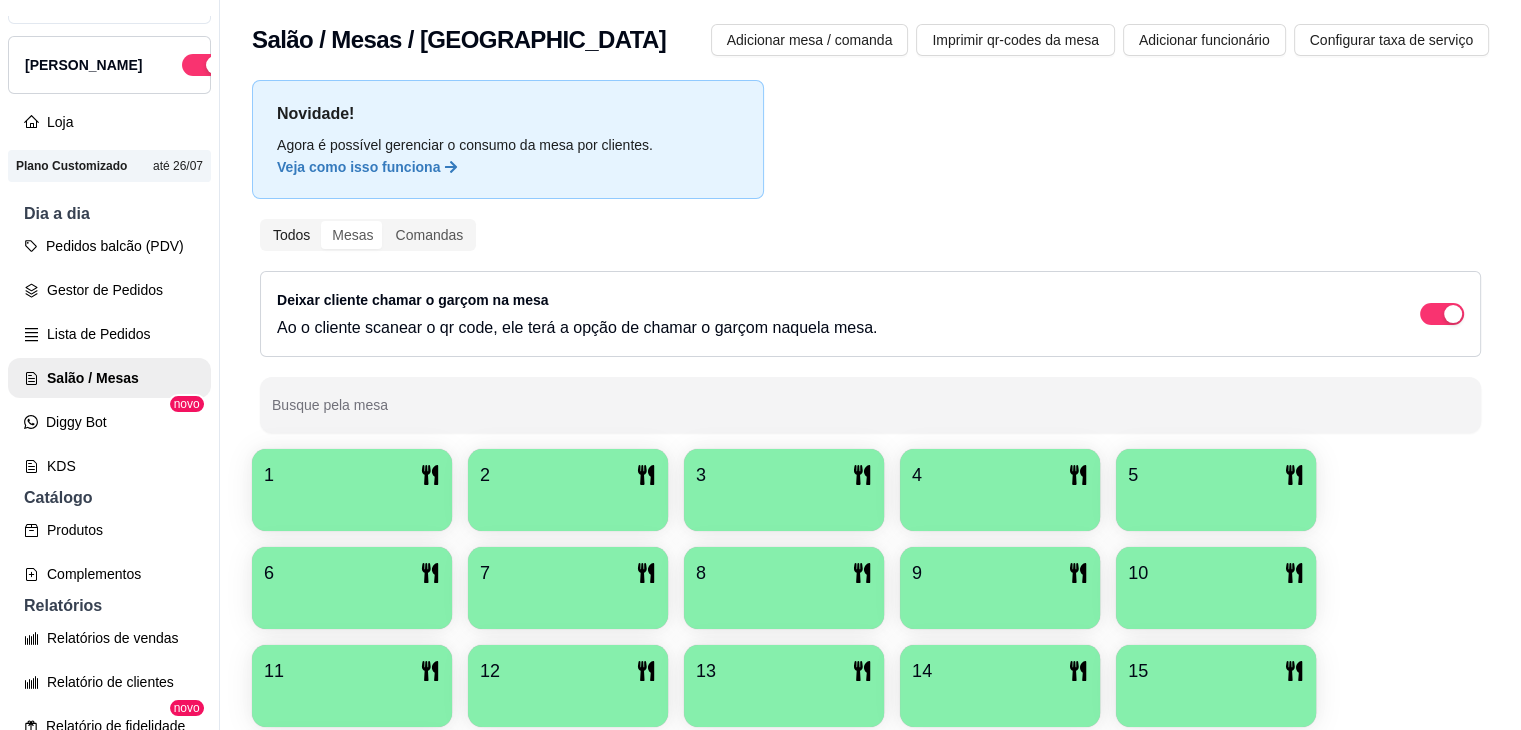 drag, startPoint x: 308, startPoint y: 232, endPoint x: 325, endPoint y: 232, distance: 17 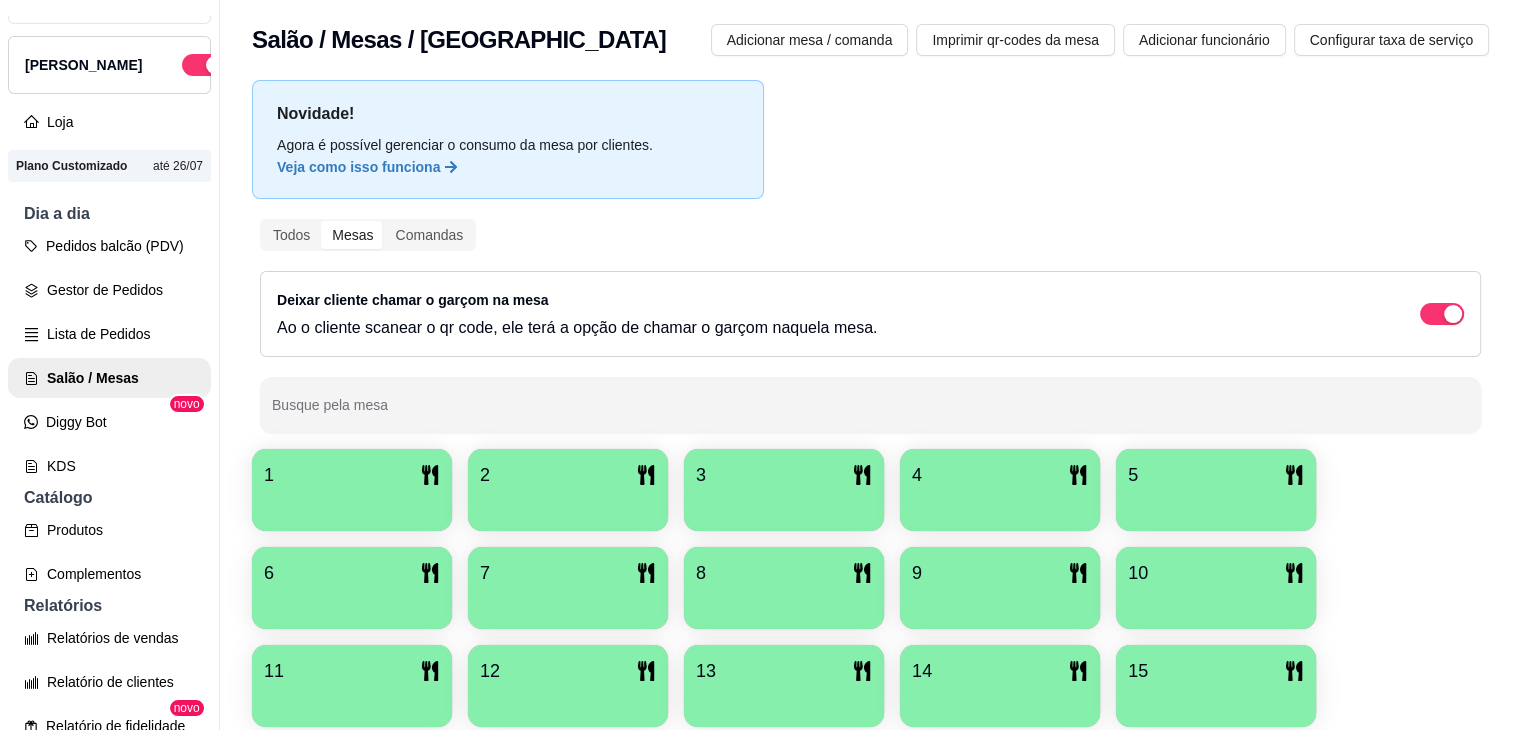 click on "Todos" at bounding box center (262, 221) 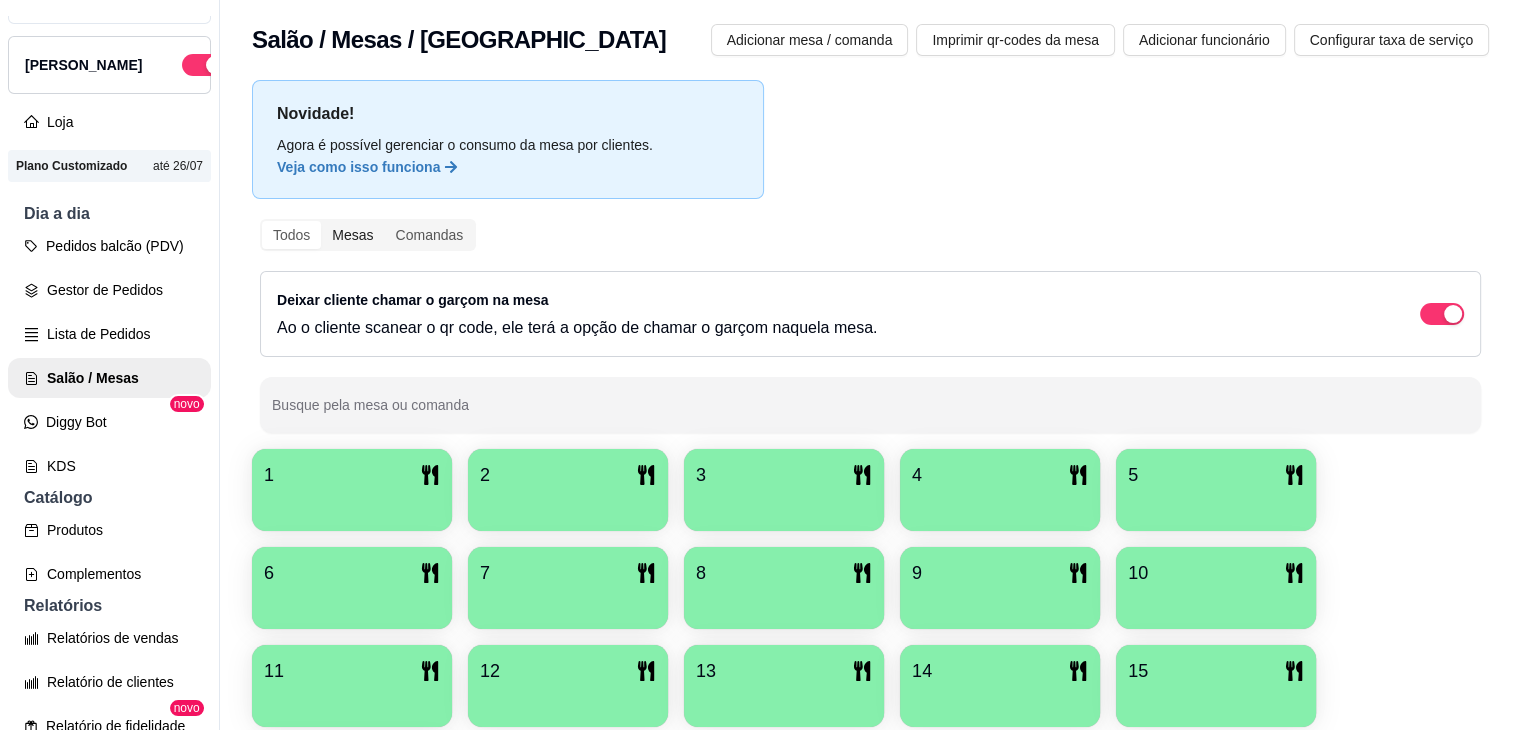 click on "Mesas" at bounding box center (352, 235) 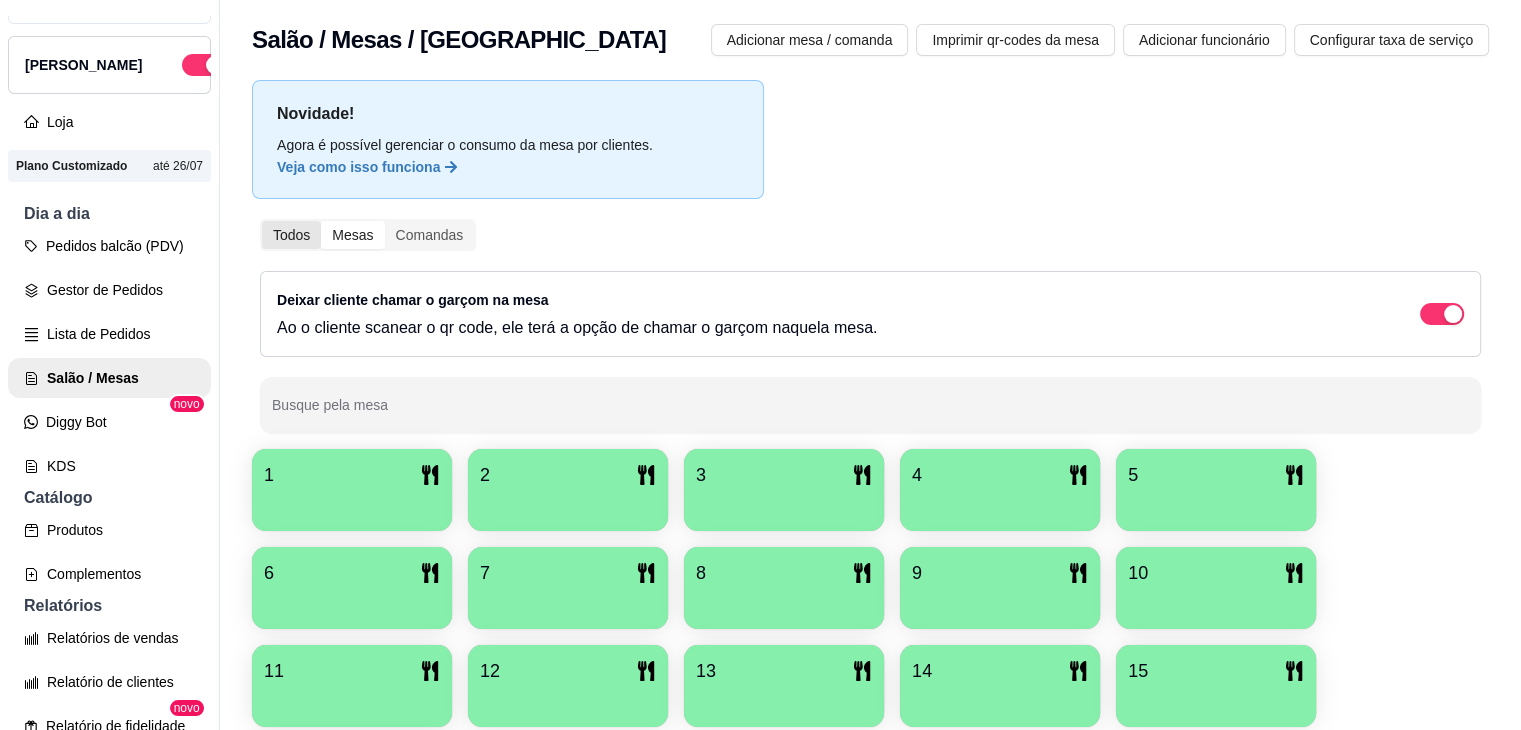 click on "Todos" at bounding box center [291, 235] 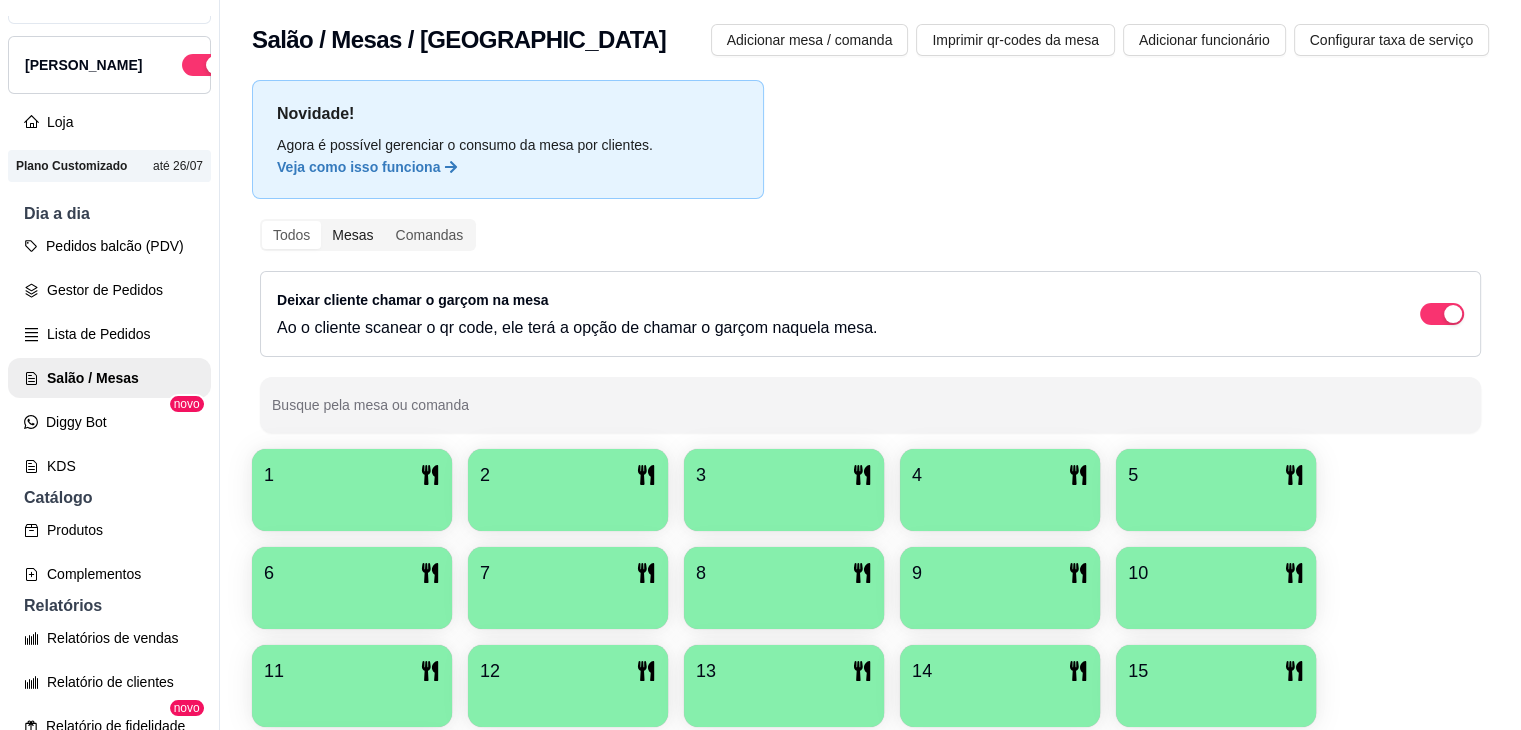 click on "Mesas" at bounding box center [352, 235] 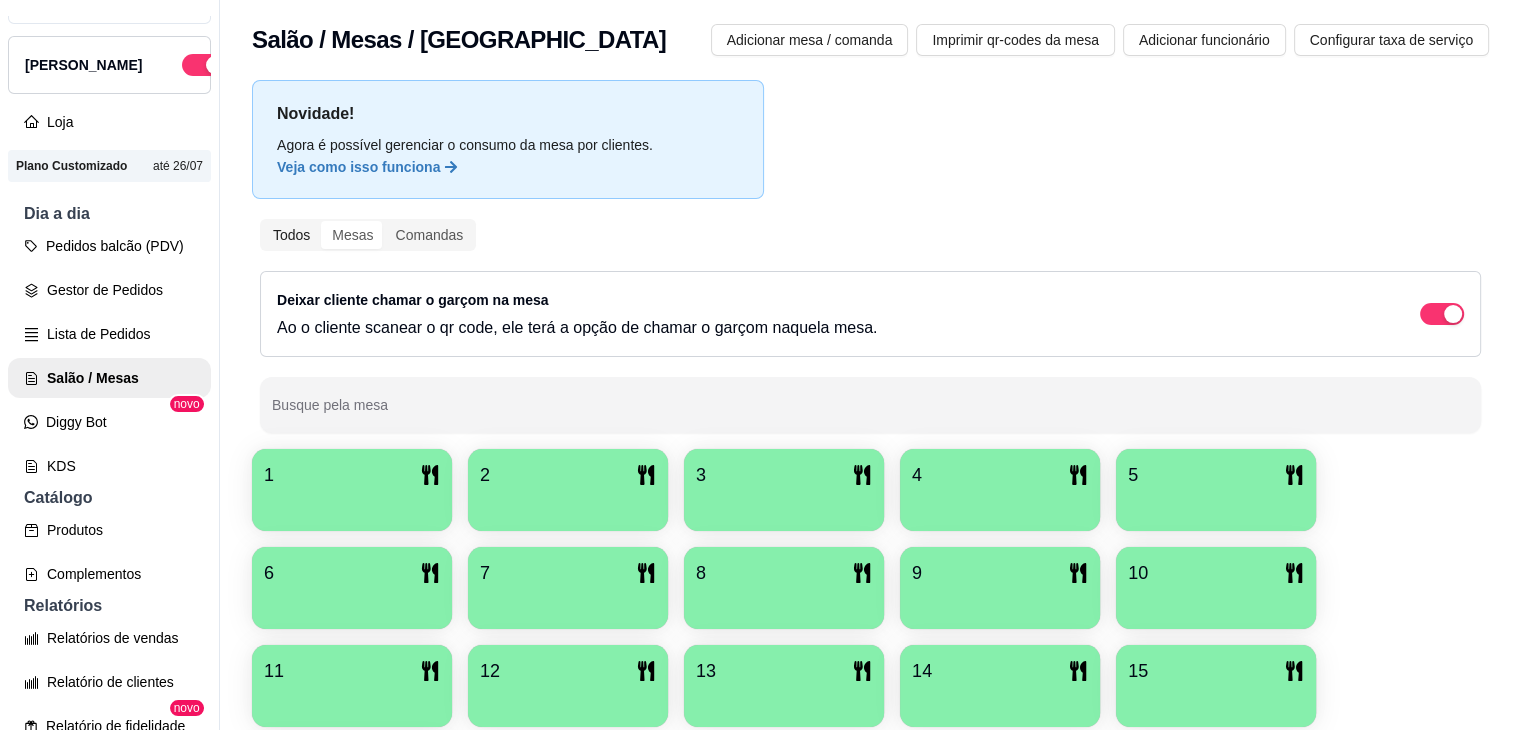 click on "Todos" at bounding box center [291, 235] 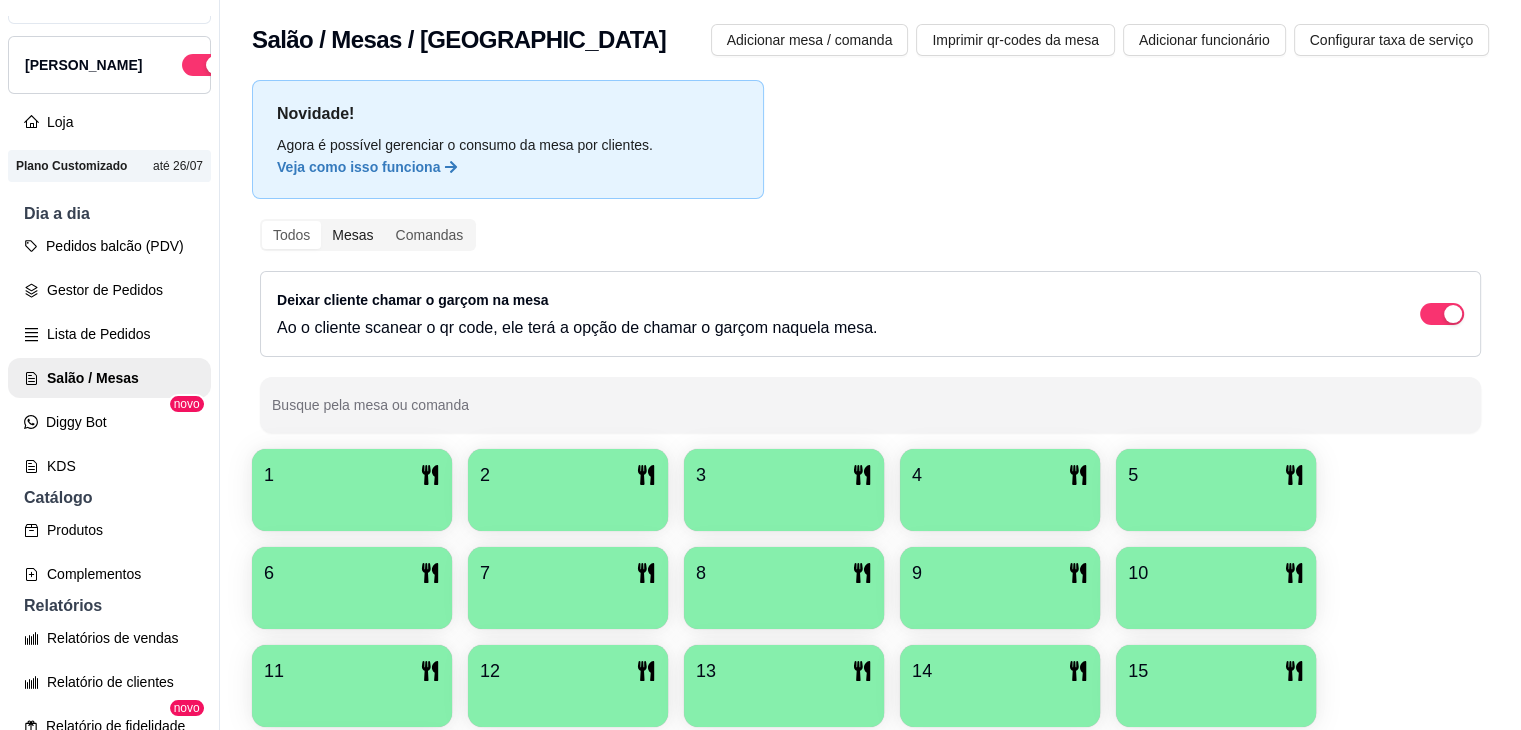 click on "Mesas" at bounding box center [352, 235] 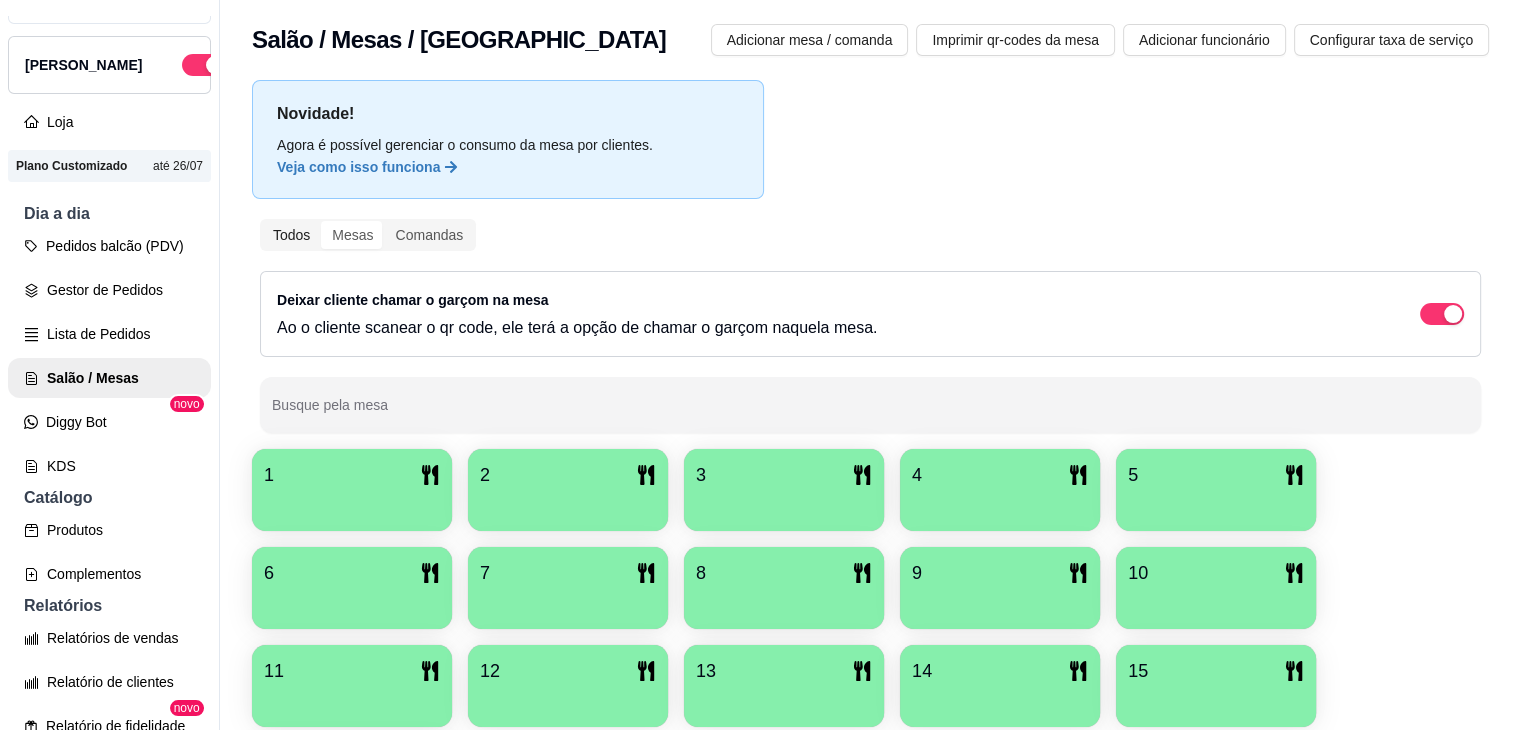 click on "Todos" at bounding box center [291, 235] 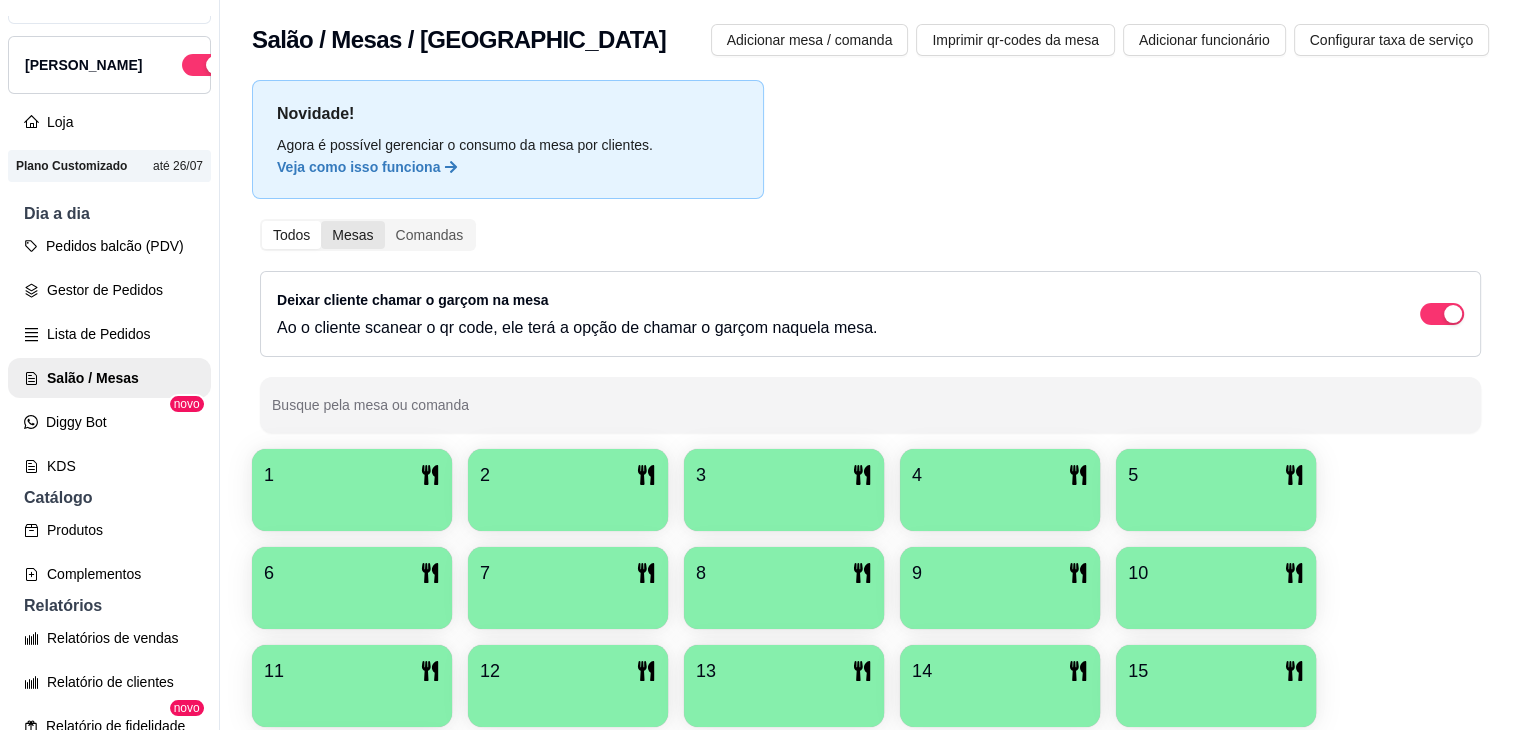 click on "Mesas" at bounding box center [352, 235] 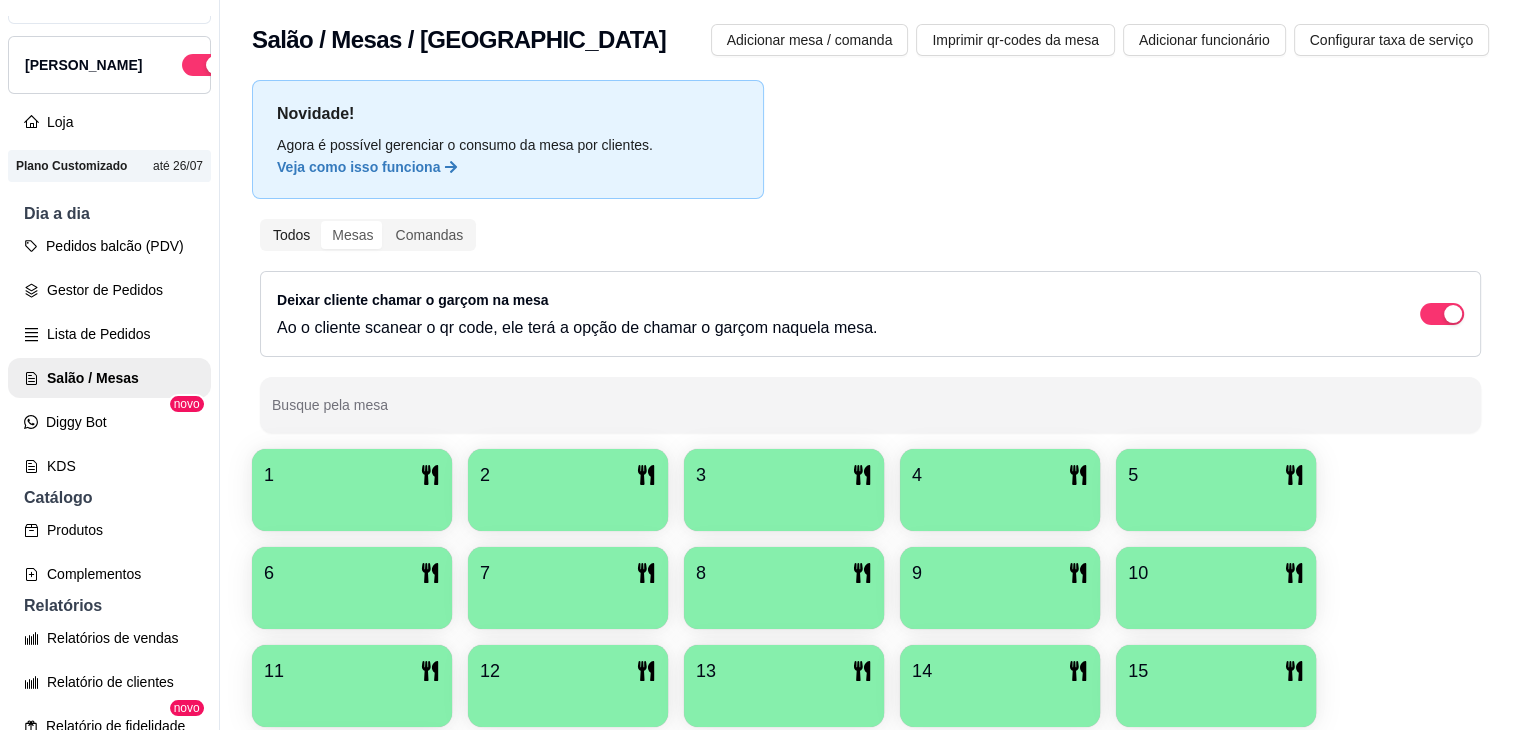 drag, startPoint x: 295, startPoint y: 223, endPoint x: 313, endPoint y: 229, distance: 18.973665 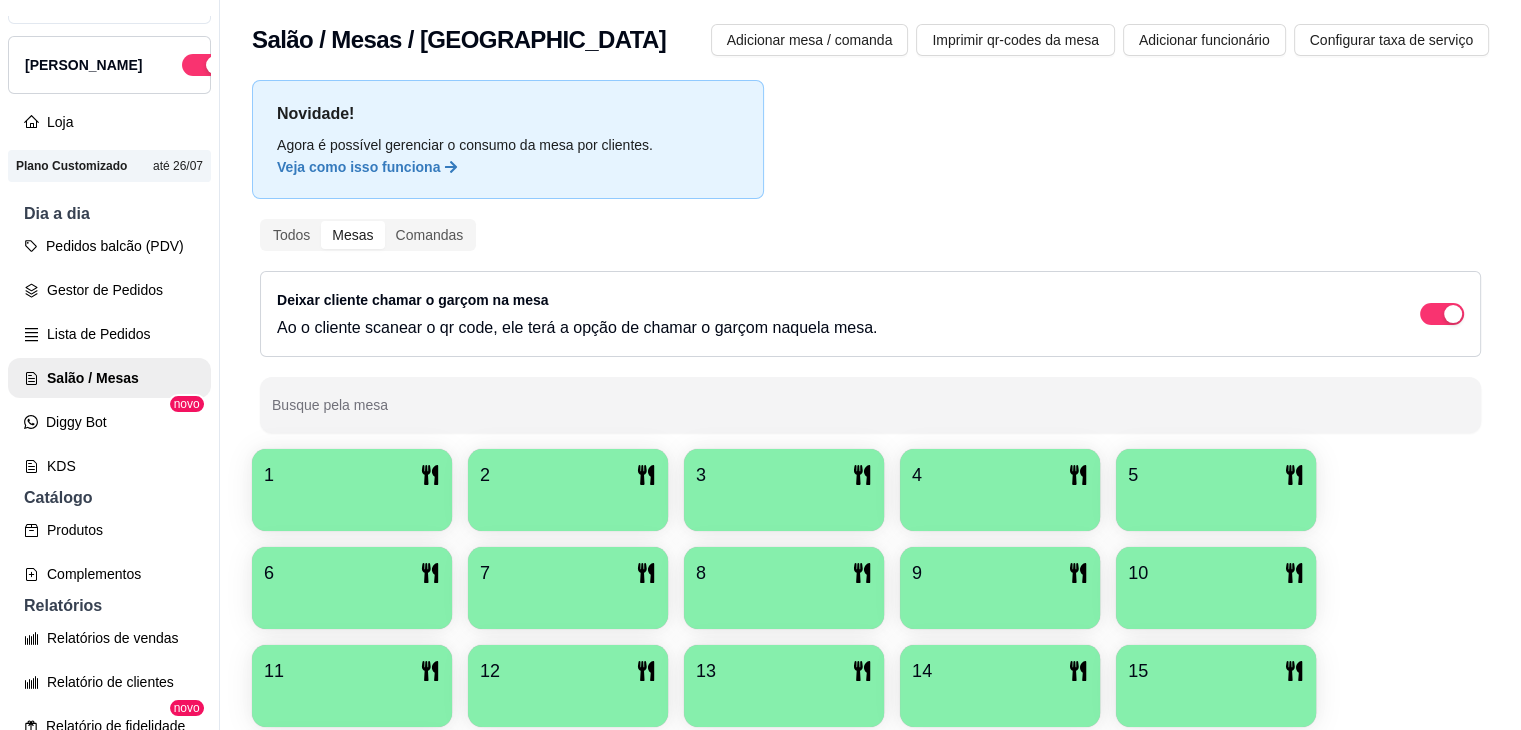 click on "Mesas" at bounding box center (352, 235) 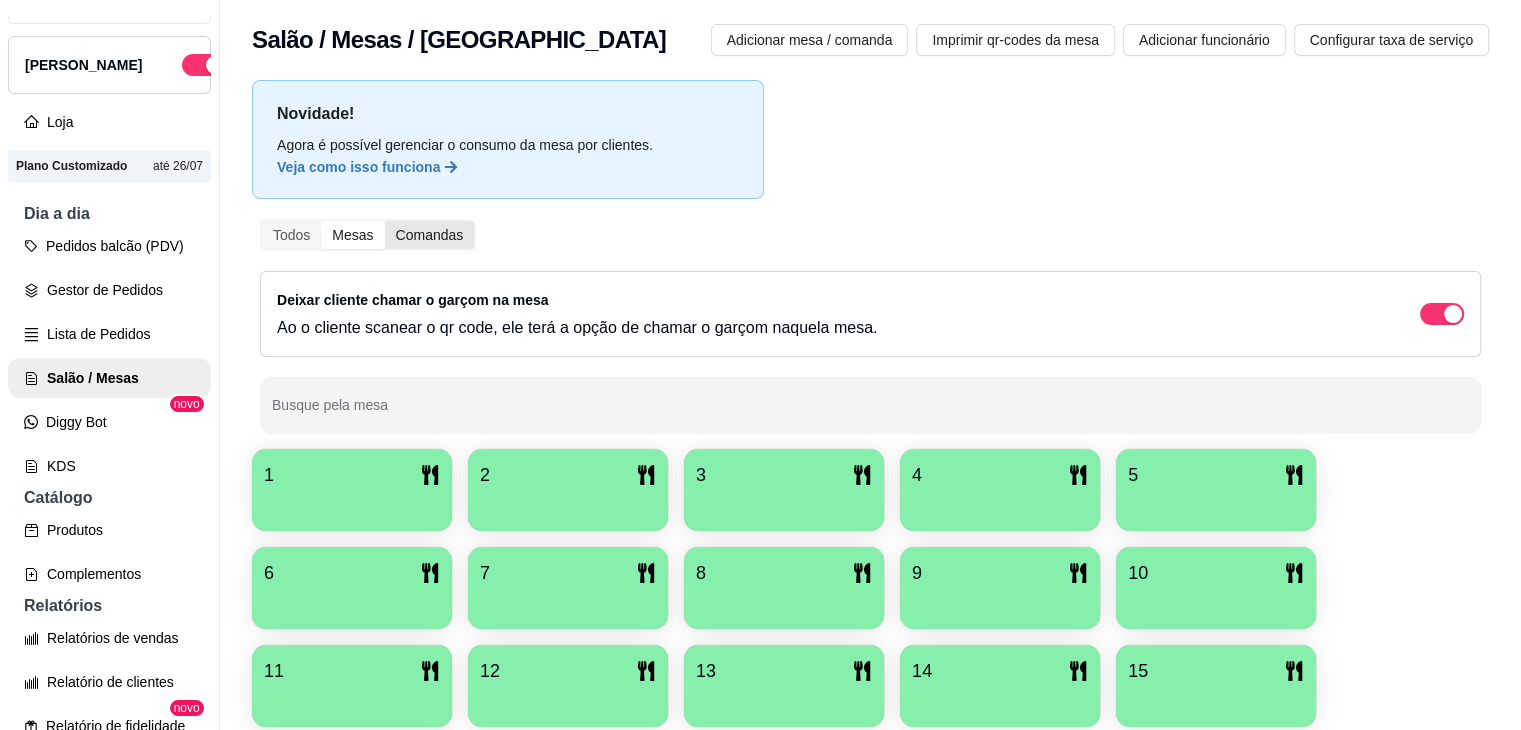 click on "Comandas" at bounding box center [430, 235] 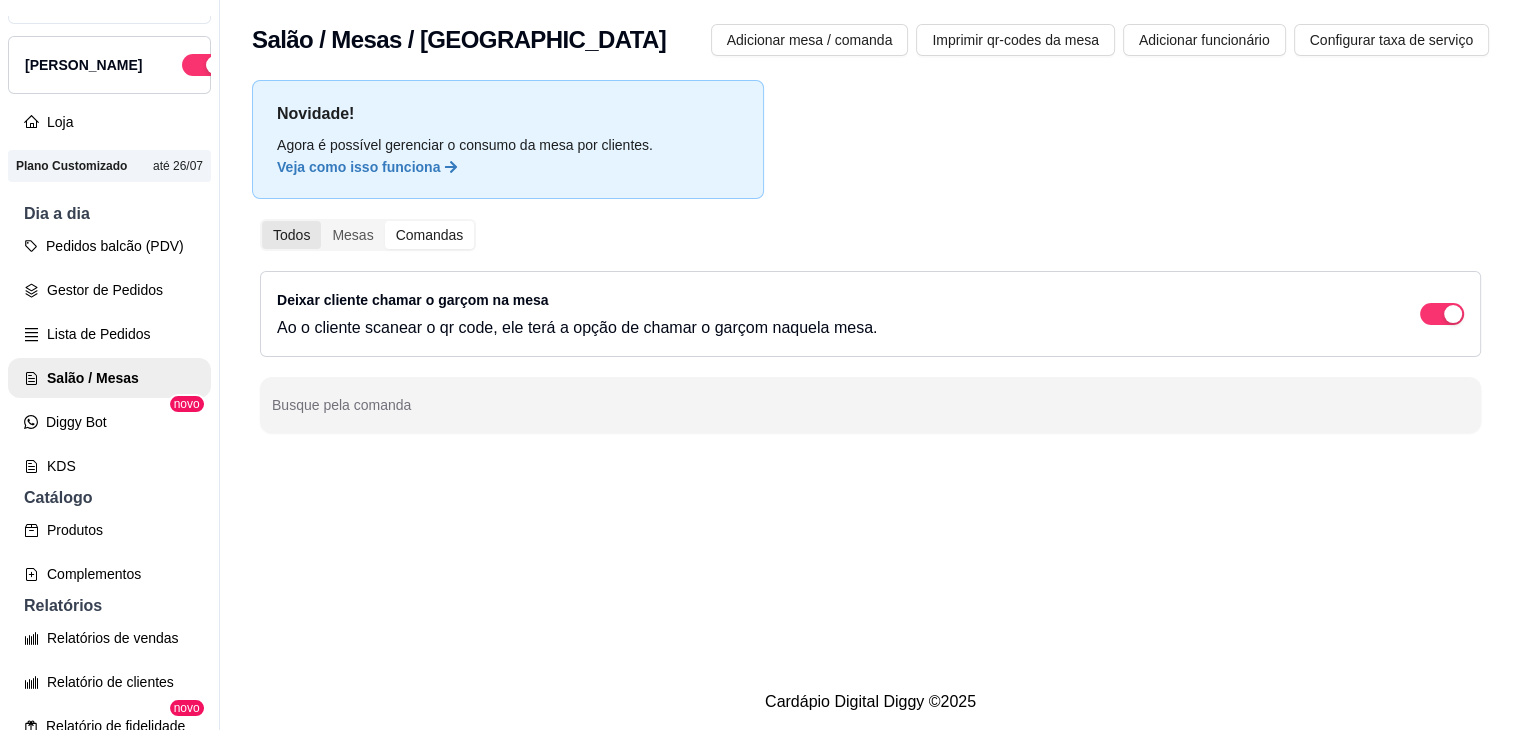 click on "Todos" at bounding box center (291, 235) 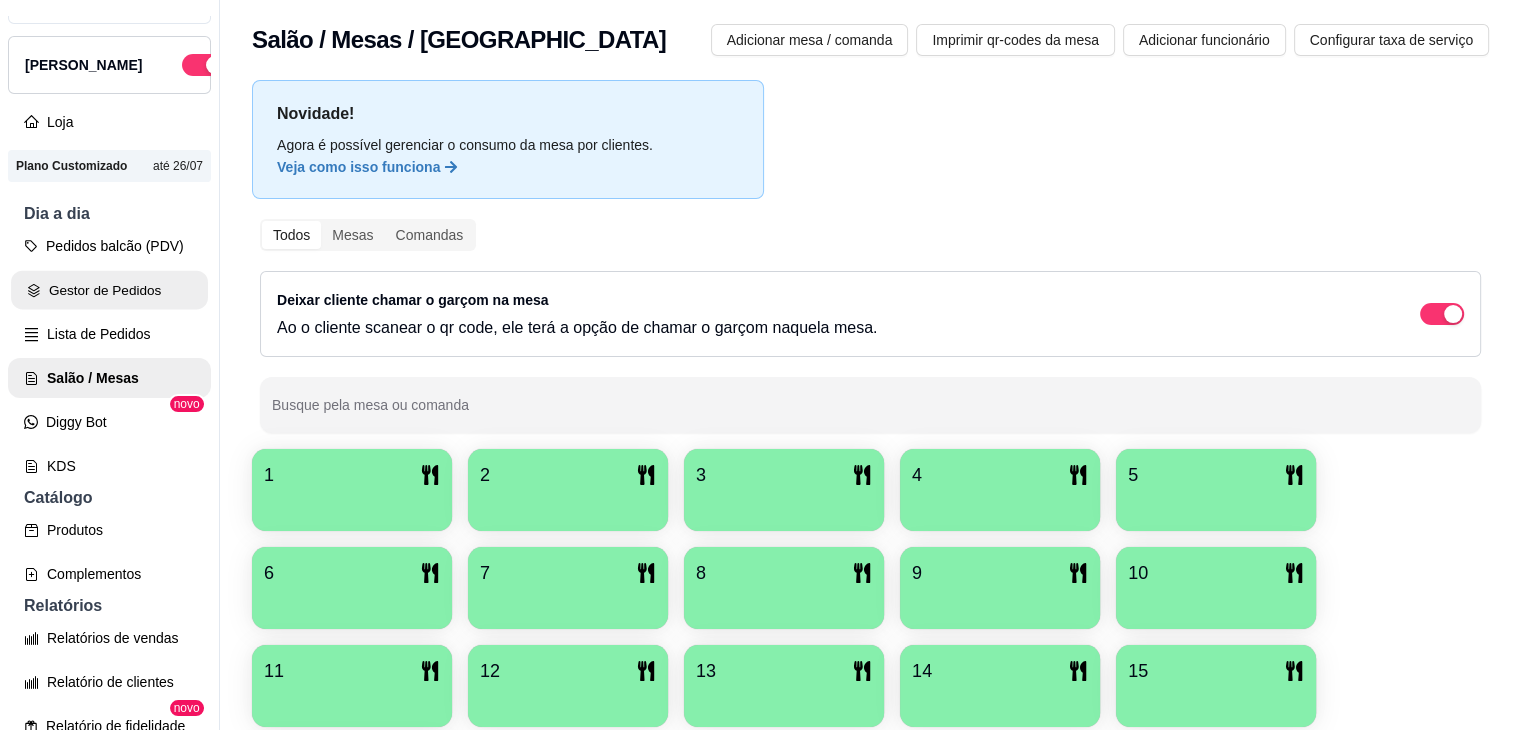 click on "Gestor de Pedidos" at bounding box center [109, 290] 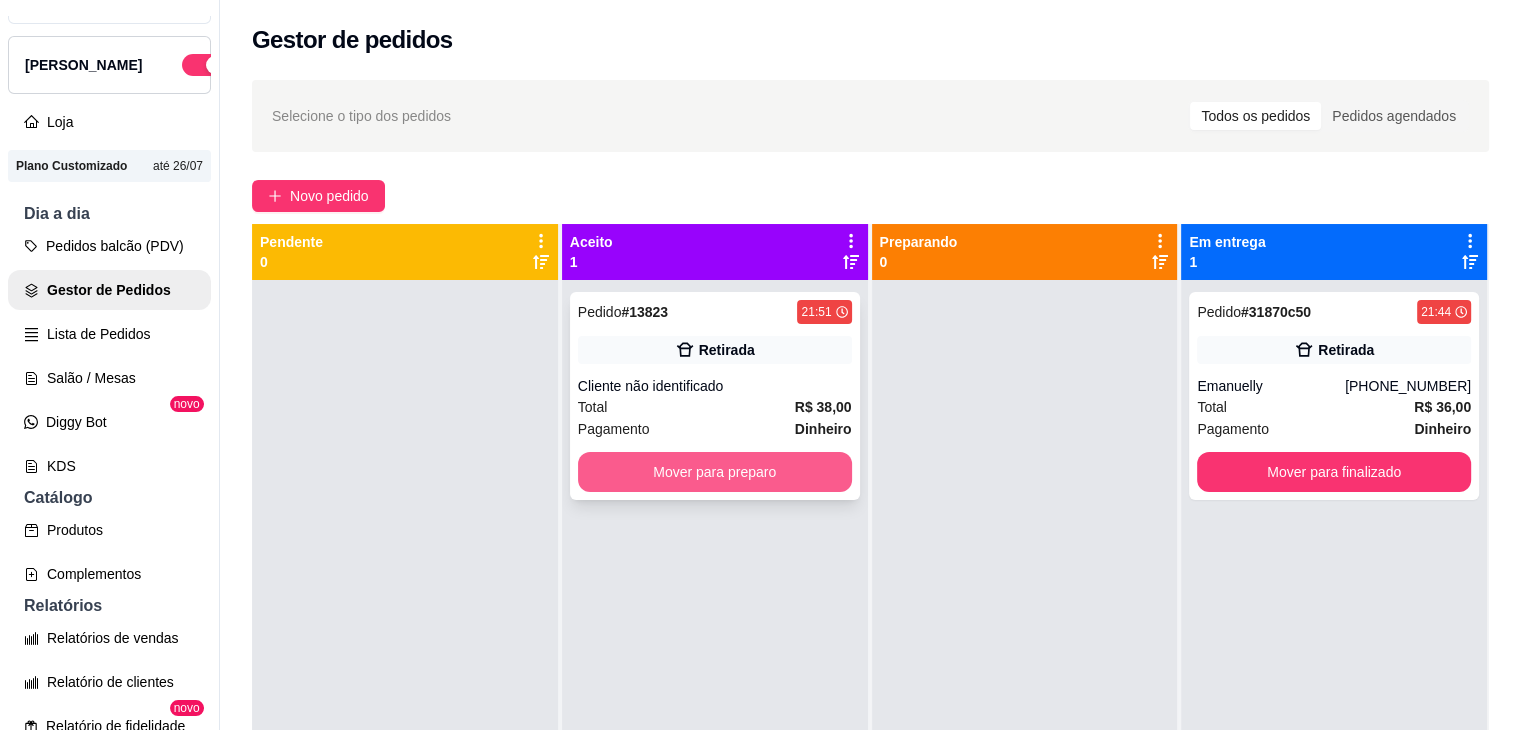 click on "Mover para preparo" at bounding box center (715, 472) 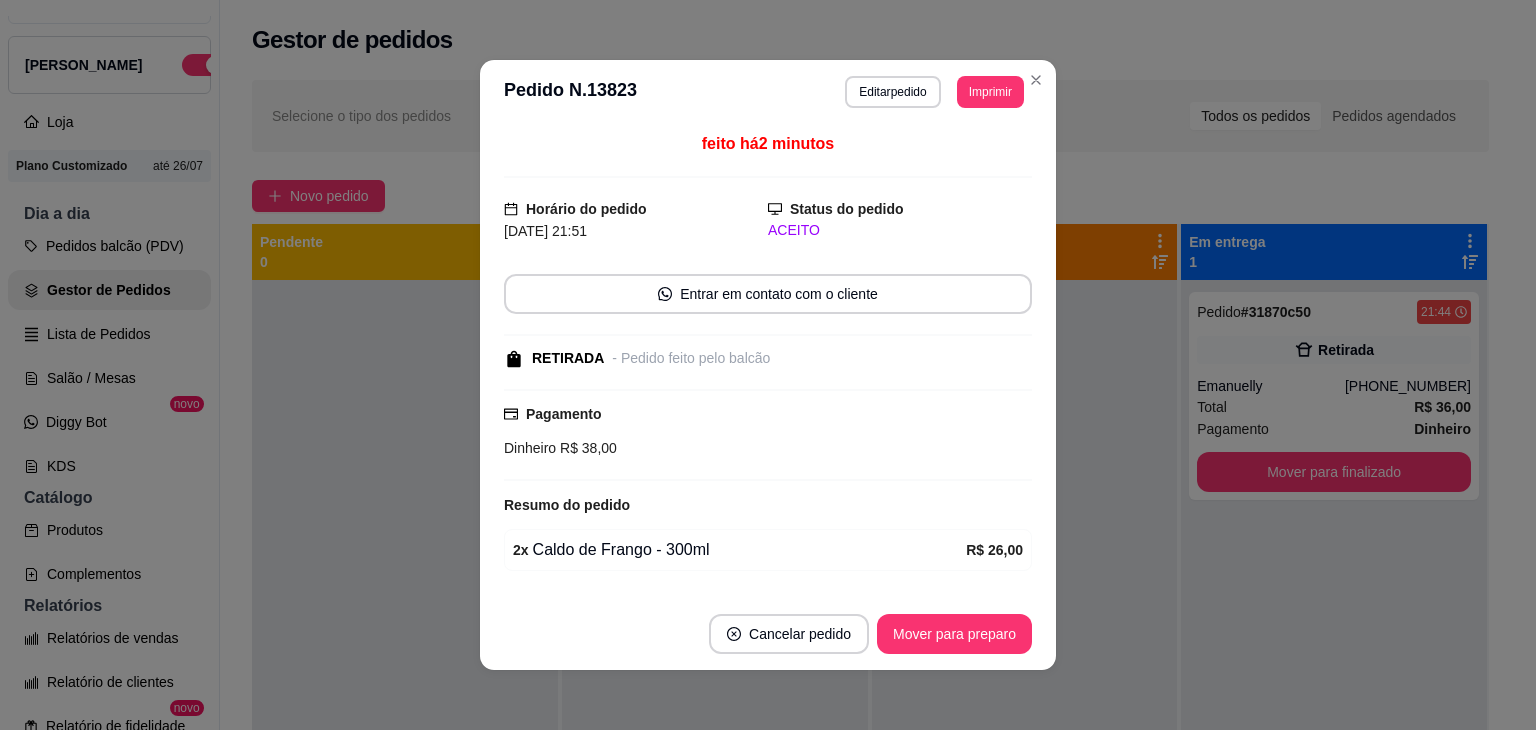 click on "R$ 26,00" at bounding box center [994, 550] 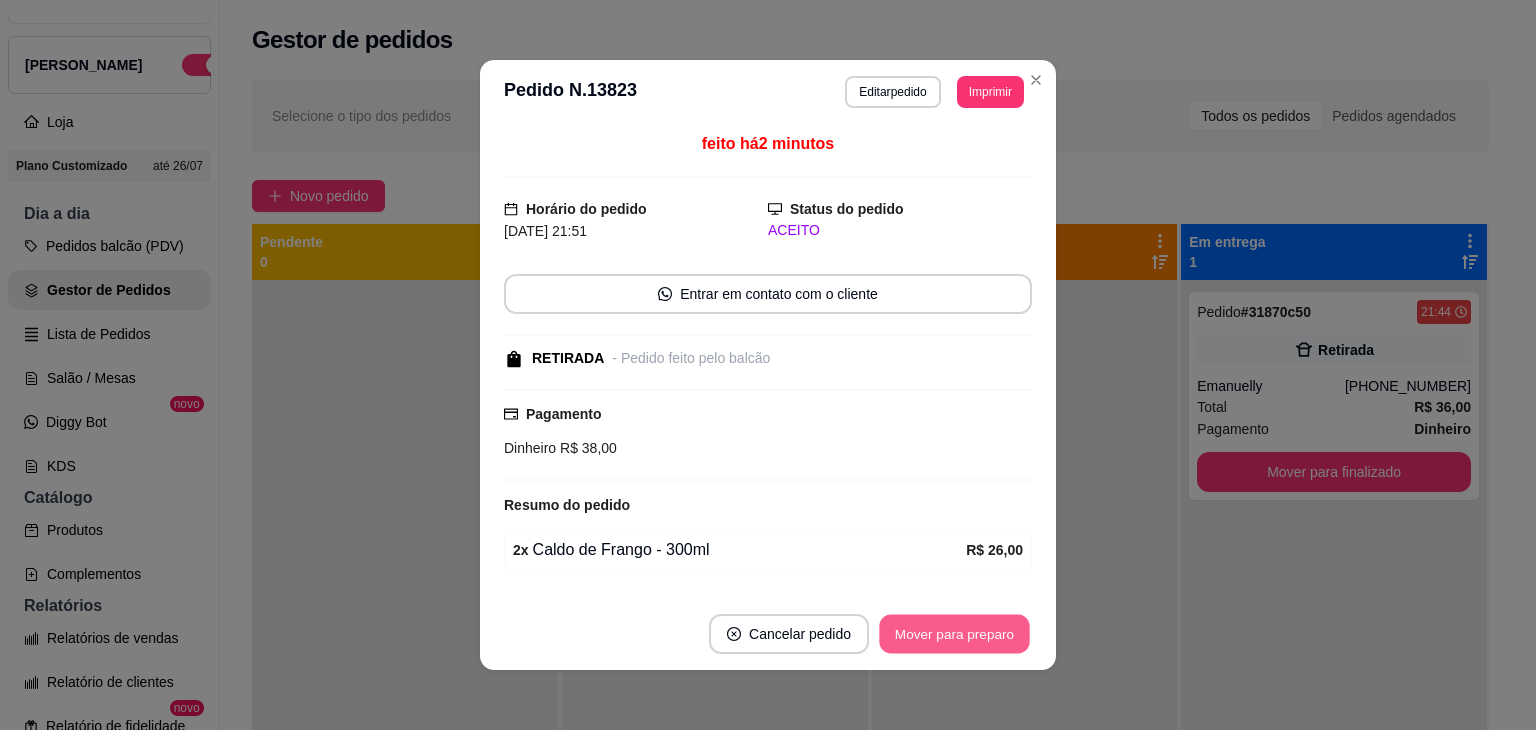 click on "Mover para preparo" at bounding box center [954, 634] 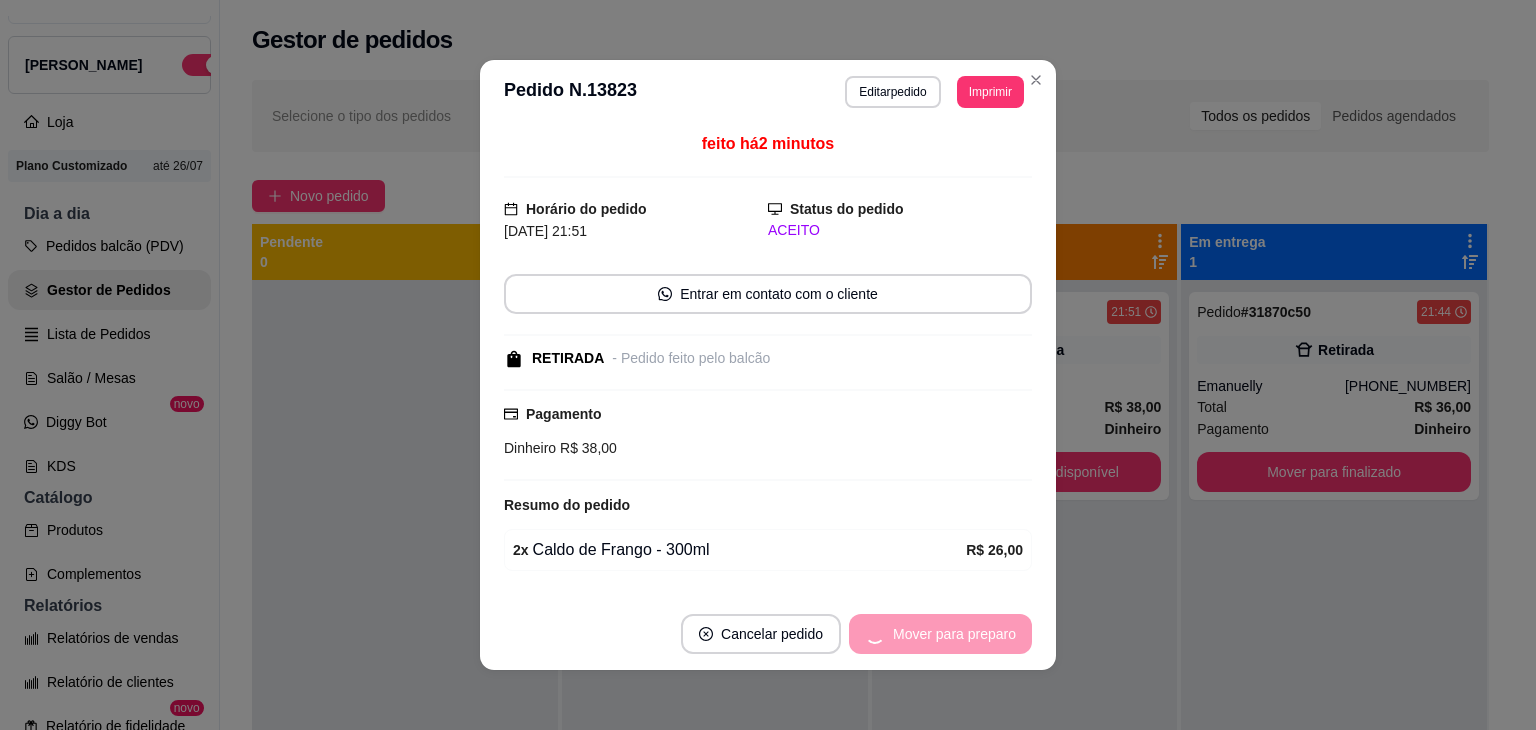 click on "Mover para preparo" at bounding box center (940, 634) 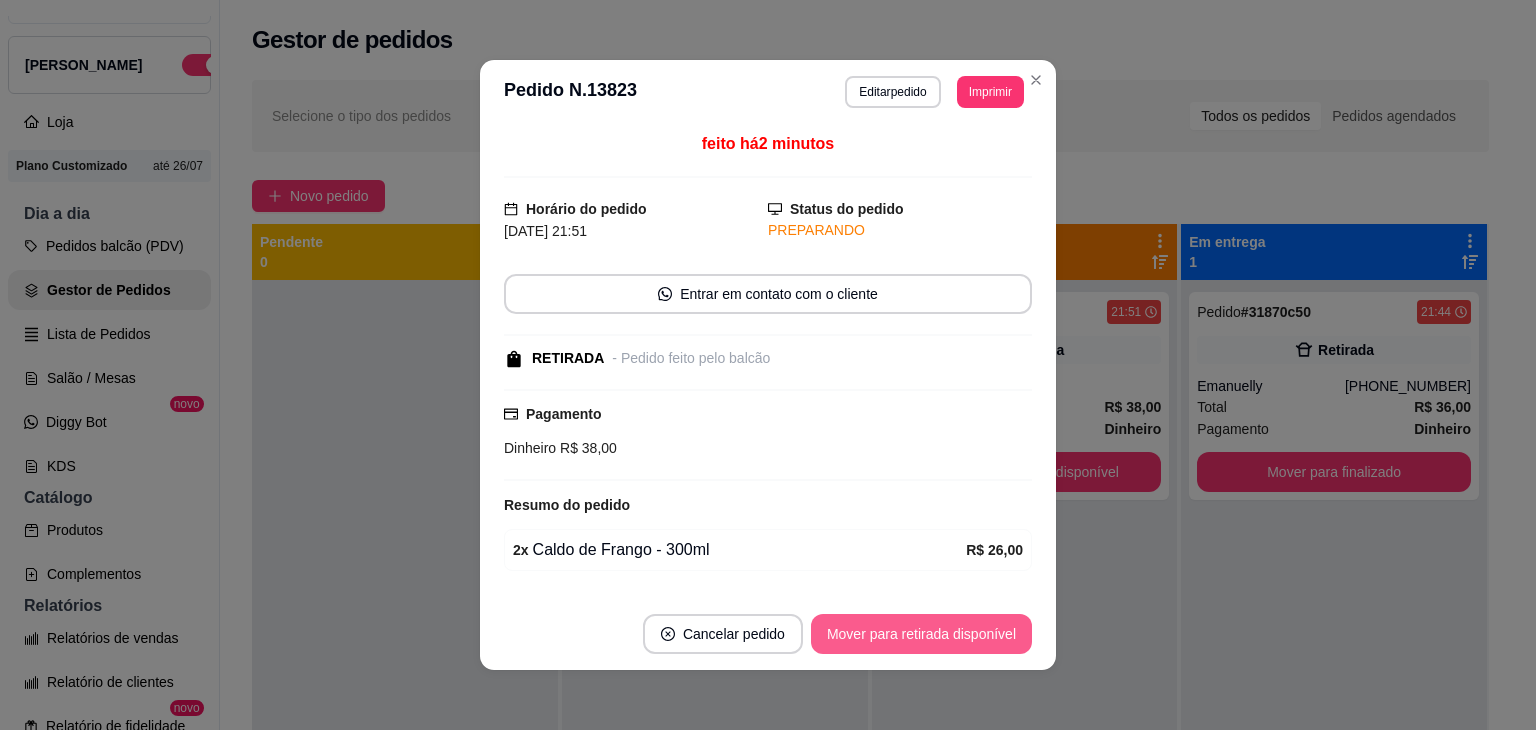 click on "Mover para retirada disponível" at bounding box center [921, 634] 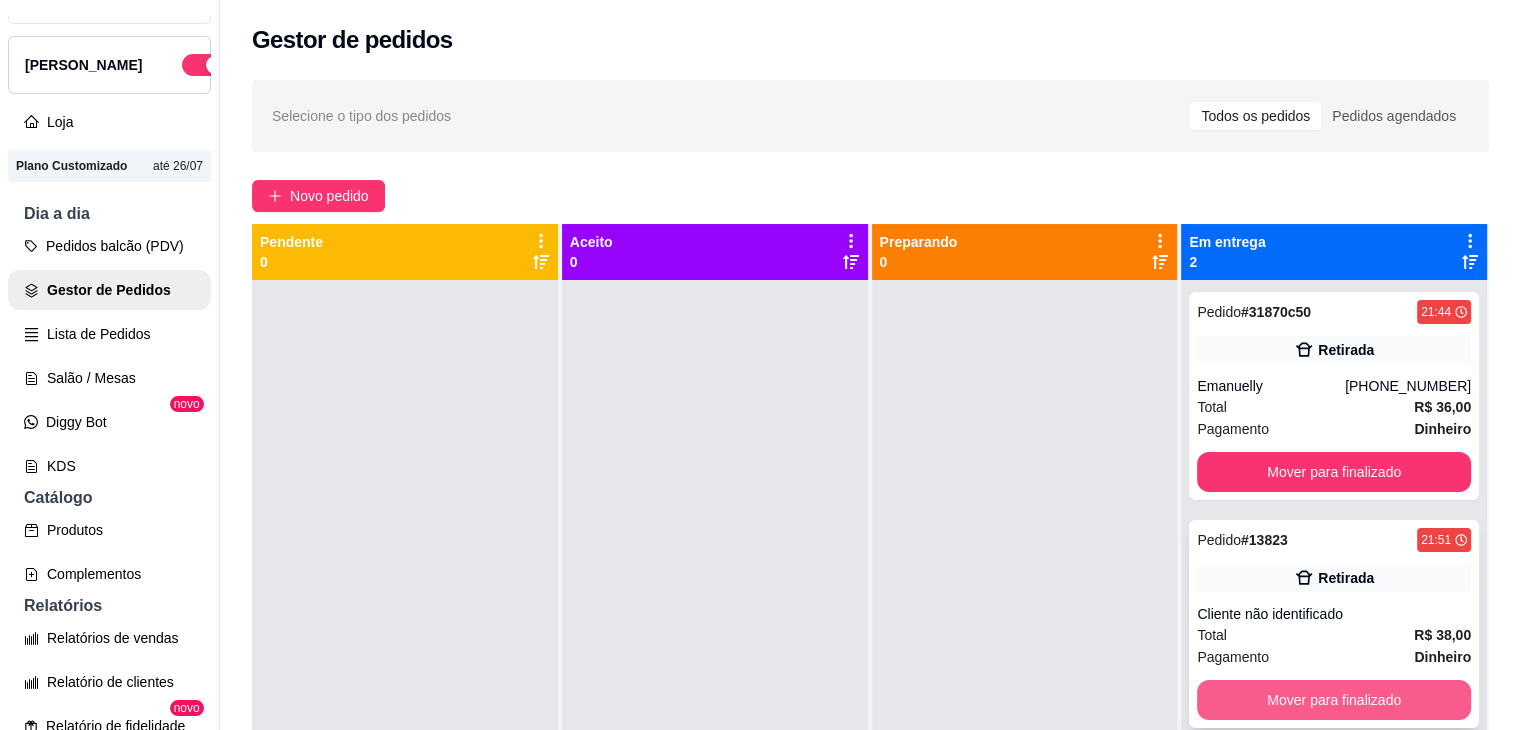 click on "Mover para finalizado" at bounding box center (1334, 700) 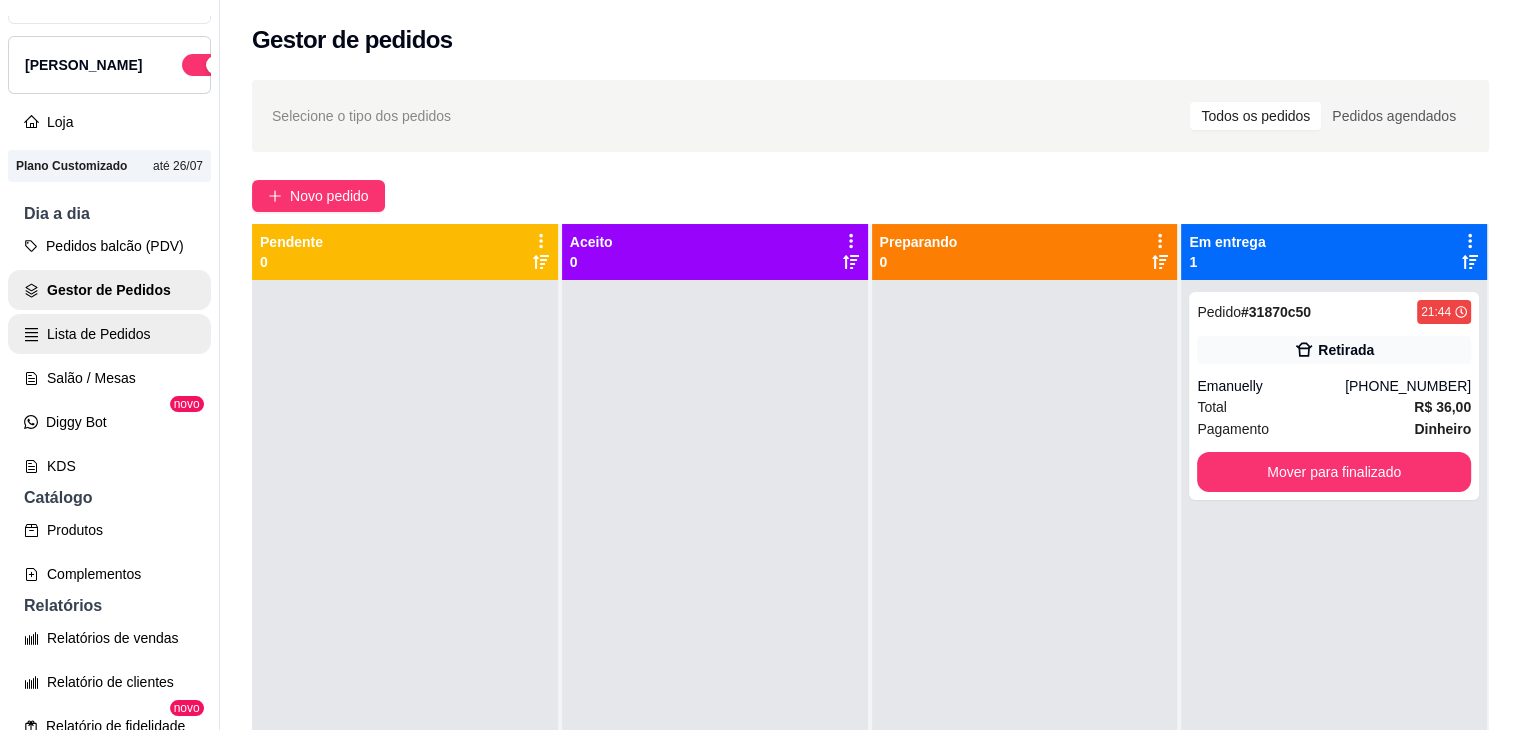 click on "Lista de Pedidos" at bounding box center (109, 334) 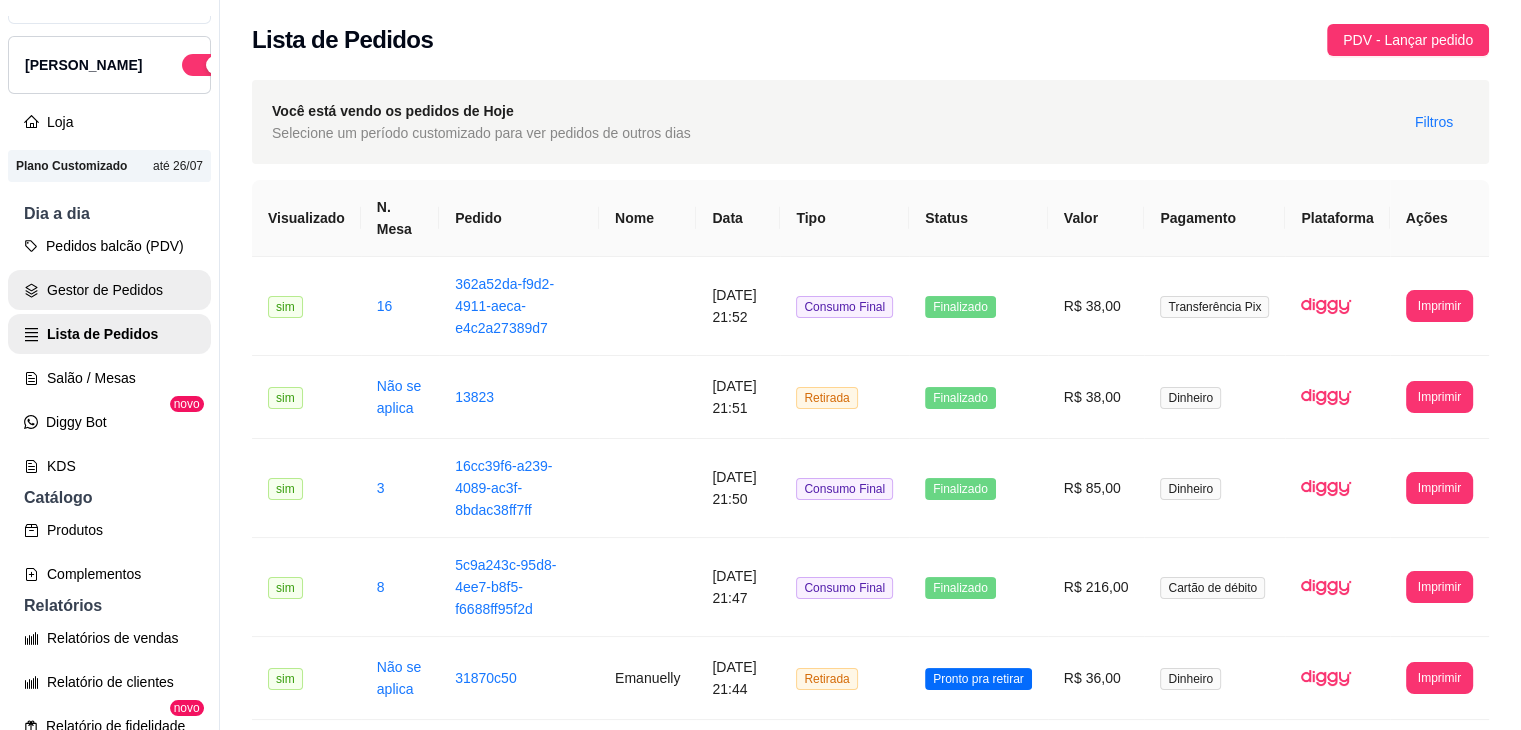 click on "Gestor de Pedidos" at bounding box center [109, 290] 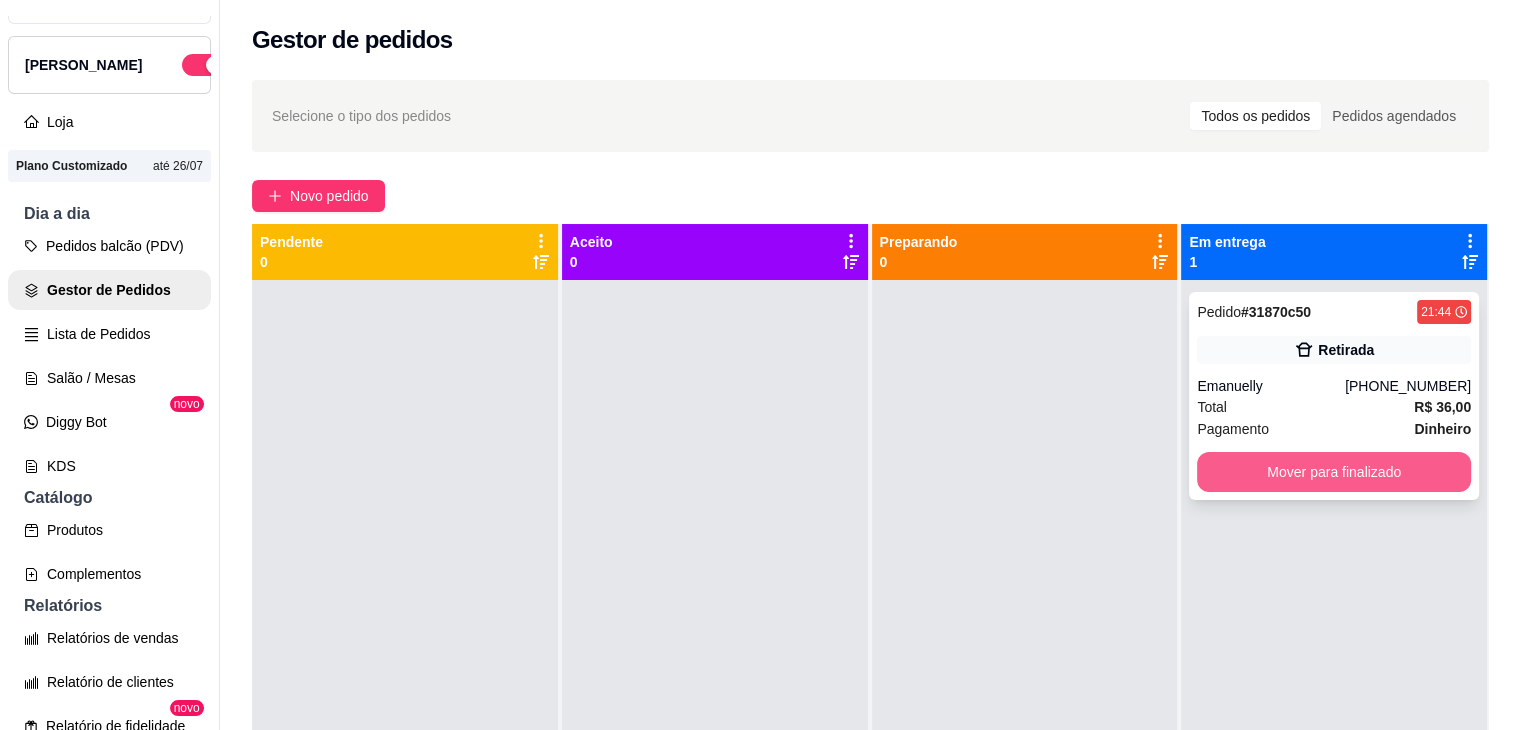 click on "Mover para finalizado" at bounding box center [1334, 472] 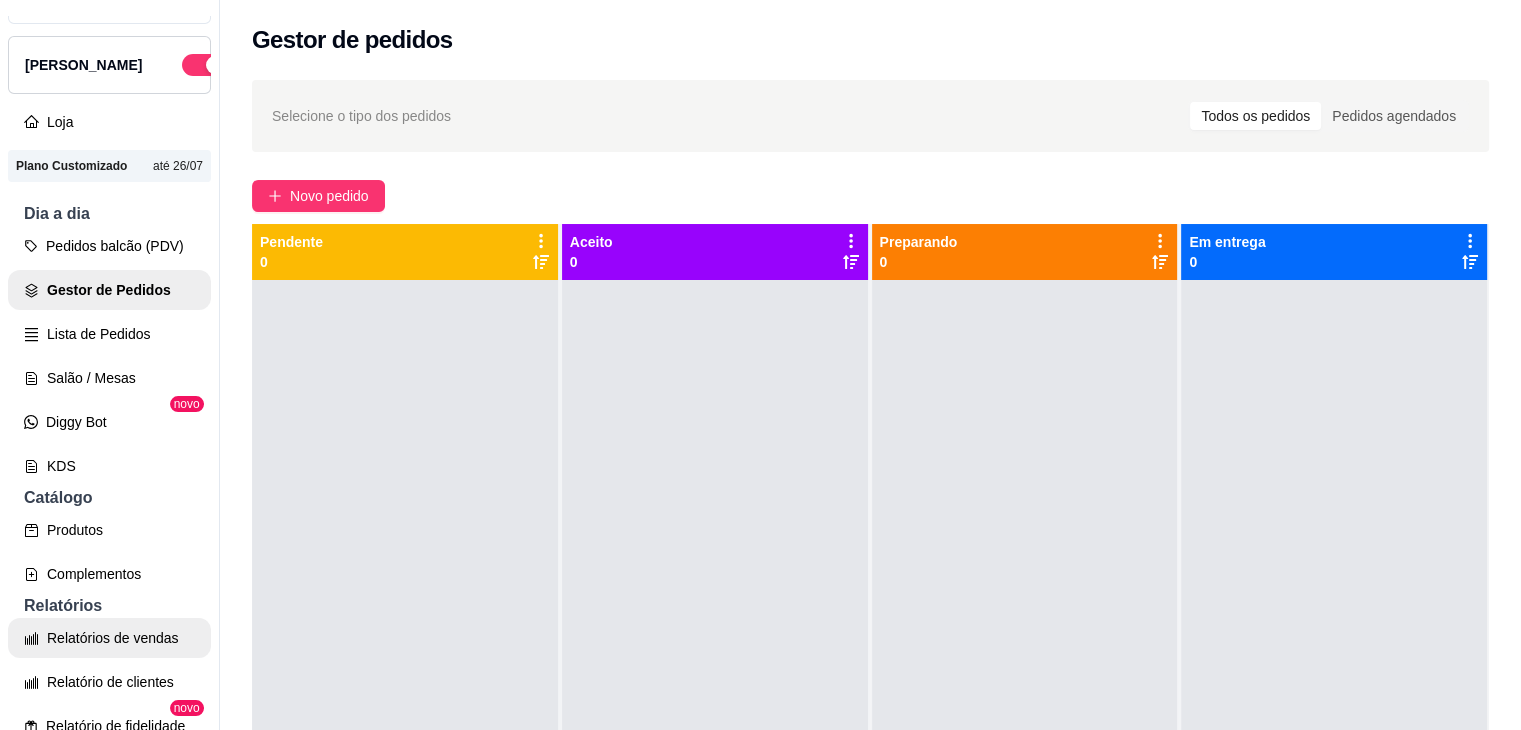 click on "Relatórios de vendas" at bounding box center (109, 638) 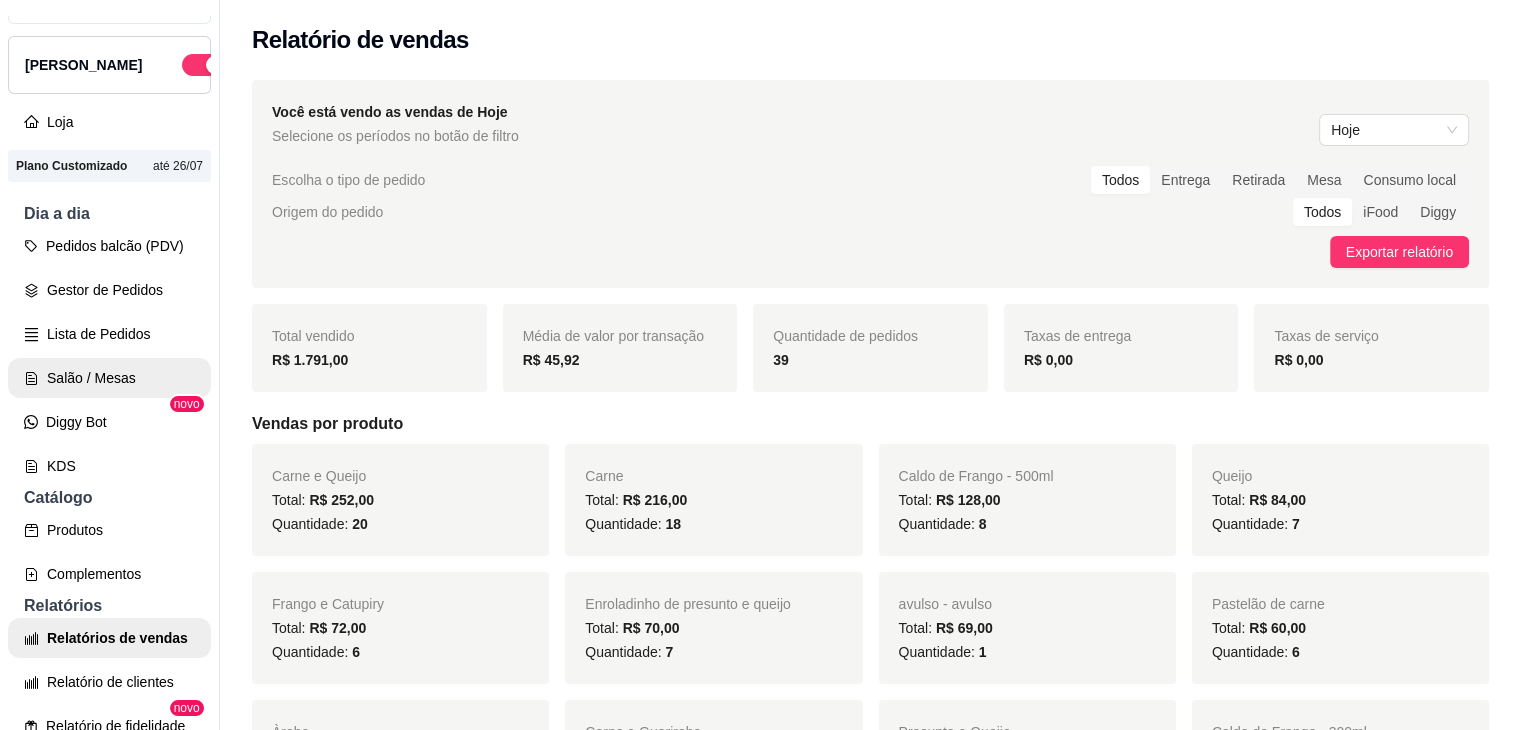 click on "Salão / Mesas" at bounding box center [109, 378] 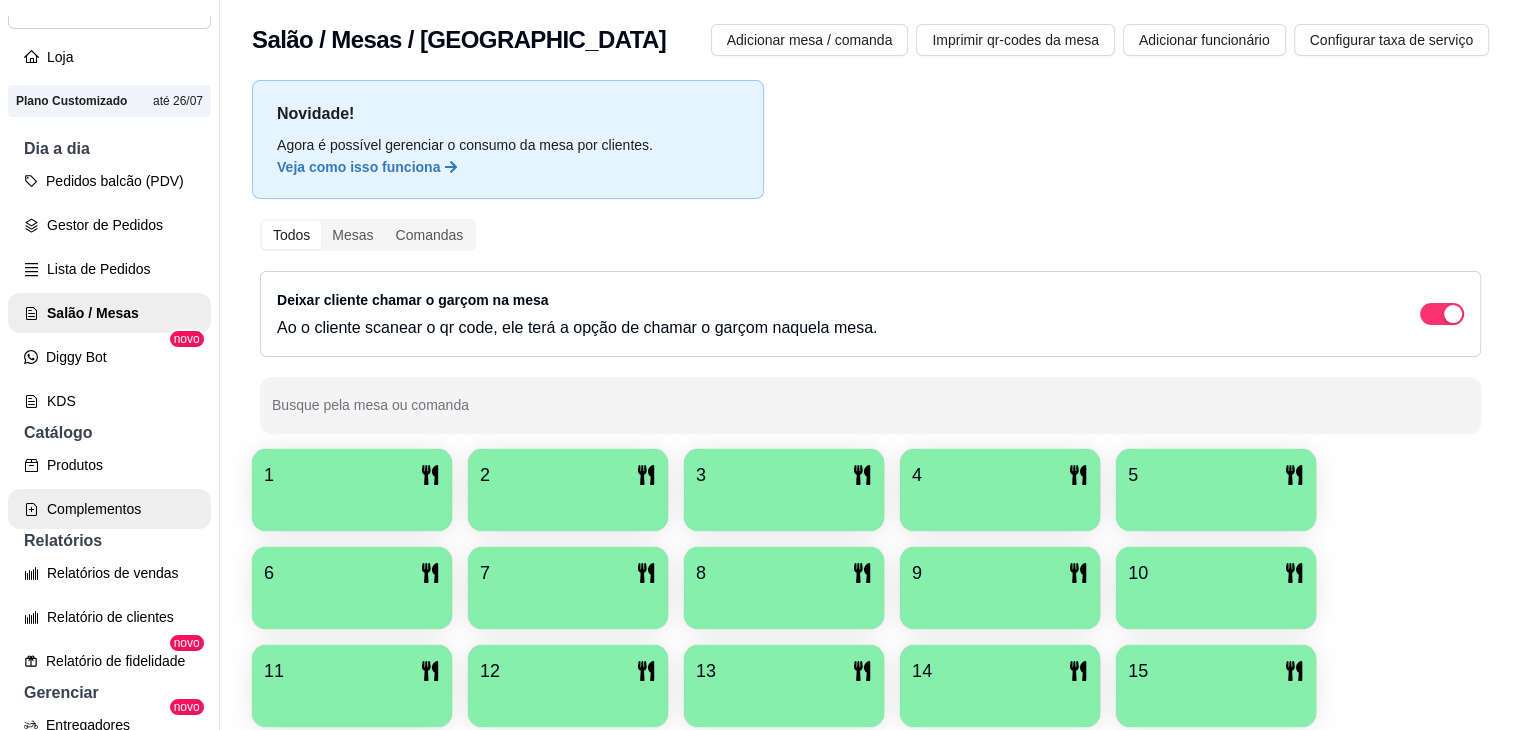 scroll, scrollTop: 140, scrollLeft: 0, axis: vertical 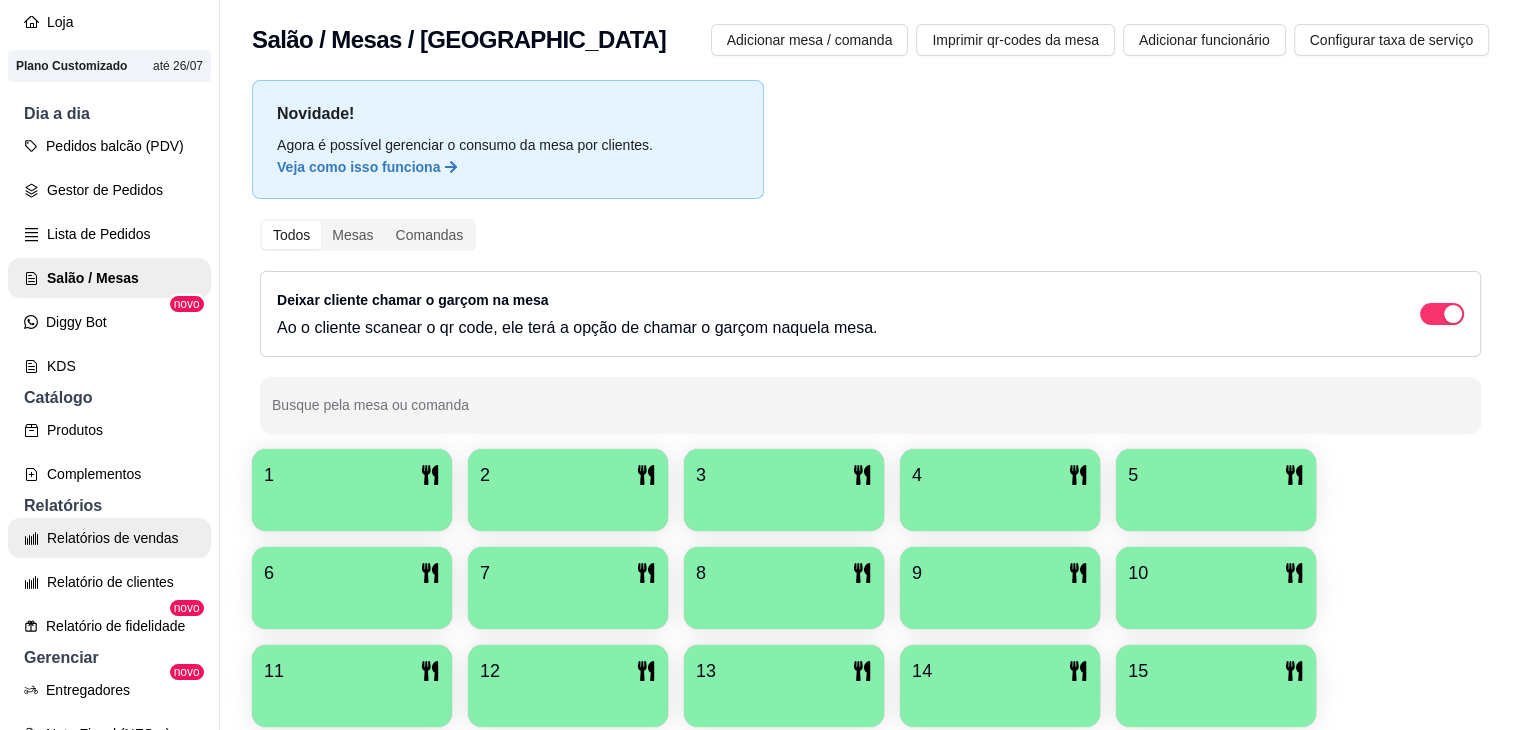 click on "Relatórios de vendas" at bounding box center (109, 538) 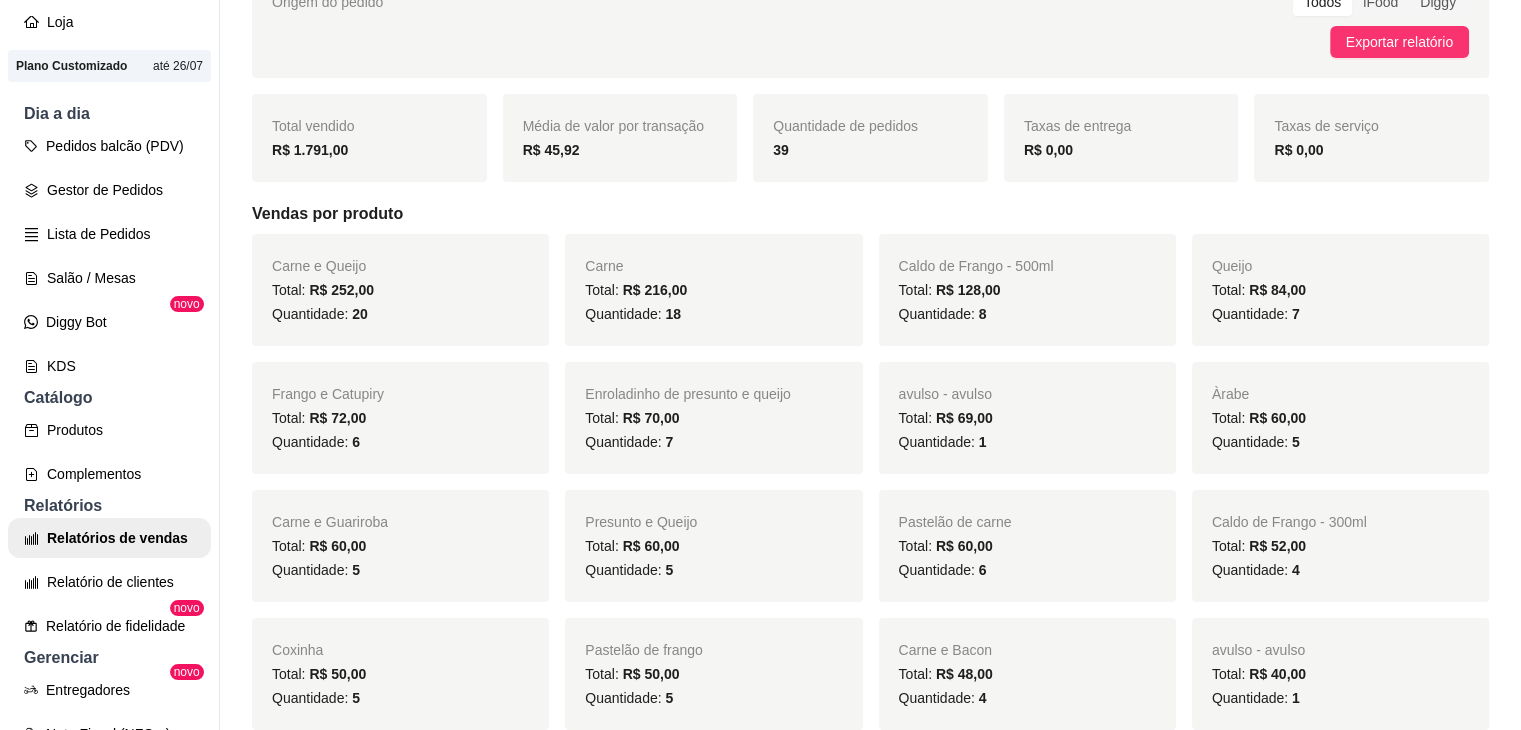 scroll, scrollTop: 0, scrollLeft: 0, axis: both 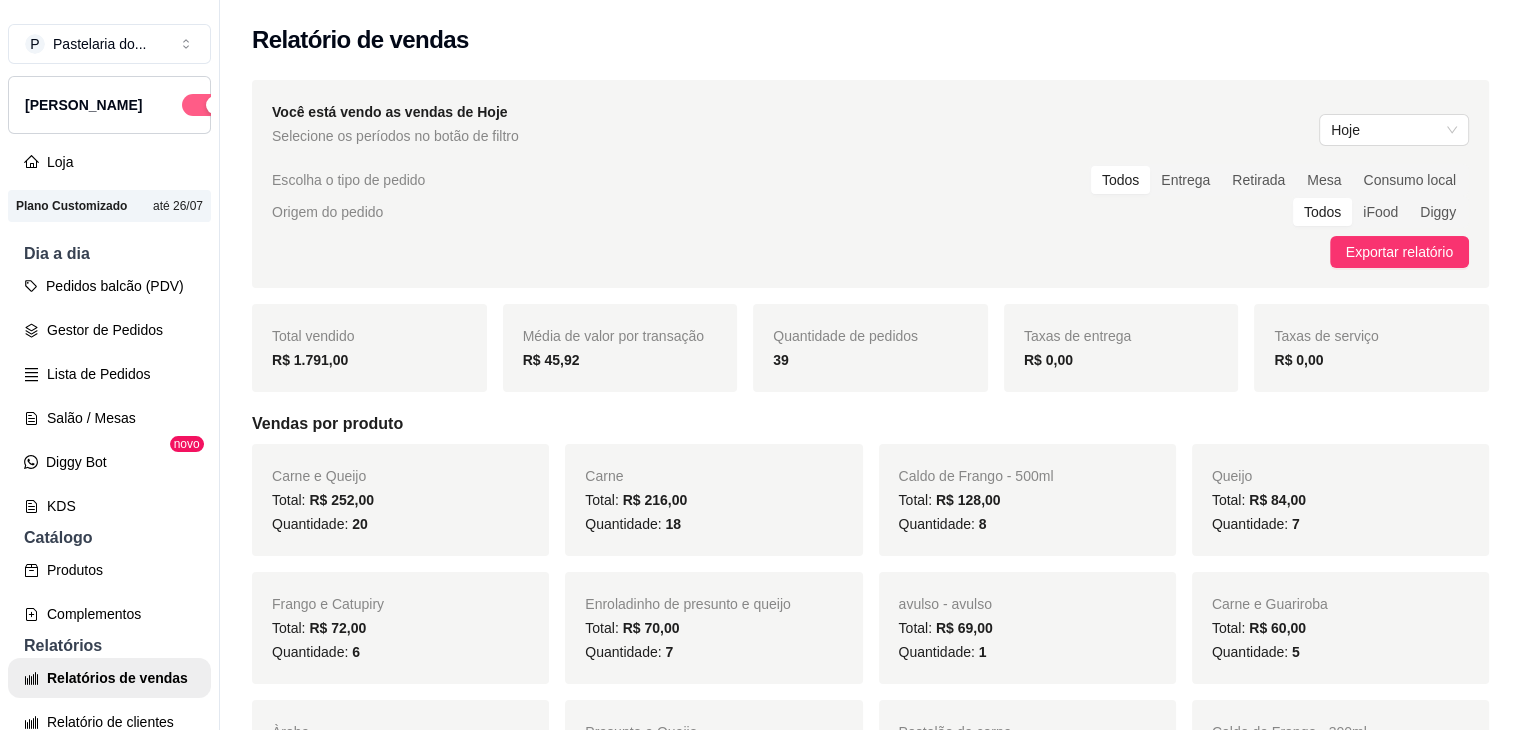 click at bounding box center [204, 105] 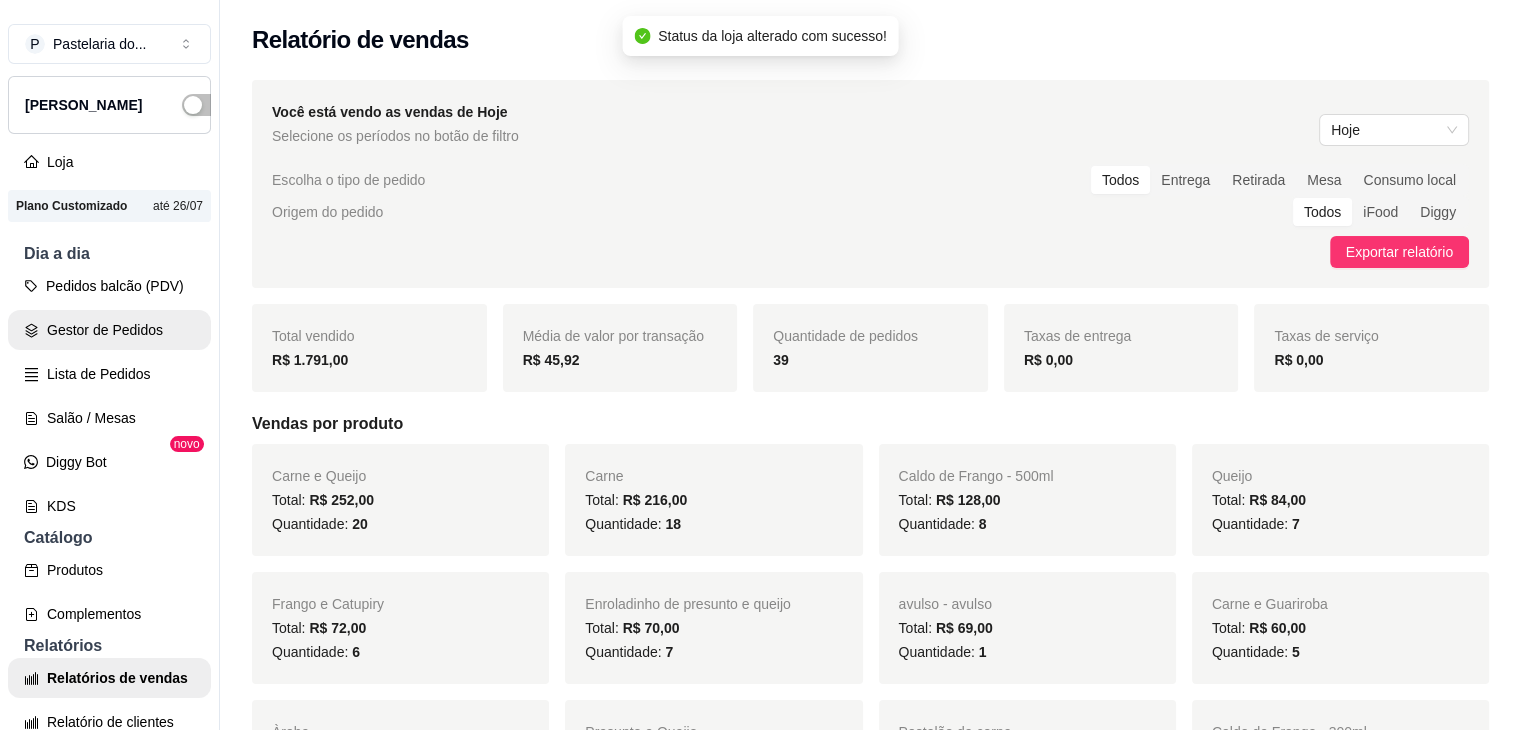 click on "Gestor de Pedidos" at bounding box center [109, 330] 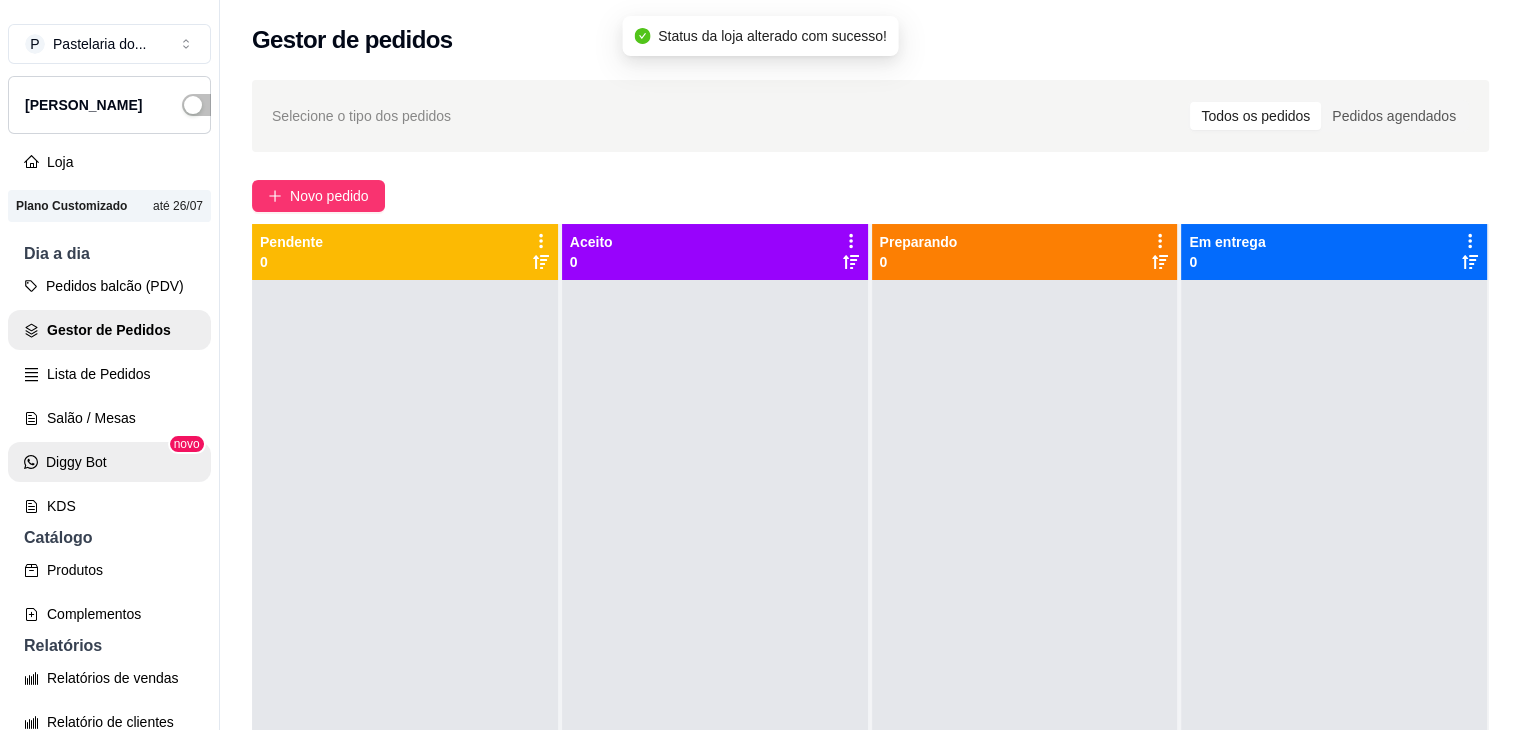 click on "Diggy Bot" at bounding box center (109, 462) 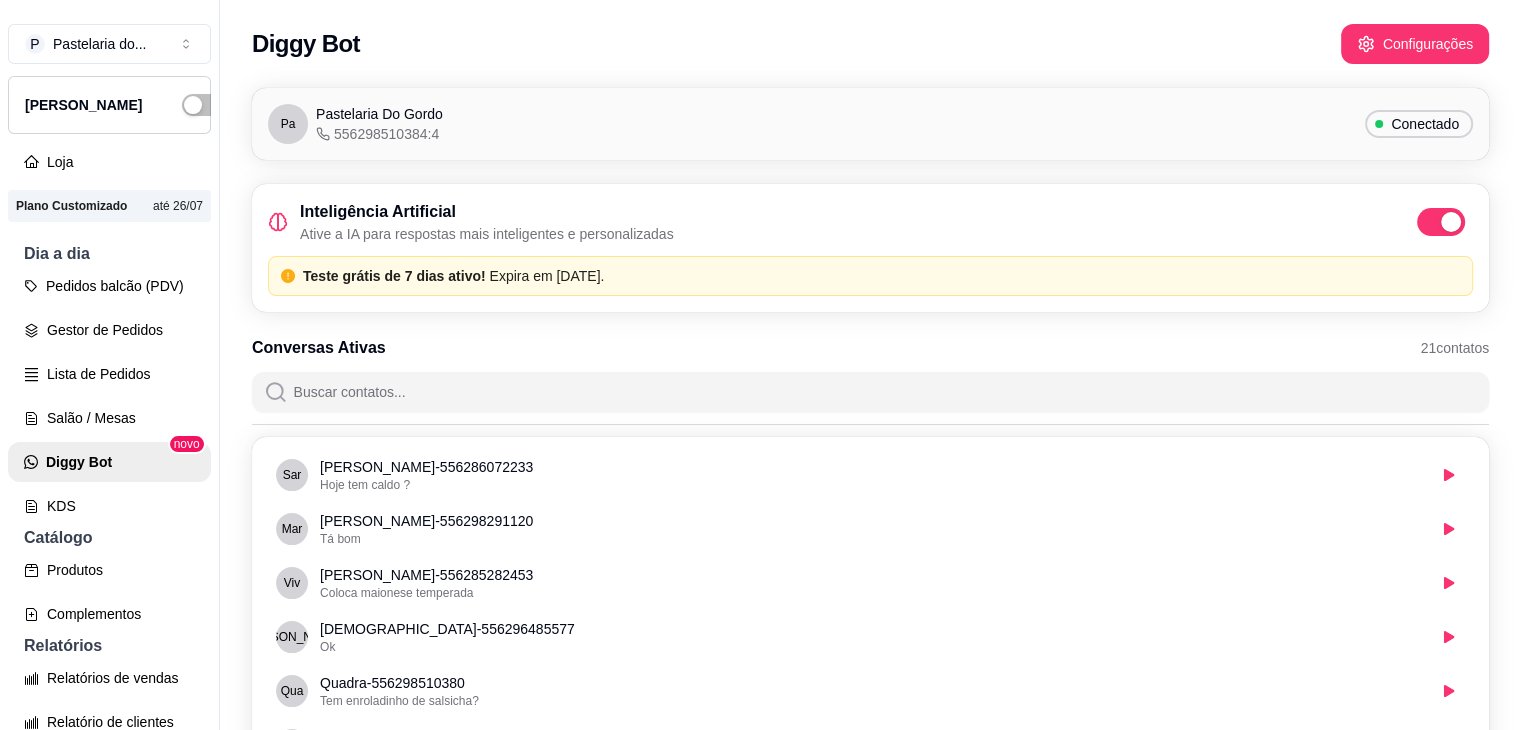 click at bounding box center [1441, 222] 